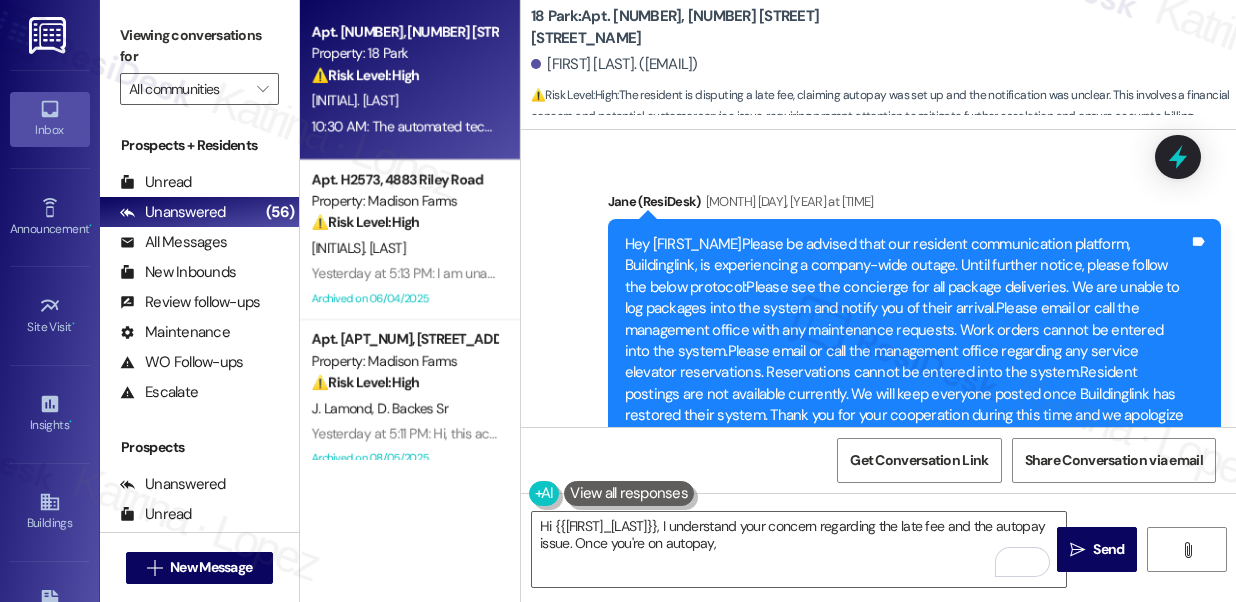 scroll, scrollTop: 0, scrollLeft: 0, axis: both 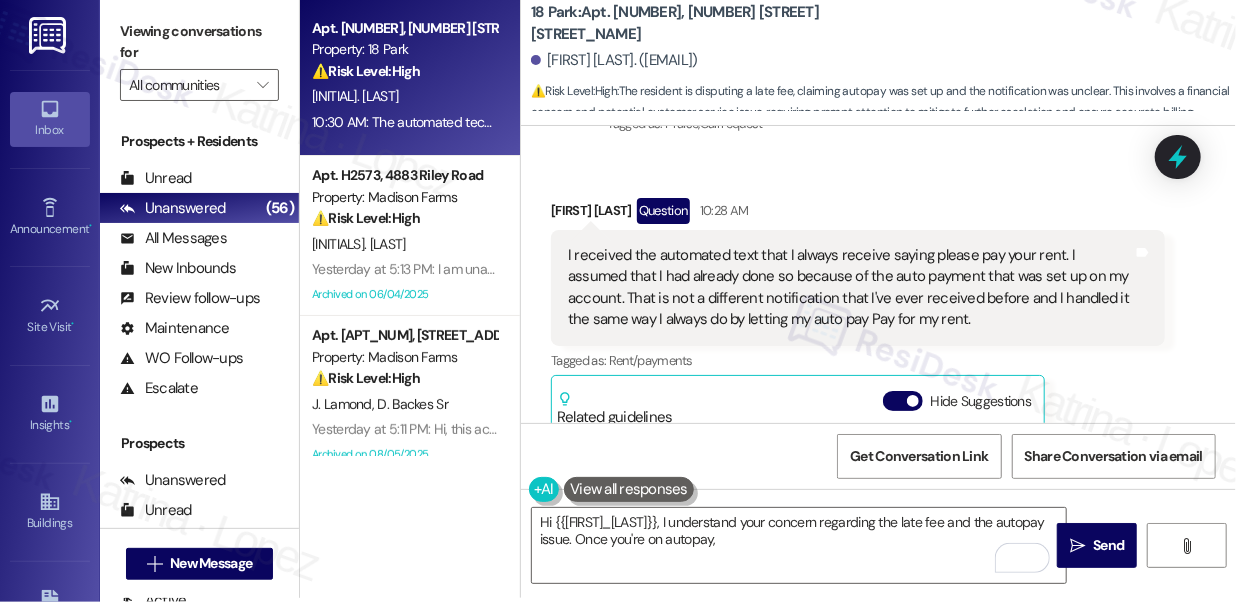 click on "I received the automated text that I always receive saying please pay your rent. I assumed that I had already done so because of the auto payment that was set up on my account. That is not a different notification that I've ever received before and I handled it the same way I always do by letting my auto pay Pay for my rent." at bounding box center [850, 288] 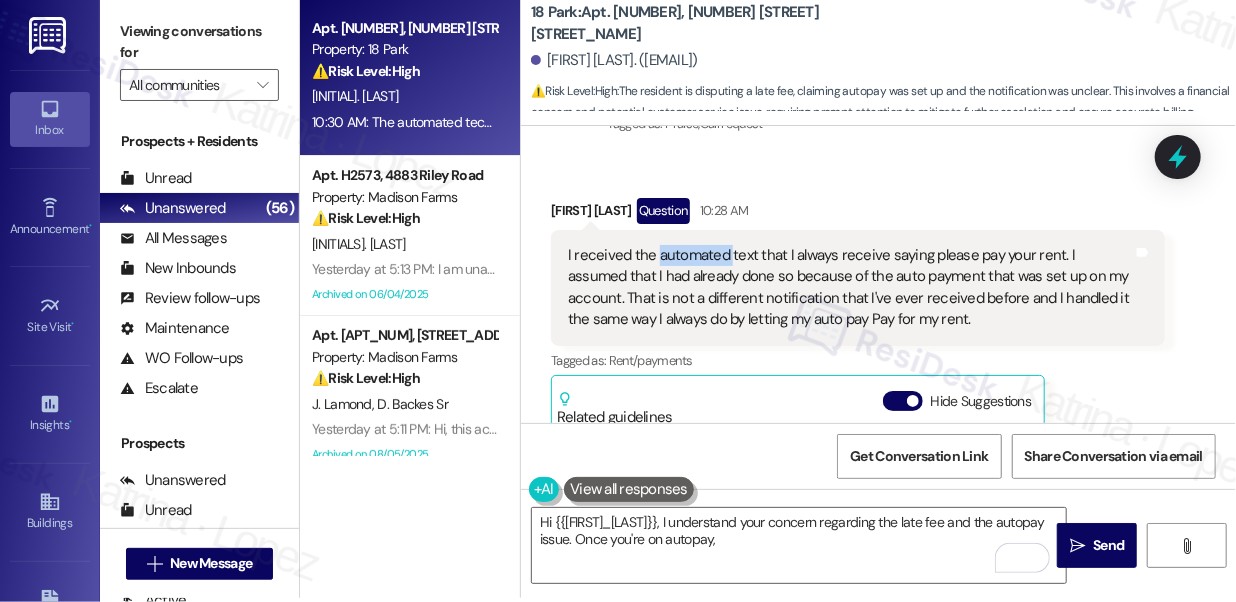 click on "I received the automated text that I always receive saying please pay your rent. I assumed that I had already done so because of the auto payment that was set up on my account. That is not a different notification that I've ever received before and I handled it the same way I always do by letting my auto pay Pay for my rent." at bounding box center [850, 288] 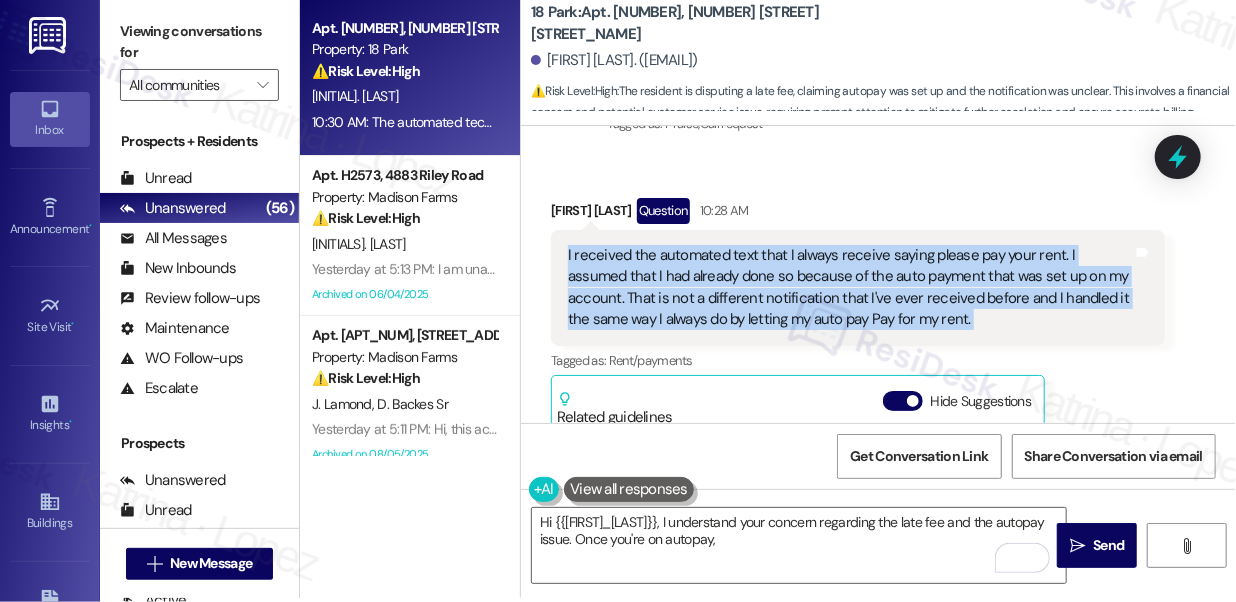 click on "I received the automated text that I always receive saying please pay your rent. I assumed that I had already done so because of the auto payment that was set up on my account. That is not a different notification that I've ever received before and I handled it the same way I always do by letting my auto pay Pay for my rent." at bounding box center (850, 288) 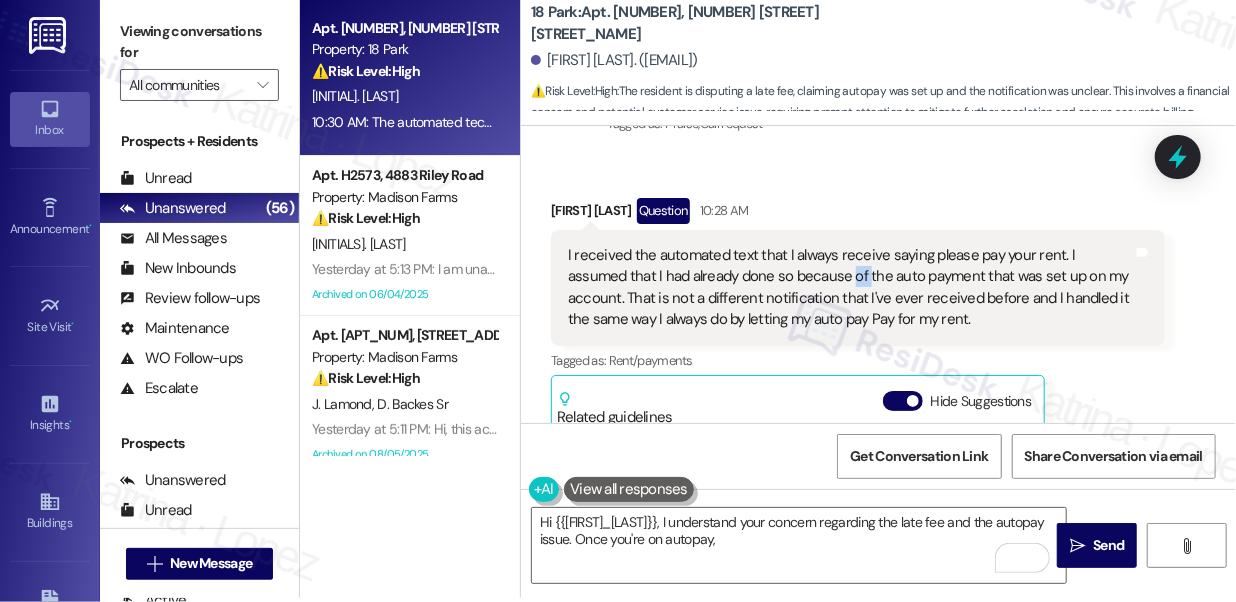 click on "I received the automated text that I always receive saying please pay your rent. I assumed that I had already done so because of the auto payment that was set up on my account. That is not a different notification that I've ever received before and I handled it the same way I always do by letting my auto pay Pay for my rent." at bounding box center [850, 288] 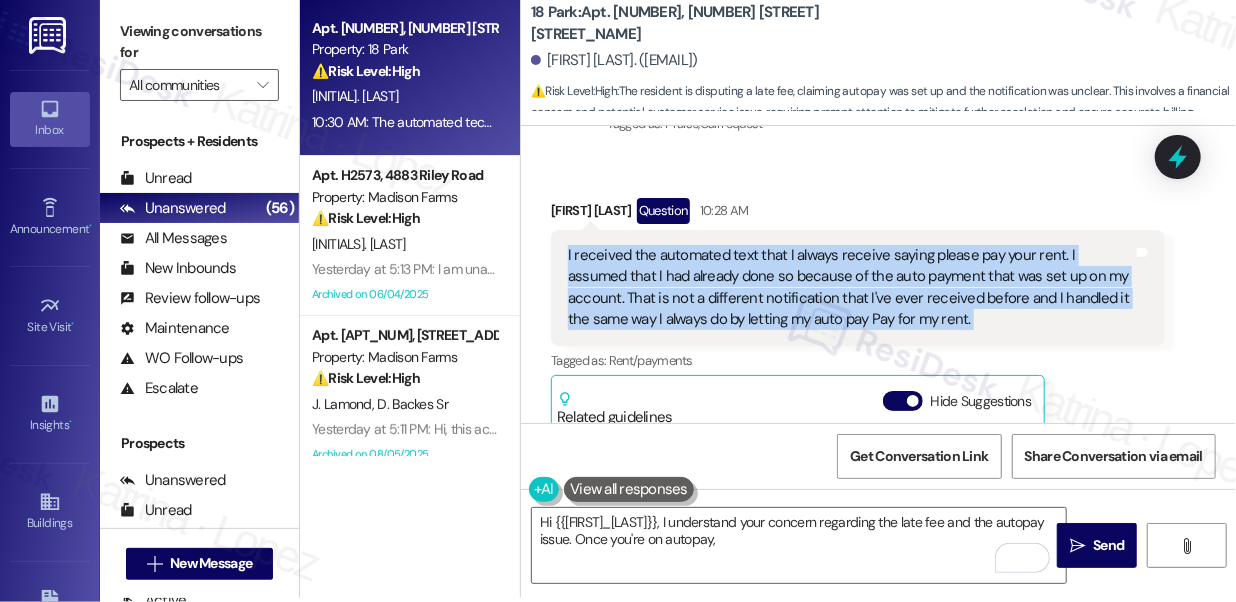 click on "I received the automated text that I always receive saying please pay your rent. I assumed that I had already done so because of the auto payment that was set up on my account. That is not a different notification that I've ever received before and I handled it the same way I always do by letting my auto pay Pay for my rent." at bounding box center (850, 288) 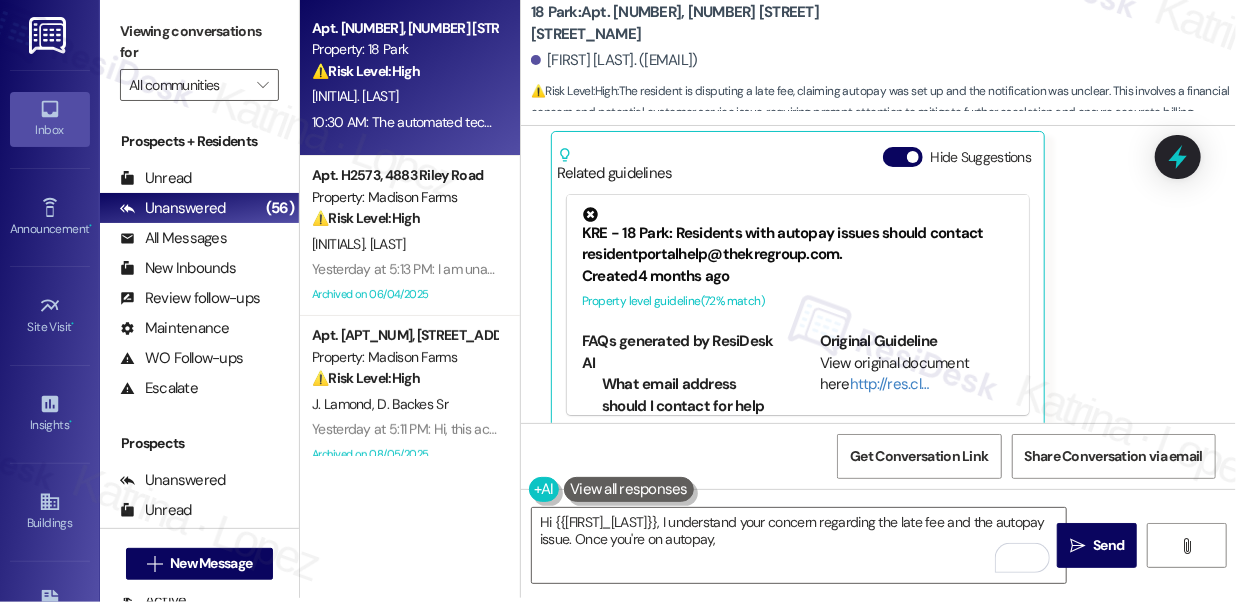 scroll, scrollTop: 28643, scrollLeft: 0, axis: vertical 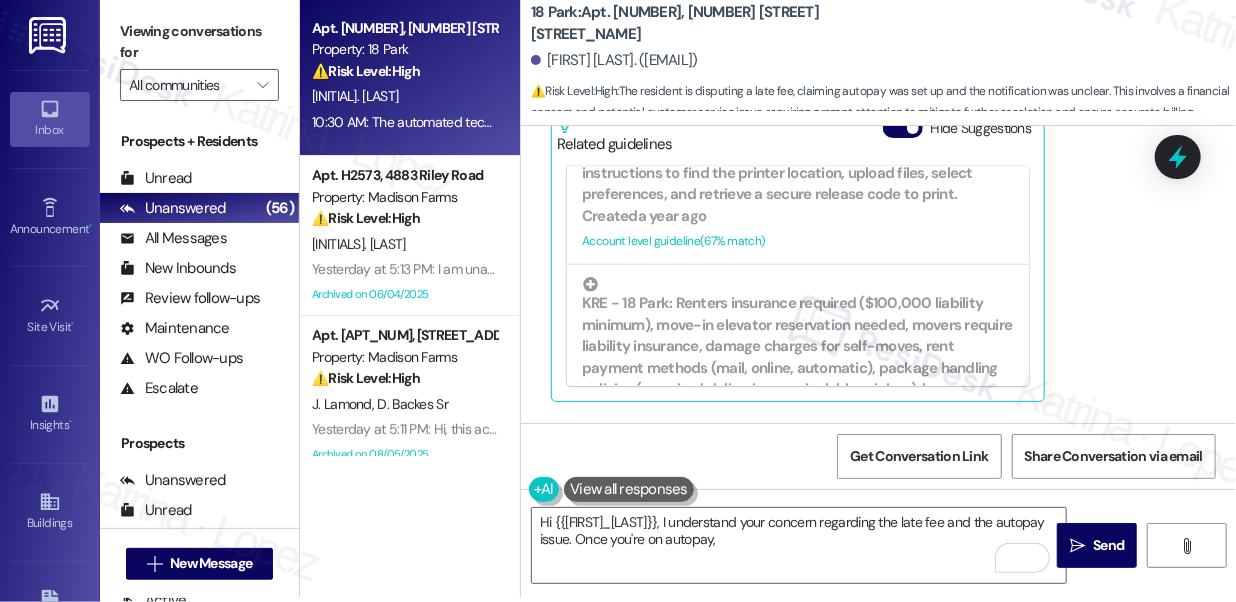 click on "Viewing conversations for" at bounding box center (199, 42) 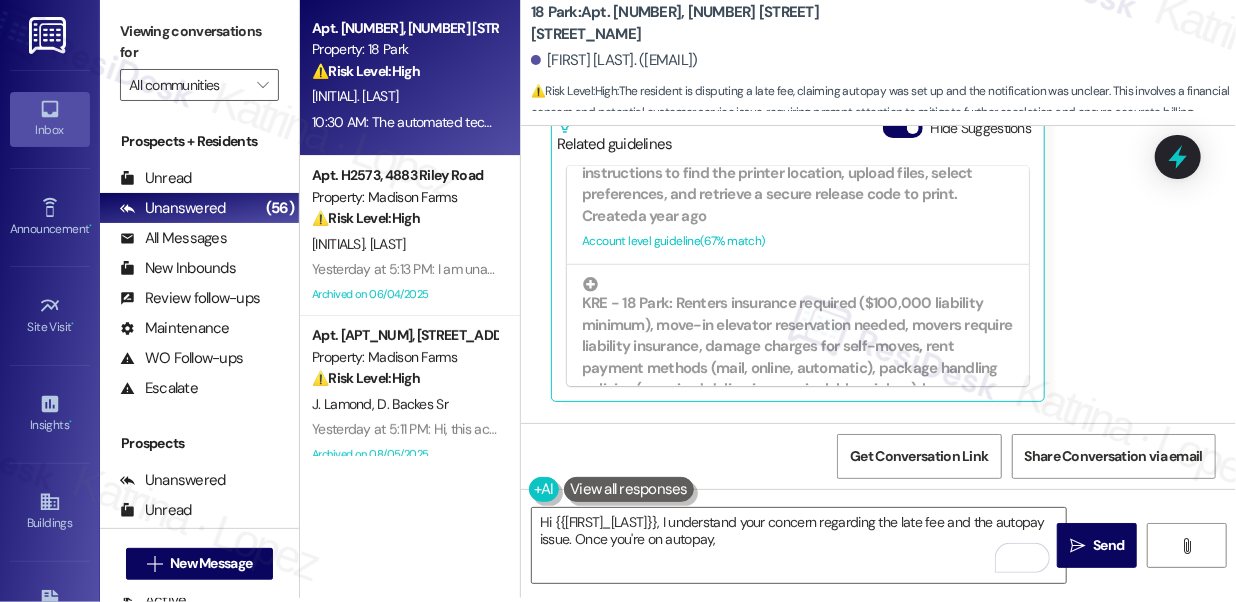 click on "Viewing conversations for" at bounding box center [199, 42] 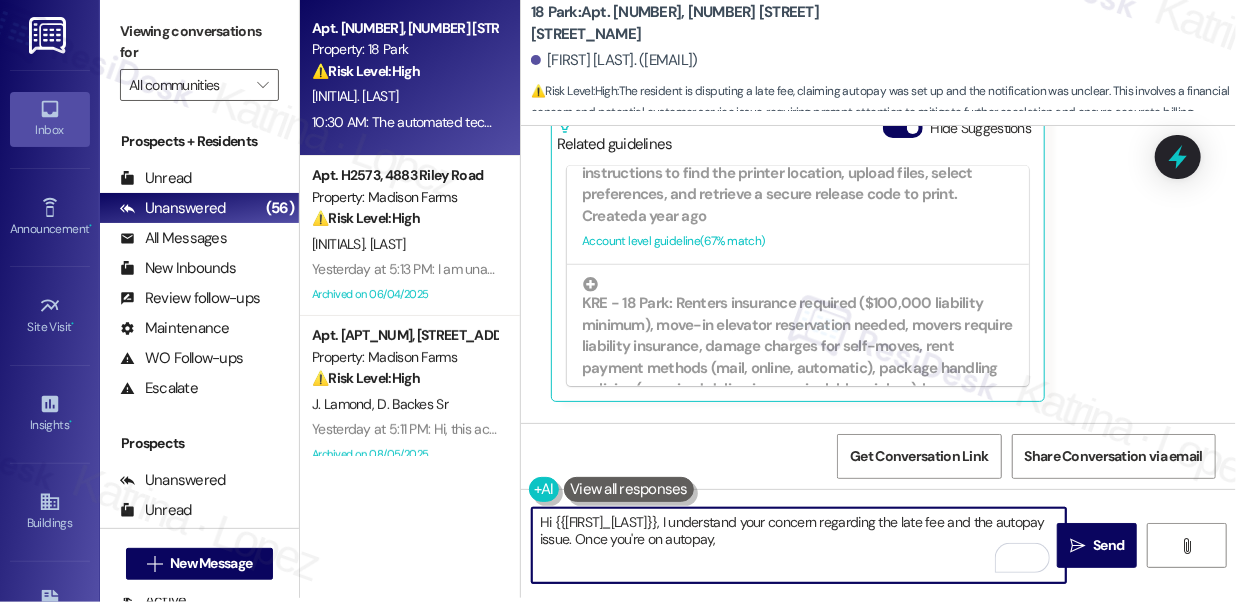 click on "Hi {{[FIRST]_[LAST]}}, I understand your concern regarding the late fee and the autopay issue. Once you're on autopay," at bounding box center [799, 545] 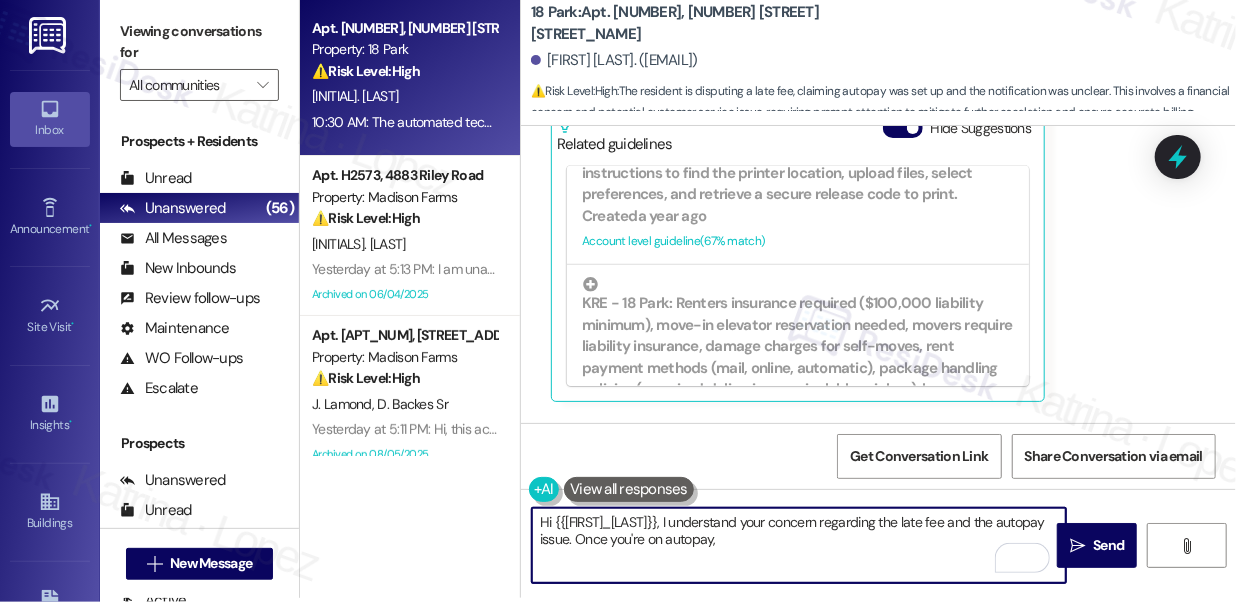drag, startPoint x: 763, startPoint y: 543, endPoint x: 574, endPoint y: 547, distance: 189.04233 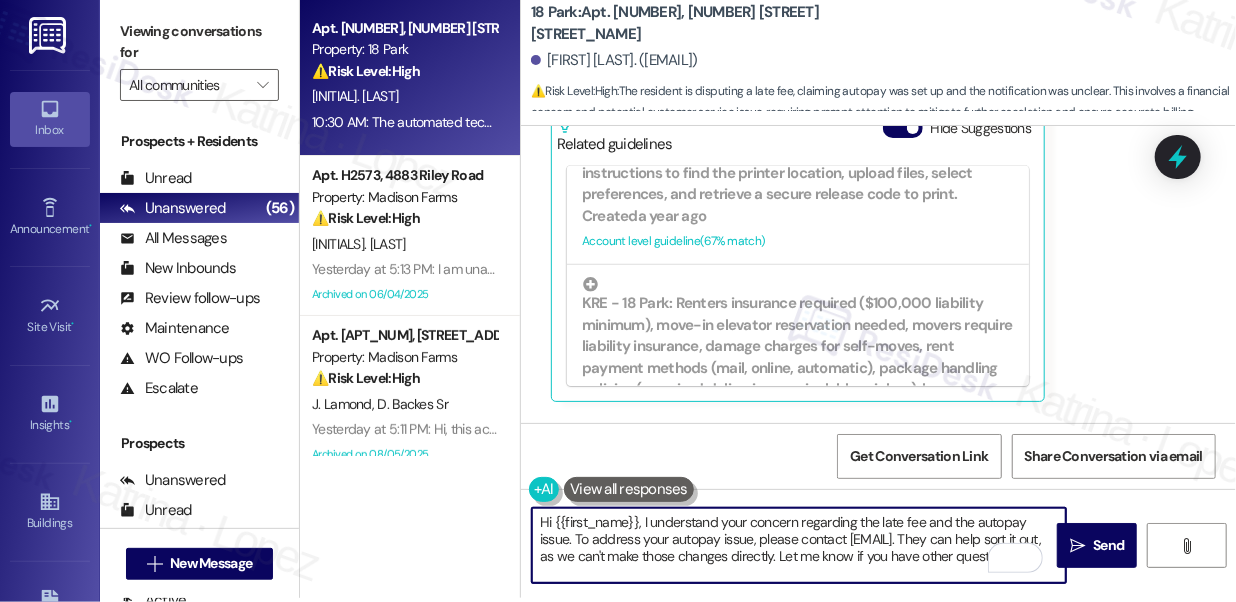scroll, scrollTop: 16, scrollLeft: 0, axis: vertical 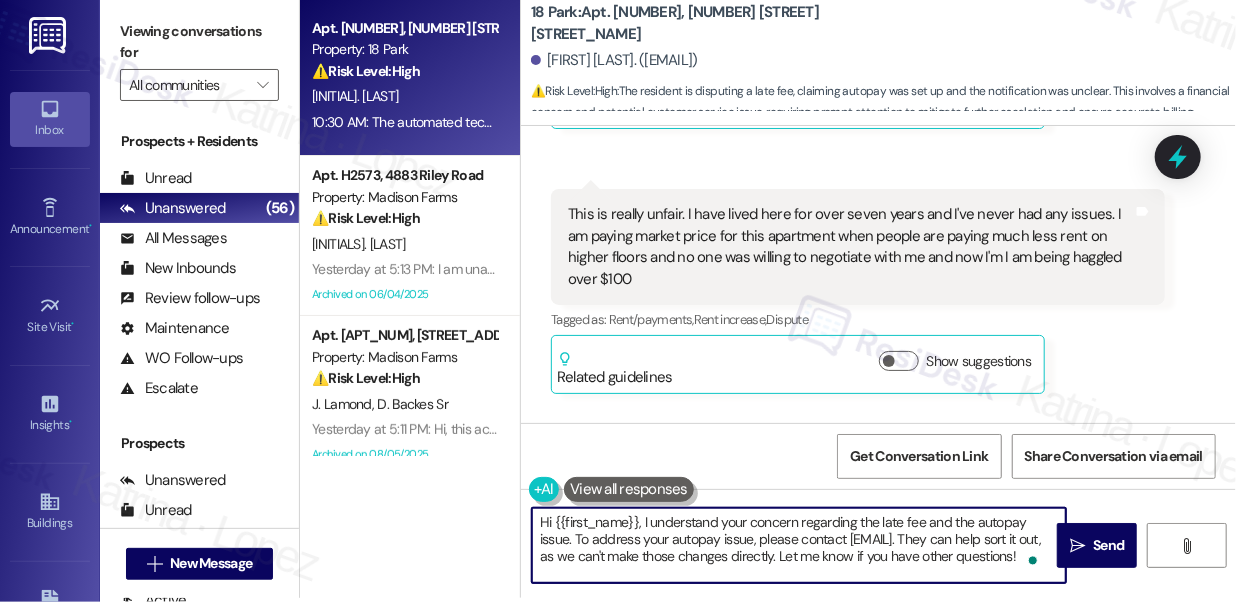 click on "This is really unfair. I have lived here for over seven years and I've never had any issues. I am paying market price for this apartment when people are paying much less rent on higher floors and no one was willing to negotiate with me and now I'm I am being haggled over $100" at bounding box center [850, 247] 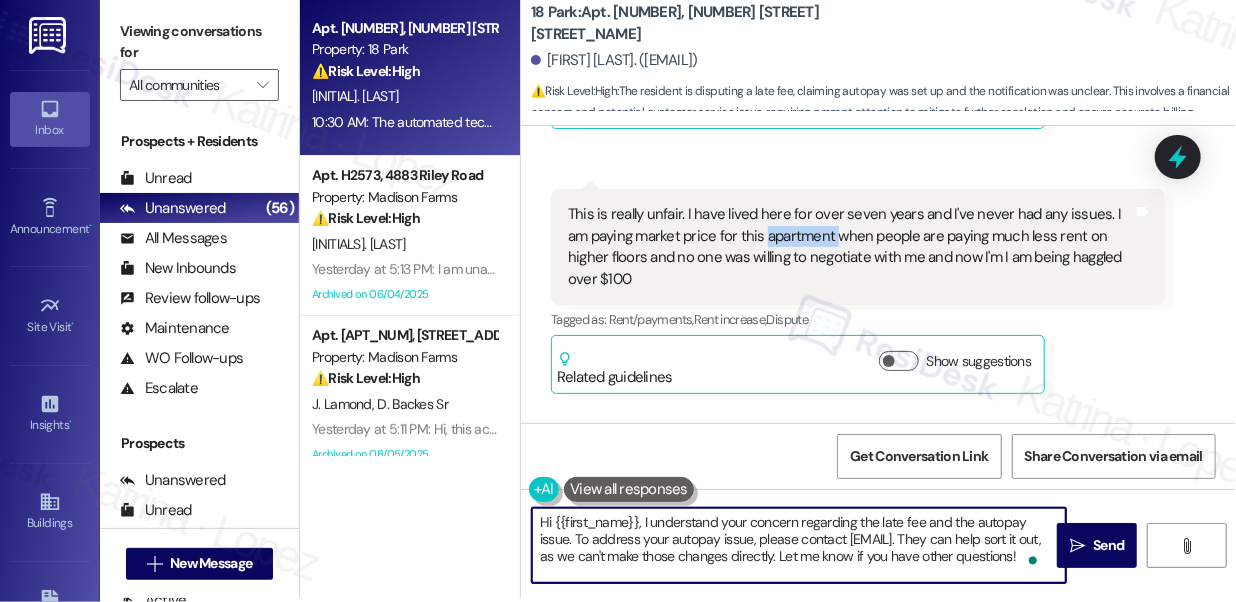 click on "This is really unfair. I have lived here for over seven years and I've never had any issues. I am paying market price for this apartment when people are paying much less rent on higher floors and no one was willing to negotiate with me and now I'm I am being haggled over $100" at bounding box center [850, 247] 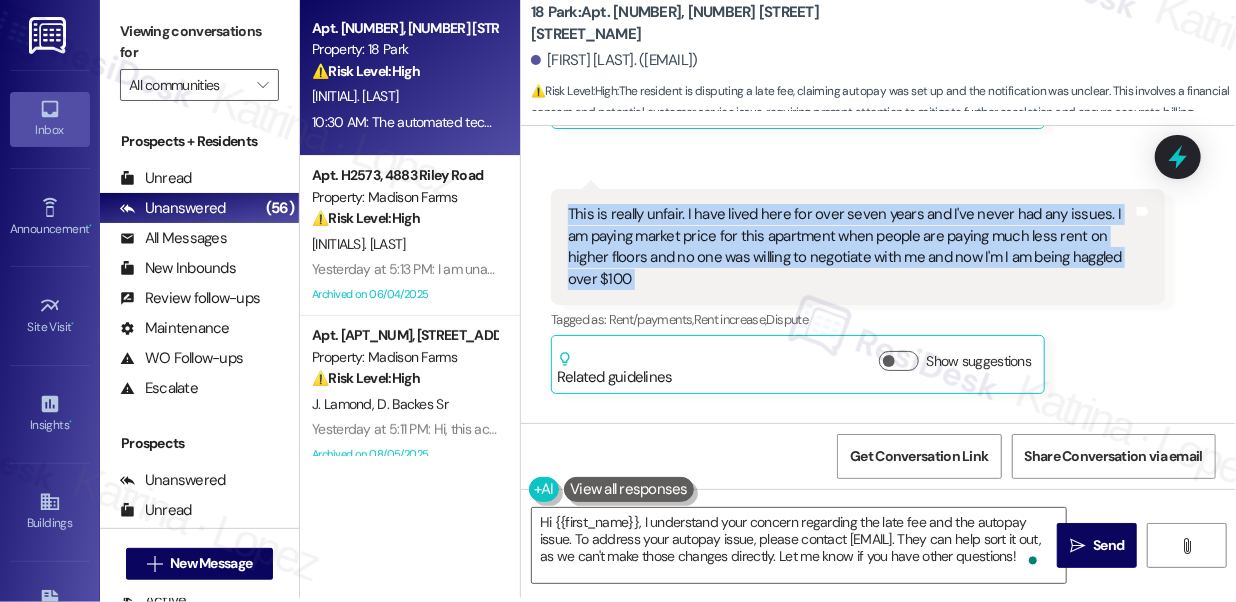click on "This is really unfair. I have lived here for over seven years and I've never had any issues. I am paying market price for this apartment when people are paying much less rent on higher floors and no one was willing to negotiate with me and now I'm I am being haggled over $100" at bounding box center (850, 247) 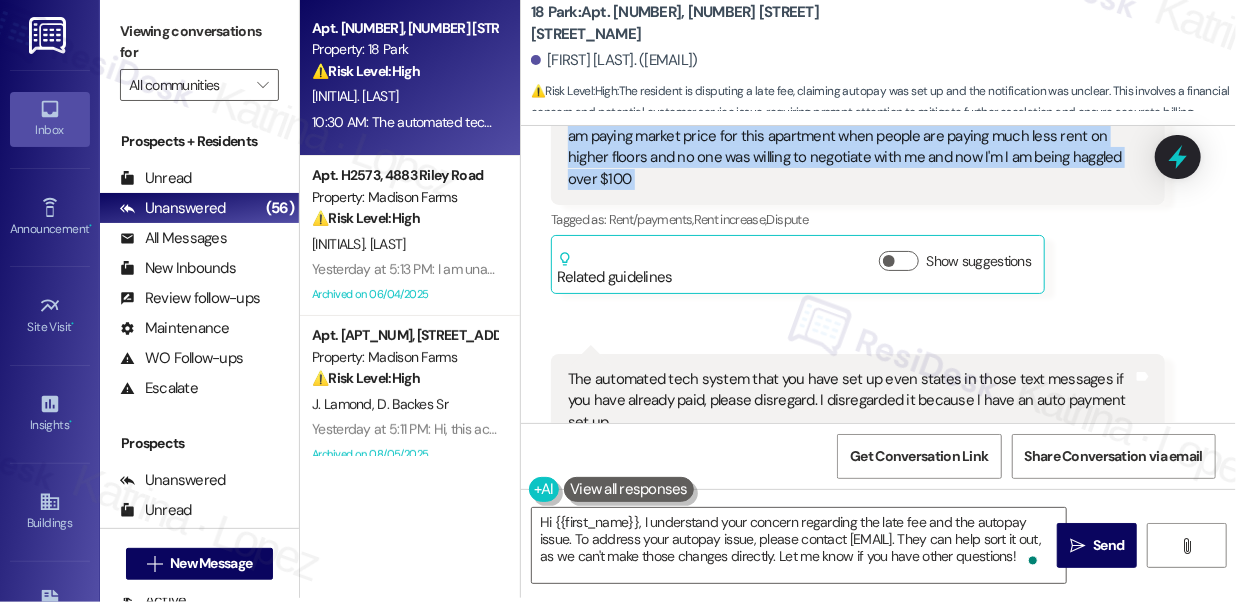 scroll, scrollTop: 29098, scrollLeft: 0, axis: vertical 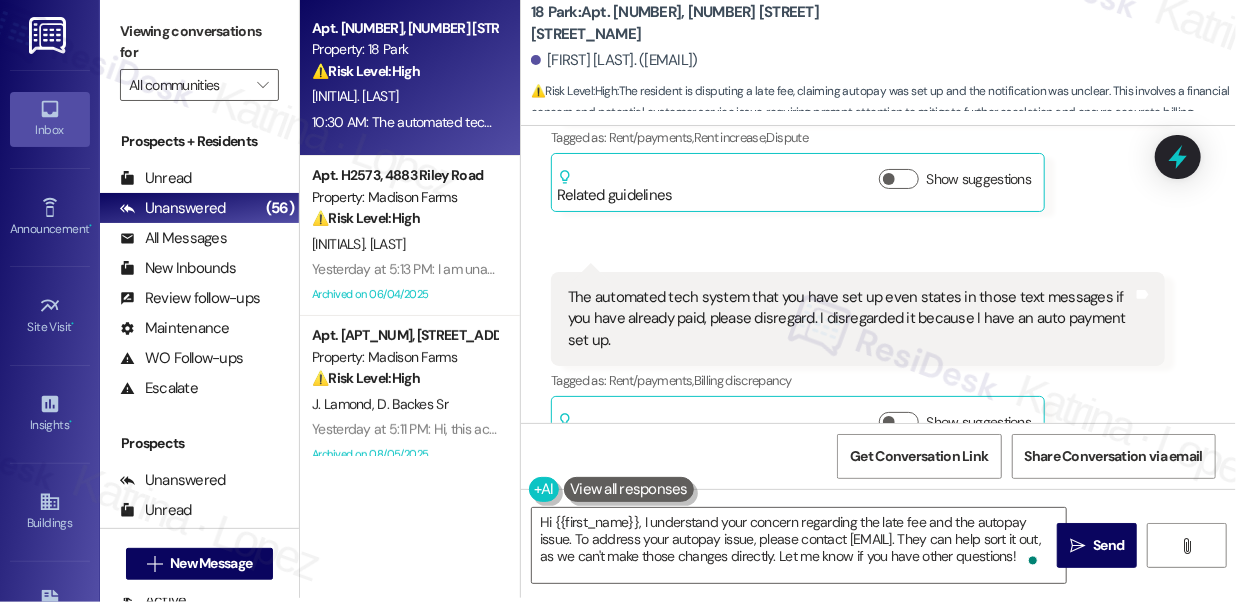 click on "The automated tech system that you have set up even states in those text messages if you have already paid, please disregard. I disregarded it because I have an auto payment set up." at bounding box center [850, 319] 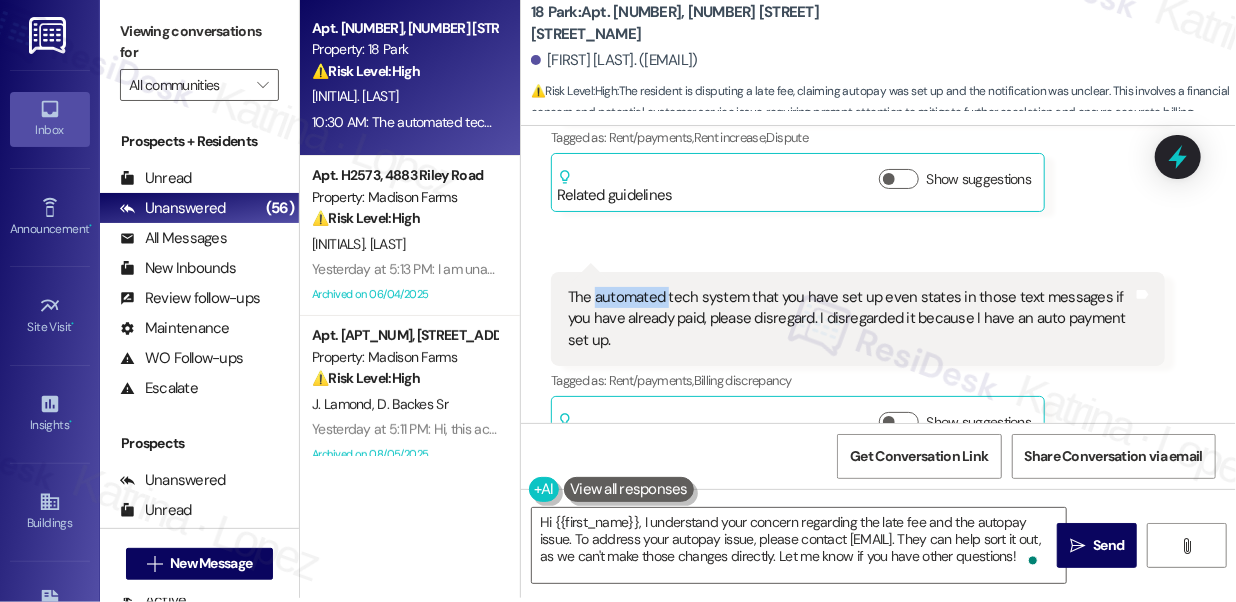 click on "The automated tech system that you have set up even states in those text messages if you have already paid, please disregard. I disregarded it because I have an auto payment set up." at bounding box center (850, 319) 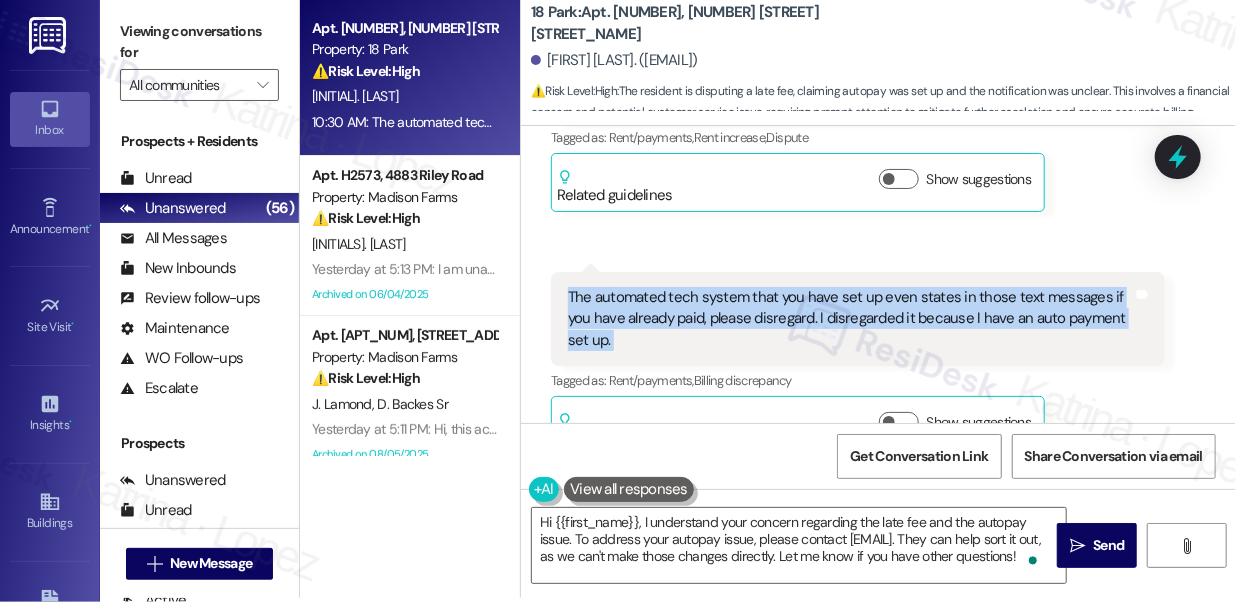 click on "The automated tech system that you have set up even states in those text messages if you have already paid, please disregard. I disregarded it because I have an auto payment set up." at bounding box center [850, 319] 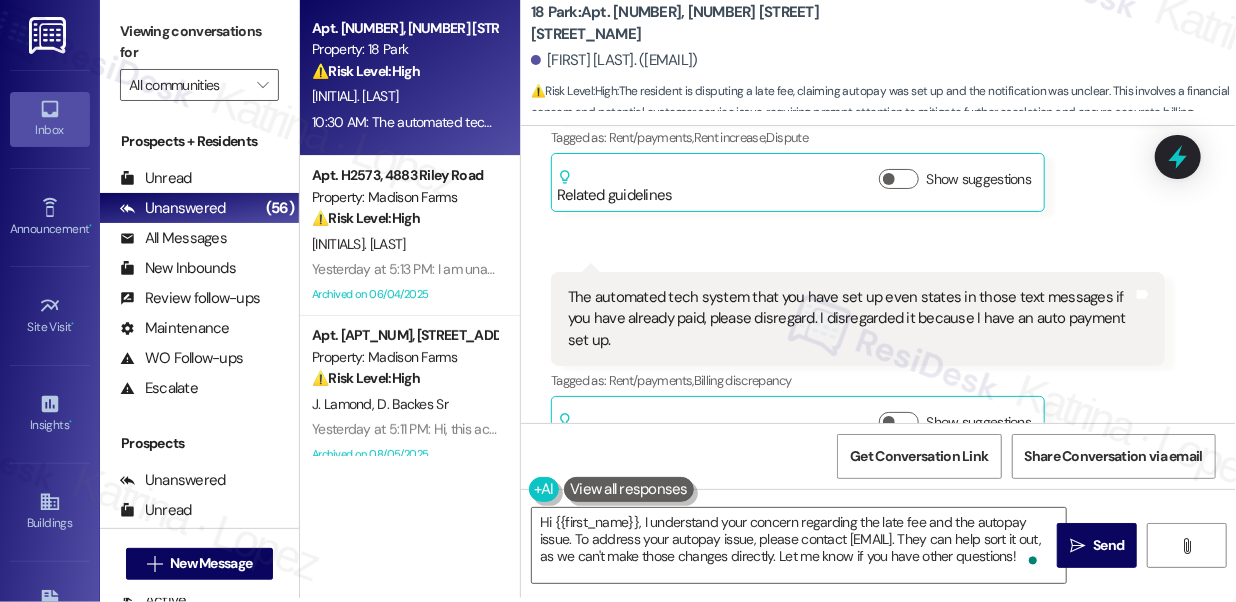 click on "The automated tech system that you have set up even states in those text messages if you have already paid, please disregard. I disregarded it because I have an auto payment set up." at bounding box center (850, 319) 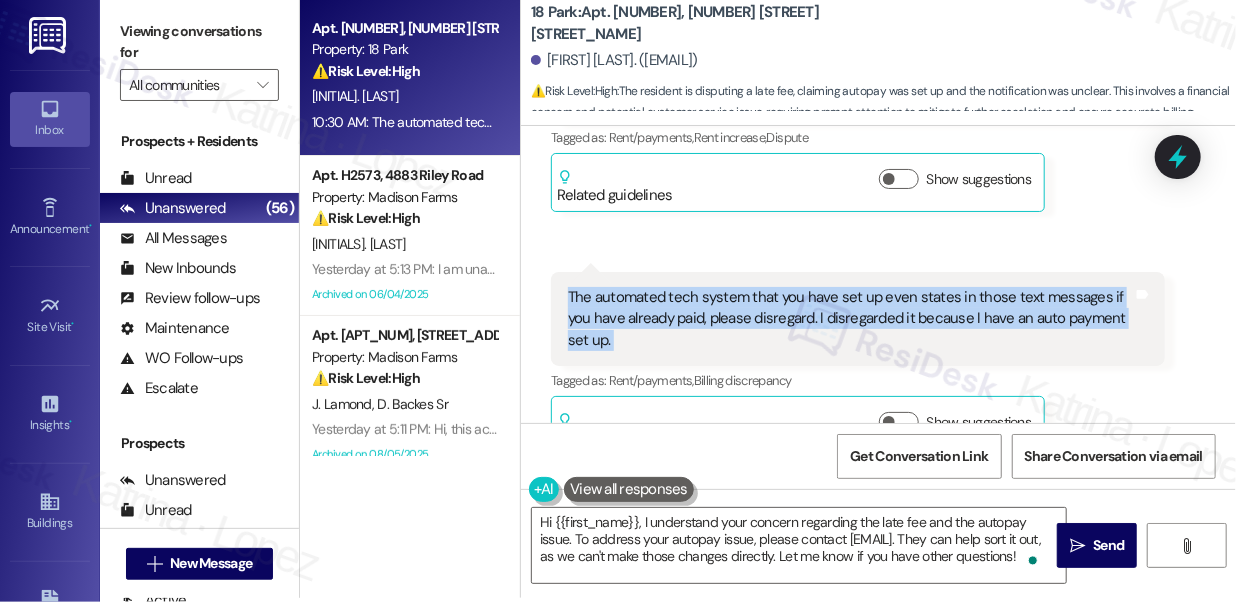 click on "The automated tech system that you have set up even states in those text messages if you have already paid, please disregard. I disregarded it because I have an auto payment set up." at bounding box center (850, 319) 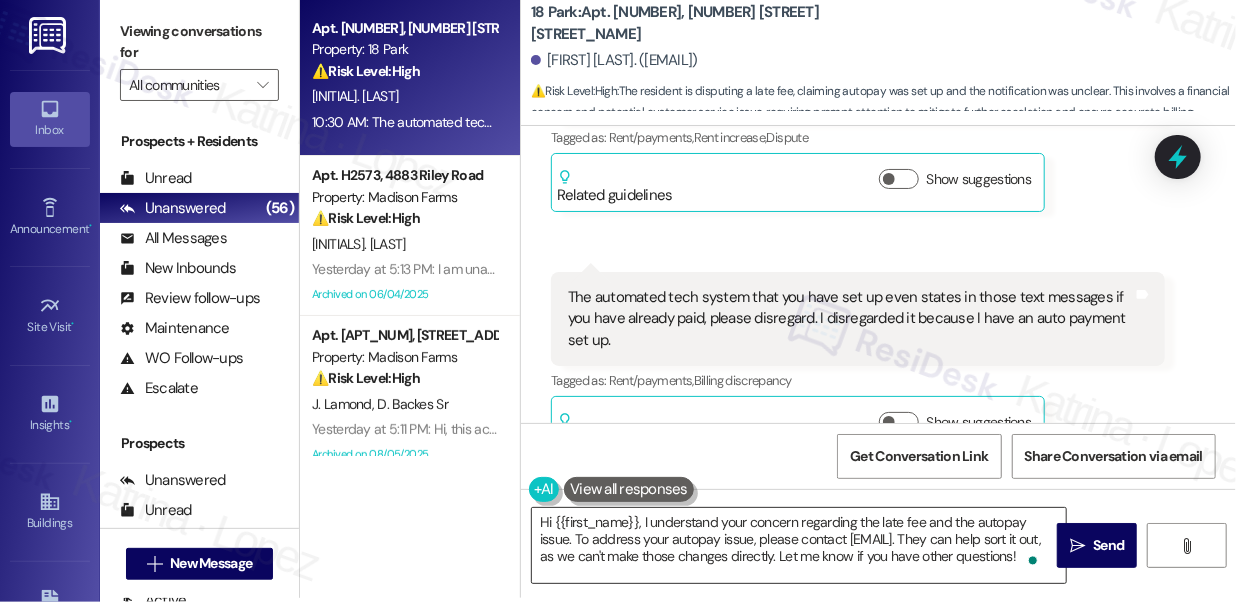 click on "Hi {{first_name}}, I understand your concern regarding the late fee and the autopay issue. To address your autopay issue, please contact [EMAIL]. They can help sort it out, as we can't make those changes directly. Let me know if you have other questions!" at bounding box center (799, 545) 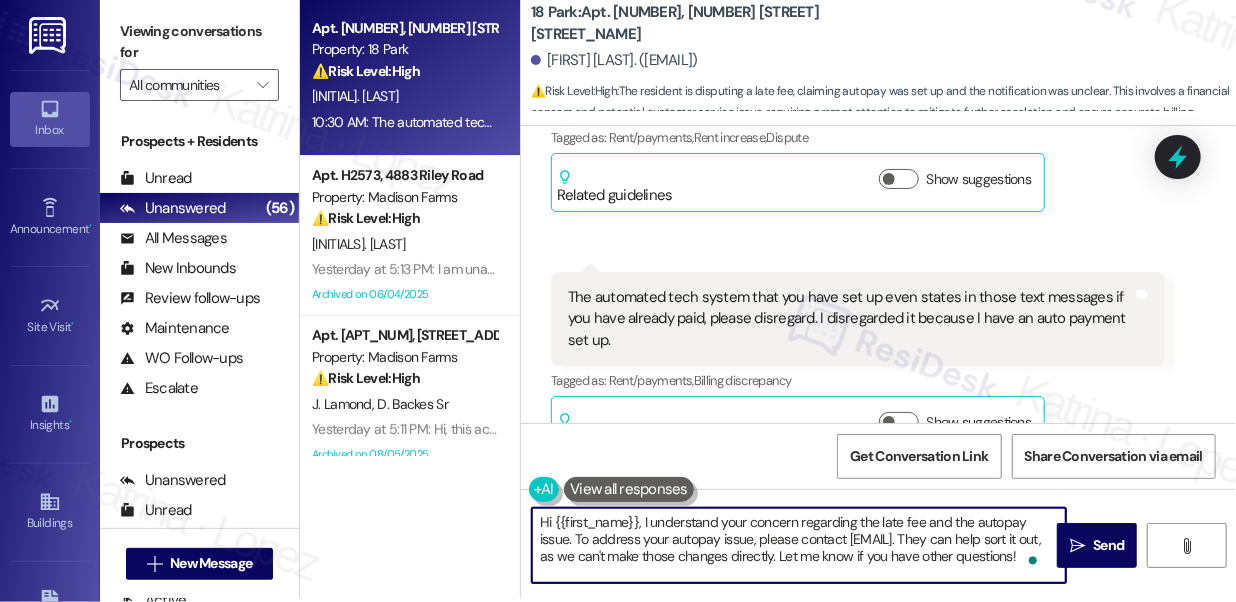 click on "Hi {{first_name}}, I understand your concern regarding the late fee and the autopay issue. To address your autopay issue, please contact [EMAIL]. They can help sort it out, as we can't make those changes directly. Let me know if you have other questions!" at bounding box center (799, 545) 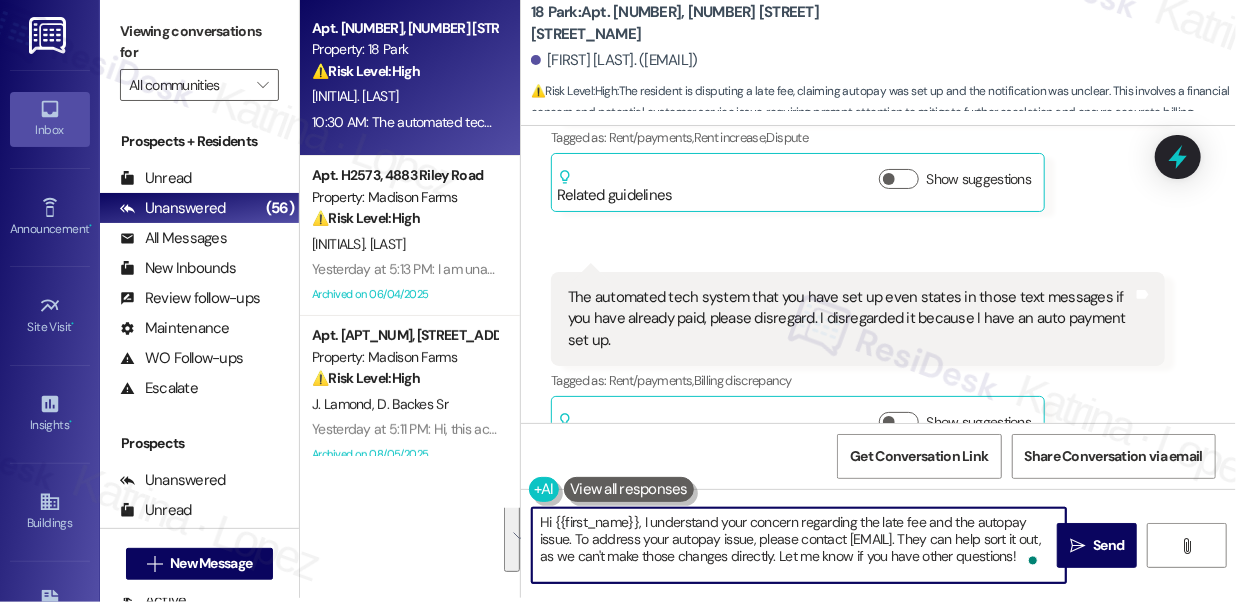 click on "Hi {{first_name}}, I understand your concern regarding the late fee and the autopay issue. To address your autopay issue, please contact [EMAIL]. They can help sort it out, as we can't make those changes directly. Let me know if you have other questions!" at bounding box center [799, 545] 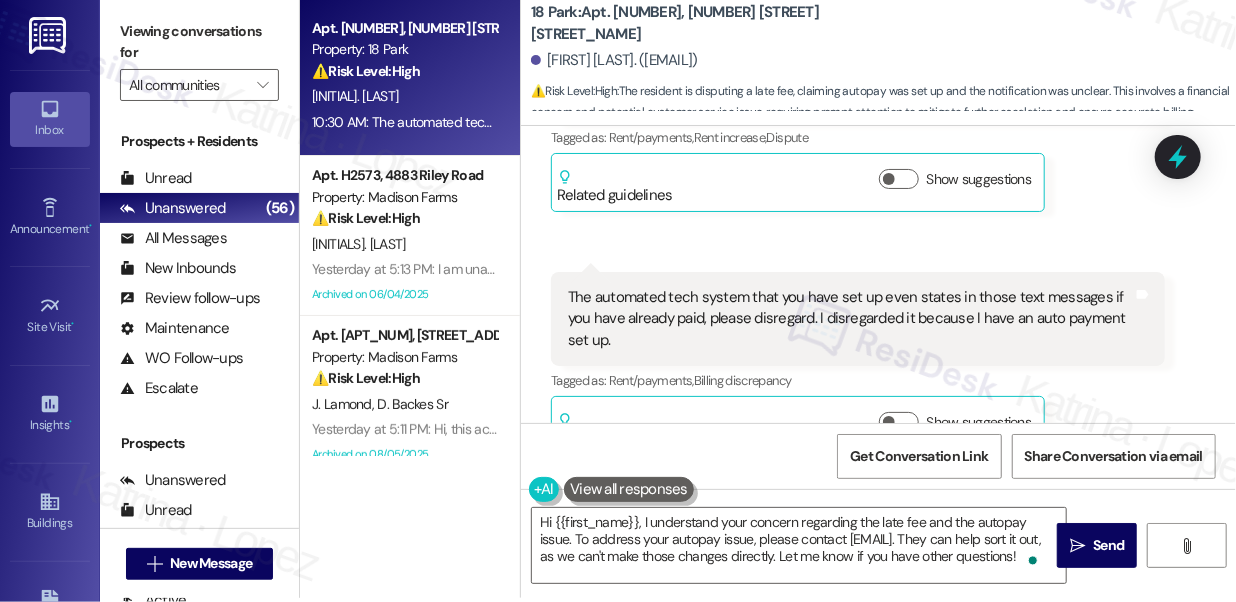 click on "Viewing conversations for" at bounding box center [199, 42] 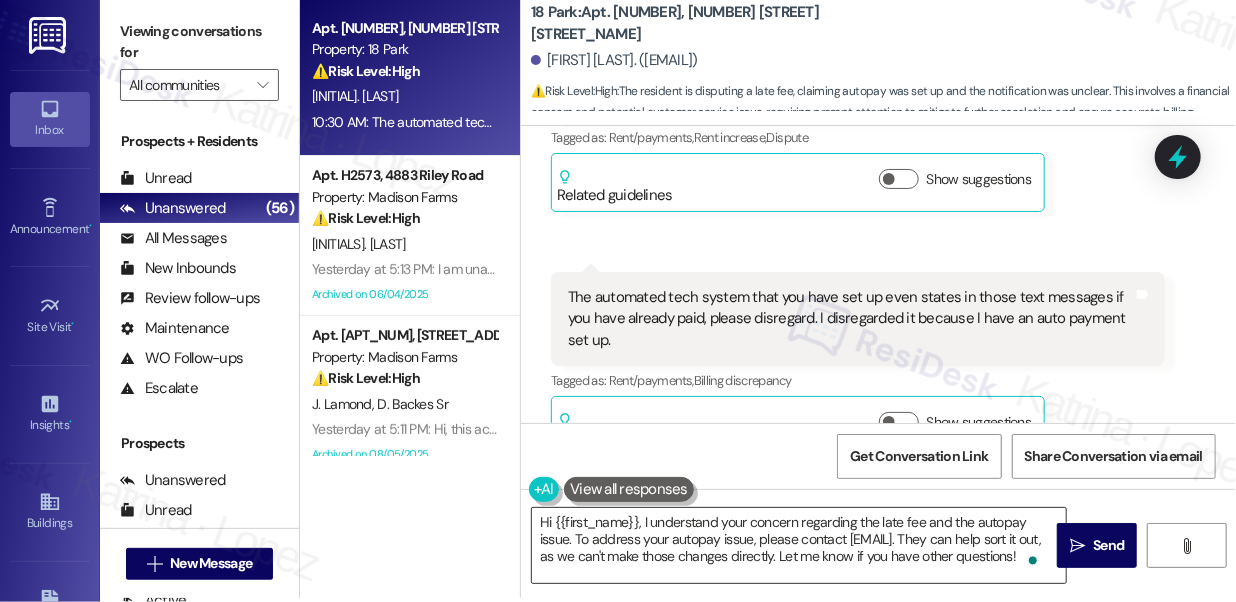 click on "Hi {{first_name}}, I understand your concern regarding the late fee and the autopay issue. To address your autopay issue, please contact residentportalhelp@thekregroup.com. They can help sort it out, as we can't make those changes directly. Let me know if you have other questions!" at bounding box center [799, 545] 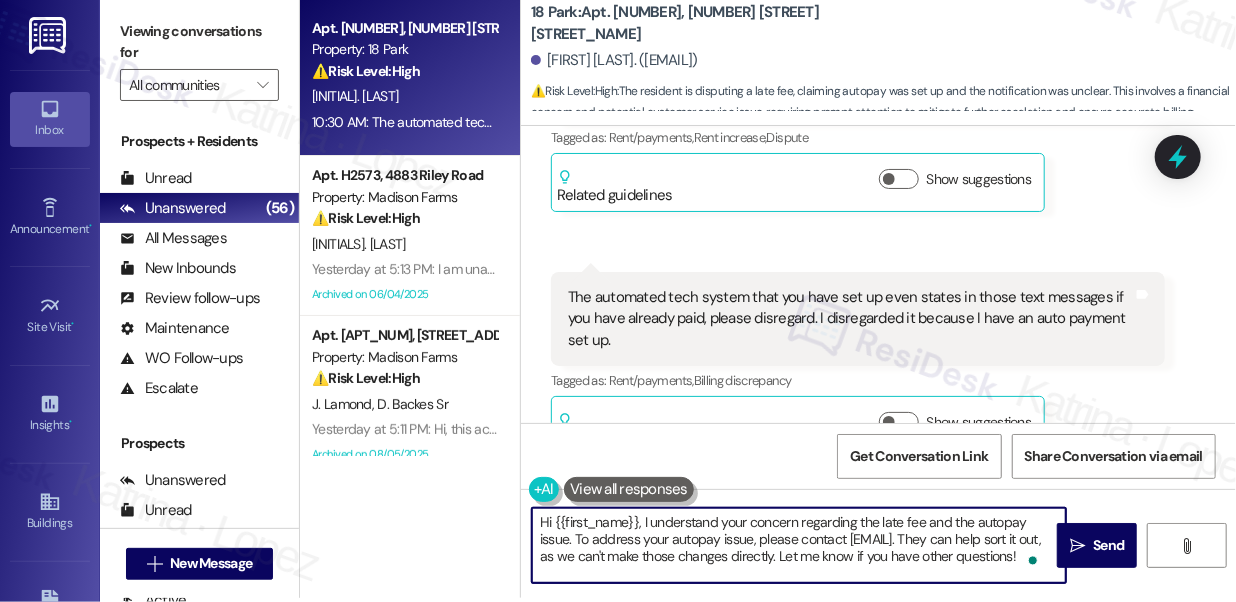 click on "Hi {{first_name}}, I understand your concern regarding the late fee and the autopay issue. To address your autopay issue, please contact residentportalhelp@thekregroup.com. They can help sort it out, as we can't make those changes directly. Let me know if you have other questions!" at bounding box center (799, 545) 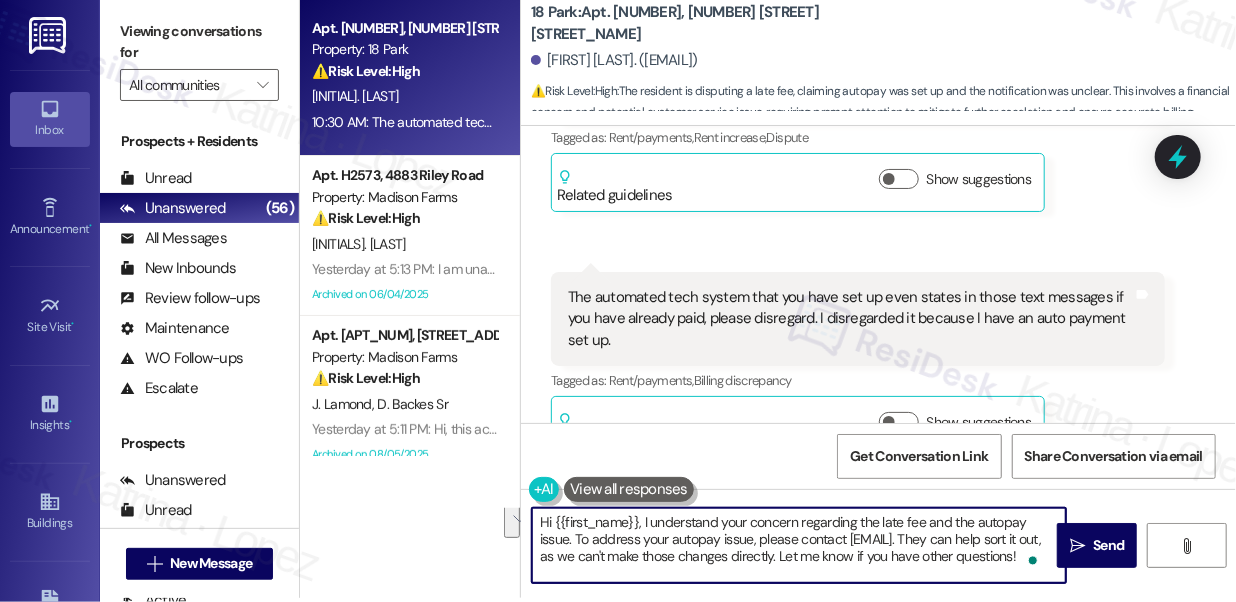 drag, startPoint x: 768, startPoint y: 548, endPoint x: 907, endPoint y: 571, distance: 140.89003 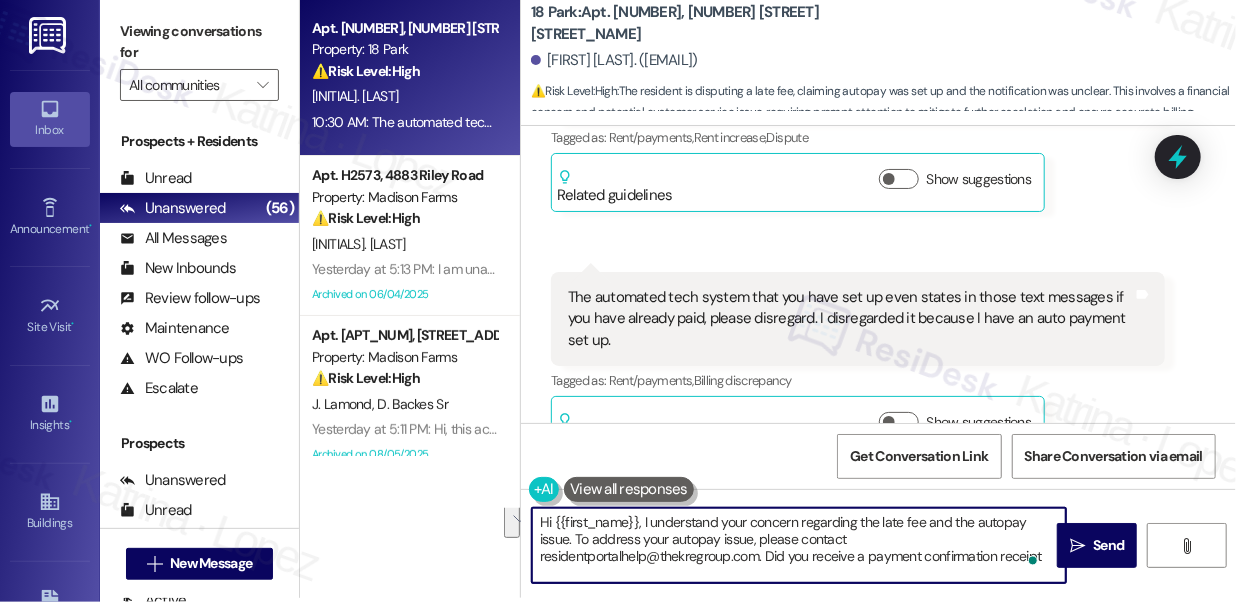 scroll, scrollTop: 0, scrollLeft: 0, axis: both 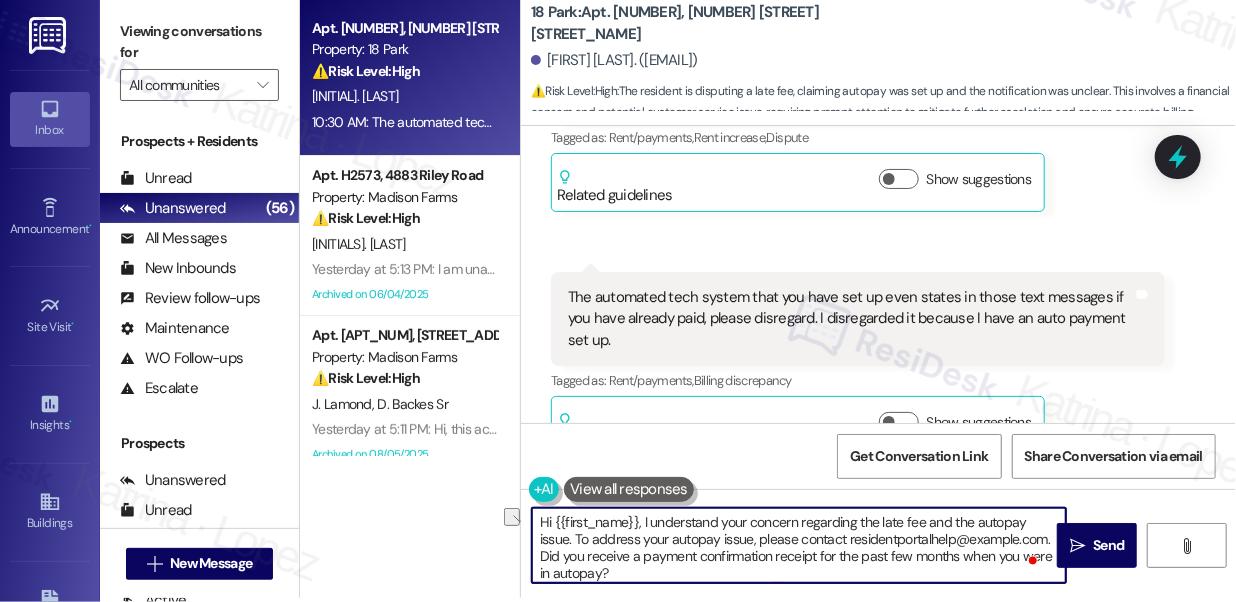 drag, startPoint x: 949, startPoint y: 522, endPoint x: 856, endPoint y: 525, distance: 93.04838 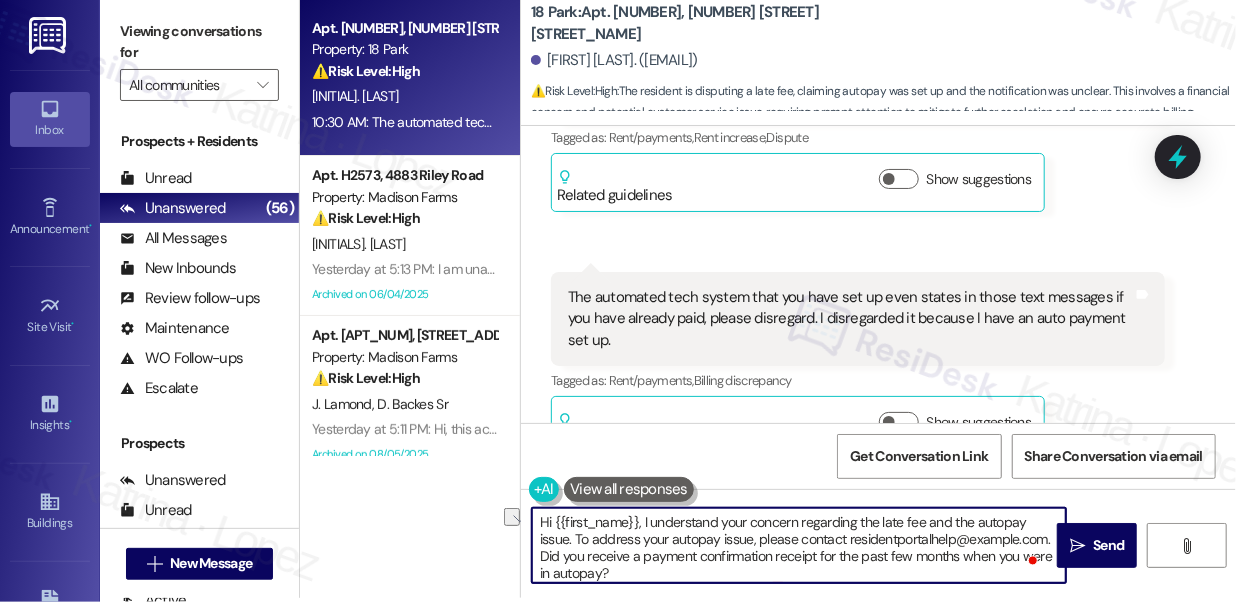 click on "Hi {{first_name}}, I understand your concern regarding the late fee and the autopay issue. To address your autopay issue, please contact residentportalhelp@thekregroup.com. Did you receive a payment confirmation receipt for the past few months when you were in autopay?" at bounding box center [799, 545] 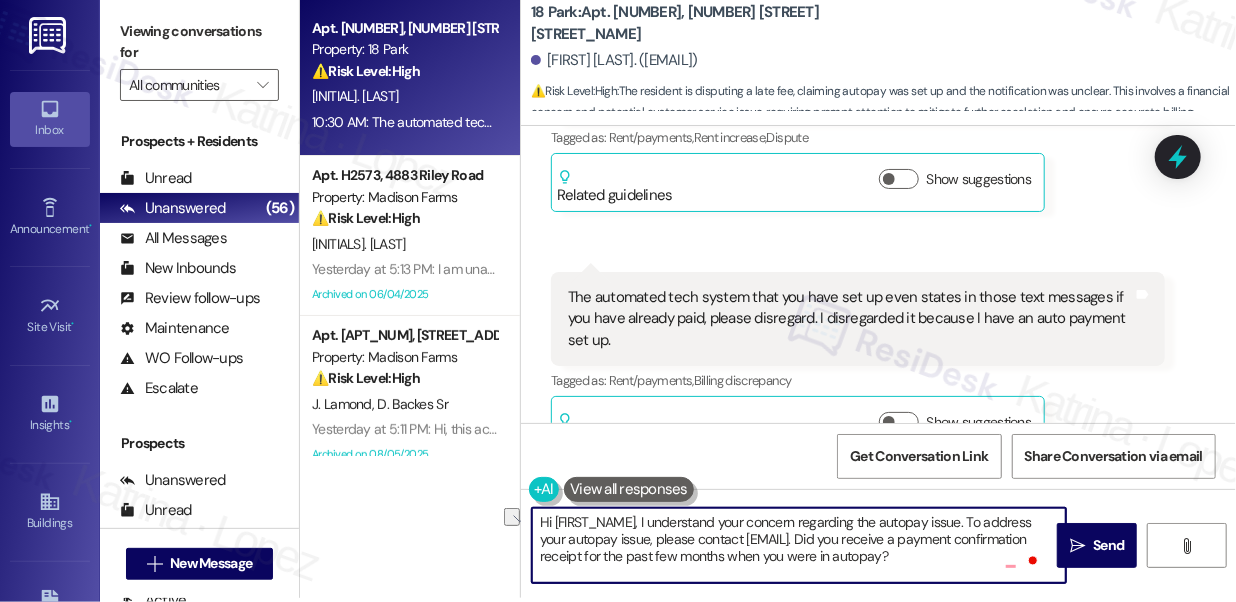 drag, startPoint x: 650, startPoint y: 538, endPoint x: 522, endPoint y: 546, distance: 128.24976 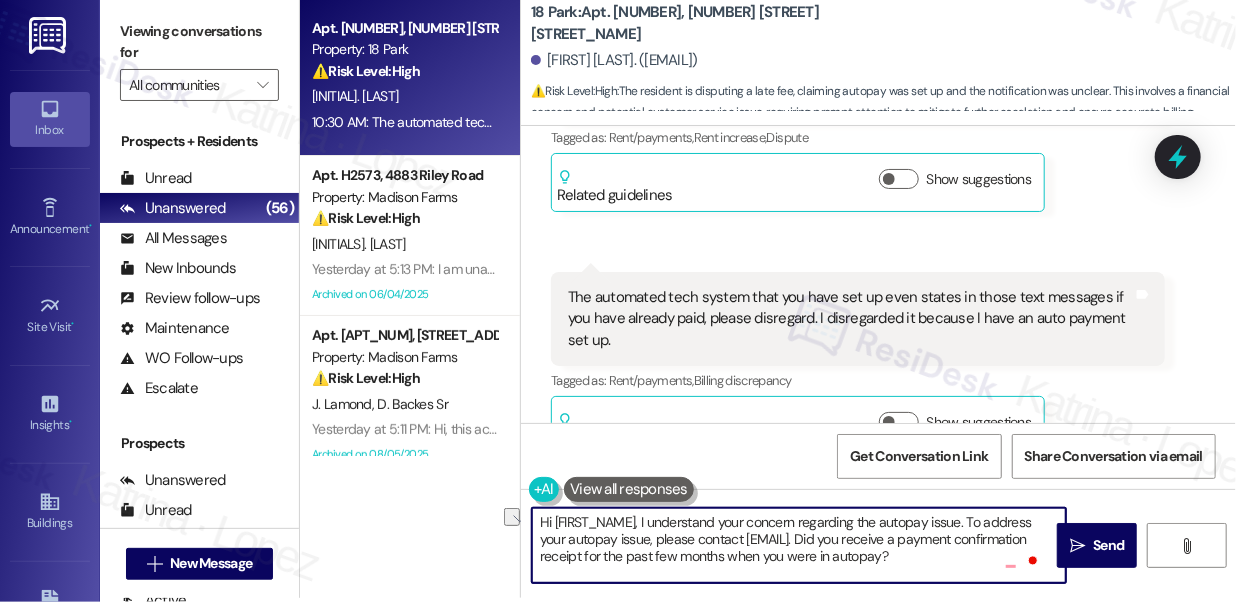 click on "Hi {{first_name}}, I understand your concern regarding the autopay issue. To address your autopay issue, please contact residentportalhelp@thekregroup.com. Did you receive a payment confirmation receipt for the past few months when you were in autopay?" at bounding box center [789, 545] 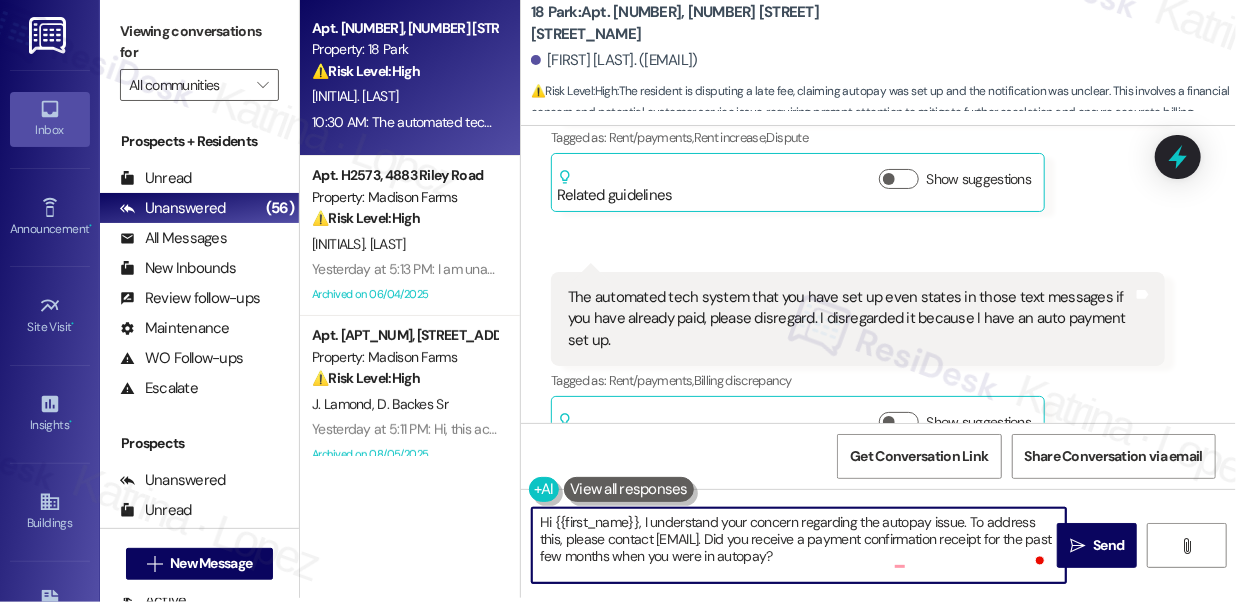 click on "Hi {{first_name}}, I understand your concern regarding the autopay issue. To address this, please contact residentportalhelp@thekregroup.com. Did you receive a payment confirmation receipt for the past few months when you were in autopay?" at bounding box center [799, 545] 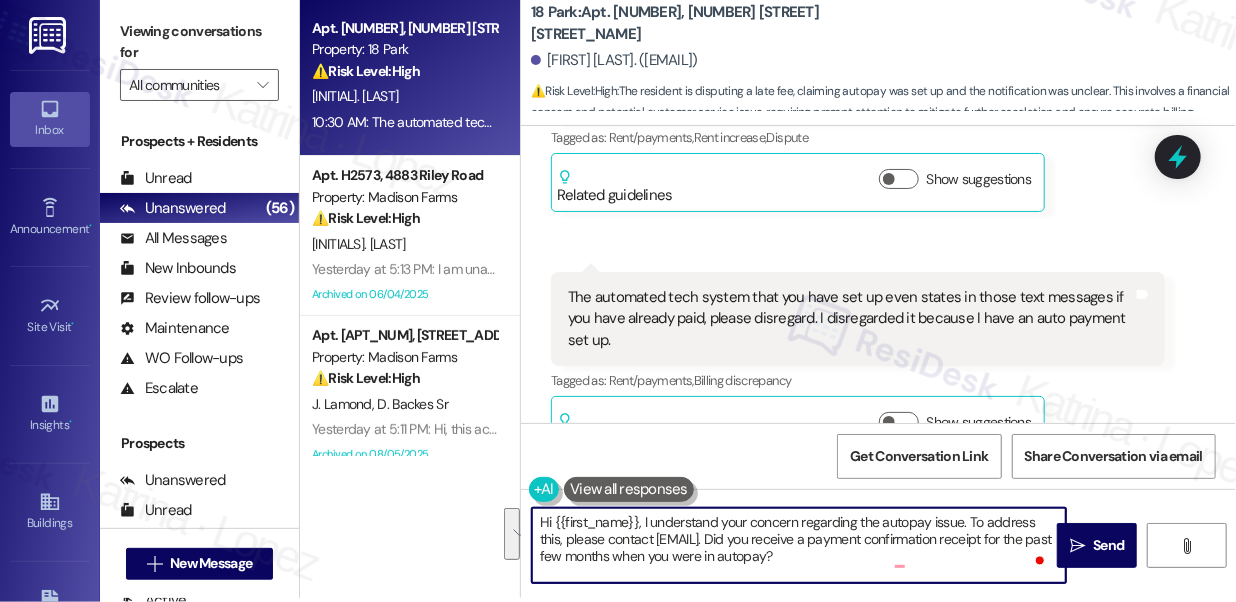 click on "Hi {{first_name}}, I understand your concern regarding the autopay issue. To address this, please contact residentportalhelp@thekregroup.com. Did you receive a payment confirmation receipt for the past few months when you were in autopay?" at bounding box center (799, 545) 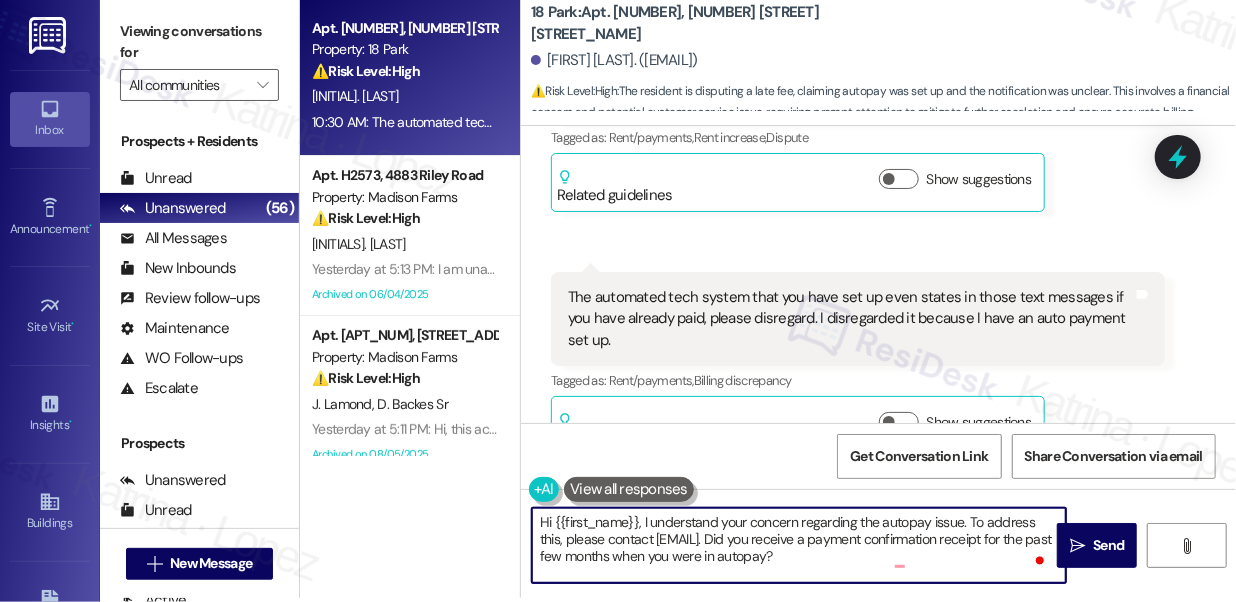 click on "Hi {{first_name}}, I understand your concern regarding the autopay issue. To address this, please contact residentportalhelp@thekregroup.com. Did you receive a payment confirmation receipt for the past few months when you were in autopay?" at bounding box center [799, 545] 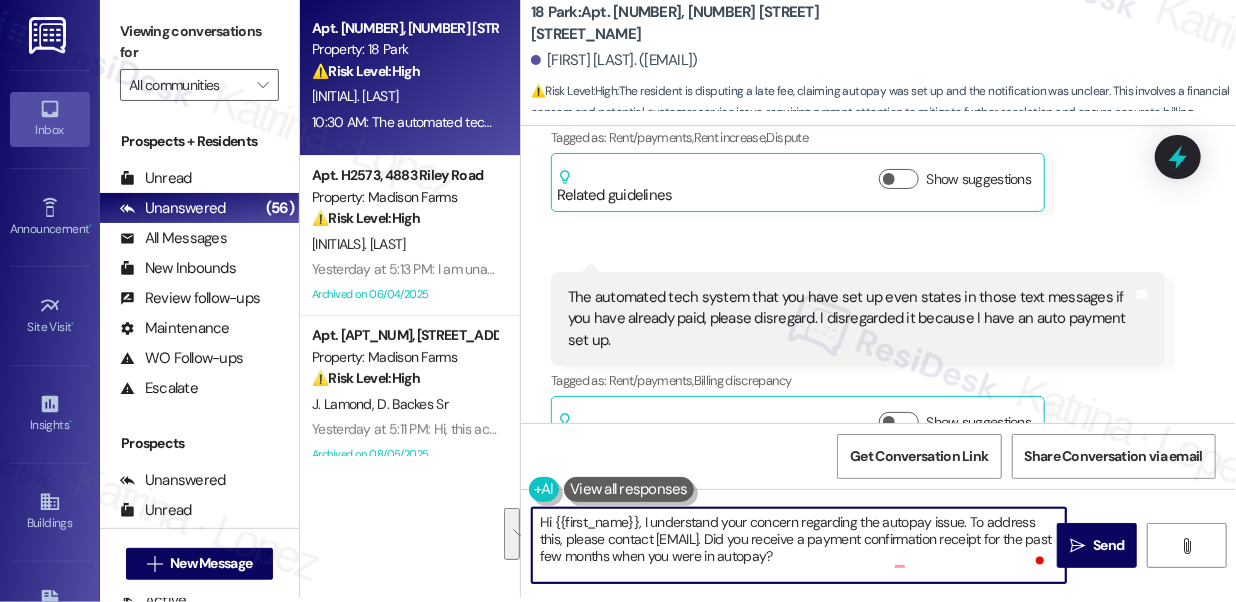 click on "Hi {{first_name}}, I understand your concern regarding the autopay issue. To address this, please contact residentportalhelp@thekregroup.com. Did you receive a payment confirmation receipt for the past few months when you were in autopay?" at bounding box center (799, 545) 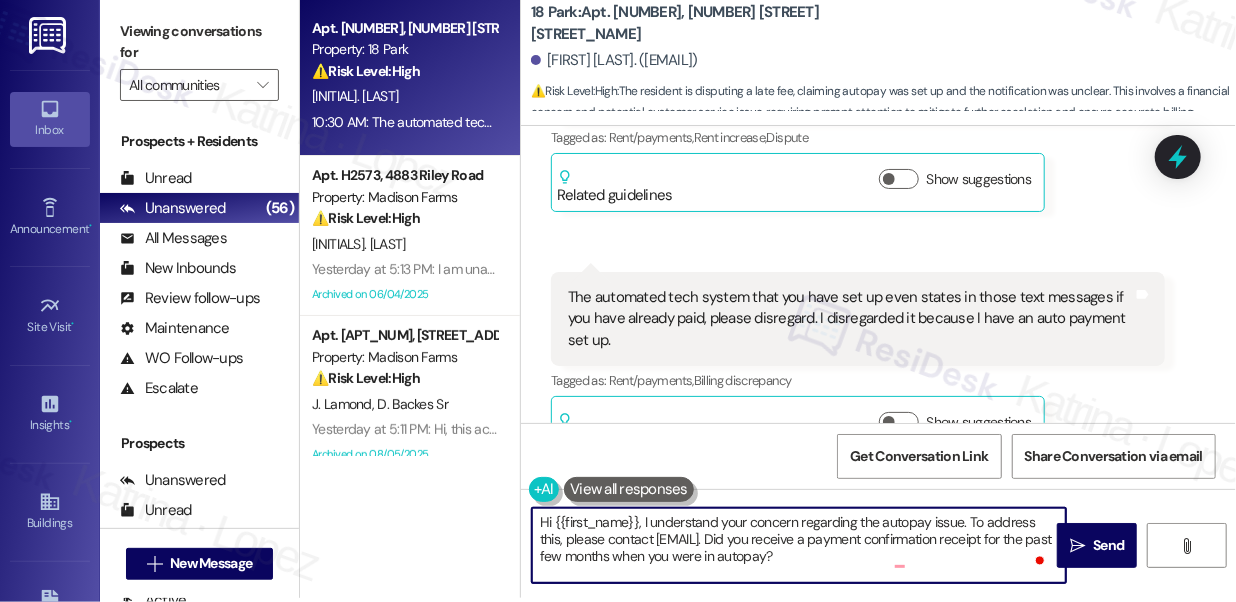 click on "Hi {{first_name}}, I understand your concern regarding the autopay issue. To address this, please contact residentportalhelp@thekregroup.com. Did you receive a payment confirmation receipt for the past few months when you were in autopay?" at bounding box center (799, 545) 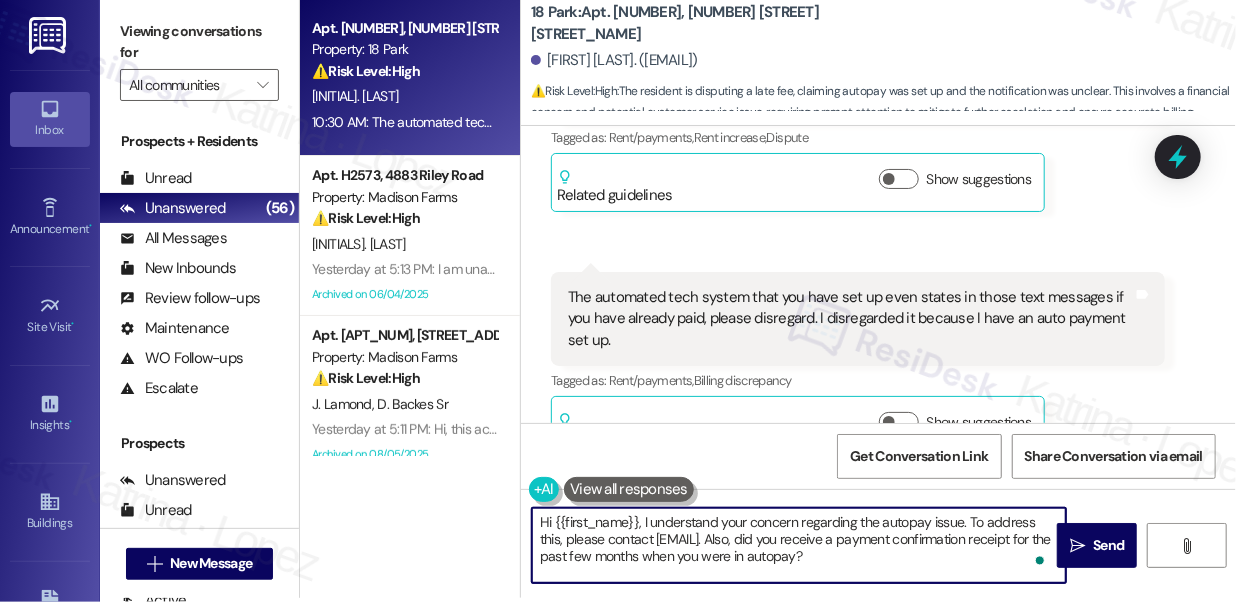 click on "Hi {{first_name}}, I understand your concern regarding the autopay issue. To address this, please contact residentportalhelp@thekregroup.com. Also, did you receive a payment confirmation receipt for the past few months when you were in autopay?" at bounding box center (799, 545) 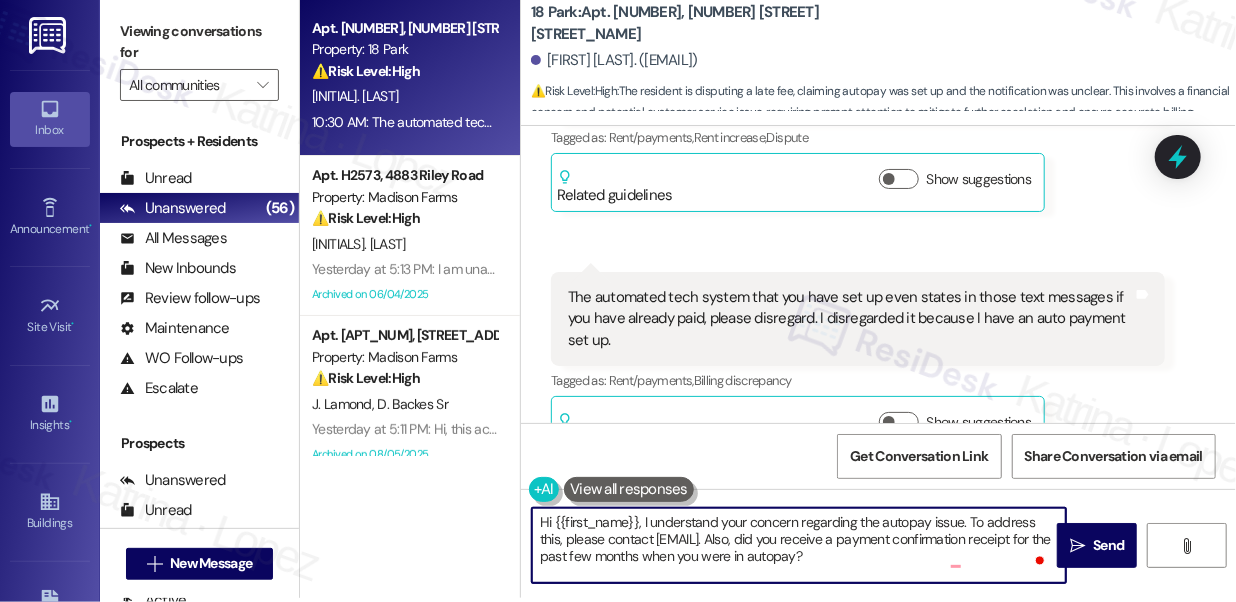 click on "Hi {{first_name}}, I understand your concern regarding the autopay issue. To address this, please contact residentportalhelp@thekregroup.com. Also, did you receive a payment confirmation receipt for the past few months when you were in autopay?" at bounding box center (799, 545) 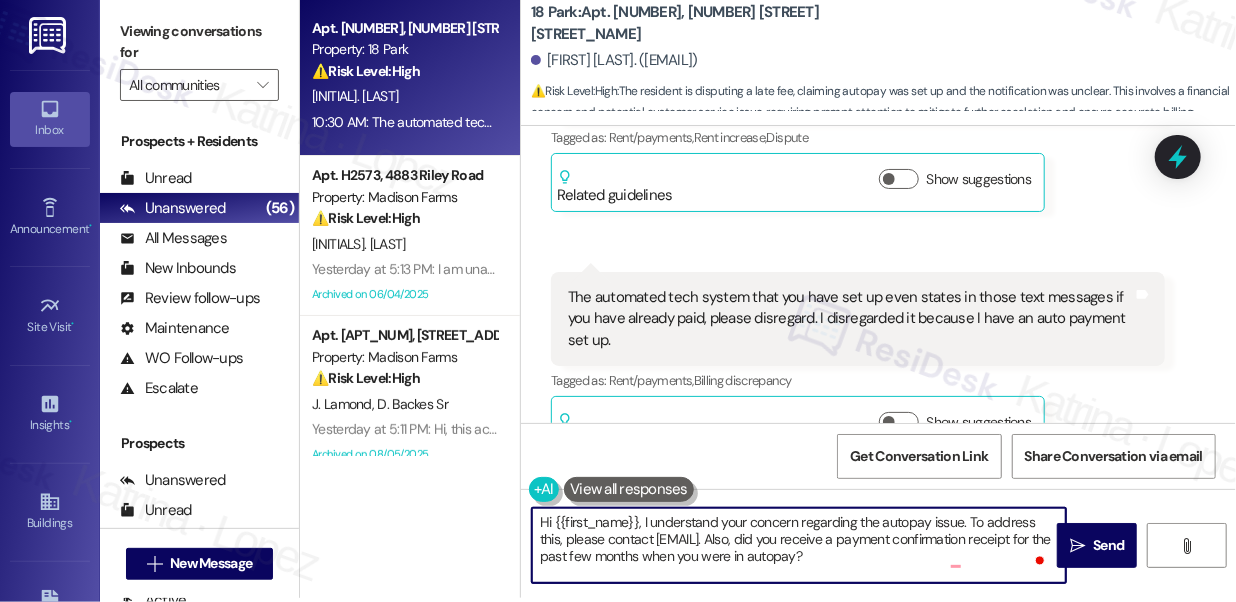 click on "Hi {{first_name}}, I understand your concern regarding the autopay issue. To address this, please contact residentportalhelp@thekregroup.com. Also, did you receive a payment confirmation receipt for the past few months when you were in autopay?" at bounding box center (799, 545) 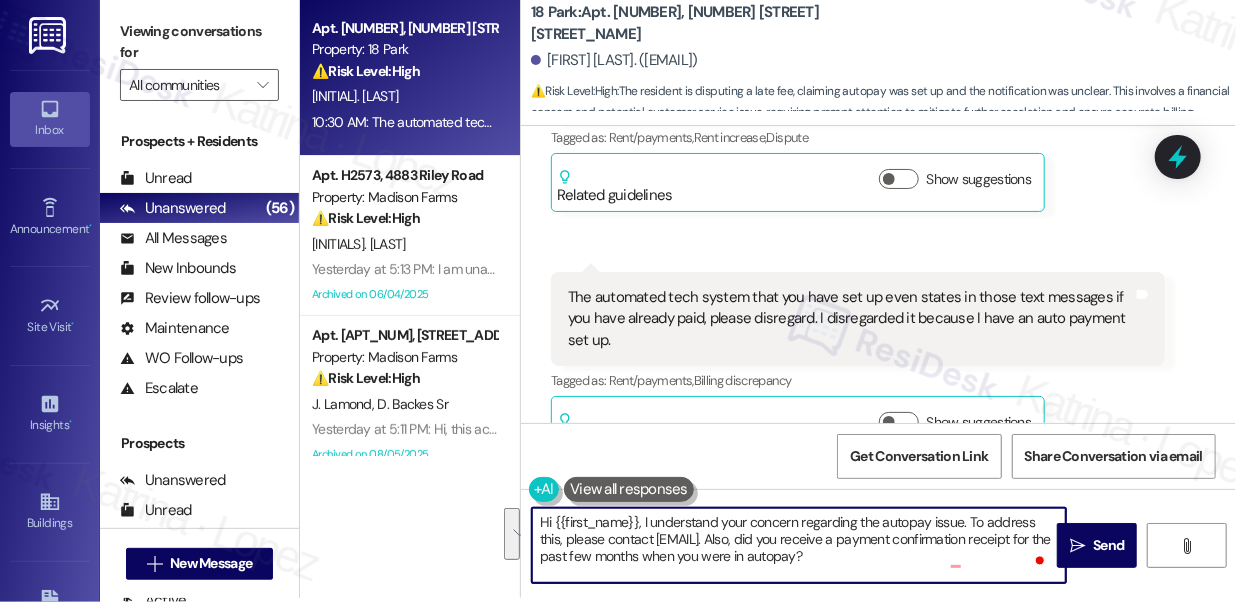 click on "Hi {{first_name}}, I understand your concern regarding the autopay issue. To address this, please contact residentportalhelp@thekregroup.com. Also, did you receive a payment confirmation receipt for the past few months when you were in autopay?" at bounding box center (799, 545) 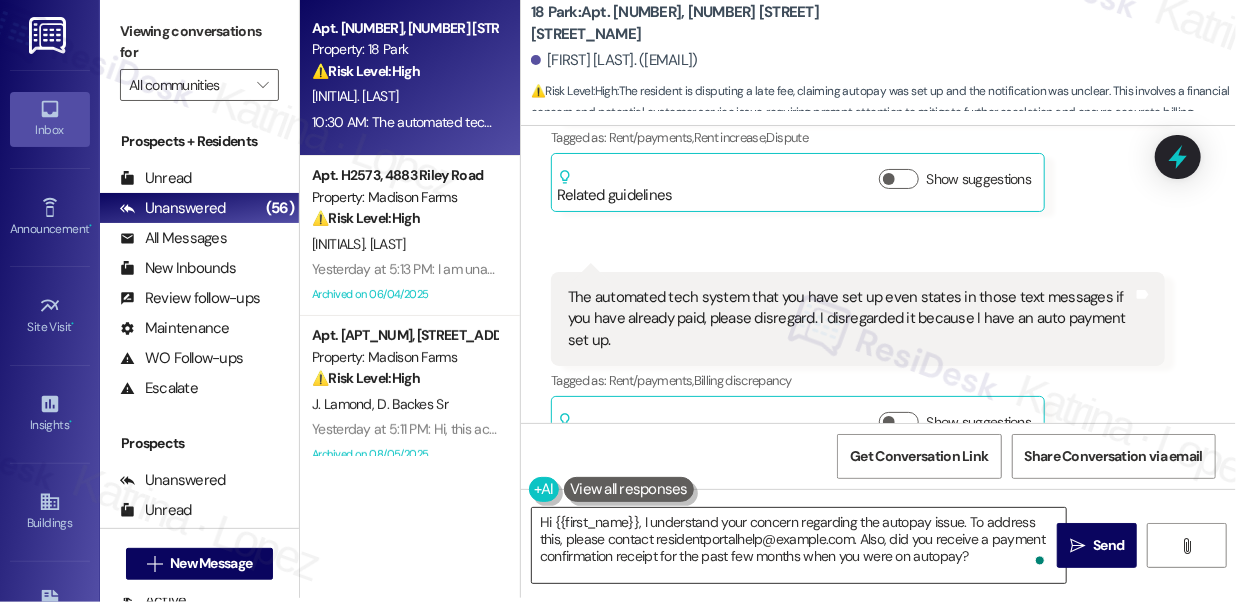 click on "Hi {{first_name}}, I understand your concern regarding the autopay issue. To address this, please contact residentportalhelp@thekregroup.com. Also, did you receive a payment confirmation receipt for the past few months when you were on autopay?" at bounding box center (799, 545) 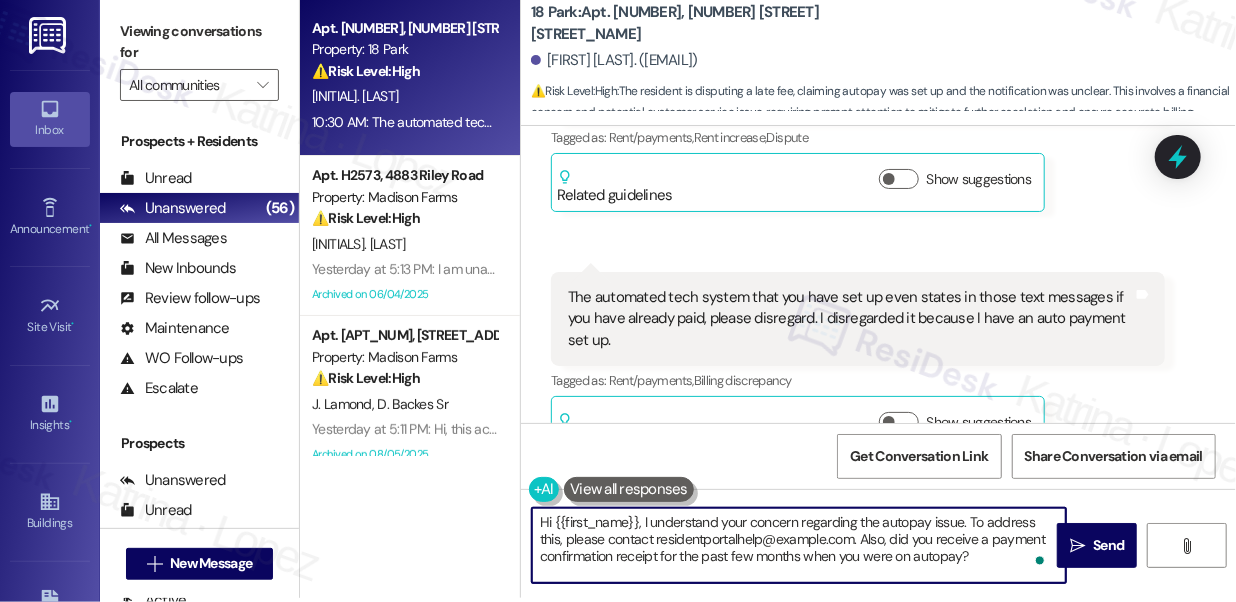 click on "Hi {{first_name}}, I understand your concern regarding the autopay issue. To address this, please contact residentportalhelp@thekregroup.com. Also, did you receive a payment confirmation receipt for the past few months when you were on autopay?" at bounding box center [799, 545] 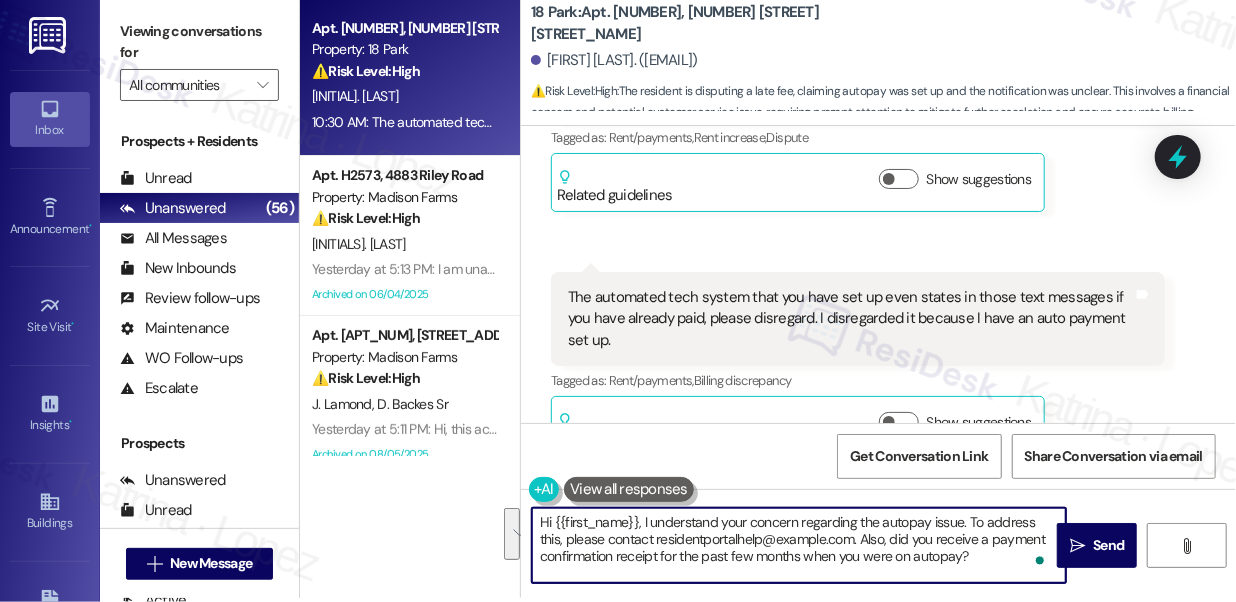 click on "Hi {{first_name}}, I understand your concern regarding the autopay issue. To address this, please contact residentportalhelp@thekregroup.com. Also, did you receive a payment confirmation receipt for the past few months when you were on autopay?" at bounding box center (799, 545) 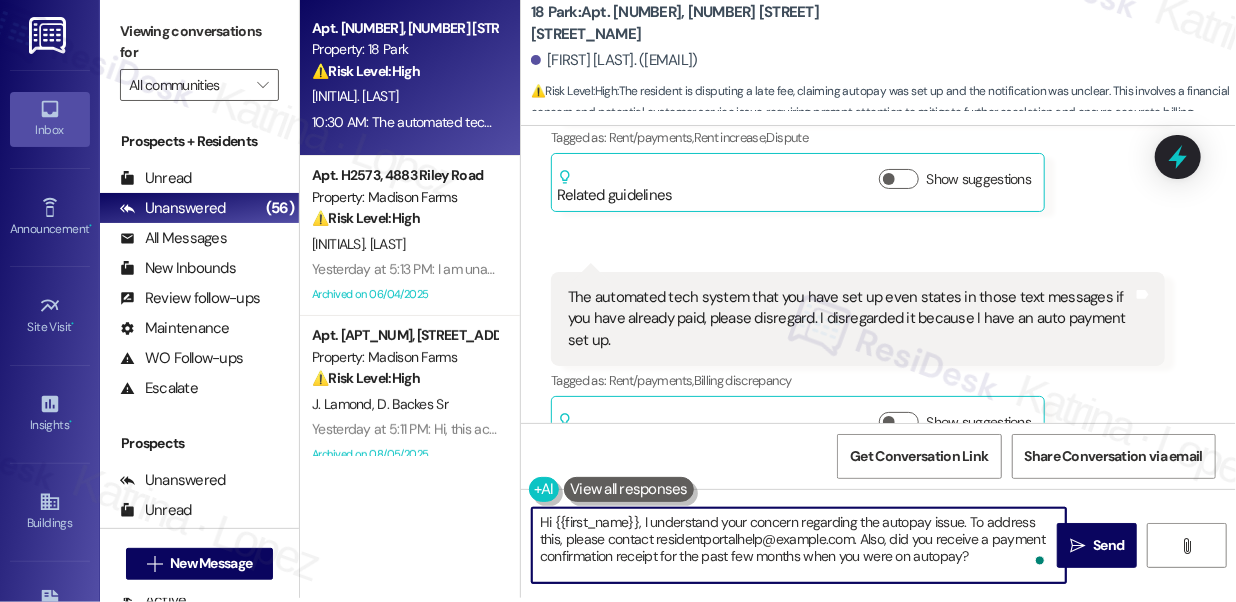 drag, startPoint x: 643, startPoint y: 521, endPoint x: 446, endPoint y: 508, distance: 197.42847 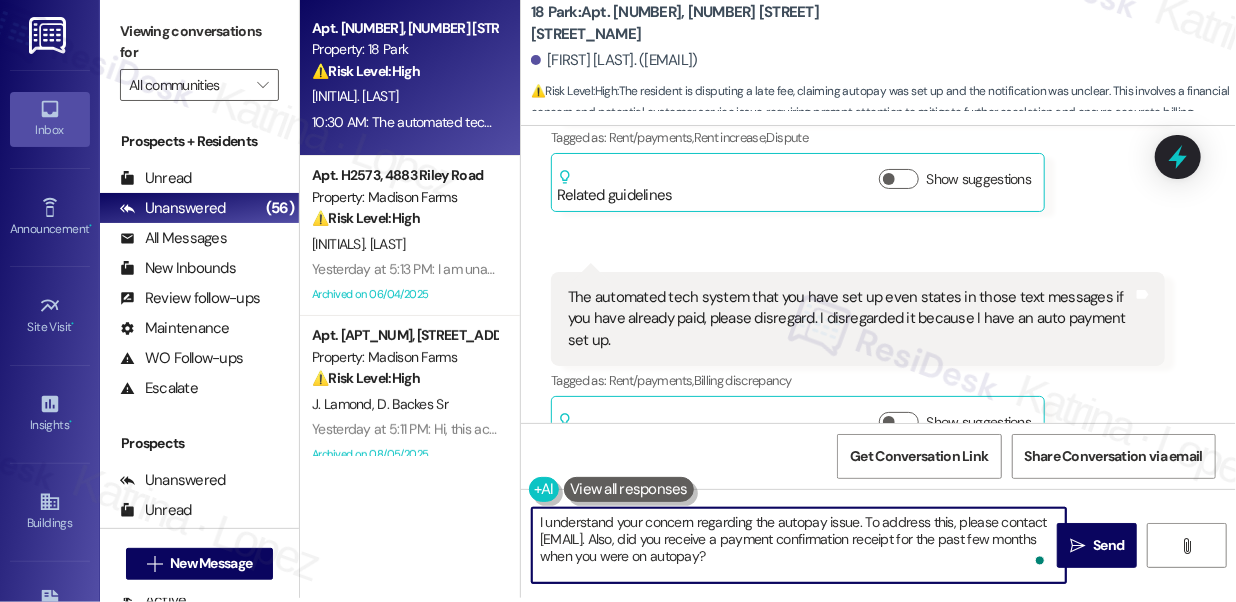 click on "I understand your concern regarding the autopay issue. To address this, please contact residentportalhelp@thekregroup.com. Also, did you receive a payment confirmation receipt for the past few months when you were on autopay?" at bounding box center [799, 545] 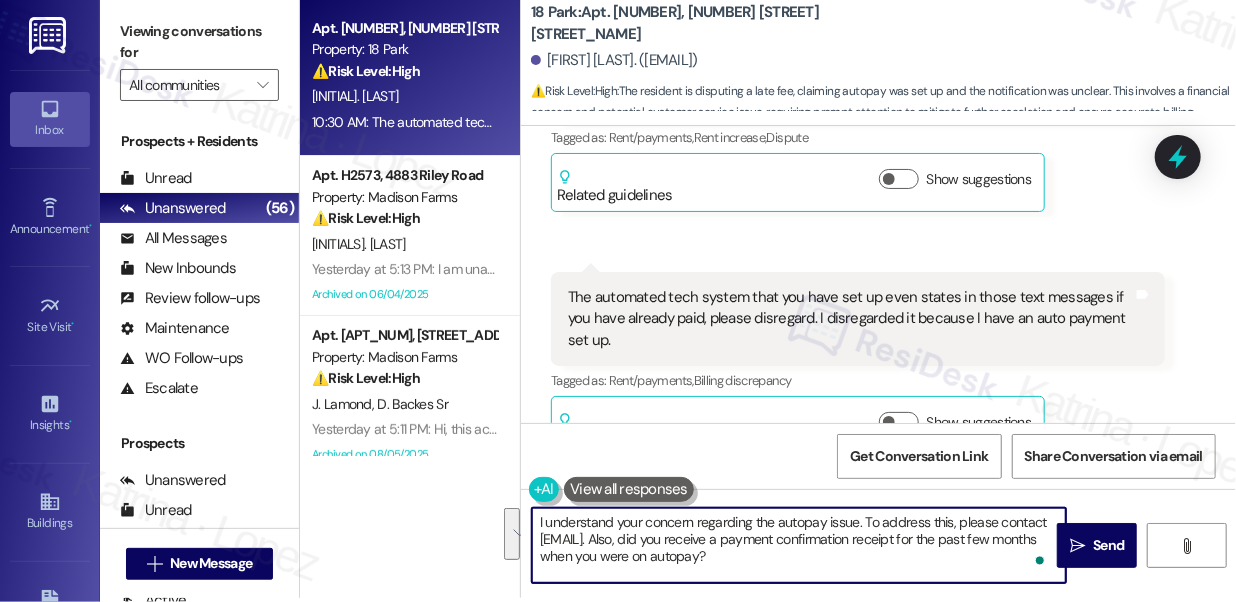 click on "I understand your concern regarding the autopay issue. To address this, please contact residentportalhelp@thekregroup.com. Also, did you receive a payment confirmation receipt for the past few months when you were on autopay?" at bounding box center (799, 545) 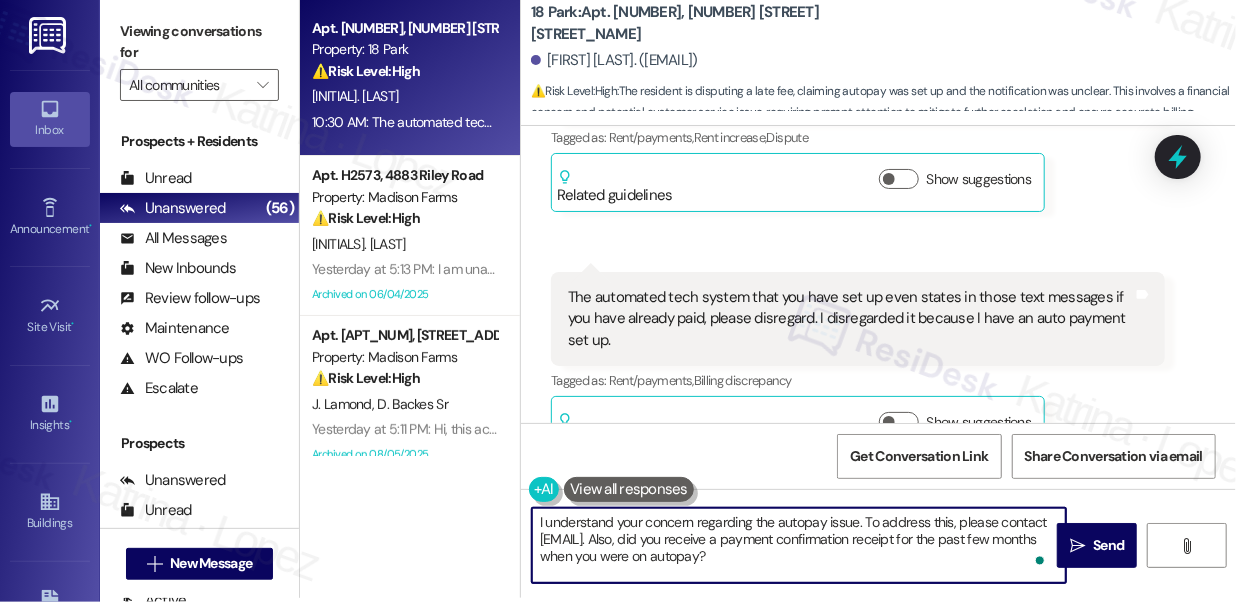 click on "I understand your concern regarding the autopay issue. To address this, please contact residentportalhelp@thekregroup.com. Also, did you receive a payment confirmation receipt for the past few months when you were on autopay?" at bounding box center [799, 545] 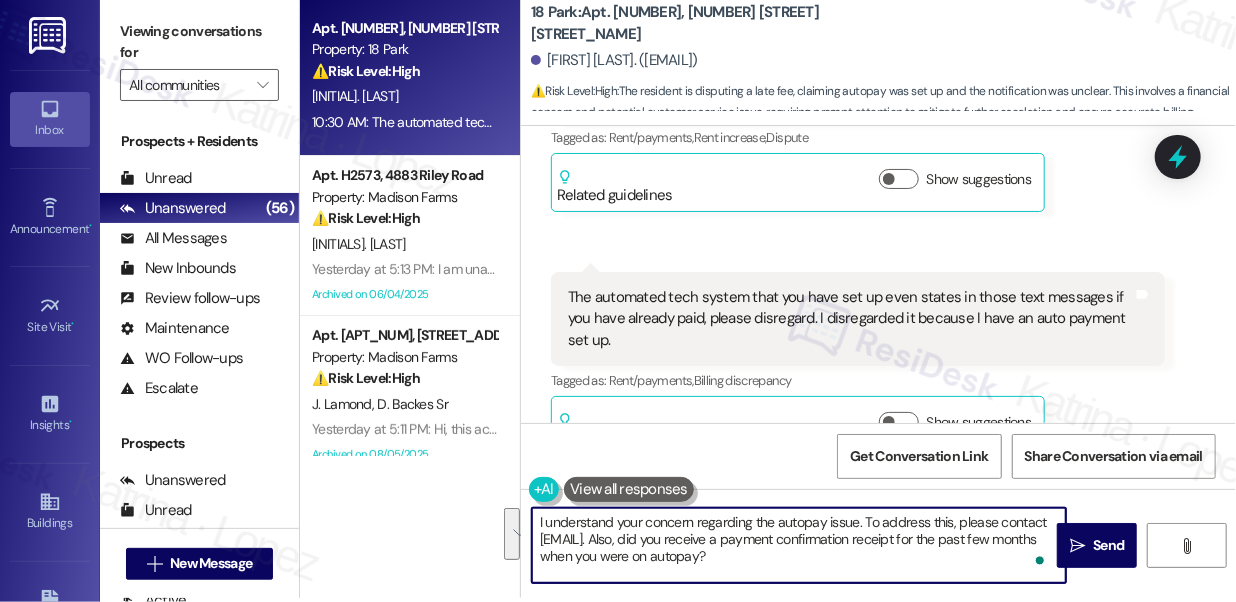 click on "I understand your concern regarding the autopay issue. To address this, please contact residentportalhelp@thekregroup.com. Also, did you receive a payment confirmation receipt for the past few months when you were on autopay?" at bounding box center [799, 545] 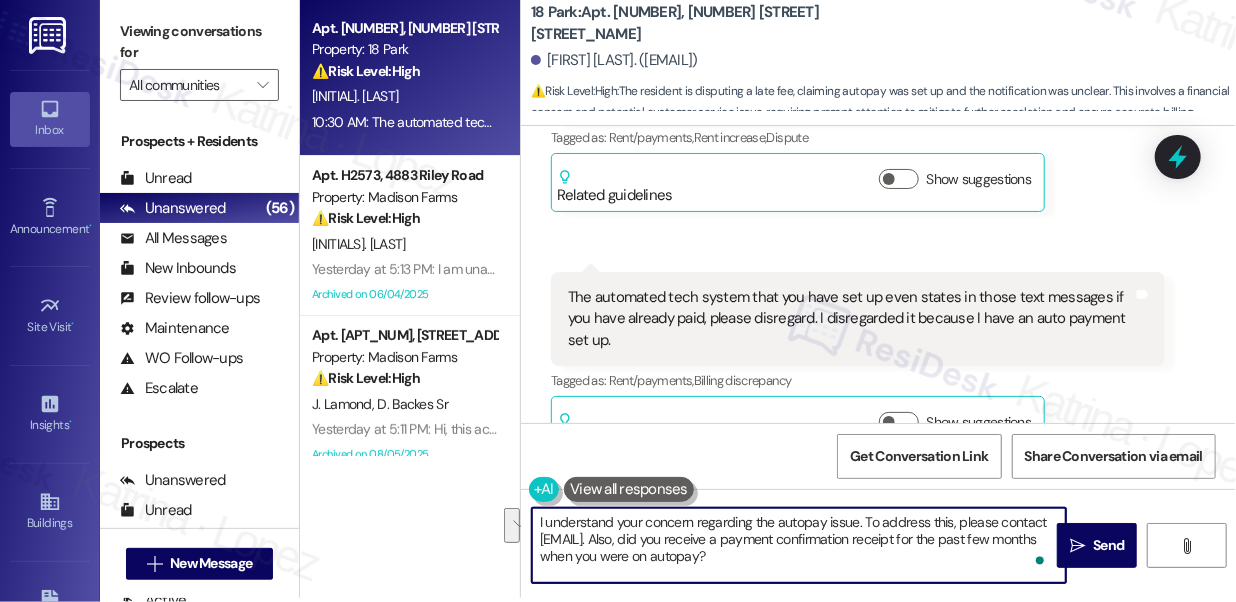 drag, startPoint x: 942, startPoint y: 563, endPoint x: 767, endPoint y: 544, distance: 176.02841 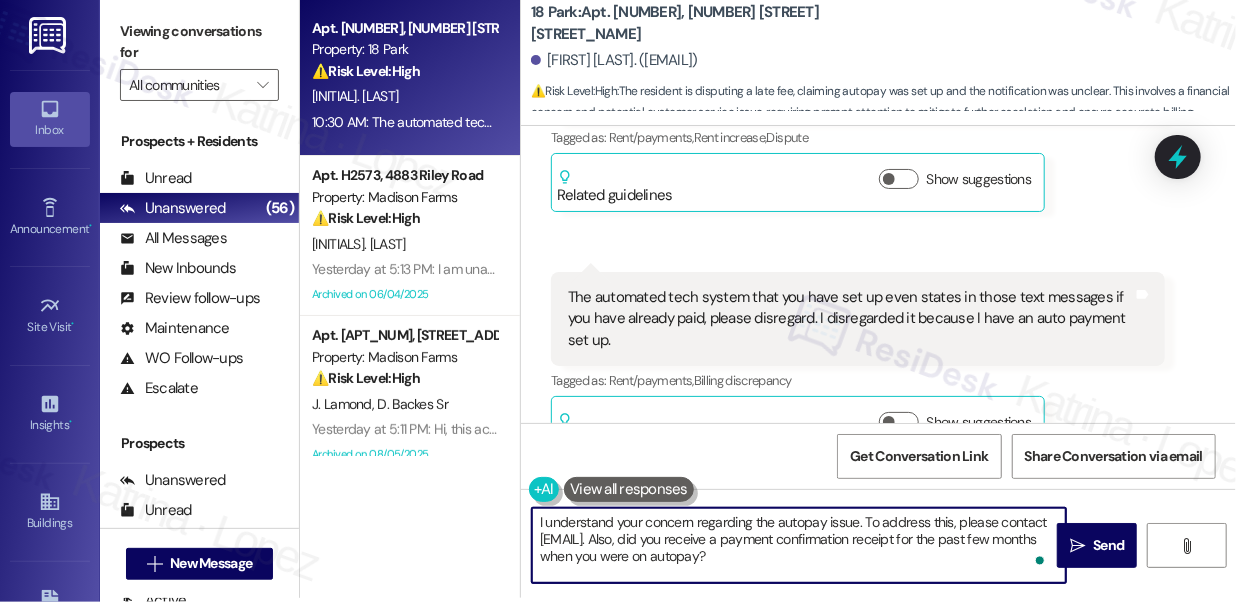 click on "I understand your concern regarding the autopay issue. To address this, please contact residentportalhelp@thekregroup.com. Also, did you receive a payment confirmation receipt for the past few months when you were on autopay?" at bounding box center [799, 545] 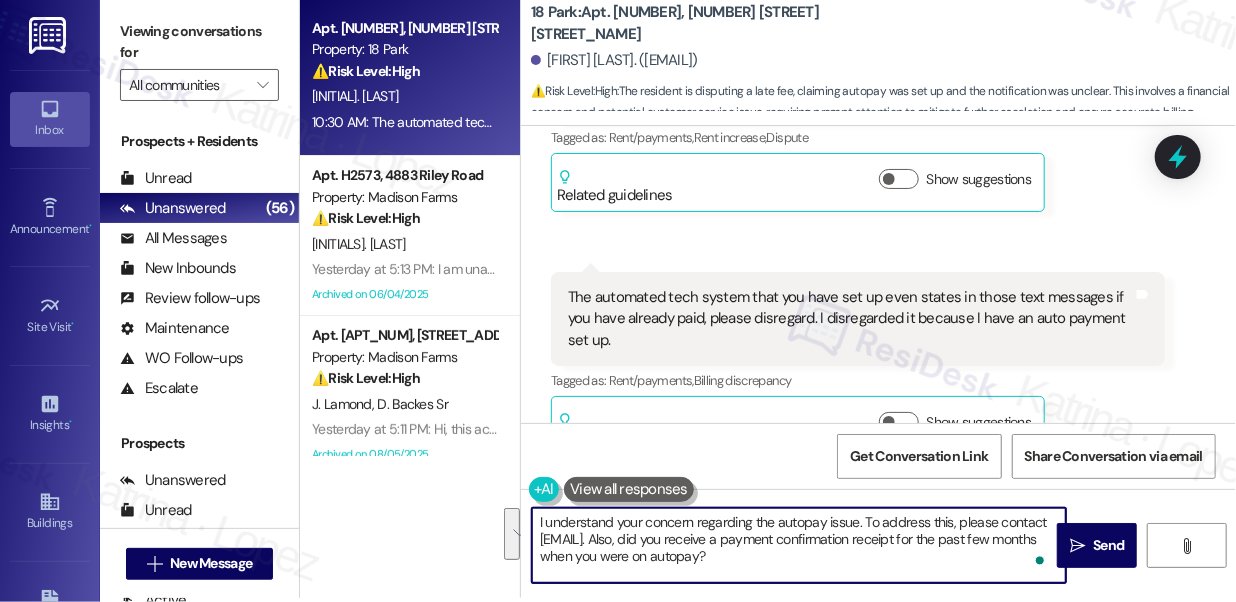 click on "I understand your concern regarding the autopay issue. To address this, please contact residentportalhelp@thekregroup.com. Also, did you receive a payment confirmation receipt for the past few months when you were on autopay?" at bounding box center (799, 545) 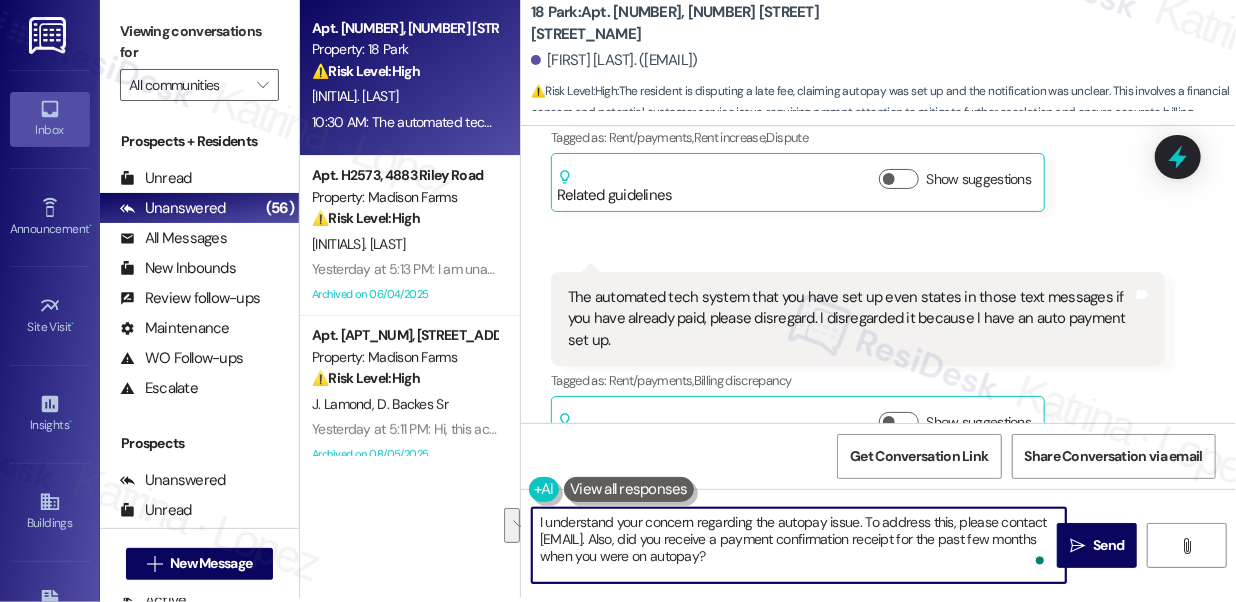 drag, startPoint x: 927, startPoint y: 554, endPoint x: 765, endPoint y: 535, distance: 163.1104 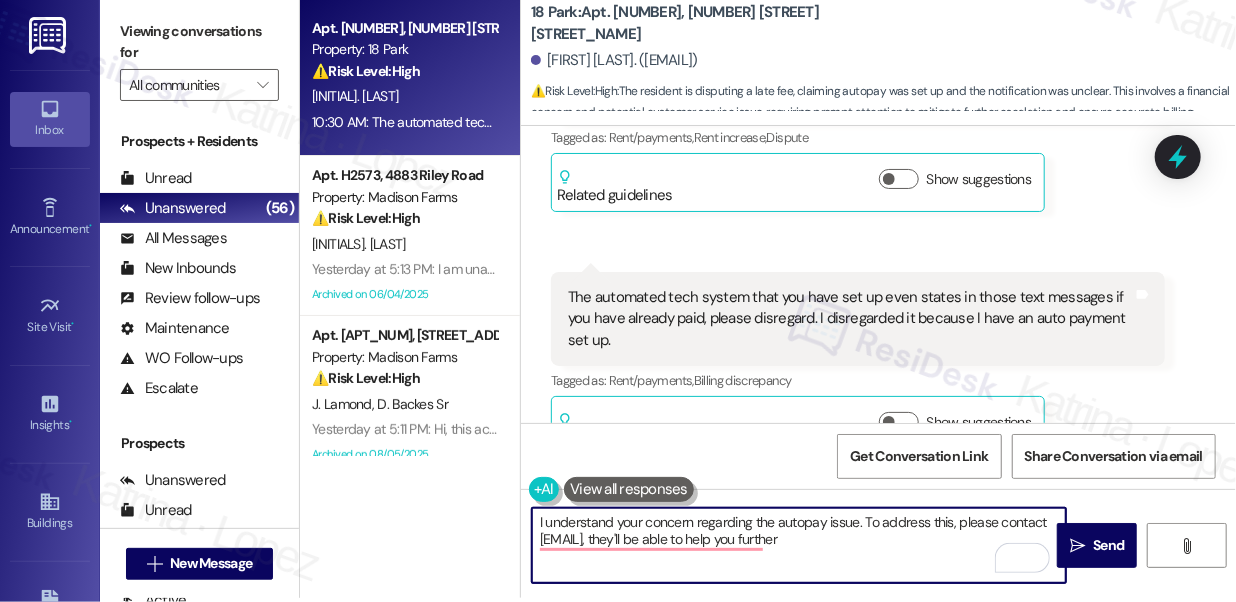 click on "I understand your concern regarding the autopay issue. To address this, please contact residentportalhelp@thekregroup.com, they'll be able to help you further" at bounding box center (799, 545) 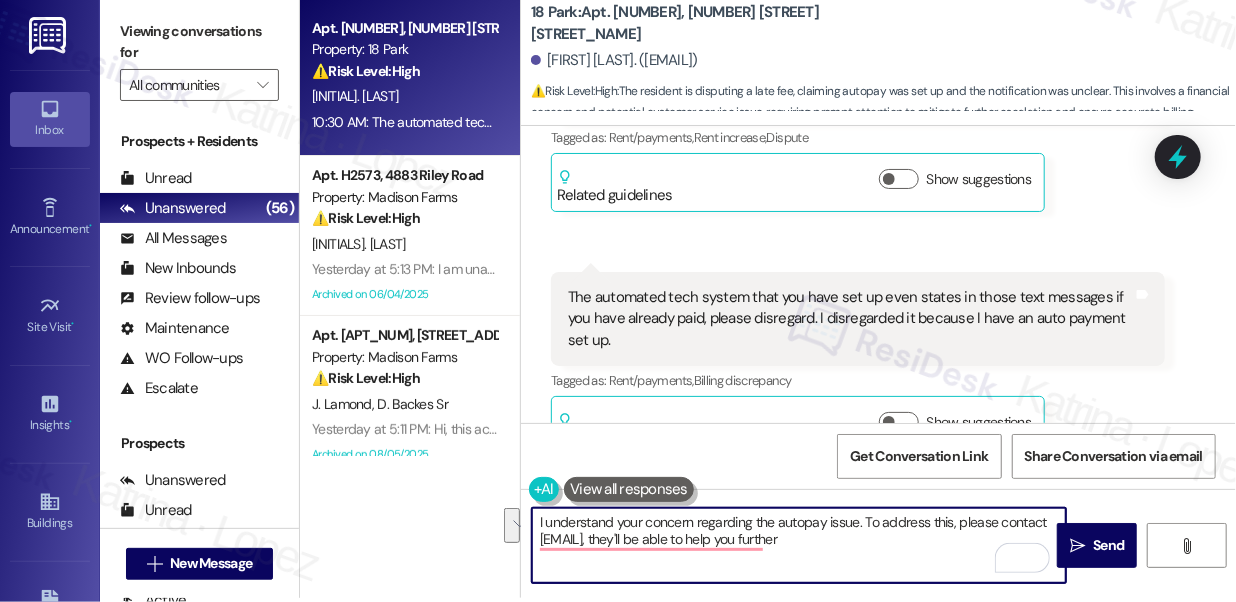 click on "I understand your concern regarding the autopay issue. To address this, please contact residentportalhelp@thekregroup.com, they'll be able to help you further" at bounding box center (799, 545) 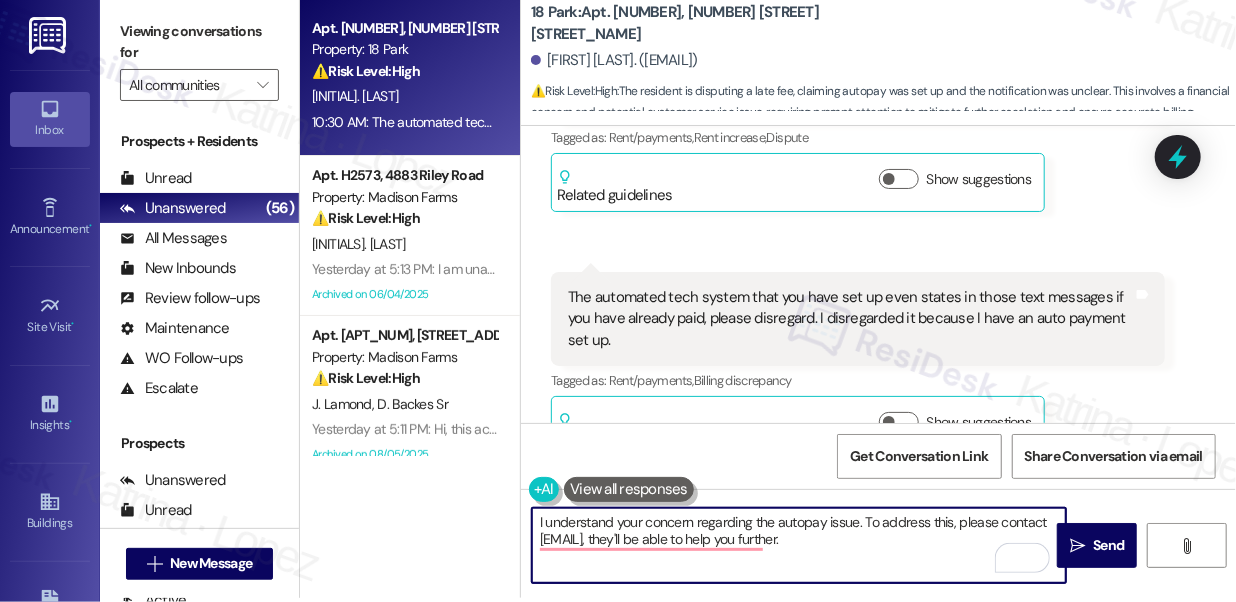 click on "I understand your concern regarding the autopay issue. To address this, please contact residentportalhelp@thekregroup.com, they'll be able to help you further." at bounding box center [799, 545] 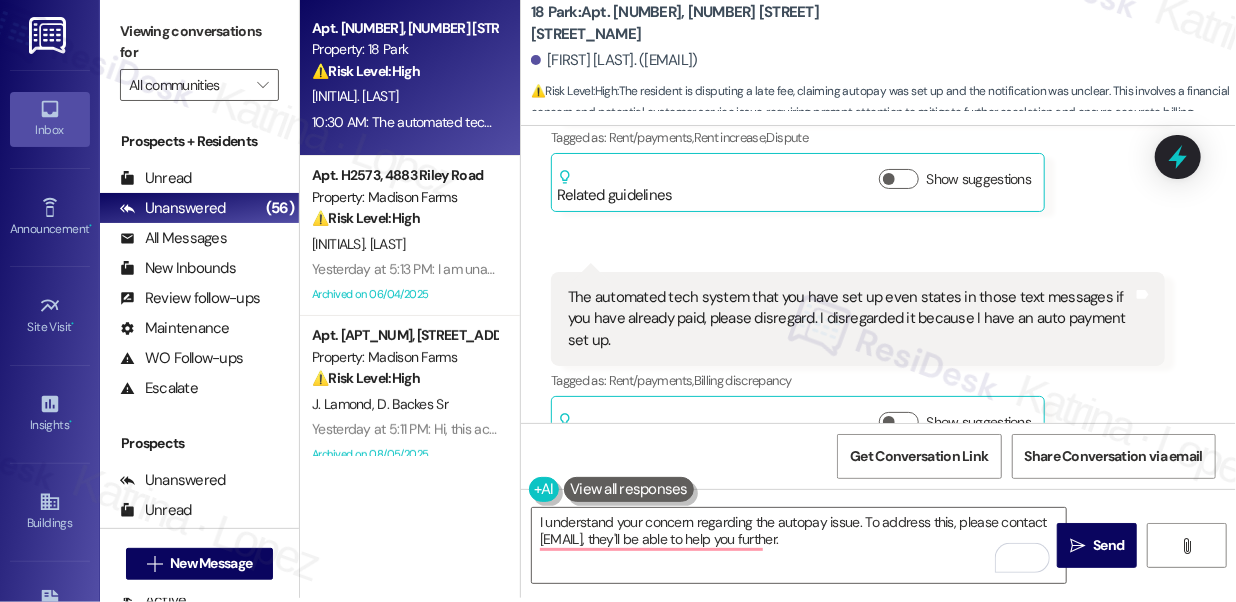 click on "Viewing conversations for" at bounding box center (199, 42) 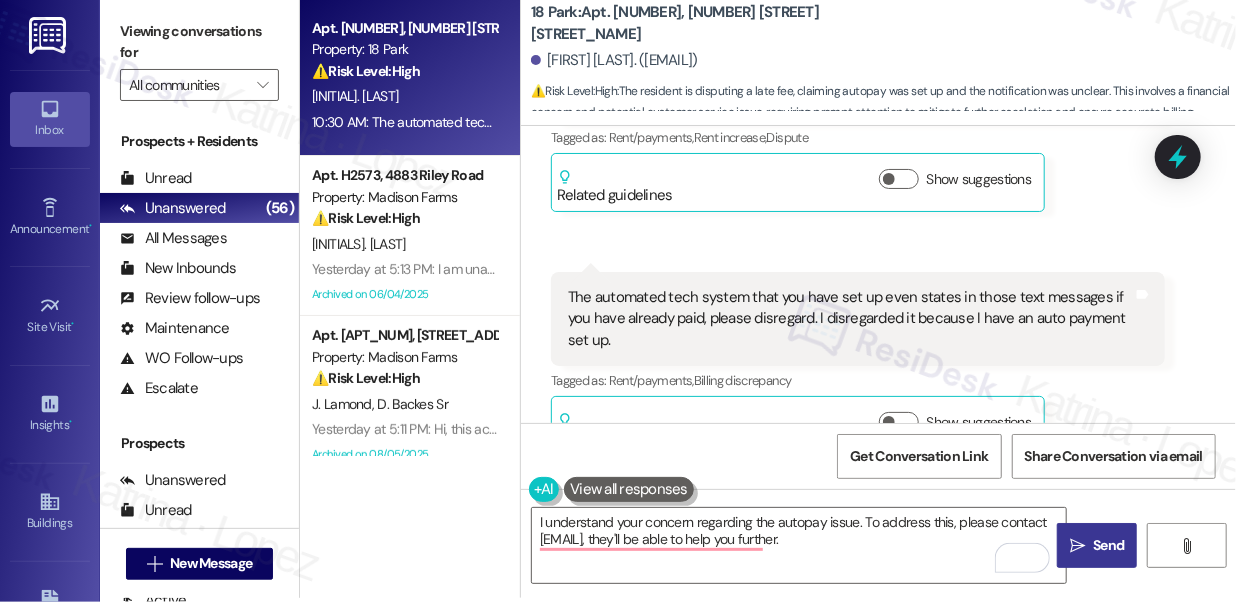 click on "Send" at bounding box center (1108, 545) 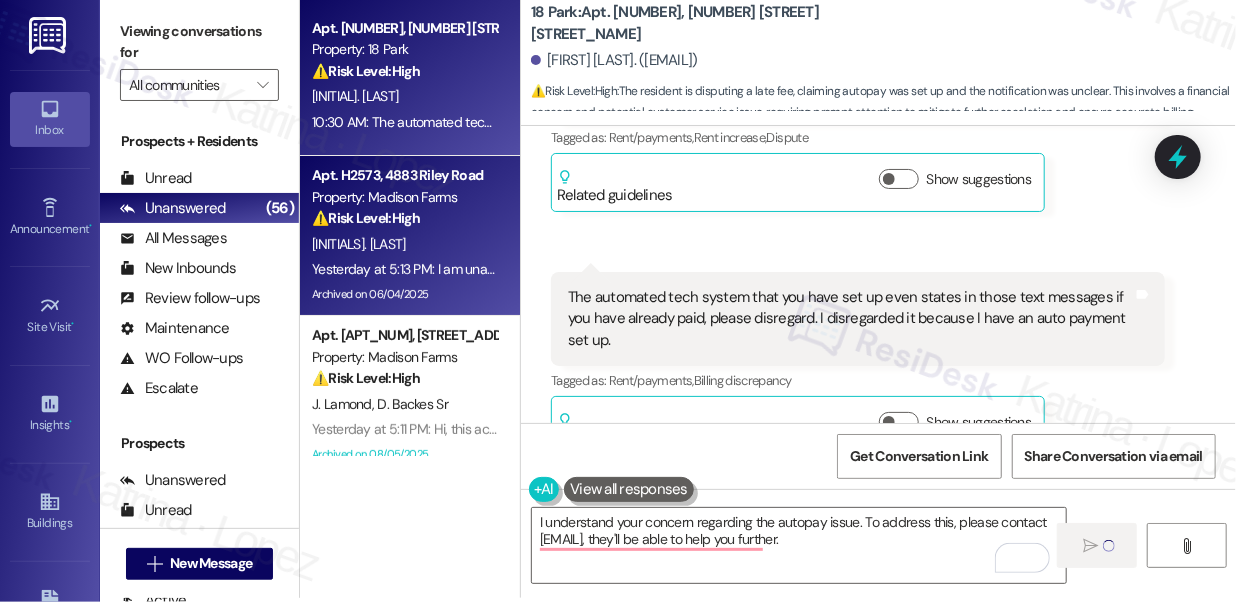 click on "L. Gabrielson" at bounding box center [404, 244] 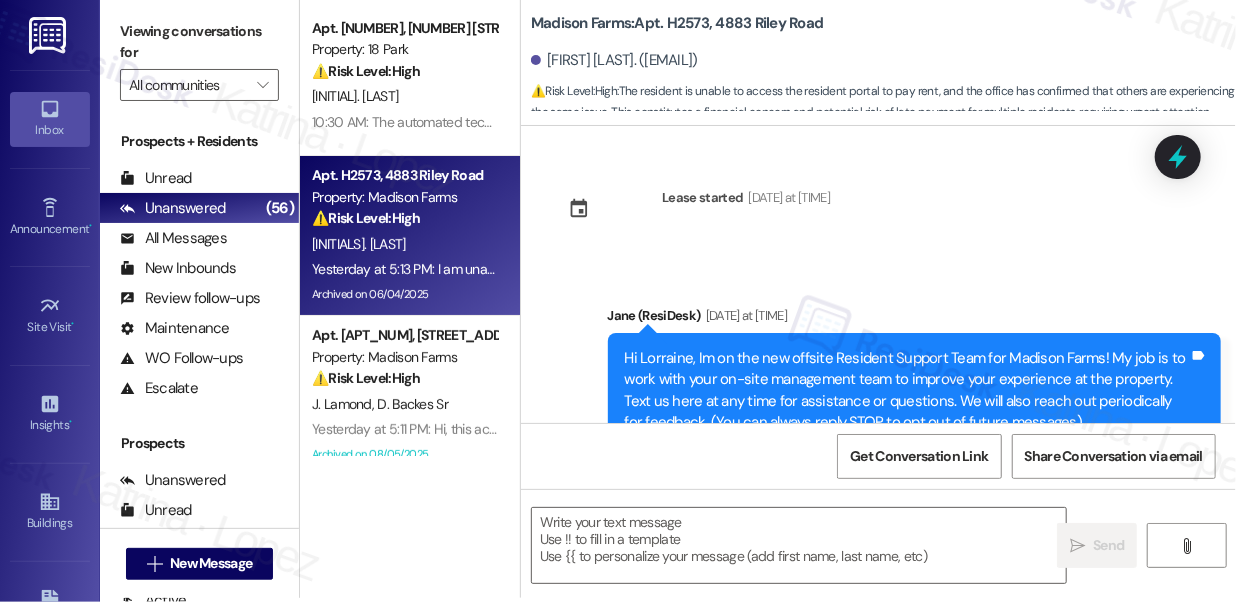 scroll, scrollTop: 1488, scrollLeft: 0, axis: vertical 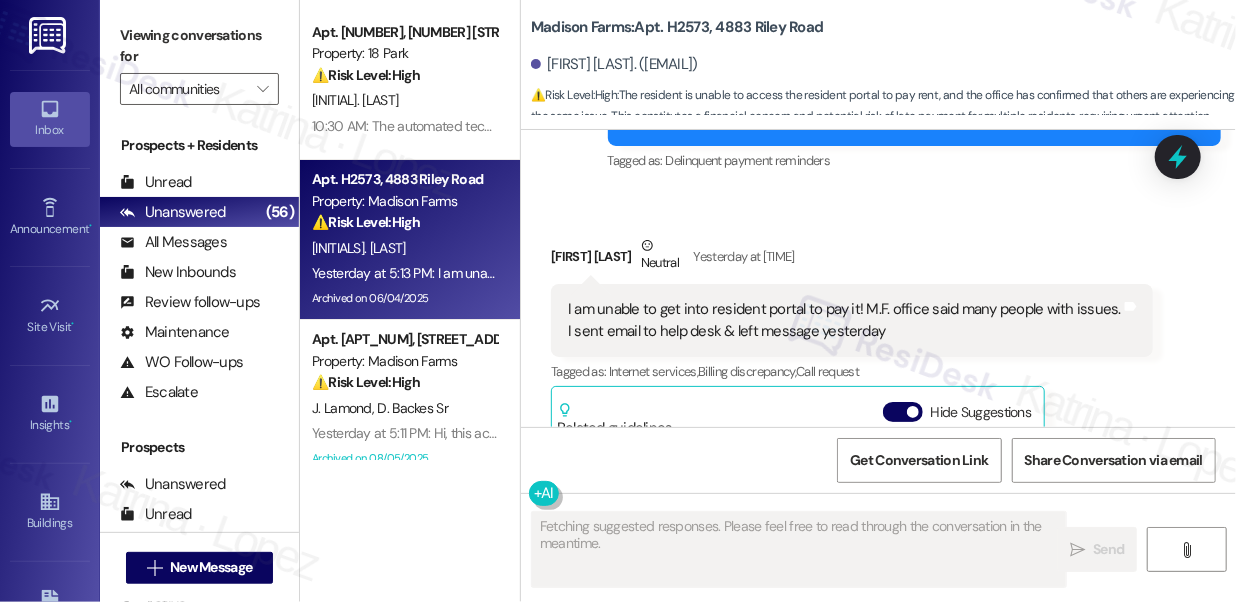 click on "I am unable to get into resident portal to pay it! M.F. office said many people with issues.
I sent email to help desk & left message yesterday" at bounding box center [844, 320] 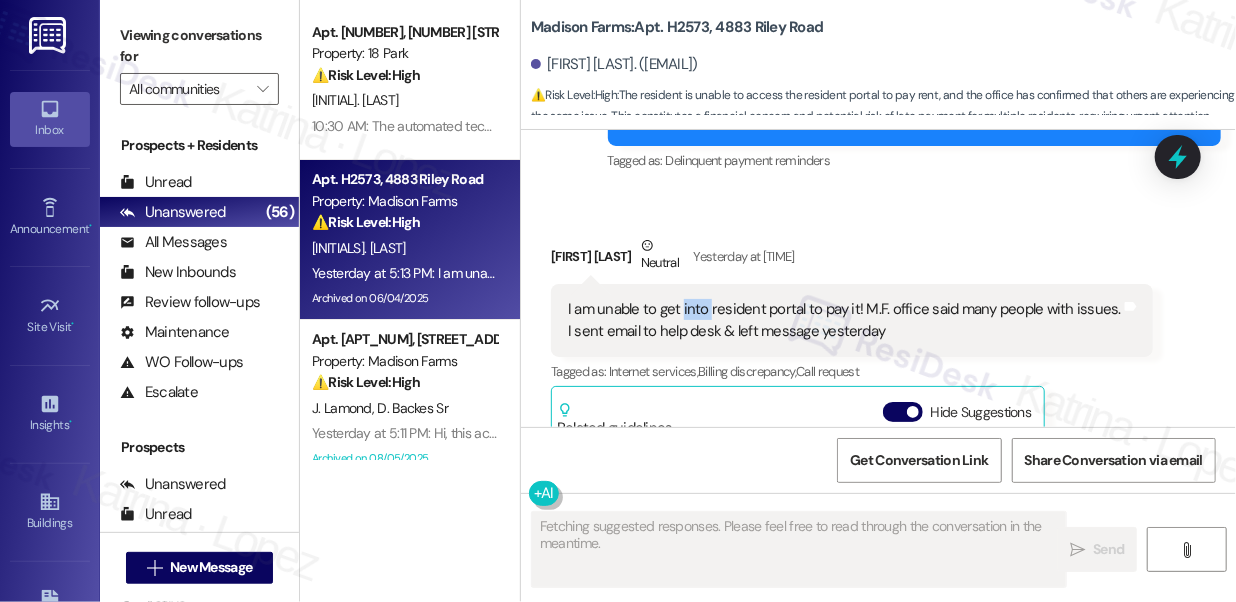 click on "I am unable to get into resident portal to pay it! M.F. office said many people with issues.
I sent email to help desk & left message yesterday" at bounding box center [844, 320] 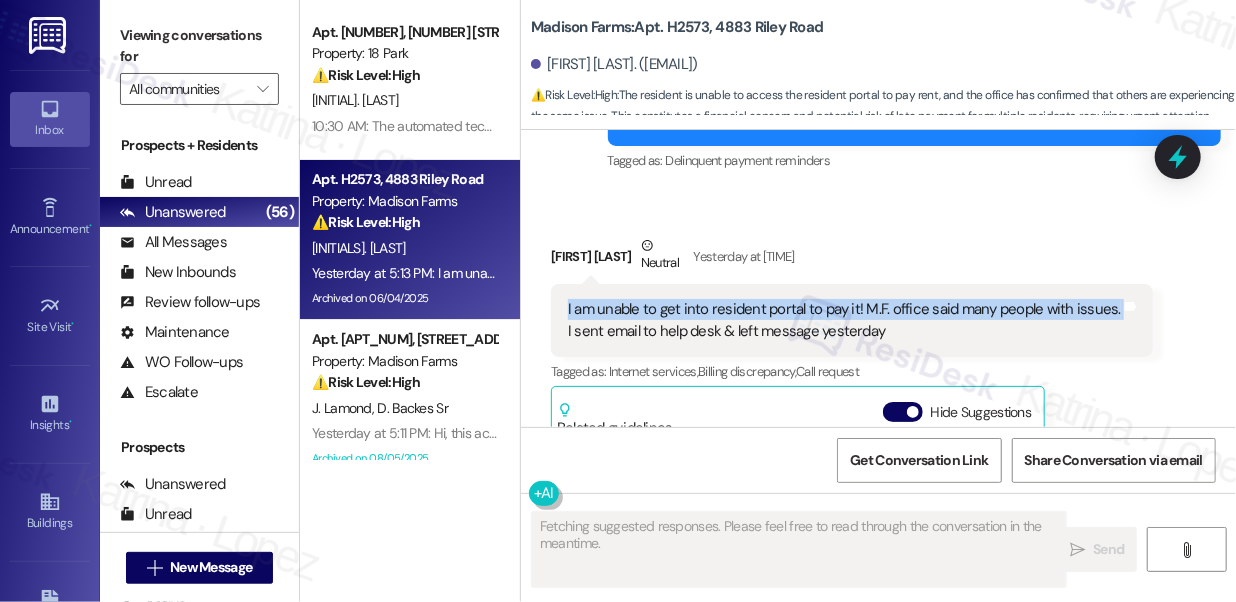 click on "I am unable to get into resident portal to pay it! M.F. office said many people with issues.
I sent email to help desk & left message yesterday" at bounding box center [844, 320] 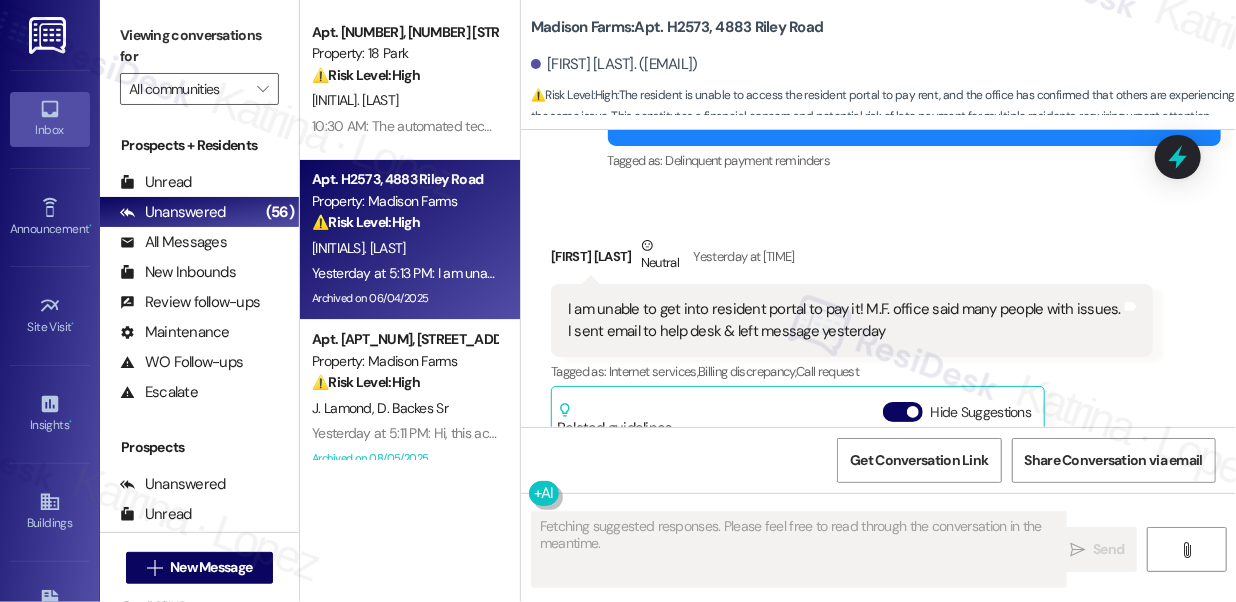 click on "Lorraine Gabrielson   Neutral Yesterday at 5:13 PM" at bounding box center [852, 259] 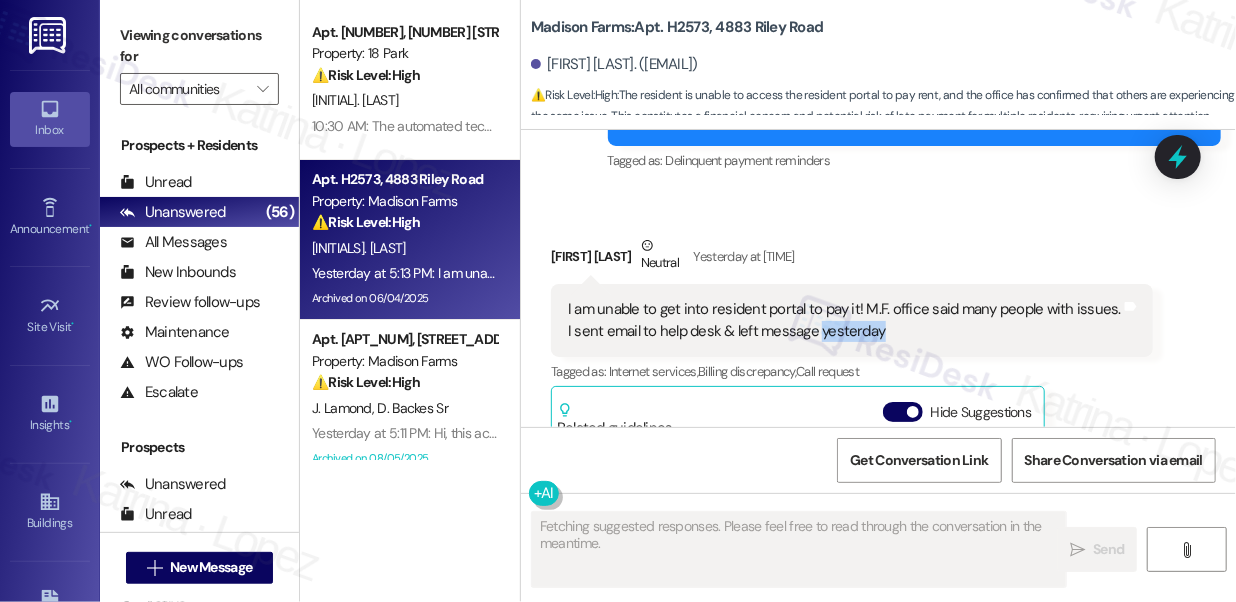 click on "I am unable to get into resident portal to pay it! M.F. office said many people with issues.
I sent email to help desk & left message yesterday" at bounding box center [844, 320] 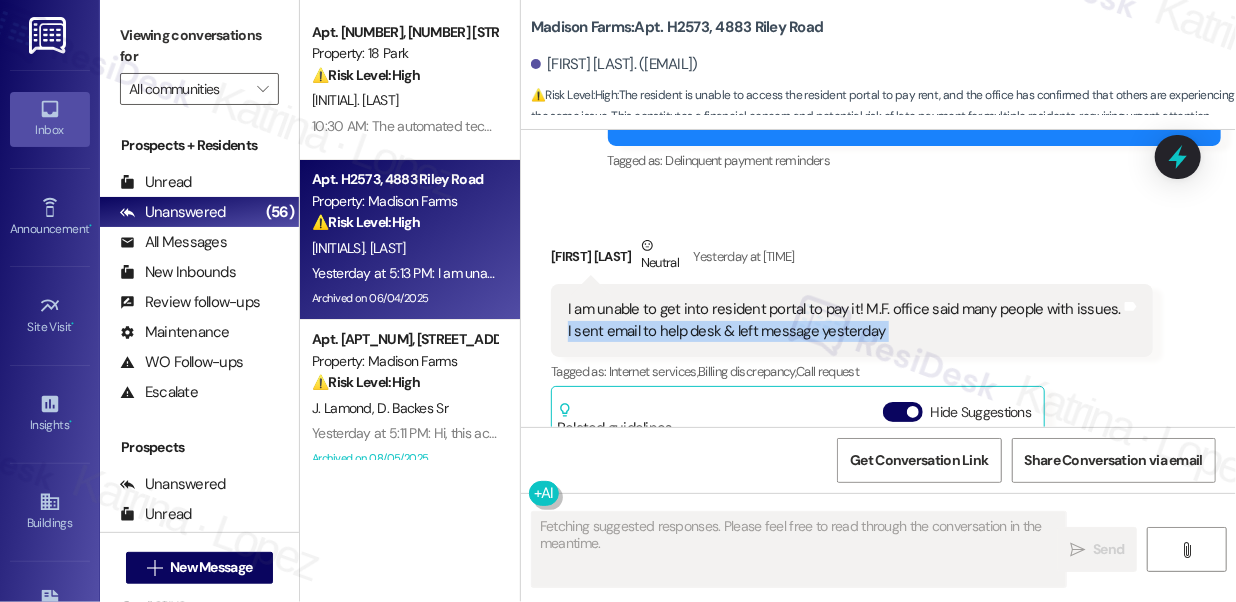 click on "I am unable to get into resident portal to pay it! M.F. office said many people with issues.
I sent email to help desk & left message yesterday" at bounding box center [844, 320] 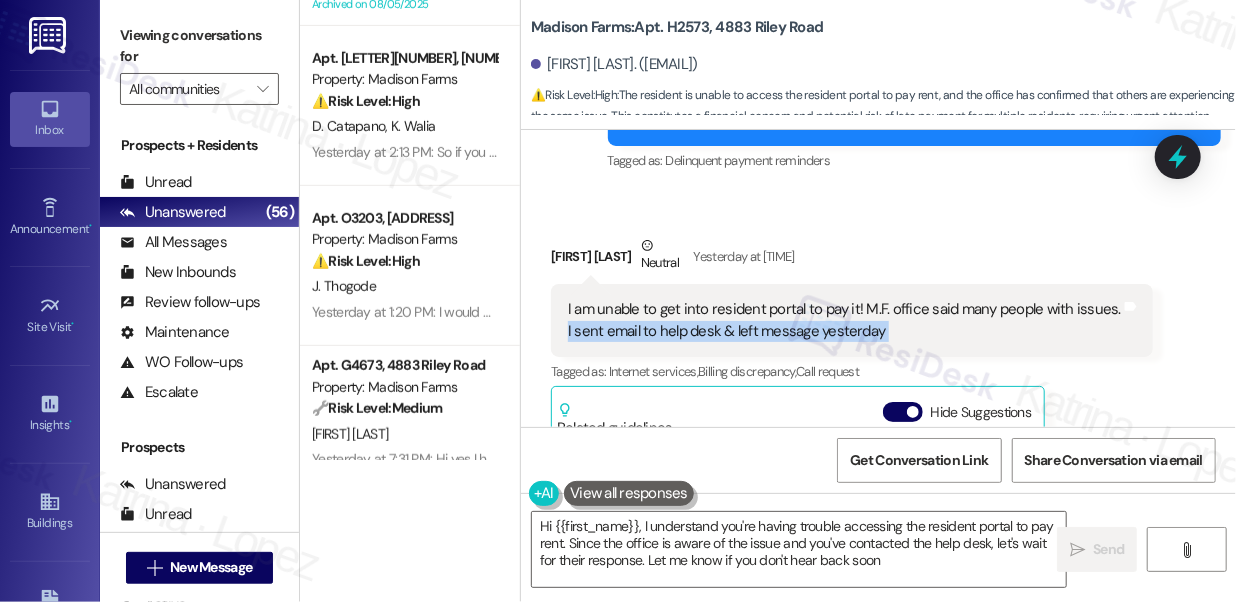 type on "Hi {{first_name}}, I understand you're having trouble accessing the resident portal to pay rent. Since the office is aware of the issue and you've contacted the help desk, let's wait for their response. Let me know if you don't hear back soon!" 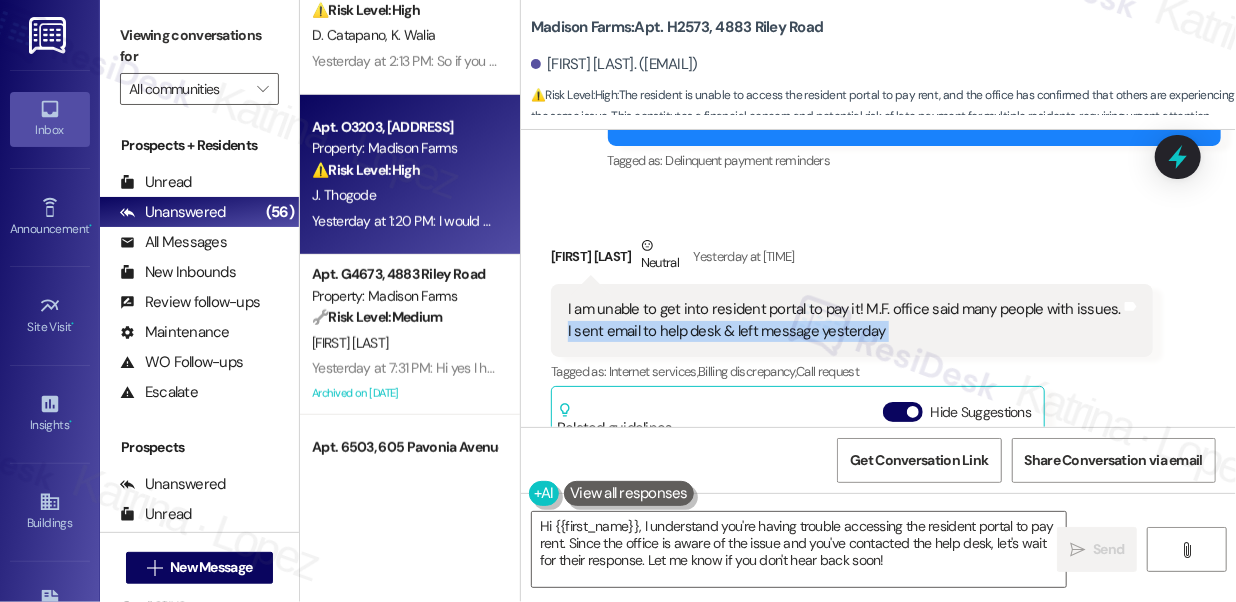scroll, scrollTop: 727, scrollLeft: 0, axis: vertical 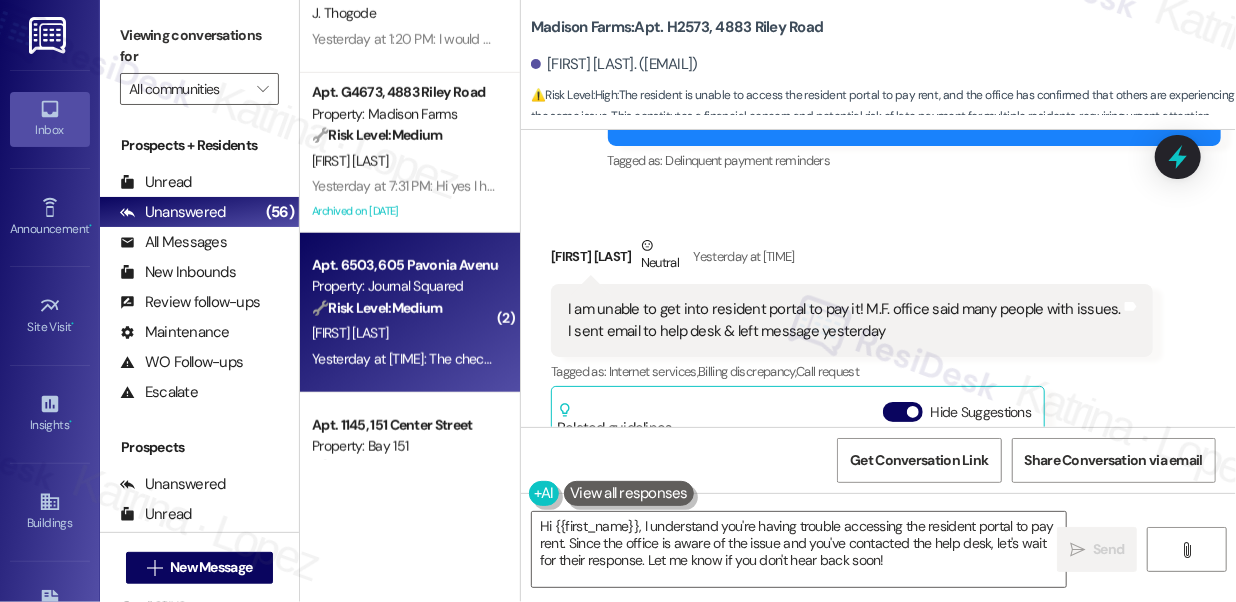 click on "🔧  Risk Level:  Medium" at bounding box center [377, 308] 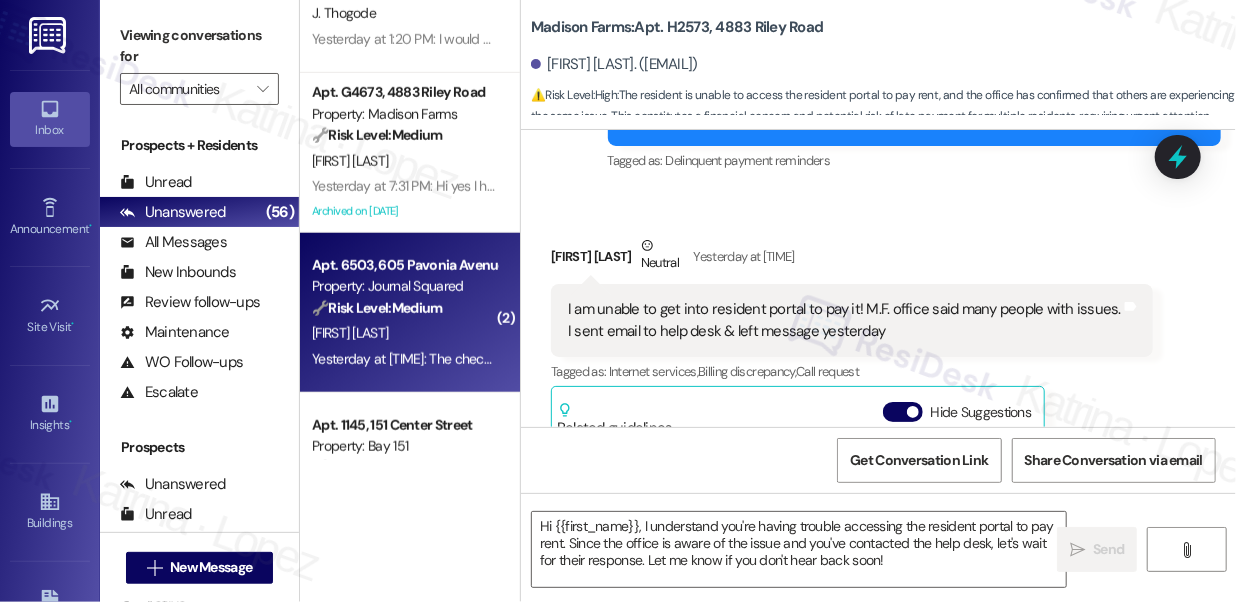 type on "Fetching suggested responses. Please feel free to read through the conversation in the meantime." 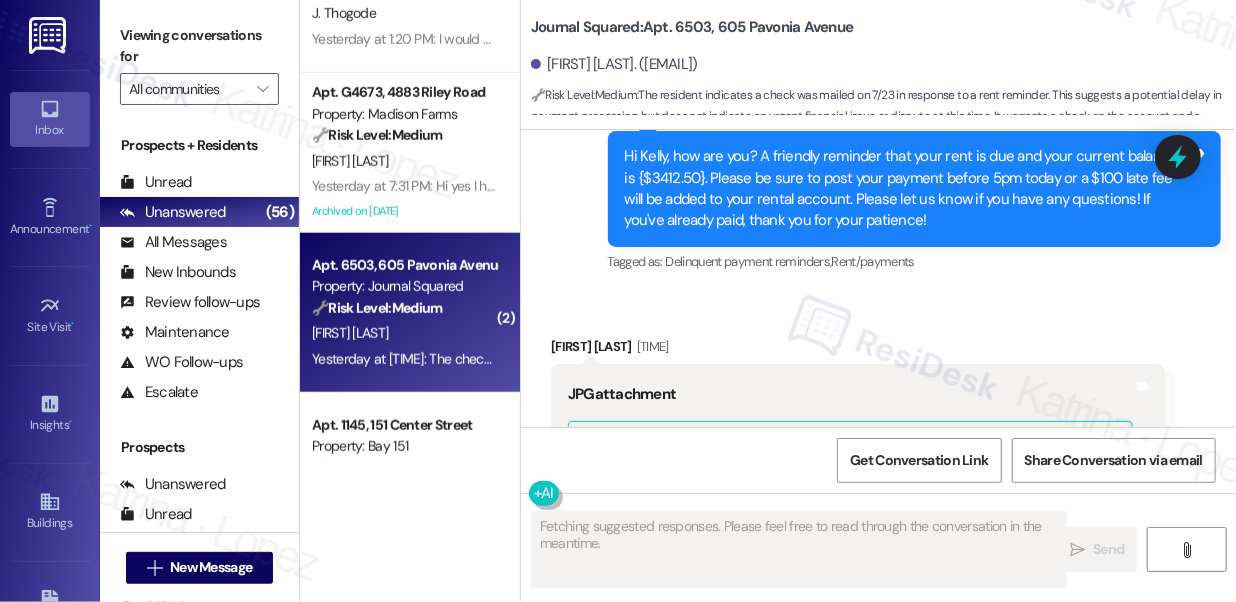 scroll, scrollTop: 12866, scrollLeft: 0, axis: vertical 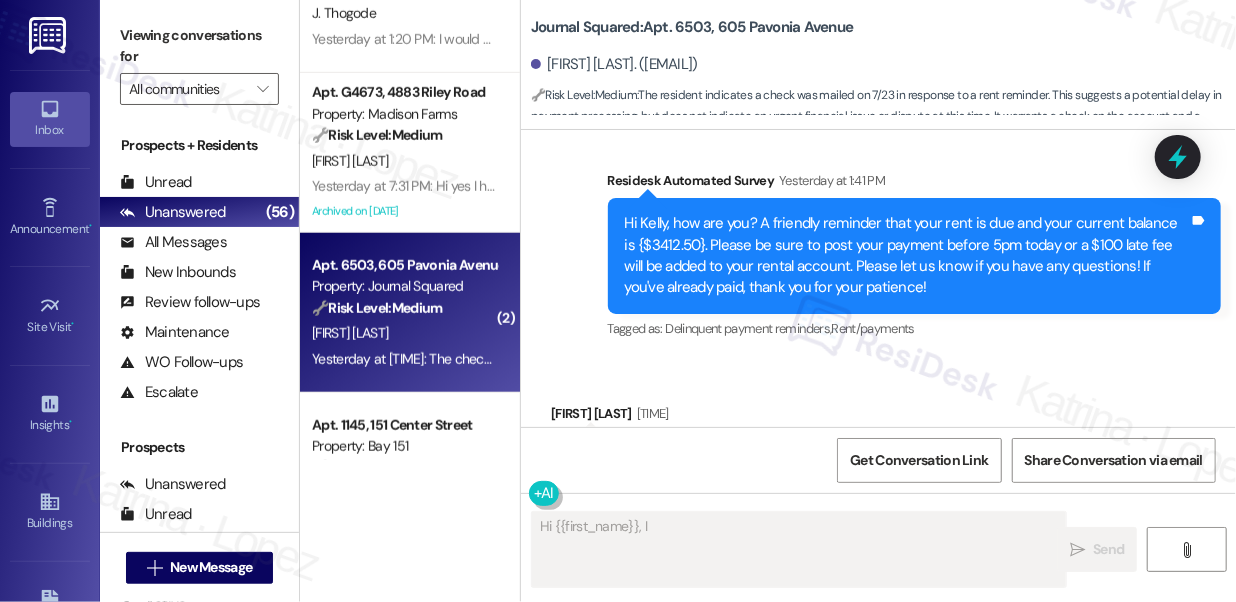 click on "Hi Kelly, how are you? A friendly reminder that your rent is due and your current balance is {$3412.50}. Please be sure to post your payment before 5pm today or a $100 late fee will be added to your rental account. Please let us know if you have any questions! If you've already paid, thank you for your patience!" at bounding box center [907, 256] 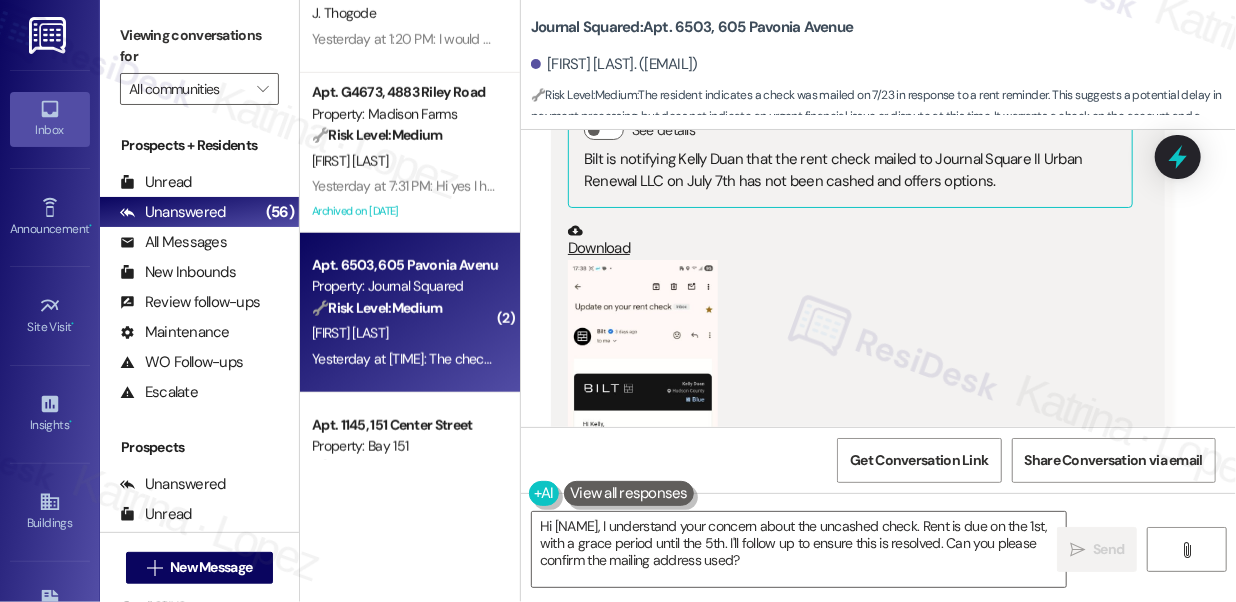 scroll, scrollTop: 13411, scrollLeft: 0, axis: vertical 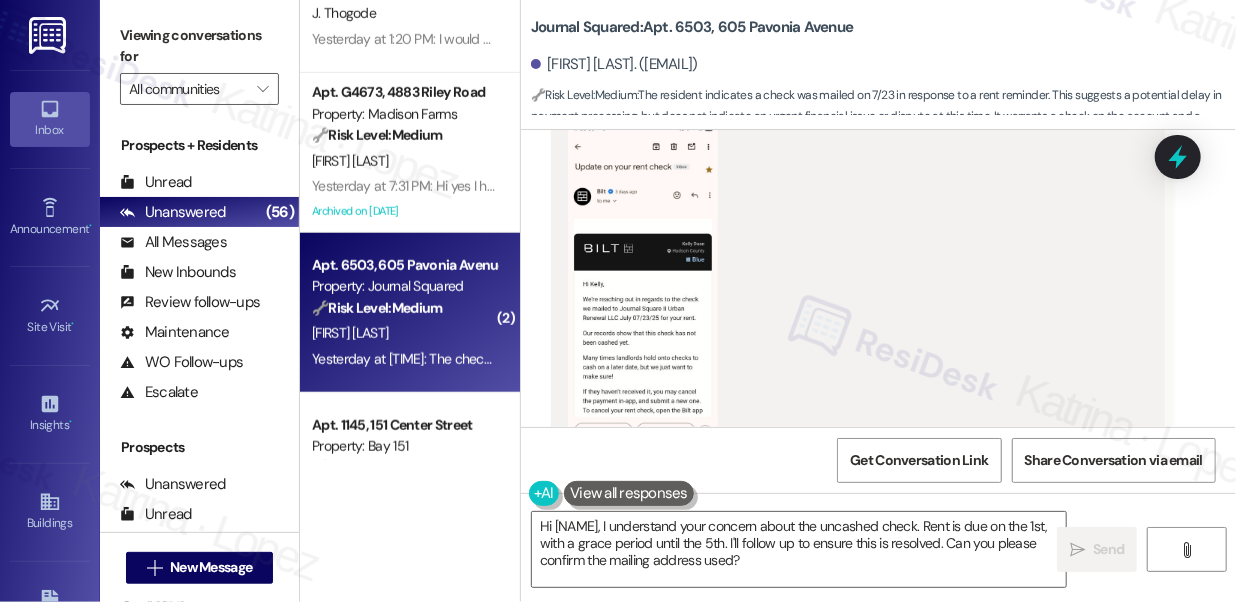 click at bounding box center [643, 295] 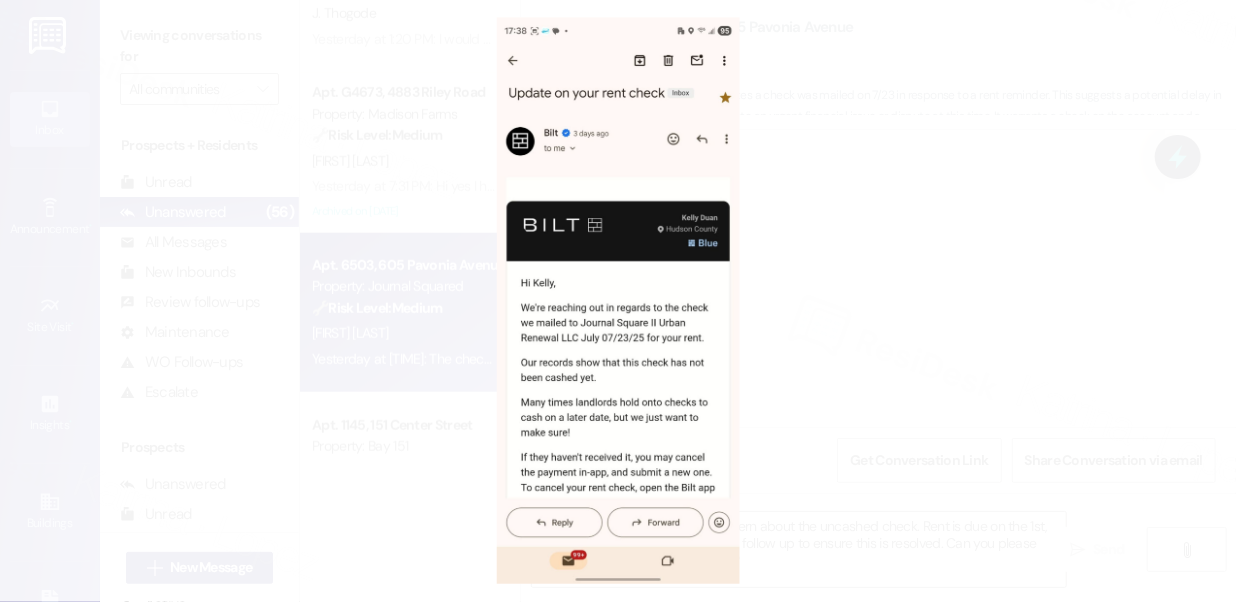 click at bounding box center [618, 301] 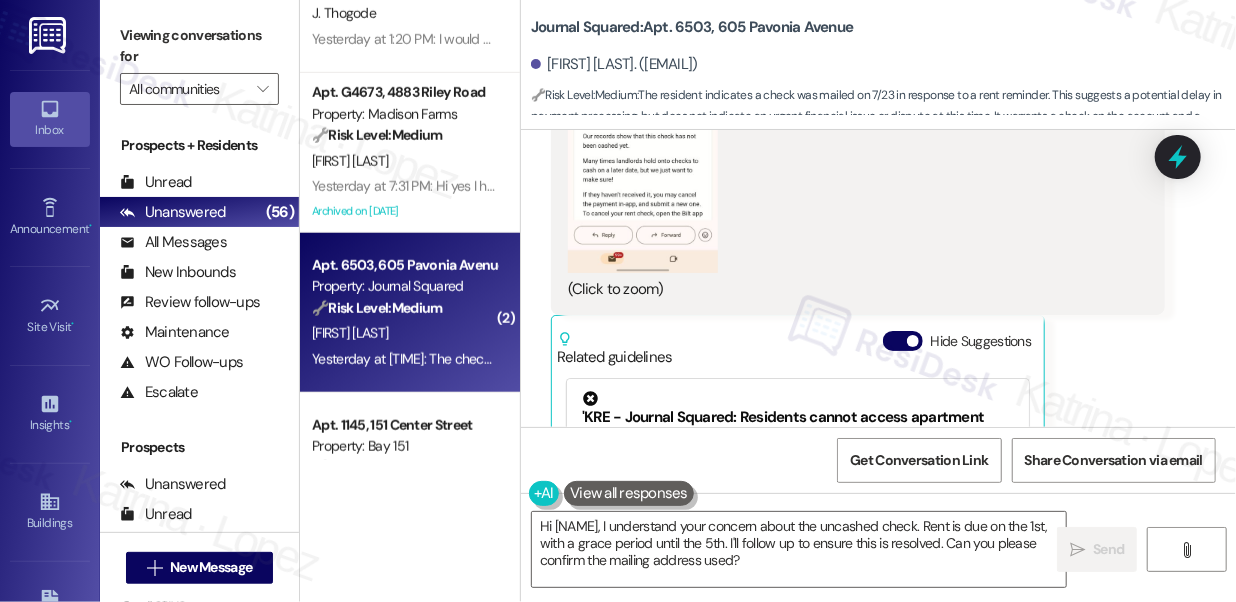 scroll, scrollTop: 13684, scrollLeft: 0, axis: vertical 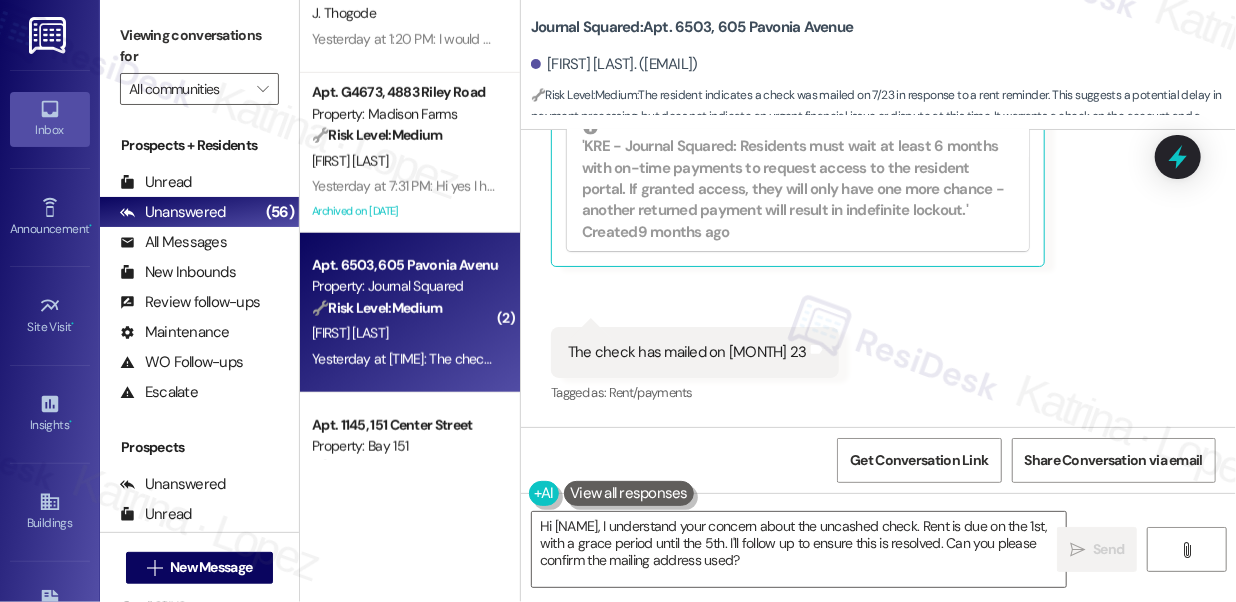 click on "The check has mailed on 7/23" at bounding box center [687, 352] 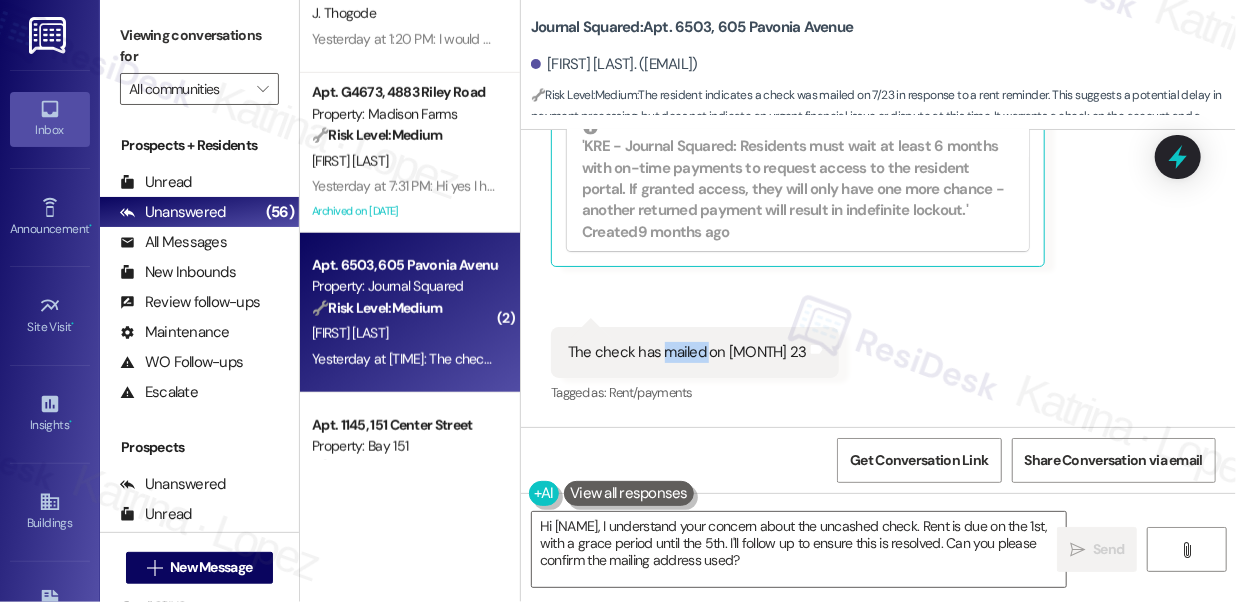 click on "The check has mailed on 7/23" at bounding box center [687, 352] 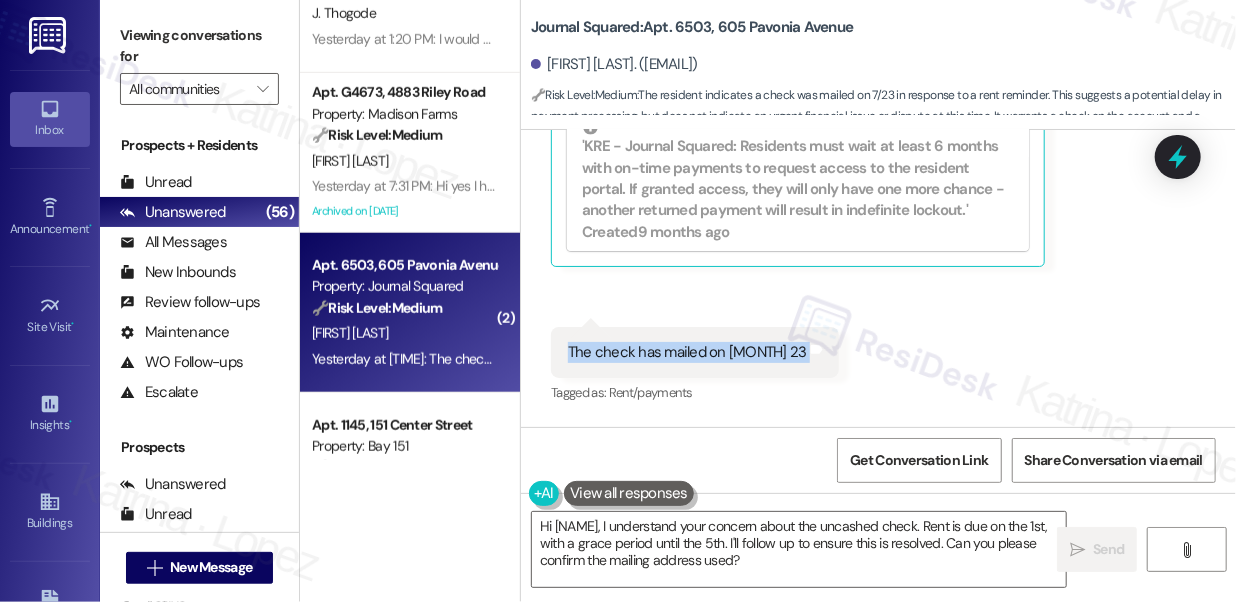 click on "The check has mailed on 7/23" at bounding box center (687, 352) 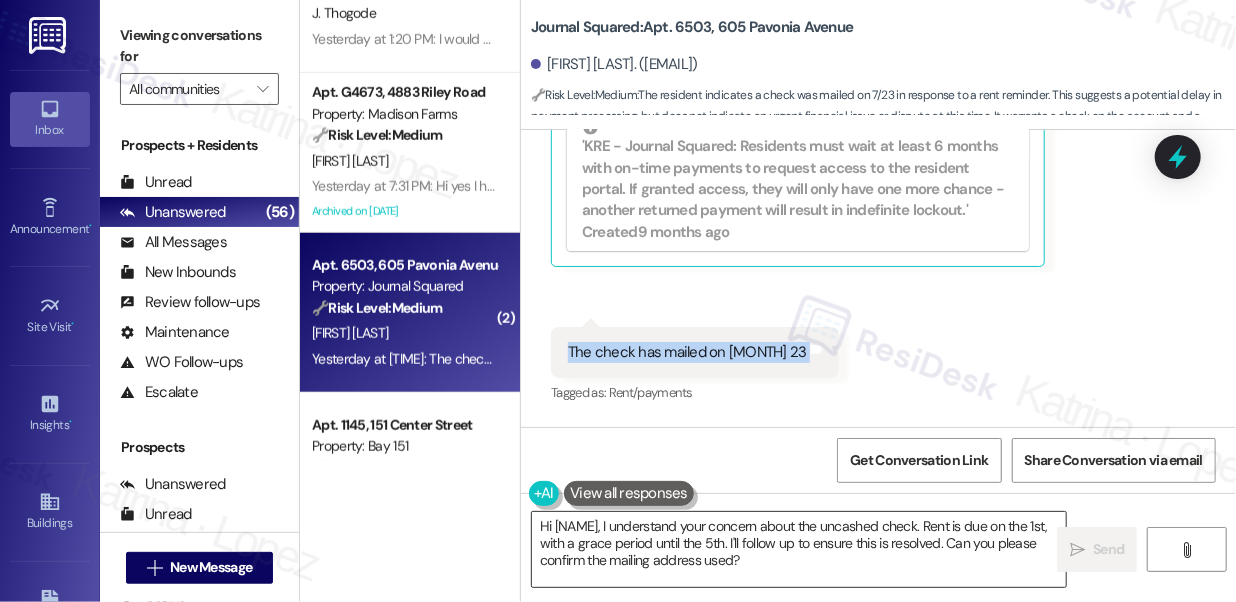 click on "Hi {{first_name}}, I understand your concern about the uncashed check. Rent is due on the 1st, with a grace period until the 5th. I'll follow up to ensure this is resolved. Can you please confirm the mailing address used?" at bounding box center [799, 549] 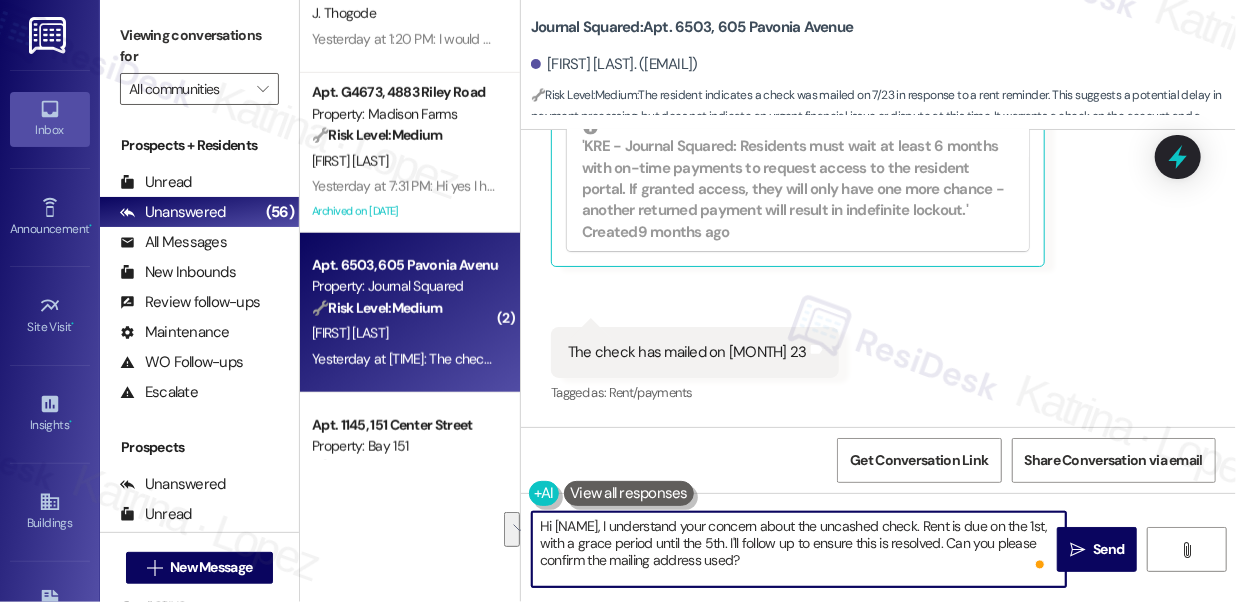 drag, startPoint x: 852, startPoint y: 568, endPoint x: 765, endPoint y: 547, distance: 89.498604 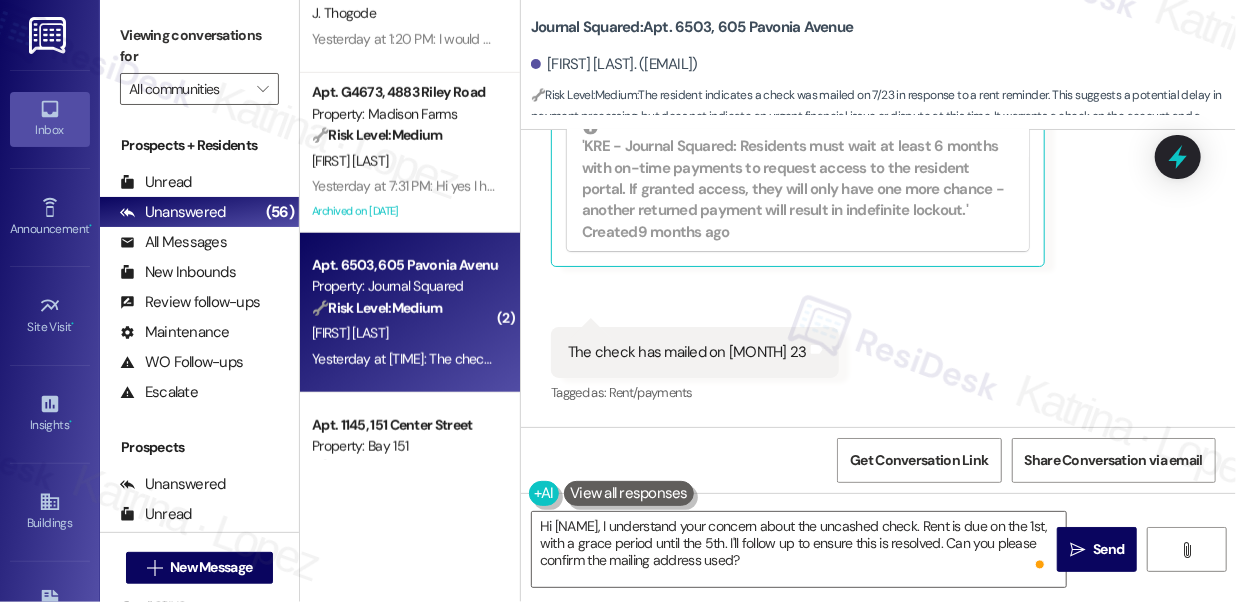 click on "The check has mailed on 7/23" at bounding box center [687, 352] 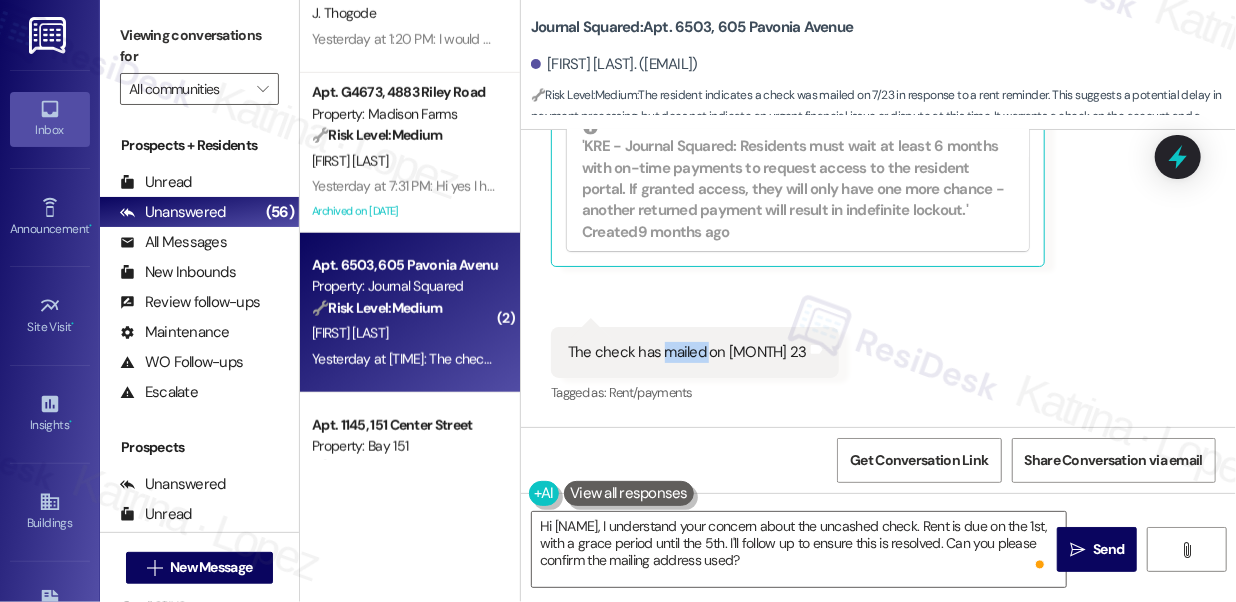 click on "The check has mailed on 7/23" at bounding box center (687, 352) 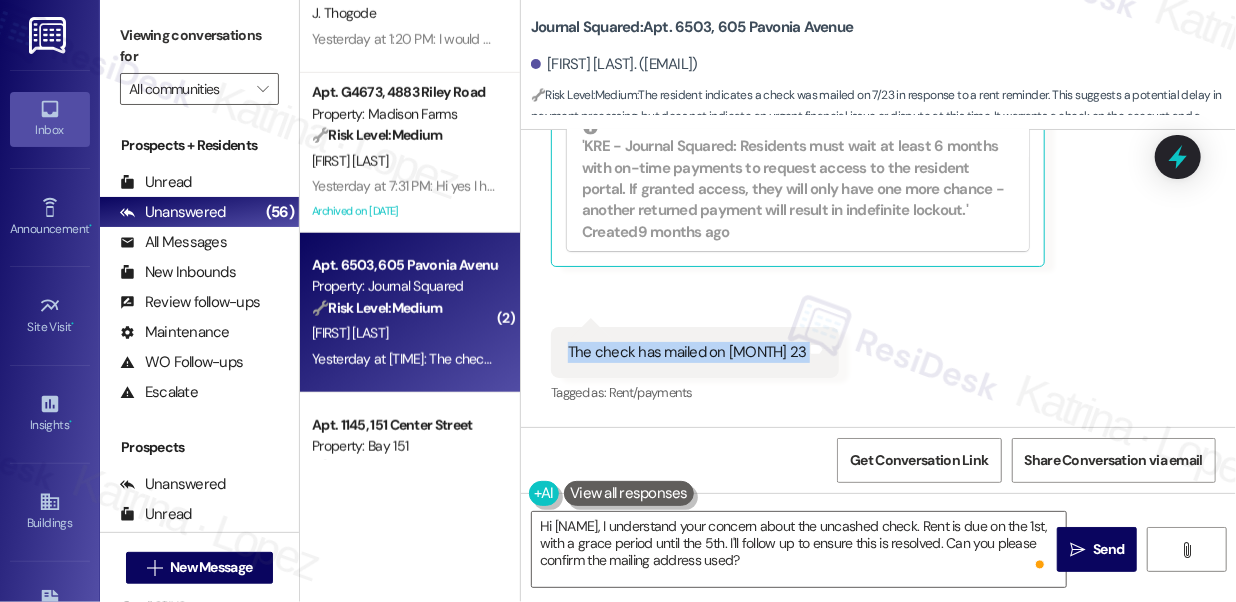 click on "The check has mailed on 7/23" at bounding box center (687, 352) 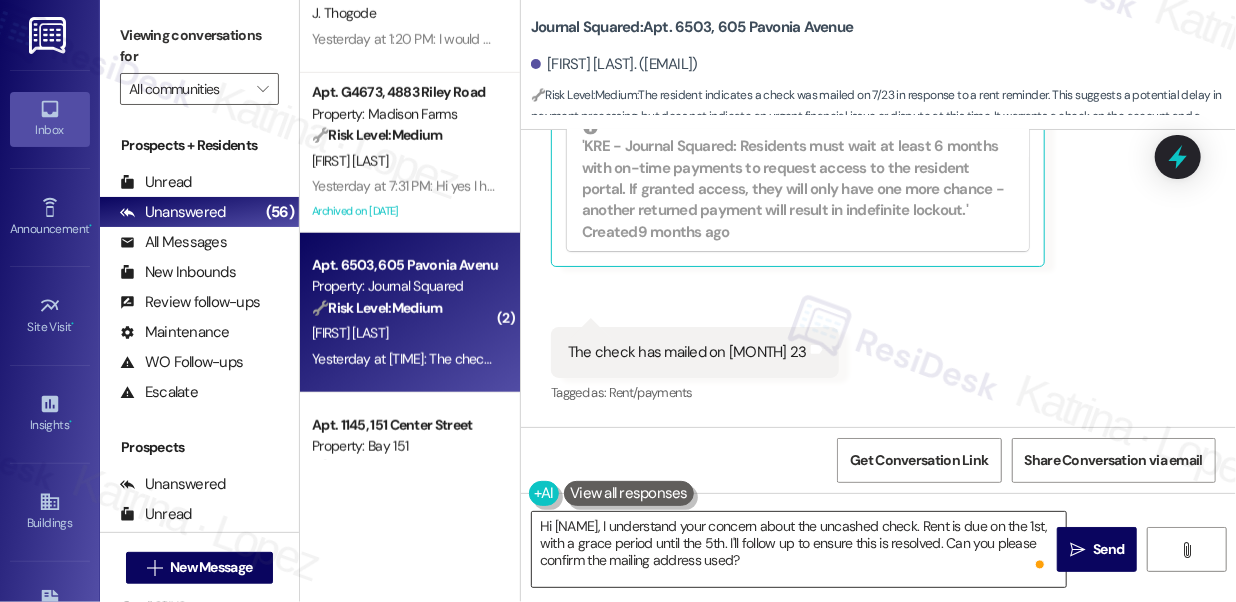 click on "Hi {{first_name}}, I understand your concern about the uncashed check. Rent is due on the 1st, with a grace period until the 5th. I'll follow up to ensure this is resolved. Can you please confirm the mailing address used?" at bounding box center [799, 549] 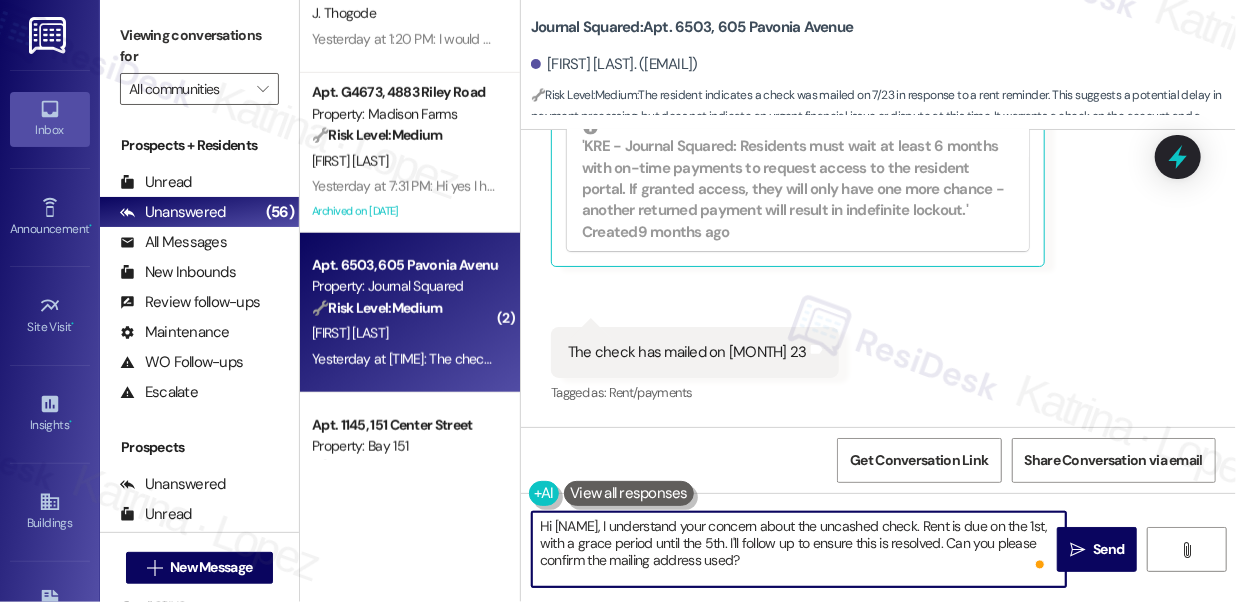 drag, startPoint x: 962, startPoint y: 522, endPoint x: 982, endPoint y: 569, distance: 51.078373 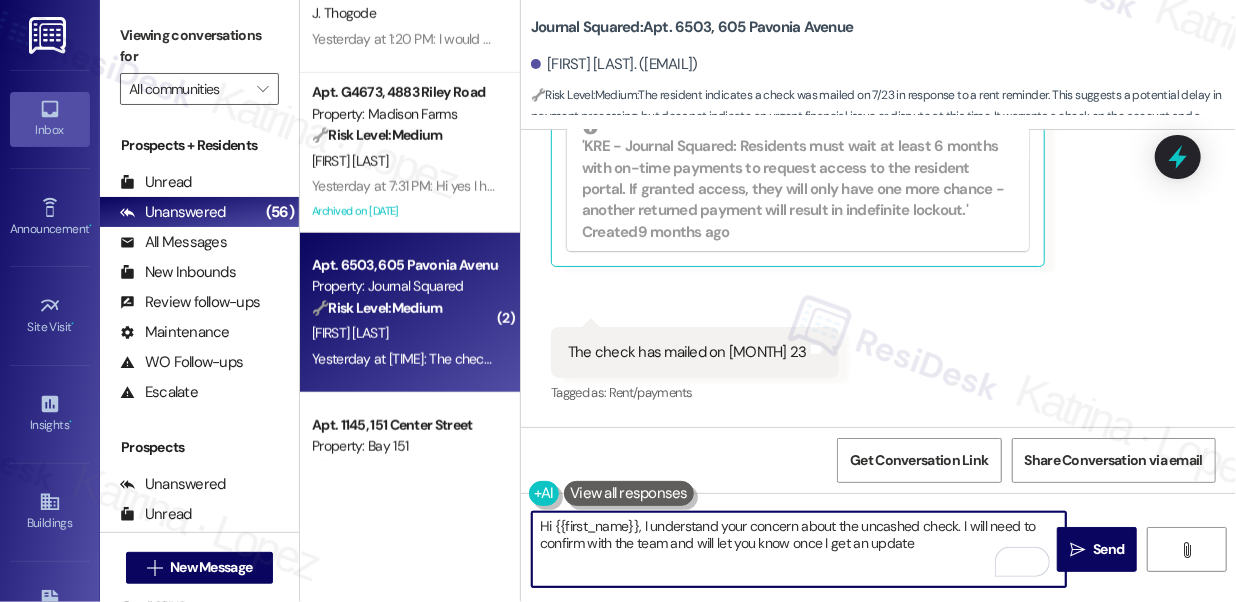 click on "Hi {{first_name}}, I understand your concern about the uncashed check. I will need to confirm with the team and will let you know once I get an update" at bounding box center (799, 549) 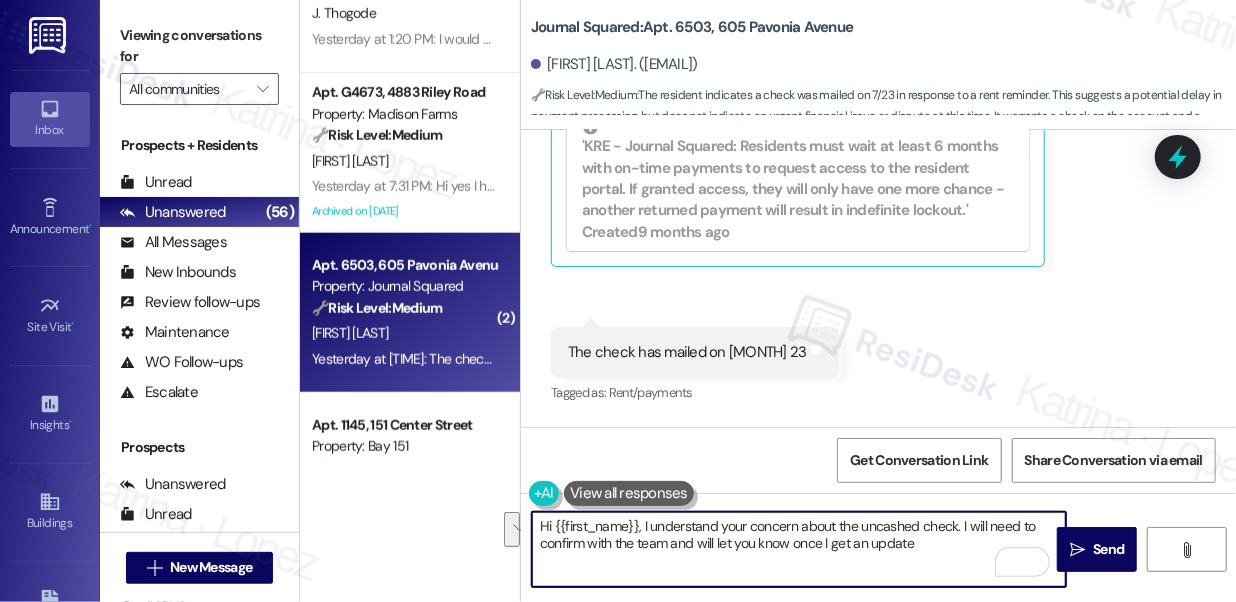 click on "Hi {{first_name}}, I understand your concern about the uncashed check. I will need to confirm with the team and will let you know once I get an update" at bounding box center (799, 549) 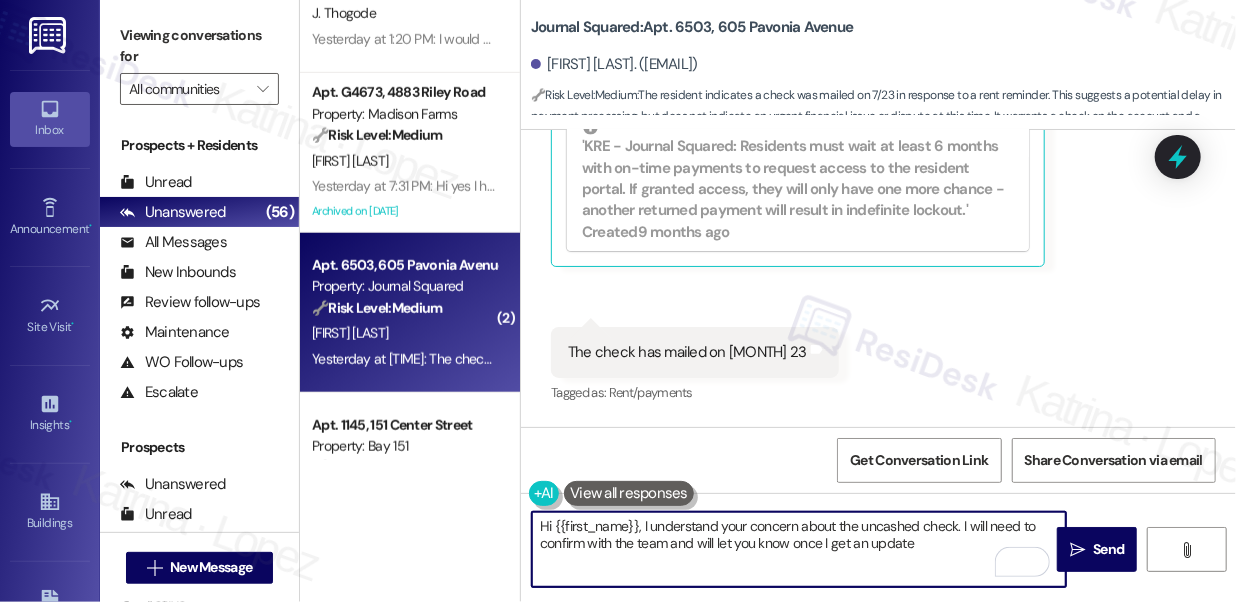 click on "Hi {{first_name}}, I understand your concern about the uncashed check. I will need to confirm with the team and will let you know once I get an update" at bounding box center [799, 549] 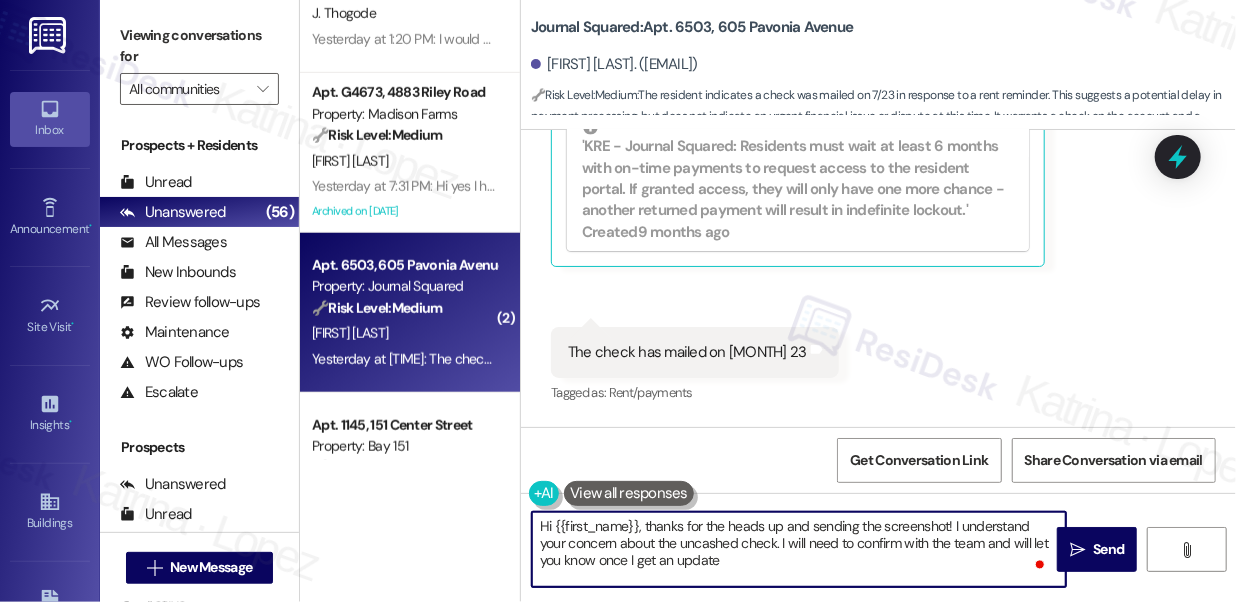 click on "Hi {{first_name}}, thanks for the heads up and sending the screenshot! I understand your concern about the uncashed check. I will need to confirm with the team and will let you know once I get an update" at bounding box center [799, 549] 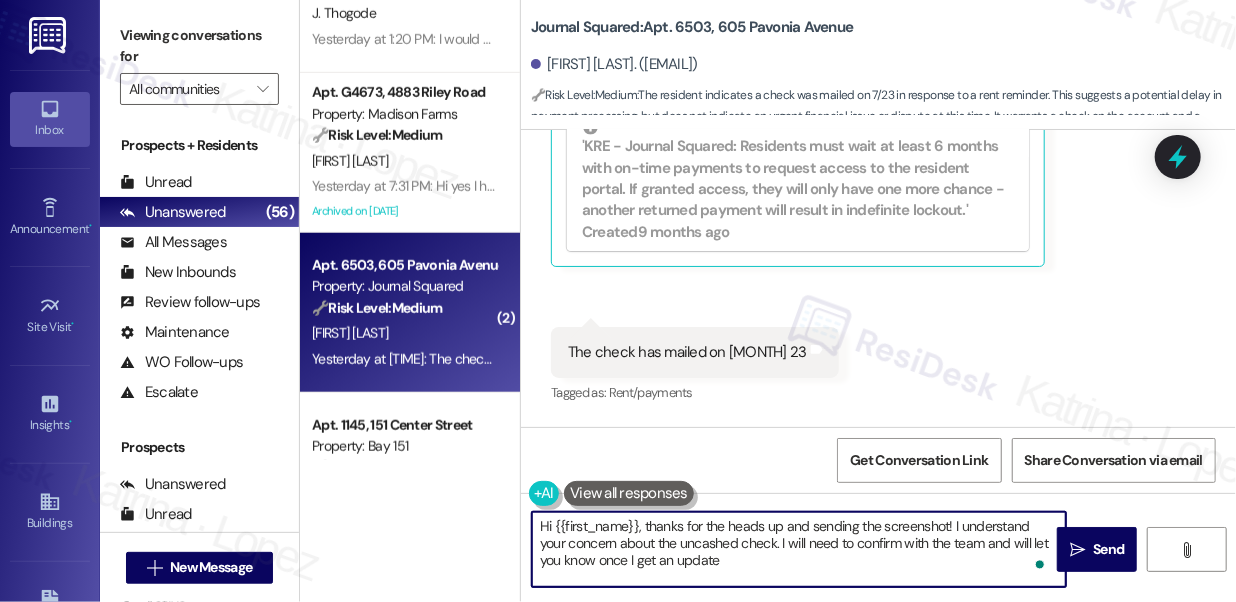 click on "Hi {{first_name}}, thanks for the heads up and sending the screenshot! I understand your concern about the uncashed check. I will need to confirm with the team and will let you know once I get an update" at bounding box center [799, 549] 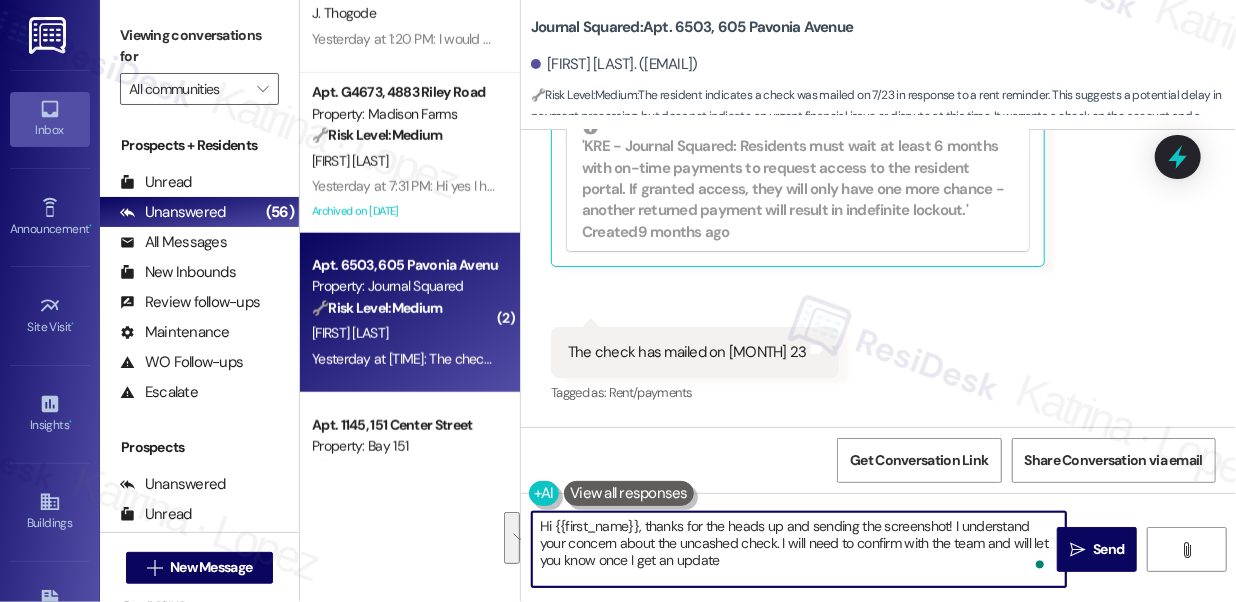 click on "Hi {{first_name}}, thanks for the heads up and sending the screenshot! I understand your concern about the uncashed check. I will need to confirm with the team and will let you know once I get an update" at bounding box center (799, 549) 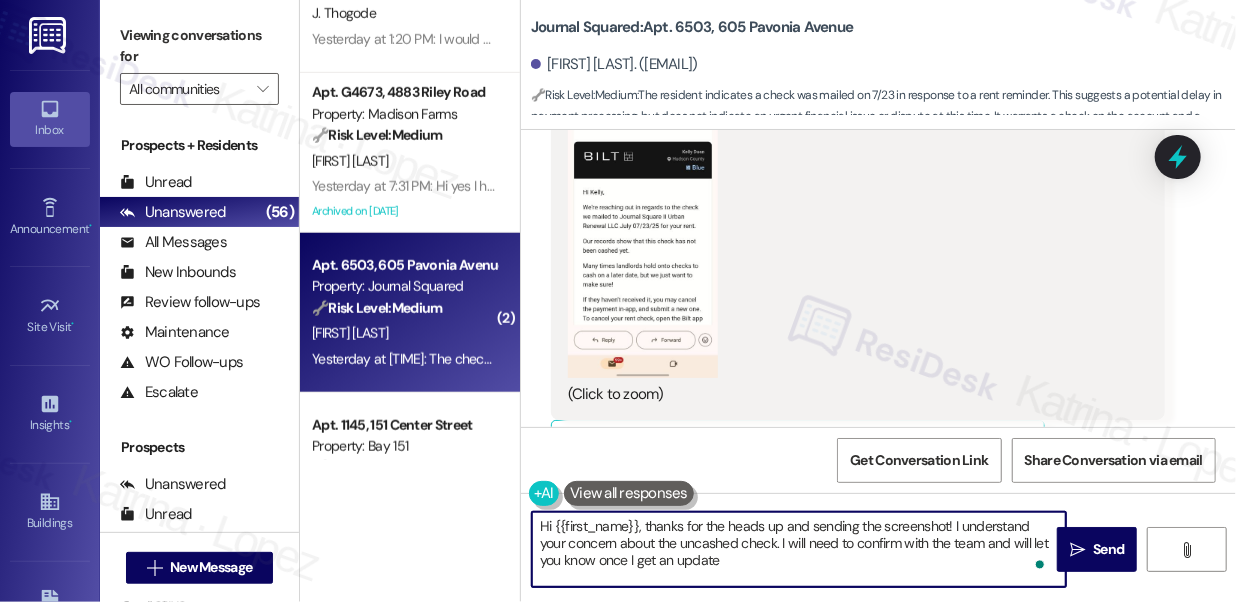 scroll, scrollTop: 13321, scrollLeft: 0, axis: vertical 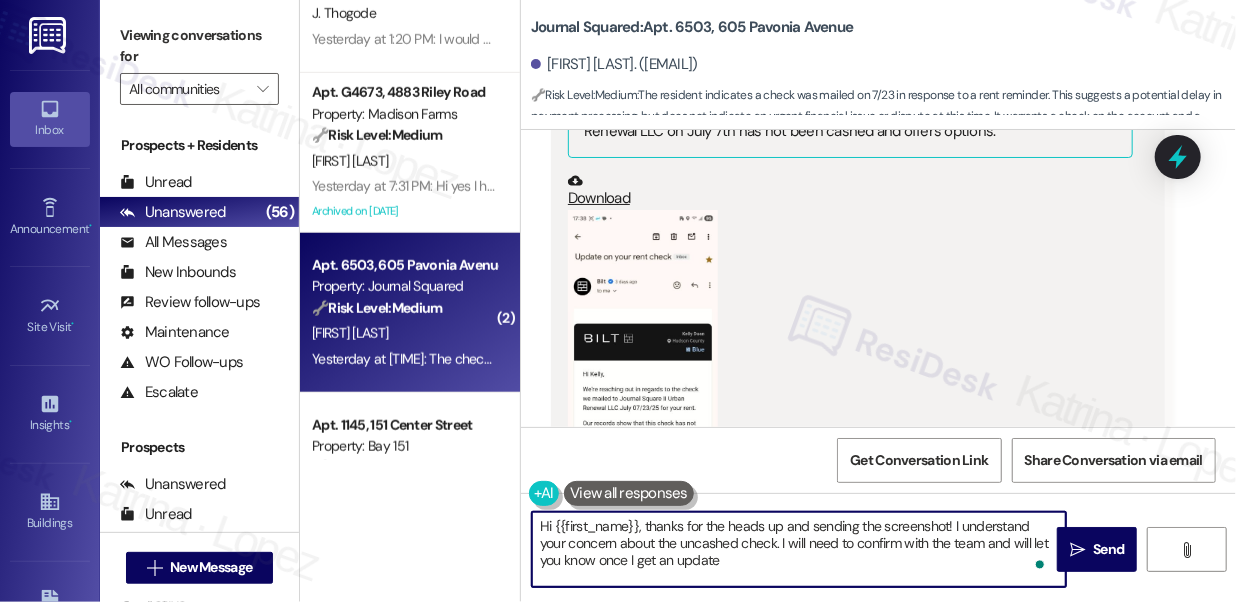 type on "Hi {{first_name}}, thanks for the heads up and sending the screenshot! I understand your concern about the uncashed check. I will need to confirm with the team and will let you know once I get an update" 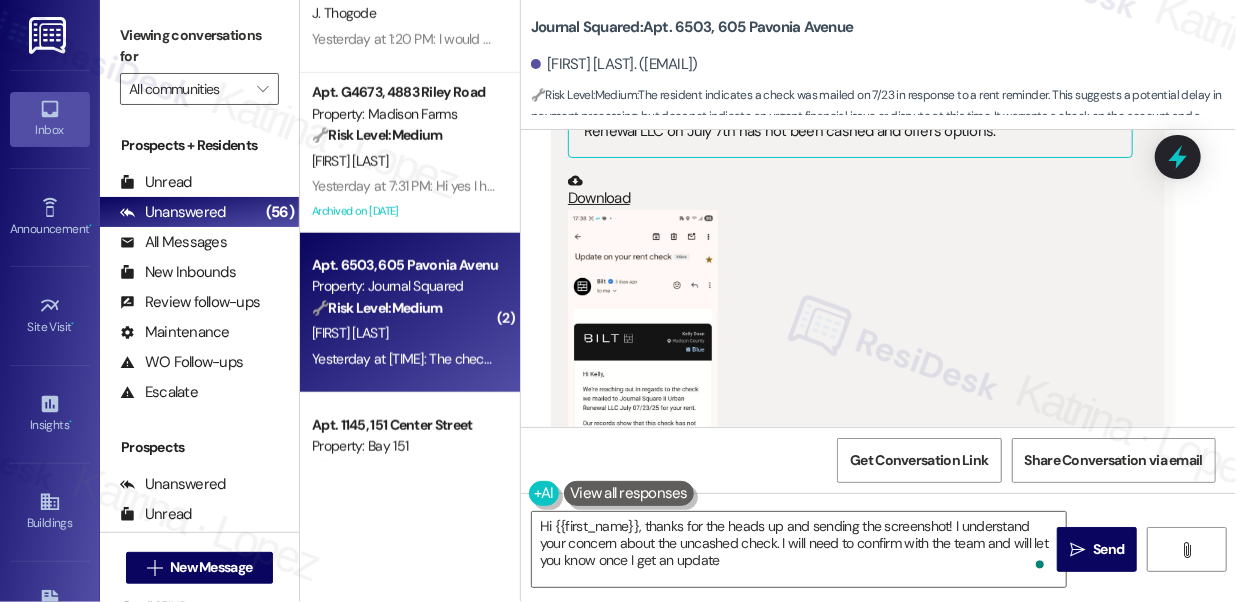 click at bounding box center [643, 385] 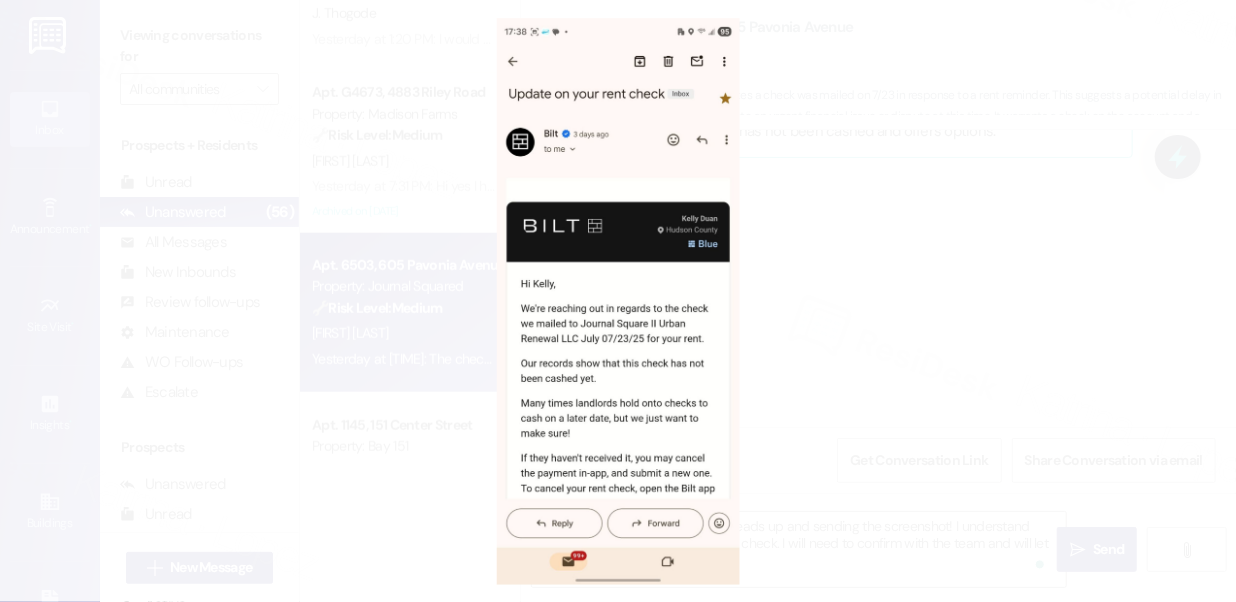 click at bounding box center [618, 301] 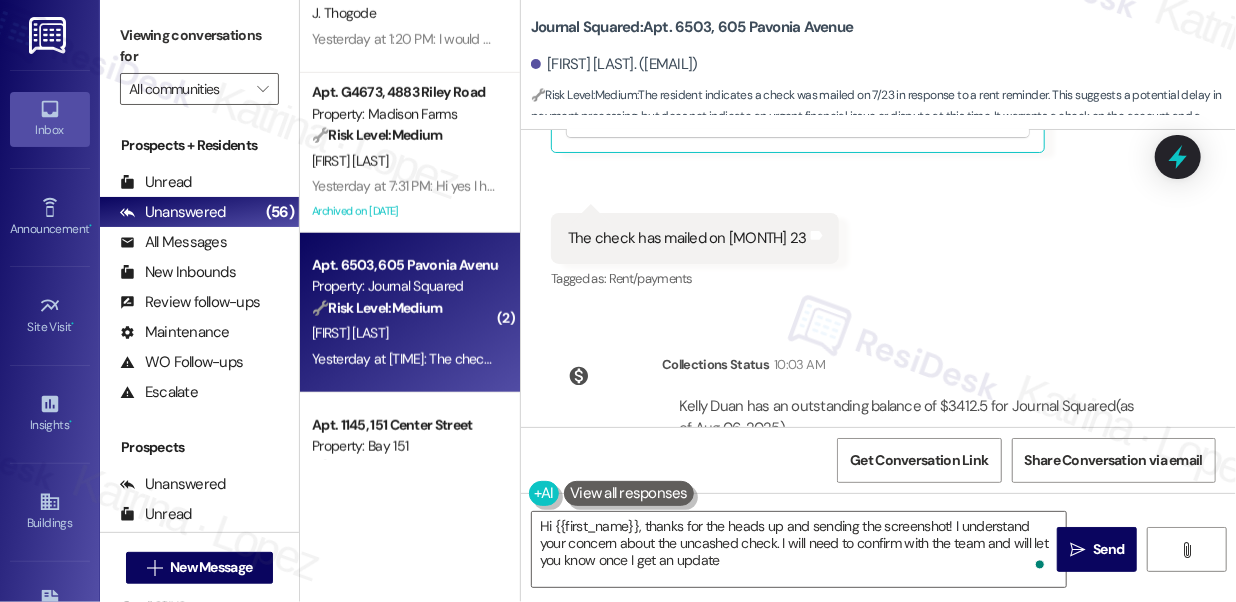 scroll, scrollTop: 14138, scrollLeft: 0, axis: vertical 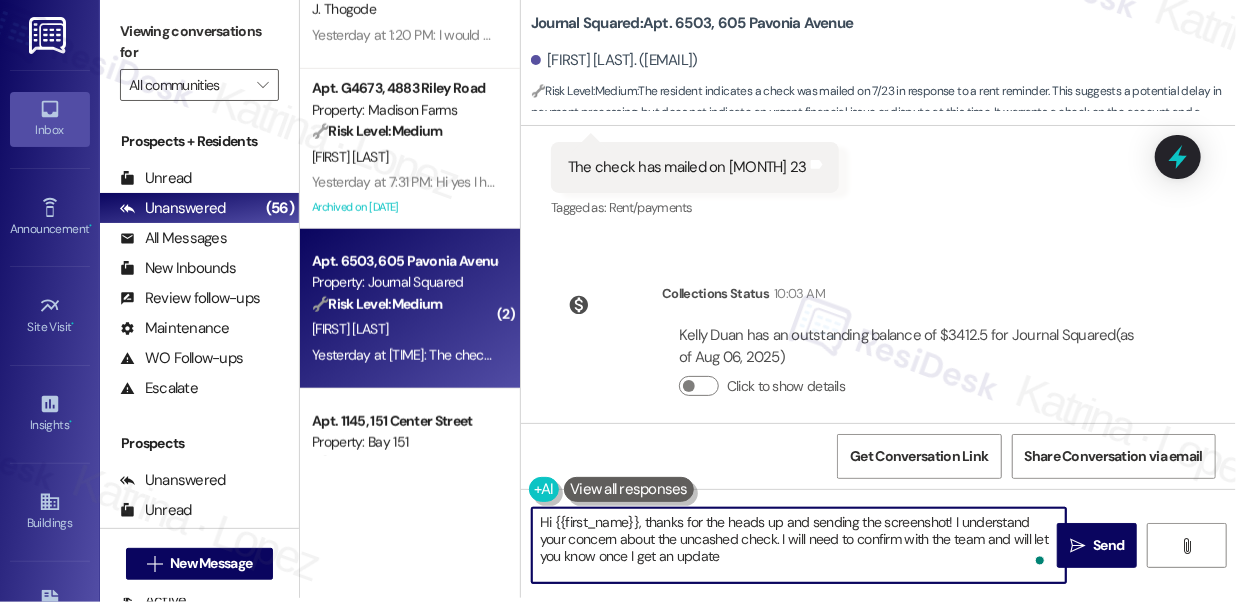 click on "Hi {{first_name}}, thanks for the heads up and sending the screenshot! I understand your concern about the uncashed check. I will need to confirm with the team and will let you know once I get an update" at bounding box center [799, 545] 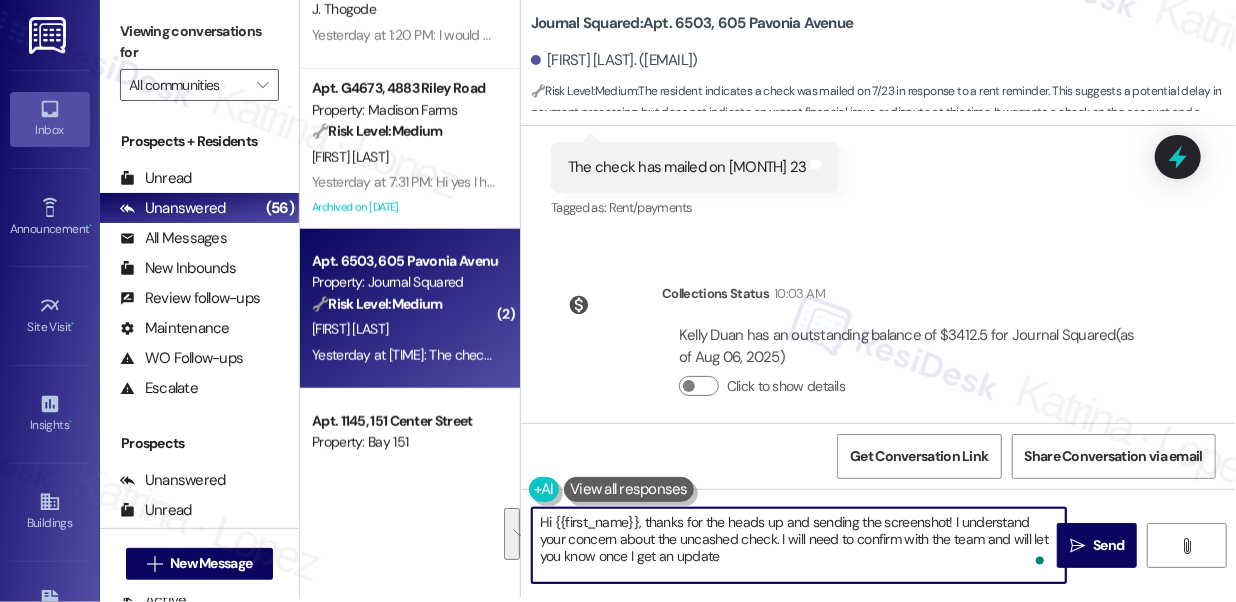click on "Hi {{first_name}}, thanks for the heads up and sending the screenshot! I understand your concern about the uncashed check. I will need to confirm with the team and will let you know once I get an update" at bounding box center (799, 545) 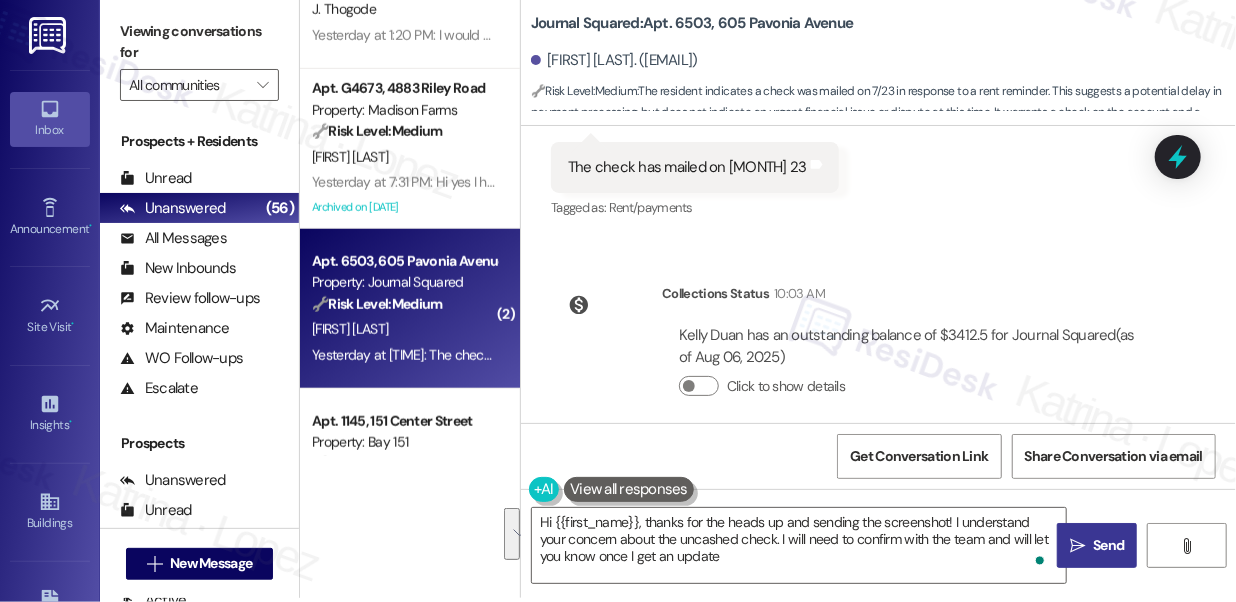 click on "Send" at bounding box center [1108, 545] 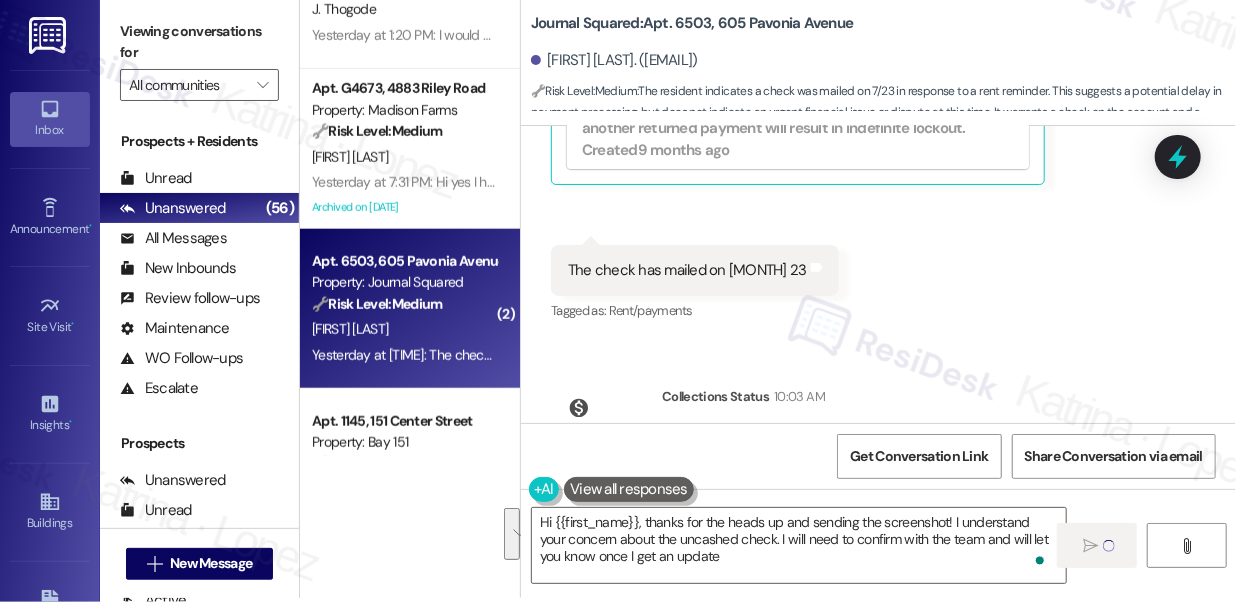 scroll, scrollTop: 13957, scrollLeft: 0, axis: vertical 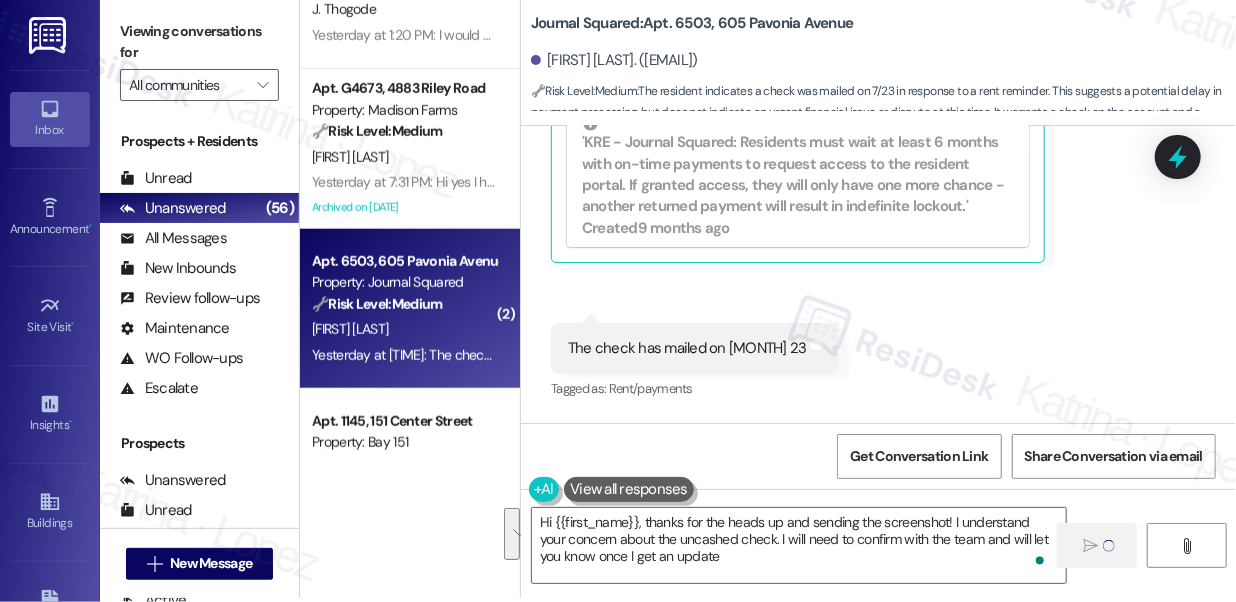 type 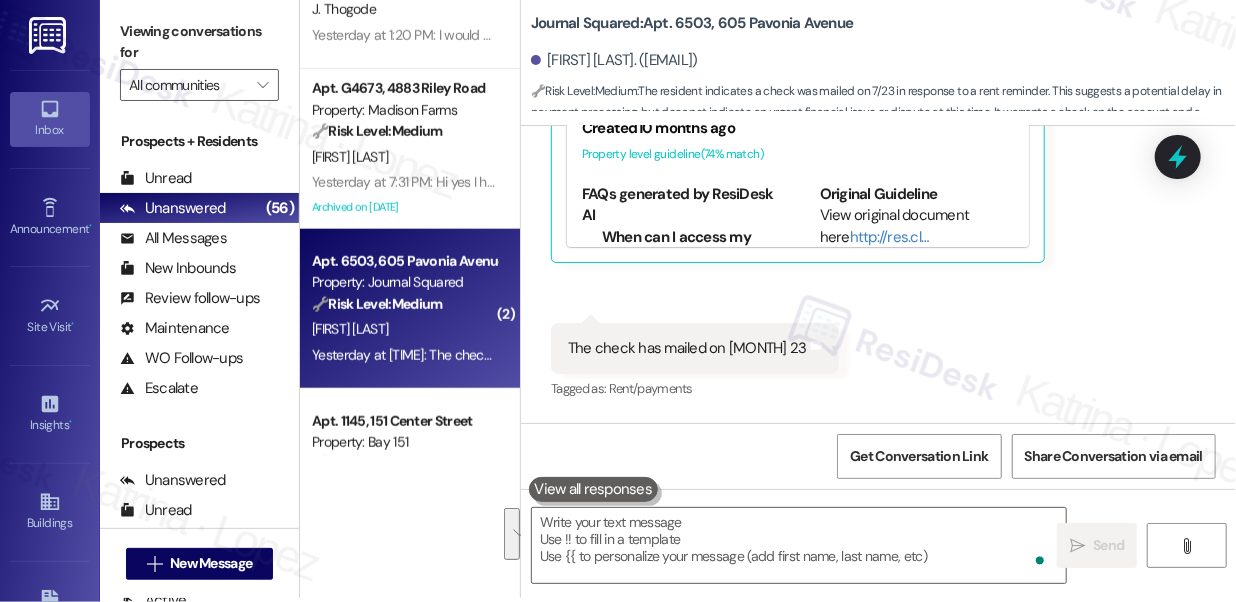 scroll, scrollTop: 14093, scrollLeft: 0, axis: vertical 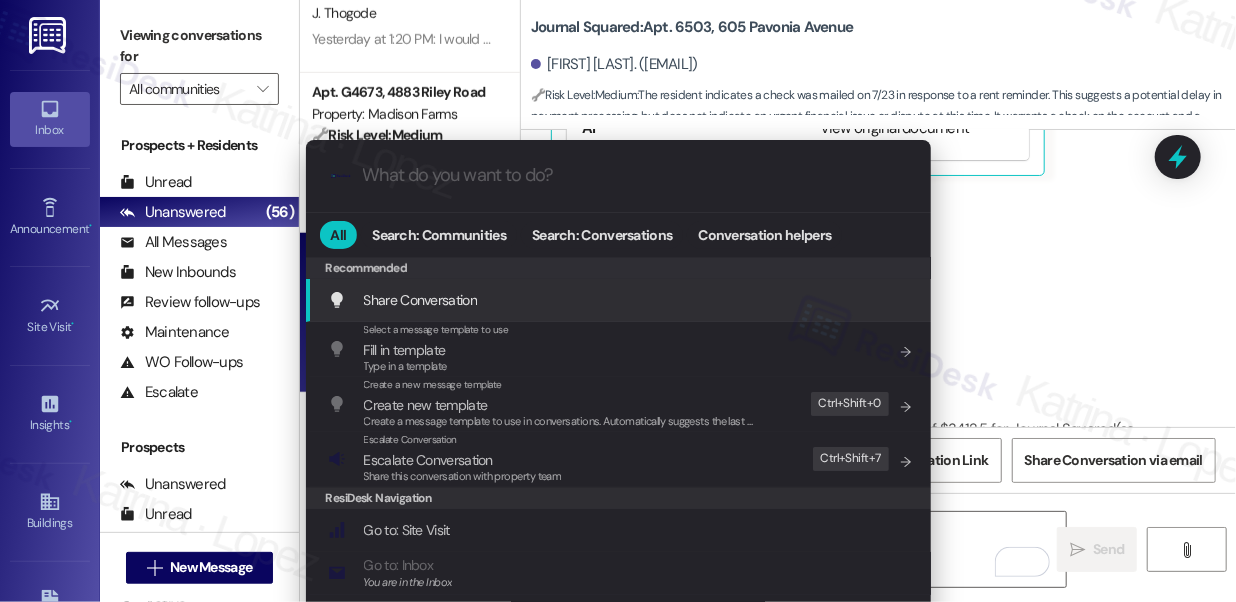 click on ".cls-1{fill:#0a055f;}.cls-2{fill:#0cc4c4;} resideskLogoBlueOrange All Search: Communities Search: Conversations Conversation helpers Recommended Recommended Share Conversation Add shortcut Select a message template to use Fill in template Type in a template Add shortcut Create a new message template Create new template Create a message template to use in conversations. Automatically suggests the last message you sent. Edit Ctrl+ Shift+ 0 Escalate Conversation Escalate Conversation Share this conversation with property team Edit Ctrl+ Shift+ 7 ResiDesk Navigation Go to: Site Visit Add shortcut Go to: Inbox You are in the Inbox Add shortcut Go to: Settings Add shortcut Go to: Message Templates Add shortcut Go to: Buildings Add shortcut Help Getting Started: What you can do with ResiDesk Add shortcut Settings Powered by Command AI Ctrl+ K" at bounding box center [618, 301] 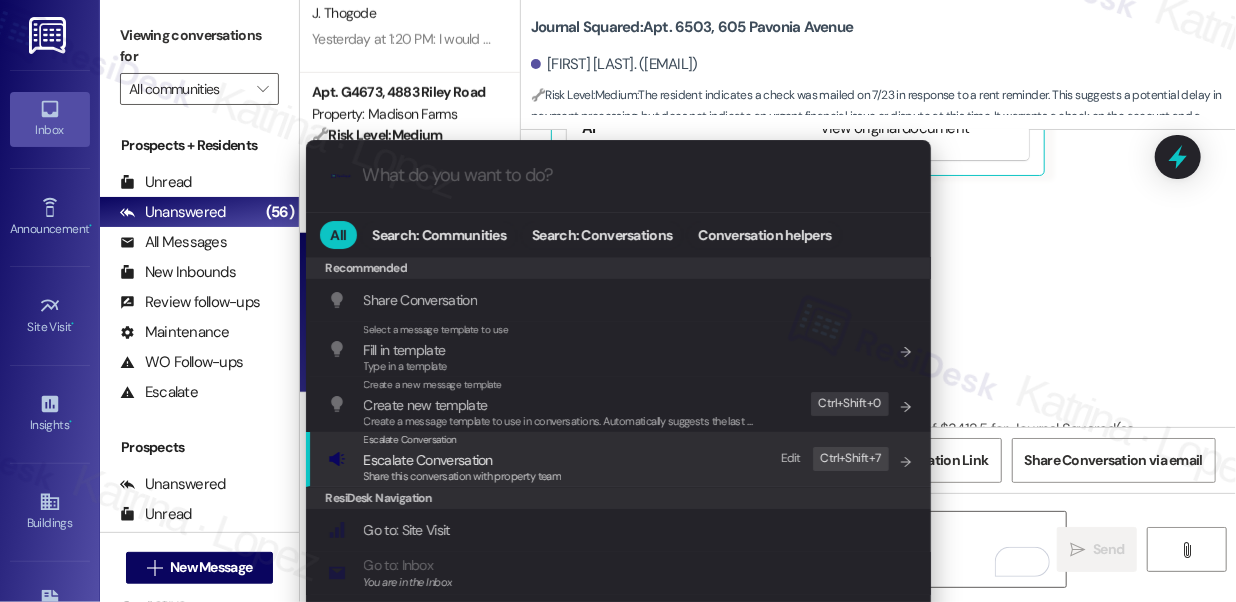 click on "Escalate Conversation" at bounding box center (463, 460) 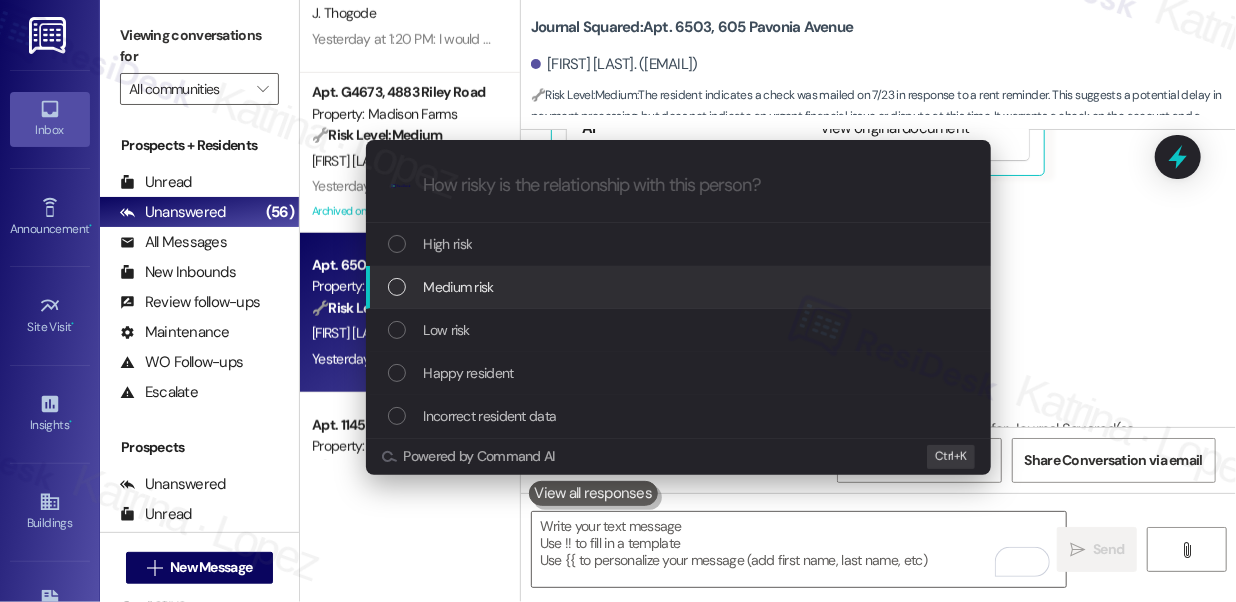 click on "Medium risk" at bounding box center (680, 287) 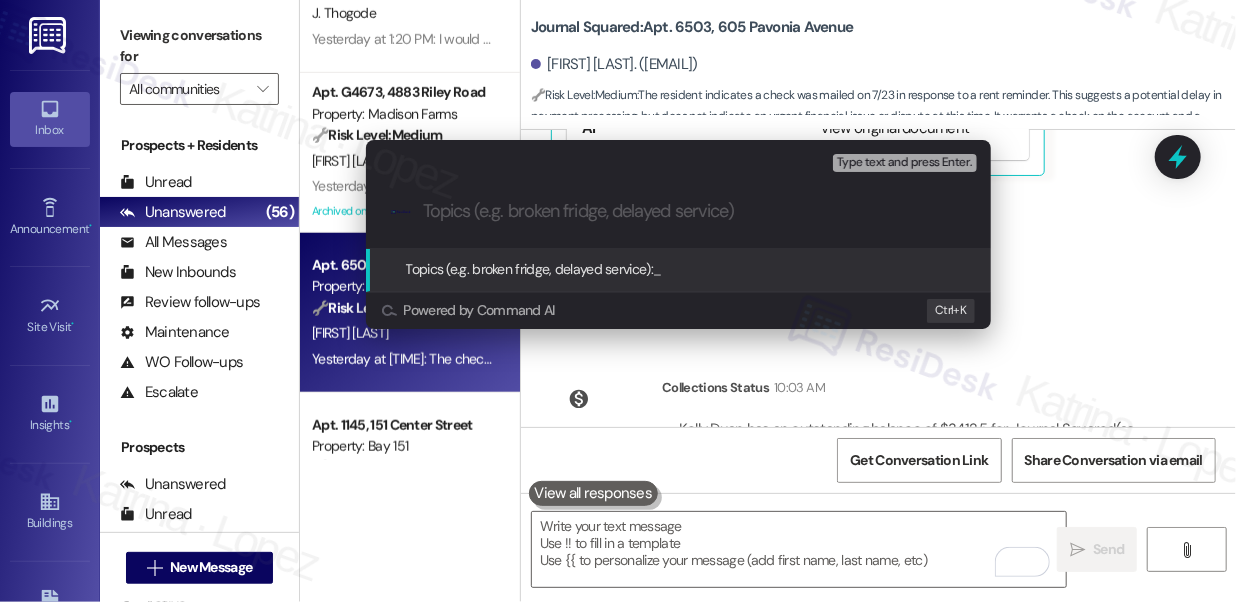 type on "U" 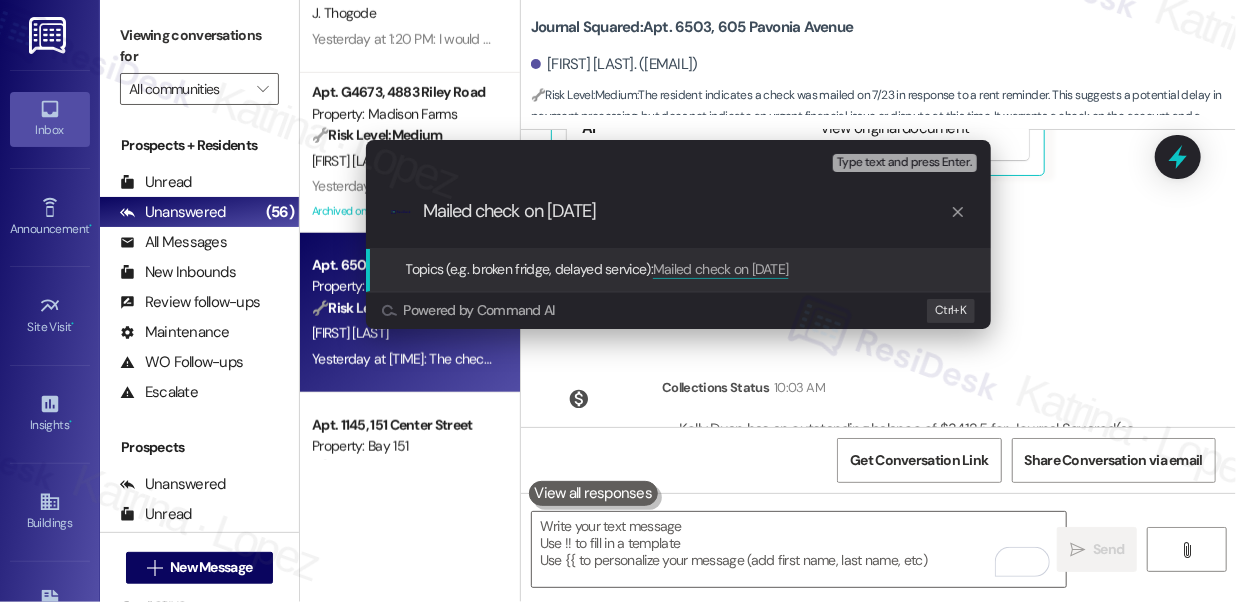 type on "Mailed check on 7/23" 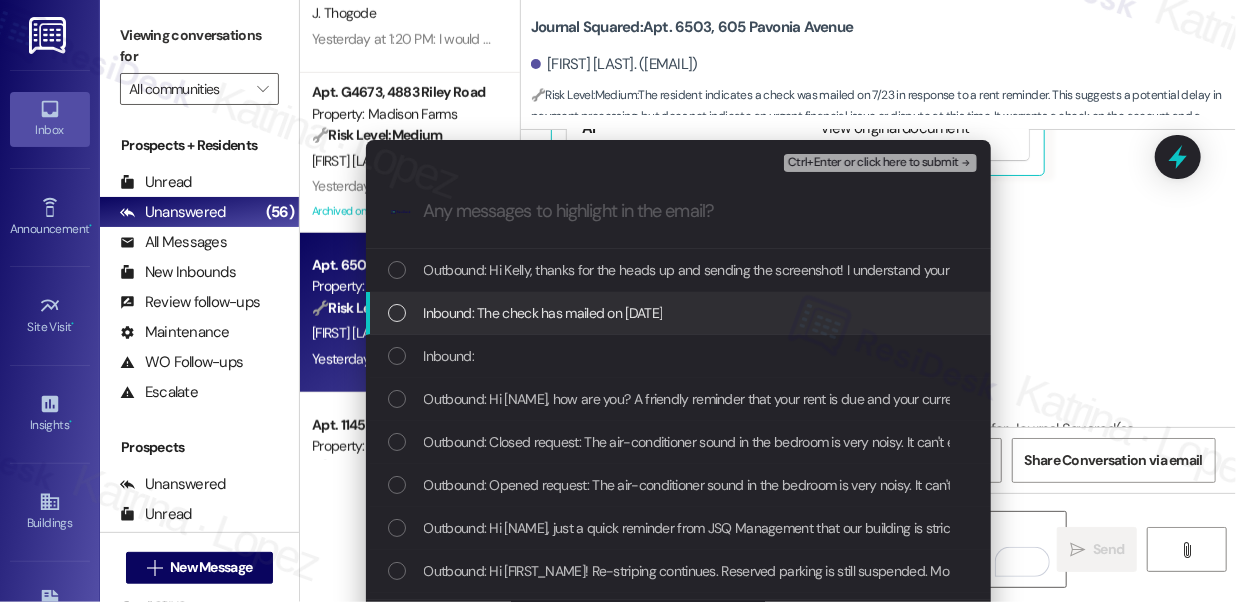 click on "Inbound: The check has mailed on 7/23" at bounding box center [543, 313] 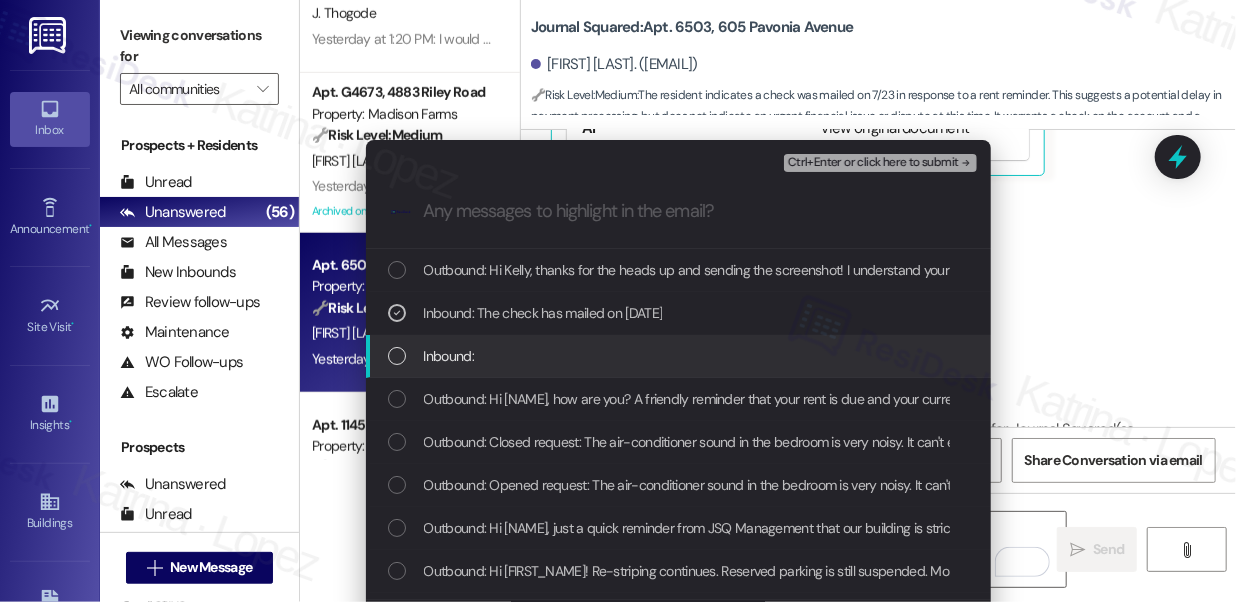 click on "Inbound:" at bounding box center (680, 356) 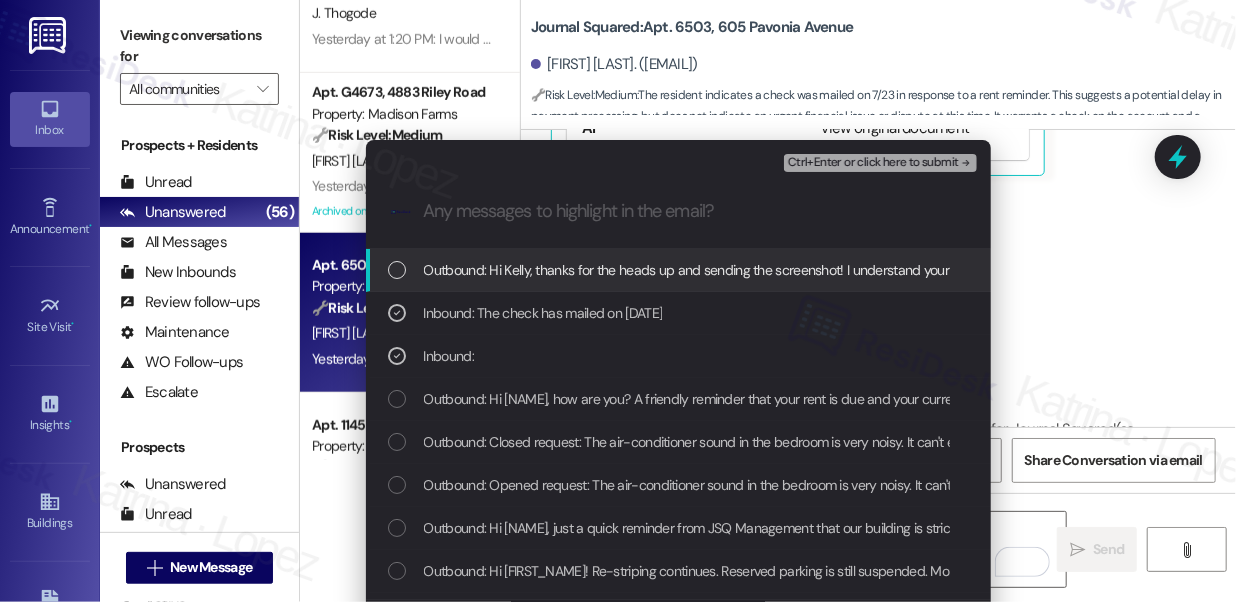 click on "Ctrl+Enter or click here to submit" at bounding box center [873, 163] 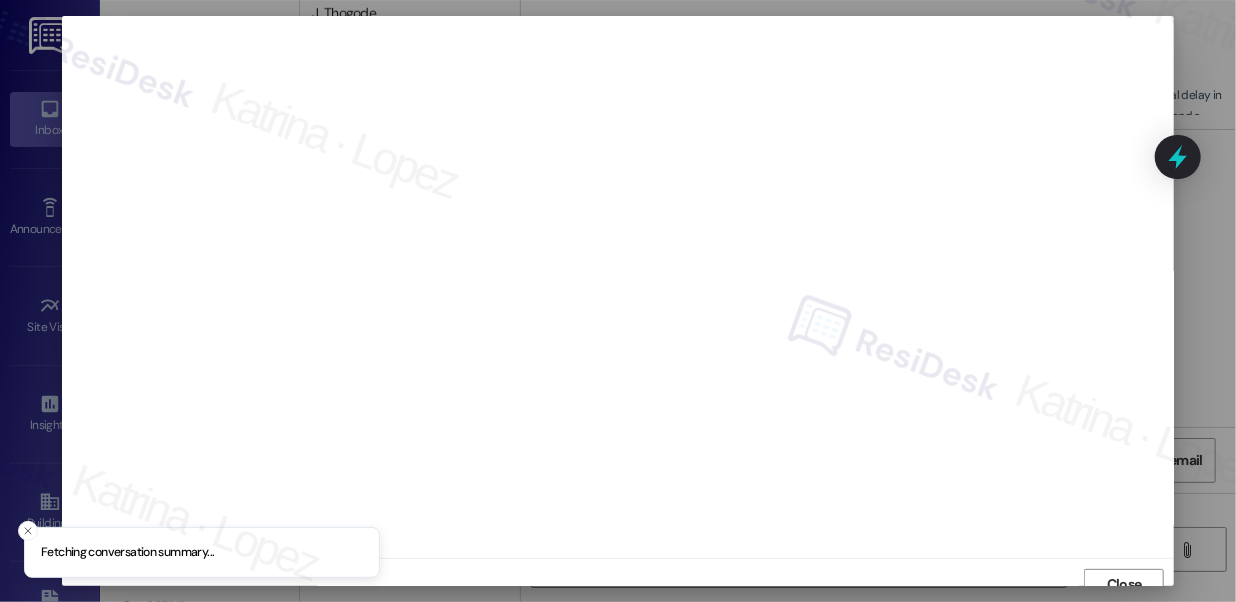 scroll, scrollTop: 14, scrollLeft: 0, axis: vertical 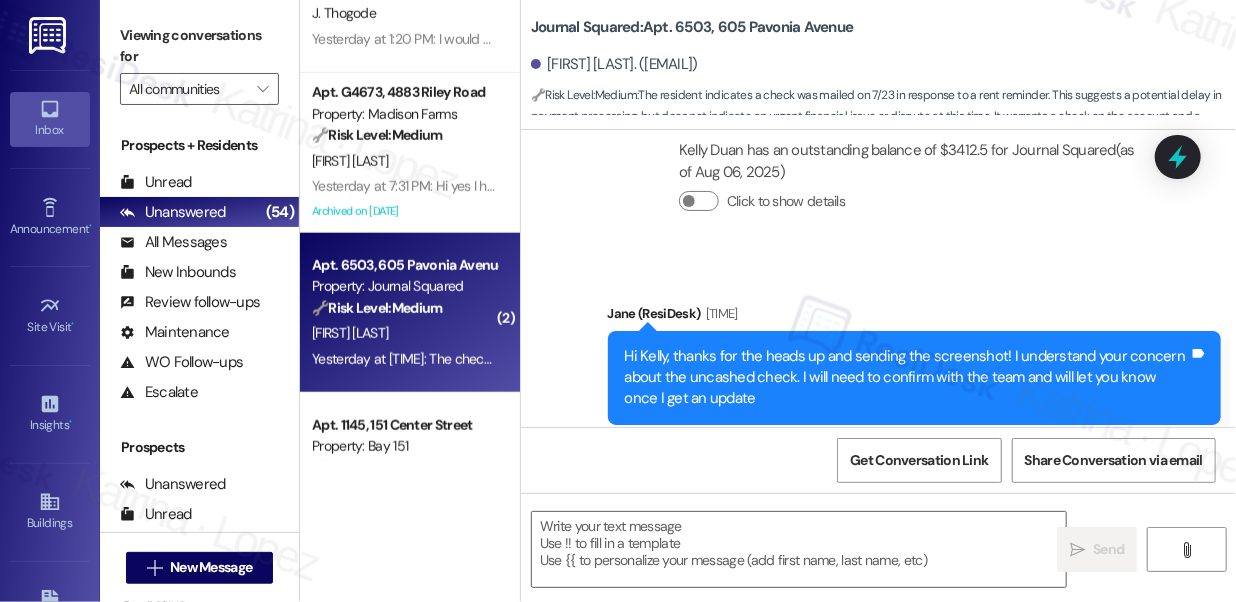 type on "Fetching suggested responses. Please feel free to read through the conversation in the meantime." 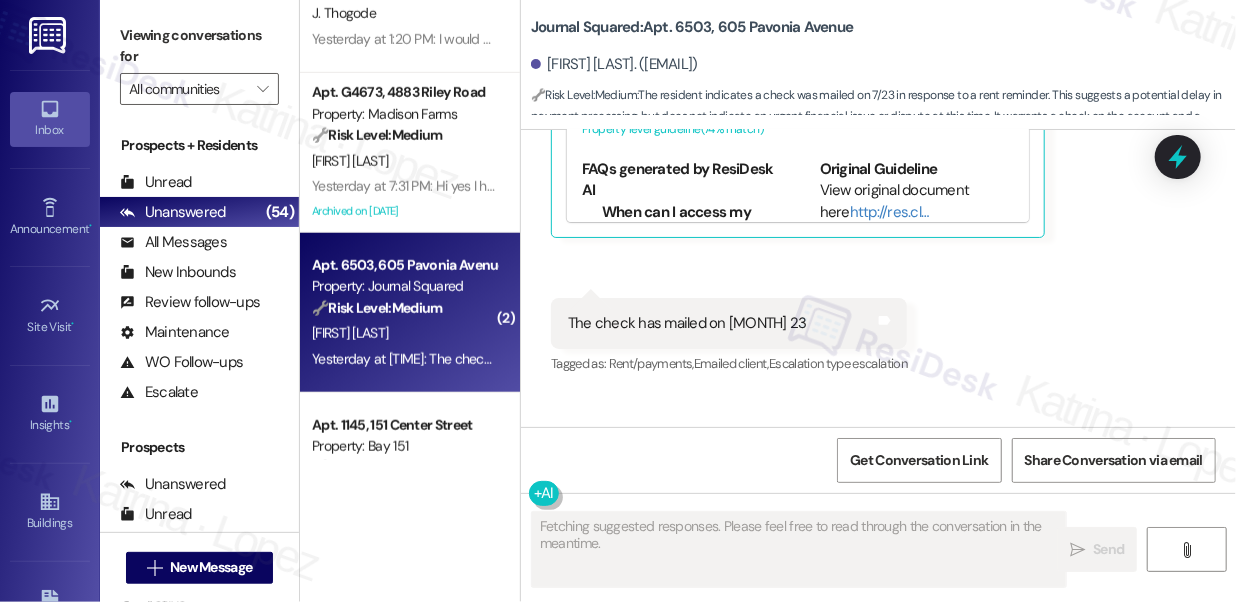 scroll, scrollTop: 13933, scrollLeft: 0, axis: vertical 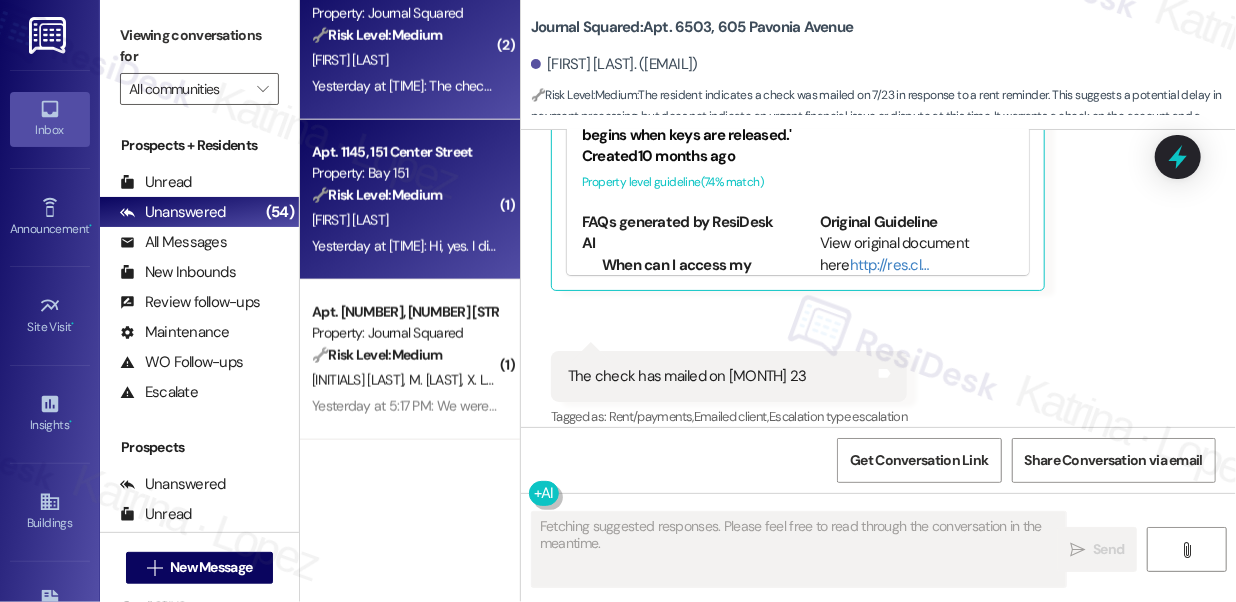 click on "Yesterday at 5:36 PM: Hi, yes. I did receive payment confirmation.  Yesterday at 5:36 PM: Hi, yes. I did receive payment confirmation." at bounding box center (494, 246) 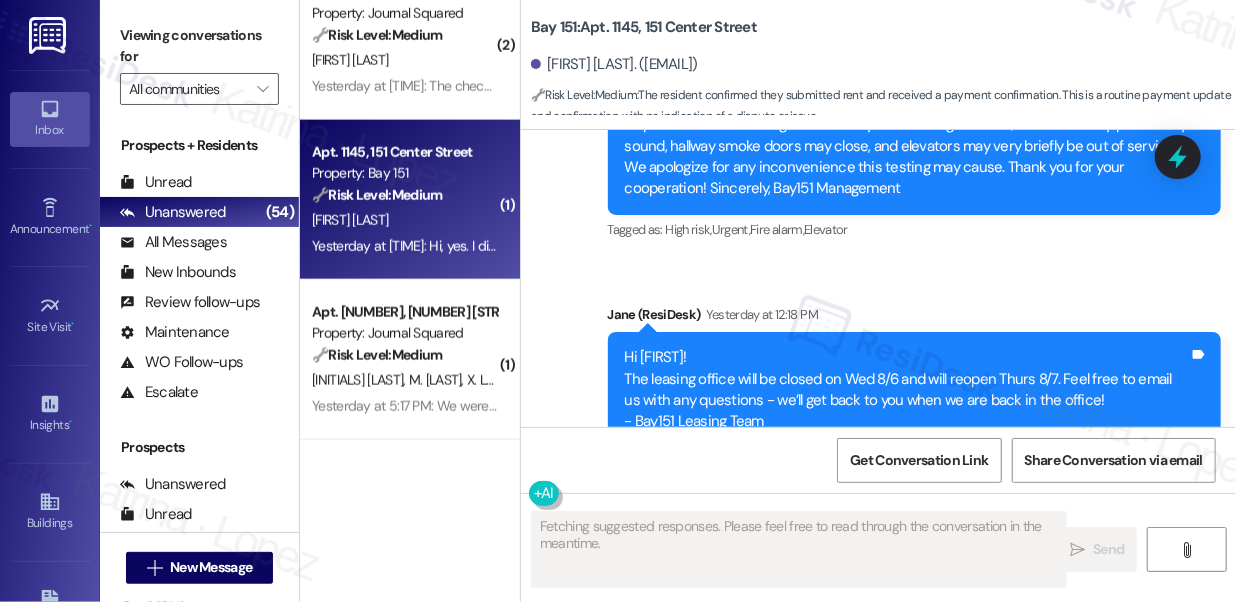 scroll, scrollTop: 46100, scrollLeft: 0, axis: vertical 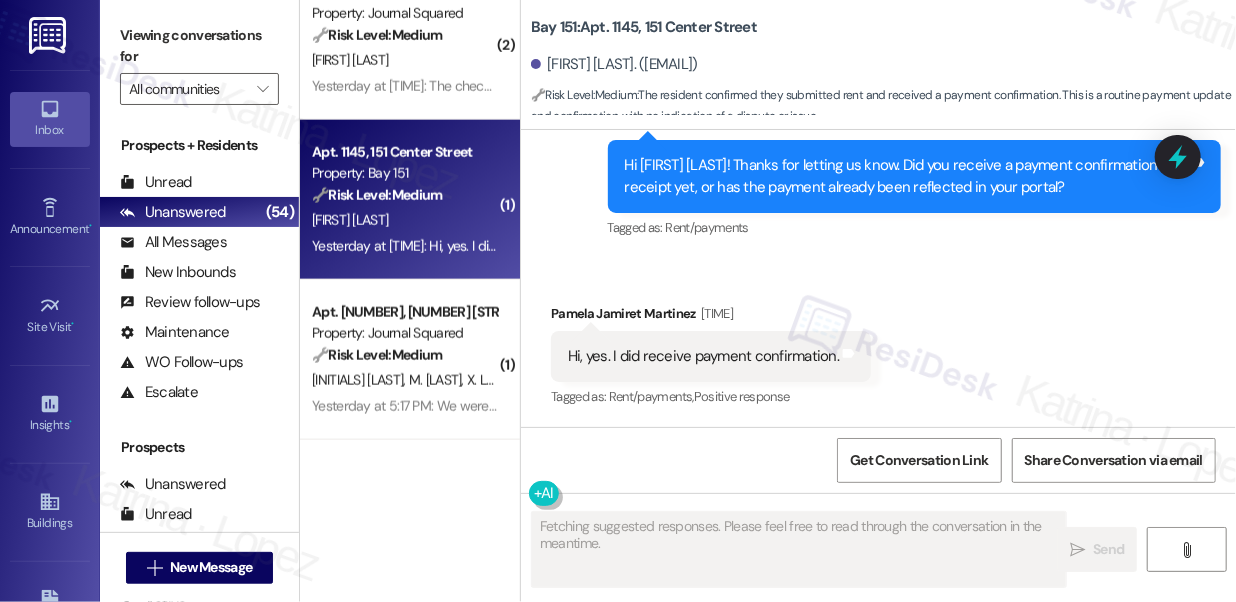 click on "Hi, yes. I did receive payment confirmation." at bounding box center [703, 356] 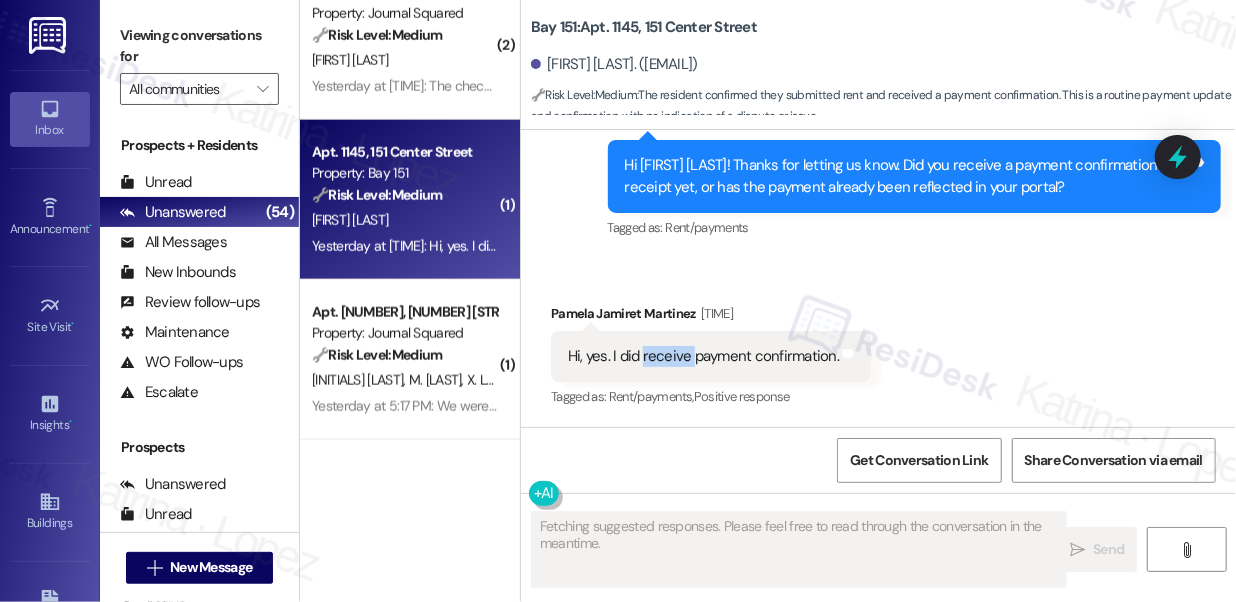 click on "Hi, yes. I did receive payment confirmation." at bounding box center [703, 356] 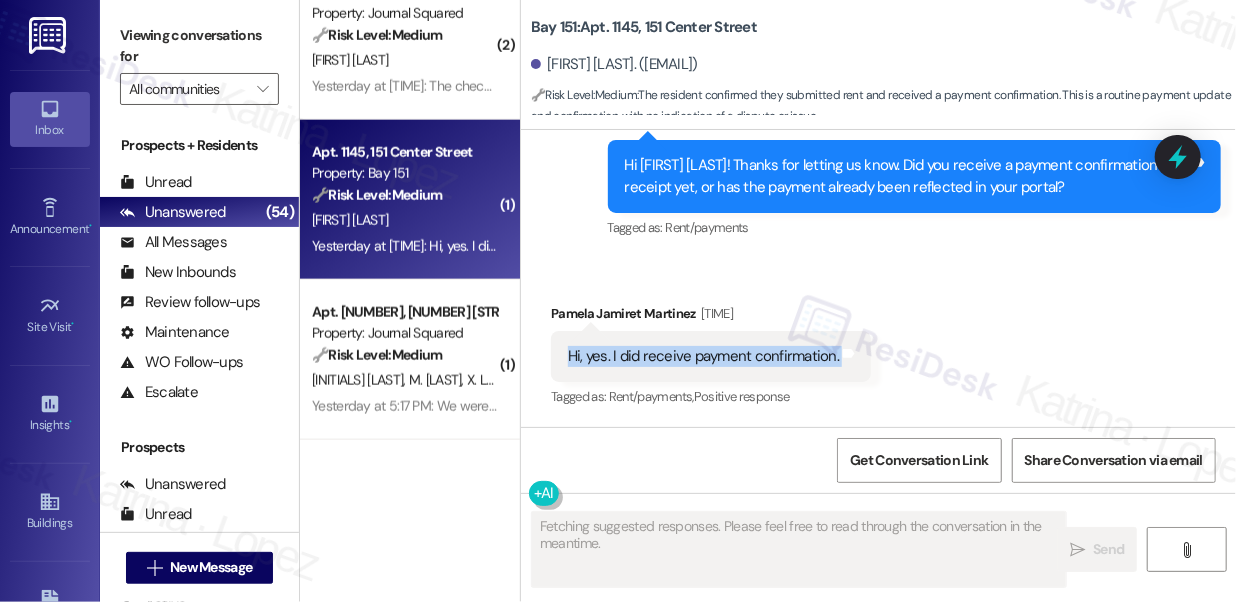 click on "Hi, yes. I did receive payment confirmation." at bounding box center (703, 356) 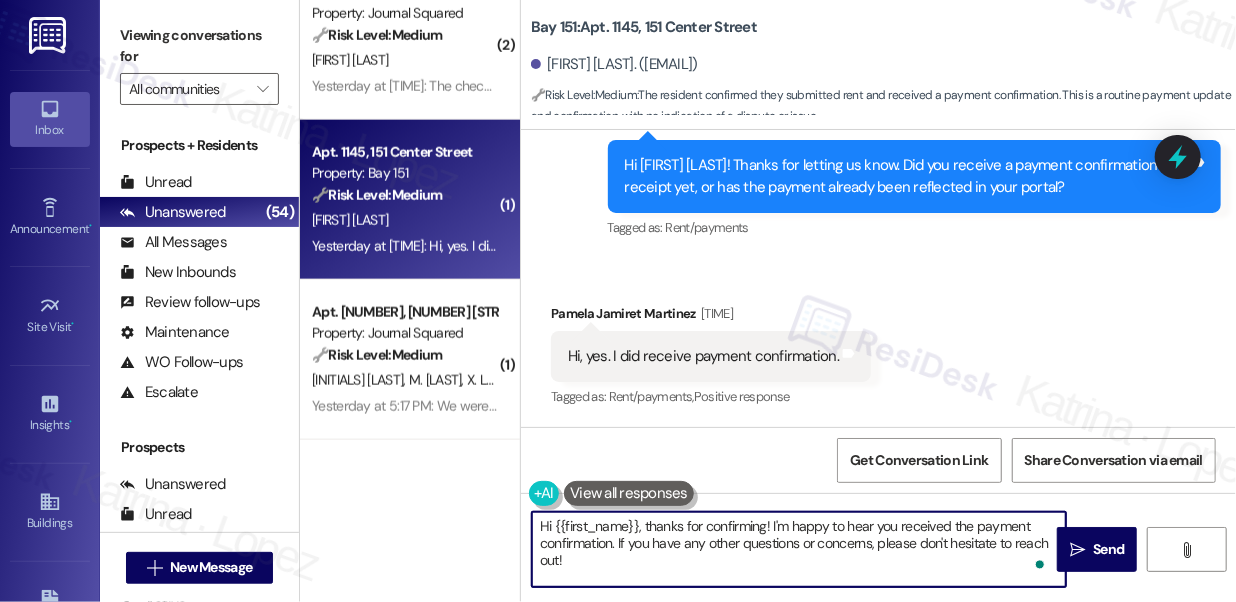 drag, startPoint x: 611, startPoint y: 543, endPoint x: 535, endPoint y: 529, distance: 77.27872 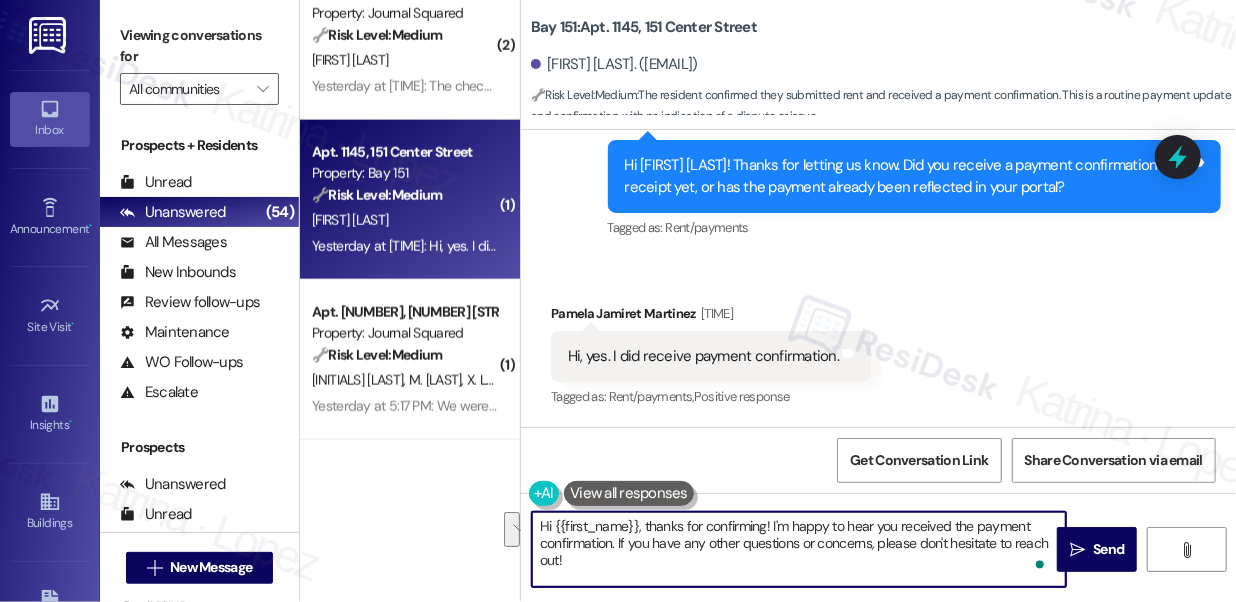 click on "Hi {{first_name}}, thanks for confirming! I'm happy to hear you received the payment confirmation. If you have any other questions or concerns, please don't hesitate to reach out!" at bounding box center [799, 549] 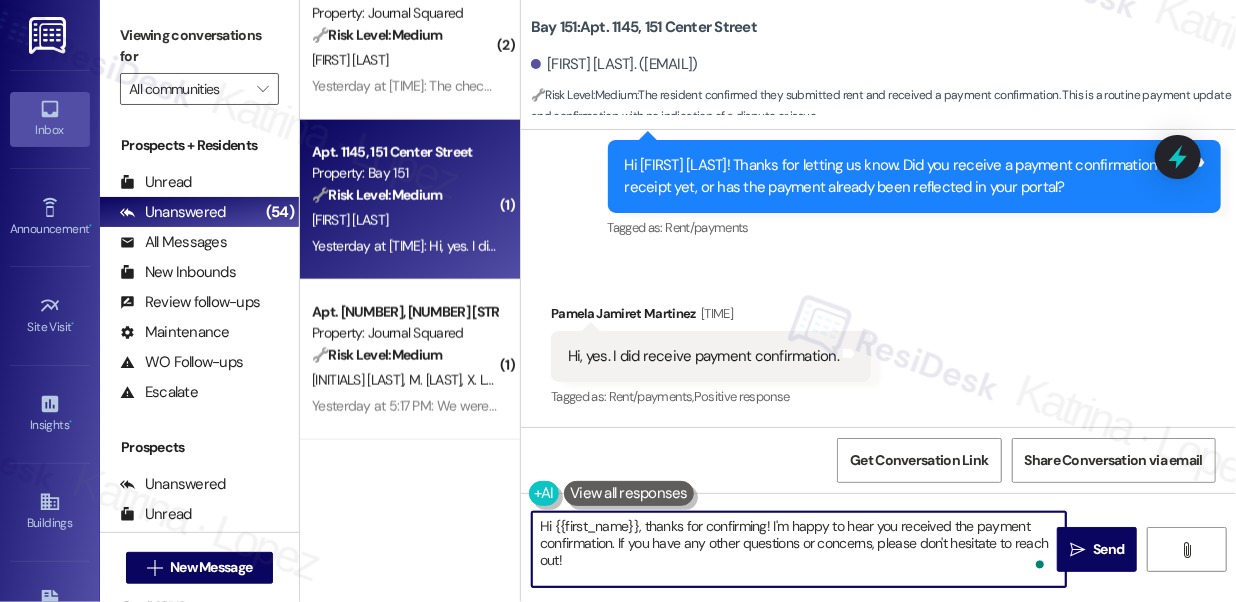 drag, startPoint x: 648, startPoint y: 524, endPoint x: 469, endPoint y: 503, distance: 180.22763 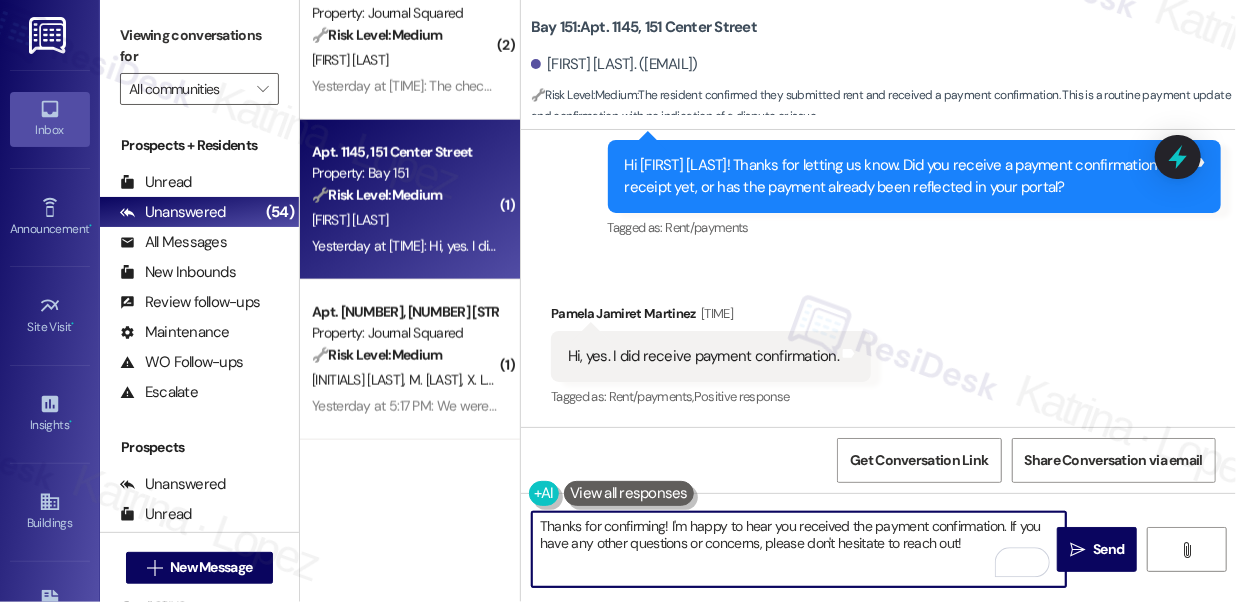 click on "Pamela Jamiret Martinez Yesterday at 5:36 PM" at bounding box center (711, 317) 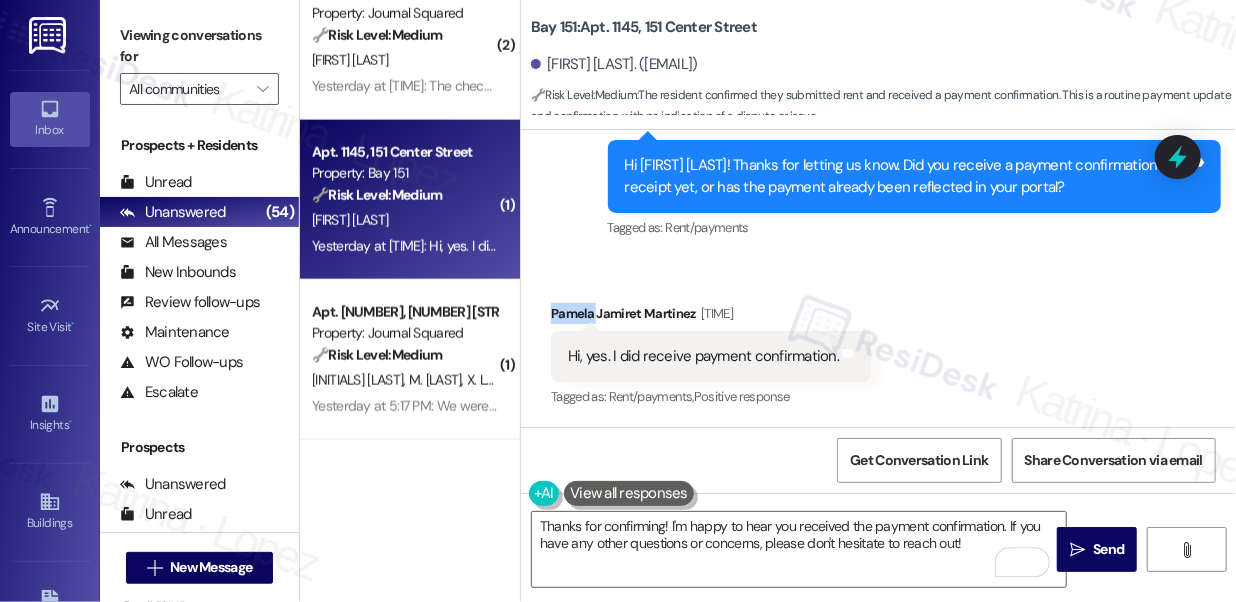click on "Pamela Jamiret Martinez Yesterday at 5:36 PM" at bounding box center (711, 317) 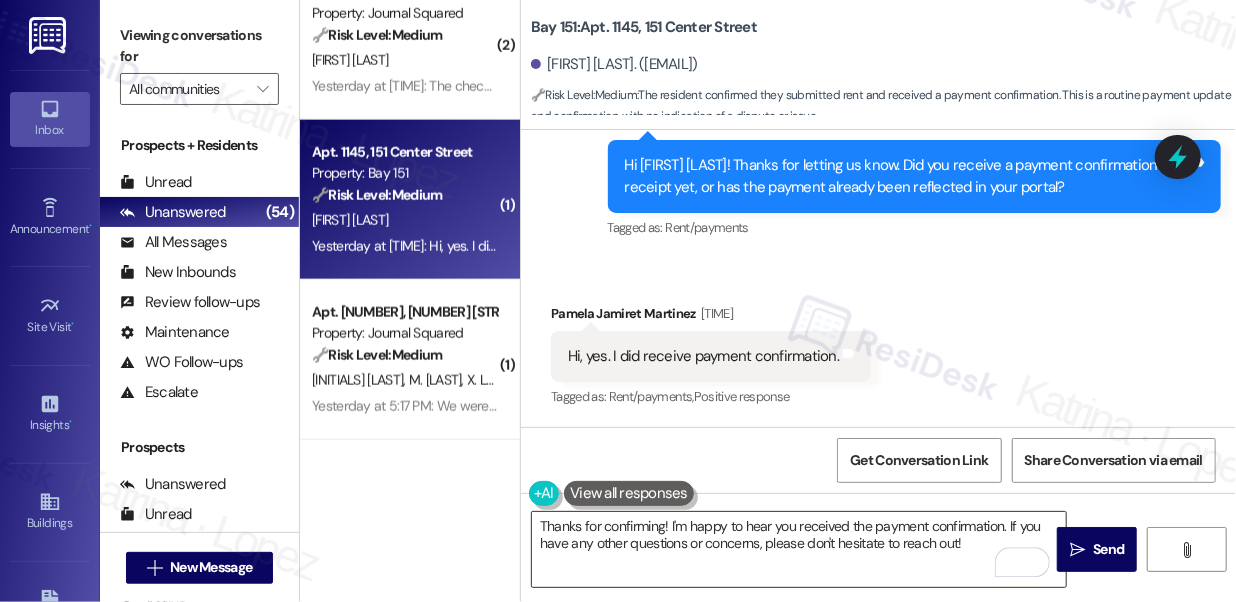 click on "Thanks for confirming! I'm happy to hear you received the payment confirmation. If you have any other questions or concerns, please don't hesitate to reach out!" at bounding box center (799, 549) 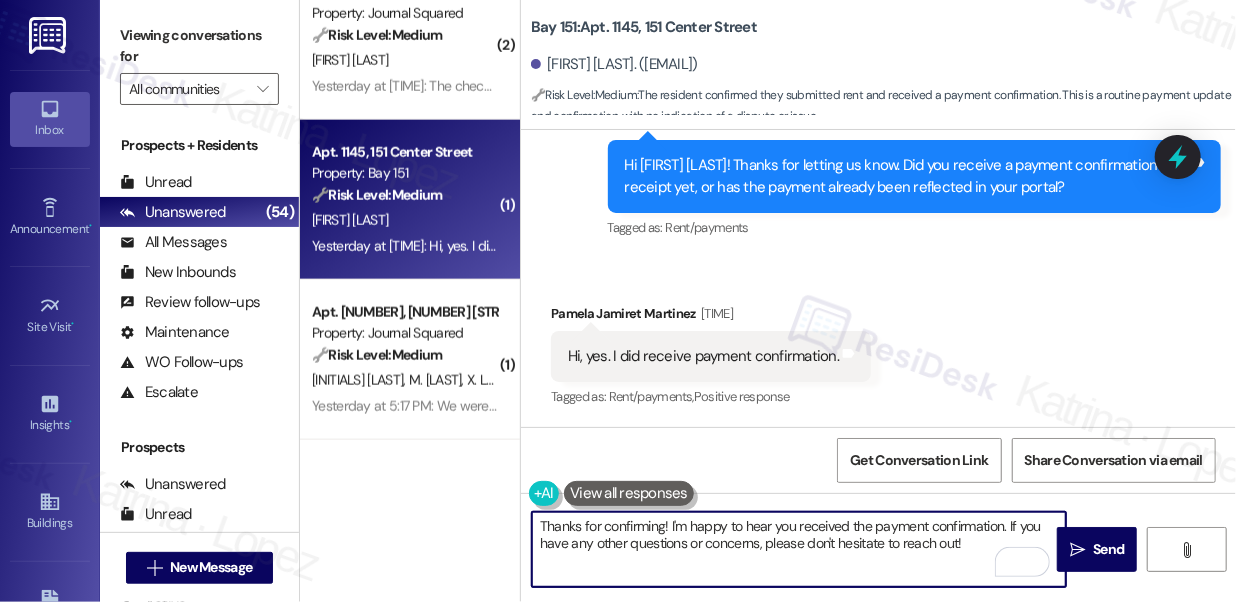 click on "Thanks for confirming! I'm happy to hear you received the payment confirmation. If you have any other questions or concerns, please don't hesitate to reach out!" at bounding box center [799, 549] 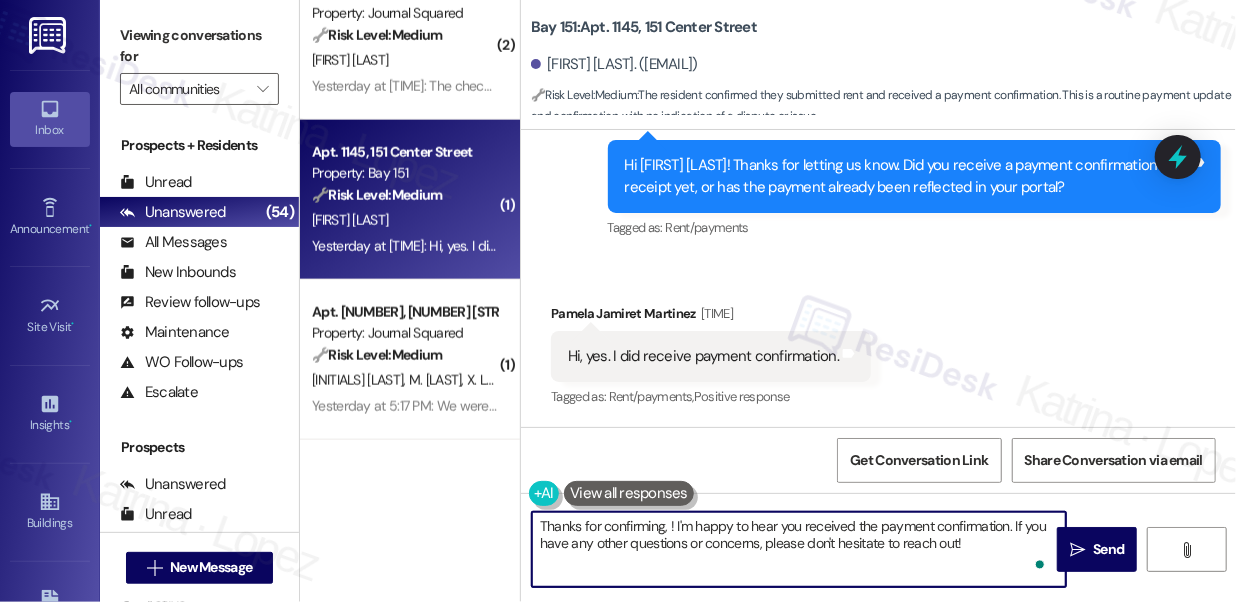 paste on "Pamela" 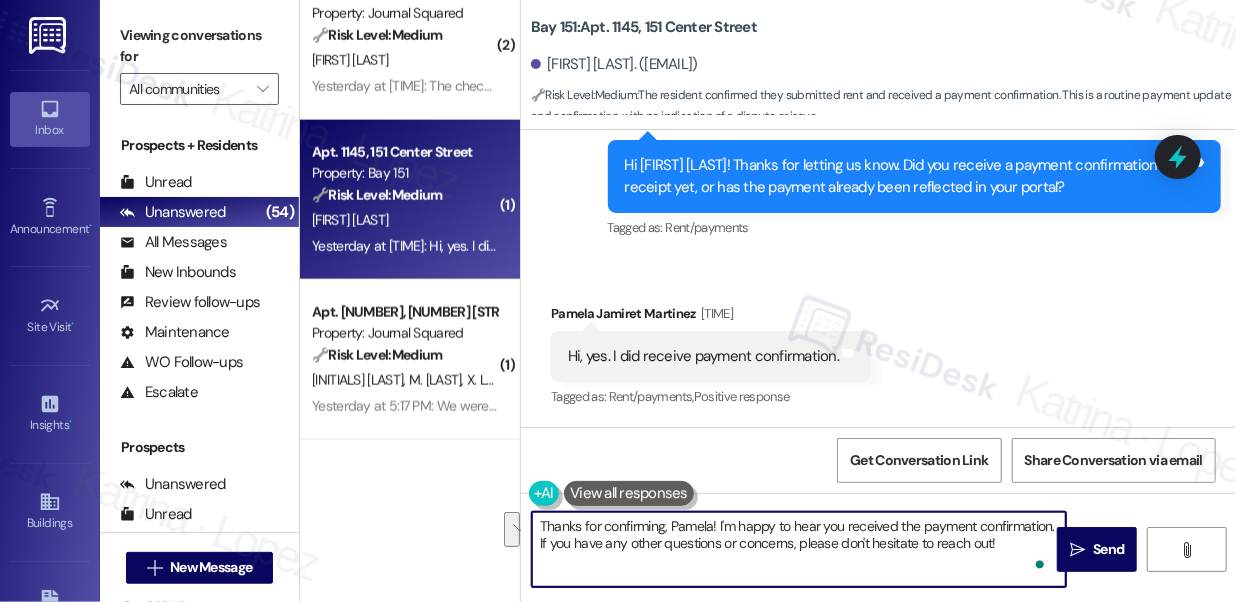 drag, startPoint x: 616, startPoint y: 543, endPoint x: 720, endPoint y: 511, distance: 108.81177 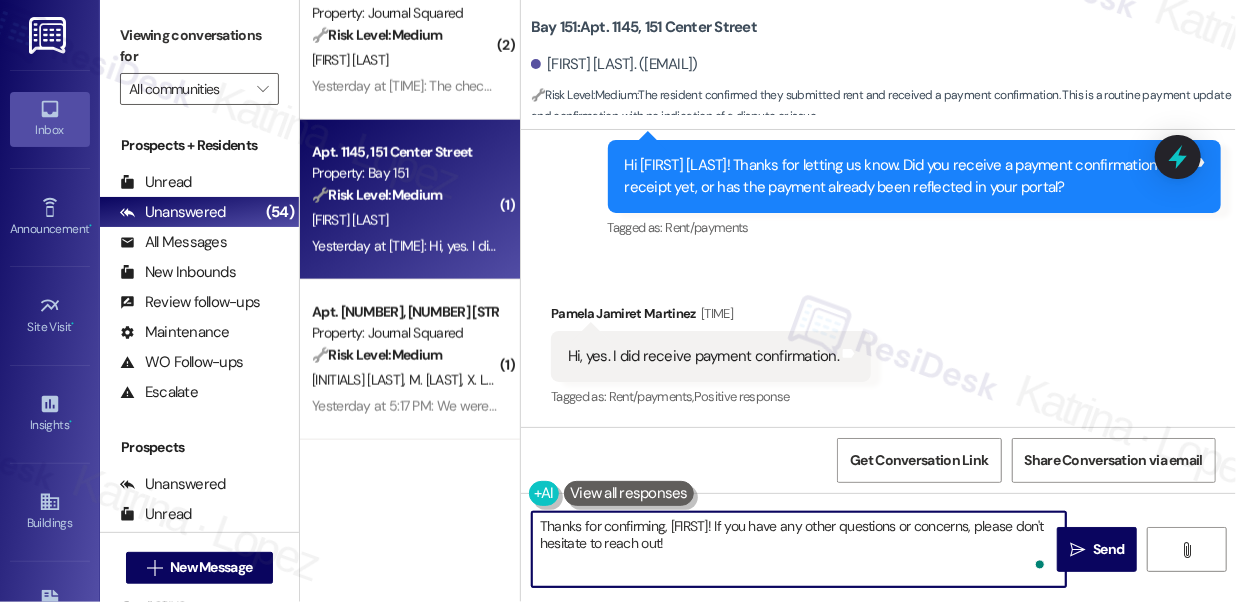 type on "Thanks for confirming, Pamela! If you have any other questions or concerns, please don't hesitate to reach out!" 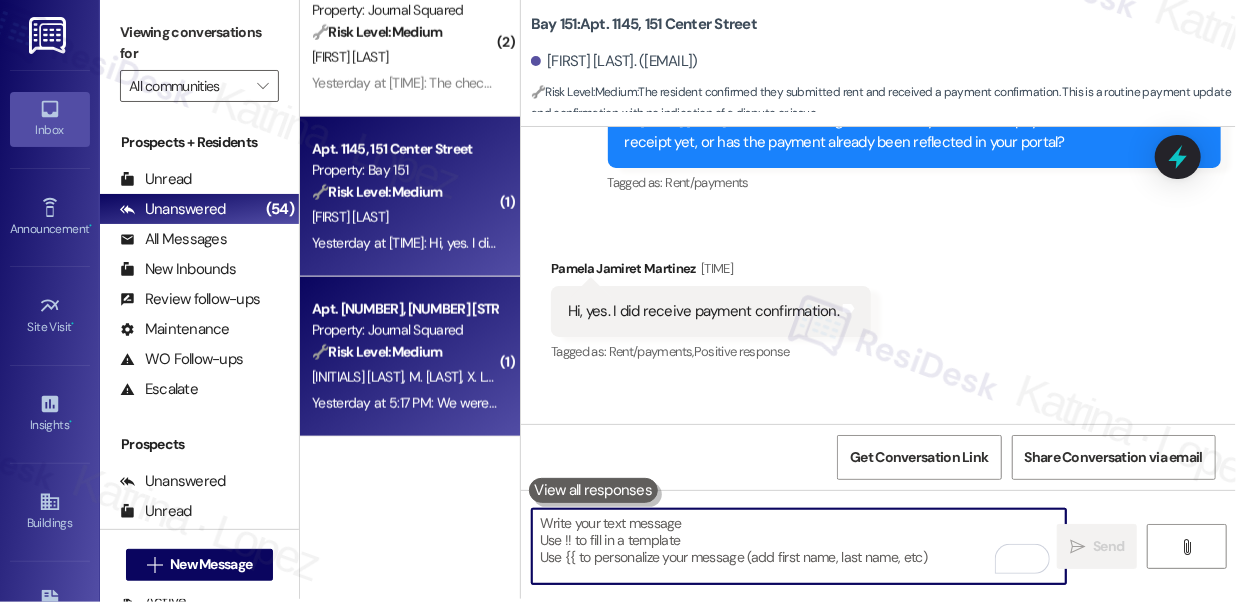 scroll, scrollTop: 0, scrollLeft: 0, axis: both 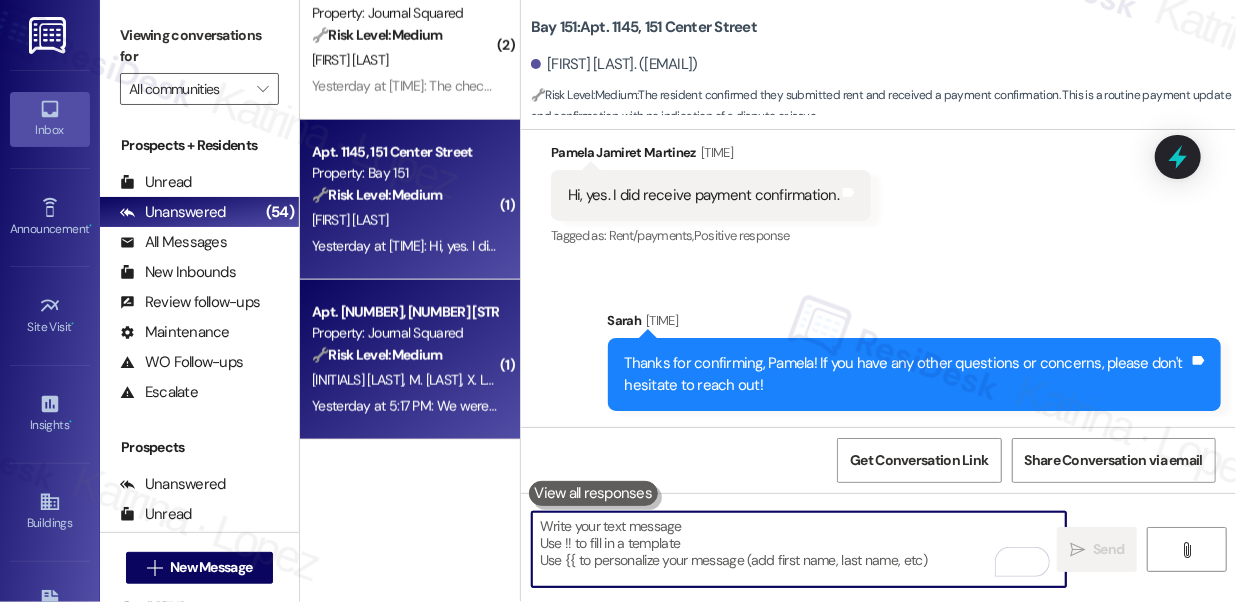 type 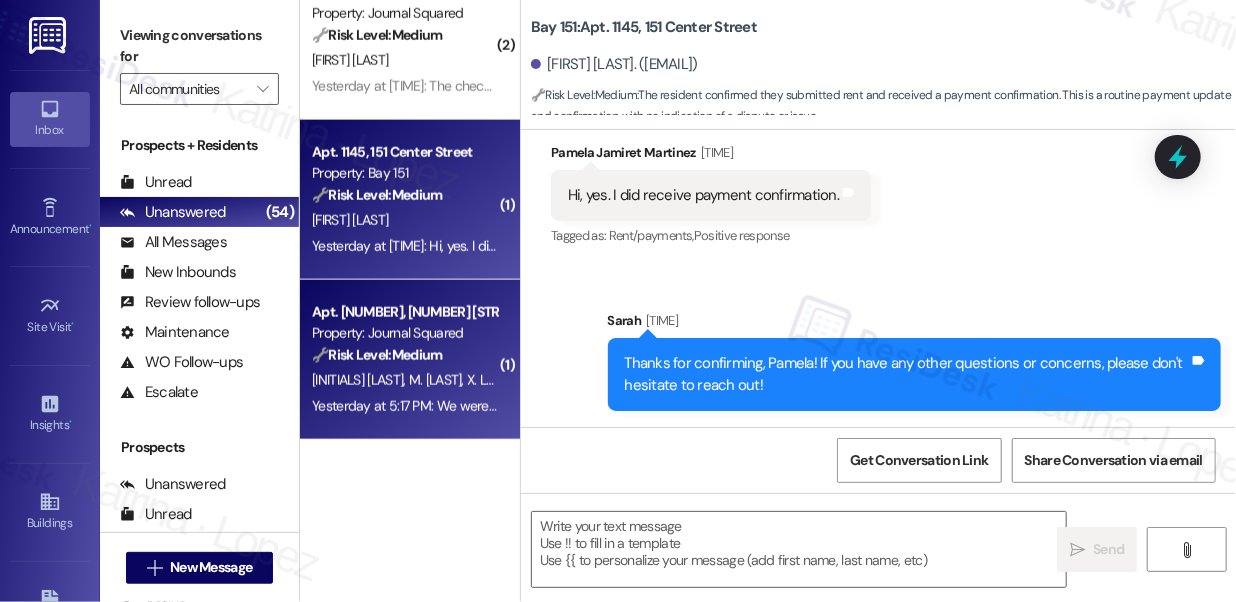 type on "Fetching suggested responses. Please feel free to read through the conversation in the meantime." 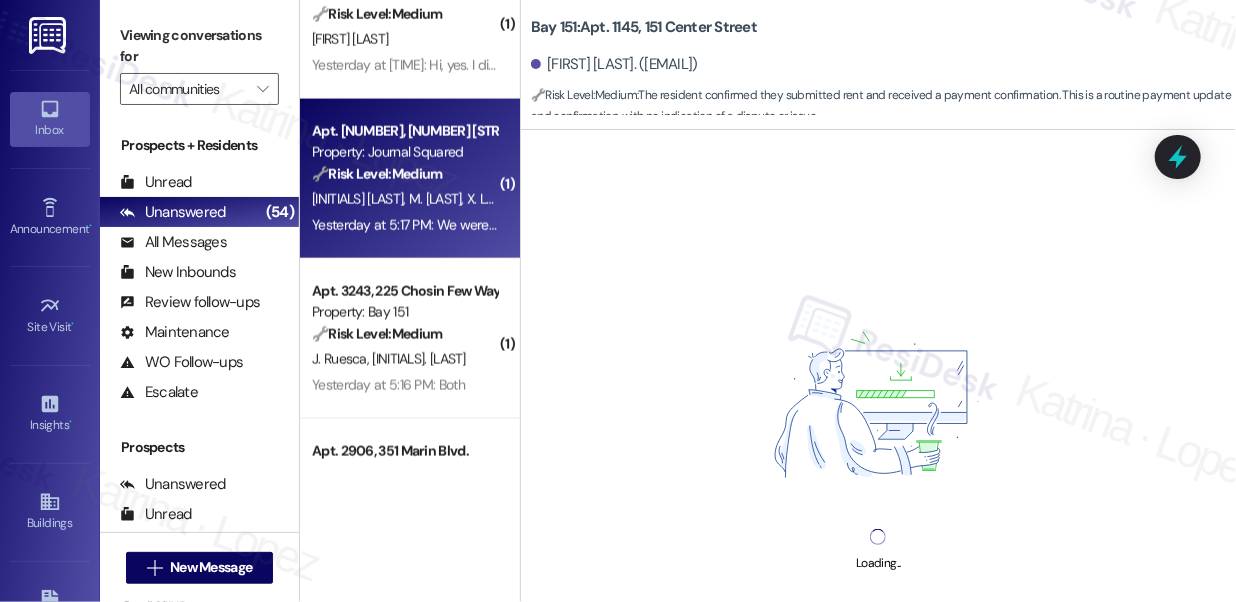 scroll, scrollTop: 1181, scrollLeft: 0, axis: vertical 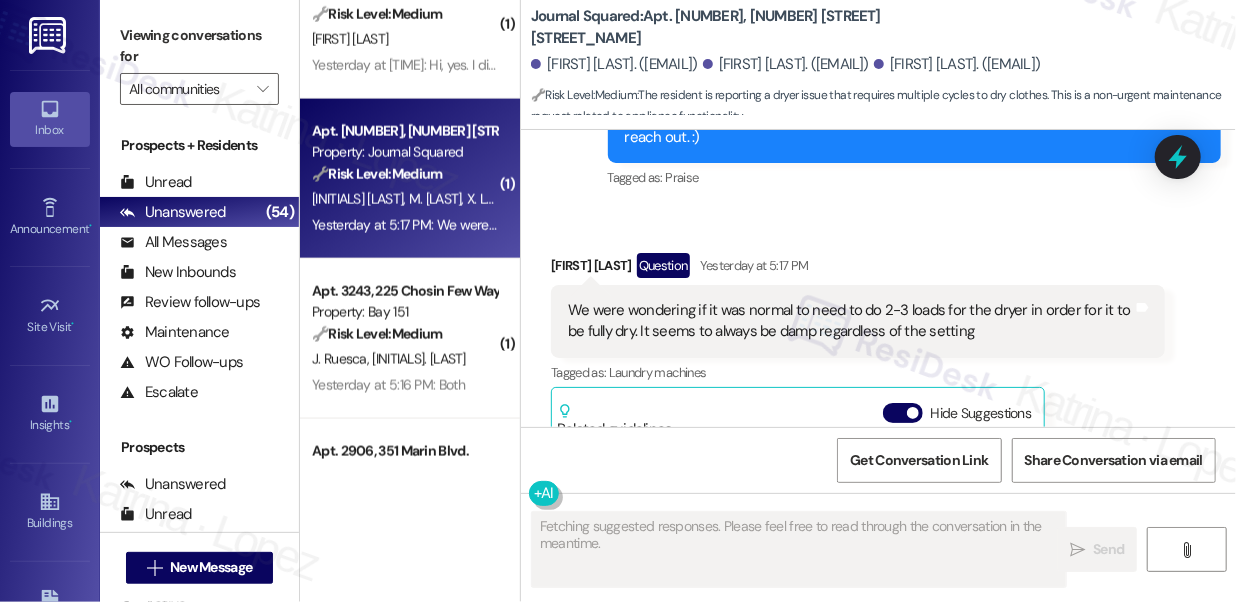 click on "We were wondering if it was normal to need to do 2-3 loads for the dryer in order for it to be fully dry. It seems to always be damp regardless of the setting" at bounding box center [850, 321] 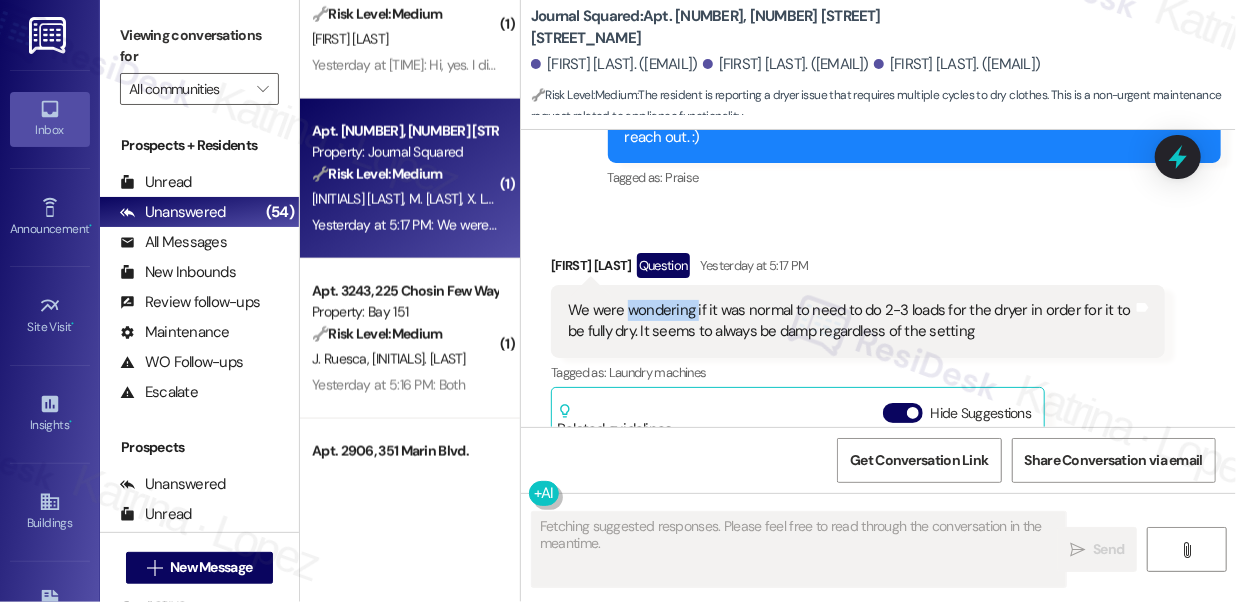 click on "We were wondering if it was normal to need to do 2-3 loads for the dryer in order for it to be fully dry. It seems to always be damp regardless of the setting" at bounding box center (850, 321) 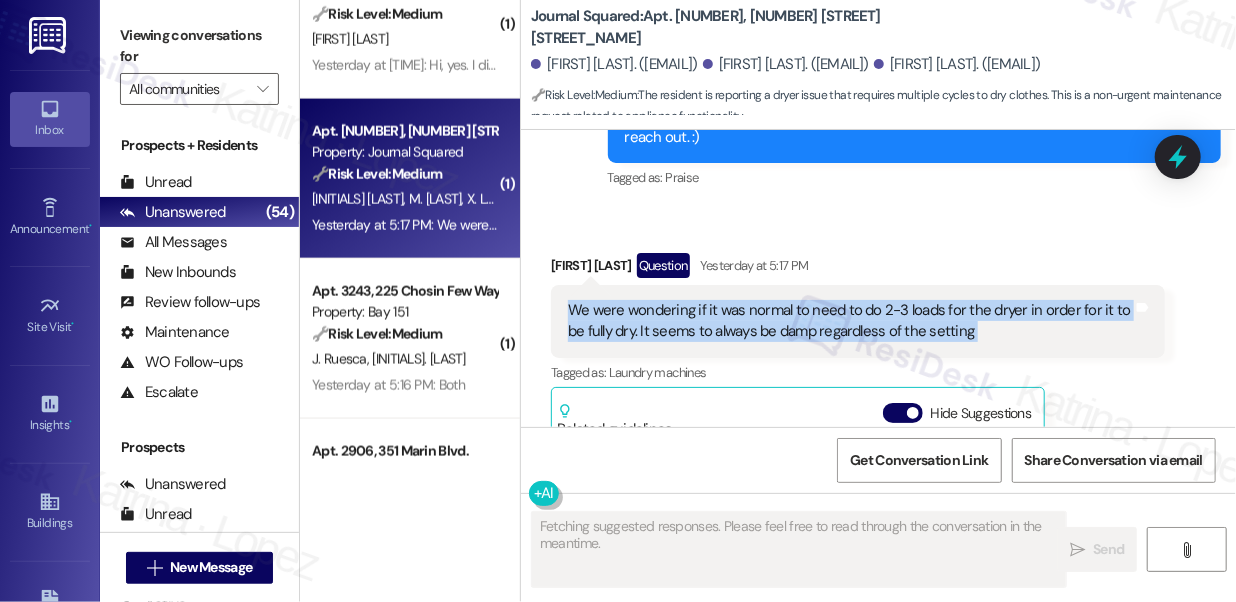 click on "We were wondering if it was normal to need to do 2-3 loads for the dryer in order for it to be fully dry. It seems to always be damp regardless of the setting" at bounding box center (850, 321) 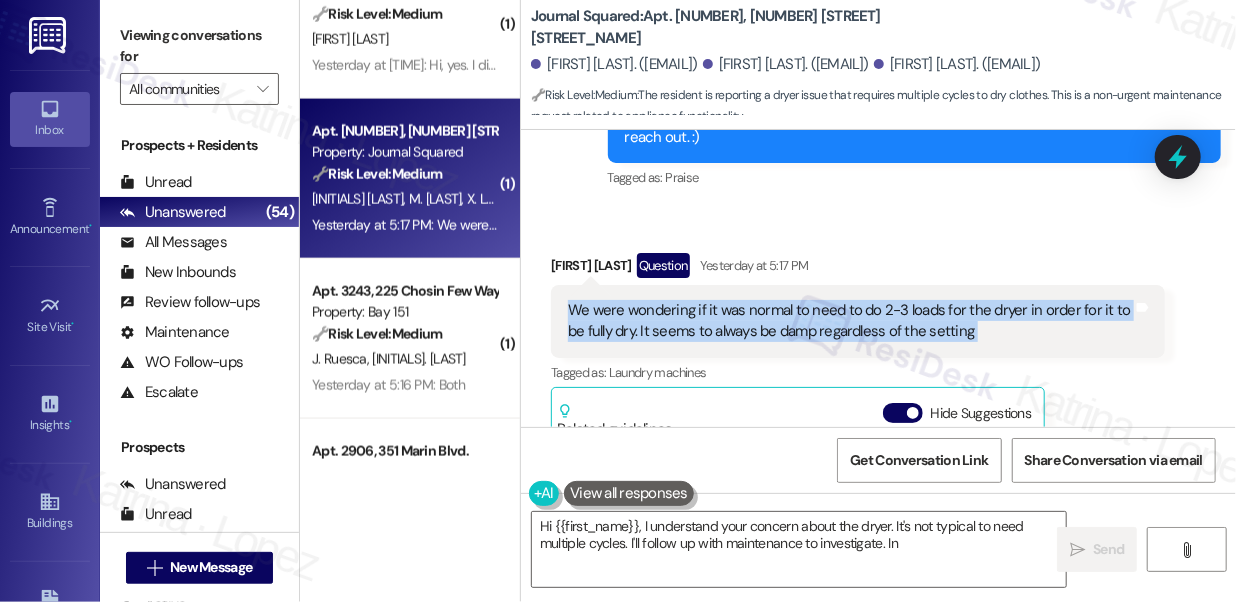 click on "We were wondering if it was normal to need to do 2-3 loads for the dryer in order for it to be fully dry. It seems to always be damp regardless of the setting" at bounding box center [850, 321] 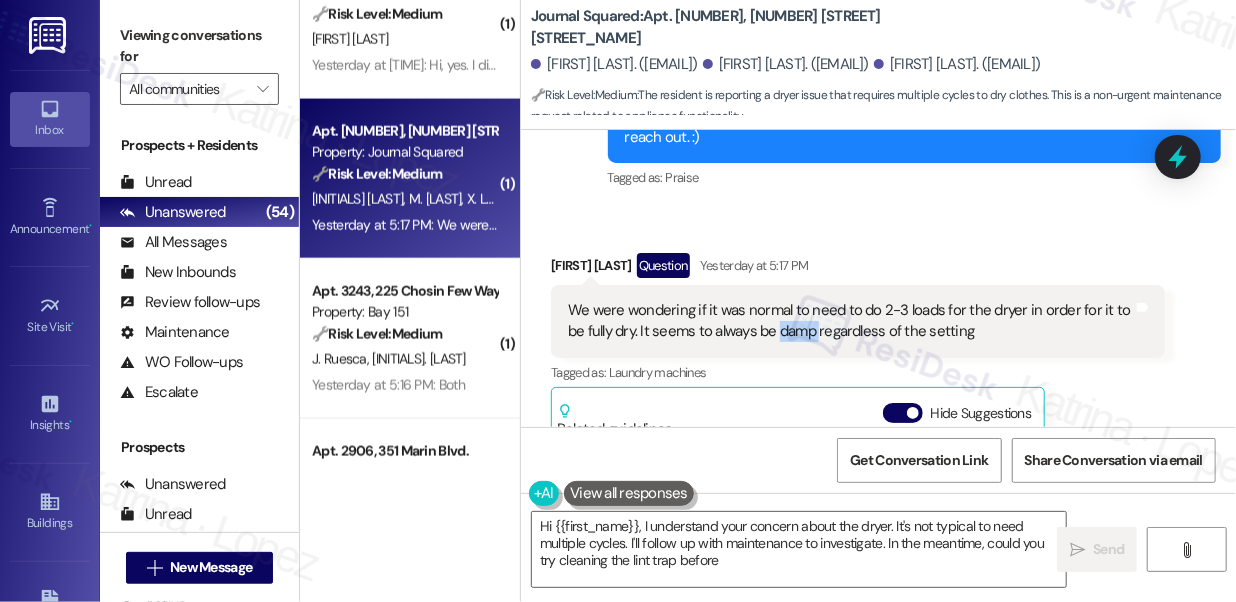 click on "We were wondering if it was normal to need to do 2-3 loads for the dryer in order for it to be fully dry. It seems to always be damp regardless of the setting" at bounding box center (850, 321) 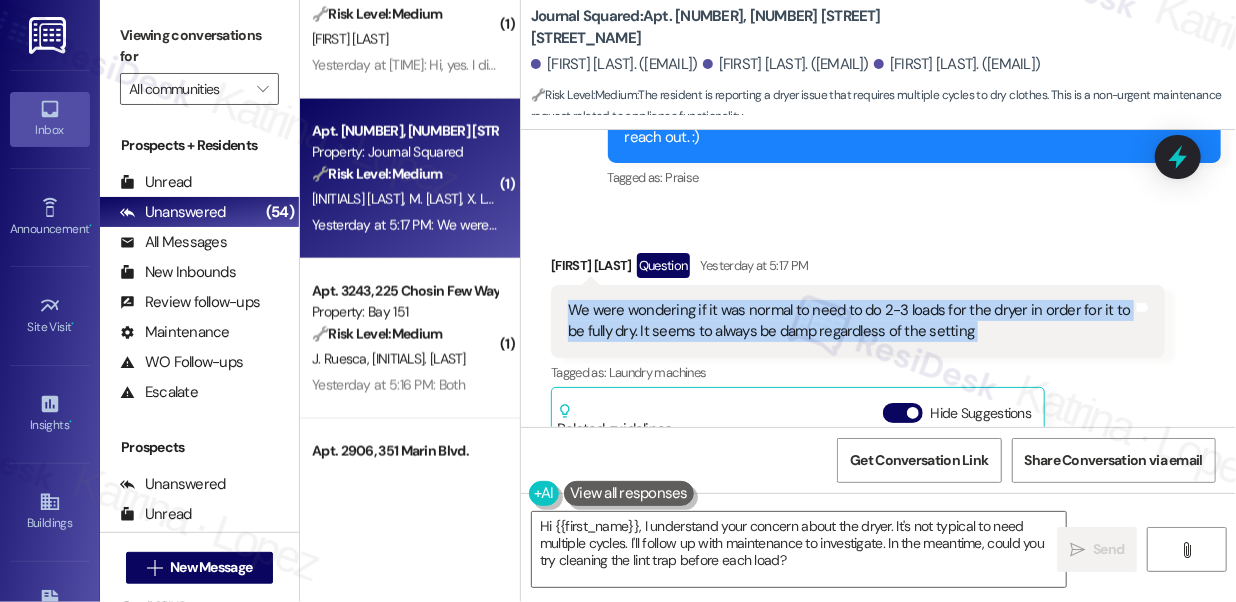 click on "We were wondering if it was normal to need to do 2-3 loads for the dryer in order for it to be fully dry. It seems to always be damp regardless of the setting" at bounding box center (850, 321) 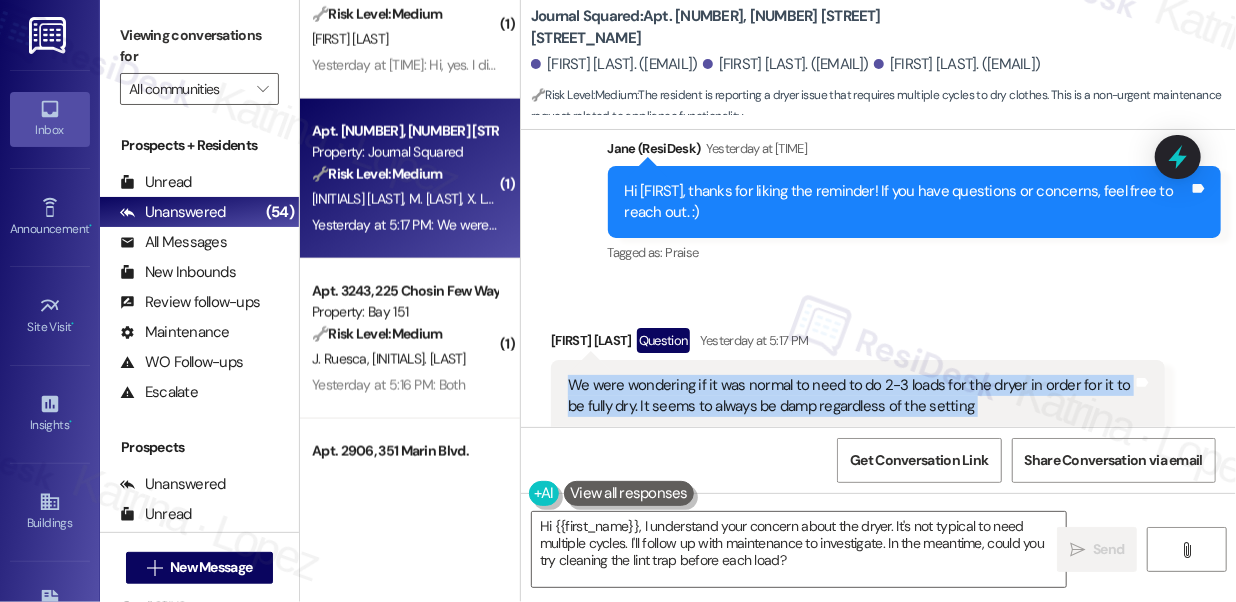 scroll, scrollTop: 3613, scrollLeft: 0, axis: vertical 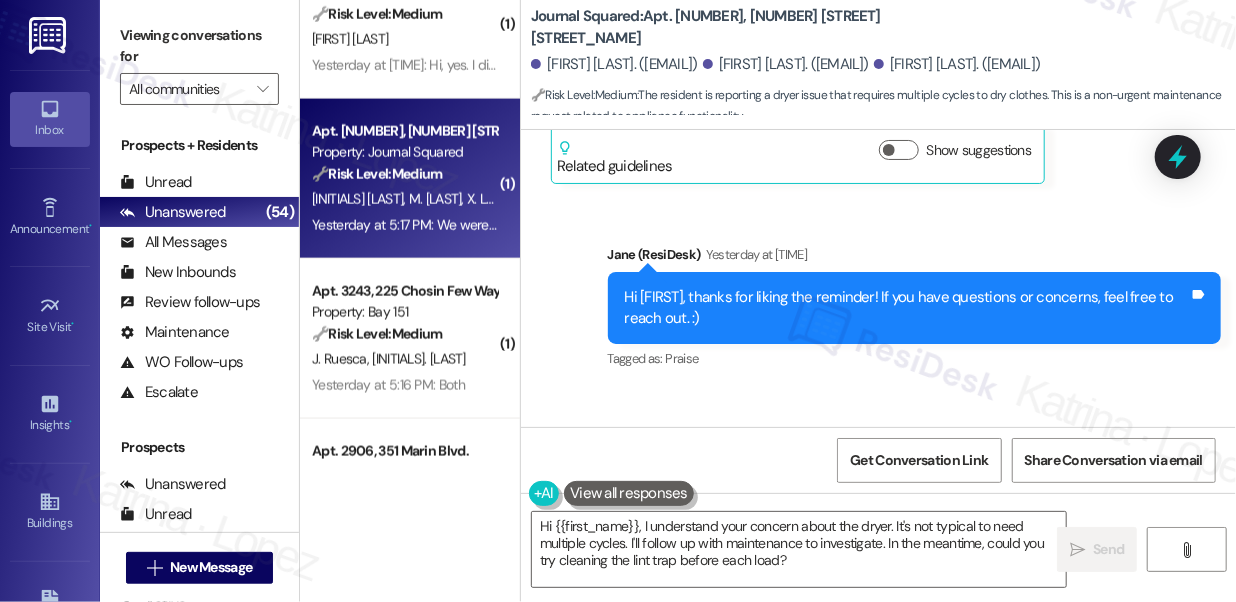 click on "Hi Mohamed, thanks for liking the reminder! If you have questions or concerns, feel free to reach out. :)" at bounding box center (907, 308) 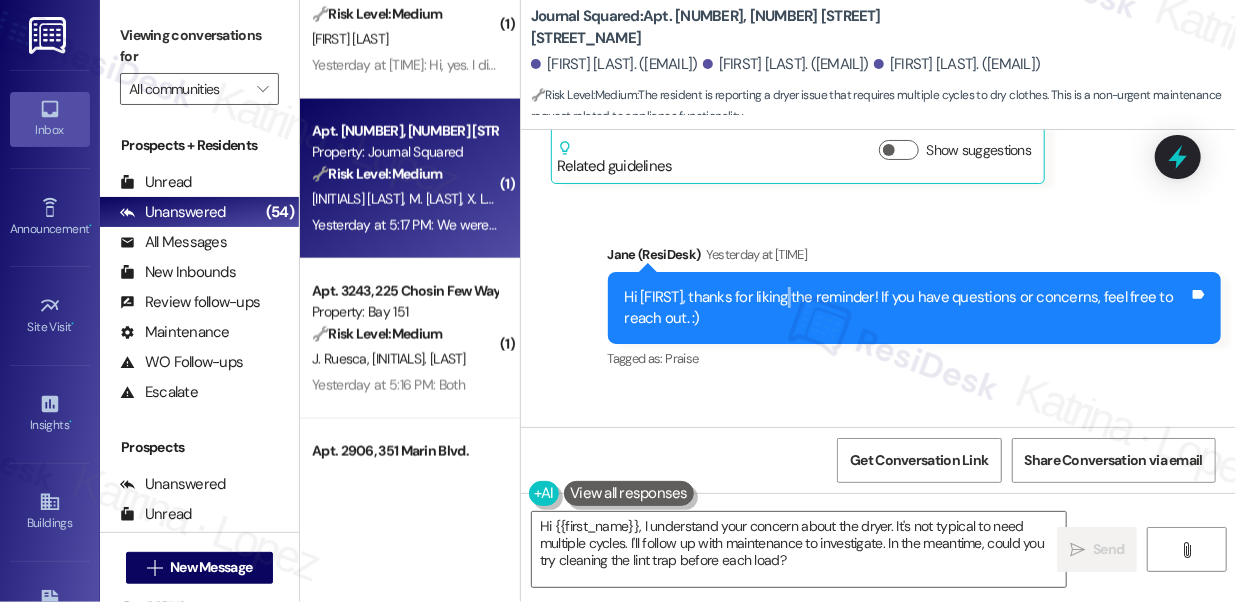 click on "Hi Mohamed, thanks for liking the reminder! If you have questions or concerns, feel free to reach out. :)" at bounding box center [907, 308] 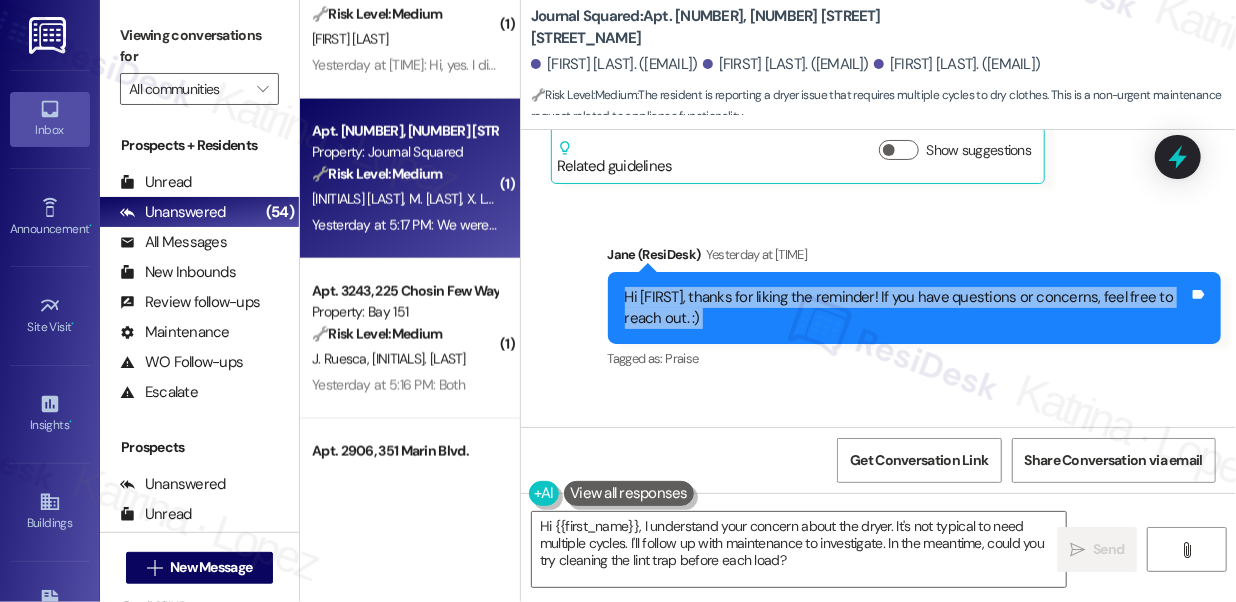 click on "Hi Mohamed, thanks for liking the reminder! If you have questions or concerns, feel free to reach out. :)" at bounding box center (907, 308) 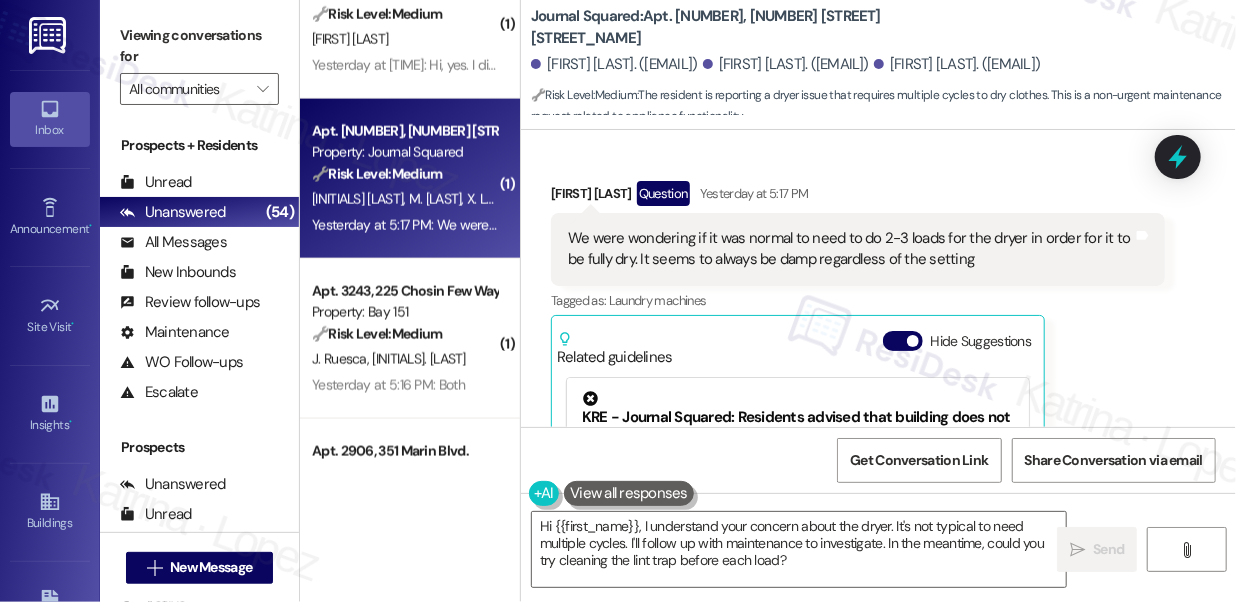 scroll, scrollTop: 3794, scrollLeft: 0, axis: vertical 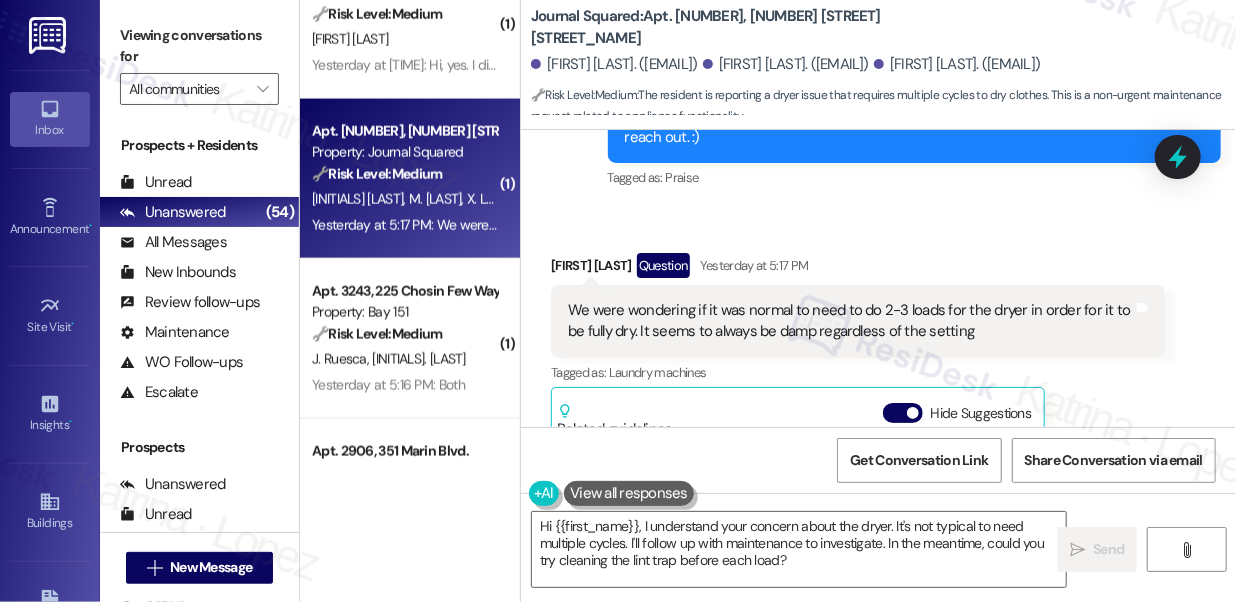 click on "We were wondering if it was normal to need to do 2-3 loads for the dryer in order for it to be fully dry. It seems to always be damp regardless of the setting" at bounding box center (850, 321) 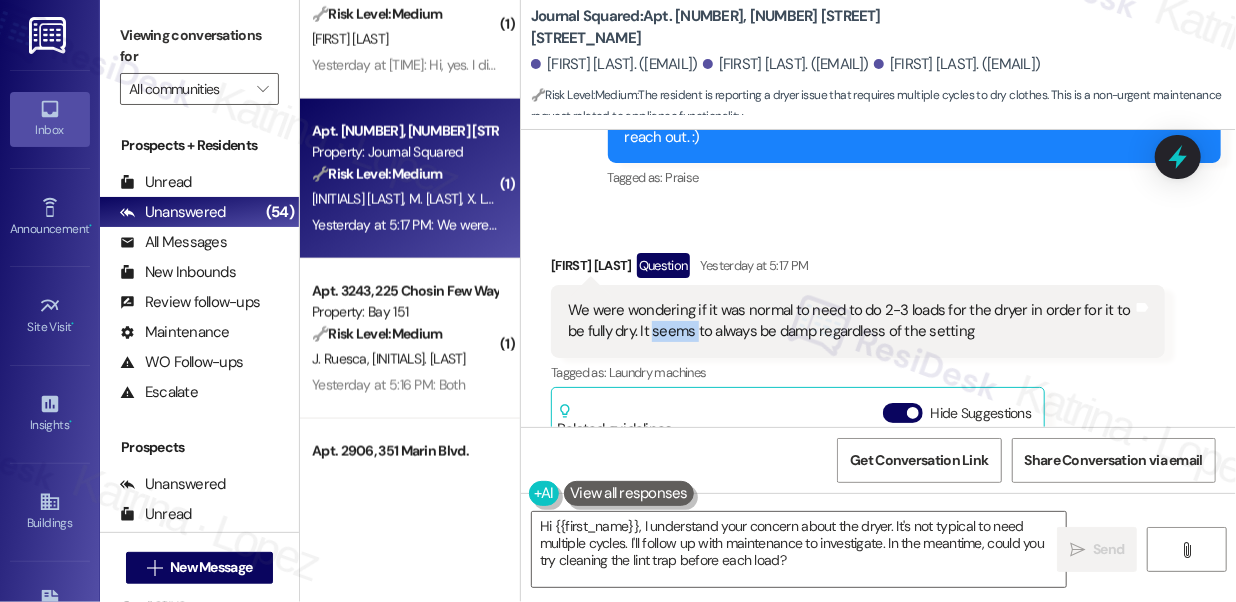 click on "We were wondering if it was normal to need to do 2-3 loads for the dryer in order for it to be fully dry. It seems to always be damp regardless of the setting" at bounding box center [850, 321] 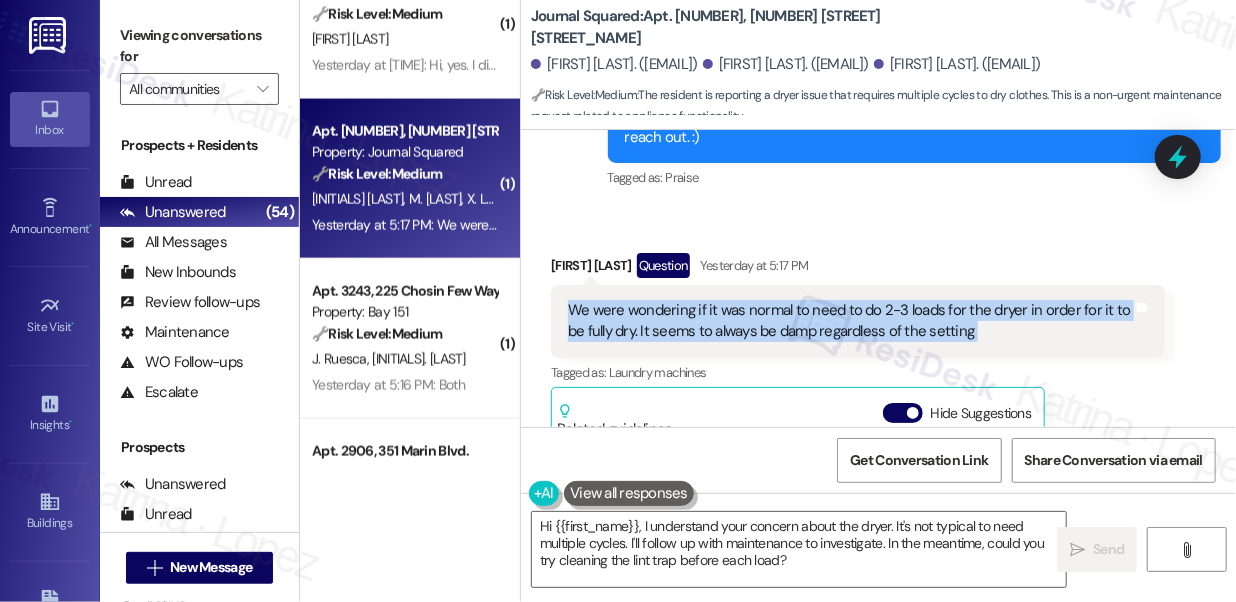click on "We were wondering if it was normal to need to do 2-3 loads for the dryer in order for it to be fully dry. It seems to always be damp regardless of the setting" at bounding box center [850, 321] 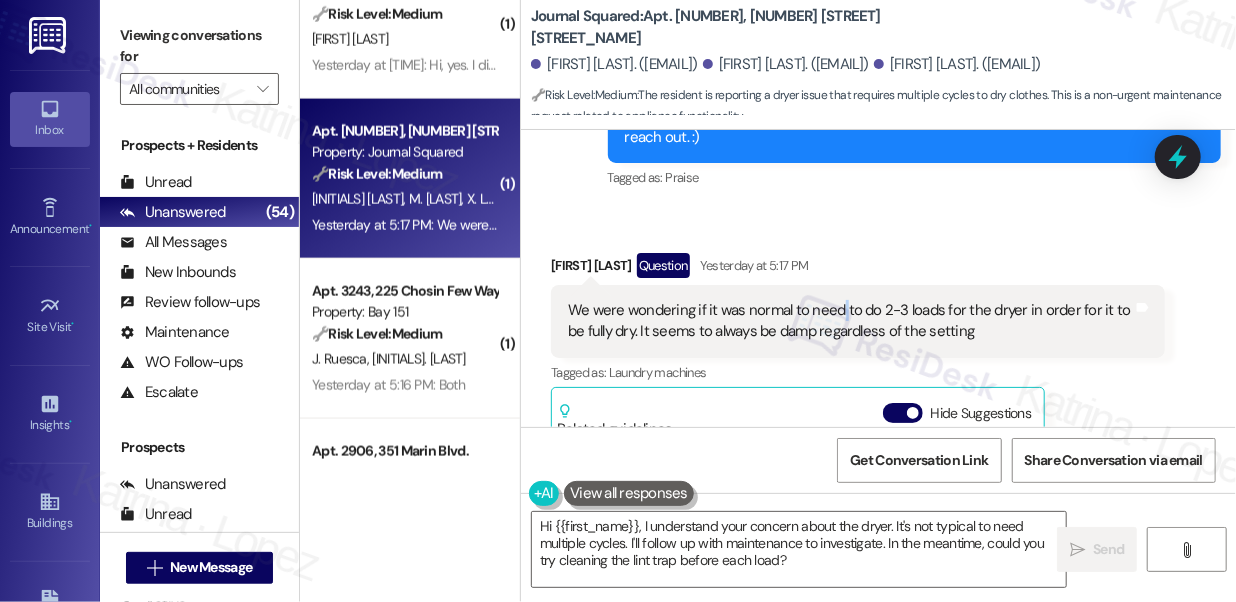 click on "We were wondering if it was normal to need to do 2-3 loads for the dryer in order for it to be fully dry. It seems to always be damp regardless of the setting" at bounding box center (850, 321) 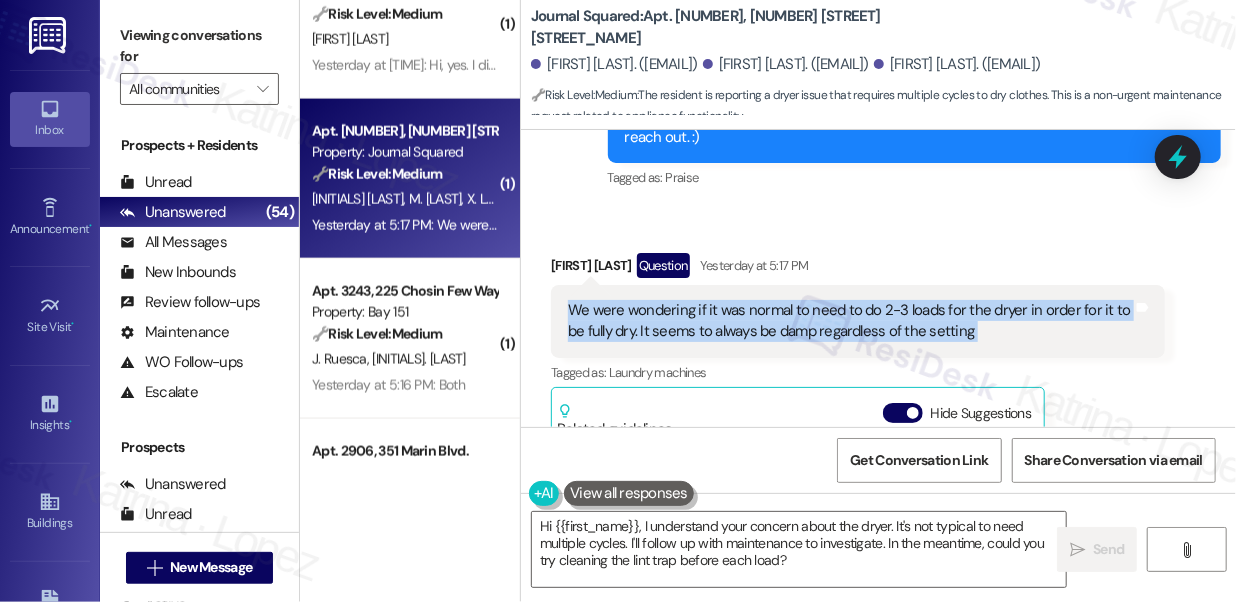 click on "We were wondering if it was normal to need to do 2-3 loads for the dryer in order for it to be fully dry. It seems to always be damp regardless of the setting" at bounding box center [850, 321] 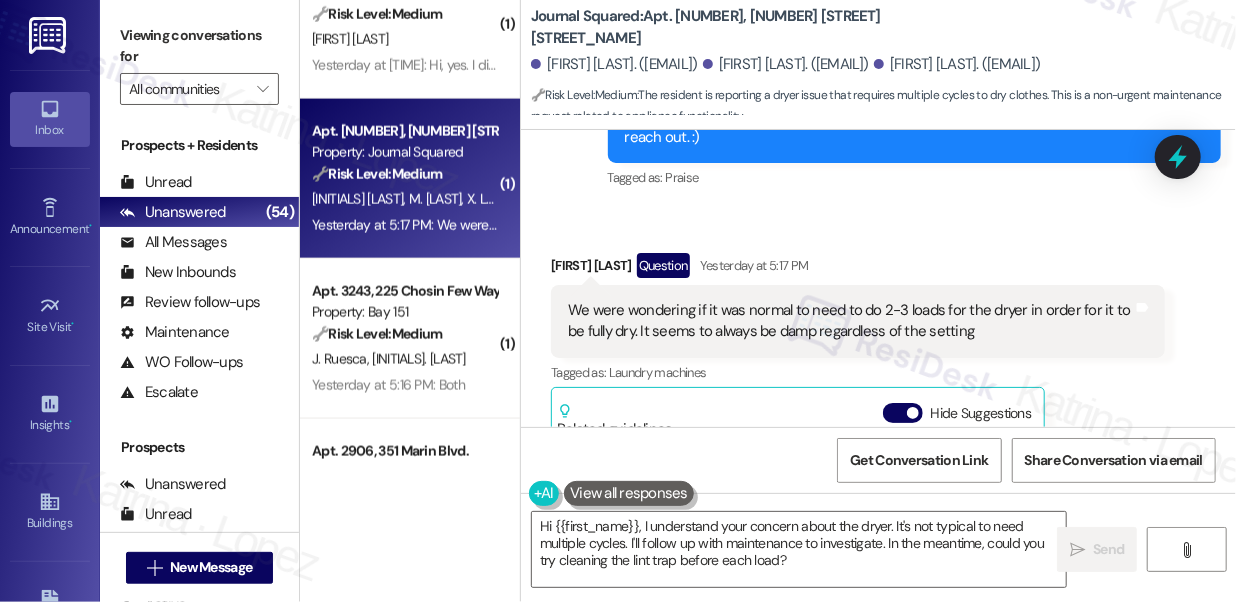 click on "Viewing conversations for" at bounding box center [199, 46] 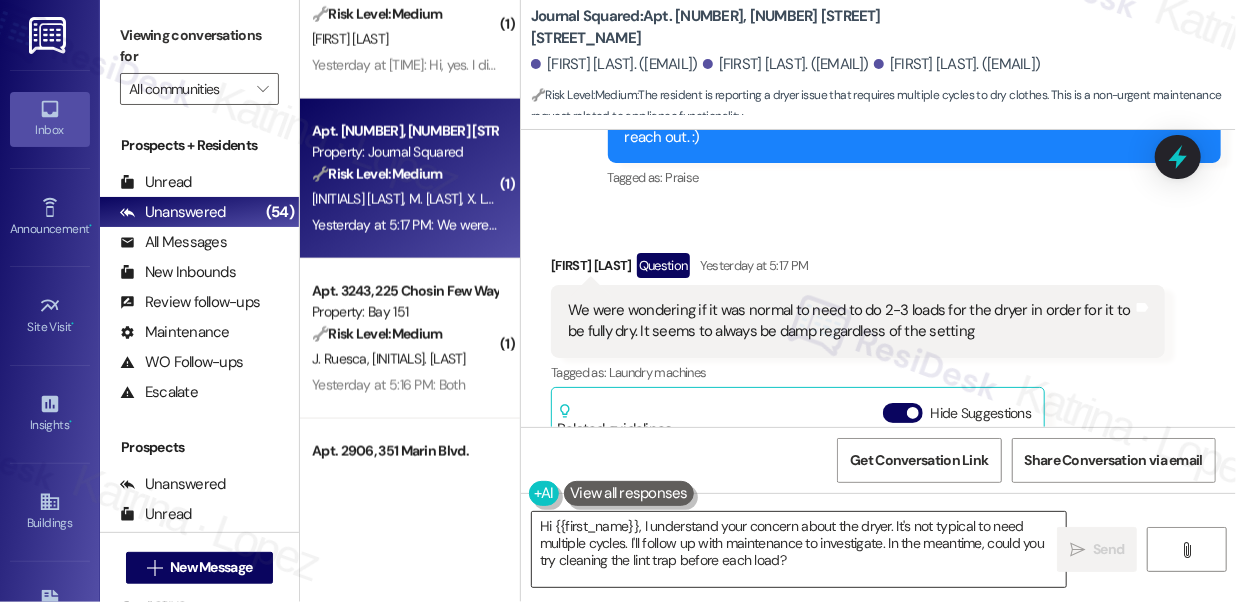 click on "Hi {{first_name}}, I understand your concern about the dryer. It's not typical to need multiple cycles. I'll follow up with maintenance to investigate. In the meantime, could you try cleaning the lint trap before each load?" at bounding box center [799, 549] 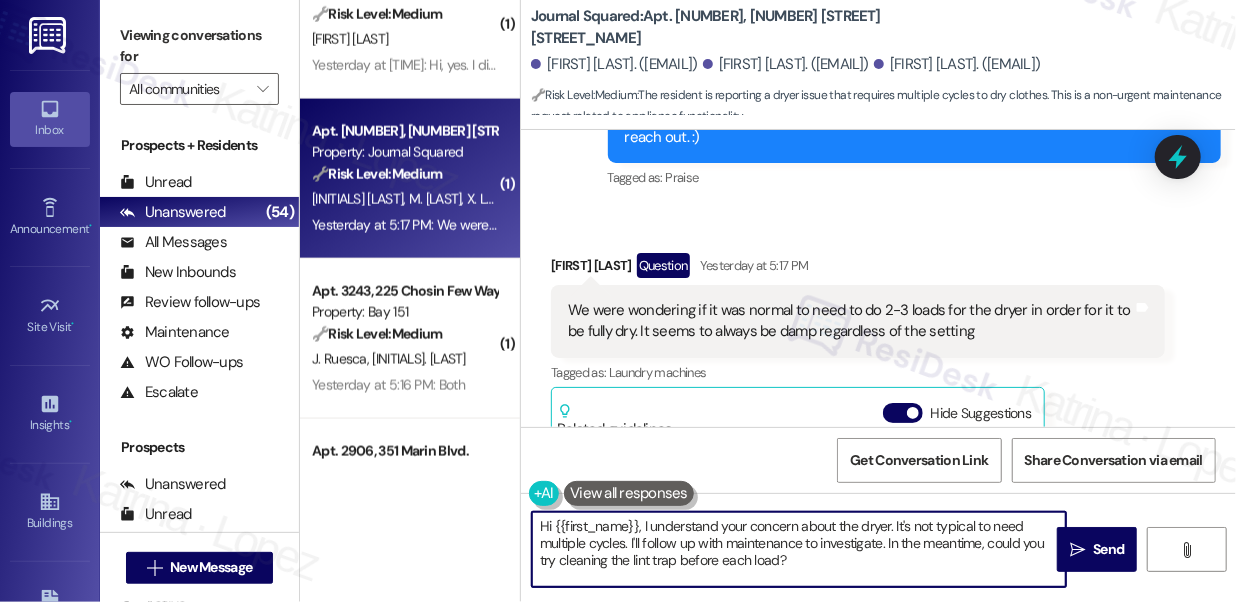 click on "Hi {{first_name}}, I understand your concern about the dryer. It's not typical to need multiple cycles. I'll follow up with maintenance to investigate. In the meantime, could you try cleaning the lint trap before each load?" at bounding box center [799, 549] 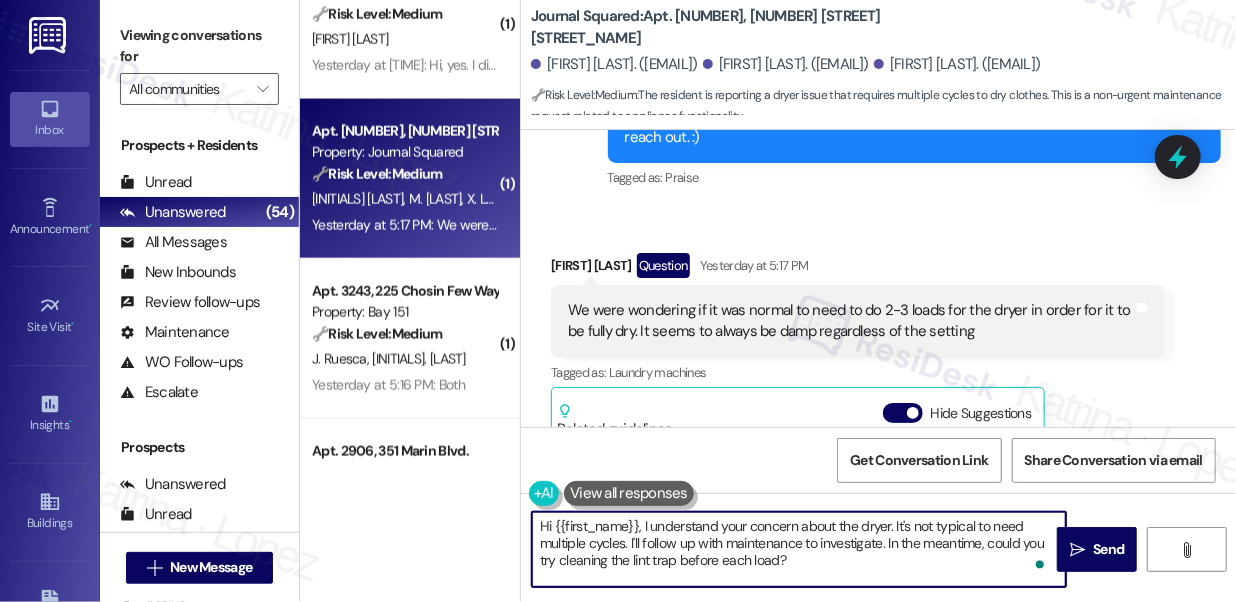 drag, startPoint x: 683, startPoint y: 547, endPoint x: 706, endPoint y: 550, distance: 23.194826 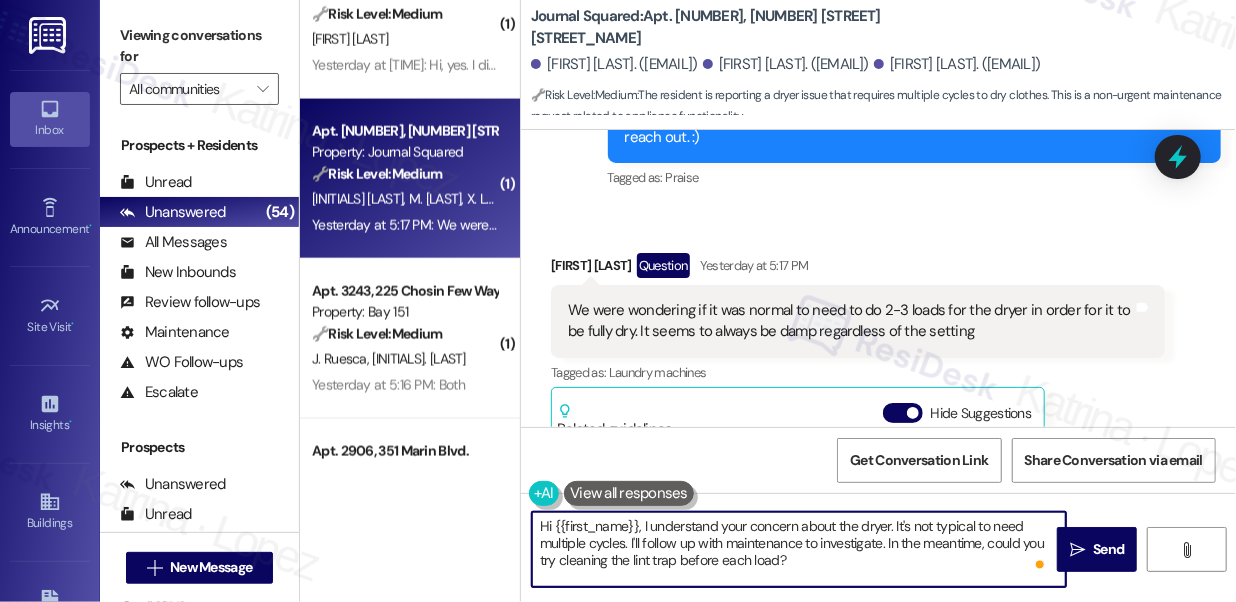 drag, startPoint x: 846, startPoint y: 563, endPoint x: 726, endPoint y: 546, distance: 121.19818 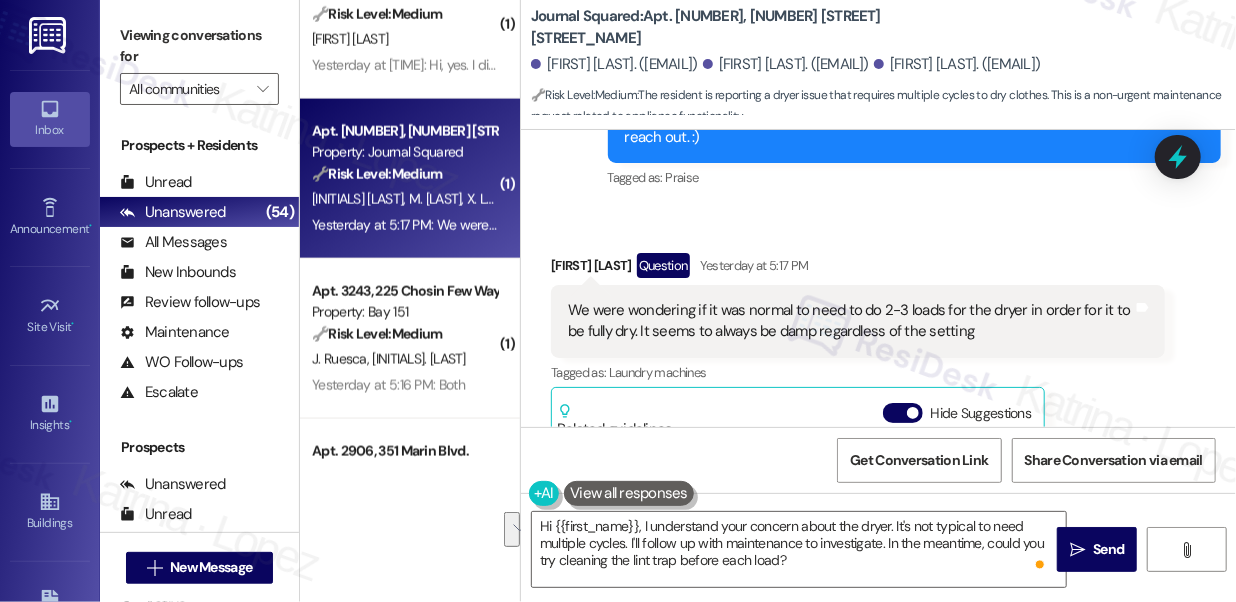 click on "Viewing conversations for" at bounding box center [199, 46] 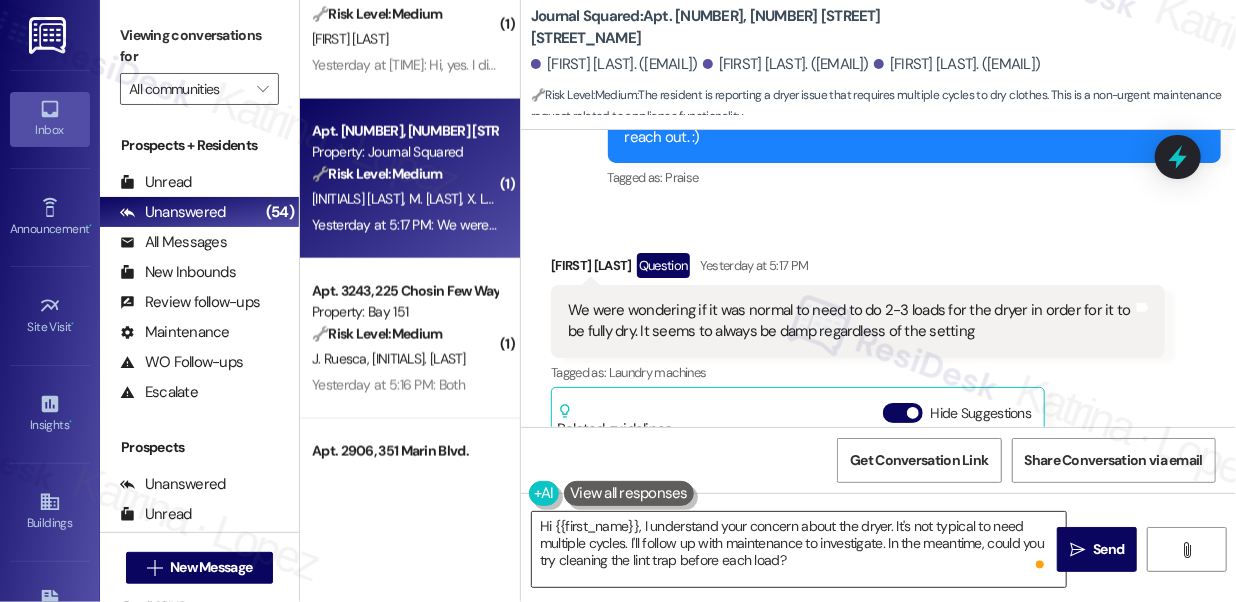 click on "Hi {{first_name}}, I understand your concern about the dryer. It's not typical to need multiple cycles. I'll follow up with maintenance to investigate. In the meantime, could you try cleaning the lint trap before each load?" at bounding box center (799, 549) 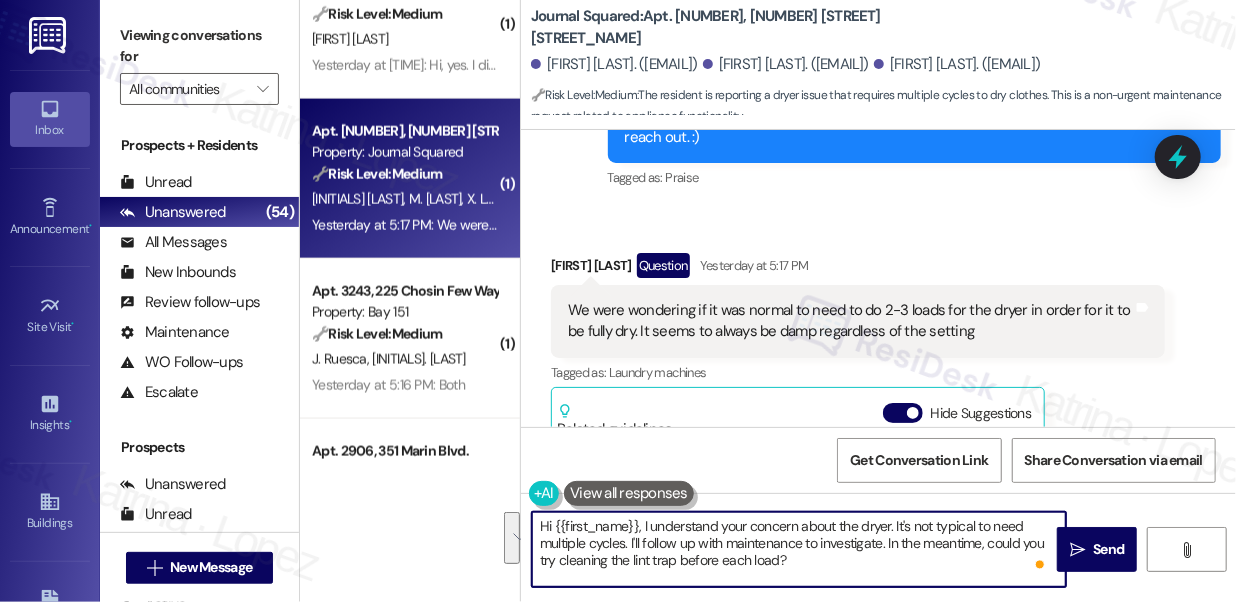 drag, startPoint x: 887, startPoint y: 562, endPoint x: 895, endPoint y: 523, distance: 39.812057 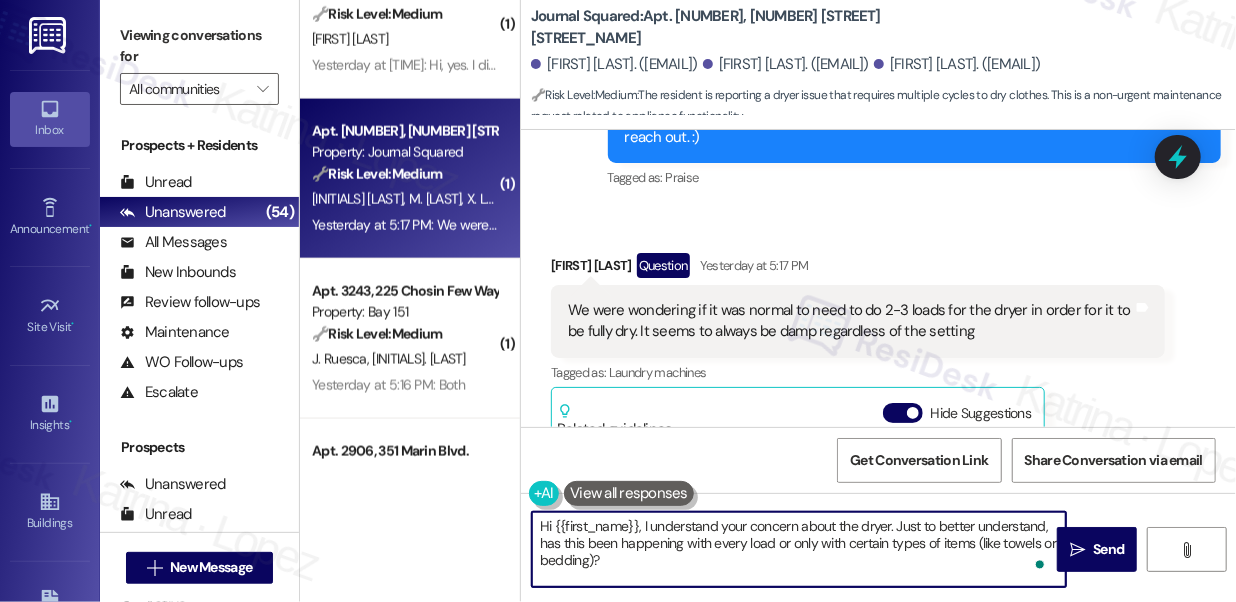 click on "Hi {{first_name}}, I understand your concern about the dryer. Just to better understand, has this been happening with every load or only with certain types of items (like towels or bedding)?" at bounding box center [799, 549] 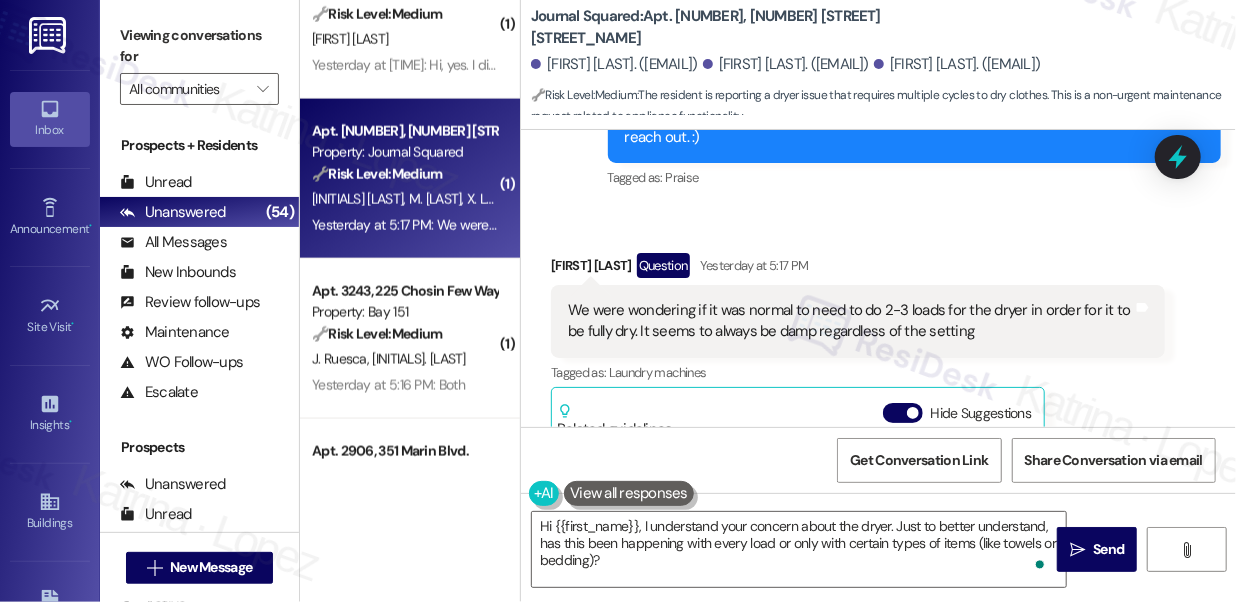 click on "Viewing conversations for" at bounding box center (199, 46) 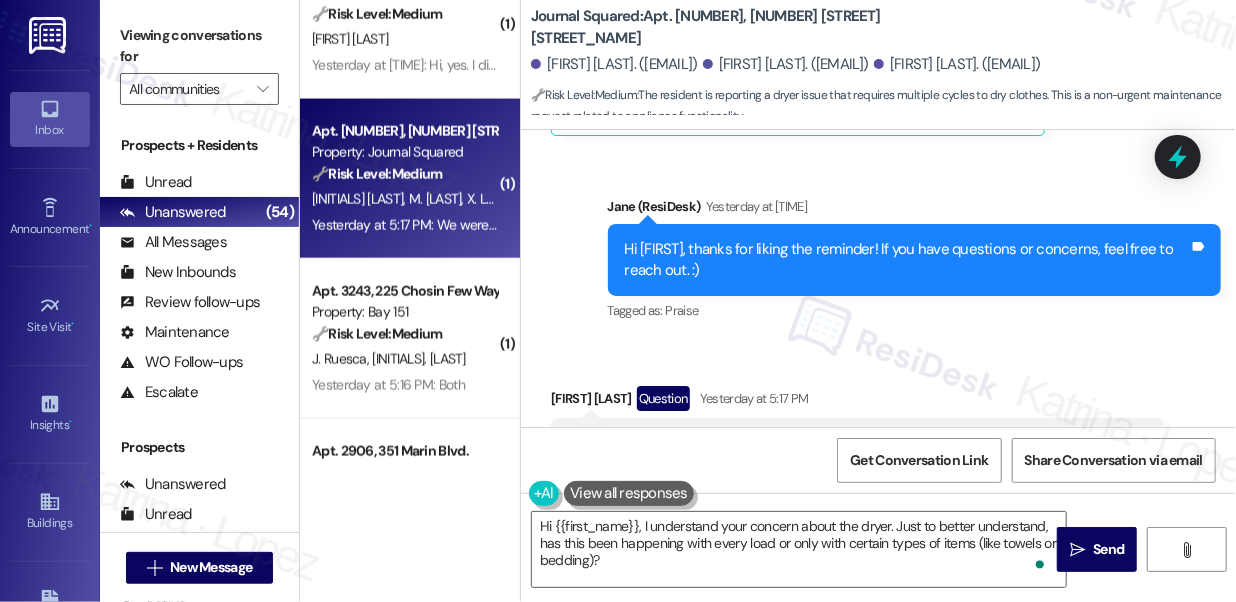 scroll, scrollTop: 3885, scrollLeft: 0, axis: vertical 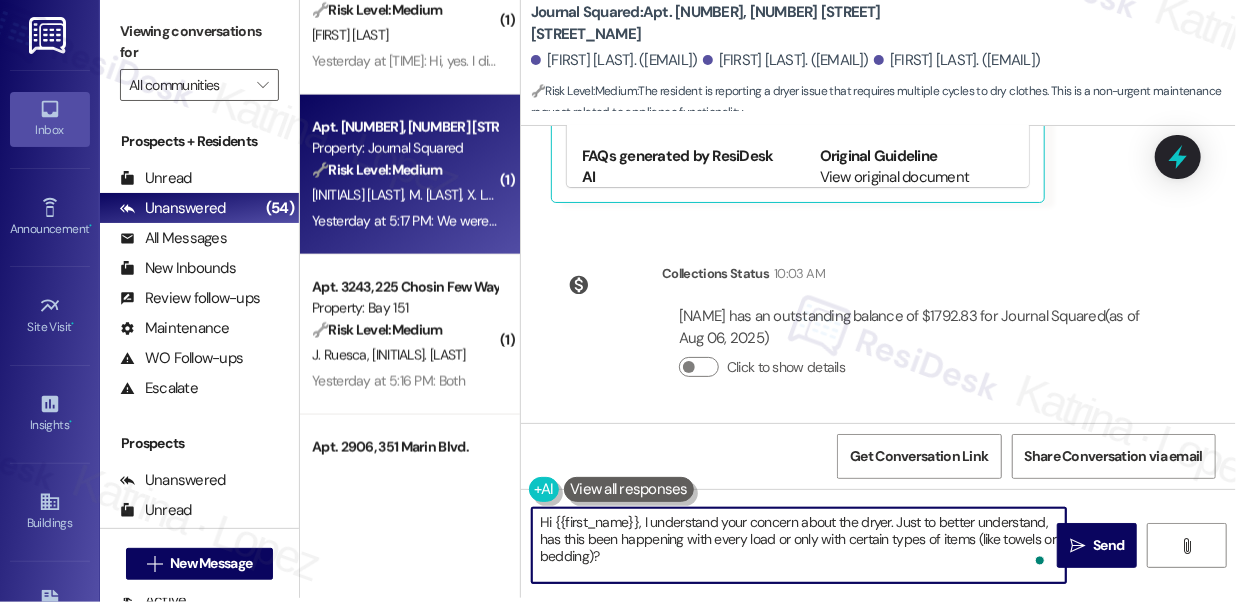 click on "Hi {{first_name}}, I understand your concern about the dryer. Just to better understand, has this been happening with every load or only with certain types of items (like towels or bedding)?" at bounding box center [799, 545] 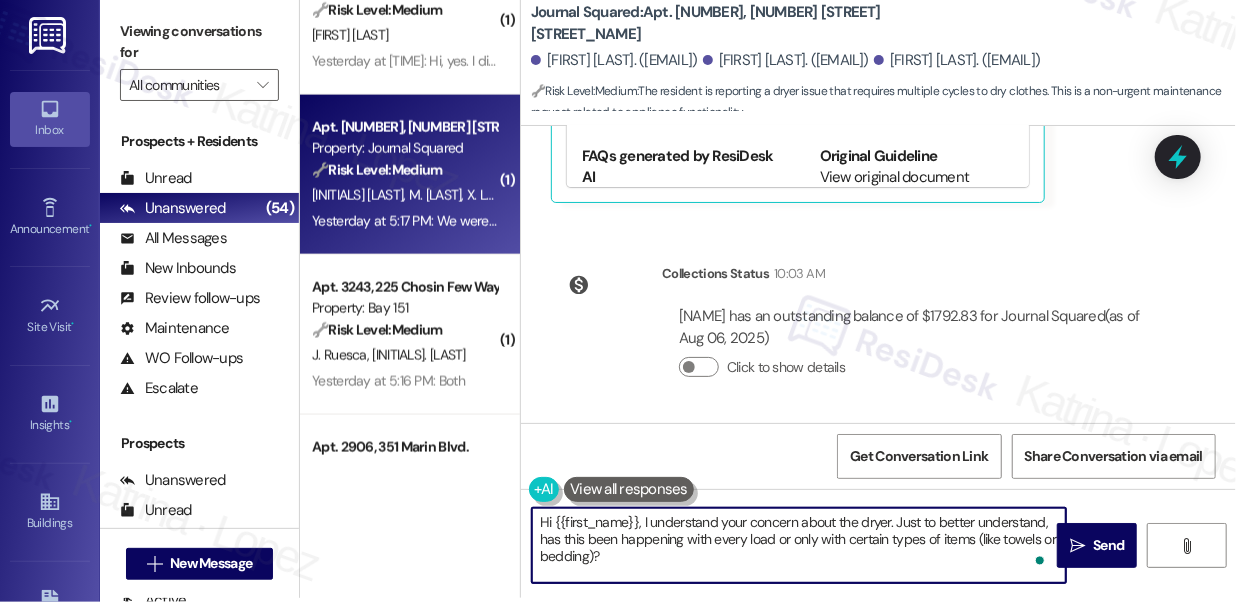 paste on "Also, are you using the same dryer each time or have you noticed this issue across multiple machines?" 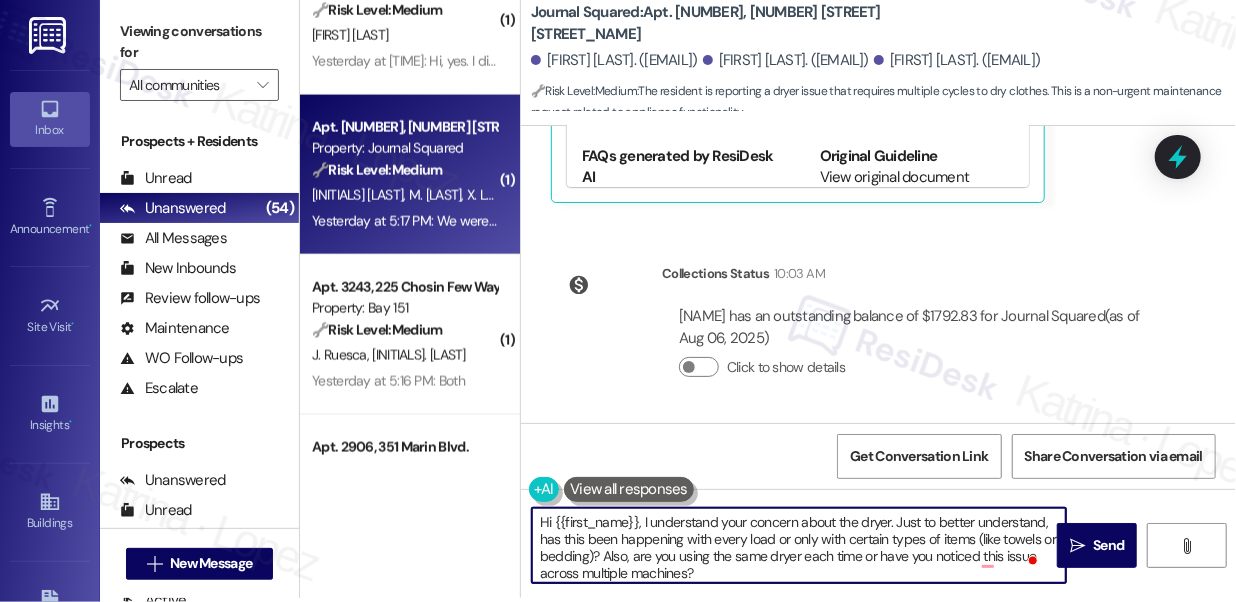 click on "Hi {{first_name}}, I understand your concern about the dryer. Just to better understand, has this been happening with every load or only with certain types of items (like towels or bedding)? Also, are you using the same dryer each time or have you noticed this issue across multiple machines?" at bounding box center (799, 545) 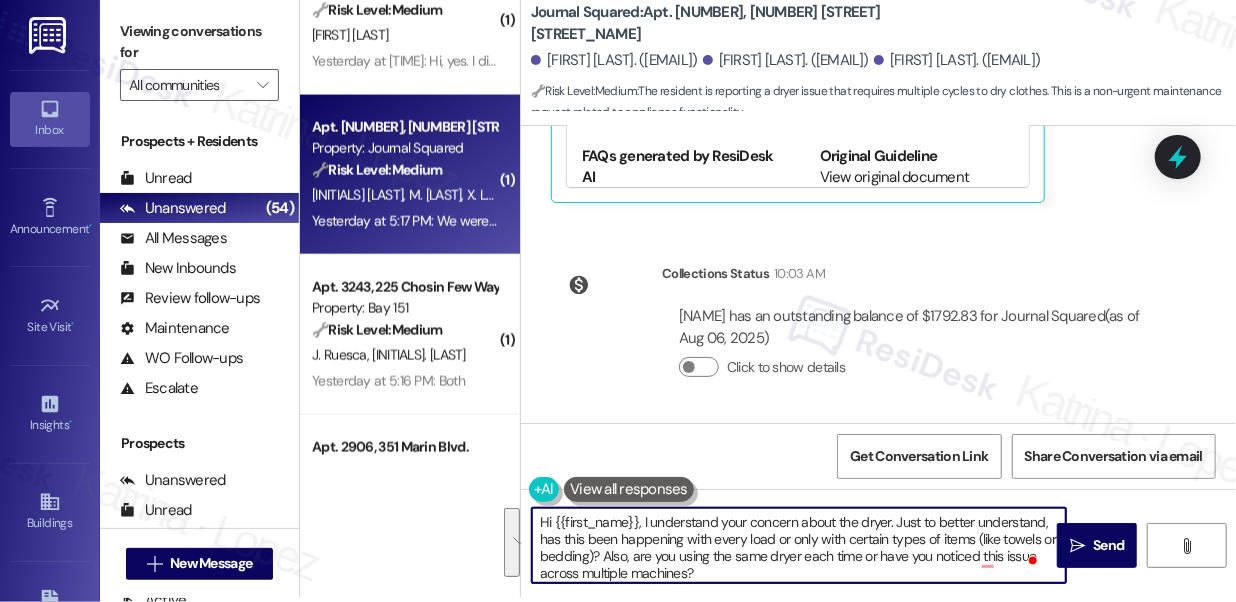 click on "Hi {{first_name}}, I understand your concern about the dryer. Just to better understand, has this been happening with every load or only with certain types of items (like towels or bedding)? Also, are you using the same dryer each time or have you noticed this issue across multiple machines?" at bounding box center [799, 545] 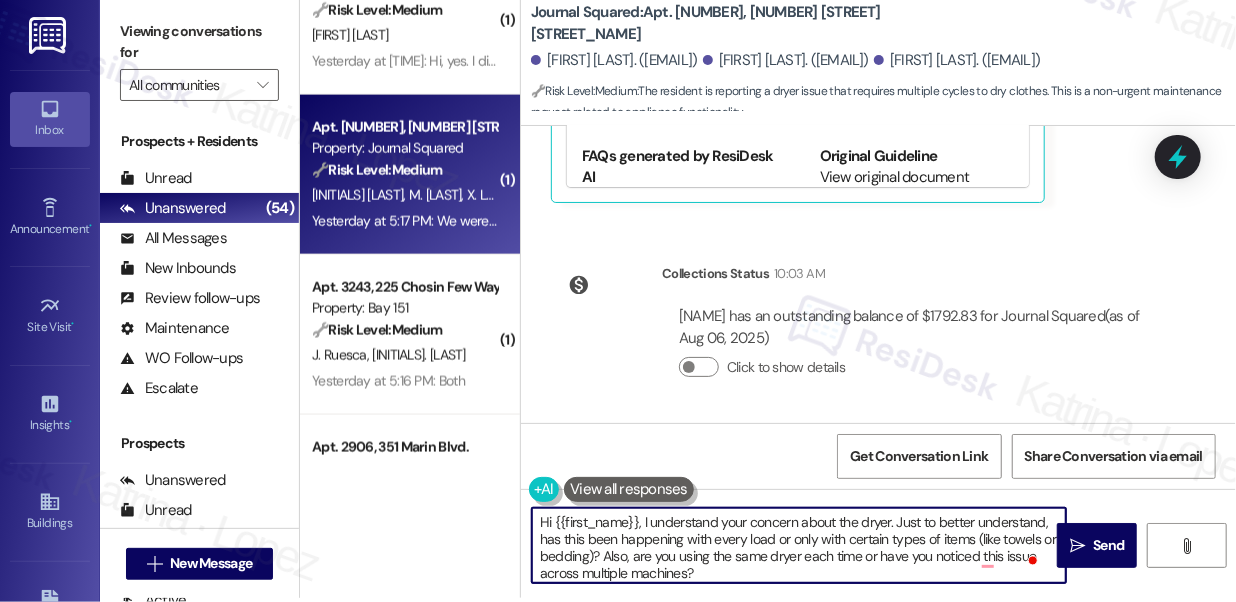 scroll, scrollTop: 5, scrollLeft: 0, axis: vertical 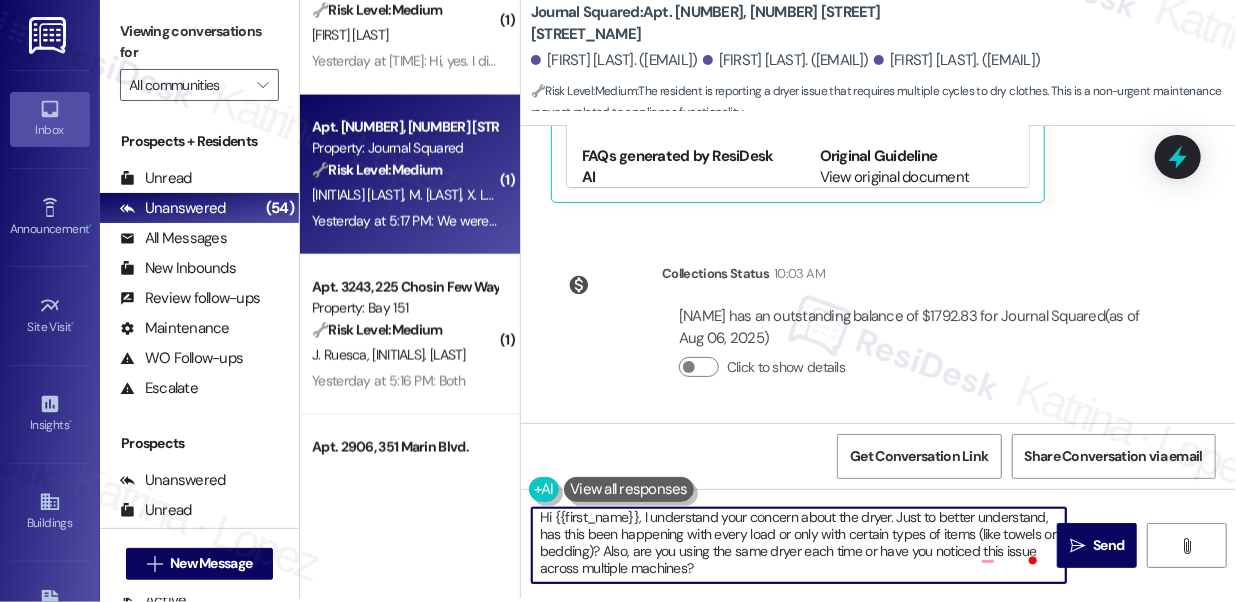 click on "Hi {{first_name}}, I understand your concern about the dryer. Just to better understand, has this been happening with every load or only with certain types of items (like towels or bedding)? Also, are you using the same dryer each time or have you noticed this issue across multiple machines?" at bounding box center (799, 545) 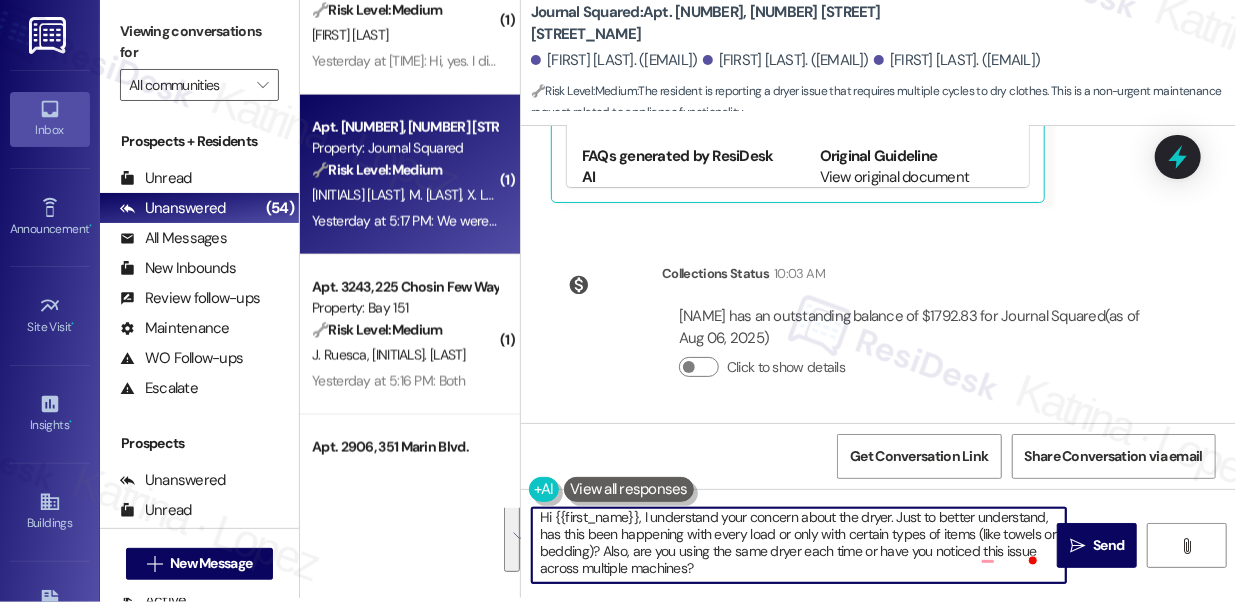 click on "Hi {{first_name}}, I understand your concern about the dryer. Just to better understand, has this been happening with every load or only with certain types of items (like towels or bedding)? Also, are you using the same dryer each time or have you noticed this issue across multiple machines?" at bounding box center [799, 545] 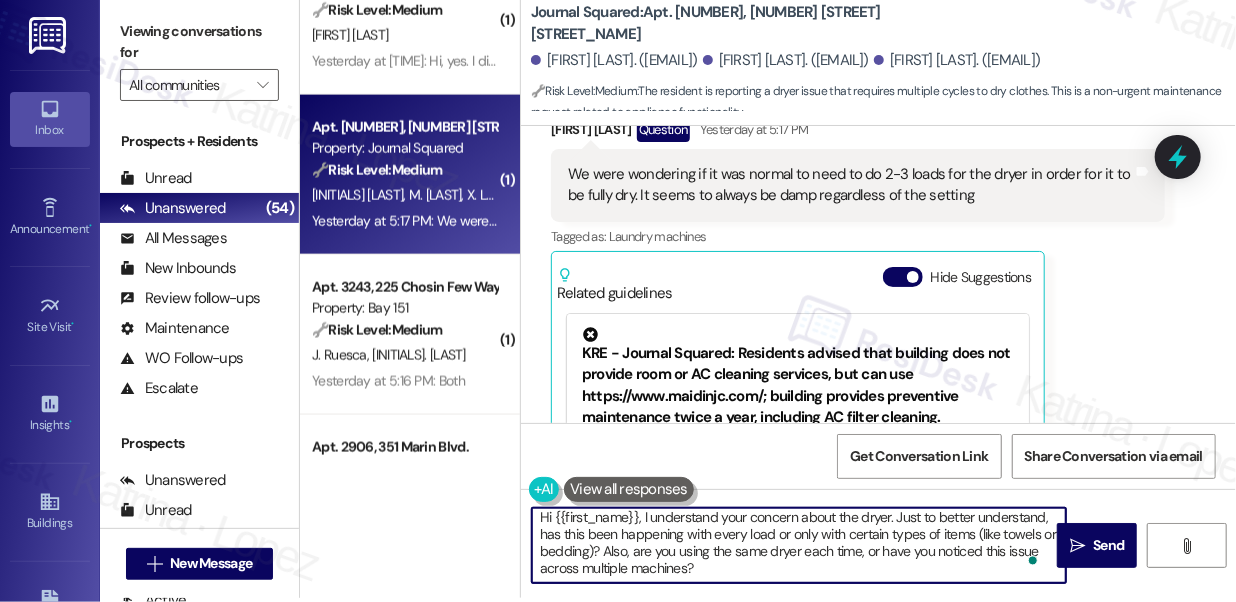 scroll, scrollTop: 3819, scrollLeft: 0, axis: vertical 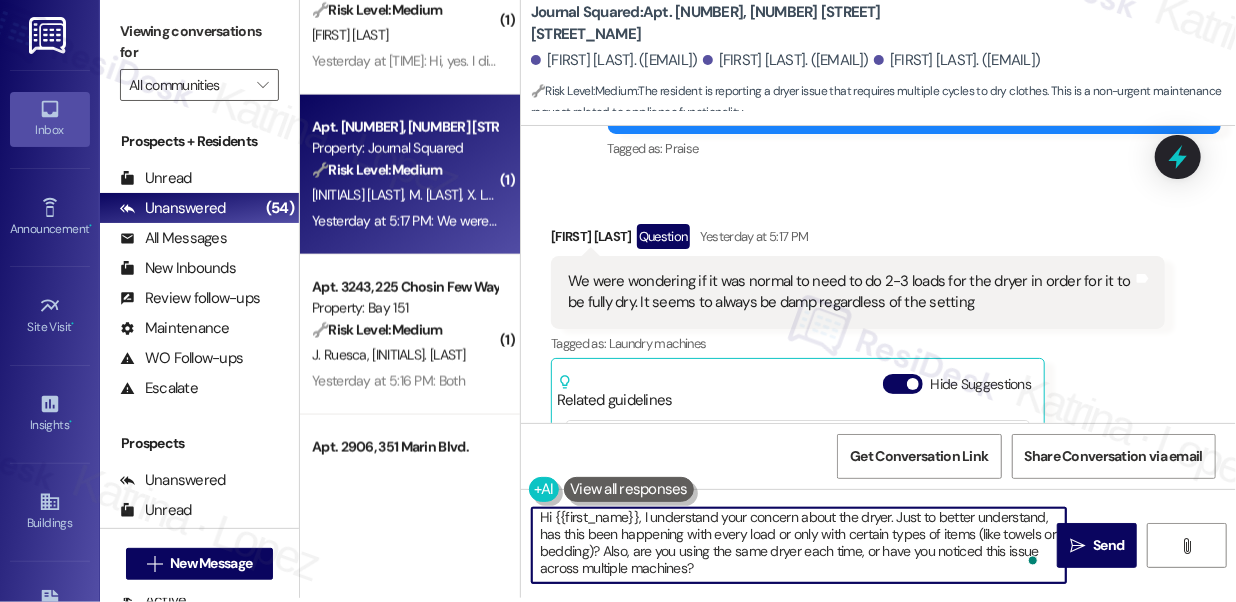 click on "Mohamed Elmashad Question Yesterday at 5:17 PM" at bounding box center (858, 240) 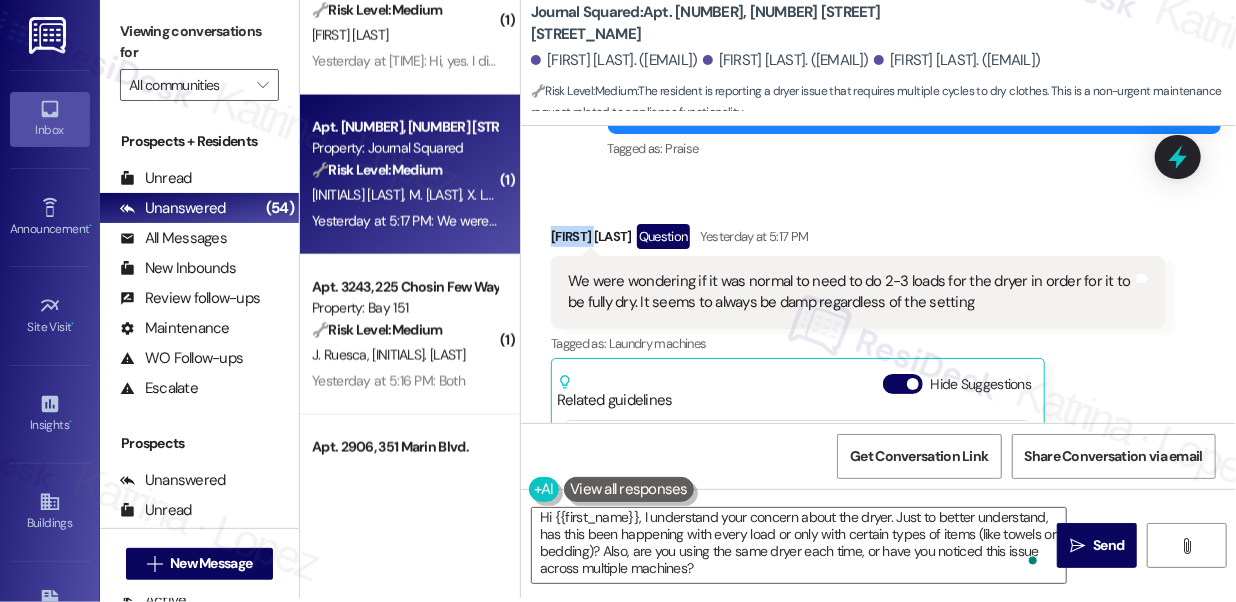 click on "Mohamed Elmashad Question Yesterday at 5:17 PM" at bounding box center (858, 240) 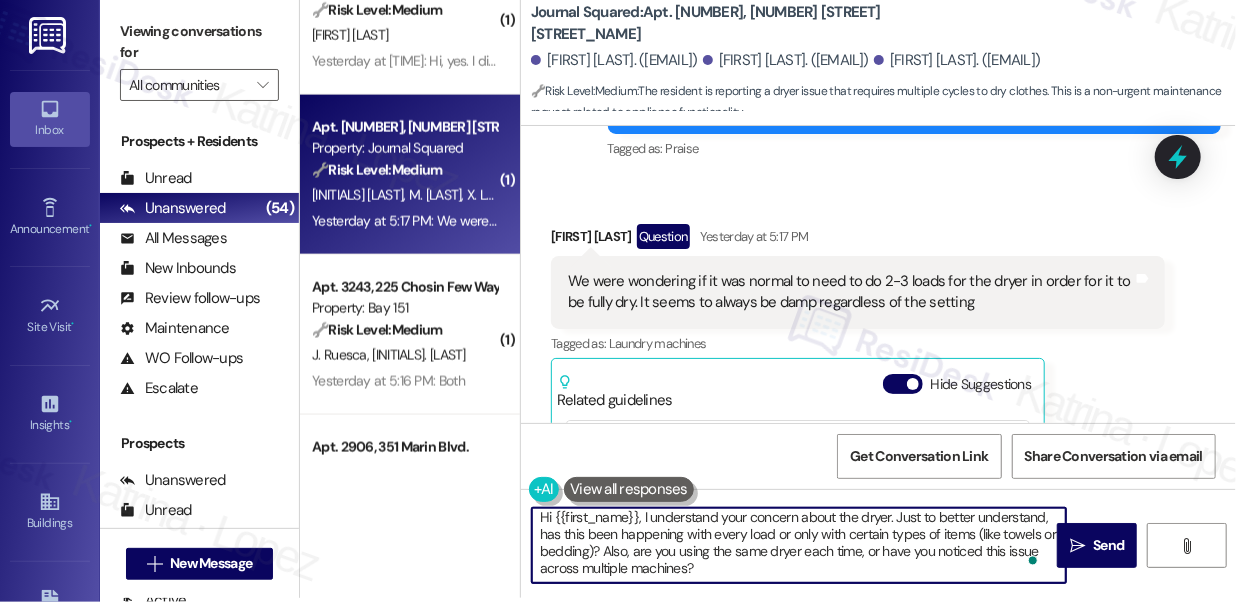 scroll, scrollTop: 0, scrollLeft: 0, axis: both 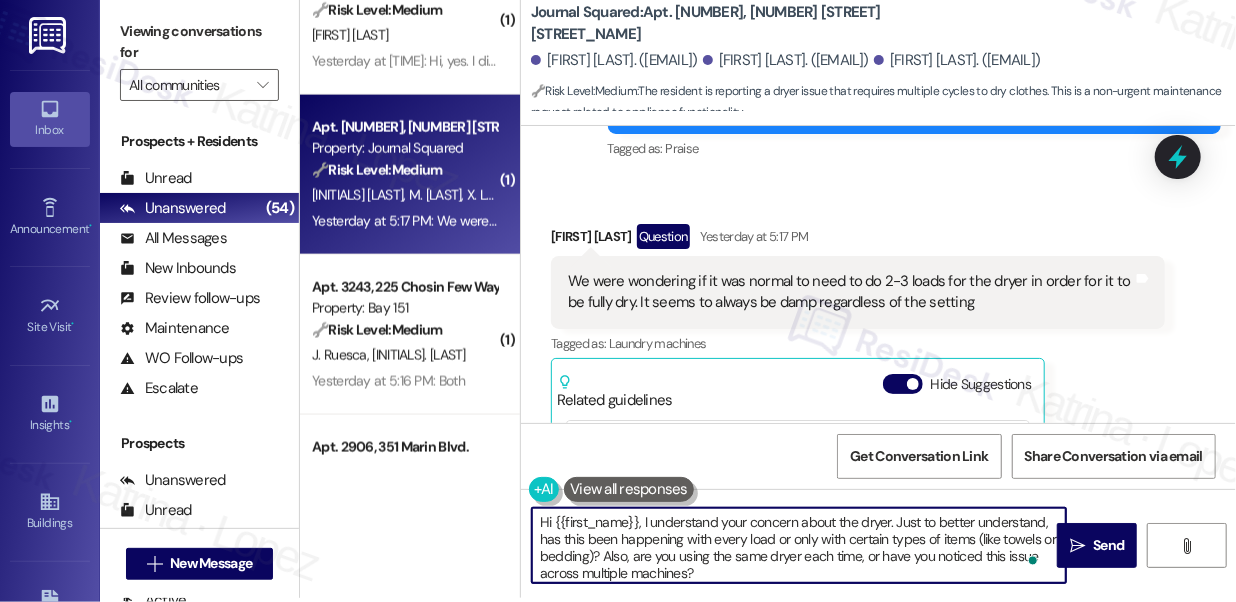 drag, startPoint x: 557, startPoint y: 519, endPoint x: 635, endPoint y: 508, distance: 78.77182 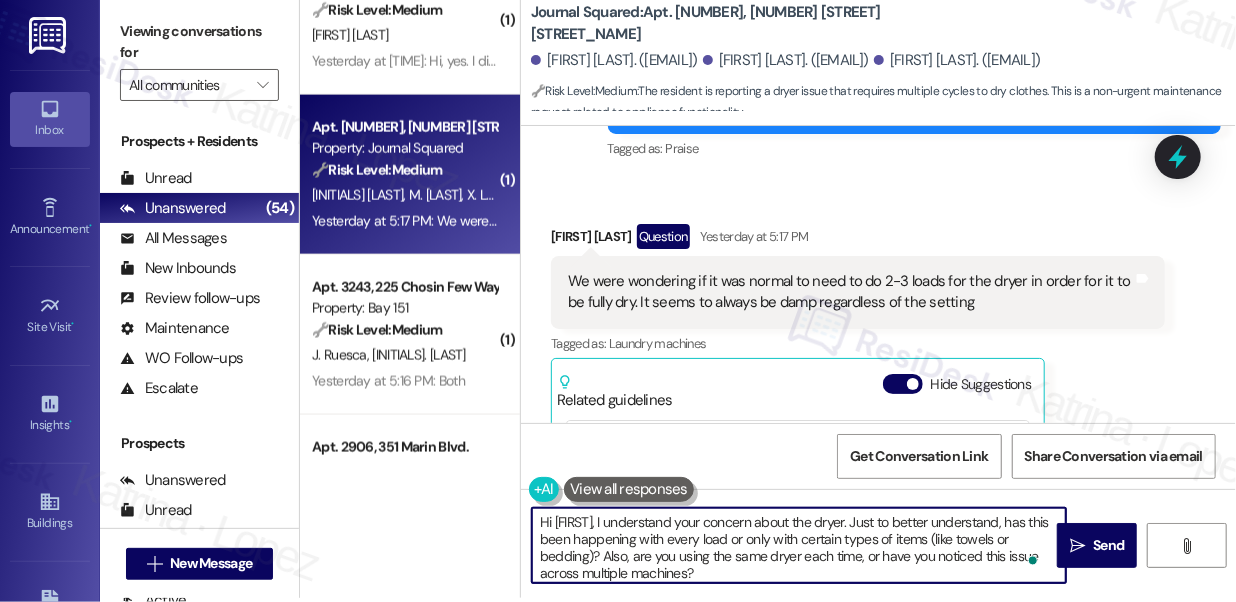 click on "Hi {Mohamed, I understand your concern about the dryer. Just to better understand, has this been happening with every load or only with certain types of items (like towels or bedding)? Also, are you using the same dryer each time, or have you noticed this issue across multiple machines?" at bounding box center (799, 545) 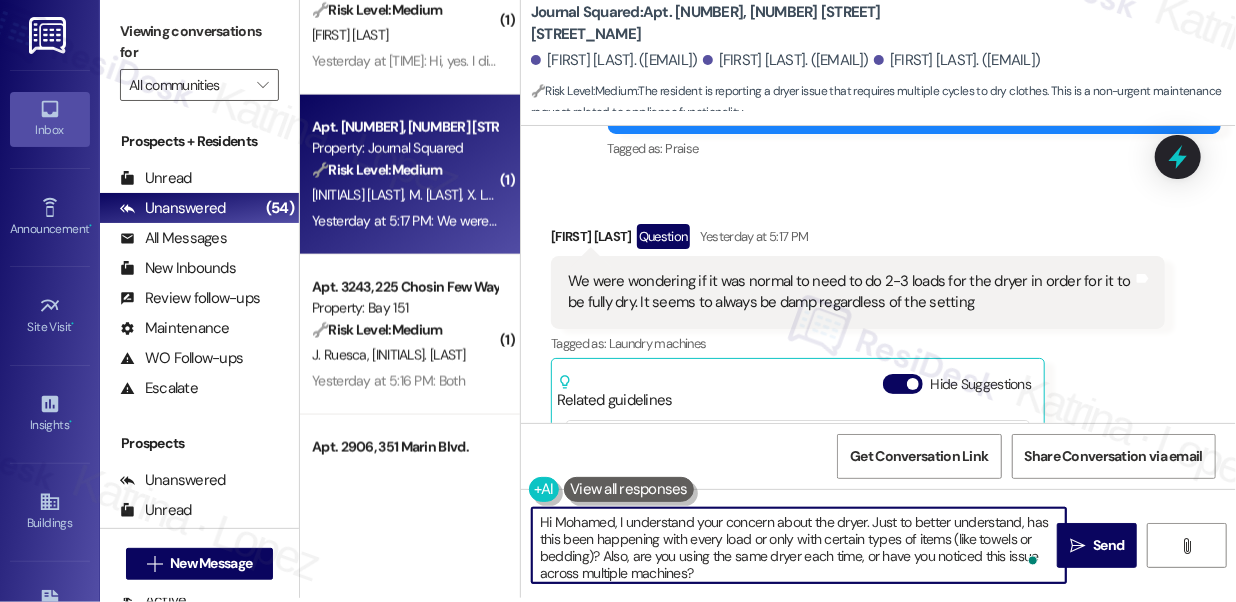 click on "Hi Mohamed, I understand your concern about the dryer. Just to better understand, has this been happening with every load or only with certain types of items (like towels or bedding)? Also, are you using the same dryer each time, or have you noticed this issue across multiple machines?" at bounding box center [799, 545] 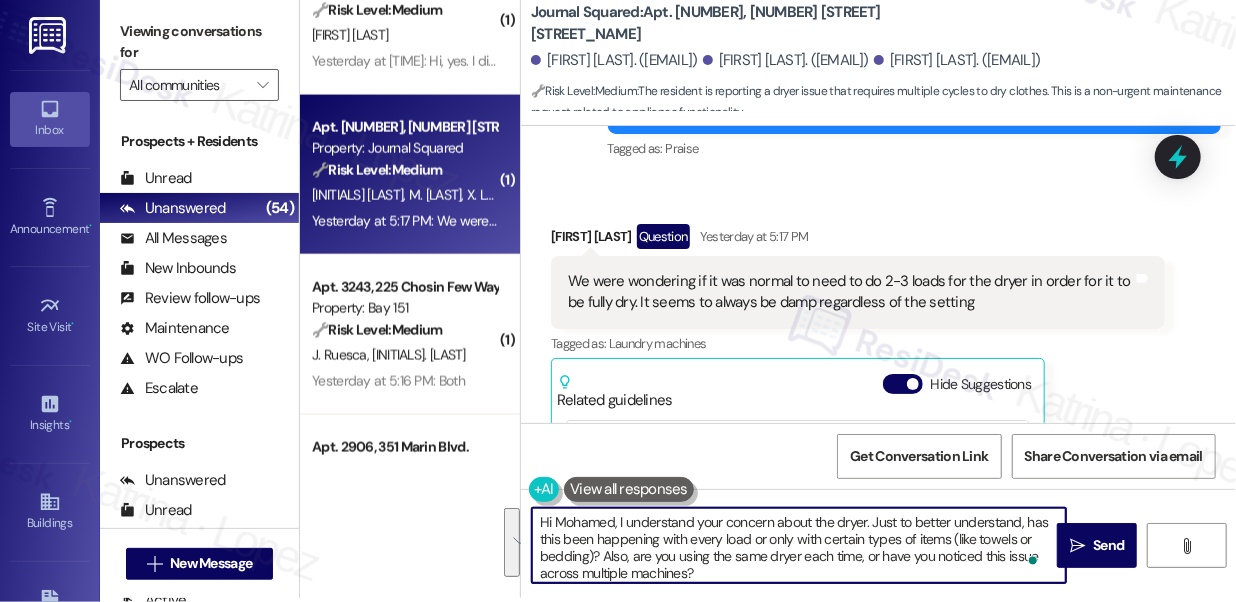 click on "Hi Mohamed, I understand your concern about the dryer. Just to better understand, has this been happening with every load or only with certain types of items (like towels or bedding)? Also, are you using the same dryer each time, or have you noticed this issue across multiple machines?" at bounding box center [799, 545] 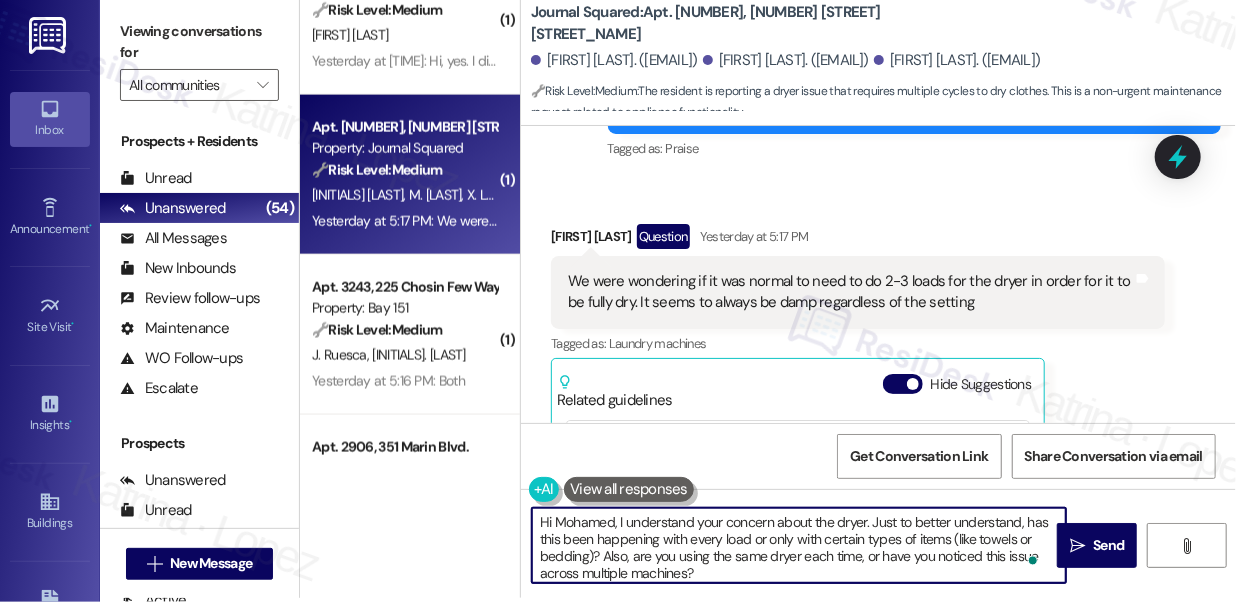 click on "Hi Mohamed, I understand your concern about the dryer. Just to better understand, has this been happening with every load or only with certain types of items (like towels or bedding)? Also, are you using the same dryer each time, or have you noticed this issue across multiple machines?" at bounding box center (799, 545) 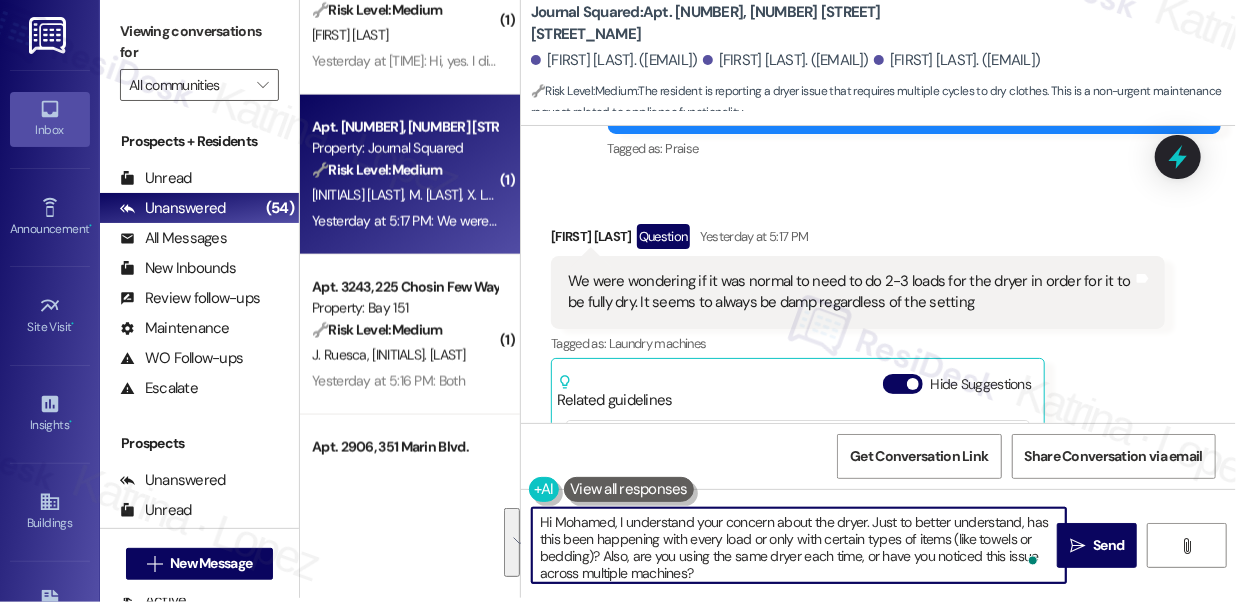 click on "Hi Mohamed, I understand your concern about the dryer. Just to better understand, has this been happening with every load or only with certain types of items (like towels or bedding)? Also, are you using the same dryer each time, or have you noticed this issue across multiple machines?" at bounding box center [799, 545] 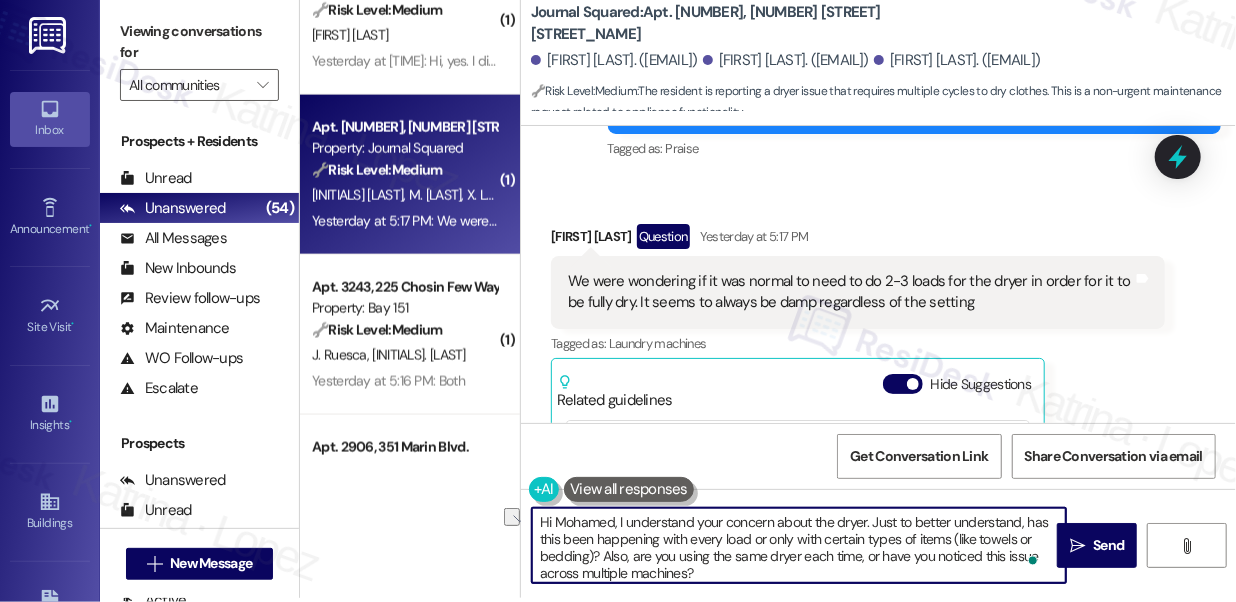 drag, startPoint x: 613, startPoint y: 552, endPoint x: 769, endPoint y: 564, distance: 156.46086 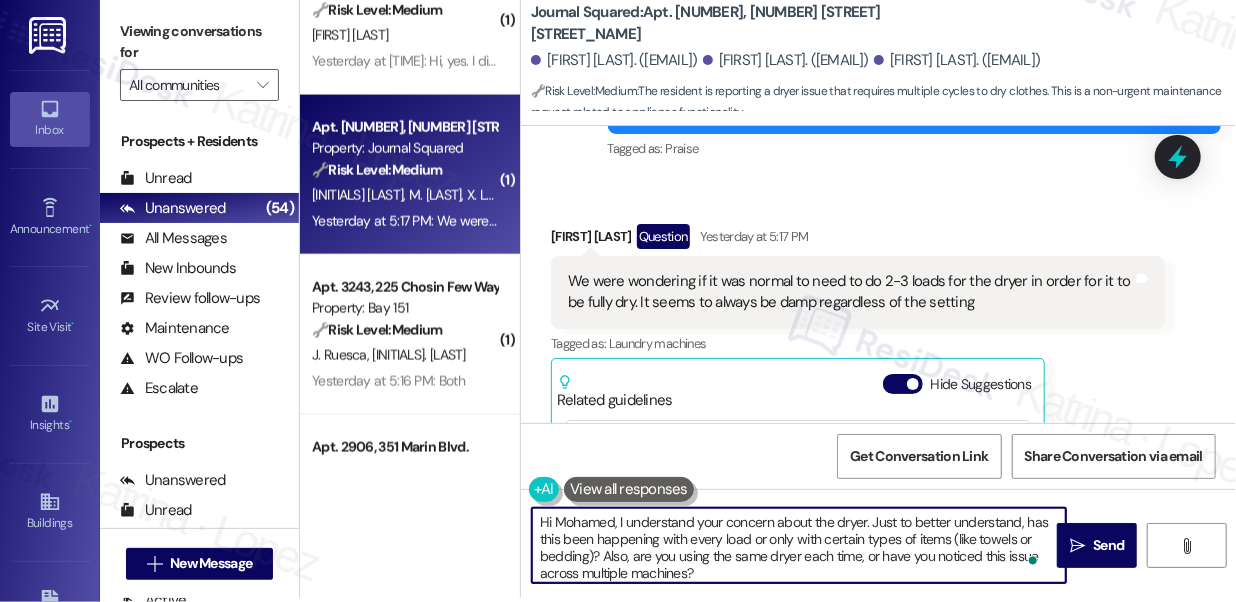 click on "Hi Mohamed, I understand your concern about the dryer. Just to better understand, has this been happening with every load or only with certain types of items (like towels or bedding)? Also, are you using the same dryer each time, or have you noticed this issue across multiple machines?" at bounding box center [799, 545] 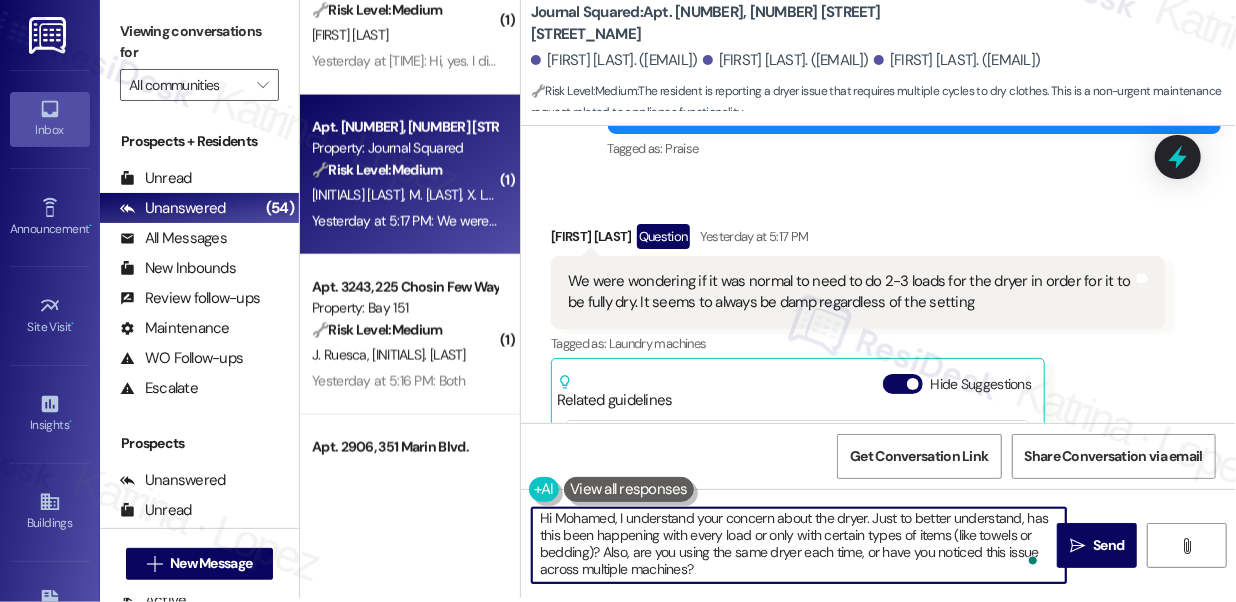 scroll, scrollTop: 5, scrollLeft: 0, axis: vertical 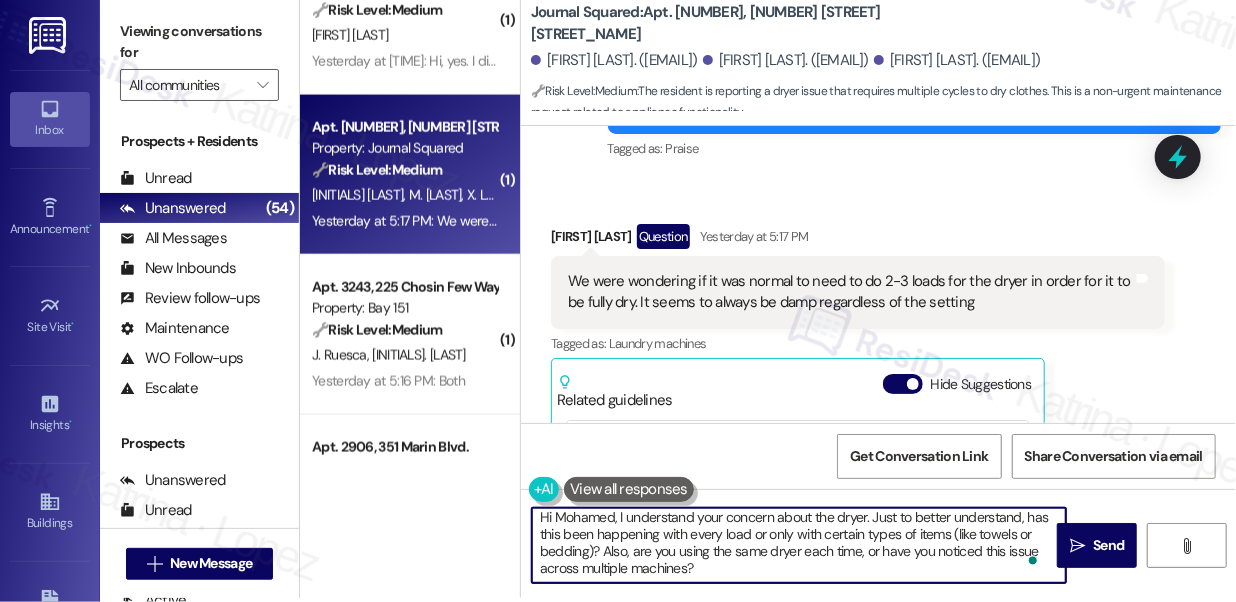 click on "Hi Mohamed, I understand your concern about the dryer. Just to better understand, has this been happening with every load or only with certain types of items (like towels or bedding)? Also, are you using the same dryer each time, or have you noticed this issue across multiple machines?" at bounding box center [799, 545] 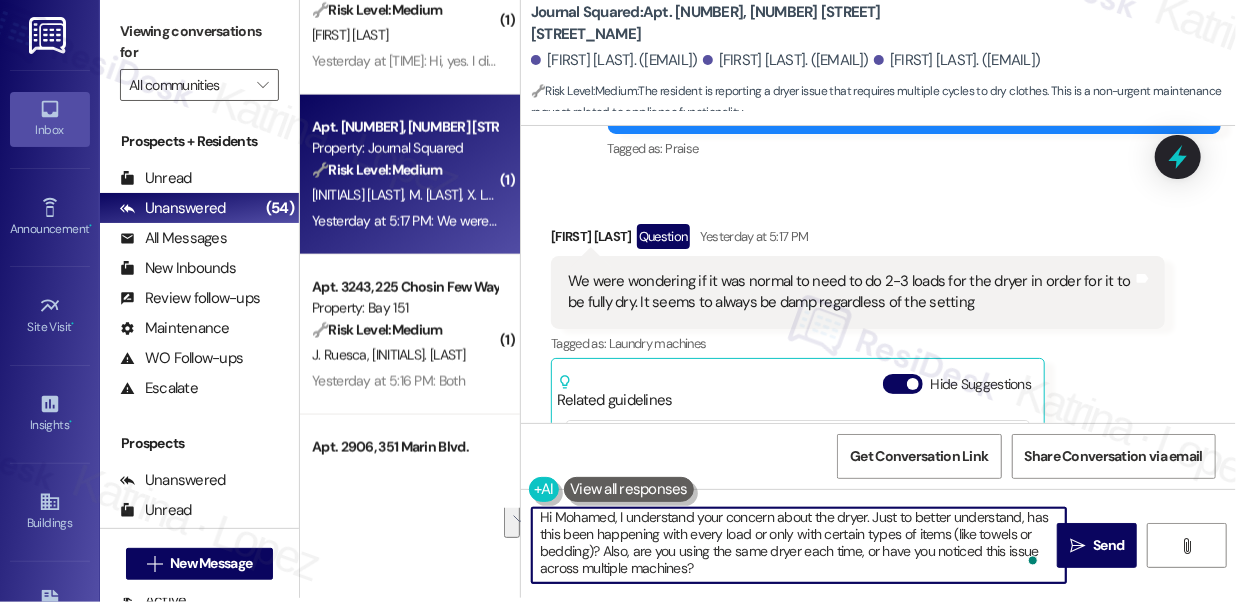 drag, startPoint x: 740, startPoint y: 567, endPoint x: 601, endPoint y: 548, distance: 140.29256 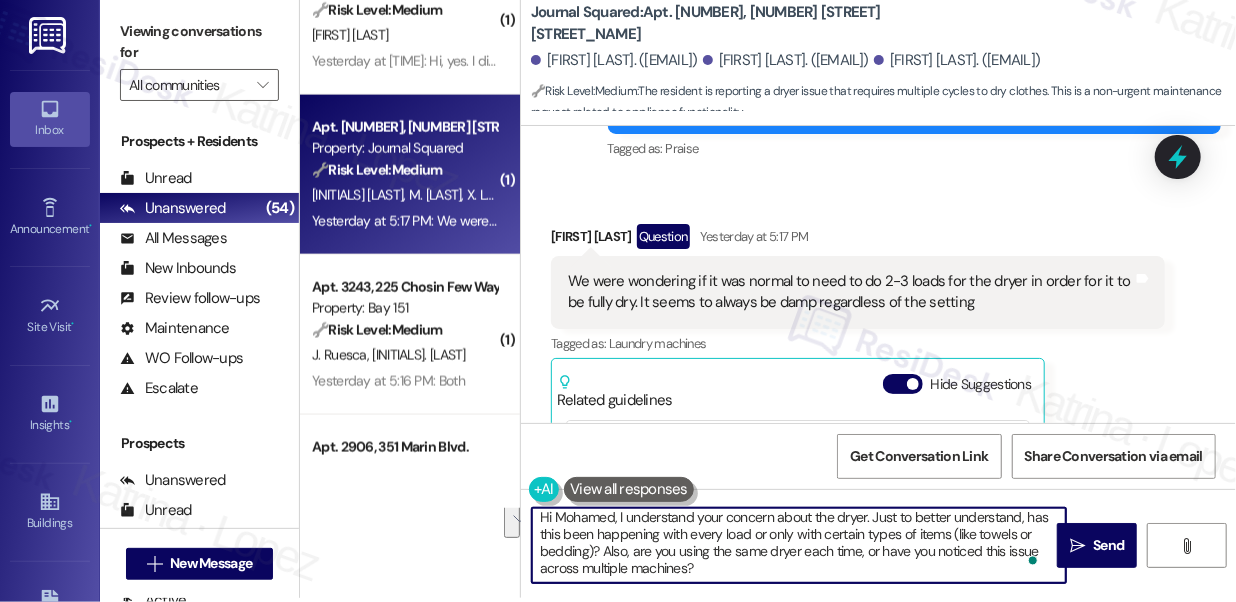 click on "Hi Mohamed, I understand your concern about the dryer. Just to better understand, has this been happening with every load or only with certain types of items (like towels or bedding)? Also, are you using the same dryer each time, or have you noticed this issue across multiple machines?" at bounding box center (799, 545) 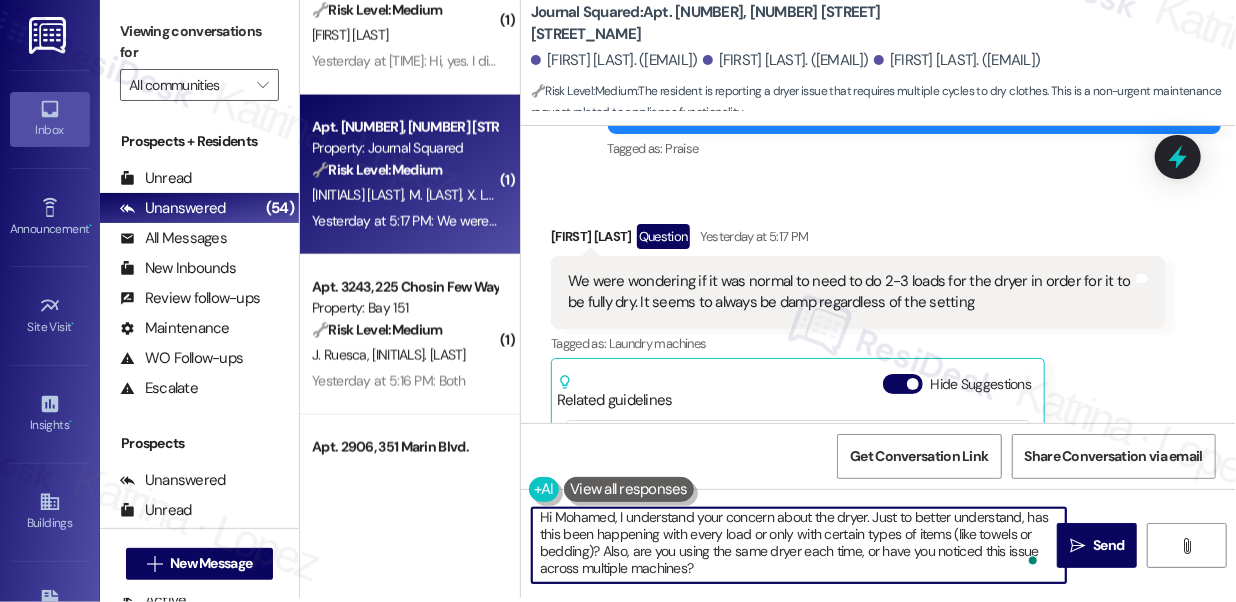 click on "Hi Mohamed, I understand your concern about the dryer. Just to better understand, has this been happening with every load or only with certain types of items (like towels or bedding)? Also, are you using the same dryer each time, or have you noticed this issue across multiple machines?" at bounding box center [799, 545] 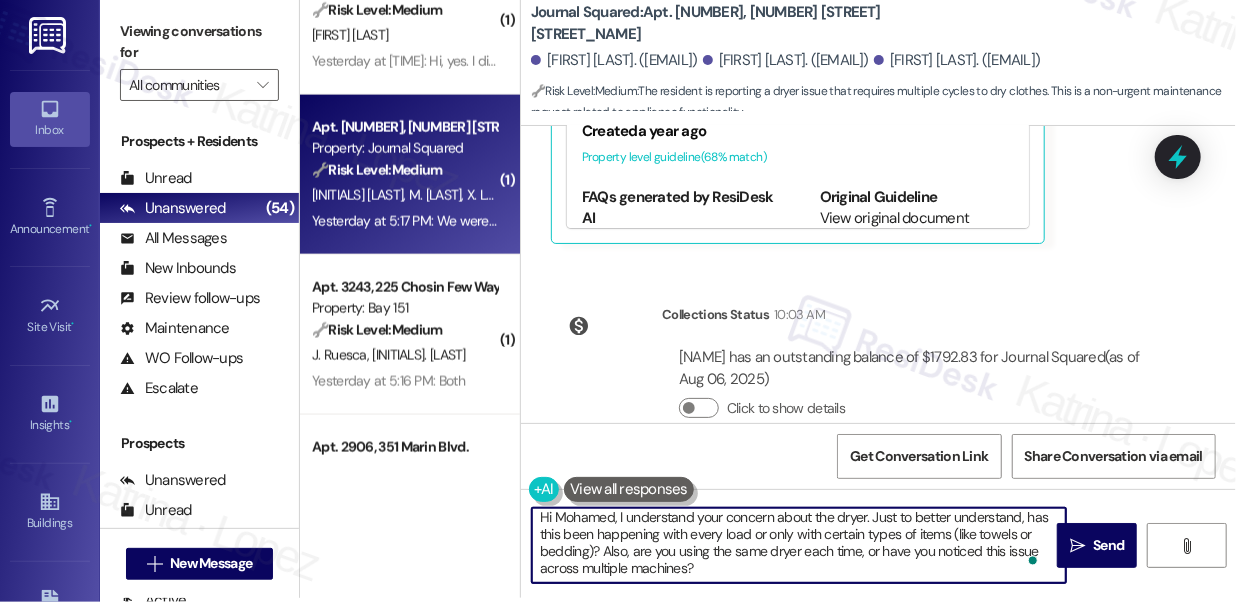 scroll, scrollTop: 4274, scrollLeft: 0, axis: vertical 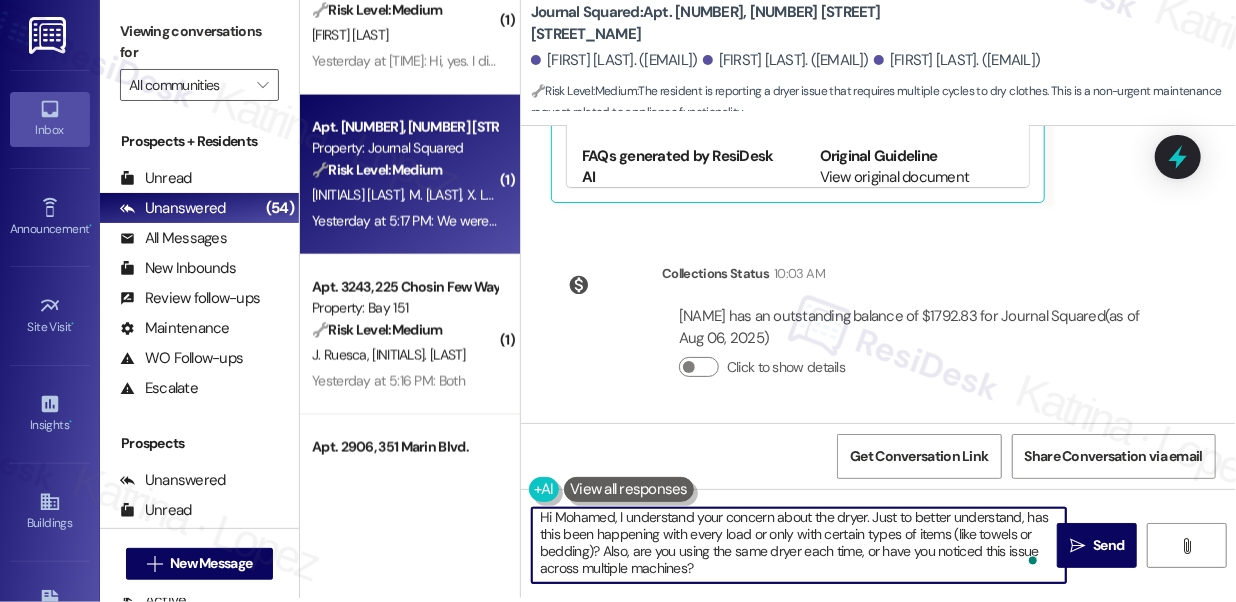 click on "Hi Mohamed, I understand your concern about the dryer. Just to better understand, has this been happening with every load or only with certain types of items (like towels or bedding)? Also, are you using the same dryer each time, or have you noticed this issue across multiple machines?" at bounding box center (799, 545) 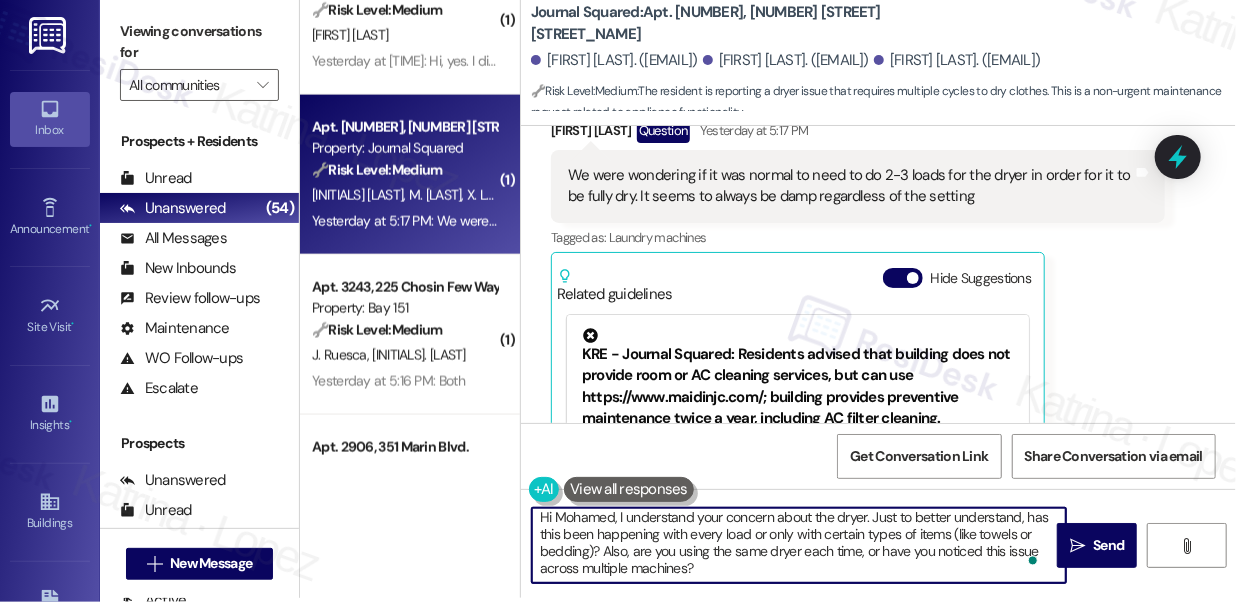 scroll, scrollTop: 3819, scrollLeft: 0, axis: vertical 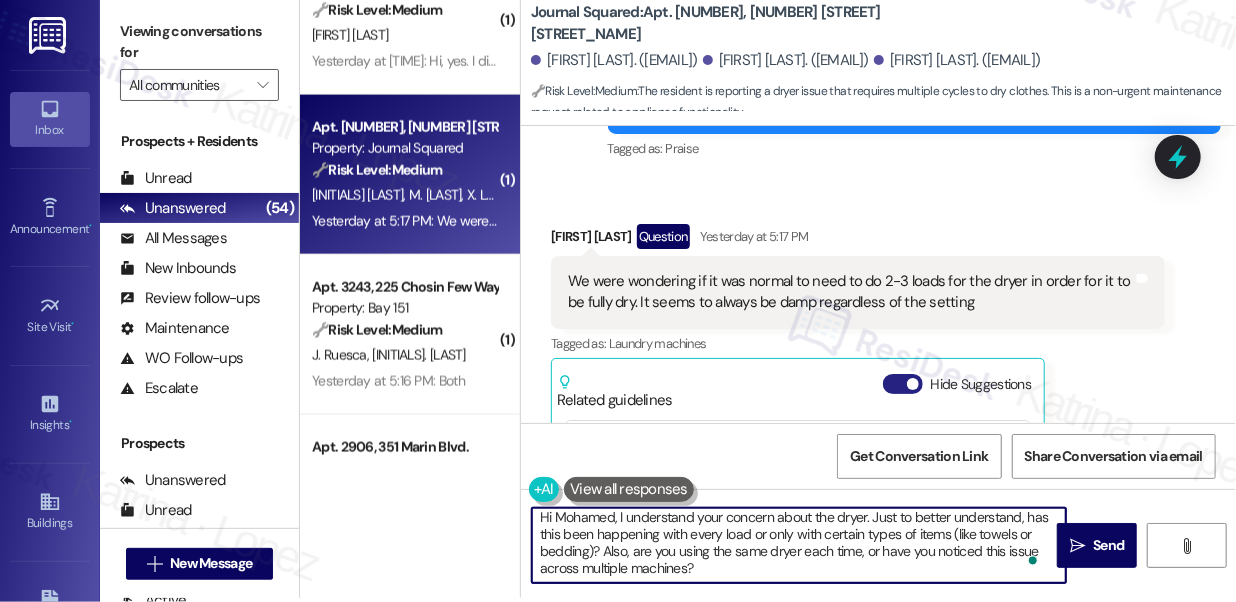 click on "Hide Suggestions" at bounding box center [903, 384] 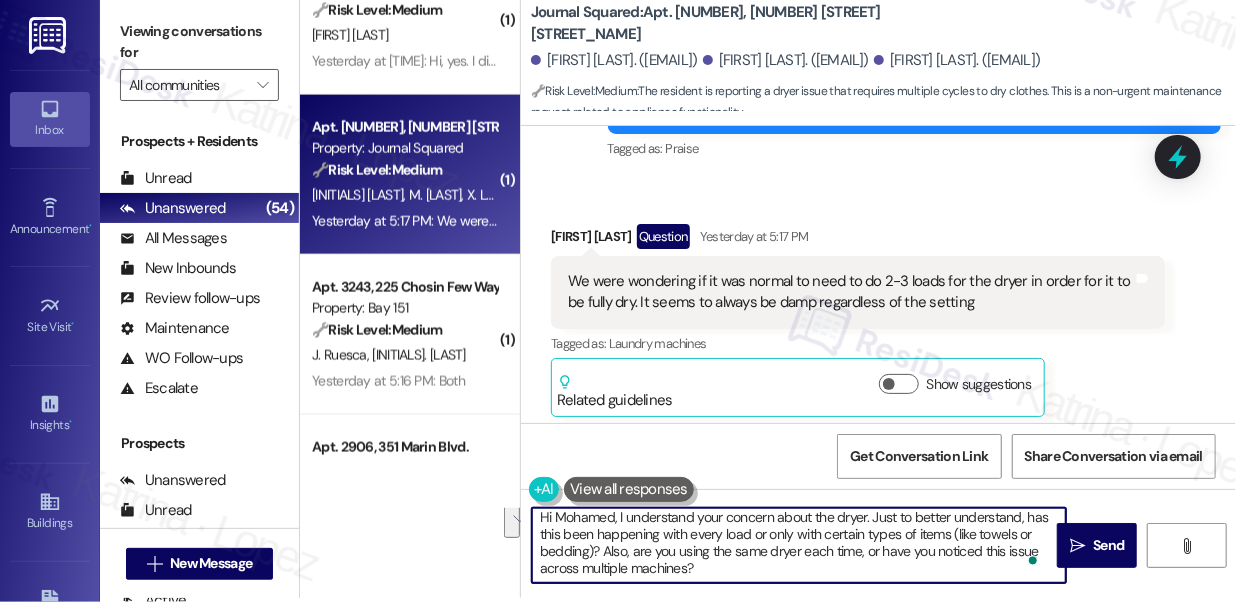 drag, startPoint x: 719, startPoint y: 570, endPoint x: 602, endPoint y: 550, distance: 118.69709 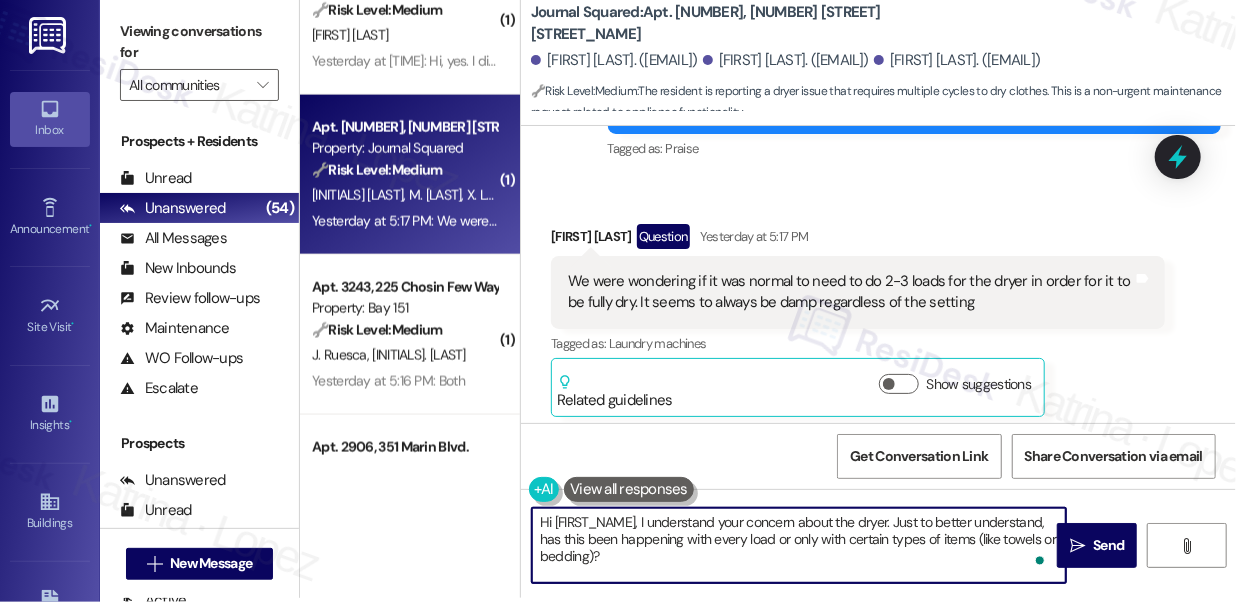 scroll, scrollTop: 0, scrollLeft: 0, axis: both 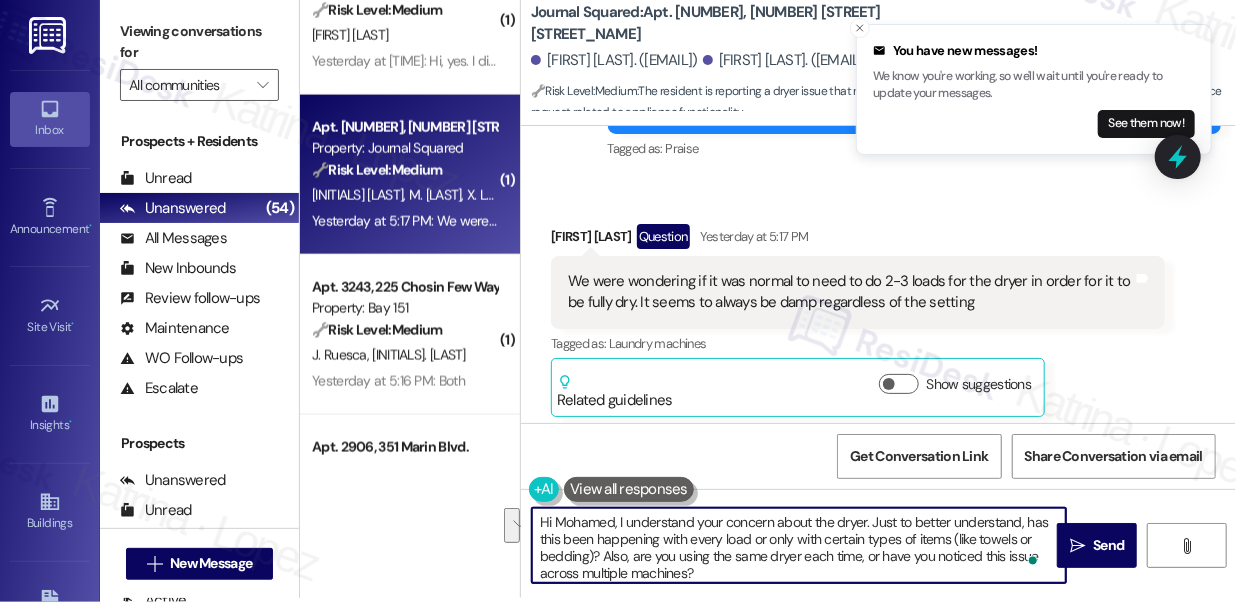 click on "Hi Mohamed, I understand your concern about the dryer. Just to better understand, has this been happening with every load or only with certain types of items (like towels or bedding)? Also, are you using the same dryer each time, or have you noticed this issue across multiple machines?" at bounding box center (799, 545) 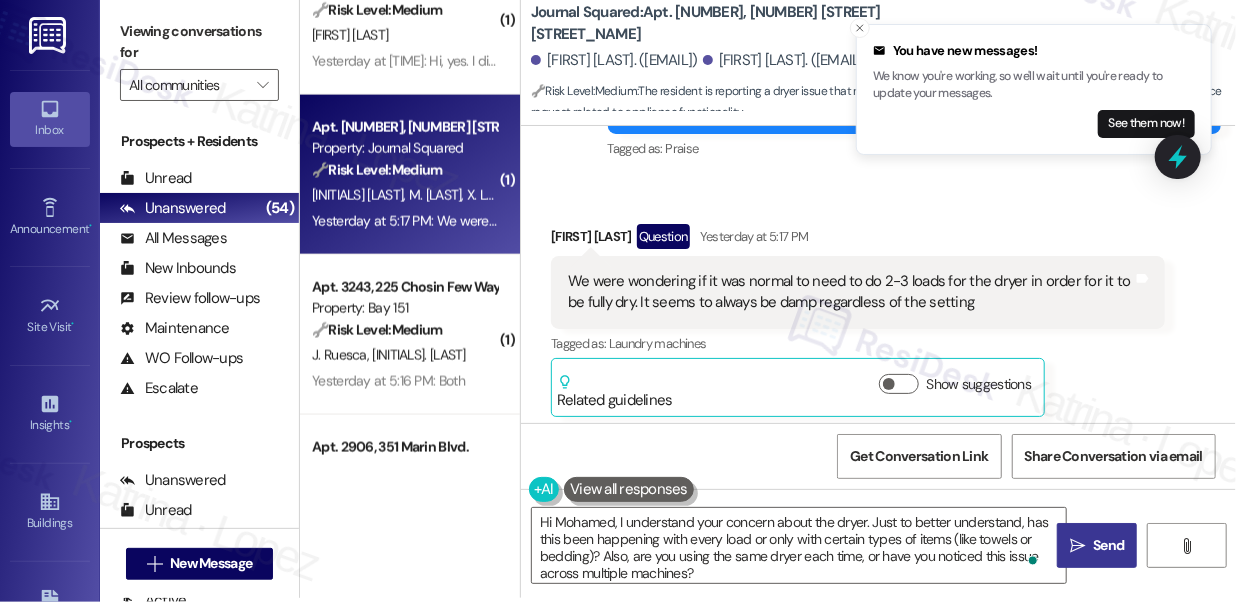 click on "" at bounding box center (1077, 546) 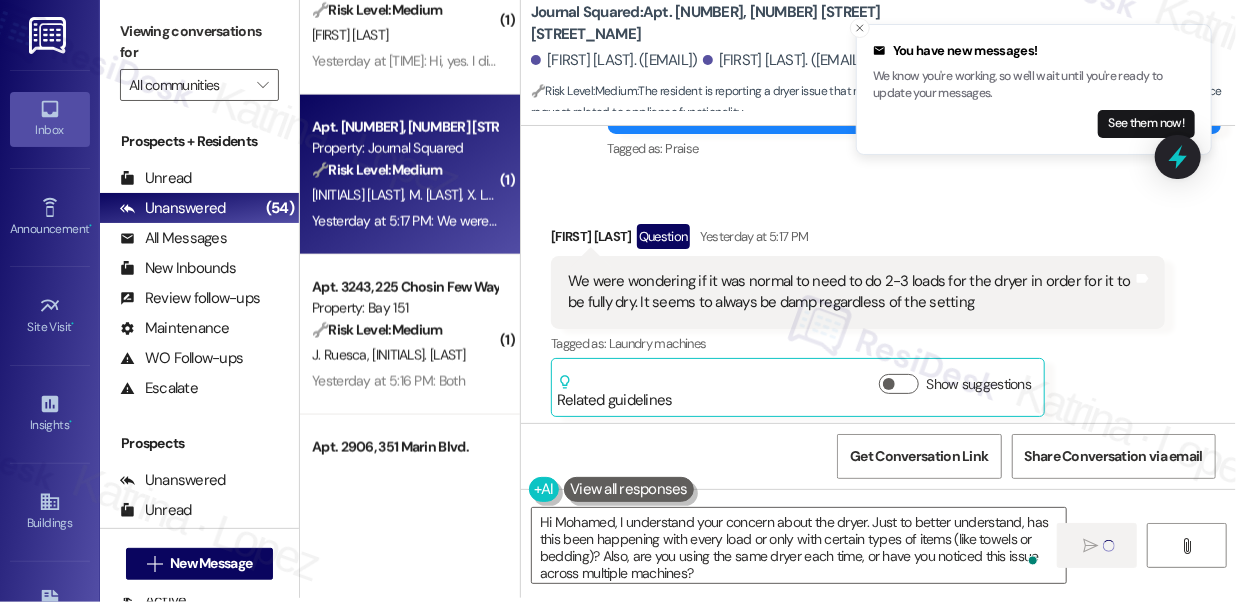type 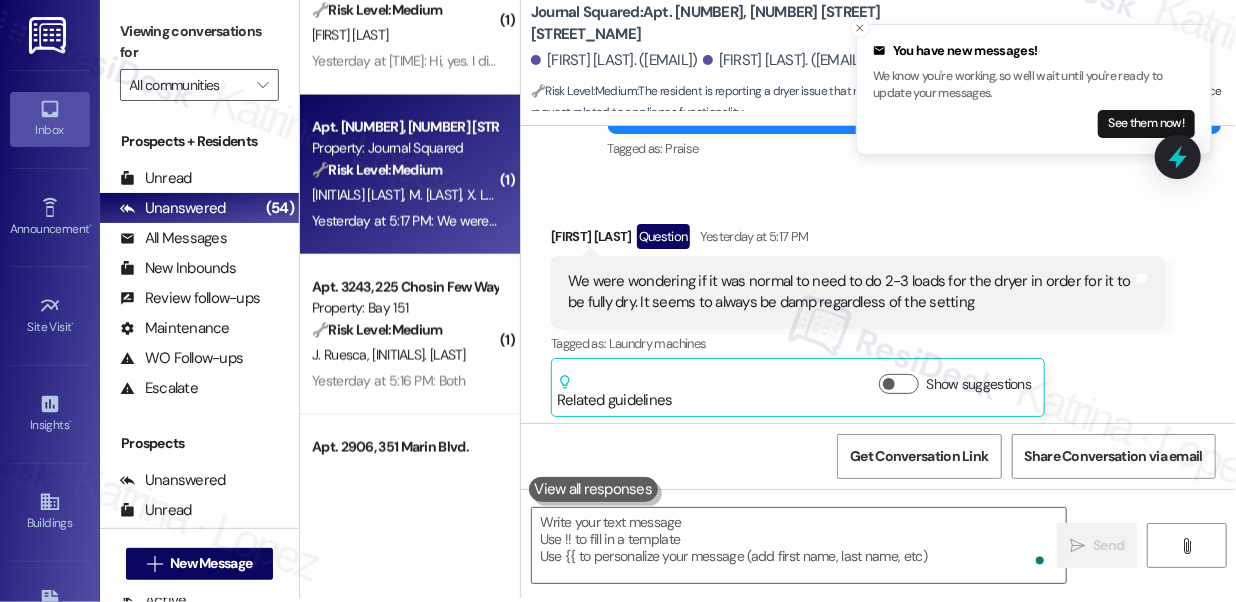 scroll, scrollTop: 3826, scrollLeft: 0, axis: vertical 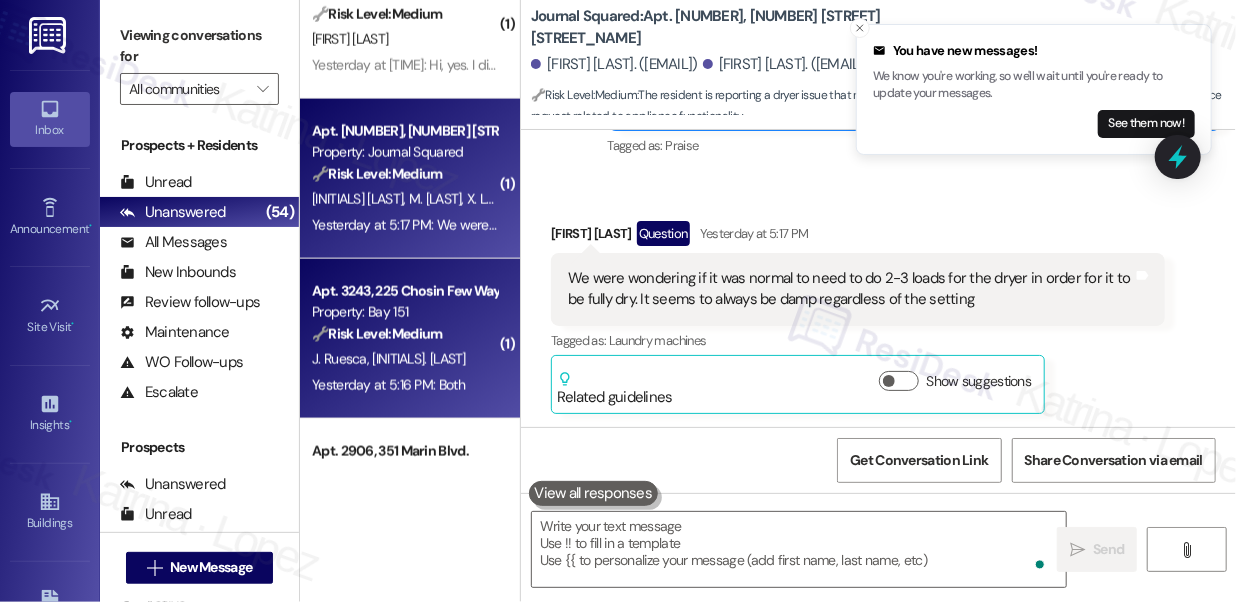 click on "J. Ruesca S. Colon" at bounding box center (404, 359) 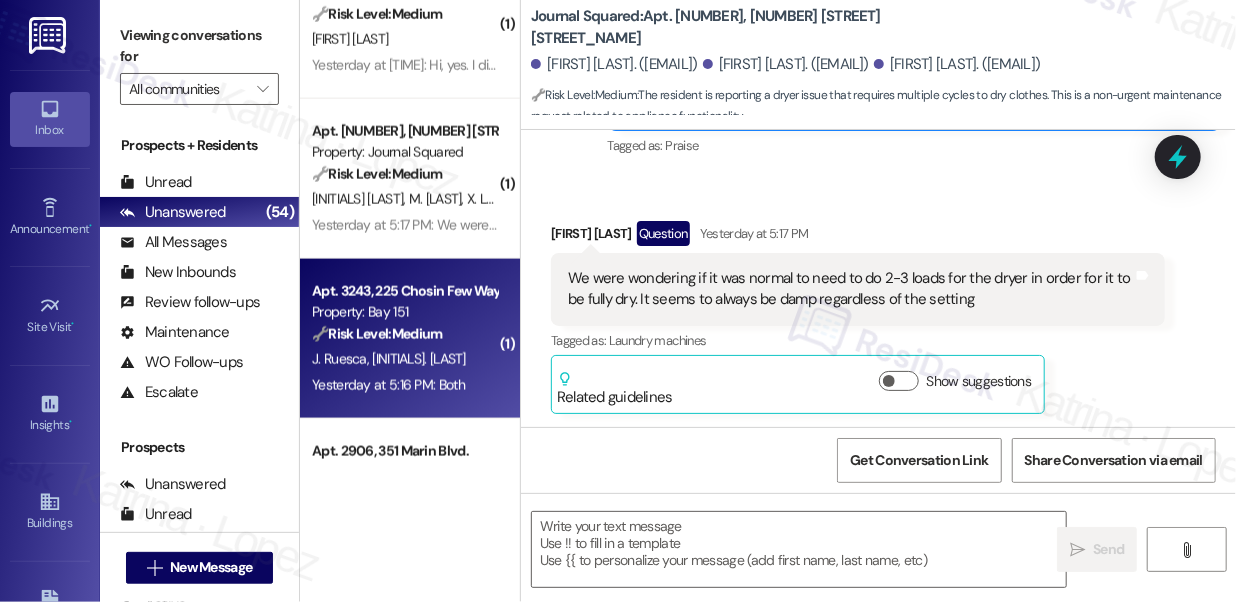type on "Fetching suggested responses. Please feel free to read through the conversation in the meantime." 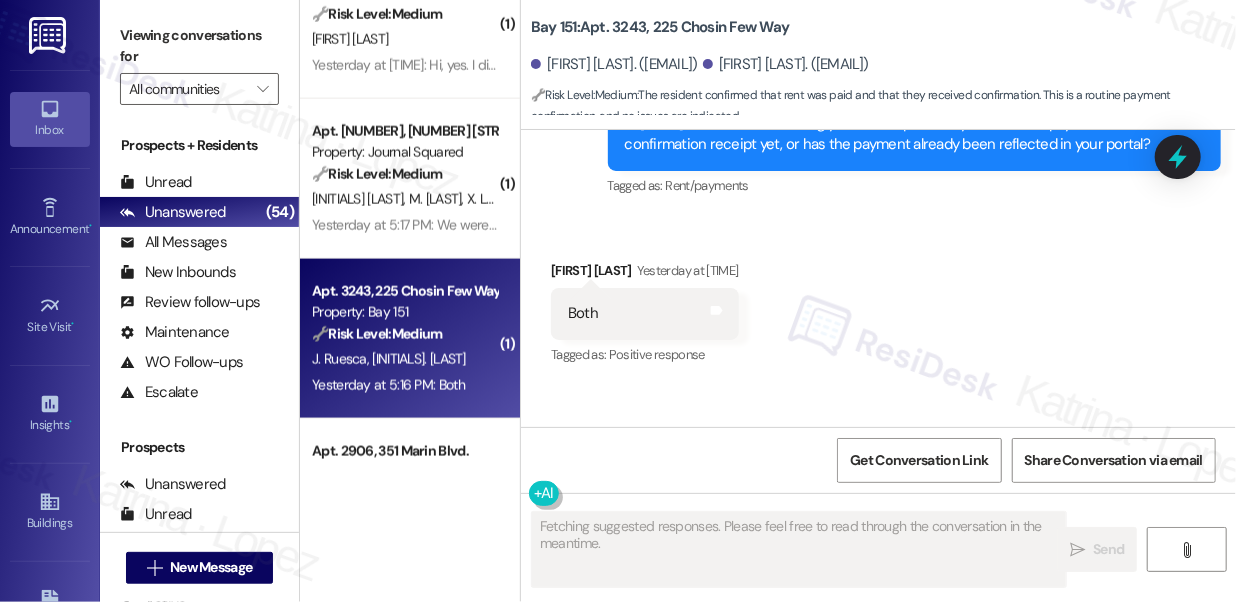 scroll, scrollTop: 22345, scrollLeft: 0, axis: vertical 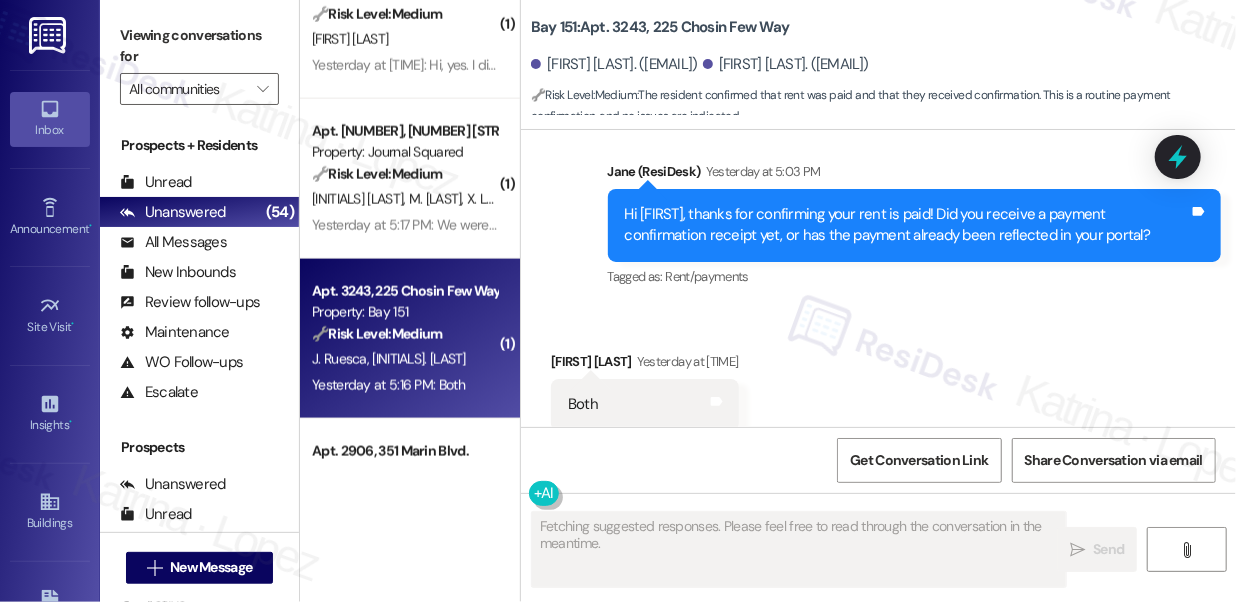 click on "Hi Johanna, thanks for confirming your rent is paid! Did you receive a payment confirmation receipt yet, or has the payment already been reflected in your portal?" at bounding box center (907, 225) 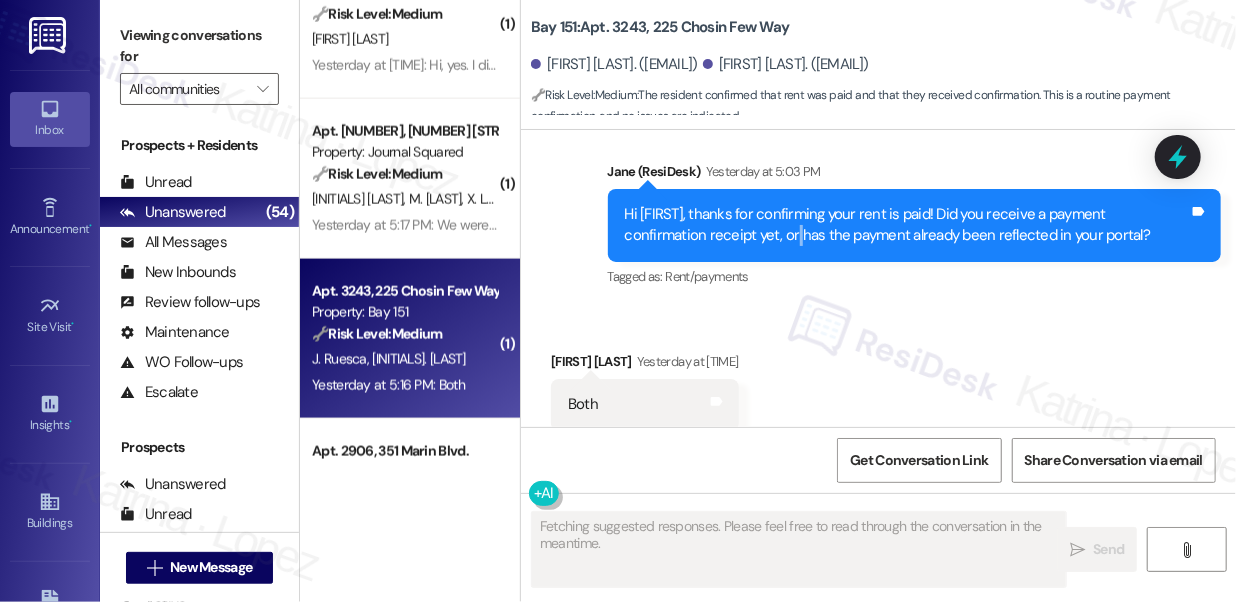 click on "Hi Johanna, thanks for confirming your rent is paid! Did you receive a payment confirmation receipt yet, or has the payment already been reflected in your portal?" at bounding box center [907, 225] 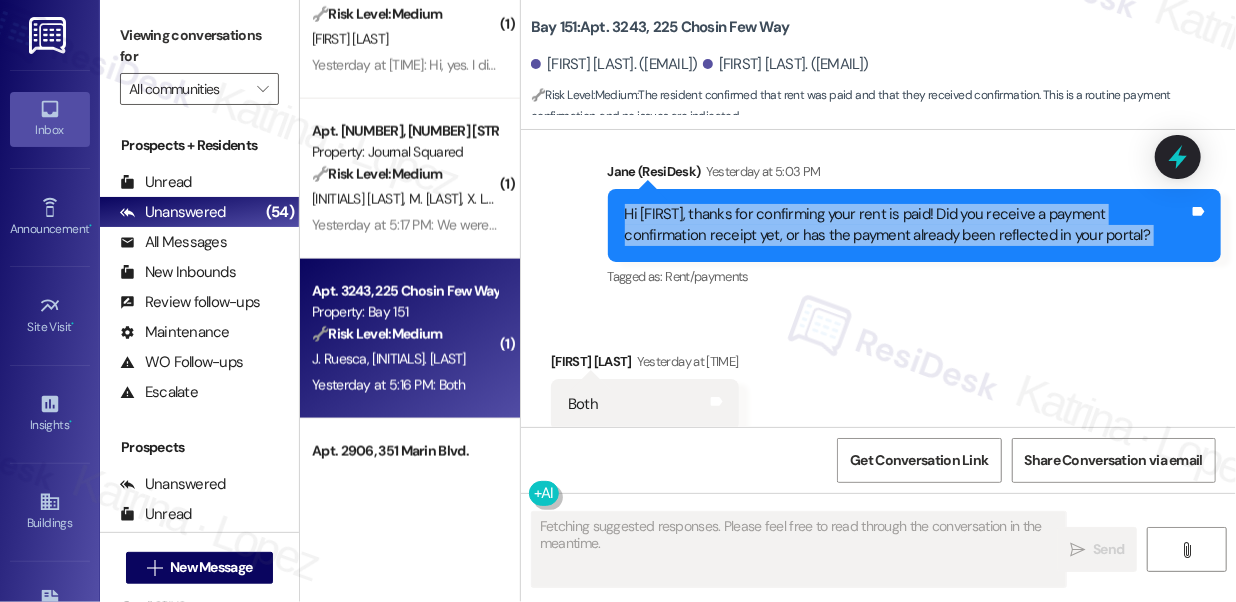 click on "Hi Johanna, thanks for confirming your rent is paid! Did you receive a payment confirmation receipt yet, or has the payment already been reflected in your portal?" at bounding box center [907, 225] 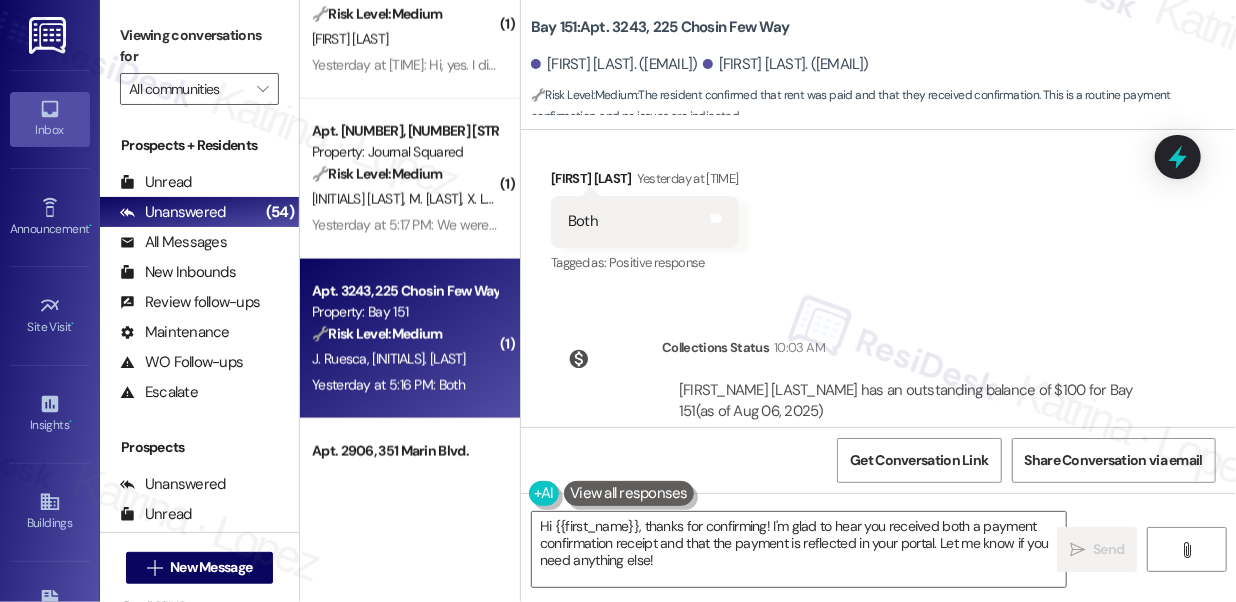scroll, scrollTop: 22527, scrollLeft: 0, axis: vertical 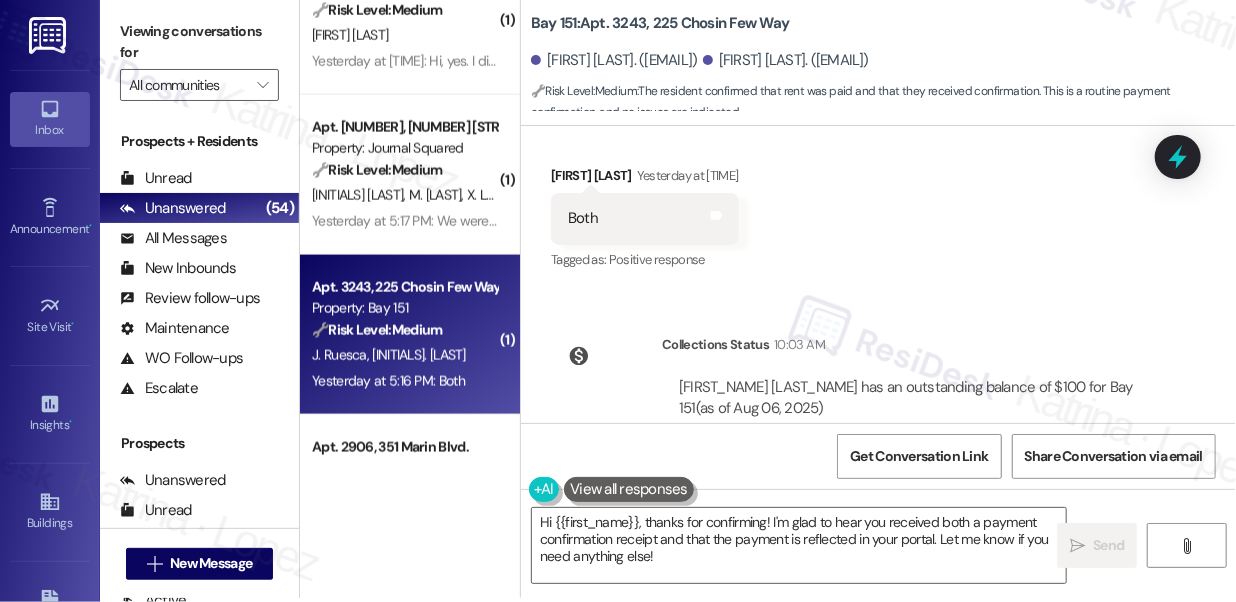 click on "Johanna Ruesca Yesterday at 5:16 PM" at bounding box center (645, 179) 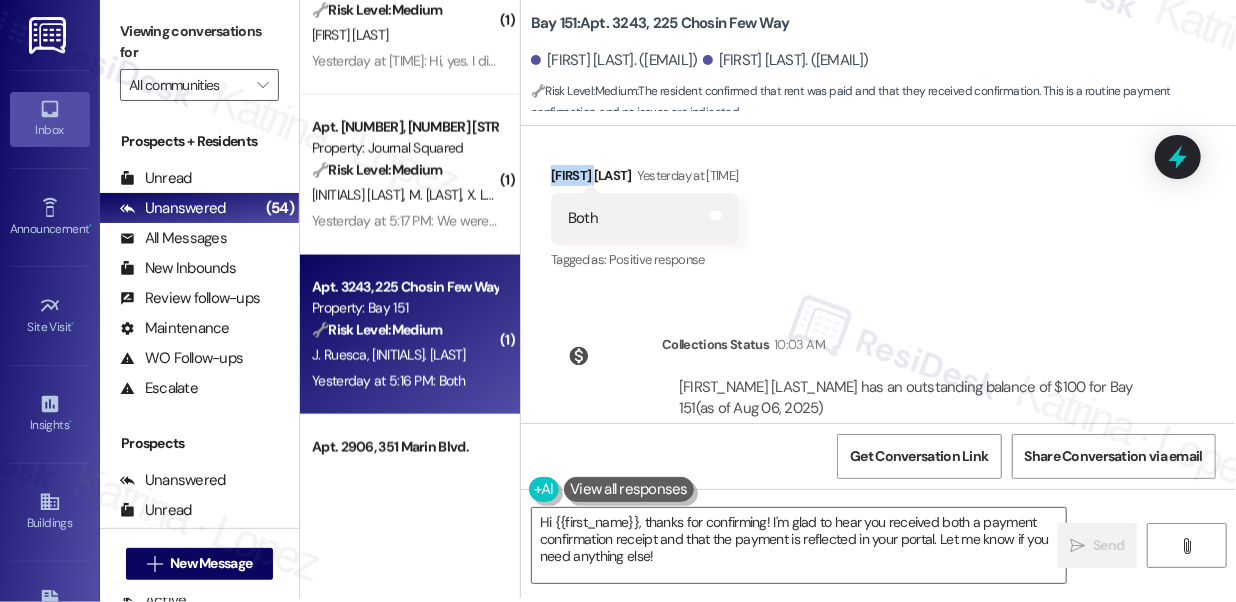 click on "Johanna Ruesca Yesterday at 5:16 PM" at bounding box center (645, 179) 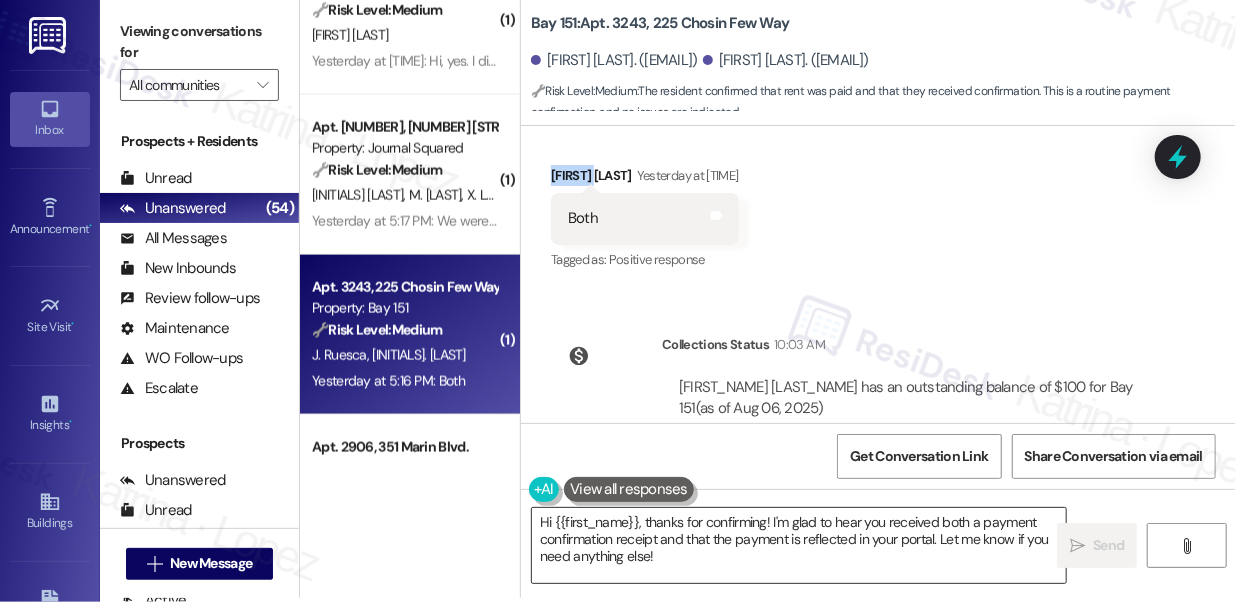 click on "Hi {{first_name}}, thanks for confirming! I'm glad to hear you received both a payment confirmation receipt and that the payment is reflected in your portal. Let me know if you need anything else!" at bounding box center [799, 545] 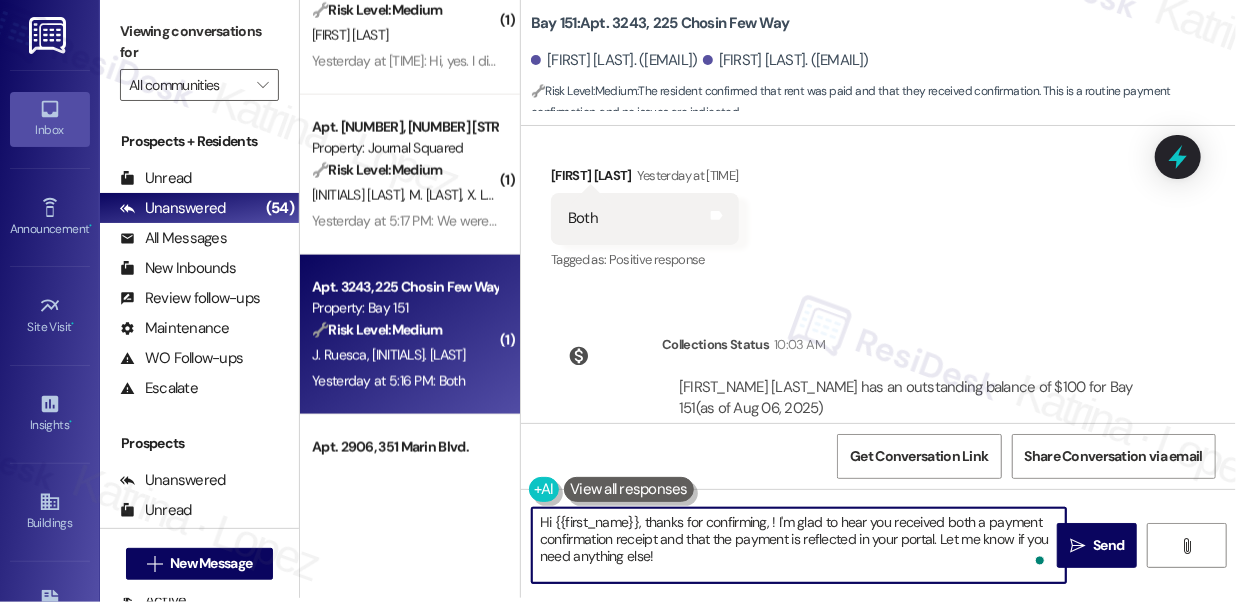 paste on "Johanna" 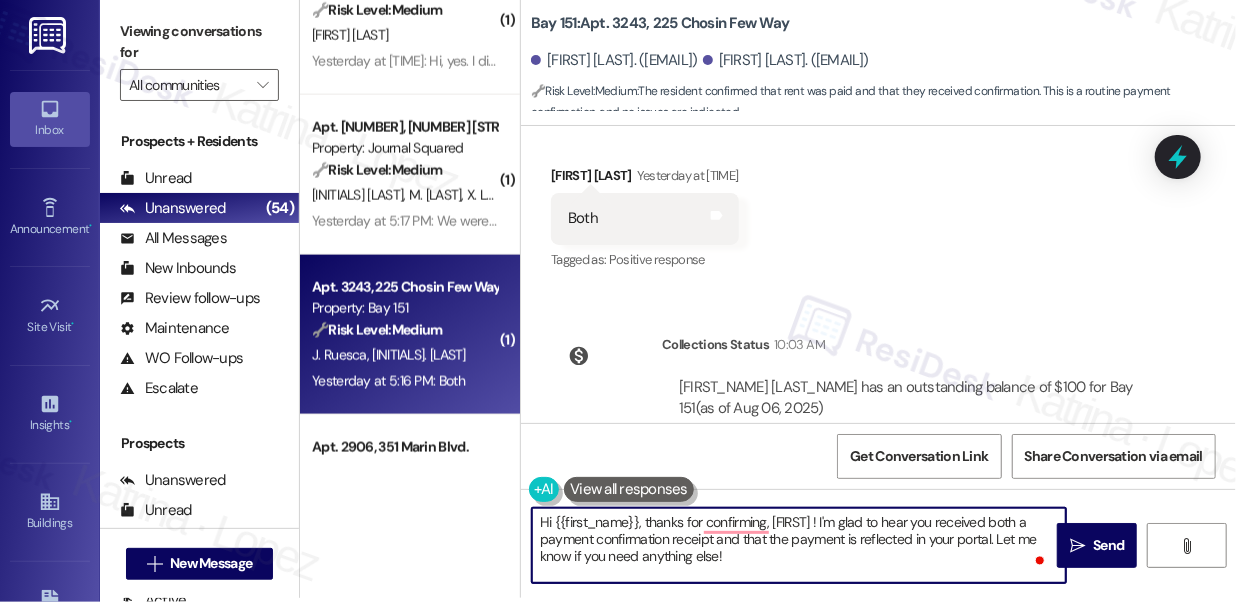drag, startPoint x: 646, startPoint y: 519, endPoint x: 490, endPoint y: 510, distance: 156.2594 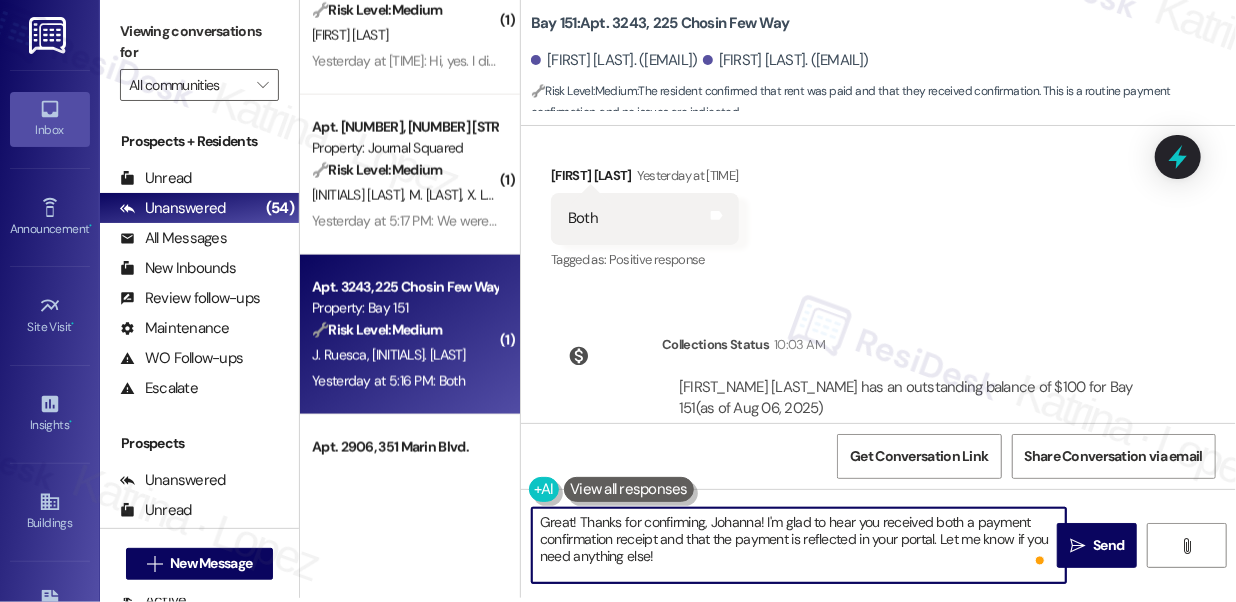click on "Great! Thanks for confirming, Johanna! I'm glad to hear you received both a payment confirmation receipt and that the payment is reflected in your portal. Let me know if you need anything else!" at bounding box center [799, 545] 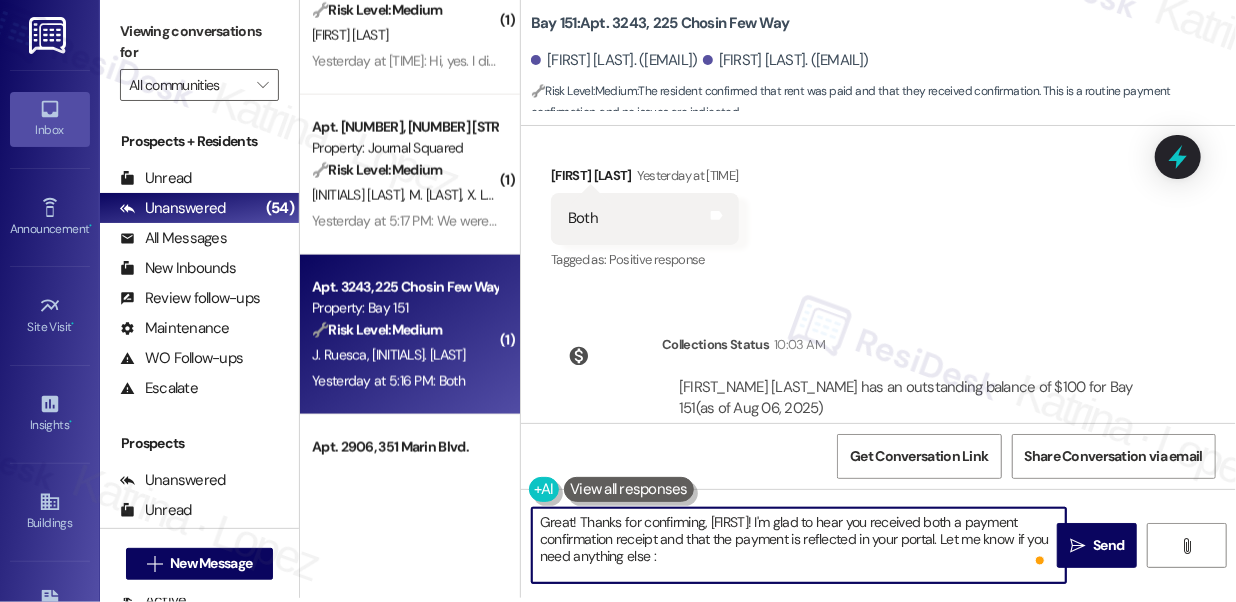 type on "Great! Thanks for confirming, Johanna! I'm glad to hear you received both a payment confirmation receipt and that the payment is reflected in your portal. Let me know if you need anything else :)" 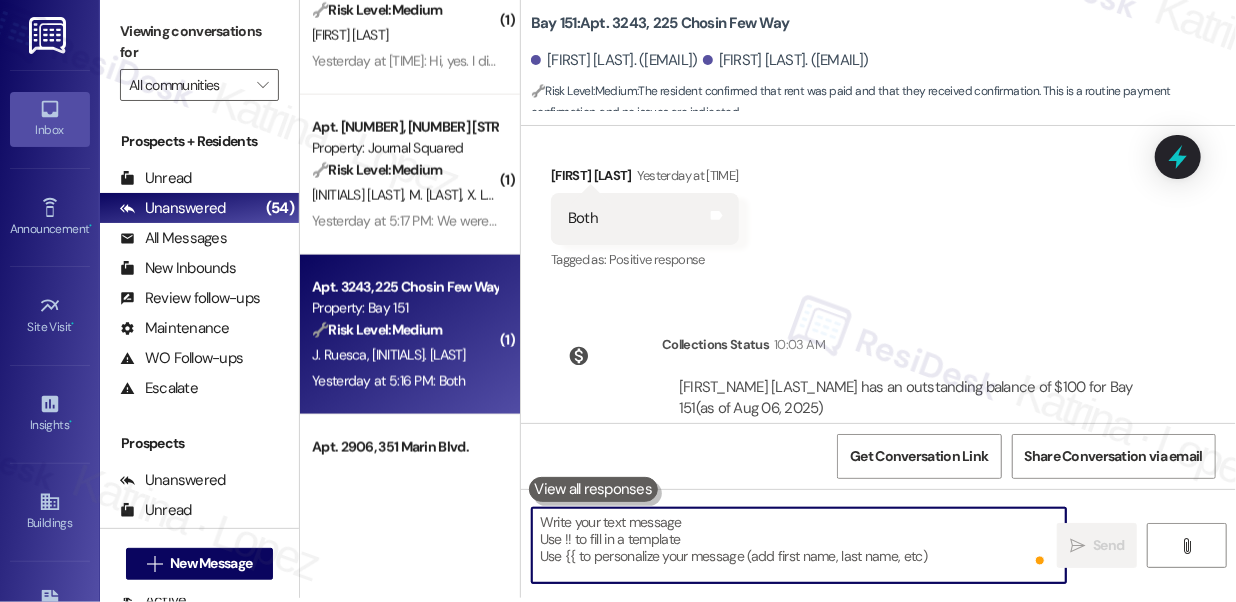 scroll, scrollTop: 22436, scrollLeft: 0, axis: vertical 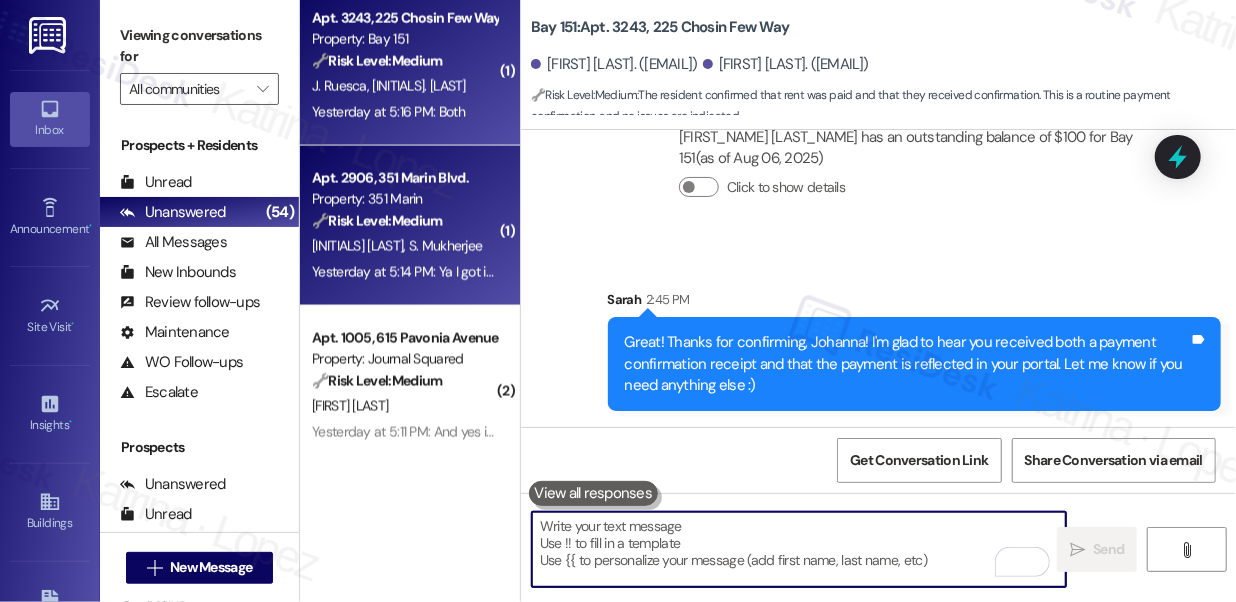 type 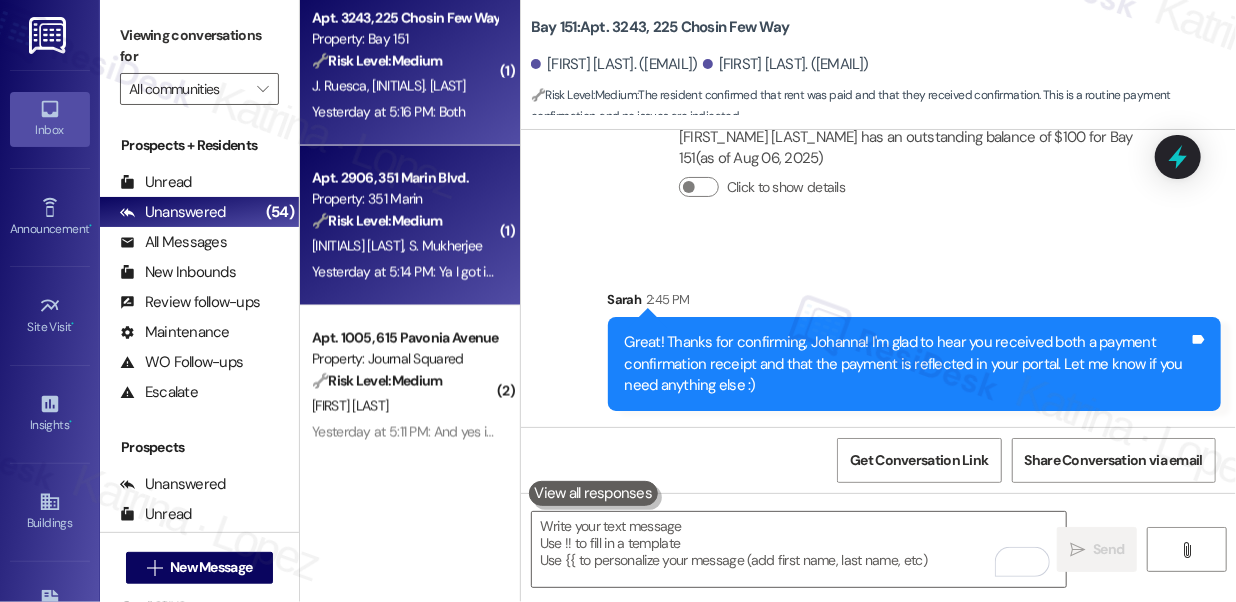 click on "A. Pal S. Mukherjee" at bounding box center [404, 246] 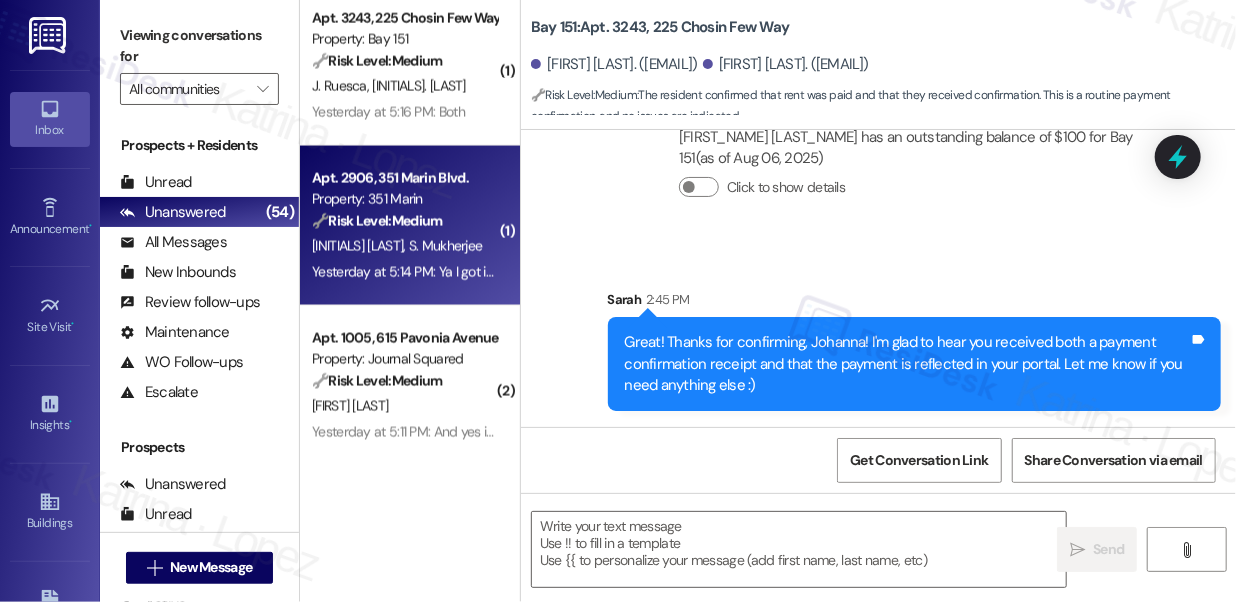 type on "Fetching suggested responses. Please feel free to read through the conversation in the meantime." 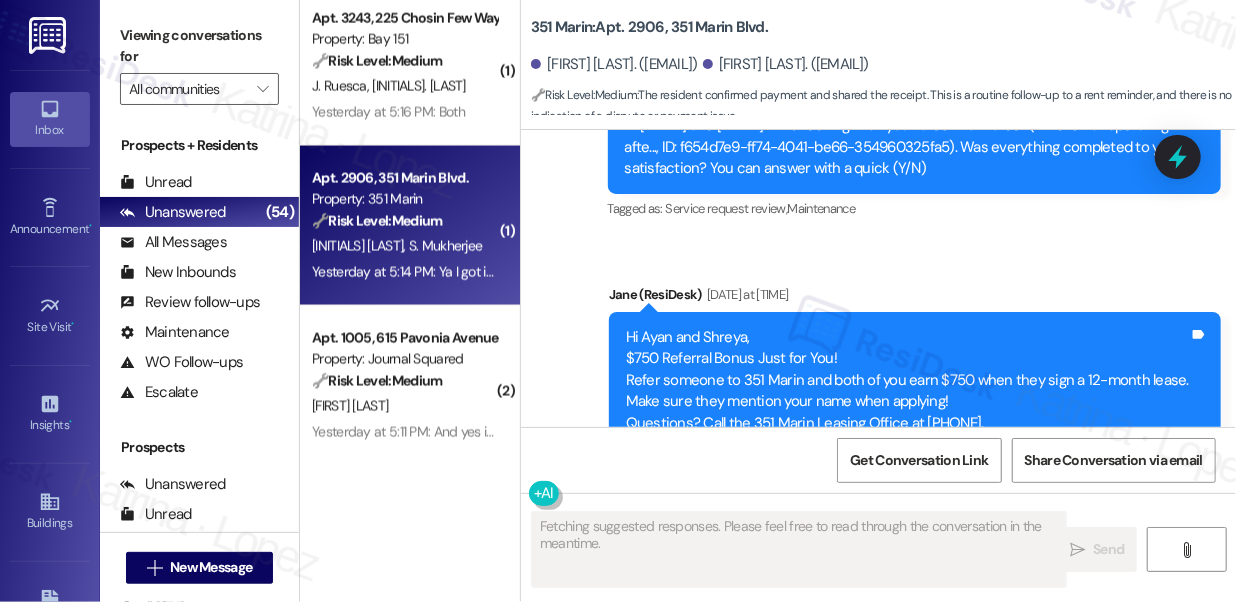 scroll, scrollTop: 7125, scrollLeft: 0, axis: vertical 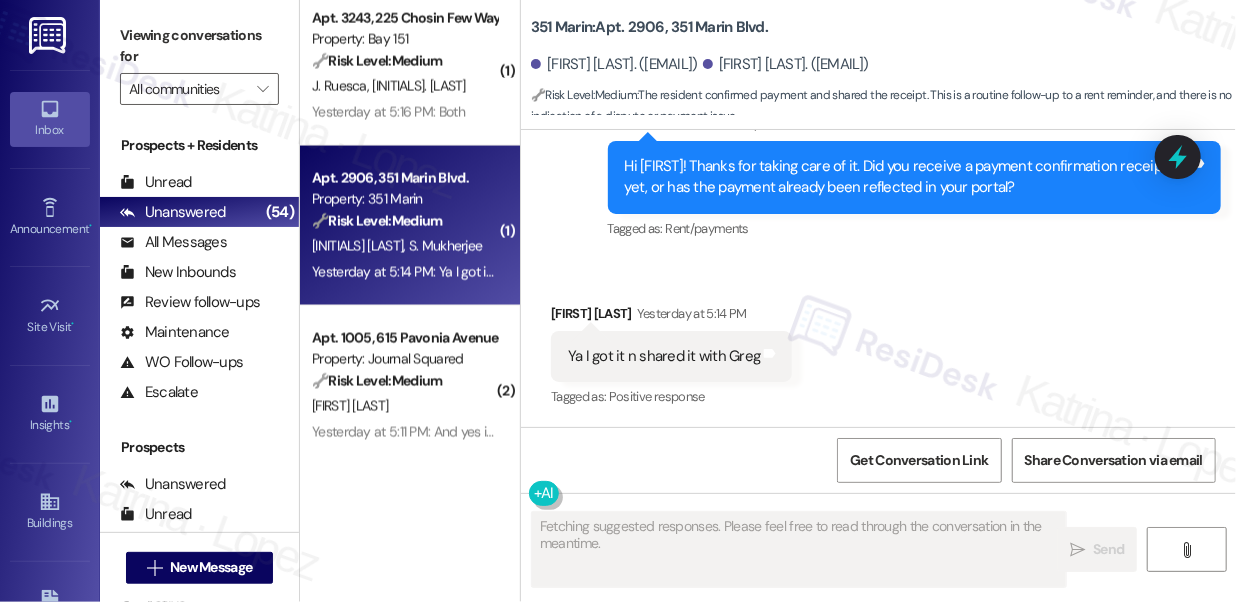 click on "Ya I got it n shared it with Greg" at bounding box center [664, 356] 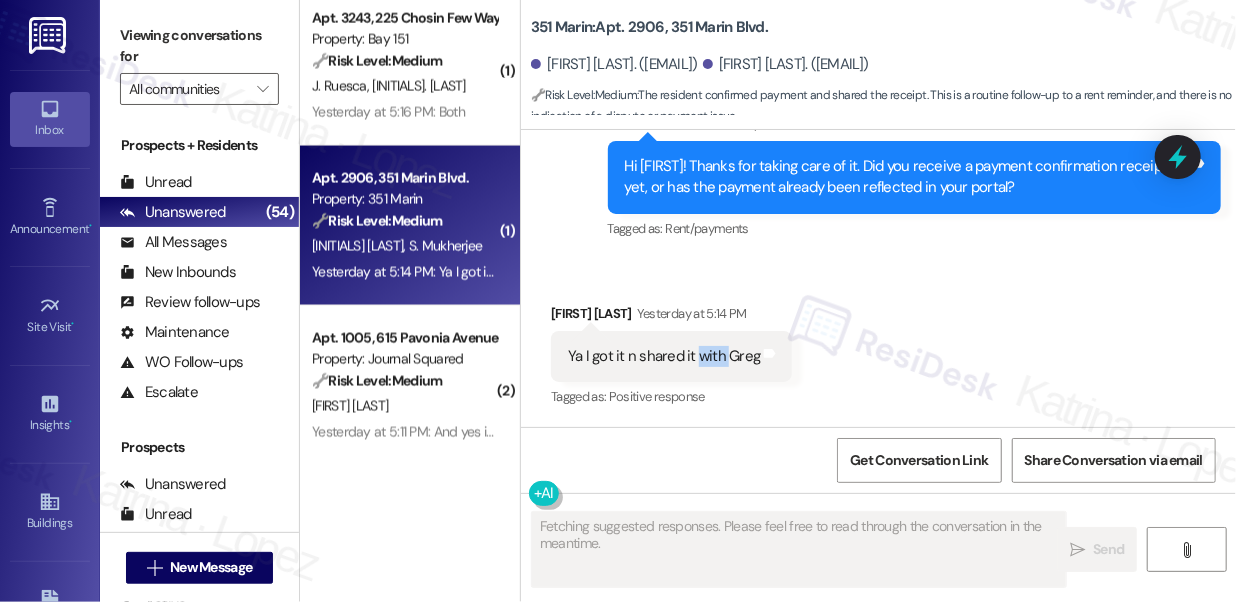click on "Ya I got it n shared it with Greg" at bounding box center (664, 356) 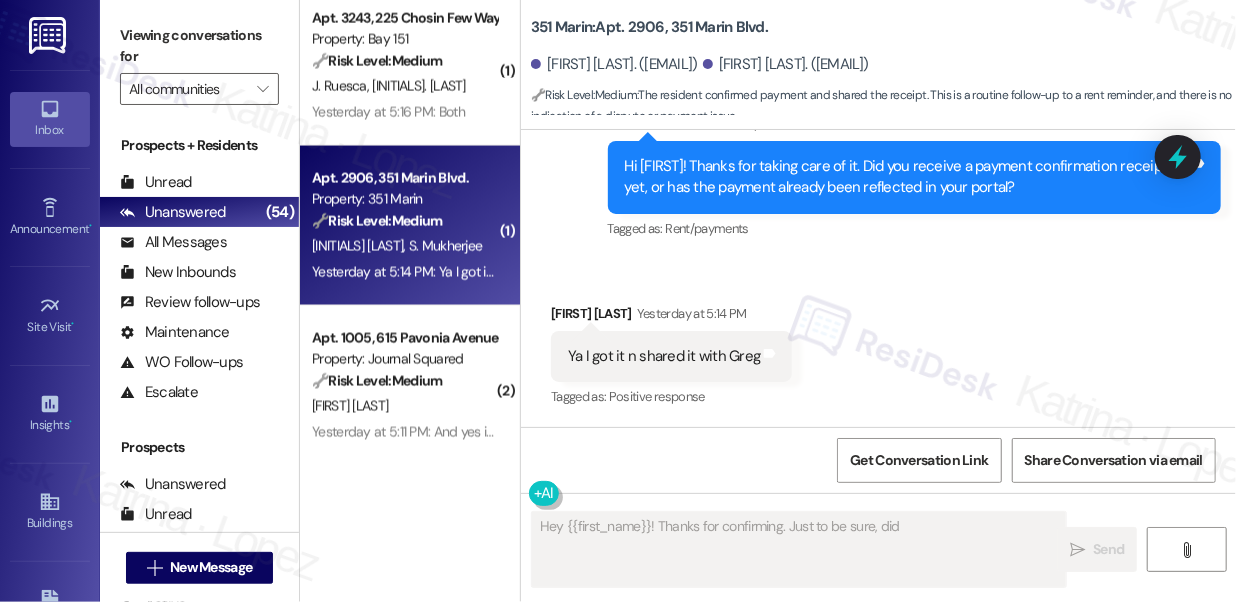 click on "Hi Ayan! Thanks for taking care of it. Did you receive a payment confirmation receipt yet, or has the payment already been reflected in your portal?" at bounding box center (907, 177) 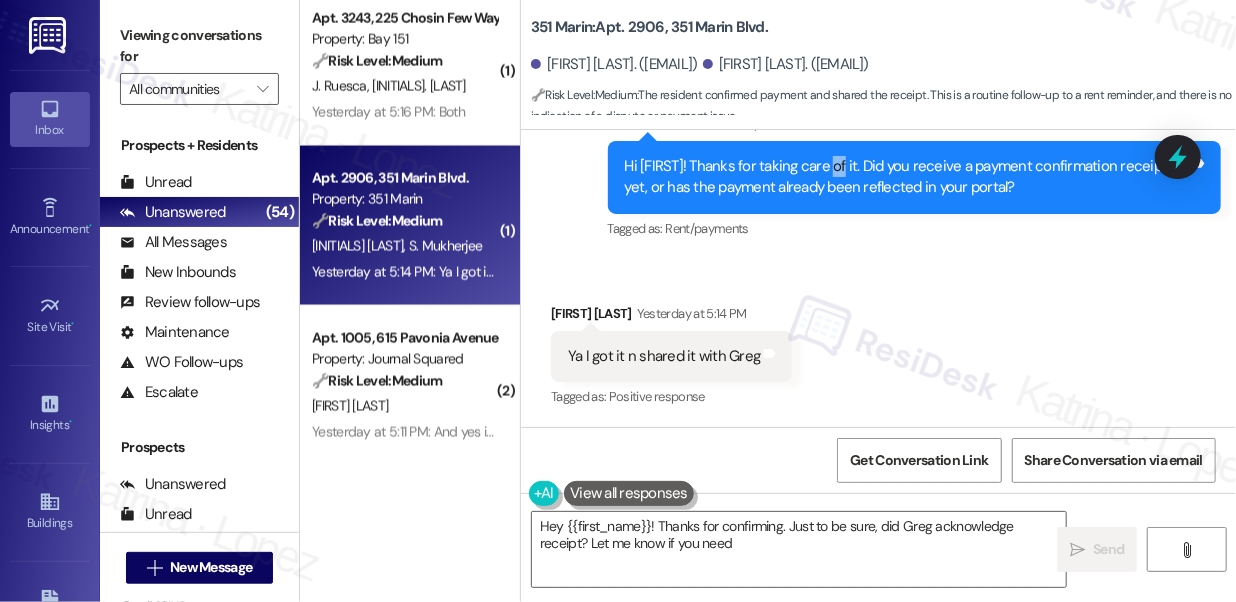 click on "Hi Ayan! Thanks for taking care of it. Did you receive a payment confirmation receipt yet, or has the payment already been reflected in your portal?" at bounding box center [907, 177] 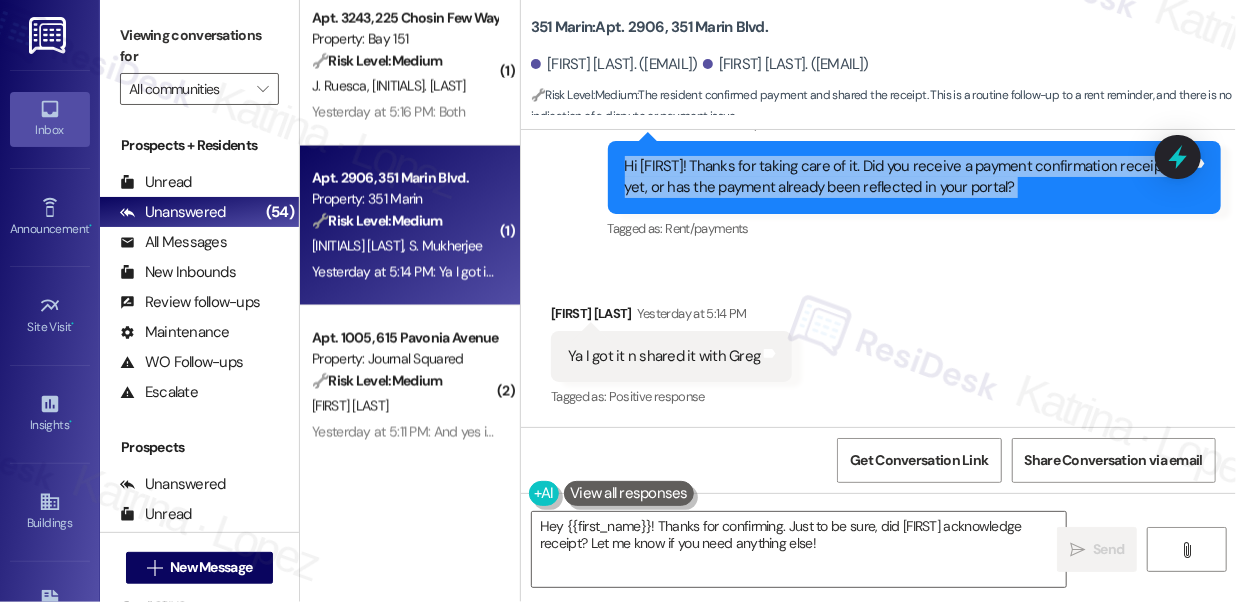click on "Hi Ayan! Thanks for taking care of it. Did you receive a payment confirmation receipt yet, or has the payment already been reflected in your portal?" at bounding box center (907, 177) 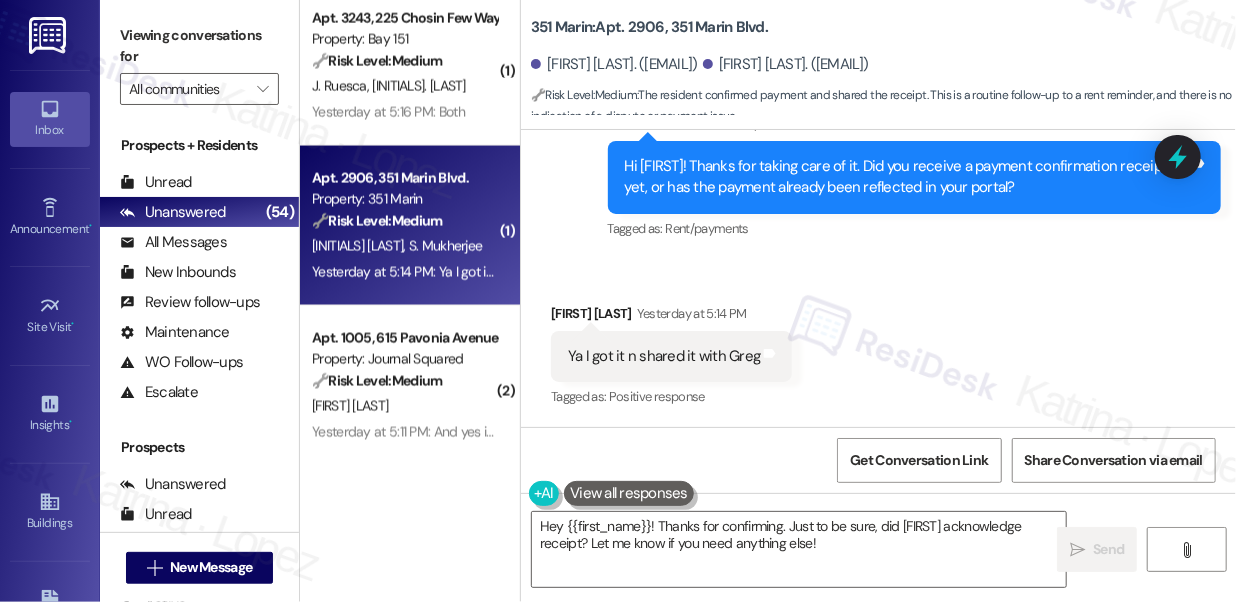 click on "Ya I got it n shared it with Greg Tags and notes" at bounding box center (671, 356) 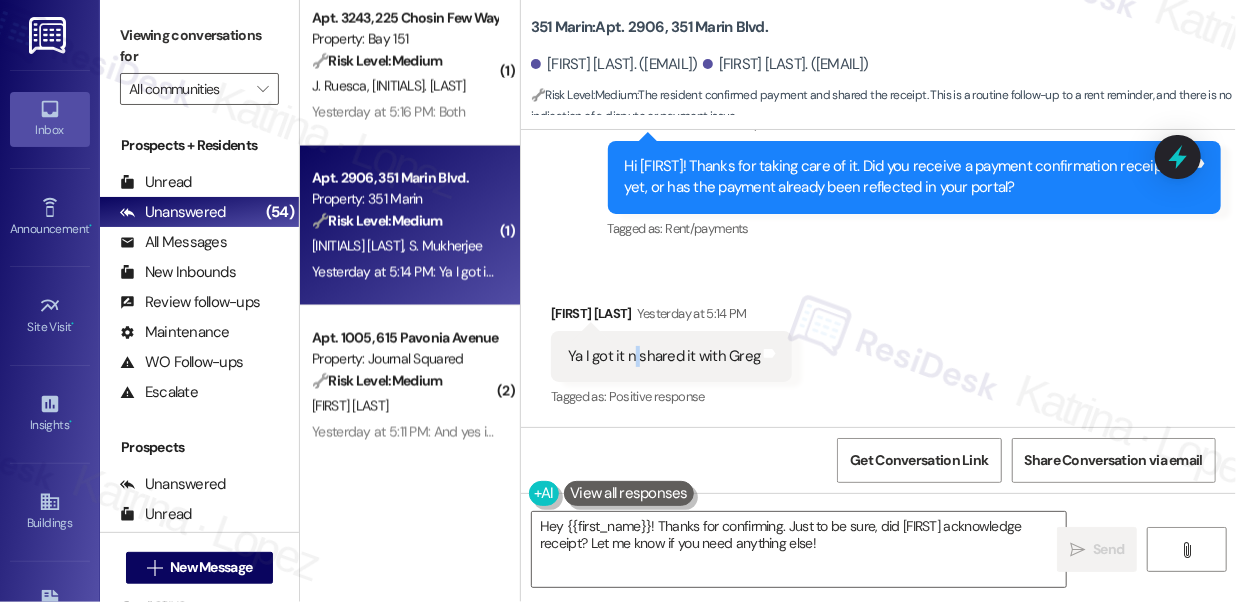 click on "Ya I got it n shared it with Greg Tags and notes" at bounding box center (671, 356) 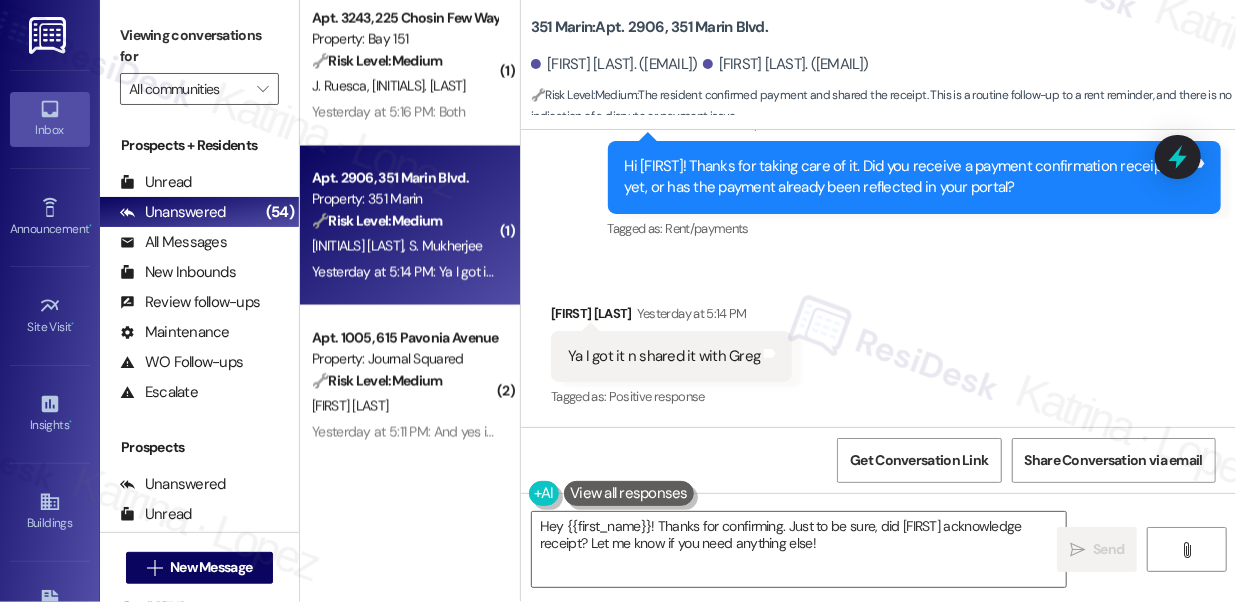 click on "Ya I got it n shared it with Greg" at bounding box center (664, 356) 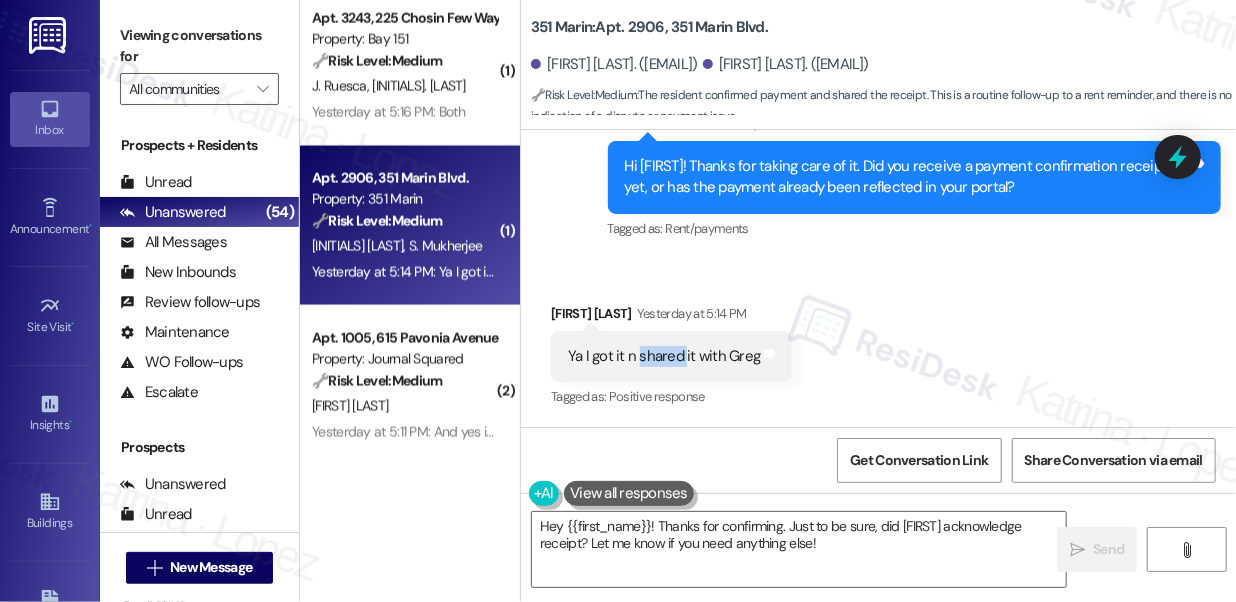 click on "Ya I got it n shared it with Greg" at bounding box center (664, 356) 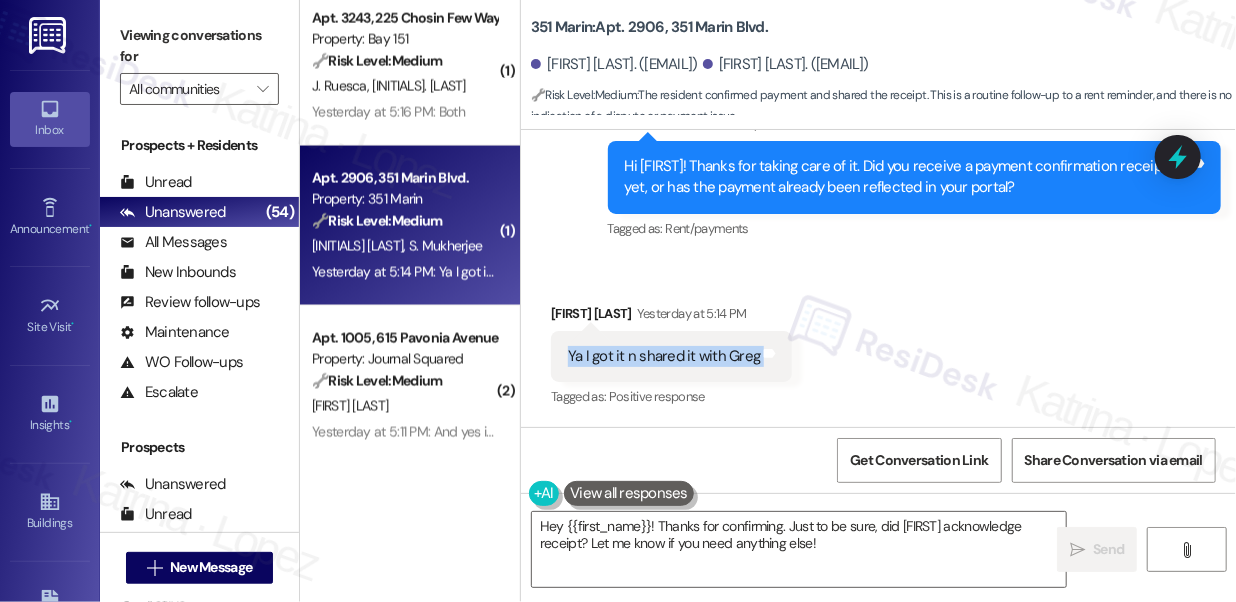 click on "Ya I got it n shared it with Greg" at bounding box center (664, 356) 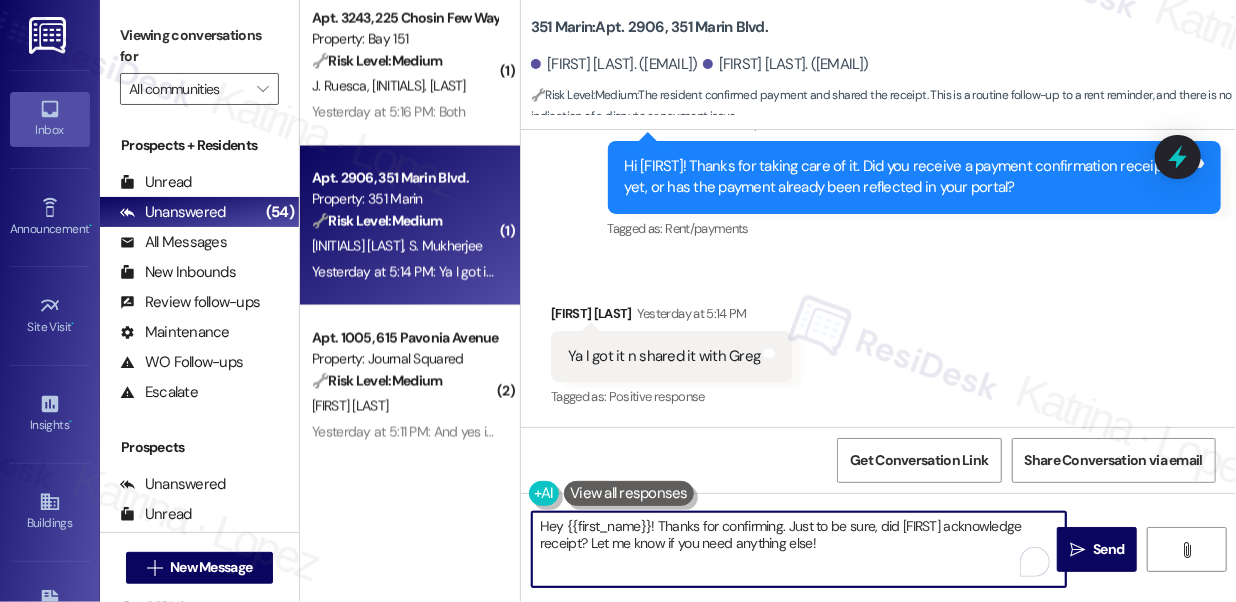 drag, startPoint x: 655, startPoint y: 522, endPoint x: 506, endPoint y: 520, distance: 149.01343 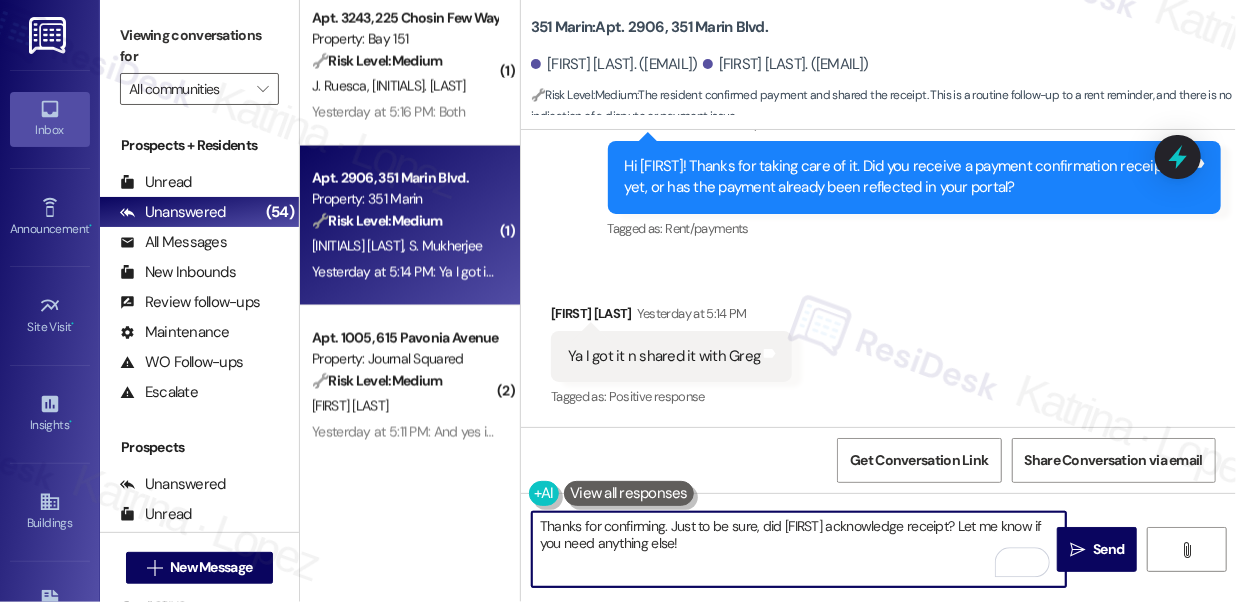click on "Ayan Pal Yesterday at 5:14 PM" at bounding box center [671, 317] 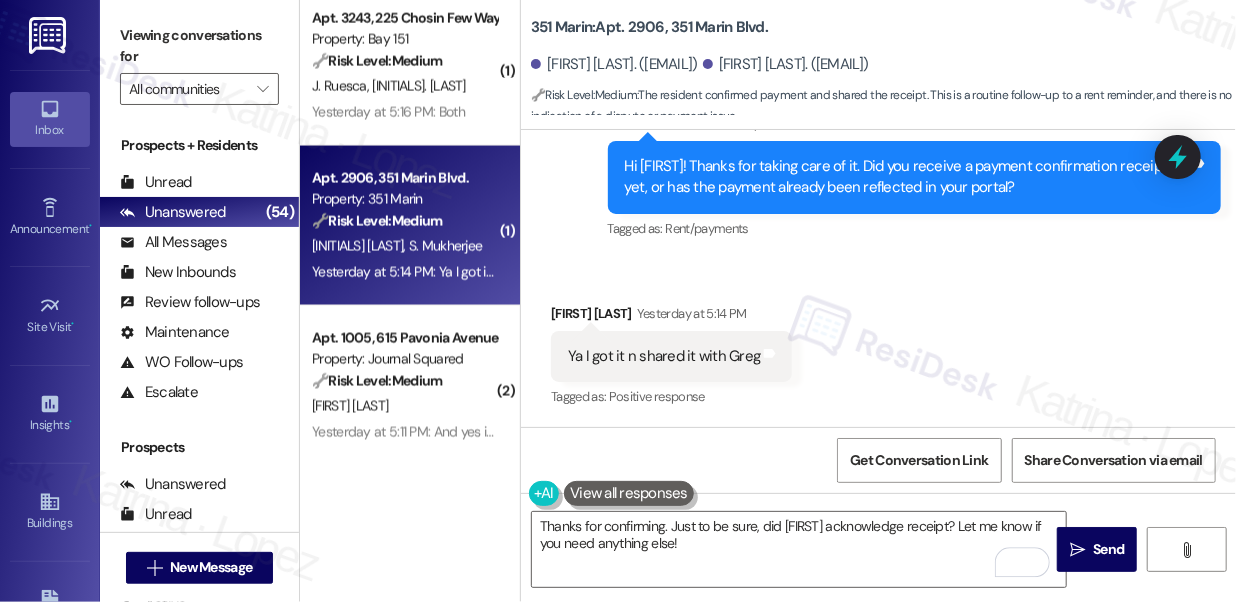 click on "Ayan Pal Yesterday at 5:14 PM" at bounding box center (671, 317) 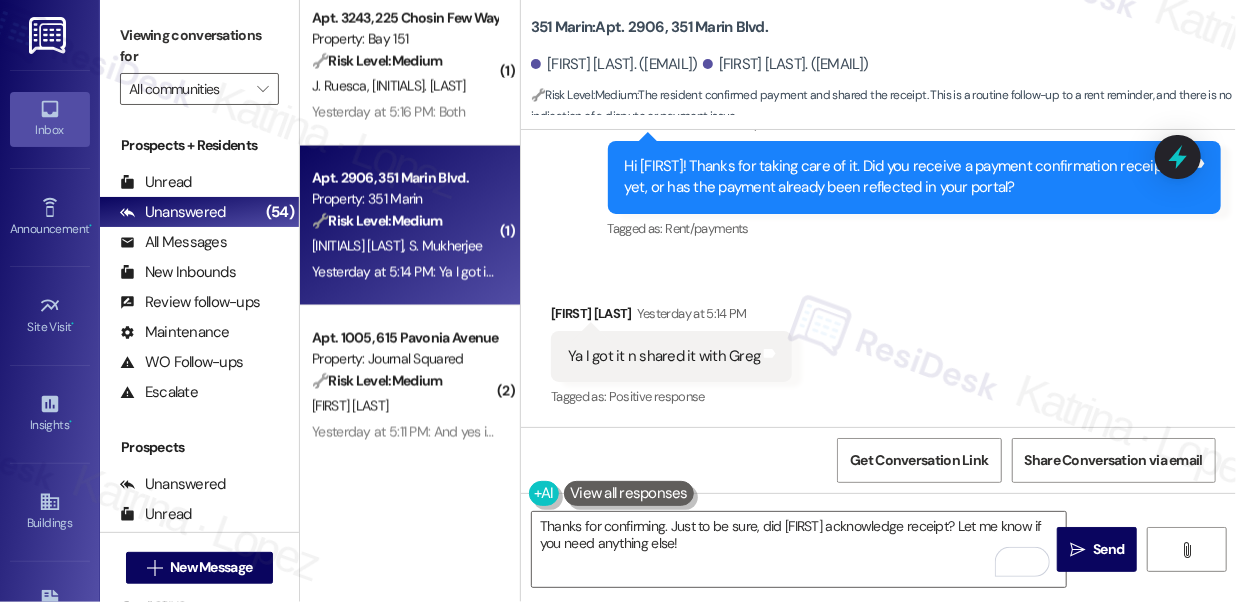 click on "Received via SMS Ayan Pal Yesterday at 5:14 PM Ya I got it n shared it with Greg Tags and notes Tagged as:   Positive response Click to highlight conversations about Positive response" at bounding box center (671, 357) 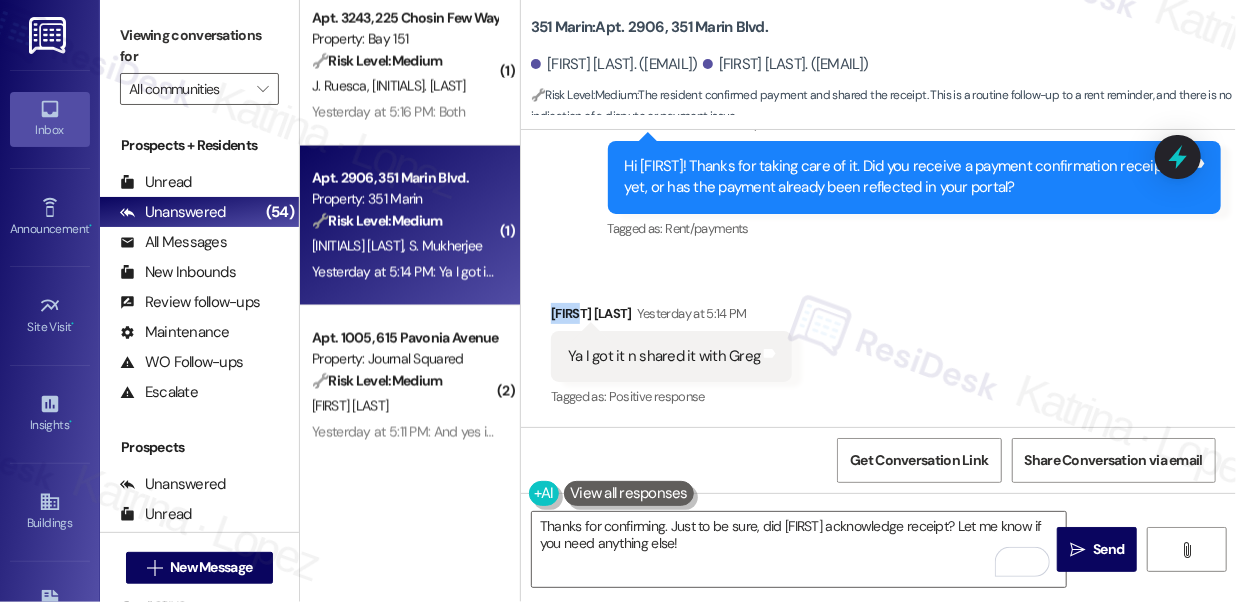 copy on "Ayan" 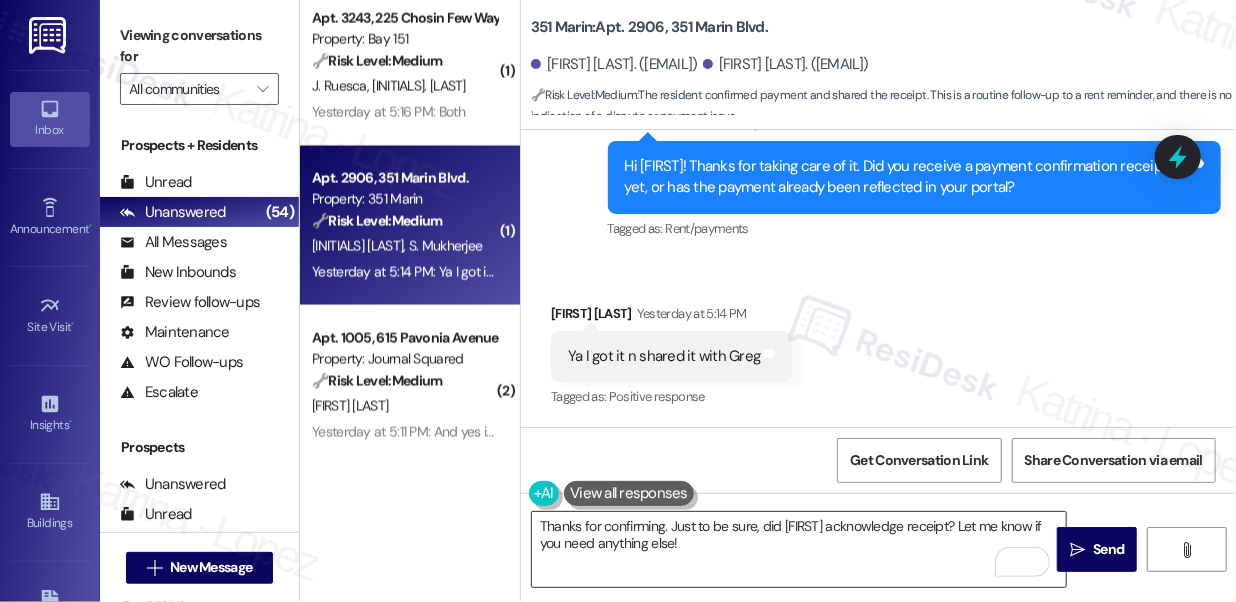 click on "Thanks for confirming. Just to be sure, did Greg acknowledge receipt? Let me know if you need anything else!" at bounding box center (799, 549) 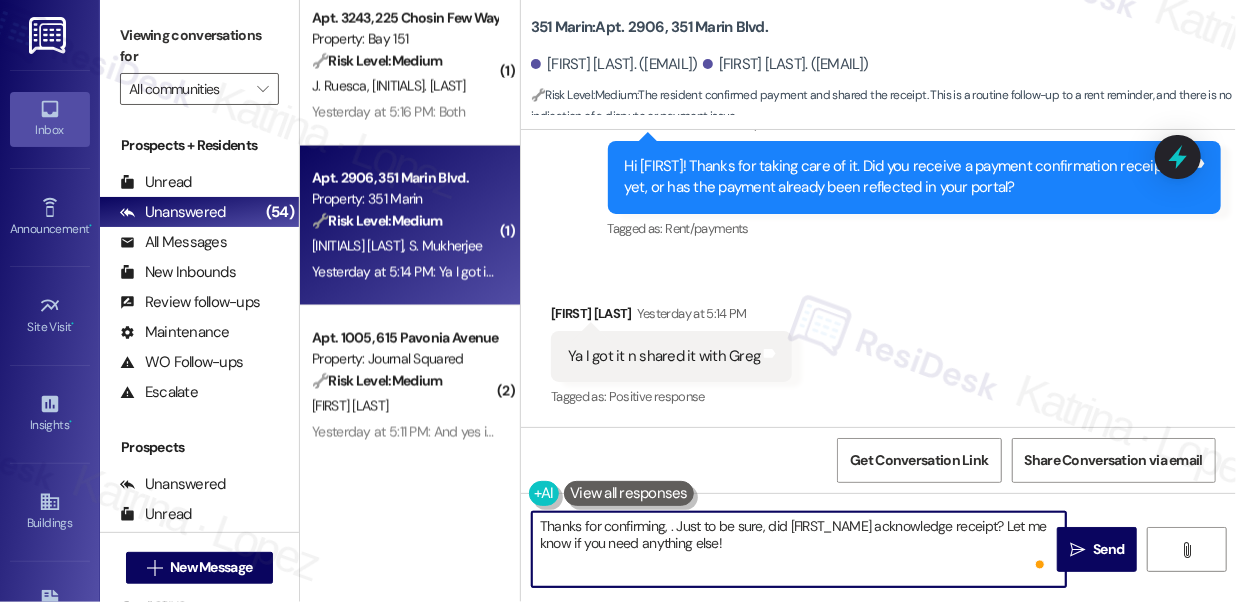 paste on "Ayan" 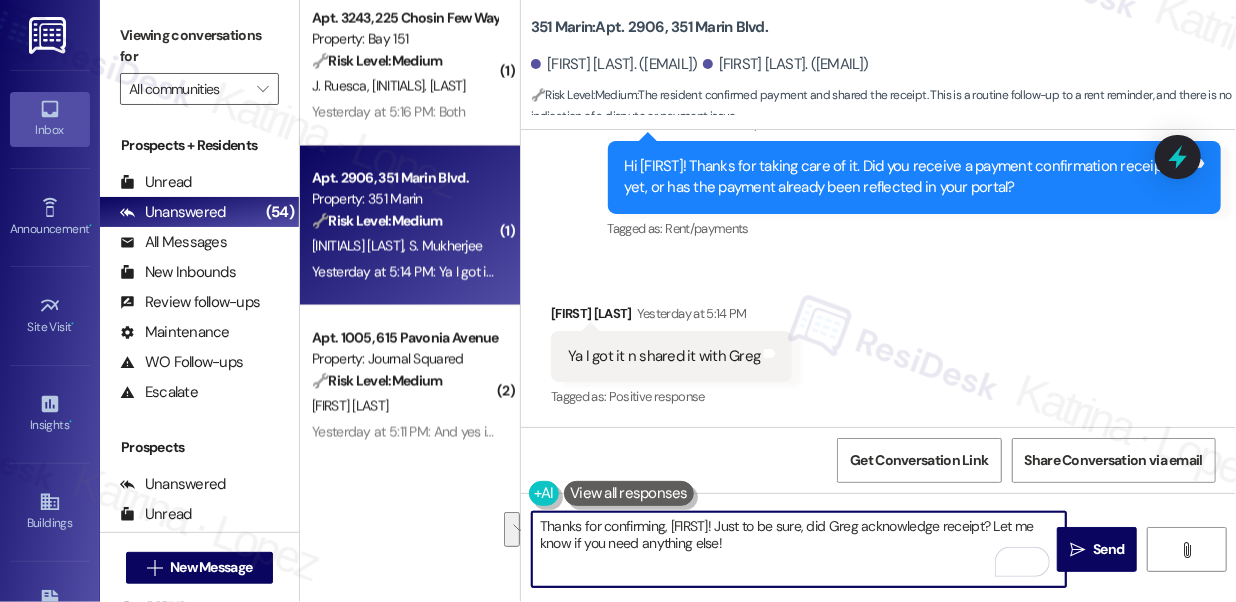drag, startPoint x: 764, startPoint y: 549, endPoint x: 704, endPoint y: 528, distance: 63.56886 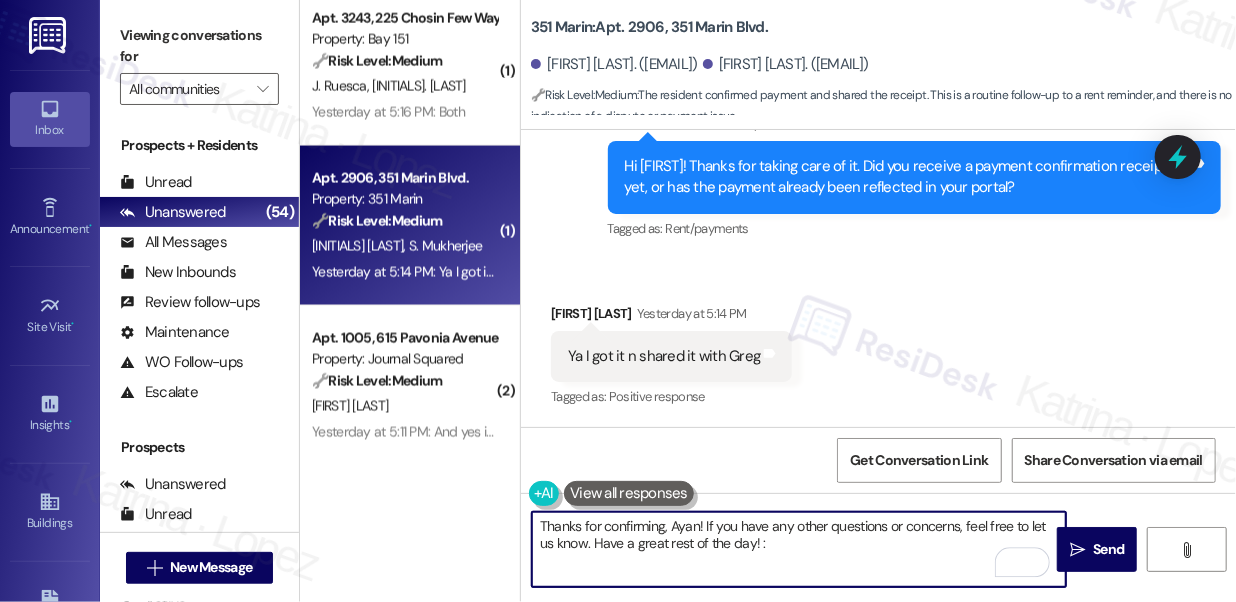 type on "Thanks for confirming, Ayan! If you have any other questions or concerns, feel free to let us know. Have a great rest of the day! :)" 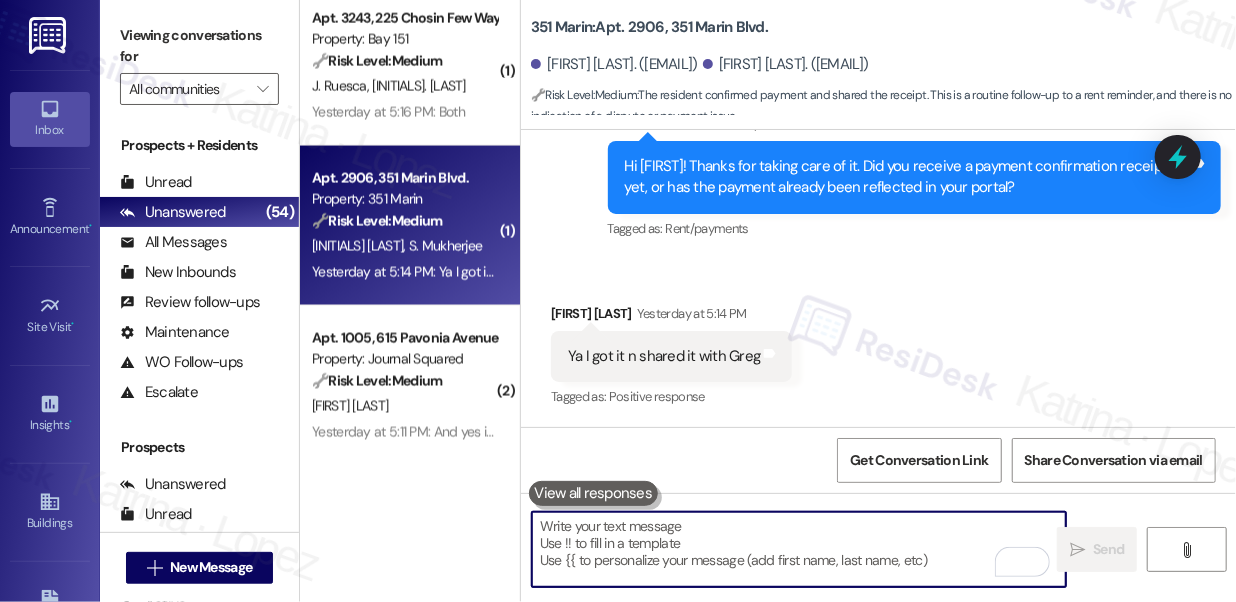 scroll, scrollTop: 7287, scrollLeft: 0, axis: vertical 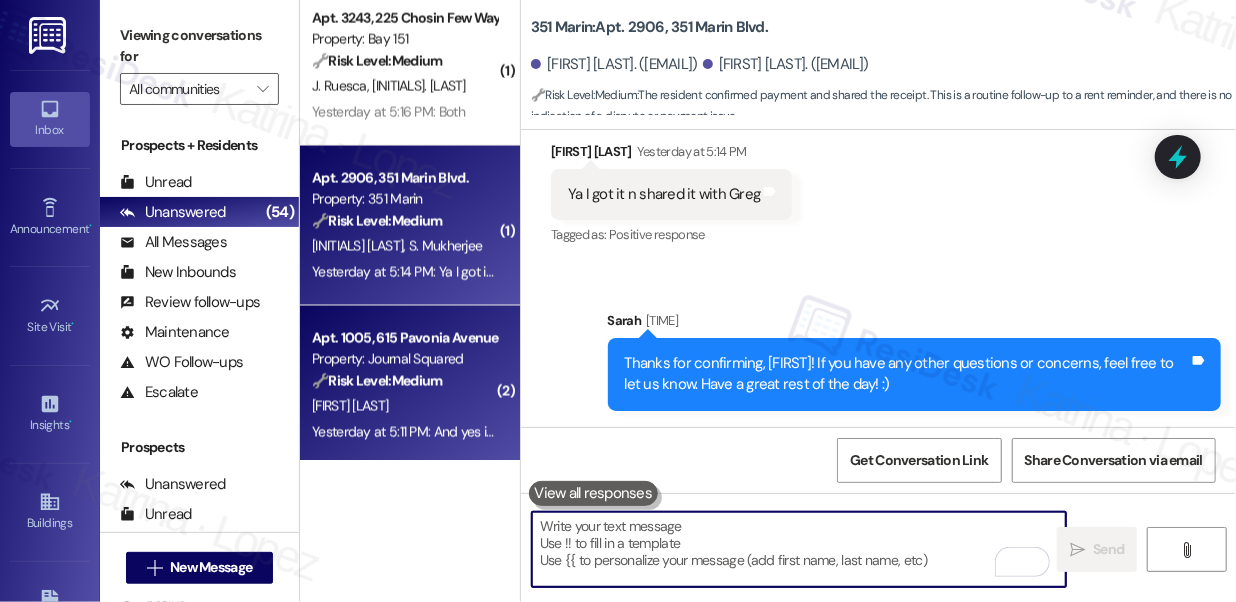 type 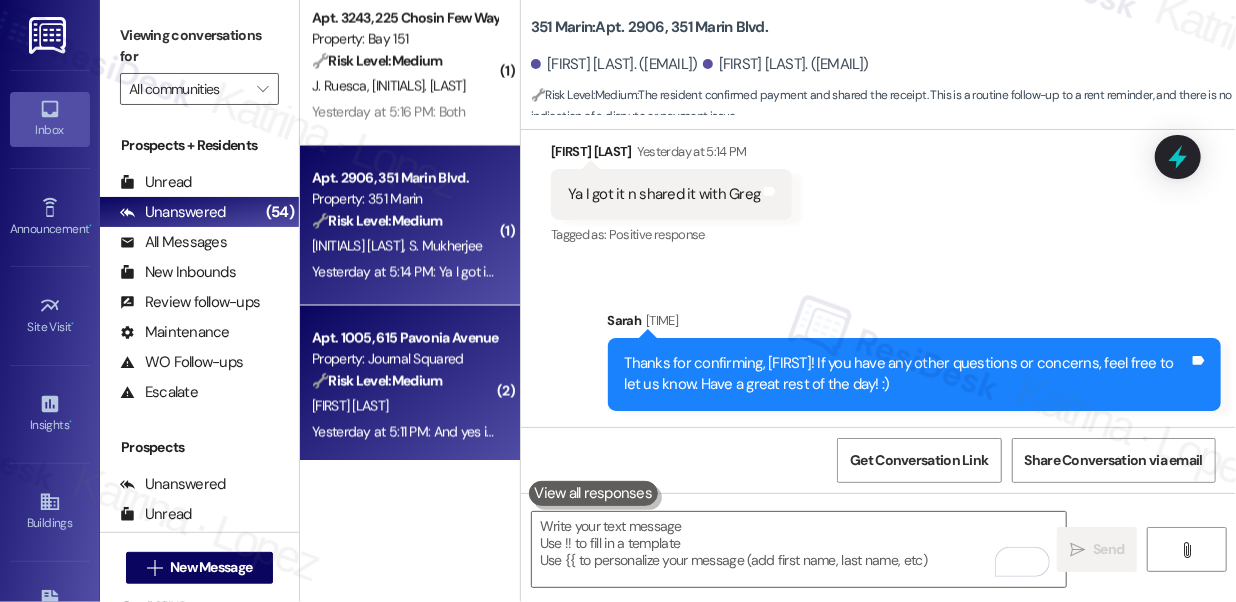 click on "🔧  Risk Level:  Medium" at bounding box center (377, 381) 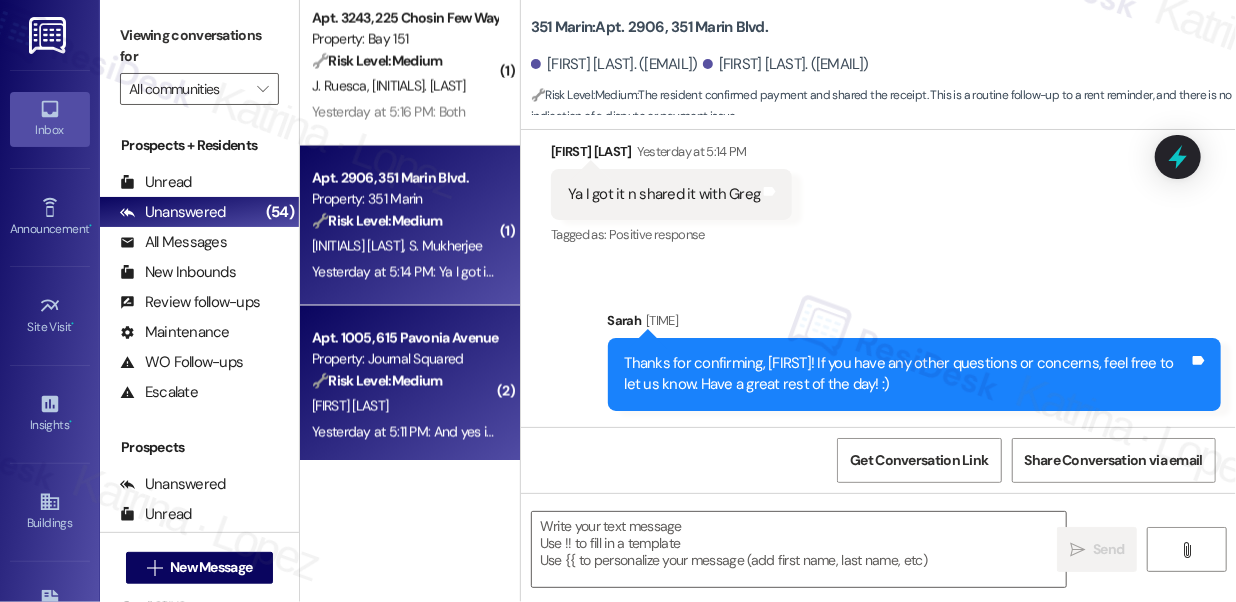 type on "Fetching suggested responses. Please feel free to read through the conversation in the meantime." 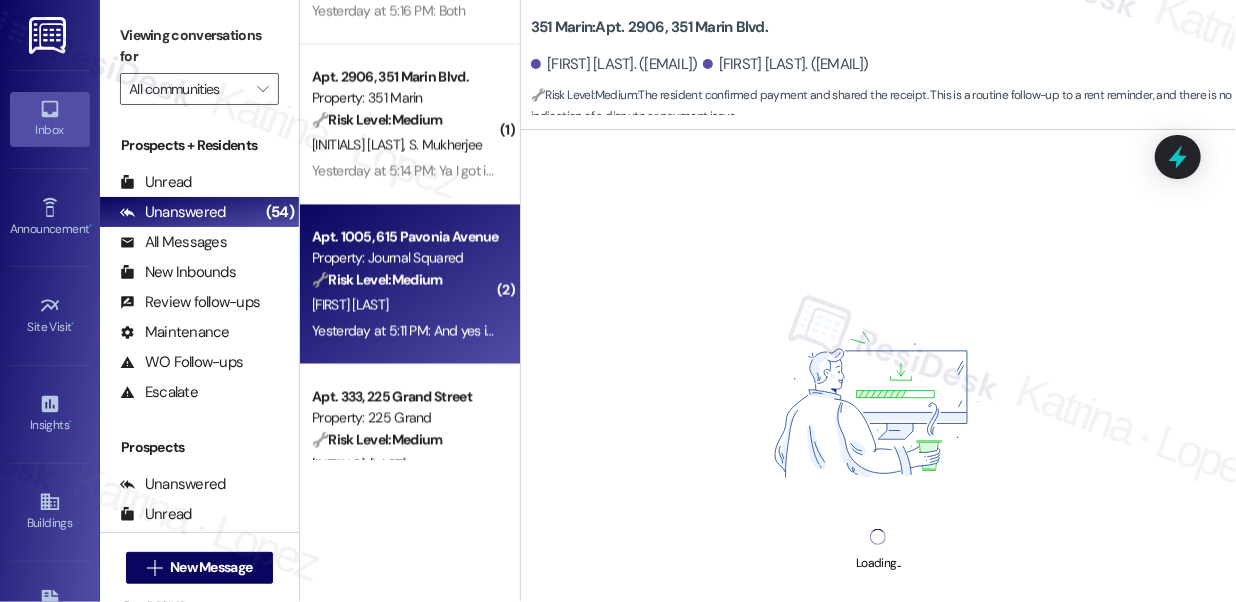 scroll, scrollTop: 1727, scrollLeft: 0, axis: vertical 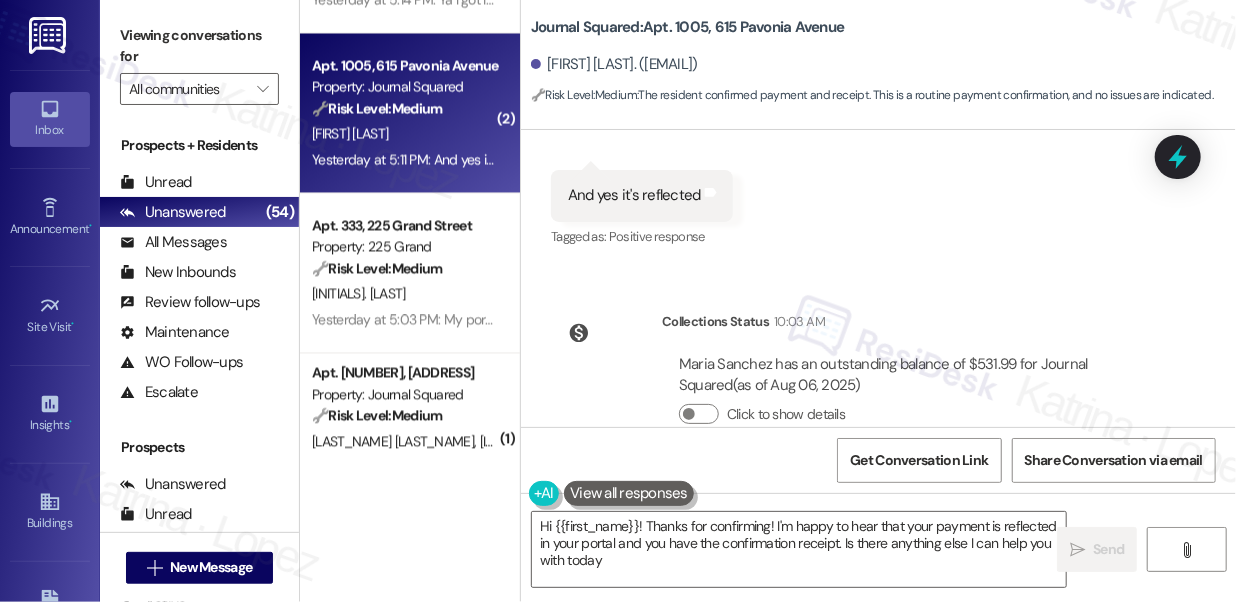 type on "Hi {{first_name}}! Thanks for confirming! I'm happy to hear that your payment is reflected in your portal and you have the confirmation receipt. Is there anything else I can help you with today?" 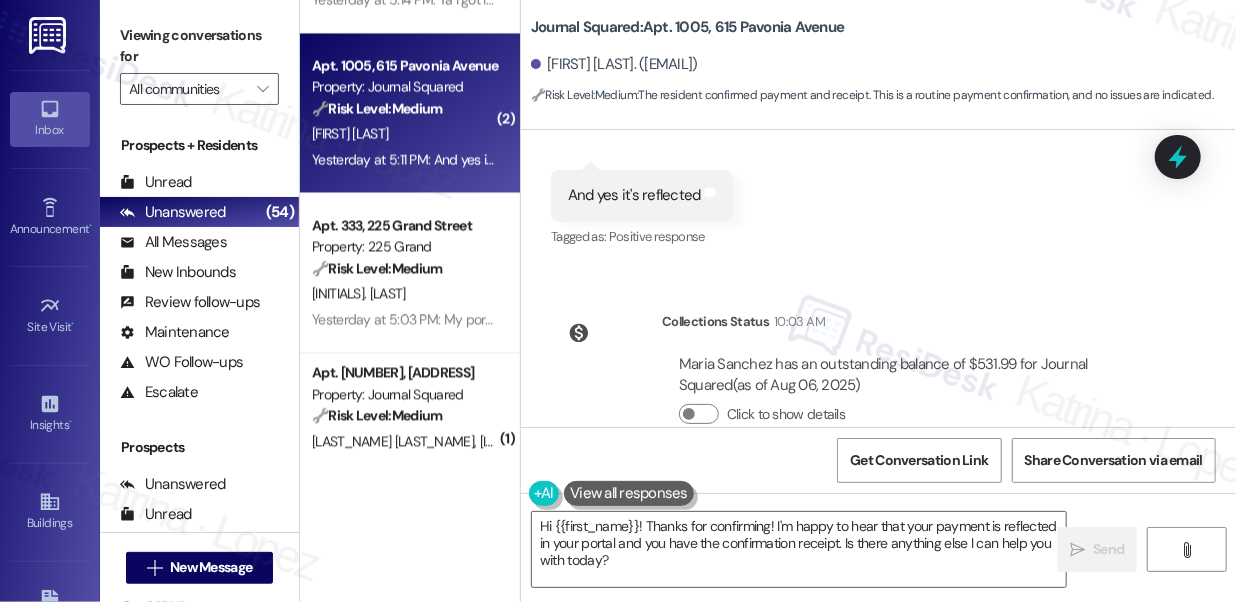 scroll, scrollTop: 20586, scrollLeft: 0, axis: vertical 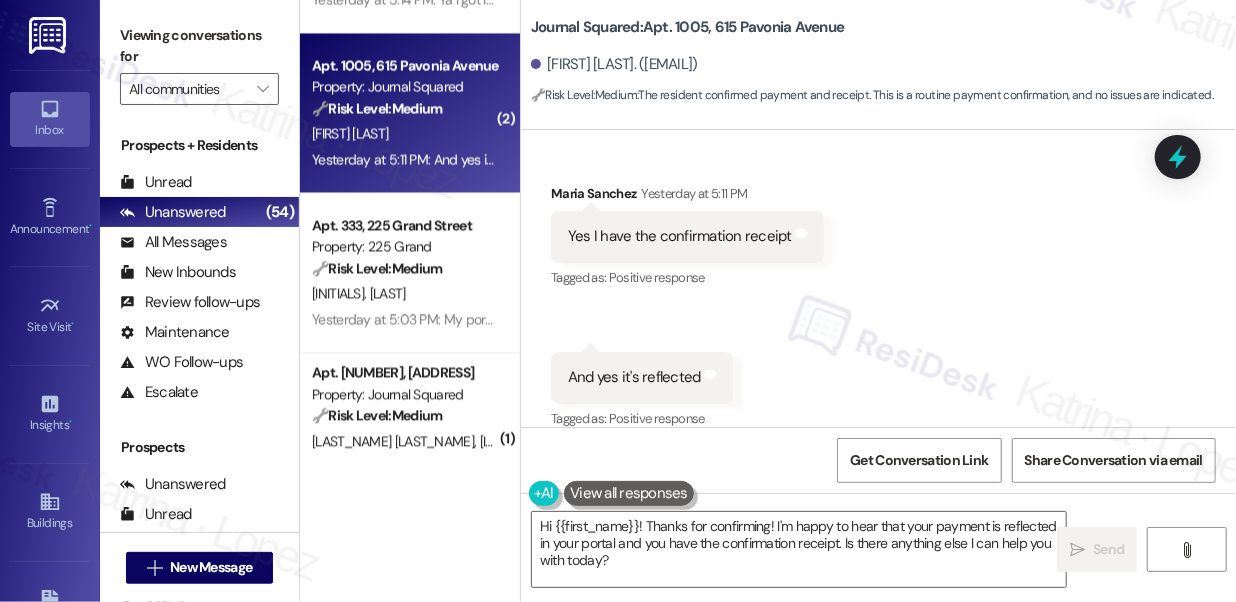 click on "Maria Sanchez Yesterday at 5:11 PM" at bounding box center [687, 197] 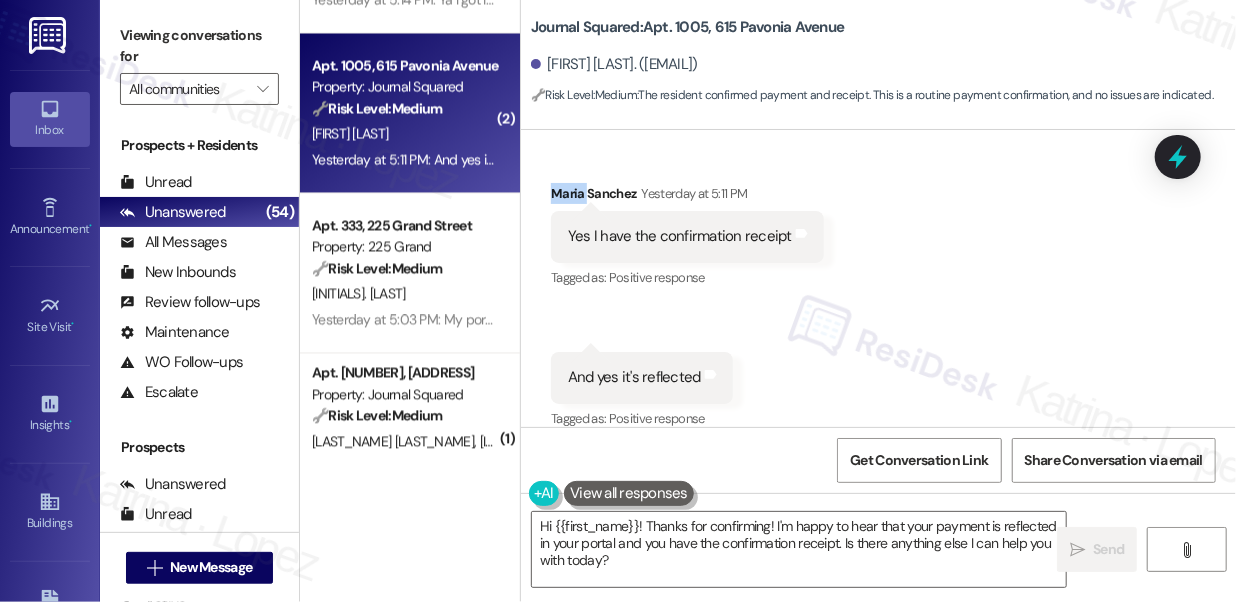 click on "Maria Sanchez Yesterday at 5:11 PM" at bounding box center [687, 197] 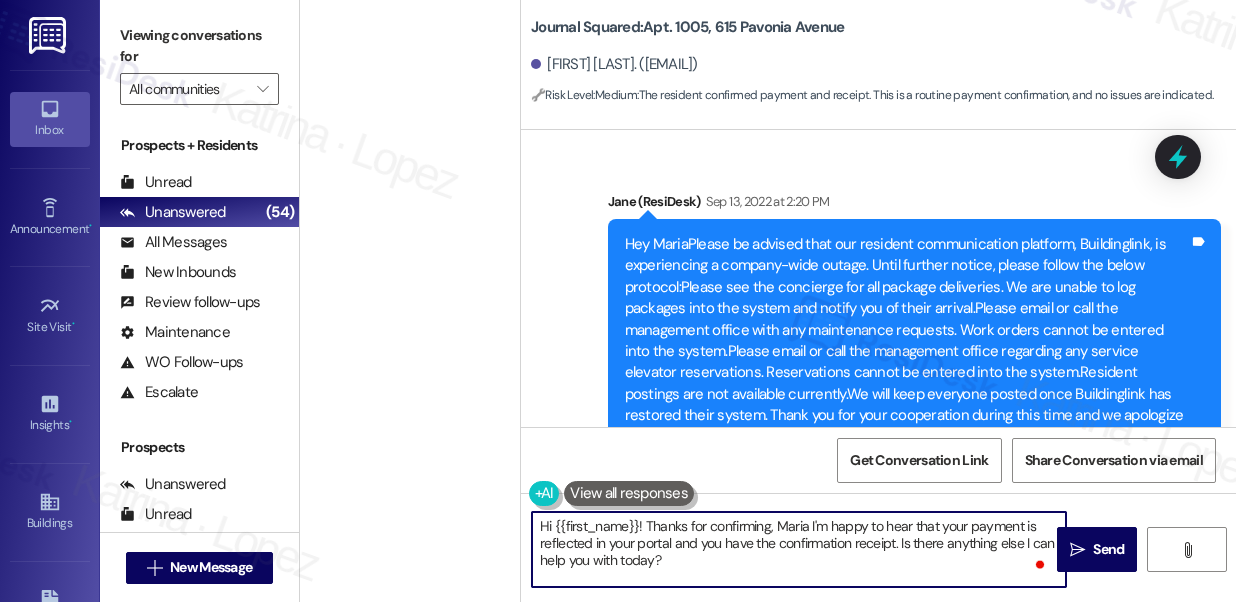 scroll, scrollTop: 0, scrollLeft: 0, axis: both 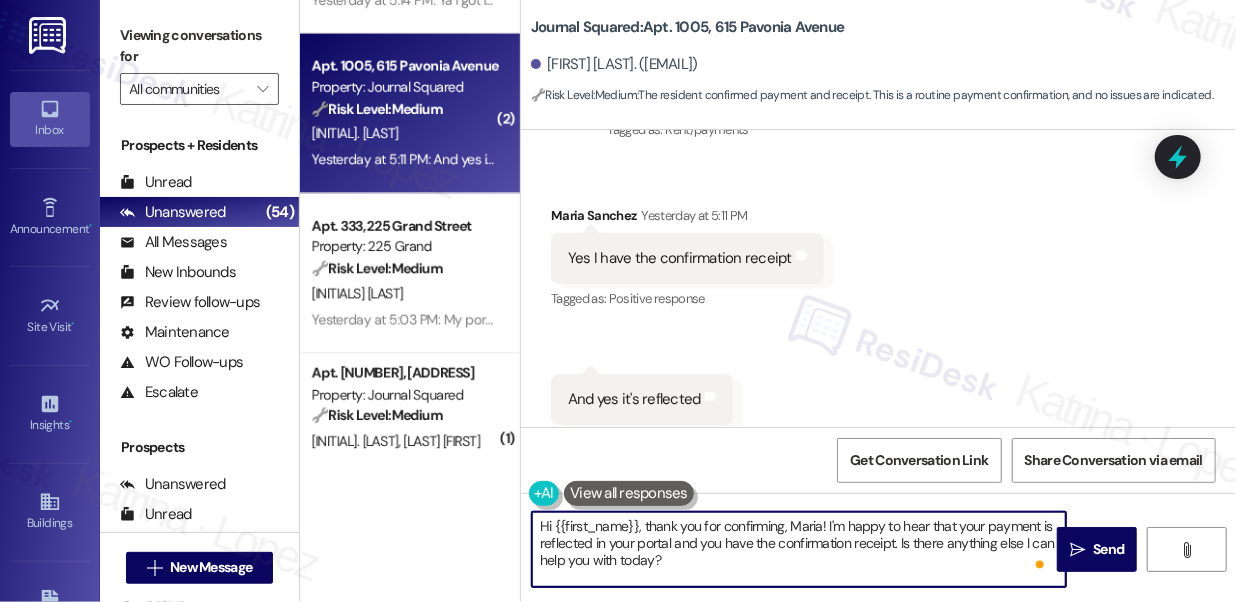 drag, startPoint x: 649, startPoint y: 526, endPoint x: 474, endPoint y: 508, distance: 175.92328 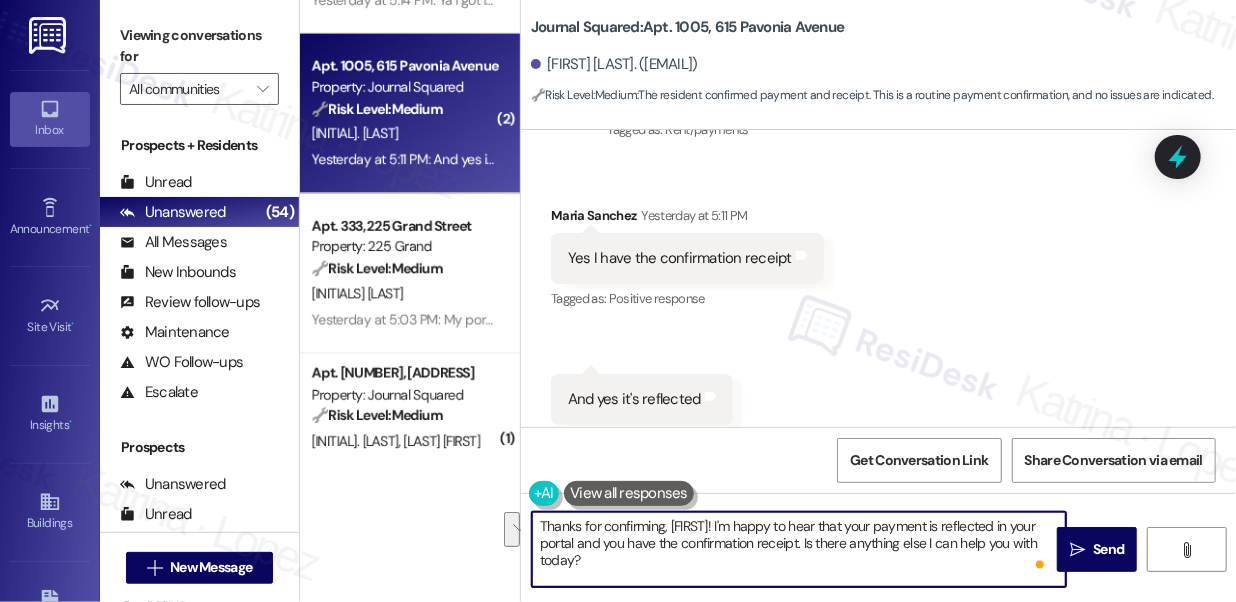 drag, startPoint x: 708, startPoint y: 563, endPoint x: 805, endPoint y: 546, distance: 98.478424 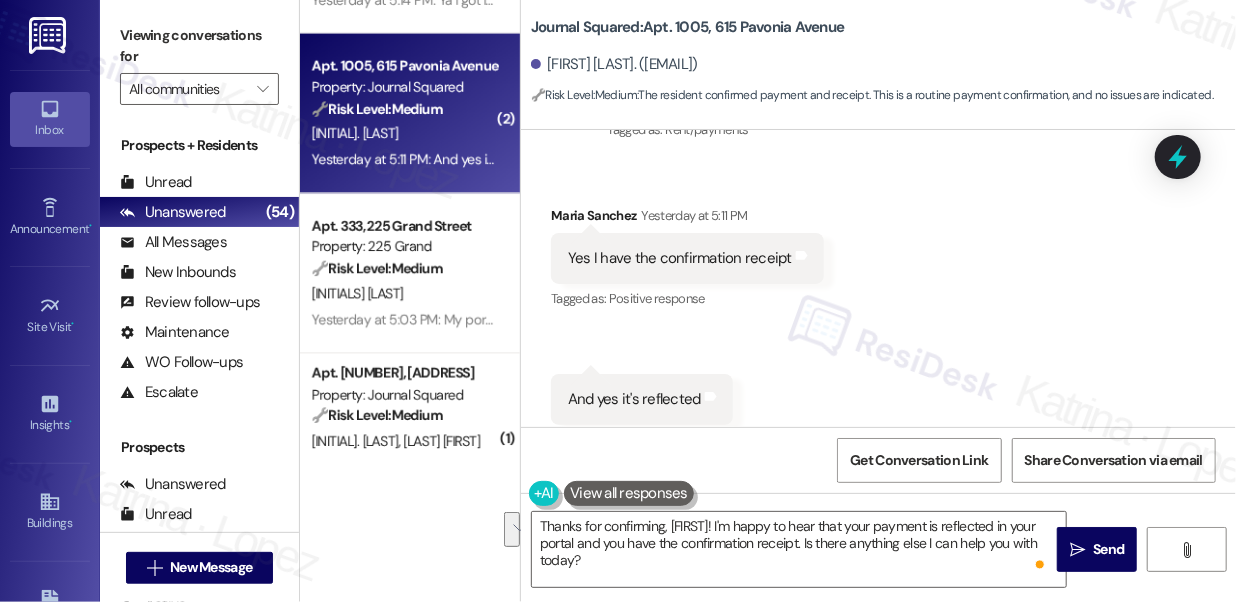 click on "Viewing conversations for" at bounding box center [199, 46] 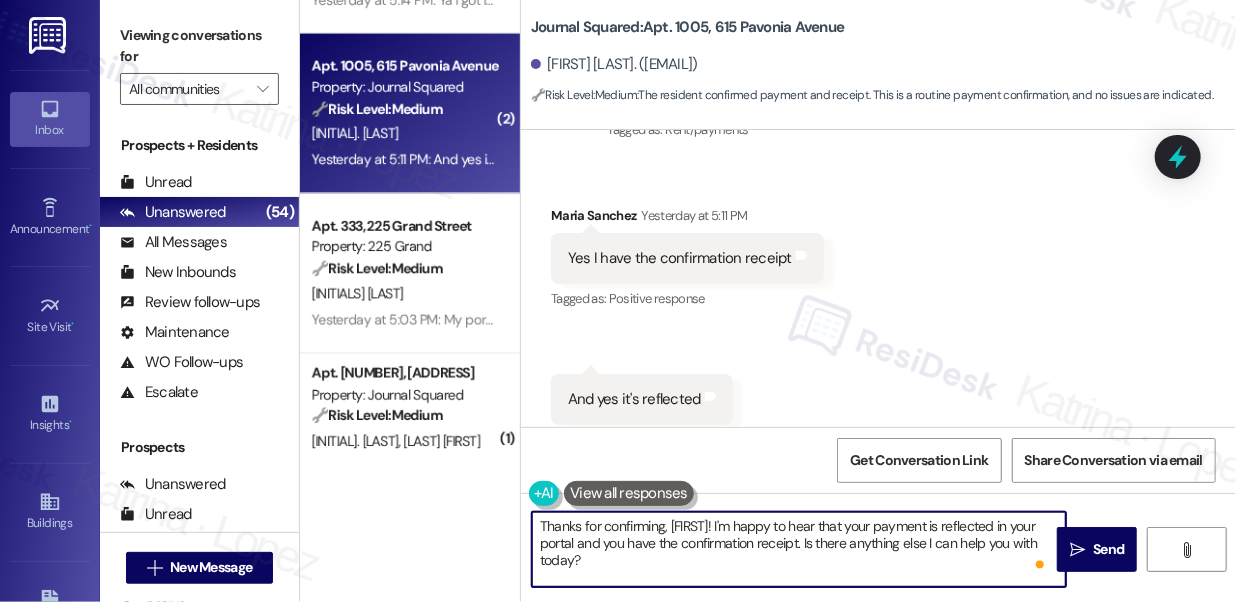 click on "Thanks for confirming, Maria! I'm happy to hear that your payment is reflected in your portal and you have the confirmation receipt. Is there anything else I can help you with today?" at bounding box center (799, 549) 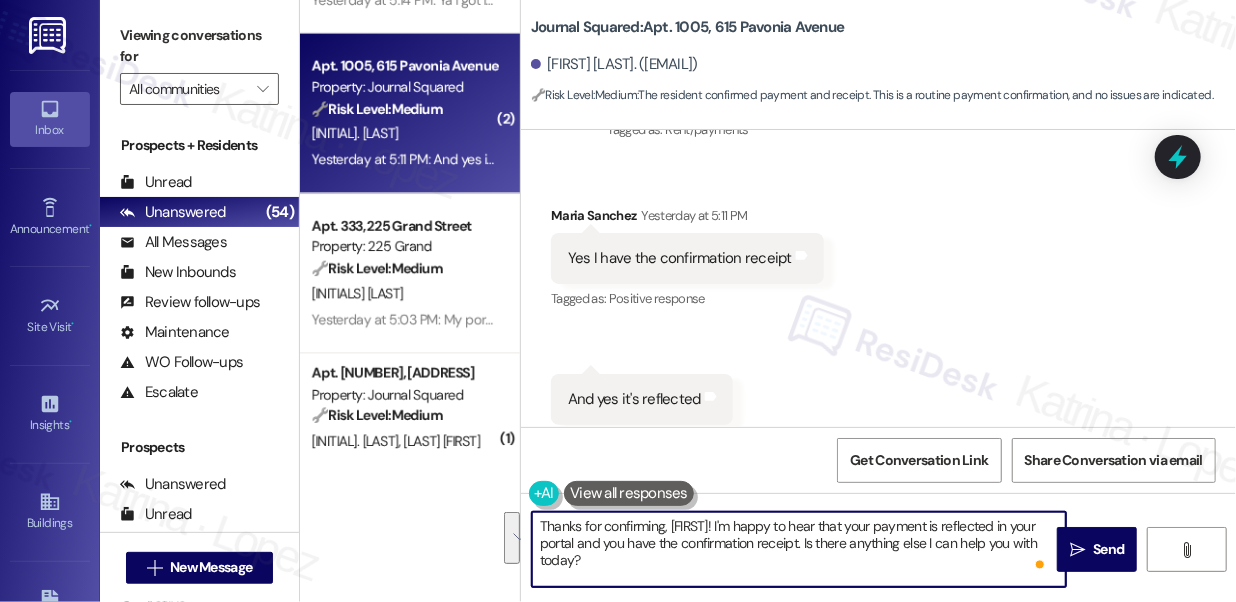 paste on "Hi {{first_name}}, thanks for the update! If you have any questions or concerns, feel free to reach out. Have a great day!" 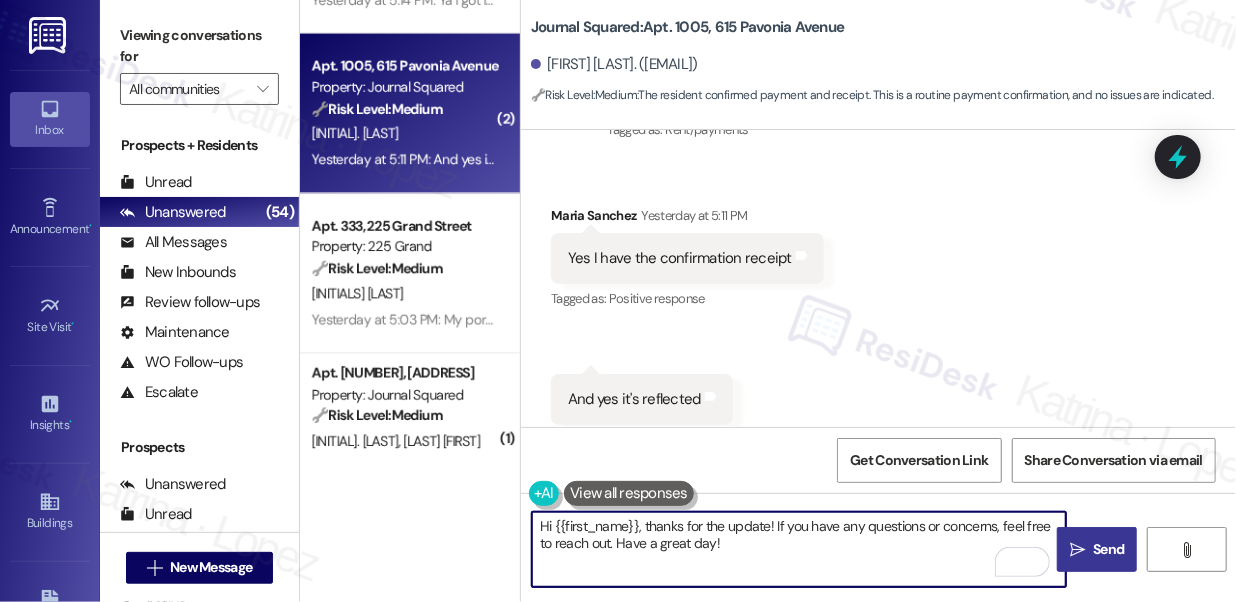 type on "Hi {{first_name}}, thanks for the update! If you have any questions or concerns, feel free to reach out. Have a great day!" 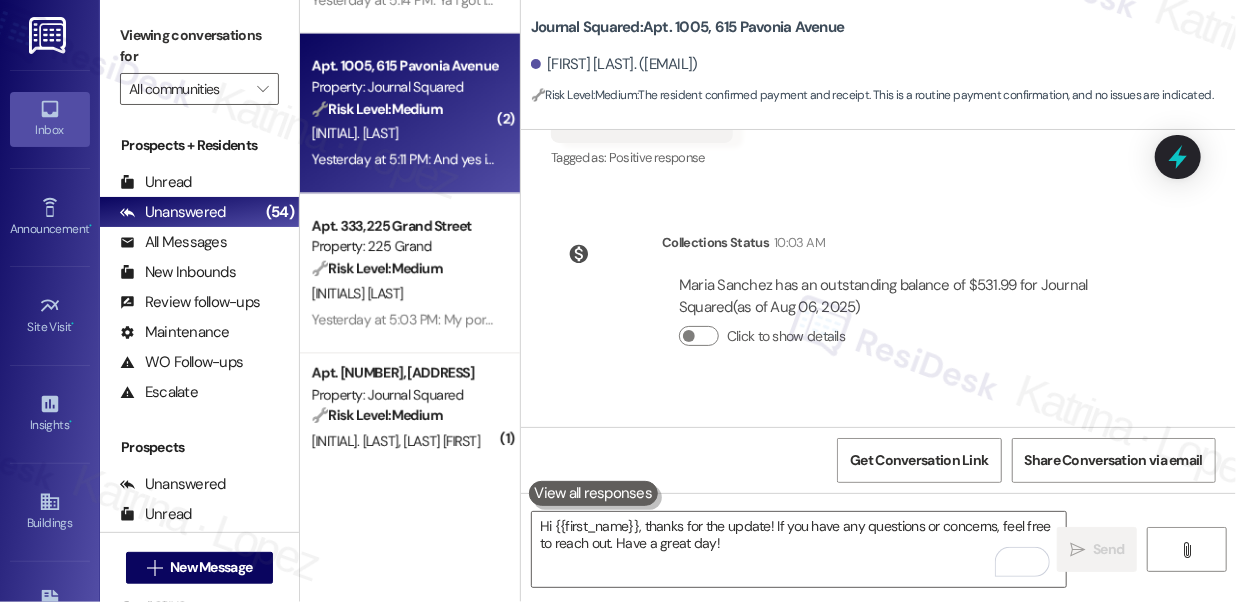 scroll, scrollTop: 21019, scrollLeft: 0, axis: vertical 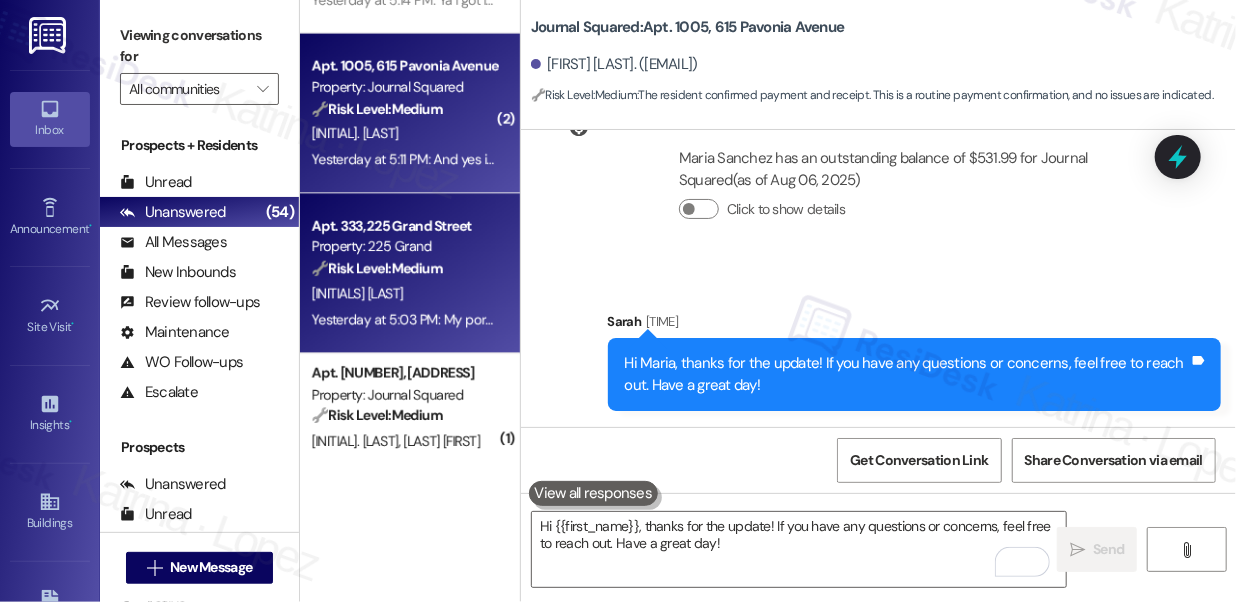 click on "🔧  Risk Level:  Medium" at bounding box center (377, 268) 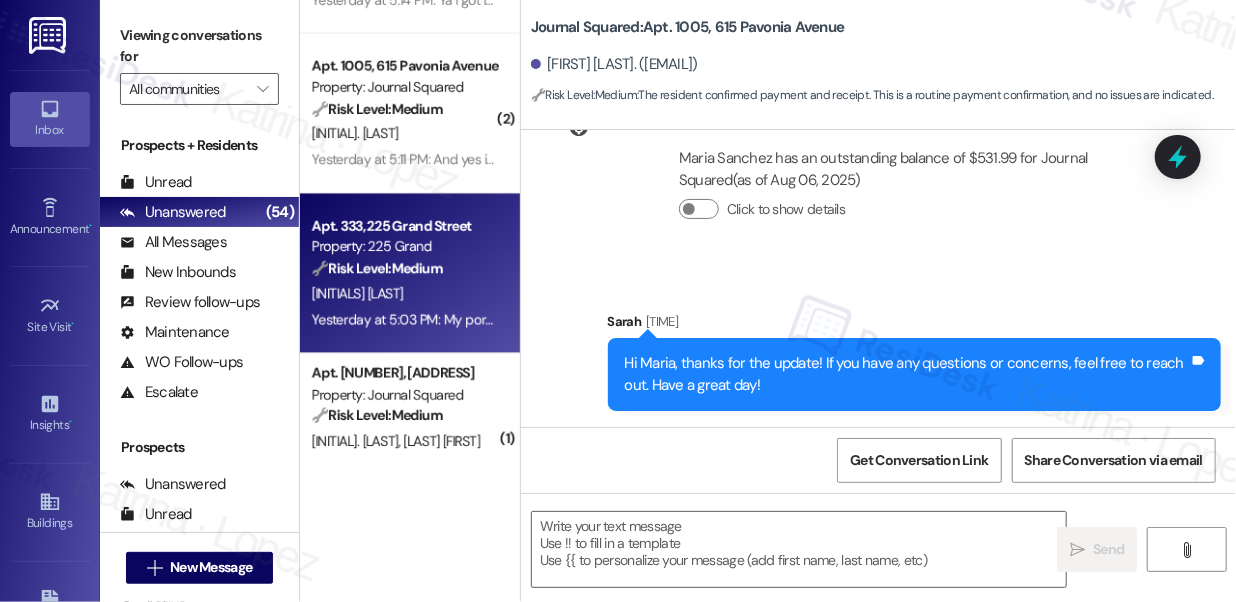 type on "Fetching suggested responses. Please feel free to read through the conversation in the meantime." 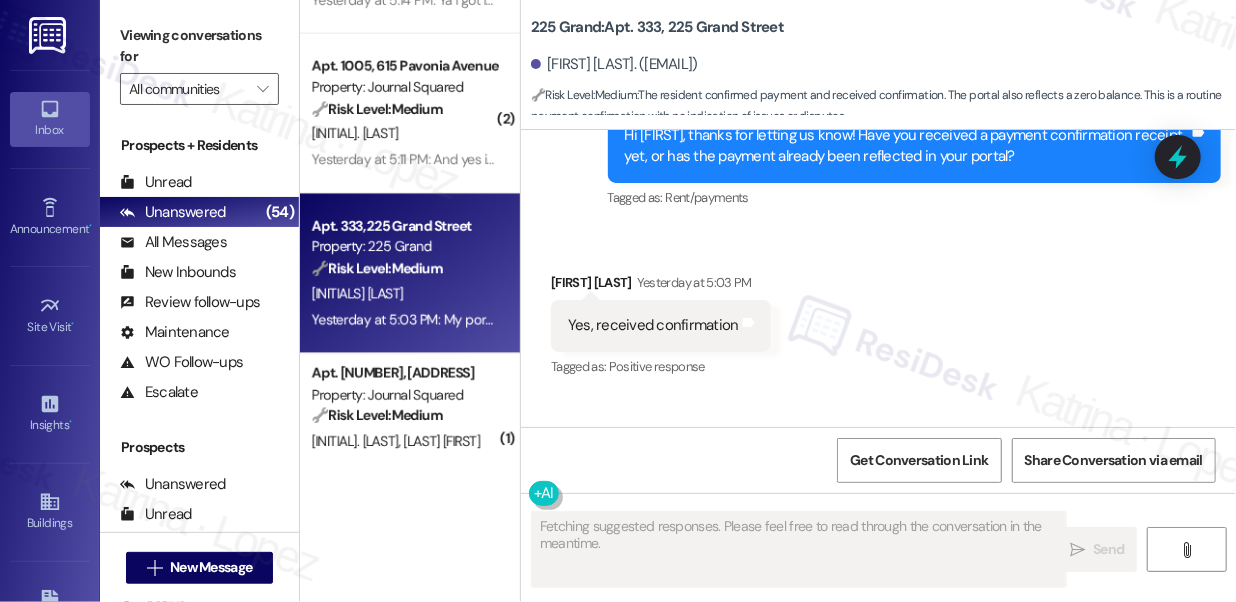 scroll, scrollTop: 6686, scrollLeft: 0, axis: vertical 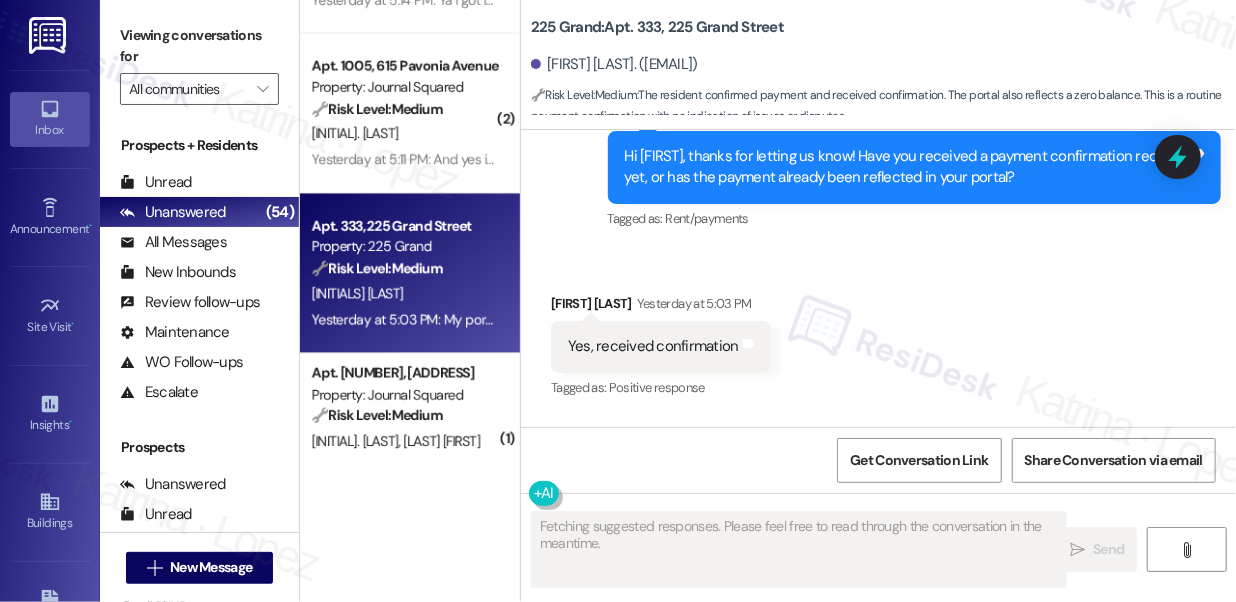 click on "Hi Xingliang, thanks for letting us know! Have you received a payment confirmation receipt yet, or has the payment already been reflected in your portal?" at bounding box center (907, 167) 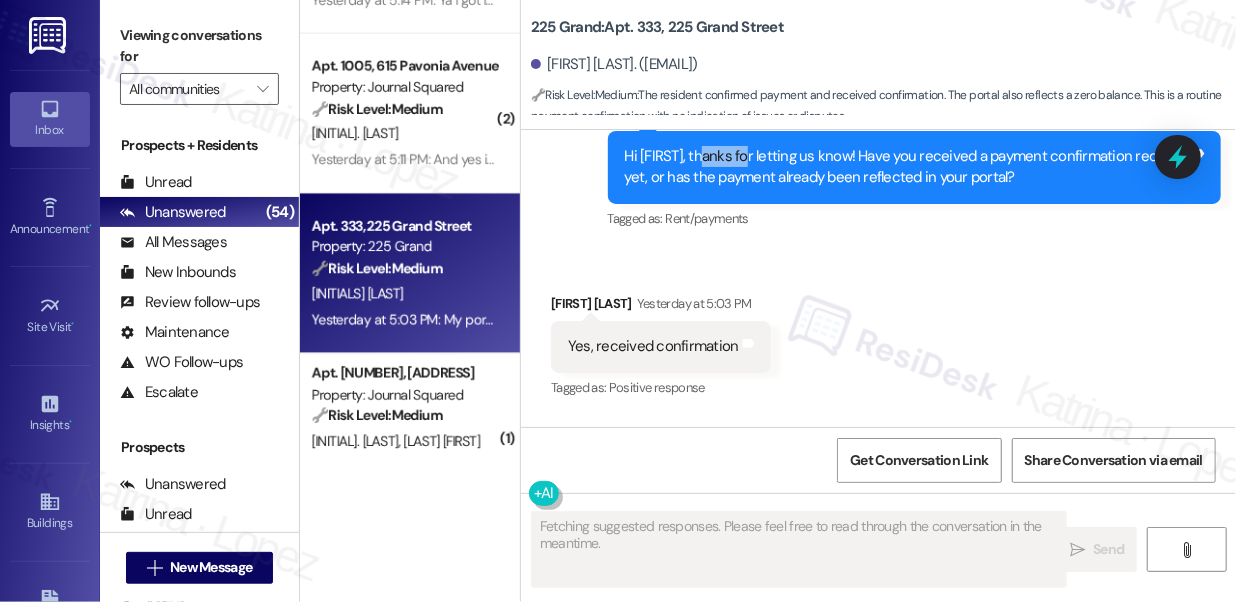 click on "Hi Xingliang, thanks for letting us know! Have you received a payment confirmation receipt yet, or has the payment already been reflected in your portal?" at bounding box center (907, 167) 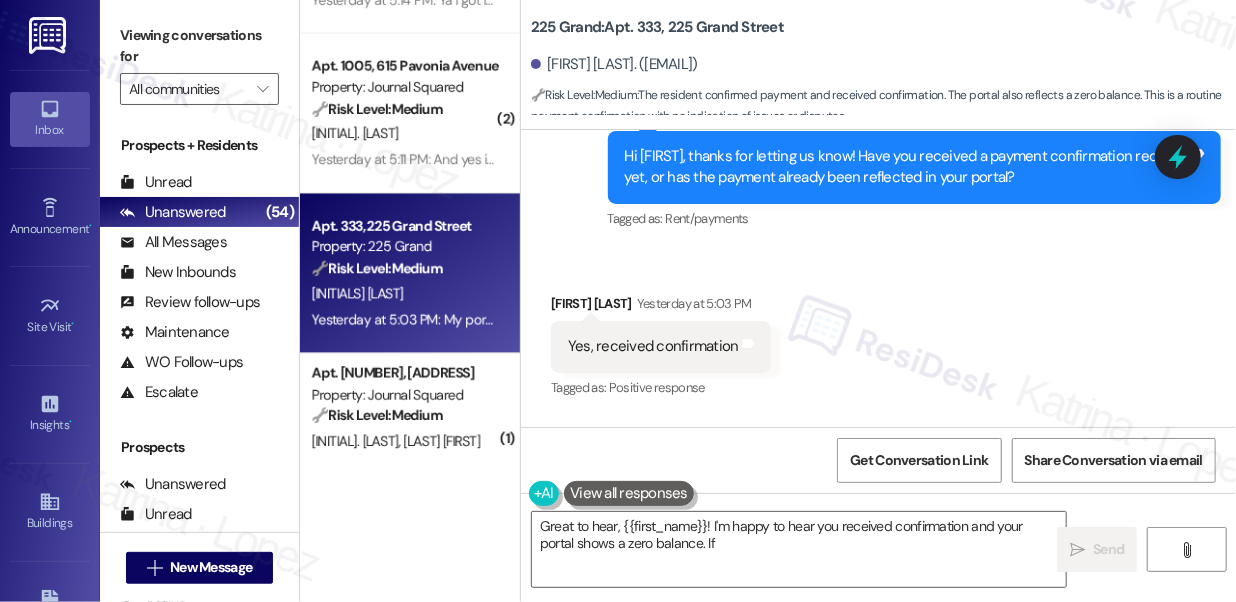 click on "Hi Xingliang, thanks for letting us know! Have you received a payment confirmation receipt yet, or has the payment already been reflected in your portal?" at bounding box center [907, 167] 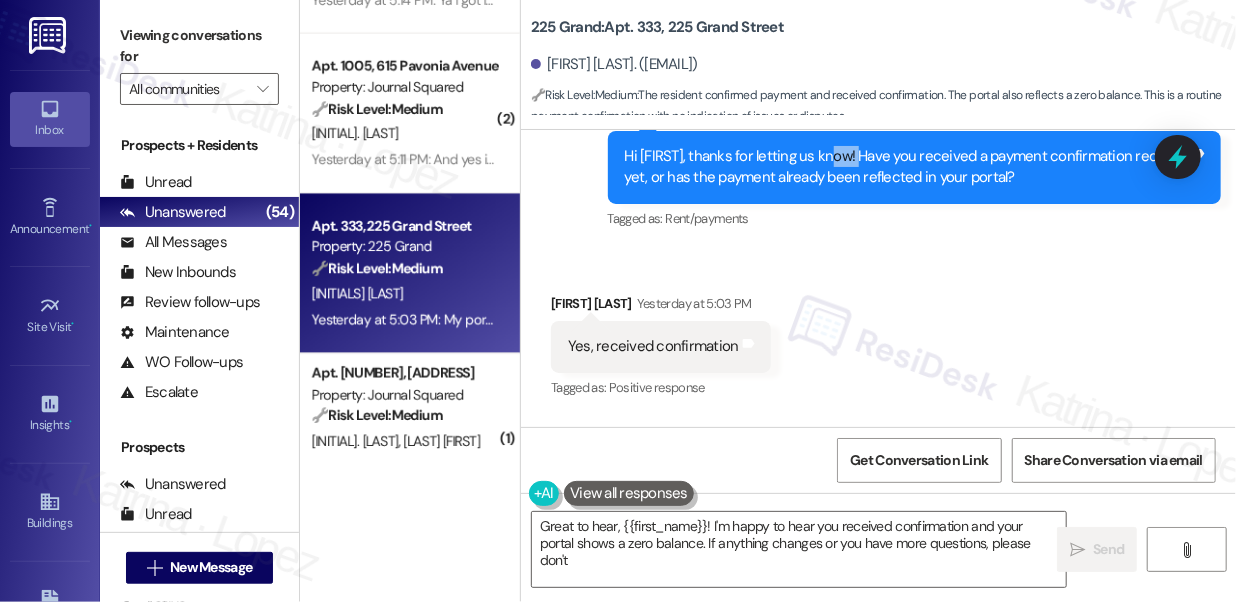 click on "Hi Xingliang, thanks for letting us know! Have you received a payment confirmation receipt yet, or has the payment already been reflected in your portal?" at bounding box center (907, 167) 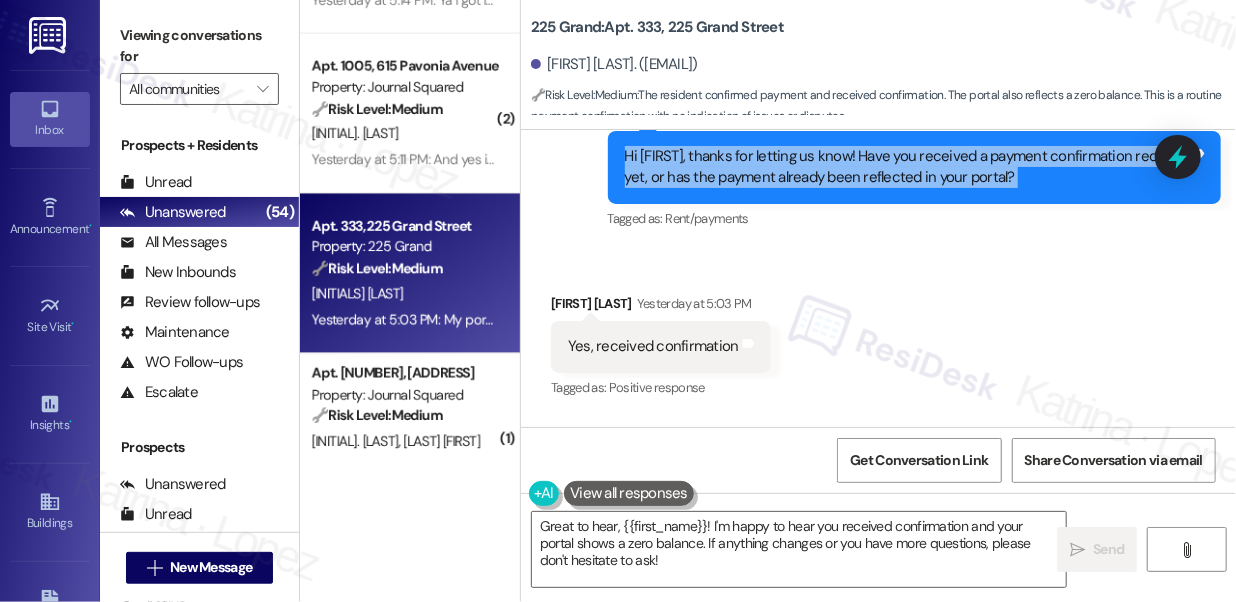 click on "Hi Xingliang, thanks for letting us know! Have you received a payment confirmation receipt yet, or has the payment already been reflected in your portal?" at bounding box center (907, 167) 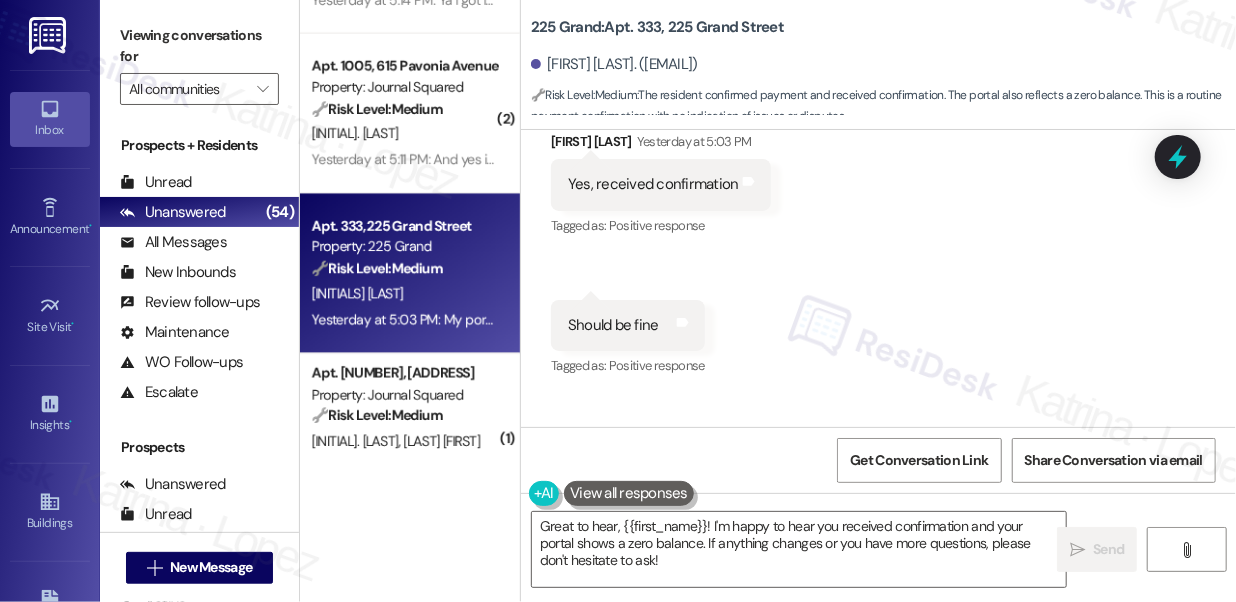 scroll, scrollTop: 6960, scrollLeft: 0, axis: vertical 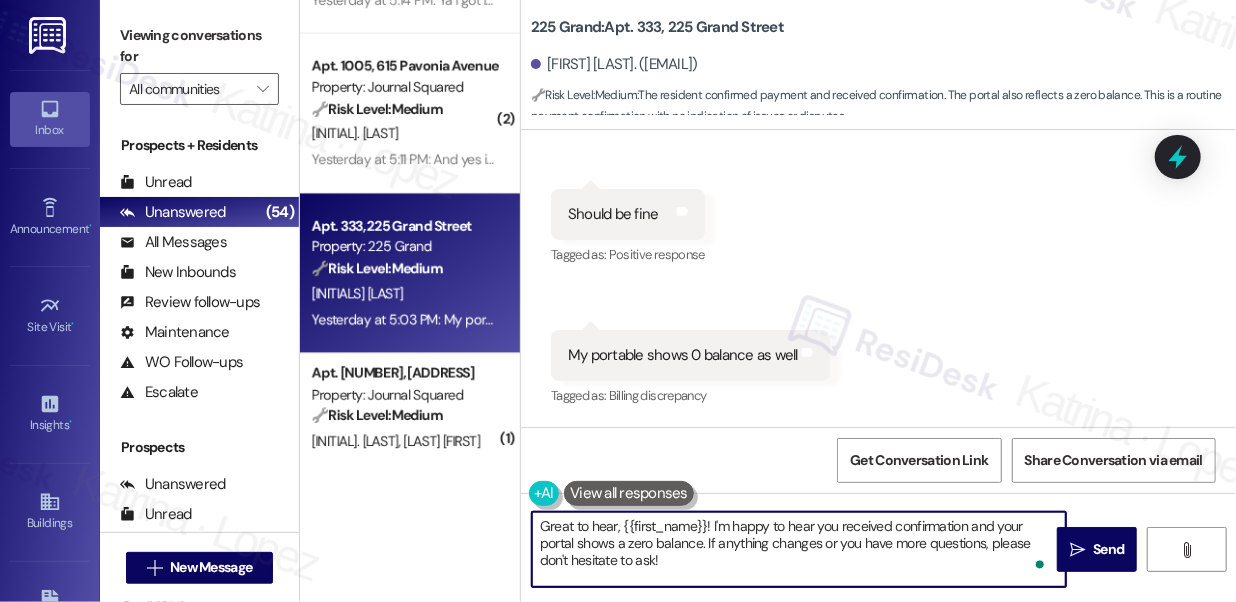 drag, startPoint x: 710, startPoint y: 525, endPoint x: 700, endPoint y: 542, distance: 19.723083 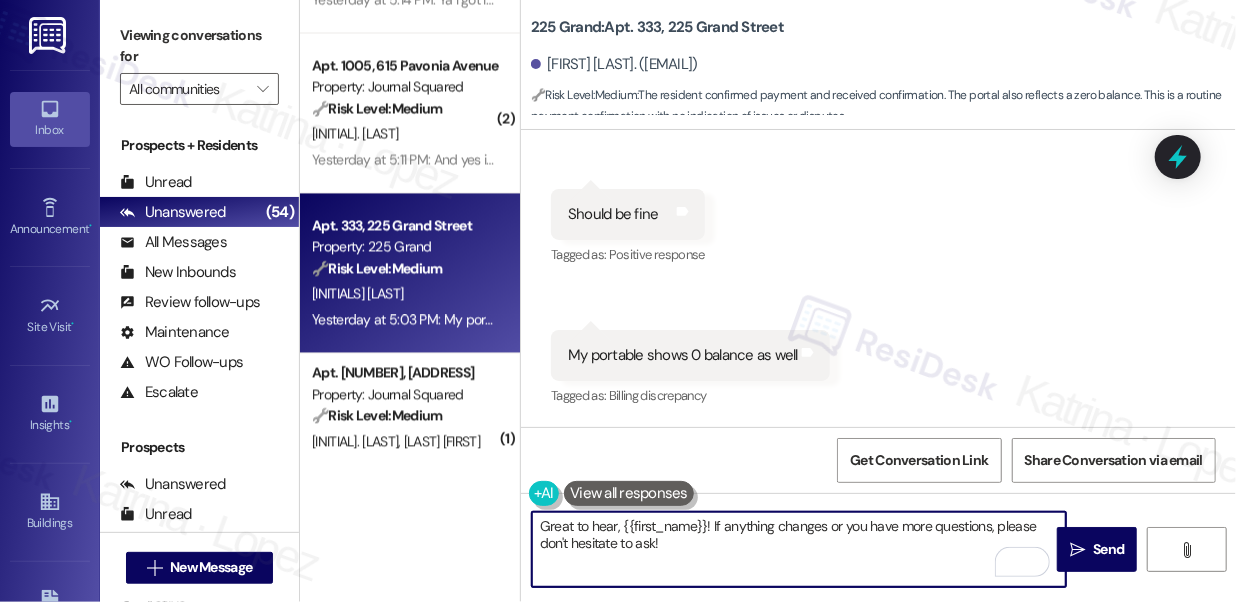 click on "Great to hear, {{first_name}}! If anything changes or you have more questions, please don't hesitate to ask!" at bounding box center [799, 549] 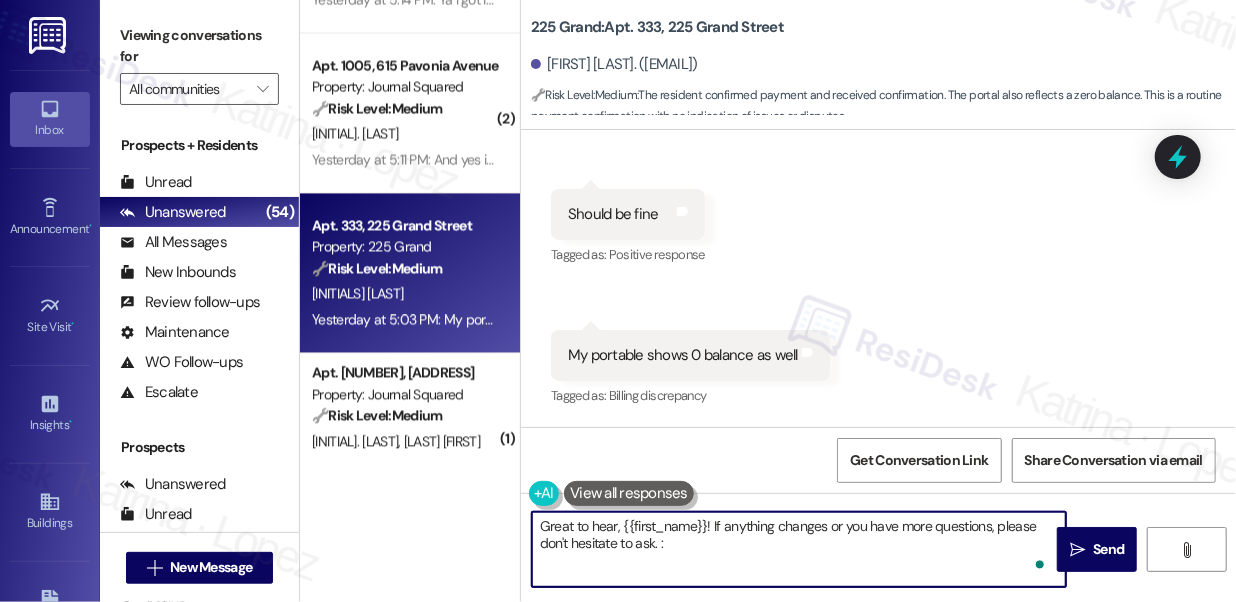 type on "Great to hear, {{first_name}}! If anything changes or you have more questions, please don't hesitate to ask. :)" 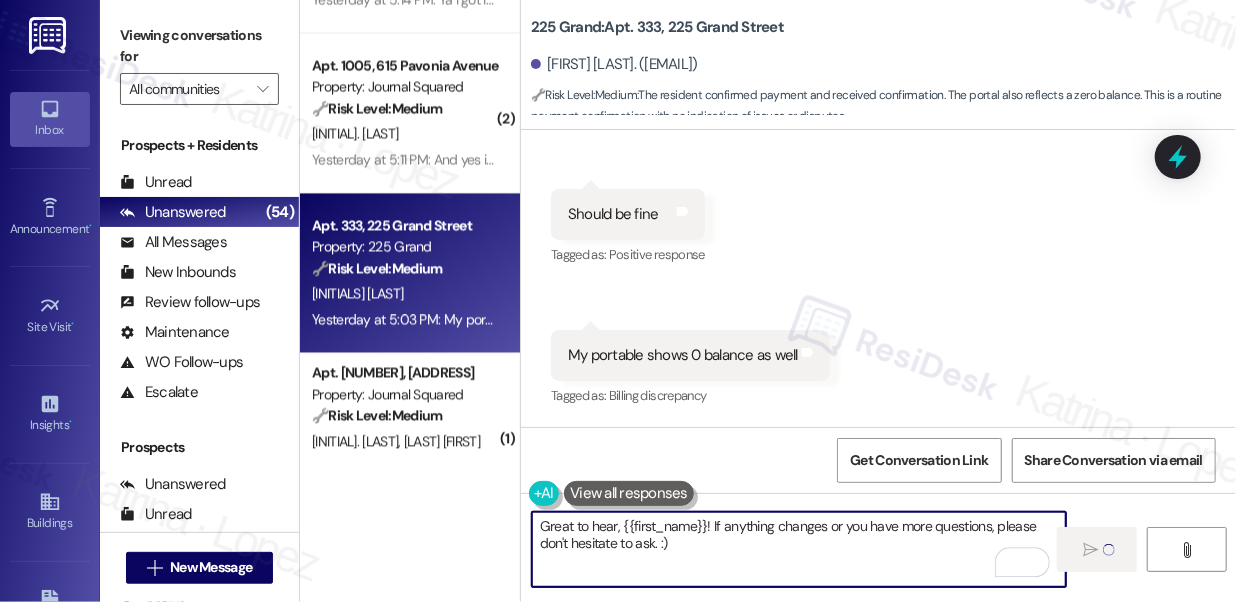 type 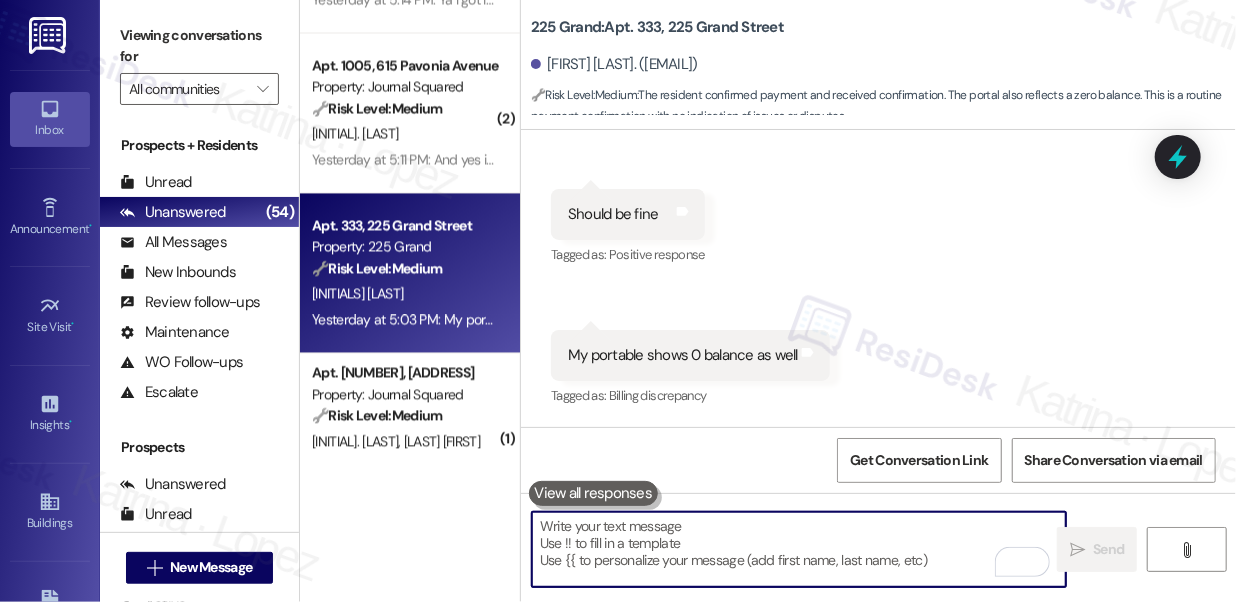 scroll, scrollTop: 7120, scrollLeft: 0, axis: vertical 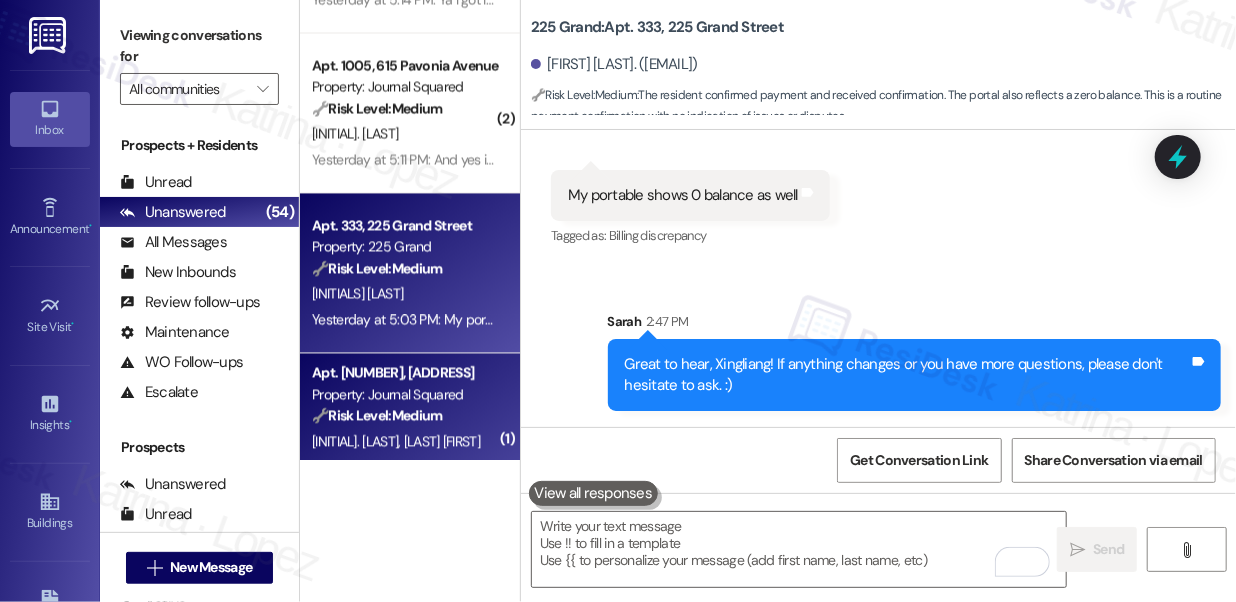 click on "Property: Journal Squared" at bounding box center (404, 394) 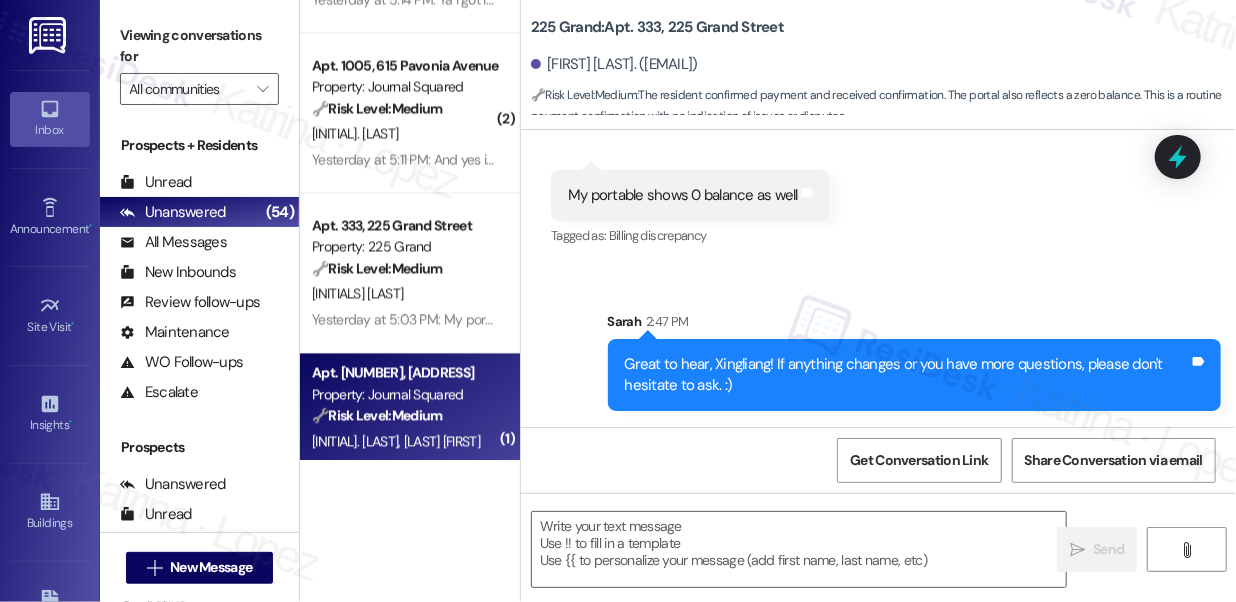 type on "Fetching suggested responses. Please feel free to read through the conversation in the meantime." 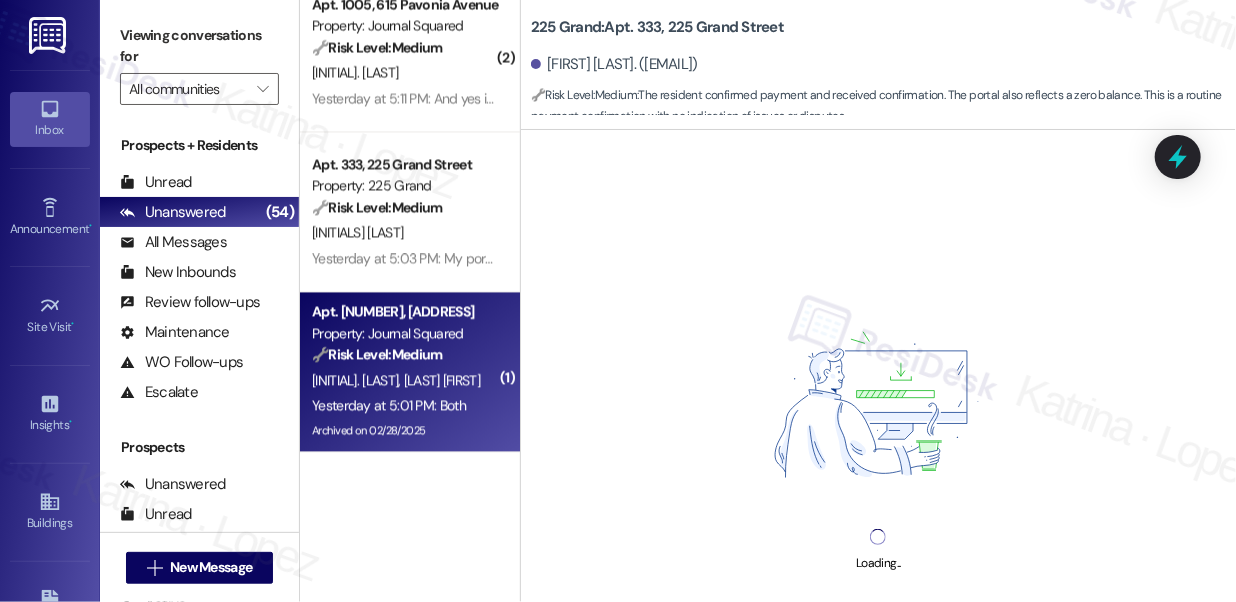 scroll, scrollTop: 1909, scrollLeft: 0, axis: vertical 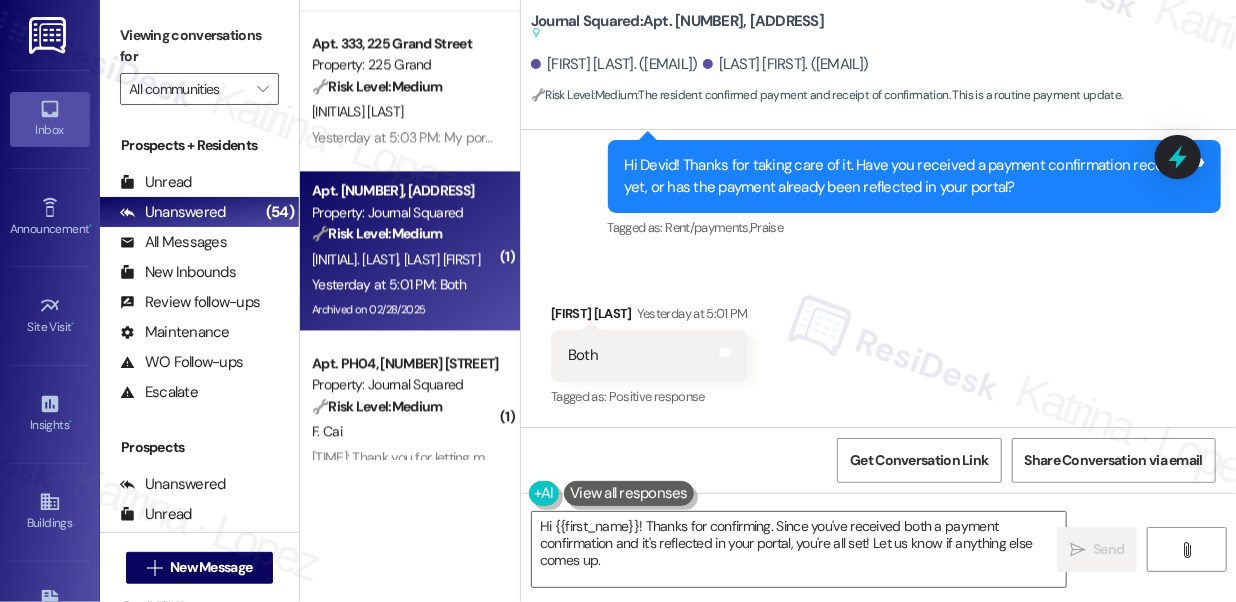 click on "Devid Riabko. (davidriabko221@gmail.com)" at bounding box center (614, 64) 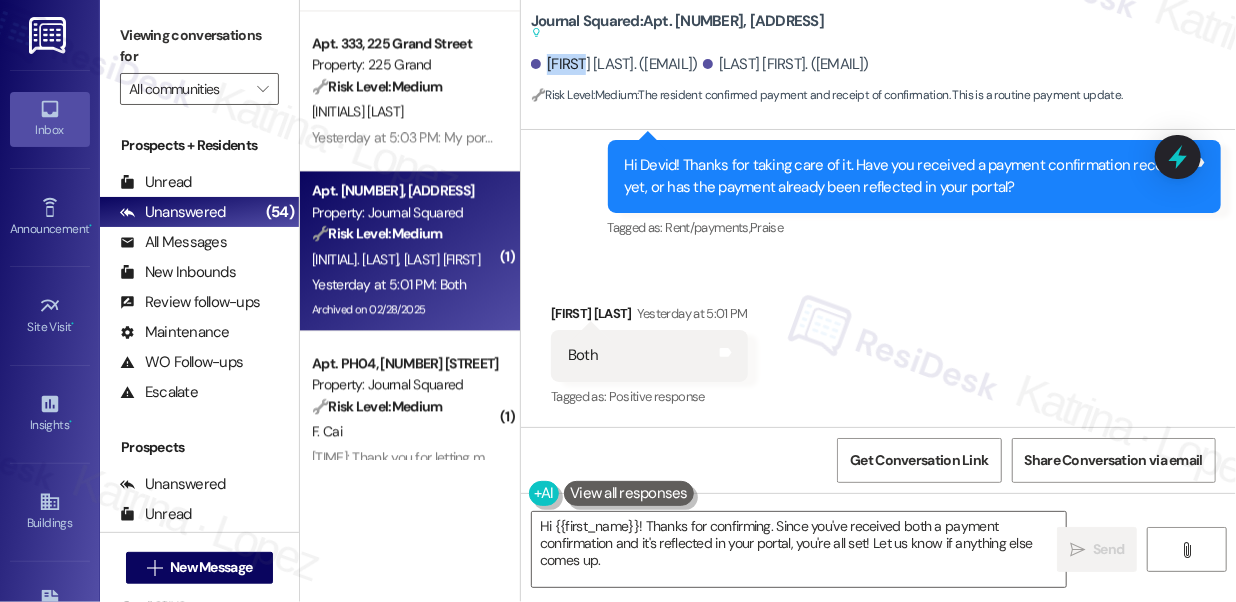 click on "Devid Riabko. (davidriabko221@gmail.com)" at bounding box center [614, 64] 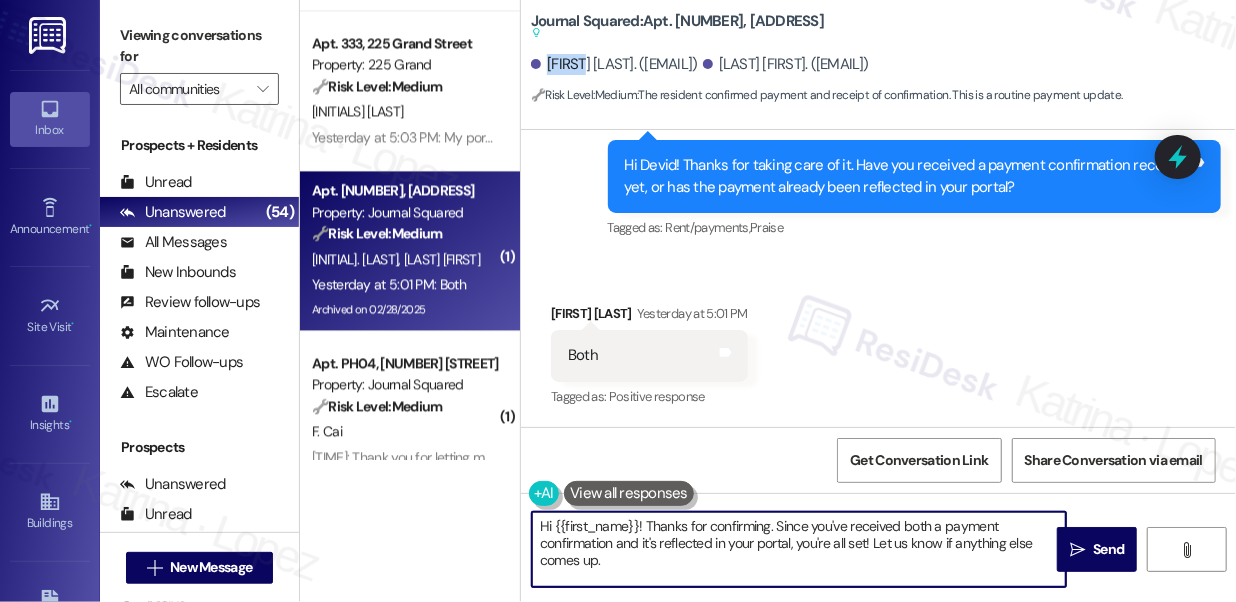 click on "Hi {{first_name}}! Thanks for confirming. Since you've received both a payment confirmation and it's reflected in your portal, you're all set! Let us know if anything else comes up." at bounding box center [799, 549] 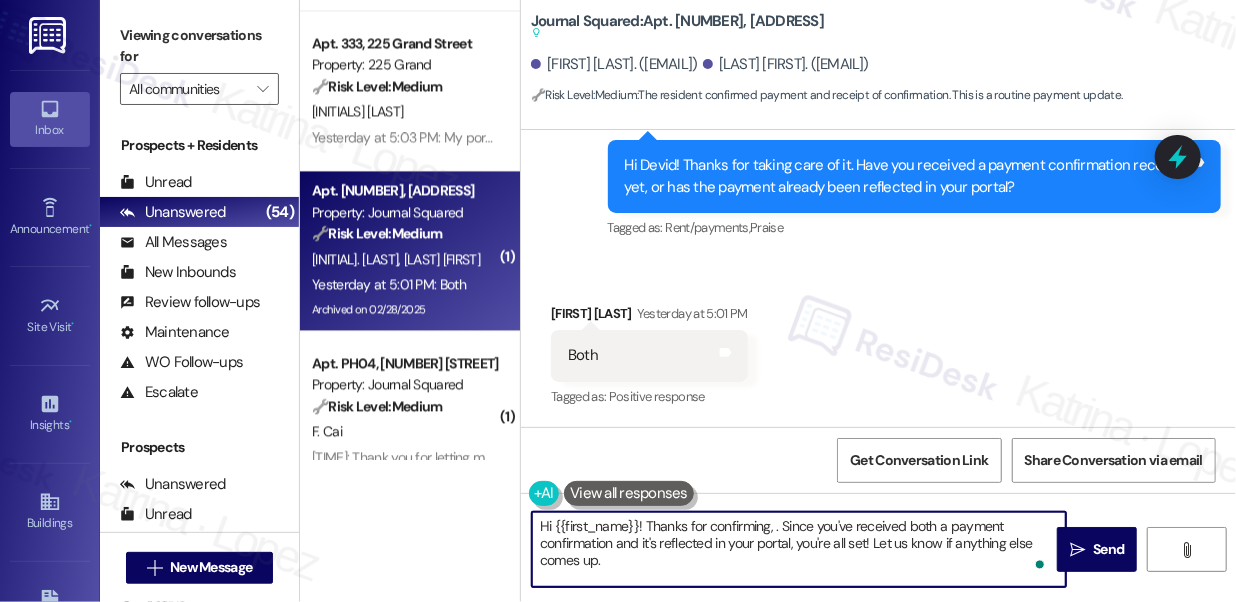 paste on "Devid" 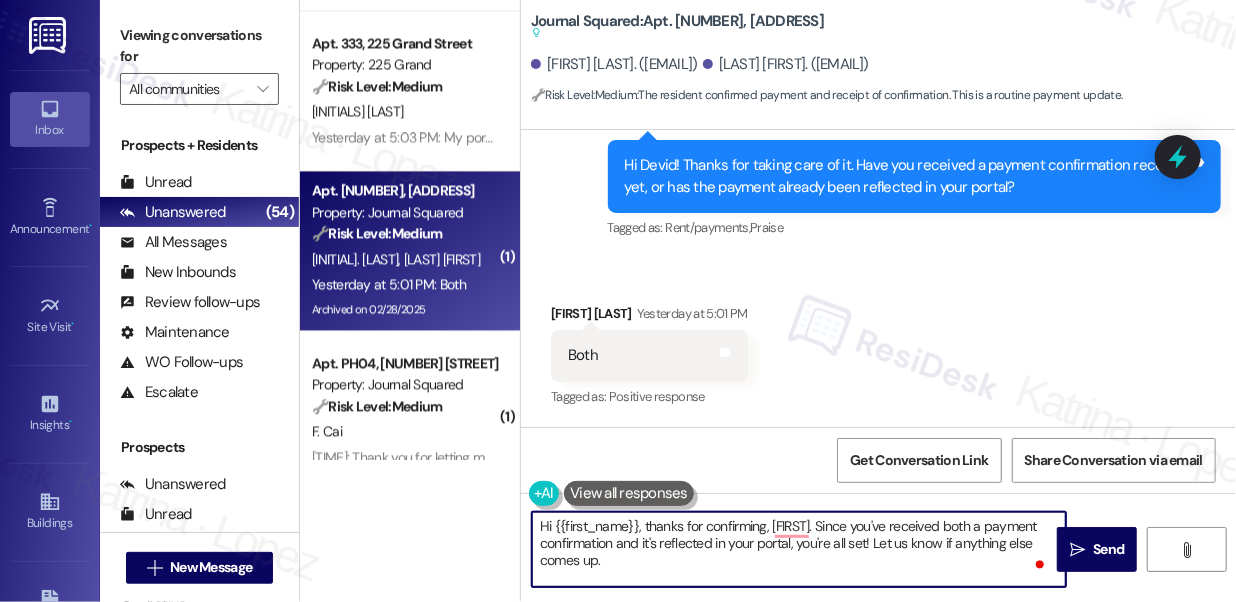 drag, startPoint x: 645, startPoint y: 524, endPoint x: 440, endPoint y: 526, distance: 205.00975 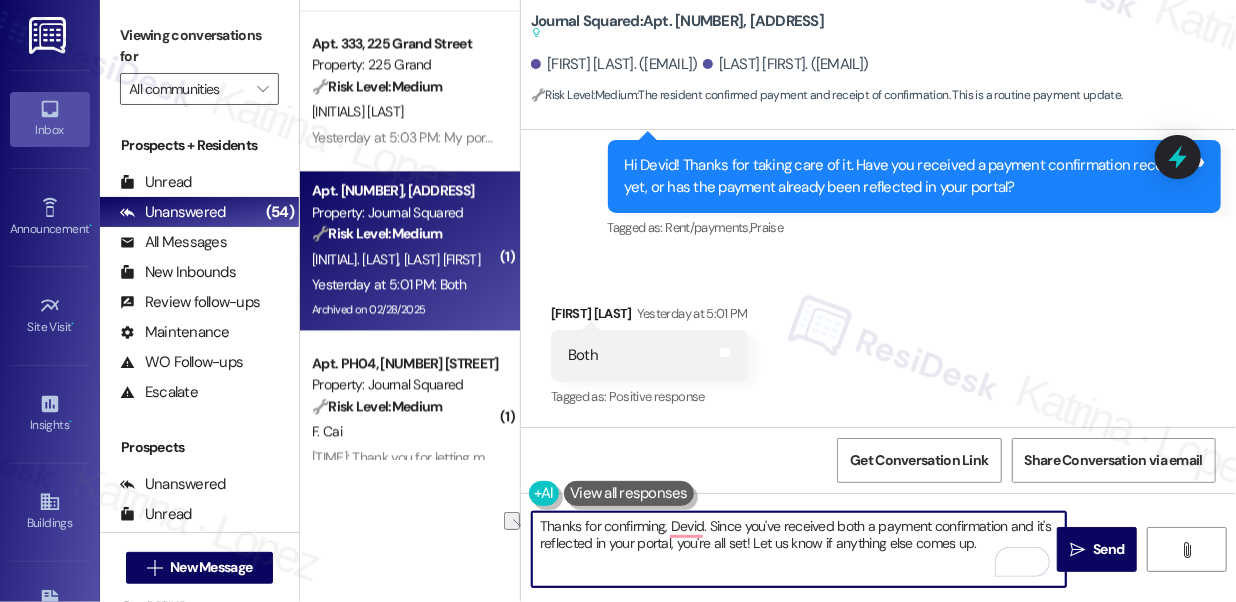 drag, startPoint x: 680, startPoint y: 547, endPoint x: 738, endPoint y: 536, distance: 59.03389 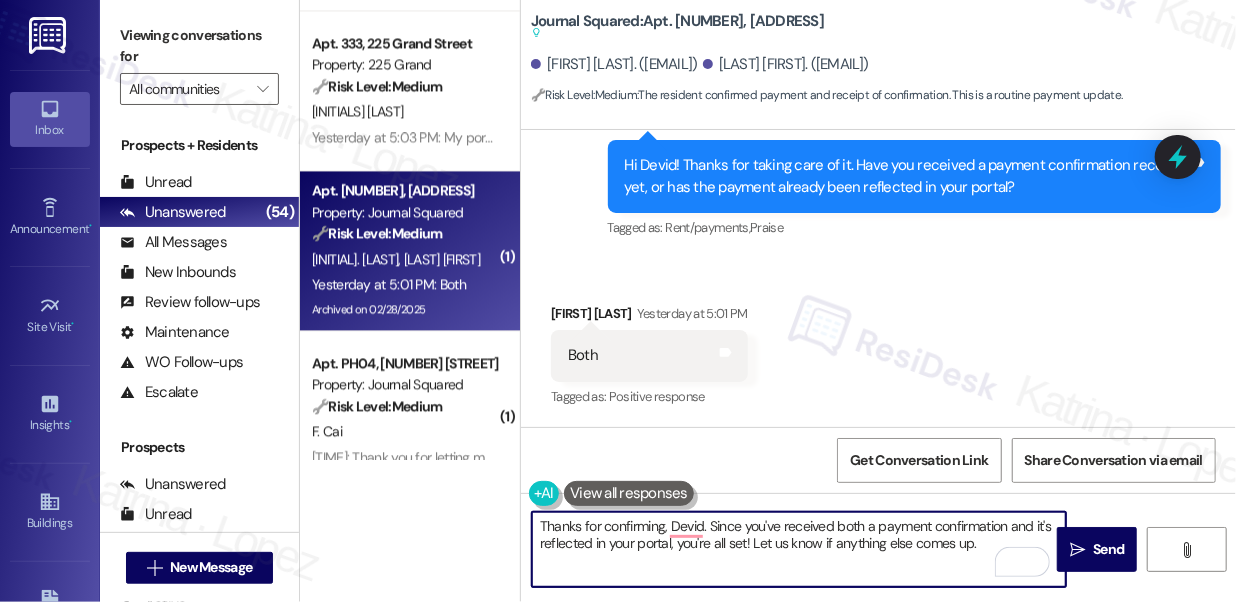 click on "Thanks for confirming, Devid. Since you've received both a payment confirmation and it's reflected in your portal, you're all set! Let us know if anything else comes up." at bounding box center (799, 549) 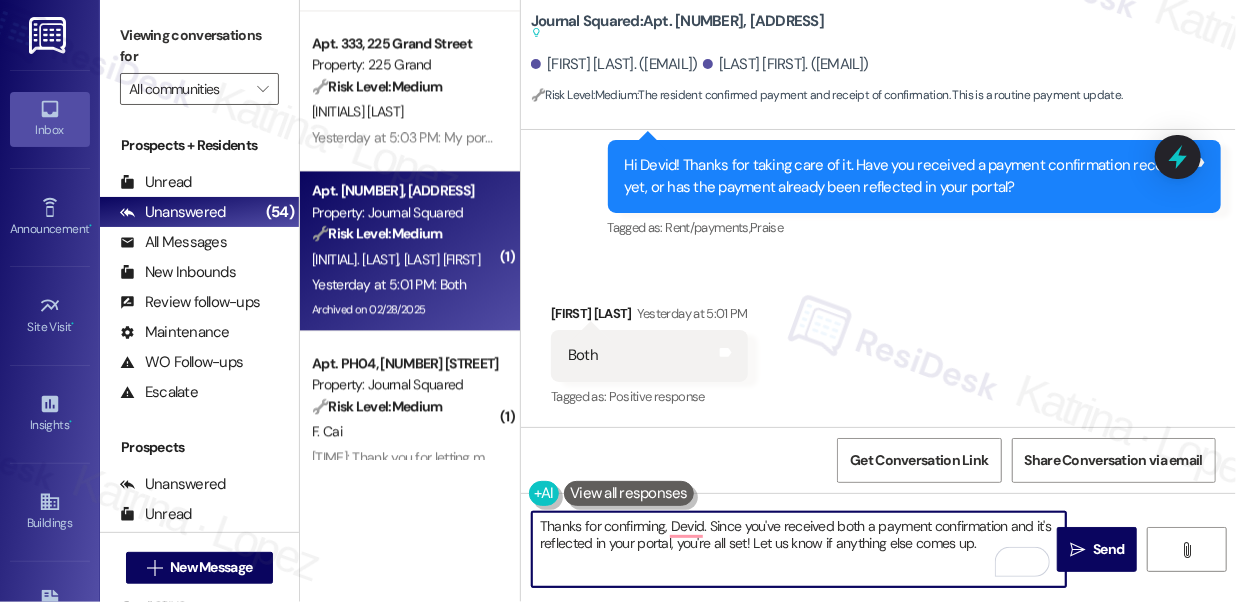 type on "Thanks for confirming, Devid. Since you've received both a payment confirmation and it's reflected in your portal, you're all set! Let us know if anything else comes up." 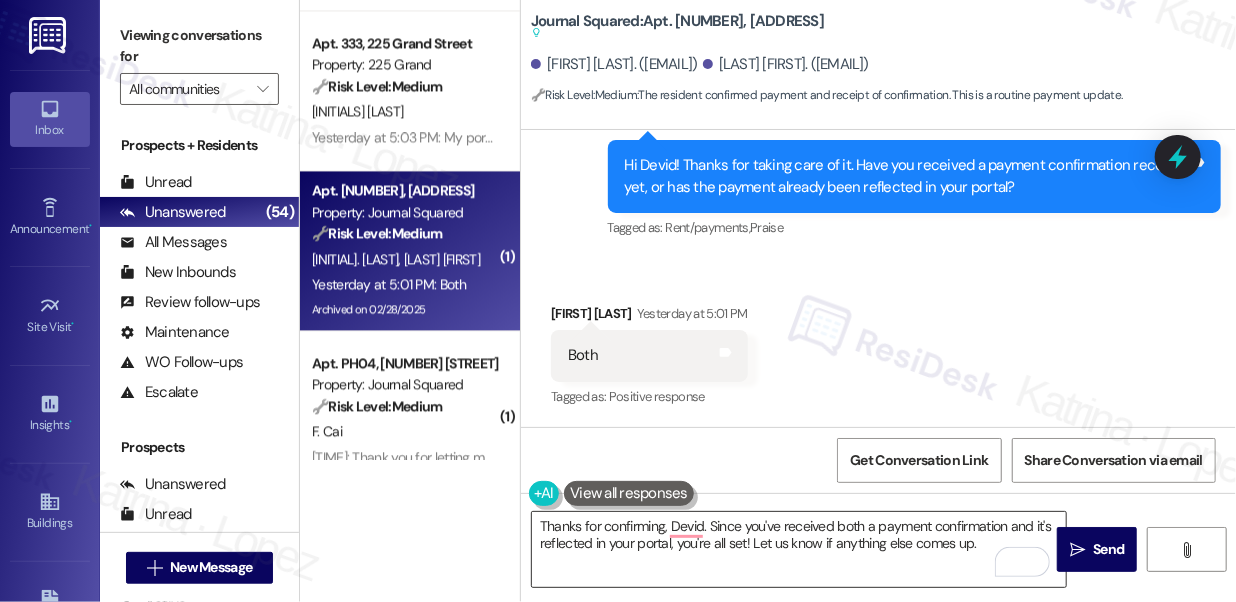 click on "Thanks for confirming, Devid. Since you've received both a payment confirmation and it's reflected in your portal, you're all set! Let us know if anything else comes up." at bounding box center (799, 549) 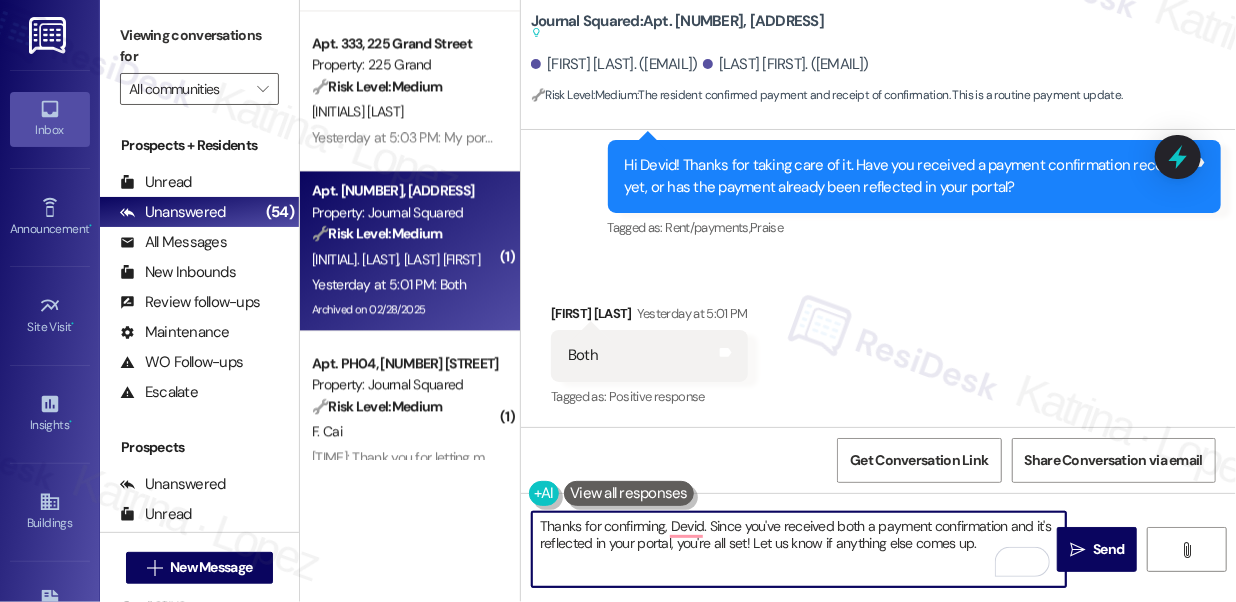 click on "Thanks for confirming, Devid. Since you've received both a payment confirmation and it's reflected in your portal, you're all set! Let us know if anything else comes up." at bounding box center (799, 549) 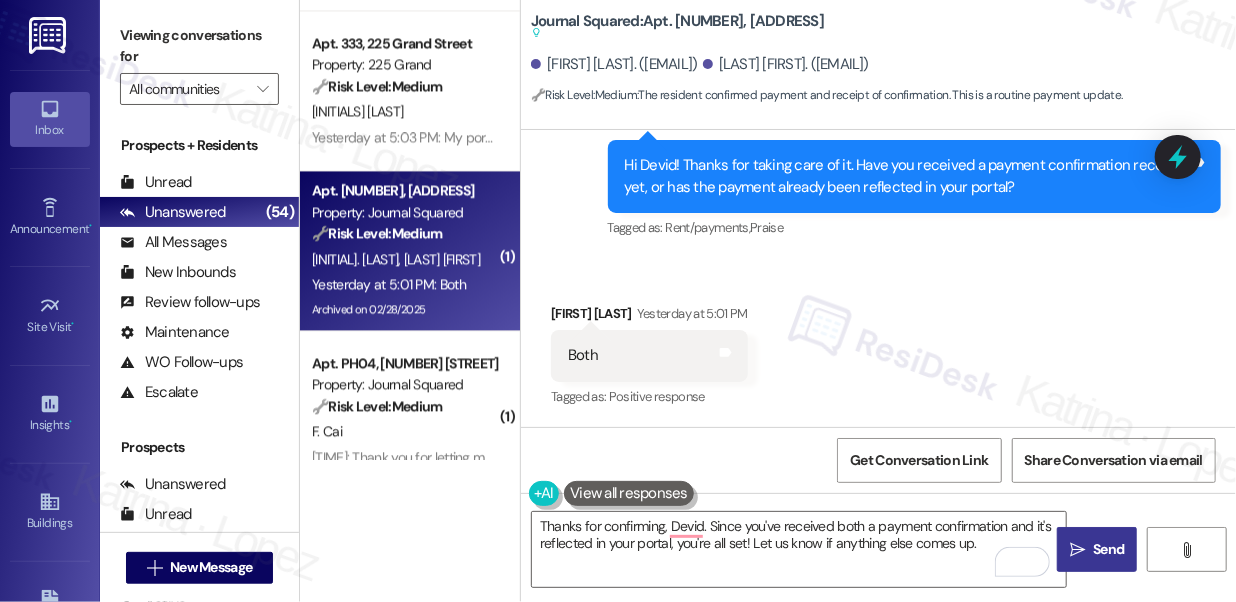 click on " Send" at bounding box center [1097, 549] 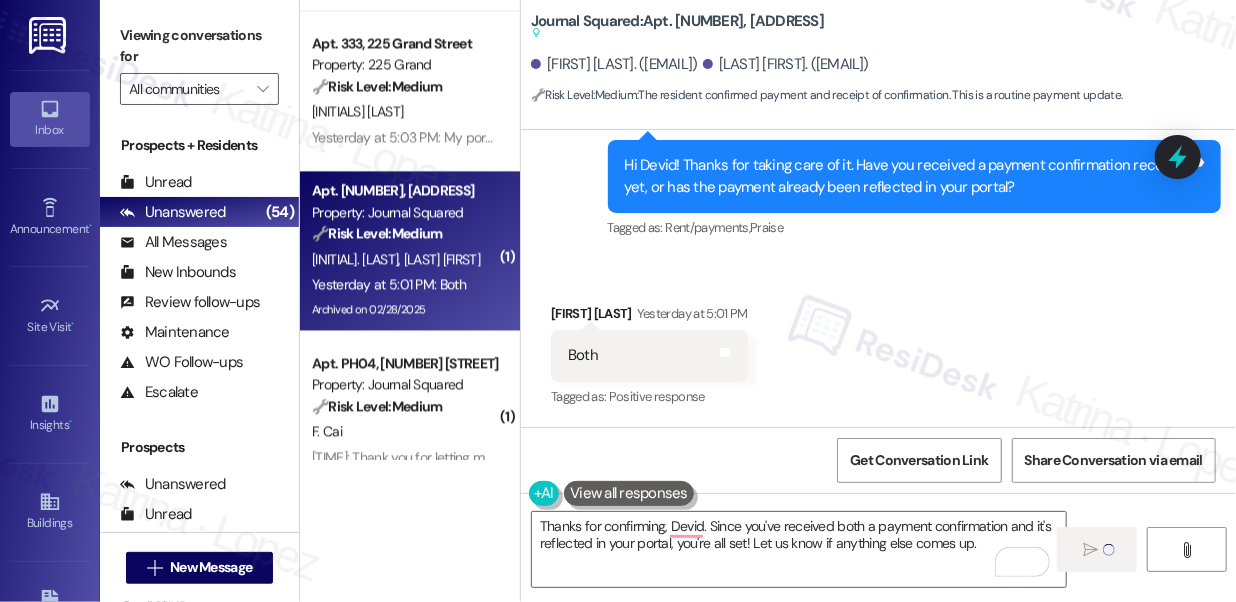 type 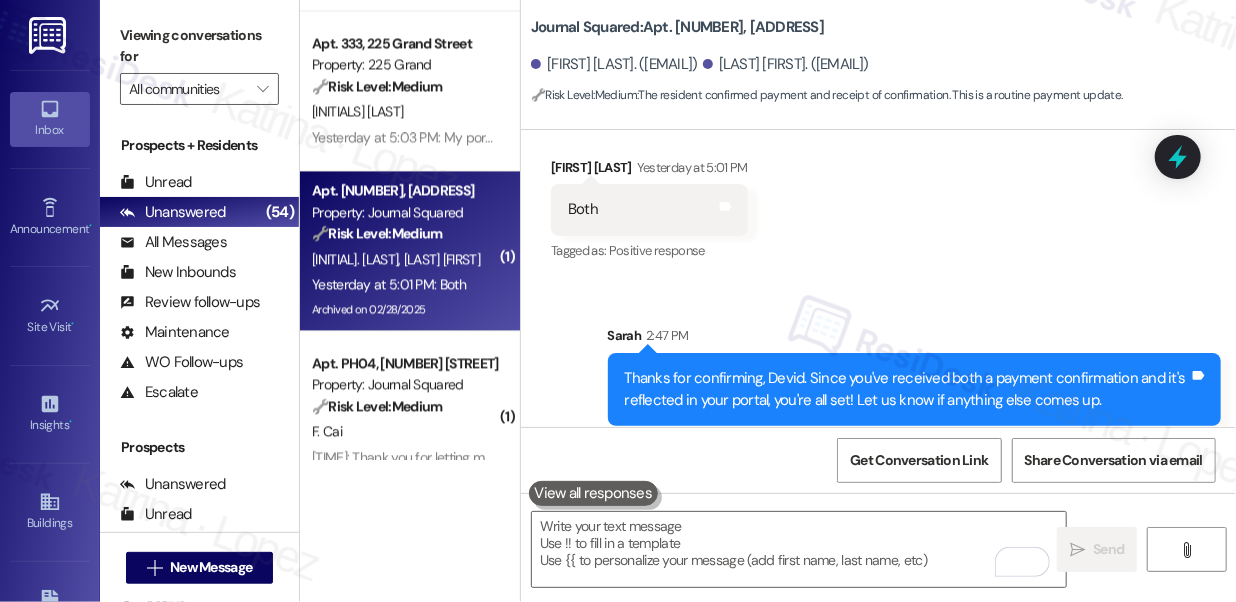 scroll, scrollTop: 23779, scrollLeft: 0, axis: vertical 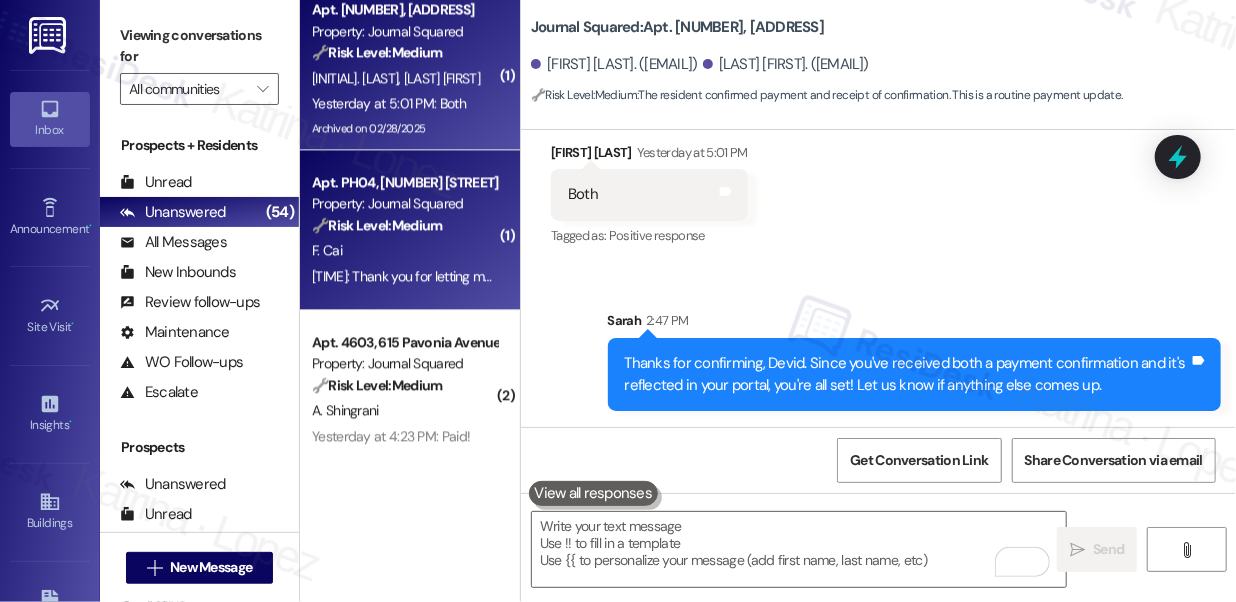 click on "Yesterday at 4:26 PM: Thank you for letting me know, I just paid the rent. Yesterday at 4:26 PM: Thank you for letting me know, I just paid the rent." at bounding box center [475, 276] 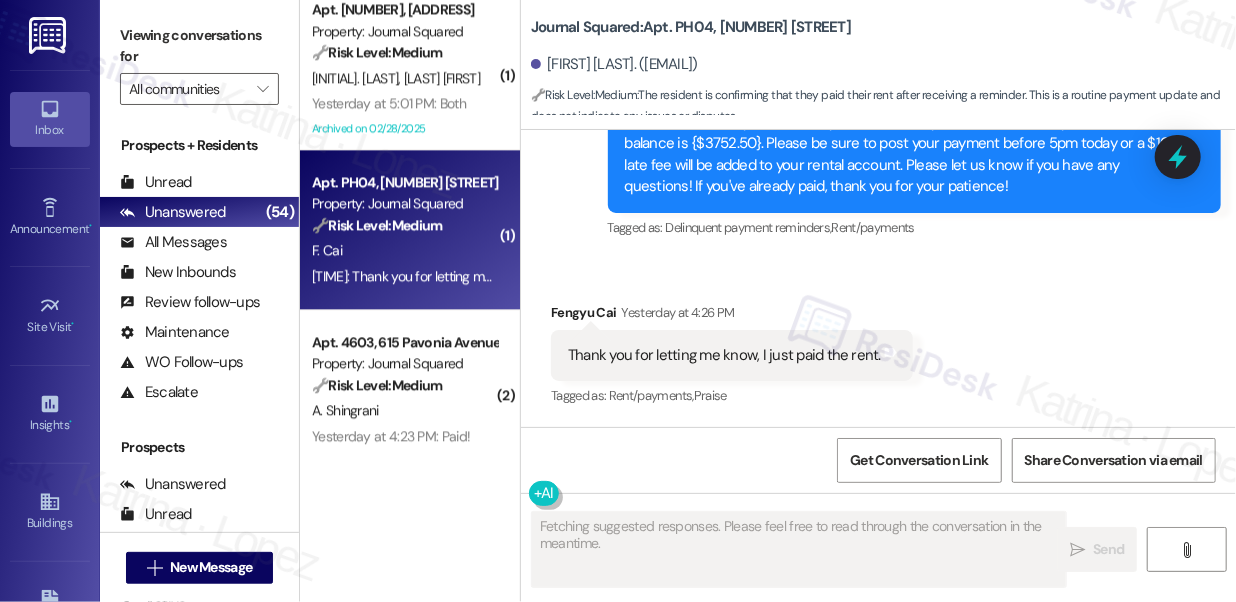 scroll, scrollTop: 6012, scrollLeft: 0, axis: vertical 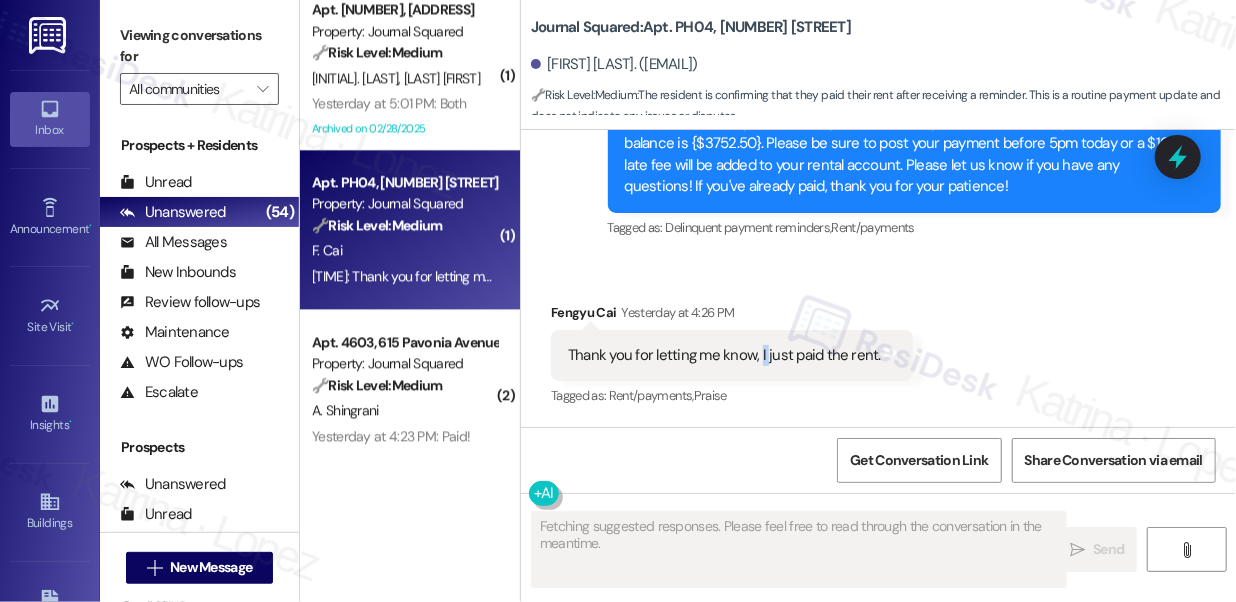 click on "Thank you for letting me know, I just paid the rent." at bounding box center [724, 355] 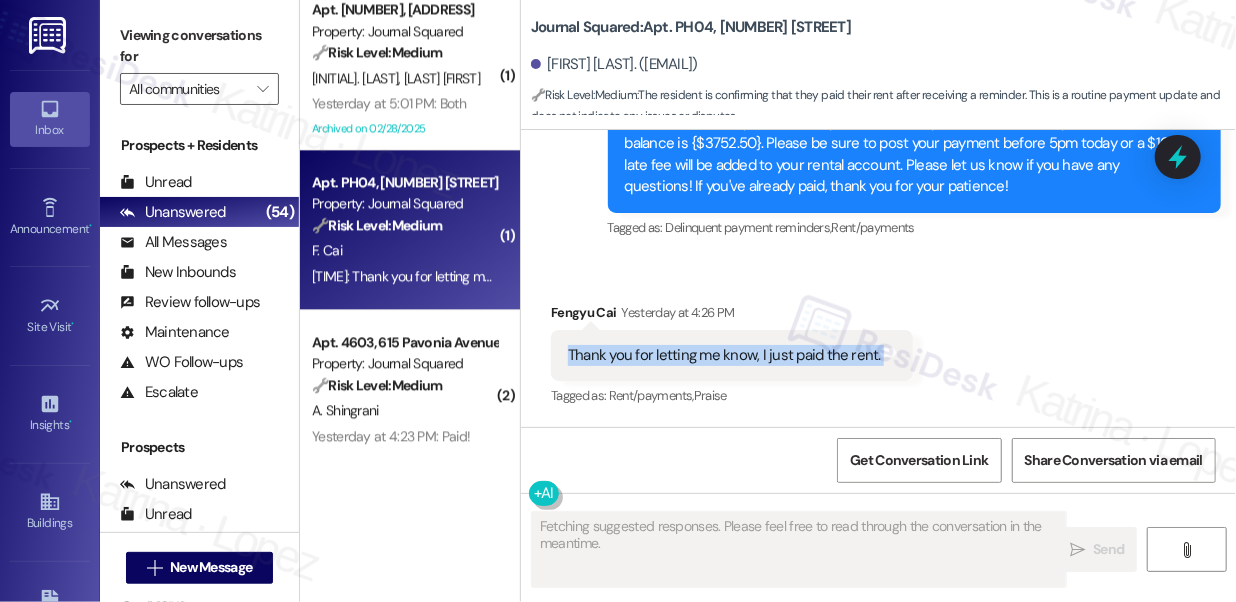 click on "Thank you for letting me know, I just paid the rent." at bounding box center [724, 355] 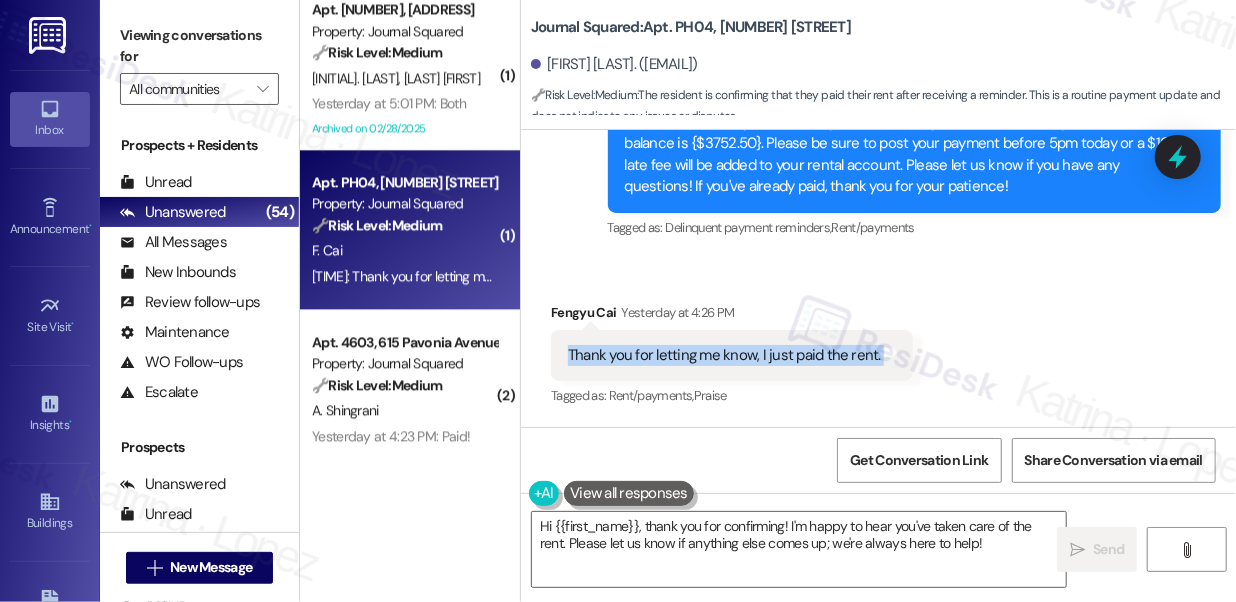 scroll, scrollTop: 6013, scrollLeft: 0, axis: vertical 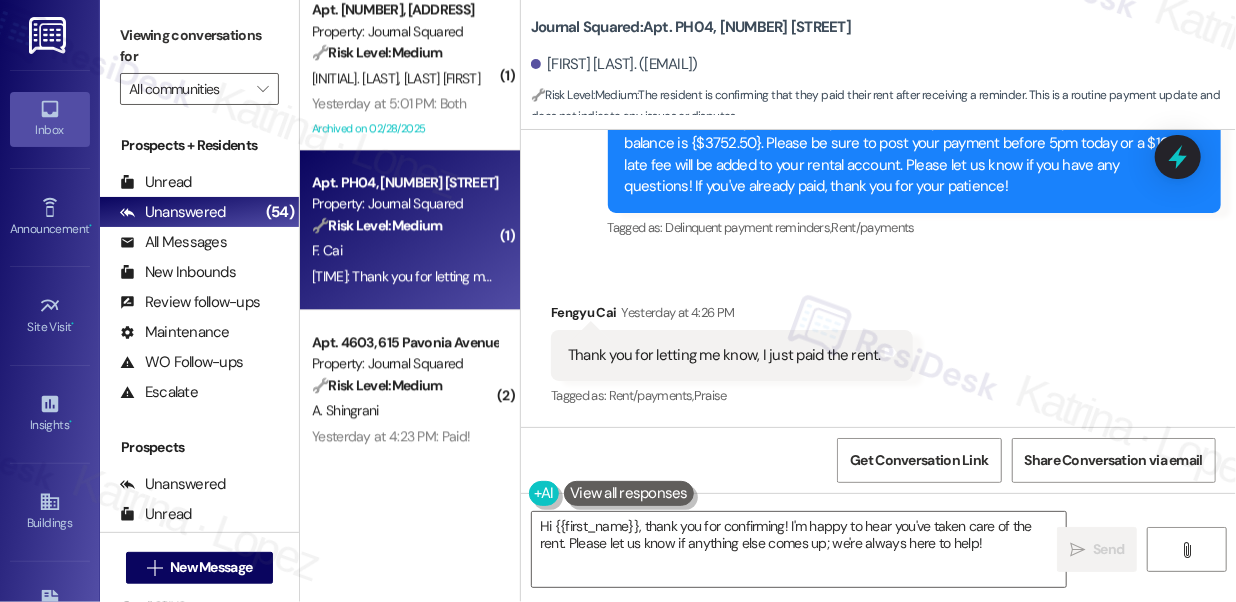 click on "Viewing conversations for" at bounding box center (199, 46) 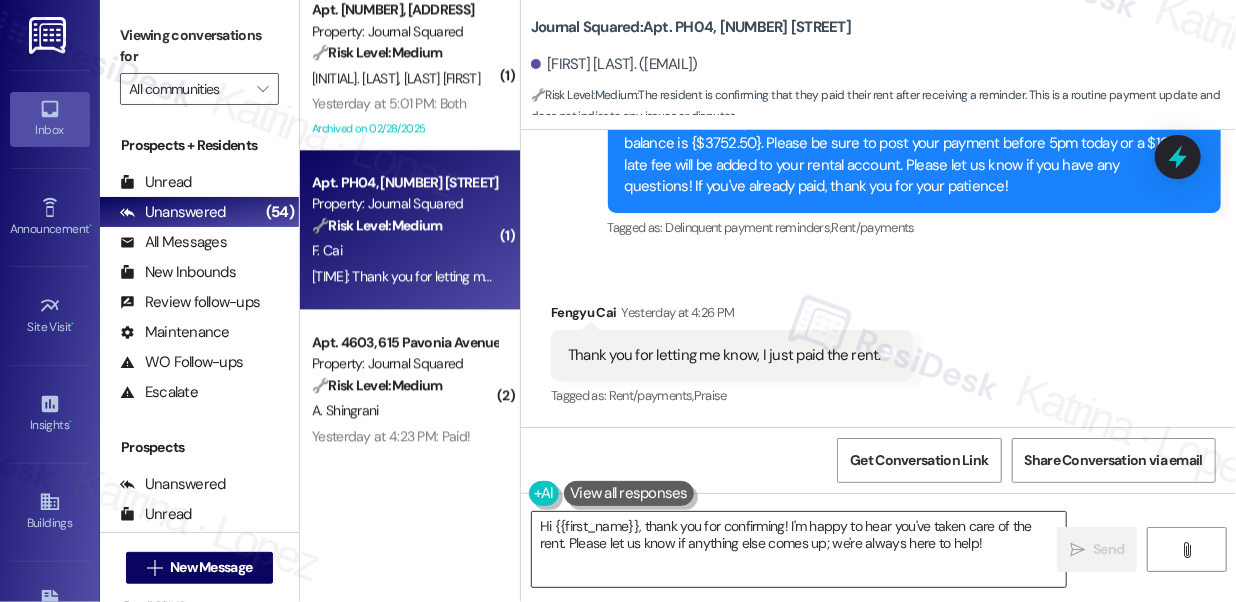 click on "Hi {{first_name}}, thank you for confirming! I'm happy to hear you've taken care of the rent. Please let us know if anything else comes up; we're always here to help!" at bounding box center (799, 549) 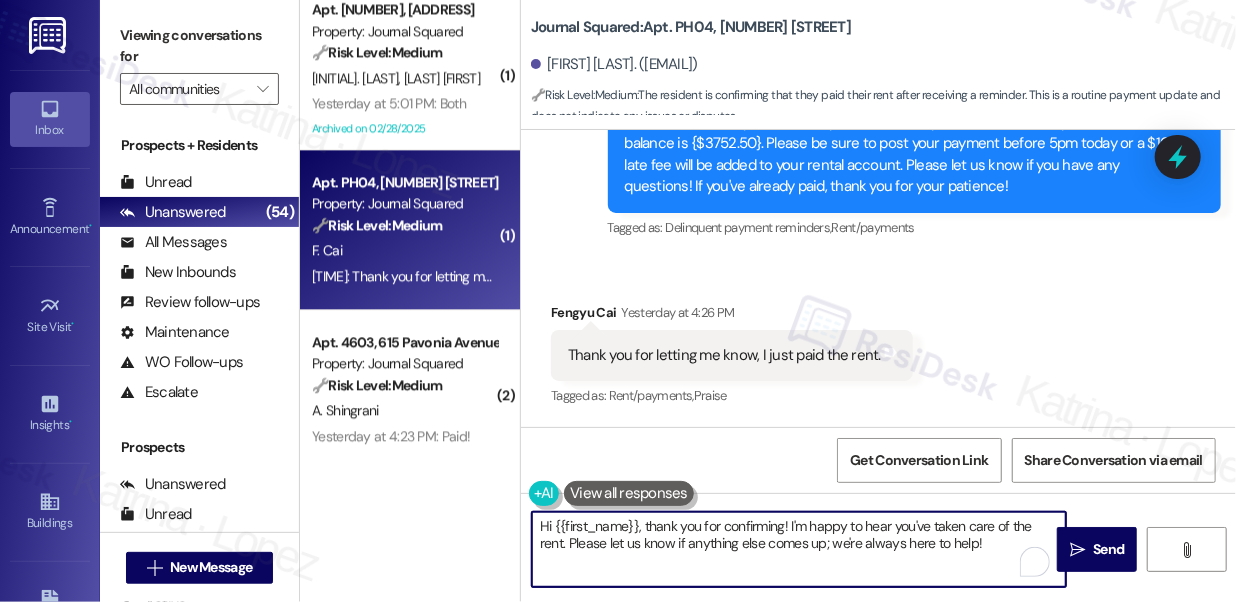 paste on "! Thanks for taking care of it. Did you receive a payment confirmation receipt yet, or has the payment already been reflected in your portal?" 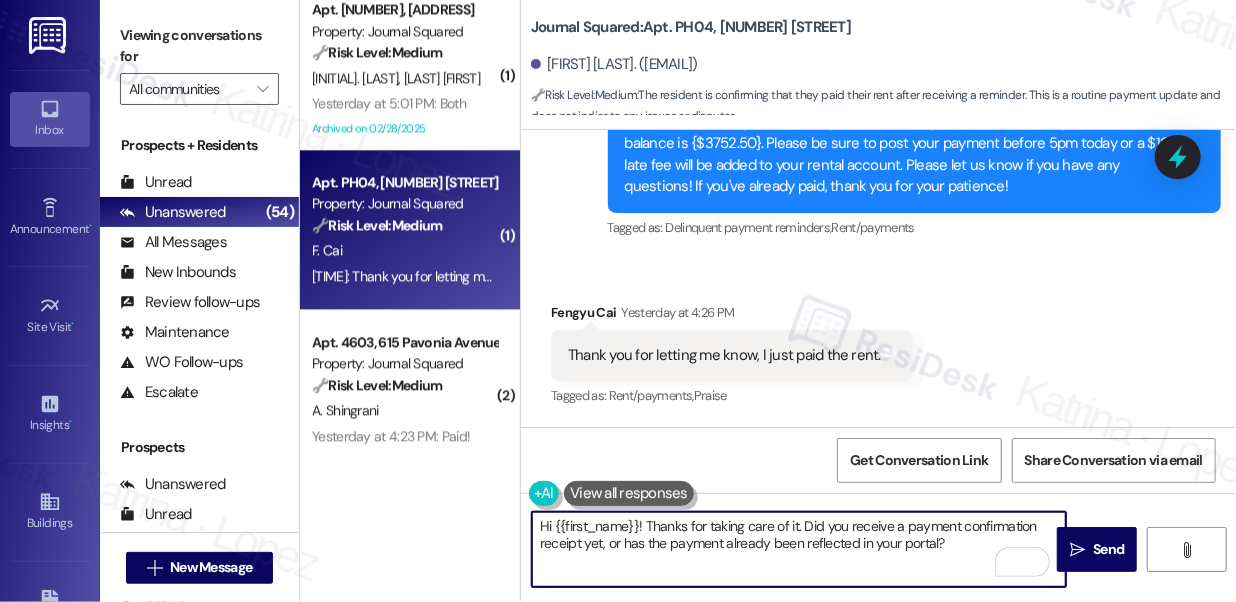 type on "Hi {{first_name}}! Thanks for taking care of it. Did you receive a payment confirmation receipt yet, or has the payment already been reflected in your portal?" 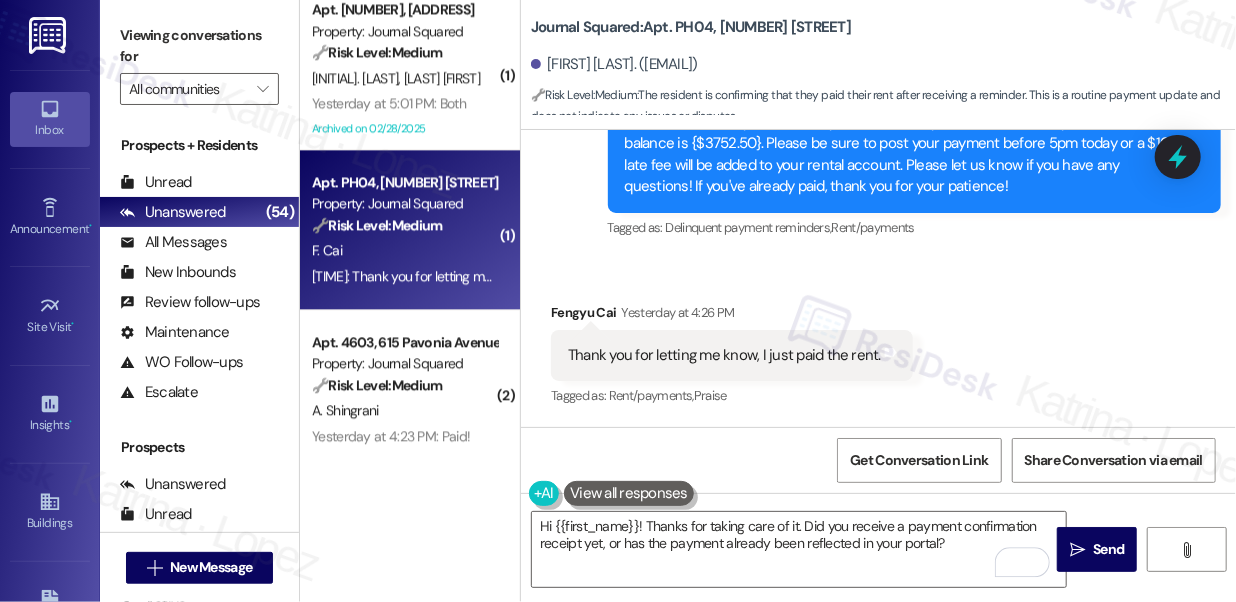 click on "Fengyu Cai Yesterday at 4:26 PM" at bounding box center [732, 316] 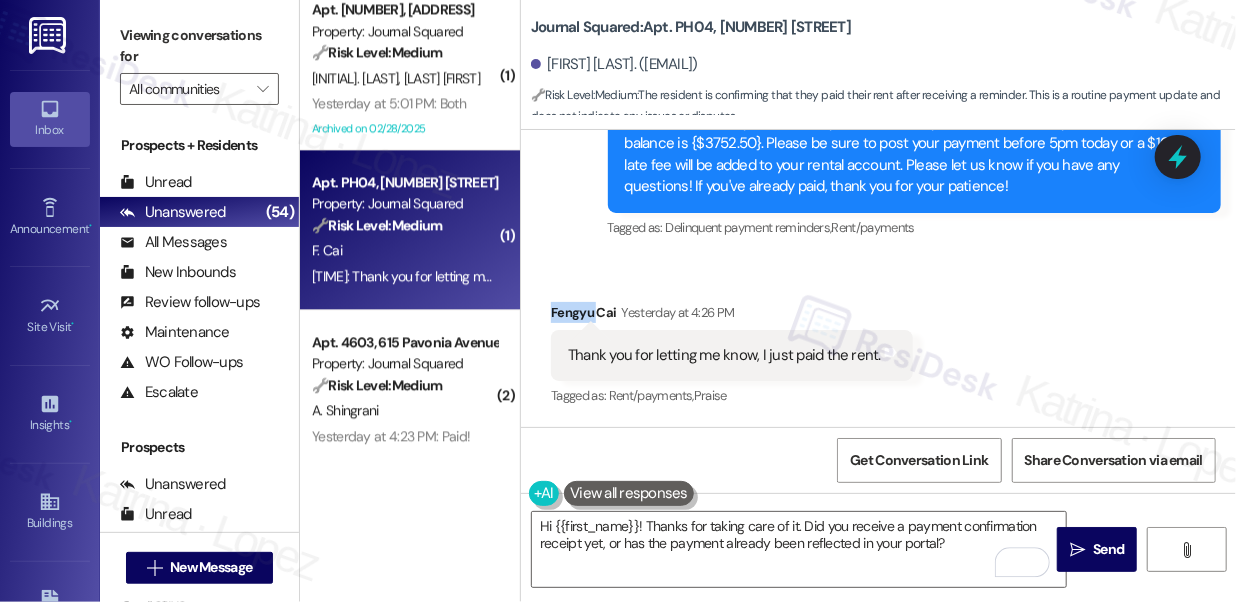 click on "Fengyu Cai Yesterday at 4:26 PM" at bounding box center [732, 316] 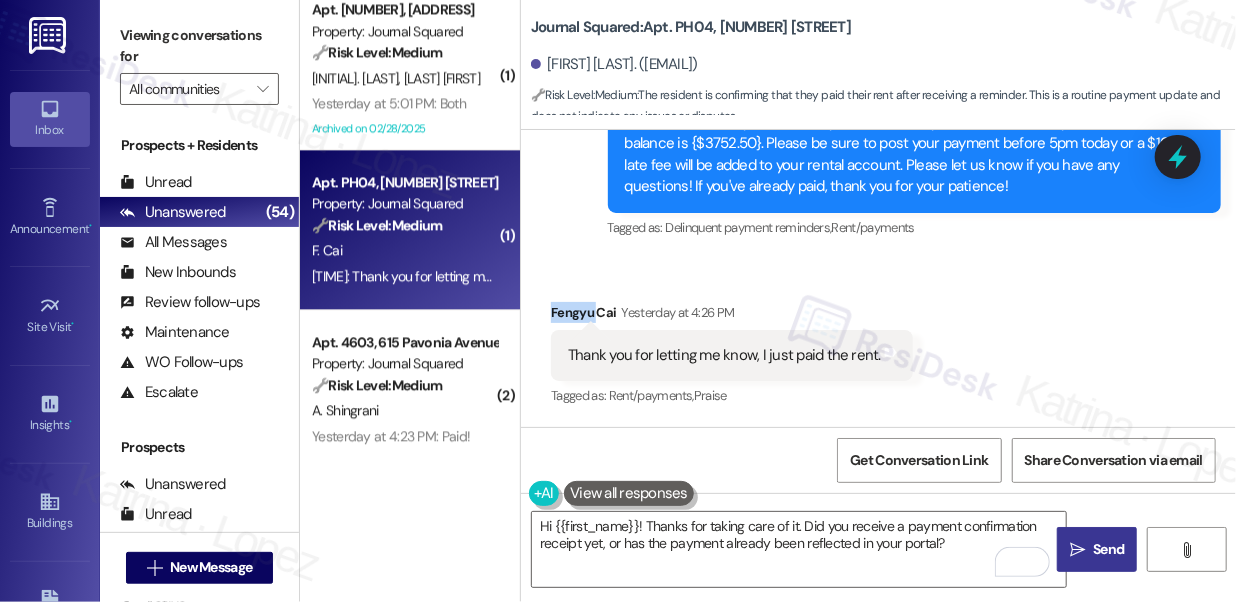 click on "" at bounding box center (1077, 550) 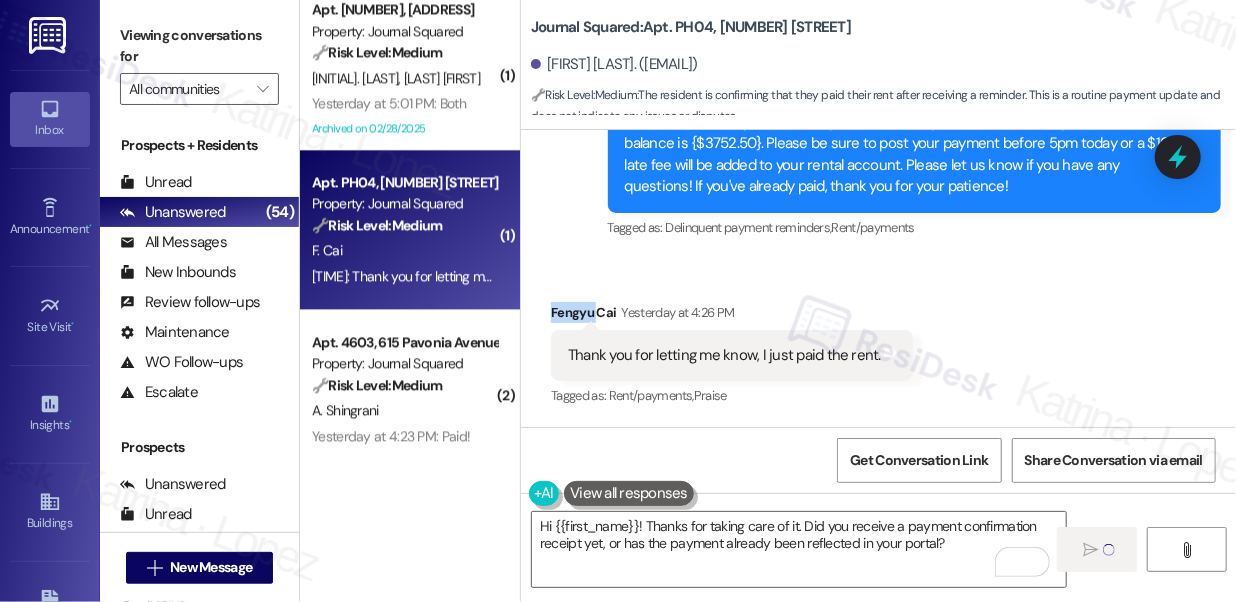 type 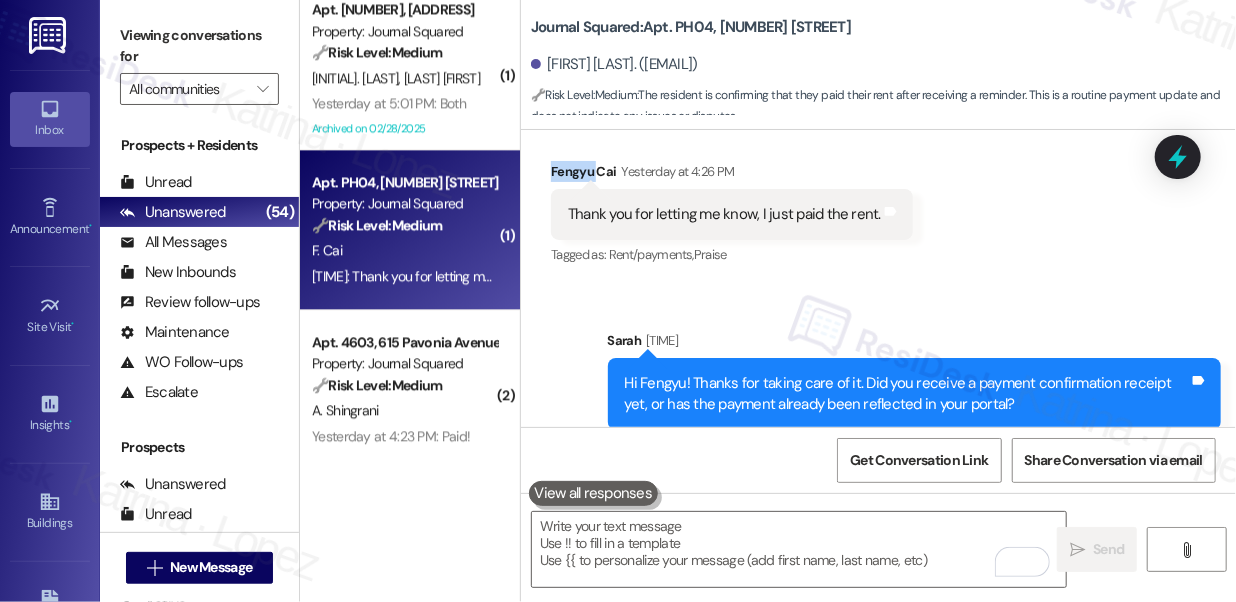 scroll, scrollTop: 6173, scrollLeft: 0, axis: vertical 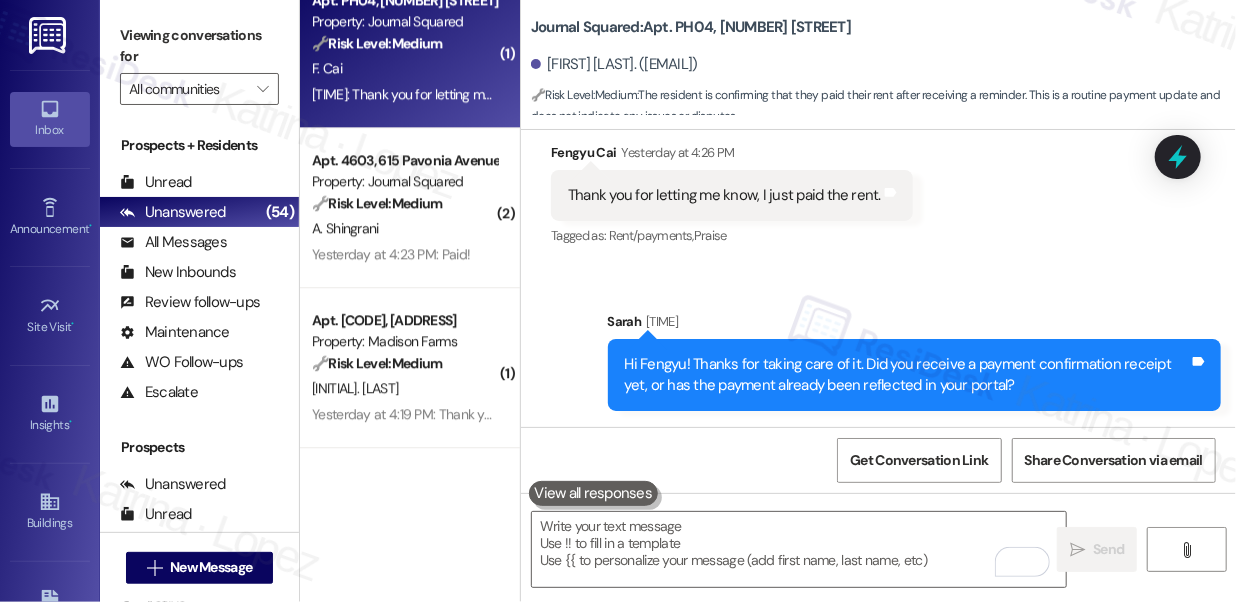click on "A. Shingrani" at bounding box center (404, 228) 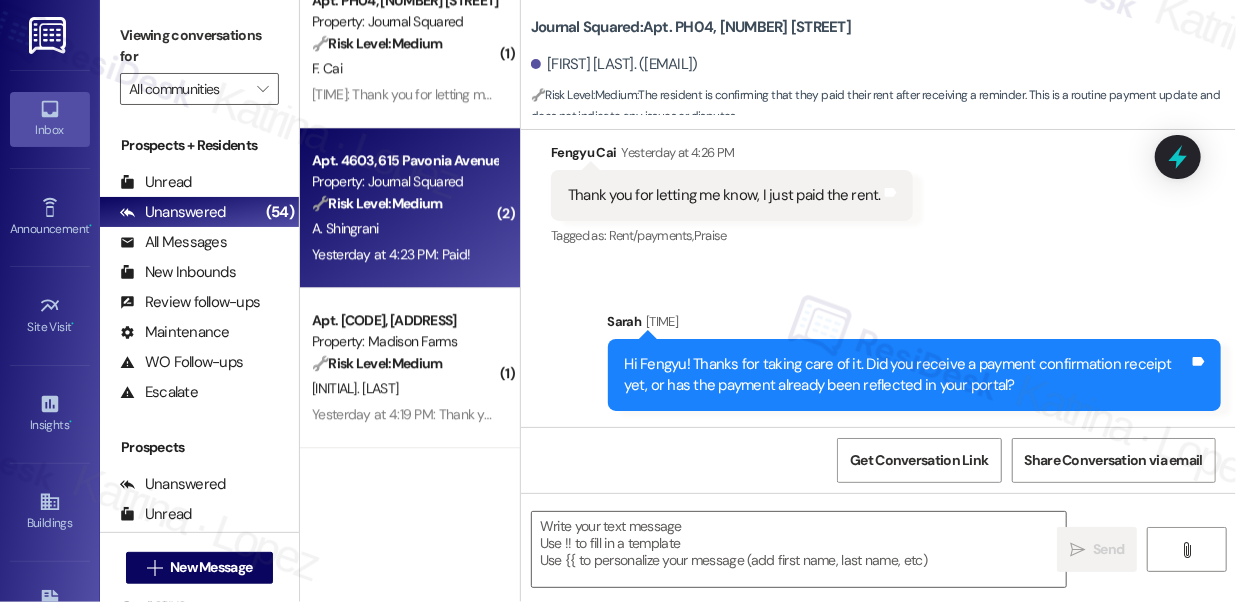 type on "Fetching suggested responses. Please feel free to read through the conversation in the meantime." 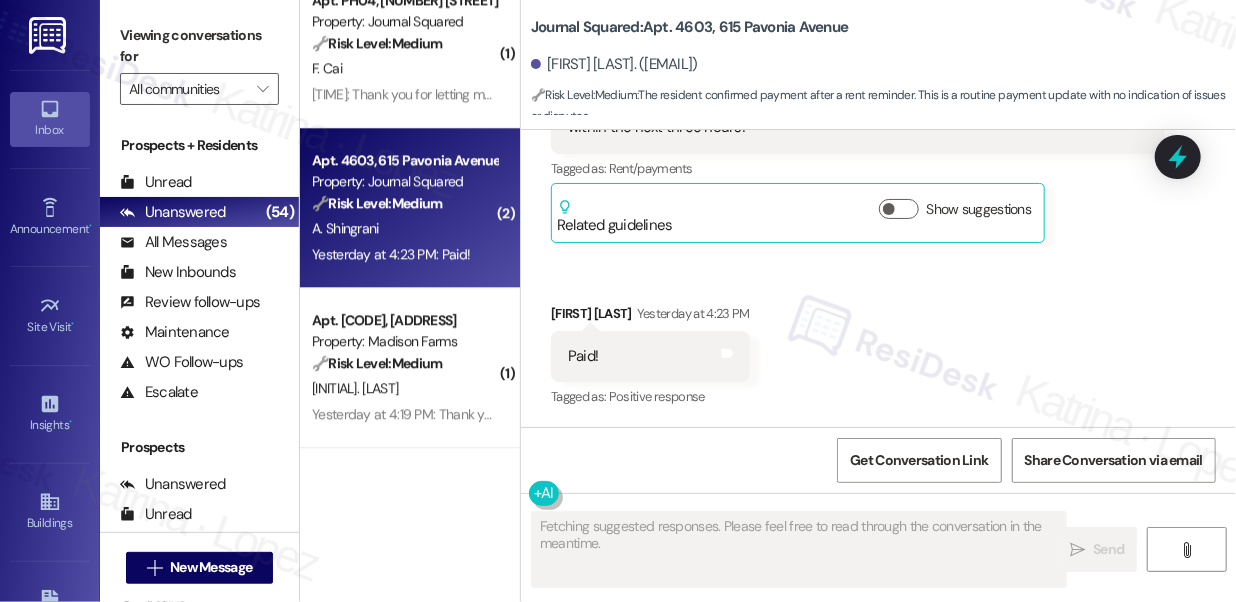 scroll, scrollTop: 20378, scrollLeft: 0, axis: vertical 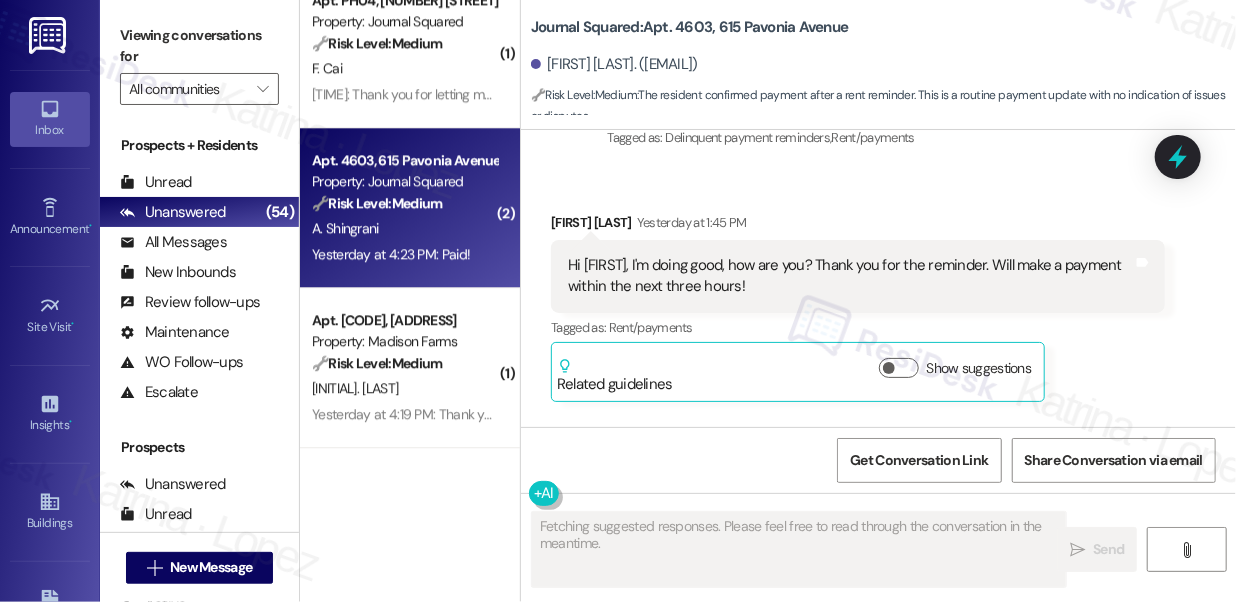 click on "Hi Jane, I'm doing good, how are you? Thank you for the reminder. Will make a payment within the next three hours!  Tags and notes" at bounding box center (858, 276) 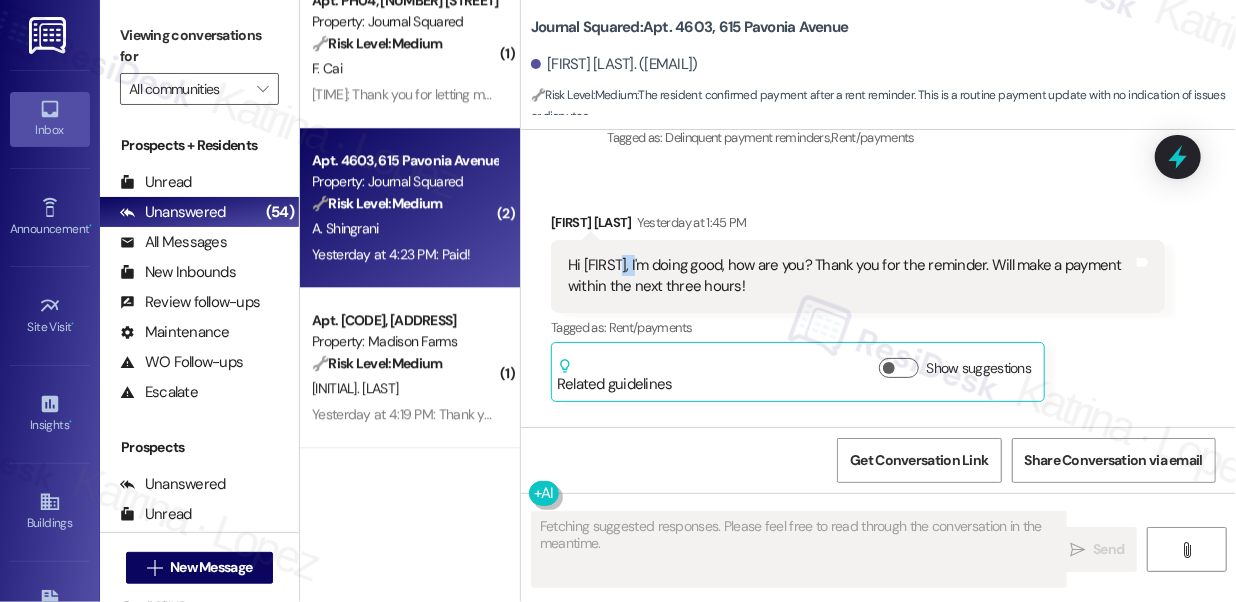 click on "Hi Jane, I'm doing good, how are you? Thank you for the reminder. Will make a payment within the next three hours!  Tags and notes" at bounding box center (858, 276) 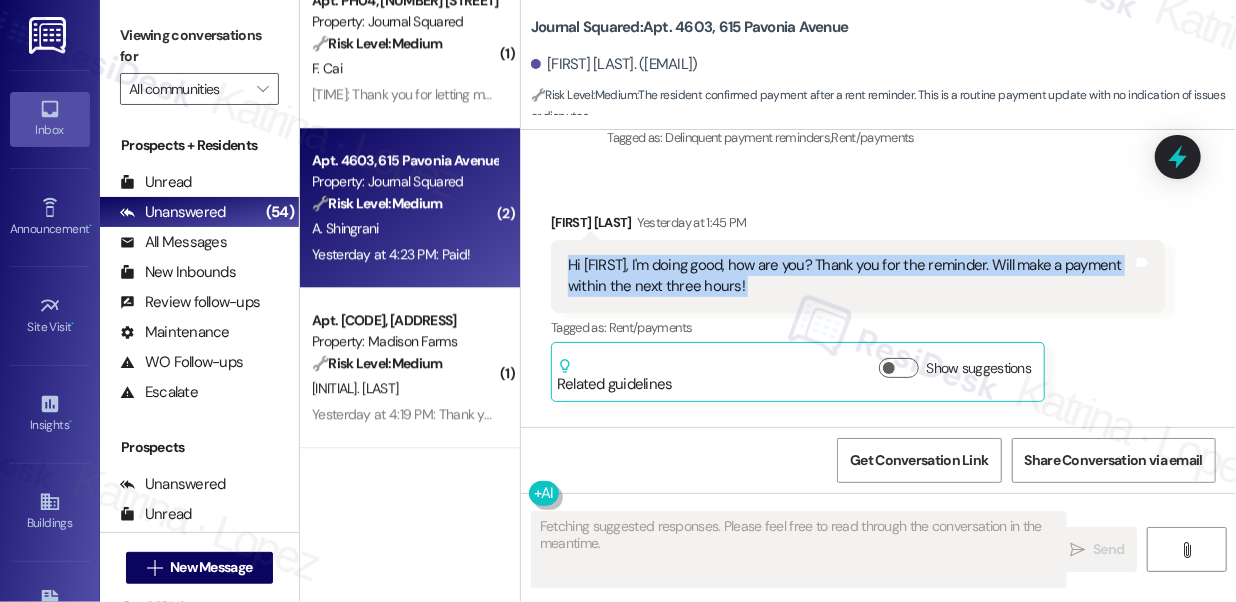 click on "Hi Jane, I'm doing good, how are you? Thank you for the reminder. Will make a payment within the next three hours!  Tags and notes" at bounding box center [858, 276] 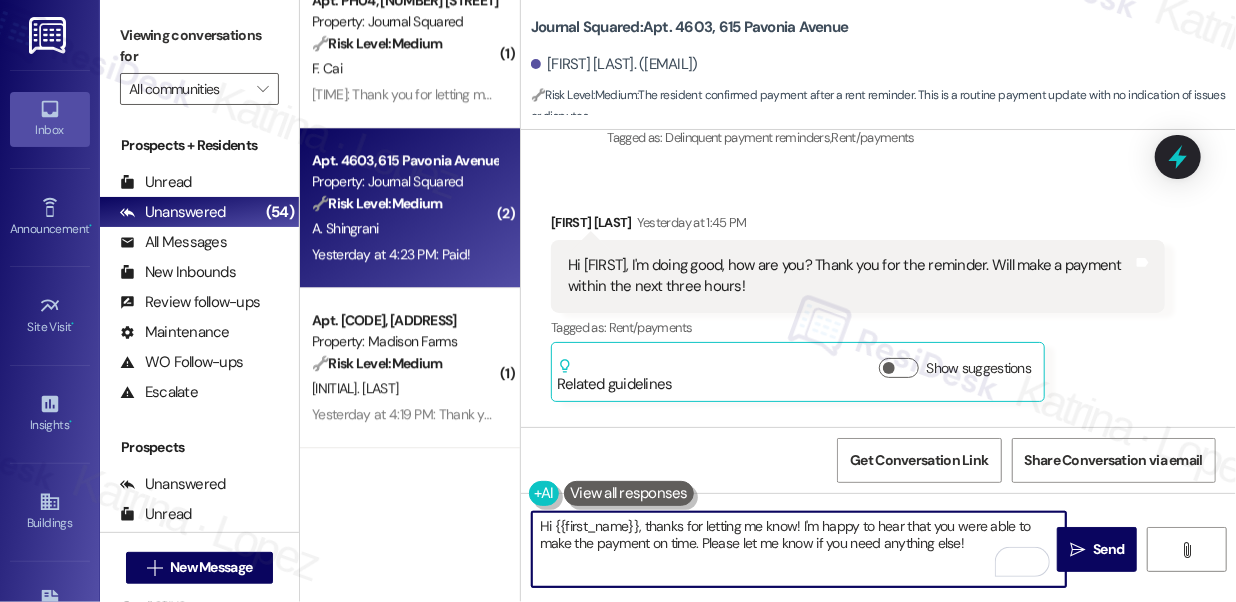 drag, startPoint x: 976, startPoint y: 543, endPoint x: 698, endPoint y: 544, distance: 278.0018 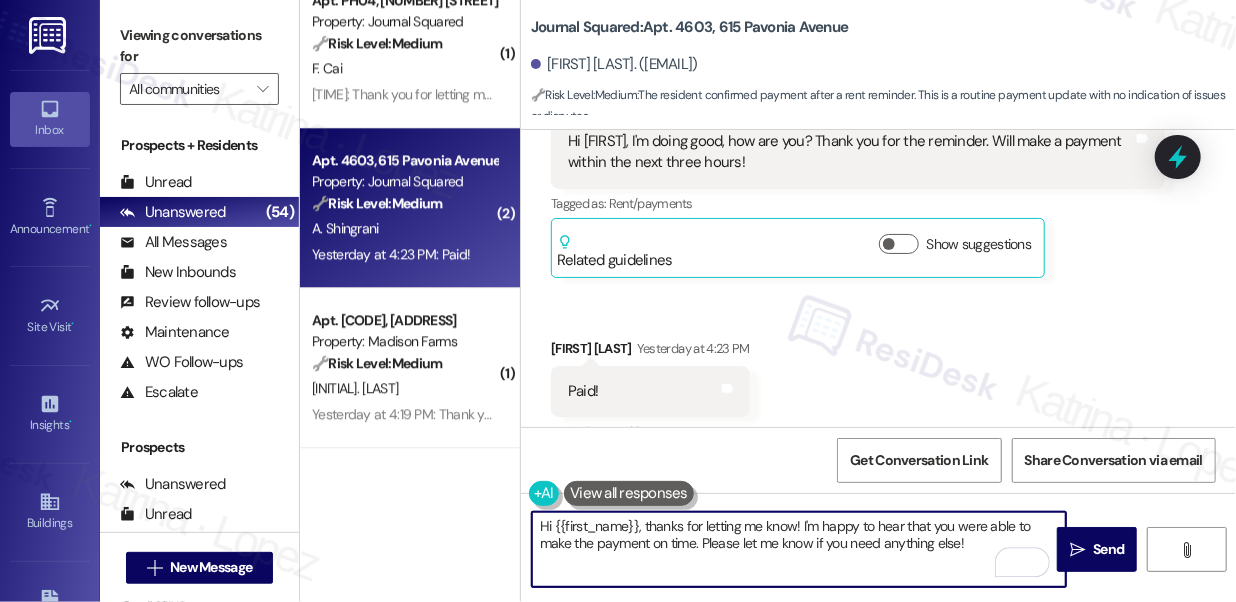 scroll, scrollTop: 20561, scrollLeft: 0, axis: vertical 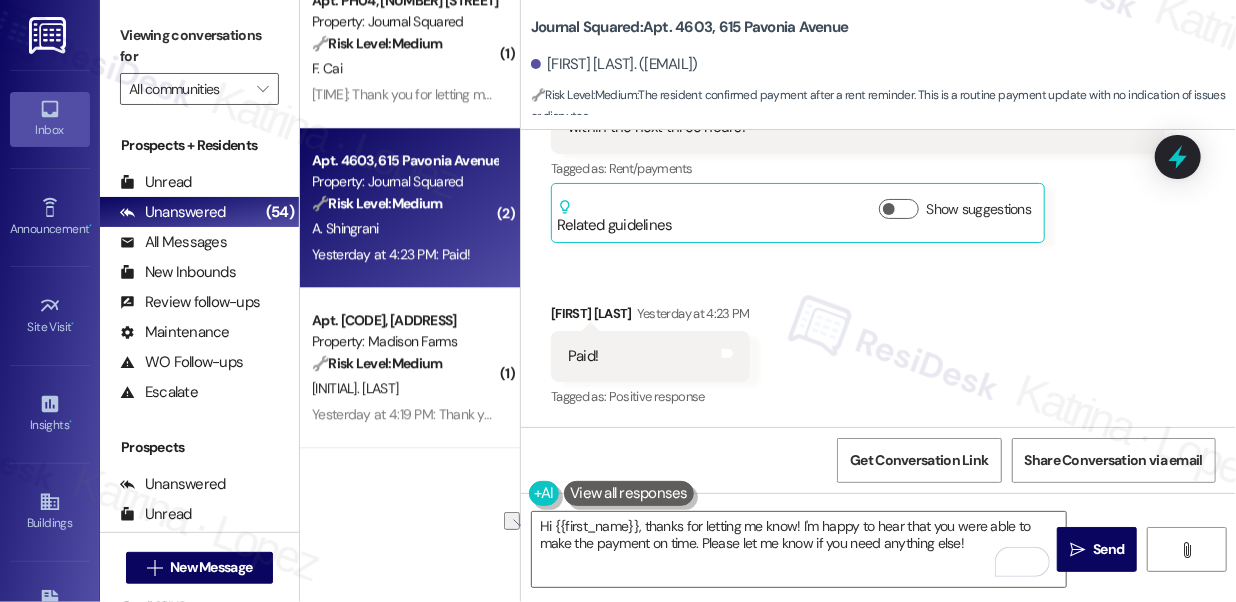 click on "Received via SMS Aaditya Shingrani Yesterday at 1:45 PM Hi Jane, I'm doing good, how are you? Thank you for the reminder. Will make a payment within the next three hours!  Tags and notes Tagged as:   Rent/payments Click to highlight conversations about Rent/payments  Related guidelines Show suggestions Received via SMS Aaditya Shingrani Yesterday at 4:23 PM Paid!  Tags and notes Tagged as:   Positive response Click to highlight conversations about Positive response" at bounding box center [878, 217] 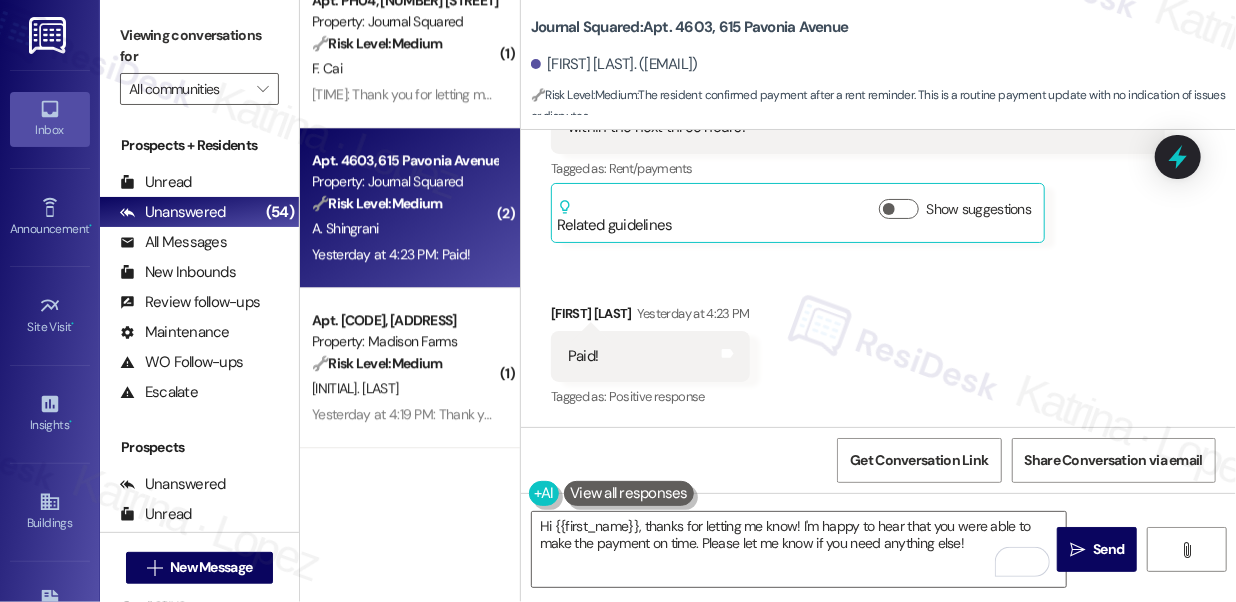 click on "Viewing conversations for" at bounding box center (199, 46) 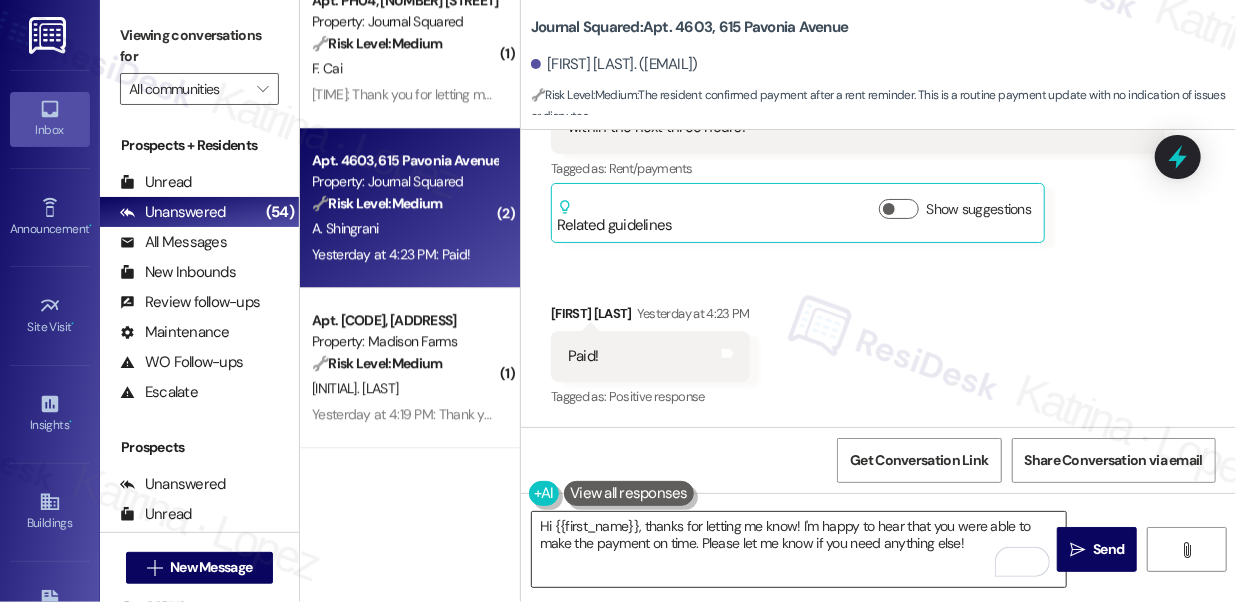 click on "Hi {{first_name}}, thanks for letting me know! I'm happy to hear that you were able to make the payment on time. Please let me know if you need anything else!" at bounding box center (799, 549) 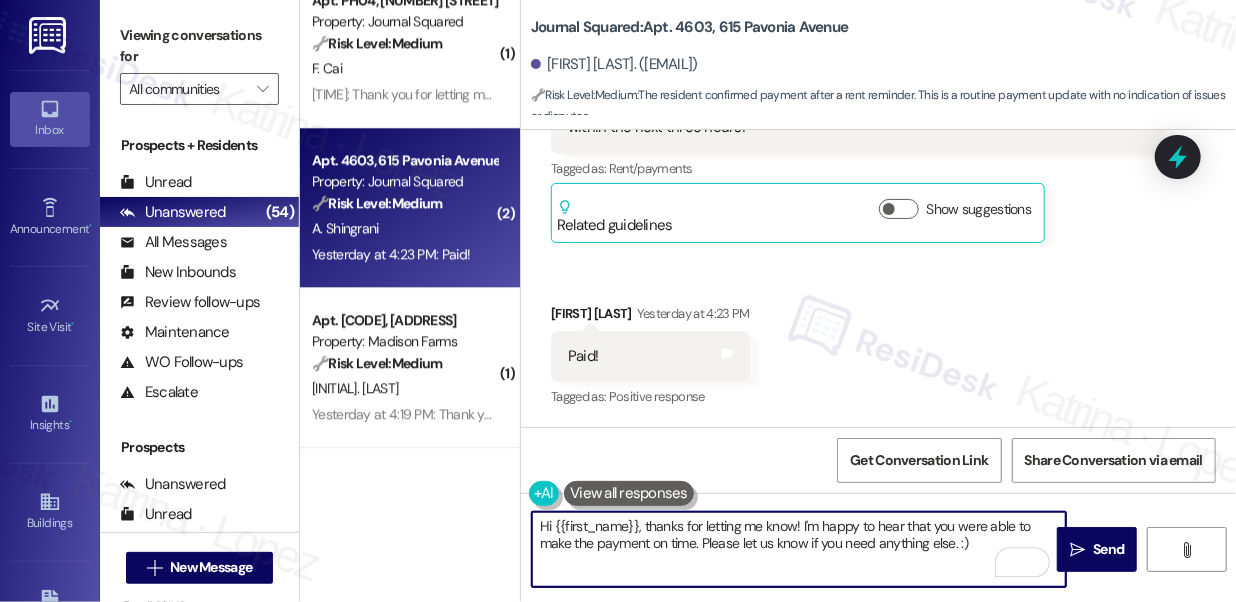 click on "Hi {{first_name}}, thanks for letting me know! I'm happy to hear that you were able to make the payment on time. Please let me know if you need anything else. :)" at bounding box center (799, 549) 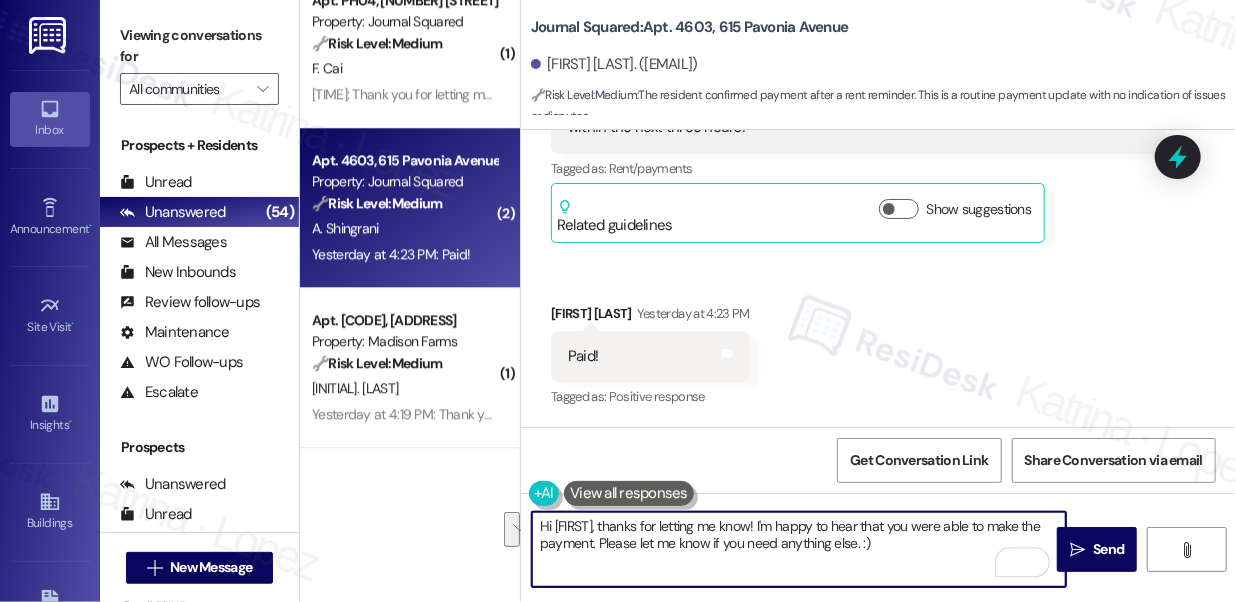 drag, startPoint x: 804, startPoint y: 525, endPoint x: 651, endPoint y: 549, distance: 154.87091 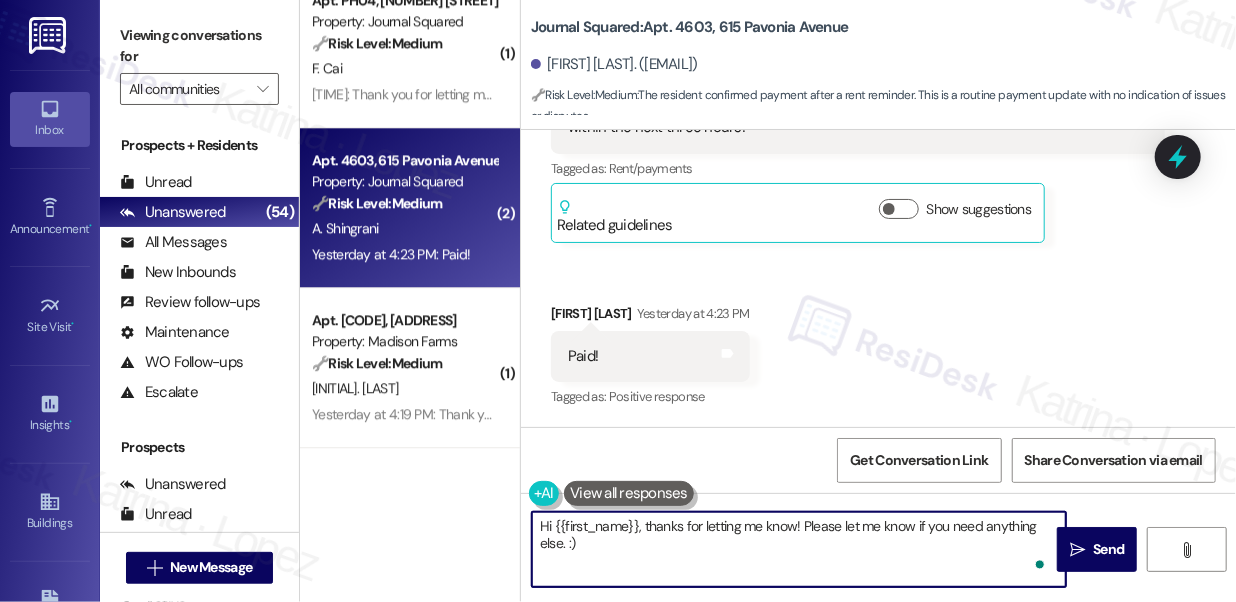 click on "Hi {{first_name}}, thanks for letting me know! Please let me know if you need anything else. :)" at bounding box center [799, 549] 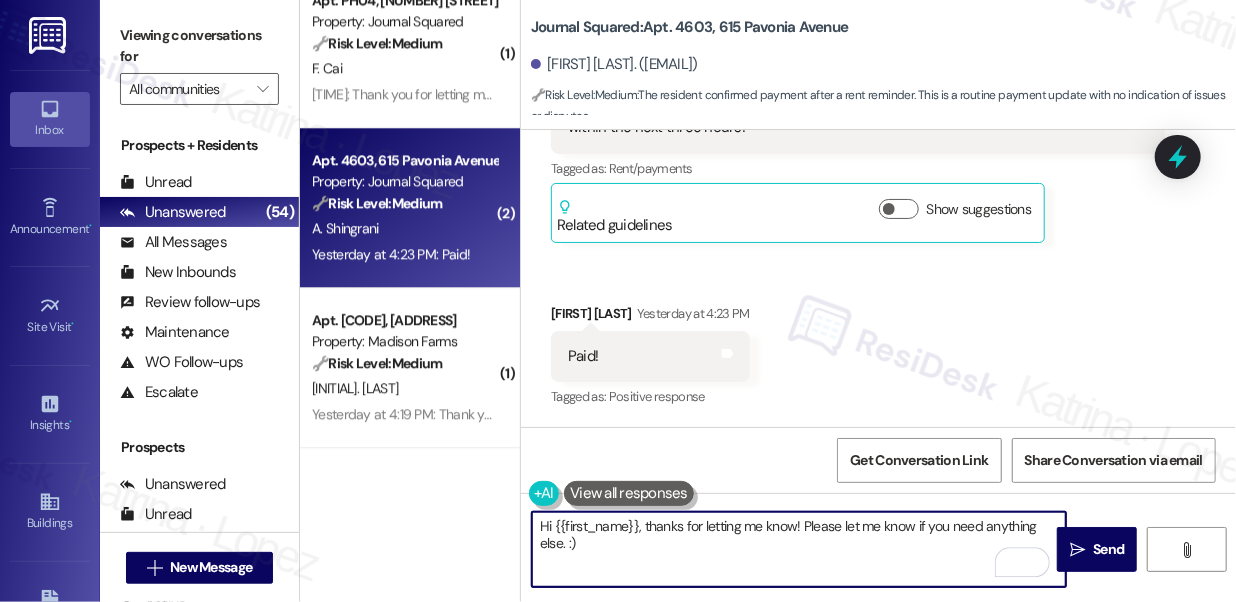 click on "Hi {{first_name}}, thanks for letting me know! Please let me know if you need anything else. :)" at bounding box center [799, 549] 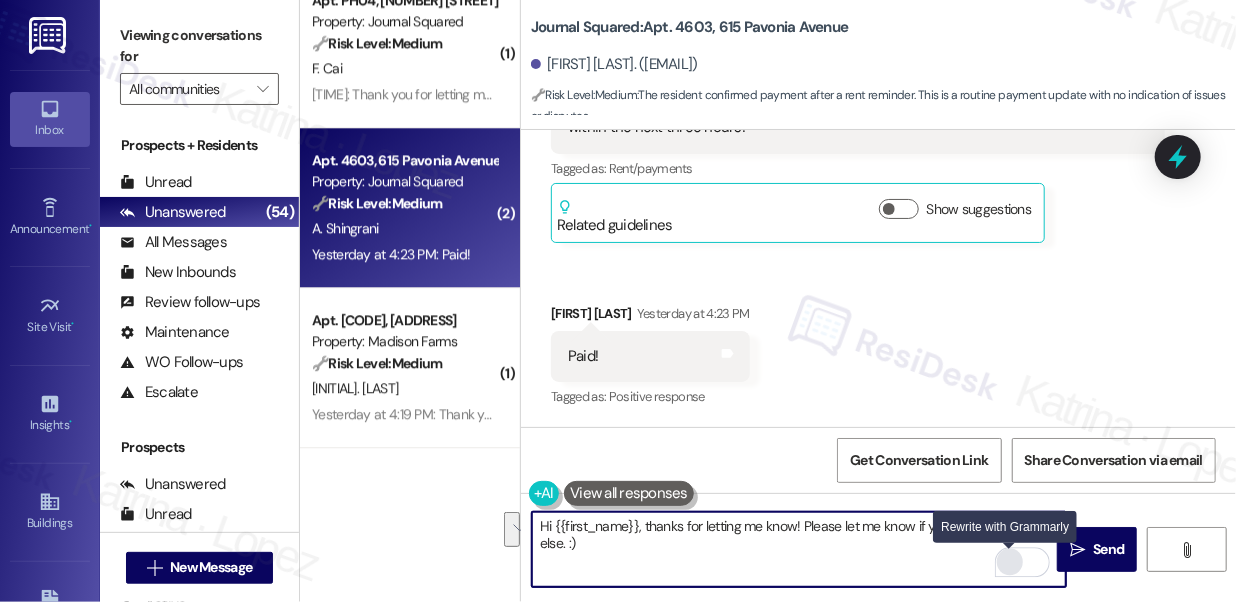 click at bounding box center (1010, 562) 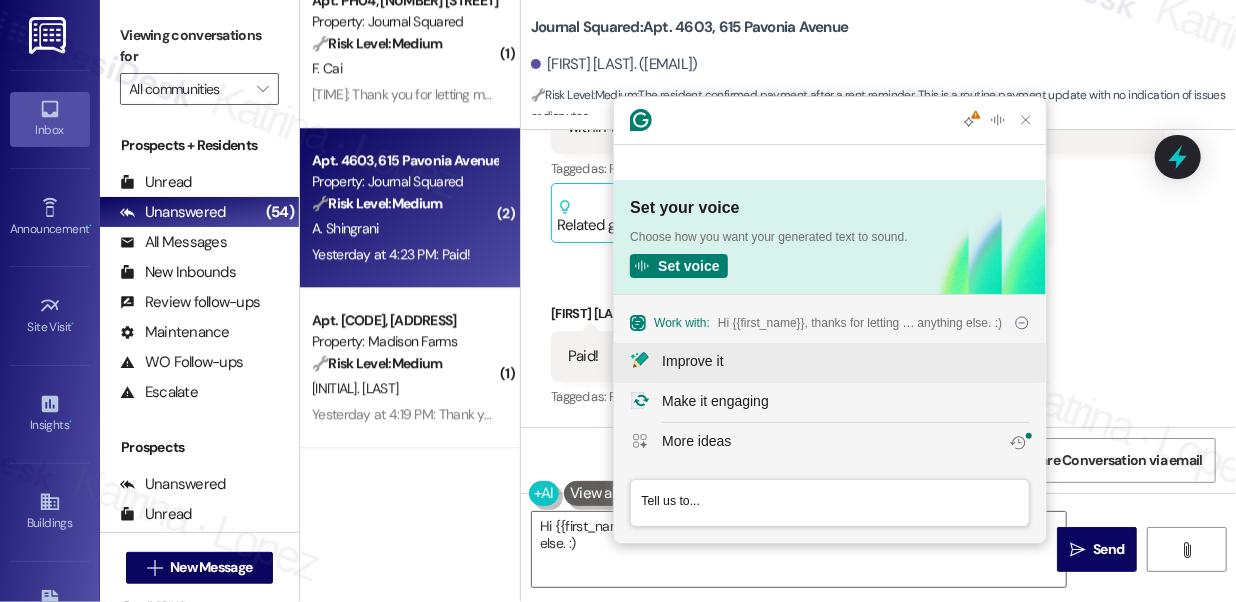 click on "Improve it" 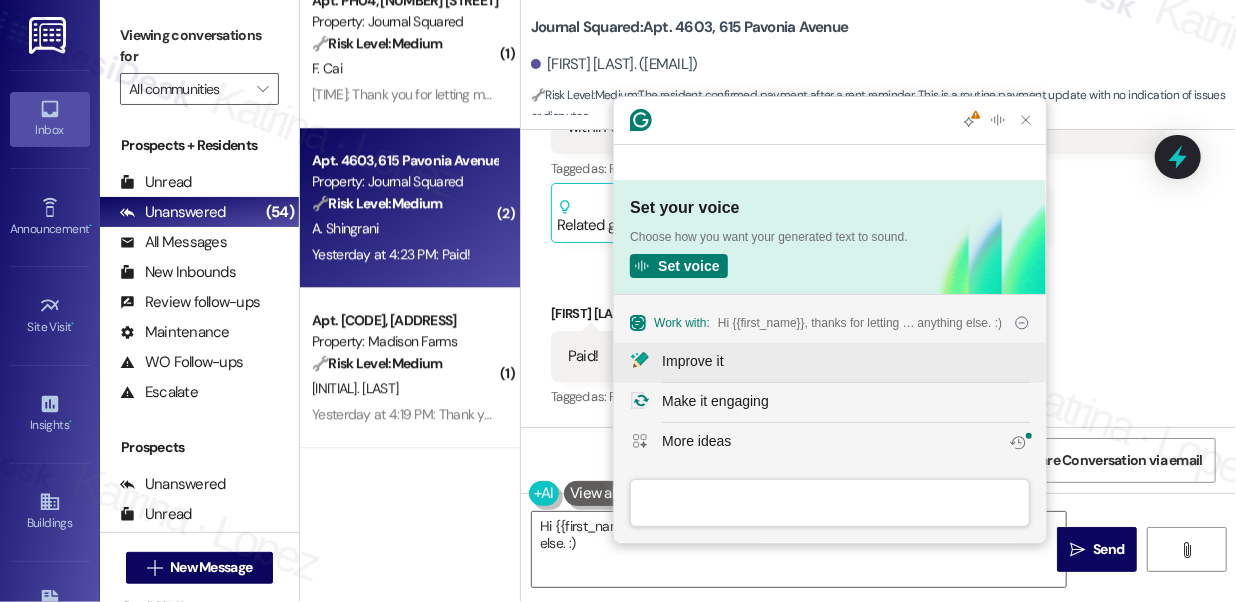 scroll, scrollTop: 0, scrollLeft: 0, axis: both 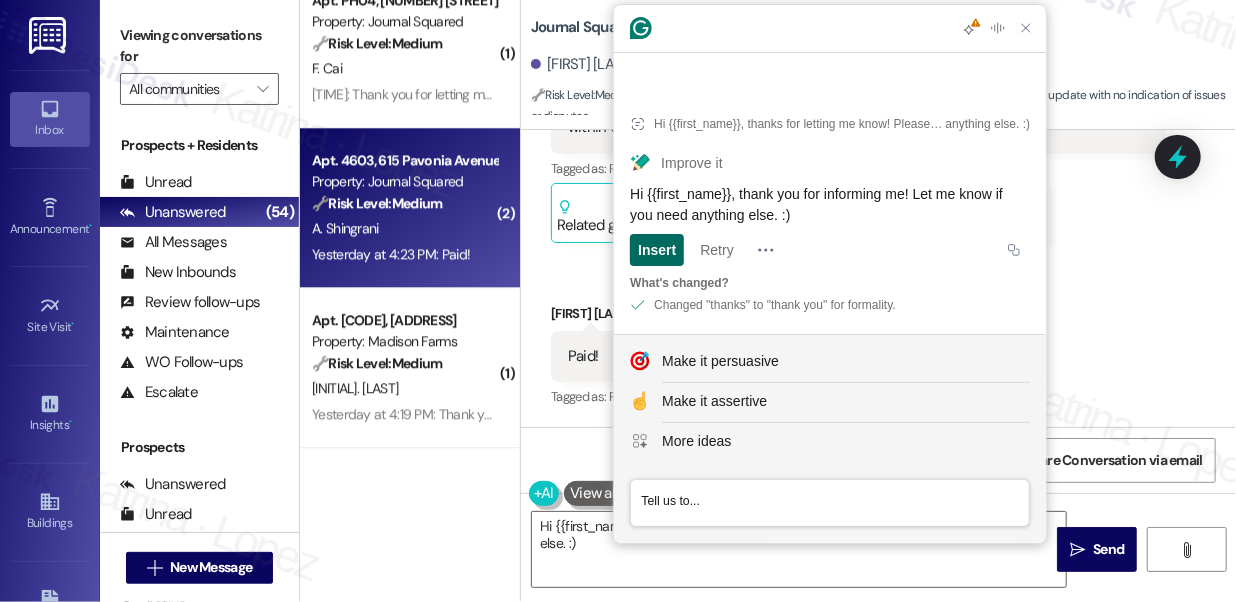 click on "Insert" 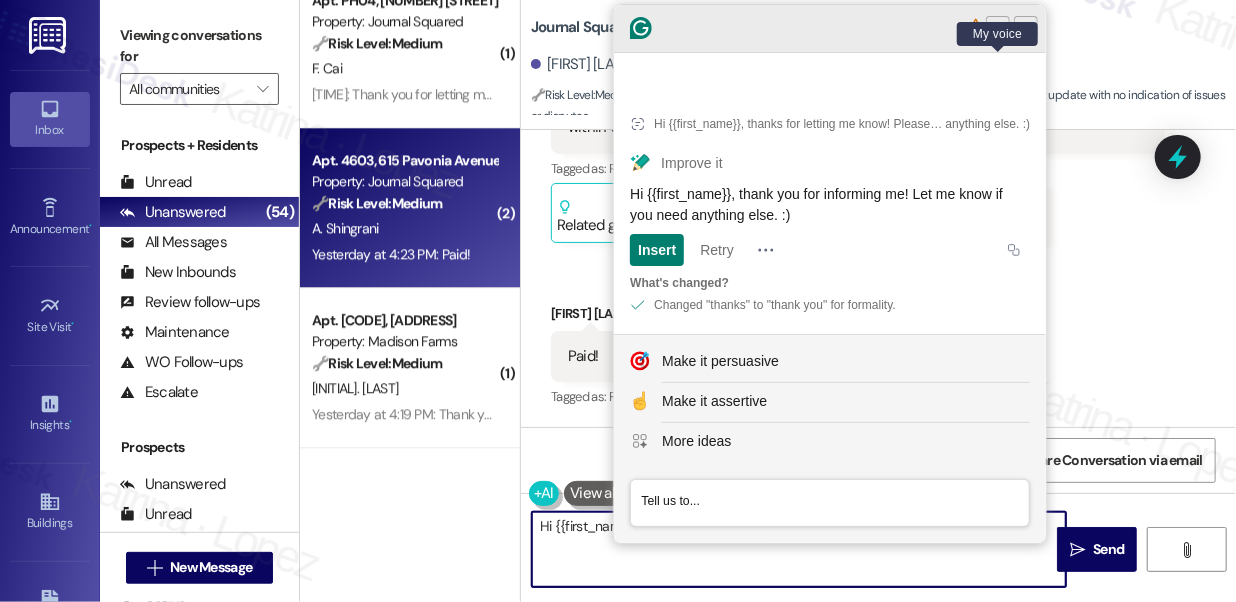 type on "Hi {{first_name}}, thank you for informing me! Let me know if you need anything else. :)" 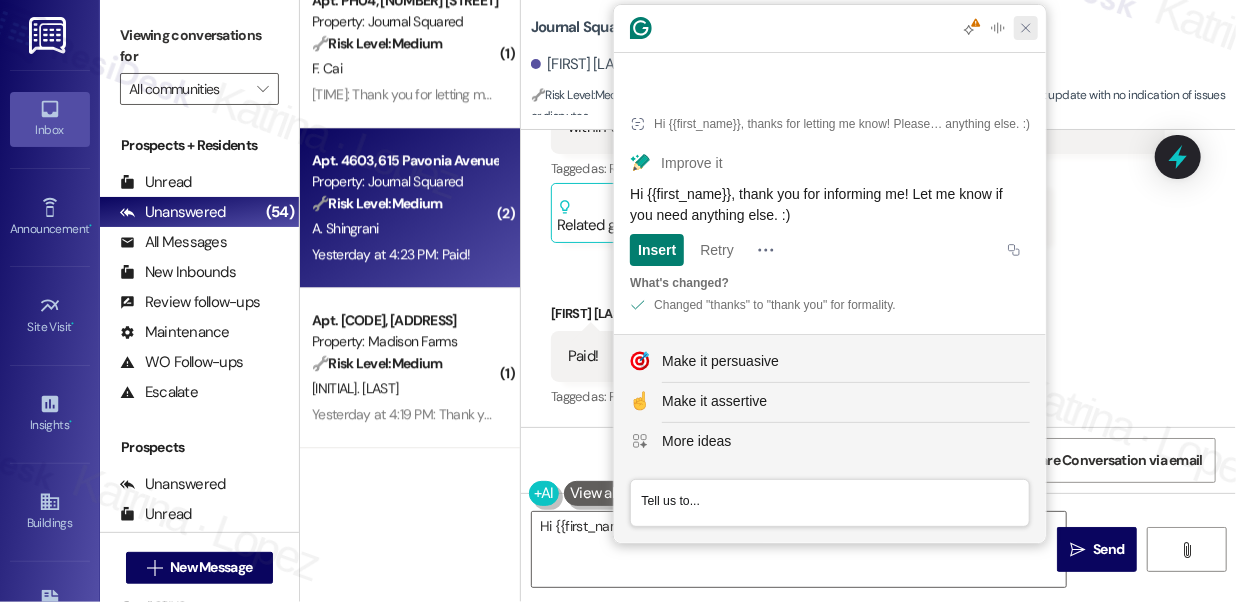 click 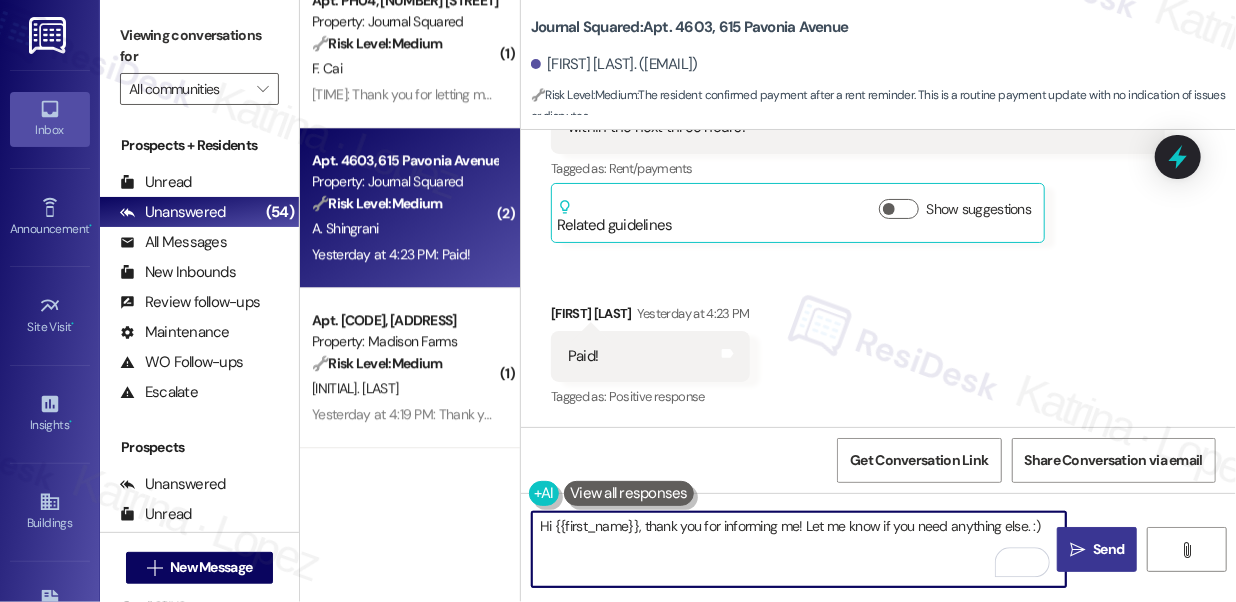 click on " Send" at bounding box center (1097, 549) 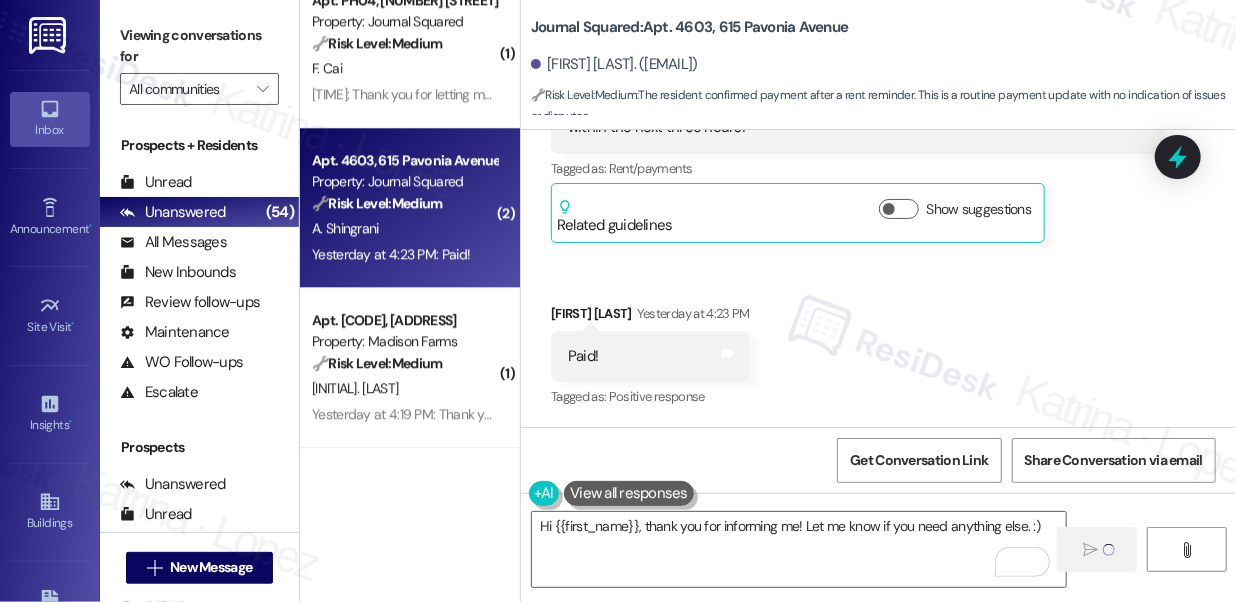 type 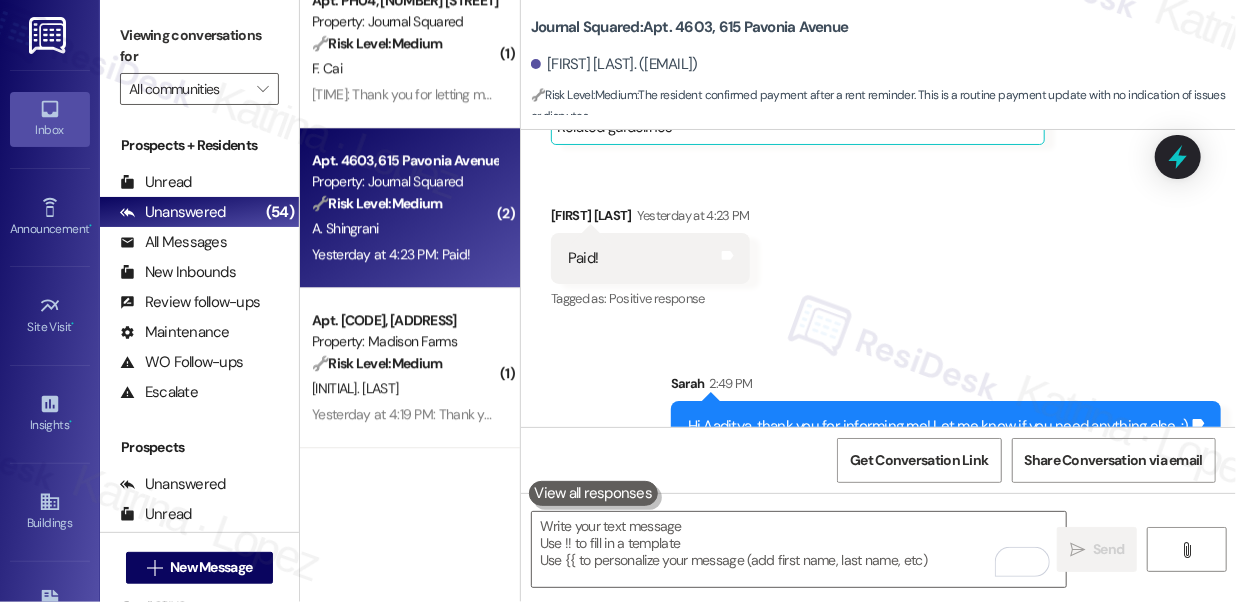 scroll, scrollTop: 20700, scrollLeft: 0, axis: vertical 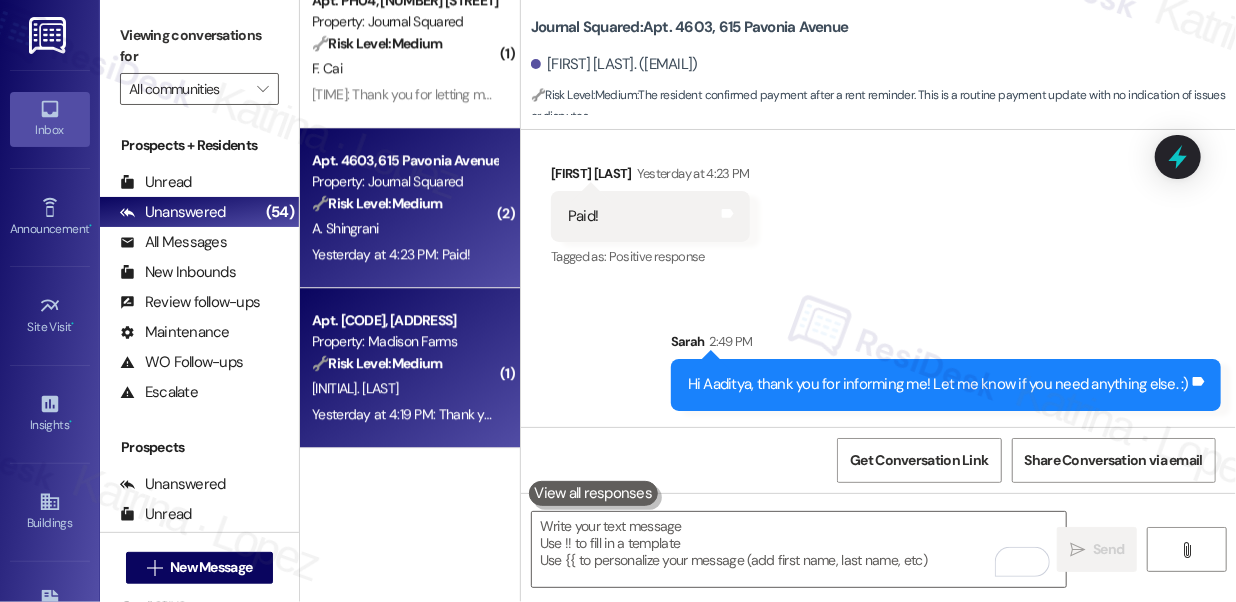 click on "Property: Madison Farms" at bounding box center (404, 341) 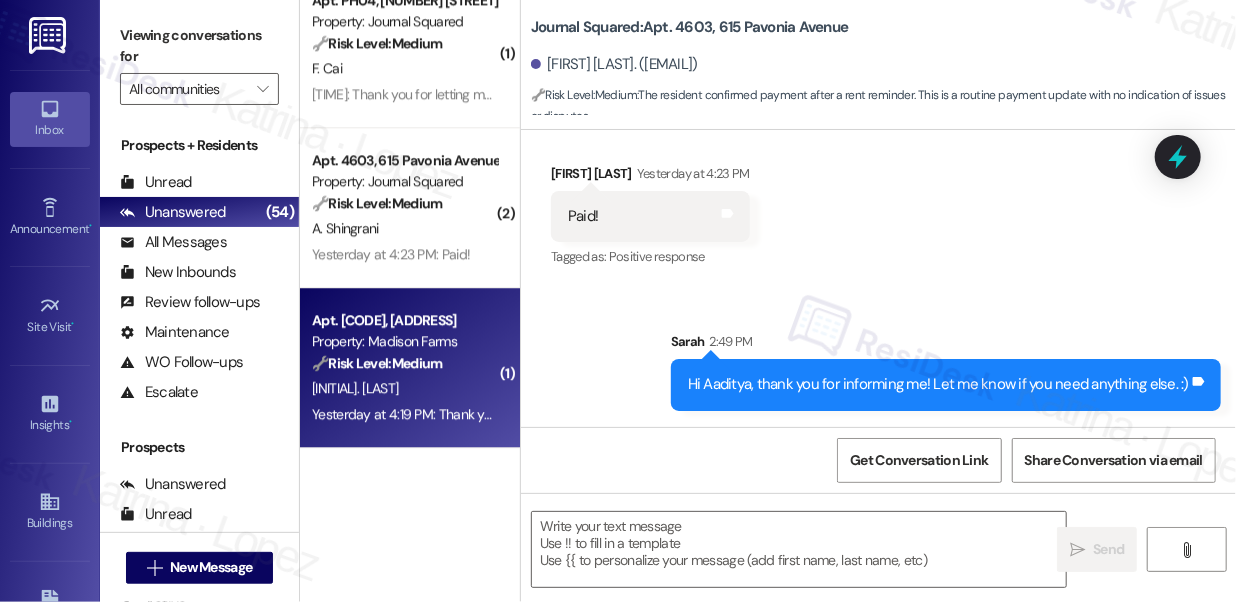 type on "Fetching suggested responses. Please feel free to read through the conversation in the meantime." 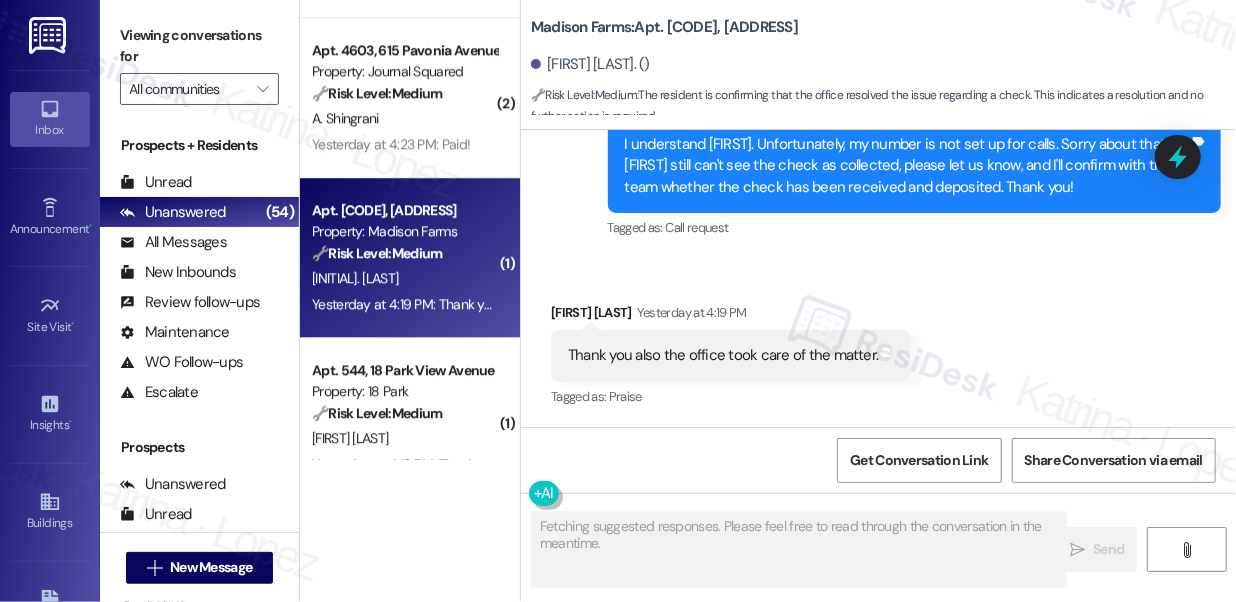 scroll, scrollTop: 2545, scrollLeft: 0, axis: vertical 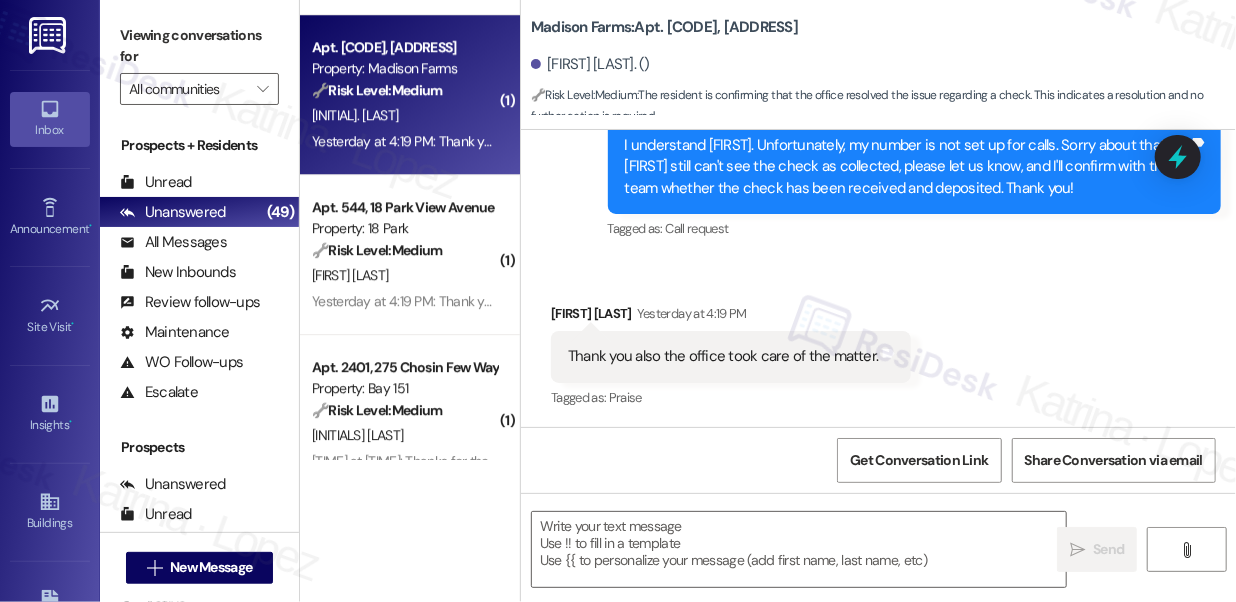 click on "Thank you also the office took care of the matter." at bounding box center (723, 356) 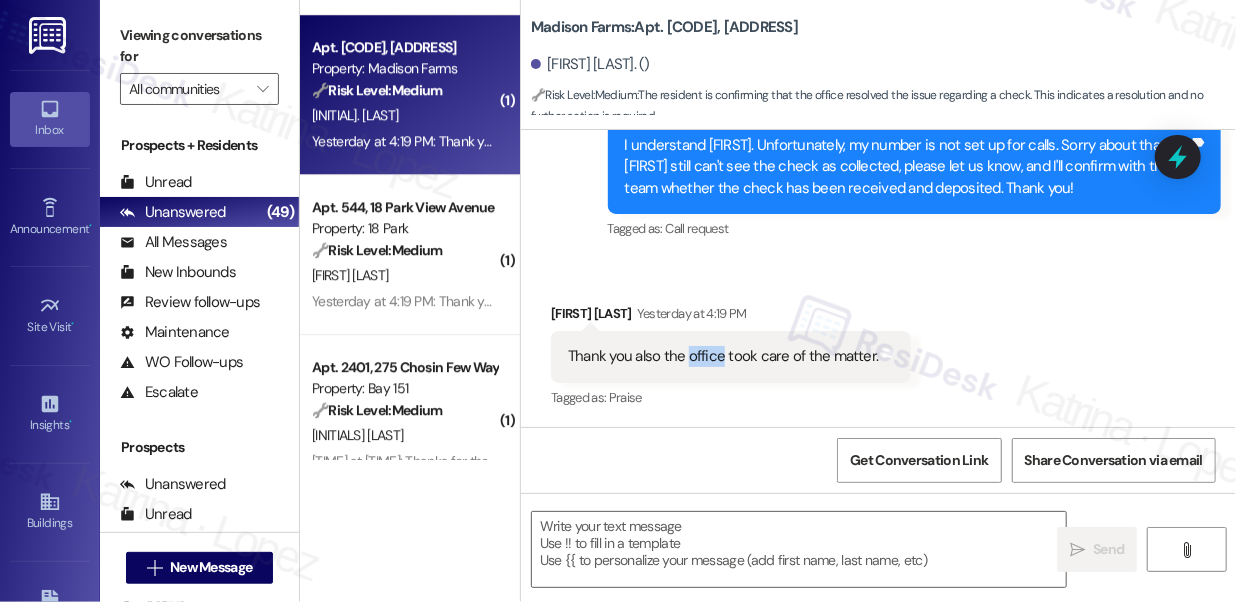 click on "Thank you also the office took care of the matter." at bounding box center [723, 356] 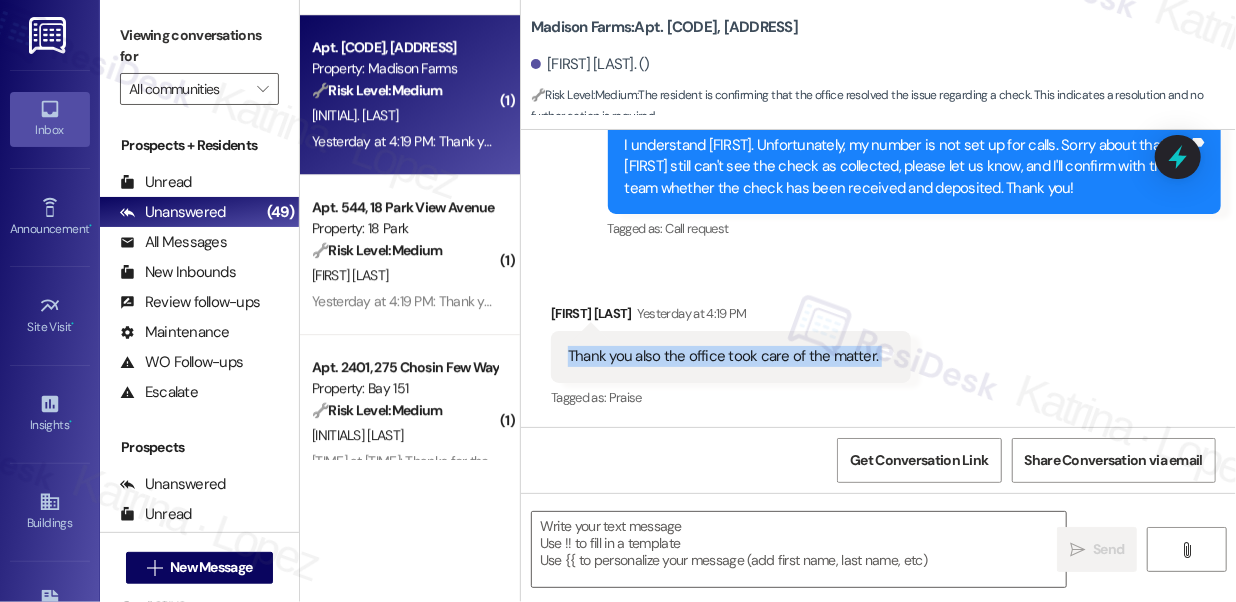 click on "Thank you also the office took care of the matter." at bounding box center [723, 356] 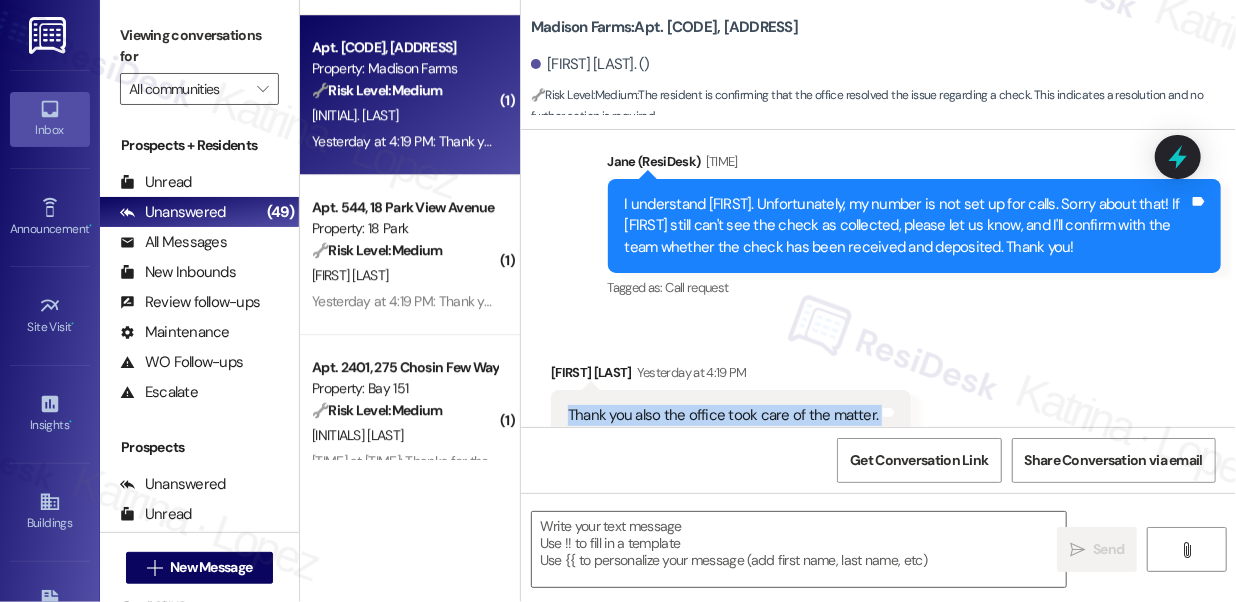 scroll, scrollTop: 807, scrollLeft: 0, axis: vertical 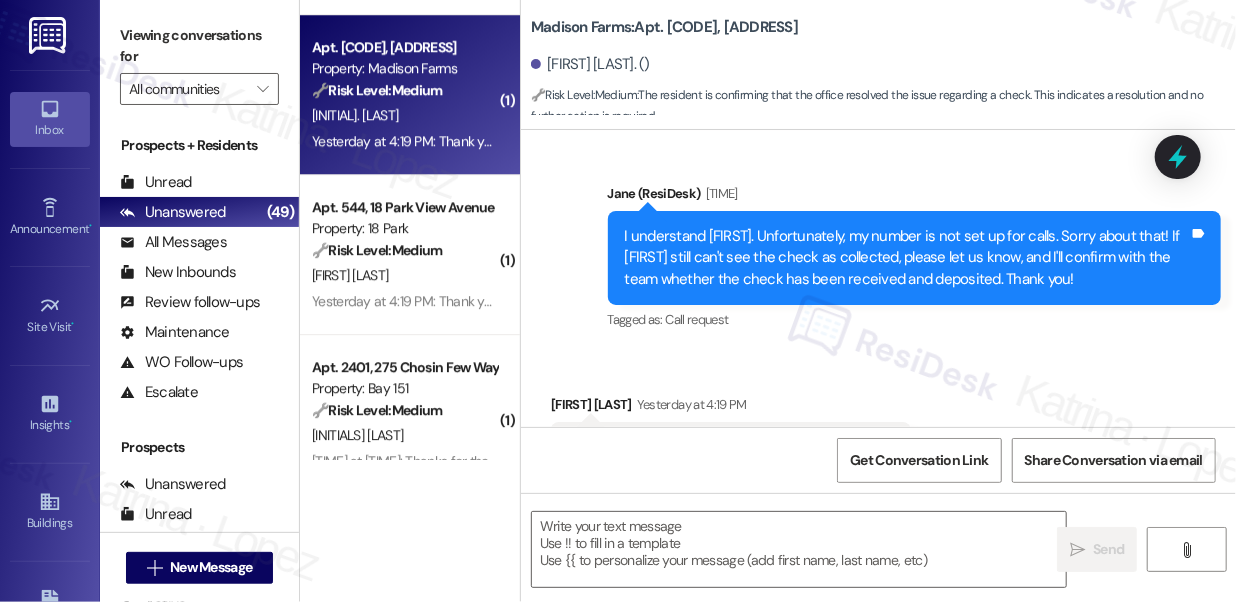click on "I understand Jesus. Unfortunately, my number is not set up for calls. Sorry about that! If Bev still can't see the check as collected, please let us know, and I'll confirm with the team whether the check has been received and deposited. Thank you!" at bounding box center (907, 258) 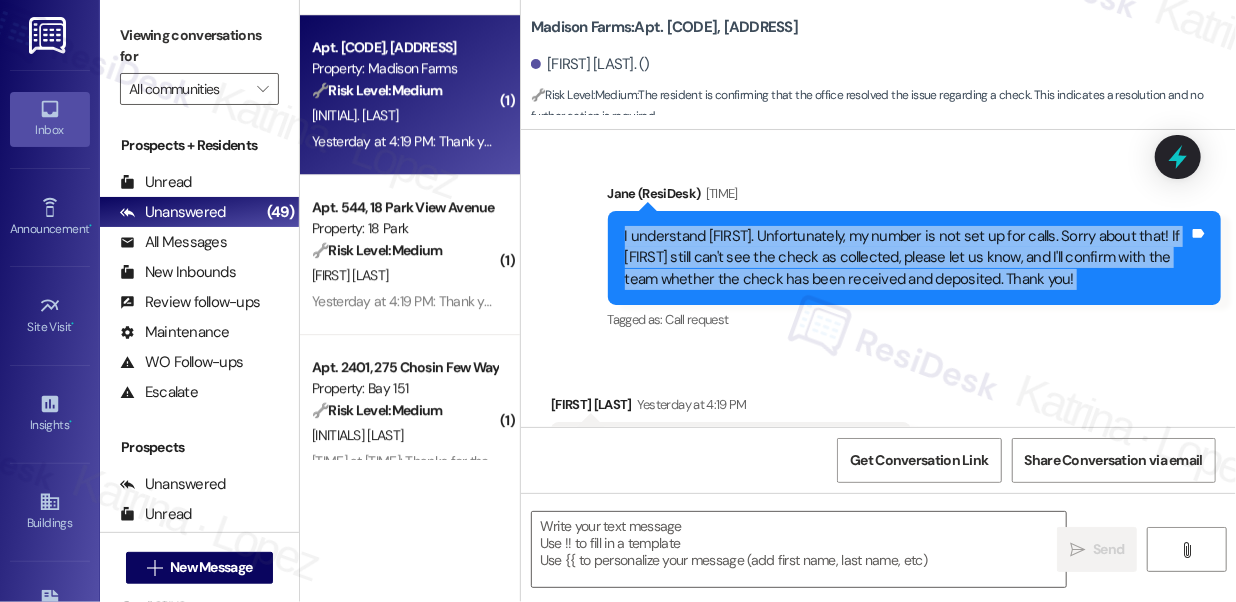 click on "I understand Jesus. Unfortunately, my number is not set up for calls. Sorry about that! If Bev still can't see the check as collected, please let us know, and I'll confirm with the team whether the check has been received and deposited. Thank you!" at bounding box center [907, 258] 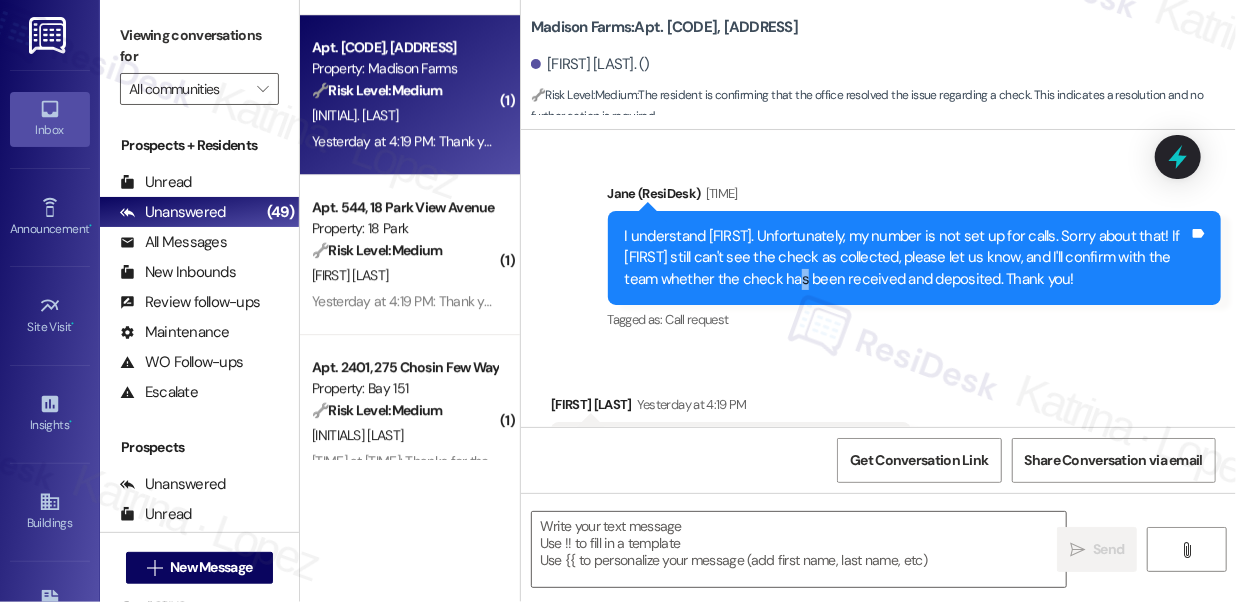 click on "I understand Jesus. Unfortunately, my number is not set up for calls. Sorry about that! If Bev still can't see the check as collected, please let us know, and I'll confirm with the team whether the check has been received and deposited. Thank you!" at bounding box center [907, 258] 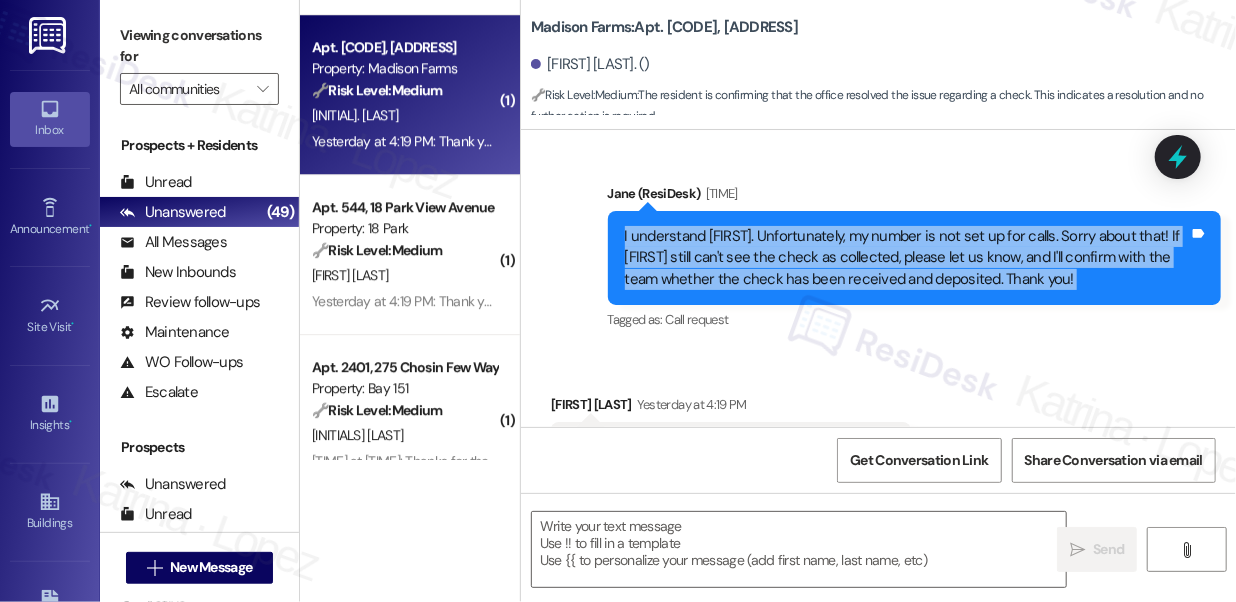 click on "I understand Jesus. Unfortunately, my number is not set up for calls. Sorry about that! If Bev still can't see the check as collected, please let us know, and I'll confirm with the team whether the check has been received and deposited. Thank you!" at bounding box center (907, 258) 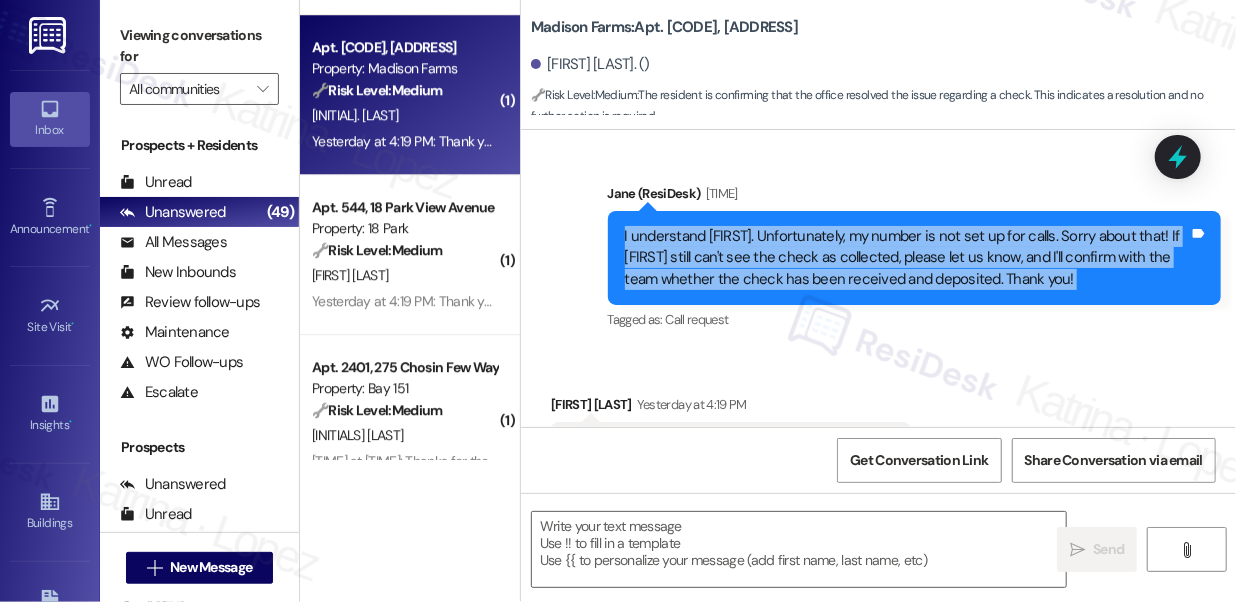 click on "I understand Jesus. Unfortunately, my number is not set up for calls. Sorry about that! If Bev still can't see the check as collected, please let us know, and I'll confirm with the team whether the check has been received and deposited. Thank you!" at bounding box center (907, 258) 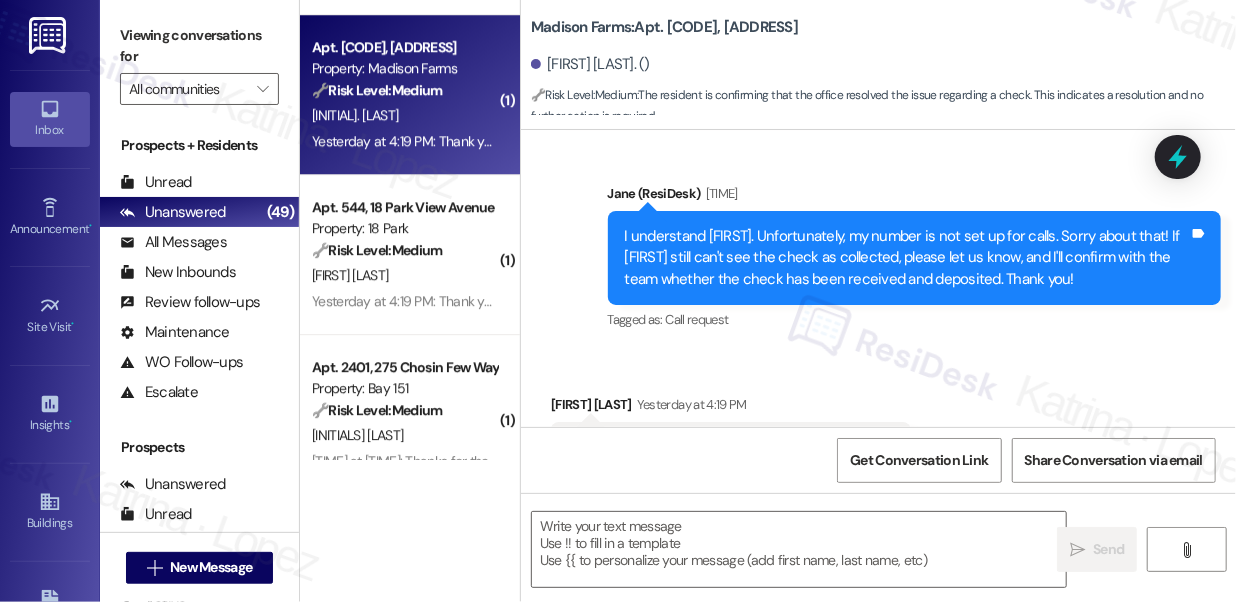 click on "I understand Jesus. Unfortunately, my number is not set up for calls. Sorry about that! If Bev still can't see the check as collected, please let us know, and I'll confirm with the team whether the check has been received and deposited. Thank you!" at bounding box center [907, 258] 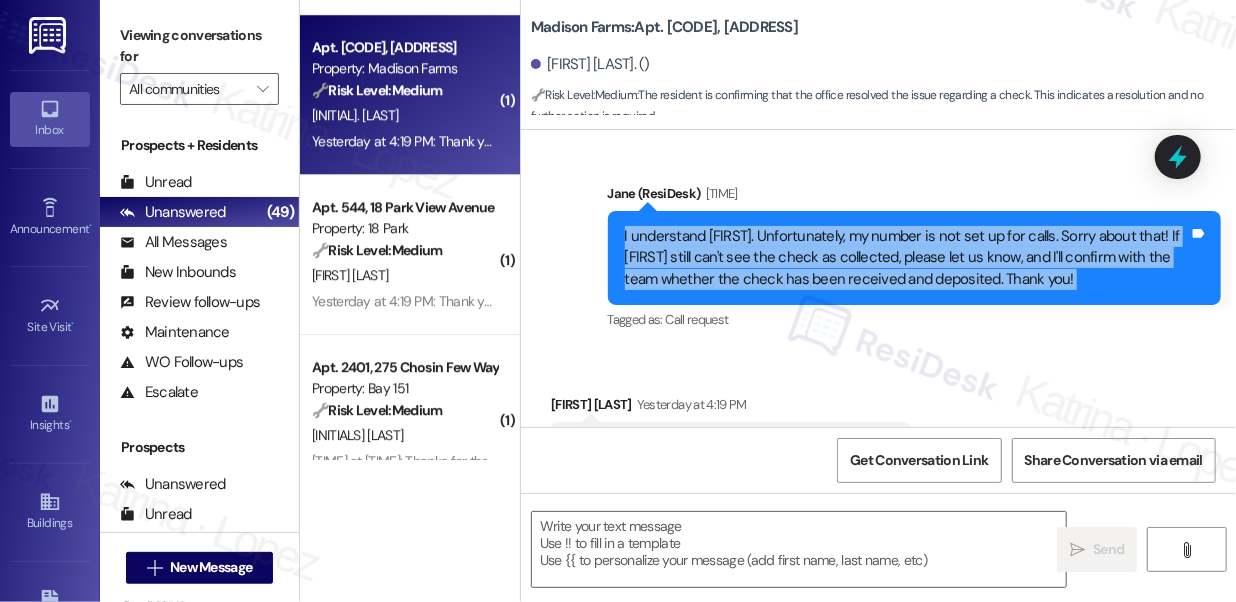 click on "I understand Jesus. Unfortunately, my number is not set up for calls. Sorry about that! If Bev still can't see the check as collected, please let us know, and I'll confirm with the team whether the check has been received and deposited. Thank you!" at bounding box center (907, 258) 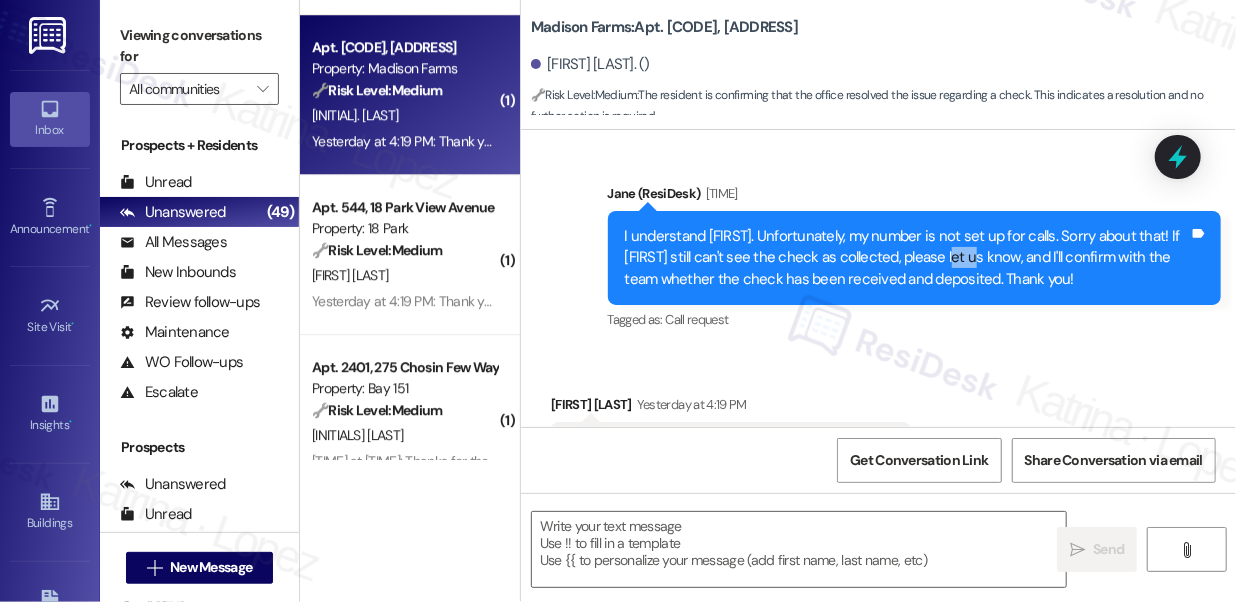 click on "I understand Jesus. Unfortunately, my number is not set up for calls. Sorry about that! If Bev still can't see the check as collected, please let us know, and I'll confirm with the team whether the check has been received and deposited. Thank you!" at bounding box center [907, 258] 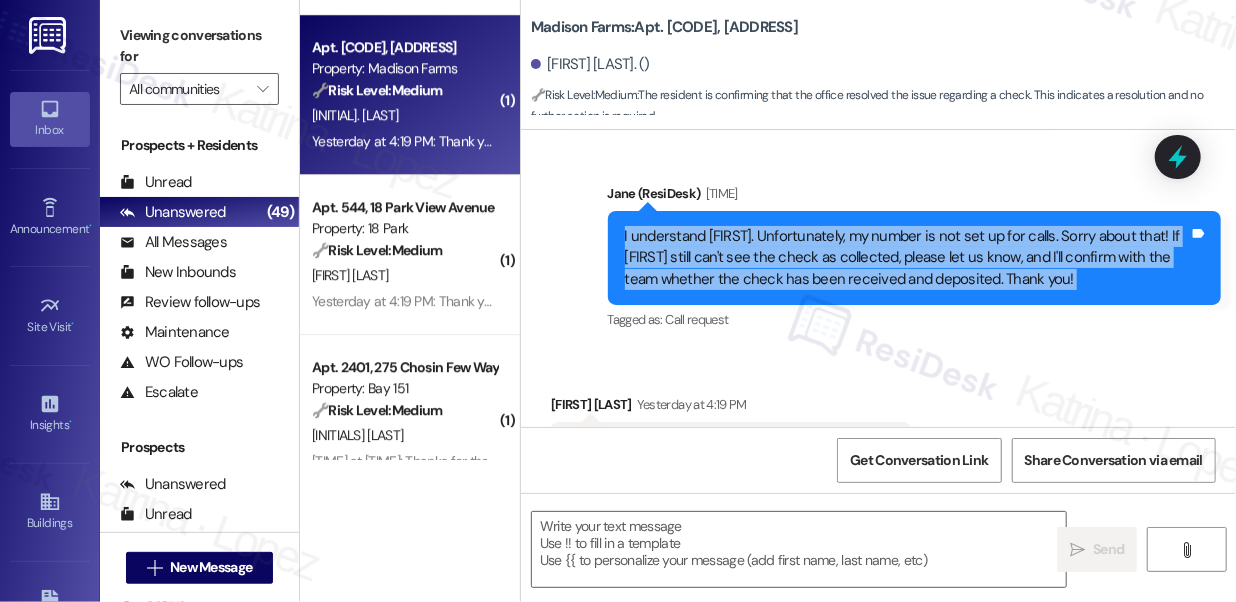 click on "I understand Jesus. Unfortunately, my number is not set up for calls. Sorry about that! If Bev still can't see the check as collected, please let us know, and I'll confirm with the team whether the check has been received and deposited. Thank you!" at bounding box center (907, 258) 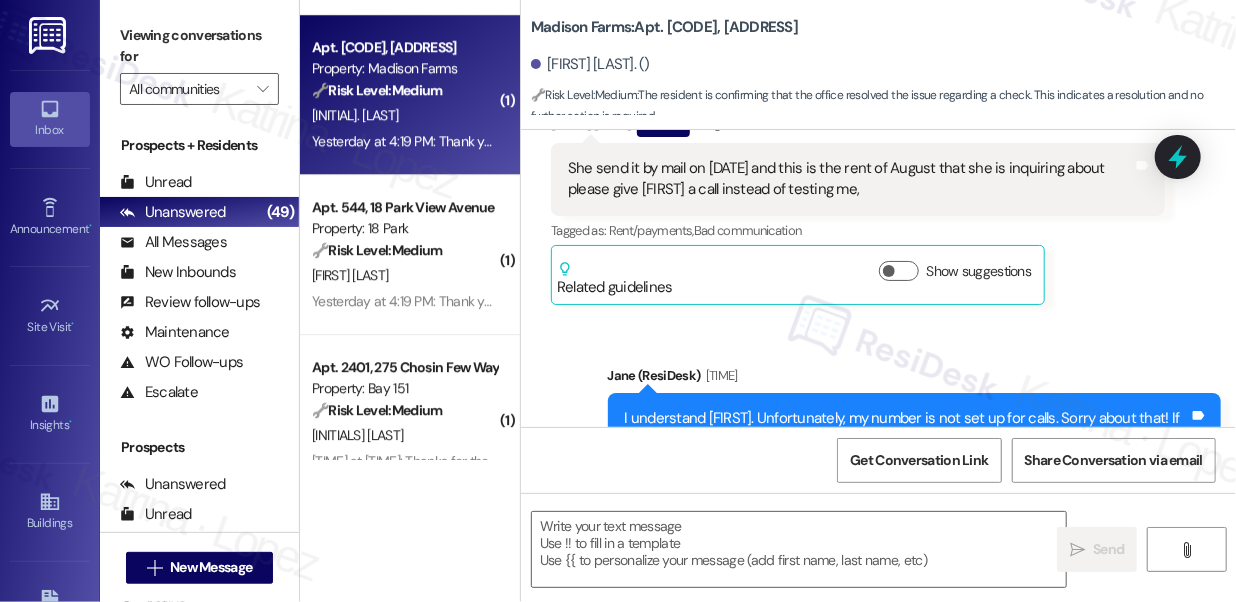 click on "She send it by mail on july019 and this is the rent of August that she is inquiring about please  give Beverly a call instead of testing me," at bounding box center [850, 179] 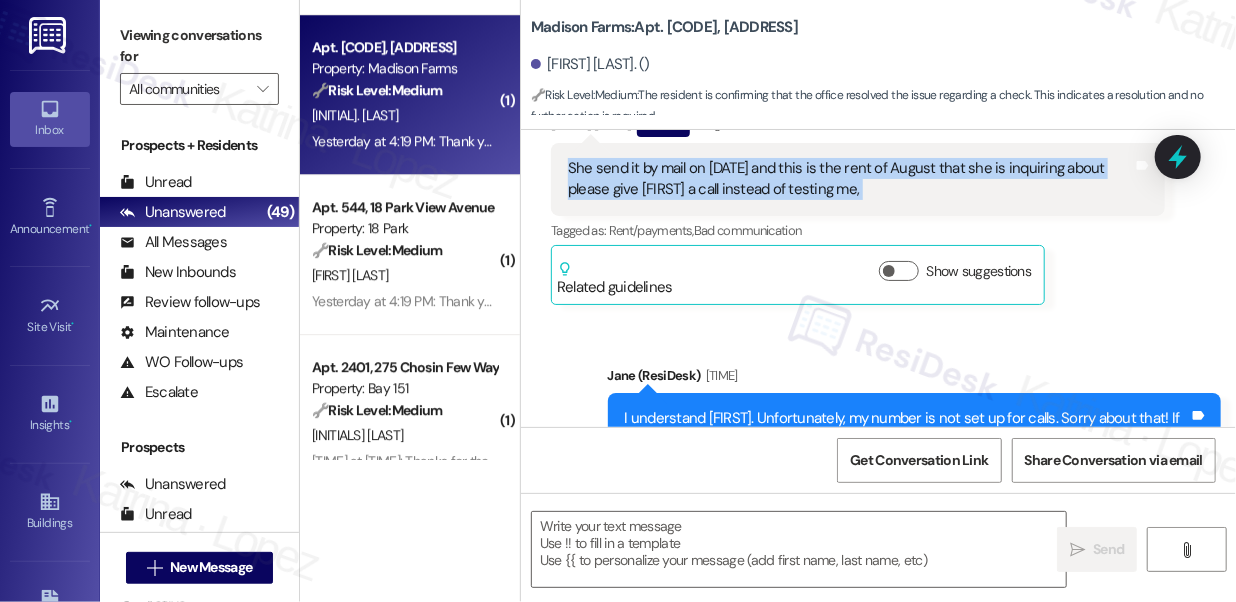 click on "She send it by mail on july019 and this is the rent of August that she is inquiring about please  give Beverly a call instead of testing me," at bounding box center (850, 179) 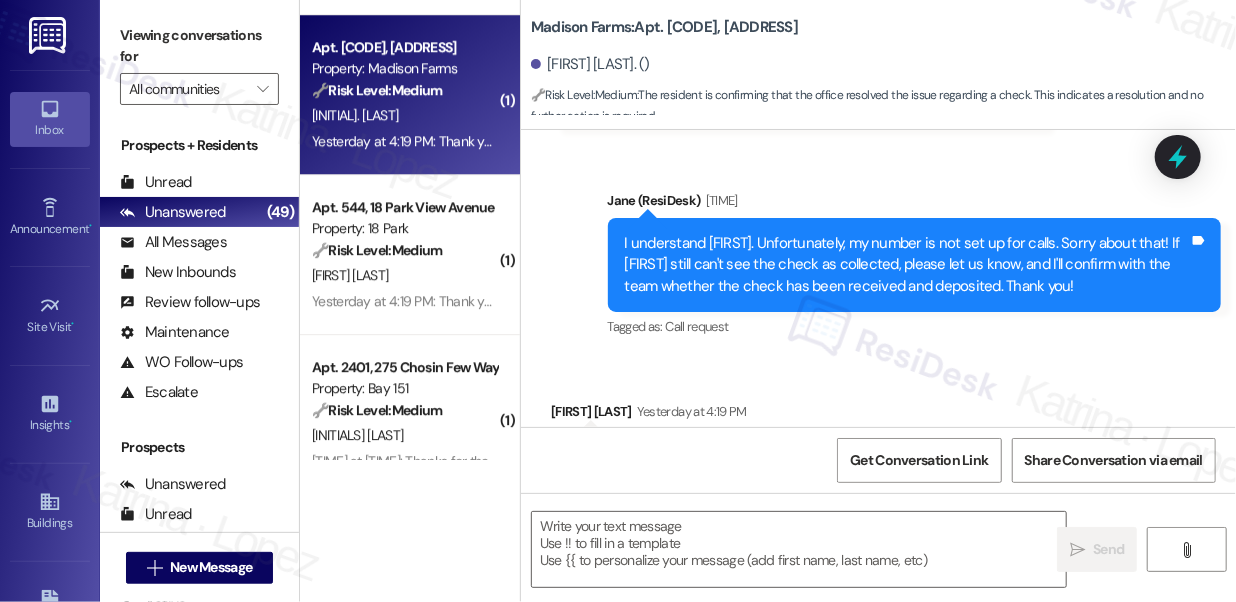 scroll, scrollTop: 898, scrollLeft: 0, axis: vertical 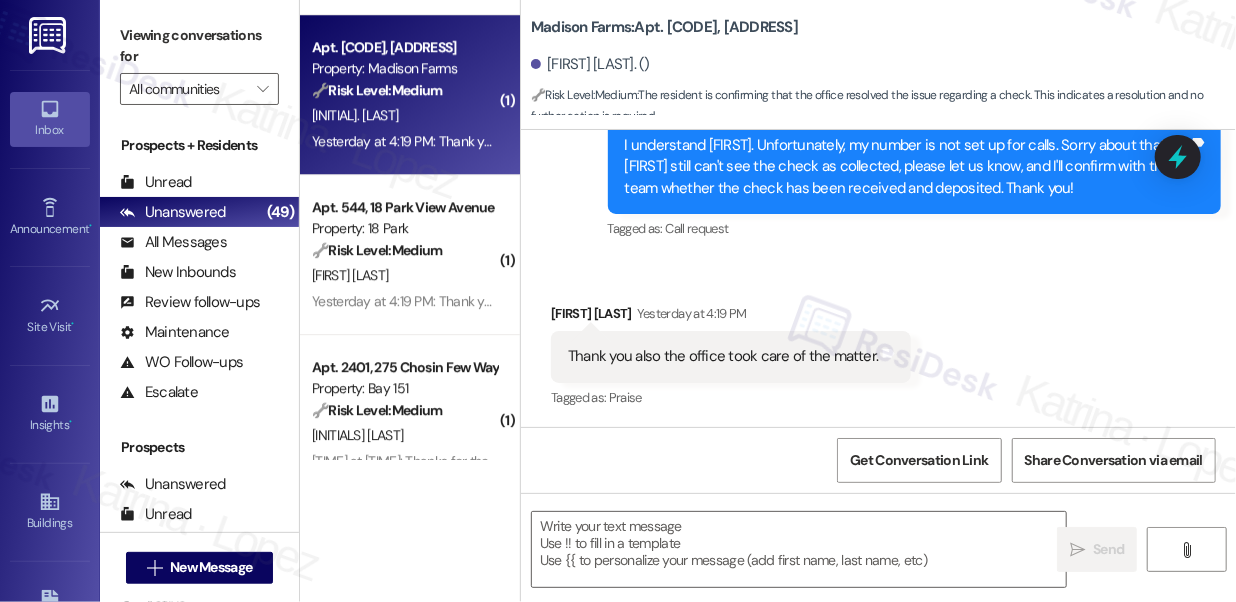 click on "Thank you also the office took care of the matter." at bounding box center [723, 356] 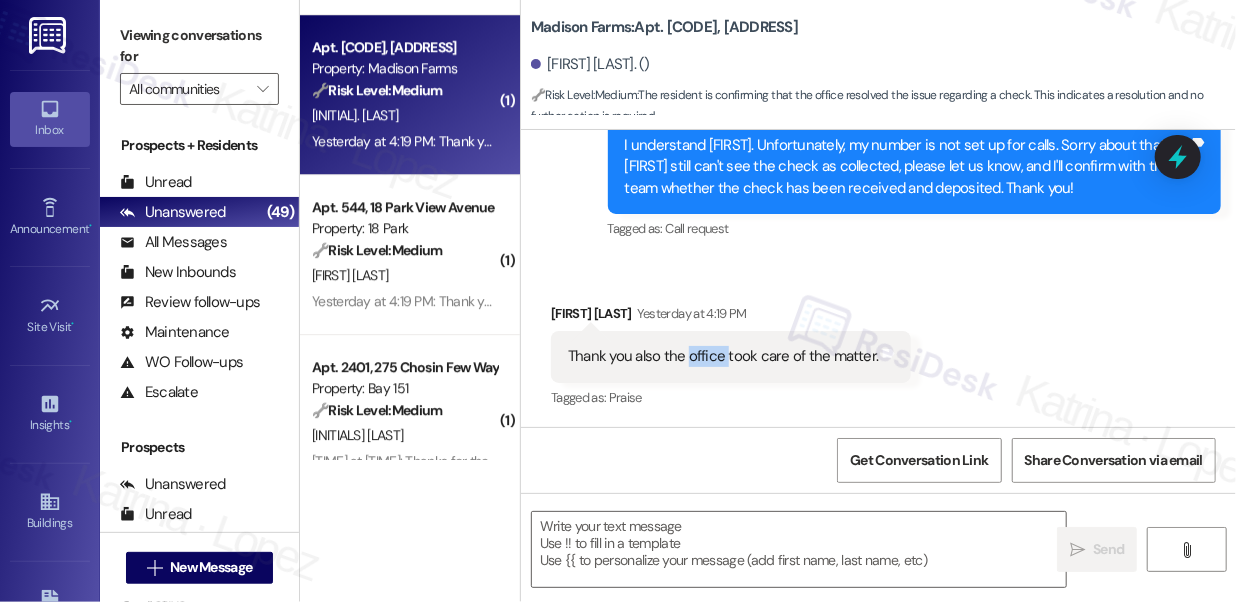 click on "Thank you also the office took care of the matter." at bounding box center (723, 356) 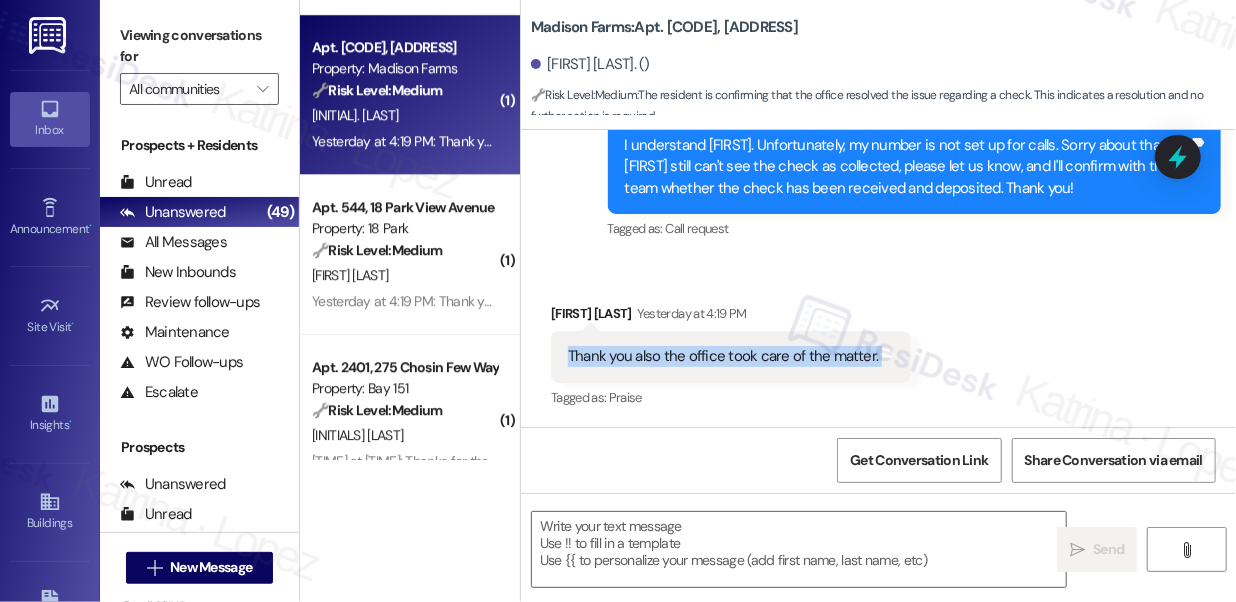 click on "Thank you also the office took care of the matter." at bounding box center (723, 356) 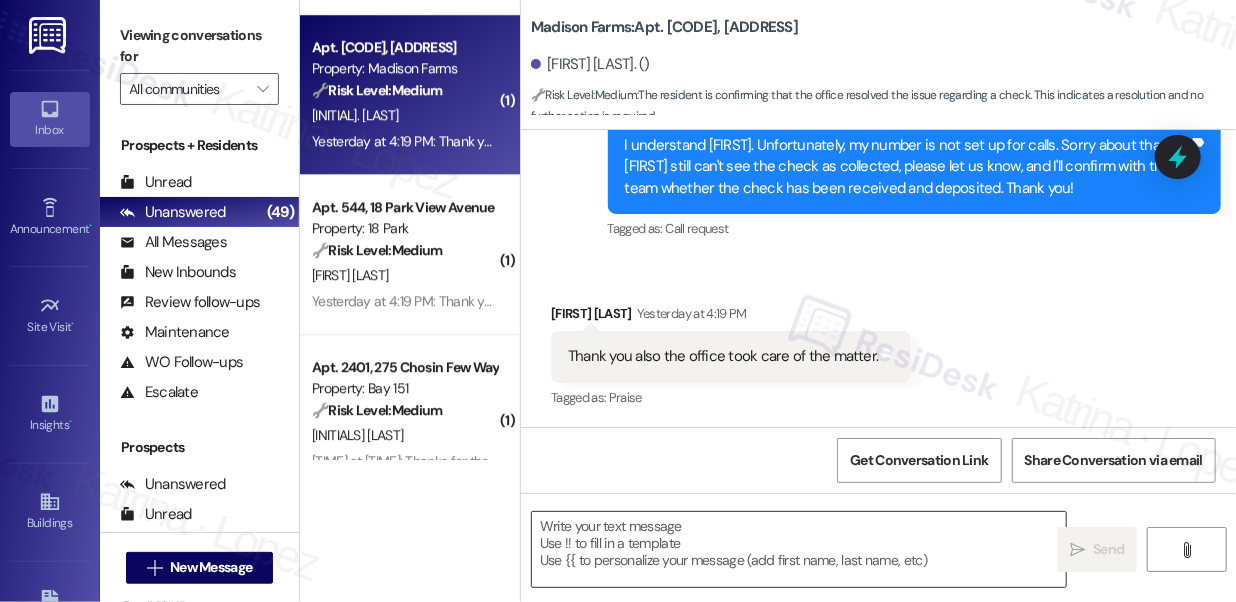 click at bounding box center (799, 549) 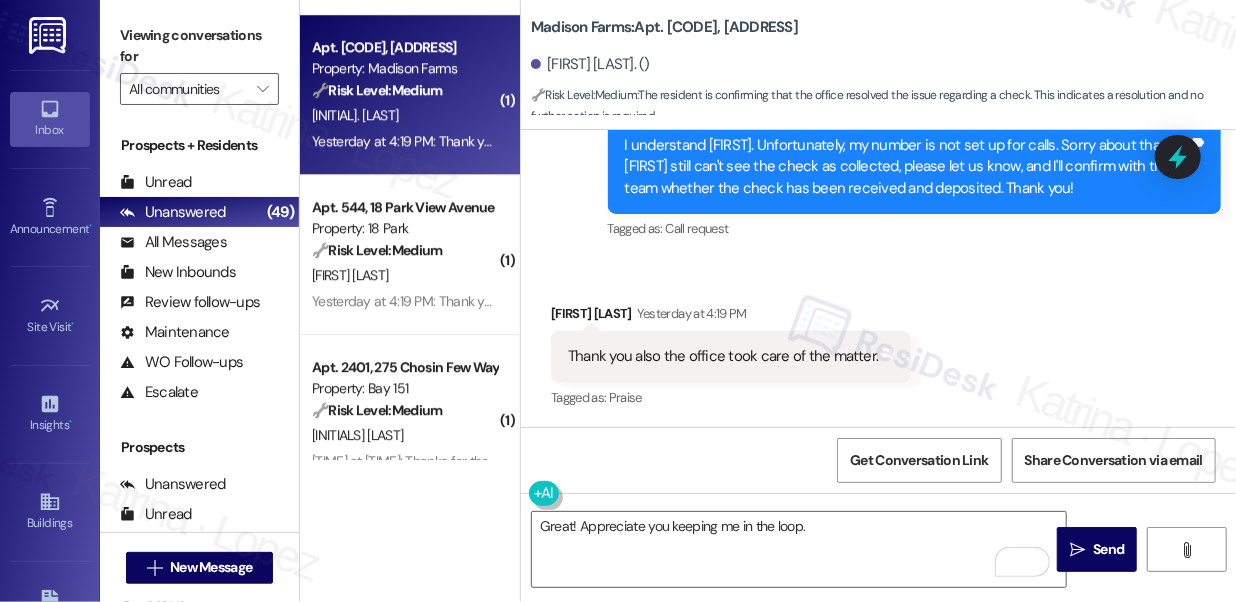click on "Viewing conversations for" at bounding box center [199, 46] 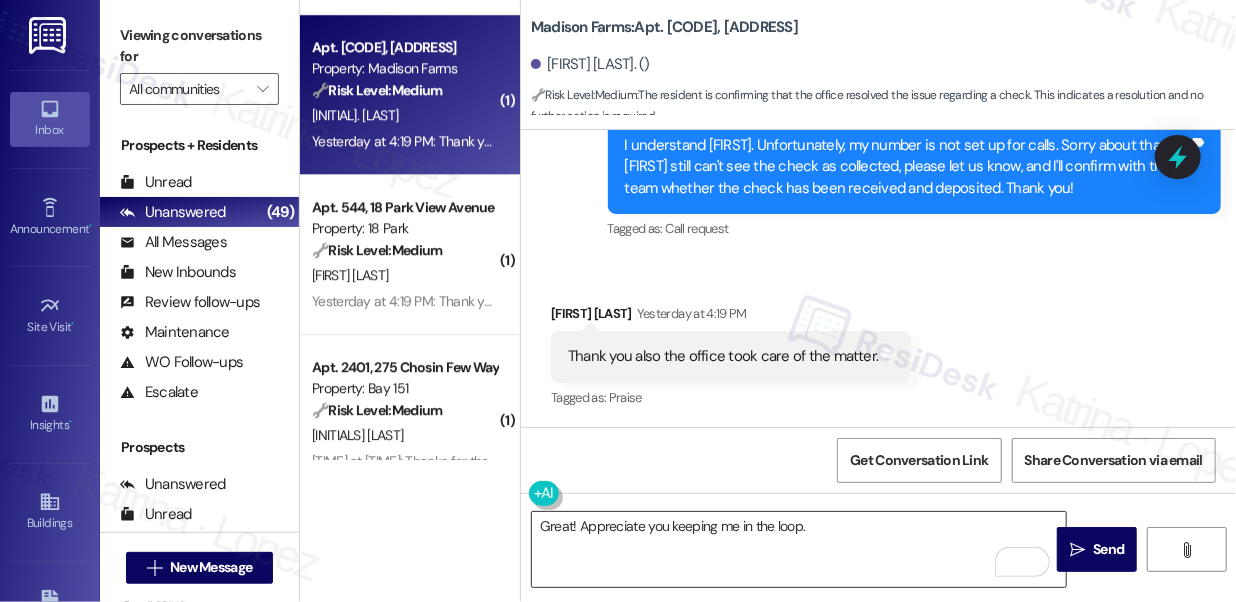 click on "Great! Appreciate you keeping me in the loop." at bounding box center (799, 549) 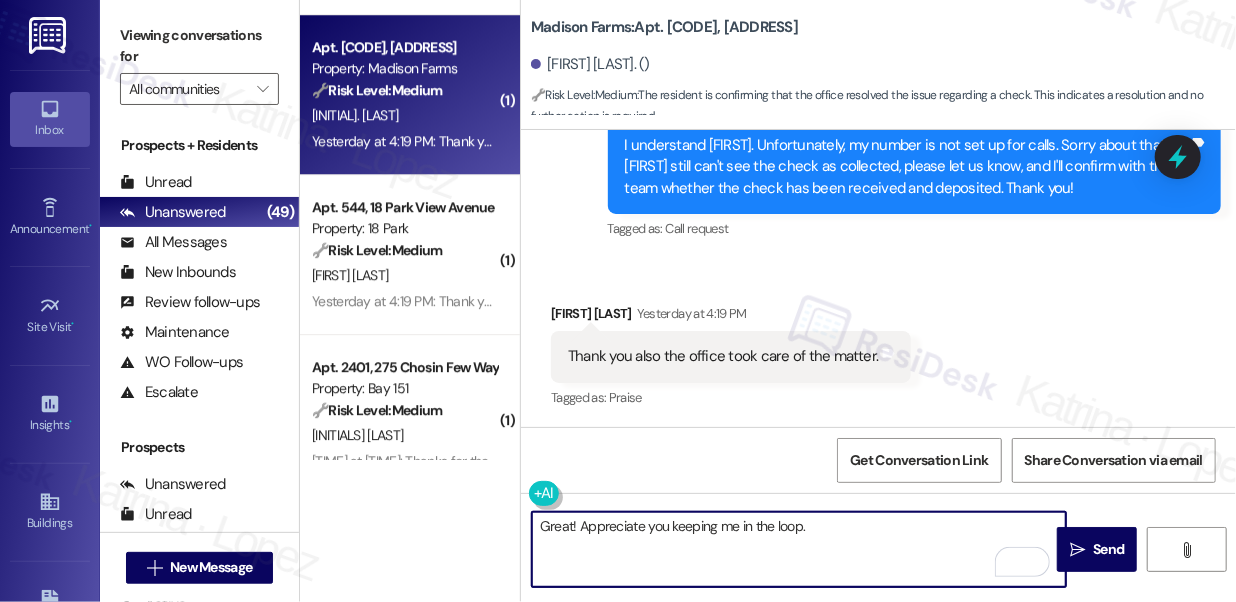 paste on "If you have any other questions or concerns, feel free to reach out. Have a great rest of the day!" 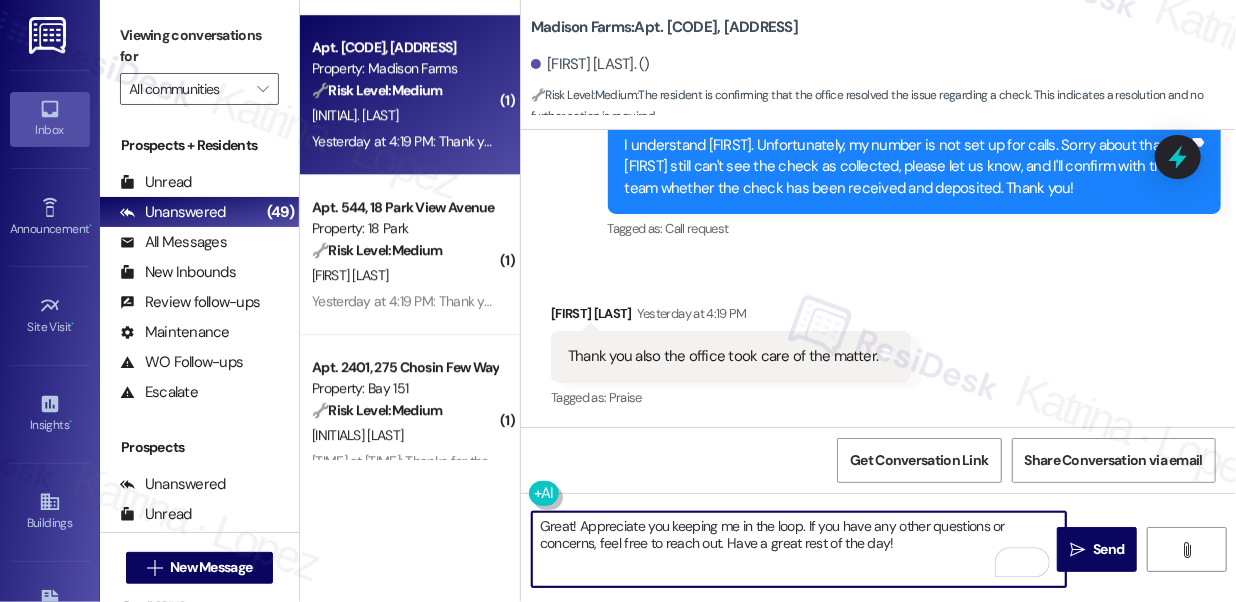 type on "Great! Appreciate you keeping me in the loop. If you have any other questions or concerns, feel free to reach out. Have a great rest of the day!" 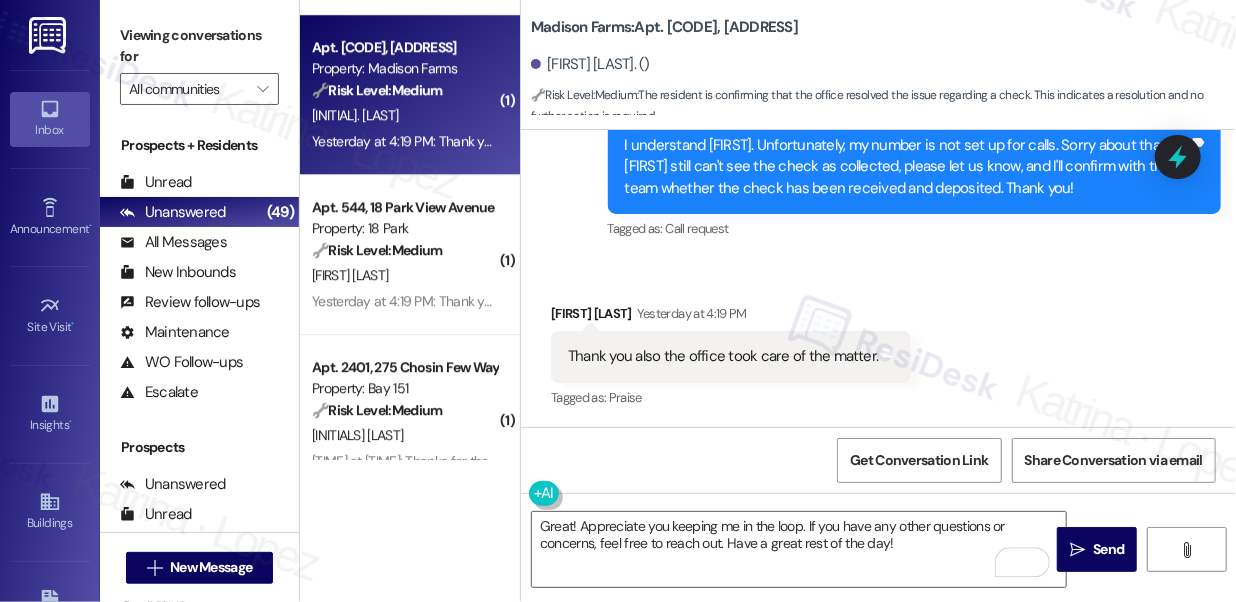 click on "Jesus Borges Yesterday at 4:19 PM" at bounding box center (731, 317) 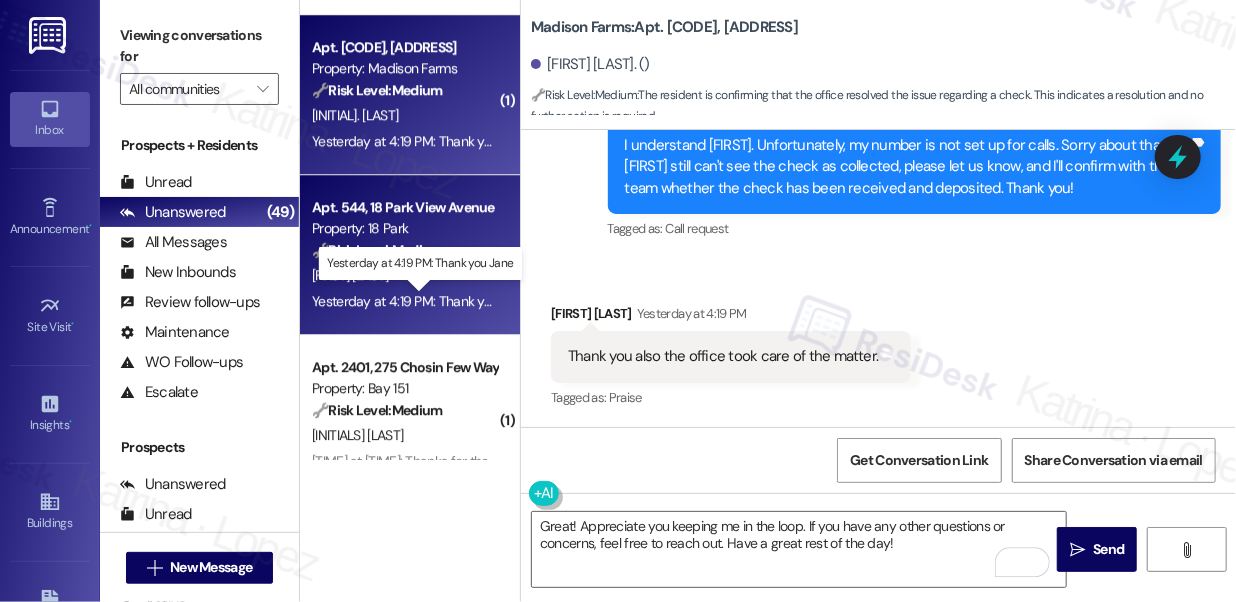 click on "Yesterday at 4:19 PM: Thank you Jane  Yesterday at 4:19 PM: Thank you Jane" at bounding box center (421, 301) 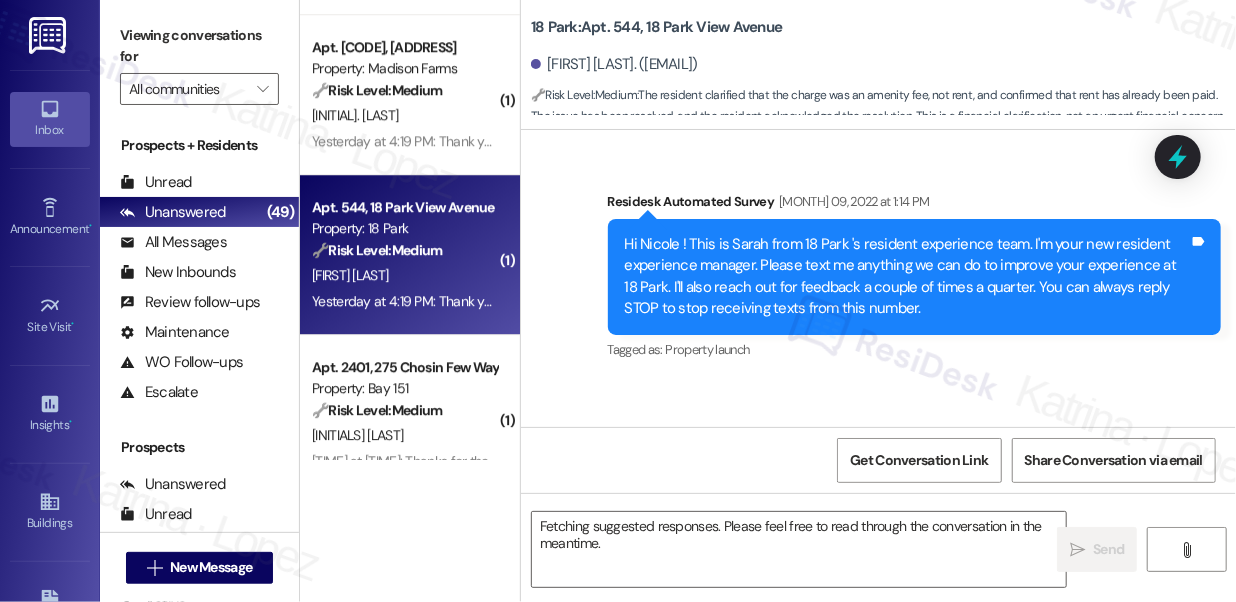 scroll, scrollTop: 13218, scrollLeft: 0, axis: vertical 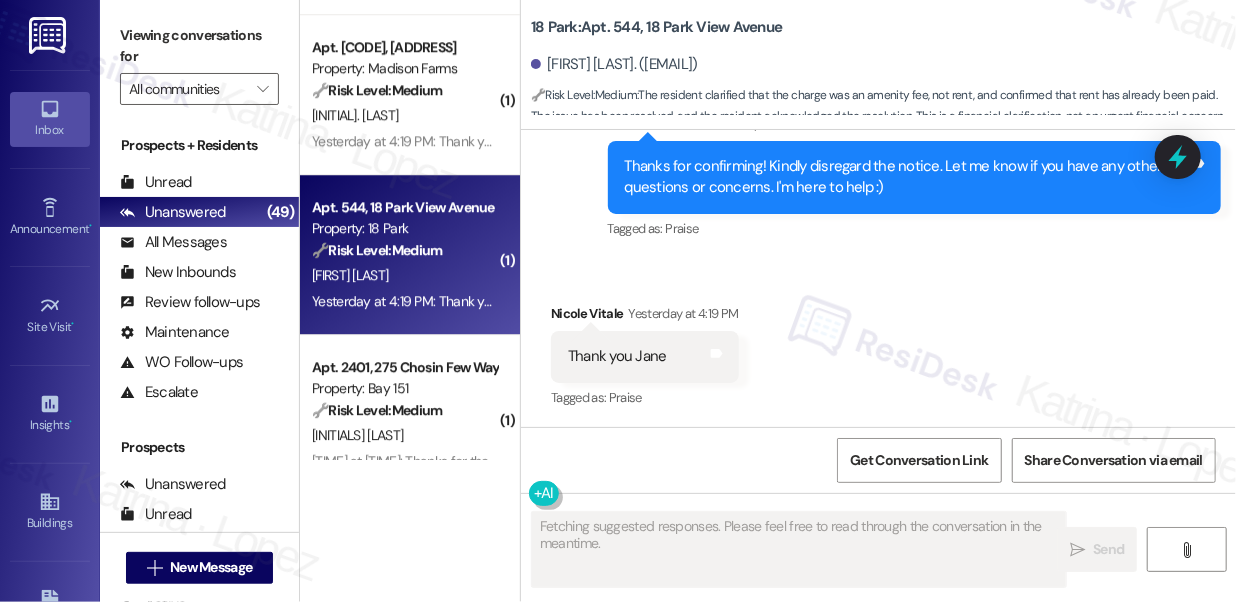 click on "Thanks for confirming! Kindly disregard the notice. Let me know if you have any other questions or concerns. I'm here to help :)" at bounding box center [907, 177] 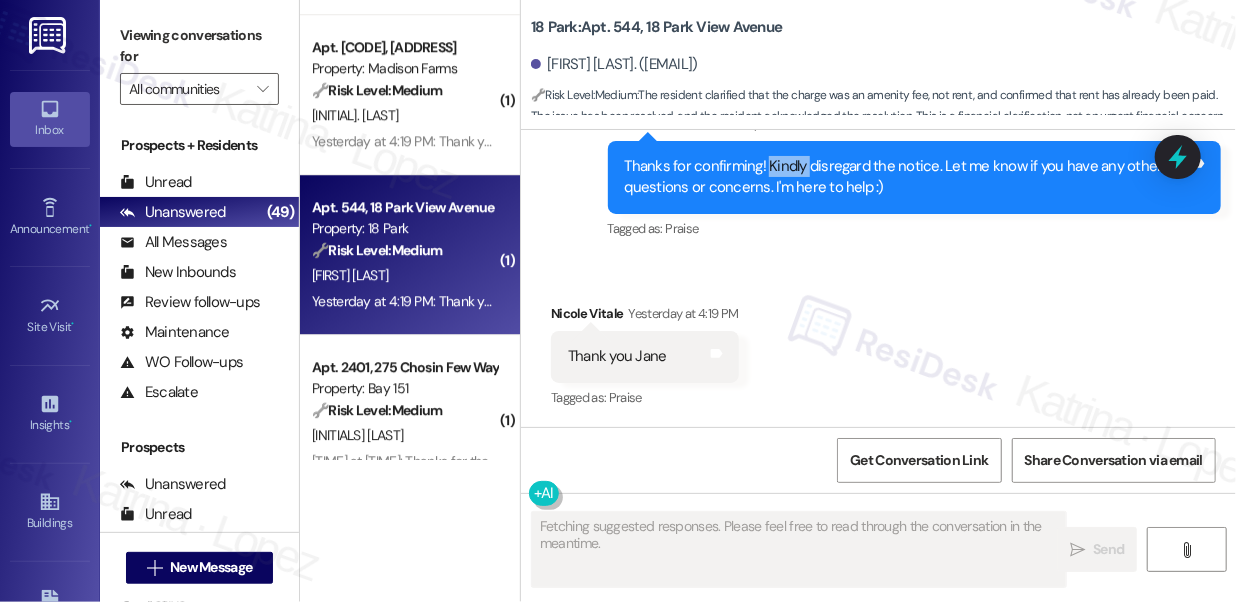 click on "Thanks for confirming! Kindly disregard the notice. Let me know if you have any other questions or concerns. I'm here to help :)" at bounding box center [907, 177] 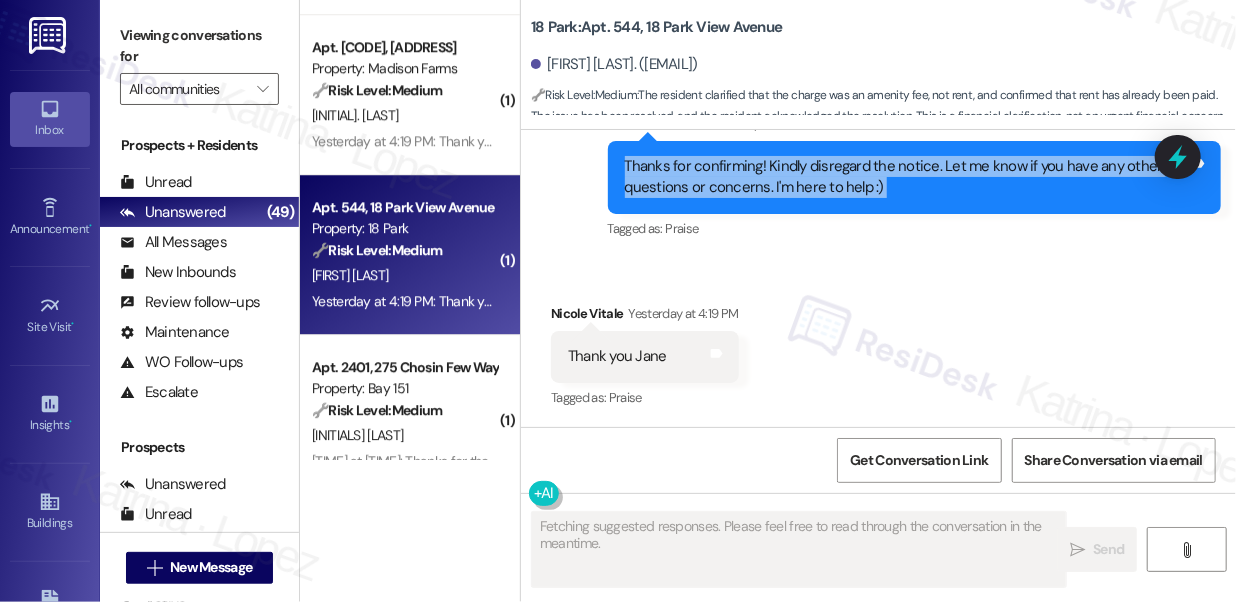 click on "Thanks for confirming! Kindly disregard the notice. Let me know if you have any other questions or concerns. I'm here to help :)" at bounding box center (907, 177) 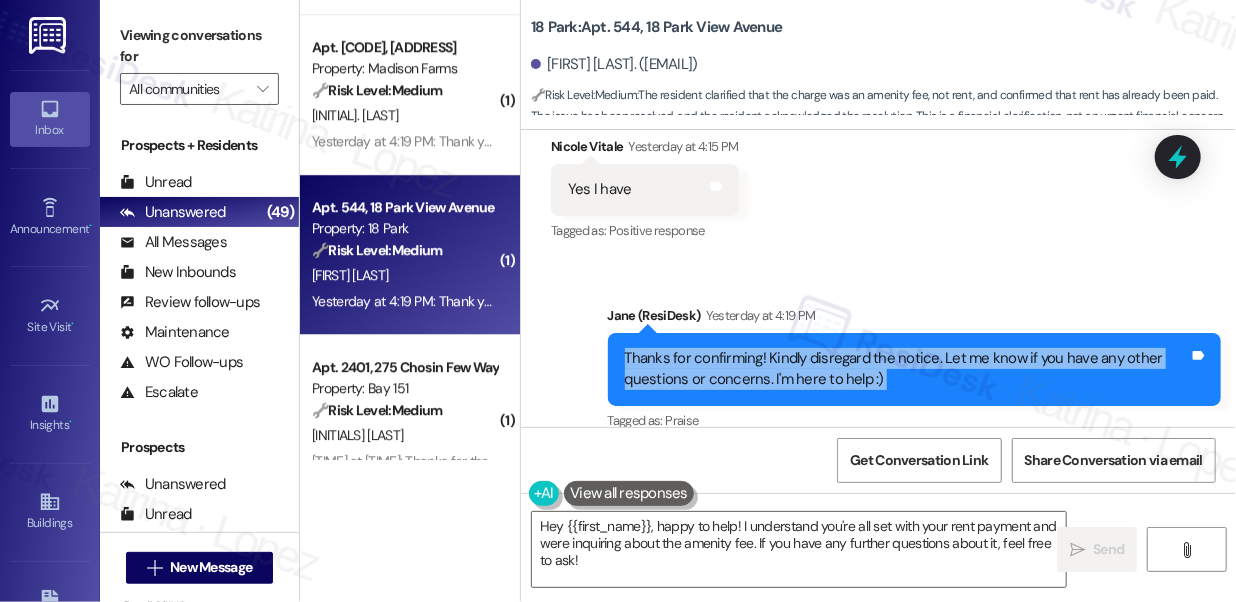 scroll, scrollTop: 13218, scrollLeft: 0, axis: vertical 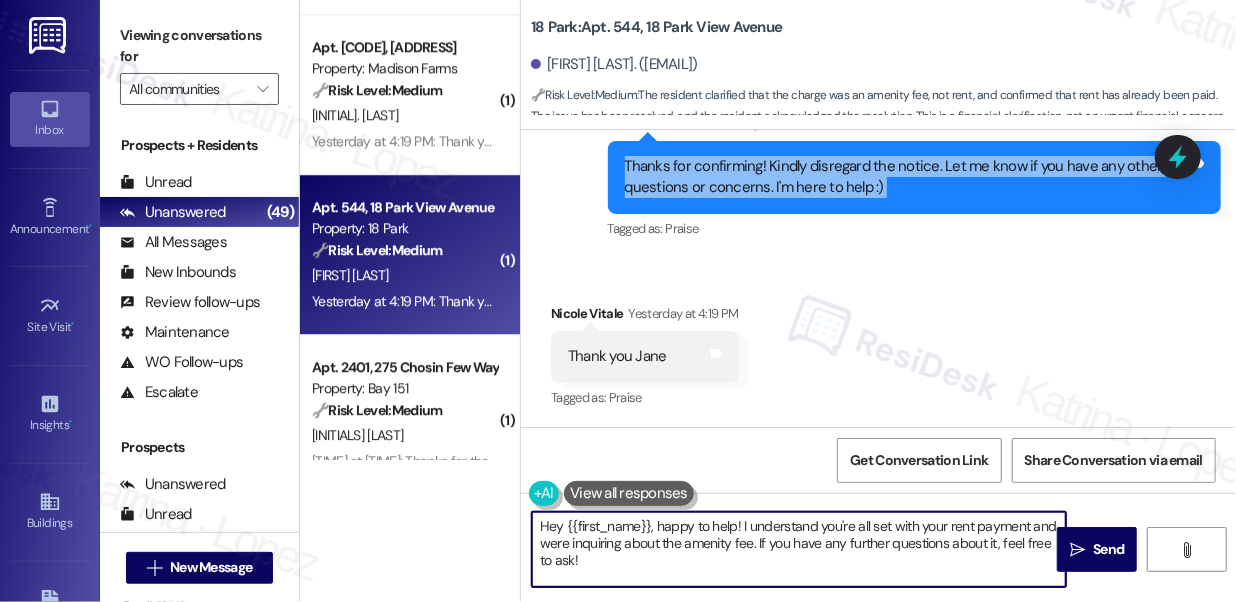 click on "Hey {{first_name}}, happy to help! I understand you're all set with your rent payment and were inquiring about the amenity fee. If you have any further questions about it, feel free to ask!" at bounding box center [799, 549] 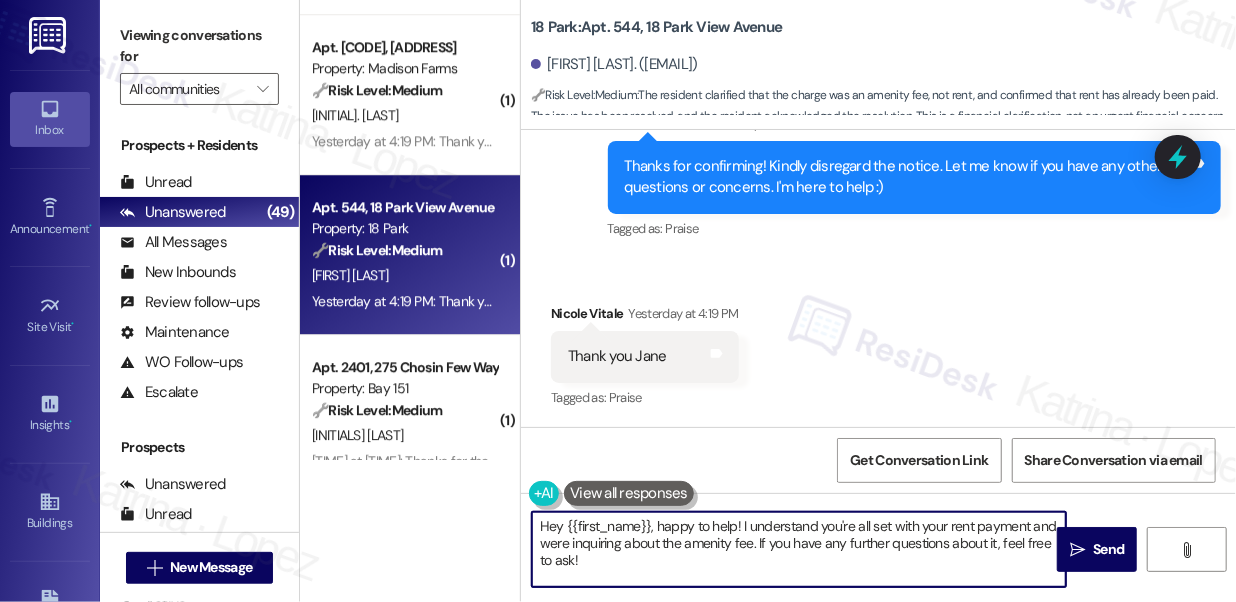 click on "Hey {{first_name}}, happy to help! I understand you're all set with your rent payment and were inquiring about the amenity fee. If you have any further questions about it, feel free to ask!" at bounding box center (799, 549) 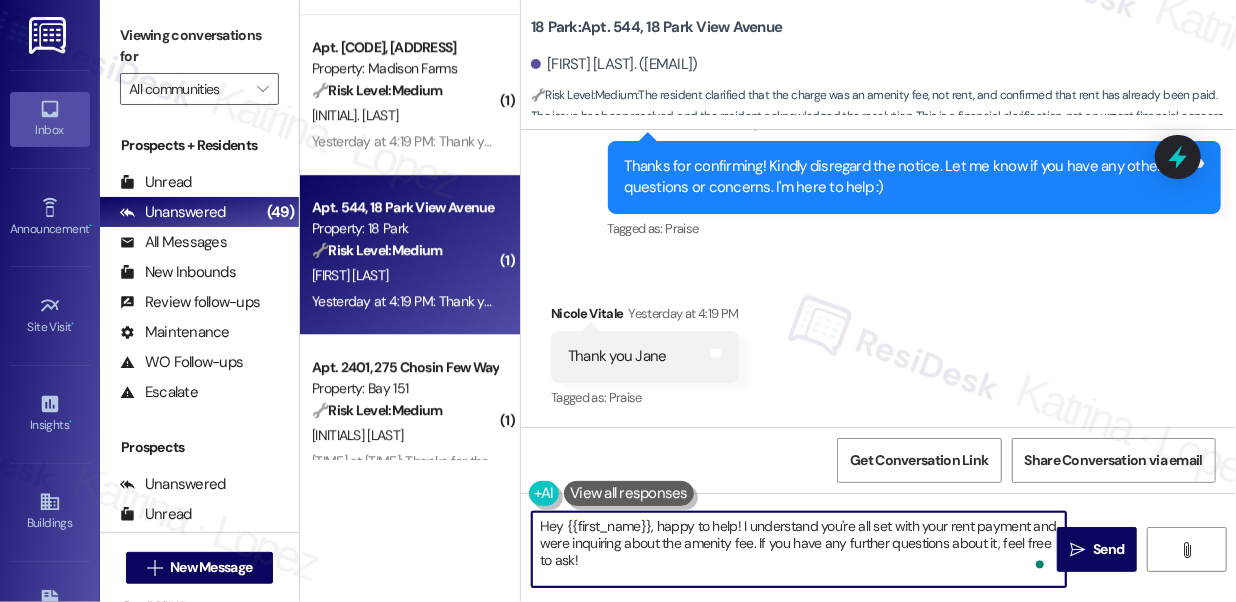 click on "Hey {{first_name}}, happy to help! I understand you're all set with your rent payment and were inquiring about the amenity fee. If you have any further questions about it, feel free to ask!" at bounding box center (799, 549) 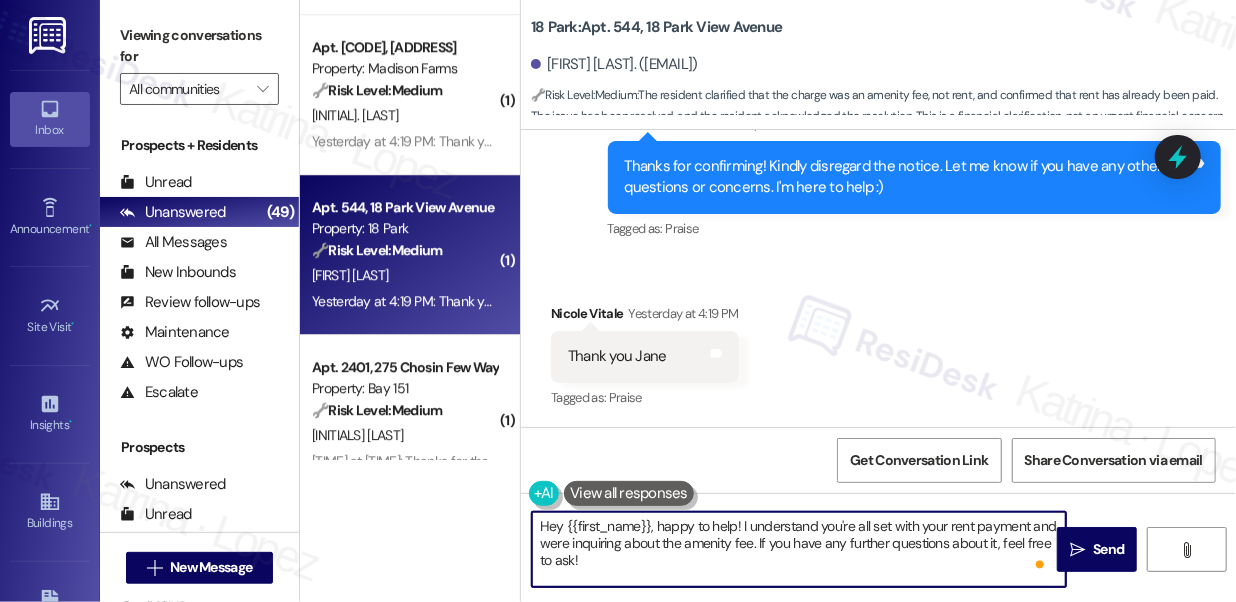 drag, startPoint x: 750, startPoint y: 543, endPoint x: 506, endPoint y: 505, distance: 246.94128 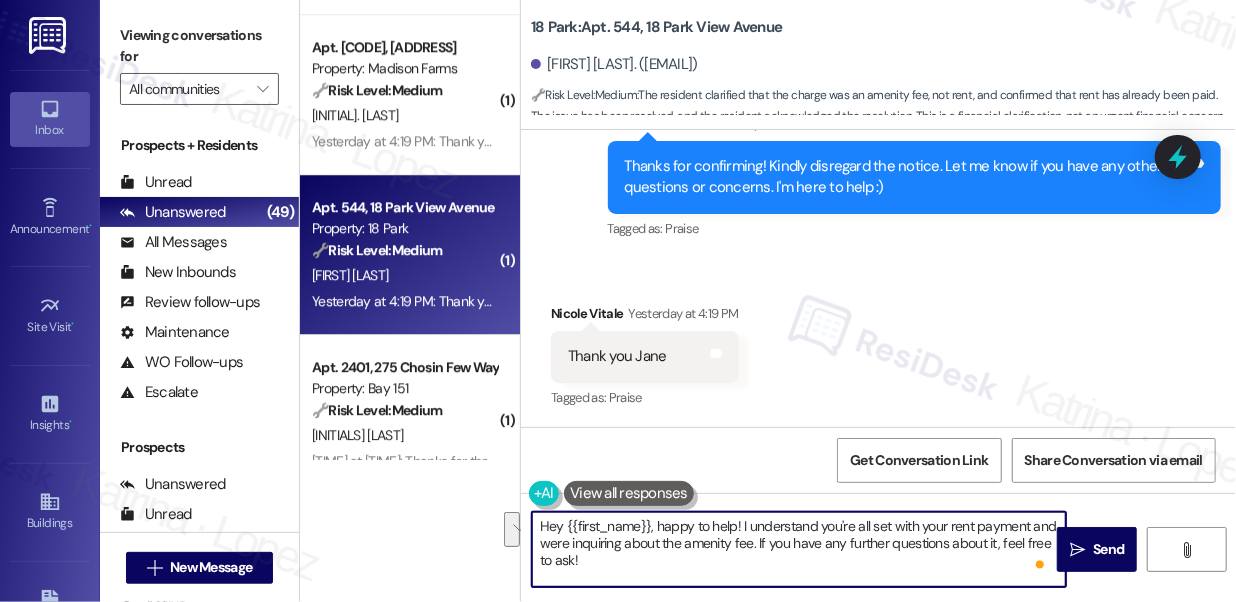 click on "Hey {{first_name}}, happy to help! I understand you're all set with your rent payment and were inquiring about the amenity fee. If you have any further questions about it, feel free to ask!" at bounding box center [799, 549] 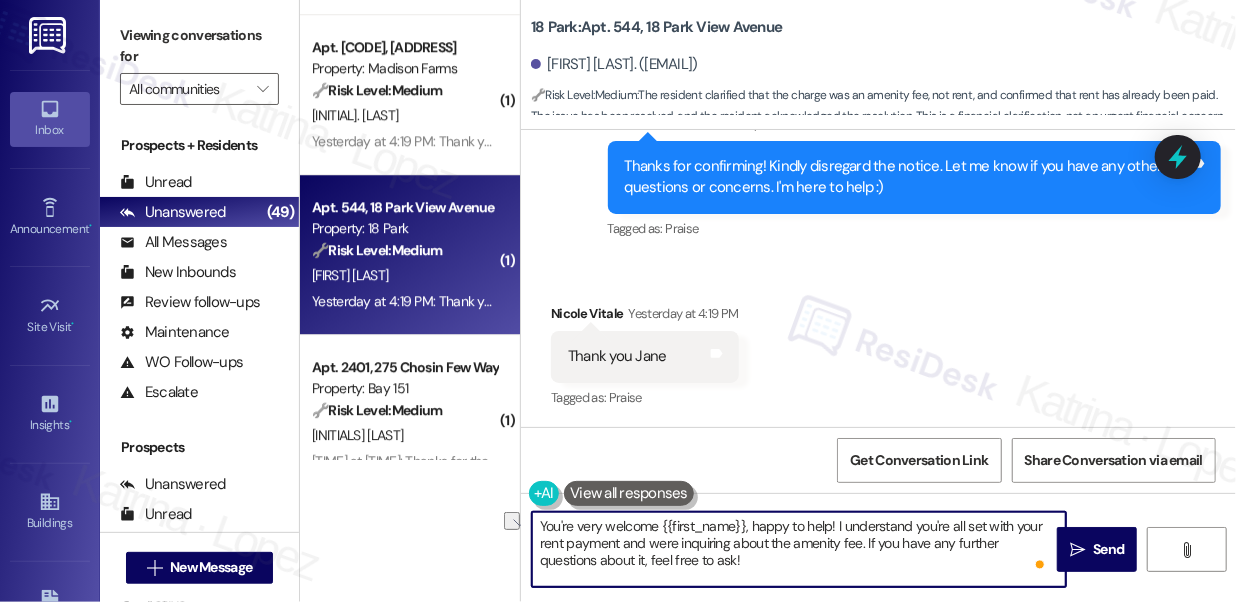 drag, startPoint x: 745, startPoint y: 528, endPoint x: 827, endPoint y: 510, distance: 83.95237 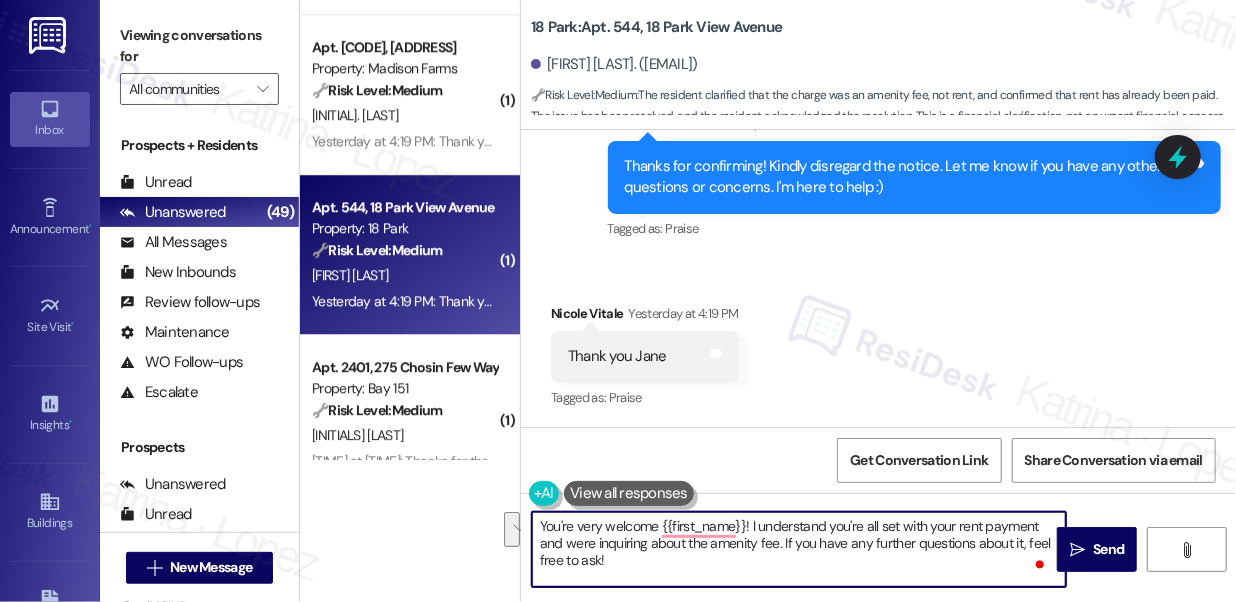 drag, startPoint x: 784, startPoint y: 543, endPoint x: 755, endPoint y: 516, distance: 39.623226 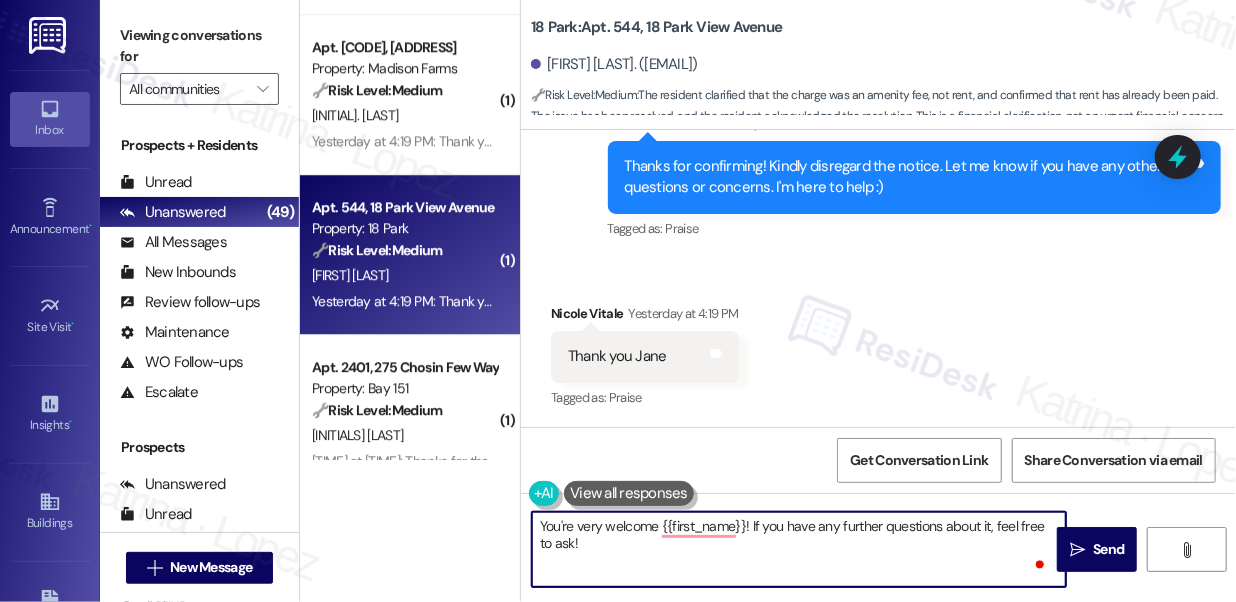 click on "You're very welcome {{first_name}}! If you have any further questions about it, feel free to ask!" at bounding box center [799, 549] 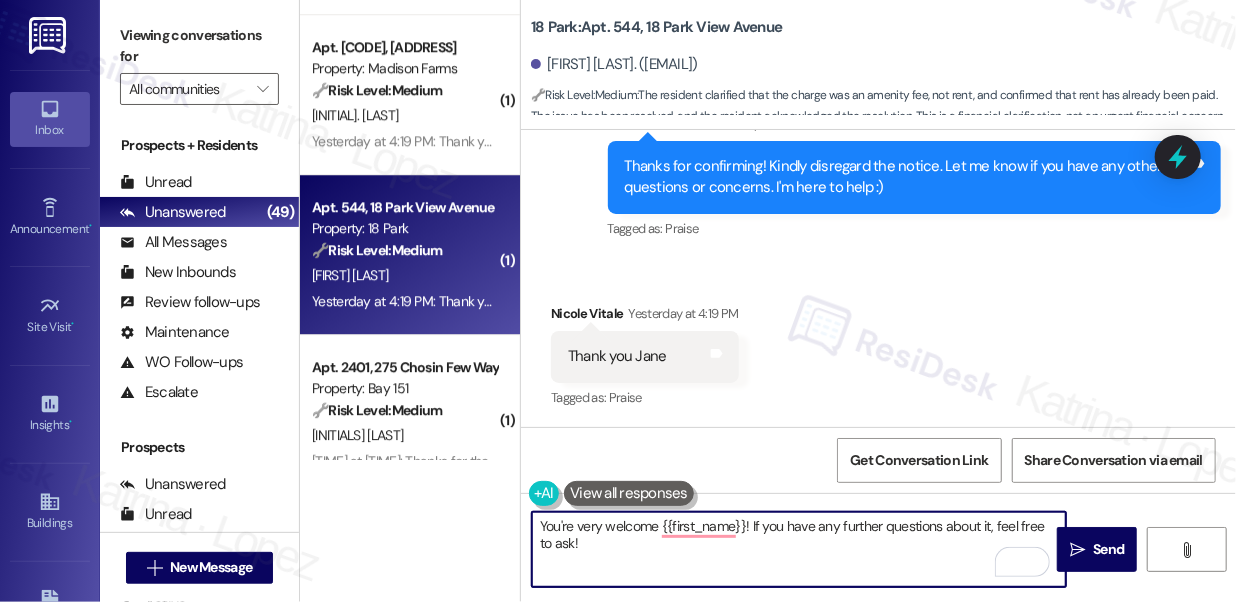click on "You're very welcome {{first_name}}! If you have any further questions about it, feel free to ask!" at bounding box center (799, 549) 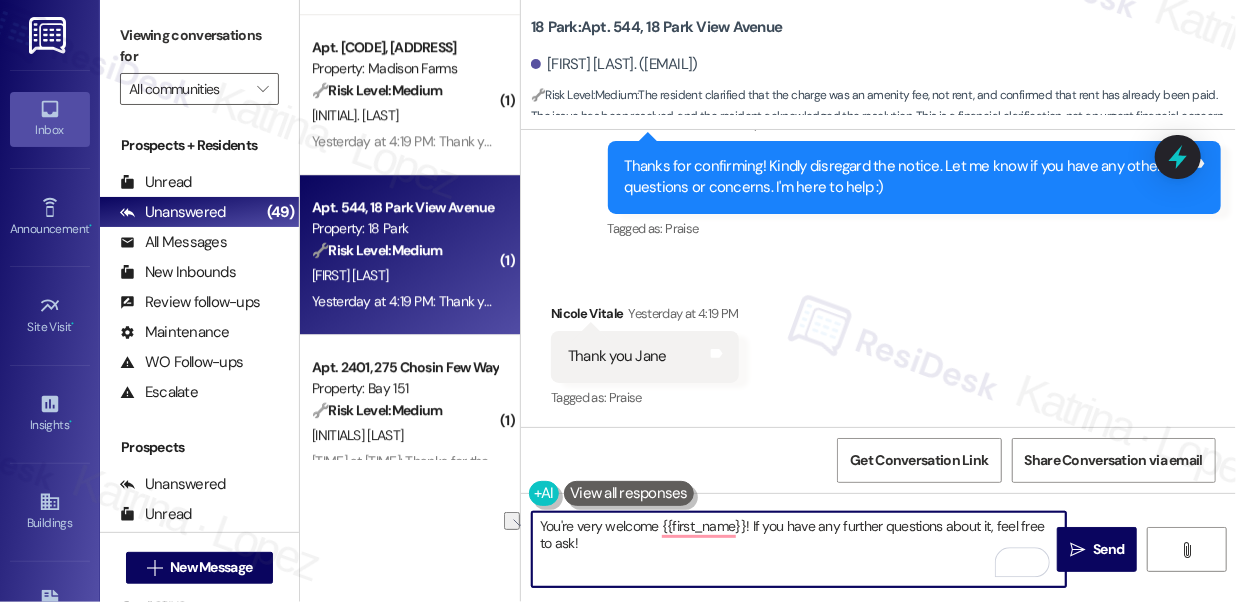drag, startPoint x: 946, startPoint y: 527, endPoint x: 989, endPoint y: 527, distance: 43 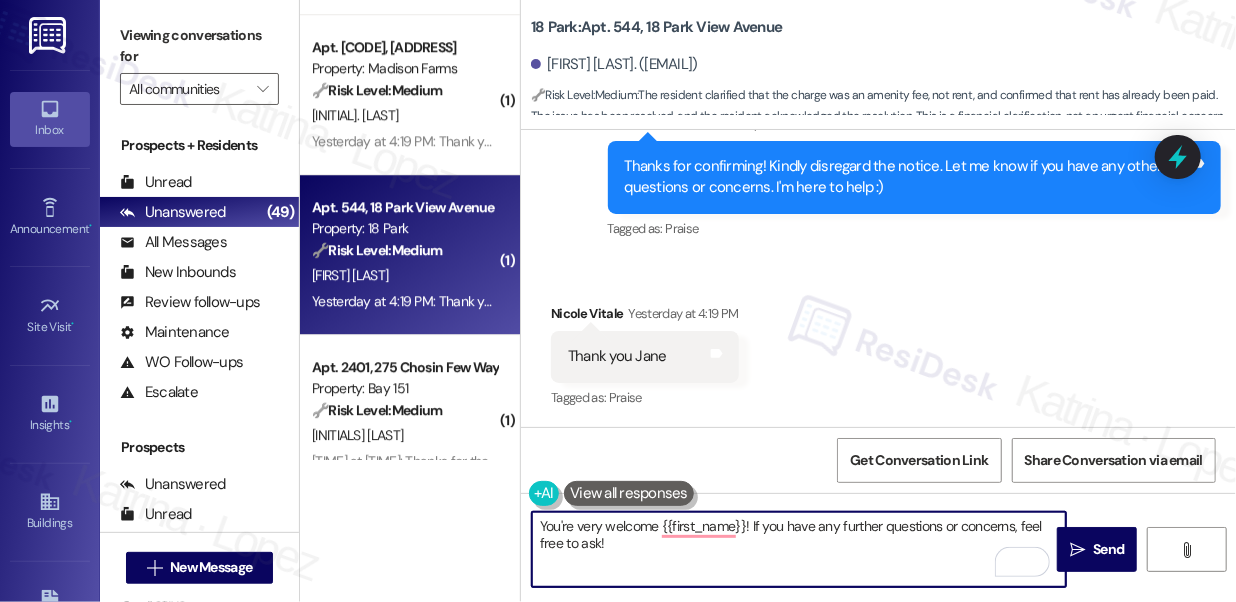 click on "You're very welcome {{first_name}}! If you have any further questions or concerns, feel free to ask!" at bounding box center (799, 549) 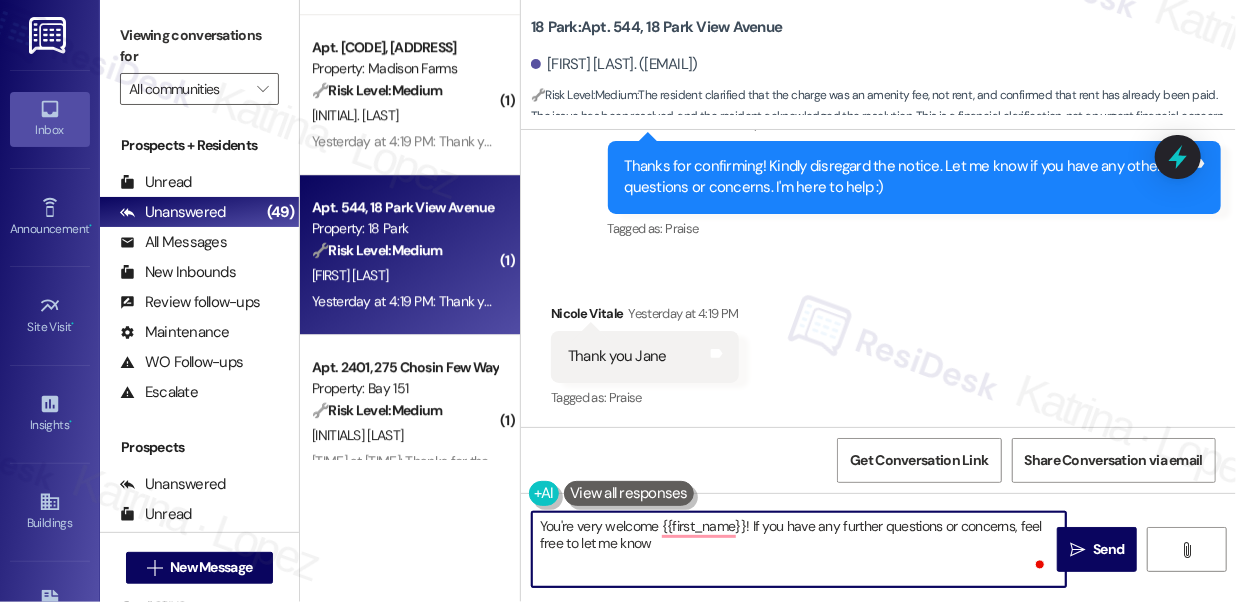 type on "You're very welcome {{first_name}}! If you have any further questions or concerns, feel free to let me know." 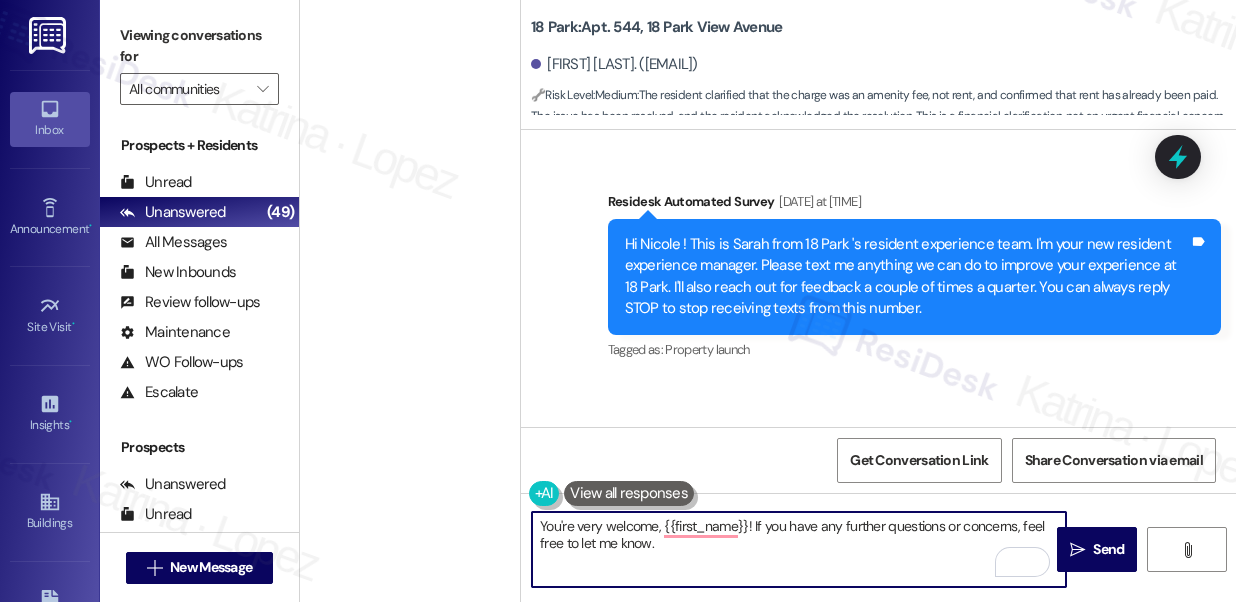 scroll, scrollTop: 0, scrollLeft: 0, axis: both 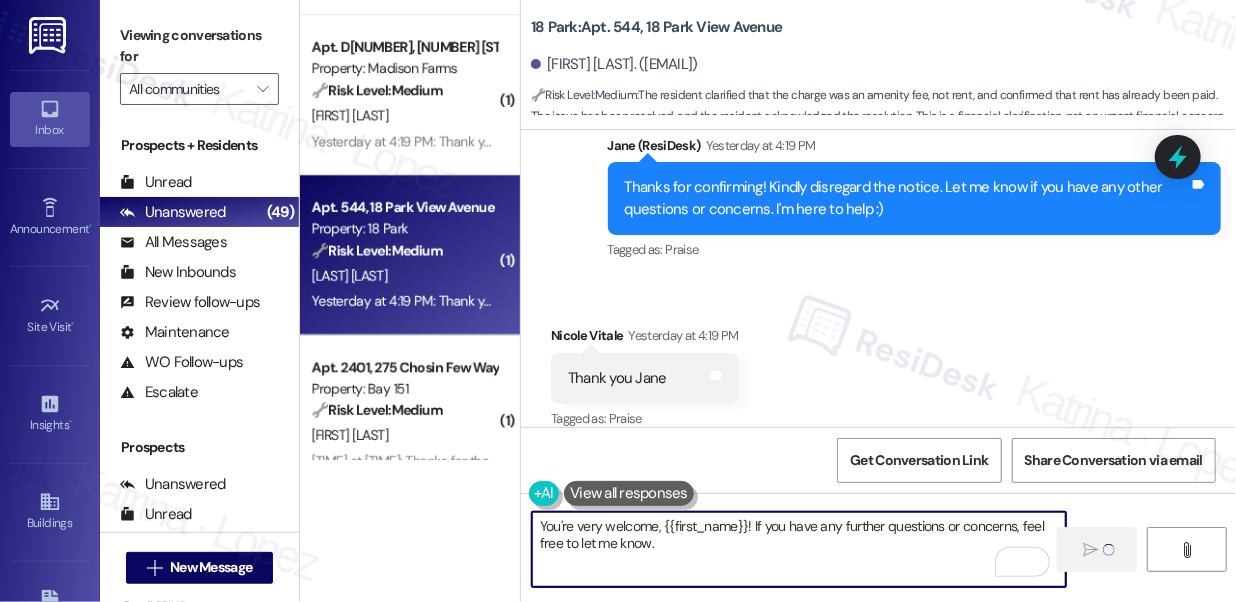 type on "You're very welcome, {{first_name}}! If you have any further questions or concerns, feel free to let me know." 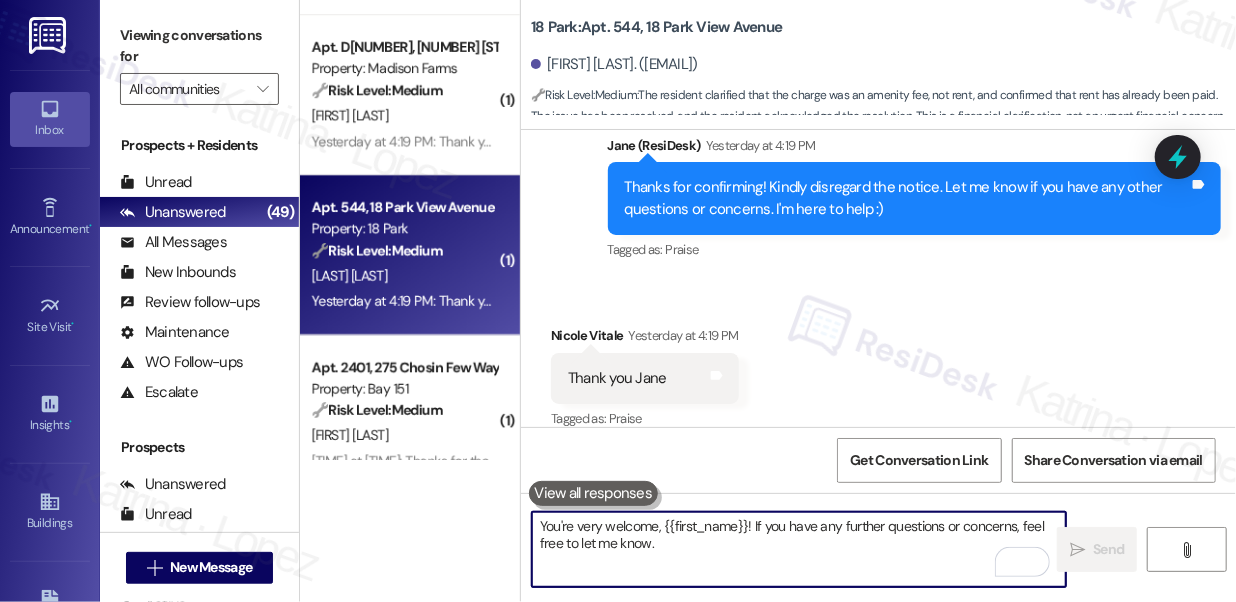 scroll, scrollTop: 13379, scrollLeft: 0, axis: vertical 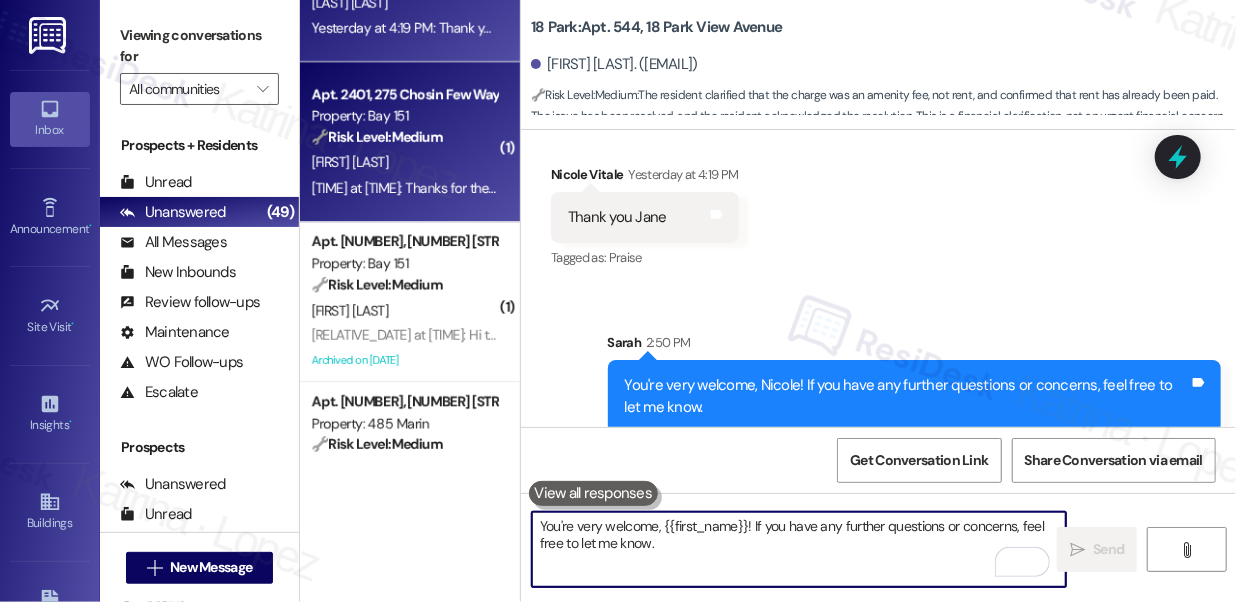click on "[FIRST] [LAST]" at bounding box center [404, 162] 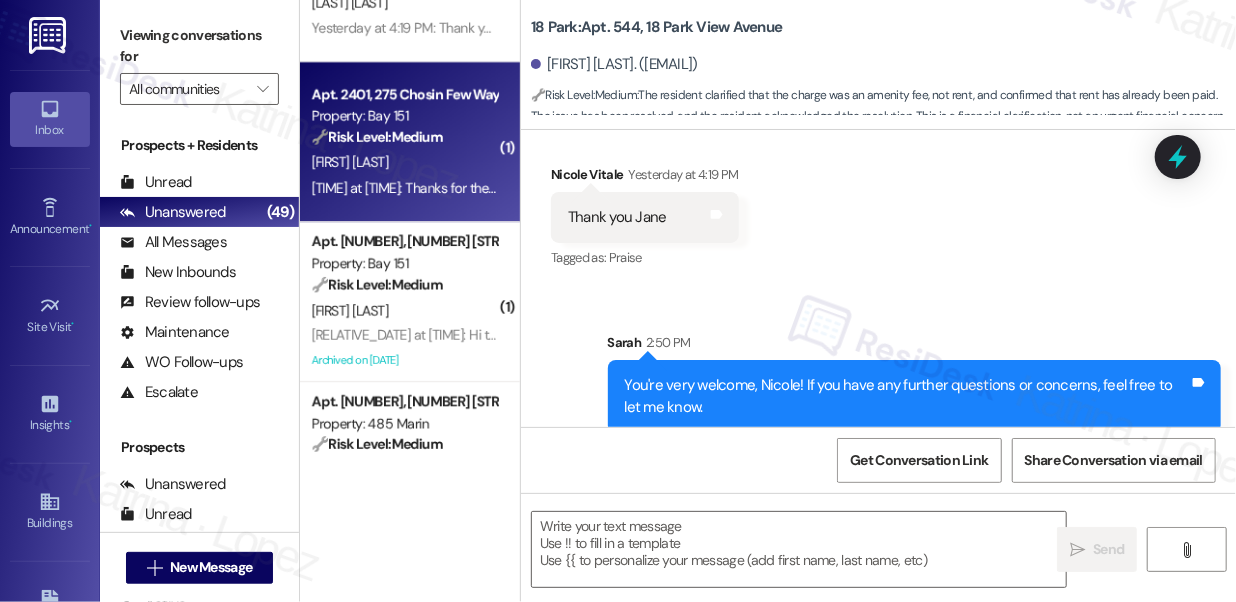 type on "Fetching suggested responses. Please feel free to read through the conversation in the meantime." 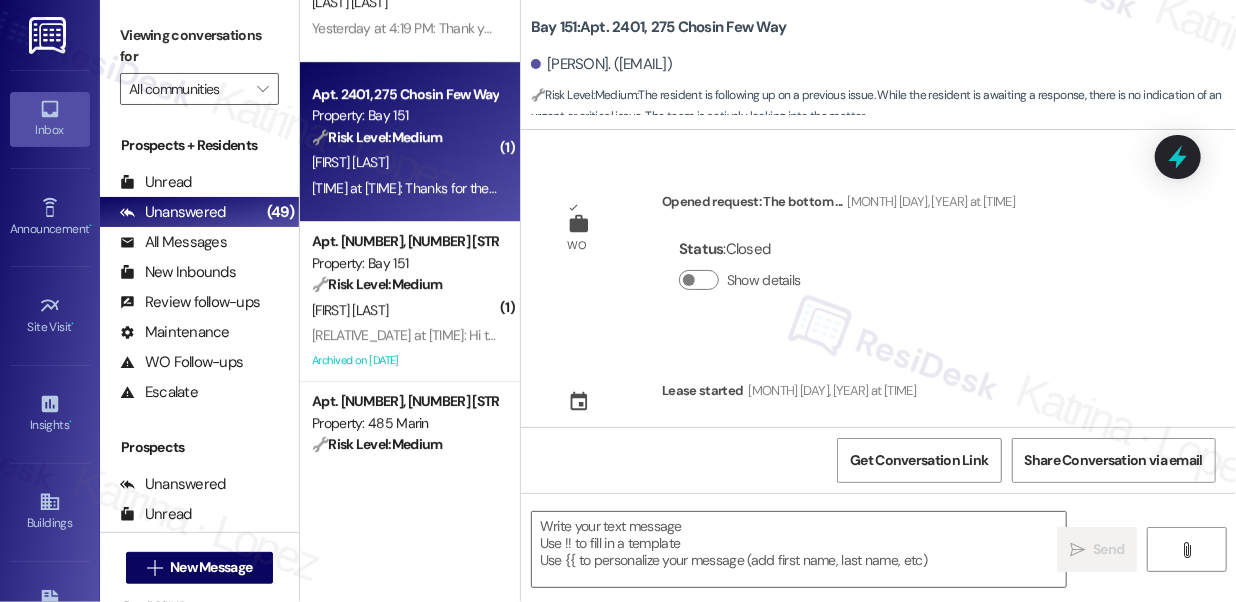 scroll, scrollTop: 60173, scrollLeft: 0, axis: vertical 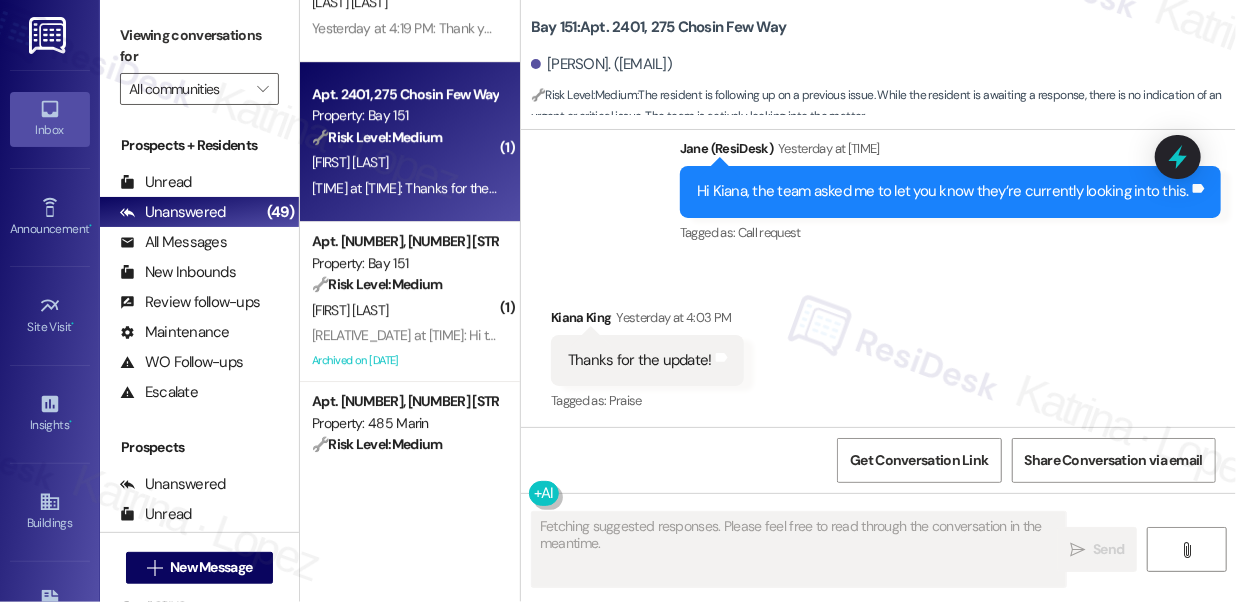 click on "Hi Kiana, the team asked me to let you know they’re currently looking into this." at bounding box center [943, 191] 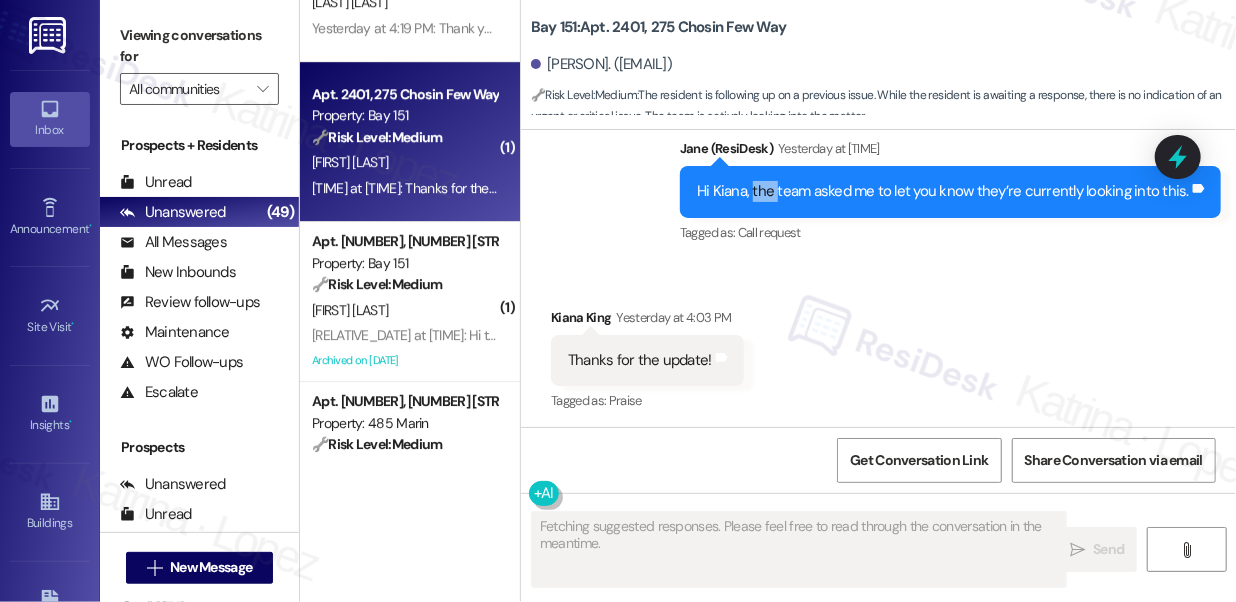 click on "Hi Kiana, the team asked me to let you know they’re currently looking into this." at bounding box center [943, 191] 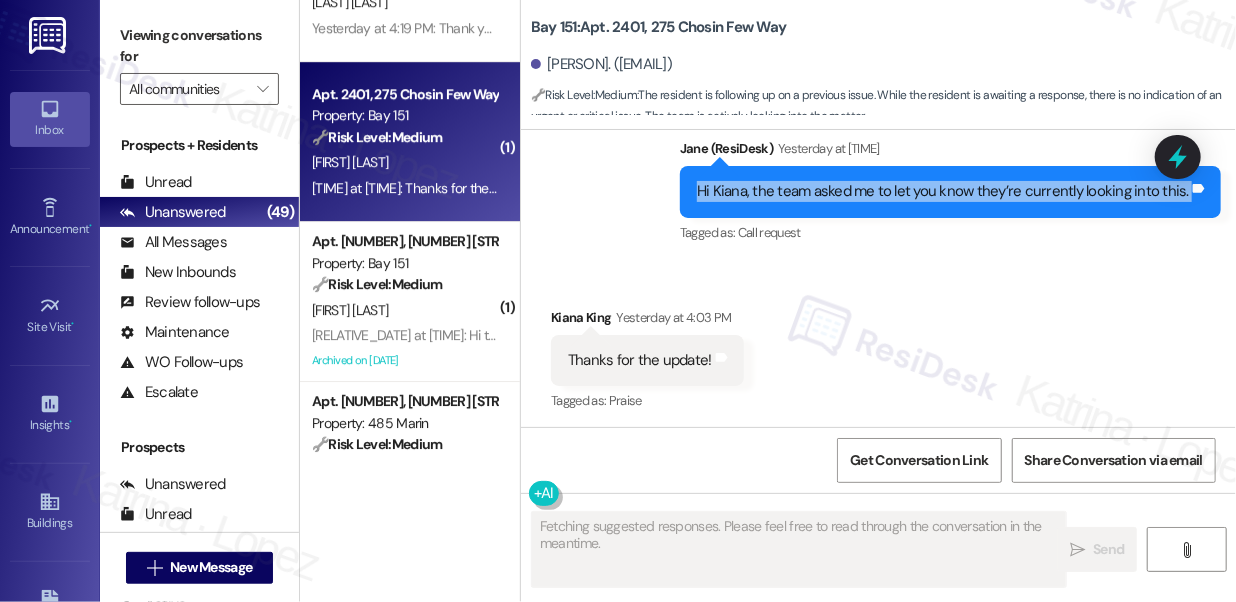 click on "Hi Kiana, the team asked me to let you know they’re currently looking into this." at bounding box center (943, 191) 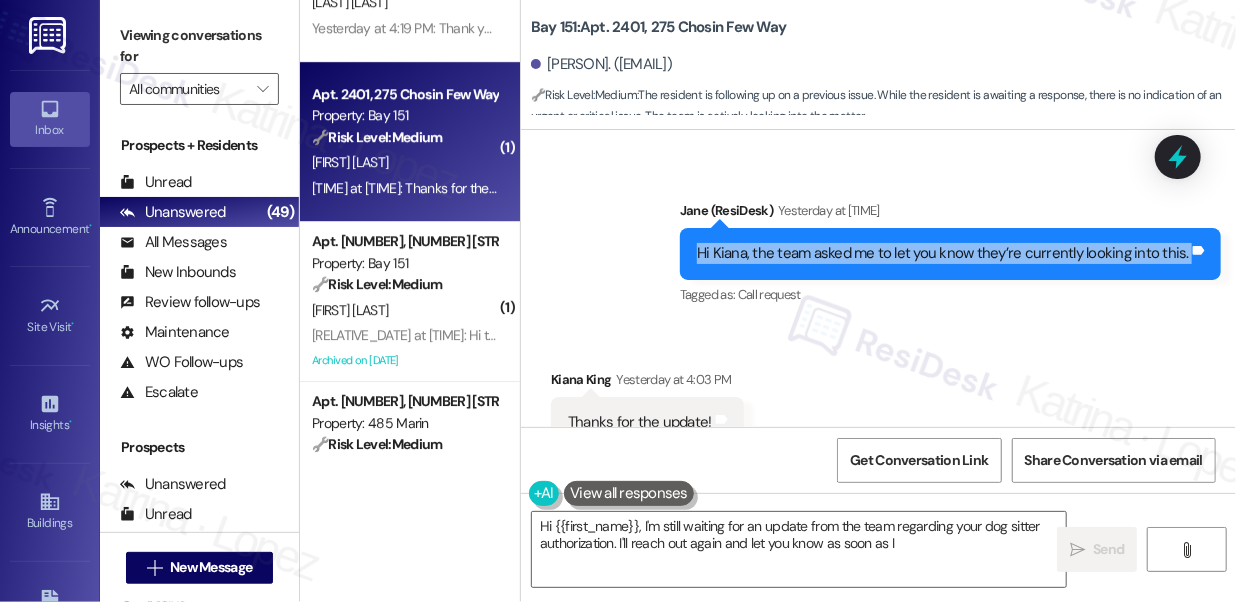 scroll, scrollTop: 60173, scrollLeft: 0, axis: vertical 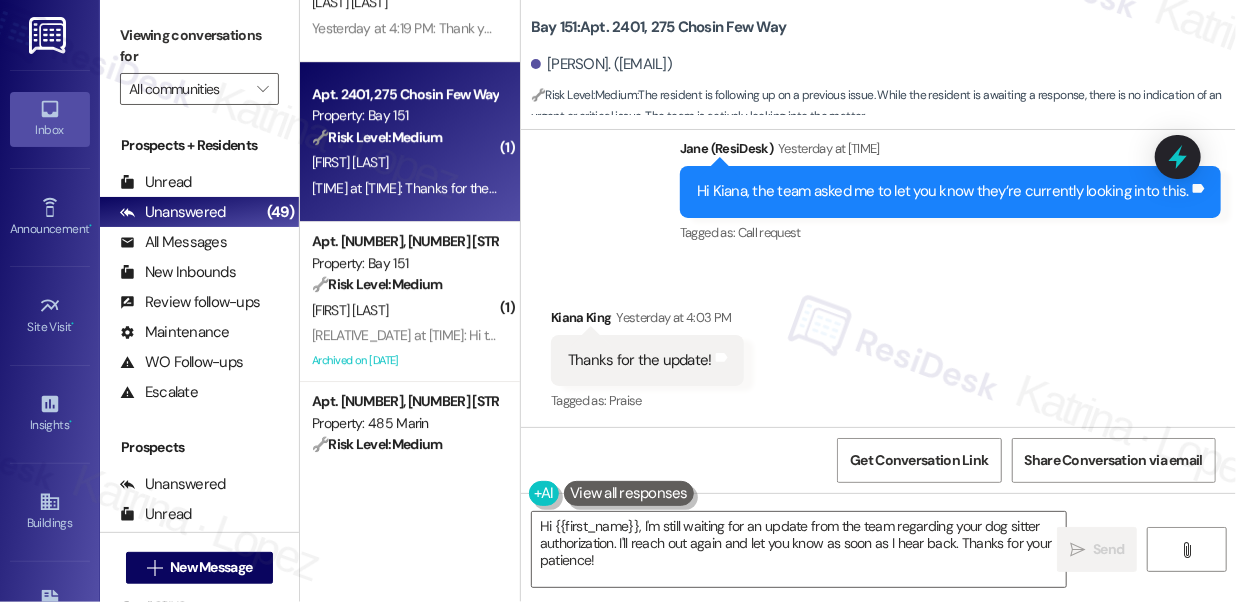 click on "Thanks for the update!" at bounding box center [640, 360] 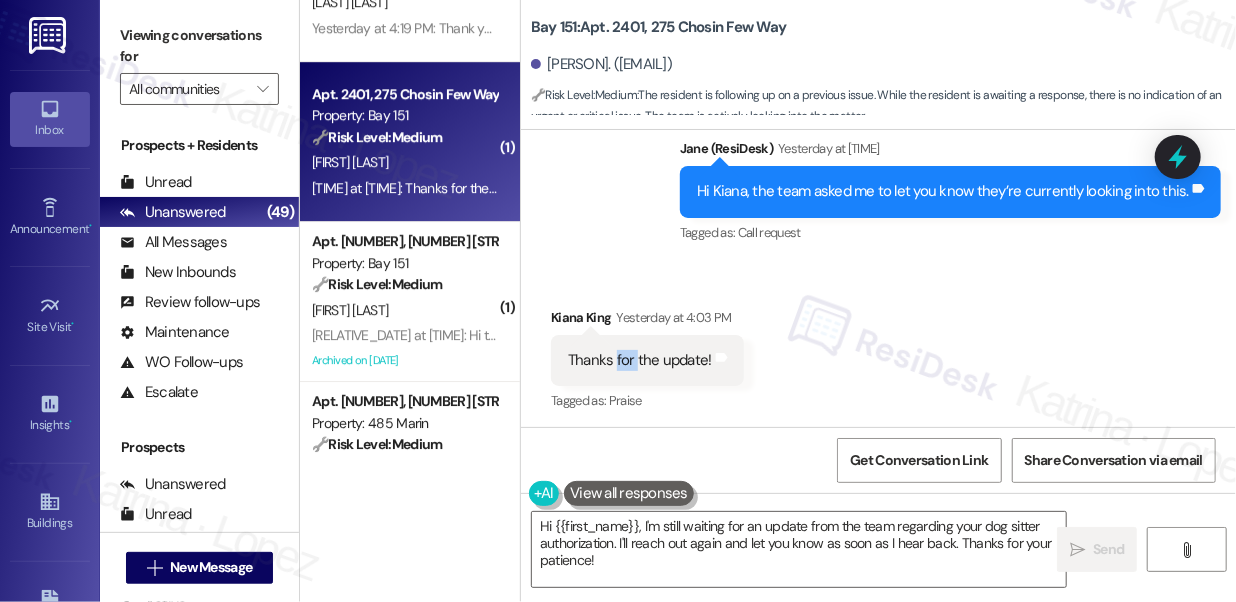 click on "Thanks for the update!" at bounding box center [640, 360] 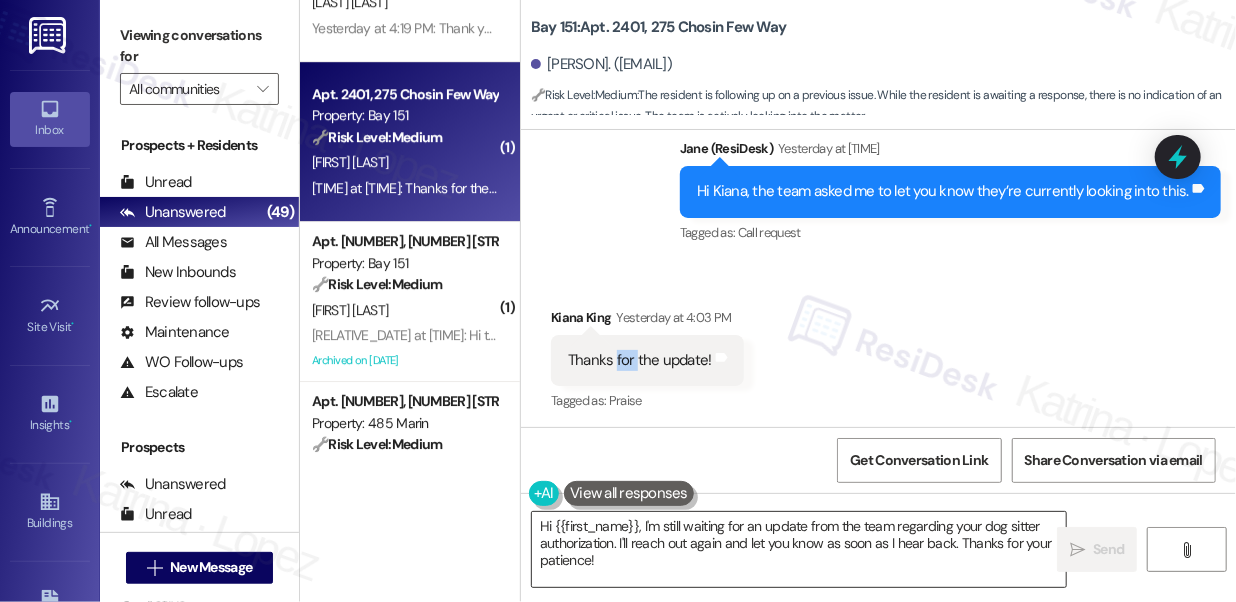 click on "Hi {{first_name}}, I'm still waiting for an update from the team regarding your dog sitter authorization. I'll reach out again and let you know as soon as I hear back. Thanks for your patience!" at bounding box center [799, 549] 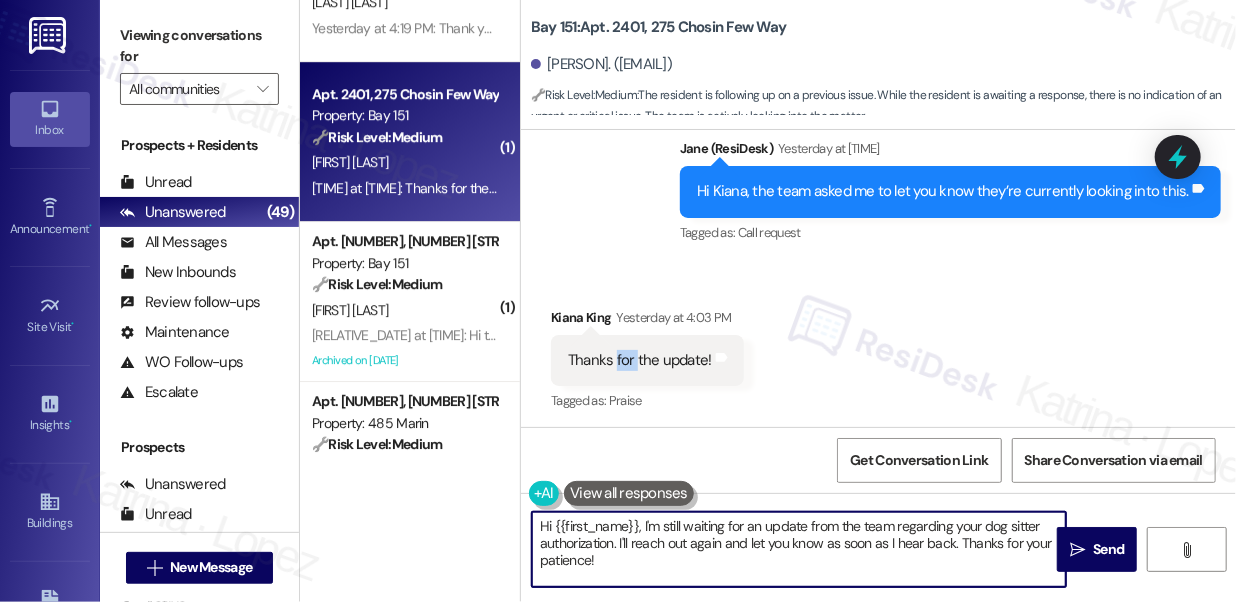 click on "Hi {{first_name}}, I'm still waiting for an update from the team regarding your dog sitter authorization. I'll reach out again and let you know as soon as I hear back. Thanks for your patience!" at bounding box center (799, 549) 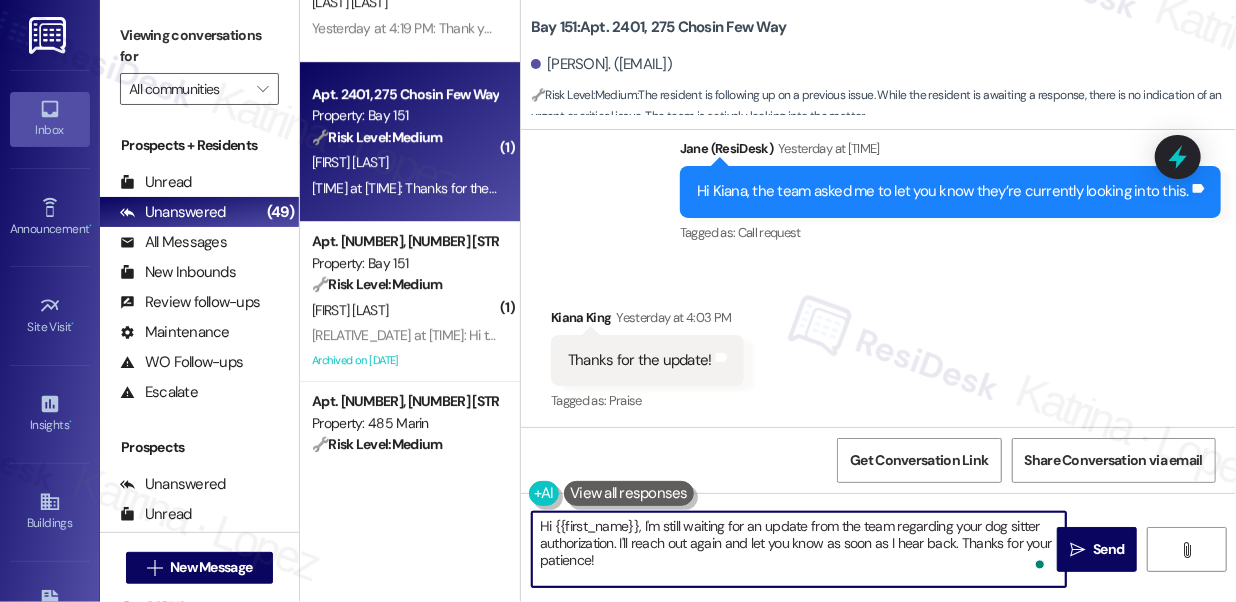 click on "Hi {{first_name}}, I'm still waiting for an update from the team regarding your dog sitter authorization. I'll reach out again and let you know as soon as I hear back. Thanks for your patience!" at bounding box center (799, 549) 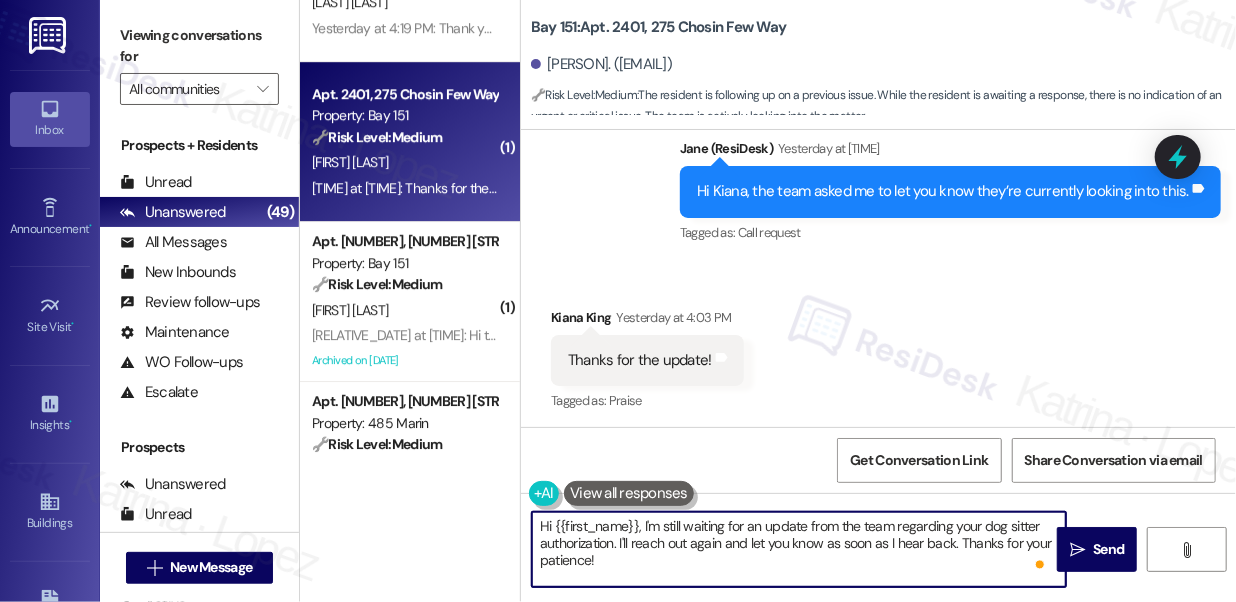 click on "Hi {{first_name}}, I'm still waiting for an update from the team regarding your dog sitter authorization. I'll reach out again and let you know as soon as I hear back. Thanks for your patience!" at bounding box center [799, 549] 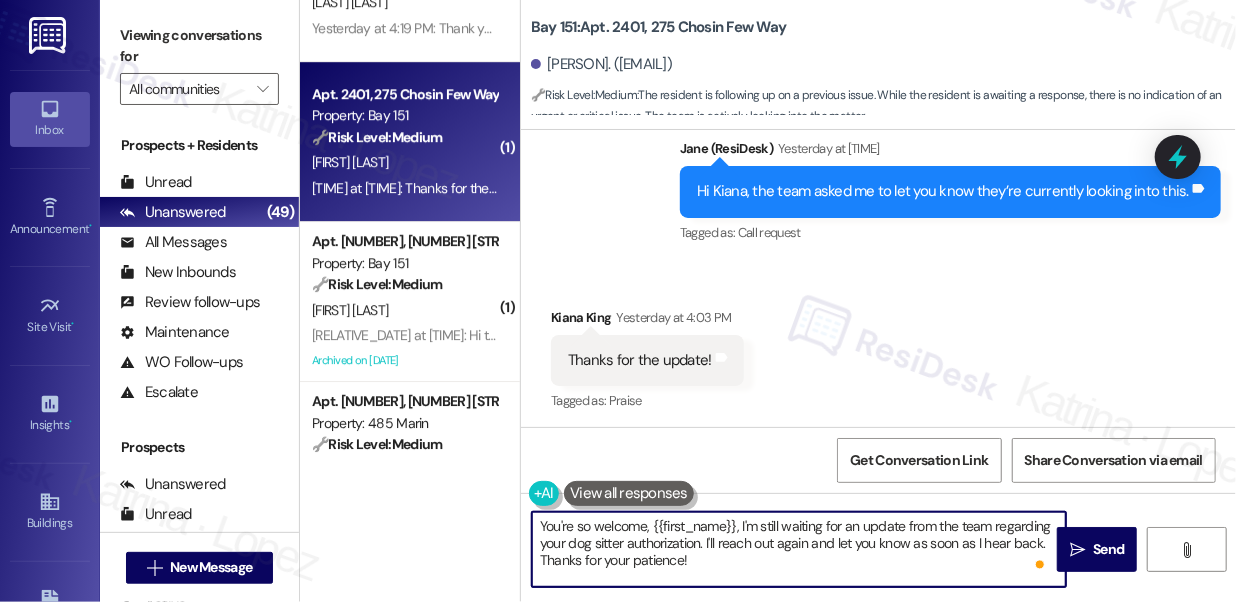 click on "You're so welcome, {{first_name}}, I'm still waiting for an update from the team regarding your dog sitter authorization. I'll reach out again and let you know as soon as I hear back. Thanks for your patience!" at bounding box center (799, 549) 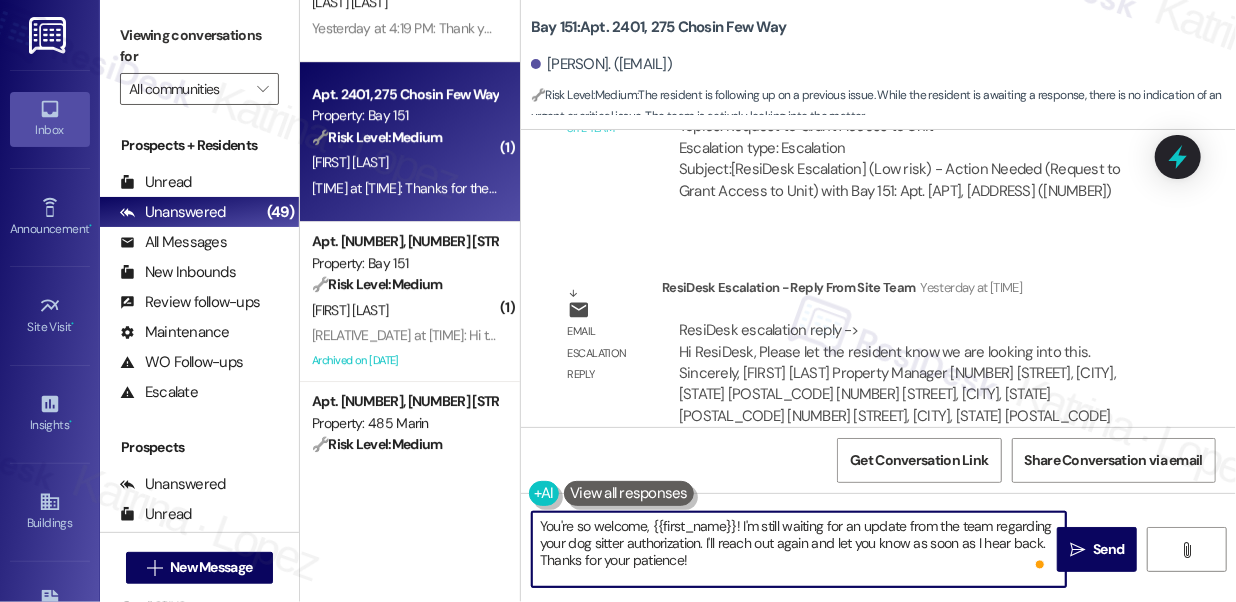 scroll, scrollTop: 59718, scrollLeft: 0, axis: vertical 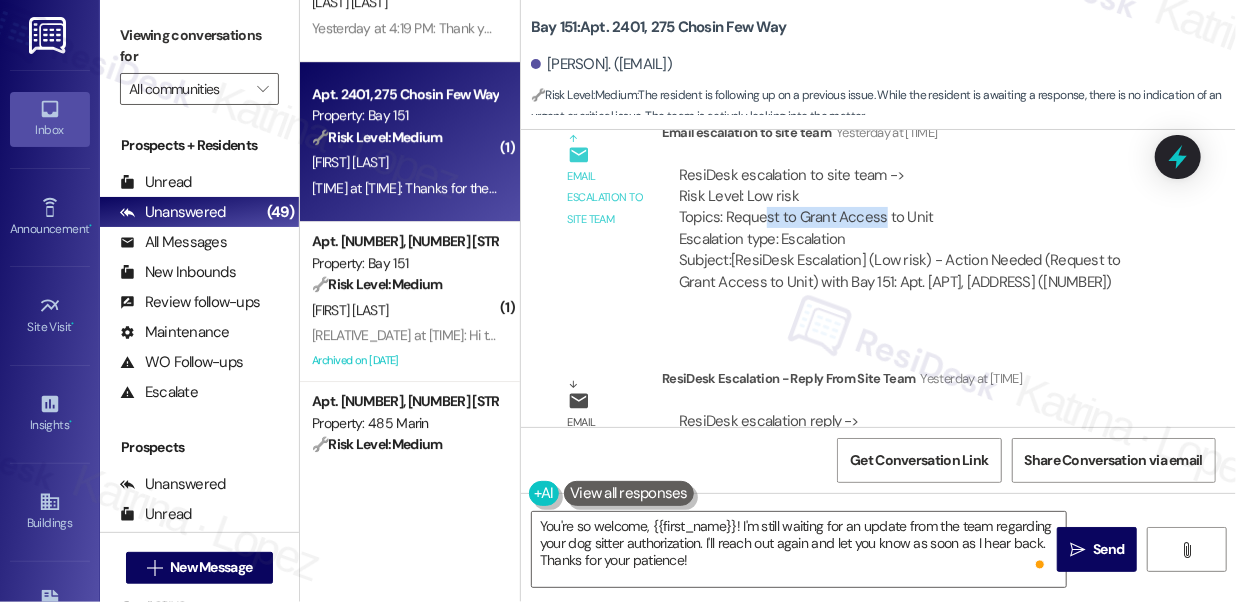 drag, startPoint x: 786, startPoint y: 215, endPoint x: 878, endPoint y: 215, distance: 92 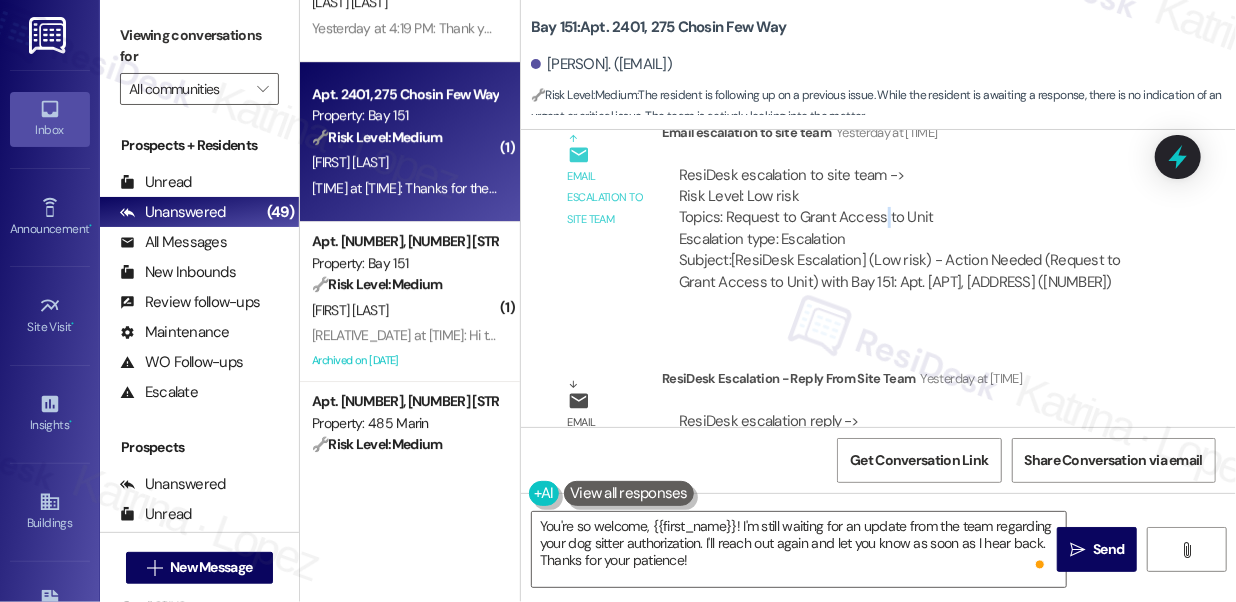click on "ResiDesk escalation to site team ->
Risk Level: Low risk
Topics: Request to Grant Access to Unit
Escalation type: Escalation" at bounding box center [913, 208] 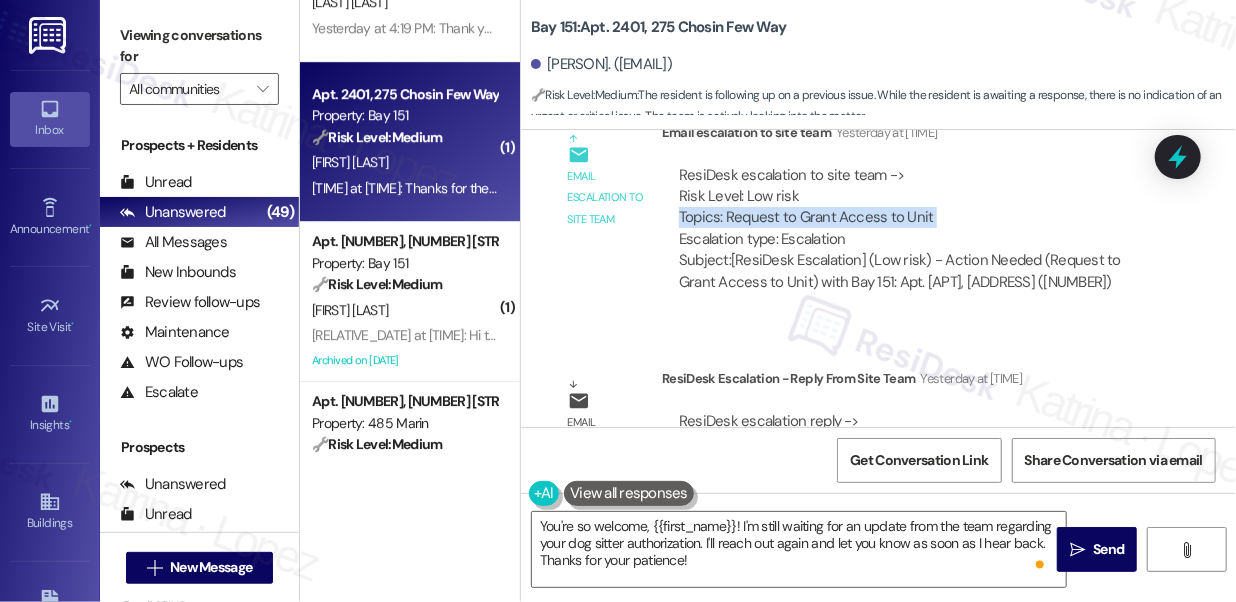 click on "ResiDesk escalation to site team ->
Risk Level: Low risk
Topics: Request to Grant Access to Unit
Escalation type: Escalation" at bounding box center (913, 208) 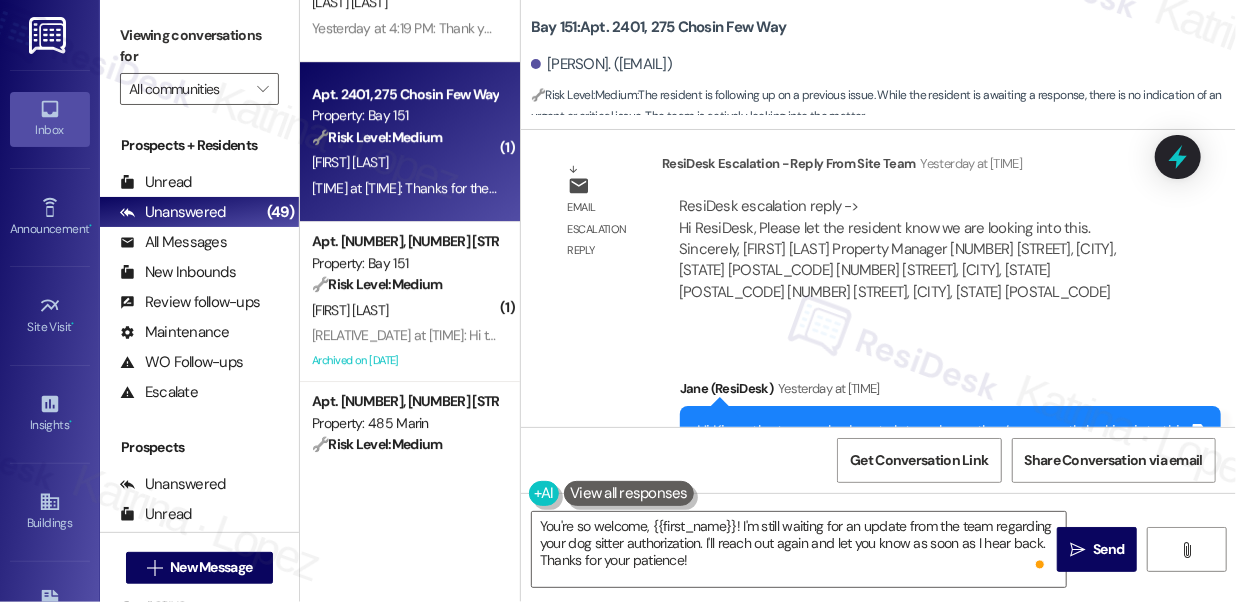 scroll, scrollTop: 60082, scrollLeft: 0, axis: vertical 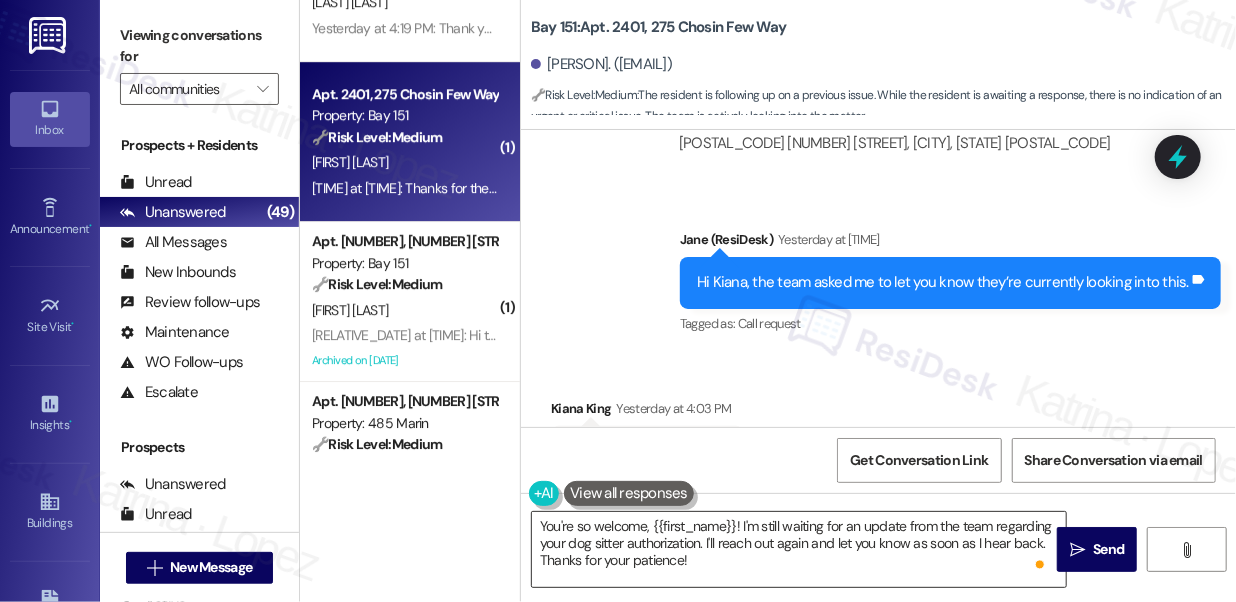 click on "You're so welcome, {{first_name}}! I'm still waiting for an update from the team regarding your dog sitter authorization. I'll reach out again and let you know as soon as I hear back. Thanks for your patience!" at bounding box center [799, 549] 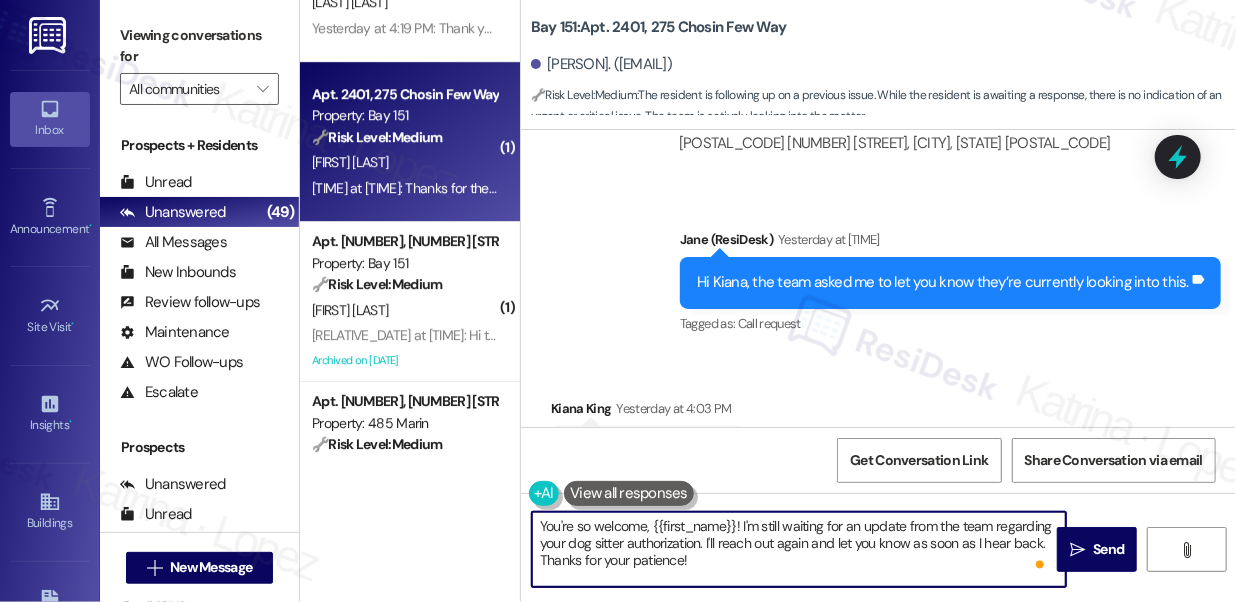 click on "You're so welcome, {{first_name}}! I'm still waiting for an update from the team regarding your dog sitter authorization. I'll reach out again and let you know as soon as I hear back. Thanks for your patience!" at bounding box center [799, 549] 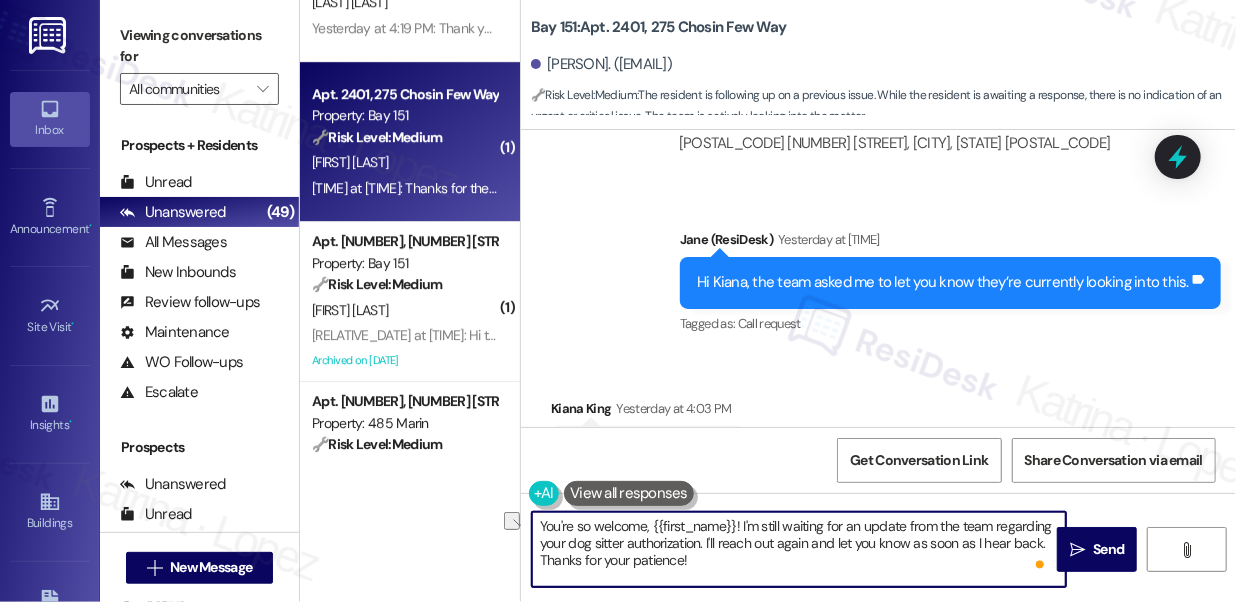 drag, startPoint x: 706, startPoint y: 540, endPoint x: 1043, endPoint y: 545, distance: 337.03708 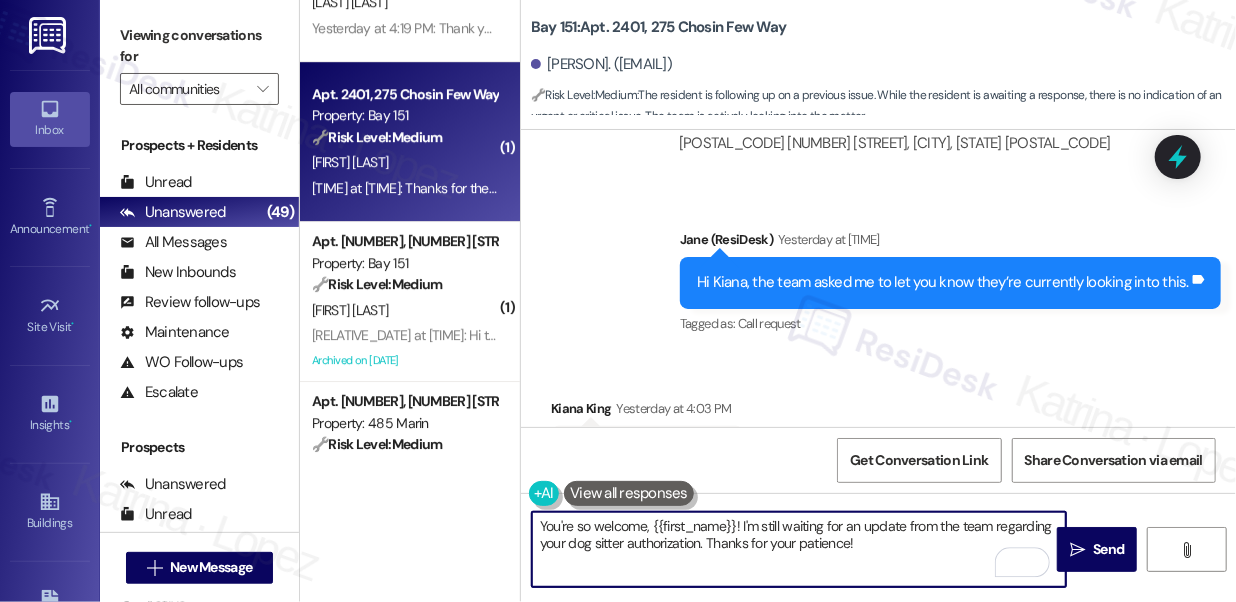 click on "You're so welcome, {{first_name}}! I'm still waiting for an update from the team regarding your dog sitter authorization. Thanks for your patience!" at bounding box center [799, 549] 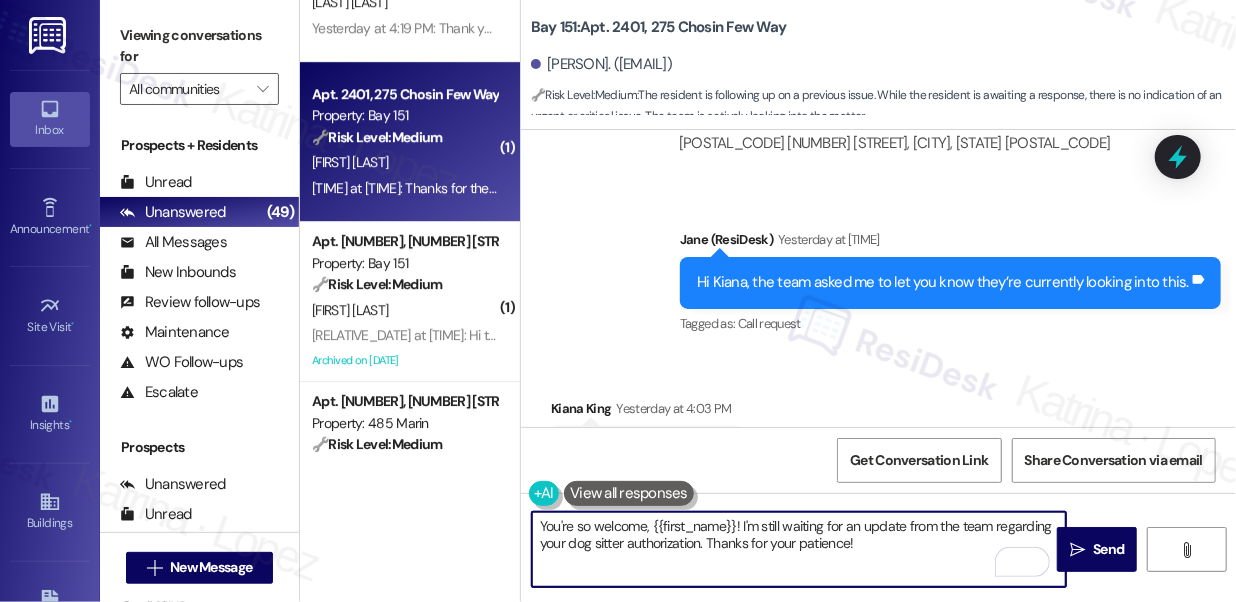 click on "You're so welcome, {{first_name}}! I'm still waiting for an update from the team regarding your dog sitter authorization. Thanks for your patience!" at bounding box center (799, 549) 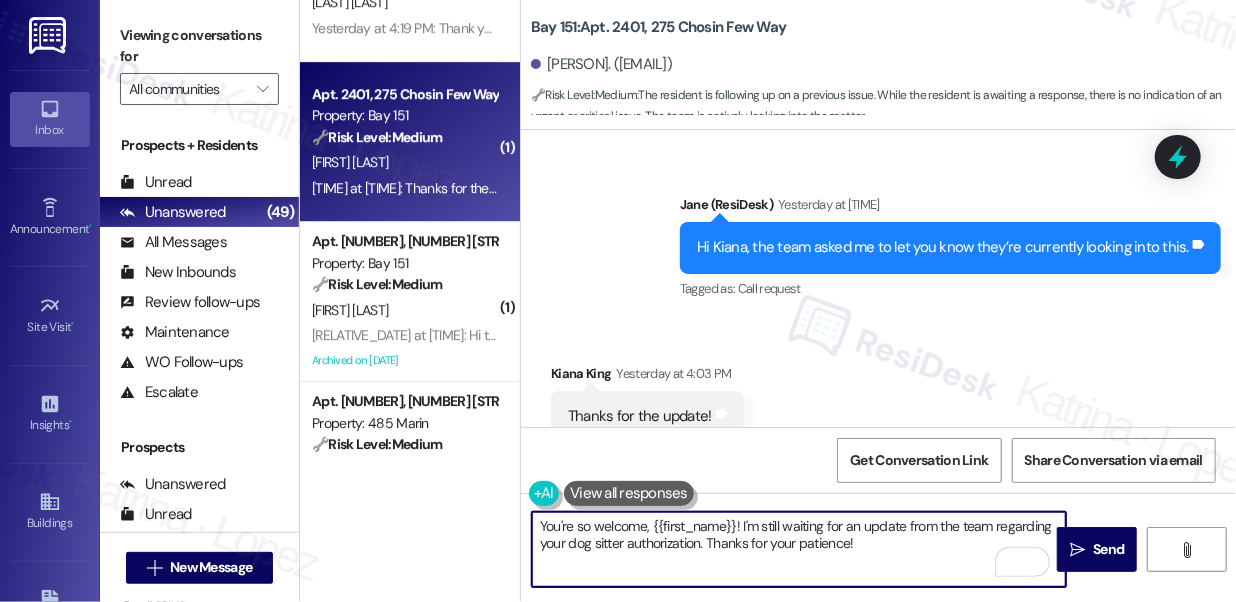 scroll, scrollTop: 60173, scrollLeft: 0, axis: vertical 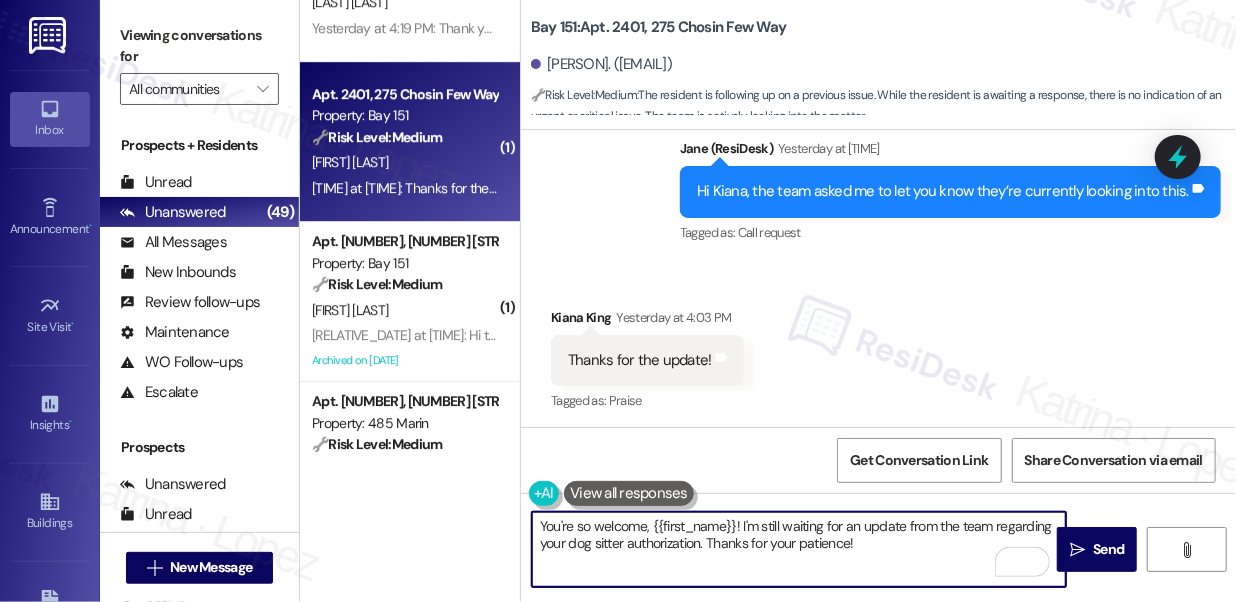 click on "You're so welcome, {{first_name}}! I'm still waiting for an update from the team regarding your dog sitter authorization. Thanks for your patience!" at bounding box center [799, 549] 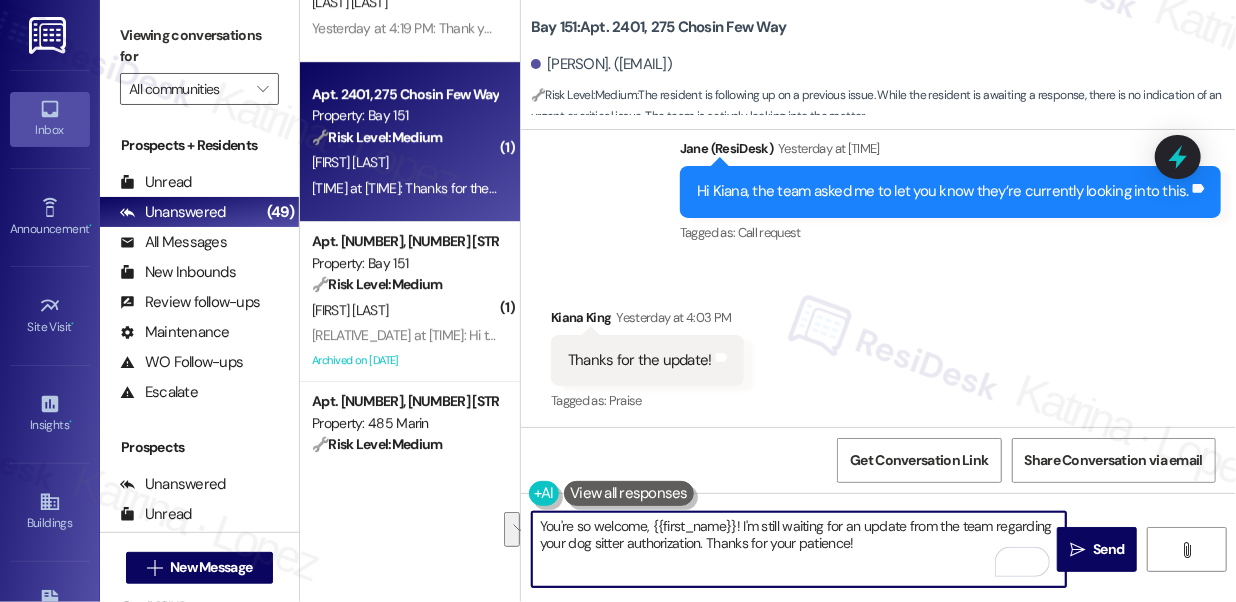 click on "You're so welcome, {{first_name}}! I'm still waiting for an update from the team regarding your dog sitter authorization. Thanks for your patience!" at bounding box center [799, 549] 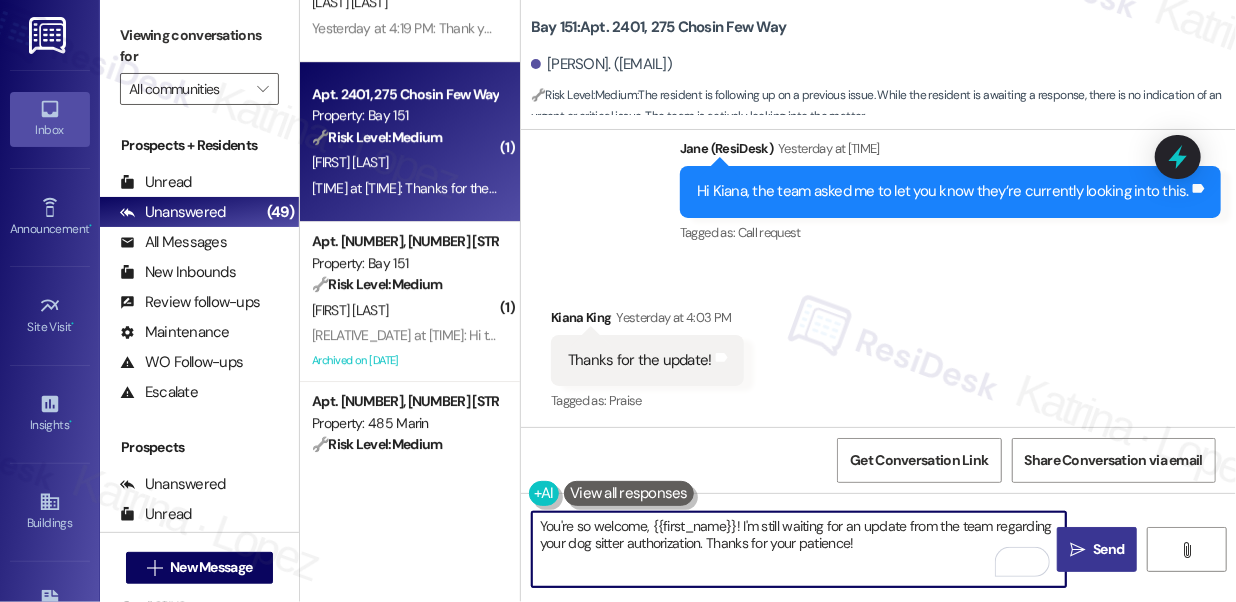 type on "You're so welcome, {{first_name}}! I'm still waiting for an update from the team regarding your dog sitter authorization. Thanks for your patience!" 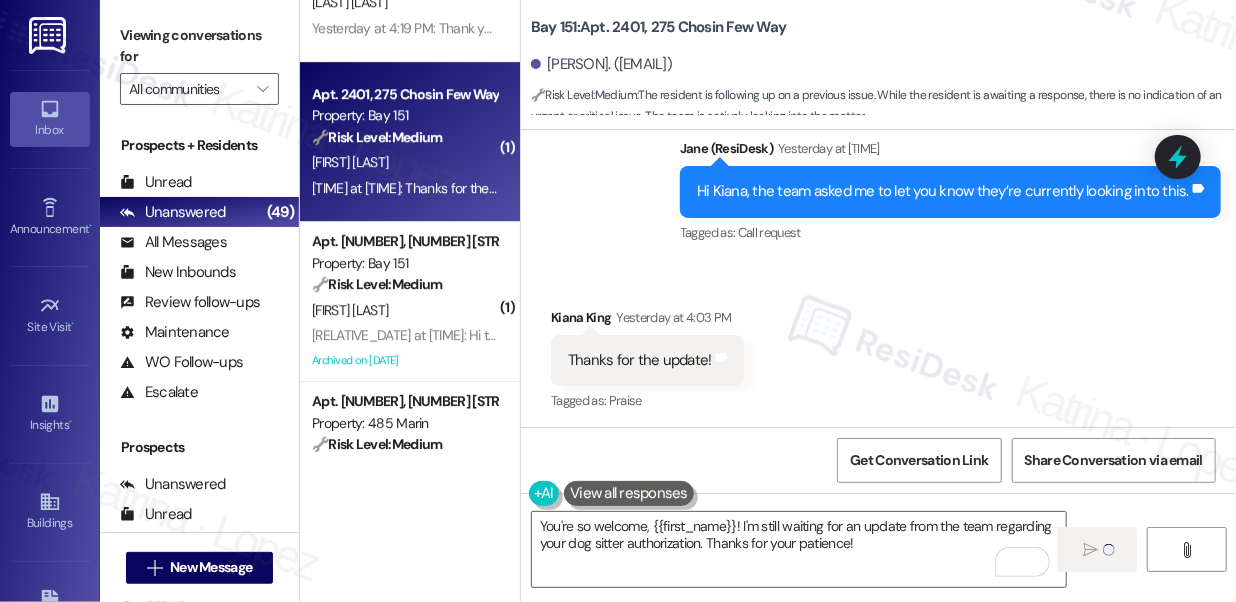 type 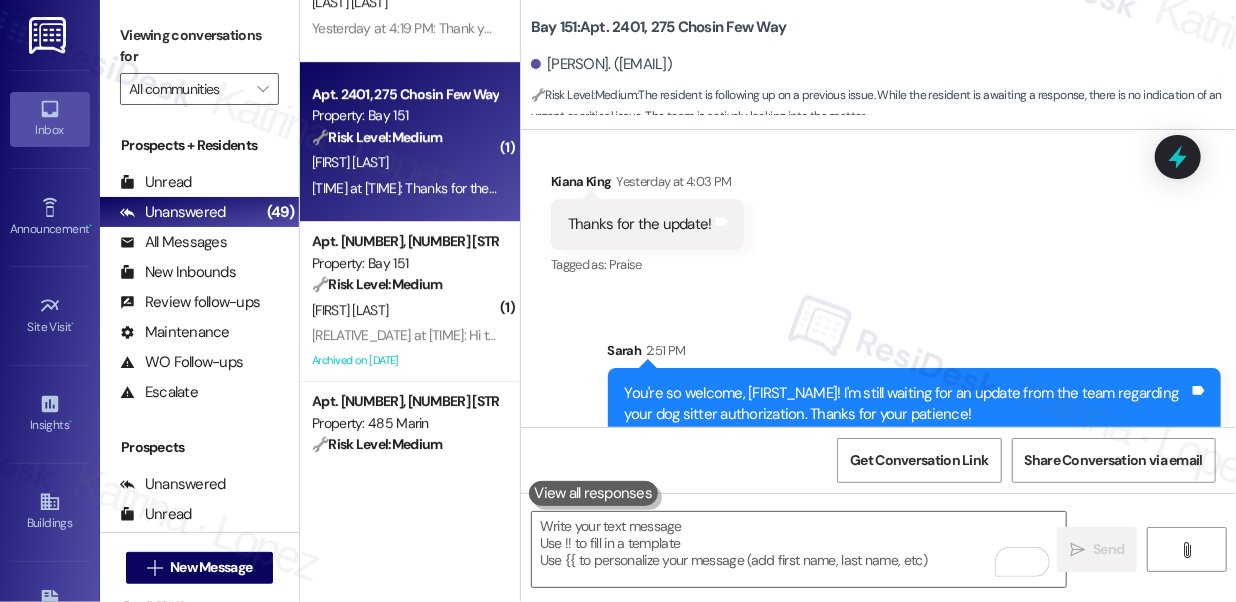 scroll, scrollTop: 60334, scrollLeft: 0, axis: vertical 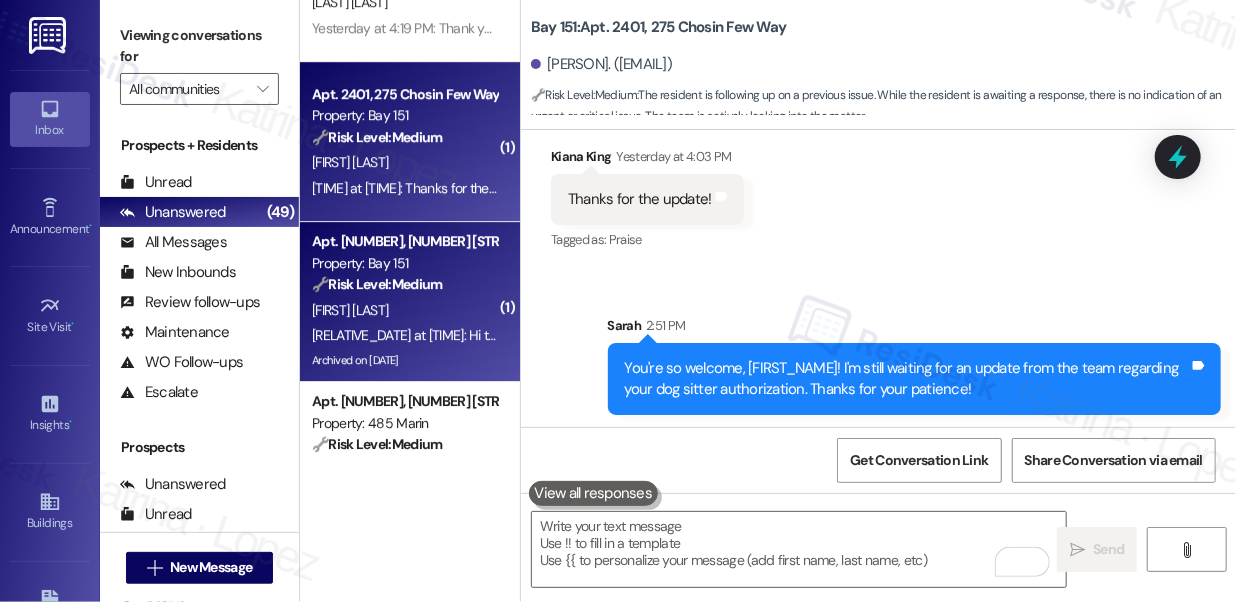 click on "🔧  Risk Level:  Medium The resident is confirming that they have paid their rent and that their balance is $0. This is a routine payment update and confirmation, with no indication of a dispute or issue." at bounding box center (404, 284) 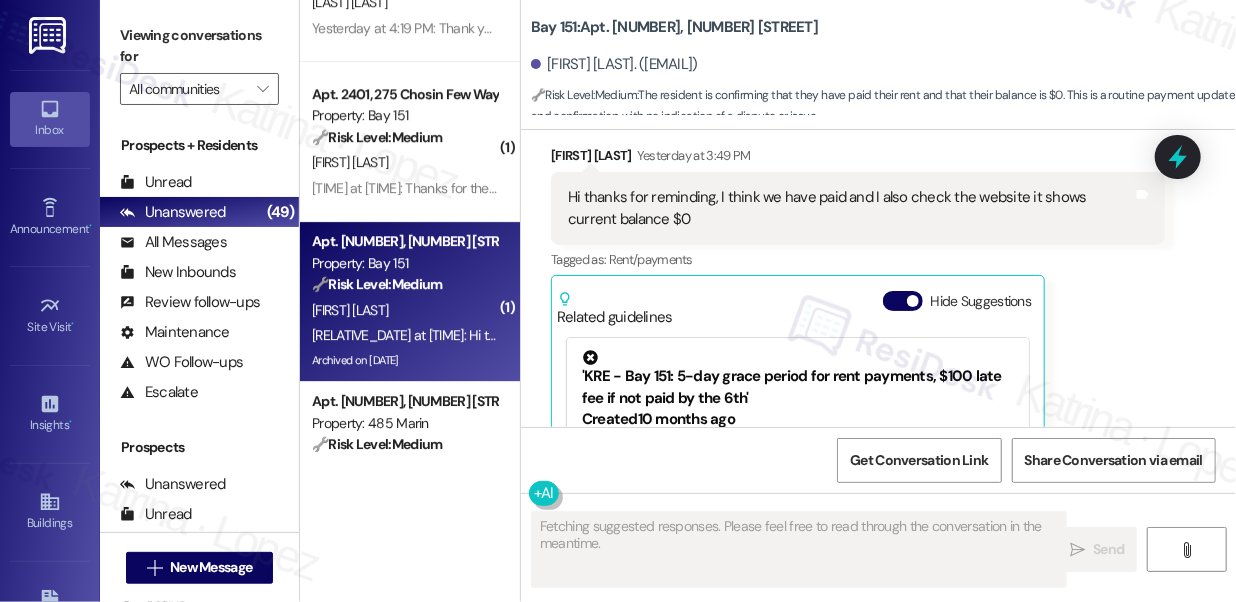 scroll, scrollTop: 14397, scrollLeft: 0, axis: vertical 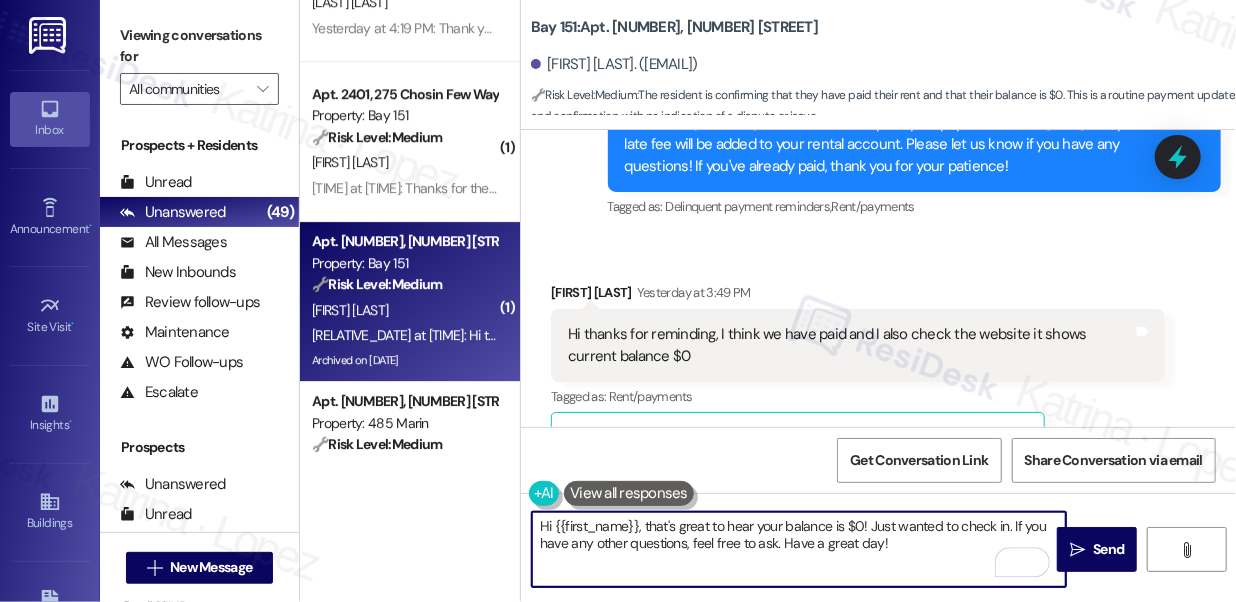 drag, startPoint x: 1008, startPoint y: 524, endPoint x: 752, endPoint y: 525, distance: 256.00195 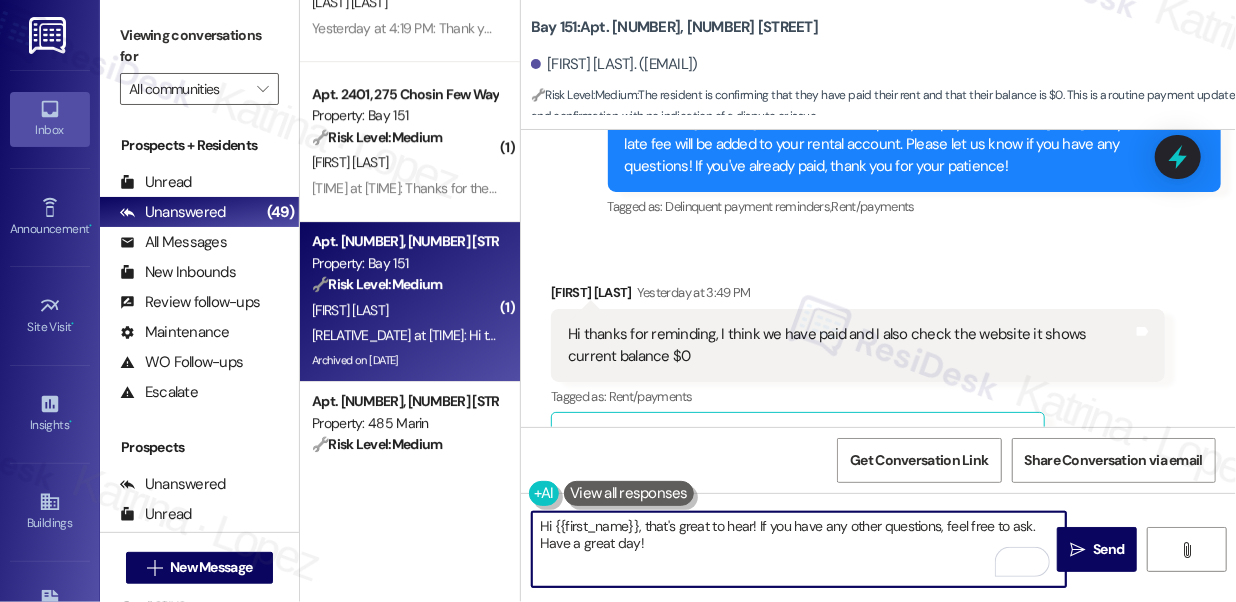 type on "Hi {{first_name}}, that's great to hear! If you have any other questions, feel free to ask. Have a great day!" 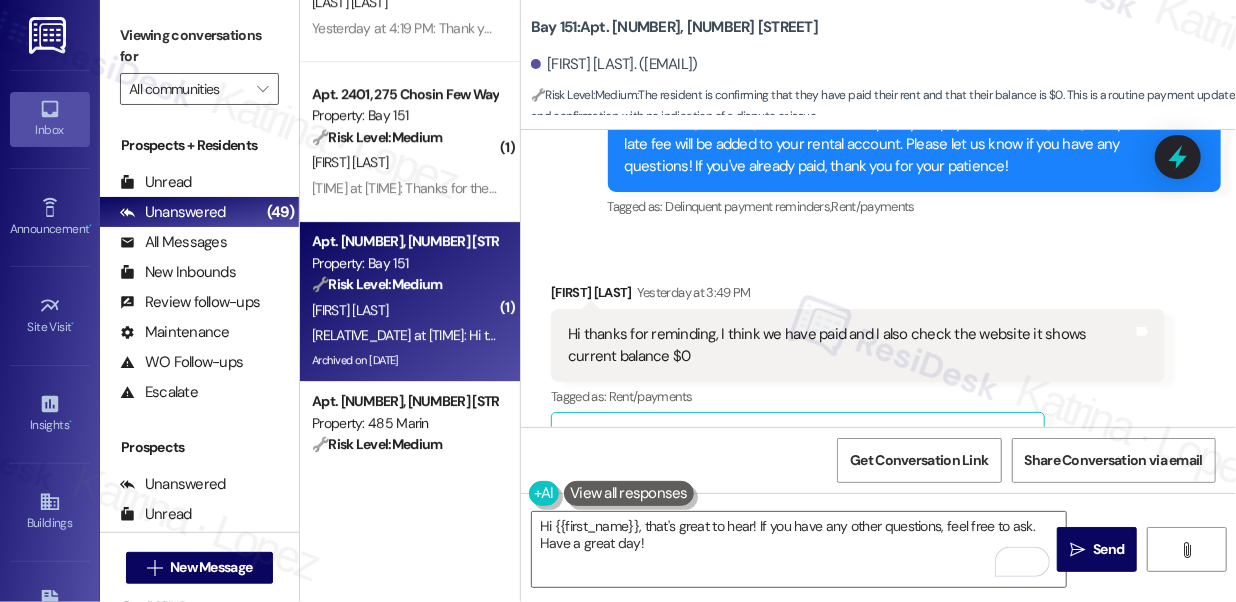 click on "Jun Liu Yesterday at 3:49 PM" at bounding box center [858, 296] 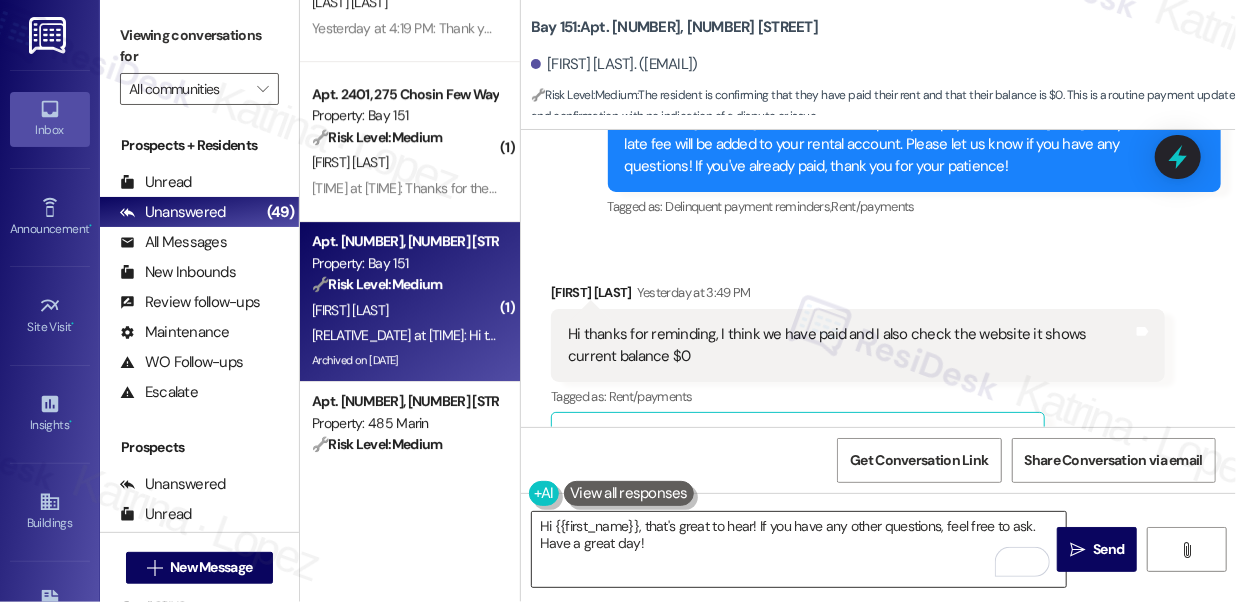 click on "Hi {{first_name}}, that's great to hear! If you have any other questions, feel free to ask. Have a great day!" at bounding box center [799, 549] 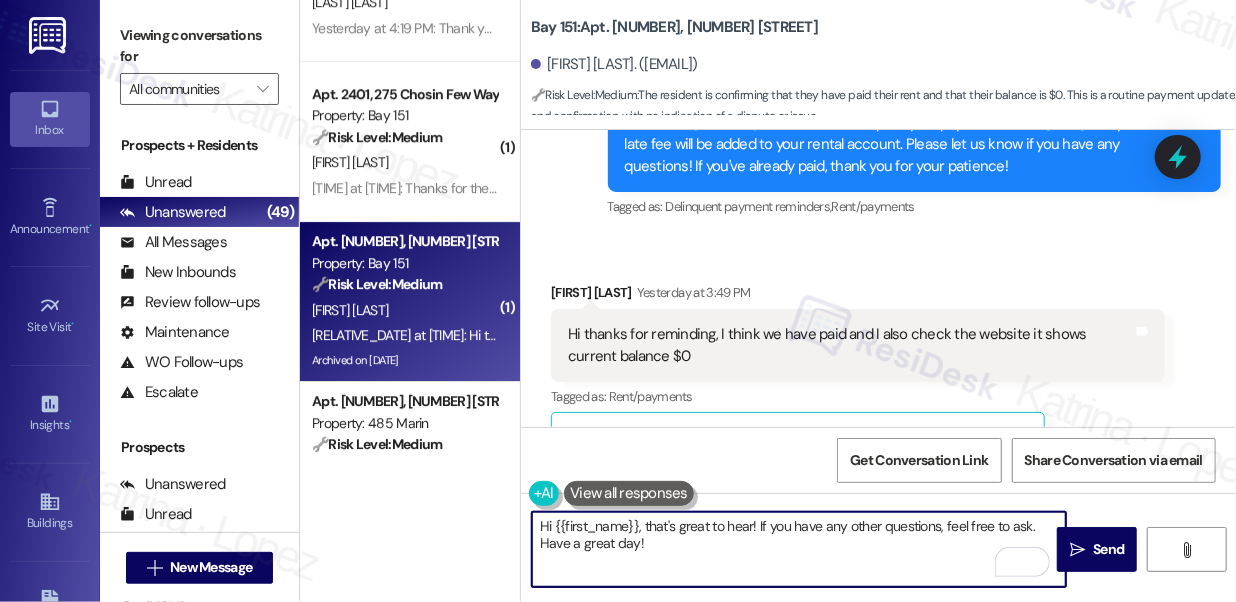 click on "Hi {{first_name}}, that's great to hear! If you have any other questions, feel free to ask. Have a great day!" at bounding box center [799, 549] 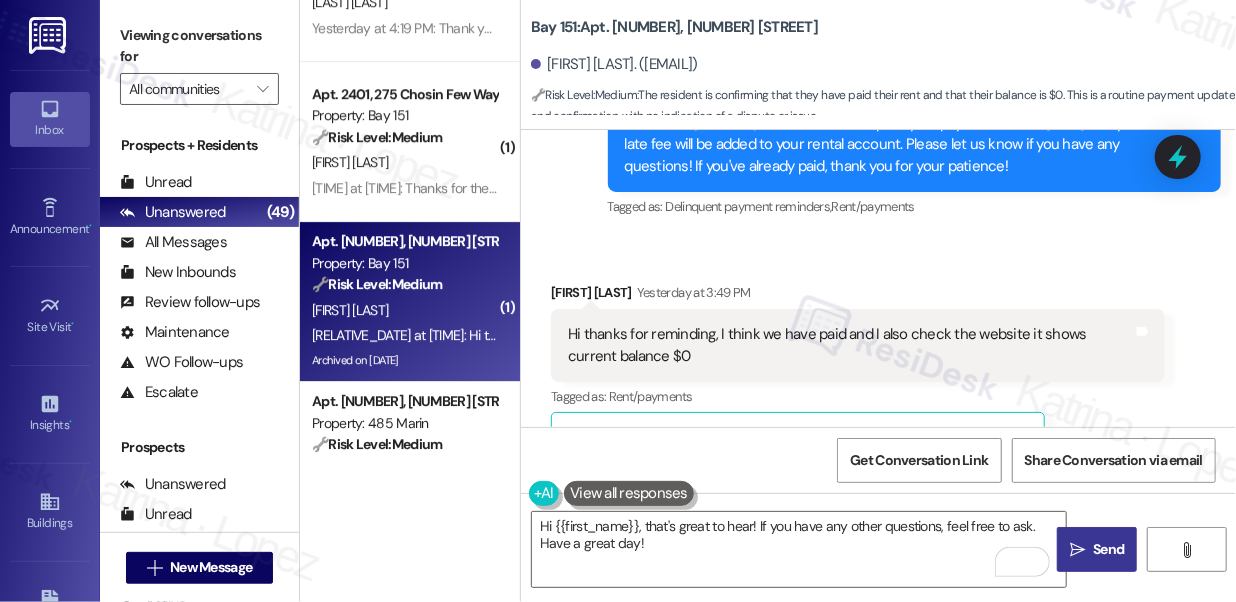 click on "Send" at bounding box center (1108, 549) 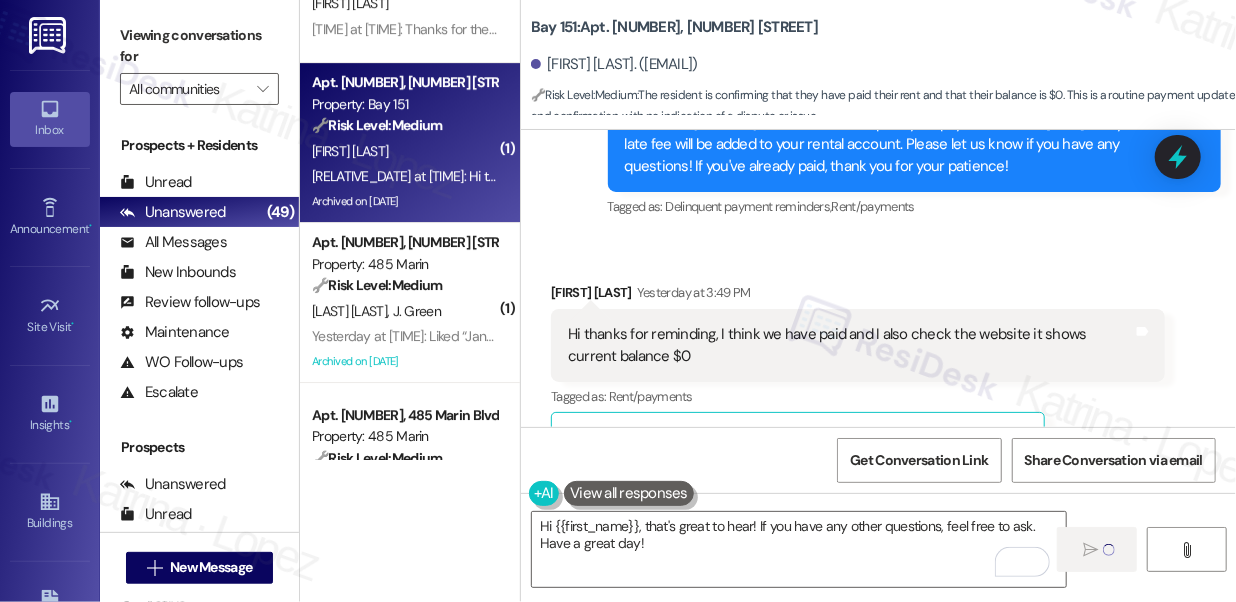 scroll, scrollTop: 3090, scrollLeft: 0, axis: vertical 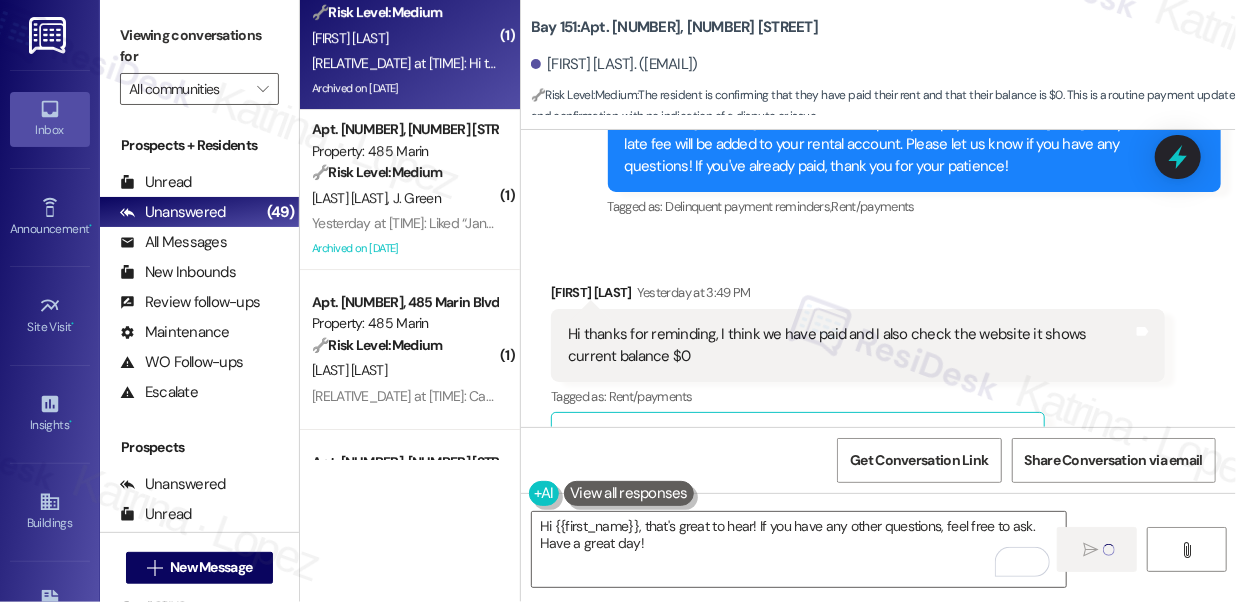 type 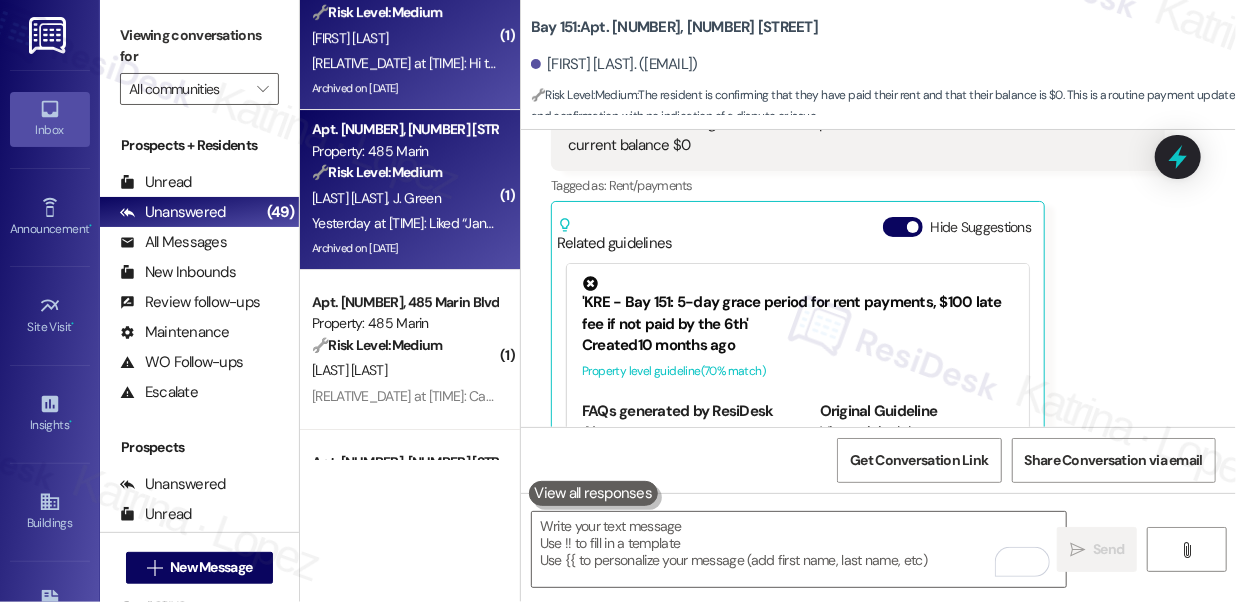 scroll, scrollTop: 14669, scrollLeft: 0, axis: vertical 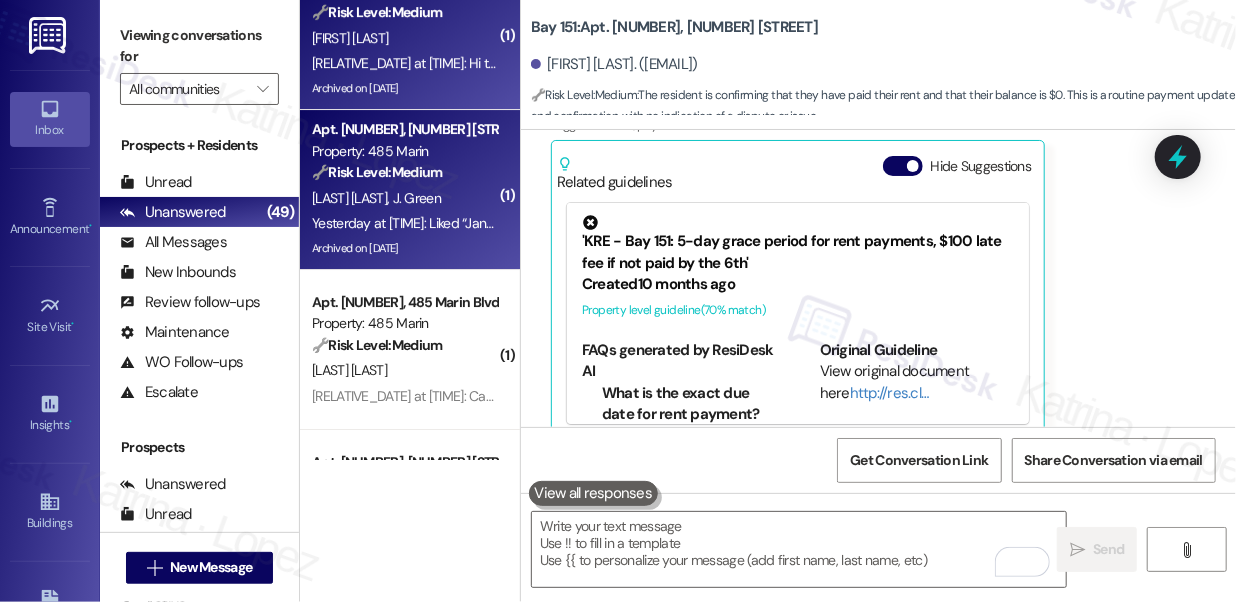 click on "S. Green J. Green" at bounding box center (404, 198) 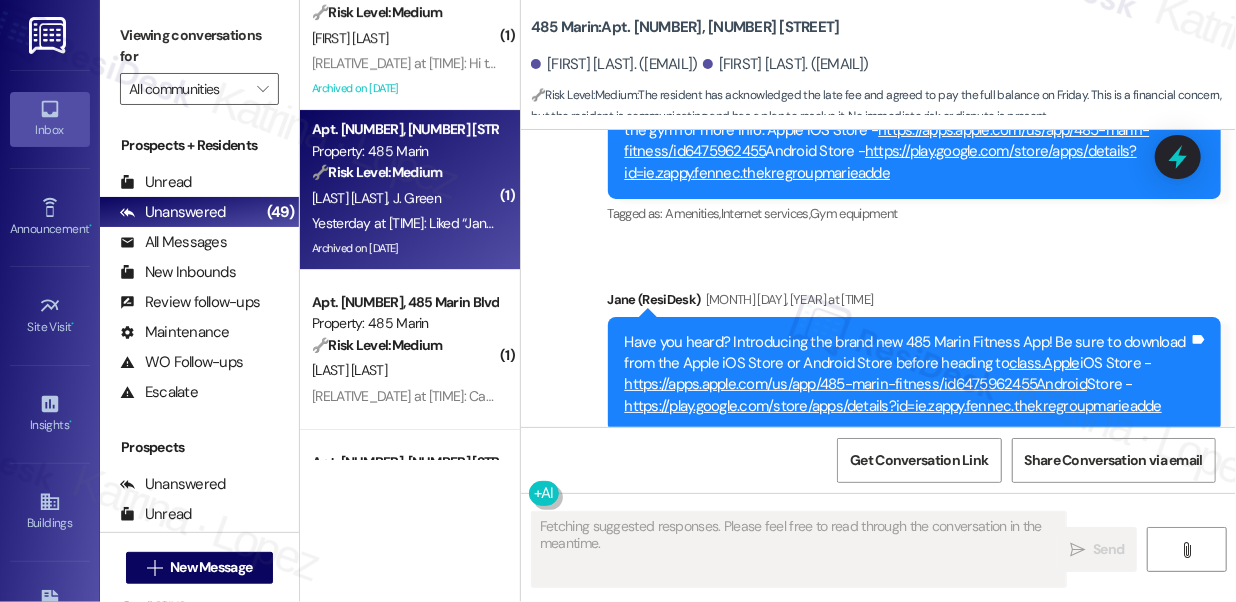 scroll, scrollTop: 27720, scrollLeft: 0, axis: vertical 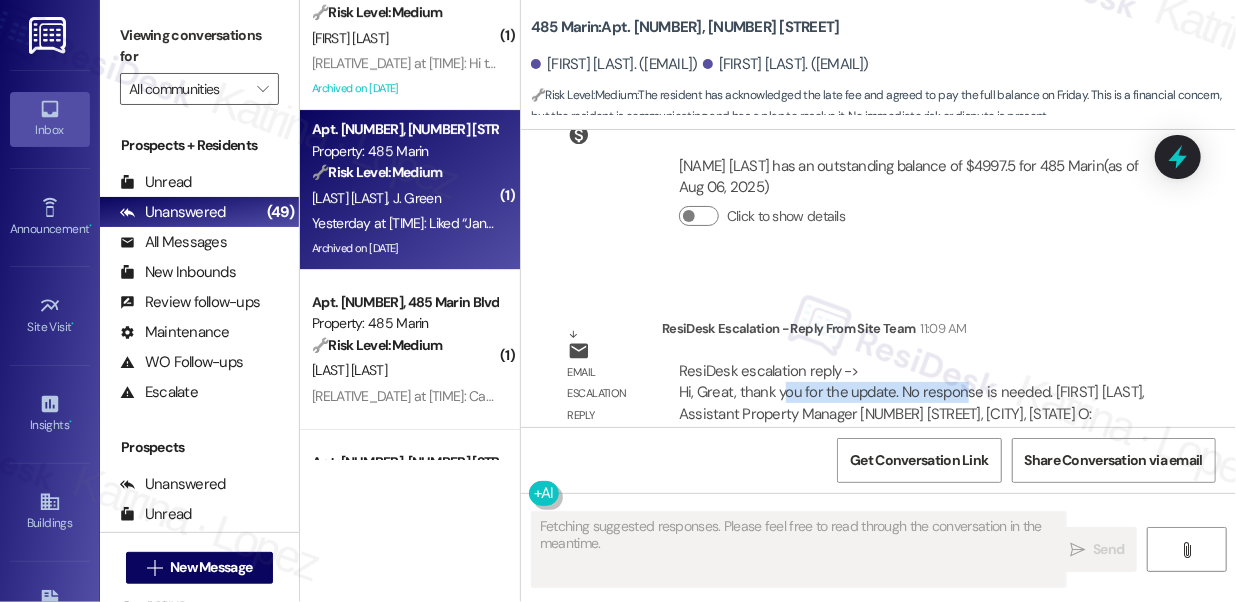 drag, startPoint x: 784, startPoint y: 337, endPoint x: 964, endPoint y: 337, distance: 180 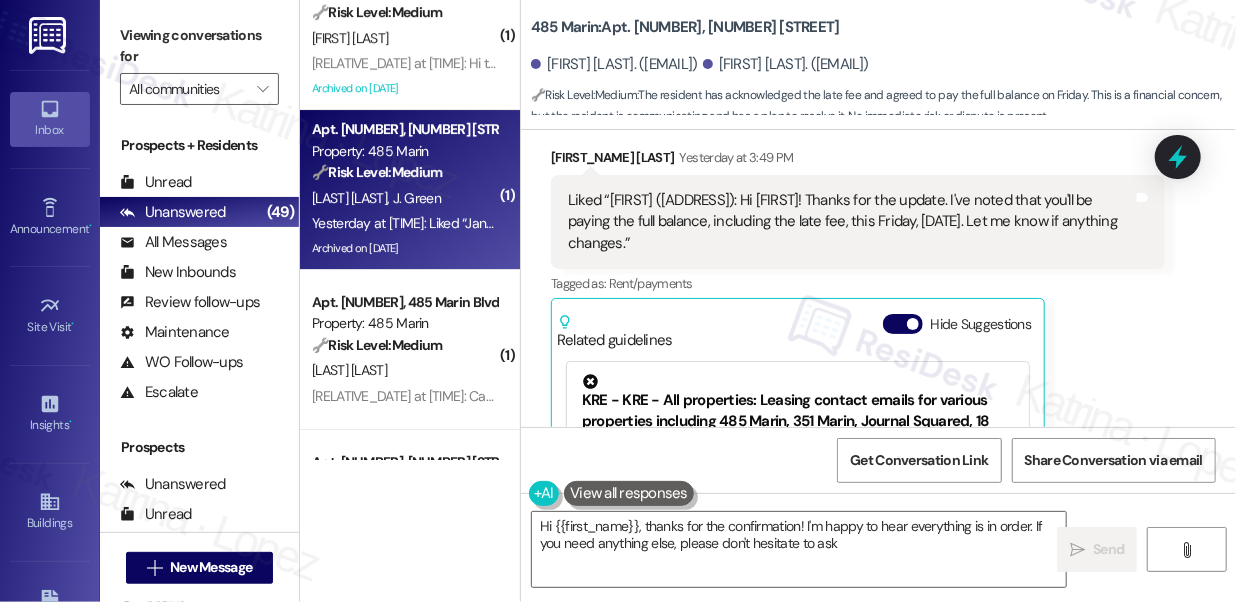 type on "Hi {{first_name}}, thanks for the confirmation! I'm happy to hear everything is in order. If you need anything else, please don't hesitate to ask!" 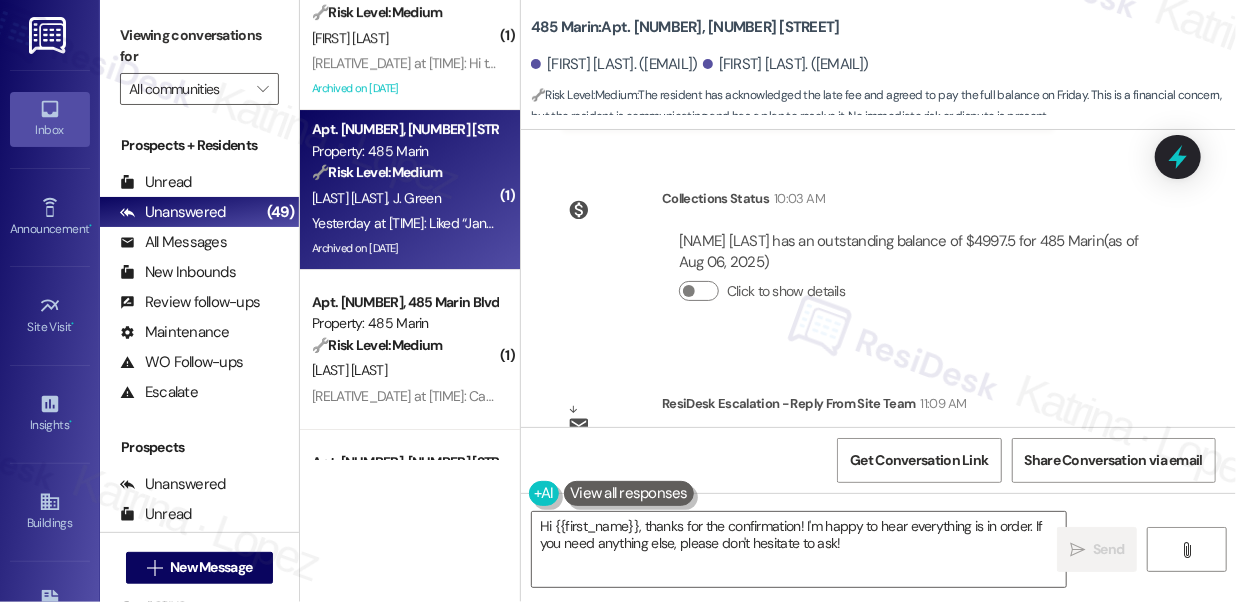 scroll, scrollTop: 27538, scrollLeft: 0, axis: vertical 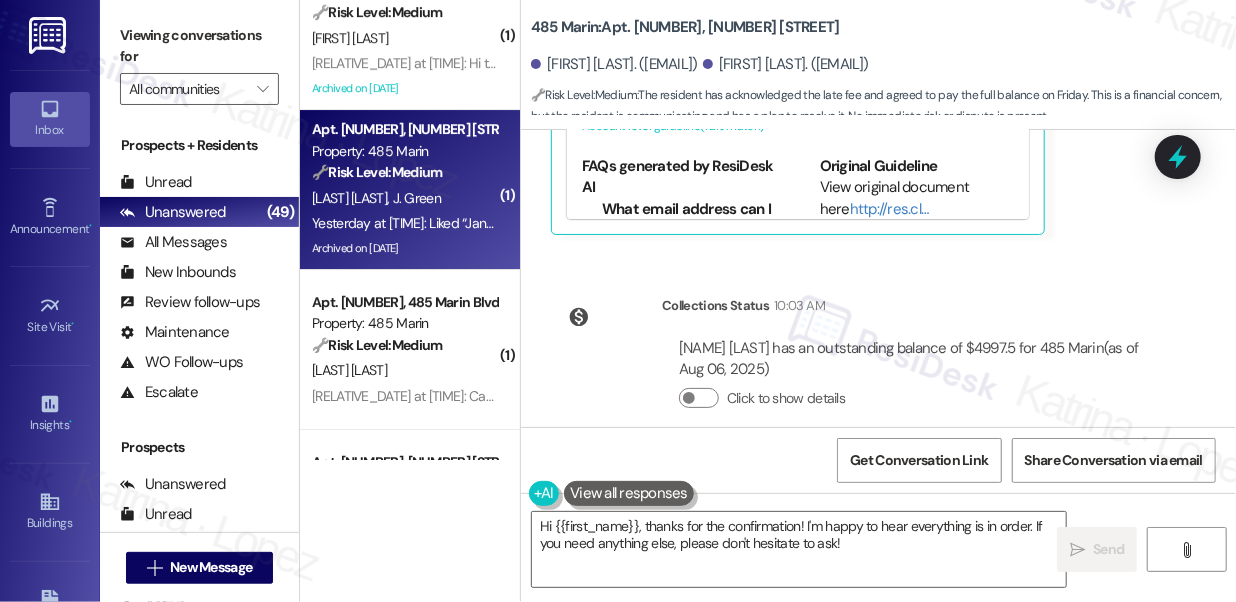 click on "Click to show details" at bounding box center [913, 402] 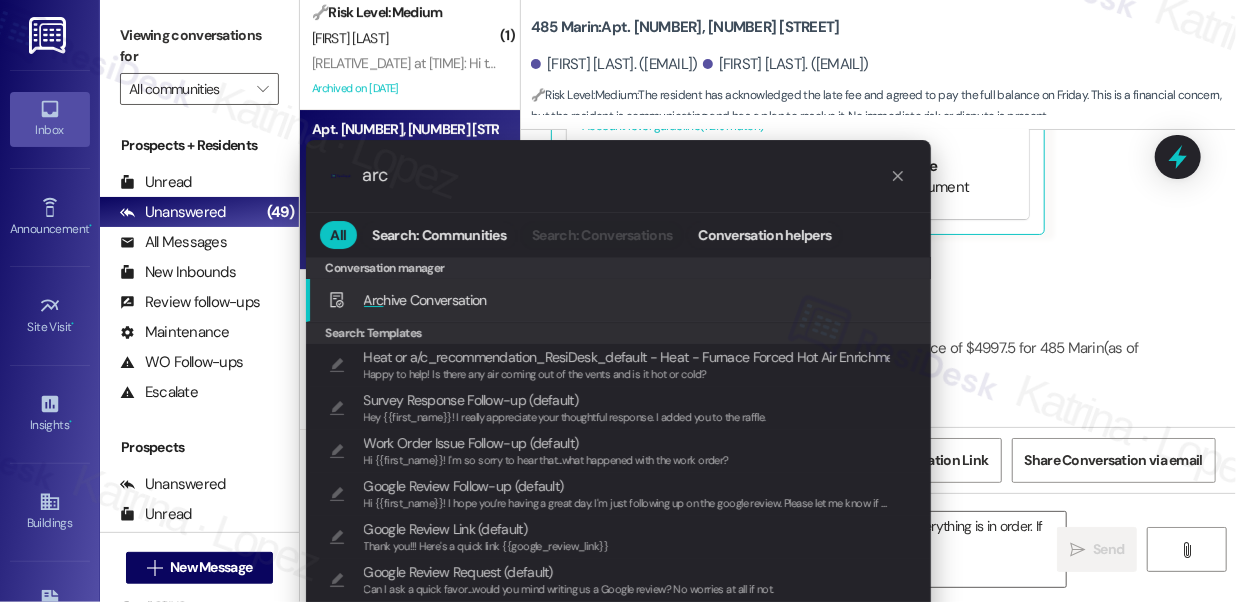 type on "arc" 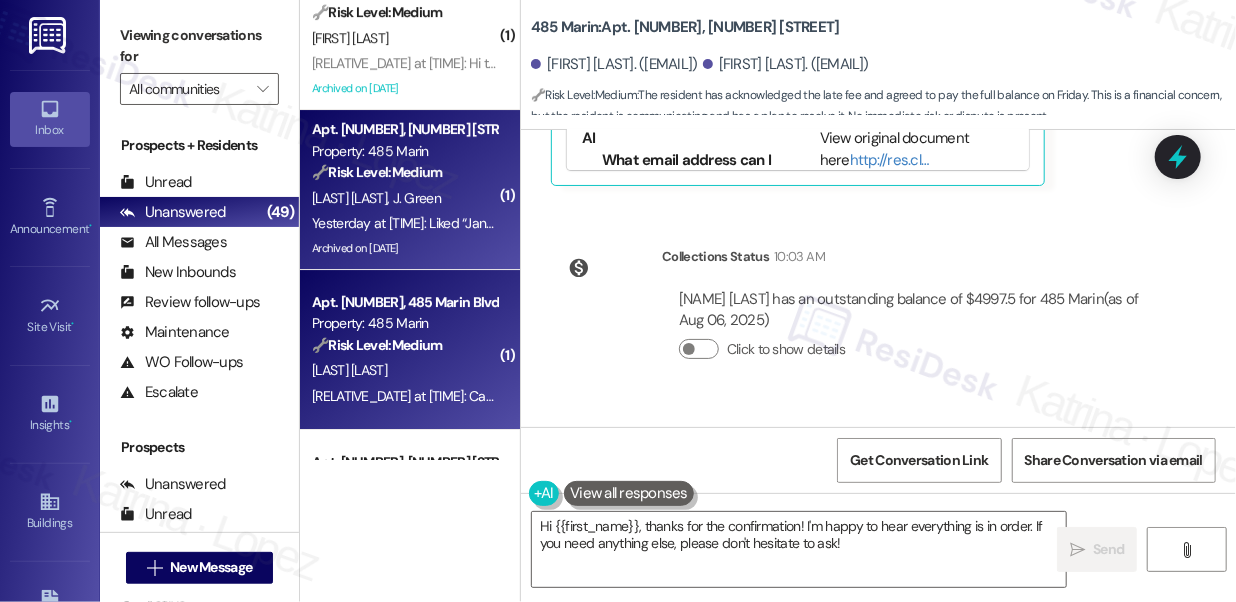 scroll, scrollTop: 27720, scrollLeft: 0, axis: vertical 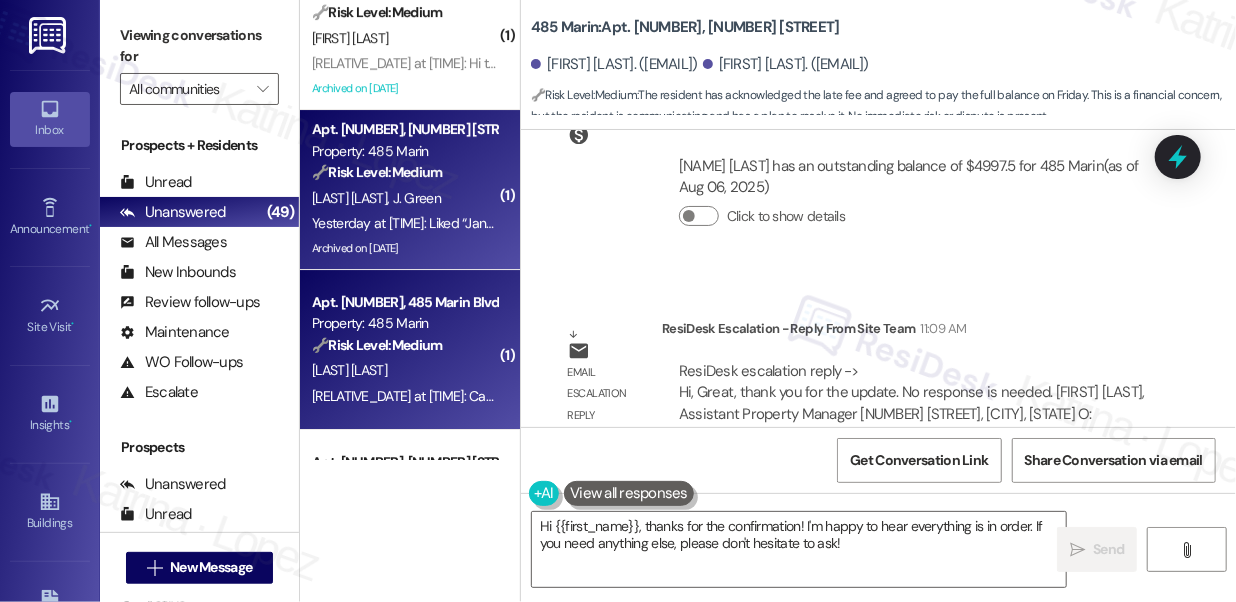 click on "🔧  Risk Level:  Medium The resident is requesting confirmation of rent payment. This is a routine financial inquiry and does not indicate an urgent issue or dispute." at bounding box center (404, 345) 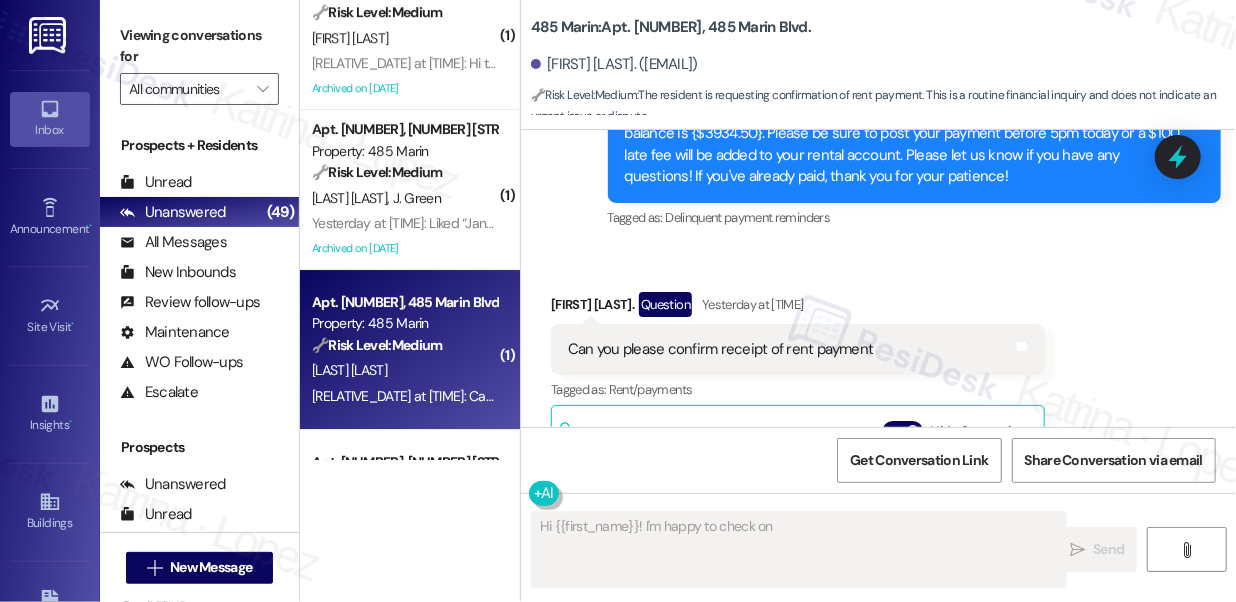 click on "Can you please confirm receipt of rent payment  Tags and notes" at bounding box center (798, 349) 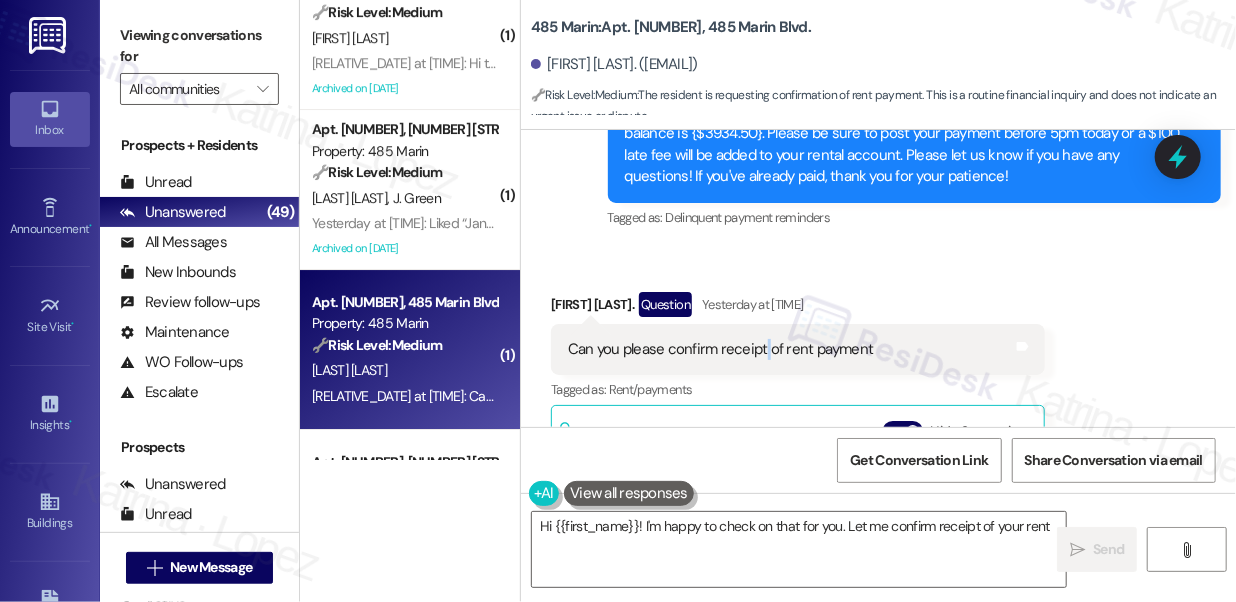 click on "Can you please confirm receipt of rent payment  Tags and notes" at bounding box center [798, 349] 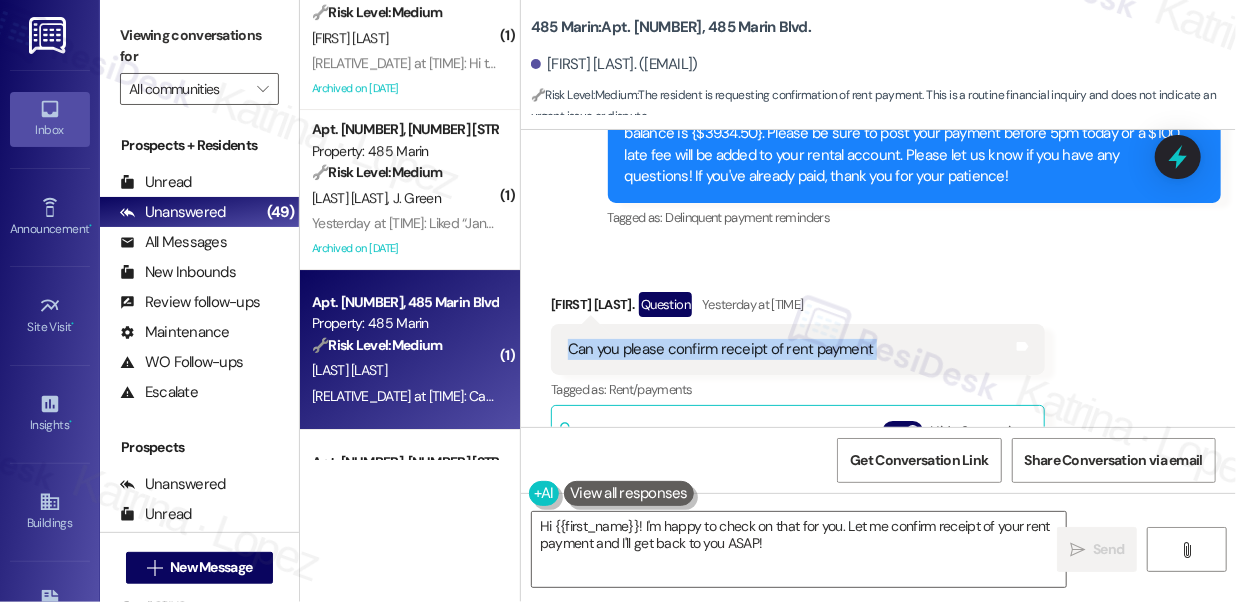 click on "Can you please confirm receipt of rent payment  Tags and notes" at bounding box center [798, 349] 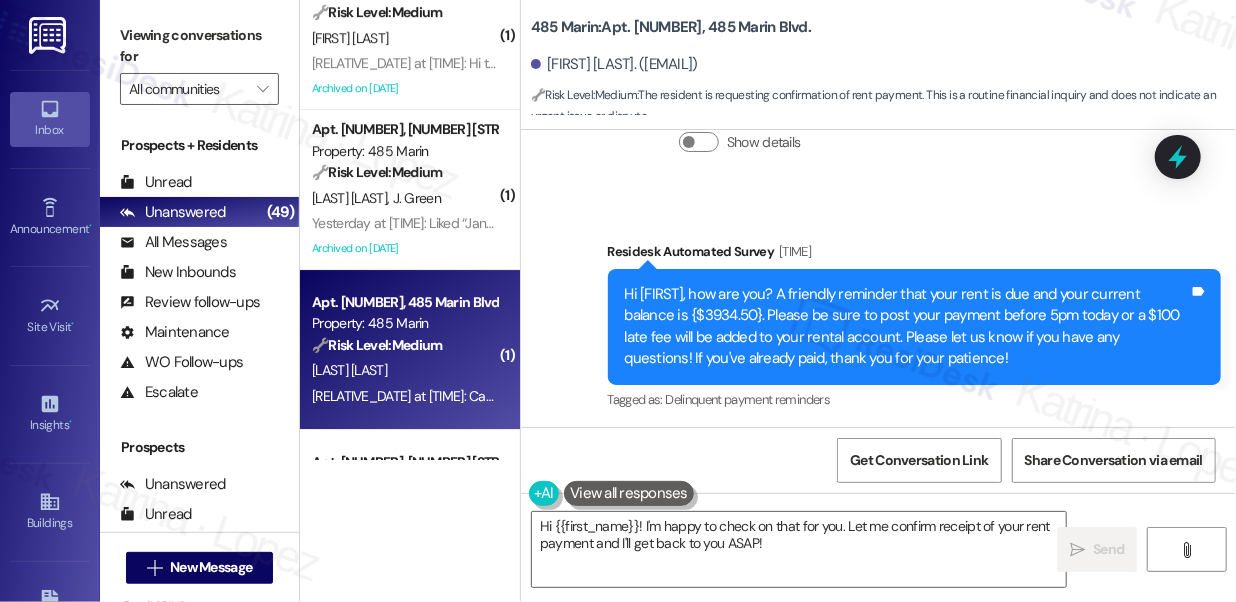 click on "Hi Aaliyah, how are you? A friendly reminder that your rent is due and your current balance is {$3934.50}. Please be sure to post your payment before 5pm today or a $100 late fee will be added to your rental account. Please let us know if you have any questions! If you've already paid, thank you for your patience!" at bounding box center [907, 327] 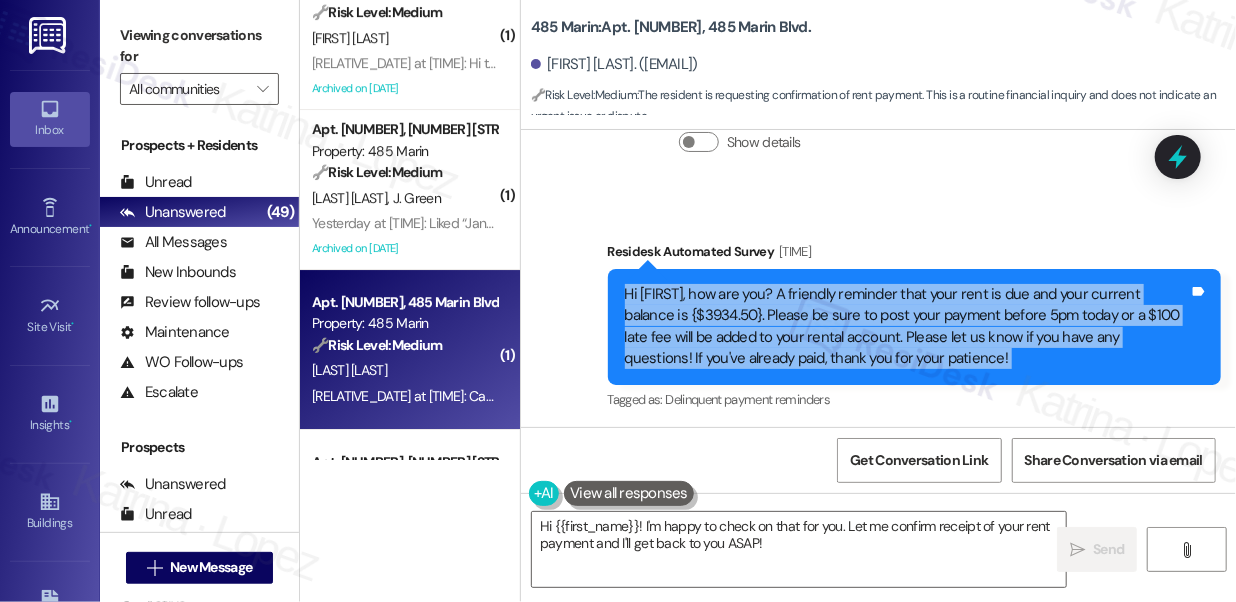 click on "Hi Aaliyah, how are you? A friendly reminder that your rent is due and your current balance is {$3934.50}. Please be sure to post your payment before 5pm today or a $100 late fee will be added to your rental account. Please let us know if you have any questions! If you've already paid, thank you for your patience!" at bounding box center [907, 327] 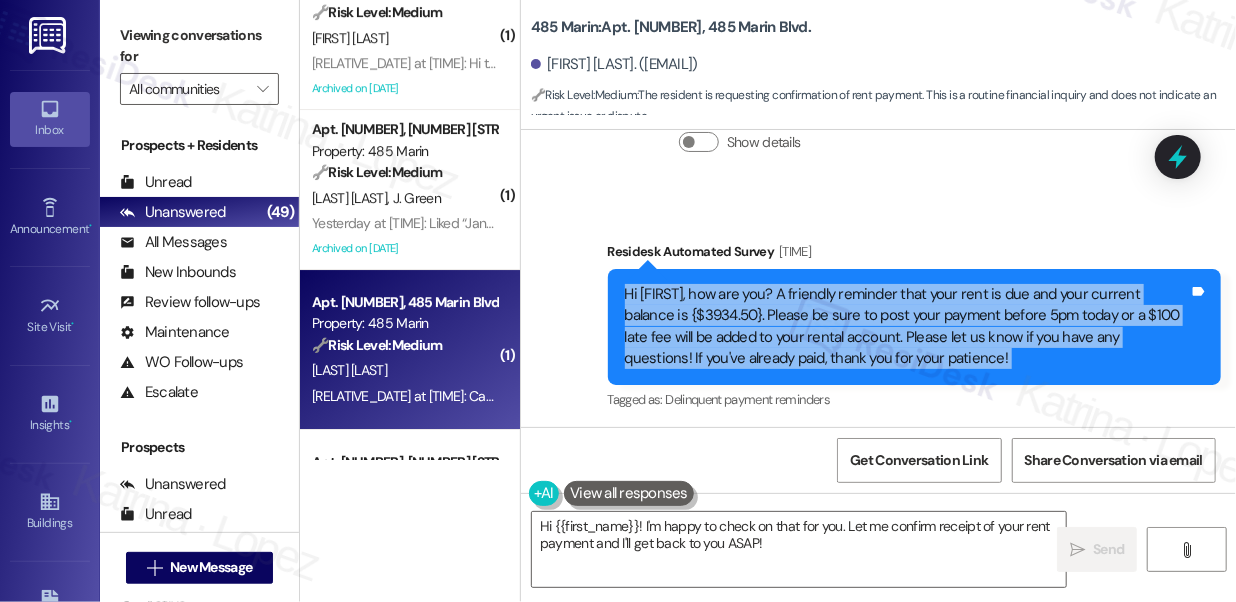scroll, scrollTop: 5413, scrollLeft: 0, axis: vertical 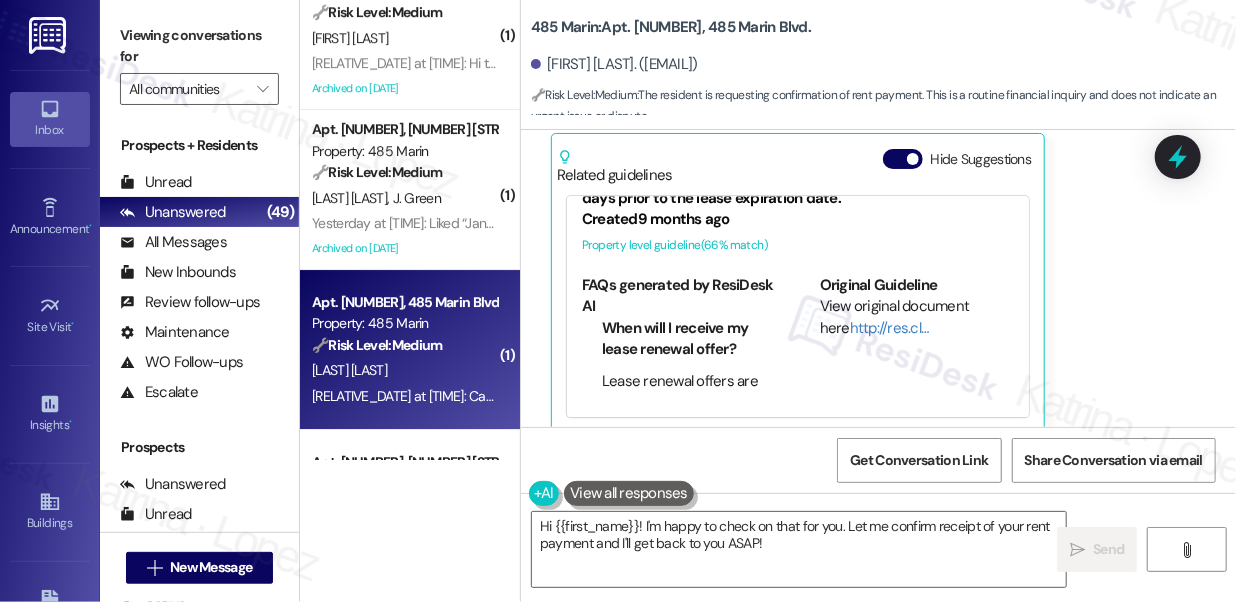 click on "Received via SMS Aaliyah Milson Question Yesterday at 3:33 PM Can you please confirm receipt of rent payment  Tags and notes Tagged as:   Rent/payments Click to highlight conversations about Rent/payments  Related guidelines Hide Suggestions KRE - 485 Marin: Lease renewal offers are typically sent out 90 days prior to the lease expiration date. Created  9 months ago Property level guideline  ( 66 % match) FAQs generated by ResiDesk AI When will I receive my lease renewal offer? Lease renewal offers are typically sent out 90 days prior to your current lease expiration date. What should I do if I haven't received my renewal offer 90 days before my lease expires? If you haven't received your renewal offer 90 days before your lease expires, please contact the property management office immediately. How long do I have to respond to the lease renewal offer? The response time for lease renewal offers varies. Please check the offer document for the specific deadline or contact the leasing office for details." at bounding box center [878, 211] 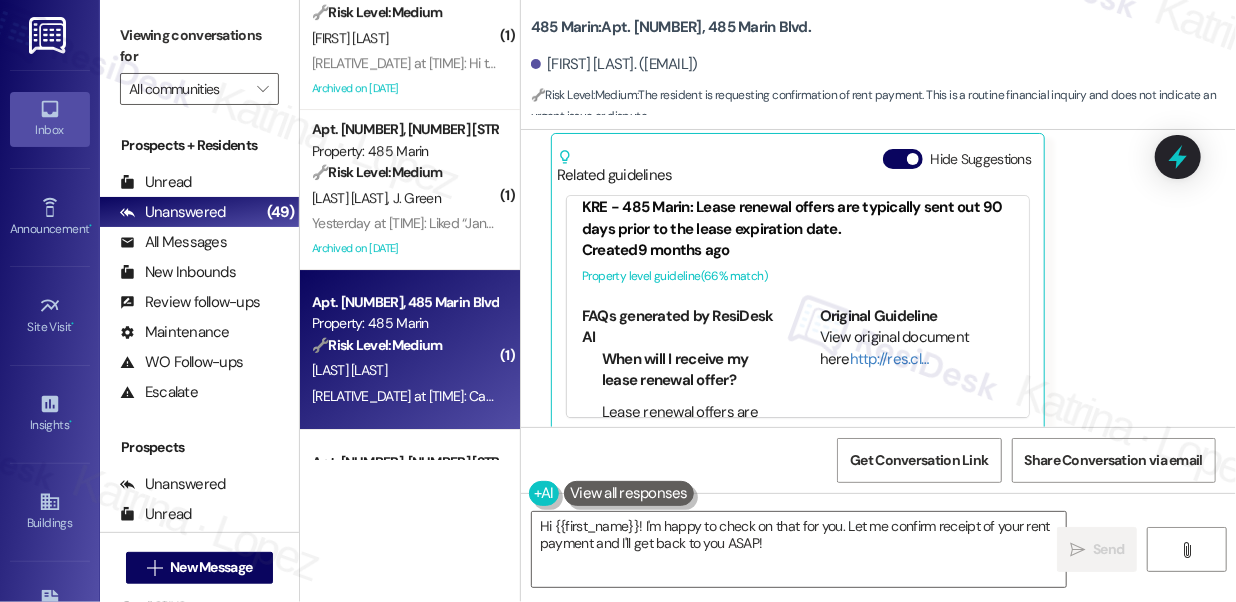 scroll, scrollTop: 0, scrollLeft: 0, axis: both 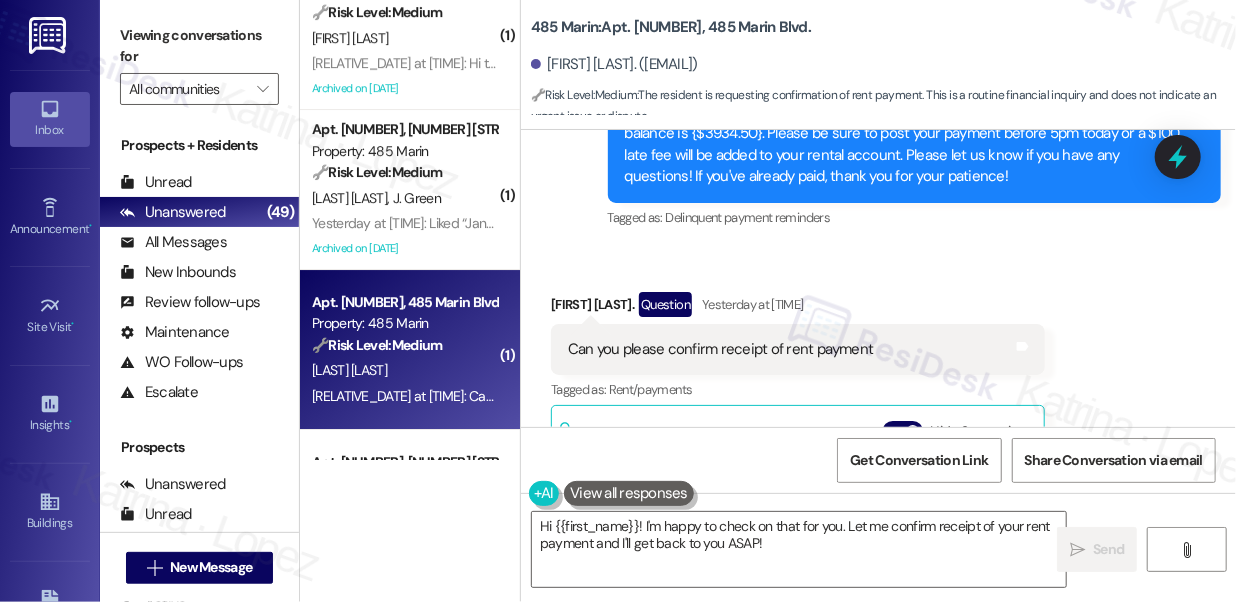 click on "Viewing conversations for" at bounding box center [199, 46] 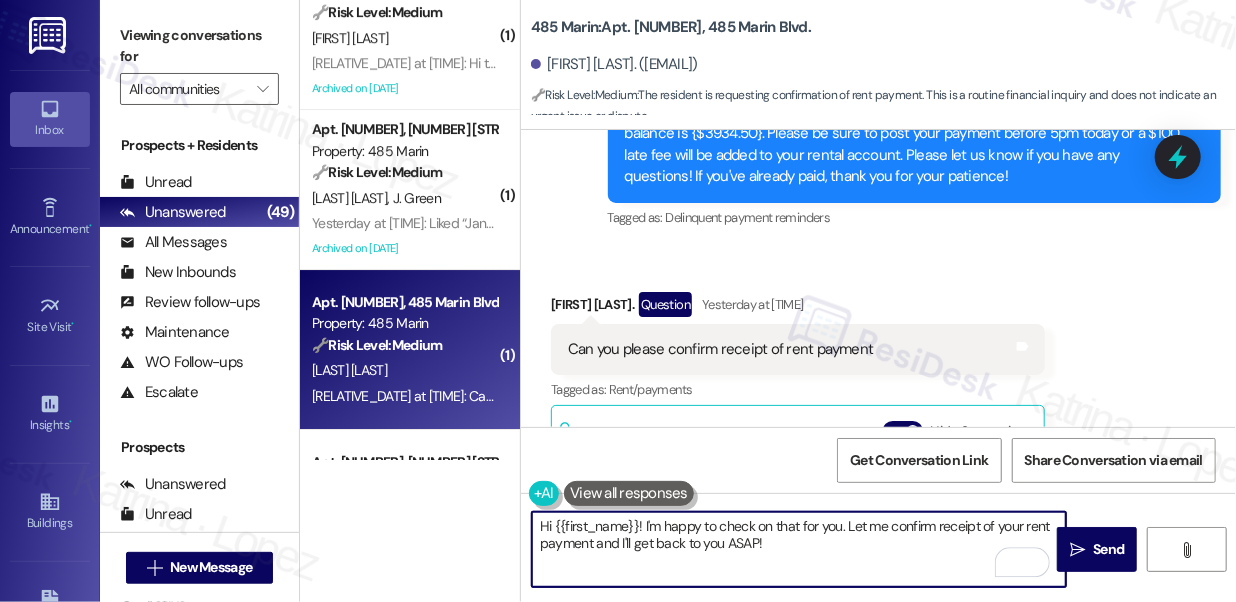 drag, startPoint x: 795, startPoint y: 543, endPoint x: 645, endPoint y: 535, distance: 150.21318 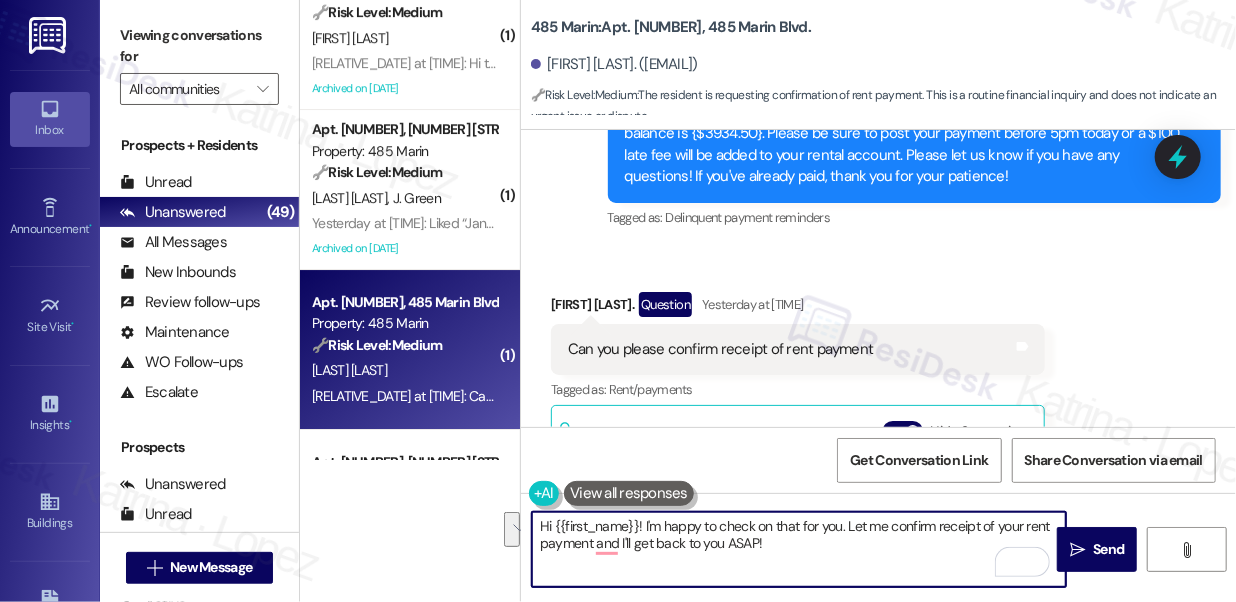 paste on "Did you receive a payment confirmation receipt yet, or has the payment already been reflected in your portal?" 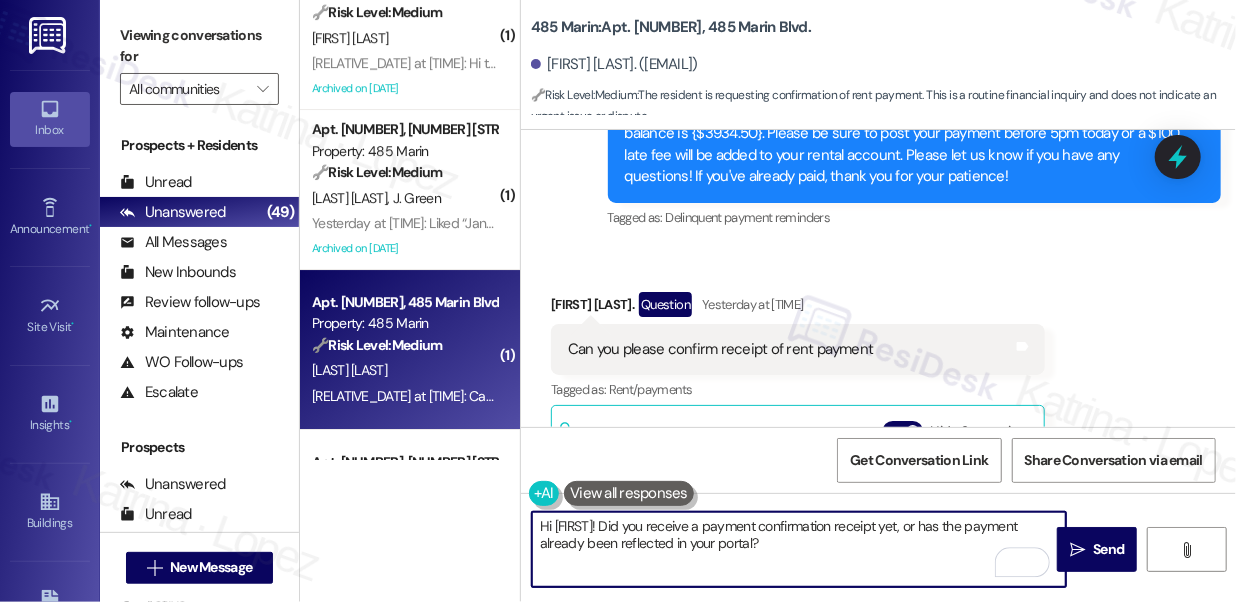 click on "Hi {{first_name}}! Did you receive a payment confirmation receipt yet, or has the payment already been reflected in your portal?" at bounding box center (799, 549) 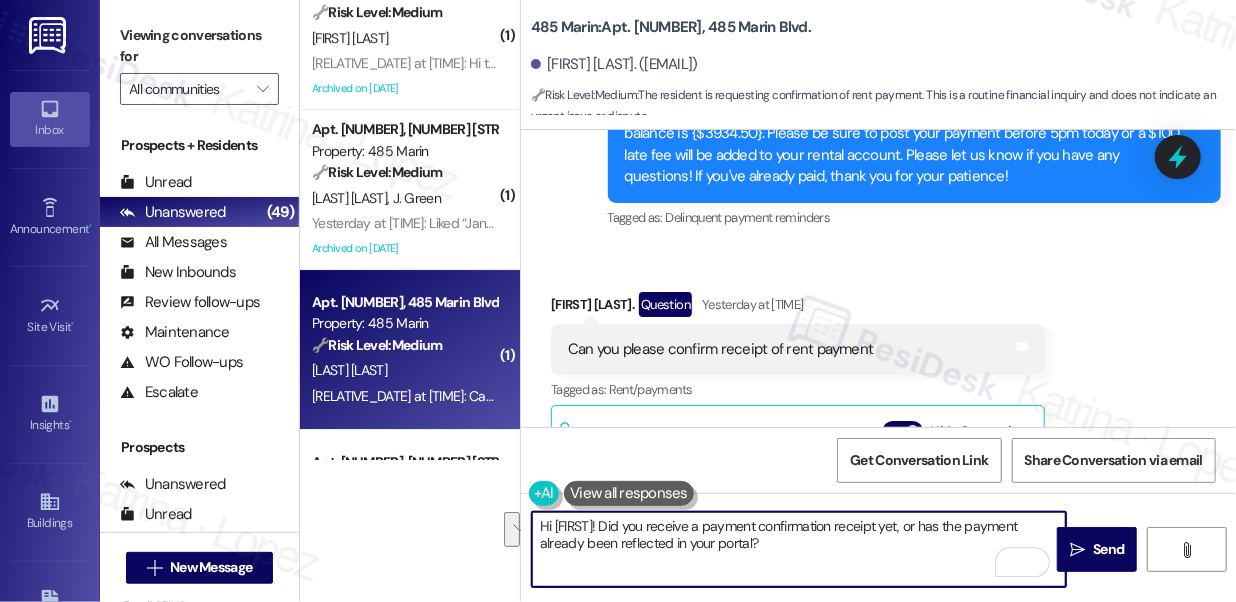 click on "Hi {{first_name}}! Did you receive a payment confirmation receipt yet, or has the payment already been reflected in your portal?" at bounding box center (799, 549) 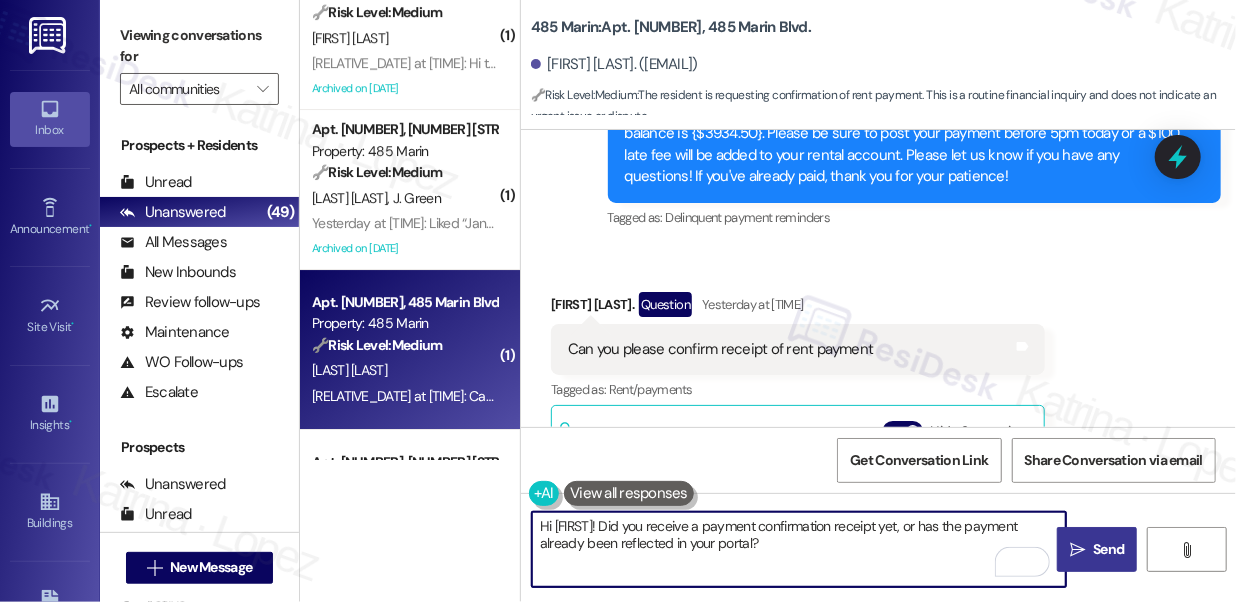 type on "Hi {{first_name}}! Did you receive a payment confirmation receipt yet, or has the payment already been reflected in your portal?" 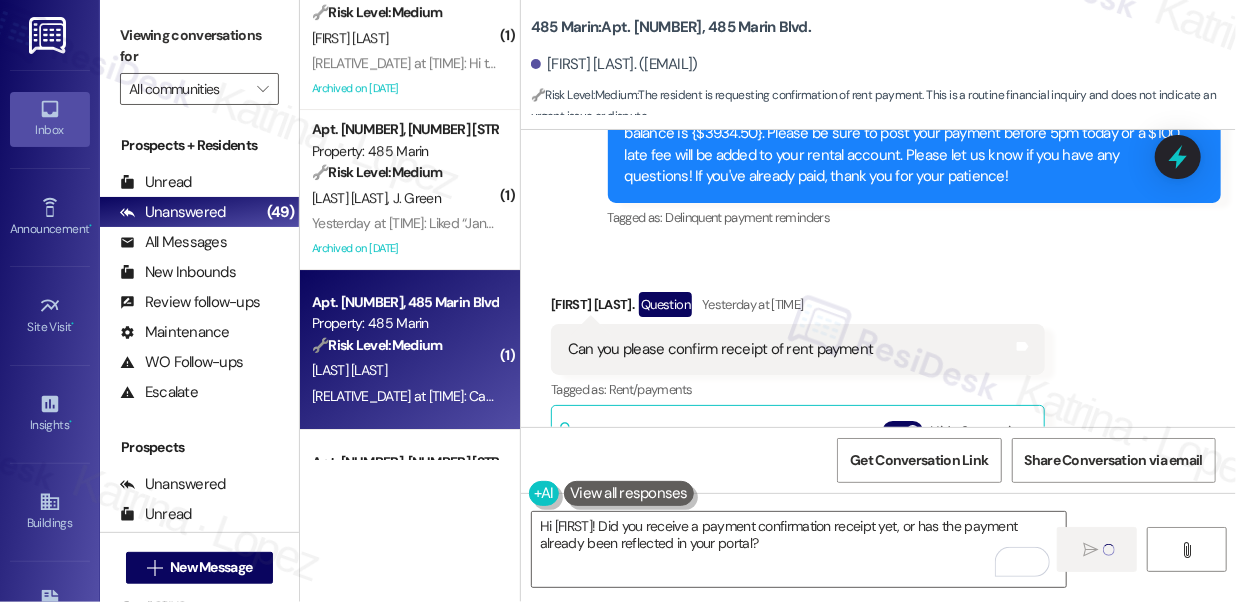 type 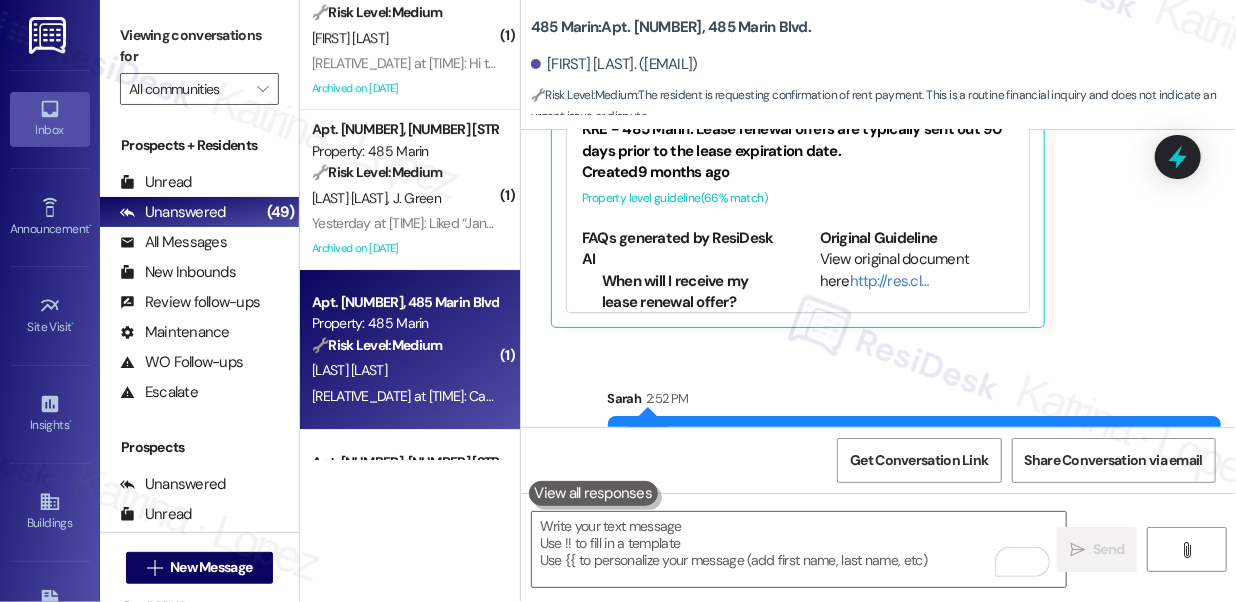 scroll, scrollTop: 5574, scrollLeft: 0, axis: vertical 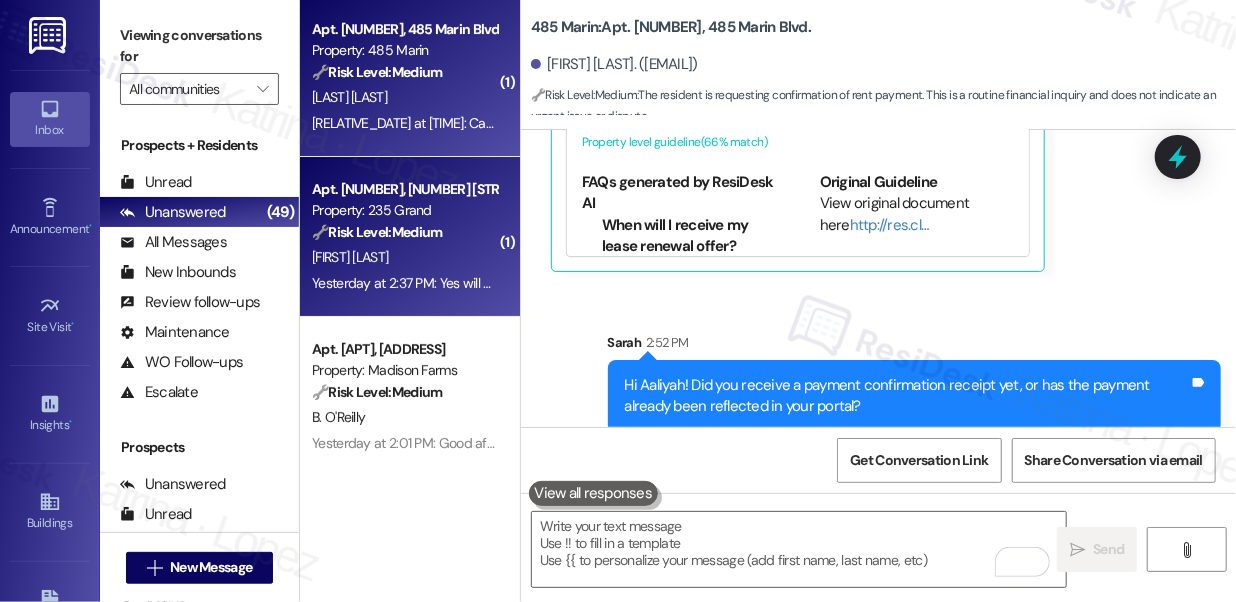 click on "Yesterday at 2:37 PM: Yes will process this tomorrow as per my email to Fran! Thank you for the balance reminder. Yesterday at 2:37 PM: Yes will process this tomorrow as per my email to Fran! Thank you for the balance reminder." at bounding box center (640, 283) 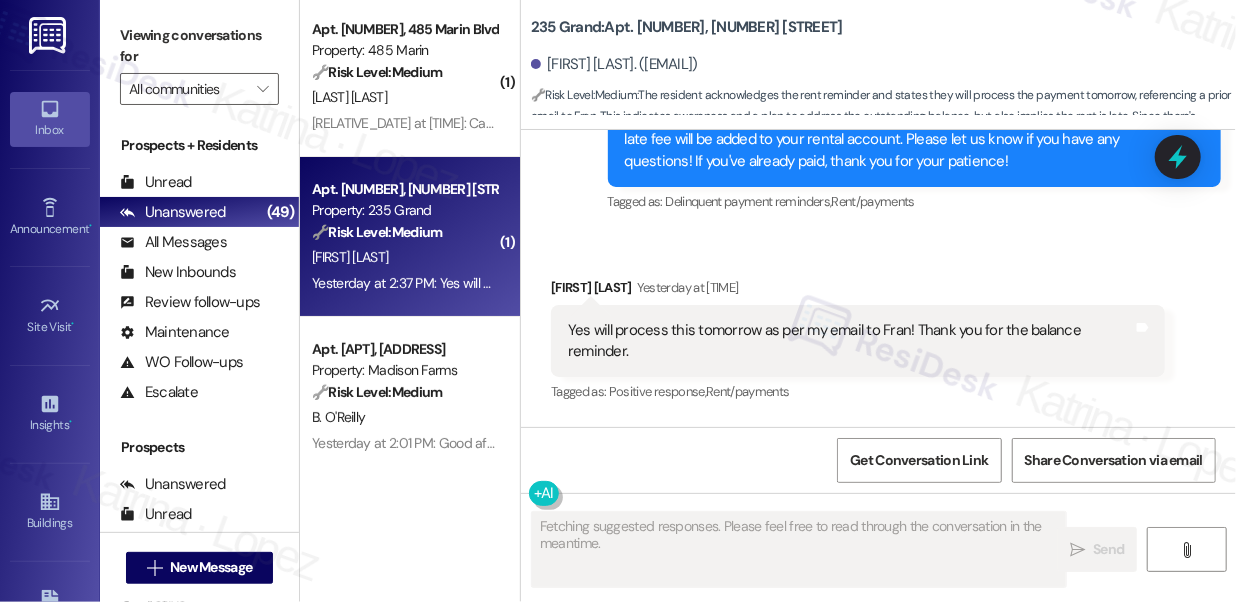 scroll, scrollTop: 15813, scrollLeft: 0, axis: vertical 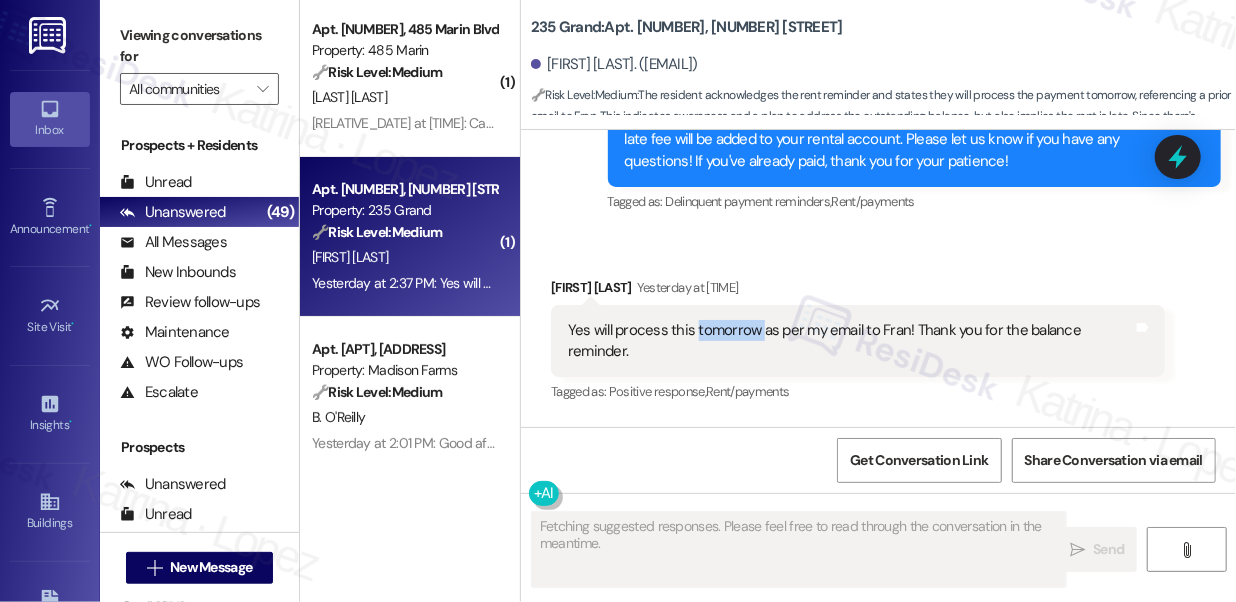 click on "Yes will process this tomorrow as per my email to Fran! Thank you for the balance reminder." at bounding box center (850, 341) 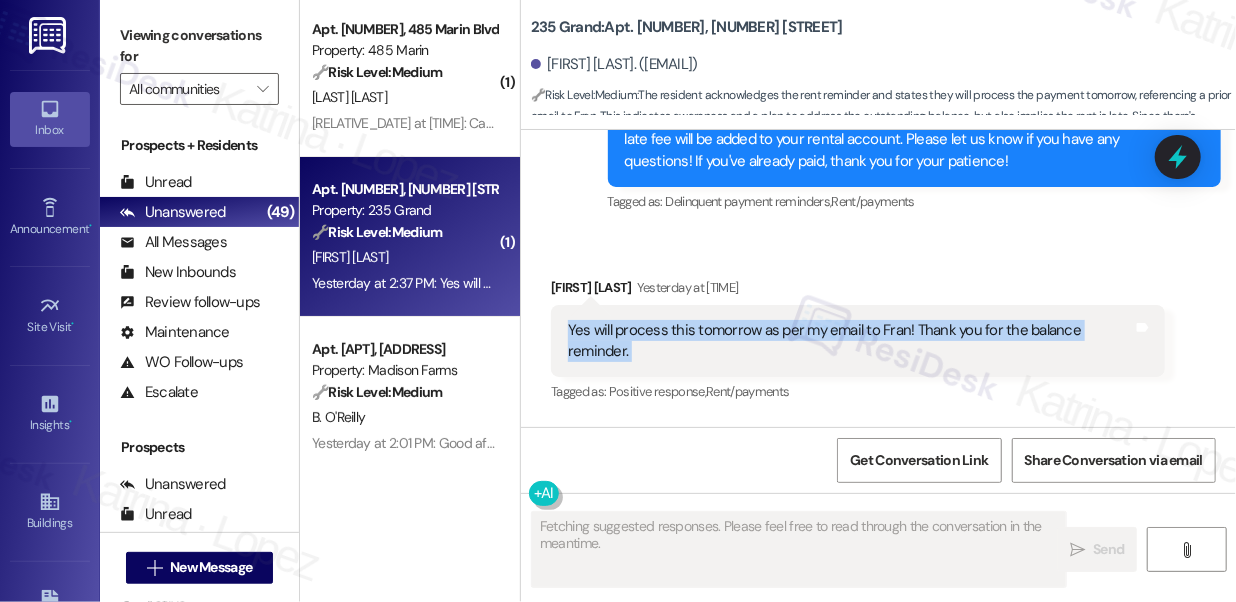 click on "Yes will process this tomorrow as per my email to Fran! Thank you for the balance reminder." at bounding box center (850, 341) 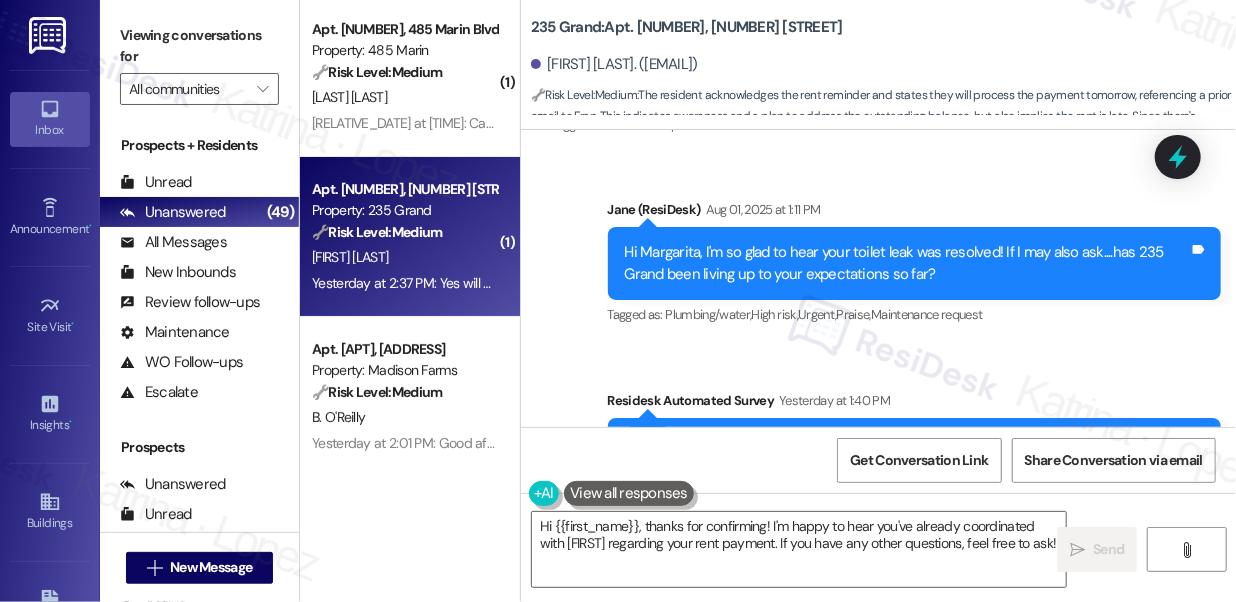 scroll, scrollTop: 15540, scrollLeft: 0, axis: vertical 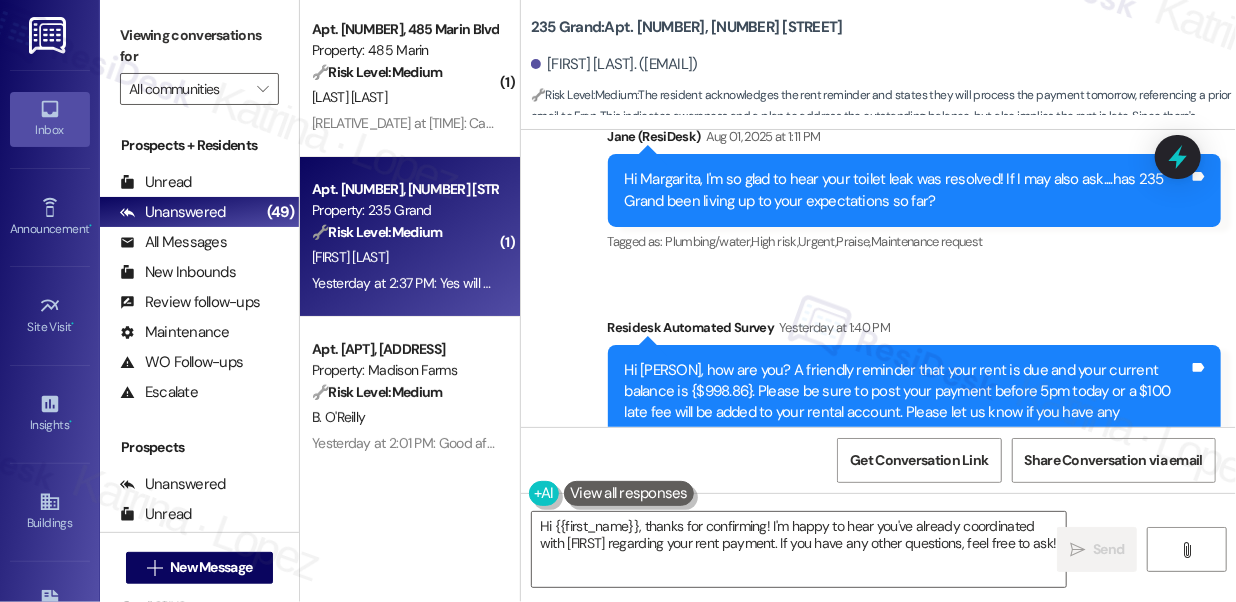 click on "Hi Margarita, how are you? A friendly reminder that your rent is due and your current balance is {$998.86}. Please be sure to post your payment before 5pm today or a $100 late fee will be added to your rental account. Please let us know if you have any questions! If you've already paid, thank you for your patience!" at bounding box center [907, 403] 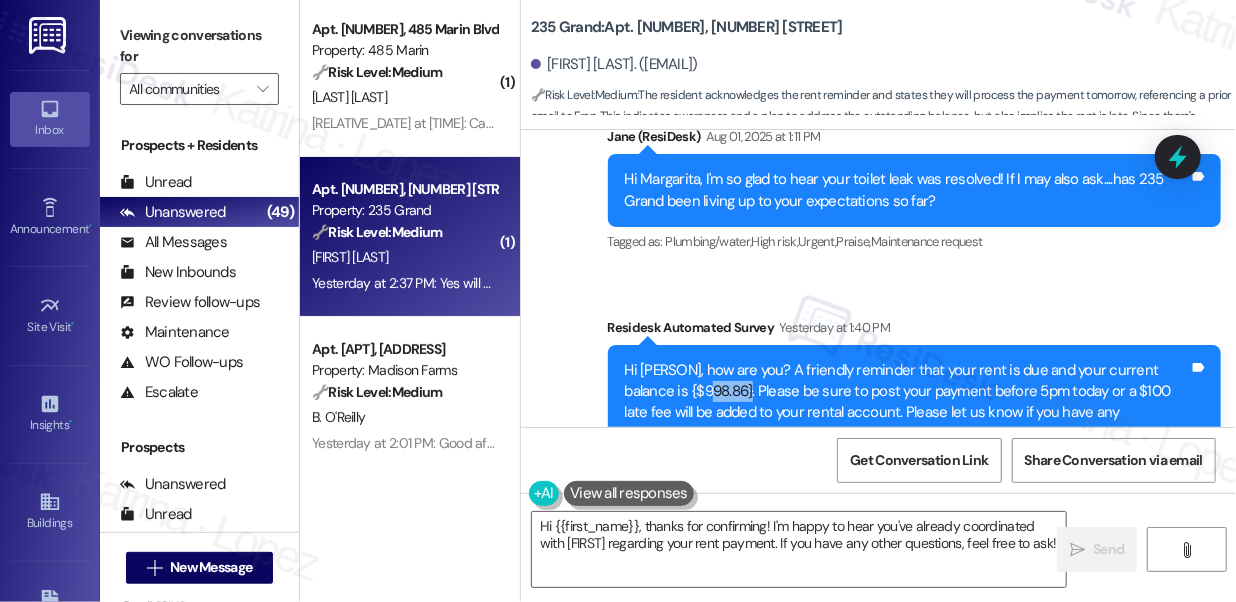 click on "Hi Margarita, how are you? A friendly reminder that your rent is due and your current balance is {$998.86}. Please be sure to post your payment before 5pm today or a $100 late fee will be added to your rental account. Please let us know if you have any questions! If you've already paid, thank you for your patience!" at bounding box center [907, 403] 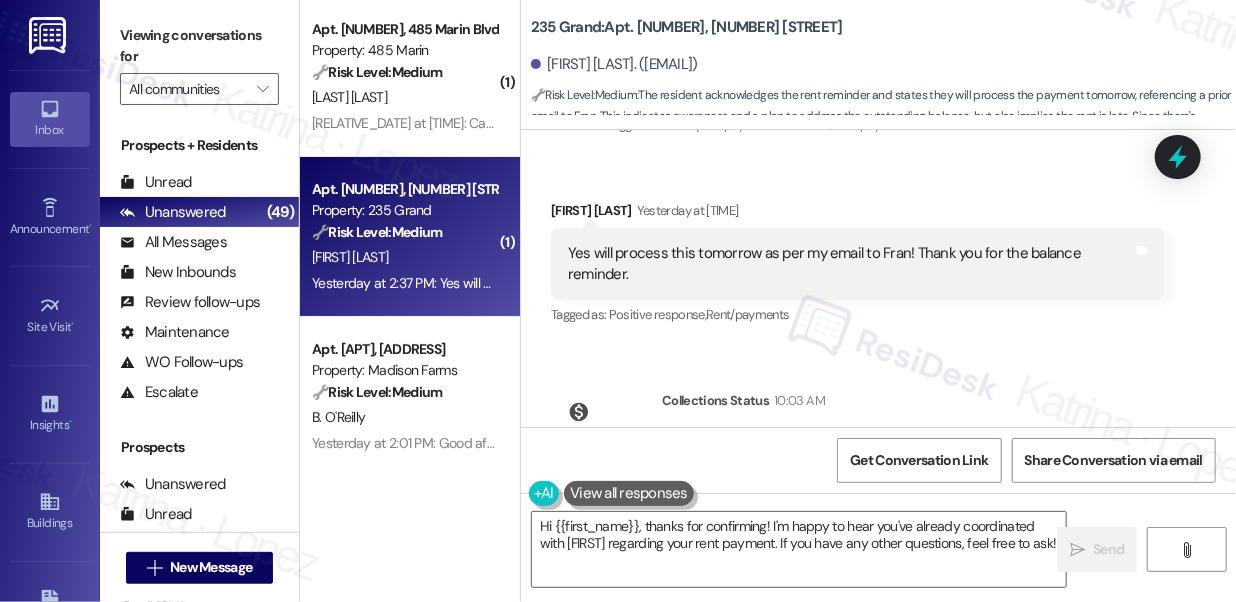 scroll, scrollTop: 15813, scrollLeft: 0, axis: vertical 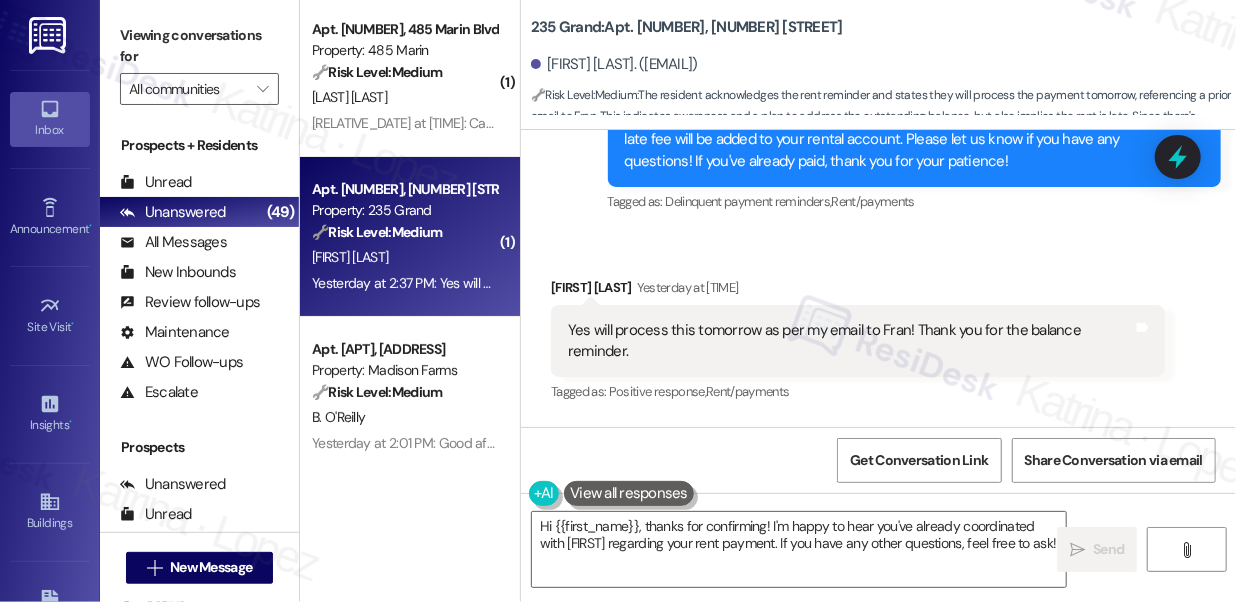 click on "Yes will process this tomorrow as per my email to Fran! Thank you for the balance reminder." at bounding box center [850, 341] 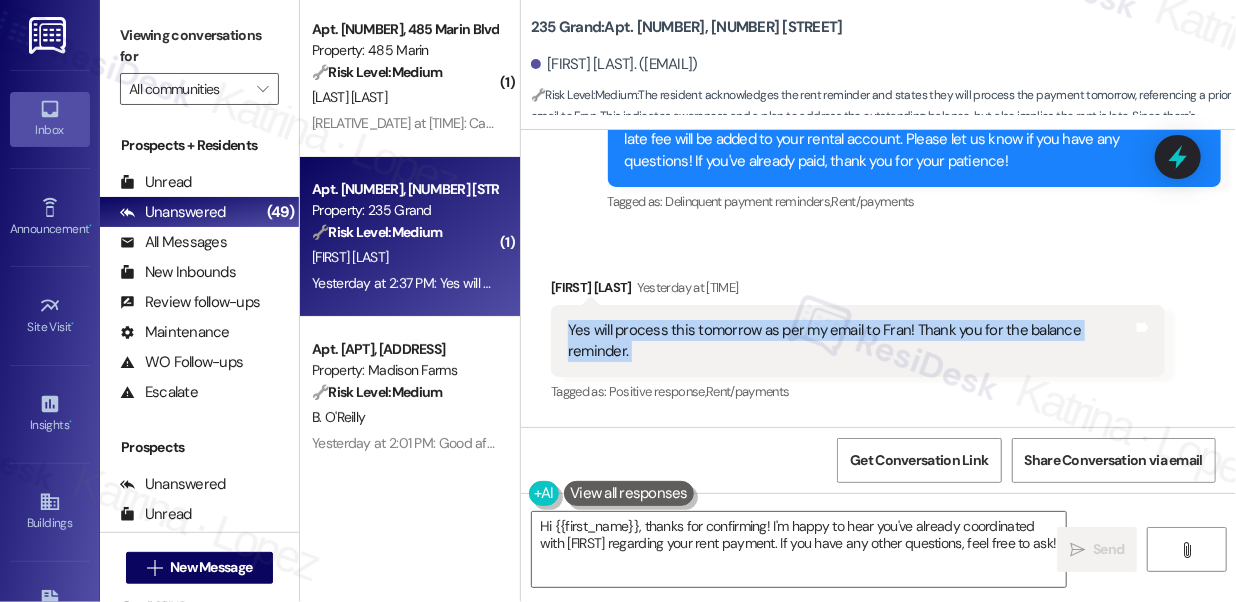 click on "Yes will process this tomorrow as per my email to Fran! Thank you for the balance reminder." at bounding box center [850, 341] 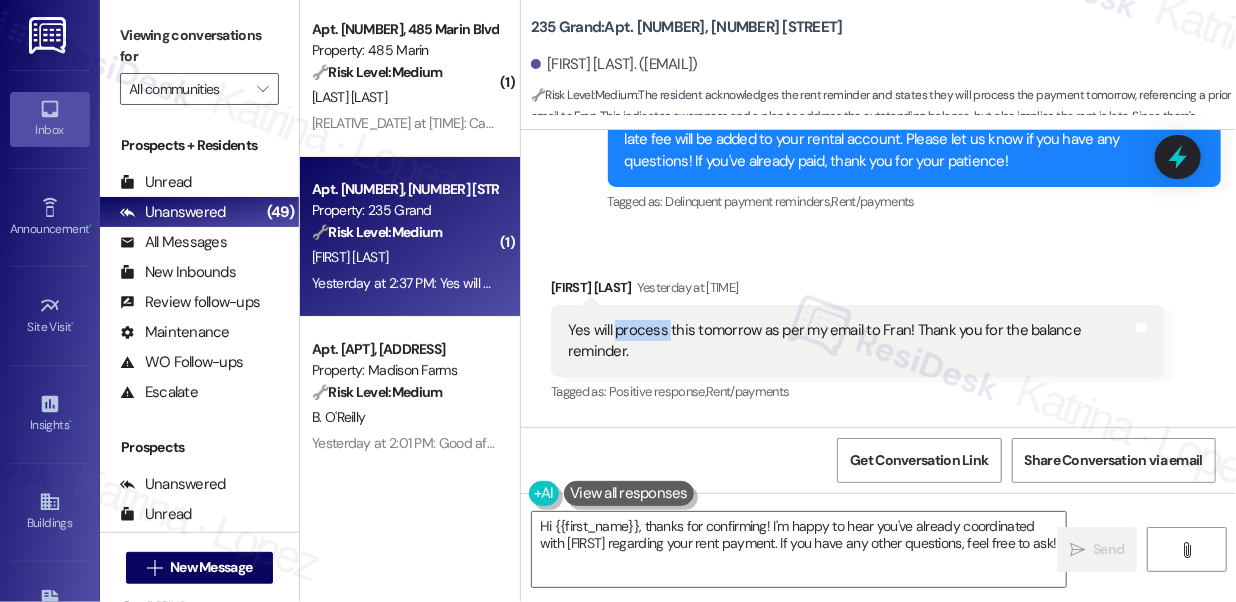click on "Yes will process this tomorrow as per my email to Fran! Thank you for the balance reminder." at bounding box center [850, 341] 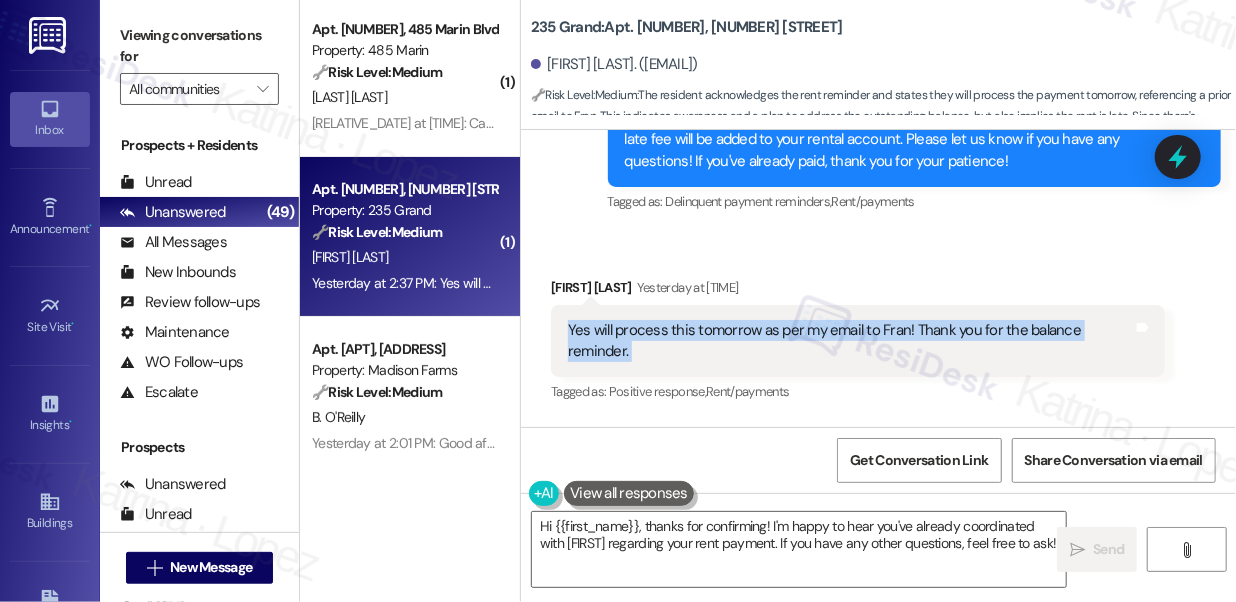 click on "Yes will process this tomorrow as per my email to Fran! Thank you for the balance reminder." at bounding box center (850, 341) 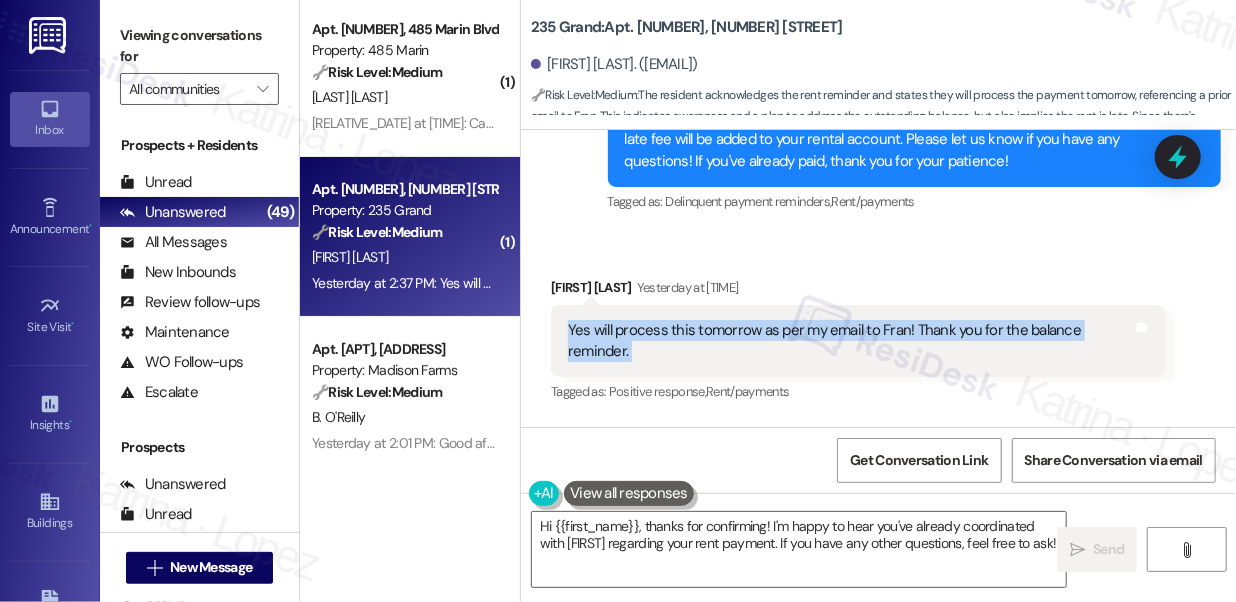 click on "Yes will process this tomorrow as per my email to Fran! Thank you for the balance reminder. Tags and notes" at bounding box center [858, 341] 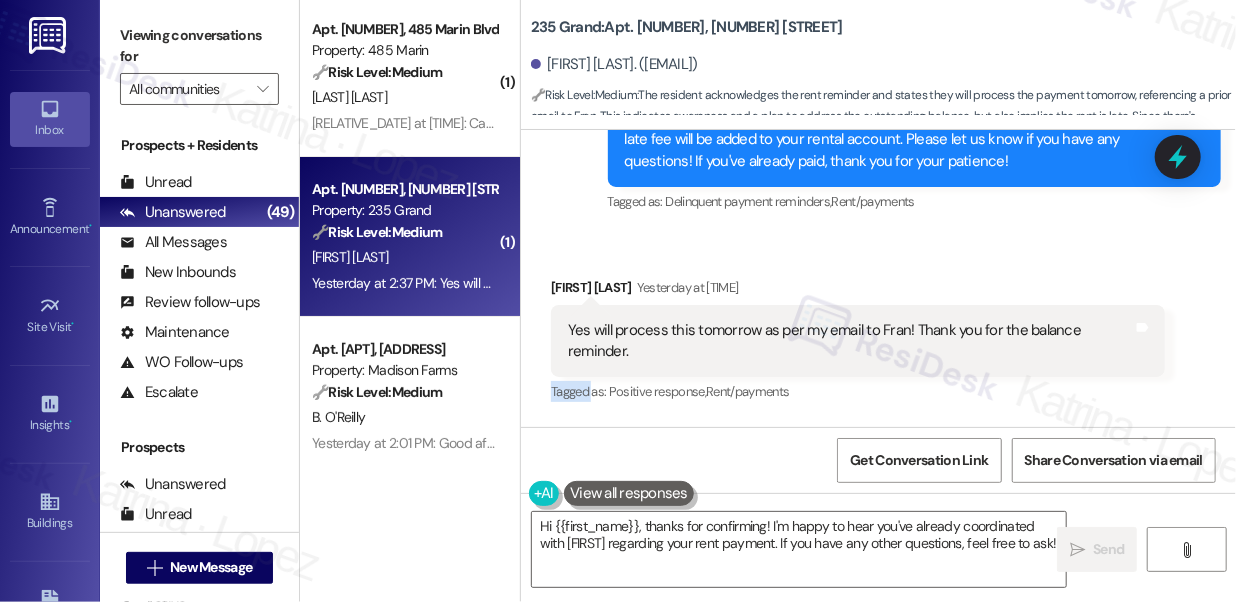 click on "Yes will process this tomorrow as per my email to Fran! Thank you for the balance reminder. Tags and notes" at bounding box center (858, 341) 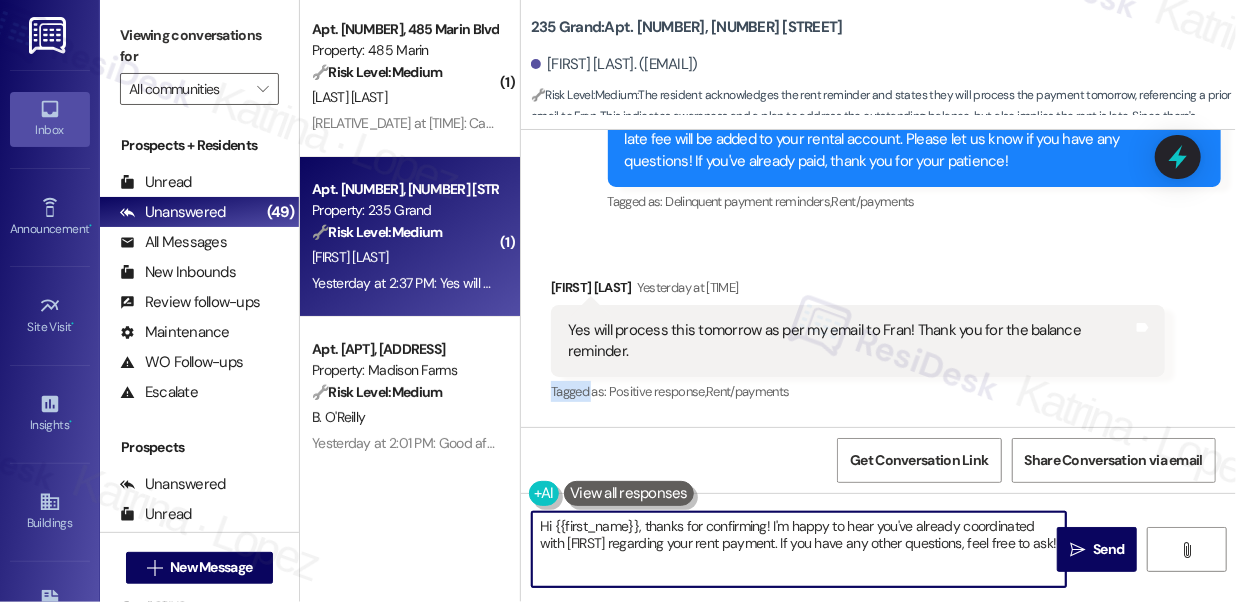 click on "Hi {{first_name}}, thanks for confirming! I'm happy to hear you've already coordinated with Fran regarding your rent payment. If you have any other questions, feel free to ask!" at bounding box center [799, 549] 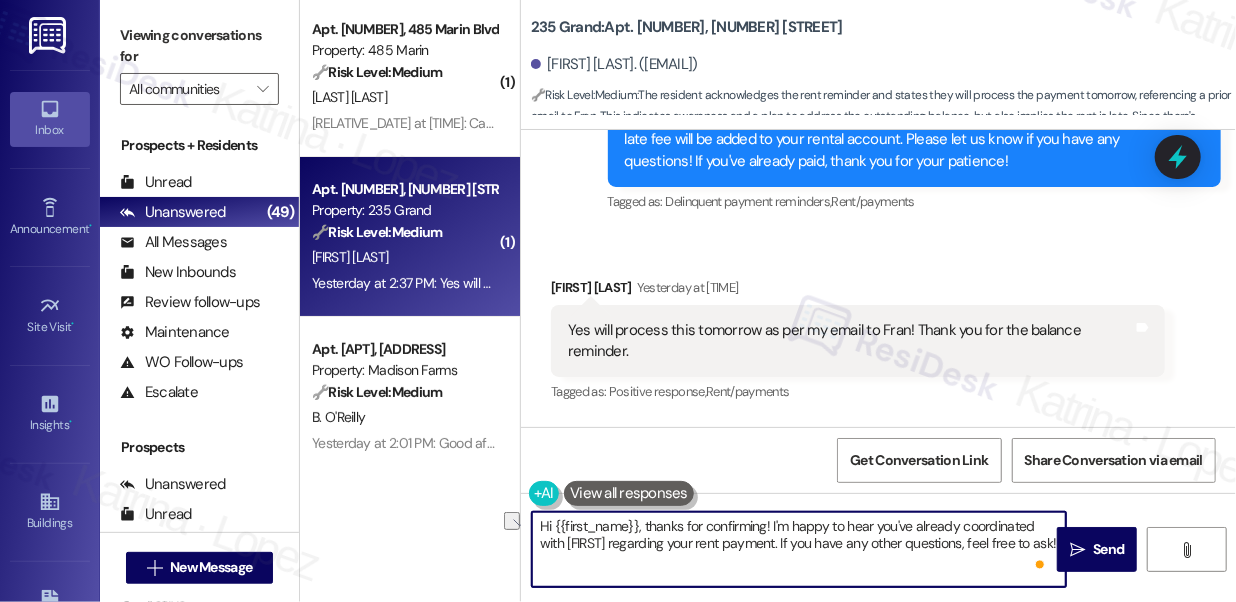 drag, startPoint x: 766, startPoint y: 542, endPoint x: 974, endPoint y: 541, distance: 208.00241 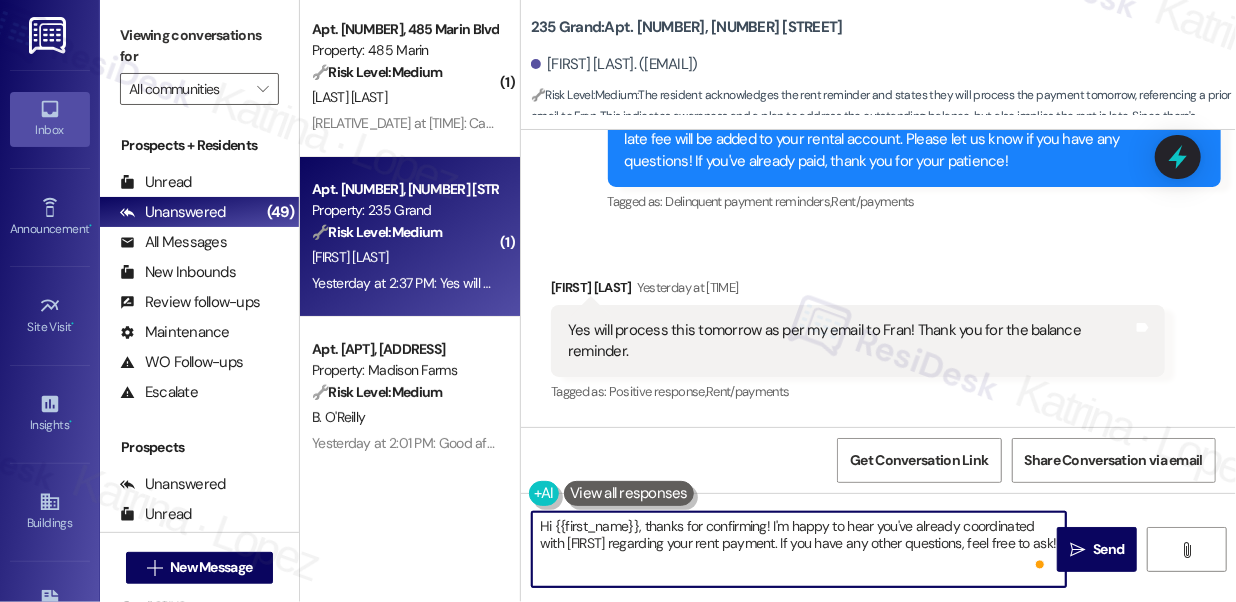 click on "Hi {{first_name}}, thanks for confirming! I'm happy to hear you've already coordinated with Fran regarding your rent payment. If you have any other questions, feel free to ask!" at bounding box center (799, 549) 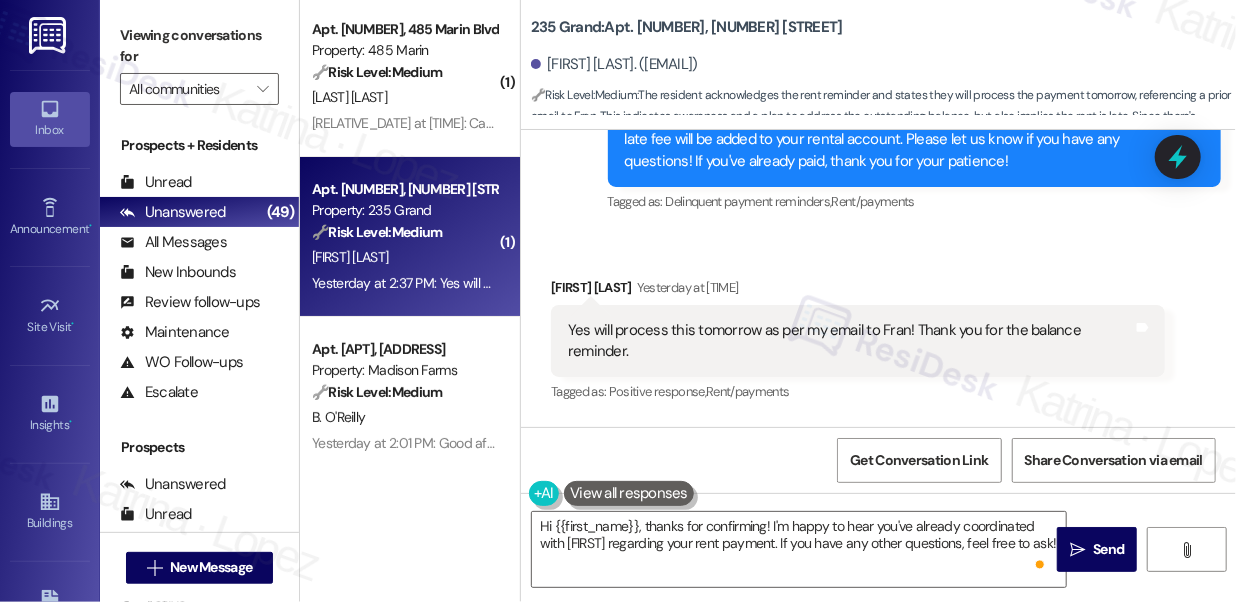 click on "Yes will process this tomorrow as per my email to Fran! Thank you for the balance reminder." at bounding box center [850, 341] 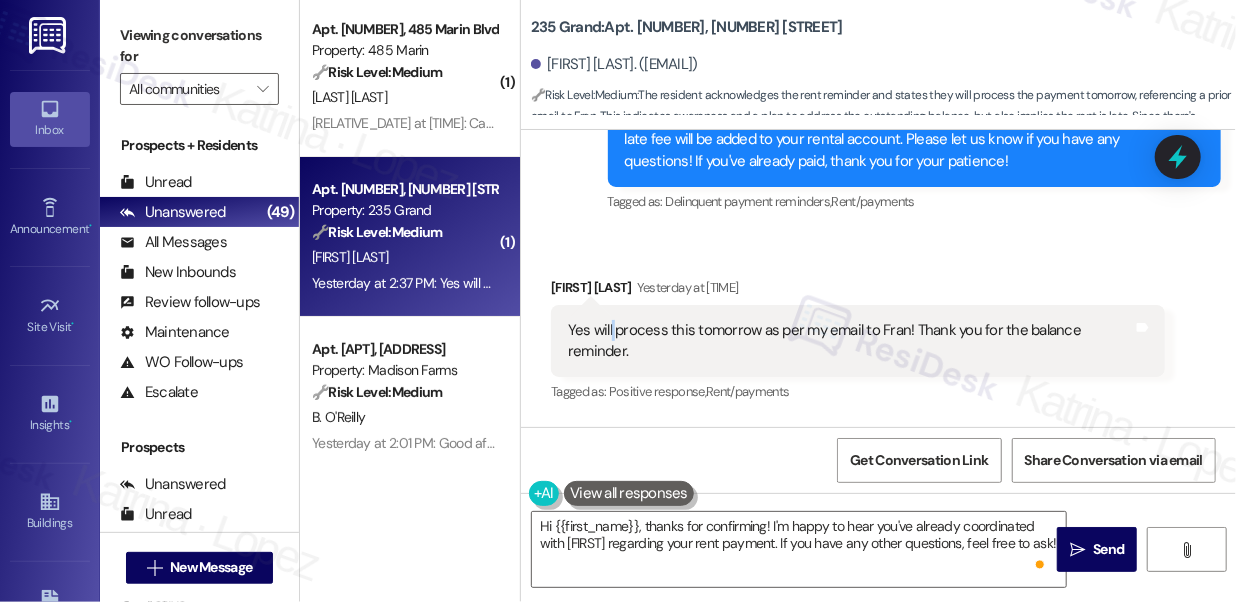 click on "Yes will process this tomorrow as per my email to Fran! Thank you for the balance reminder." at bounding box center (850, 341) 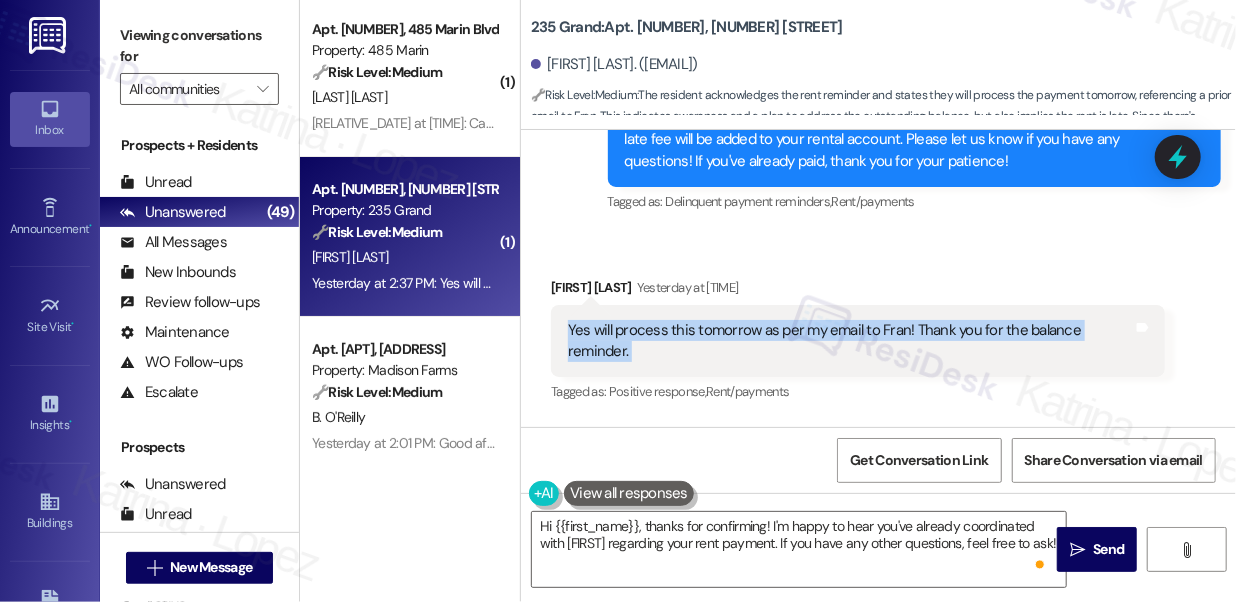 click on "Yes will process this tomorrow as per my email to Fran! Thank you for the balance reminder." at bounding box center [850, 341] 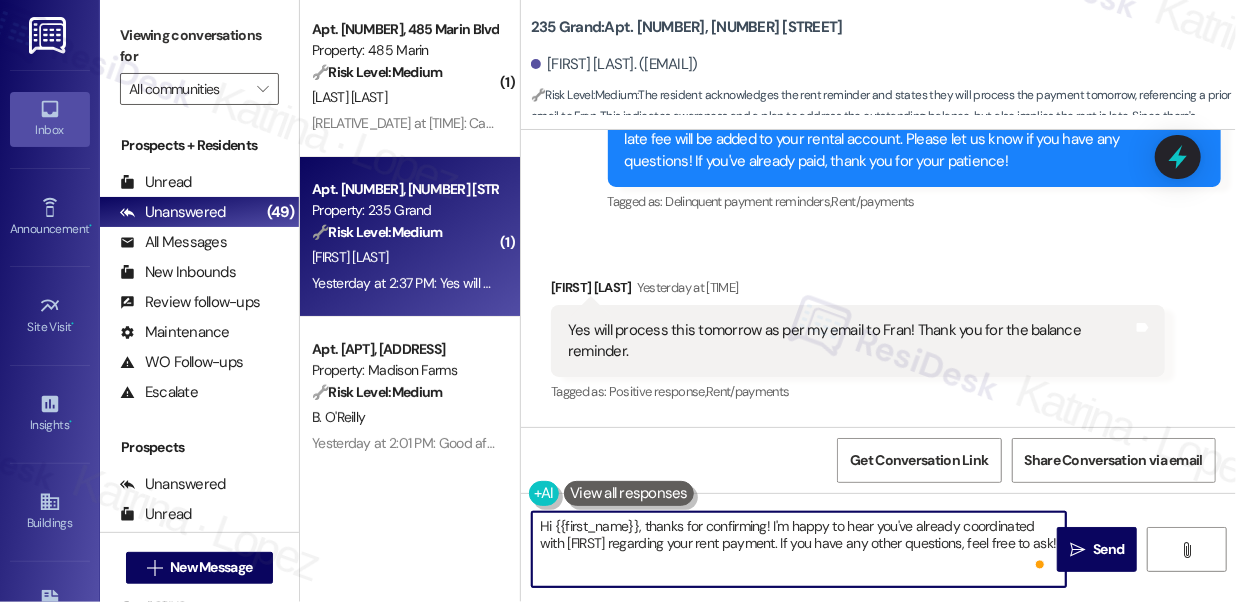 click on "Hi {{first_name}}, thanks for confirming! I'm happy to hear you've already coordinated with Fran regarding your rent payment. If you have any other questions, feel free to ask!" at bounding box center (799, 549) 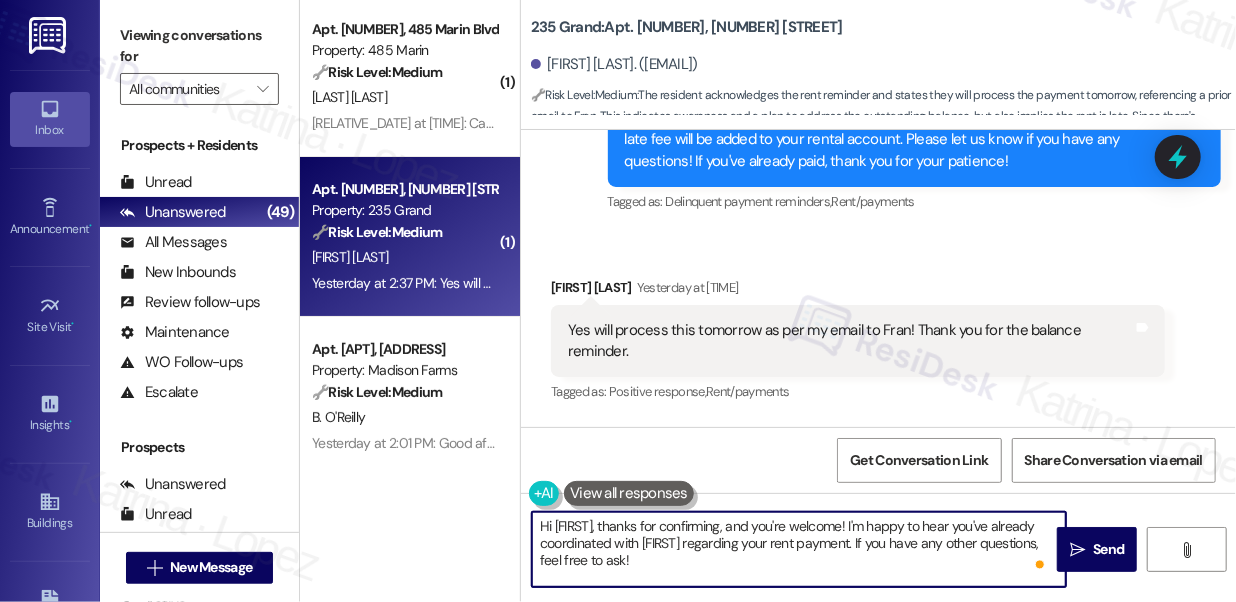 click on "Hi {{first_name}}, thanks for confirming, and you're welcome! I'm happy to hear you've already coordinated with Fran regarding your rent payment. If you have any other questions, feel free to ask!" at bounding box center [799, 549] 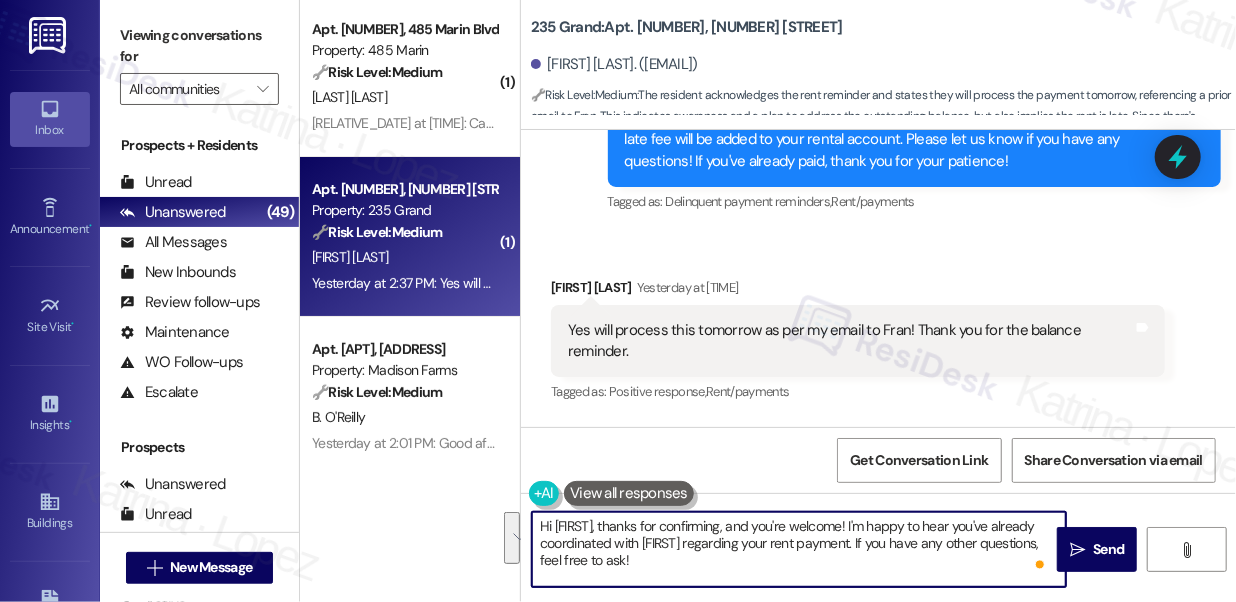 click on "Hi {{first_name}}, thanks for confirming, and you're welcome! I'm happy to hear you've already coordinated with Fran regarding your rent payment. If you have any other questions, feel free to ask!" at bounding box center (799, 549) 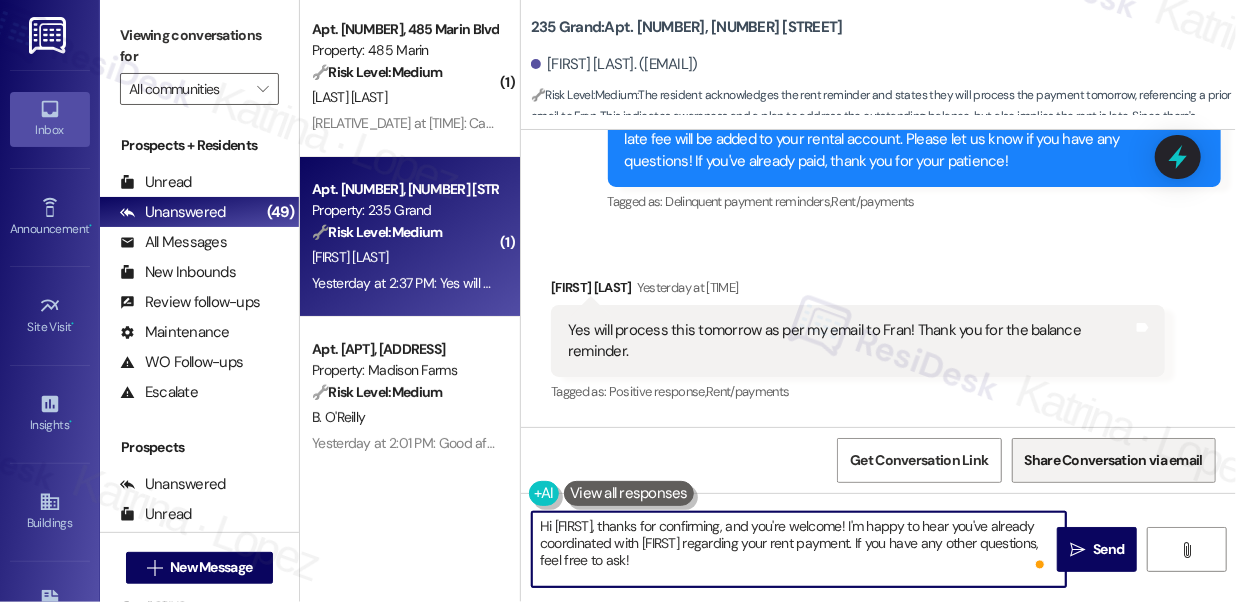 type on "Hi {{first_name}}, thanks for confirming, and you're welcome! I'm happy to hear you've already coordinated with Fran regarding your rent payment. If you have any other questions, feel free to ask!" 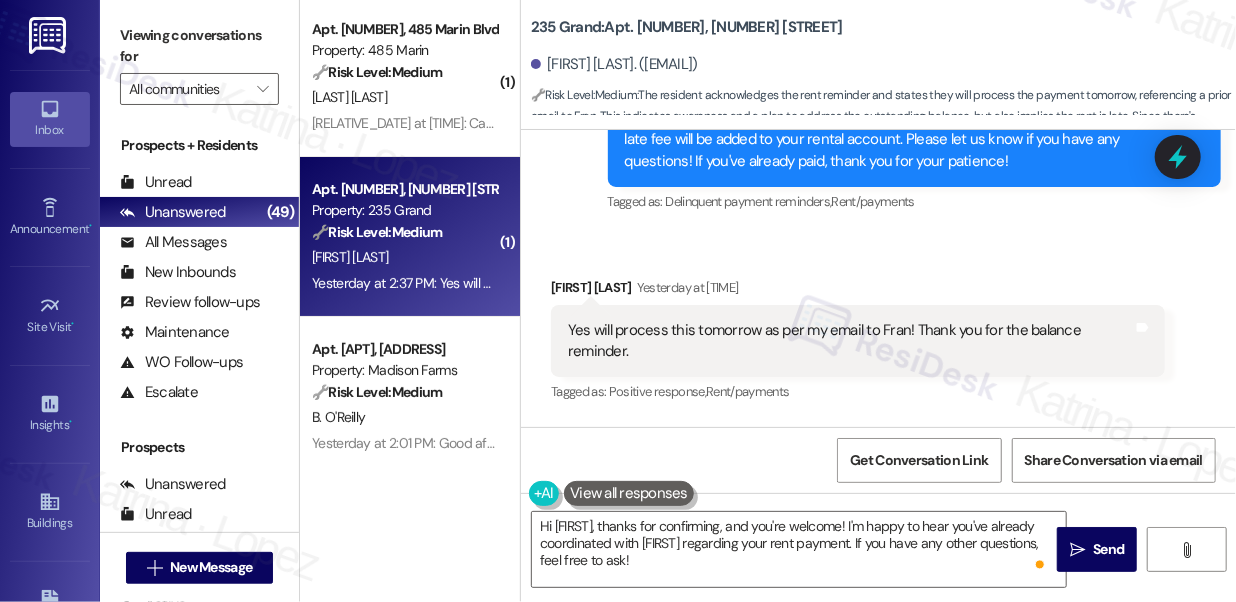 click on "Yes will process this tomorrow as per my email to Fran! Thank you for the balance reminder." at bounding box center [850, 341] 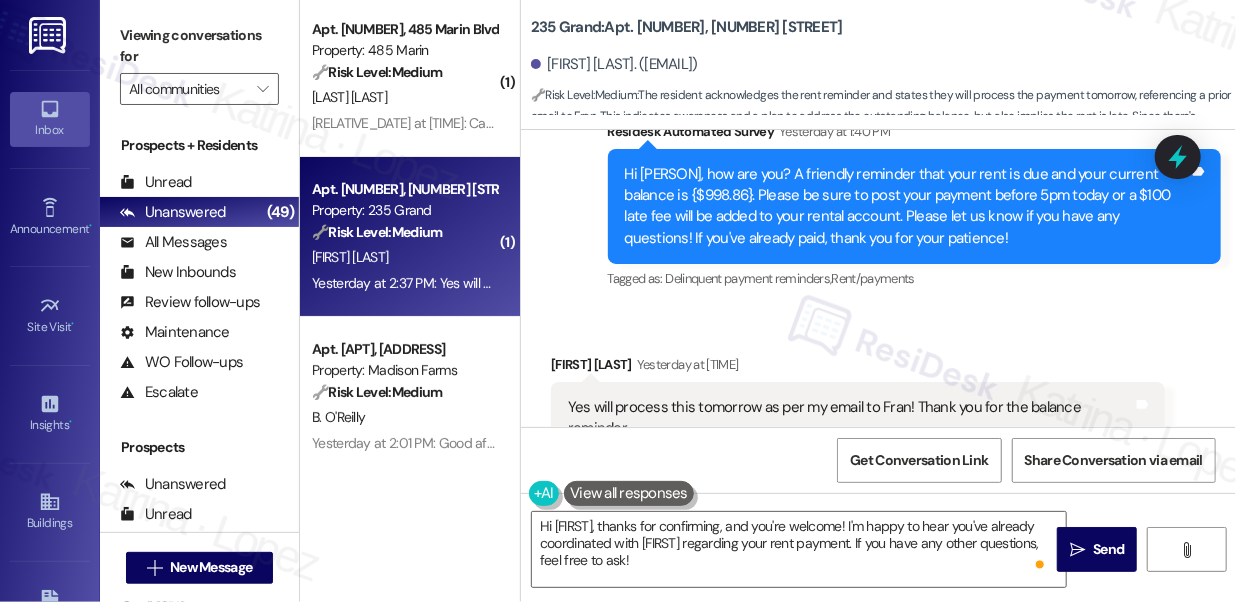 scroll, scrollTop: 15631, scrollLeft: 0, axis: vertical 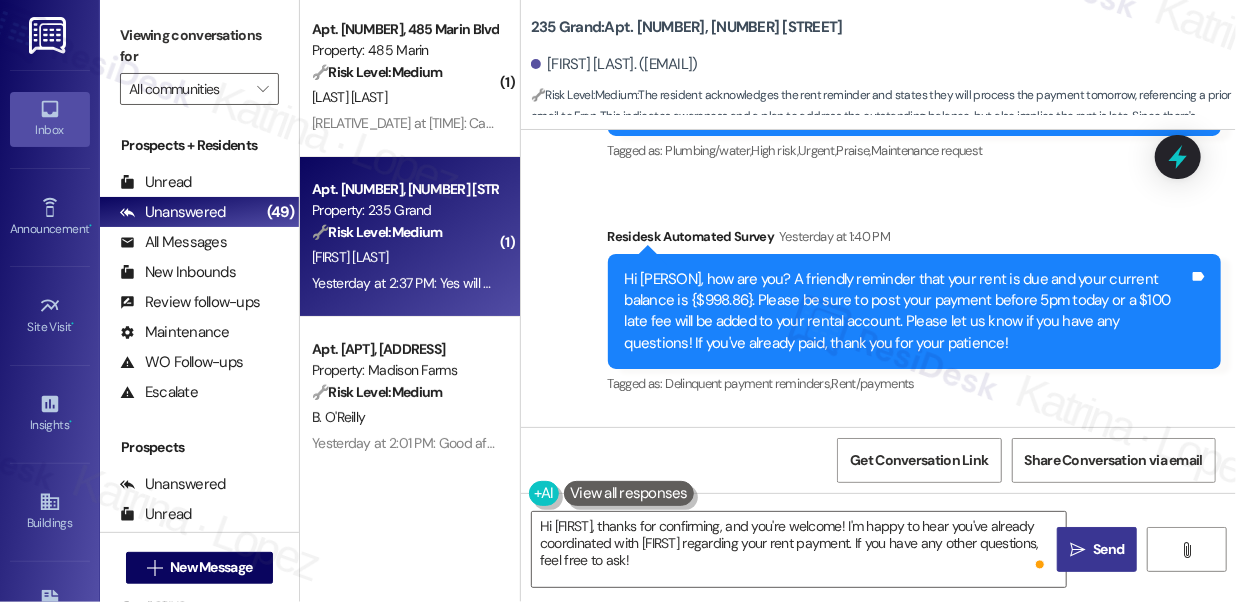 click on "Send" at bounding box center [1108, 549] 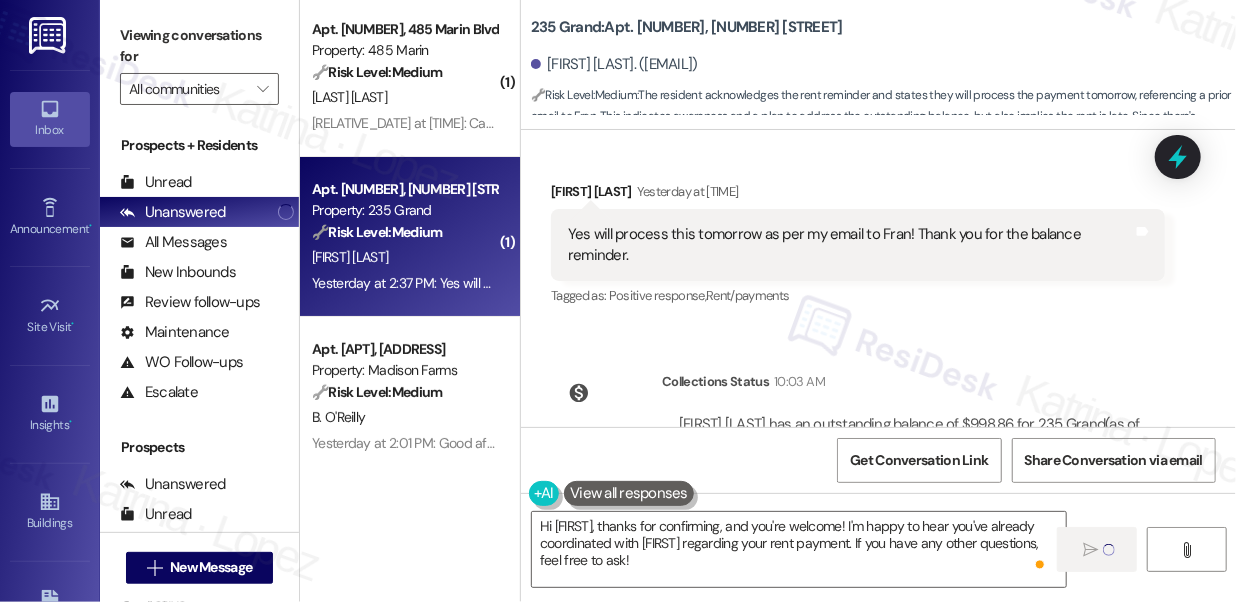 scroll, scrollTop: 15994, scrollLeft: 0, axis: vertical 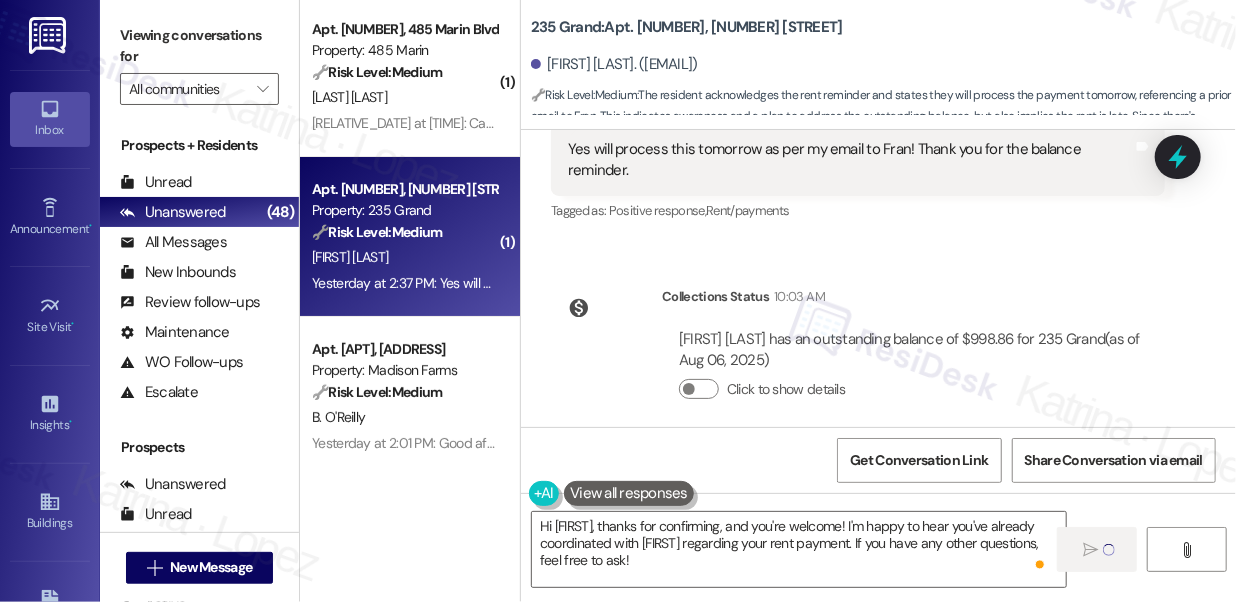 type 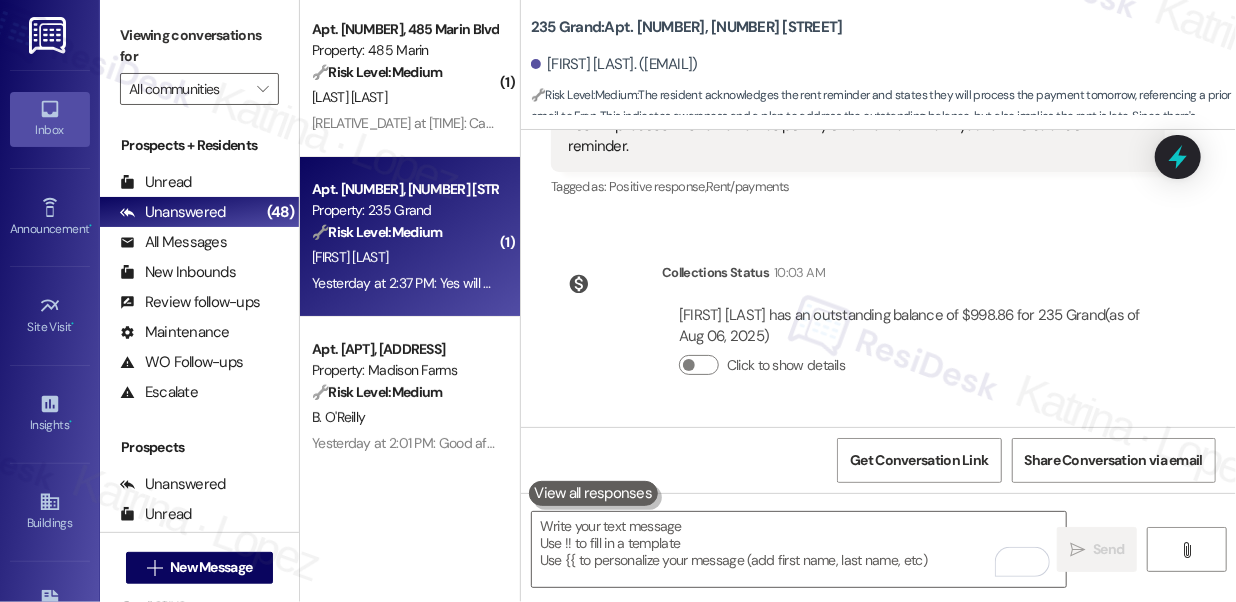 scroll, scrollTop: 15904, scrollLeft: 0, axis: vertical 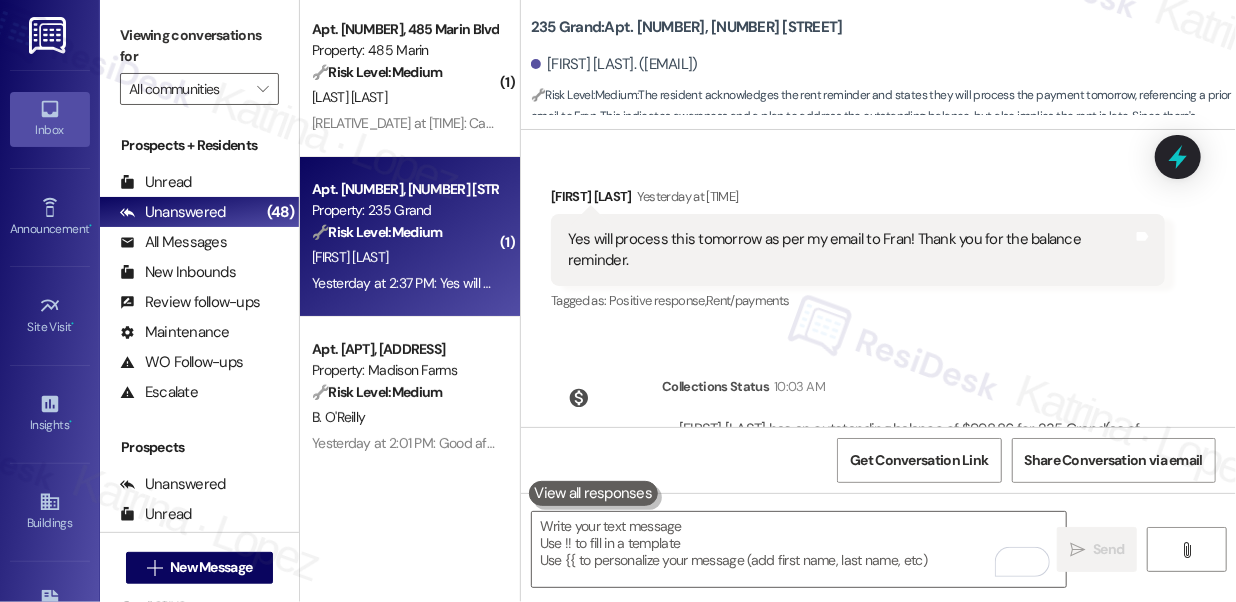 click on "Yes will process this tomorrow as per my email to Fran! Thank you for the balance reminder." at bounding box center (850, 250) 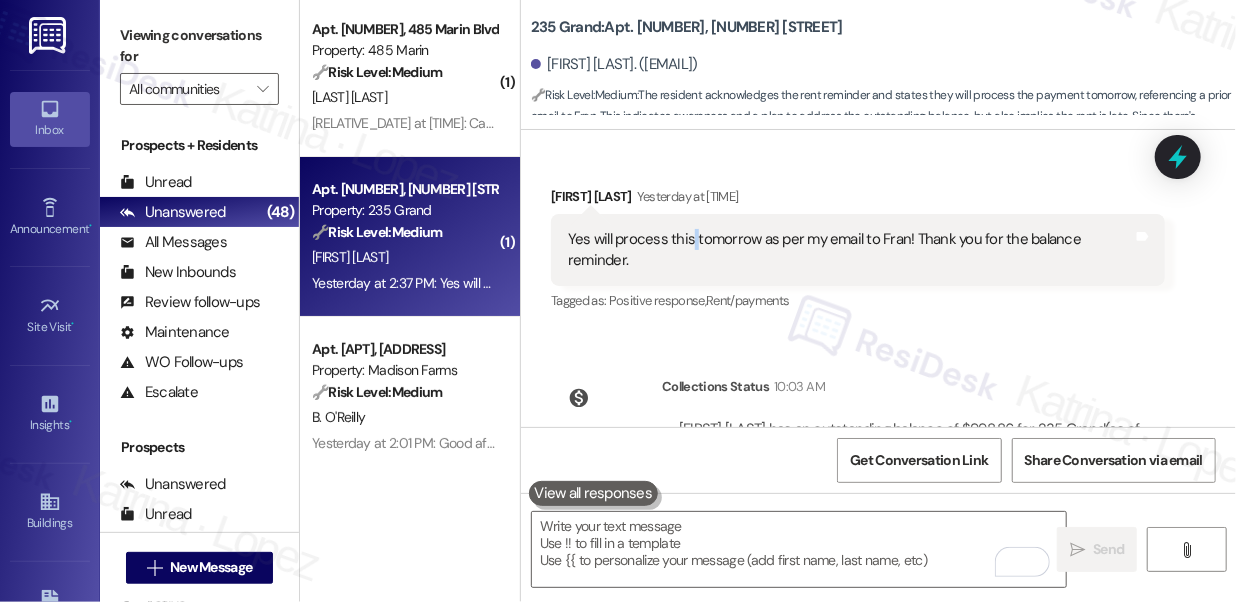 click on "Yes will process this tomorrow as per my email to Fran! Thank you for the balance reminder." at bounding box center [850, 250] 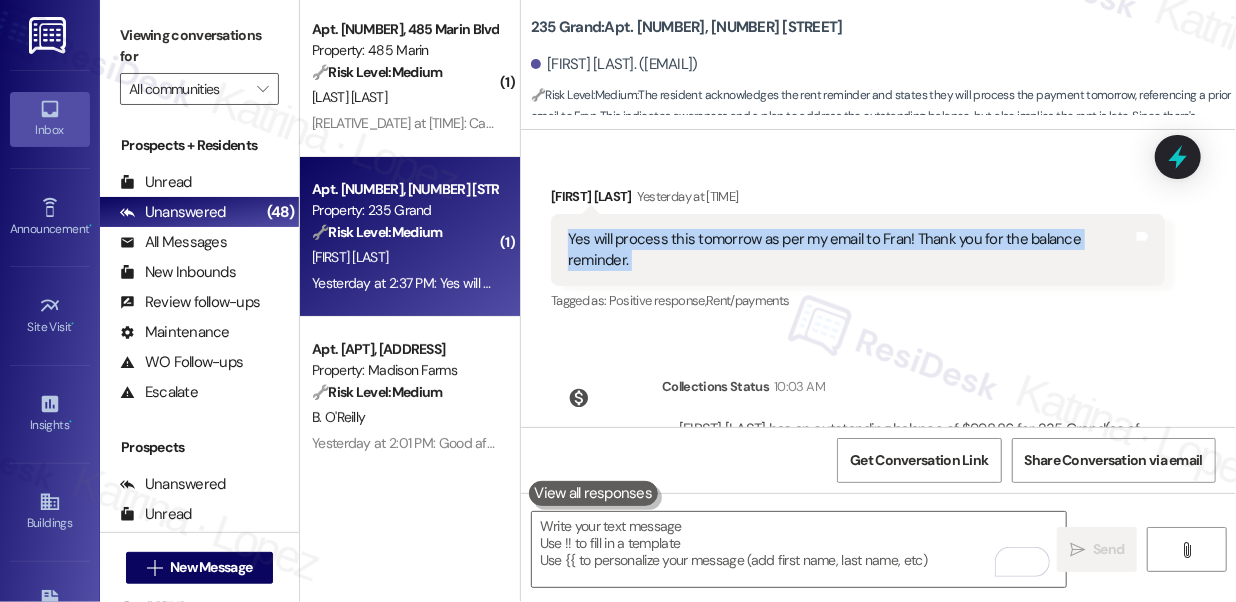 click on "Yes will process this tomorrow as per my email to Fran! Thank you for the balance reminder." at bounding box center [850, 250] 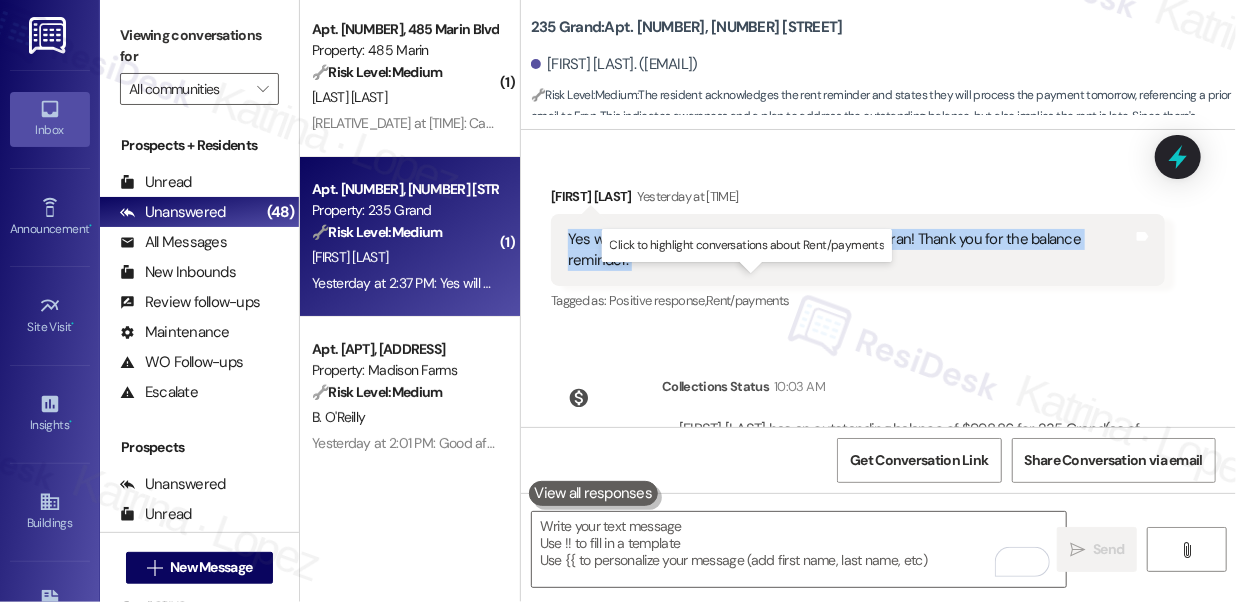 copy on "Yes will process this tomorrow as per my email to Fran! Thank you for the balance reminder. Tags and notes" 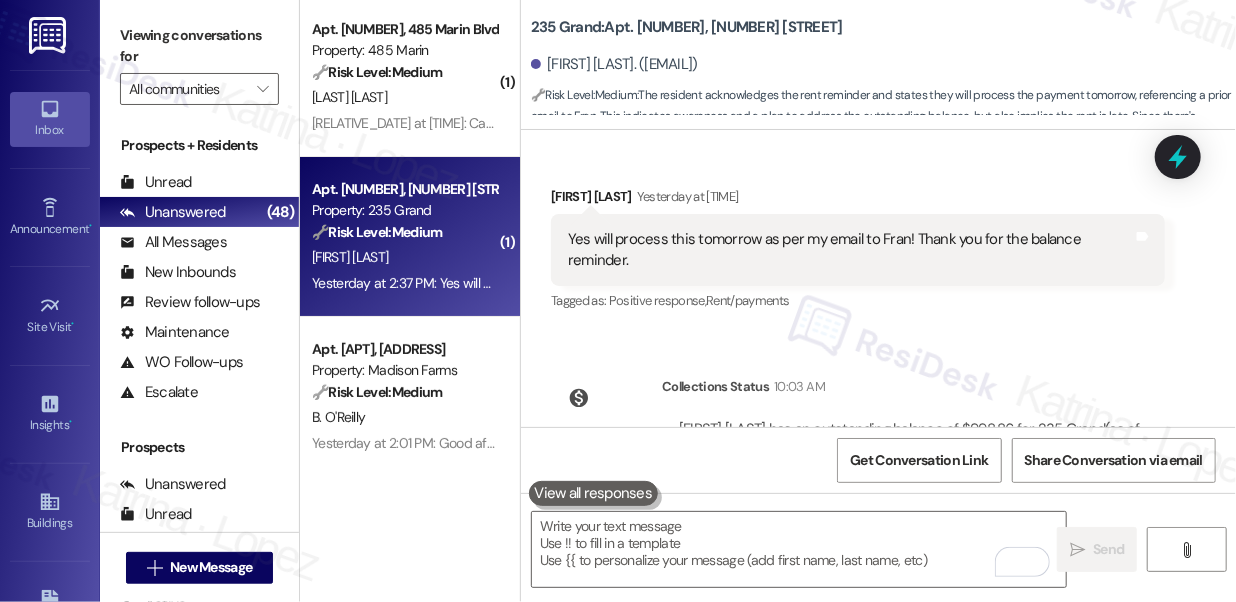 click on "Viewing conversations for All communities " at bounding box center [199, 62] 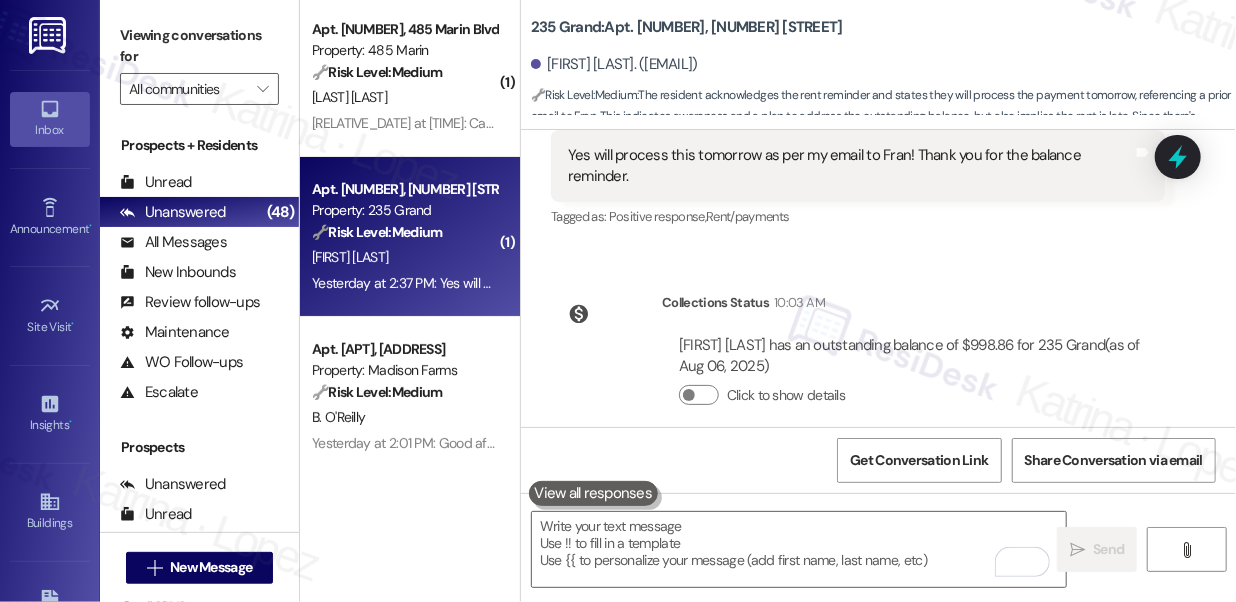 scroll, scrollTop: 16176, scrollLeft: 0, axis: vertical 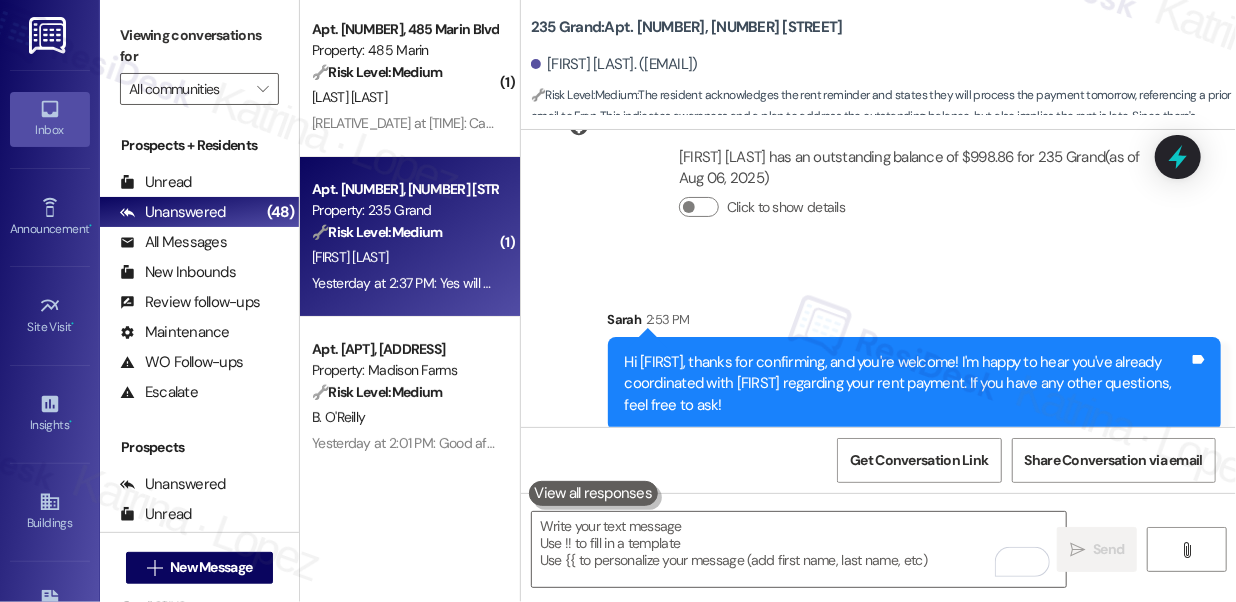 click on "Hi Margarita, thanks for confirming, and you're welcome! I'm happy to hear you've already coordinated with Fran regarding your rent payment. If you have any other questions, feel free to ask!" at bounding box center (907, 384) 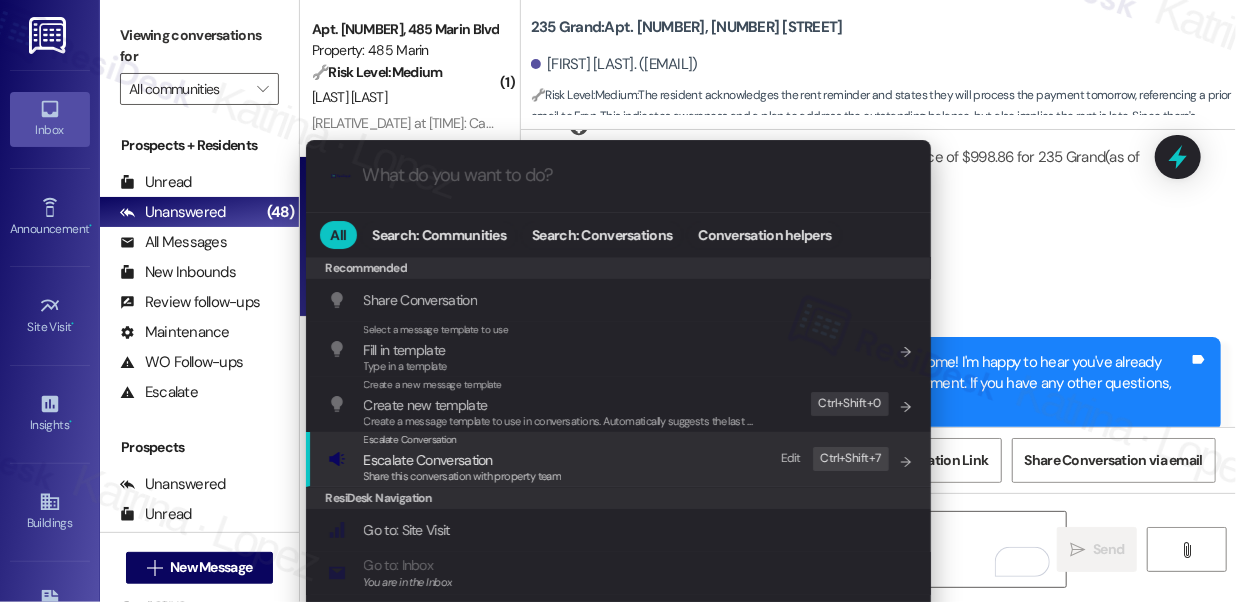 click on "Escalate Conversation Escalate Conversation Share this conversation with property team Edit Ctrl+ Shift+ 7" at bounding box center [620, 459] 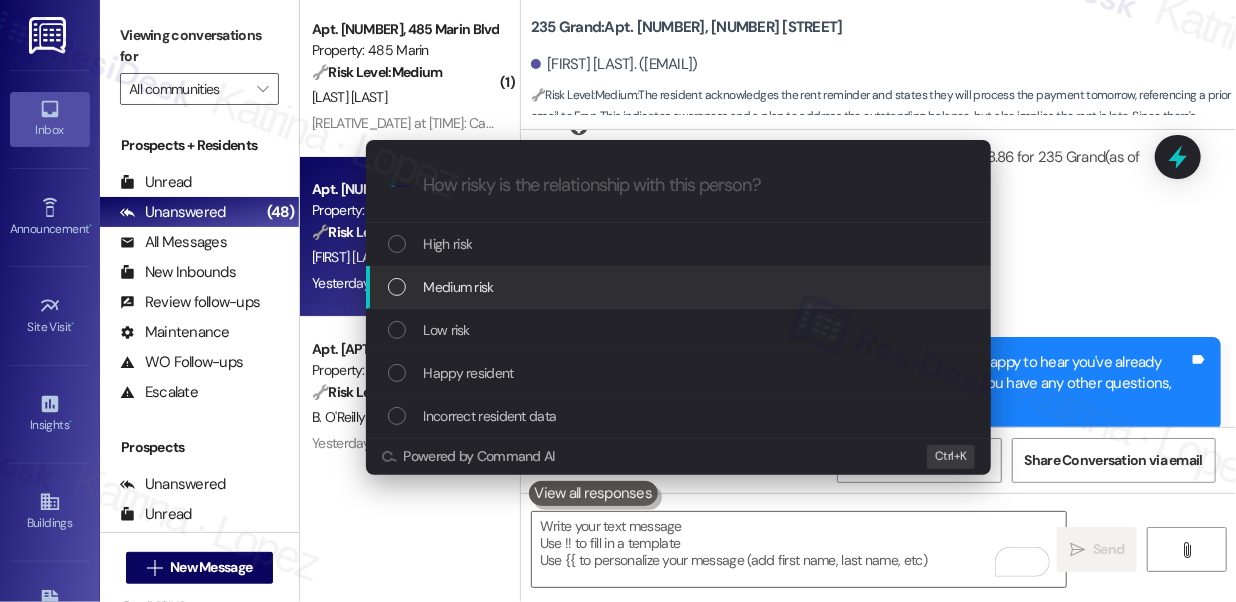 click on "Medium risk" at bounding box center (680, 287) 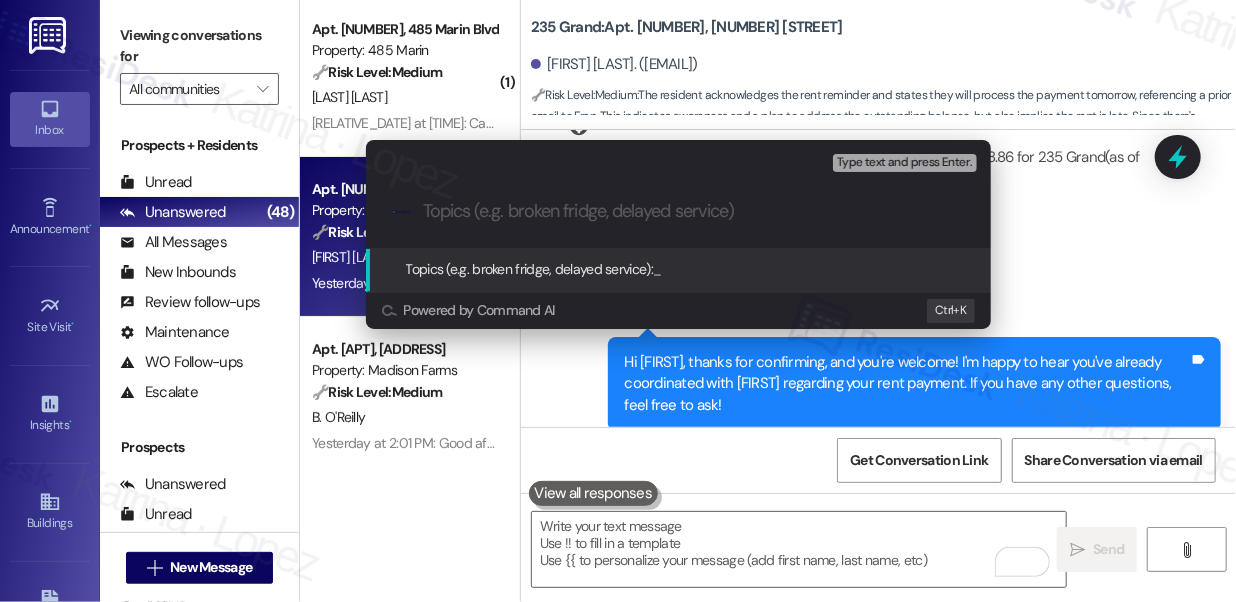 paste on "Balance Reminder – Will Process Payment Tomorrow" 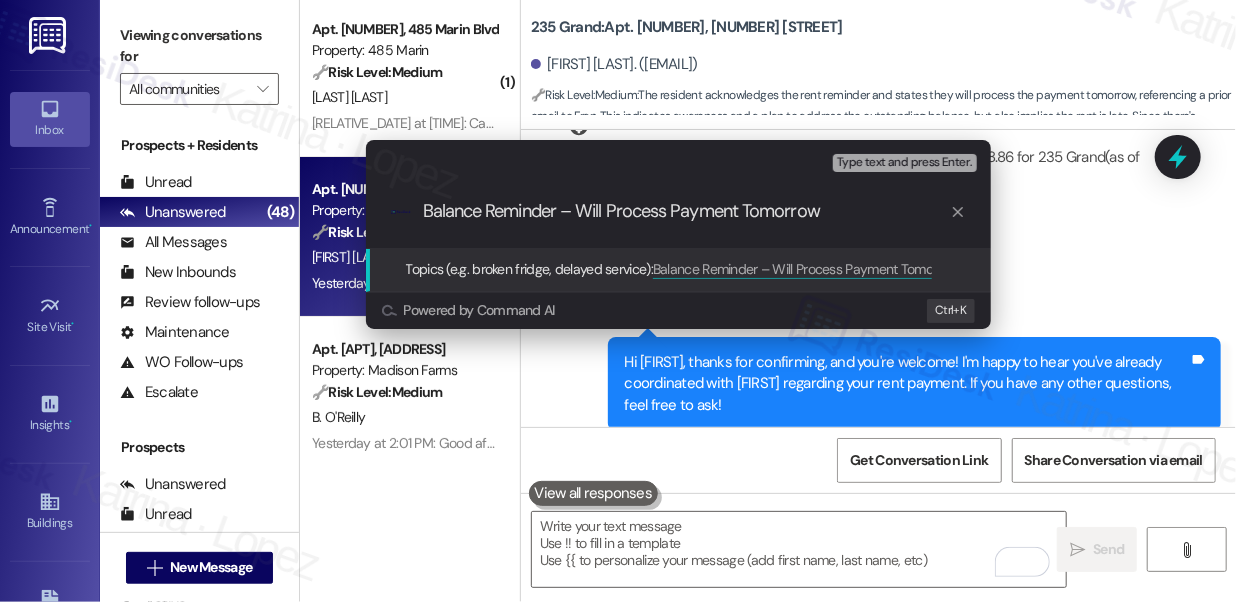 click on "Balance Reminder – Will Process Payment Tomorrow" at bounding box center (686, 211) 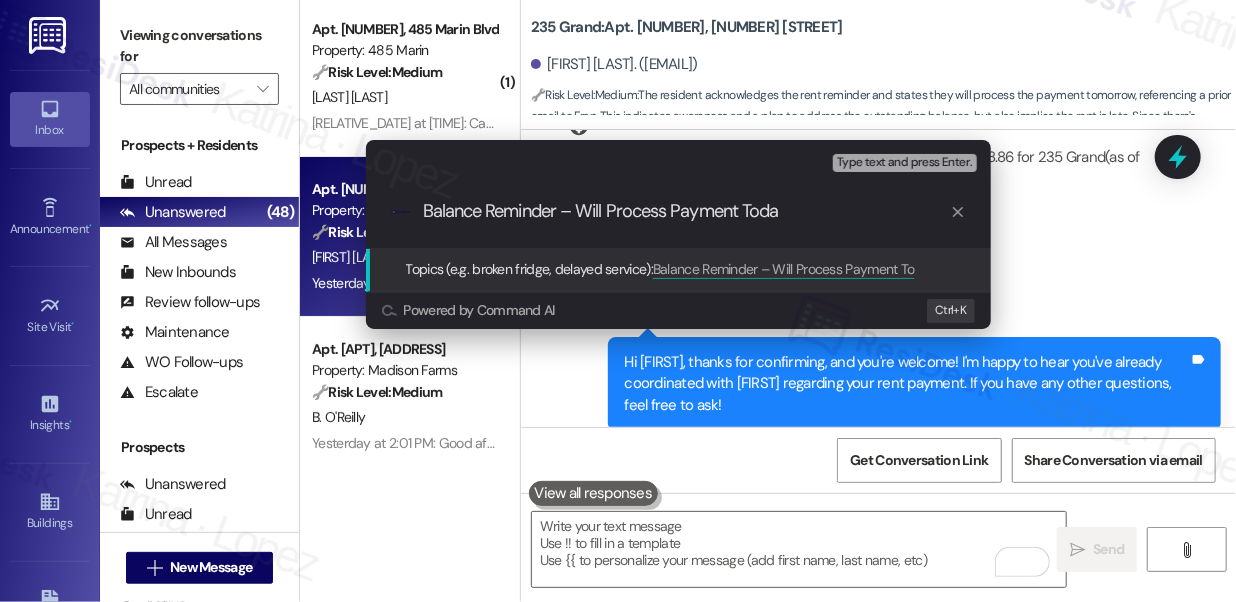 type on "Balance Reminder – Will Process Payment Today" 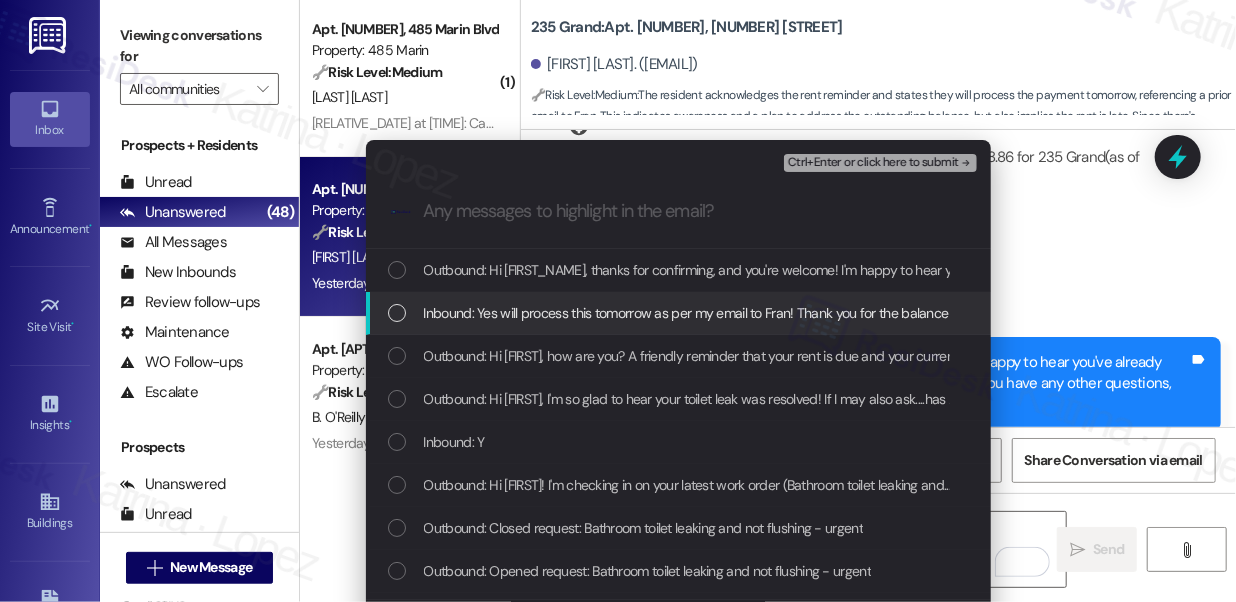 click on "Inbound: Yes will process this tomorrow as per my email to Fran! Thank you for the balance reminder." at bounding box center [678, 313] 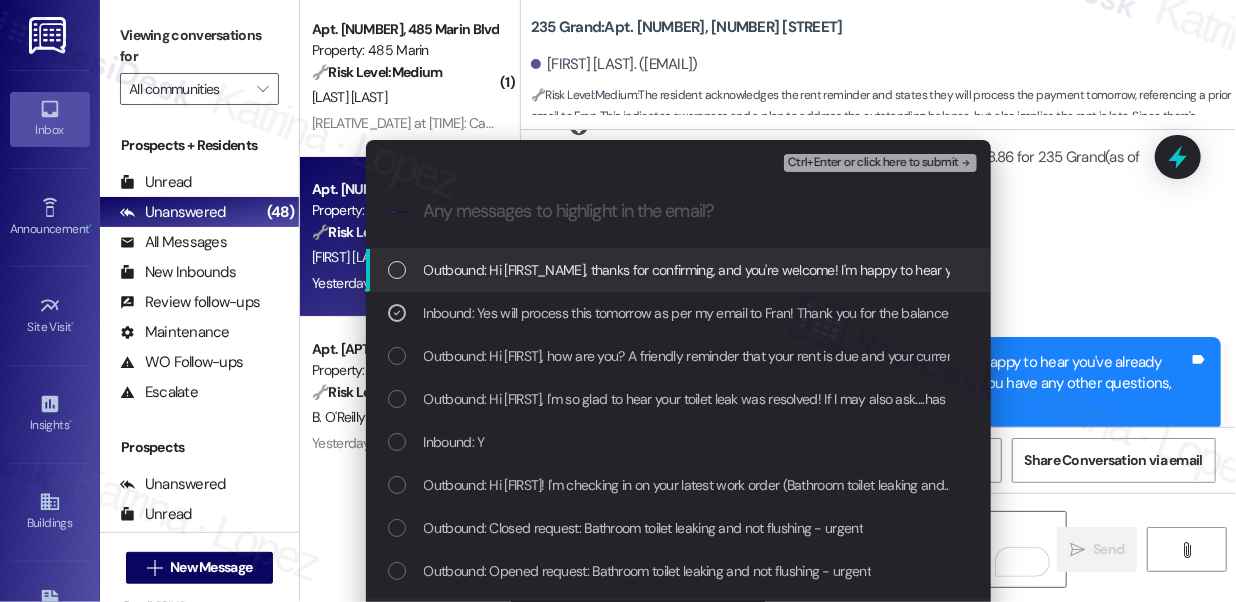 click on "Ctrl+Enter or click here to submit" at bounding box center (873, 163) 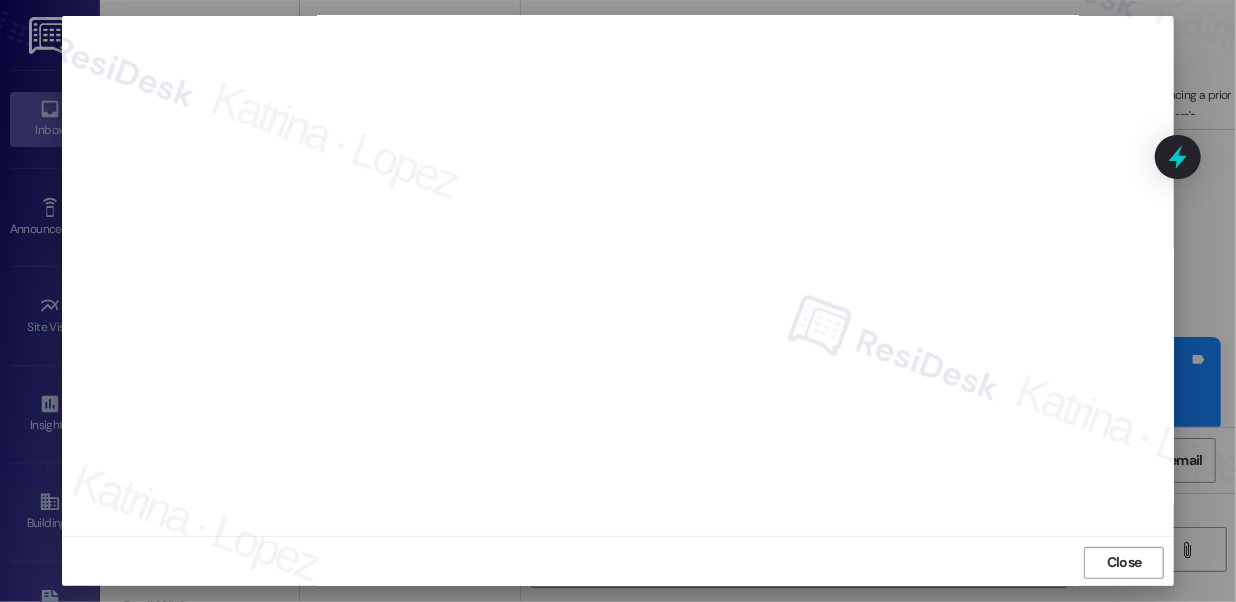 scroll, scrollTop: 24, scrollLeft: 0, axis: vertical 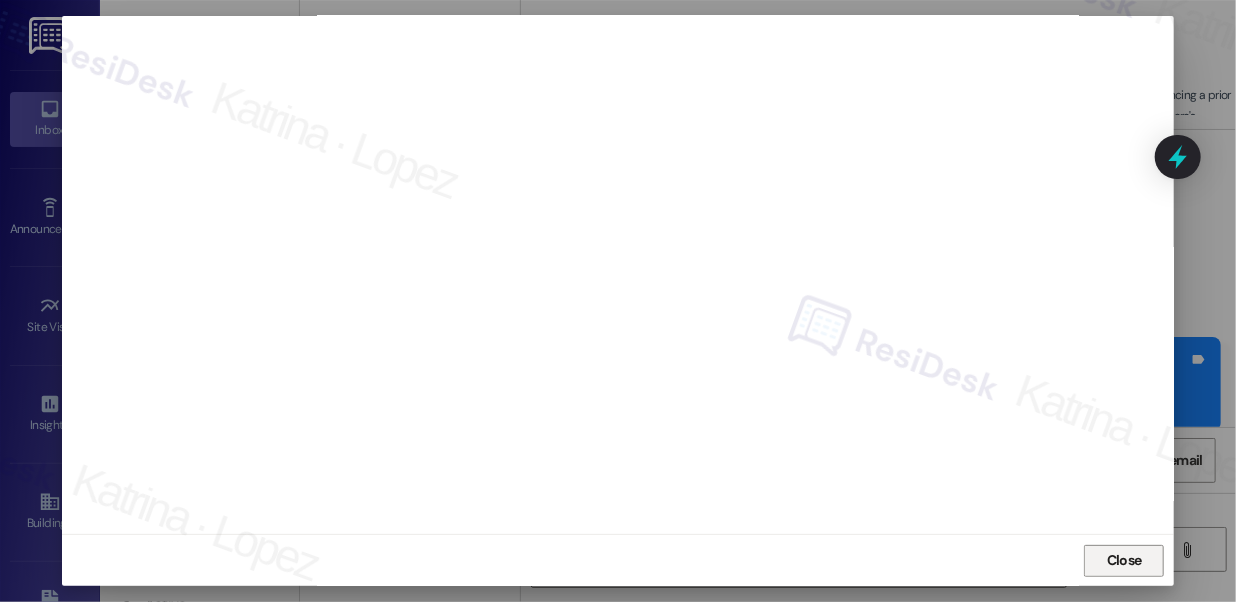 click on "Close" at bounding box center [1124, 560] 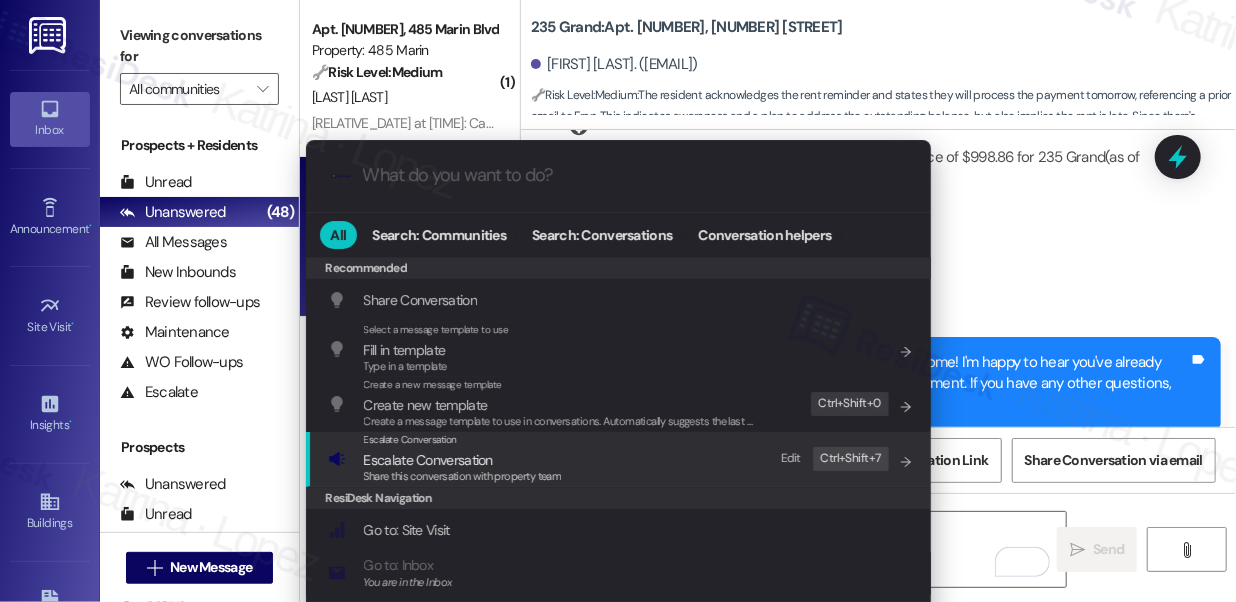 click on "Escalate Conversation" at bounding box center [463, 440] 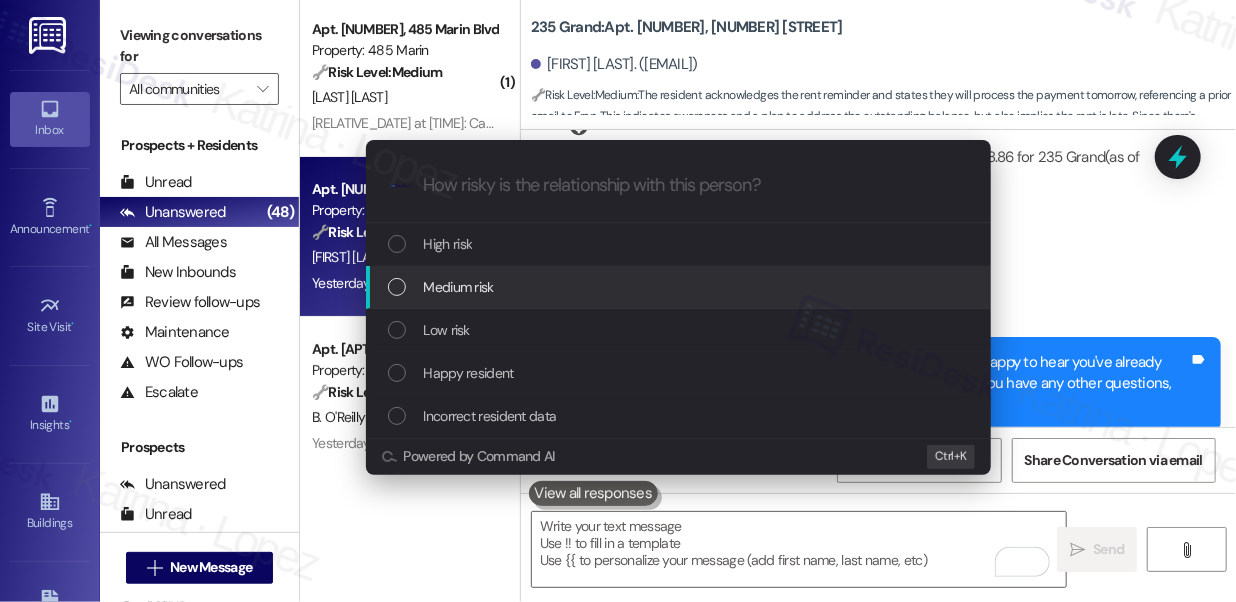 click on "Medium risk" at bounding box center [459, 287] 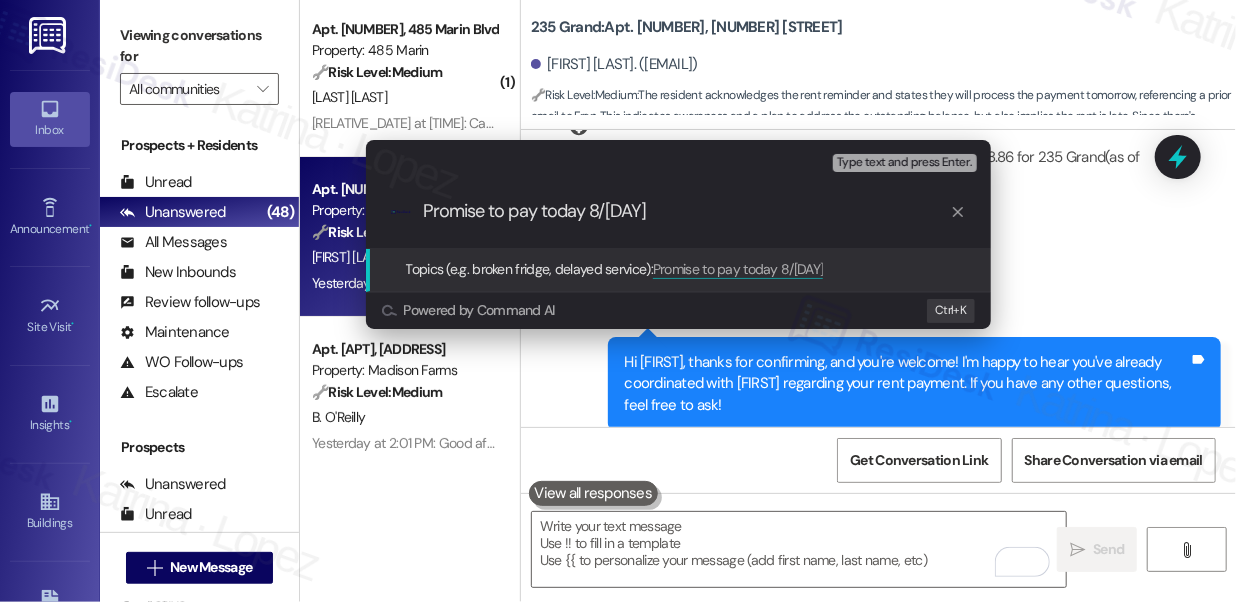 type on "Promise to pay today 8/6" 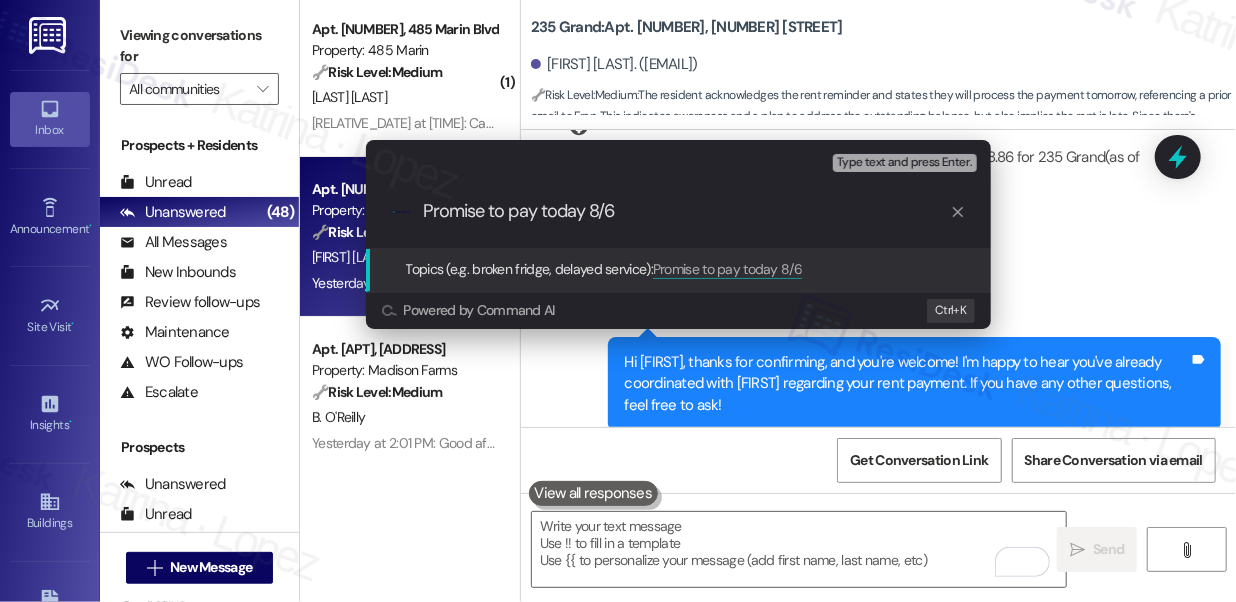 type 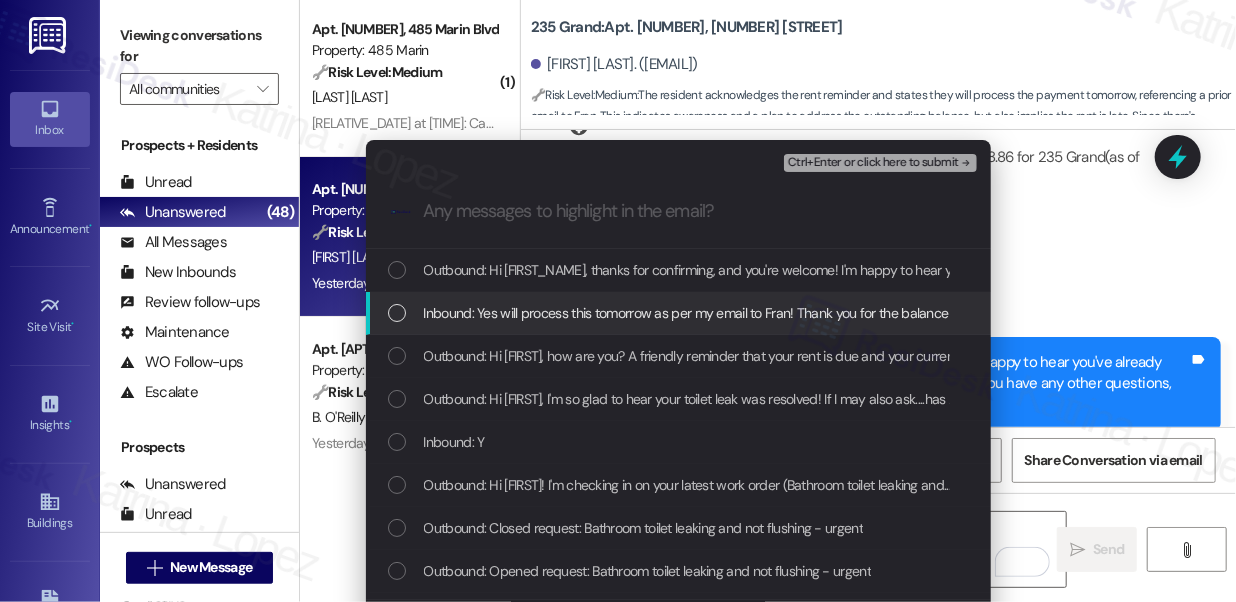 click on "Inbound: Yes will process this tomorrow as per my email to Fran! Thank you for the balance reminder." at bounding box center (678, 313) 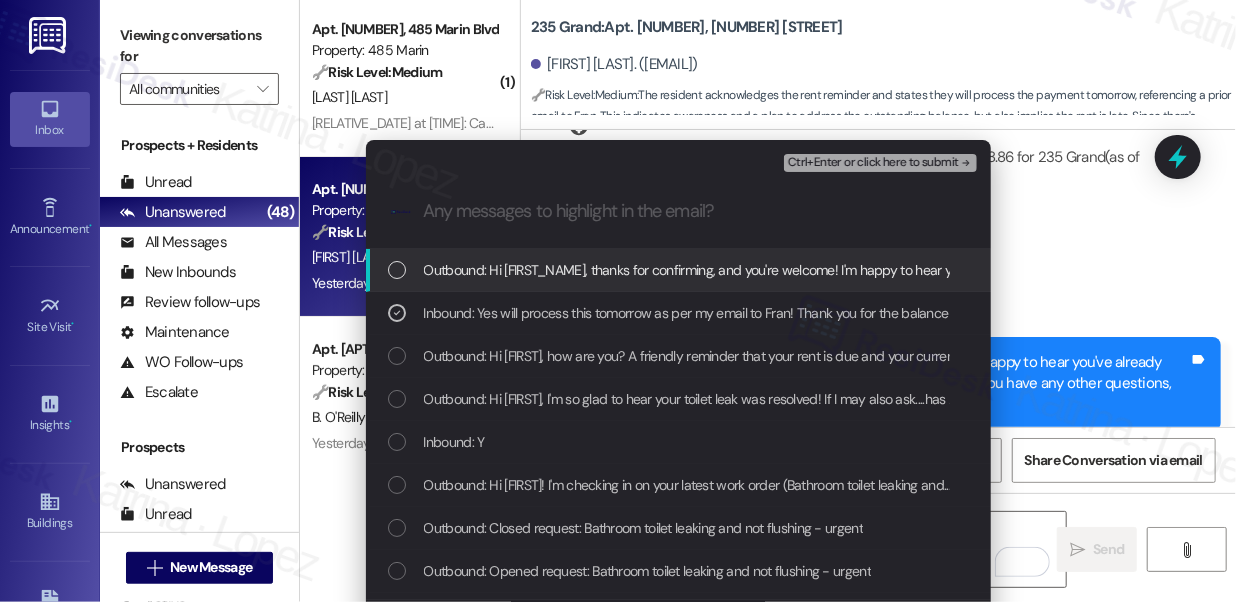 click on "Ctrl+Enter or click here to submit" at bounding box center (873, 163) 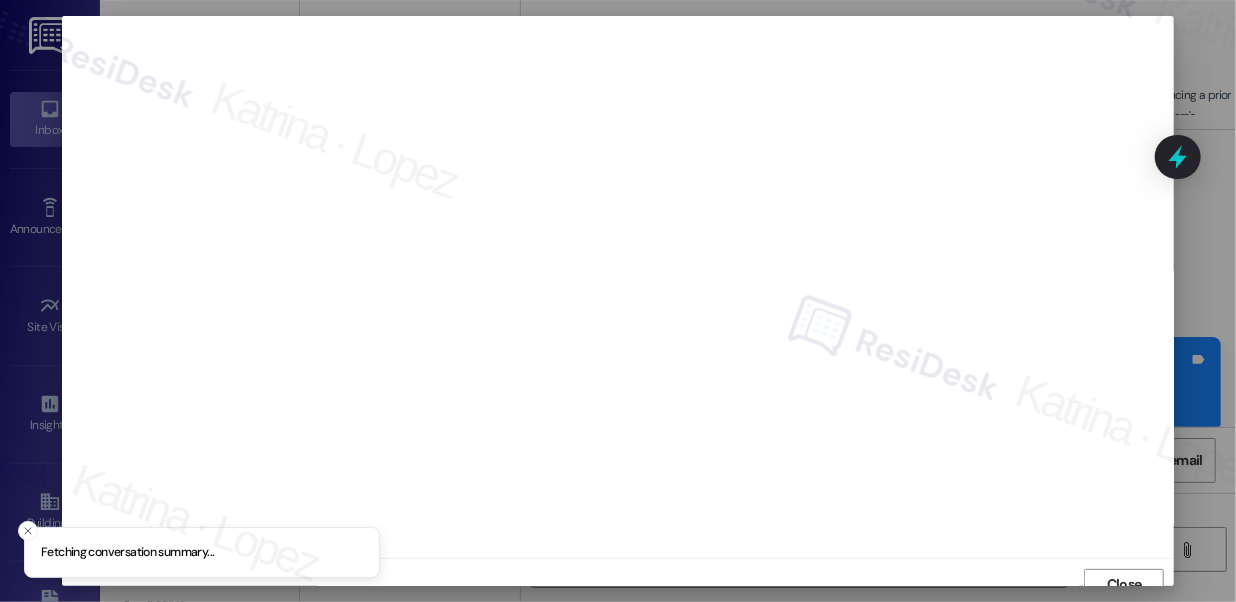 scroll, scrollTop: 14, scrollLeft: 0, axis: vertical 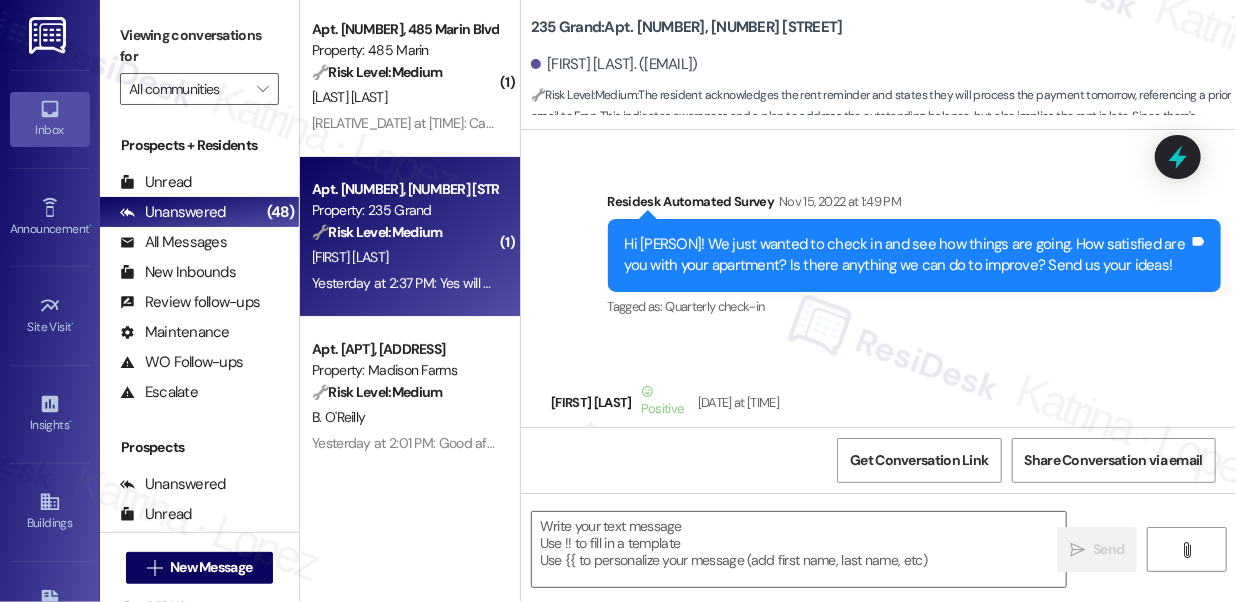 type on "Fetching suggested responses. Please feel free to read through the conversation in the meantime." 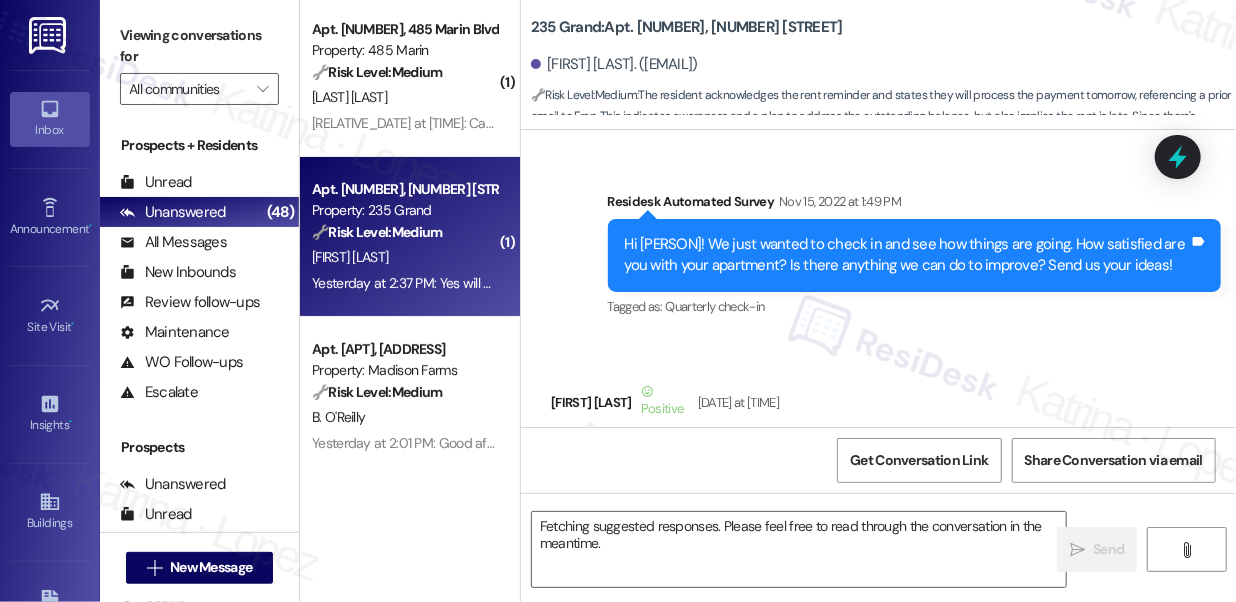scroll, scrollTop: 15789, scrollLeft: 0, axis: vertical 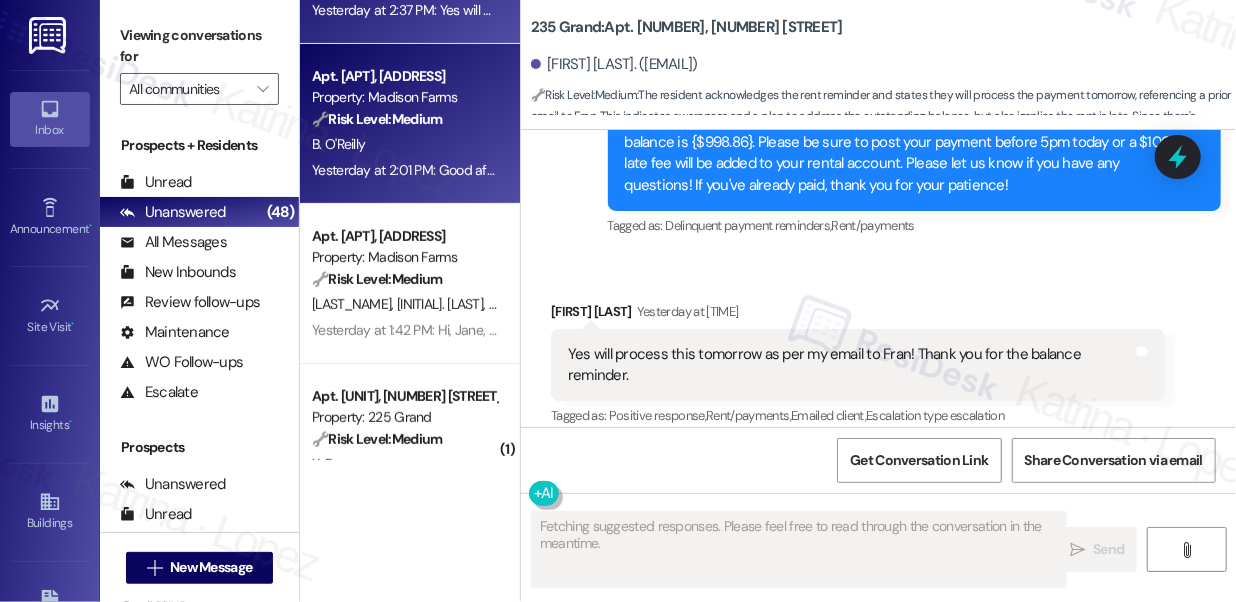 click on "Yesterday at 2:01 PM: Good afternoon Jane. Do you have a phone number I can reach you at? Thank you! Yesterday at 2:01 PM: Good afternoon Jane. Do you have a phone number I can reach you at? Thank you!" at bounding box center [404, 170] 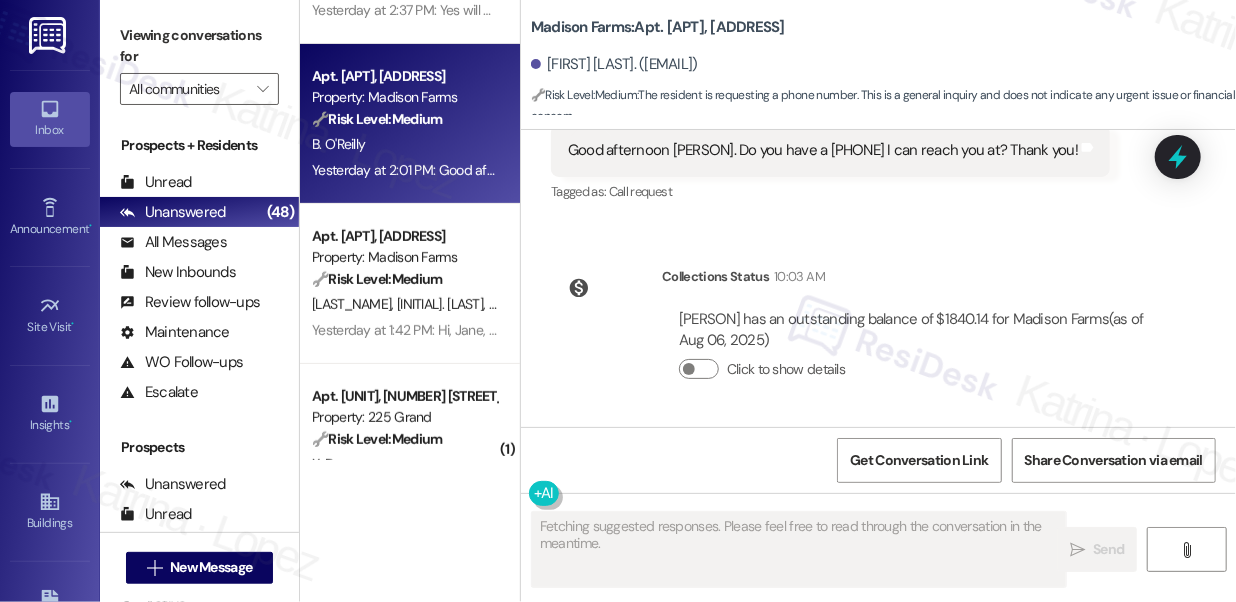 scroll, scrollTop: 2021, scrollLeft: 0, axis: vertical 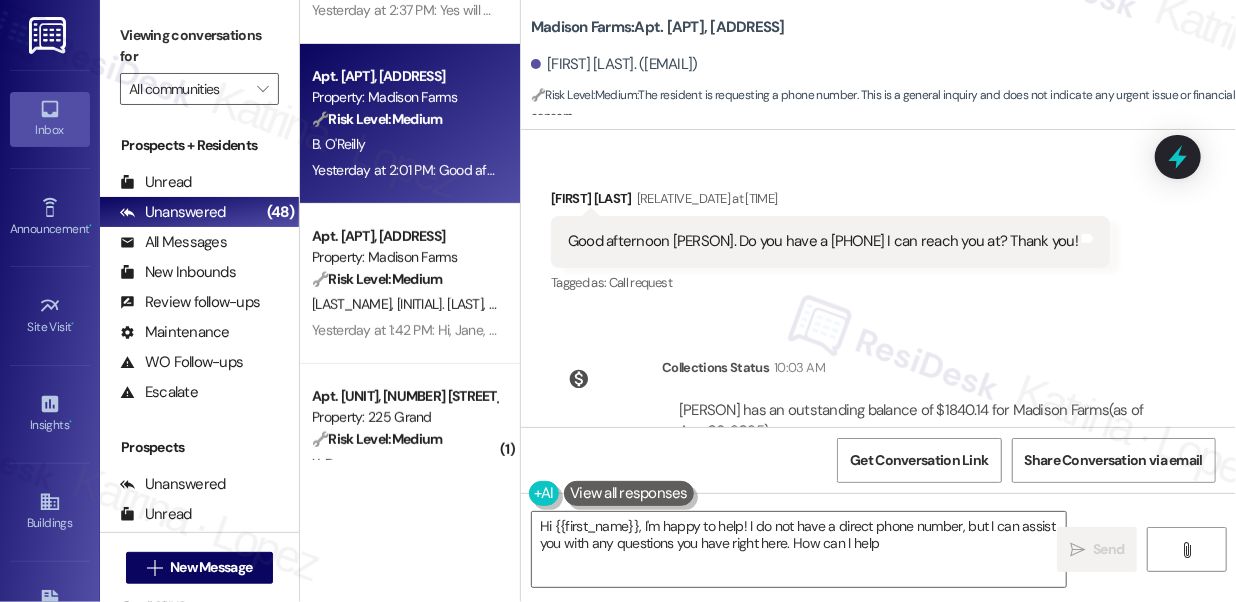 type on "Hi {{first_name}}, I'm happy to help! I do not have a direct phone number, but I can assist you with any questions you have right here. How can I help?" 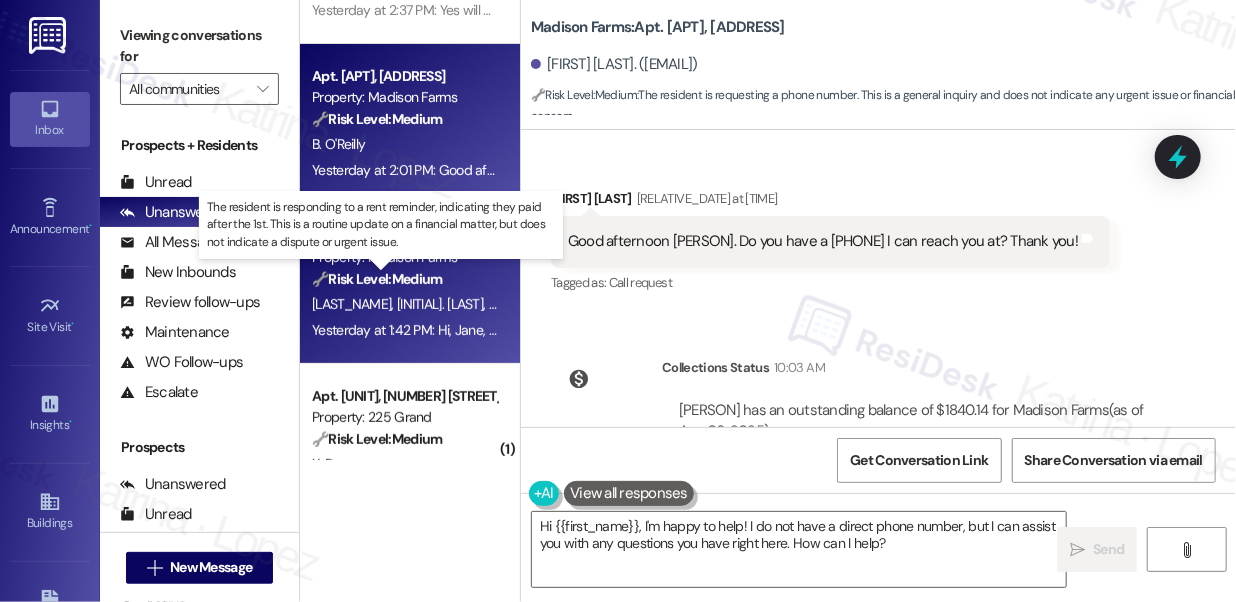 click on "🔧  Risk Level:  Medium" at bounding box center (377, 279) 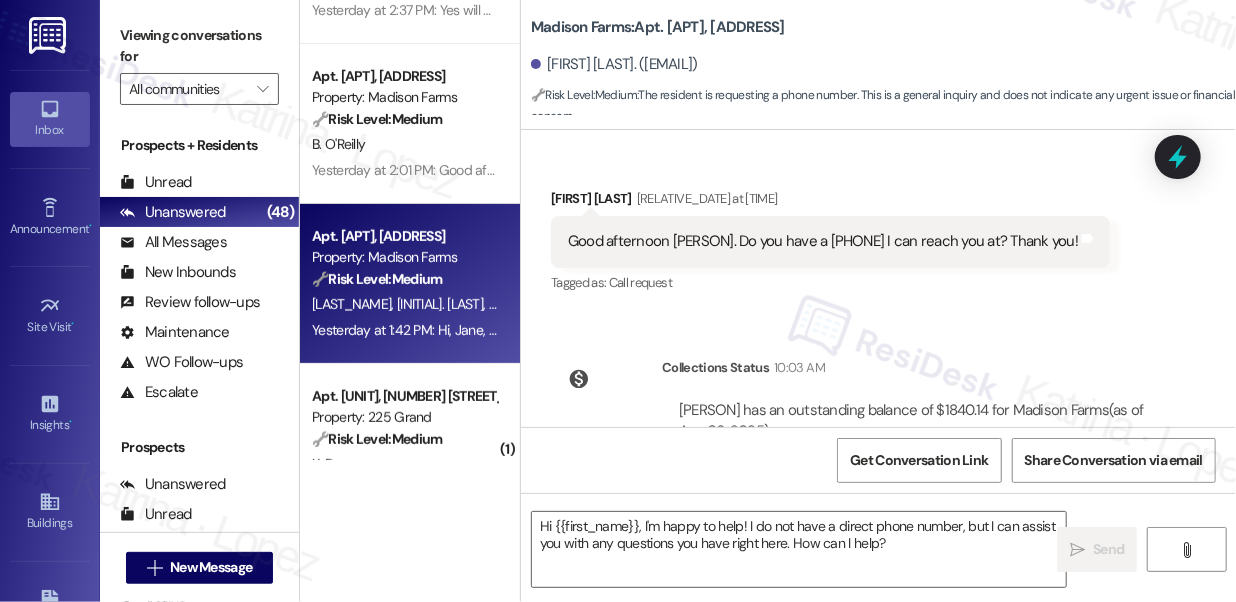 type on "Fetching suggested responses. Please feel free to read through the conversation in the meantime." 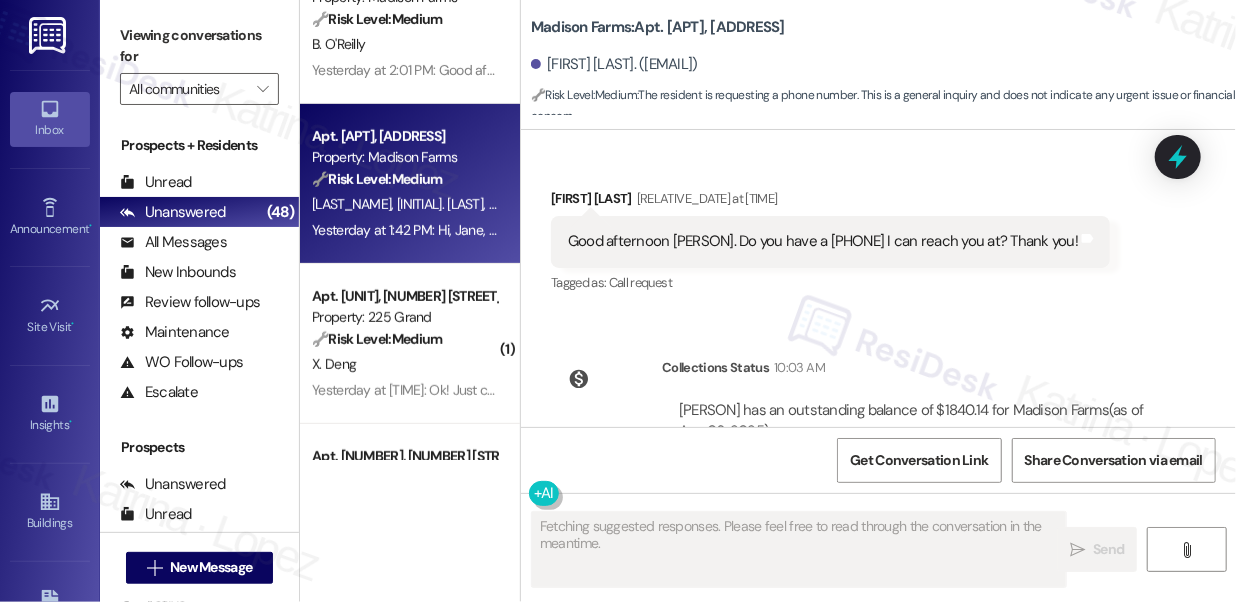 scroll, scrollTop: 3818, scrollLeft: 0, axis: vertical 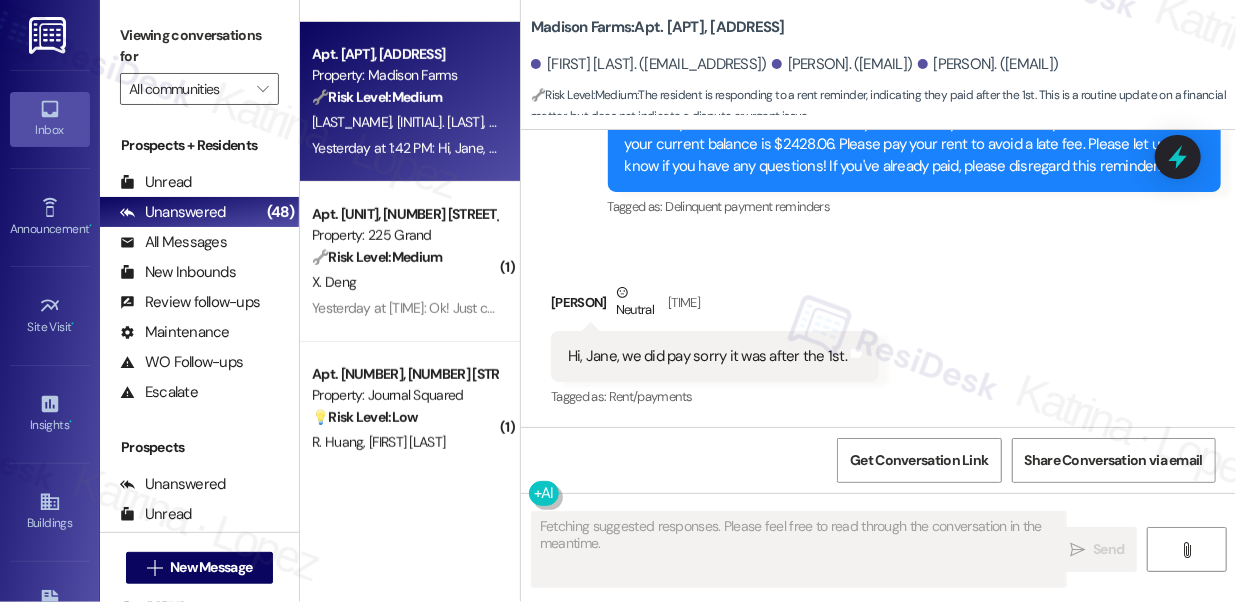 click on "( 1 ) Apt. 224, 235 Grand Street Property: 235 Grand 🔧  Risk Level:  Medium The resident acknowledges the rent reminder and states they will process the payment tomorrow, referencing a prior email to Fran. This indicates awareness and a plan to address the outstanding balance, but also implies the rent is late. Since there's communication and a promise of payment, it's a Tier 3 issue for financial monitoring, not an immediate escalation. M. Ventura Yesterday at 2:37 PM: Yes will process this tomorrow as per my email to Fran! Thank you for the balance reminder. Yesterday at 2:37 PM: Yes will process this tomorrow as per my email to Fran! Thank you for the balance reminder. Apt. A2249, 4883 Riley Road Property: Madison Farms 🔧  Risk Level:  Medium The resident is requesting a phone number. This is a general inquiry and does not indicate any urgent issue or financial concern. B. O'Reilly Yesterday at 2:01 PM: Good afternoon Jane. Do you have a phone number I can reach you at? Thank you! 🔧  Risk Level:" at bounding box center (410, 230) 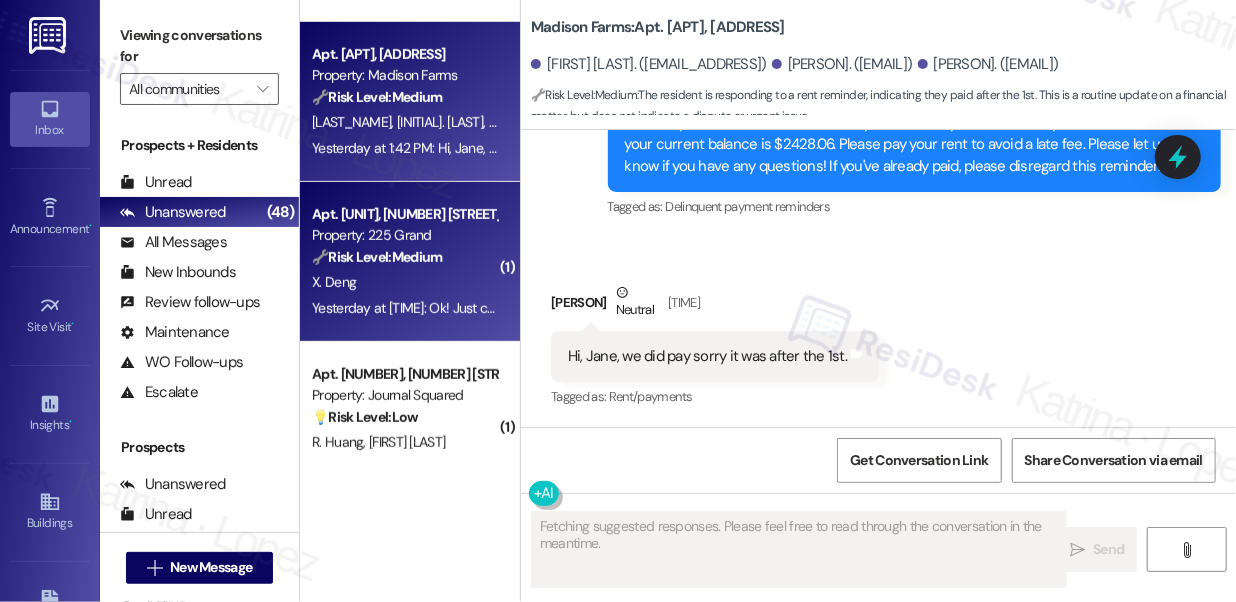 click on "X. Deng" at bounding box center (404, 282) 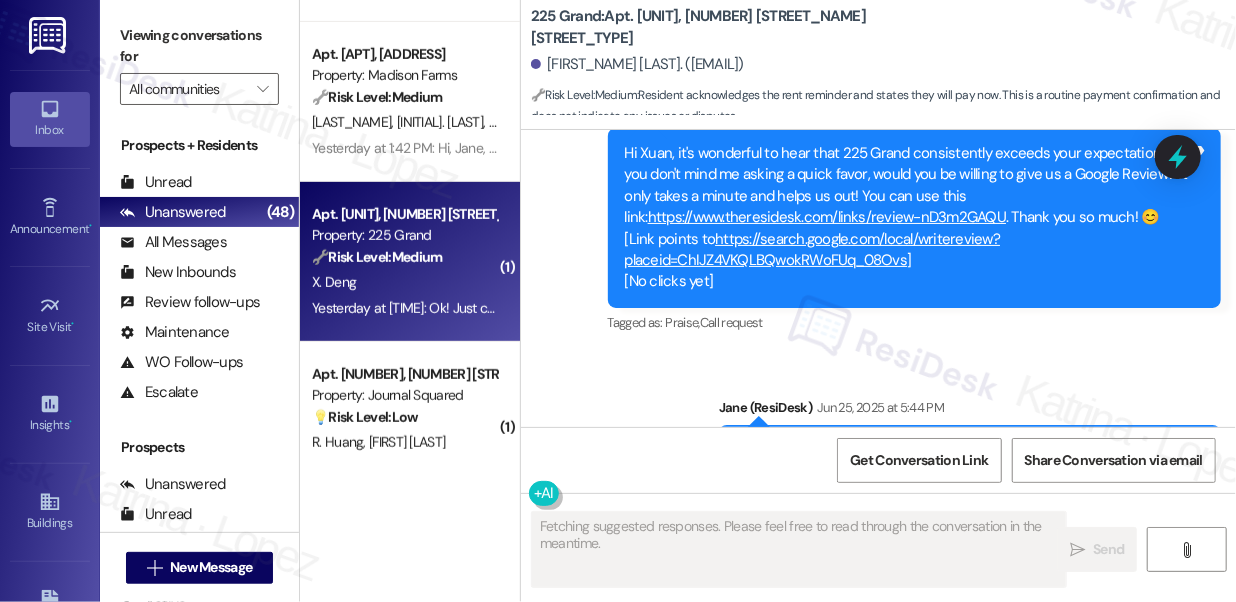 scroll, scrollTop: 10651, scrollLeft: 0, axis: vertical 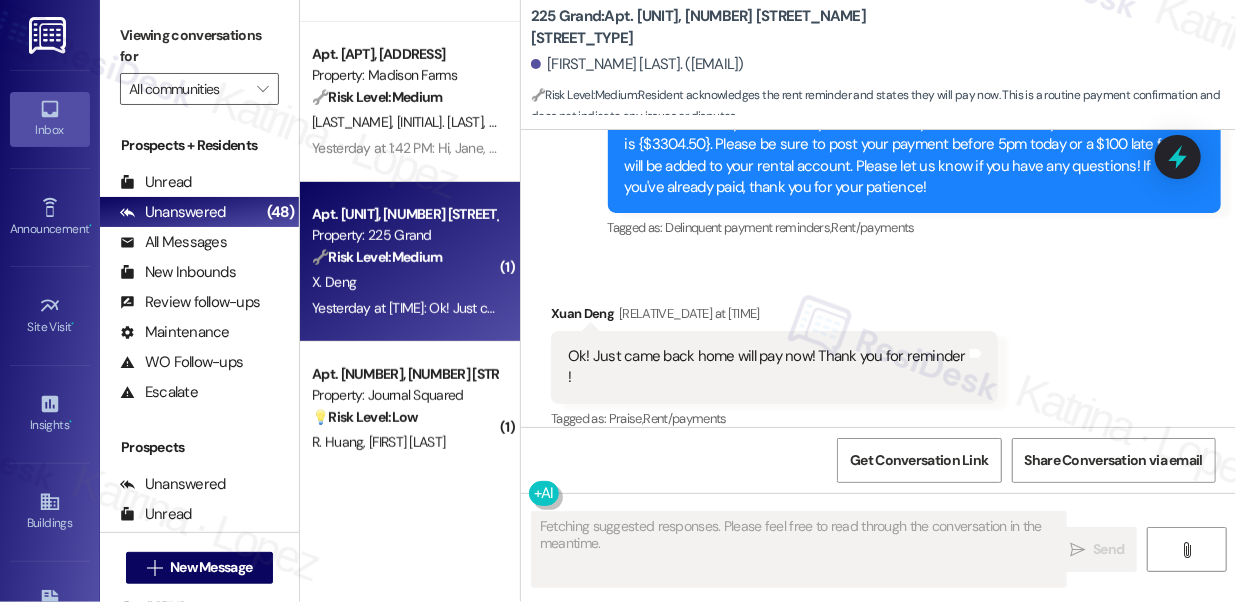click on "Ok! Just came back home will pay now! Thank you for reminder
!" at bounding box center [767, 367] 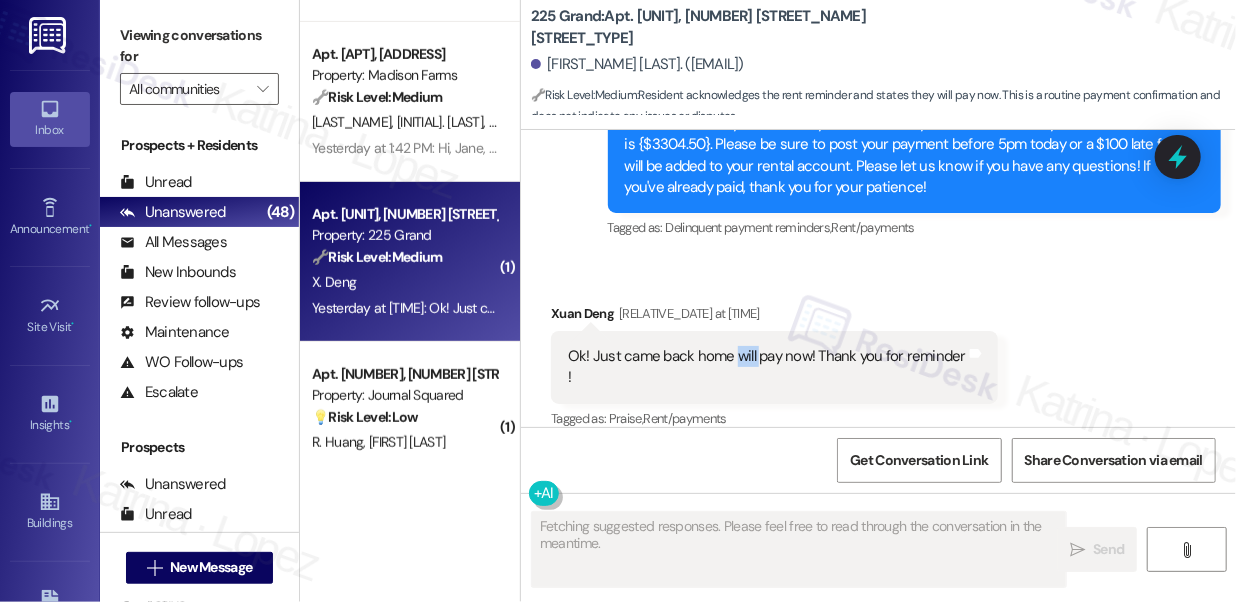 click on "Ok! Just came back home will pay now! Thank you for reminder
!" at bounding box center (767, 367) 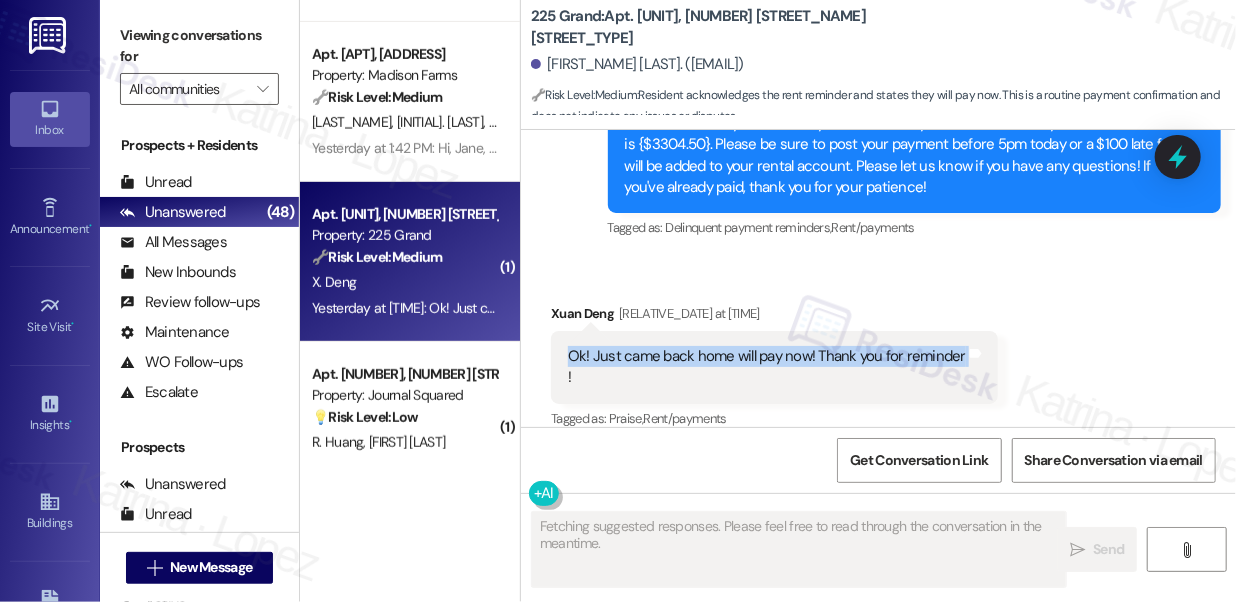 click on "Ok! Just came back home will pay now! Thank you for reminder
!" at bounding box center [767, 367] 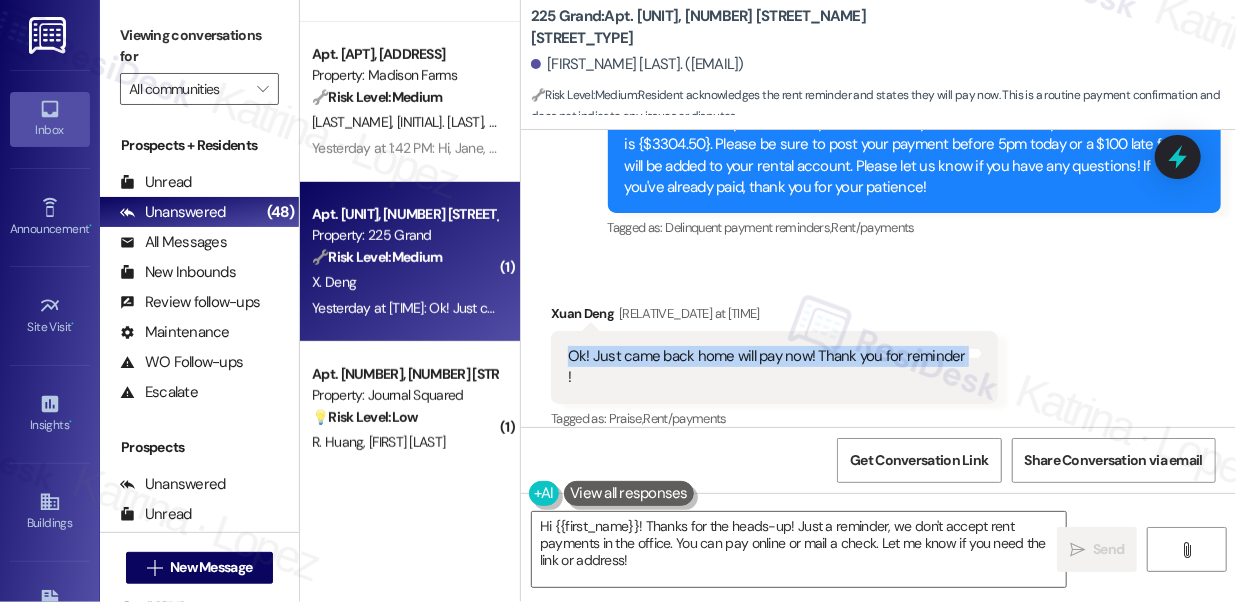 scroll, scrollTop: 10652, scrollLeft: 0, axis: vertical 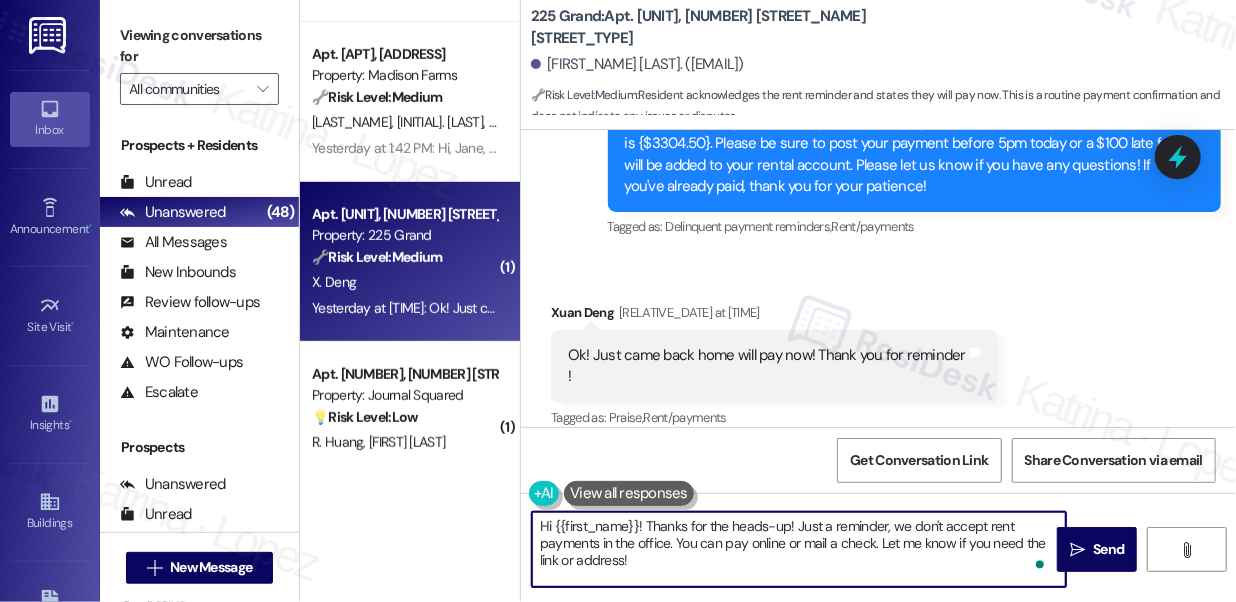 drag, startPoint x: 793, startPoint y: 524, endPoint x: 813, endPoint y: 551, distance: 33.600594 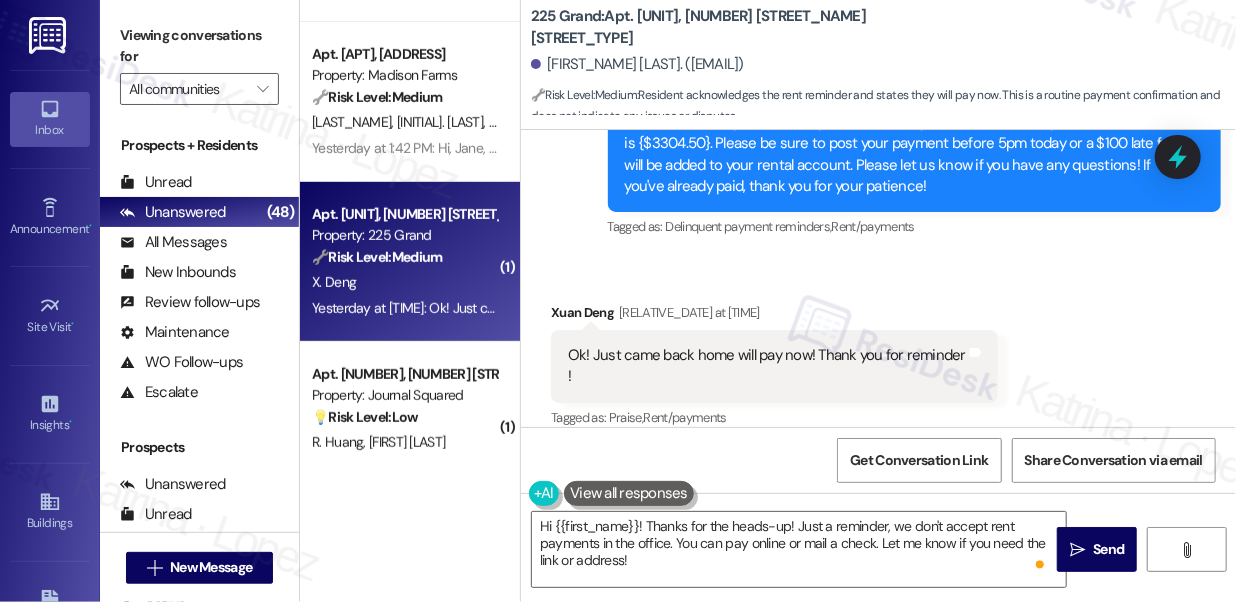 click on "Ok! Just came back home will pay now! Thank you for reminder
!" at bounding box center [767, 366] 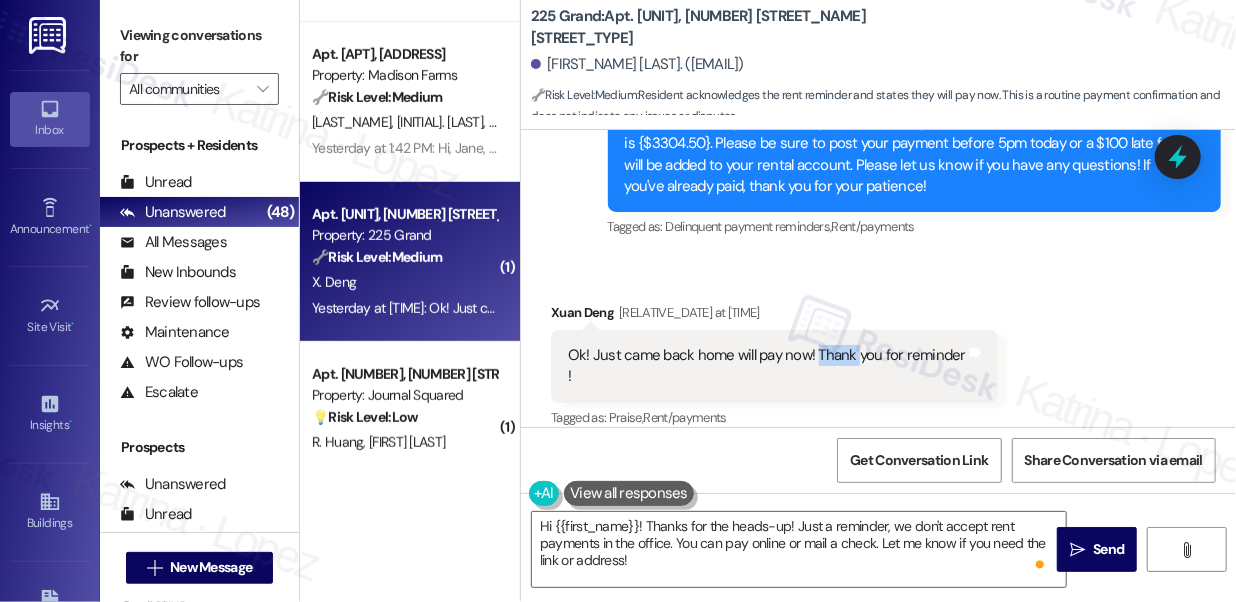 click on "Ok! Just came back home will pay now! Thank you for reminder
!" at bounding box center (767, 366) 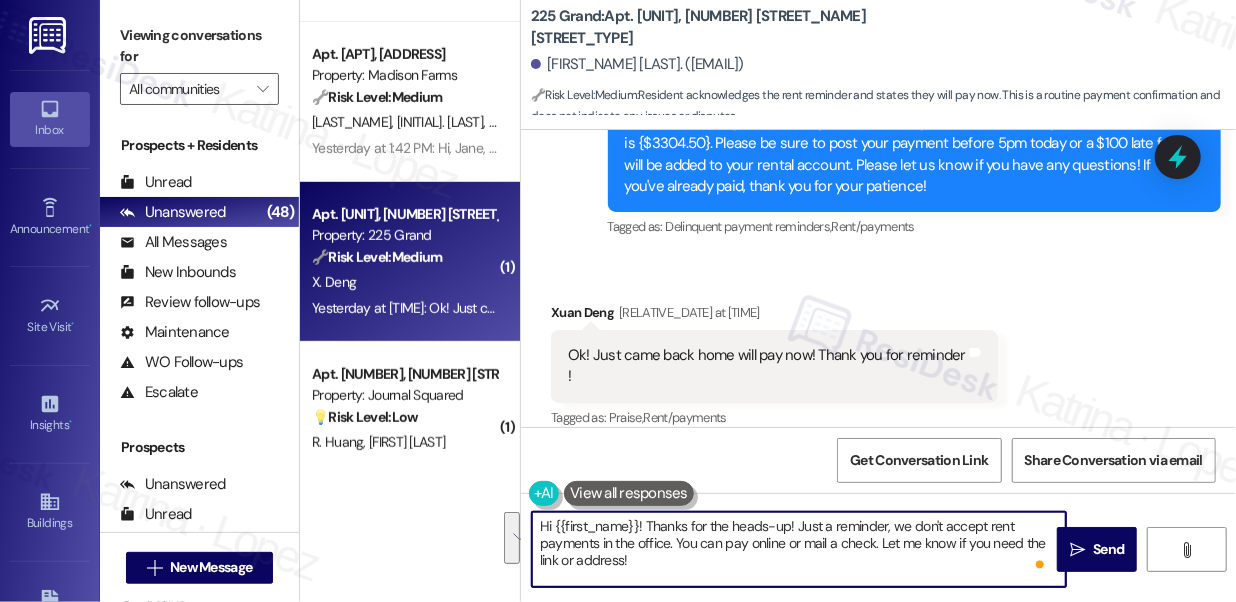 drag, startPoint x: 749, startPoint y: 575, endPoint x: 794, endPoint y: 521, distance: 70.292244 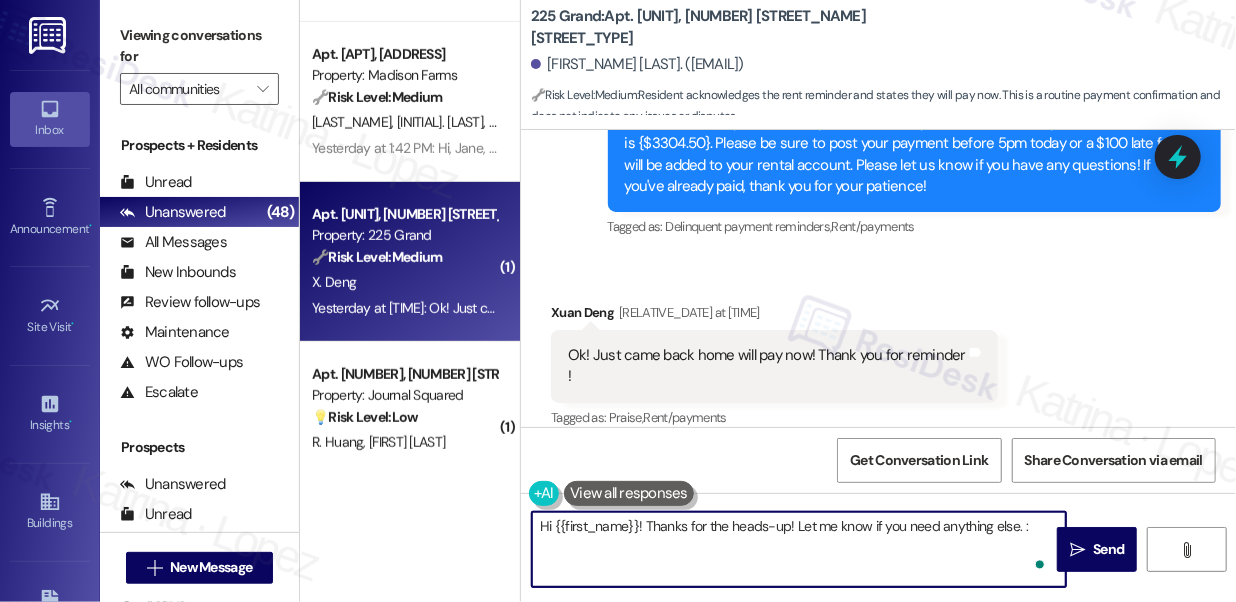 type on "Hi {{first_name}}! Thanks for the heads-up! Let me know if you need anything else. :)" 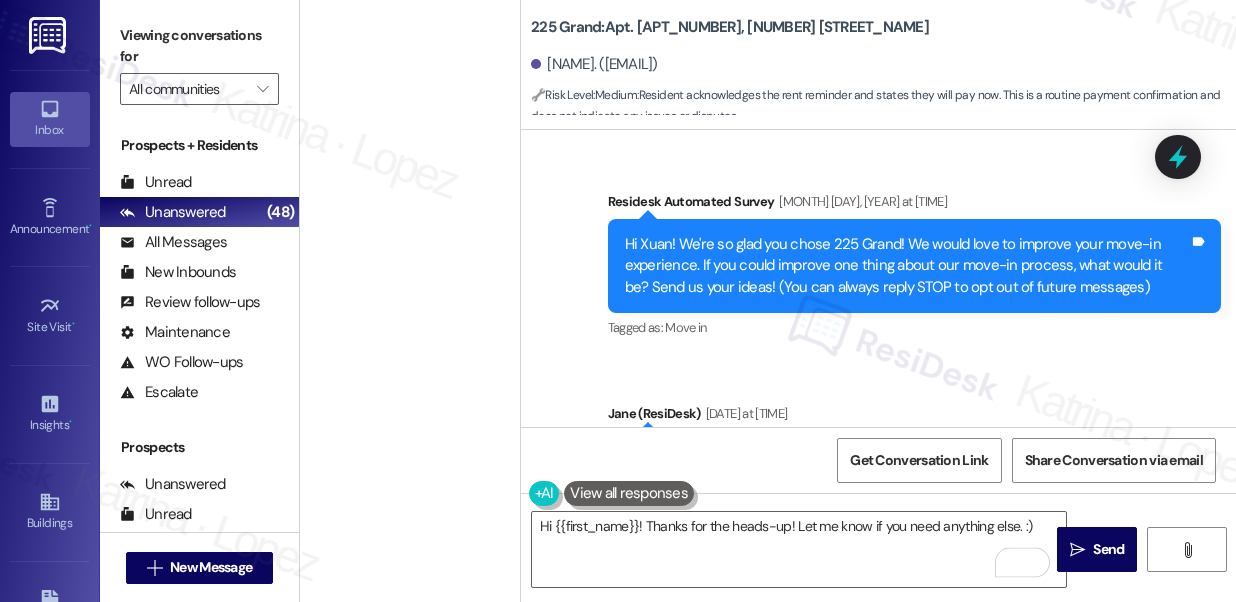 scroll, scrollTop: 0, scrollLeft: 0, axis: both 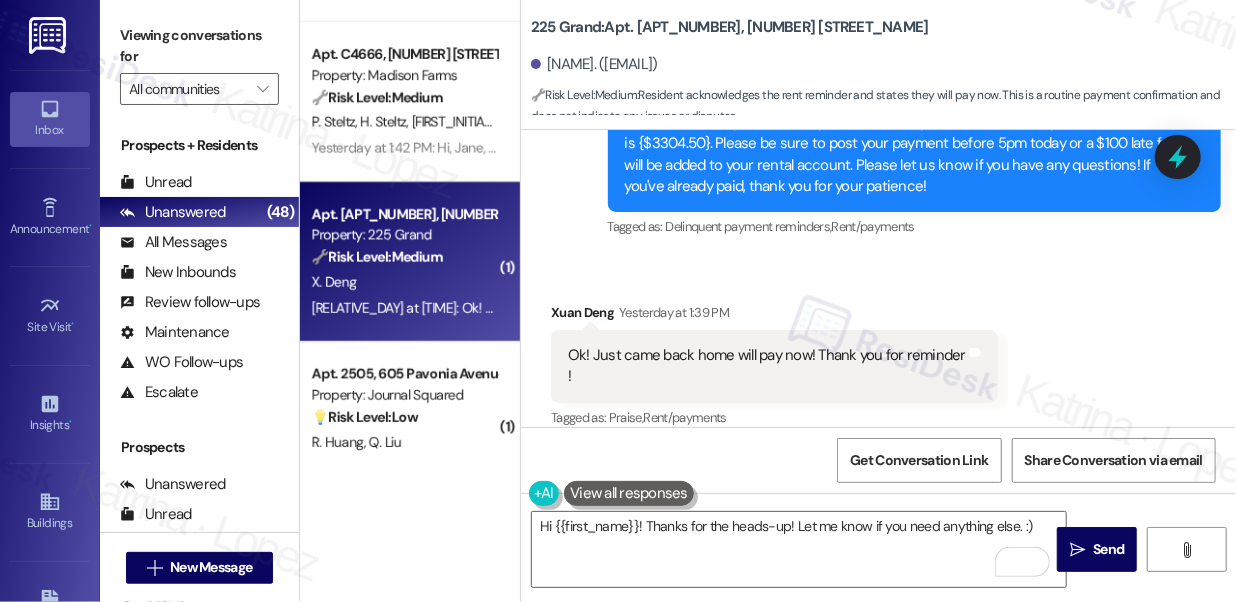 click on "Viewing conversations for" at bounding box center [199, 46] 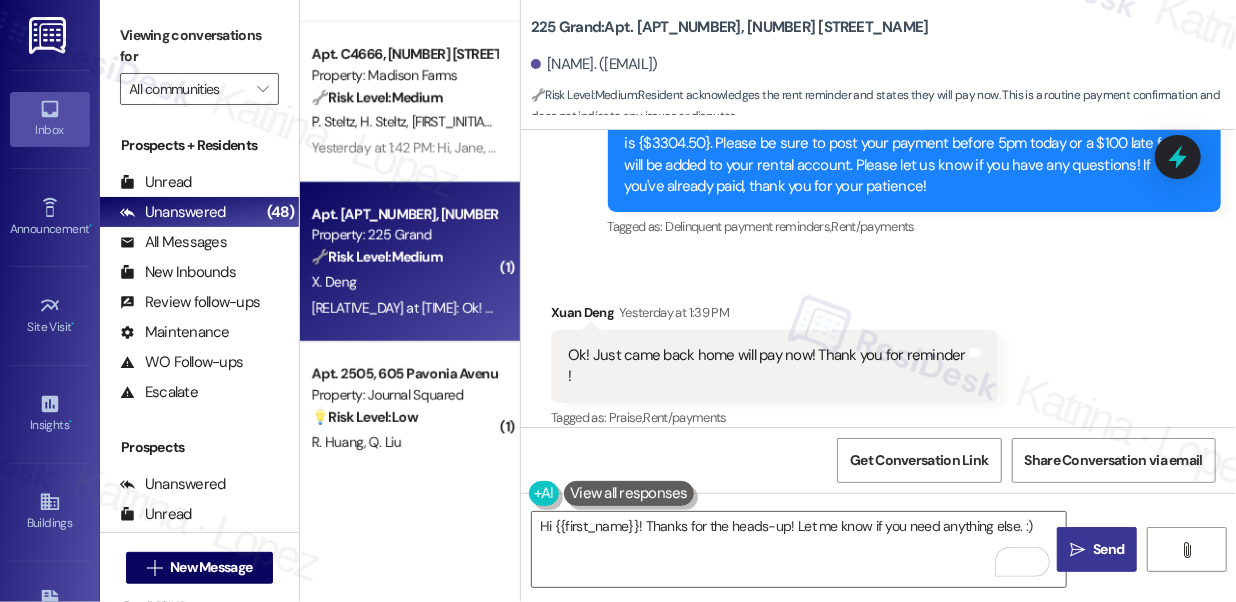click on "Send" at bounding box center [1108, 549] 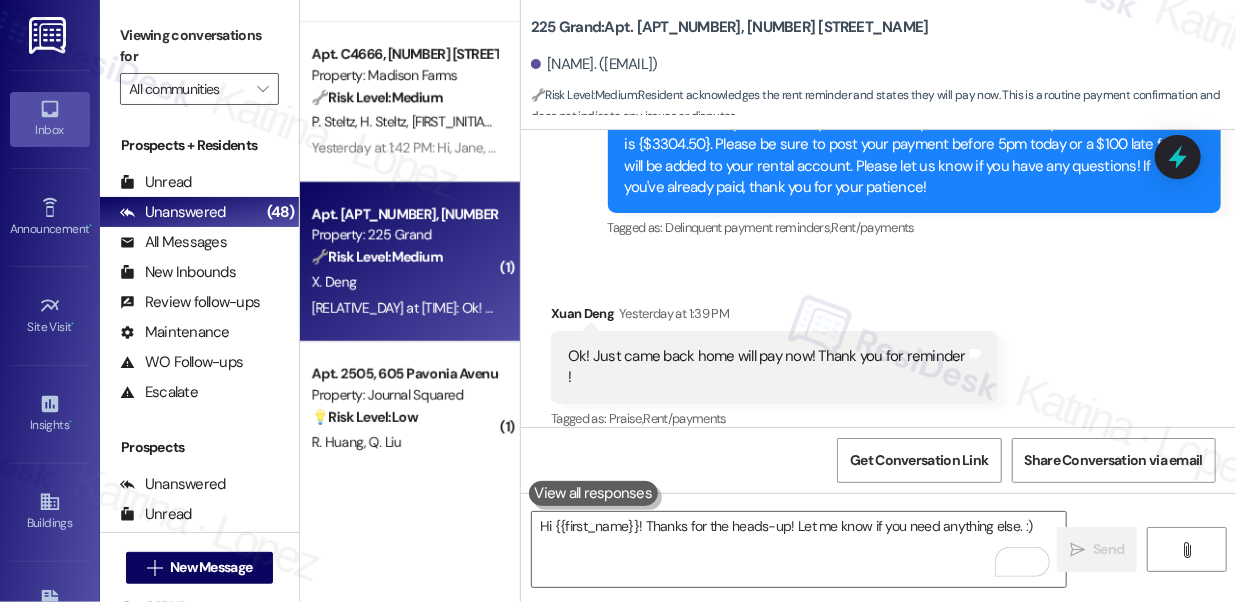 scroll, scrollTop: 10791, scrollLeft: 0, axis: vertical 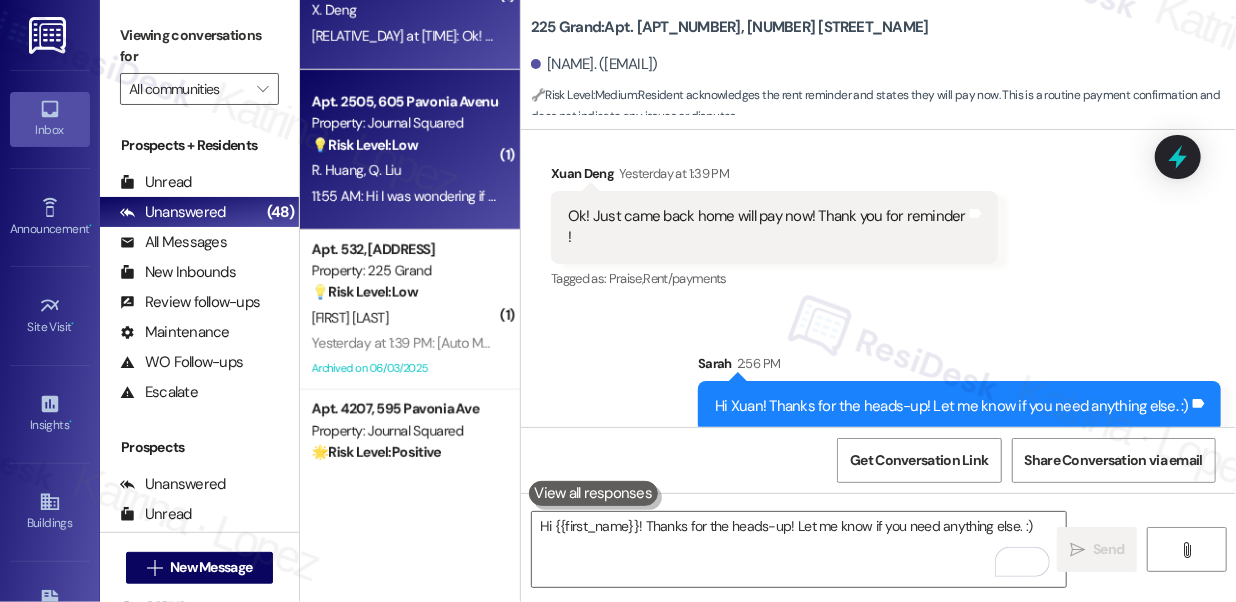 click on "R. Huang Q. Liu" at bounding box center (404, 170) 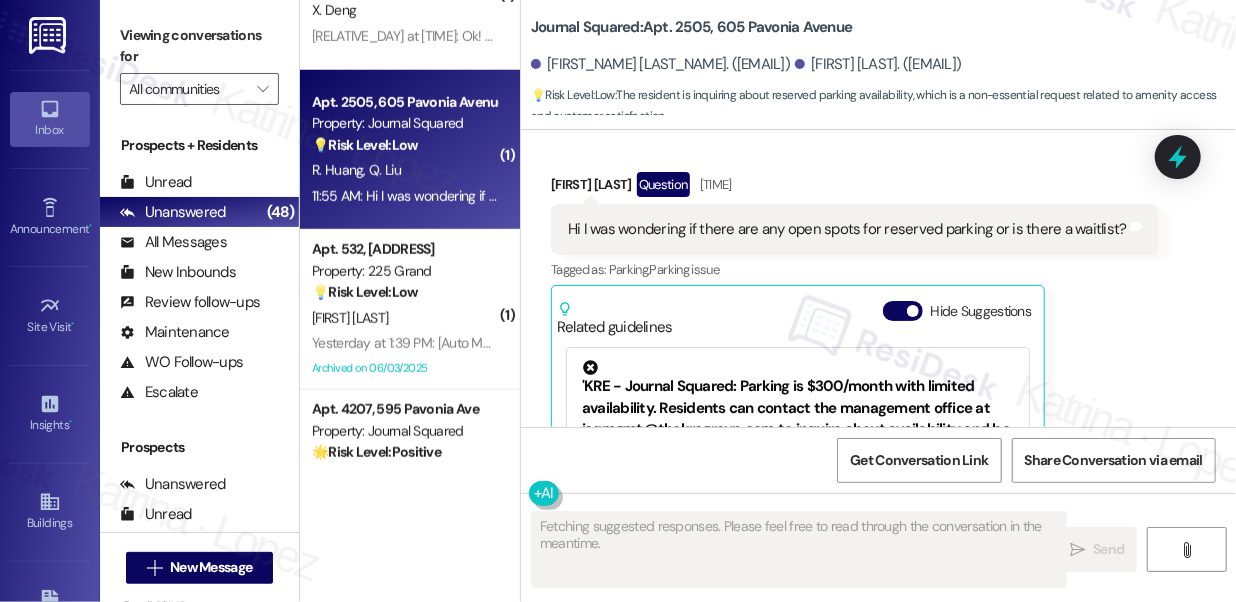 scroll, scrollTop: 15525, scrollLeft: 0, axis: vertical 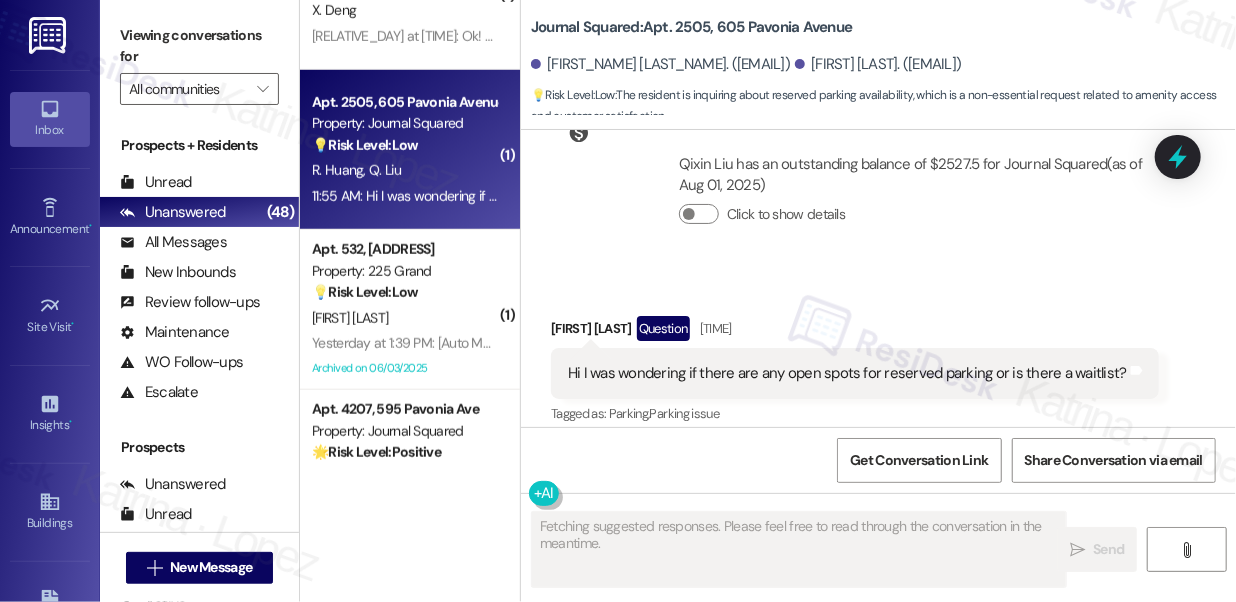 click on "Hi I was wondering if there are any open spots for reserved parking or is there a waitlist?  Tags and notes" at bounding box center (855, 373) 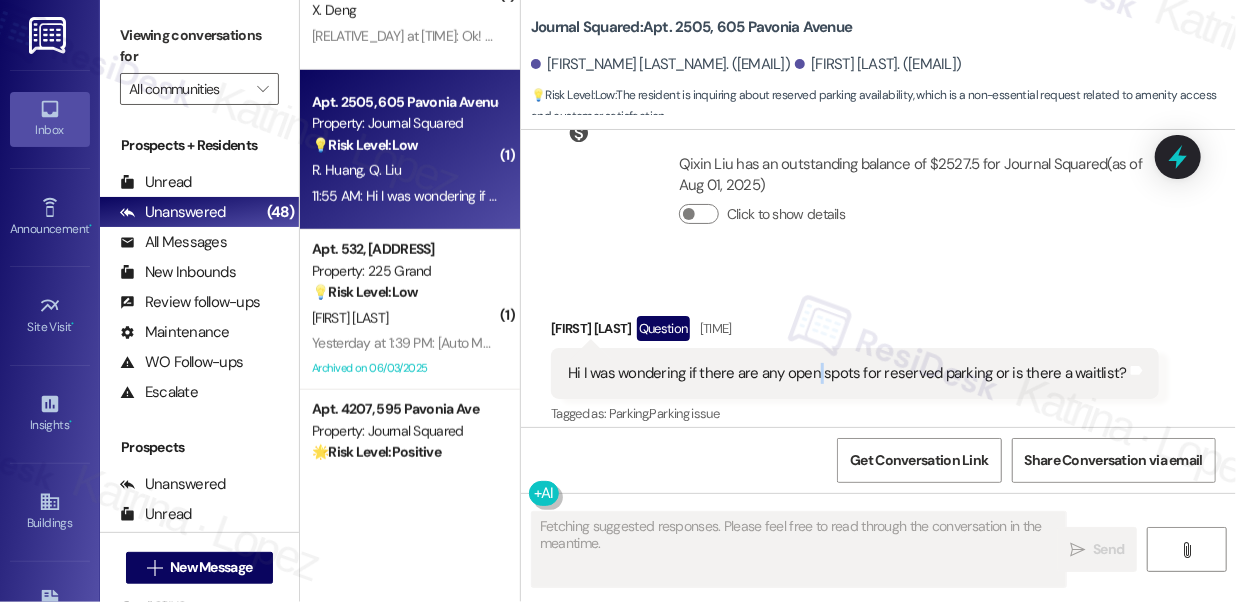 click on "Hi I was wondering if there are any open spots for reserved parking or is there a waitlist?  Tags and notes" at bounding box center (855, 373) 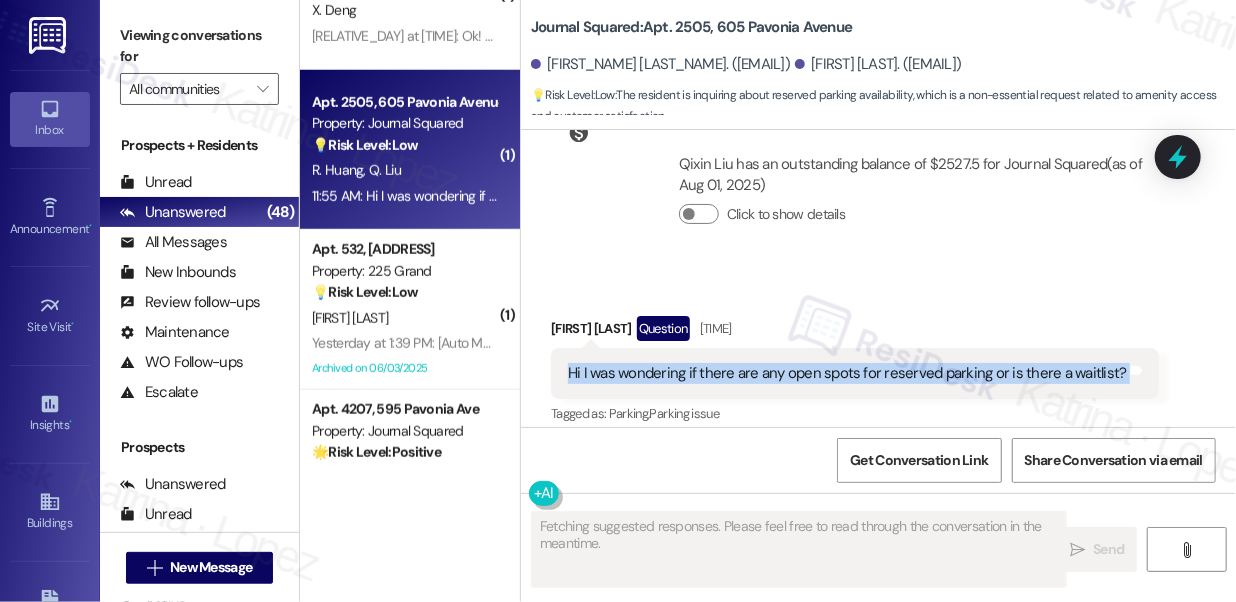 click on "Hi I was wondering if there are any open spots for reserved parking or is there a waitlist?  Tags and notes" at bounding box center [855, 373] 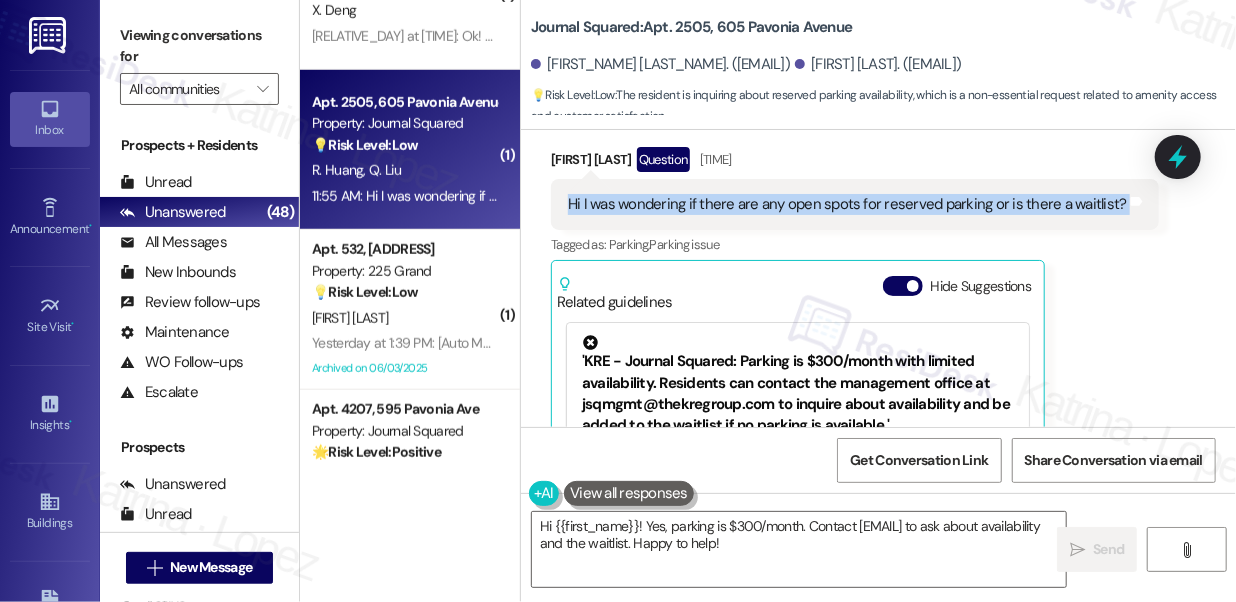 scroll, scrollTop: 15616, scrollLeft: 0, axis: vertical 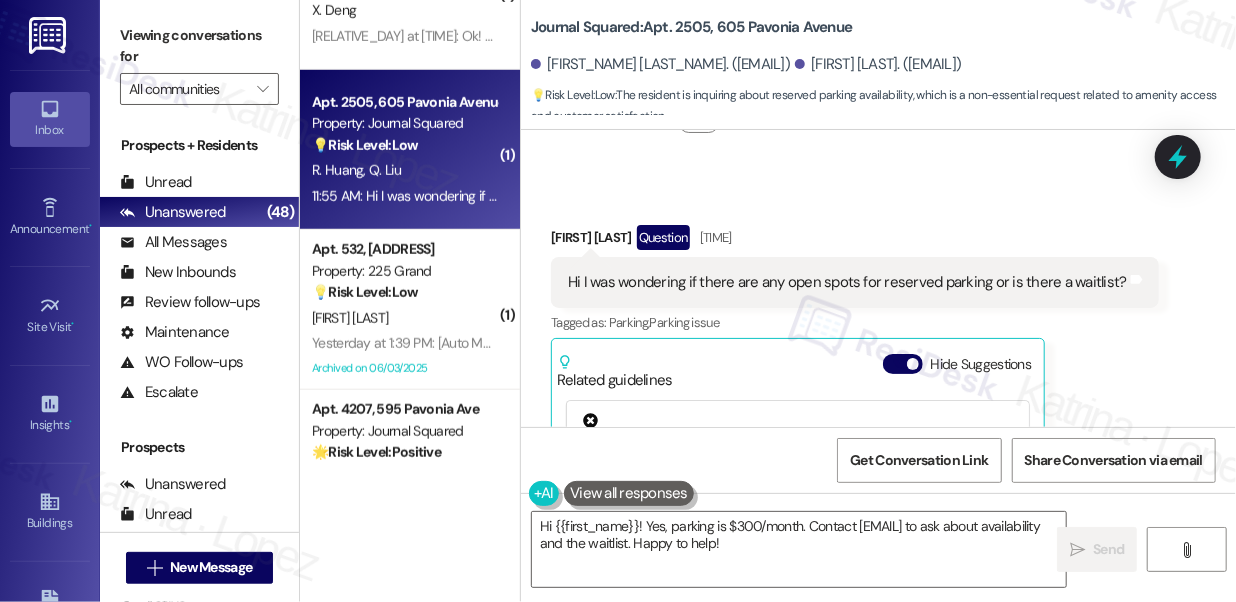 click on "Robert Huang Question 11:55 AM" at bounding box center [855, 241] 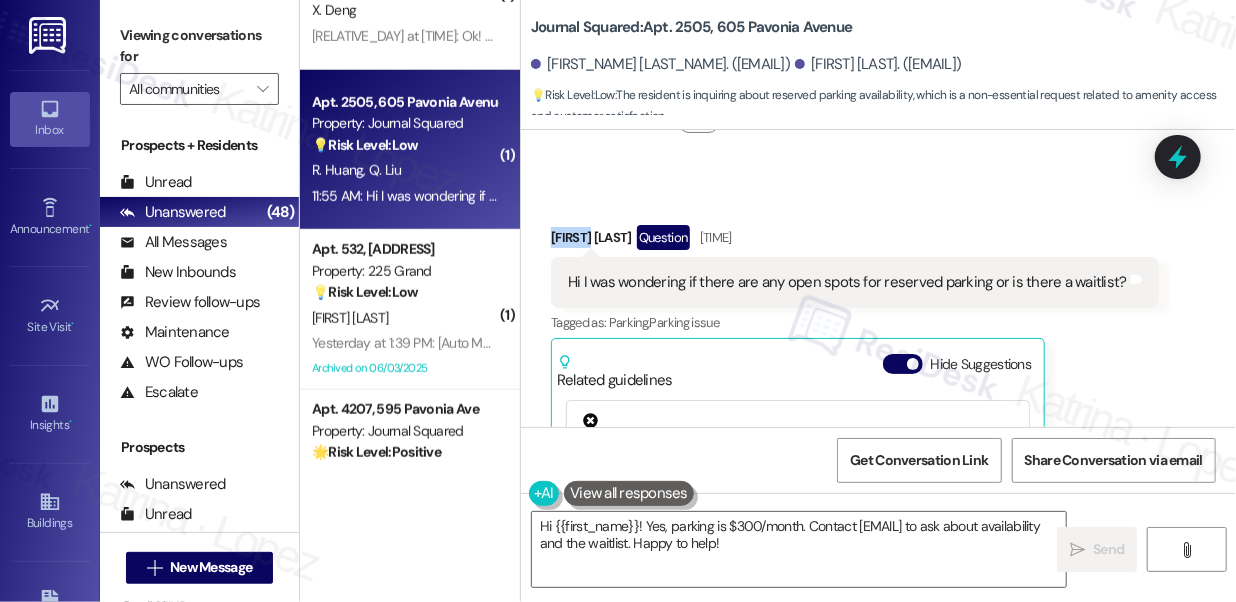 click on "Robert Huang Question 11:55 AM" at bounding box center [855, 241] 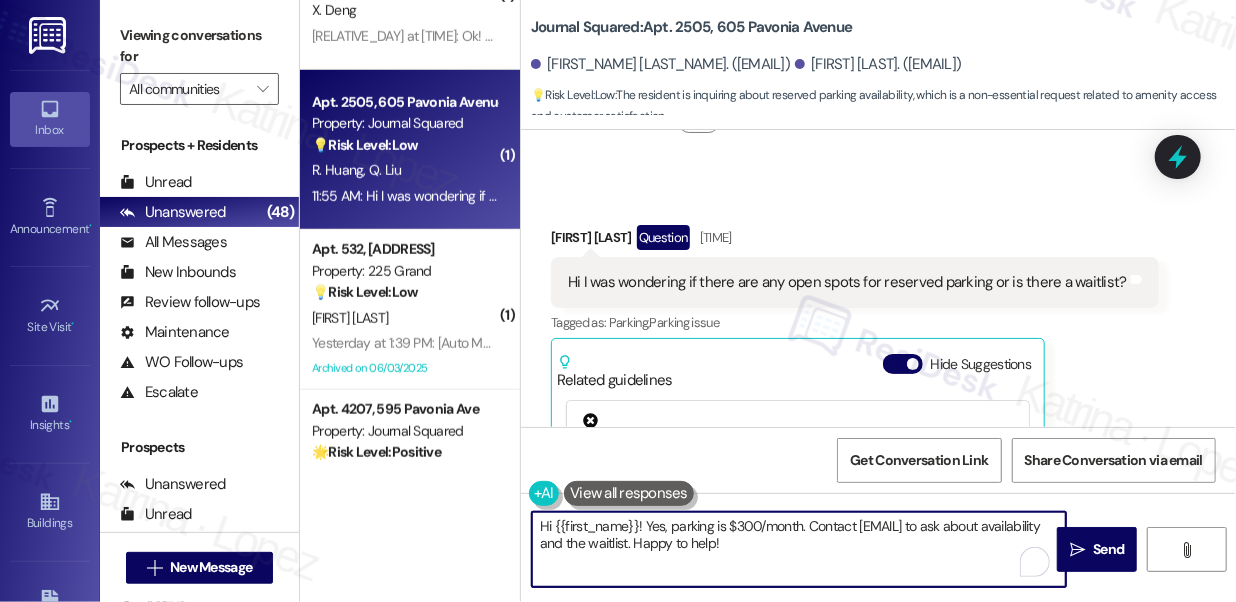 drag, startPoint x: 554, startPoint y: 523, endPoint x: 638, endPoint y: 506, distance: 85.70297 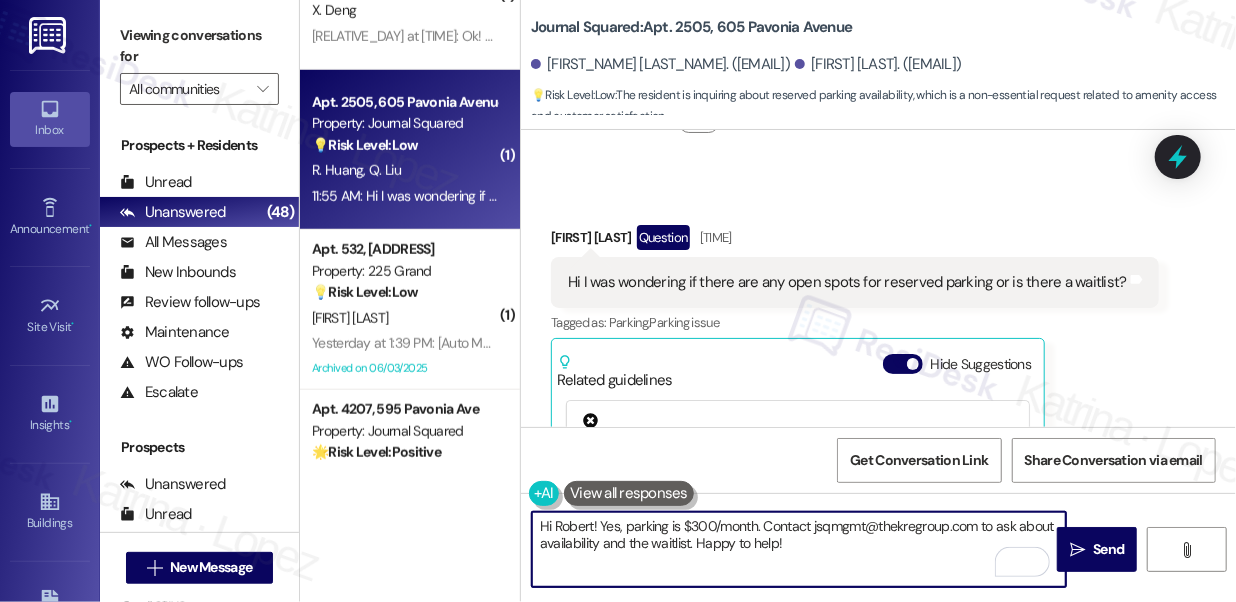 click on "Hi Robert! Yes, parking is $300/month. Contact jsqmgmt@thekregroup.com to ask about availability and the waitlist. Happy to help!" at bounding box center [799, 549] 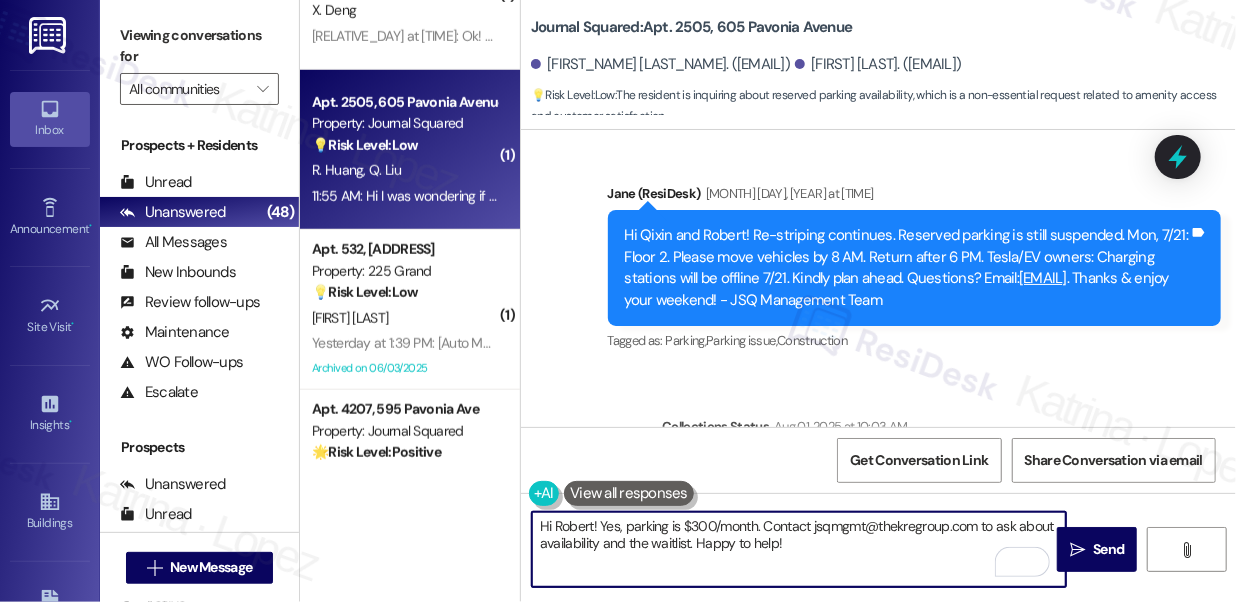 scroll, scrollTop: 15252, scrollLeft: 0, axis: vertical 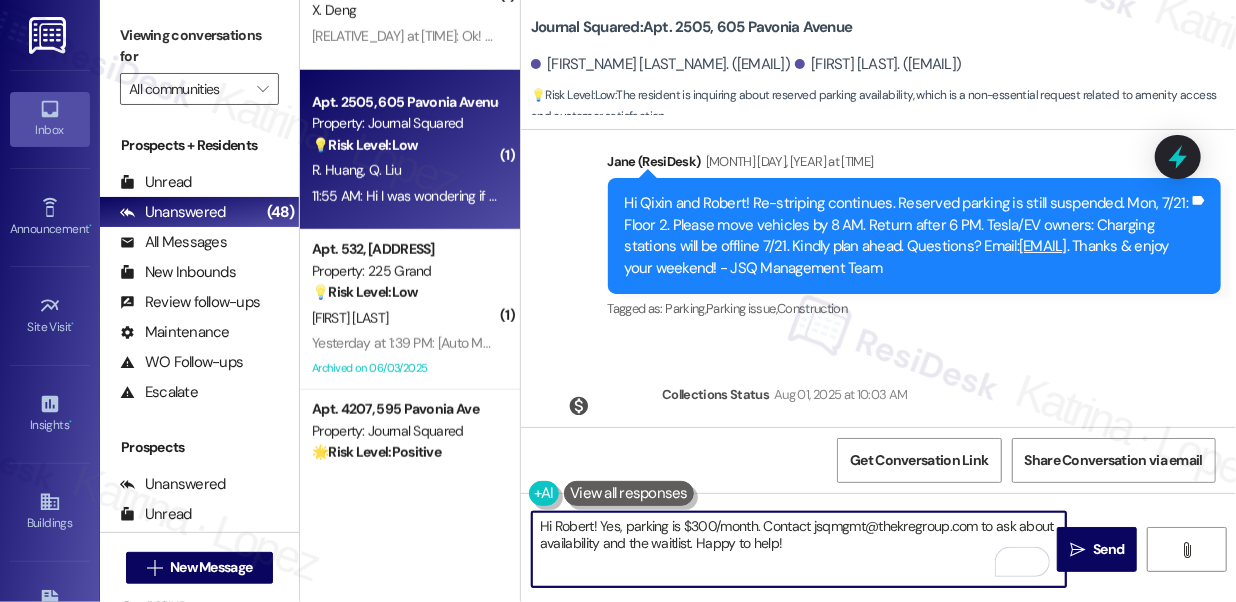 click on "Lease started Dec 14, 2024 at 7:00 PM Announcement, sent via SMS Jane  (ResiDesk) Jan 14, 2025 at 11:35 AM Great news! You can now text me for maintenance issues — no more messy apps or sign-ins. I'll file your tickets for you. You can still use the app if you prefer.  I'm here to make things easier for you, feel free to reach out anytime! (You can always reply STOP to opt out of future messages) Tags and notes Tagged as:   Maintenance ,  Click to highlight conversations about Maintenance Maintenance request ,  Click to highlight conversations about Maintenance request Praise Click to highlight conversations about Praise Announcement, sent via SMS Jane  (ResiDesk) Jan 29, 2025 at 5:01 PM ICYMI - Journal Squared residents can now get free delivery from local restaurants with $0 in fees or markups through the Ekatree App. Redeem your $10 credit by downloading the Ekatree app today from this link:  https://bit.ly/KRE-sms Tags and notes Tagged as:   Rent/payments ,  Packages/delivery Announcement, sent via SMS" at bounding box center [878, 278] 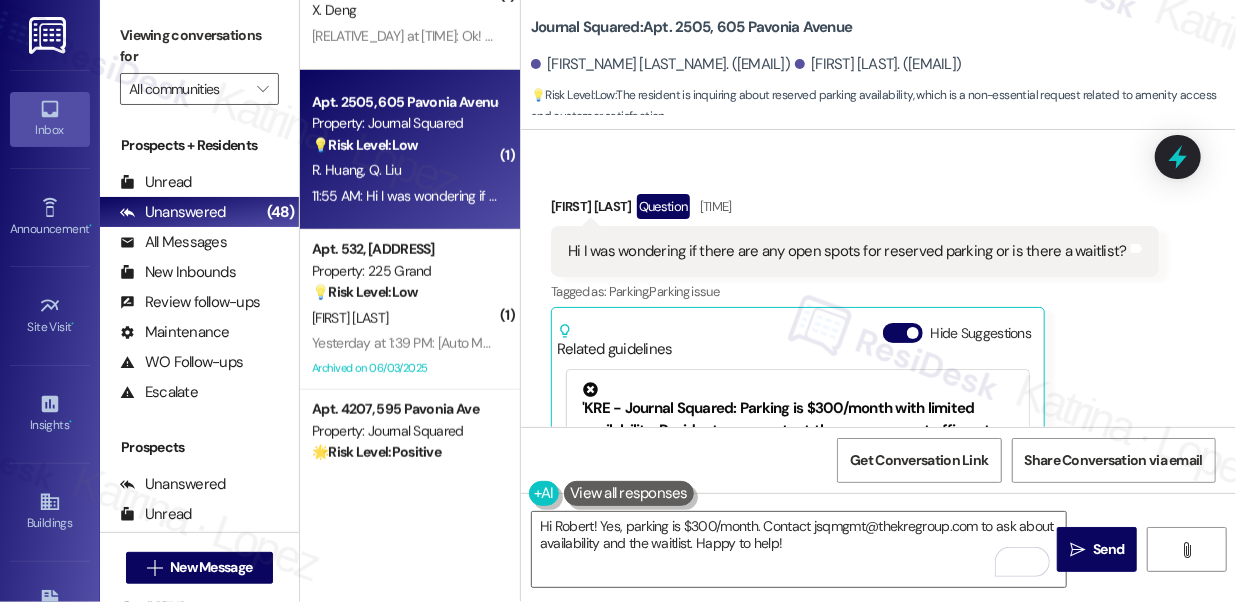 scroll, scrollTop: 15616, scrollLeft: 0, axis: vertical 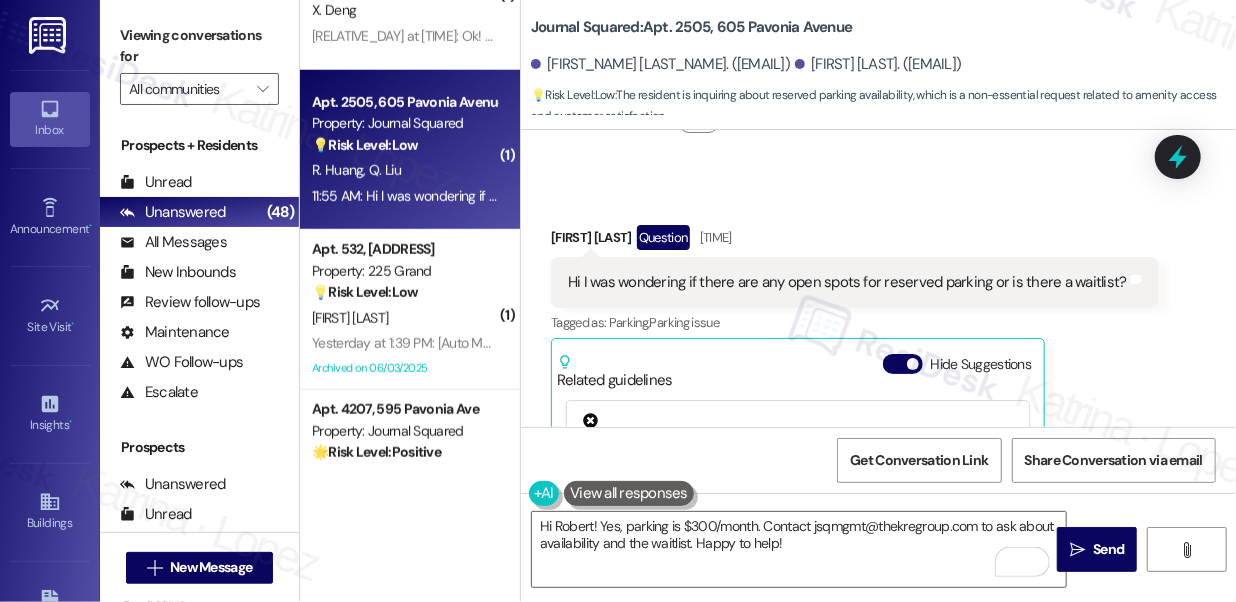 click on "Hi I was wondering if there are any open spots for reserved parking or is there a waitlist?" at bounding box center [847, 282] 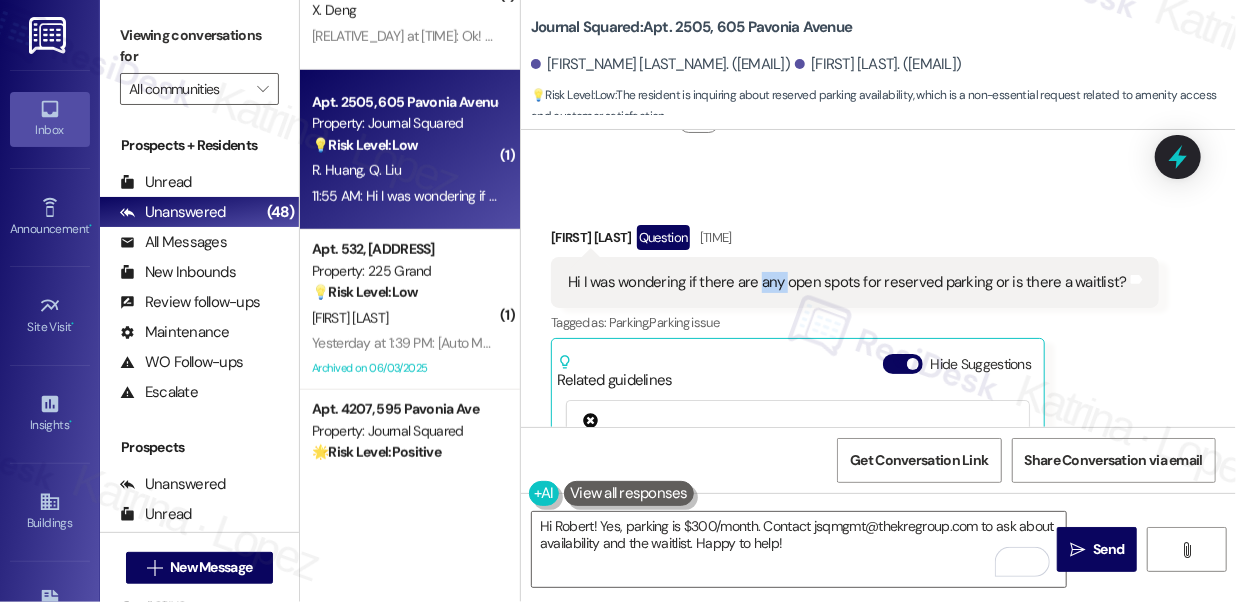 click on "Hi I was wondering if there are any open spots for reserved parking or is there a waitlist?" at bounding box center (847, 282) 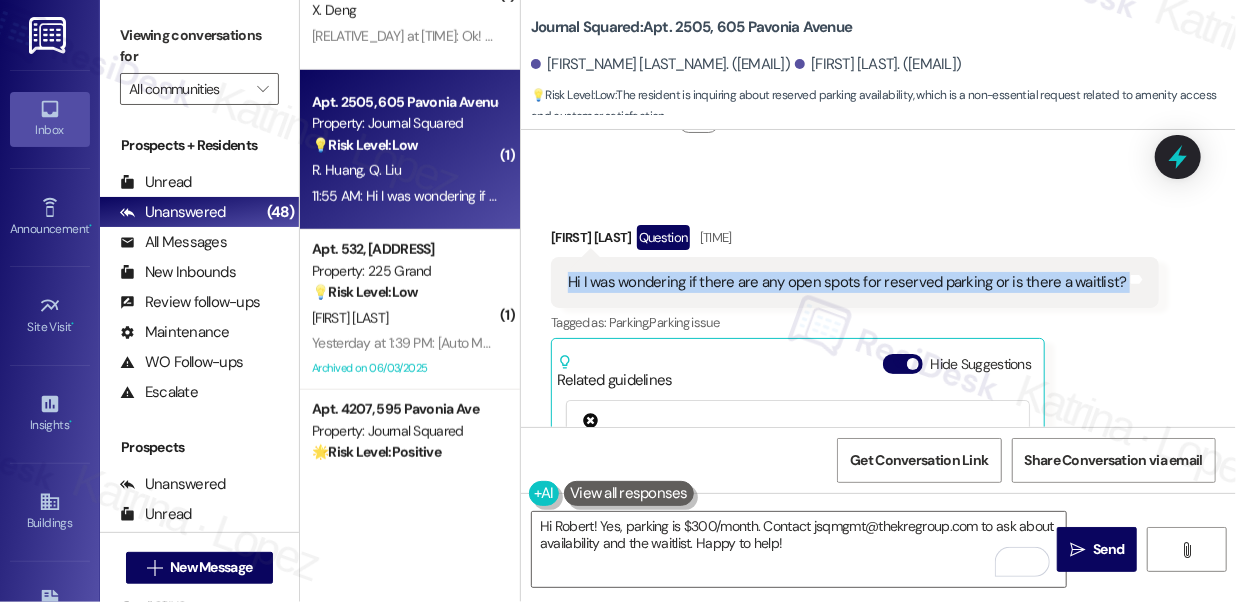 click on "Hi I was wondering if there are any open spots for reserved parking or is there a waitlist?" at bounding box center [847, 282] 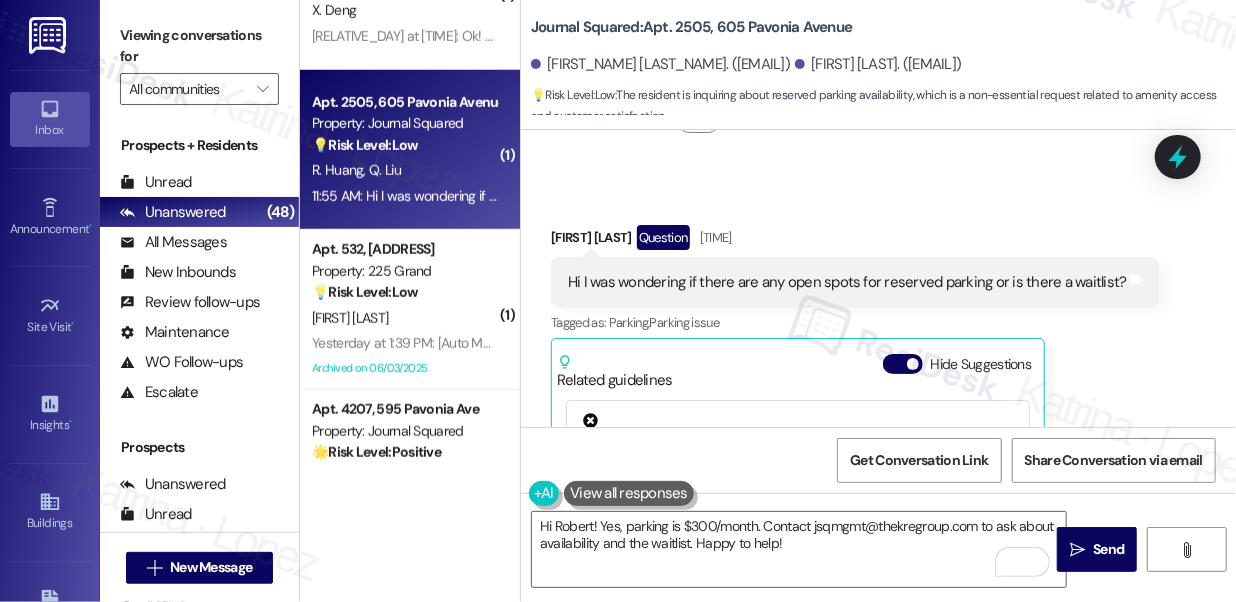 click on "Robert Huang Question 11:55 AM" at bounding box center [855, 241] 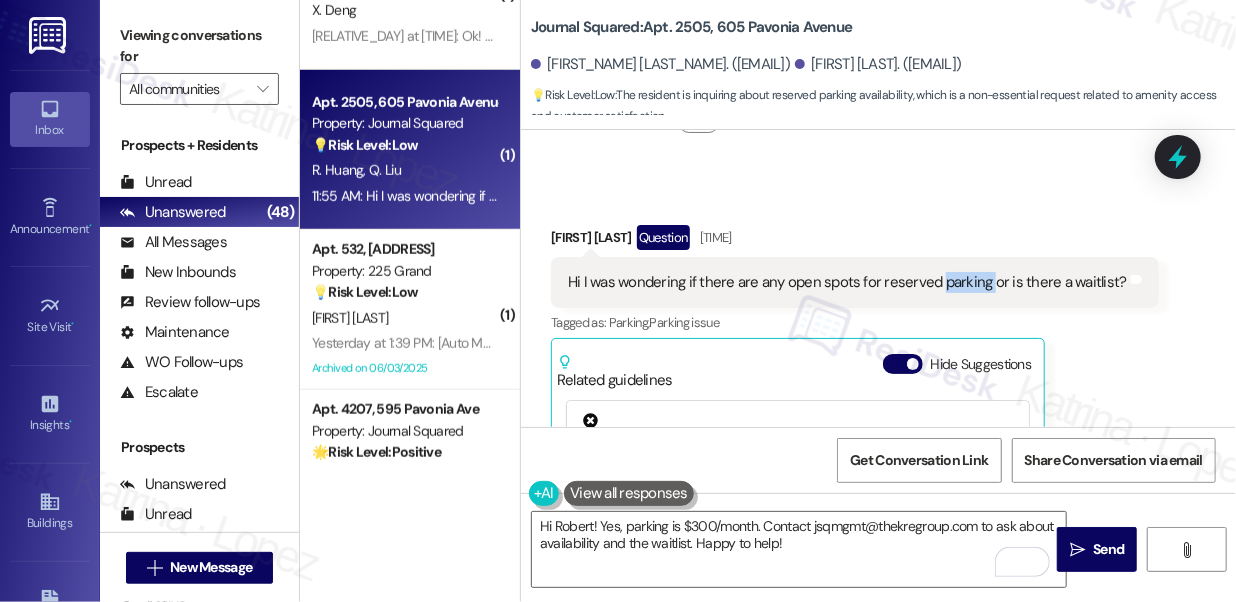 click on "Hi I was wondering if there are any open spots for reserved parking or is there a waitlist?" at bounding box center [847, 282] 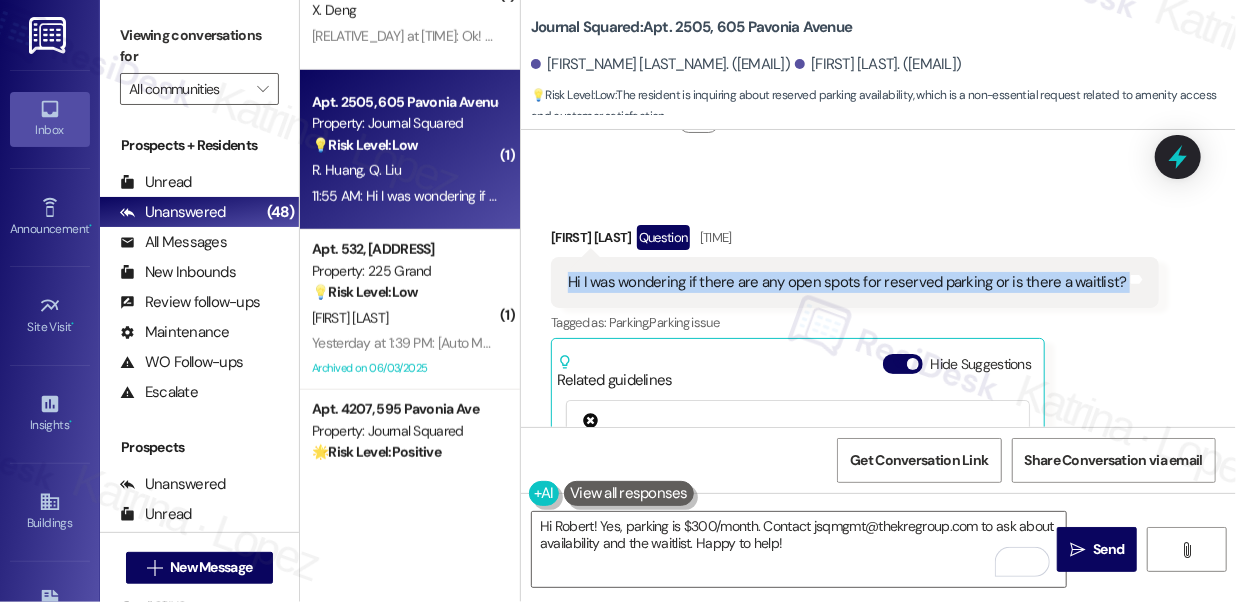 click on "Hi I was wondering if there are any open spots for reserved parking or is there a waitlist?" at bounding box center [847, 282] 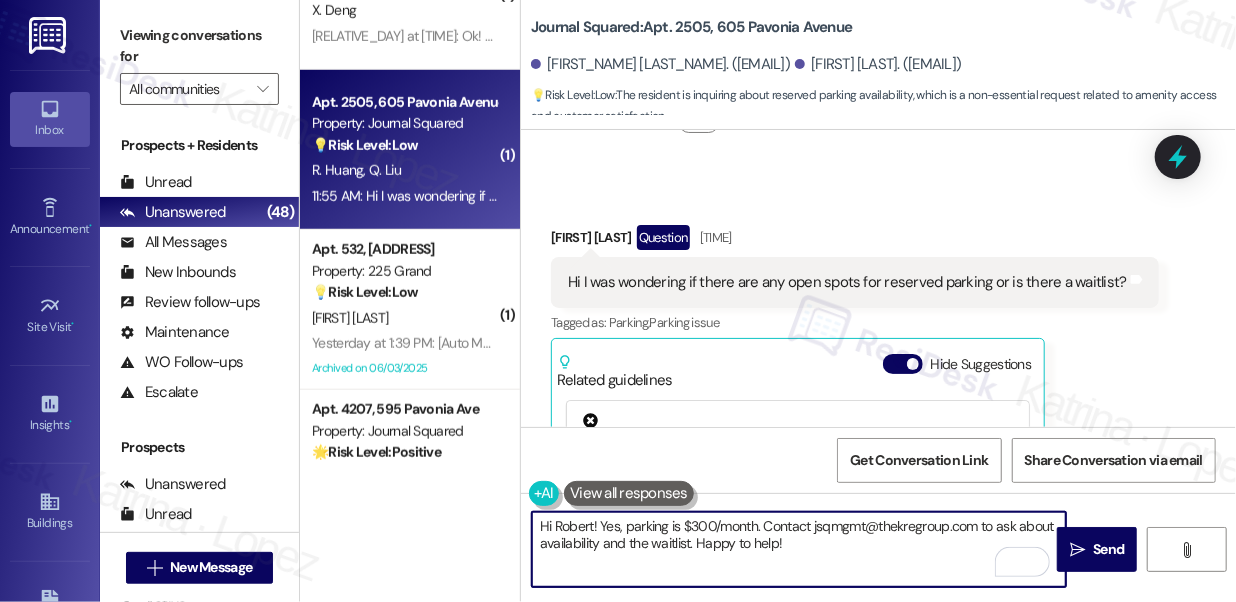 click on "Hi Robert! Yes, parking is $300/month. Contact jsqmgmt@thekregroup.com to ask about availability and the waitlist. Happy to help!" at bounding box center (799, 549) 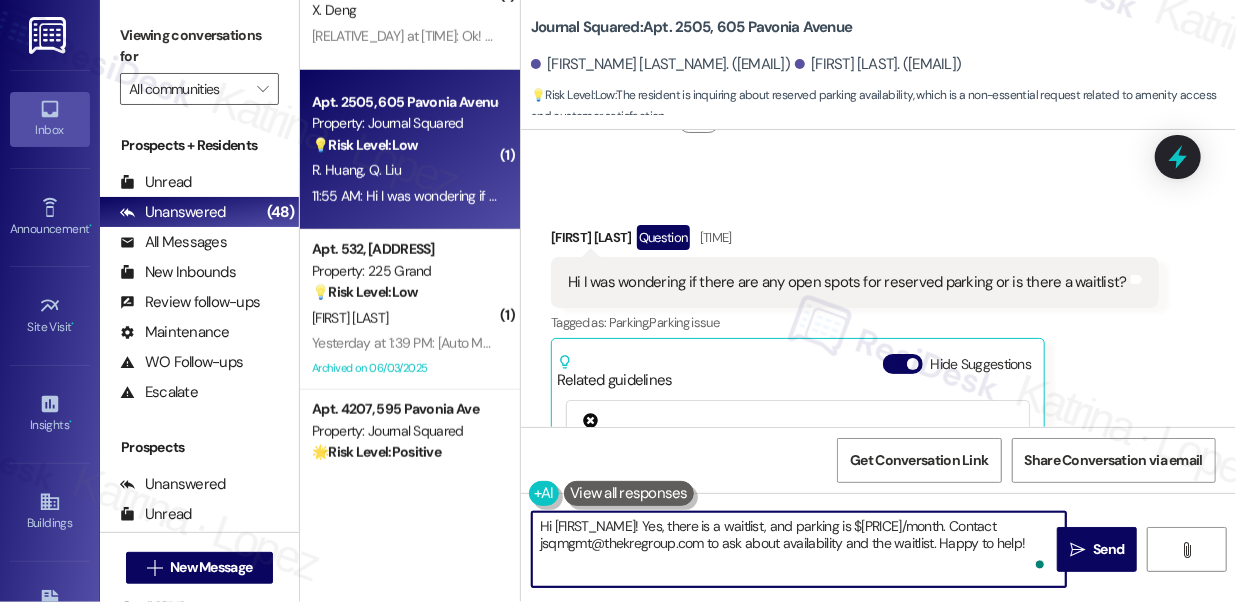 drag, startPoint x: 740, startPoint y: 535, endPoint x: 981, endPoint y: 536, distance: 241.00208 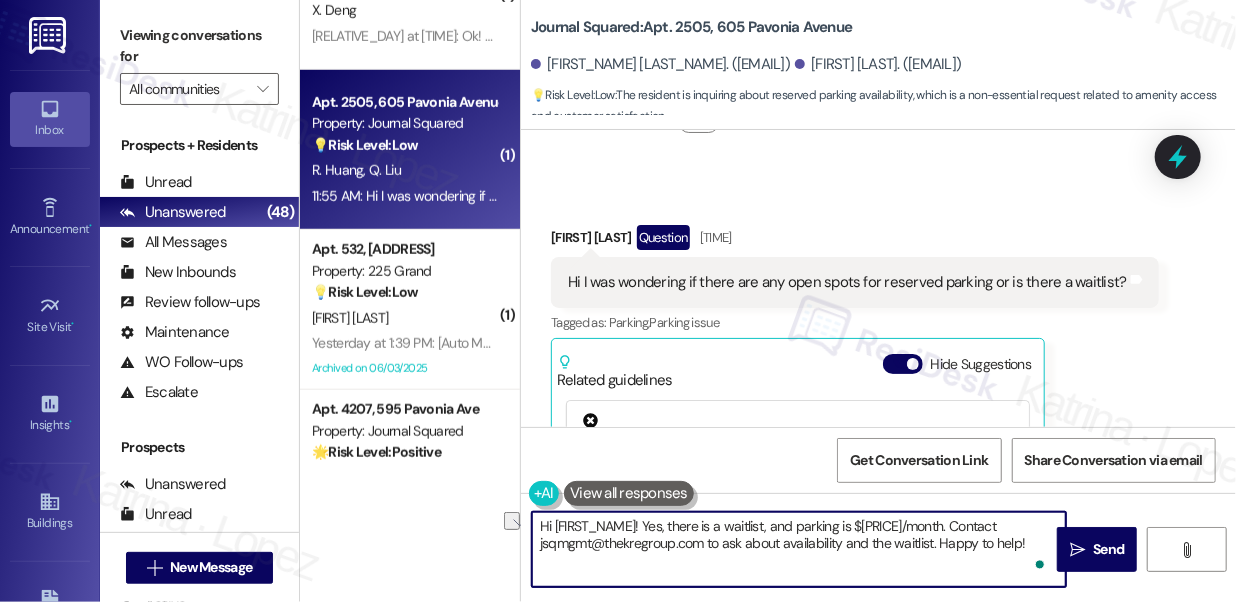 drag, startPoint x: 843, startPoint y: 546, endPoint x: 1024, endPoint y: 535, distance: 181.33394 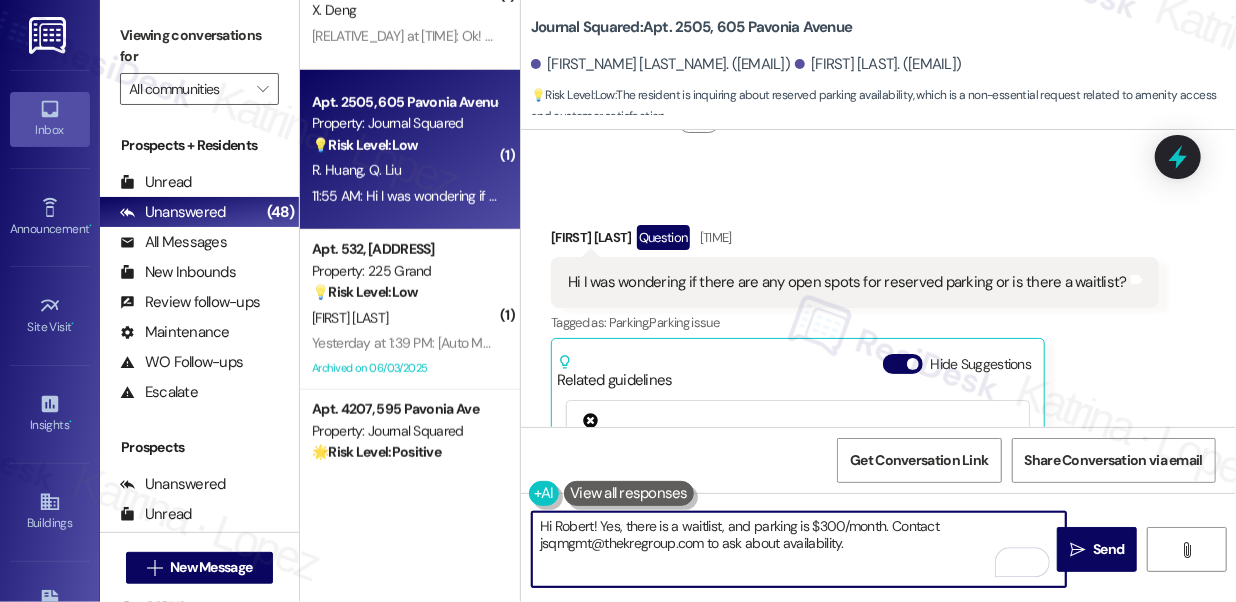 click on "Hi Robert! Yes, there is a waitlist, and parking is $300/month. Contact jsqmgmt@thekregroup.com to ask about availability." at bounding box center [799, 549] 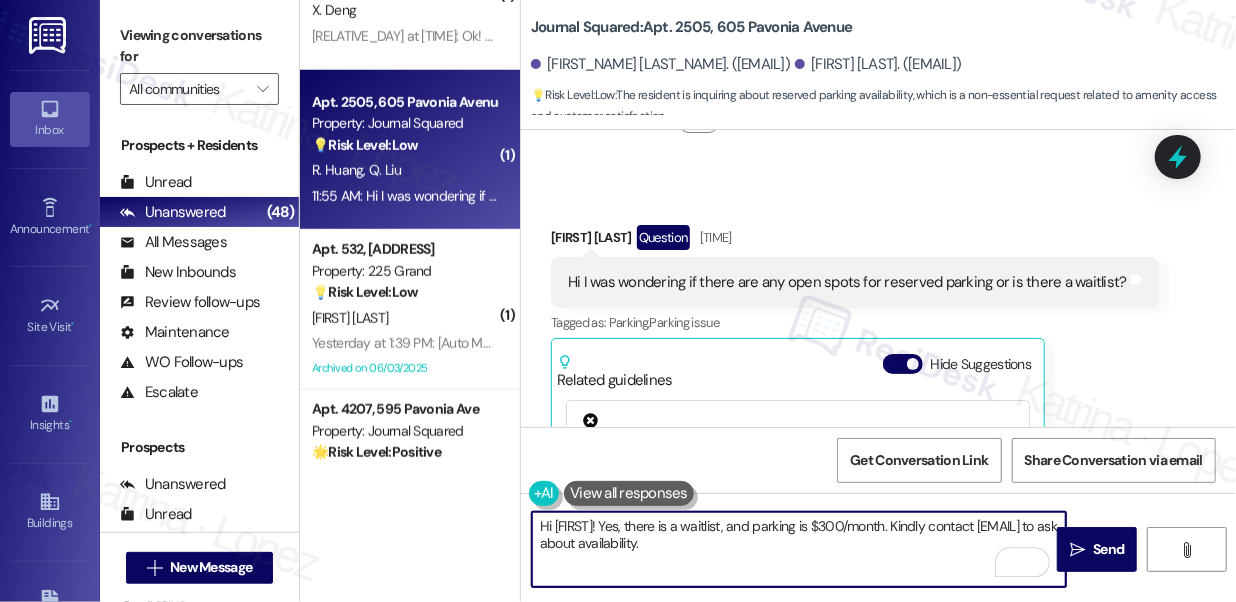 click on "Hi Robert! Yes, there is a waitlist, and parking is $300/month. Kindly contact jsqmgmt@thekregroup.com to ask about availability." at bounding box center [799, 549] 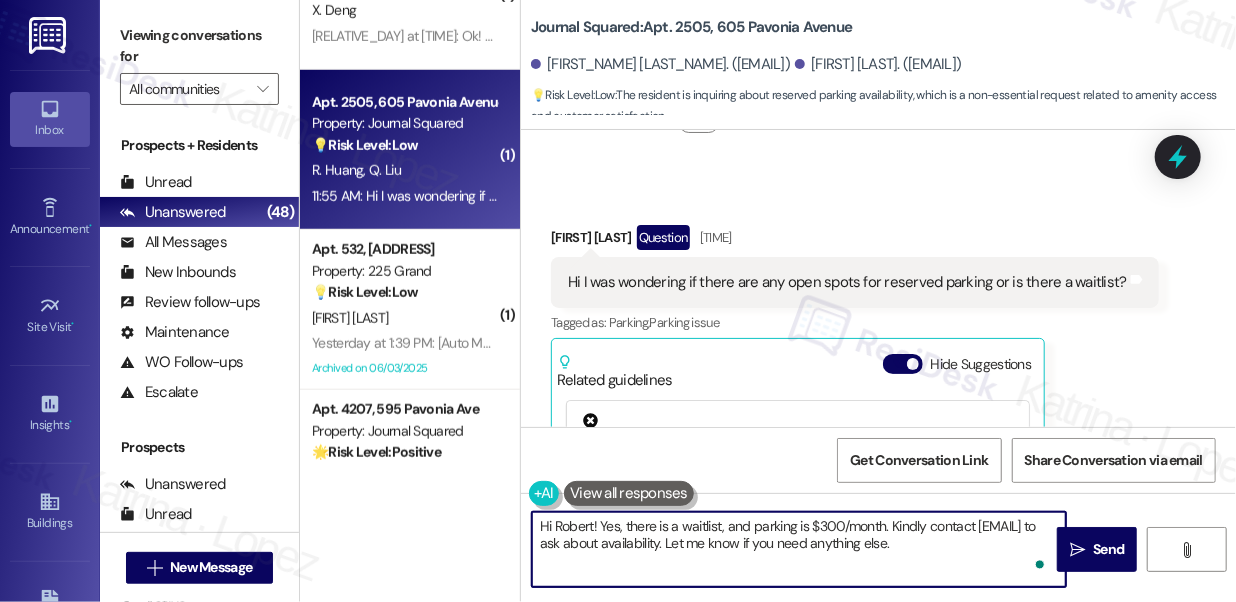 scroll, scrollTop: 15706, scrollLeft: 0, axis: vertical 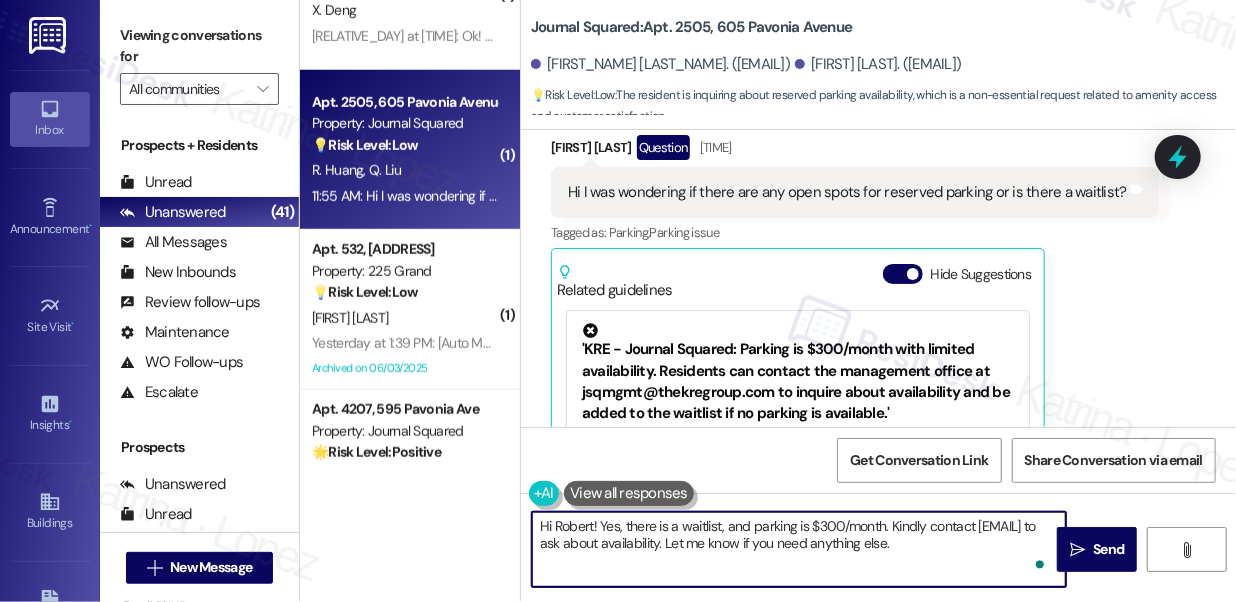 click on "Hi Robert! Yes, there is a waitlist, and parking is $300/month. Kindly contact jsqmgmt@thekregroup.com to ask about availability. Let me know if you need anything else." at bounding box center (799, 549) 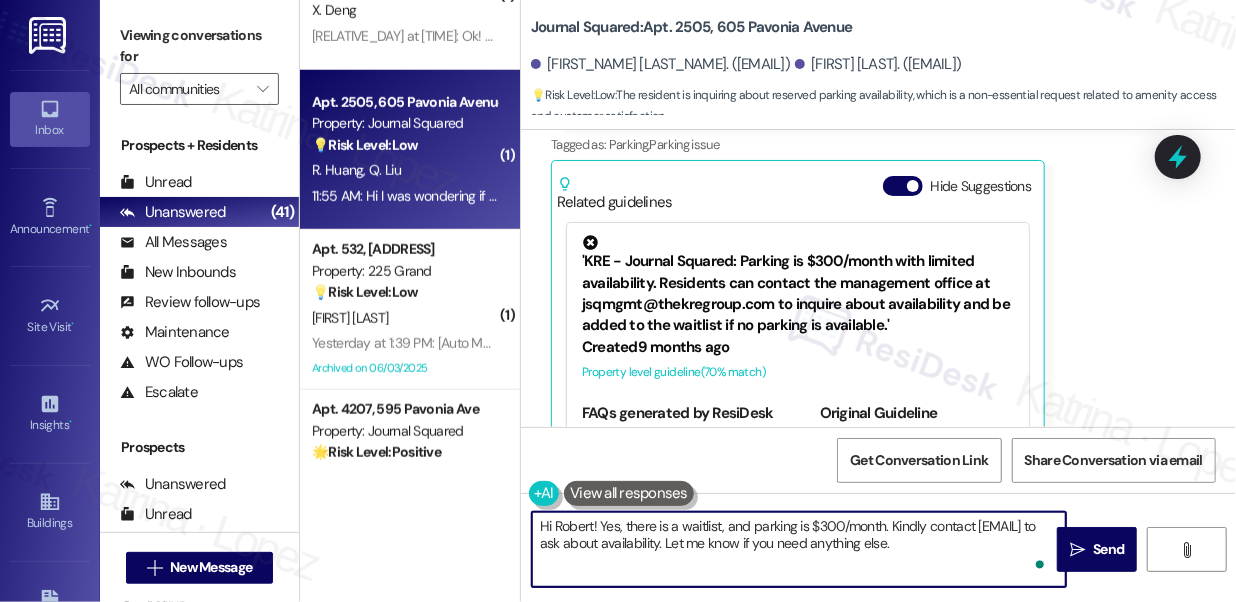 scroll, scrollTop: 15797, scrollLeft: 0, axis: vertical 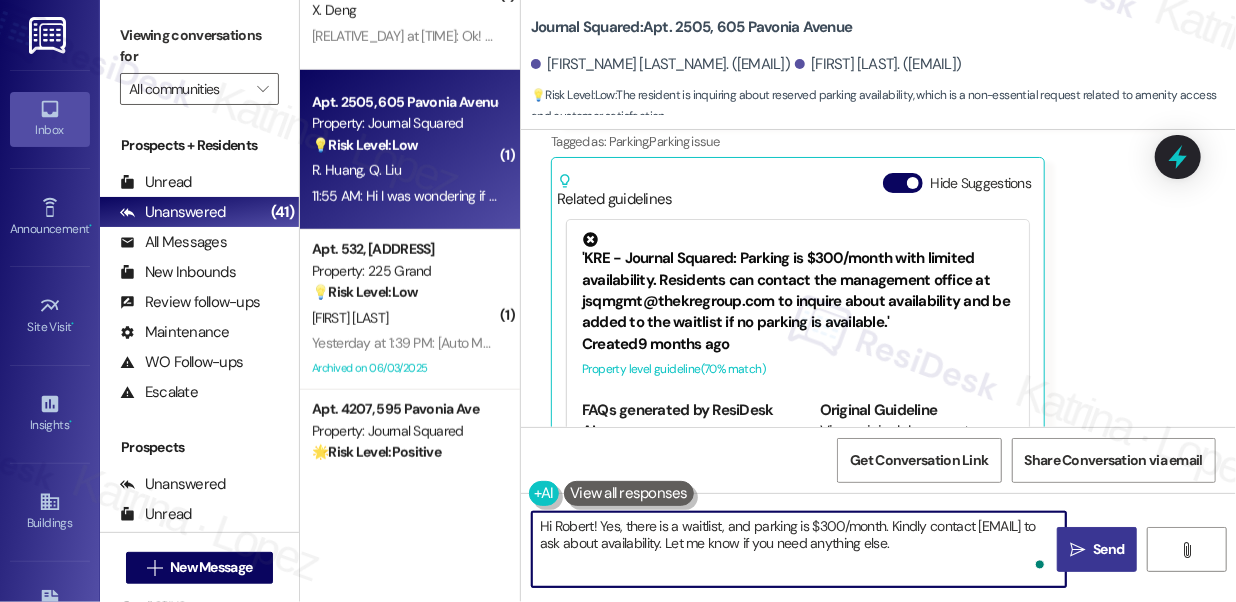 type on "Hi Robert! Yes, there is a waitlist, and parking is $300/month. Kindly contact jsqmgmt@thekregroup.com to ask about availability. Let me know if you need anything else." 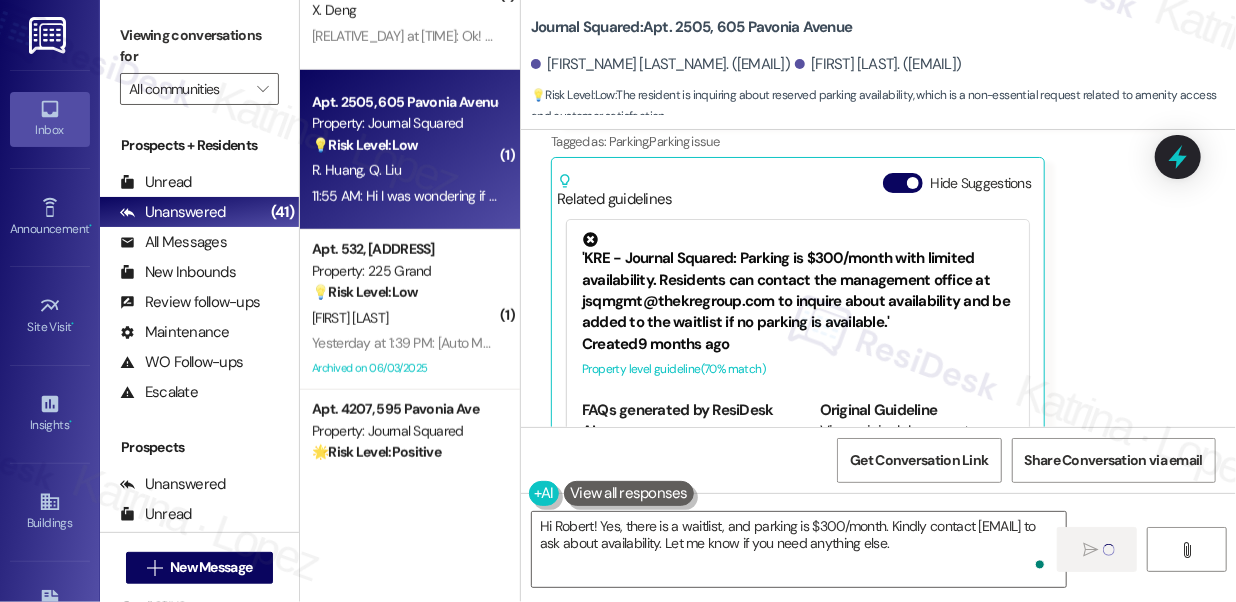 type 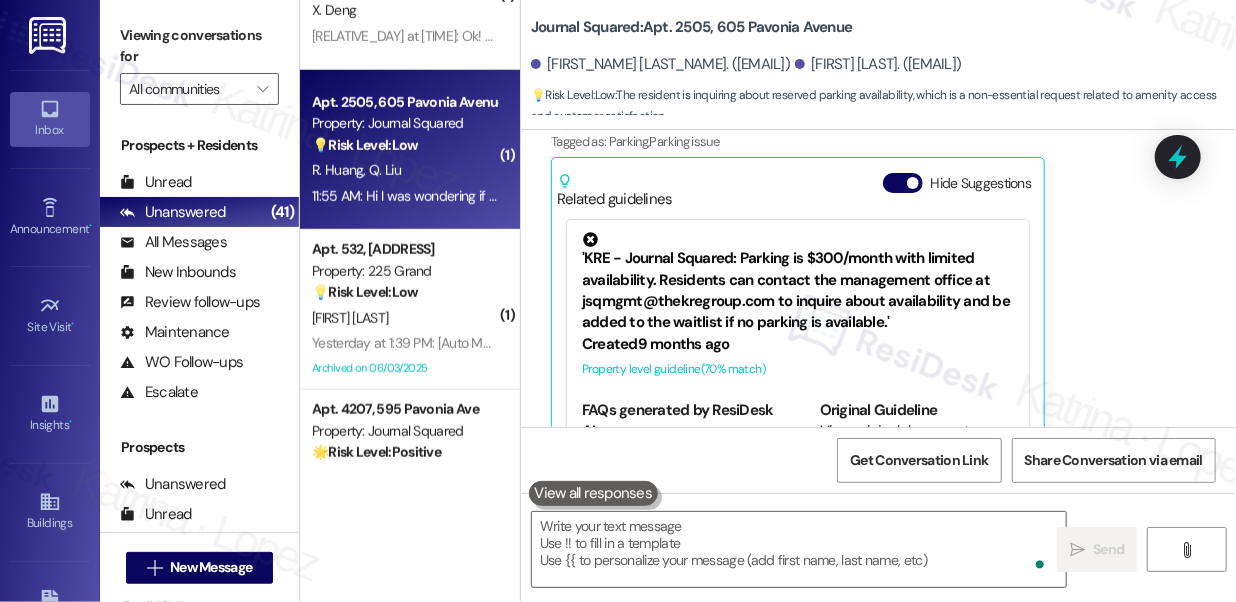 scroll, scrollTop: 15797, scrollLeft: 0, axis: vertical 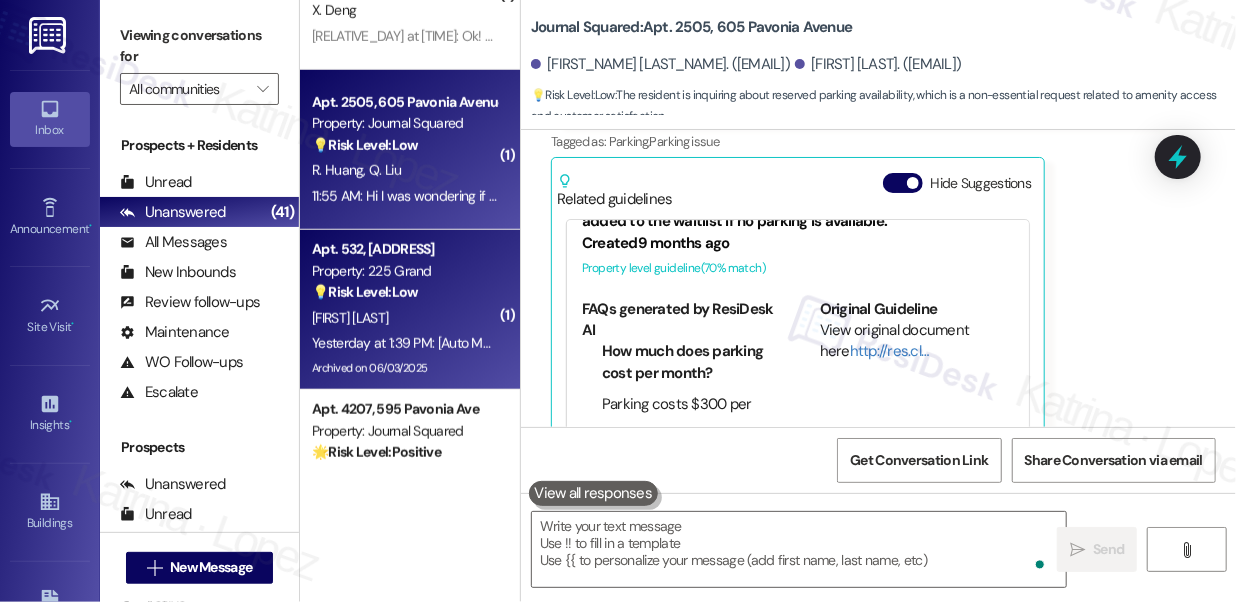 click on "💡  Risk Level:  Low The resident is receiving an automated message that their file format is not supported. This is a non-essential request for technical assistance." at bounding box center (404, 292) 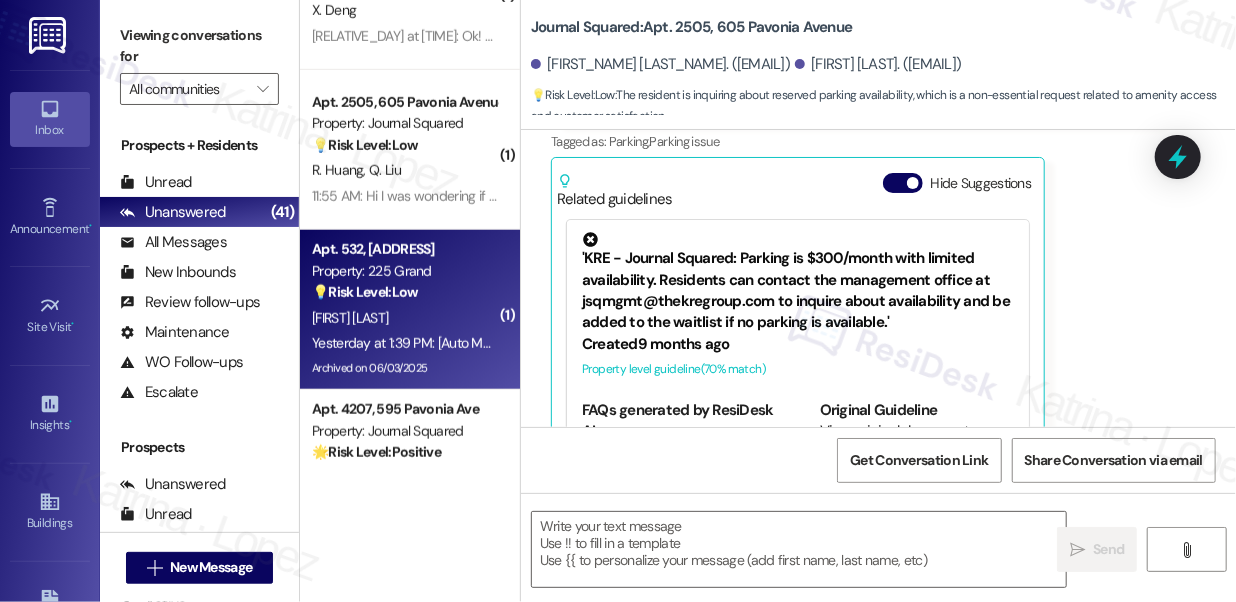 type on "Fetching suggested responses. Please feel free to read through the conversation in the meantime." 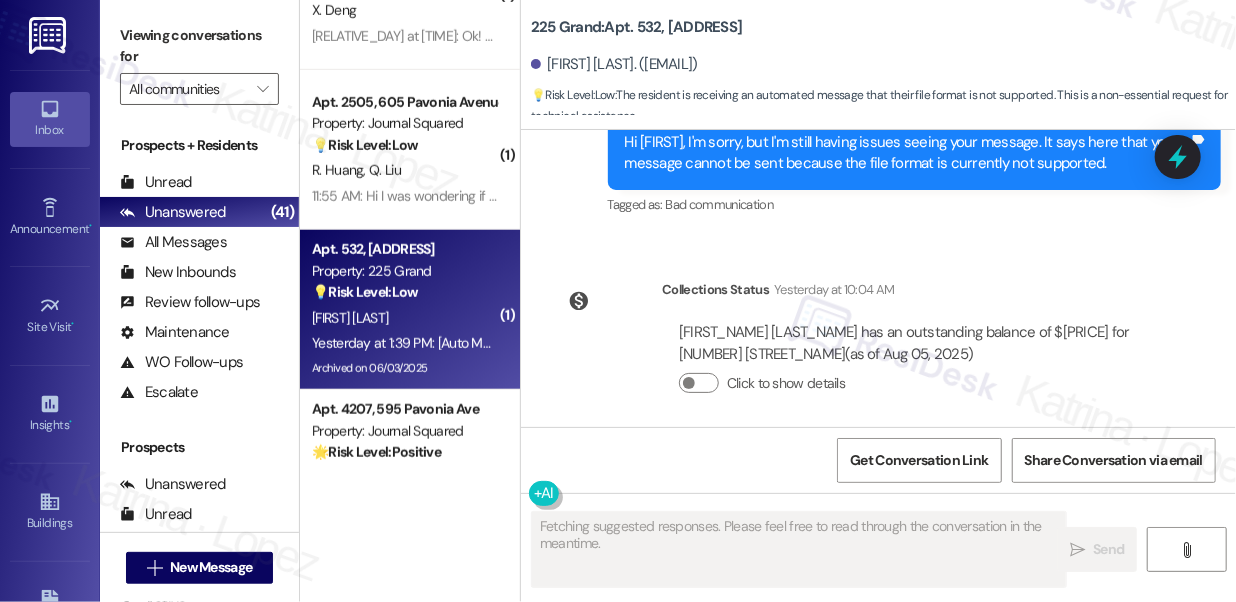 scroll, scrollTop: 6165, scrollLeft: 0, axis: vertical 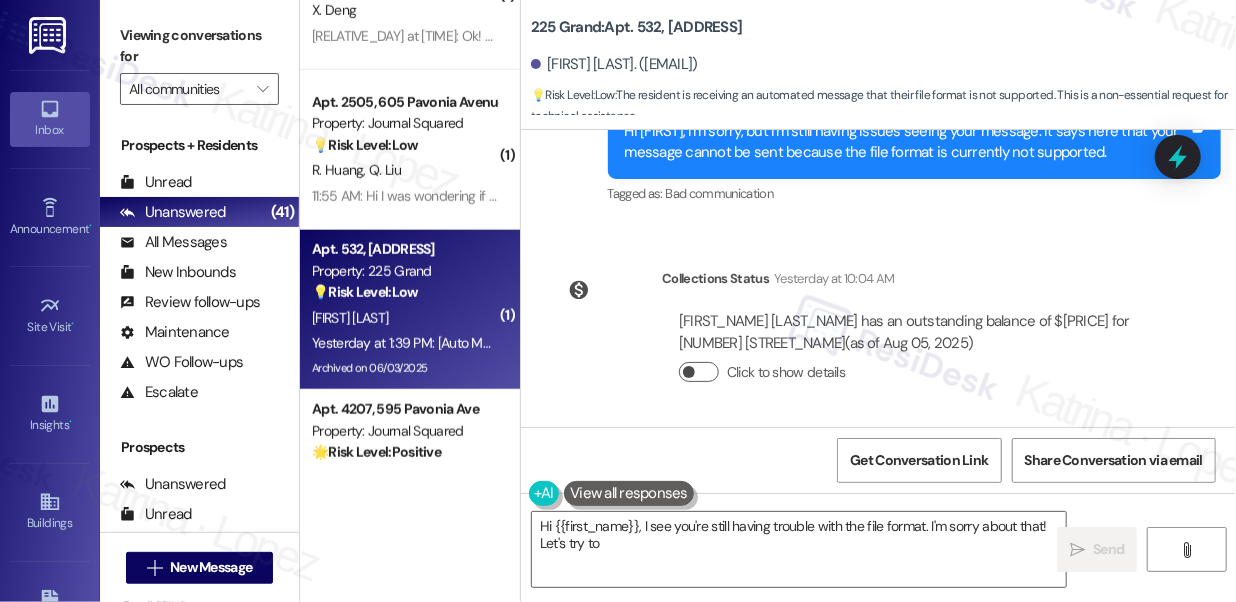 click on "Click to show details" at bounding box center [699, 372] 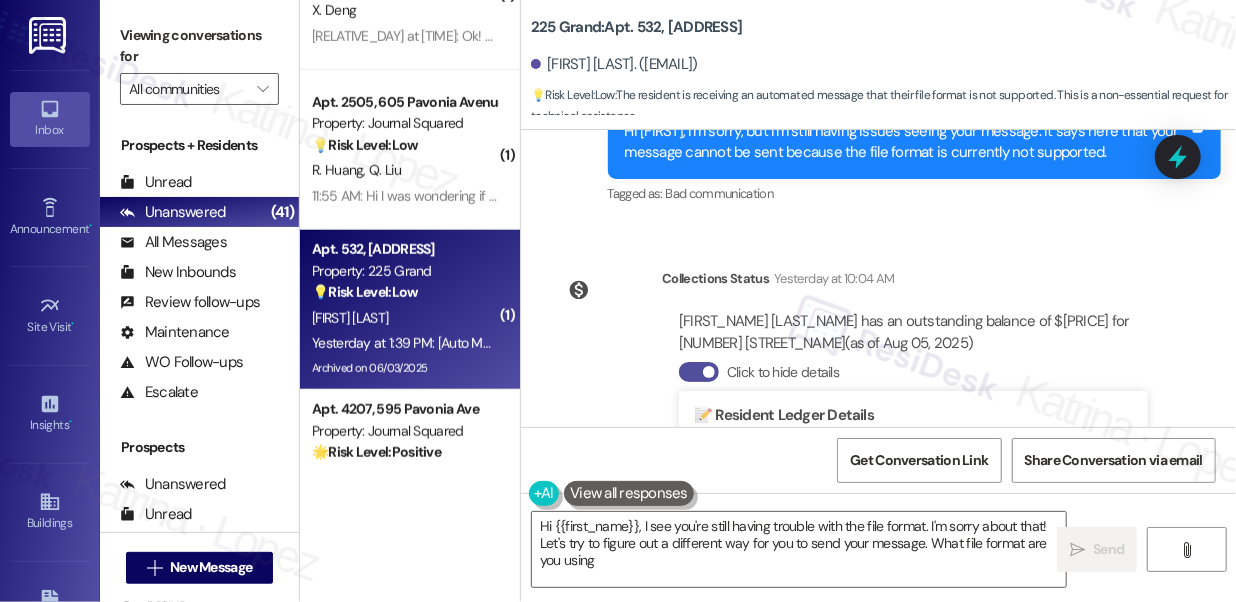 type on "Hi {{first_name}}, I see you're still having trouble with the file format. I'm sorry about that! Let's try to figure out a different way for you to send your message. What file format are you using?" 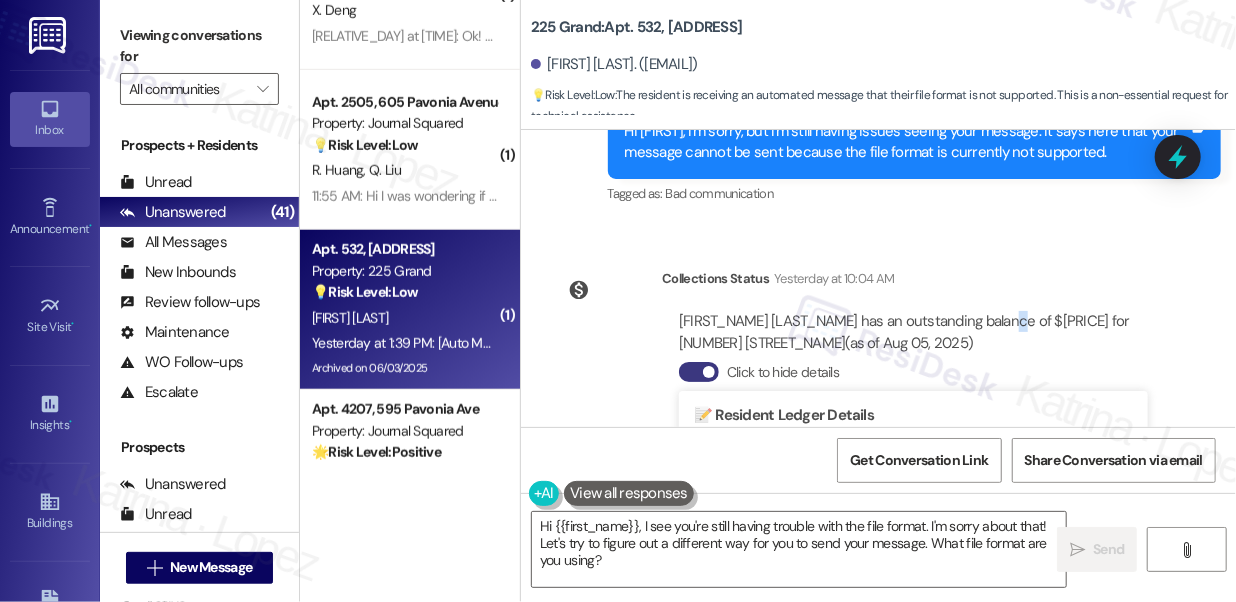 drag, startPoint x: 998, startPoint y: 323, endPoint x: 1016, endPoint y: 323, distance: 18 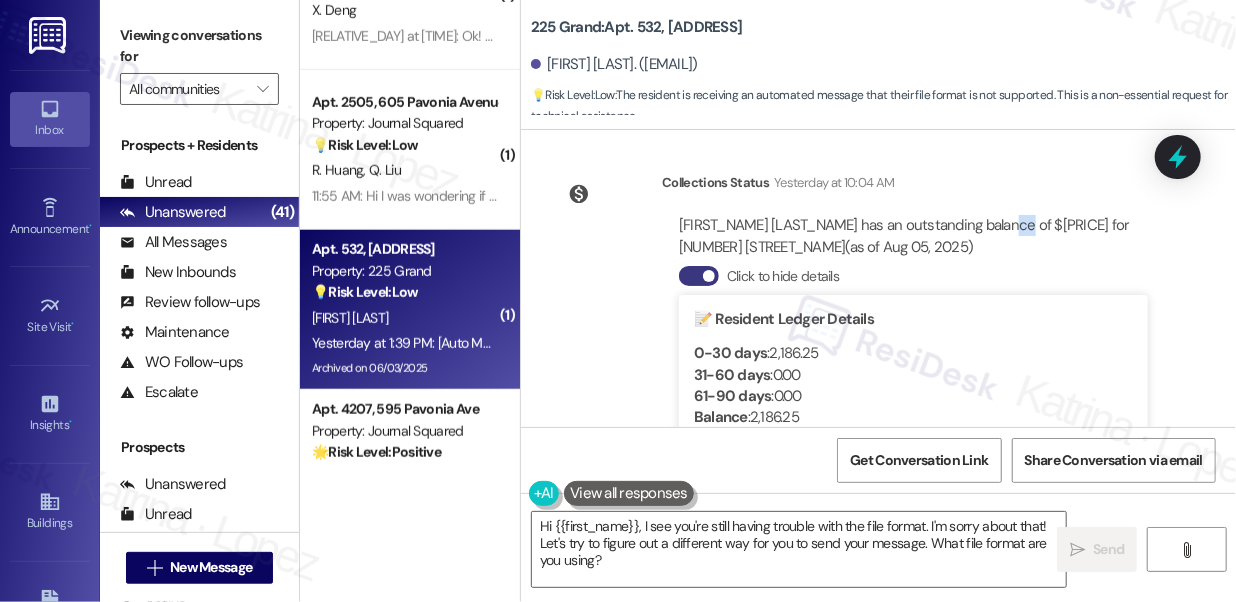 scroll, scrollTop: 6437, scrollLeft: 0, axis: vertical 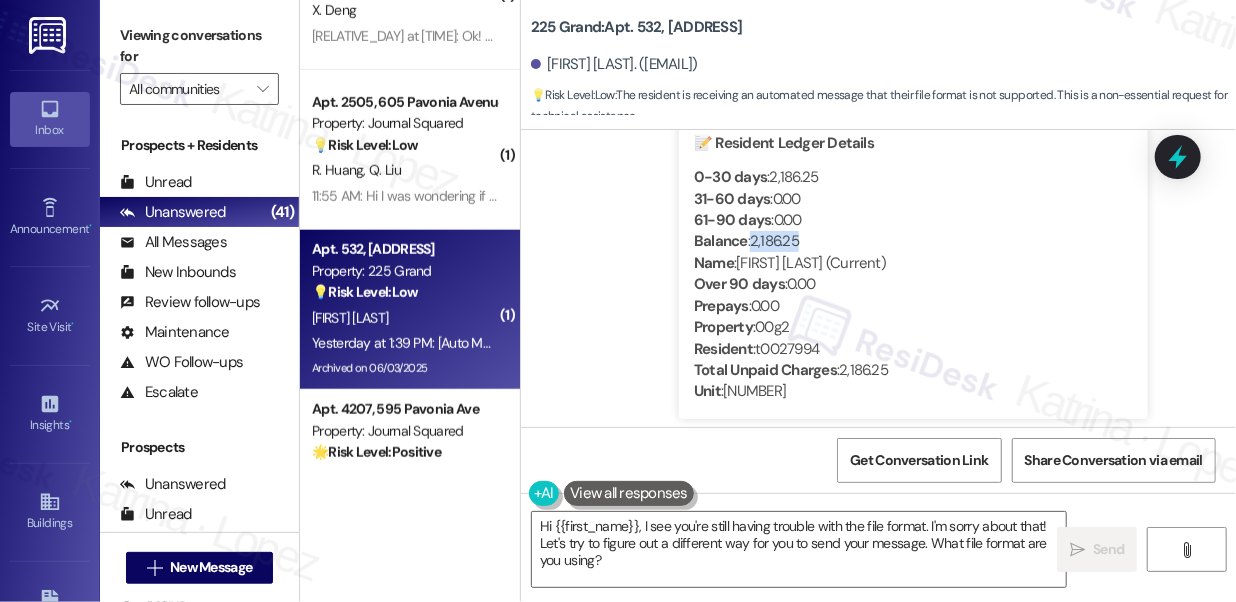 drag, startPoint x: 752, startPoint y: 238, endPoint x: 802, endPoint y: 238, distance: 50 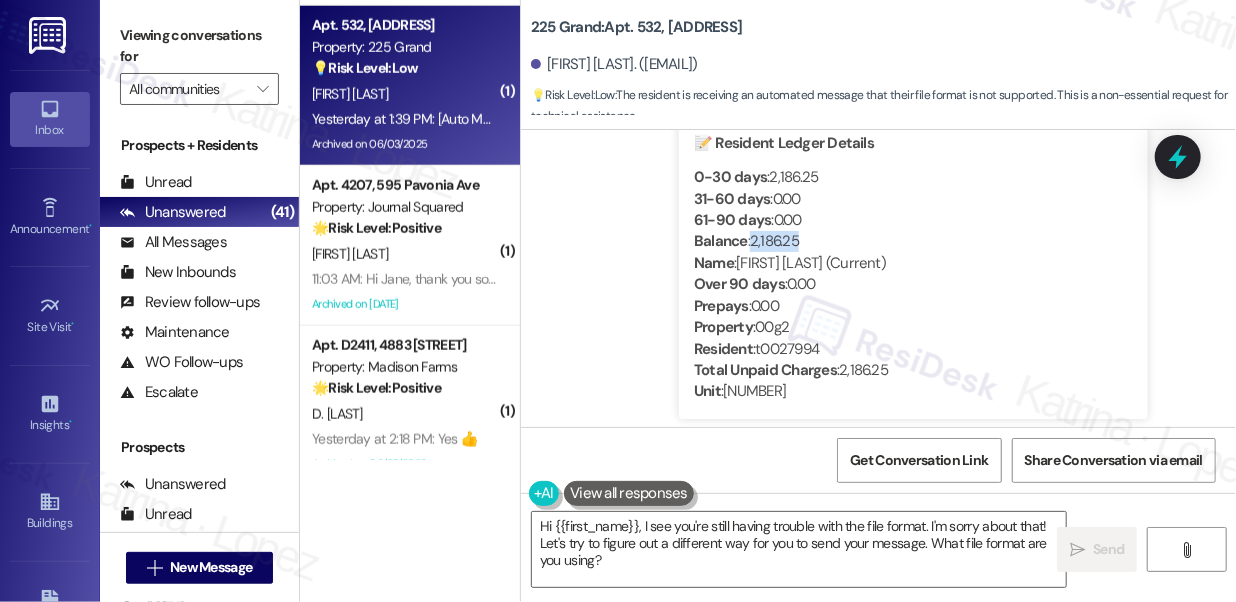 scroll, scrollTop: 4363, scrollLeft: 0, axis: vertical 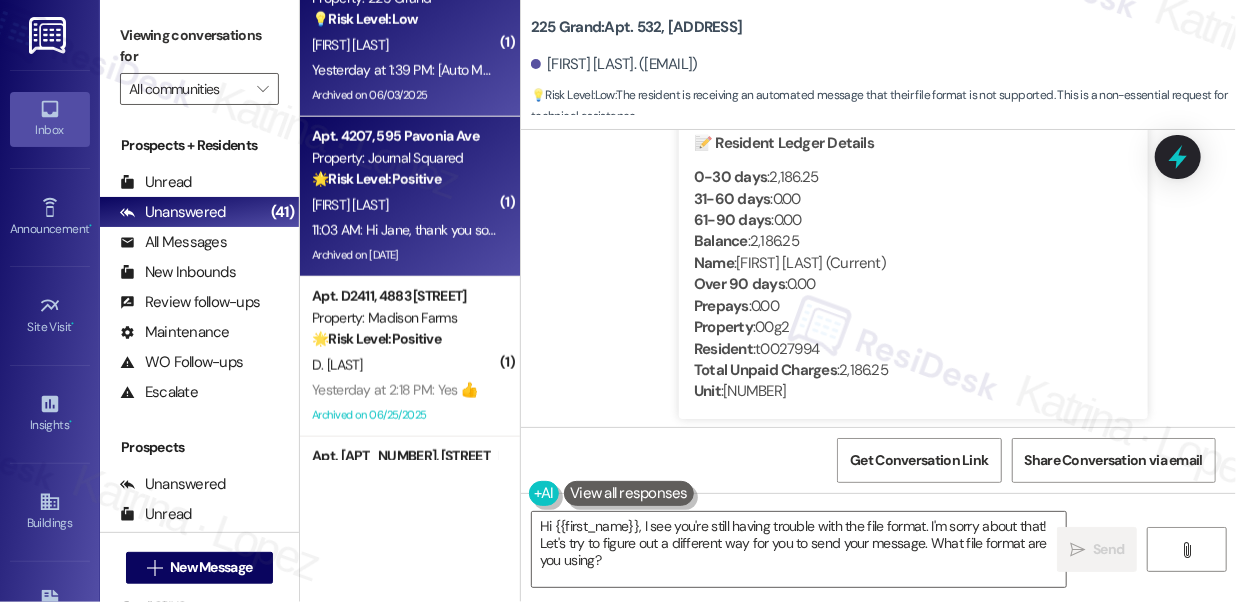 click on "Y. Li" at bounding box center [404, 205] 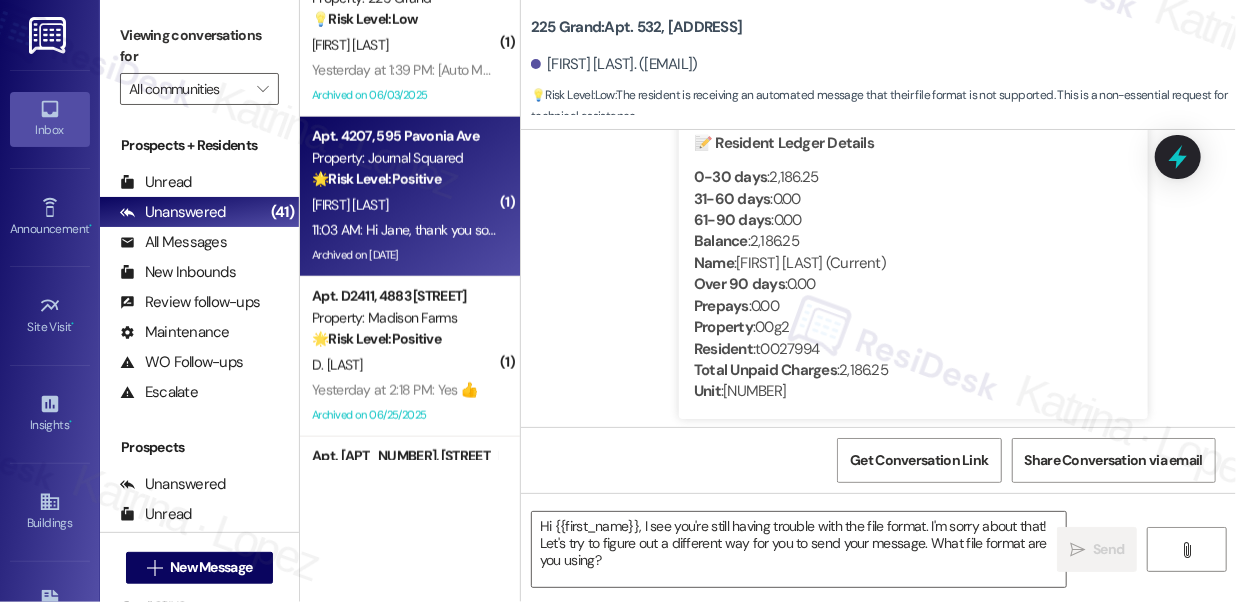 type on "Fetching suggested responses. Please feel free to read through the conversation in the meantime." 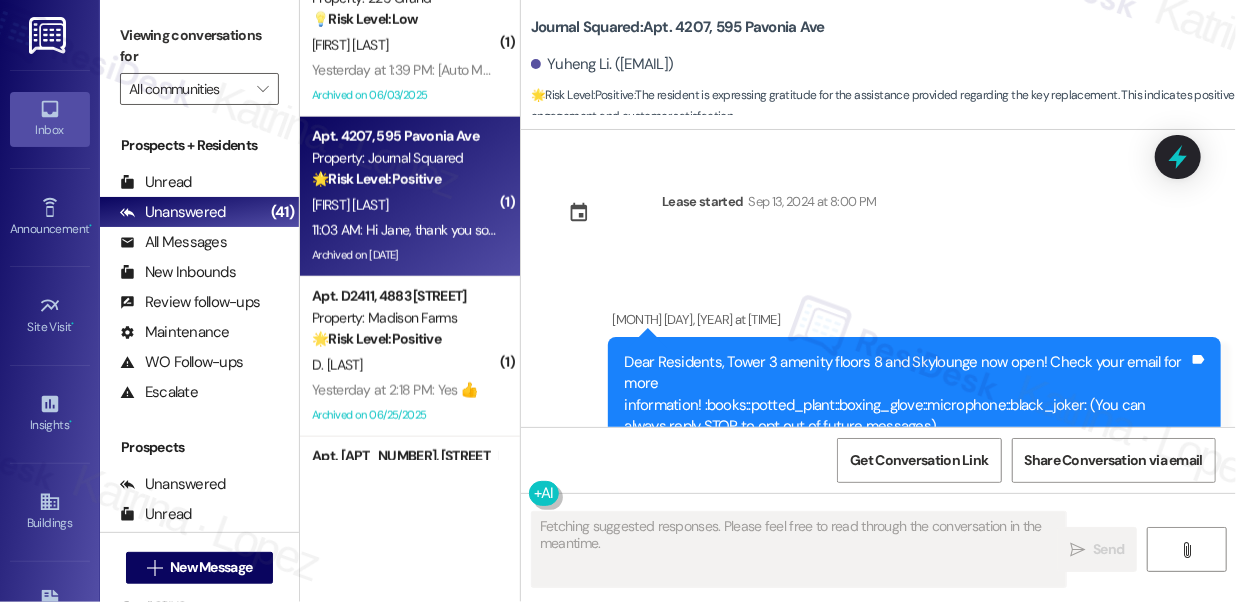 scroll, scrollTop: 23123, scrollLeft: 0, axis: vertical 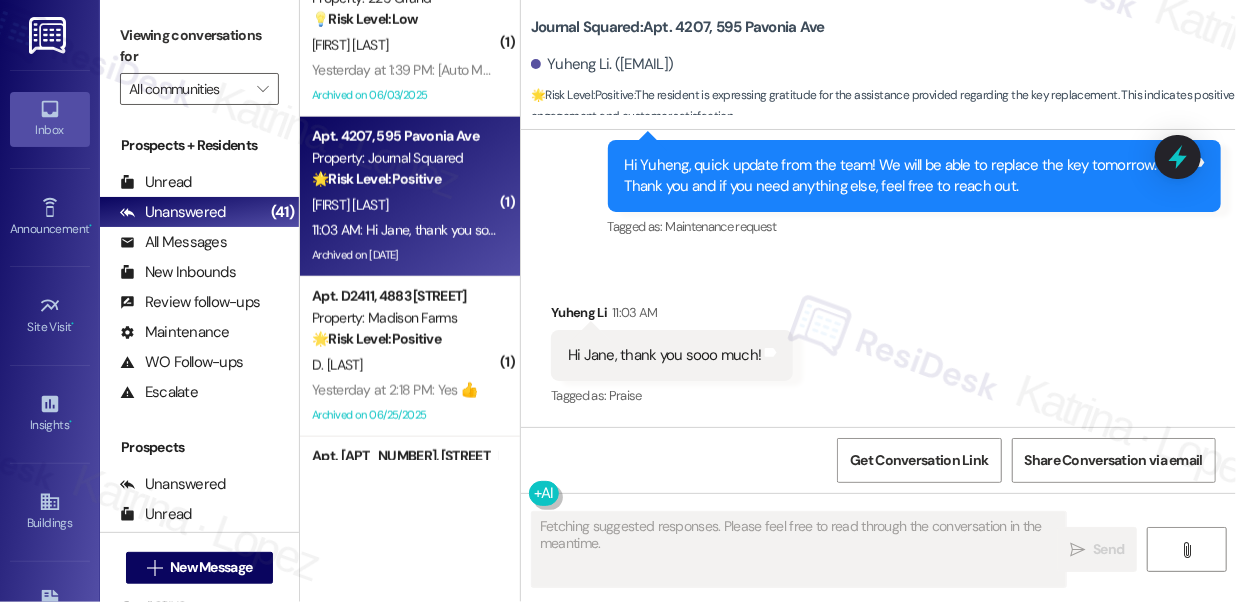 click on "Hi Yuheng, quick update from the team! We will be able to replace the key tomorrow. Thank you and if you need anything else, feel free to reach out." at bounding box center (907, 176) 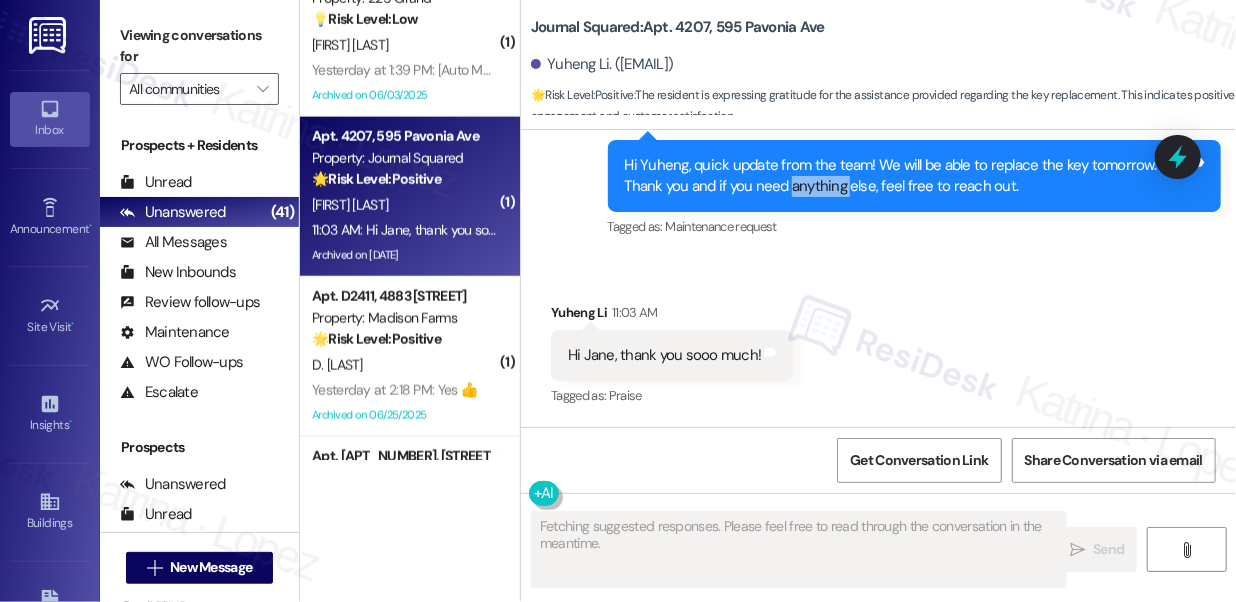 click on "Hi Yuheng, quick update from the team! We will be able to replace the key tomorrow. Thank you and if you need anything else, feel free to reach out." at bounding box center [907, 176] 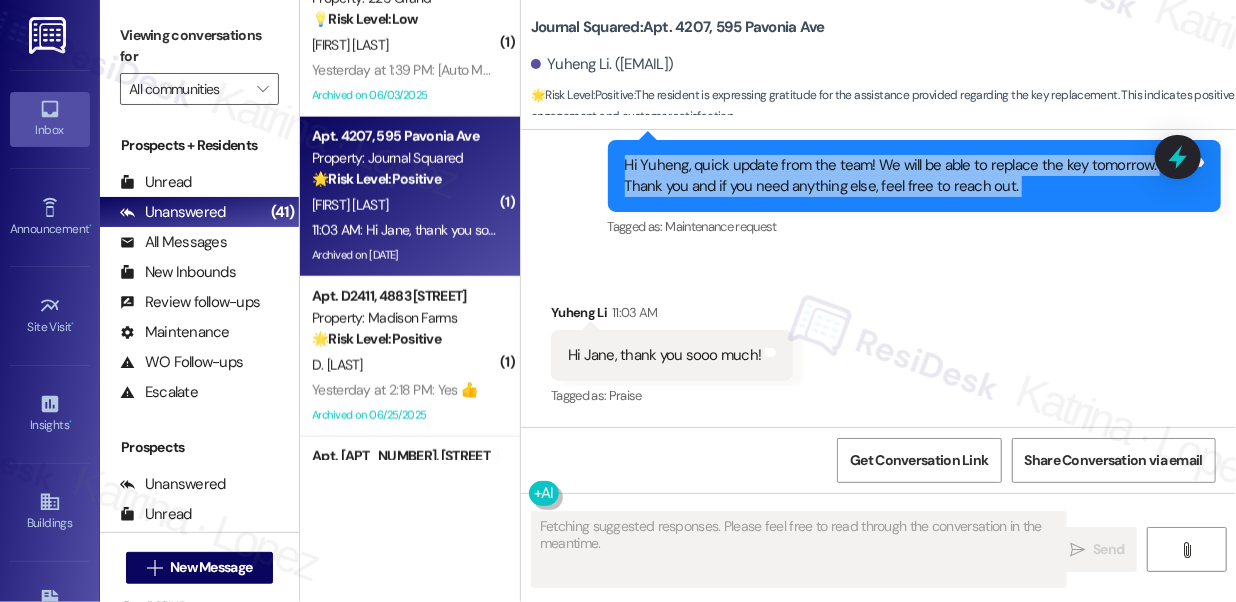 click on "Hi Yuheng, quick update from the team! We will be able to replace the key tomorrow. Thank you and if you need anything else, feel free to reach out." at bounding box center [907, 176] 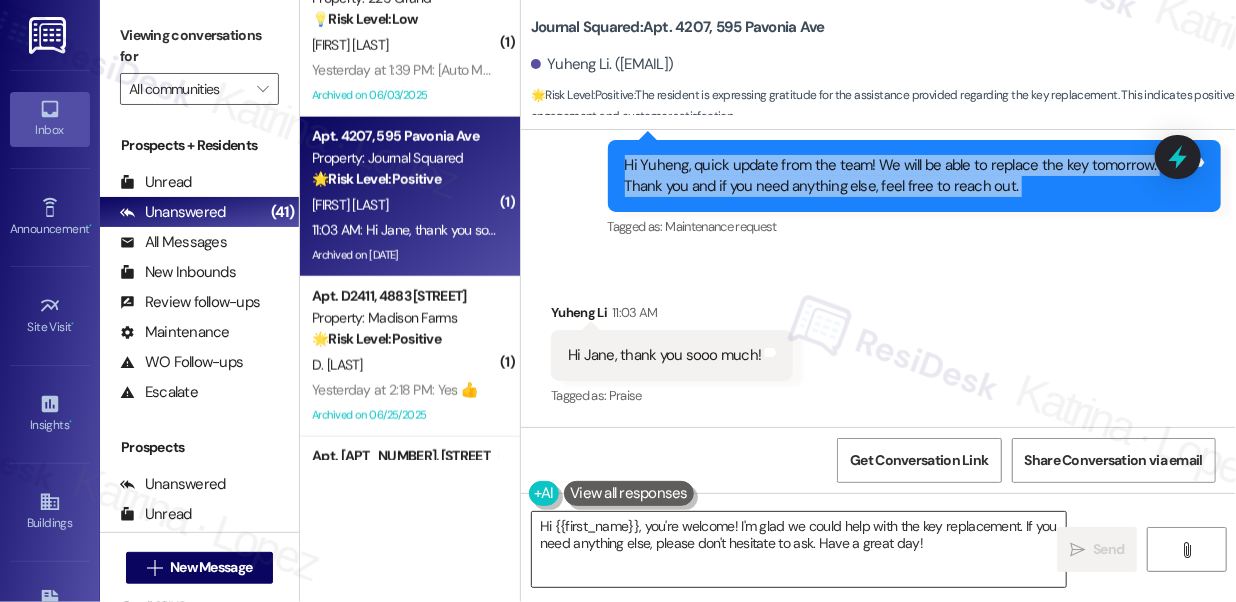 click on "Hi {{first_name}}, you're welcome! I'm glad we could help with the key replacement. If you need anything else, please don't hesitate to ask. Have a great day!" at bounding box center [799, 549] 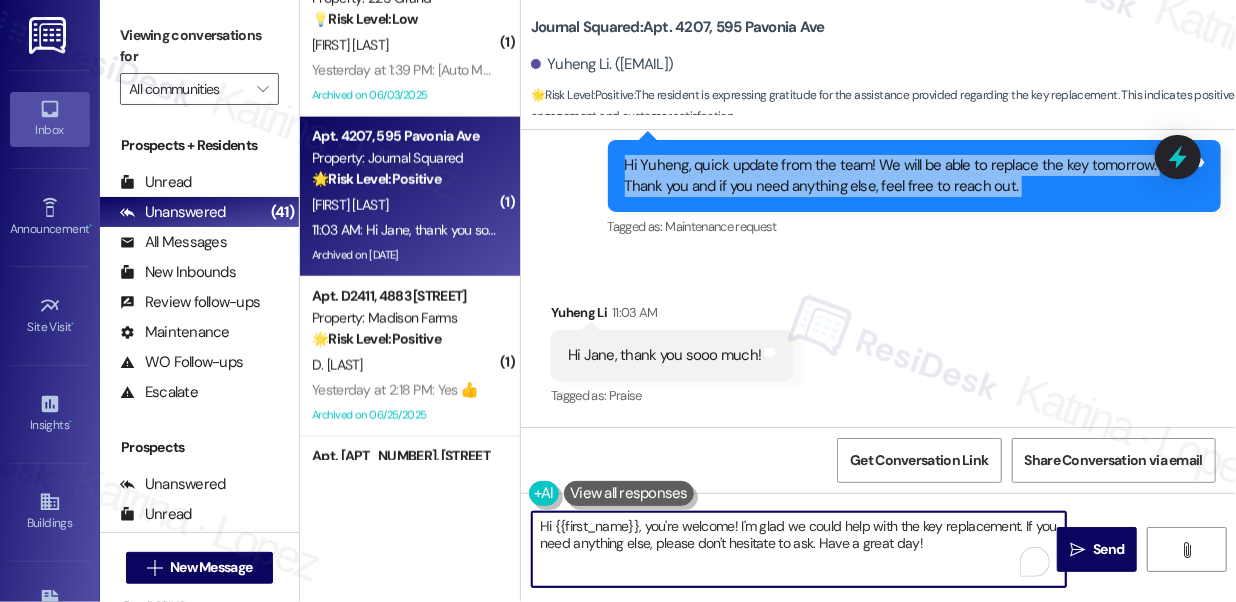 click on "Hi {{first_name}}, you're welcome! I'm glad we could help with the key replacement. If you need anything else, please don't hesitate to ask. Have a great day!" at bounding box center [799, 549] 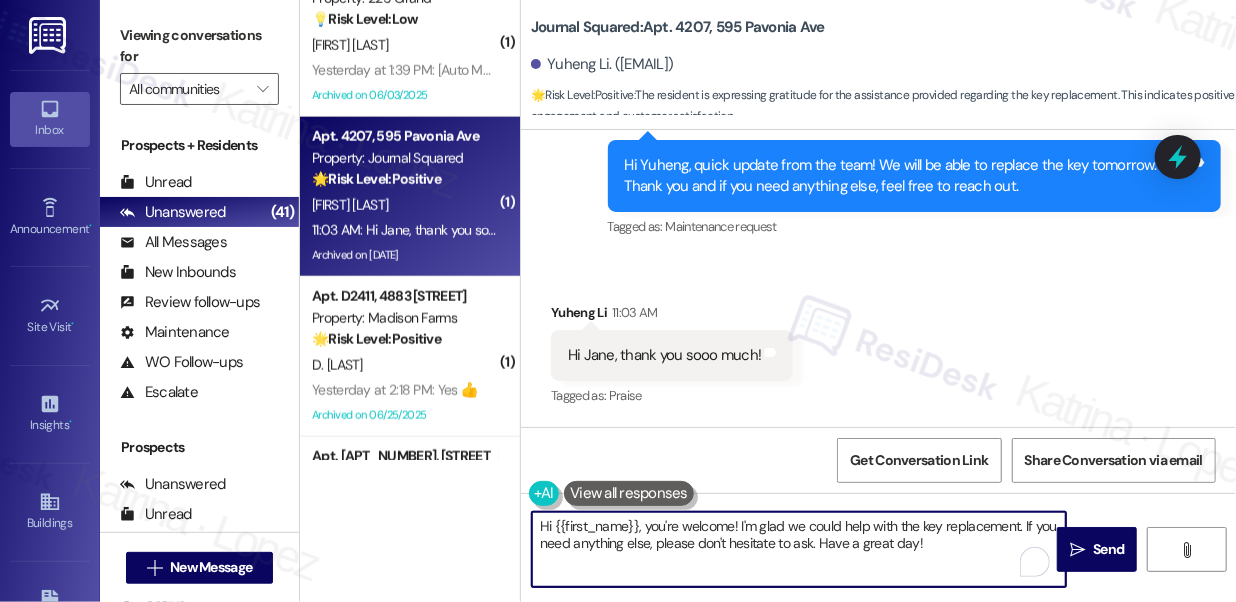 click on "Hi {{first_name}}, you're welcome! I'm glad we could help with the key replacement. If you need anything else, please don't hesitate to ask. Have a great day!" at bounding box center (799, 549) 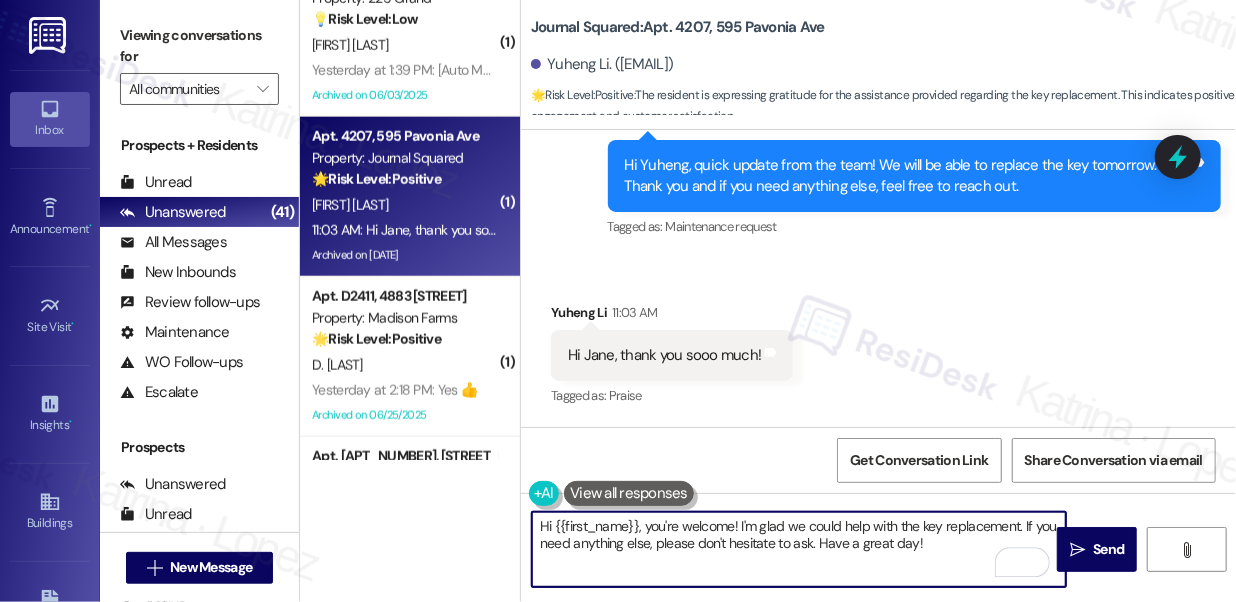 drag, startPoint x: 649, startPoint y: 524, endPoint x: 421, endPoint y: 508, distance: 228.56071 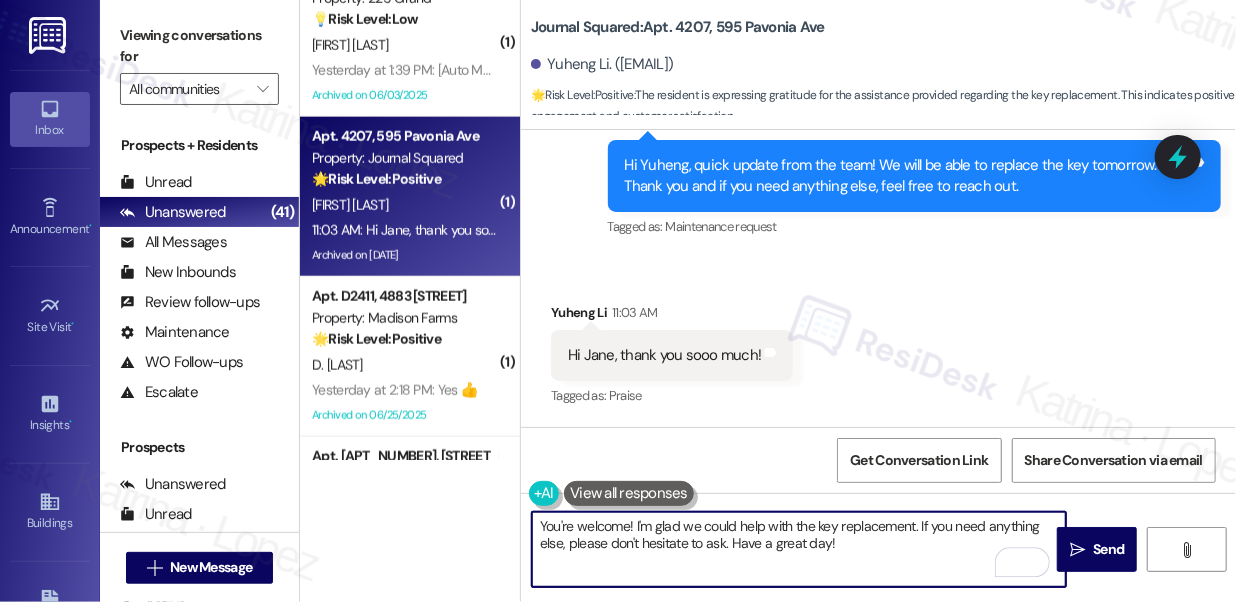 click on "You're welcome! I'm glad we could help with the key replacement. If you need anything else, please don't hesitate to ask. Have a great day!" at bounding box center [799, 549] 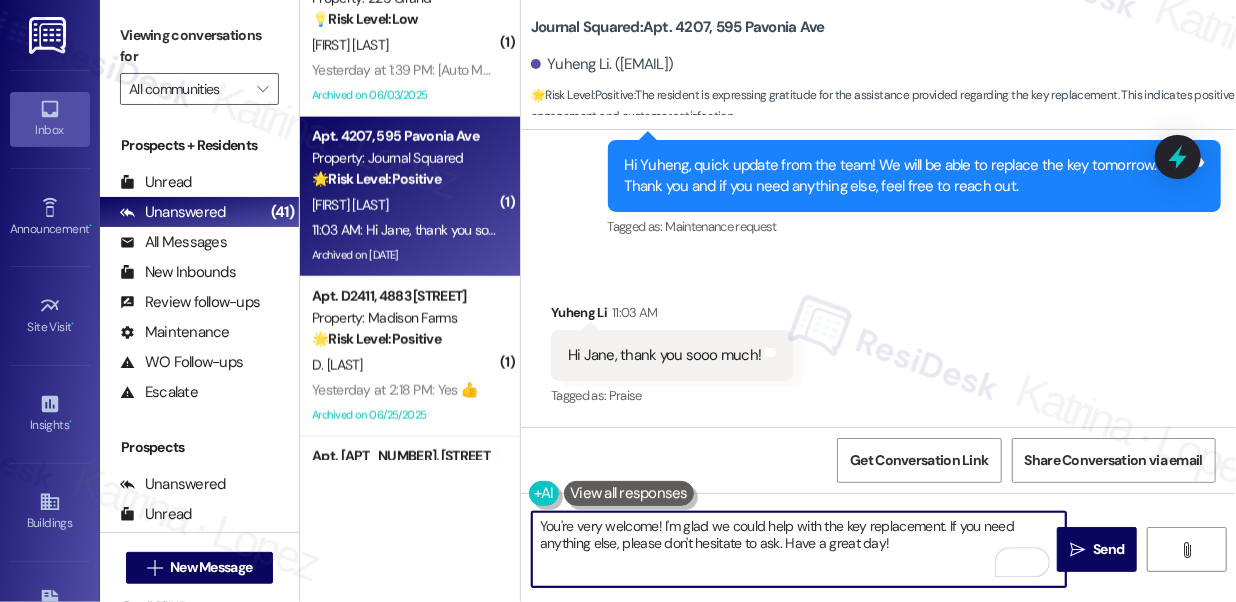 click on "You're very welcome! I'm glad we could help with the key replacement. If you need anything else, please don't hesitate to ask. Have a great day!" at bounding box center (799, 549) 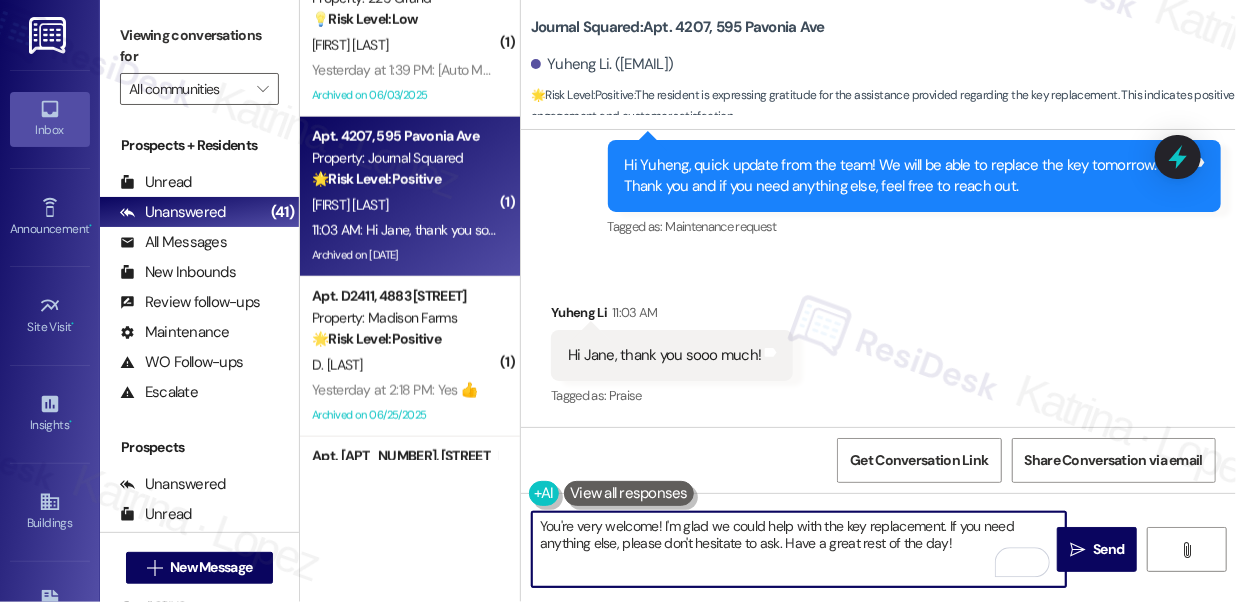 click on "You're very welcome! I'm glad we could help with the key replacement. If you need anything else, please don't hesitate to ask. Have a great rest of the day!" at bounding box center [799, 549] 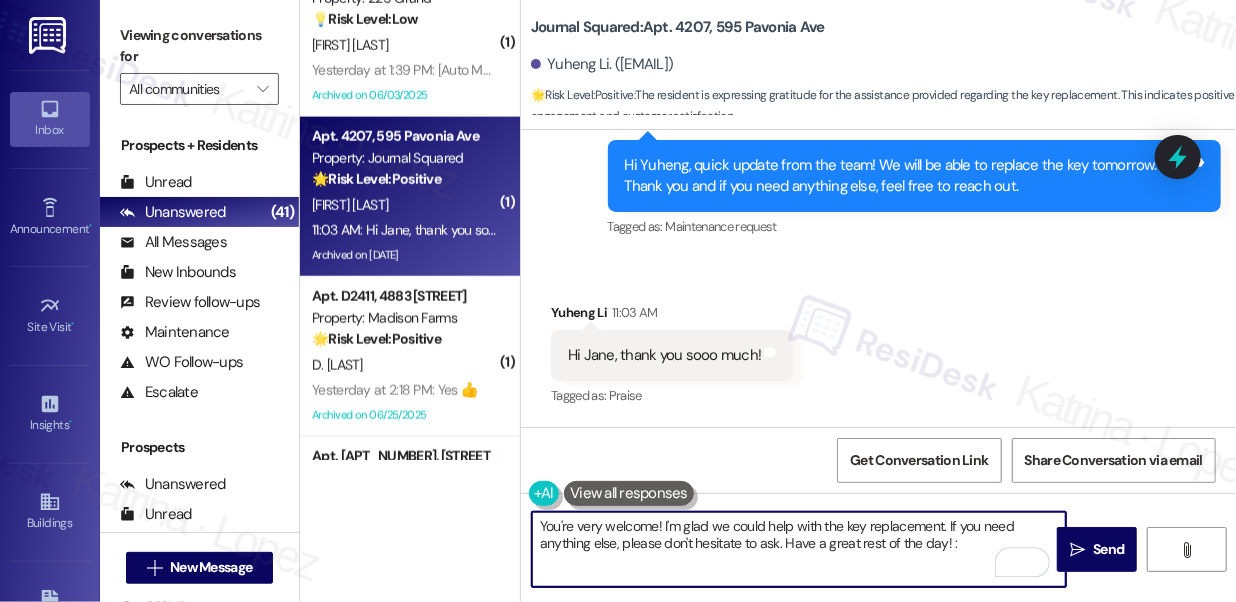 type on "You're very welcome! I'm glad we could help with the key replacement. If you need anything else, please don't hesitate to ask. Have a great rest of the day! :)" 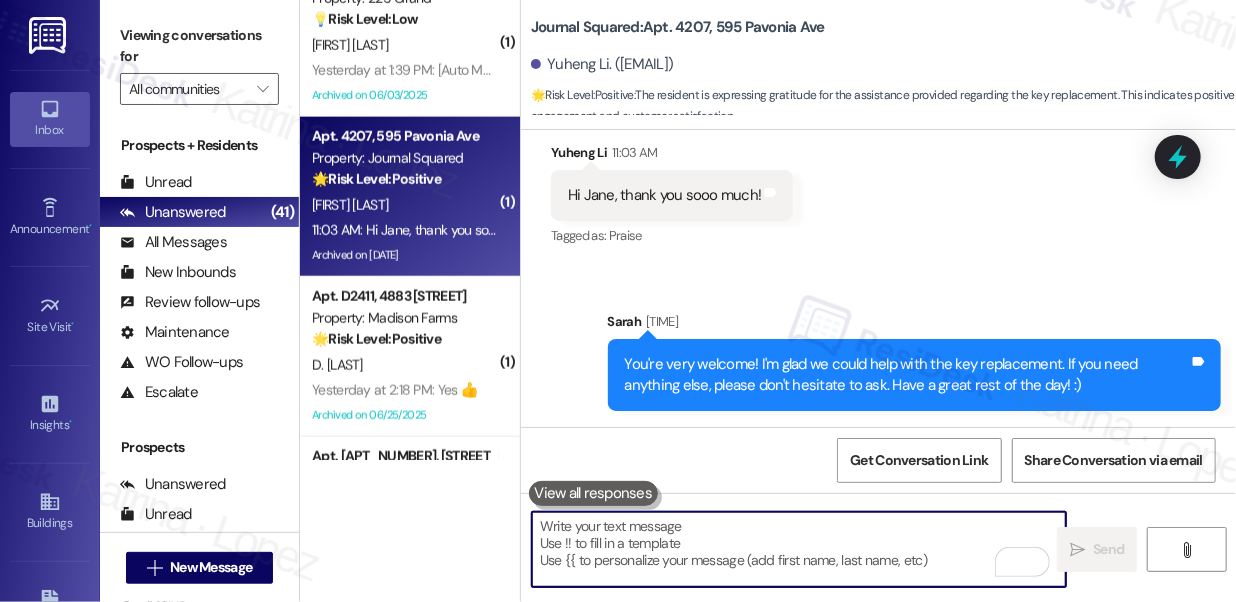 scroll, scrollTop: 23284, scrollLeft: 0, axis: vertical 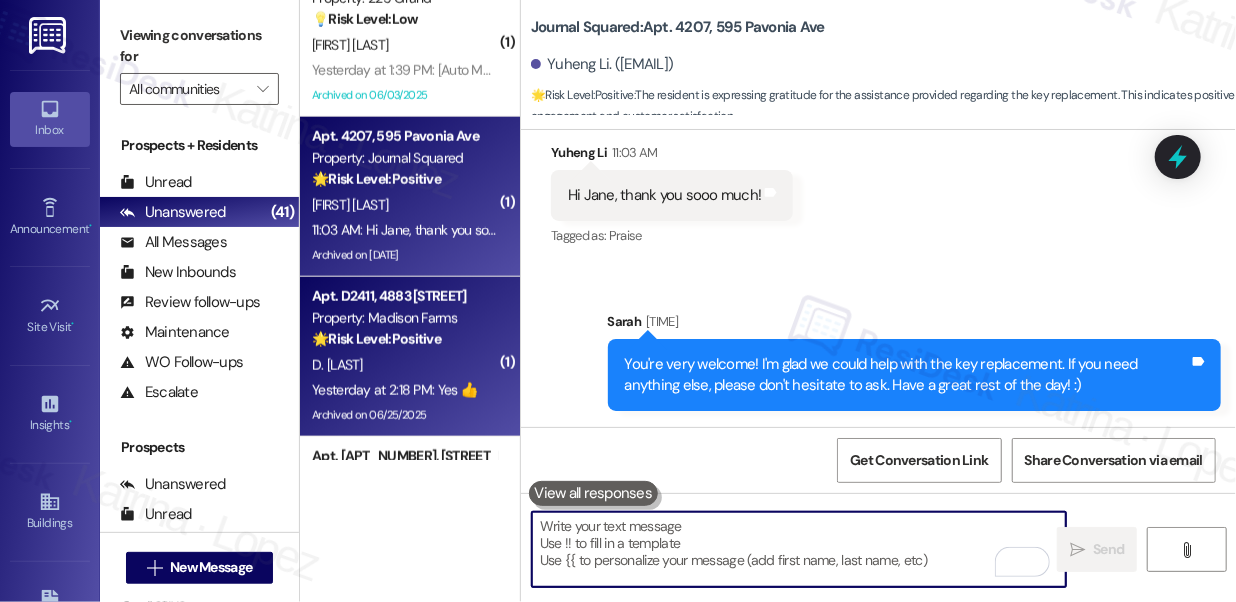 type 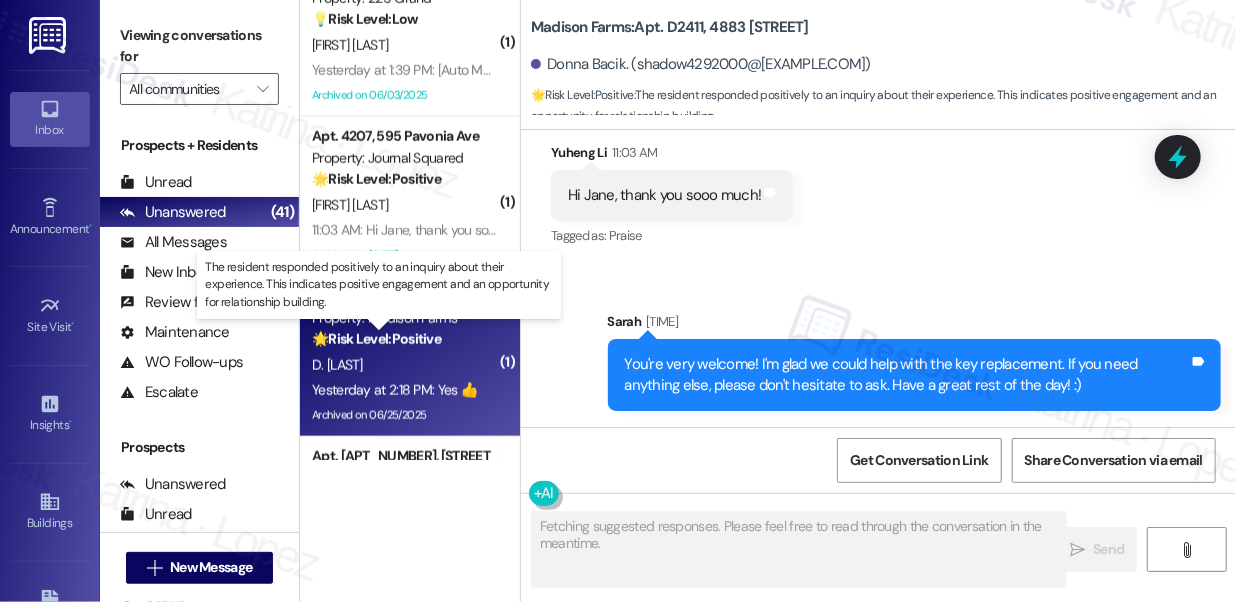 scroll, scrollTop: 2872, scrollLeft: 0, axis: vertical 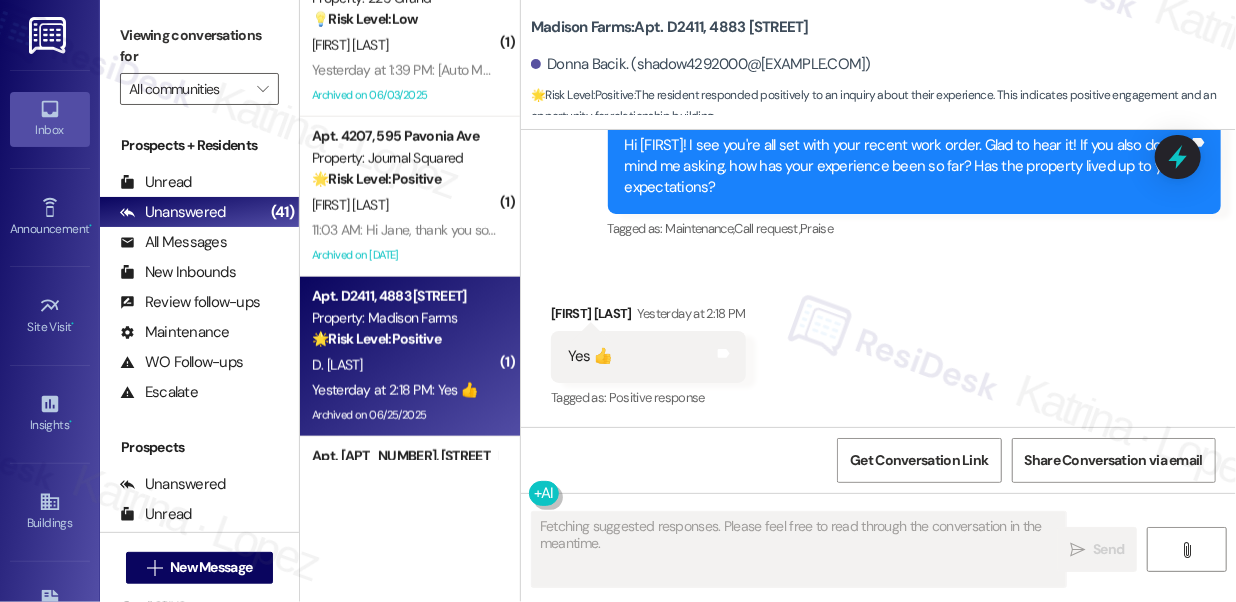 click on "Hi Donna! I see you're all set with your recent work order. Glad to hear it! If you also don't mind me asking, how has your experience been so far? Has the property lived up to your expectations?" at bounding box center (907, 167) 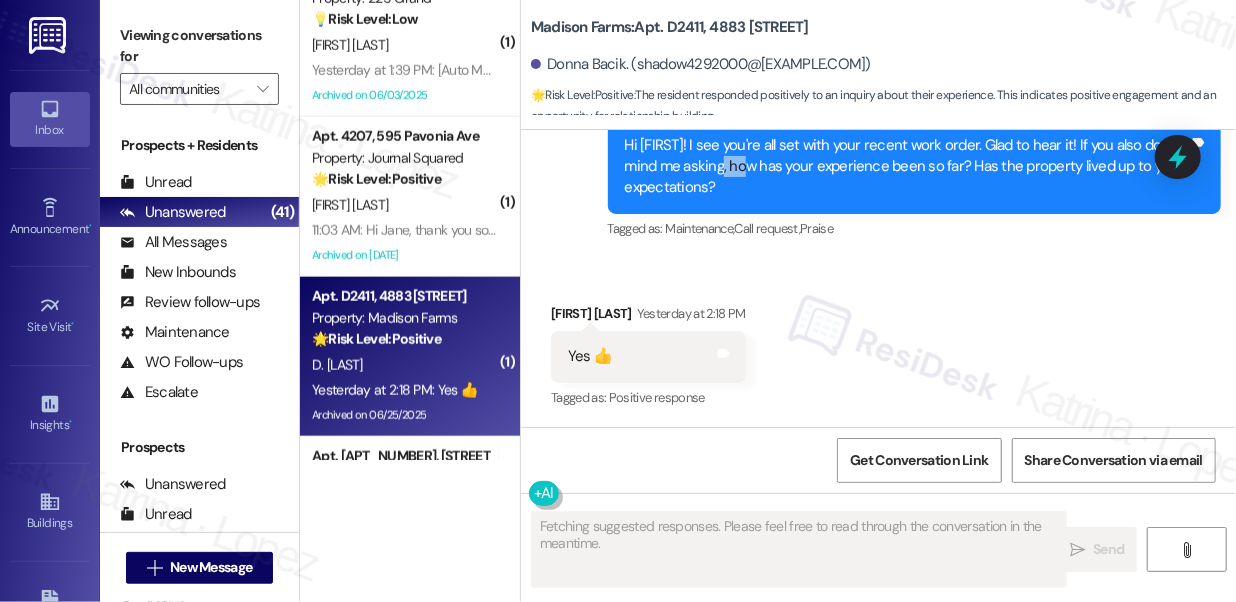 click on "Hi Donna! I see you're all set with your recent work order. Glad to hear it! If you also don't mind me asking, how has your experience been so far? Has the property lived up to your expectations?" at bounding box center (907, 167) 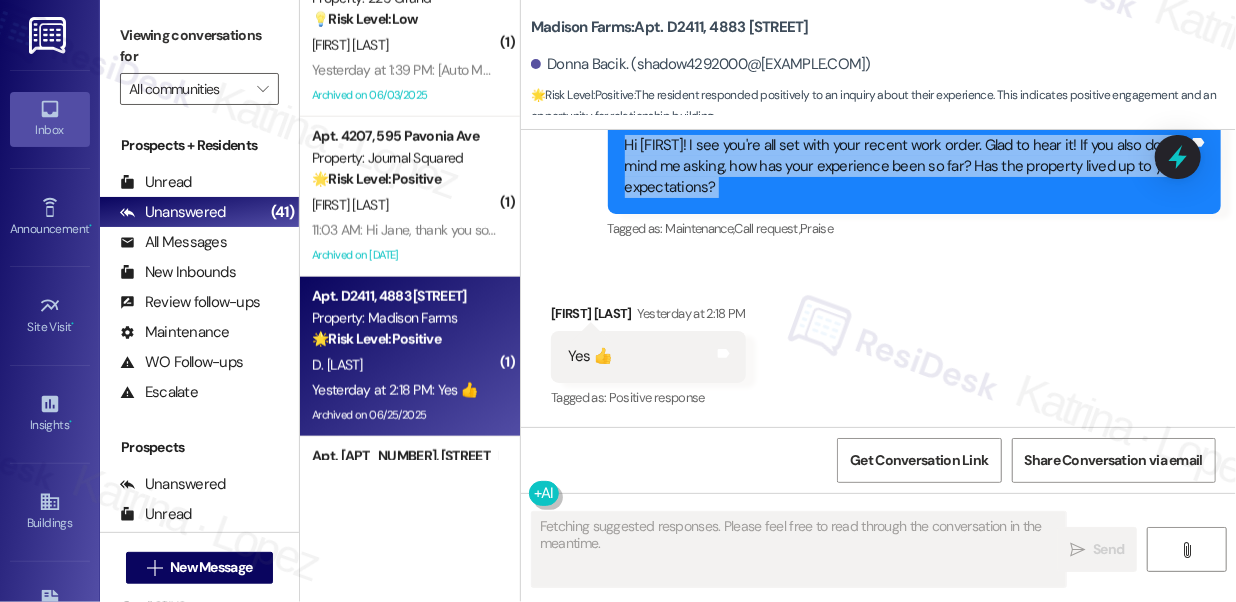 click on "Hi Donna! I see you're all set with your recent work order. Glad to hear it! If you also don't mind me asking, how has your experience been so far? Has the property lived up to your expectations?" at bounding box center (907, 167) 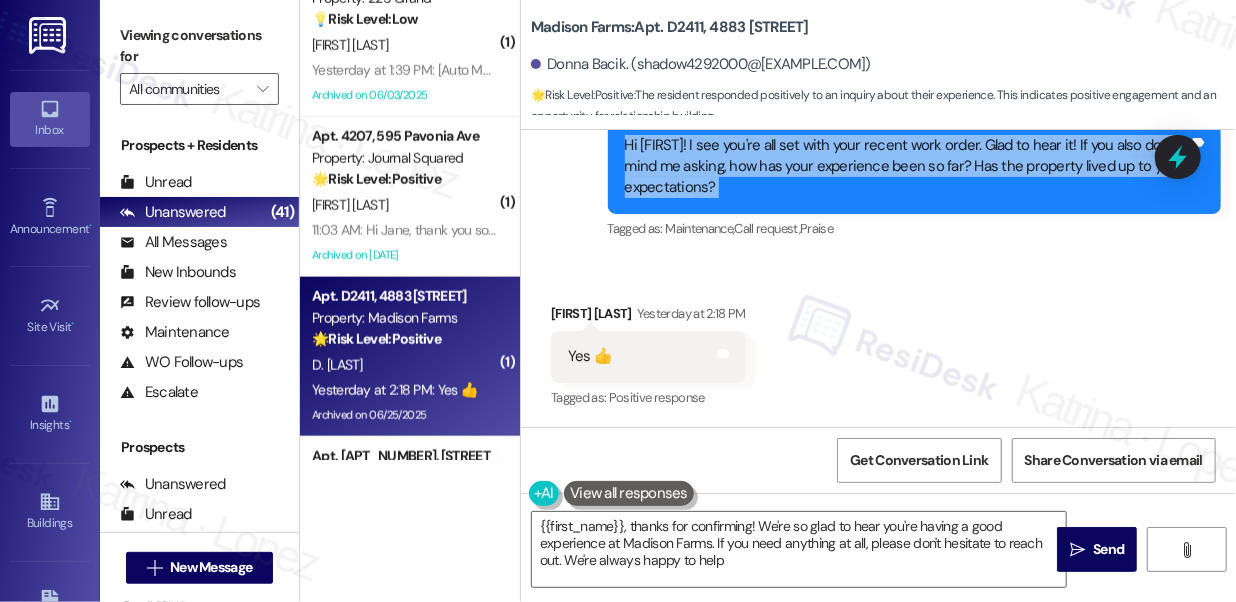 type on "{{first_name}}, thanks for confirming! We're so glad to hear you're having a good experience at Madison Farms. If you need anything at all, please don't hesitate to reach out. We're always happy to help!" 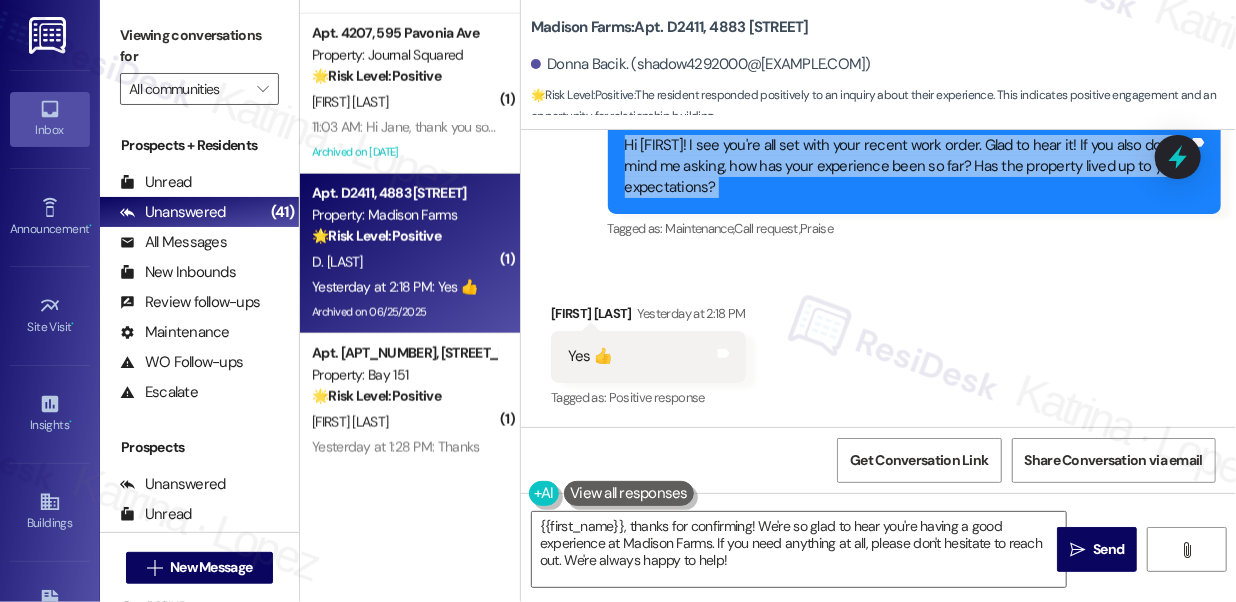 scroll, scrollTop: 4545, scrollLeft: 0, axis: vertical 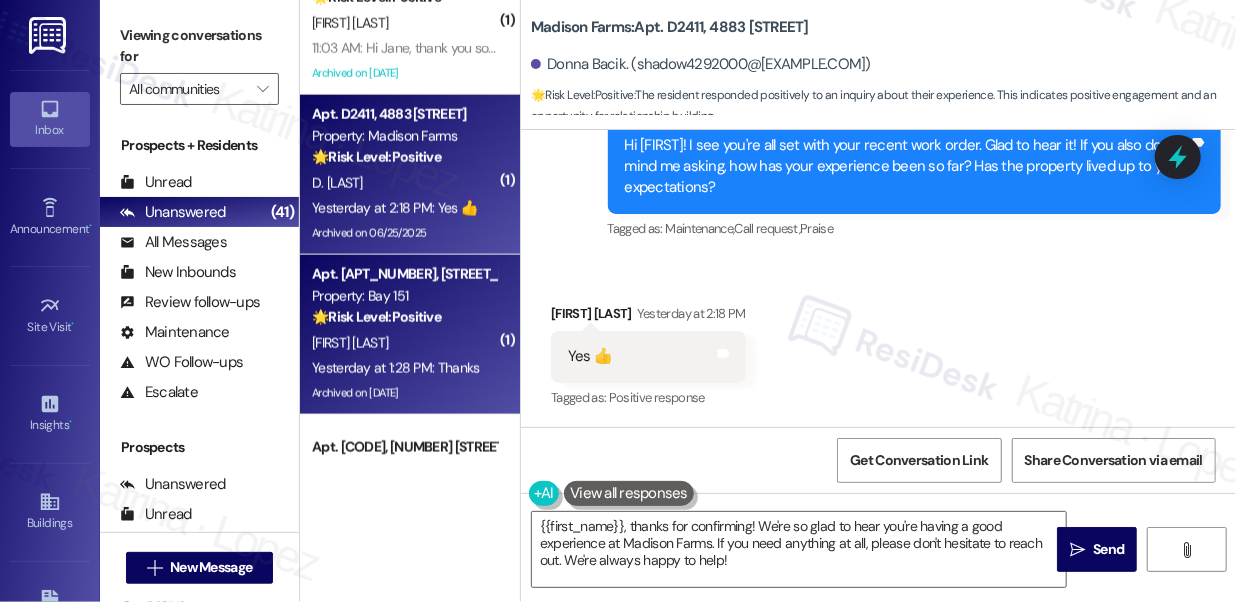 click on "S. Shepard" at bounding box center (404, 343) 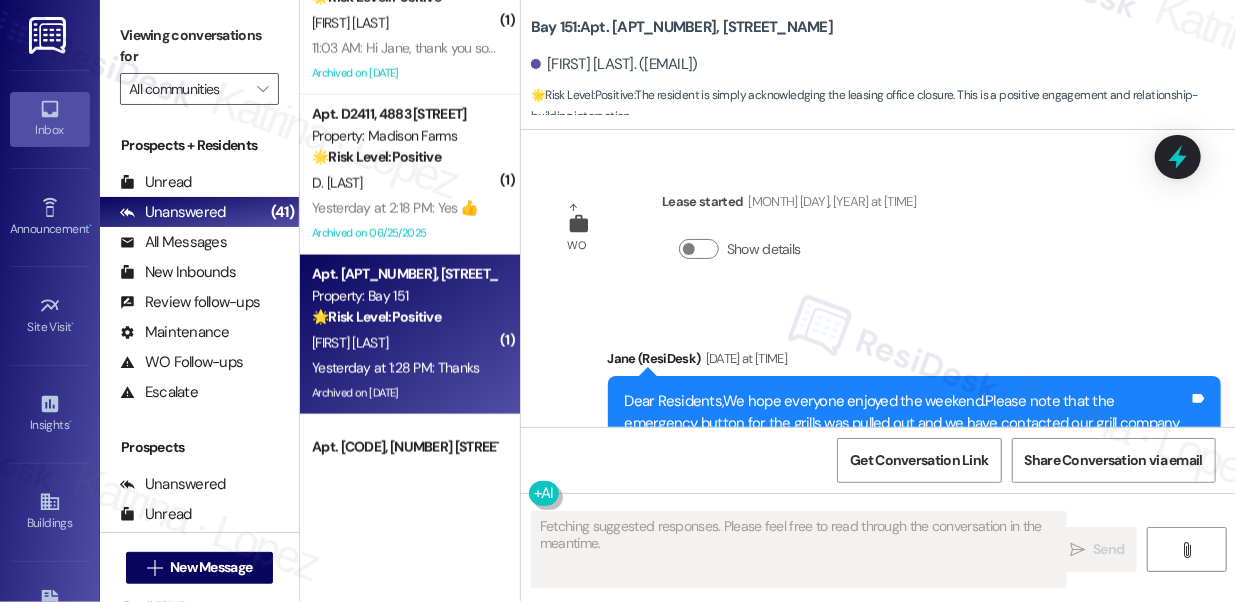 scroll, scrollTop: 4727, scrollLeft: 0, axis: vertical 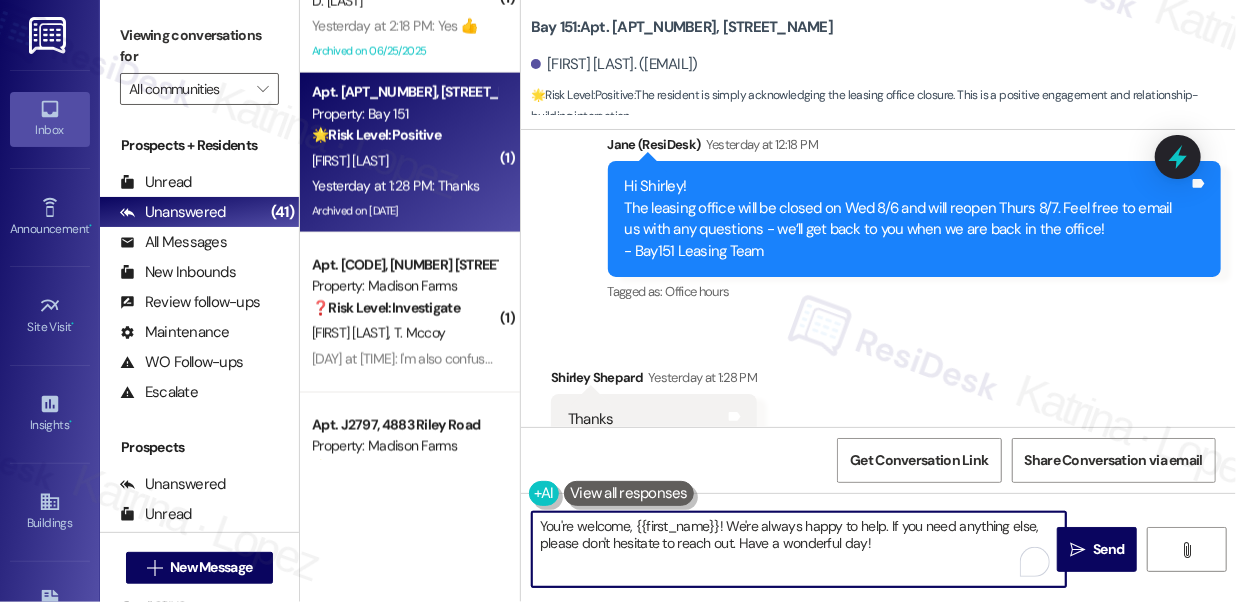 drag, startPoint x: 886, startPoint y: 525, endPoint x: 733, endPoint y: 522, distance: 153.0294 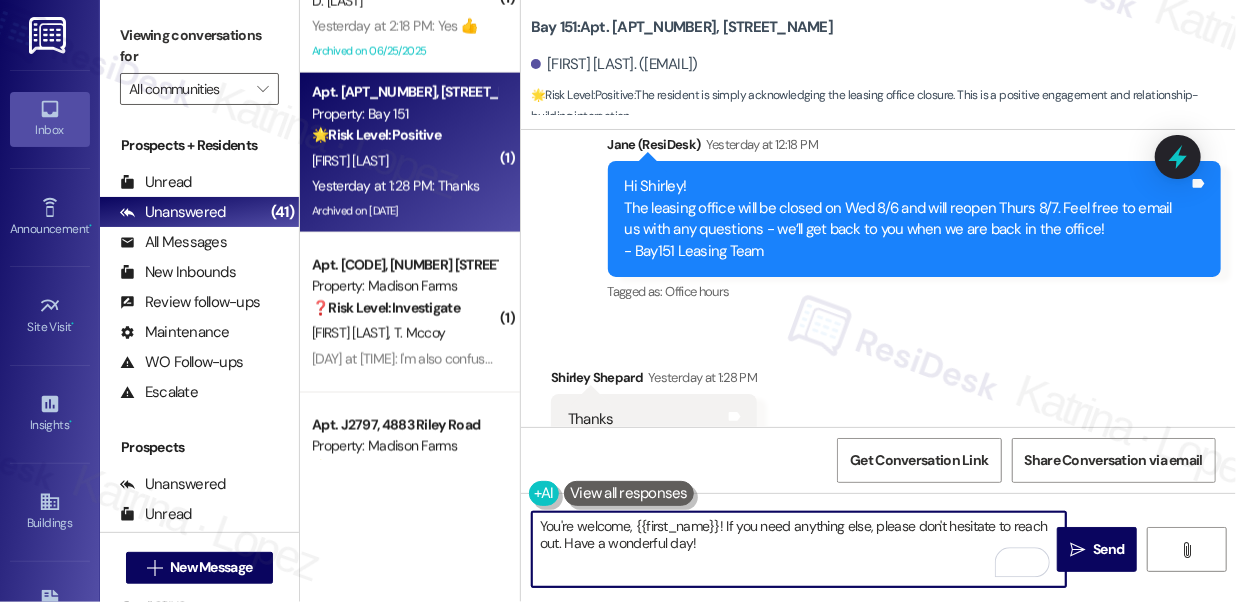 click on "You're welcome, {{first_name}}! If you need anything else, please don't hesitate to reach out. Have a wonderful day!" at bounding box center [799, 549] 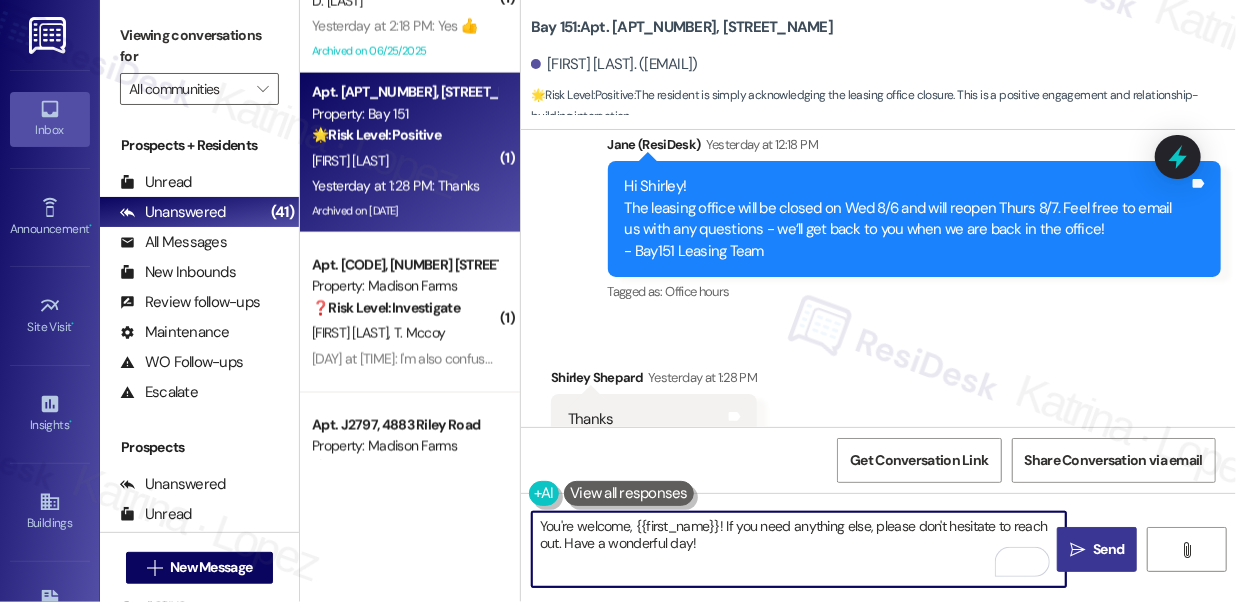 type on "You're welcome, {{first_name}}! If you need anything else, please don't hesitate to reach out. Have a wonderful day!" 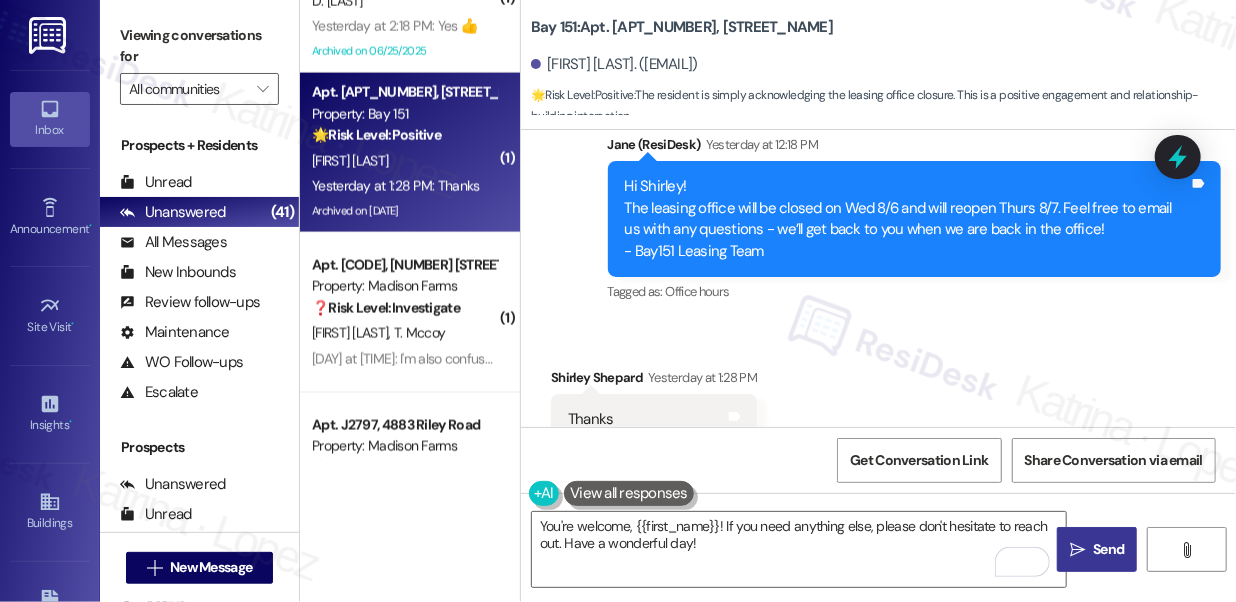 click on " Send" at bounding box center (1097, 549) 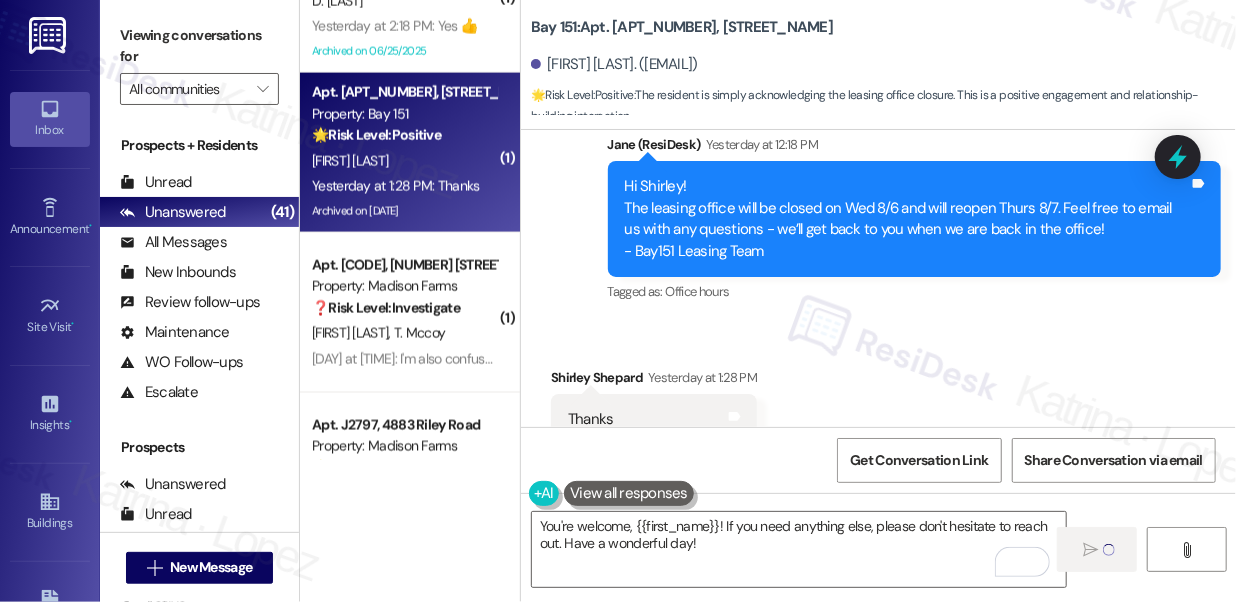 type 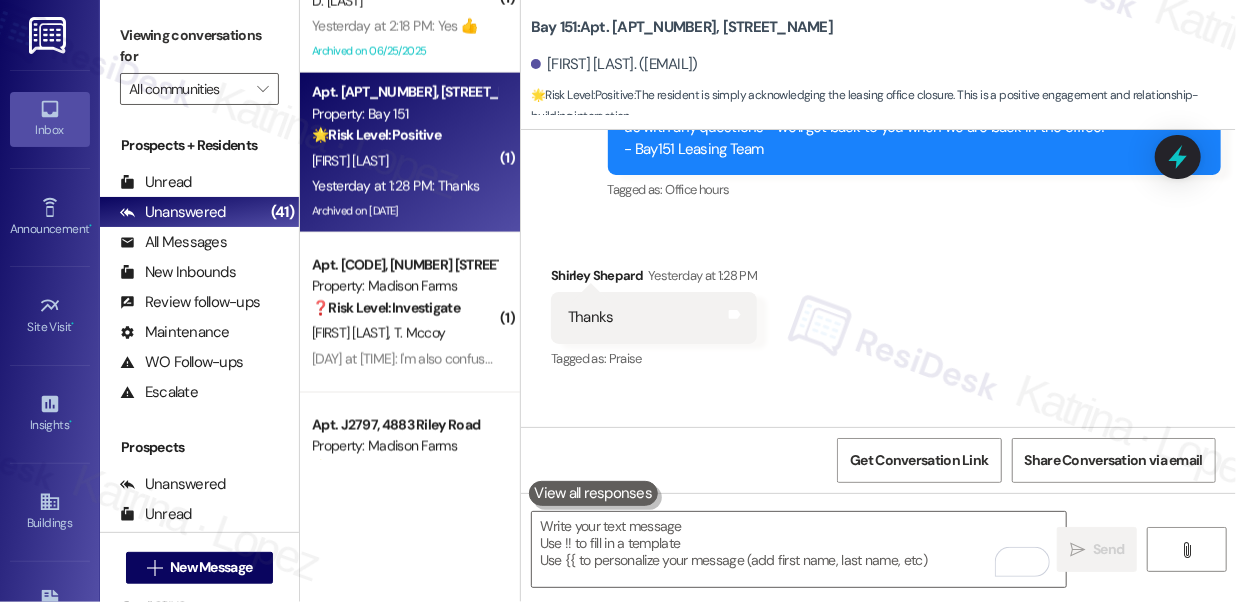 scroll, scrollTop: 43164, scrollLeft: 0, axis: vertical 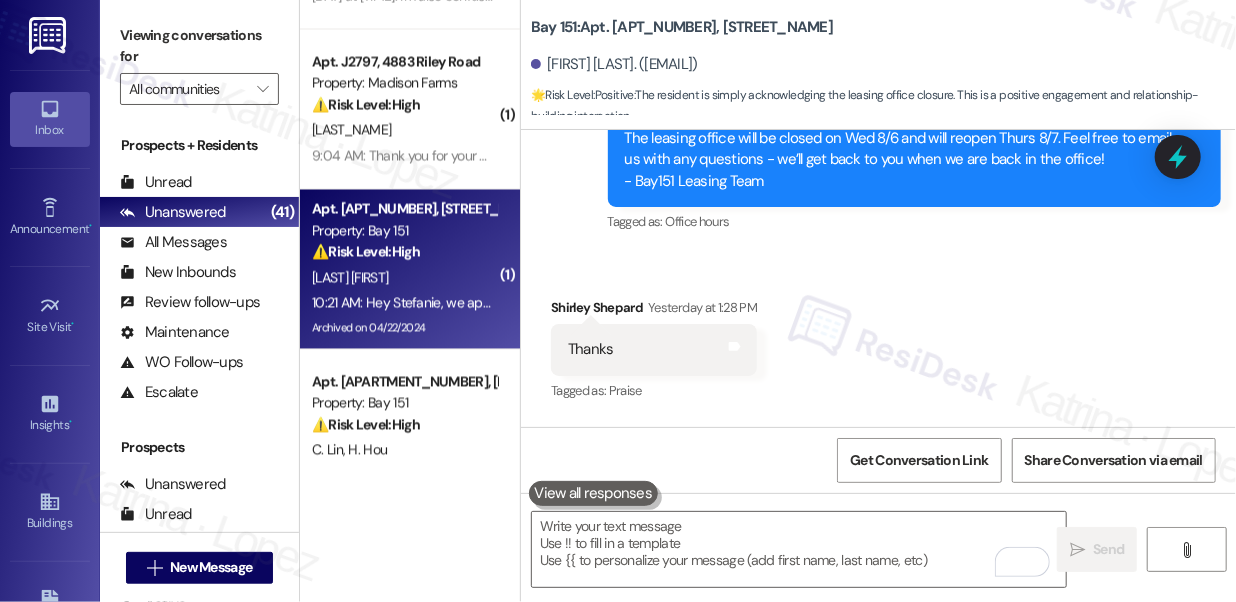 click on "10:21 AM: Hey Stefanie, we appreciate your text! We'll be back at 11AM to help you out. If it's urgent, dial our emergency number. Take care! 10:21 AM: Hey Stefanie, we appreciate your text! We'll be back at 11AM to help you out. If it's urgent, dial our emergency number. Take care!" at bounding box center [708, 303] 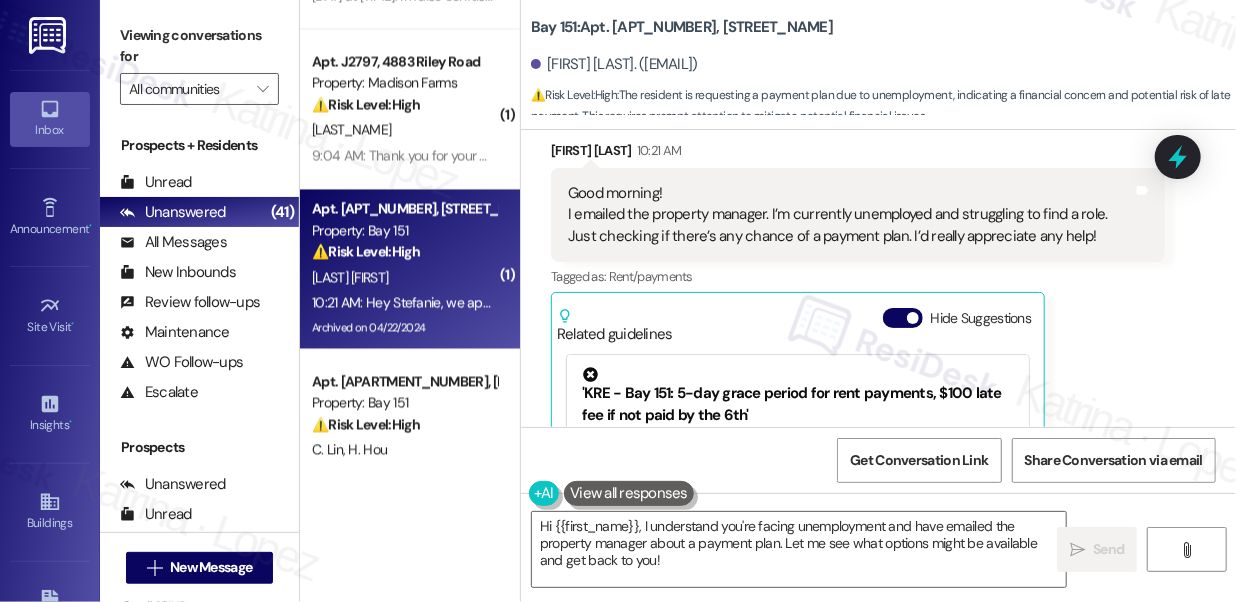 scroll, scrollTop: 71814, scrollLeft: 0, axis: vertical 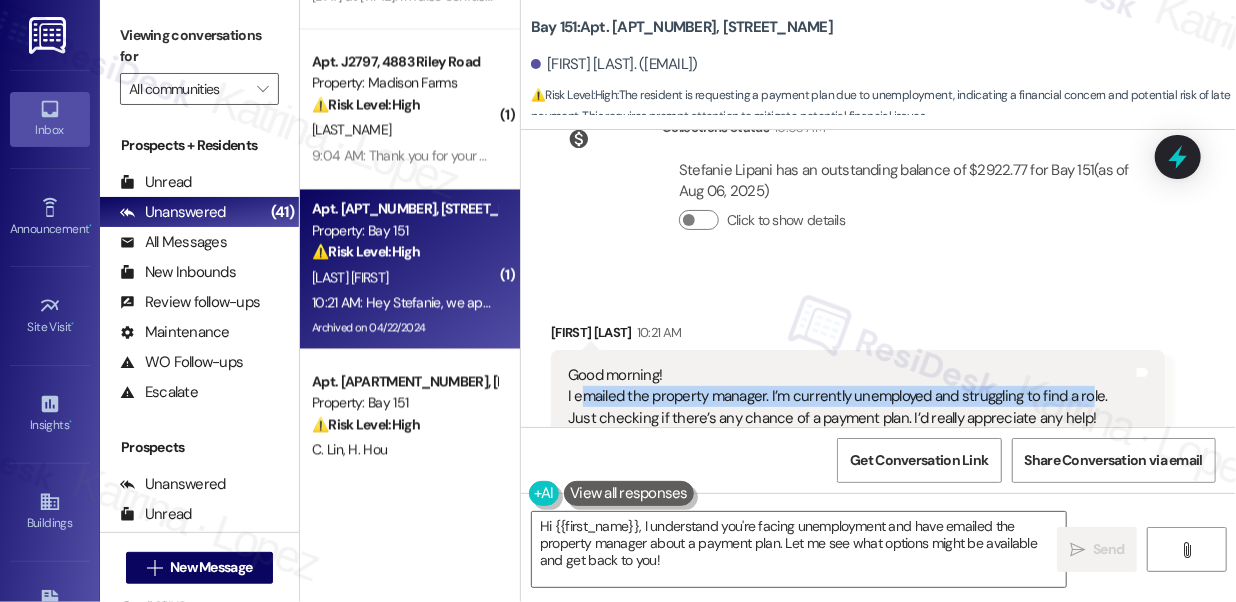 drag, startPoint x: 581, startPoint y: 298, endPoint x: 1086, endPoint y: 308, distance: 505.099 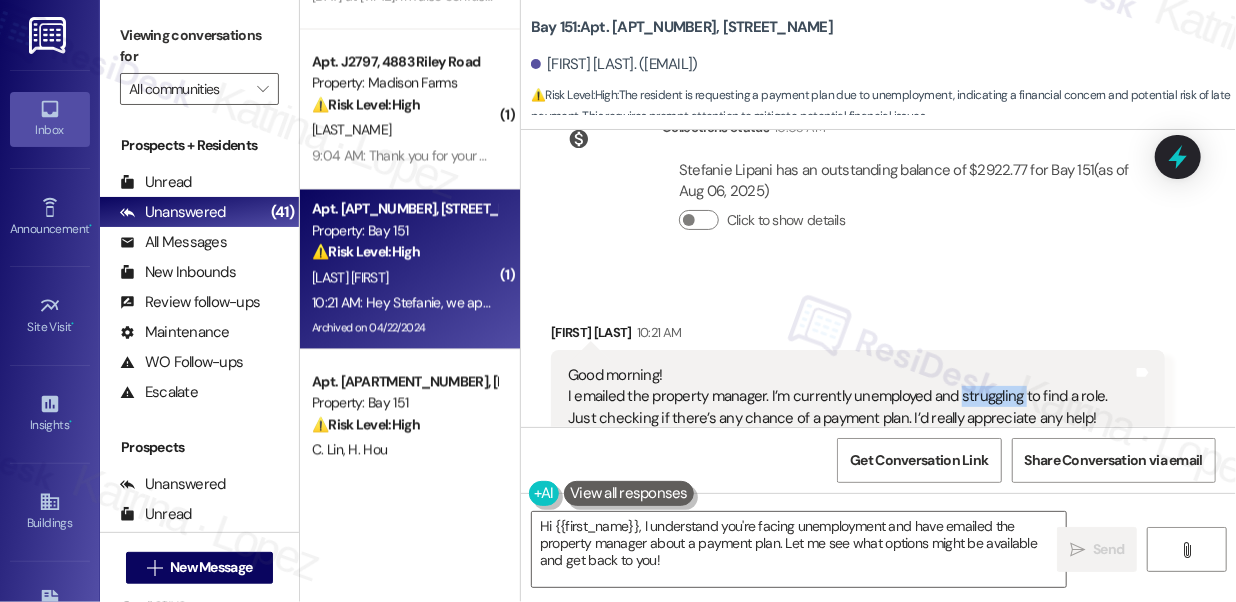 click on "Good morning!
I emailed the property manager. I’m currently unemployed and struggling to find a role. Just checking if there’s any chance of a payment plan. I’d really appreciate any help!" at bounding box center [850, 397] 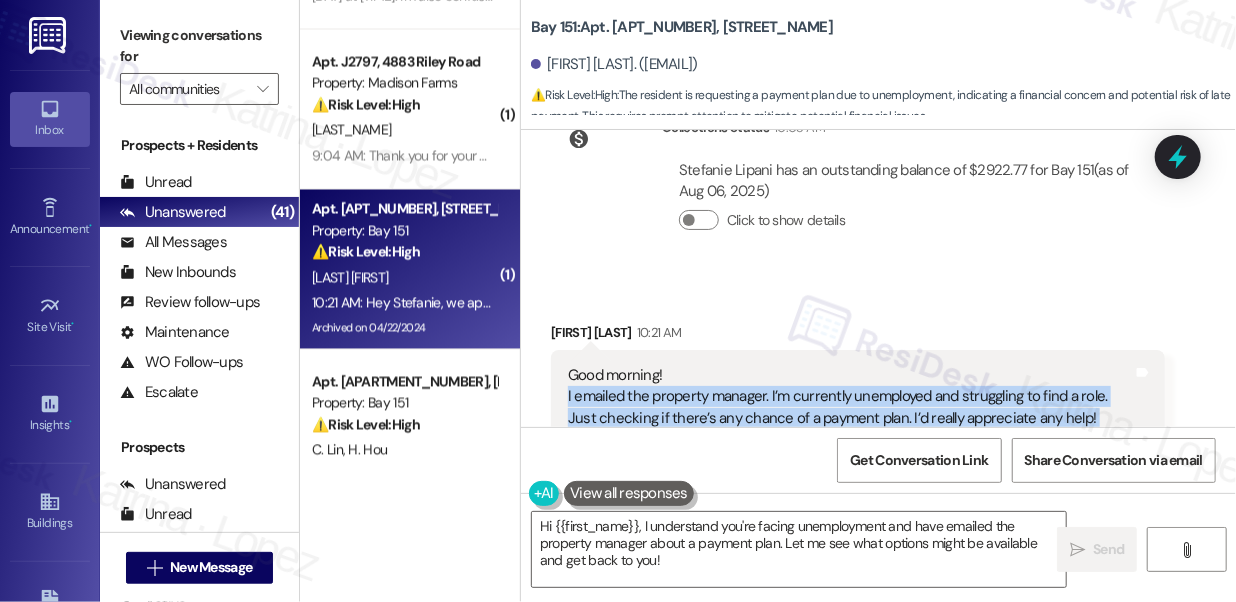 click on "Good morning!
I emailed the property manager. I’m currently unemployed and struggling to find a role. Just checking if there’s any chance of a payment plan. I’d really appreciate any help!" at bounding box center (850, 397) 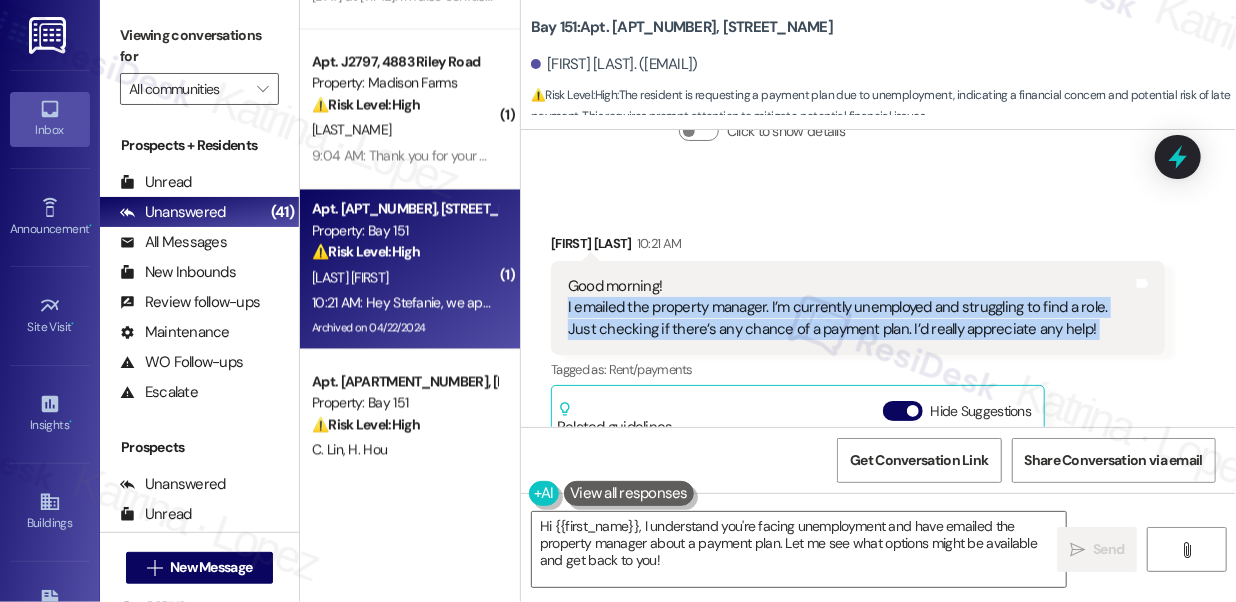 scroll, scrollTop: 71996, scrollLeft: 0, axis: vertical 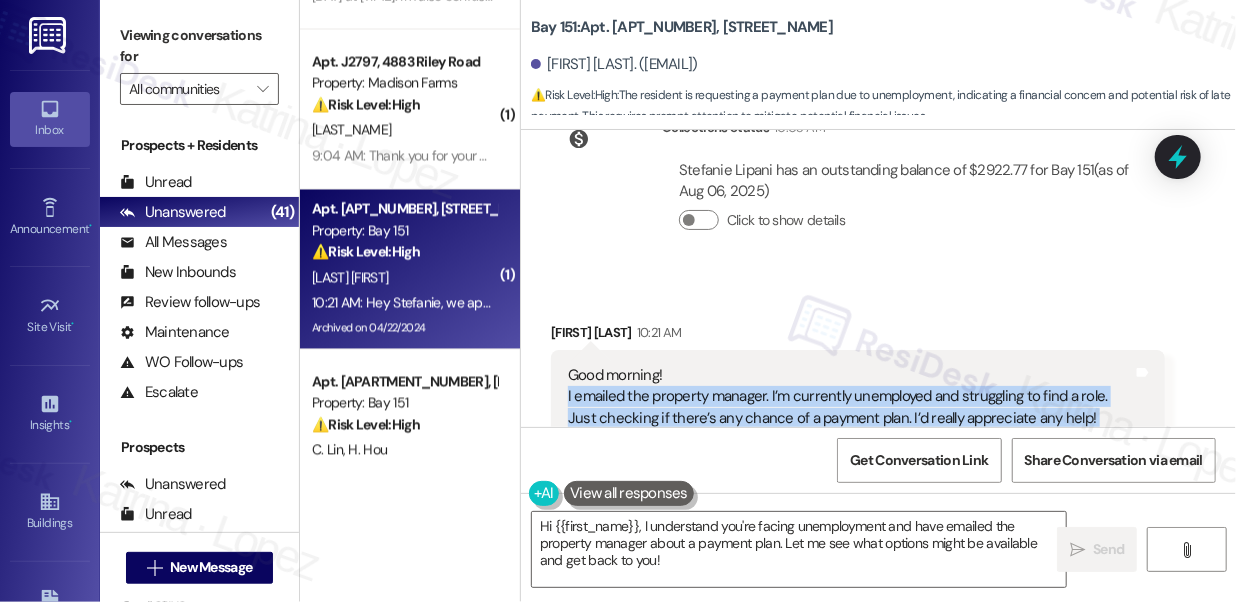 click on "Good morning!
I emailed the property manager. I’m currently unemployed and struggling to find a role. Just checking if there’s any chance of a payment plan. I’d really appreciate any help!" at bounding box center [850, 397] 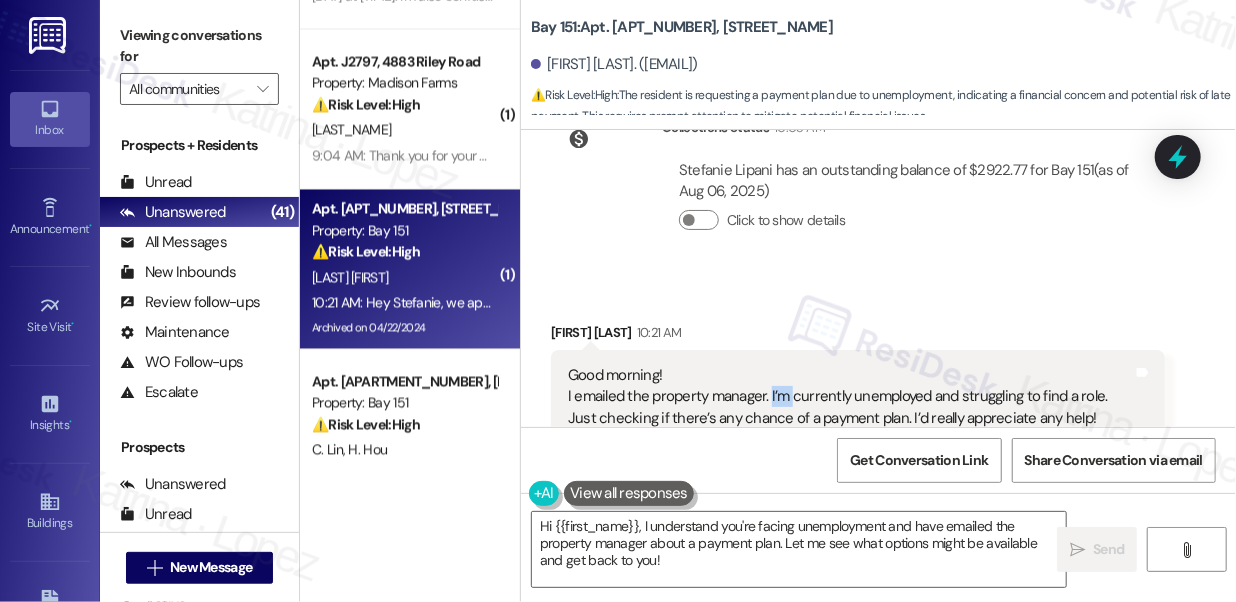 click on "Good morning!
I emailed the property manager. I’m currently unemployed and struggling to find a role. Just checking if there’s any chance of a payment plan. I’d really appreciate any help!" at bounding box center [850, 397] 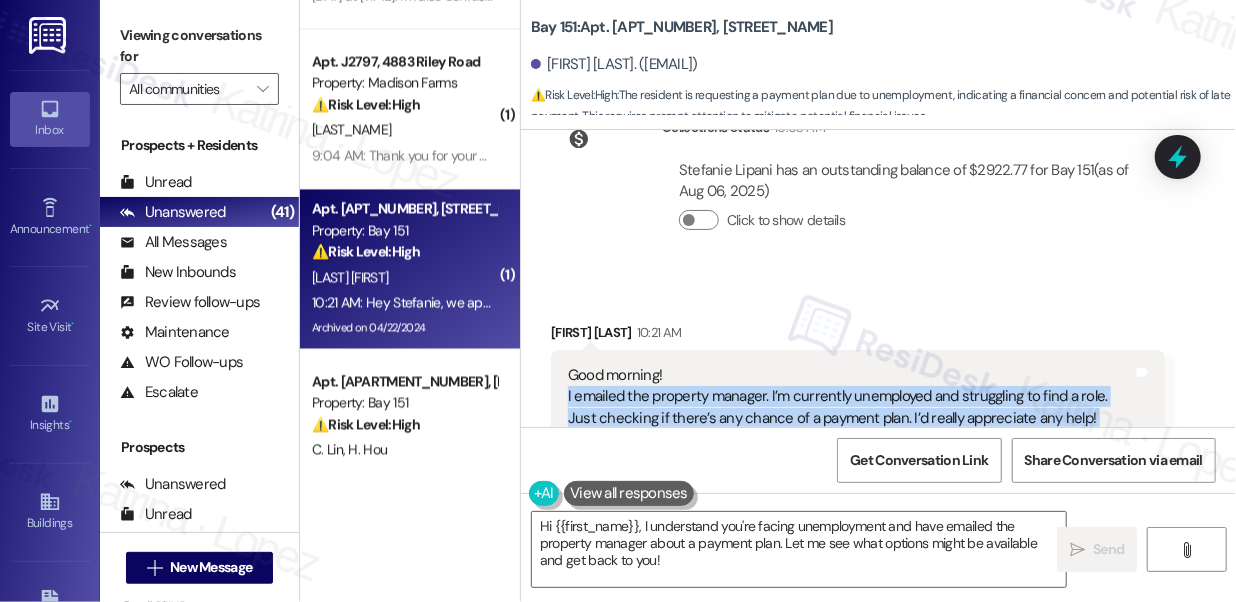 click on "Good morning!
I emailed the property manager. I’m currently unemployed and struggling to find a role. Just checking if there’s any chance of a payment plan. I’d really appreciate any help!" at bounding box center [850, 397] 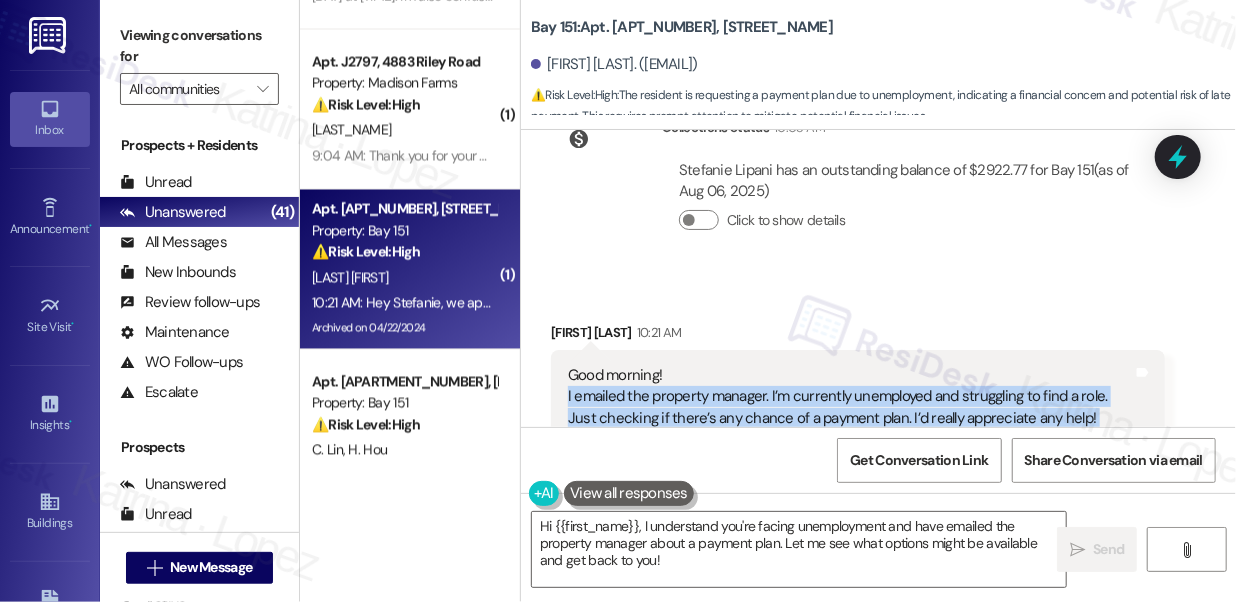 click on "Viewing conversations for" at bounding box center (199, 46) 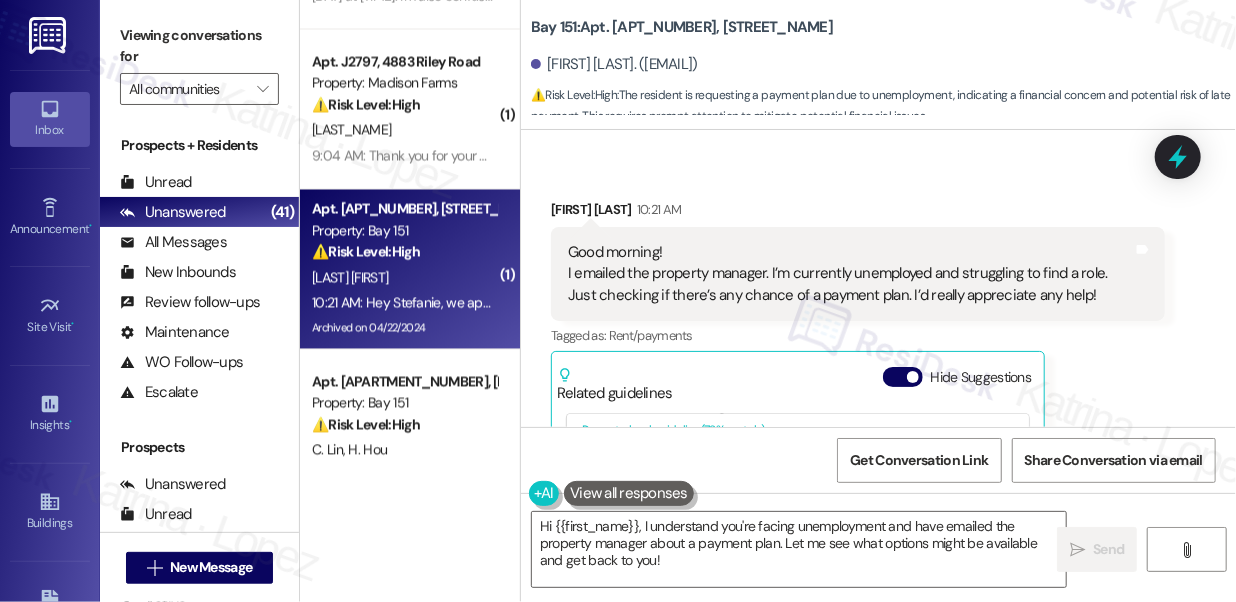 scroll, scrollTop: 72087, scrollLeft: 0, axis: vertical 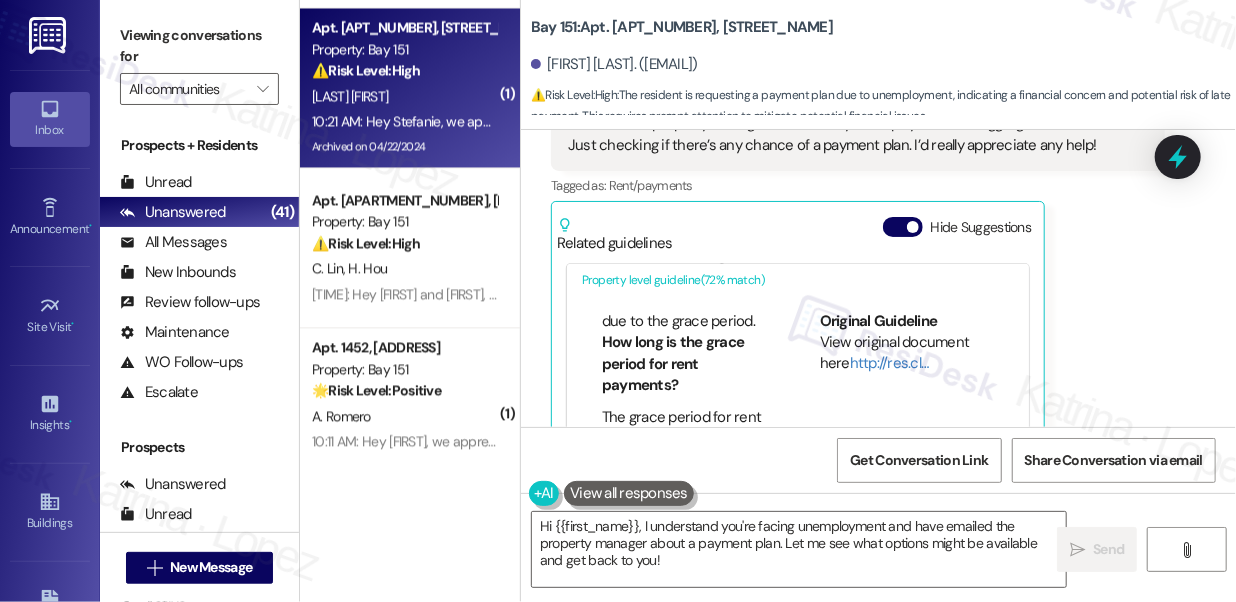click on "Viewing conversations for" at bounding box center [199, 46] 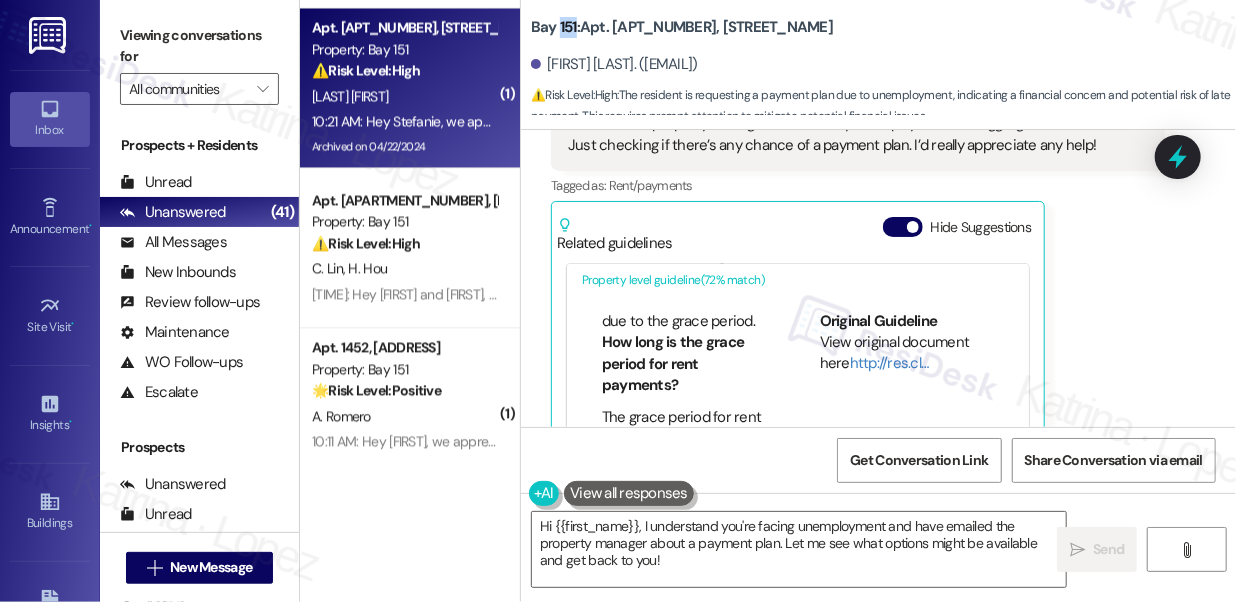 click on "Bay 151:  Apt. 3202, 225 Chosin Few Way" at bounding box center (682, 27) 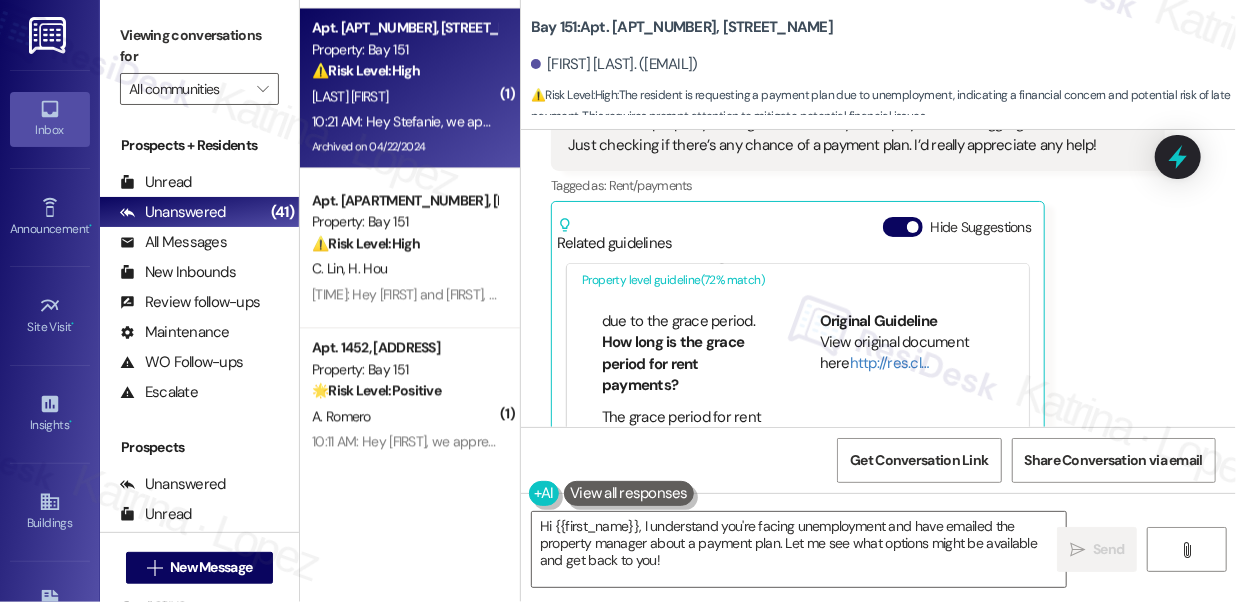 click on "Viewing conversations for All communities " at bounding box center [199, 62] 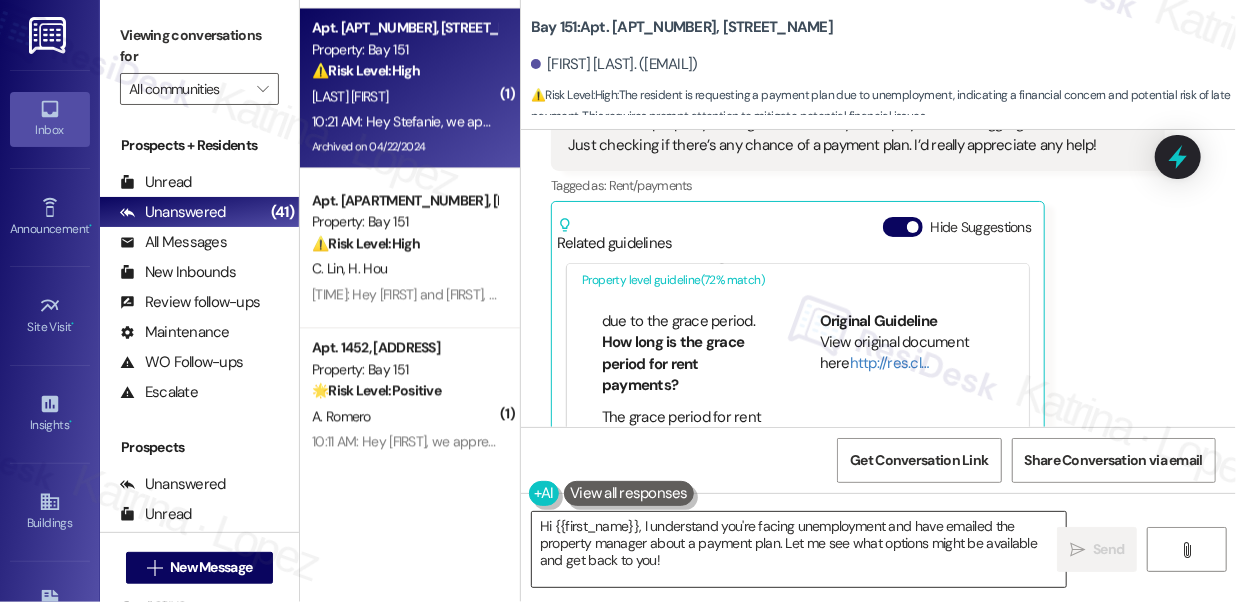 click on "Hi {{first_name}}, I understand you're facing unemployment and have emailed the property manager about a payment plan. Let me see what options might be available and get back to you!" at bounding box center (799, 549) 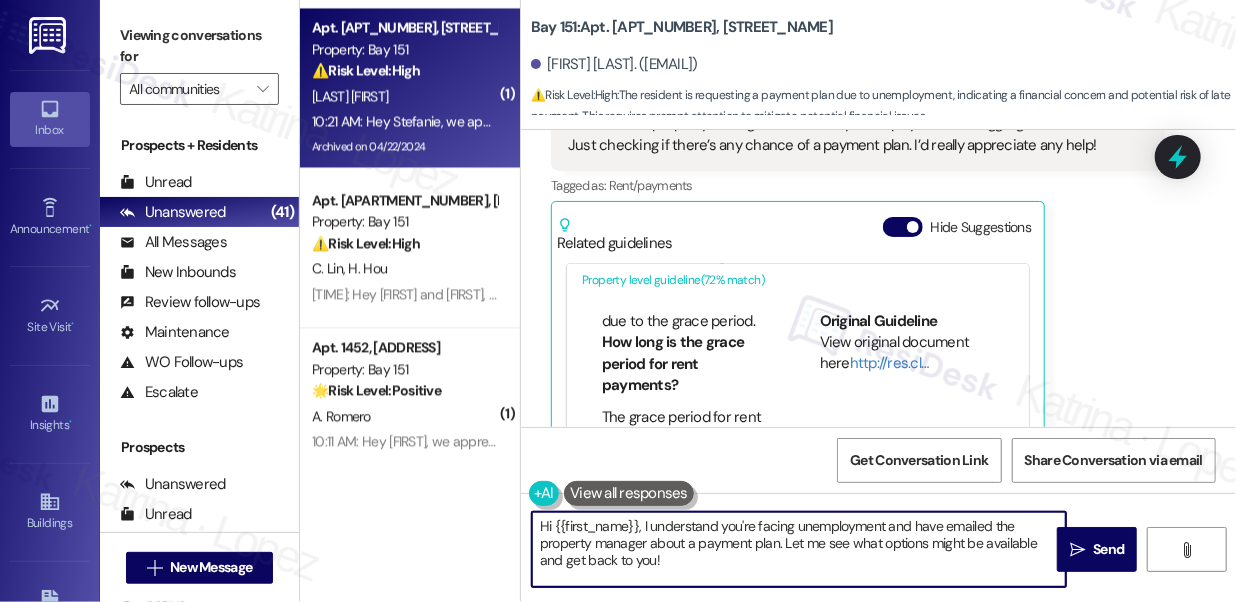 click on "Hi {{first_name}}, I understand you're facing unemployment and have emailed the property manager about a payment plan. Let me see what options might be available and get back to you!" at bounding box center [799, 549] 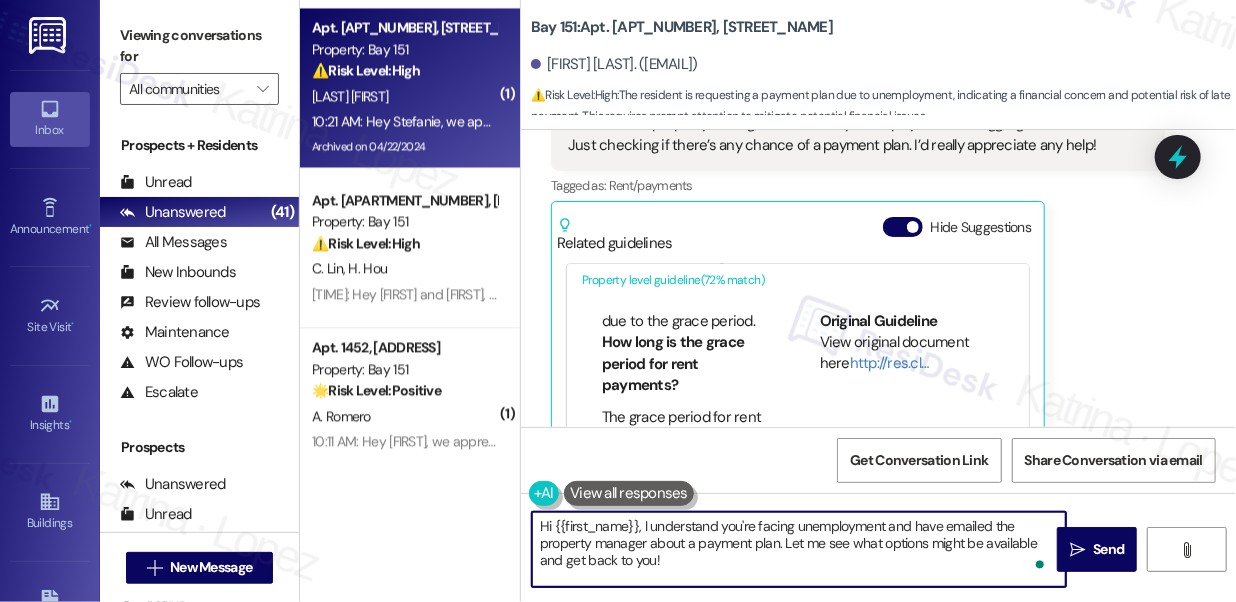 paste on "thank you for reaching out and for letting us know what you're going through. I'm really sorry to hear about your situation. Just so I can better share your request with the team, could you let me know if you've received a response from the property manager yet? Also, are you hoping to set up a short-term payment plan, or something longer to help get caught up? I’ll pass this along so the team can take a closer look." 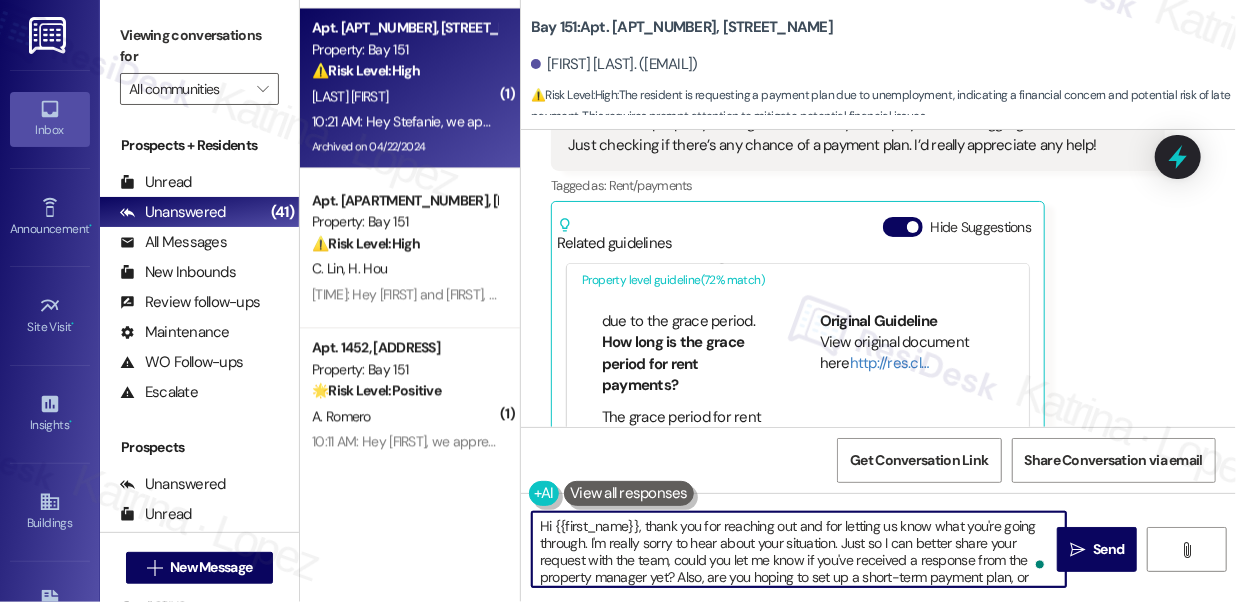scroll, scrollTop: 67, scrollLeft: 0, axis: vertical 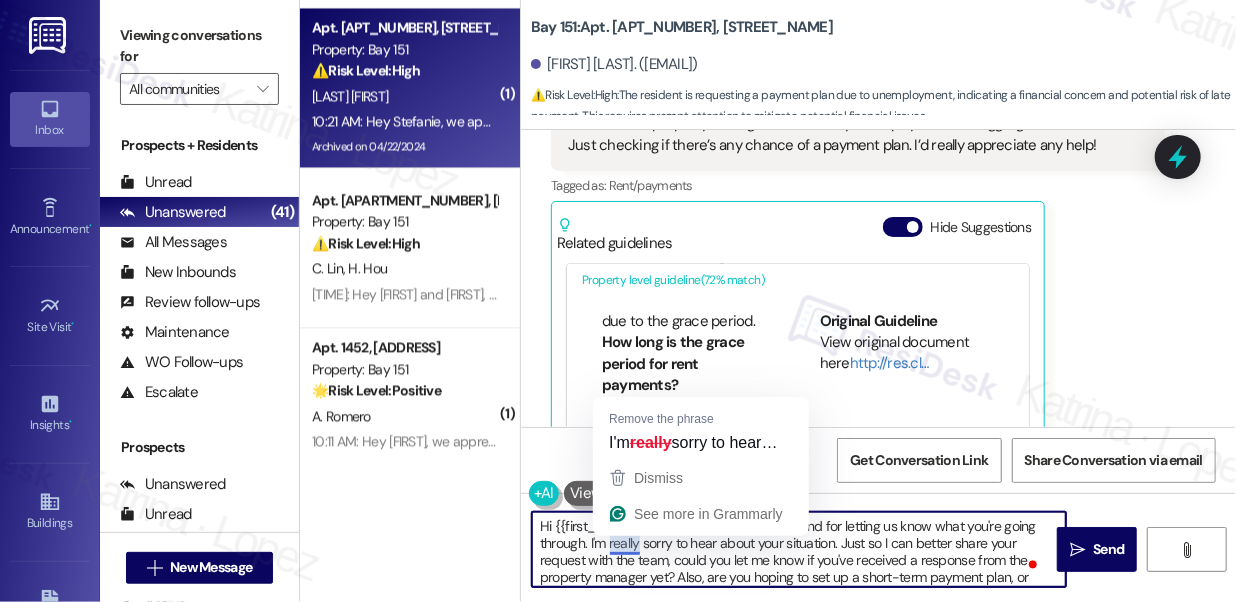 click on "Hi {{first_name}}, thank you for reaching out and for letting us know what you're going through. I'm really sorry to hear about your situation. Just so I can better share your request with the team, could you let me know if you've received a response from the property manager yet? Also, are you hoping to set up a short-term payment plan, or something longer to help get caught up? I’ll pass this along so the team can take a closer look." at bounding box center [799, 549] 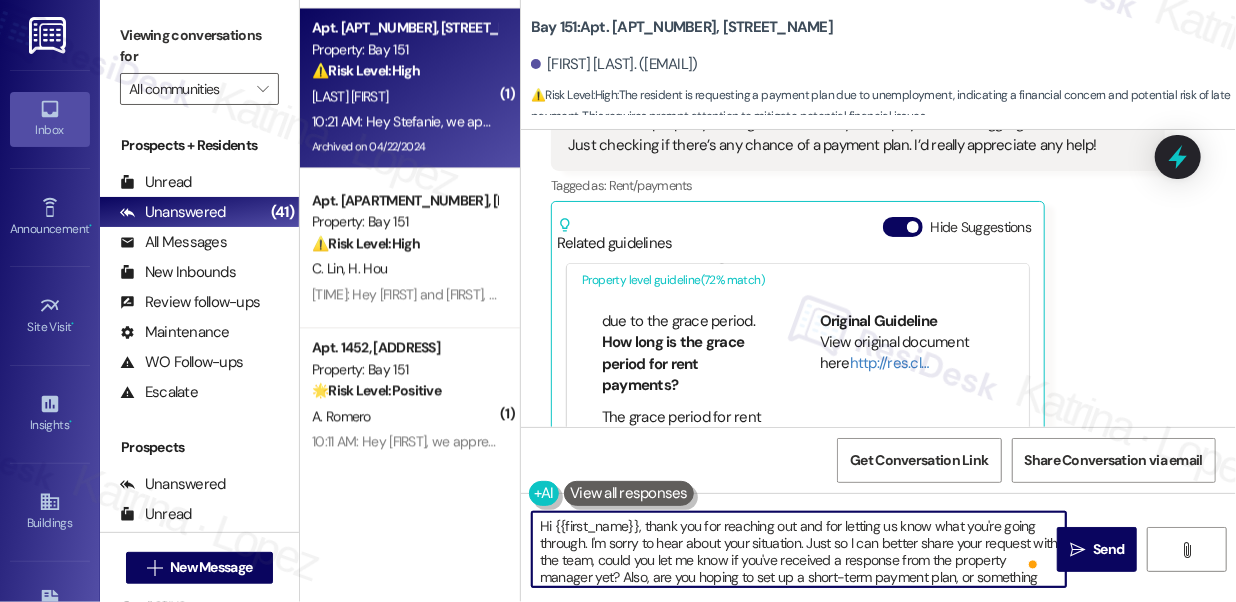 click on "Hi {{first_name}}, thank you for reaching out and for letting us know what you're going through. I'm sorry to hear about your situation. Just so I can better share your request with the team, could you let me know if you've received a response from the property manager yet? Also, are you hoping to set up a short-term payment plan, or something longer to help get caught up? I’ll pass this along so the team can take a closer look." at bounding box center (799, 549) 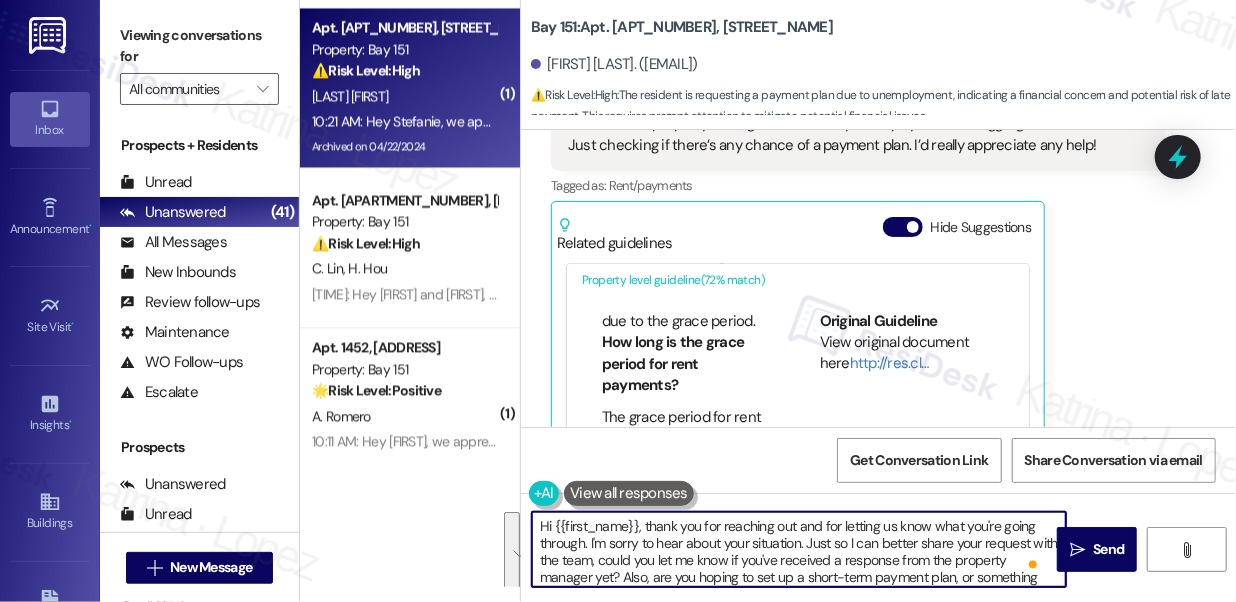 click on "Hi {{first_name}}, thank you for reaching out and for letting us know what you're going through. I'm sorry to hear about your situation. Just so I can better share your request with the team, could you let me know if you've received a response from the property manager yet? Also, are you hoping to set up a short-term payment plan, or something longer to help get caught up? I’ll pass this along so the team can take a closer look." at bounding box center (799, 549) 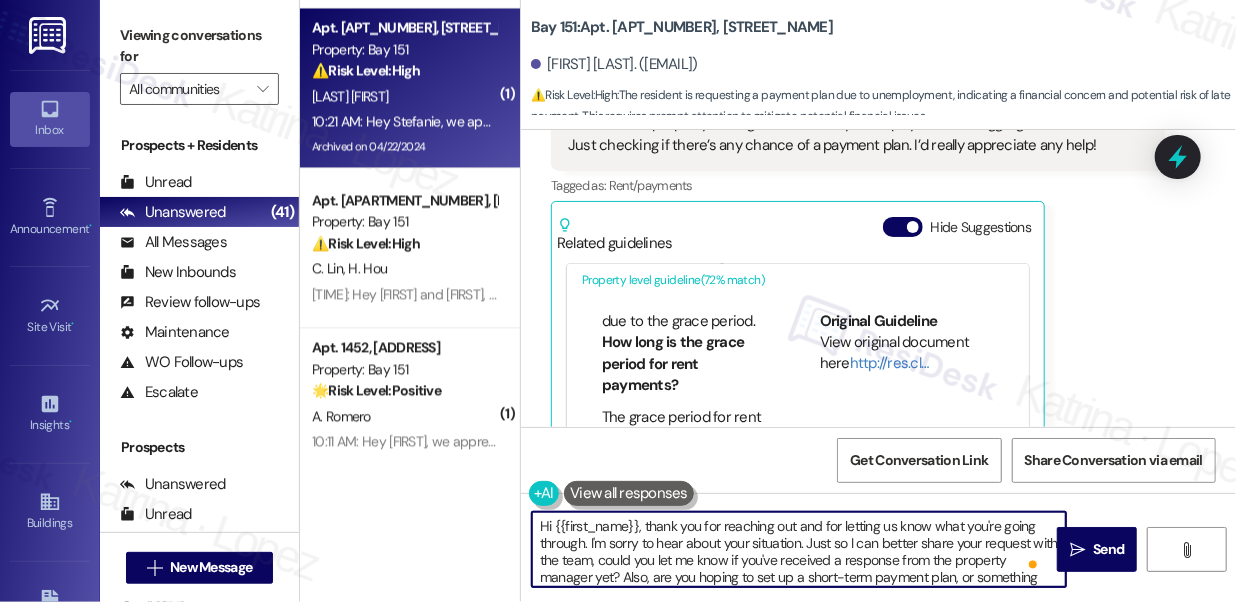 scroll, scrollTop: 16, scrollLeft: 0, axis: vertical 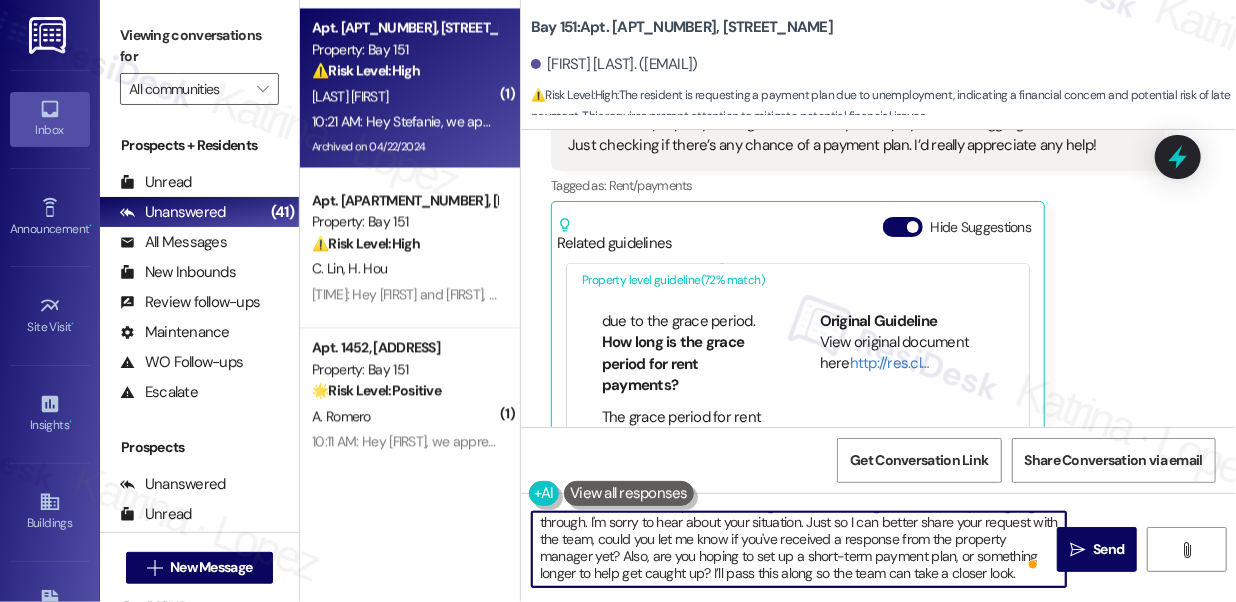 drag, startPoint x: 1016, startPoint y: 571, endPoint x: 719, endPoint y: 575, distance: 297.02695 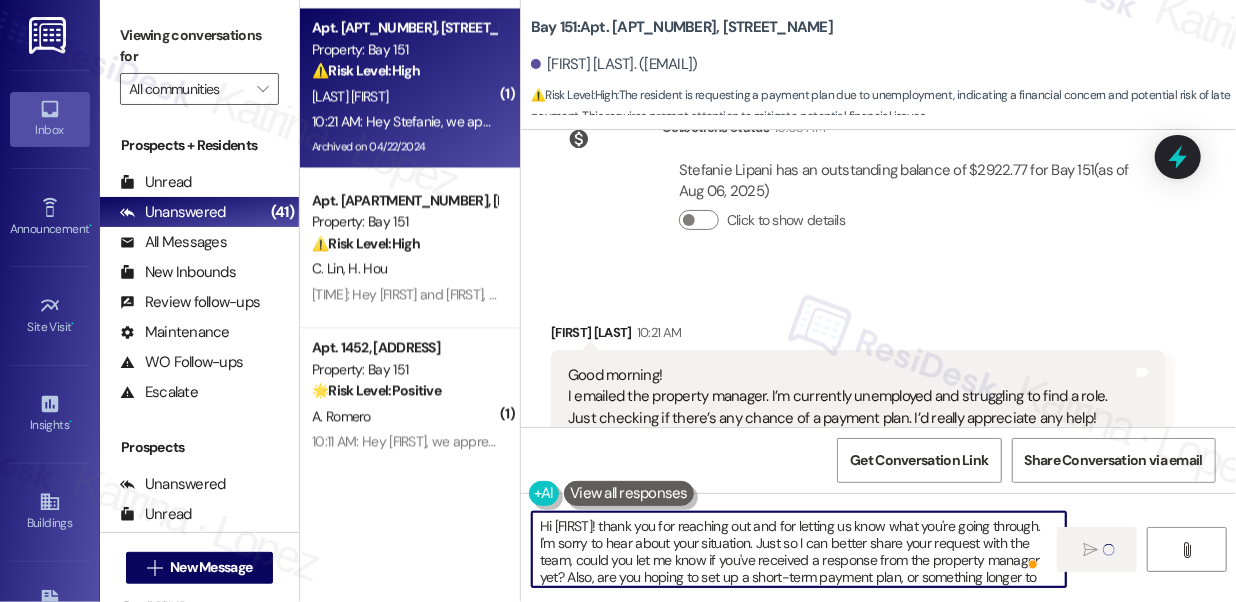 type on "Hi {{first_name}}, thank you for reaching out and for letting us know what you're going through. I'm sorry to hear about your situation. Just so I can better share your request with the team, could you let me know if you've received a response from the property manager yet? Also, are you hoping to set up a short-term payment plan, or something longer to help get caught up?" 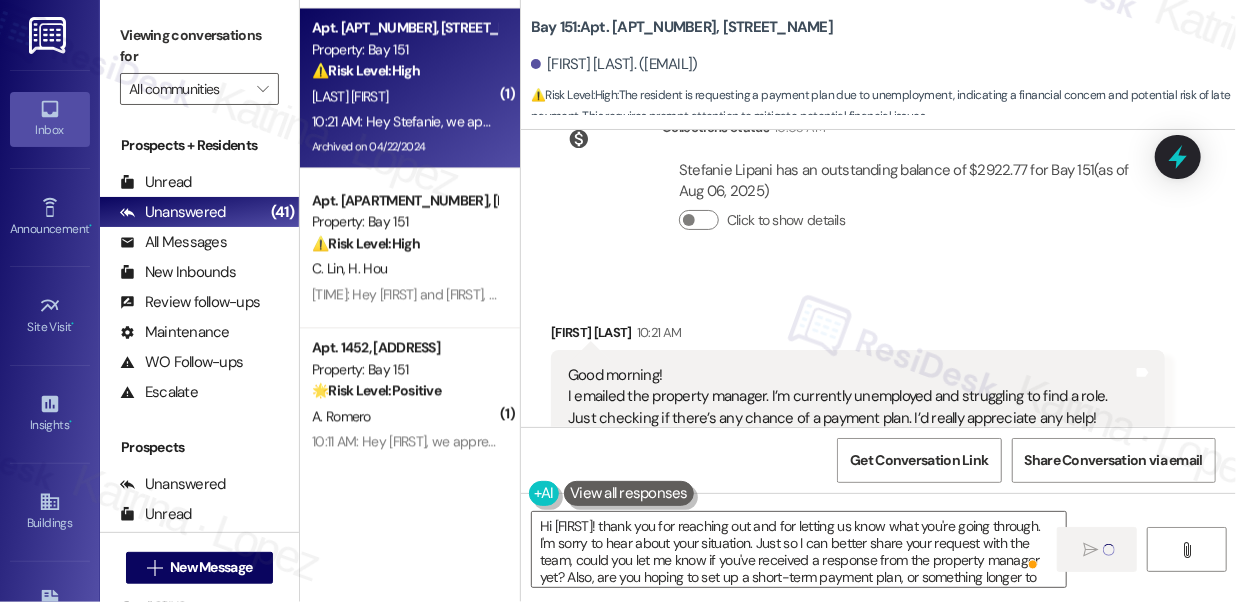 click on "Hide Suggestions" at bounding box center (903, 500) 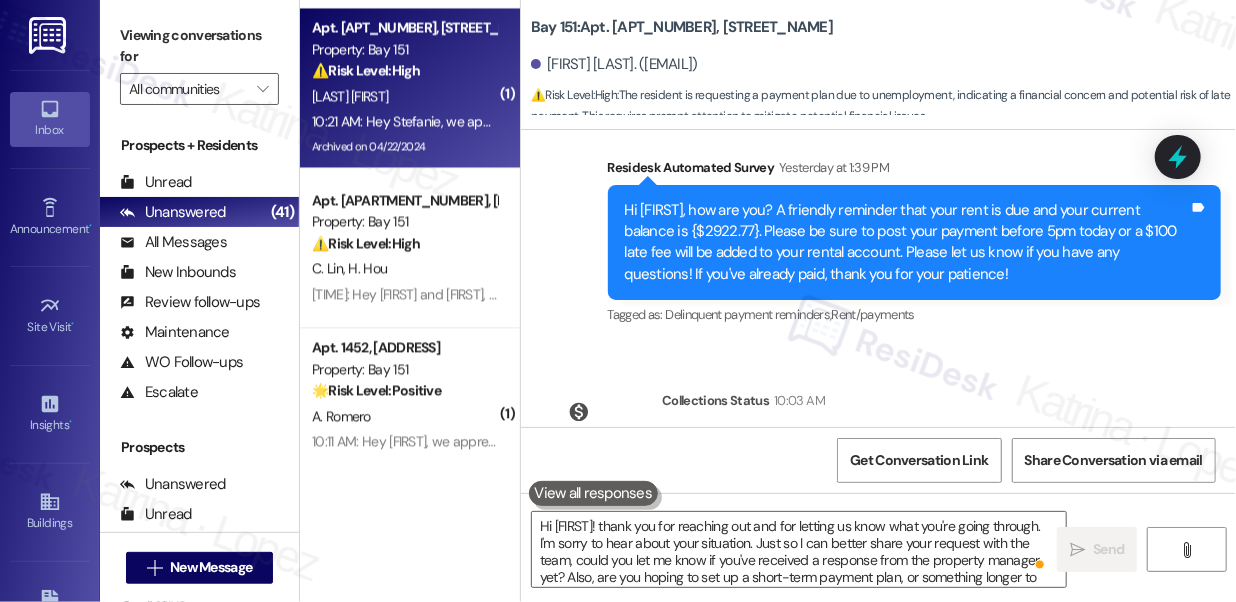 type 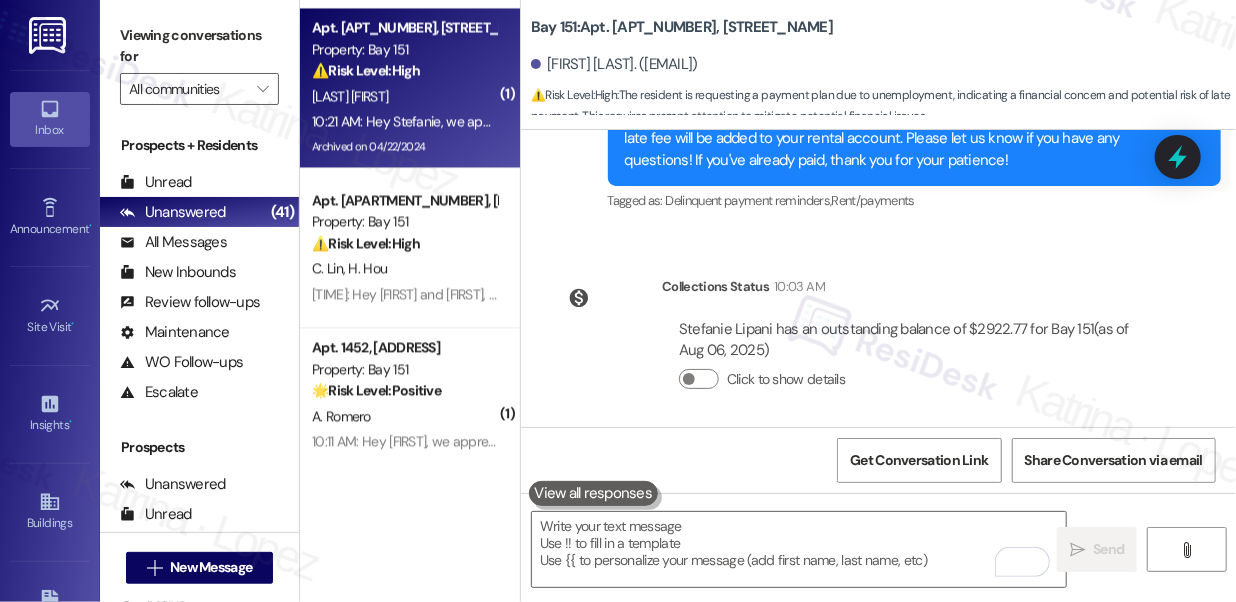 click on "Stefanie Lipani has an outstanding balance of $2922.77 for Bay 151  (as of Aug 06, 2025)" at bounding box center [913, 340] 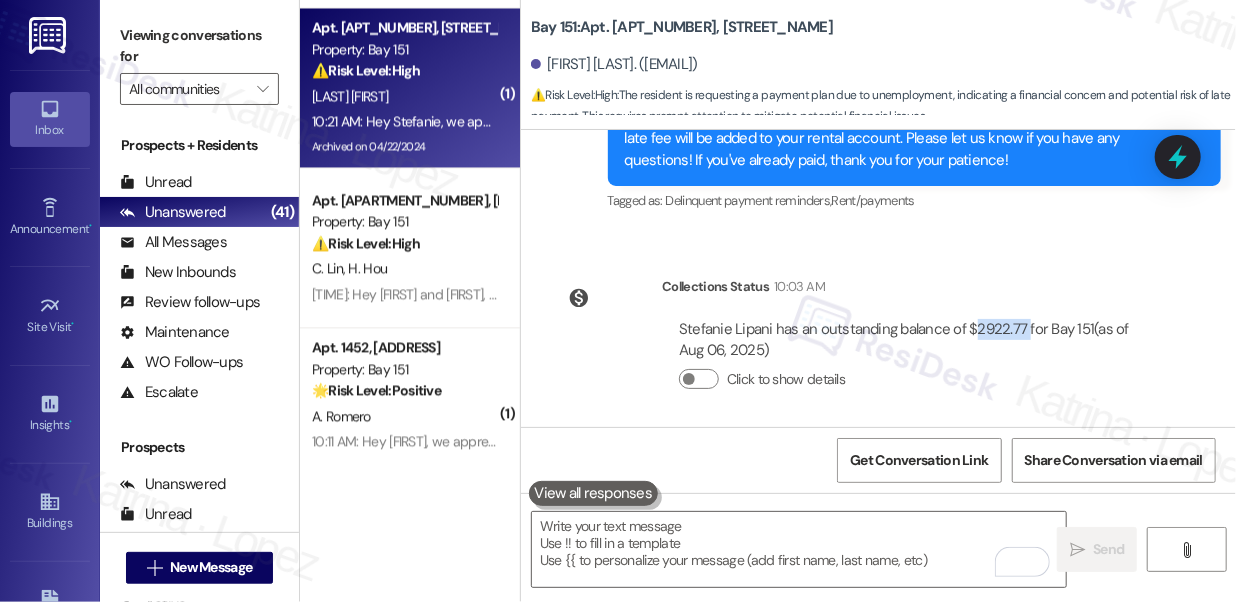 click on "Stefanie Lipani has an outstanding balance of $2922.77 for Bay 151  (as of Aug 06, 2025)" at bounding box center (913, 340) 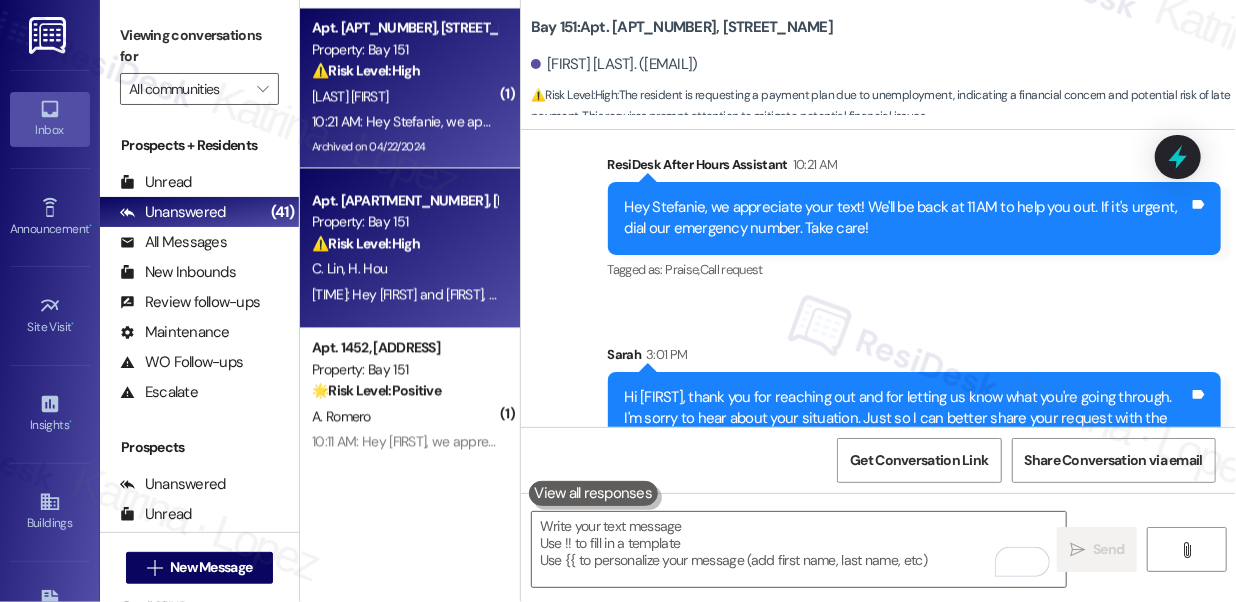 click on "⚠️  Risk Level:  High The resident is requesting a waiver of a late fee due to mailing delays, which involves a financial concern and requires coordination with the property manager. The initial instruction to mail a check instead of using the portal introduces a potential point of confusion or policy exception." at bounding box center [404, 243] 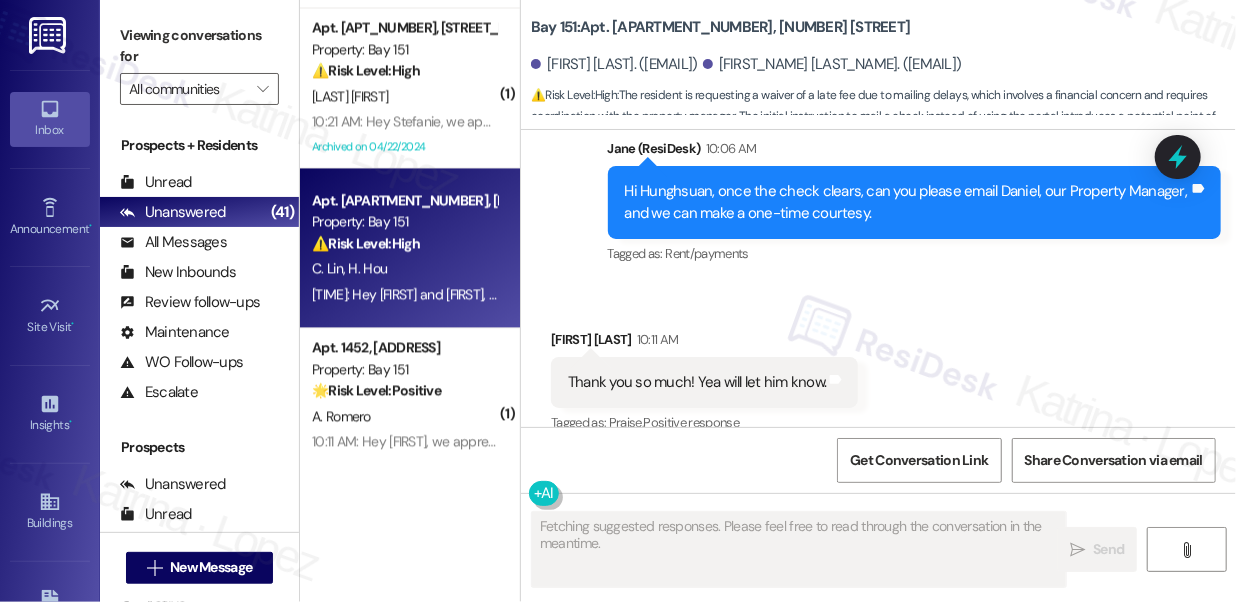 click on "Hi Hunghsuan, once the check clears, can you please email Daniel, our Property Manager, and we can make a one-time courtesy." at bounding box center (907, 202) 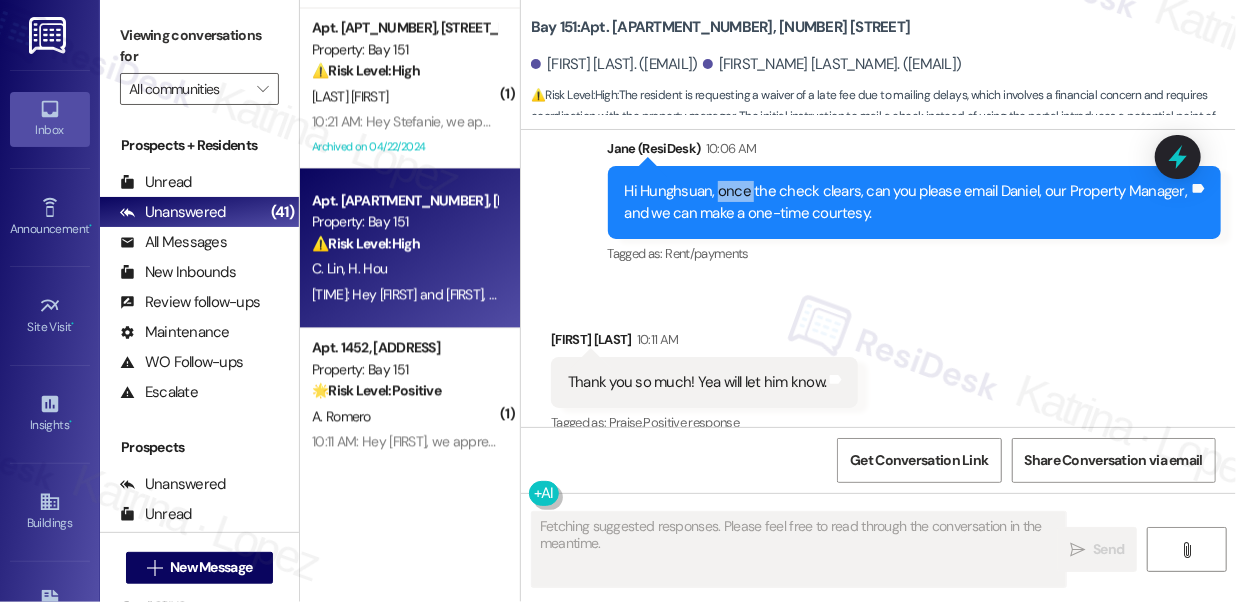 click on "Hi Hunghsuan, once the check clears, can you please email Daniel, our Property Manager, and we can make a one-time courtesy." at bounding box center [907, 202] 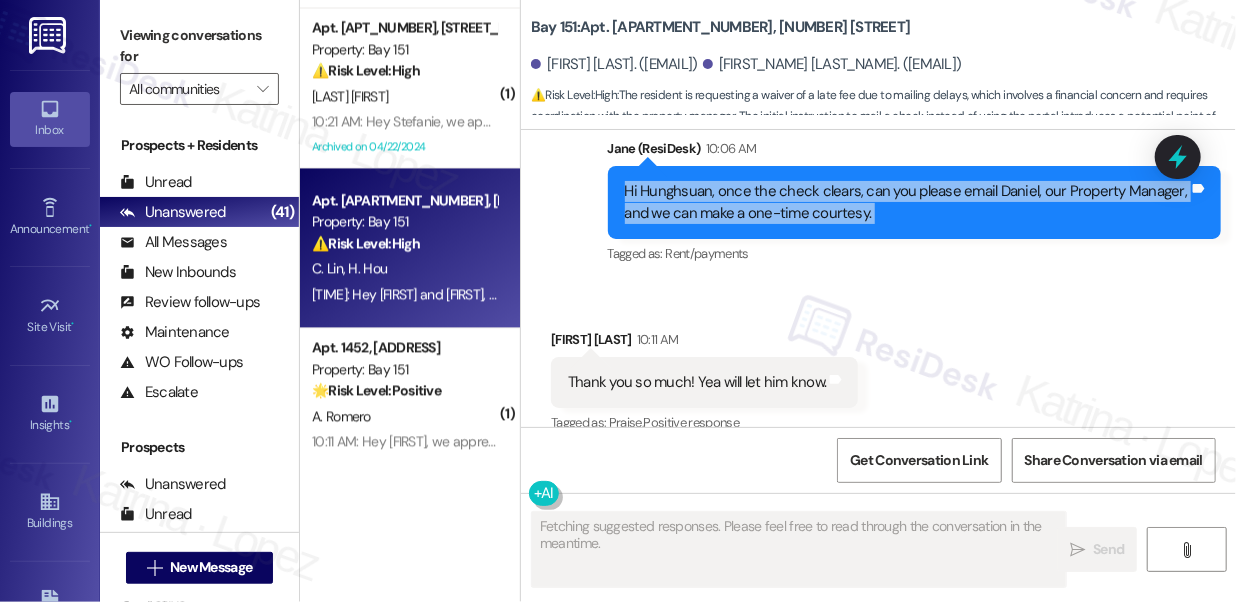 click on "Hi Hunghsuan, once the check clears, can you please email Daniel, our Property Manager, and we can make a one-time courtesy." at bounding box center [907, 202] 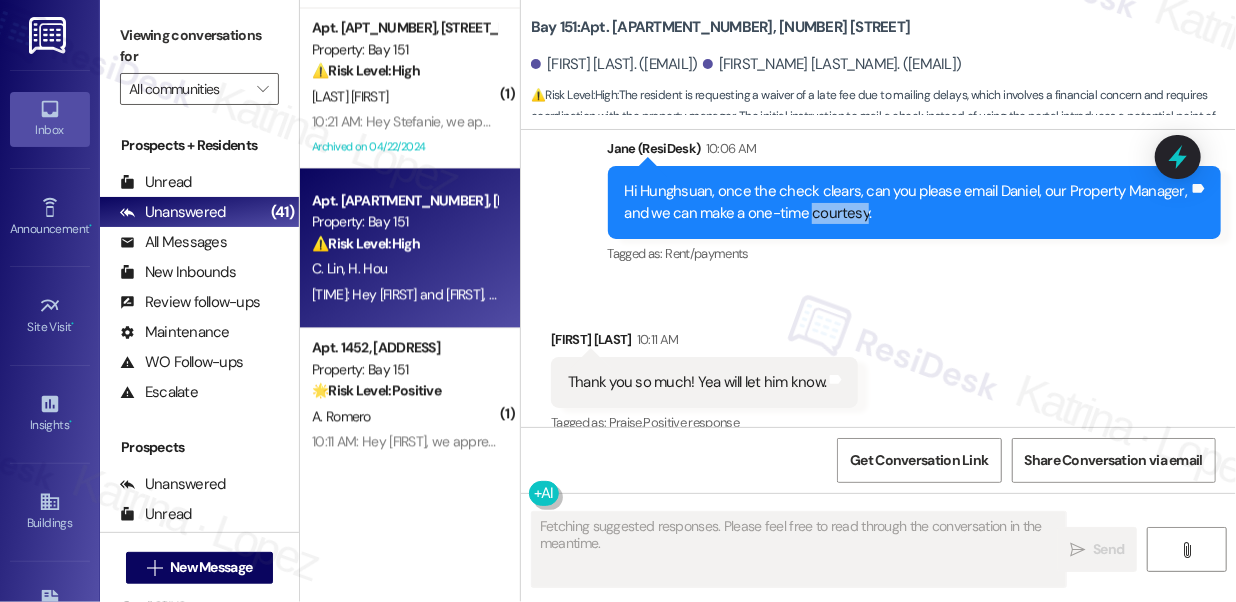 click on "Hi Hunghsuan, once the check clears, can you please email Daniel, our Property Manager, and we can make a one-time courtesy." at bounding box center [907, 202] 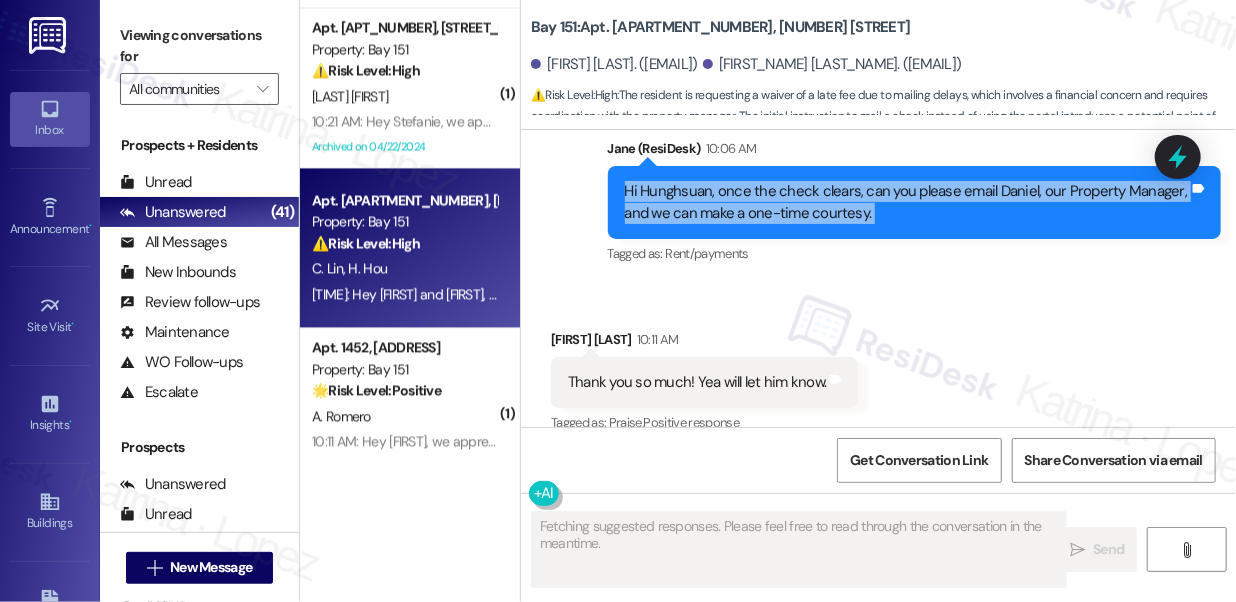 click on "Hi Hunghsuan, once the check clears, can you please email Daniel, our Property Manager, and we can make a one-time courtesy." at bounding box center [907, 202] 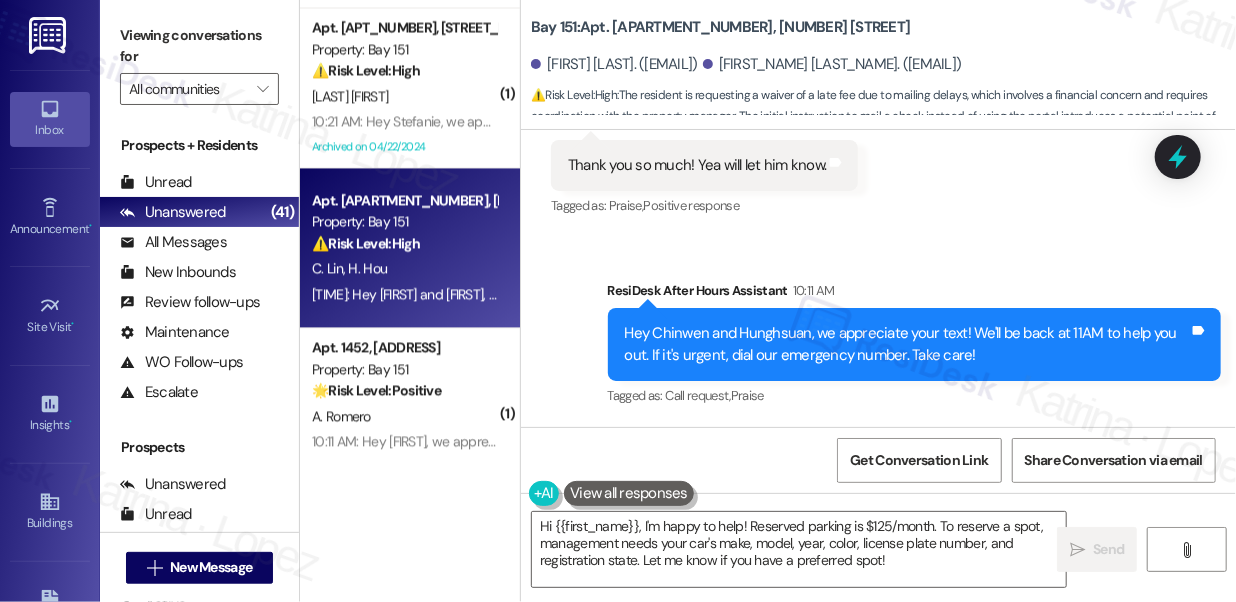click on "Thank you so much! Yea will let him know." at bounding box center (697, 165) 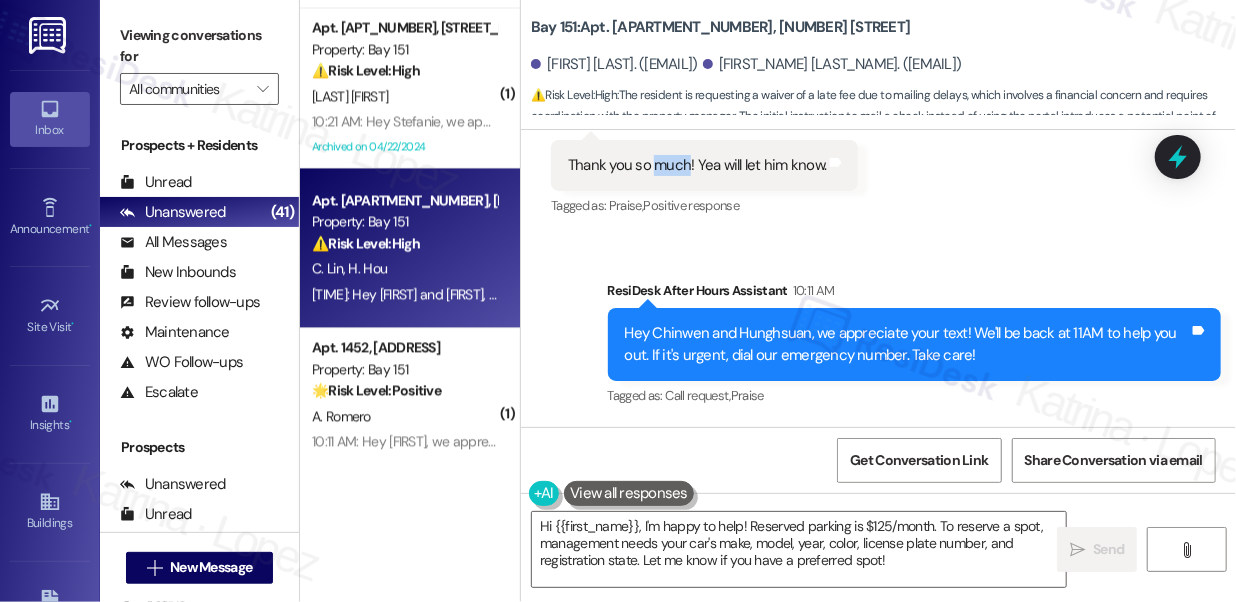click on "Thank you so much! Yea will let him know." at bounding box center [697, 165] 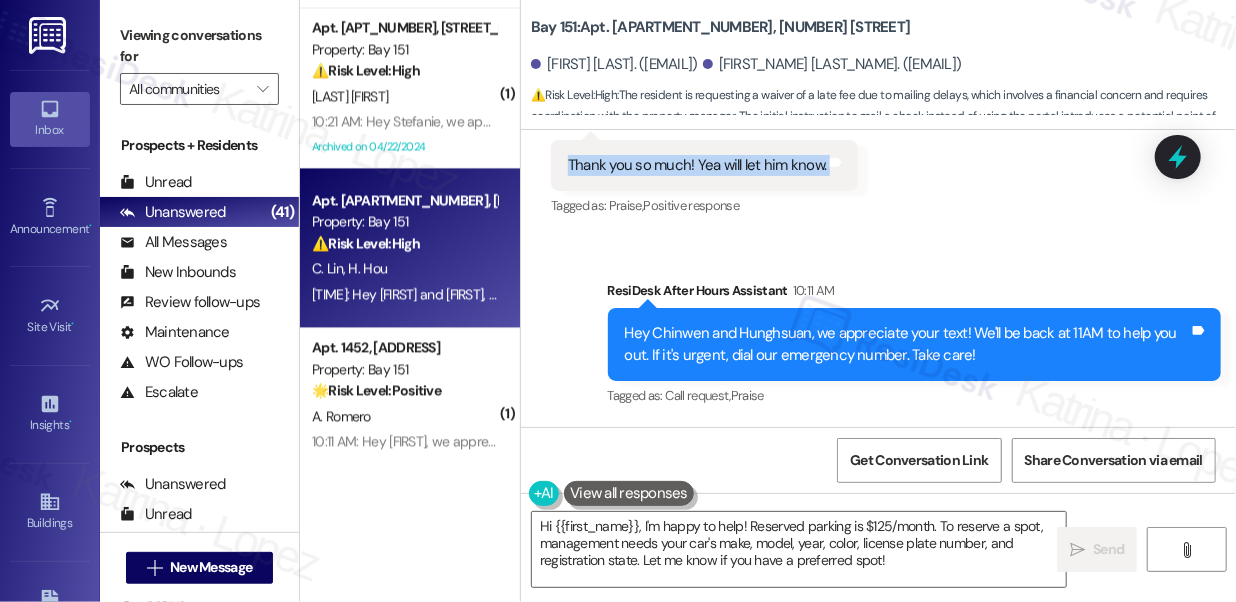 click on "Thank you so much! Yea will let him know." at bounding box center (697, 165) 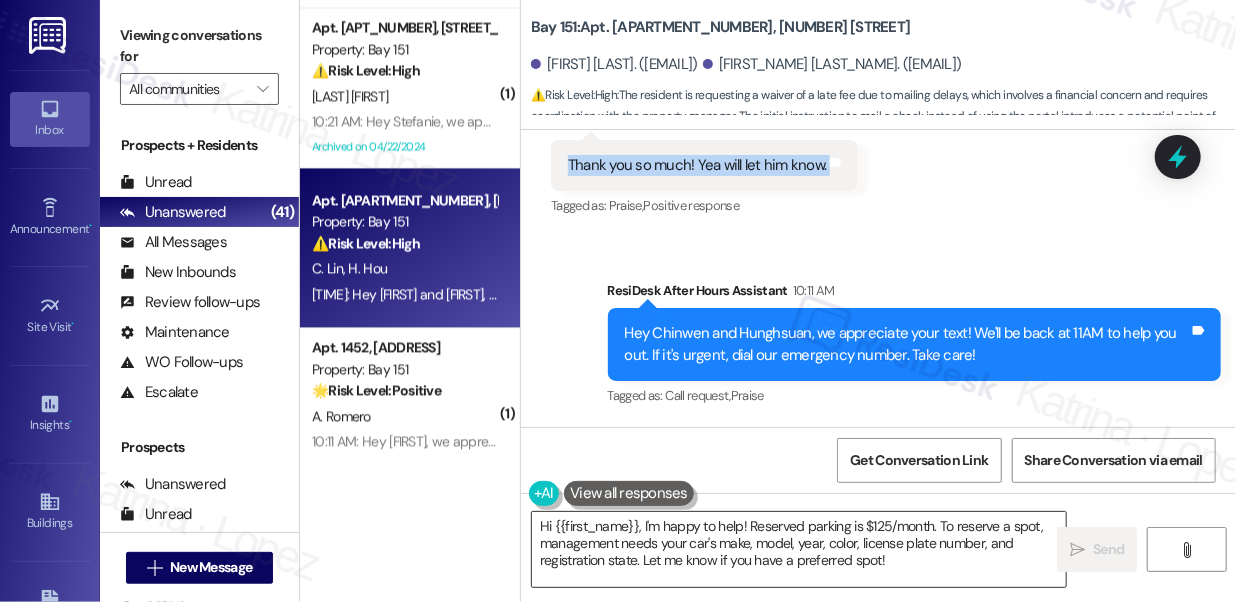 click on "Hi {{first_name}}, I'm happy to help! Reserved parking is $125/month. To reserve a spot, management needs your car's make, model, year, color, license plate number, and registration state. Let me know if you have a preferred spot!" at bounding box center (799, 549) 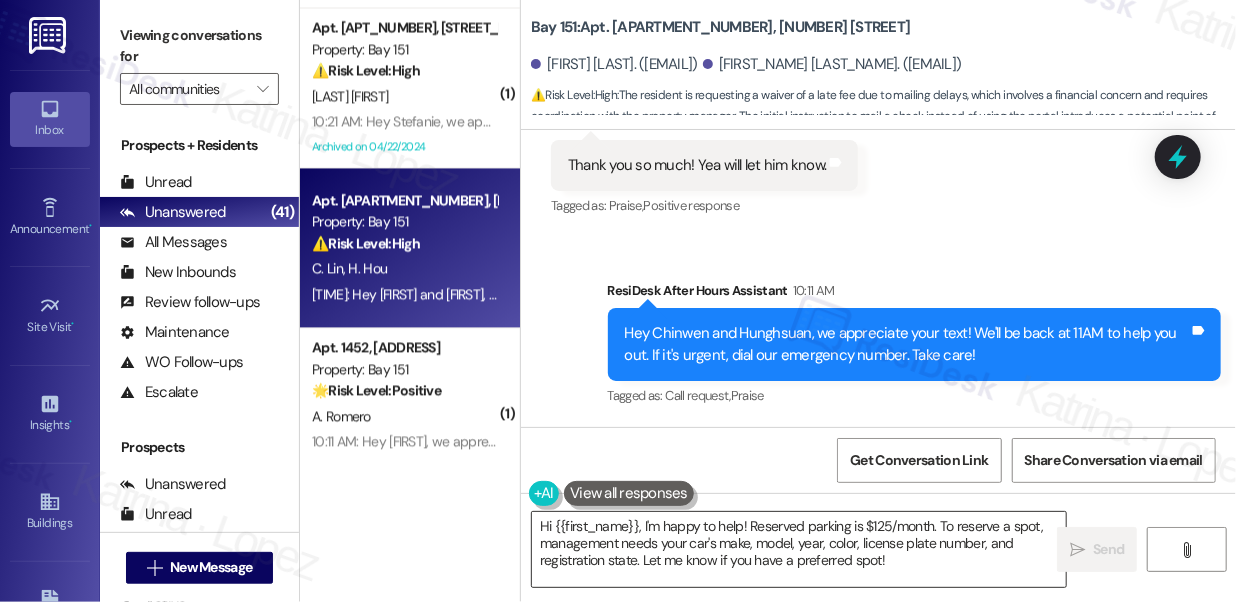 click on "Hi {{first_name}}, I'm happy to help! Reserved parking is $125/month. To reserve a spot, management needs your car's make, model, year, color, license plate number, and registration state. Let me know if you have a preferred spot!" at bounding box center [799, 549] 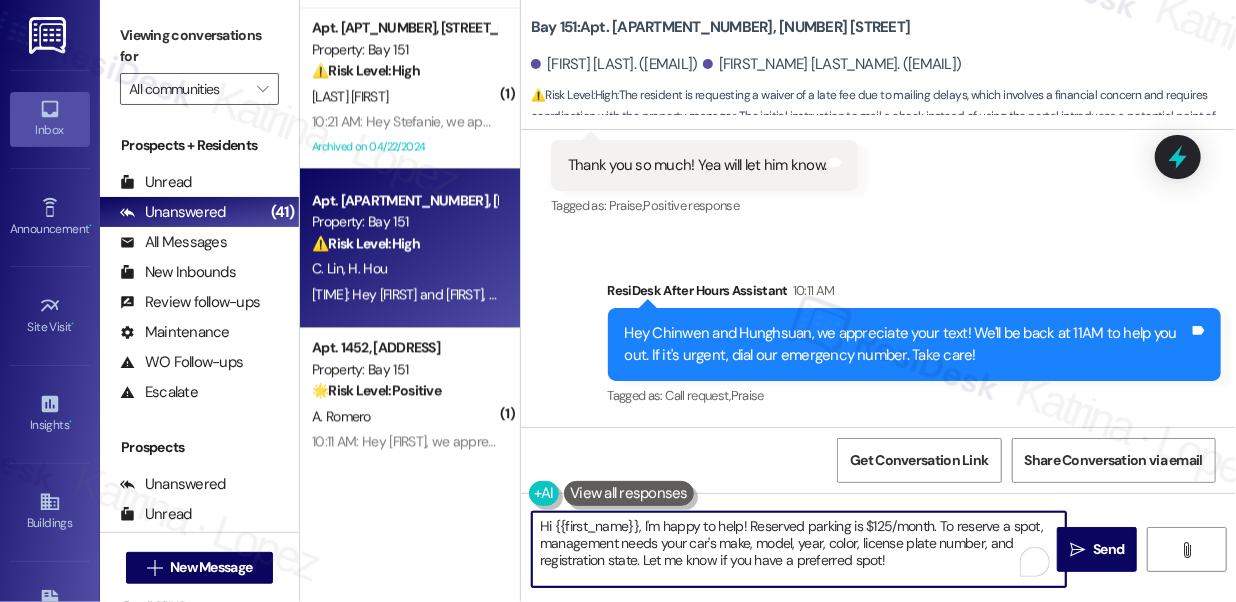 click on "Hi {{first_name}}, I'm happy to help! Reserved parking is $125/month. To reserve a spot, management needs your car's make, model, year, color, license plate number, and registration state. Let me know if you have a preferred spot!" at bounding box center [799, 549] 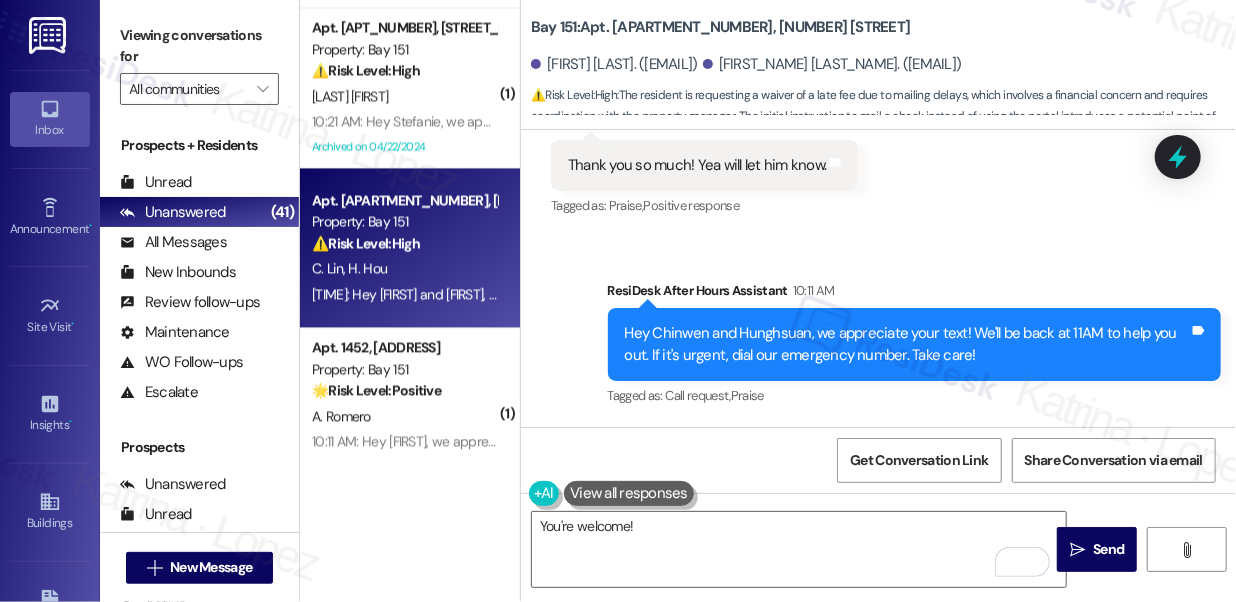 click on "Viewing conversations for" at bounding box center (199, 46) 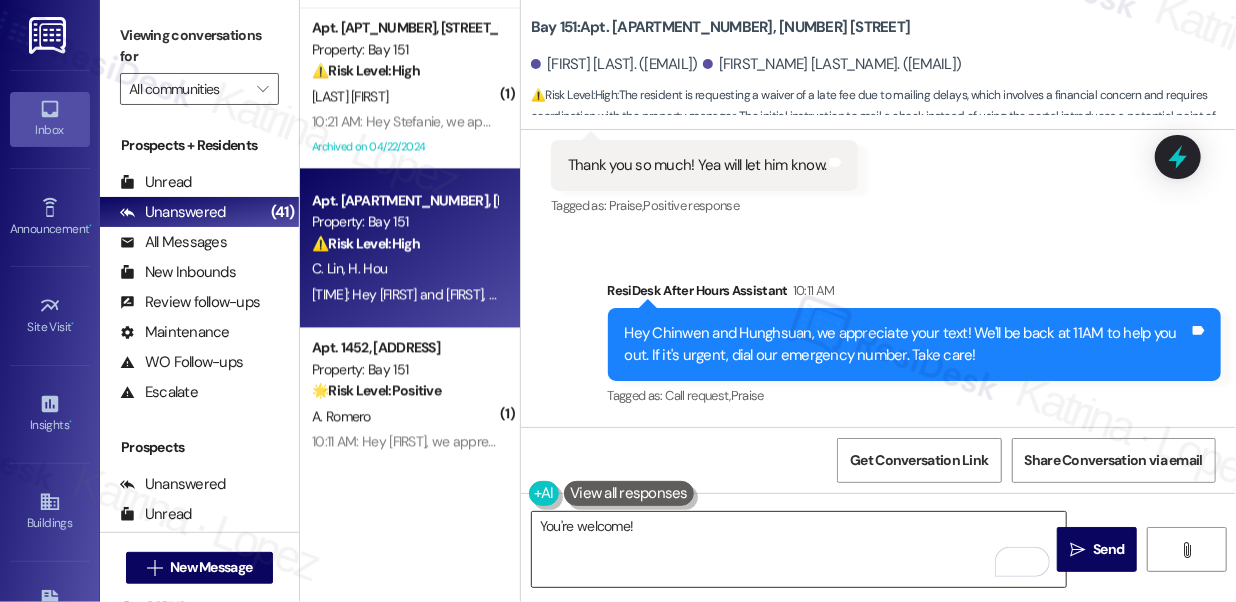 click on "You're welcome!" at bounding box center (799, 549) 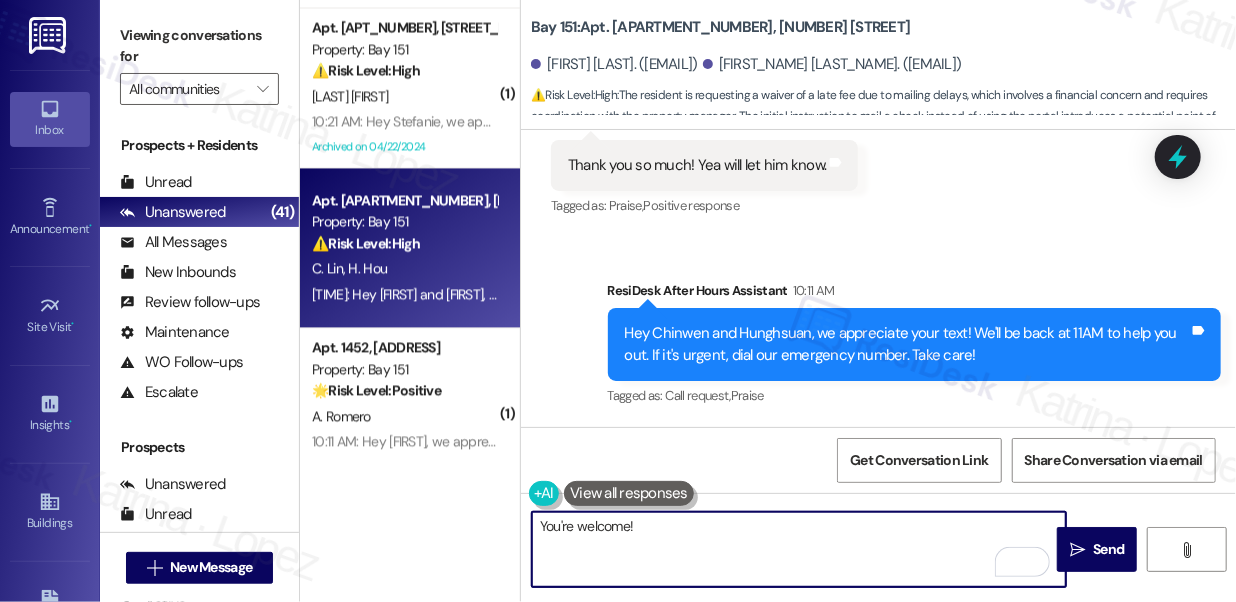paste on "Hi {{first_name}}, thanks for the update! If you have any questions or concerns, feel free to reach out. Have a great day!" 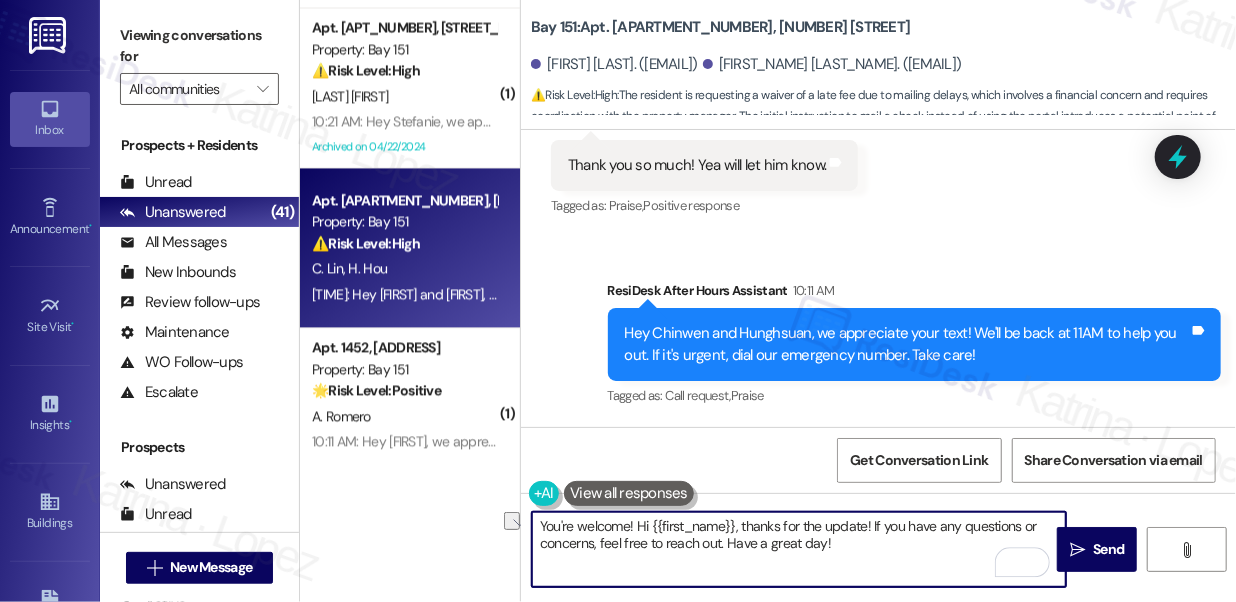 drag, startPoint x: 866, startPoint y: 523, endPoint x: 637, endPoint y: 515, distance: 229.1397 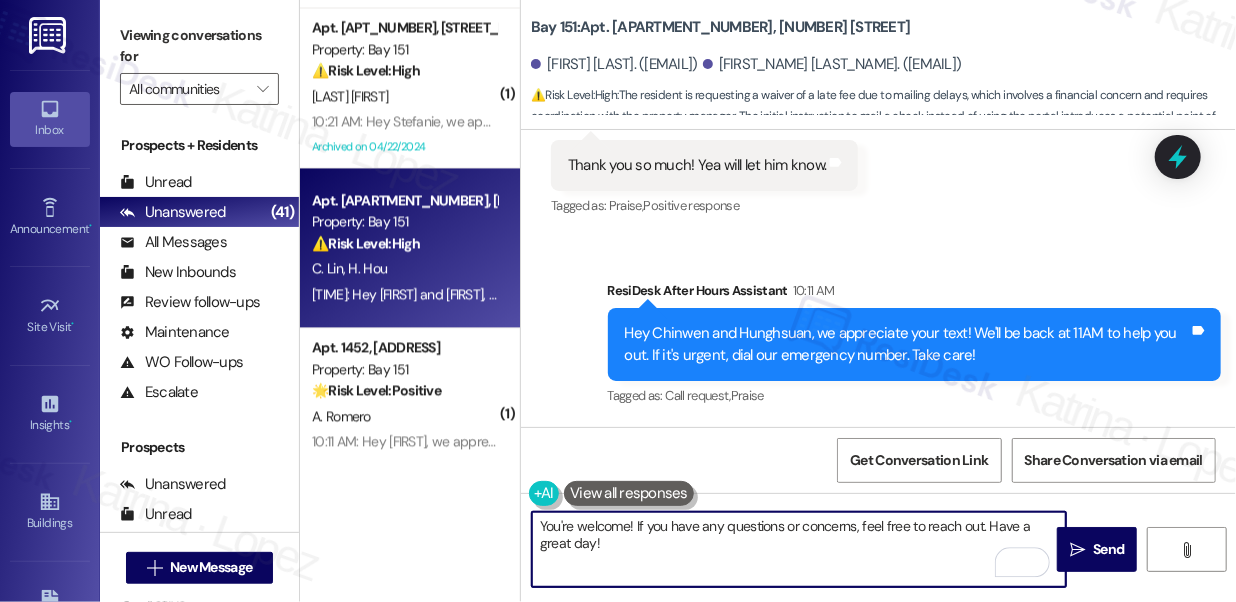 click on "You're welcome! If you have any questions or concerns, feel free to reach out. Have a great day!" at bounding box center [799, 549] 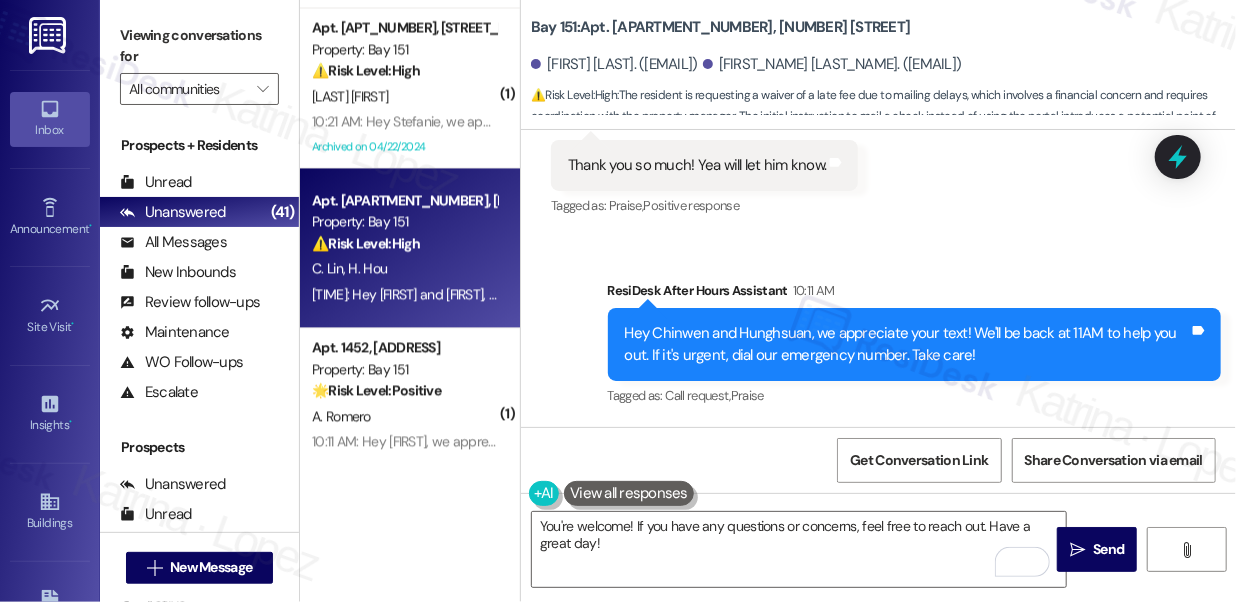 drag, startPoint x: 1079, startPoint y: 543, endPoint x: 771, endPoint y: 465, distance: 317.72314 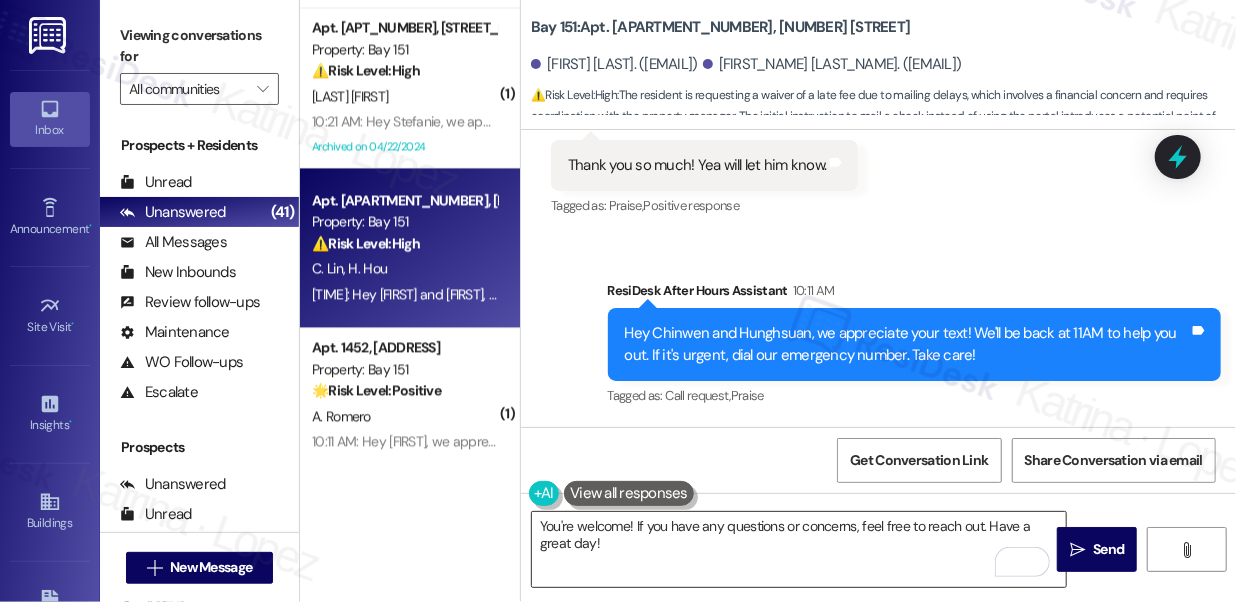 click on "You're welcome! If you have any questions or concerns, feel free to reach out. Have a great day!" at bounding box center [799, 549] 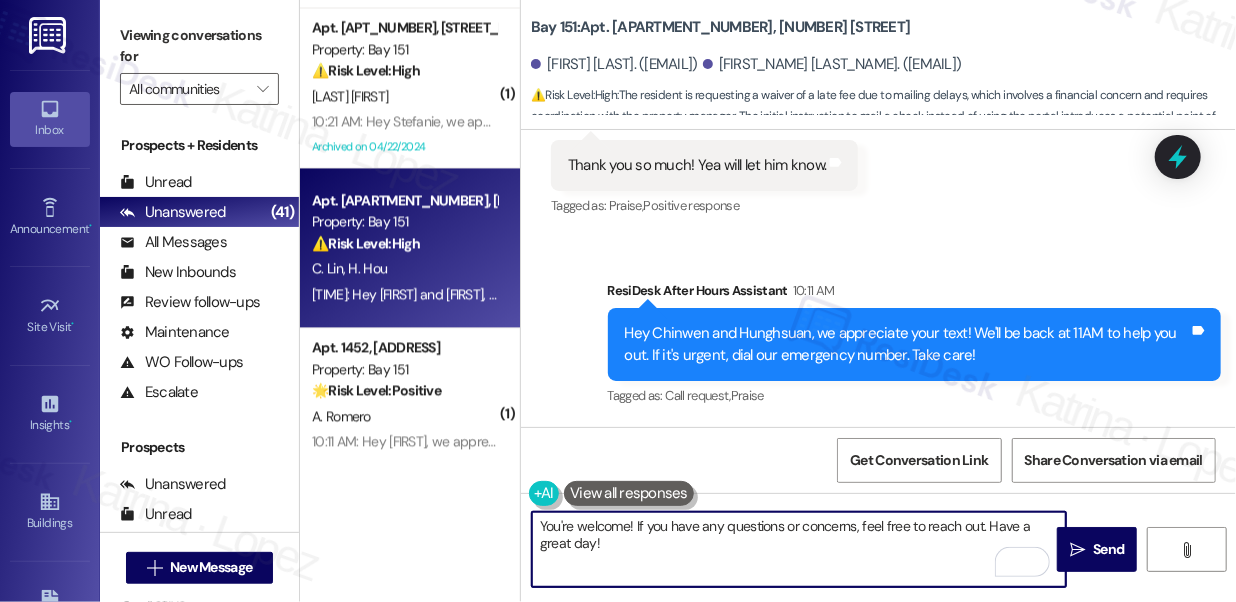 click on "You're welcome! If you have any questions or concerns, feel free to reach out. Have a great day!" at bounding box center (799, 549) 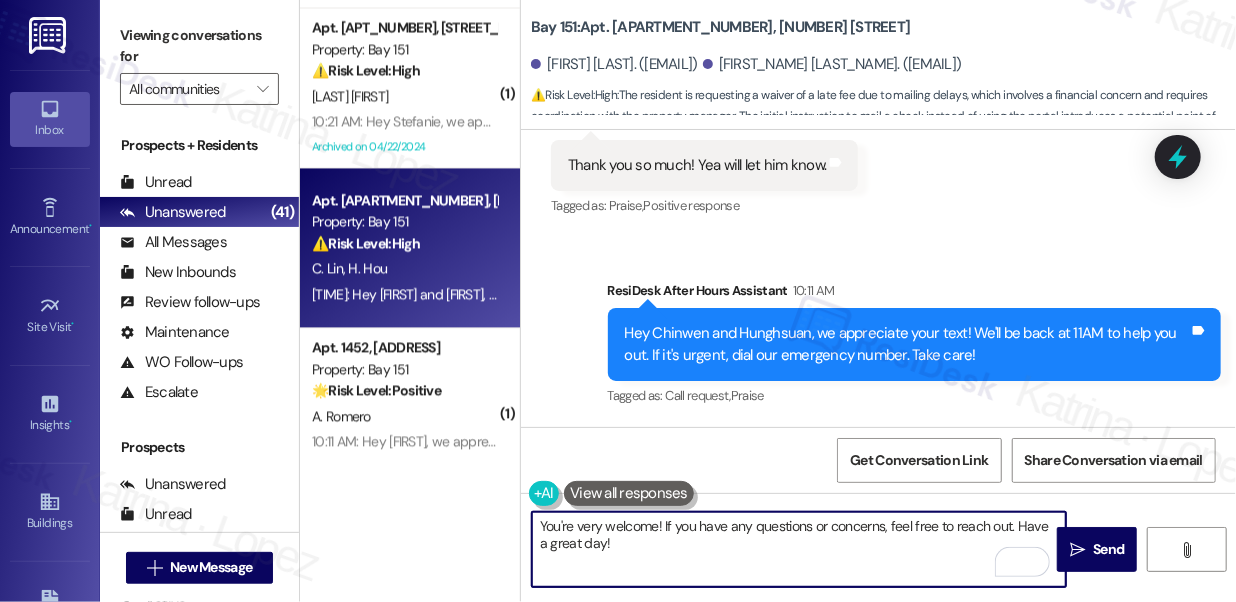 click on "You're very welcome! If you have any questions or concerns, feel free to reach out. Have a great day!" at bounding box center (799, 549) 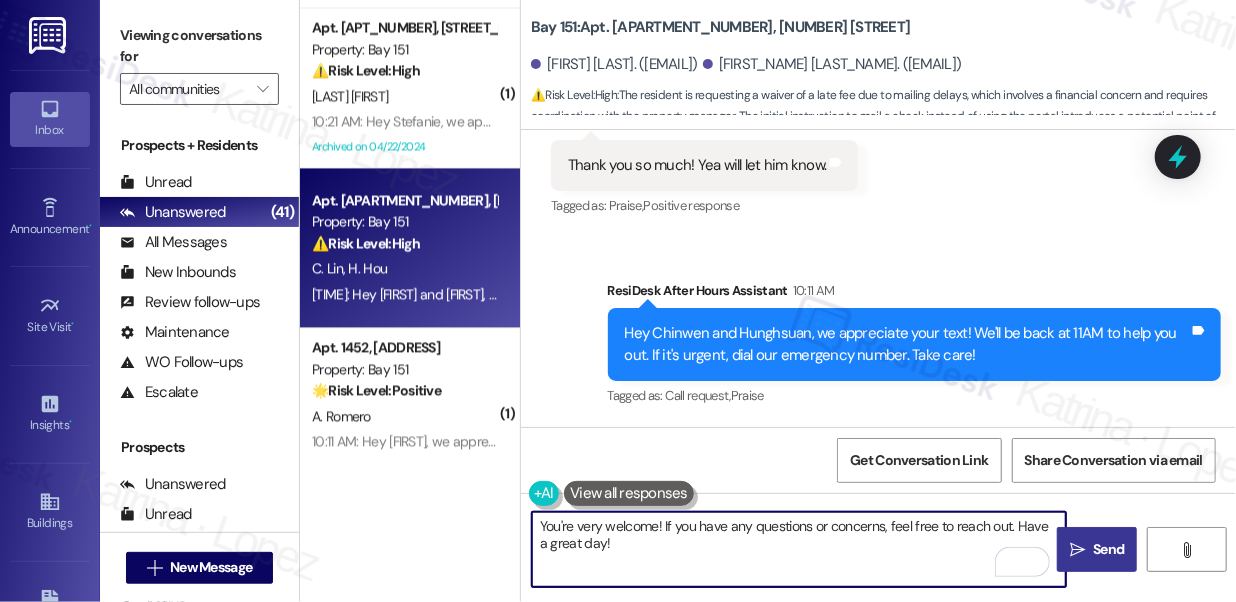 type on "You're very welcome! If you have any questions or concerns, feel free to reach out. Have a great day!" 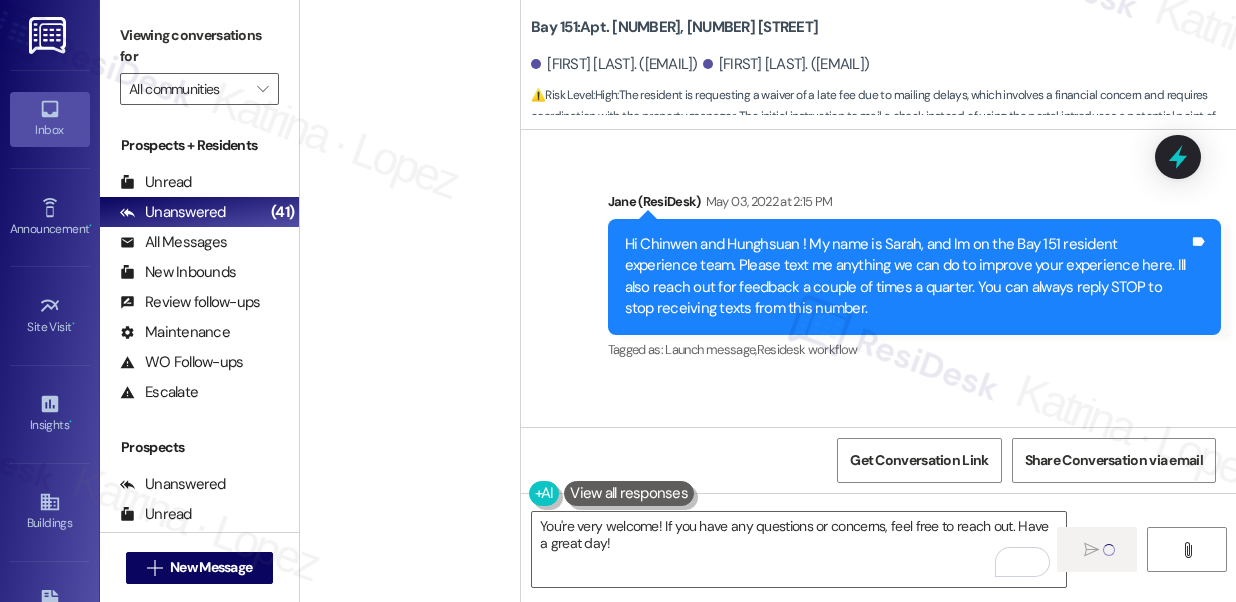 scroll, scrollTop: 0, scrollLeft: 0, axis: both 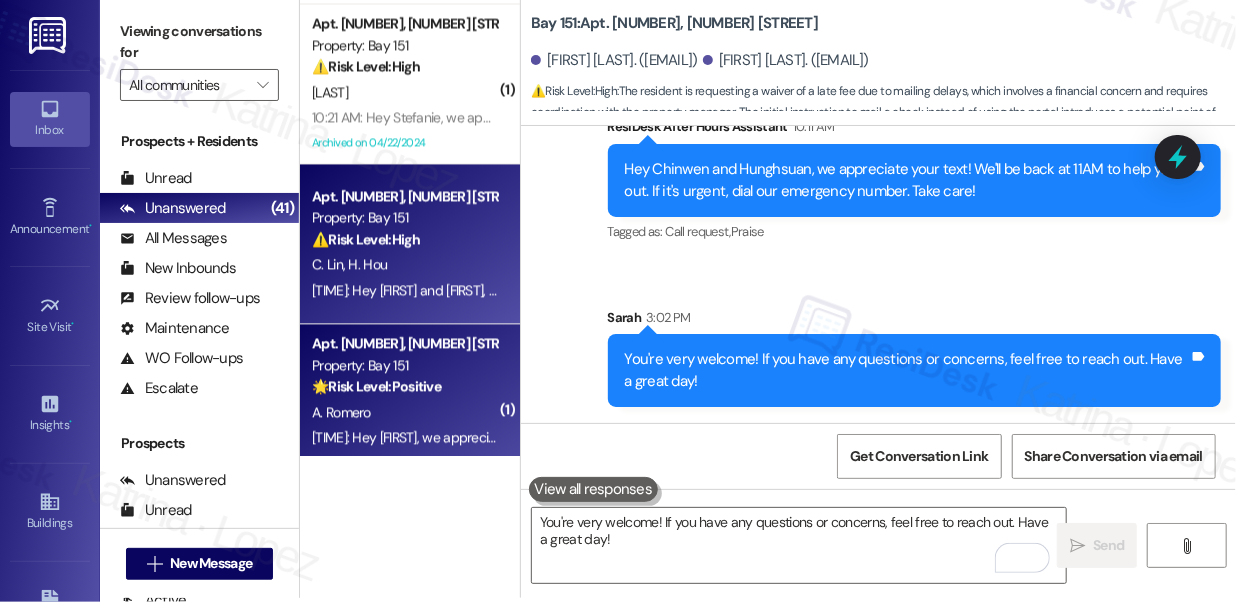 click on "Property: Bay 151" at bounding box center [404, 365] 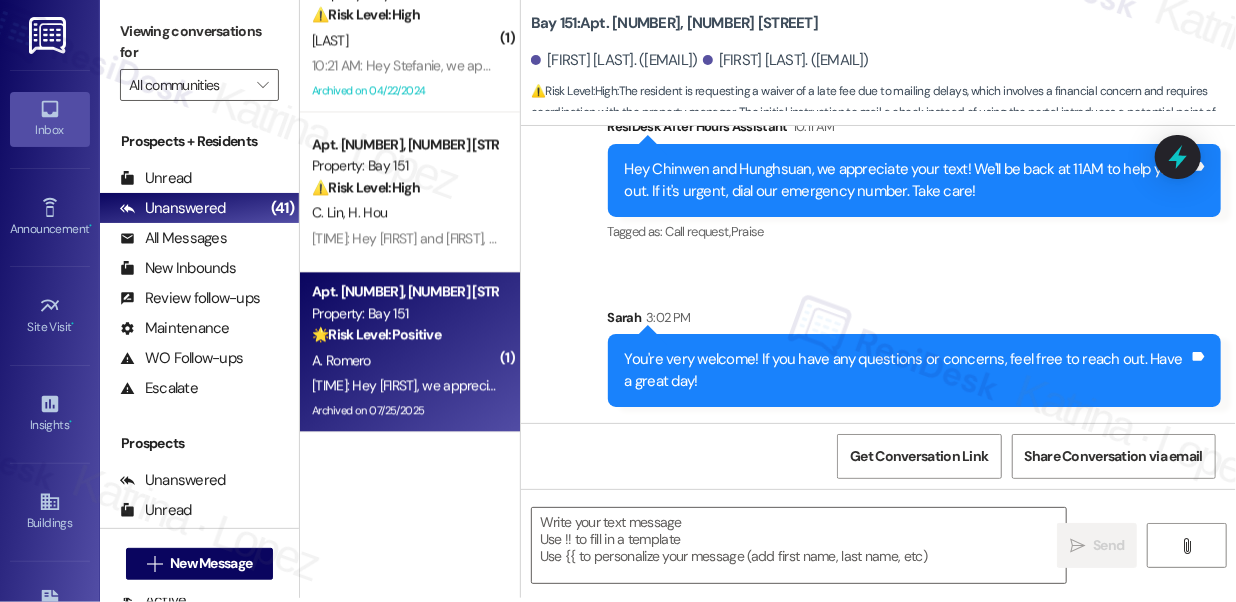 type on "Fetching suggested responses. Please feel free to read through the conversation in the meantime." 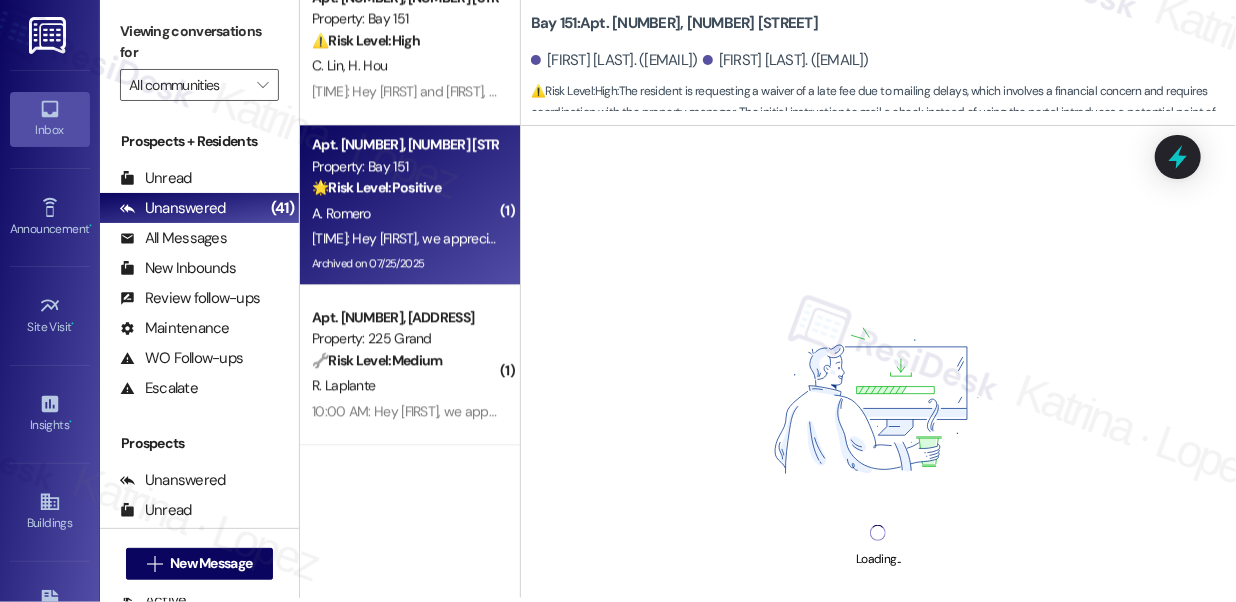 scroll, scrollTop: 5545, scrollLeft: 0, axis: vertical 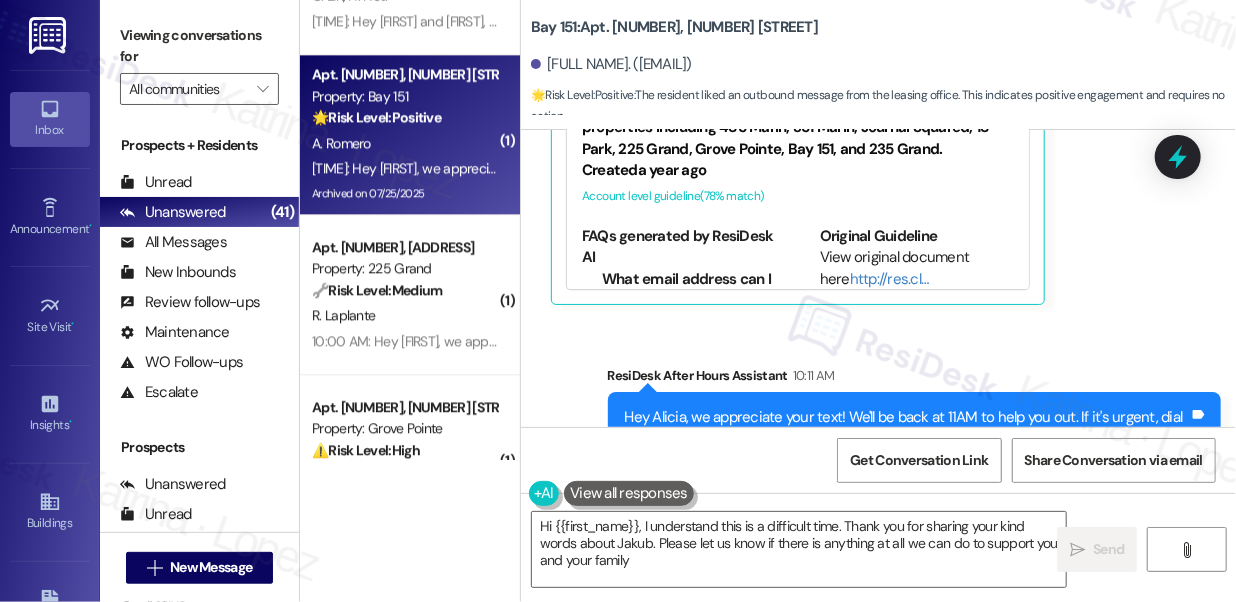 type on "Hi {{first_name}}, I understand this is a difficult time. Thank you for sharing your kind words about Jakub. Please let us know if there is anything at all we can do to support you and your family." 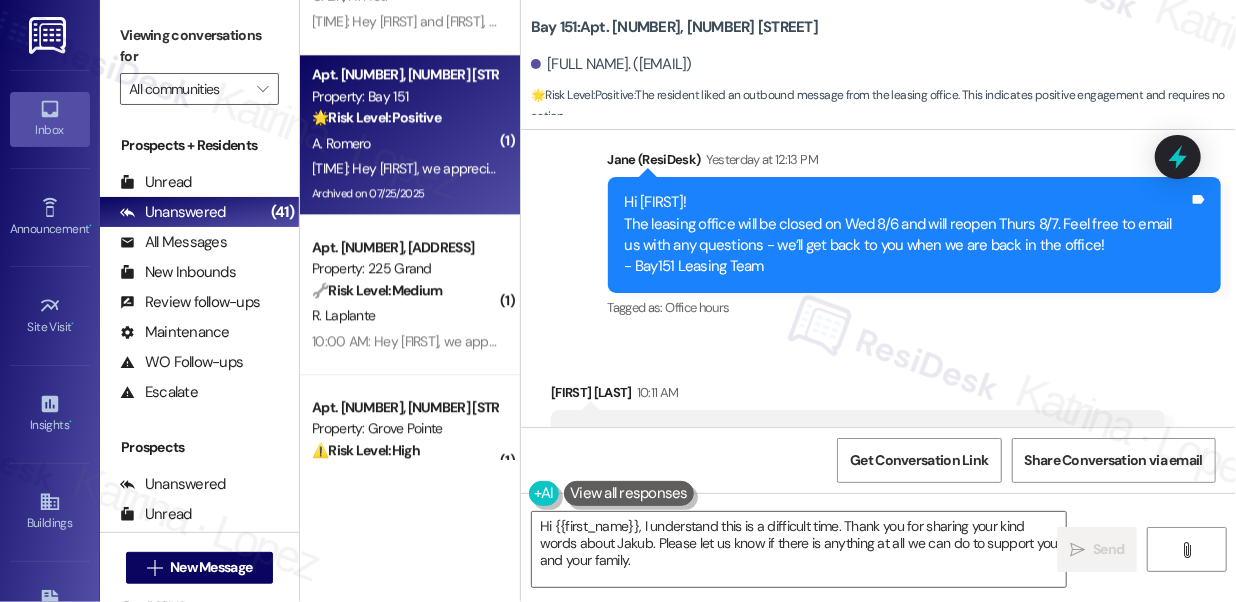 scroll, scrollTop: 49709, scrollLeft: 0, axis: vertical 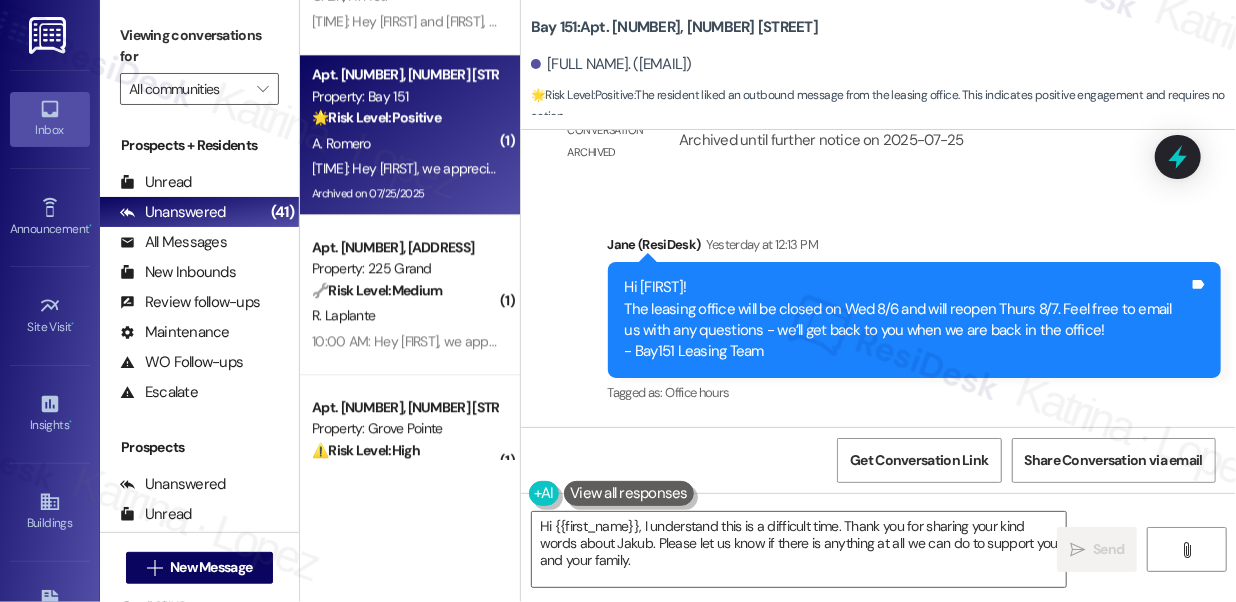 click on "Hi [FIRST]!
The leasing office will be closed on Wed [MONTH] [DAY] and will reopen Thurs [MONTH] [DAY]. Feel free to email us with any questions - we’ll get back to you when we are back in the office!
- Bay151 Leasing Team" at bounding box center [907, 320] 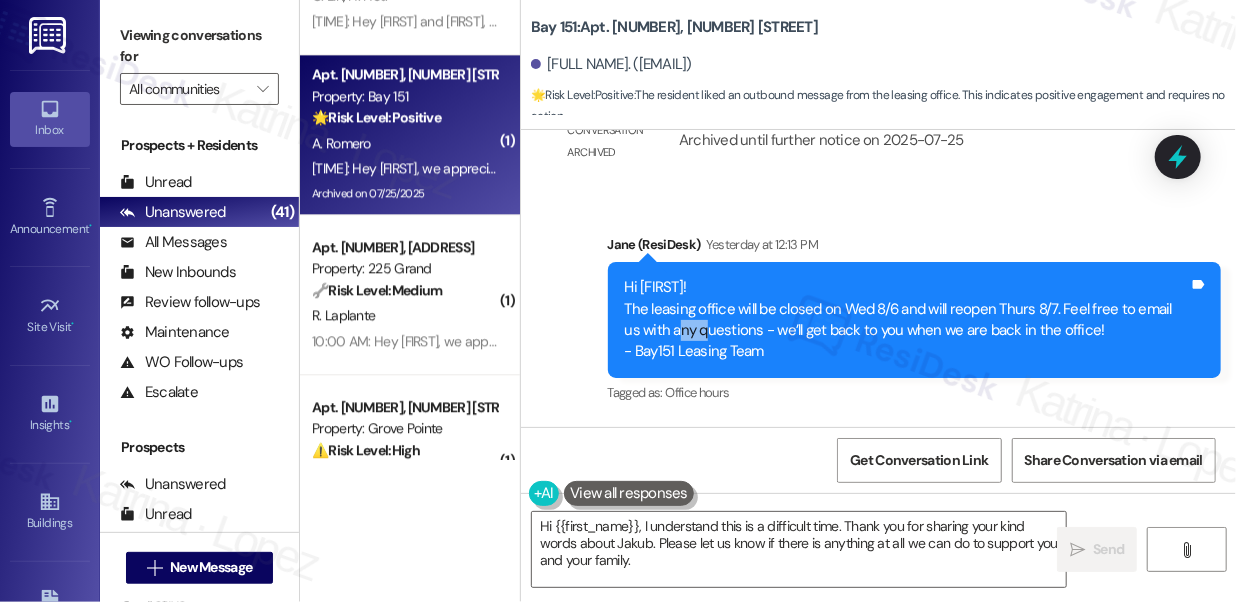 click on "Hi [FIRST]!
The leasing office will be closed on Wed [MONTH] [DAY] and will reopen Thurs [MONTH] [DAY]. Feel free to email us with any questions - we’ll get back to you when we are back in the office!
- Bay151 Leasing Team" at bounding box center (907, 320) 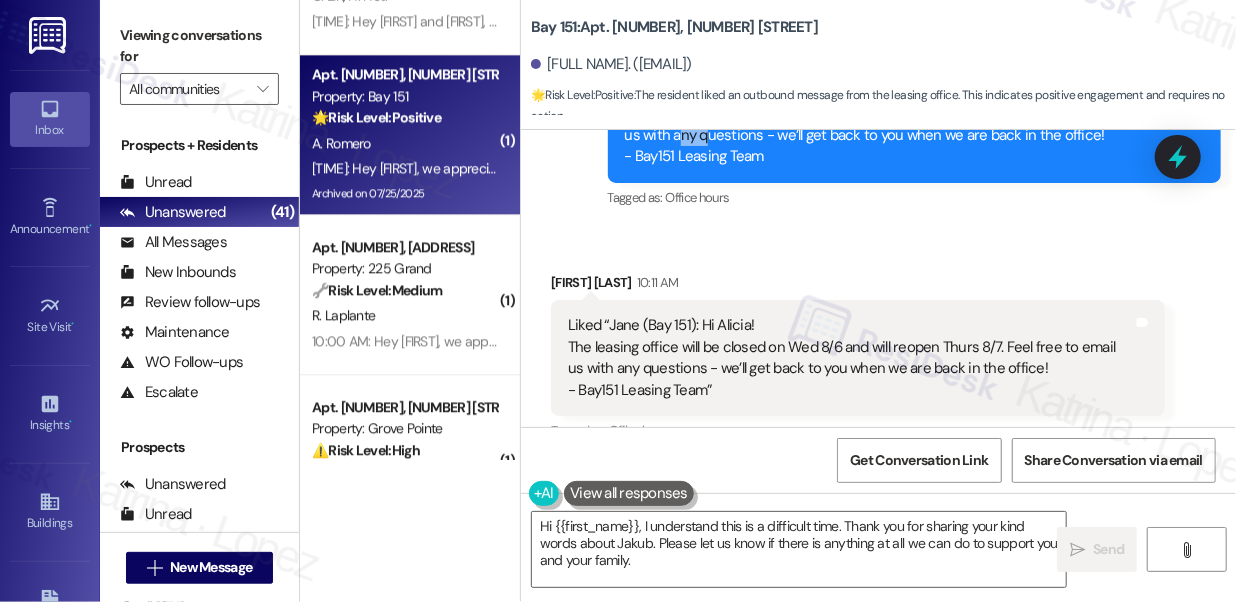 scroll, scrollTop: 50072, scrollLeft: 0, axis: vertical 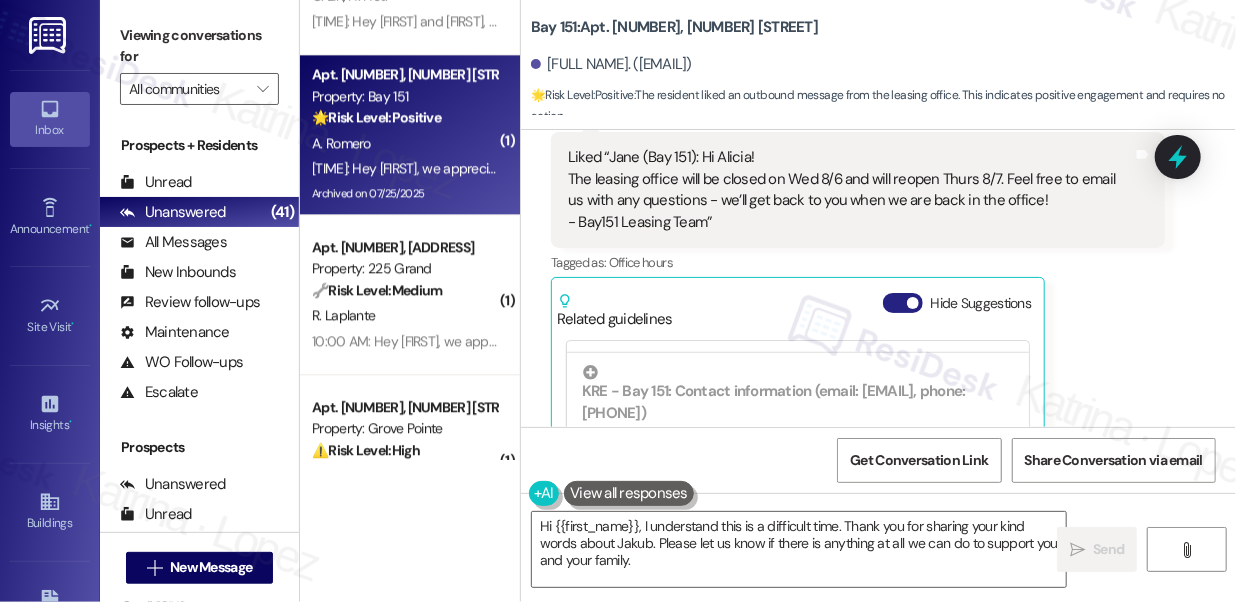 click on "Hide Suggestions" at bounding box center (903, 303) 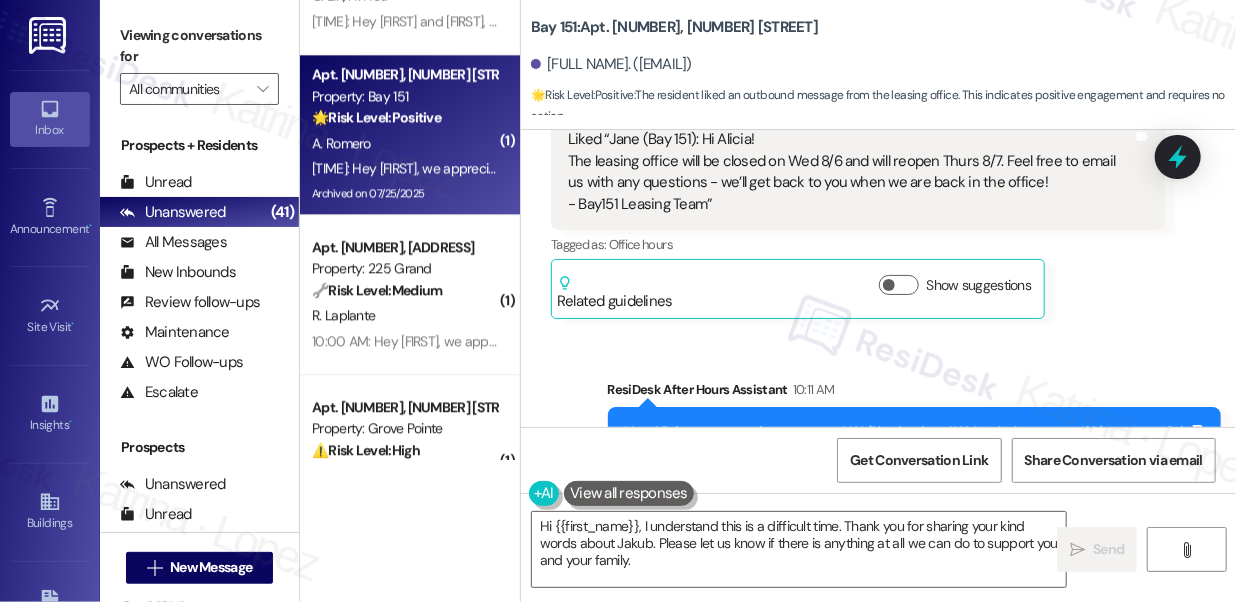 scroll, scrollTop: 50104, scrollLeft: 0, axis: vertical 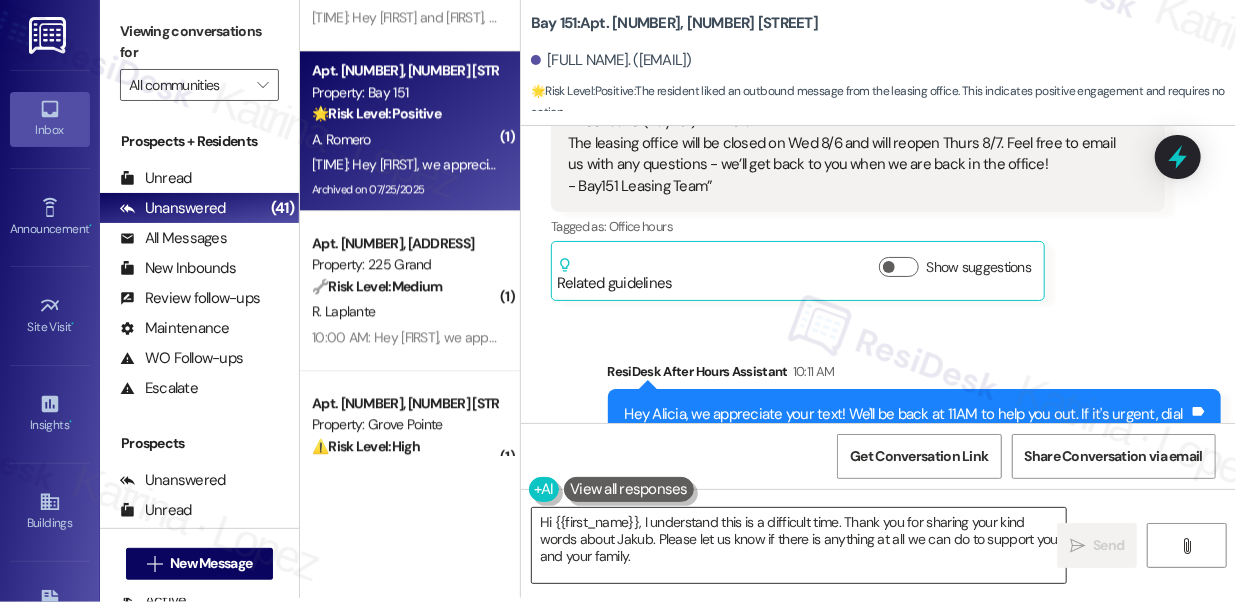 click on "Hi {{first_name}}, I understand this is a difficult time. Thank you for sharing your kind words about Jakub. Please let us know if there is anything at all we can do to support you and your family." at bounding box center (799, 545) 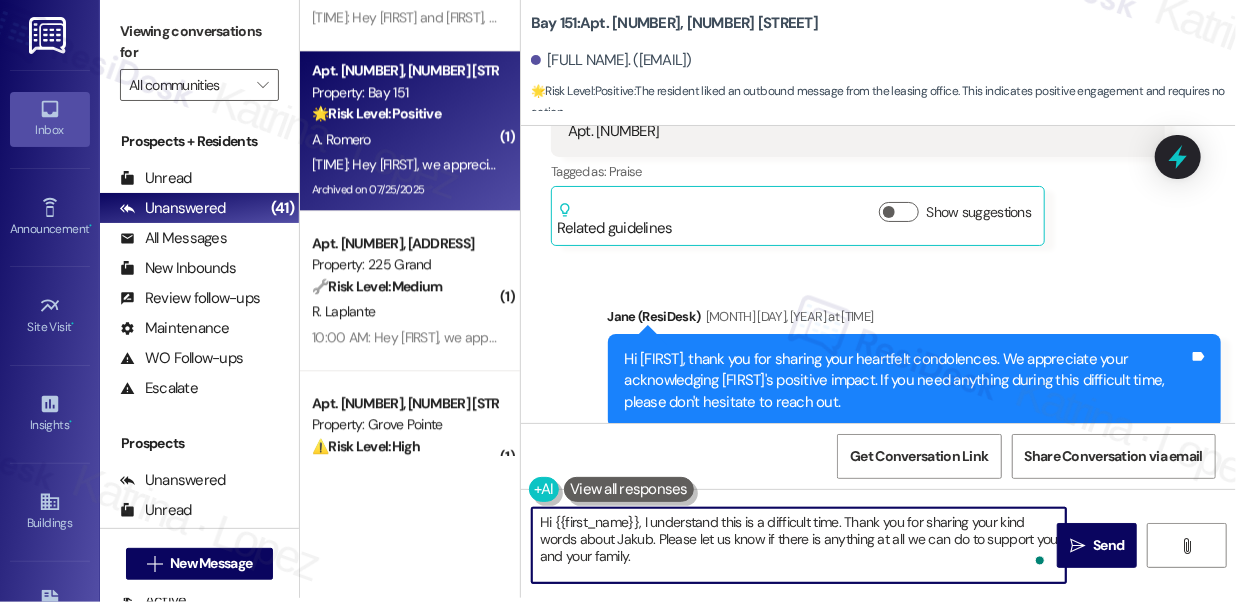 scroll, scrollTop: 48922, scrollLeft: 0, axis: vertical 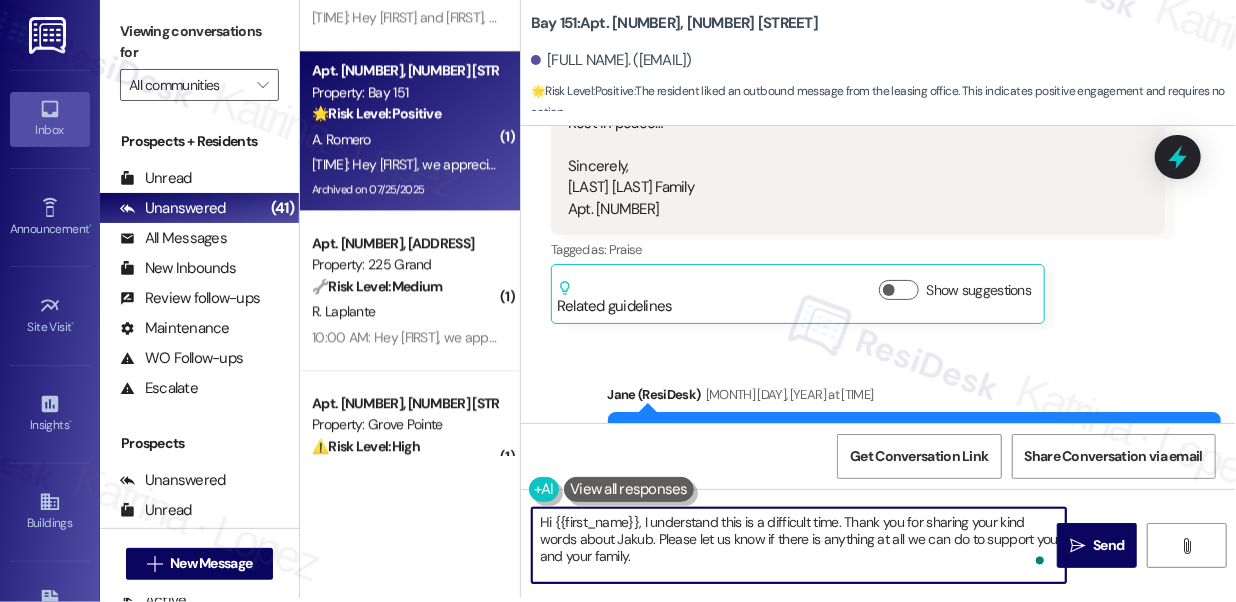 click on "Hi [FIRST], thank you for sharing your heartfelt condolences. We appreciate your acknowledging [FIRST]'s positive impact. If you need anything during this difficult time, please don't hesitate to reach out." at bounding box center [907, 459] 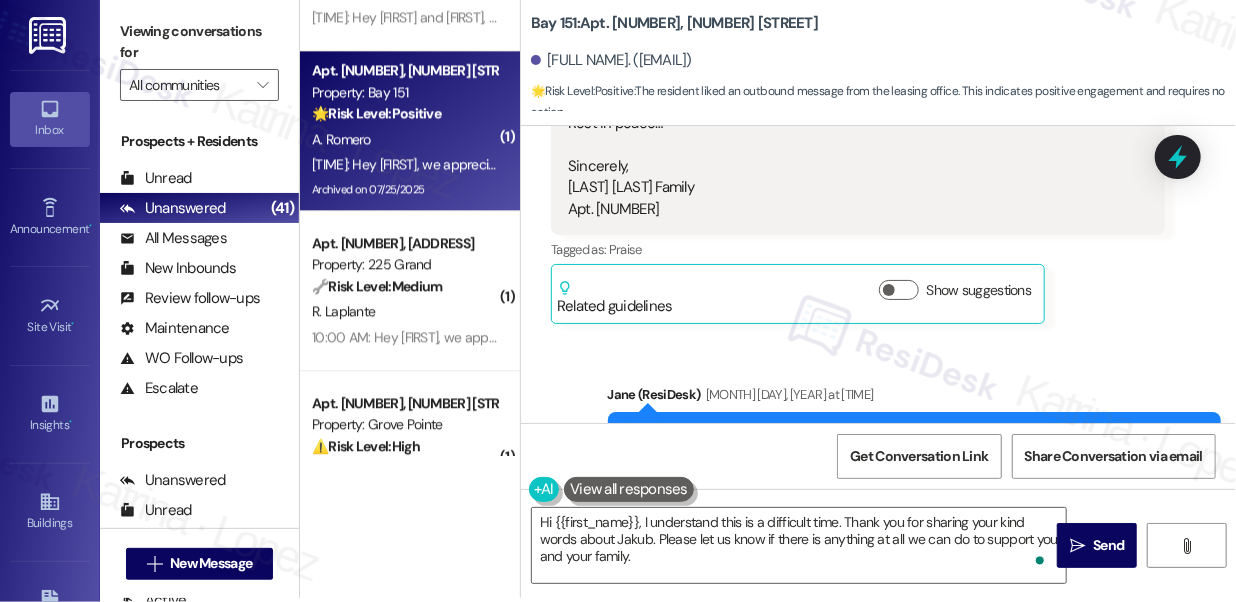 click on "Hi [FIRST], thank you for sharing your heartfelt condolences. We appreciate your acknowledging [FIRST]'s positive impact. If you need anything during this difficult time, please don't hesitate to reach out." at bounding box center (907, 459) 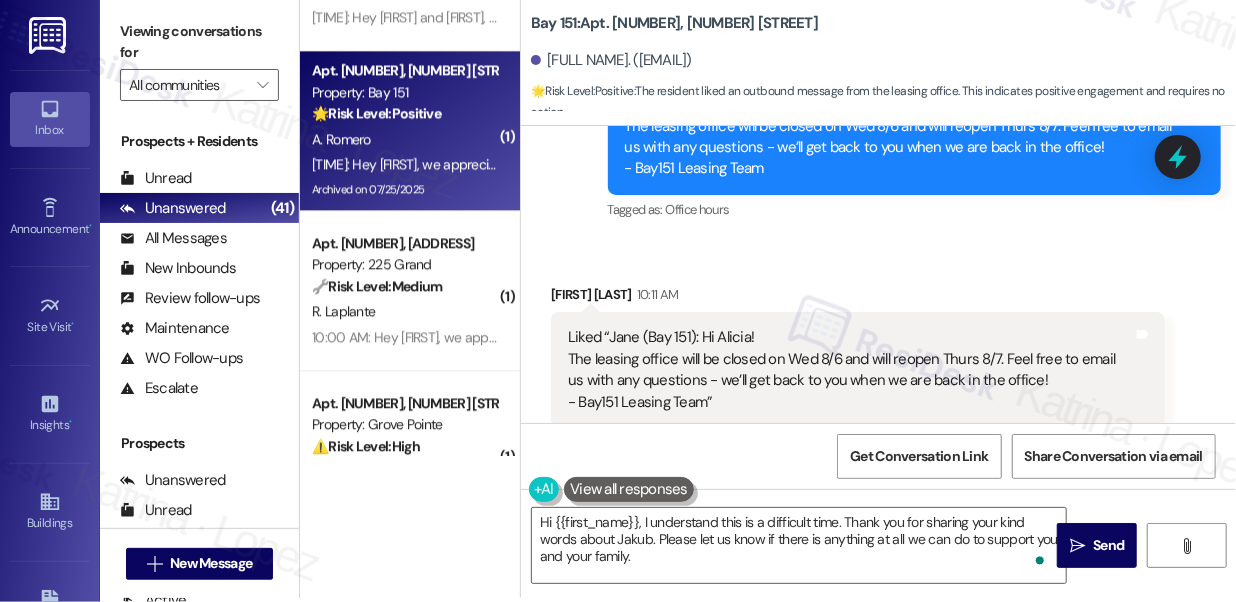 scroll, scrollTop: 50104, scrollLeft: 0, axis: vertical 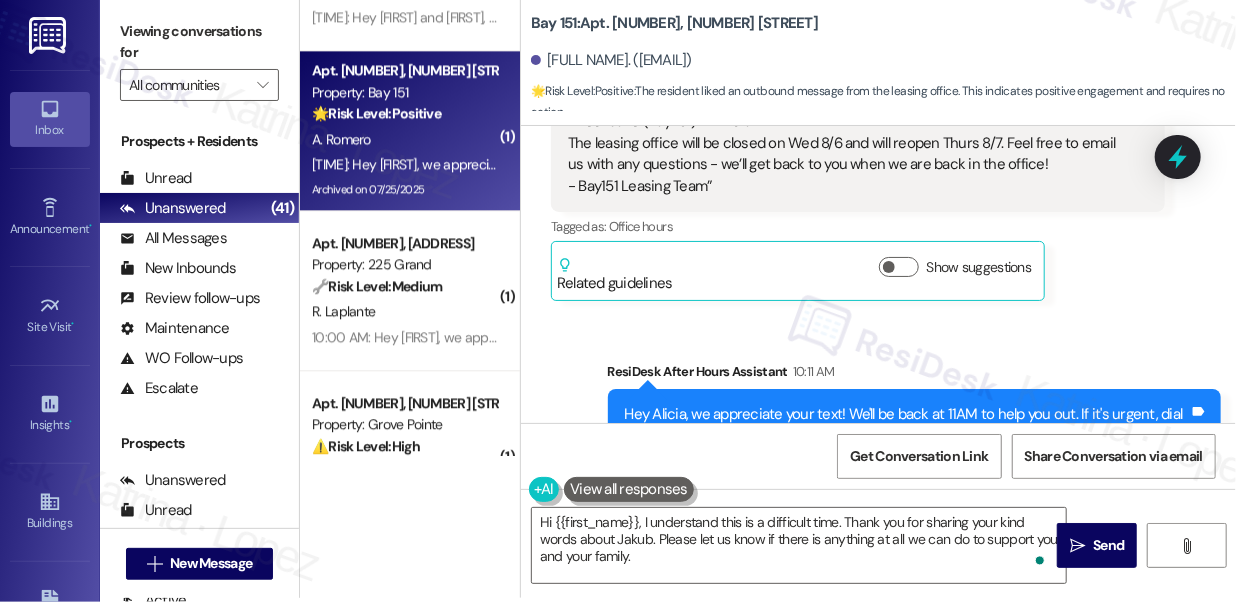 click on "Hey Alicia, we appreciate your text! We'll be back at 11AM to help you out. If it's urgent, dial our emergency number. Take care!" at bounding box center [907, 425] 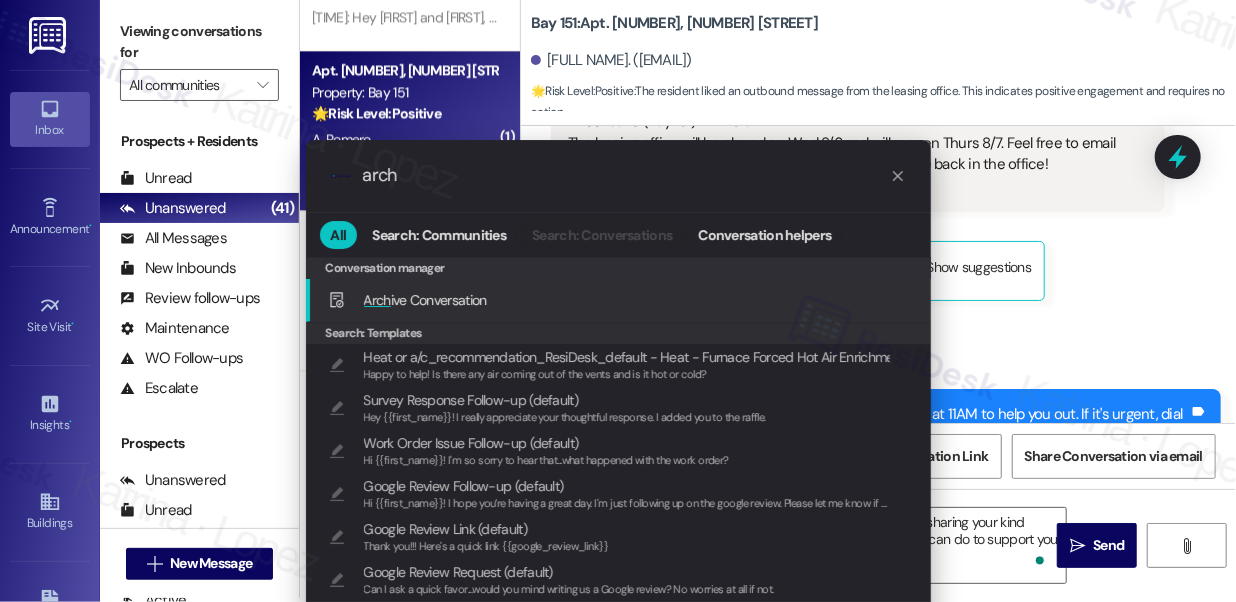 type on "arch" 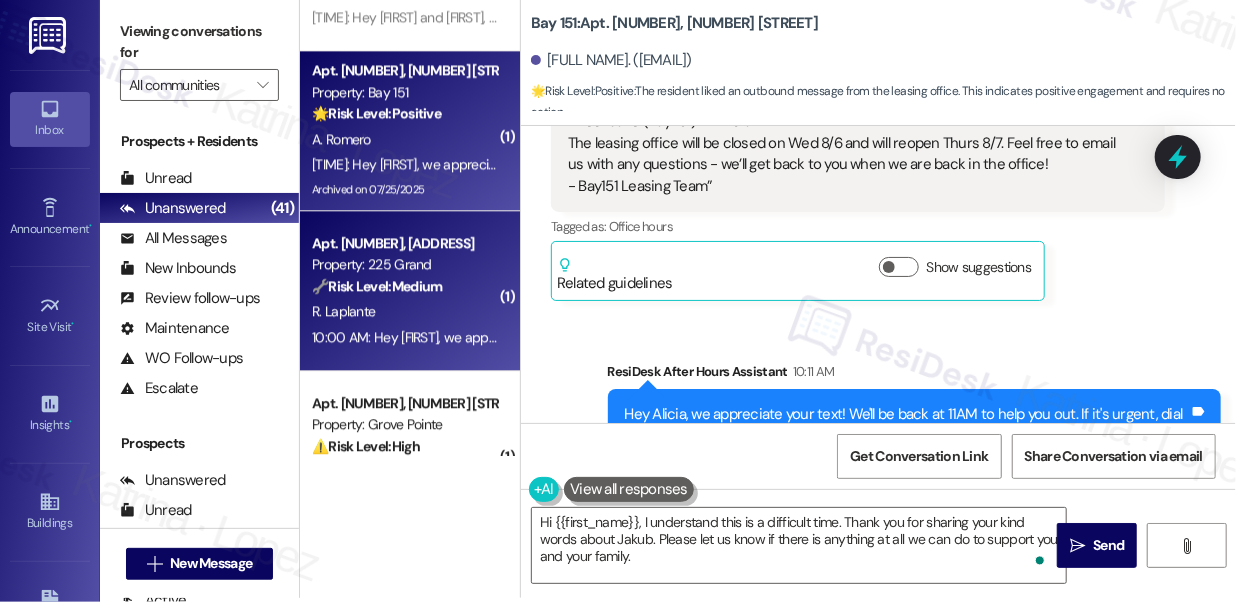 click on "R. Laplante" at bounding box center (404, 311) 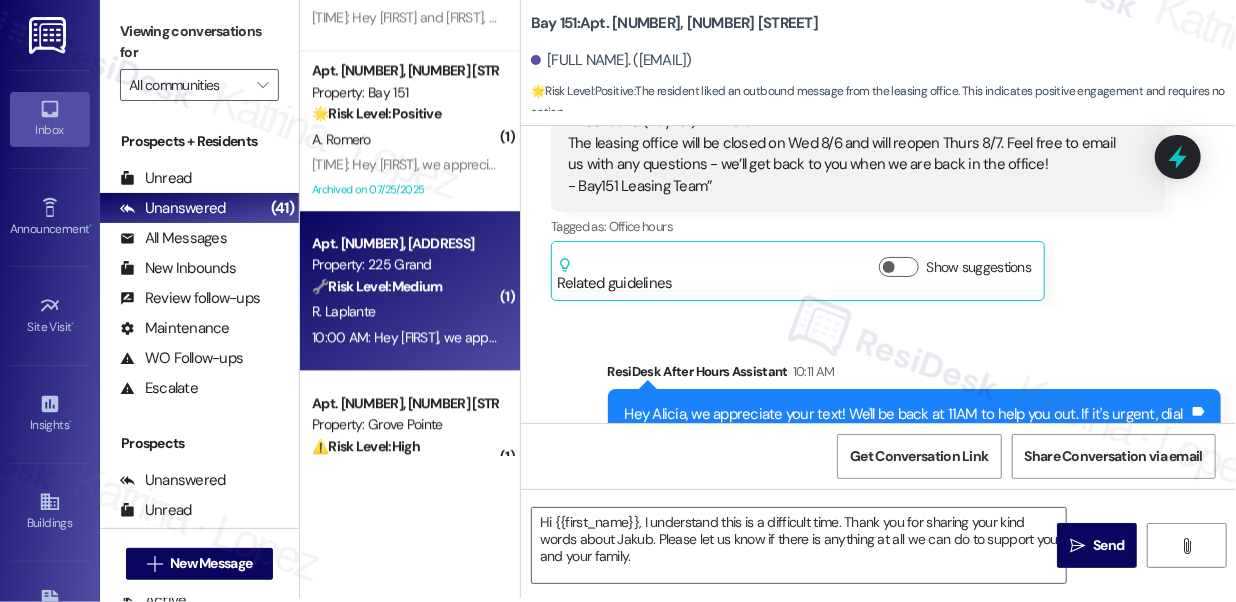 type on "Fetching suggested responses. Please feel free to read through the conversation in the meantime." 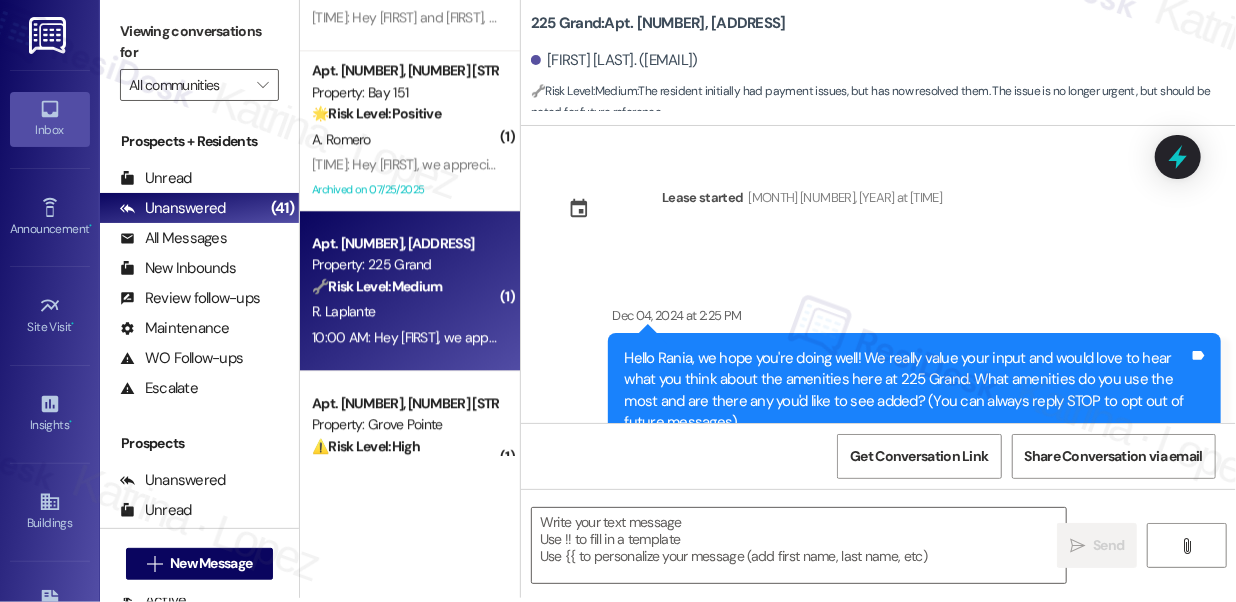 scroll, scrollTop: 0, scrollLeft: 0, axis: both 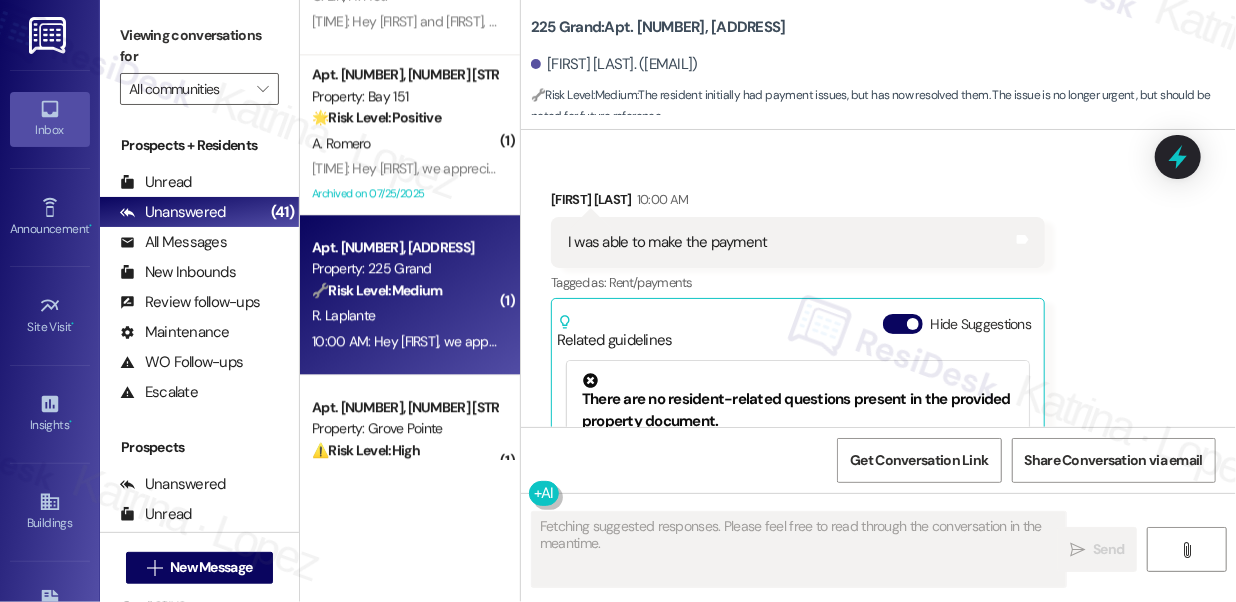 click on "I was able to make the payment" at bounding box center [668, 242] 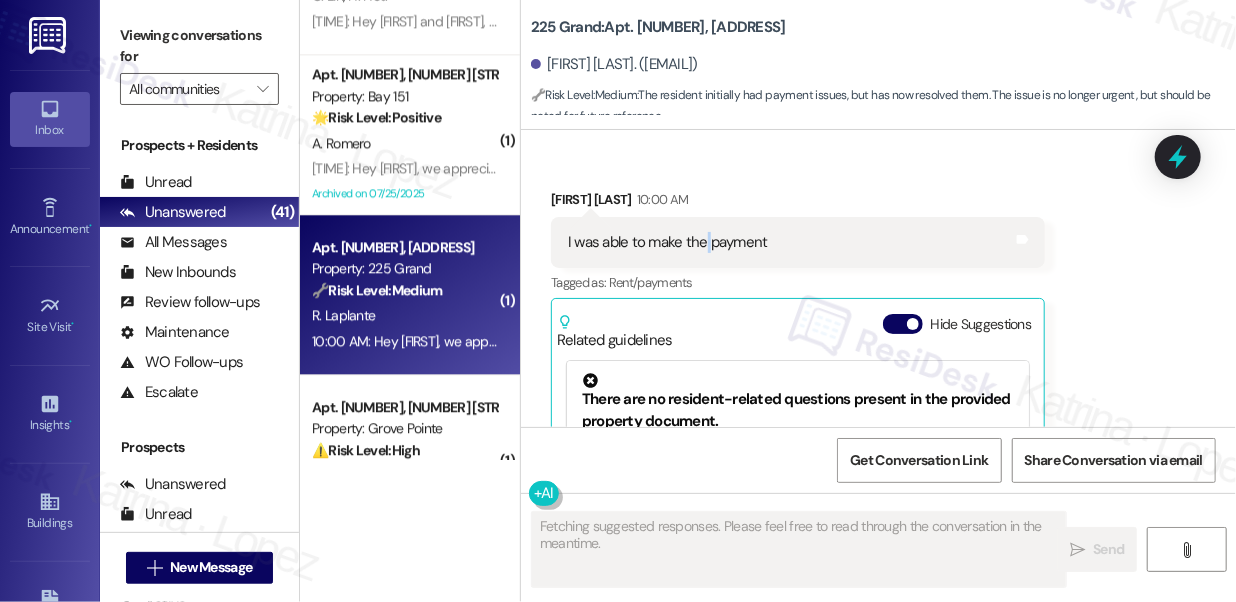 click on "I was able to make the payment" at bounding box center [668, 242] 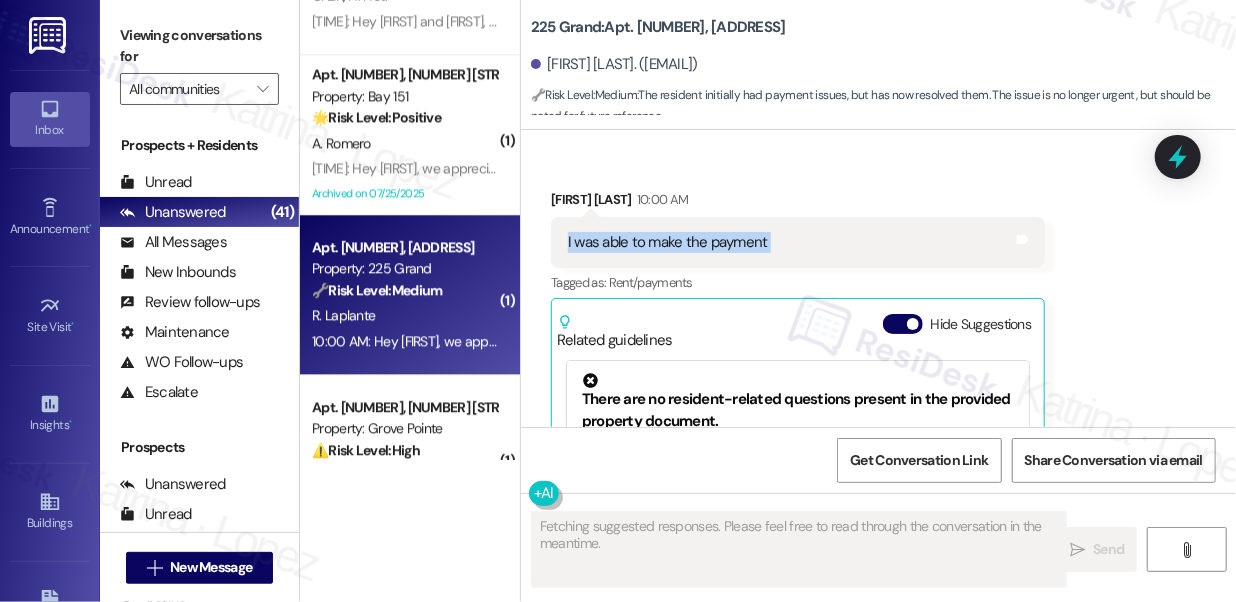 click on "I was able to make the payment" at bounding box center [668, 242] 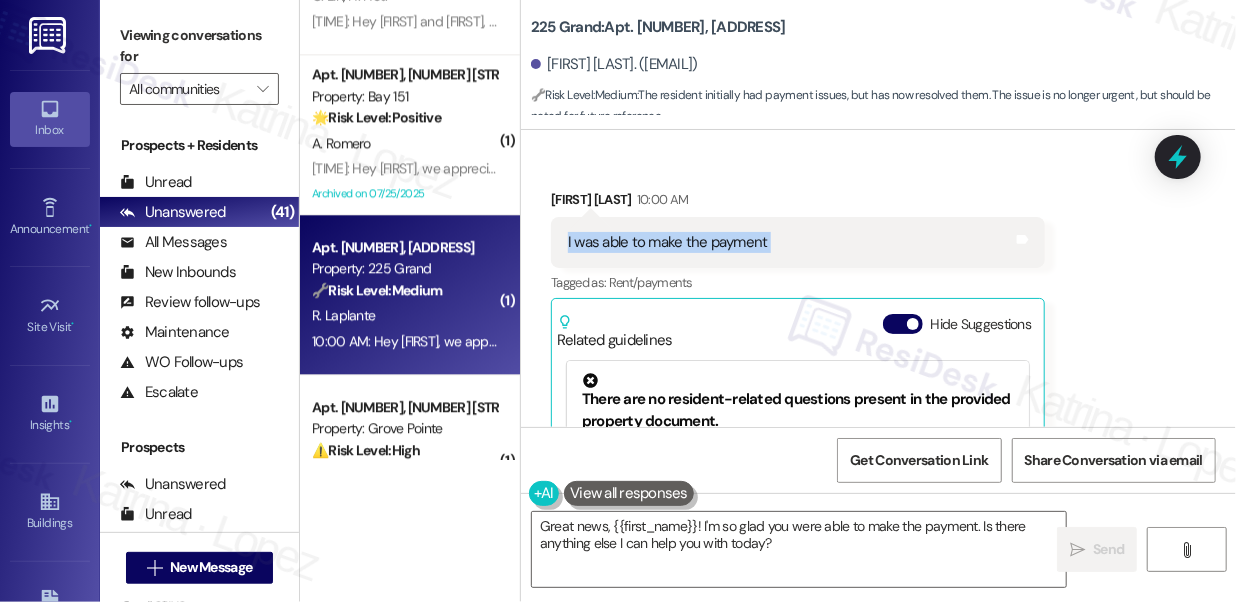 click on "Viewing conversations for" at bounding box center [199, 46] 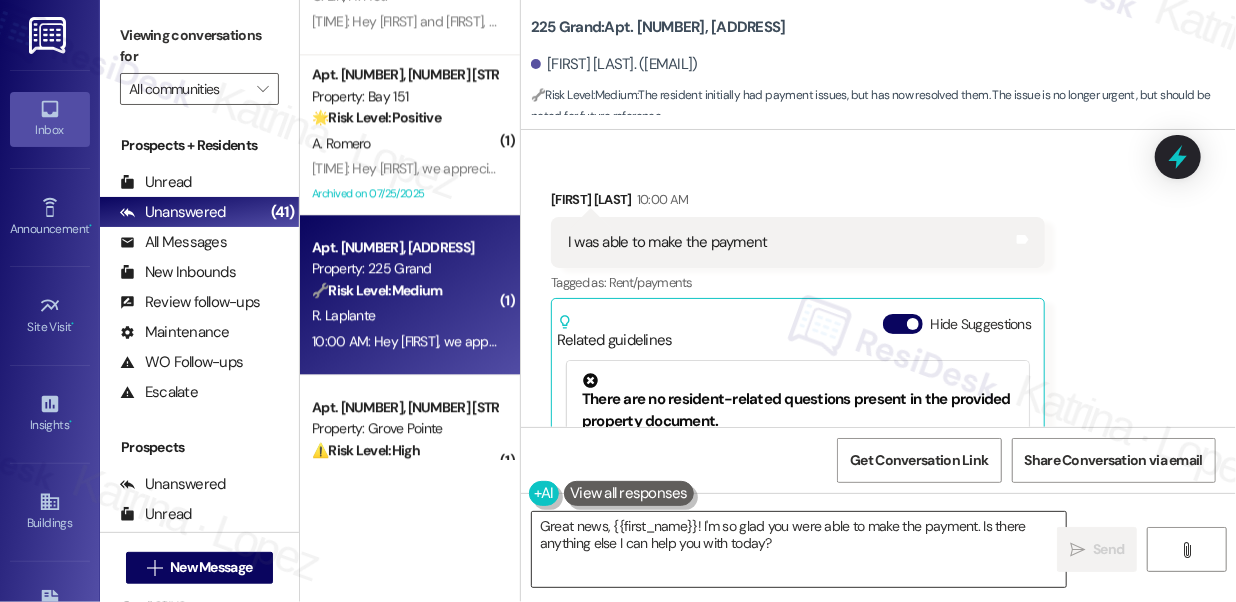 click on "Great news, {{first_name}}! I'm so glad you were able to make the payment. Is there anything else I can help you with today?" at bounding box center (799, 549) 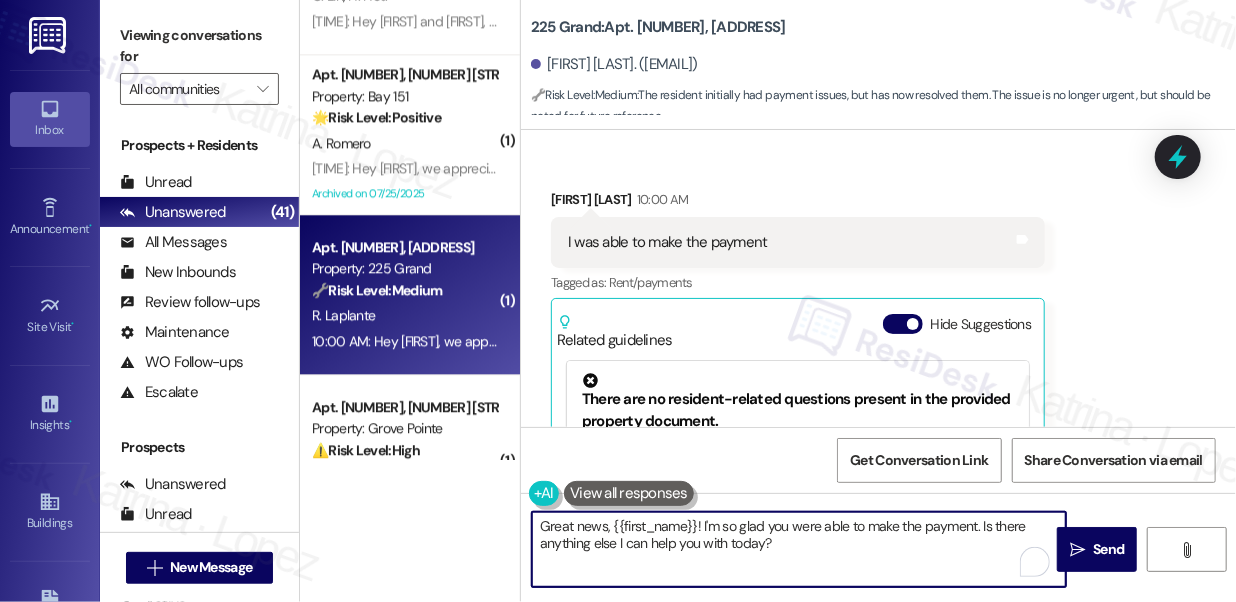 paste on "Hi {{first_name}}! Thanks for taking care of it. Did you receive a payment confirmation receipt yet, or has the payment already been reflected in your portal?" 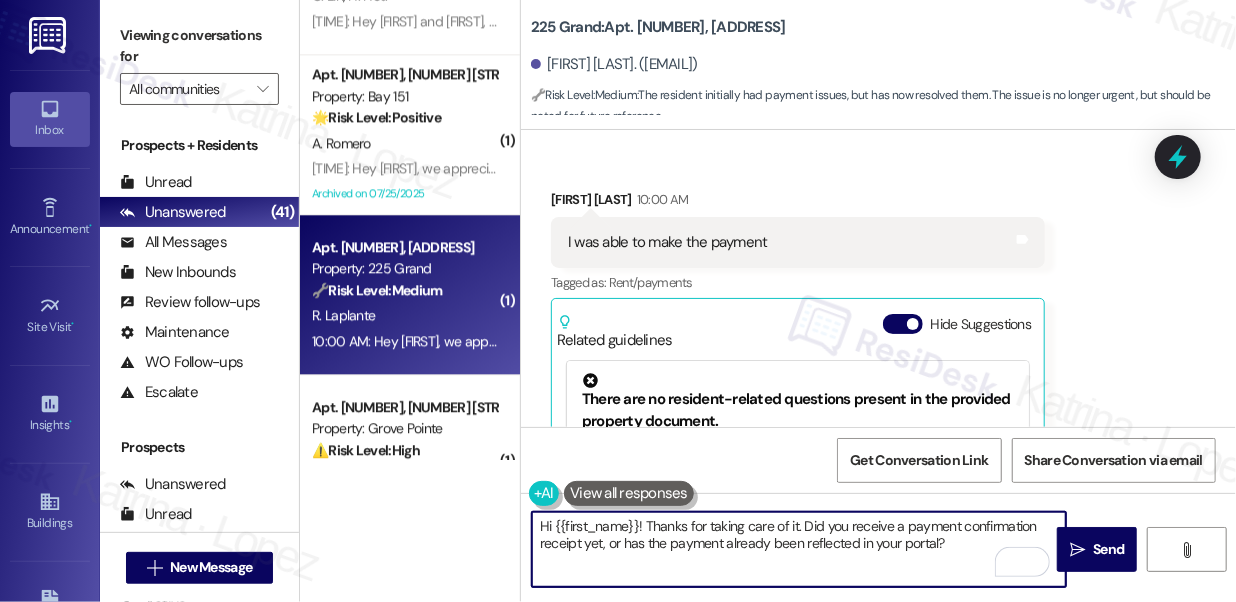 drag, startPoint x: 960, startPoint y: 540, endPoint x: 684, endPoint y: 540, distance: 276 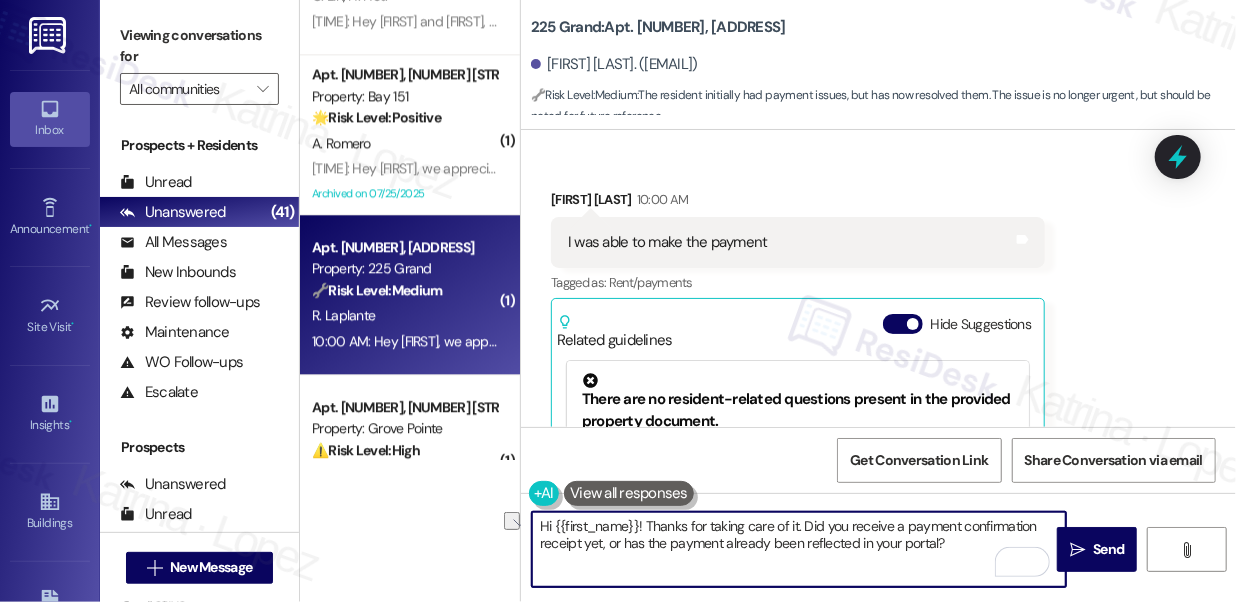 click on "Hi {{first_name}}! Thanks for taking care of it. Did you receive a payment confirmation receipt yet, or has the payment already been reflected in your portal?" at bounding box center (799, 549) 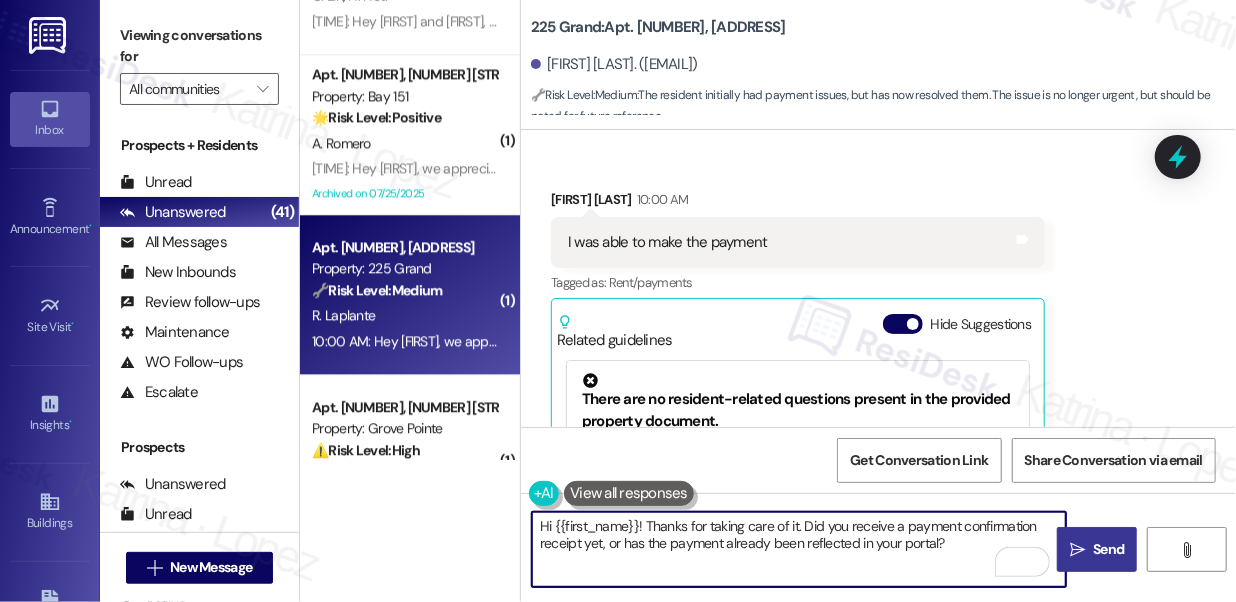 type on "Hi {{first_name}}! Thanks for taking care of it. Did you receive a payment confirmation receipt yet, or has the payment already been reflected in your portal?" 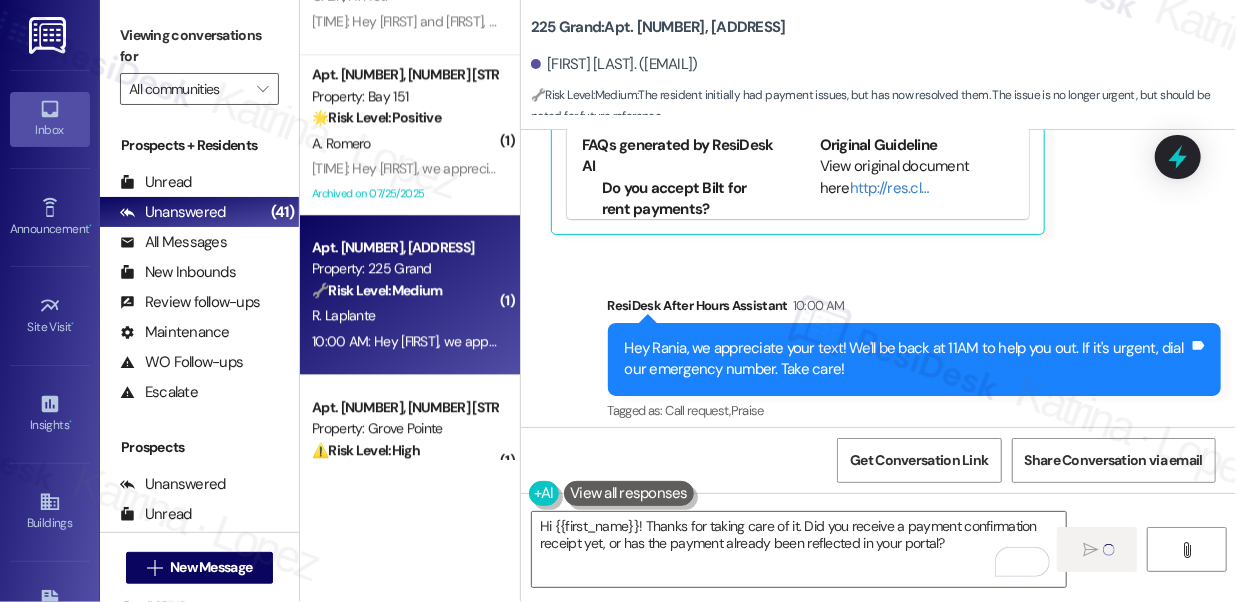type 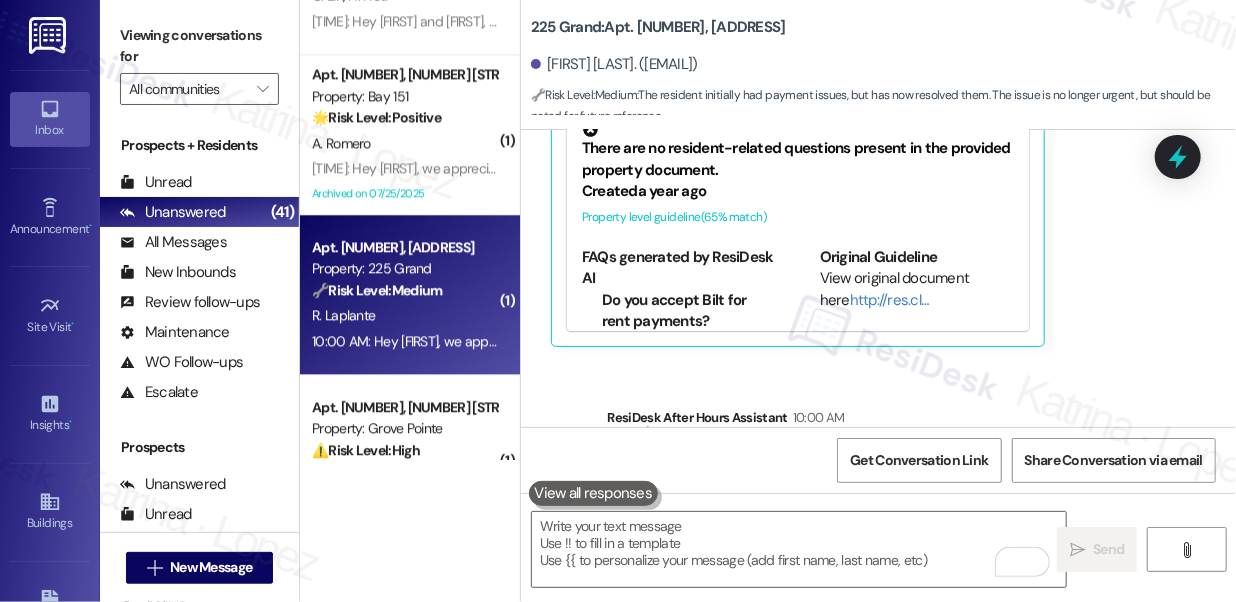 scroll, scrollTop: 7944, scrollLeft: 0, axis: vertical 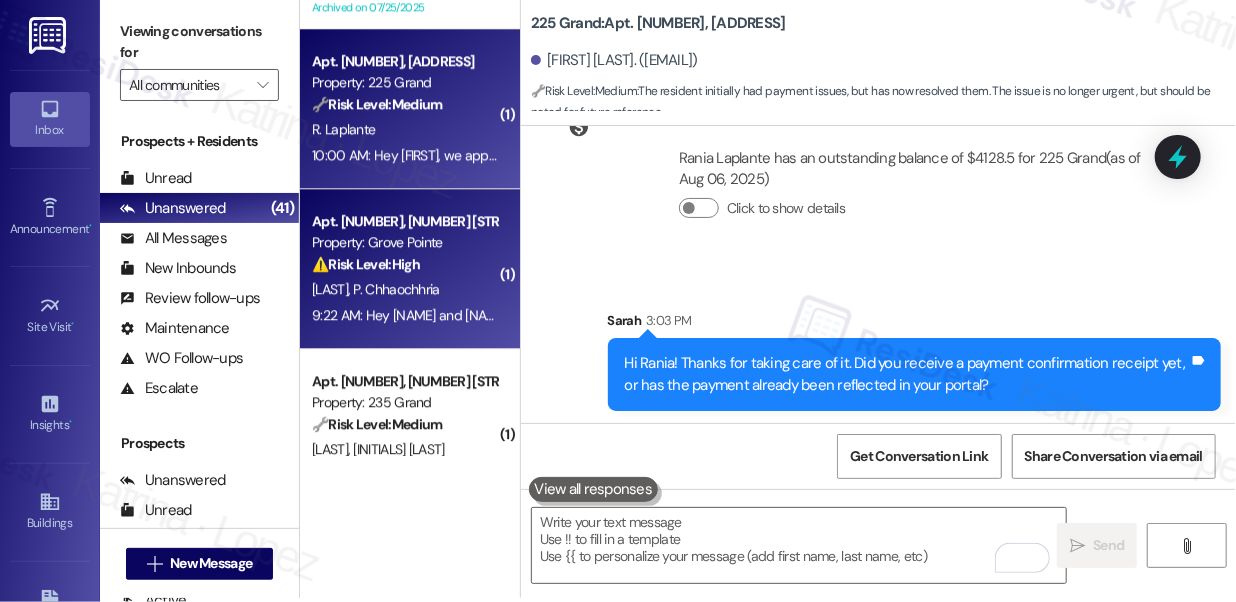 click on "P. Chhaochhria" at bounding box center [396, 289] 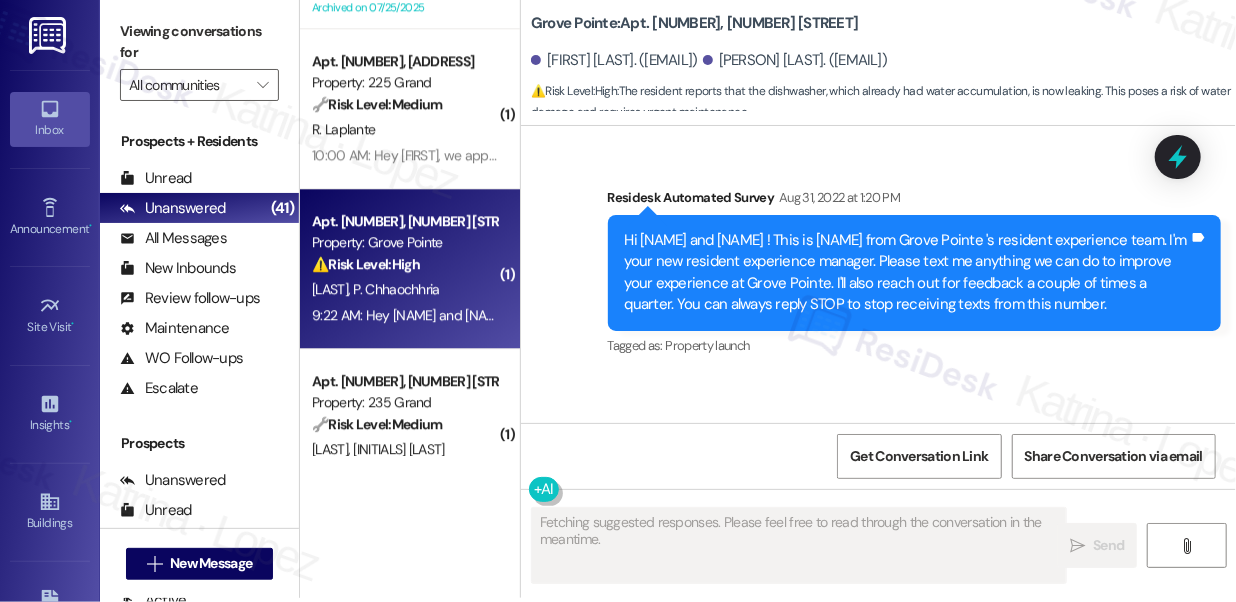 scroll, scrollTop: 28122, scrollLeft: 0, axis: vertical 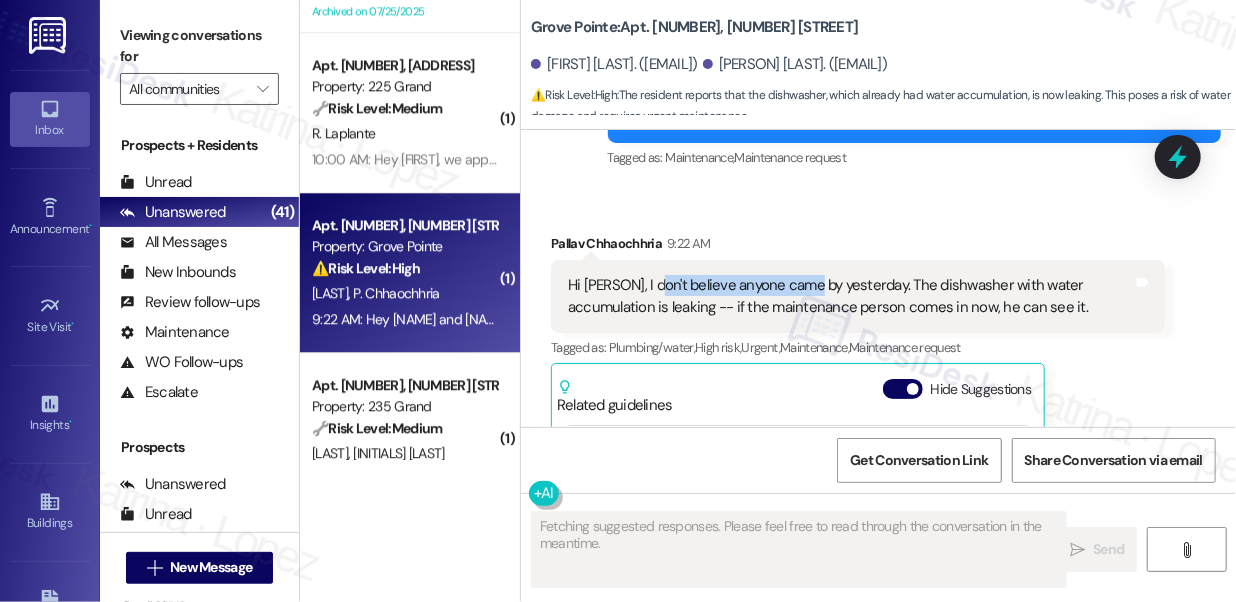 drag, startPoint x: 653, startPoint y: 302, endPoint x: 812, endPoint y: 303, distance: 159.00314 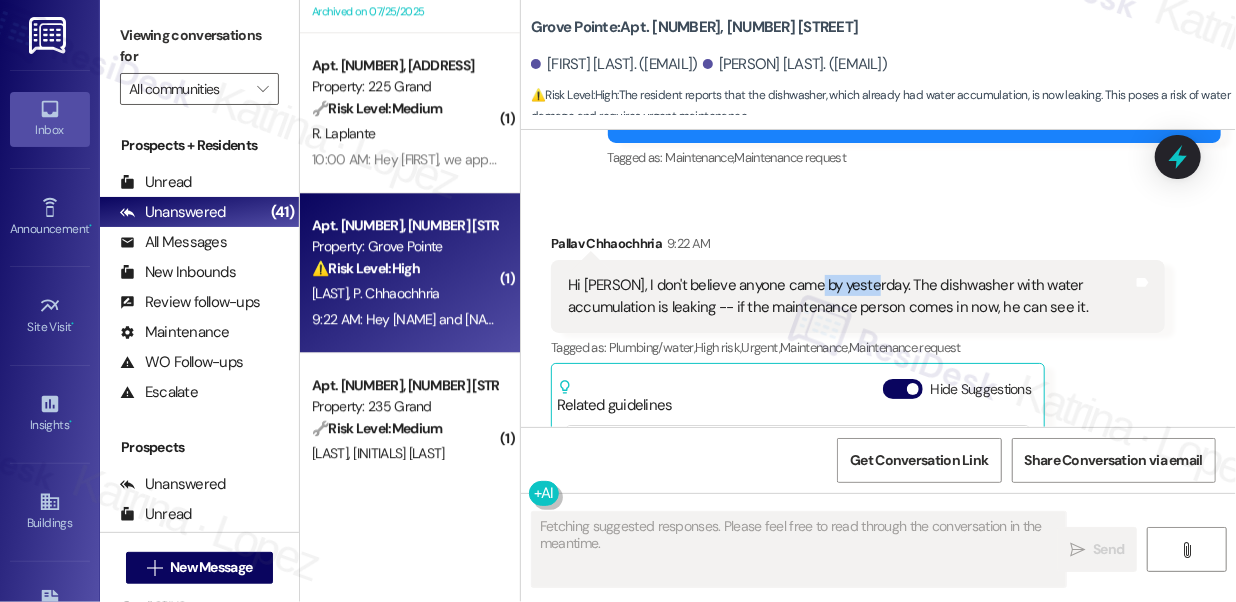 click on "Hi Jane, I don't believe anyone came by yesterday. The dishwasher with water accumulation is leaking -- if the maintenance person comes in now, he can see it." at bounding box center (850, 296) 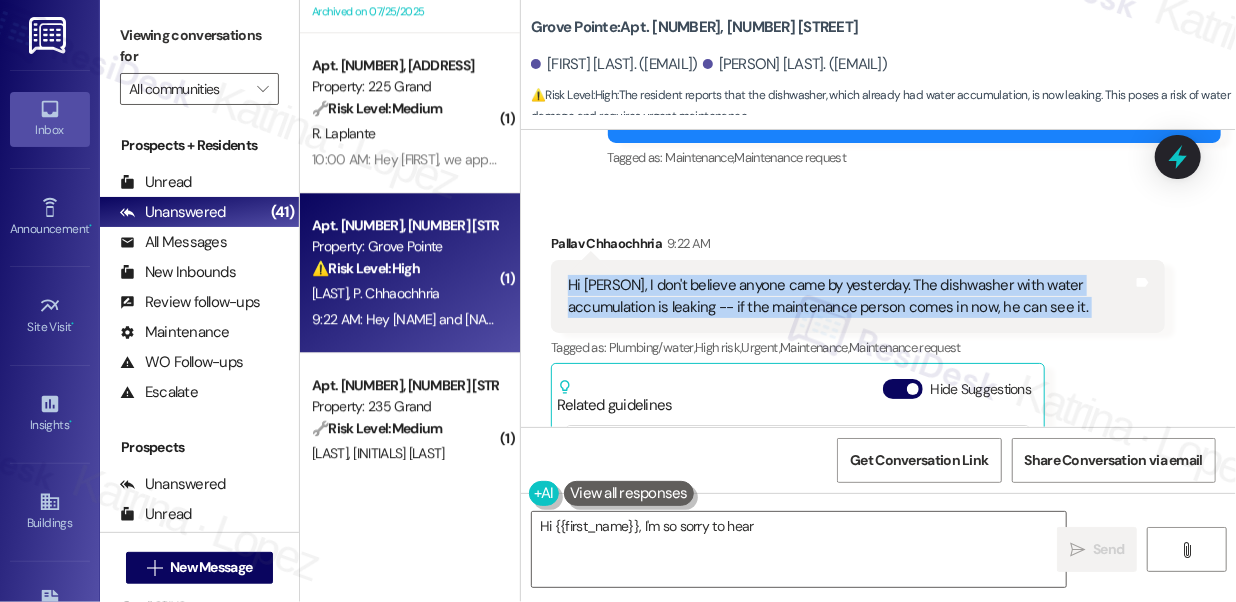 click on "Hi Jane, I don't believe anyone came by yesterday. The dishwasher with water accumulation is leaking -- if the maintenance person comes in now, he can see it." at bounding box center (850, 296) 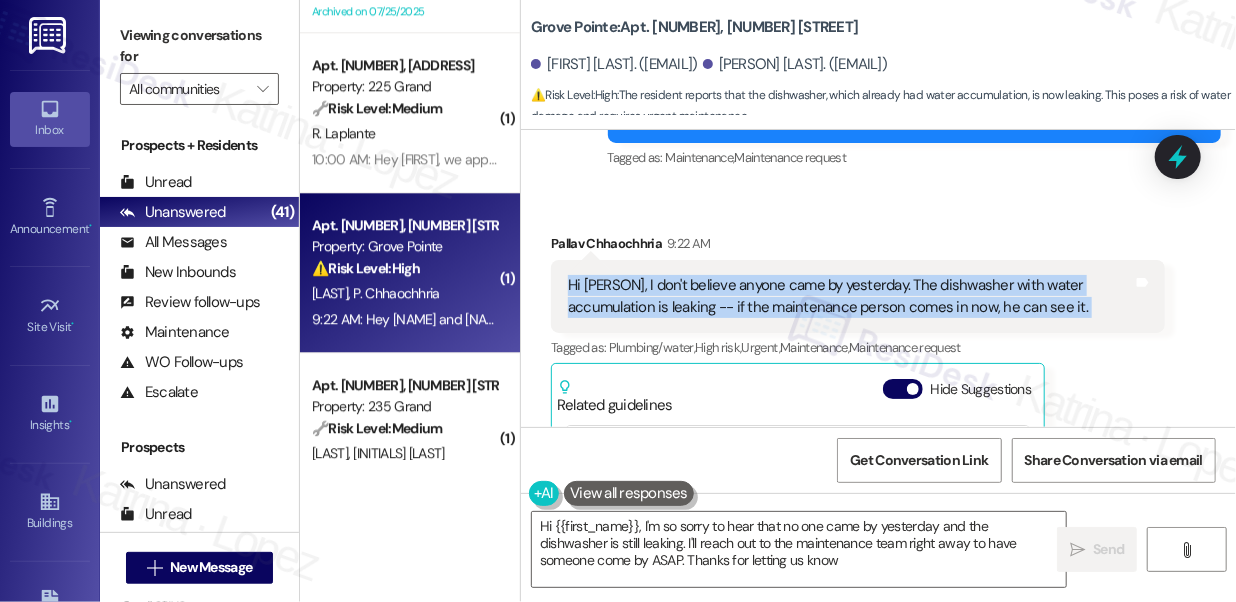 type on "Hi {{first_name}}, I'm so sorry to hear that no one came by yesterday and the dishwasher is still leaking. I'll reach out to the maintenance team right away to have someone come by ASAP. Thanks for letting us know!" 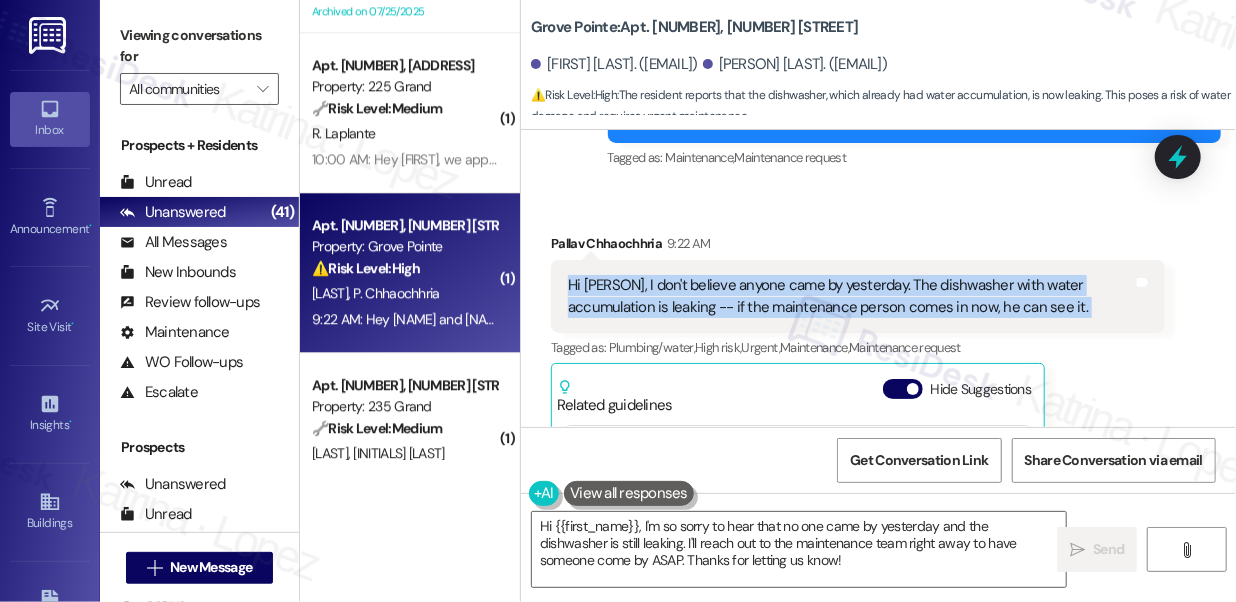 scroll, scrollTop: 27485, scrollLeft: 0, axis: vertical 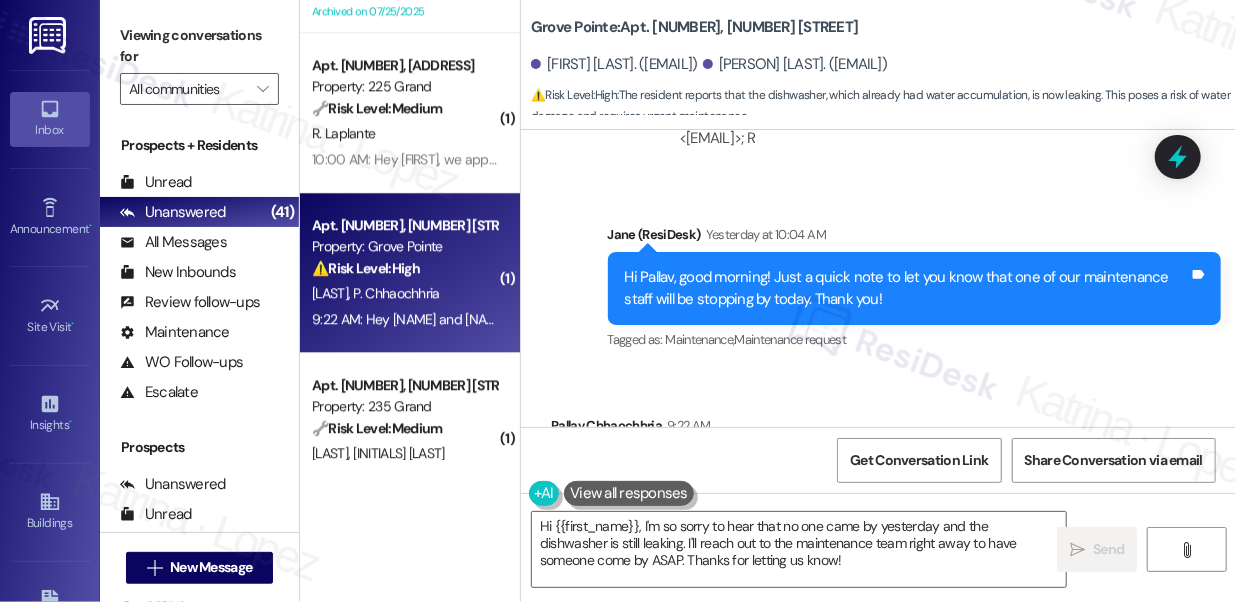 click on "Hi Pallav, good morning! Just a quick note to let you know that one of our maintenance staff will be stopping by today. Thank you!" at bounding box center [907, 288] 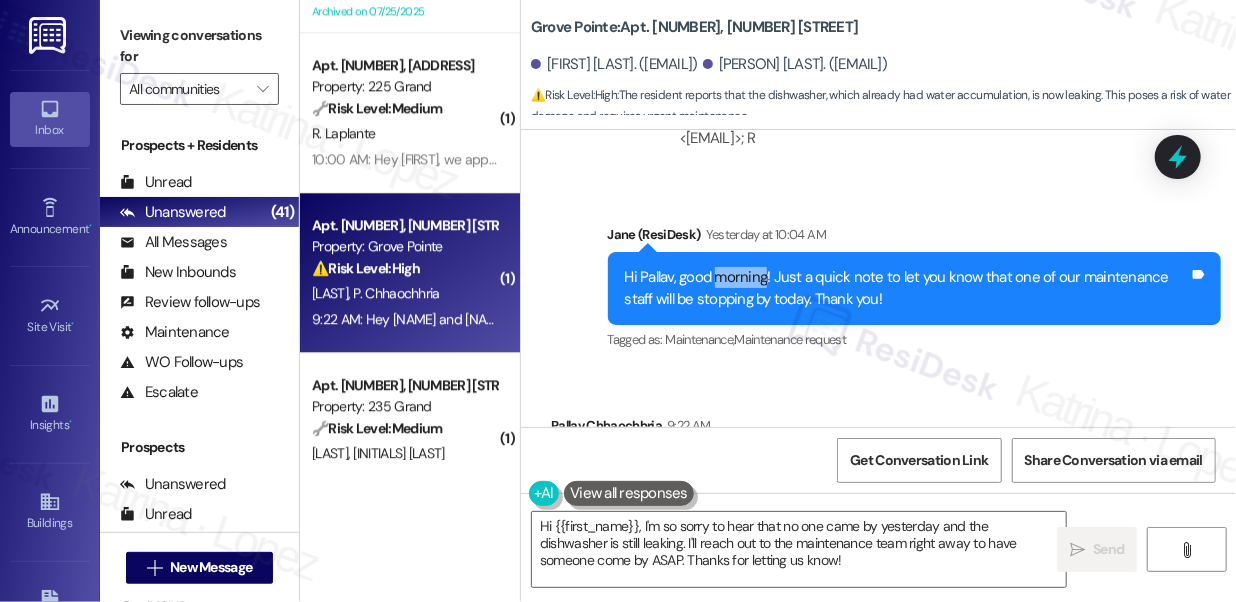click on "Hi Pallav, good morning! Just a quick note to let you know that one of our maintenance staff will be stopping by today. Thank you!" at bounding box center (907, 288) 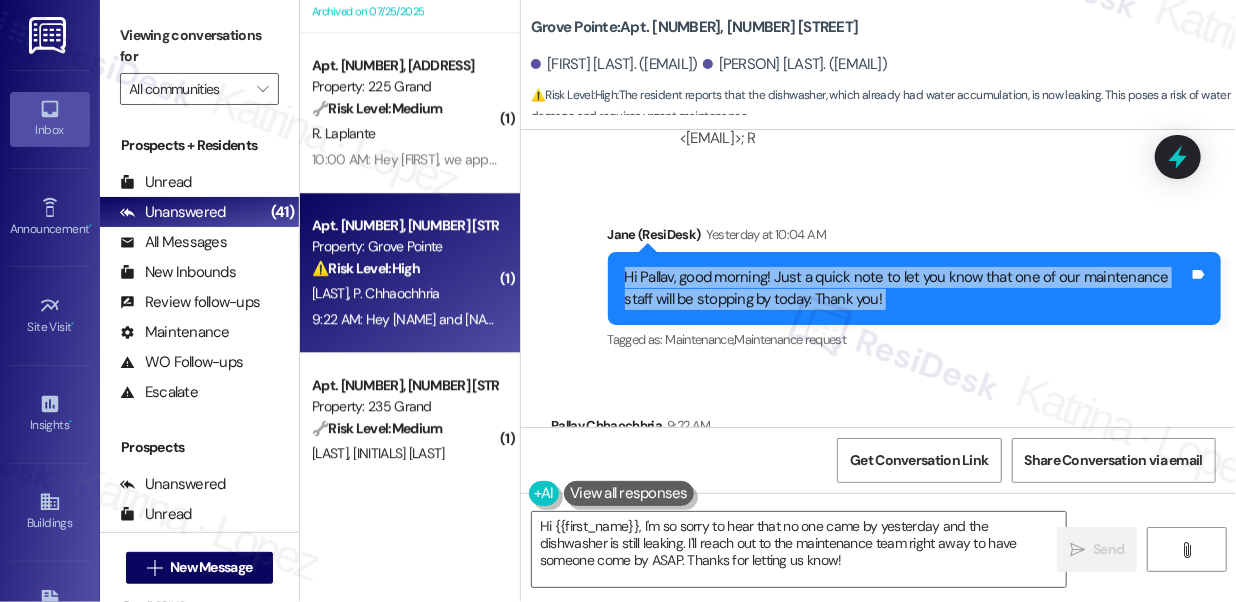 click on "Hi Pallav, good morning! Just a quick note to let you know that one of our maintenance staff will be stopping by today. Thank you!" at bounding box center (907, 288) 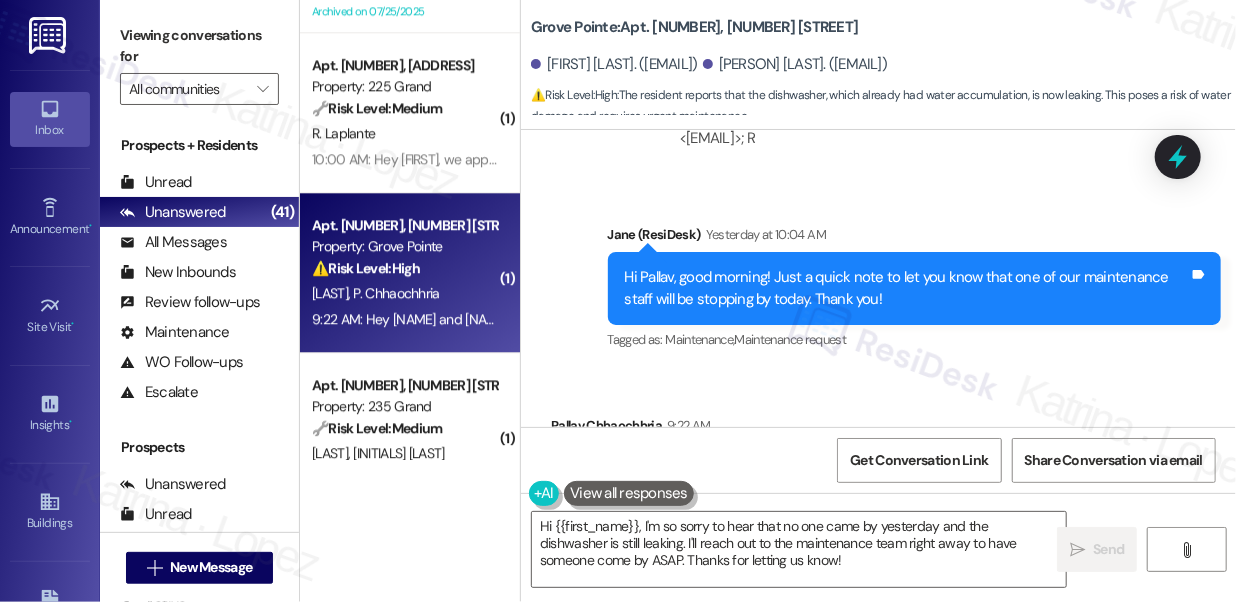 click on "Jane  (ResiDesk) Yesterday at 10:04 AM" at bounding box center [915, 238] 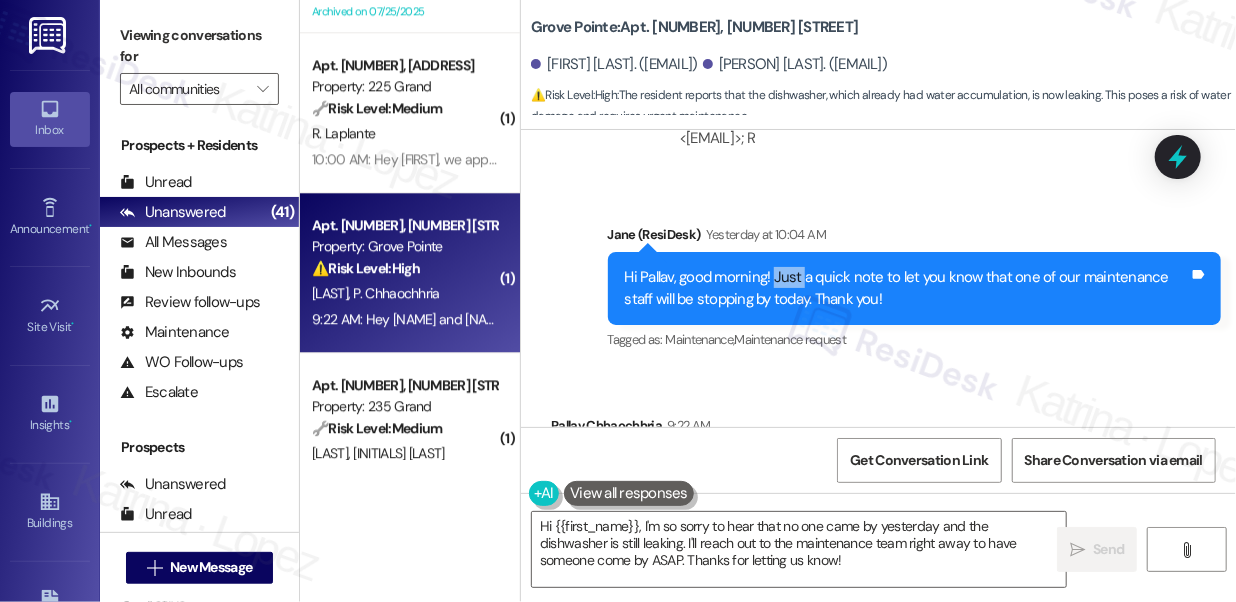 click on "Hi Pallav, good morning! Just a quick note to let you know that one of our maintenance staff will be stopping by today. Thank you!" at bounding box center [907, 288] 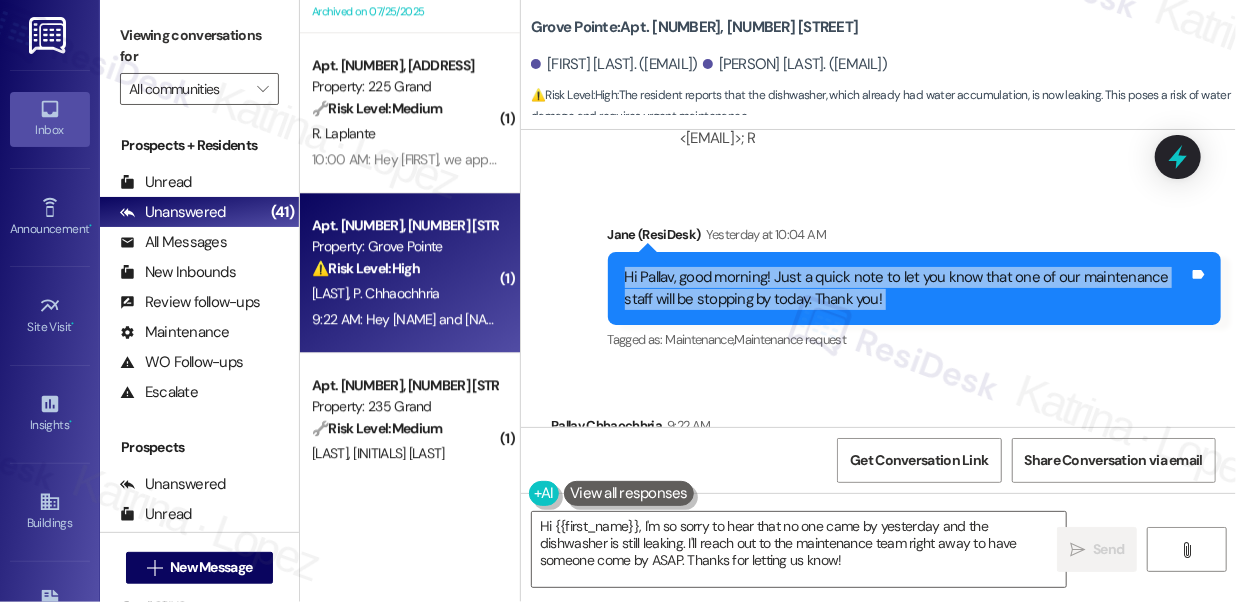 click on "Hi Pallav, good morning! Just a quick note to let you know that one of our maintenance staff will be stopping by today. Thank you!" at bounding box center [907, 288] 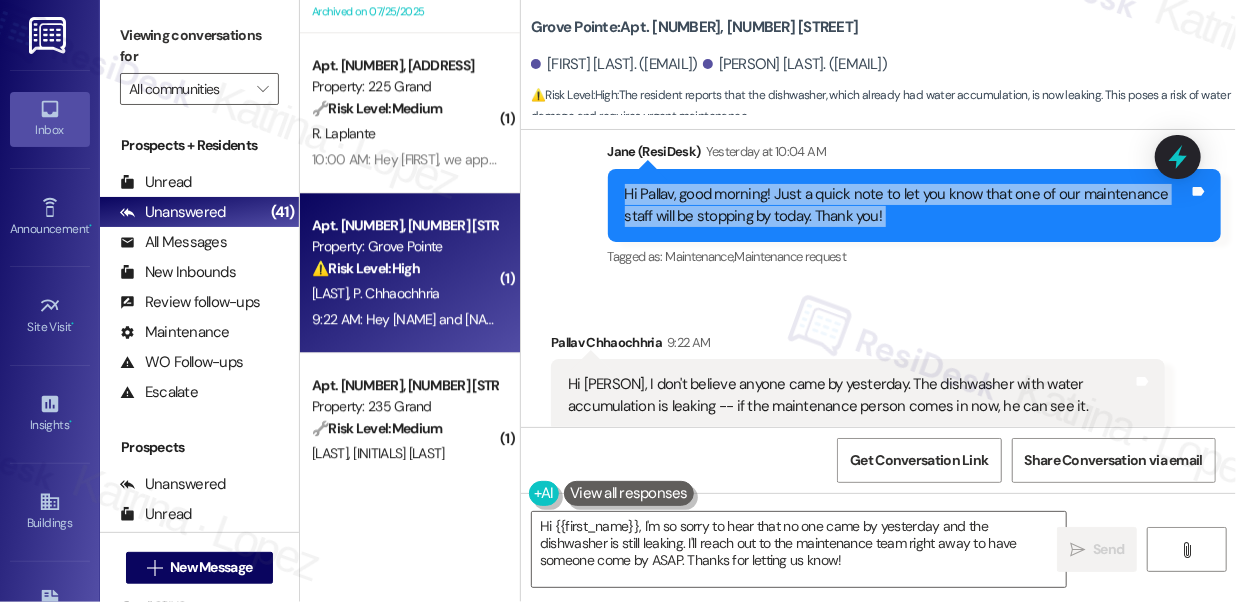 scroll, scrollTop: 27758, scrollLeft: 0, axis: vertical 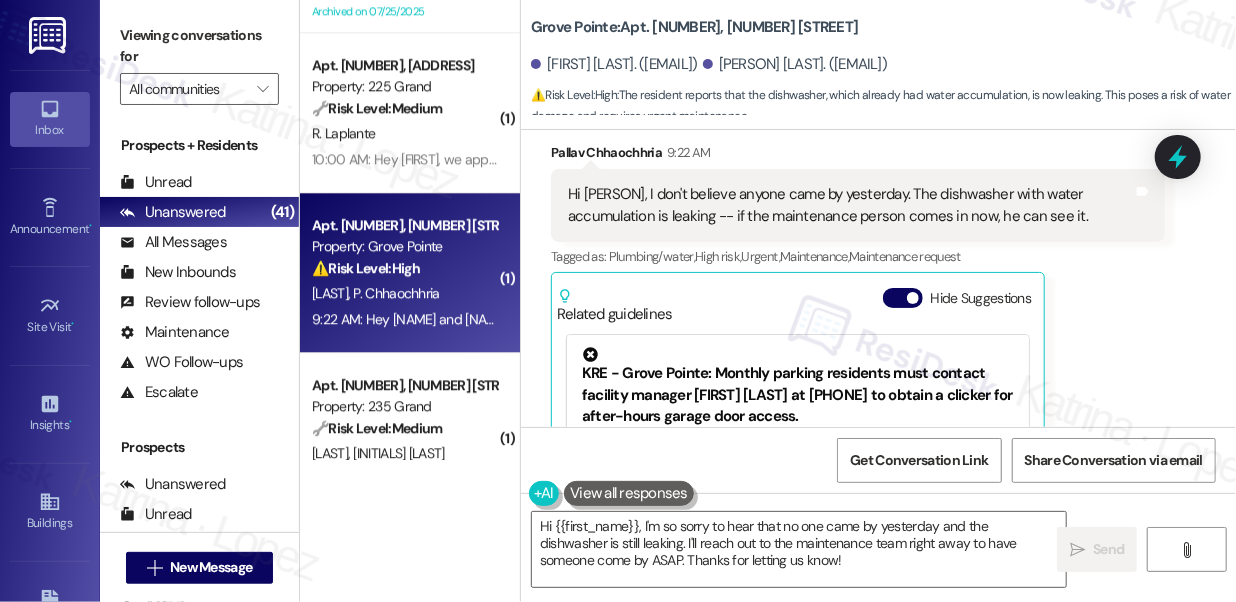 click on "Hi Jane, I don't believe anyone came by yesterday. The dishwasher with water accumulation is leaking -- if the maintenance person comes in now, he can see it." at bounding box center [850, 205] 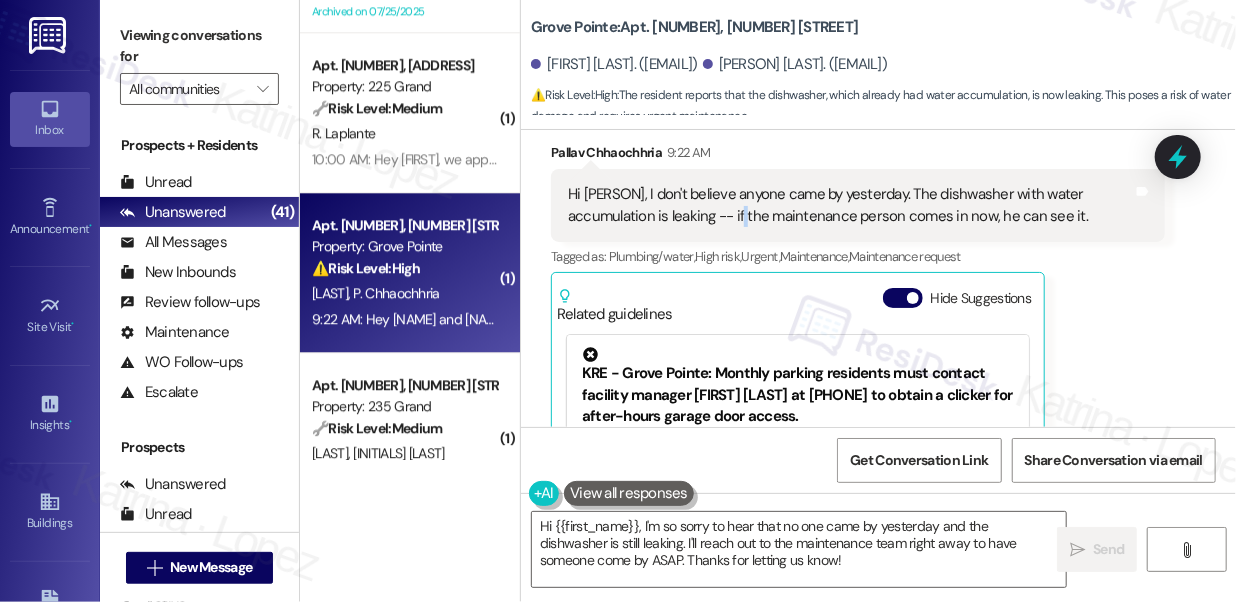 click on "Hi Jane, I don't believe anyone came by yesterday. The dishwasher with water accumulation is leaking -- if the maintenance person comes in now, he can see it." at bounding box center (850, 205) 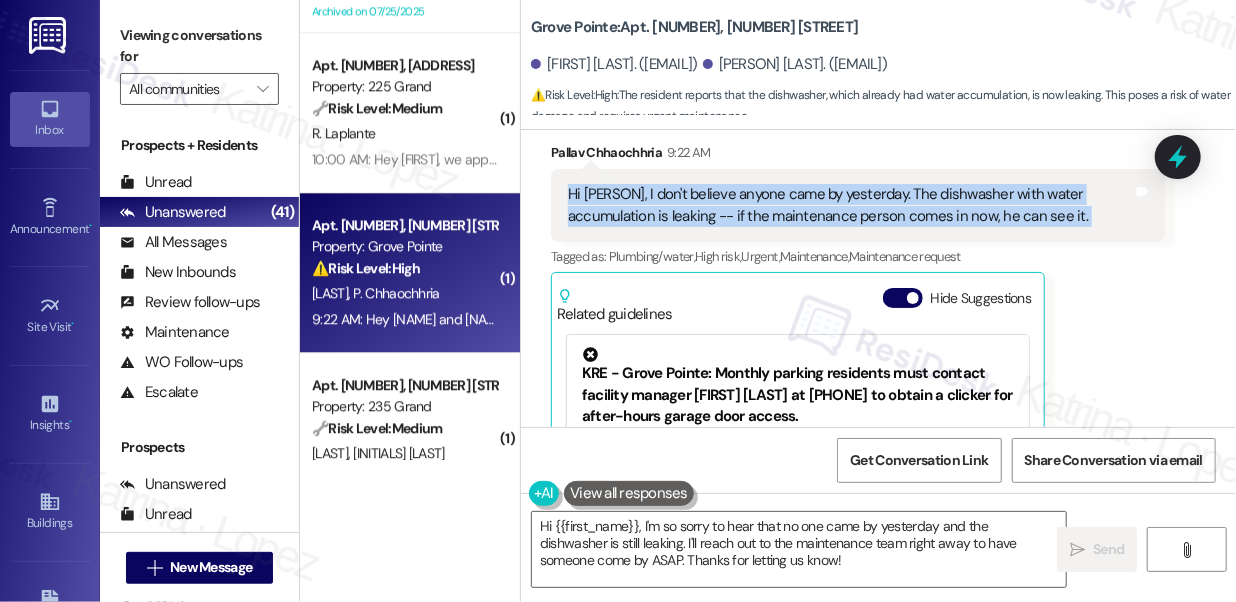 click on "Hi Jane, I don't believe anyone came by yesterday. The dishwasher with water accumulation is leaking -- if the maintenance person comes in now, he can see it." at bounding box center (850, 205) 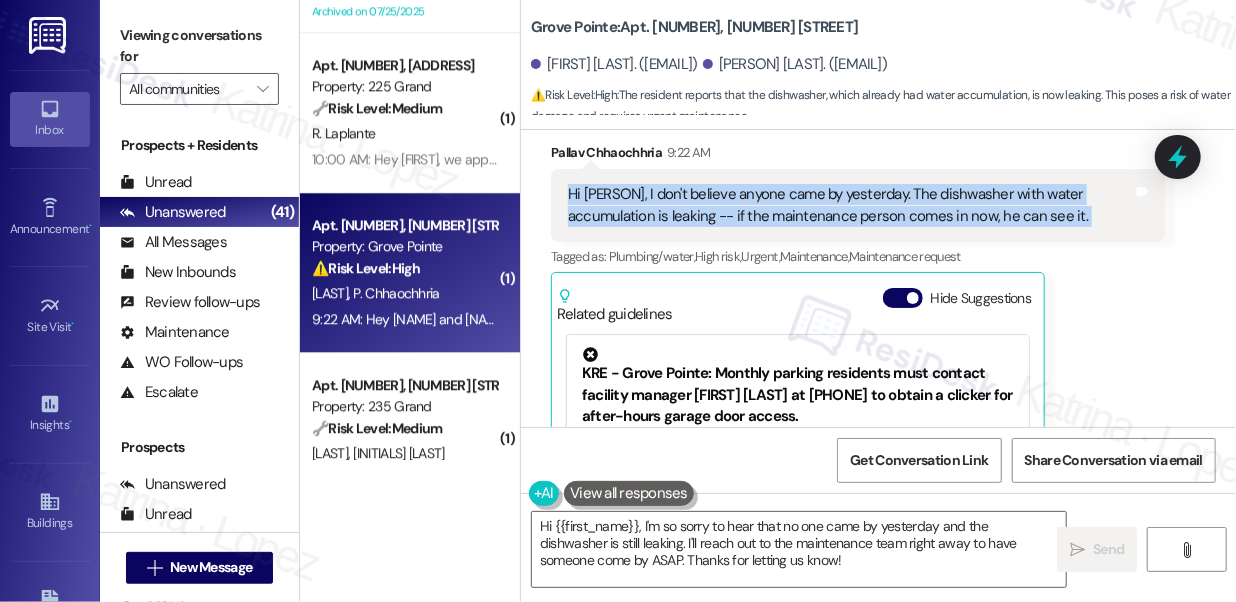 click on "Hi Jane, I don't believe anyone came by yesterday. The dishwasher with water accumulation is leaking -- if the maintenance person comes in now, he can see it." at bounding box center [850, 205] 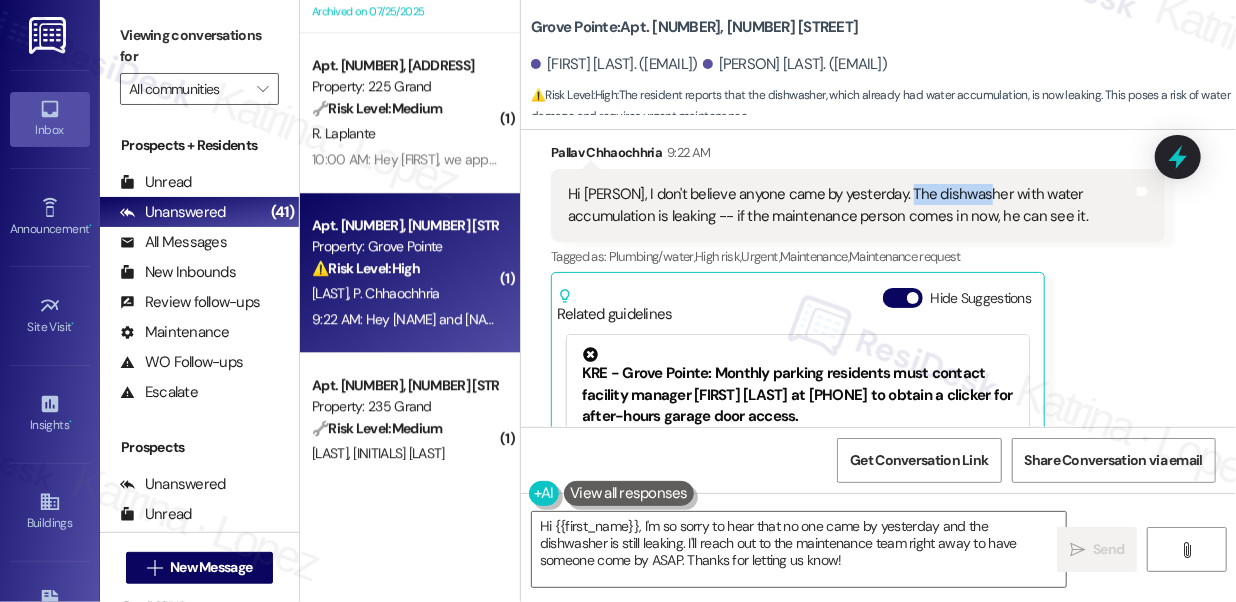 click on "Hi Jane, I don't believe anyone came by yesterday. The dishwasher with water accumulation is leaking -- if the maintenance person comes in now, he can see it." at bounding box center [850, 205] 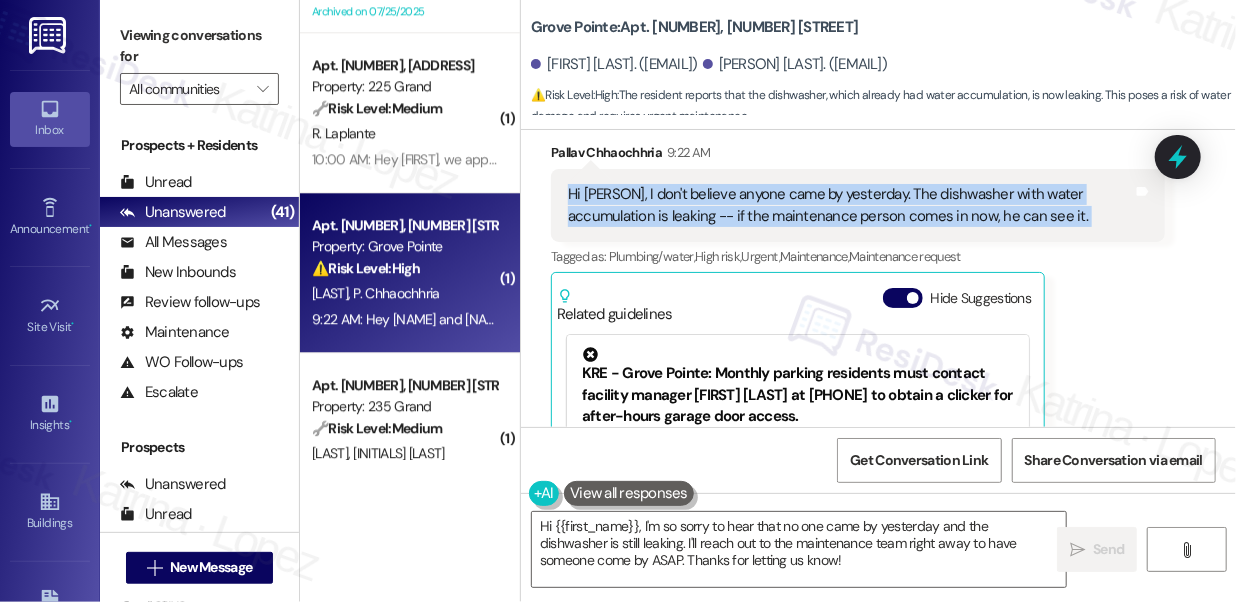 click on "Hi Jane, I don't believe anyone came by yesterday. The dishwasher with water accumulation is leaking -- if the maintenance person comes in now, he can see it." at bounding box center [850, 205] 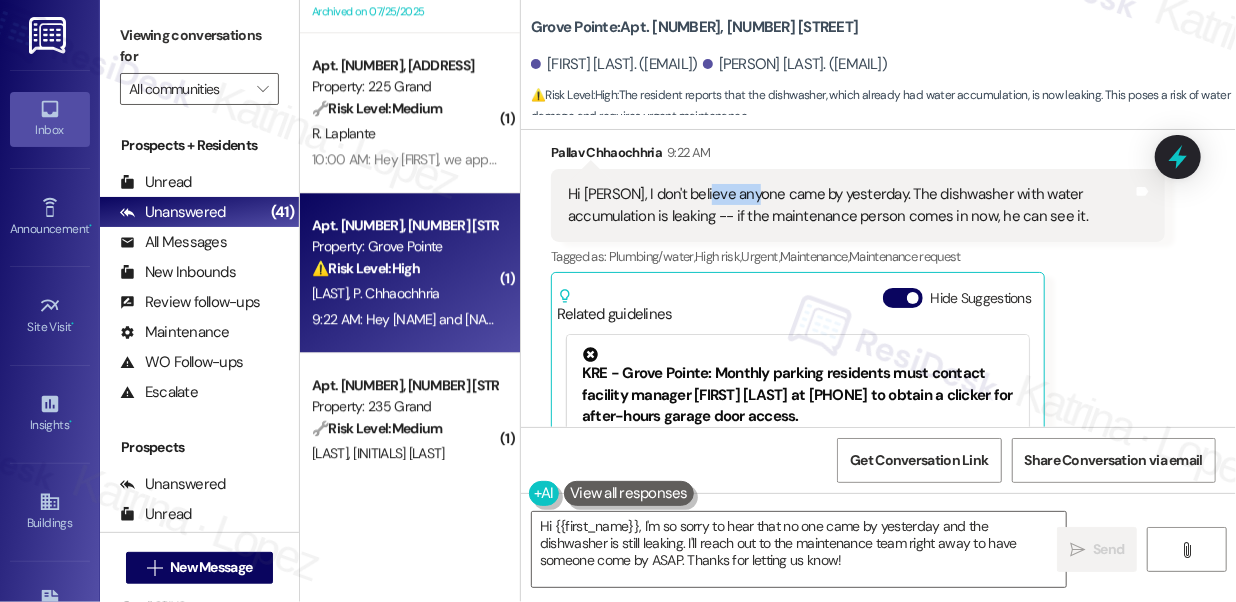 click on "Hi Jane, I don't believe anyone came by yesterday. The dishwasher with water accumulation is leaking -- if the maintenance person comes in now, he can see it." at bounding box center [850, 205] 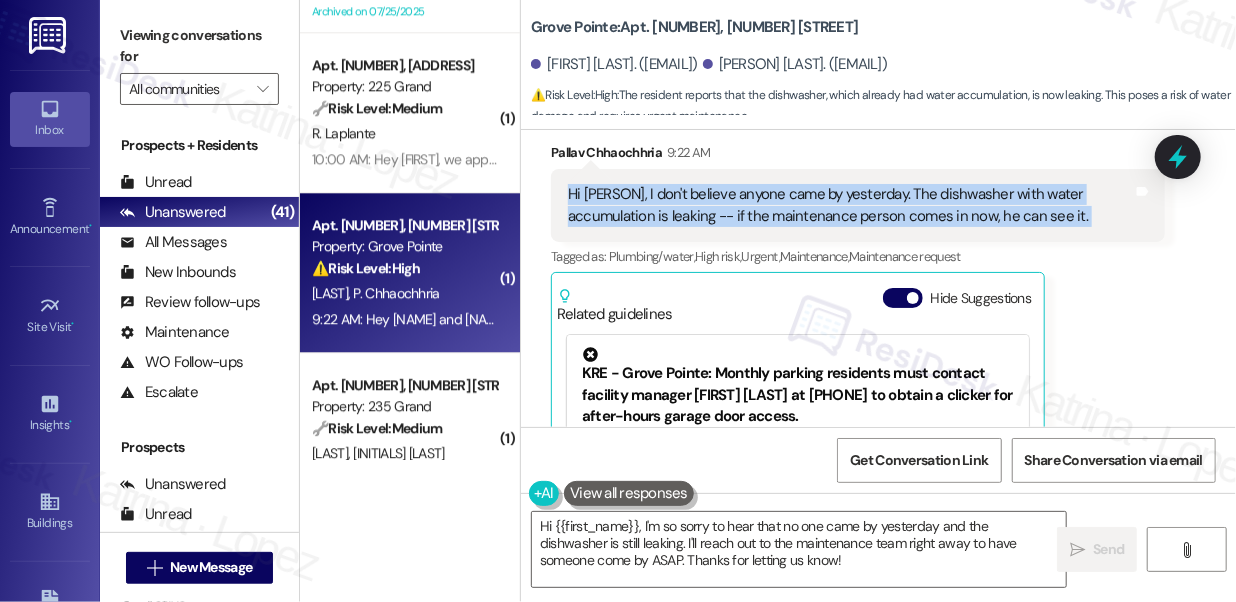 click on "Hi Jane, I don't believe anyone came by yesterday. The dishwasher with water accumulation is leaking -- if the maintenance person comes in now, he can see it." at bounding box center (850, 205) 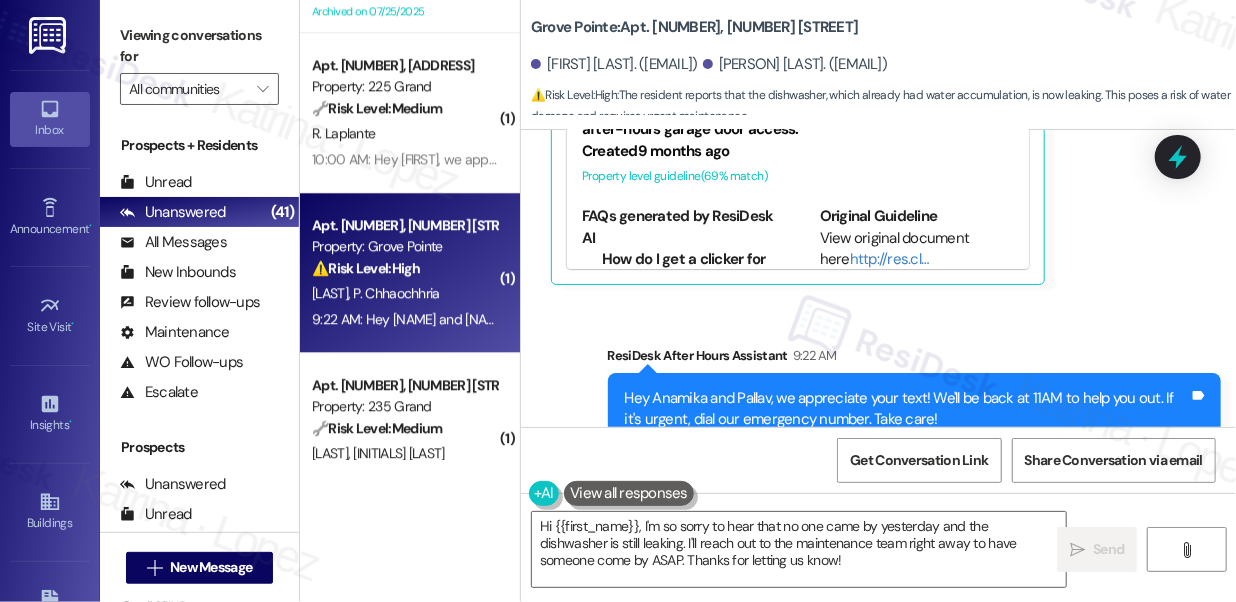 scroll, scrollTop: 28122, scrollLeft: 0, axis: vertical 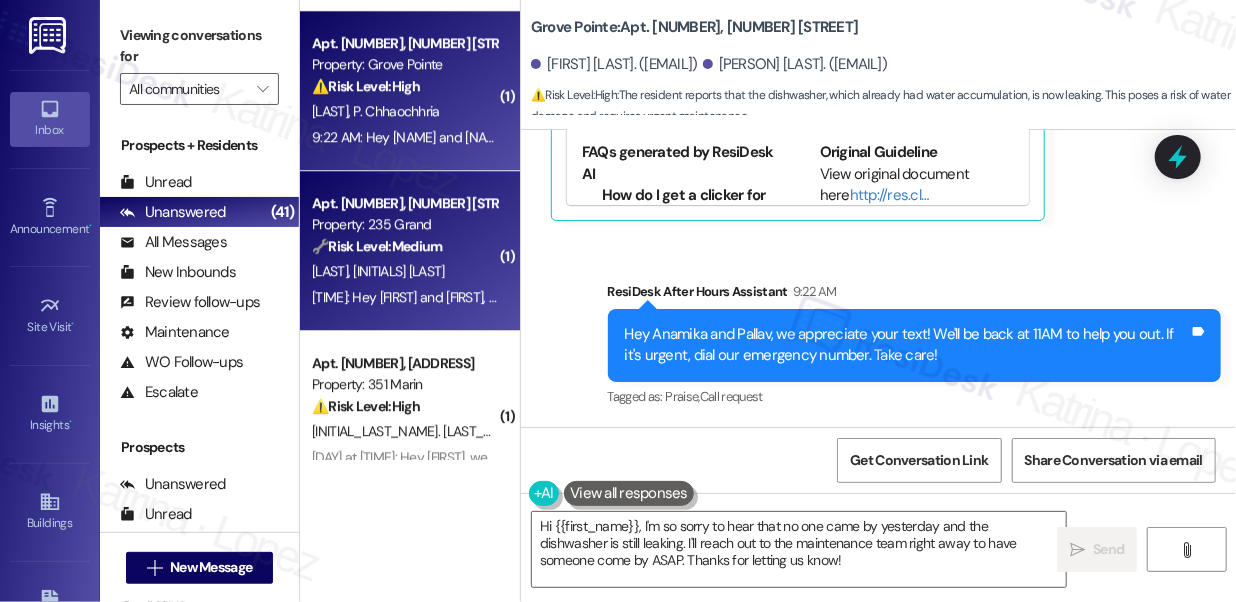 click on "🔧  Risk Level:  Medium" at bounding box center [377, 246] 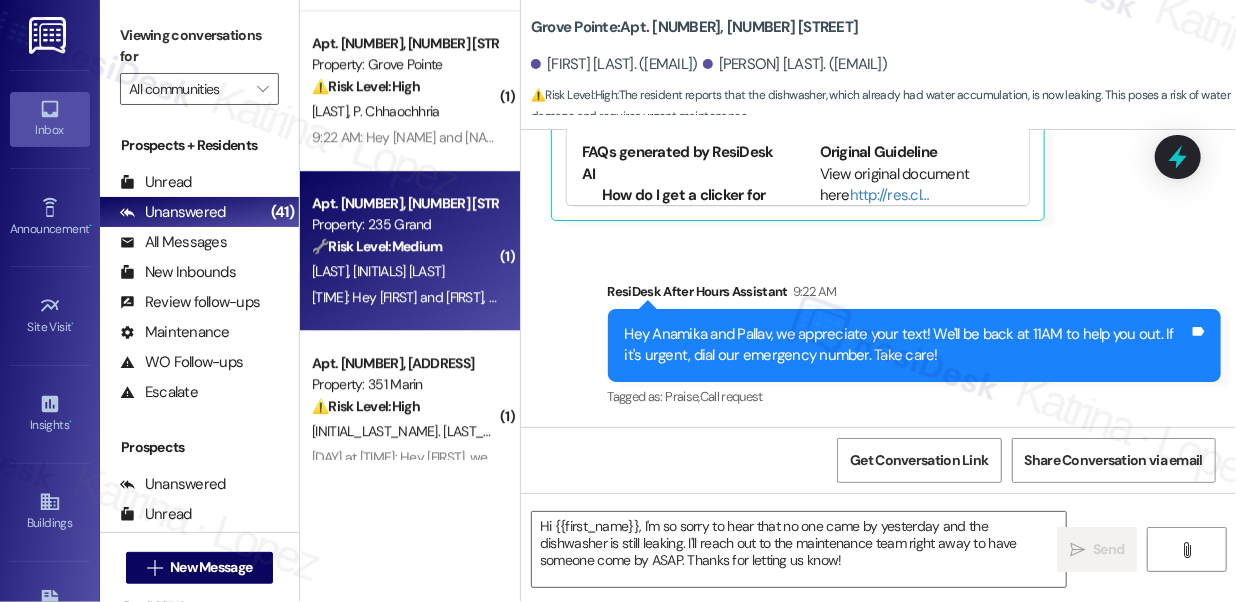 type on "Fetching suggested responses. Please feel free to read through the conversation in the meantime." 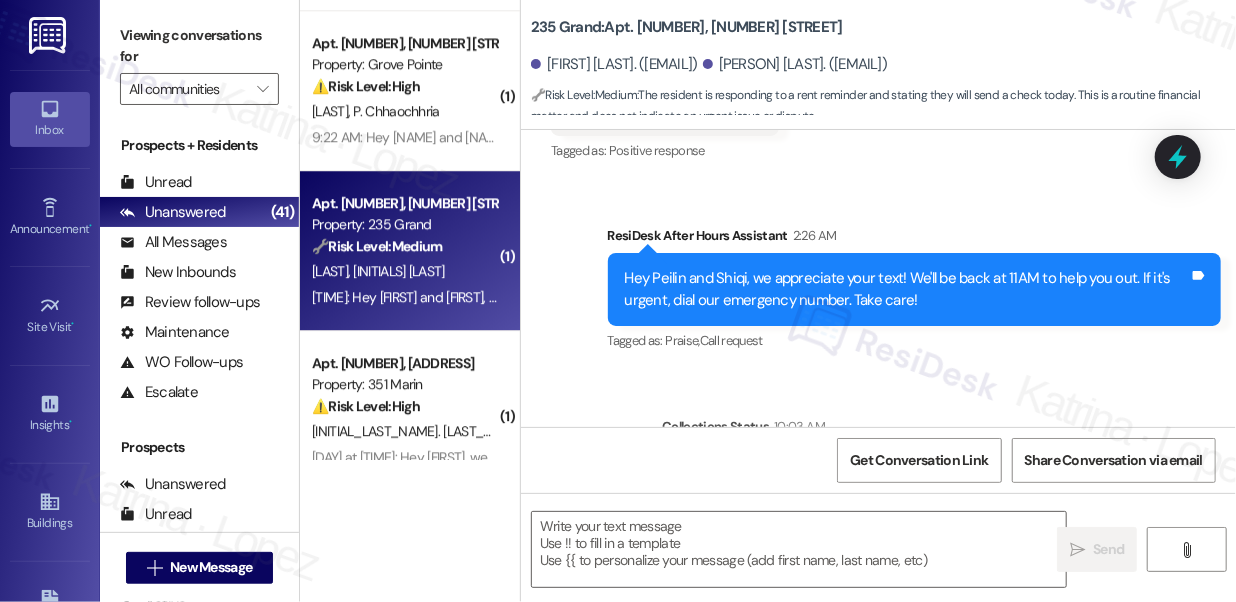 scroll, scrollTop: 10835, scrollLeft: 0, axis: vertical 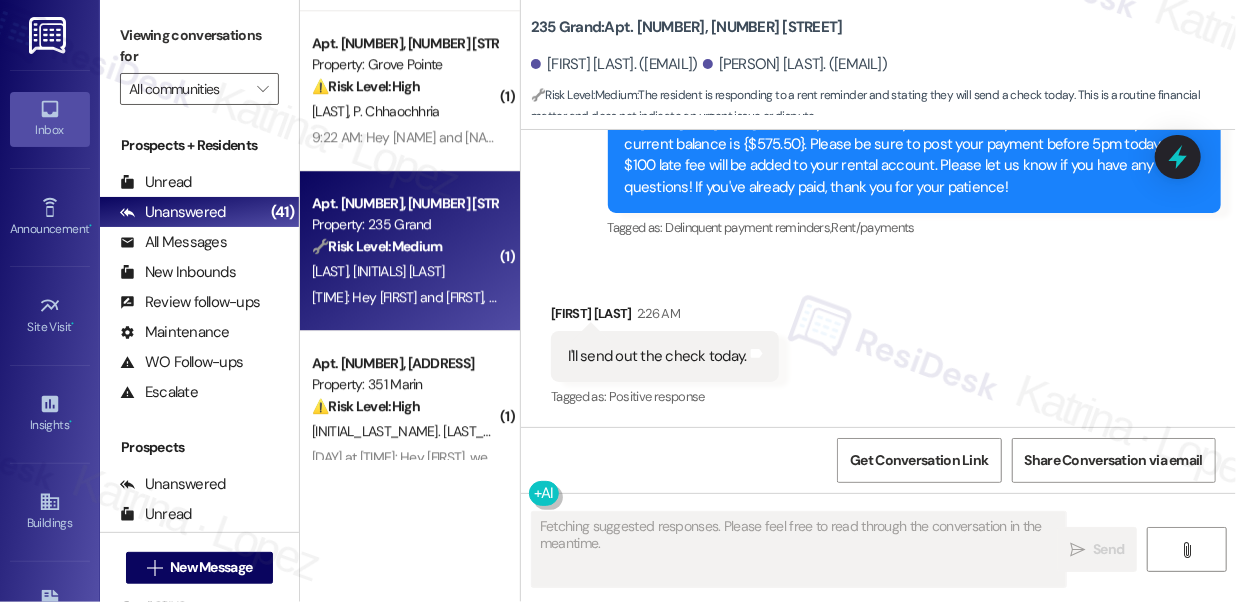 click on "I'll send out the check today." at bounding box center [657, 356] 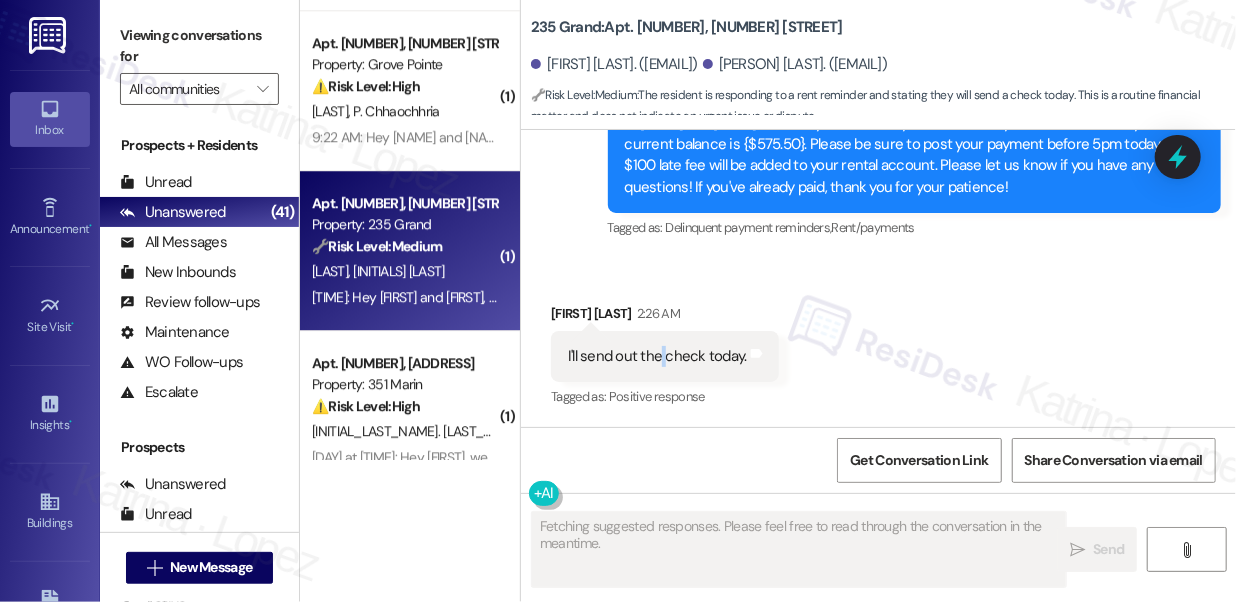 click on "I'll send out the check today." at bounding box center (657, 356) 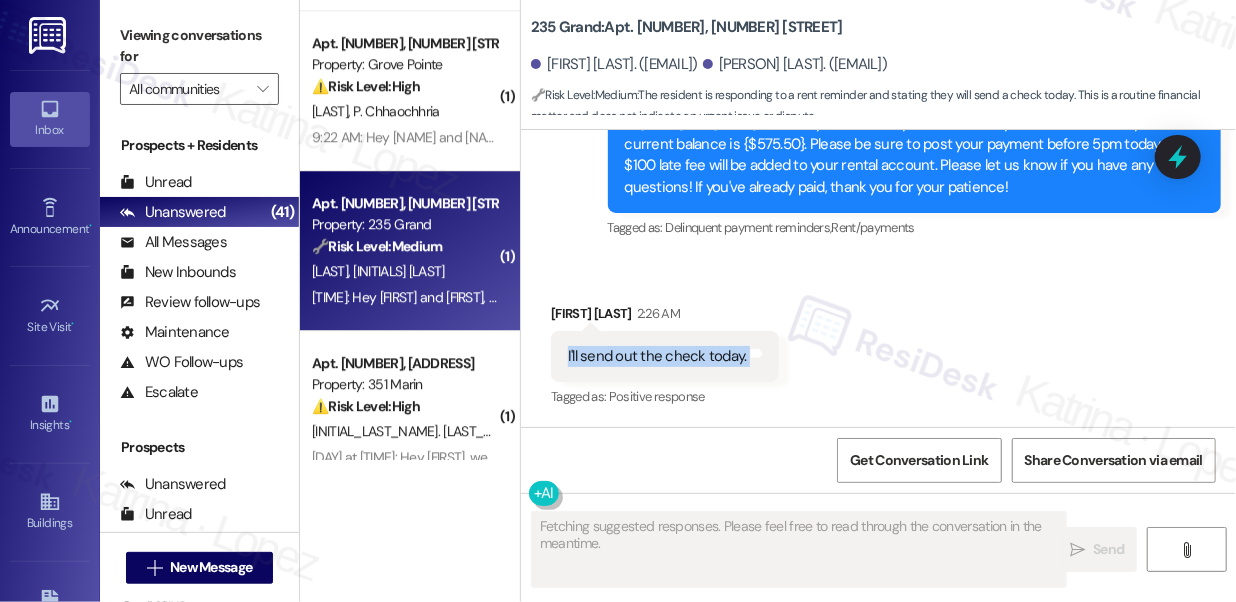 click on "I'll send out the check today." at bounding box center (657, 356) 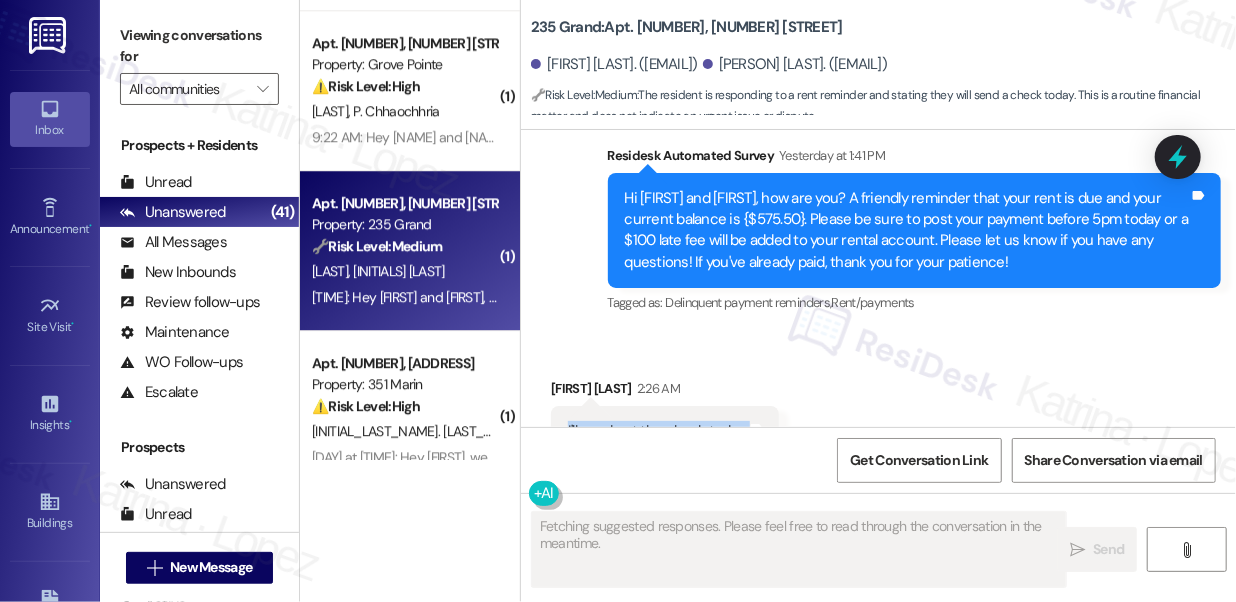scroll, scrollTop: 10744, scrollLeft: 0, axis: vertical 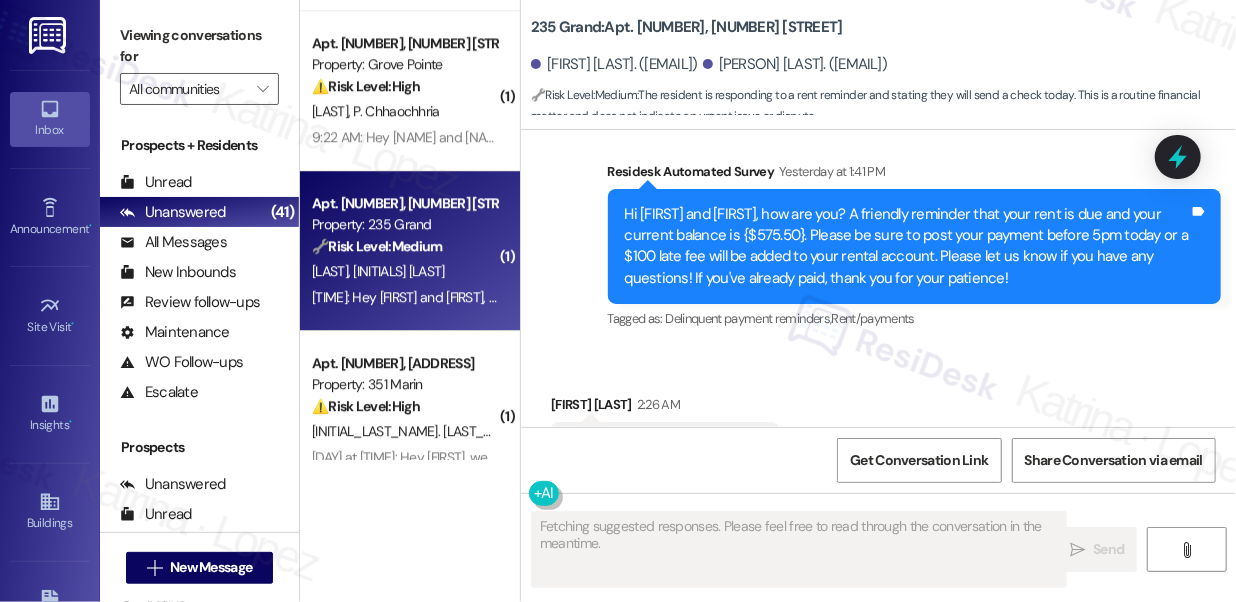 click on "Hi Peilin and Shiqi, how are you? A friendly reminder that your rent is due and your current balance is {$575.50}. Please be sure to post your payment before 5pm today or a $100 late fee will be added to your rental account. Please let us know if you have any questions! If you've already paid, thank you for your patience!" at bounding box center (907, 247) 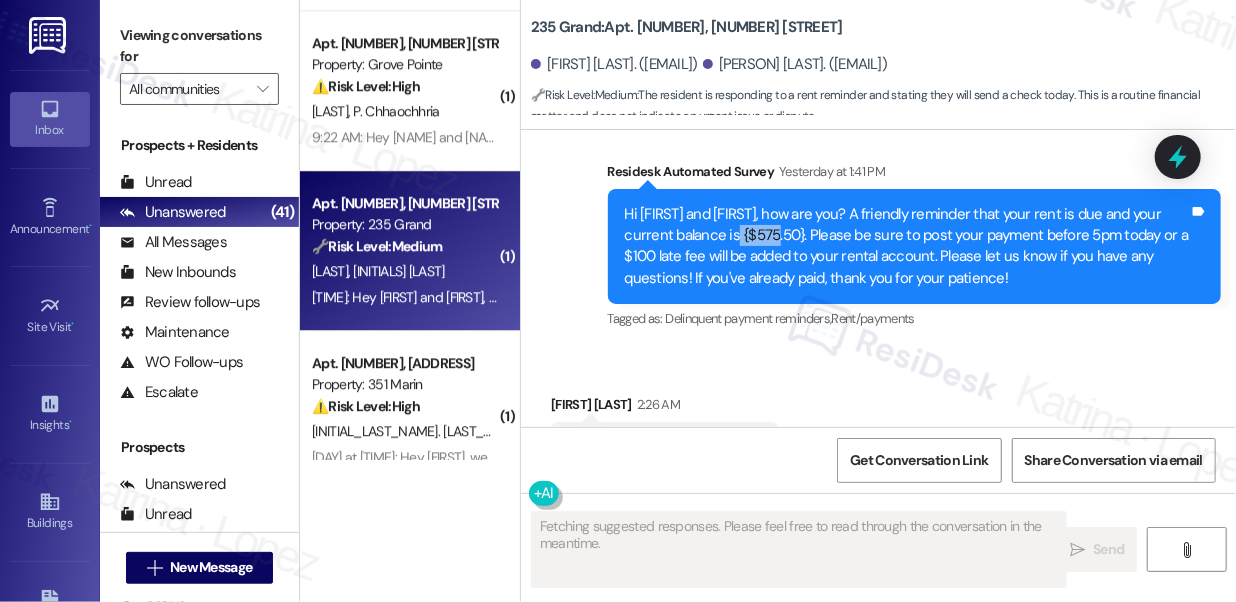 click on "Hi Peilin and Shiqi, how are you? A friendly reminder that your rent is due and your current balance is {$575.50}. Please be sure to post your payment before 5pm today or a $100 late fee will be added to your rental account. Please let us know if you have any questions! If you've already paid, thank you for your patience!" at bounding box center [907, 247] 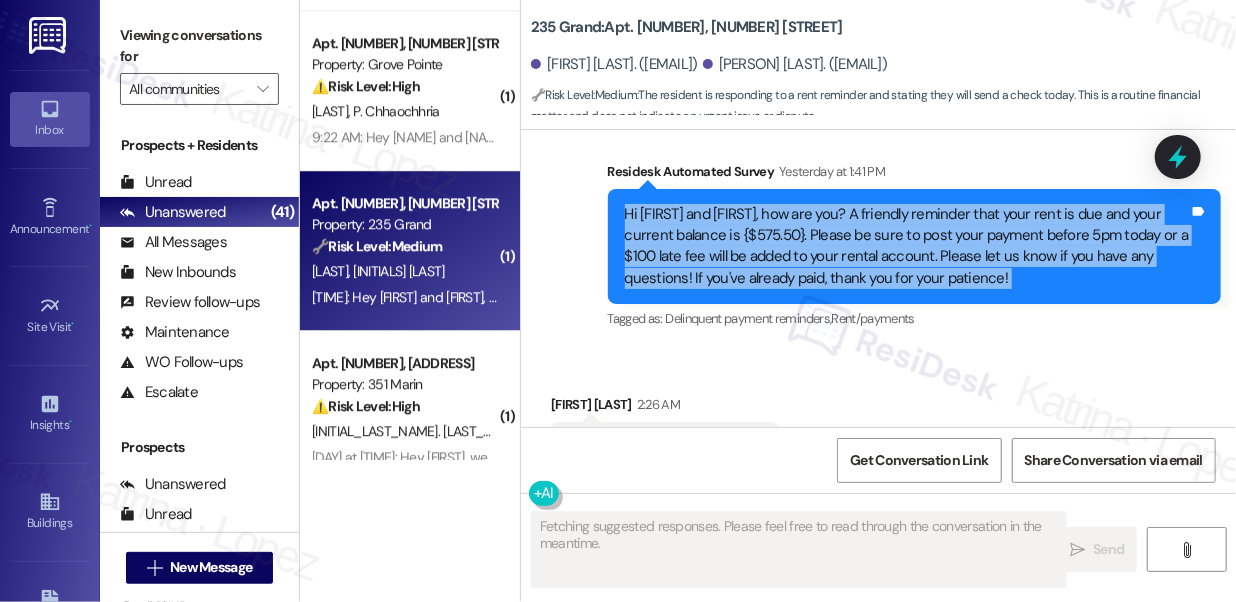 click on "Hi Peilin and Shiqi, how are you? A friendly reminder that your rent is due and your current balance is {$575.50}. Please be sure to post your payment before 5pm today or a $100 late fee will be added to your rental account. Please let us know if you have any questions! If you've already paid, thank you for your patience!" at bounding box center [907, 247] 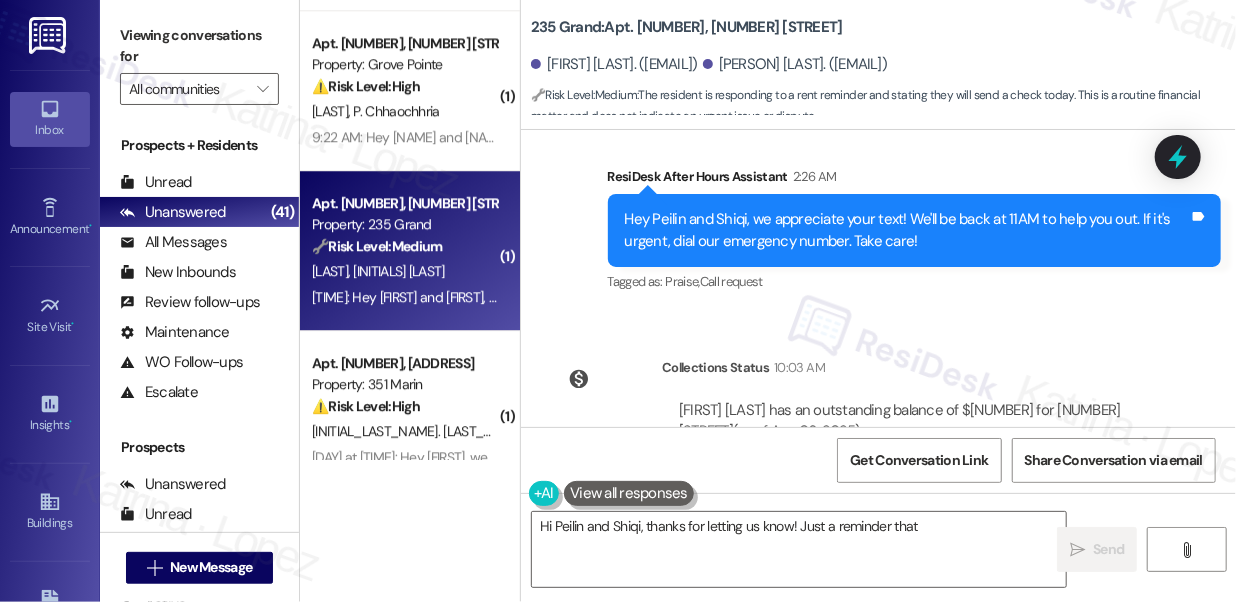 scroll, scrollTop: 10867, scrollLeft: 0, axis: vertical 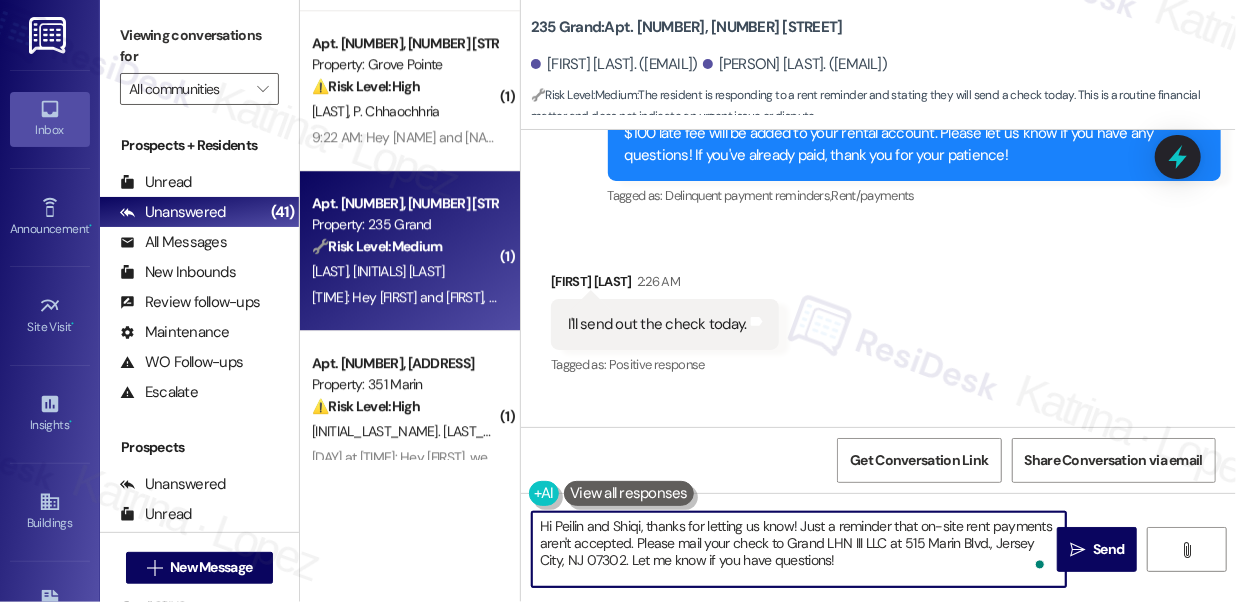drag, startPoint x: 797, startPoint y: 526, endPoint x: 828, endPoint y: 545, distance: 36.359318 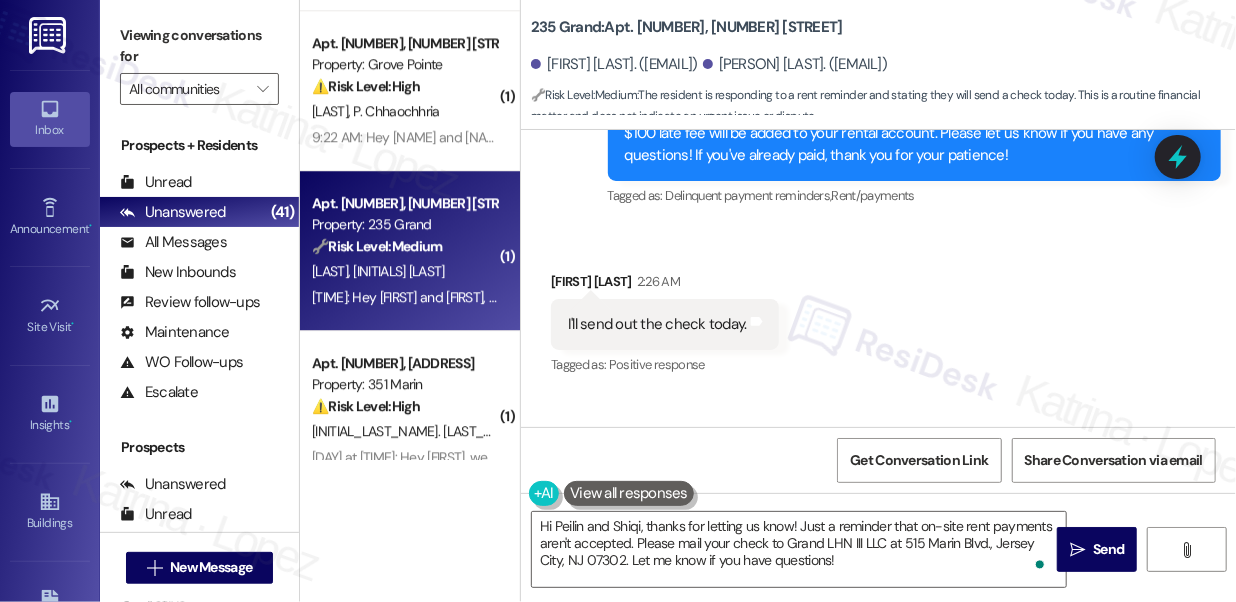 click on "Peilin Jiang 2:26 AM" at bounding box center [665, 285] 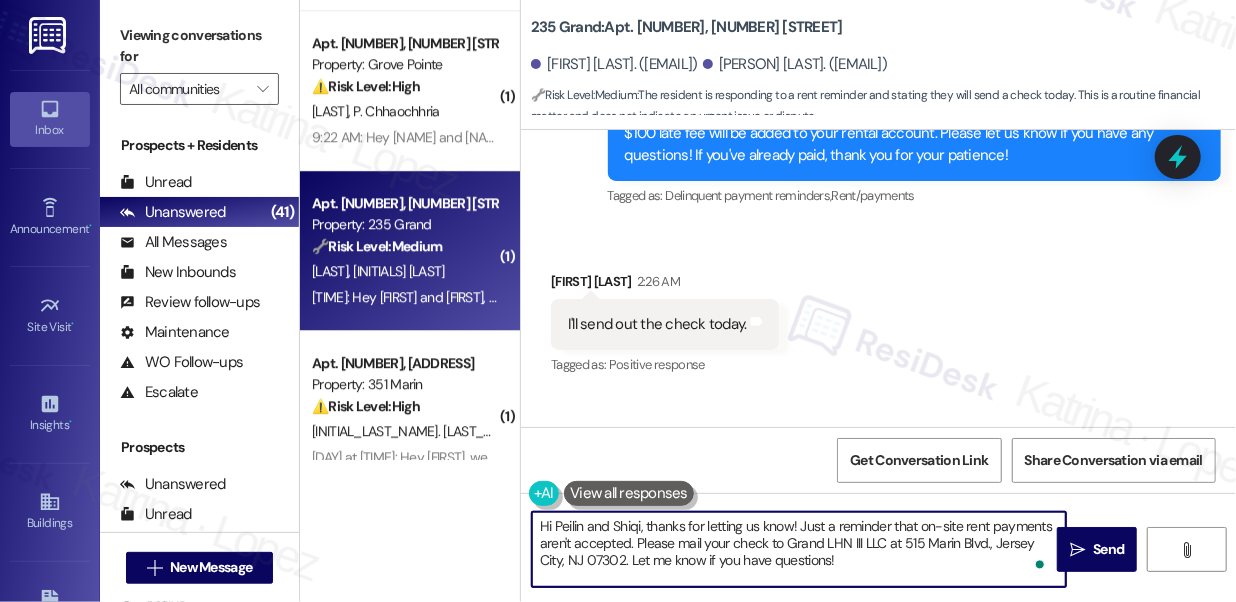 click on "Hi Peilin and Shiqi, thanks for letting us know! Just a reminder that on-site rent payments aren't accepted. Please mail your check to Grand LHN III LLC at 515 Marin Blvd., Jersey City, NJ 07302. Let me know if you have questions!" at bounding box center [799, 549] 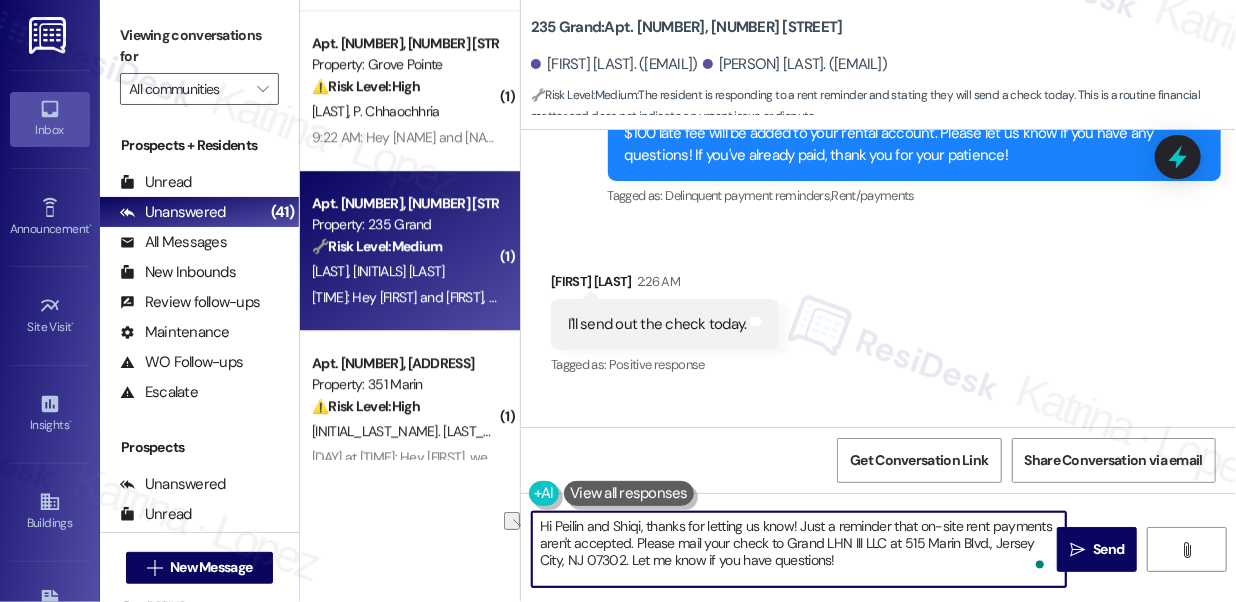 drag, startPoint x: 581, startPoint y: 526, endPoint x: 640, endPoint y: 519, distance: 59.413803 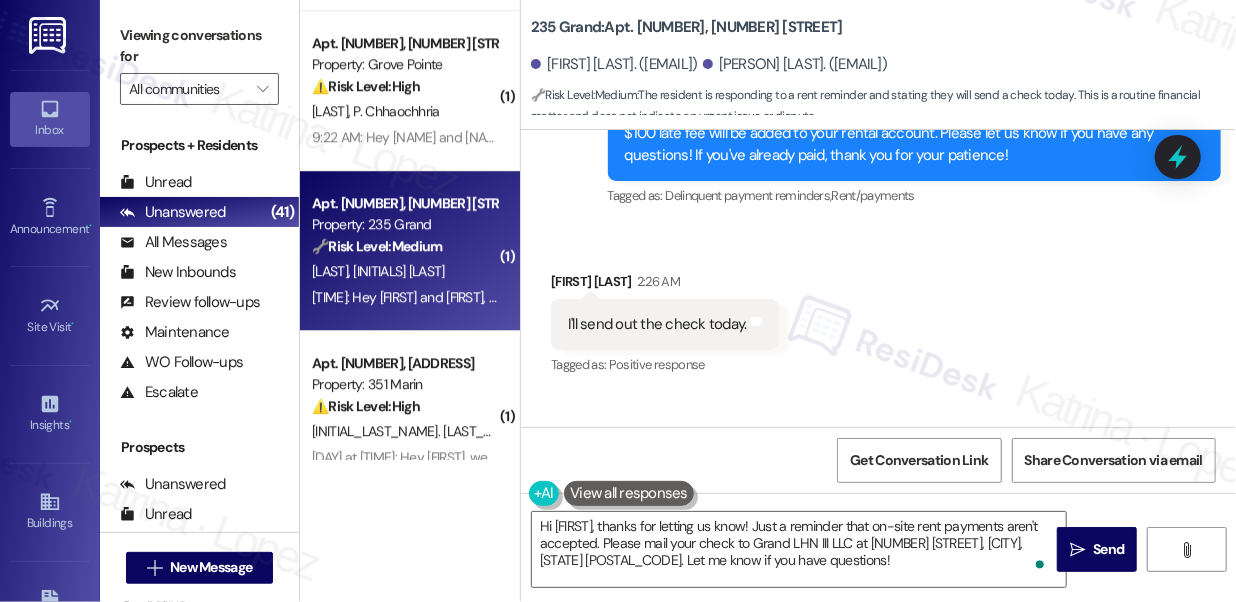 click on "Viewing conversations for" at bounding box center [199, 46] 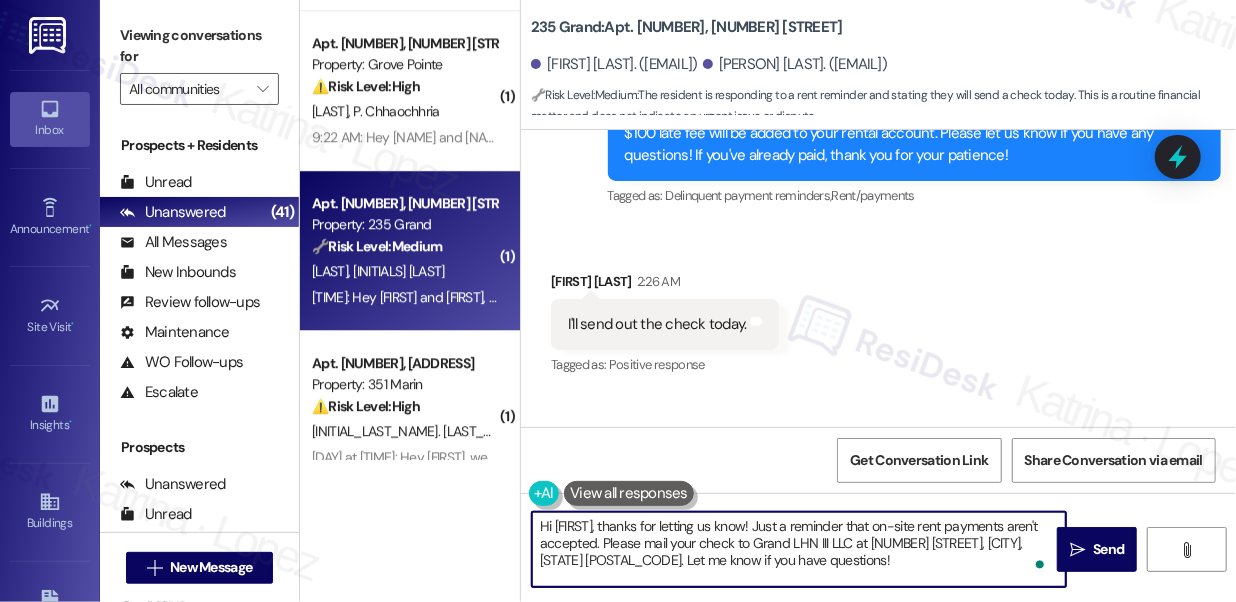 click on "Hi Peilin, thanks for letting us know! Just a reminder that on-site rent payments aren't accepted. Please mail your check to Grand LHN III LLC at 515 Marin Blvd., Jersey City, NJ 07302. Let me know if you have questions!" at bounding box center [799, 549] 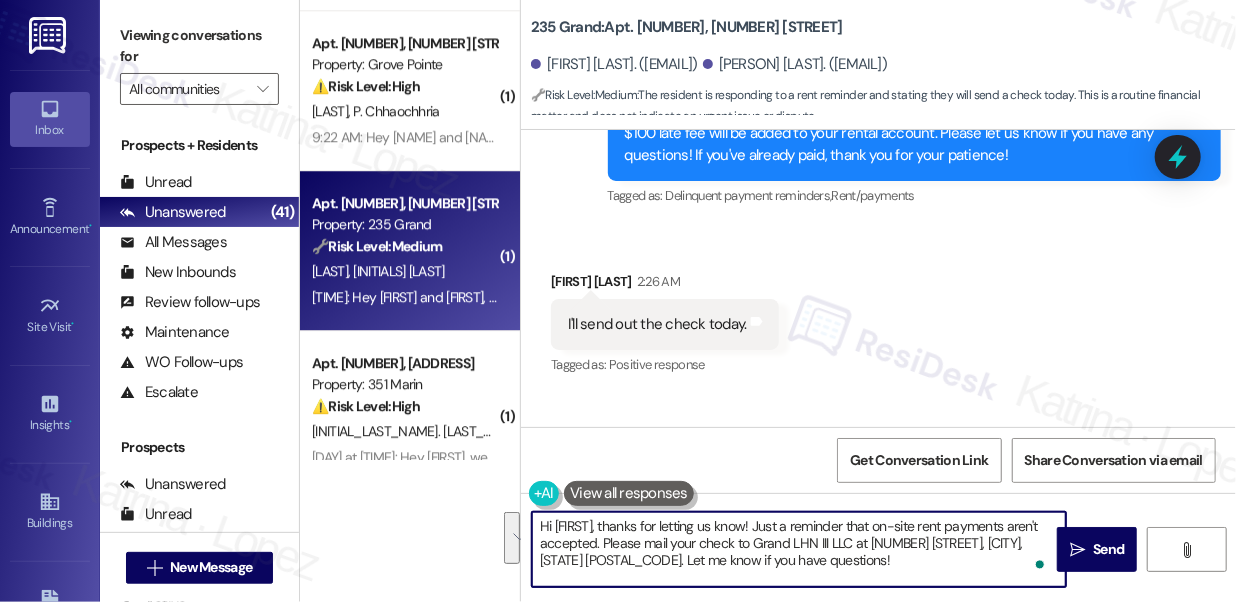 drag, startPoint x: 826, startPoint y: 576, endPoint x: 744, endPoint y: 523, distance: 97.637085 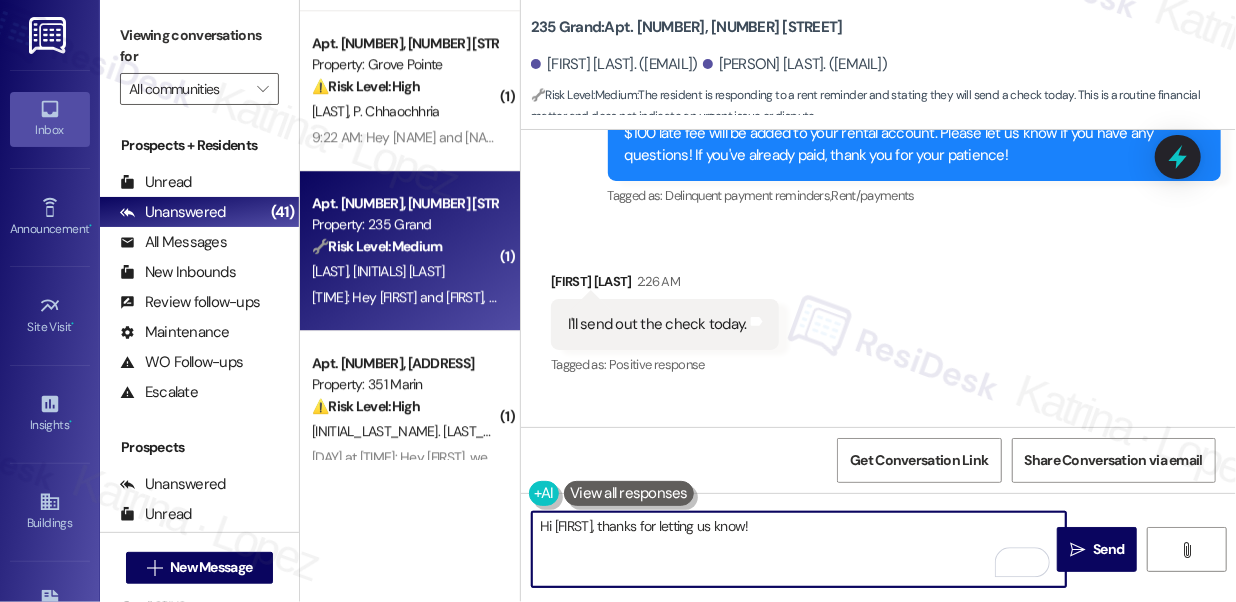 paste on "Just a friendly reminder that payments should be made closer to the 1st of the month to allow enough time for the payment to process and post to the account. The system is set to charge a late fee if payments are posted after the 5th of the month." 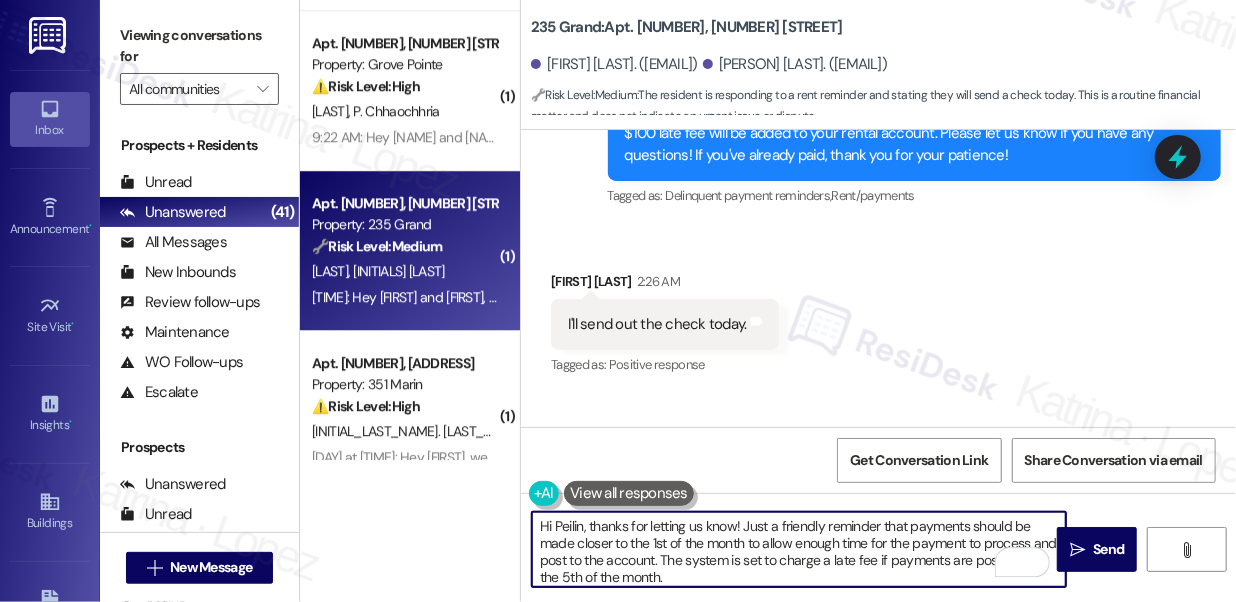 scroll, scrollTop: 16, scrollLeft: 0, axis: vertical 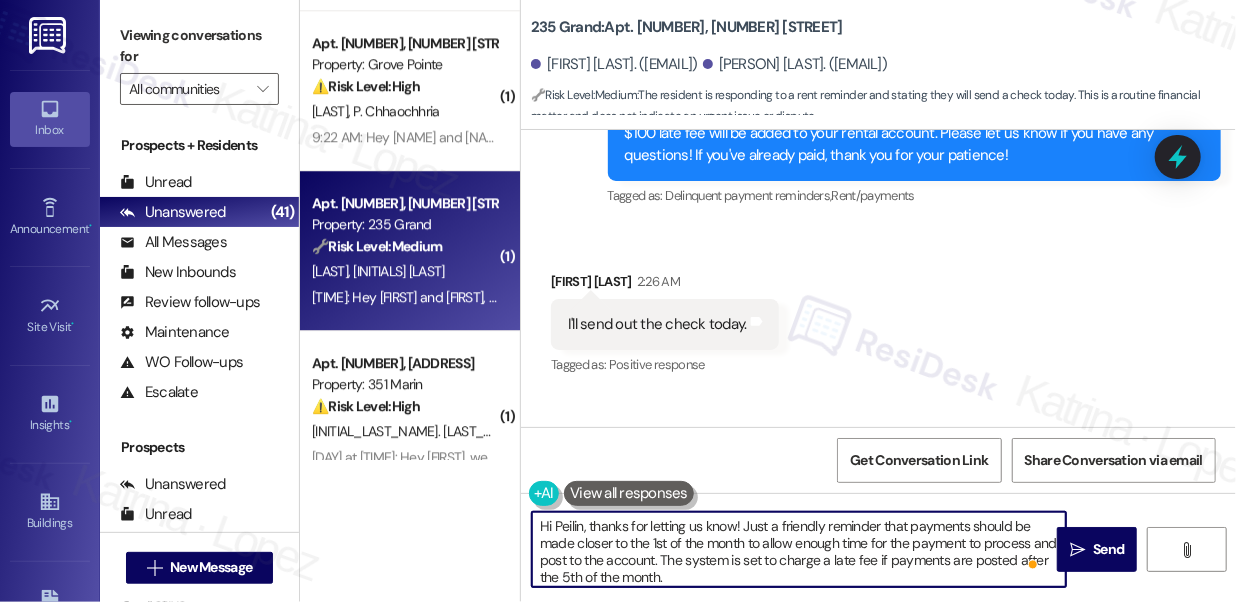 click on "Hi Peilin, thanks for letting us know! Just a friendly reminder that payments should be made closer to the 1st of the month to allow enough time for the payment to process and post to the account. The system is set to charge a late fee if payments are posted after the 5th of the month." at bounding box center (799, 549) 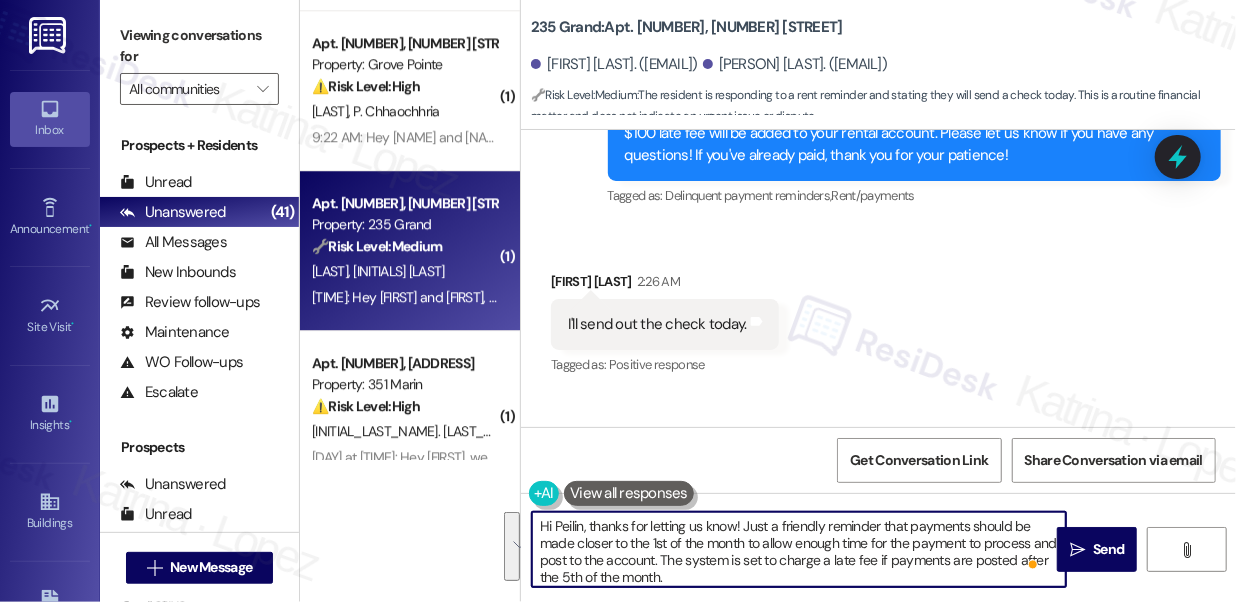click on "Hi Peilin, thanks for letting us know! Just a friendly reminder that payments should be made closer to the 1st of the month to allow enough time for the payment to process and post to the account. The system is set to charge a late fee if payments are posted after the 5th of the month." at bounding box center [799, 549] 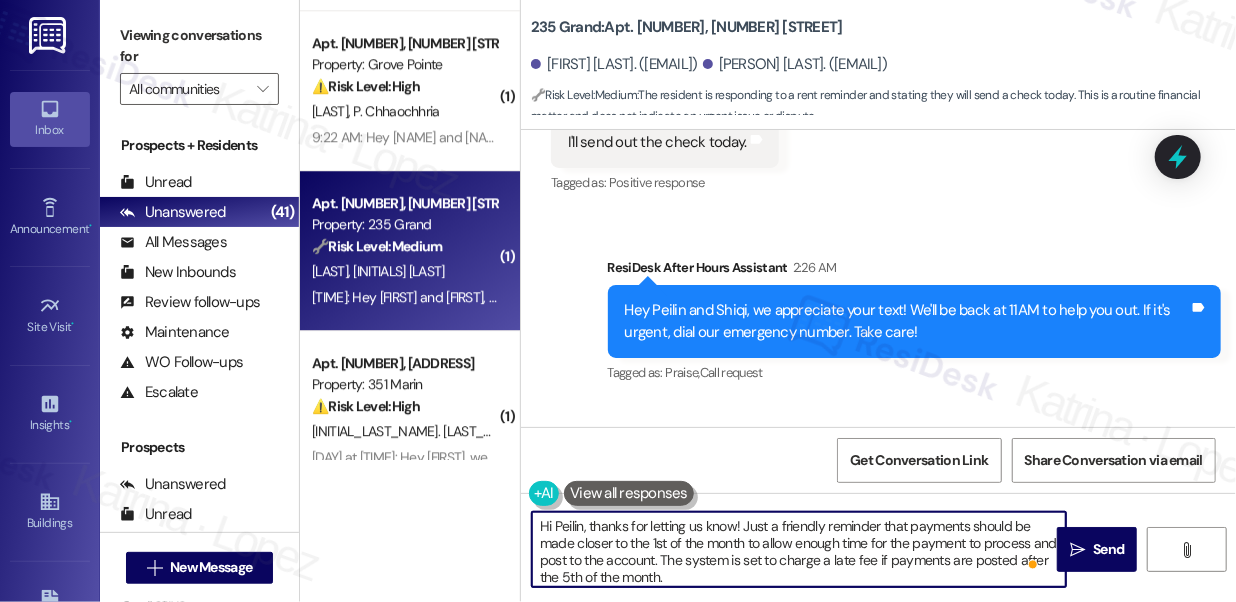 scroll, scrollTop: 11231, scrollLeft: 0, axis: vertical 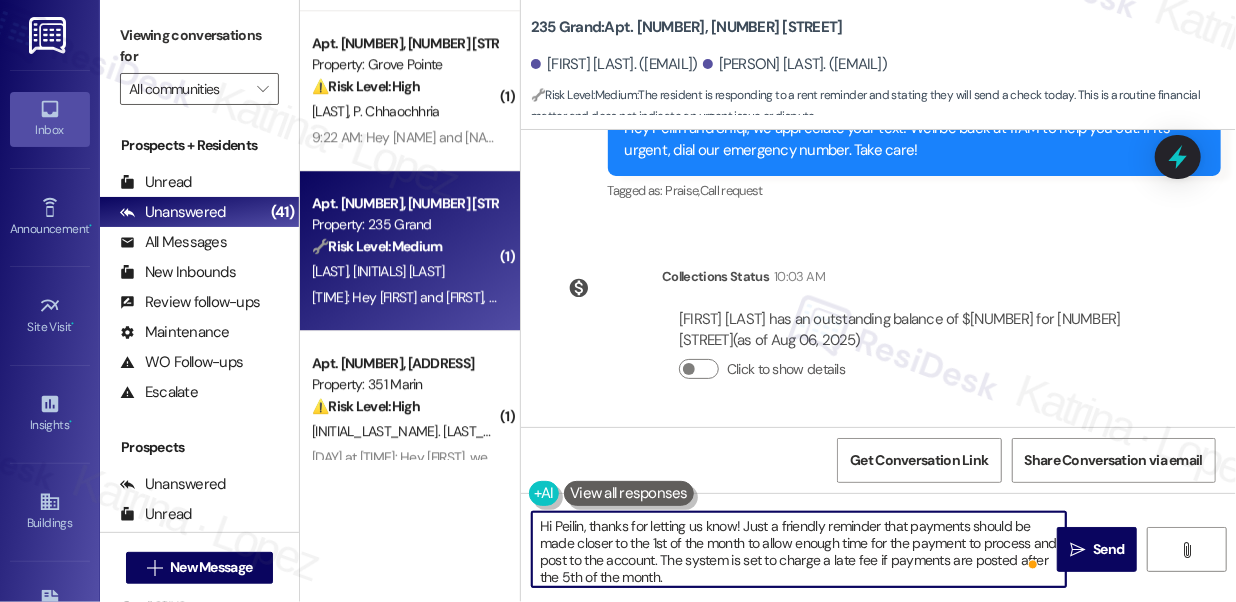 click on "Hi Peilin, thanks for letting us know! Just a friendly reminder that payments should be made closer to the 1st of the month to allow enough time for the payment to process and post to the account. The system is set to charge a late fee if payments are posted after the 5th of the month." at bounding box center (799, 549) 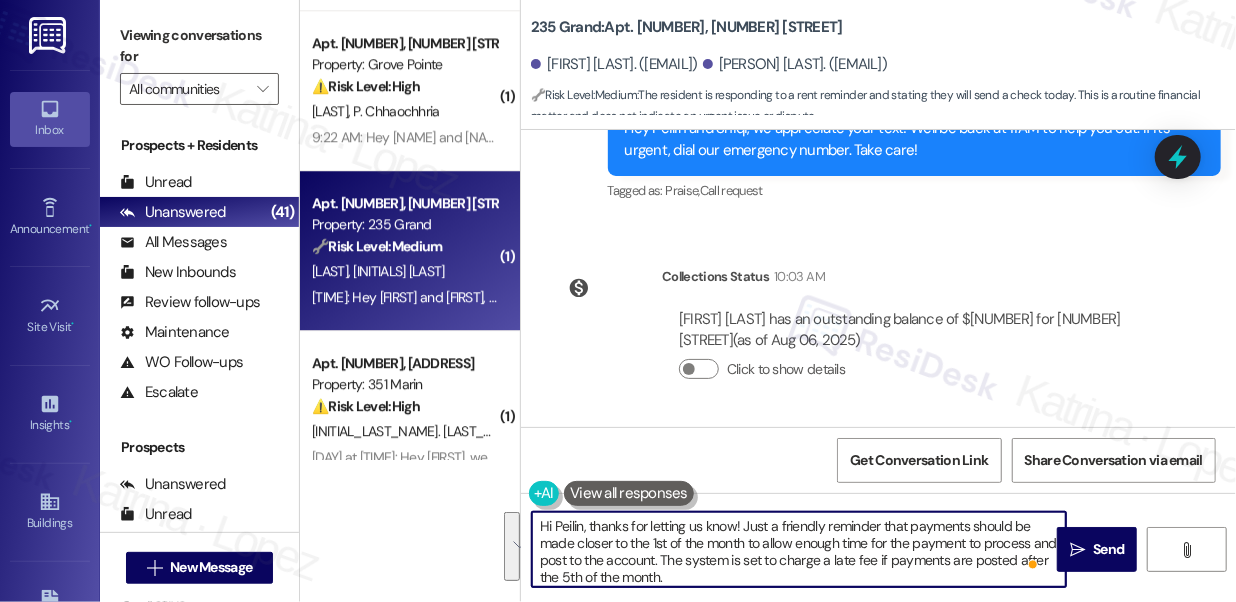 click on "Hi Peilin, thanks for letting us know! Just a friendly reminder that payments should be made closer to the 1st of the month to allow enough time for the payment to process and post to the account. The system is set to charge a late fee if payments are posted after the 5th of the month." at bounding box center (799, 549) 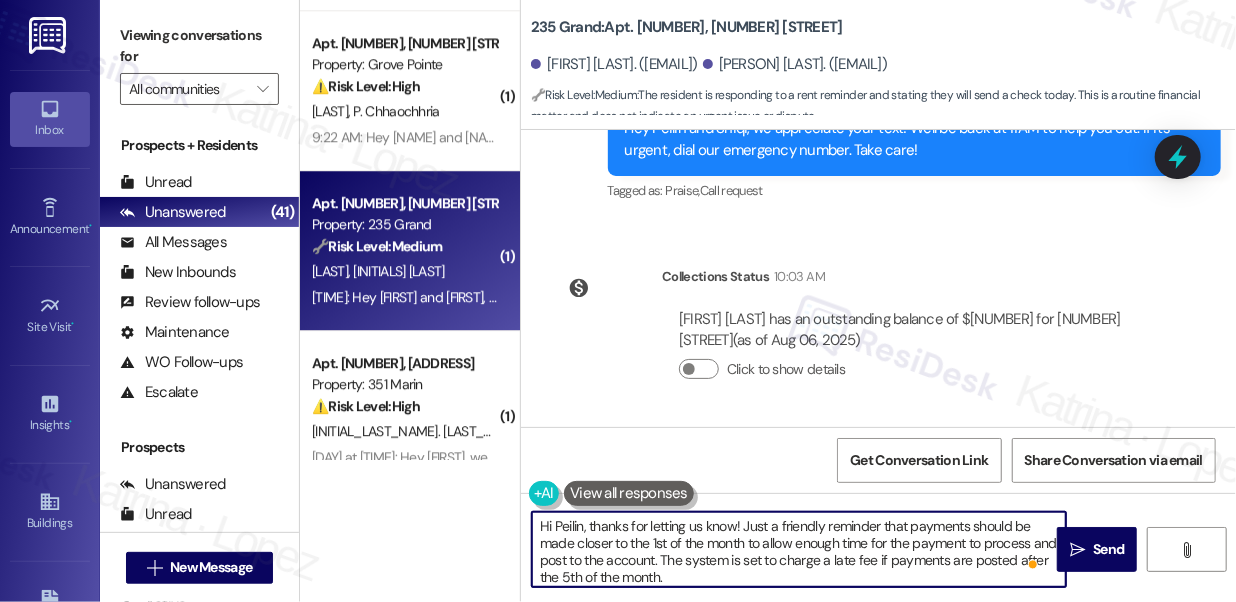 click on "Hi Peilin, thanks for letting us know! Just a friendly reminder that payments should be made closer to the 1st of the month to allow enough time for the payment to process and post to the account. The system is set to charge a late fee if payments are posted after the 5th of the month." at bounding box center [799, 549] 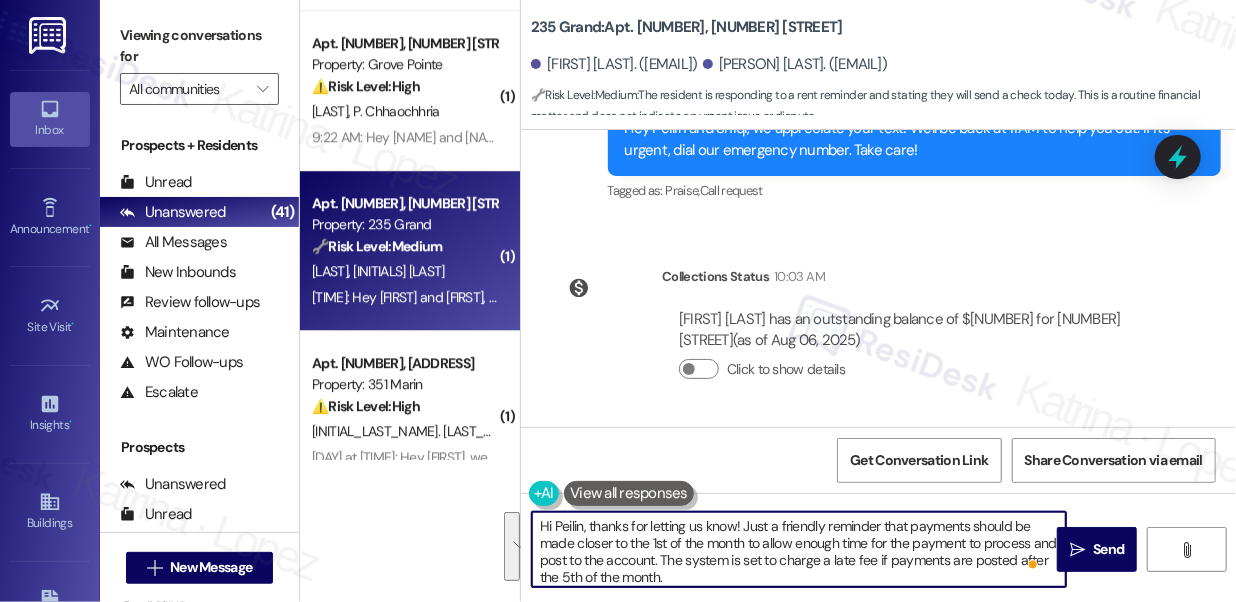 click on "Hi Peilin, thanks for letting us know! Just a friendly reminder that payments should be made closer to the 1st of the month to allow enough time for the payment to process and post to the account. The system is set to charge a late fee if payments are posted after the 5th of the month." at bounding box center [799, 549] 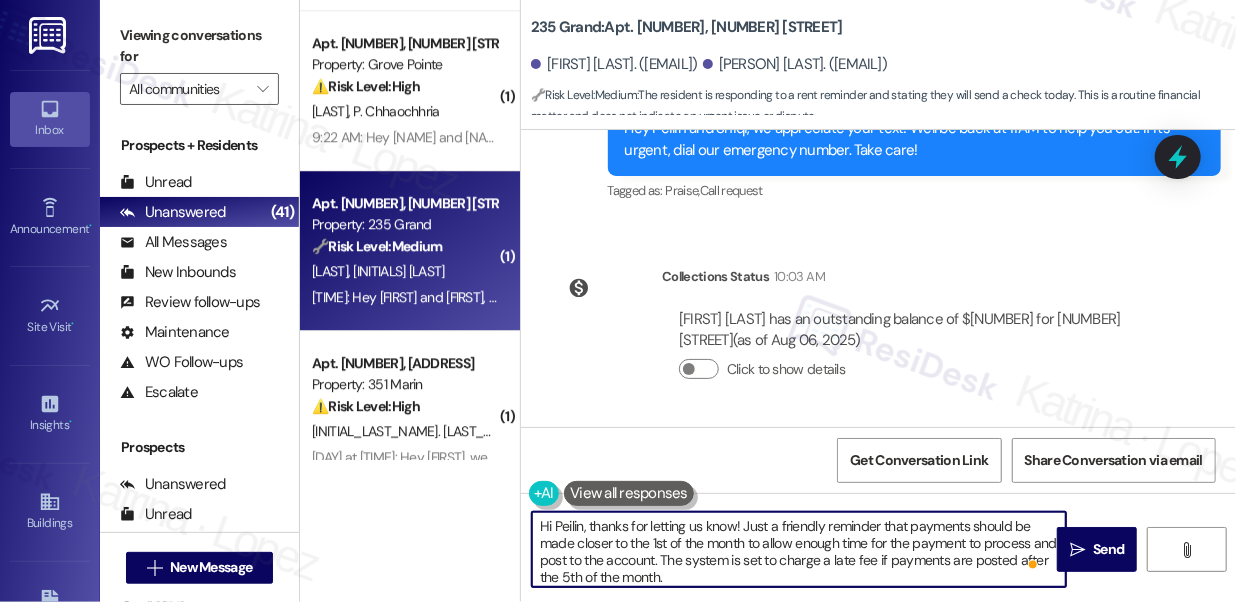 click on "Hi Peilin, thanks for letting us know! Just a friendly reminder that payments should be made closer to the 1st of the month to allow enough time for the payment to process and post to the account. The system is set to charge a late fee if payments are posted after the 5th of the month." at bounding box center (799, 549) 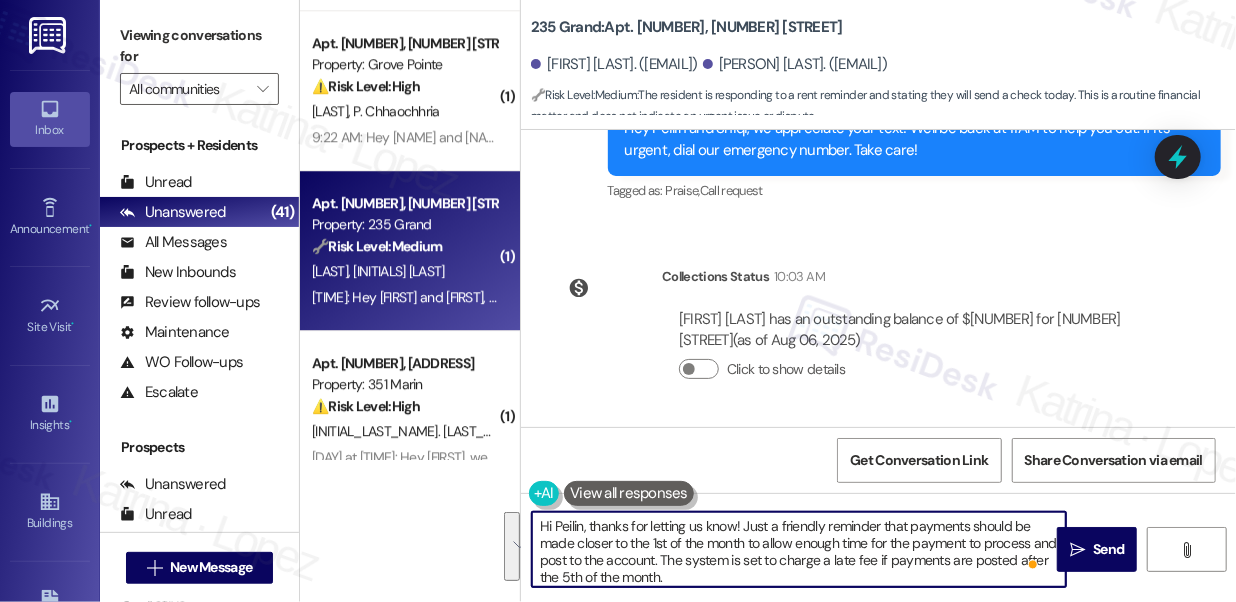 click on "Hi Peilin, thanks for letting us know! Just a friendly reminder that payments should be made closer to the 1st of the month to allow enough time for the payment to process and post to the account. The system is set to charge a late fee if payments are posted after the 5th of the month." at bounding box center (799, 549) 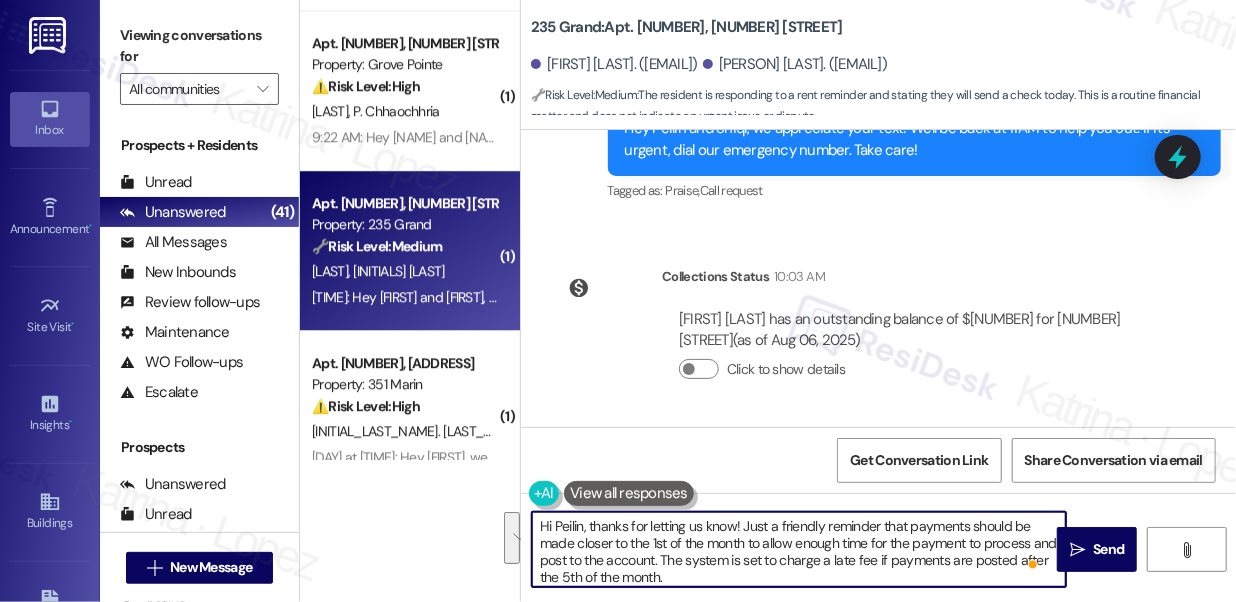 drag, startPoint x: 744, startPoint y: 525, endPoint x: 763, endPoint y: 571, distance: 49.76947 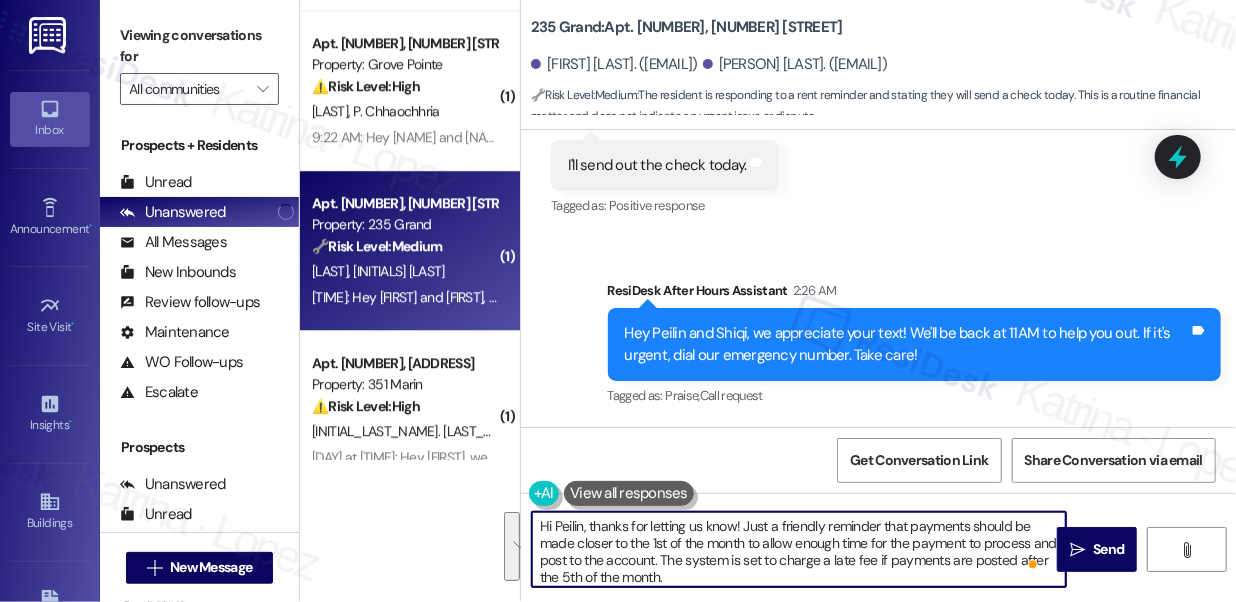 scroll, scrollTop: 10958, scrollLeft: 0, axis: vertical 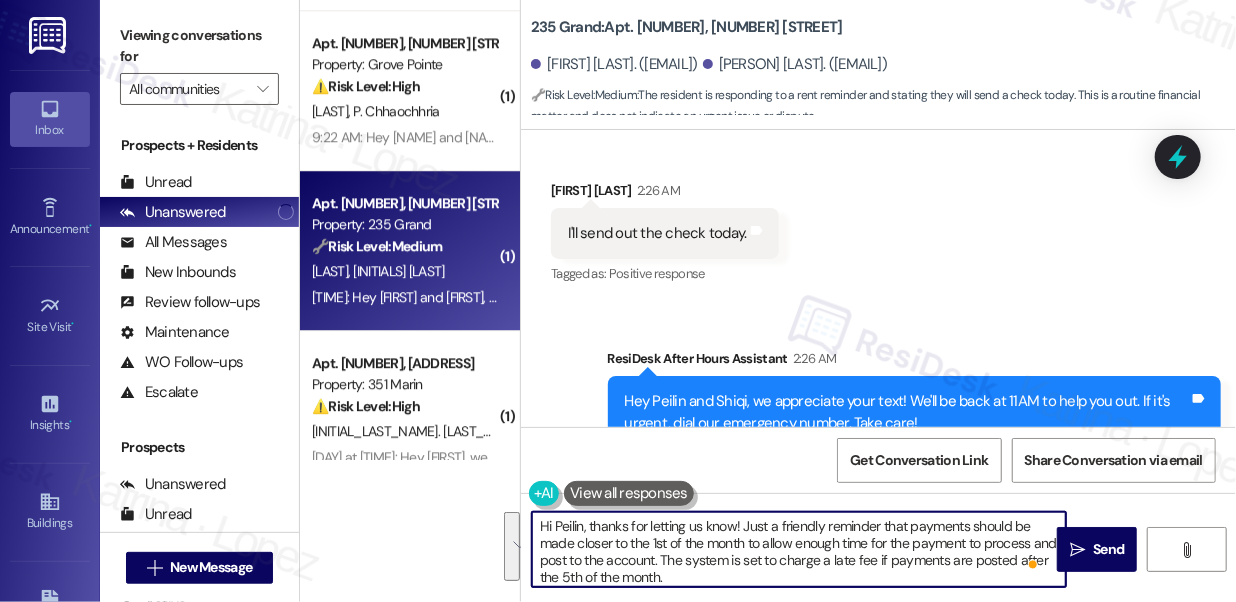 click on "I'll send out the check today." at bounding box center [657, 233] 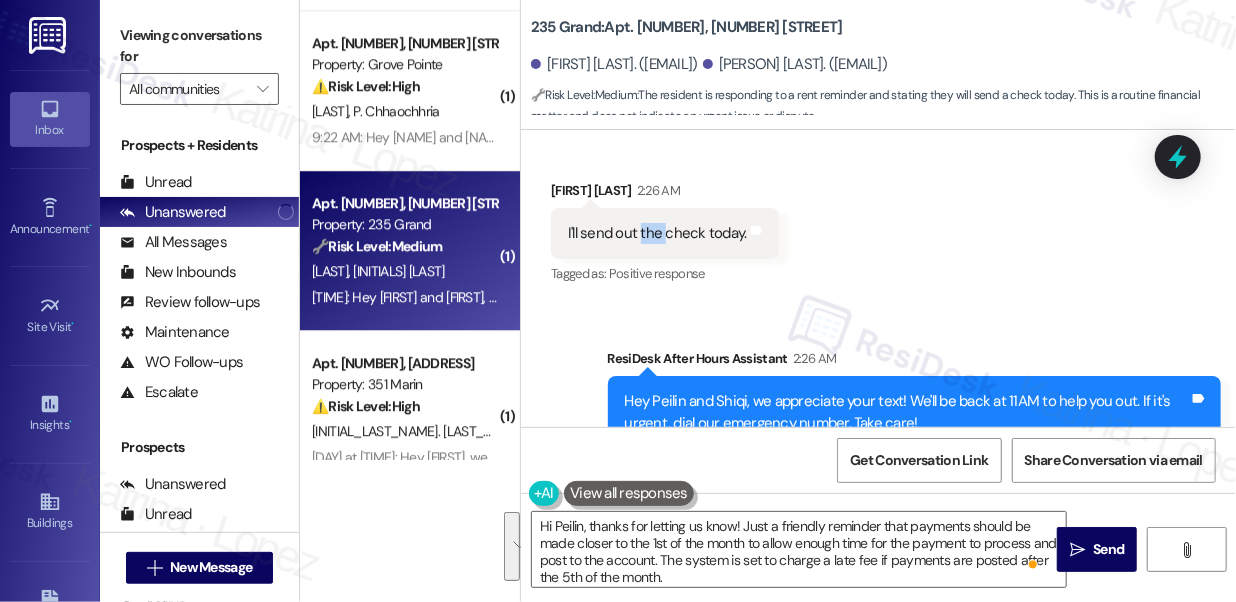 click on "I'll send out the check today." at bounding box center (657, 233) 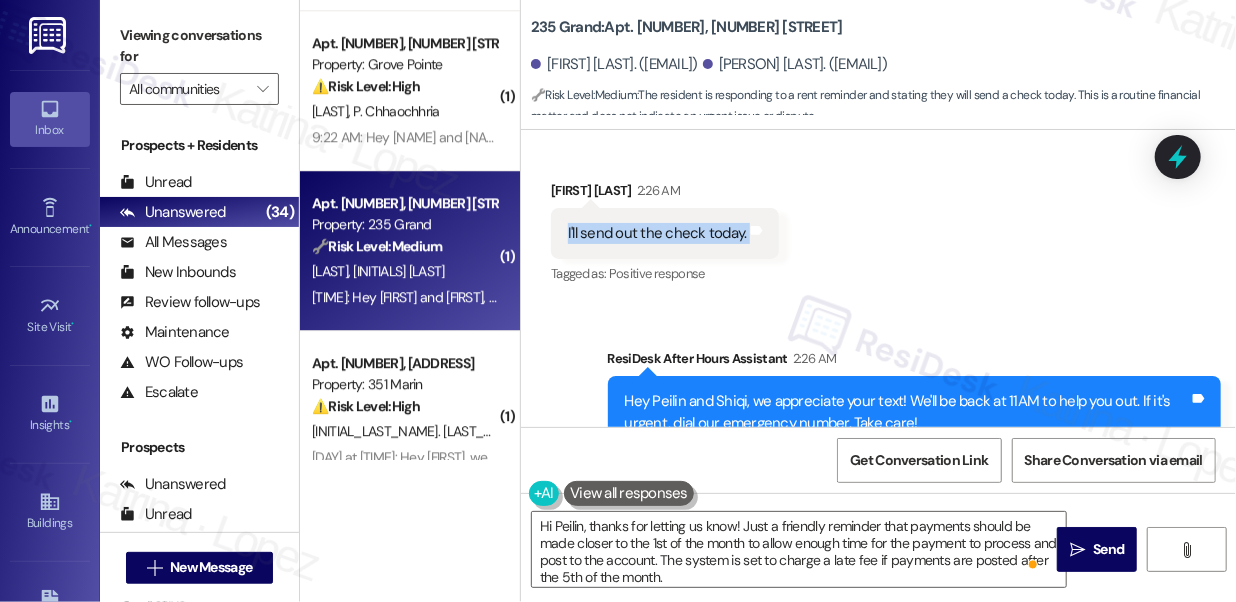 click on "I'll send out the check today." at bounding box center [657, 233] 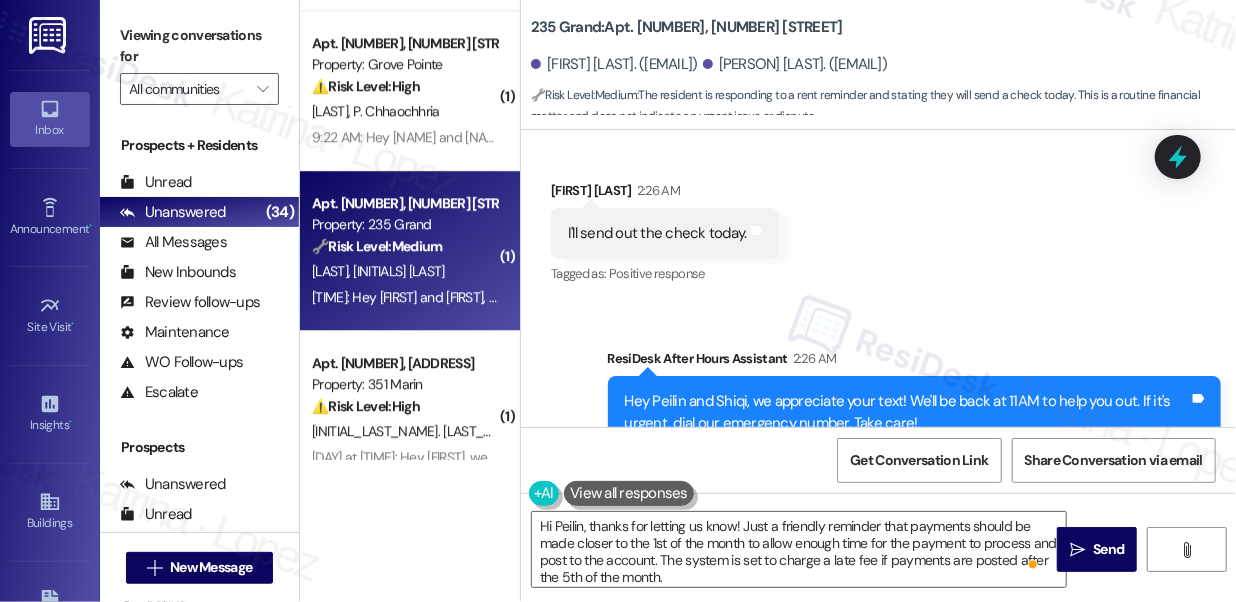 click on "Viewing conversations for" at bounding box center (199, 46) 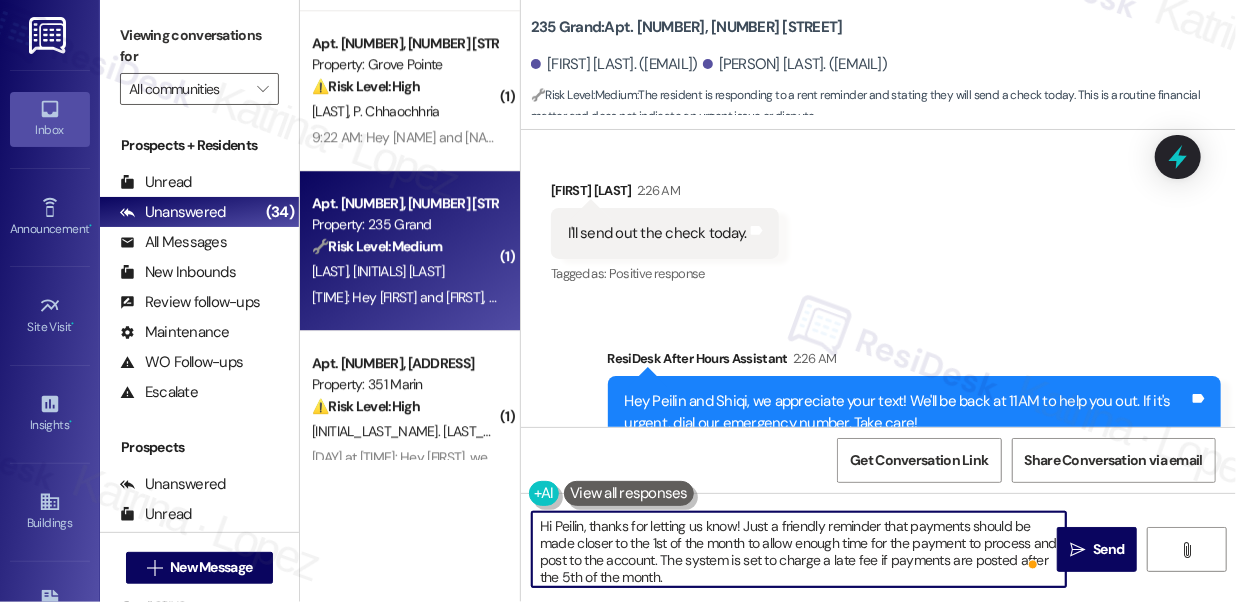 scroll, scrollTop: 5, scrollLeft: 0, axis: vertical 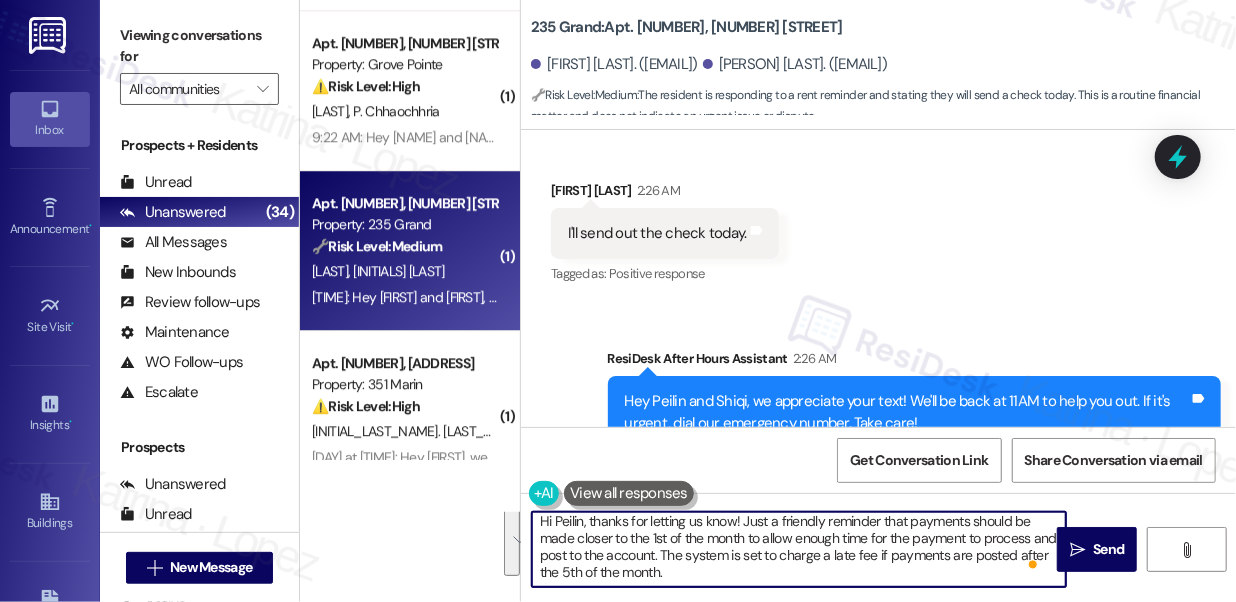drag, startPoint x: 742, startPoint y: 523, endPoint x: 770, endPoint y: 575, distance: 59.05929 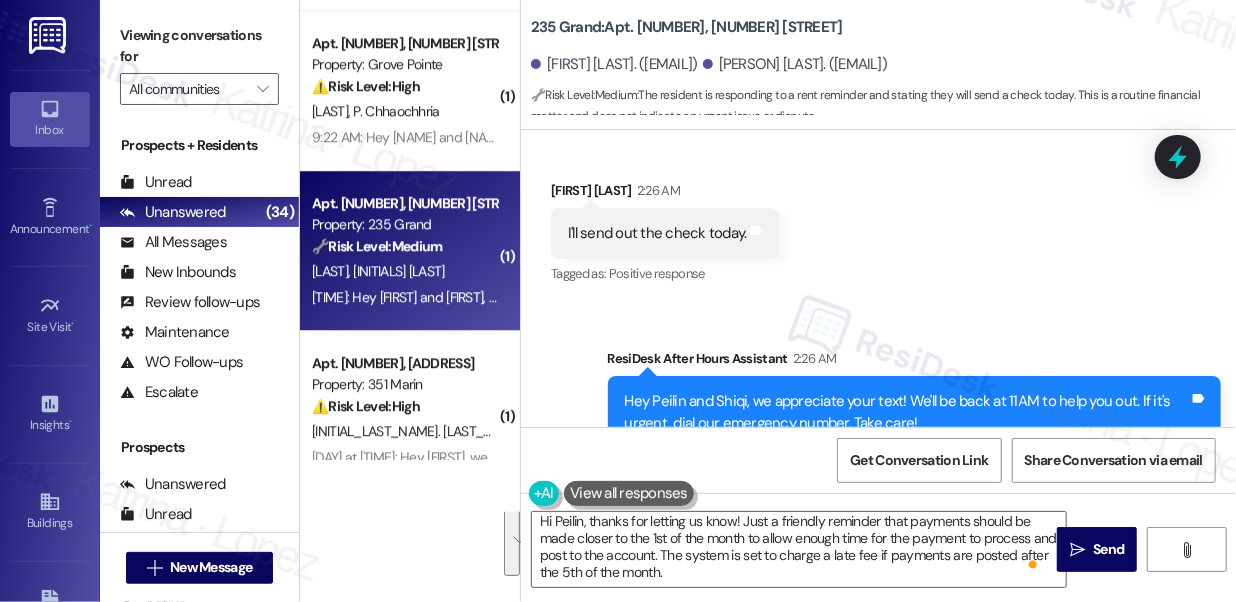 click on "Viewing conversations for All communities " at bounding box center [199, 62] 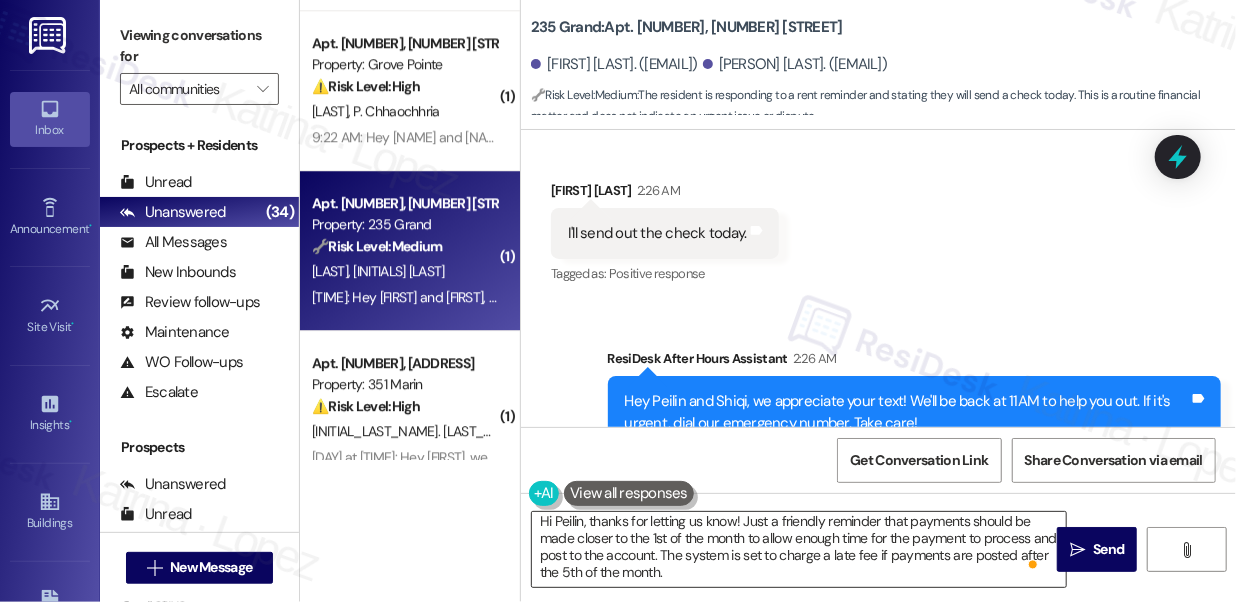 click on "Hi Peilin, thanks for letting us know! Just a friendly reminder that payments should be made closer to the 1st of the month to allow enough time for the payment to process and post to the account. The system is set to charge a late fee if payments are posted after the 5th of the month." at bounding box center (799, 549) 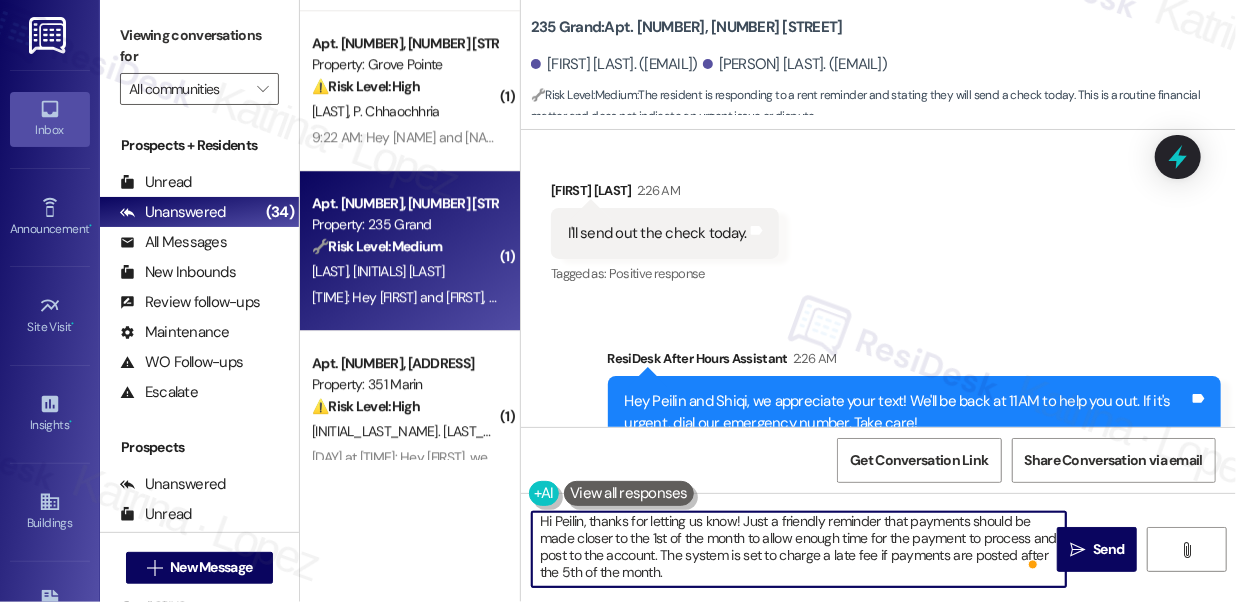 click on "Hi Peilin, thanks for letting us know! Just a friendly reminder that payments should be made closer to the 1st of the month to allow enough time for the payment to process and post to the account. The system is set to charge a late fee if payments are posted after the 5th of the month." at bounding box center [799, 549] 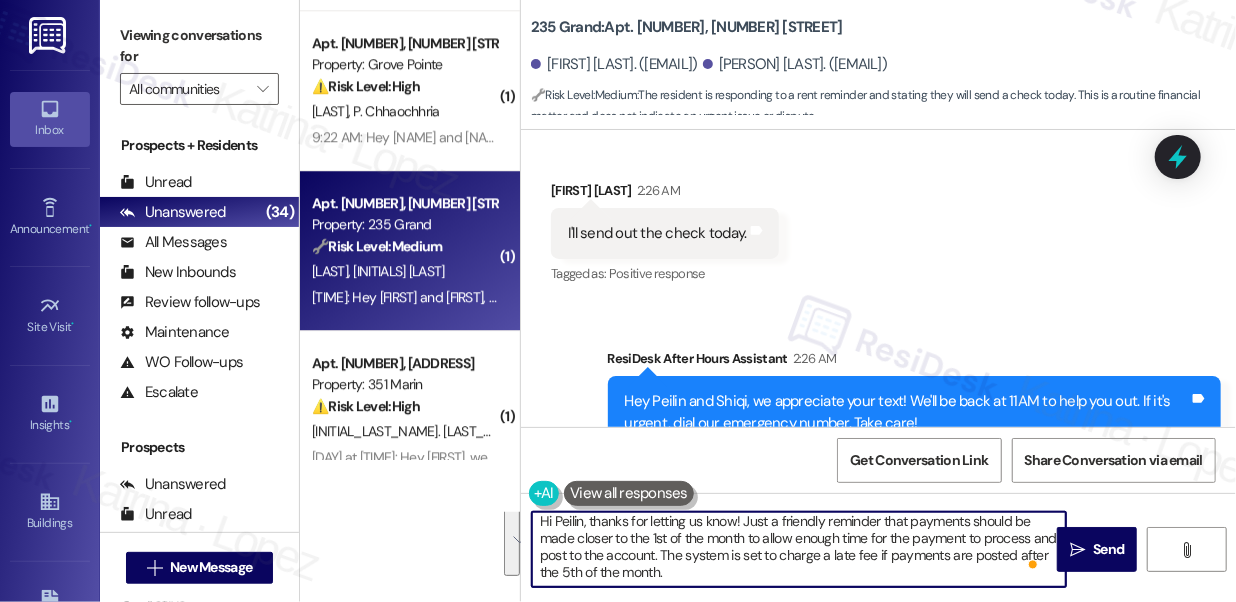 click on "Hi Peilin, thanks for letting us know! Just a friendly reminder that payments should be made closer to the 1st of the month to allow enough time for the payment to process and post to the account. The system is set to charge a late fee if payments are posted after the 5th of the month." at bounding box center [799, 549] 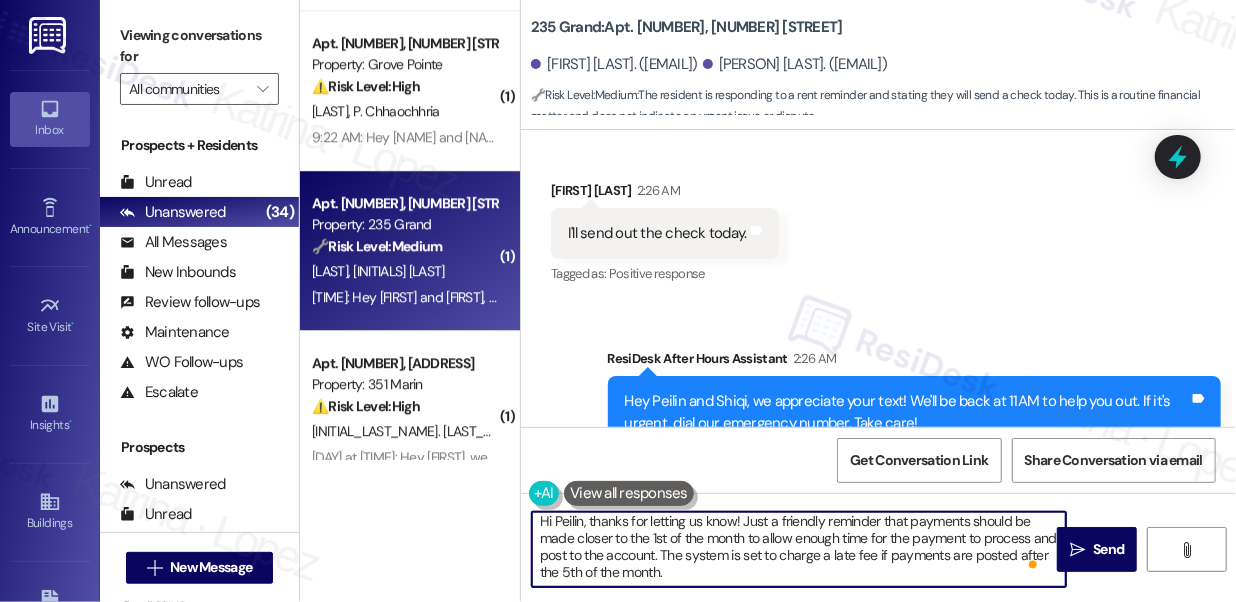 drag, startPoint x: 760, startPoint y: 569, endPoint x: 686, endPoint y: 535, distance: 81.437096 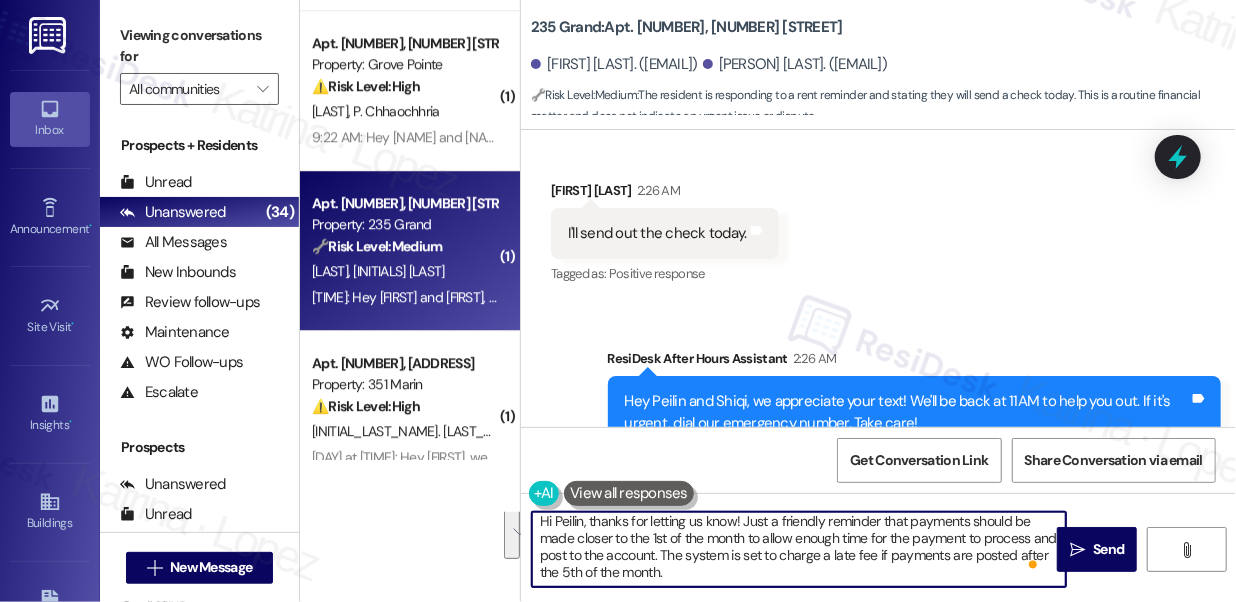 click on "Hi Peilin, thanks for letting us know! Just a friendly reminder that payments should be made closer to the 1st of the month to allow enough time for the payment to process and post to the account. The system is set to charge a late fee if payments are posted after the 5th of the month." at bounding box center [799, 549] 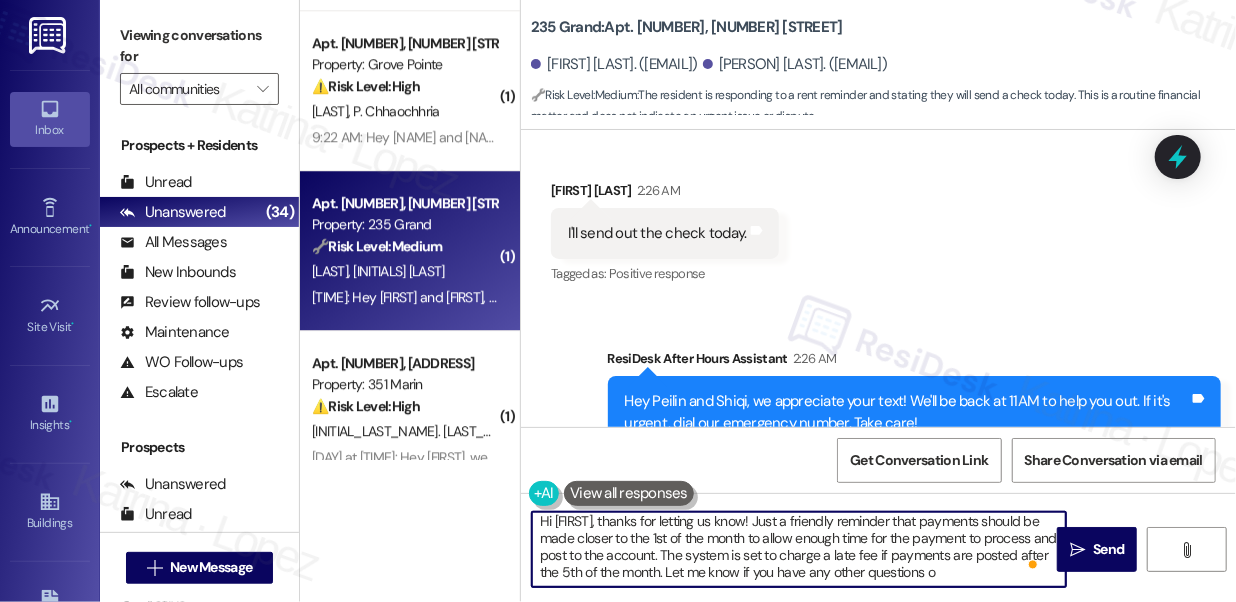 scroll, scrollTop: 0, scrollLeft: 0, axis: both 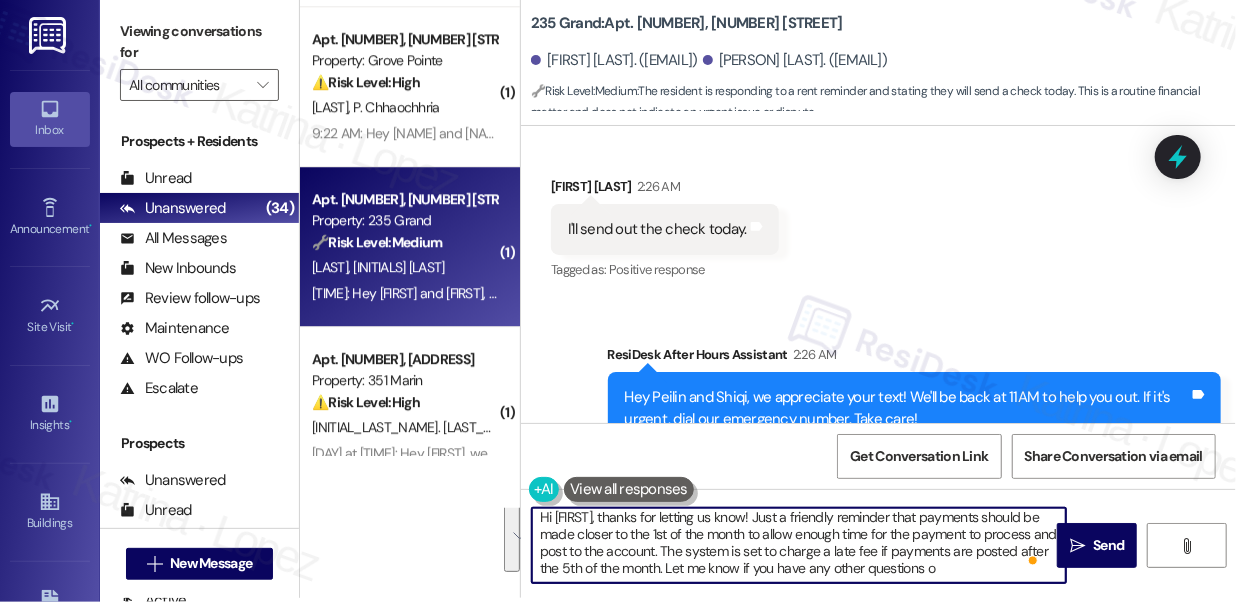 drag, startPoint x: 743, startPoint y: 517, endPoint x: 982, endPoint y: 603, distance: 254.00197 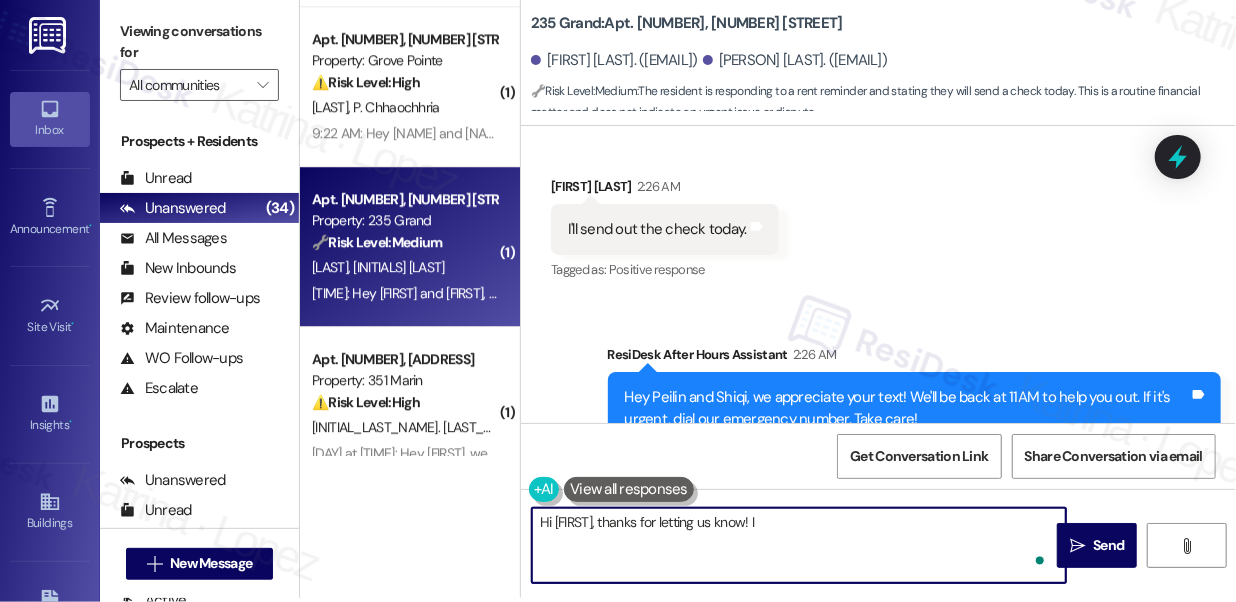 scroll, scrollTop: 0, scrollLeft: 0, axis: both 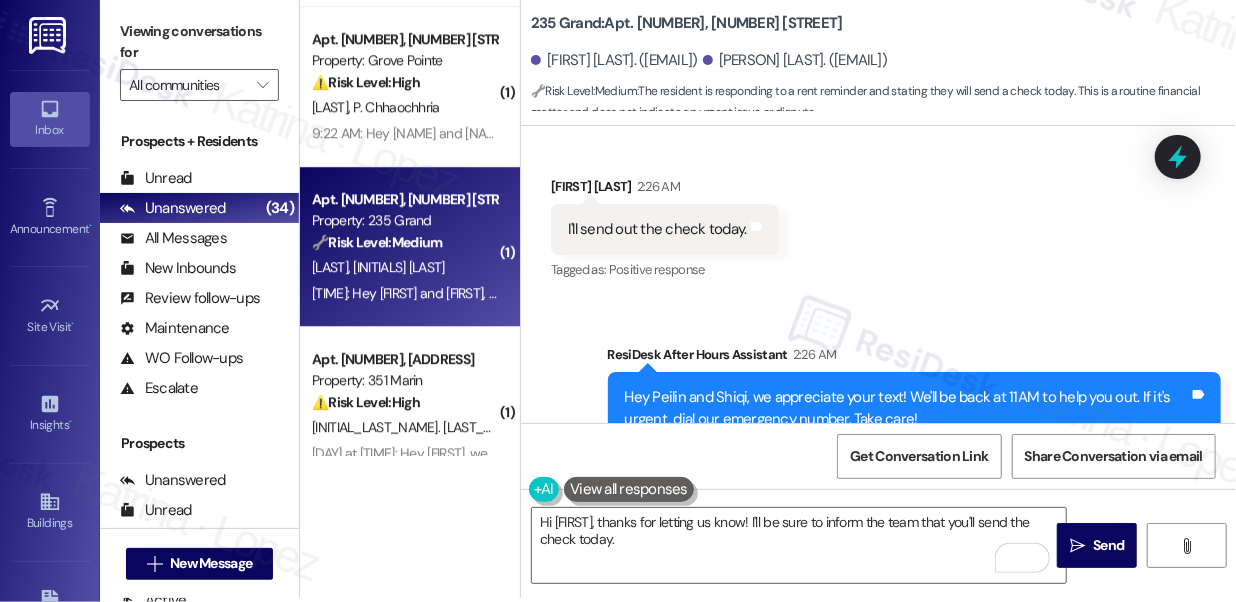 click on "Viewing conversations for" at bounding box center [199, 42] 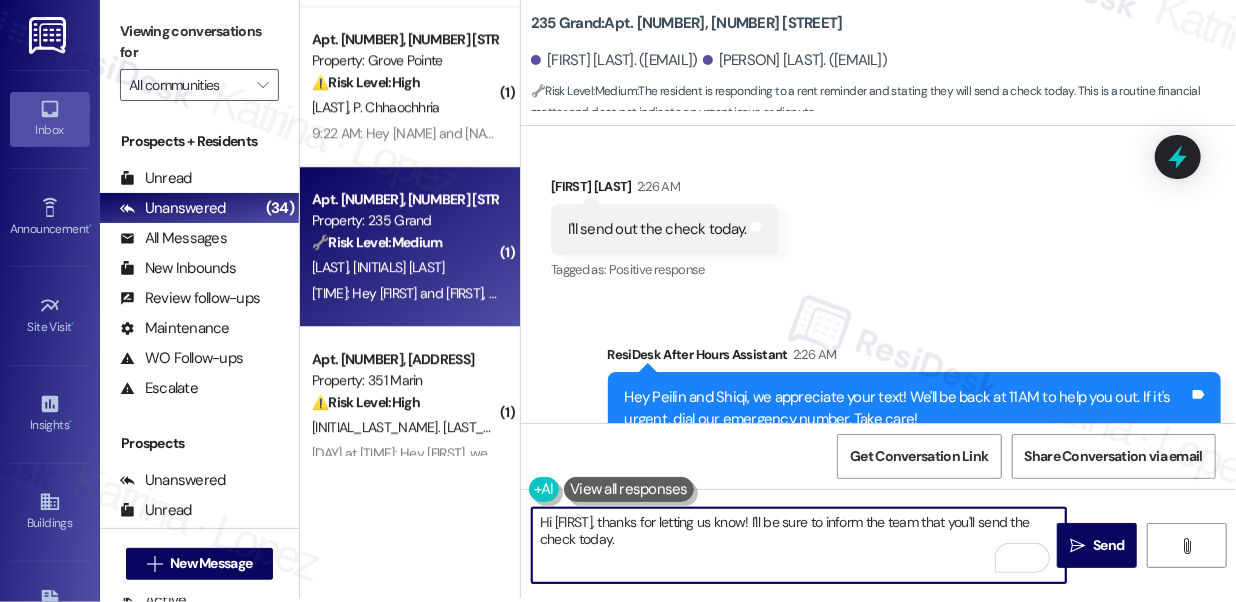 click on "Hi Peilin, thanks for letting us know! I'll be sure to inform the team that you'll send the check today." at bounding box center [799, 545] 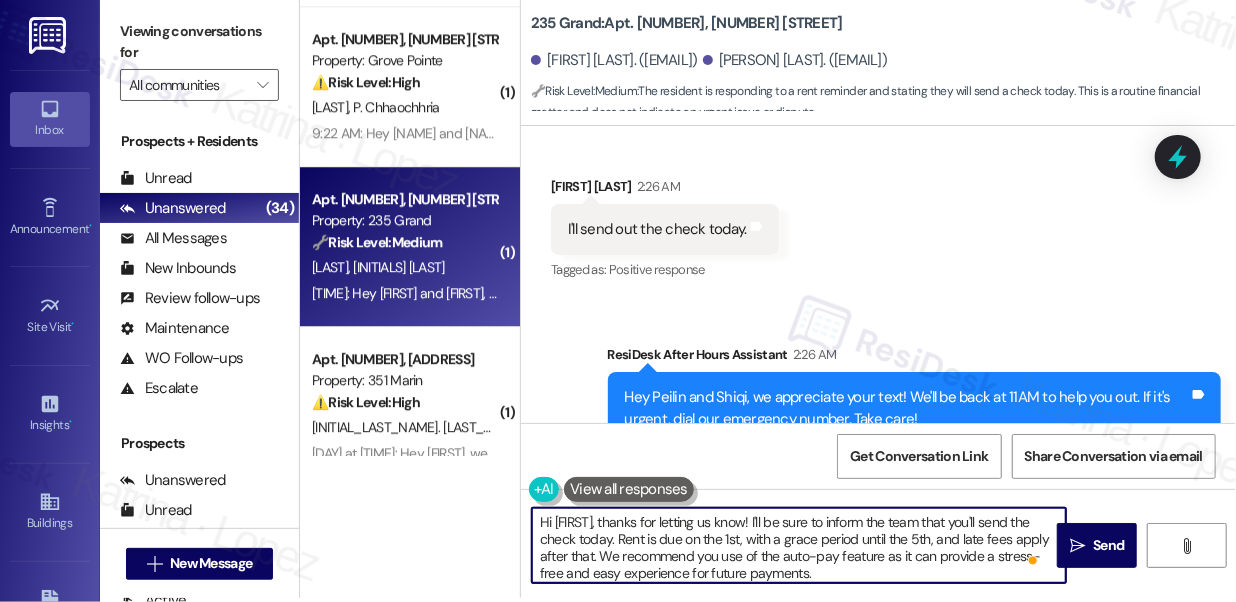 click on "Hi Peilin, thanks for letting us know! I'll be sure to inform the team that you'll send the check today. Rent is due on the 1st, with a grace period until the 5th, and late fees apply after that. We recommend you use of the auto-pay feature as it can provide a stress-free and easy experience for future payments." at bounding box center (799, 545) 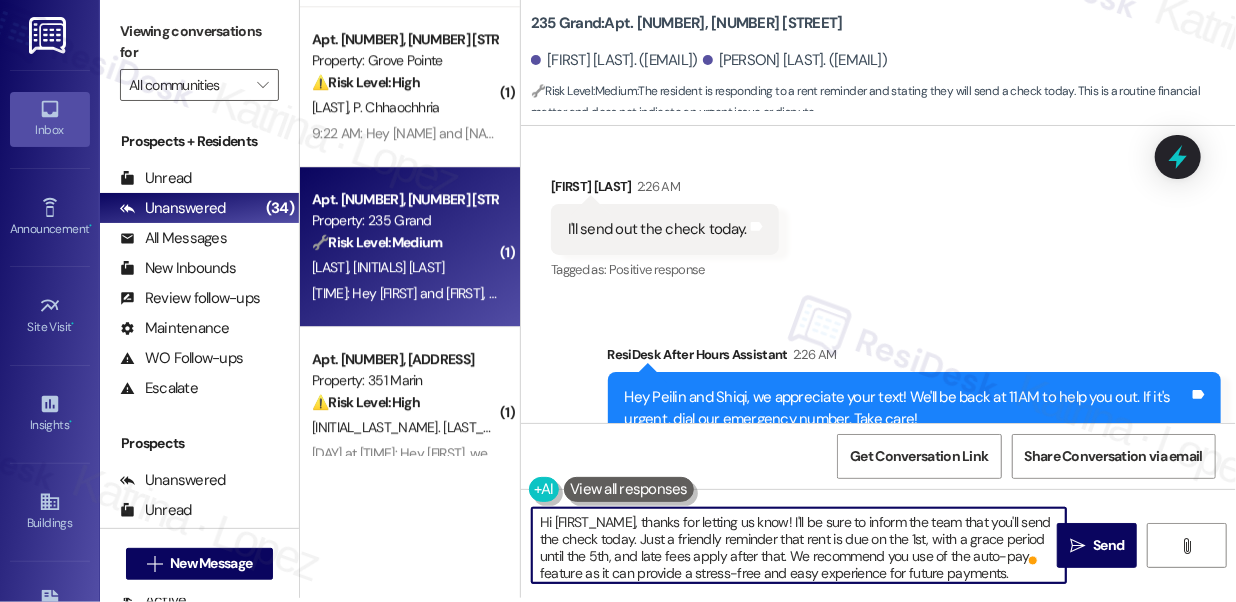 click on "Hi Peilin, thanks for letting us know! I'll be sure to inform the team that you'll send the check today. Just a friendly reminder that rent is due on the 1st, with a grace period until the 5th, and late fees apply after that. We recommend you use of the auto-pay feature as it can provide a stress-free and easy experience for future payments." at bounding box center (799, 545) 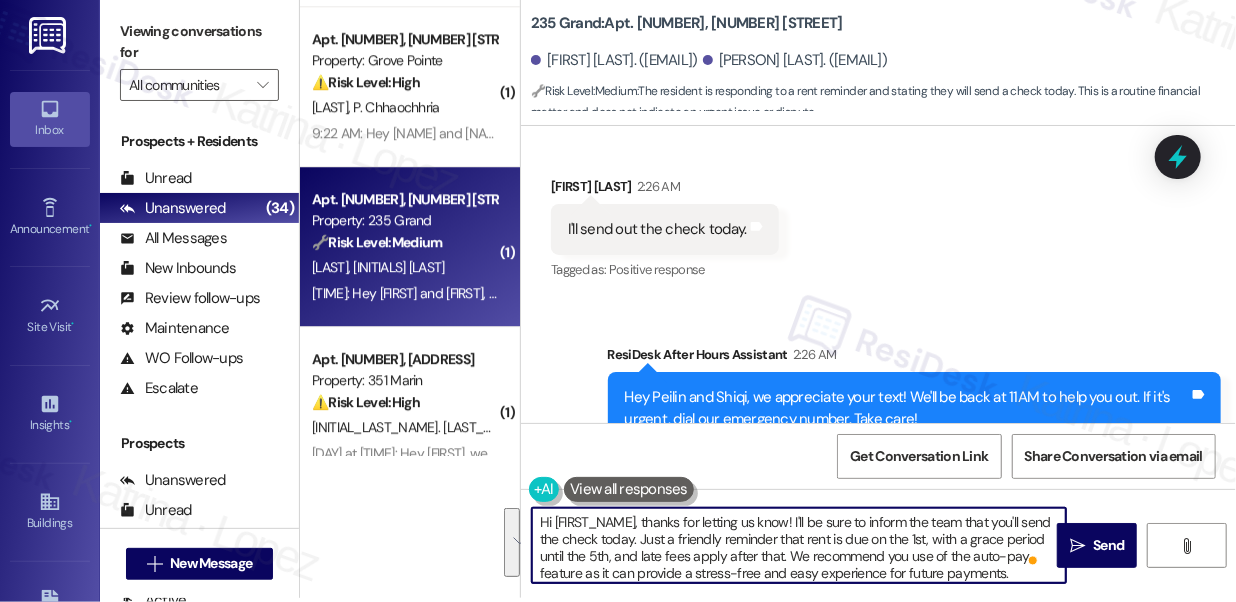 click on "Hi Peilin, thanks for letting us know! I'll be sure to inform the team that you'll send the check today. Just a friendly reminder that rent is due on the 1st, with a grace period until the 5th, and late fees apply after that. We recommend you use of the auto-pay feature as it can provide a stress-free and easy experience for future payments." at bounding box center [799, 545] 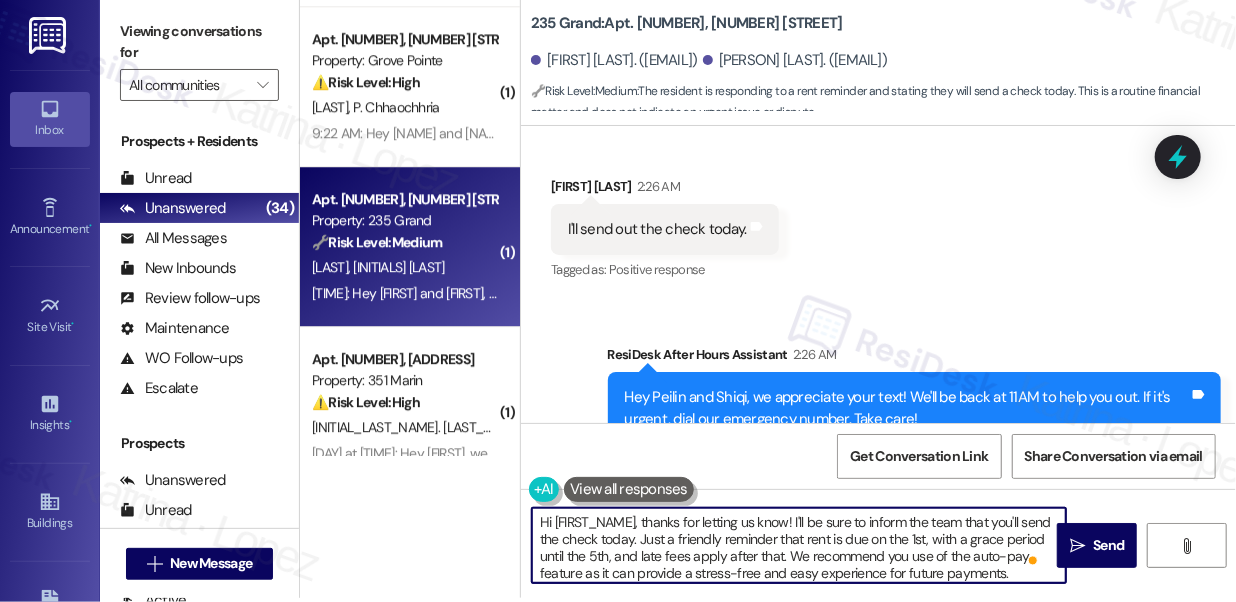 scroll, scrollTop: 5, scrollLeft: 0, axis: vertical 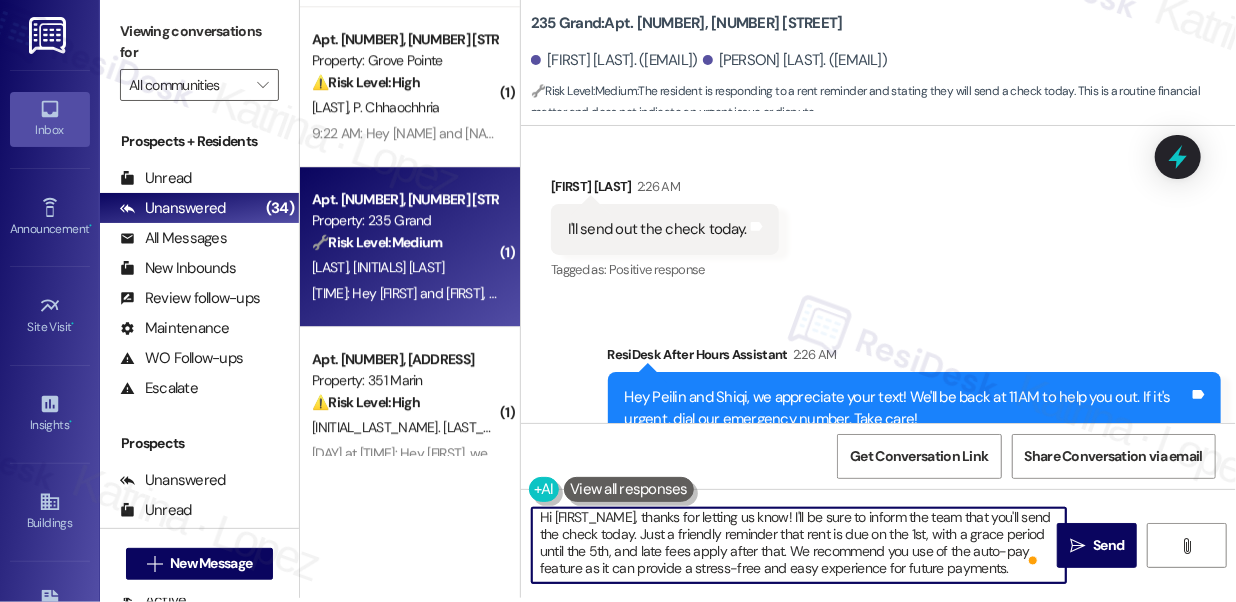 click on "Hi Peilin, thanks for letting us know! I'll be sure to inform the team that you'll send the check today. Just a friendly reminder that rent is due on the 1st, with a grace period until the 5th, and late fees apply after that. We recommend you use of the auto-pay feature as it can provide a stress-free and easy experience for future payments." at bounding box center (799, 545) 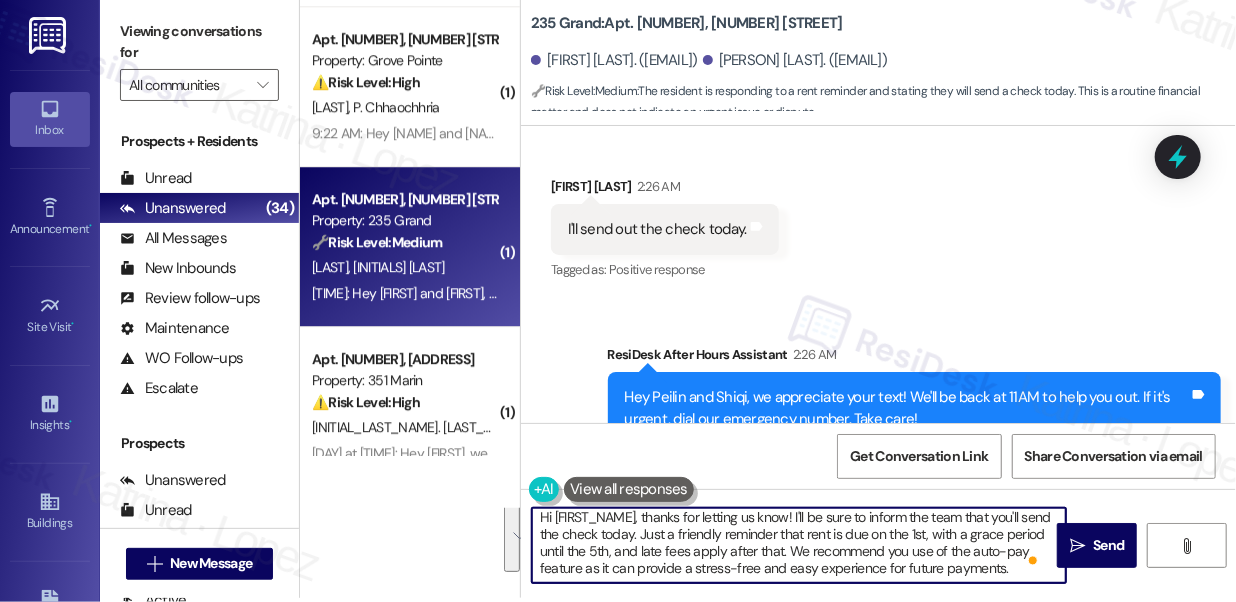 click on "Hi Peilin, thanks for letting us know! I'll be sure to inform the team that you'll send the check today. Just a friendly reminder that rent is due on the 1st, with a grace period until the 5th, and late fees apply after that. We recommend you use of the auto-pay feature as it can provide a stress-free and easy experience for future payments." at bounding box center [799, 545] 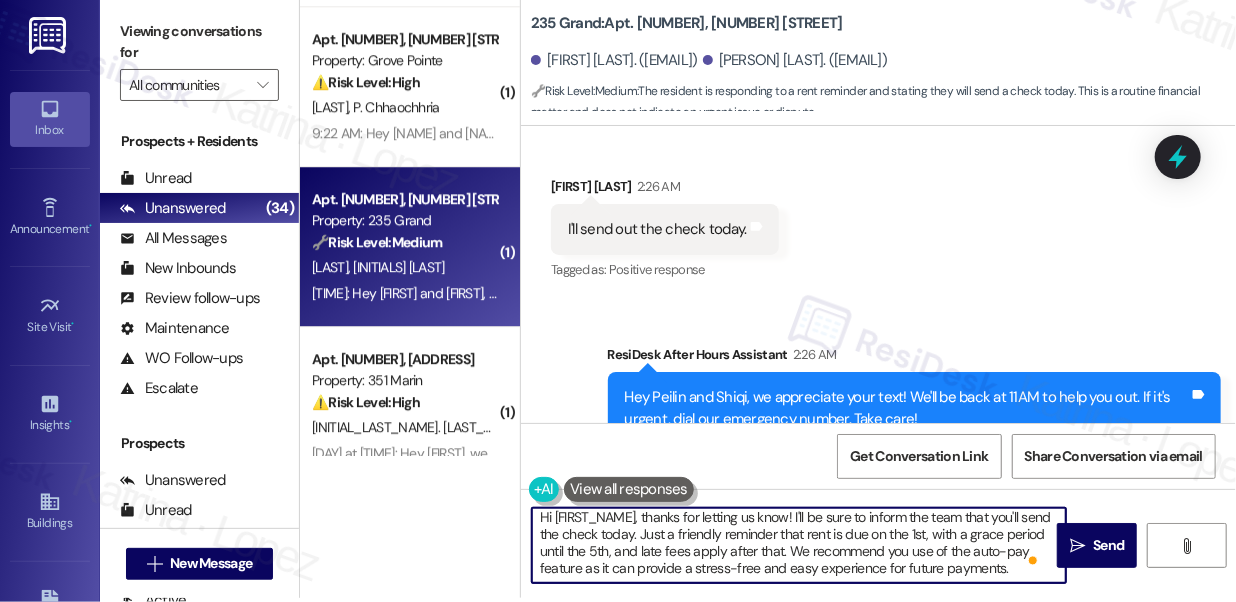click on "Hi Peilin, thanks for letting us know! I'll be sure to inform the team that you'll send the check today. Just a friendly reminder that rent is due on the 1st, with a grace period until the 5th, and late fees apply after that. We recommend you use of the auto-pay feature as it can provide a stress-free and easy experience for future payments." at bounding box center [799, 545] 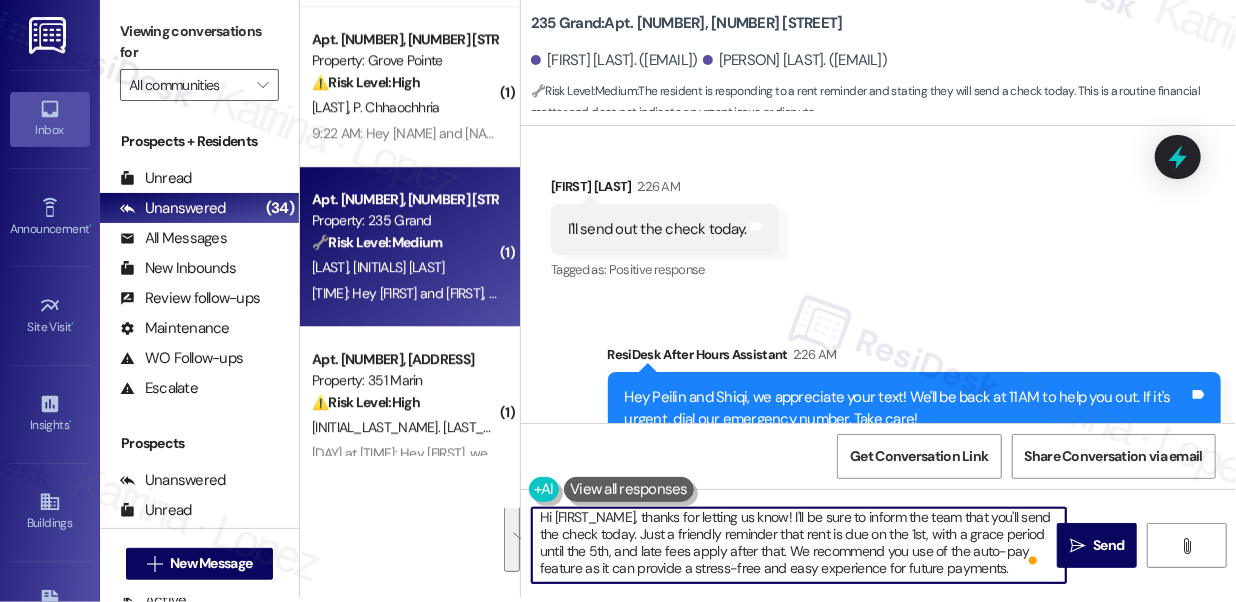 click on "Hi Peilin, thanks for letting us know! I'll be sure to inform the team that you'll send the check today. Just a friendly reminder that rent is due on the 1st, with a grace period until the 5th, and late fees apply after that. We recommend you use of the auto-pay feature as it can provide a stress-free and easy experience for future payments." at bounding box center [799, 545] 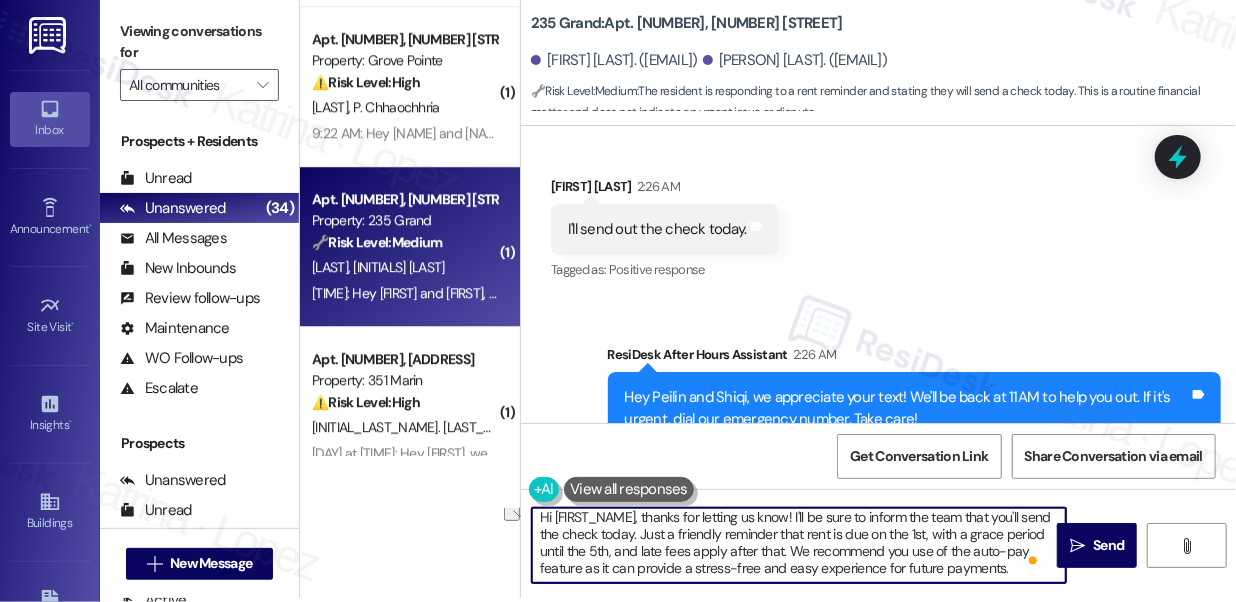 drag, startPoint x: 631, startPoint y: 533, endPoint x: 898, endPoint y: 548, distance: 267.42102 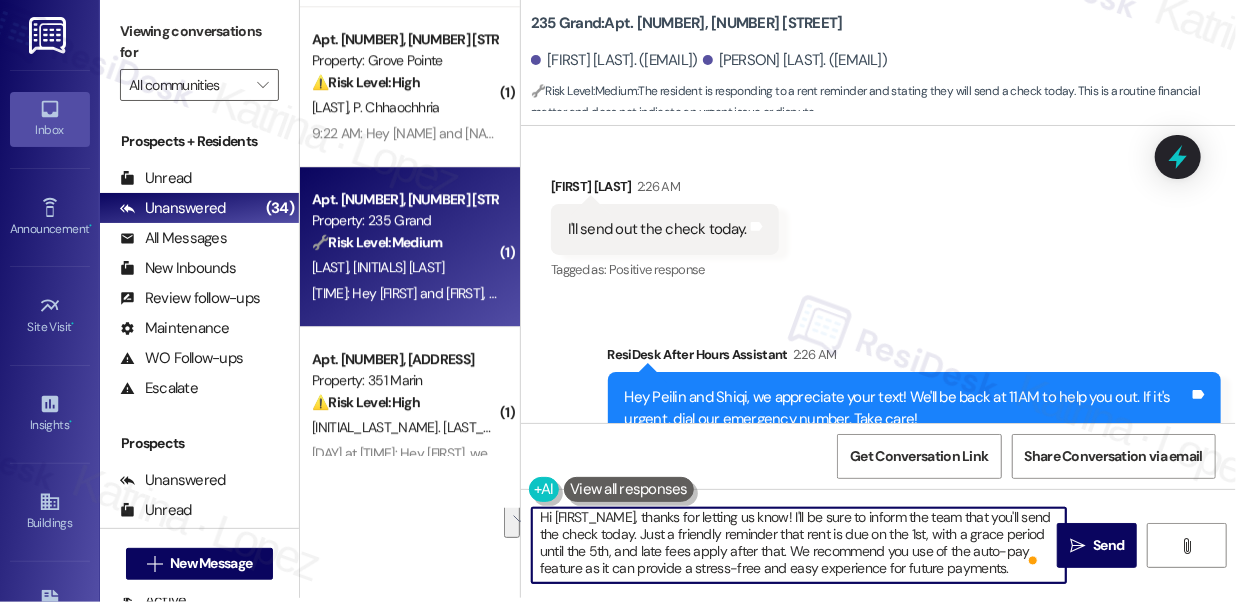 click on "Hi Peilin, thanks for letting us know! I'll be sure to inform the team that you'll send the check today. Just a friendly reminder that rent is due on the 1st, with a grace period until the 5th, and late fees apply after that. We recommend you use of the auto-pay feature as it can provide a stress-free and easy experience for future payments." at bounding box center [799, 545] 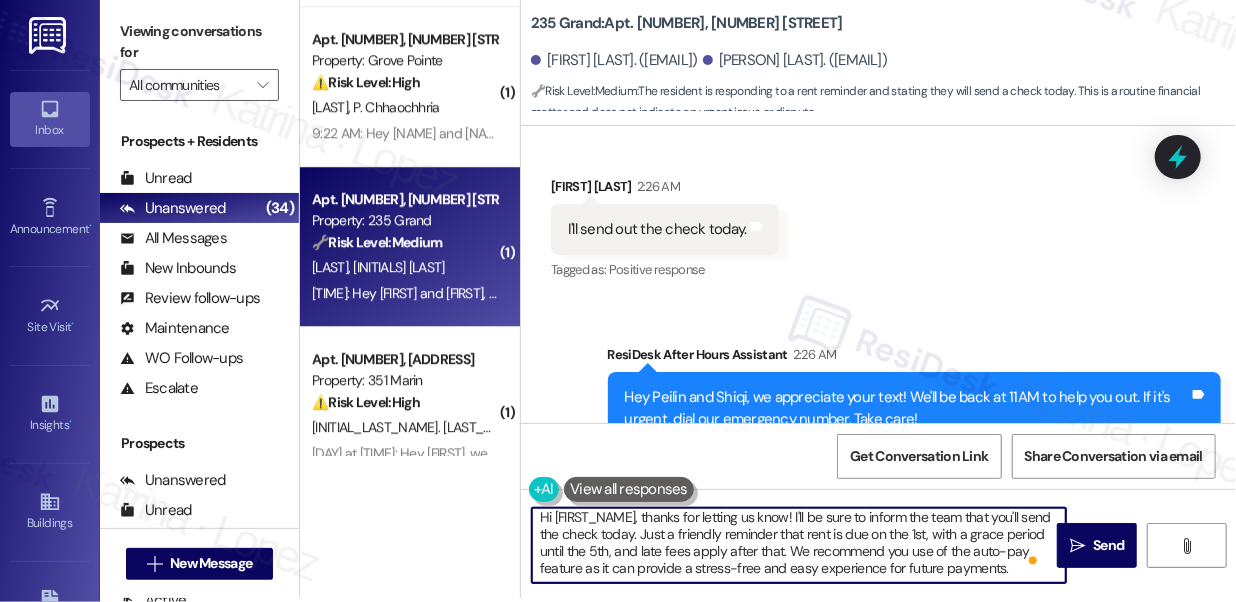 click on "Hi Peilin, thanks for letting us know! I'll be sure to inform the team that you'll send the check today. Just a friendly reminder that rent is due on the 1st, with a grace period until the 5th, and late fees apply after that. We recommend you use of the auto-pay feature as it can provide a stress-free and easy experience for future payments." at bounding box center [799, 545] 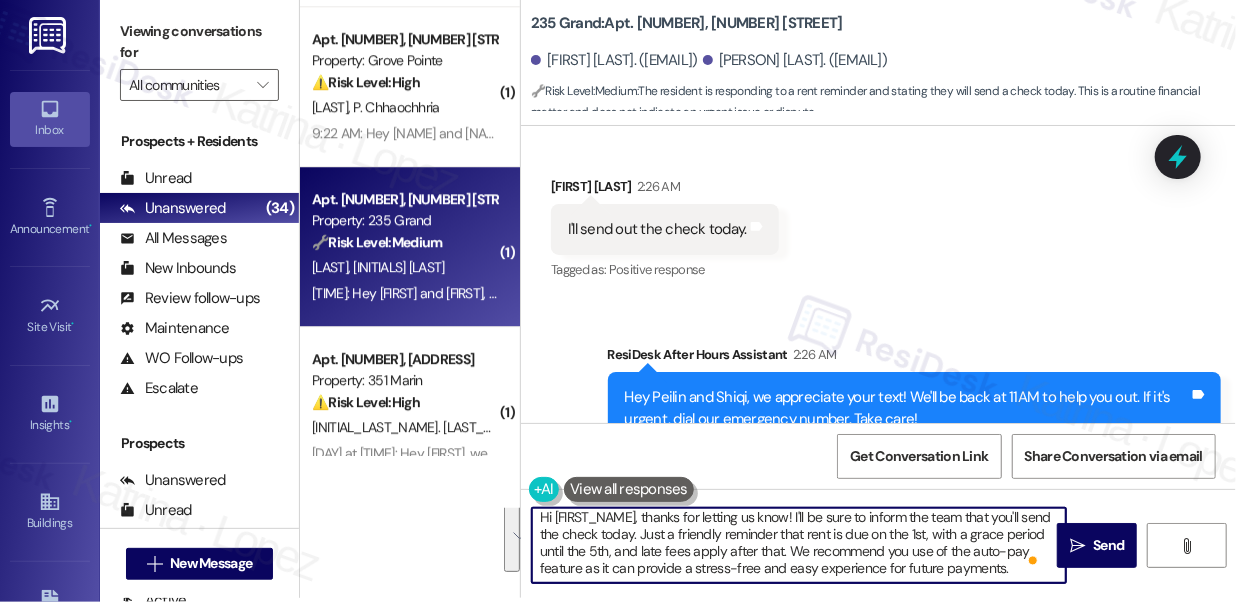 click on "Hi Peilin, thanks for letting us know! I'll be sure to inform the team that you'll send the check today. Just a friendly reminder that rent is due on the 1st, with a grace period until the 5th, and late fees apply after that. We recommend you use of the auto-pay feature as it can provide a stress-free and easy experience for future payments." at bounding box center (799, 545) 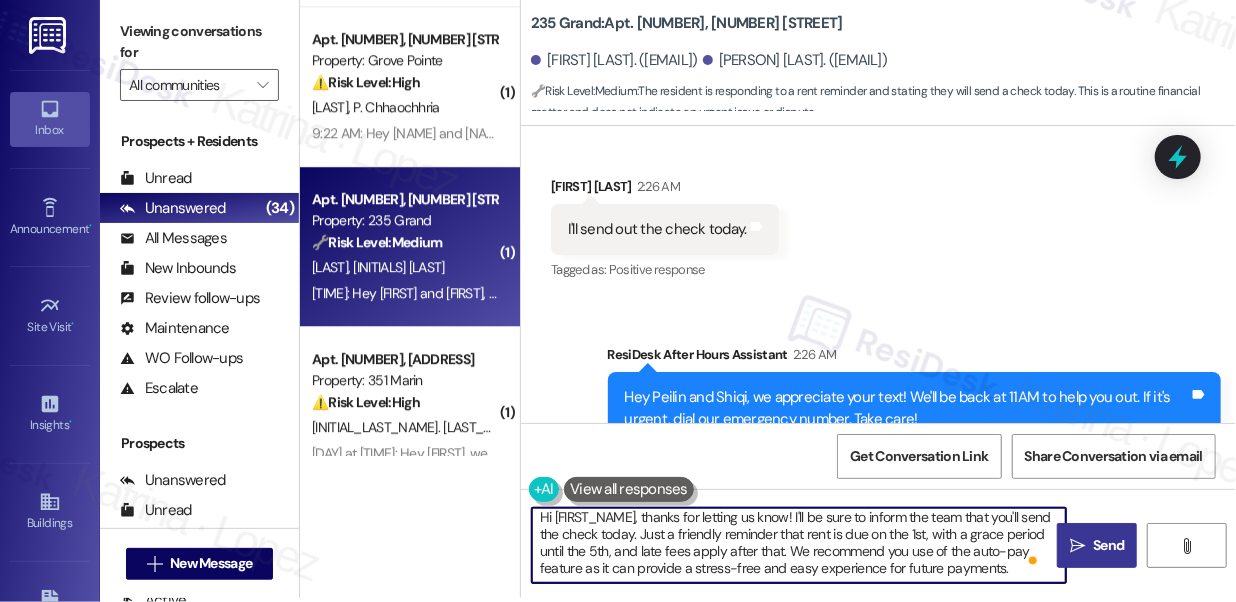 type on "Hi Peilin, thanks for letting us know! I'll be sure to inform the team that you'll send the check today. Just a friendly reminder that rent is due on the 1st, with a grace period until the 5th, and late fees apply after that. We recommend you use of the auto-pay feature as it can provide a stress-free and easy experience for future payments." 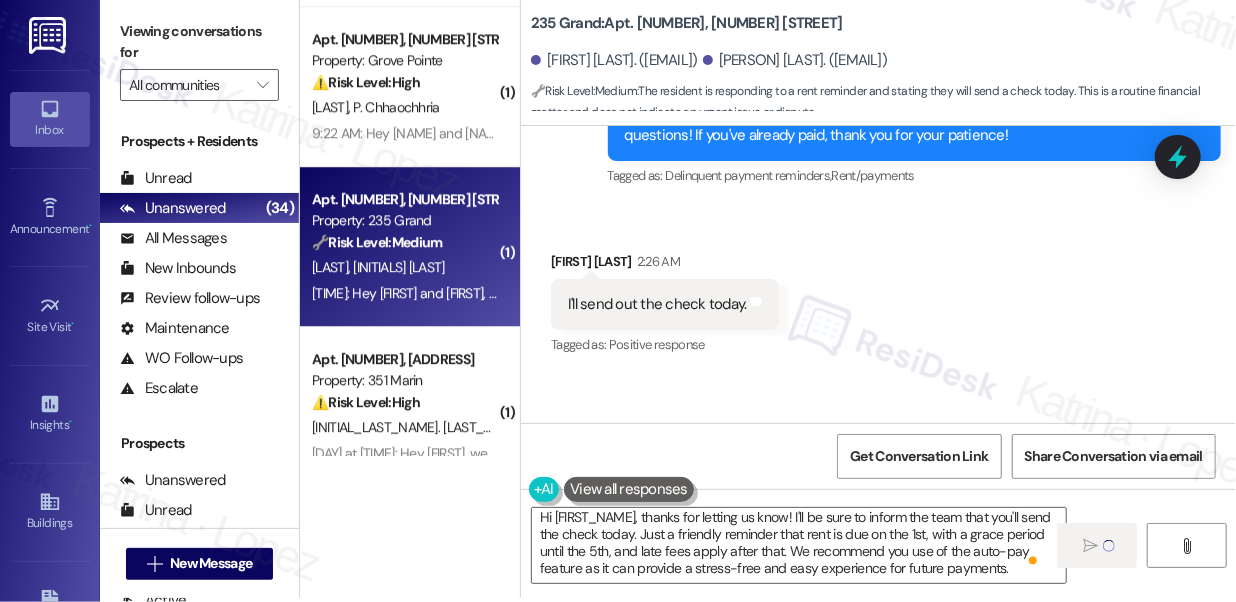 type 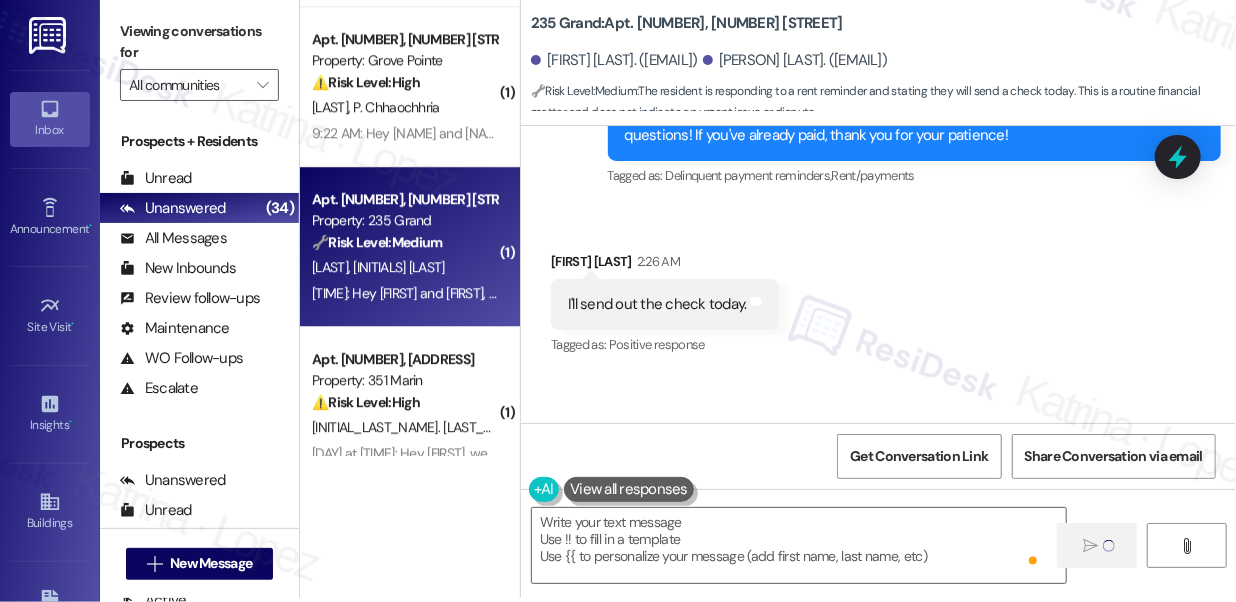 scroll, scrollTop: 10788, scrollLeft: 0, axis: vertical 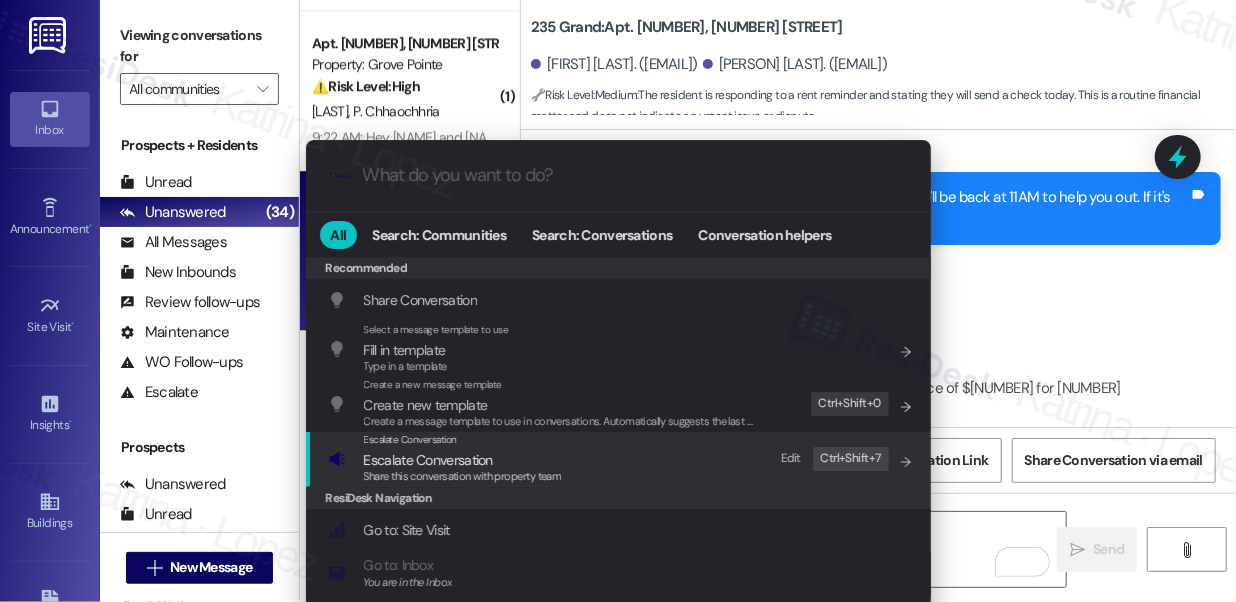 click on "Escalate Conversation" at bounding box center (428, 460) 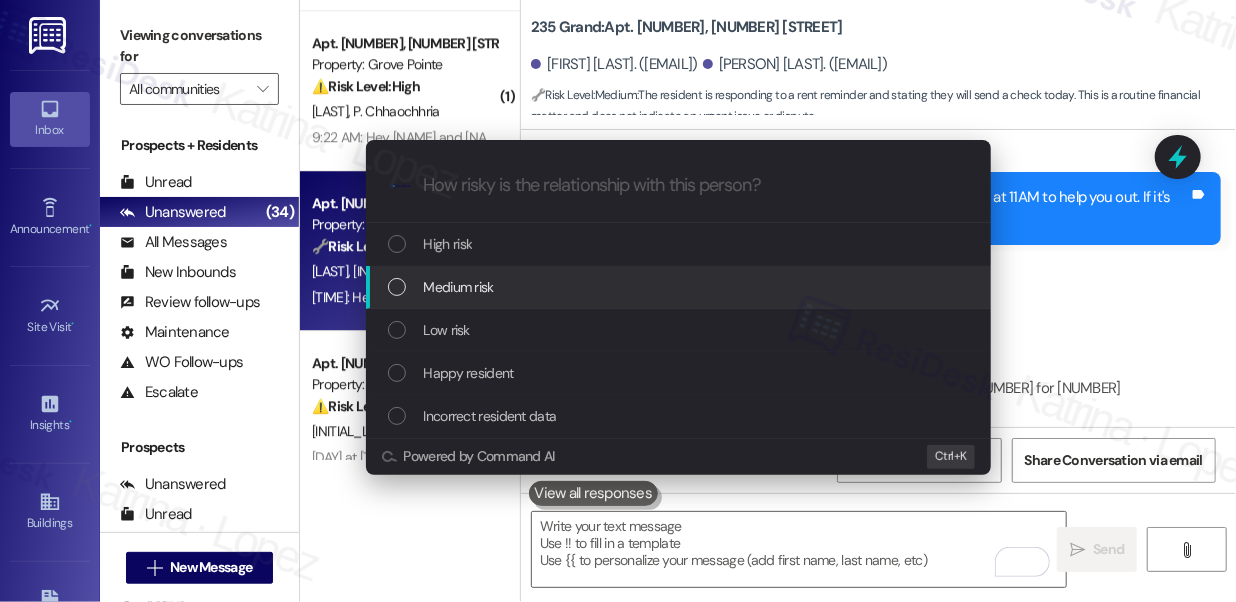 click on "Medium risk" at bounding box center (680, 287) 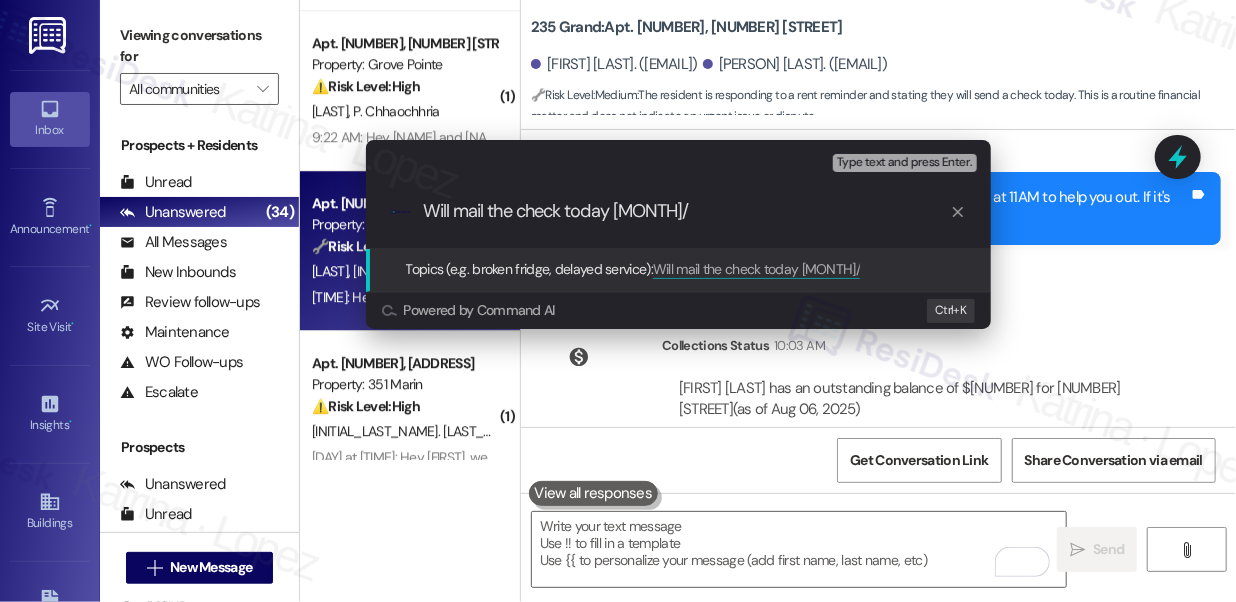 type on "Will mail the check today 8/6" 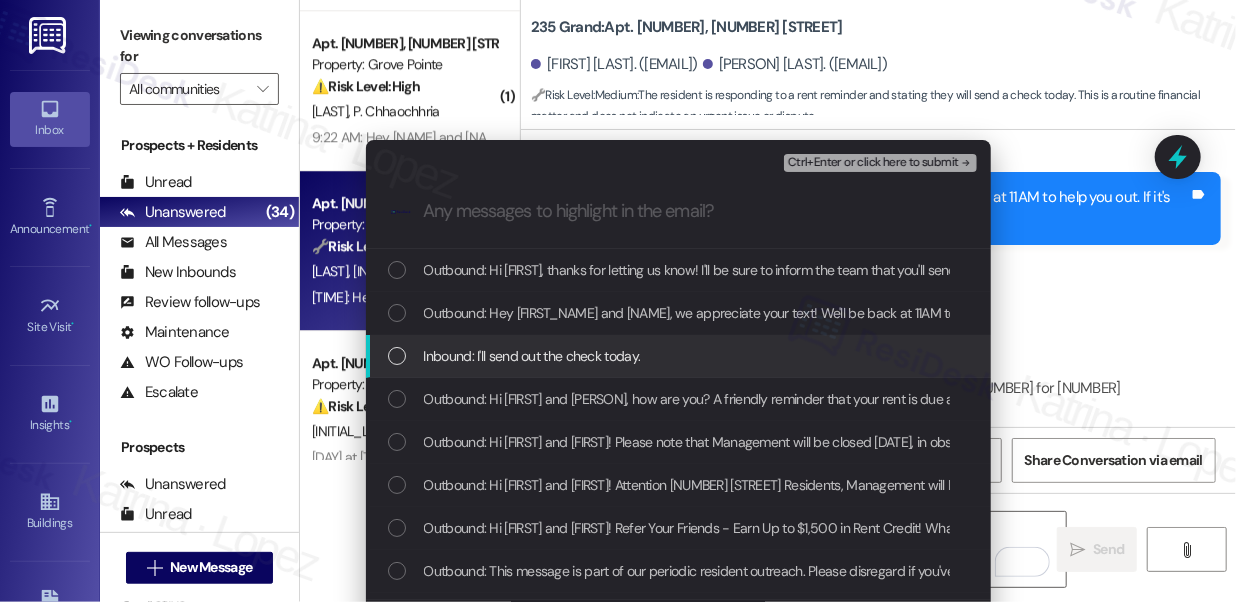 click on "Inbound: I'll send out the check today." at bounding box center [532, 356] 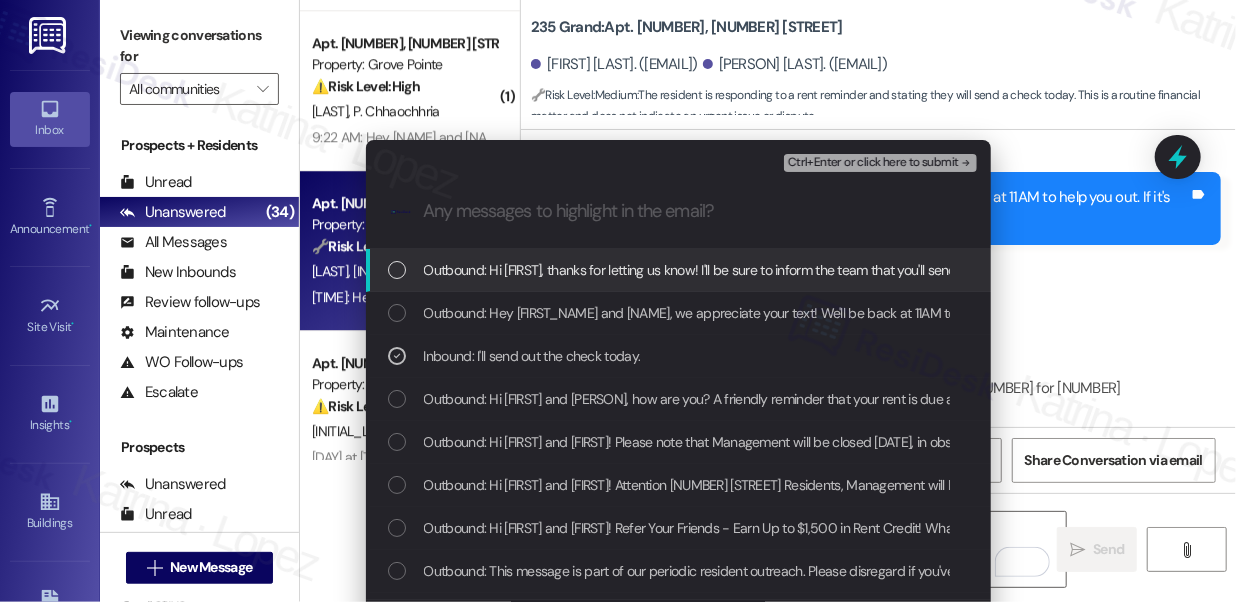 click on "Ctrl+Enter or click here to submit" at bounding box center (873, 163) 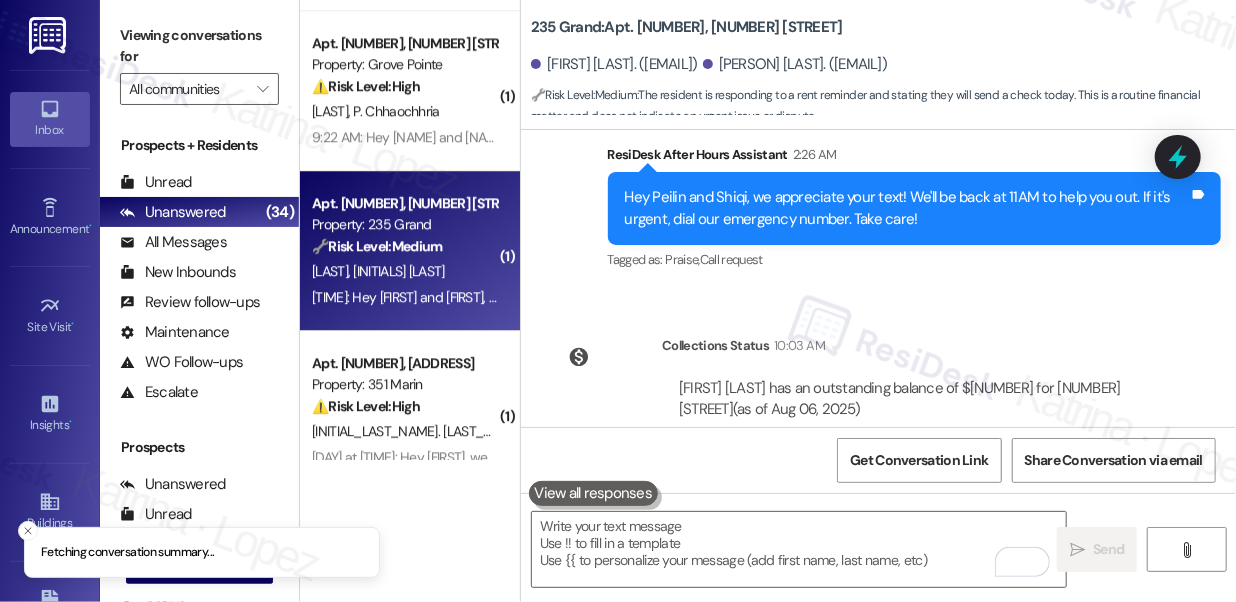 scroll, scrollTop: 11434, scrollLeft: 0, axis: vertical 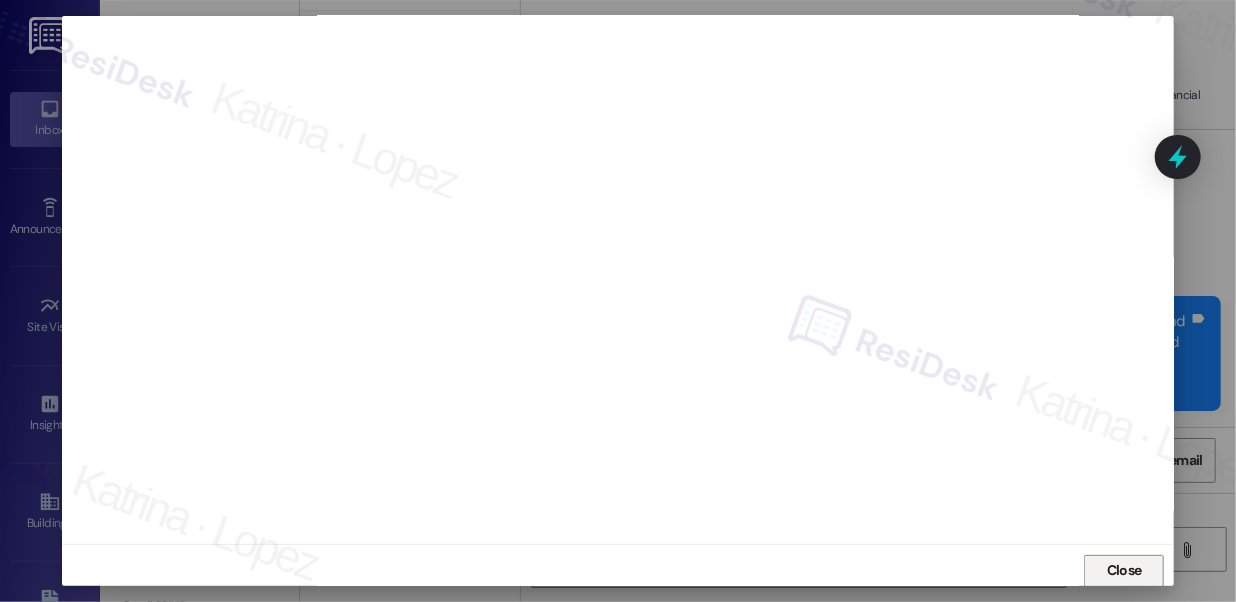 click on "Close" at bounding box center [1124, 570] 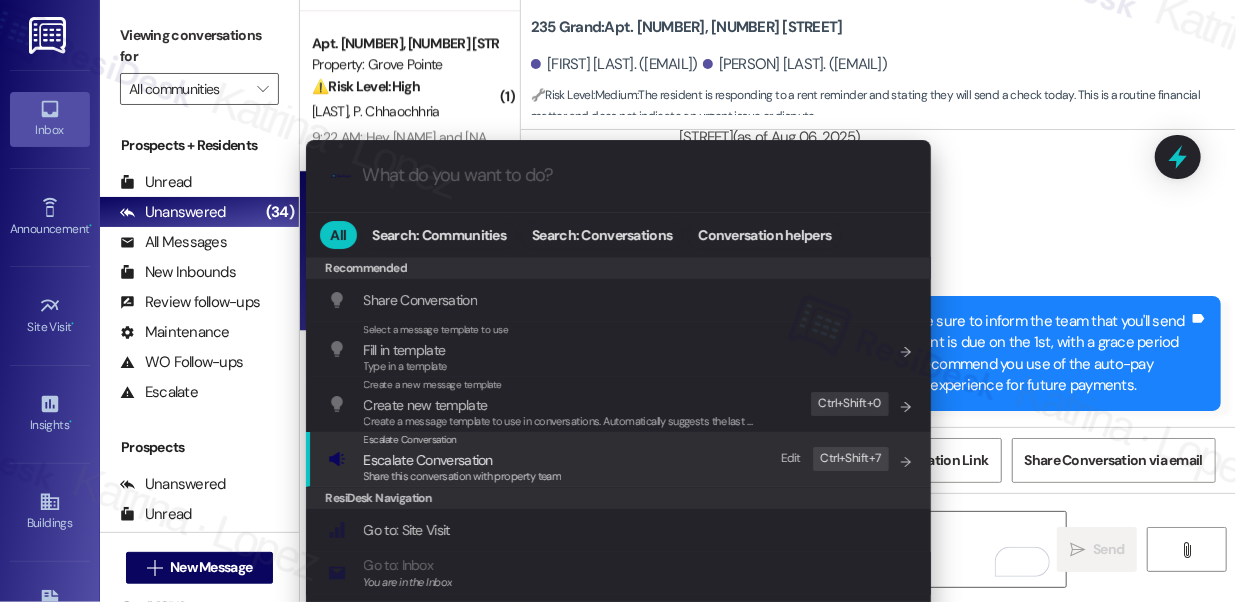 click on "Share this conversation with property team" at bounding box center [463, 476] 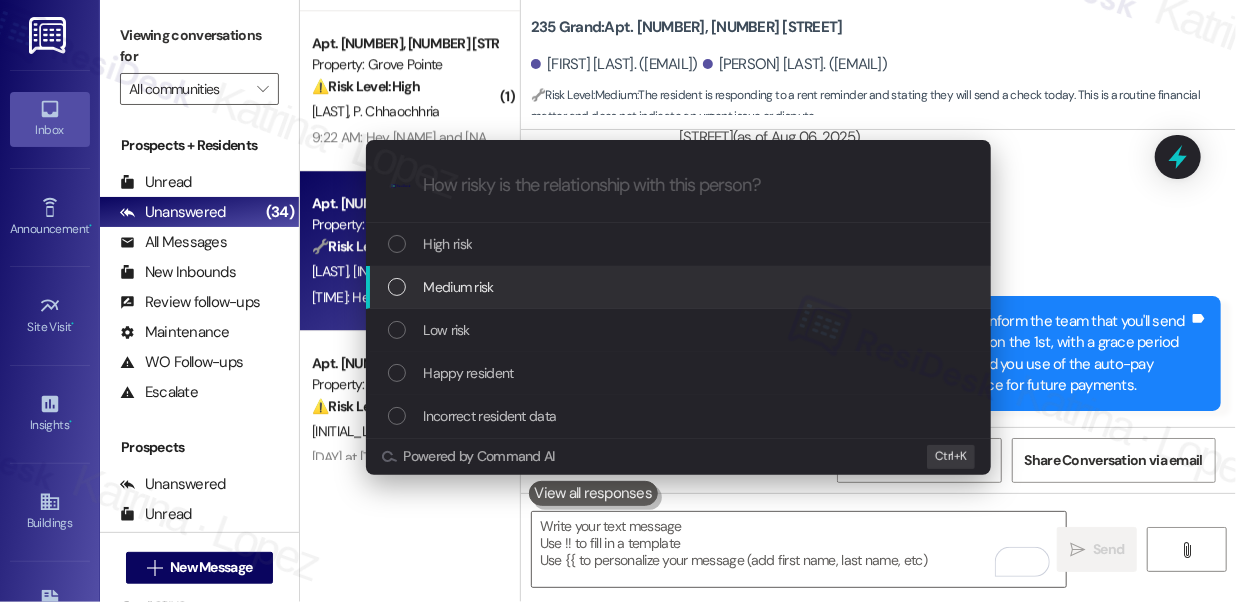 click on "Medium risk" at bounding box center [680, 287] 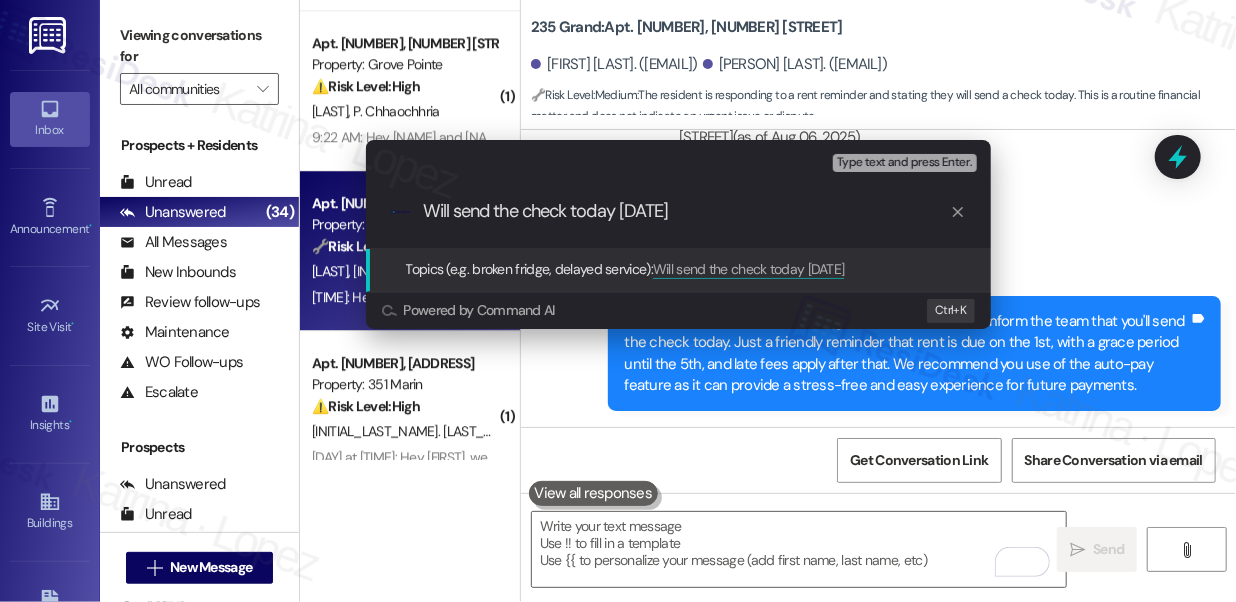 type on "Will send the check today 8/6" 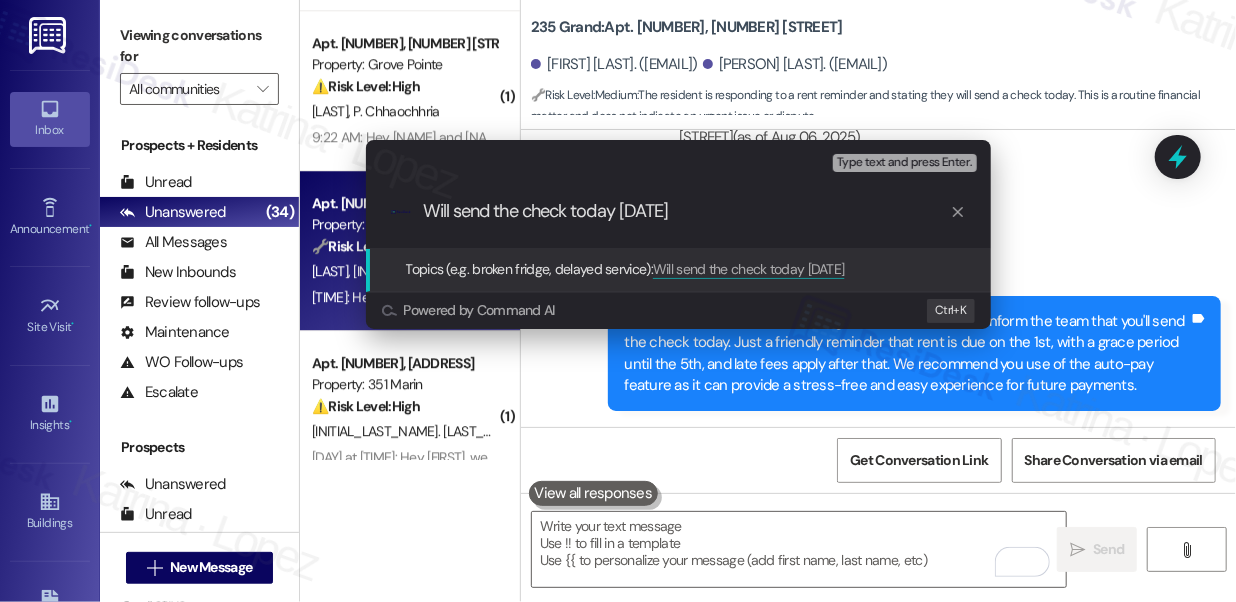 type 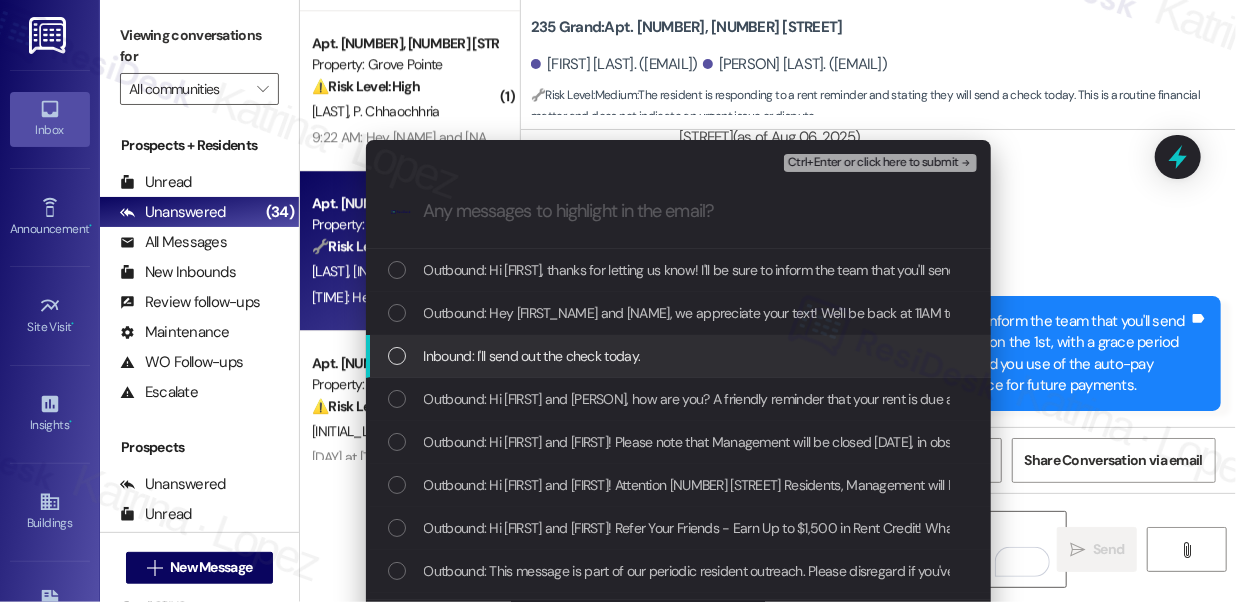 click on "Inbound: I'll send out the check today." at bounding box center [532, 356] 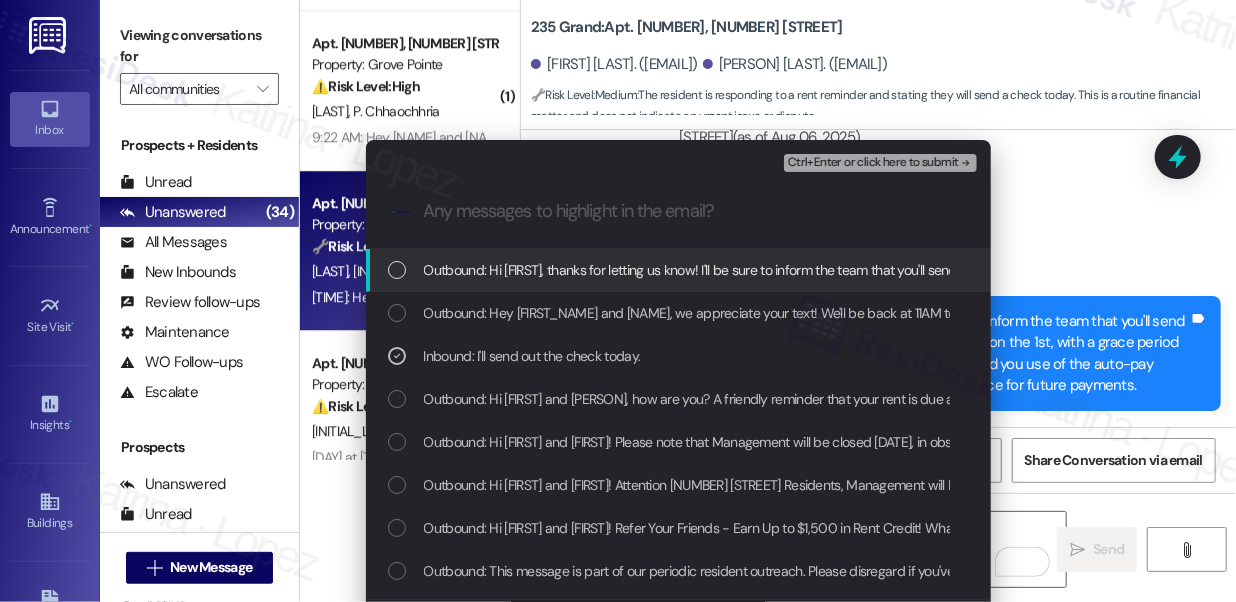 click on "Ctrl+Enter or click here to submit" at bounding box center (873, 163) 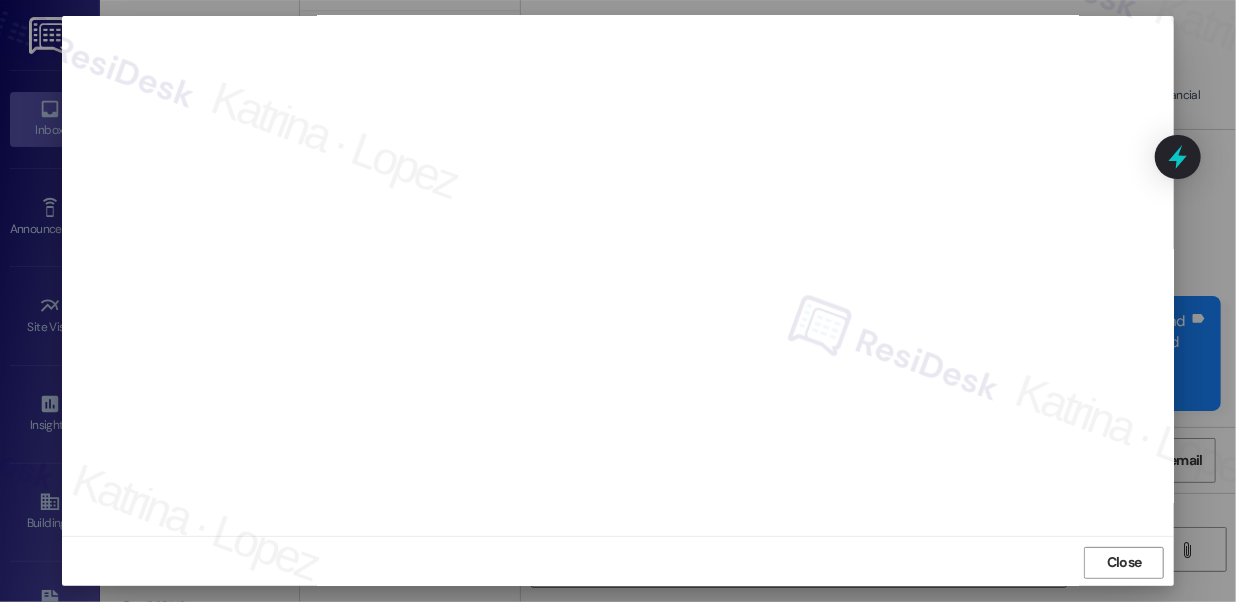 scroll, scrollTop: 24, scrollLeft: 0, axis: vertical 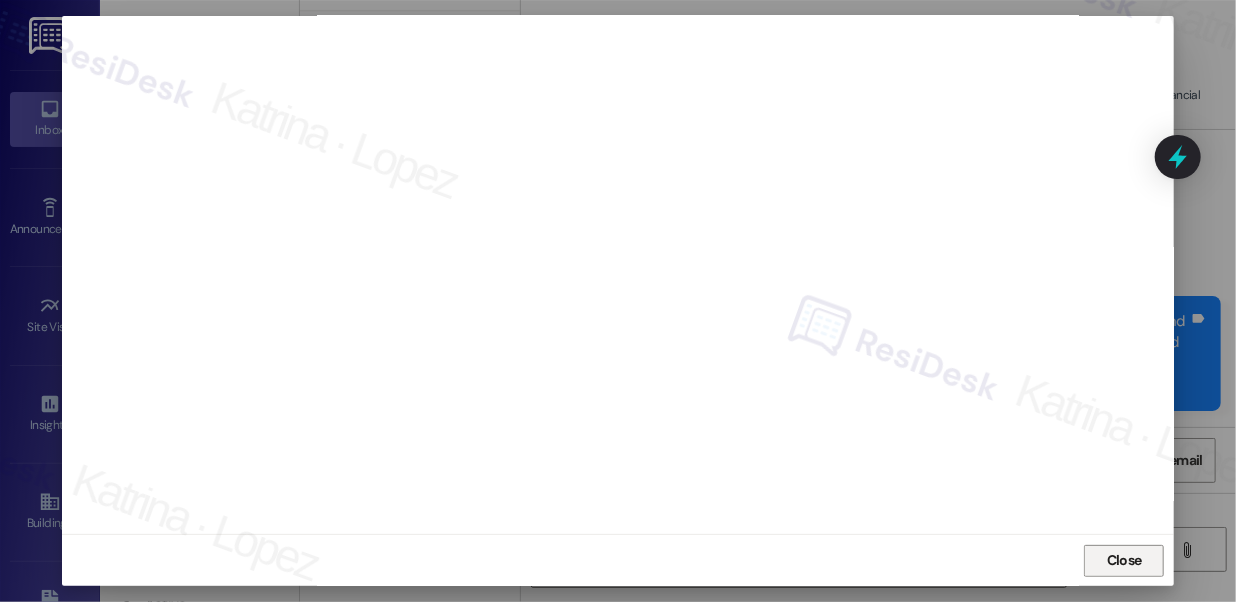 click on "Close" at bounding box center (1124, 560) 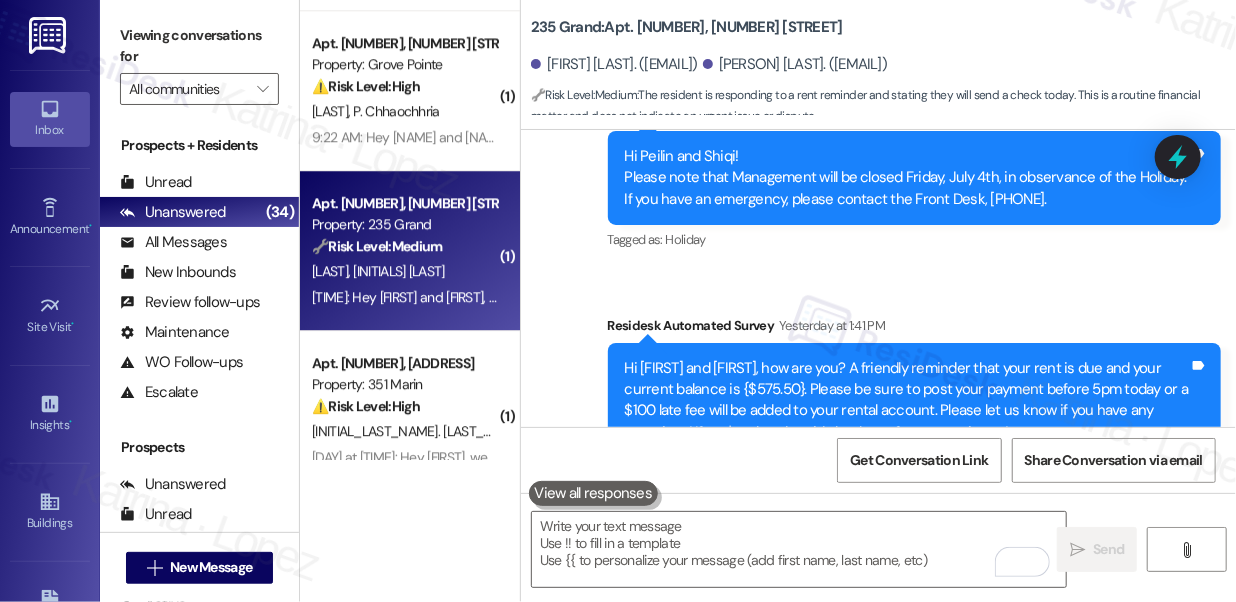 scroll, scrollTop: 10890, scrollLeft: 0, axis: vertical 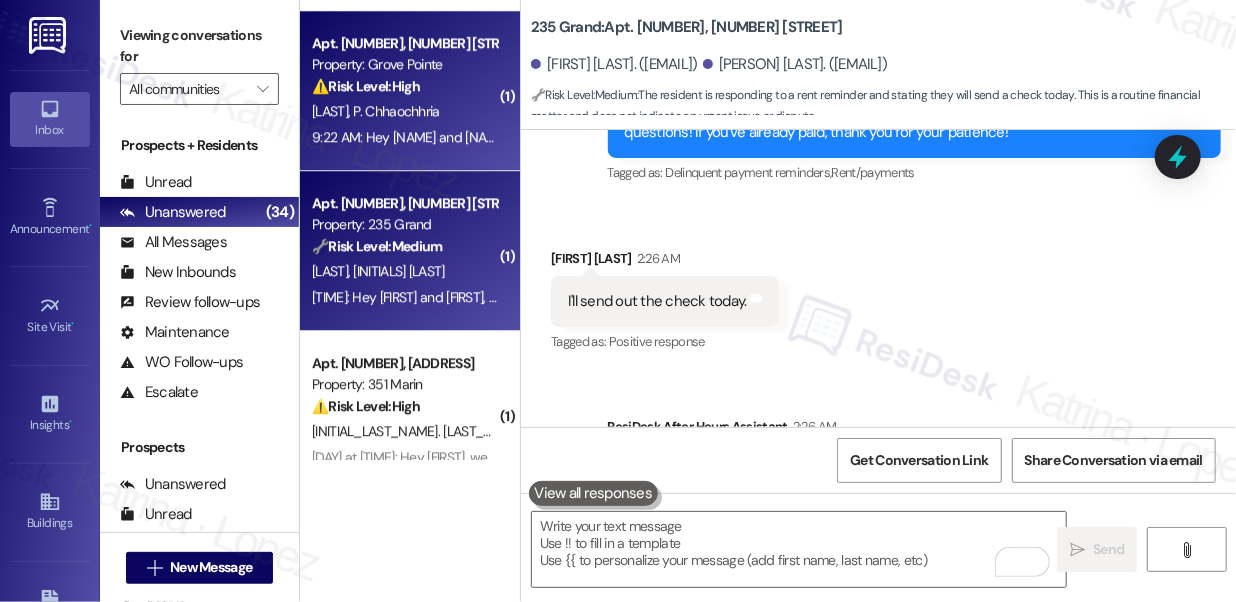 click on "A. Chhaochhria P. Chhaochhria" at bounding box center (404, 111) 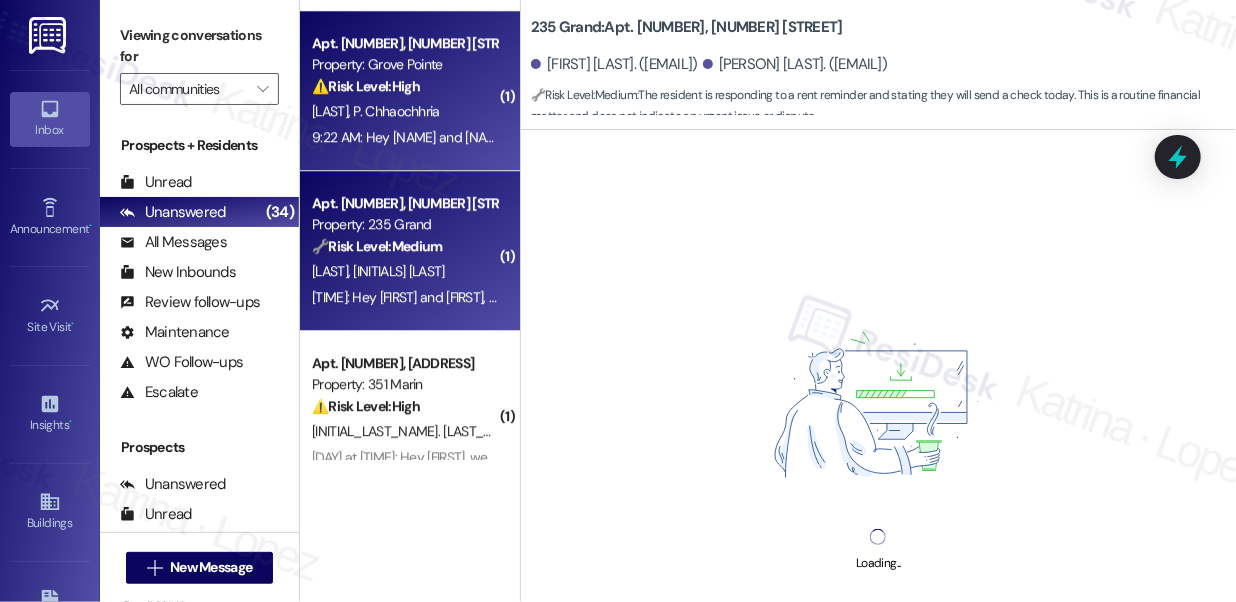 click on "🔧  Risk Level:  Medium" at bounding box center [377, 246] 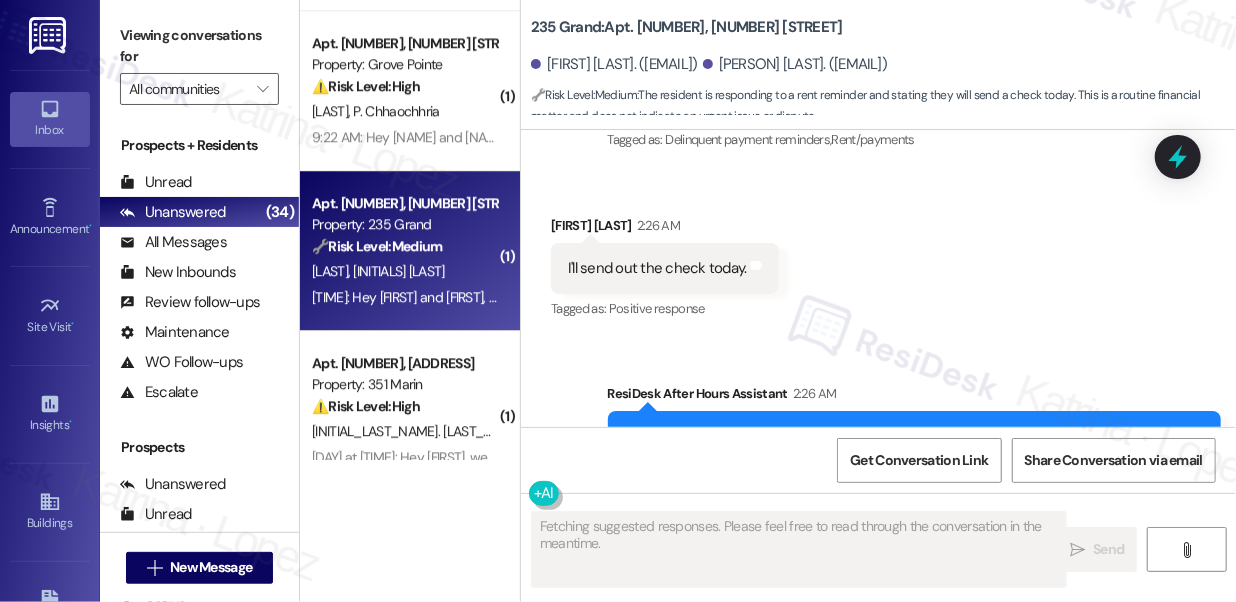 scroll, scrollTop: 10919, scrollLeft: 0, axis: vertical 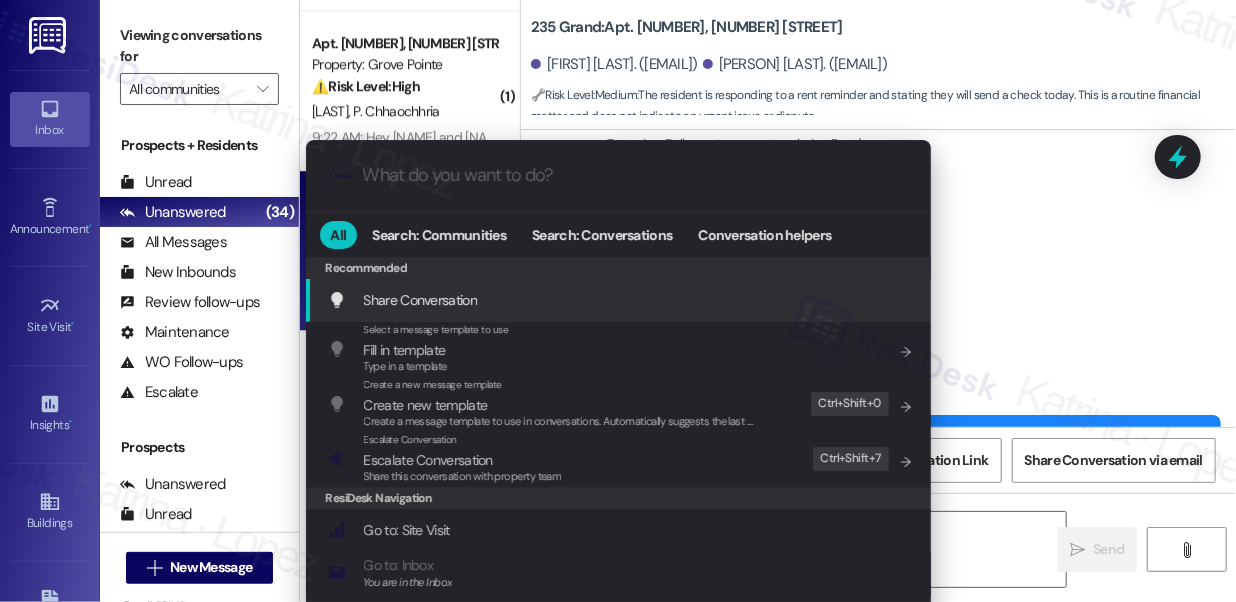 click on "Share this conversation with property team" at bounding box center [463, 476] 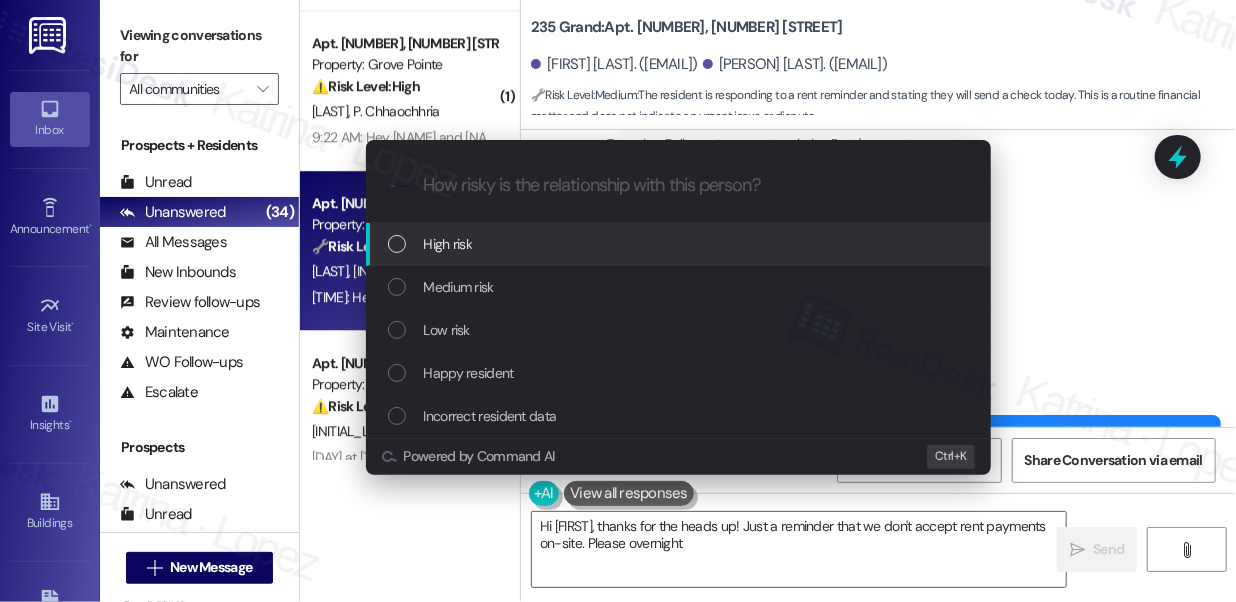 click on "Medium risk" at bounding box center (678, 287) 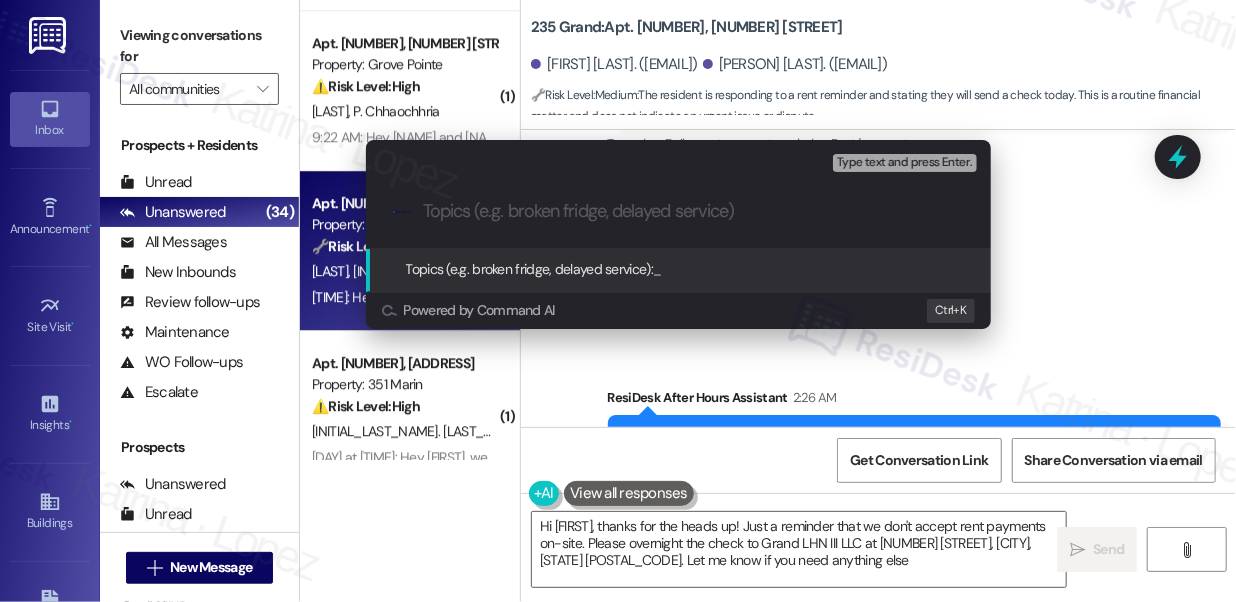 type on "Hi Peilin, thanks for the heads up! Just a reminder that we don't accept rent payments on-site. Please overnight the check to Grand LHN III LLC at 515 Marin Blvd., Jersey City, NJ 07302. Let me know if you need anything else!" 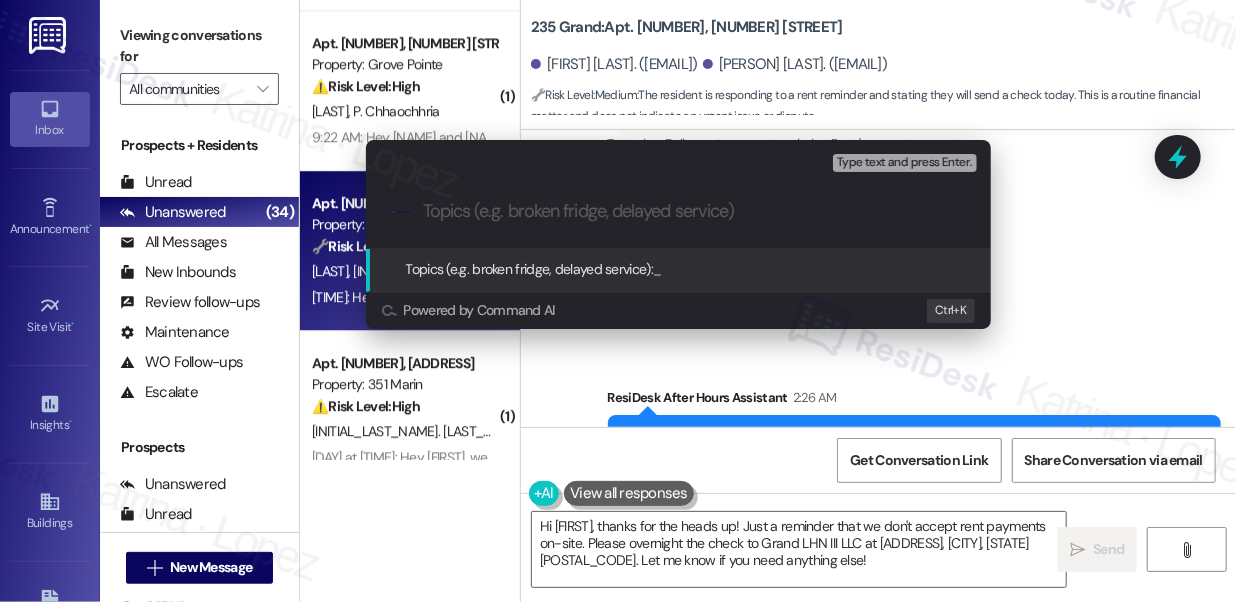 click on "Escalate Conversation Medium risk Topics (e.g. broken fridge, delayed service) Any messages to highlight in the email? Type text and press Enter. .cls-1{fill:#0a055f;}.cls-2{fill:#0cc4c4;} resideskLogoBlueOrange Topics (e.g. broken fridge, delayed service):  _ Powered by Command AI Ctrl+ K" at bounding box center (618, 301) 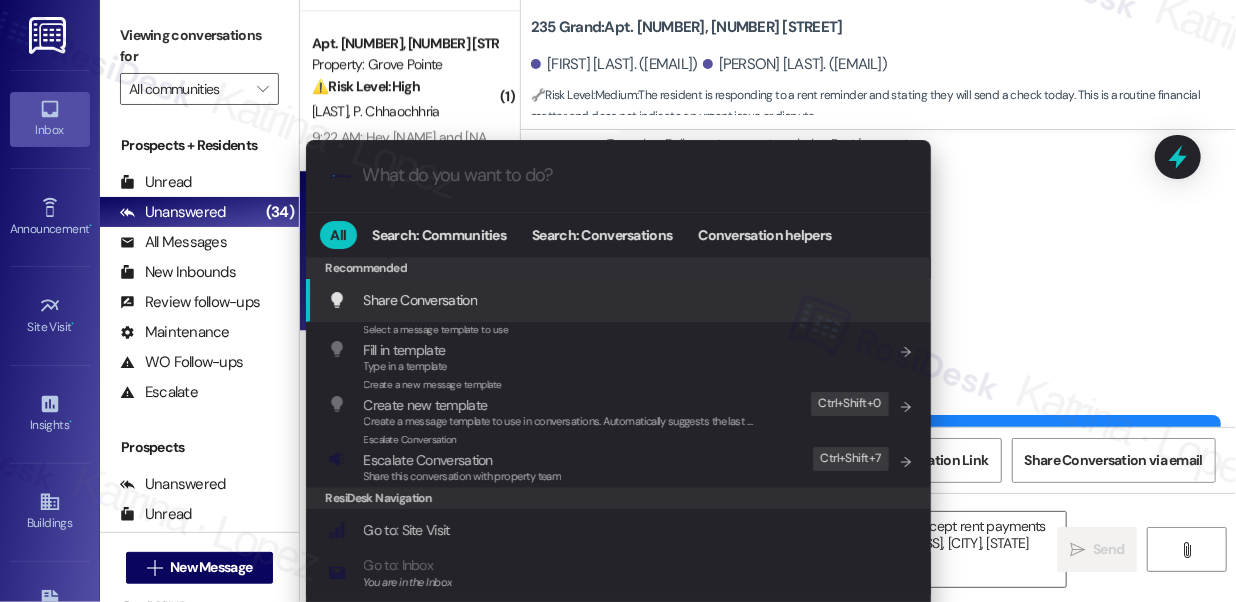 click on "Share this conversation with property team" at bounding box center [463, 476] 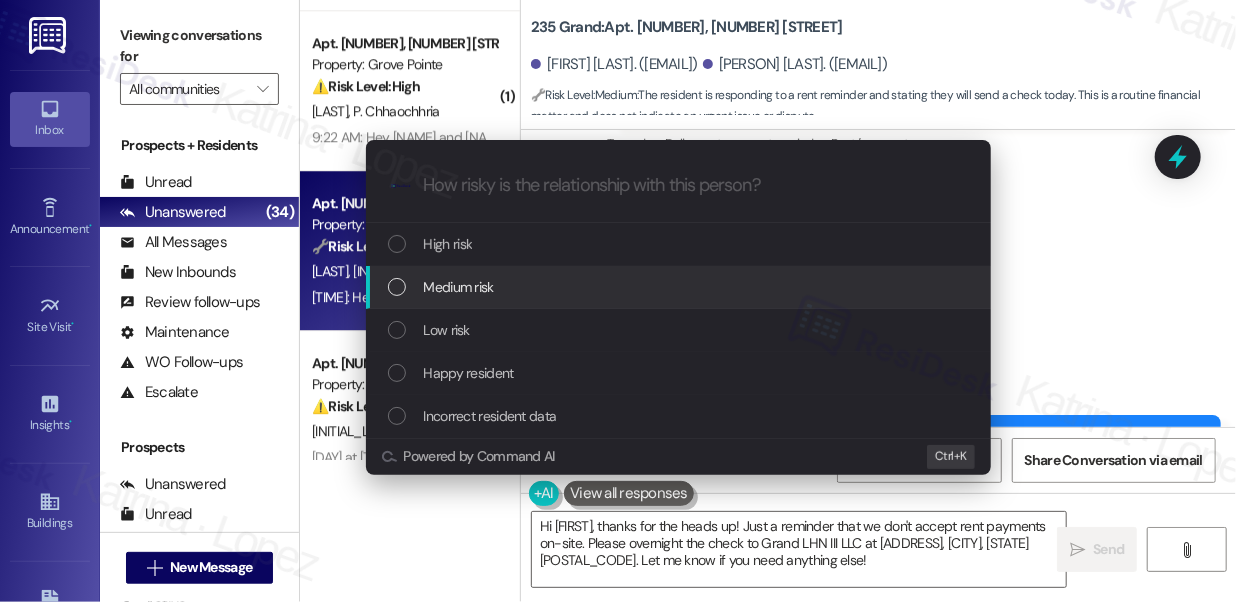 click on "Medium risk" at bounding box center [678, 287] 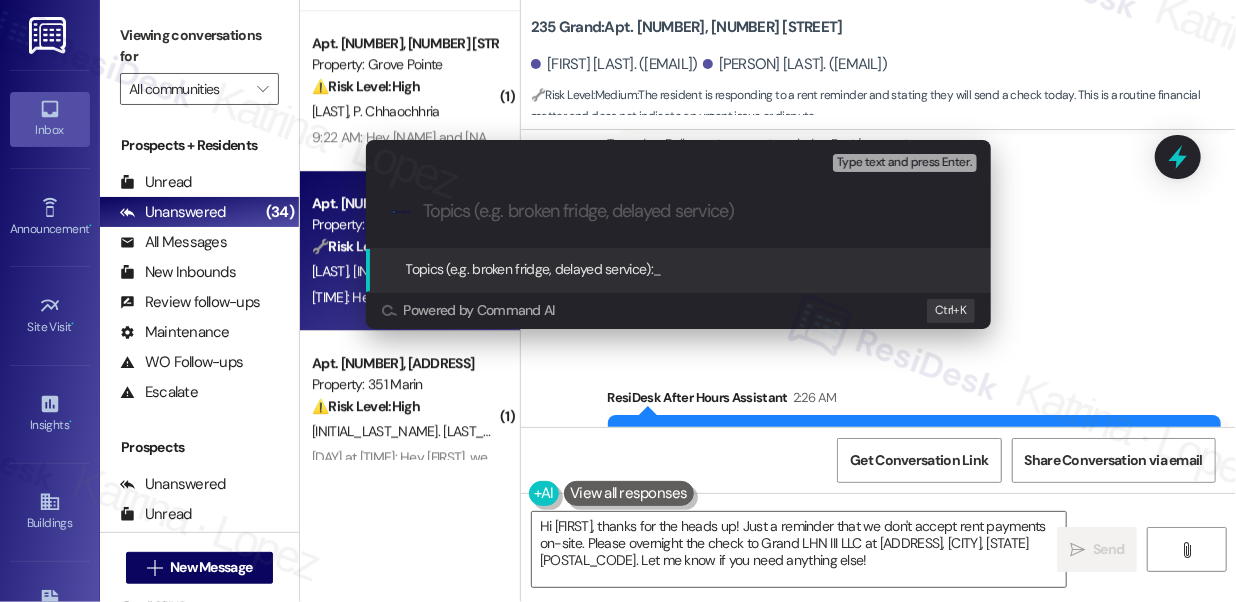 paste on "Will send the check today 8/6" 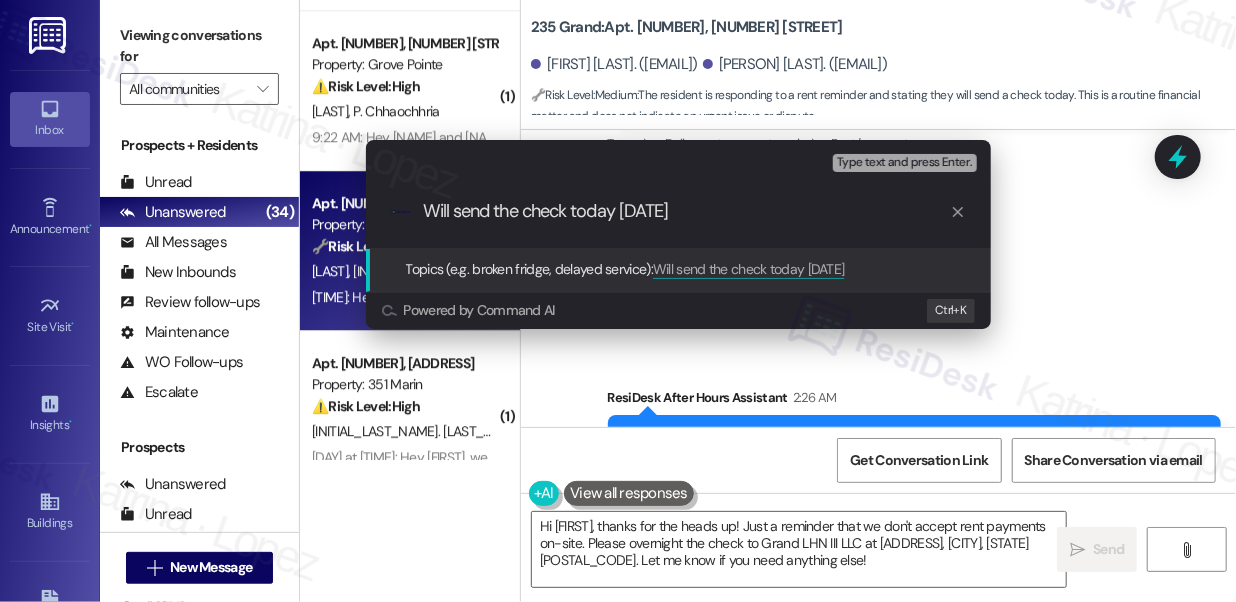 type 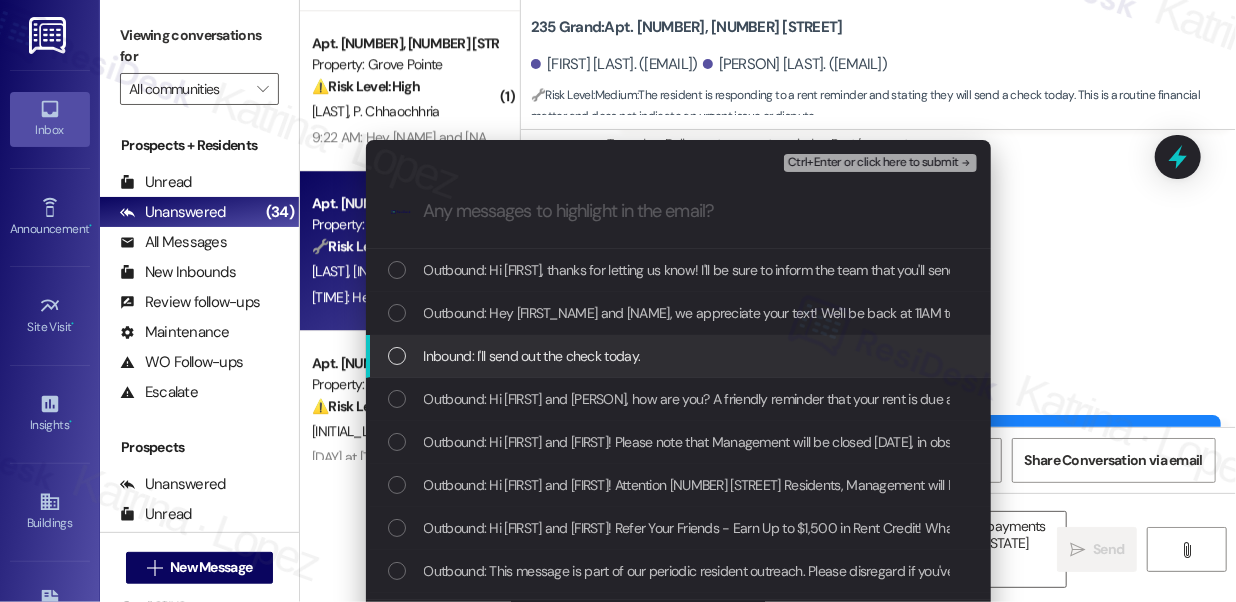 click on "Inbound: I'll send out the check today." at bounding box center (532, 356) 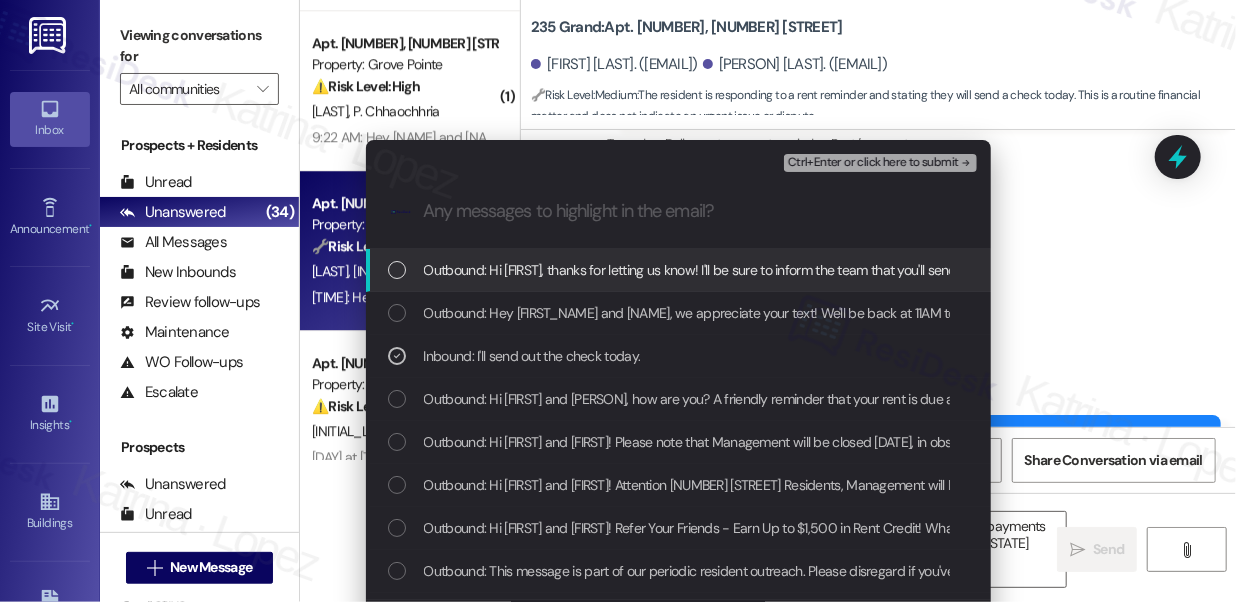 click on "Escalate Conversation Medium risk Will send the check today 8/6 Inbound: I'll send out the check today. Ctrl+Enter or click here to submit" at bounding box center (678, 158) 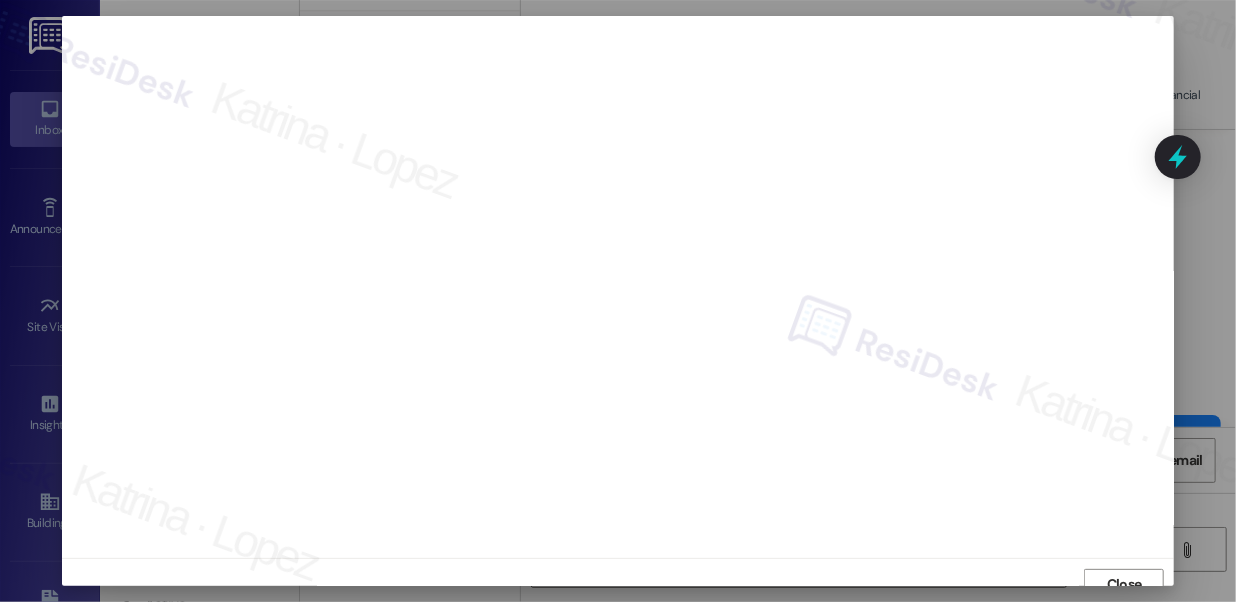 scroll, scrollTop: 14, scrollLeft: 0, axis: vertical 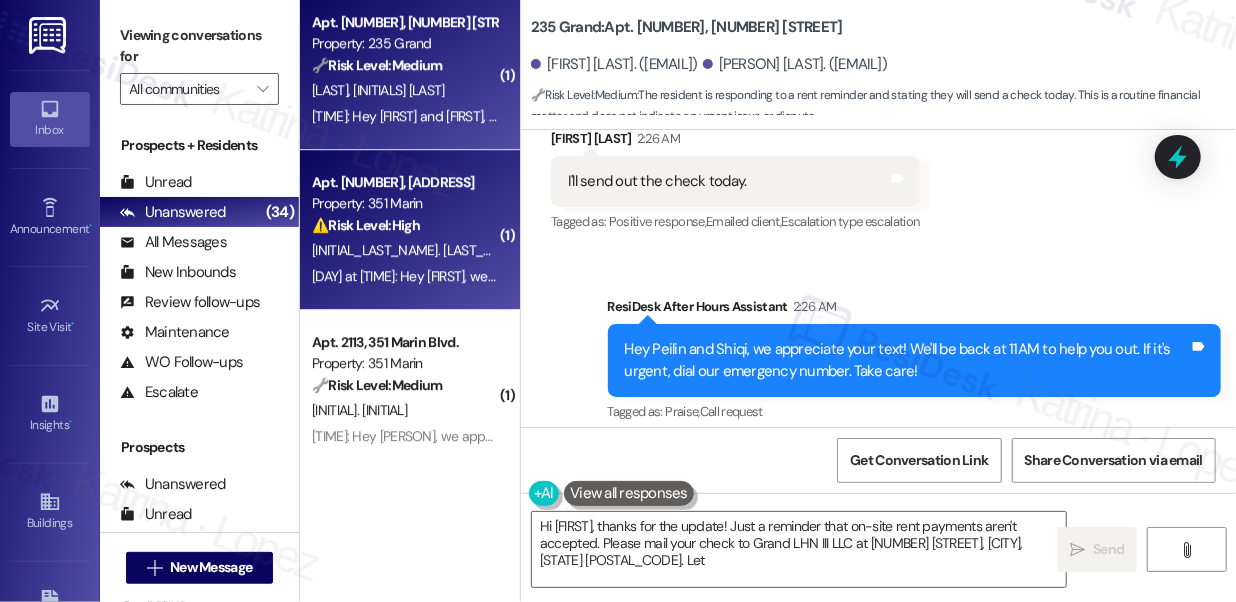 type on "Hi Peilin, thanks for the update! Just a reminder that on-site rent payments aren't accepted. Please mail your check to Grand LHN III LLC at 515 Marin Blvd., Jersey City, NJ 07302. Let me" 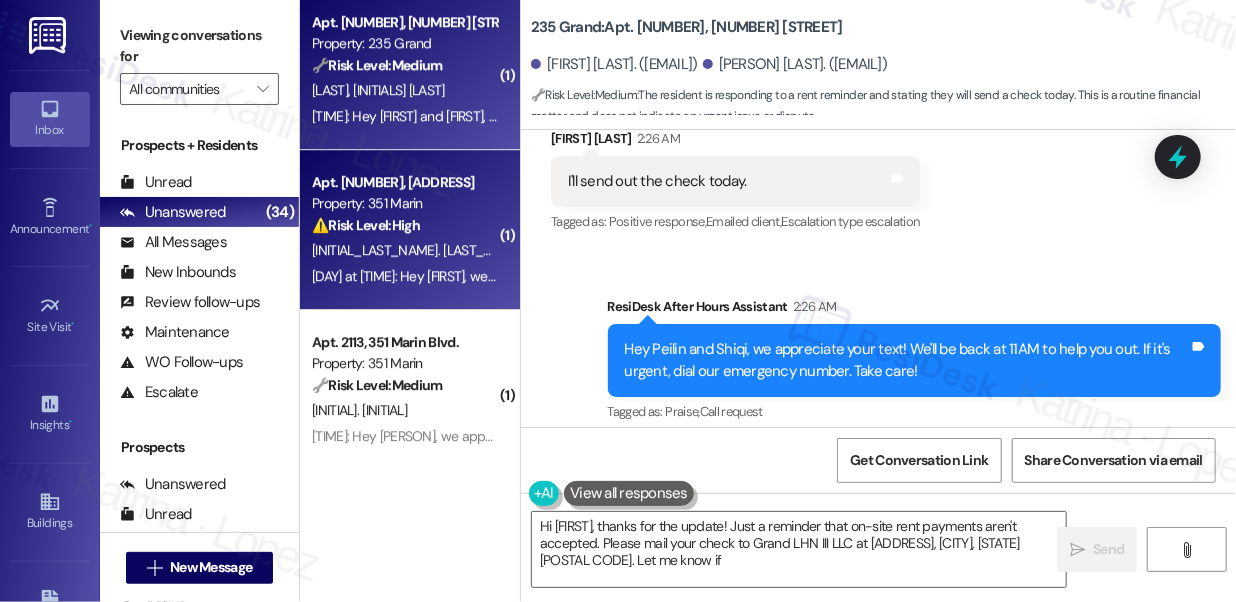 click on "Yesterday at 11:37 PM: Hey Zhixu, we appreciate your text! We'll be back at 11AM to help you out. If it's urgent, dial our emergency number. Take care! Yesterday at 11:37 PM: Hey Zhixu, we appreciate your text! We'll be back at 11AM to help you out. If it's urgent, dial our emergency number. Take care!" at bounding box center (404, 276) 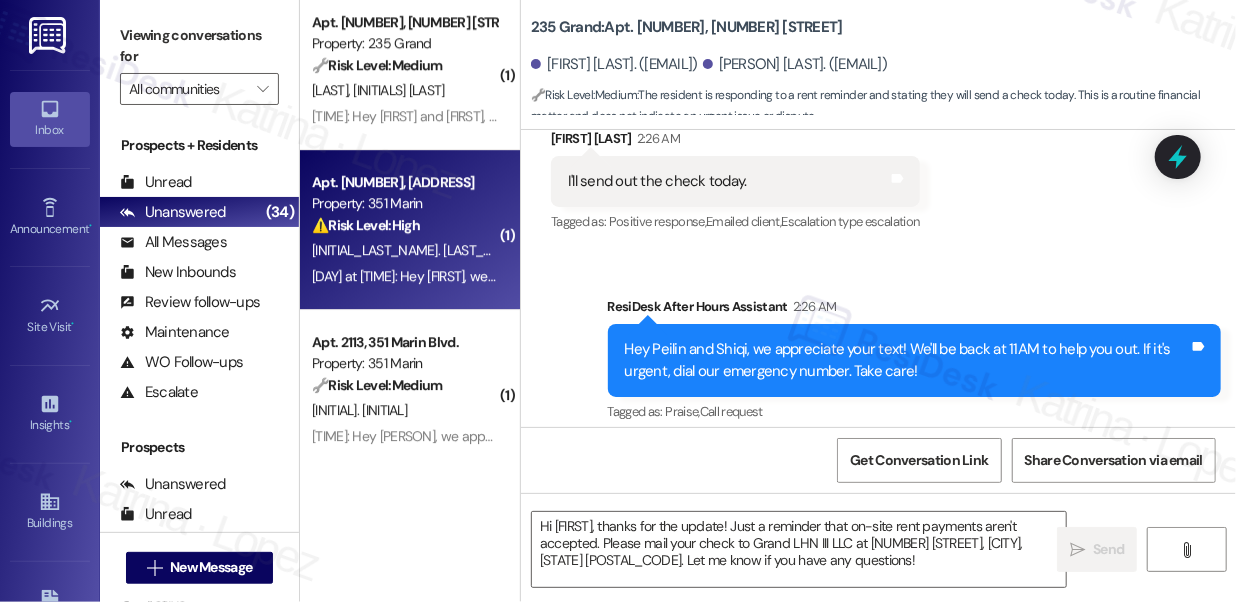 type on "Fetching suggested responses. Please feel free to read through the conversation in the meantime." 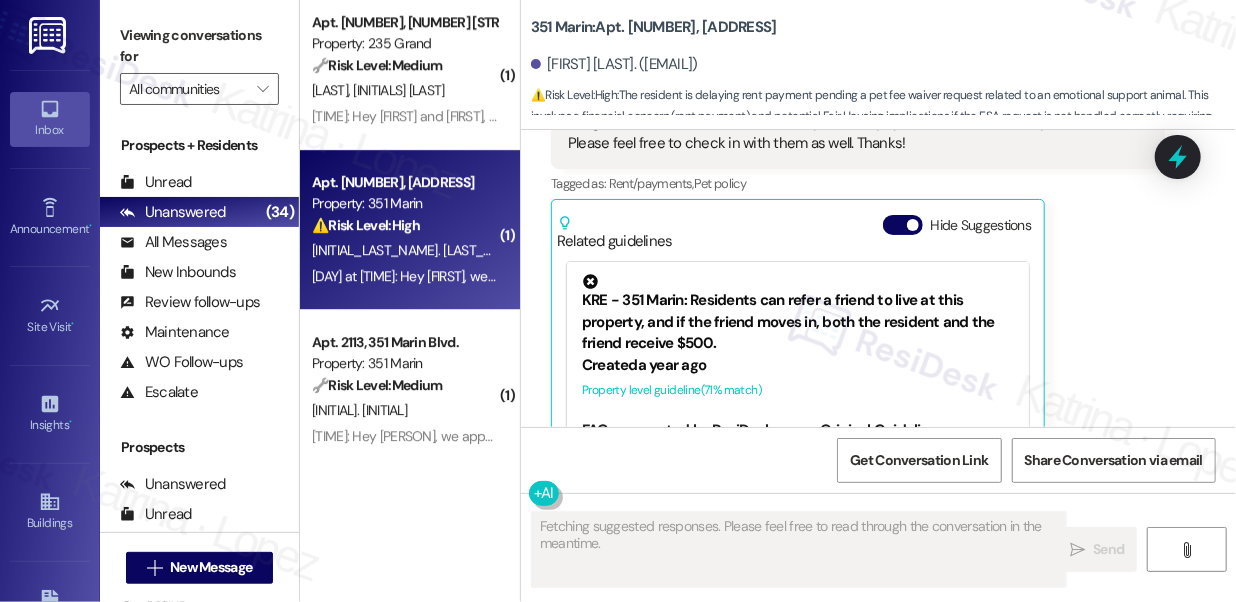scroll, scrollTop: 1136, scrollLeft: 0, axis: vertical 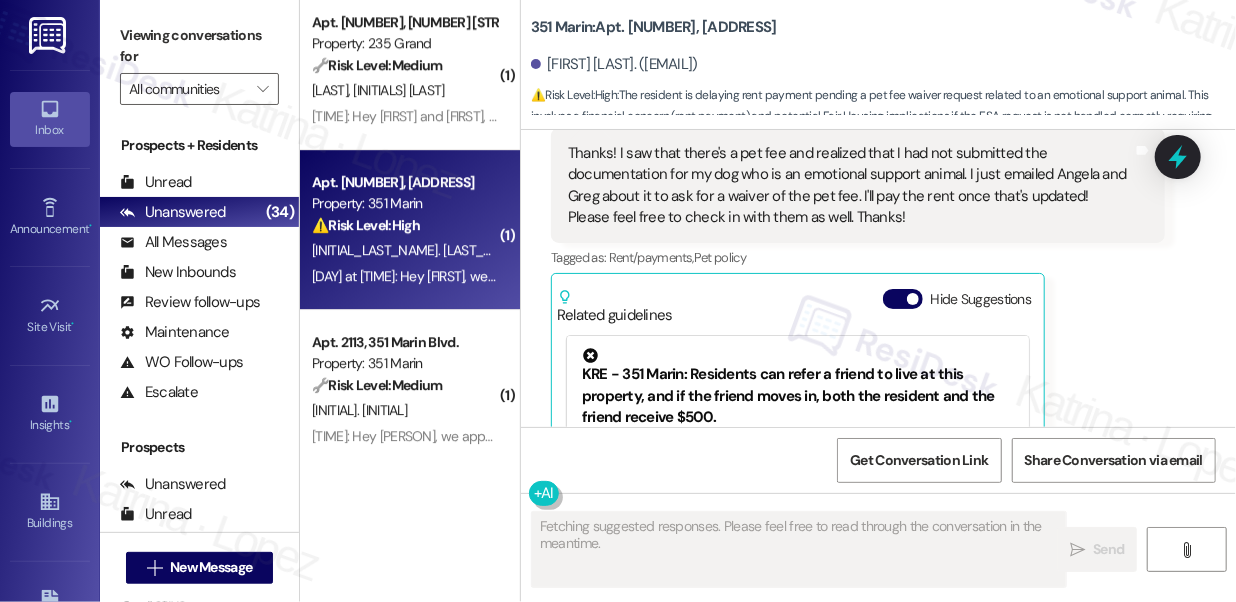 click on "Thanks! I saw that there's a pet fee and realized that I had not submitted the documentation for my dog who is an emotional support animal. I just emailed Angela and Greg about it to ask for a waiver of the pet fee. I'll pay the rent once that's updated! Please feel free to check in with them as well. Thanks!" at bounding box center (850, 186) 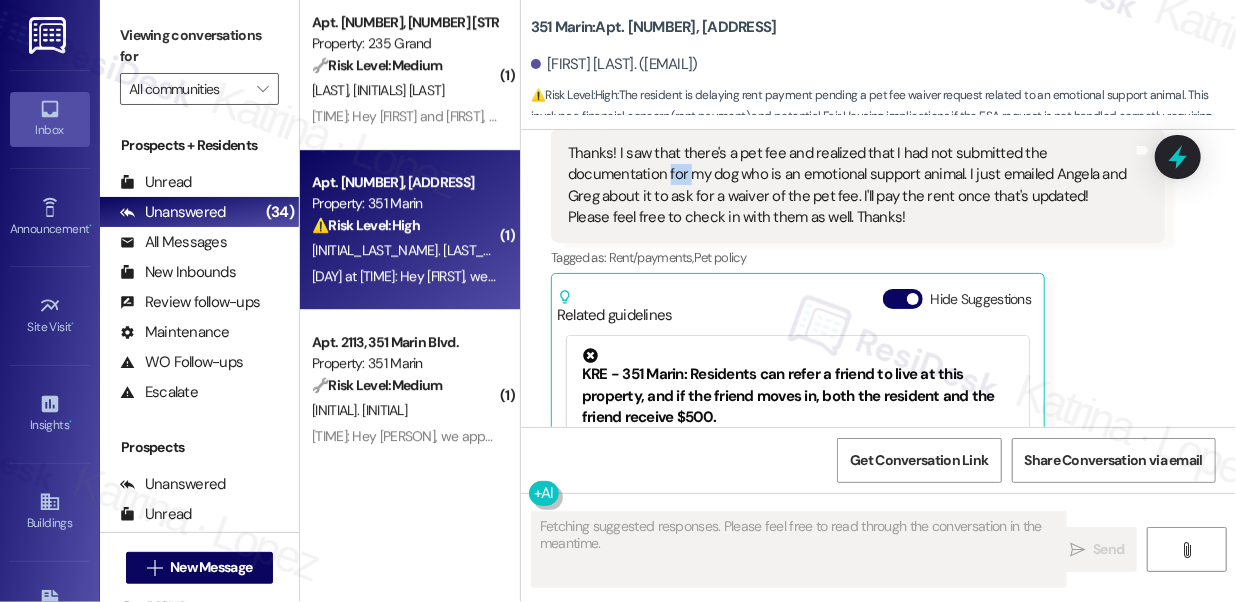 click on "Thanks! I saw that there's a pet fee and realized that I had not submitted the documentation for my dog who is an emotional support animal. I just emailed Angela and Greg about it to ask for a waiver of the pet fee. I'll pay the rent once that's updated! Please feel free to check in with them as well. Thanks!" at bounding box center [850, 186] 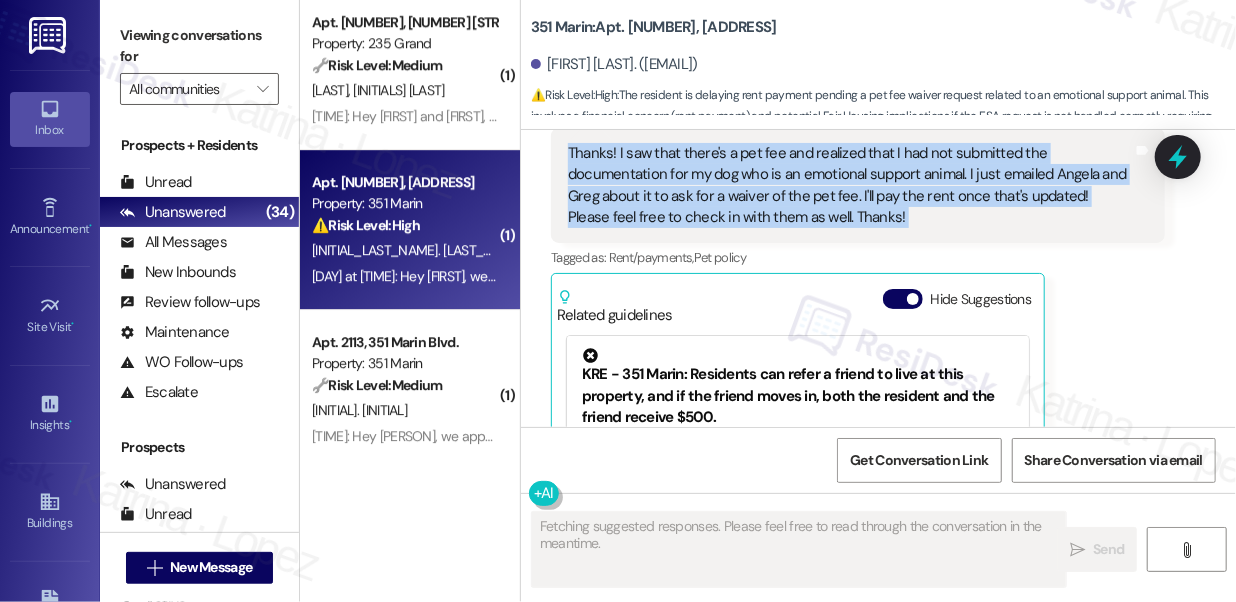 click on "Thanks! I saw that there's a pet fee and realized that I had not submitted the documentation for my dog who is an emotional support animal. I just emailed Angela and Greg about it to ask for a waiver of the pet fee. I'll pay the rent once that's updated! Please feel free to check in with them as well. Thanks!" at bounding box center [850, 186] 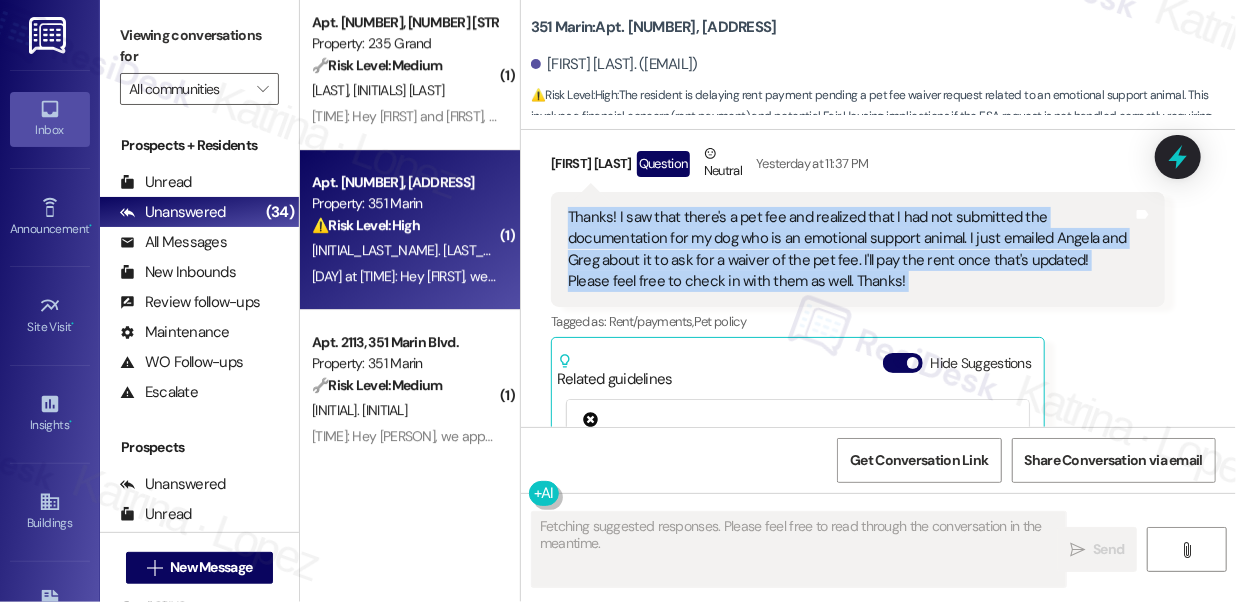 scroll, scrollTop: 1045, scrollLeft: 0, axis: vertical 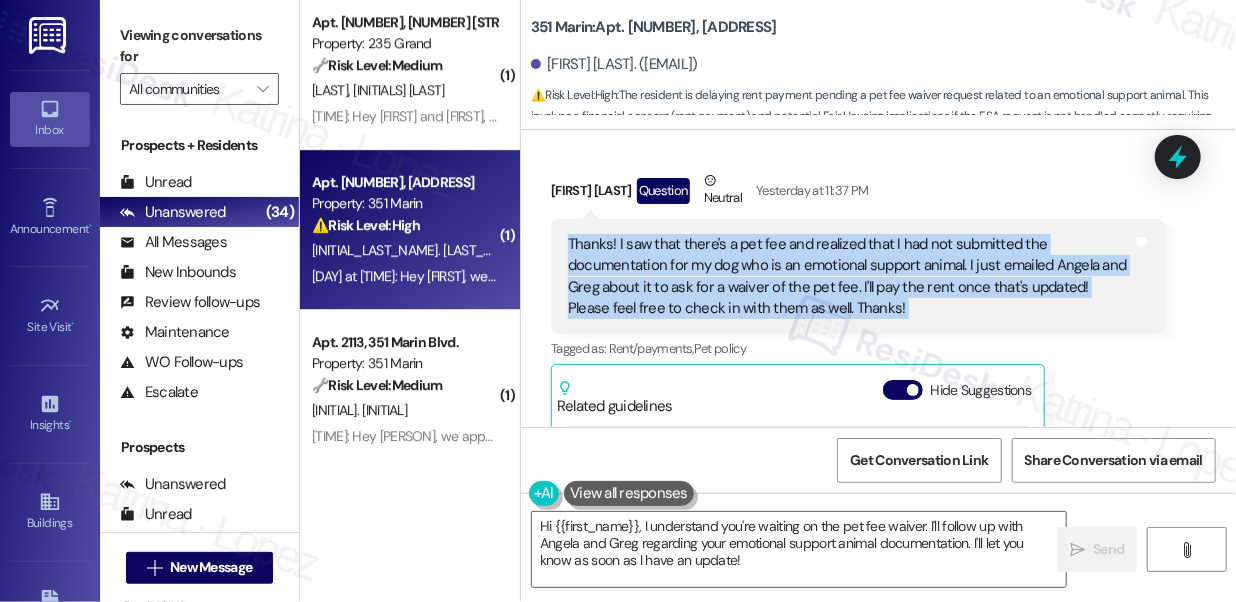 click on "Received via SMS Zhixu Yang Question   Neutral Yesterday at 11:37 PM Thanks! I saw that there's a pet fee and realized that I had not submitted the documentation for my dog who is an emotional support animal. I just emailed Angela and Greg about it to ask for a waiver of the pet fee. I'll pay the rent once that's updated! Please feel free to check in with them as well. Thanks!  Tags and notes Tagged as:   Rent/payments ,  Click to highlight conversations about Rent/payments Pet policy Click to highlight conversations about Pet policy  Related guidelines Hide Suggestions KRE - 351 Marin: Residents can refer a friend to live at this property, and if the friend moves in, both the resident and the friend receive $500. Created  a year ago Property level guideline  ( 71 % match) FAQs generated by ResiDesk AI How much money will I receive if I refer a friend who moves in? If you refer a friend who moves in, you will both receive $500. What do I need to do to refer a friend? Can I refer multiple friends? Created   (" at bounding box center (858, 417) 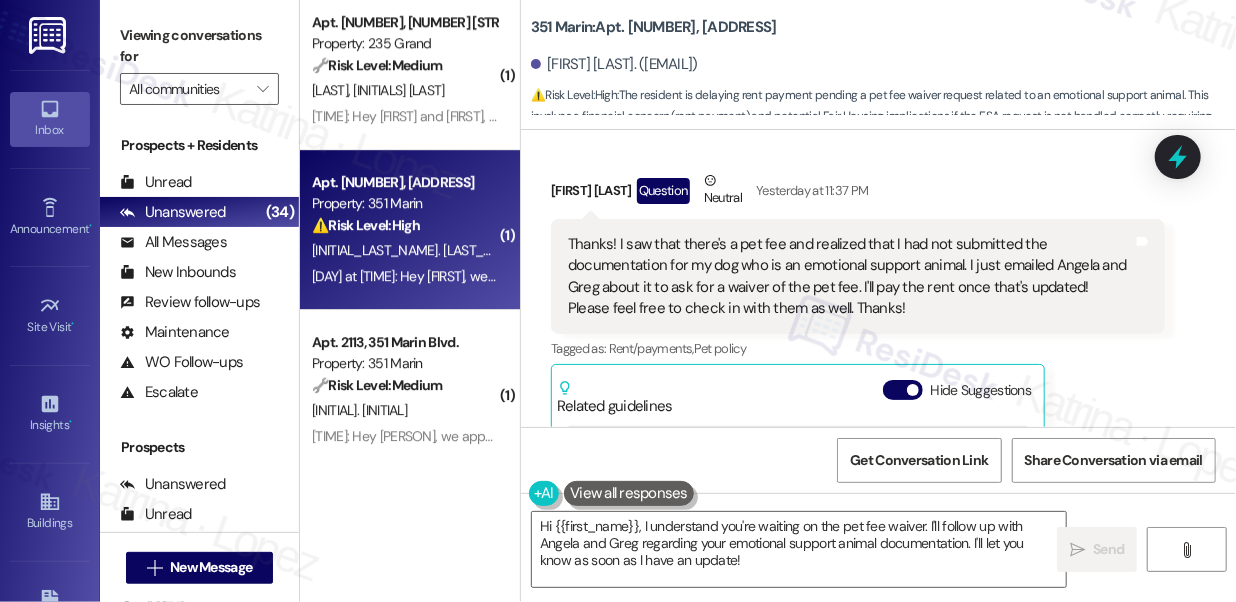 click on "Thanks! I saw that there's a pet fee and realized that I had not submitted the documentation for my dog who is an emotional support animal. I just emailed Angela and Greg about it to ask for a waiver of the pet fee. I'll pay the rent once that's updated! Please feel free to check in with them as well. Thanks!" at bounding box center (850, 277) 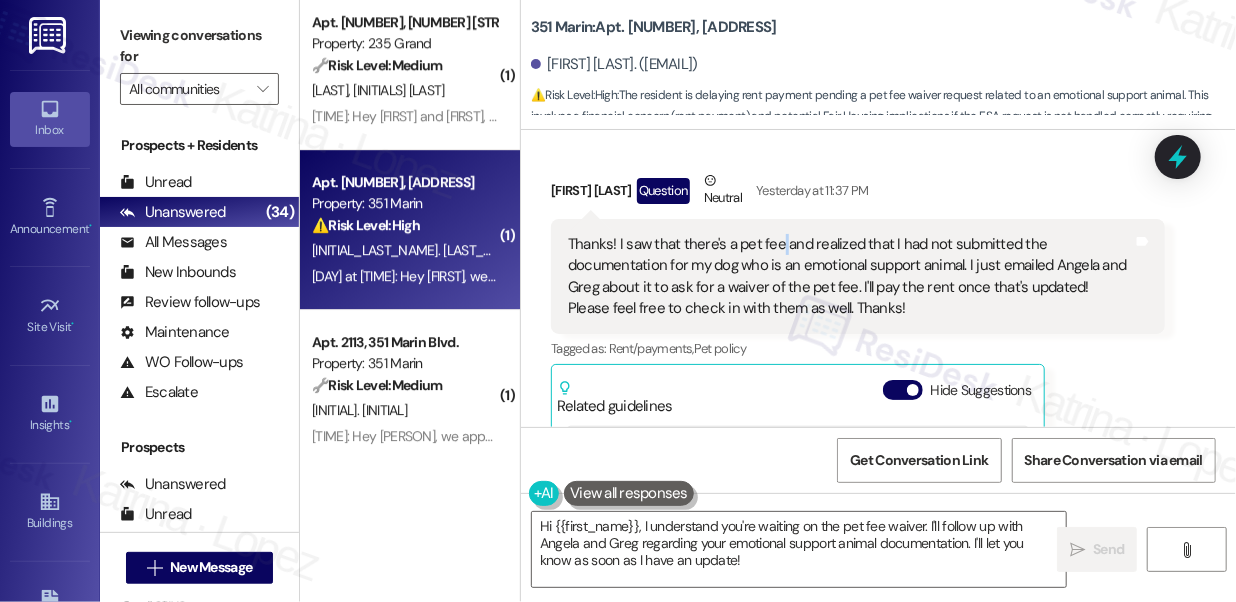click on "Thanks! I saw that there's a pet fee and realized that I had not submitted the documentation for my dog who is an emotional support animal. I just emailed Angela and Greg about it to ask for a waiver of the pet fee. I'll pay the rent once that's updated! Please feel free to check in with them as well. Thanks!" at bounding box center [850, 277] 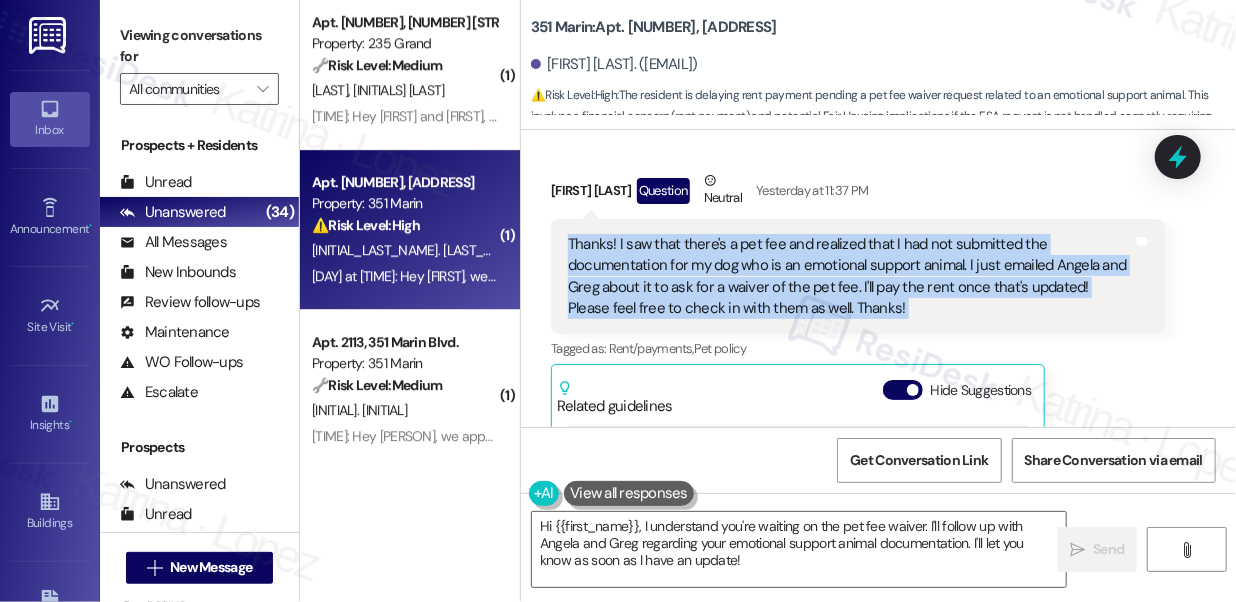 click on "Thanks! I saw that there's a pet fee and realized that I had not submitted the documentation for my dog who is an emotional support animal. I just emailed Angela and Greg about it to ask for a waiver of the pet fee. I'll pay the rent once that's updated! Please feel free to check in with them as well. Thanks!" at bounding box center (850, 277) 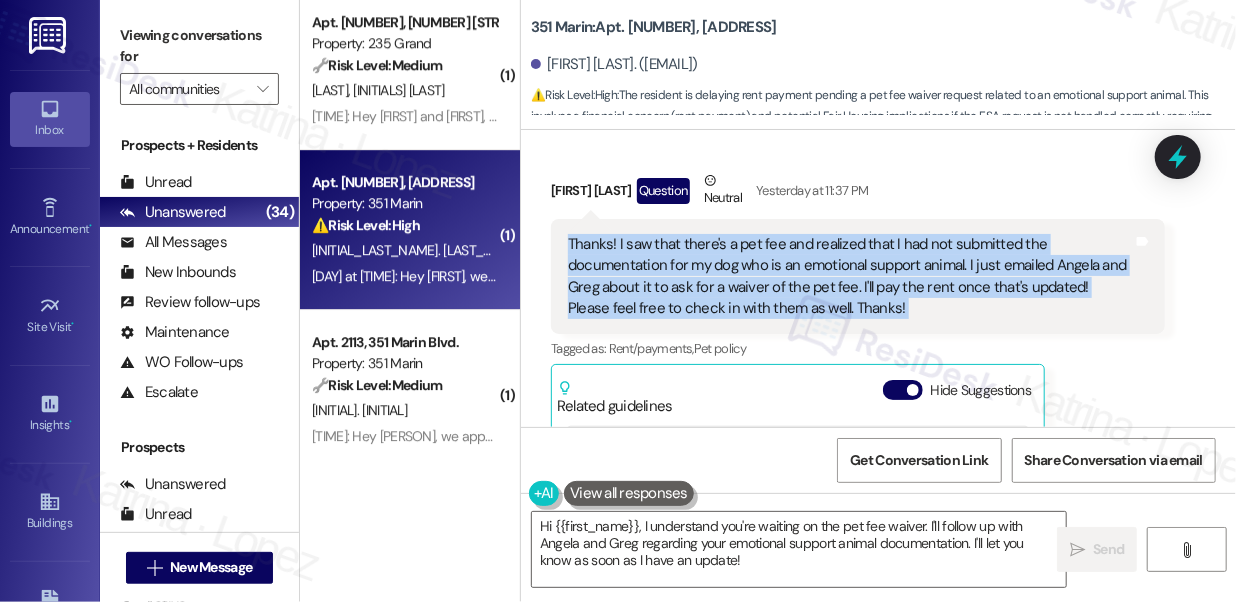 click on "Viewing conversations for" at bounding box center [199, 46] 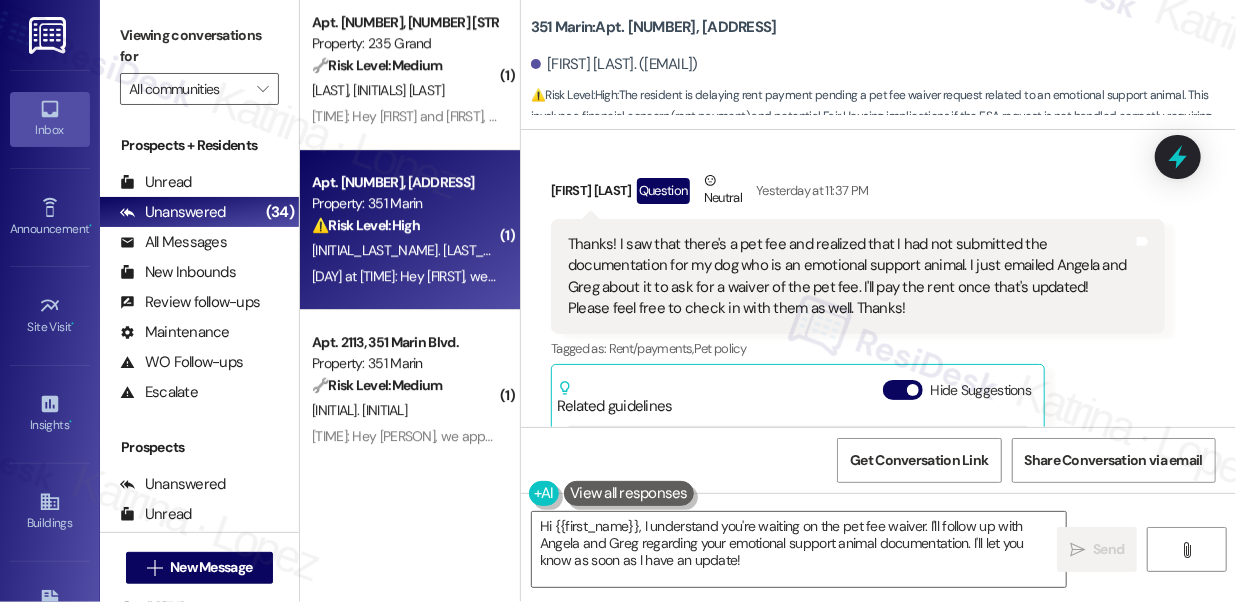 click on "Zhixu Yang Question   Neutral Yesterday at 11:37 PM" at bounding box center [858, 194] 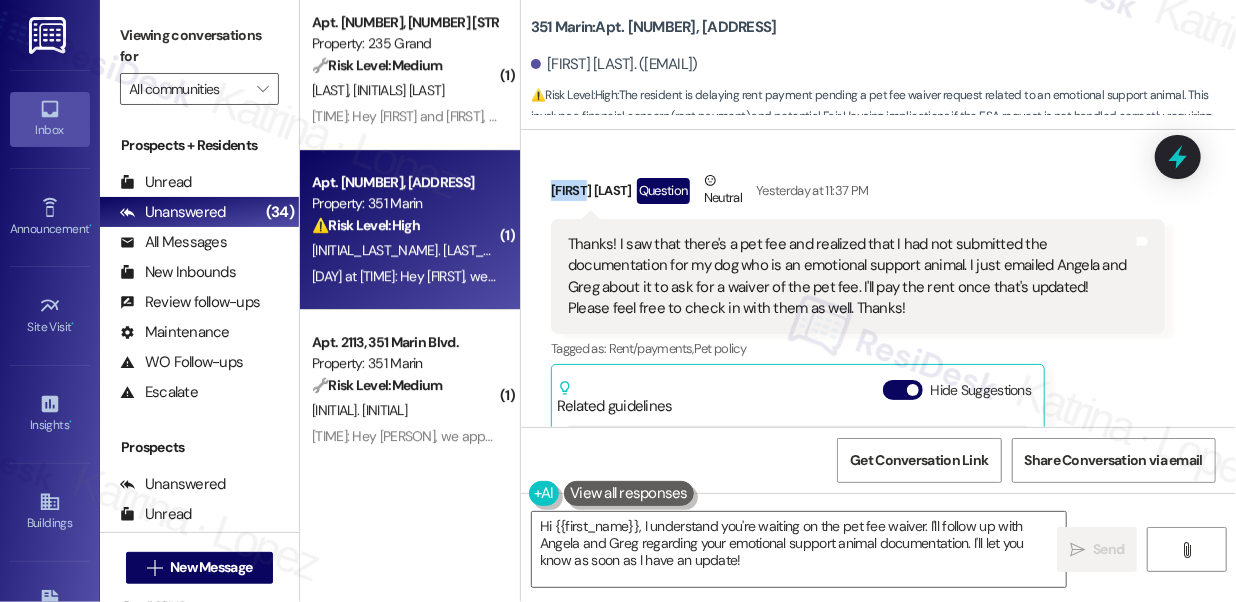click on "Zhixu Yang Question   Neutral Yesterday at 11:37 PM" at bounding box center (858, 194) 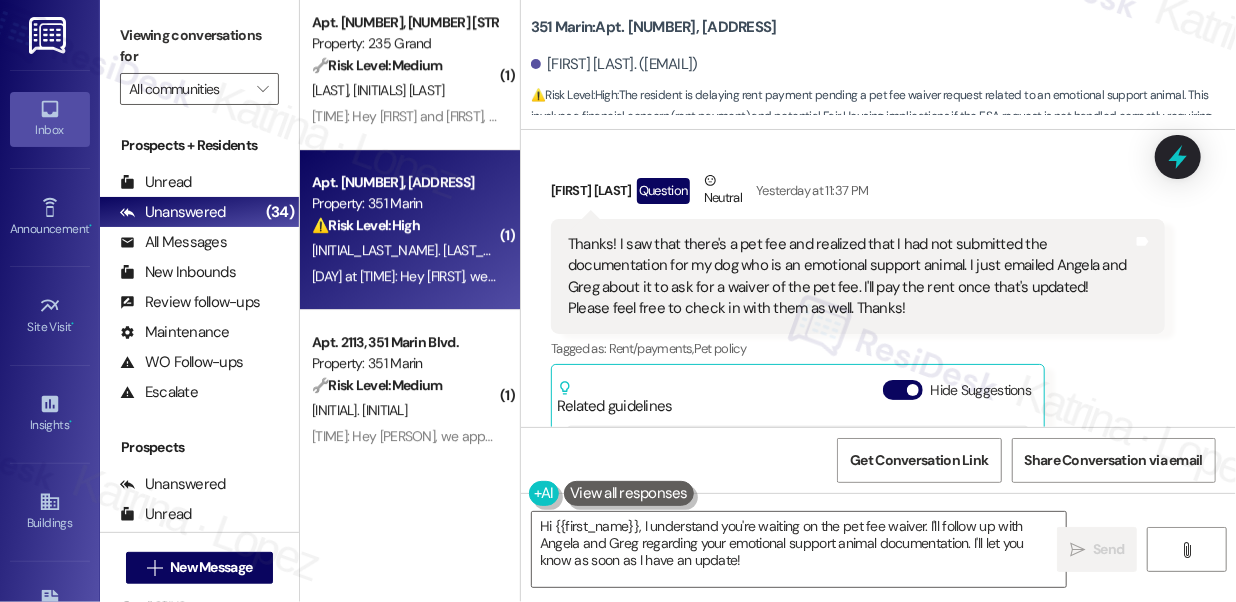 click on "Thanks! I saw that there's a pet fee and realized that I had not submitted the documentation for my dog who is an emotional support animal. I just emailed Angela and Greg about it to ask for a waiver of the pet fee. I'll pay the rent once that's updated! Please feel free to check in with them as well. Thanks!" at bounding box center (850, 277) 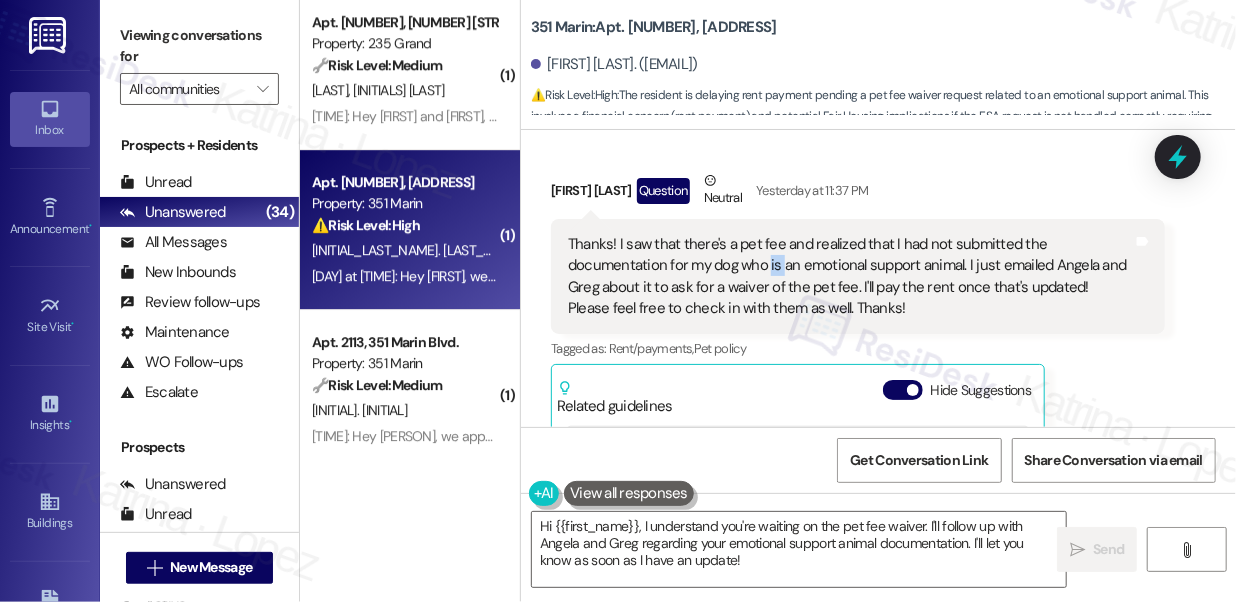 click on "Thanks! I saw that there's a pet fee and realized that I had not submitted the documentation for my dog who is an emotional support animal. I just emailed Angela and Greg about it to ask for a waiver of the pet fee. I'll pay the rent once that's updated! Please feel free to check in with them as well. Thanks!" at bounding box center [850, 277] 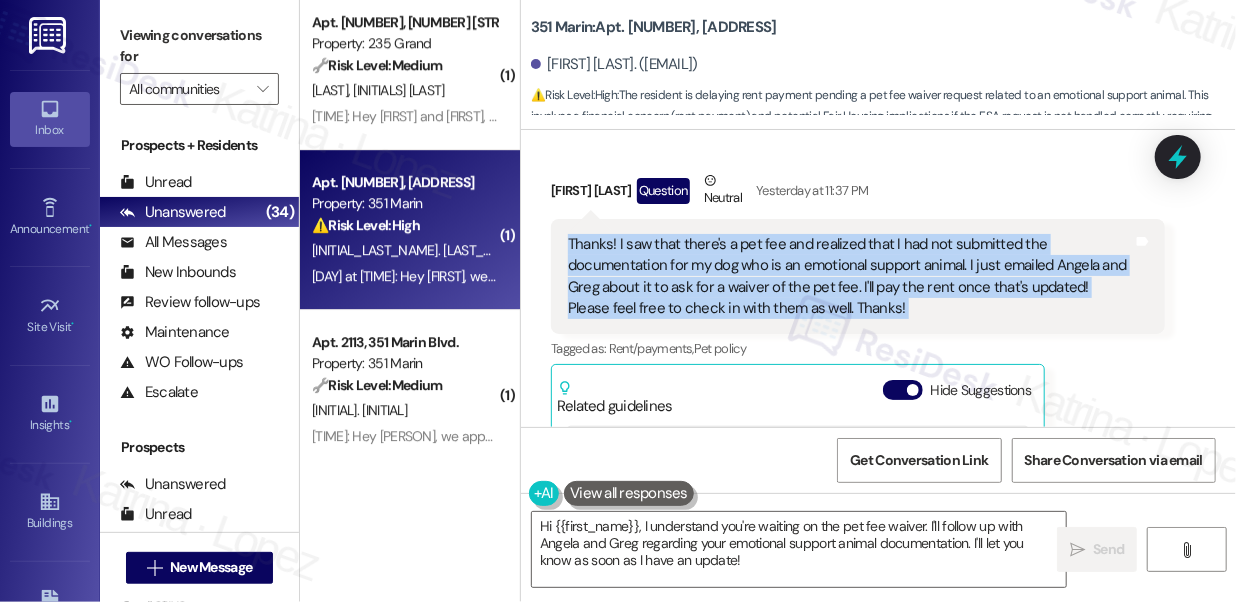 click on "Thanks! I saw that there's a pet fee and realized that I had not submitted the documentation for my dog who is an emotional support animal. I just emailed Angela and Greg about it to ask for a waiver of the pet fee. I'll pay the rent once that's updated! Please feel free to check in with them as well. Thanks!" at bounding box center (850, 277) 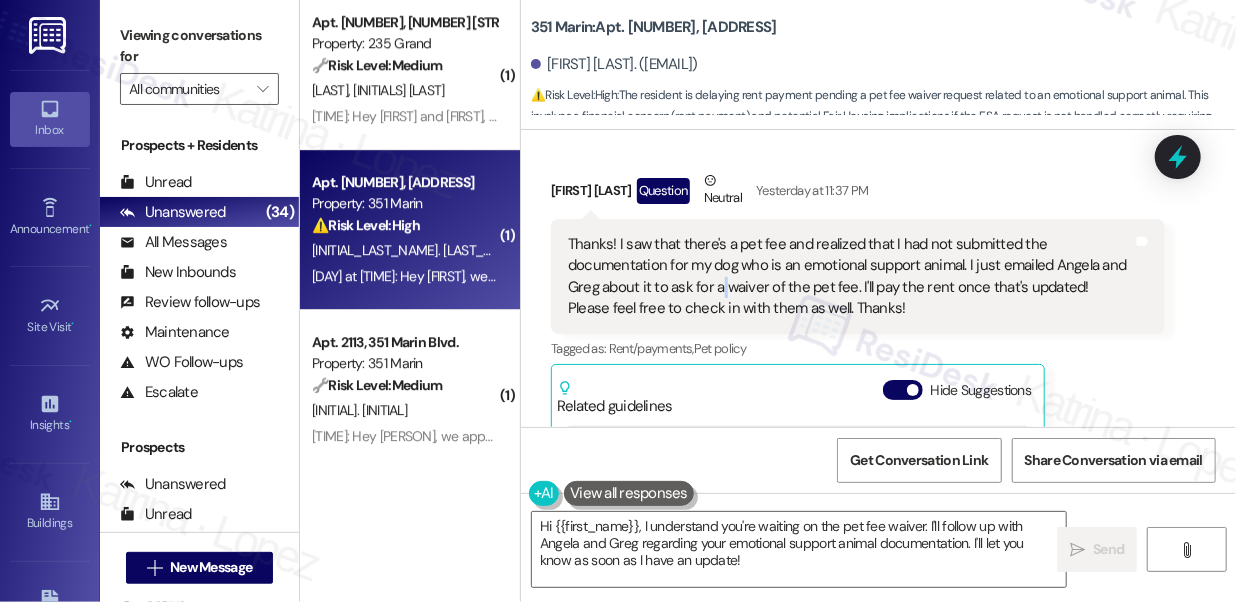 click on "Thanks! I saw that there's a pet fee and realized that I had not submitted the documentation for my dog who is an emotional support animal. I just emailed Angela and Greg about it to ask for a waiver of the pet fee. I'll pay the rent once that's updated! Please feel free to check in with them as well. Thanks!" at bounding box center [850, 277] 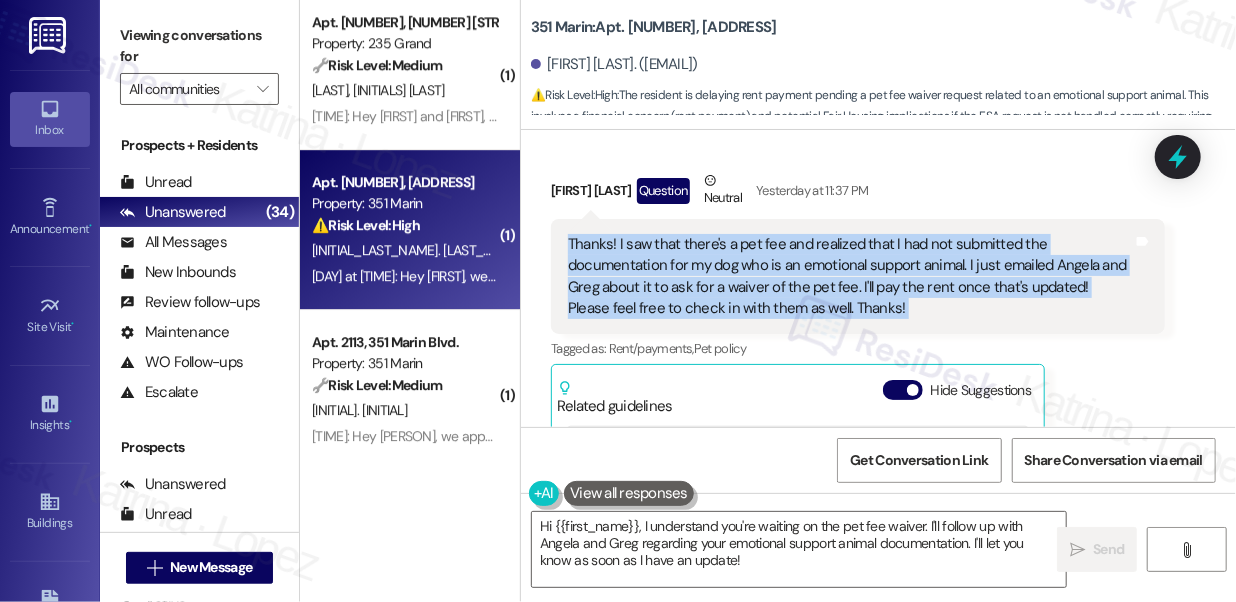 click on "Thanks! I saw that there's a pet fee and realized that I had not submitted the documentation for my dog who is an emotional support animal. I just emailed Angela and Greg about it to ask for a waiver of the pet fee. I'll pay the rent once that's updated! Please feel free to check in with them as well. Thanks!" at bounding box center [850, 277] 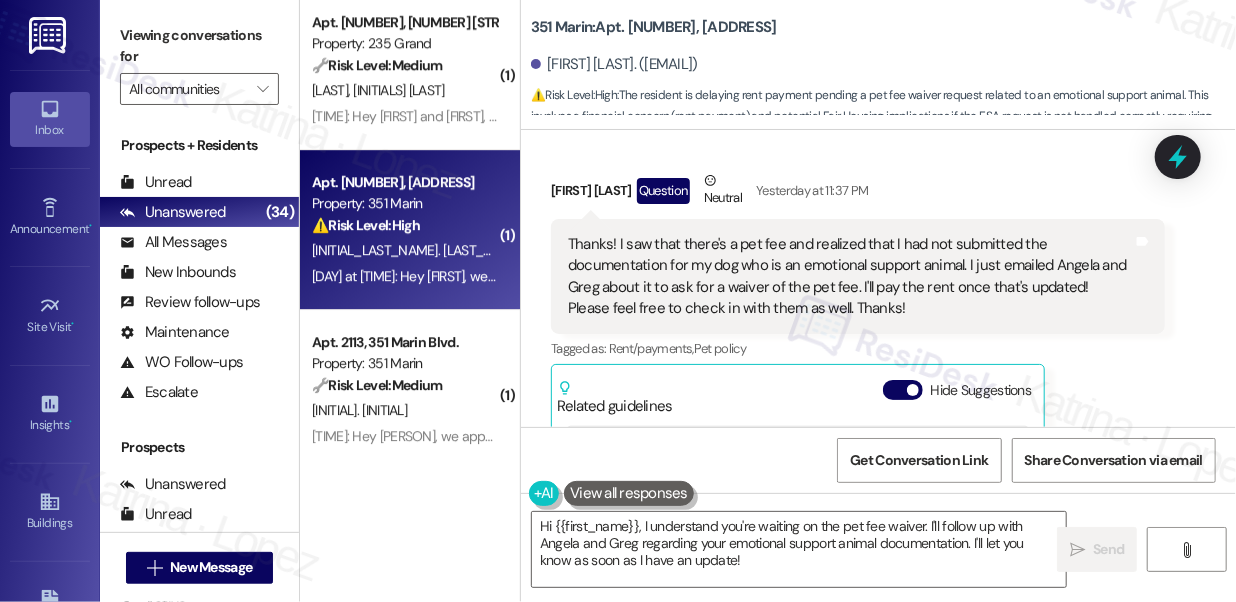 click on "Viewing conversations for All communities " at bounding box center [199, 62] 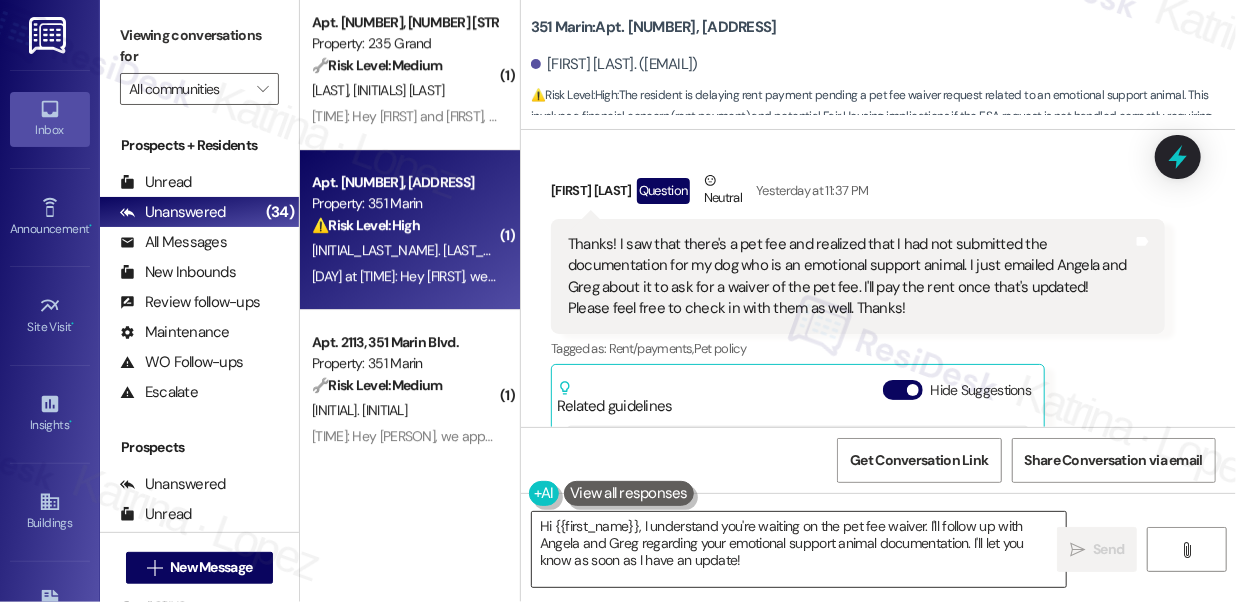 click on "Hi {{first_name}}, I understand you're waiting on the pet fee waiver. I'll follow up with Angela and Greg regarding your emotional support animal documentation. I'll let you know as soon as I have an update!" at bounding box center (799, 549) 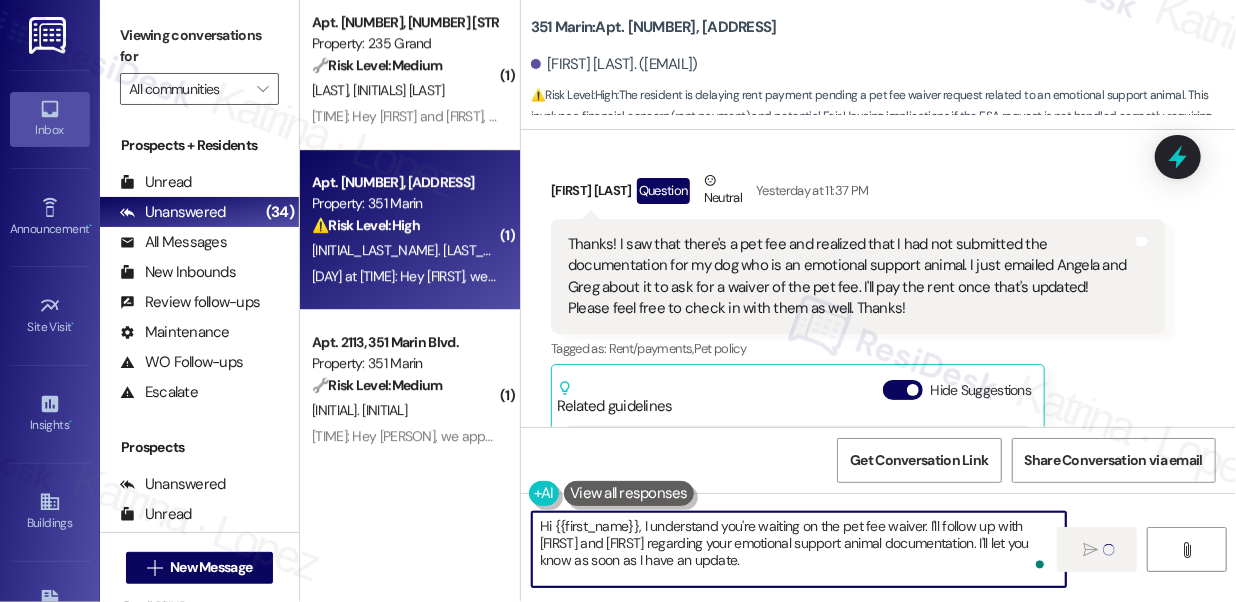 type on "Hi {{first_name}}, I understand you're waiting on the pet fee waiver. I'll follow up with Angela and Greg regarding your emotional support animal documentation. I'll let you know as soon as I have an update." 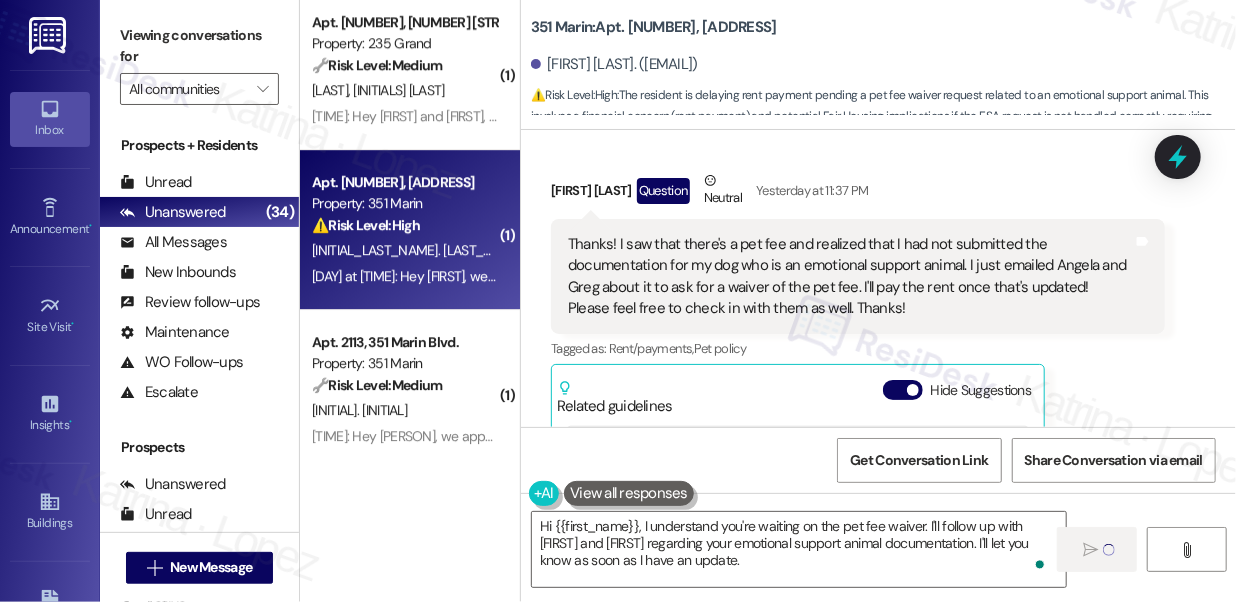 type 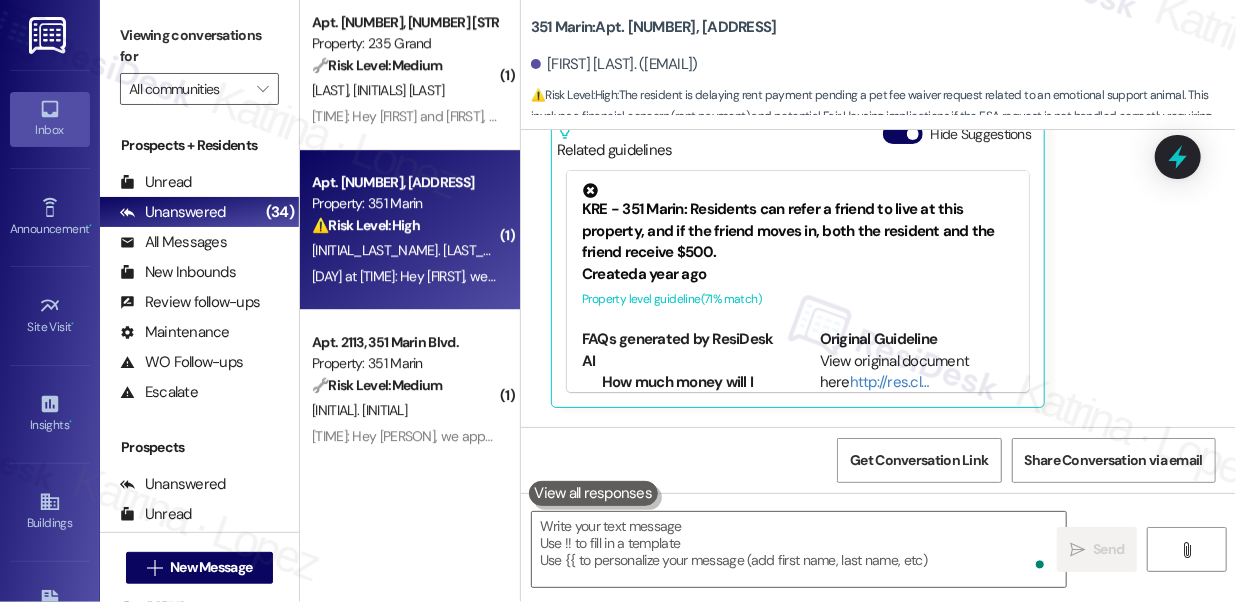 scroll, scrollTop: 1317, scrollLeft: 0, axis: vertical 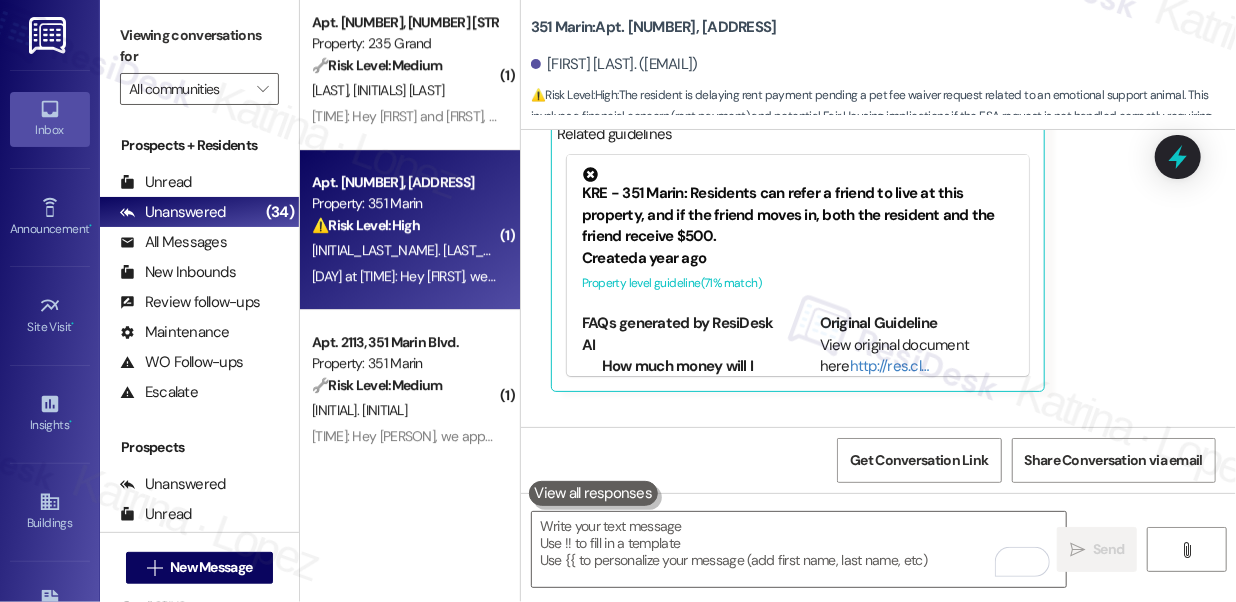 click on "Viewing conversations for" at bounding box center [199, 46] 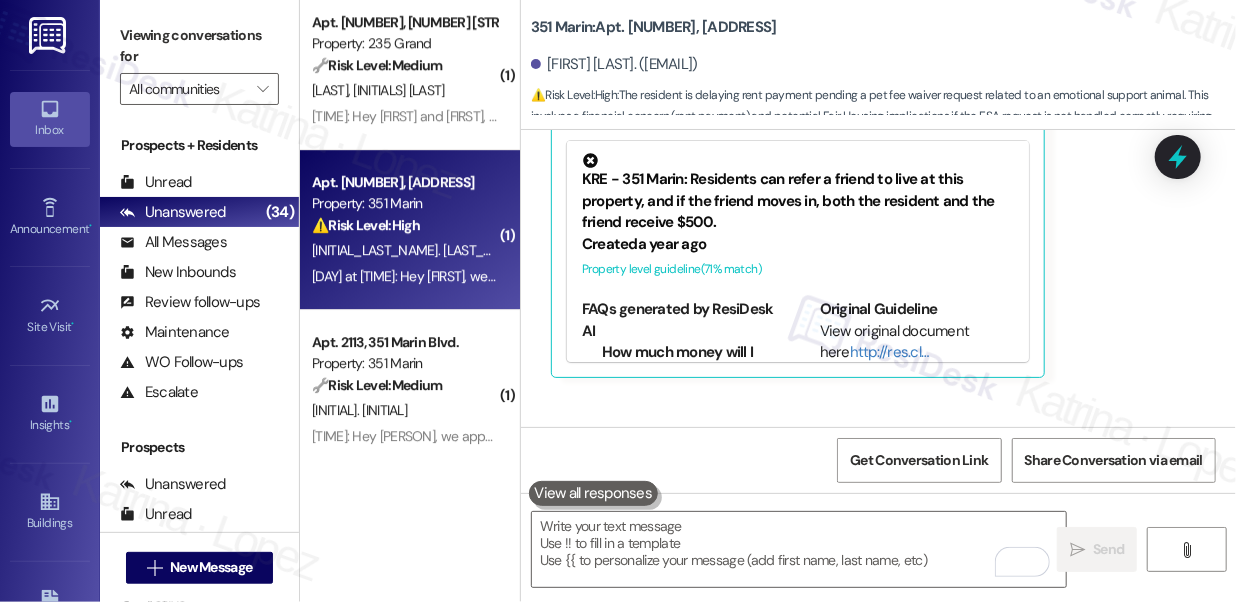 scroll, scrollTop: 1260, scrollLeft: 0, axis: vertical 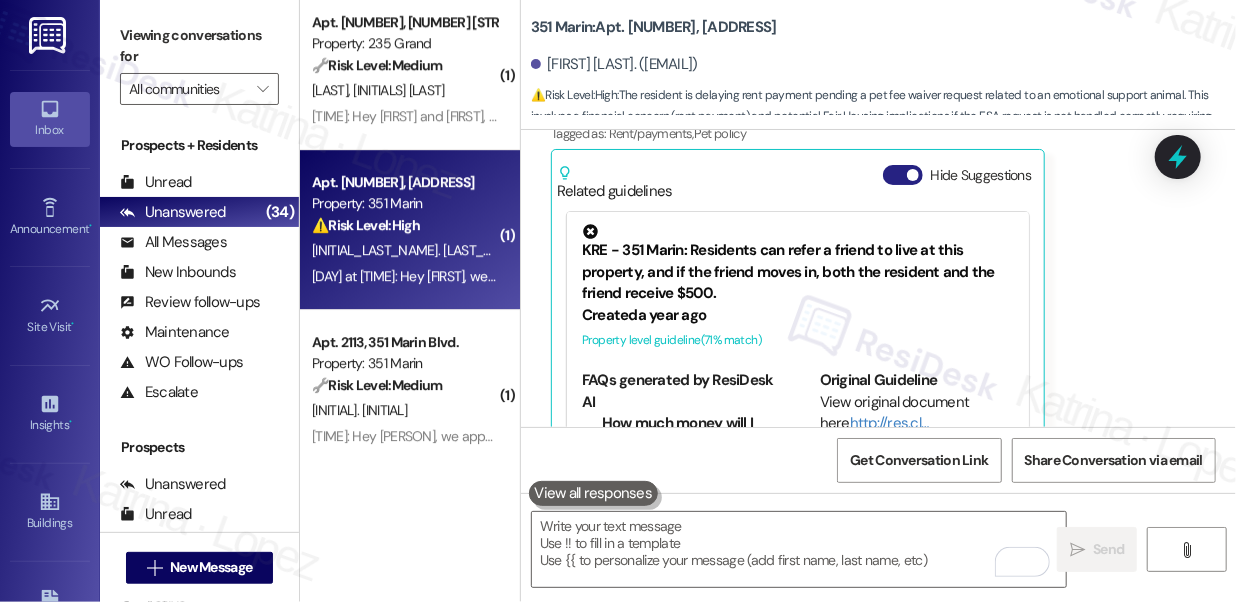 click on "Hide Suggestions" at bounding box center [903, 175] 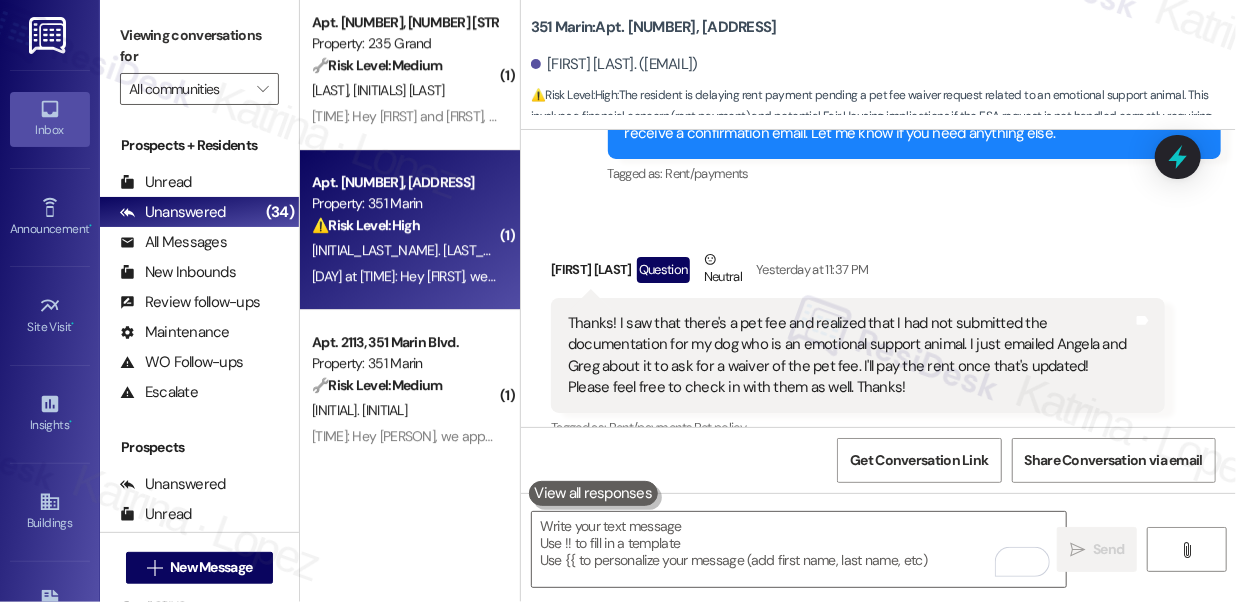 scroll, scrollTop: 1078, scrollLeft: 0, axis: vertical 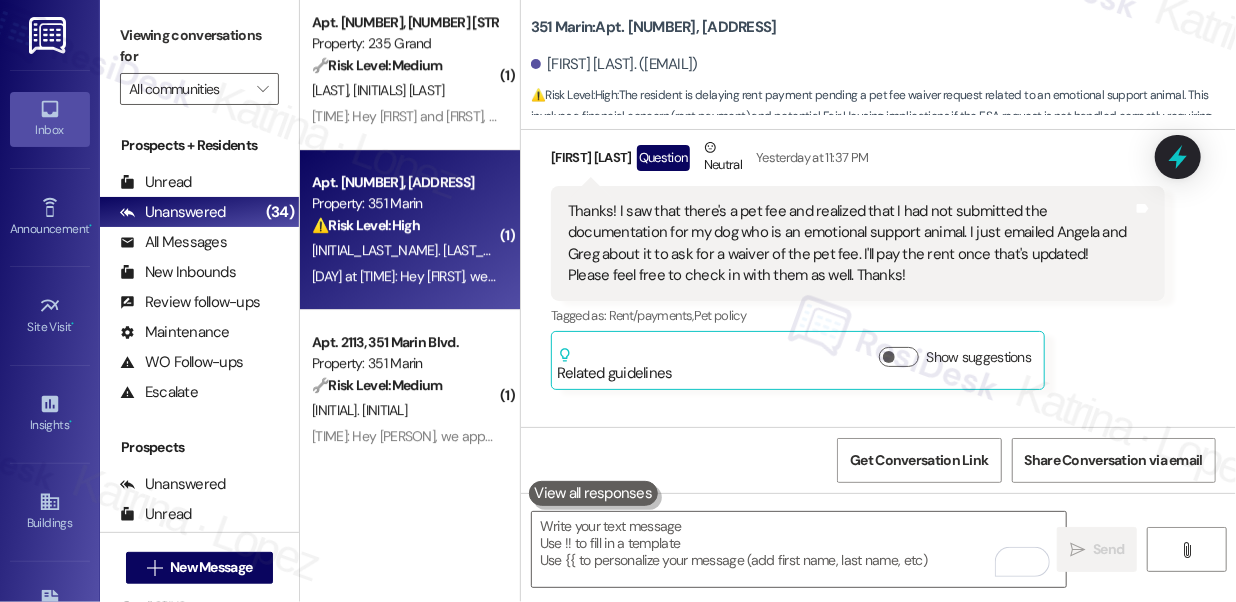 click on "Thanks! I saw that there's a pet fee and realized that I had not submitted the documentation for my dog who is an emotional support animal. I just emailed Angela and Greg about it to ask for a waiver of the pet fee. I'll pay the rent once that's updated! Please feel free to check in with them as well. Thanks!" at bounding box center [850, 244] 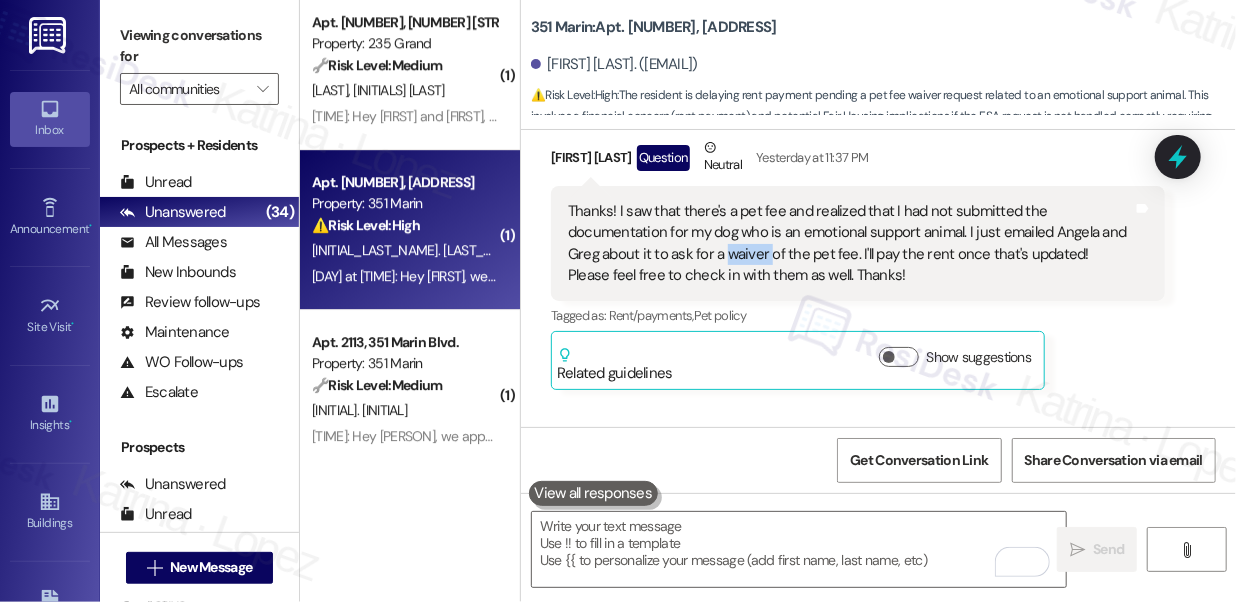 click on "Thanks! I saw that there's a pet fee and realized that I had not submitted the documentation for my dog who is an emotional support animal. I just emailed Angela and Greg about it to ask for a waiver of the pet fee. I'll pay the rent once that's updated! Please feel free to check in with them as well. Thanks!" at bounding box center (850, 244) 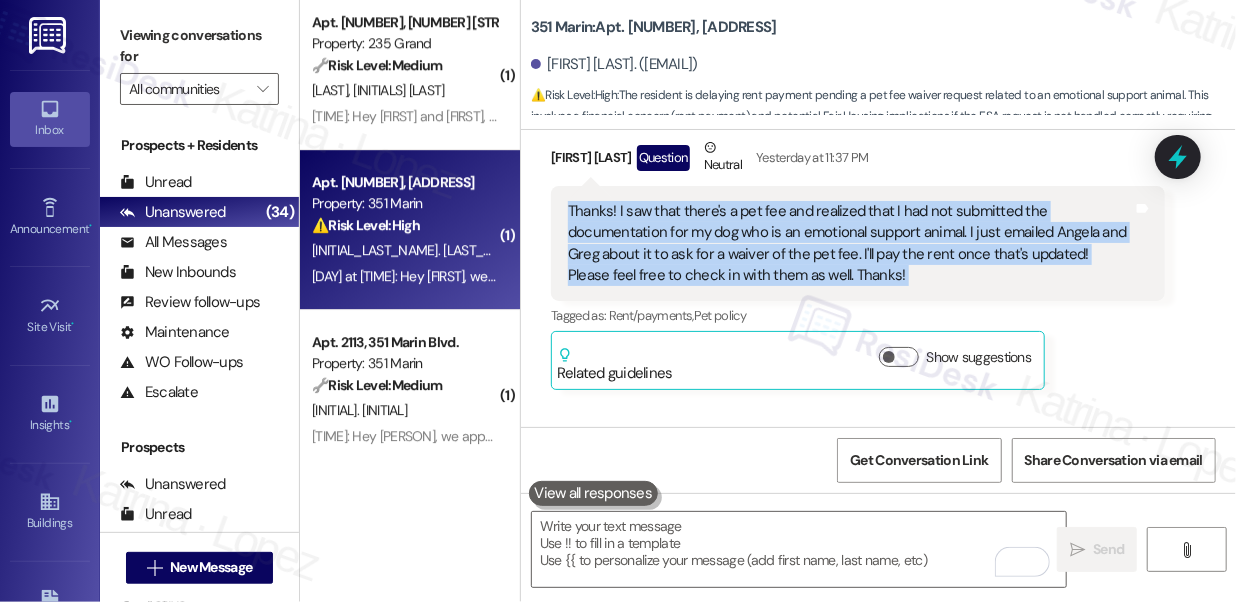 click on "Thanks! I saw that there's a pet fee and realized that I had not submitted the documentation for my dog who is an emotional support animal. I just emailed Angela and Greg about it to ask for a waiver of the pet fee. I'll pay the rent once that's updated! Please feel free to check in with them as well. Thanks!" at bounding box center (850, 244) 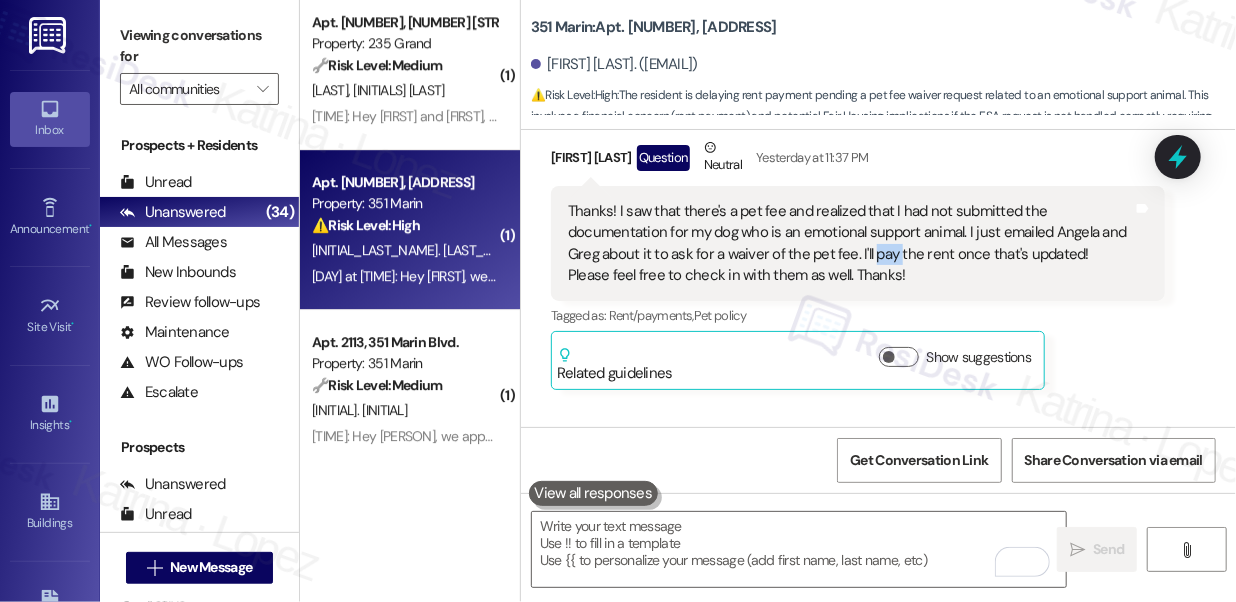 click on "Thanks! I saw that there's a pet fee and realized that I had not submitted the documentation for my dog who is an emotional support animal. I just emailed Angela and Greg about it to ask for a waiver of the pet fee. I'll pay the rent once that's updated! Please feel free to check in with them as well. Thanks!" at bounding box center (850, 244) 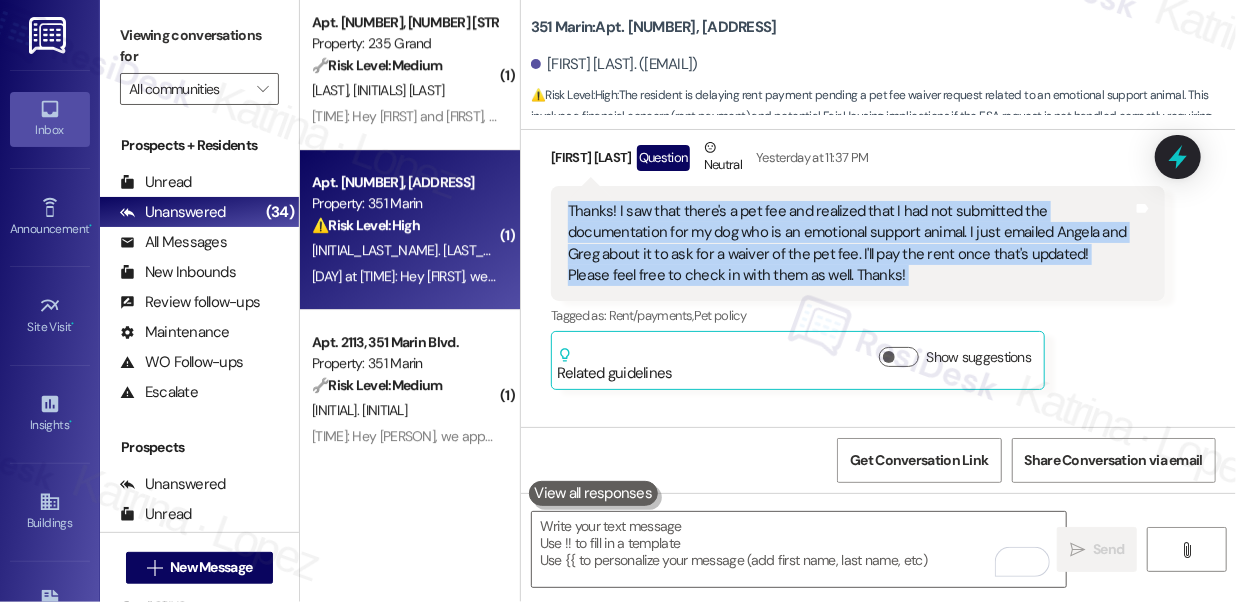 click on "Thanks! I saw that there's a pet fee and realized that I had not submitted the documentation for my dog who is an emotional support animal. I just emailed Angela and Greg about it to ask for a waiver of the pet fee. I'll pay the rent once that's updated! Please feel free to check in with them as well. Thanks!" at bounding box center (850, 244) 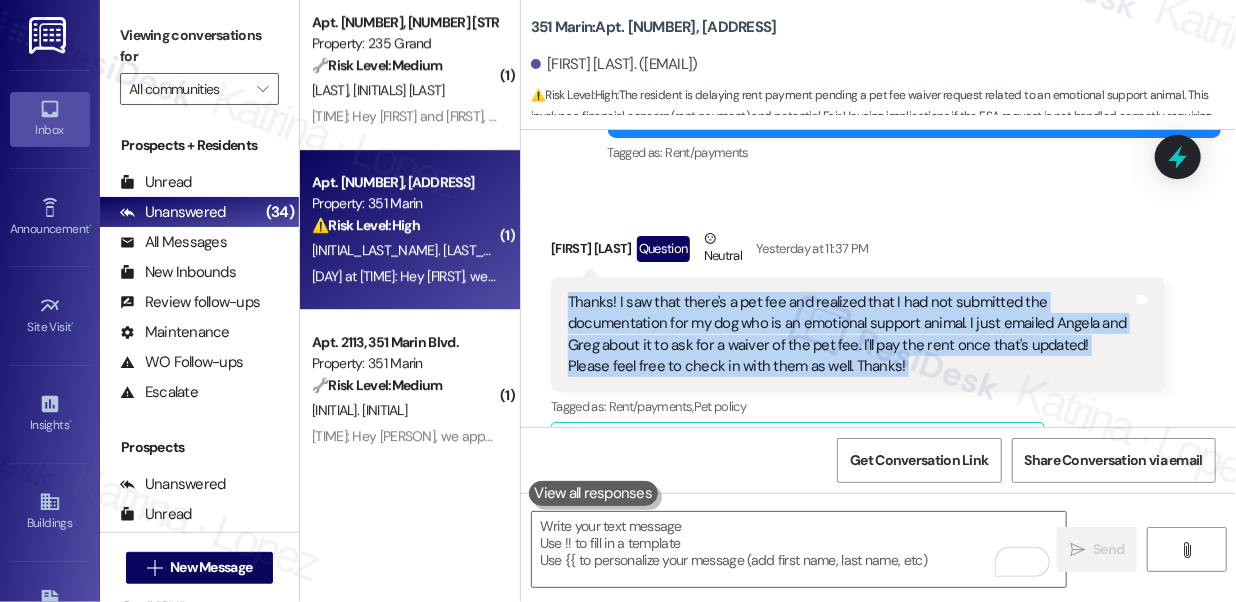 click on "Thanks! I saw that there's a pet fee and realized that I had not submitted the documentation for my dog who is an emotional support animal. I just emailed Angela and Greg about it to ask for a waiver of the pet fee. I'll pay the rent once that's updated! Please feel free to check in with them as well. Thanks!" at bounding box center (850, 335) 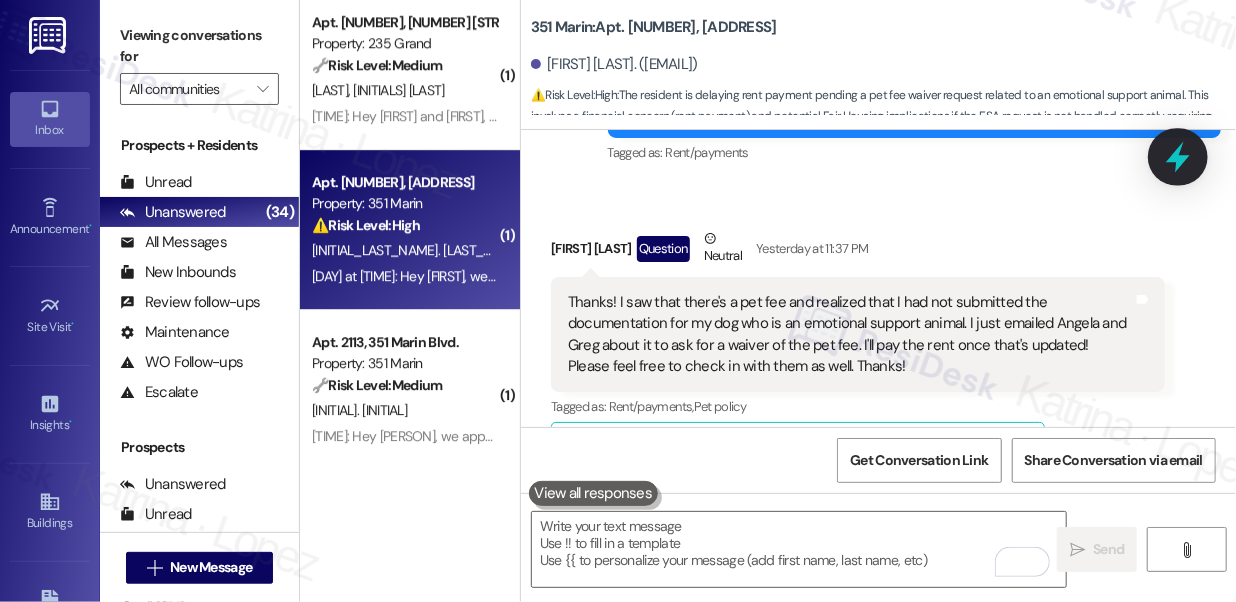 click at bounding box center (1178, 157) 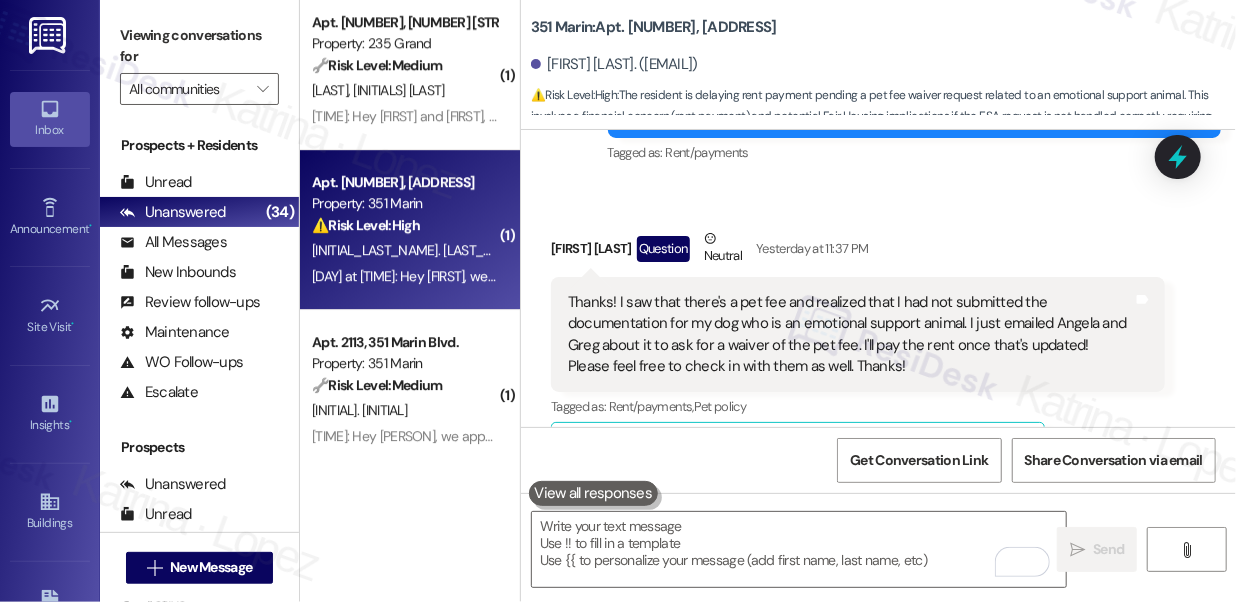 click 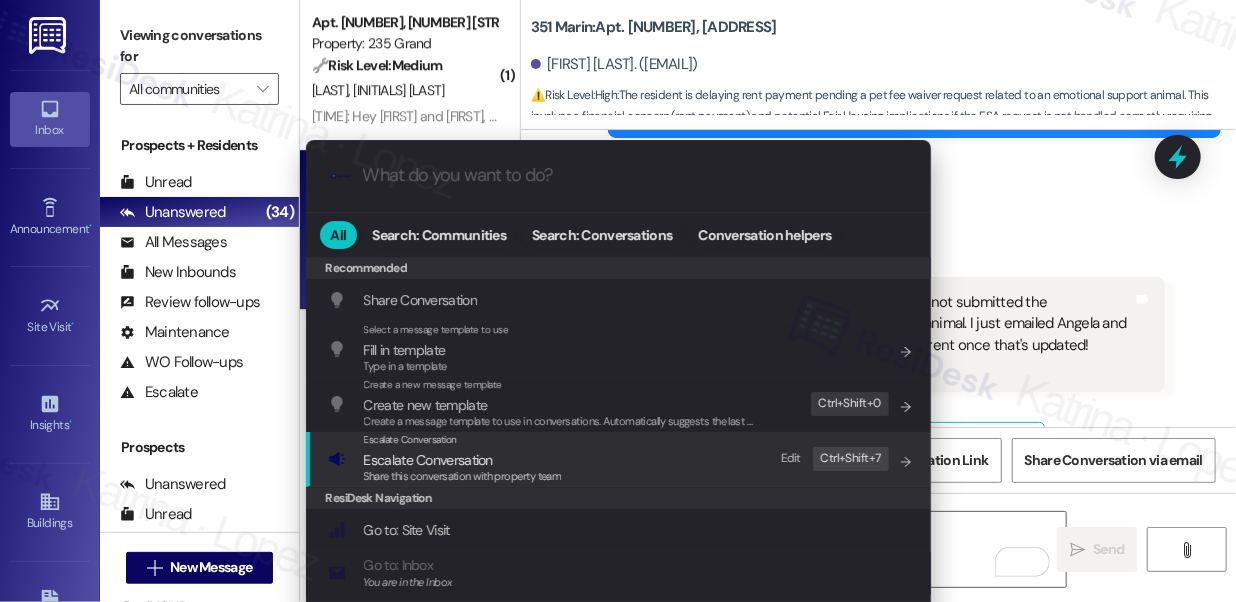click on "Escalate Conversation" at bounding box center [463, 460] 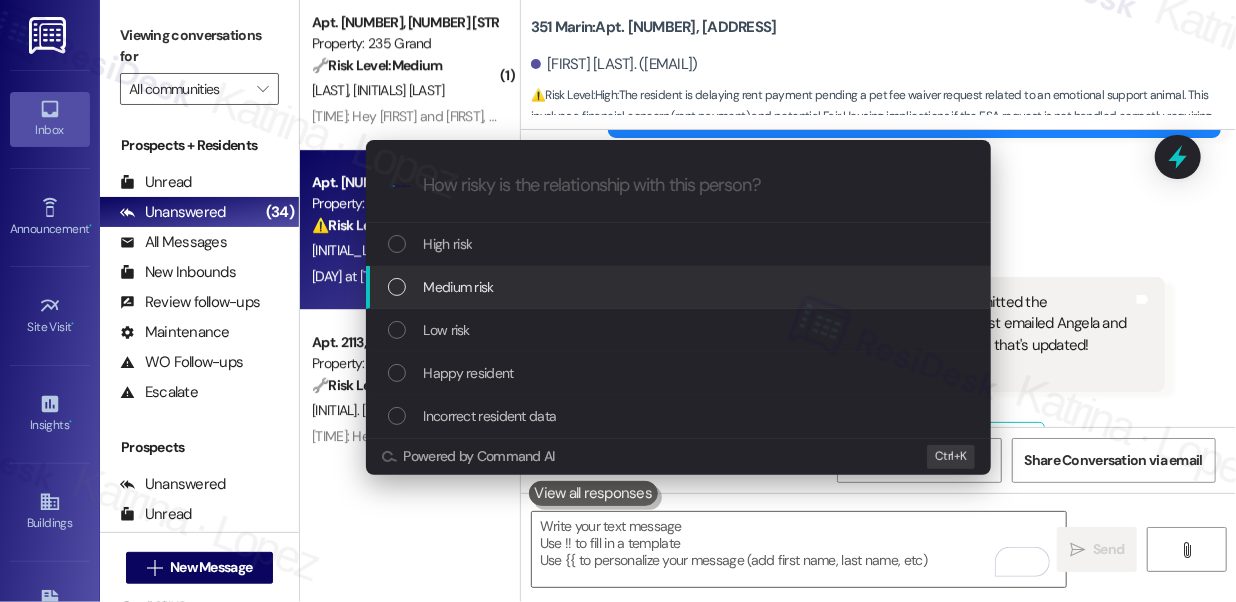 click on "Medium risk" at bounding box center (459, 287) 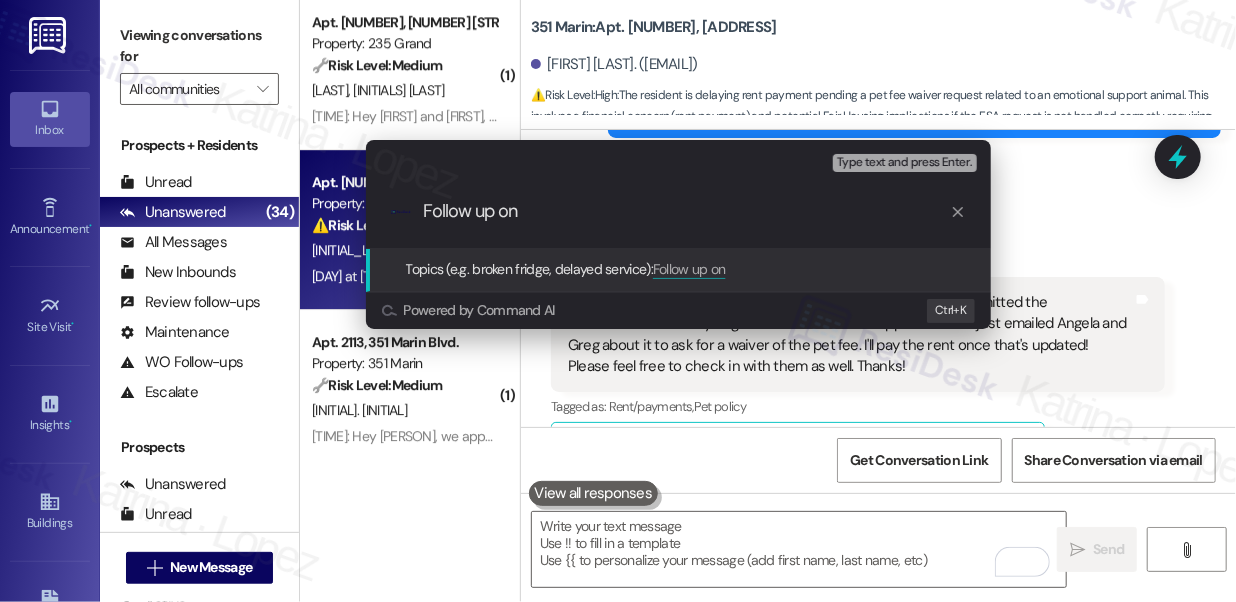 paste on "ESA Documentation and Pet Fee Waiver" 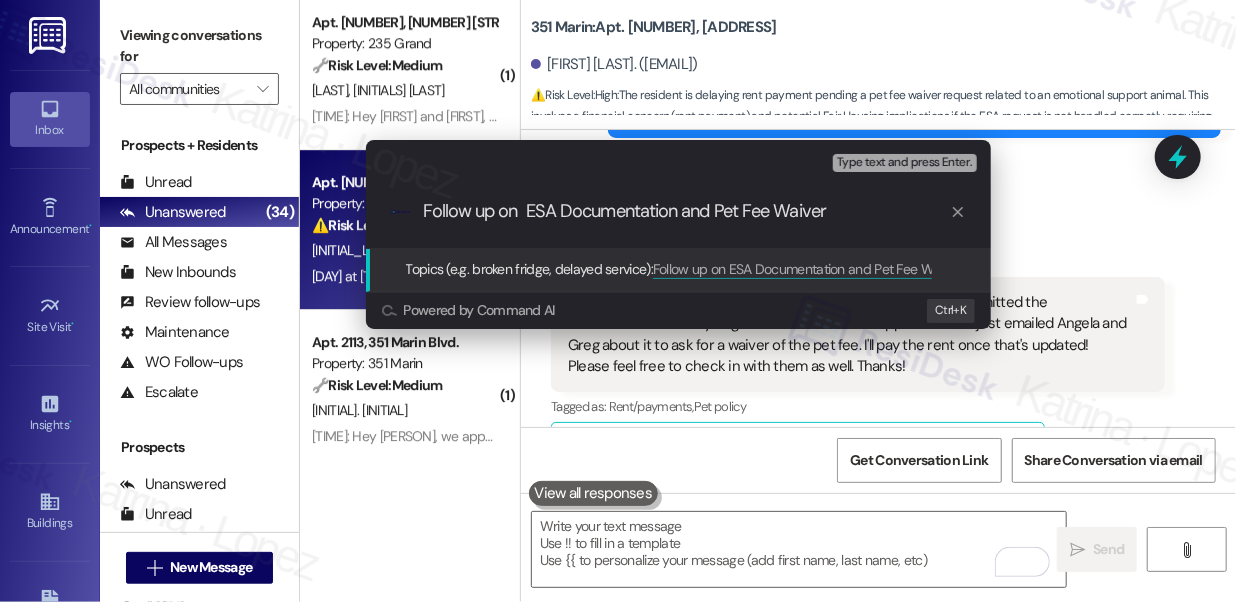 click on "Follow up on  ESA Documentation and Pet Fee Waiver" at bounding box center [686, 211] 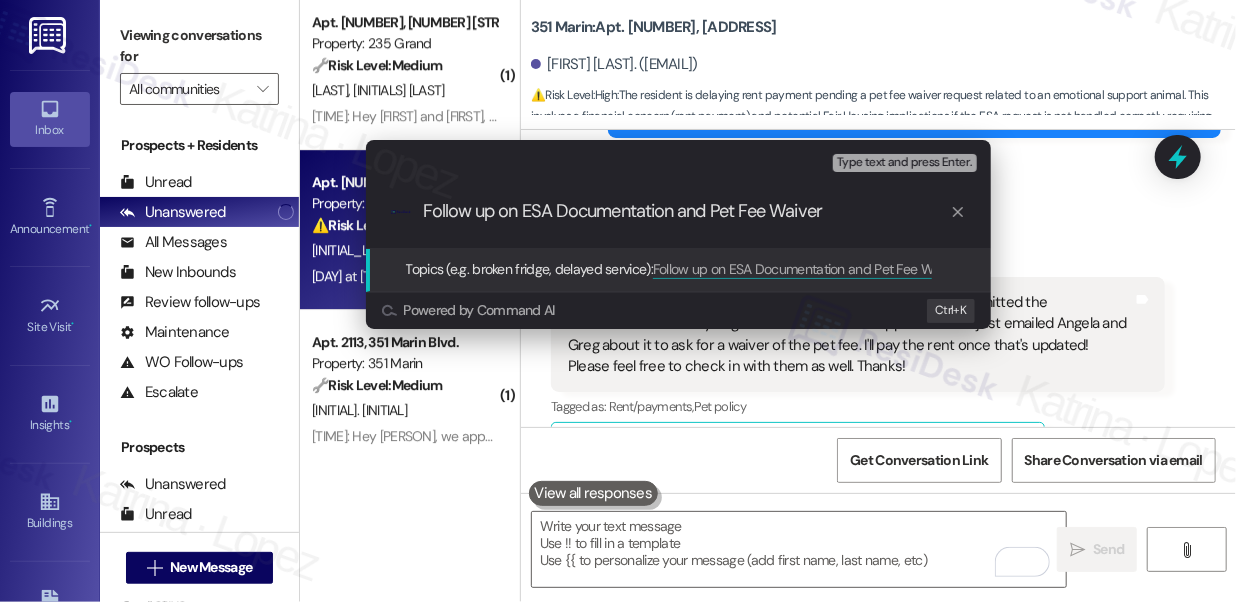 scroll, scrollTop: 1, scrollLeft: 0, axis: vertical 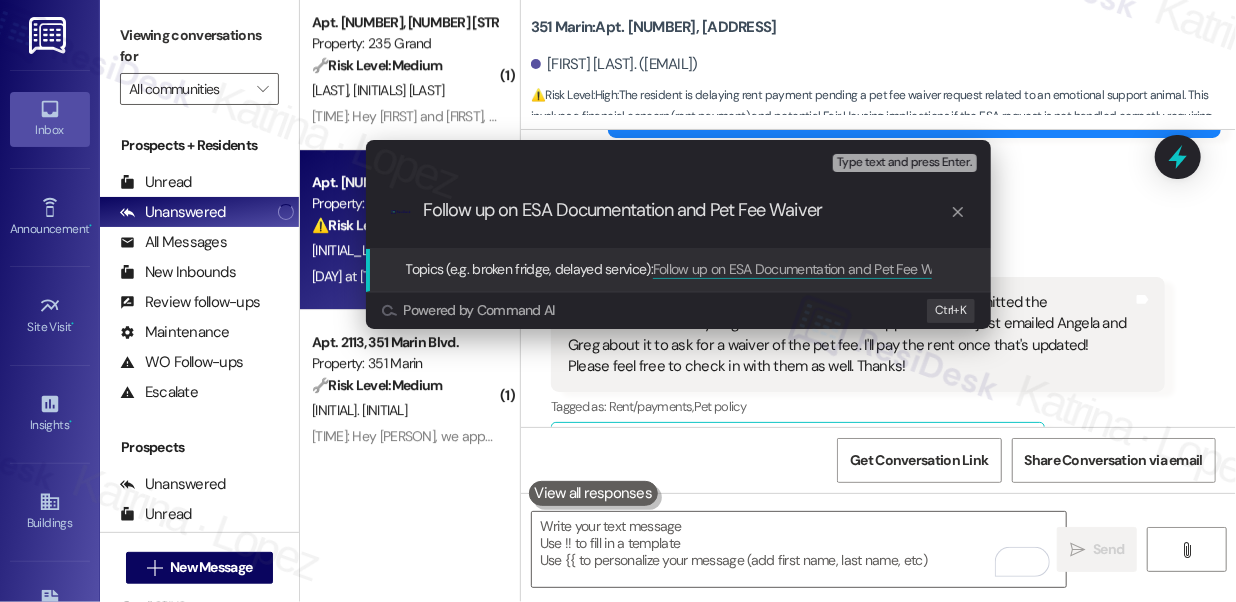 drag, startPoint x: 716, startPoint y: 211, endPoint x: 521, endPoint y: 218, distance: 195.1256 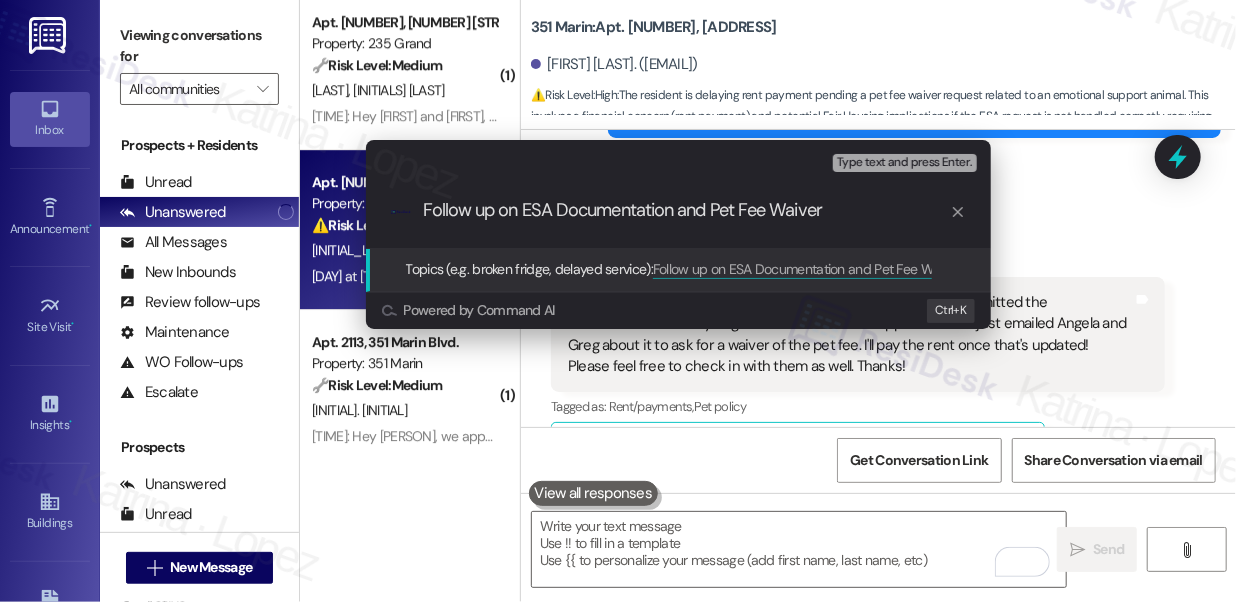 click on "Follow up on ESA Documentation and Pet Fee Waiver" at bounding box center [686, 211] 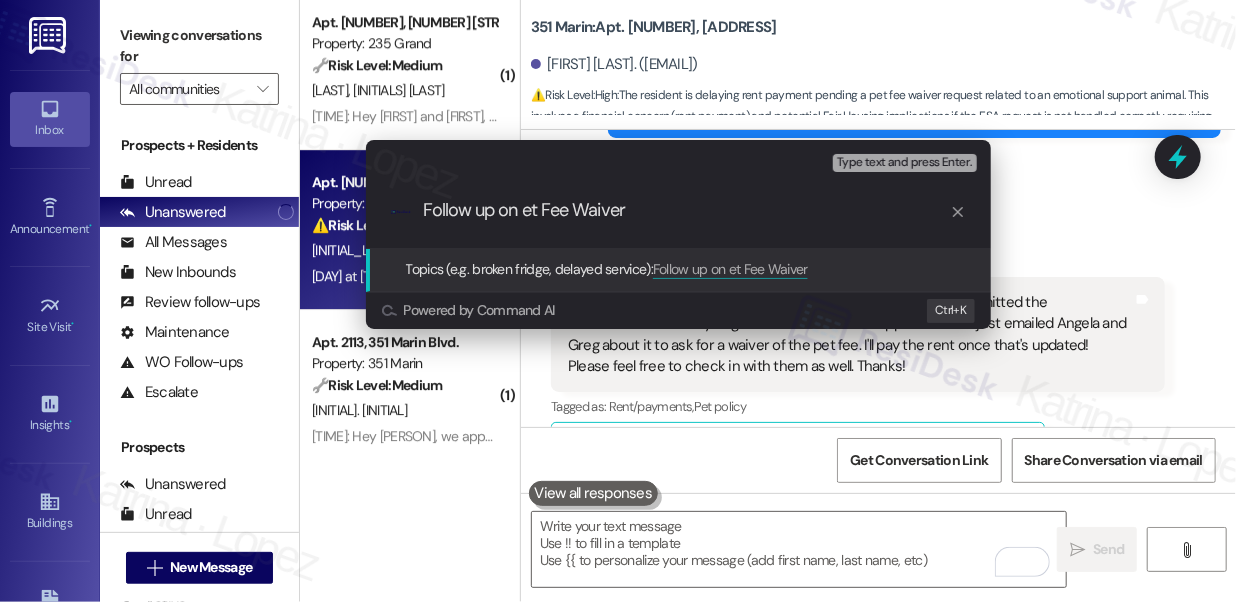type on "Follow up on Pet Fee Waiver" 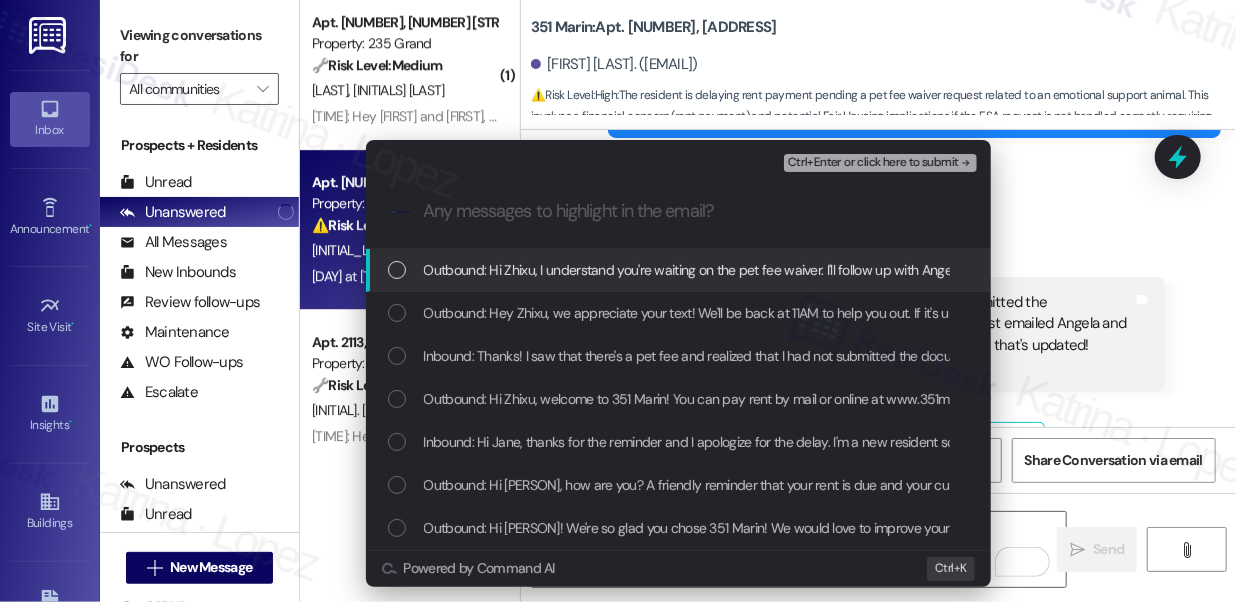 scroll, scrollTop: 0, scrollLeft: 0, axis: both 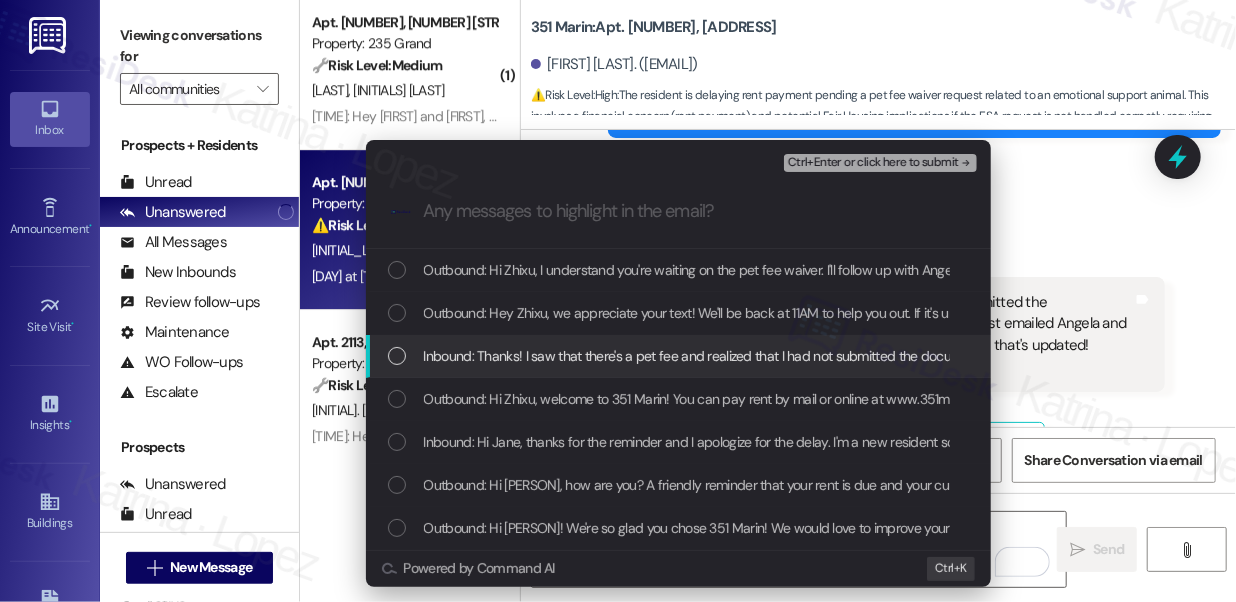 click on "Inbound: Thanks! I saw that there's a pet fee and realized that I had not submitted the documentation for my dog who is an emotional support animal. I just emailed Angela and Greg about it to ask for a waiver of the pet fee. I'll pay the rent once that's updated! Please feel free to check in with them as well. Thanks!" at bounding box center (1329, 356) 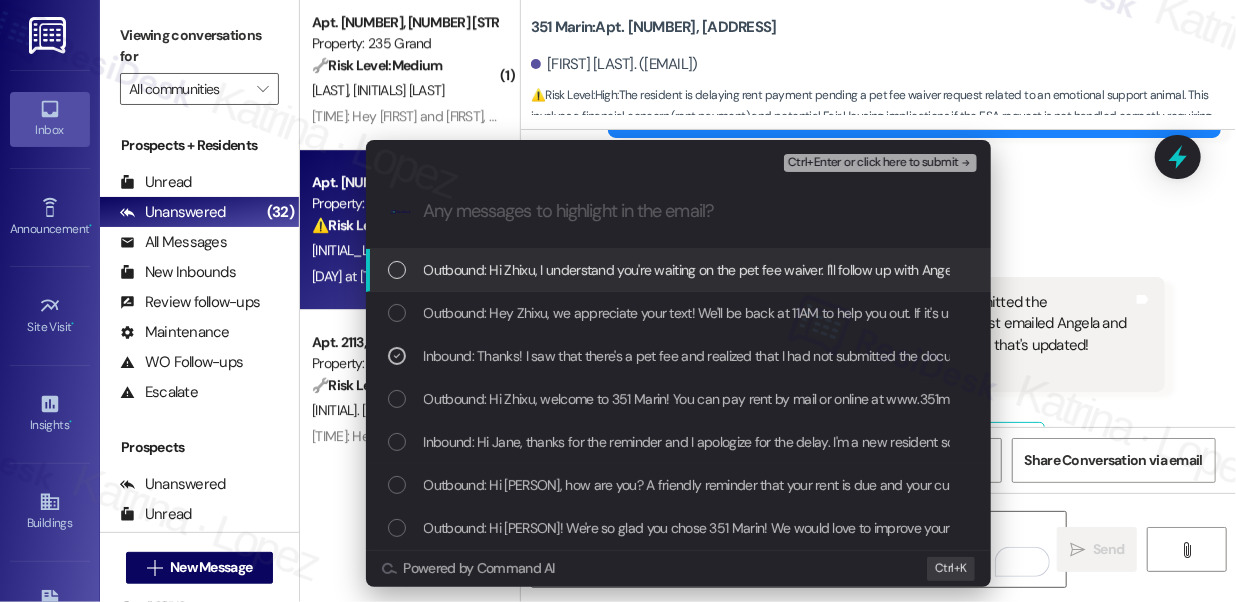 click on "Ctrl+Enter or click here to submit" at bounding box center (873, 163) 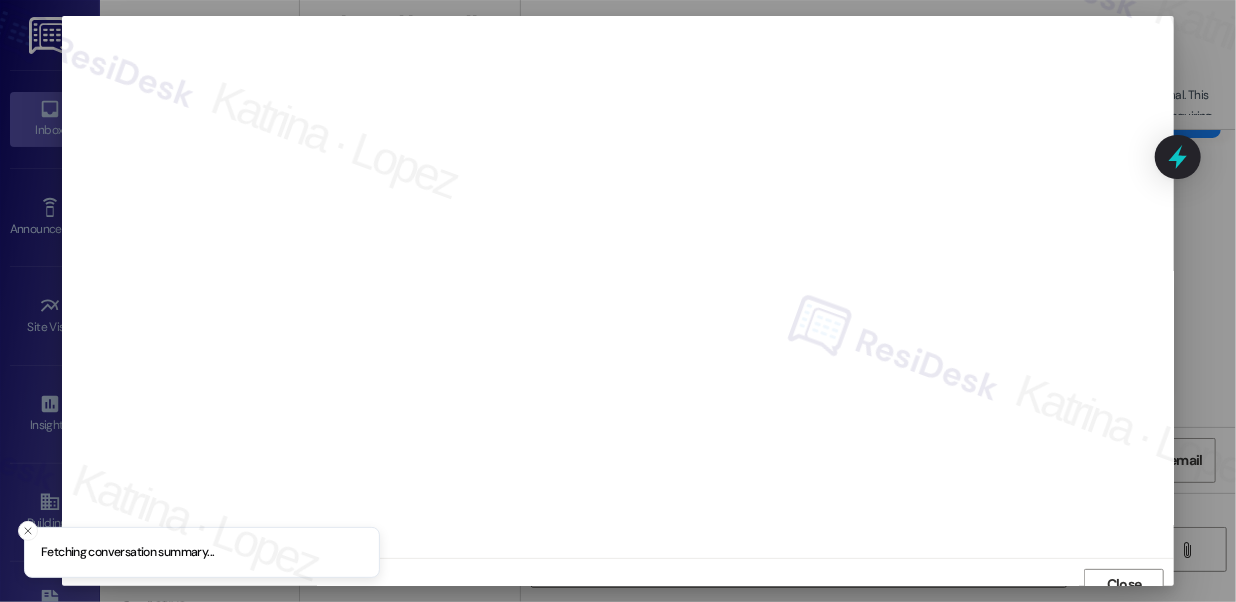scroll, scrollTop: 14, scrollLeft: 0, axis: vertical 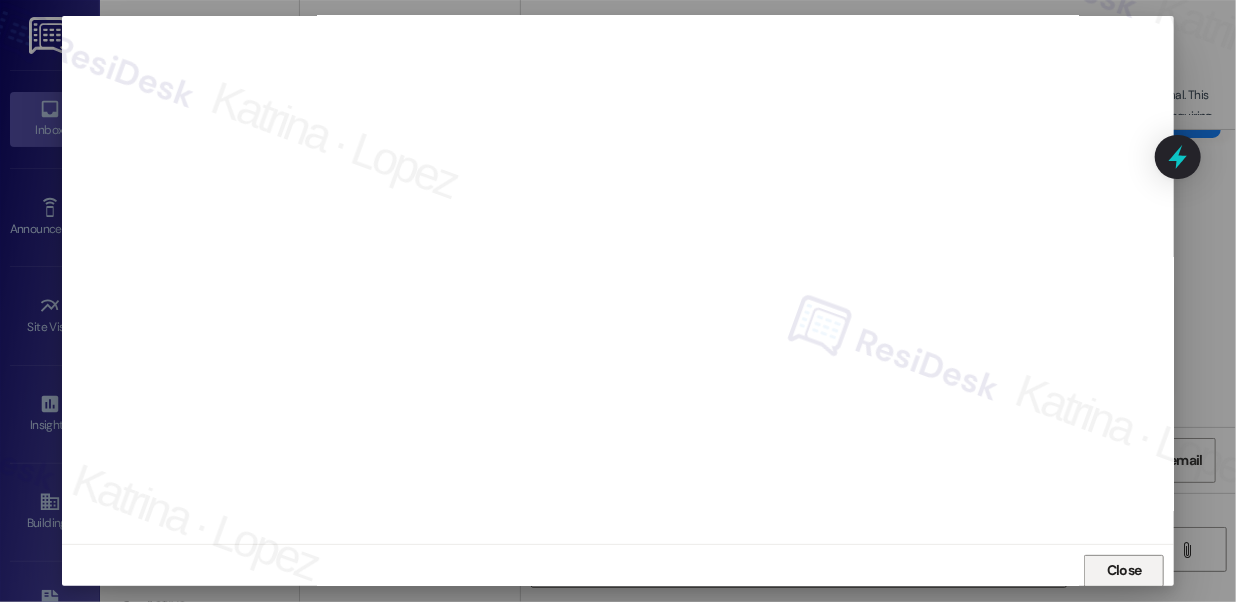 click on "Close" at bounding box center (1124, 570) 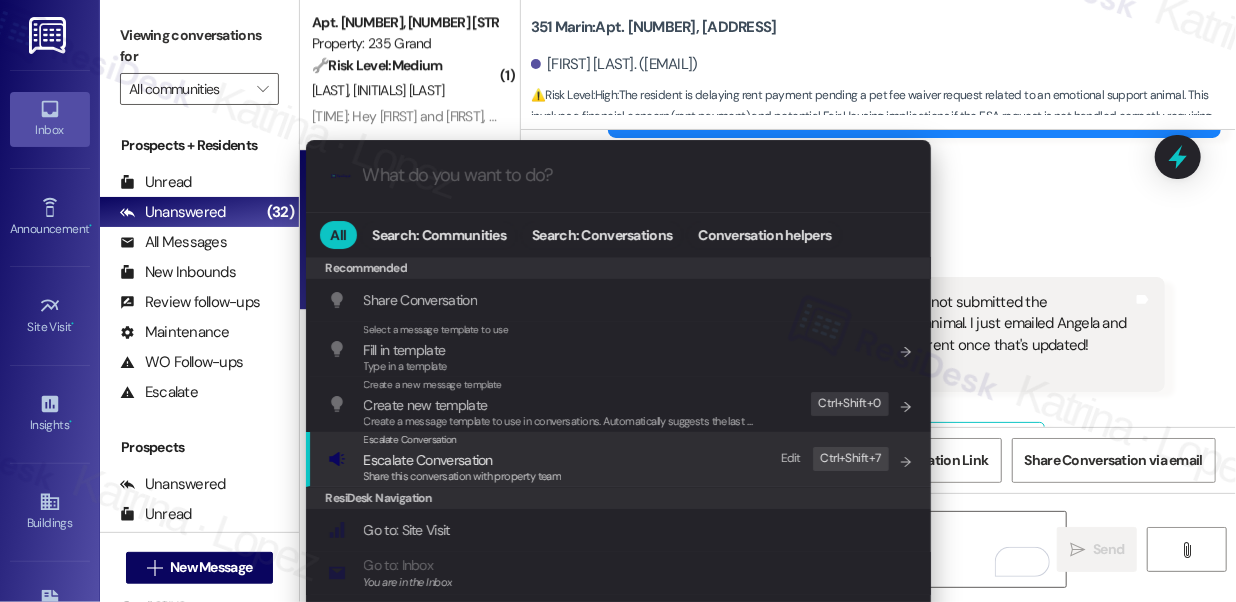 click on "Share this conversation with property team" at bounding box center (463, 476) 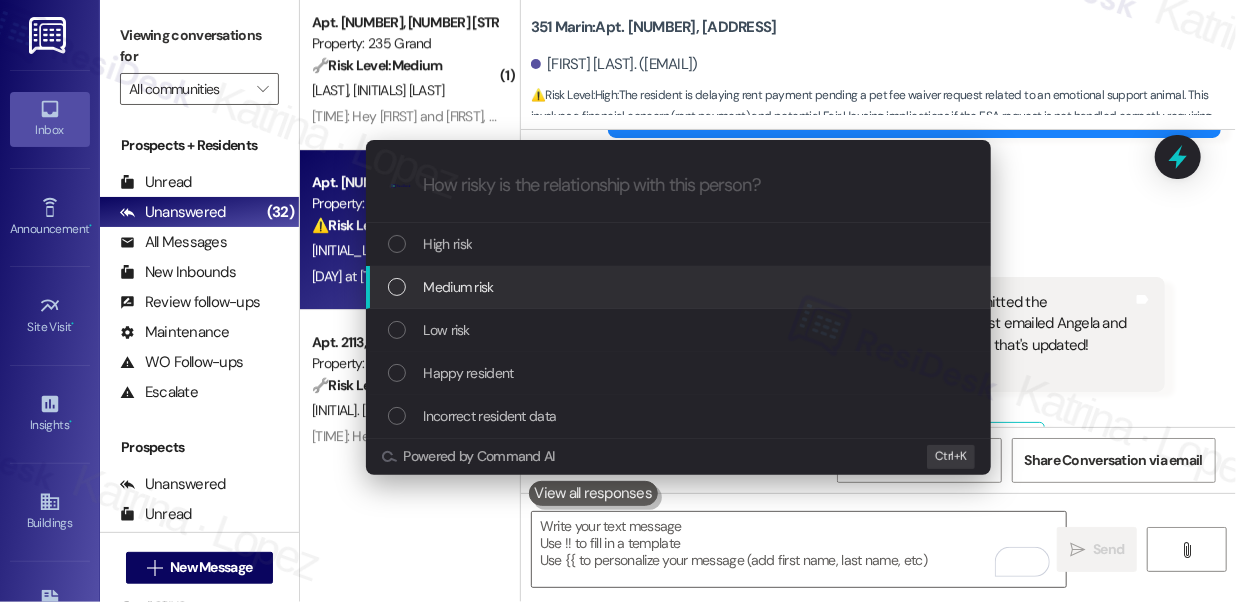 click on "Medium risk" at bounding box center [459, 287] 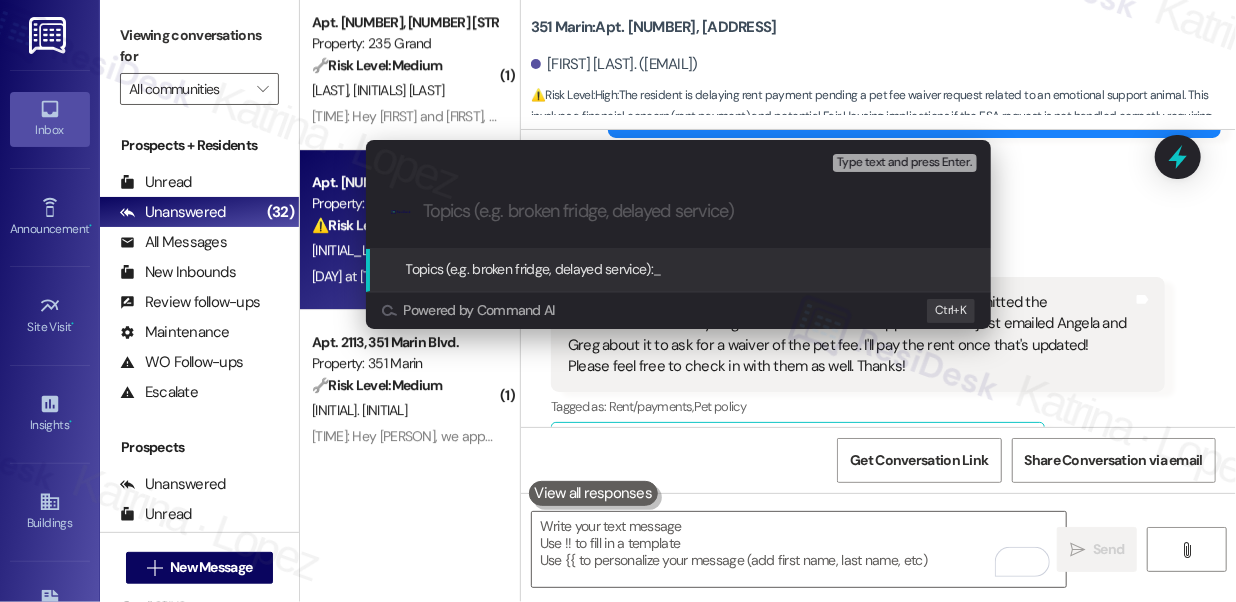 paste on "ESA Documentation and Pet Fee Waiver" 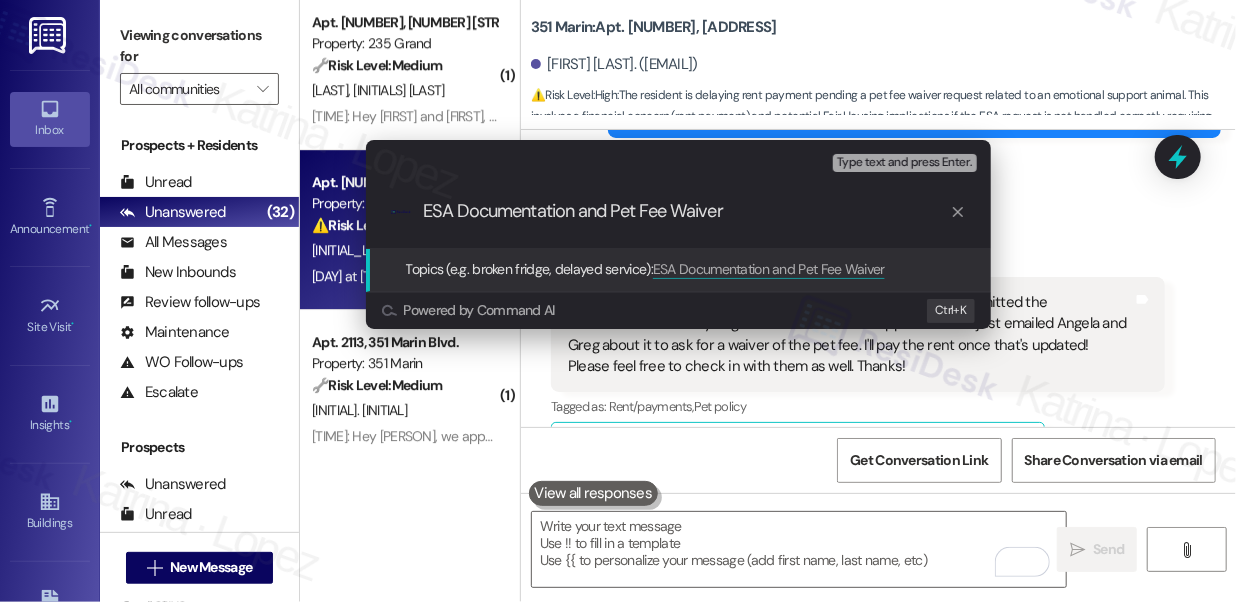 drag, startPoint x: 614, startPoint y: 209, endPoint x: 362, endPoint y: 210, distance: 252.00198 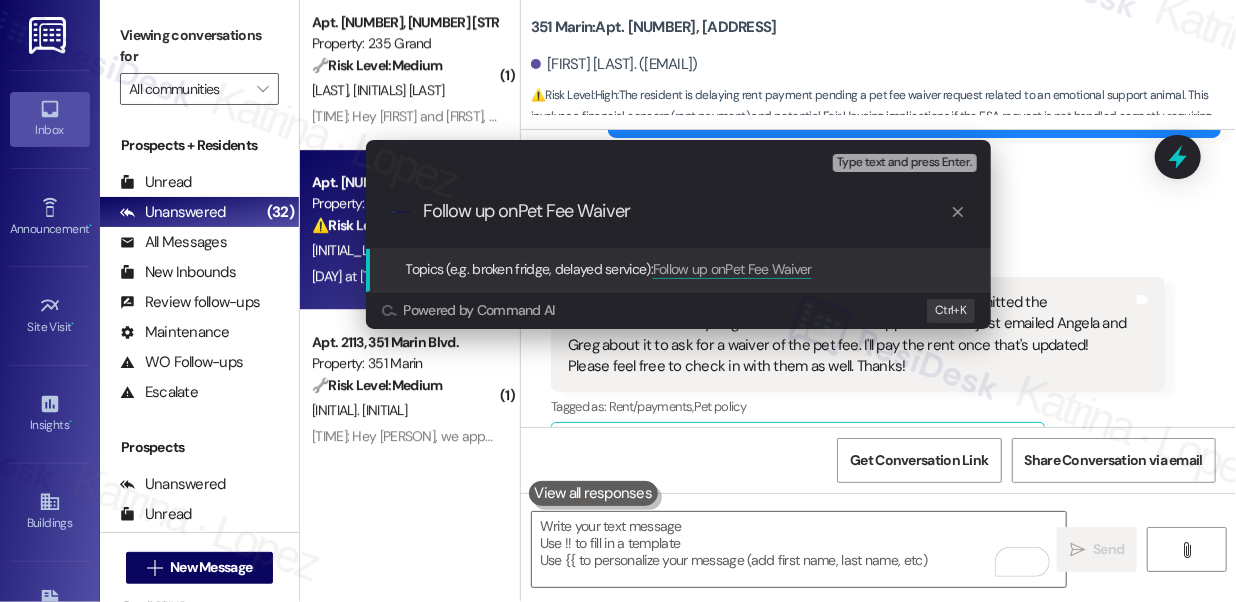 type on "Follow up on Pet Fee Waiver" 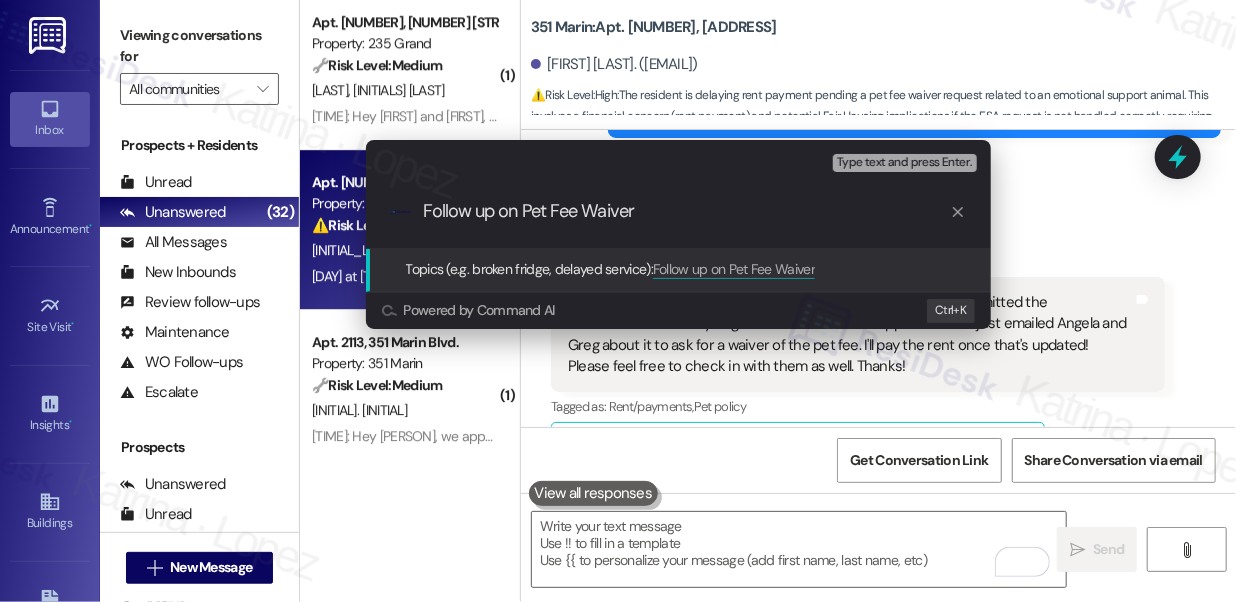 type 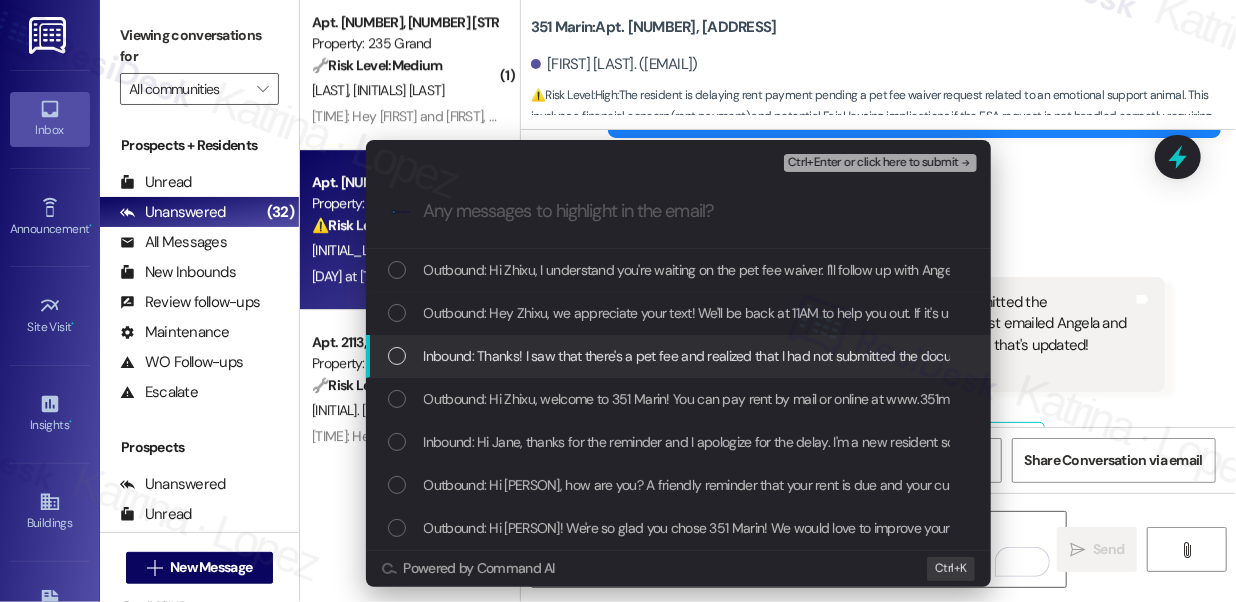 click on "Inbound: Thanks! I saw that there's a pet fee and realized that I had not submitted the documentation for my dog who is an emotional support animal. I just emailed Angela and Greg about it to ask for a waiver of the pet fee. I'll pay the rent once that's updated! Please feel free to check in with them as well. Thanks!" at bounding box center [678, 356] 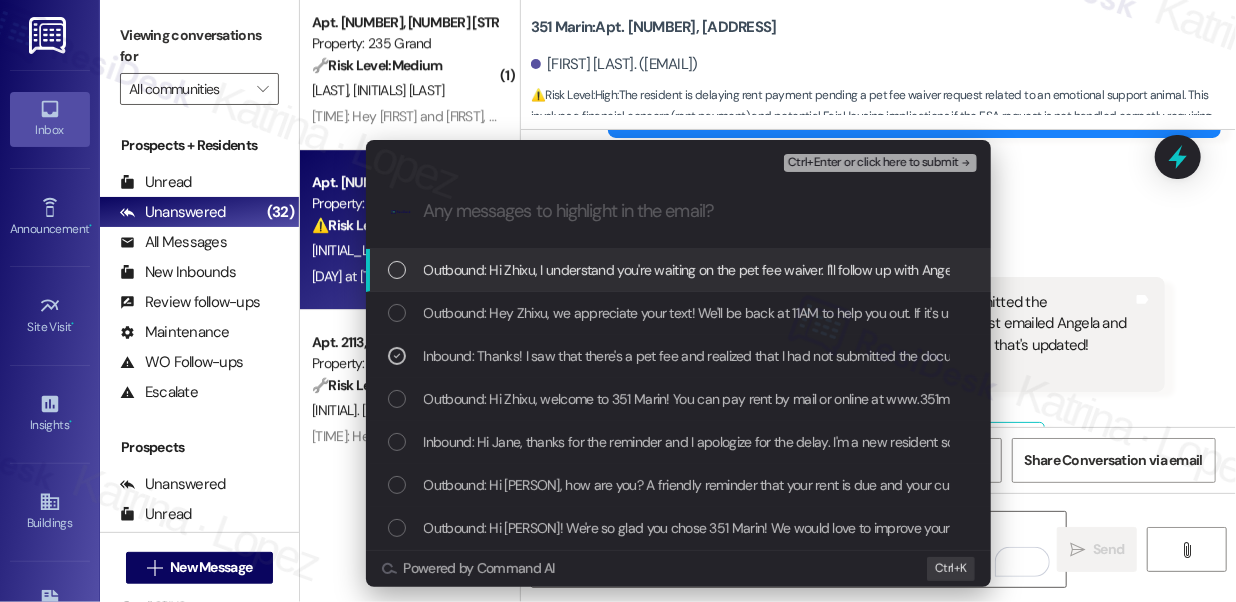 click on "Ctrl+Enter or click here to submit" at bounding box center (873, 163) 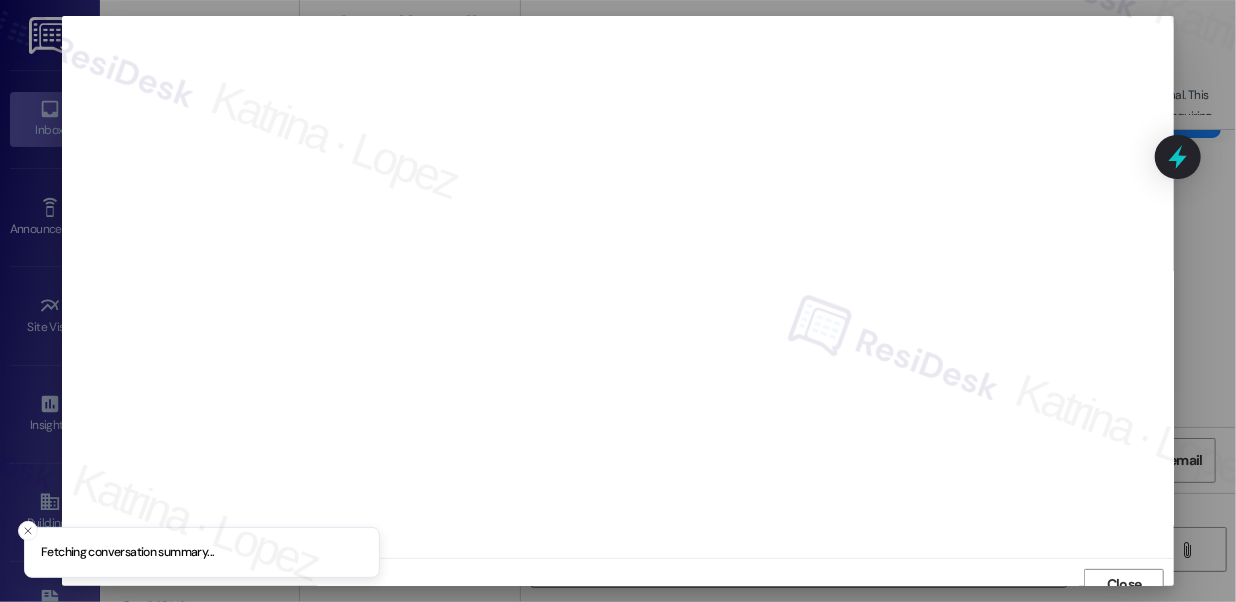 scroll, scrollTop: 14, scrollLeft: 0, axis: vertical 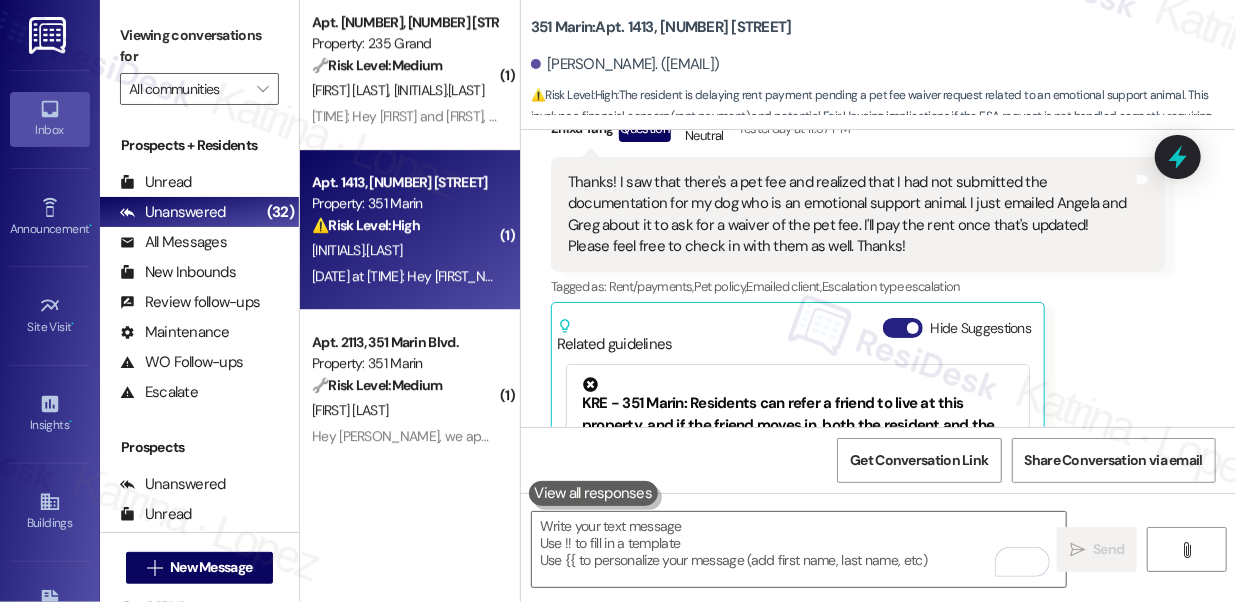 click at bounding box center [913, 328] 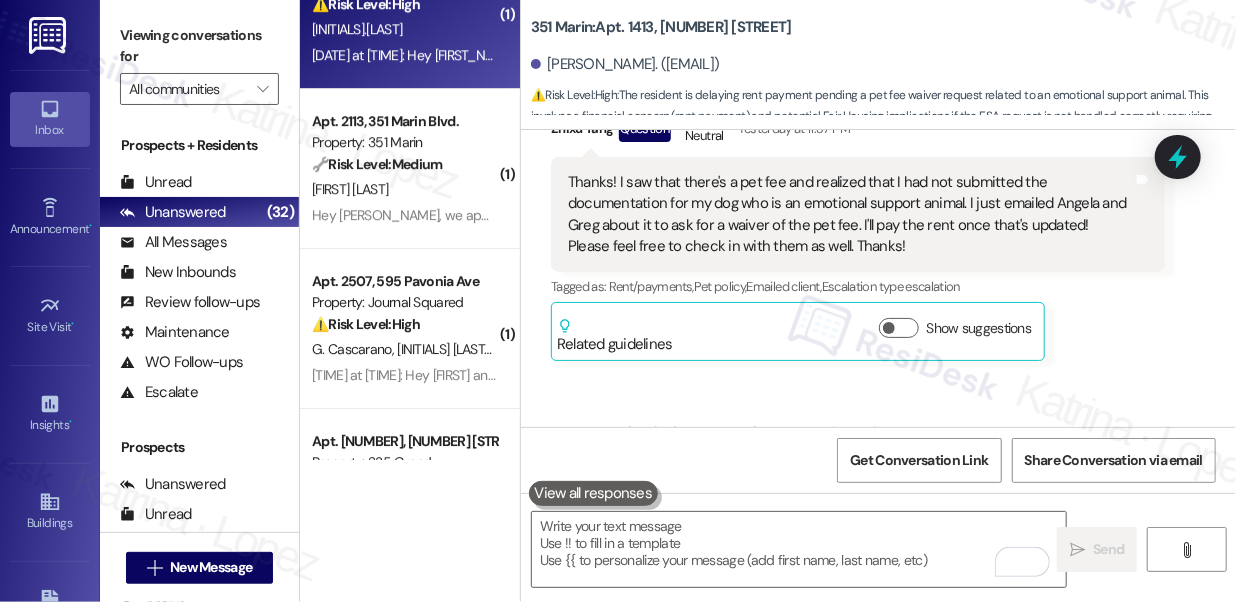 scroll, scrollTop: 6363, scrollLeft: 0, axis: vertical 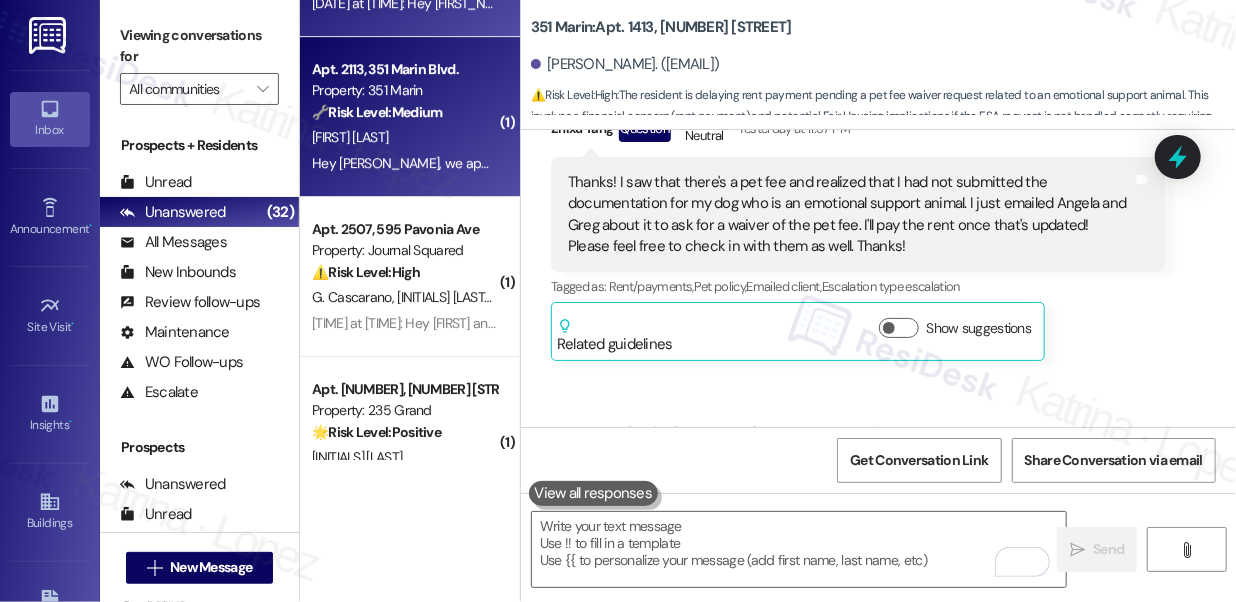 click on "Apt. [APT_NUMBER], [NUMBER] [STREET]. Property: [NUMBER] [STREET] 🔧 Risk Level: Medium The resident inquired about a check payment, which has now been reflected in the system. The issue is resolved, and no further action is required." at bounding box center [404, 91] 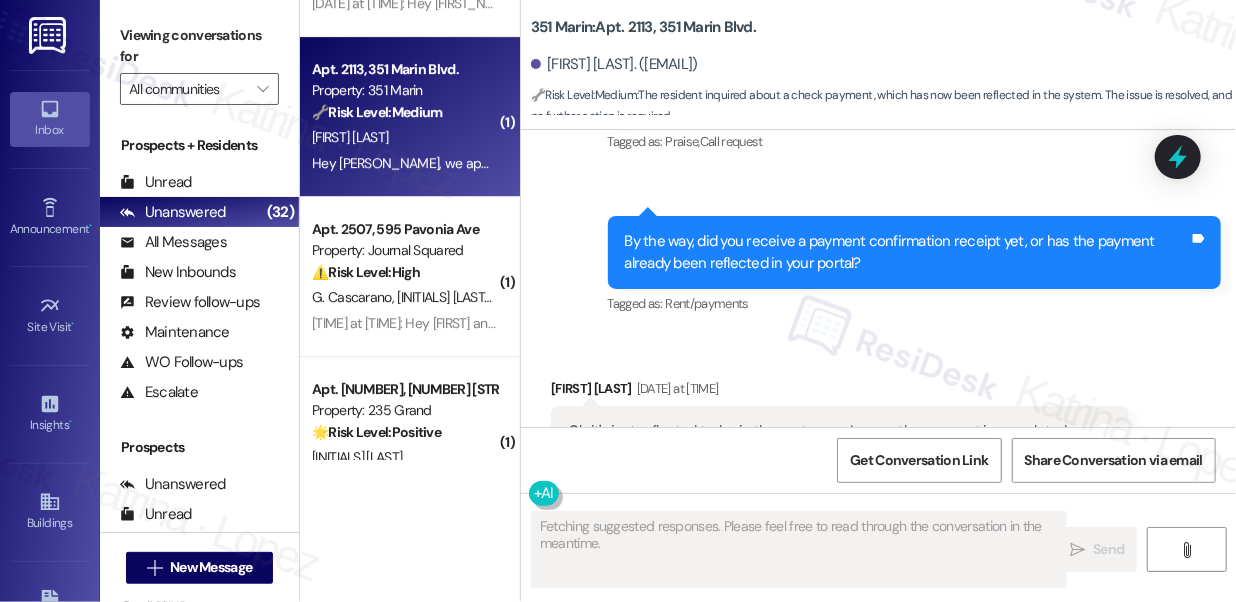 scroll, scrollTop: 3034, scrollLeft: 0, axis: vertical 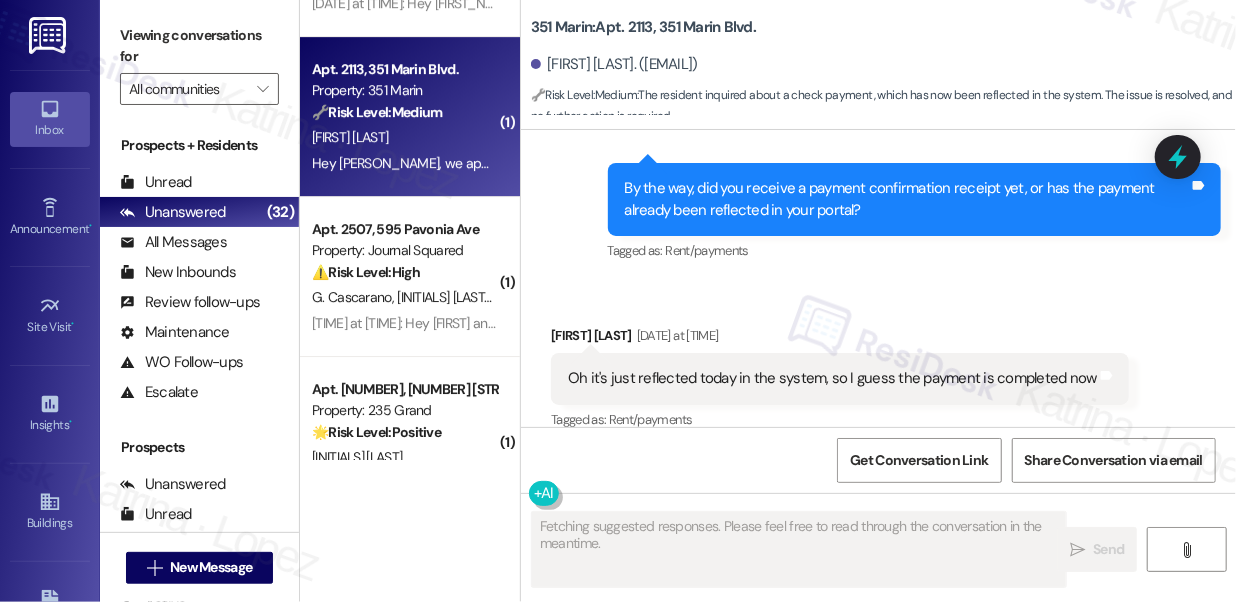 click on "Oh it's just reflected today in the system, so I guess the payment is completed now" at bounding box center [832, 378] 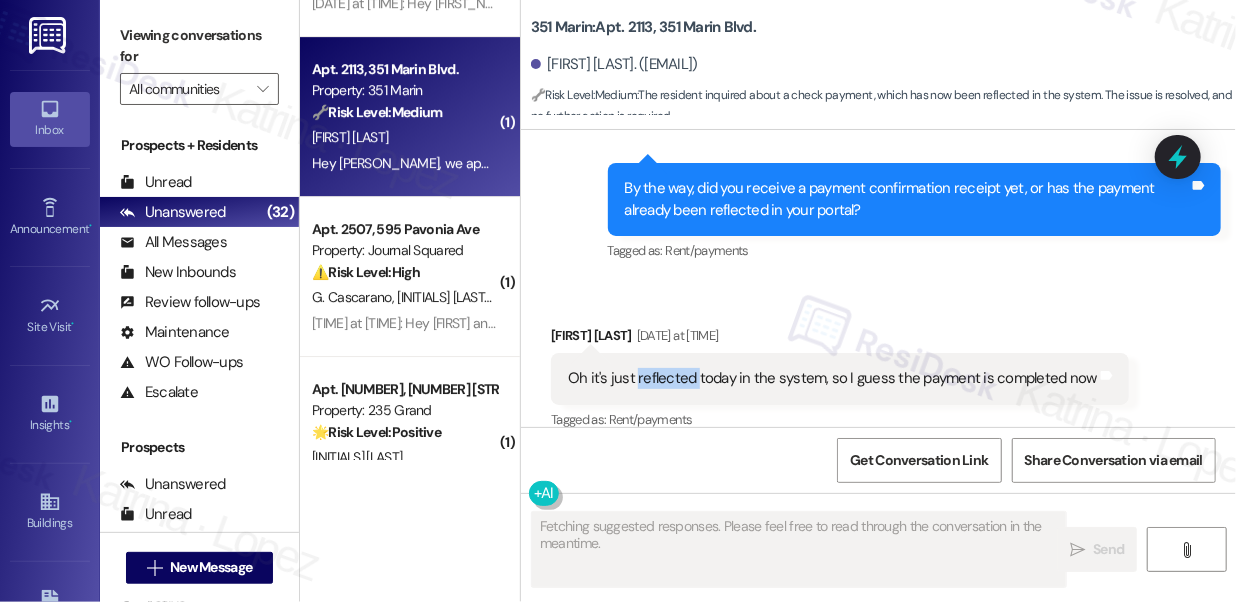 click on "Oh it's just reflected today in the system, so I guess the payment is completed now" at bounding box center [832, 378] 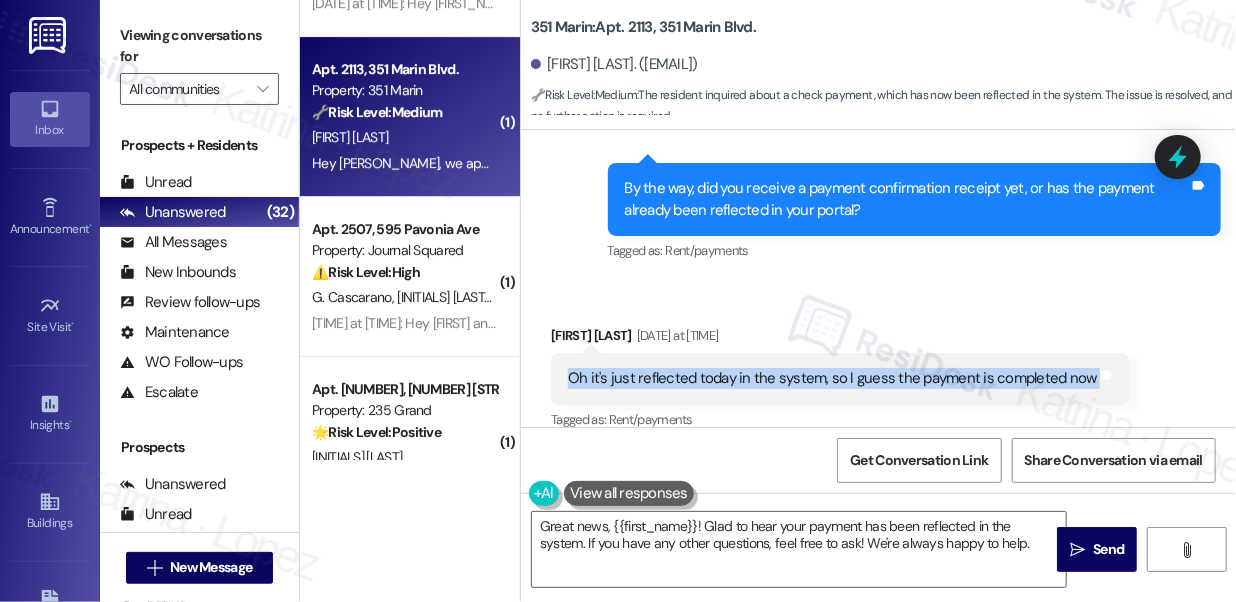 click on "By the way, did you receive a payment confirmation receipt yet, or has the payment already been reflected in your portal?" at bounding box center (907, 199) 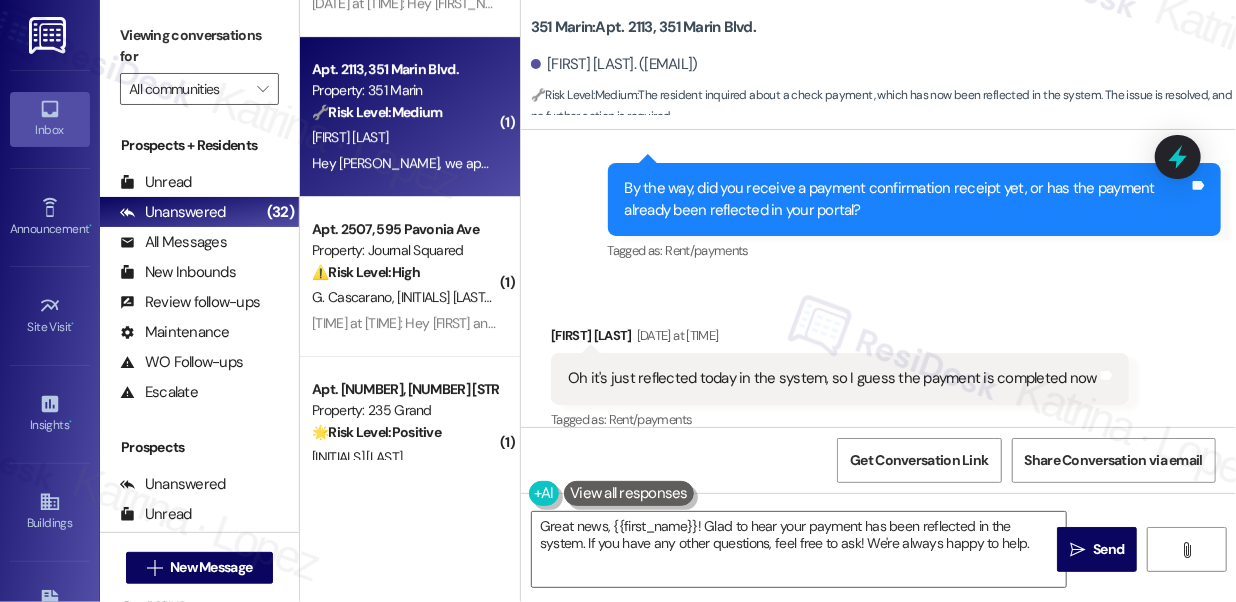 click on "By the way, did you receive a payment confirmation receipt yet, or has the payment already been reflected in your portal?" at bounding box center (907, 199) 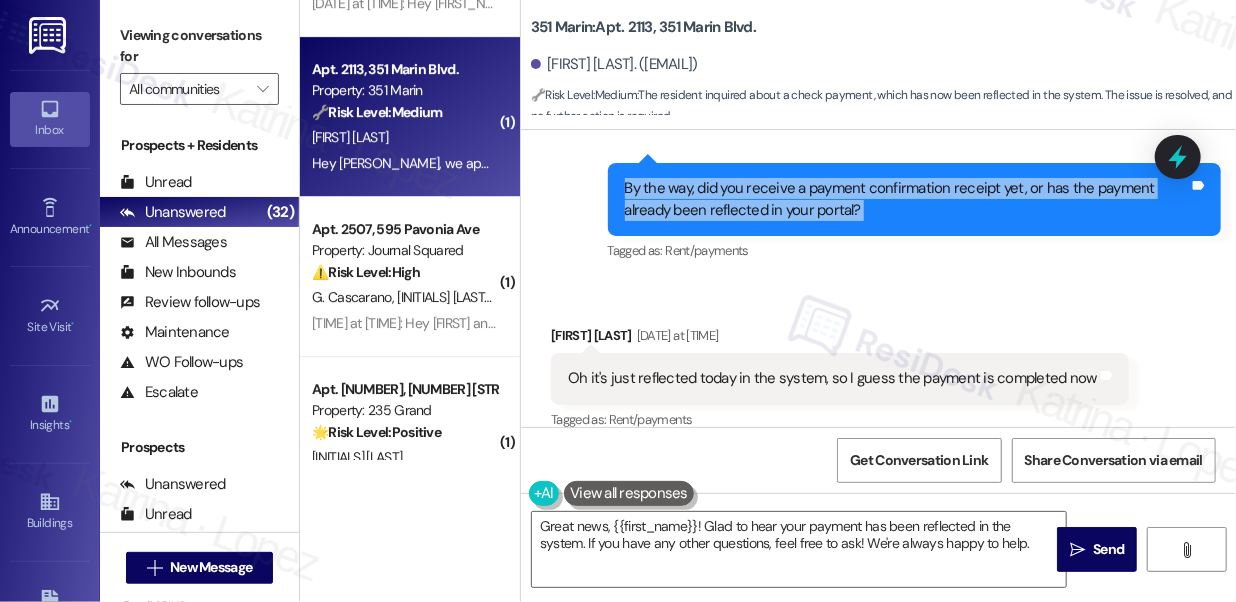 click on "By the way, did you receive a payment confirmation receipt yet, or has the payment already been reflected in your portal?" at bounding box center [907, 199] 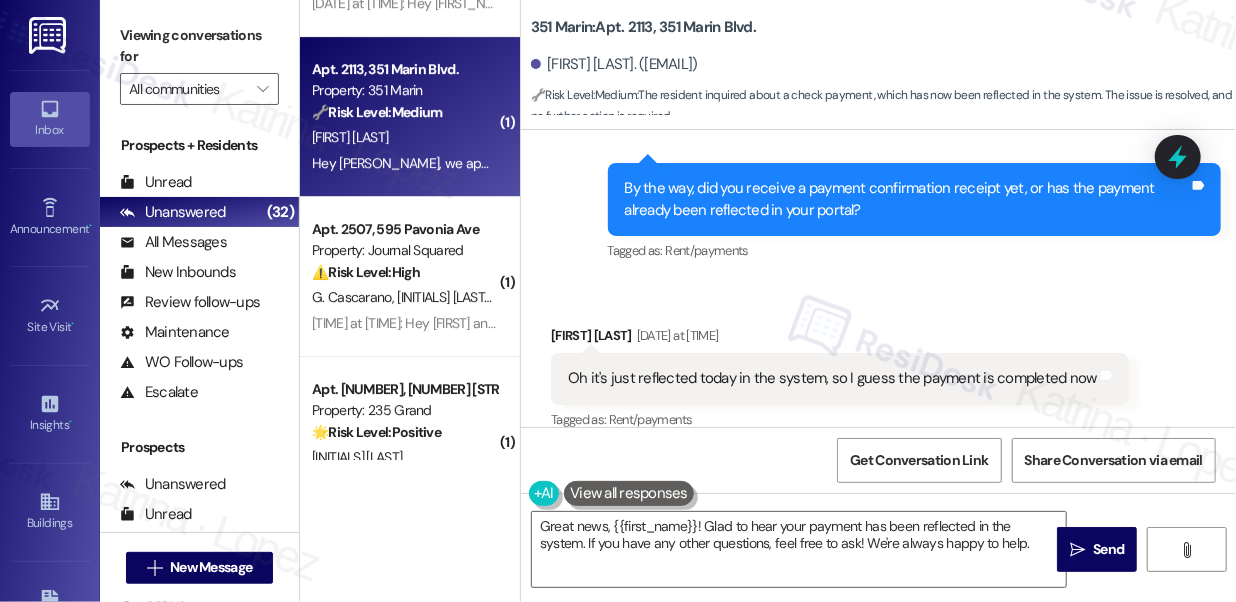 click on "Oh it's just reflected today in the system, so I guess the payment is completed now Tags and notes" at bounding box center (840, 378) 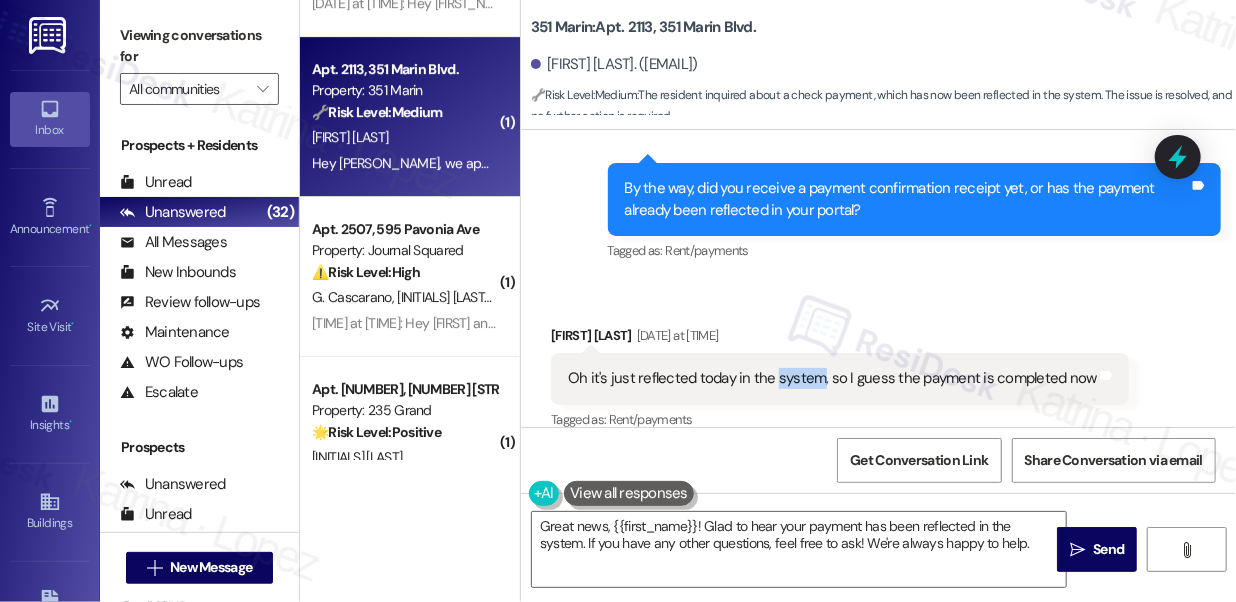 click on "Oh it's just reflected today in the system, so I guess the payment is completed now Tags and notes" at bounding box center [840, 378] 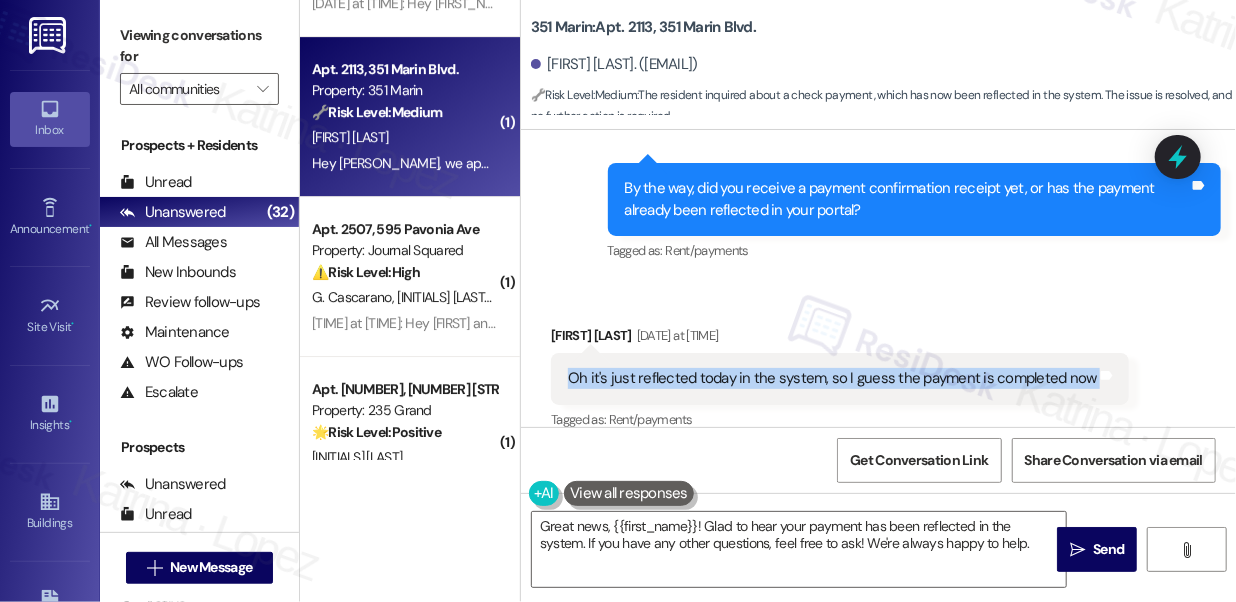click on "Oh it's just reflected today in the system, so I guess the payment is completed now Tags and notes" at bounding box center (840, 378) 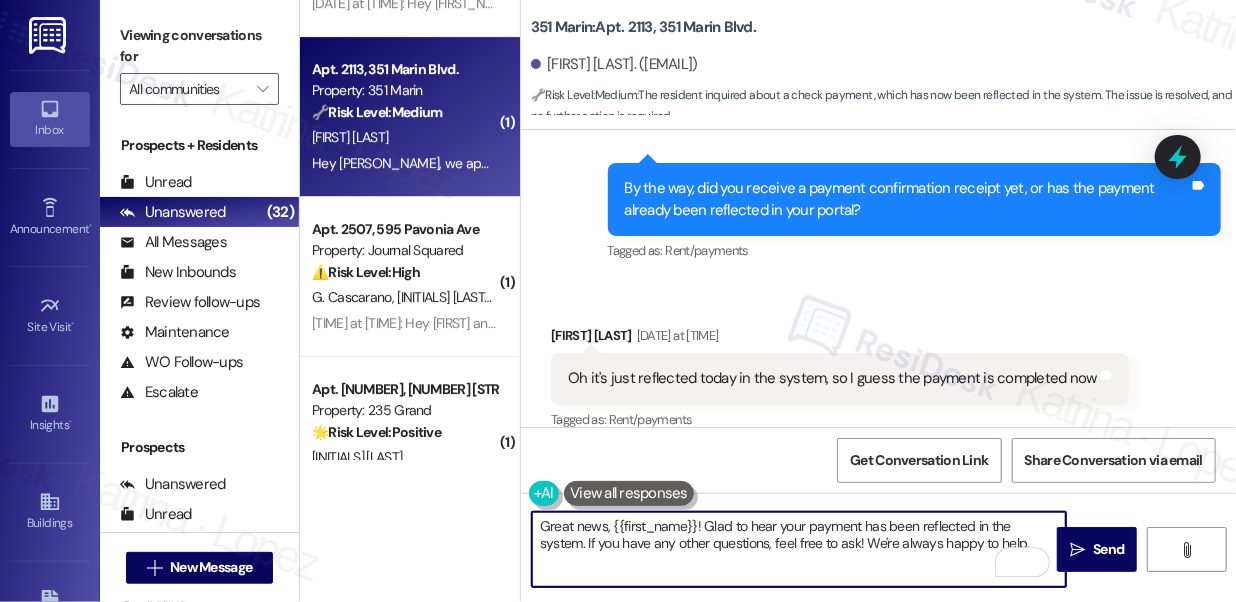 drag, startPoint x: 694, startPoint y: 524, endPoint x: 610, endPoint y: 520, distance: 84.095184 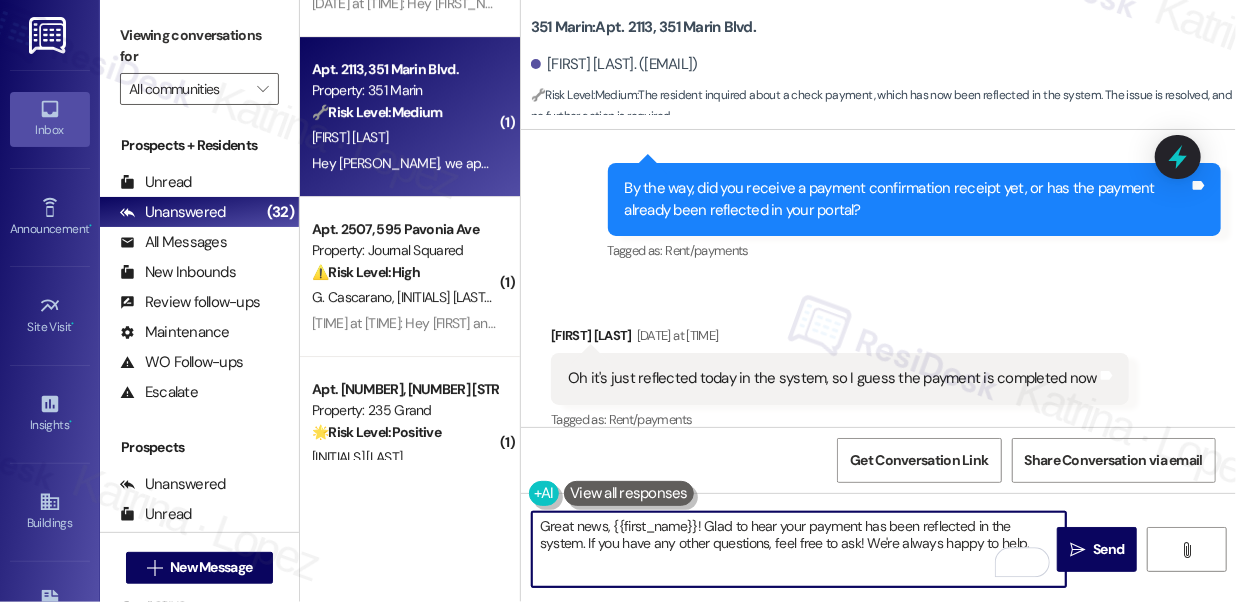 click on "Great news, {{first_name}}! Glad to hear your payment has been reflected in the system. If you have any other questions, feel free to ask! We're always happy to help." at bounding box center [799, 549] 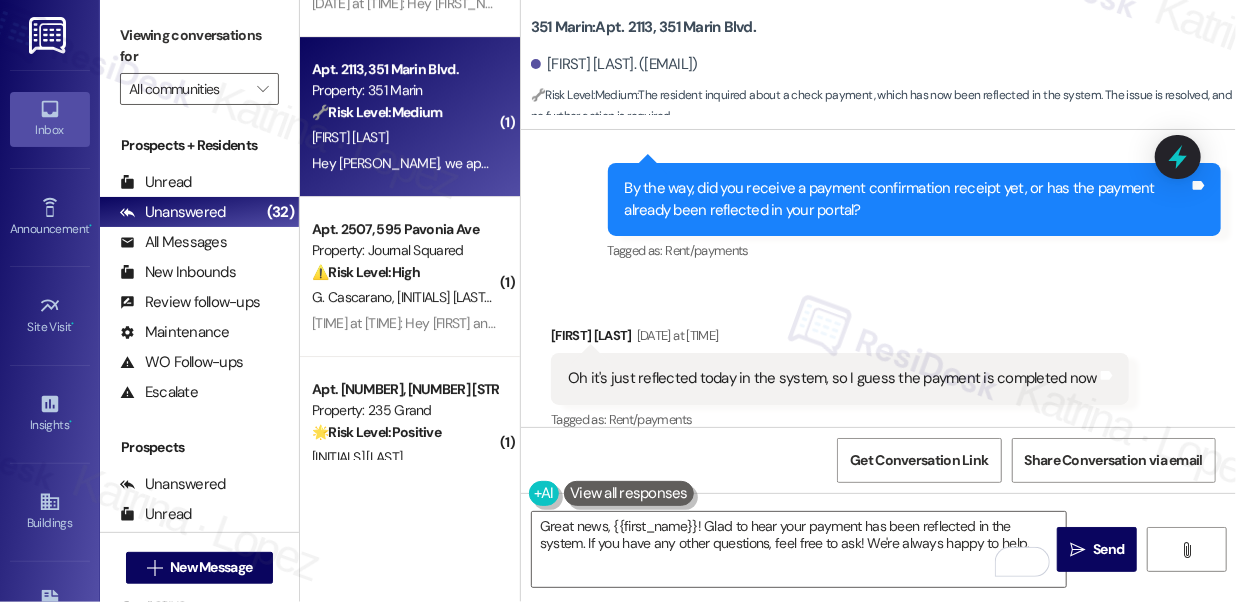 click on "[FIRST_NAME] [LAST_NAME] [DATE] at [TIME]" at bounding box center (840, 339) 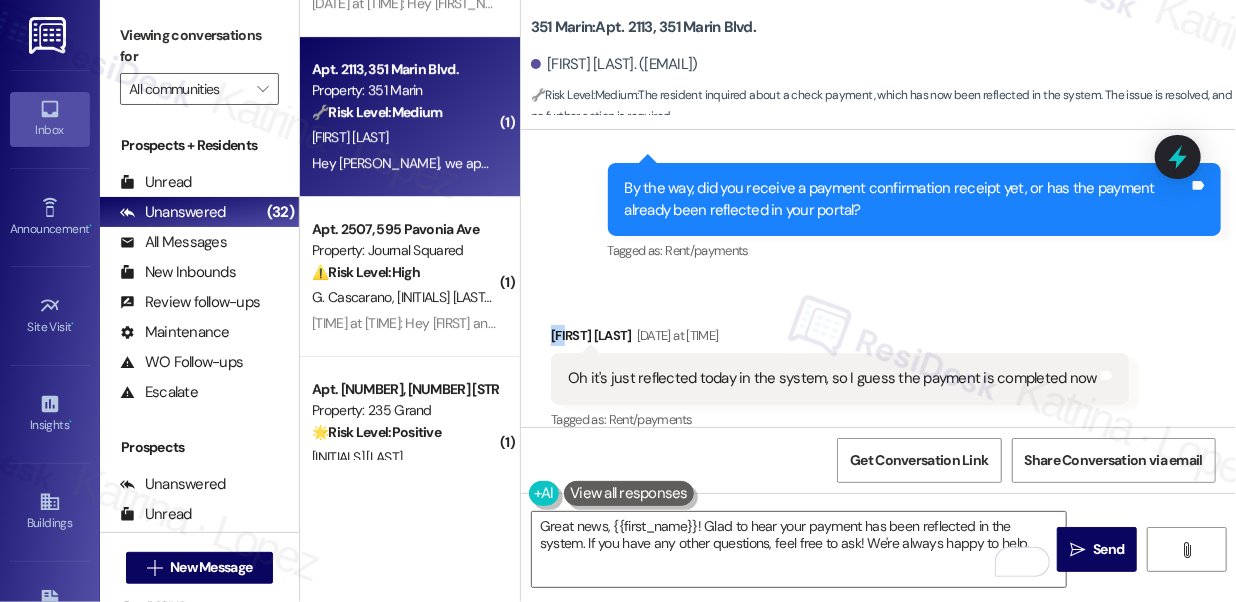 click on "[FIRST_NAME] [LAST_NAME] [DATE] at [TIME]" at bounding box center [840, 339] 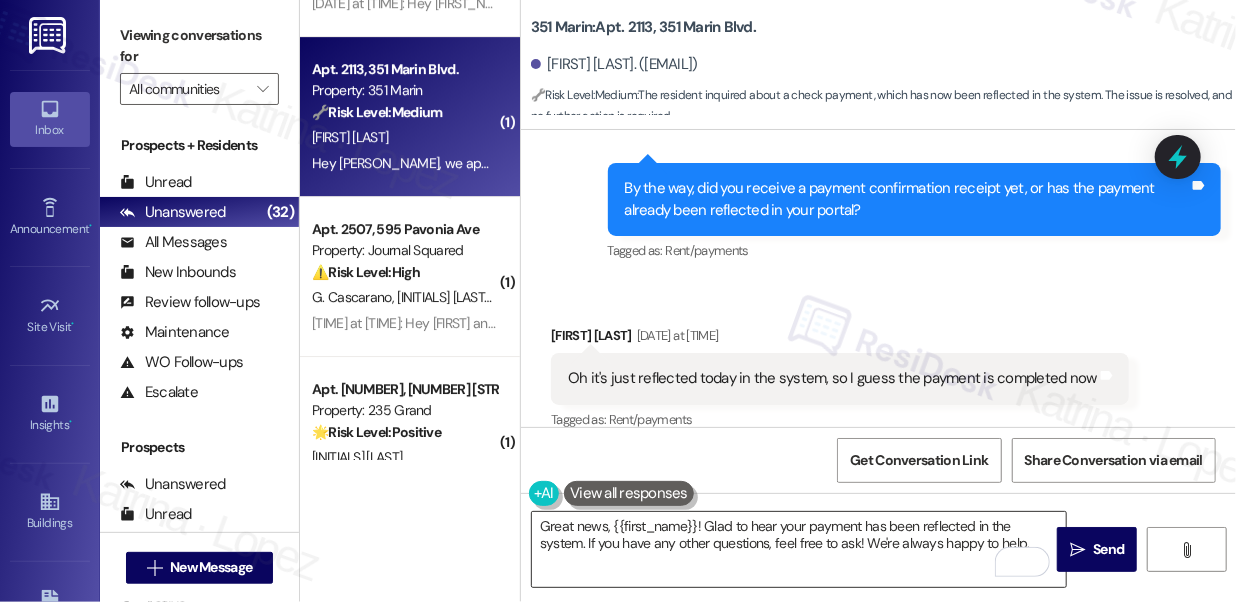 click on "Great news, {{first_name}}! Glad to hear your payment has been reflected in the system. If you have any other questions, feel free to ask! We're always happy to help." at bounding box center [799, 549] 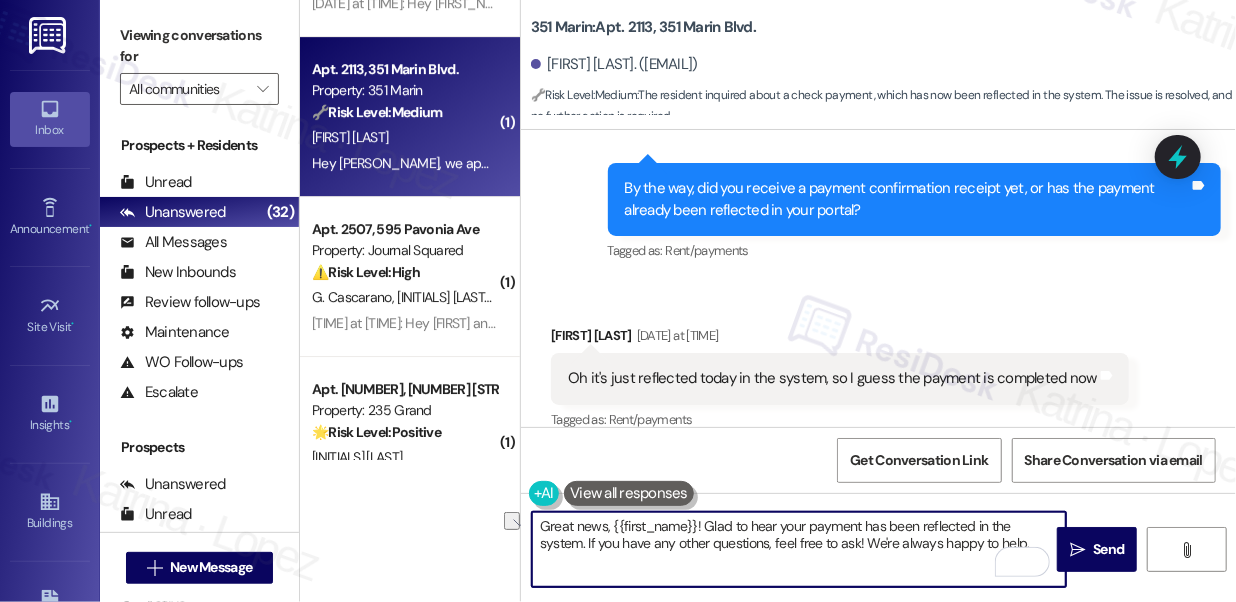 drag, startPoint x: 535, startPoint y: 522, endPoint x: 607, endPoint y: 522, distance: 72 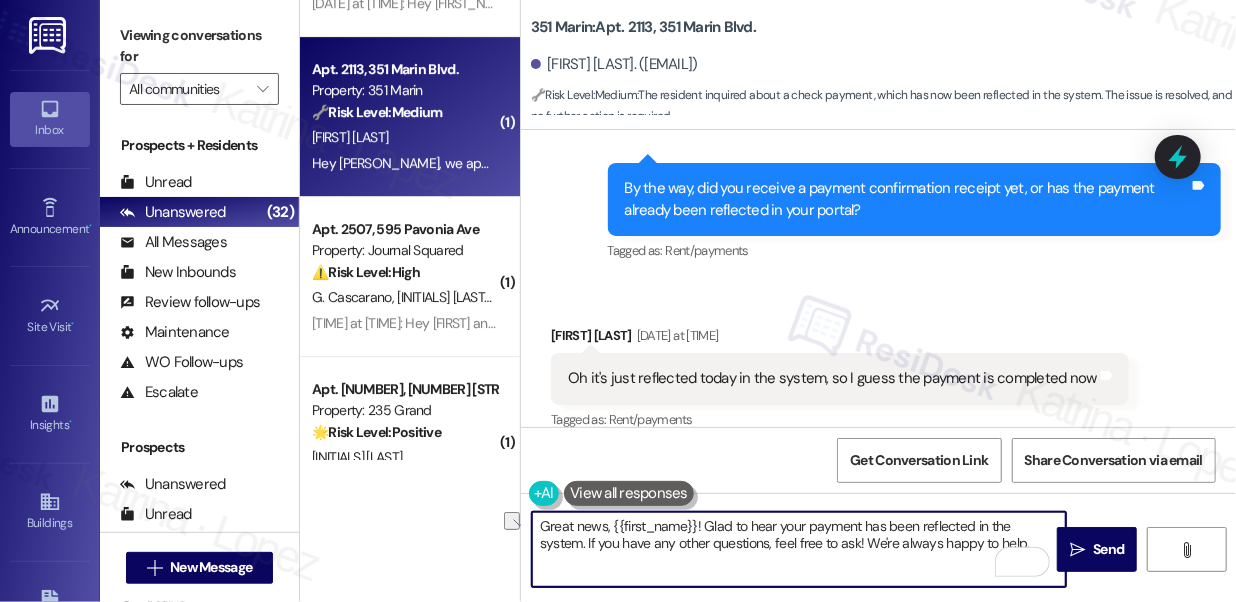 click on "Great news, {{first_name}}! Glad to hear your payment has been reflected in the system. If you have any other questions, feel free to ask! We're always happy to help." at bounding box center [799, 549] 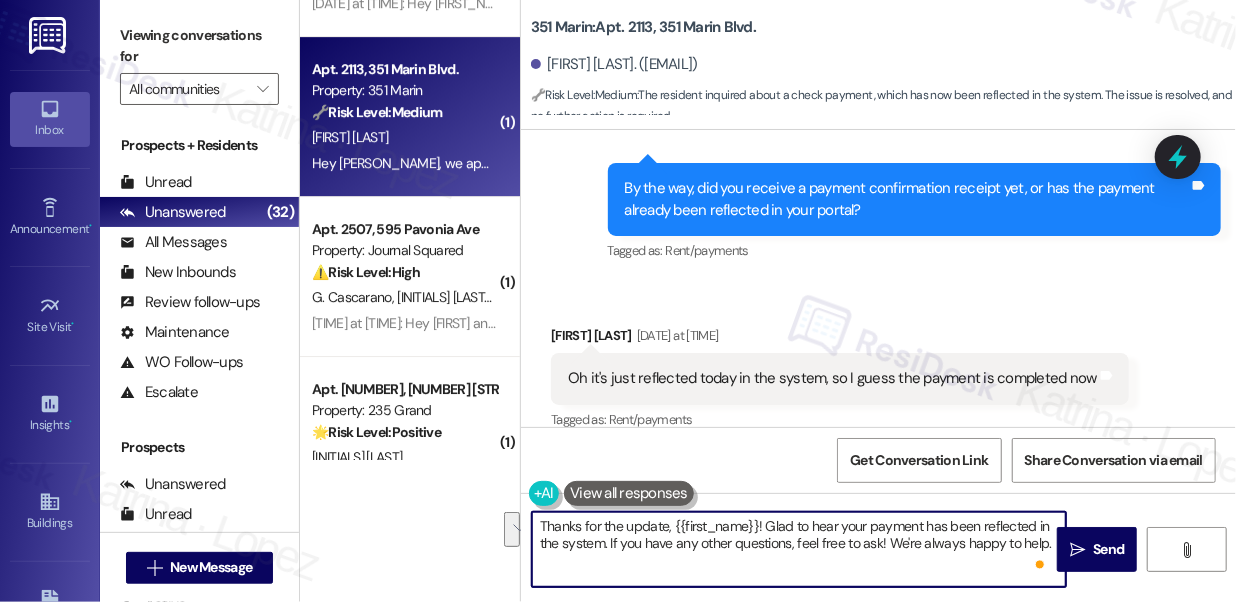 drag, startPoint x: 604, startPoint y: 540, endPoint x: 762, endPoint y: 494, distance: 164.56001 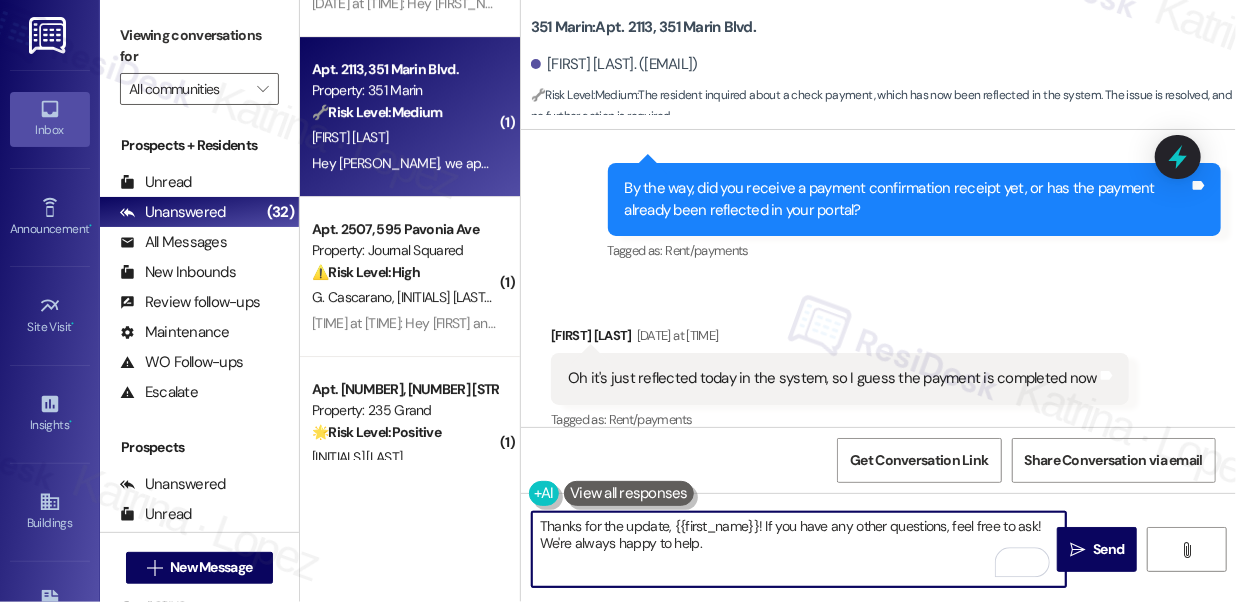 click on "Thanks for the update, {{first_name}}! If you have any other questions, feel free to ask! We're always happy to help." at bounding box center [799, 549] 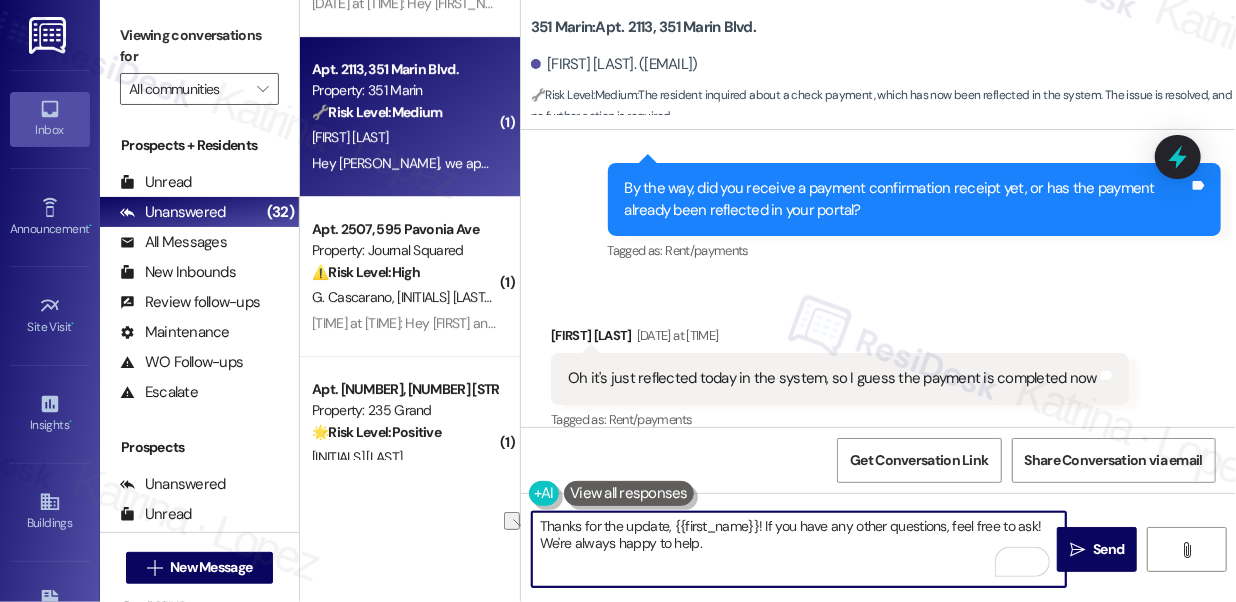 drag, startPoint x: 752, startPoint y: 547, endPoint x: 524, endPoint y: 540, distance: 228.10744 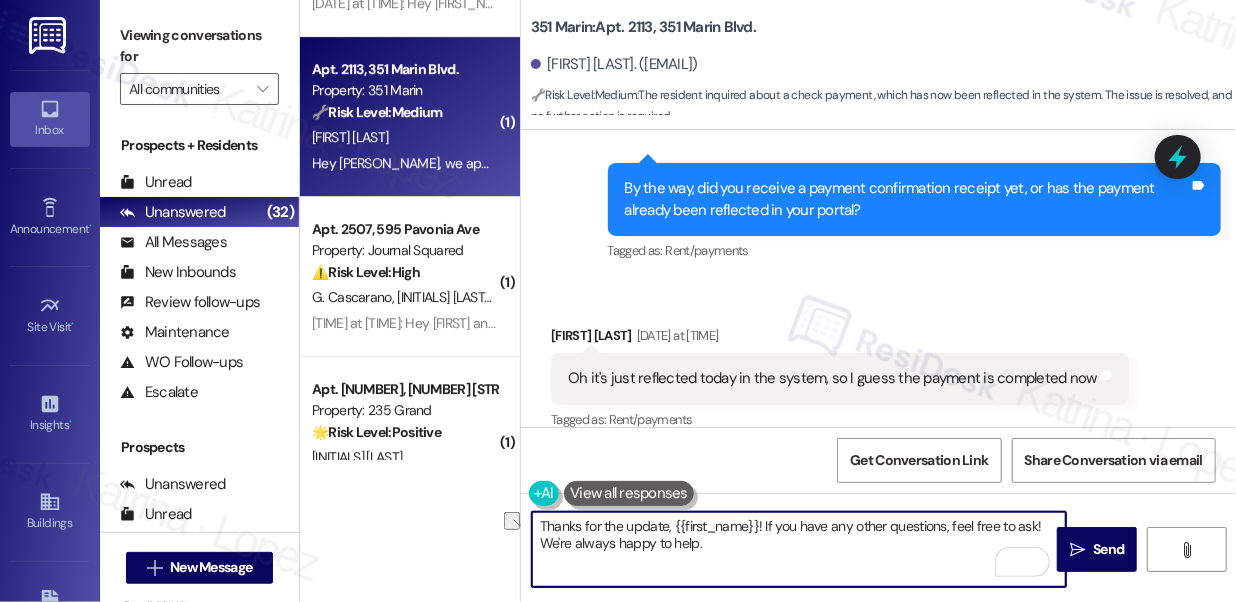 click on "Thanks for the update, {{first_name}}! If you have any other questions, feel free to ask! We're always happy to help." at bounding box center [789, 549] 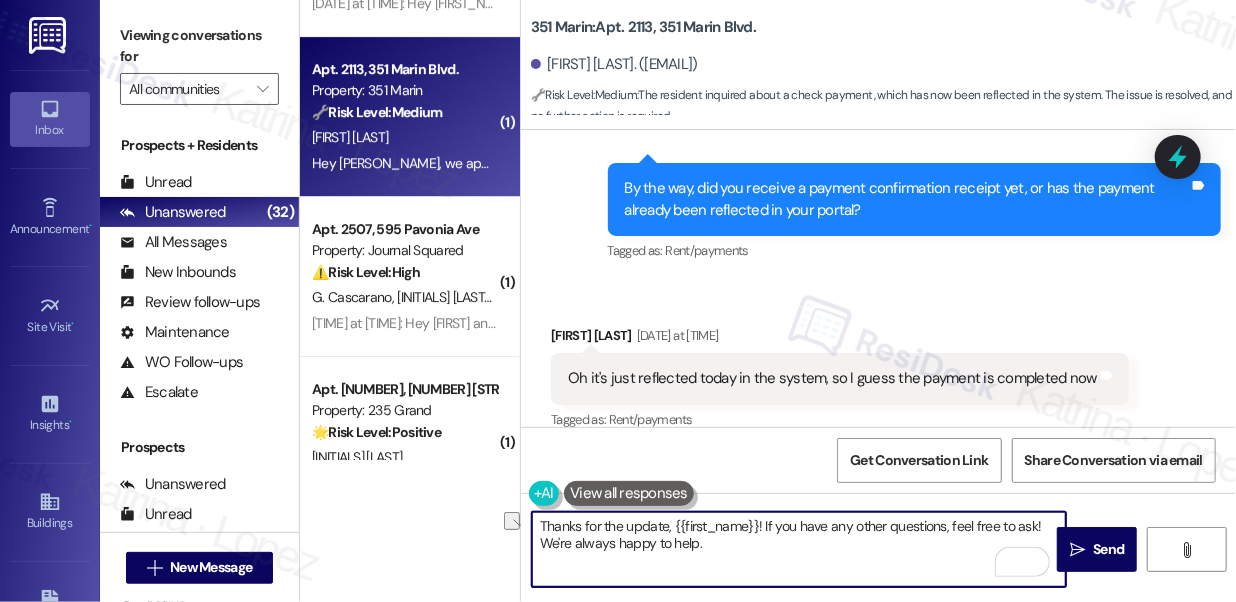 click on "Thanks for the update, {{first_name}}! If you have any other questions, feel free to ask! We're always happy to help." at bounding box center [799, 549] 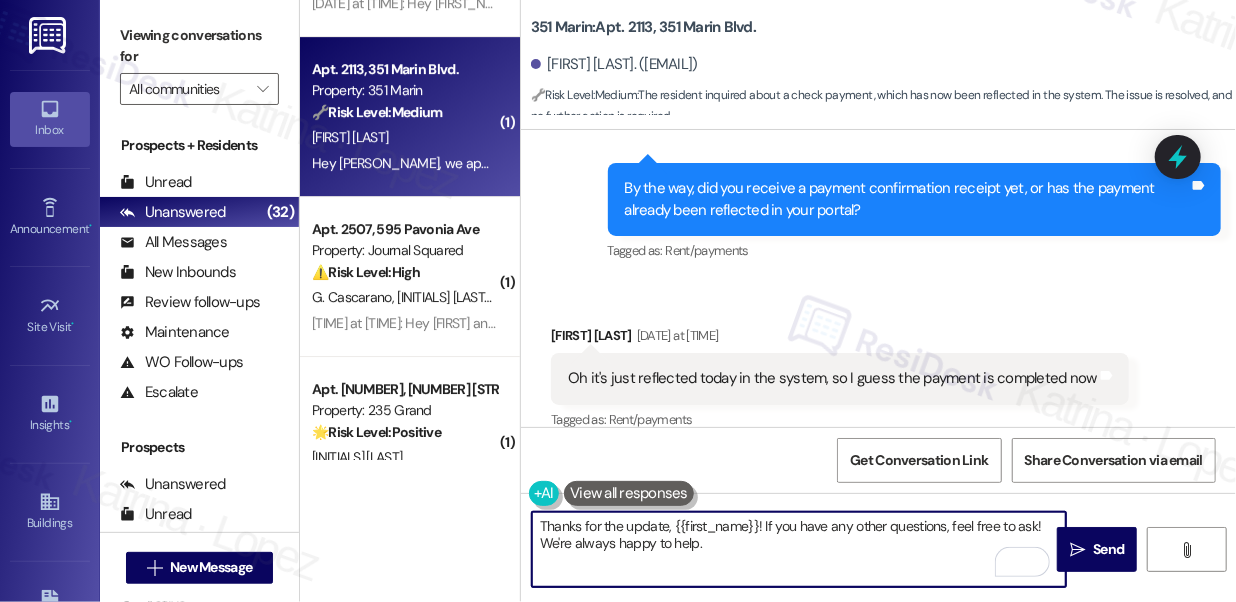 drag, startPoint x: 736, startPoint y: 548, endPoint x: 532, endPoint y: 535, distance: 204.4138 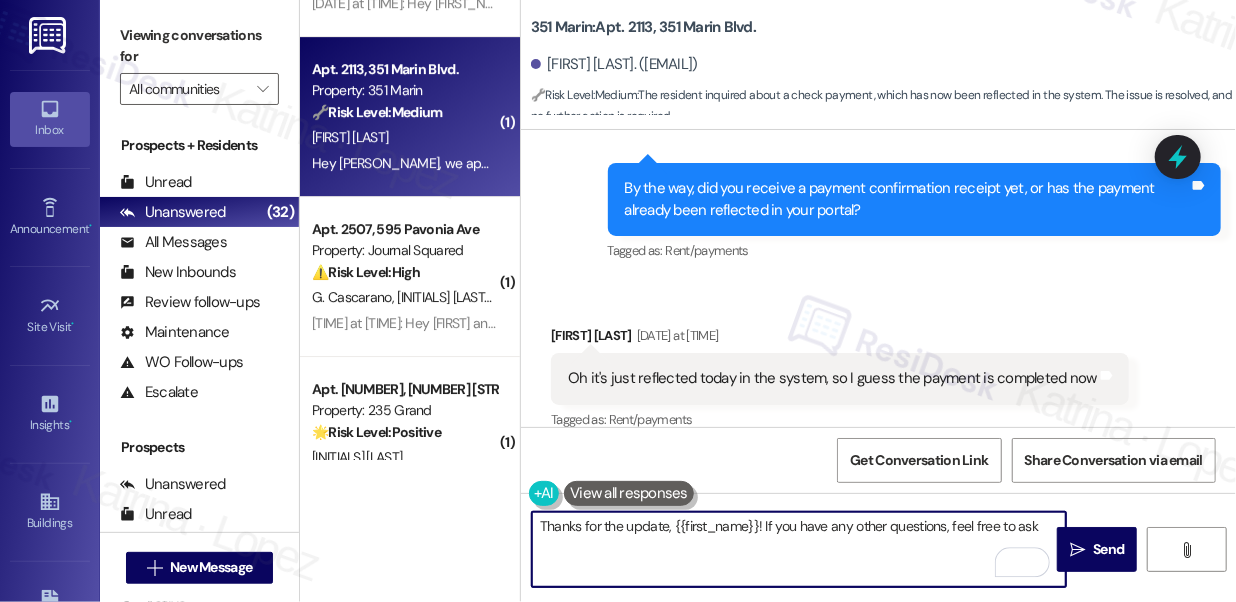 click on "Thanks for the update, {{first_name}}! If you have any other questions, feel free to ask" at bounding box center [799, 549] 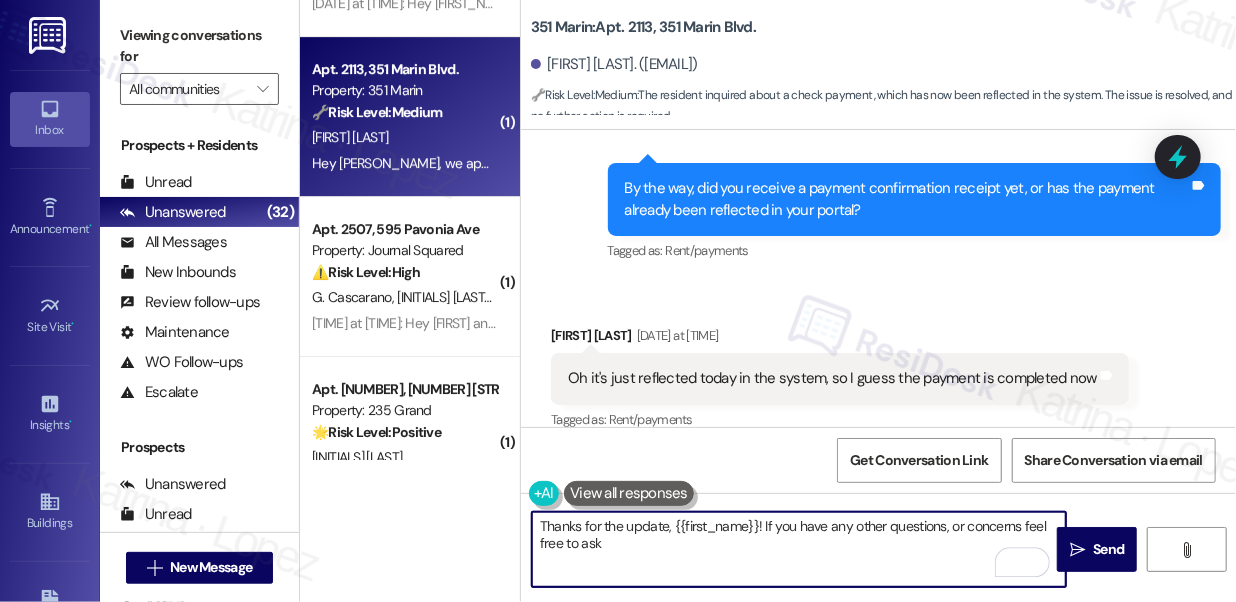 click on "Thanks for the update, {{first_name}}! If you have any other questions, or concerns feel free to ask" at bounding box center (799, 549) 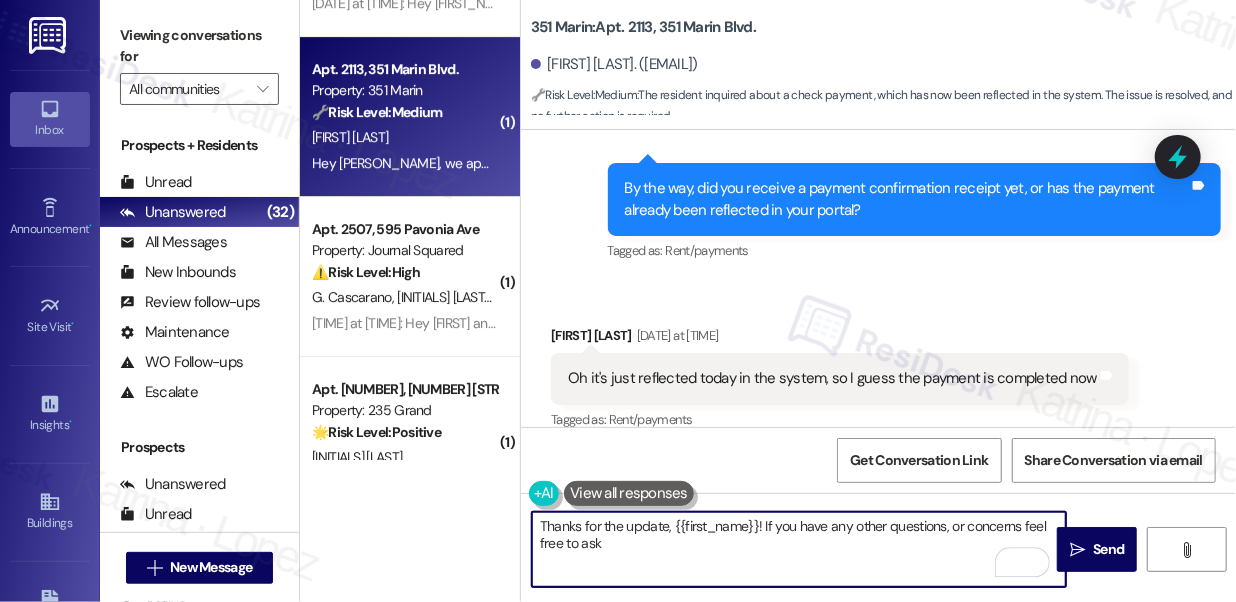 click on "Thanks for the update, {{first_name}}! If you have any other questions, or concerns feel free to ask" at bounding box center (799, 549) 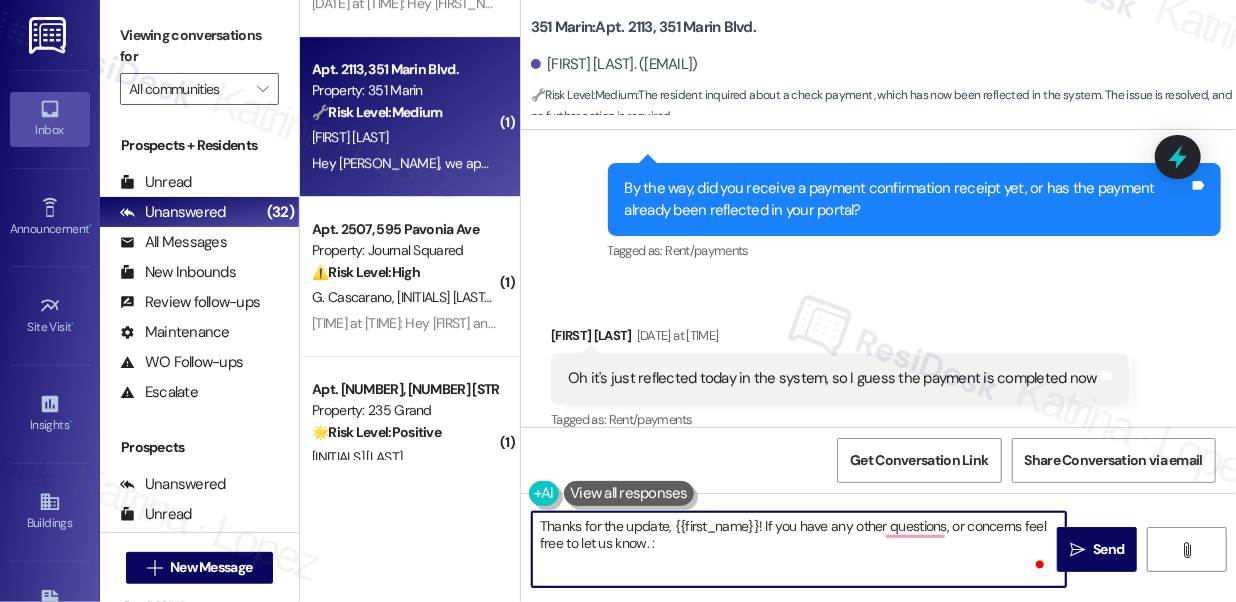 type on "Thanks for the update, {{first_name}}! If you have any other questions, or concerns feel free to let us know. :)" 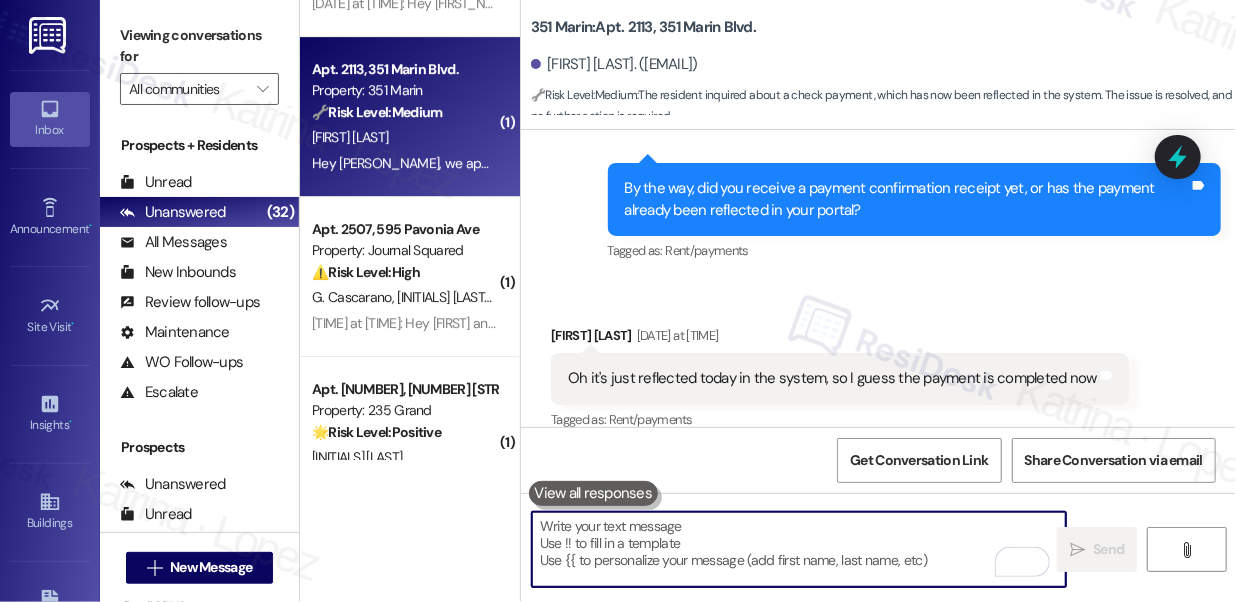 scroll, scrollTop: 3386, scrollLeft: 0, axis: vertical 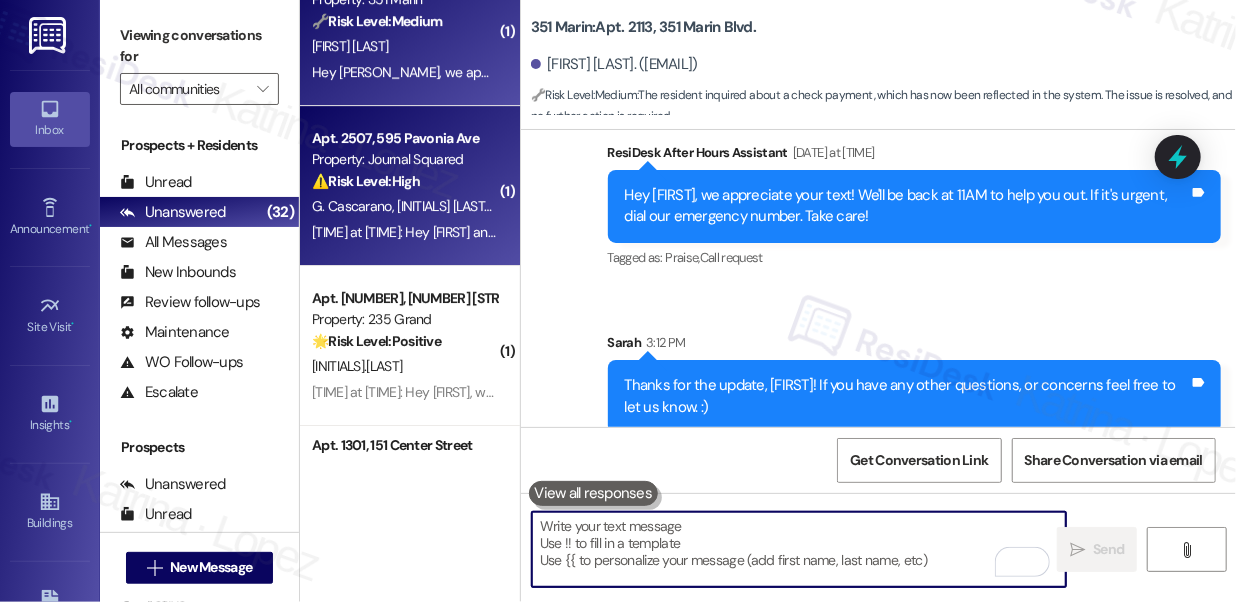 type 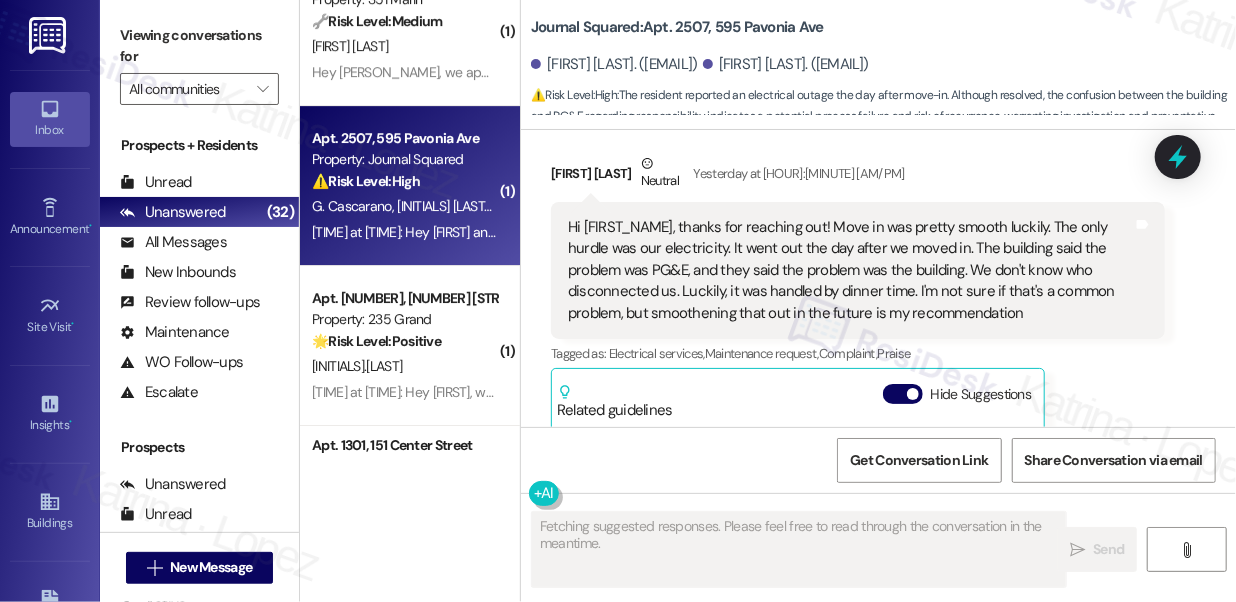 scroll, scrollTop: 281, scrollLeft: 0, axis: vertical 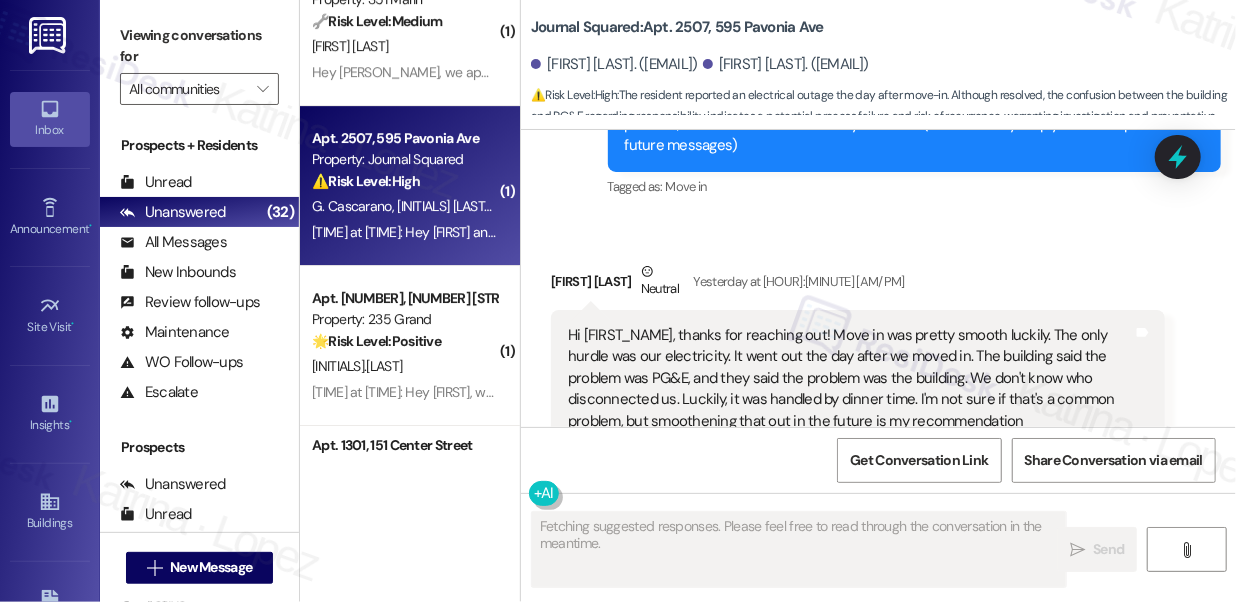 click on "Hi [FIRST_NAME], thanks for reaching out! Move in was pretty smooth luckily. The only hurdle was our electricity. It went out the day after we moved in. The building said the problem was PG&E, and they said the problem was the building. We don't know who disconnected us. Luckily, it was handled by dinner time. I'm not sure if that's a common problem, but smoothening that out in the future is my recommendation" at bounding box center [850, 378] 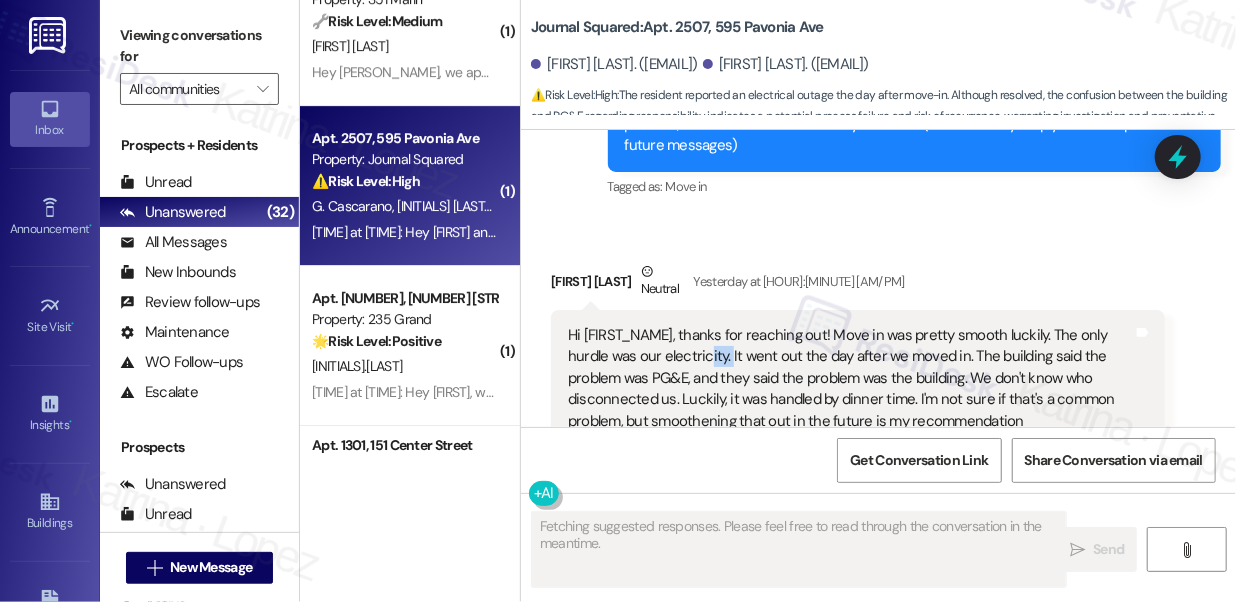 click on "Hi [FIRST_NAME], thanks for reaching out! Move in was pretty smooth luckily. The only hurdle was our electricity. It went out the day after we moved in. The building said the problem was PG&E, and they said the problem was the building. We don't know who disconnected us. Luckily, it was handled by dinner time. I'm not sure if that's a common problem, but smoothening that out in the future is my recommendation" at bounding box center (850, 378) 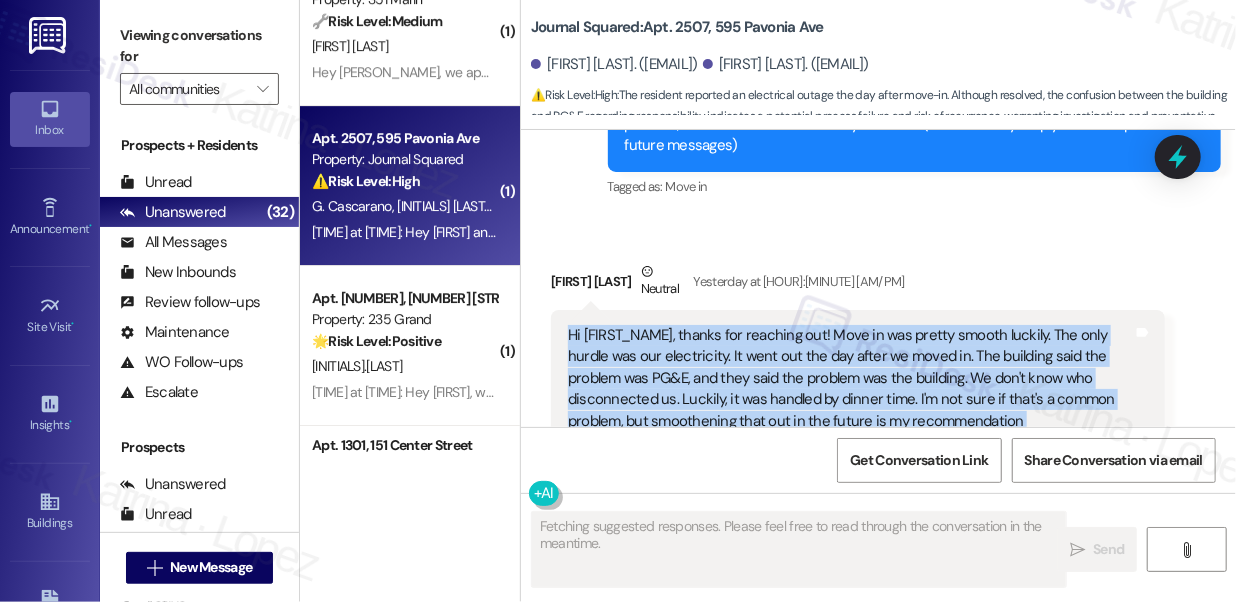 click on "Hi [FIRST_NAME], thanks for reaching out! Move in was pretty smooth luckily. The only hurdle was our electricity. It went out the day after we moved in. The building said the problem was PG&E, and they said the problem was the building. We don't know who disconnected us. Luckily, it was handled by dinner time. I'm not sure if that's a common problem, but smoothening that out in the future is my recommendation" at bounding box center (850, 378) 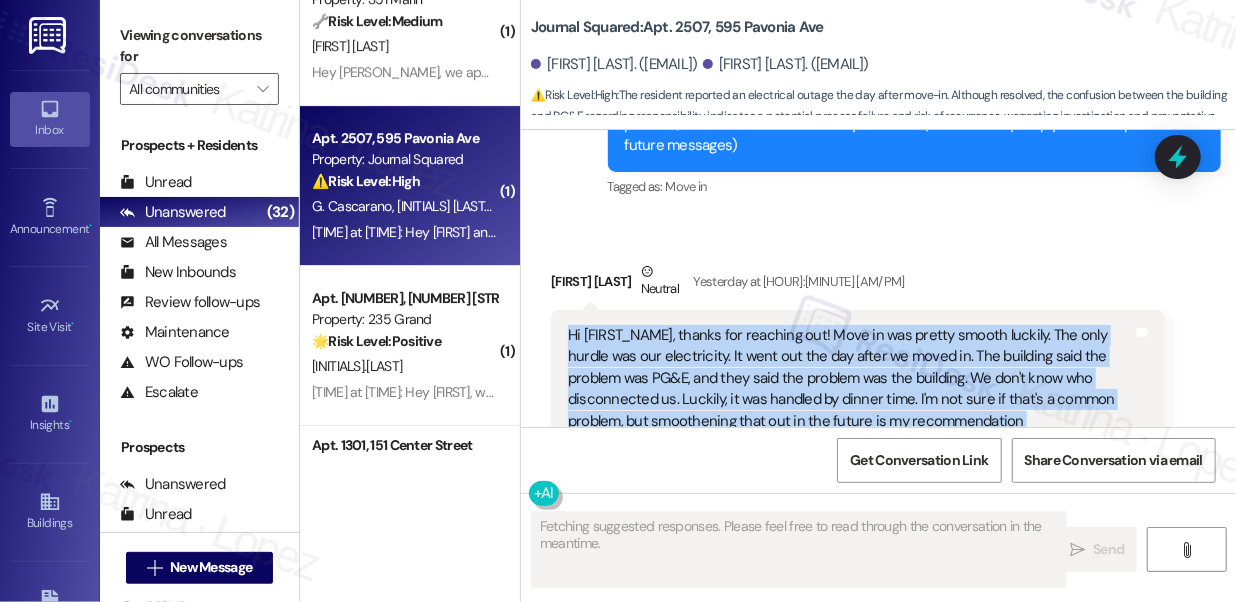 scroll, scrollTop: 372, scrollLeft: 0, axis: vertical 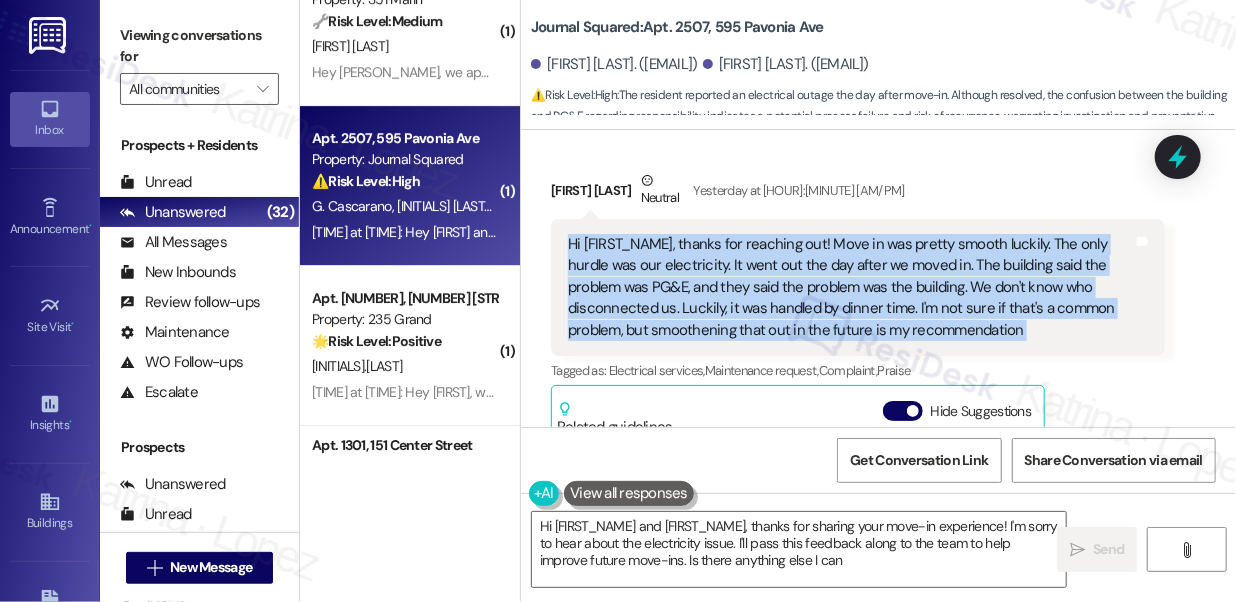 copy on "Hi [FIRST], thanks for reaching out! Move in was pretty smooth luckily. The only hurdle was our electricity. It went out the day after we moved in. The building said the problem was PG&E, and they said the problem was the building. We don't know who disconnected us. Luckily, it was handled by dinner time. I'm not sure if that's a common problem, but smoothening that out in the future is my recommendation Tags and notes" 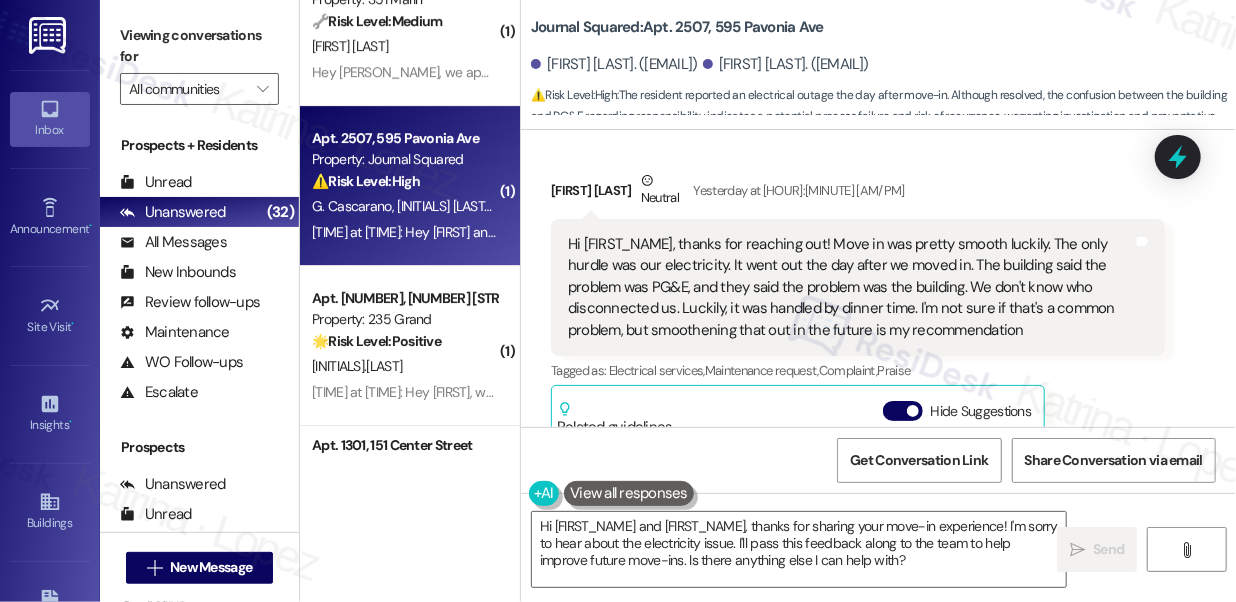 click on "Campbell Weise Neutral Yesterday at [TIME]" at bounding box center [858, 194] 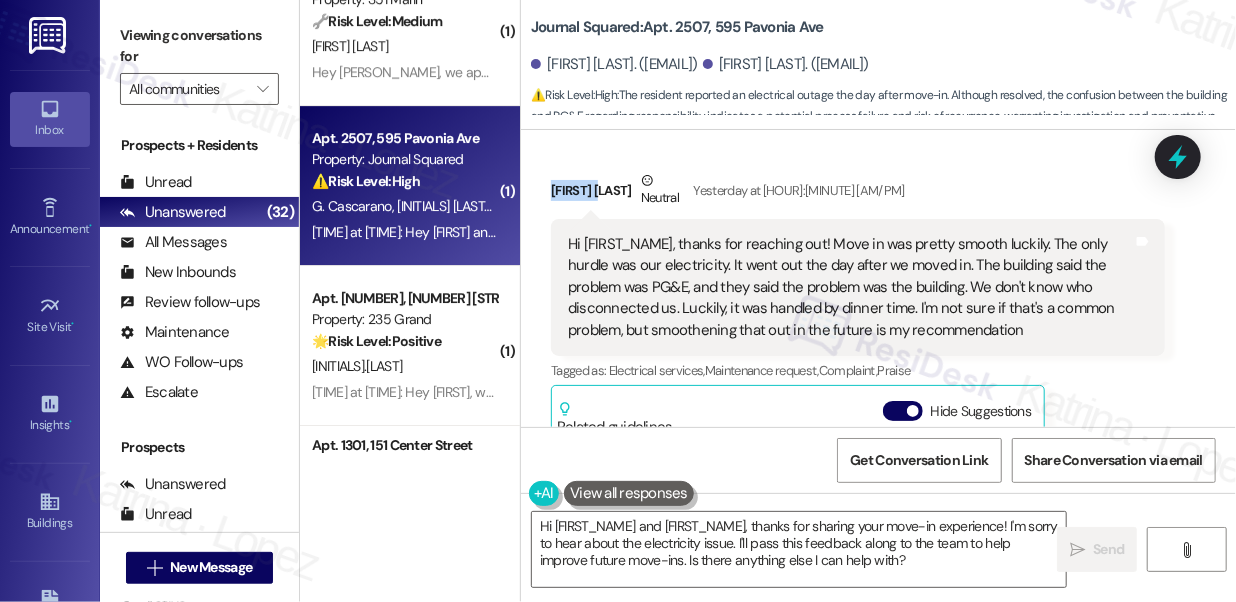 click on "Campbell Weise Neutral Yesterday at [TIME]" at bounding box center (858, 194) 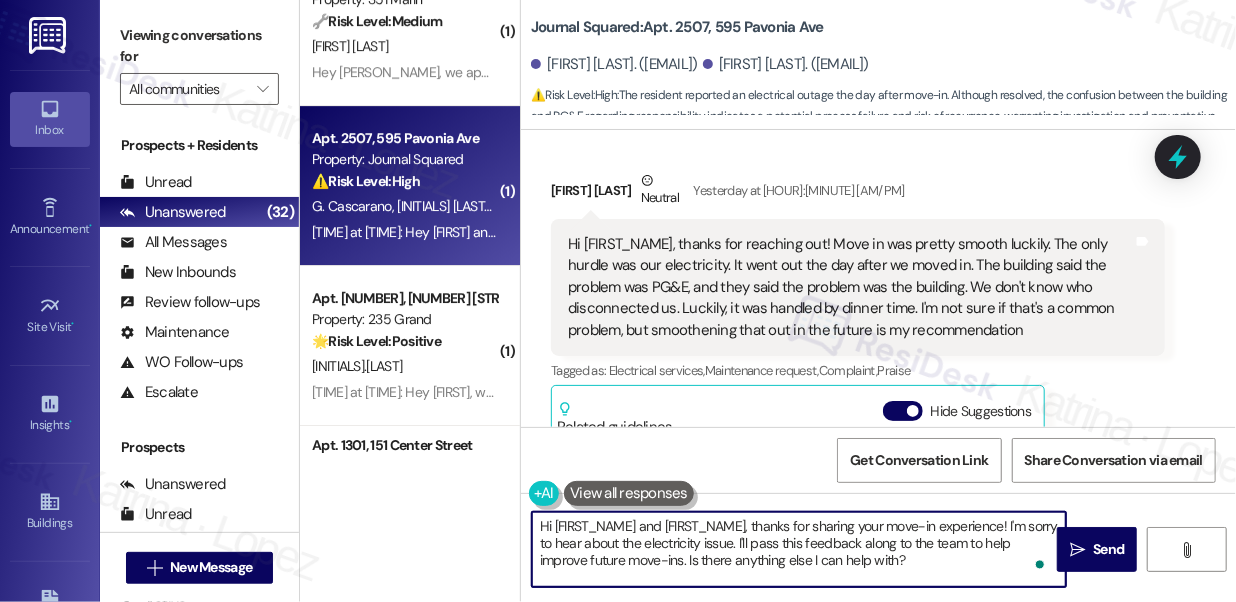 drag, startPoint x: 629, startPoint y: 525, endPoint x: 566, endPoint y: 525, distance: 63 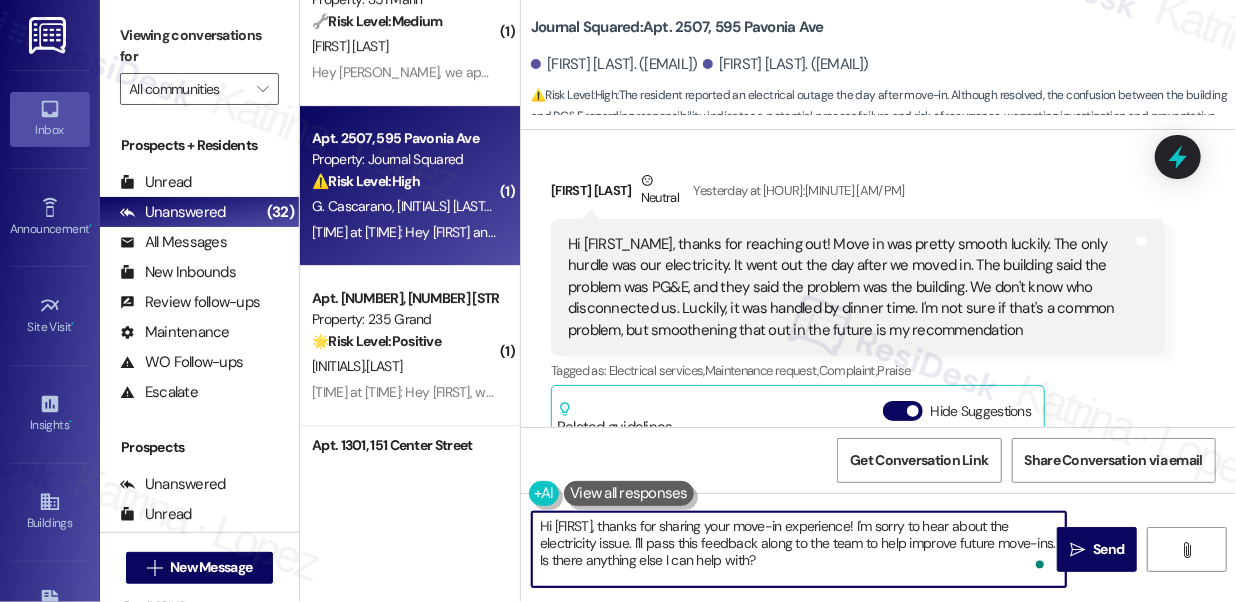 type on "Hi [FIRST], thanks for sharing your move-in experience! I'm sorry to hear about the electricity issue. I'll pass this feedback along to the team to help improve future move-ins. Is there anything else I can help with?" 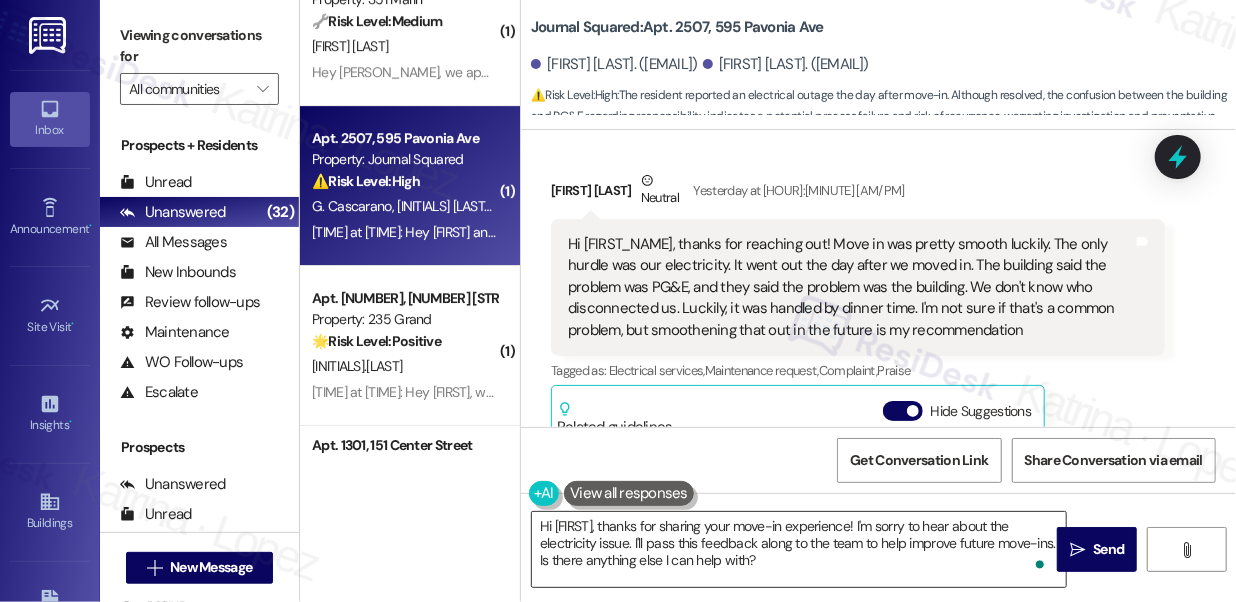 click on "Hi [FIRST], thanks for sharing your move-in experience! I'm sorry to hear about the electricity issue. I'll pass this feedback along to the team to help improve future move-ins. Is there anything else I can help with?" at bounding box center [799, 549] 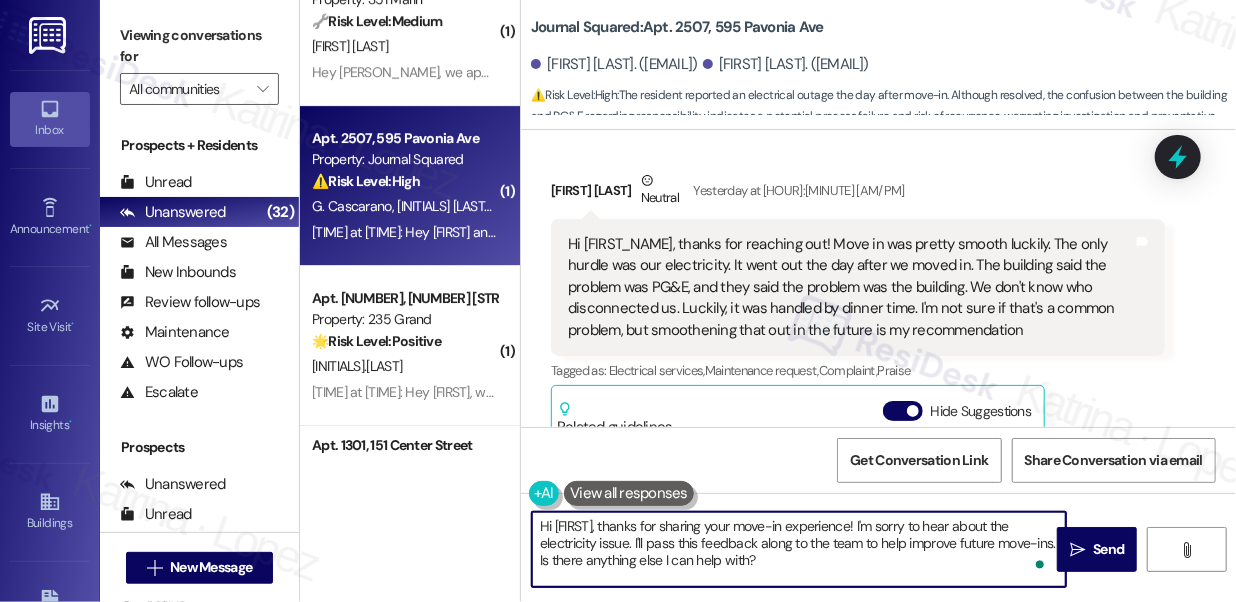 drag, startPoint x: 812, startPoint y: 559, endPoint x: 683, endPoint y: 559, distance: 129 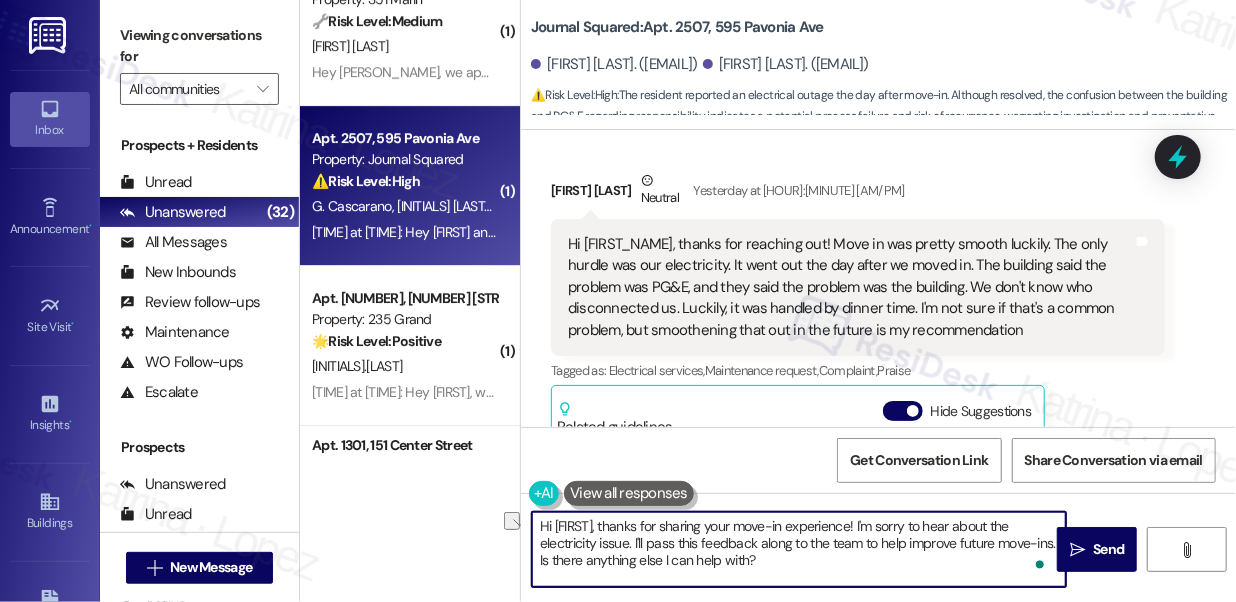 click on "Hi [FIRST], thanks for sharing your move-in experience! I'm sorry to hear about the electricity issue. I'll pass this feedback along to the team to help improve future move-ins. Is there anything else I can help with?" at bounding box center [799, 549] 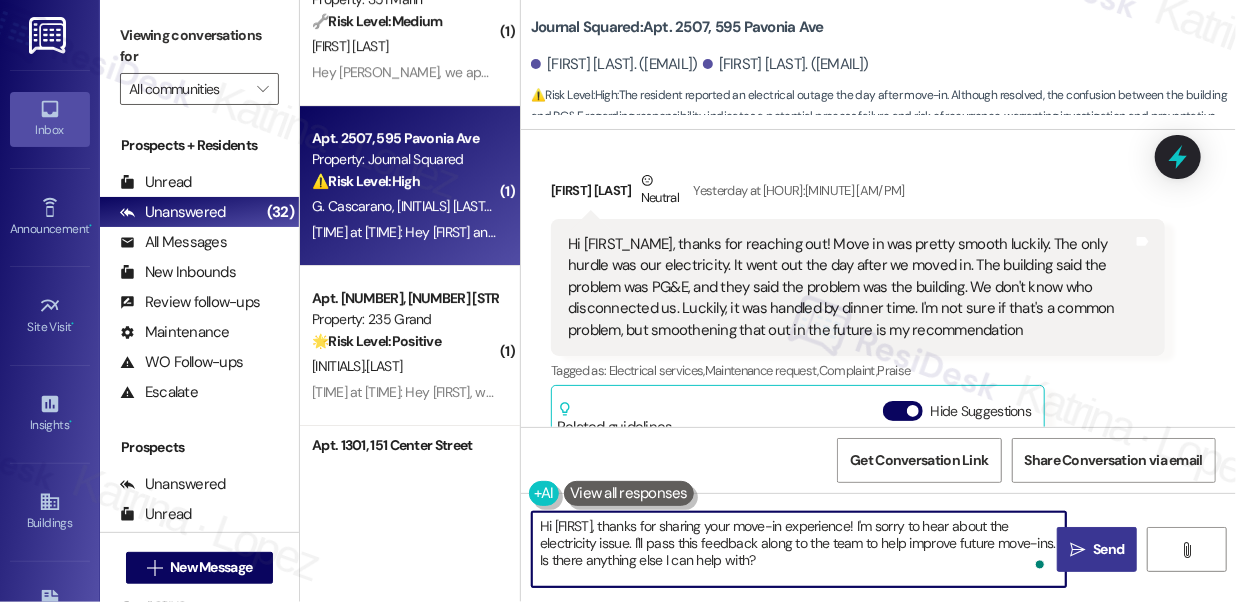 click on "Send" at bounding box center (1108, 549) 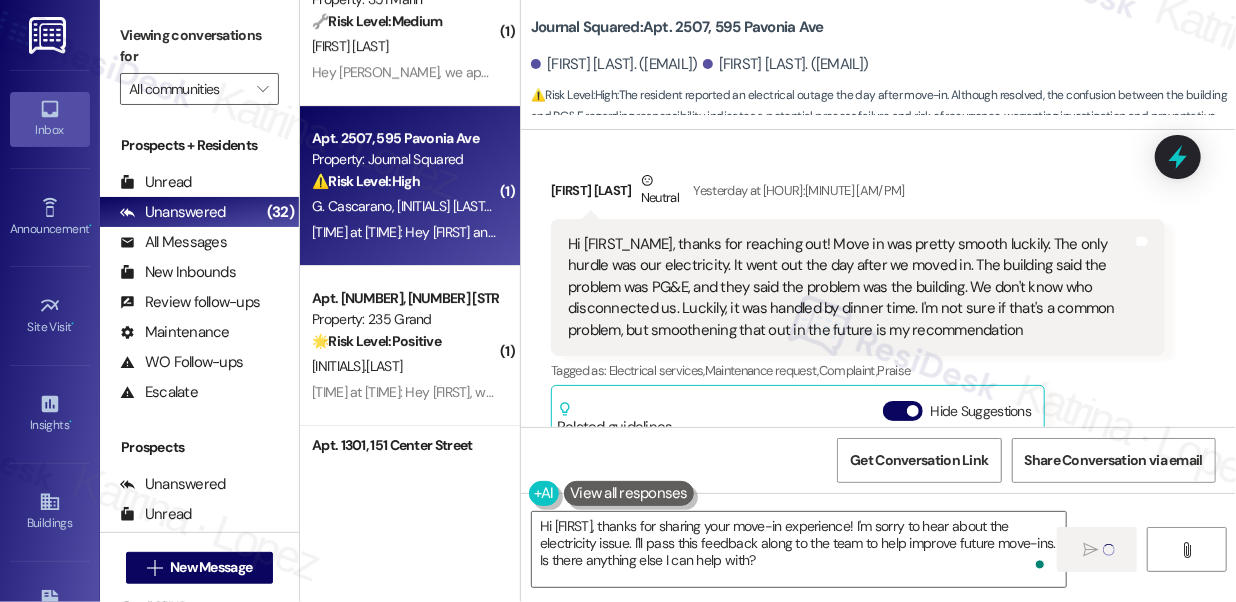 type 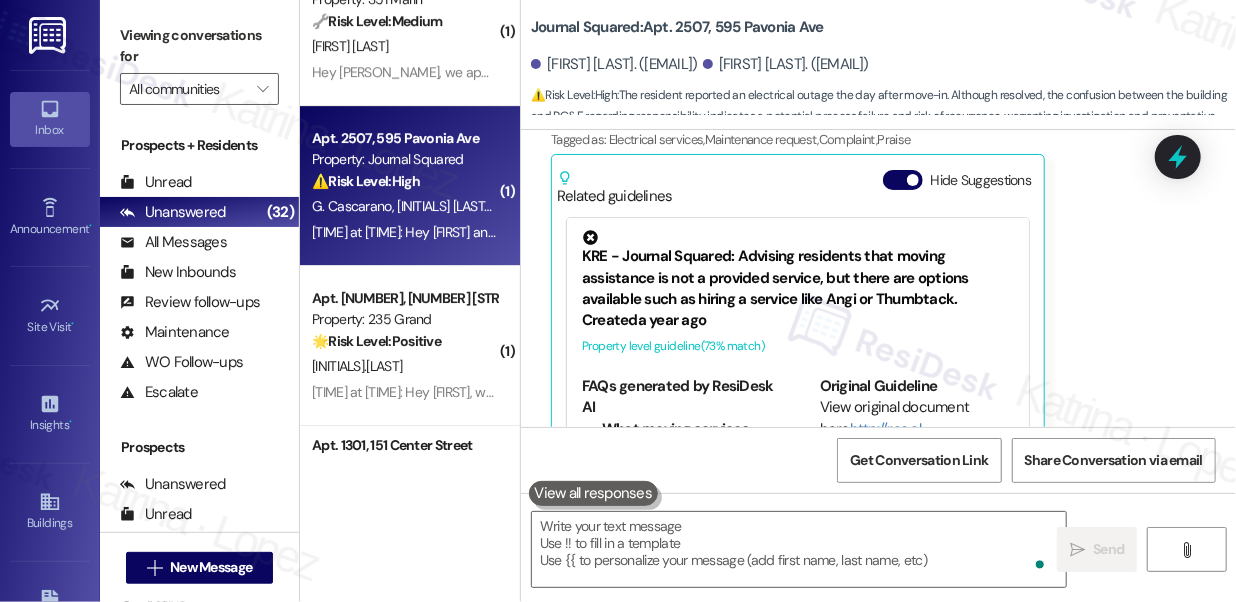 scroll, scrollTop: 645, scrollLeft: 0, axis: vertical 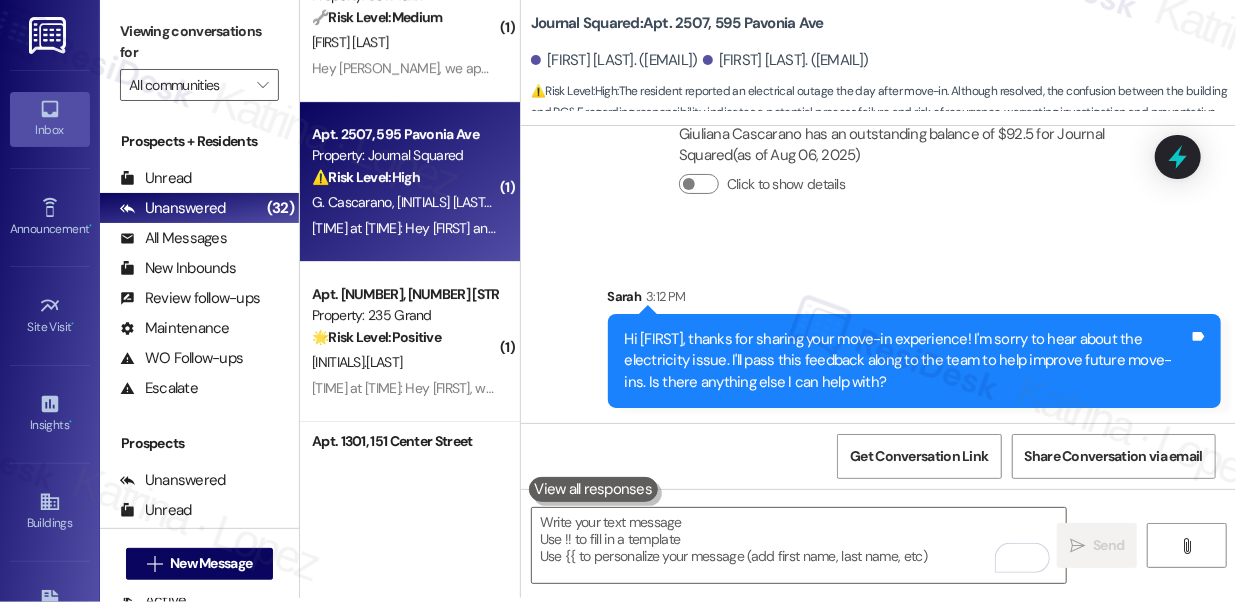 click on "Hi [FIRST], thanks for sharing your move-in experience! I'm sorry to hear about the electricity issue. I'll pass this feedback along to the team to help improve future move-ins. Is there anything else I can help with?" at bounding box center [907, 361] 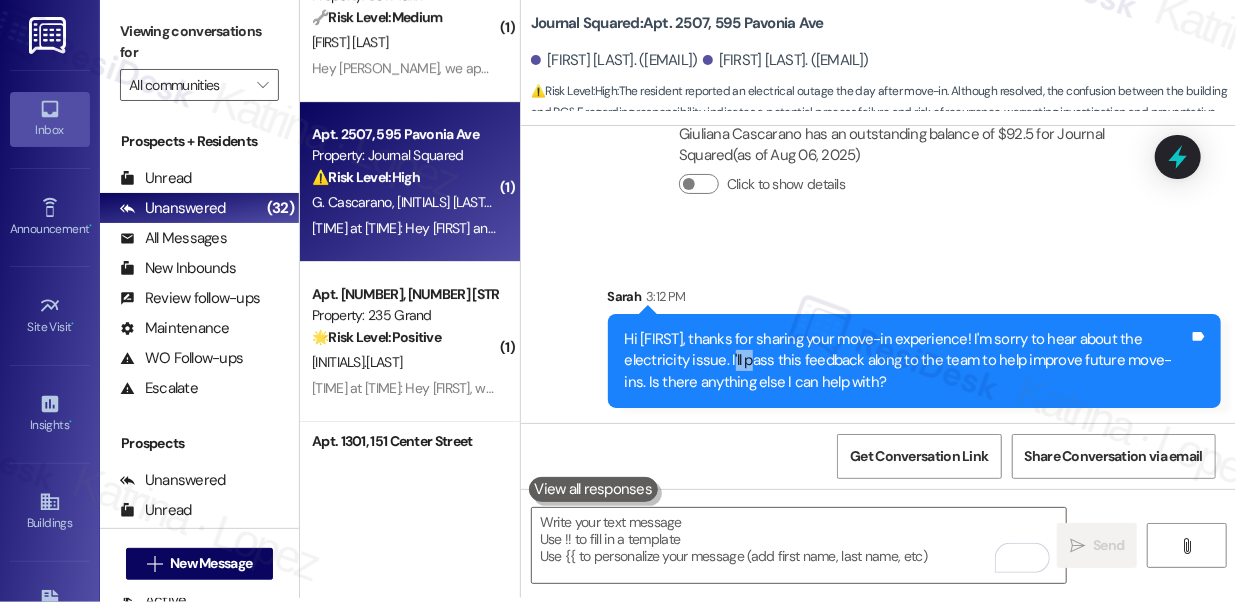 click on "Hi [FIRST], thanks for sharing your move-in experience! I'm sorry to hear about the electricity issue. I'll pass this feedback along to the team to help improve future move-ins. Is there anything else I can help with?" at bounding box center (907, 361) 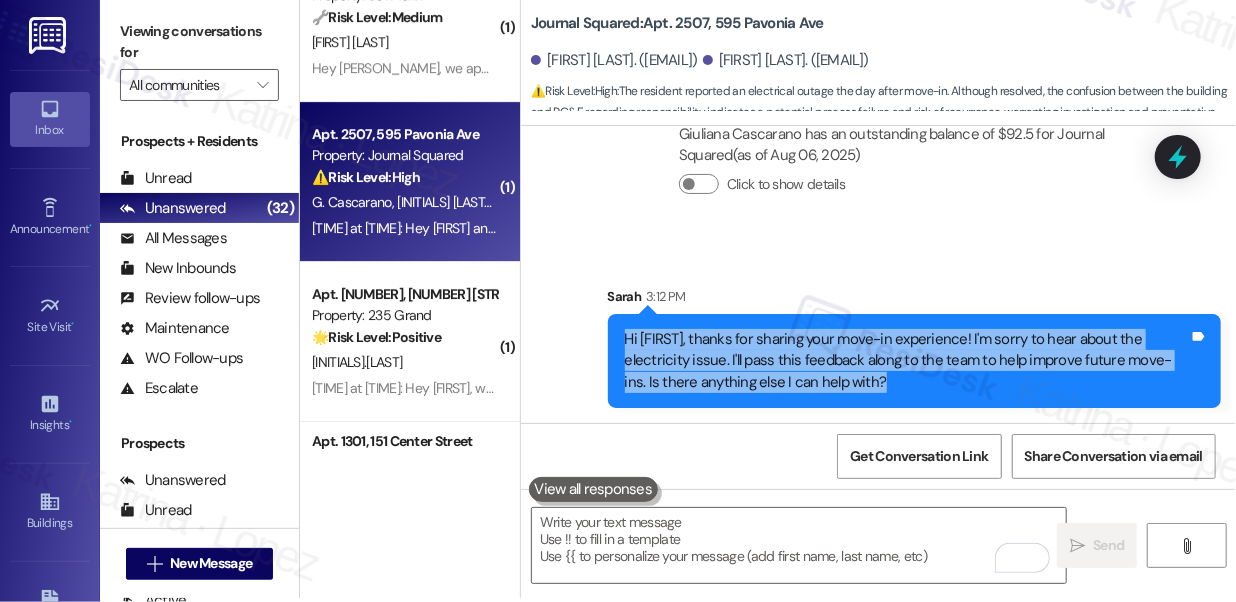click on "Hi [FIRST], thanks for sharing your move-in experience! I'm sorry to hear about the electricity issue. I'll pass this feedback along to the team to help improve future move-ins. Is there anything else I can help with?" at bounding box center (907, 361) 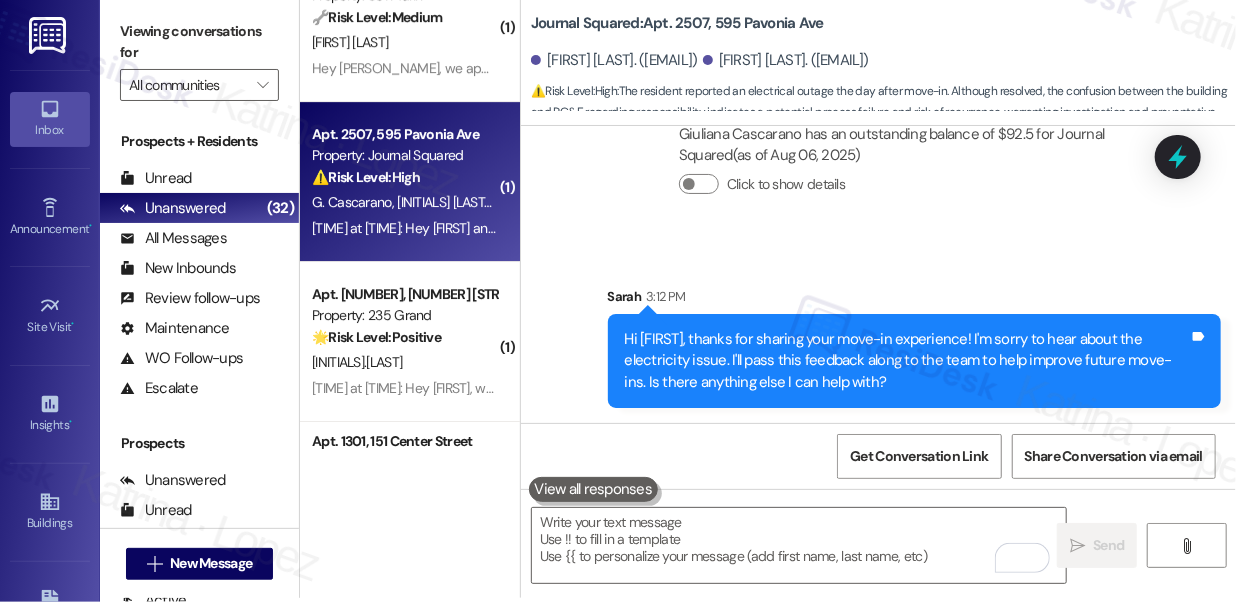 click on "Sent via SMS [FIRST] [HOUR]:[MINUTE] [AM/PM] Hi [FIRST], thanks for sharing your move-in experience! I'm sorry to hear about the electricity issue. I'll pass this feedback along to the team to help improve future move-ins. Is there anything else I can help with? Tags and notes" at bounding box center (878, 332) 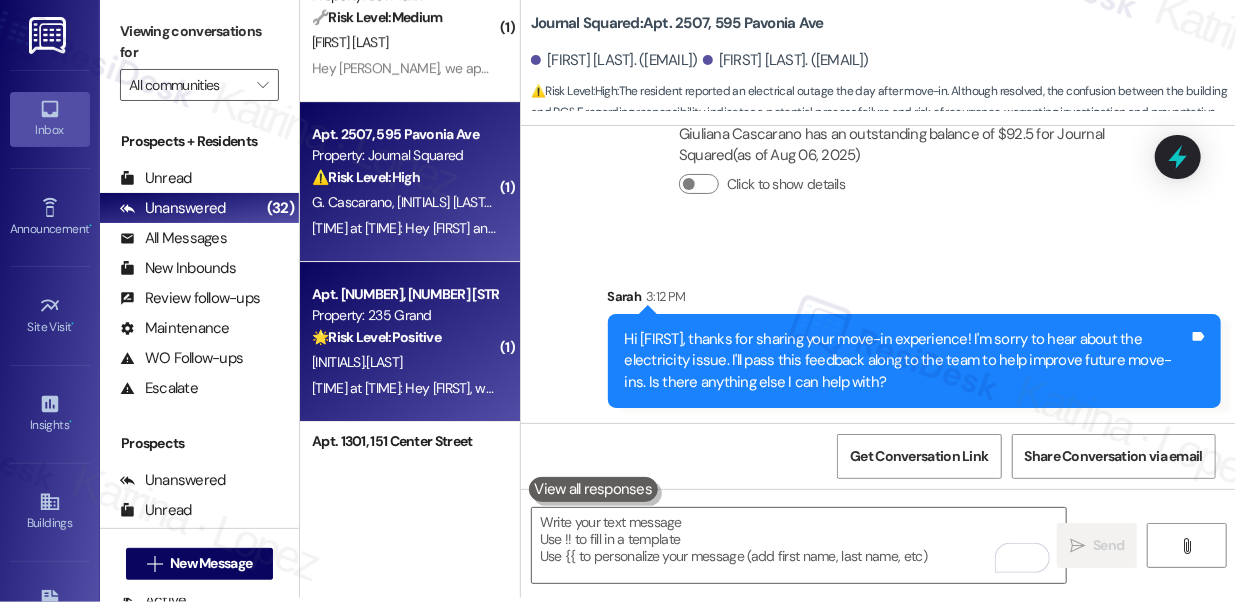 click on "Apt. [APT_NUM], [NUMBER] [STREET] Property: 235 Grand 🌟  Risk Level:  Positive The resident is expressing gratitude for the professional and respectful tone of the communication. This is positive engagement and relationship building. [INITIALS].[LAST] [TIME] at [TIME]: Hey [FIRST], we appreciate your text! We'll be back at [TIME] to help you out. If it's urgent, dial our emergency number. Take care! [TIME] at [TIME]: Hey [FIRST], we appreciate your text! We'll be back at [TIME] to help you out. If it's urgent, dial our emergency number. Take care!" at bounding box center [410, 342] 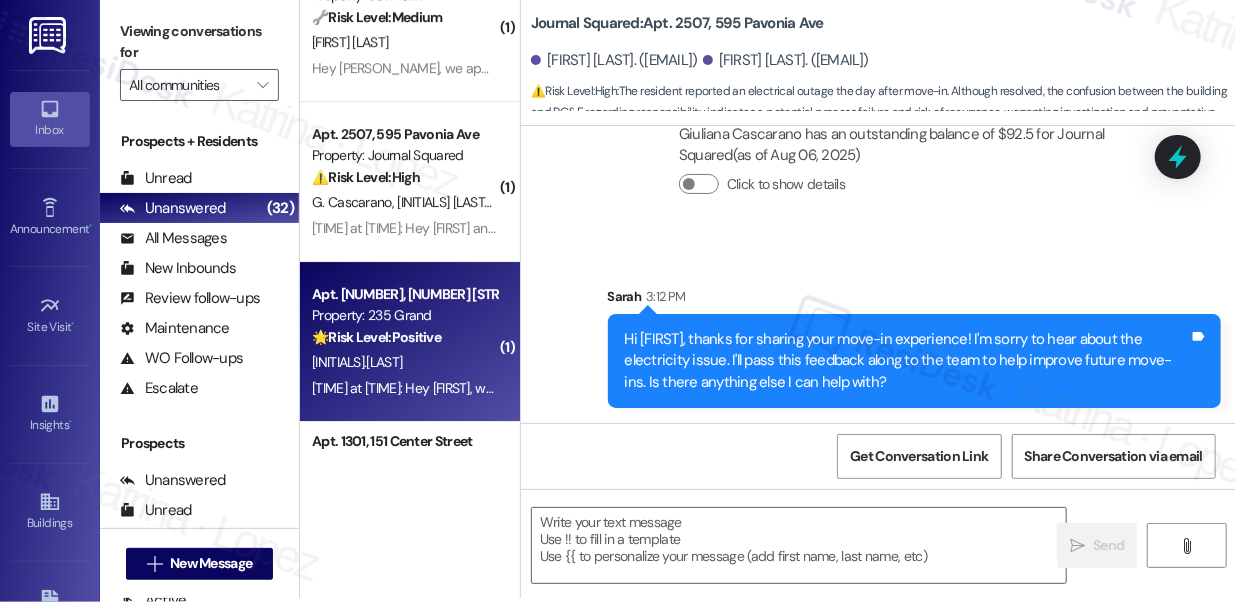 type on "Fetching suggested responses. Please feel free to read through the conversation in the meantime." 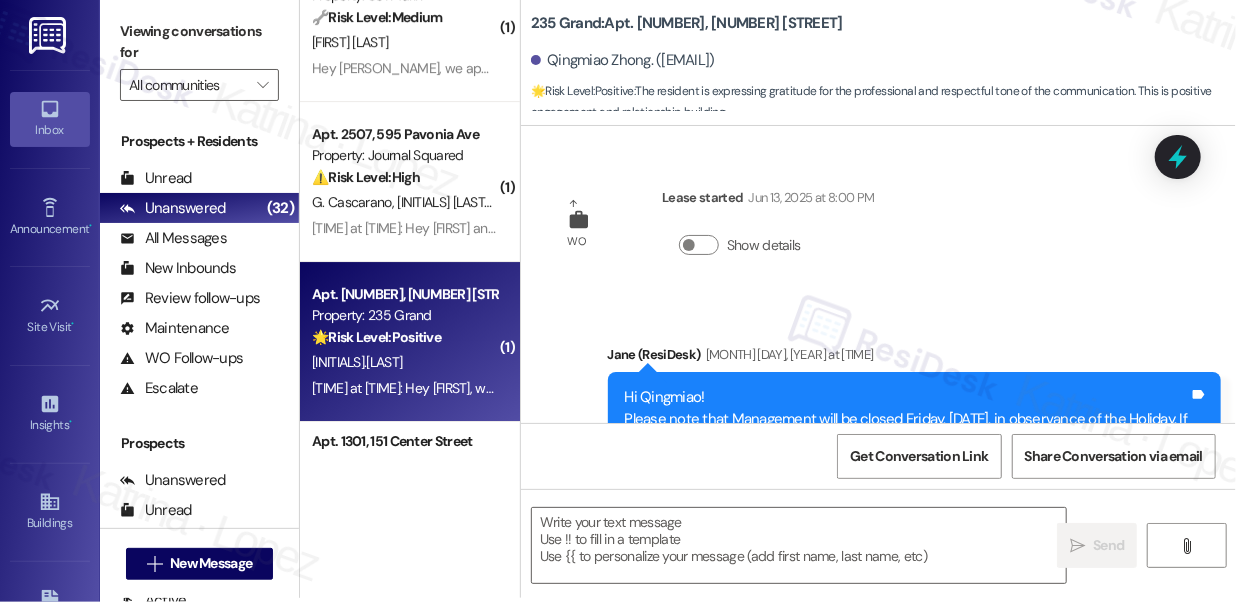 scroll, scrollTop: 0, scrollLeft: 0, axis: both 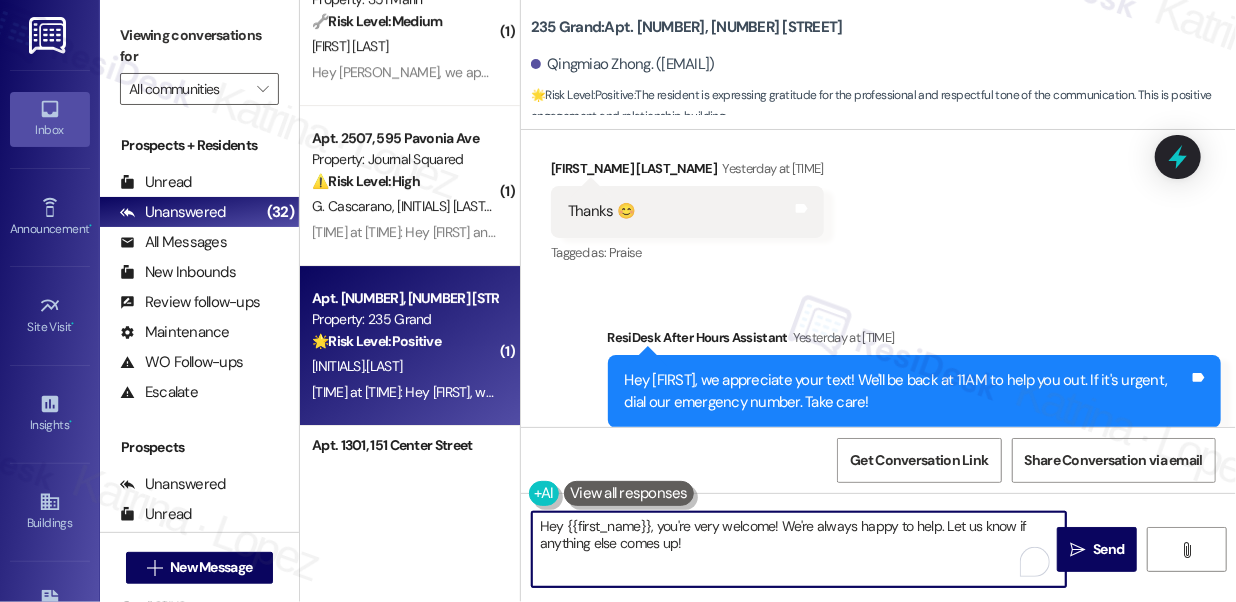 drag, startPoint x: 662, startPoint y: 524, endPoint x: 512, endPoint y: 528, distance: 150.05333 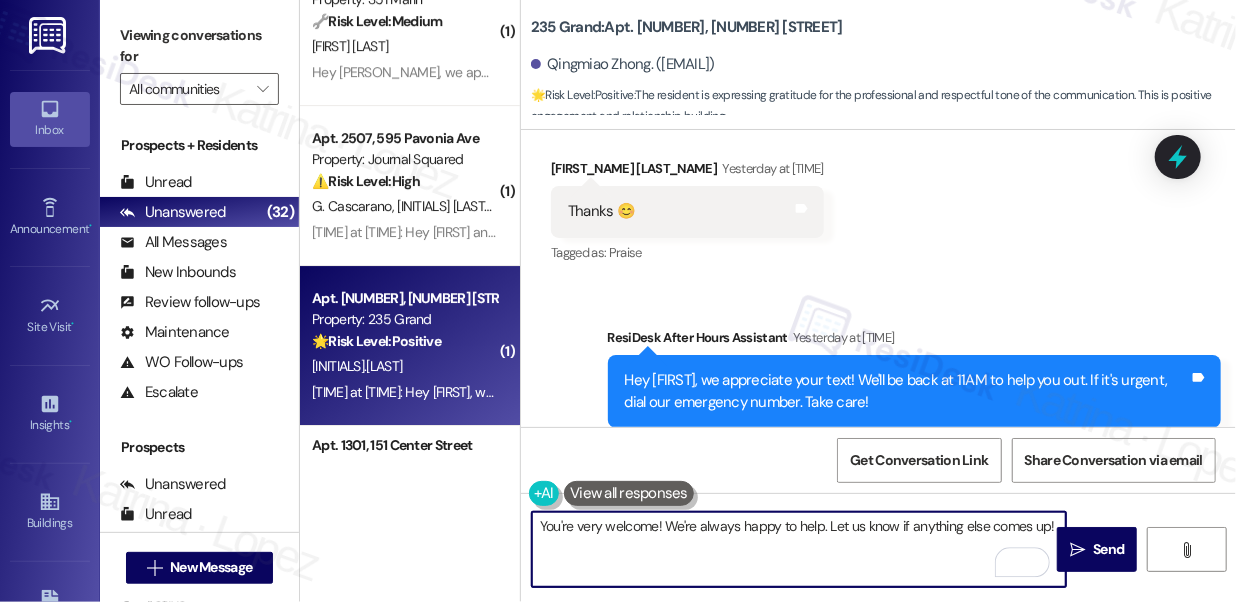 click on "Received via SMS Qingmiao Zhong Yesterday at [TIME] Thanks 😊 Tags and notes Tagged as: Praise Click to highlight conversations about Praise" at bounding box center [687, 212] 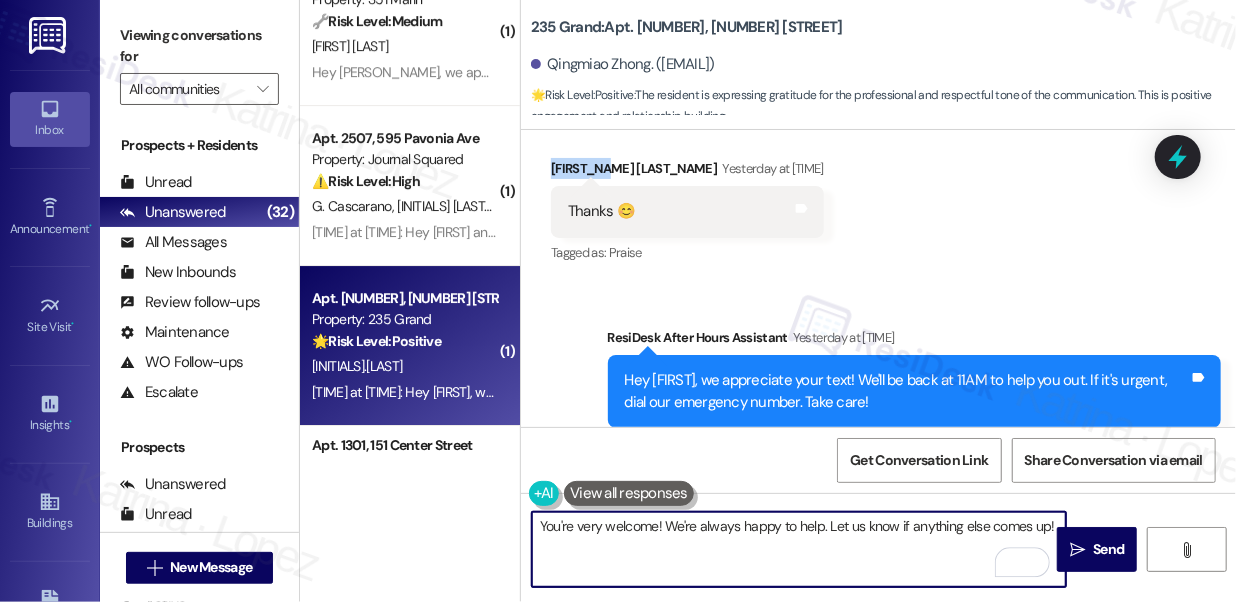 click on "Received via SMS Qingmiao Zhong Yesterday at [TIME] Thanks 😊 Tags and notes Tagged as: Praise Click to highlight conversations about Praise" at bounding box center (687, 212) 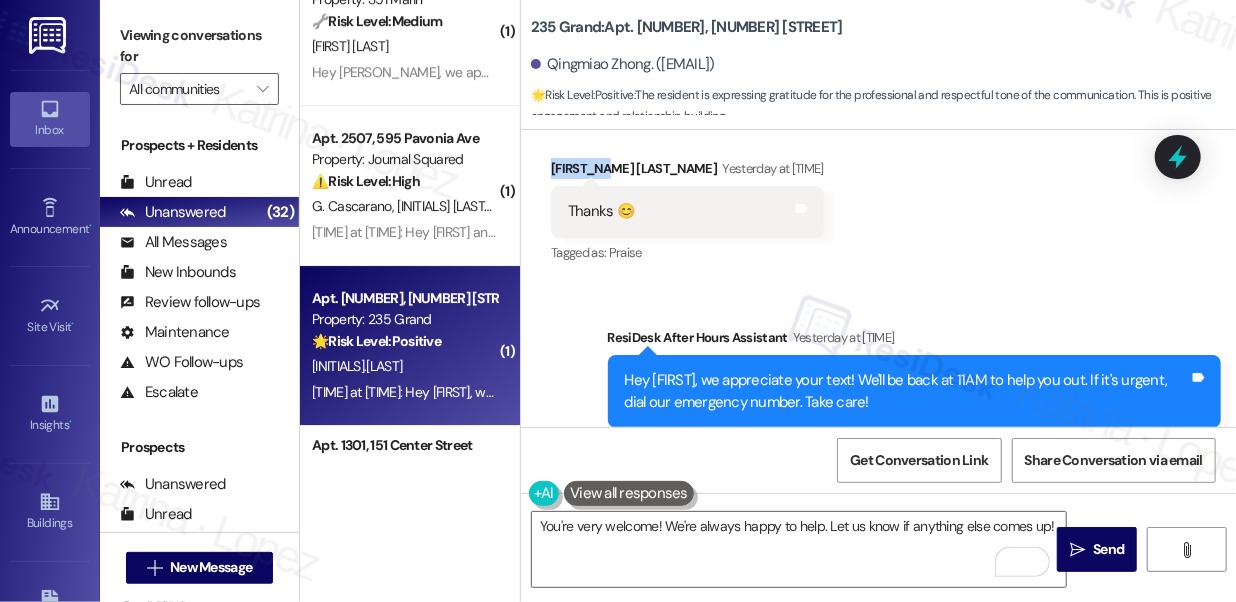 copy on "[FIRST]" 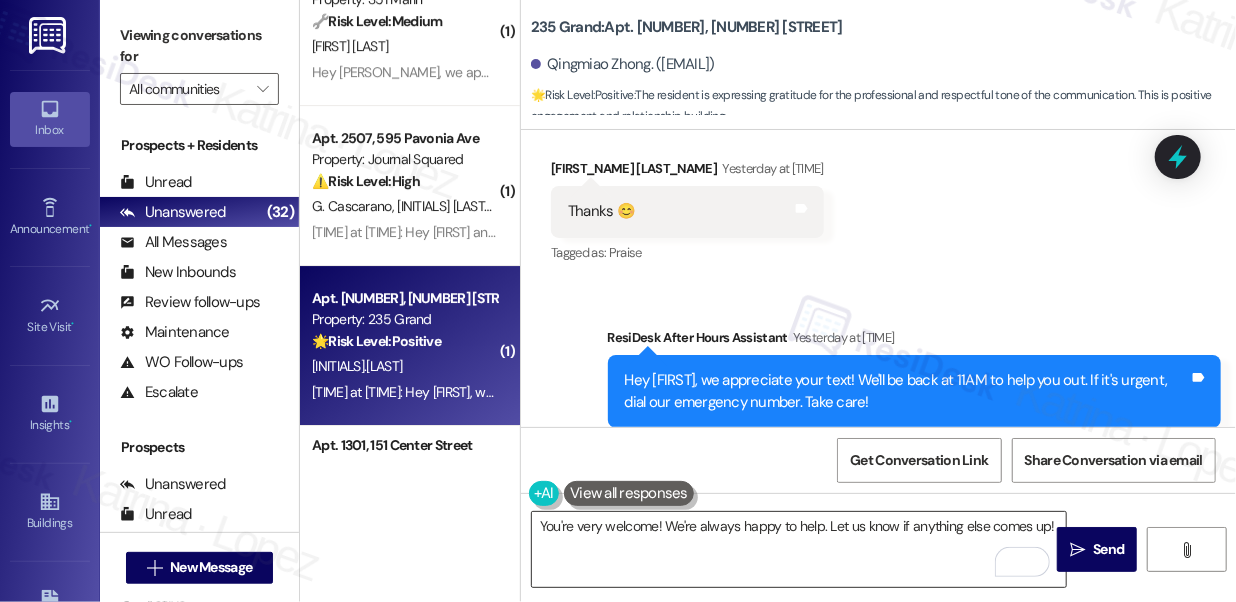 click on "You're very welcome! We're always happy to help. Let us know if anything else comes up!" at bounding box center [799, 549] 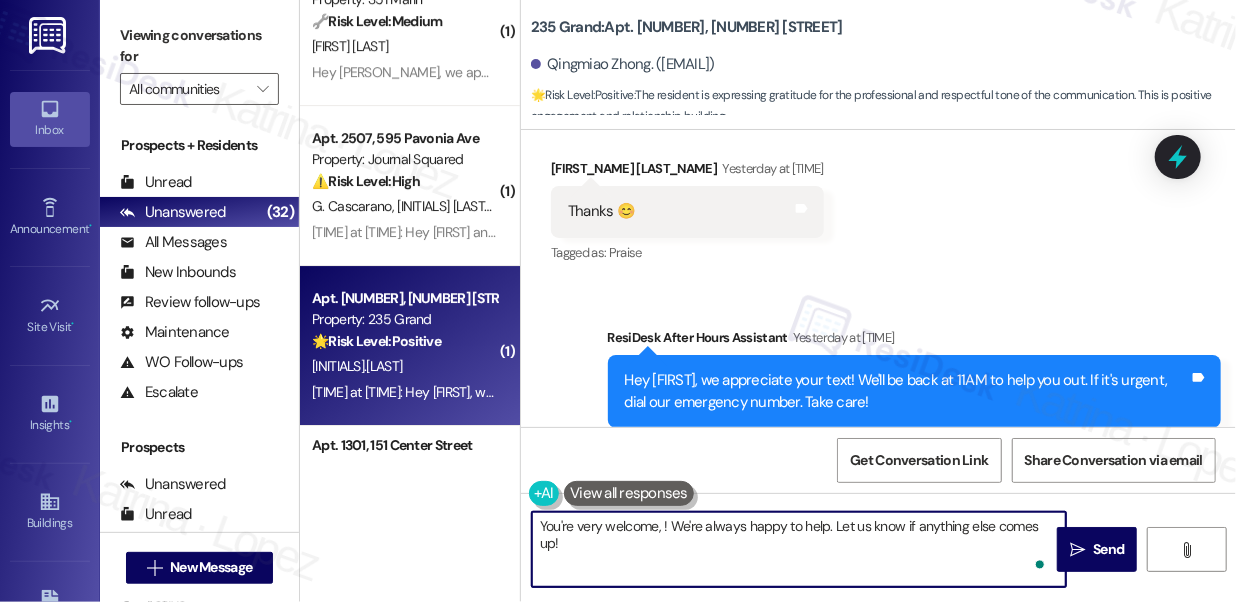 paste on "[FIRST]" 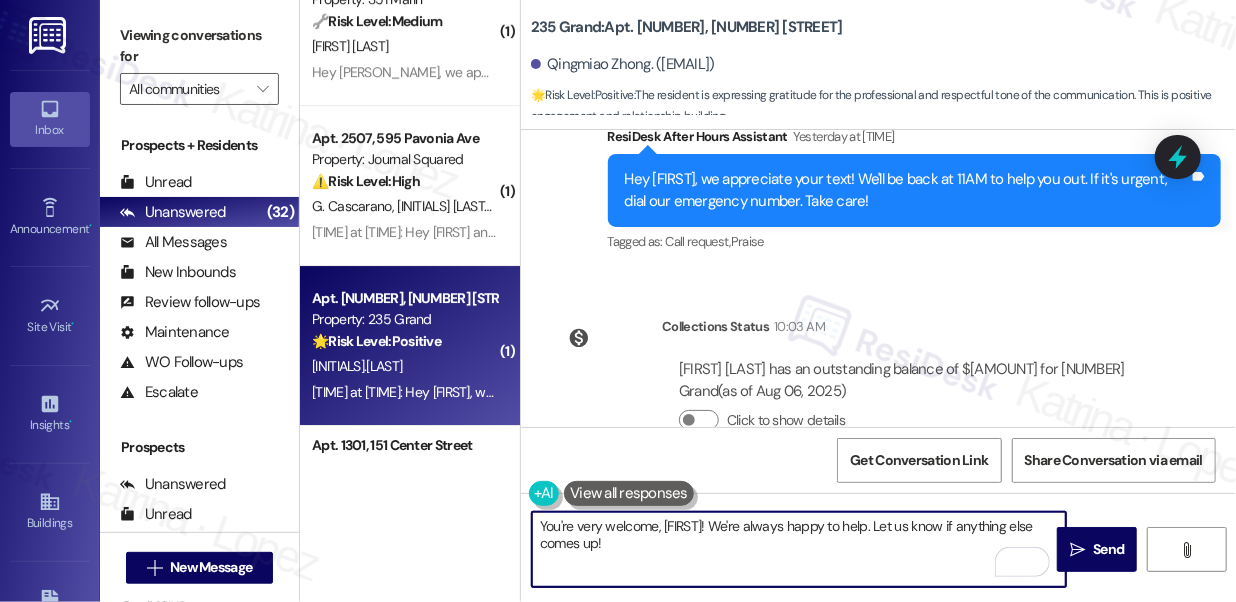 scroll, scrollTop: 3360, scrollLeft: 0, axis: vertical 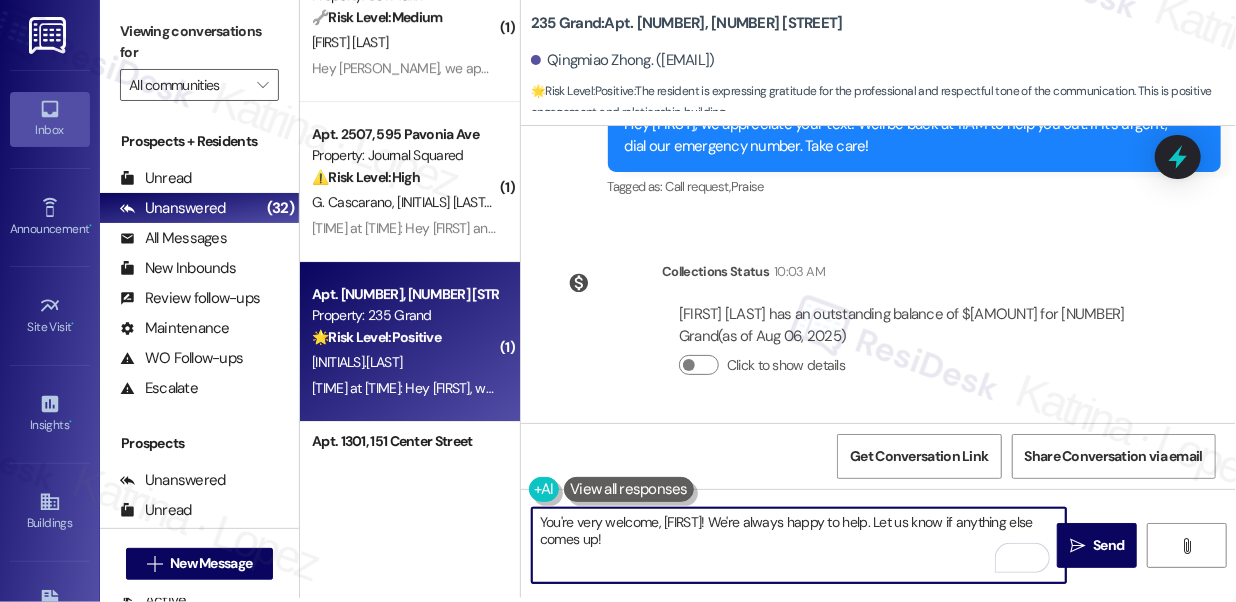 click on "You're very welcome, [FIRST]! We're always happy to help. Let us know if anything else comes up!" at bounding box center (799, 545) 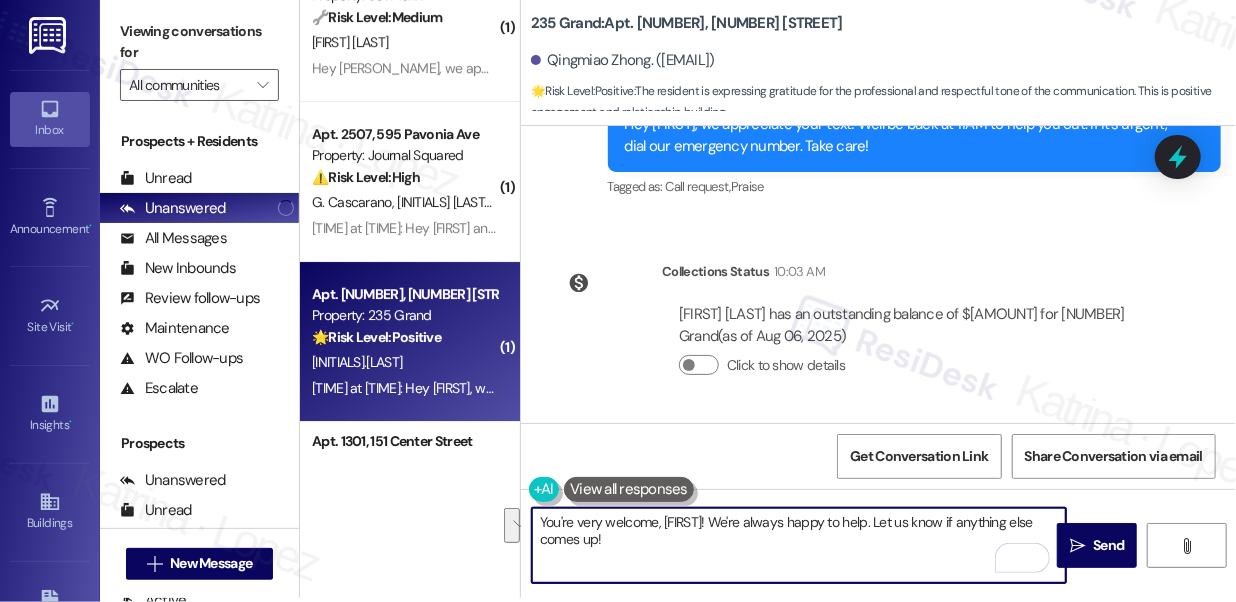 drag, startPoint x: 738, startPoint y: 538, endPoint x: 725, endPoint y: 520, distance: 22.203604 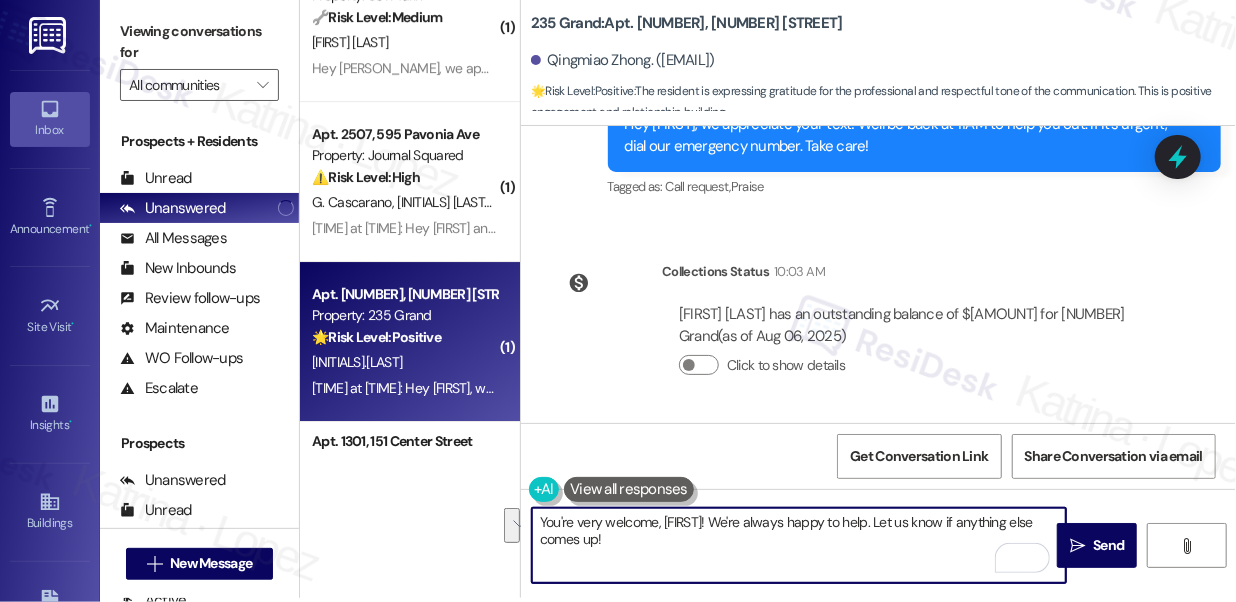 click on "You're very welcome, [FIRST]! We're always happy to help. Let us know if anything else comes up!" at bounding box center (799, 545) 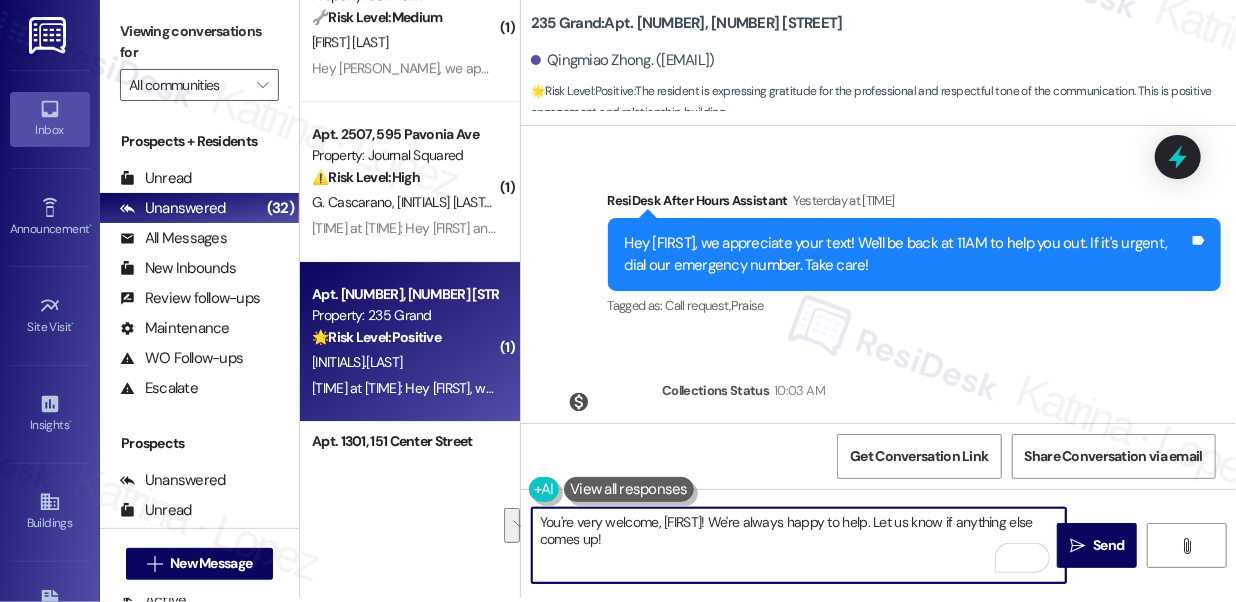 scroll, scrollTop: 3360, scrollLeft: 0, axis: vertical 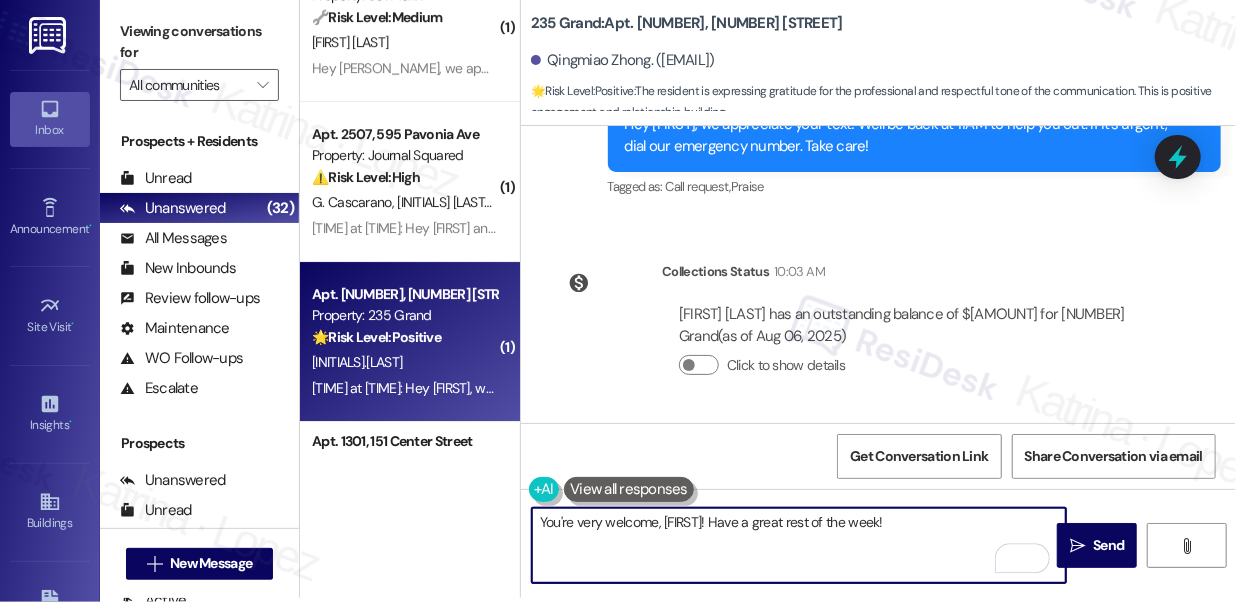 click on "You're very welcome, [FIRST]! Have a great rest of the week!" at bounding box center (799, 545) 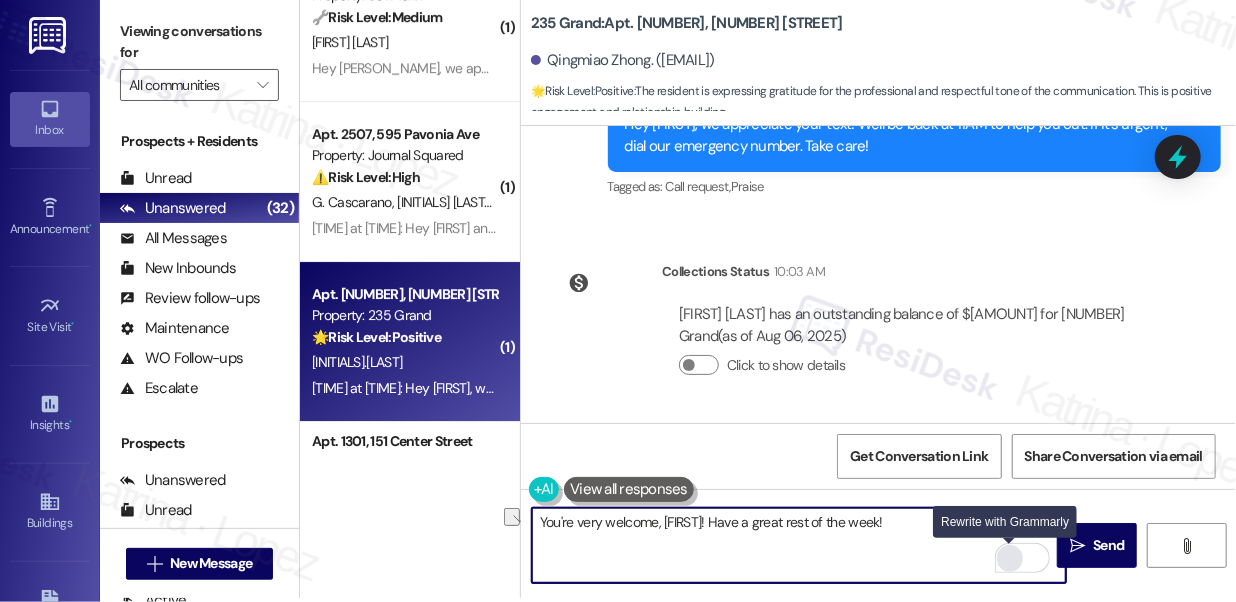 click at bounding box center [1010, 558] 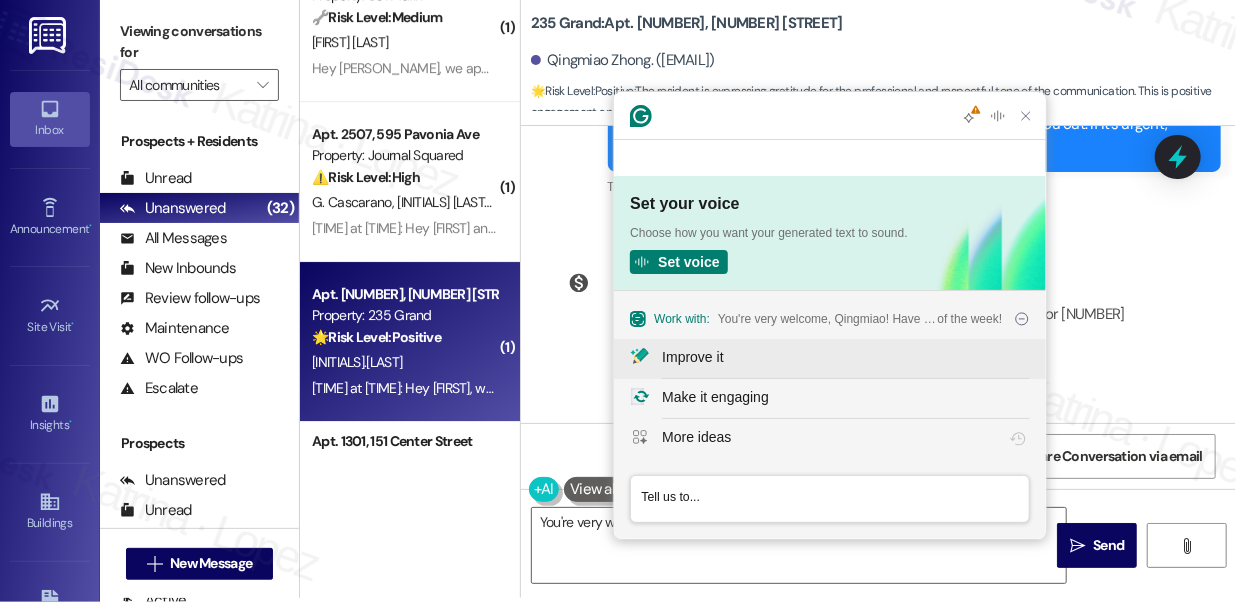 scroll, scrollTop: 0, scrollLeft: 0, axis: both 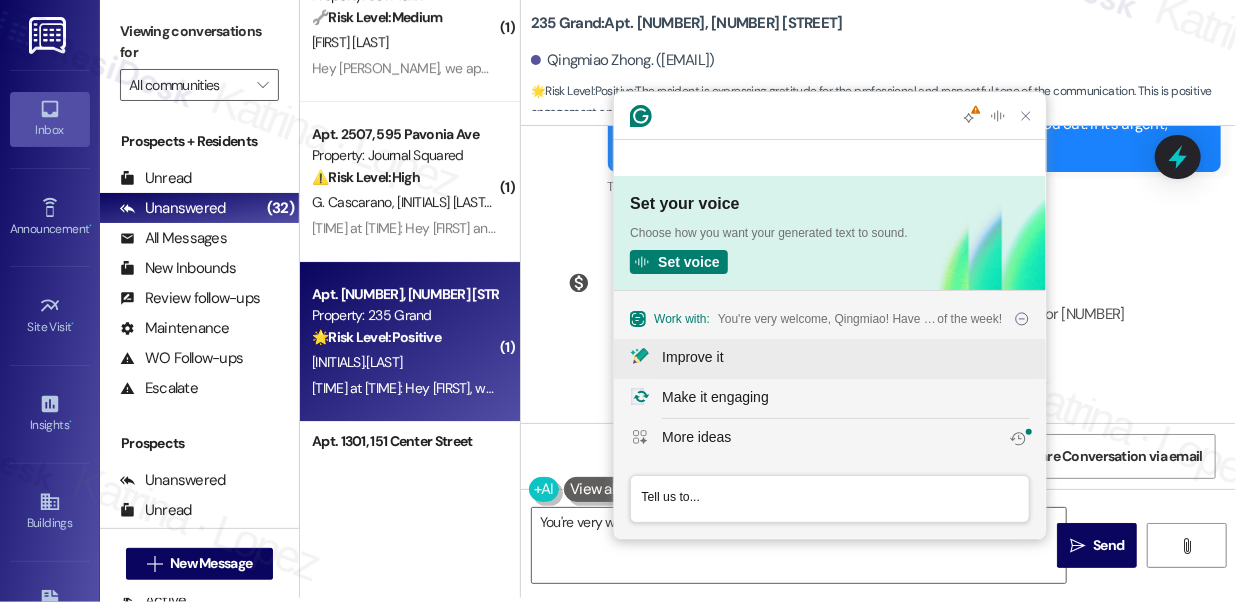 click on "Improve it" 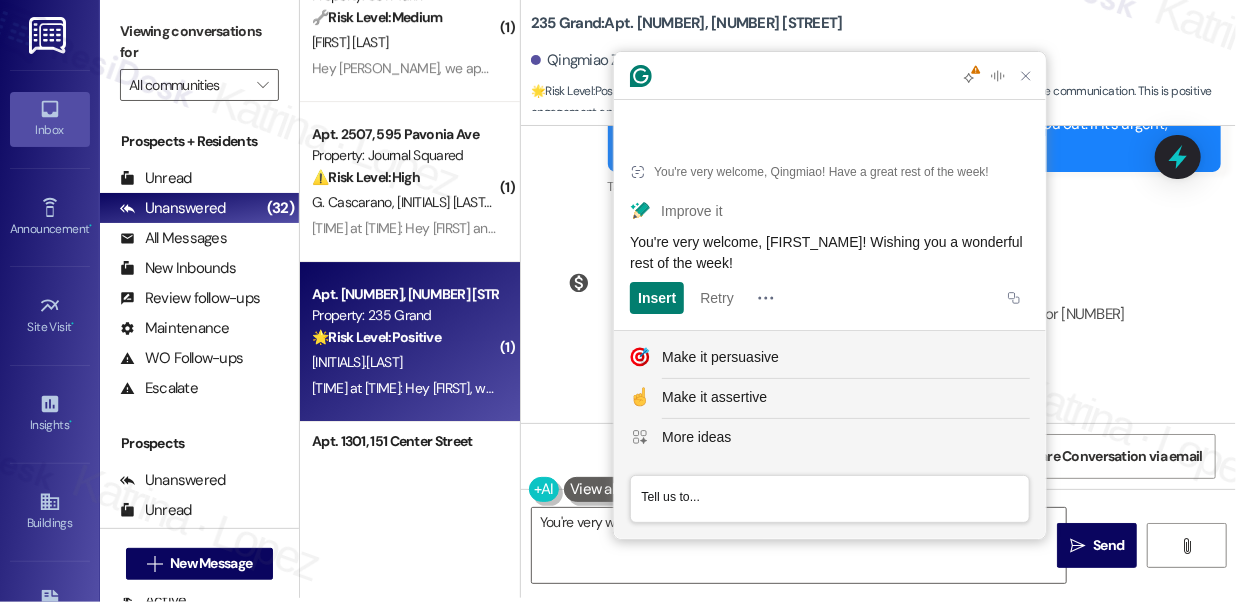 click on "You're very welcome, [FIRST_NAME]! Wishing you a wonderful rest of the week!" 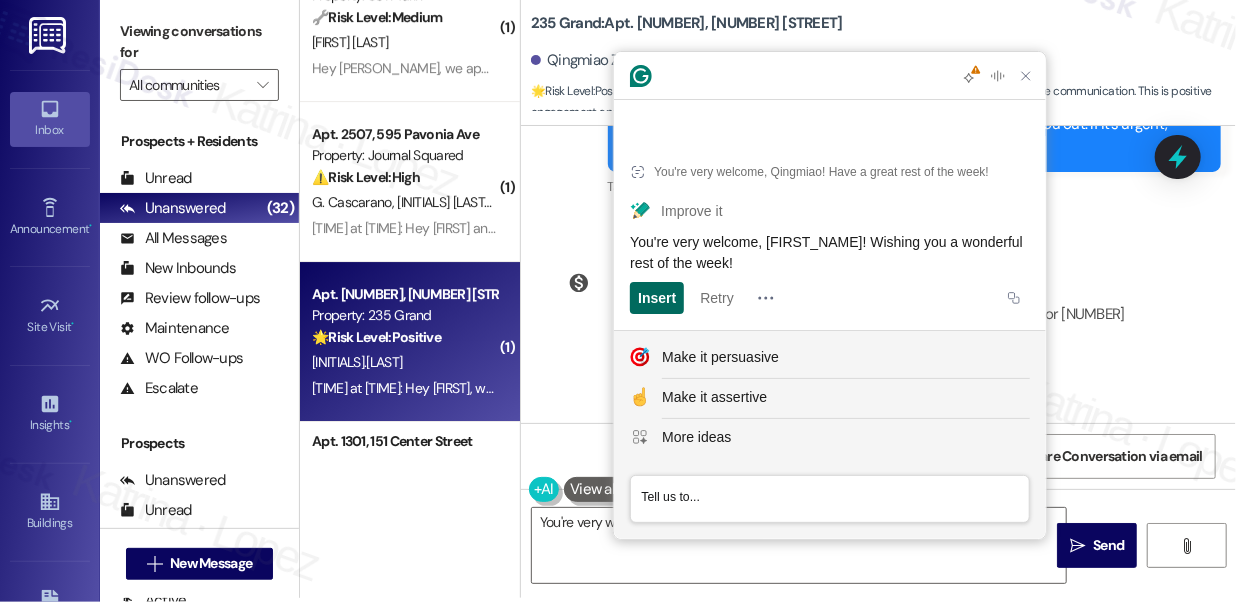 click on "Insert" 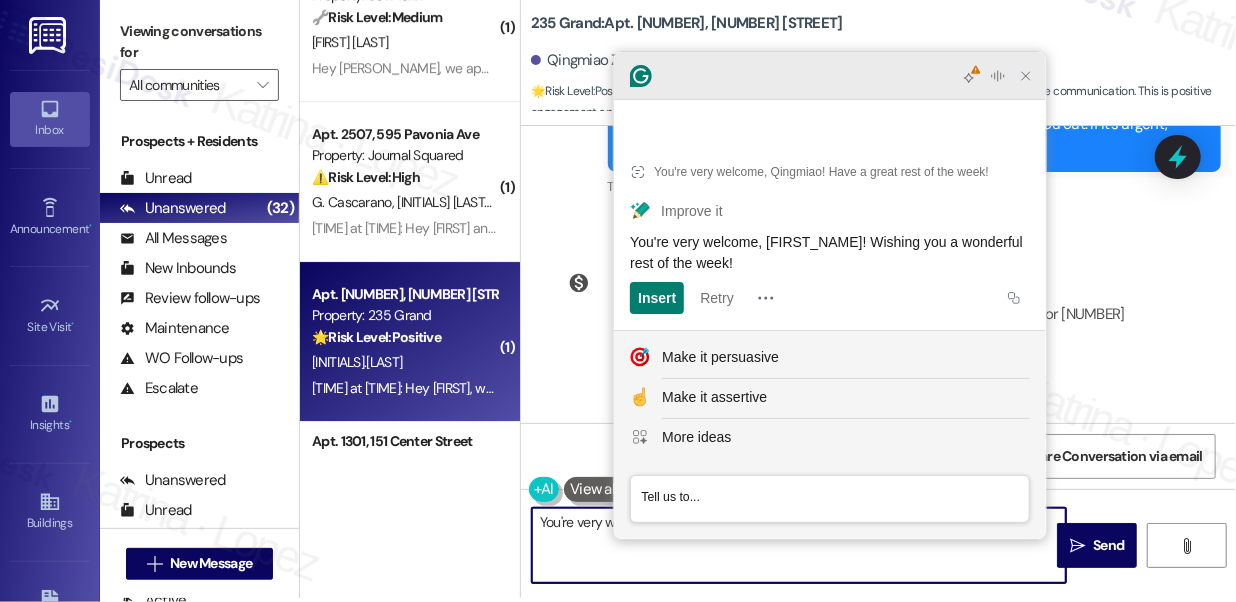 click 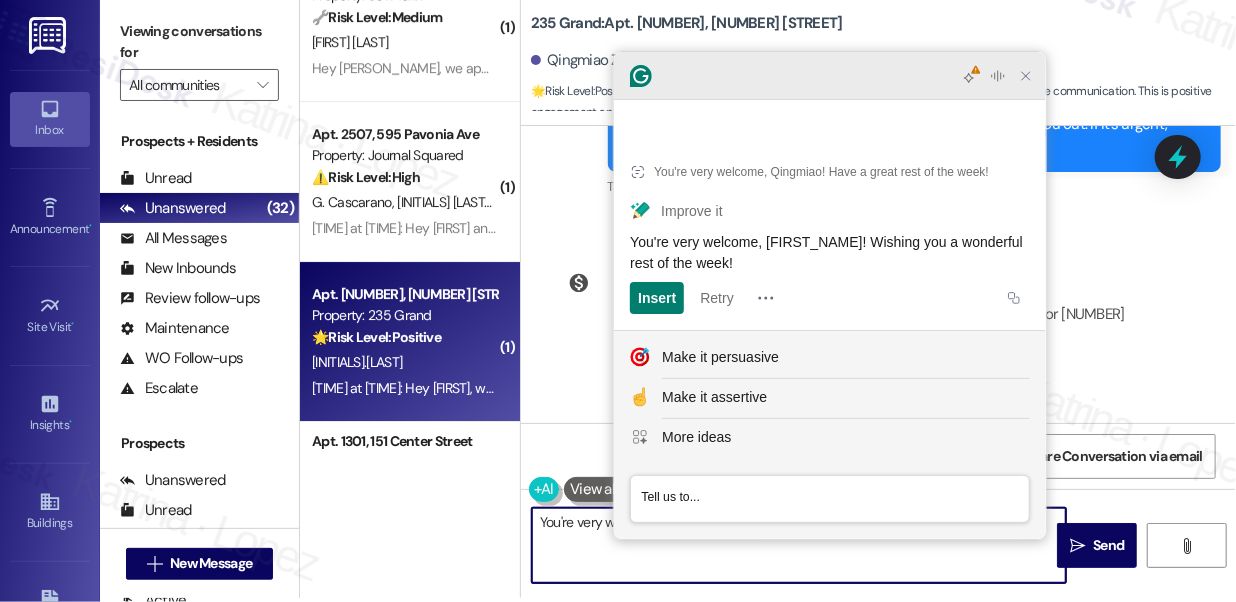 click 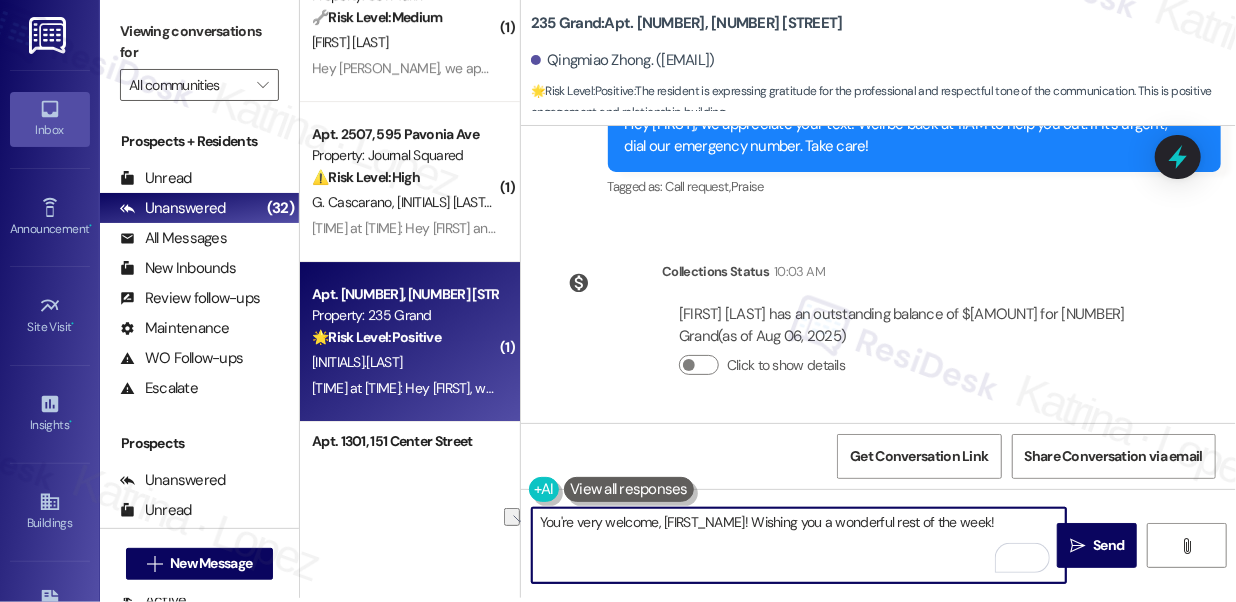 drag, startPoint x: 726, startPoint y: 523, endPoint x: 977, endPoint y: 511, distance: 251.28668 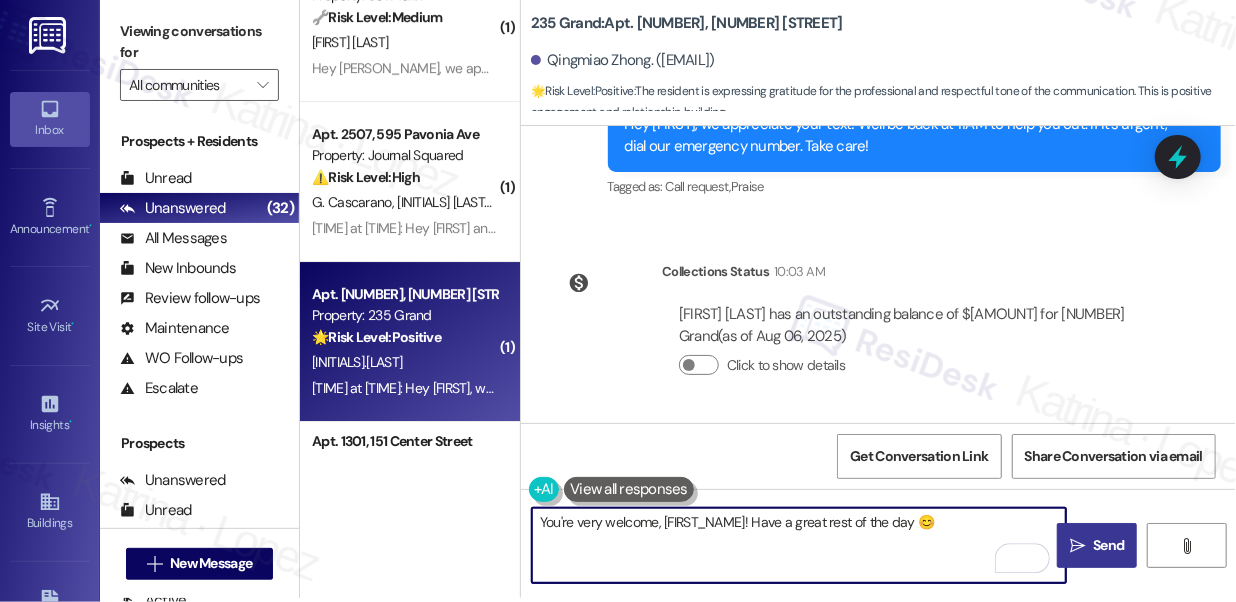 type on "You're very welcome, [FIRST_NAME]! Have a great rest of the day 😊" 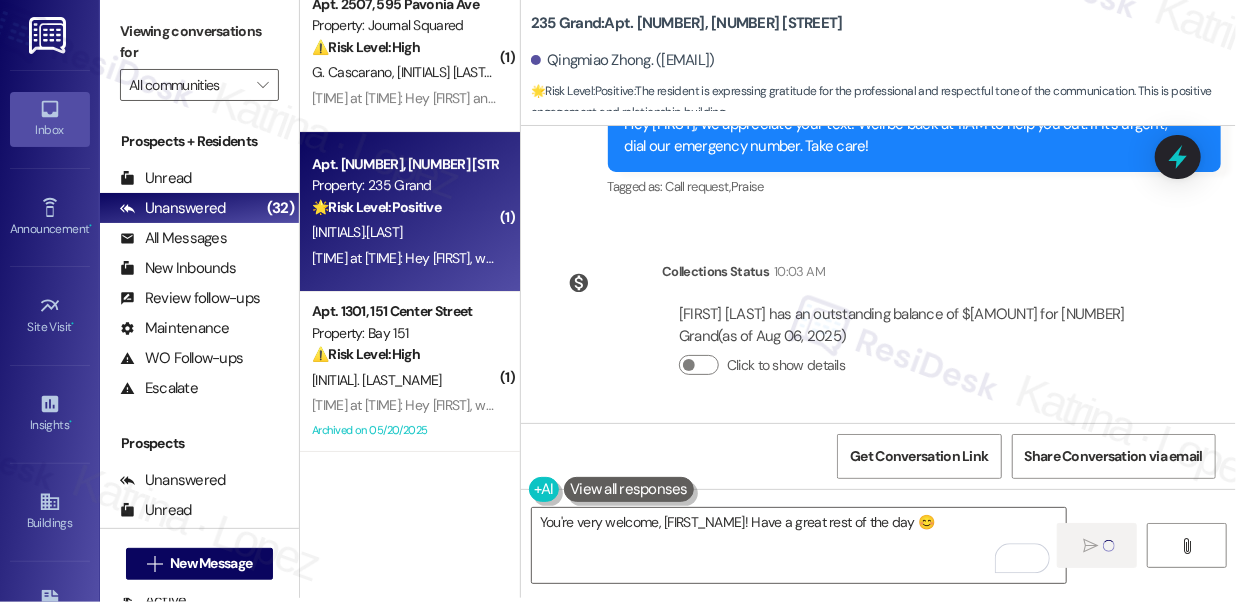 scroll, scrollTop: 6727, scrollLeft: 0, axis: vertical 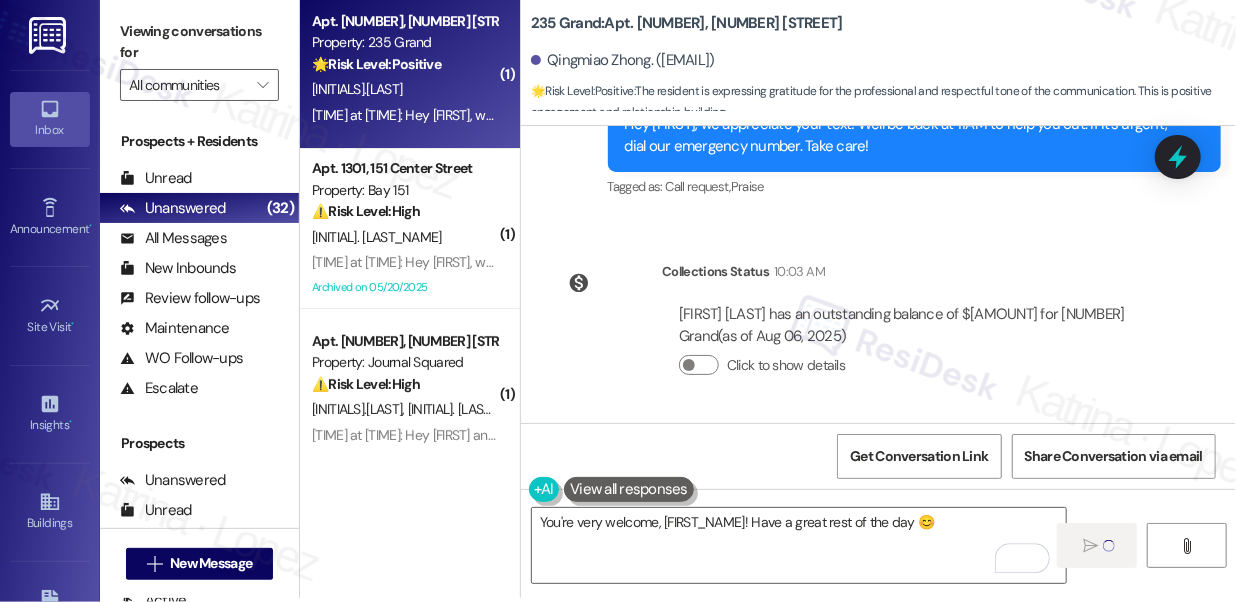 type 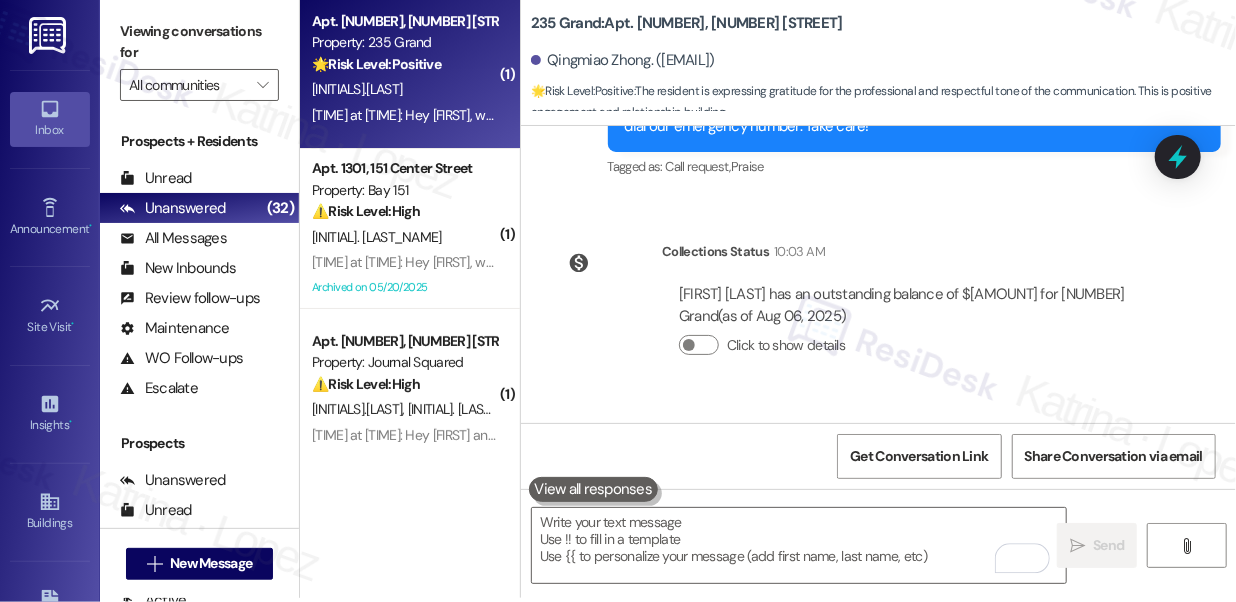 scroll, scrollTop: 3305, scrollLeft: 0, axis: vertical 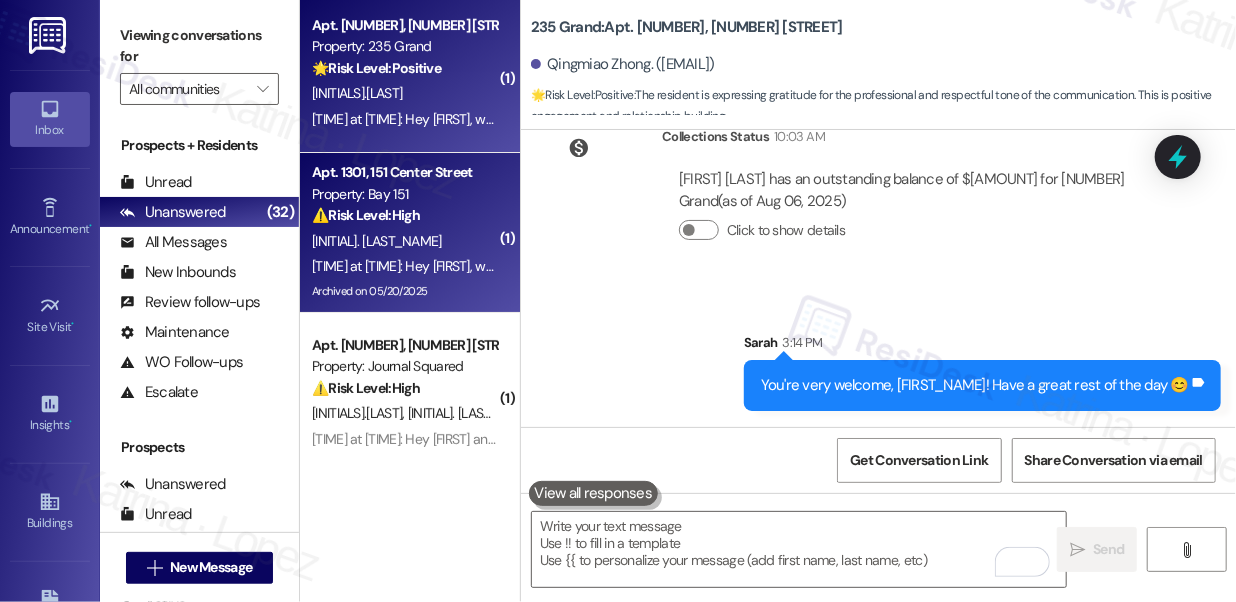 click on "[INITIAL]. [LAST_NAME]" at bounding box center (404, 241) 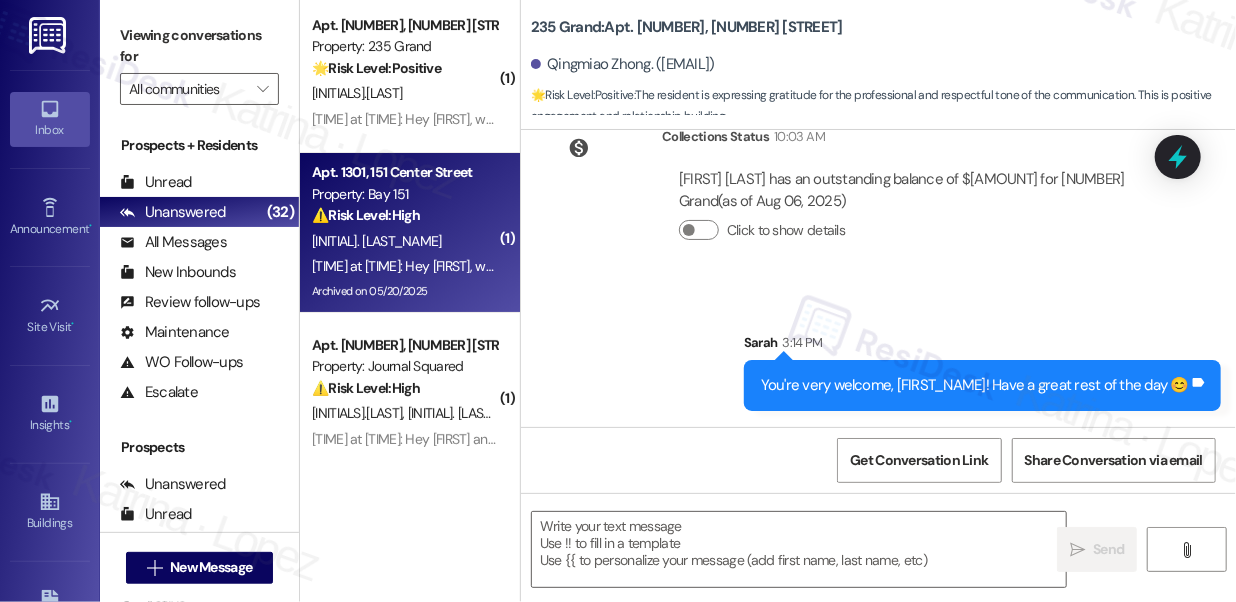 type on "Fetching suggested responses. Please feel free to read through the conversation in the meantime." 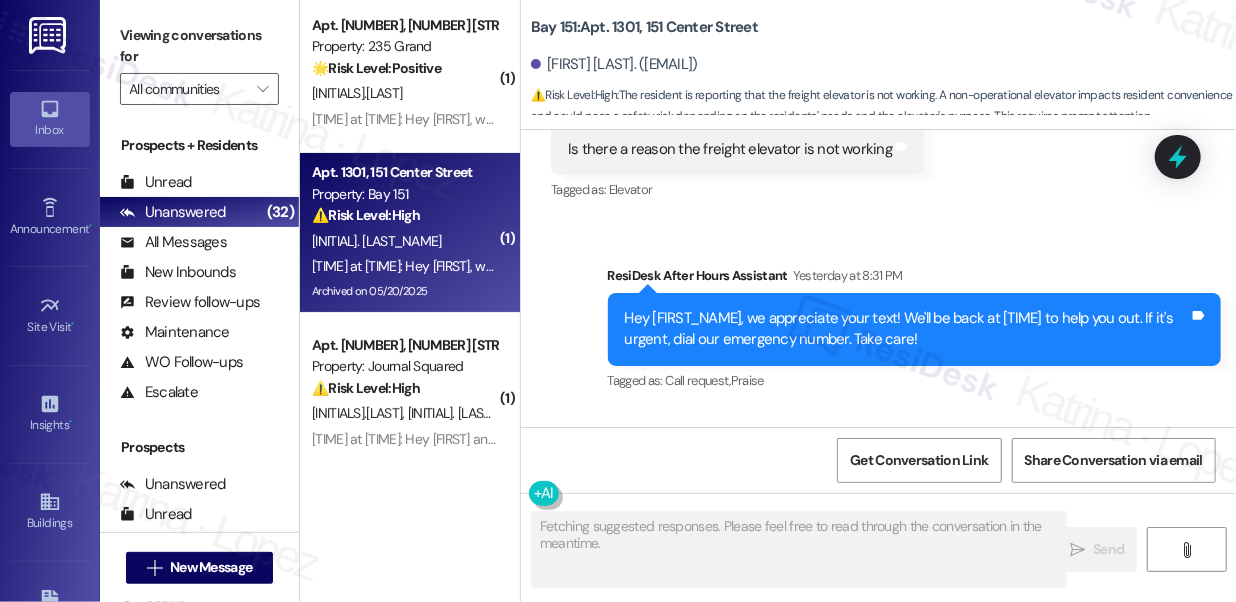 scroll, scrollTop: 118326, scrollLeft: 0, axis: vertical 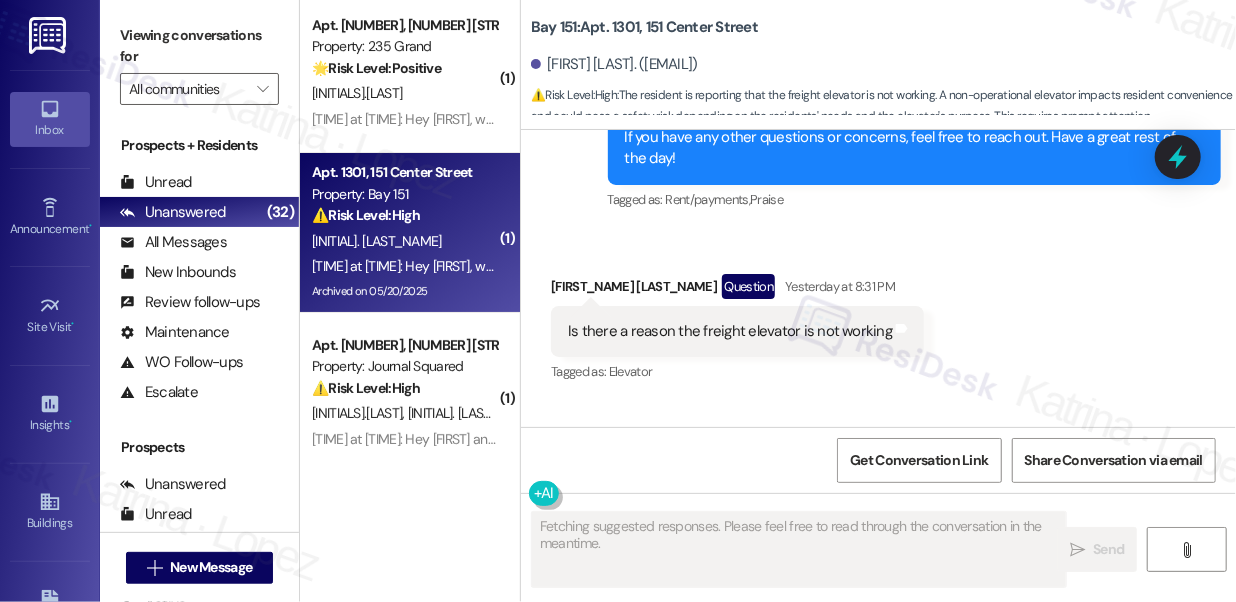 click on "Hi [FIRST], thanks for taking care of it! Please disregard the notice if you paid this morning. If you have any other questions or concerns, feel free to reach out. Have a great rest of the day!" at bounding box center (907, 137) 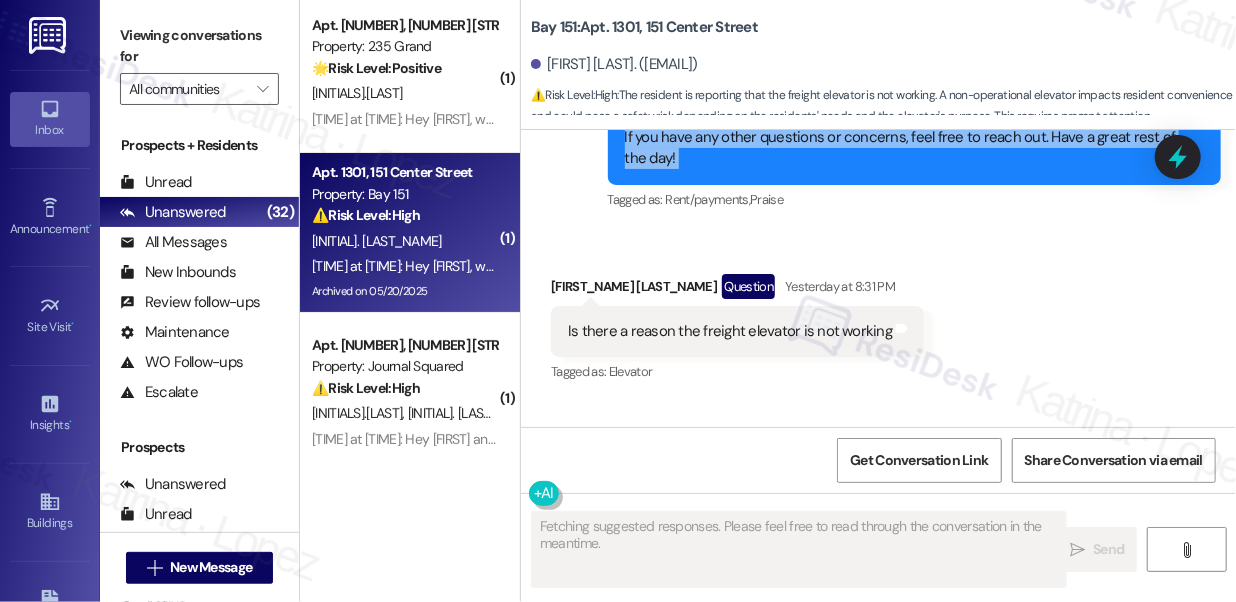click on "Hi [FIRST], thanks for taking care of it! Please disregard the notice if you paid this morning. If you have any other questions or concerns, feel free to reach out. Have a great rest of the day!" at bounding box center [907, 137] 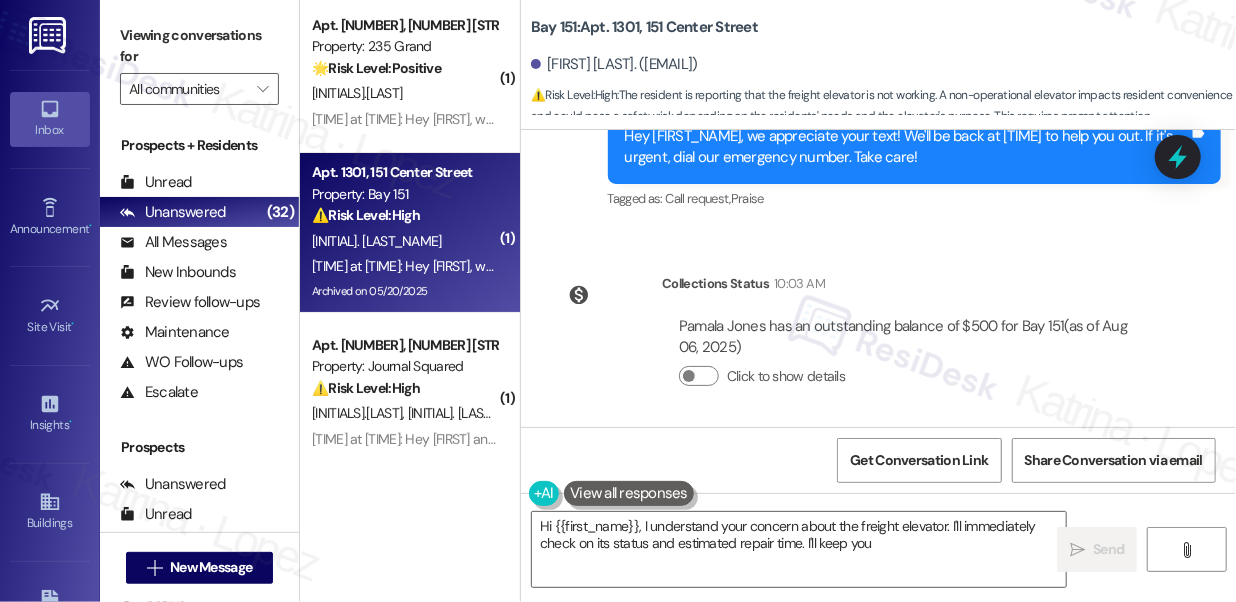 scroll, scrollTop: 118417, scrollLeft: 0, axis: vertical 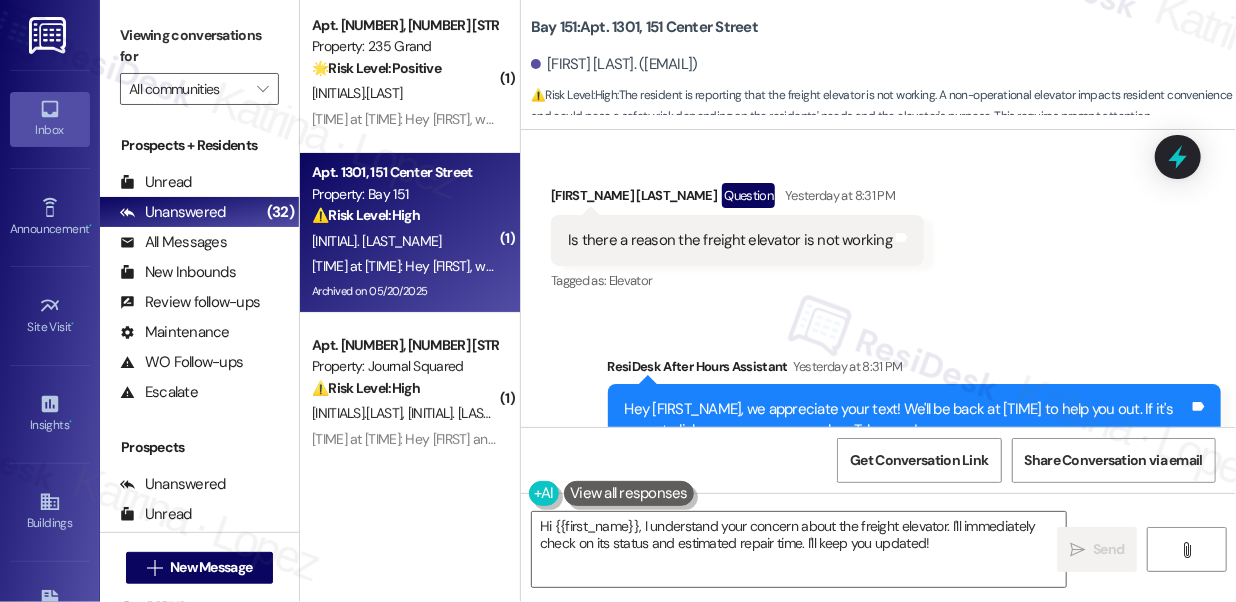 click on "Is there a reason the freight elevator is not working" at bounding box center [730, 240] 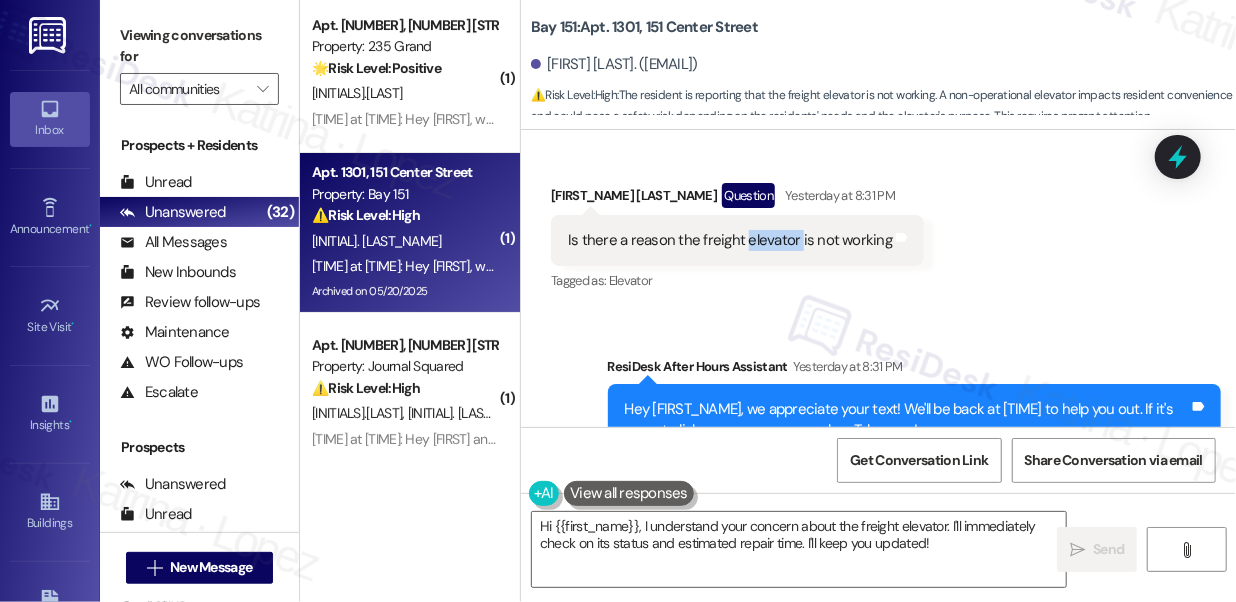 click on "Is there a reason the freight elevator is not working" at bounding box center [730, 240] 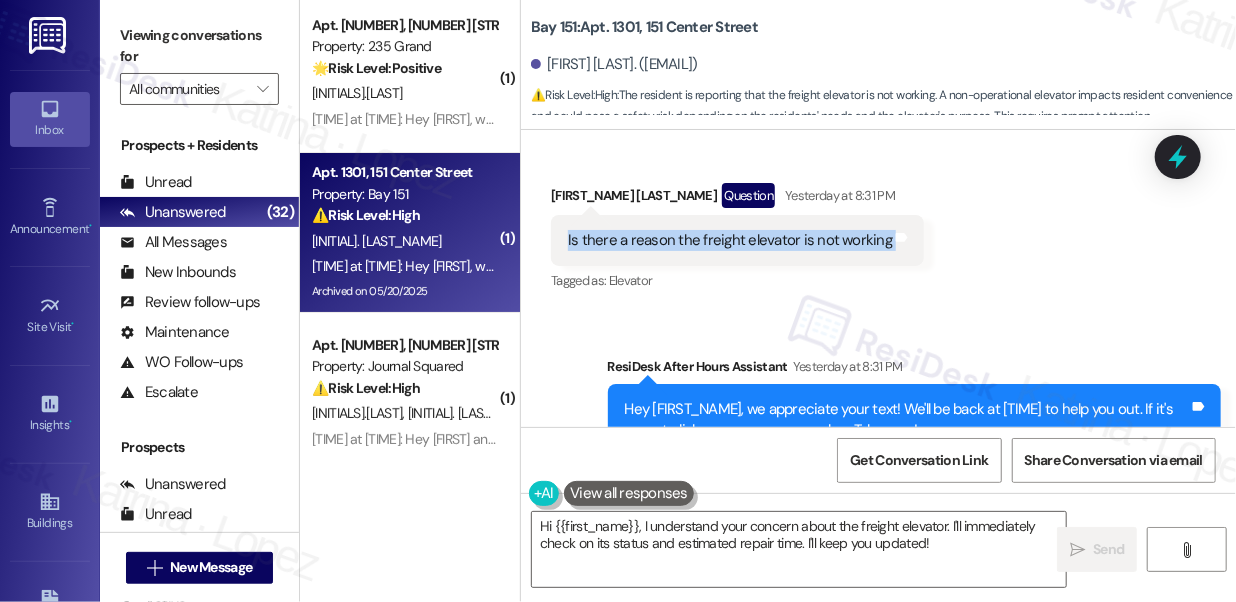 click on "Is there a reason the freight elevator is not working" at bounding box center [730, 240] 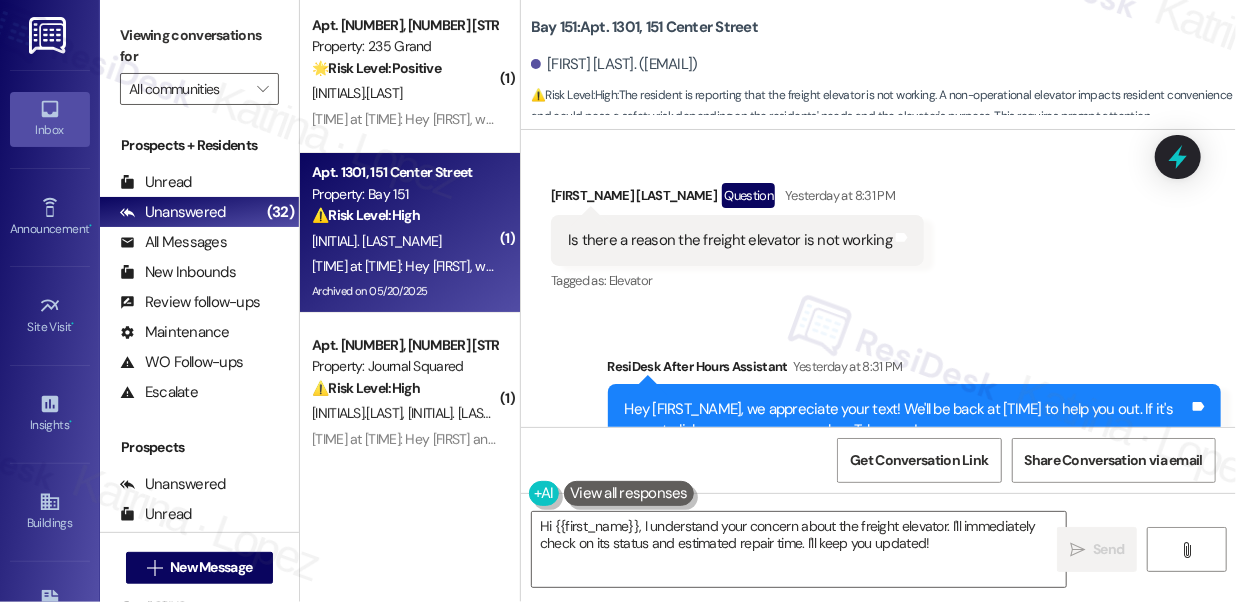 click on "Viewing conversations for" at bounding box center [199, 46] 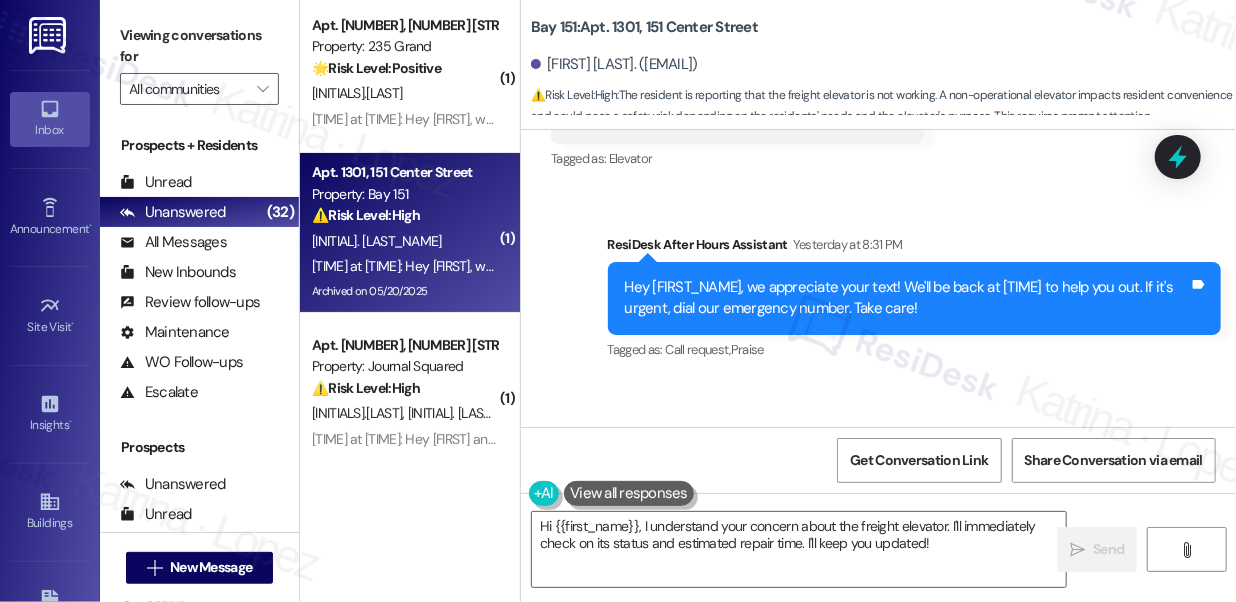 scroll, scrollTop: 118599, scrollLeft: 0, axis: vertical 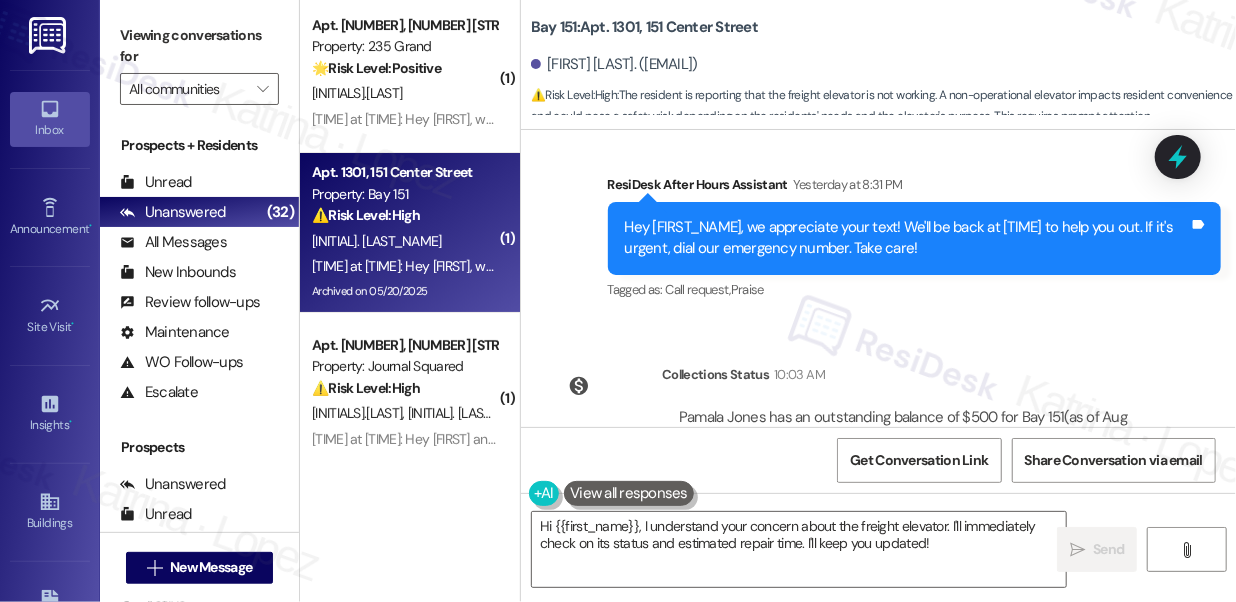click on "Viewing conversations for" at bounding box center [199, 46] 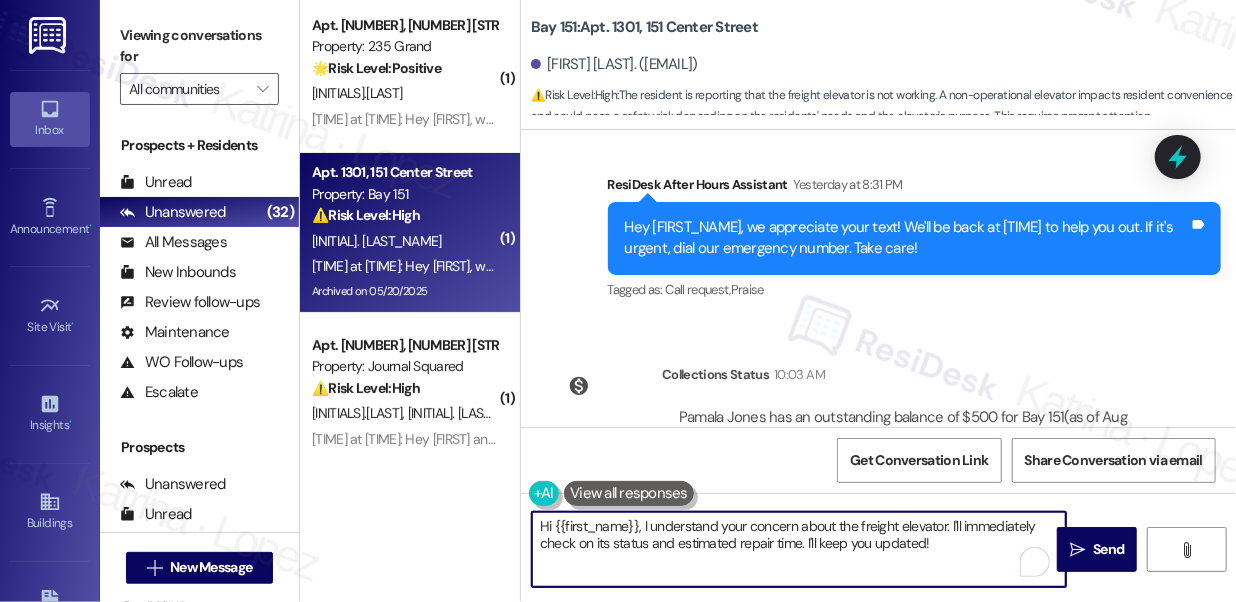 click on "Hi {{first_name}}, I understand your concern about the freight elevator. I'll immediately check on its status and estimated repair time. I'll keep you updated!" at bounding box center (799, 549) 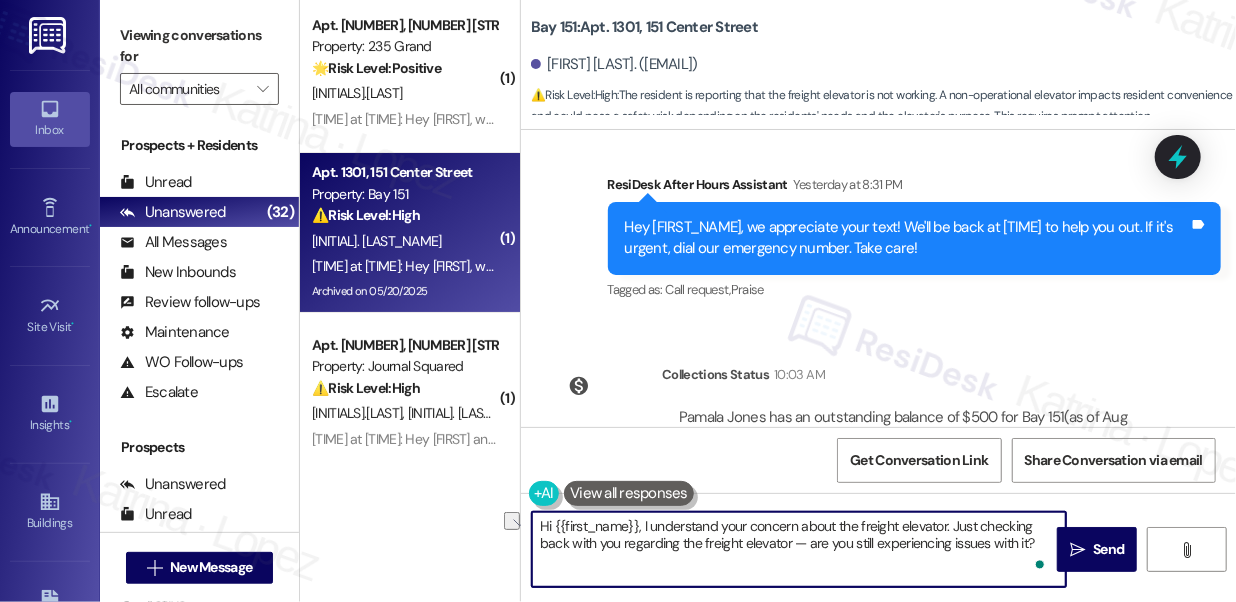 drag, startPoint x: 620, startPoint y: 544, endPoint x: 809, endPoint y: 541, distance: 189.0238 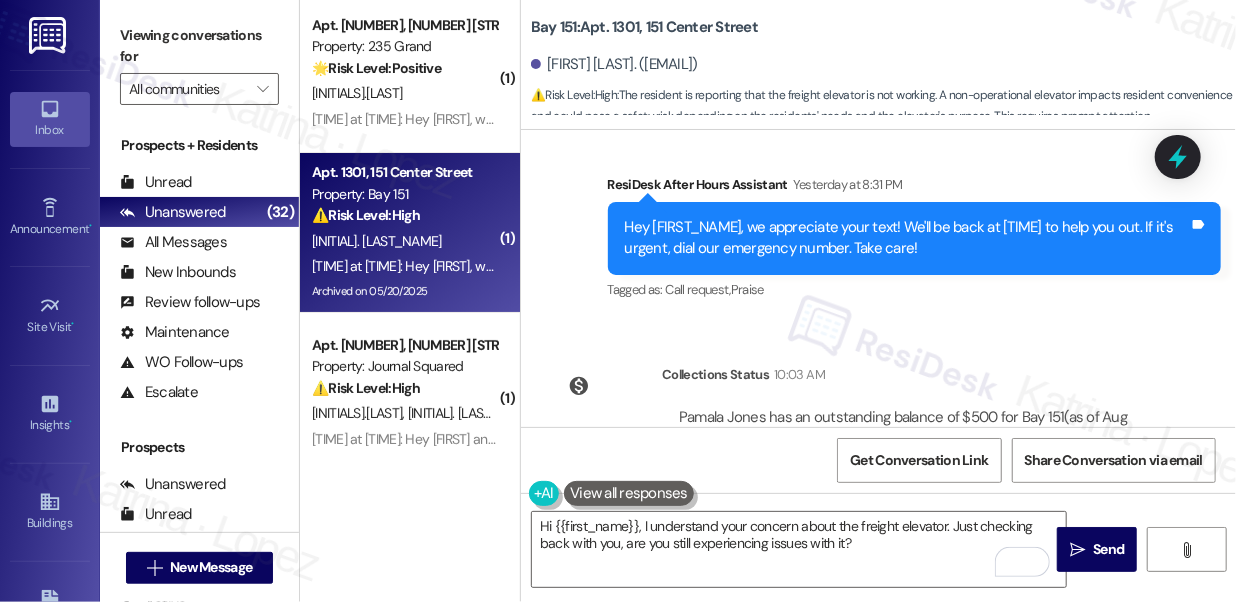 click on "Viewing conversations for" at bounding box center (199, 46) 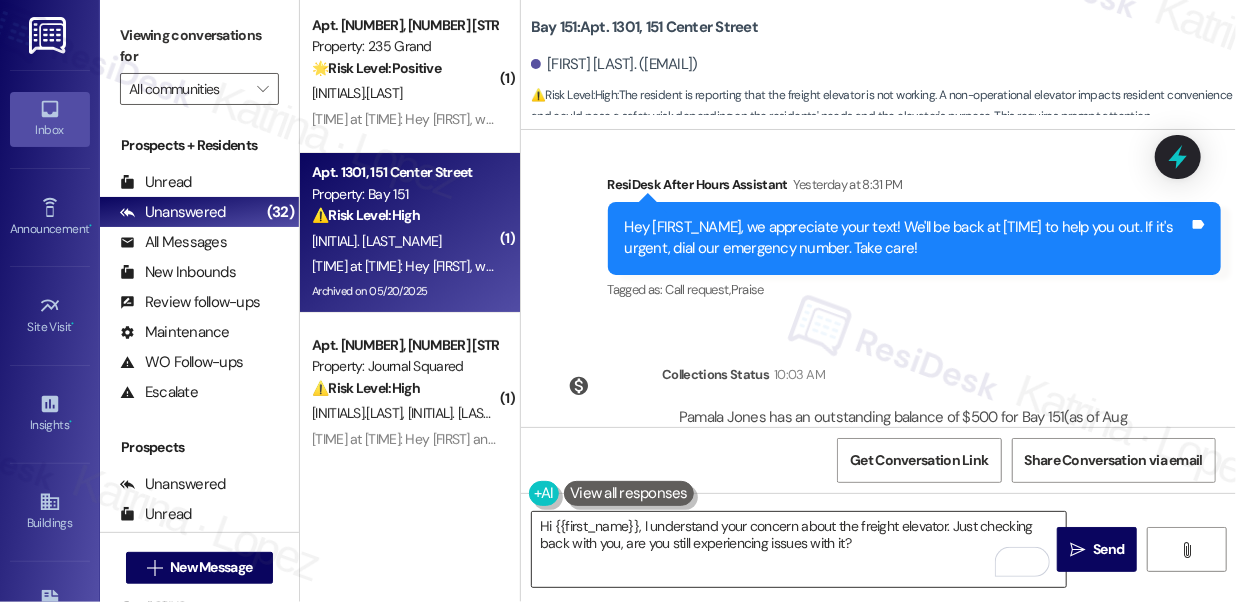 click on "Hi {{first_name}}, I understand your concern about the freight elevator. Just checking back with you, are you still experiencing issues with it?" at bounding box center [799, 549] 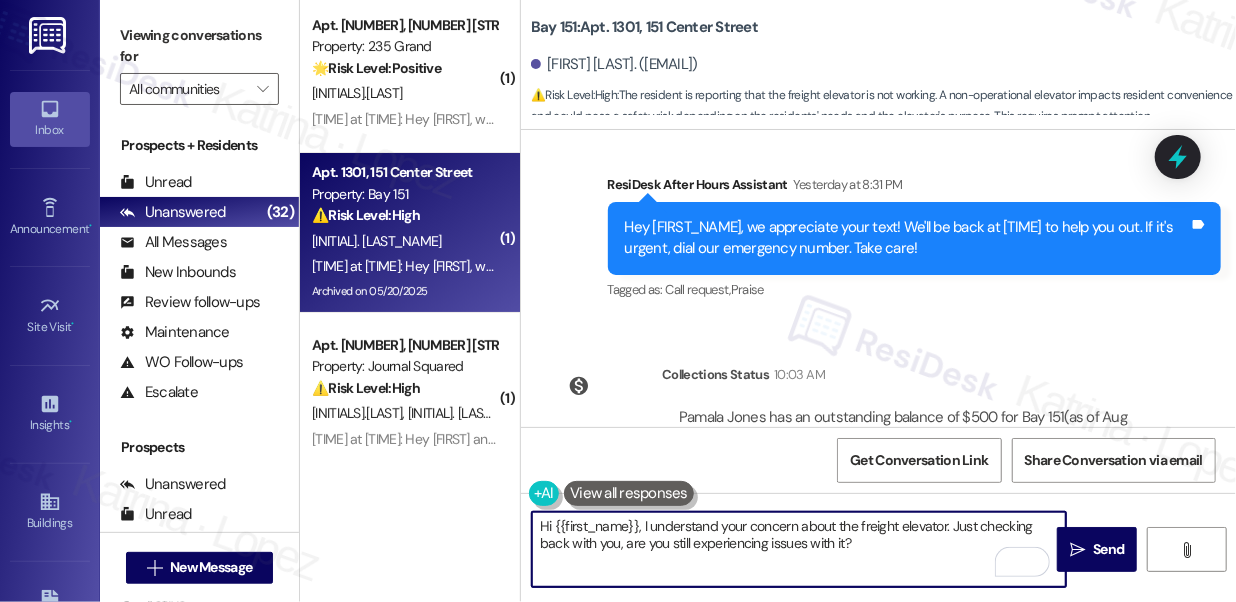 click on "Hi {{first_name}}, I understand your concern about the freight elevator. Just checking back with you, are you still experiencing issues with it?" at bounding box center (799, 549) 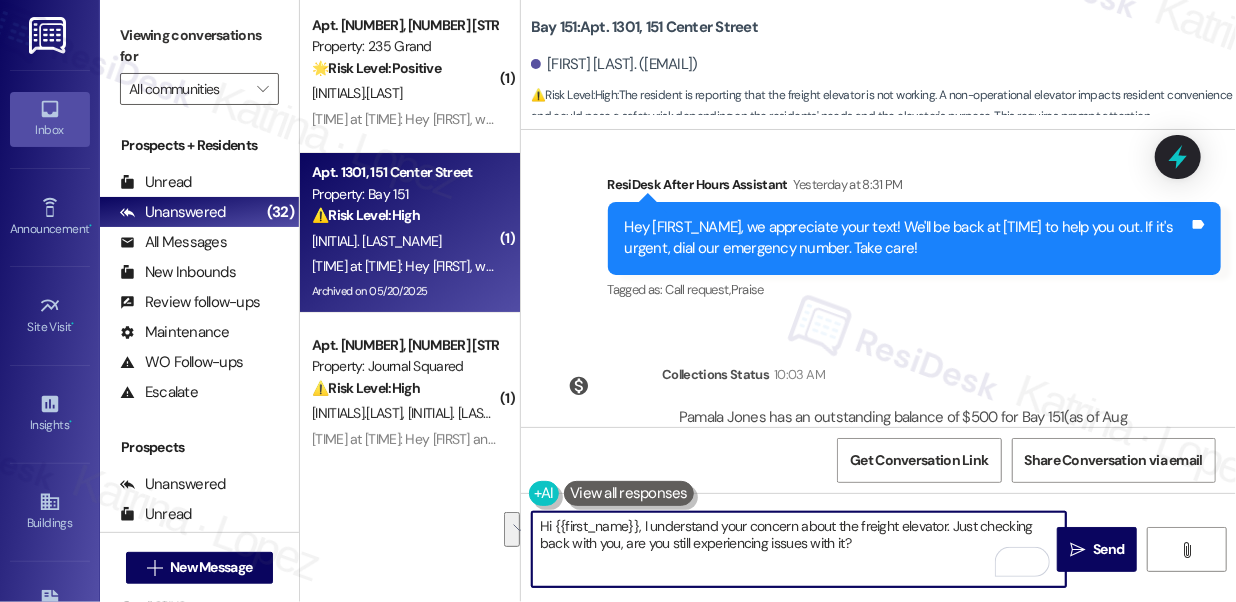 click on "Hi {{first_name}}, I understand your concern about the freight elevator. Just checking back with you, are you still experiencing issues with it?" at bounding box center [799, 549] 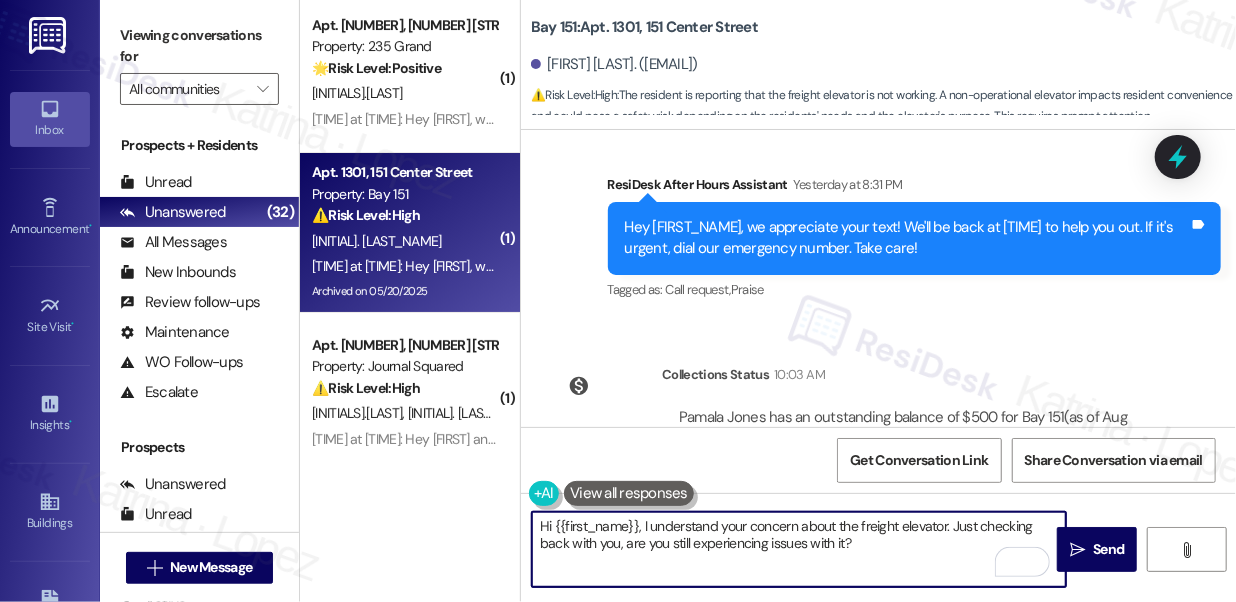 click on "Hi {{first_name}}, I understand your concern about the freight elevator. Just checking back with you, are you still experiencing issues with it?" at bounding box center (799, 549) 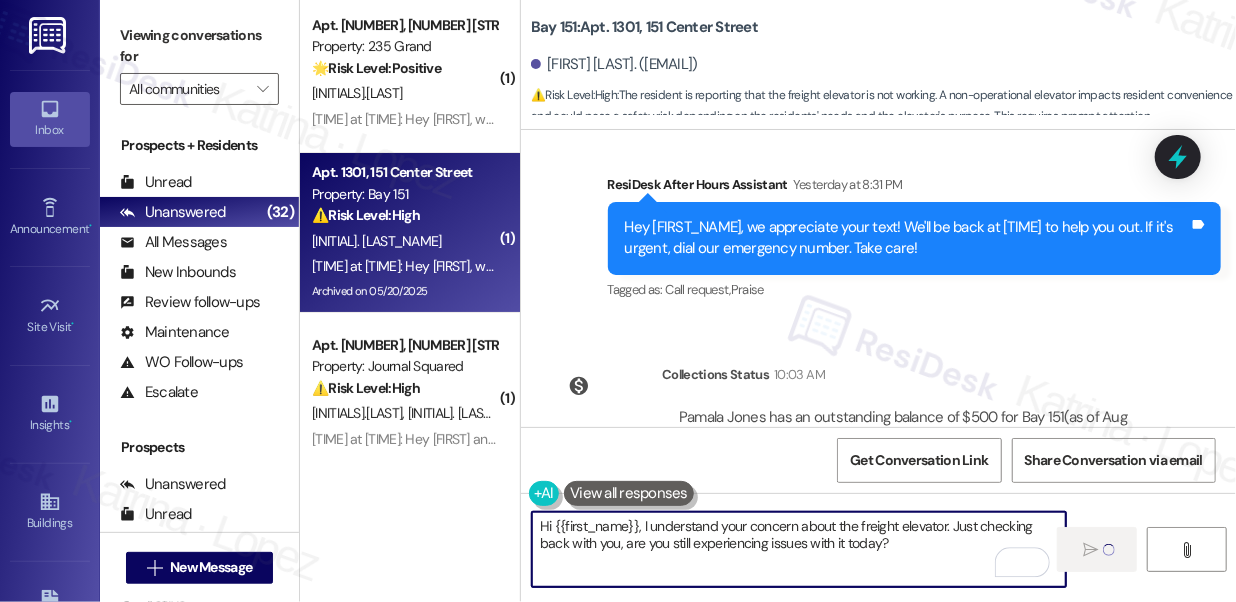 type on "Hi {{first_name}}, I understand your concern about the freight elevator. Just checking back with you, are you still experiencing issues with it today?" 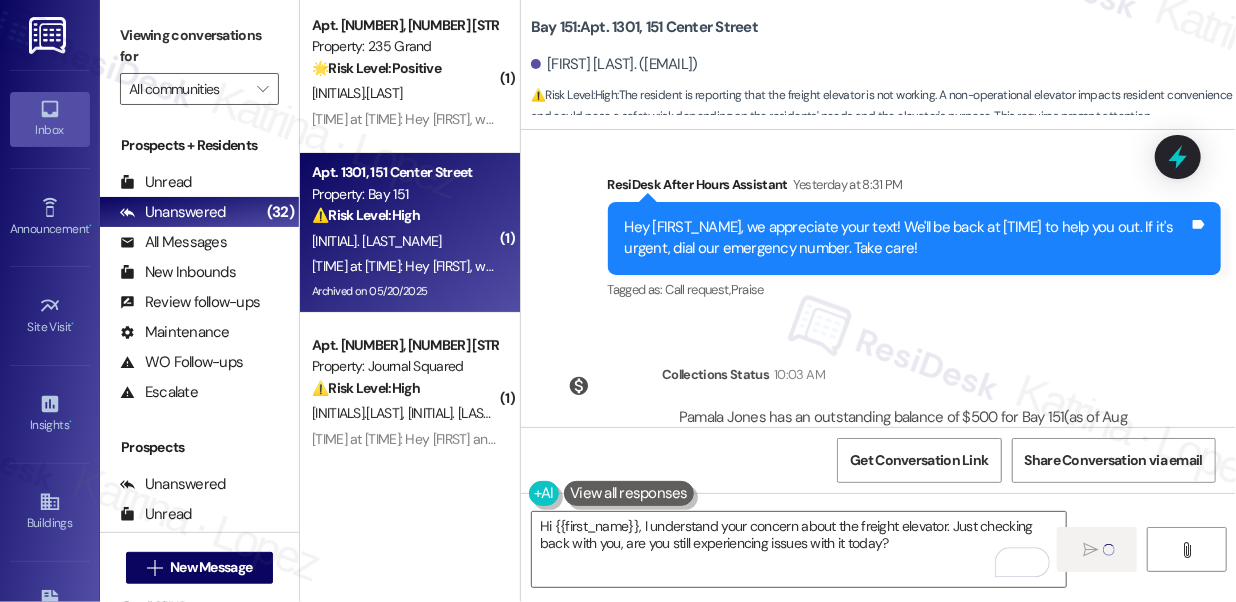 type 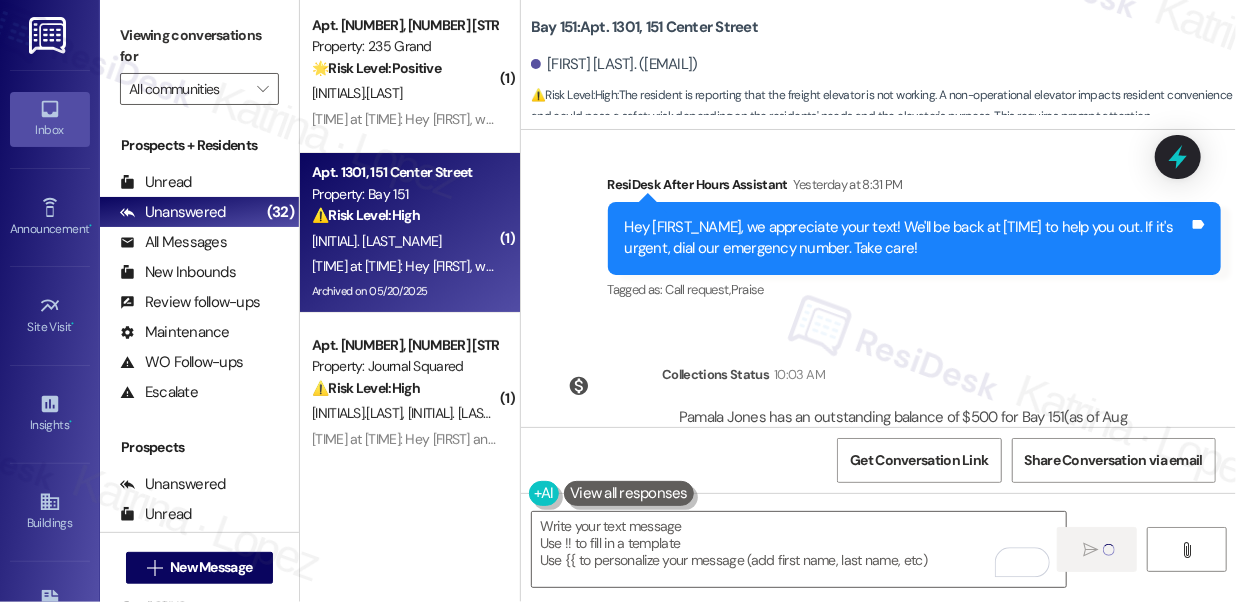 click on "Received via SMS Pamala Jones Question Yesterday at 8:31 PM Is there a reason the freight elevator is not working Tags and notes Tagged as:   Elevator Click to highlight conversations about Elevator" at bounding box center (878, 42) 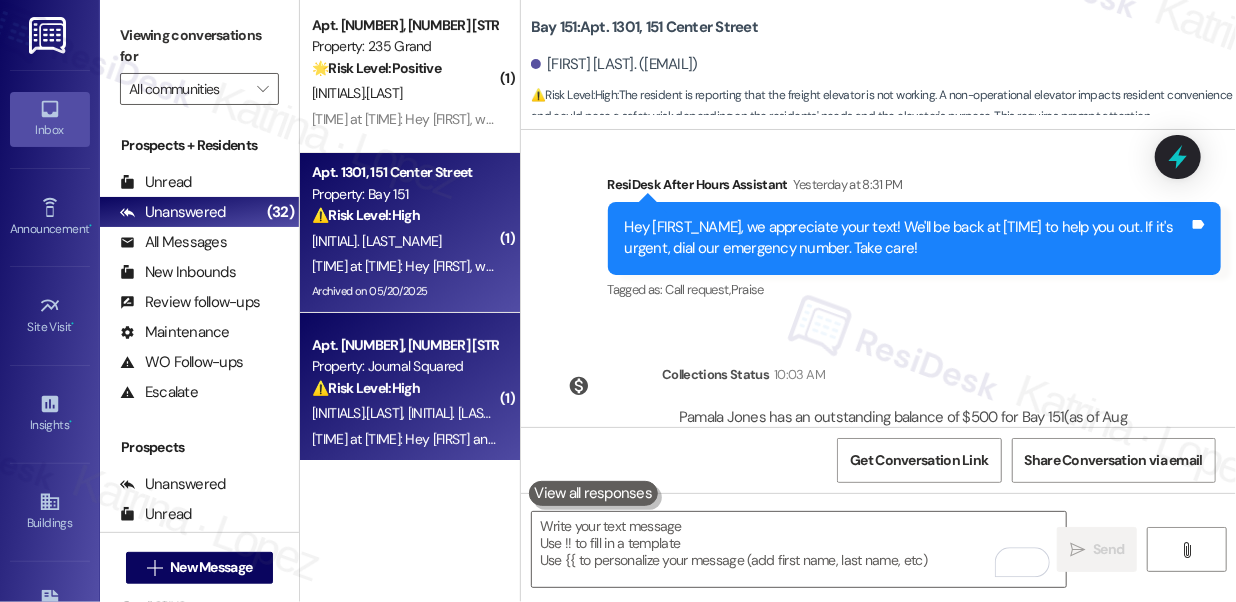 scroll, scrollTop: 118476, scrollLeft: 0, axis: vertical 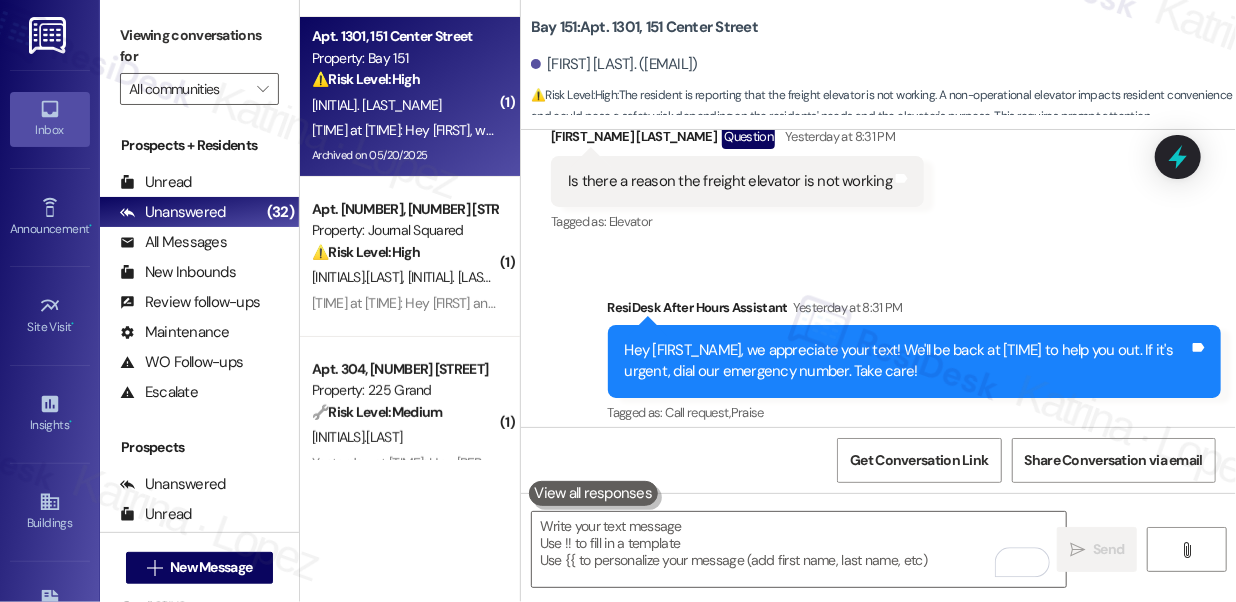 click on "( 1 ) Apt. 2507, 595 Pavonia Ave Property: Journal Squared ⚠️  Risk Level:  High The resident reported an electrical outage the day after move-in. Although resolved, the confusion between the building and PG&E regarding responsibility indicates a potential process failure and risk of recurrence, warranting investigation and preventative measures. G. Cascarano C. Weise Yesterday at 9:51 PM: Hey Giuliana and Campbell, we appreciate your text! We'll be back at 11AM to help you out. If it's urgent, dial our emergency number. Take care! Yesterday at 9:51 PM: Hey Giuliana and Campbell, we appreciate your text! We'll be back at 11AM to help you out. If it's urgent, dial our emergency number. Take care! ( 1 ) Apt. 3904, 235 Grand Street Property: 235 Grand 🌟  Risk Level:  Positive The resident is expressing gratitude for the professional and respectful tone of the communication. This is positive engagement and relationship building. Q. Zhong ( 1 ) Apt. 1301, 151 Center Street Property: Bay 151 ⚠️ High ( 1" at bounding box center [410, 230] 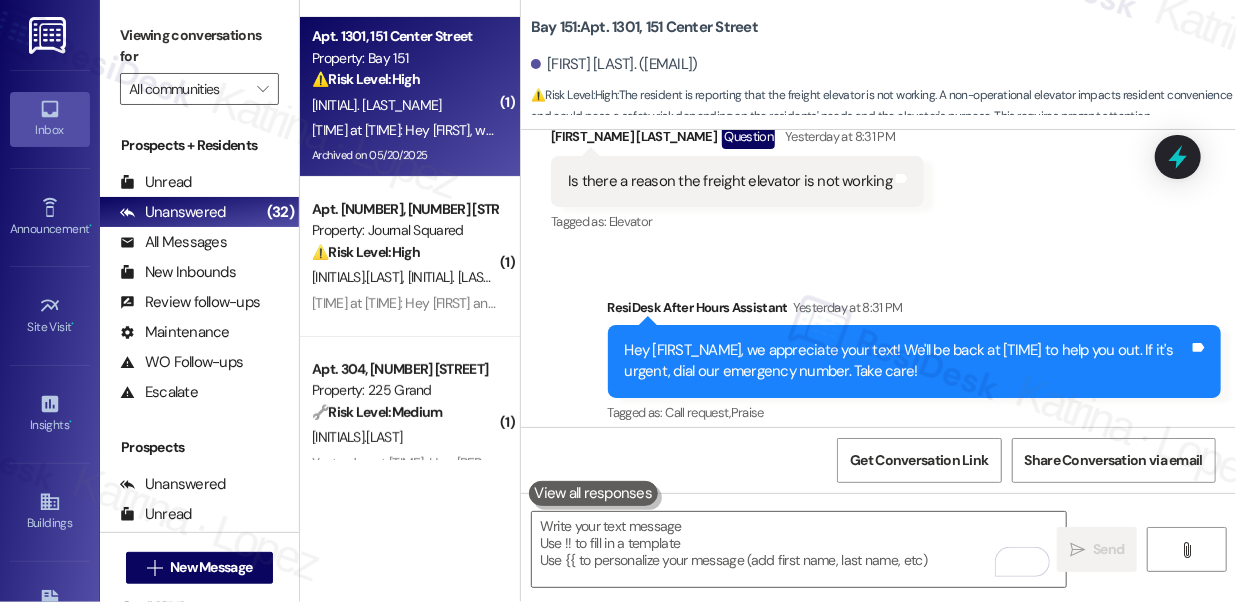 scroll, scrollTop: 6909, scrollLeft: 0, axis: vertical 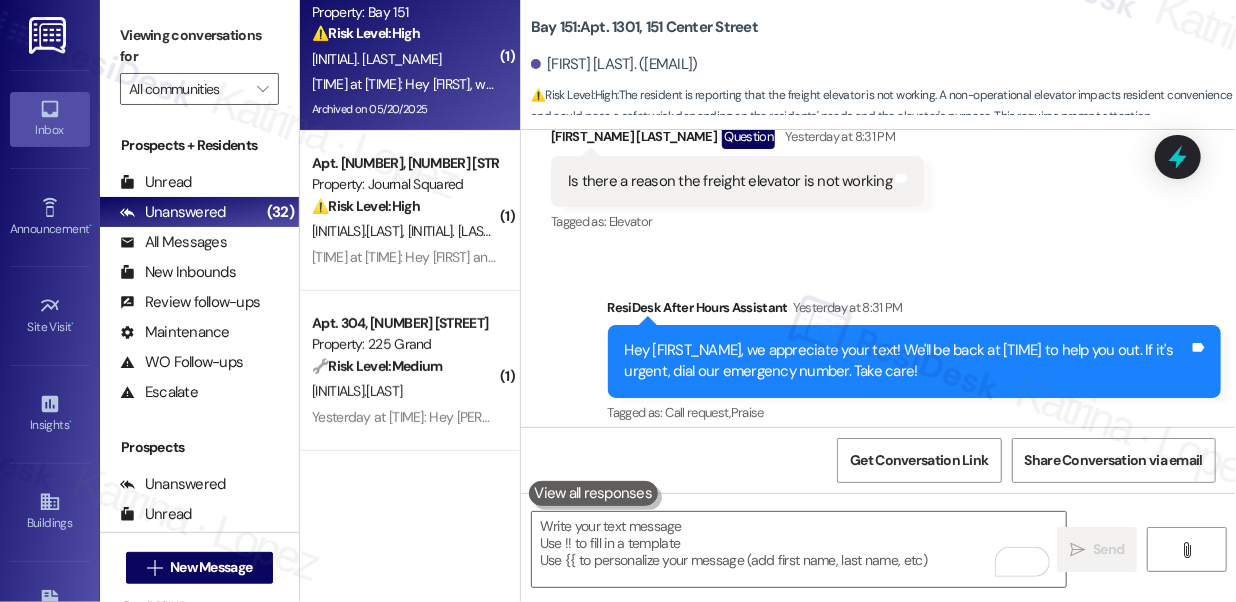 click on "S. Yang H. Xiao" at bounding box center (404, 231) 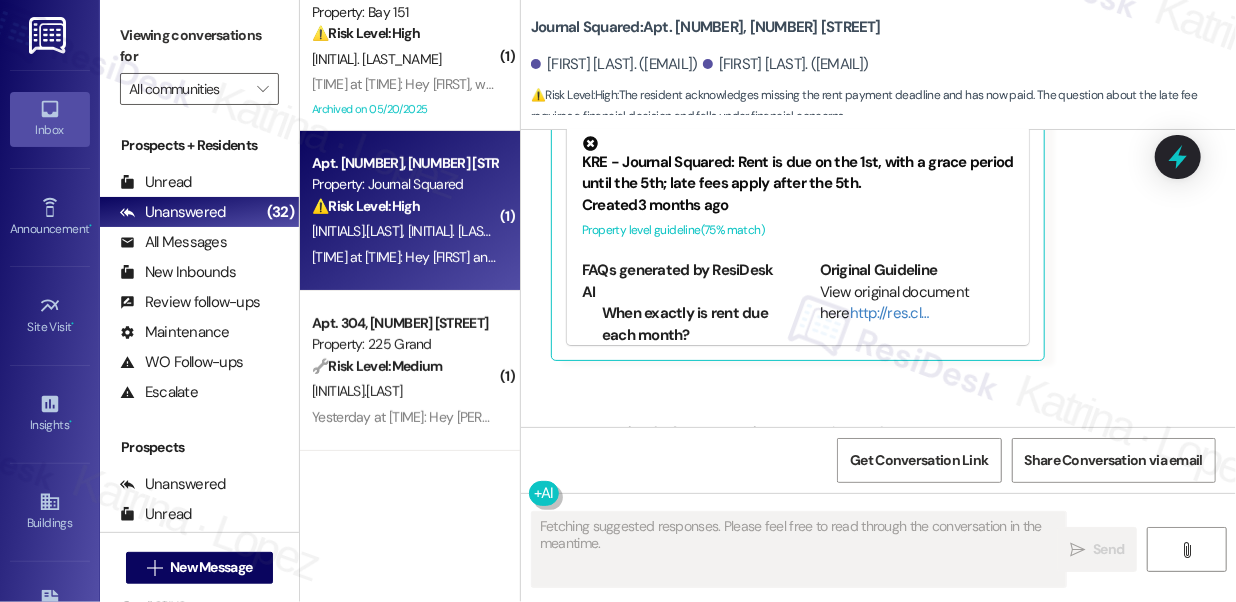 scroll, scrollTop: 18253, scrollLeft: 0, axis: vertical 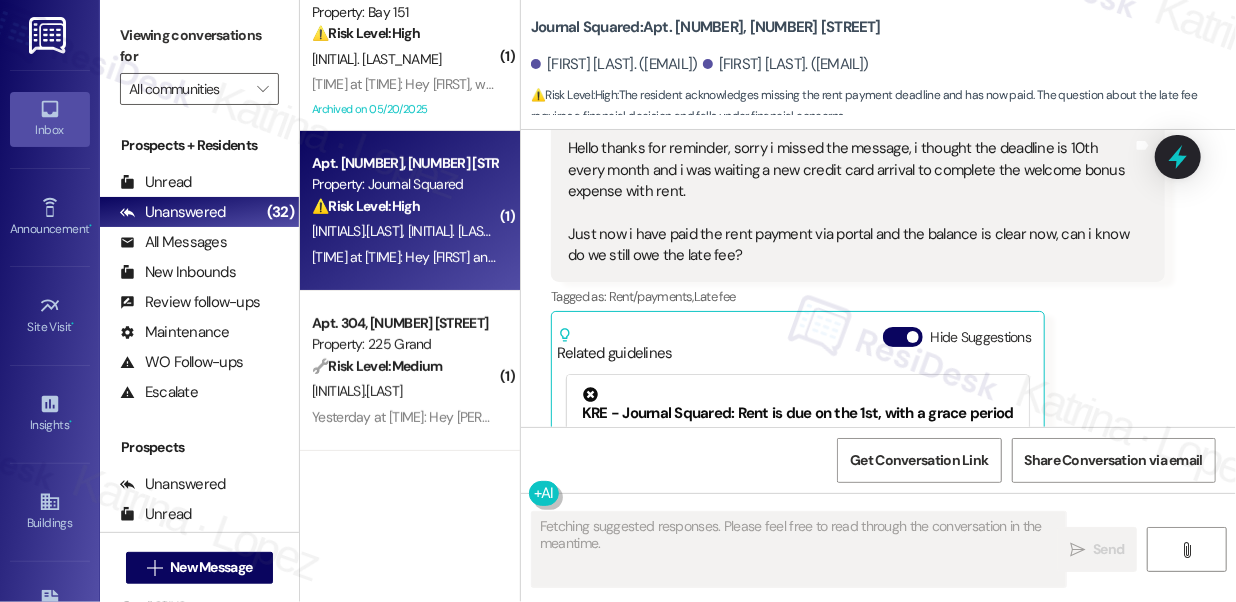 click on "Hello thanks for reminder, sorry i missed the message, i thought the deadline is 10th every month and i was waiting a new credit card arrival to complete the welcome bonus expense with rent.
Just now i have paid the rent payment via portal and the balance is clear now, can i know do we still owe the late fee?" at bounding box center [850, 202] 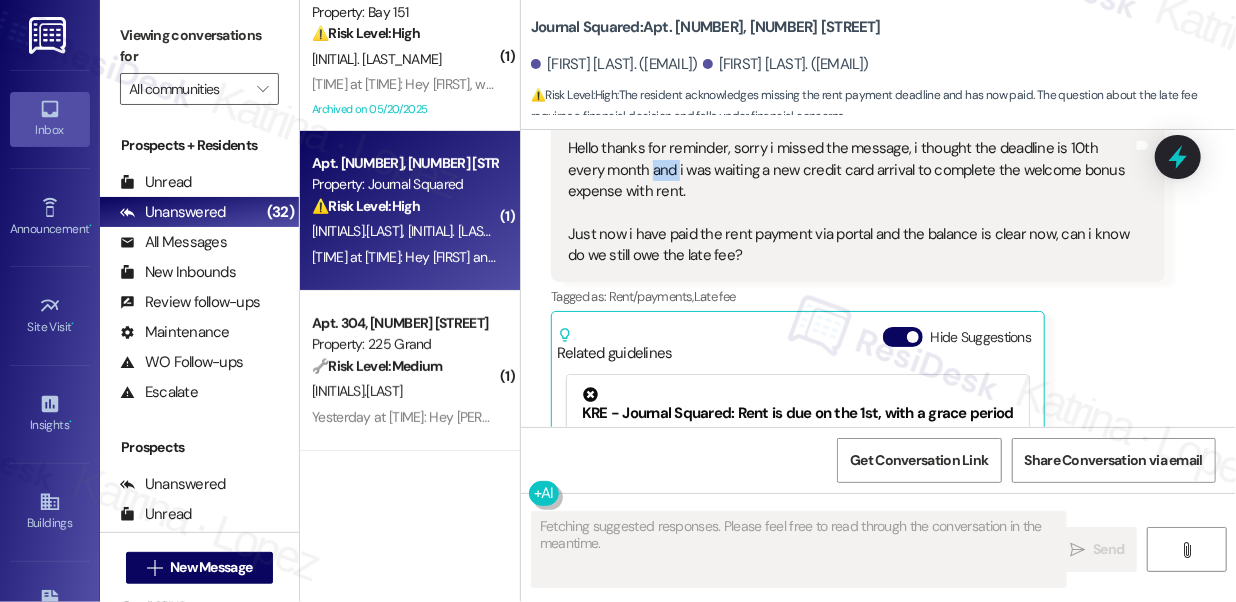 click on "Hello thanks for reminder, sorry i missed the message, i thought the deadline is 10th every month and i was waiting a new credit card arrival to complete the welcome bonus expense with rent.
Just now i have paid the rent payment via portal and the balance is clear now, can i know do we still owe the late fee?" at bounding box center (850, 202) 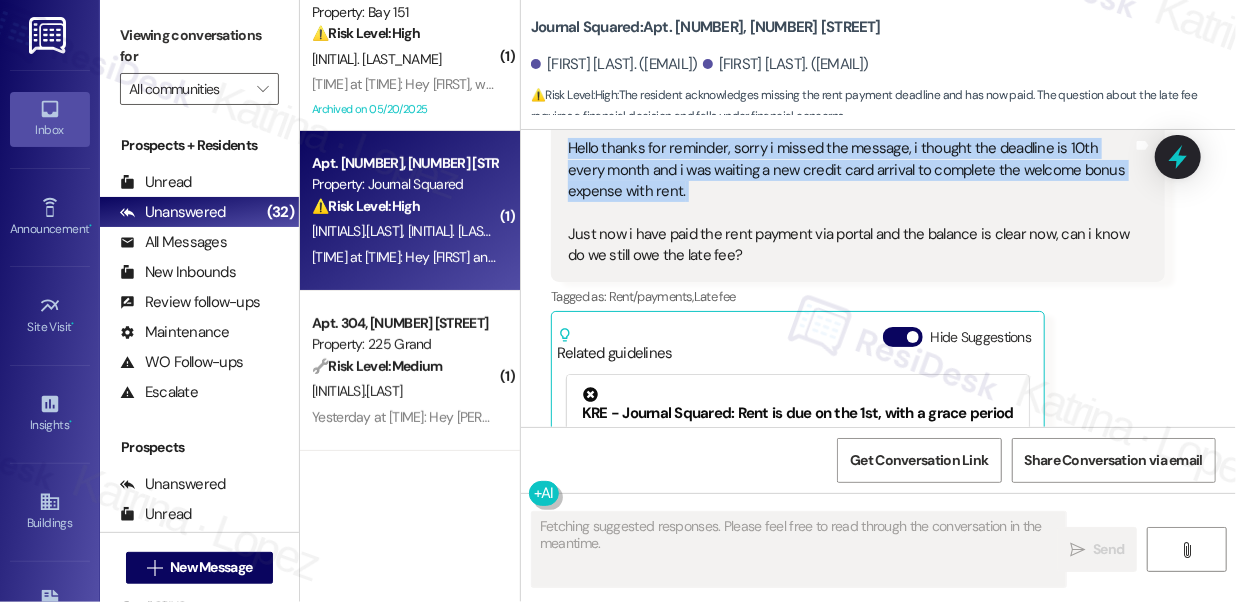 click on "Hello thanks for reminder, sorry i missed the message, i thought the deadline is 10th every month and i was waiting a new credit card arrival to complete the welcome bonus expense with rent.
Just now i have paid the rent payment via portal and the balance is clear now, can i know do we still owe the late fee?" at bounding box center (850, 202) 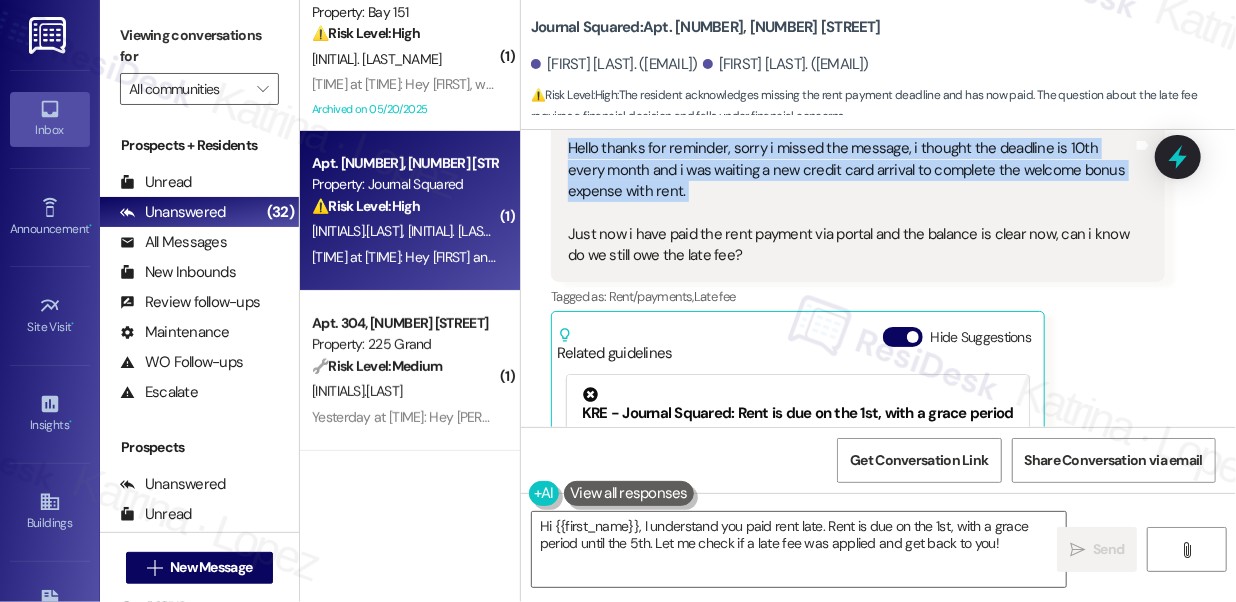 click on "Hello thanks for reminder, sorry i missed the message, i thought the deadline is 10th every month and i was waiting a new credit card arrival to complete the welcome bonus expense with rent.
Just now i have paid the rent payment via portal and the balance is clear now, can i know do we still owe the late fee?" at bounding box center (850, 202) 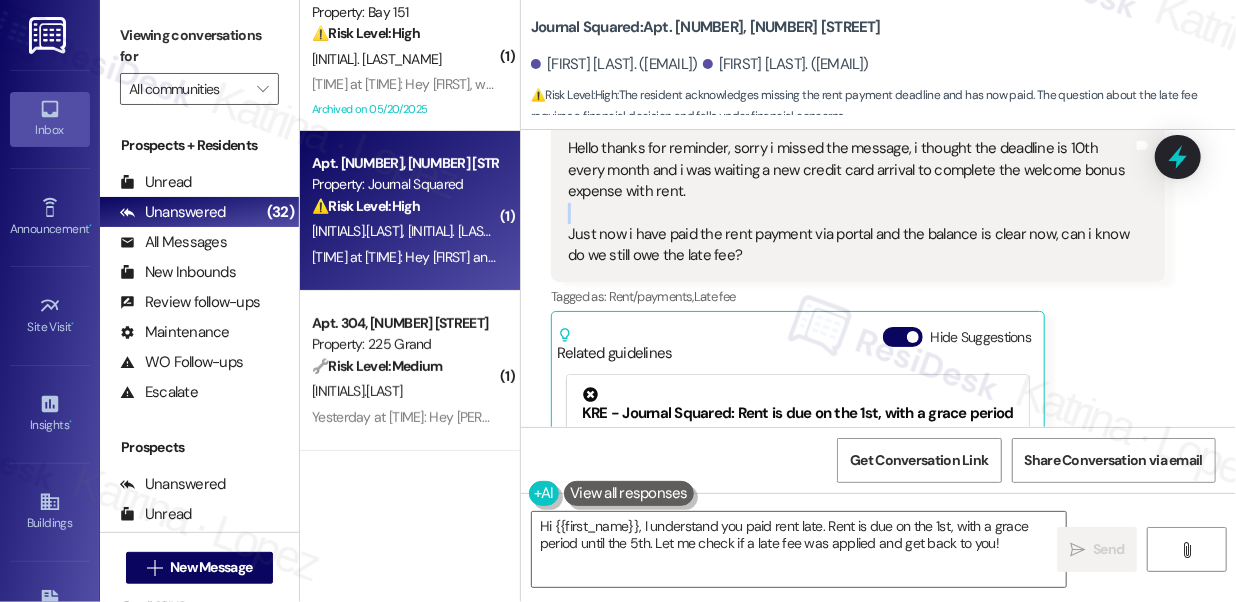 click on "Hello thanks for reminder, sorry i missed the message, i thought the deadline is 10th every month and i was waiting a new credit card arrival to complete the welcome bonus expense with rent.
Just now i have paid the rent payment via portal and the balance is clear now, can i know do we still owe the late fee?" at bounding box center (850, 202) 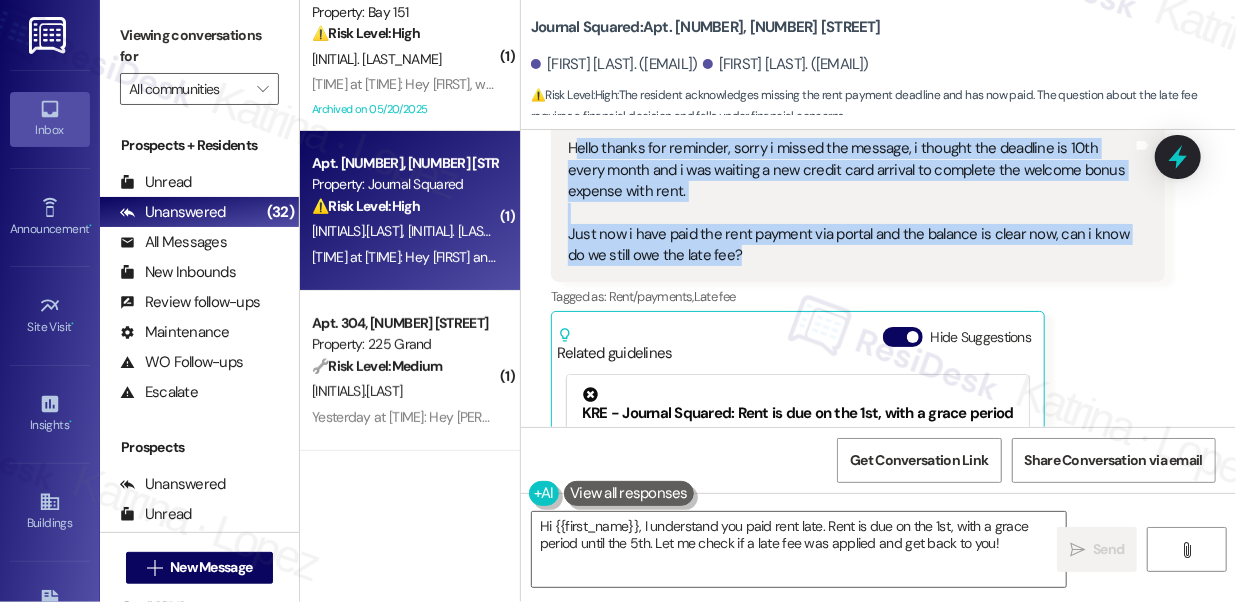 drag, startPoint x: 794, startPoint y: 321, endPoint x: 580, endPoint y: 212, distance: 240.16037 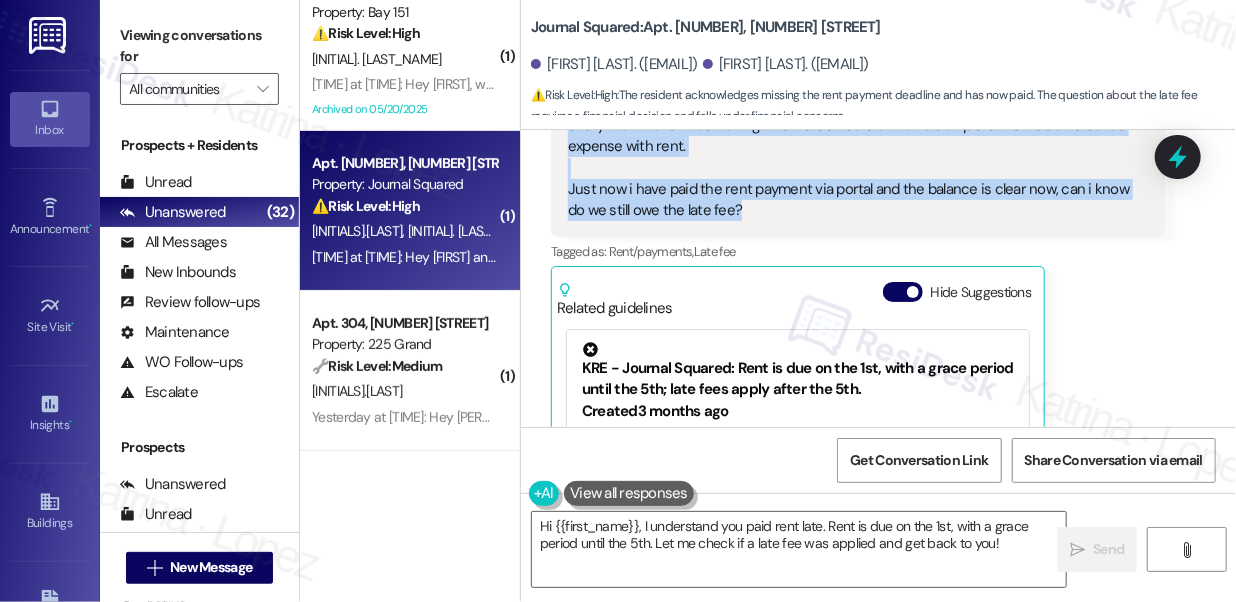 scroll, scrollTop: 18253, scrollLeft: 0, axis: vertical 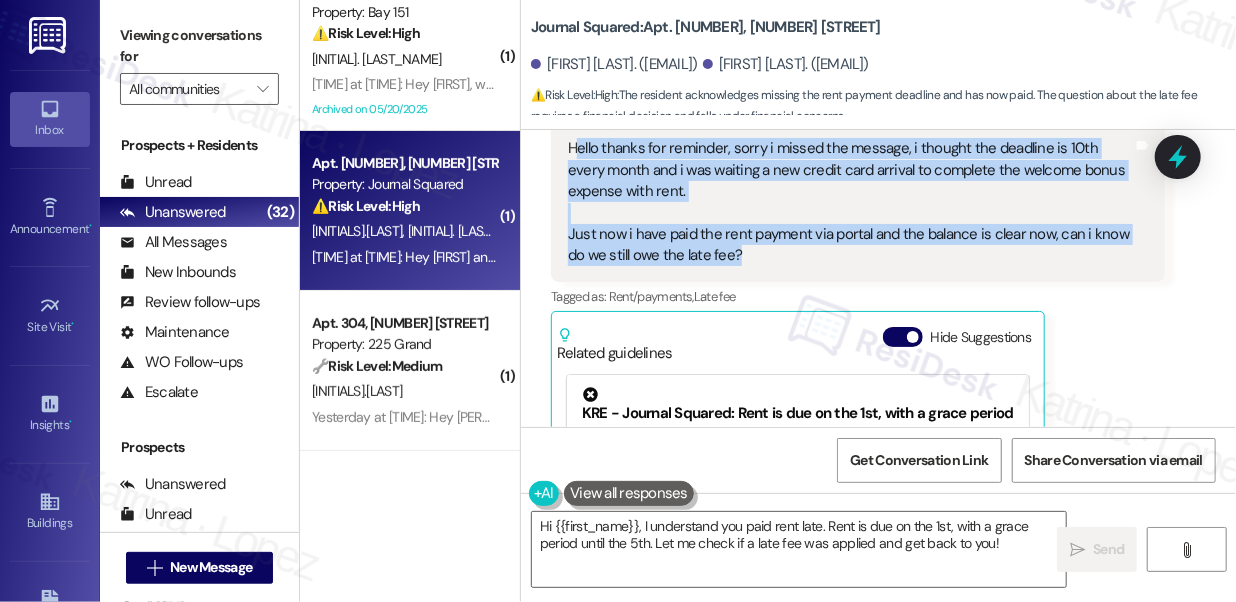 click on "Hello thanks for reminder, sorry i missed the message, i thought the deadline is 10th every month and i was waiting a new credit card arrival to complete the welcome bonus expense with rent.
Just now i have paid the rent payment via portal and the balance is clear now, can i know do we still owe the late fee?" at bounding box center [850, 202] 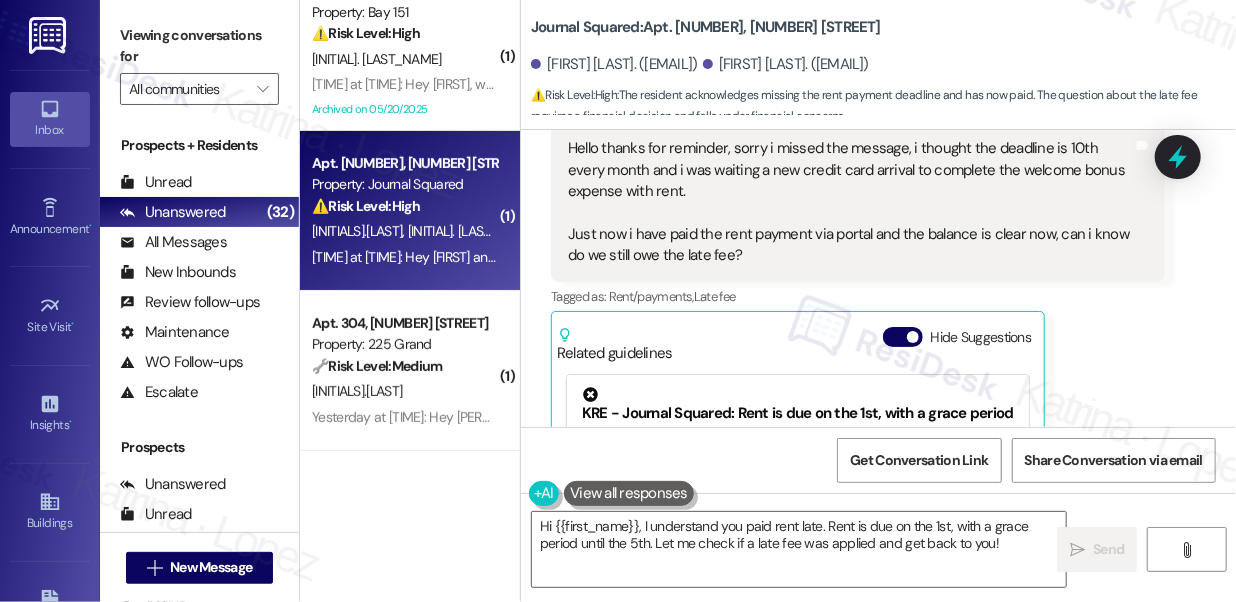 click on "Hello thanks for reminder, sorry i missed the message, i thought the deadline is 10th every month and i was waiting a new credit card arrival to complete the welcome bonus expense with rent.
Just now i have paid the rent payment via portal and the balance is clear now, can i know do we still owe the late fee?" at bounding box center [850, 202] 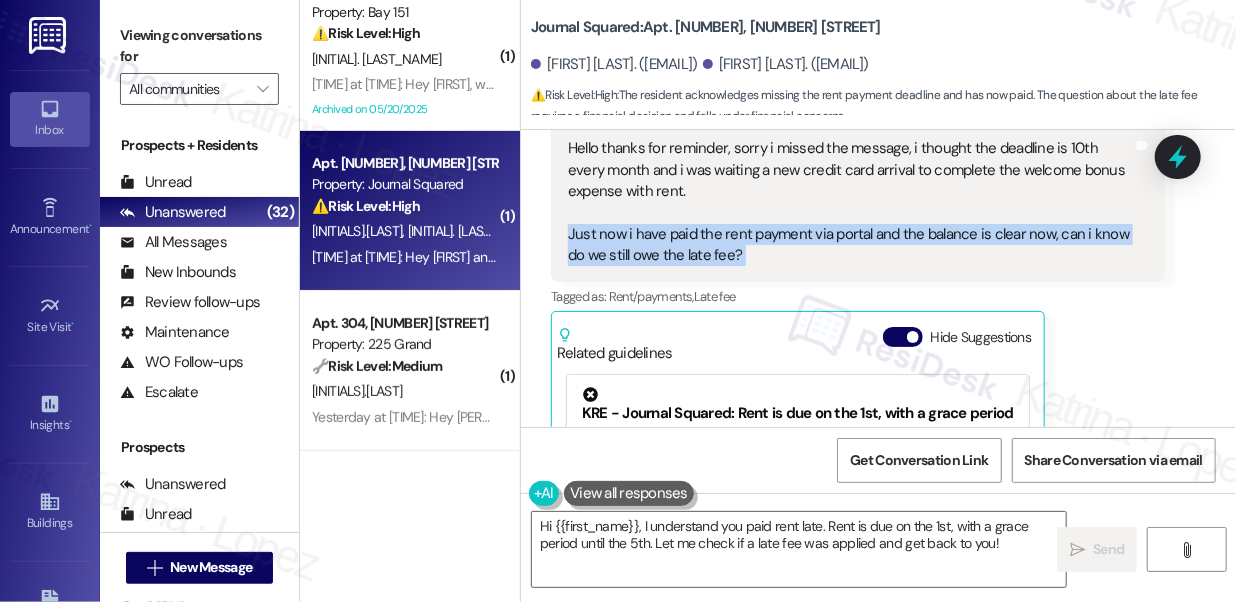 click on "Hello thanks for reminder, sorry i missed the message, i thought the deadline is 10th every month and i was waiting a new credit card arrival to complete the welcome bonus expense with rent.
Just now i have paid the rent payment via portal and the balance is clear now, can i know do we still owe the late fee?" at bounding box center (850, 202) 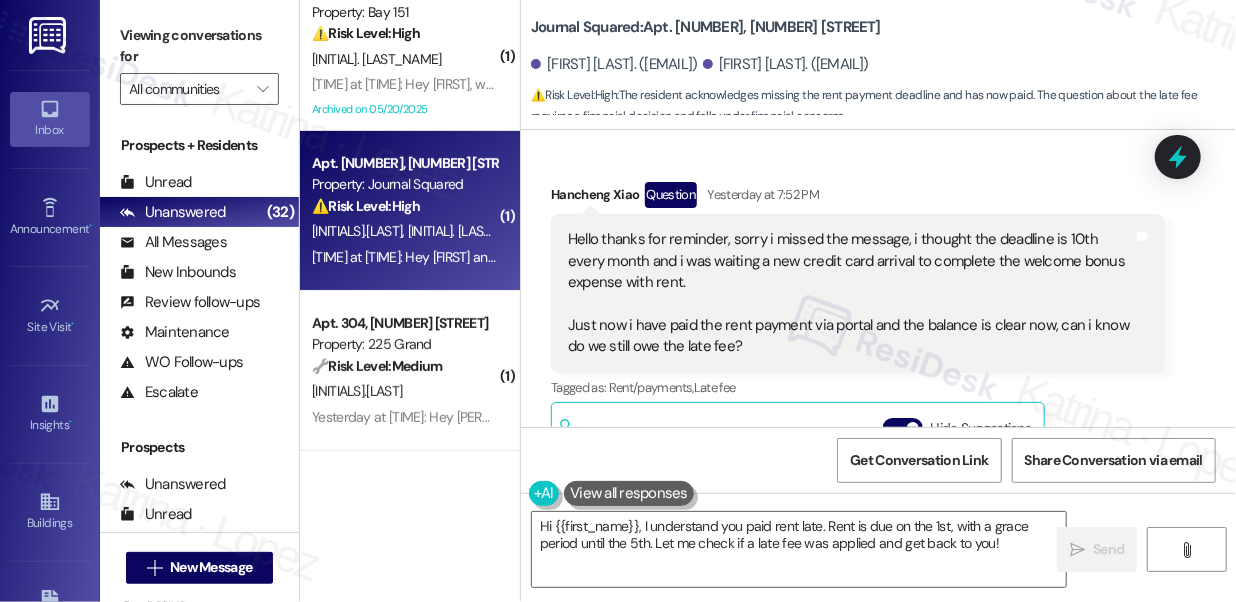 scroll, scrollTop: 18253, scrollLeft: 0, axis: vertical 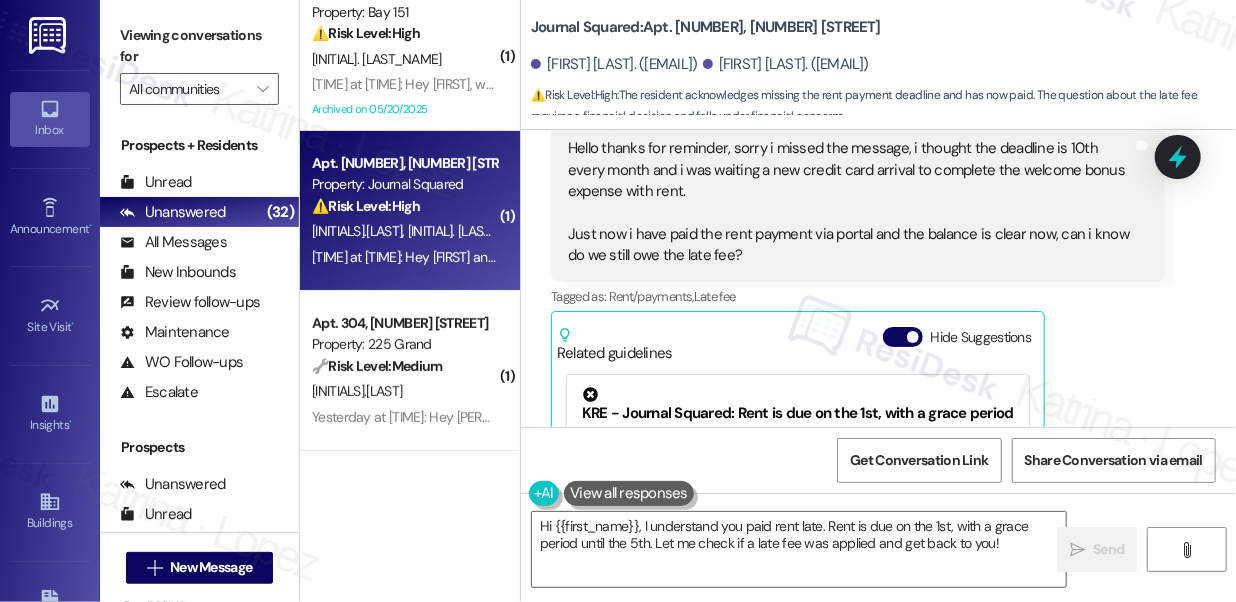 click on "Hancheng Xiao Question Yesterday at 7:52 PM" at bounding box center [858, 107] 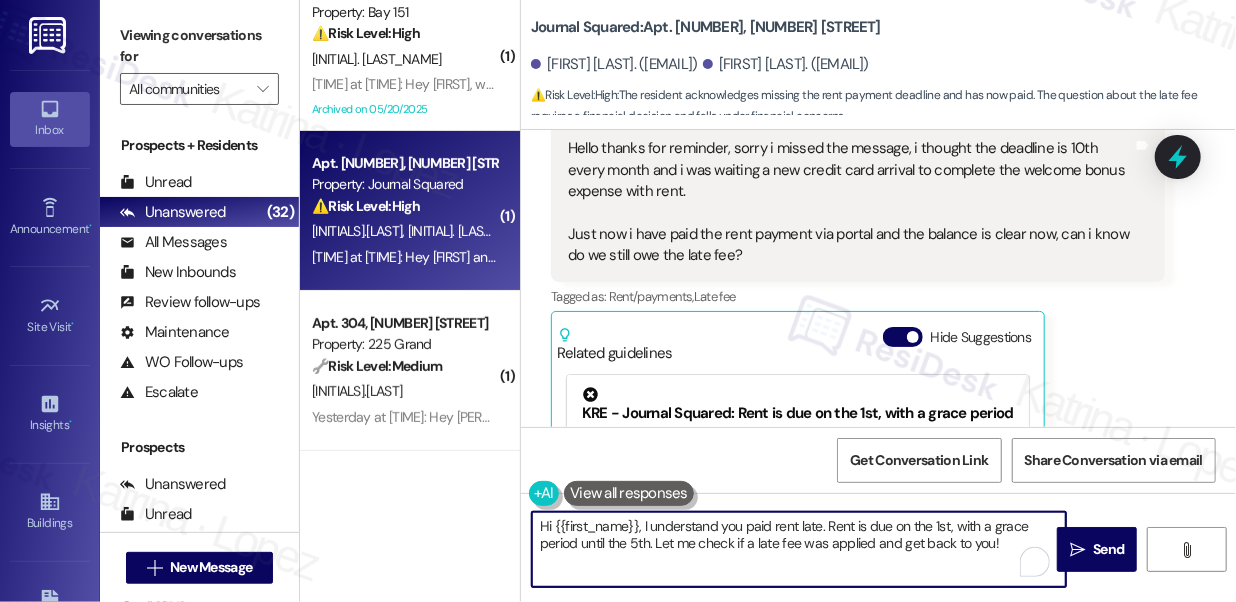 drag, startPoint x: 555, startPoint y: 516, endPoint x: 640, endPoint y: 506, distance: 85.58621 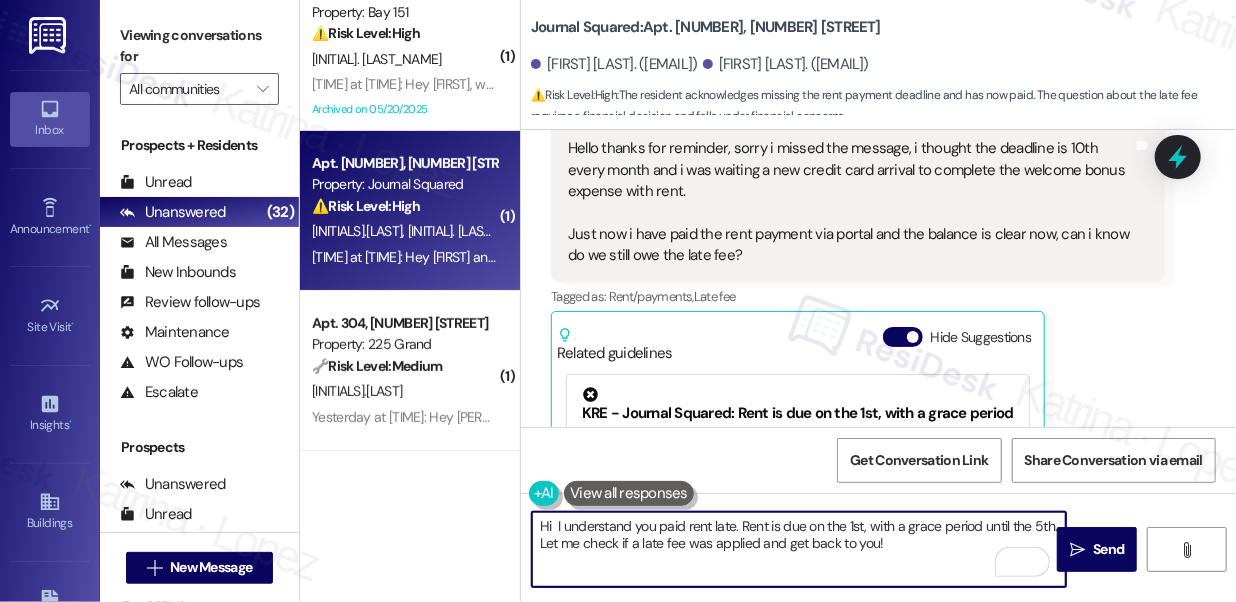 paste on "Hancheng" 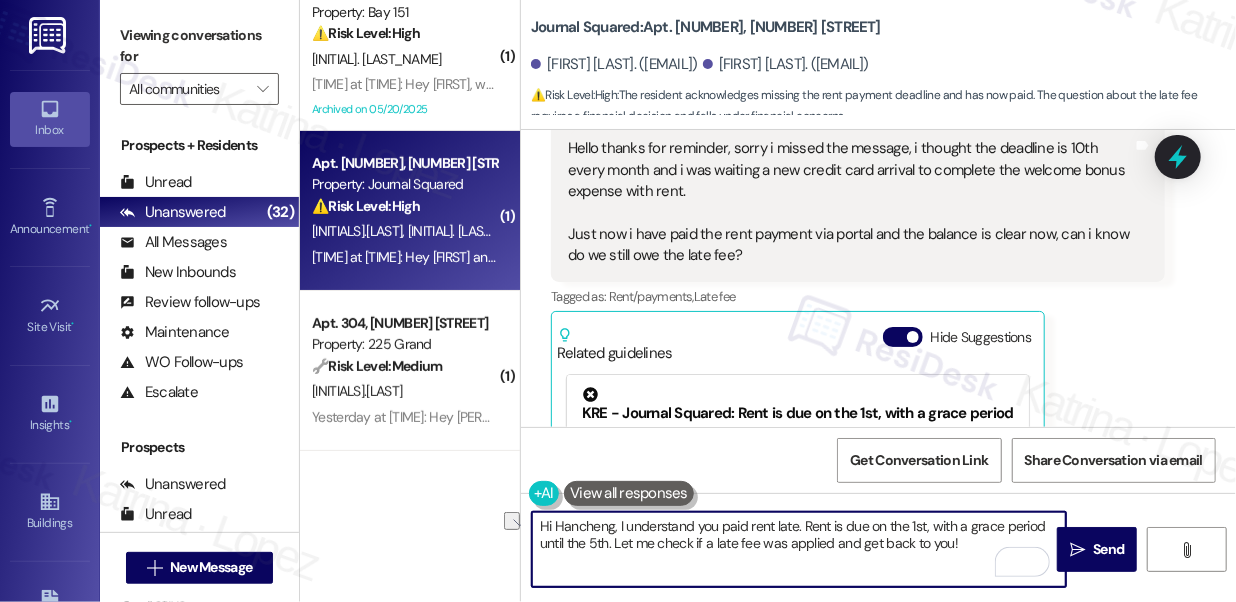 drag, startPoint x: 961, startPoint y: 546, endPoint x: 680, endPoint y: 548, distance: 281.0071 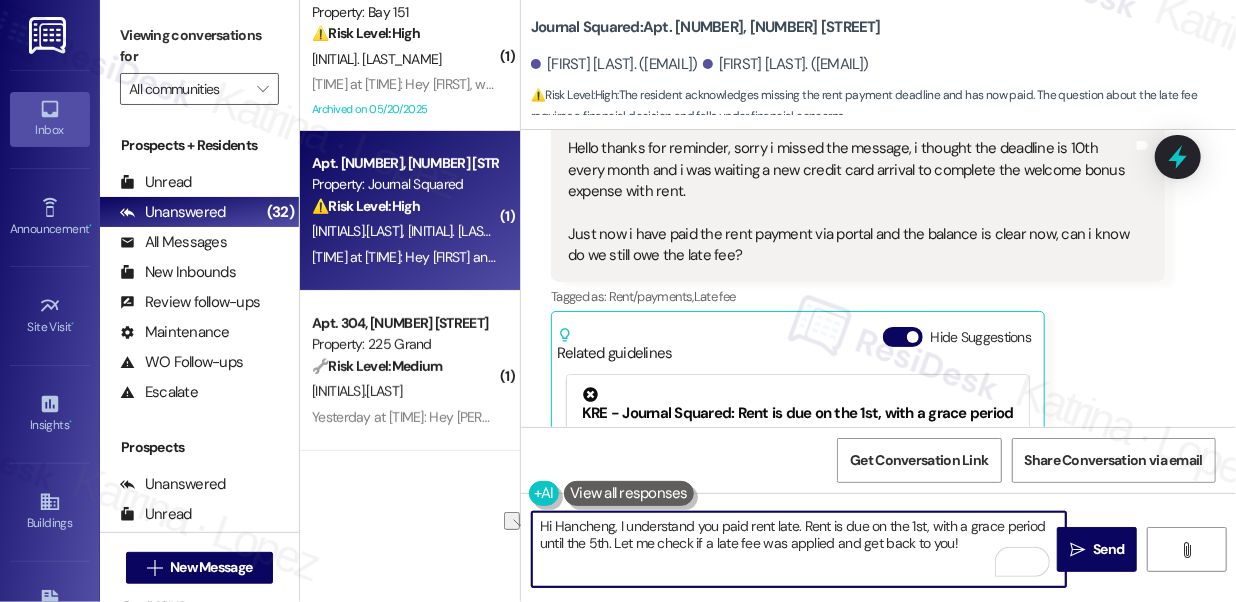 click on "Hi Hancheng, I understand you paid rent late. Rent is due on the 1st, with a grace period until the 5th. Let me check if a late fee was applied and get back to you!" at bounding box center (799, 549) 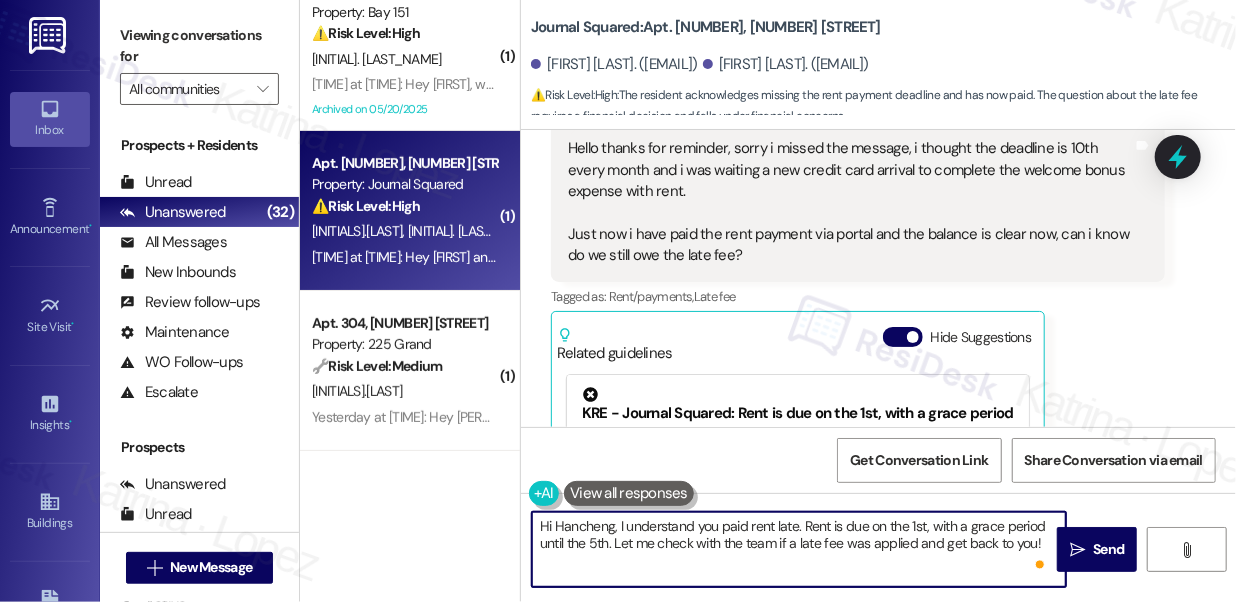click on "Hi Hancheng, I understand you paid rent late. Rent is due on the 1st, with a grace period until the 5th. Let me check with the team if a late fee was applied and get back to you!" at bounding box center [799, 549] 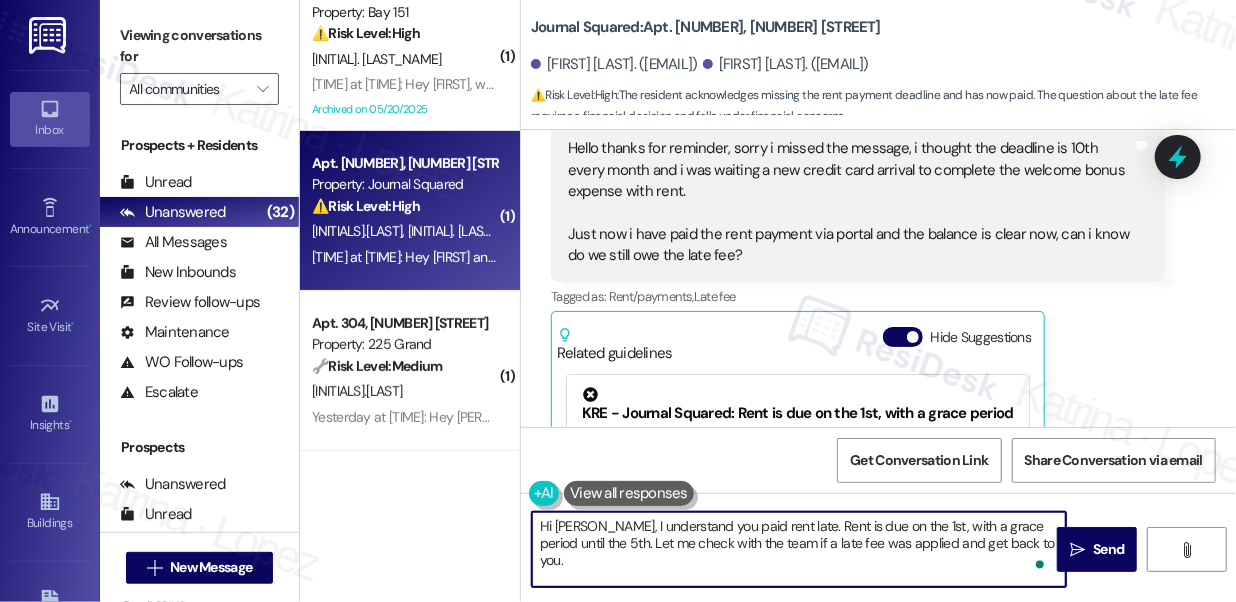 click on "Hi Hancheng, I understand you paid rent late. Rent is due on the 1st, with a grace period until the 5th. Let me check with the team if a late fee was applied and get back to you." at bounding box center (799, 549) 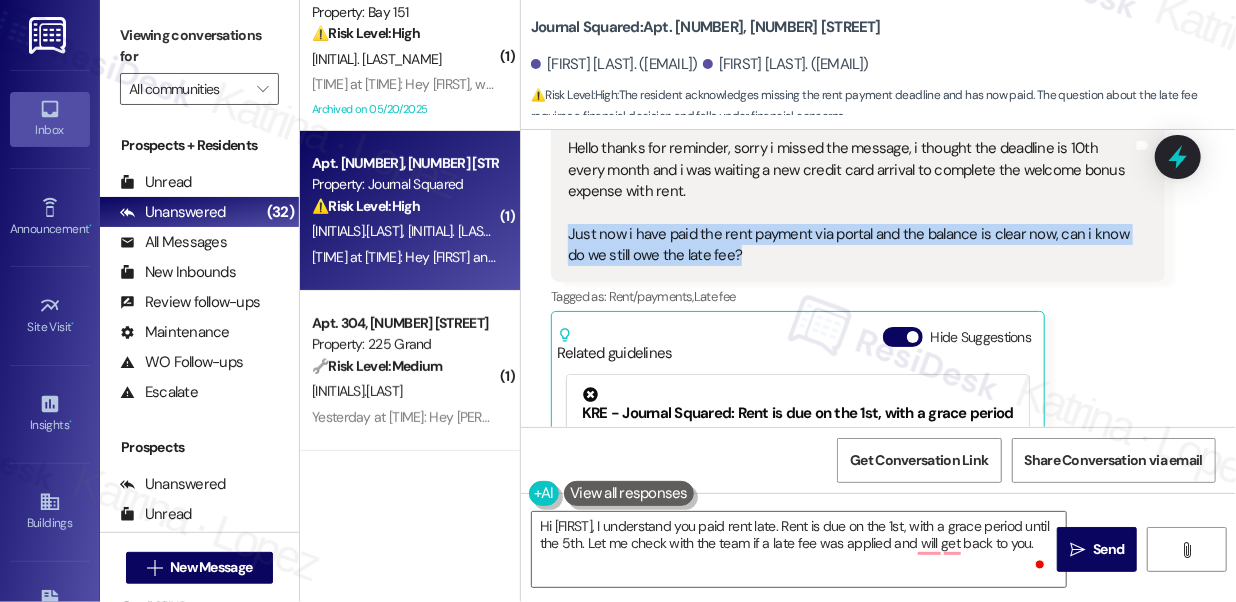 drag, startPoint x: 768, startPoint y: 322, endPoint x: 536, endPoint y: 304, distance: 232.69724 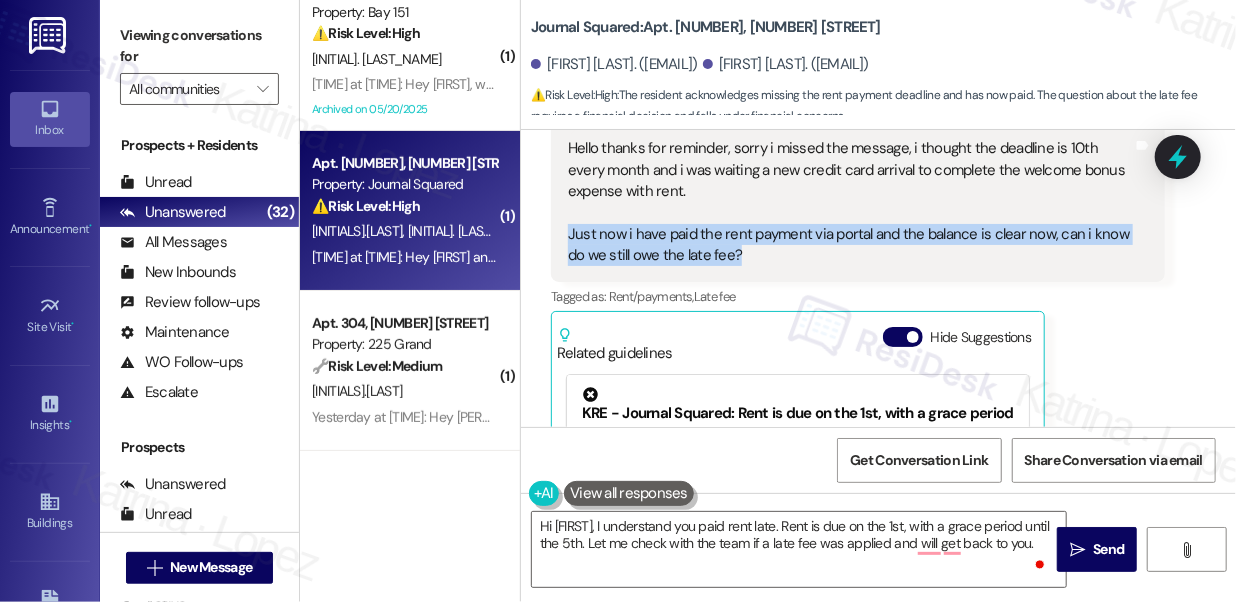click on "Received via SMS Hancheng Xiao Question Yesterday at 7:52 PM Hello thanks for reminder, sorry i missed the message, i thought the deadline is 10th every month and i was waiting a new credit card arrival to complete the welcome bonus expense with rent.
Just now i have paid the rent payment via portal and the balance is clear now, can i know do we still owe the late fee? Tags and notes Tagged as:   Rent/payments ,  Click to highlight conversations about Rent/payments Late fee Click to highlight conversations about Late fee  Related guidelines Hide Suggestions KRE - Journal Squared: Rent is due on the 1st, with a grace period until the 5th; late fees apply after the 5th.
Created  3 months ago Property level guideline  ( 75 % match) FAQs generated by ResiDesk AI When exactly is rent due each month? Rent is due on the first day of every month. Is there a grace period for rent payment? Yes, there is a grace period until the 5th of each month. What happens if I pay my rent after the 5th? Original Guideline  (" at bounding box center [858, 351] 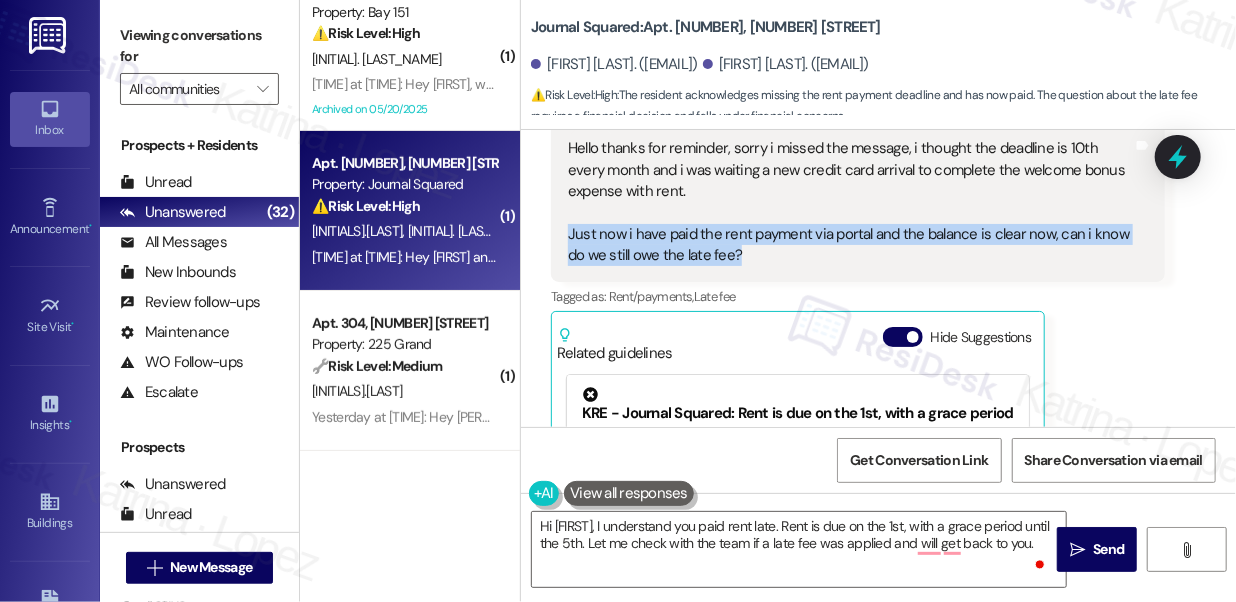 copy on "Just now i have paid the rent payment via portal and the balance is clear now, can i know do we still owe the late fee?" 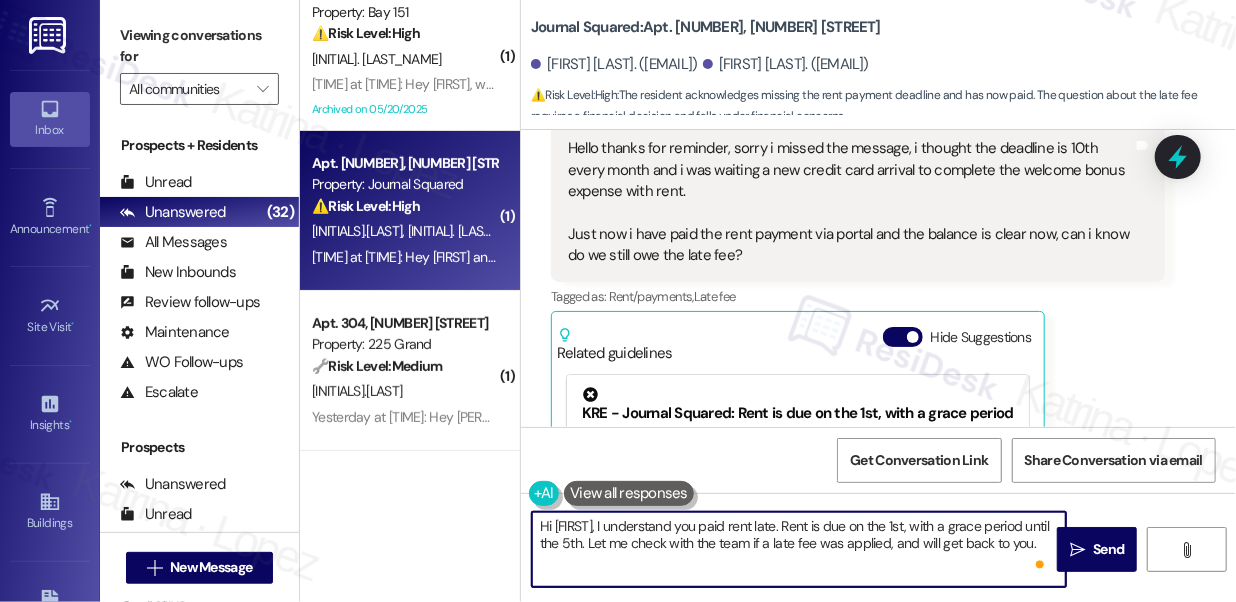 click on "Hi Hancheng, I understand you paid rent late. Rent is due on the 1st, with a grace period until the 5th. Let me check with the team if a late fee was applied, and will get back to you." at bounding box center (799, 549) 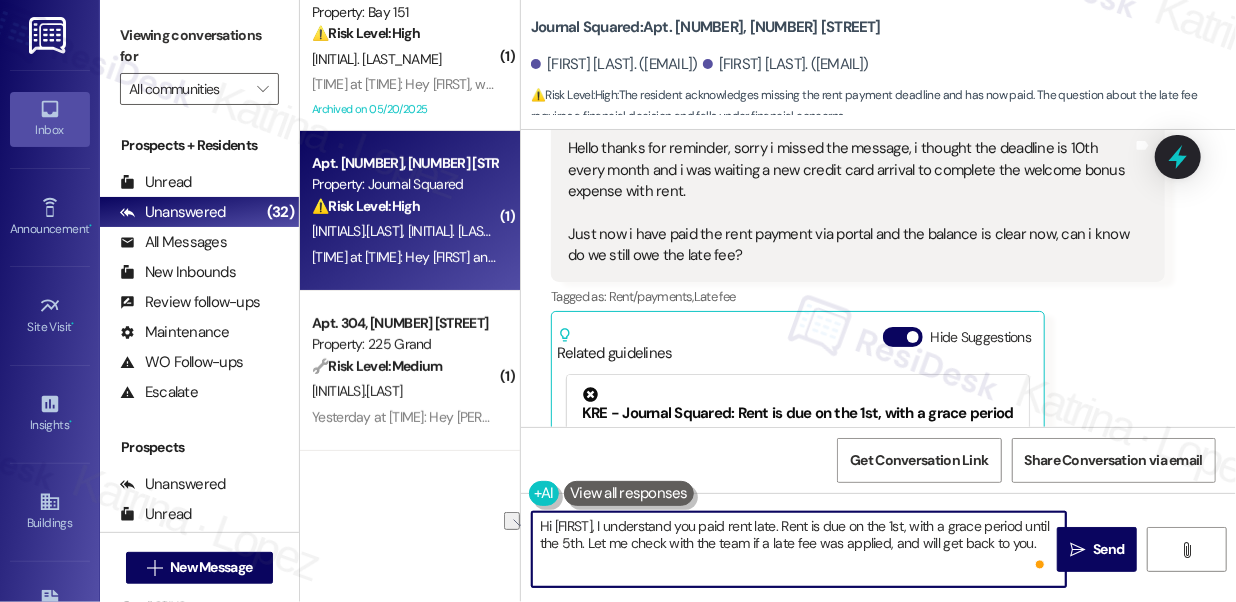 drag, startPoint x: 620, startPoint y: 522, endPoint x: 791, endPoint y: 518, distance: 171.04678 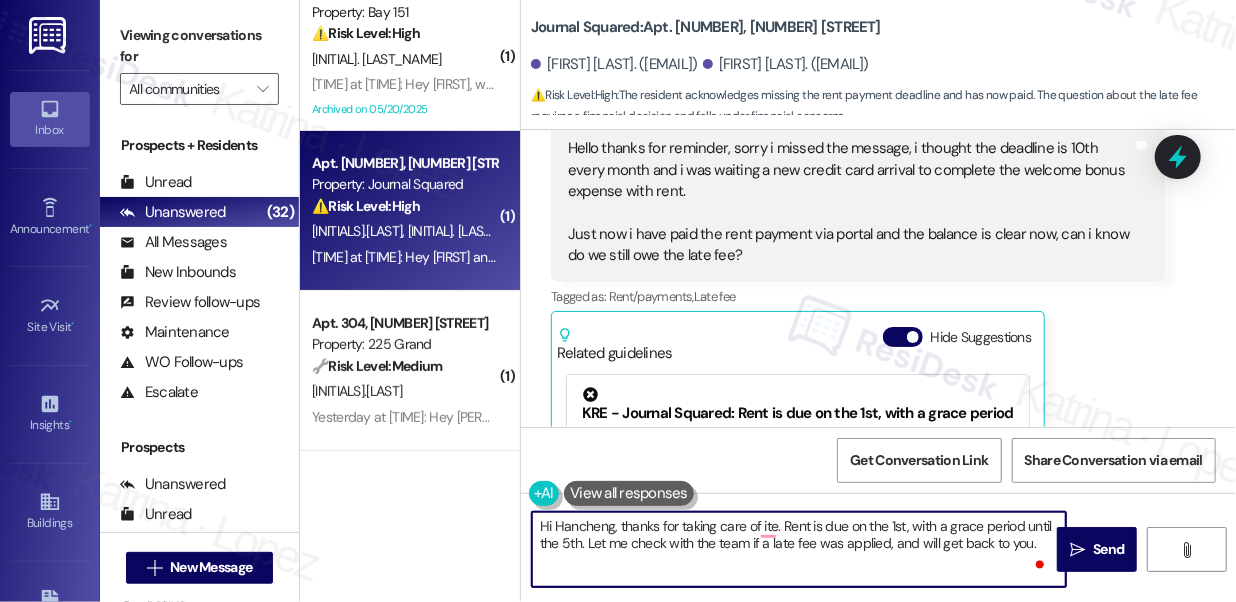 type on "Hi Hancheng, thanks for taking care of it. Rent is due on the 1st, with a grace period until the 5th. Let me check with the team if a late fee was applied, and will get back to you." 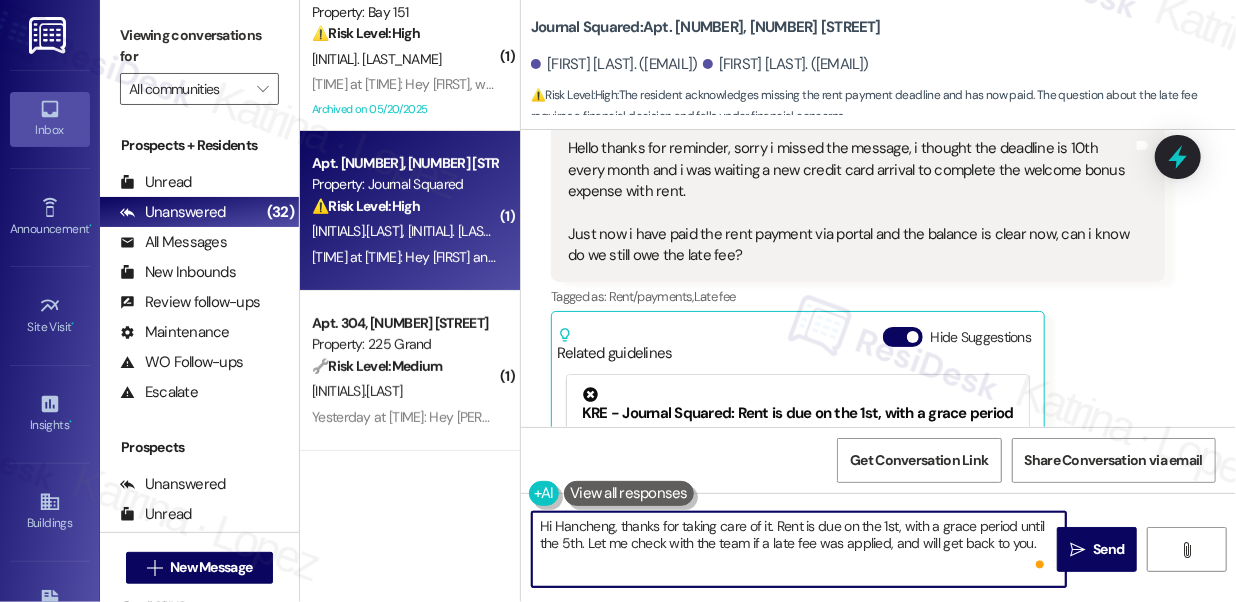 click on "Hi Hancheng, thanks for taking care of it. Rent is due on the 1st, with a grace period until the 5th. Let me check with the team if a late fee was applied, and will get back to you." at bounding box center [799, 549] 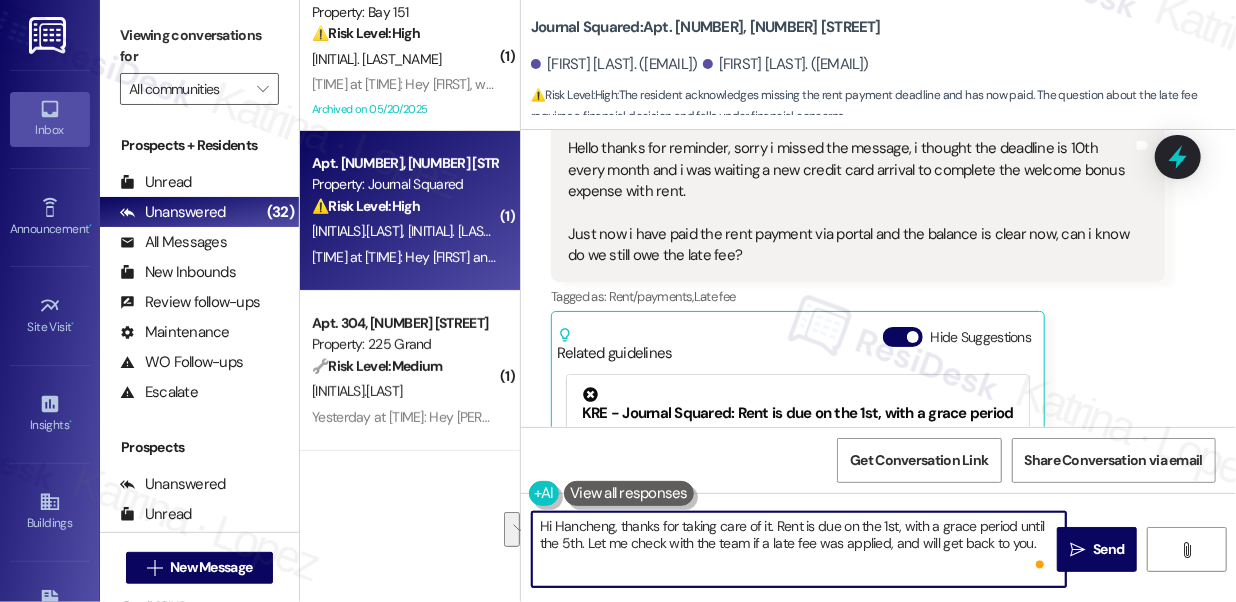 click on "Hi Hancheng, thanks for taking care of it. Rent is due on the 1st, with a grace period until the 5th. Let me check with the team if a late fee was applied, and will get back to you." at bounding box center (799, 549) 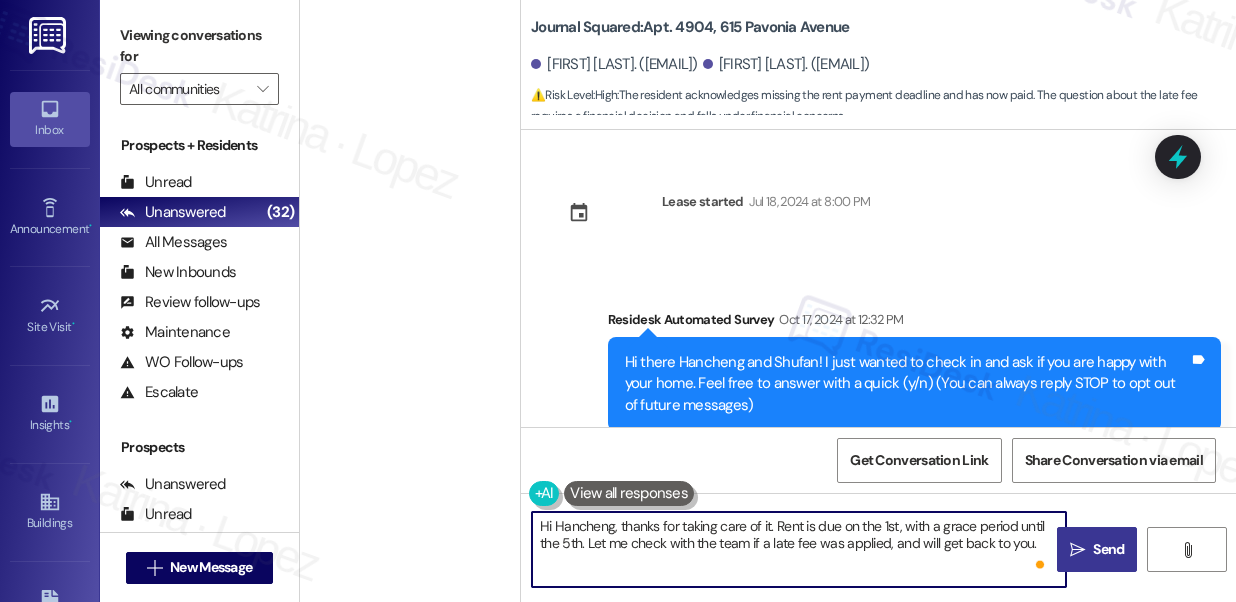 scroll, scrollTop: 0, scrollLeft: 0, axis: both 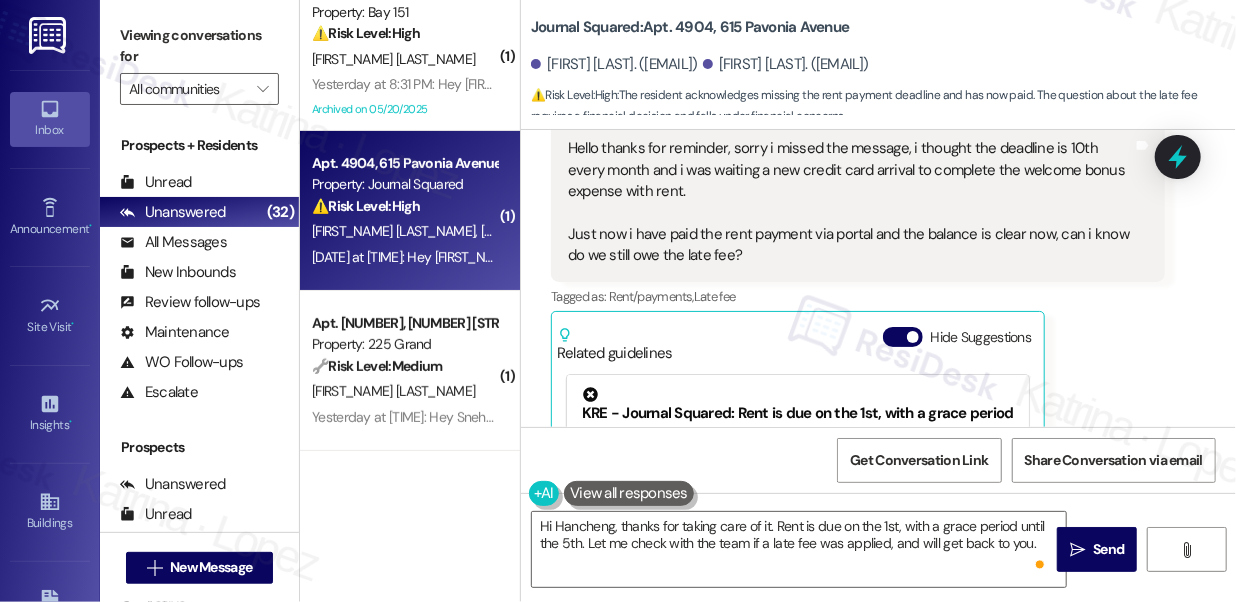 click on "Viewing conversations for" at bounding box center (199, 46) 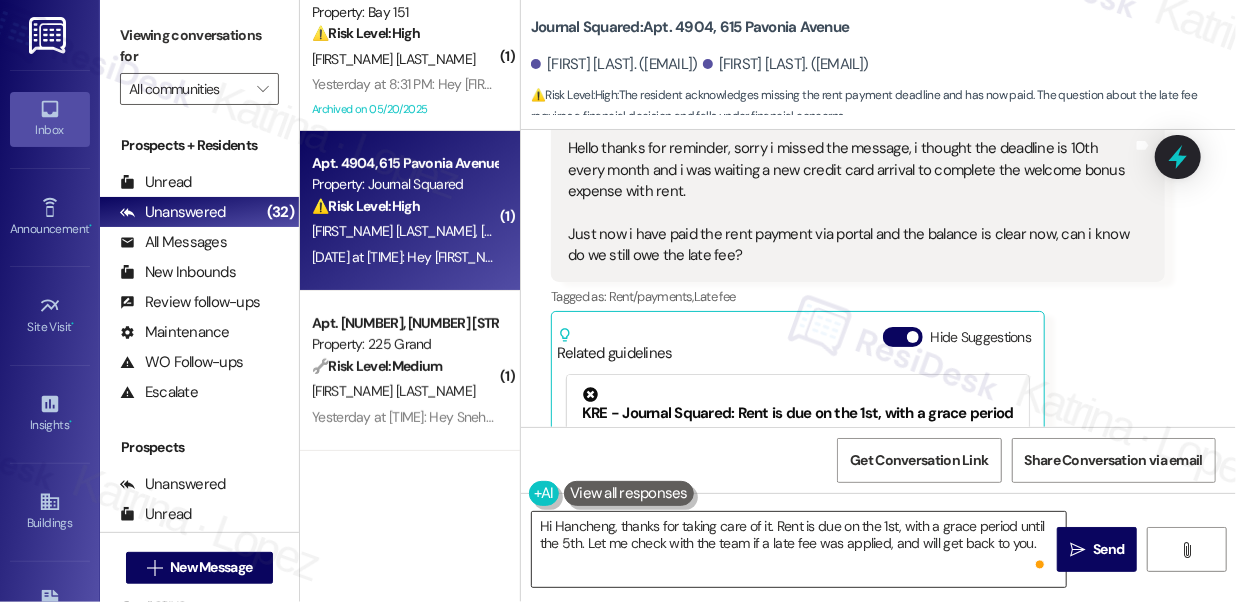 click on "Hi Hancheng, thanks for taking care of it. Rent is due on the 1st, with a grace period until the 5th. Let me check with the team if a late fee was applied, and will get back to you." at bounding box center (799, 549) 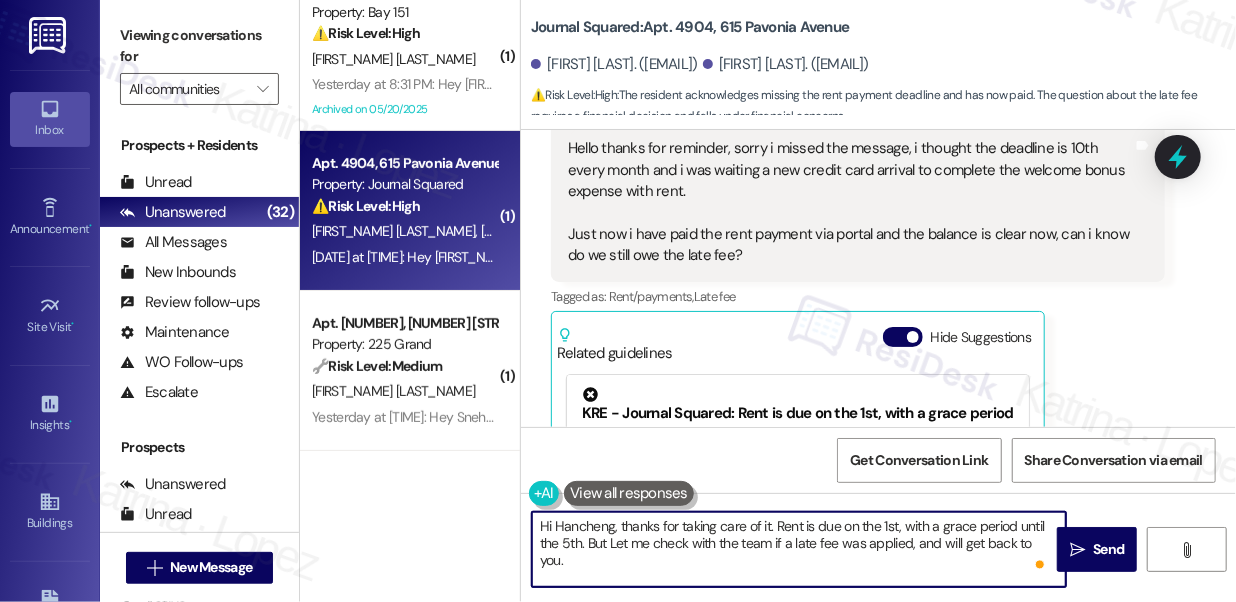 paste on "Just a friendly reminder that payments should be made closer to the 1st of the month to allow enough time for the payment to process and post to the account." 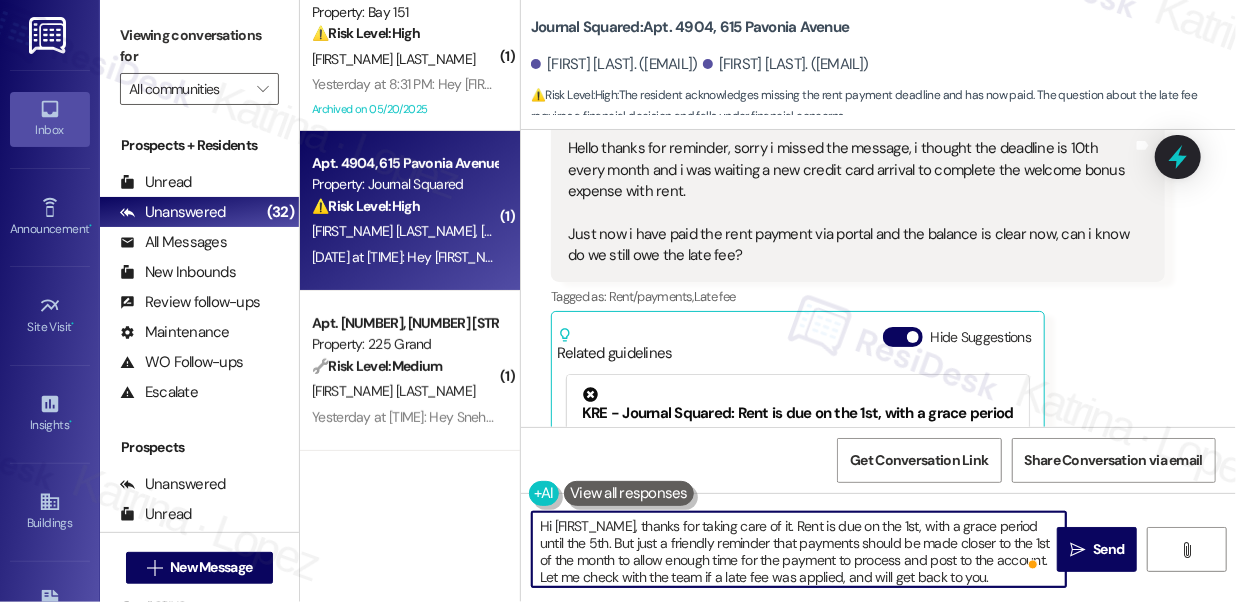 type on "Hi [FIRST_NAME], thanks for taking care of it. Rent is due on the 1st, with a grace period until the 5th. But just a friendly reminder that payments should be made closer to the 1st of the month to allow enough time for the payment to process and post to the account. Let me check with the team if a late fee was applied, and will get back to you." 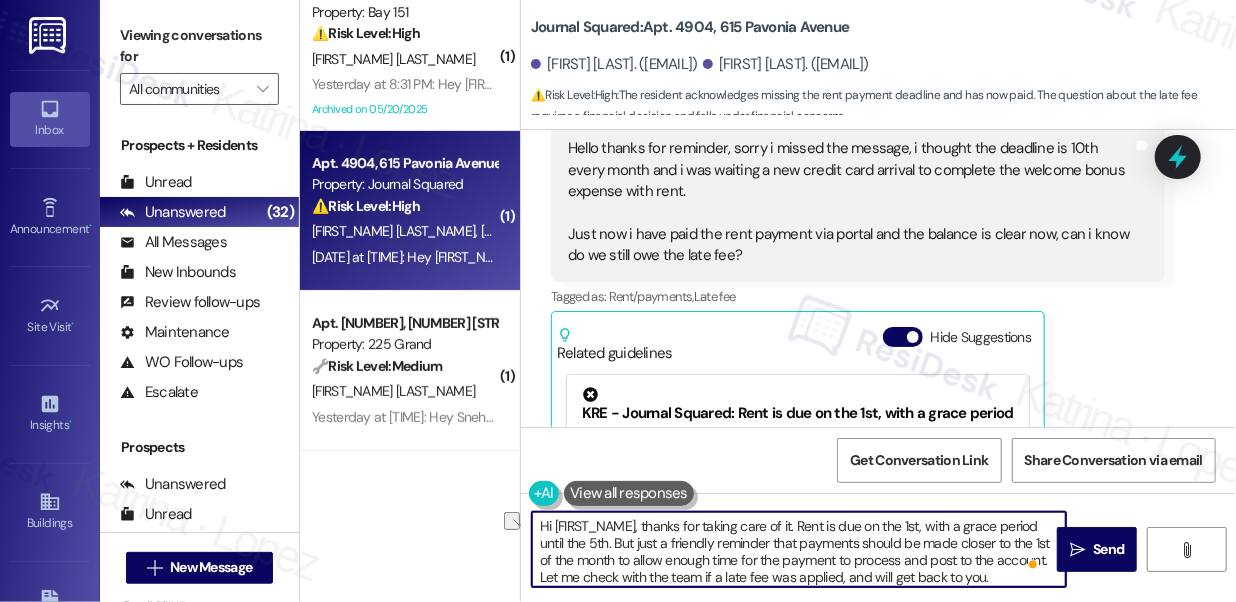 click on "Hi [FIRST_NAME], thanks for taking care of it. Rent is due on the 1st, with a grace period until the 5th. But just a friendly reminder that payments should be made closer to the 1st of the month to allow enough time for the payment to process and post to the account. Let me check with the team if a late fee was applied, and will get back to you." at bounding box center (799, 549) 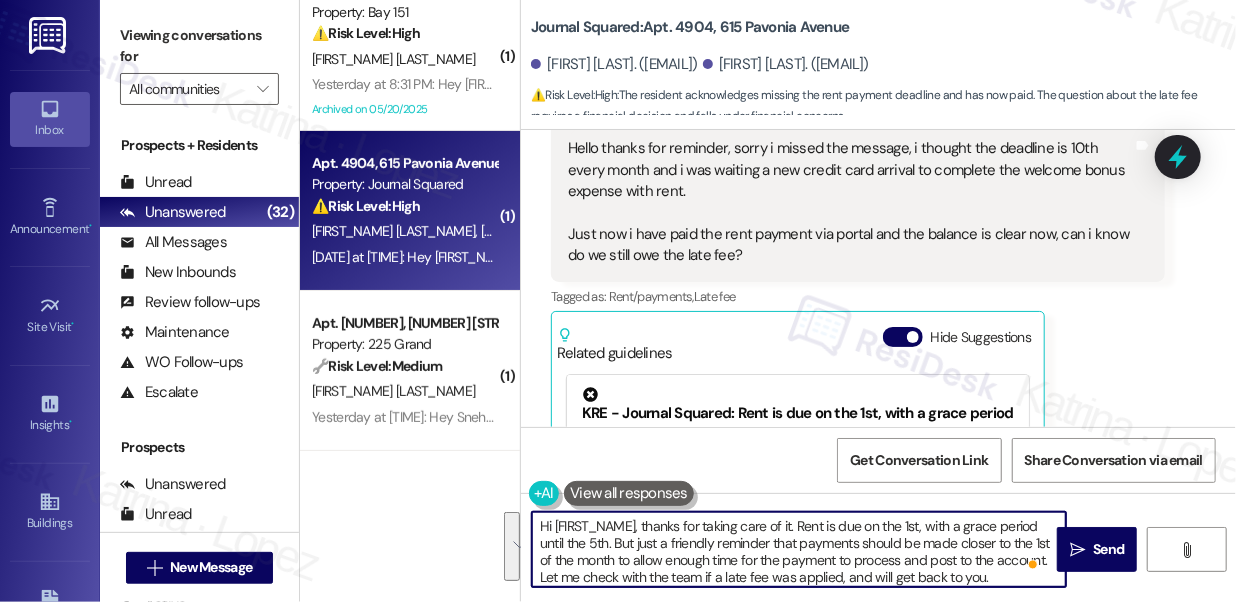 click on "Hi [FIRST_NAME], thanks for taking care of it. Rent is due on the 1st, with a grace period until the 5th. But just a friendly reminder that payments should be made closer to the 1st of the month to allow enough time for the payment to process and post to the account. Let me check with the team if a late fee was applied, and will get back to you." at bounding box center (799, 549) 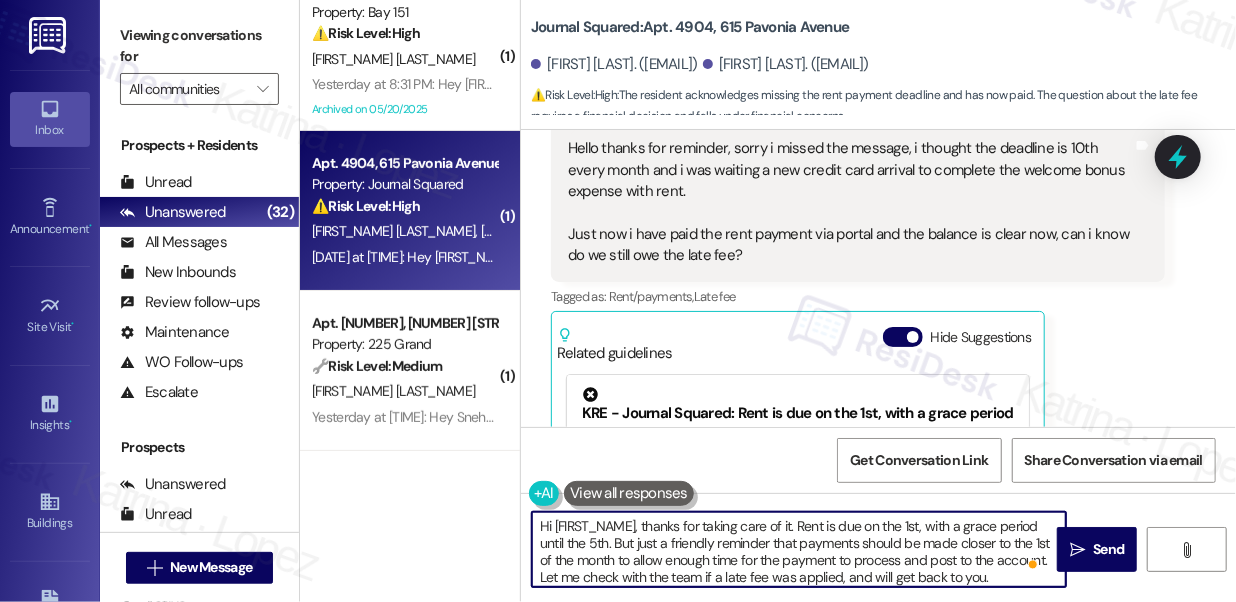 scroll, scrollTop: 5, scrollLeft: 0, axis: vertical 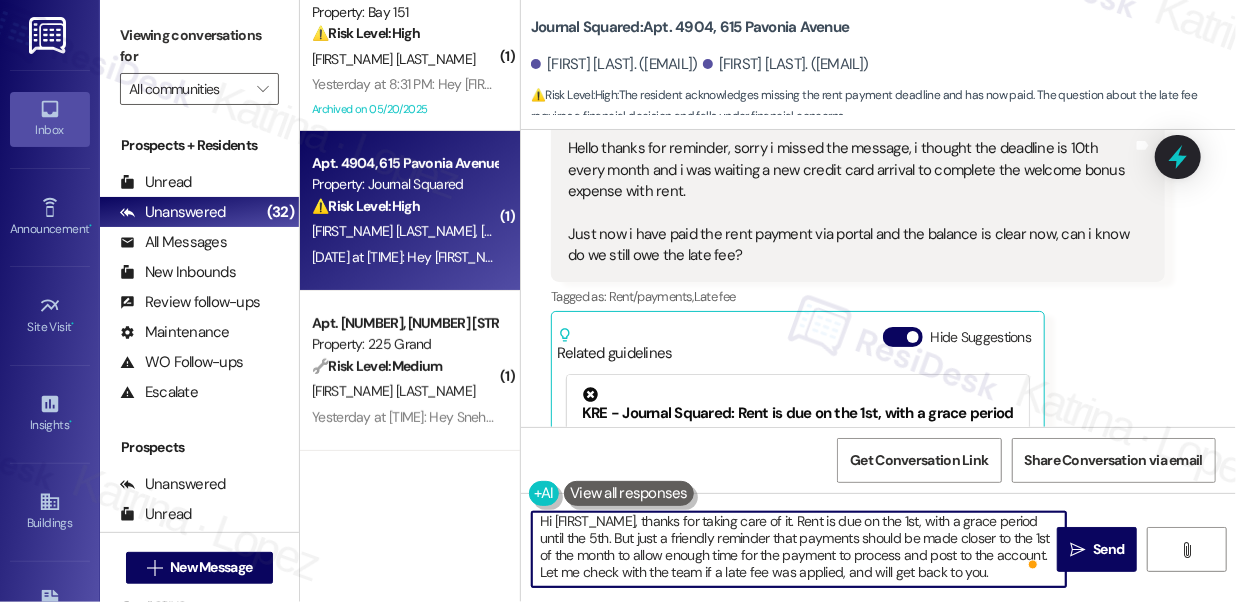 click on "Hi [FIRST_NAME], thanks for taking care of it. Rent is due on the 1st, with a grace period until the 5th. But just a friendly reminder that payments should be made closer to the 1st of the month to allow enough time for the payment to process and post to the account. Let me check with the team if a late fee was applied, and will get back to you." at bounding box center (799, 549) 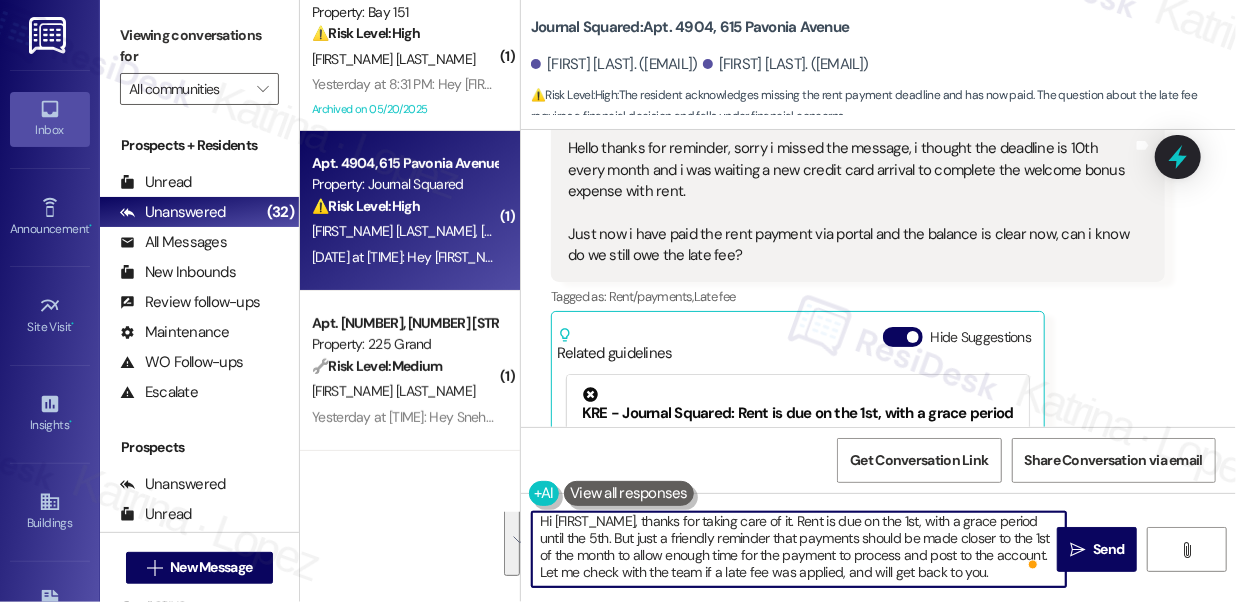click on "Hi [FIRST_NAME], thanks for taking care of it. Rent is due on the 1st, with a grace period until the 5th. But just a friendly reminder that payments should be made closer to the 1st of the month to allow enough time for the payment to process and post to the account. Let me check with the team if a late fee was applied, and will get back to you." at bounding box center (799, 549) 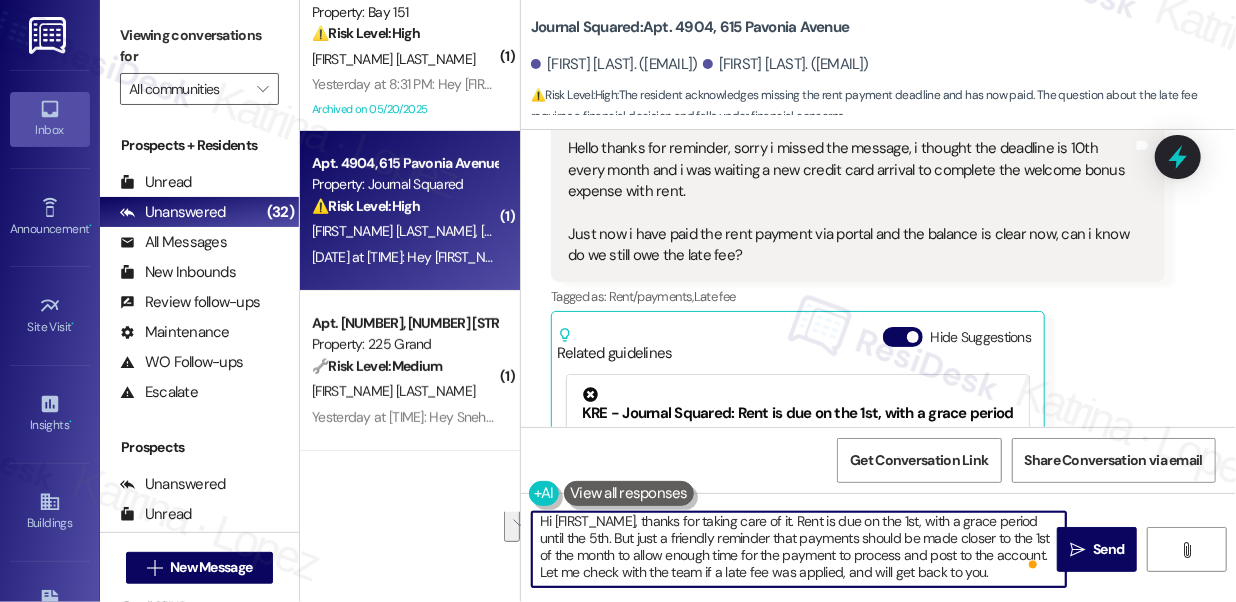 drag, startPoint x: 683, startPoint y: 545, endPoint x: 906, endPoint y: 551, distance: 223.0807 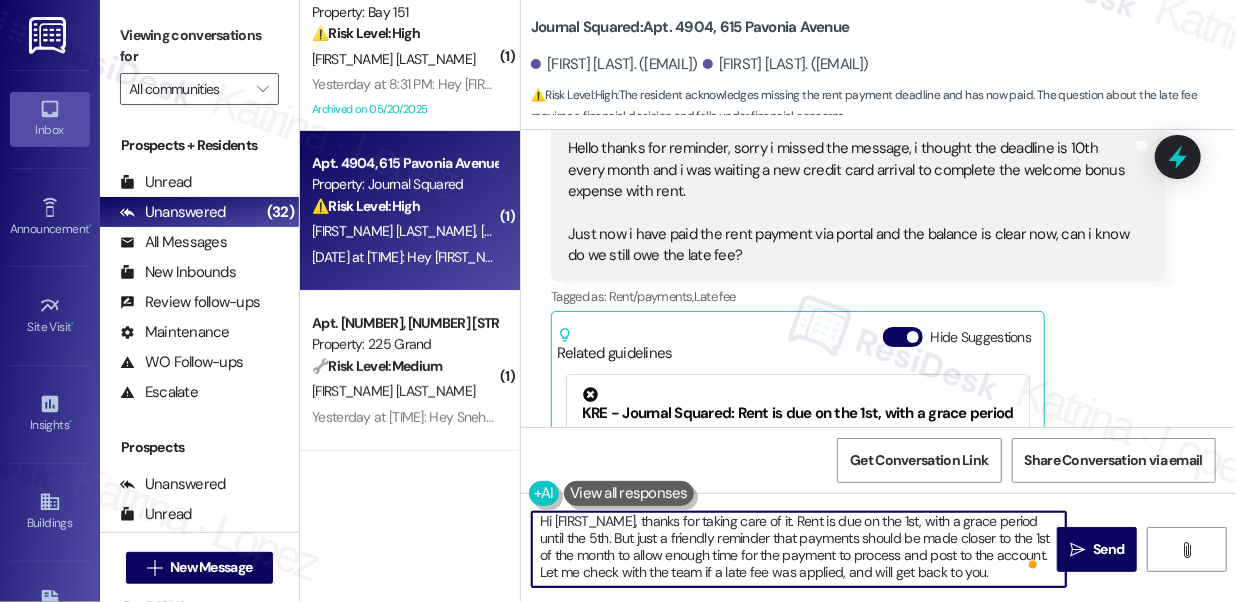 click on "Hi [FIRST_NAME], thanks for taking care of it. Rent is due on the 1st, with a grace period until the 5th. But just a friendly reminder that payments should be made closer to the 1st of the month to allow enough time for the payment to process and post to the account. Let me check with the team if a late fee was applied, and will get back to you." at bounding box center [799, 549] 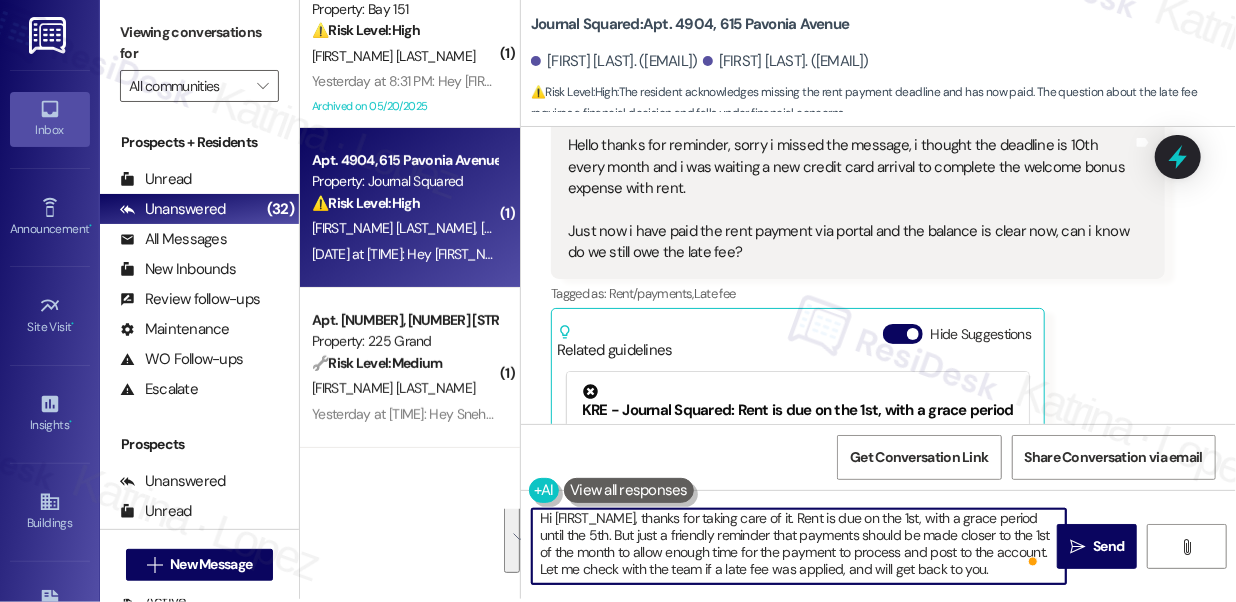 scroll, scrollTop: 4, scrollLeft: 0, axis: vertical 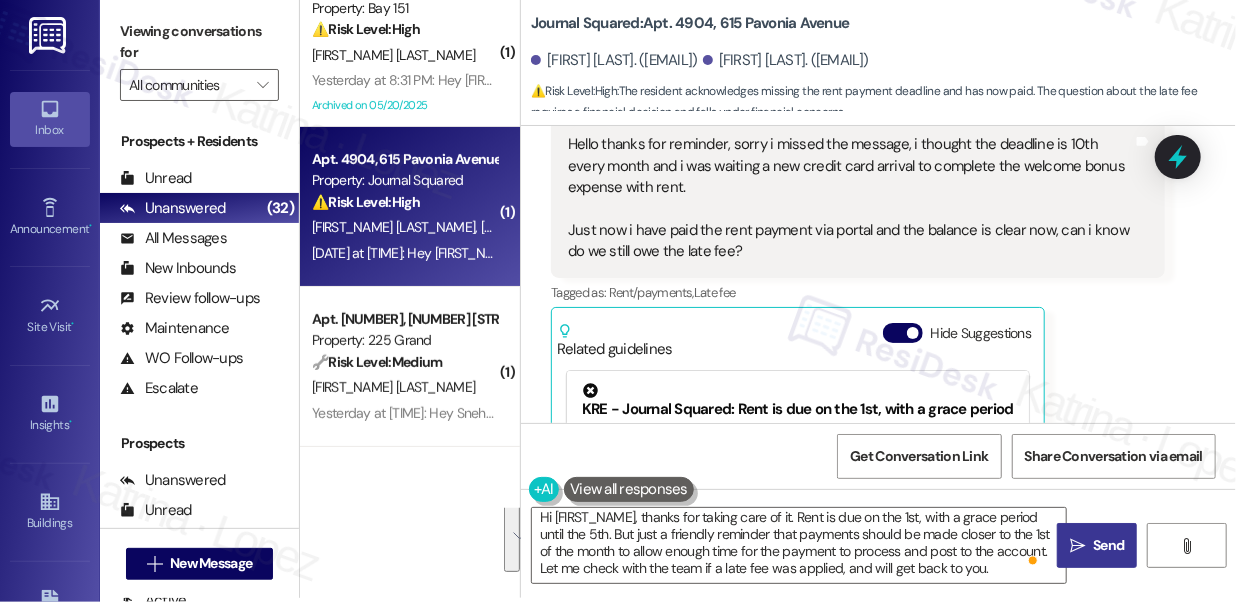 click on "Send" at bounding box center [1108, 545] 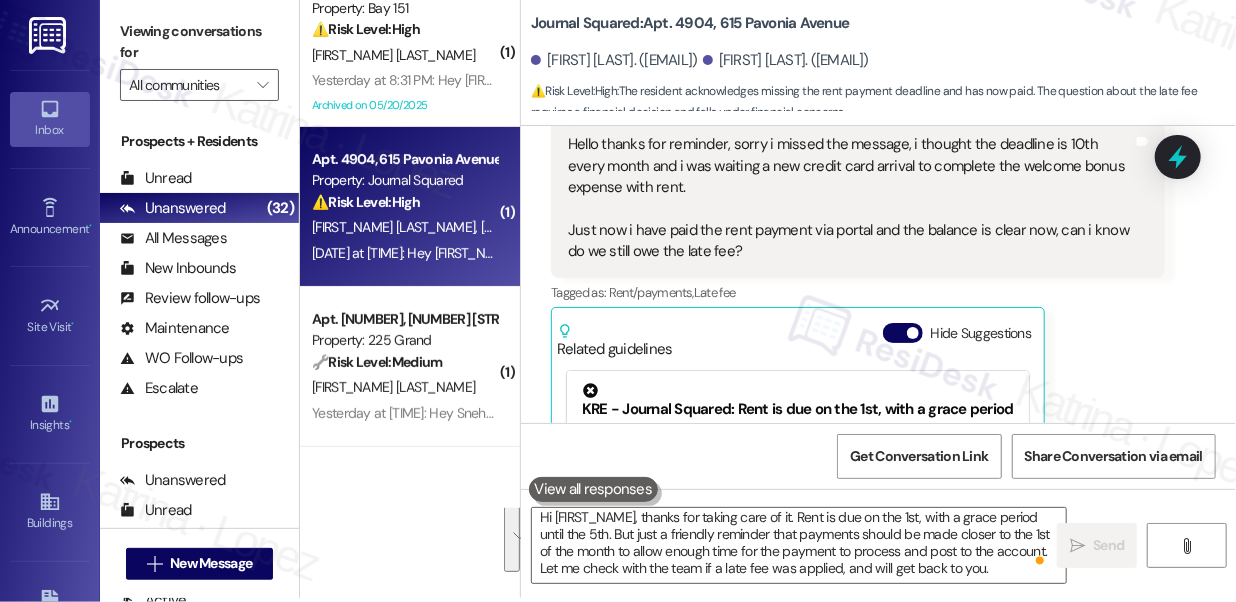 scroll, scrollTop: 0, scrollLeft: 0, axis: both 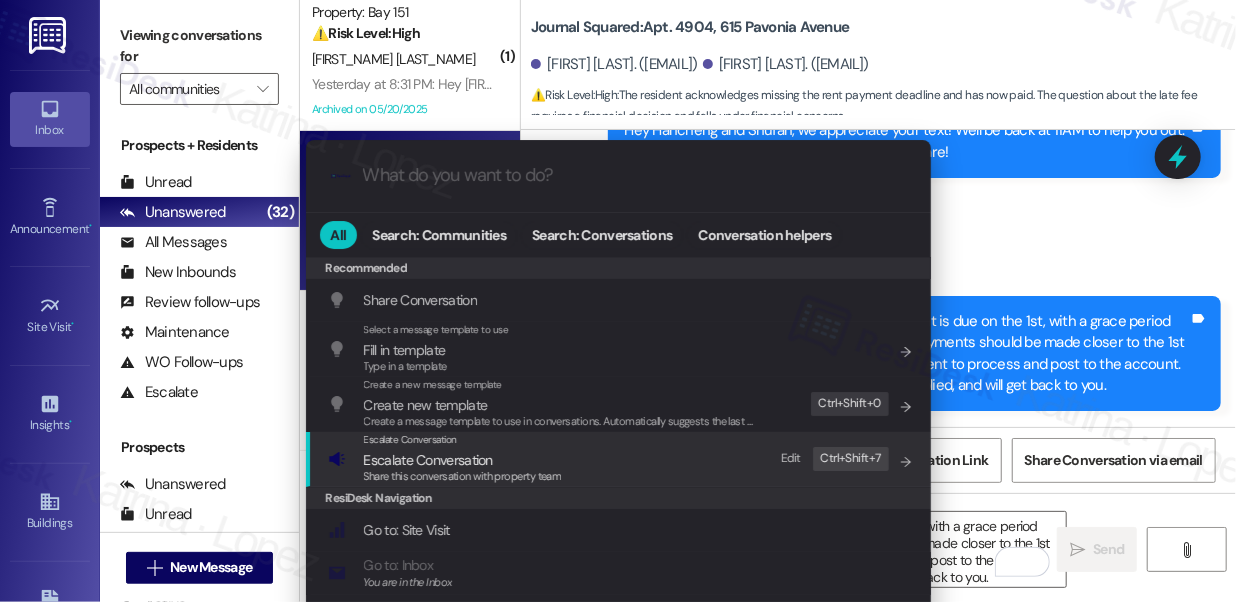 click on "Share this conversation with property team" at bounding box center (463, 476) 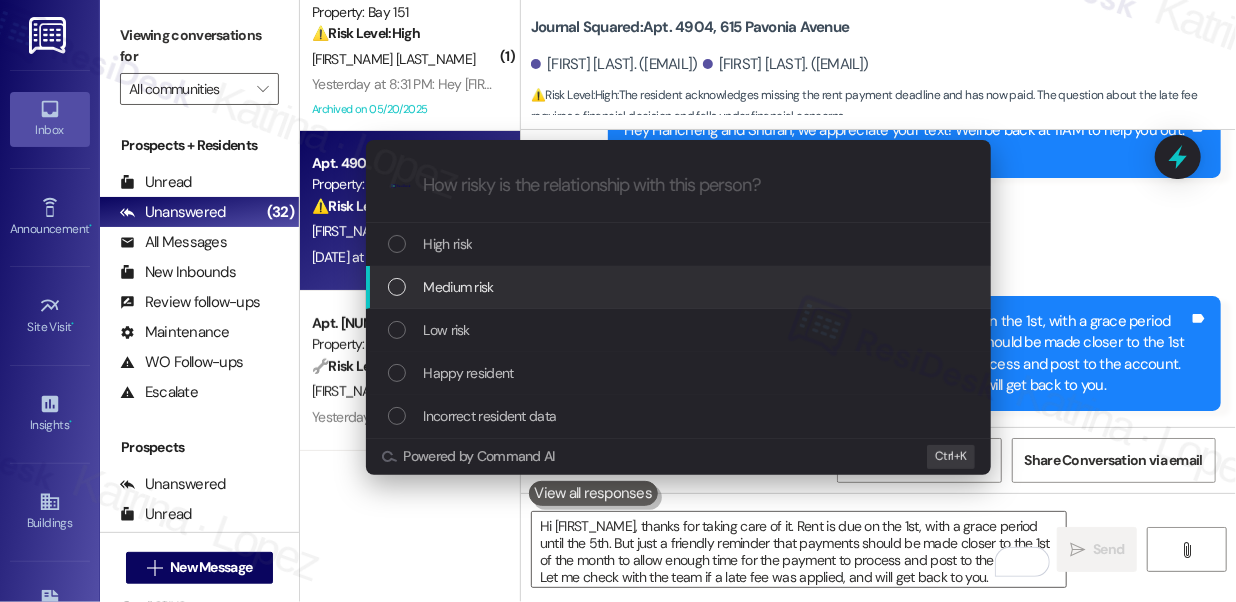 click on "Medium risk" at bounding box center (459, 287) 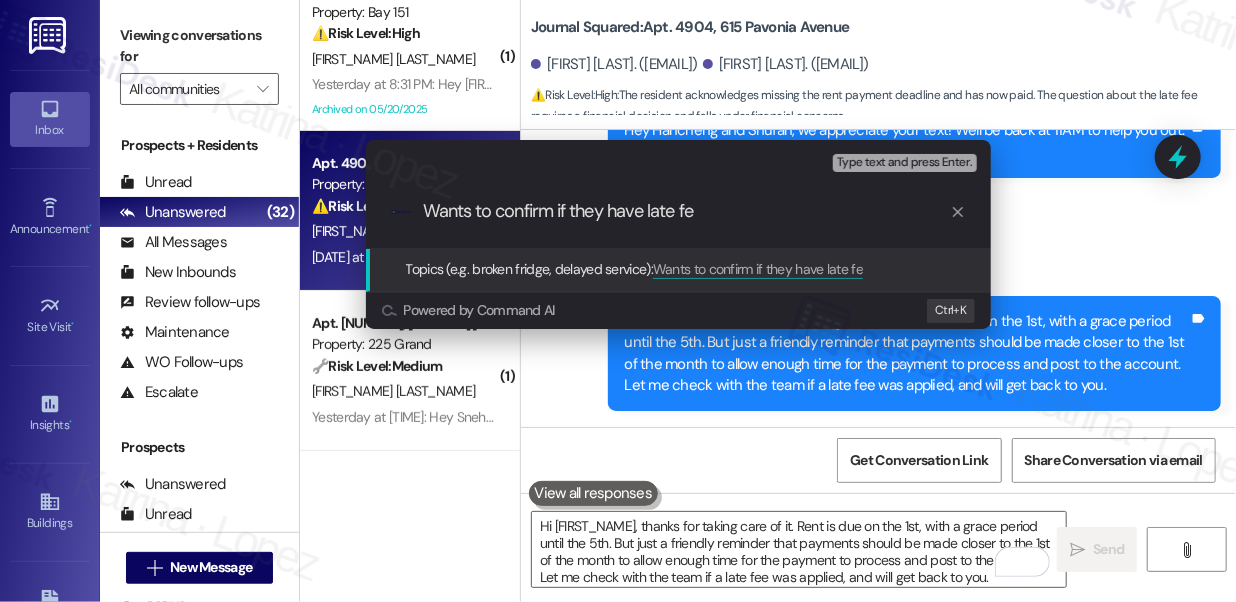 type on "Wants to confirm if they have late fee" 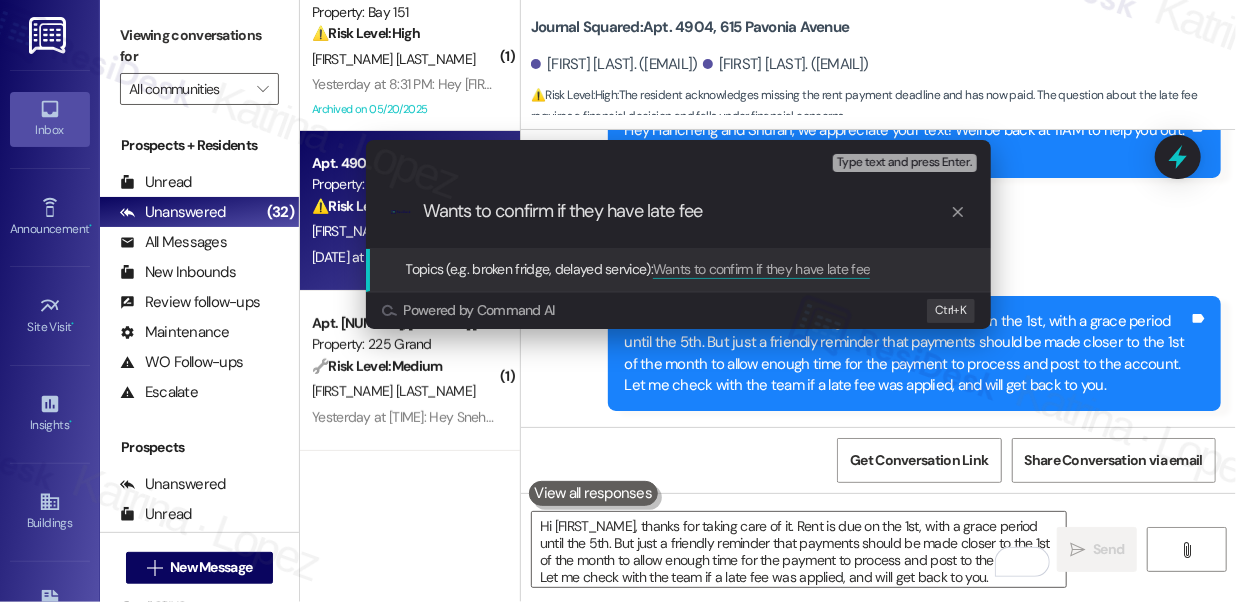 type 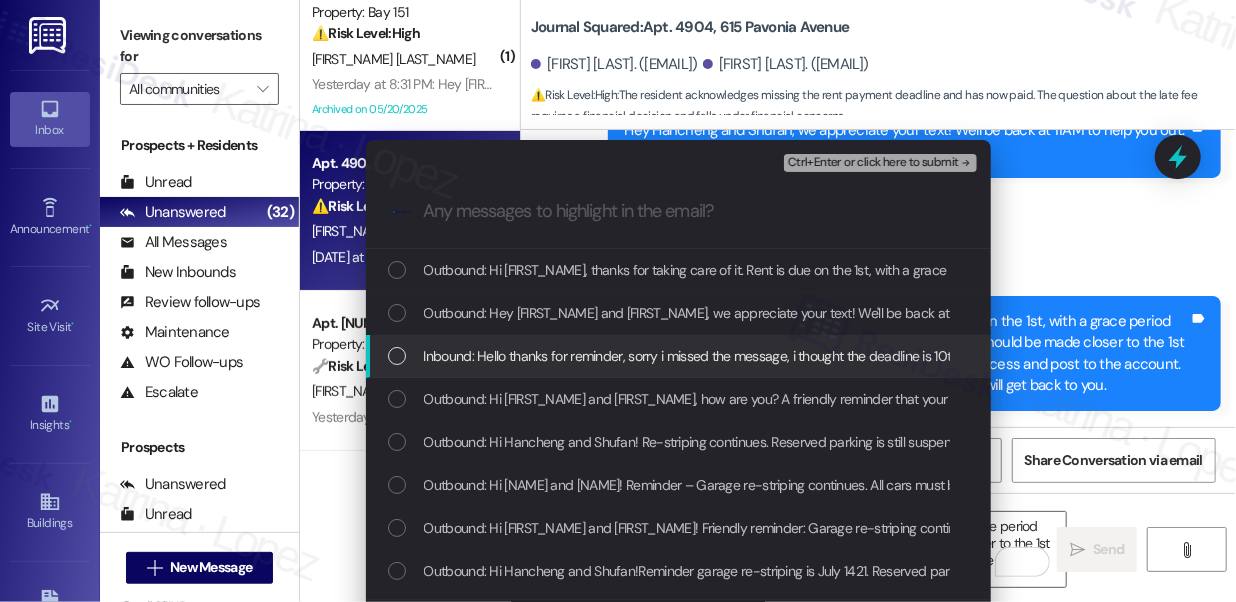 click on "Inbound: Hello thanks for reminder, sorry i missed the message, i thought the deadline is 10th every month and i was waiting a new credit card arrival to complete the welcome bonus expense with rent.
Just now i have paid the rent payment via portal and the balance is clear now, can i know do we still owe the late fee?" at bounding box center (1347, 356) 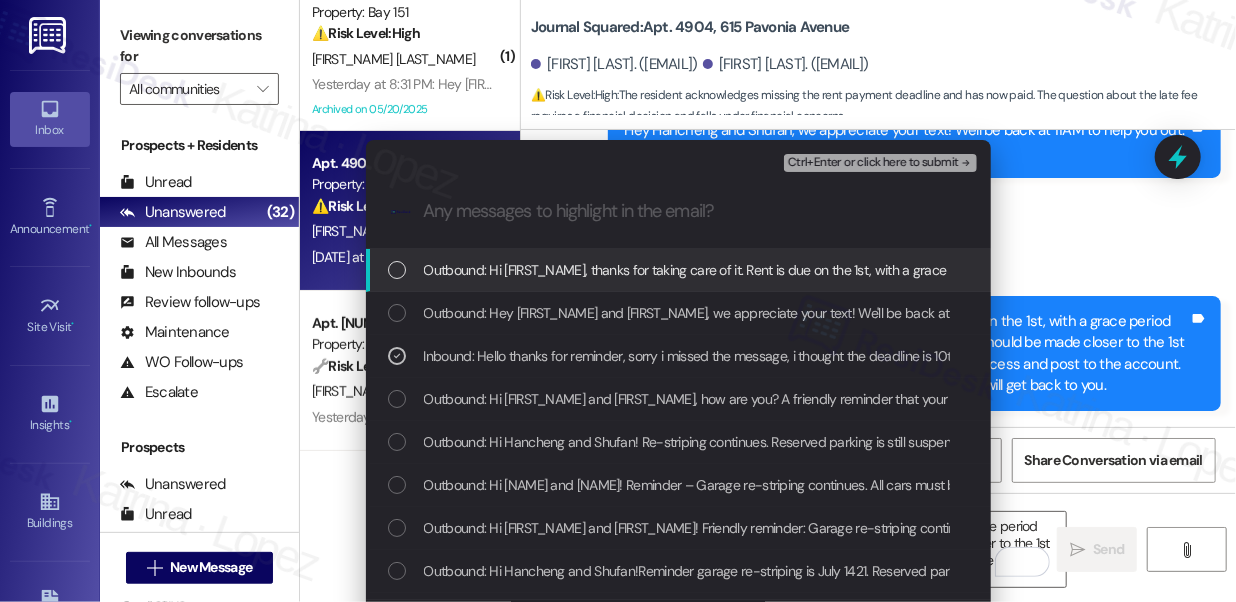 click on "Ctrl+Enter or click here to submit" at bounding box center (873, 163) 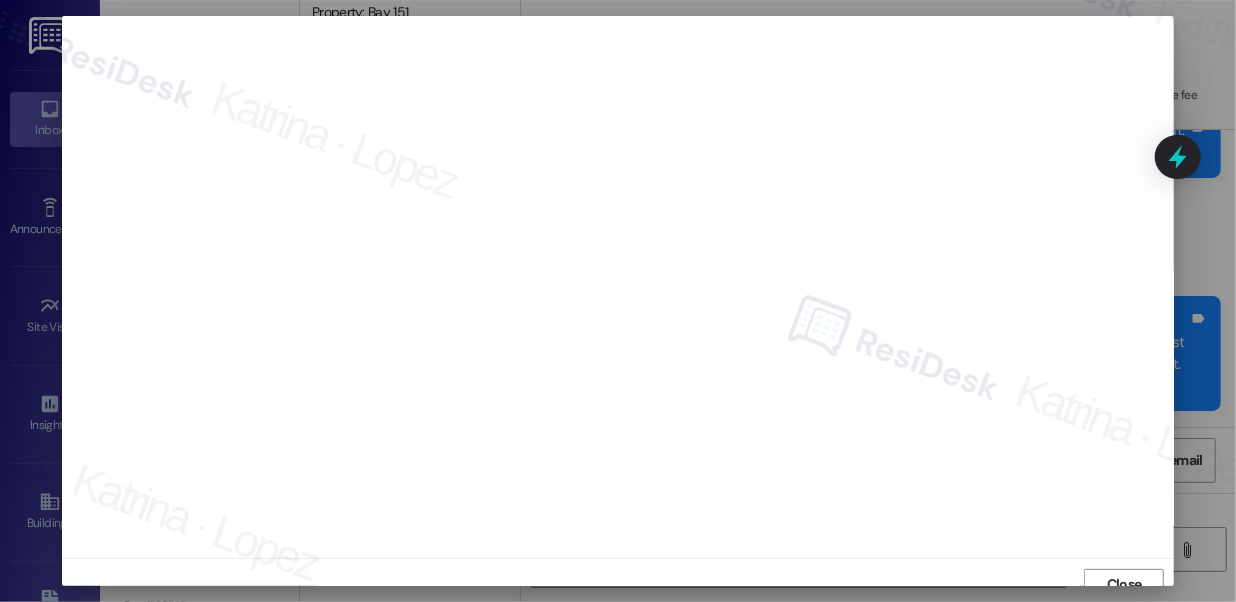 scroll, scrollTop: 14, scrollLeft: 0, axis: vertical 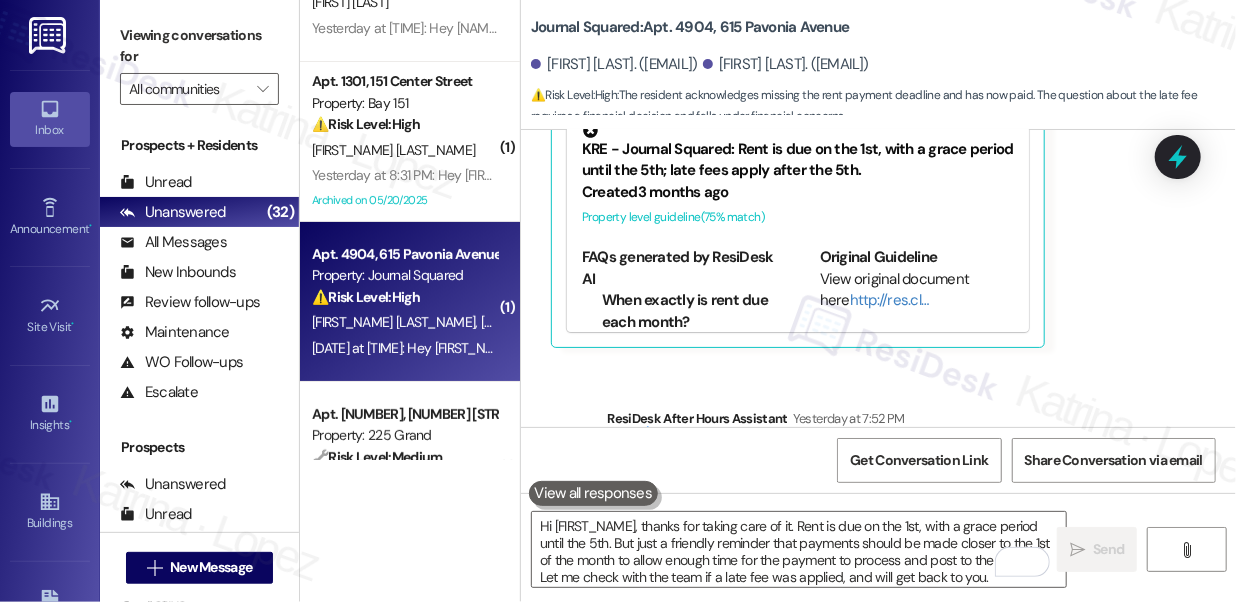 click on "Hide Suggestions" at bounding box center (903, 73) 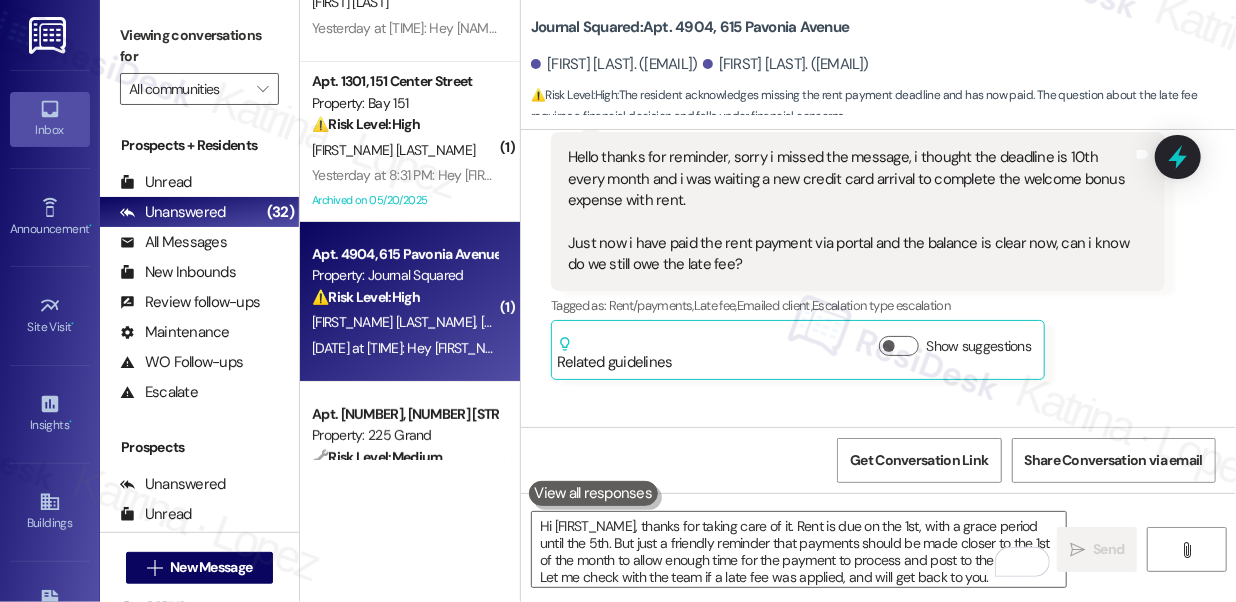 scroll, scrollTop: 18700, scrollLeft: 0, axis: vertical 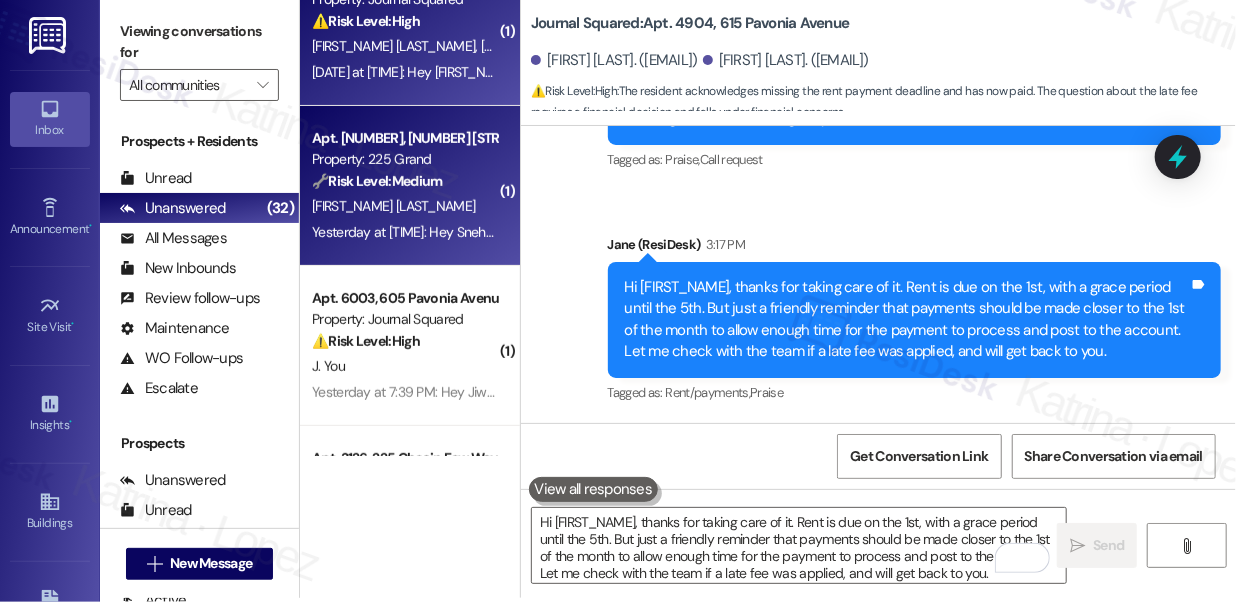 click on "Yesterday at 7:52 PM: Hey Sneha, we appreciate your text! We'll be back at 11AM to help you out. If it's urgent, dial our emergency number. Take care! Yesterday at 7:52 PM: Hey Sneha, we appreciate your text! We'll be back at 11AM to help you out. If it's urgent, dial our emergency number. Take care!" at bounding box center [404, 232] 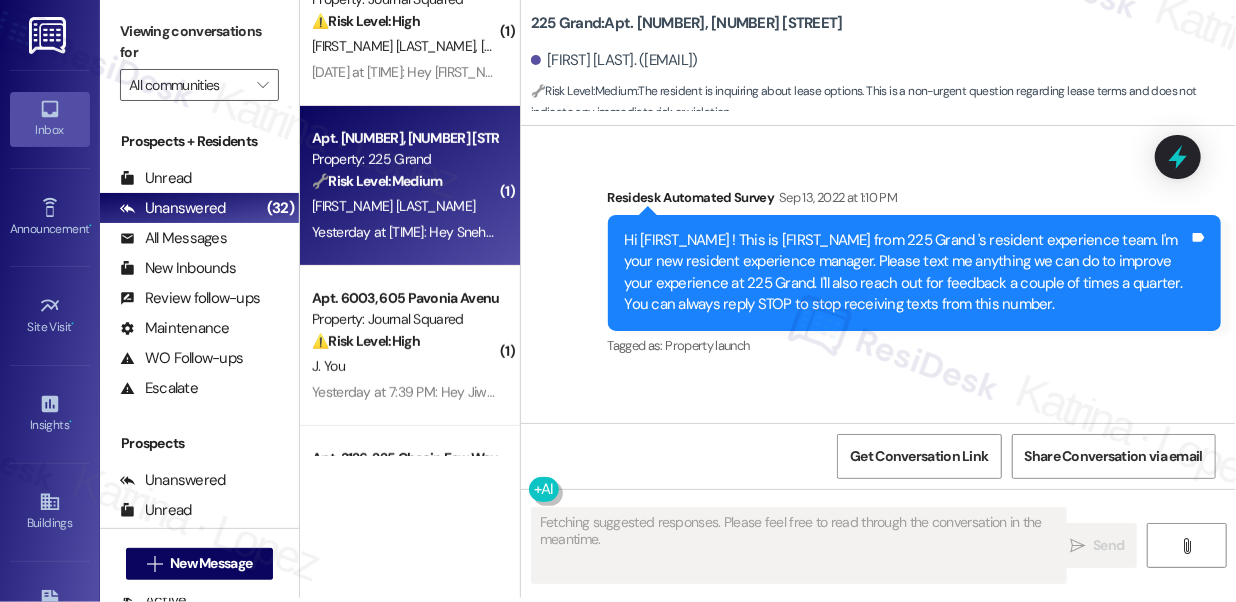 scroll, scrollTop: 7249, scrollLeft: 0, axis: vertical 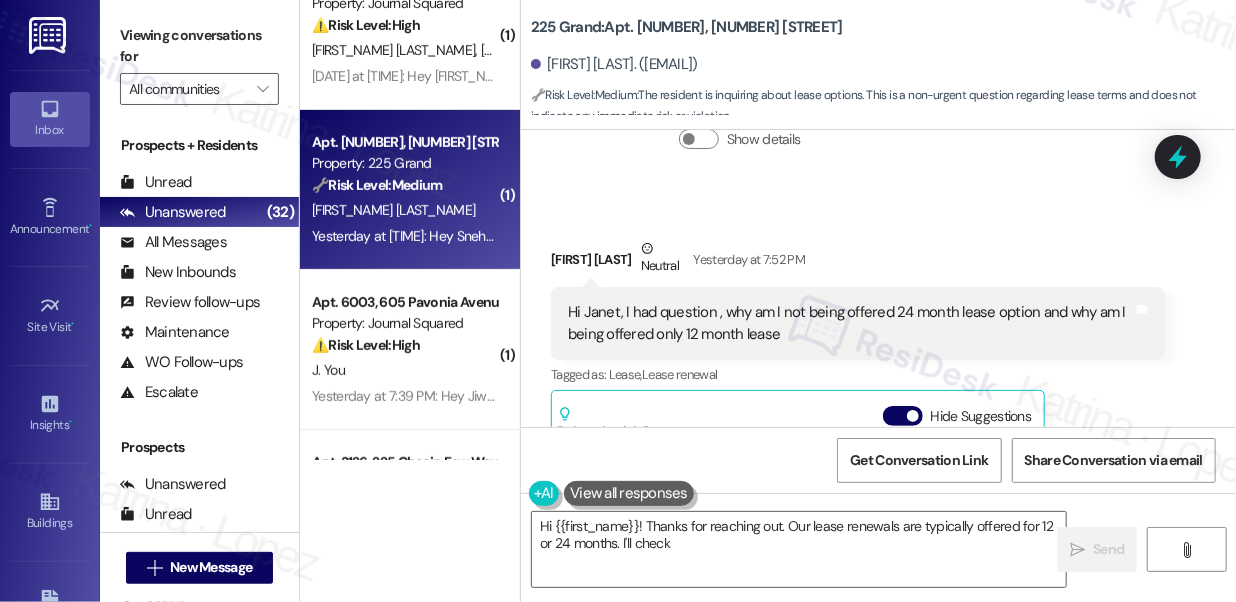 click on "Hi Janet, I had question , why am I not being offered 24 month lease option and why am I being offered only 12 month lease" at bounding box center (850, 323) 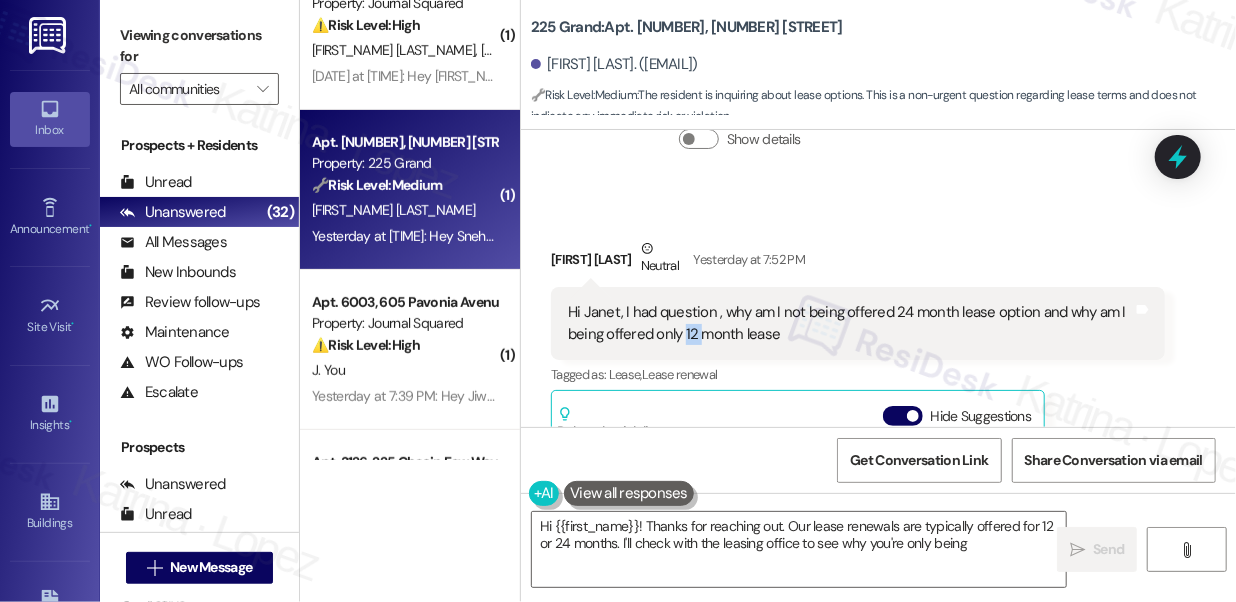 click on "Hi Janet, I had question , why am I not being offered 24 month lease option and why am I being offered only 12 month lease" at bounding box center [850, 323] 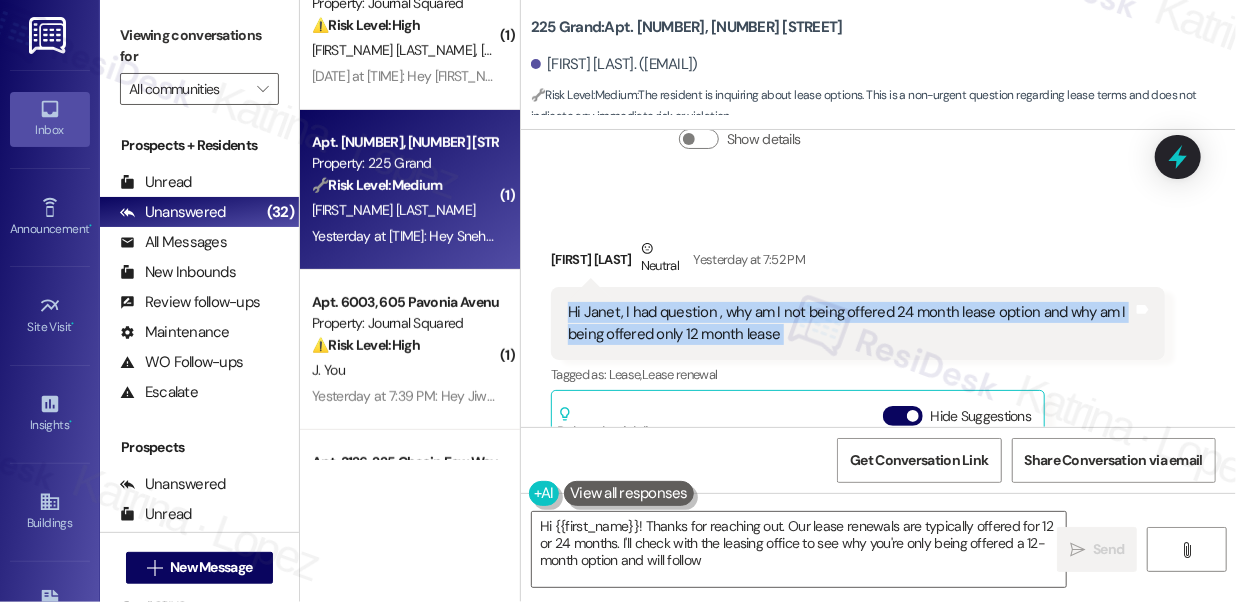 click on "Hi Janet, I had question , why am I not being offered 24 month lease option and why am I being offered only 12 month lease" at bounding box center (850, 323) 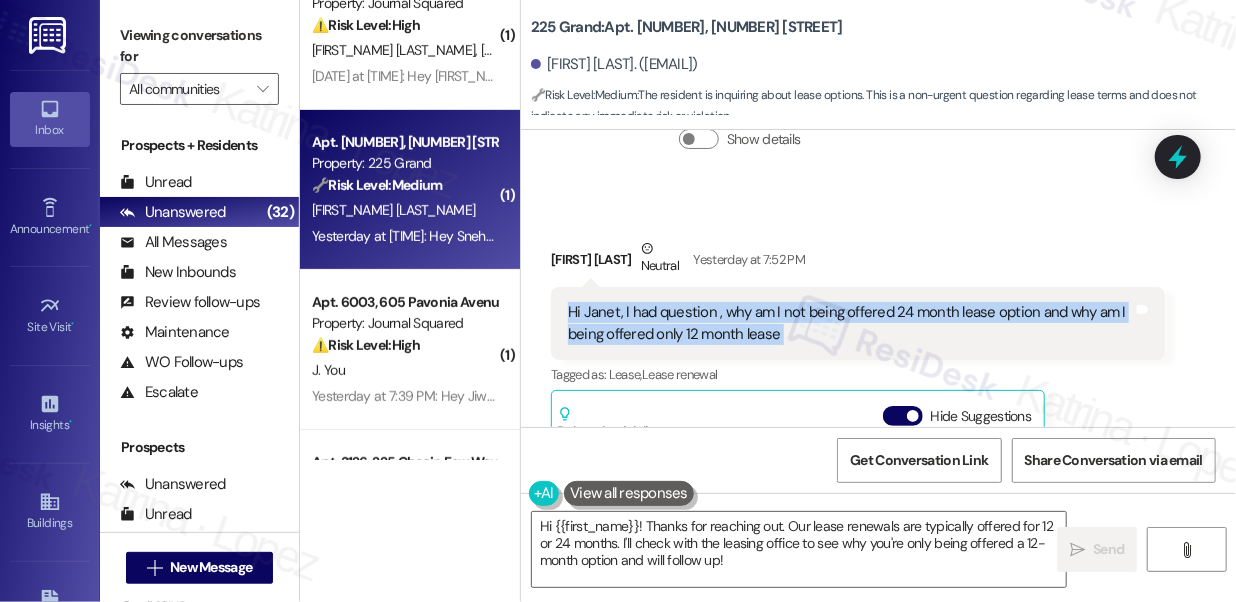copy on "Hi Janet, I had question , why am I not being offered 24 month lease option and why am I being offered only 12 month lease  Tags and notes" 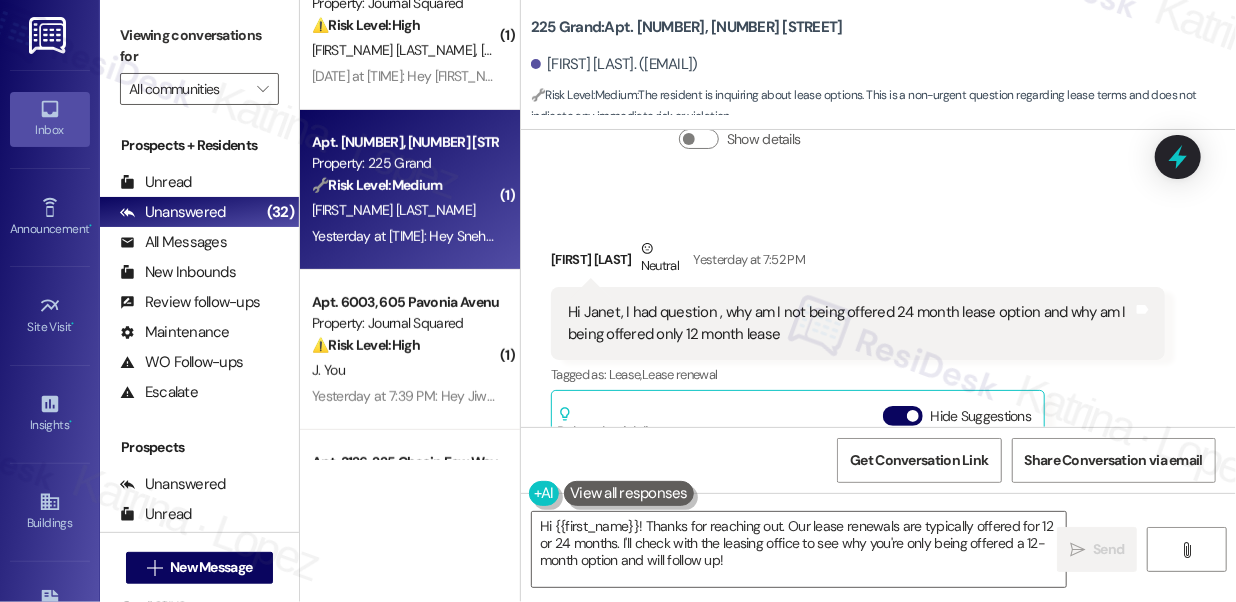 click on "Viewing conversations for" at bounding box center [199, 46] 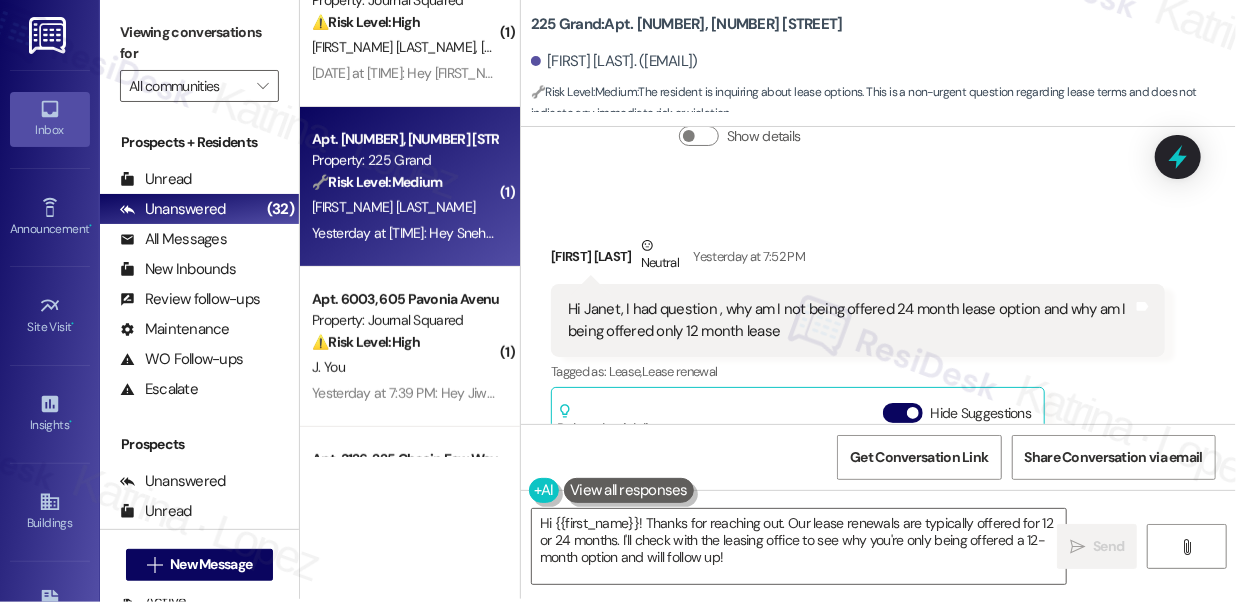 scroll, scrollTop: 4, scrollLeft: 0, axis: vertical 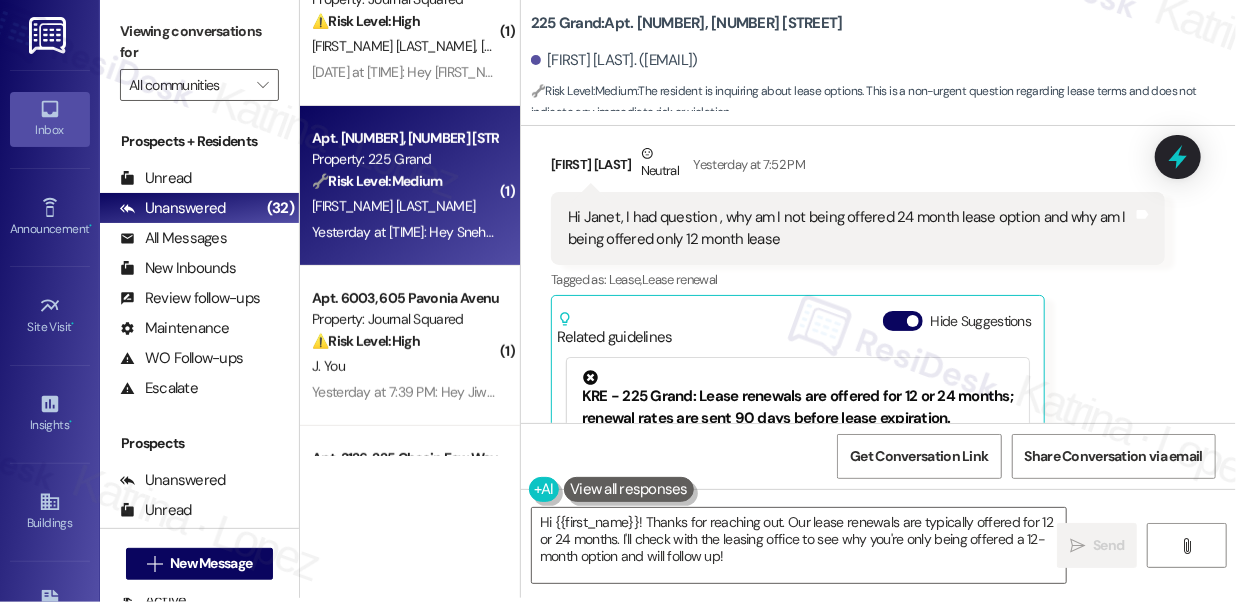 click on "Viewing conversations for" at bounding box center [199, 42] 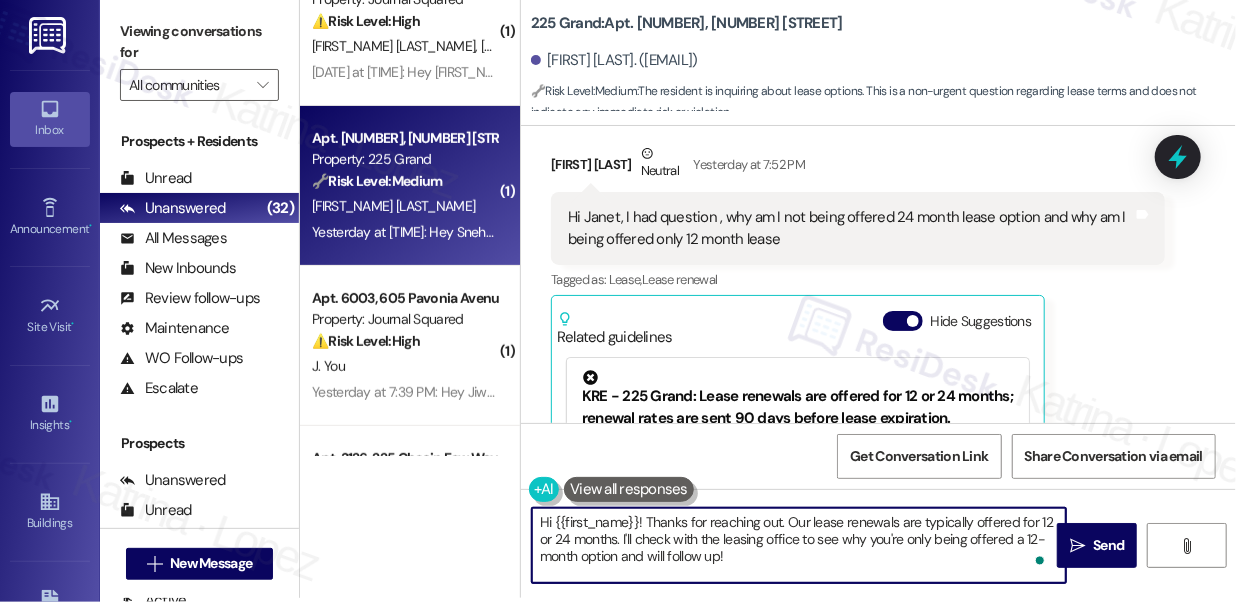 drag, startPoint x: 792, startPoint y: 551, endPoint x: 769, endPoint y: 546, distance: 23.537205 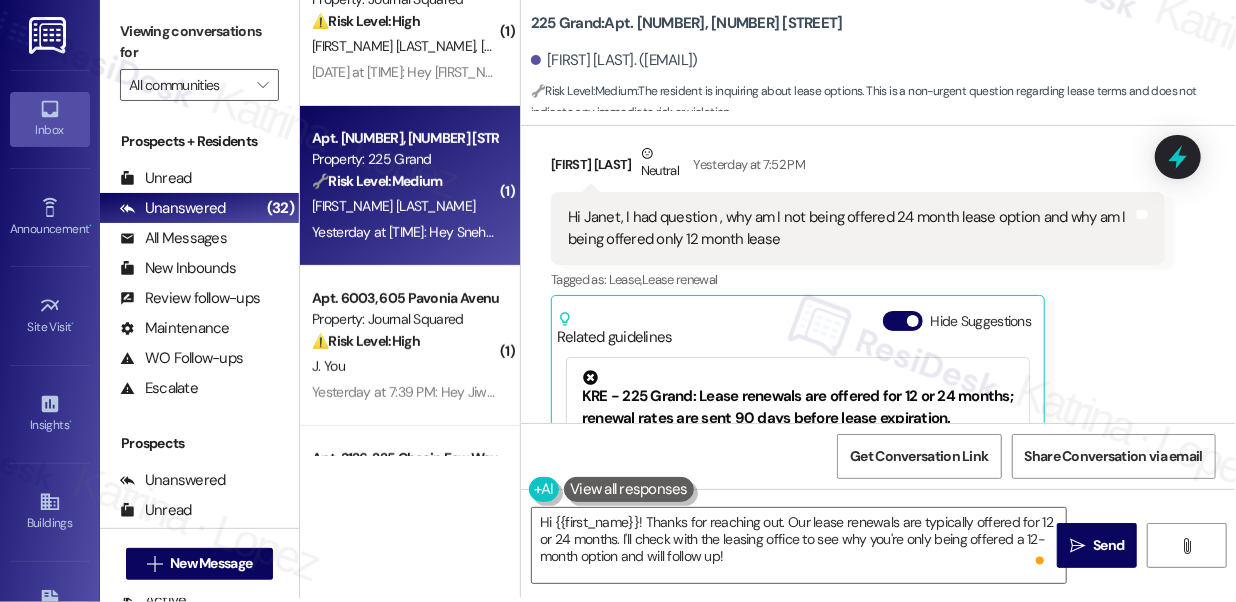 drag, startPoint x: 141, startPoint y: 23, endPoint x: 167, endPoint y: 34, distance: 28.231188 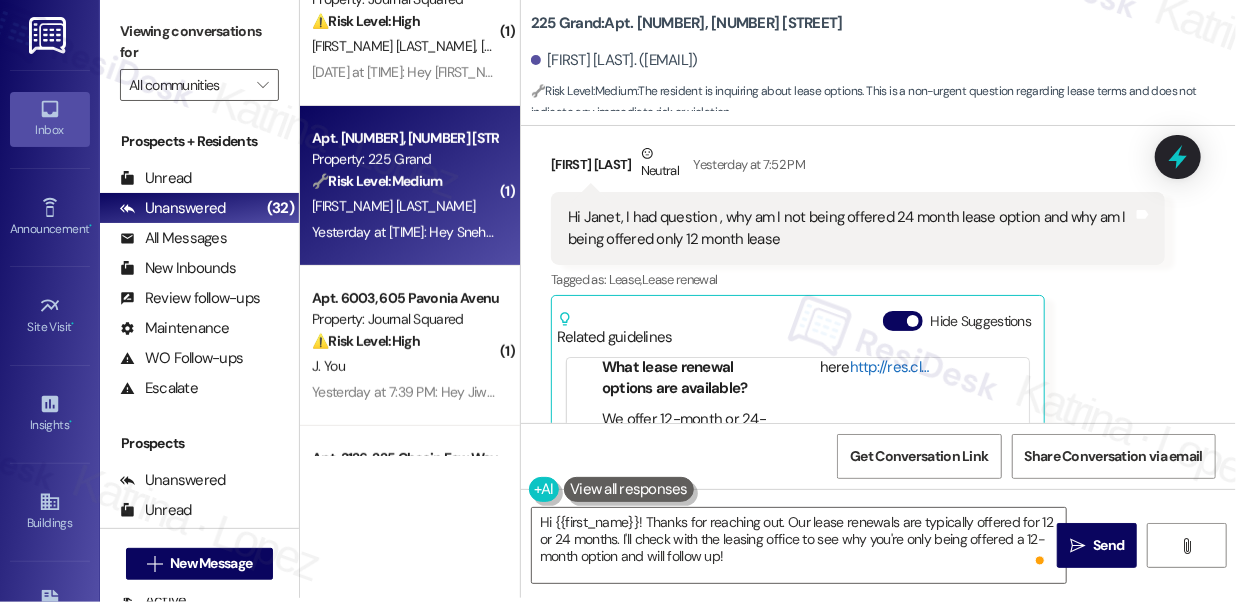 click on "http://res.cl…" at bounding box center [889, 367] 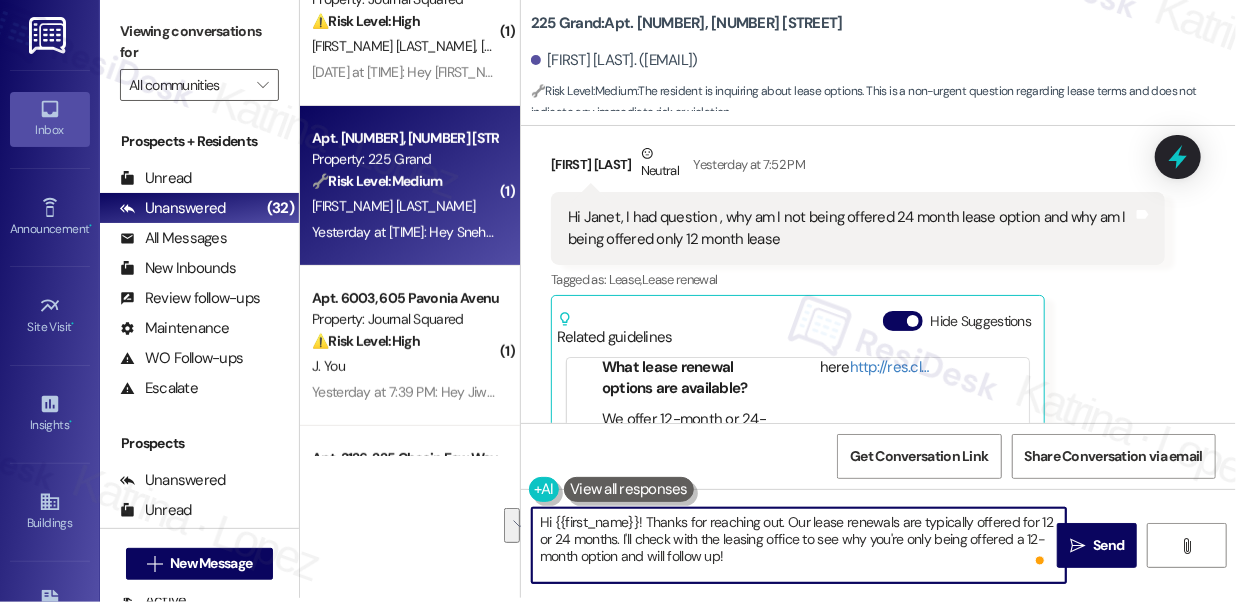 drag, startPoint x: 765, startPoint y: 561, endPoint x: 644, endPoint y: 541, distance: 122.641754 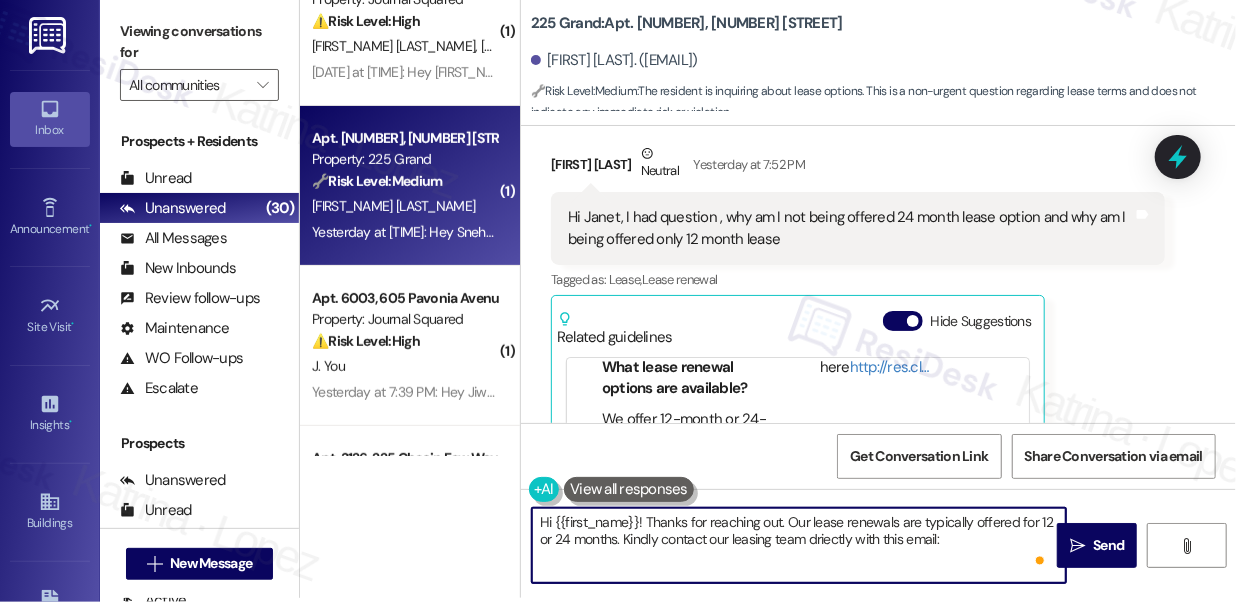 paste on "infograndstreet@225grandstreet.com" 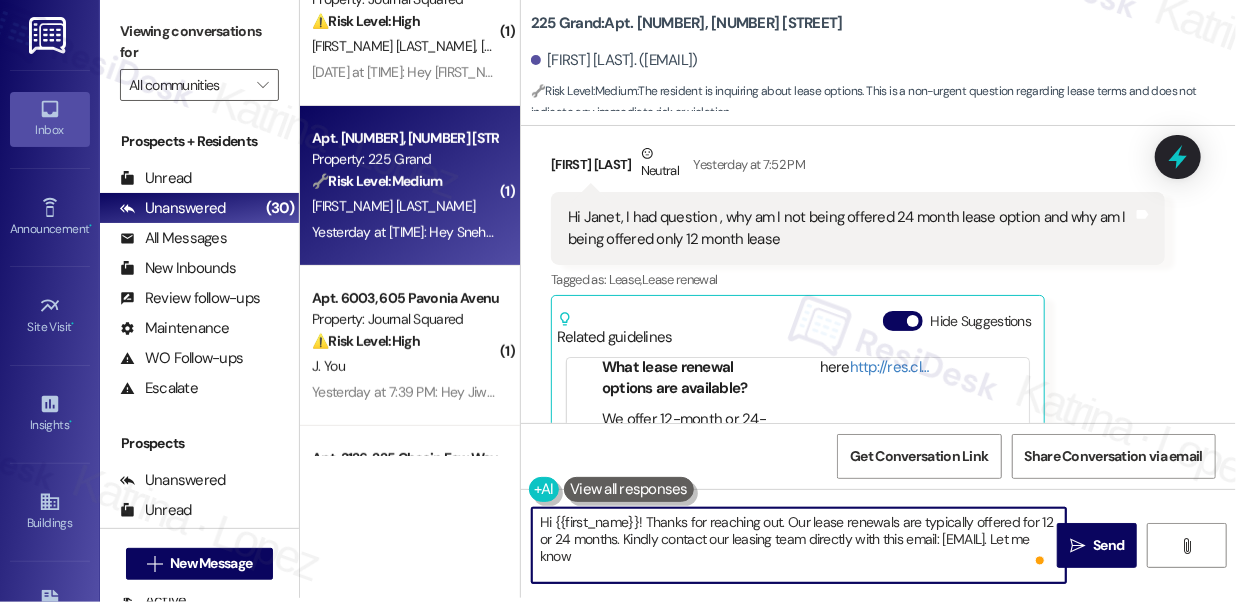 click on "Hi {{first_name}}! Thanks for reaching out. Our lease renewals are typically offered for 12 or 24 months. Kindly contact our leasing team directly with this email: infograndstreet@225grandstreet.com. Let me know" at bounding box center [799, 545] 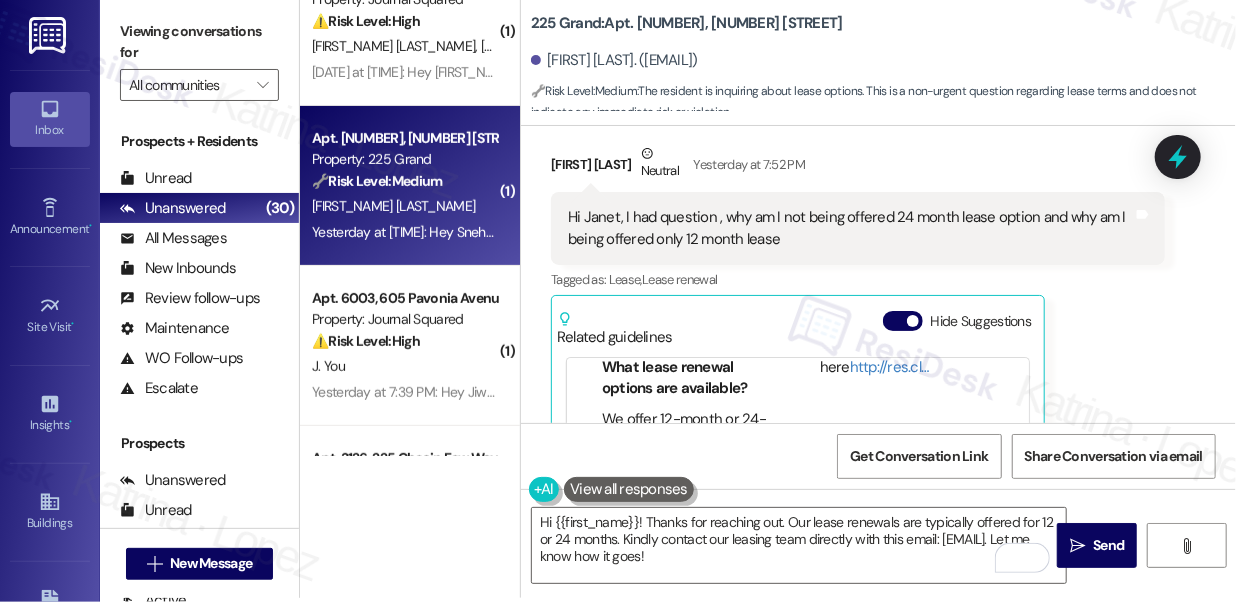 click on "Hi Janet, I had question , why am I not being offered 24 month lease option and why am I being offered only 12 month lease  Tags and notes" at bounding box center [858, 228] 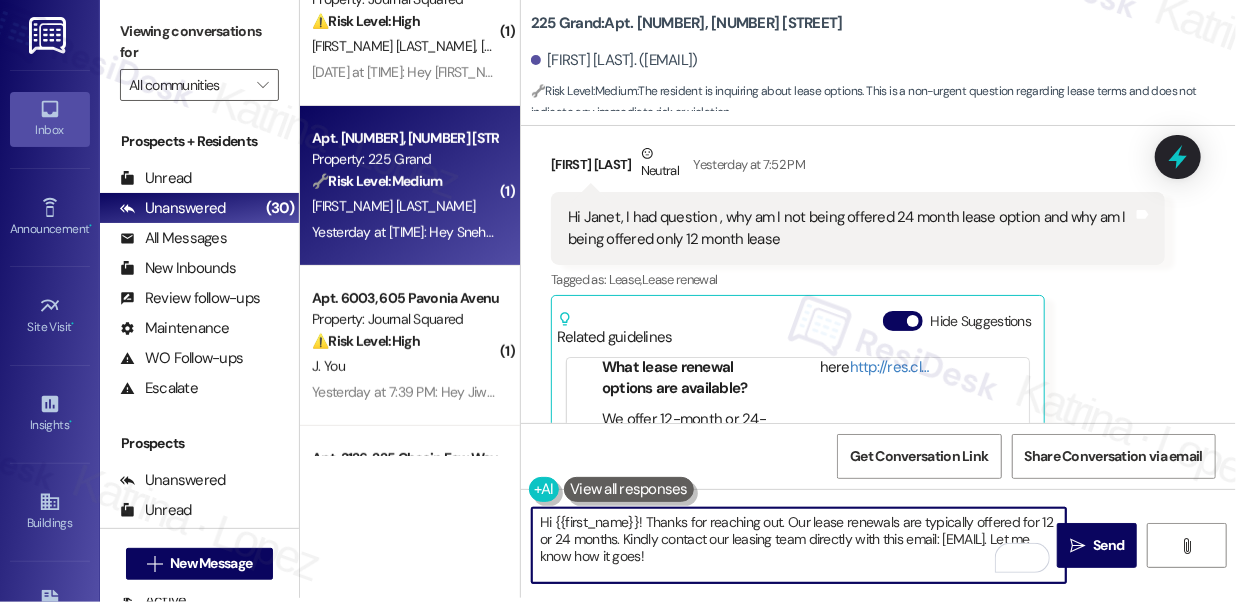 click on "Hi {{first_name}}! Thanks for reaching out. Our lease renewals are typically offered for 12 or 24 months. Kindly contact our leasing team directly with this email: infograndstreet@225grandstreet.com. Let me know how it goes!" at bounding box center (799, 545) 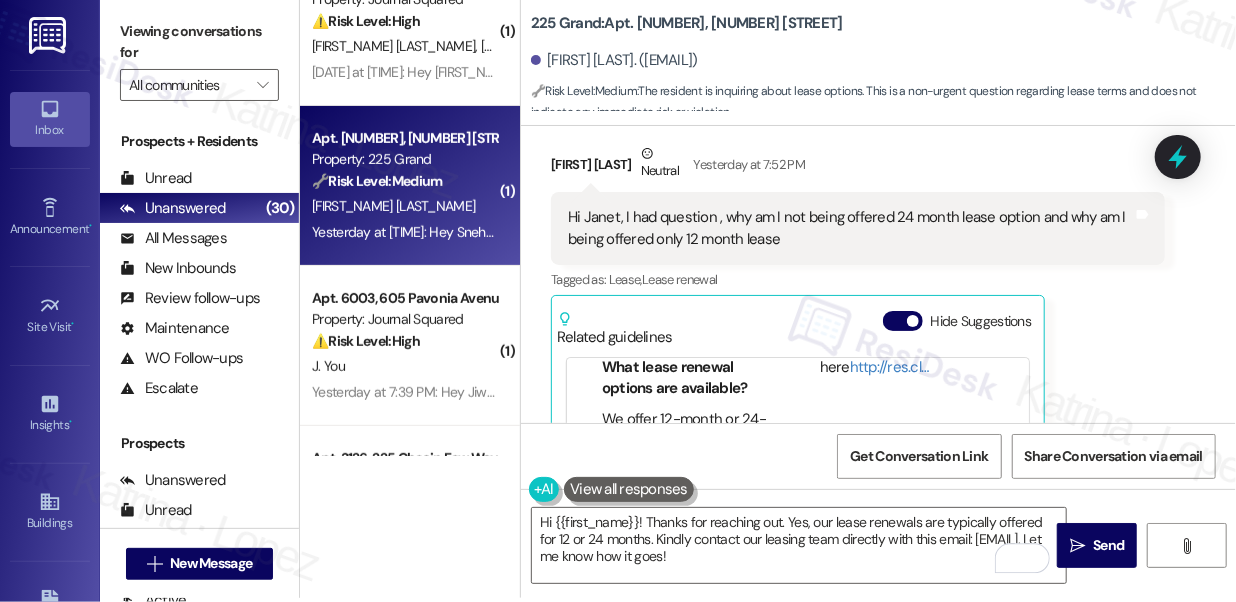 click on "Hi Janet, I had question , why am I not being offered 24 month lease option and why am I being offered only 12 month lease" at bounding box center (850, 228) 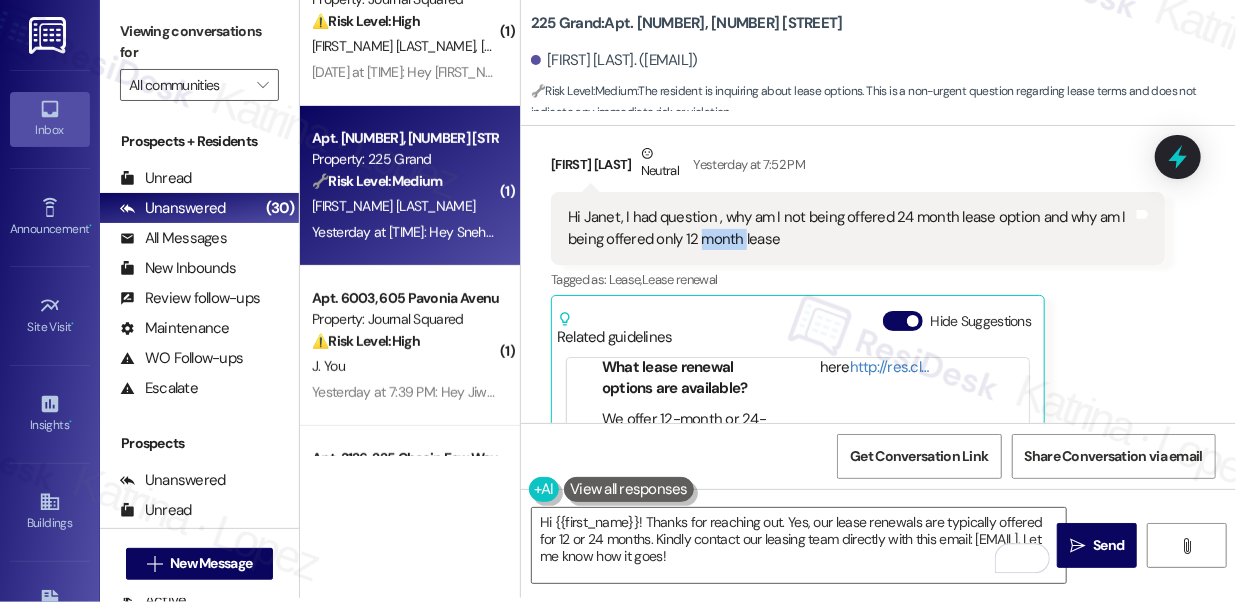 click on "Hi Janet, I had question , why am I not being offered 24 month lease option and why am I being offered only 12 month lease" at bounding box center (850, 228) 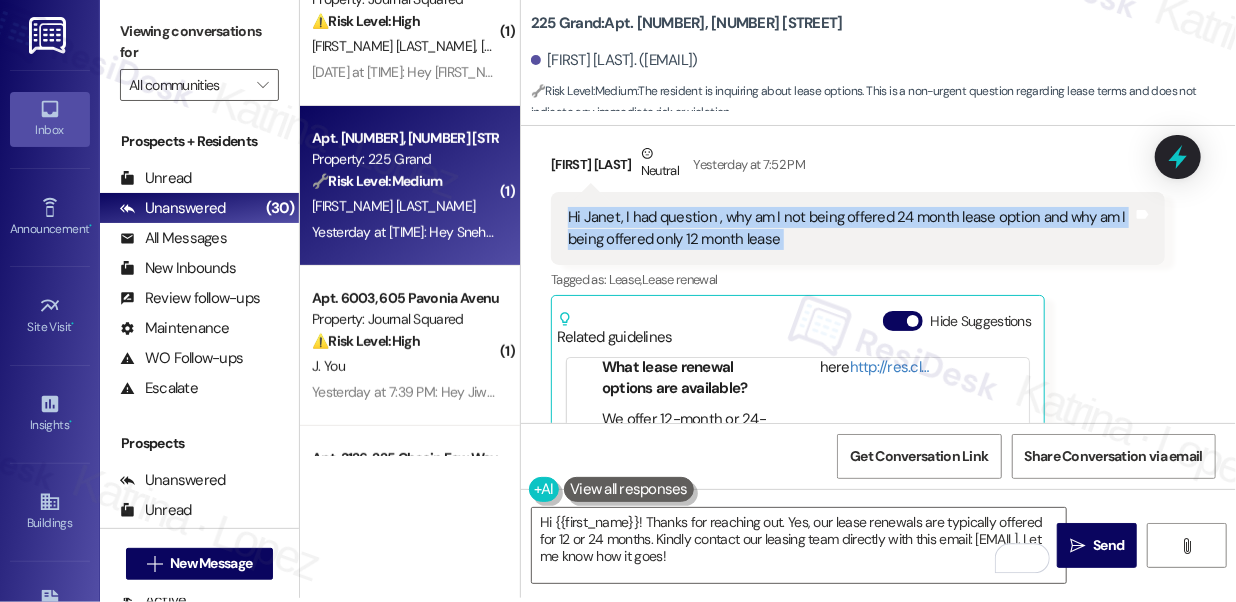 click on "Hi Janet, I had question , why am I not being offered 24 month lease option and why am I being offered only 12 month lease" at bounding box center (850, 228) 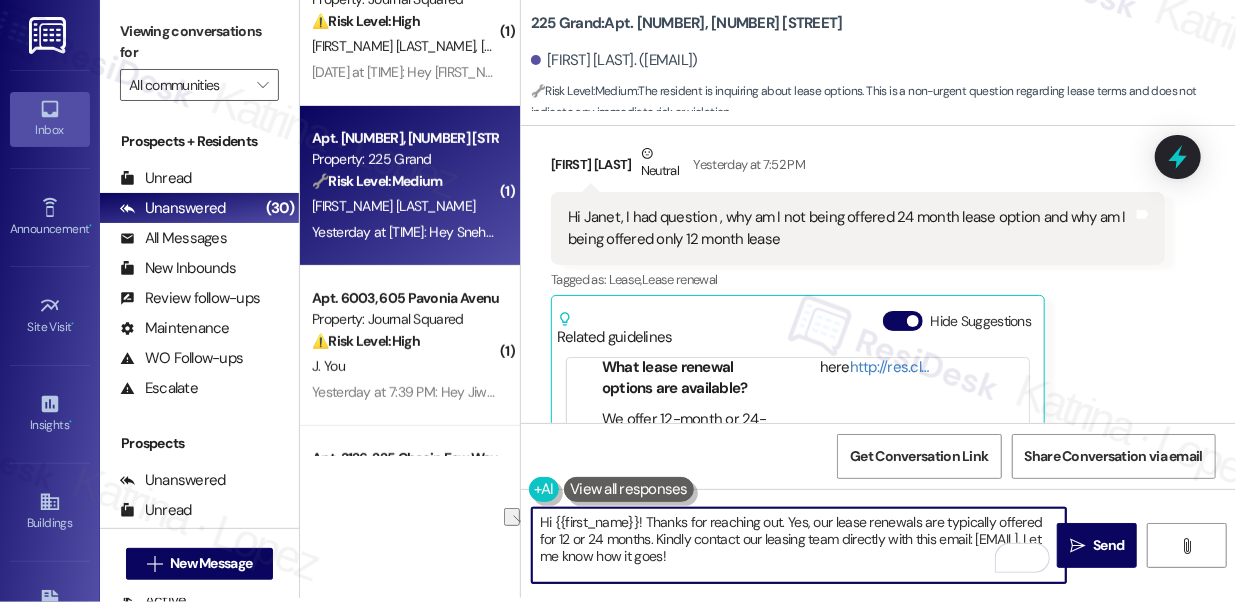 drag, startPoint x: 730, startPoint y: 540, endPoint x: 938, endPoint y: 549, distance: 208.19463 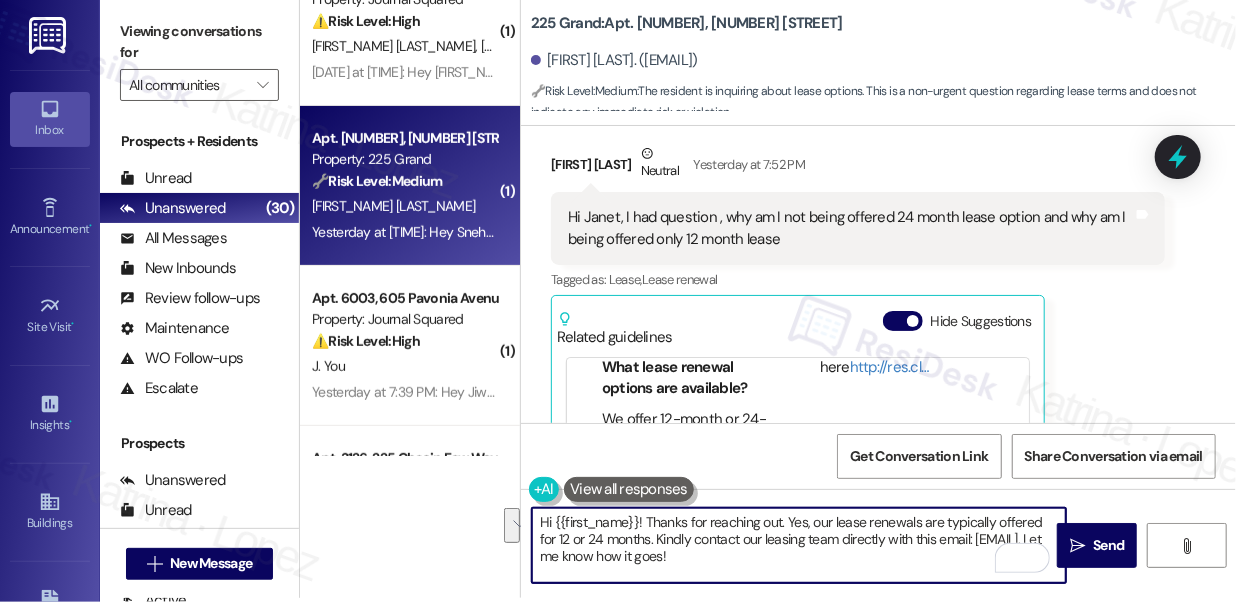 click on "Hi {{first_name}}! Thanks for reaching out. Yes, our lease renewals are typically offered for 12 or 24 months. Kindly contact our leasing team directly with this email: infograndstreet@225grandstreet.com. Let me know how it goes!" at bounding box center [799, 545] 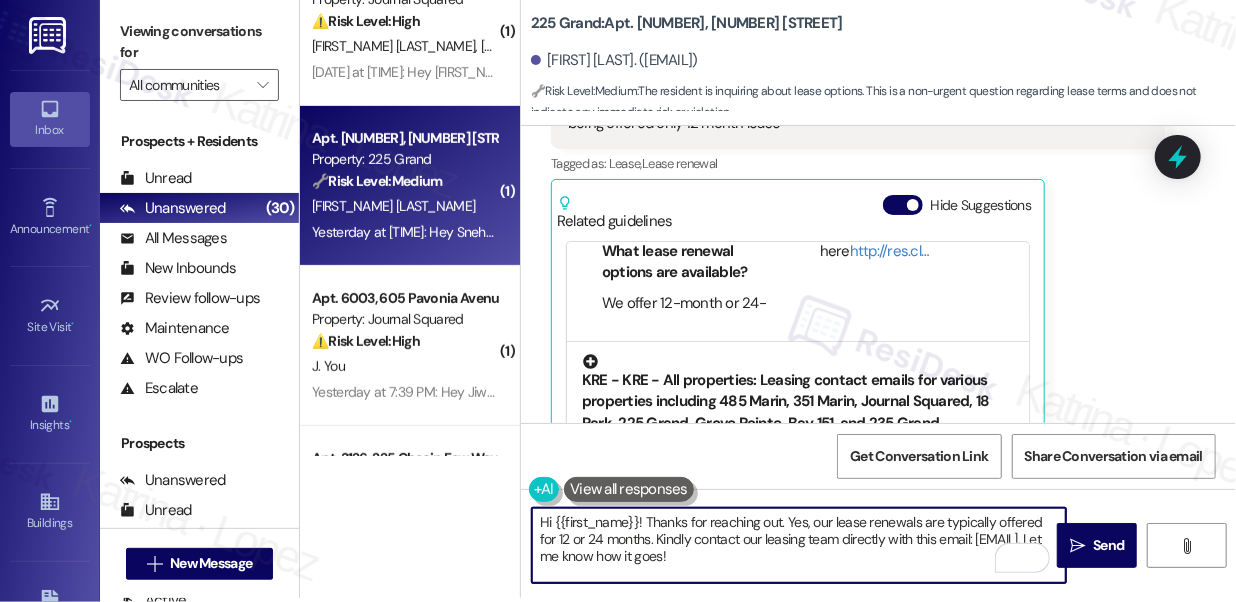 scroll, scrollTop: 19157, scrollLeft: 0, axis: vertical 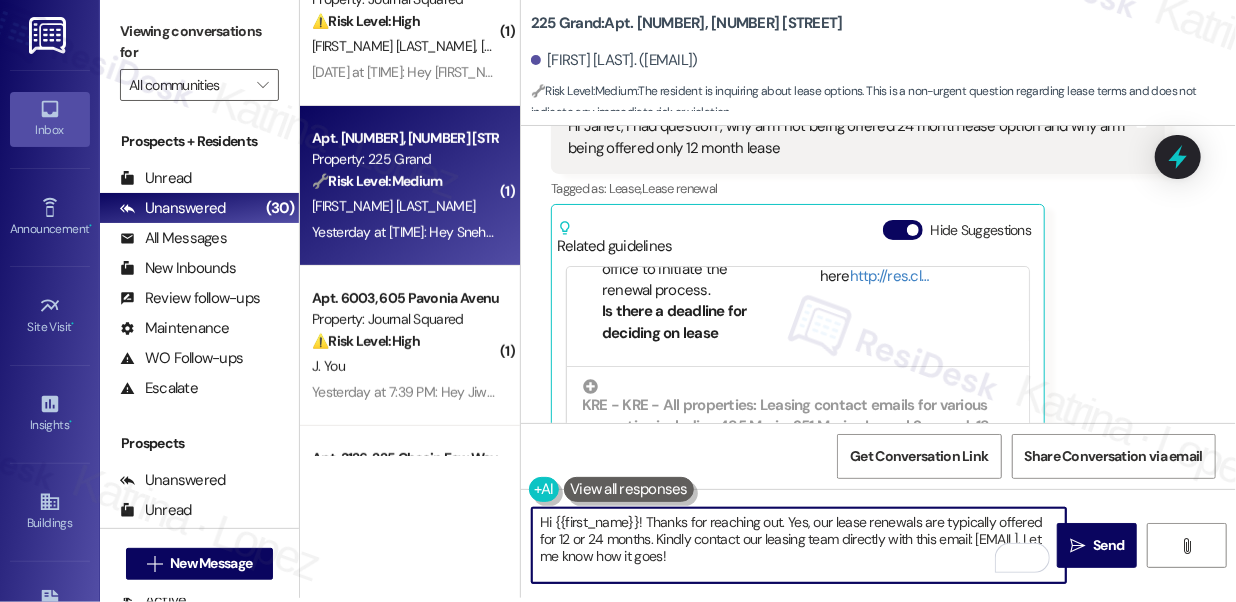 click on "Please contact the leasing office to initiate the renewal process." at bounding box center (689, 269) 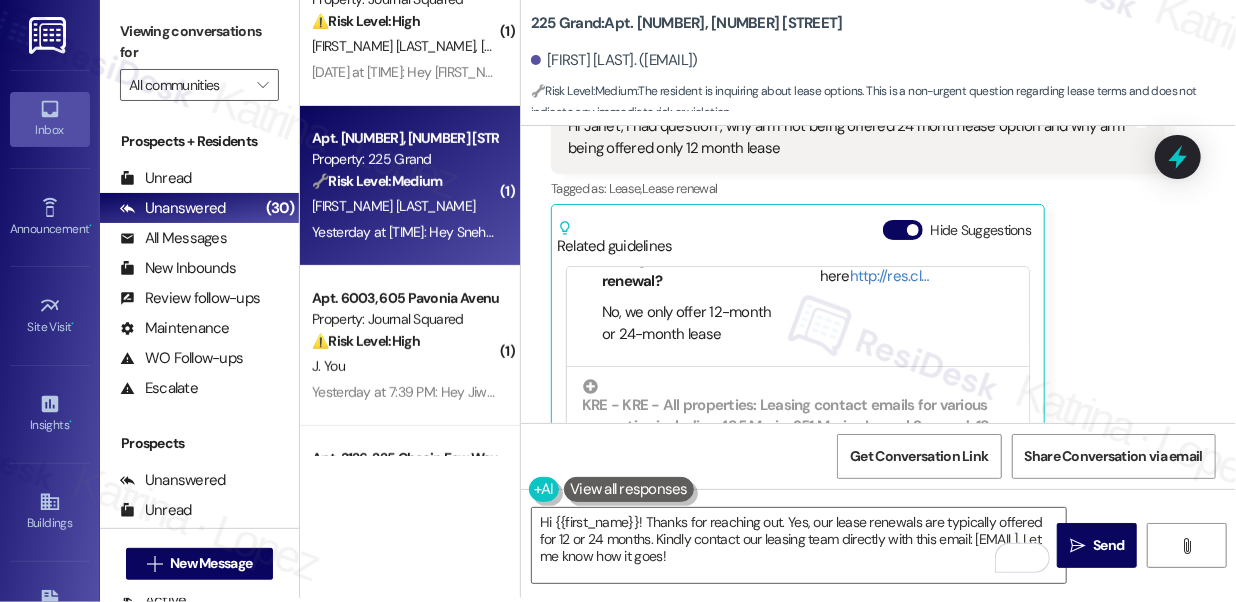 scroll, scrollTop: 363, scrollLeft: 0, axis: vertical 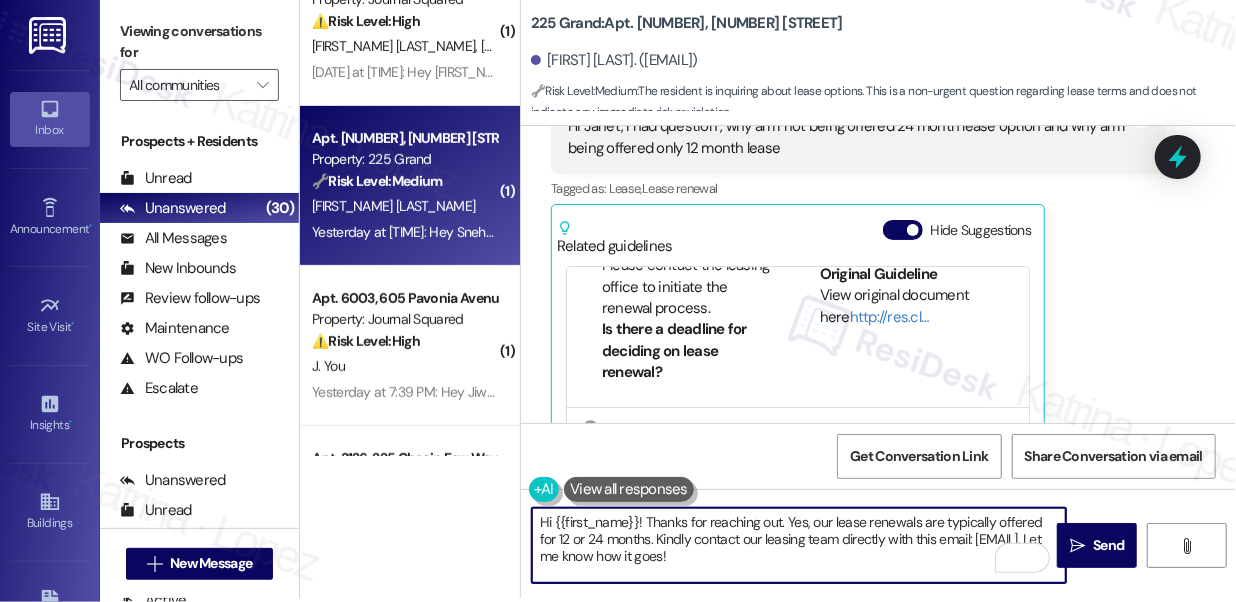 click on "Hi {{first_name}}! Thanks for reaching out. Yes, our lease renewals are typically offered for 12 or 24 months. Kindly contact our leasing team directly with this email: infograndstreet@225grandstreet.com. Let me know how it goes!" at bounding box center [799, 545] 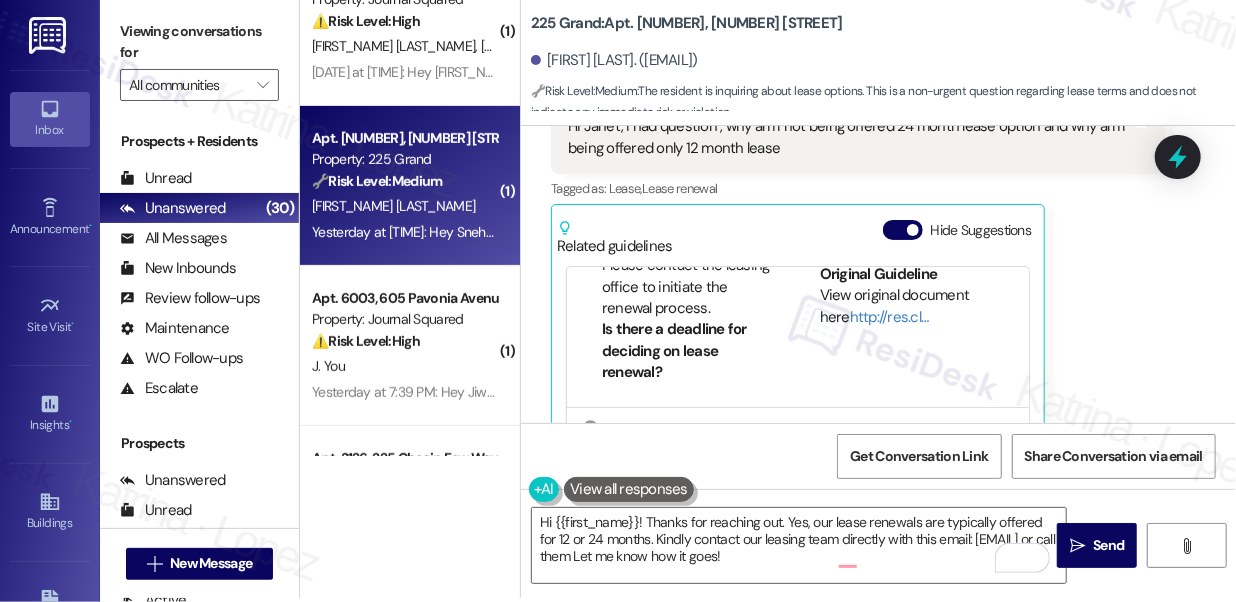 click on "Viewing conversations for" at bounding box center (199, 42) 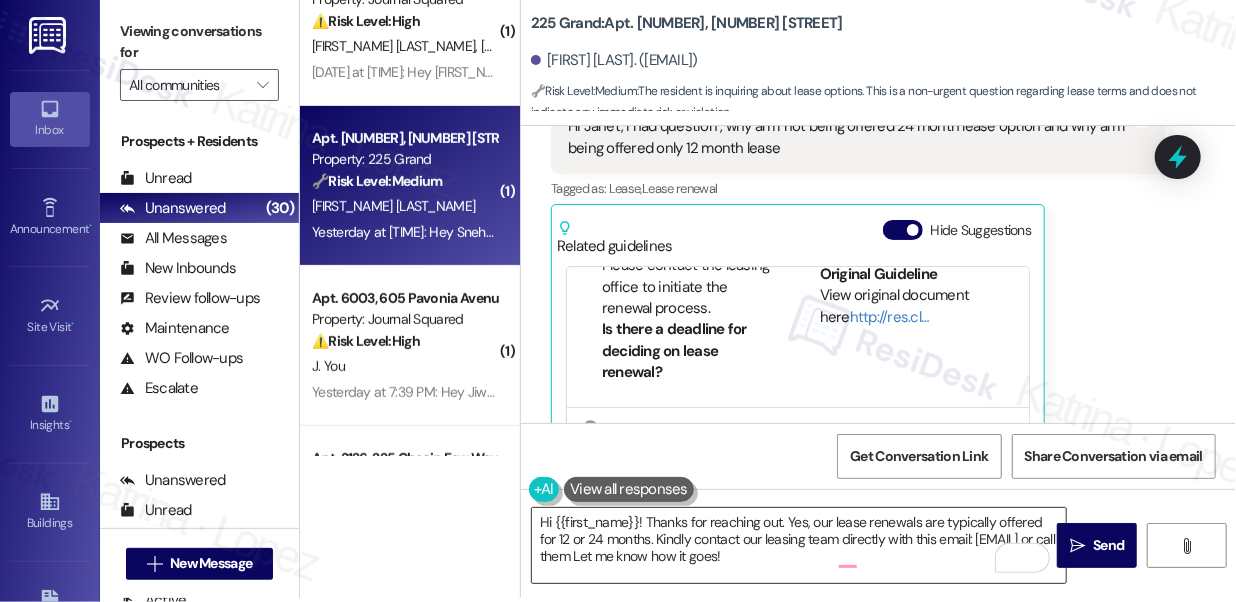 click on "Hi {{first_name}}! Thanks for reaching out. Yes, our lease renewals are typically offered for 12 or 24 months. Kindly contact our leasing team directly with this email: infograndstreet@225grandstreet.com or call them  Let me know how it goes!" at bounding box center [799, 545] 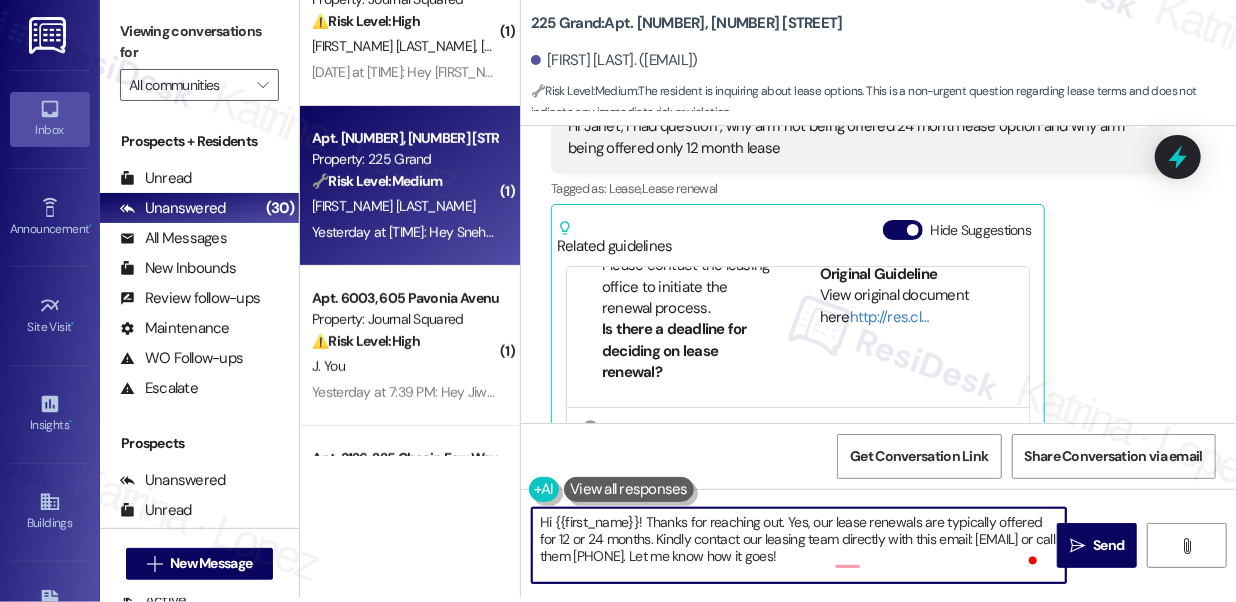 scroll, scrollTop: 4, scrollLeft: 0, axis: vertical 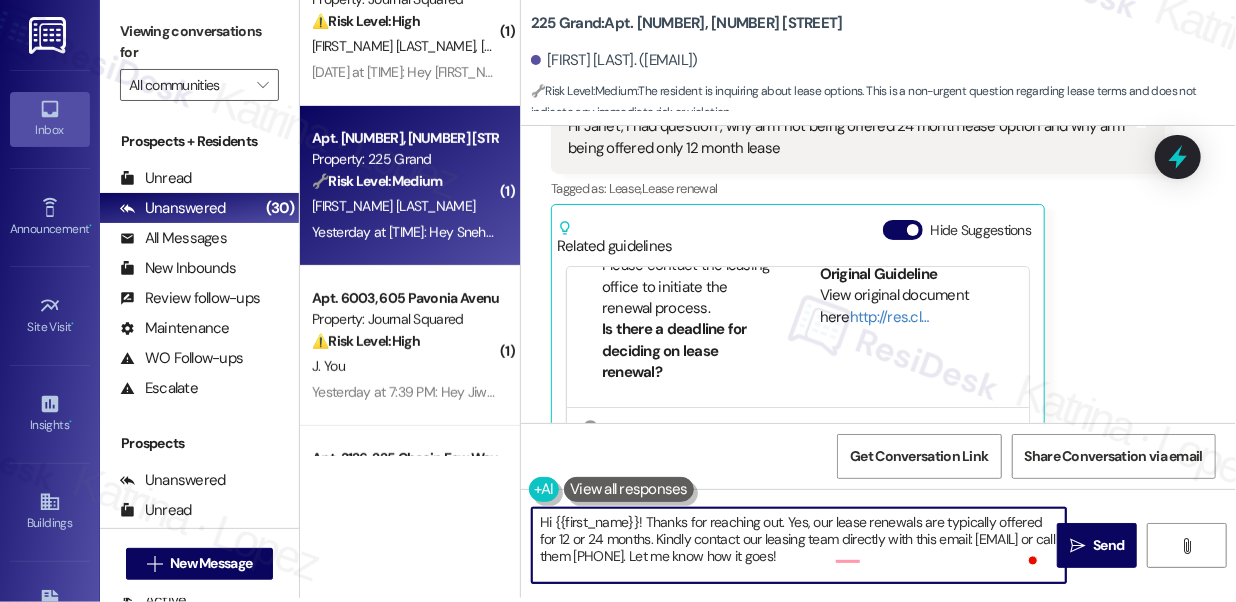 click on "Hi {{first_name}}! Thanks for reaching out. Yes, our lease renewals are typically offered for 12 or 24 months. Kindly contact our leasing team directly with this email: infograndstreet@225grandstreet.com or call them (201) 536 0225.  Let me know how it goes!" at bounding box center (799, 545) 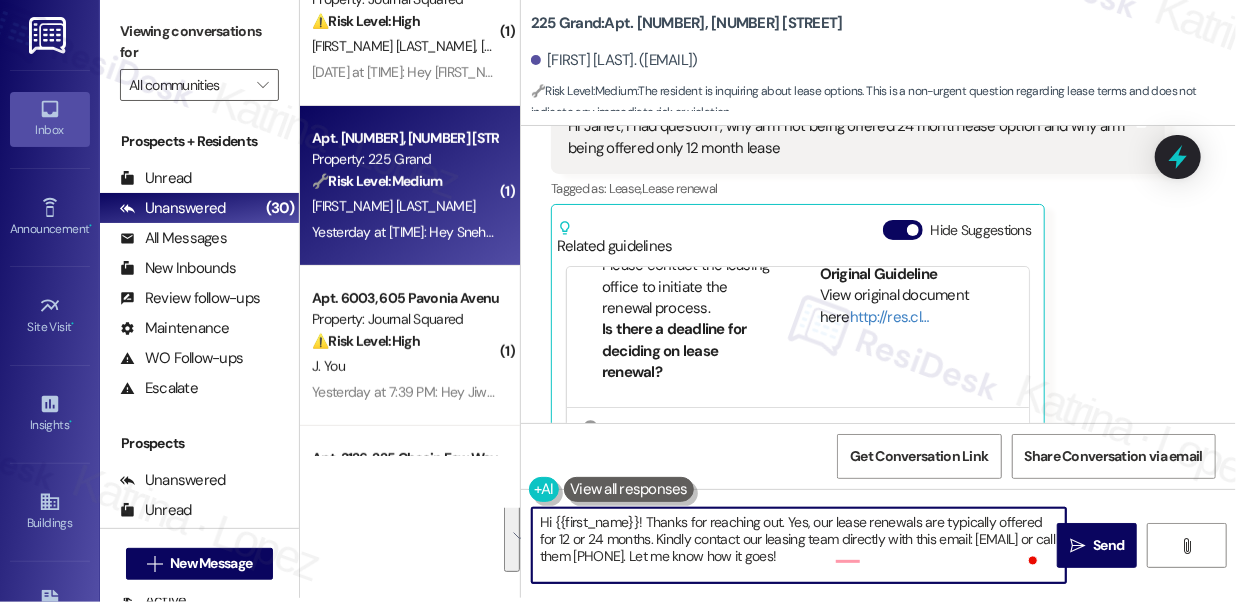 click on "Hi {{first_name}}! Thanks for reaching out. Yes, our lease renewals are typically offered for 12 or 24 months. Kindly contact our leasing team directly with this email: infograndstreet@225grandstreet.com or call them (201) 536 0225.  Let me know how it goes!" at bounding box center (799, 545) 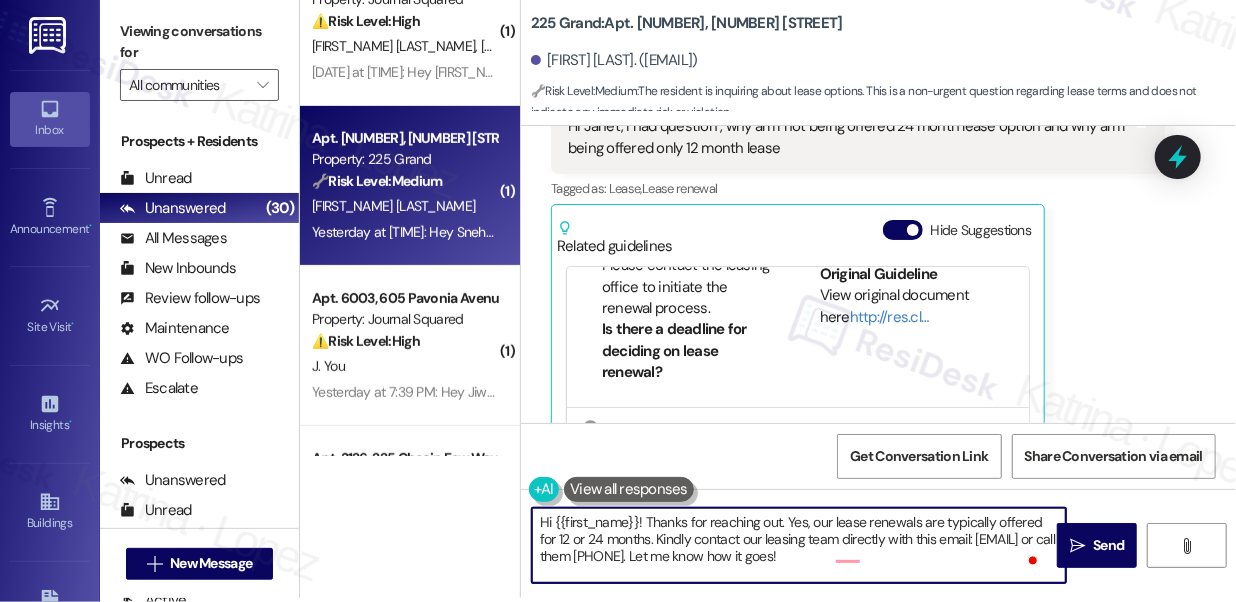 click on "Hi {{first_name}}! Thanks for reaching out. Yes, our lease renewals are typically offered for 12 or 24 months. Kindly contact our leasing team directly with this email: infograndstreet@225grandstreet.com or call them (201) 536 0225.  Let me know how it goes!" at bounding box center [799, 545] 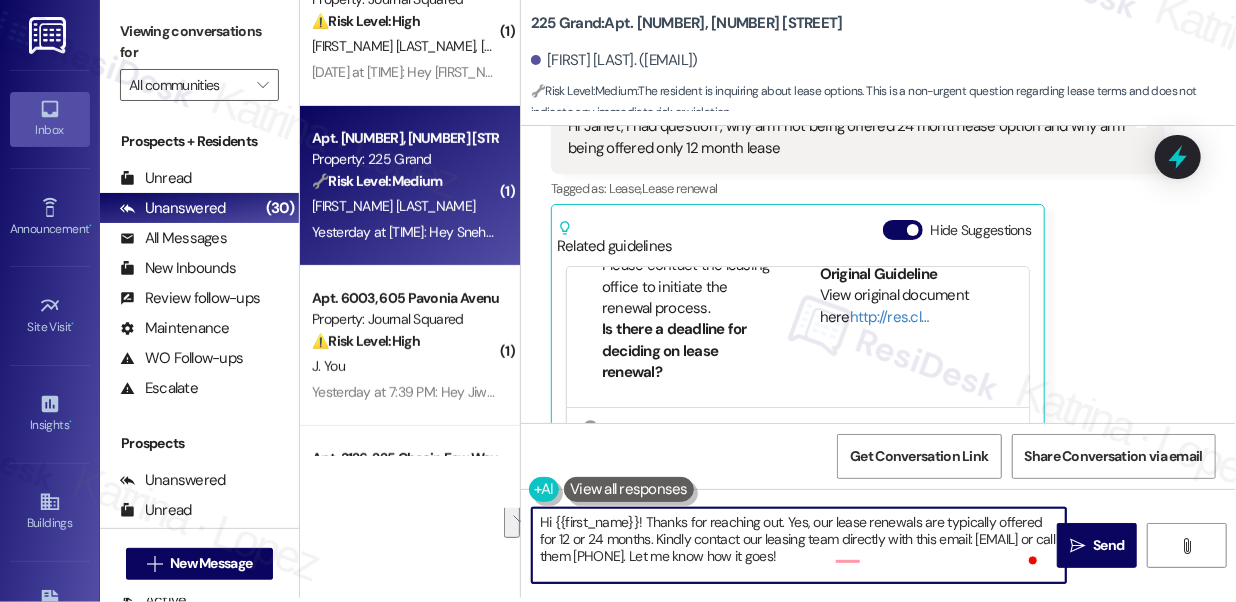 drag, startPoint x: 1010, startPoint y: 546, endPoint x: 1018, endPoint y: 570, distance: 25.298222 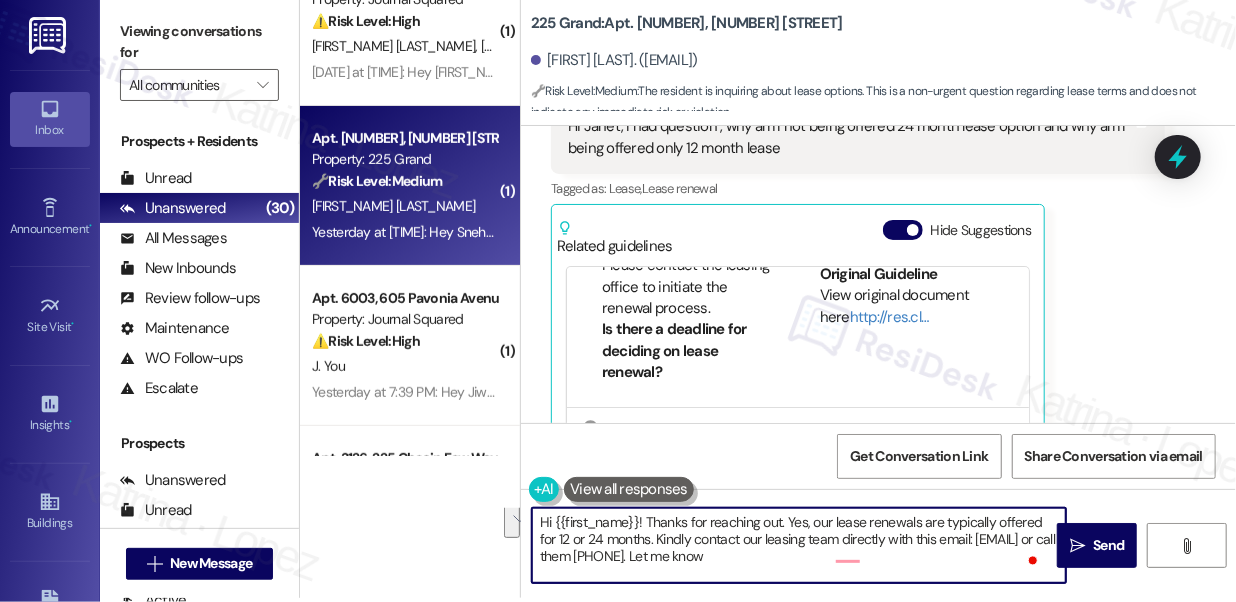 scroll, scrollTop: 0, scrollLeft: 0, axis: both 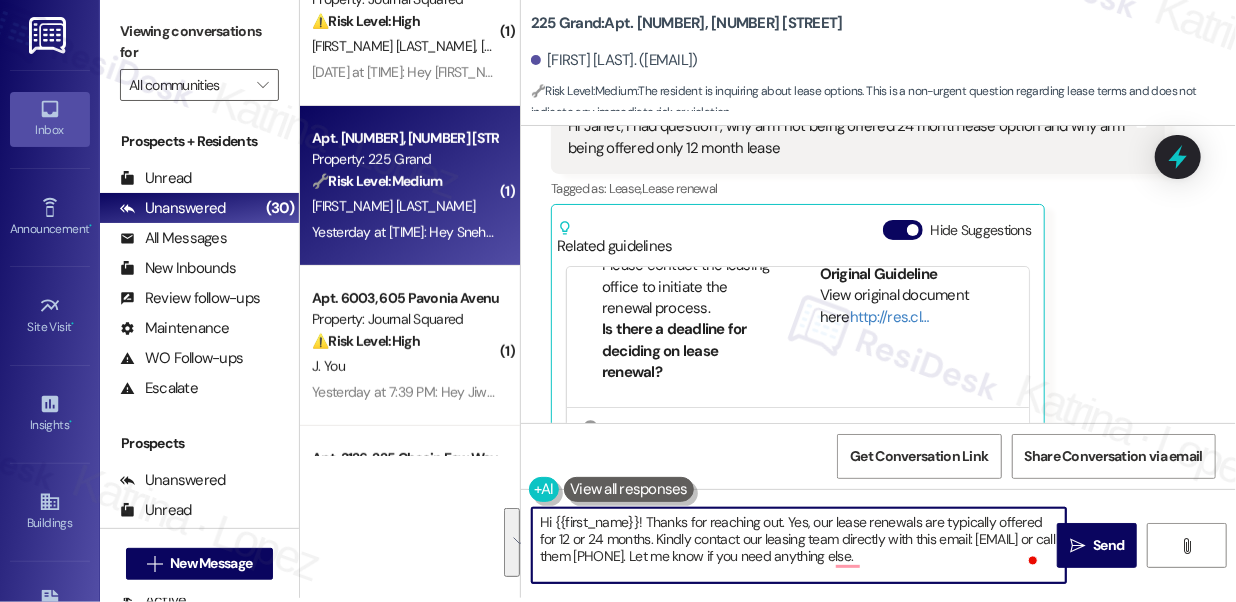 type on "Hi {{first_name}}! Thanks for reaching out. Yes, our lease renewals are typically offered for 12 or 24 months. Kindly contact our leasing team directly with this email: infograndstreet@225grandstreet.com or call them (201) 536 0225. Let me know if you need anything else." 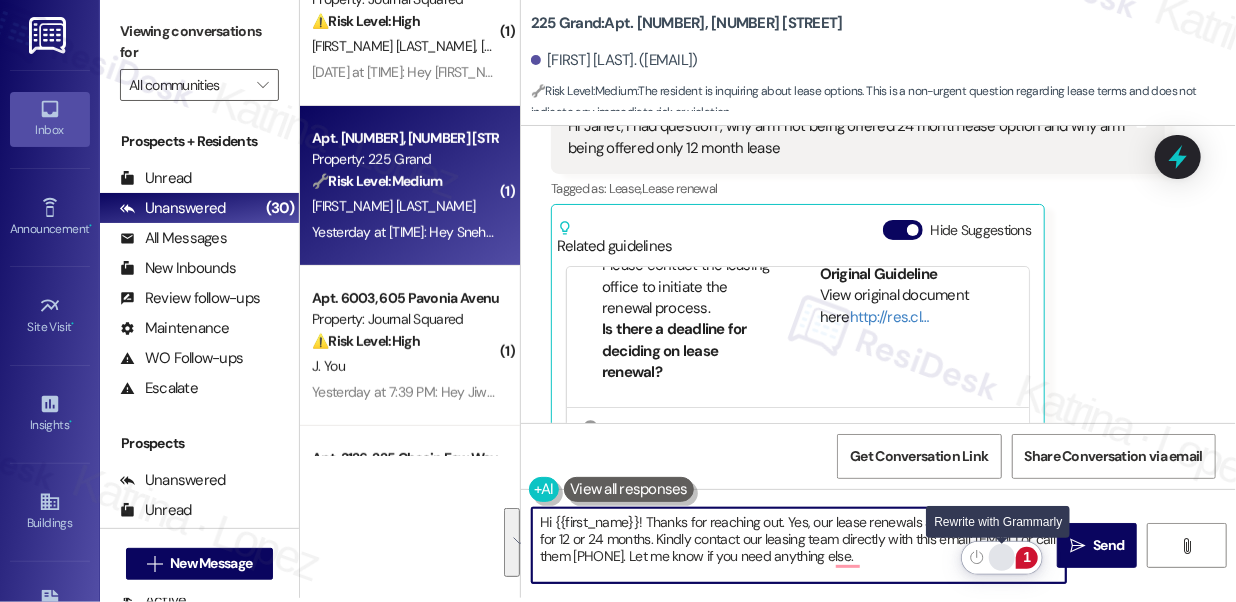 click 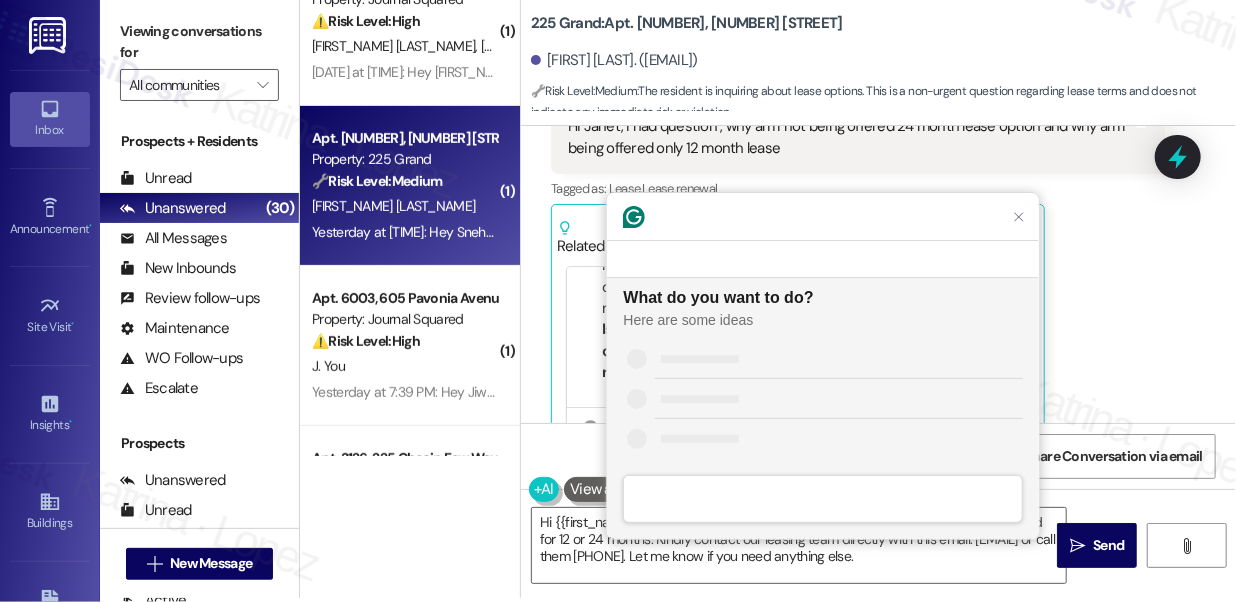 scroll, scrollTop: 0, scrollLeft: 0, axis: both 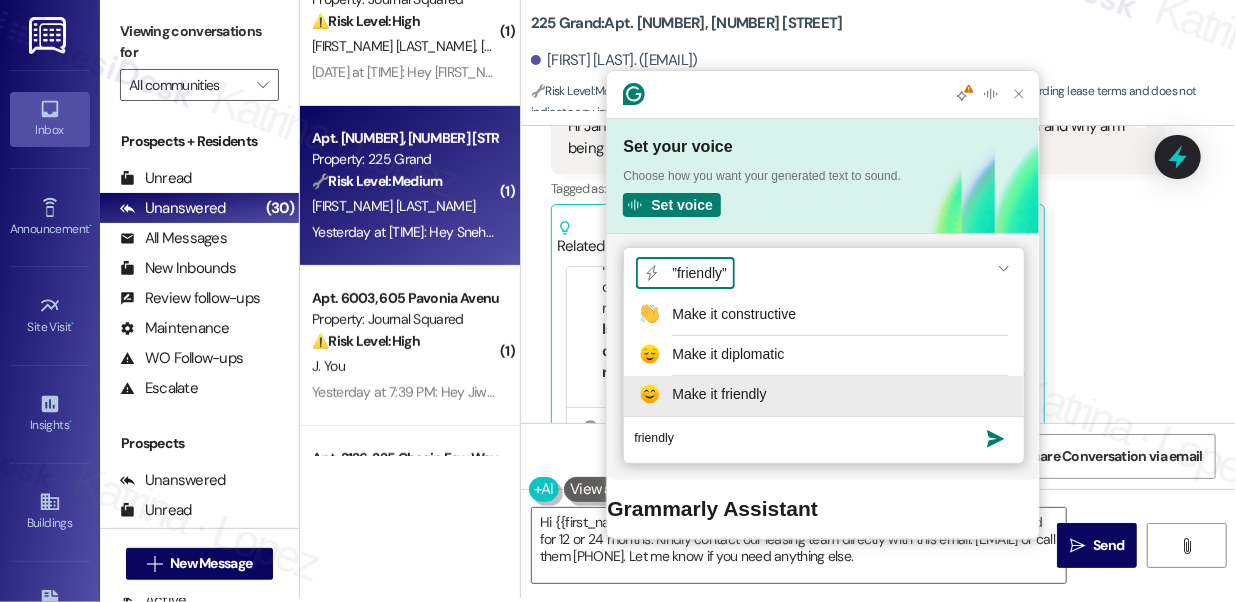 type on "friendly" 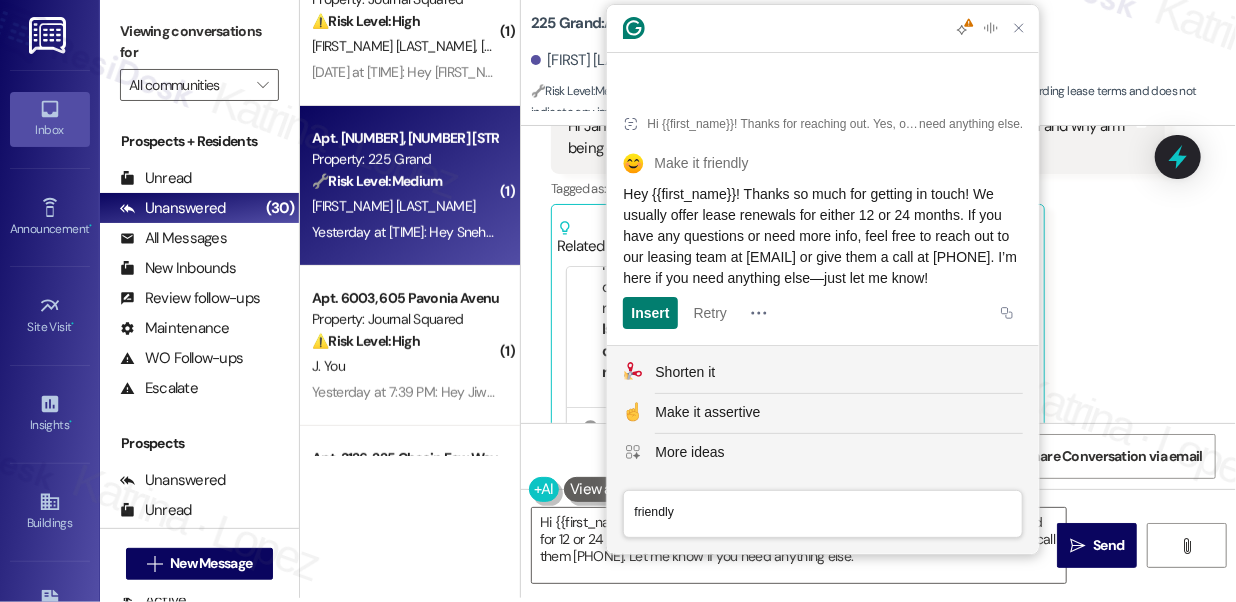 click on "Hey {{first_name}}! Thanks so much for getting in touch! We usually offer lease renewals for either 12 or 24 months. If you have any questions or need more info, feel free to reach out to our leasing team at infograndstreet@225grandstreet.com or give them a call at (201) 536 0225. I’m here if you need anything else—just let me know!" 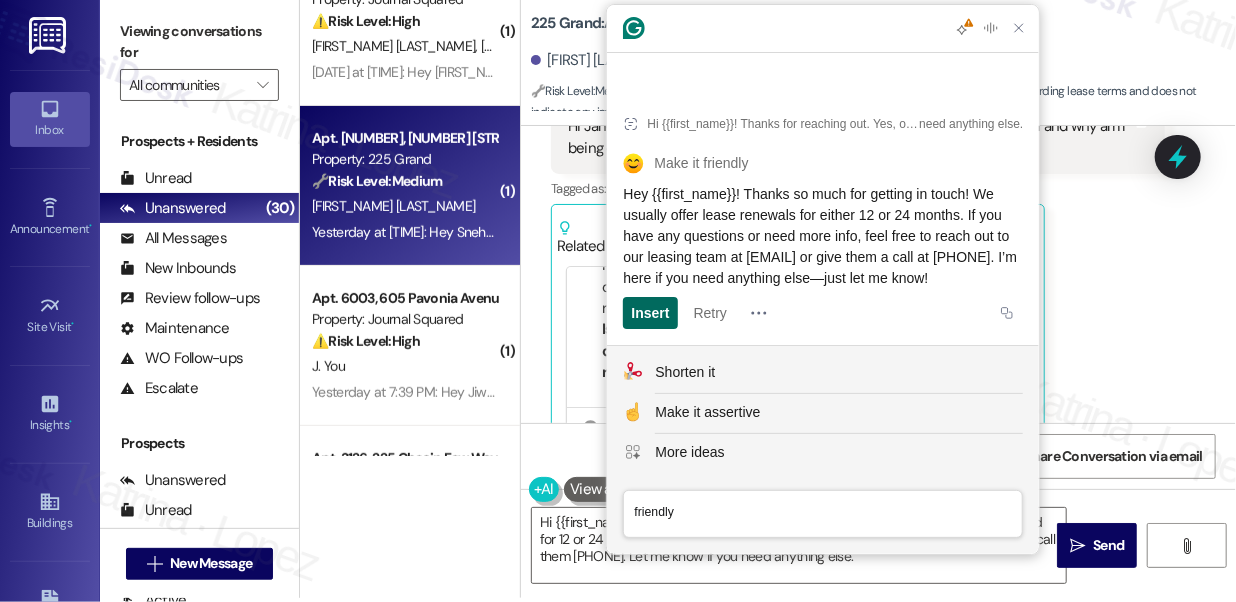 click on "Insert" 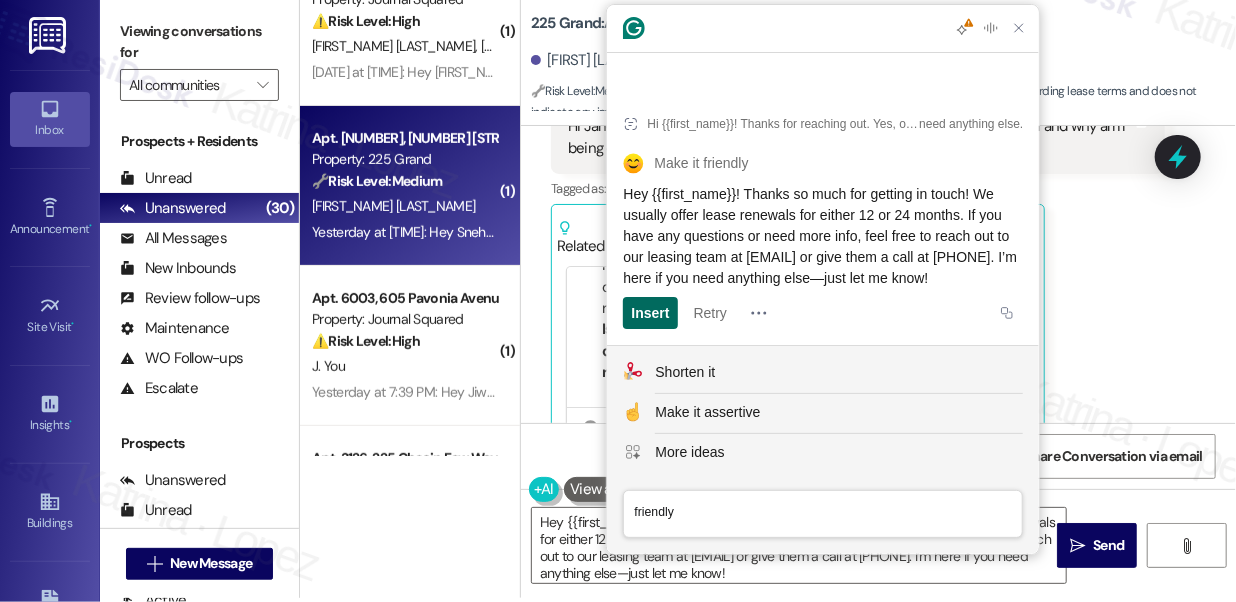 scroll, scrollTop: 0, scrollLeft: 0, axis: both 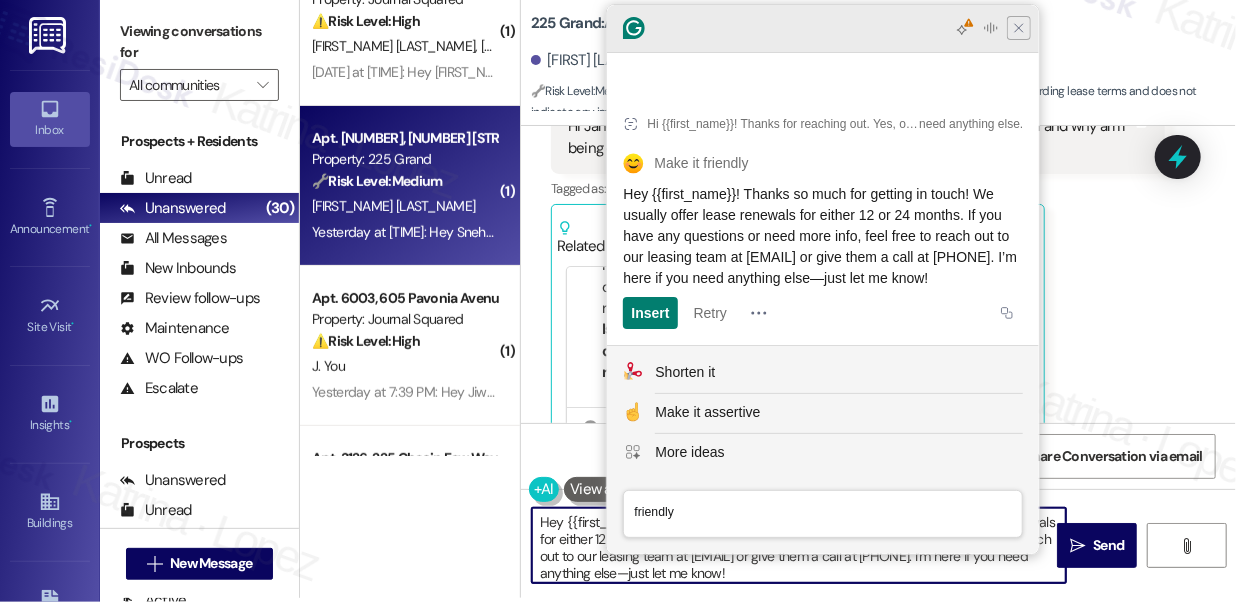 type on "Hey {{first_name}}! Thanks so much for getting in touch! We usually offer lease renewals for either 12 or 24 months. If you have any questions or need more info, feel free to reach out to our leasing team at infograndstreet@225grandstreet.com or give them a call at (201) 536 0225. I’m here if you need anything else—just let me know!" 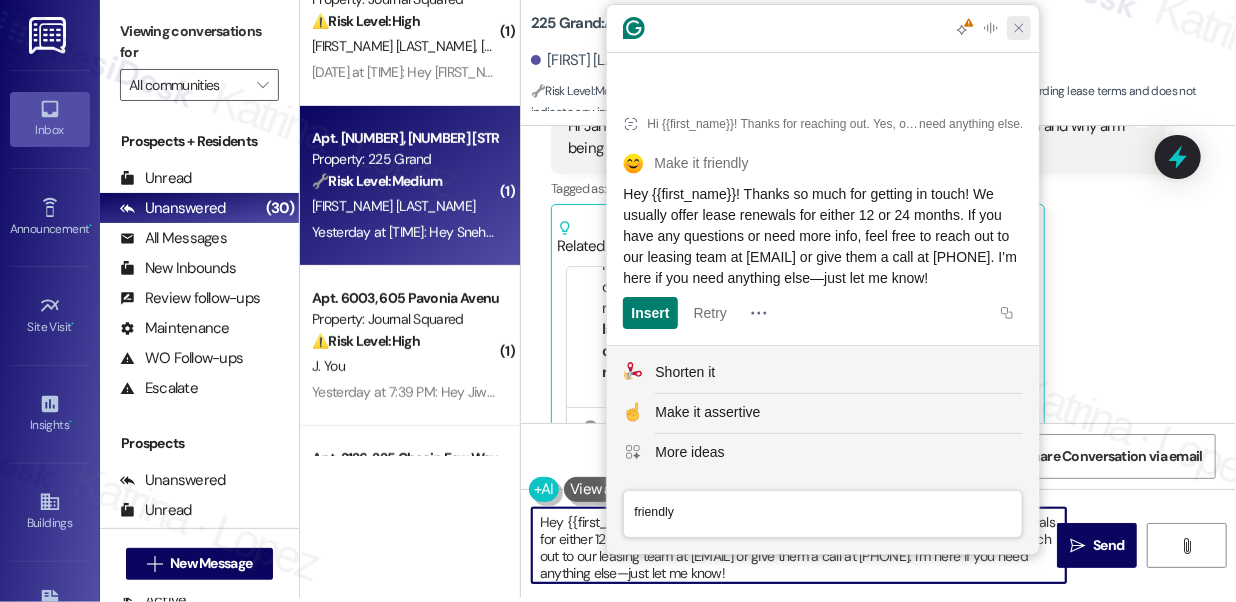 click 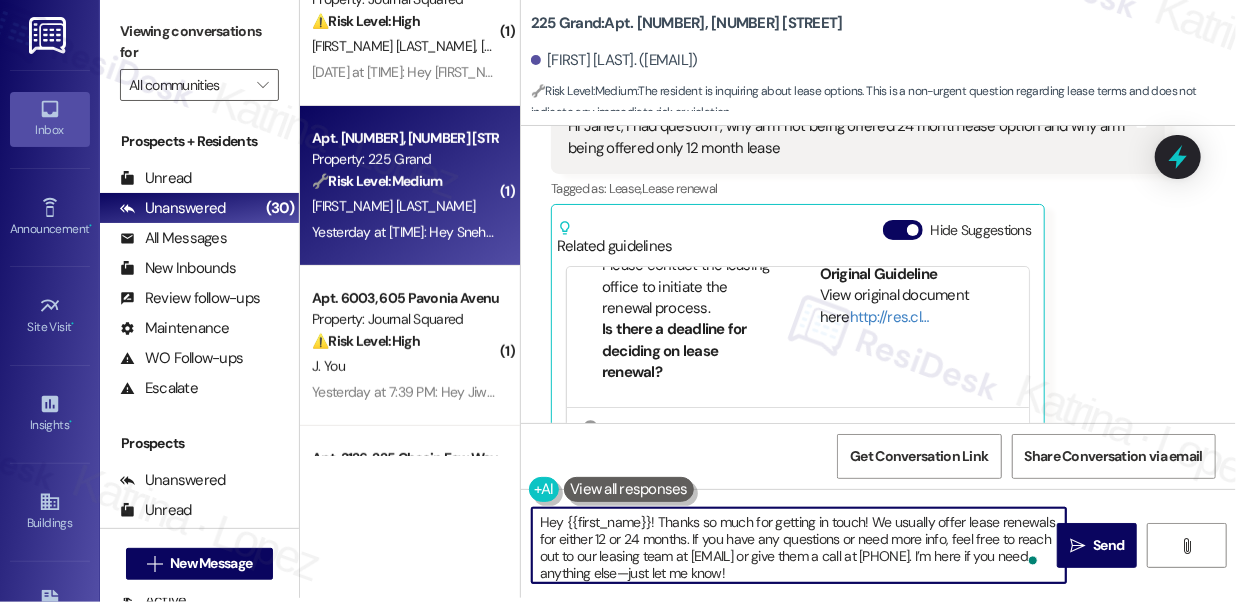 scroll, scrollTop: 4, scrollLeft: 0, axis: vertical 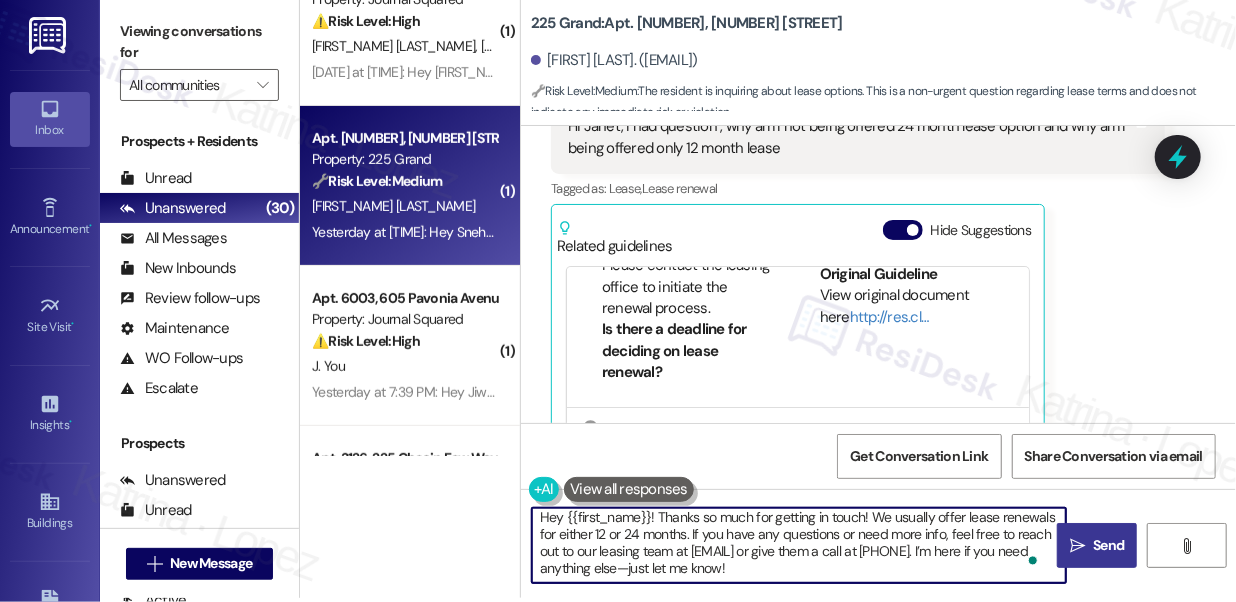 click on "" at bounding box center [1077, 546] 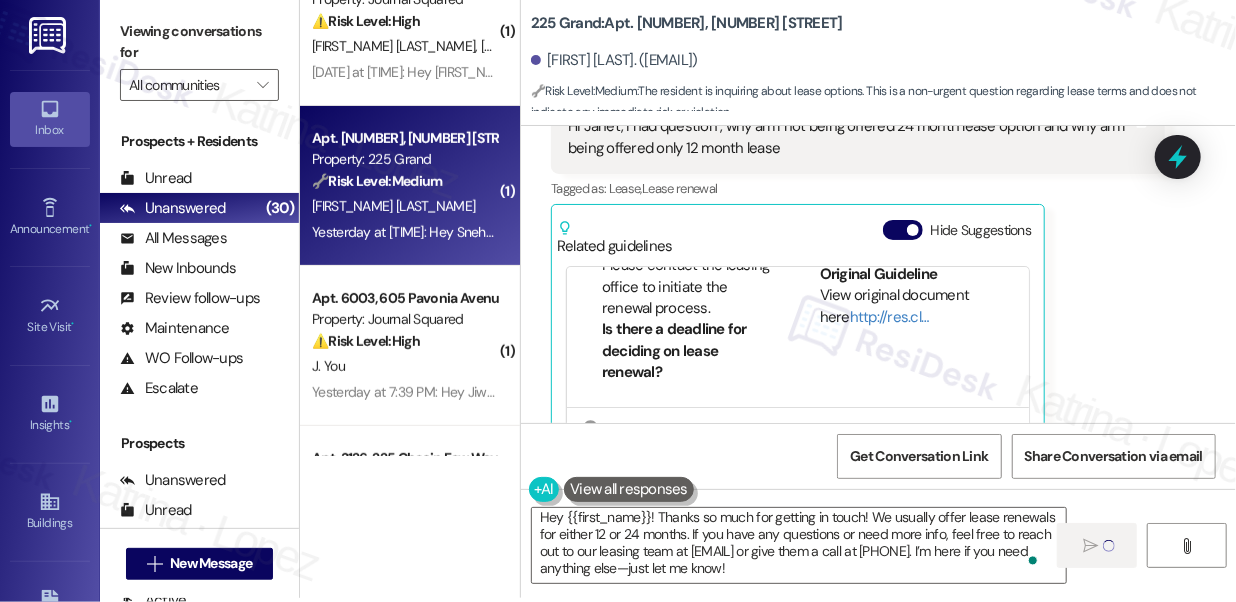 type 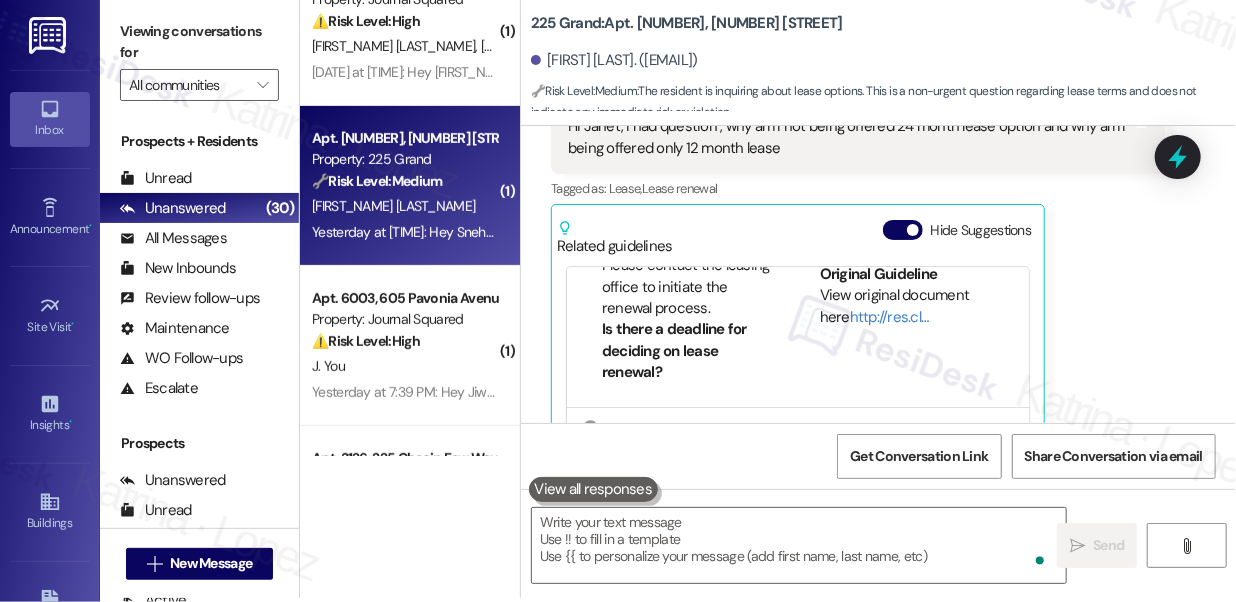 scroll, scrollTop: 0, scrollLeft: 0, axis: both 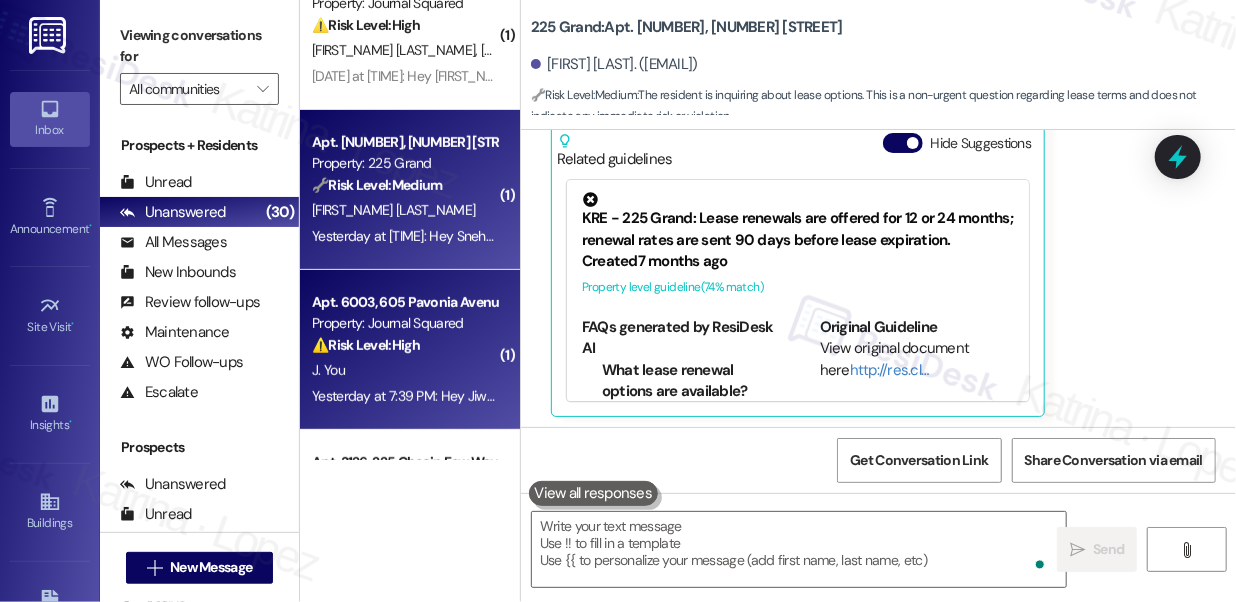 click on "⚠️  Risk Level:  High" at bounding box center [366, 345] 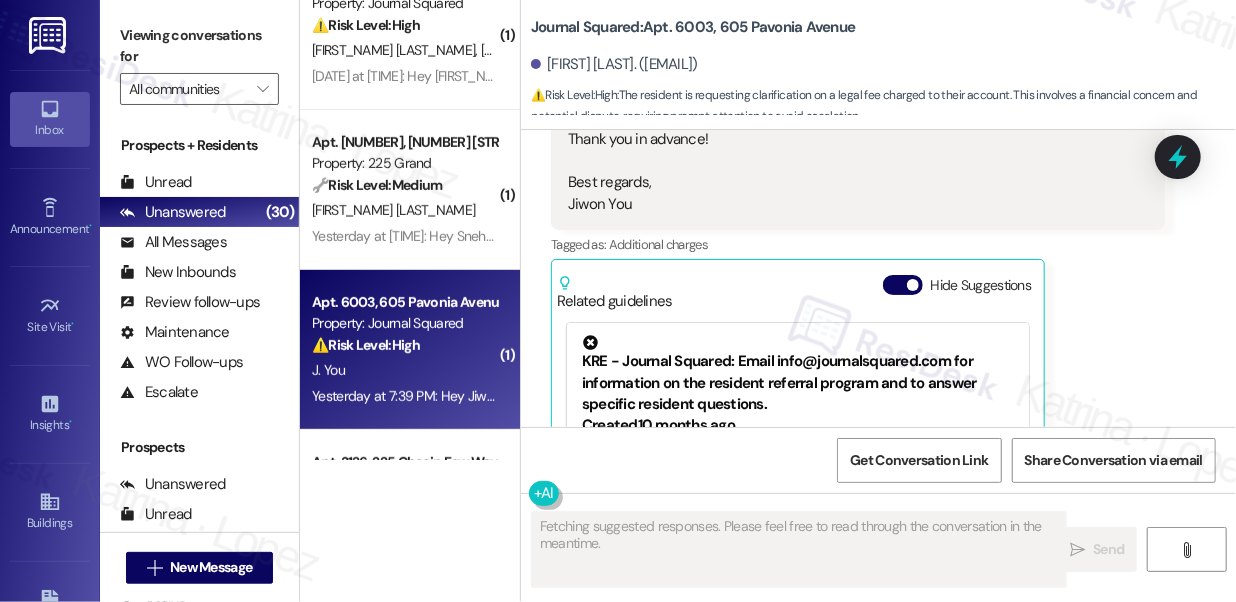 scroll, scrollTop: 28117, scrollLeft: 0, axis: vertical 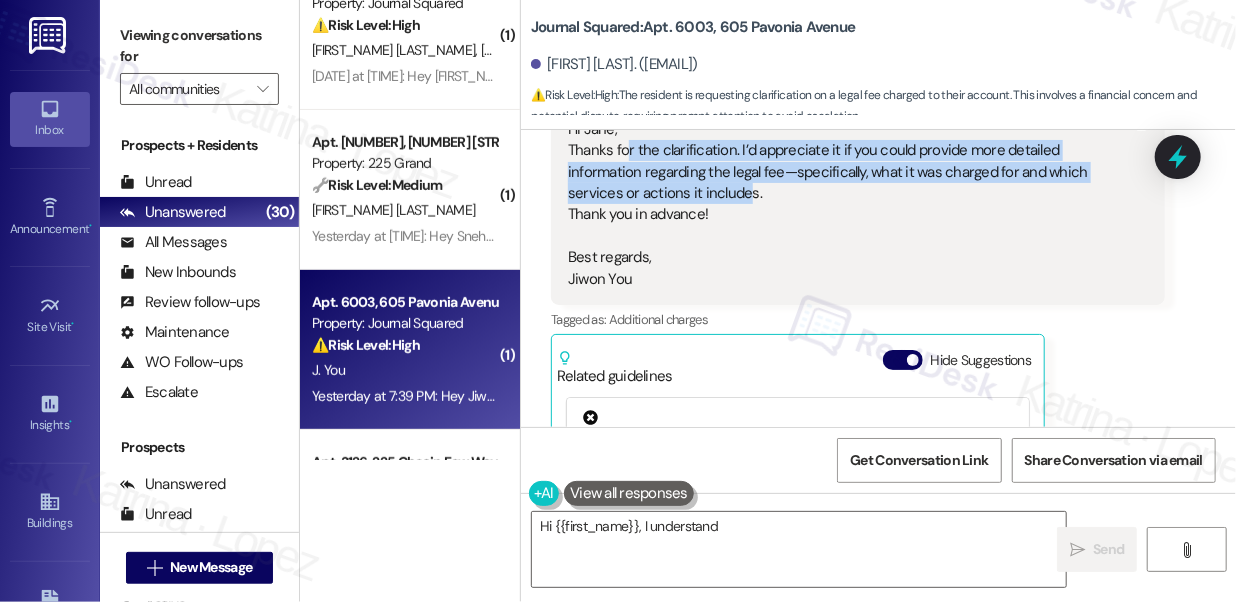 drag, startPoint x: 626, startPoint y: 172, endPoint x: 744, endPoint y: 221, distance: 127.769325 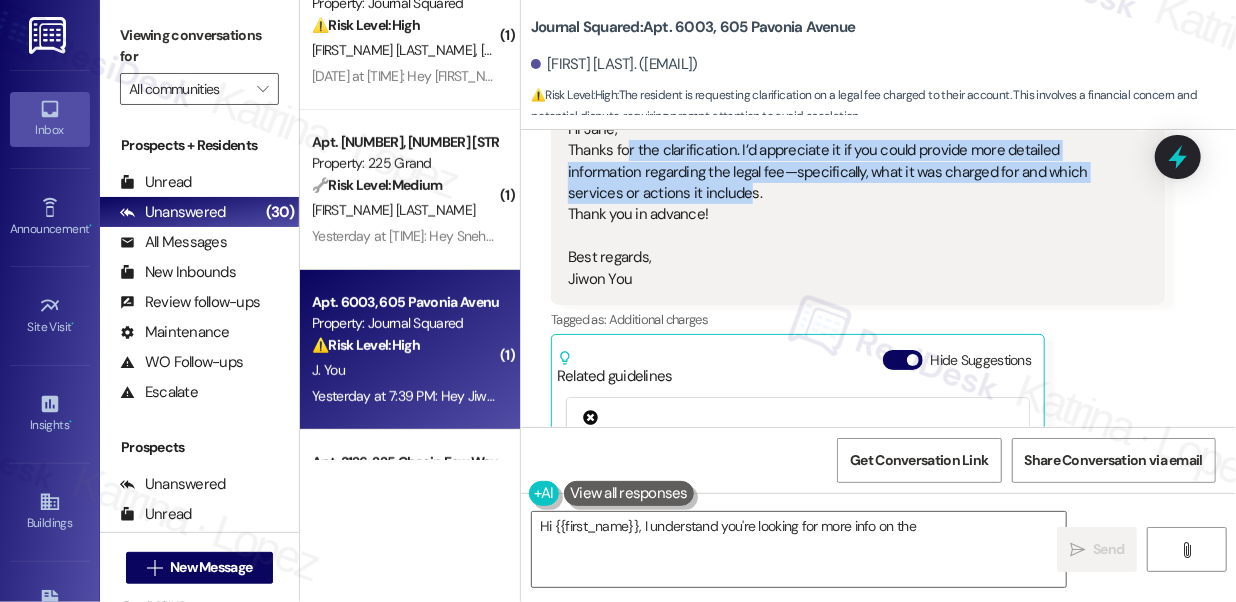 click on "Hi Jane,
Thanks for the clarification. I’d appreciate it if you could provide more detailed information regarding the legal fee—specifically, what it was charged for and which services or actions it includes.
Thank you in advance!
Best regards,
Jiwon You" at bounding box center [850, 204] 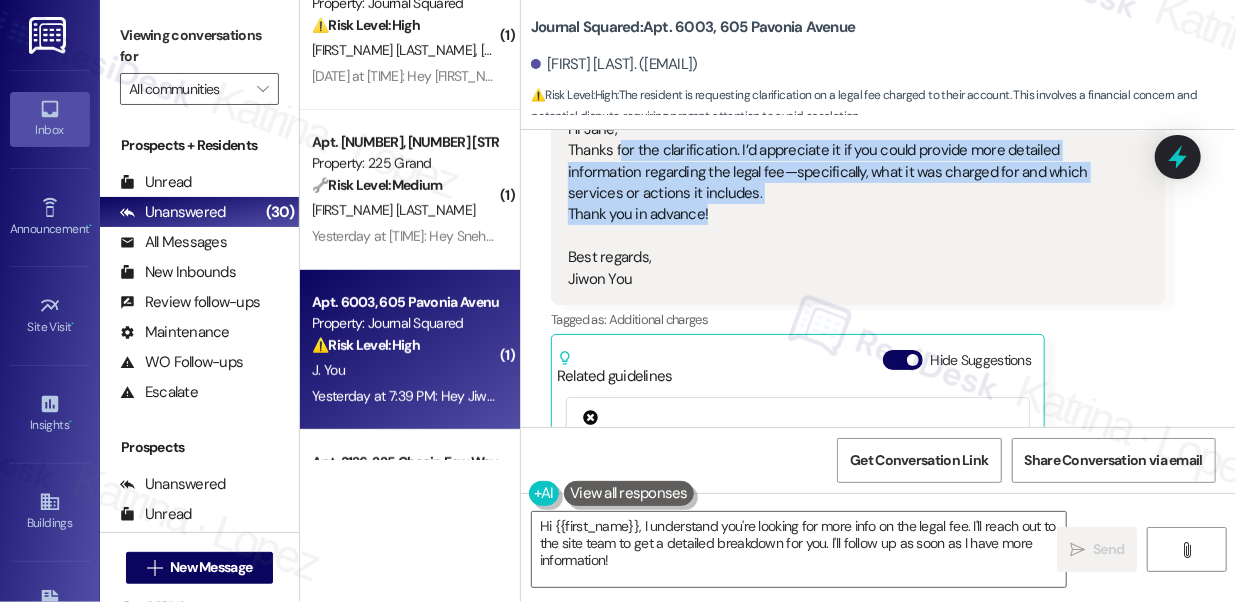drag, startPoint x: 738, startPoint y: 228, endPoint x: 622, endPoint y: 172, distance: 128.80994 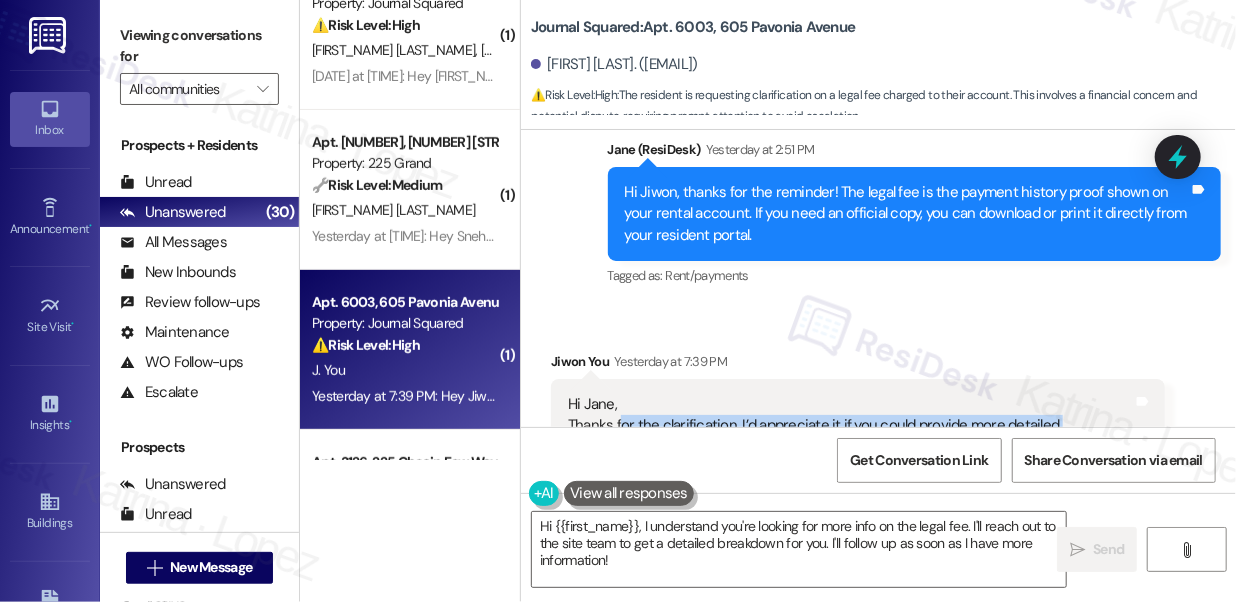 scroll, scrollTop: 27753, scrollLeft: 0, axis: vertical 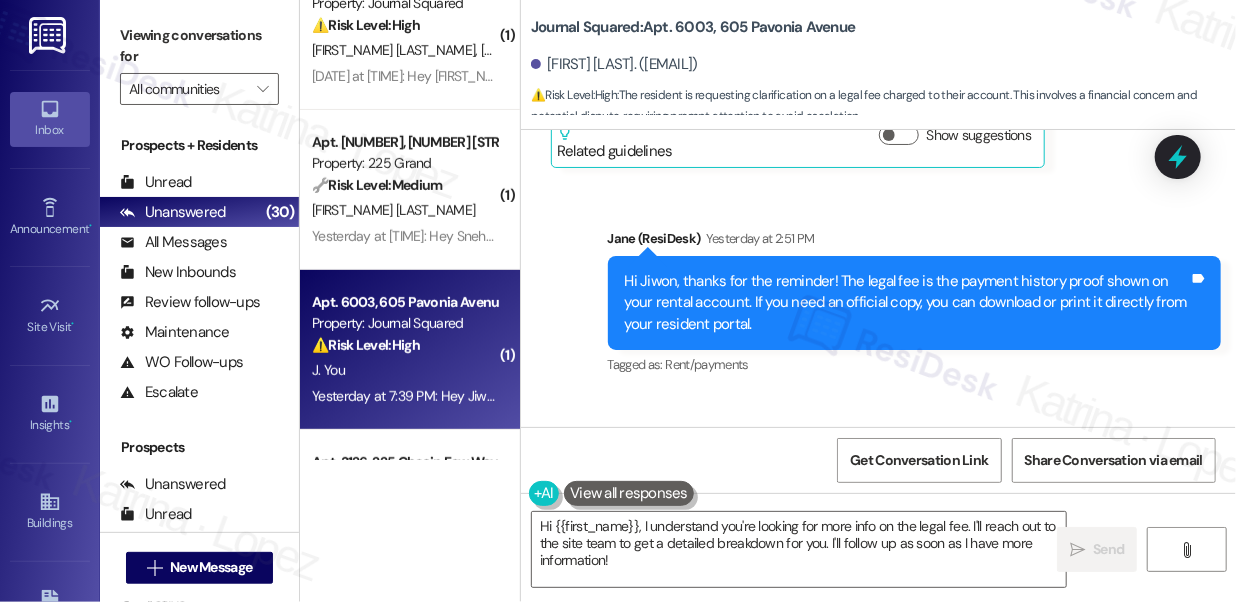 click on "Hi Jiwon, thanks for the reminder! The legal fee is the payment history proof shown on your rental account. If you need an official copy, you can download or print it directly from your resident portal." at bounding box center [907, 303] 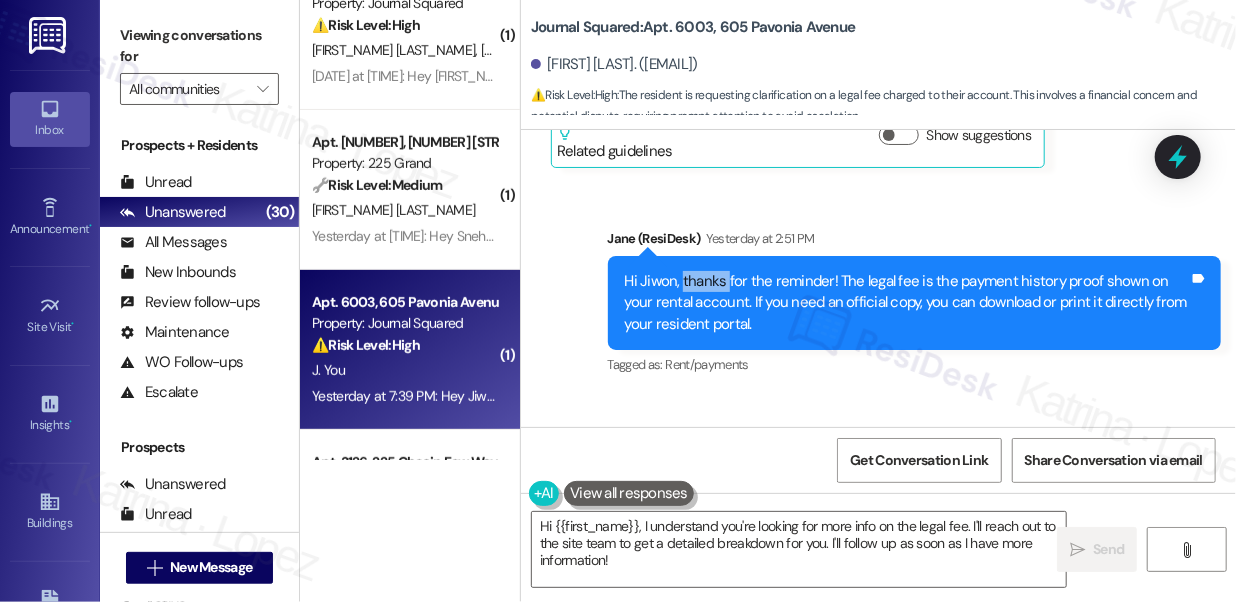 click on "Hi Jiwon, thanks for the reminder! The legal fee is the payment history proof shown on your rental account. If you need an official copy, you can download or print it directly from your resident portal." at bounding box center (907, 303) 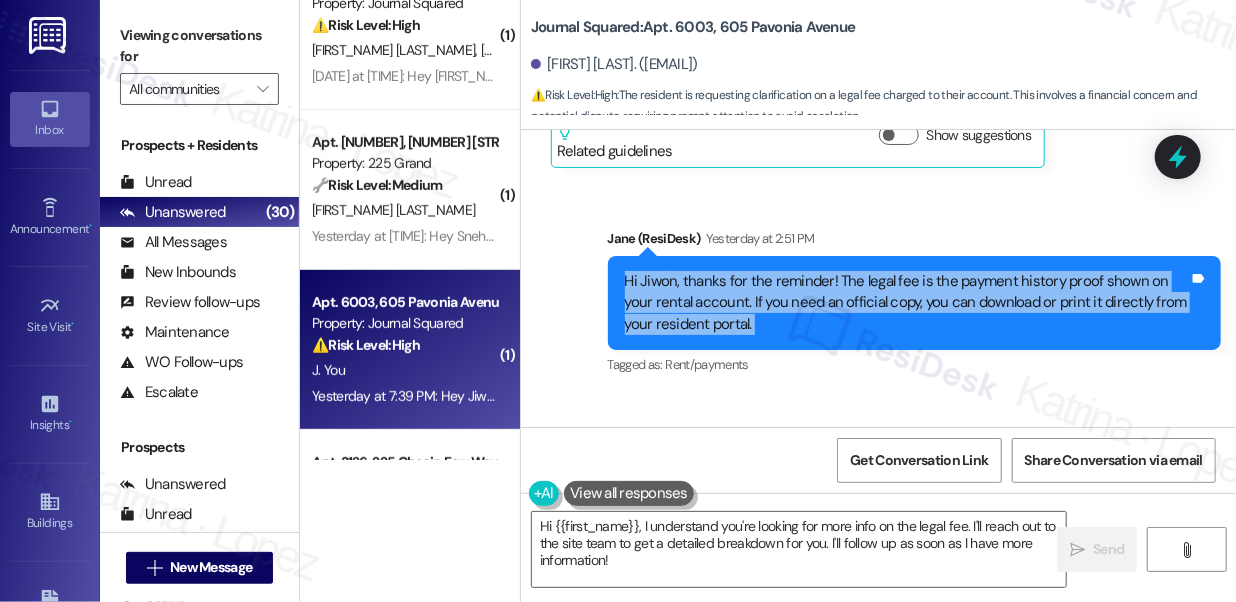 click on "Hi Jiwon, thanks for the reminder! The legal fee is the payment history proof shown on your rental account. If you need an official copy, you can download or print it directly from your resident portal." at bounding box center (907, 303) 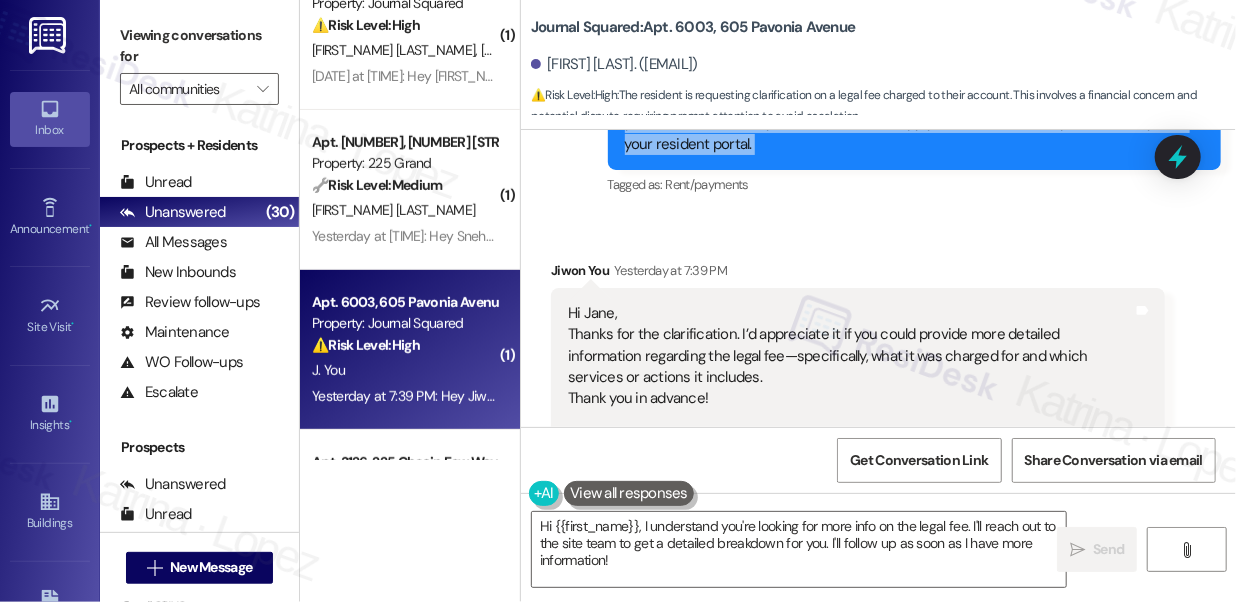 scroll, scrollTop: 28026, scrollLeft: 0, axis: vertical 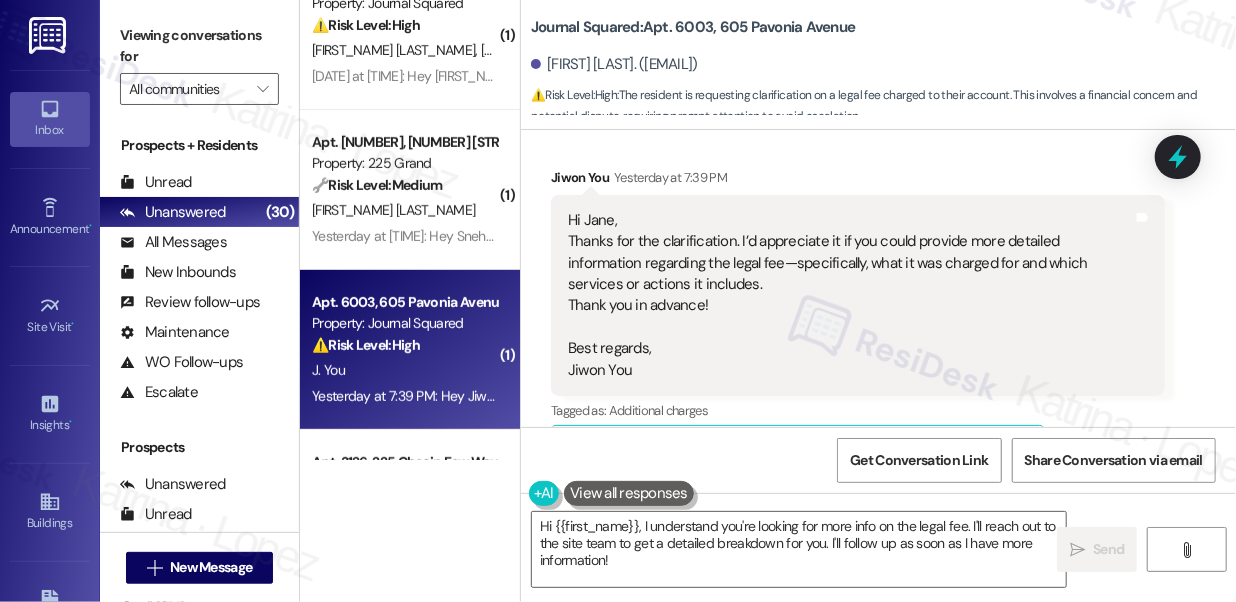 click on "Hi Jane,
Thanks for the clarification. I’d appreciate it if you could provide more detailed information regarding the legal fee—specifically, what it was charged for and which services or actions it includes.
Thank you in advance!
Best regards,
Jiwon You" at bounding box center [850, 295] 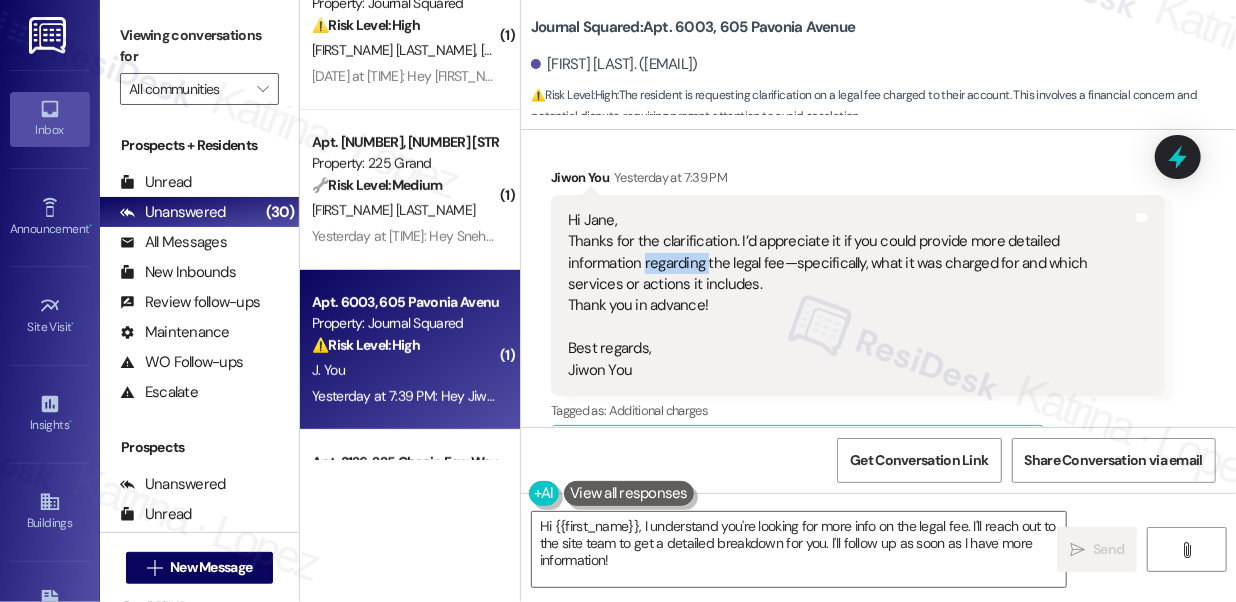 click on "Hi Jane,
Thanks for the clarification. I’d appreciate it if you could provide more detailed information regarding the legal fee—specifically, what it was charged for and which services or actions it includes.
Thank you in advance!
Best regards,
Jiwon You" at bounding box center (850, 295) 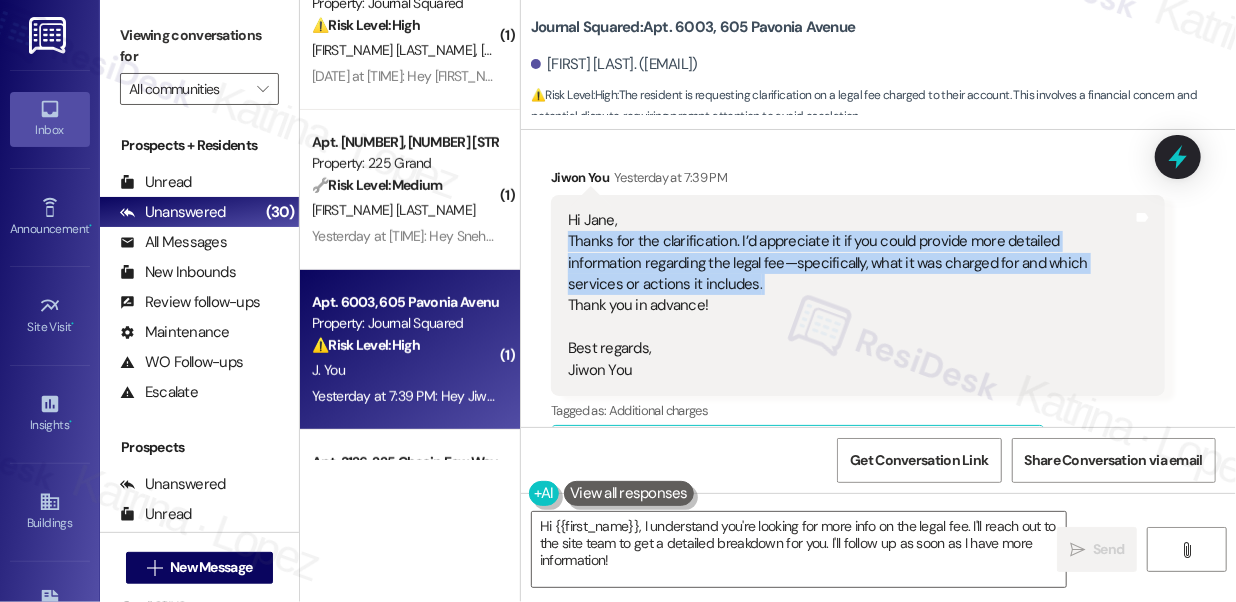 click on "Hi Jane,
Thanks for the clarification. I’d appreciate it if you could provide more detailed information regarding the legal fee—specifically, what it was charged for and which services or actions it includes.
Thank you in advance!
Best regards,
Jiwon You" at bounding box center (850, 295) 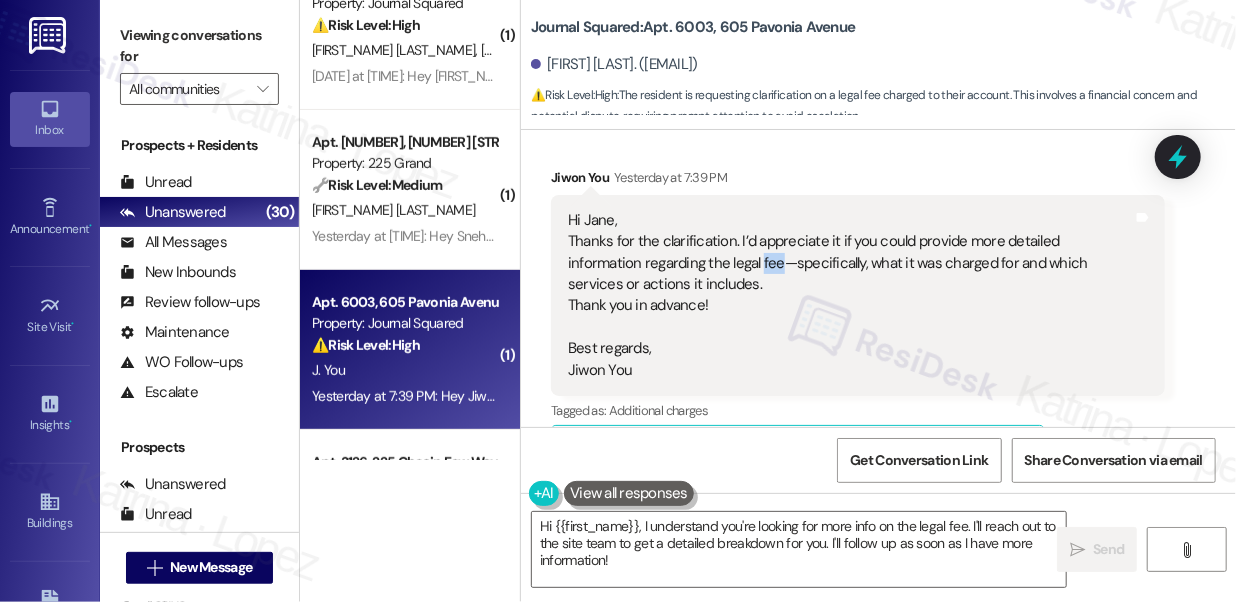 click on "Hi Jane,
Thanks for the clarification. I’d appreciate it if you could provide more detailed information regarding the legal fee—specifically, what it was charged for and which services or actions it includes.
Thank you in advance!
Best regards,
Jiwon You" at bounding box center (850, 295) 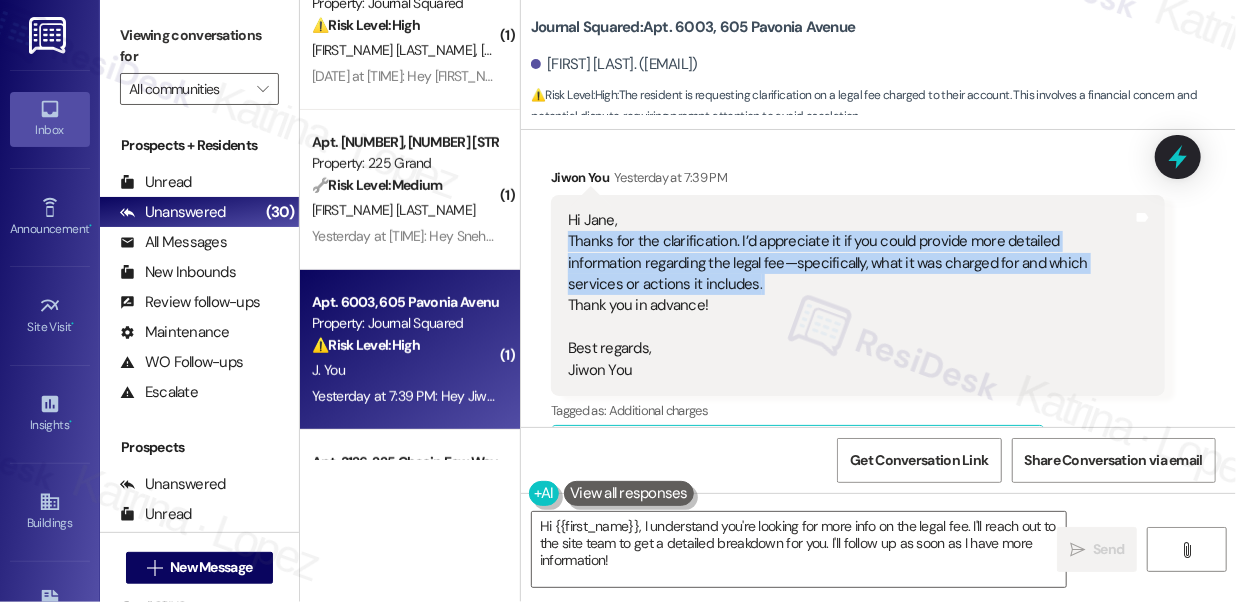 click on "Hi Jane,
Thanks for the clarification. I’d appreciate it if you could provide more detailed information regarding the legal fee—specifically, what it was charged for and which services or actions it includes.
Thank you in advance!
Best regards,
Jiwon You" at bounding box center [850, 295] 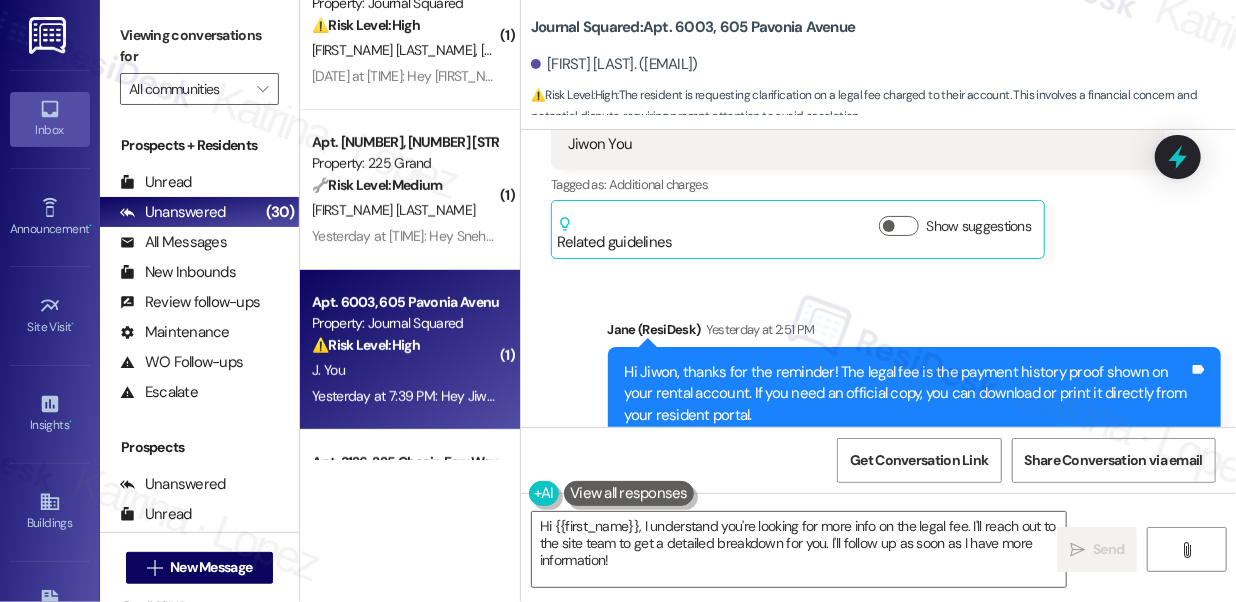 scroll, scrollTop: 28026, scrollLeft: 0, axis: vertical 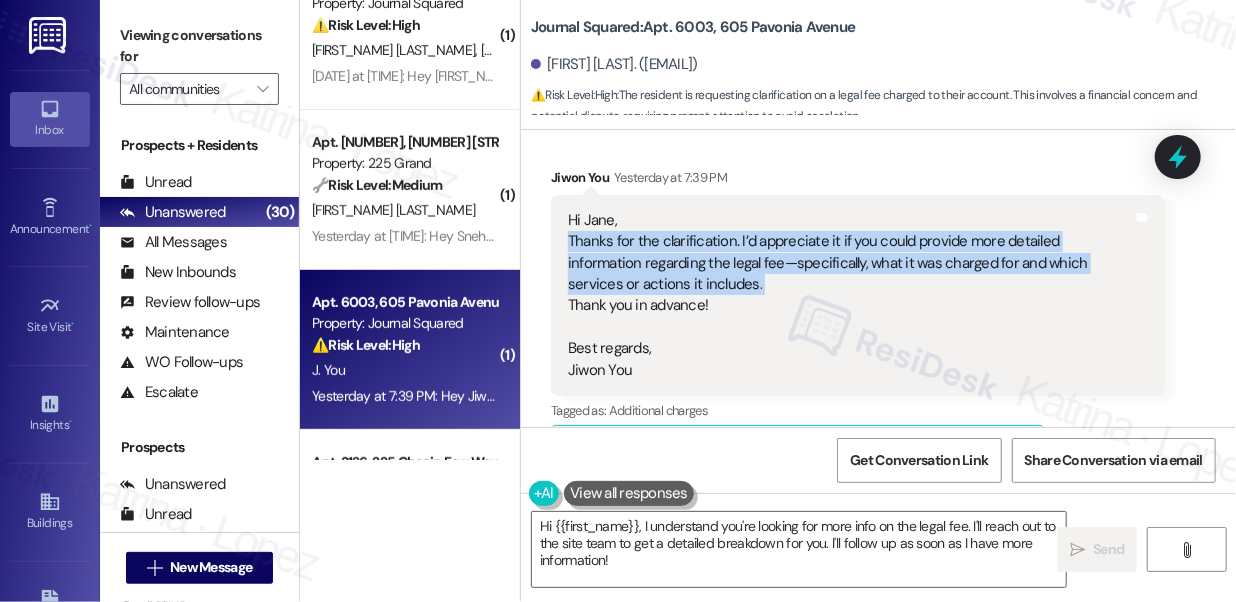 click on "Hi Jane,
Thanks for the clarification. I’d appreciate it if you could provide more detailed information regarding the legal fee—specifically, what it was charged for and which services or actions it includes.
Thank you in advance!
Best regards,
Jiwon You" at bounding box center (850, 295) 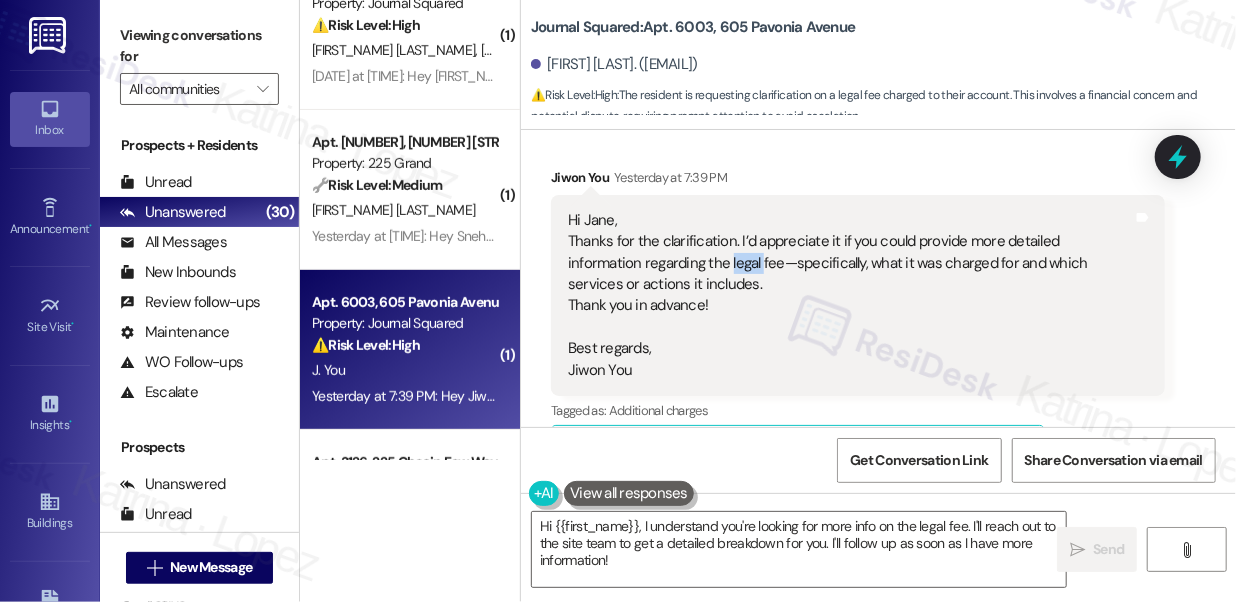 click on "Hi Jane,
Thanks for the clarification. I’d appreciate it if you could provide more detailed information regarding the legal fee—specifically, what it was charged for and which services or actions it includes.
Thank you in advance!
Best regards,
Jiwon You" at bounding box center [850, 295] 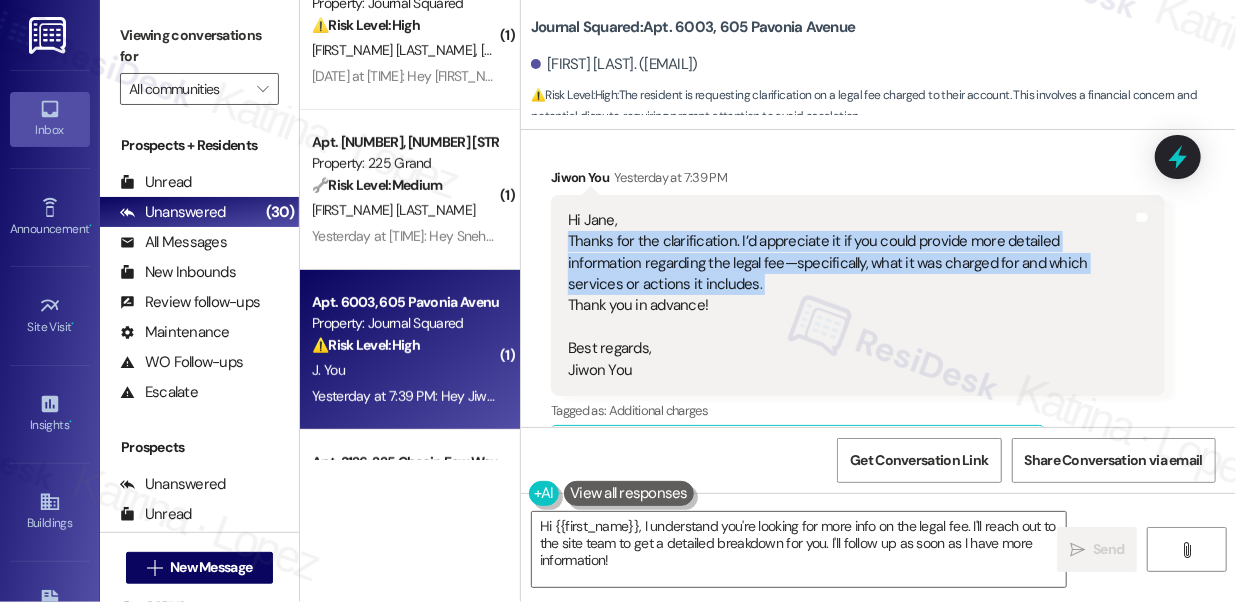 click on "Hi Jane,
Thanks for the clarification. I’d appreciate it if you could provide more detailed information regarding the legal fee—specifically, what it was charged for and which services or actions it includes.
Thank you in advance!
Best regards,
Jiwon You" at bounding box center (850, 295) 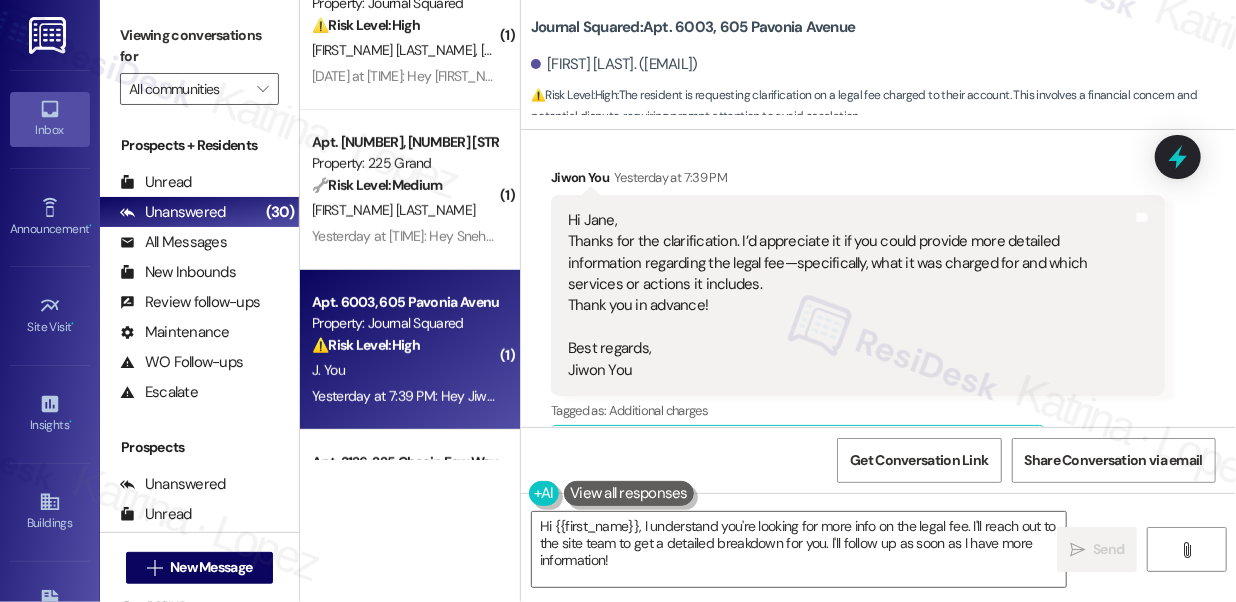 click on "Hi Jane,
Thanks for the clarification. I’d appreciate it if you could provide more detailed information regarding the legal fee—specifically, what it was charged for and which services or actions it includes.
Thank you in advance!
Best regards,
Jiwon You" at bounding box center (850, 295) 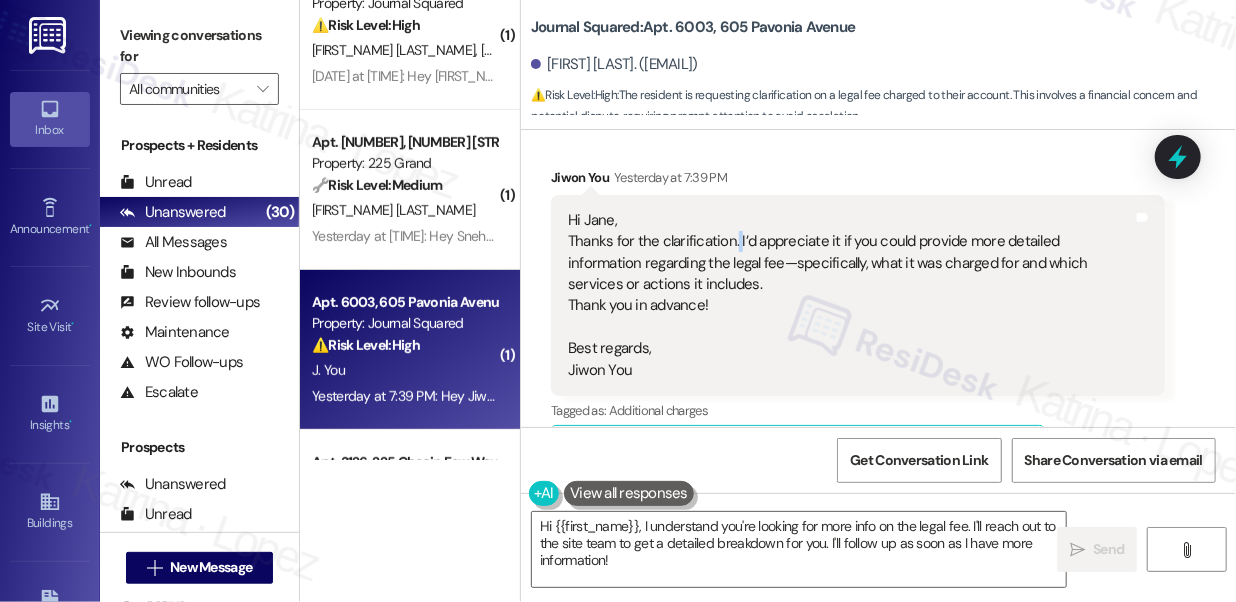 click on "Hi Jane,
Thanks for the clarification. I’d appreciate it if you could provide more detailed information regarding the legal fee—specifically, what it was charged for and which services or actions it includes.
Thank you in advance!
Best regards,
Jiwon You" at bounding box center [850, 295] 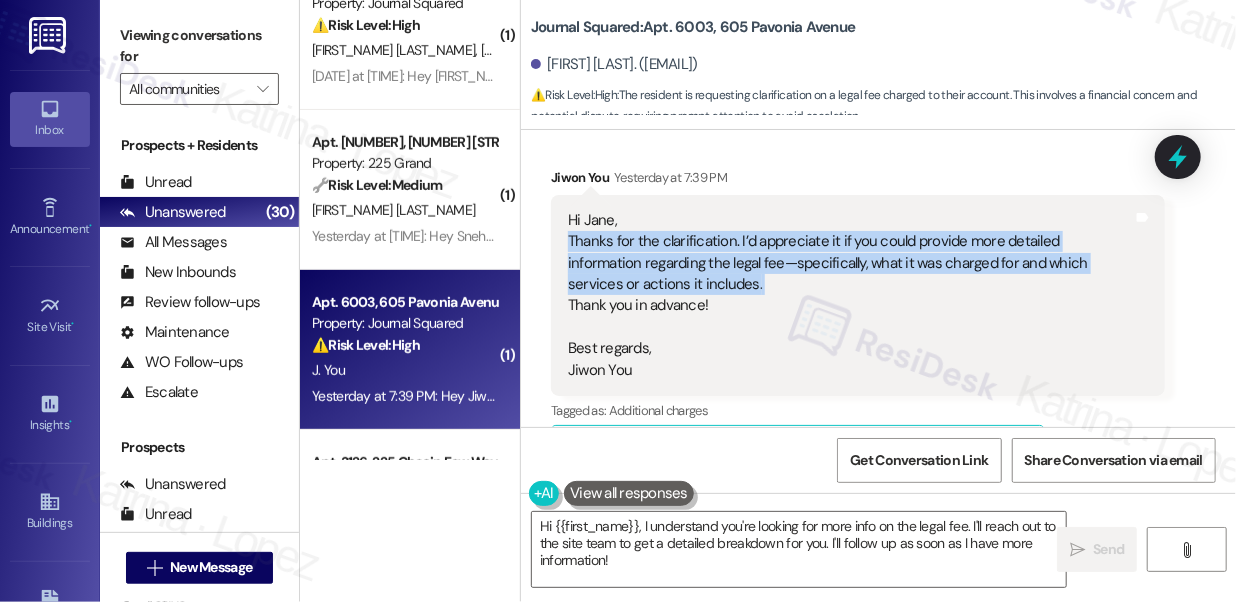 click on "Hi Jane,
Thanks for the clarification. I’d appreciate it if you could provide more detailed information regarding the legal fee—specifically, what it was charged for and which services or actions it includes.
Thank you in advance!
Best regards,
Jiwon You" at bounding box center (850, 295) 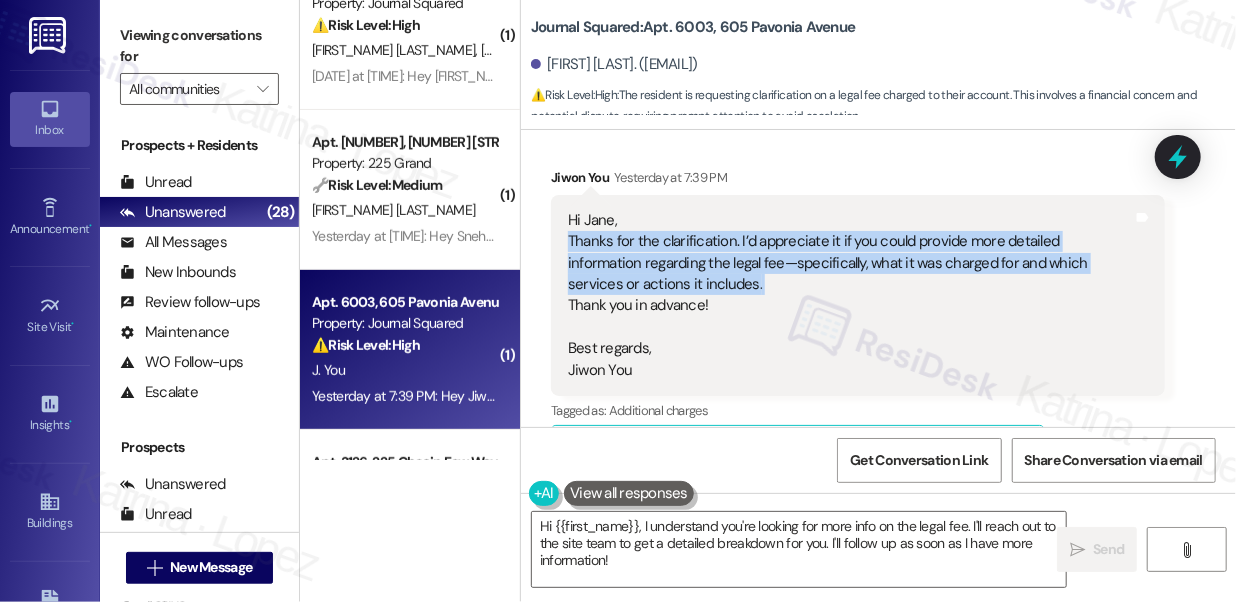 click on "Viewing conversations for" at bounding box center (199, 46) 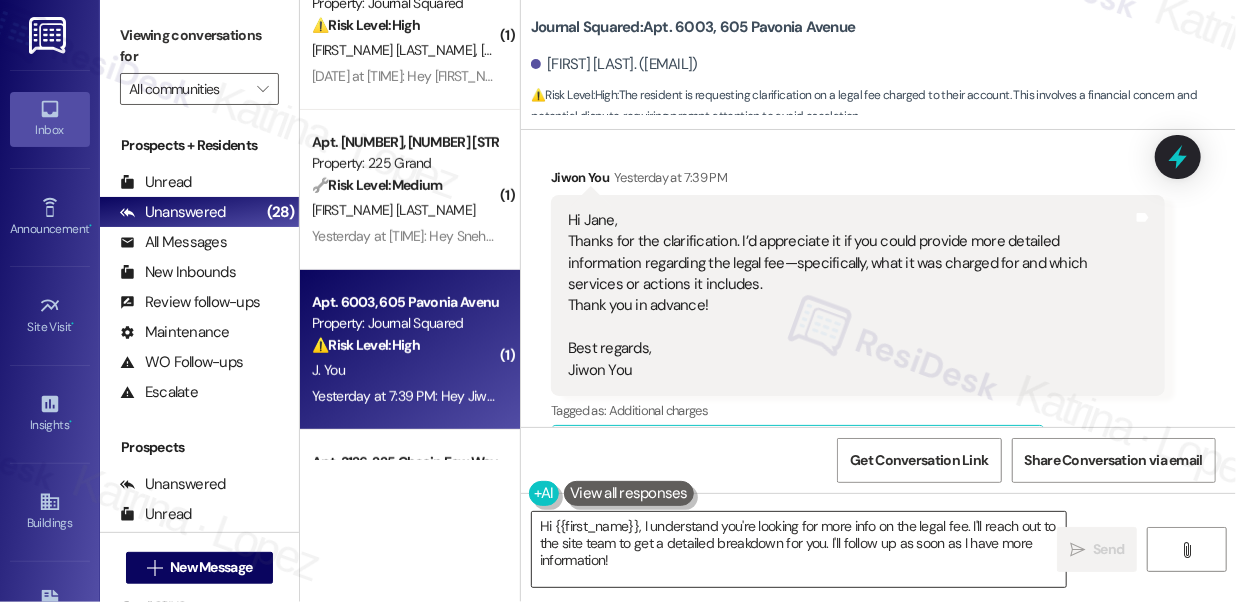 click on "Hi {{first_name}}, I understand you're looking for more info on the legal fee. I'll reach out to the site team to get a detailed breakdown for you. I'll follow up as soon as I have more information!" at bounding box center (799, 549) 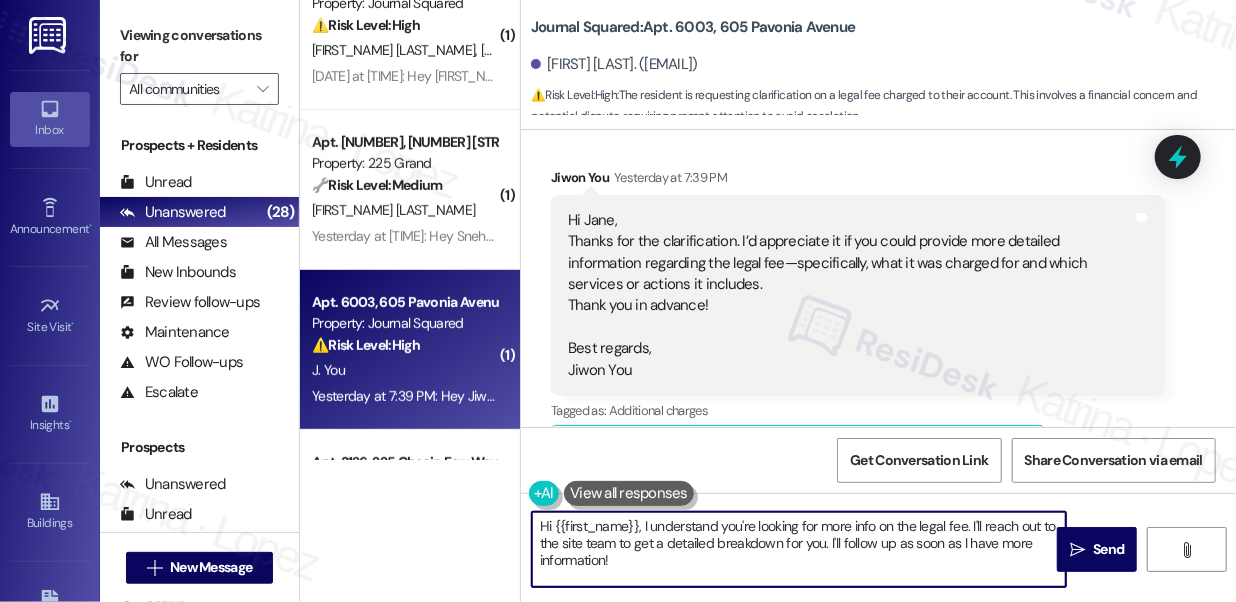 click on "Hi {{first_name}}, I understand you're looking for more info on the legal fee. I'll reach out to the site team to get a detailed breakdown for you. I'll follow up as soon as I have more information!" at bounding box center (799, 549) 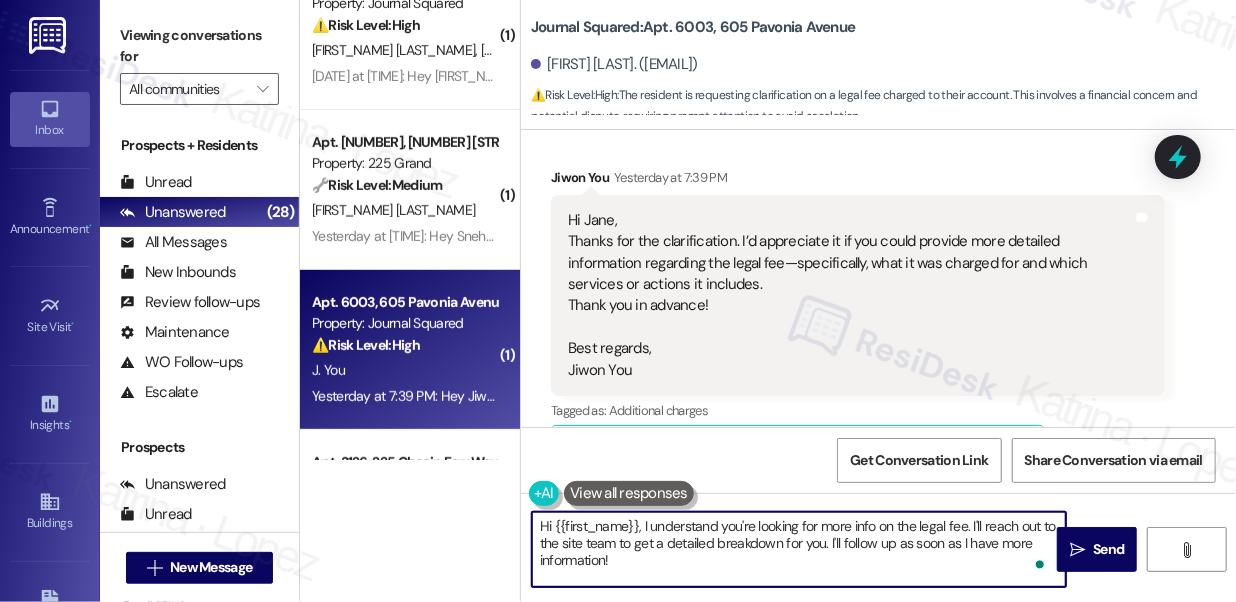 click on "Hi {{first_name}}, I understand you're looking for more info on the legal fee. I'll reach out to the site team to get a detailed breakdown for you. I'll follow up as soon as I have more information!" at bounding box center (799, 549) 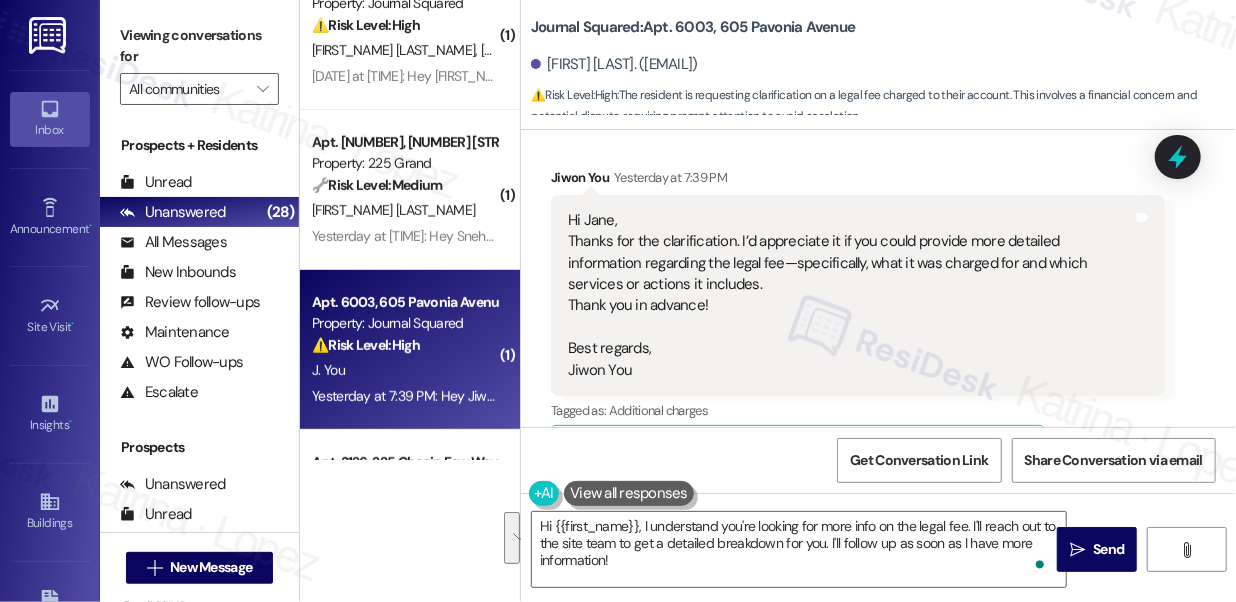 click on "Hi Jane,
Thanks for the clarification. I’d appreciate it if you could provide more detailed information regarding the legal fee—specifically, what it was charged for and which services or actions it includes.
Thank you in advance!
Best regards,
Jiwon You" at bounding box center [850, 295] 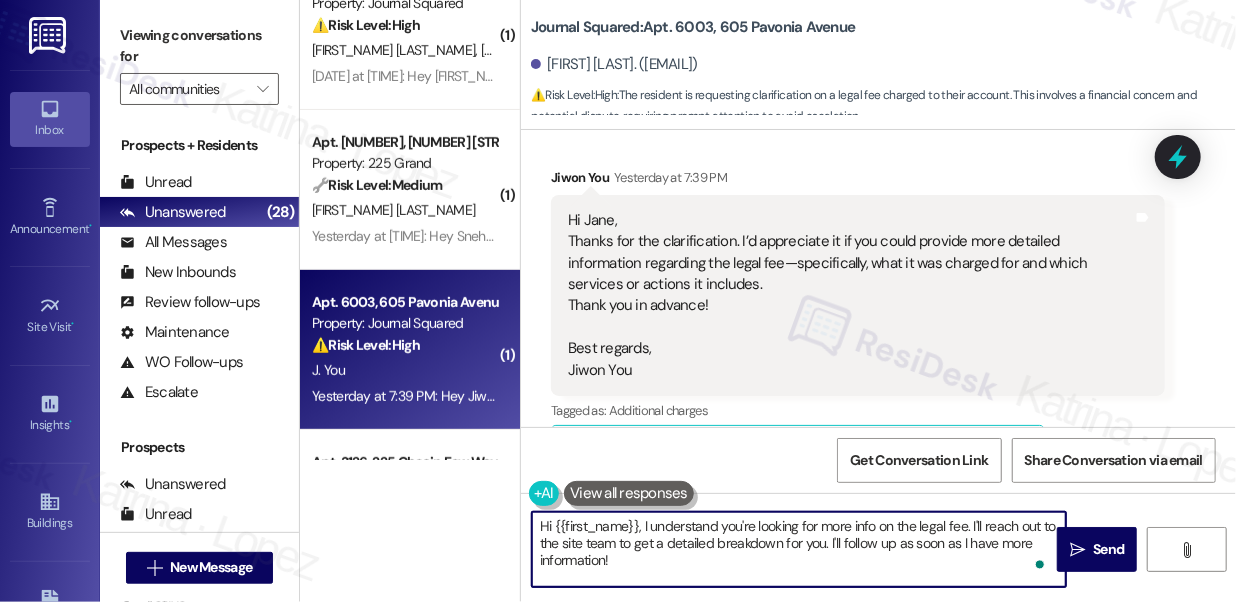 click on "Hi {{first_name}}, I understand you're looking for more info on the legal fee. I'll reach out to the site team to get a detailed breakdown for you. I'll follow up as soon as I have more information!" at bounding box center (799, 549) 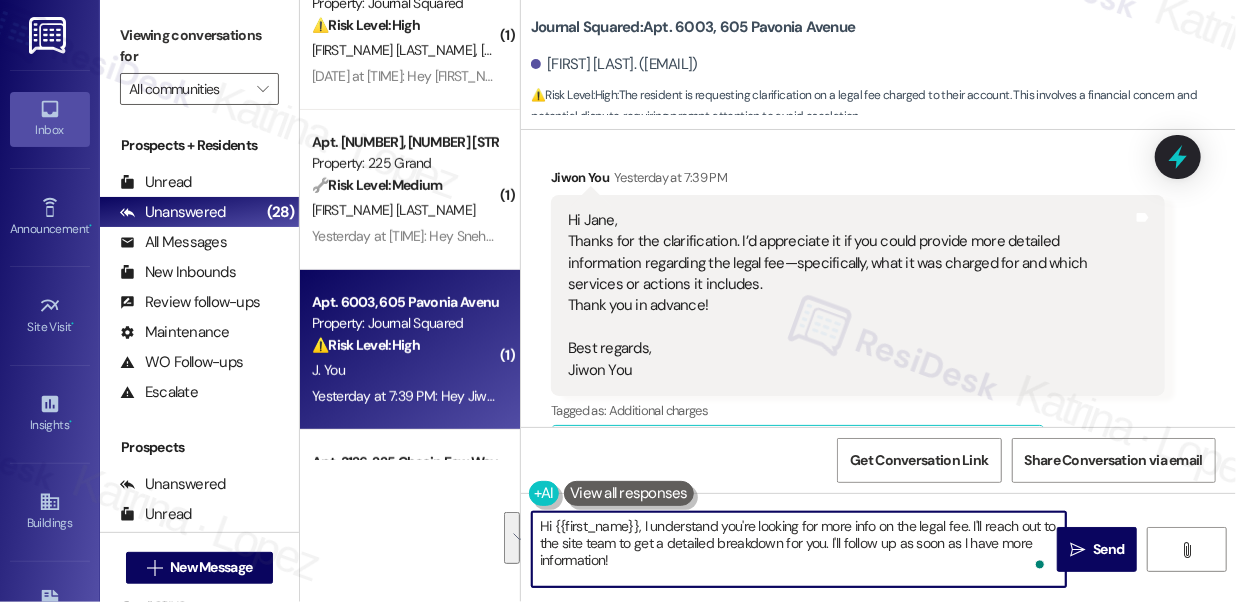 click on "Hi {{first_name}}, I understand you're looking for more info on the legal fee. I'll reach out to the site team to get a detailed breakdown for you. I'll follow up as soon as I have more information!" at bounding box center (799, 549) 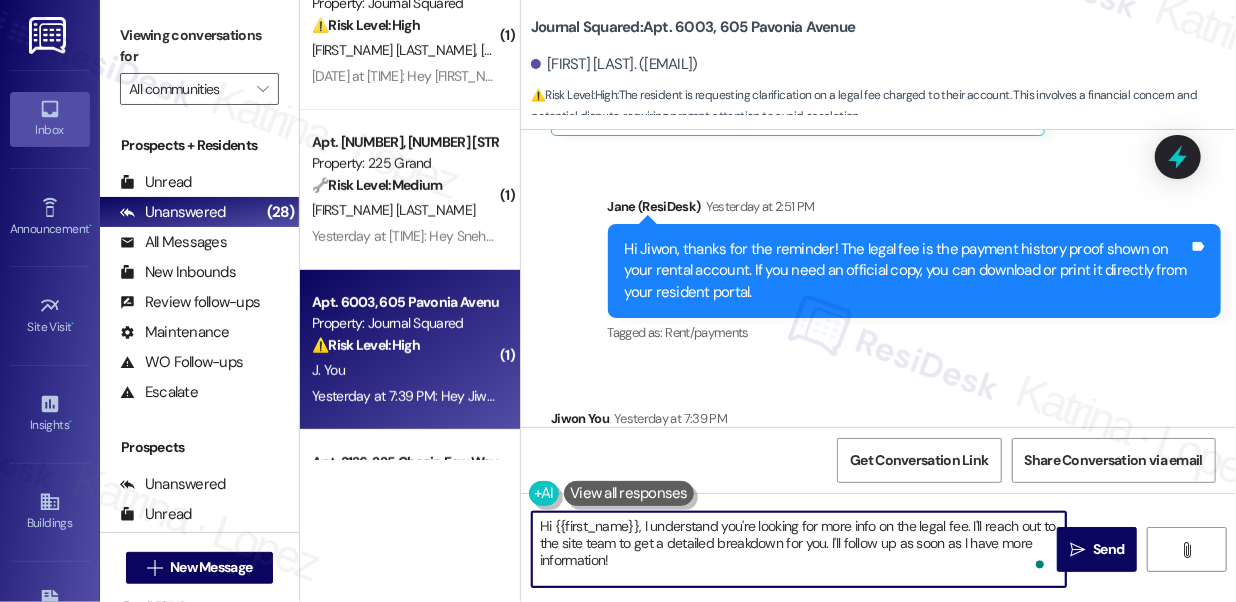 scroll, scrollTop: 27753, scrollLeft: 0, axis: vertical 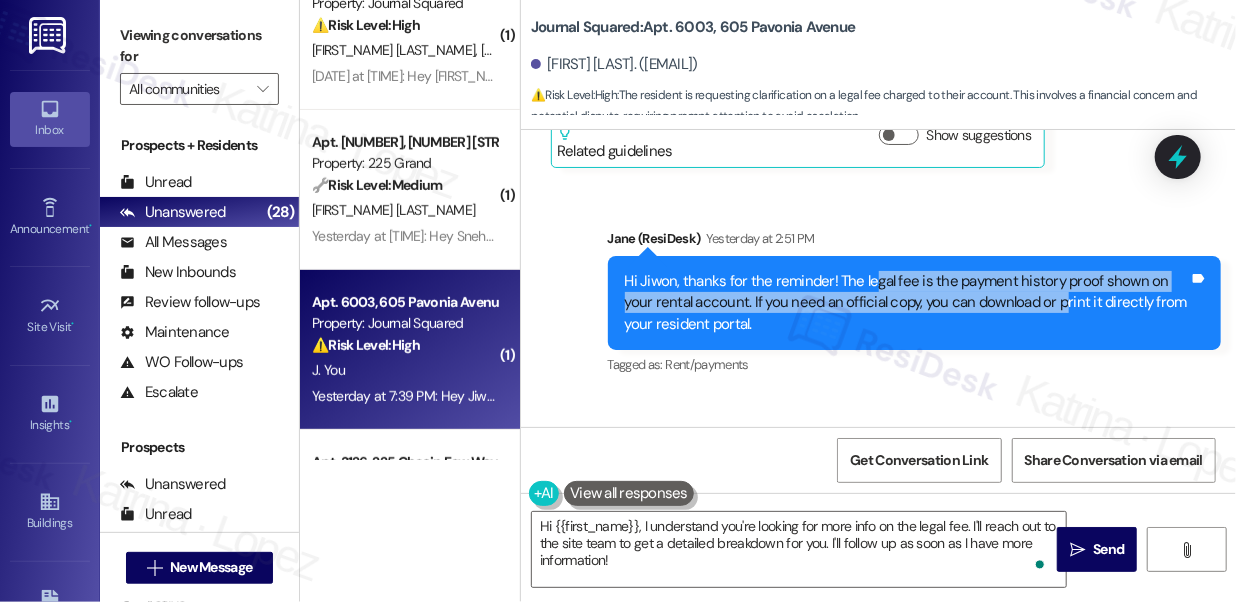 drag, startPoint x: 869, startPoint y: 298, endPoint x: 1062, endPoint y: 327, distance: 195.1666 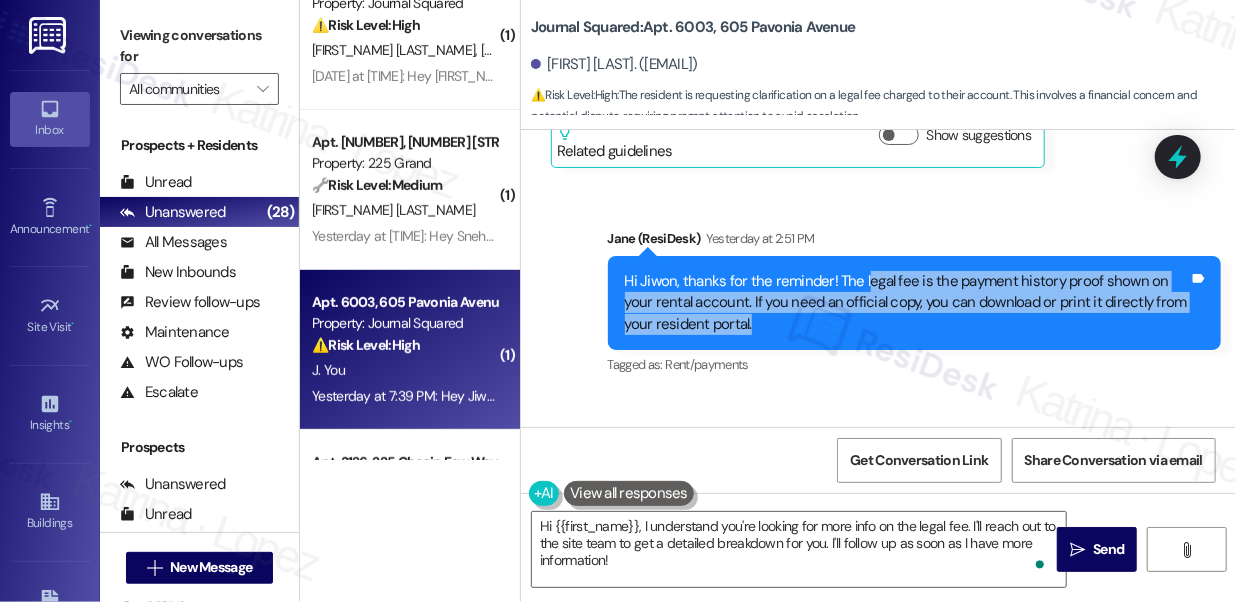 drag, startPoint x: 861, startPoint y: 309, endPoint x: 878, endPoint y: 340, distance: 35.35534 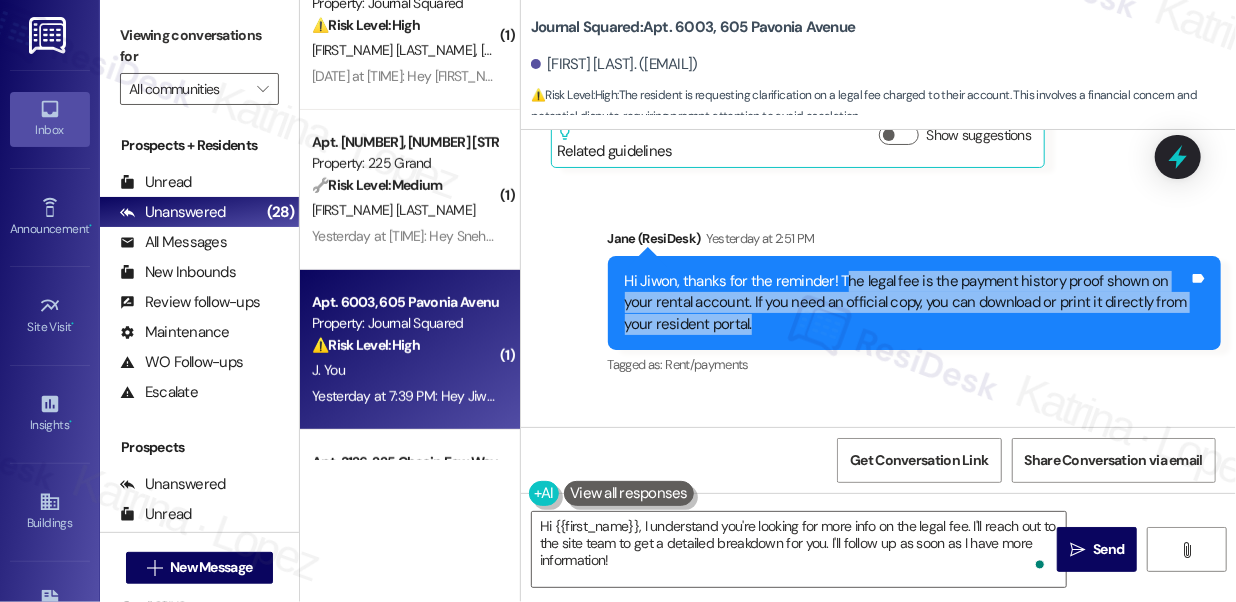 drag, startPoint x: 839, startPoint y: 291, endPoint x: 868, endPoint y: 332, distance: 50.219517 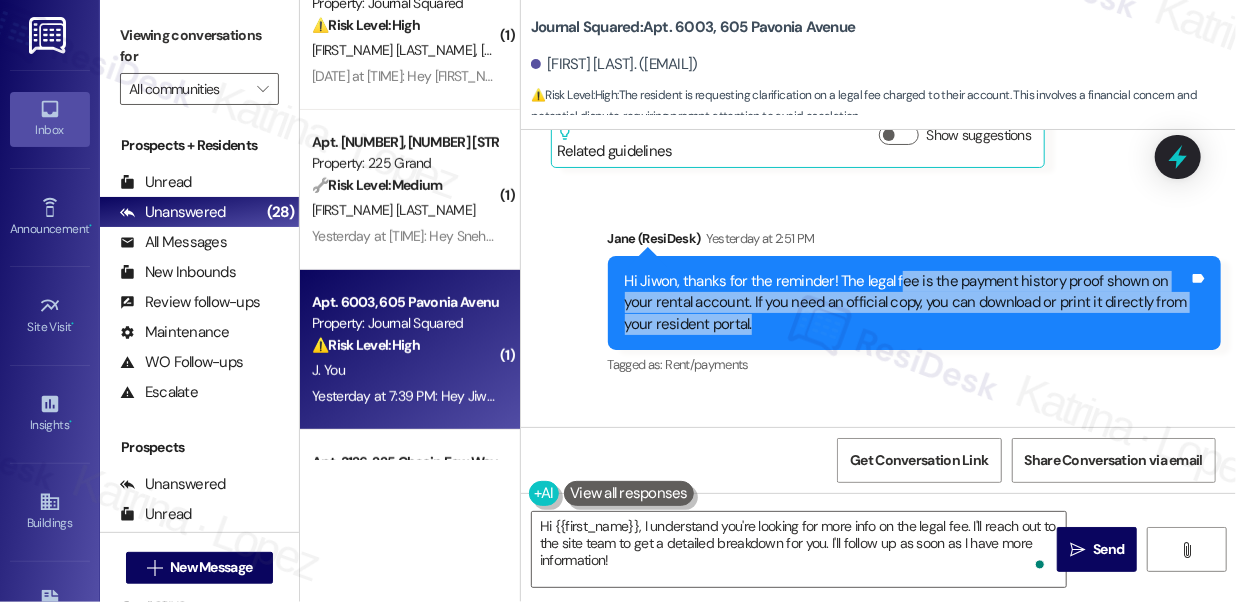 drag, startPoint x: 895, startPoint y: 298, endPoint x: 910, endPoint y: 338, distance: 42.72002 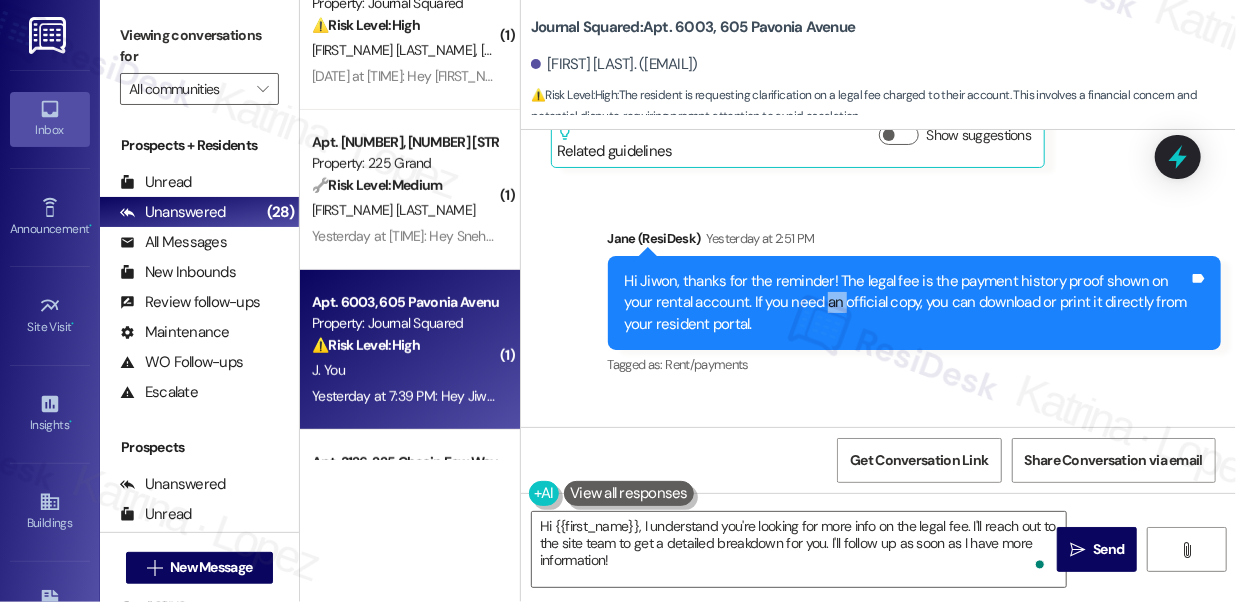 click on "Hi Jiwon, thanks for the reminder! The legal fee is the payment history proof shown on your rental account. If you need an official copy, you can download or print it directly from your resident portal." at bounding box center (907, 303) 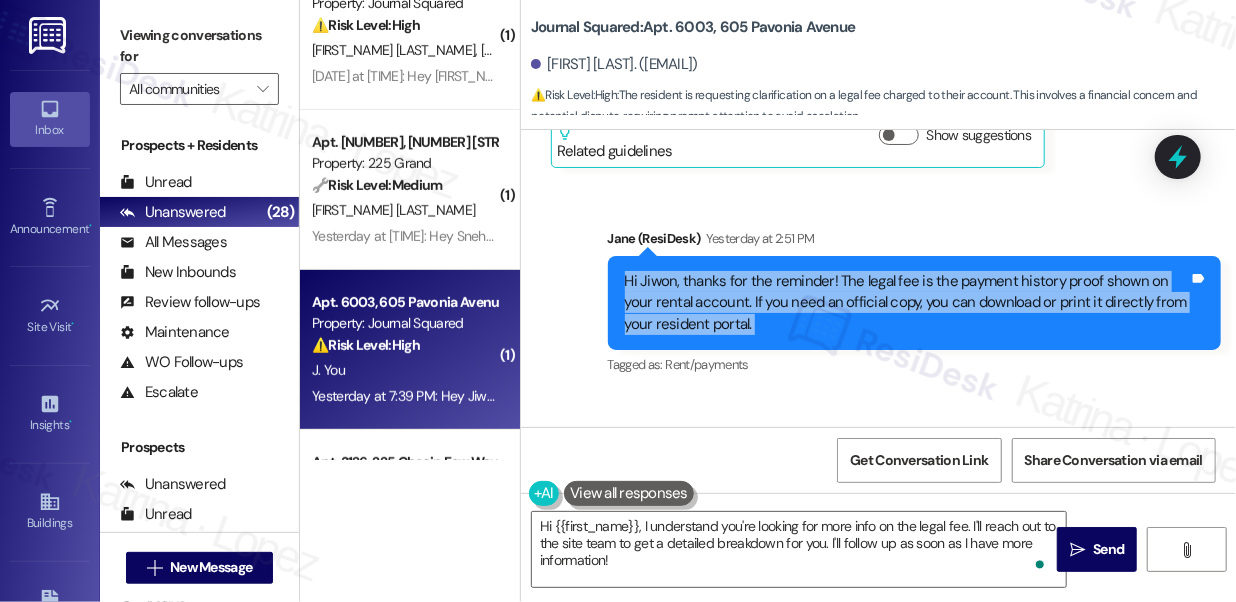 click on "Hi Jiwon, thanks for the reminder! The legal fee is the payment history proof shown on your rental account. If you need an official copy, you can download or print it directly from your resident portal." at bounding box center (907, 303) 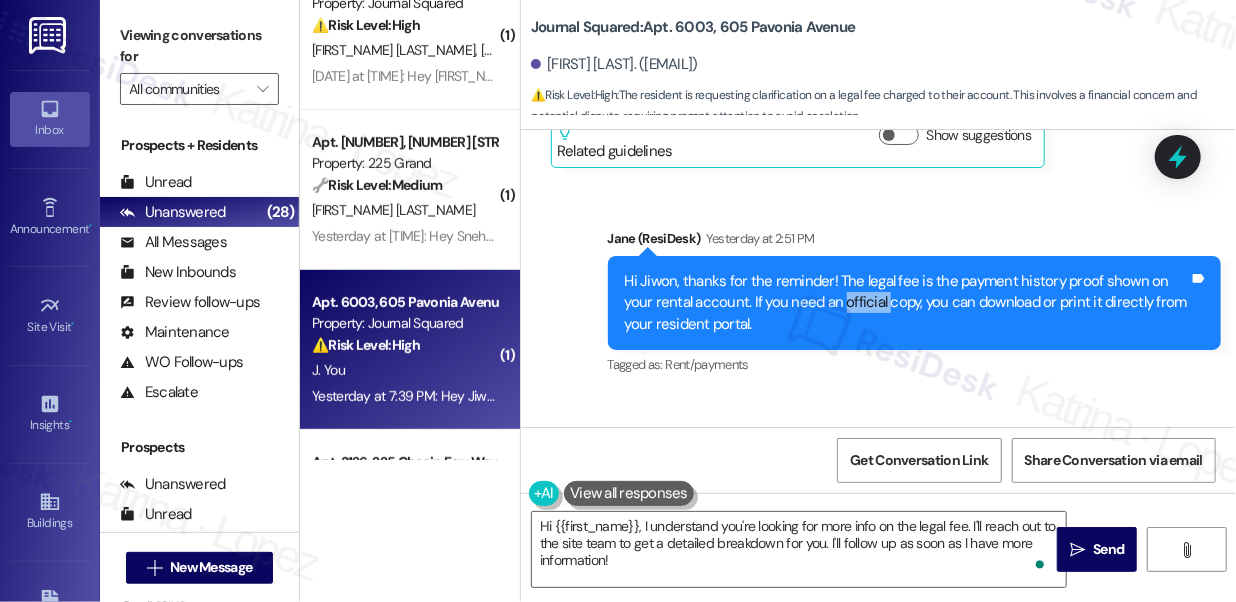 click on "Hi Jiwon, thanks for the reminder! The legal fee is the payment history proof shown on your rental account. If you need an official copy, you can download or print it directly from your resident portal." at bounding box center (907, 303) 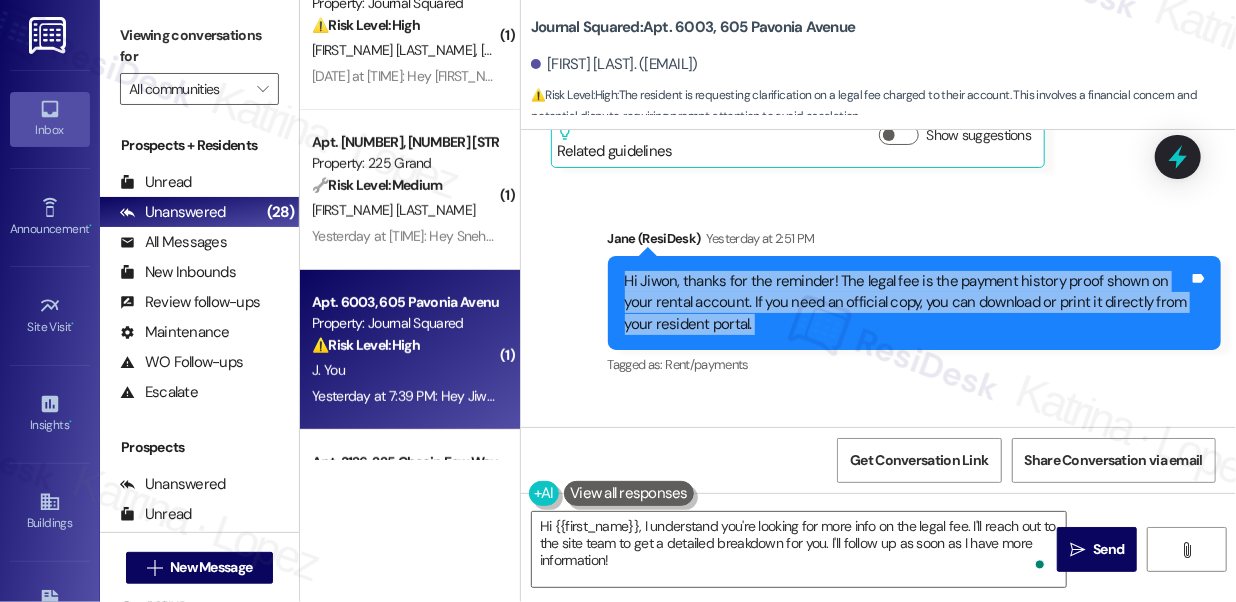 click on "Hi Jiwon, thanks for the reminder! The legal fee is the payment history proof shown on your rental account. If you need an official copy, you can download or print it directly from your resident portal." at bounding box center [907, 303] 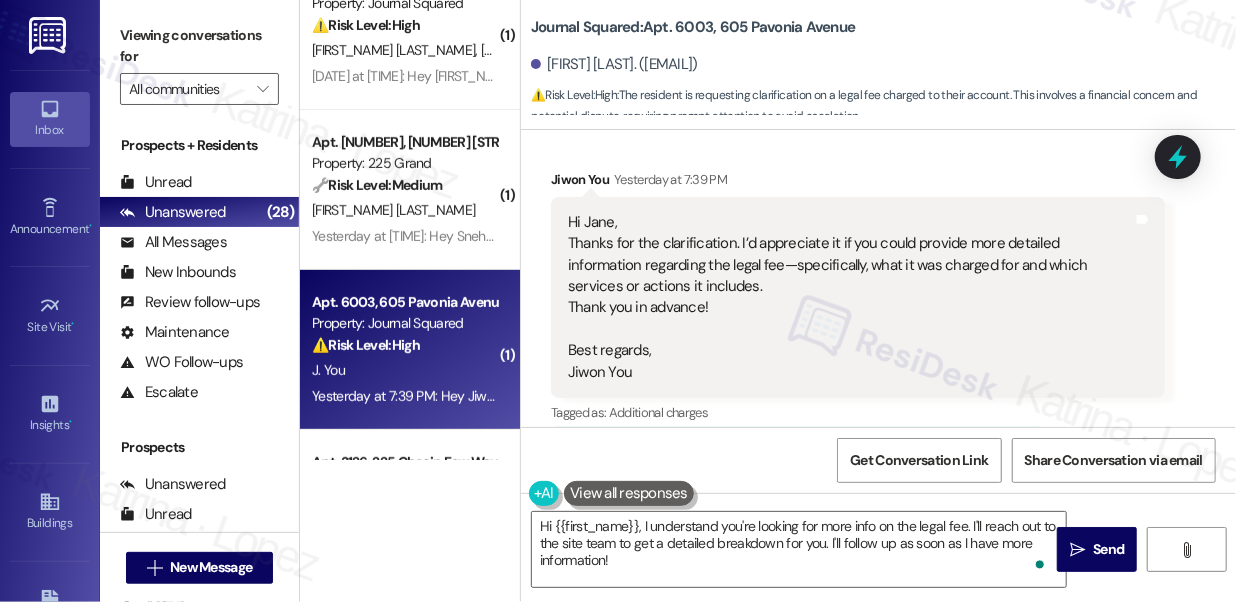 scroll, scrollTop: 28026, scrollLeft: 0, axis: vertical 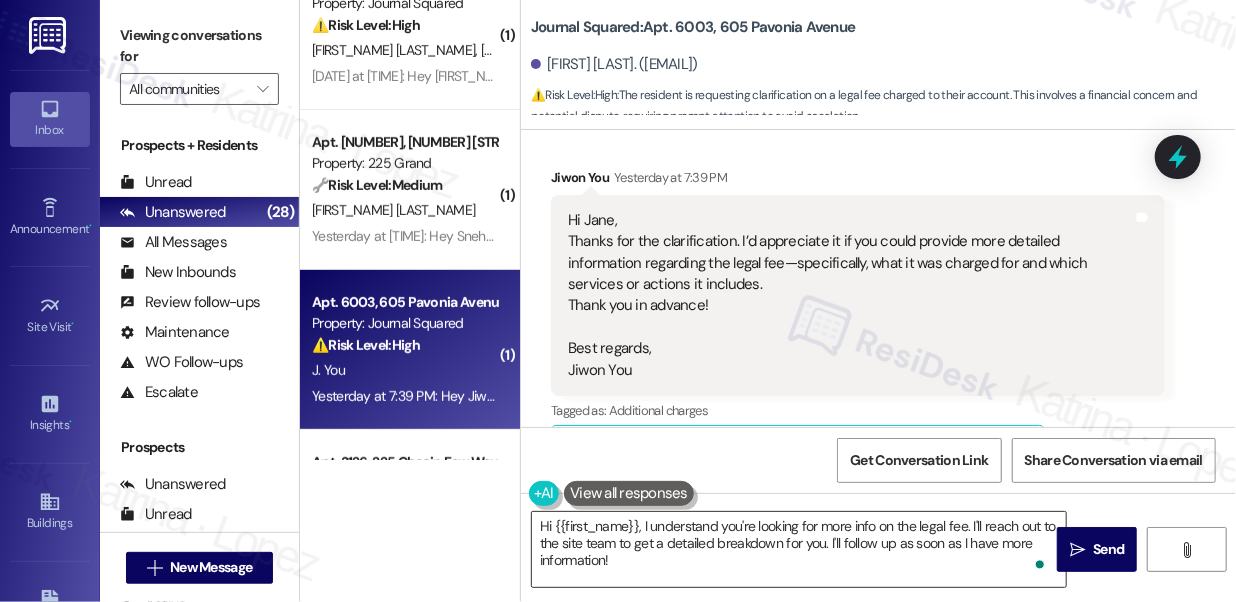 click on "Hi {{first_name}}, I understand you're looking for more info on the legal fee. I'll reach out to the site team to get a detailed breakdown for you. I'll follow up as soon as I have more information!" at bounding box center [799, 549] 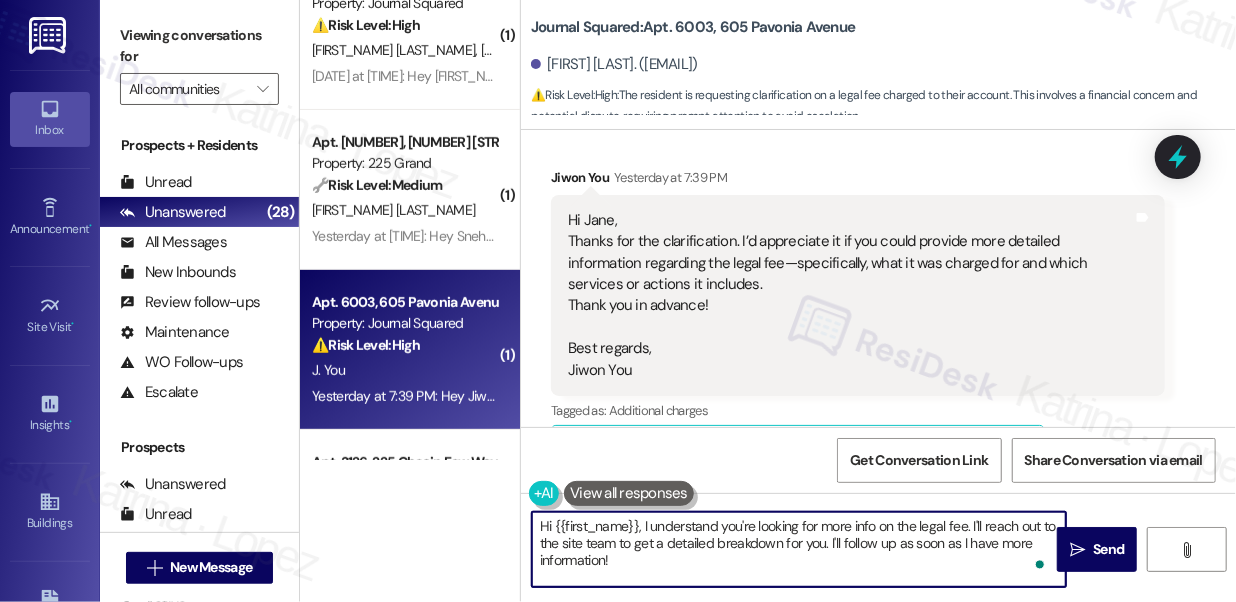 click on "Hi {{first_name}}, I understand you're looking for more info on the legal fee. I'll reach out to the site team to get a detailed breakdown for you. I'll follow up as soon as I have more information!" at bounding box center [799, 549] 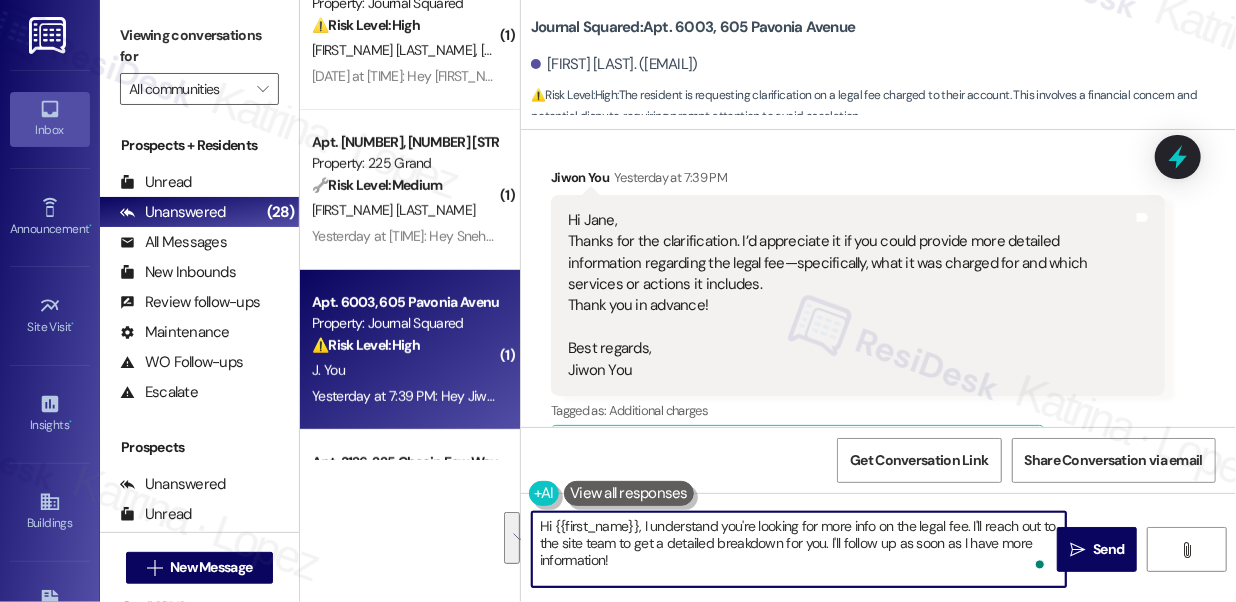 click on "Hi Jane,
Thanks for the clarification. I’d appreciate it if you could provide more detailed information regarding the legal fee—specifically, what it was charged for and which services or actions it includes.
Thank you in advance!
Best regards,
Jiwon You" at bounding box center [850, 295] 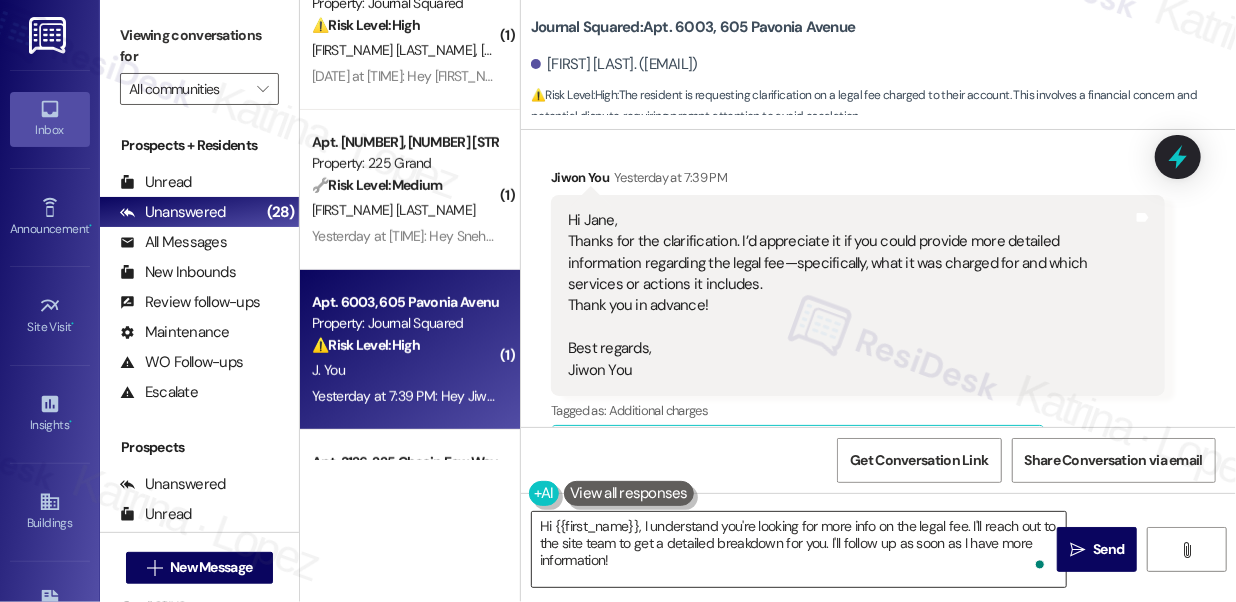 click on "Hi {{first_name}}, I understand you're looking for more info on the legal fee. I'll reach out to the site team to get a detailed breakdown for you. I'll follow up as soon as I have more information!" at bounding box center [799, 549] 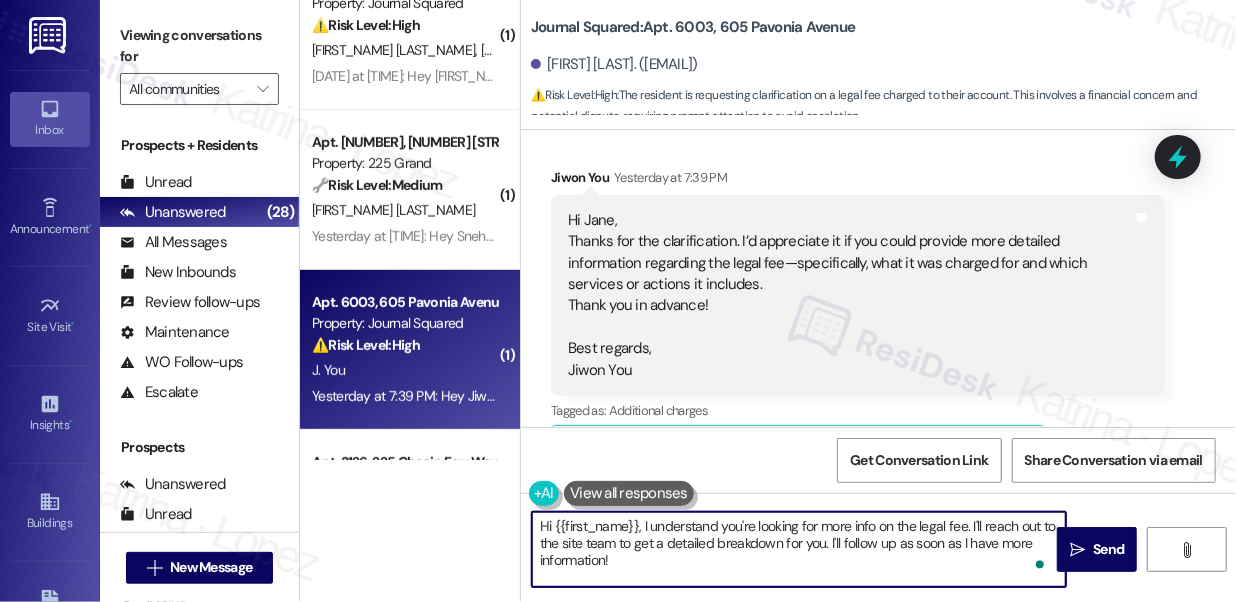 click on "Hi {{first_name}}, I understand you're looking for more info on the legal fee. I'll reach out to the site team to get a detailed breakdown for you. I'll follow up as soon as I have more information!" at bounding box center (799, 549) 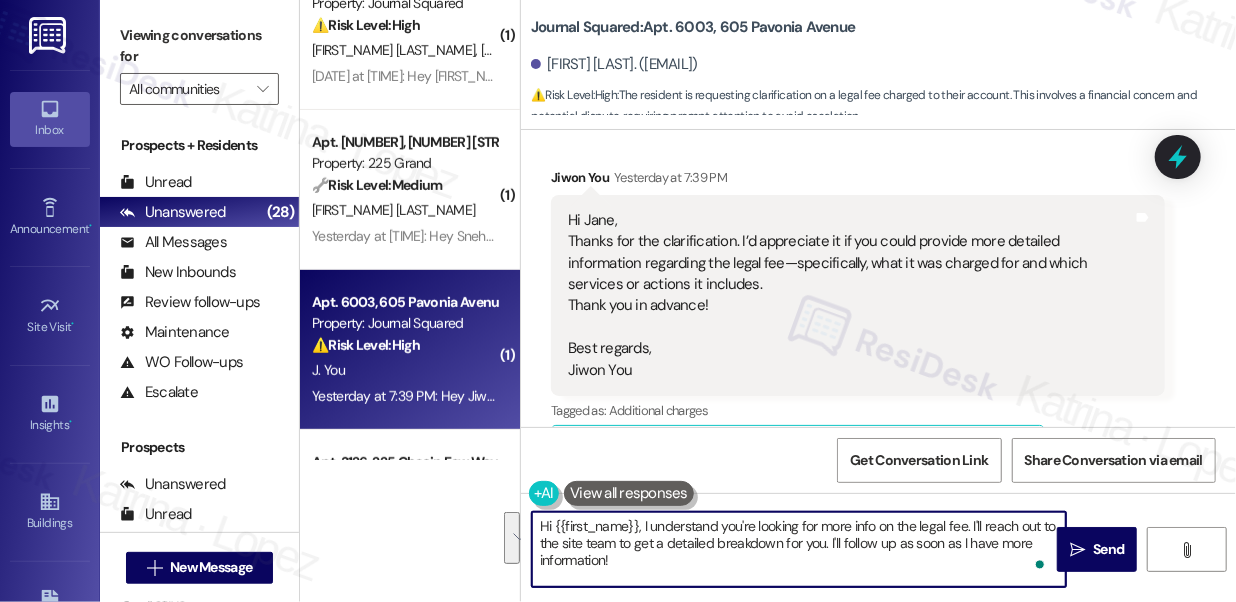 click on "Hi Jane,
Thanks for the clarification. I’d appreciate it if you could provide more detailed information regarding the legal fee—specifically, what it was charged for and which services or actions it includes.
Thank you in advance!
Best regards,
Jiwon You" at bounding box center [850, 295] 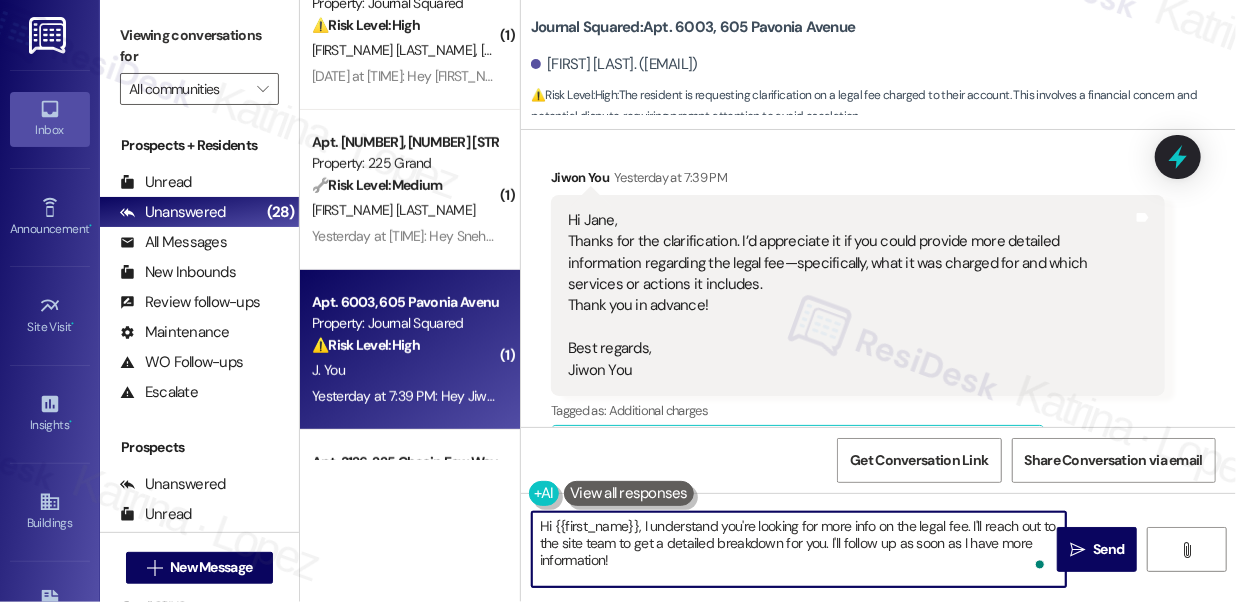 click on "Hi {{first_name}}, I understand you're looking for more info on the legal fee. I'll reach out to the site team to get a detailed breakdown for you. I'll follow up as soon as I have more information!" at bounding box center [799, 549] 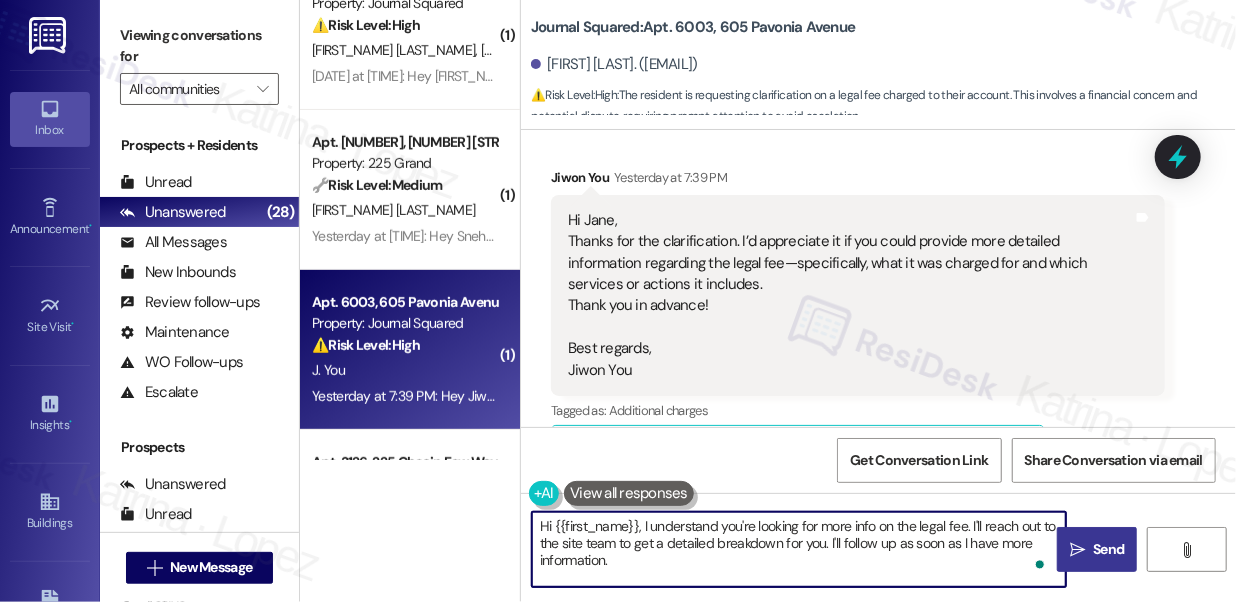 type on "Hi {{first_name}}, I understand you're looking for more info on the legal fee. I'll reach out to the site team to get a detailed breakdown for you. I'll follow up as soon as I have more information." 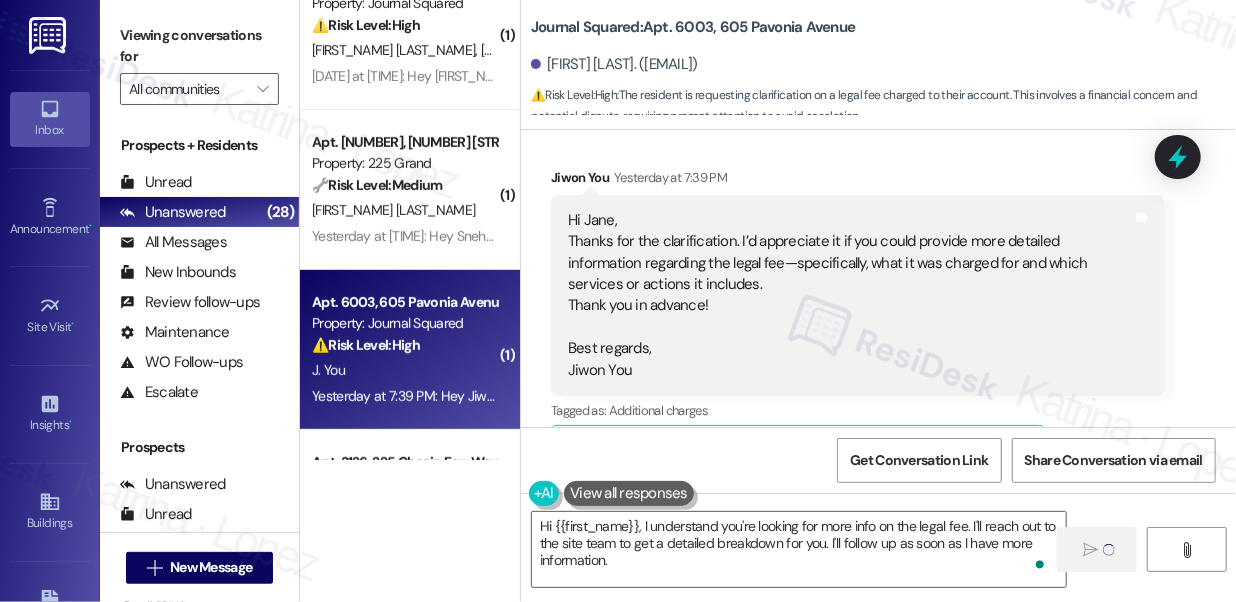 click on "Hi Jane,
Thanks for the clarification. I’d appreciate it if you could provide more detailed information regarding the legal fee—specifically, what it was charged for and which services or actions it includes.
Thank you in advance!
Best regards,
Jiwon You" at bounding box center (850, 295) 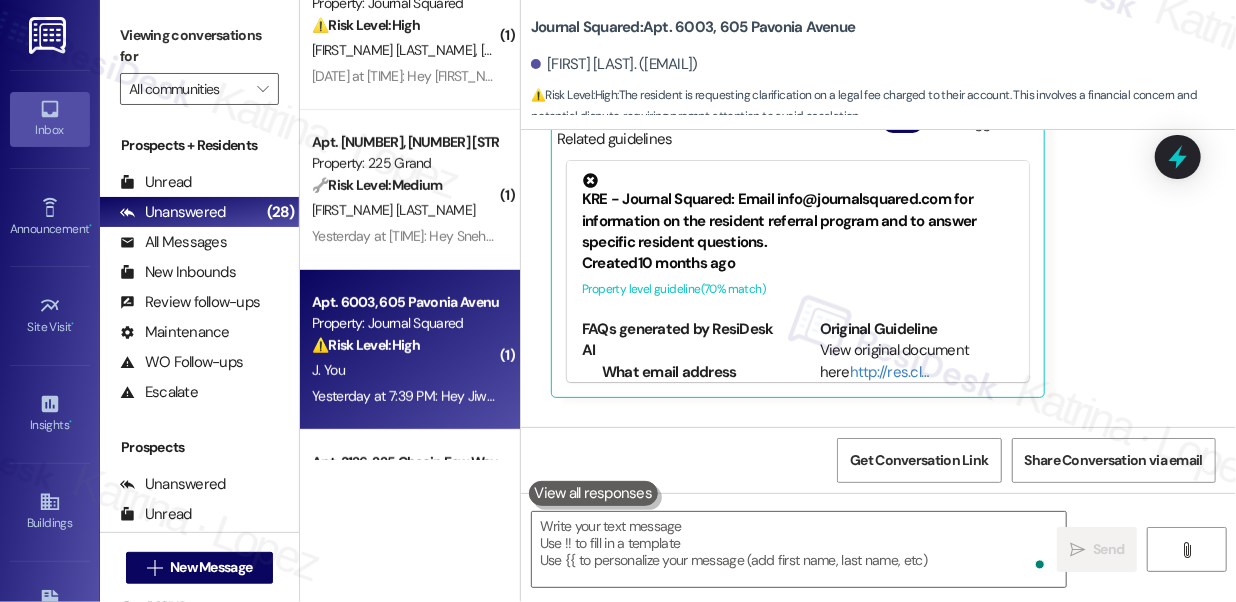 scroll, scrollTop: 28357, scrollLeft: 0, axis: vertical 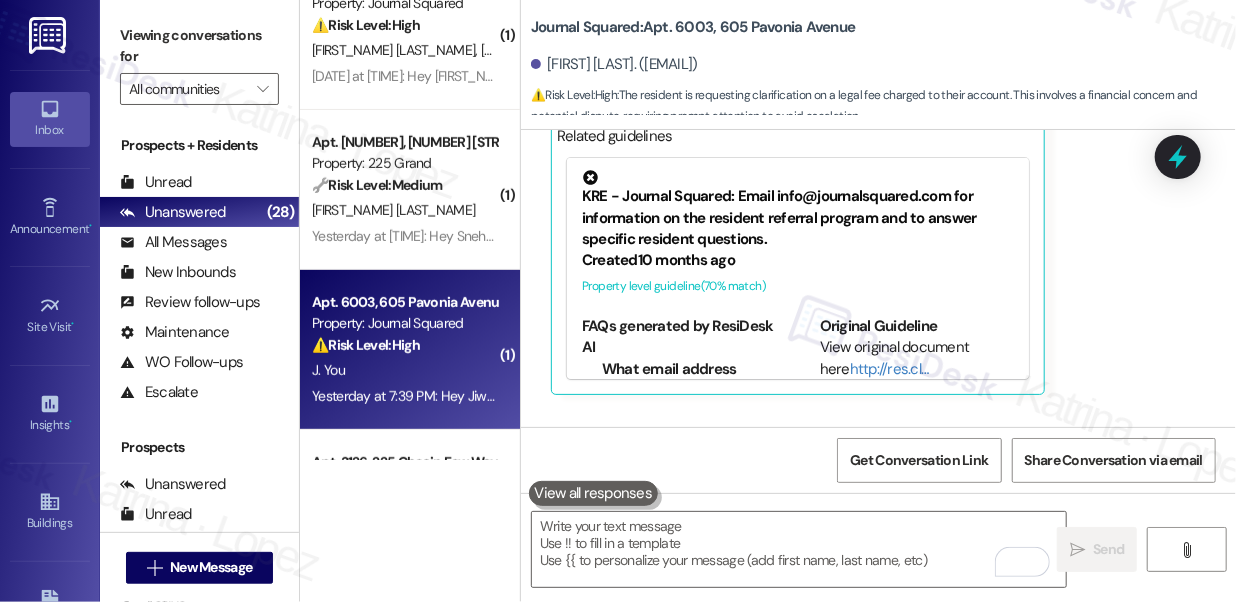 click on "Viewing conversations for" at bounding box center (199, 46) 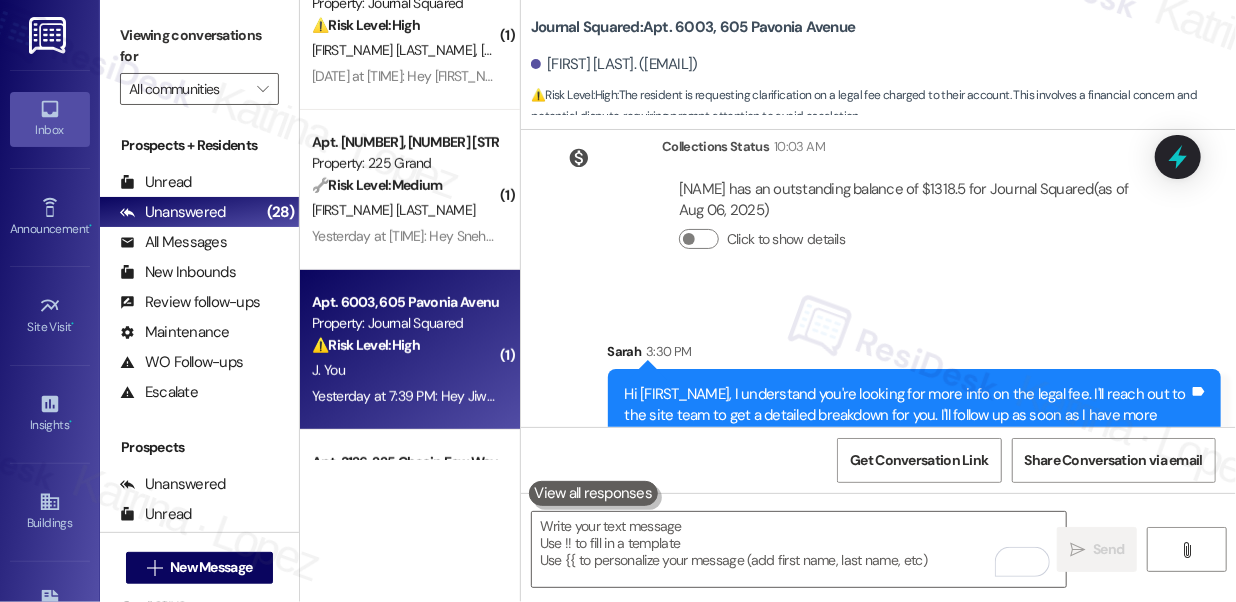 scroll, scrollTop: 28914, scrollLeft: 0, axis: vertical 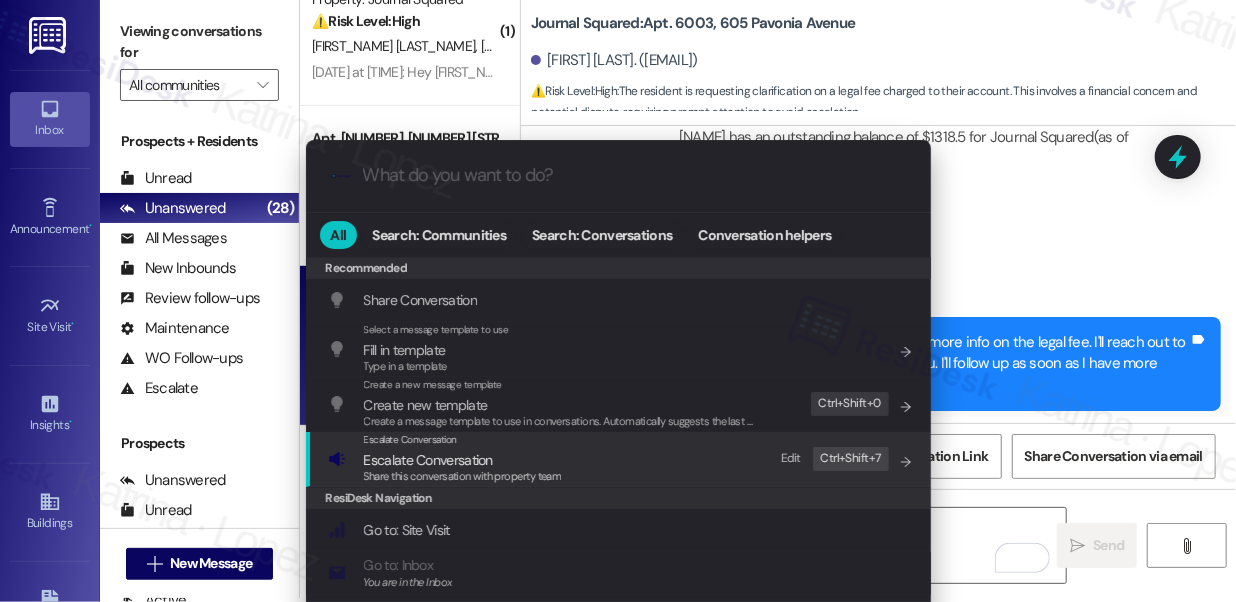 click on "Escalate Conversation" at bounding box center [428, 460] 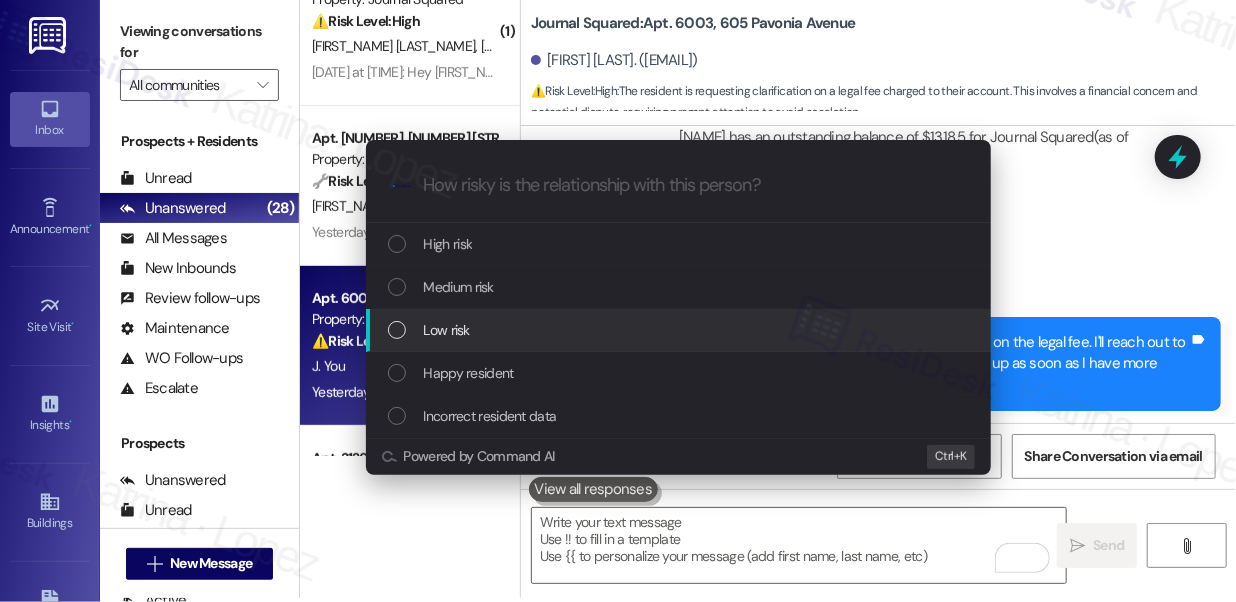 click on "Low risk" at bounding box center [447, 330] 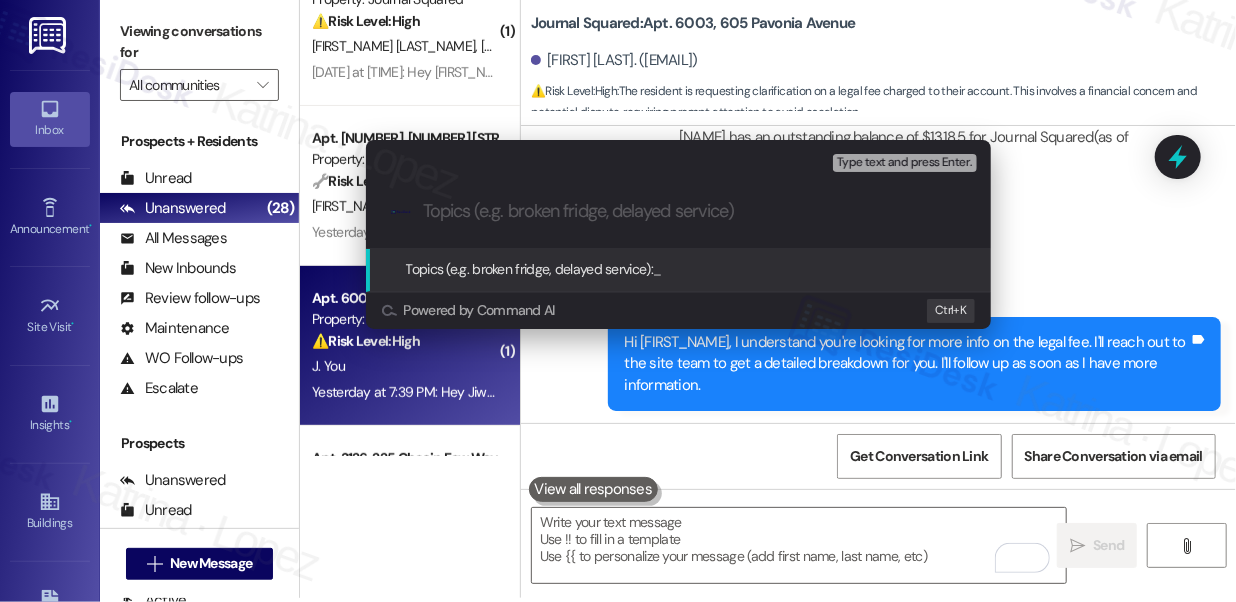 paste on "Clarification on Legal Fee Charge" 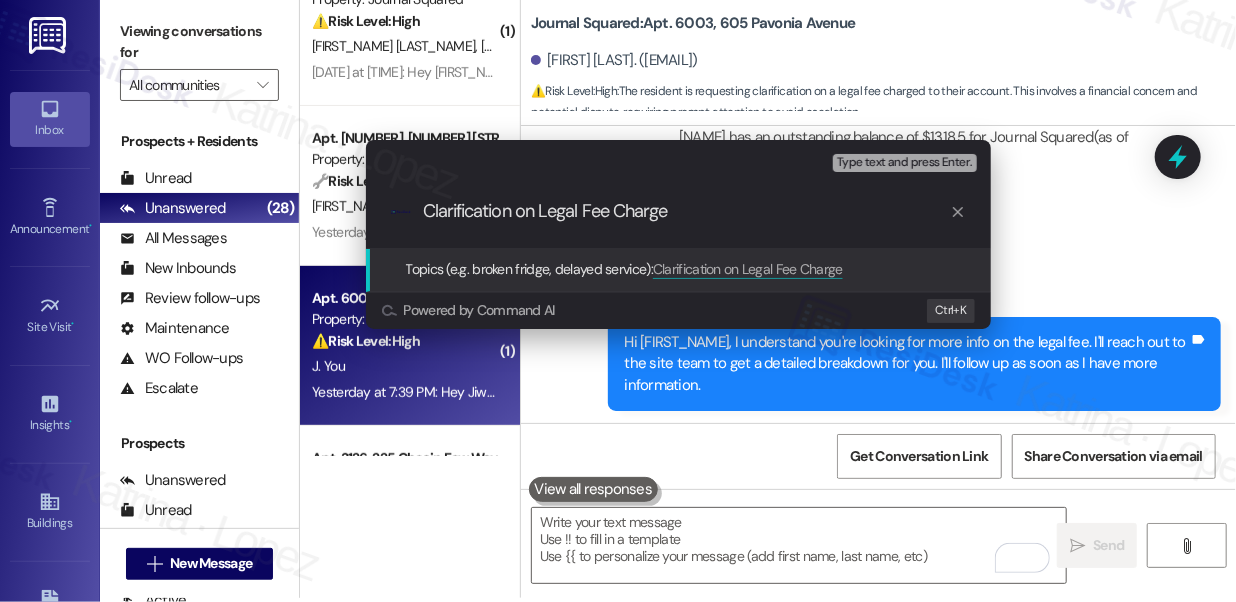 click on "Escalate Conversation Low risk Topics (e.g. broken fridge, delayed service) Any messages to highlight in the email? Type text and press Enter. .cls-1{fill:#0a055f;}.cls-2{fill:#0cc4c4;} resideskLogoBlueOrange Clarification on Legal Fee Charge Topics (e.g. broken fridge, delayed service):  Clarification on Legal Fee Charge Powered by Command AI Ctrl+ K" at bounding box center [618, 301] 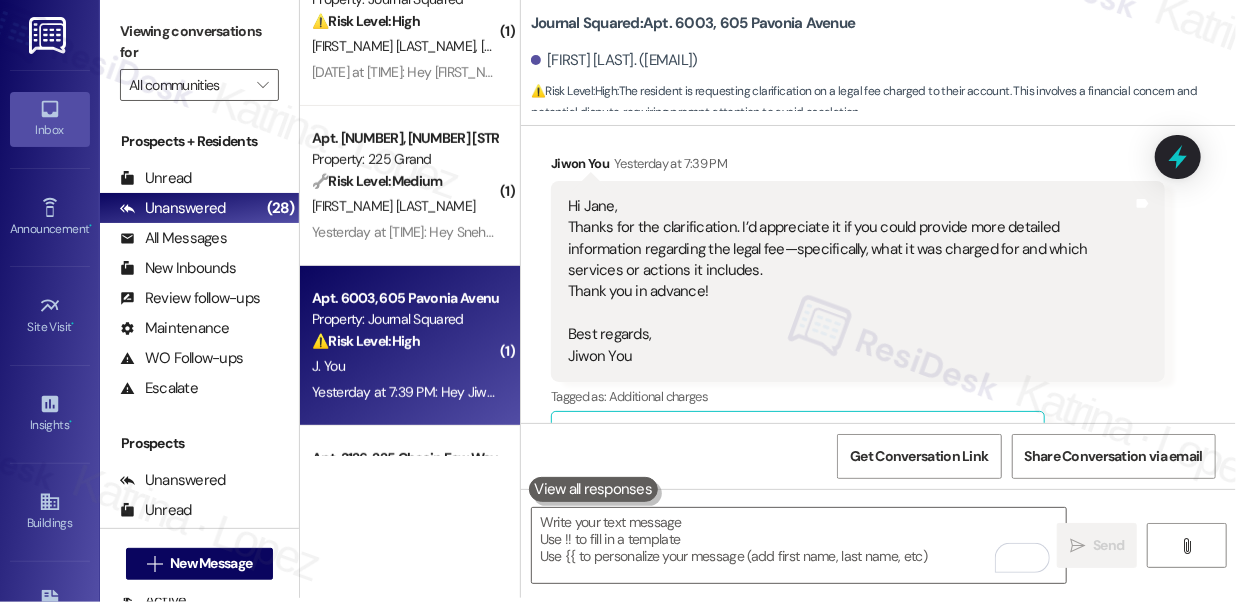 scroll, scrollTop: 28005, scrollLeft: 0, axis: vertical 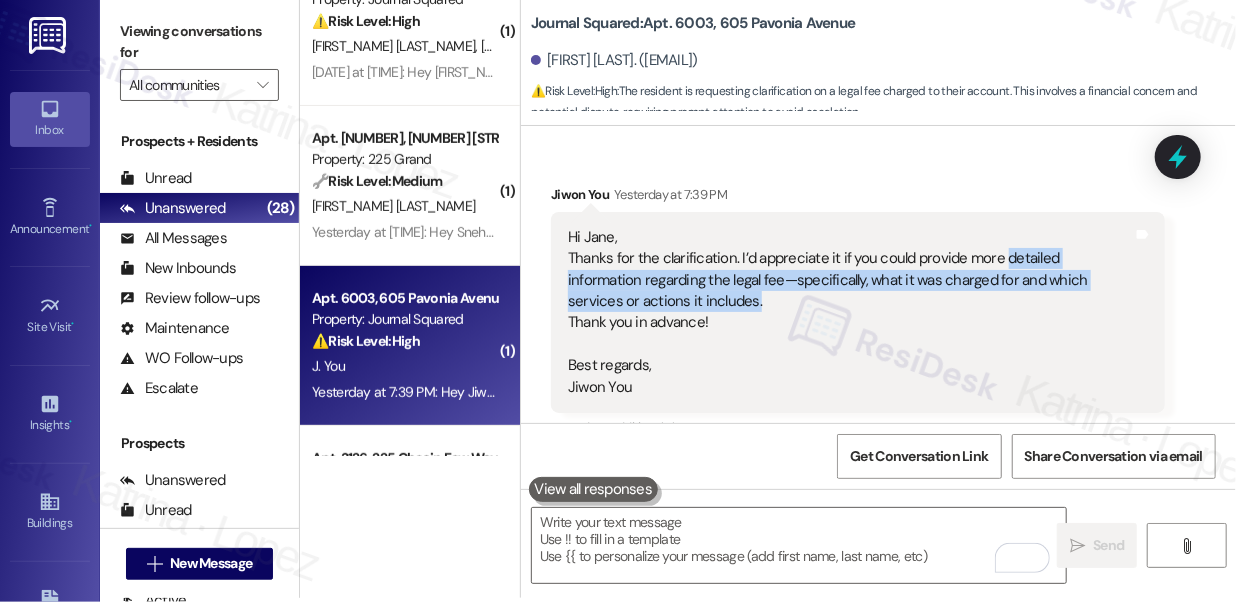 drag, startPoint x: 997, startPoint y: 276, endPoint x: 968, endPoint y: 313, distance: 47.010635 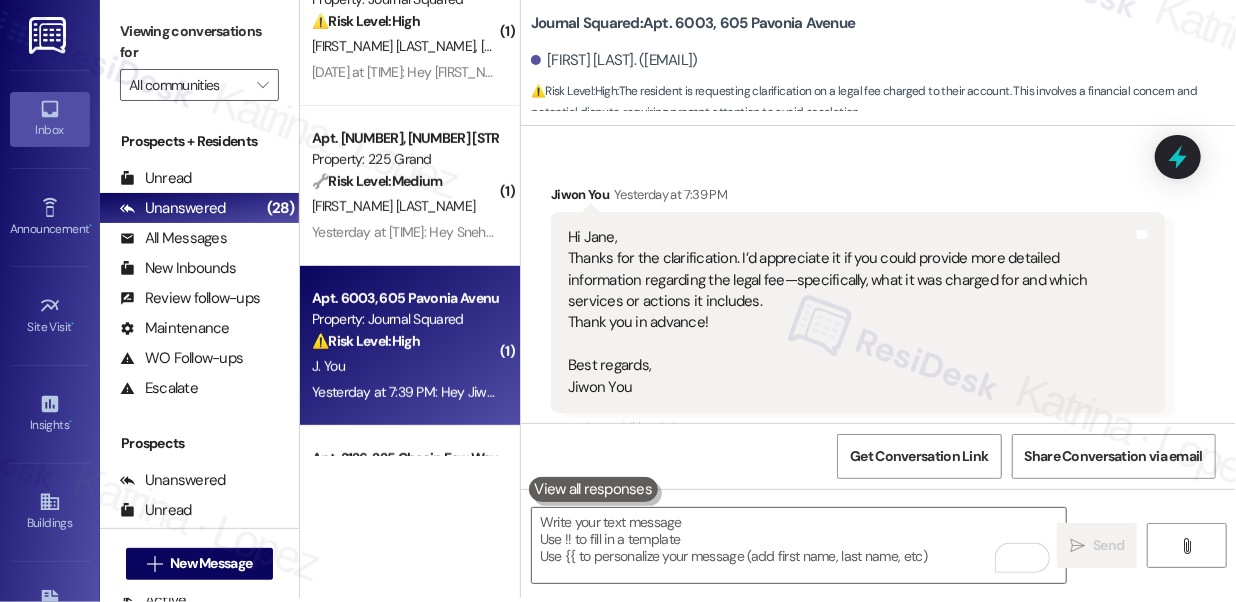 click on "Viewing conversations for" at bounding box center [199, 42] 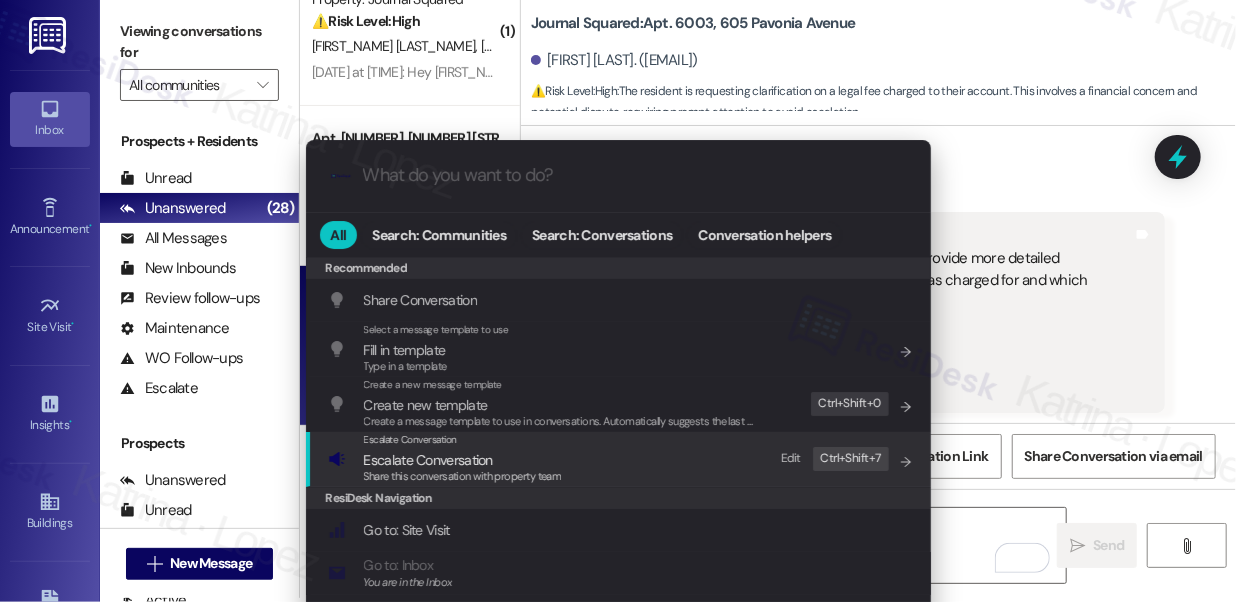 click on "Escalate Conversation Escalate Conversation Share this conversation with property team Edit Ctrl+ Shift+ 7" at bounding box center [620, 459] 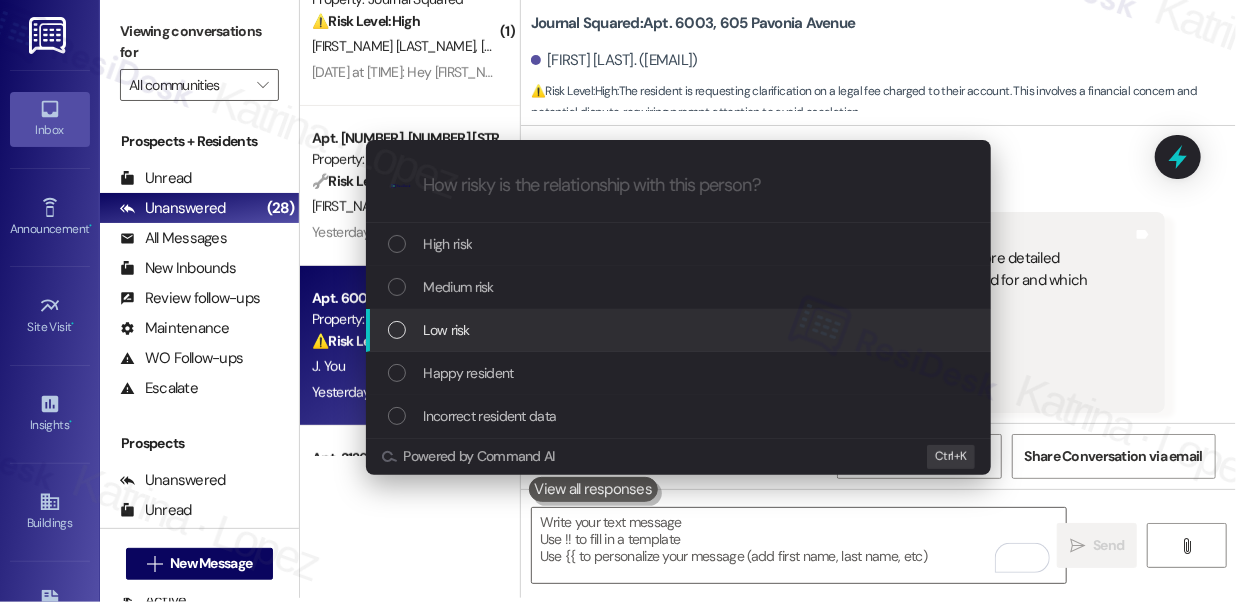 click on "Low risk" at bounding box center [447, 330] 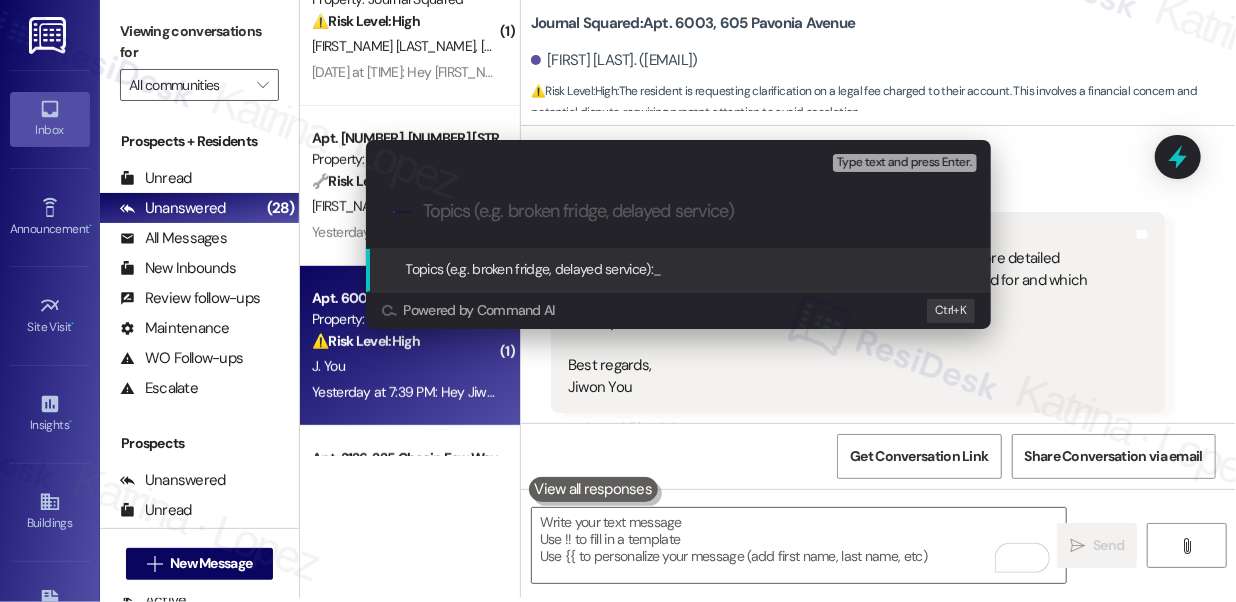 paste on "detailed information regarding the legal fee—specifically, what it was charged for and which services or actions it includes." 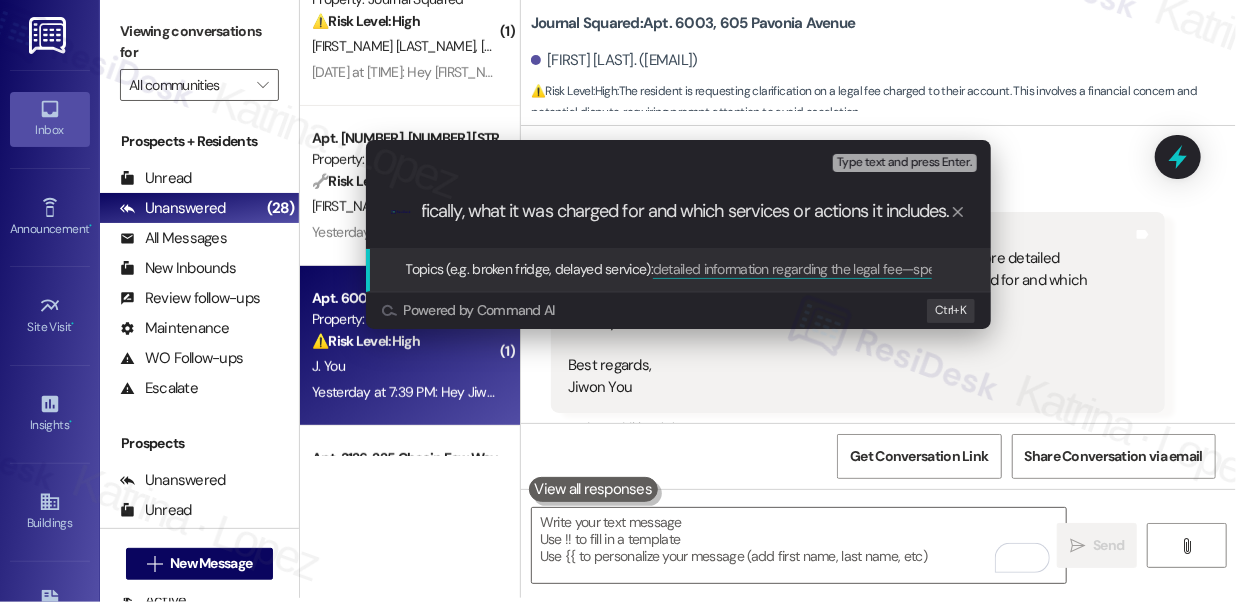 scroll, scrollTop: 0, scrollLeft: 0, axis: both 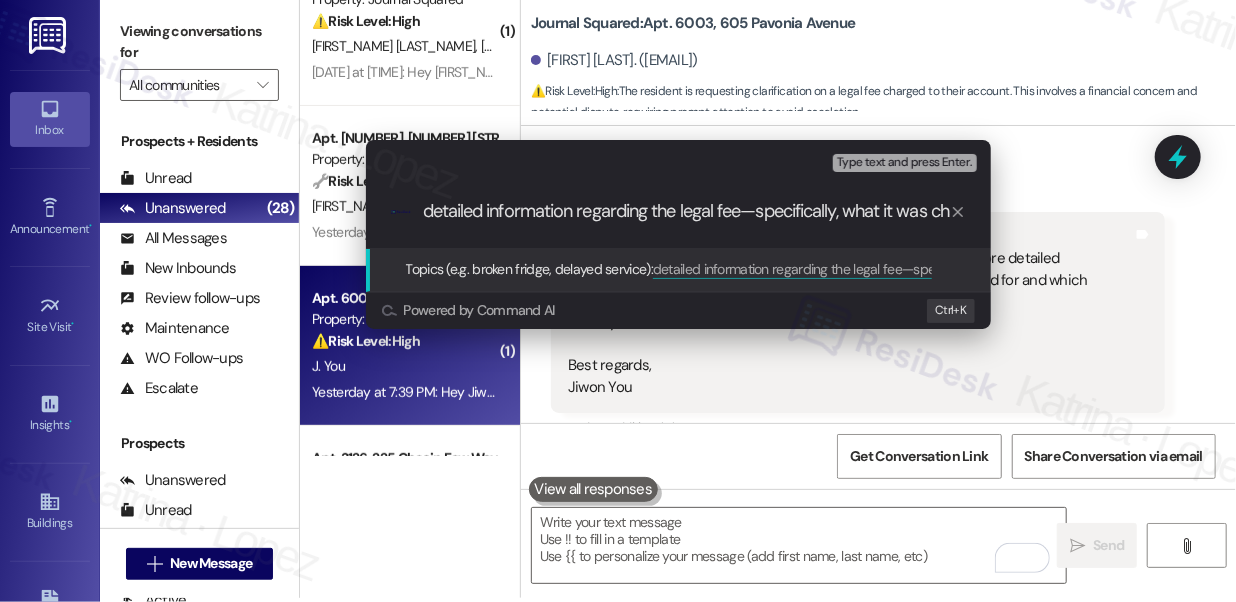 drag, startPoint x: 541, startPoint y: 210, endPoint x: 381, endPoint y: 210, distance: 160 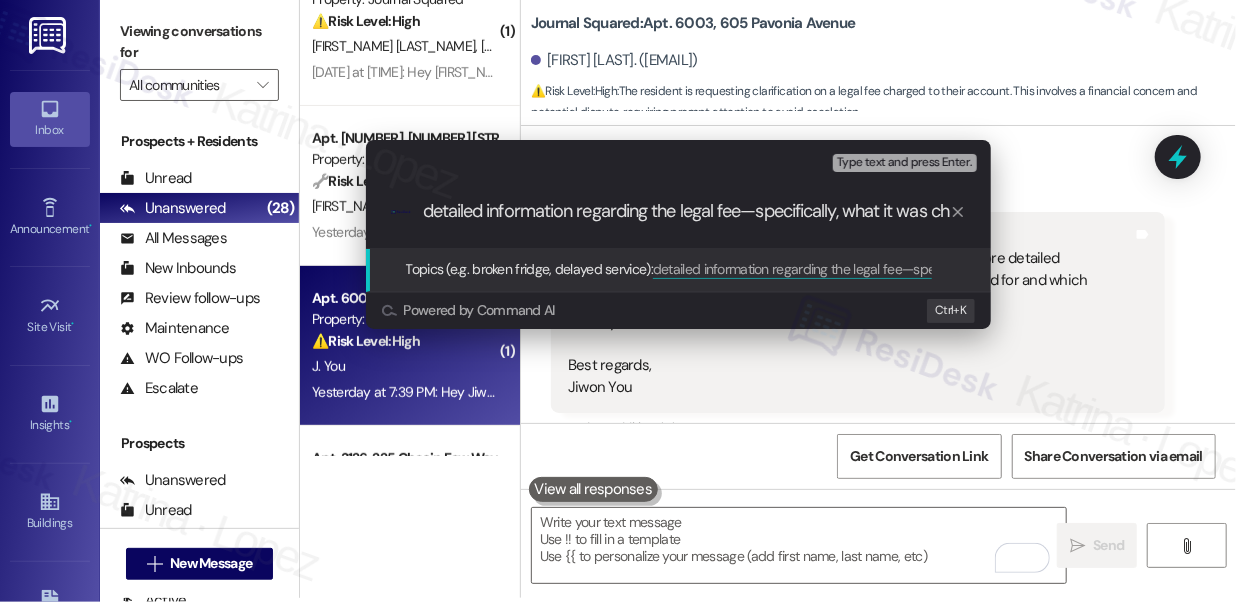 click on "detailed information regarding the legal fee—specifically, what it was charged for and which services or actions it includes." at bounding box center [686, 211] 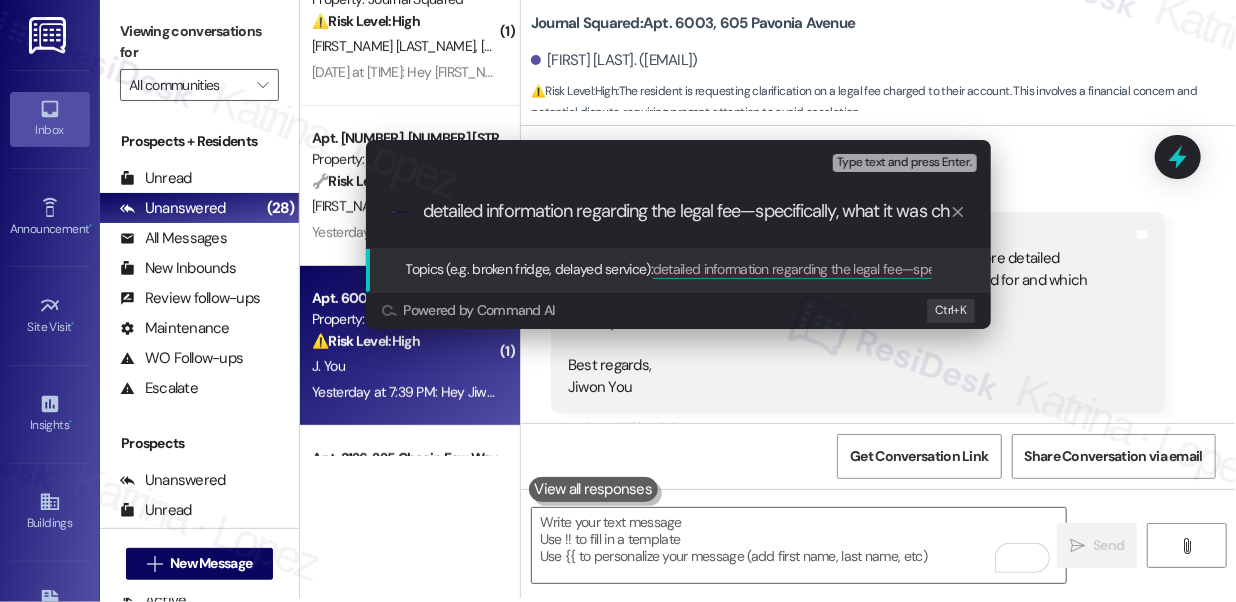 scroll, scrollTop: 1, scrollLeft: 0, axis: vertical 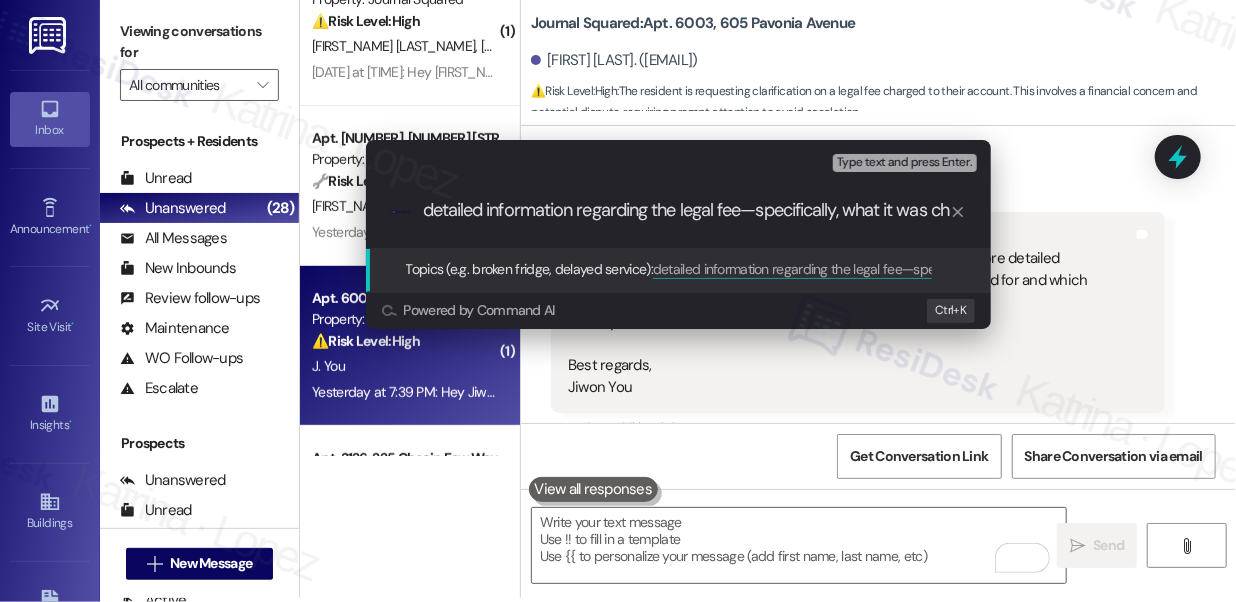 drag, startPoint x: 646, startPoint y: 215, endPoint x: 400, endPoint y: 217, distance: 246.00813 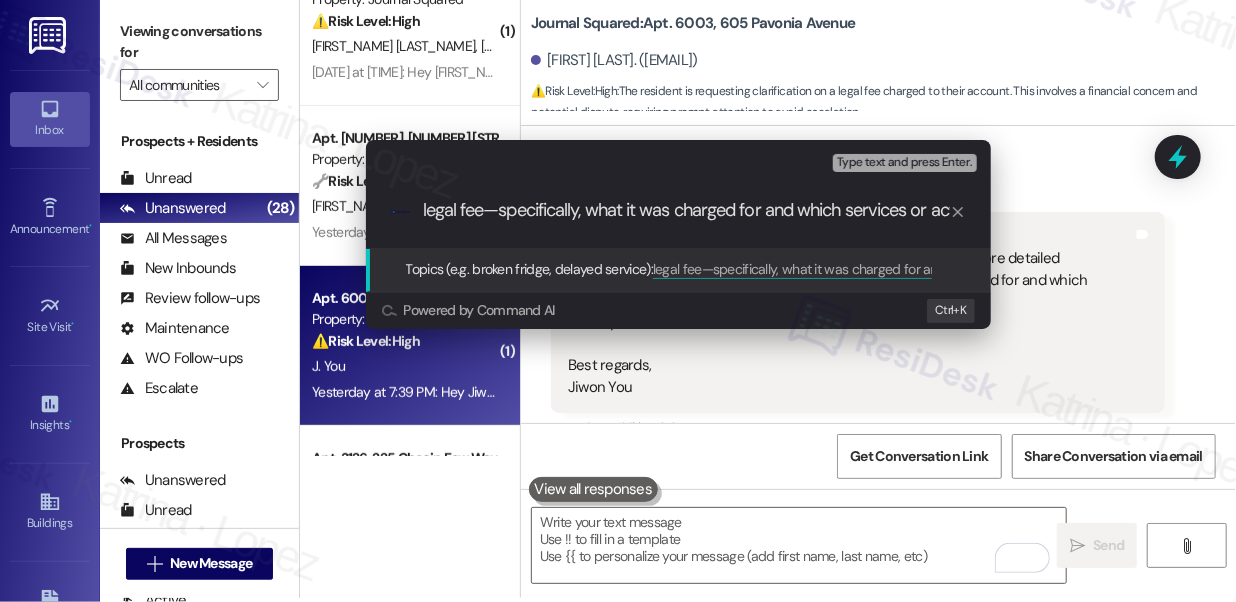 scroll, scrollTop: 0, scrollLeft: 0, axis: both 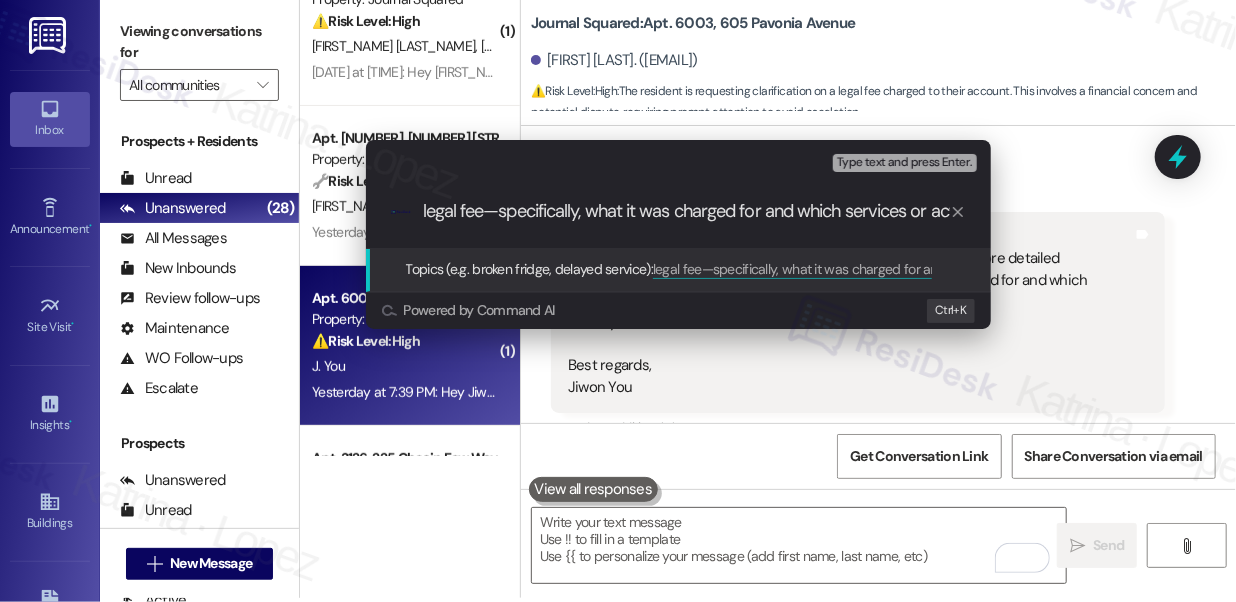 drag, startPoint x: 490, startPoint y: 211, endPoint x: 501, endPoint y: 212, distance: 11.045361 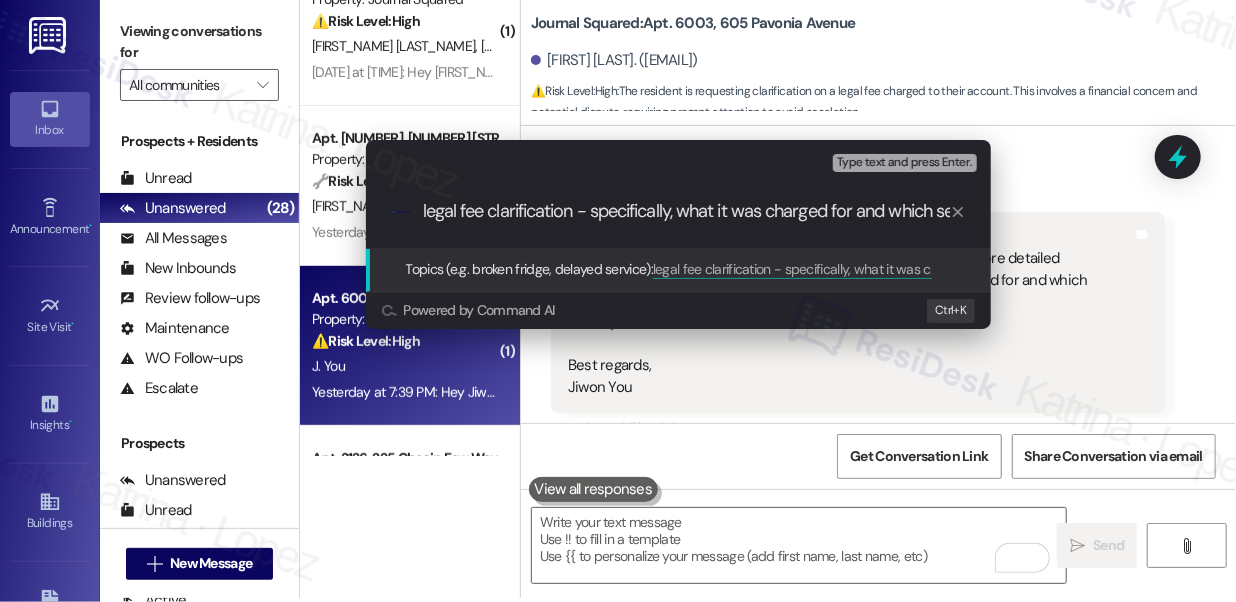 scroll, scrollTop: 0, scrollLeft: 218, axis: horizontal 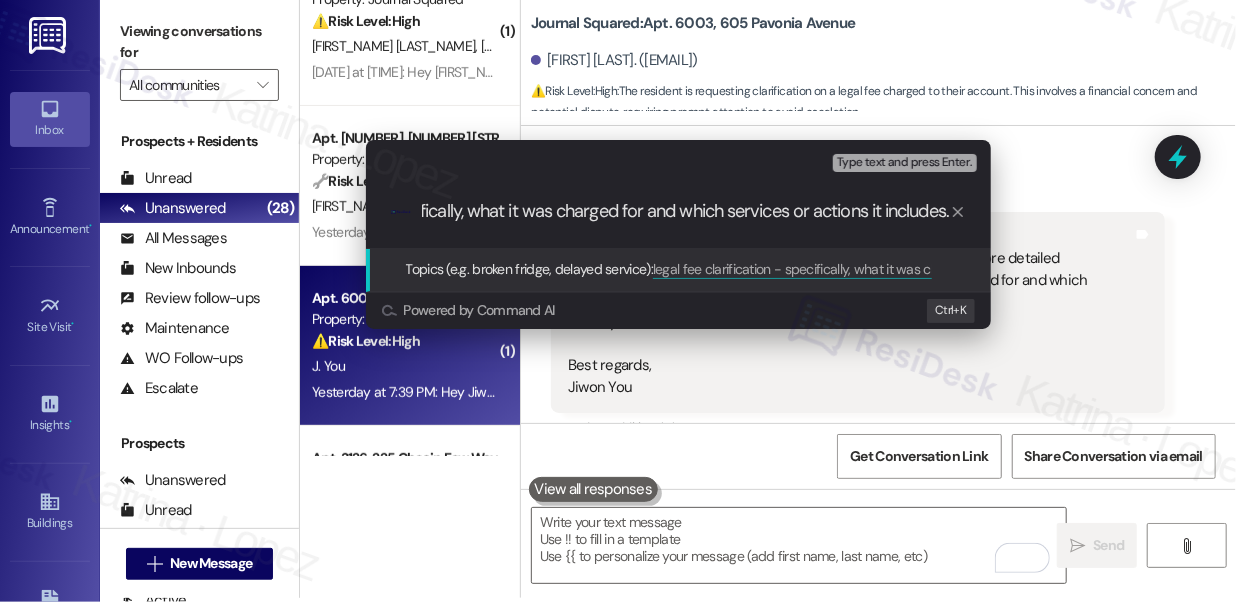 drag, startPoint x: 717, startPoint y: 209, endPoint x: 1010, endPoint y: 212, distance: 293.01535 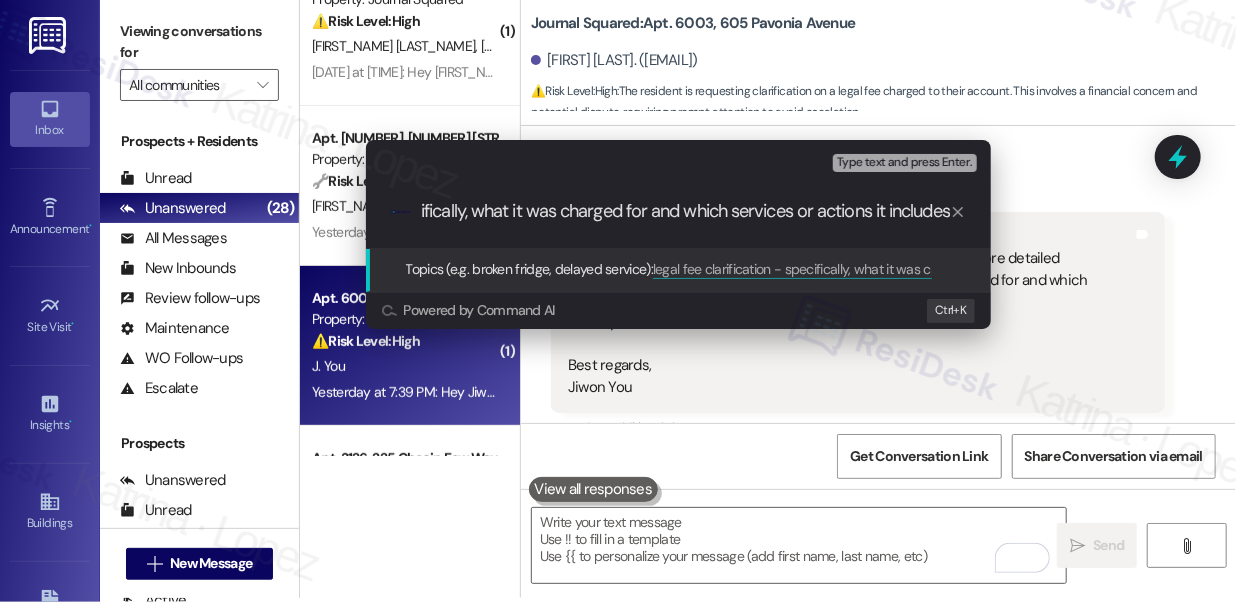 scroll, scrollTop: 0, scrollLeft: 215, axis: horizontal 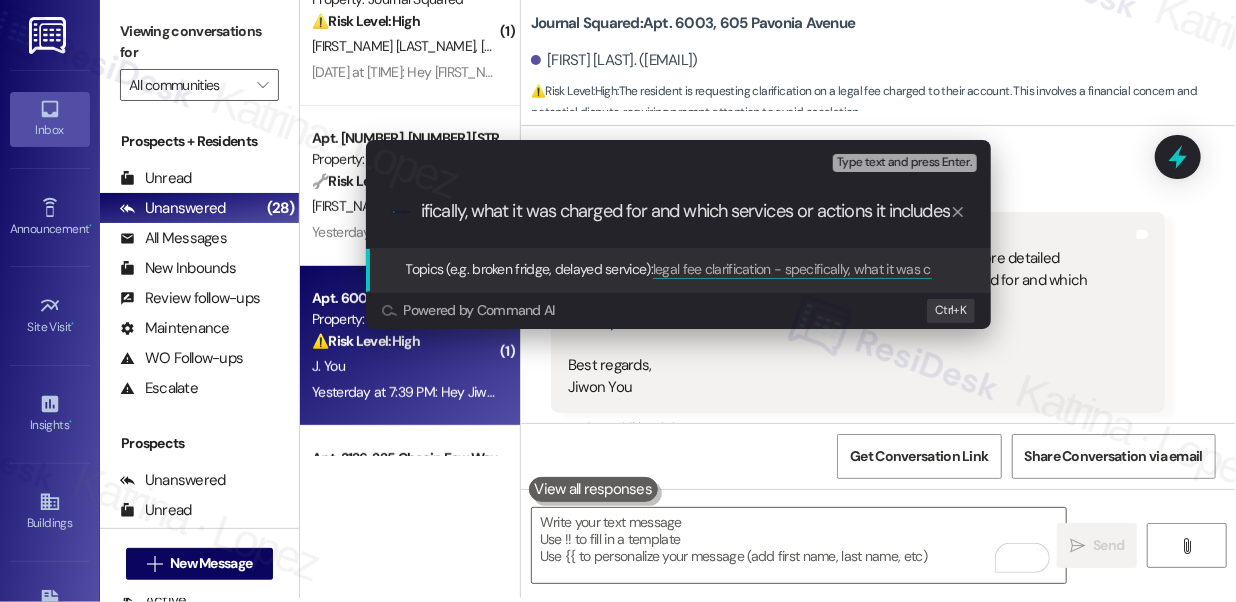 click on "legal fee clarification - specifically, what it was charged for and which services or actions it includes" at bounding box center (686, 211) 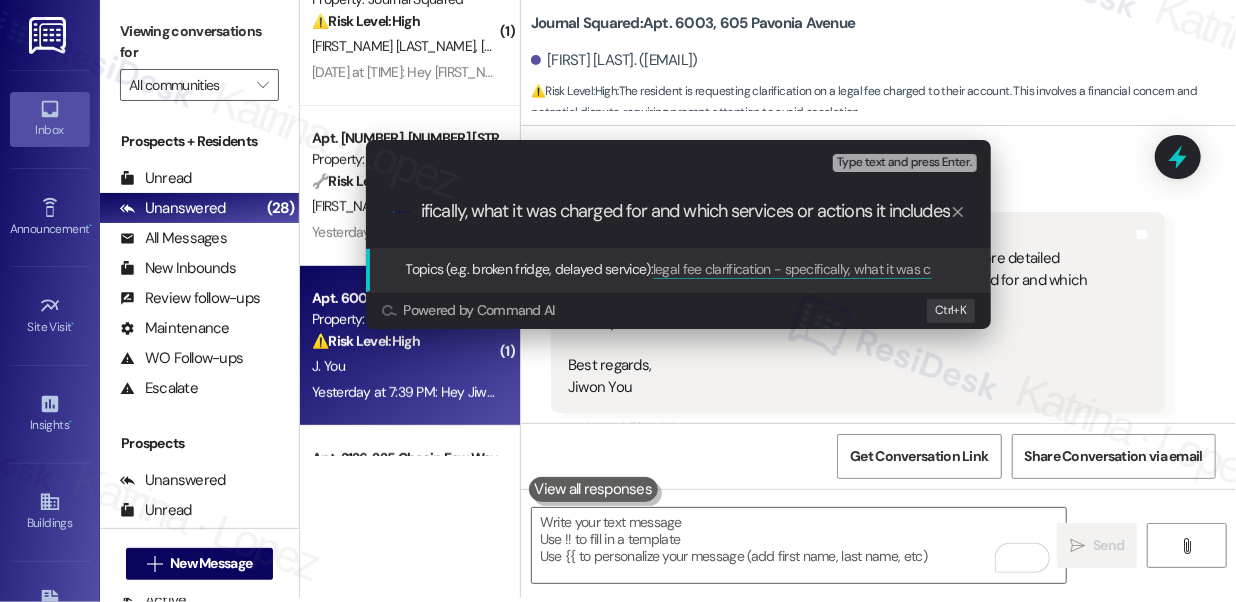 type on "legal fee clarification - specifically, what it was charged for and which services or actions it includes" 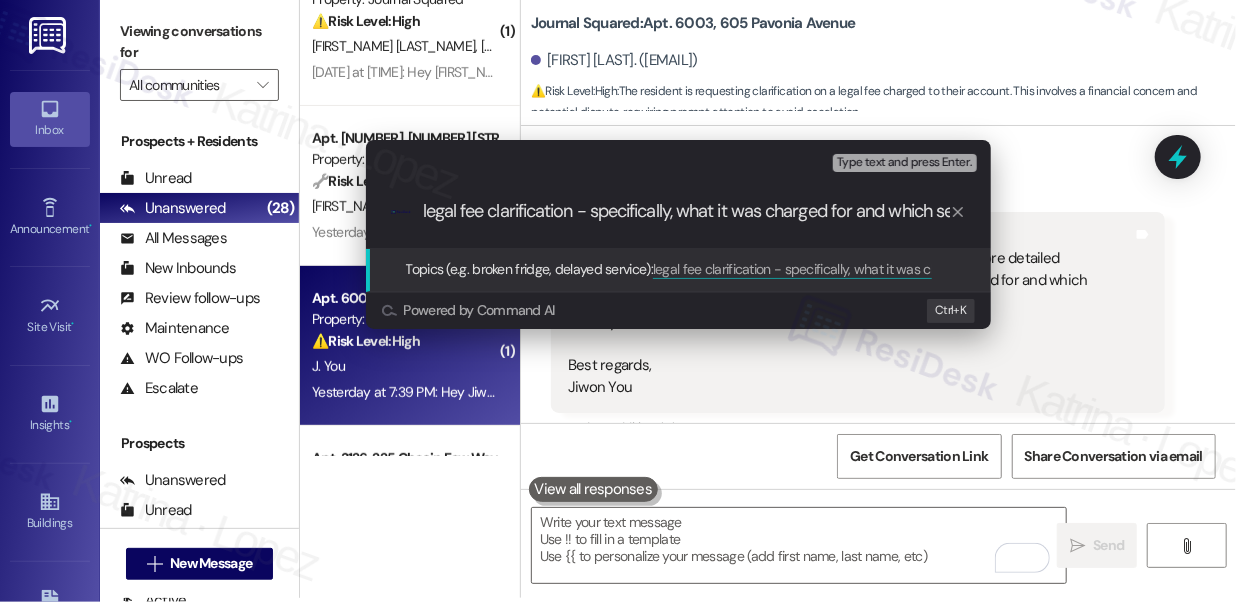 click on "Escalate Conversation Low risk Topics (e.g. broken fridge, delayed service) Any messages to highlight in the email? Type text and press Enter. .cls-1{fill:#0a055f;}.cls-2{fill:#0cc4c4;} resideskLogoBlueOrange legal fee clarification - specifically, what it was charged for and which services or actions it includes Topics (e.g. broken fridge, delayed service):  legal fee clarification - specifically, what it was charged for and which services or actions it includes Powered by Command AI Ctrl+ K" at bounding box center (618, 301) 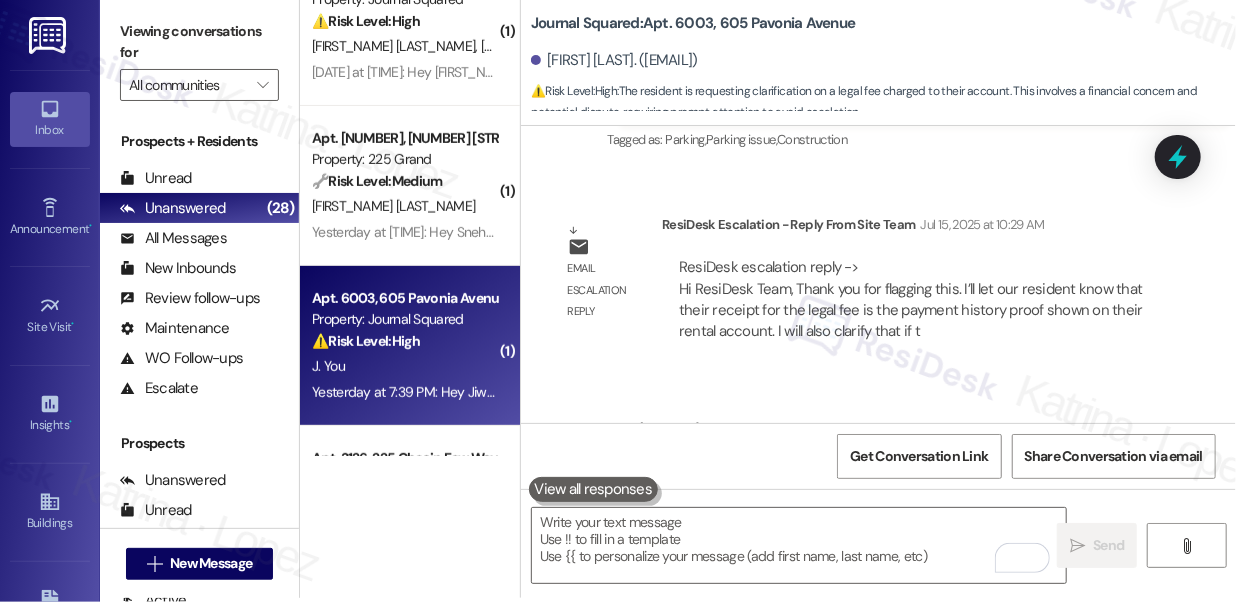 scroll, scrollTop: 26186, scrollLeft: 0, axis: vertical 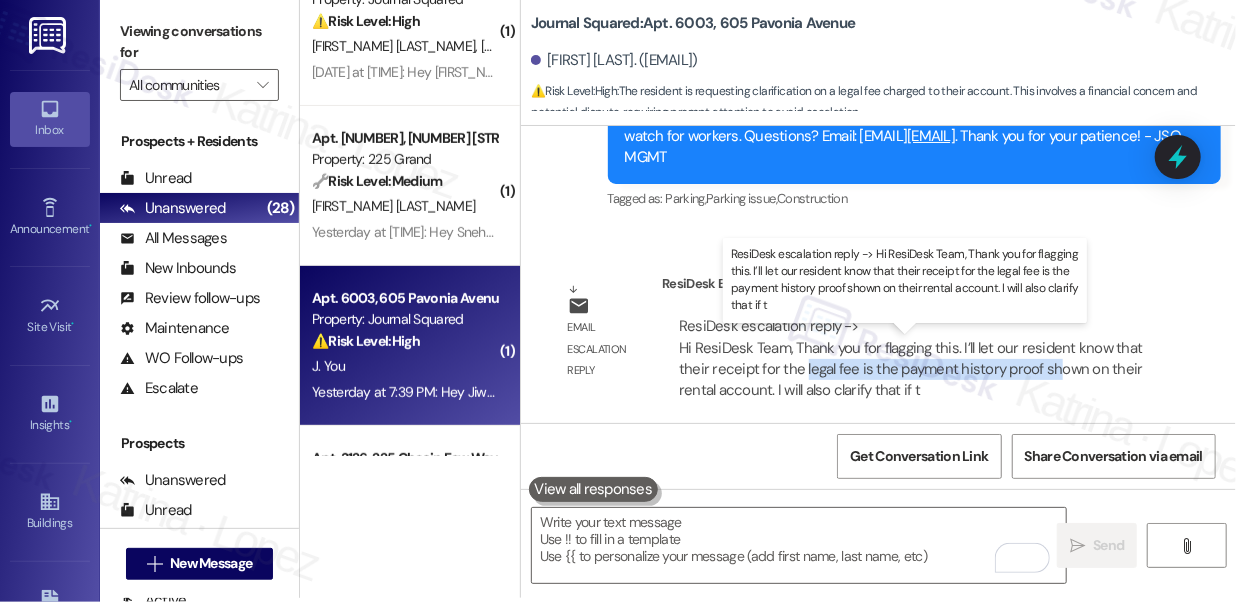 drag, startPoint x: 800, startPoint y: 377, endPoint x: 1050, endPoint y: 386, distance: 250.16194 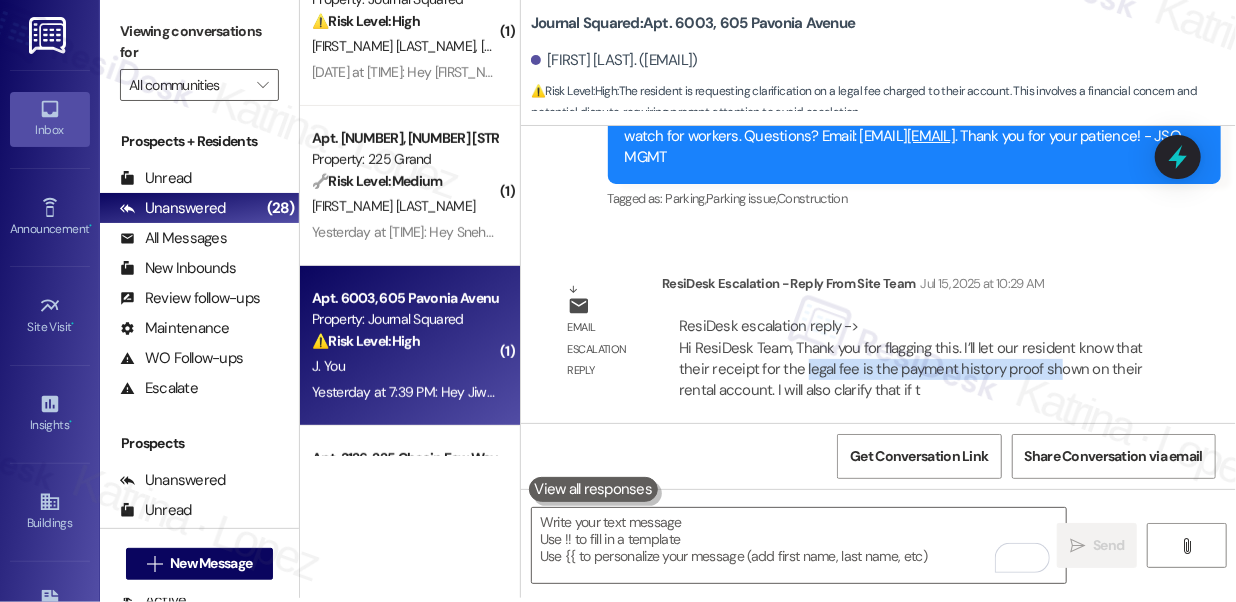 scroll, scrollTop: 25823, scrollLeft: 0, axis: vertical 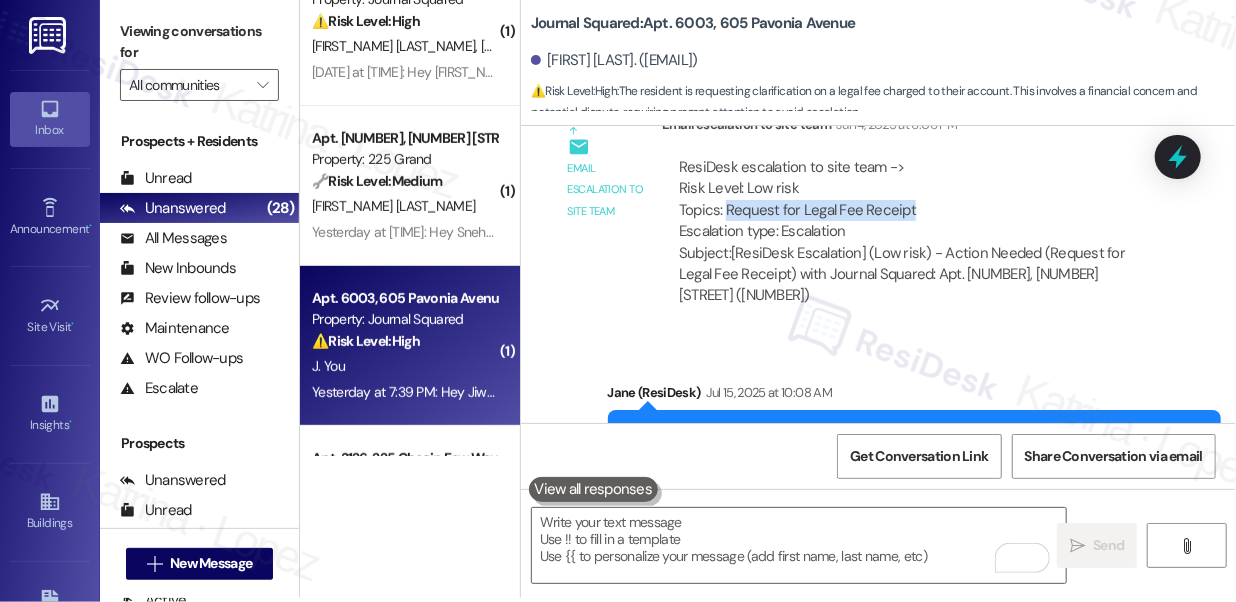 drag, startPoint x: 724, startPoint y: 228, endPoint x: 912, endPoint y: 228, distance: 188 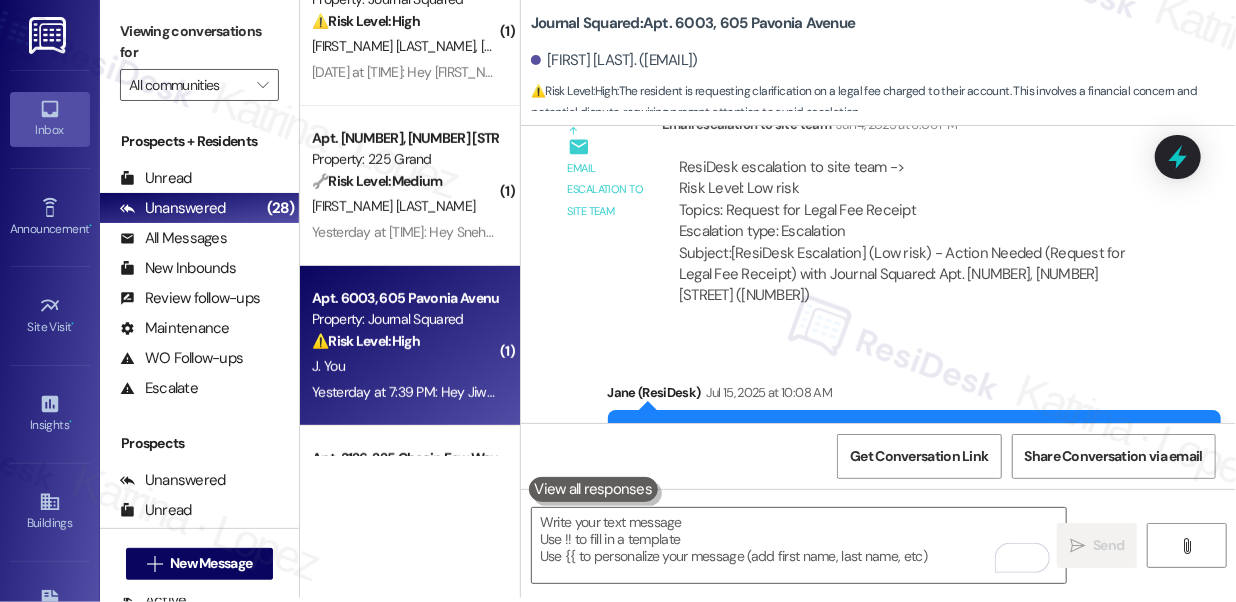 click on "Viewing conversations for" at bounding box center (199, 42) 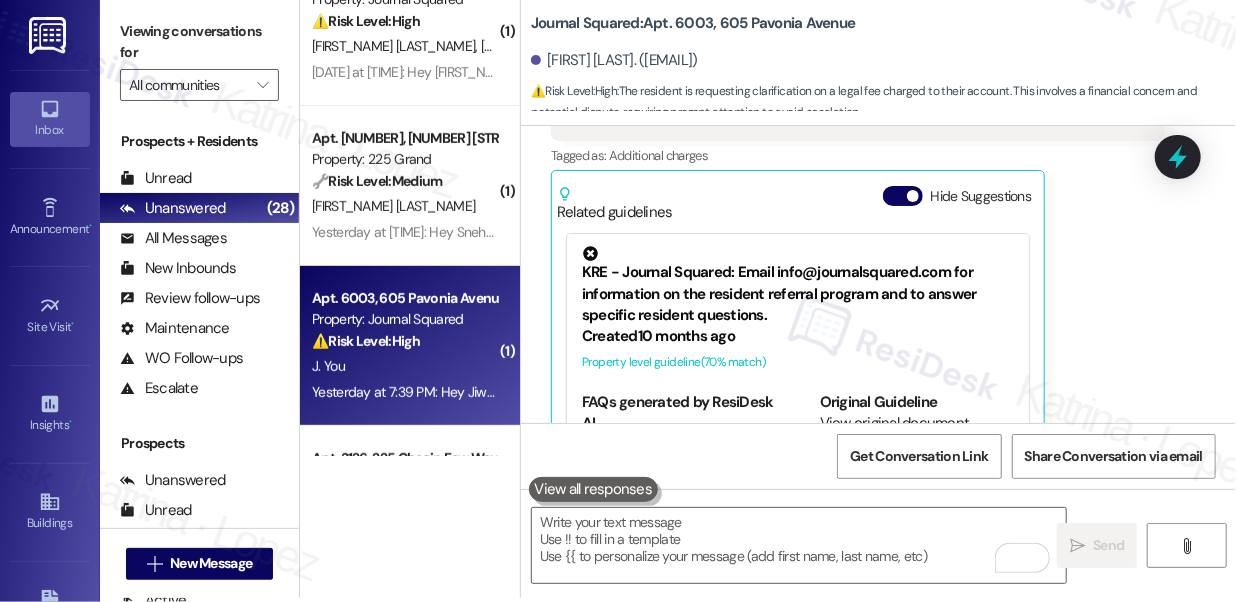 scroll, scrollTop: 28096, scrollLeft: 0, axis: vertical 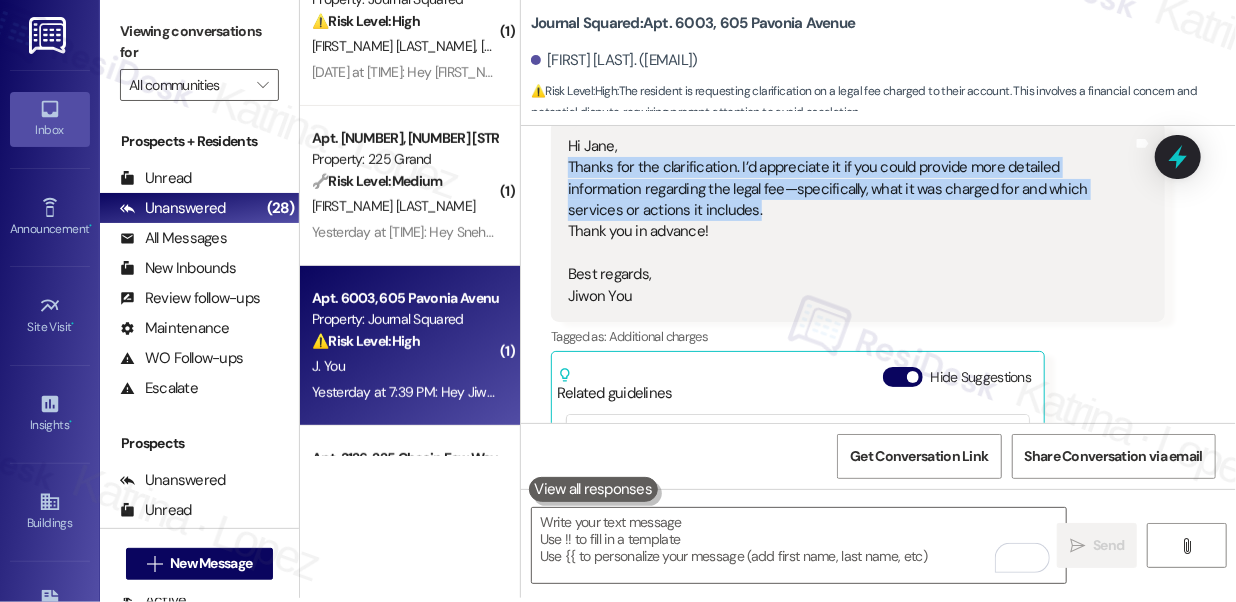 drag, startPoint x: 568, startPoint y: 191, endPoint x: 773, endPoint y: 233, distance: 209.25821 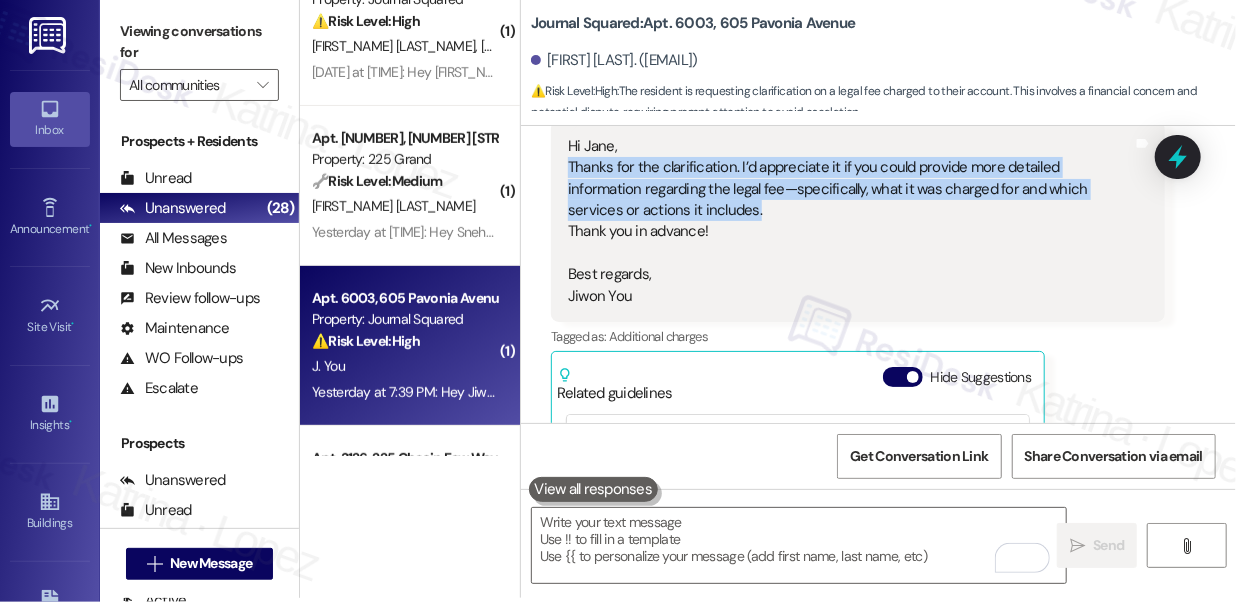 click on "Hi Jane,
Thanks for the clarification. I’d appreciate it if you could provide more detailed information regarding the legal fee—specifically, what it was charged for and which services or actions it includes.
Thank you in advance!
Best regards,
Jiwon You" at bounding box center (850, 221) 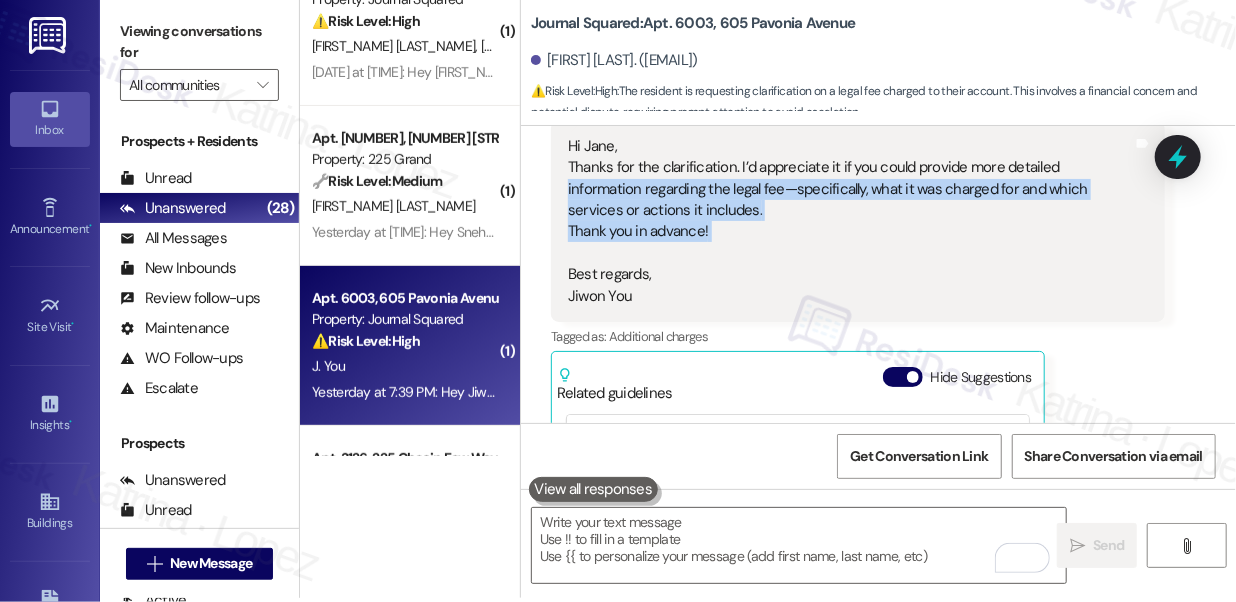drag, startPoint x: 727, startPoint y: 249, endPoint x: 568, endPoint y: 187, distance: 170.66048 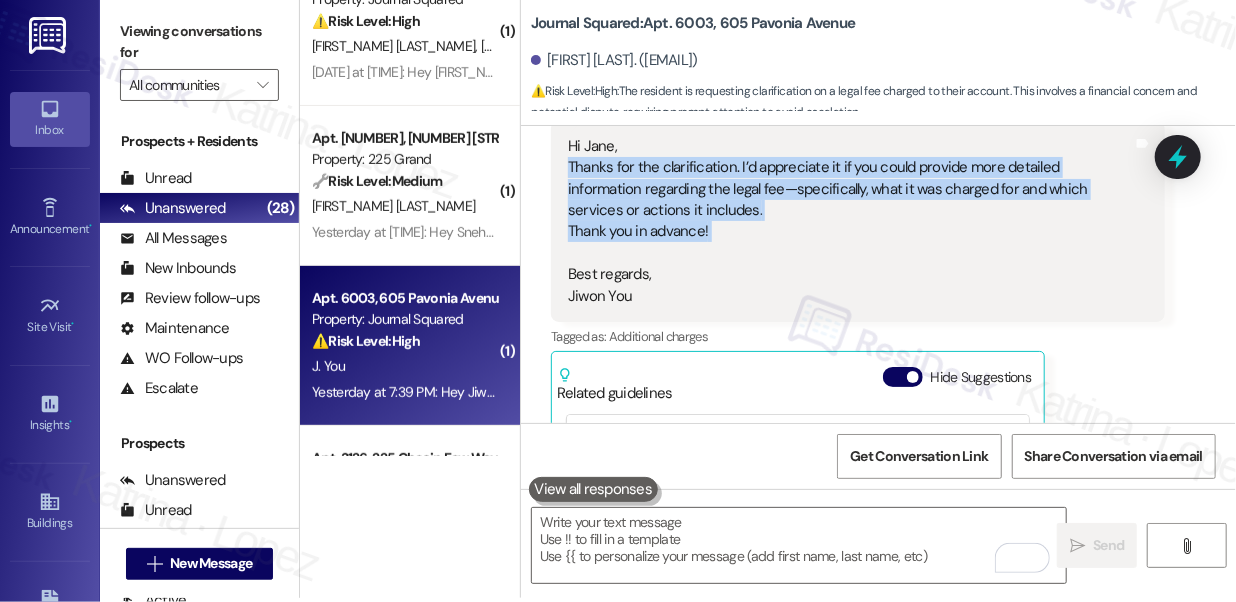 click on "Viewing conversations for" at bounding box center (199, 42) 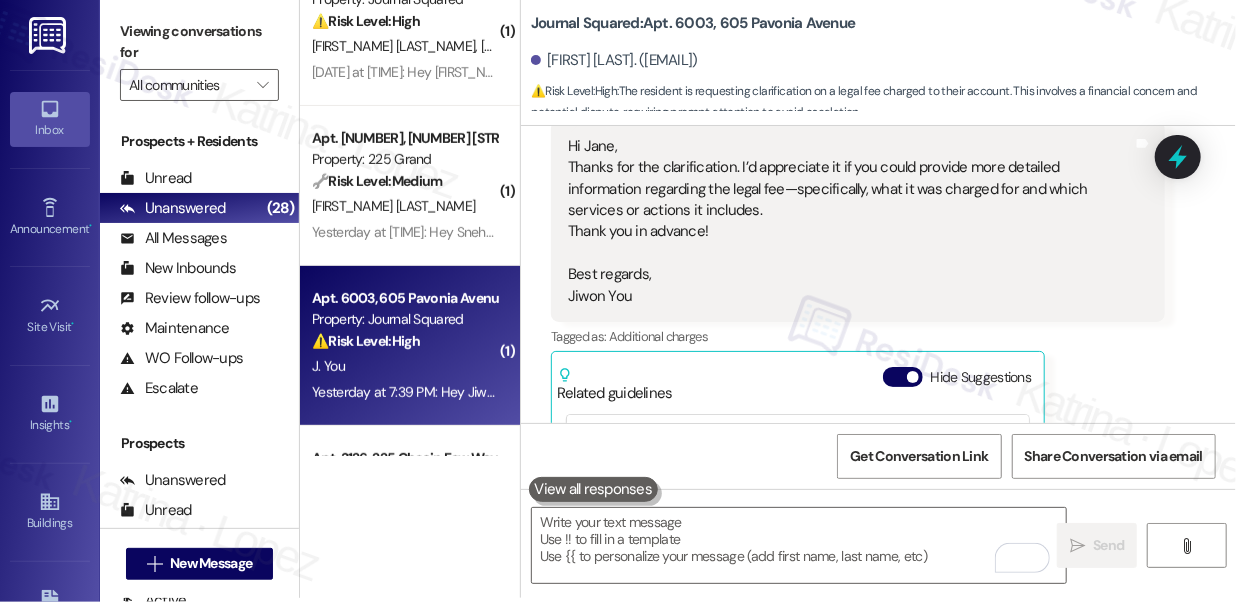 scroll, scrollTop: 7363, scrollLeft: 0, axis: vertical 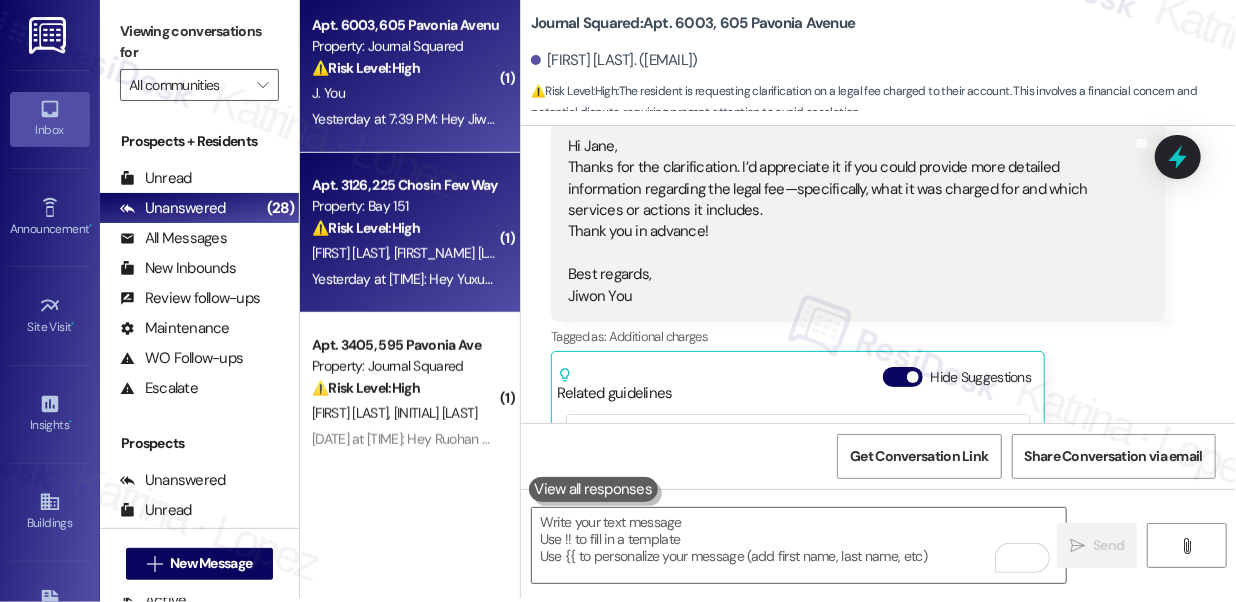 click on "Y. Han J. Zeng" at bounding box center (404, 253) 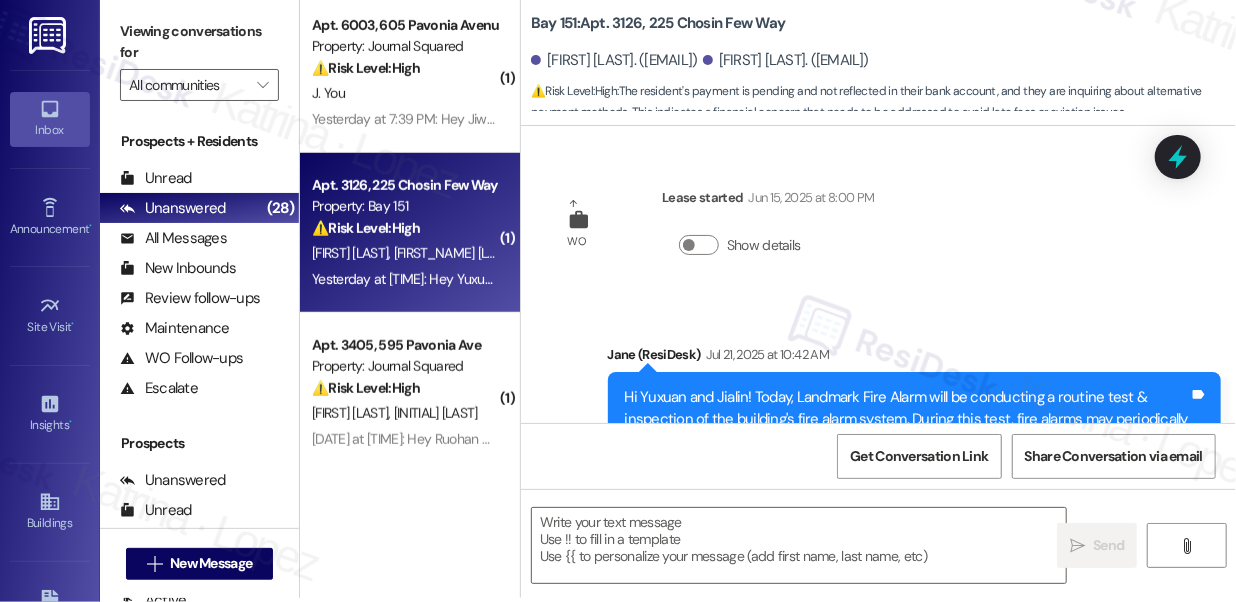 scroll, scrollTop: 210, scrollLeft: 0, axis: vertical 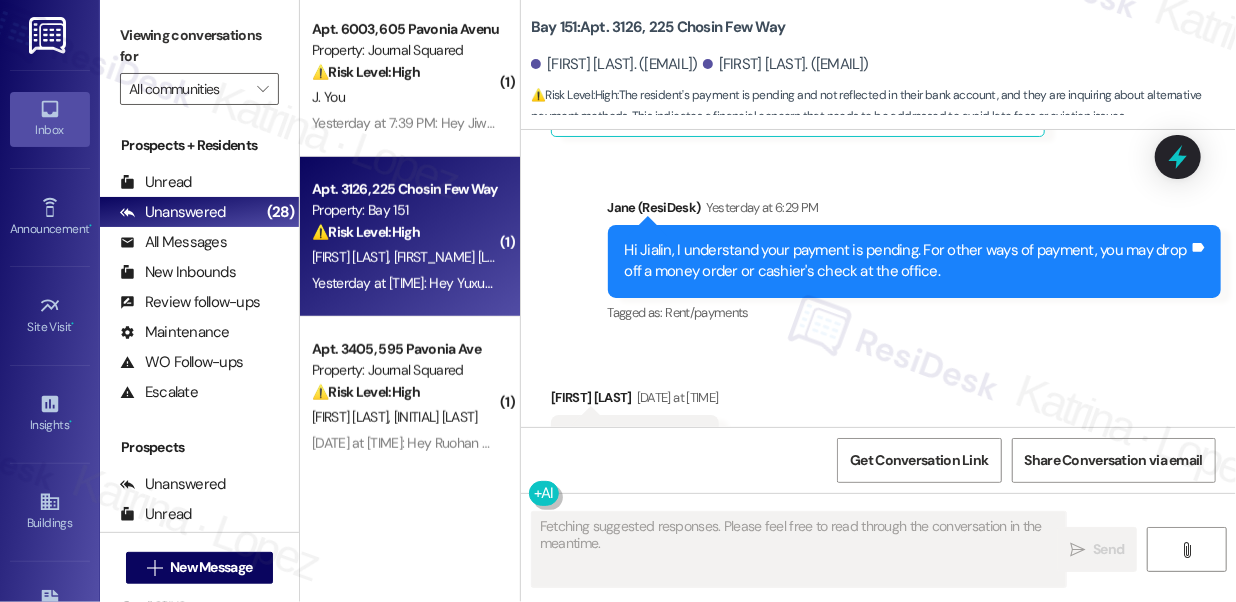 click on "Hi Jialin, I understand your payment is pending. For other ways of payment, you may drop off a money order or cashier's check at the office." at bounding box center [907, 261] 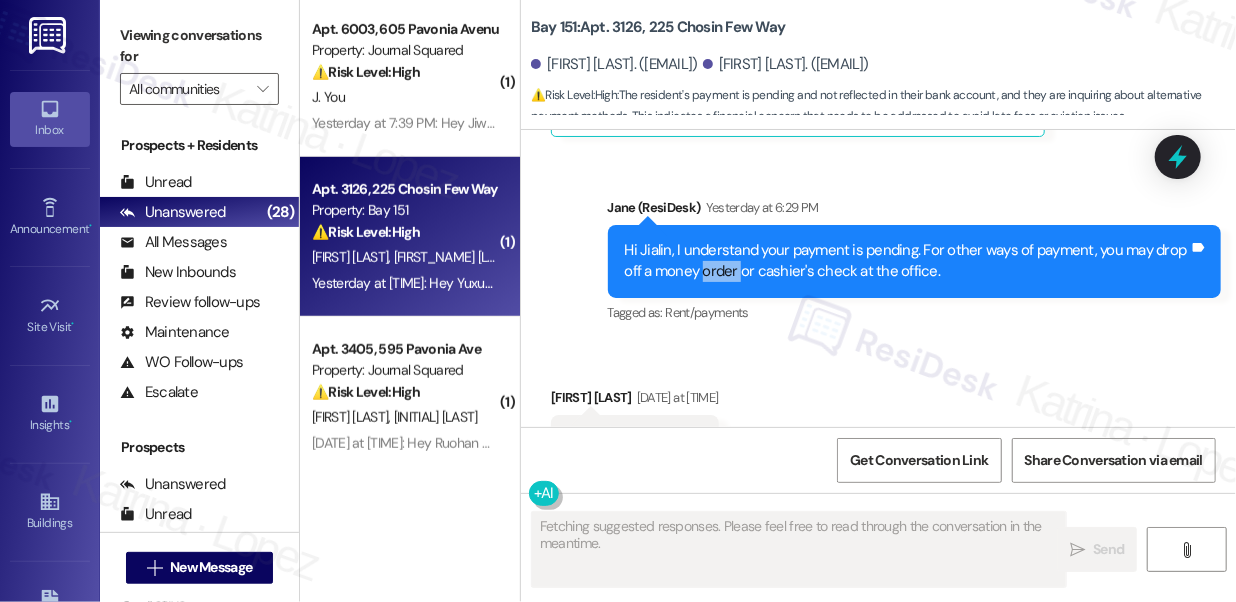 click on "Hi Jialin, I understand your payment is pending. For other ways of payment, you may drop off a money order or cashier's check at the office." at bounding box center (907, 261) 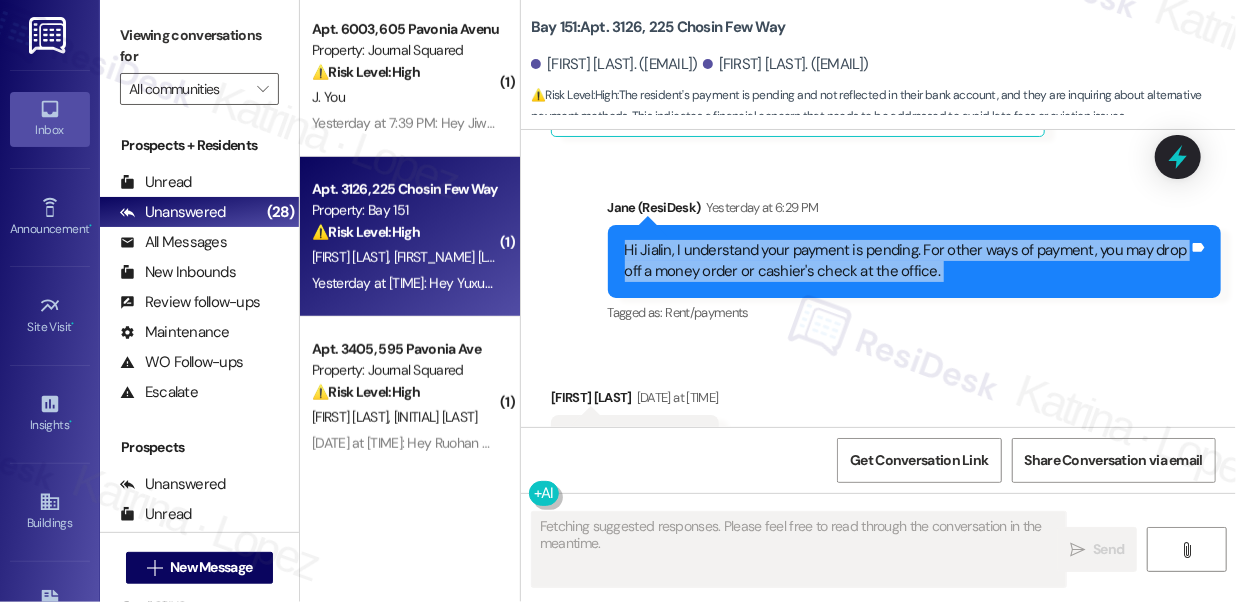 click on "Hi Jialin, I understand your payment is pending. For other ways of payment, you may drop off a money order or cashier's check at the office." at bounding box center (907, 261) 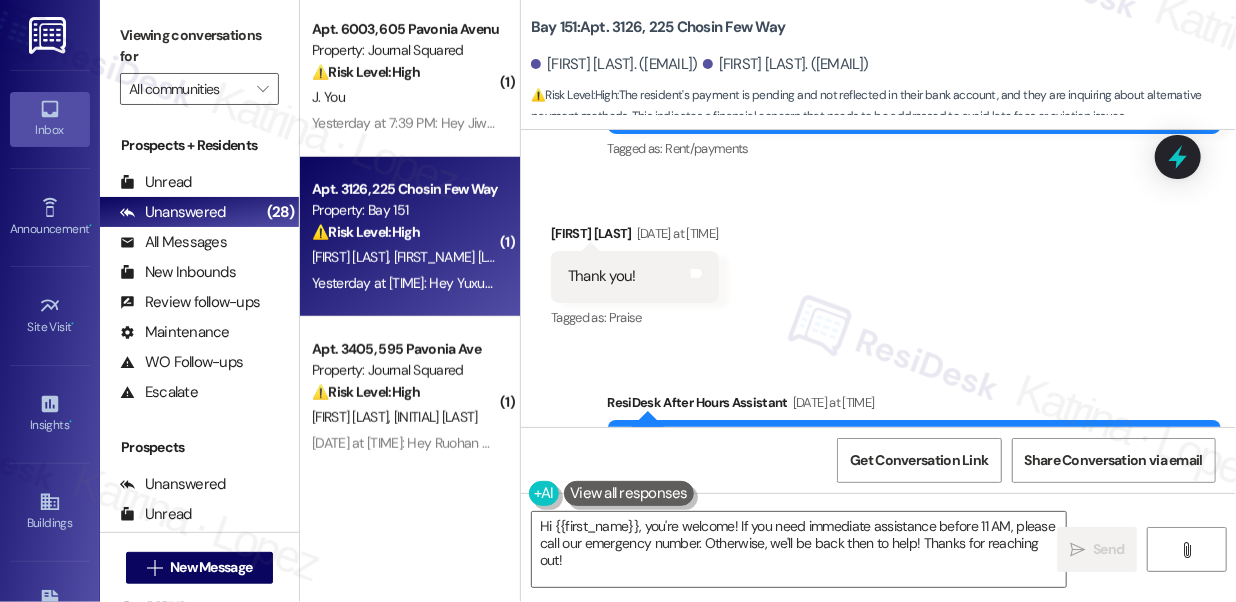 scroll, scrollTop: 3069, scrollLeft: 0, axis: vertical 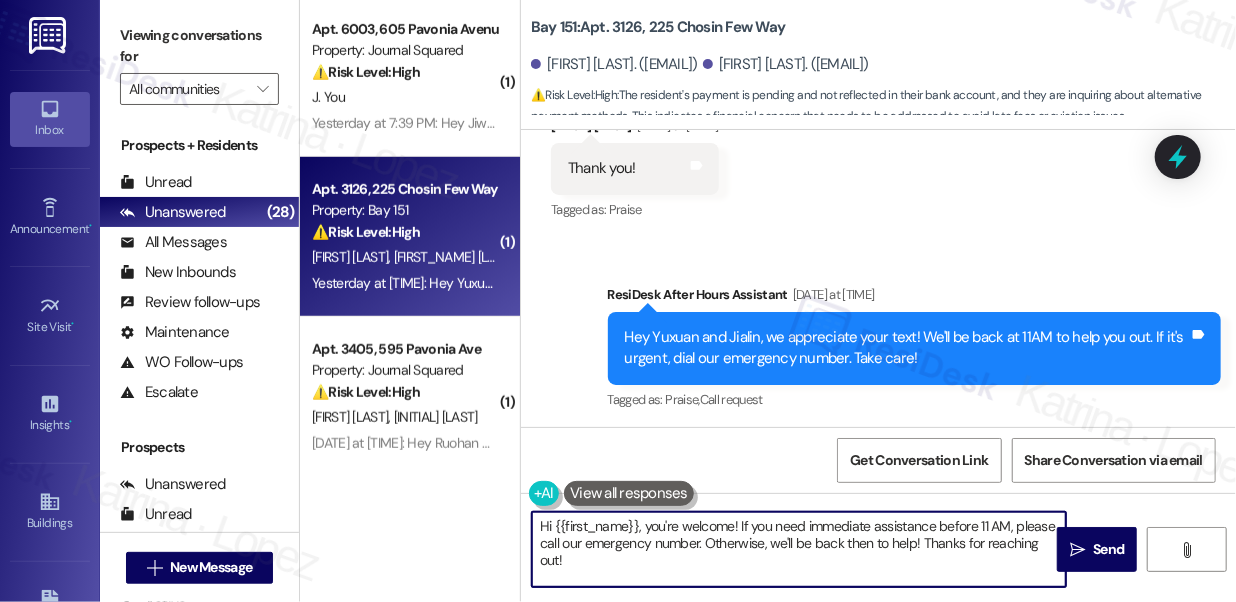 drag, startPoint x: 650, startPoint y: 524, endPoint x: 475, endPoint y: 521, distance: 175.02571 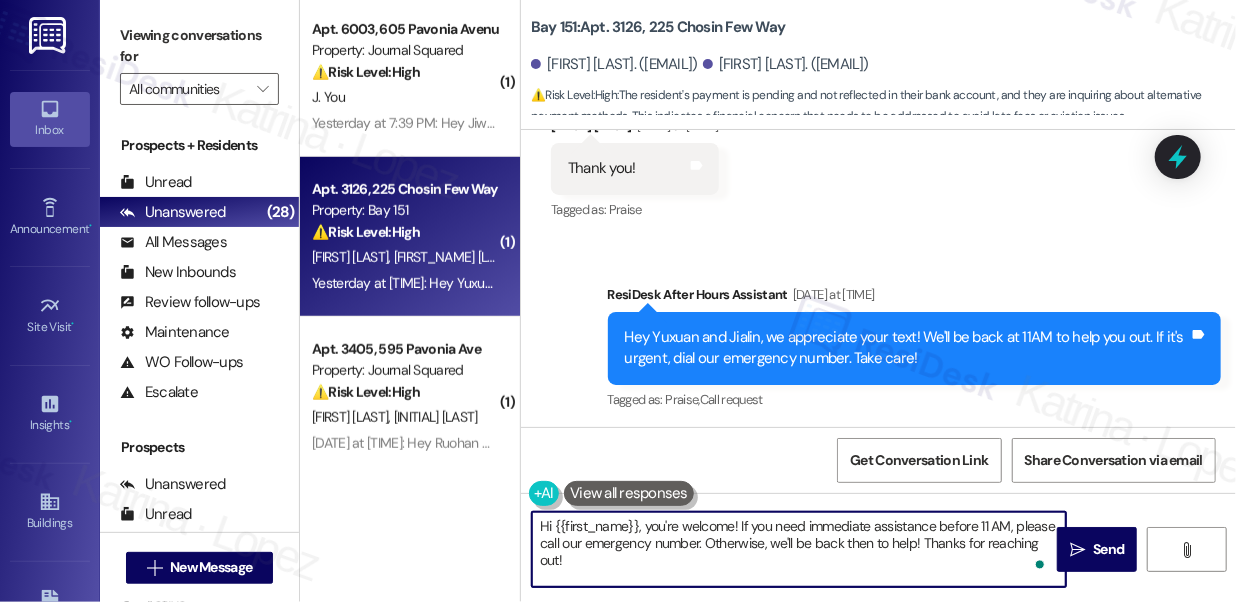 type on "You're welcome! If you need immediate assistance before 11 AM, please call our emergency number. Otherwise, we'll be back then to help! Thanks for reaching out!" 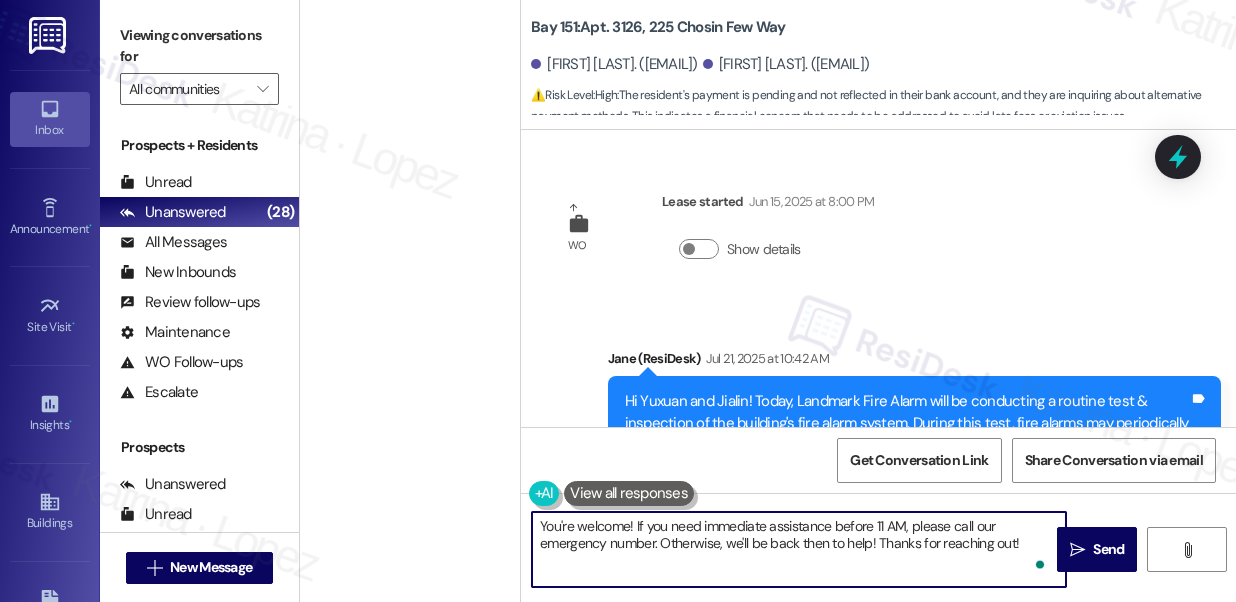 scroll, scrollTop: 0, scrollLeft: 0, axis: both 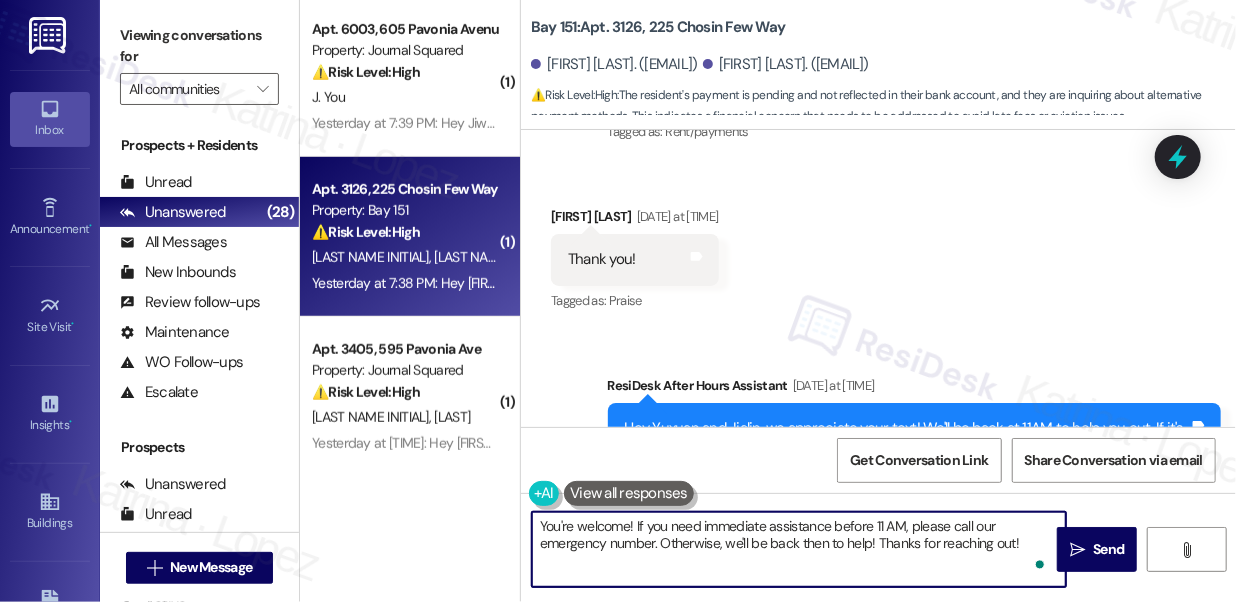 click on "[FIRST] [LAST] Yesterday at [TIME]" at bounding box center (635, 220) 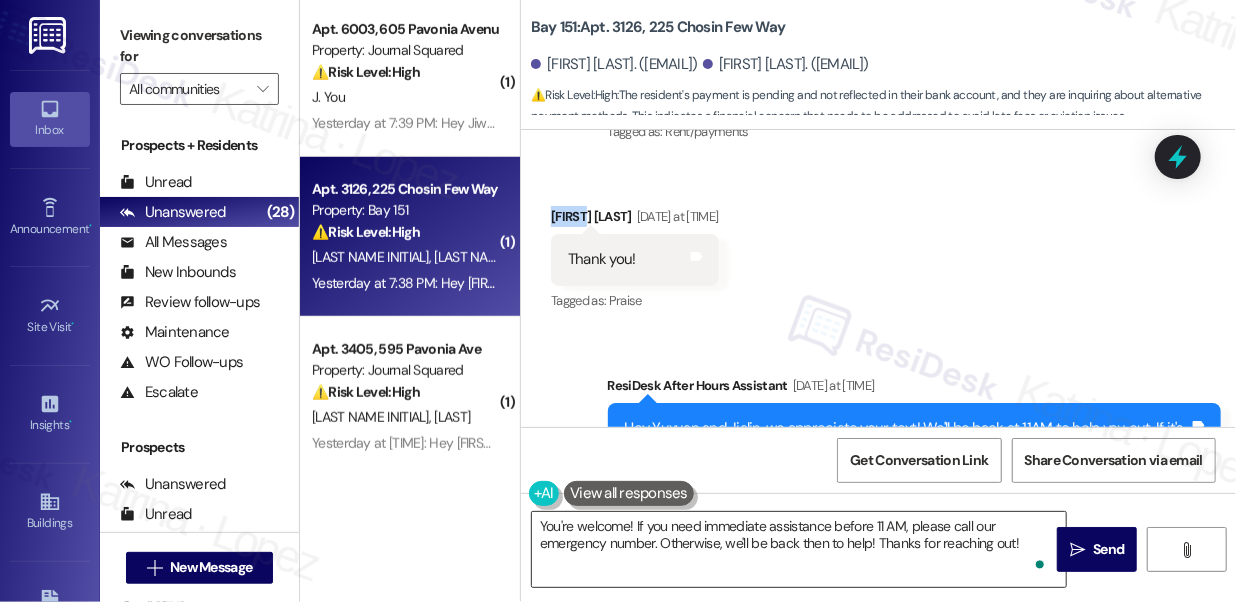 copy on "[FIRST]" 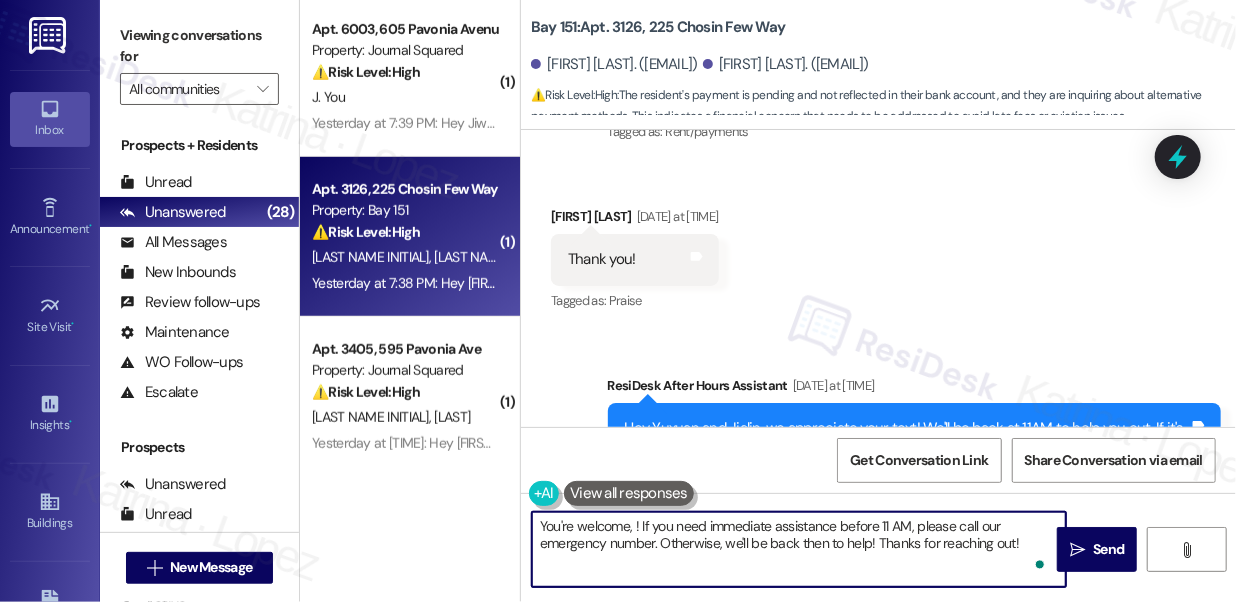 paste on "[FIRST]" 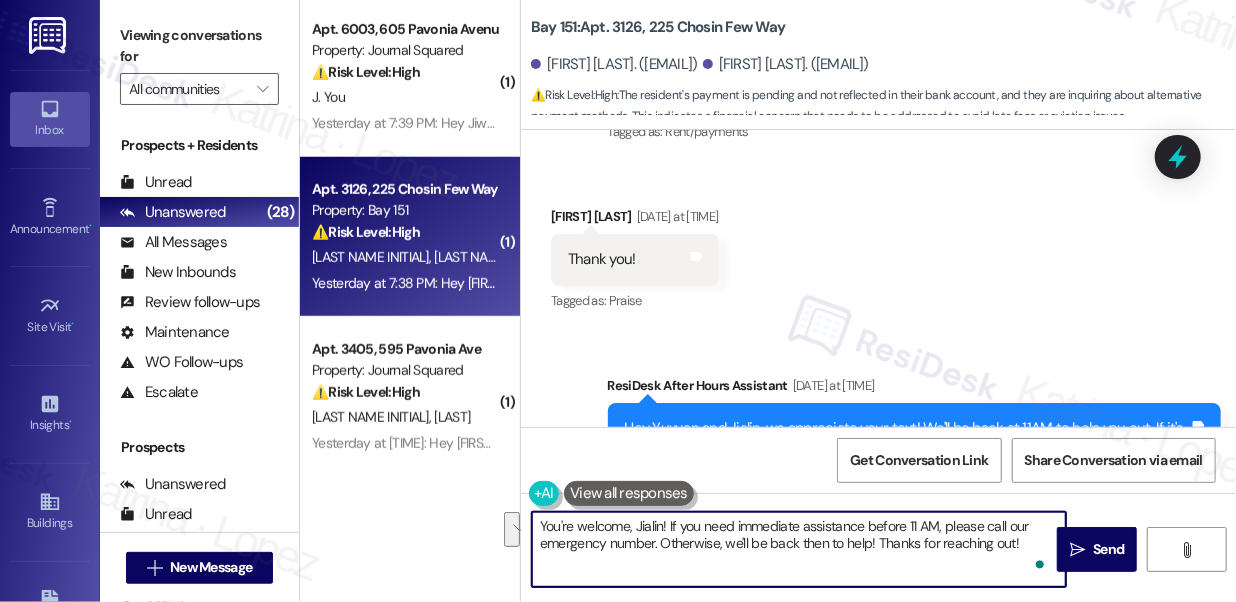 drag, startPoint x: 1015, startPoint y: 543, endPoint x: 683, endPoint y: 516, distance: 333.09607 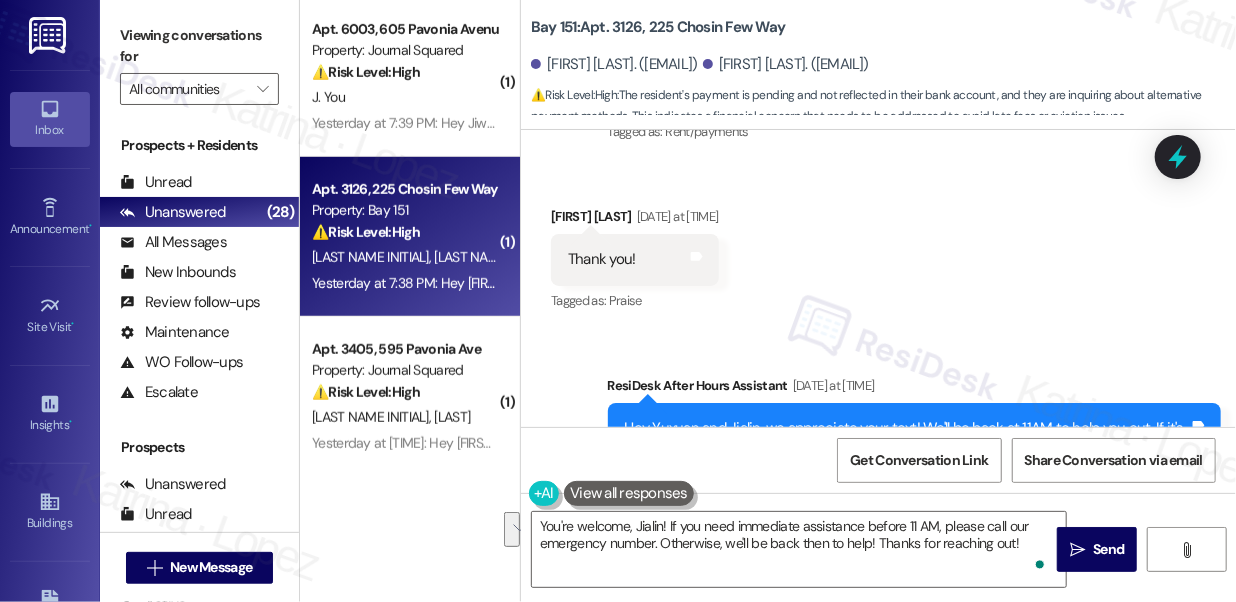 click on "Viewing conversations for All communities " at bounding box center [199, 62] 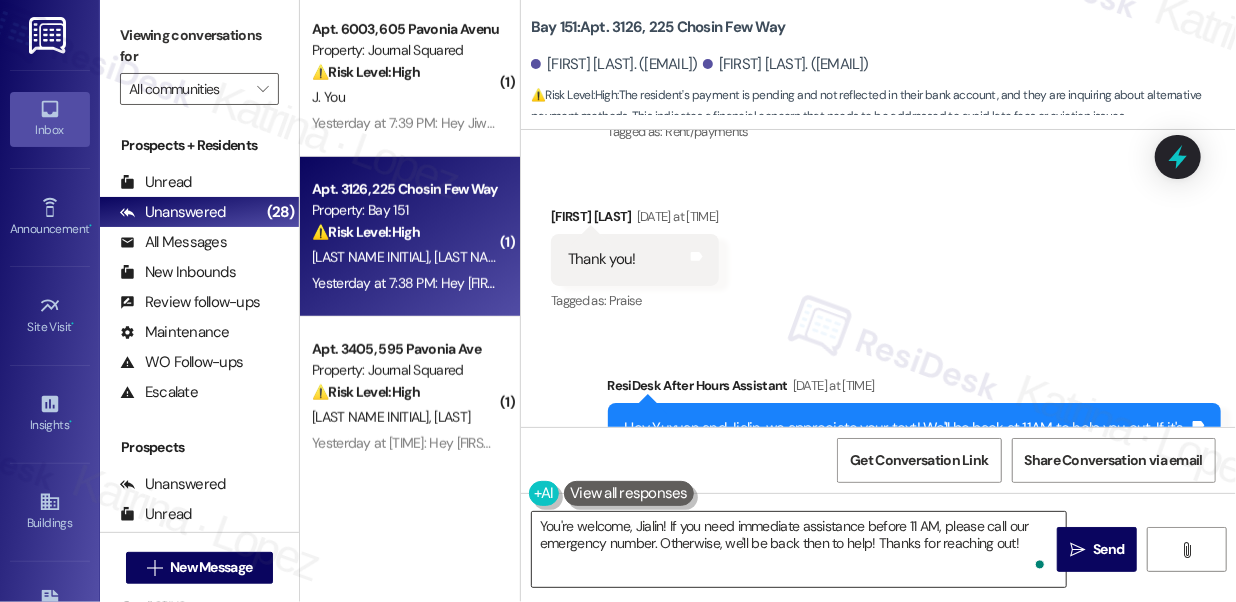 drag, startPoint x: 853, startPoint y: 561, endPoint x: 867, endPoint y: 558, distance: 14.3178215 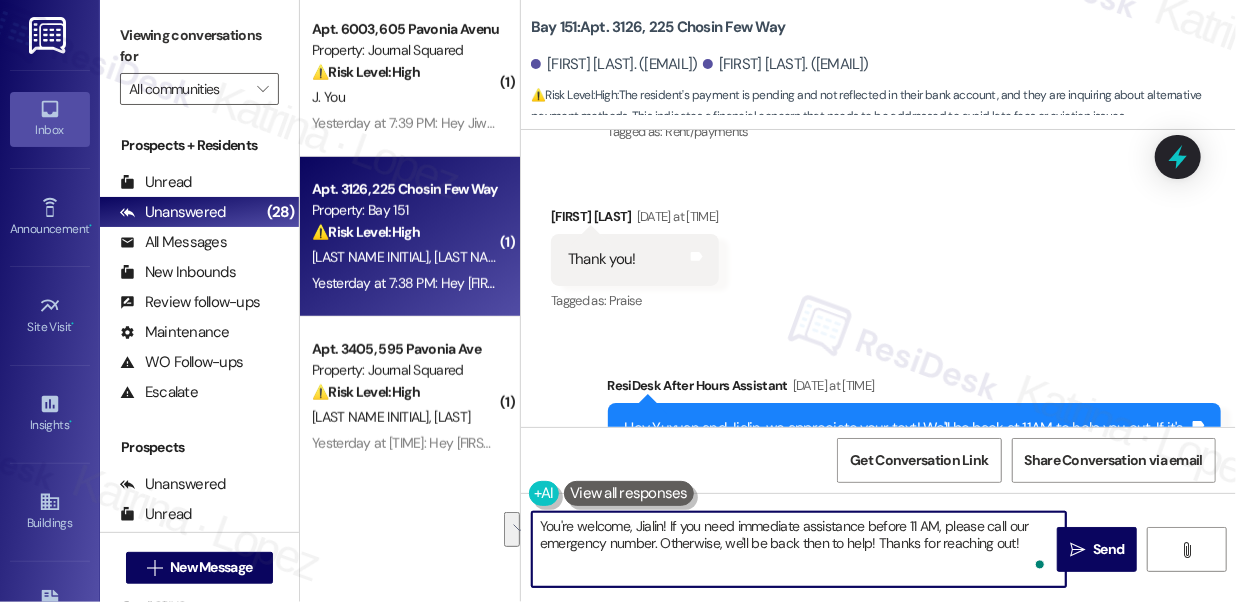 drag, startPoint x: 1032, startPoint y: 544, endPoint x: 669, endPoint y: 522, distance: 363.66605 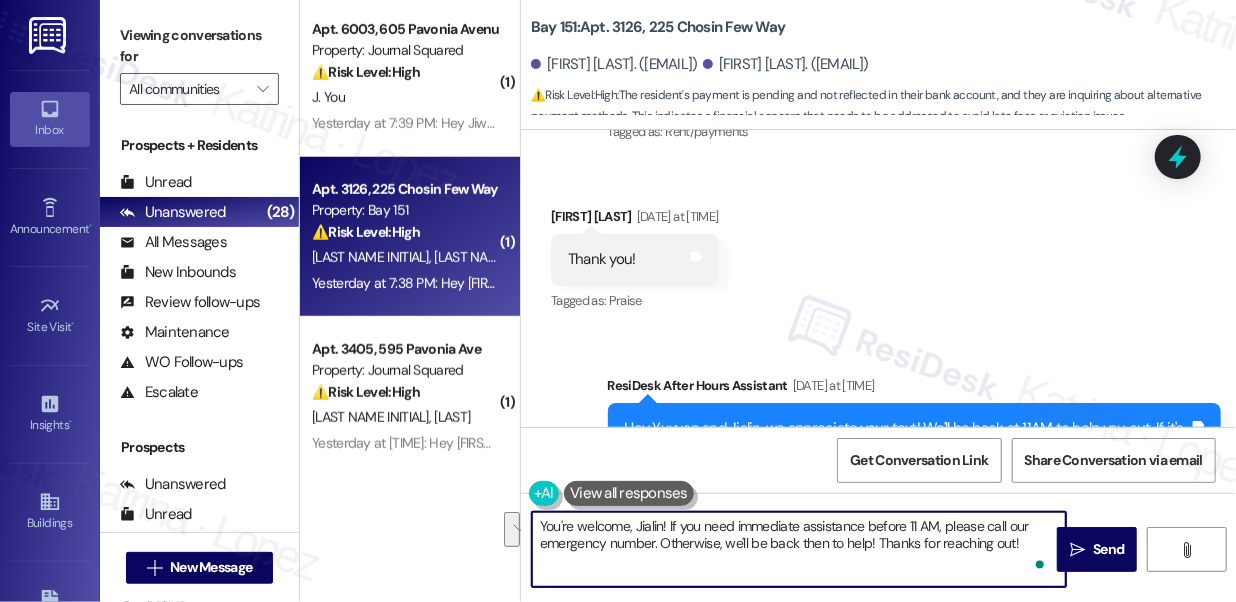 paste on "Hi {{first_name}}, thanks for the update! If you have any questions or concerns, feel free to reach out. Have a great day" 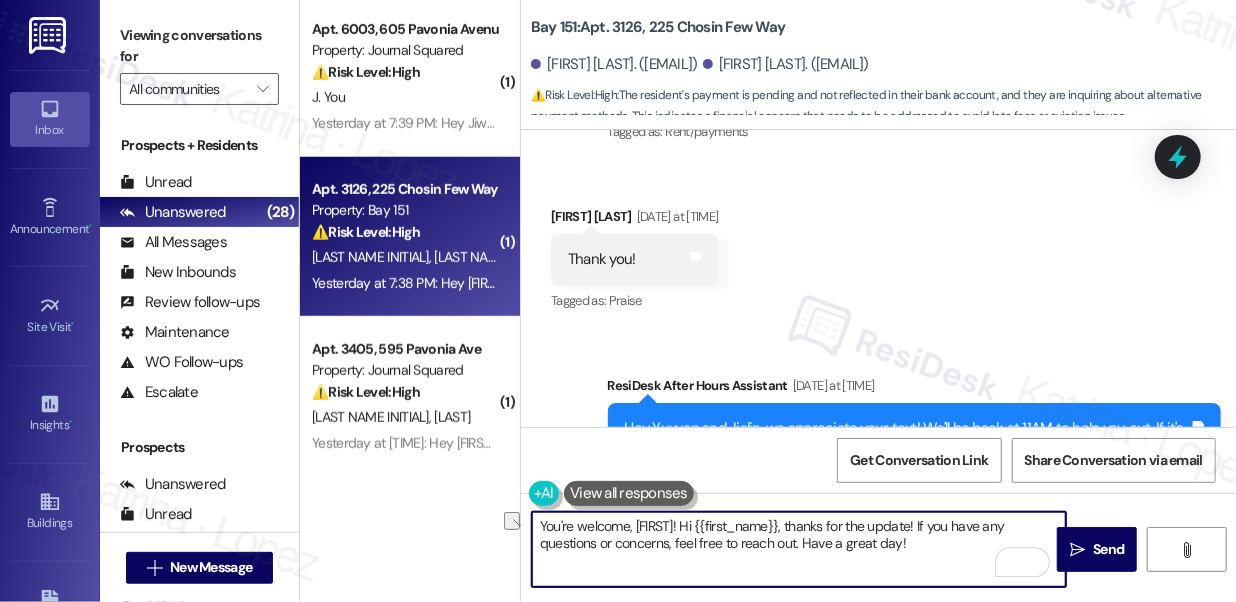 drag, startPoint x: 906, startPoint y: 524, endPoint x: 669, endPoint y: 525, distance: 237.0021 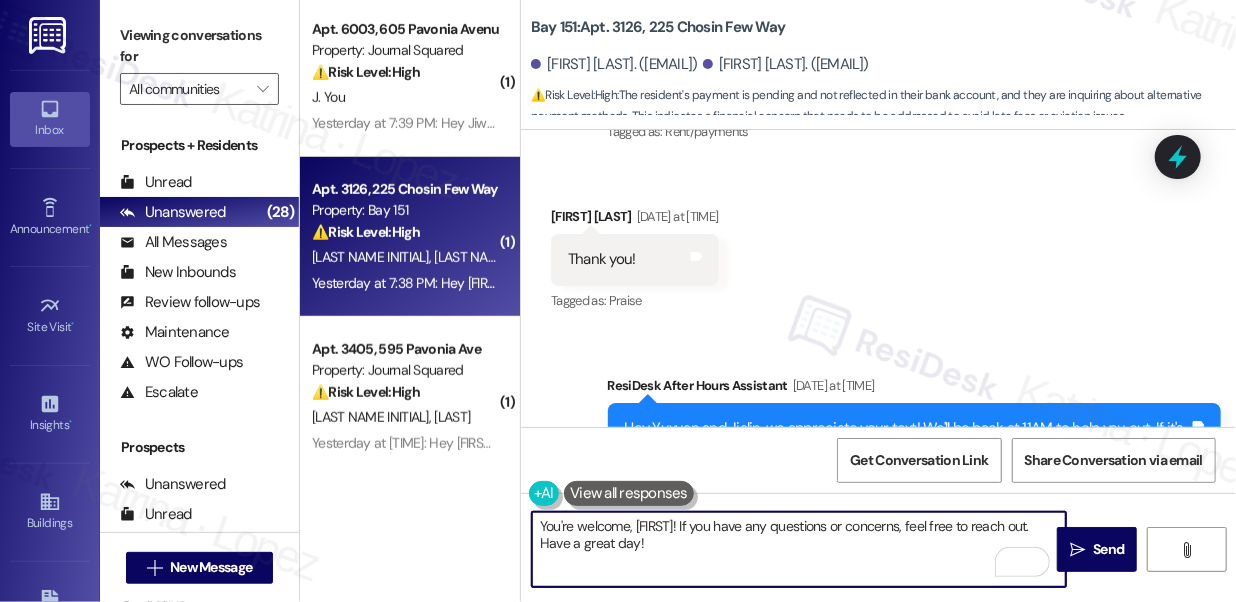 drag, startPoint x: 751, startPoint y: 526, endPoint x: 811, endPoint y: 518, distance: 60.530983 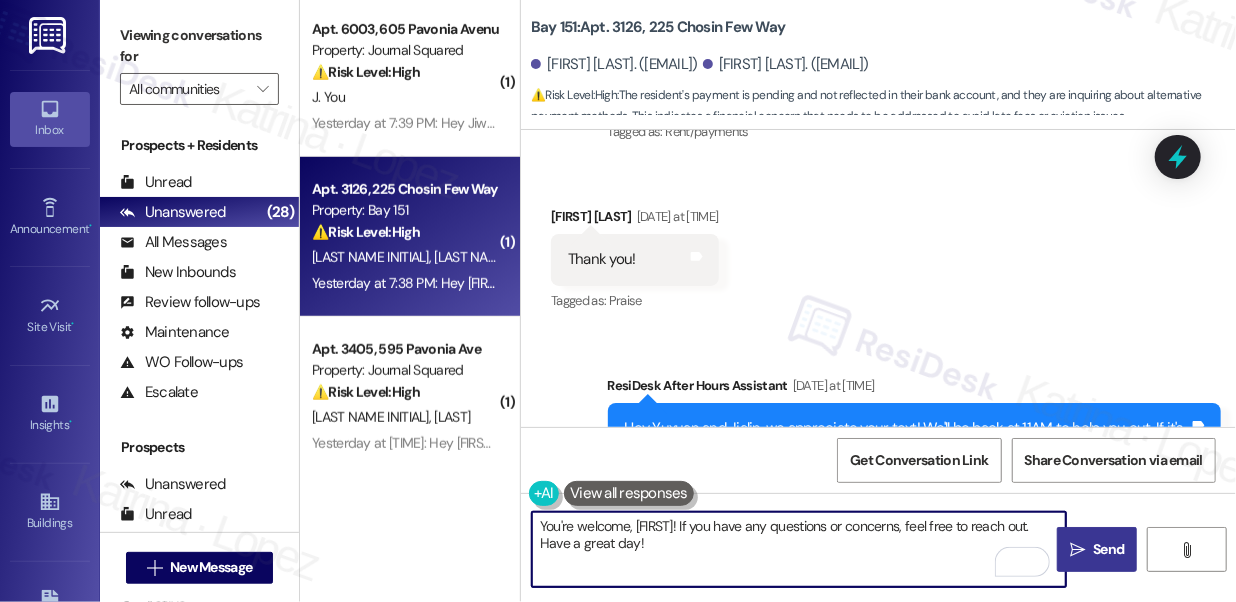 type on "You're welcome, [FIRST]! If you have any questions or concerns, feel free to reach out. Have a great day!" 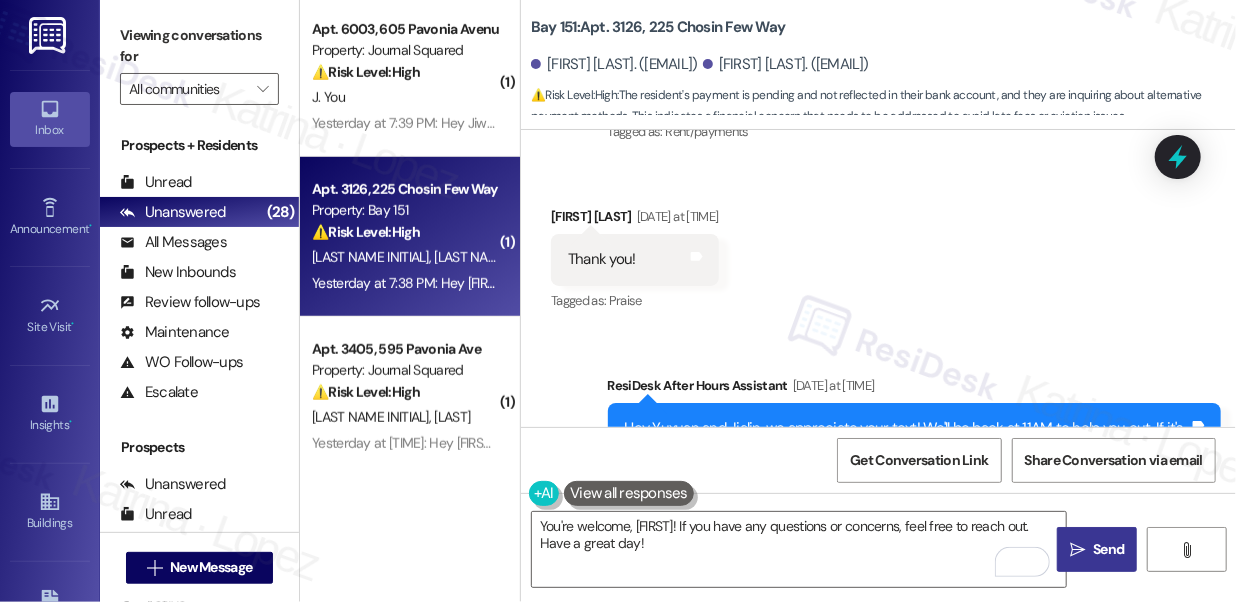 click on " Send" at bounding box center (1097, 549) 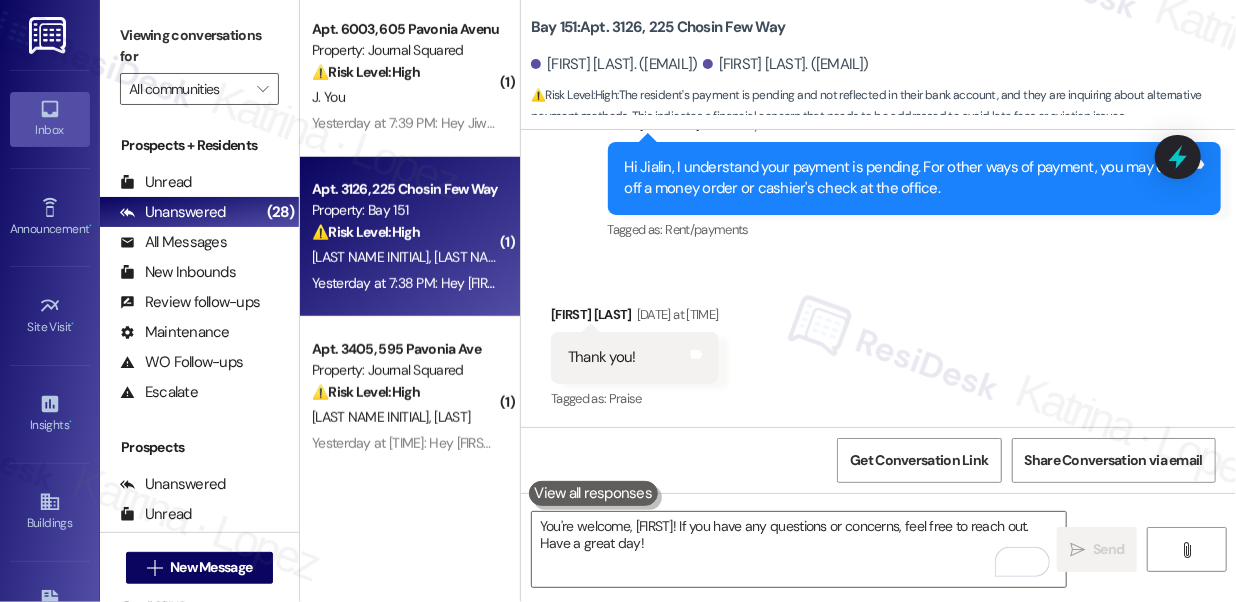 scroll, scrollTop: 3230, scrollLeft: 0, axis: vertical 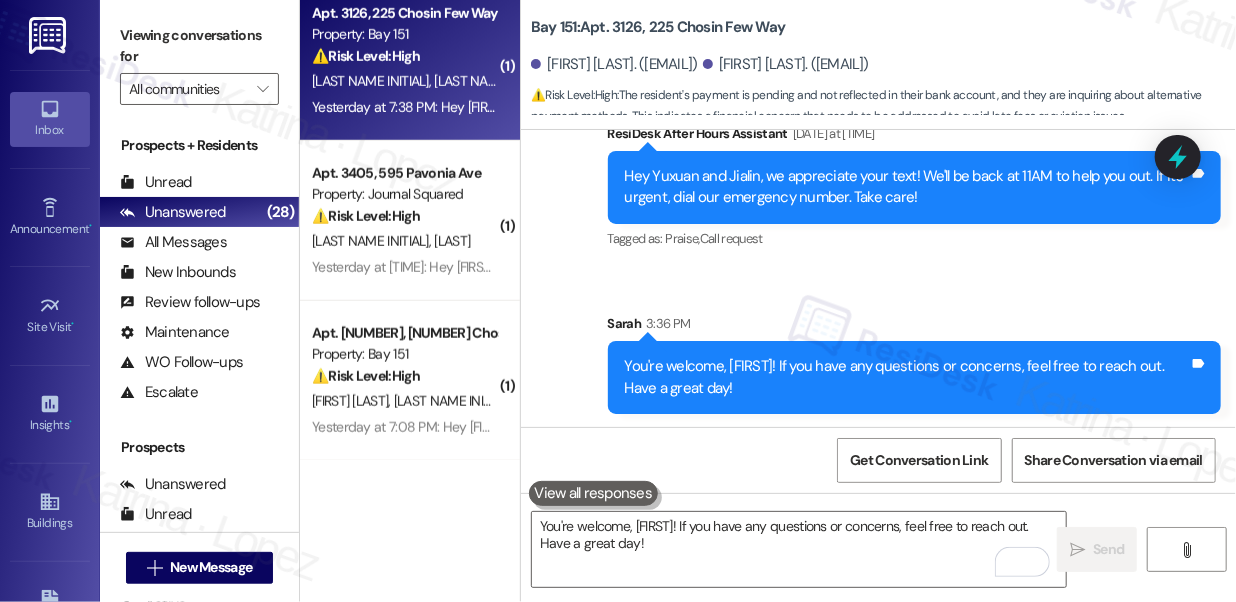 click on "[INITIAL]. [INITIAL] [INITIAL]" at bounding box center (404, 241) 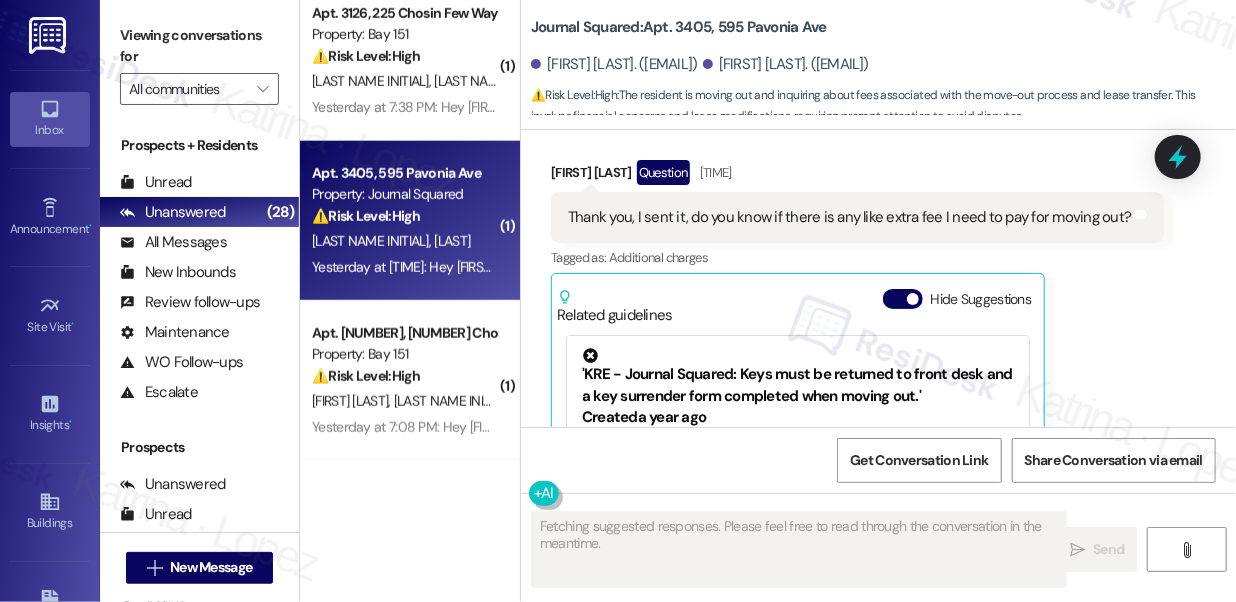 scroll, scrollTop: 8209, scrollLeft: 0, axis: vertical 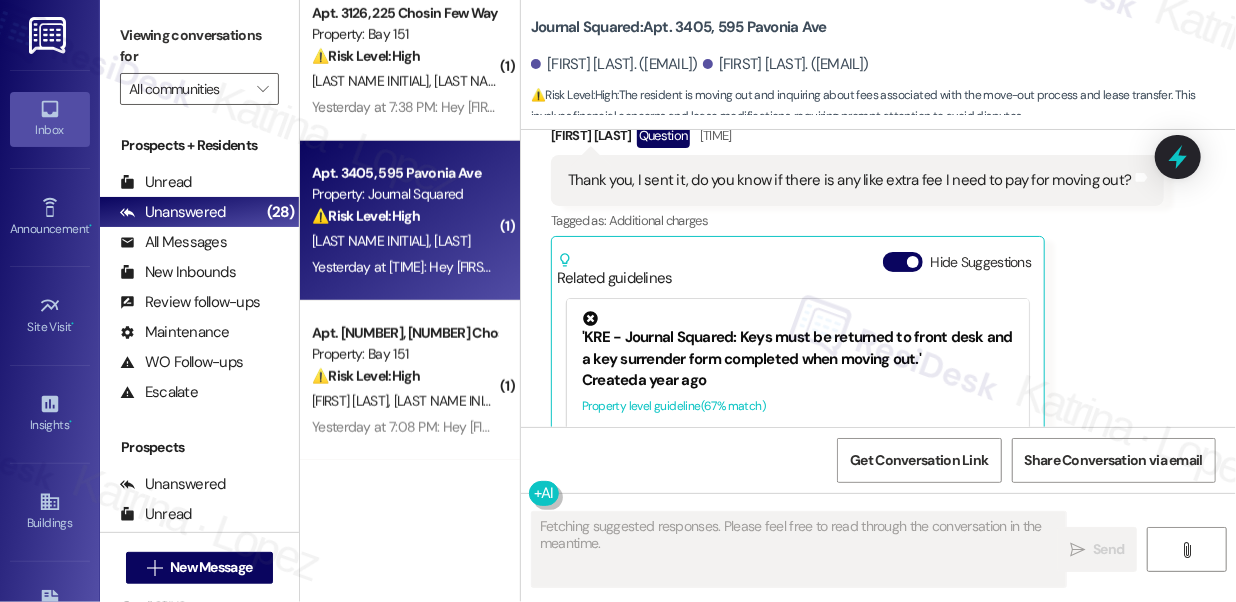 click on "Thank you, I sent it, do you know if there is any like extra fee I need to pay for moving out?" at bounding box center (850, 180) 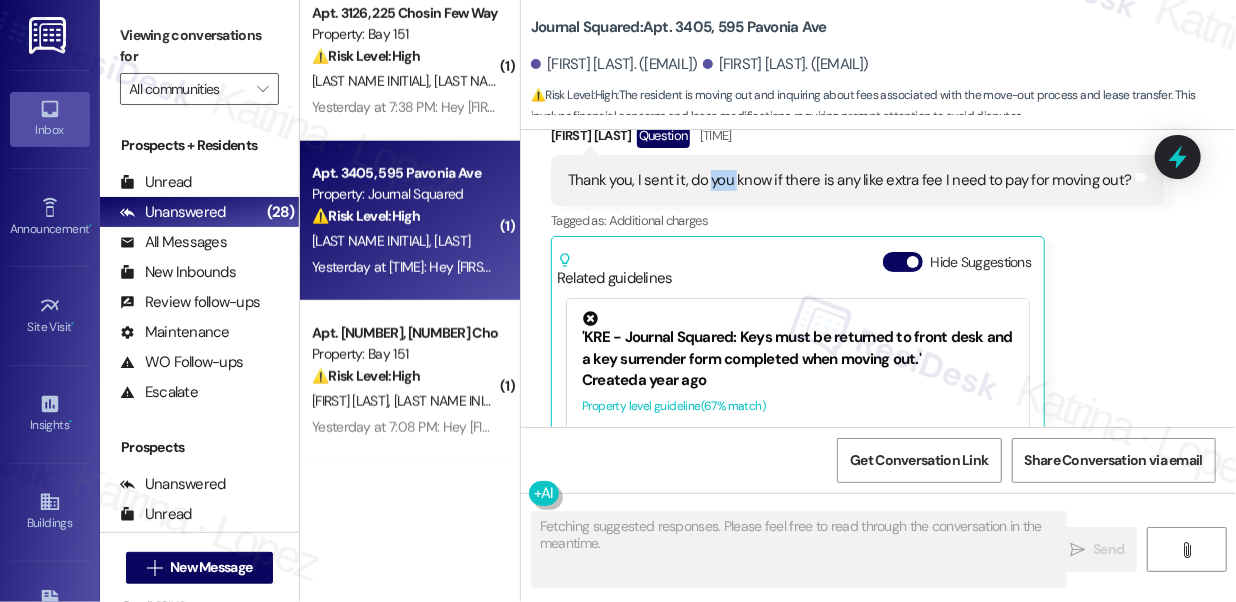 click on "Thank you, I sent it, do you know if there is any like extra fee I need to pay for moving out?" at bounding box center (850, 180) 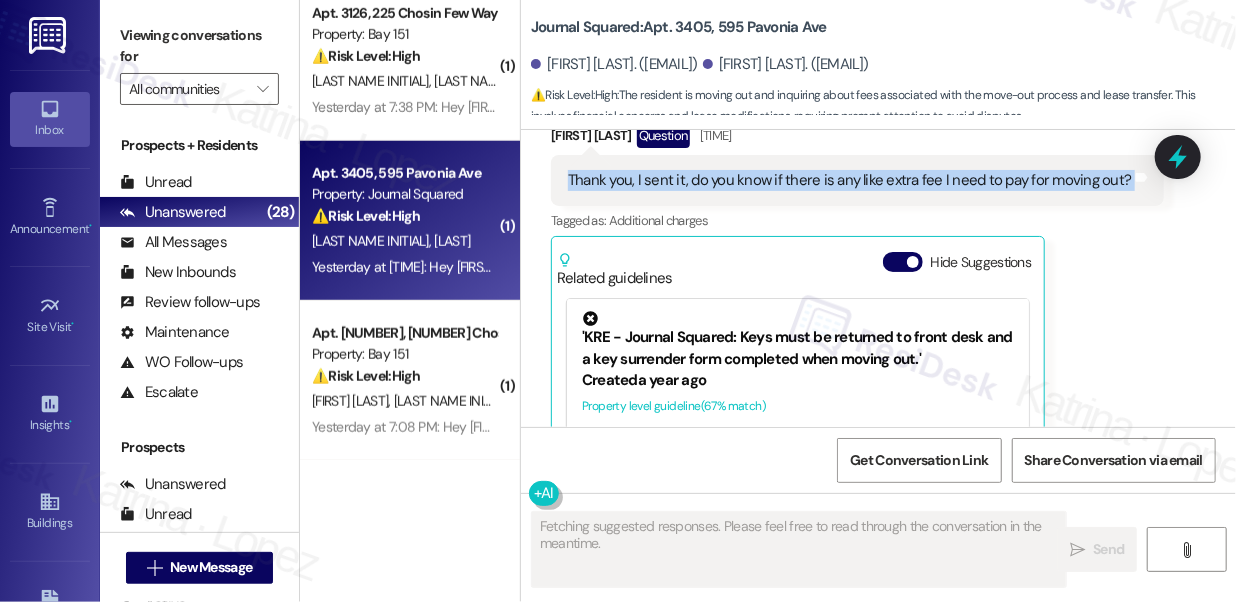 click on "Thank you, I sent it, do you know if there is any like extra fee I need to pay for moving out?" at bounding box center [850, 180] 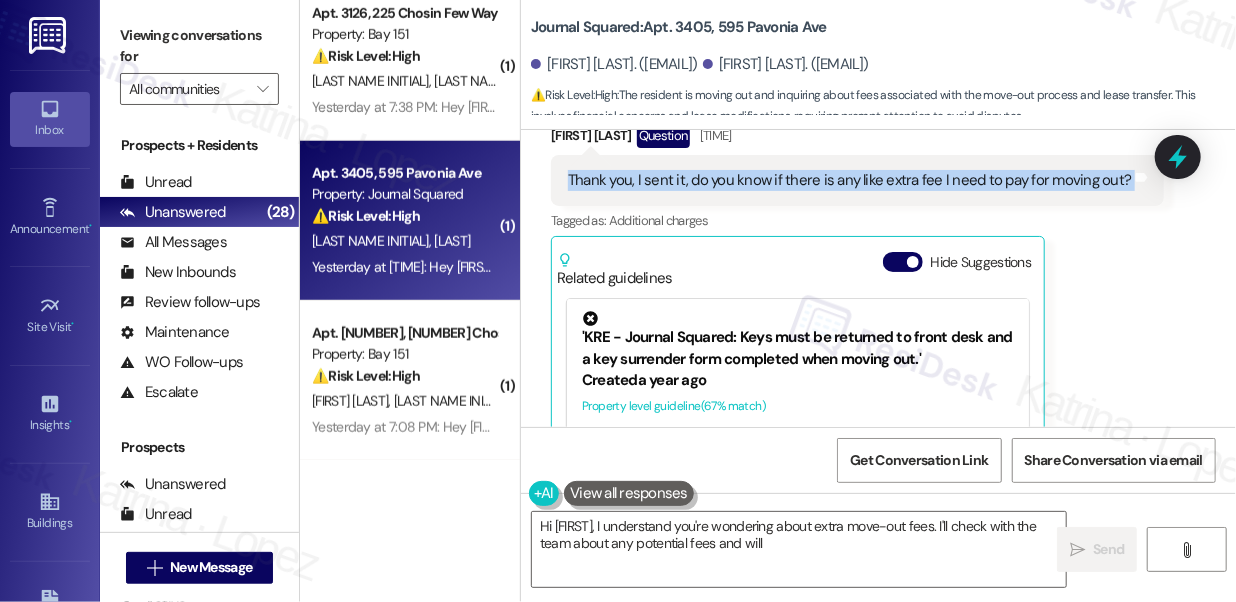 scroll, scrollTop: 8118, scrollLeft: 0, axis: vertical 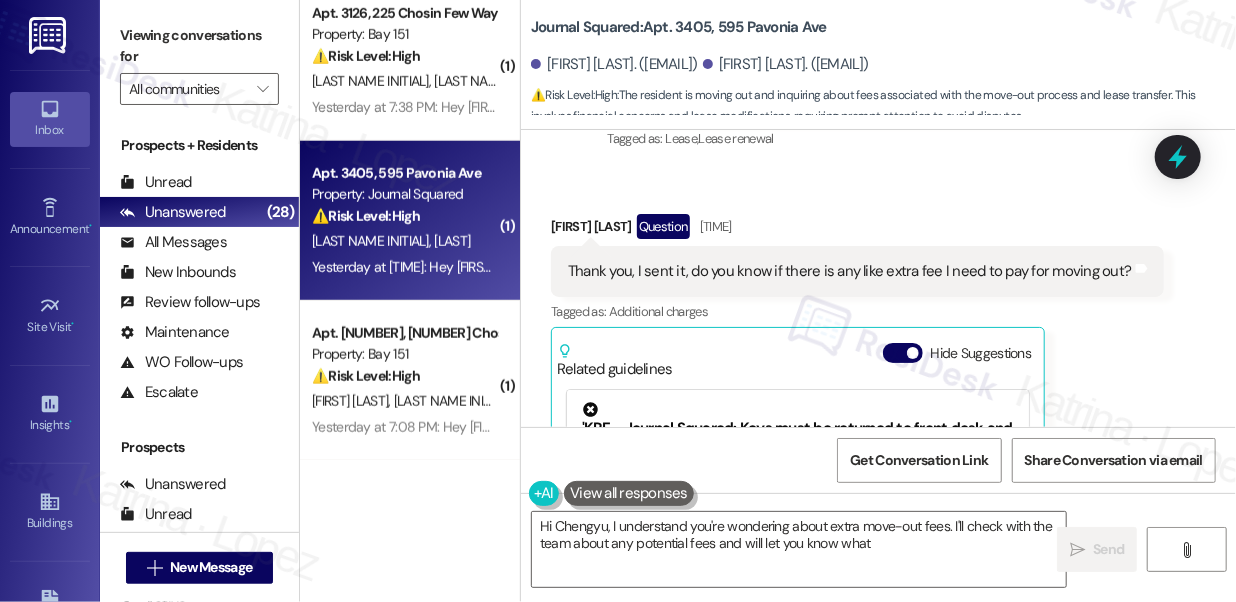 click on "Hi [FIRST], the team asked me to let you know that you’ll need to contact the office directly to arrange being removed from the lease. You can email them at  [EMAIL]  to get started." at bounding box center [907, 77] 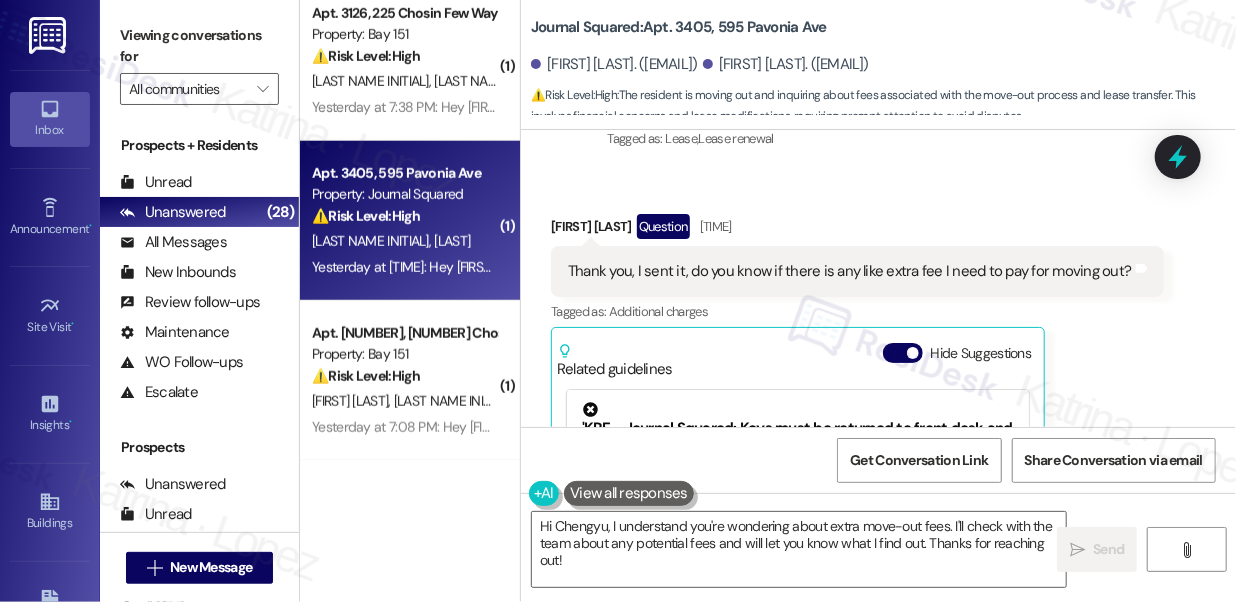 click on "Hi [FIRST], the team asked me to let you know that you’ll need to contact the office directly to arrange being removed from the lease. You can email them at  [EMAIL]  to get started." at bounding box center [907, 77] 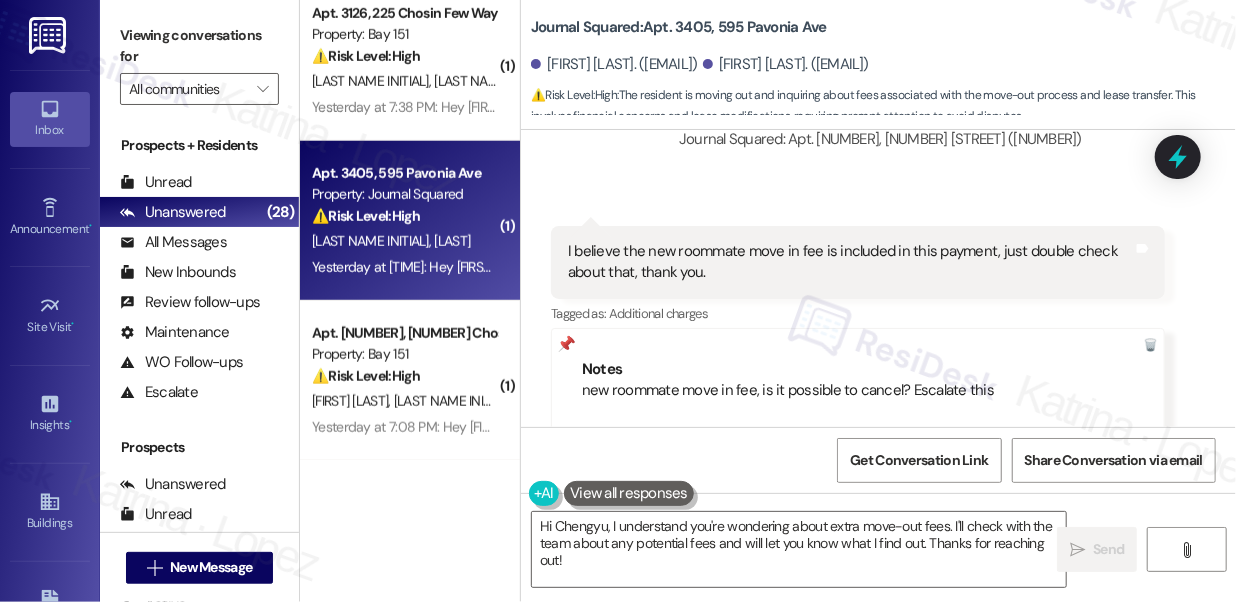 scroll, scrollTop: 7282, scrollLeft: 0, axis: vertical 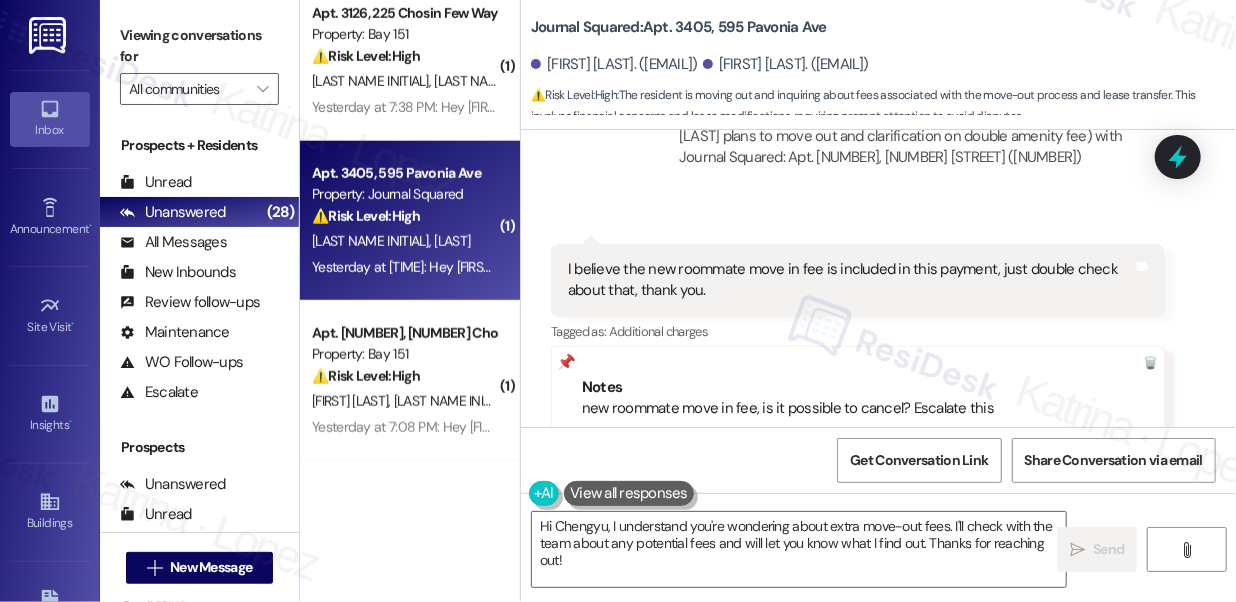 drag, startPoint x: 820, startPoint y: 140, endPoint x: 936, endPoint y: 159, distance: 117.54574 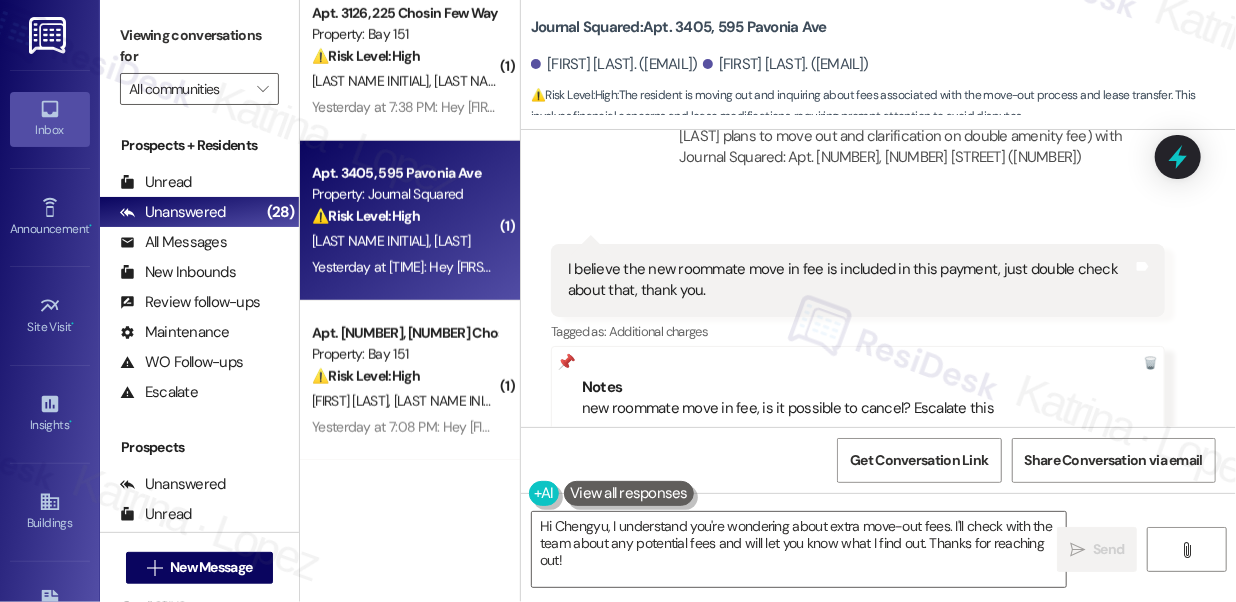 click on "Viewing conversations for" at bounding box center [199, 46] 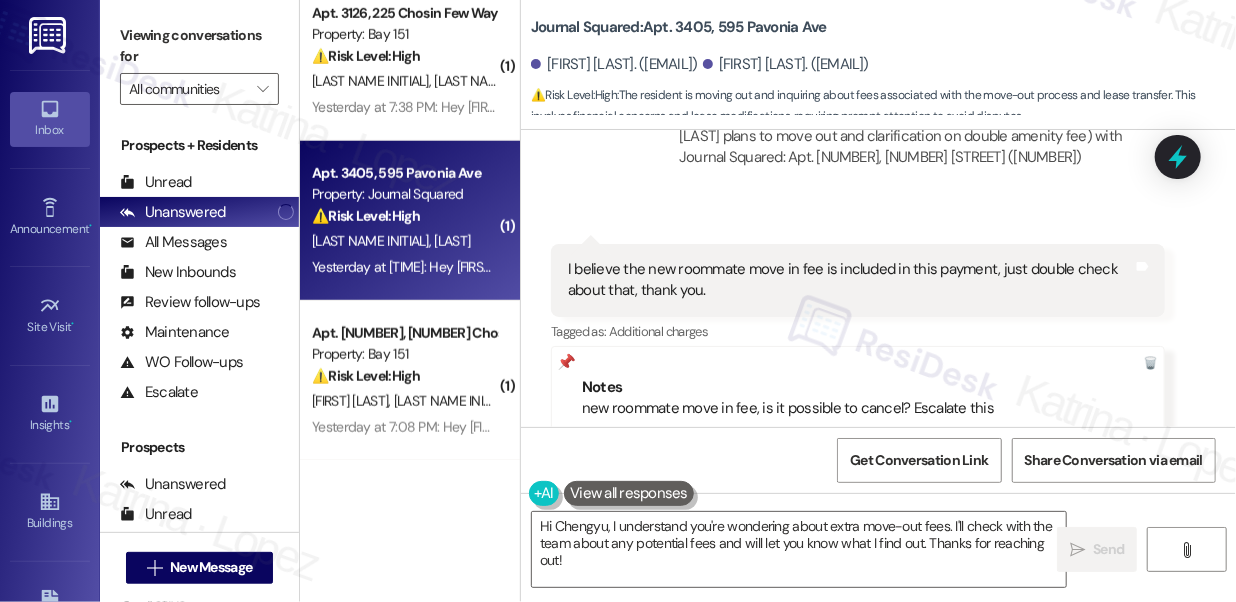 click on "Viewing conversations for" at bounding box center [199, 46] 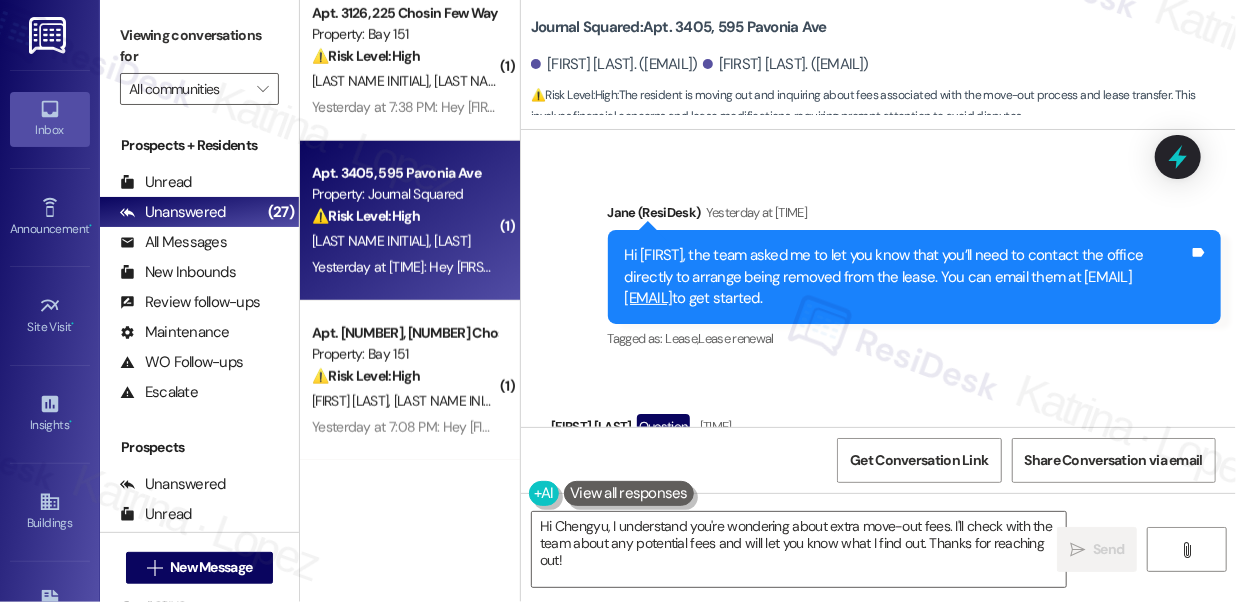 scroll, scrollTop: 8282, scrollLeft: 0, axis: vertical 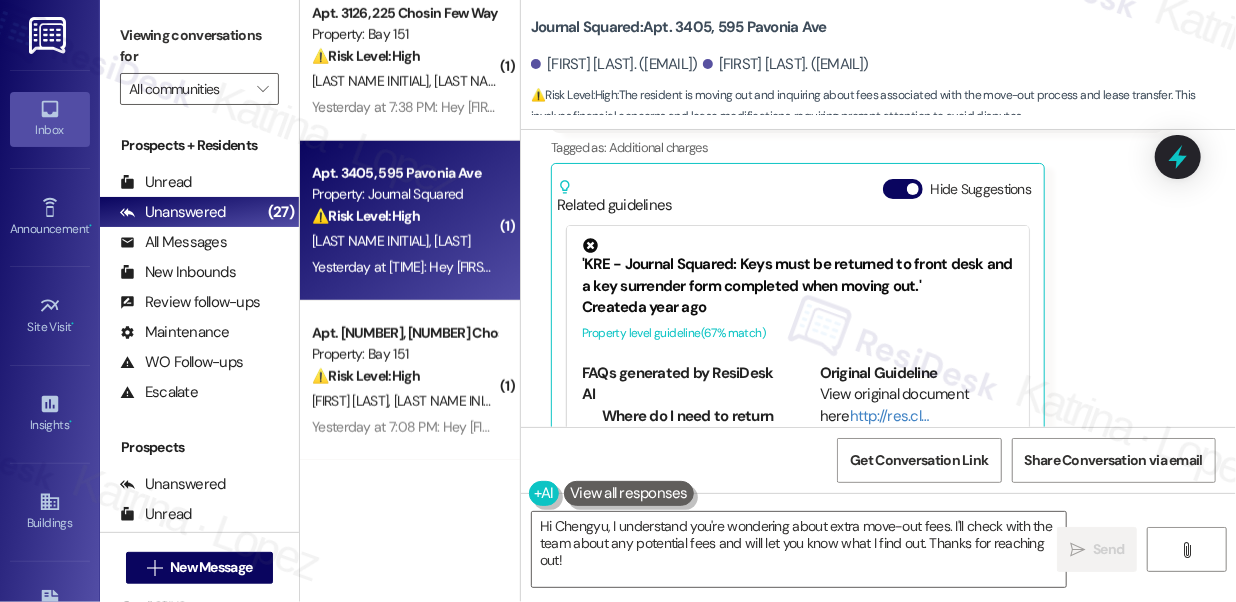 click on "Thank you, I sent it, do you know if there is any like extra fee I need to pay for moving out?" at bounding box center (850, 107) 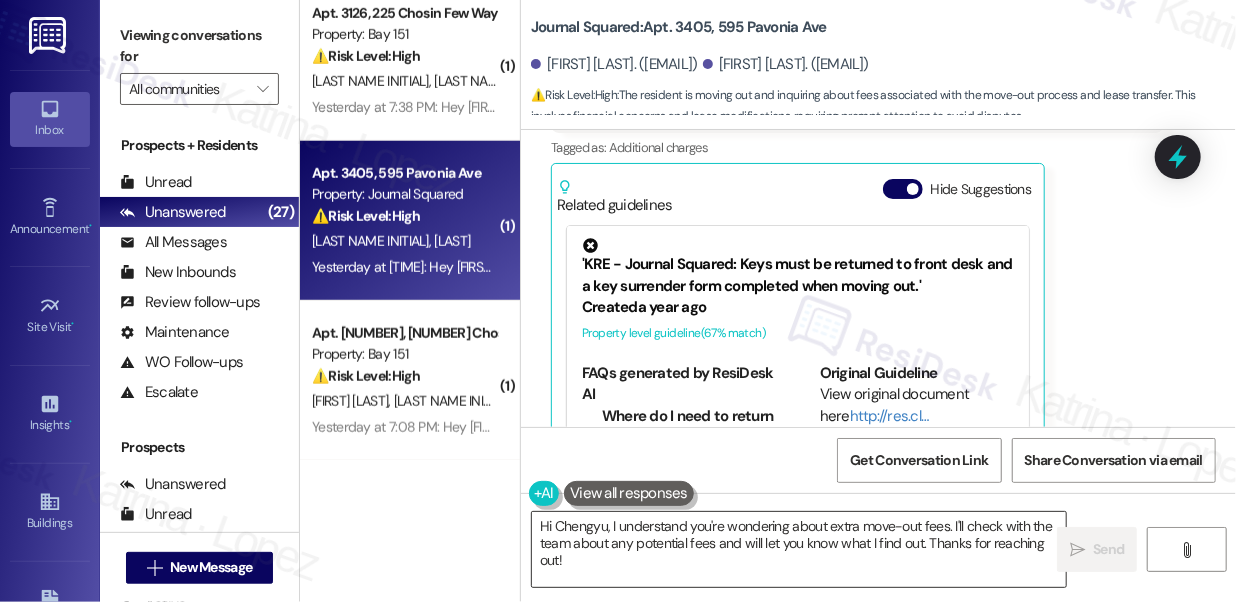 click on "Hi Chengyu, I understand you're wondering about extra move-out fees. I'll check with the team about any potential fees and will let you know what I find out. Thanks for reaching out!" at bounding box center [799, 549] 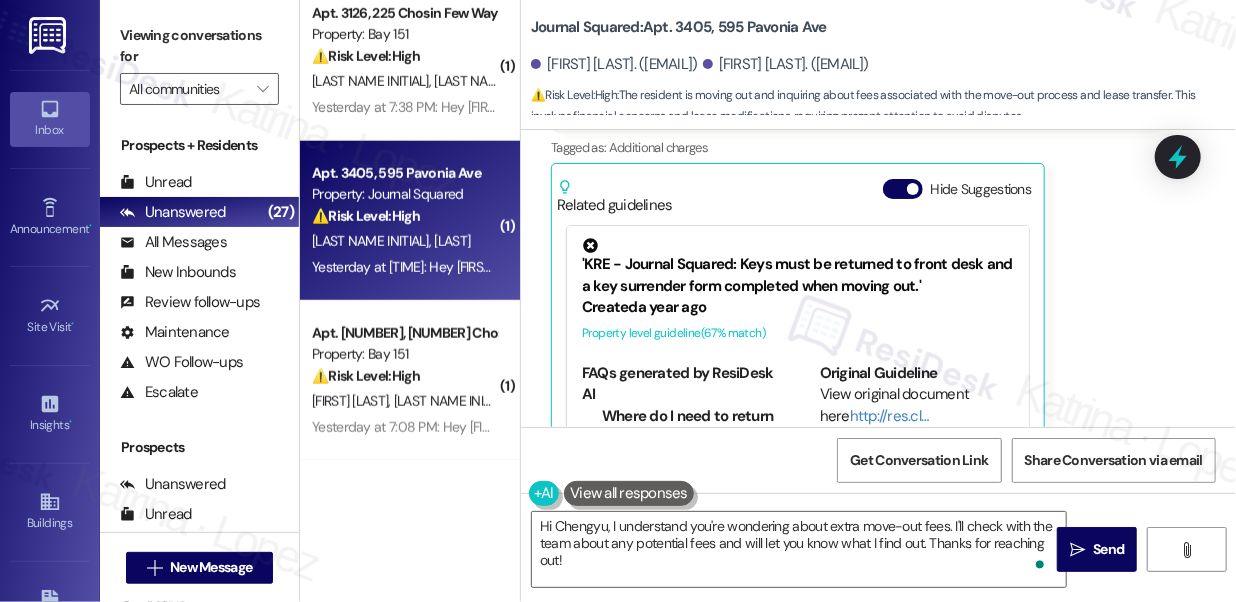 click on "Journal Squared: Apt. [NUMBER], [NUMBER] [STREET]" at bounding box center [679, 27] 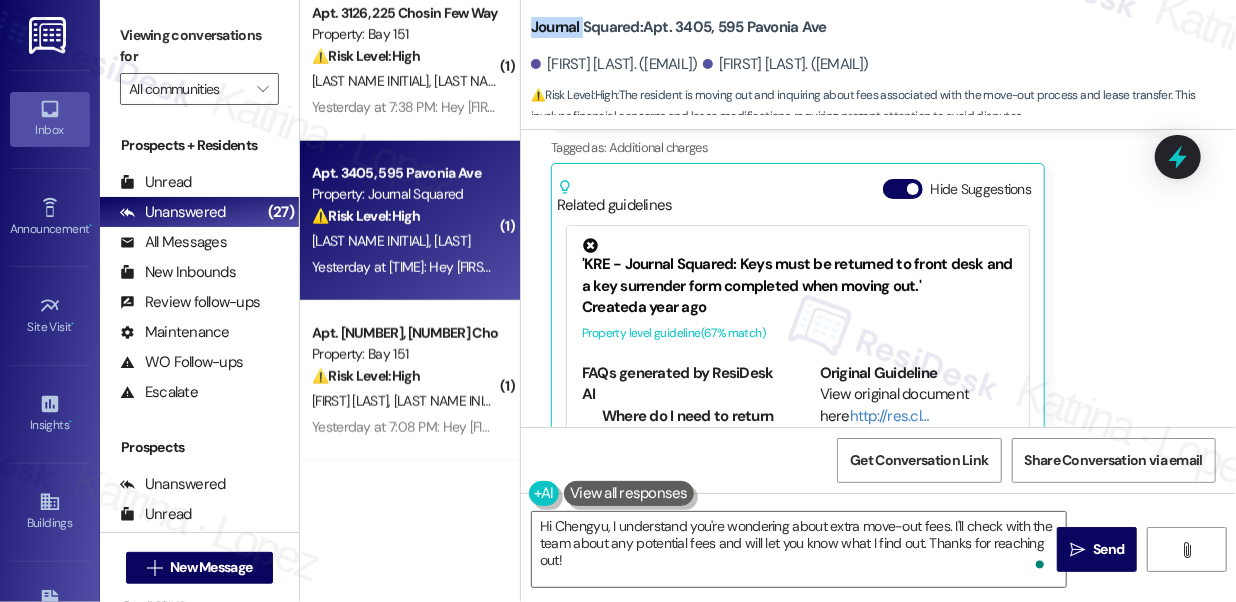 click on "Journal Squared: Apt. [NUMBER], [NUMBER] [STREET]" at bounding box center (679, 27) 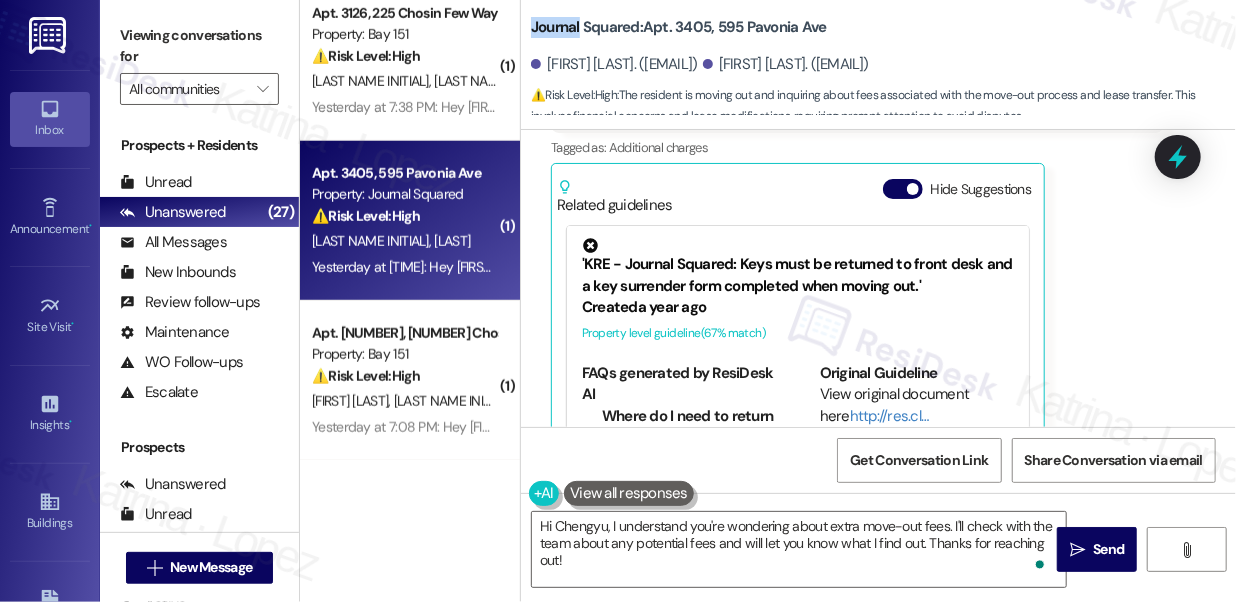 copy on "Journal" 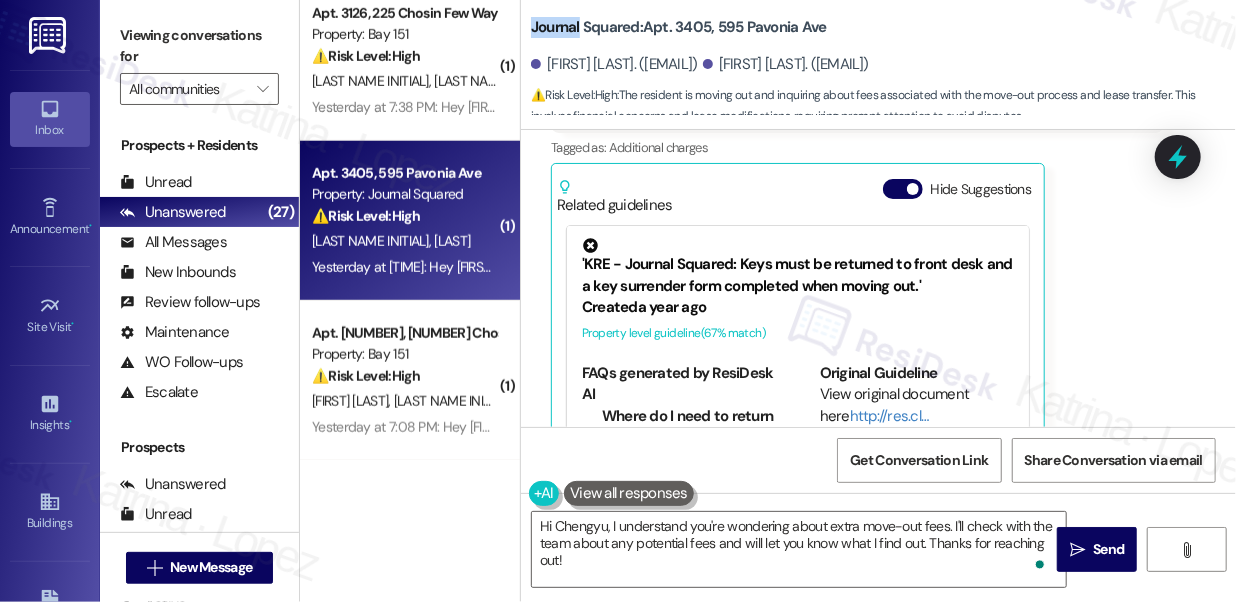 drag, startPoint x: 135, startPoint y: 18, endPoint x: 578, endPoint y: 36, distance: 443.36554 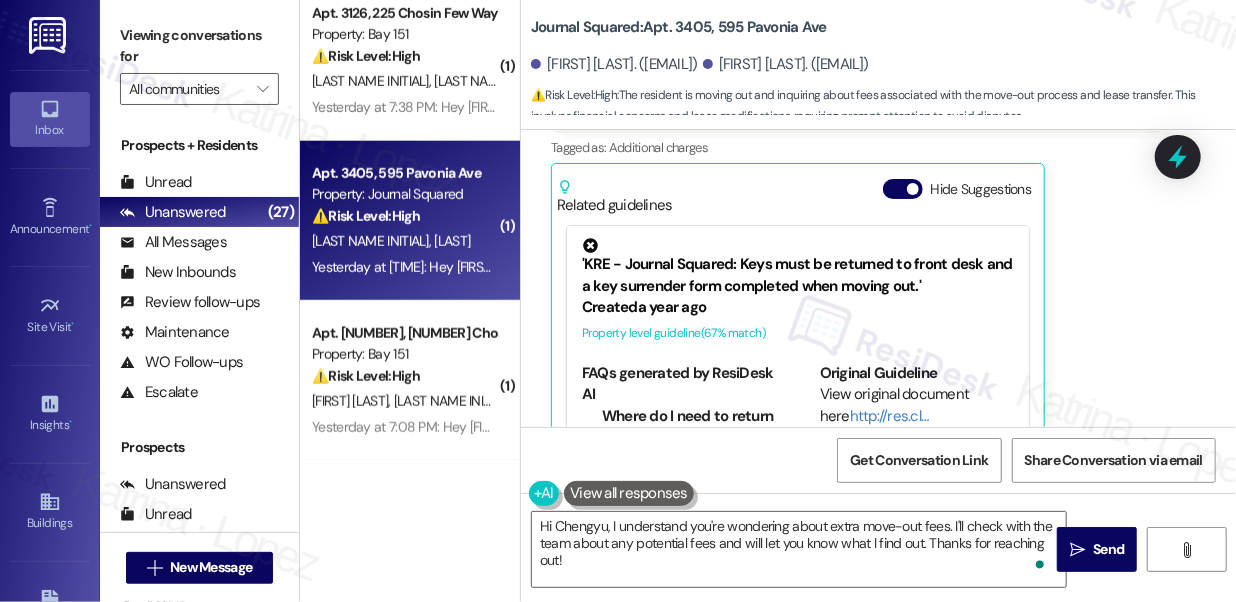 click on "Viewing conversations for" at bounding box center (199, 46) 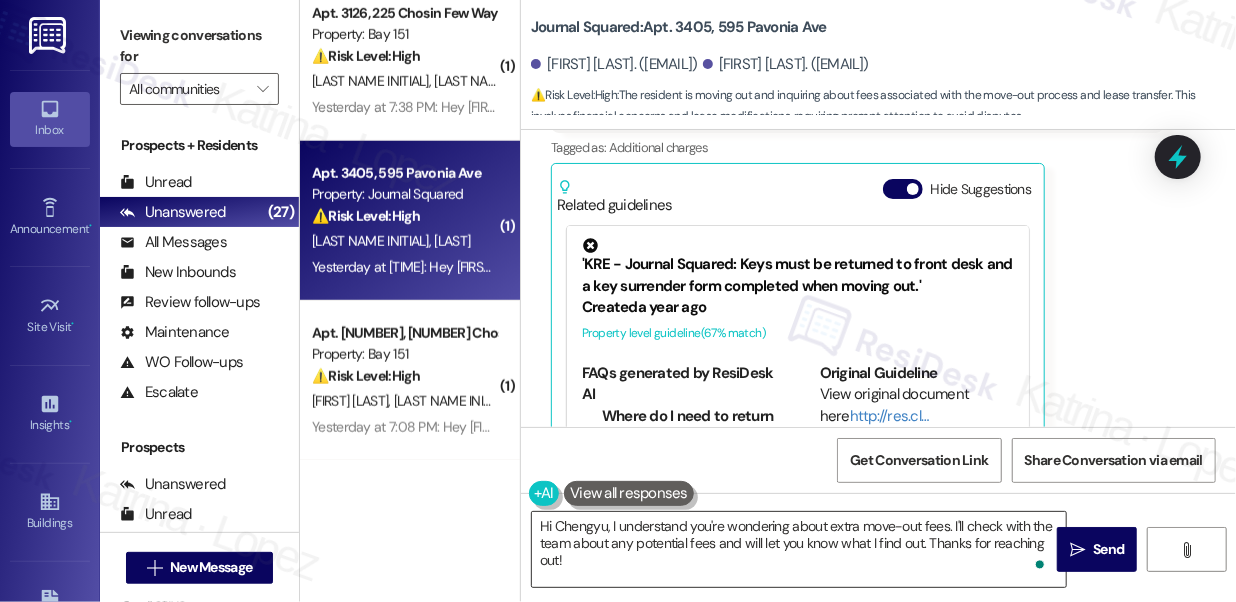 click on "Hi Chengyu, I understand you're wondering about extra move-out fees. I'll check with the team about any potential fees and will let you know what I find out. Thanks for reaching out!" at bounding box center (799, 549) 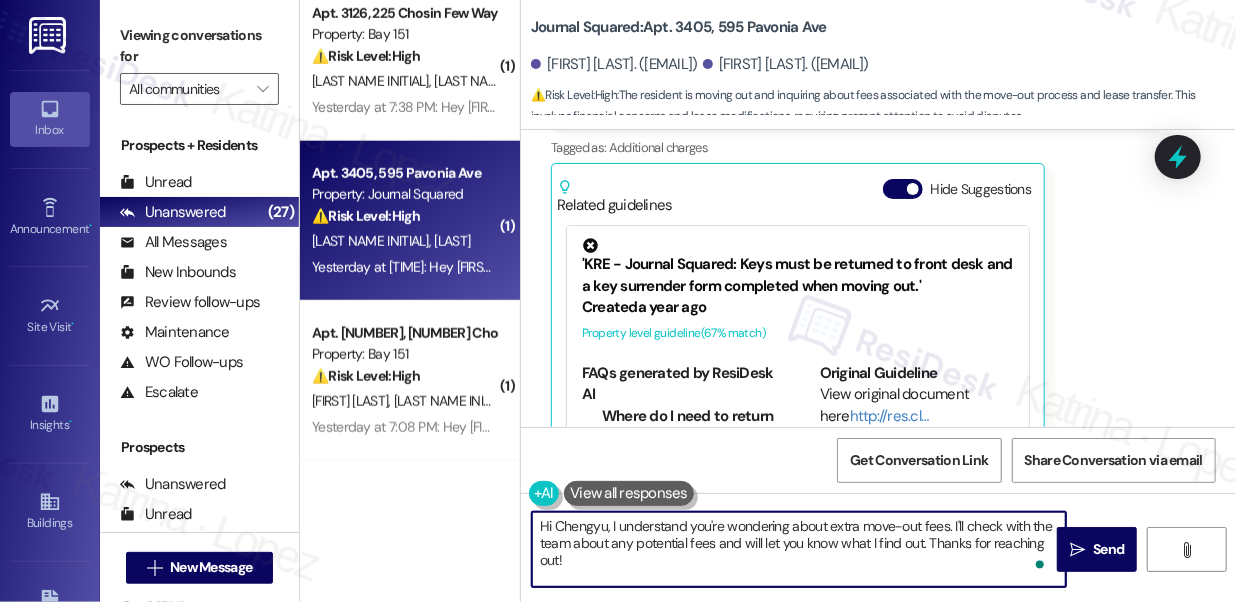 click on "Hi Chengyu, I understand you're wondering about extra move-out fees. I'll check with the team about any potential fees and will let you know what I find out. Thanks for reaching out!" at bounding box center (799, 549) 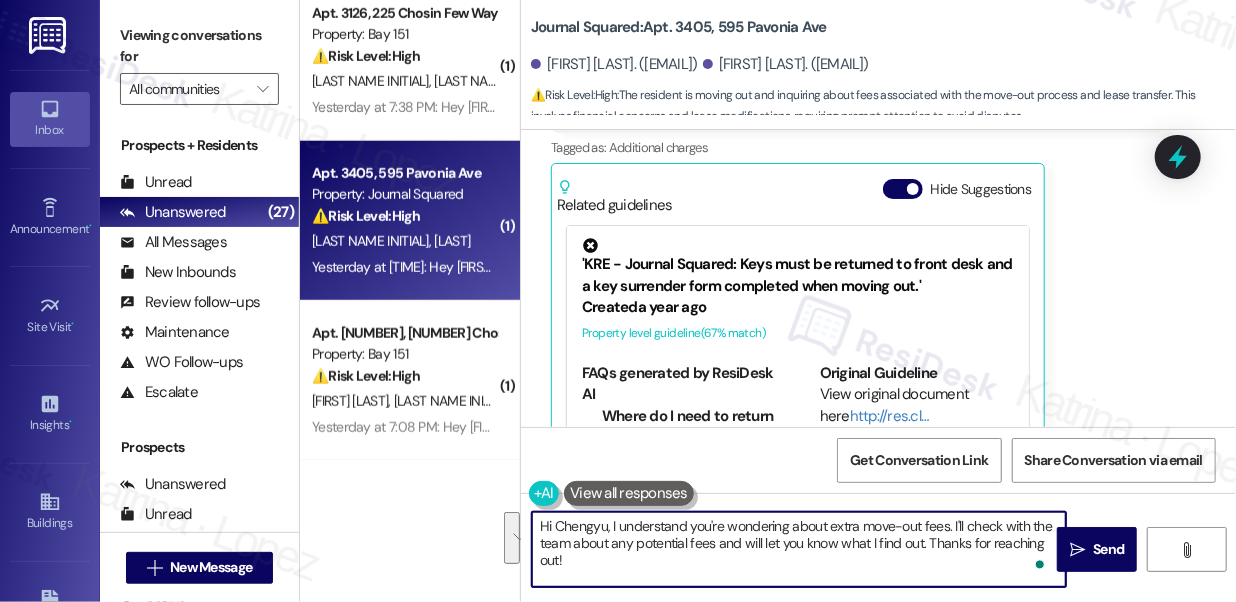 click on "Hi Chengyu, I understand you're wondering about extra move-out fees. I'll check with the team about any potential fees and will let you know what I find out. Thanks for reaching out!" at bounding box center (799, 549) 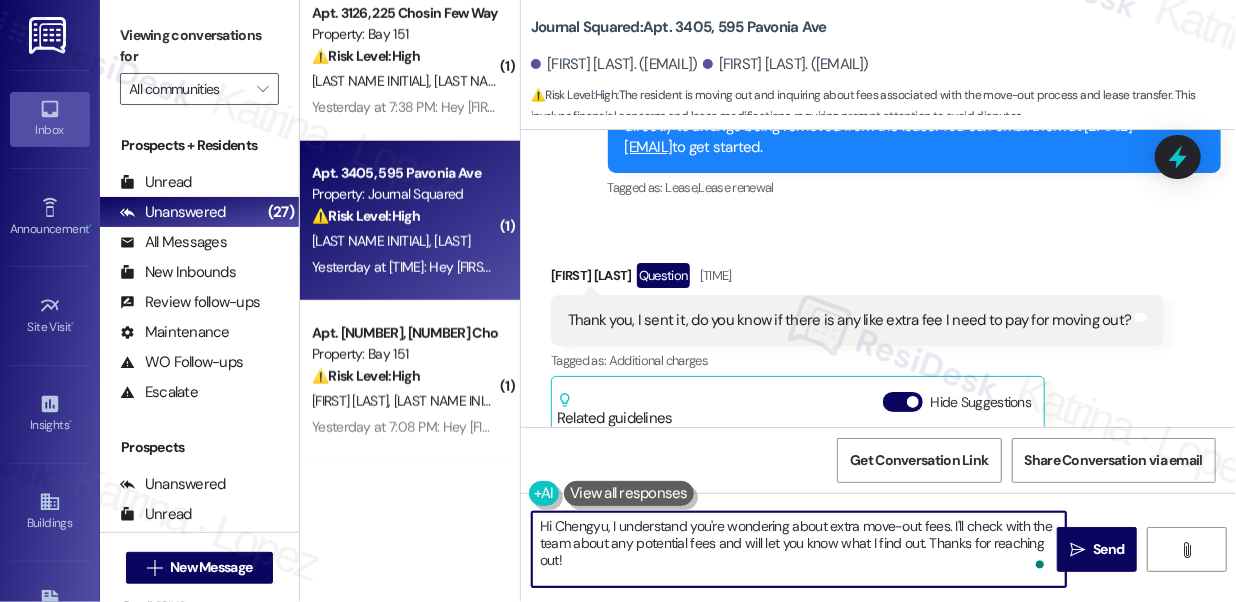 scroll, scrollTop: 8100, scrollLeft: 0, axis: vertical 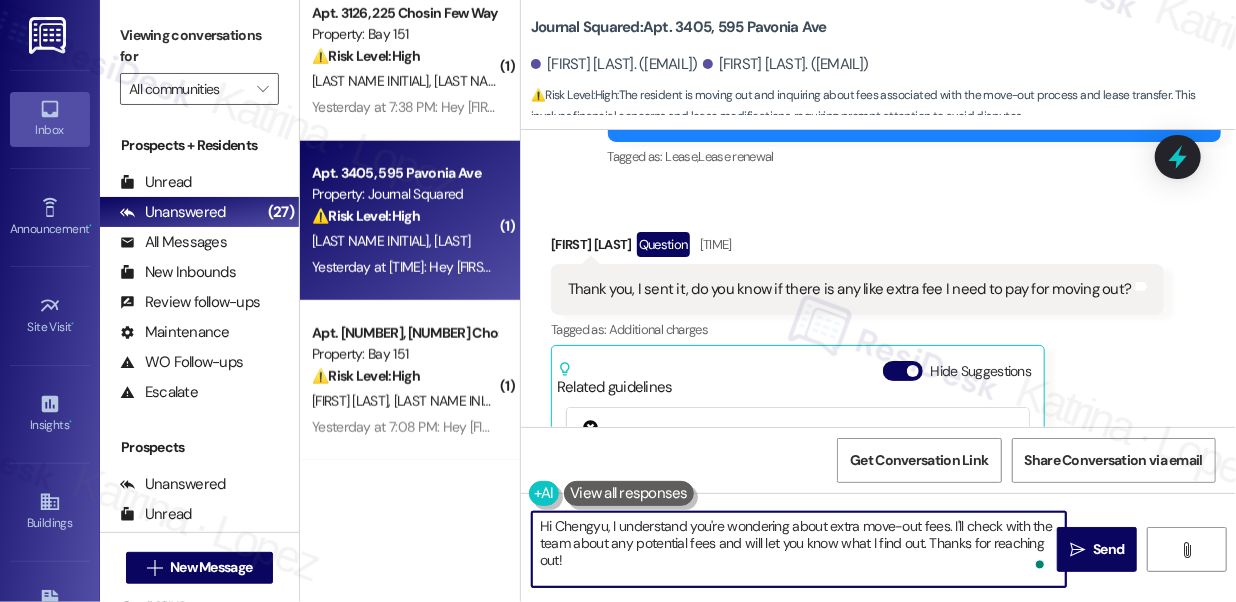 click on "Hi Chengyu, I understand you're wondering about extra move-out fees. I'll check with the team about any potential fees and will let you know what I find out. Thanks for reaching out!" at bounding box center [799, 549] 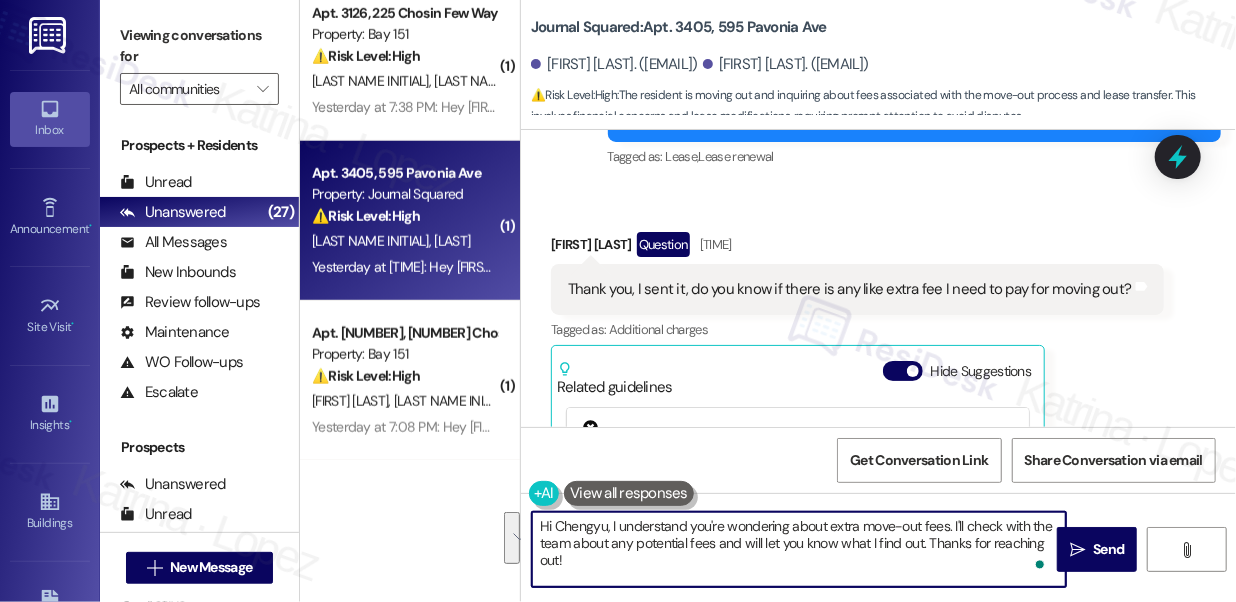 drag, startPoint x: 920, startPoint y: 562, endPoint x: 951, endPoint y: 519, distance: 53.009434 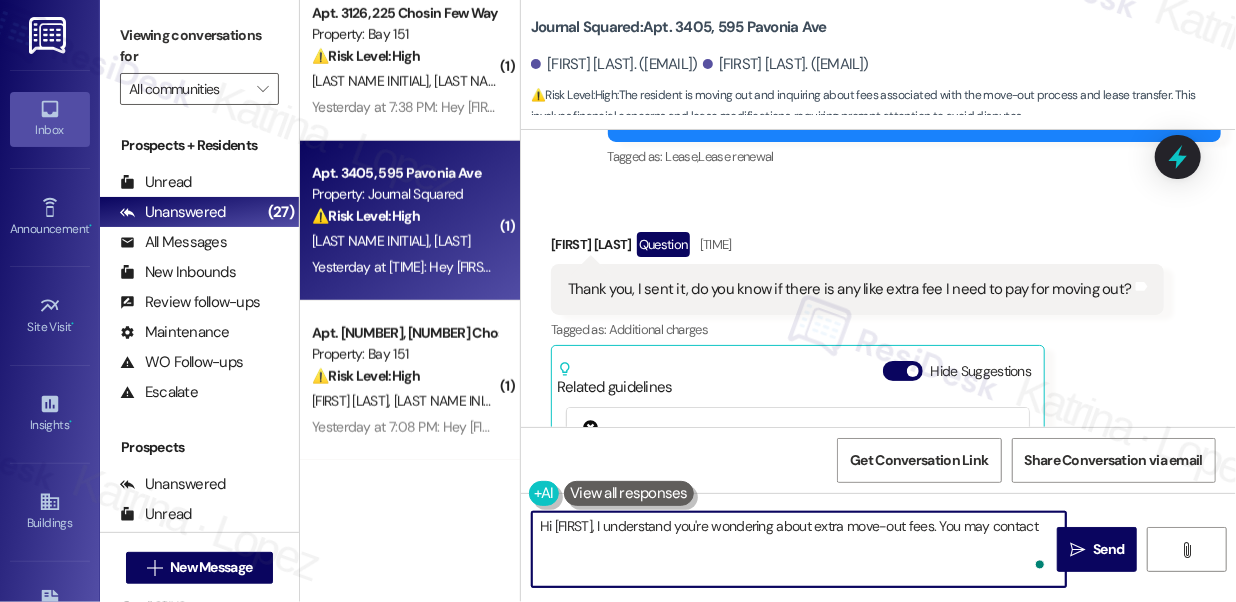 paste on "contact the management office on [EMAIL]" 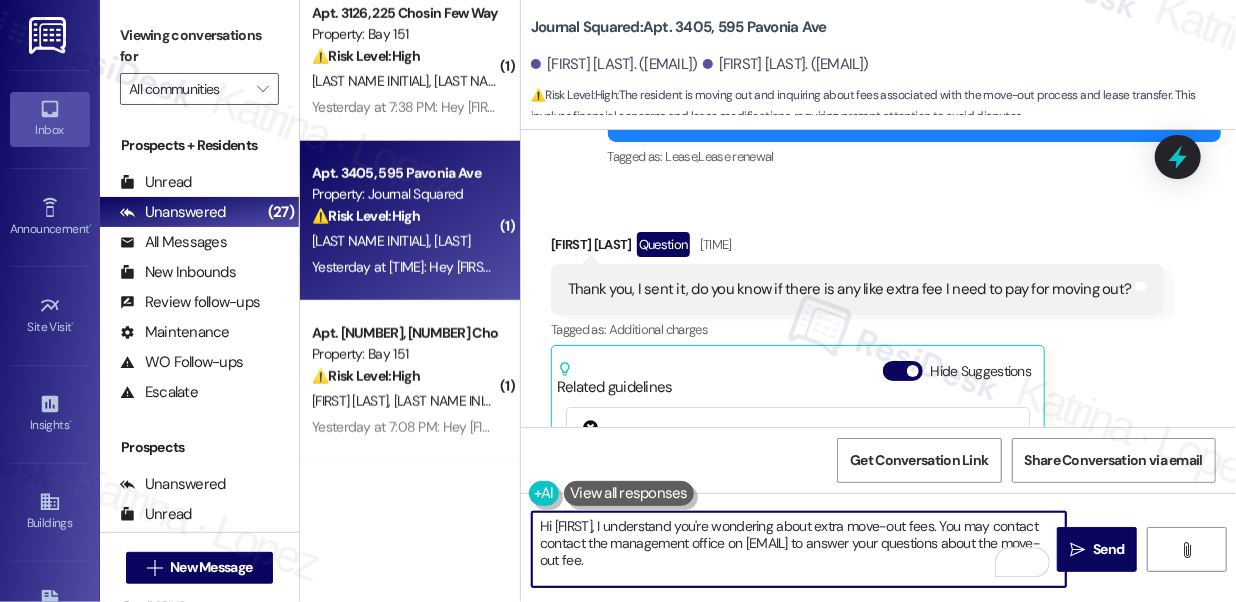 click on "Hi [FIRST], I understand you're wondering about extra move-out fees. You may contact contact the management office on [EMAIL] to answer your questions about the move-out fee." at bounding box center [799, 549] 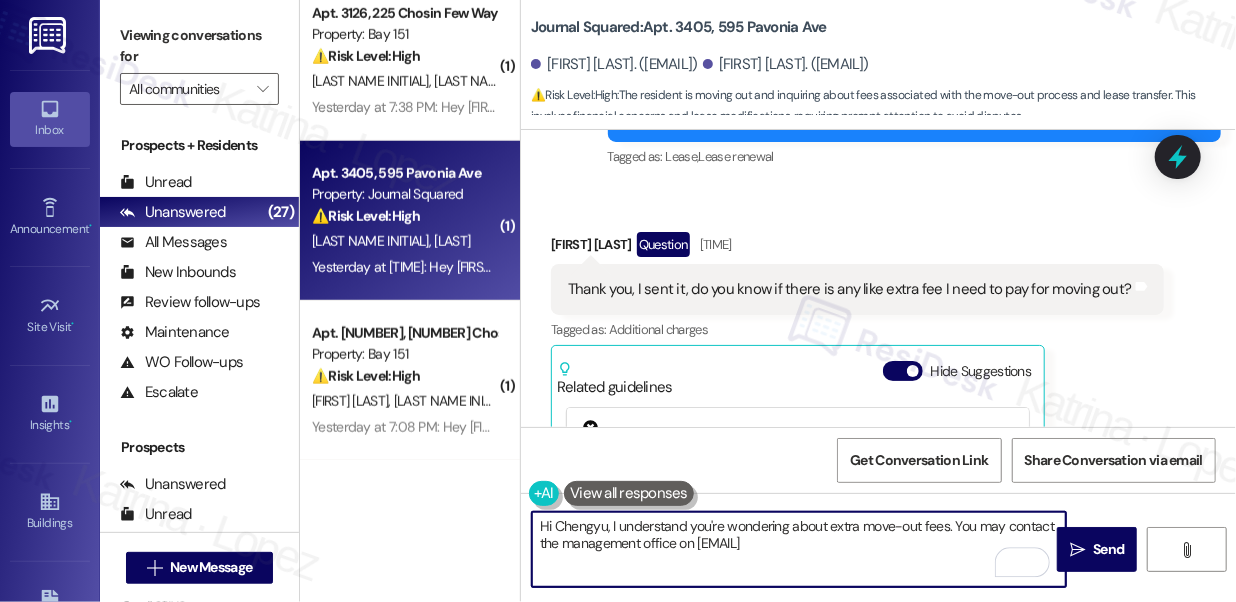 click on "Hi Chengyu, I understand you're wondering about extra move-out fees. You may contact the management office on [EMAIL]" at bounding box center [799, 549] 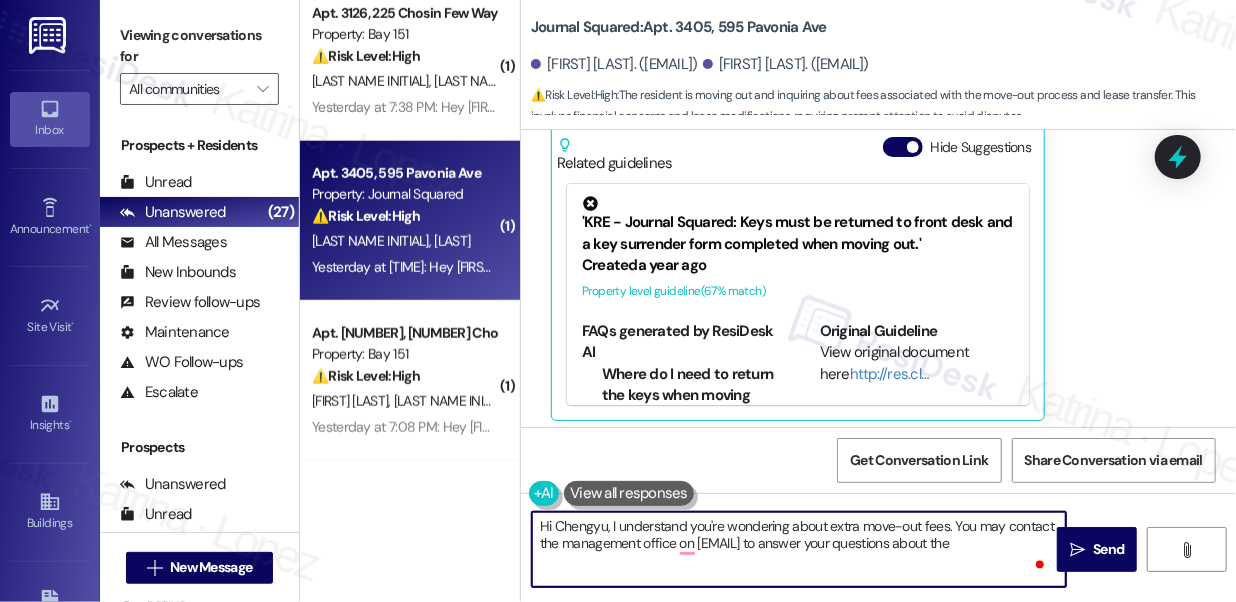 scroll, scrollTop: 8282, scrollLeft: 0, axis: vertical 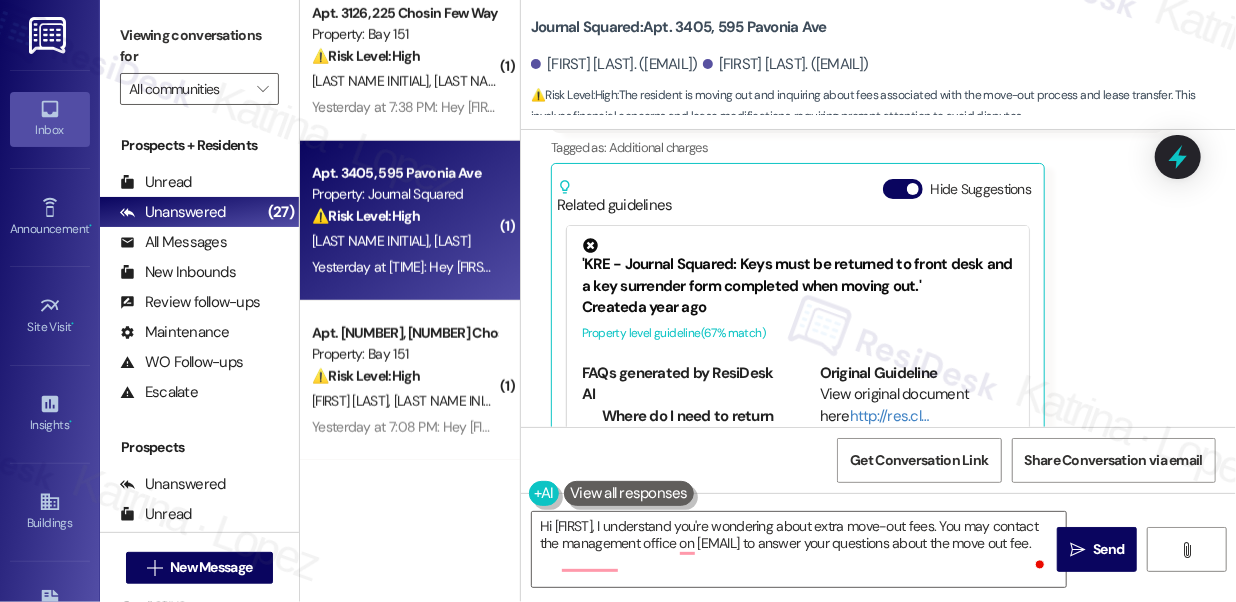 click on "Viewing conversations for" at bounding box center [199, 46] 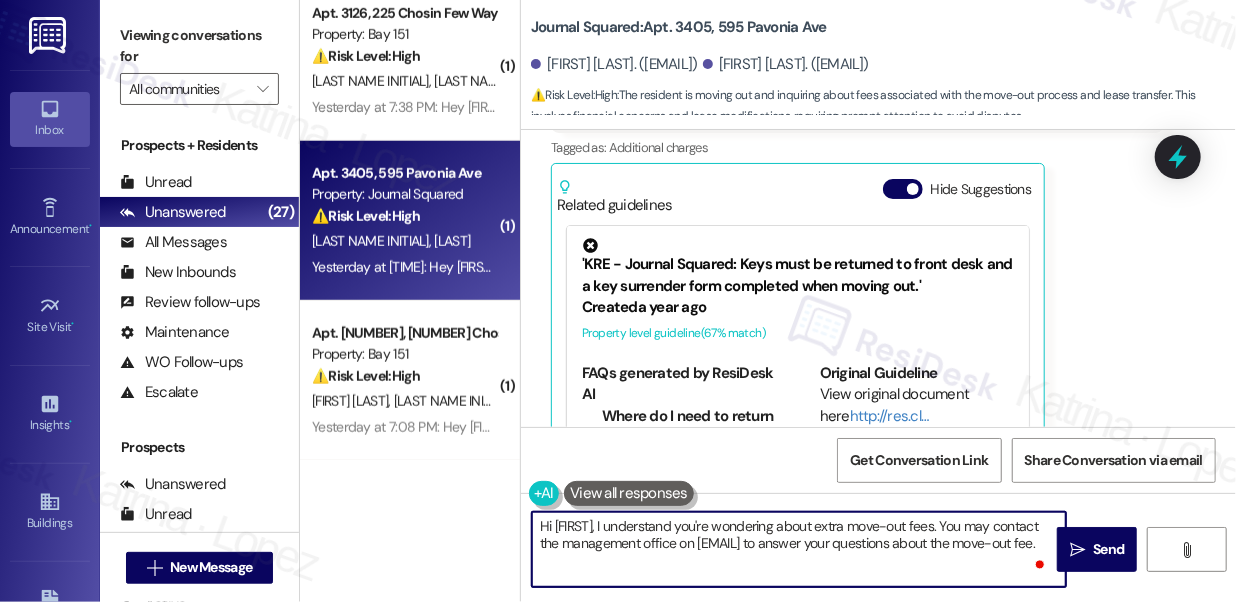 click on "Hi [FIRST], I understand you're wondering about extra move-out fees. You may contact the management office on [EMAIL] to answer your questions about the move-out fee." at bounding box center (799, 549) 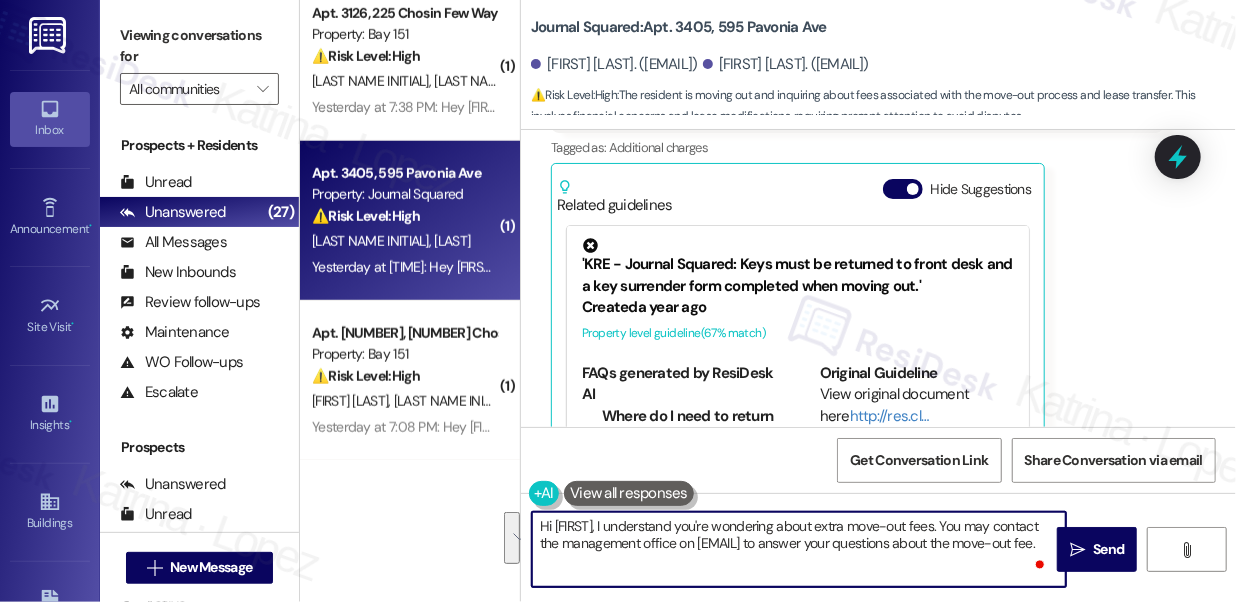 click on "Hi [FIRST], I understand you're wondering about extra move-out fees. You may contact the management office on [EMAIL] to answer your questions about the move-out fee." at bounding box center (799, 549) 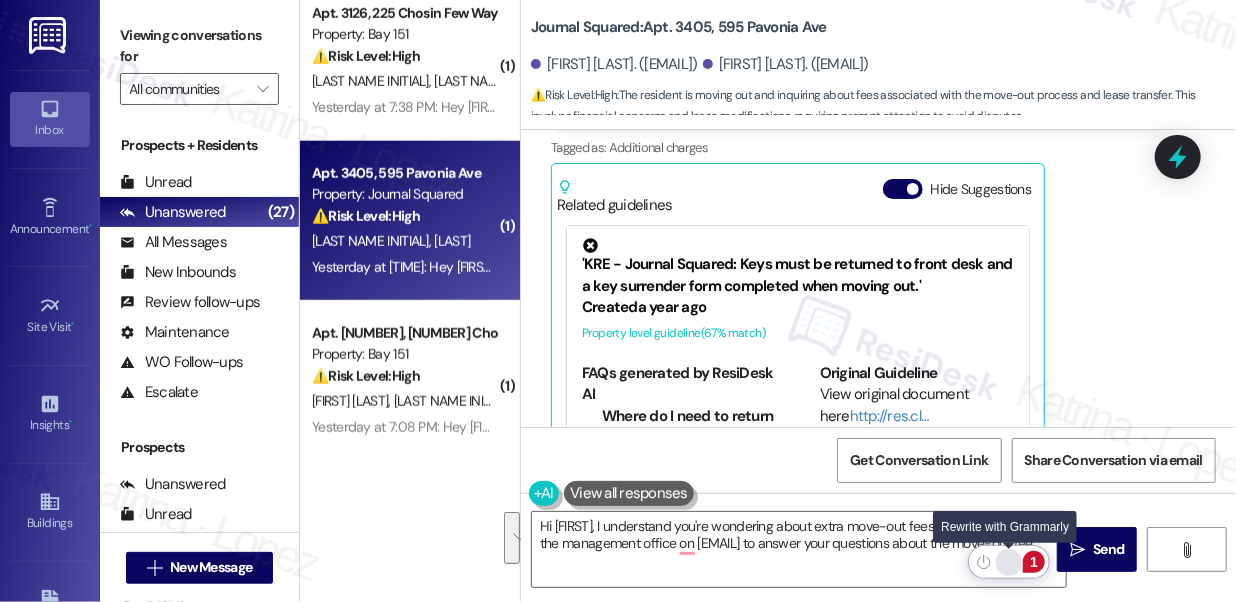 click 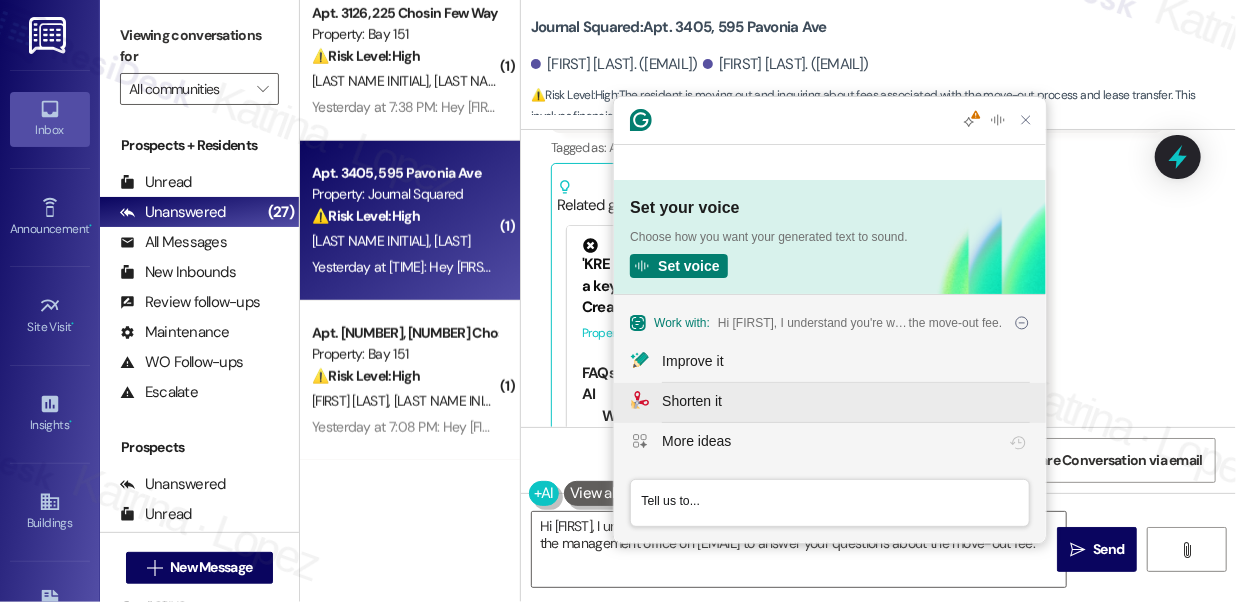 scroll, scrollTop: 0, scrollLeft: 0, axis: both 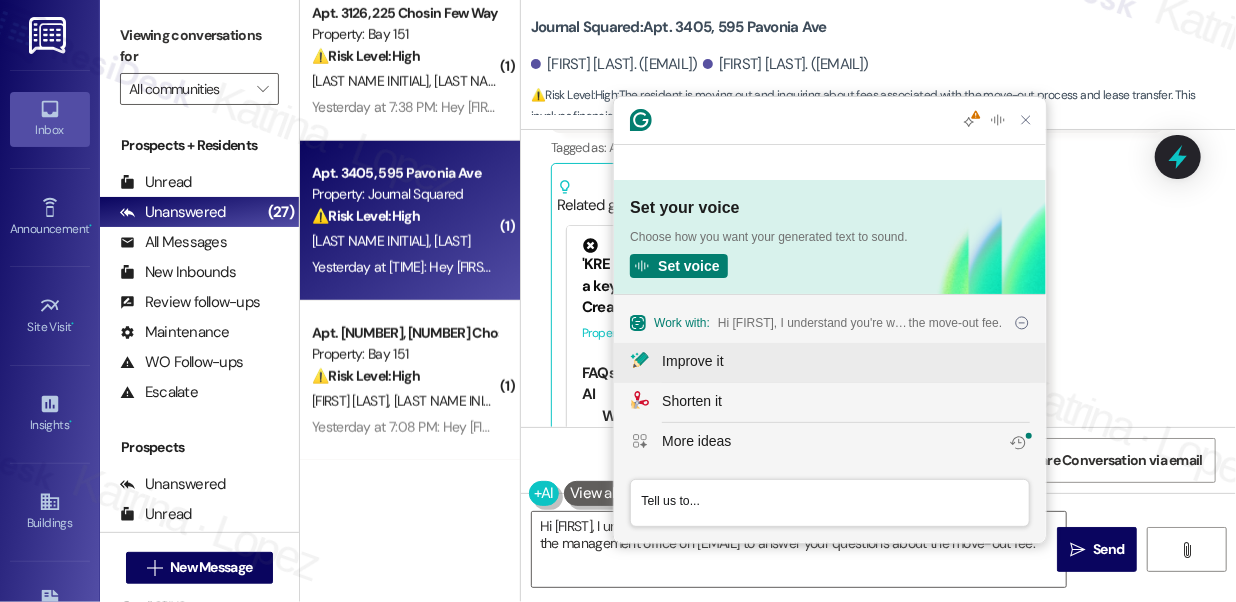 click on "Improve it" 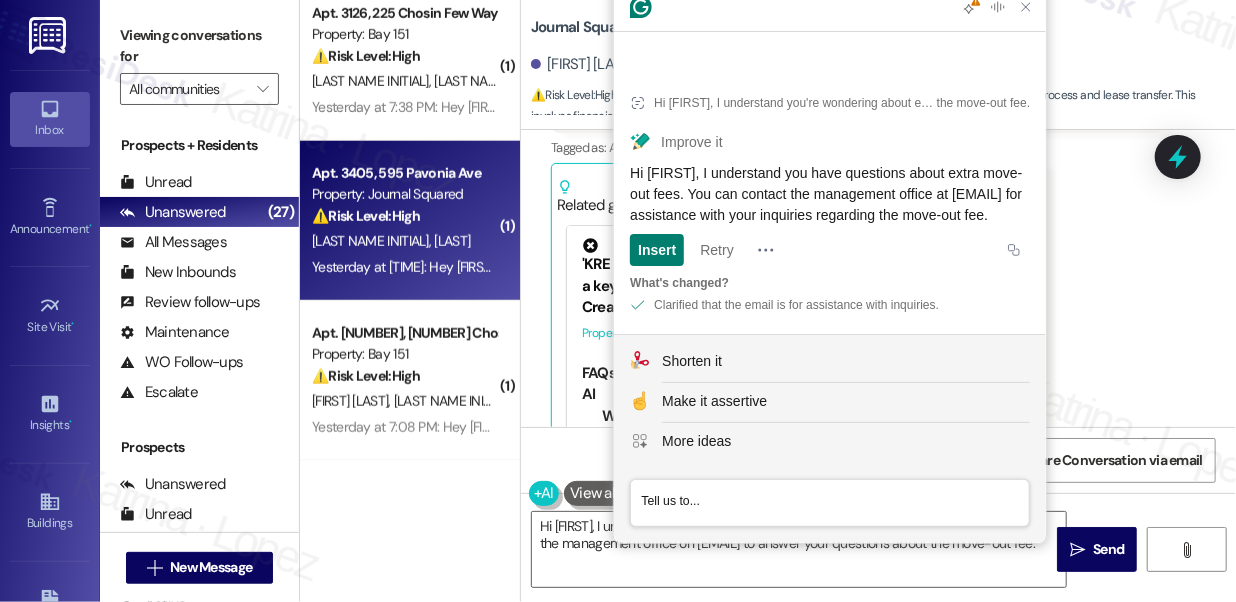 click on "Hi [FIRST], I understand you have questions about extra move-out fees. You can contact the management office at [EMAIL] for assistance with your inquiries regarding the move-out fee." 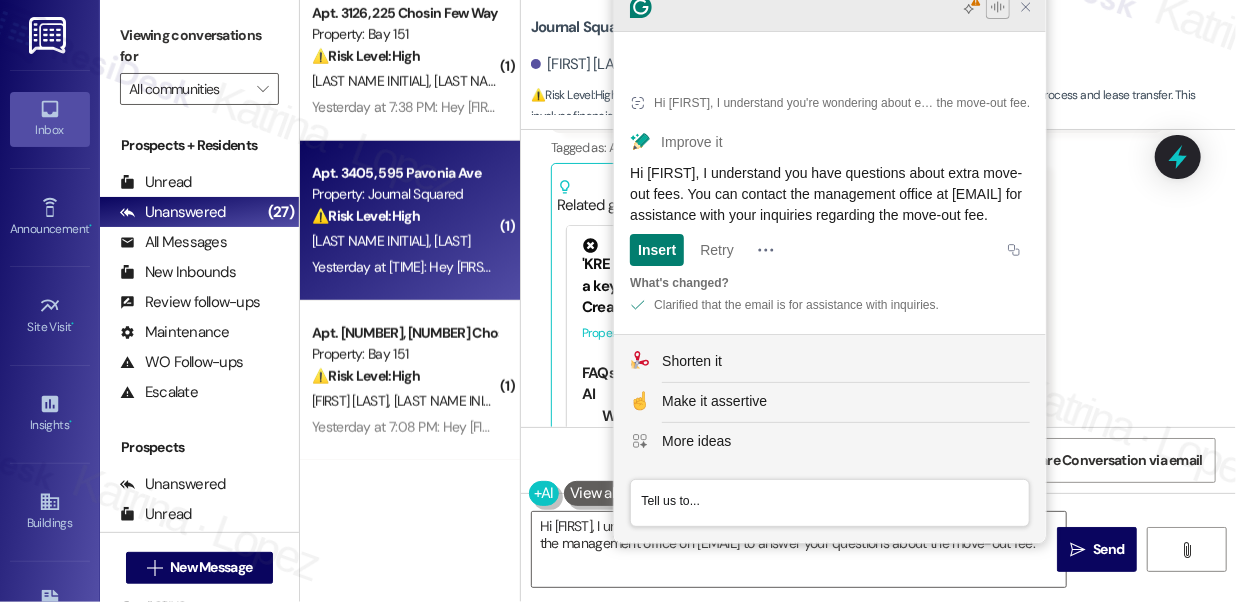 click on "Insert" 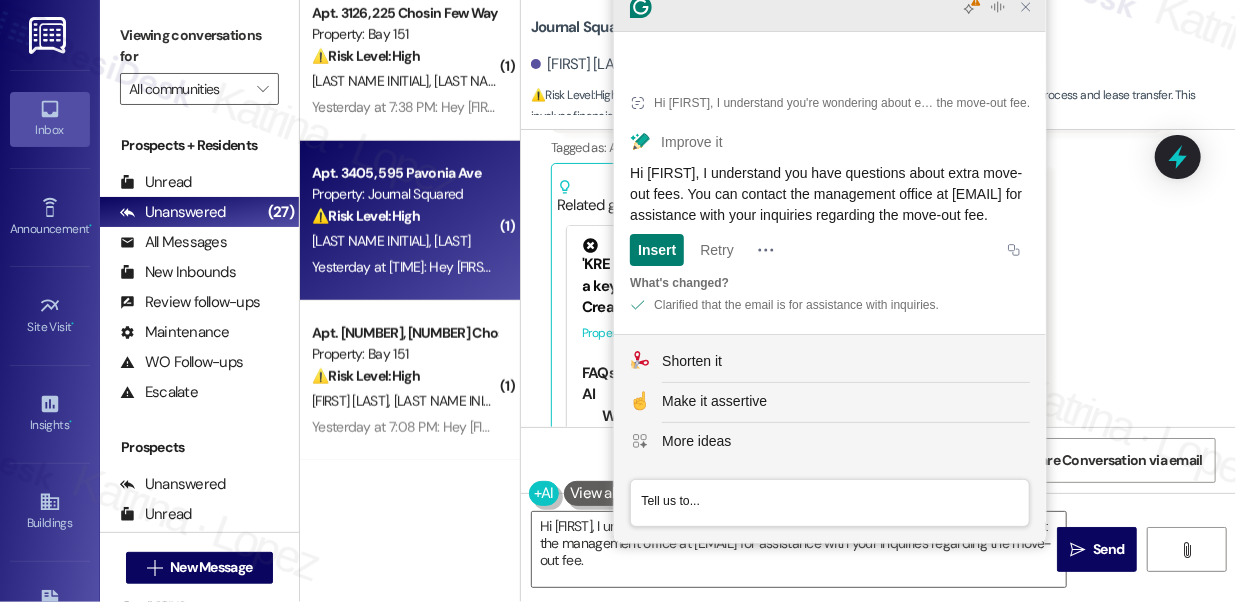 click 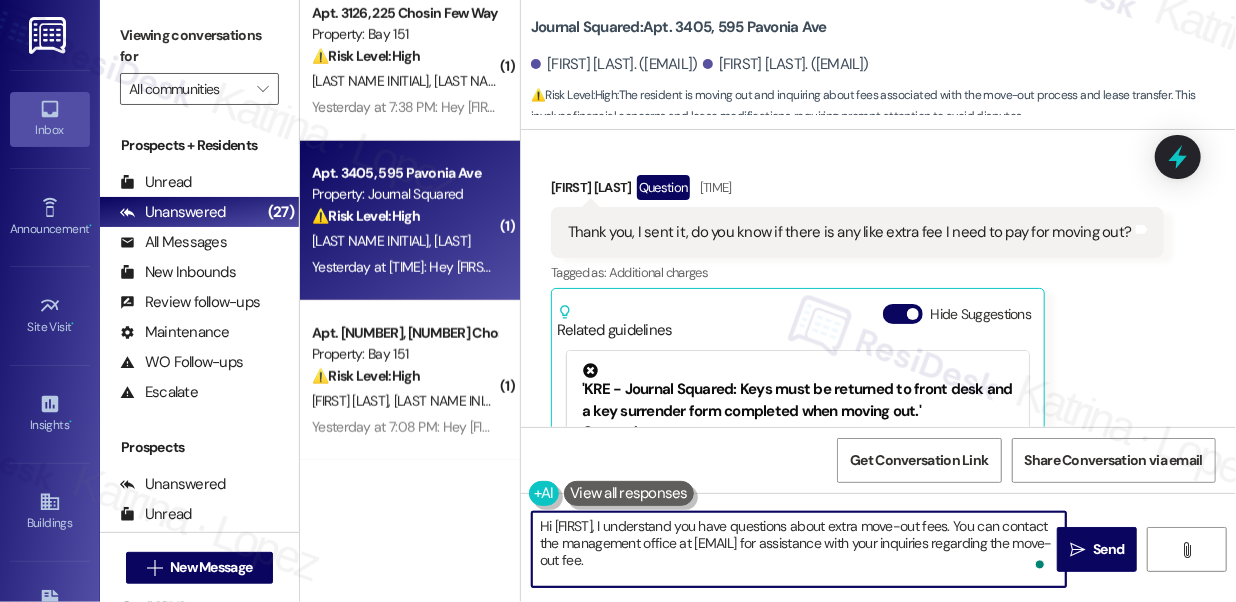 scroll, scrollTop: 8009, scrollLeft: 0, axis: vertical 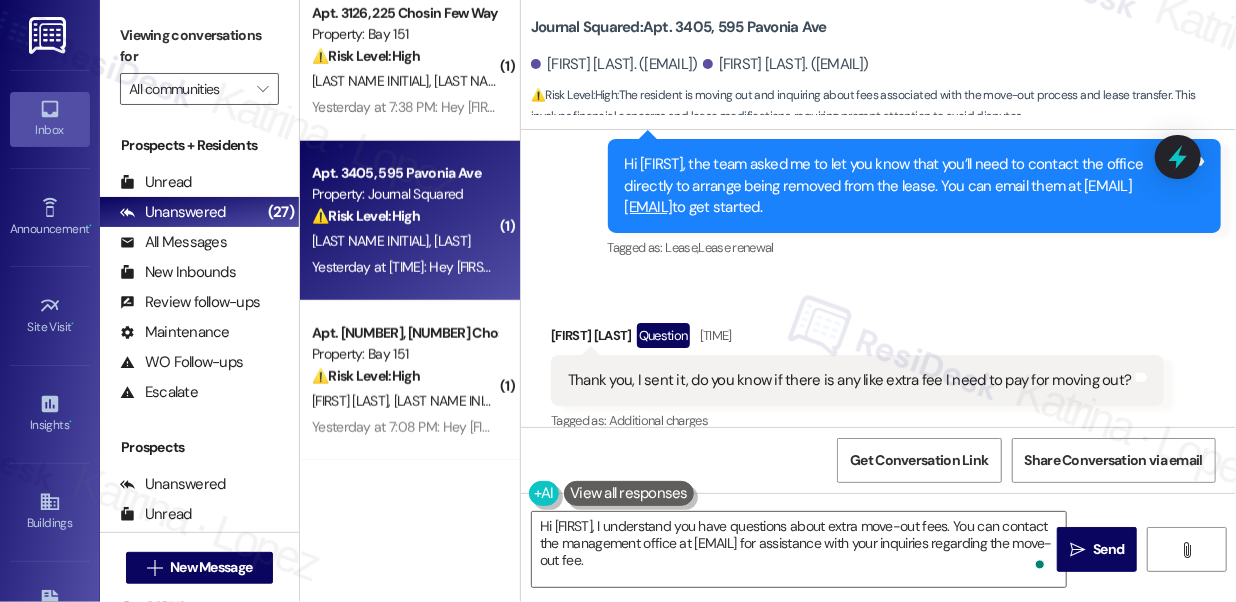 drag, startPoint x: 616, startPoint y: 356, endPoint x: 794, endPoint y: 356, distance: 178 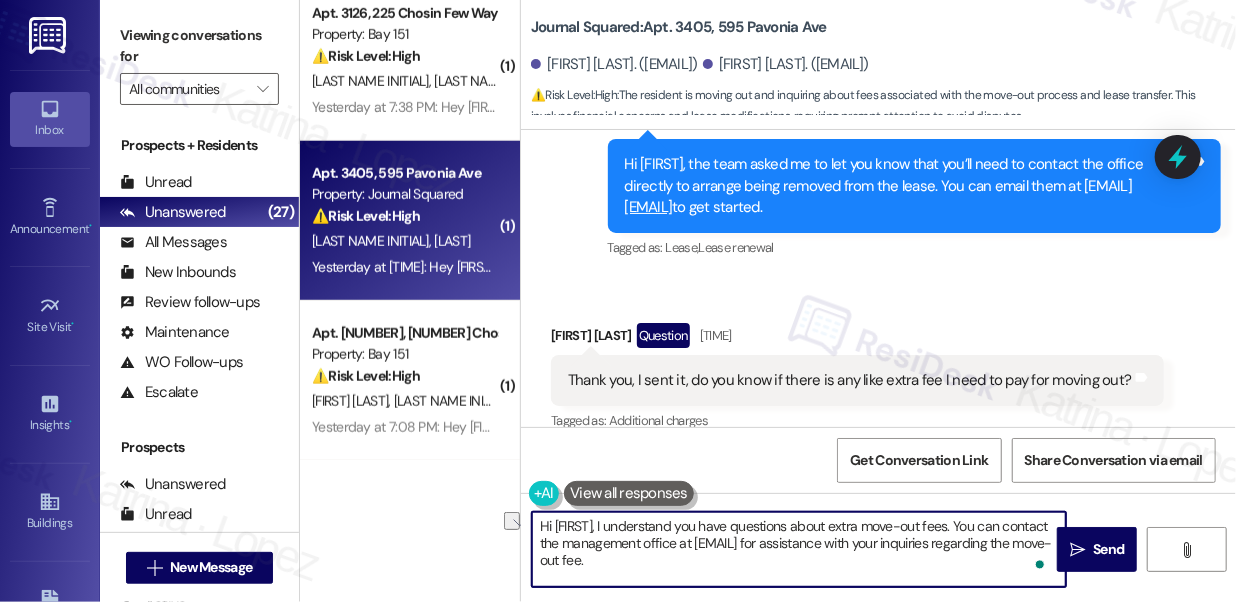 drag, startPoint x: 728, startPoint y: 543, endPoint x: 904, endPoint y: 537, distance: 176.10225 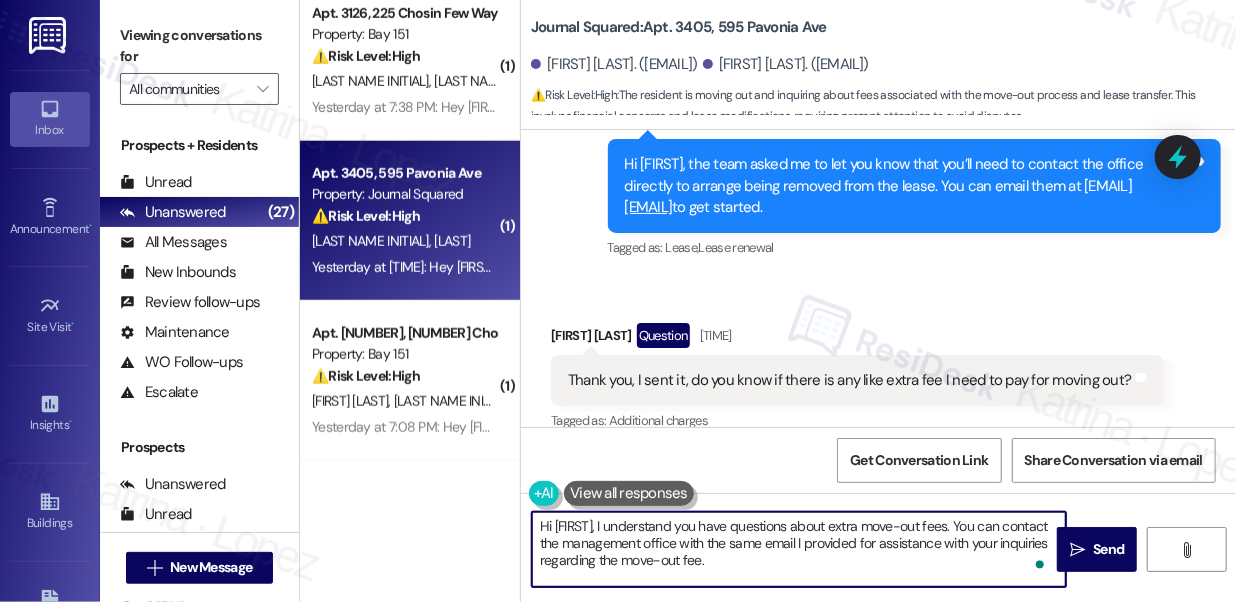 click on "Hi [FIRST], I understand you have questions about extra move-out fees. You can contact the management office with the same email I provided for assistance with your inquiries regarding the move-out fee." at bounding box center [799, 549] 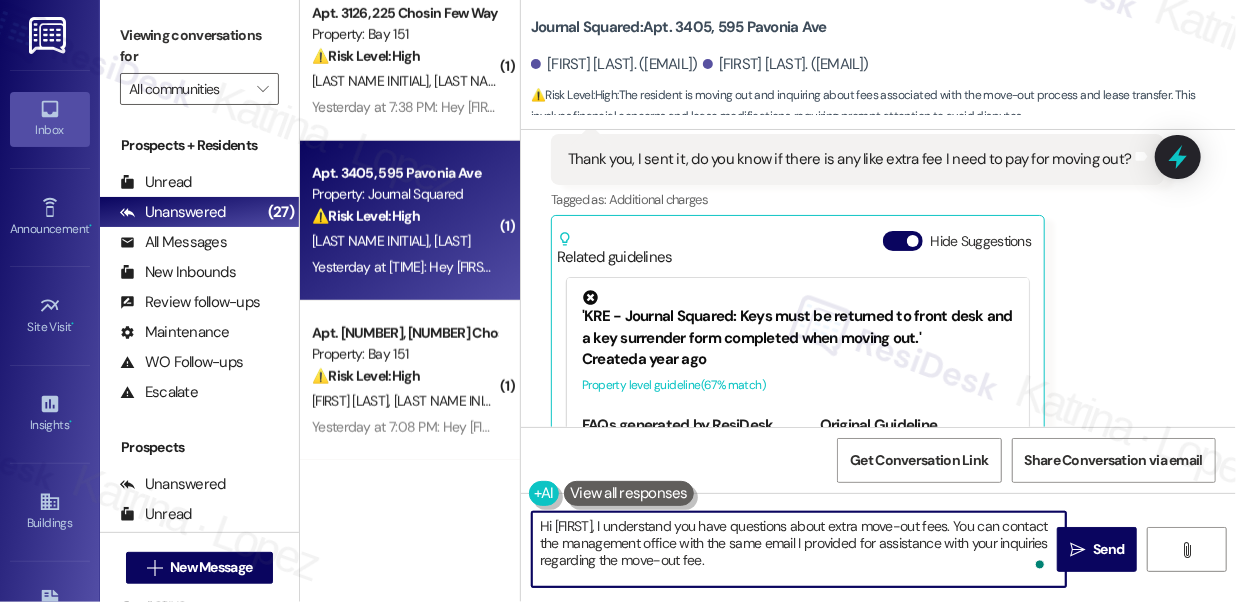scroll, scrollTop: 8373, scrollLeft: 0, axis: vertical 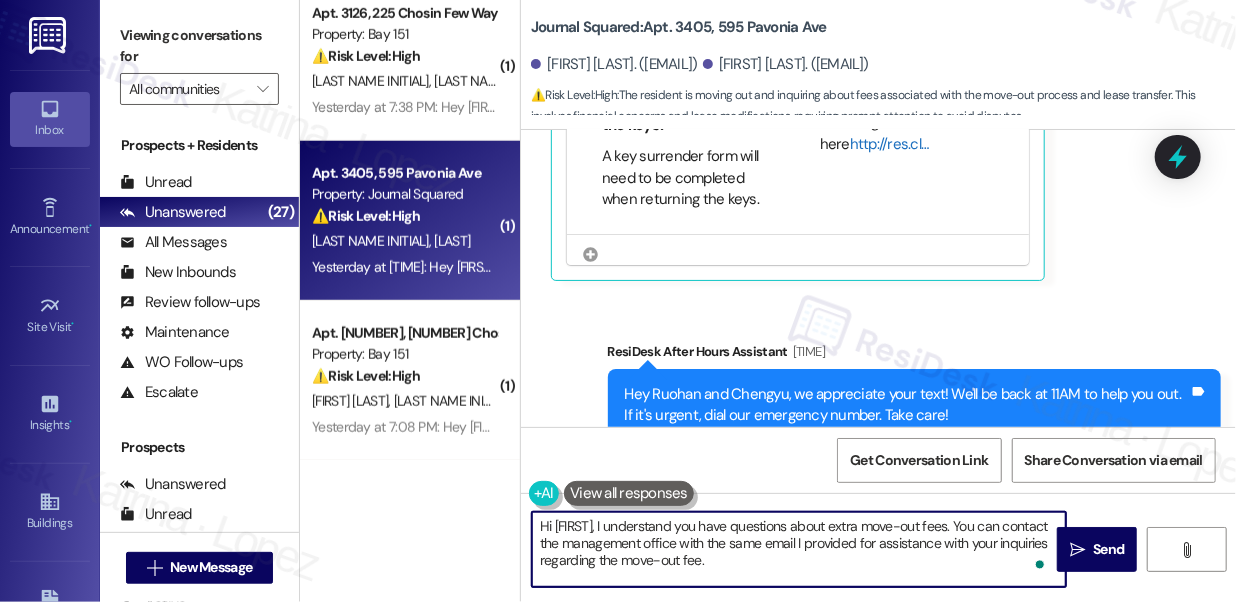 click on "http://res.cl…" at bounding box center (889, 144) 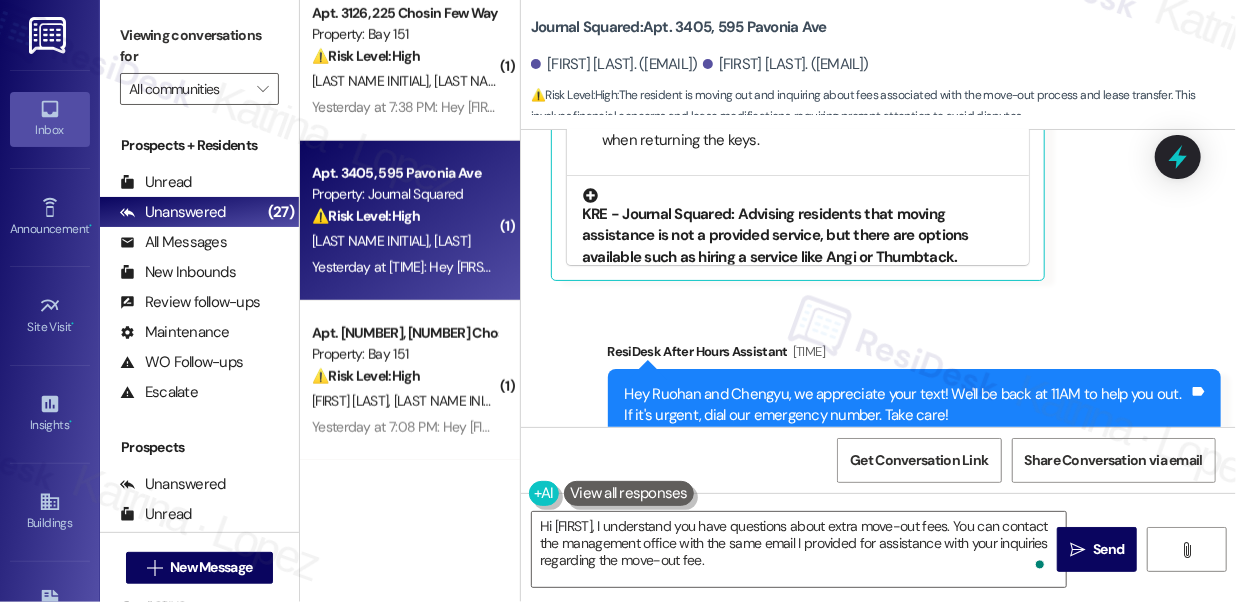 scroll, scrollTop: 210, scrollLeft: 0, axis: vertical 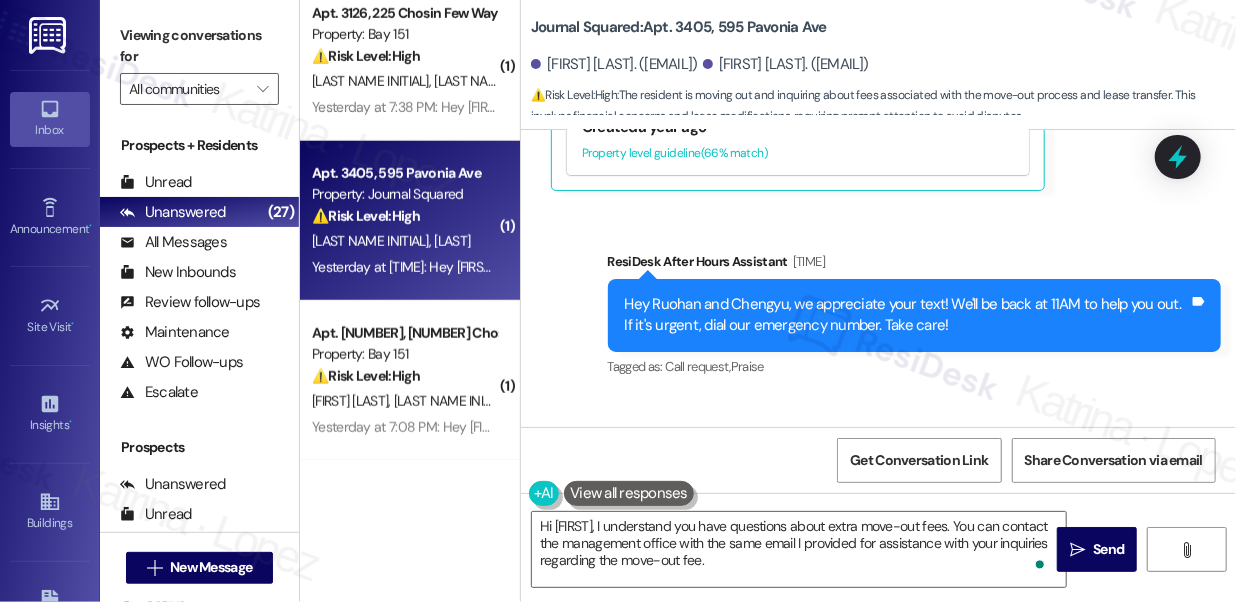 click on "KRE - Journal Squared: Advising residents that moving assistance is not a provided service, but there are options available such as hiring a service like Angi or Thumbtack." at bounding box center [798, 77] 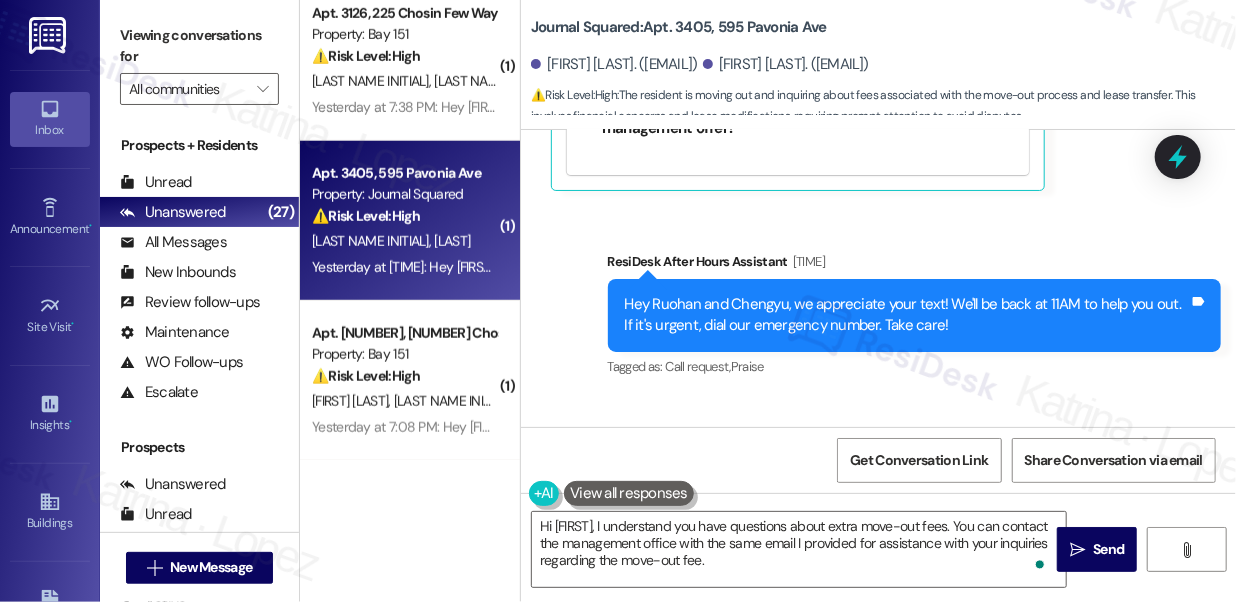 scroll, scrollTop: 8404, scrollLeft: 0, axis: vertical 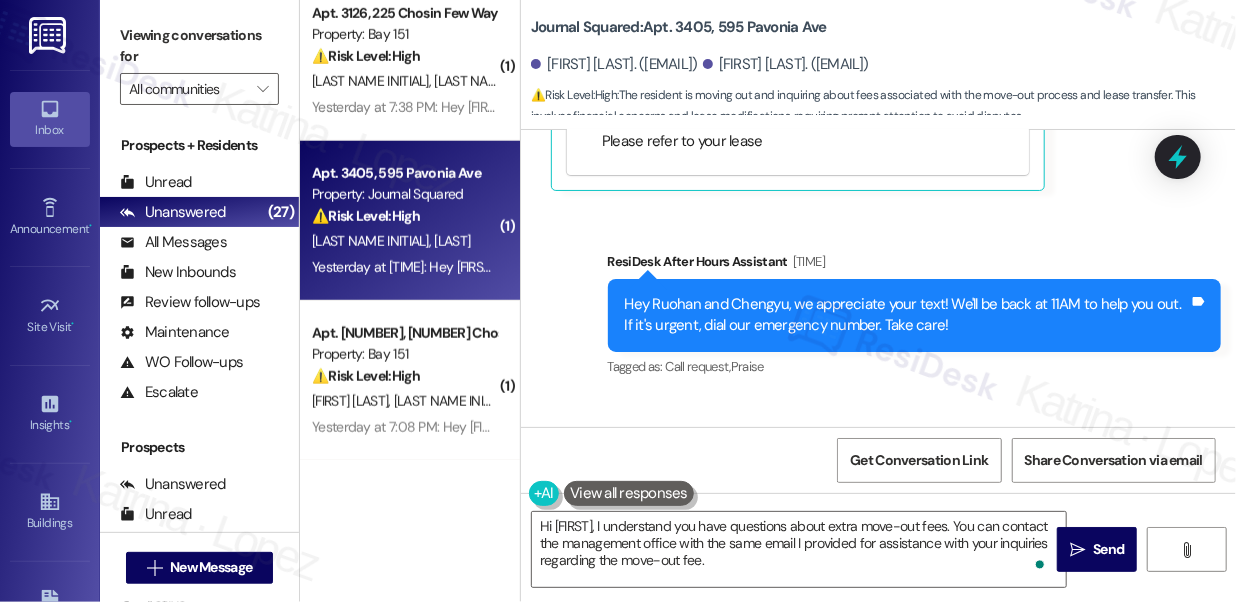 click on "Viewing conversations for" at bounding box center [199, 46] 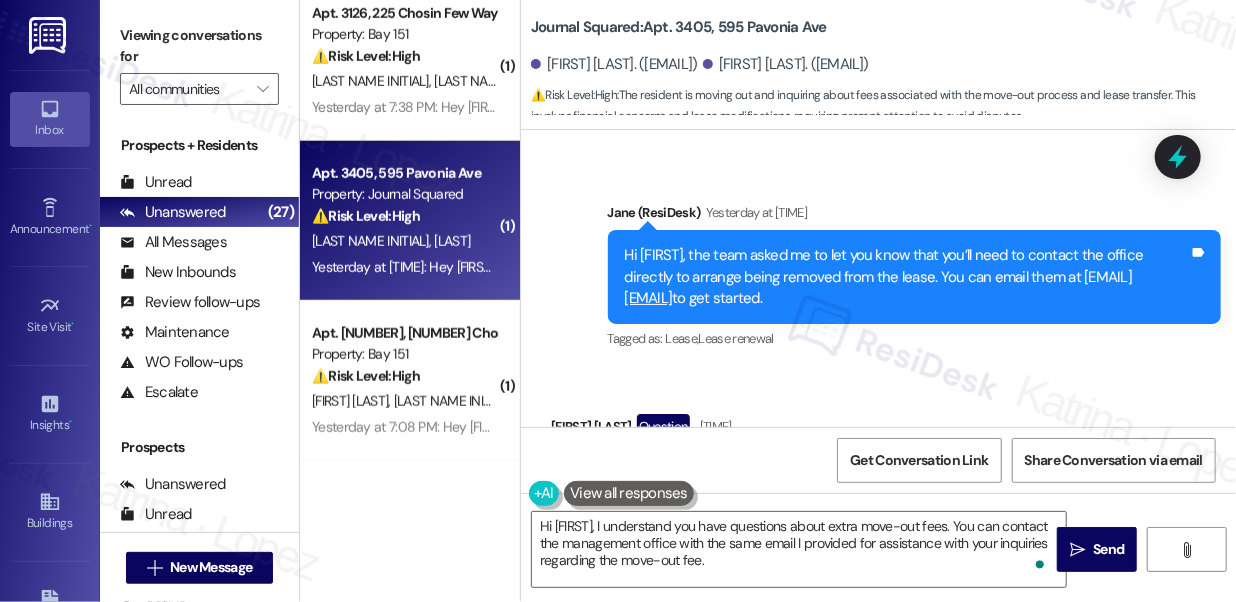scroll, scrollTop: 8009, scrollLeft: 0, axis: vertical 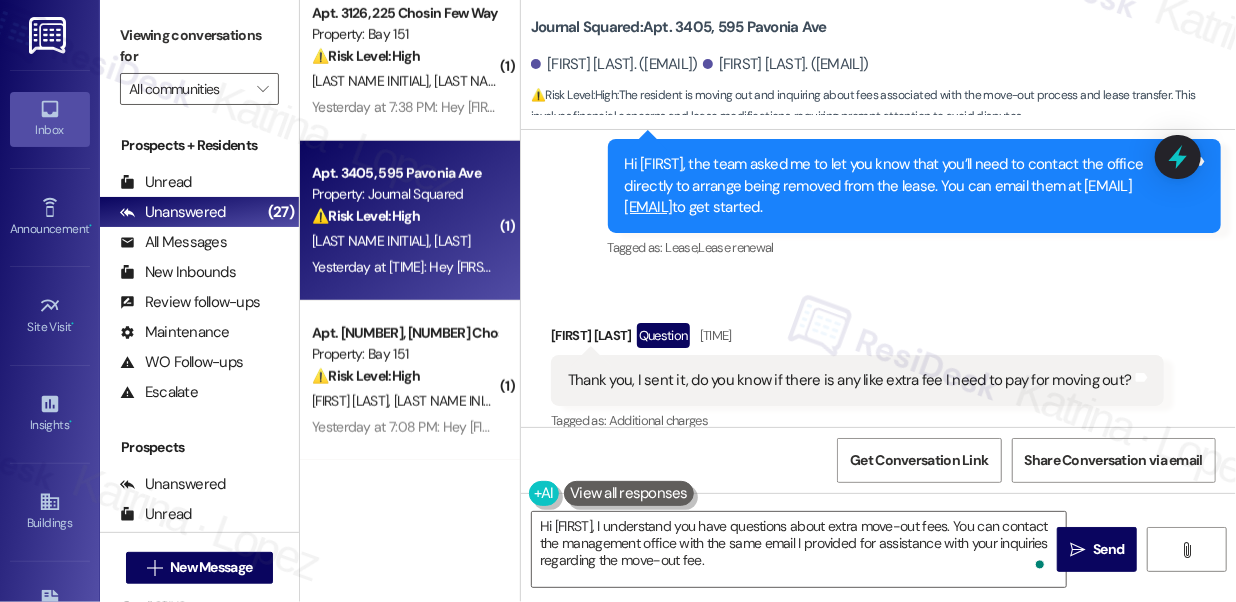 drag, startPoint x: 834, startPoint y: 333, endPoint x: 965, endPoint y: 350, distance: 132.09845 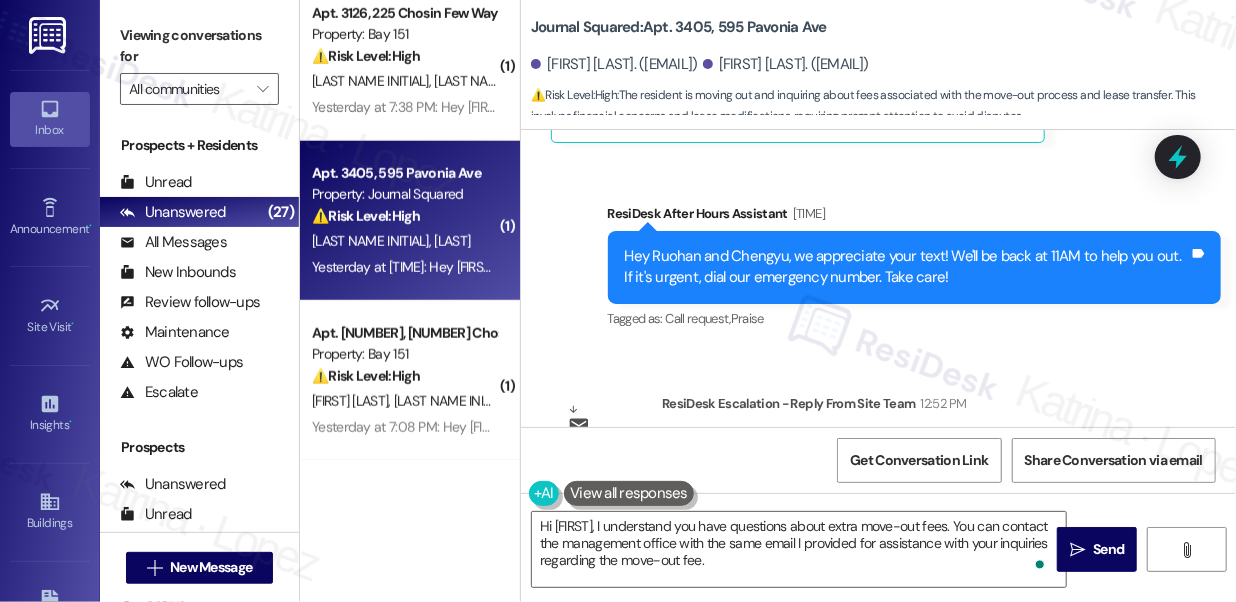 scroll, scrollTop: 8827, scrollLeft: 0, axis: vertical 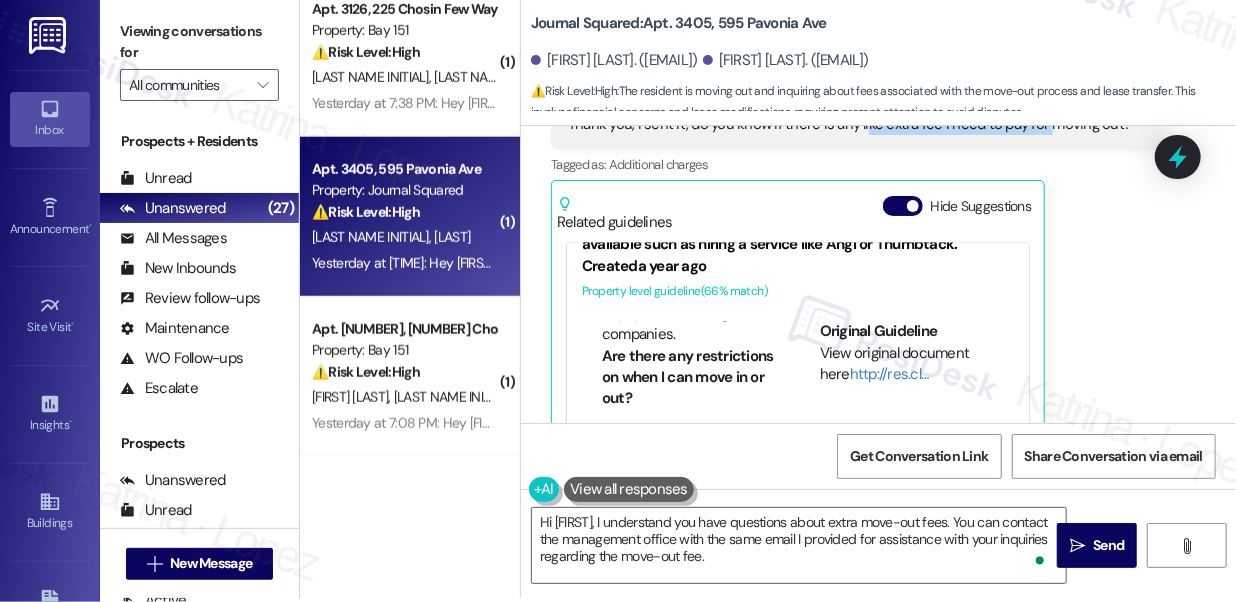 drag, startPoint x: 860, startPoint y: 271, endPoint x: 1042, endPoint y: 272, distance: 182.00275 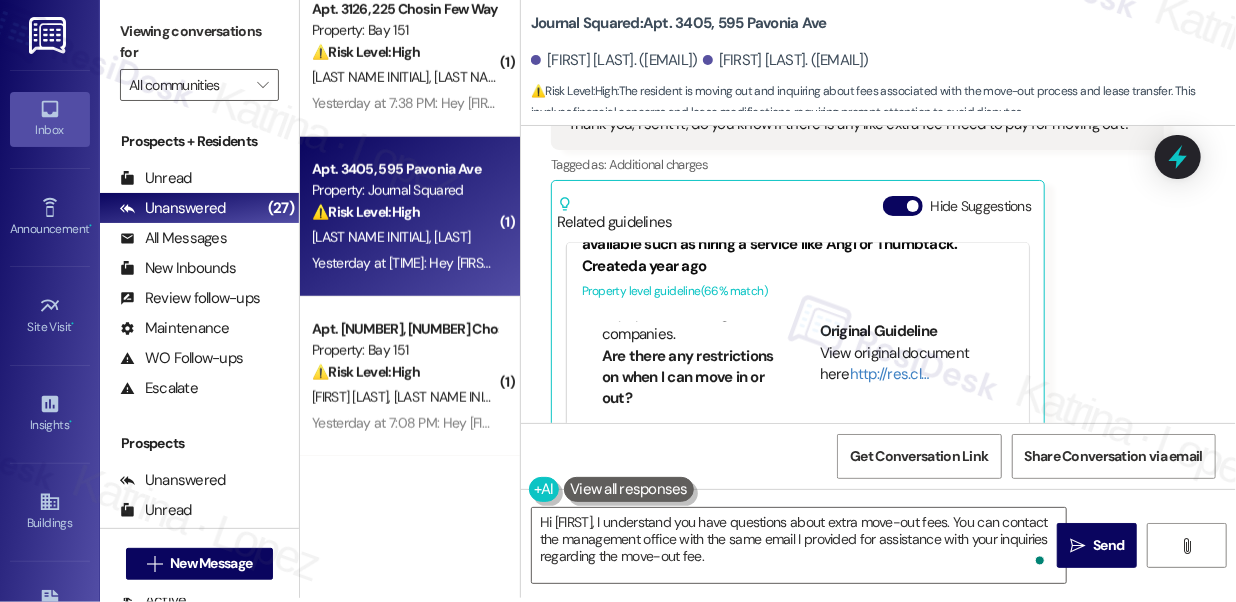 click on "[FIRST] [LAST] Question Yesterday at 7:20 PM" at bounding box center (857, 83) 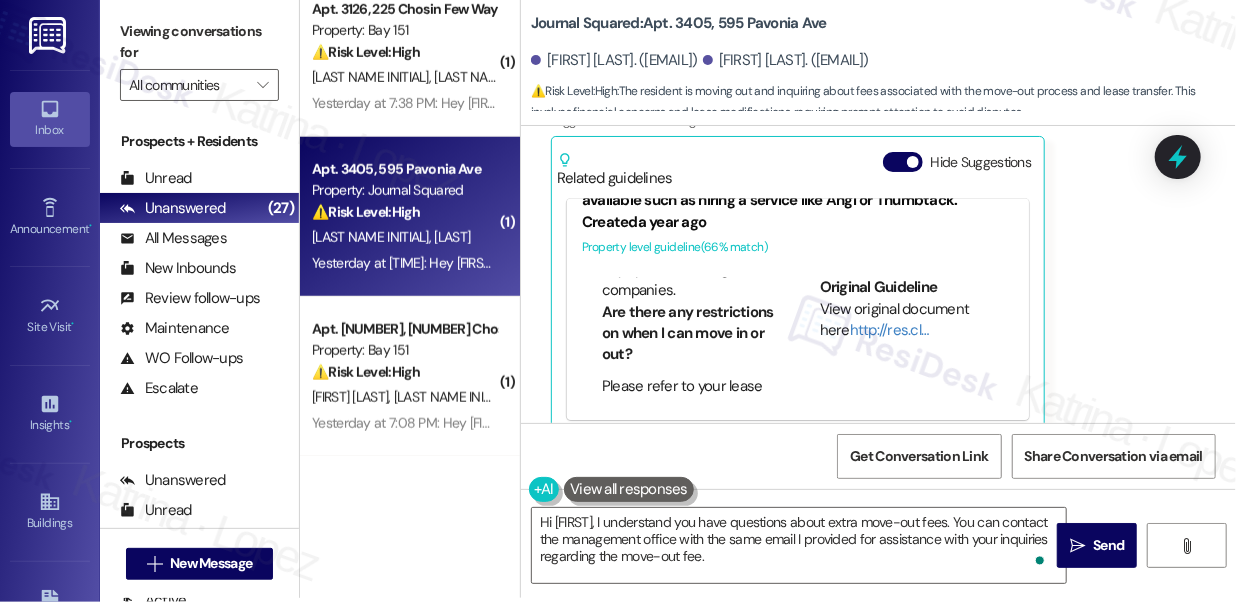 scroll, scrollTop: 8261, scrollLeft: 0, axis: vertical 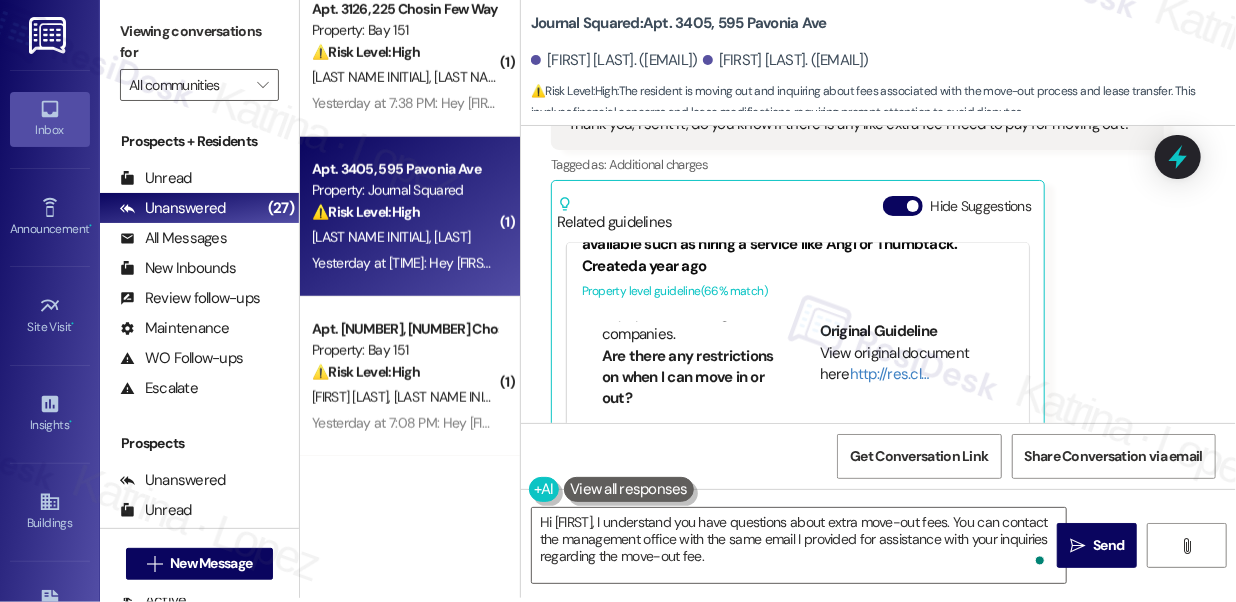 click on "Thank you, I sent it, do you know if there is any like extra fee I need to pay for moving out?" at bounding box center [850, 124] 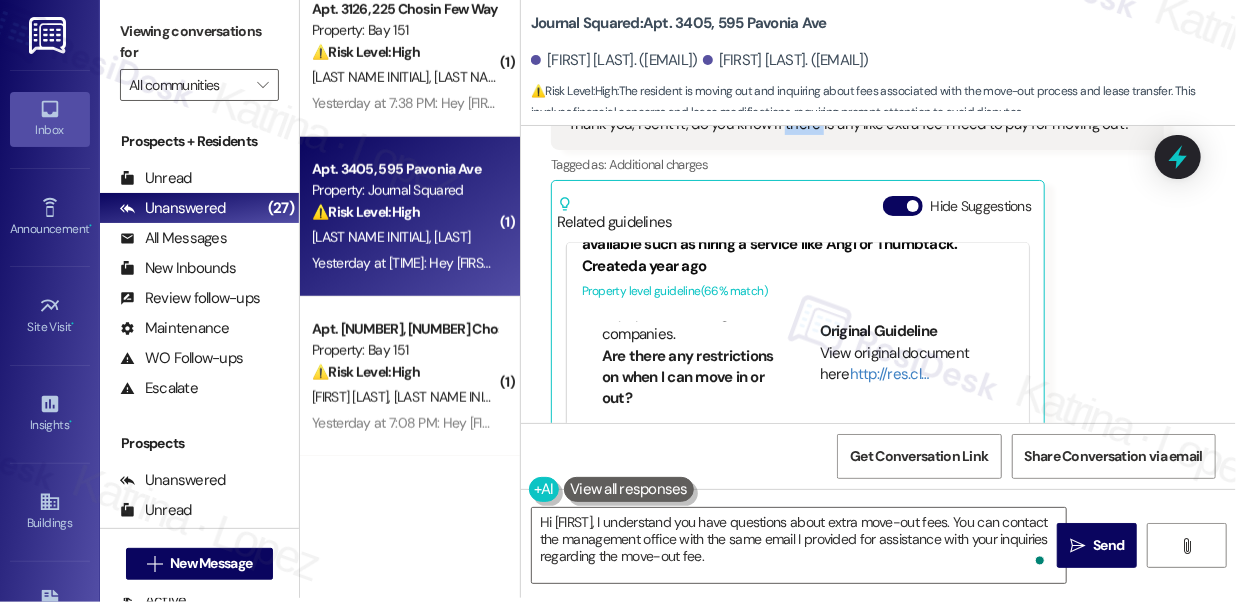 click on "Thank you, I sent it, do you know if there is any like extra fee I need to pay for moving out?" at bounding box center [850, 124] 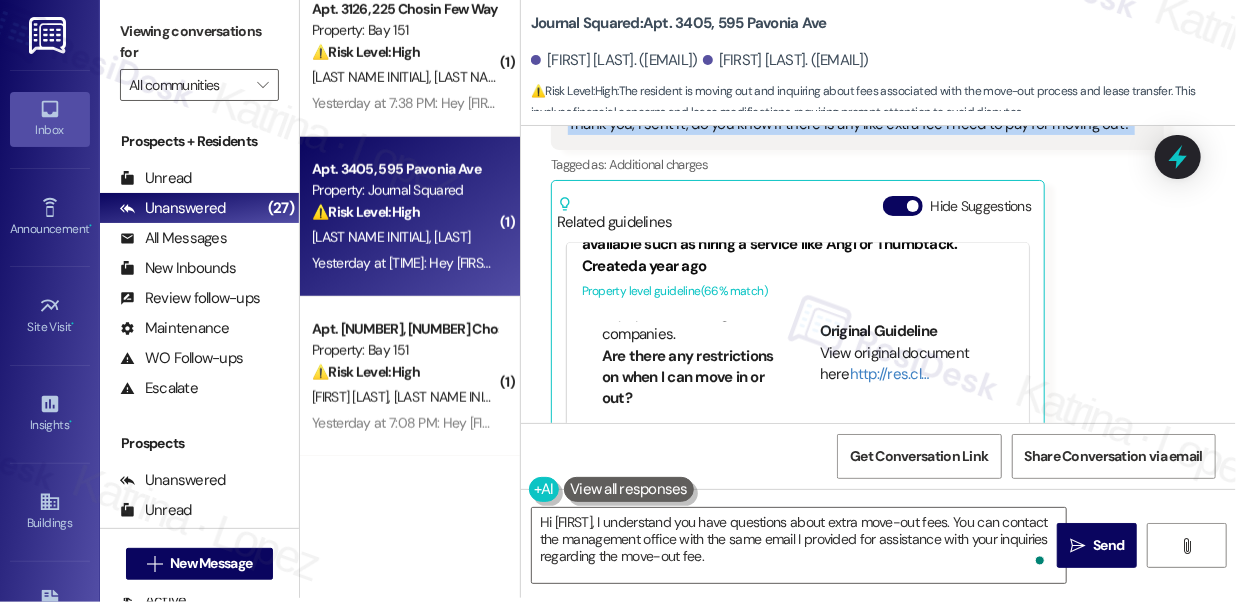 click on "Thank you, I sent it, do you know if there is any like extra fee I need to pay for moving out?" at bounding box center [850, 124] 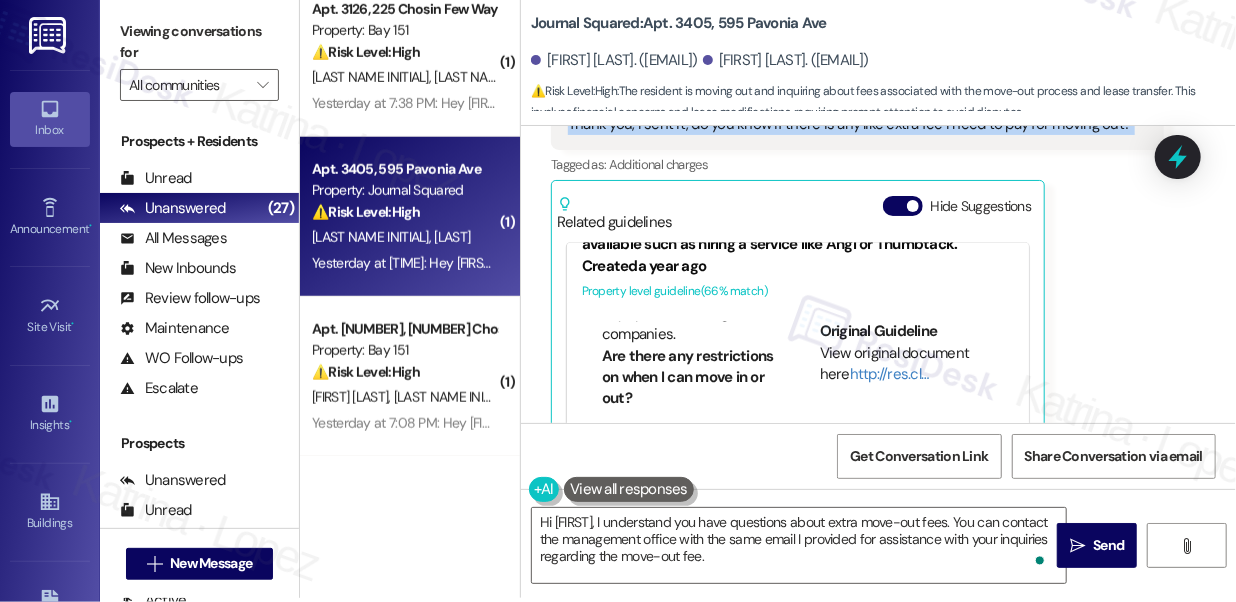 click on "Thank you, I sent it, do you know if there is any like extra fee I need to pay for moving out?" at bounding box center [850, 124] 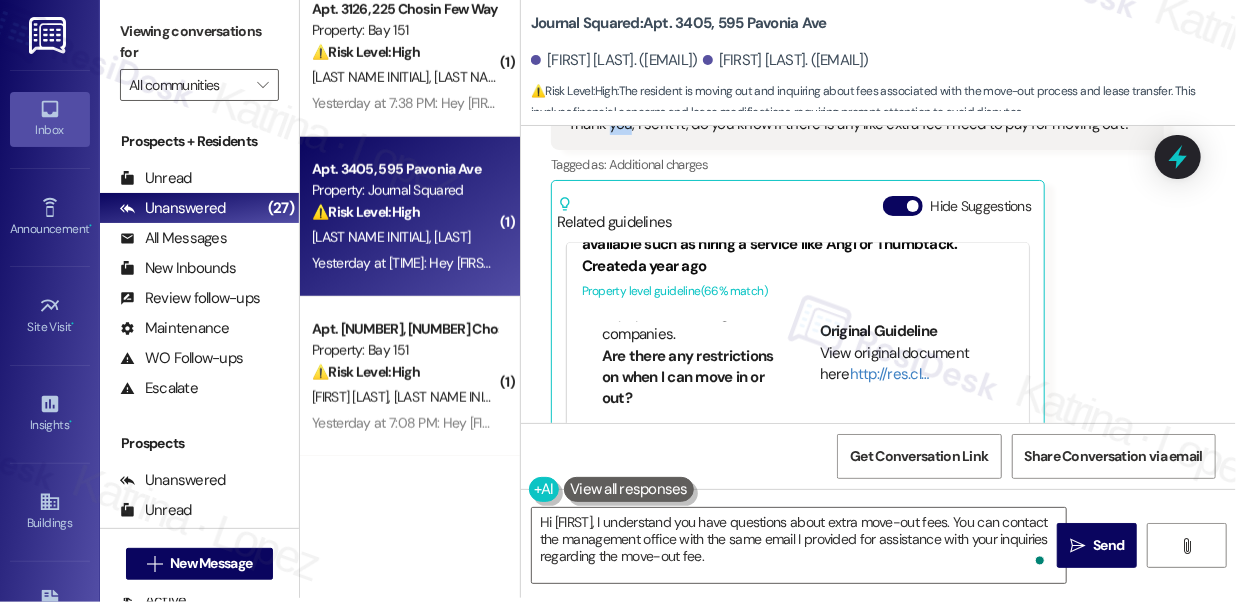 click on "Thank you, I sent it, do you know if there is any like extra fee I need to pay for moving out?" at bounding box center (850, 124) 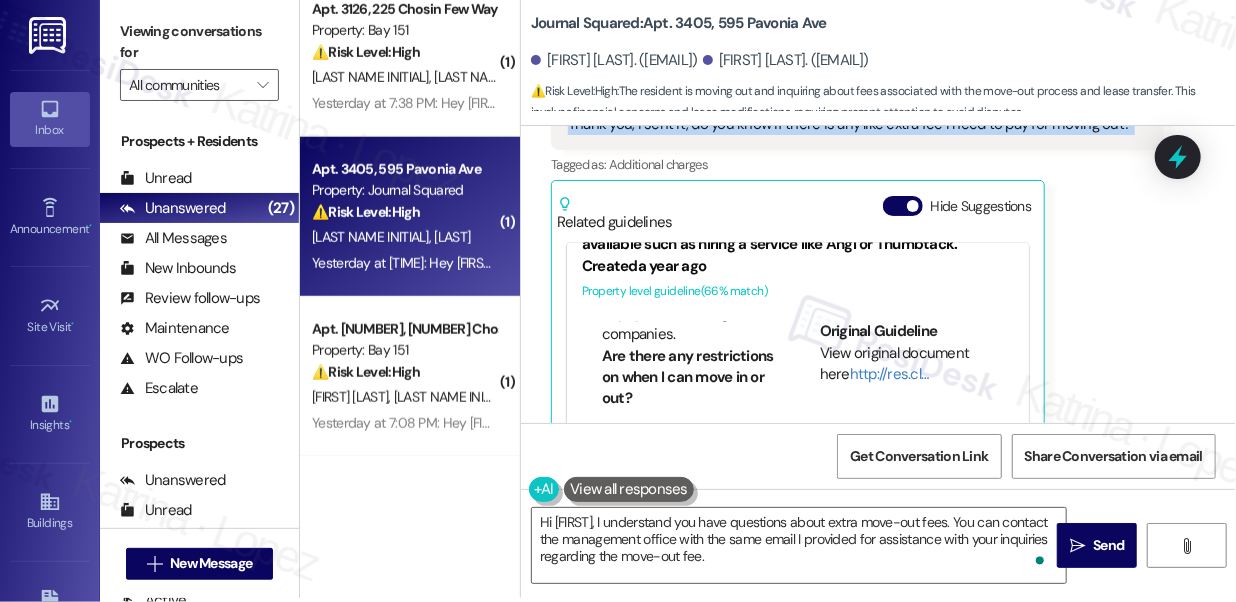 click on "Thank you, I sent it, do you know if there is any like extra fee I need to pay for moving out?" at bounding box center [850, 124] 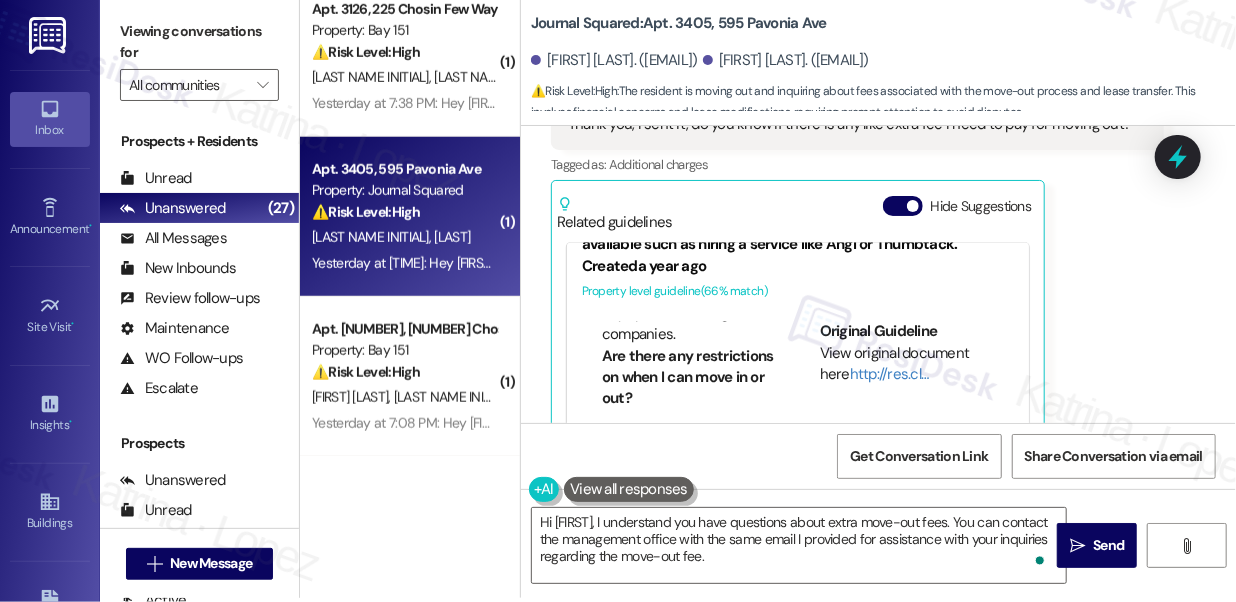 click on "Viewing conversations for" at bounding box center (199, 42) 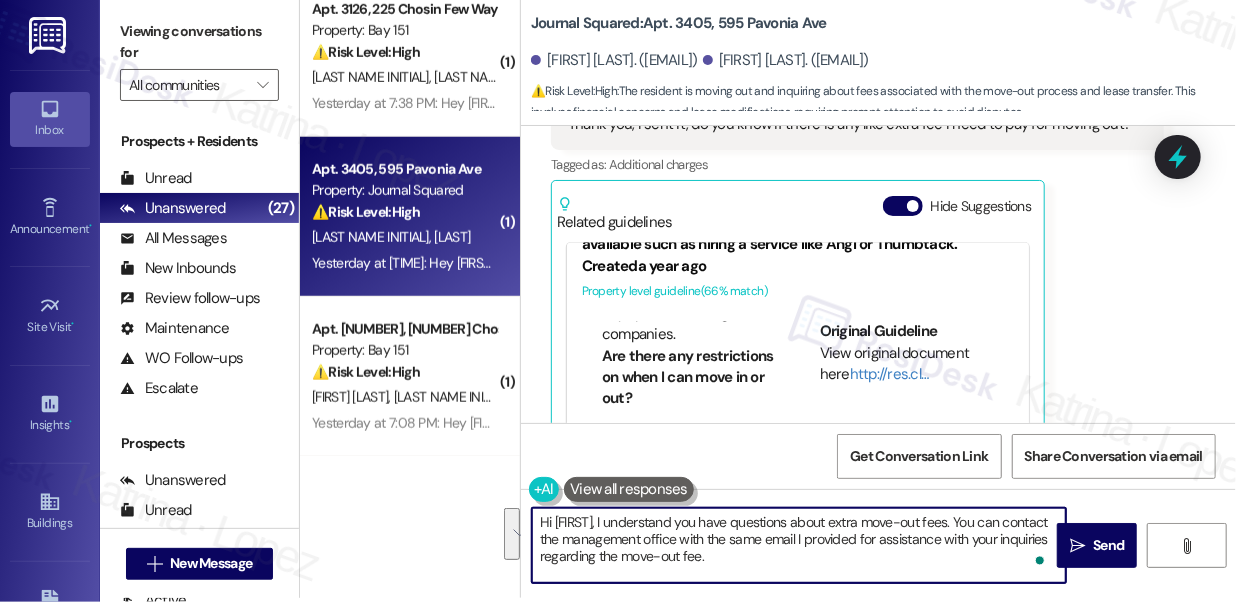 drag, startPoint x: 858, startPoint y: 559, endPoint x: 966, endPoint y: 514, distance: 117 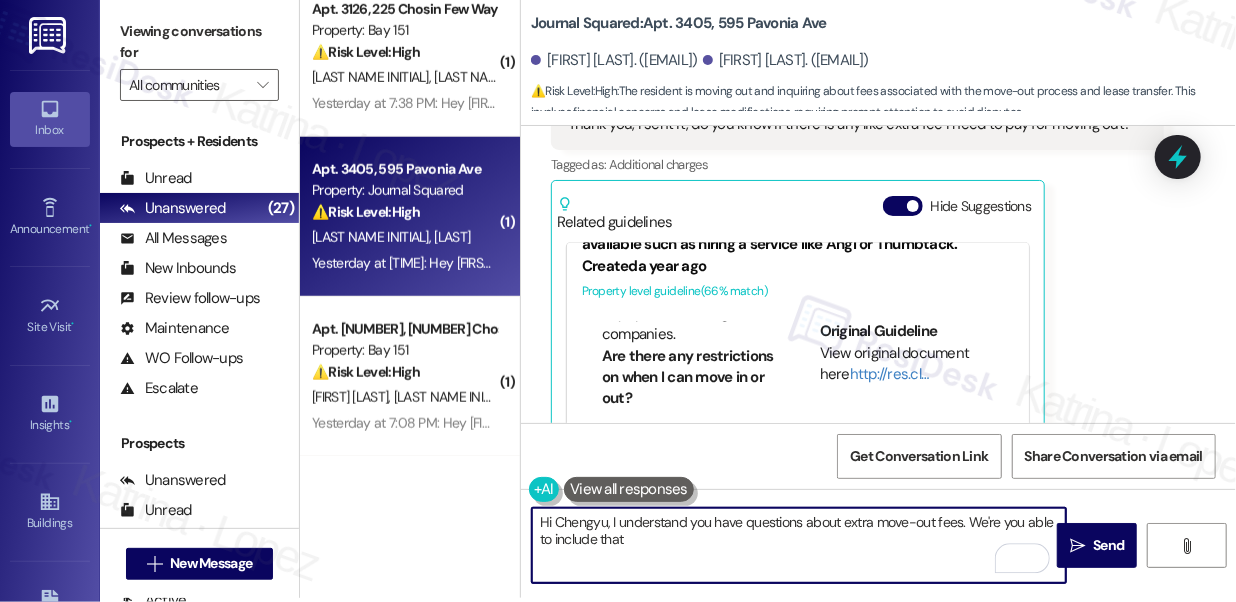 click on "Thank you, I sent it, do you know if there is any like extra fee I need to pay for moving out?" at bounding box center [850, 124] 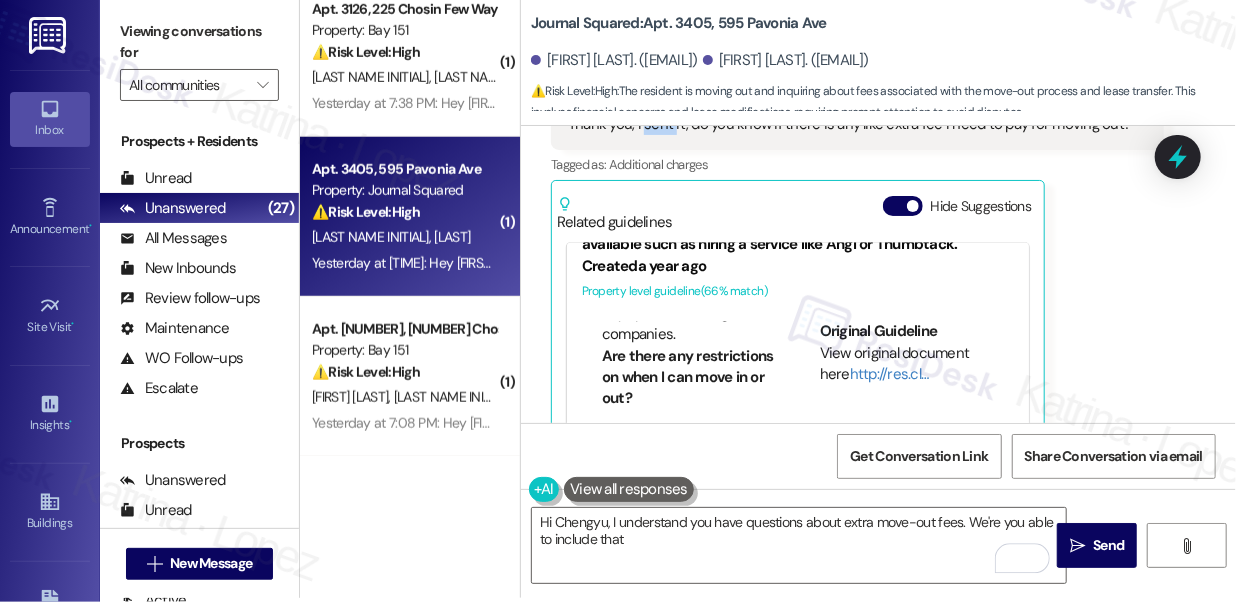 click on "Thank you, I sent it, do you know if there is any like extra fee I need to pay for moving out?" at bounding box center [850, 124] 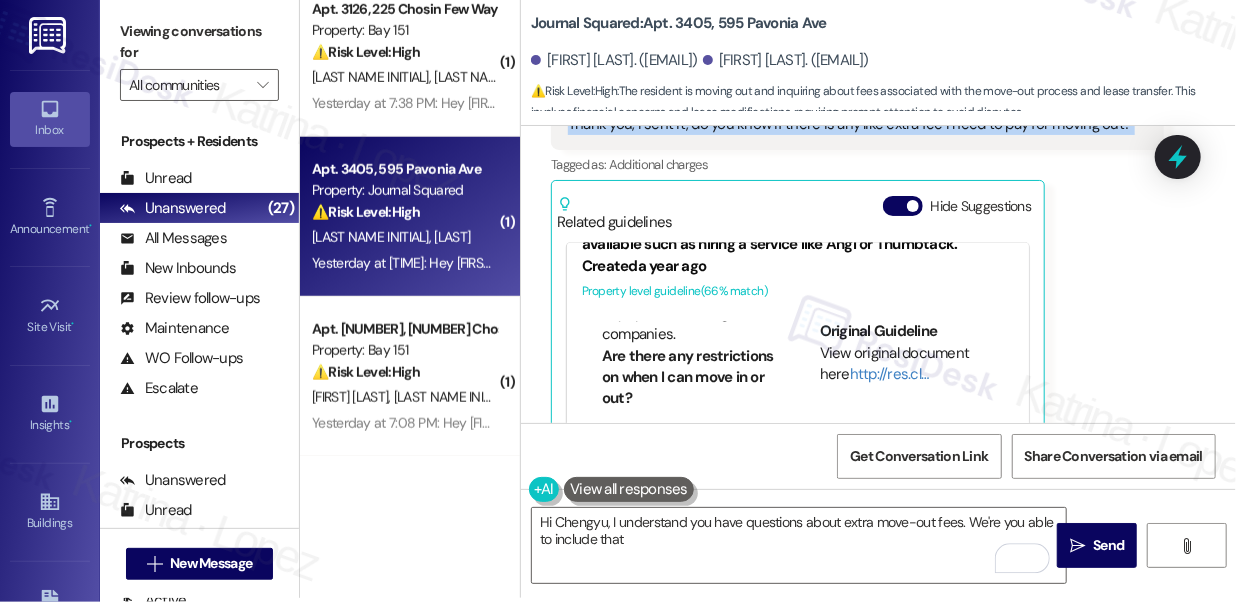 click on "Thank you, I sent it, do you know if there is any like extra fee I need to pay for moving out?" at bounding box center (850, 124) 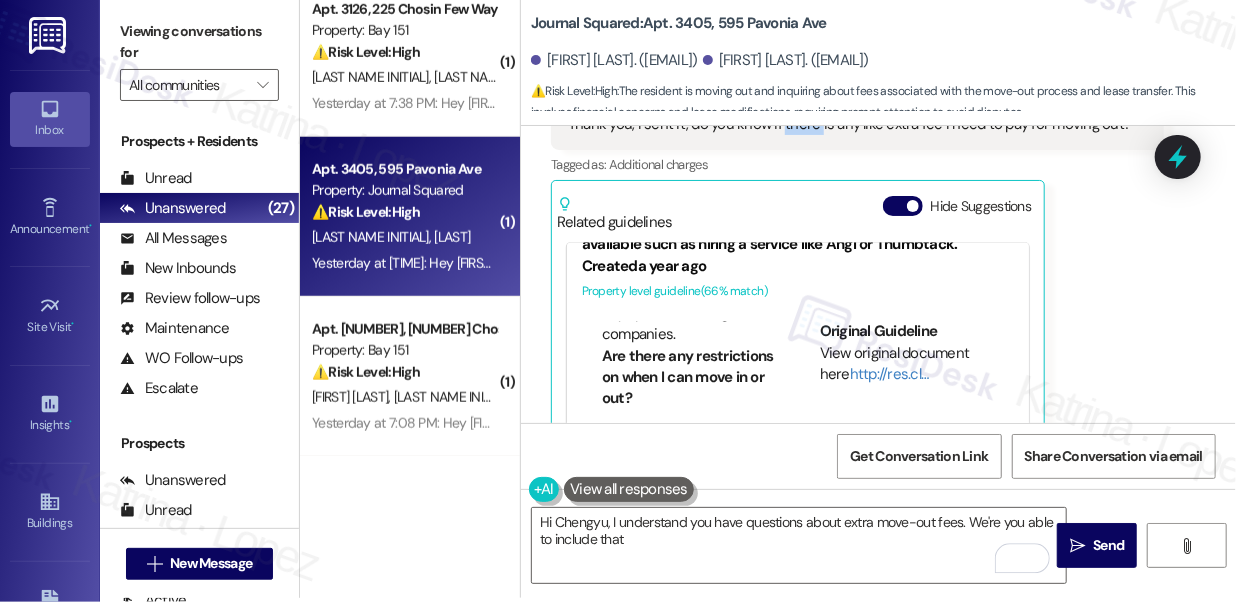click on "Thank you, I sent it, do you know if there is any like extra fee I need to pay for moving out?" at bounding box center (850, 124) 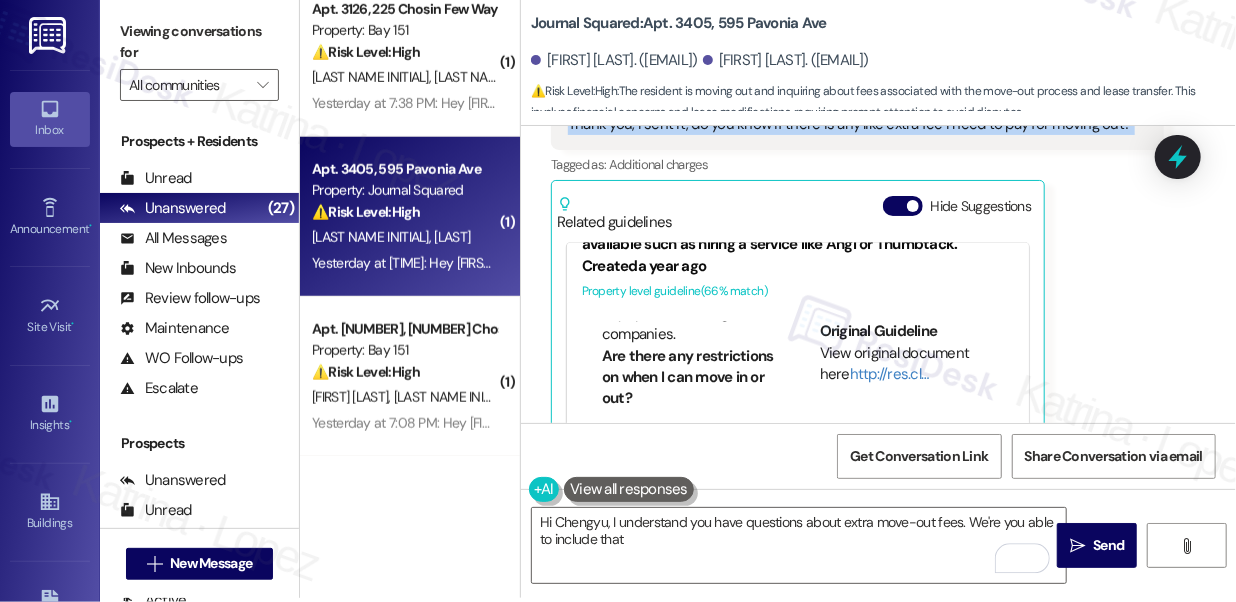 click on "Thank you, I sent it, do you know if there is any like extra fee I need to pay for moving out?" at bounding box center (850, 124) 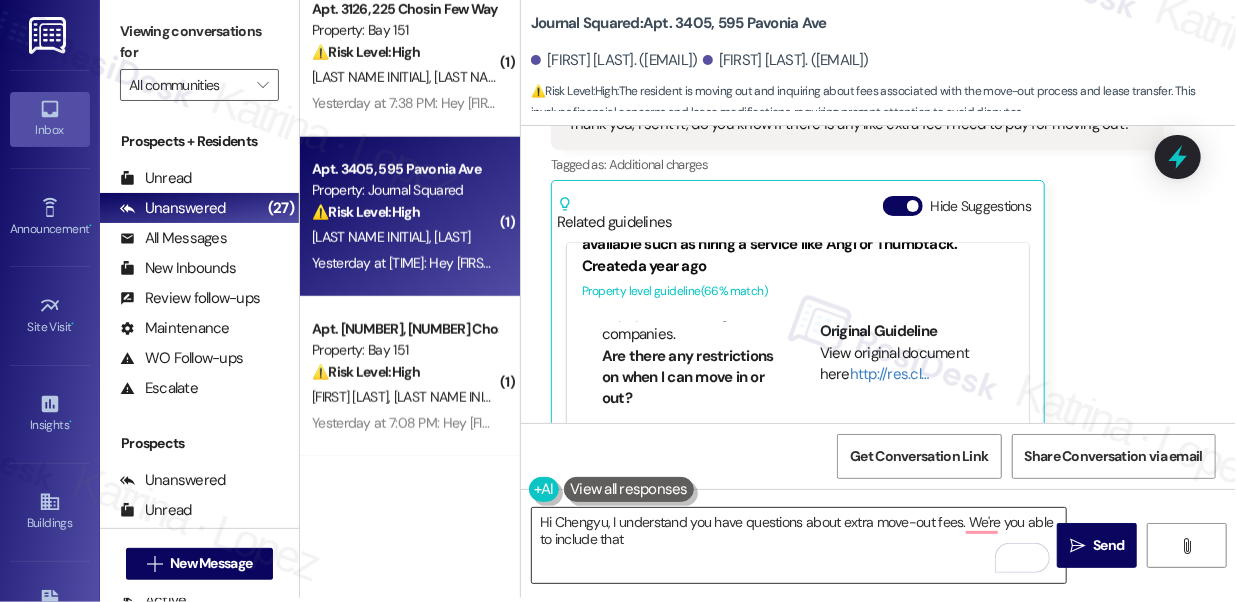 click on "Hi Chengyu, I understand you have questions about extra move-out fees. We're you able to include that" at bounding box center (799, 545) 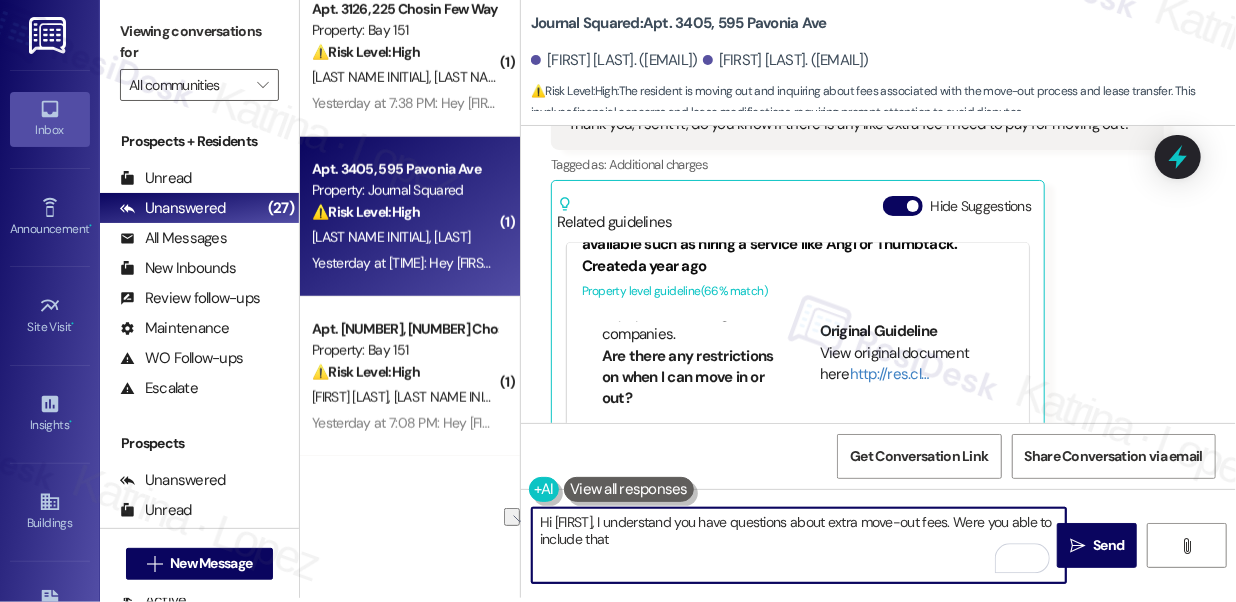 drag, startPoint x: 657, startPoint y: 533, endPoint x: 555, endPoint y: 532, distance: 102.0049 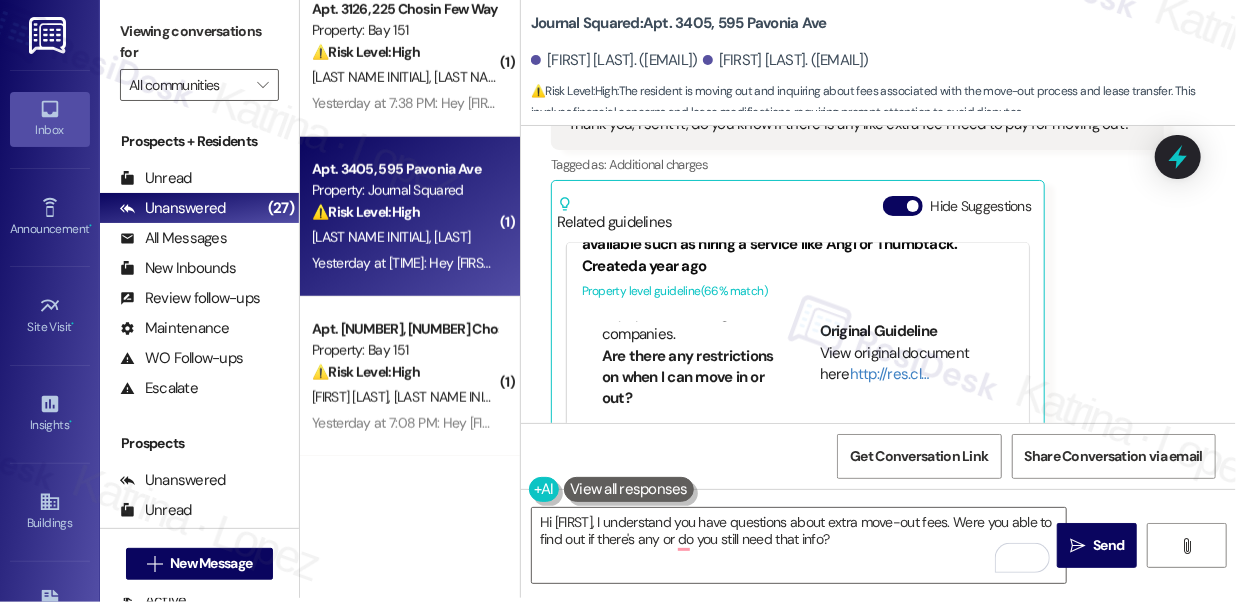 click on "Viewing conversations for" at bounding box center [199, 42] 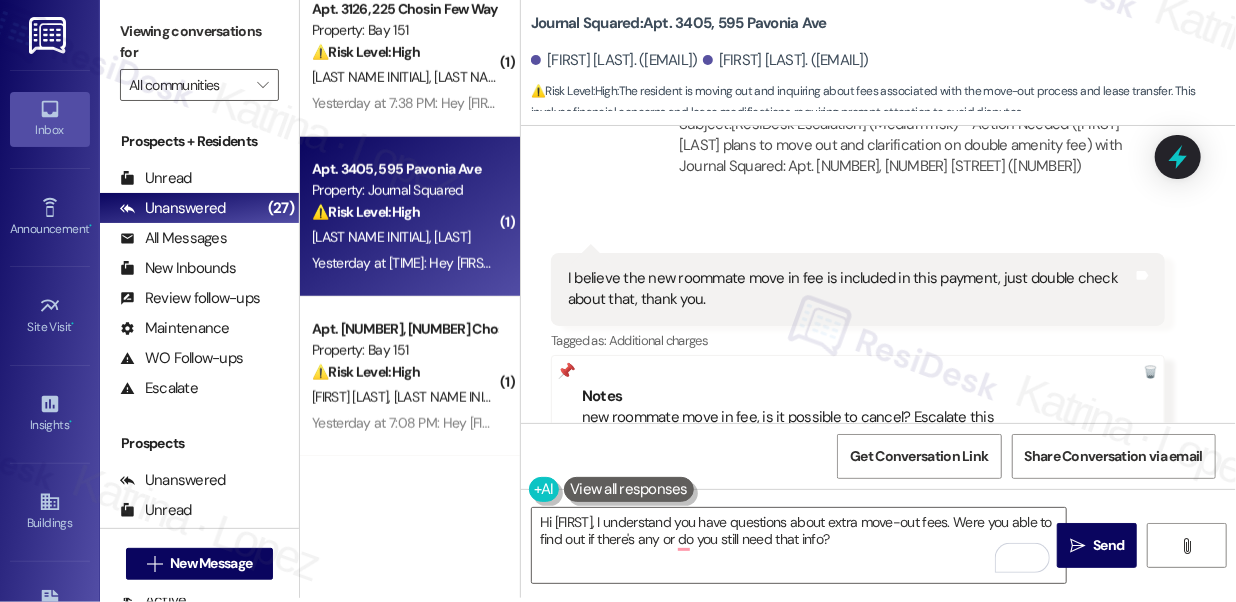 scroll, scrollTop: 7170, scrollLeft: 0, axis: vertical 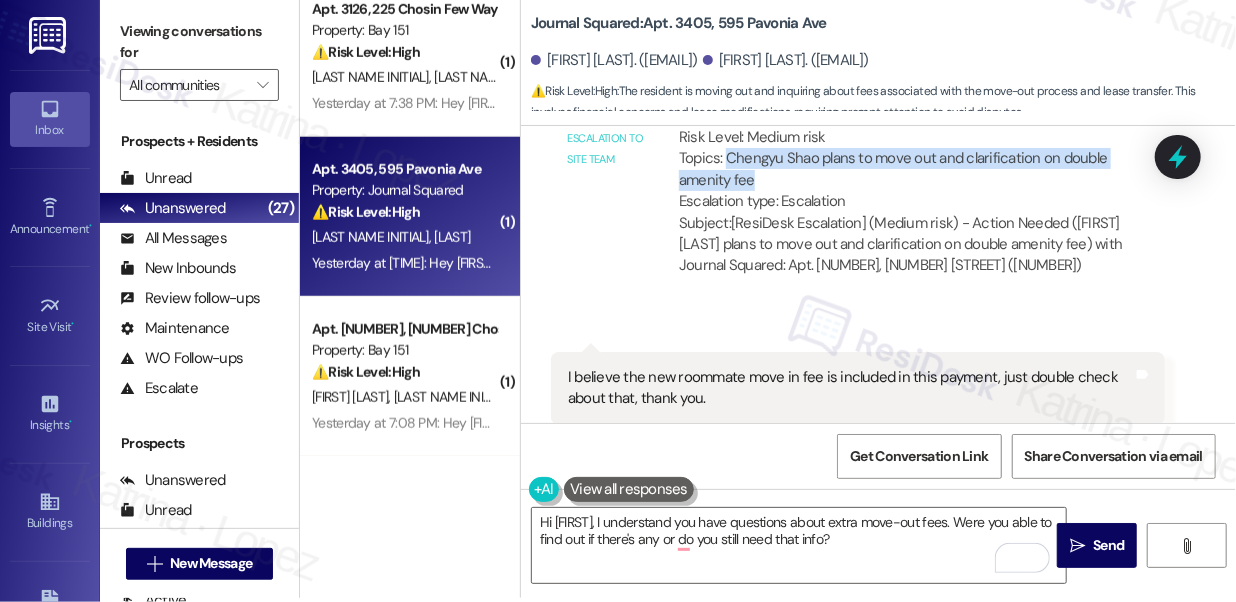 drag, startPoint x: 728, startPoint y: 266, endPoint x: 820, endPoint y: 276, distance: 92.541885 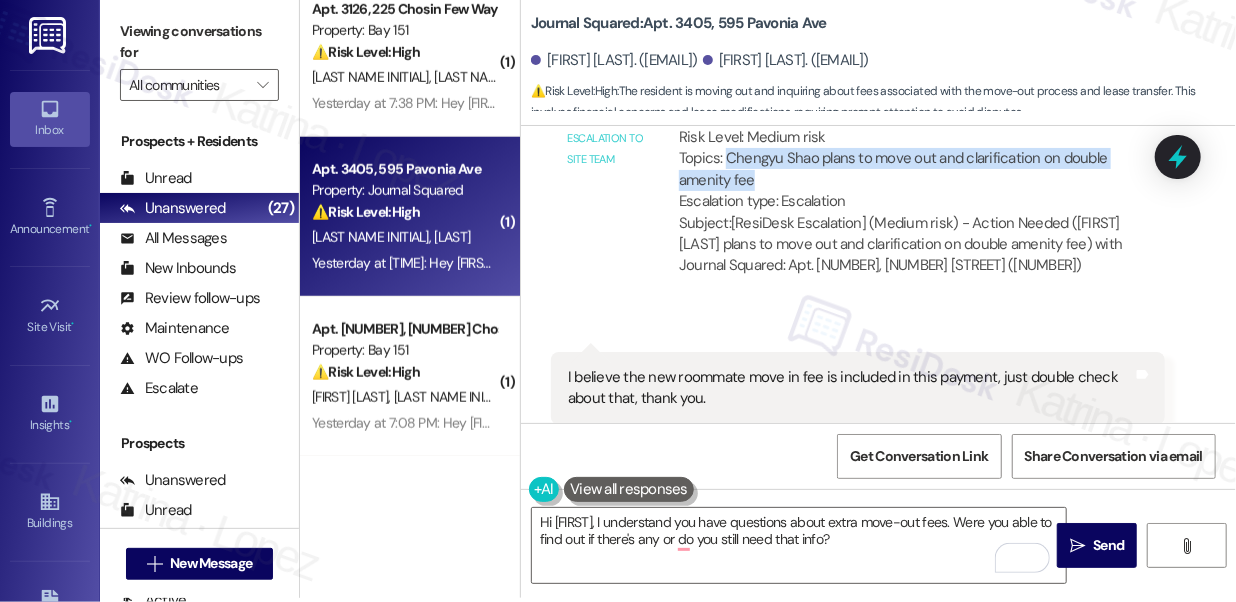 click on "ResiDesk escalation to site team ->
Risk Level: Medium risk
Topics: Chengyu Shao plans to move out and clarification on double amenity fee
Escalation type: Escalation" at bounding box center [913, 158] 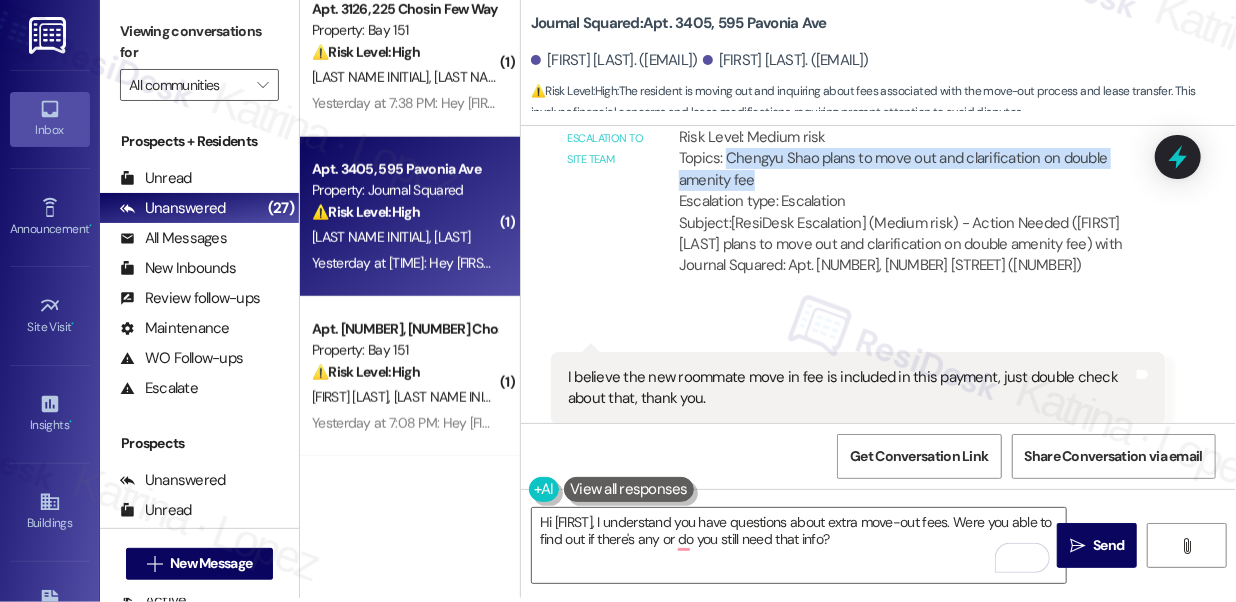 copy on "Chengyu Shao plans to move out and clarification on double amenity fee" 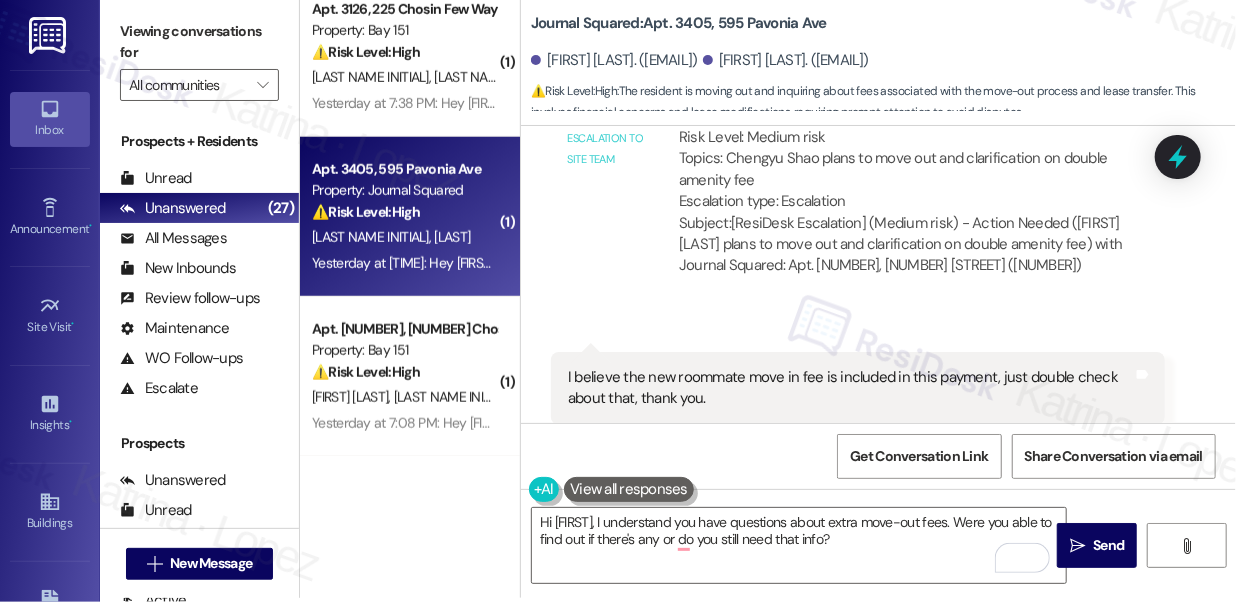 click on "Viewing conversations for" at bounding box center [199, 42] 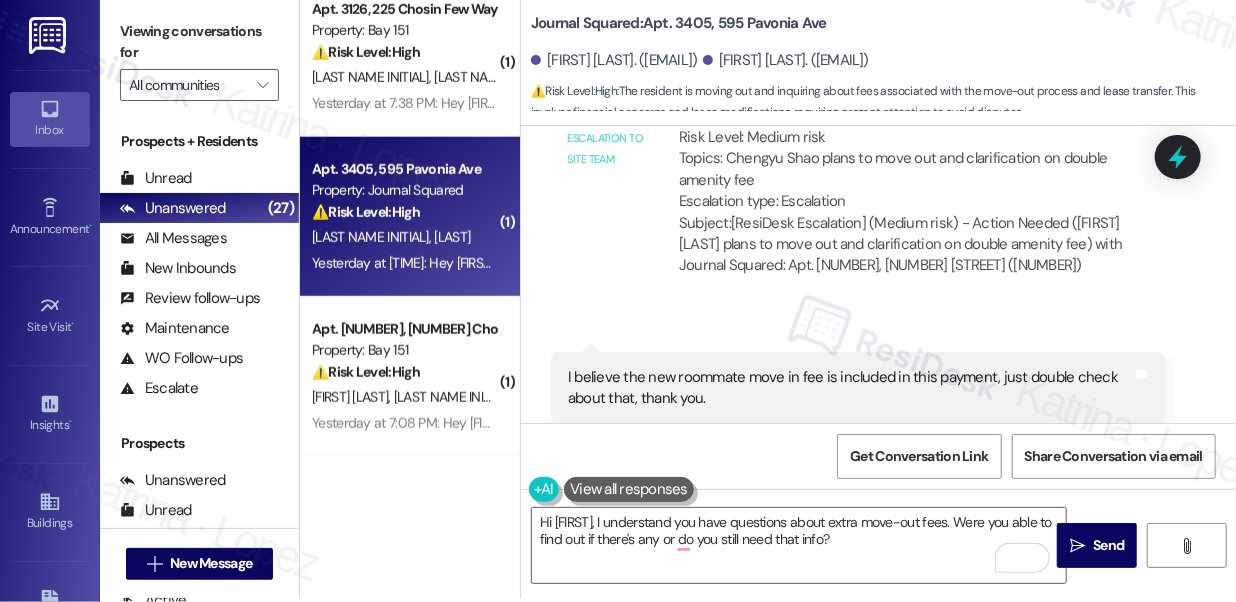 drag, startPoint x: 157, startPoint y: 31, endPoint x: 203, endPoint y: 39, distance: 46.69047 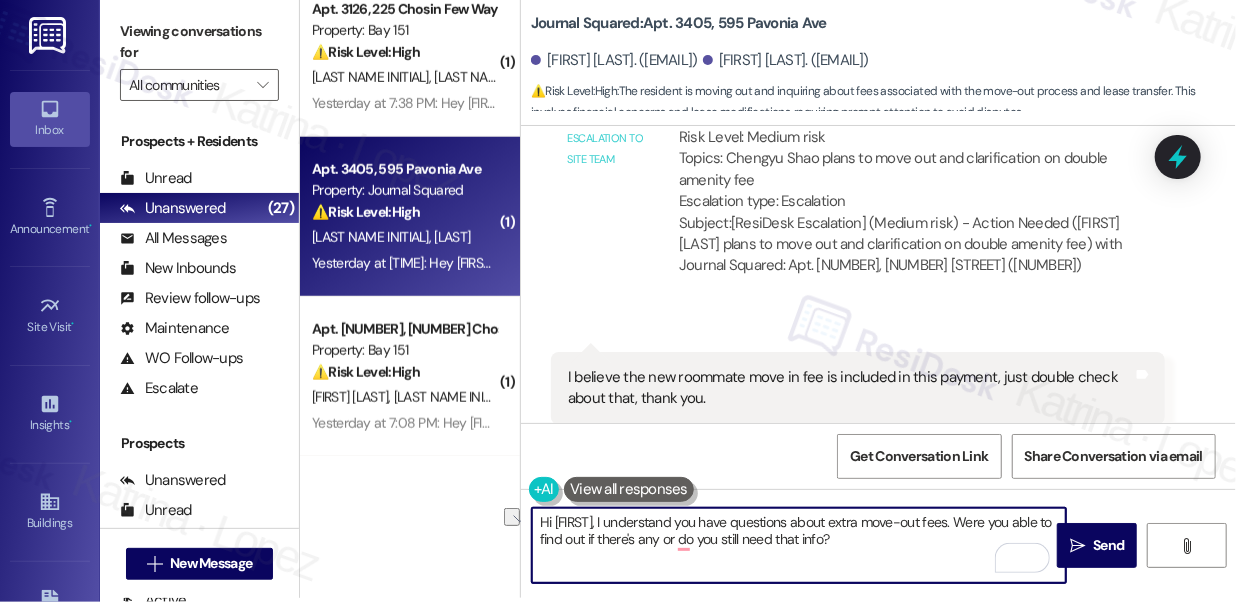 drag, startPoint x: 795, startPoint y: 532, endPoint x: 835, endPoint y: 534, distance: 40.04997 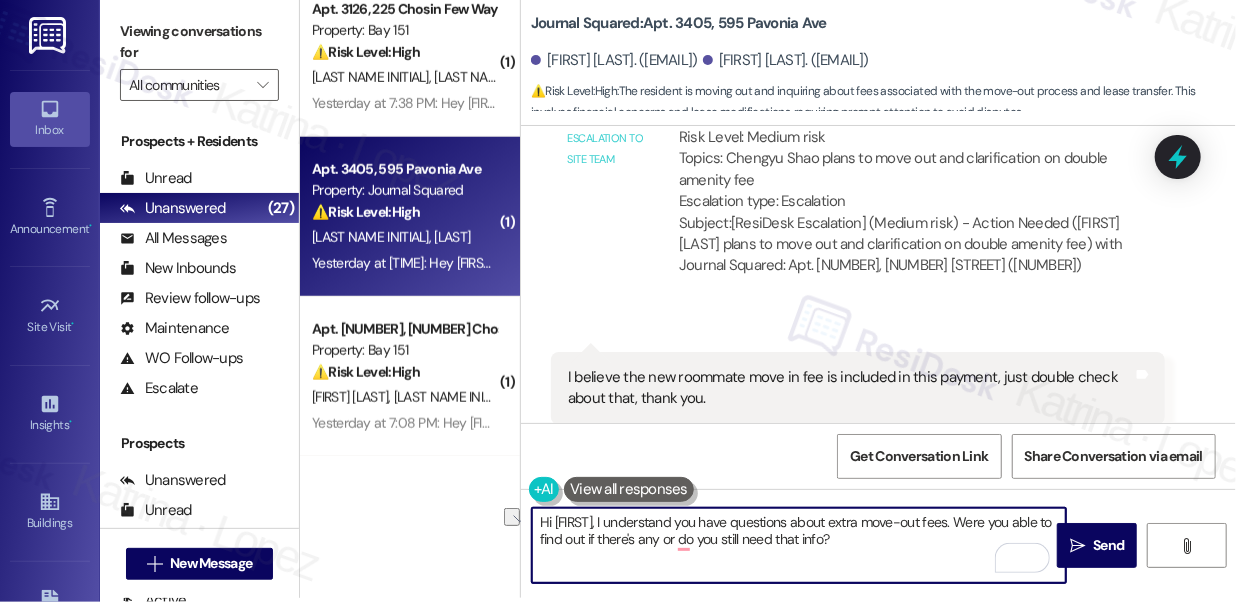 click on "Hi Chengyu, I understand you have questions about extra move-out fees. Were you able to find out if there's any or do you still need that info?" at bounding box center (799, 545) 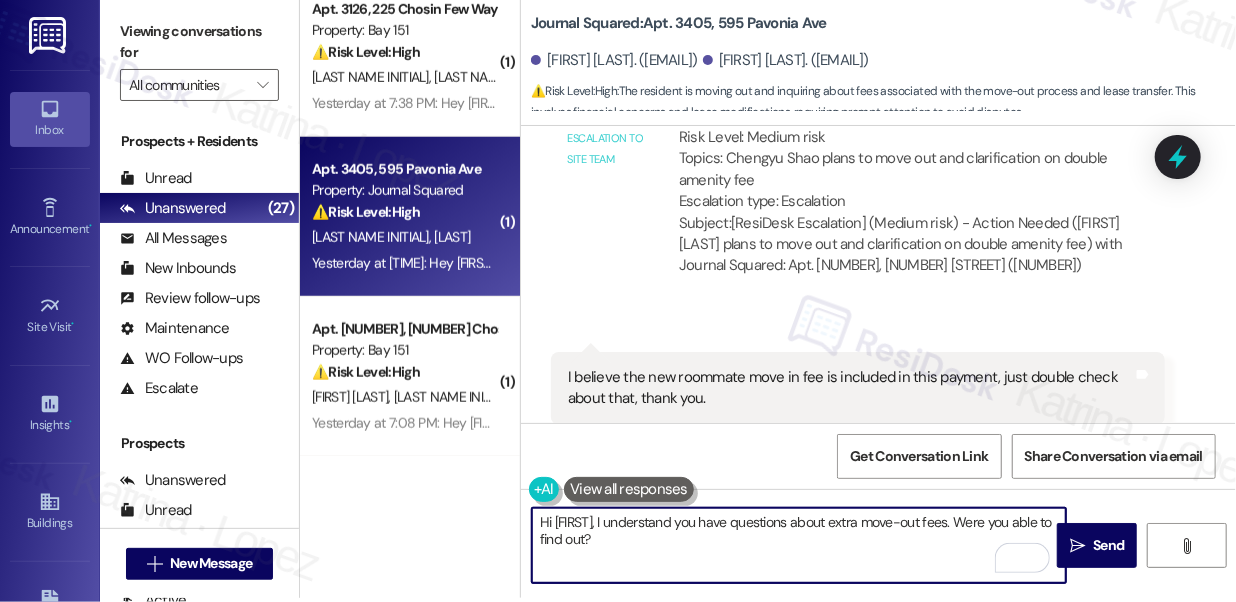 click on "Hi Chengyu, I understand you have questions about extra move-out fees. Were you able to find out?" at bounding box center [799, 545] 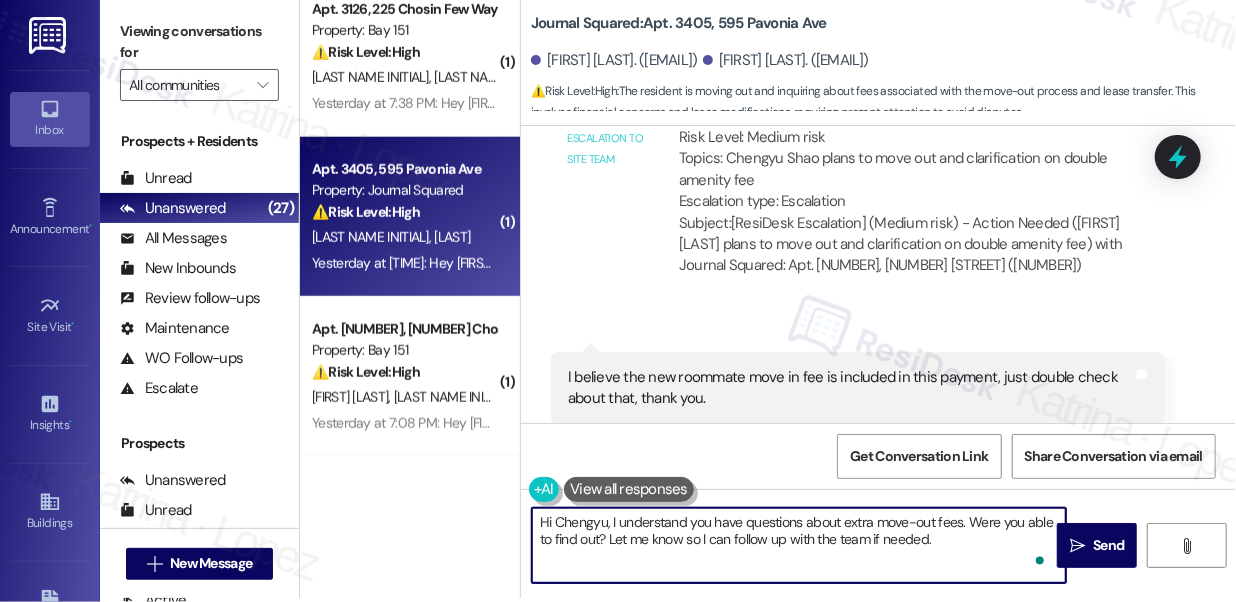 type on "Hi Chengyu, I understand you have questions about extra move-out fees. Were you able to find out? Let me know so I can follow up with the team if needed." 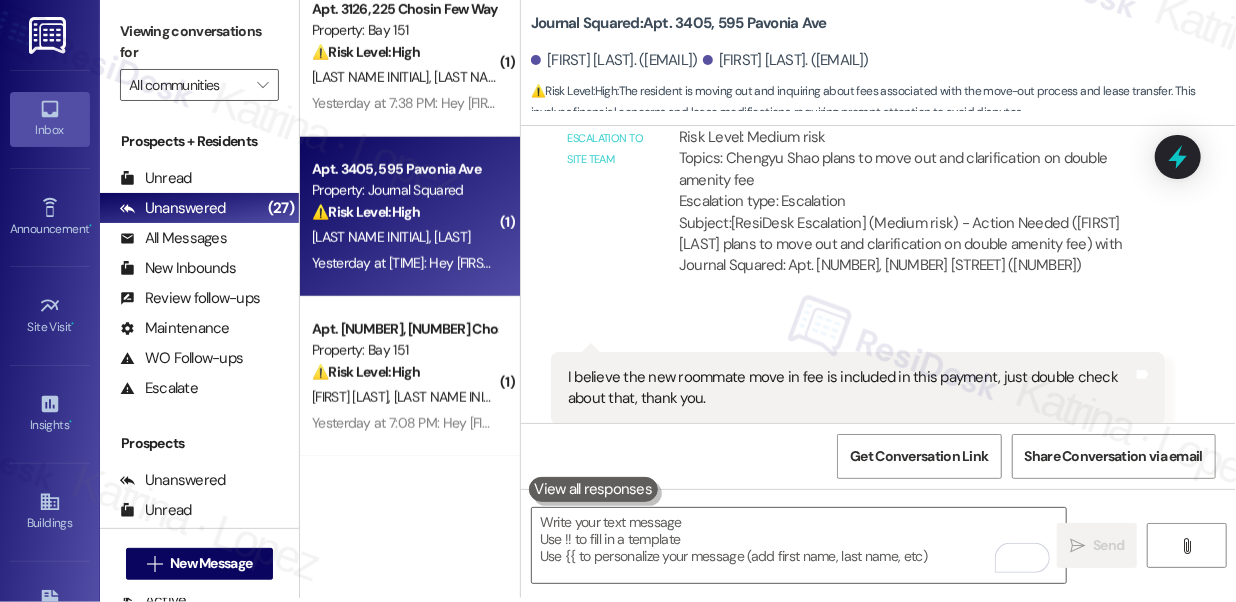 click on "Viewing conversations for" at bounding box center (199, 42) 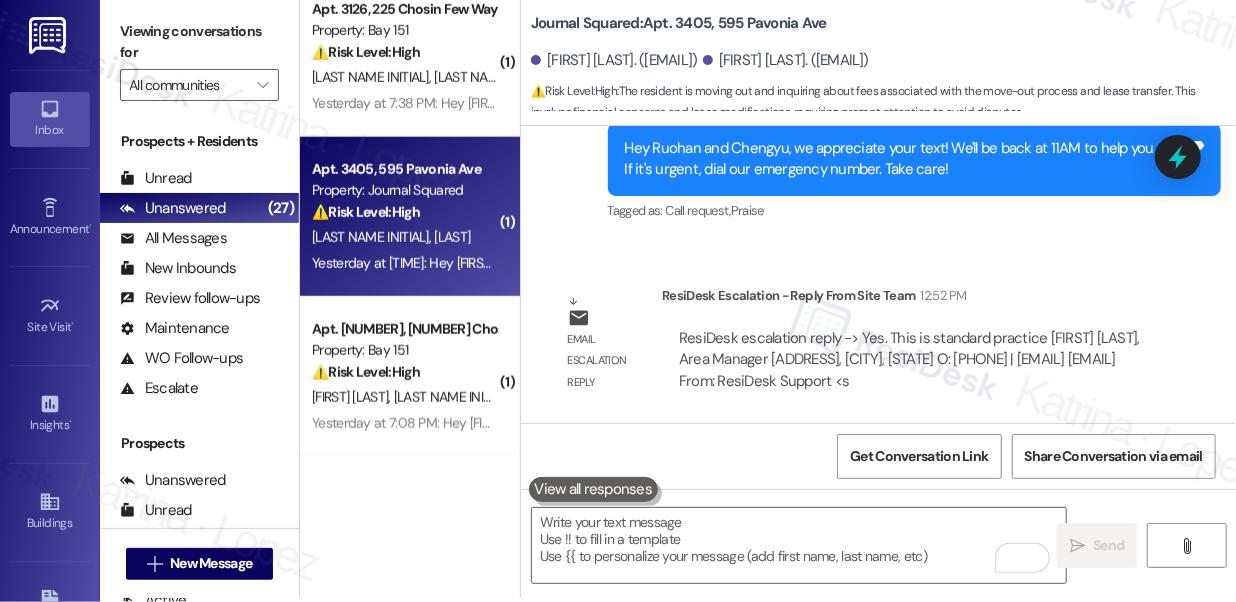 scroll, scrollTop: 8898, scrollLeft: 0, axis: vertical 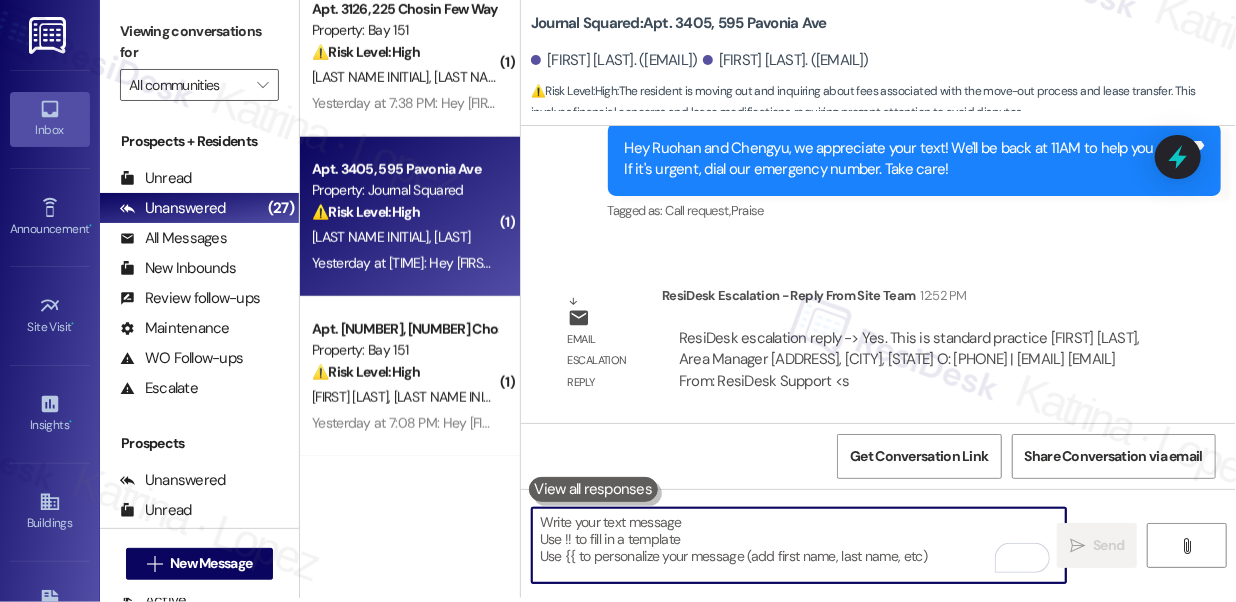 click at bounding box center [799, 545] 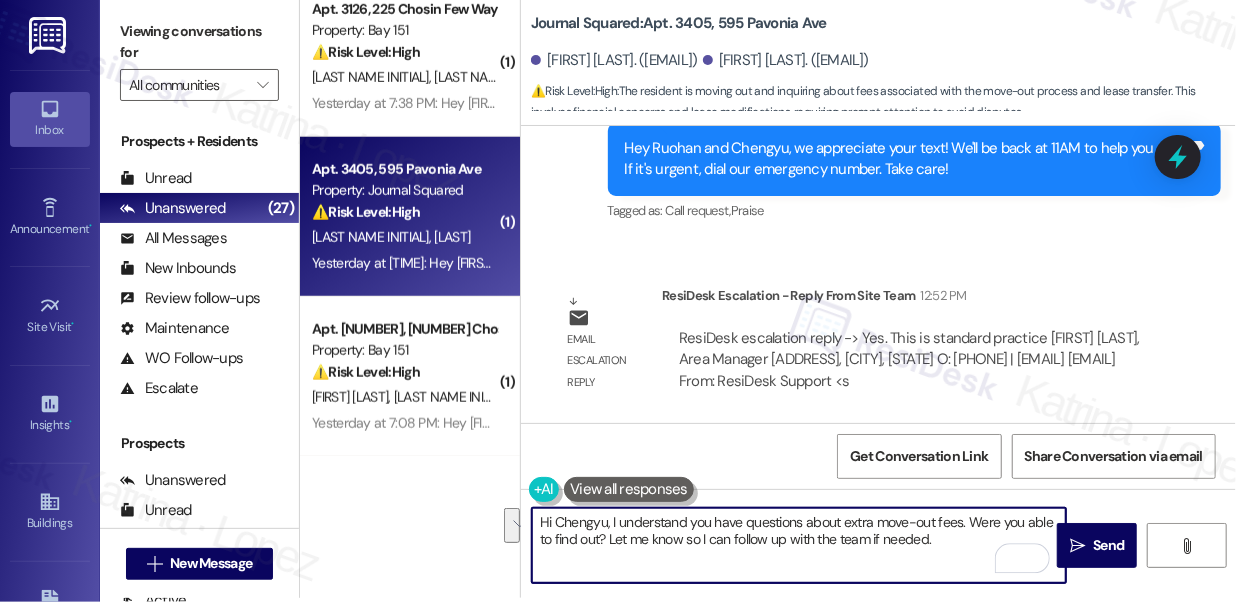 click on "Hi Chengyu, I understand you have questions about extra move-out fees. Were you able to find out? Let me know so I can follow up with the team if needed." at bounding box center (799, 545) 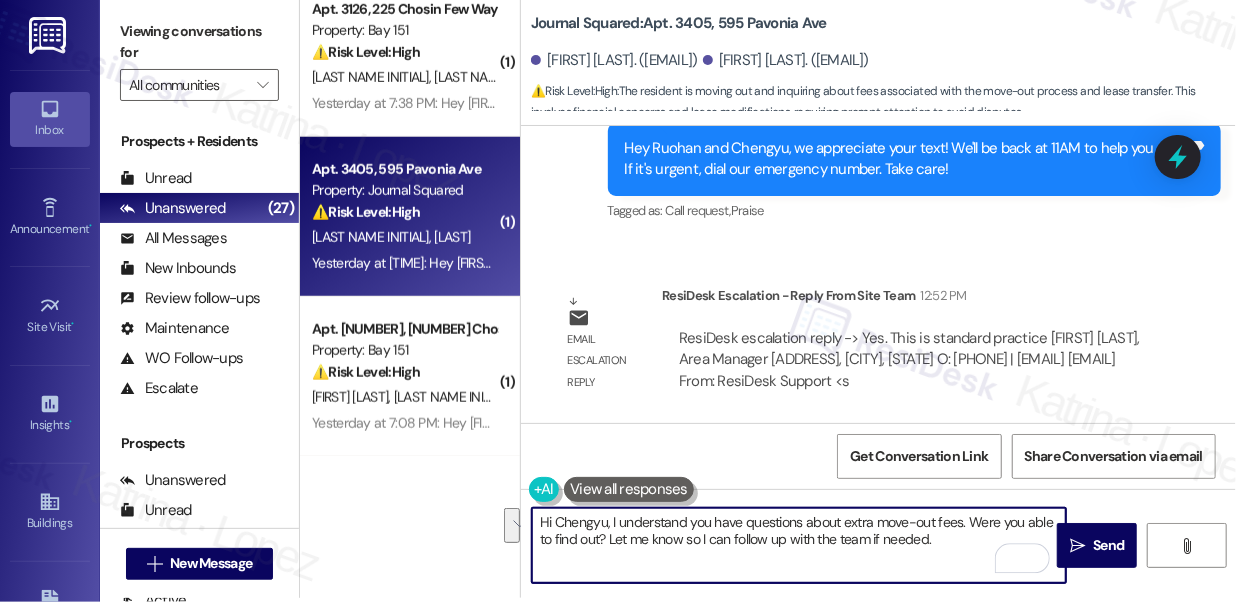 drag, startPoint x: 613, startPoint y: 522, endPoint x: 943, endPoint y: 536, distance: 330.29684 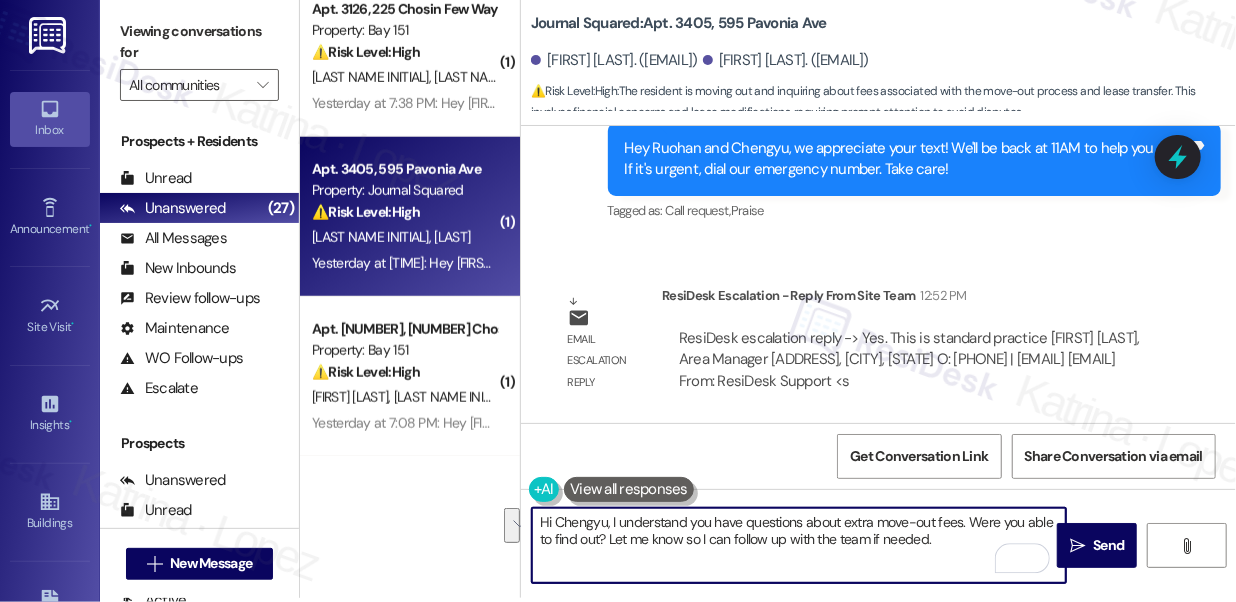 click on "Hi Chengyu, I understand you have questions about extra move-out fees. Were you able to find out? Let me know so I can follow up with the team if needed." at bounding box center (799, 545) 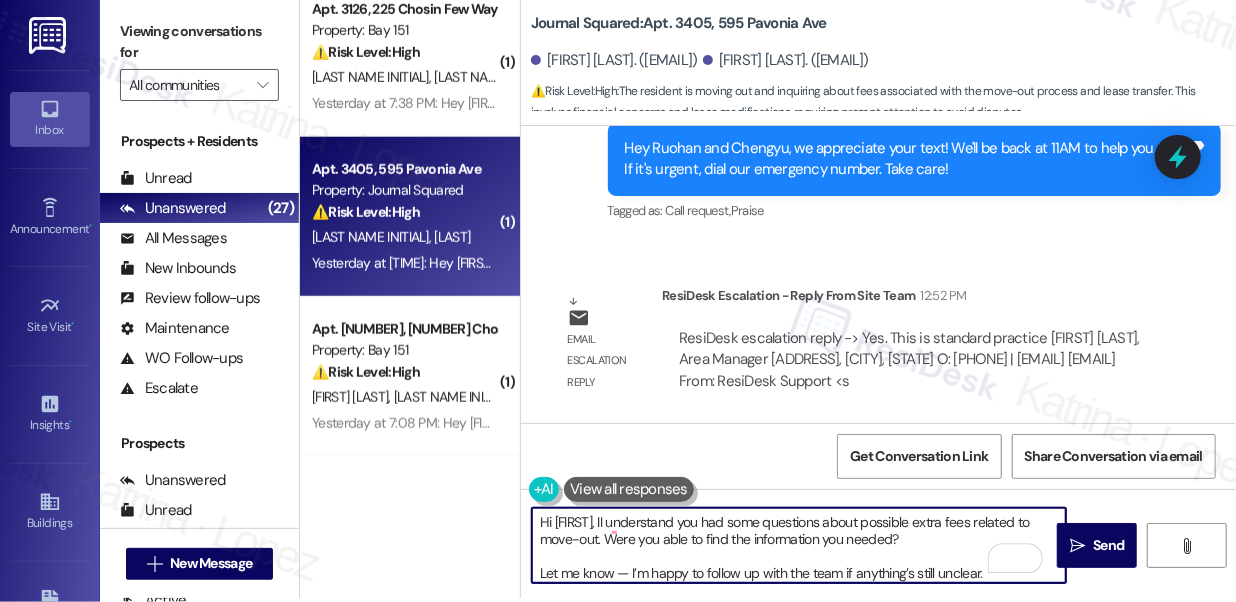 click on "Hi Chengyu, II understand you had some questions about possible extra fees related to move-out. Were you able to find the information you needed?
Let me know — I’m happy to follow up with the team if anything’s still unclear." at bounding box center [799, 545] 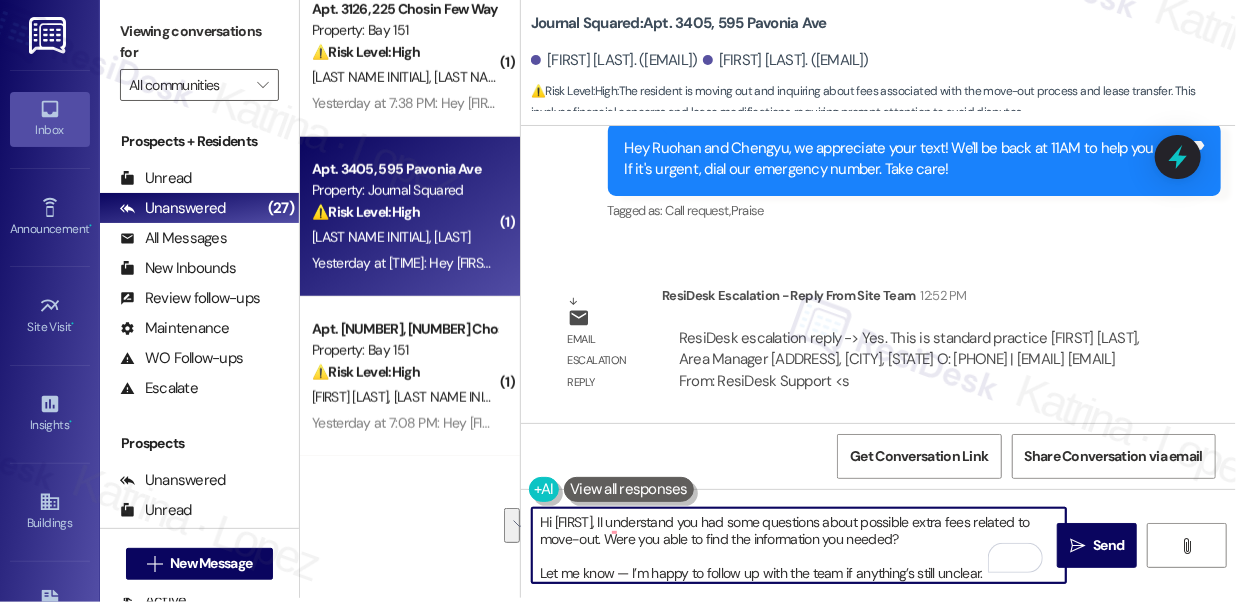 drag, startPoint x: 604, startPoint y: 539, endPoint x: 610, endPoint y: 514, distance: 25.70992 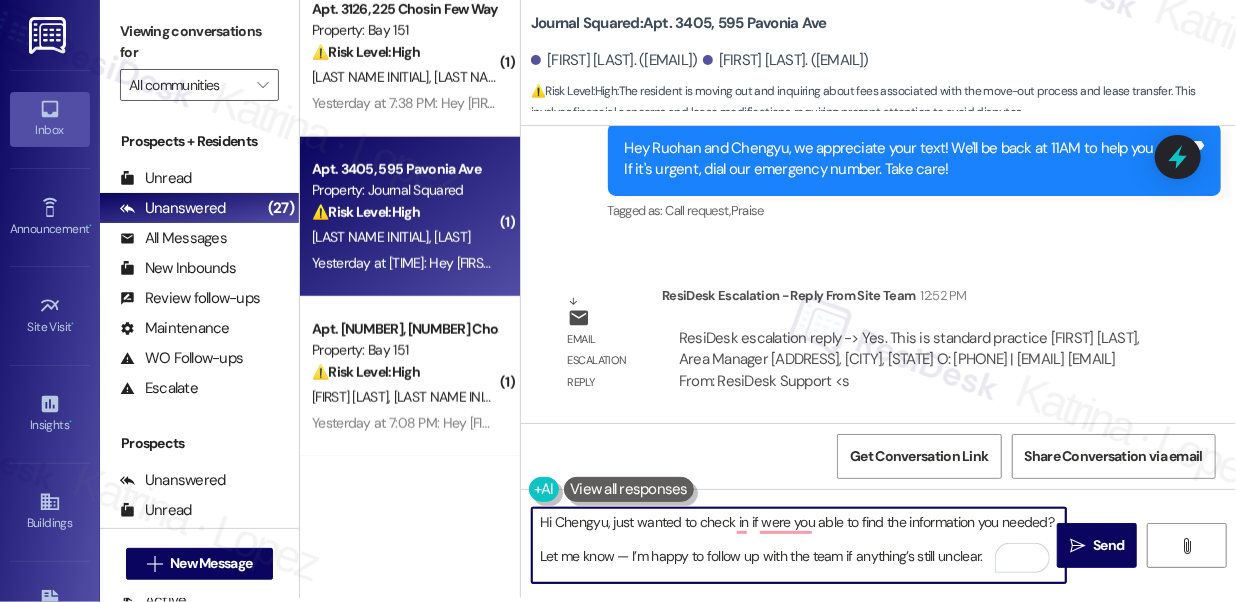 drag, startPoint x: 1043, startPoint y: 523, endPoint x: 1023, endPoint y: 523, distance: 20 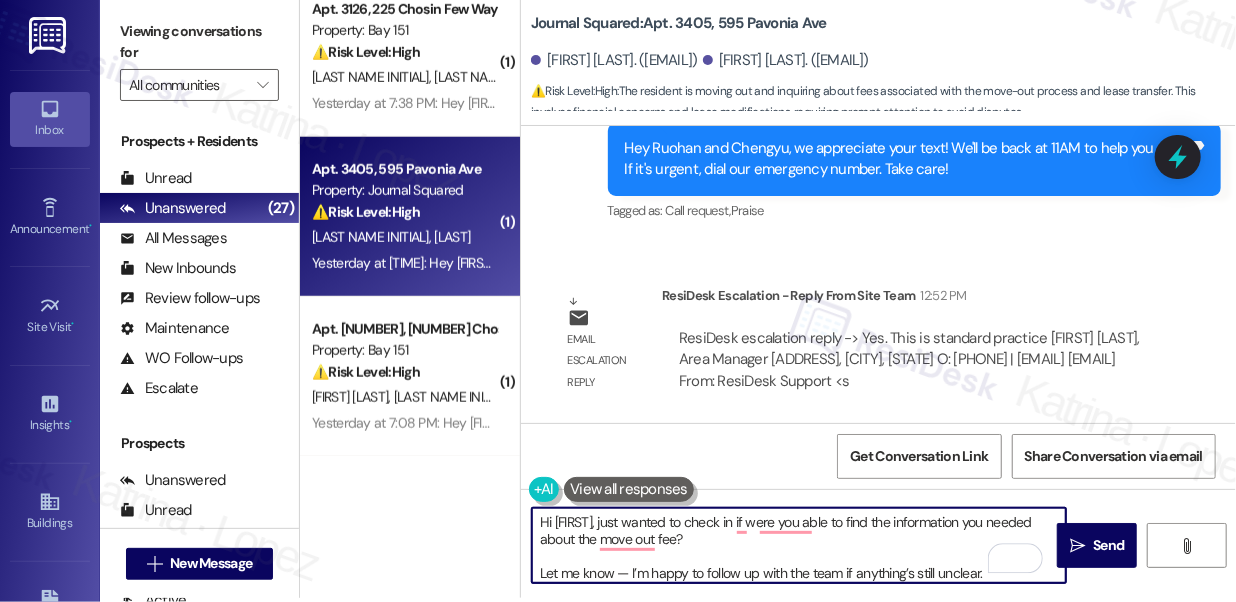 click on "Hi Chengyu, just wanted to check in if were you able to find the information you needed about the move out fee?
Let me know — I’m happy to follow up with the team if anything’s still unclear." at bounding box center (799, 545) 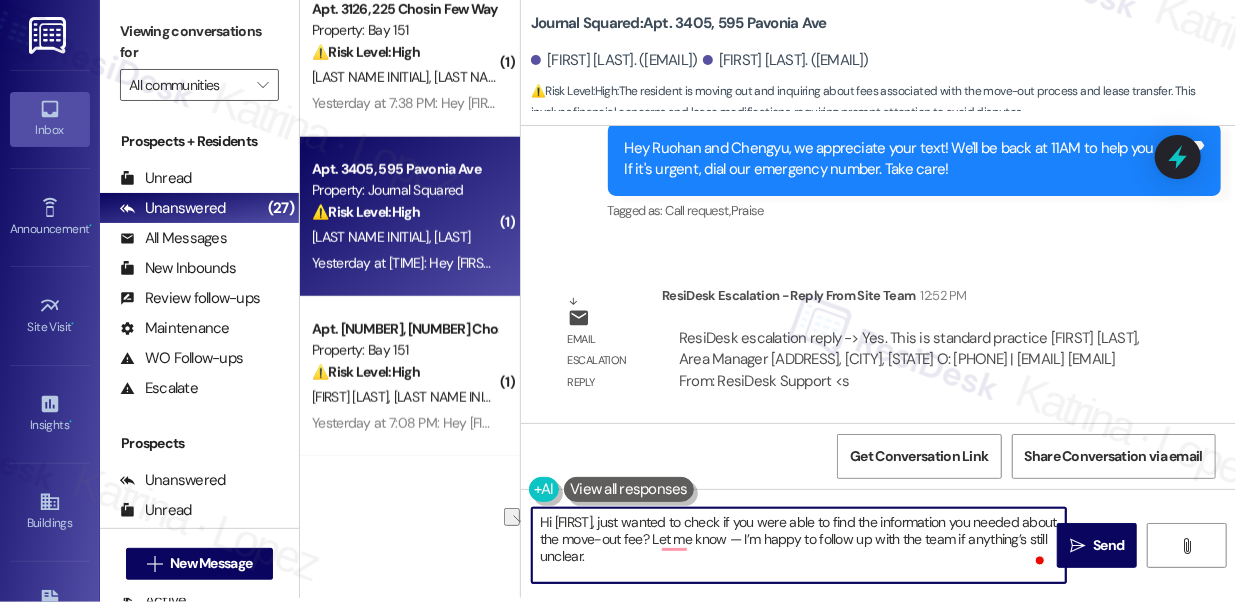 drag, startPoint x: 776, startPoint y: 542, endPoint x: 748, endPoint y: 539, distance: 28.160255 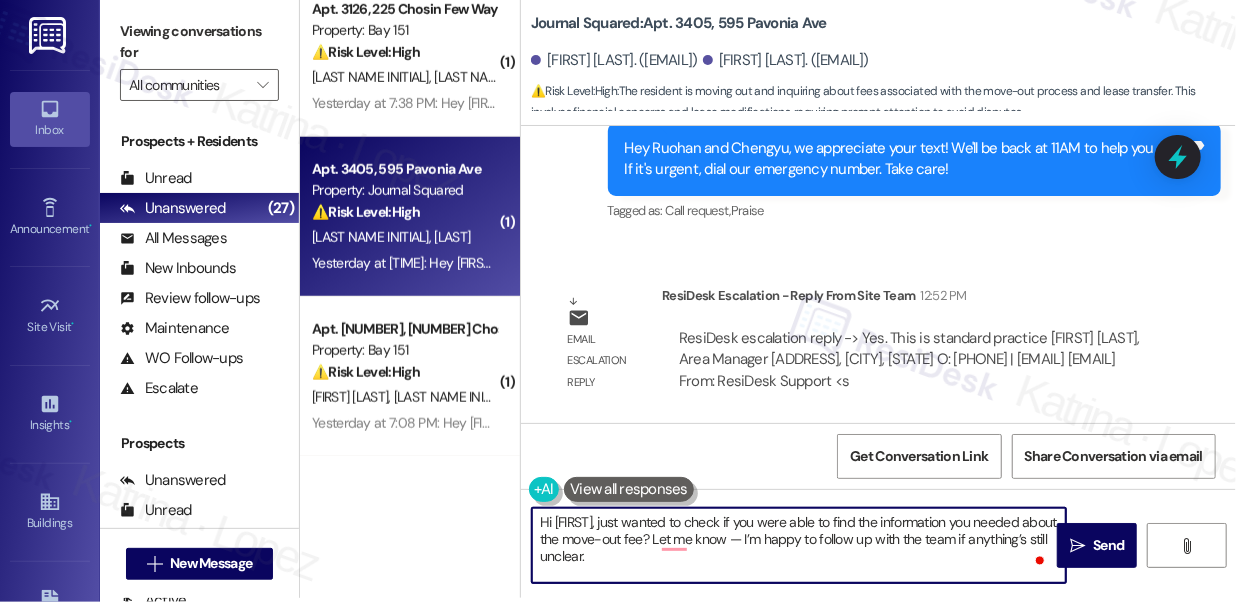 drag, startPoint x: 775, startPoint y: 539, endPoint x: 762, endPoint y: 539, distance: 13 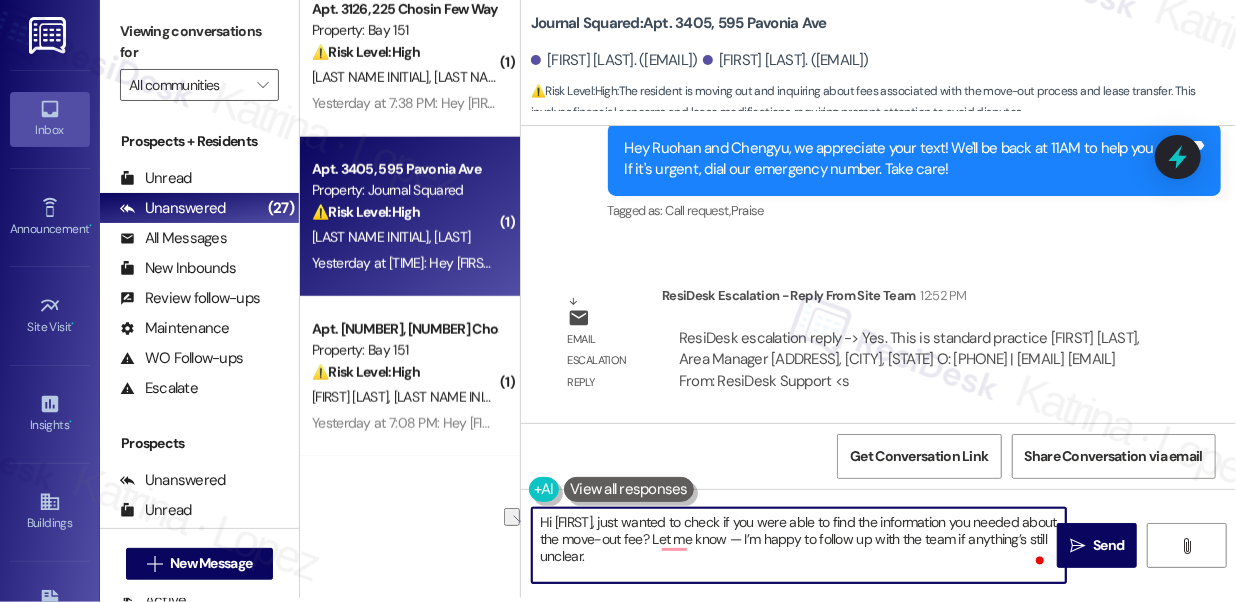 drag, startPoint x: 852, startPoint y: 538, endPoint x: 770, endPoint y: 538, distance: 82 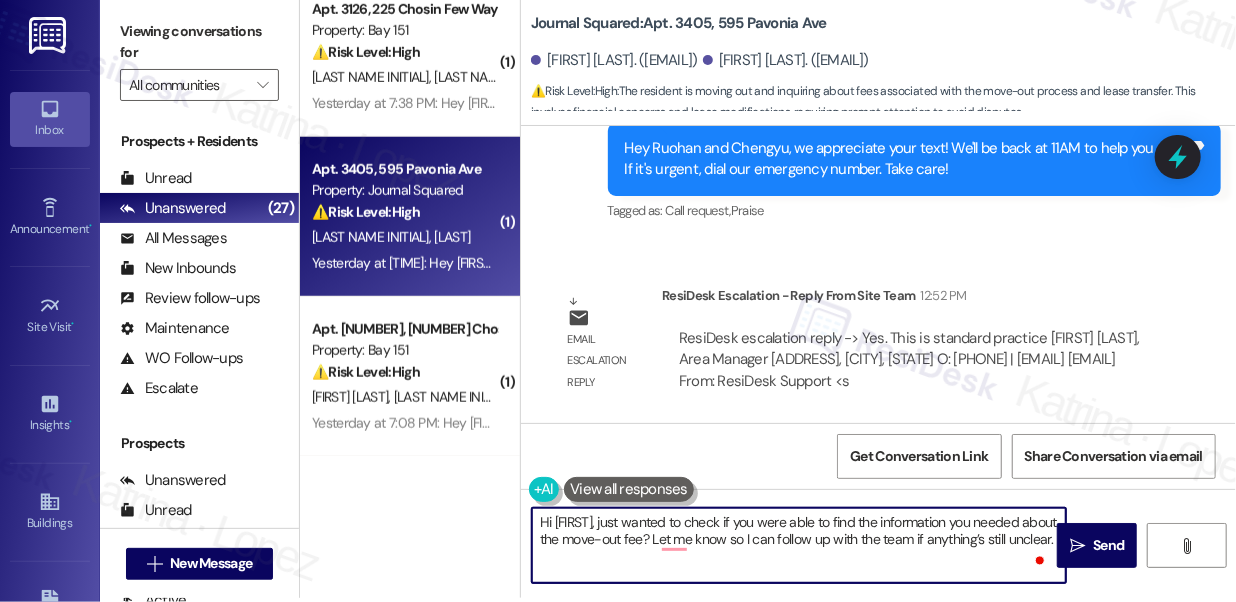 click on "Hi [FIRST], just wanted to check if you were able to find the information you needed about the move-out fee? Let me know so I can follow up with the team if anything’s still unclear." at bounding box center (799, 545) 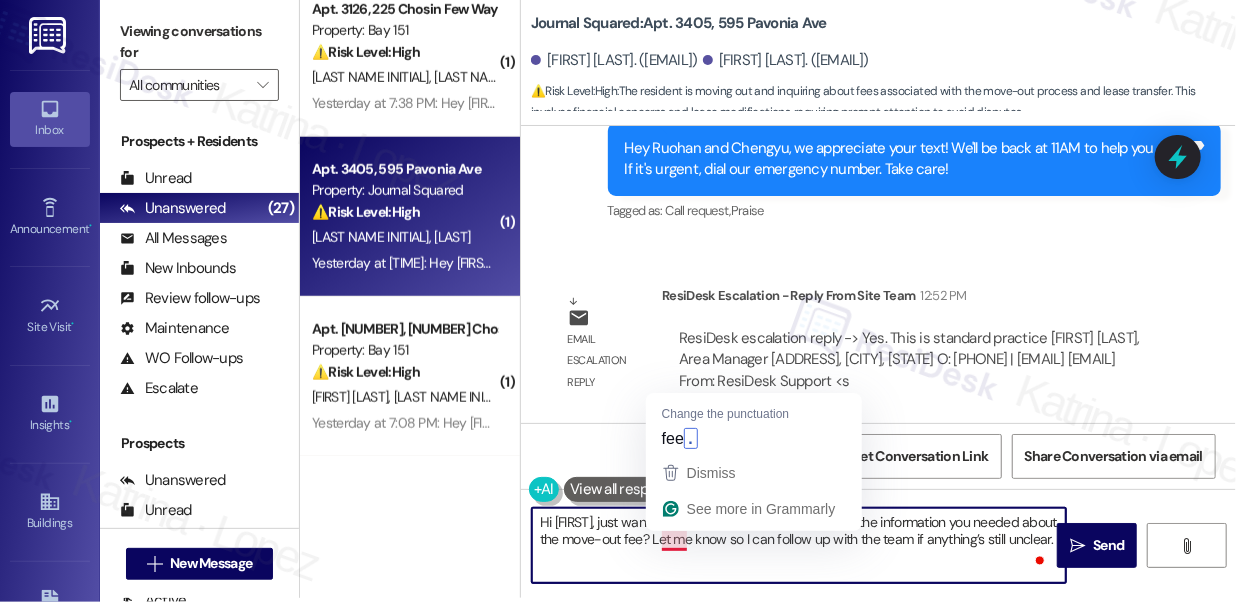 click on "Hi [FIRST], just wanted to check if you were able to find the information you needed about the move-out fee? Let me know so I can follow up with the team if anything’s still unclear." at bounding box center [799, 545] 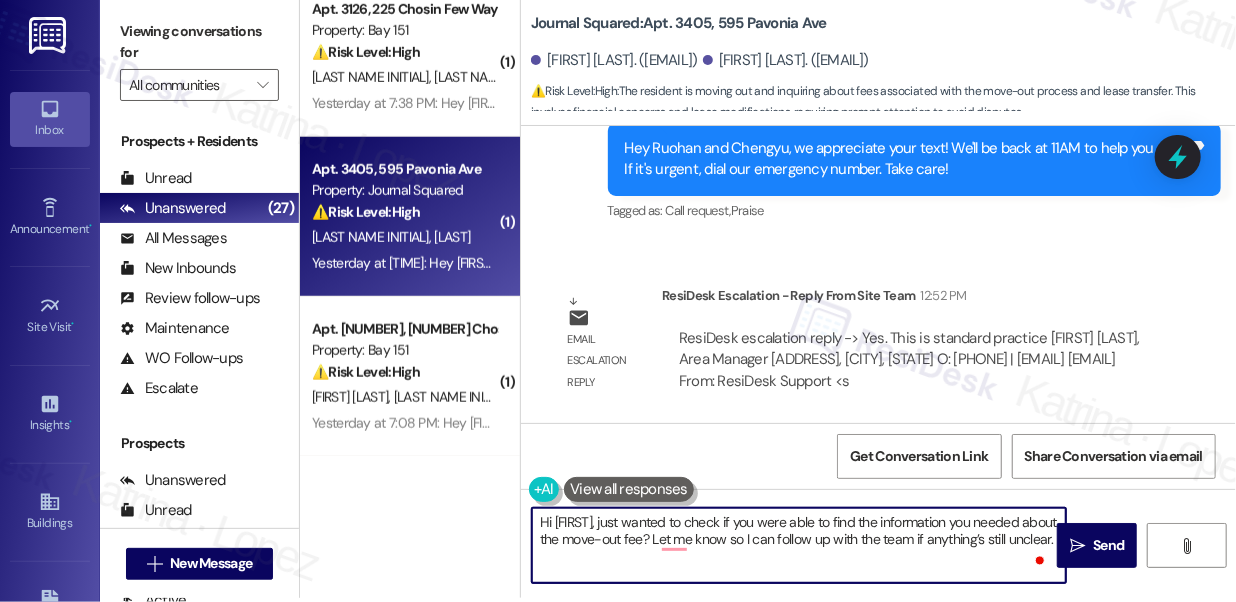 click on "Hi [FIRST], just wanted to check if you were able to find the information you needed about the move-out fee? Let me know so I can follow up with the team if anything’s still unclear." at bounding box center [799, 545] 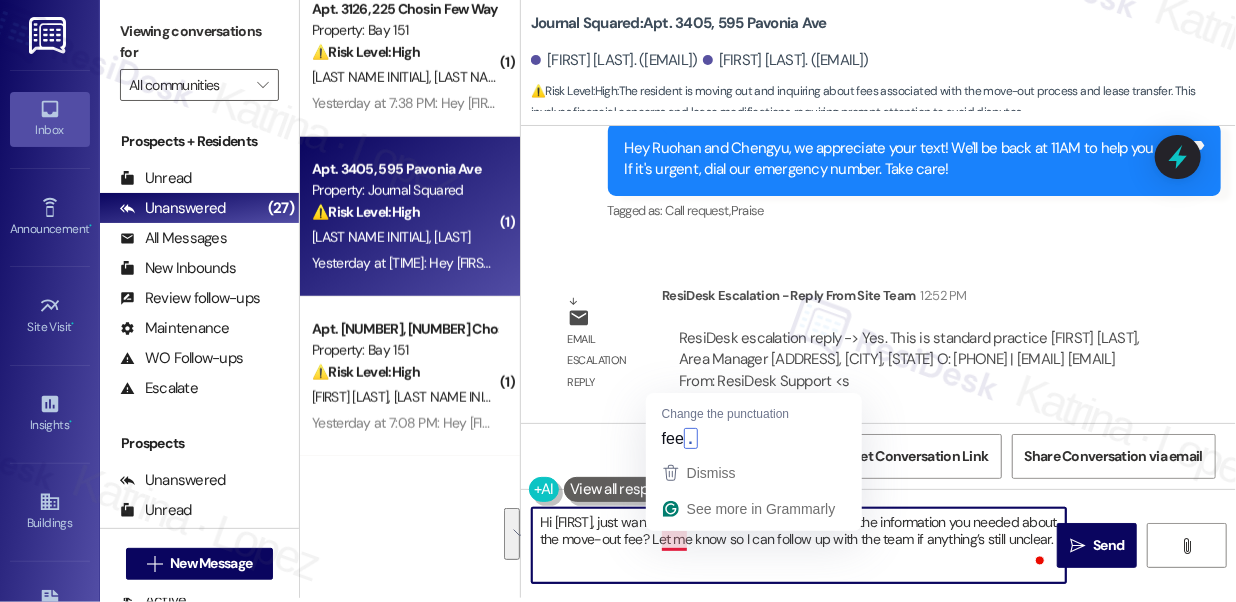 click on "Hi [FIRST], just wanted to check if you were able to find the information you needed about the move-out fee? Let me know so I can follow up with the team if anything’s still unclear." at bounding box center (799, 545) 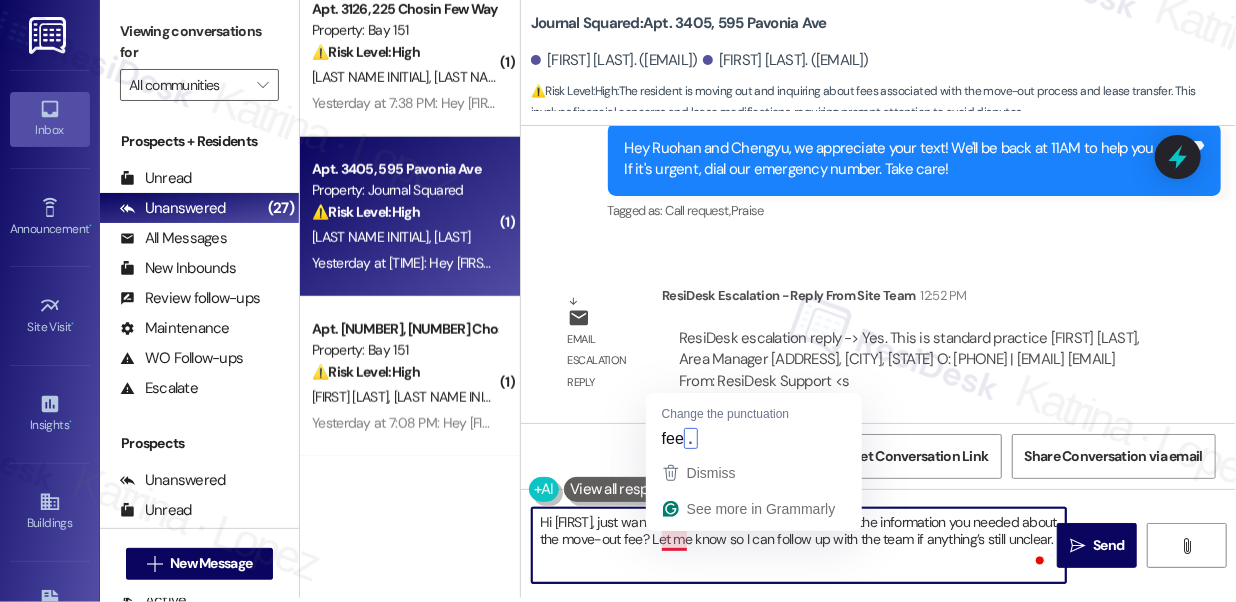 click on "Hi [FIRST], just wanted to check if you were able to find the information you needed about the move-out fee? Let me know so I can follow up with the team if anything’s still unclear." at bounding box center (799, 545) 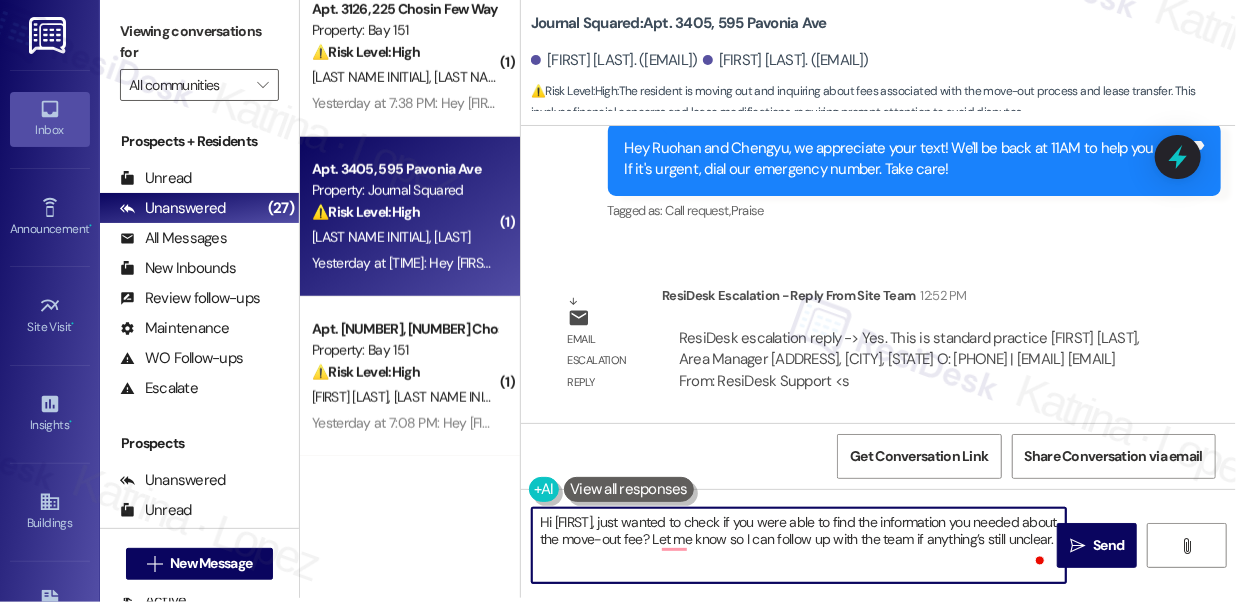 click on "Hi [FIRST], just wanted to check if you were able to find the information you needed about the move-out fee? Let me know so I can follow up with the team if anything’s still unclear." at bounding box center [799, 545] 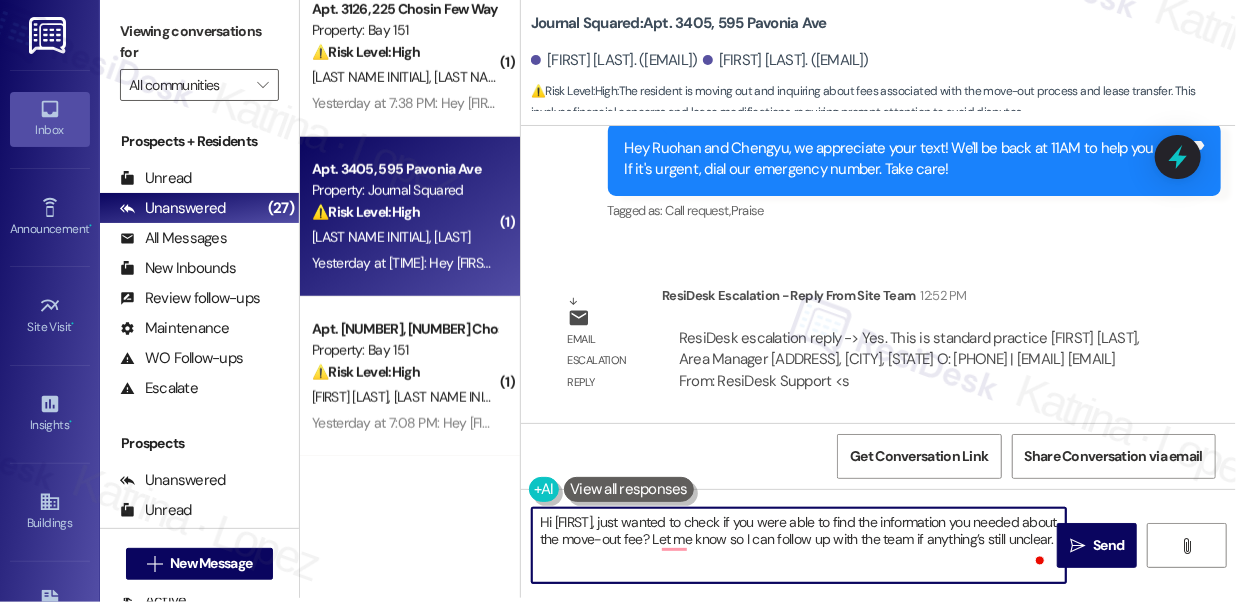 click on "Hi [FIRST], just wanted to check if you were able to find the information you needed about the move-out fee? Let me know so I can follow up with the team if anything’s still unclear." at bounding box center [799, 545] 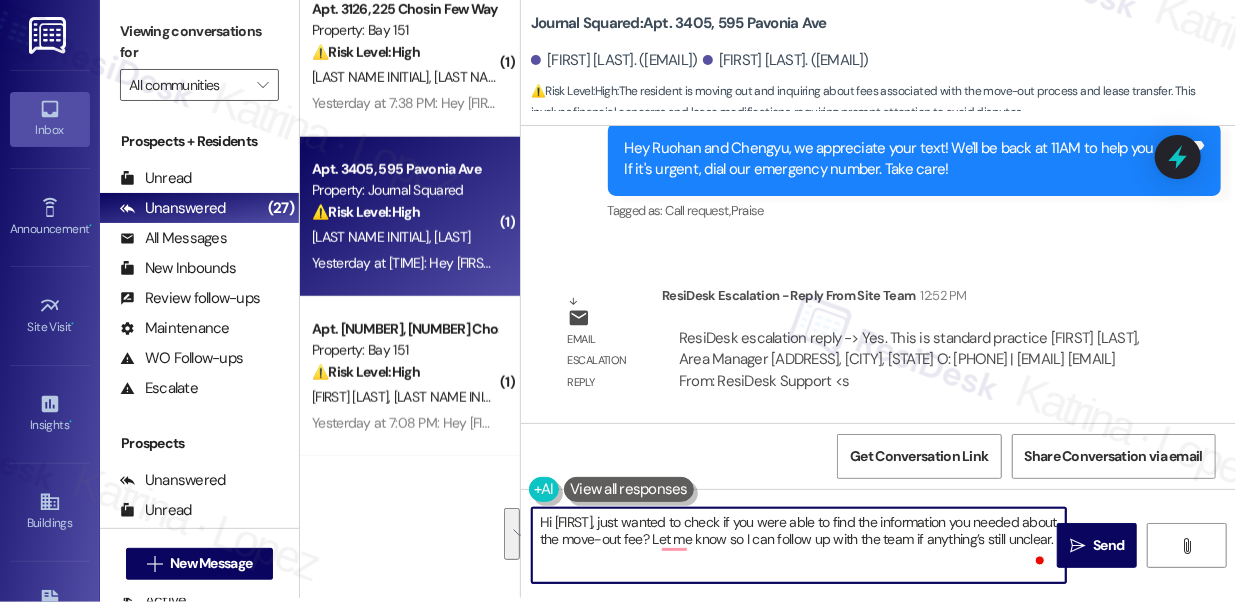 click on "Hi [FIRST], just wanted to check if you were able to find the information you needed about the move-out fee? Let me know so I can follow up with the team if anything’s still unclear." at bounding box center [799, 545] 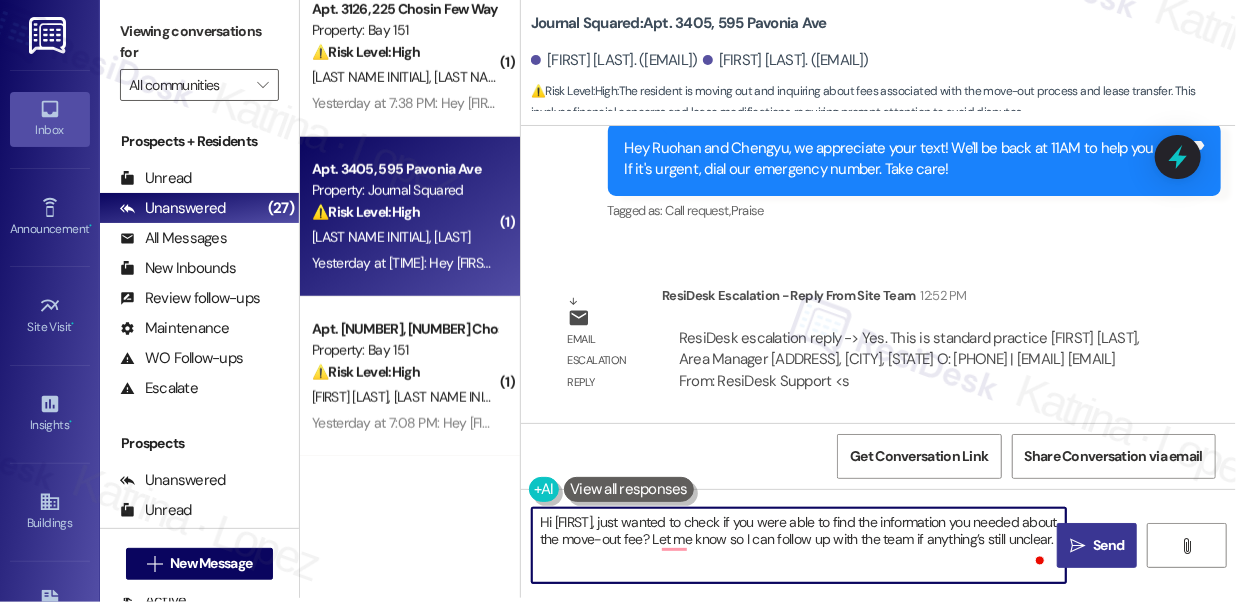 type on "Hi [FIRST], just wanted to check if you were able to find the information you needed about the move-out fee? Let me know so I can follow up with the team if anything’s still unclear." 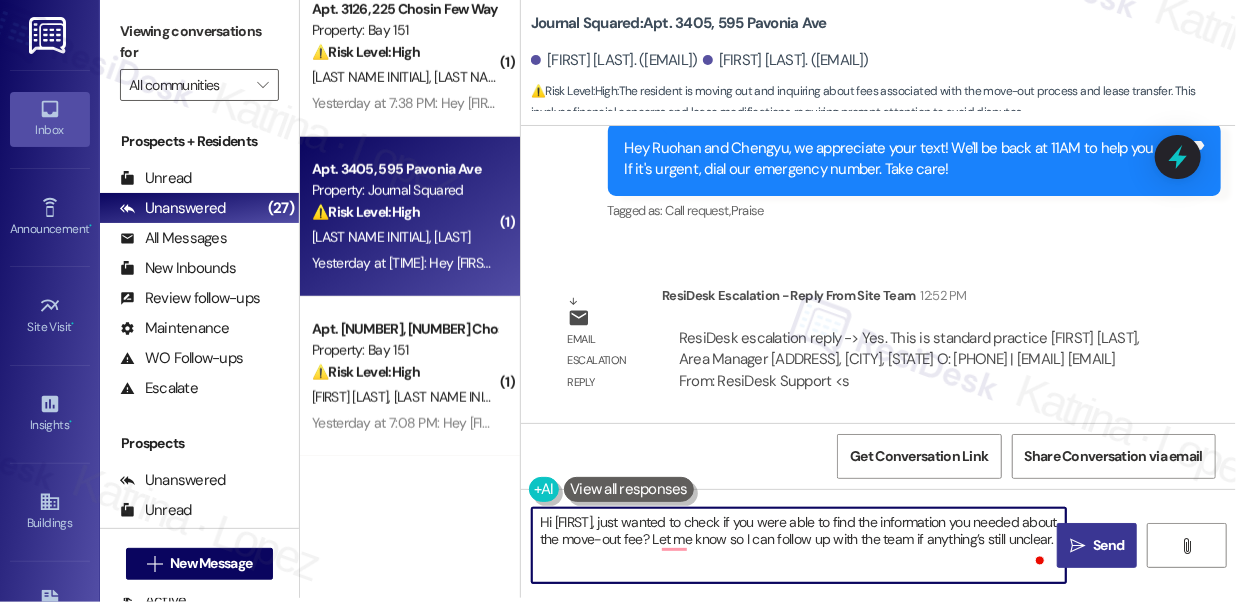 click on " Send" at bounding box center [1097, 545] 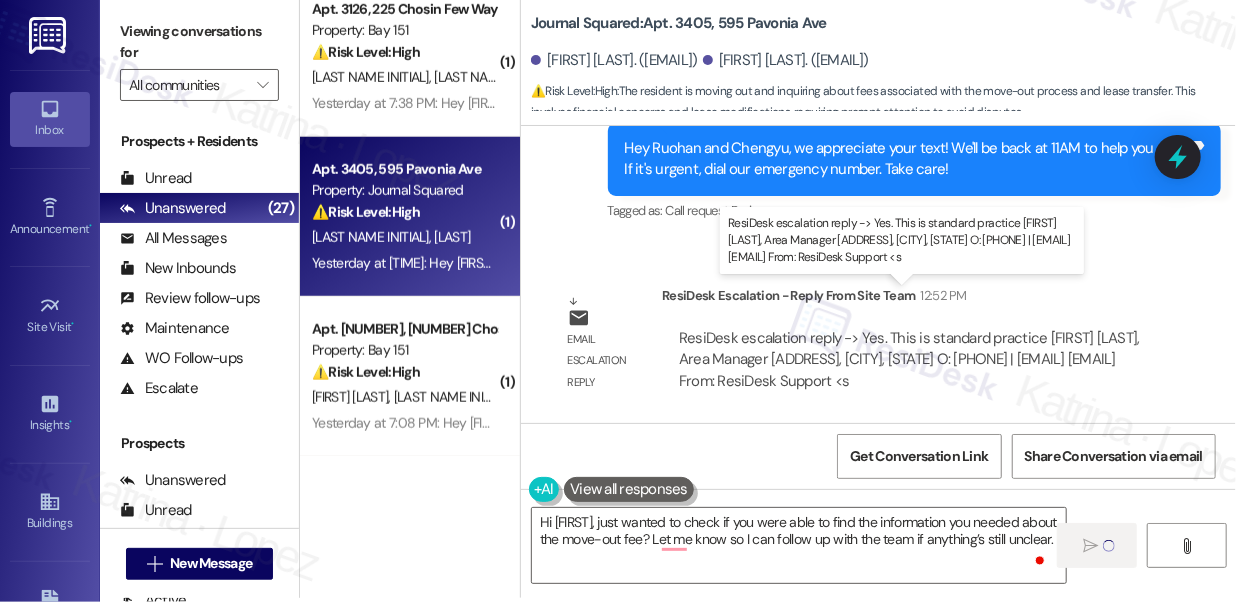 type 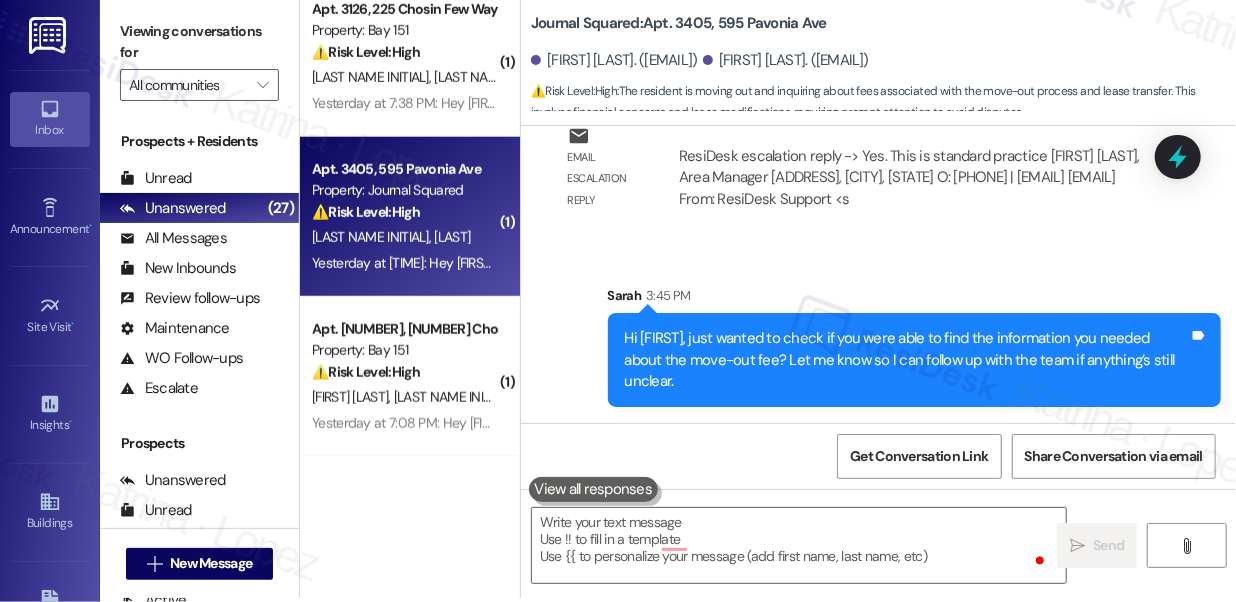 scroll, scrollTop: 8775, scrollLeft: 0, axis: vertical 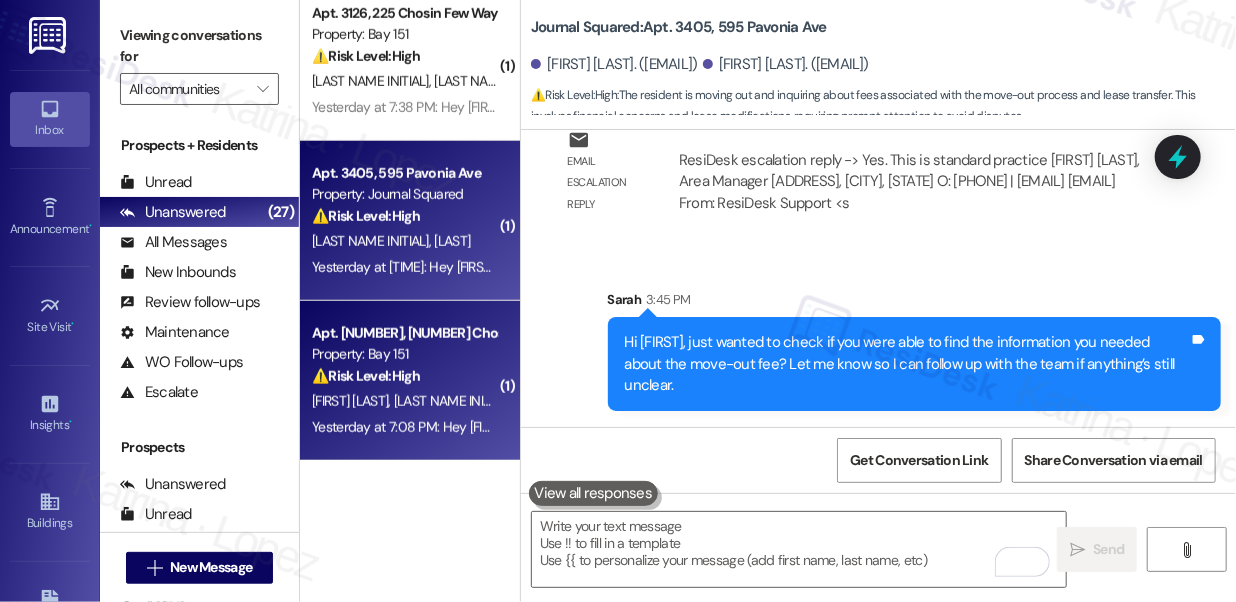 click on "Property: Bay 151" at bounding box center (404, 354) 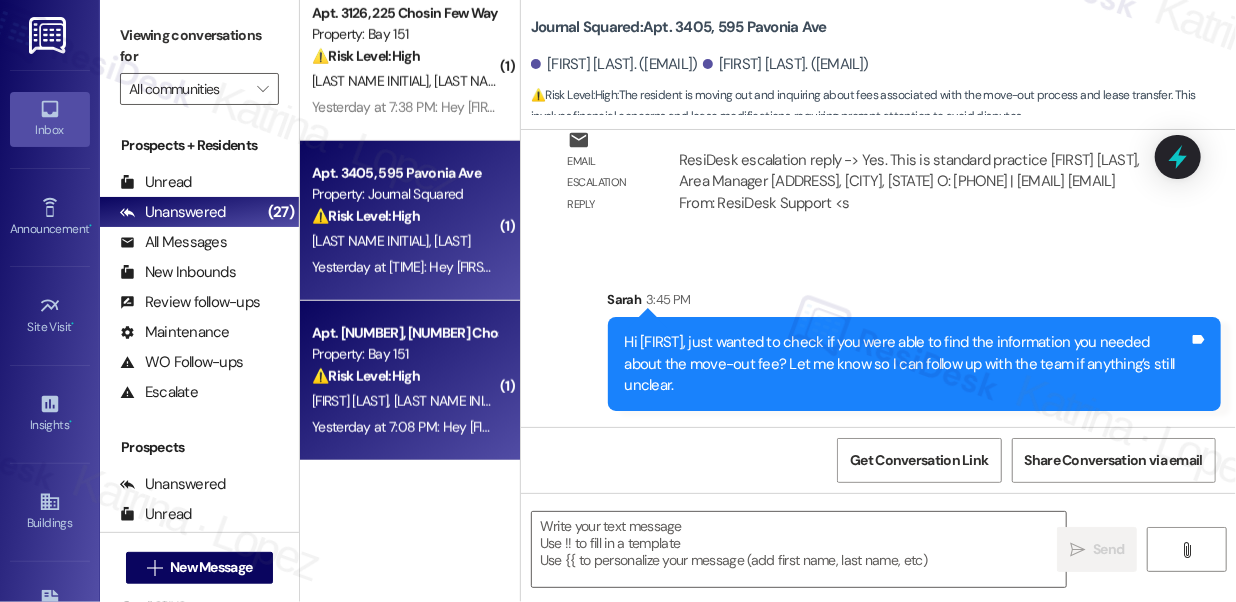 type on "Fetching suggested responses. Please feel free to read through the conversation in the meantime." 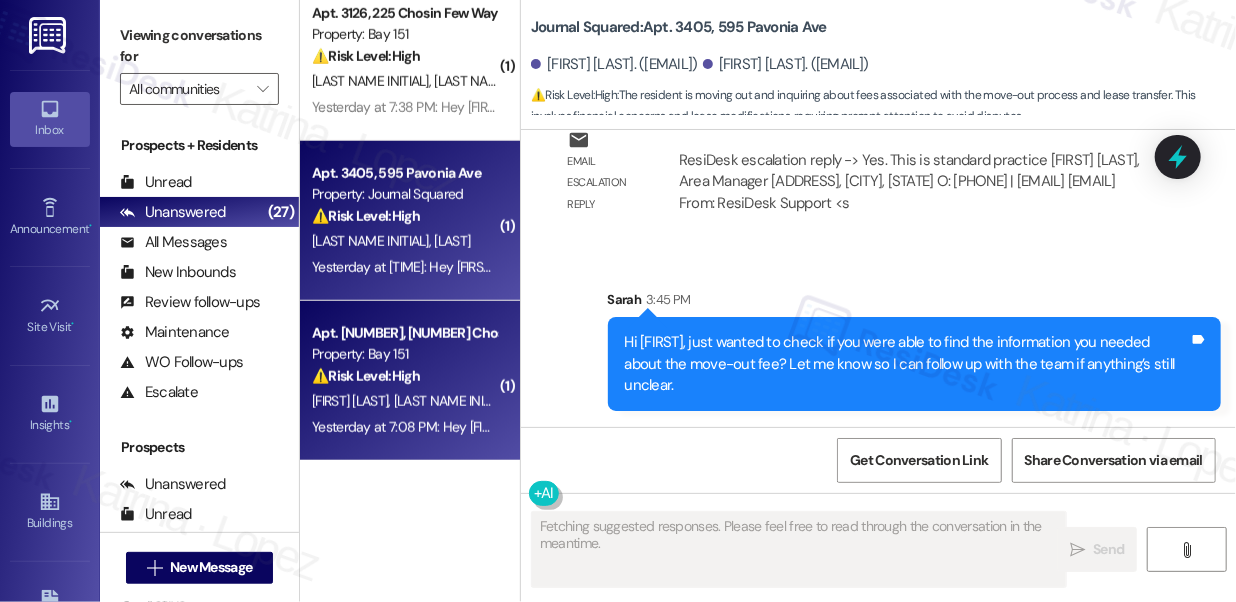 scroll, scrollTop: 4, scrollLeft: 0, axis: vertical 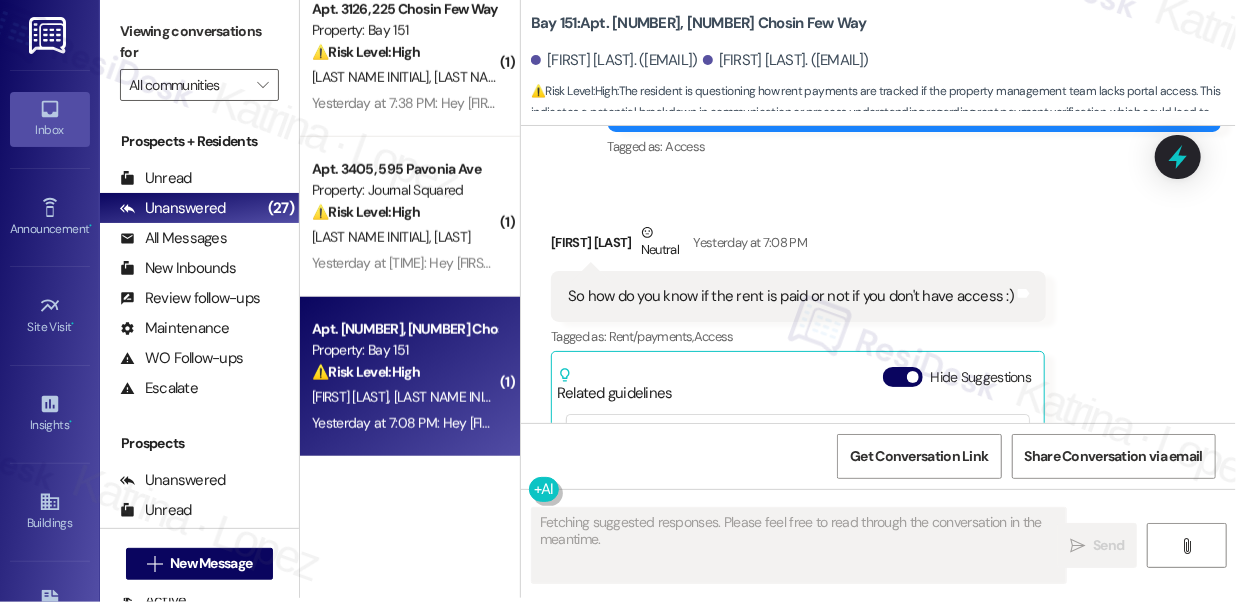 click on "So how do you know if the rent is paid or not if you don't have access :)" at bounding box center [791, 296] 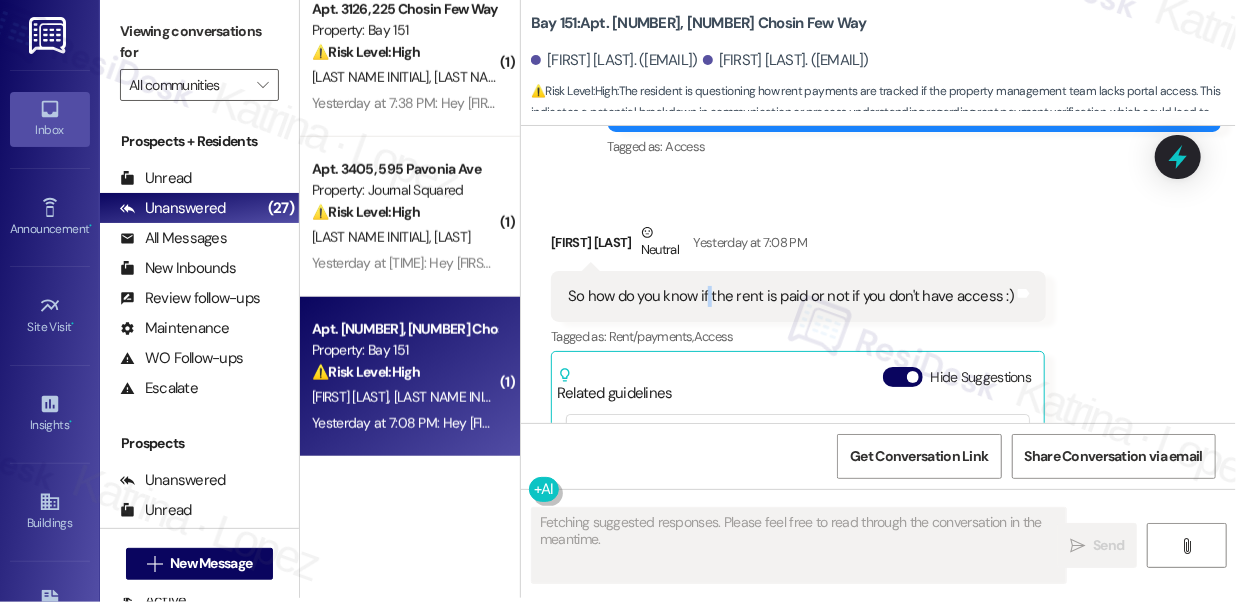 click on "So how do you know if the rent is paid or not if you don't have access :)" at bounding box center [791, 296] 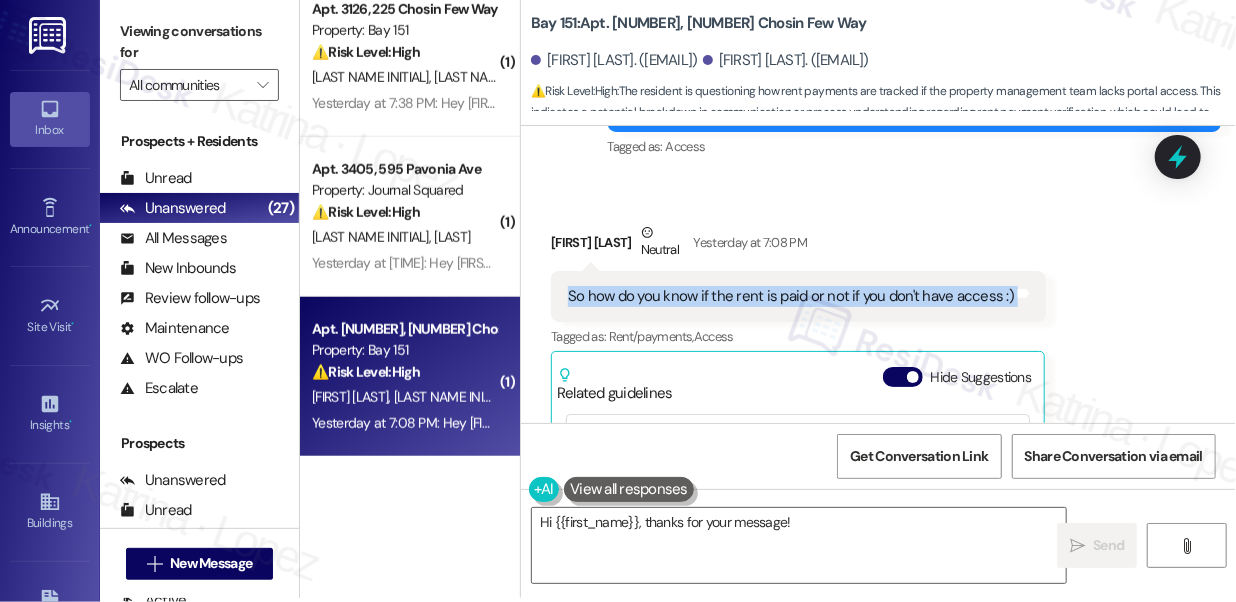 click on "So how do you know if the rent is paid or not if you don't have access :)" at bounding box center (791, 296) 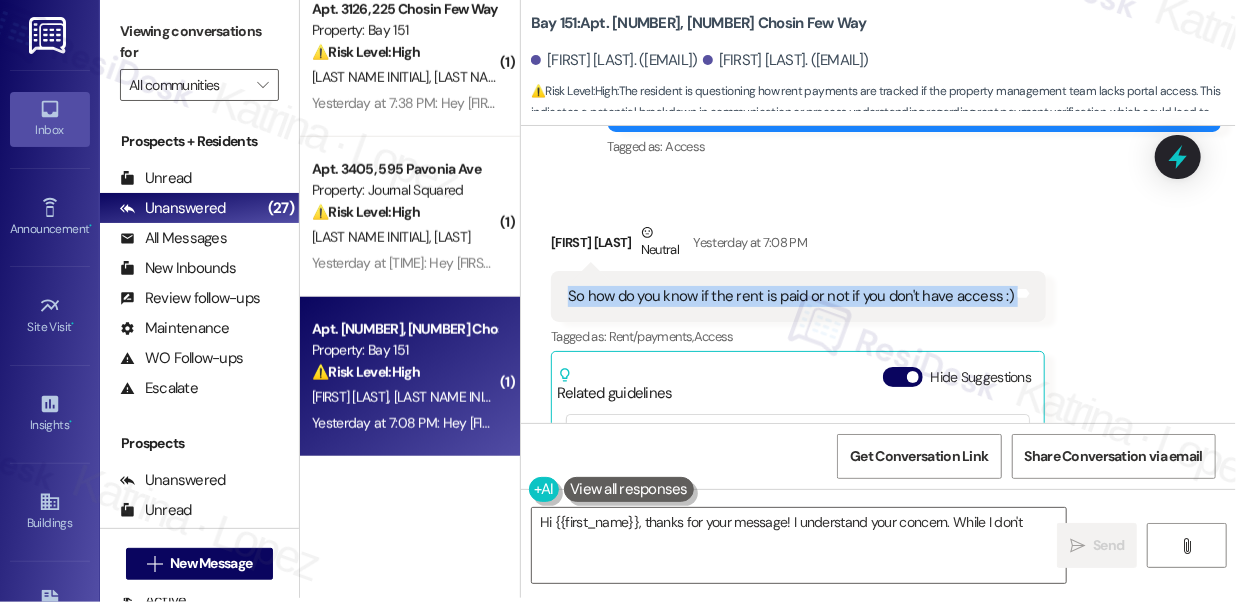 click on "So how do you know if the rent is paid or not if you don't have access :)" at bounding box center (791, 296) 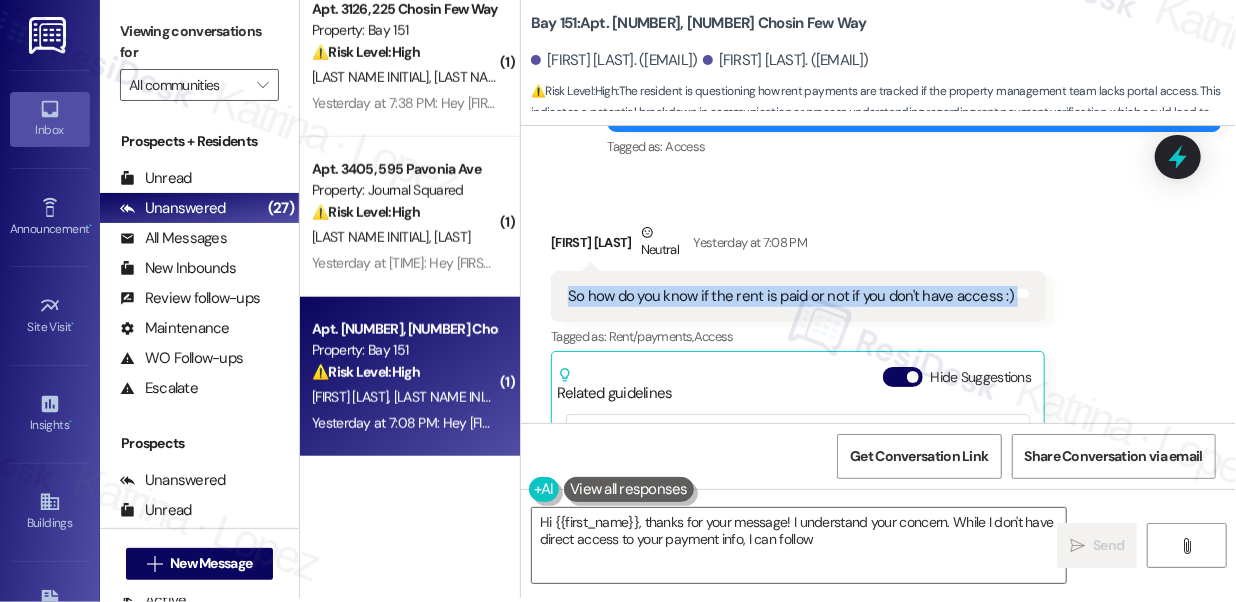 scroll, scrollTop: 39283, scrollLeft: 0, axis: vertical 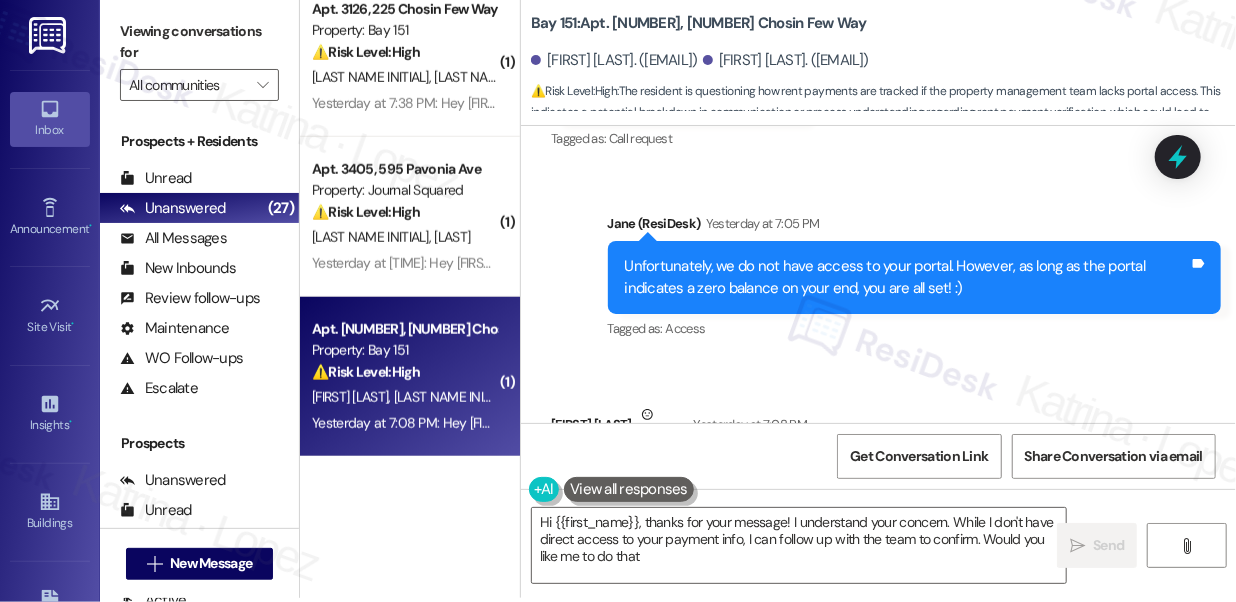 click on "Unfortunately, we do not have access to your portal. However, as long as the portal indicates a zero balance on your end, you are all set! :)" at bounding box center (907, 277) 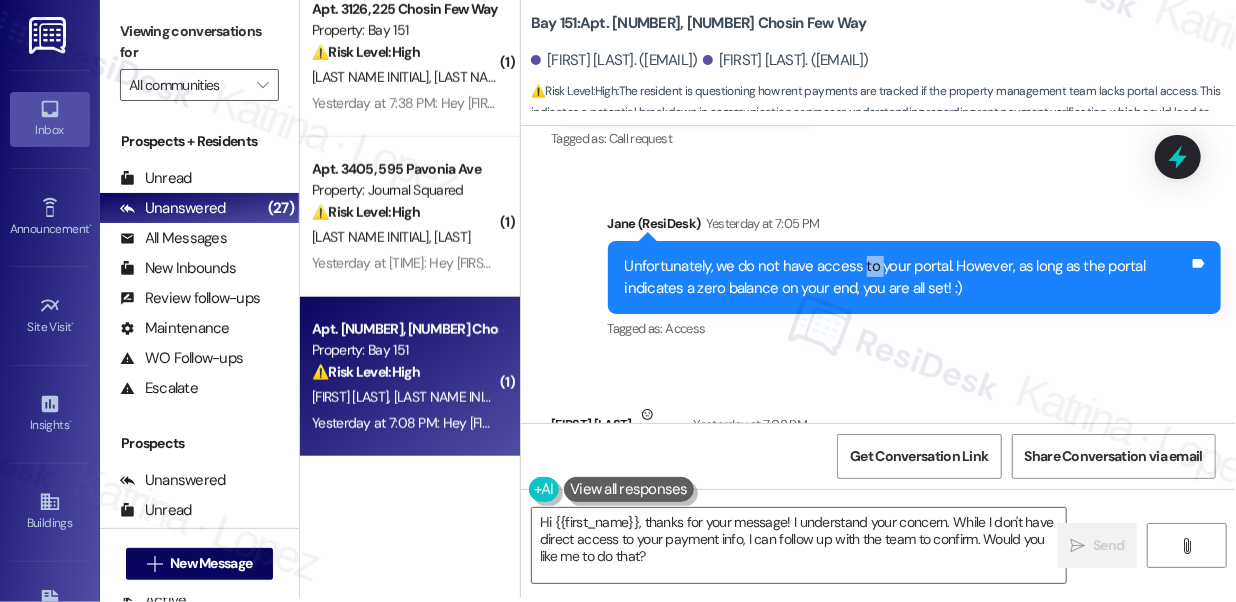 click on "Unfortunately, we do not have access to your portal. However, as long as the portal indicates a zero balance on your end, you are all set! :)" at bounding box center (907, 277) 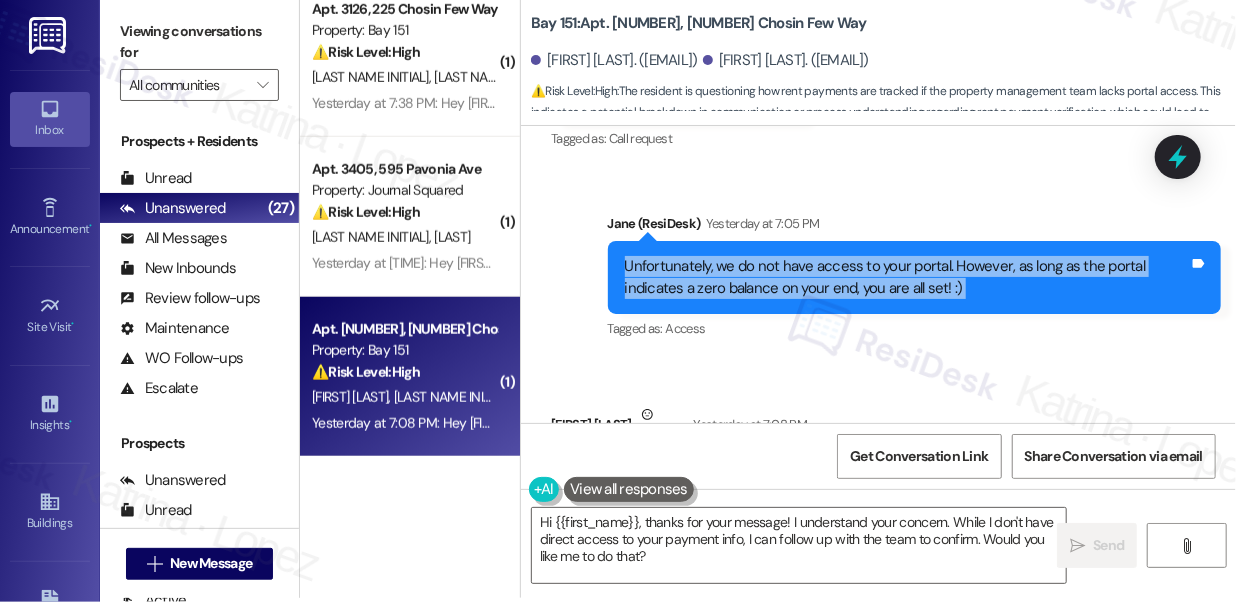 click on "Unfortunately, we do not have access to your portal. However, as long as the portal indicates a zero balance on your end, you are all set! :)" at bounding box center (907, 277) 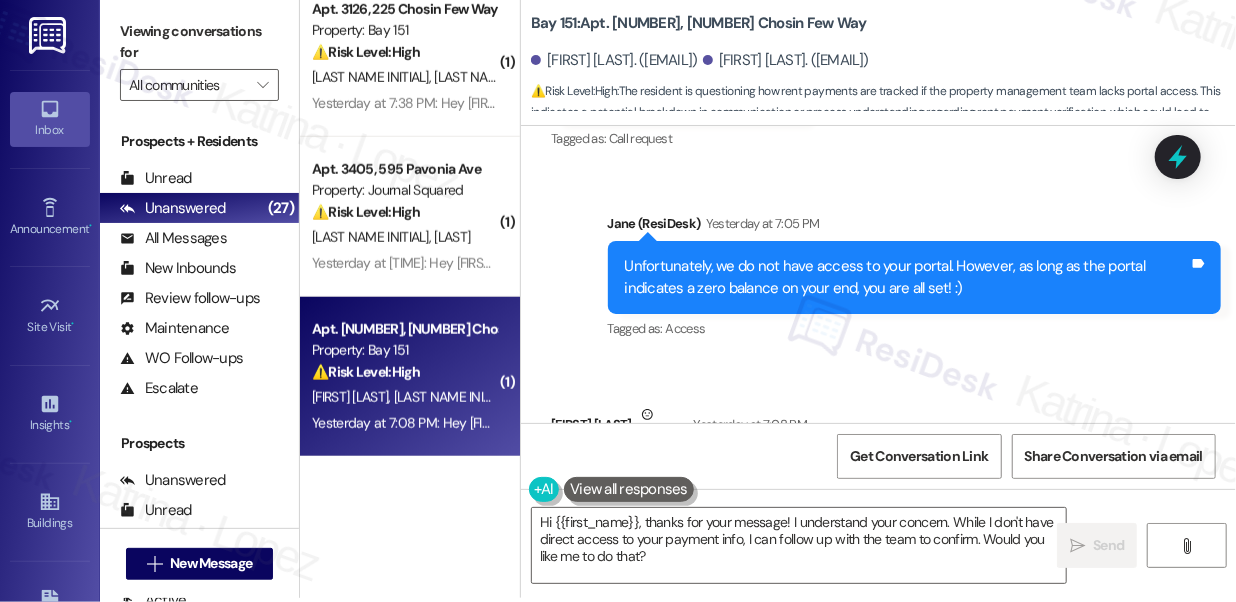 click on "Sent via SMS Jane  (ResiDesk) Yesterday at 7:05 PM Unfortunately, we do not have access to your portal. However, as long as the portal indicates a zero balance on your end, you are all set! :) Tags and notes Tagged as:   Access Click to highlight conversations about Access" at bounding box center (878, 263) 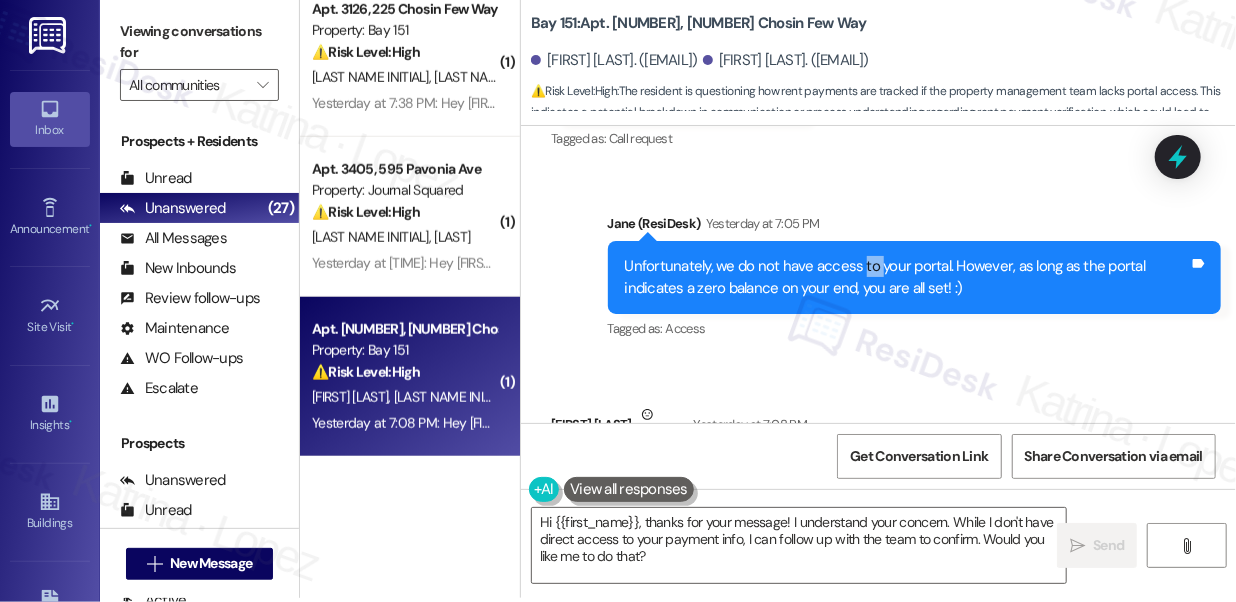 click on "Unfortunately, we do not have access to your portal. However, as long as the portal indicates a zero balance on your end, you are all set! :)" at bounding box center [907, 277] 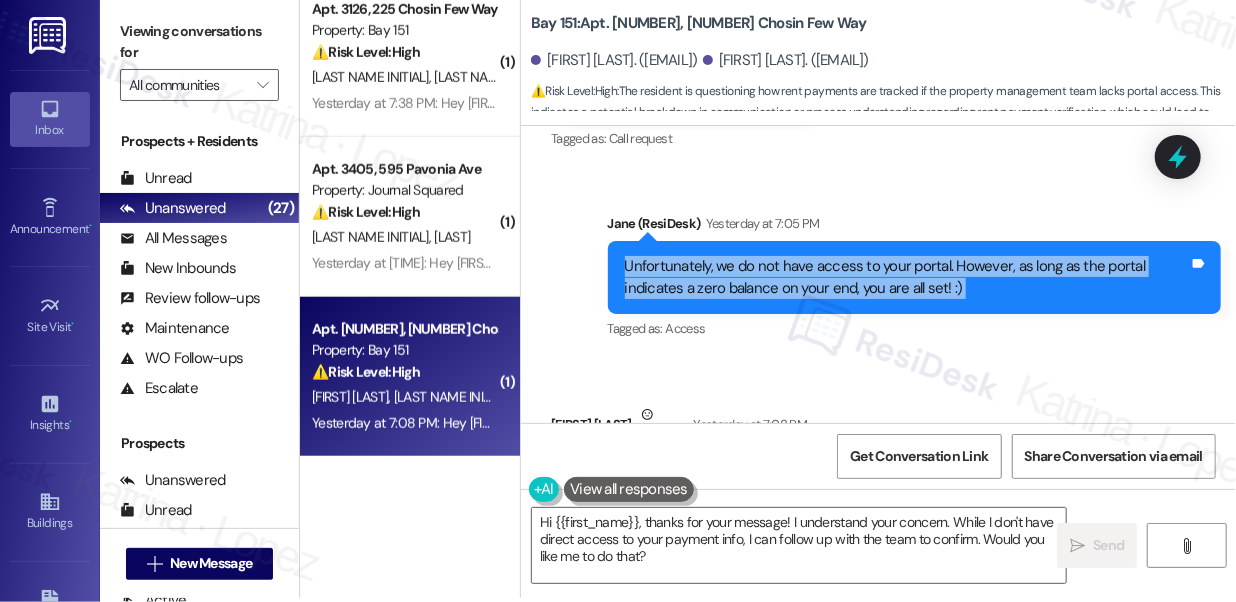 click on "Unfortunately, we do not have access to your portal. However, as long as the portal indicates a zero balance on your end, you are all set! :)" at bounding box center (907, 277) 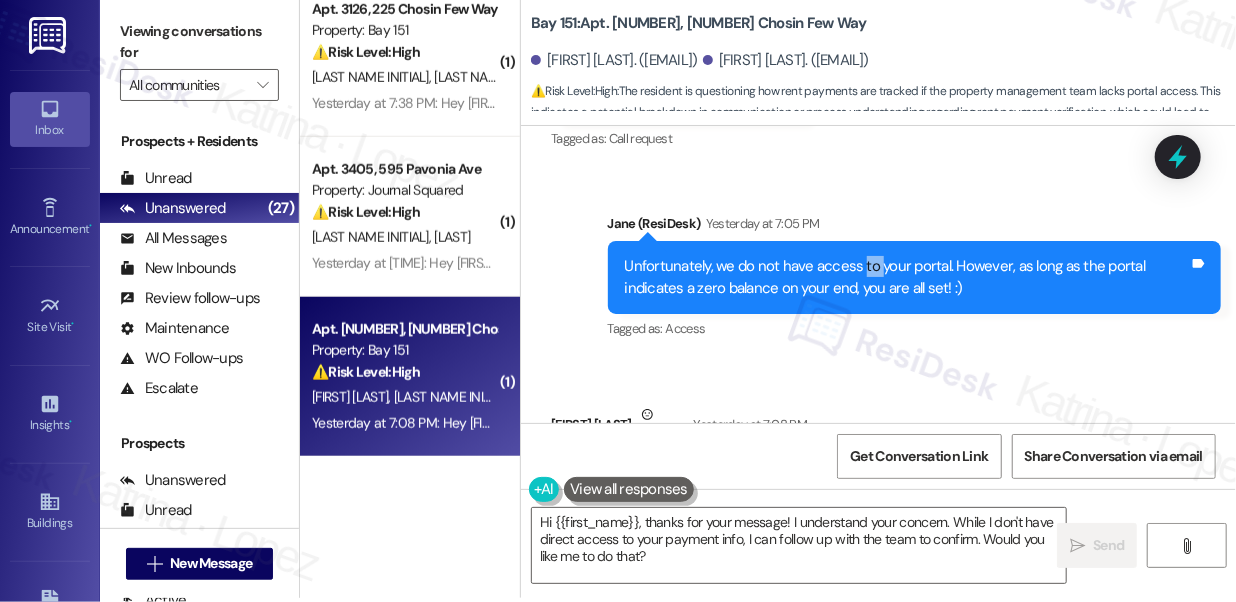 click on "Unfortunately, we do not have access to your portal. However, as long as the portal indicates a zero balance on your end, you are all set! :)" at bounding box center (907, 277) 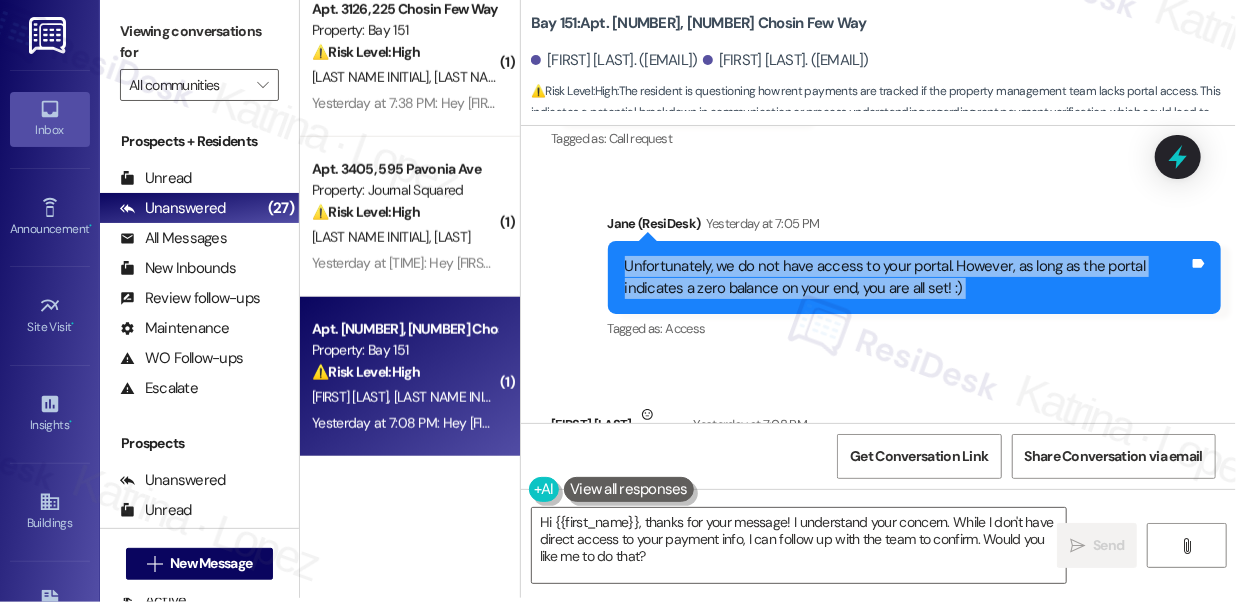 click on "Unfortunately, we do not have access to your portal. However, as long as the portal indicates a zero balance on your end, you are all set! :)" at bounding box center (907, 277) 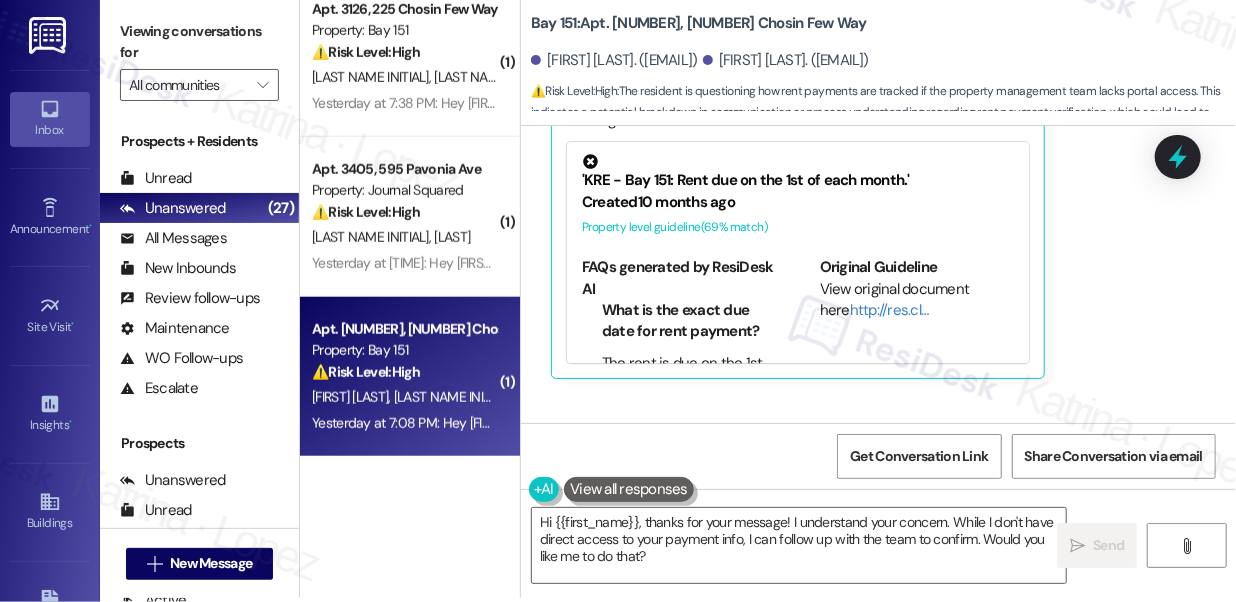 scroll, scrollTop: 39556, scrollLeft: 0, axis: vertical 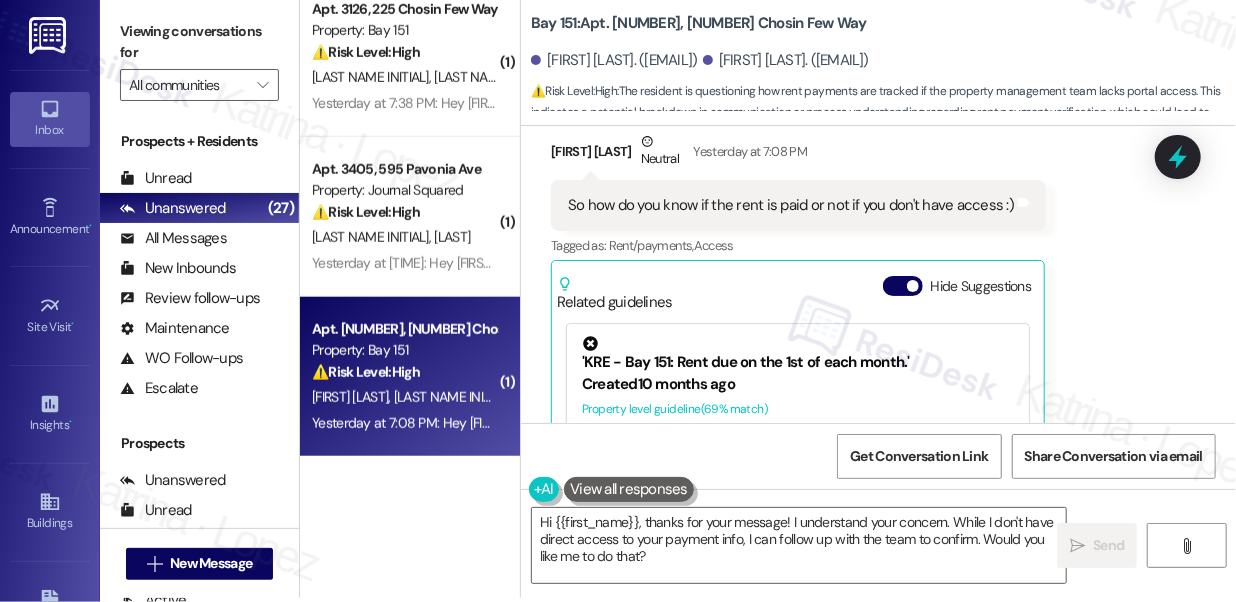 click on "So how do you know if the rent is paid or not if you don't have access :)" at bounding box center (791, 205) 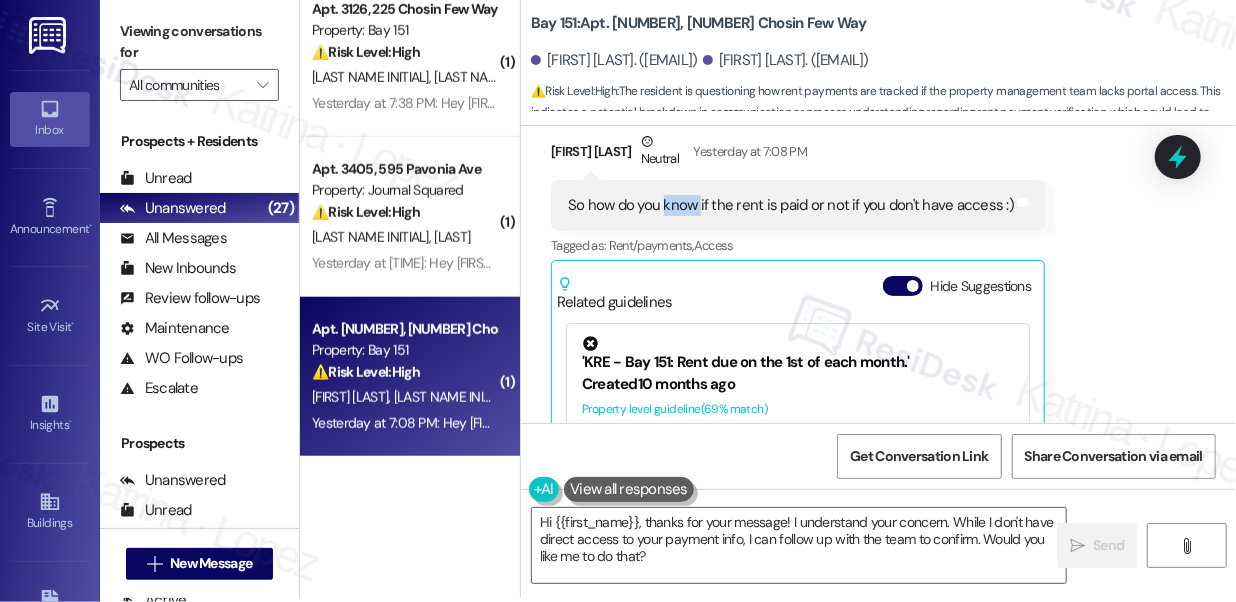 click on "So how do you know if the rent is paid or not if you don't have access :)" at bounding box center (791, 205) 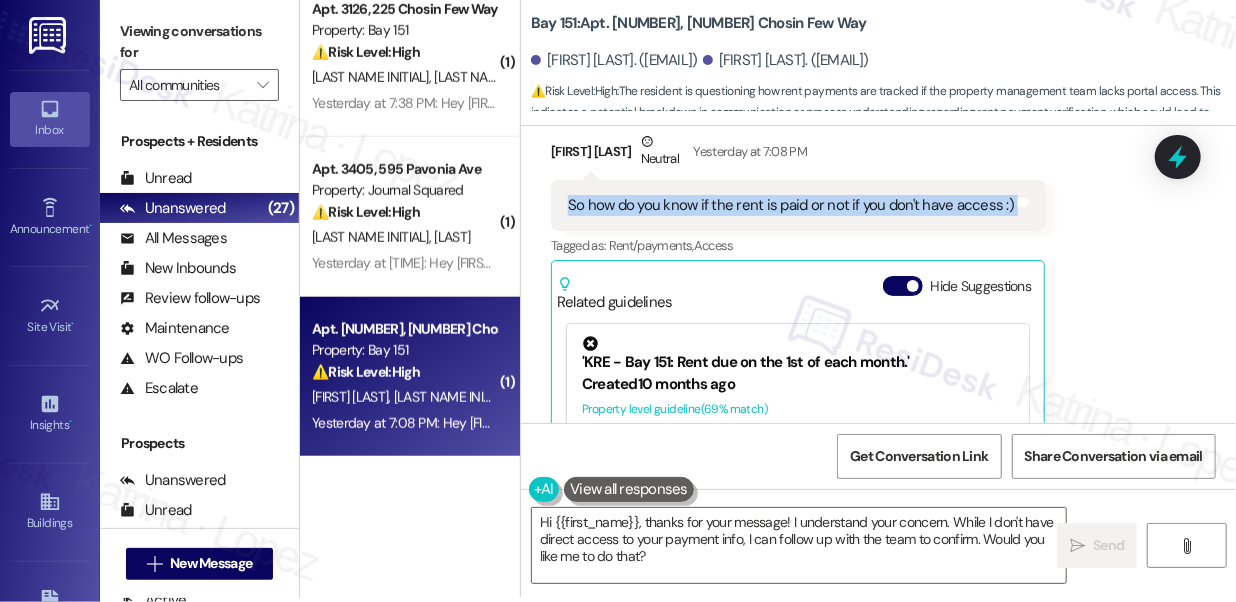 click on "So how do you know if the rent is paid or not if you don't have access :)" at bounding box center (791, 205) 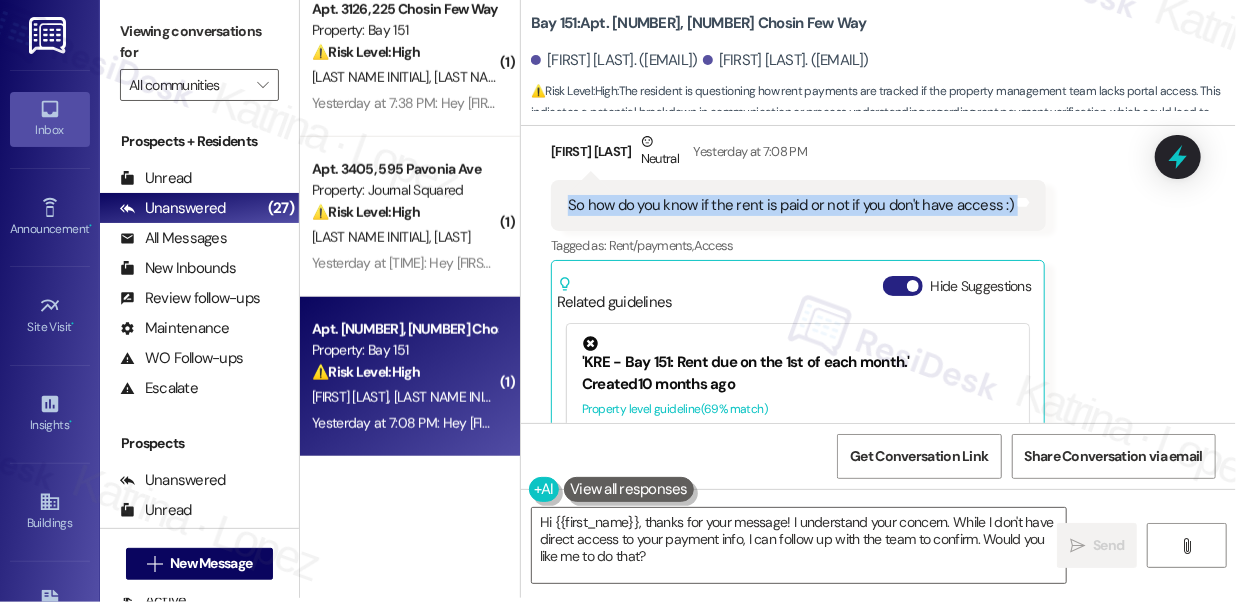 click at bounding box center (913, 286) 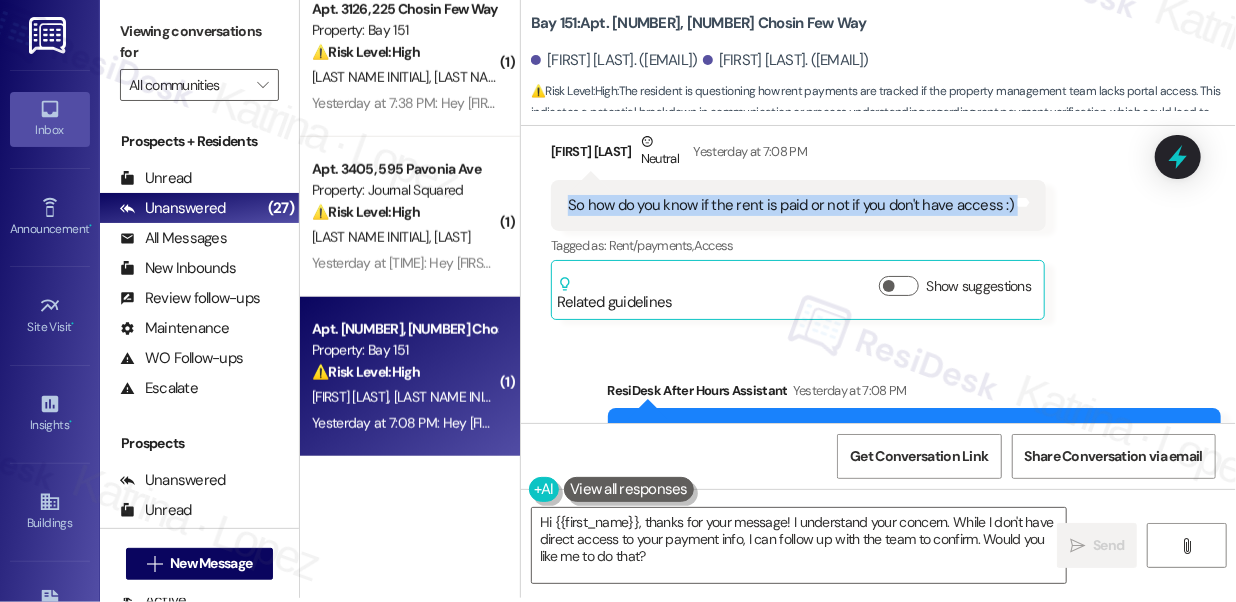 click on "[FIRST] [LAST] Neutral Yesterday at [TIME]" at bounding box center (798, 155) 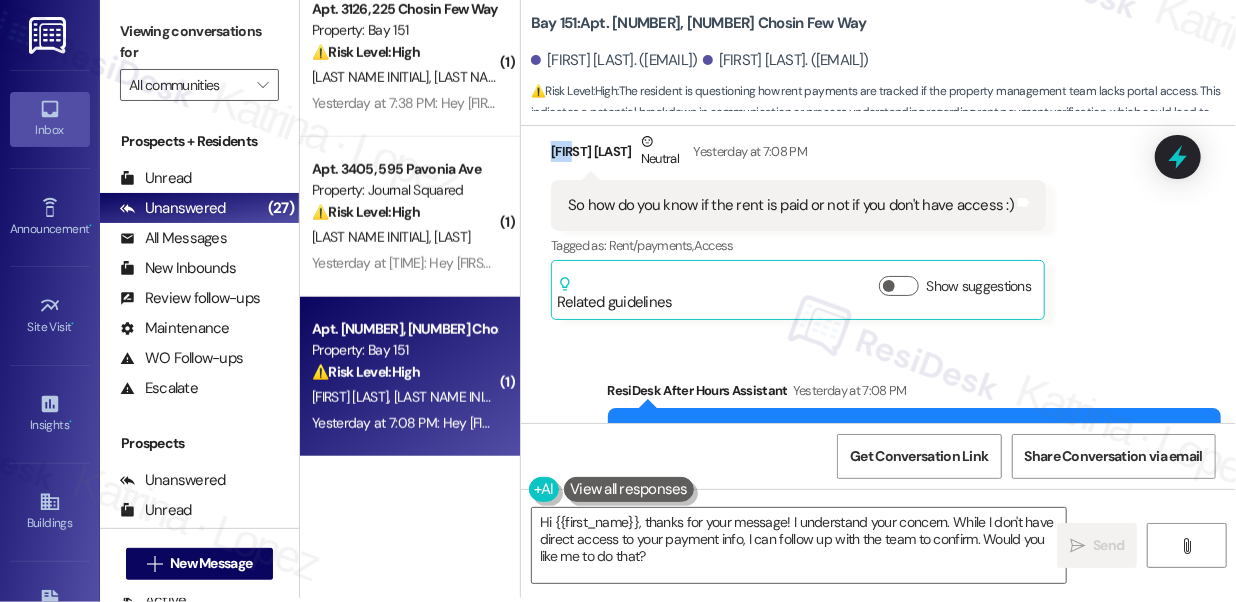 click on "[FIRST] [LAST] Neutral Yesterday at [TIME]" at bounding box center [798, 155] 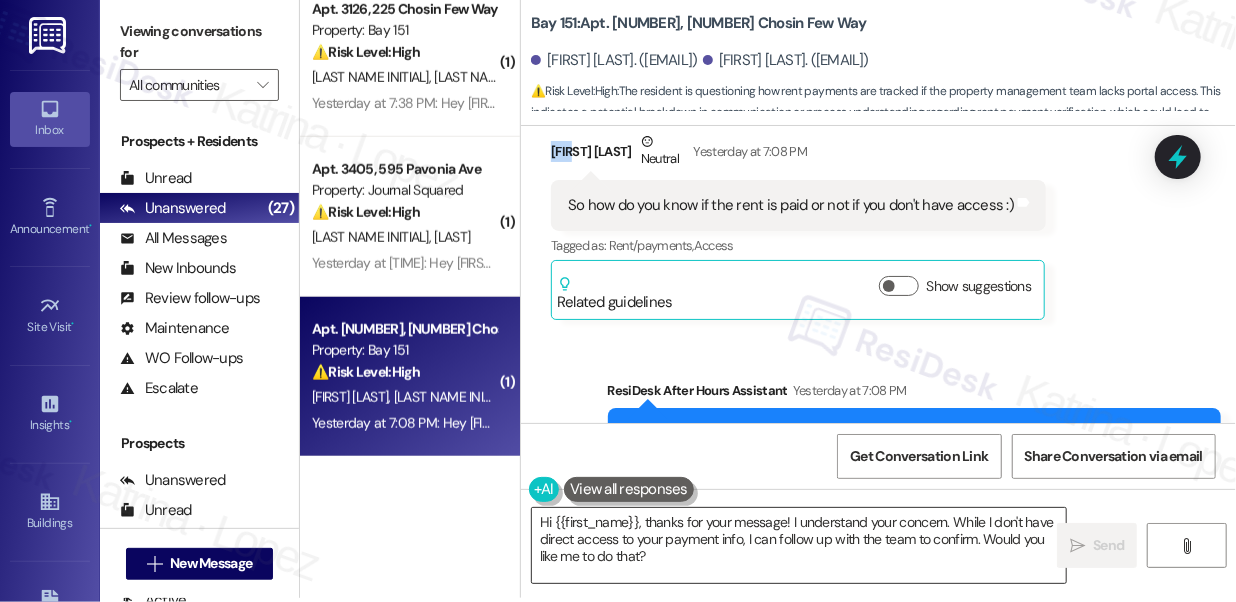 copy on "[FIRST]" 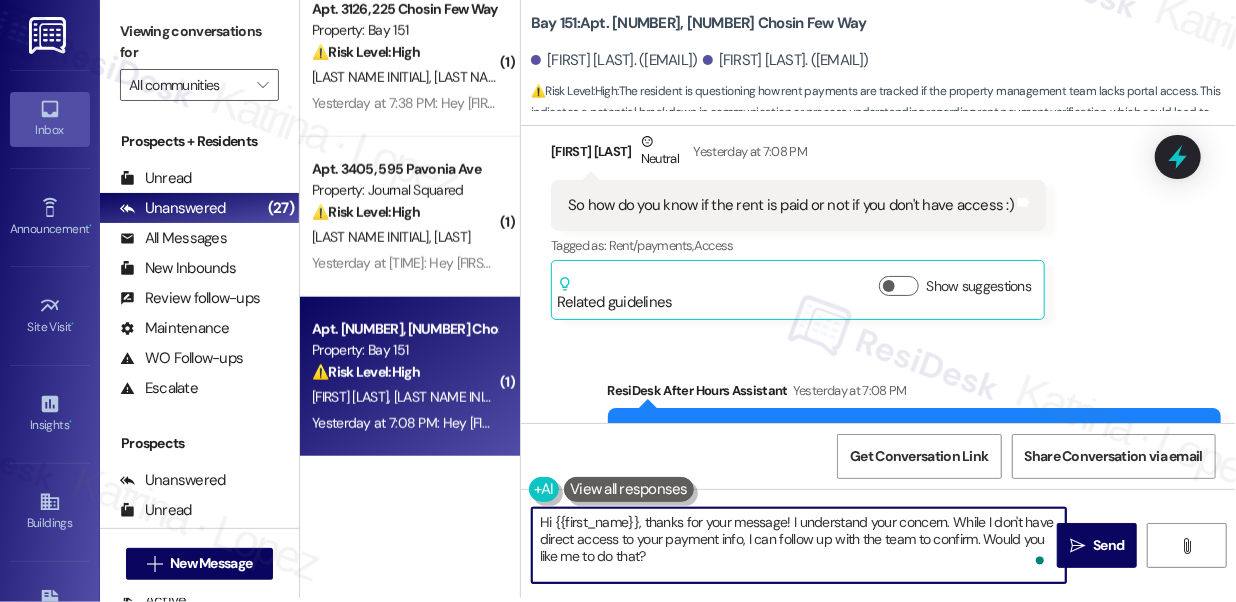 drag, startPoint x: 554, startPoint y: 515, endPoint x: 637, endPoint y: 508, distance: 83.294655 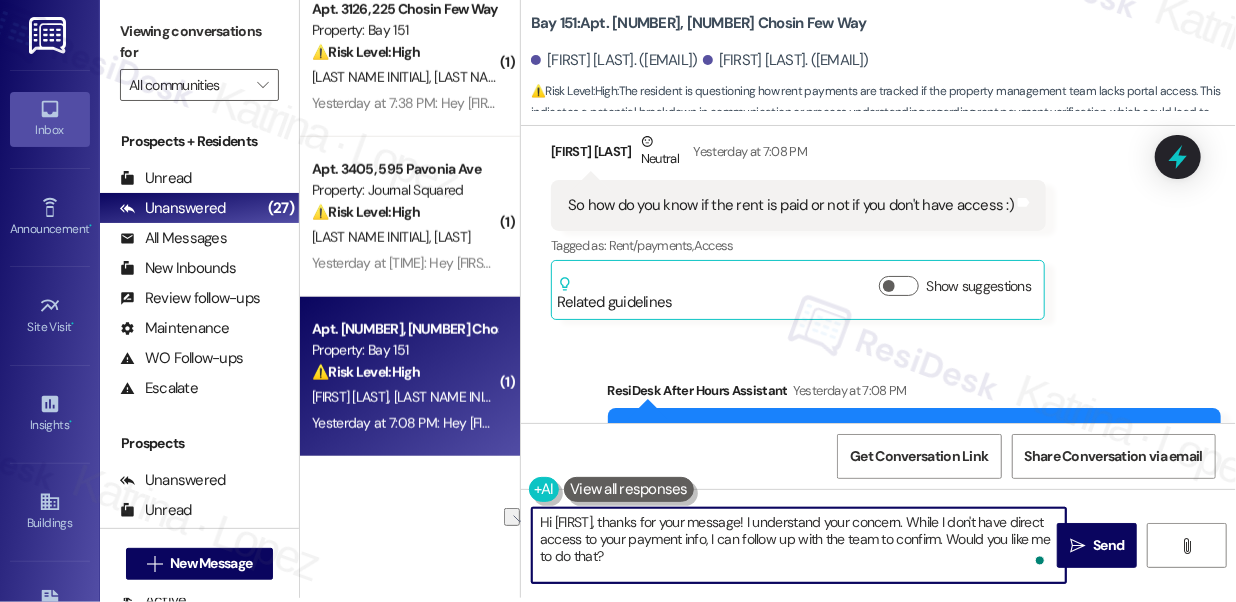 drag, startPoint x: 886, startPoint y: 519, endPoint x: 728, endPoint y: 519, distance: 158 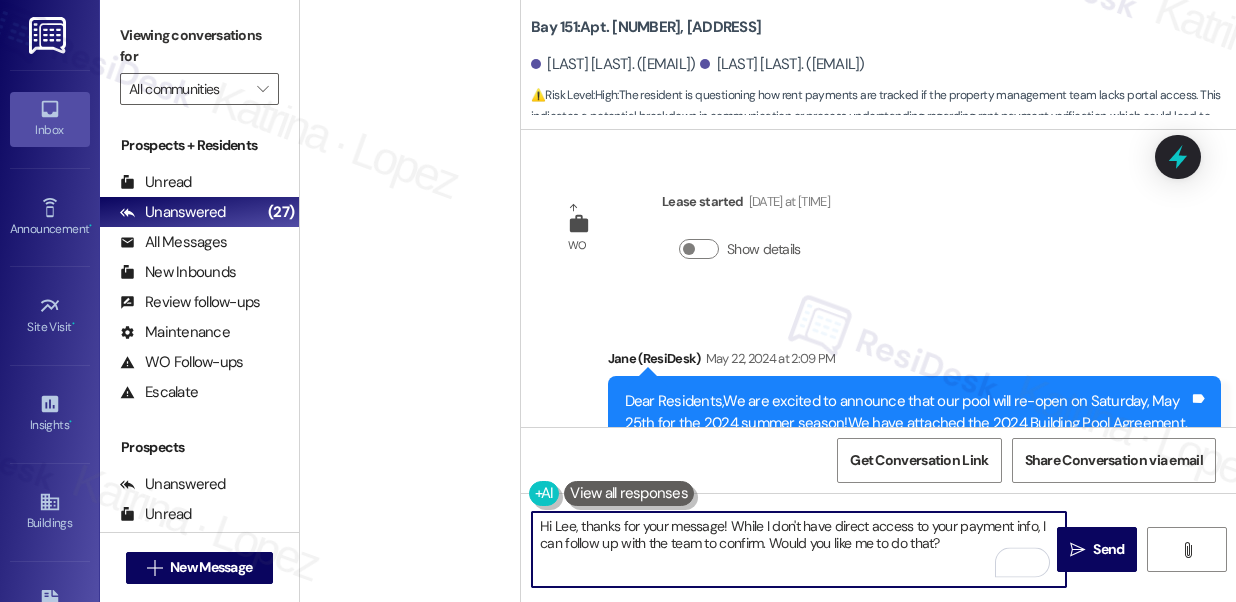 scroll, scrollTop: 0, scrollLeft: 0, axis: both 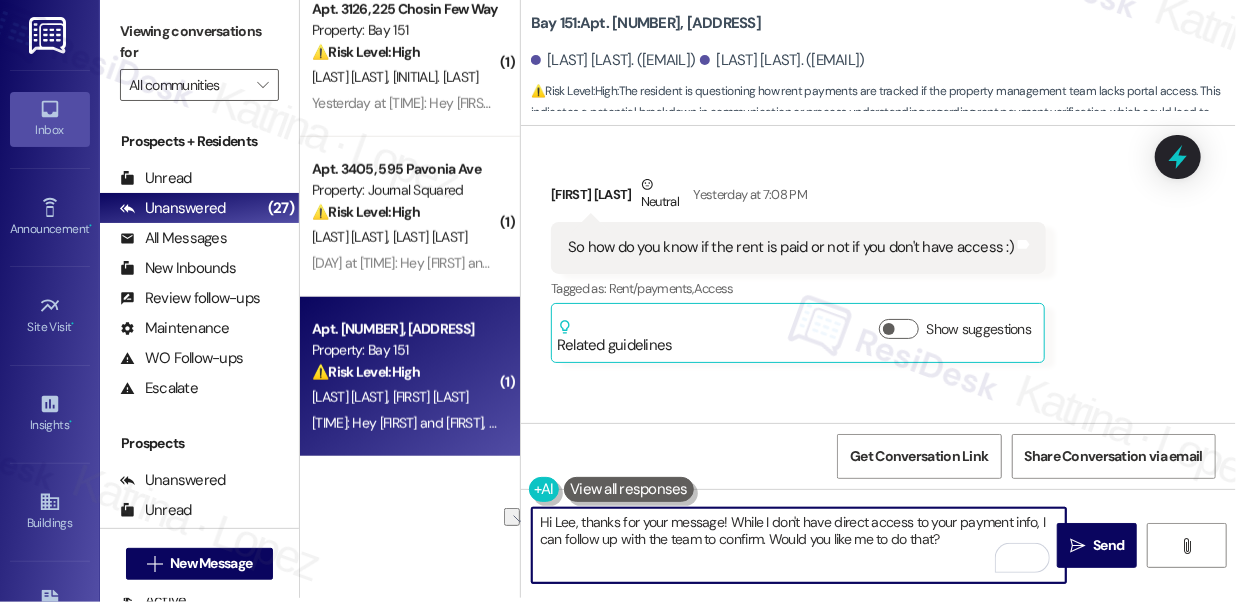 drag, startPoint x: 771, startPoint y: 538, endPoint x: 941, endPoint y: 540, distance: 170.01176 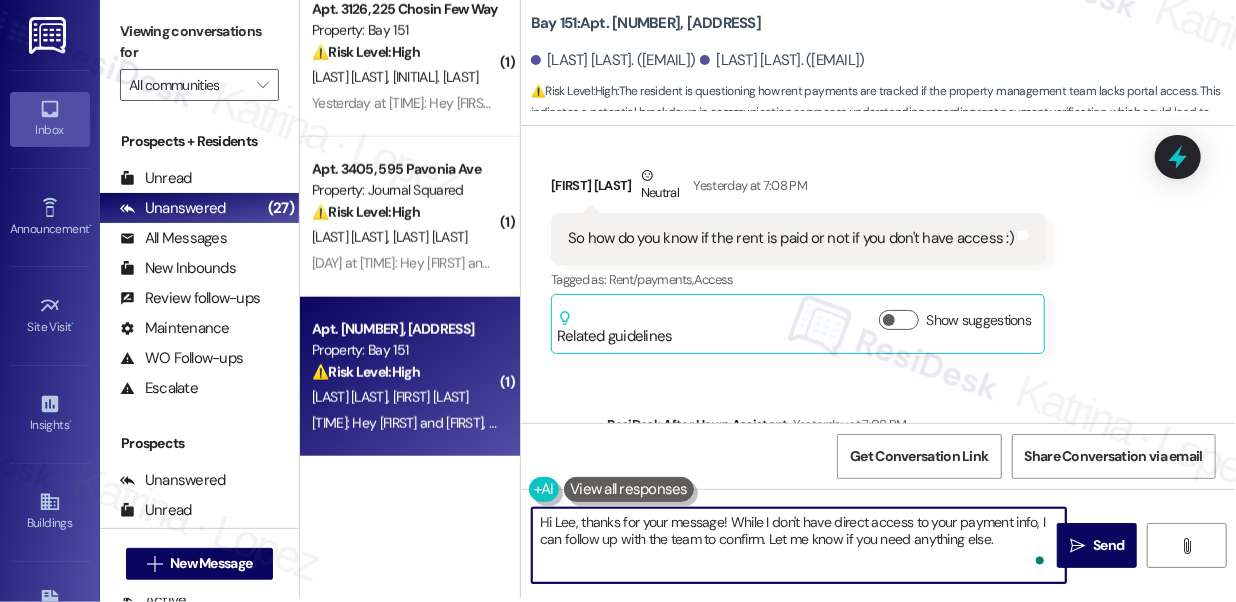 scroll, scrollTop: 39324, scrollLeft: 0, axis: vertical 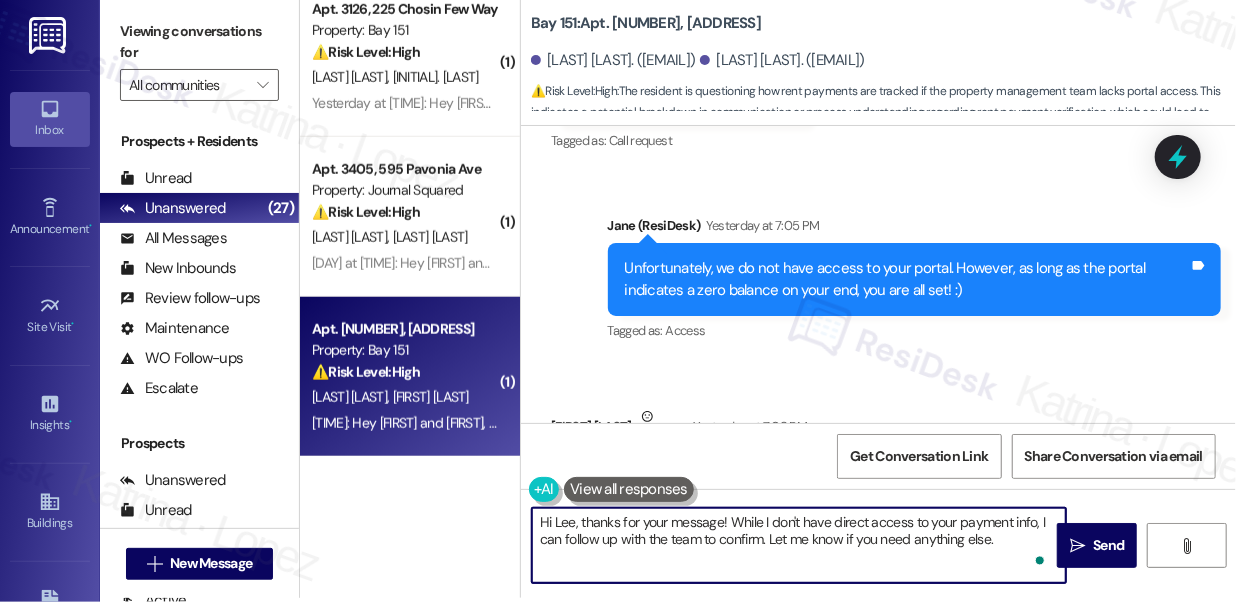 click on "Hi Lee, thanks for your message! While I don't have direct access to your payment info, I can follow up with the team to confirm. Let me know if you need anything else." at bounding box center [799, 545] 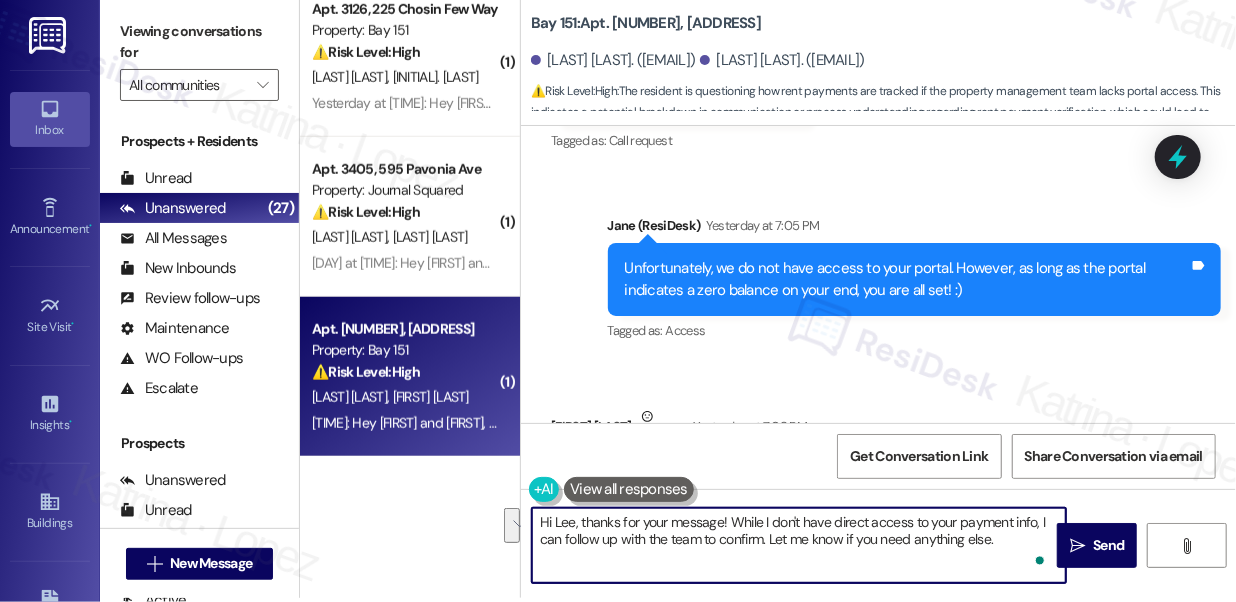 click on "Hi Lee, thanks for your message! While I don't have direct access to your payment info, I can follow up with the team to confirm. Let me know if you need anything else." at bounding box center (799, 545) 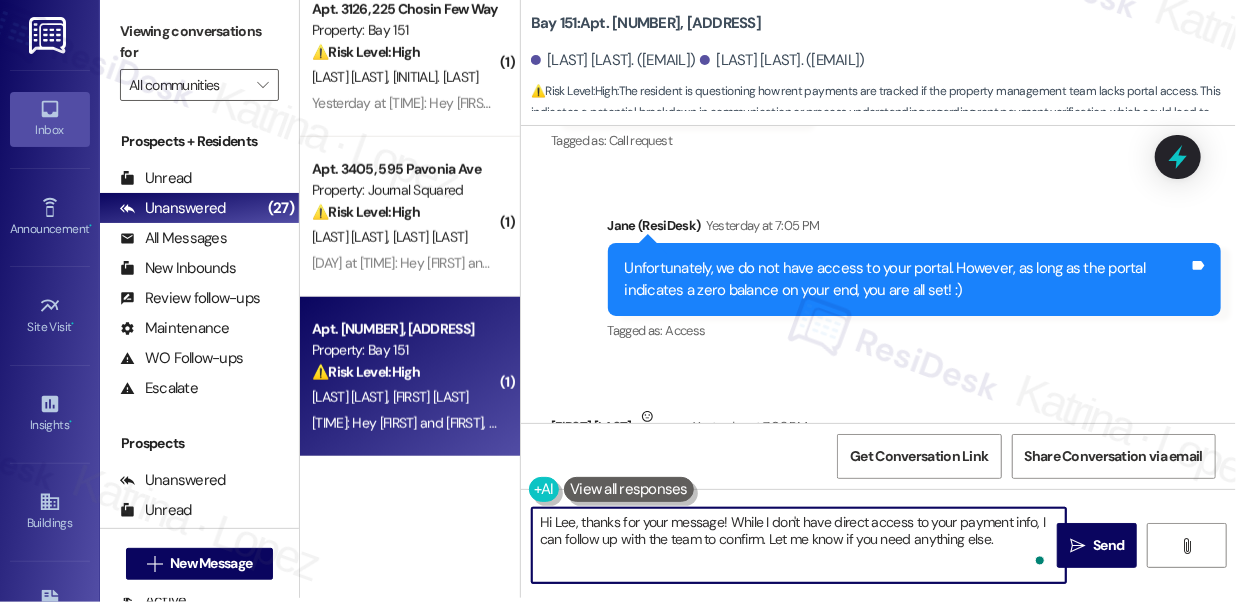click on "Hi Lee, thanks for your message! While I don't have direct access to your payment info, I can follow up with the team to confirm. Let me know if you need anything else." at bounding box center [799, 545] 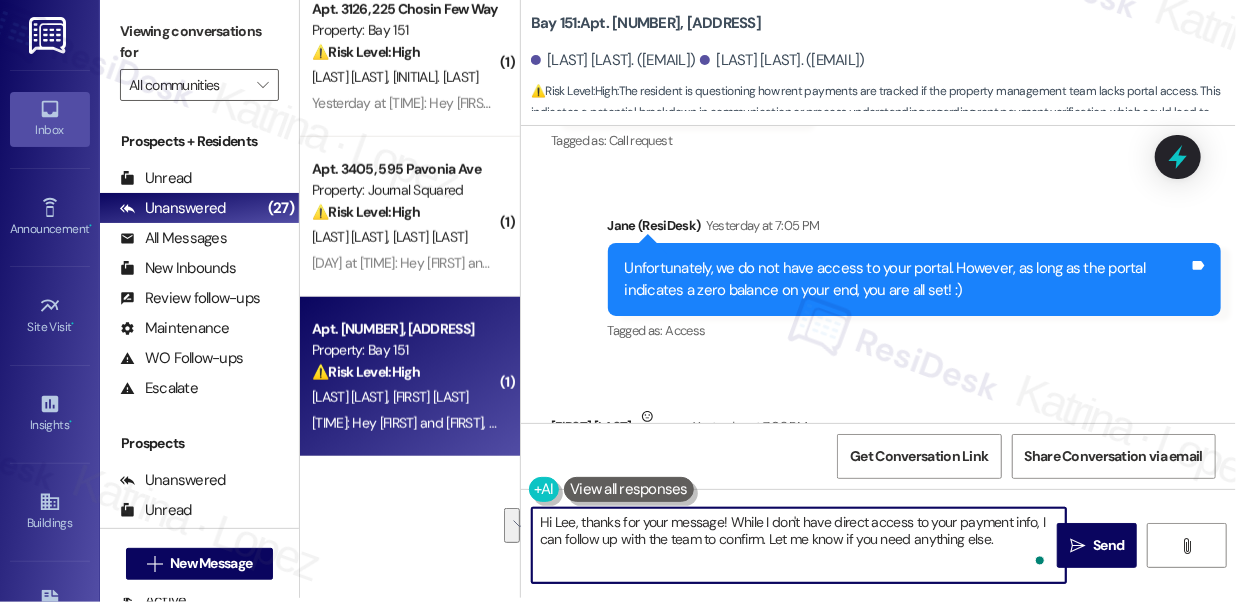 type on "Hi Lee, thanks for your message! While I don't have direct access to your payment info, I can follow up with the team to confirm. Let me know if you need anything else." 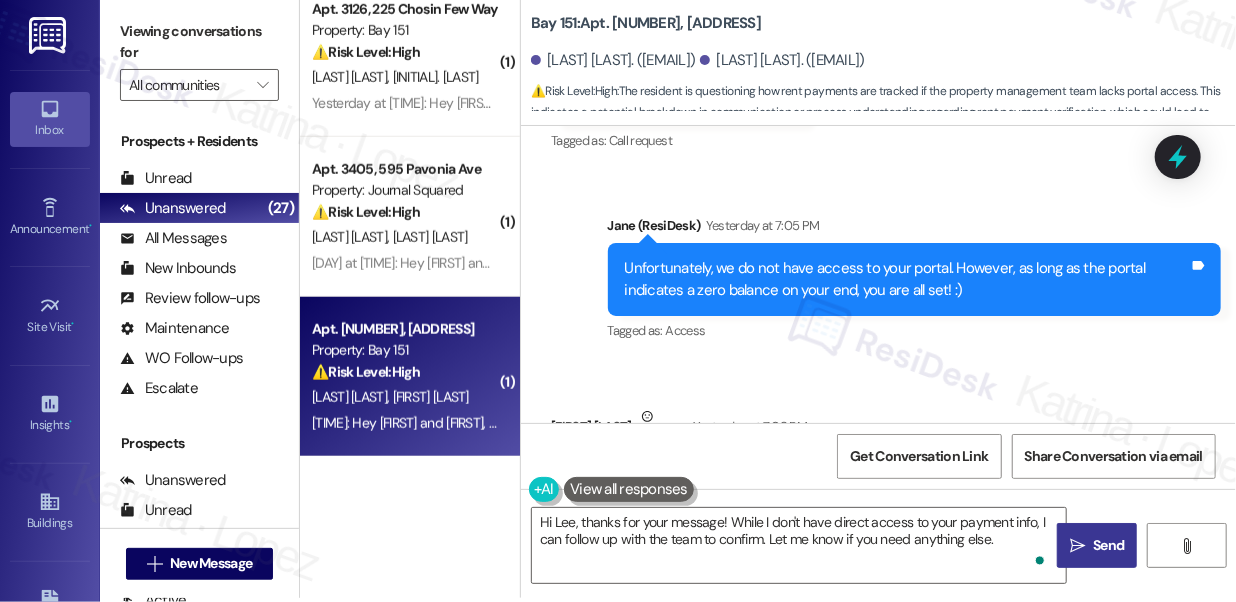 click on "Send" at bounding box center [1108, 545] 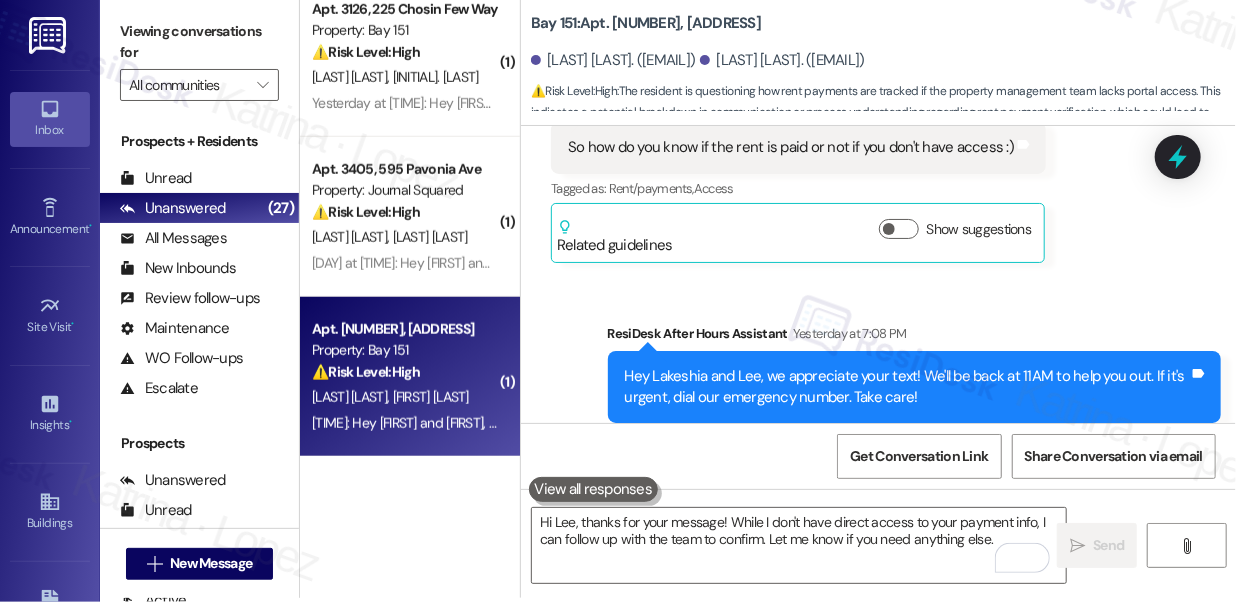 scroll, scrollTop: 39688, scrollLeft: 0, axis: vertical 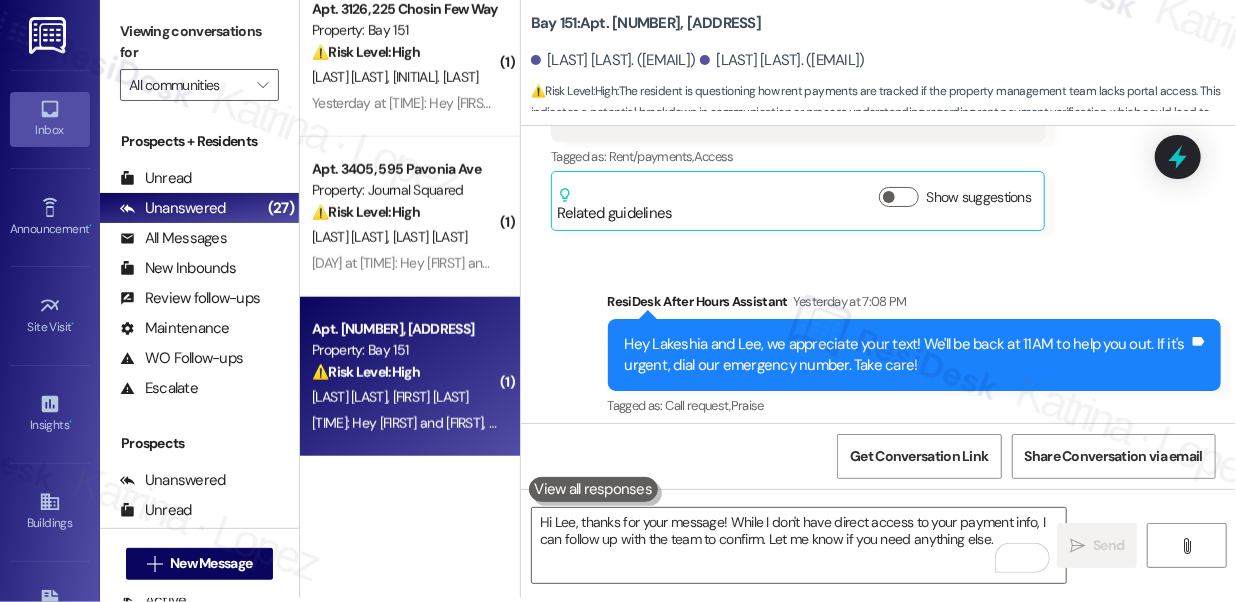click on "Sent via SMS ResiDesk After Hours Assistant Yesterday at 7:08 PM Hey Lakeshia and Lee, we appreciate your text! We'll be back at 11AM to help you out. If it's urgent, dial our emergency number. Take care! Tags and notes Tagged as:   Call request ,  Click to highlight conversations about Call request Praise Click to highlight conversations about Praise" at bounding box center (878, 341) 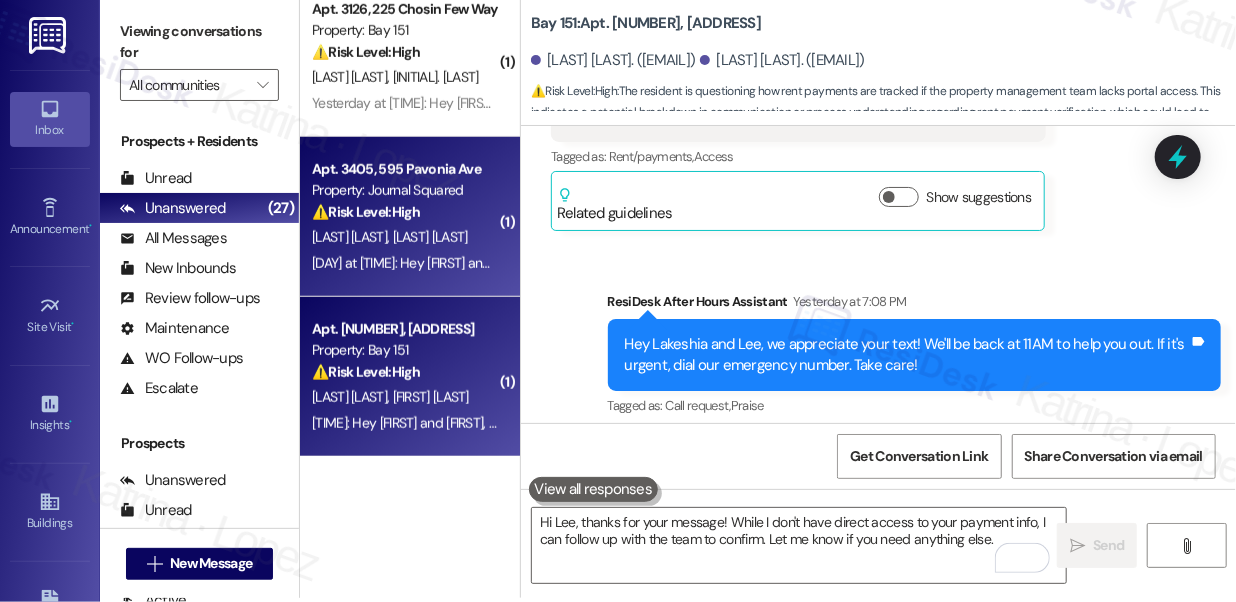click on "R. Liu C. Shao" at bounding box center [404, 237] 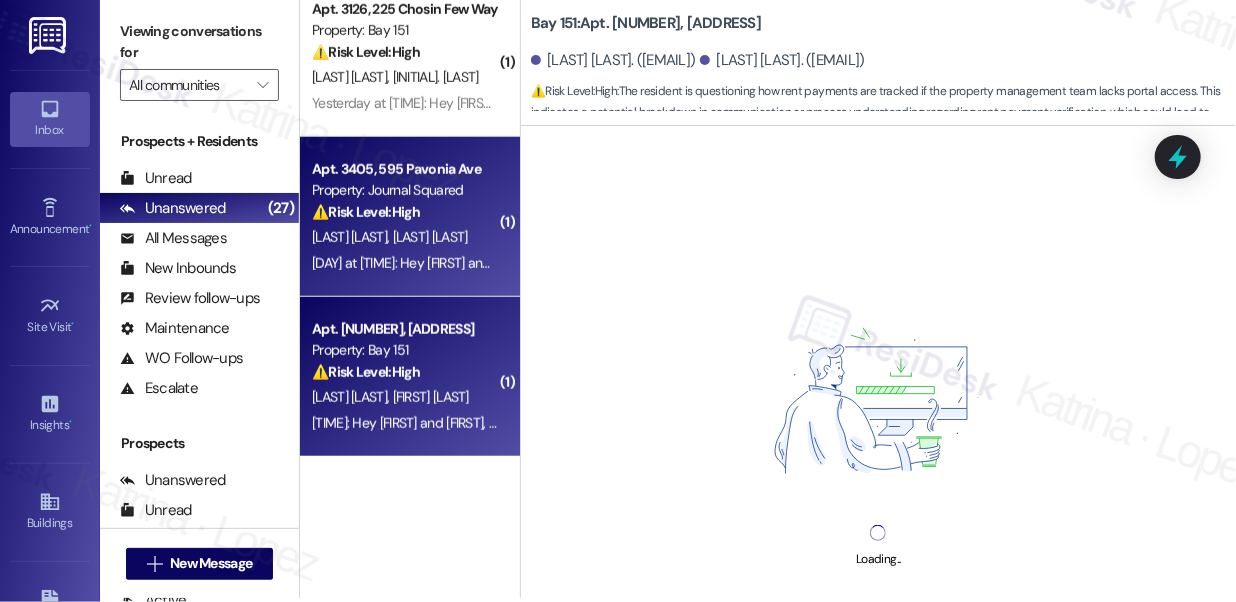 click on "L. Cowart L. Floyd" at bounding box center [404, 397] 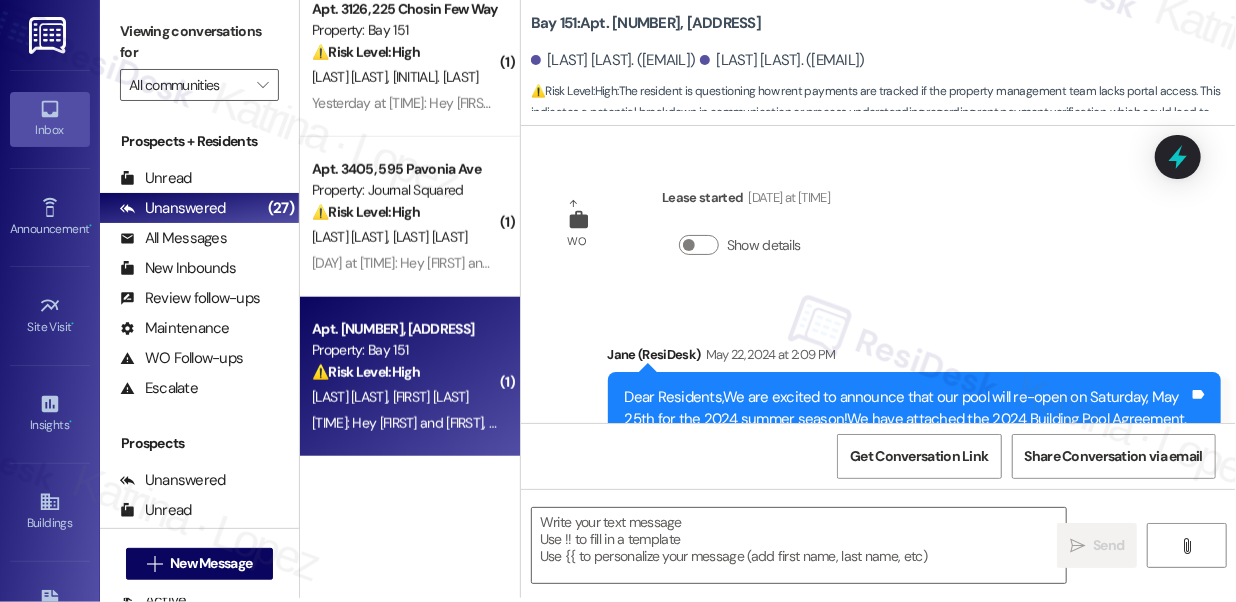 scroll, scrollTop: 38081, scrollLeft: 0, axis: vertical 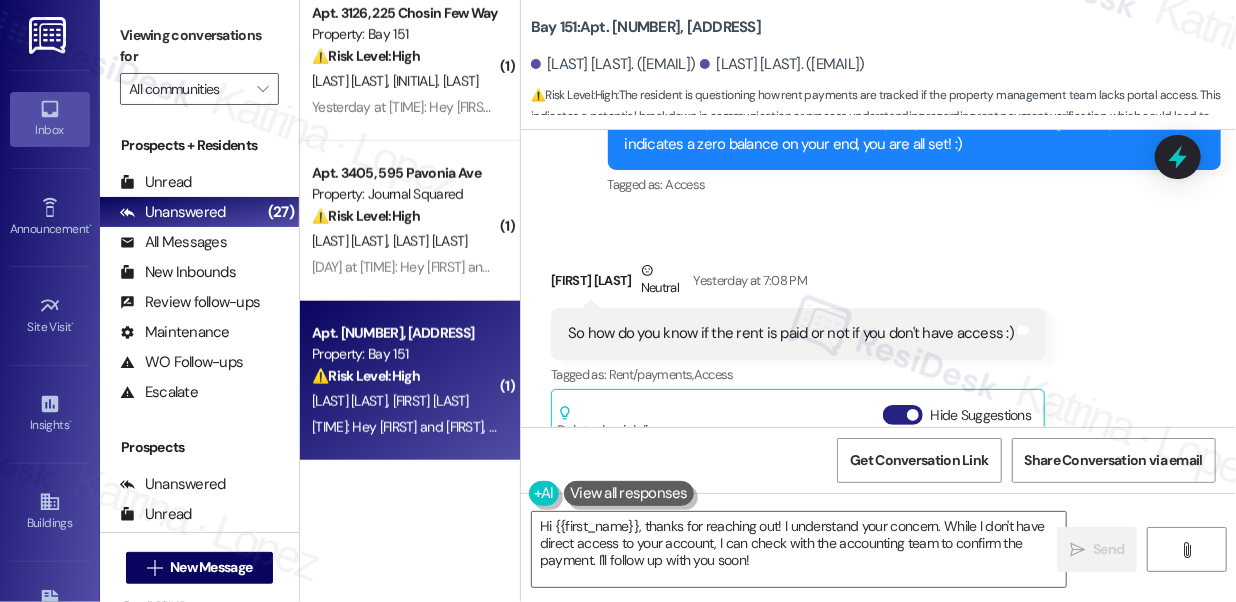 click on "Hide Suggestions" at bounding box center [903, 415] 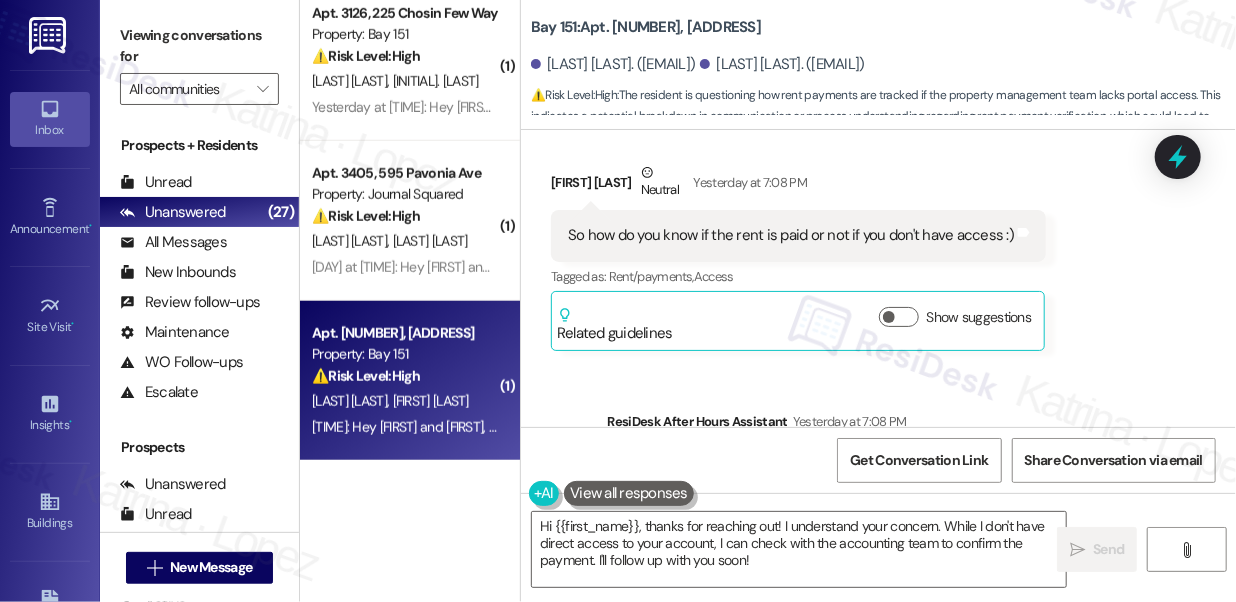 scroll, scrollTop: 39688, scrollLeft: 0, axis: vertical 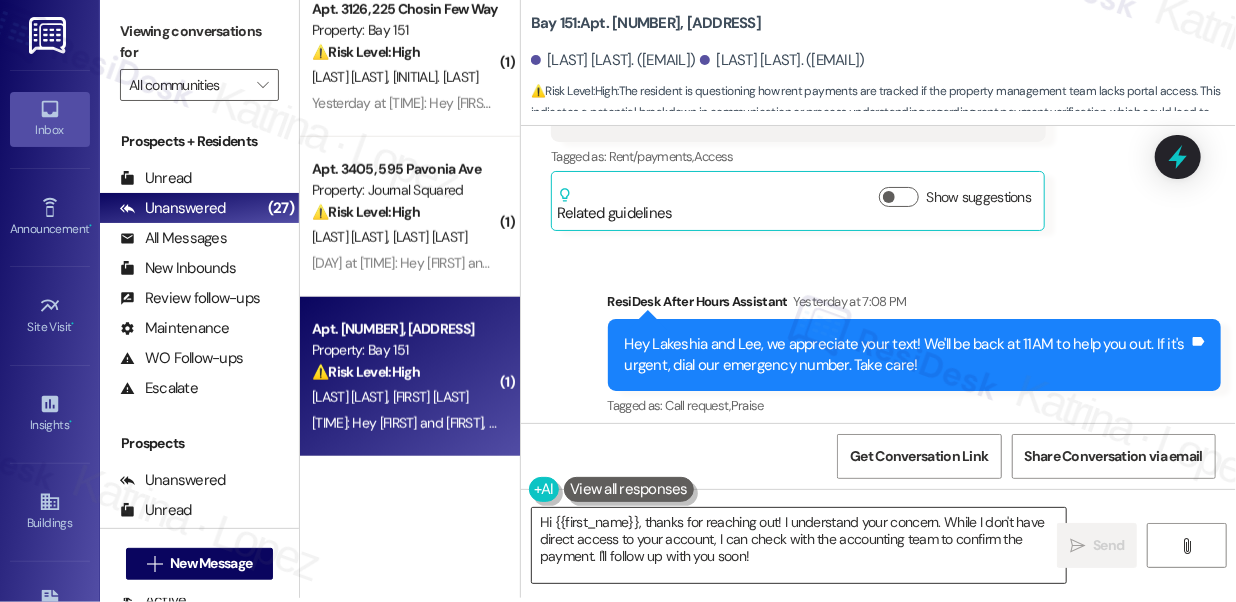 click on "Hi {{first_name}}, thanks for reaching out! I understand your concern. While I don't have direct access to your account, I can check with the accounting team to confirm the payment. I'll follow up with you soon!" at bounding box center [799, 545] 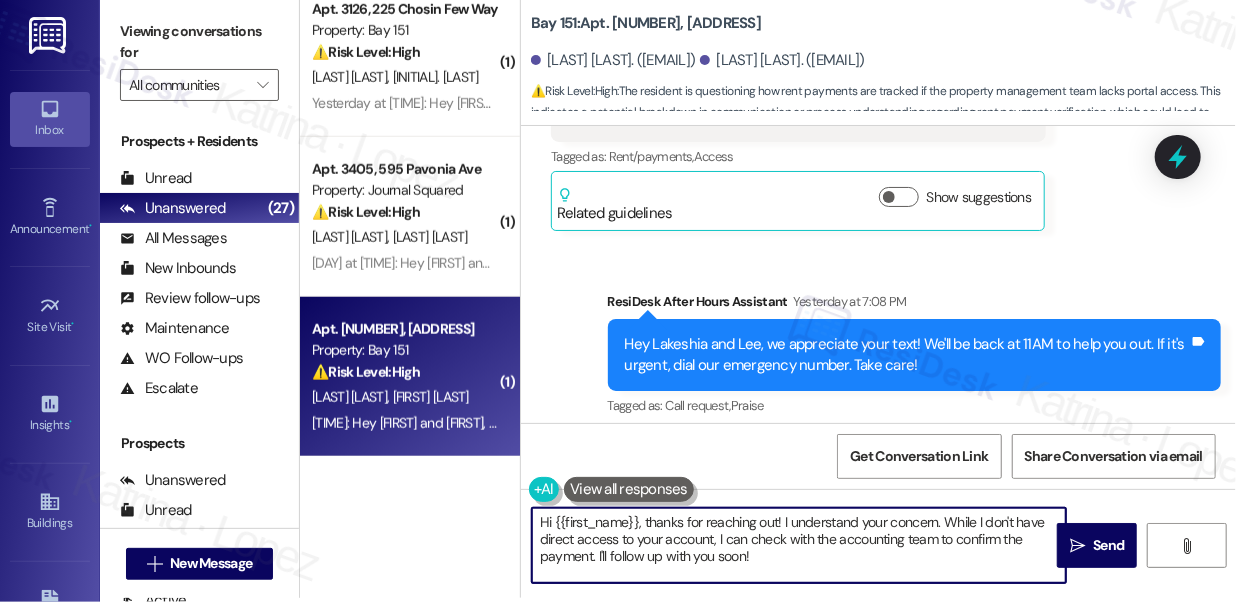 click on "Hi {{first_name}}, thanks for reaching out! I understand your concern. While I don't have direct access to your account, I can check with the accounting team to confirm the payment. I'll follow up with you soon!" at bounding box center (799, 545) 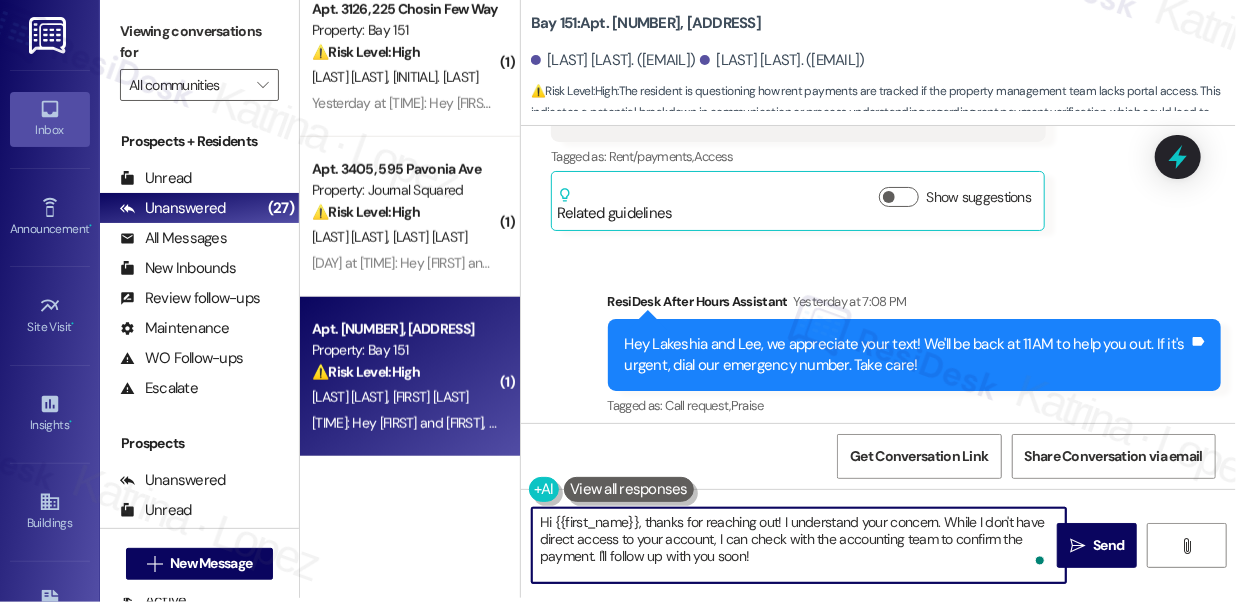 click on "Hi {{first_name}}, thanks for reaching out! I understand your concern. While I don't have direct access to your account, I can check with the accounting team to confirm the payment. I'll follow up with you soon!" at bounding box center [799, 545] 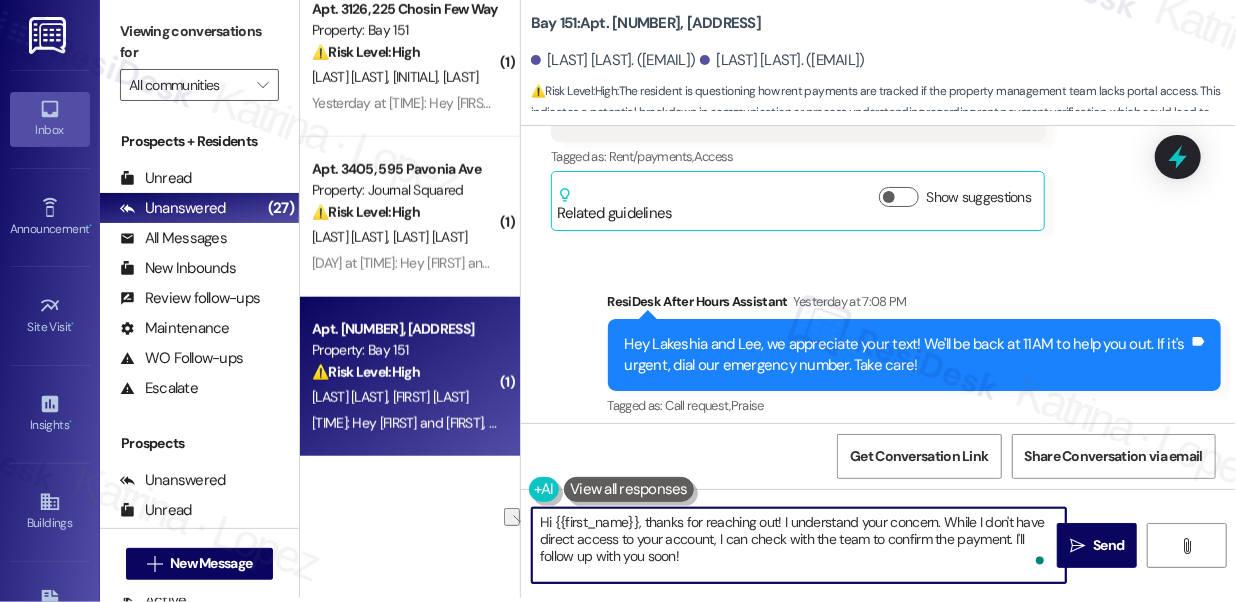 drag, startPoint x: 939, startPoint y: 522, endPoint x: 784, endPoint y: 520, distance: 155.01291 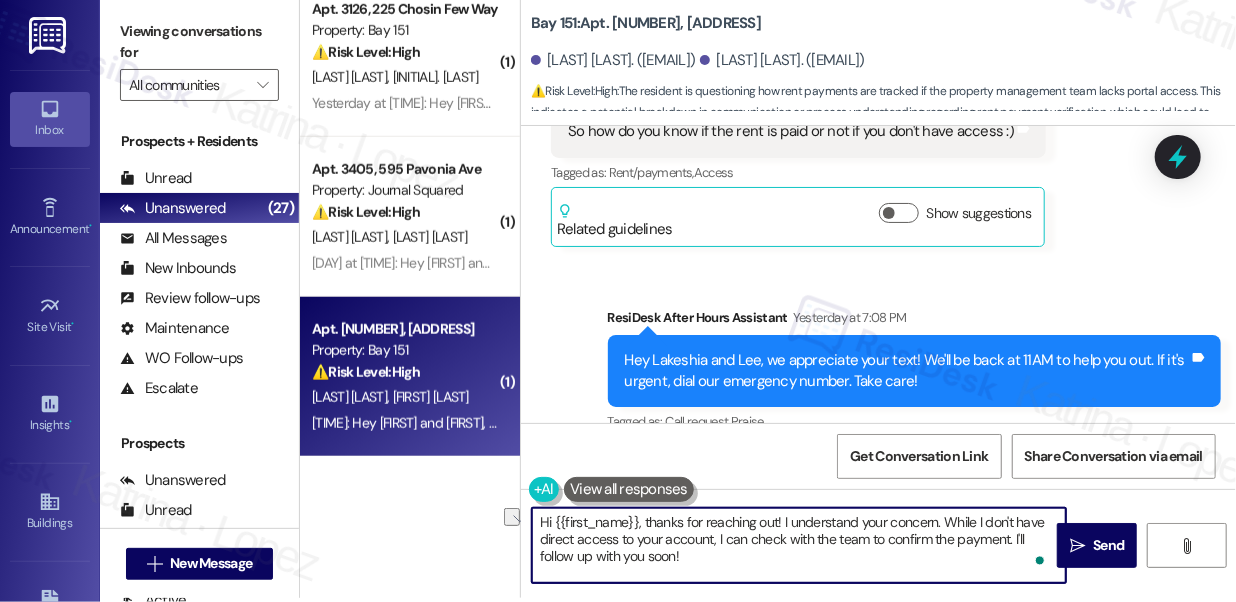 scroll, scrollTop: 39688, scrollLeft: 0, axis: vertical 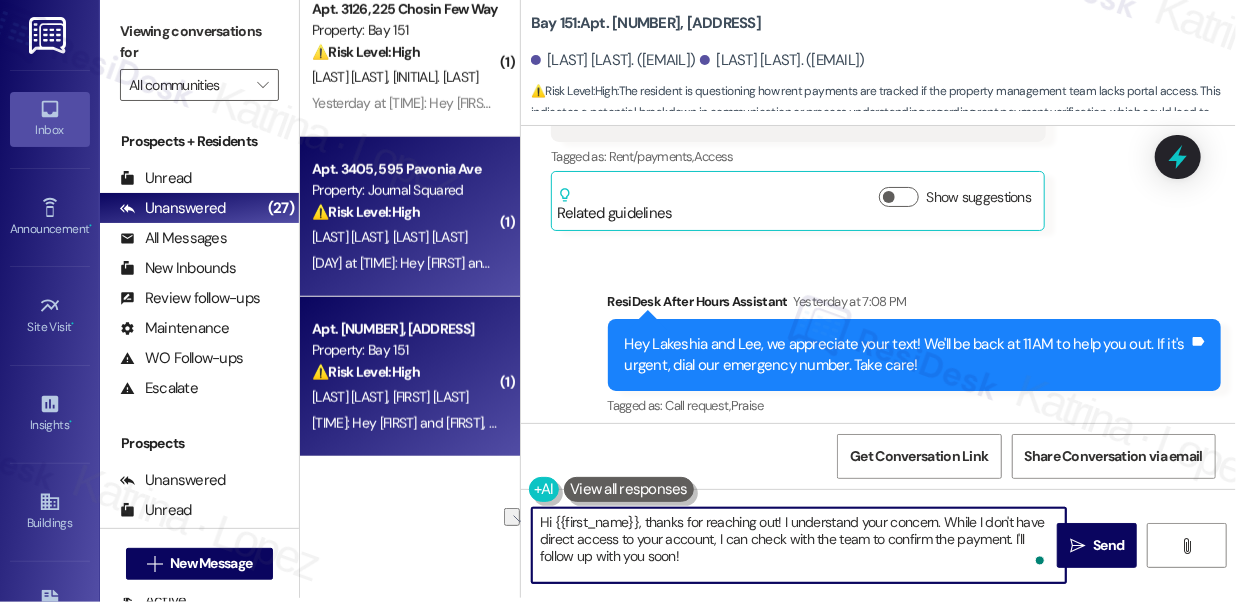 type on "Hi {{first_name}}, thanks for reaching out! I understand your concern. While I don't have direct access to your account, I can check with the team to confirm the payment. I'll follow up with you soon!" 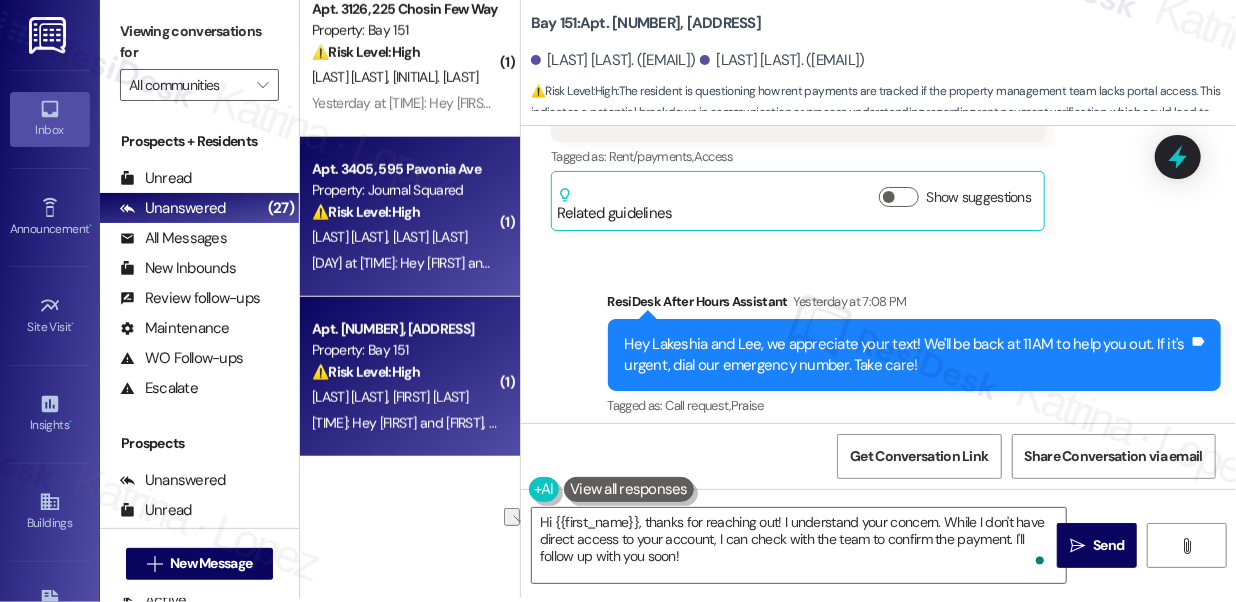 click on "R. Liu C. Shao" at bounding box center (404, 237) 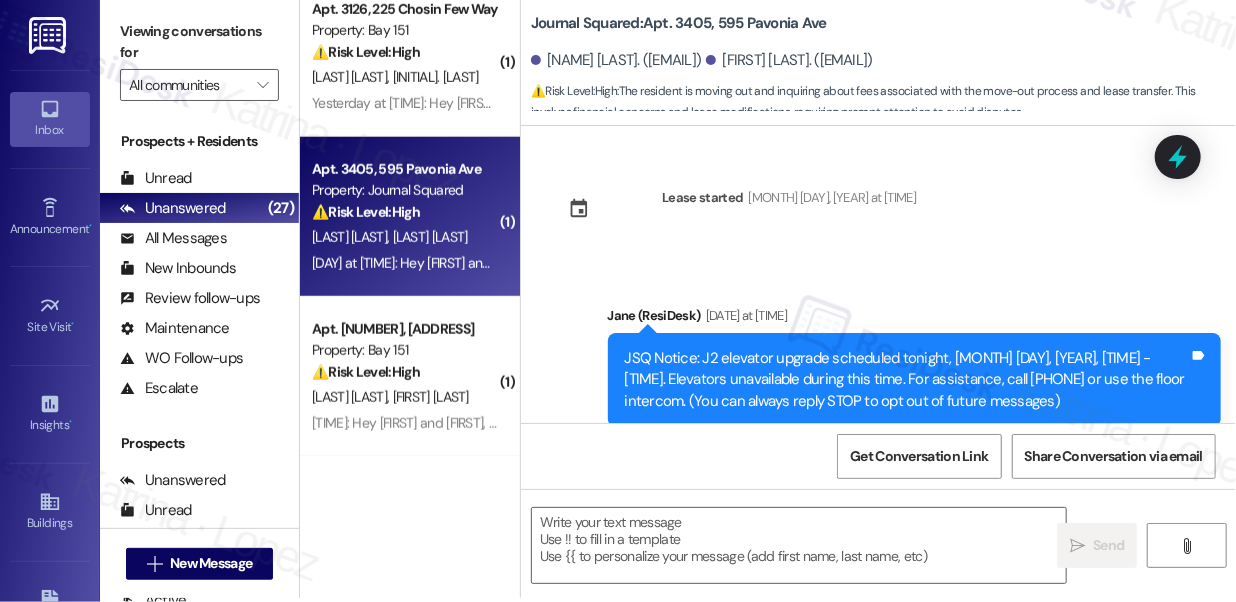 scroll, scrollTop: 998, scrollLeft: 0, axis: vertical 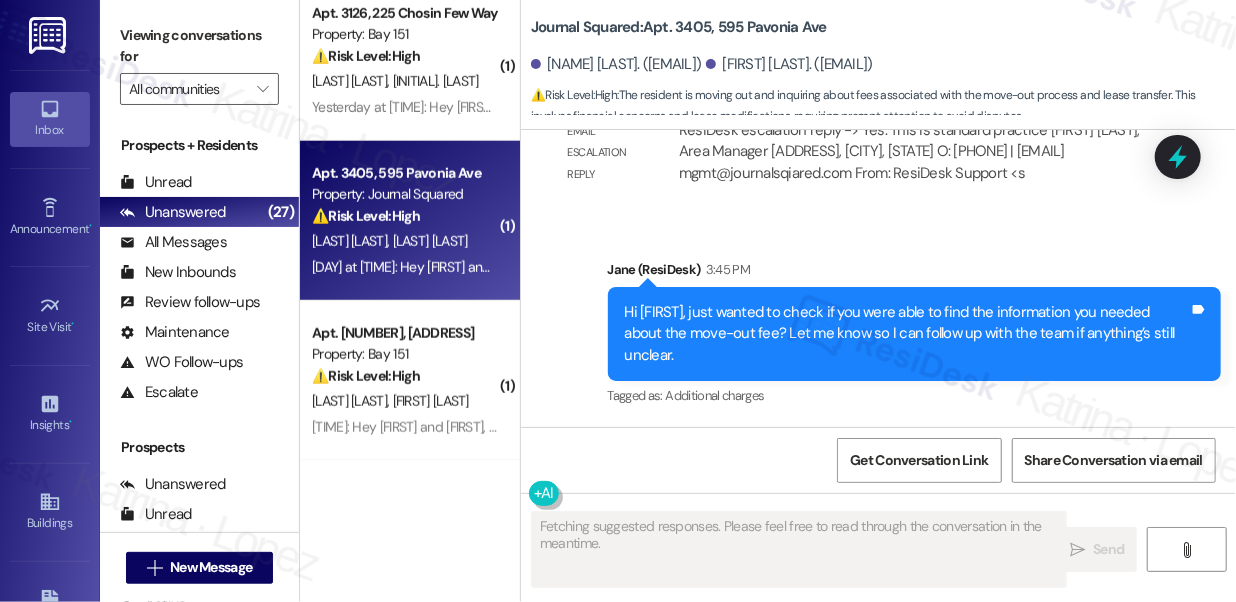 click on "Hi Chengyu, just wanted to check if you were able to find the information you needed about the move-out fee? Let me know so I can follow up with the team if anything’s still unclear." at bounding box center (907, 334) 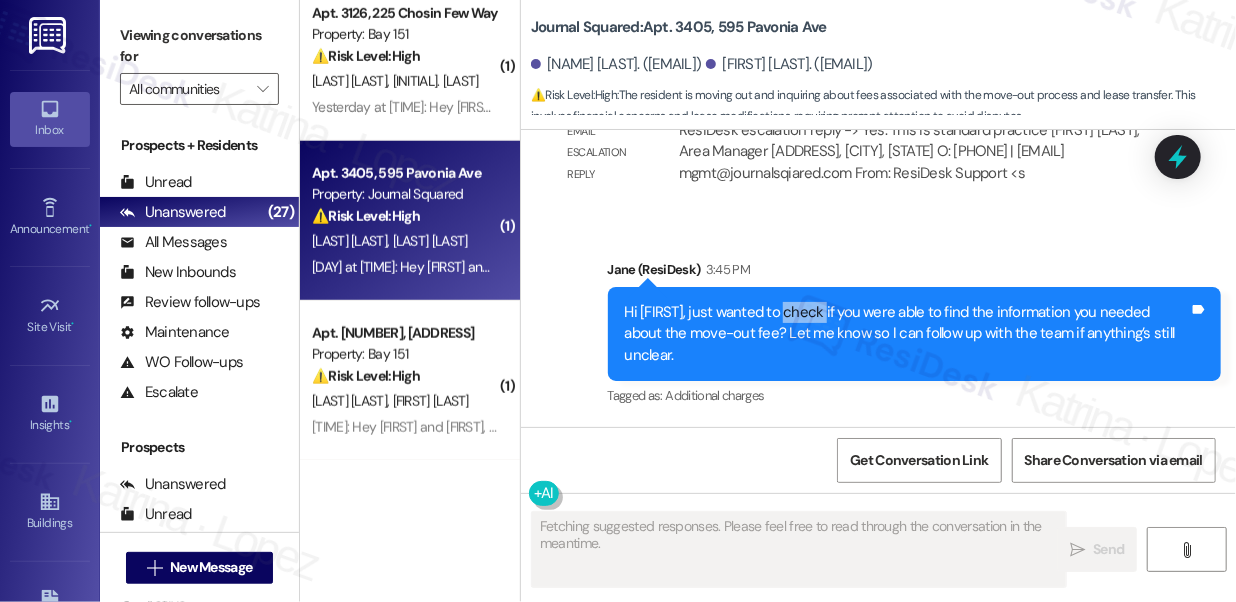 click on "Hi Chengyu, just wanted to check if you were able to find the information you needed about the move-out fee? Let me know so I can follow up with the team if anything’s still unclear." at bounding box center [907, 334] 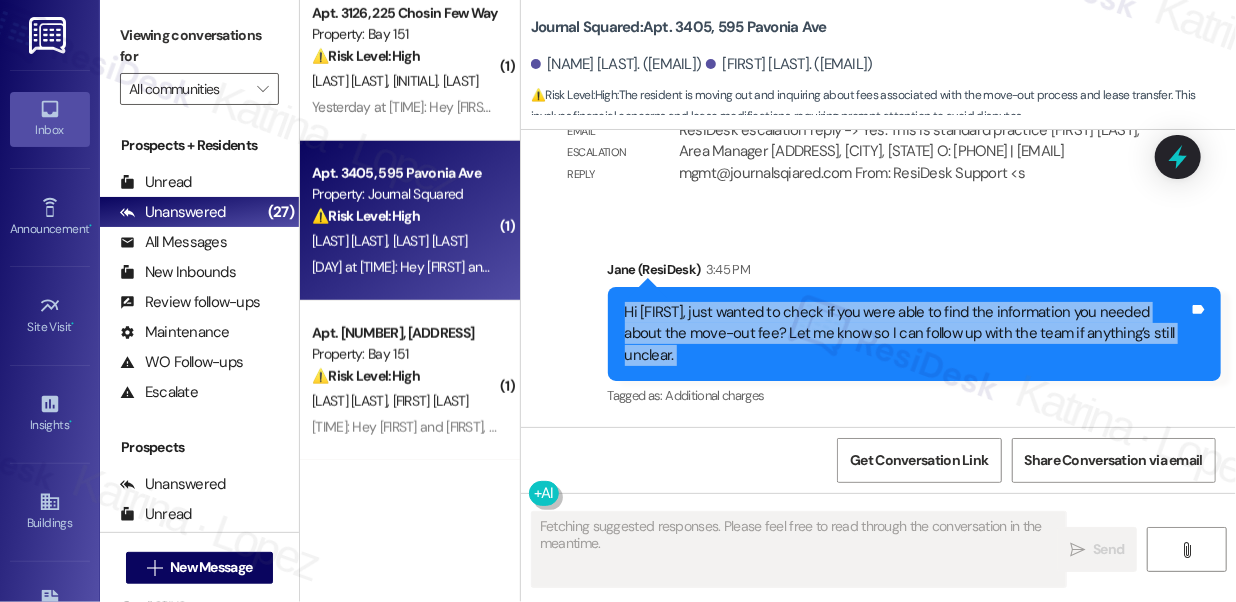 click on "Hi Chengyu, just wanted to check if you were able to find the information you needed about the move-out fee? Let me know so I can follow up with the team if anything’s still unclear." at bounding box center (907, 334) 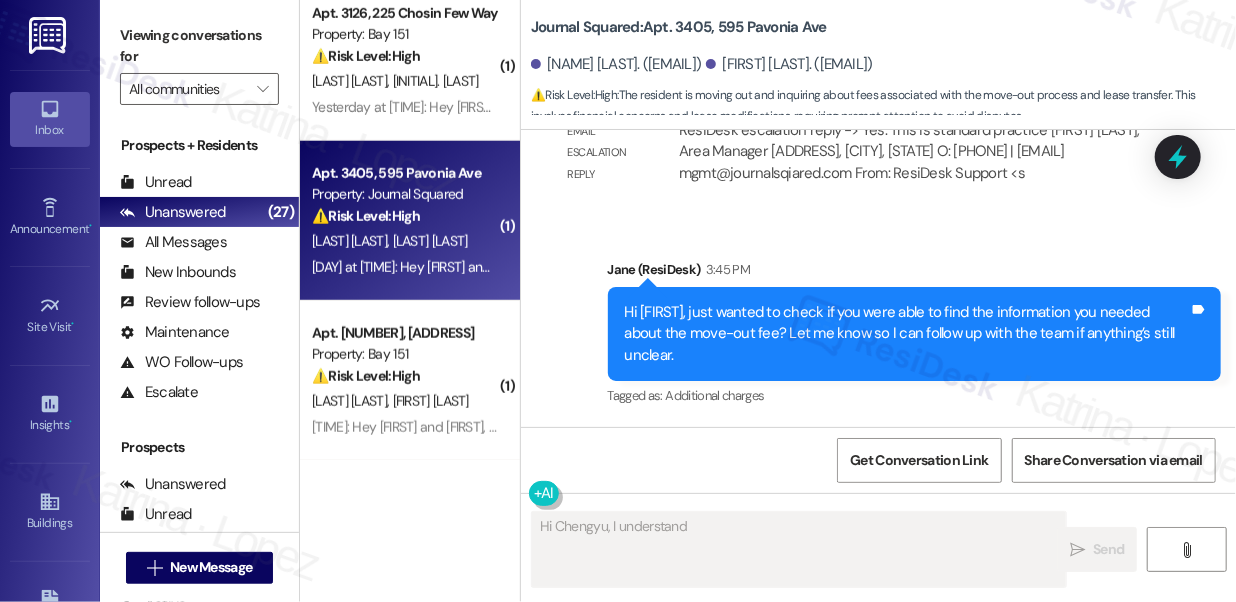 click on "Sent via SMS Jane  (ResiDesk) 3:45 PM Hi Chengyu, just wanted to check if you were able to find the information you needed about the move-out fee? Let me know so I can follow up with the team if anything’s still unclear. Tags and notes Tagged as:   Additional charges Click to highlight conversations about Additional charges" at bounding box center [915, 335] 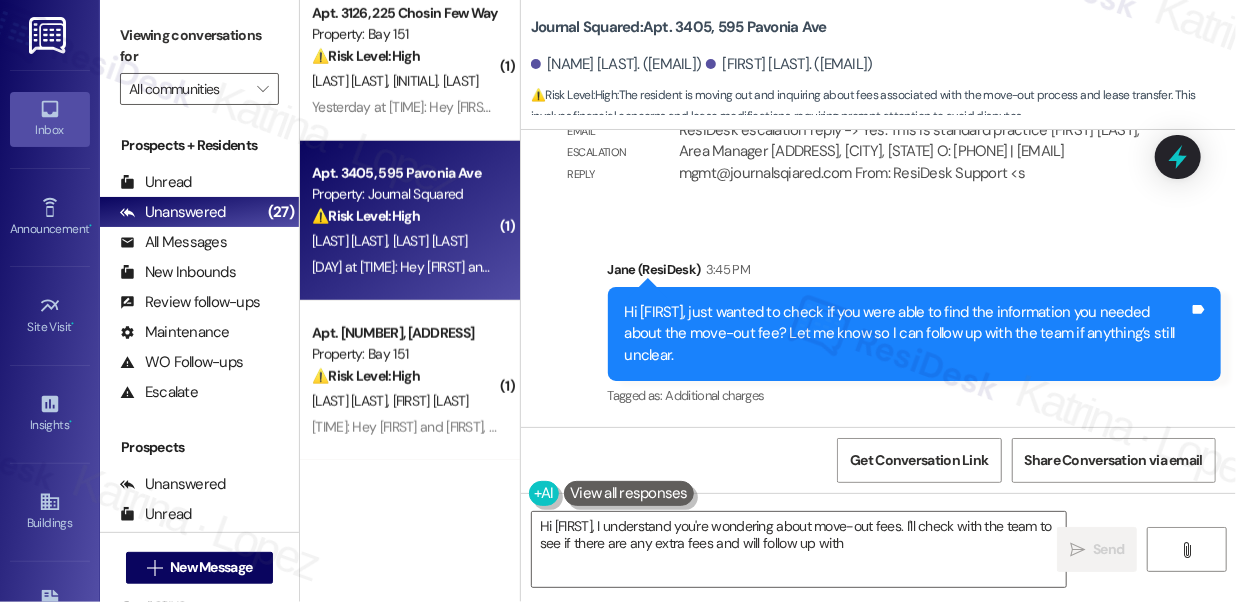 click on "Hi Chengyu, just wanted to check if you were able to find the information you needed about the move-out fee? Let me know so I can follow up with the team if anything’s still unclear." at bounding box center [907, 334] 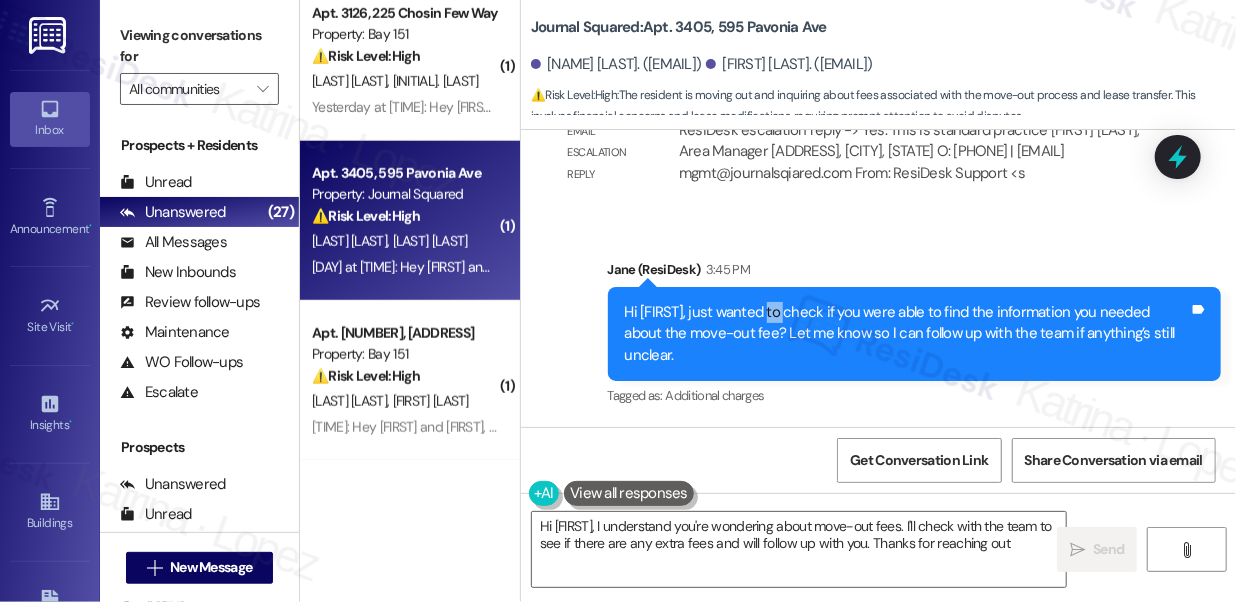 type on "Hi Chengyu, I understand you're wondering about move-out fees. I'll check with the team to see if there are any extra fees and will follow up with you. Thanks for reaching out!" 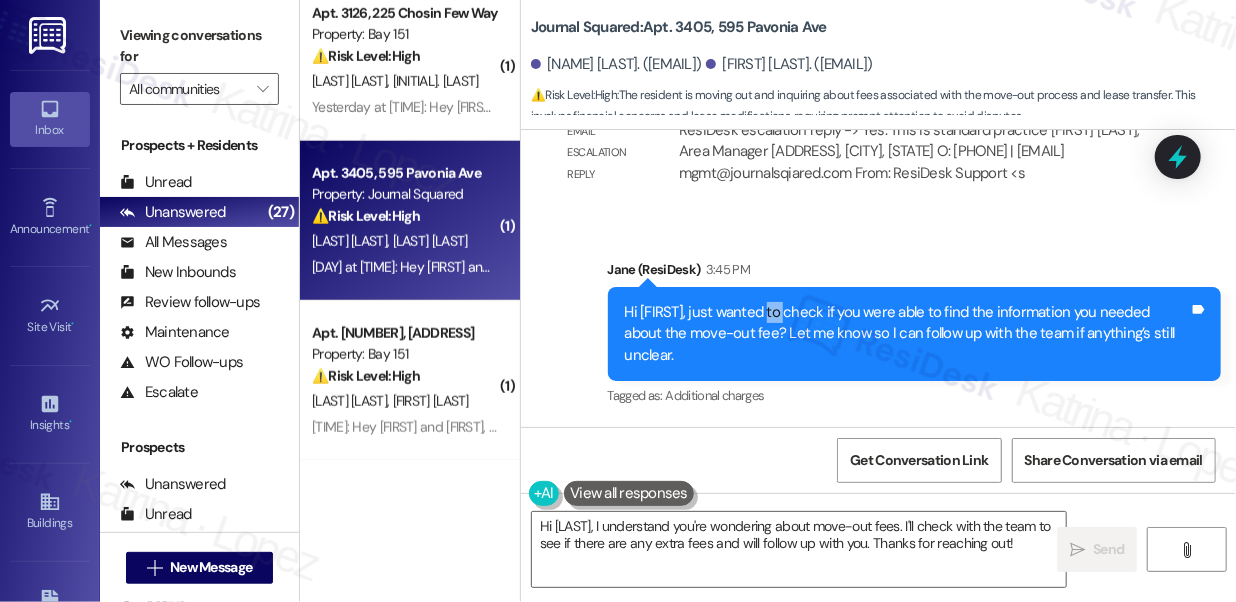 click on "Hi Chengyu, just wanted to check if you were able to find the information you needed about the move-out fee? Let me know so I can follow up with the team if anything’s still unclear." at bounding box center [907, 334] 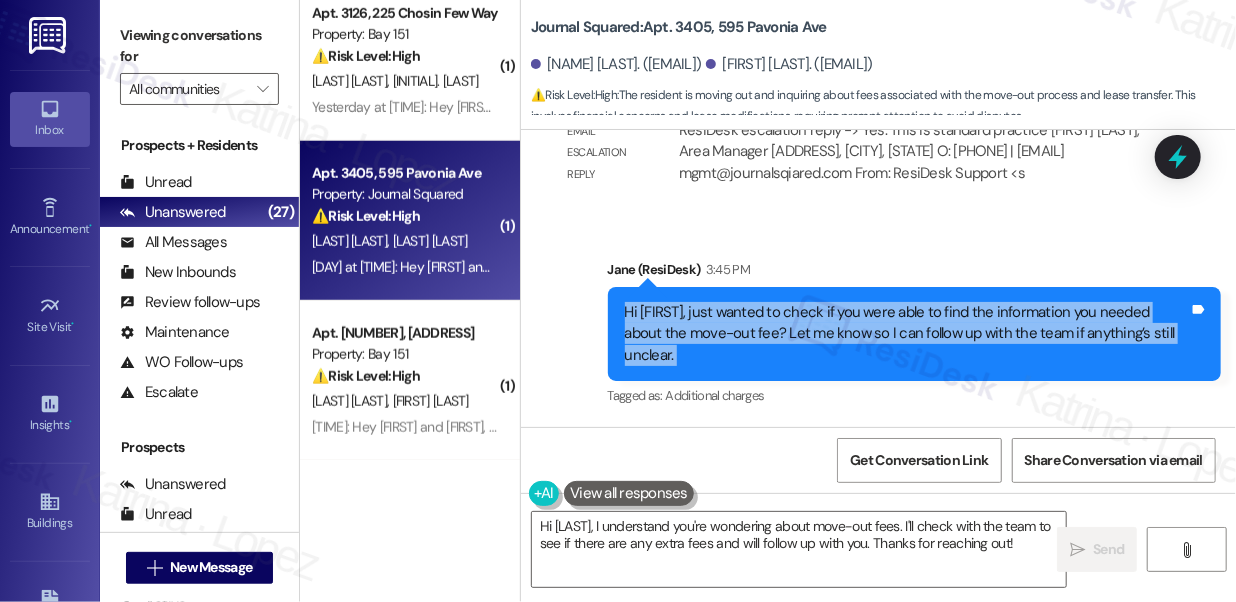 click on "Hi Chengyu, just wanted to check if you were able to find the information you needed about the move-out fee? Let me know so I can follow up with the team if anything’s still unclear." at bounding box center [907, 334] 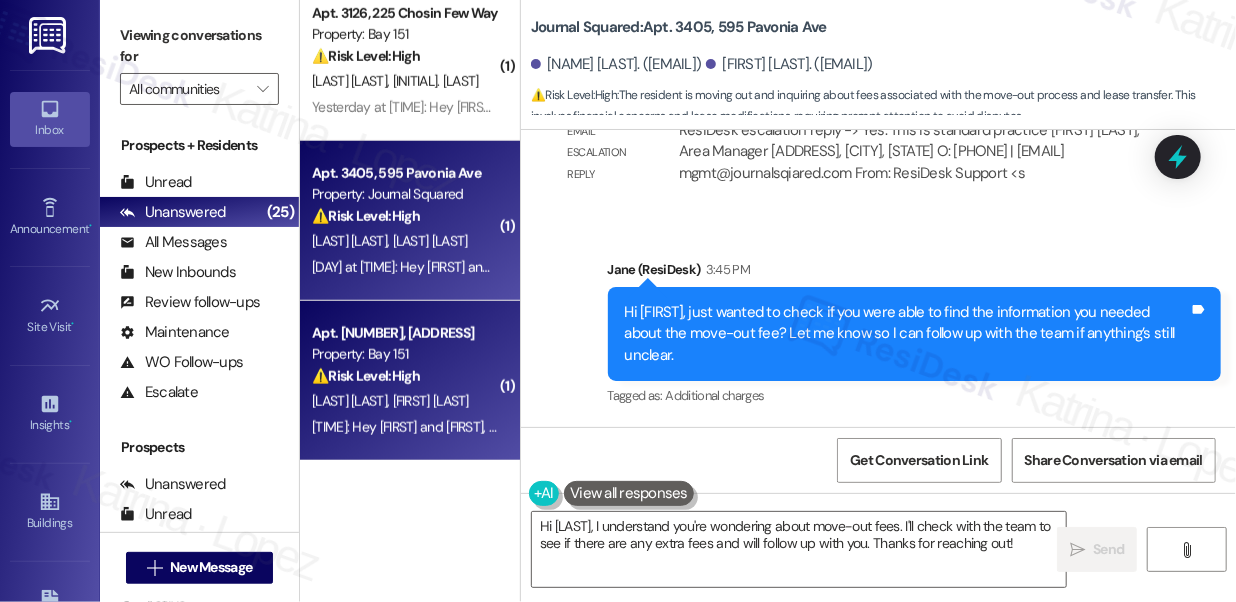 click on "⚠️  Risk Level:  High The resident is questioning how rent payments are tracked if the property management team lacks portal access. This indicates a potential breakdown in communication or process understanding regarding rent payment verification, which could lead to financial concerns or disputes. This requires clarification to avoid potential issues." at bounding box center [404, 376] 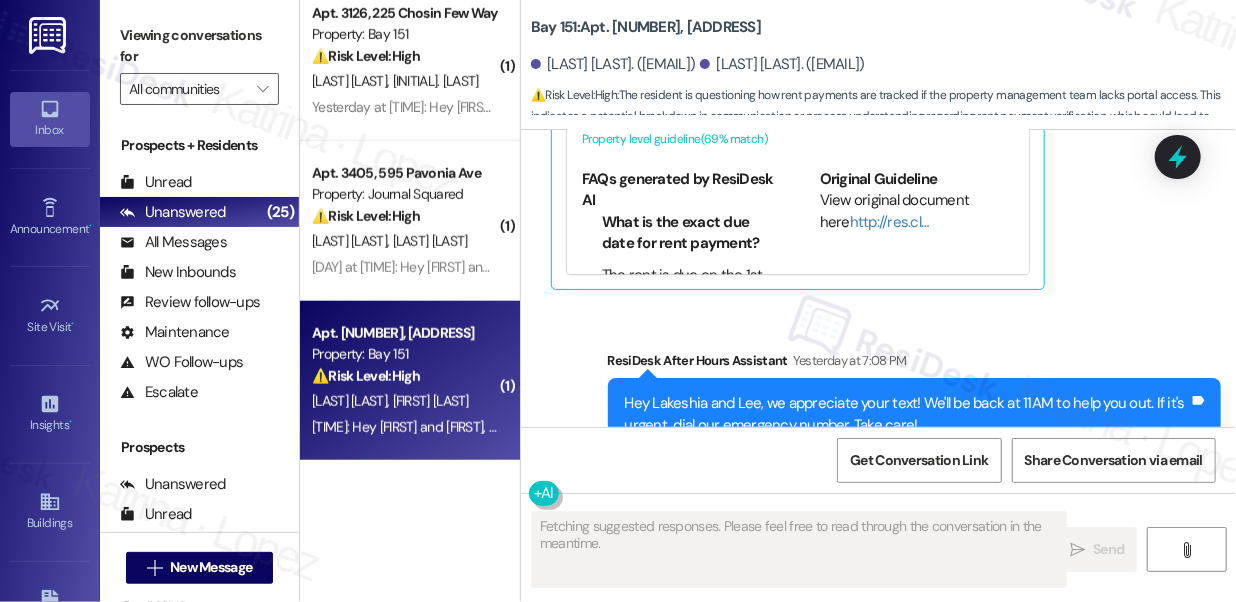 scroll, scrollTop: 39928, scrollLeft: 0, axis: vertical 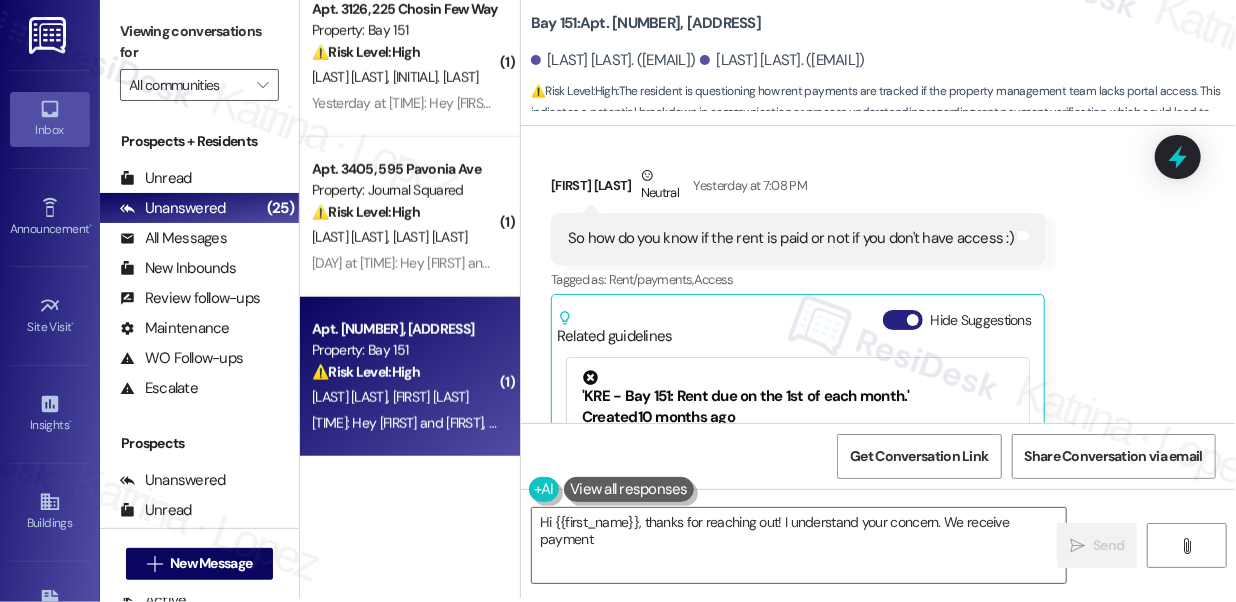 click at bounding box center [913, 320] 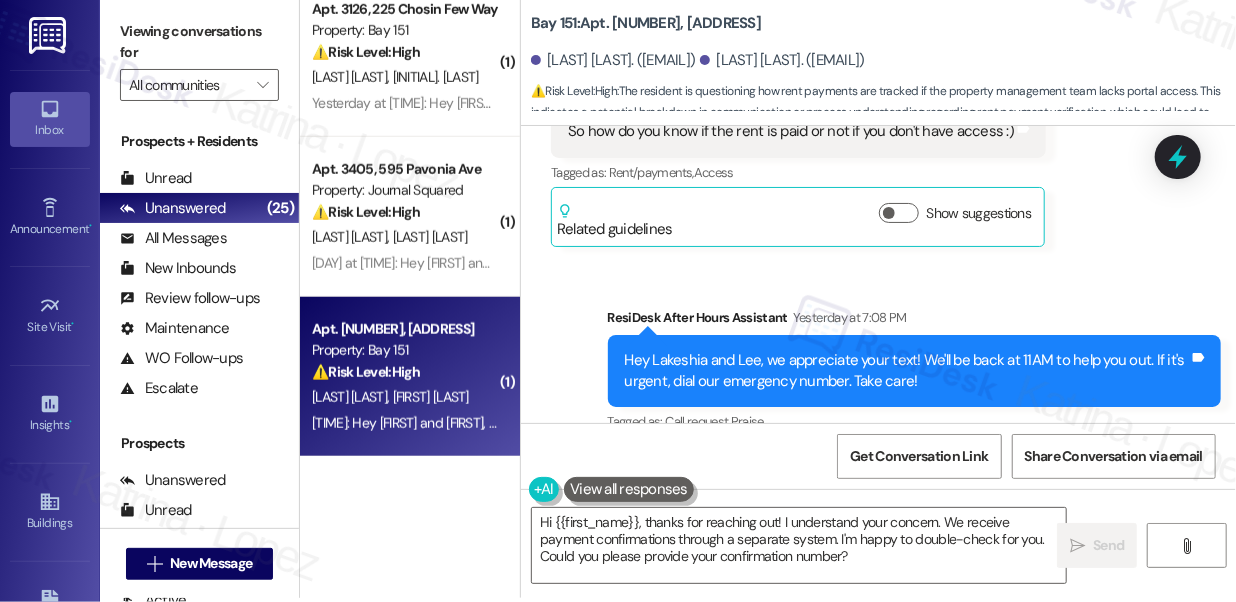 scroll, scrollTop: 39688, scrollLeft: 0, axis: vertical 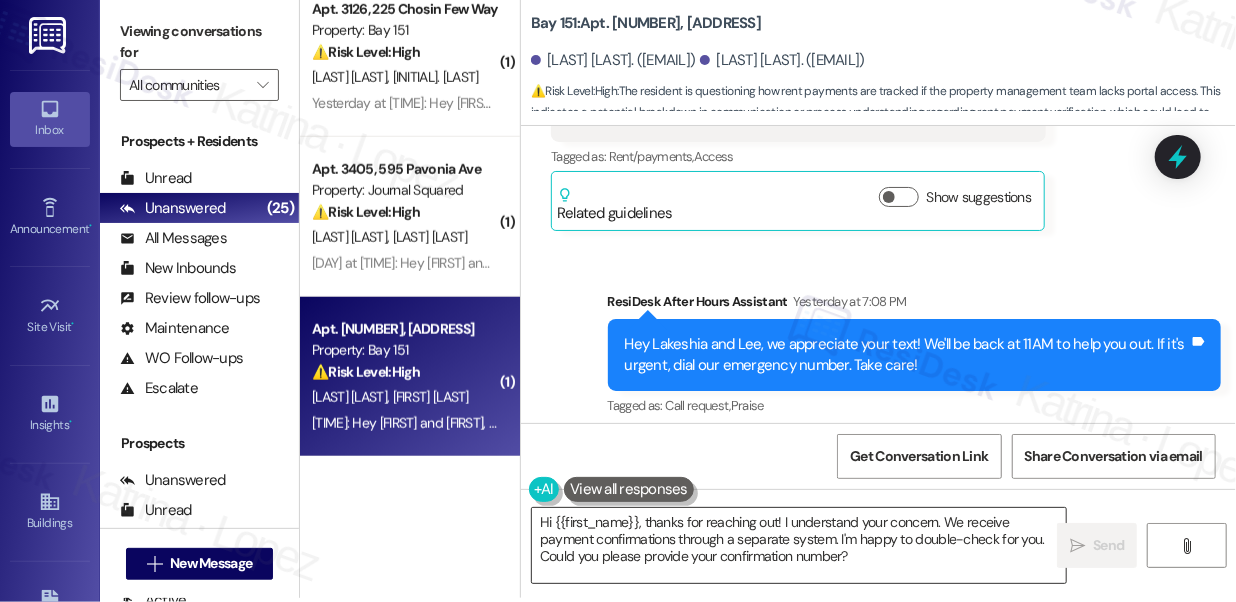 click on "Hi {{first_name}}, thanks for reaching out! I understand your concern. We receive payment confirmations through a separate system. I'm happy to double-check for you. Could you please provide your confirmation number?" at bounding box center [799, 545] 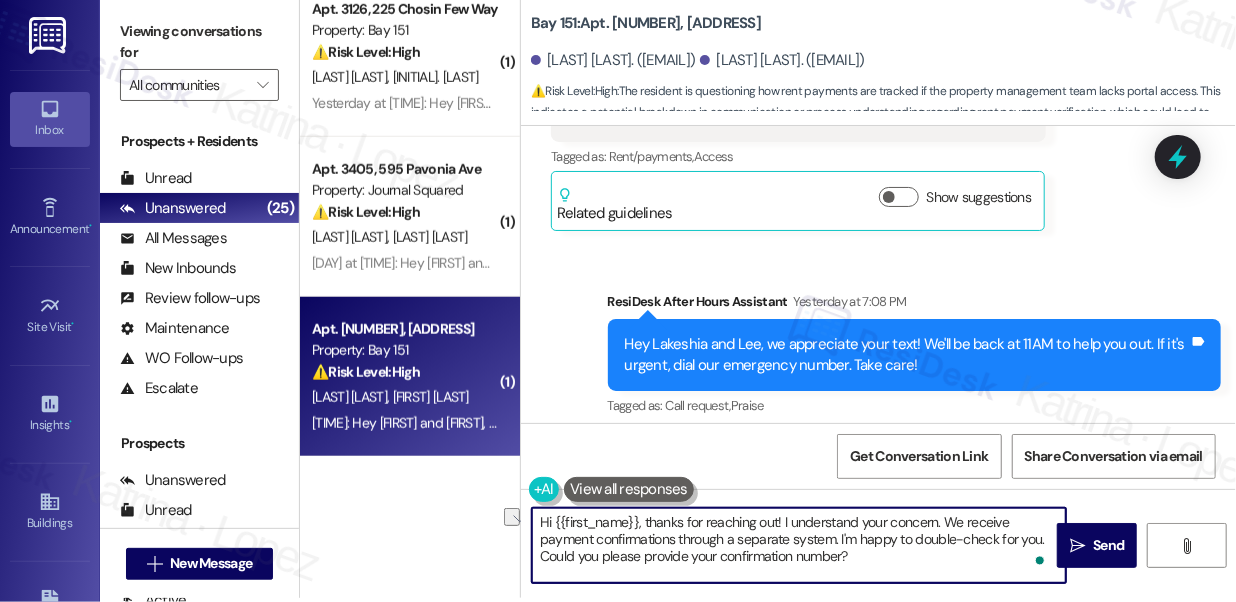 drag, startPoint x: 940, startPoint y: 522, endPoint x: 810, endPoint y: 510, distance: 130.55267 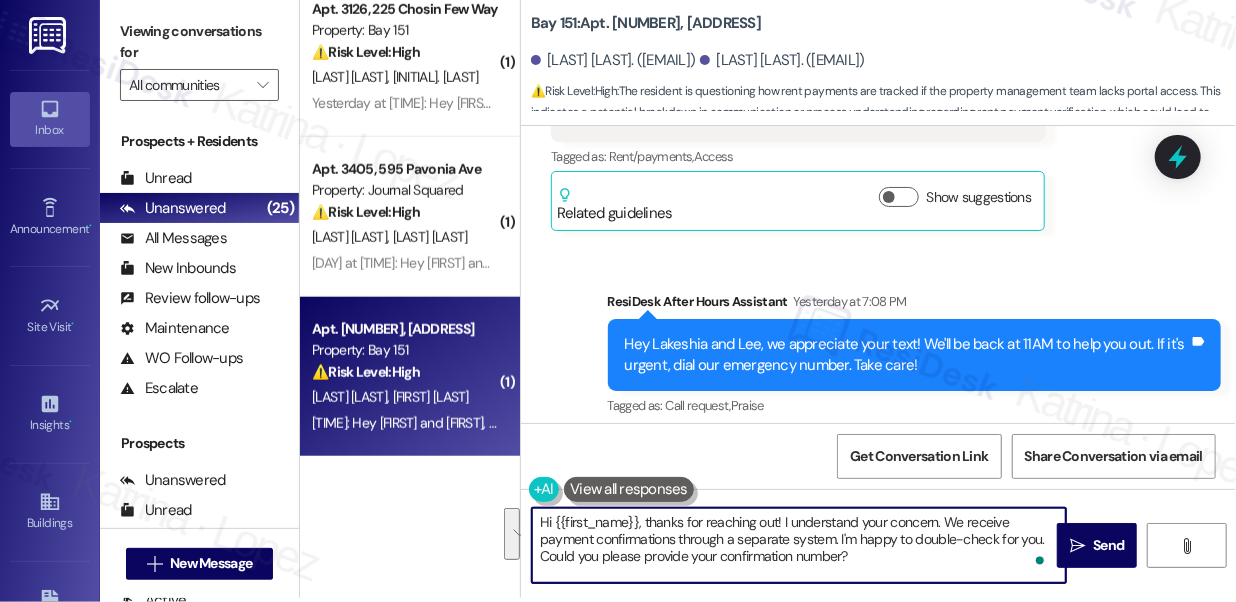 drag, startPoint x: 893, startPoint y: 555, endPoint x: 643, endPoint y: 515, distance: 253.17978 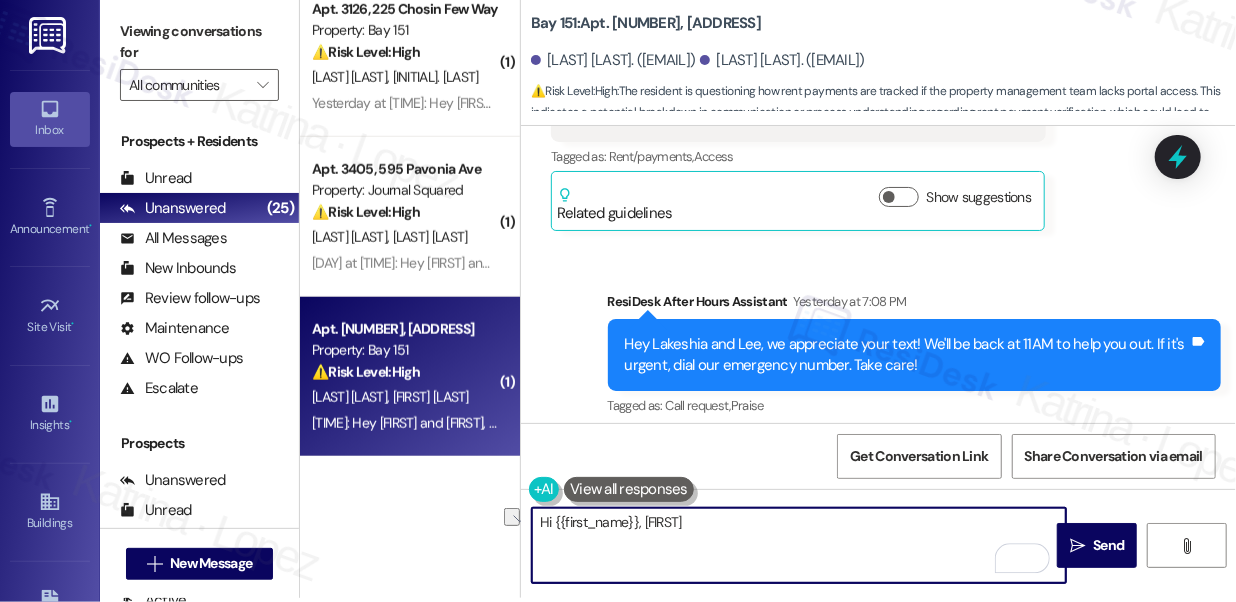 drag, startPoint x: 714, startPoint y: 524, endPoint x: 554, endPoint y: 507, distance: 160.90059 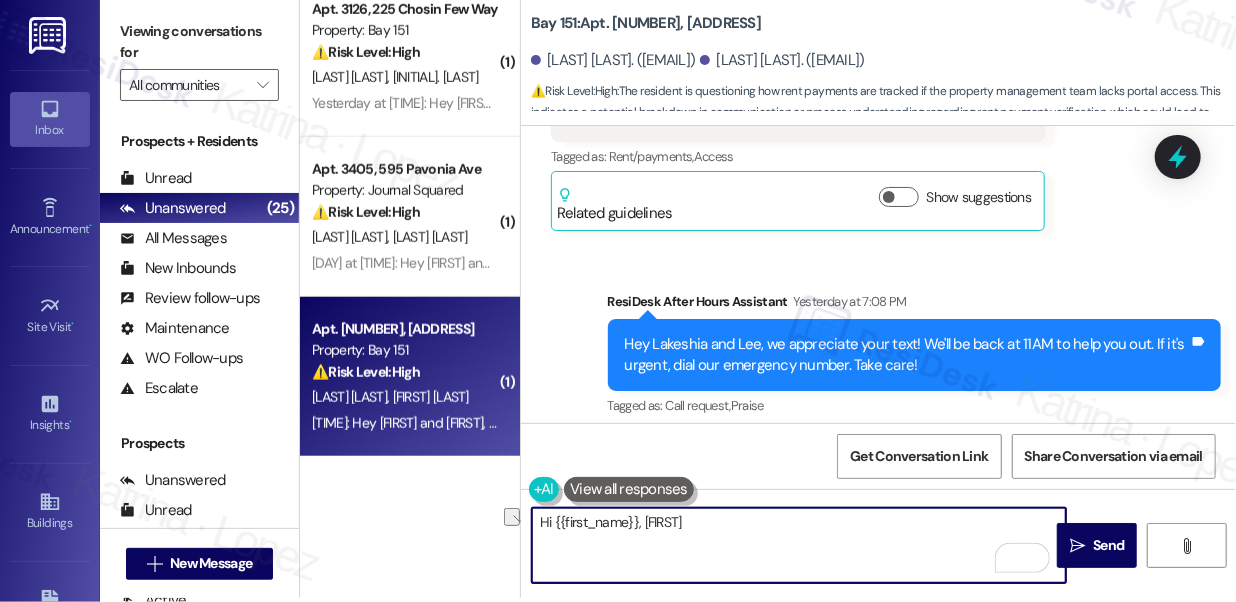 paste 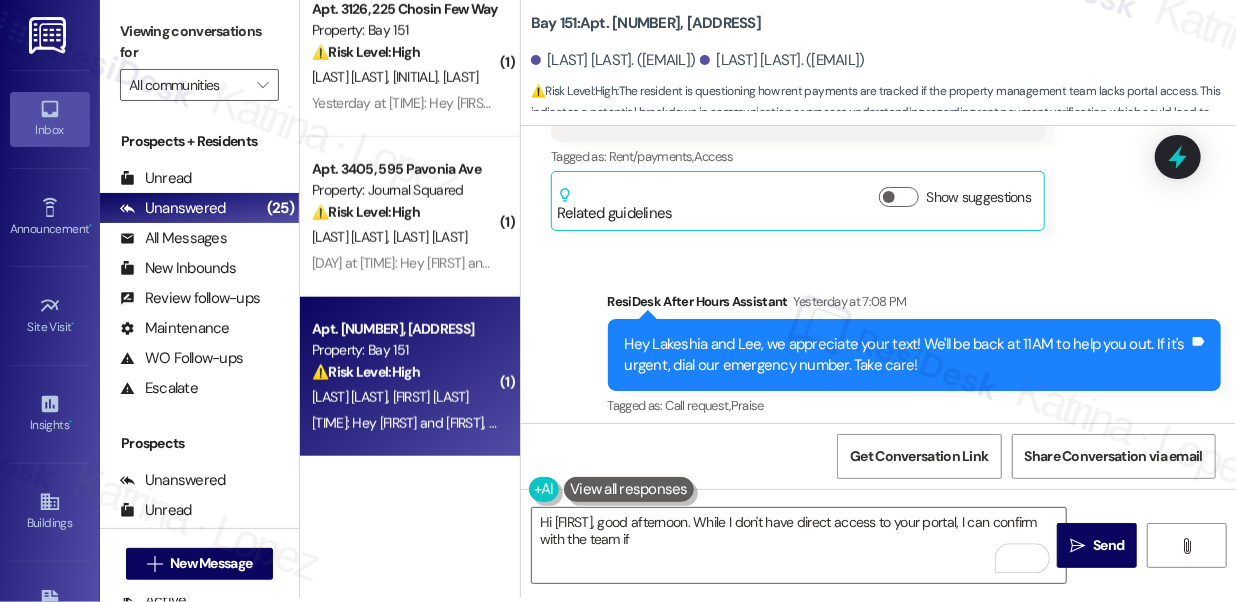 click at bounding box center [629, 489] 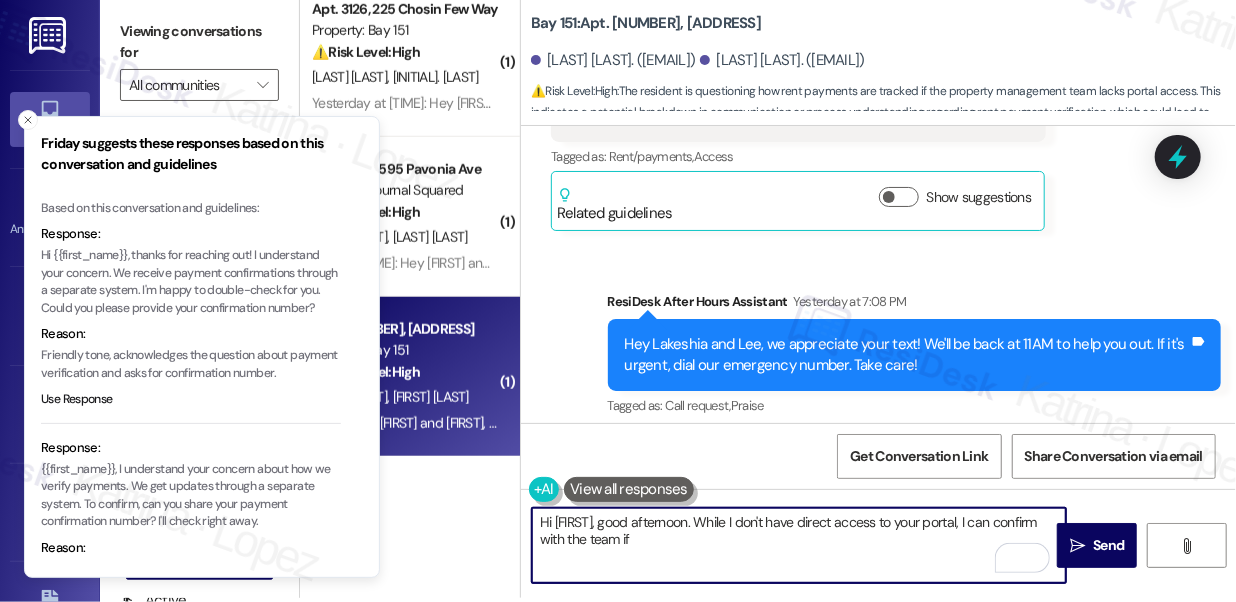 click on "Hi Lee, good afternoon. While I don't have direct access to your portal, I can confirm with the team if" at bounding box center [799, 545] 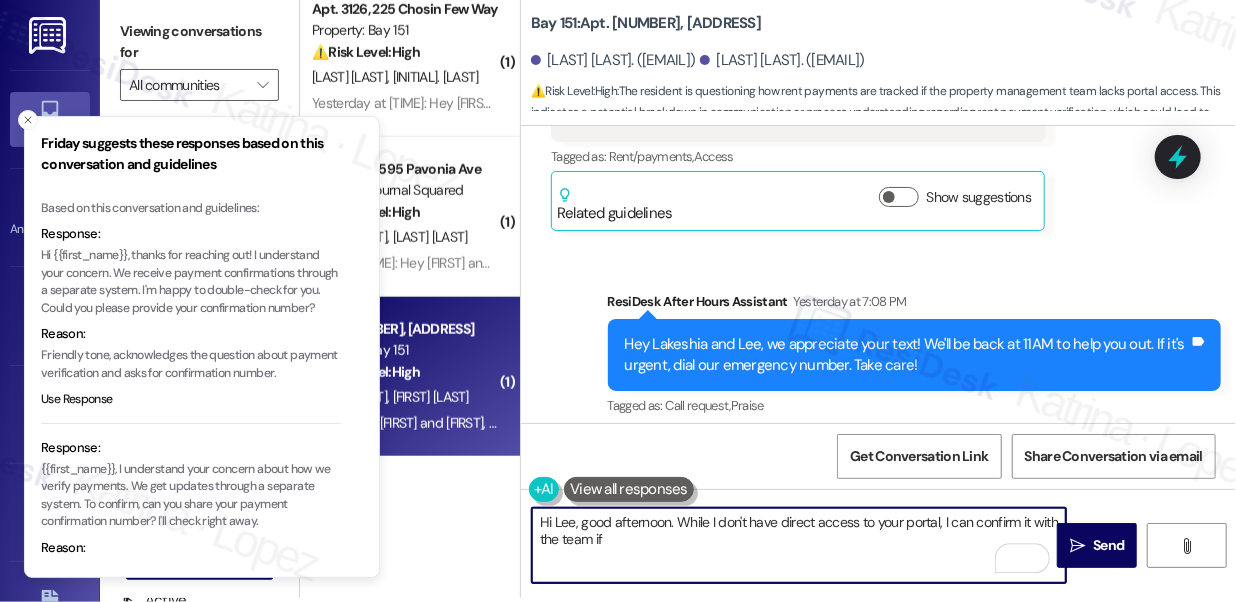 drag, startPoint x: 666, startPoint y: 540, endPoint x: 619, endPoint y: 532, distance: 47.67599 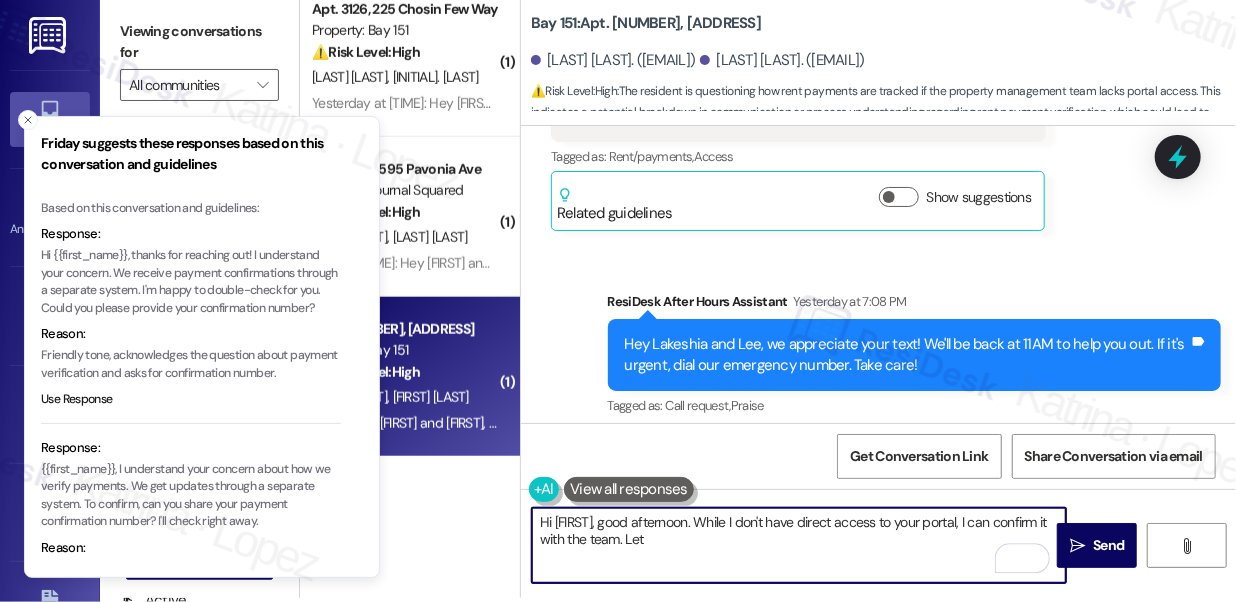 click on "Hi Lee, good afternoon. While I don't have direct access to your portal, I can confirm it with the team. Let" at bounding box center (799, 545) 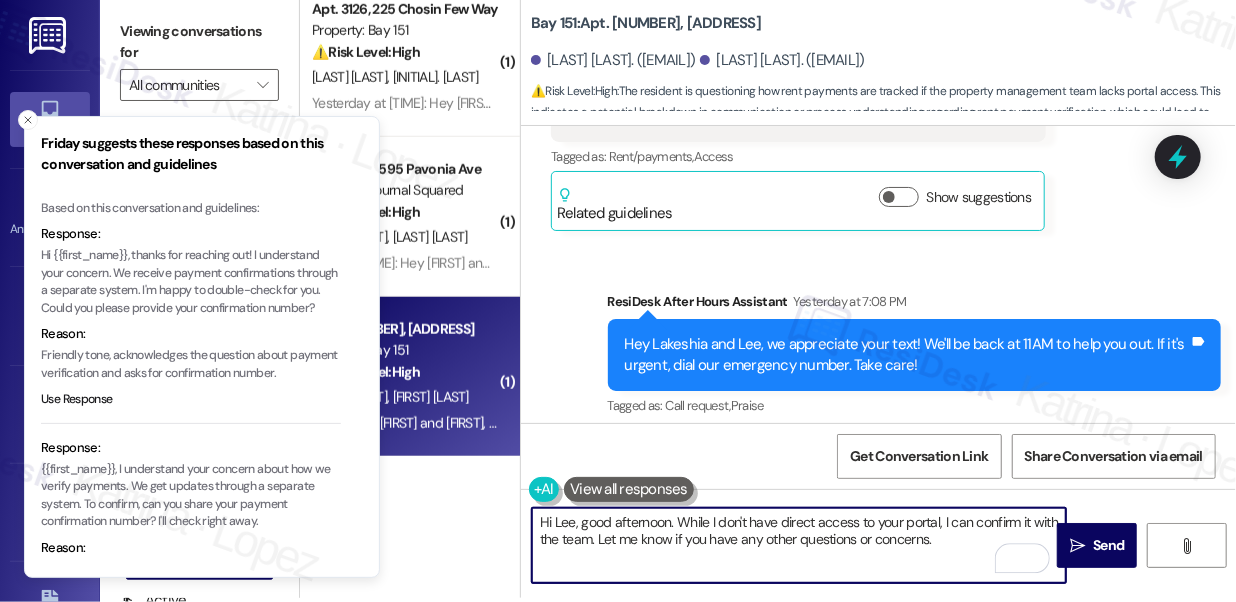 click on "Hi Lee, good afternoon. While I don't have direct access to your portal, I can confirm it with the team. Let me know if you have any other questions or concerns." at bounding box center (799, 545) 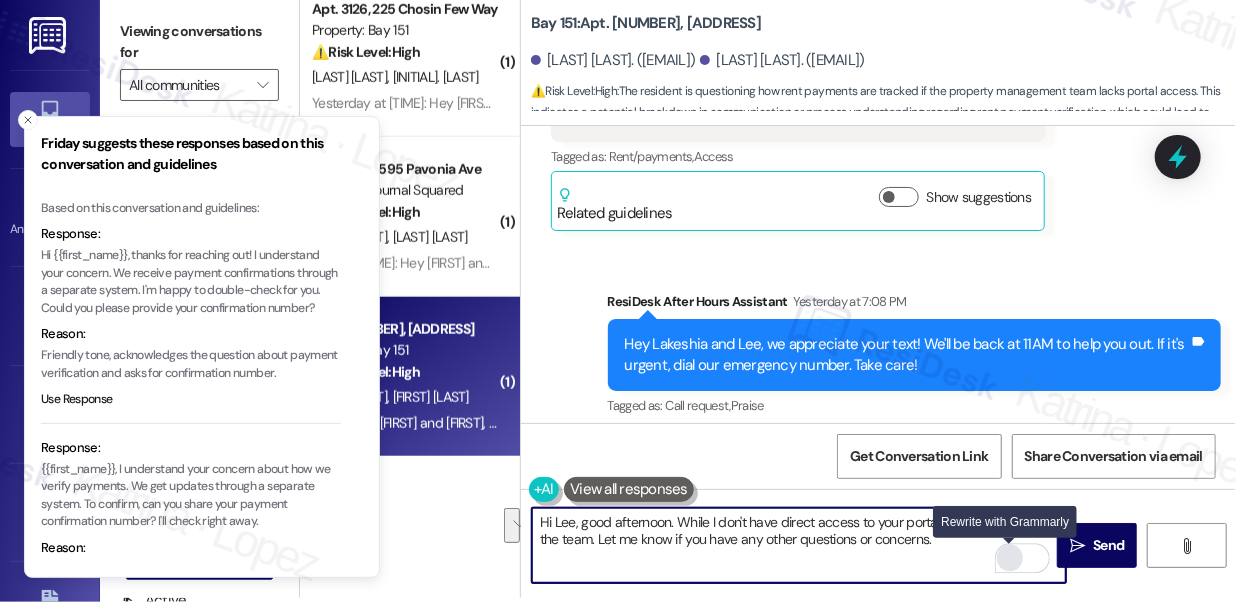 type on "Hi Lee, good afternoon. While I don't have direct access to your portal, I can confirm it with the team. Let me know if you have any other questions or concerns." 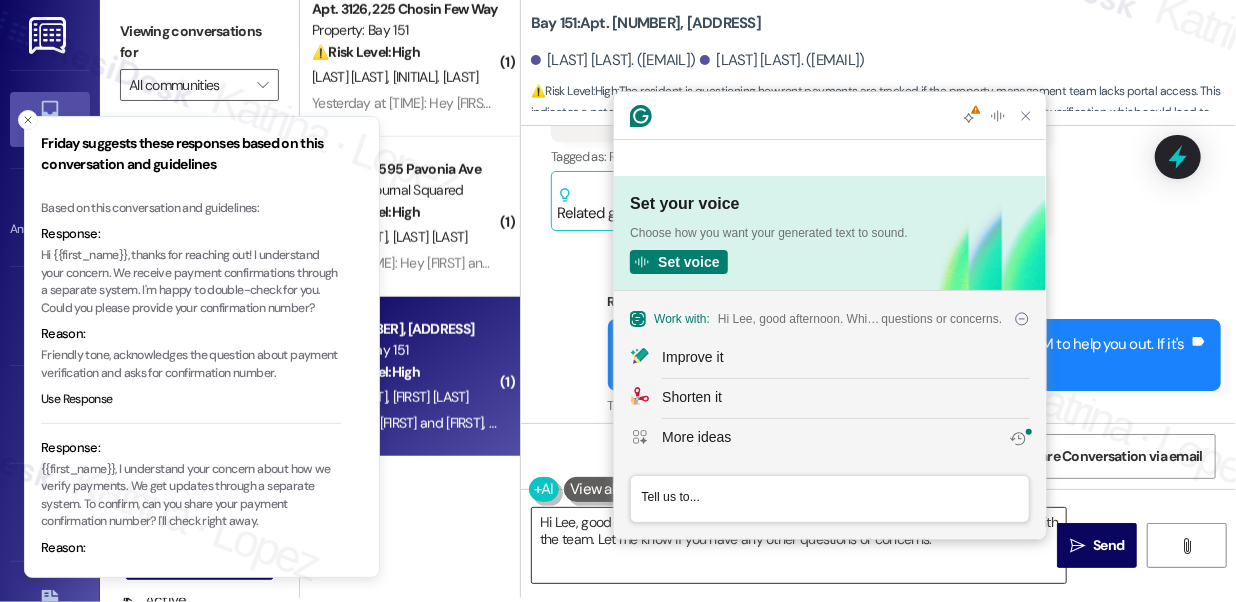 scroll, scrollTop: 0, scrollLeft: 0, axis: both 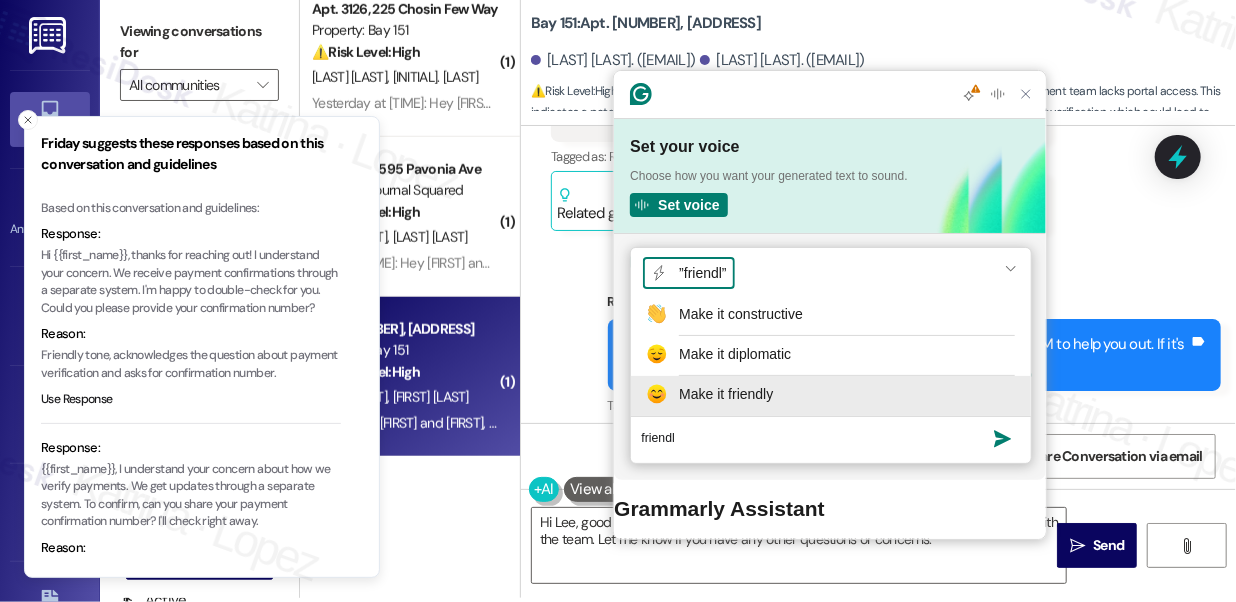 type on "friendl" 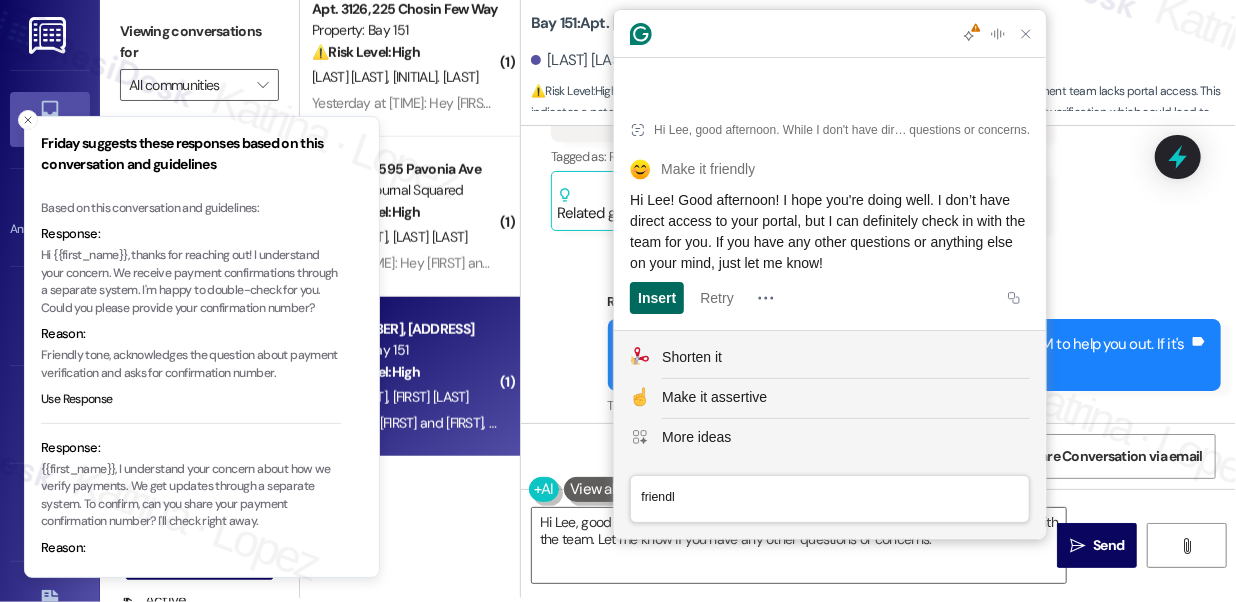 click on "Insert" 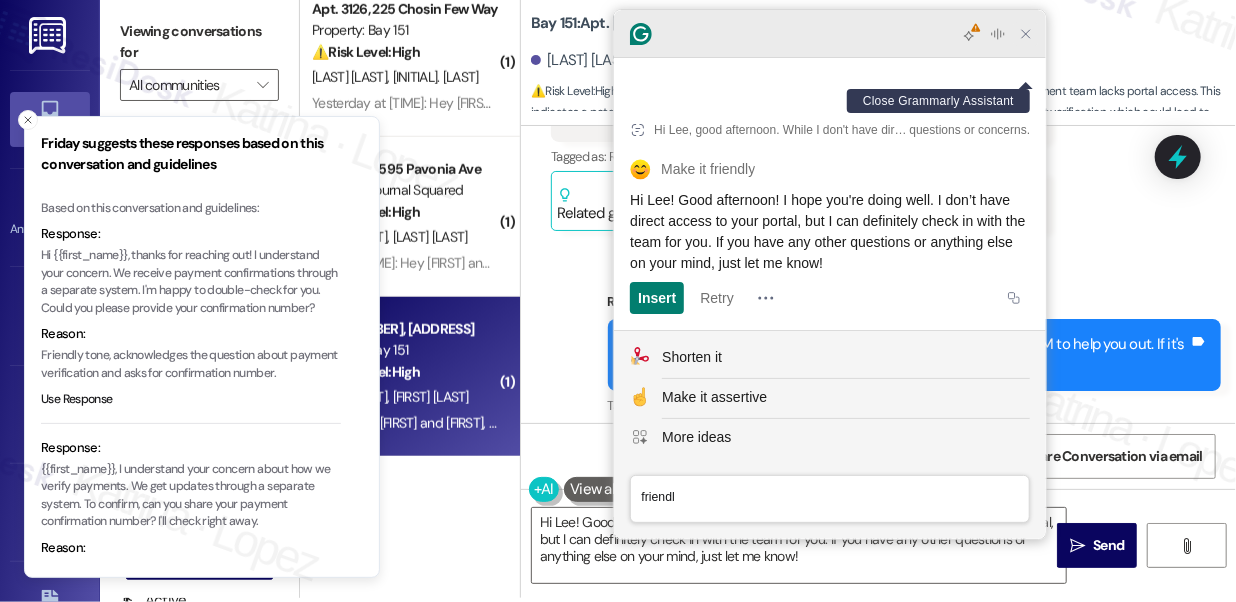 click 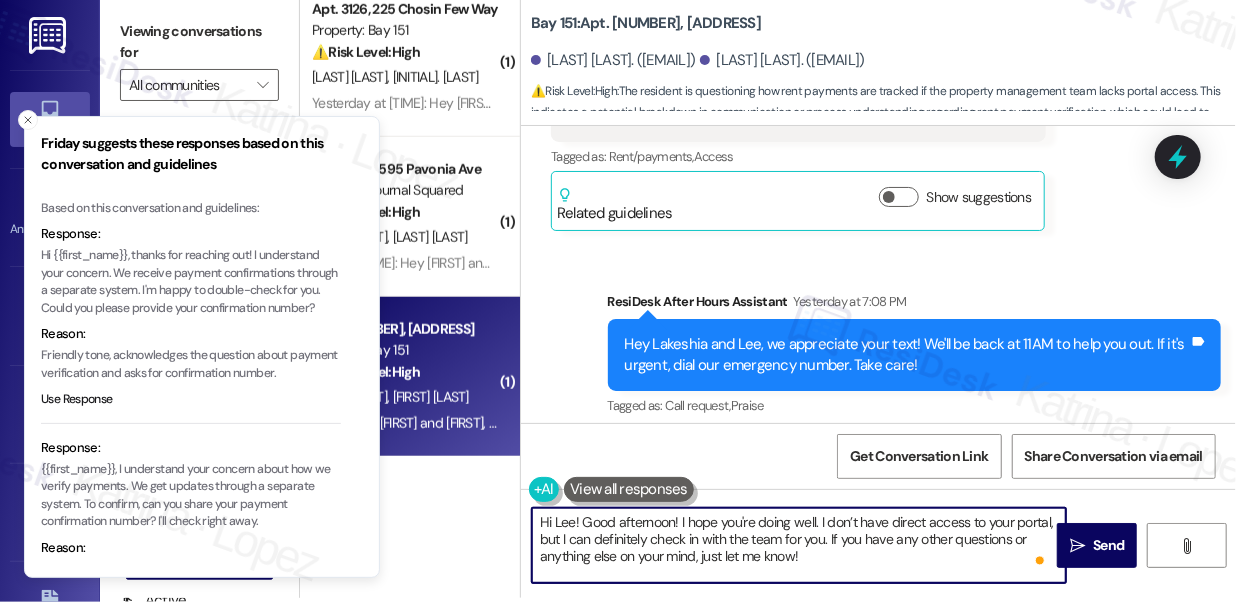 click on "Hi Lee! Good afternoon! I hope you're doing well. I don’t have direct access to your portal, but I can definitely check in with the team for you. If you have any other questions or anything else on your mind, just let me know!" at bounding box center (799, 545) 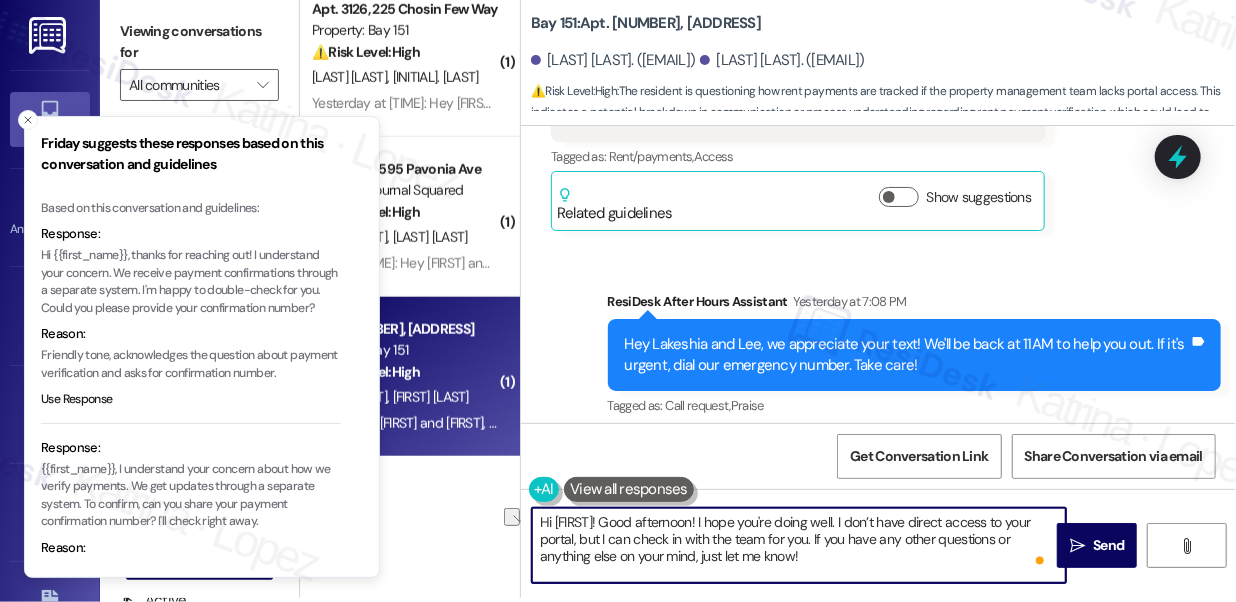 drag, startPoint x: 616, startPoint y: 558, endPoint x: 533, endPoint y: 551, distance: 83.294655 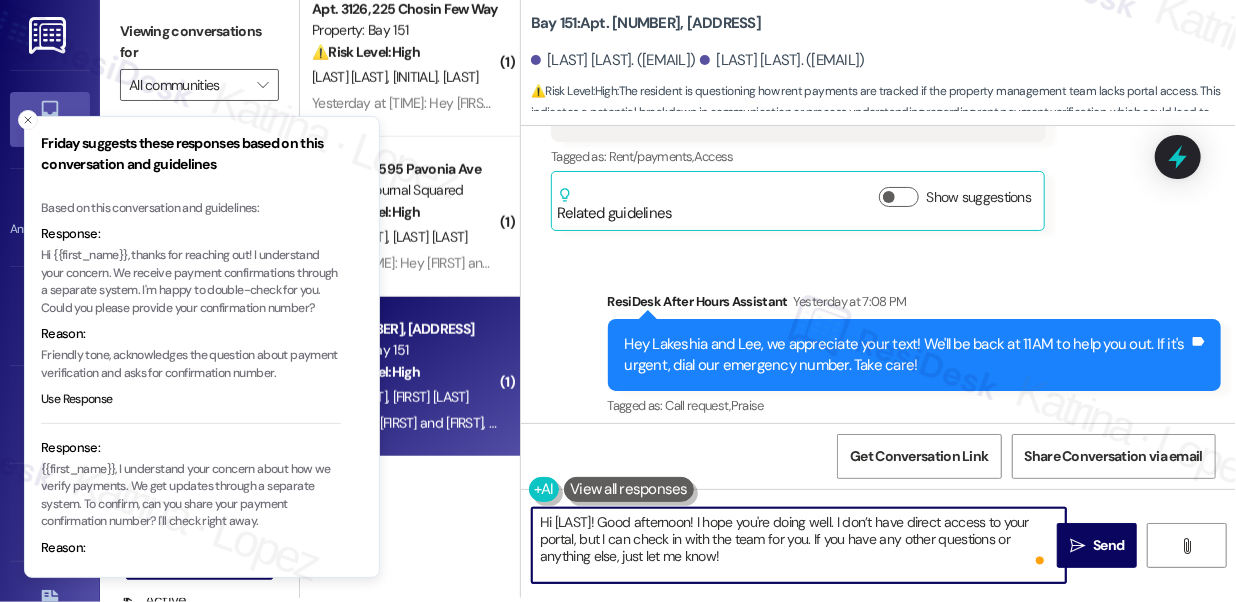click on "Hi Lee! Good afternoon! I hope you're doing well. I don’t have direct access to your portal, but I can check in with the team for you. If you have any other questions or anything else, just let me know!" at bounding box center (799, 545) 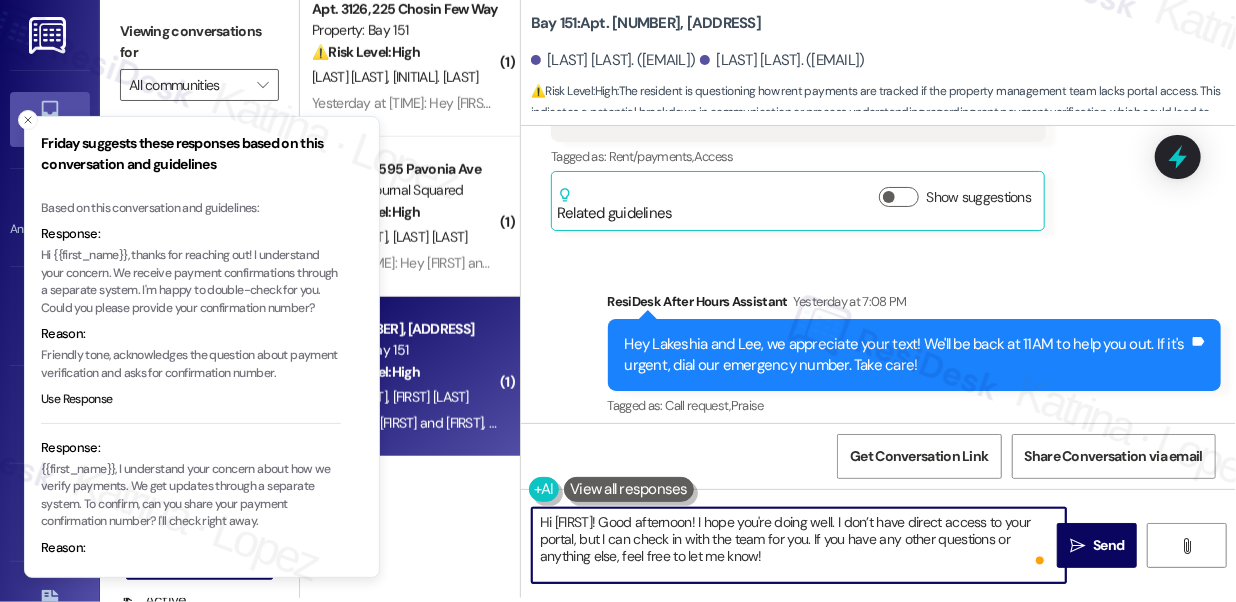 click on "Hi Lee! Good afternoon! I hope you're doing well. I don’t have direct access to your portal, but I can check in with the team for you. If you have any other questions or anything else, feel free to let me know!" at bounding box center [799, 545] 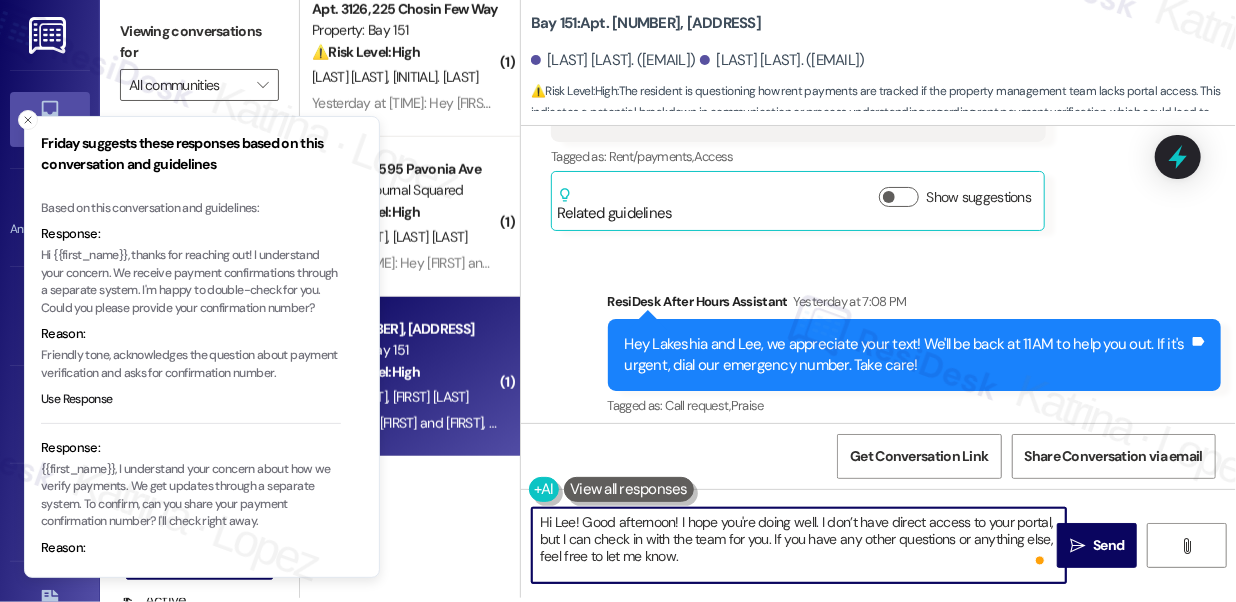 type on "Hi Lee! Good afternoon! I hope you're doing well. I don’t have direct access to your portal, but I can check in with the team for you. If you have any other questions or anything else, feel free to let me know." 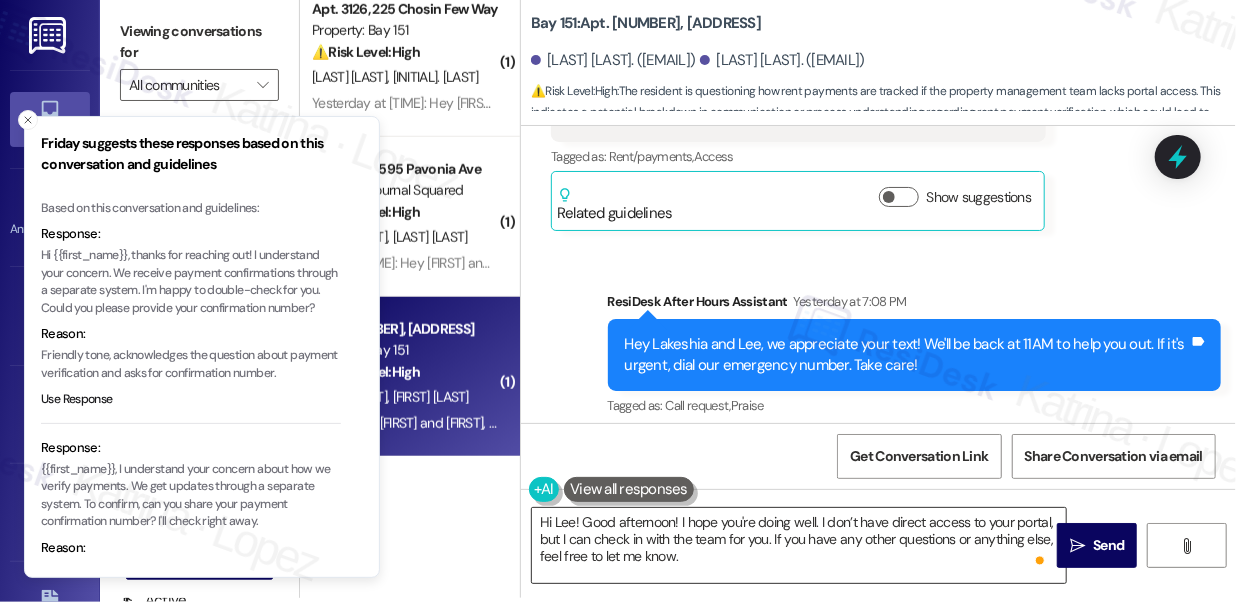 click on "Hi Lee! Good afternoon! I hope you're doing well. I don’t have direct access to your portal, but I can check in with the team for you. If you have any other questions or anything else, feel free to let me know." at bounding box center (799, 545) 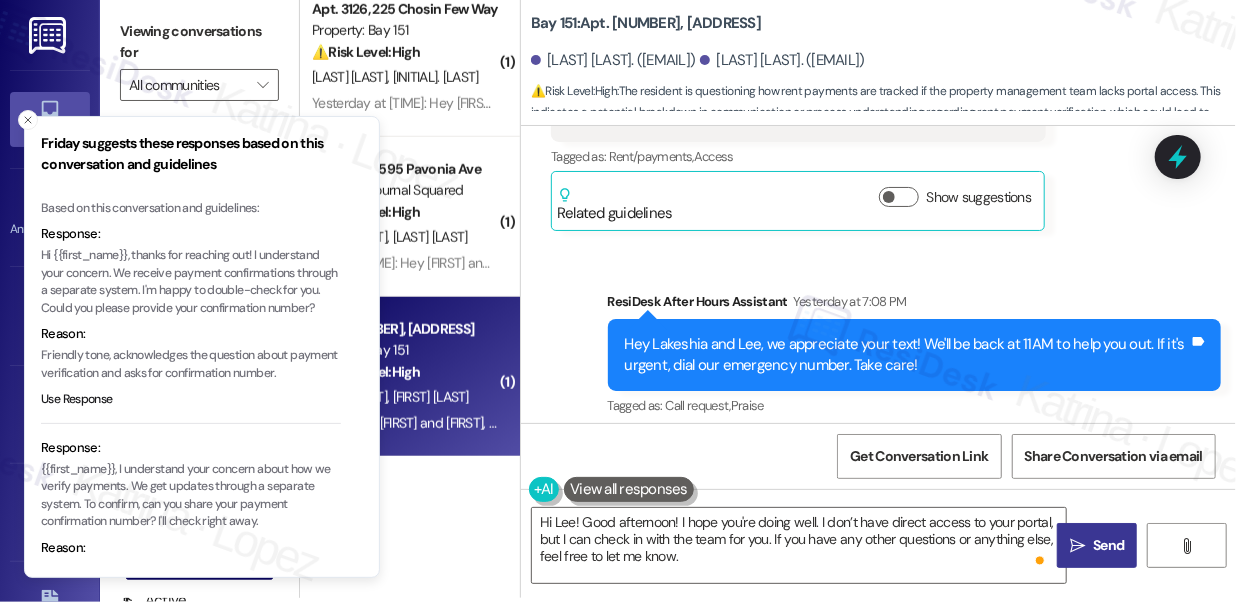 click on "" at bounding box center (1077, 546) 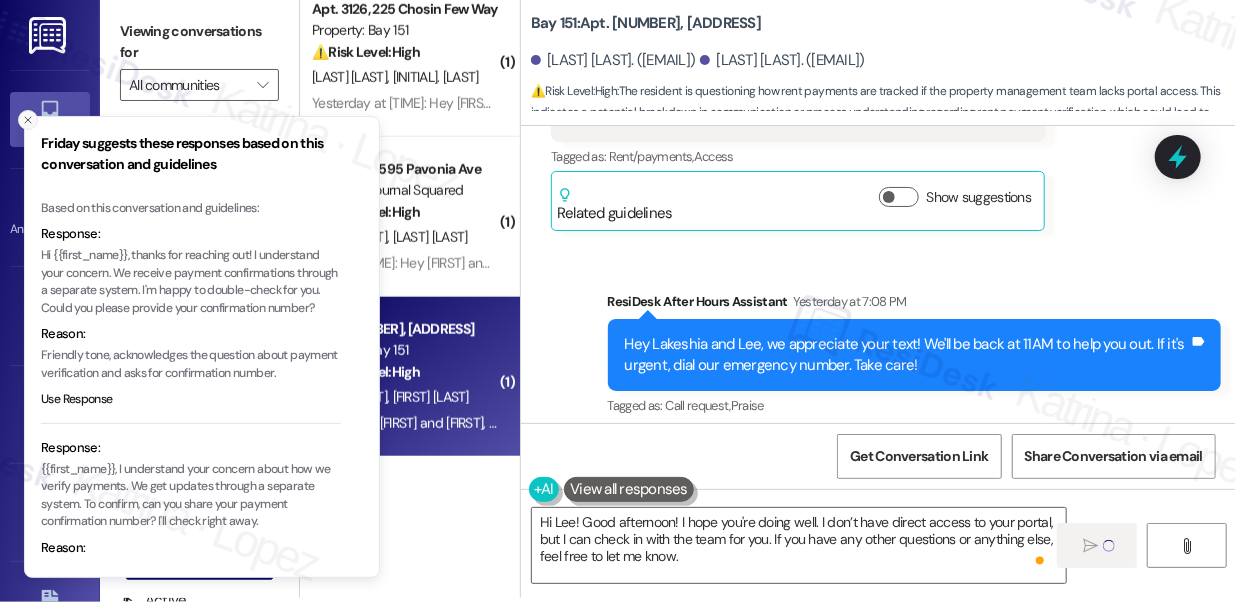click 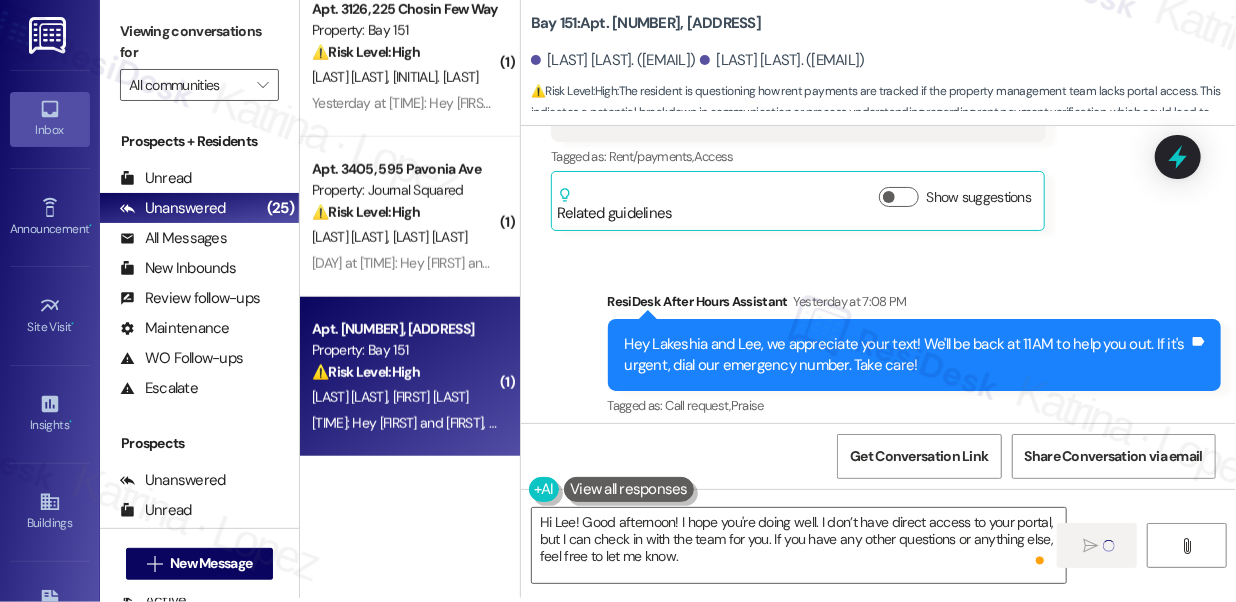 type 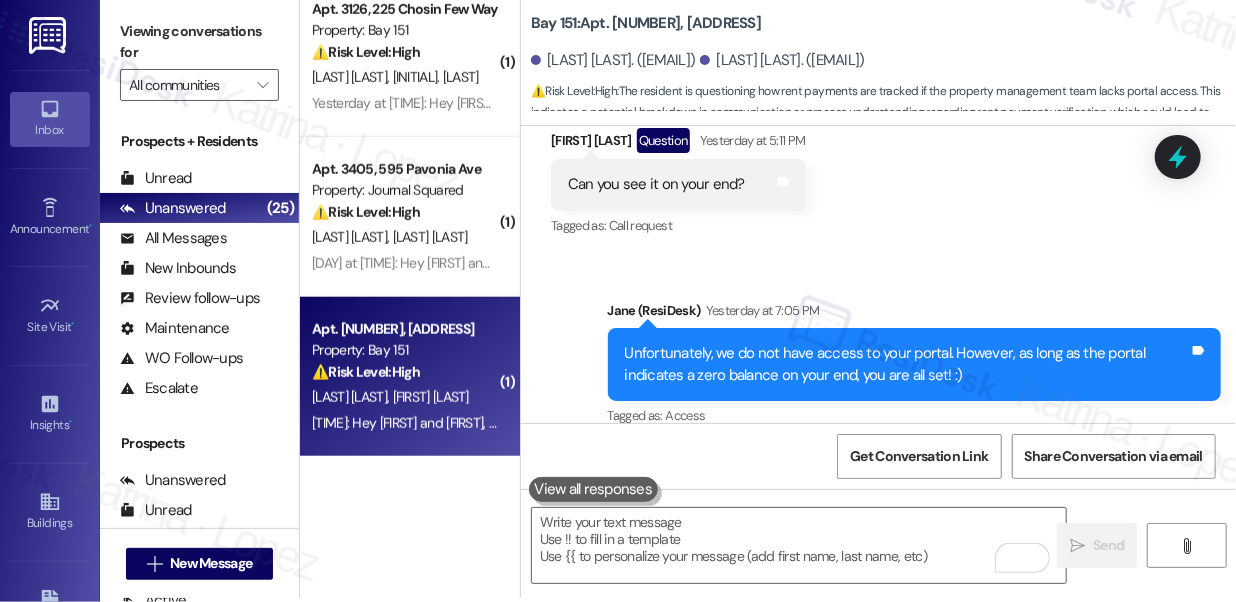 scroll, scrollTop: 39688, scrollLeft: 0, axis: vertical 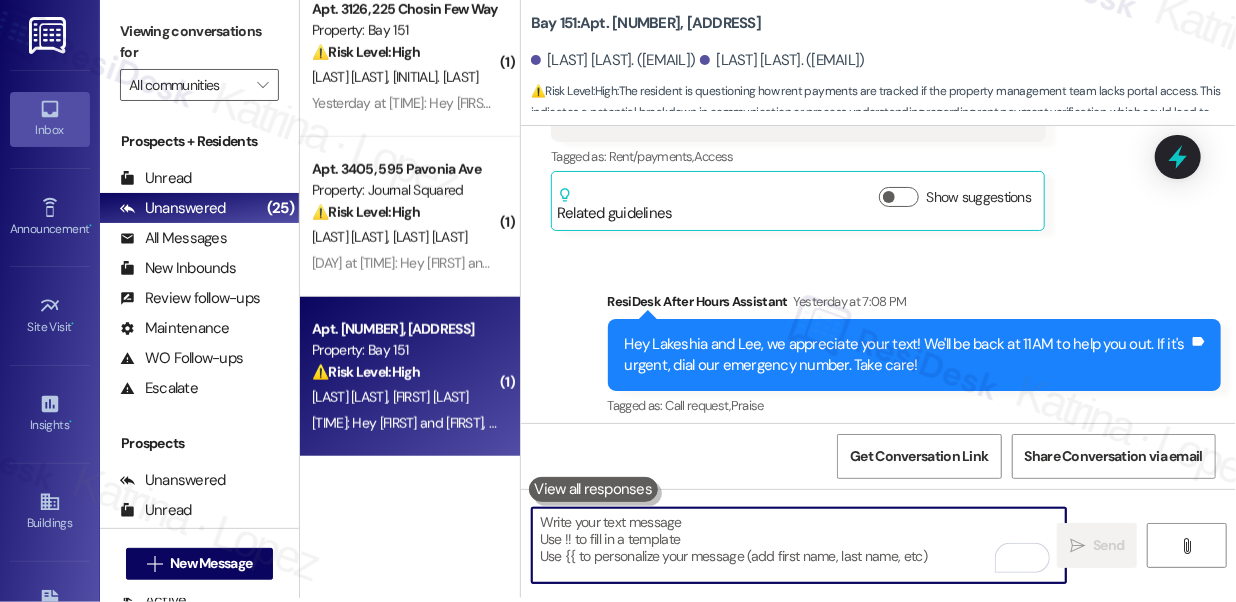 click at bounding box center (799, 545) 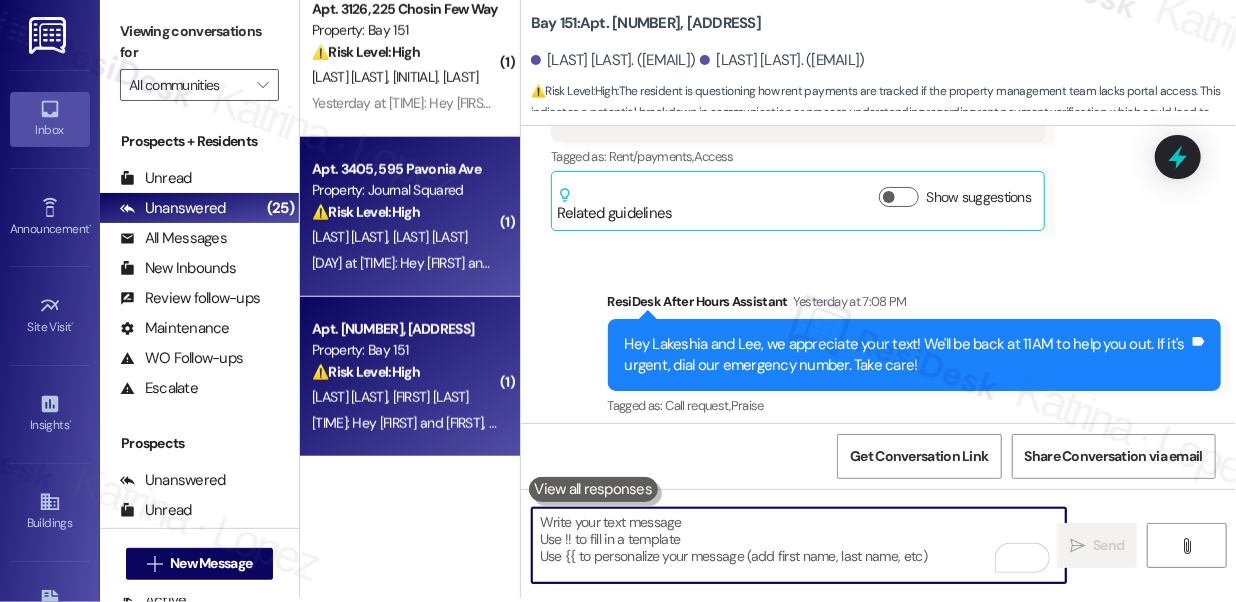 click on "R. Liu C. Shao" at bounding box center (404, 237) 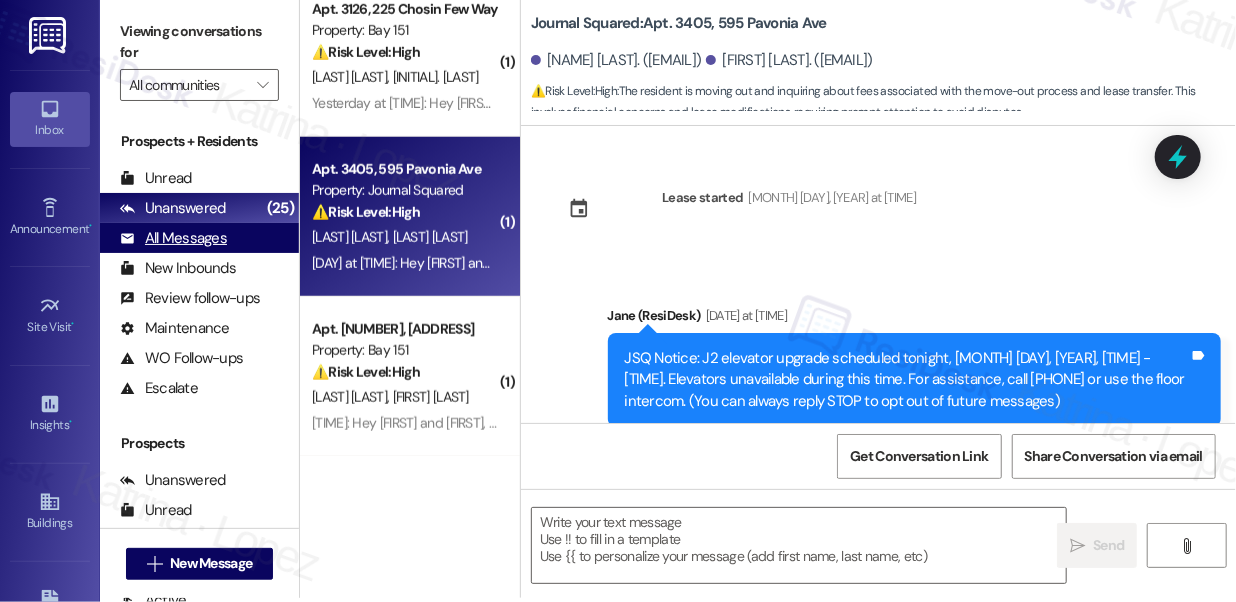 type on "Fetching suggested responses. Please feel free to read through the conversation in the meantime." 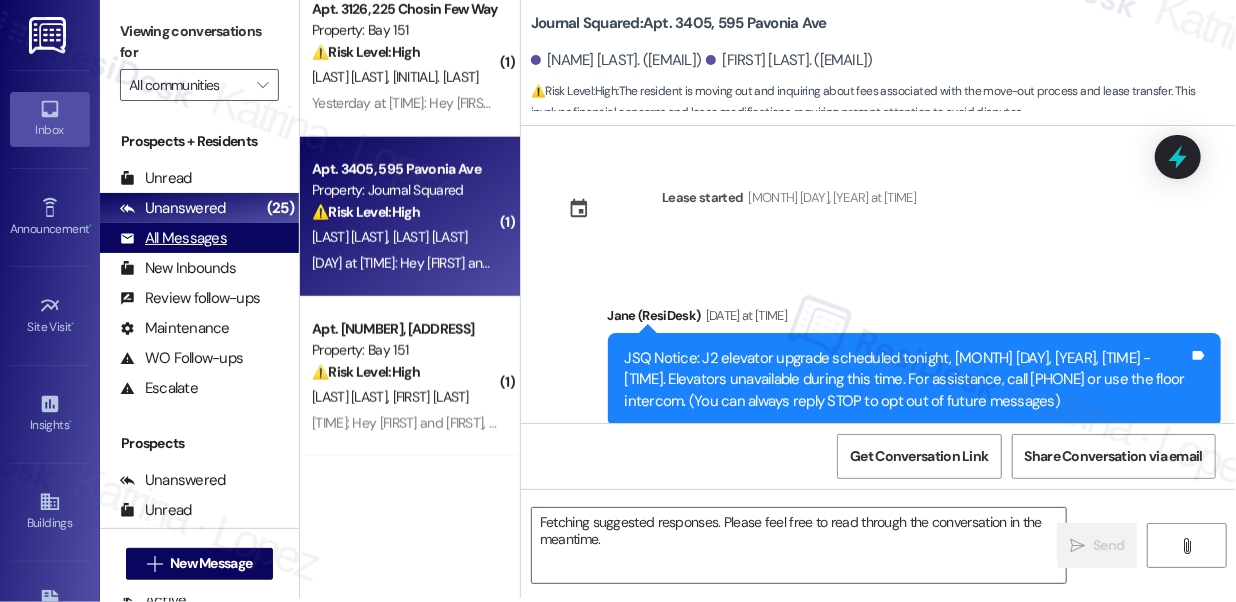 click on "All Messages" at bounding box center (173, 238) 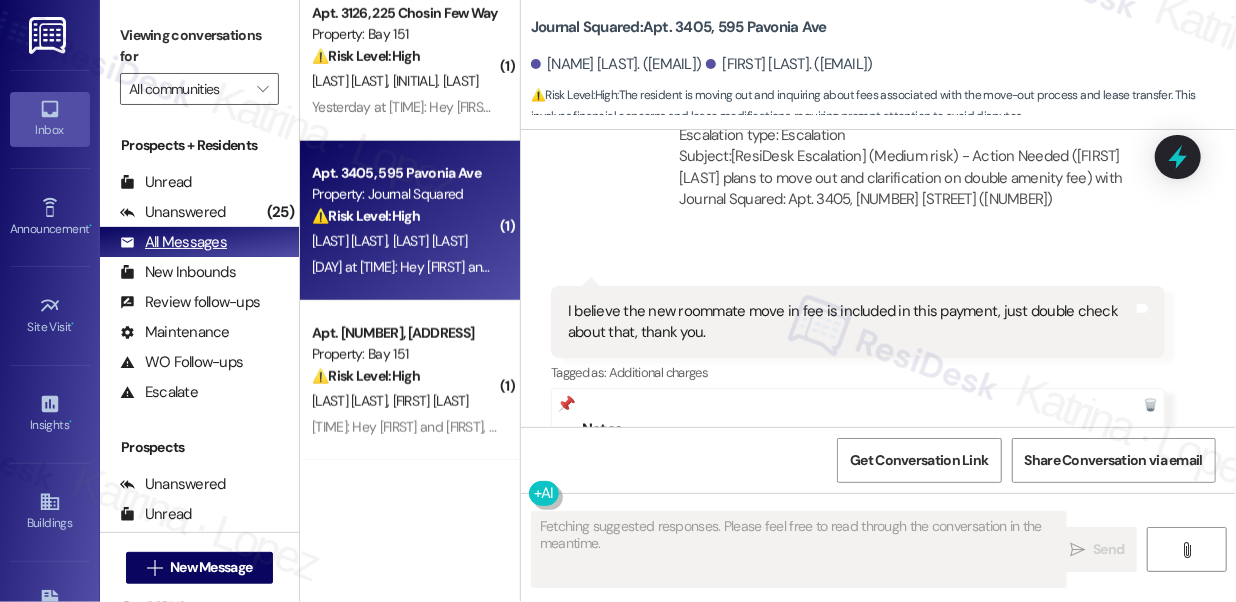 scroll, scrollTop: 8331, scrollLeft: 0, axis: vertical 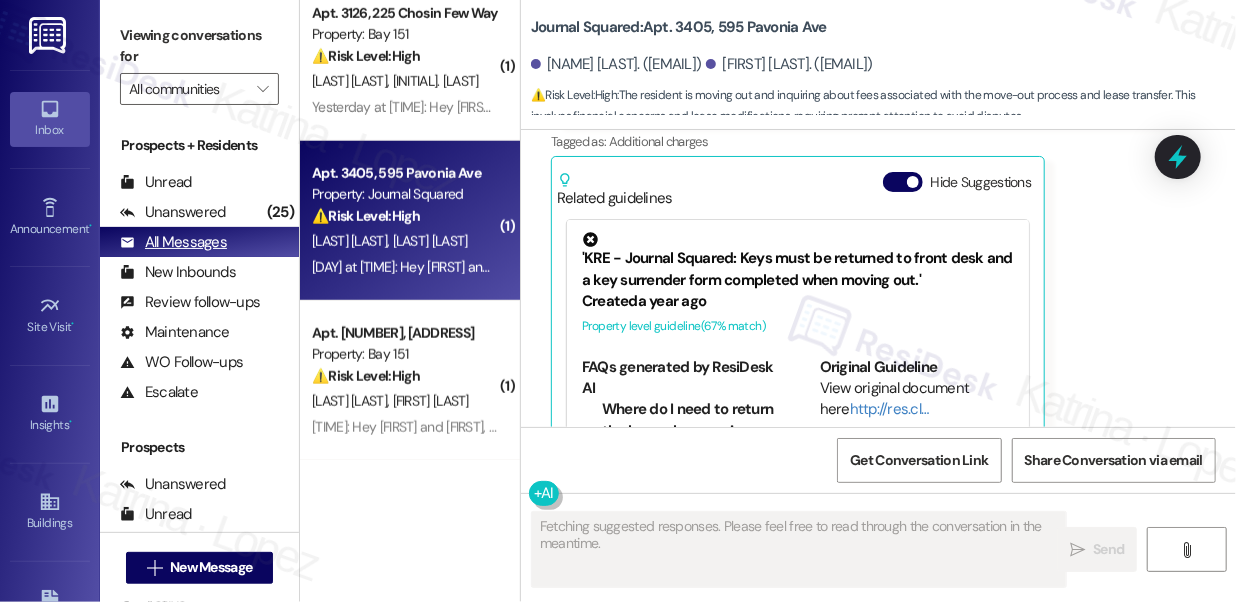 click on "All Messages" at bounding box center [173, 242] 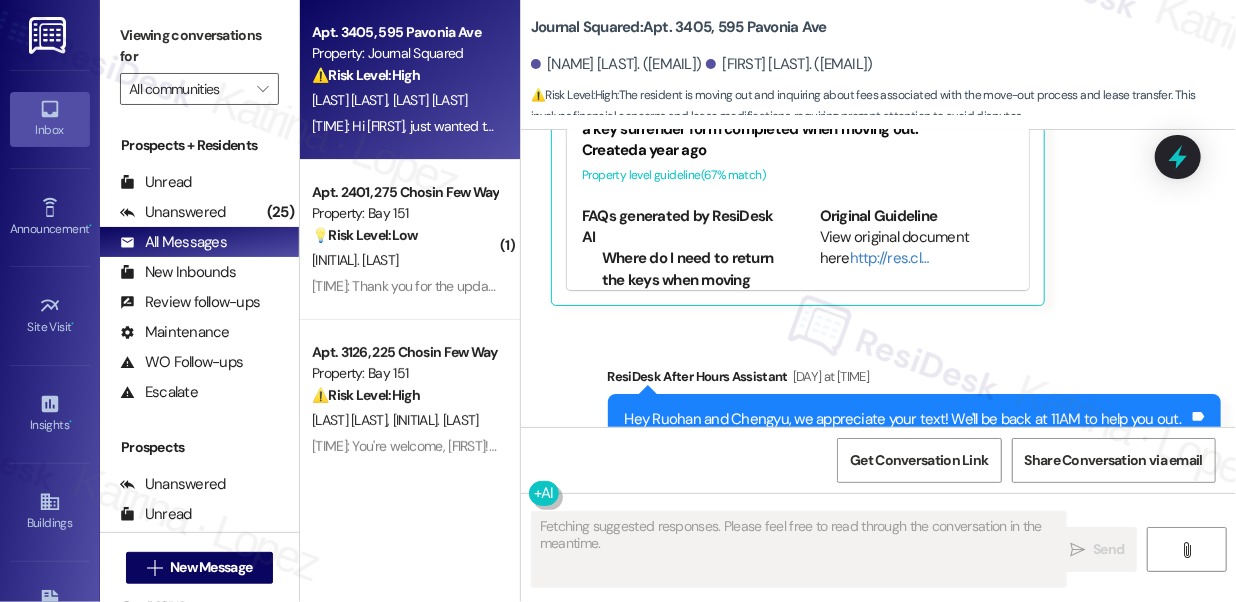 scroll, scrollTop: 9109, scrollLeft: 0, axis: vertical 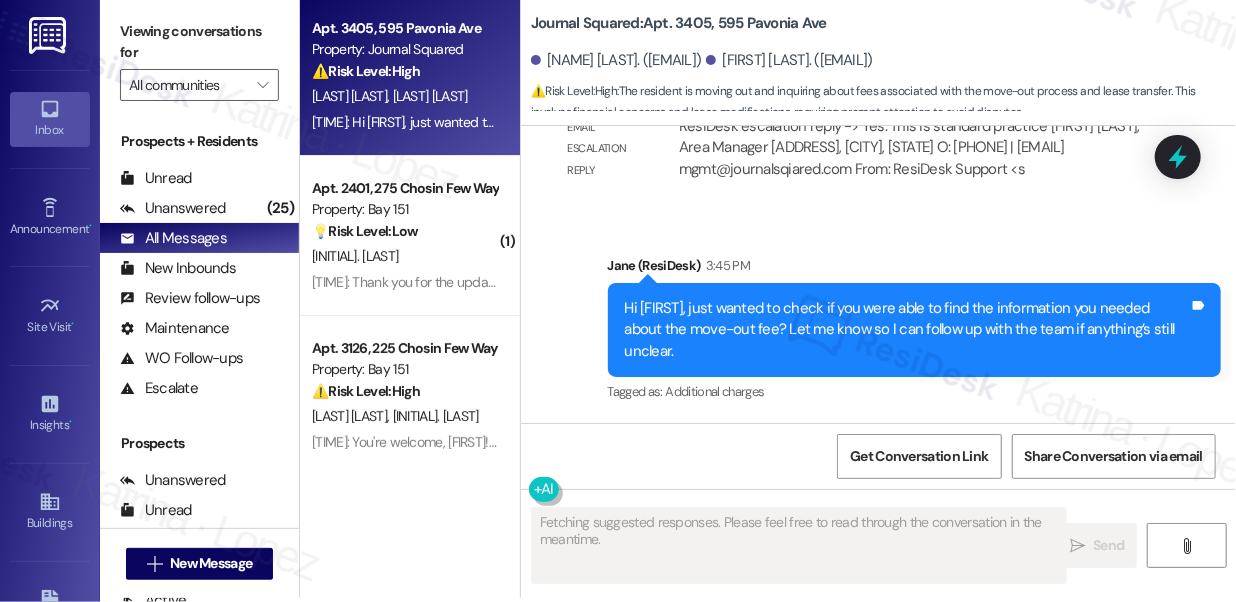 click on "Hi Chengyu, just wanted to check if you were able to find the information you needed about the move-out fee? Let me know so I can follow up with the team if anything’s still unclear." at bounding box center [907, 330] 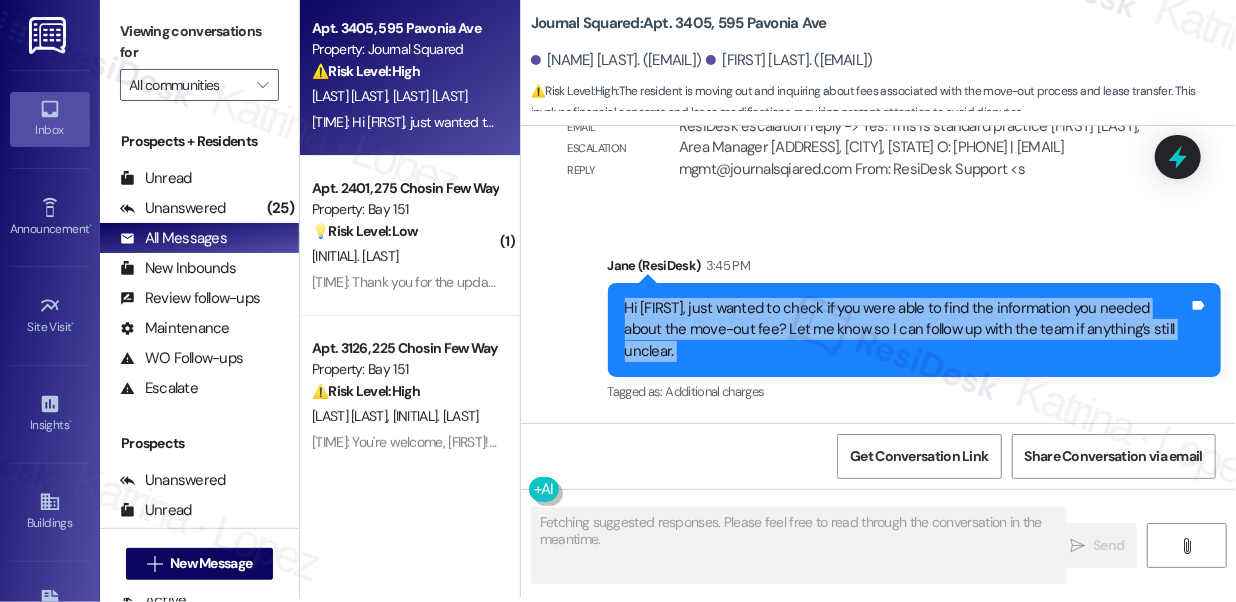 click on "Hi Chengyu, just wanted to check if you were able to find the information you needed about the move-out fee? Let me know so I can follow up with the team if anything’s still unclear." at bounding box center [907, 330] 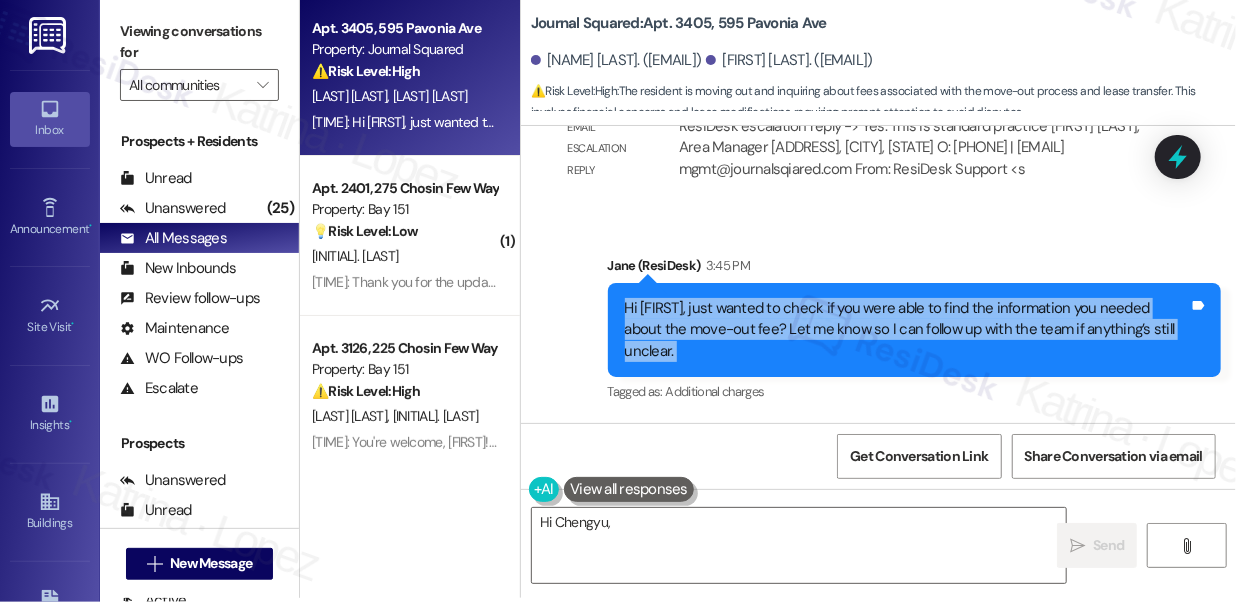 click on "Hi Chengyu, just wanted to check if you were able to find the information you needed about the move-out fee? Let me know so I can follow up with the team if anything’s still unclear." at bounding box center (907, 330) 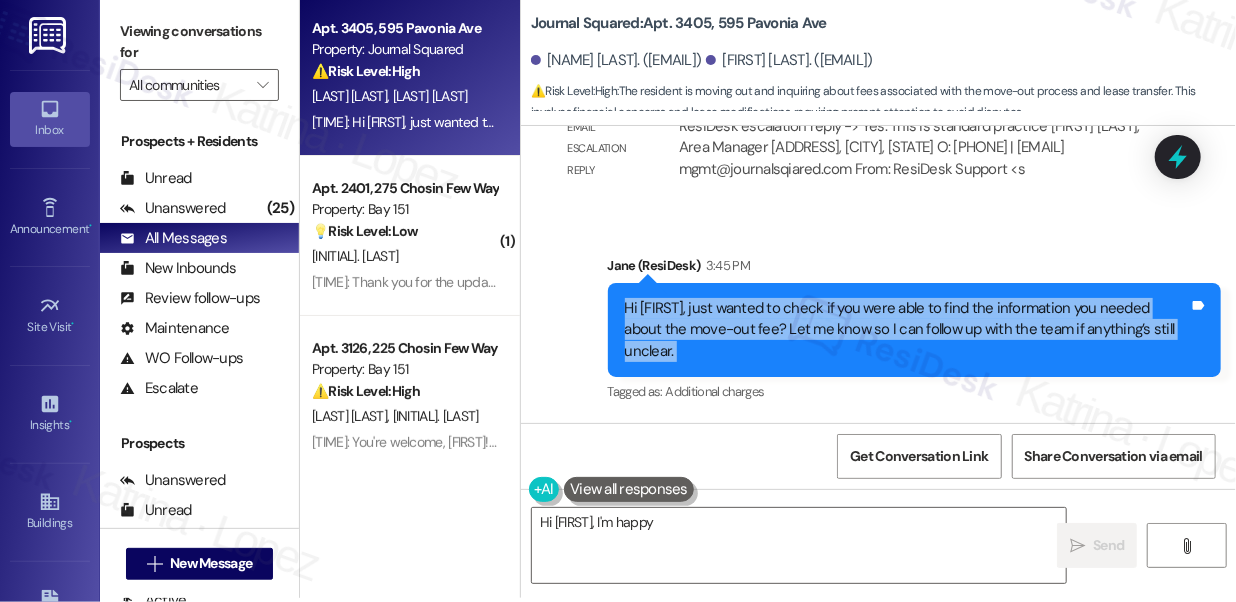 scroll, scrollTop: 0, scrollLeft: 0, axis: both 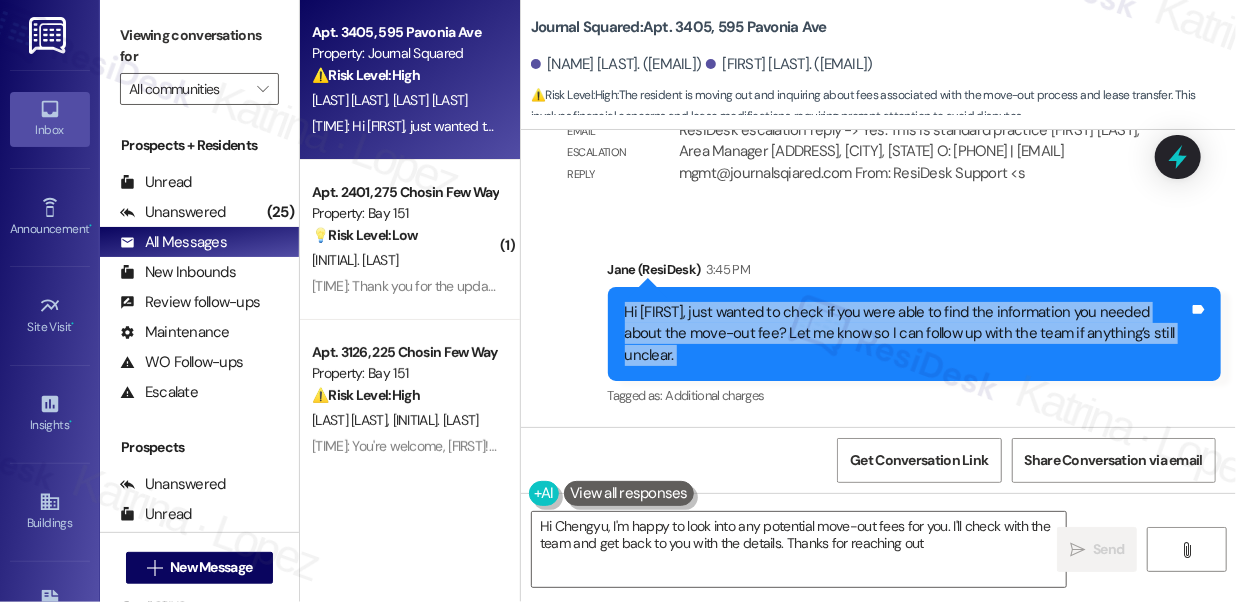 type on "Hi Chengyu, I'm happy to look into any potential move-out fees for you. I'll check with the team and get back to you with the details. Thanks for reaching out!" 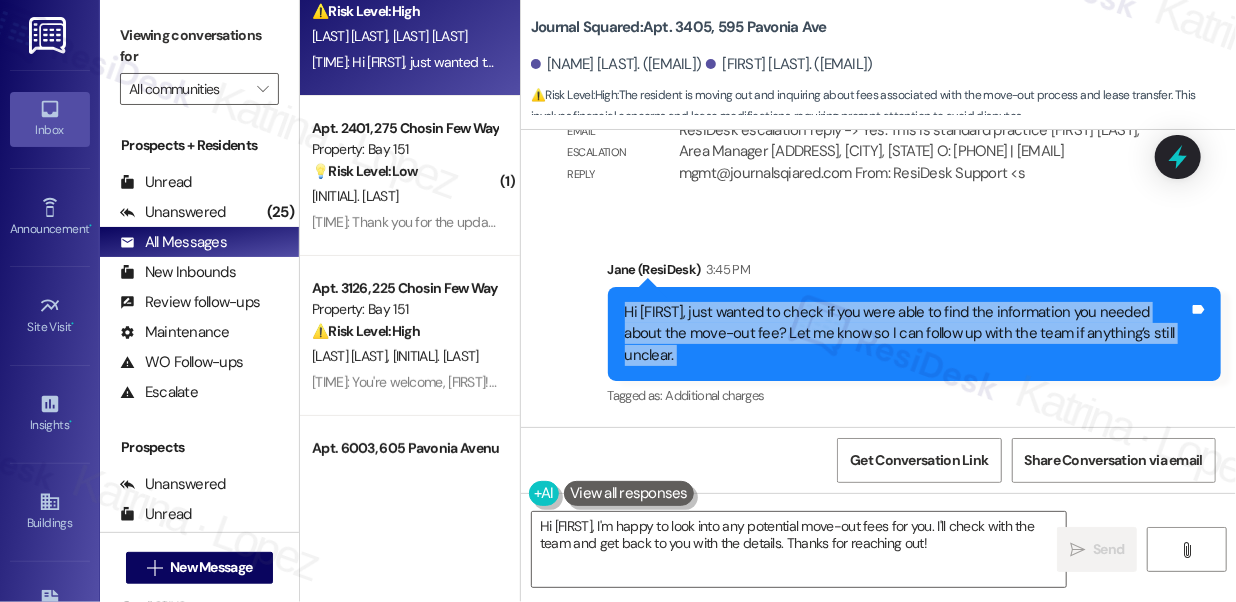 scroll, scrollTop: 0, scrollLeft: 0, axis: both 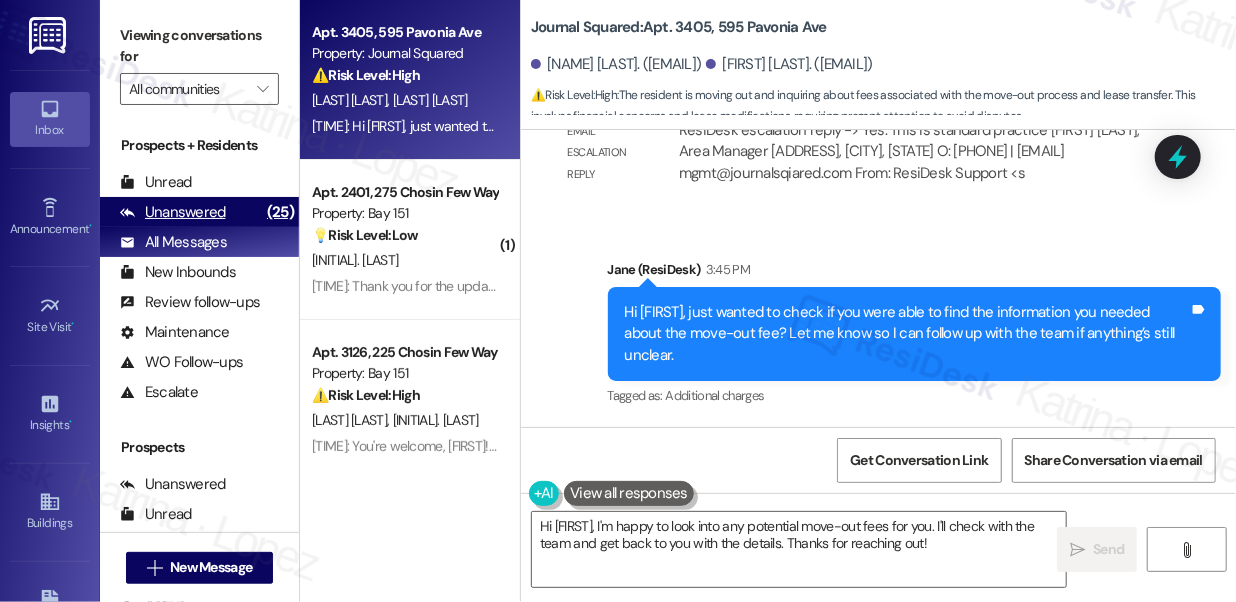 click on "Unanswered (25)" at bounding box center (199, 212) 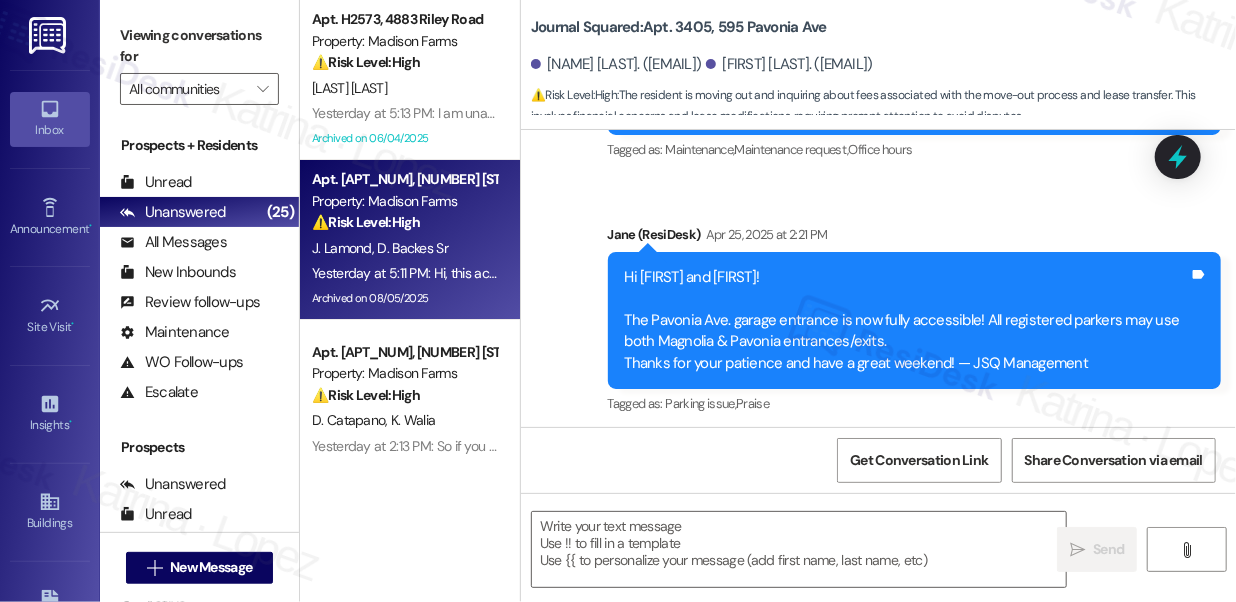 type on "Fetching suggested responses. Please feel free to read through the conversation in the meantime." 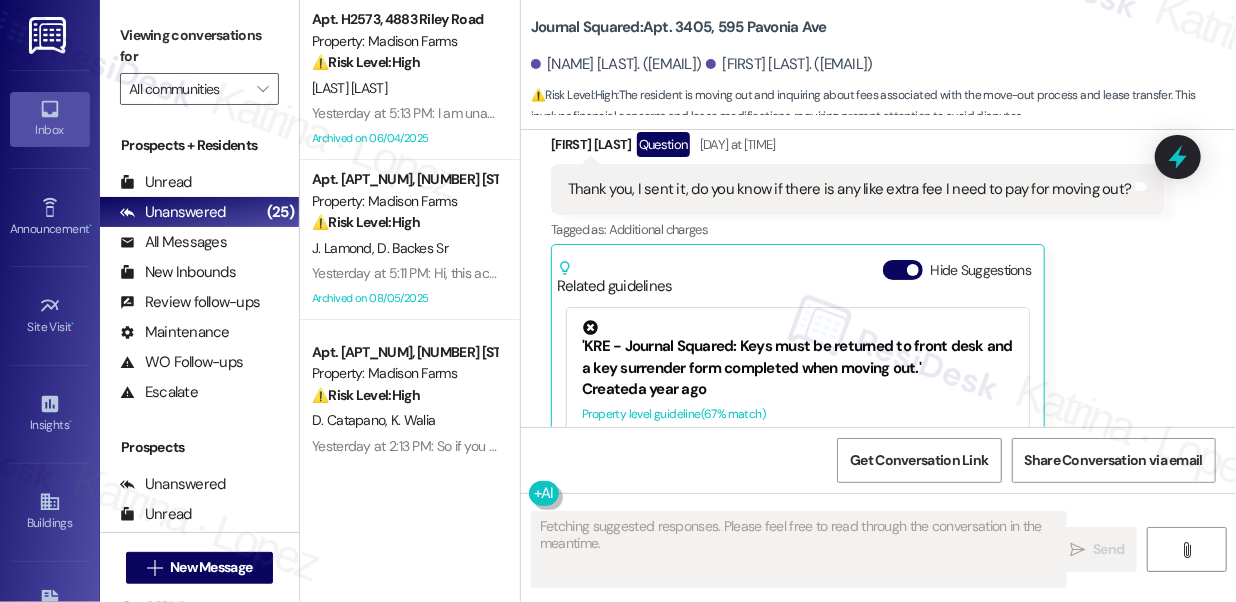 scroll, scrollTop: 8482, scrollLeft: 0, axis: vertical 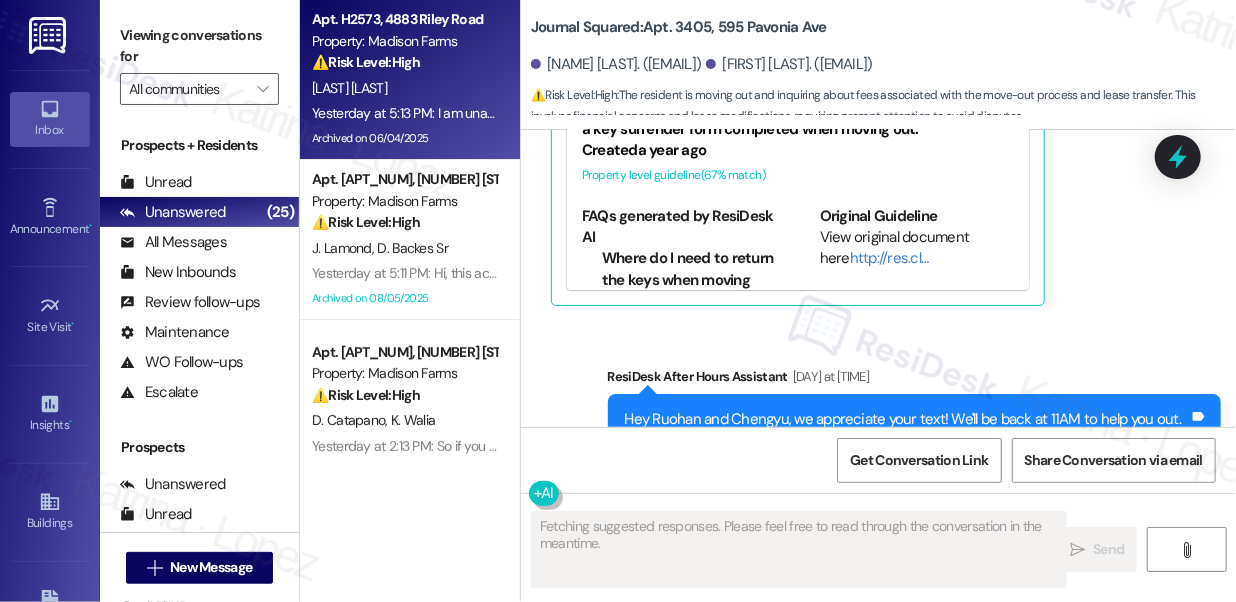 click on "[FIRST] [LAST]" at bounding box center [404, 88] 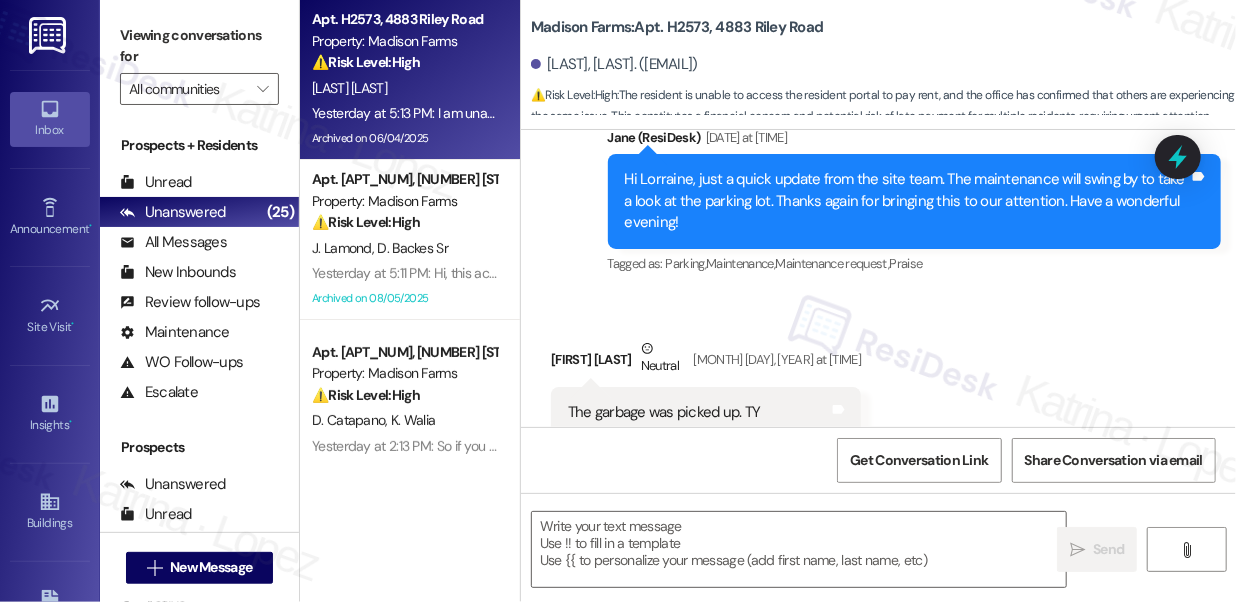 type on "Fetching suggested responses. Please feel free to read through the conversation in the meantime." 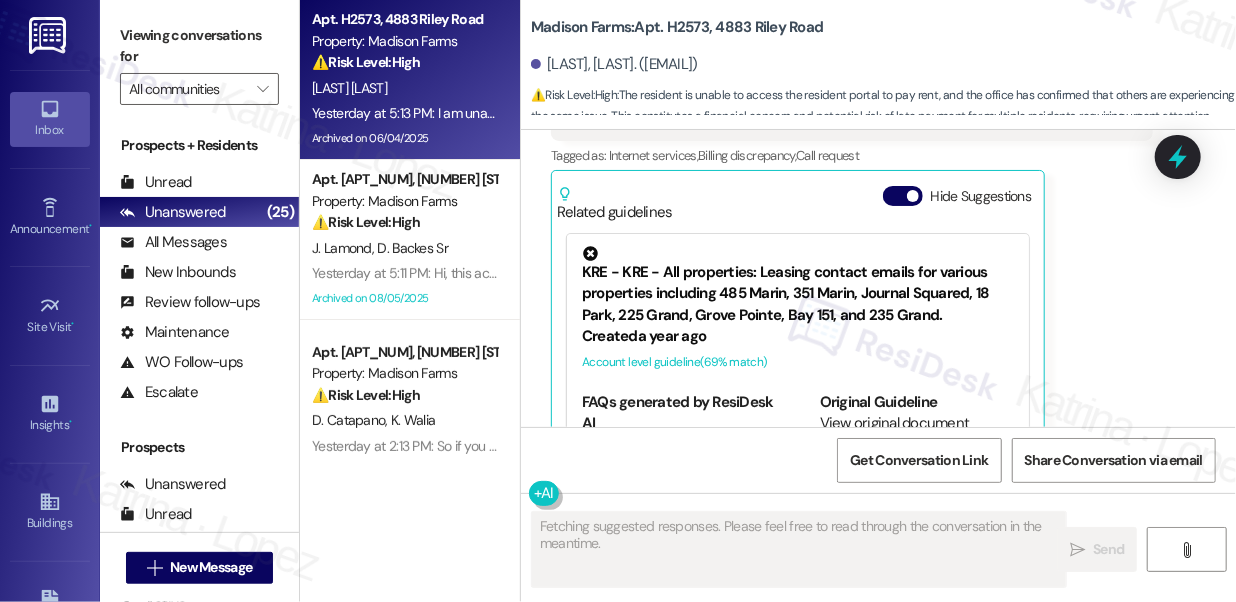 scroll, scrollTop: 12732, scrollLeft: 0, axis: vertical 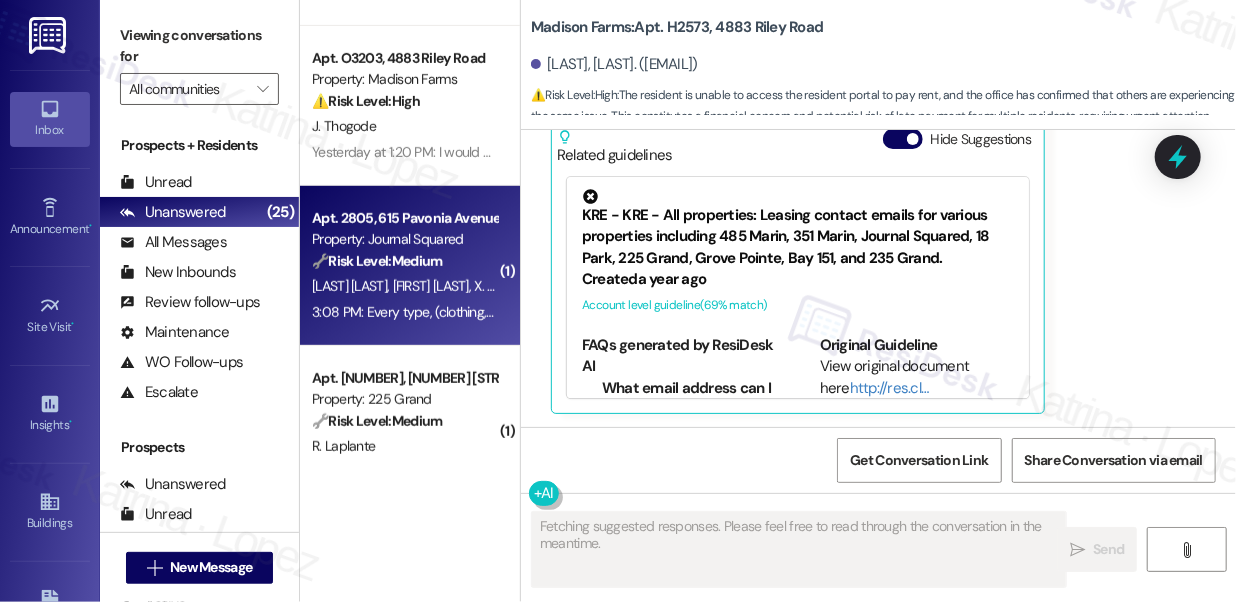 click on "🔧  Risk Level:  Medium" at bounding box center [377, 261] 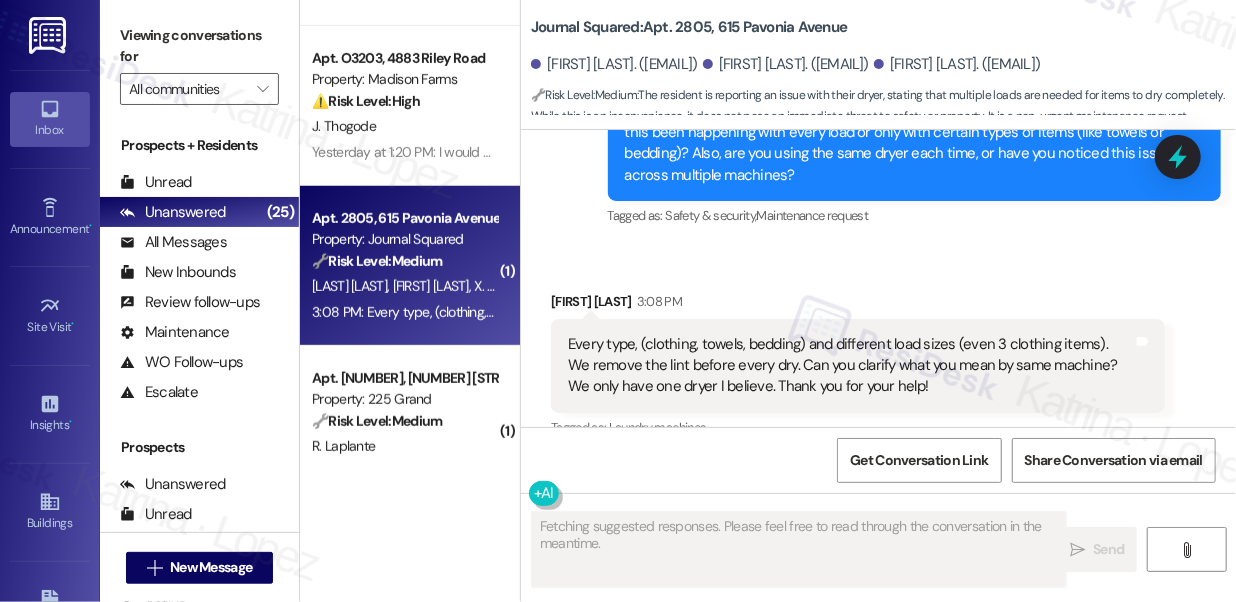 scroll, scrollTop: 4322, scrollLeft: 0, axis: vertical 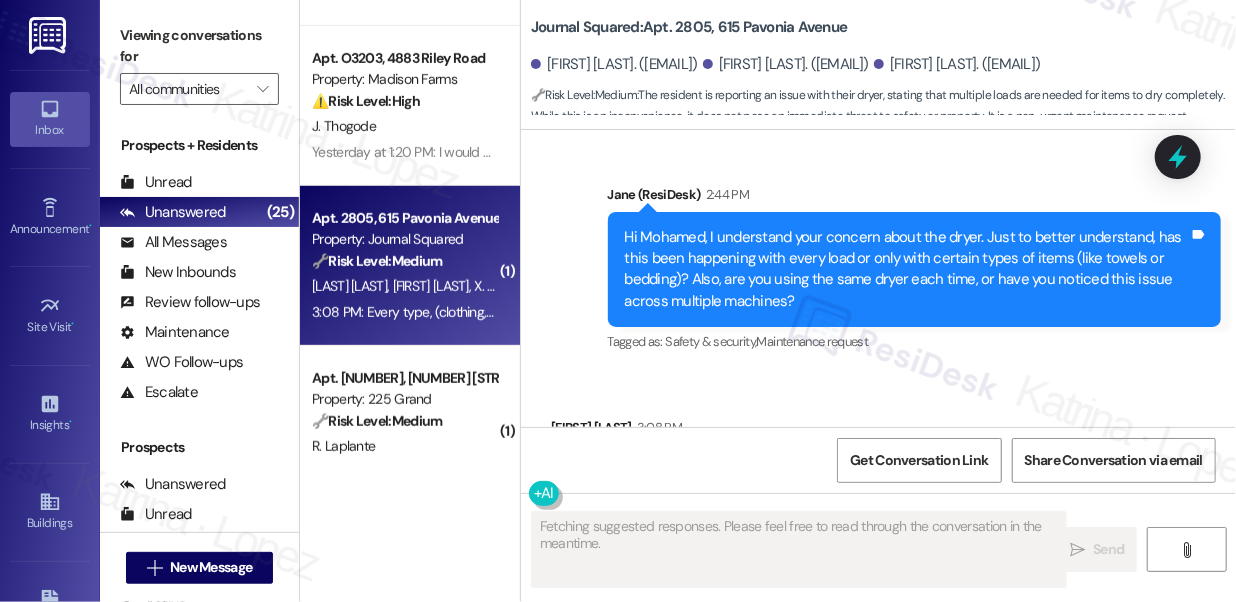 click on "Hi Mohamed, I understand your concern about the dryer. Just to better understand, has this been happening with every load or only with certain types of items (like towels or bedding)? Also, are you using the same dryer each time, or have you noticed this issue across multiple machines?" at bounding box center (907, 270) 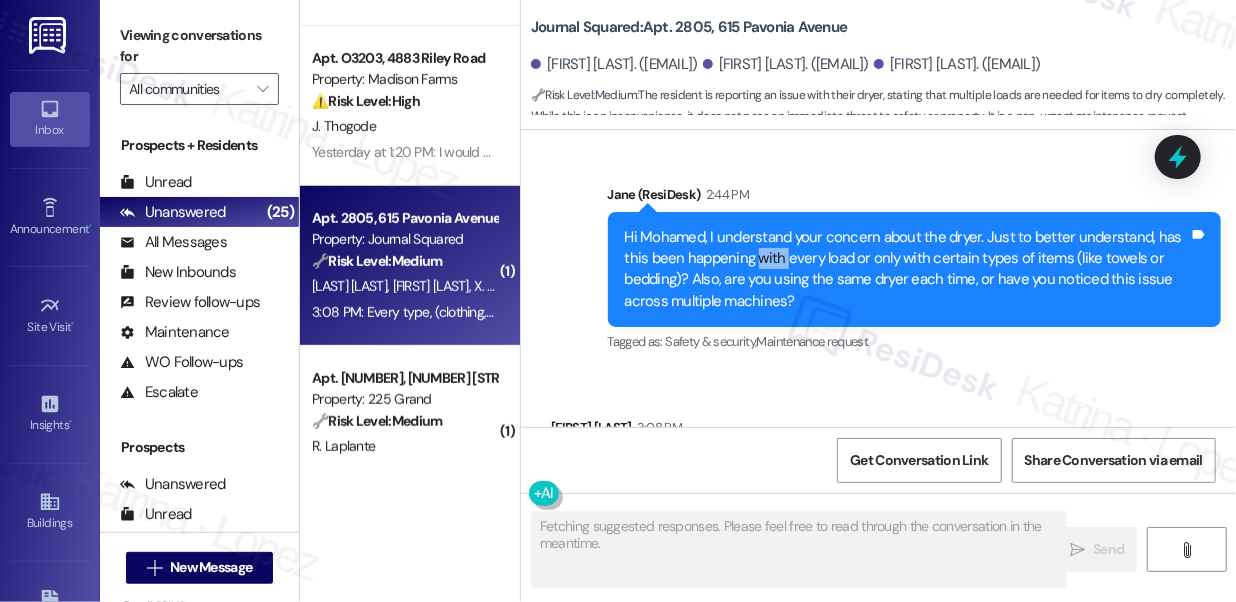 click on "Hi Mohamed, I understand your concern about the dryer. Just to better understand, has this been happening with every load or only with certain types of items (like towels or bedding)? Also, are you using the same dryer each time, or have you noticed this issue across multiple machines?" at bounding box center (907, 270) 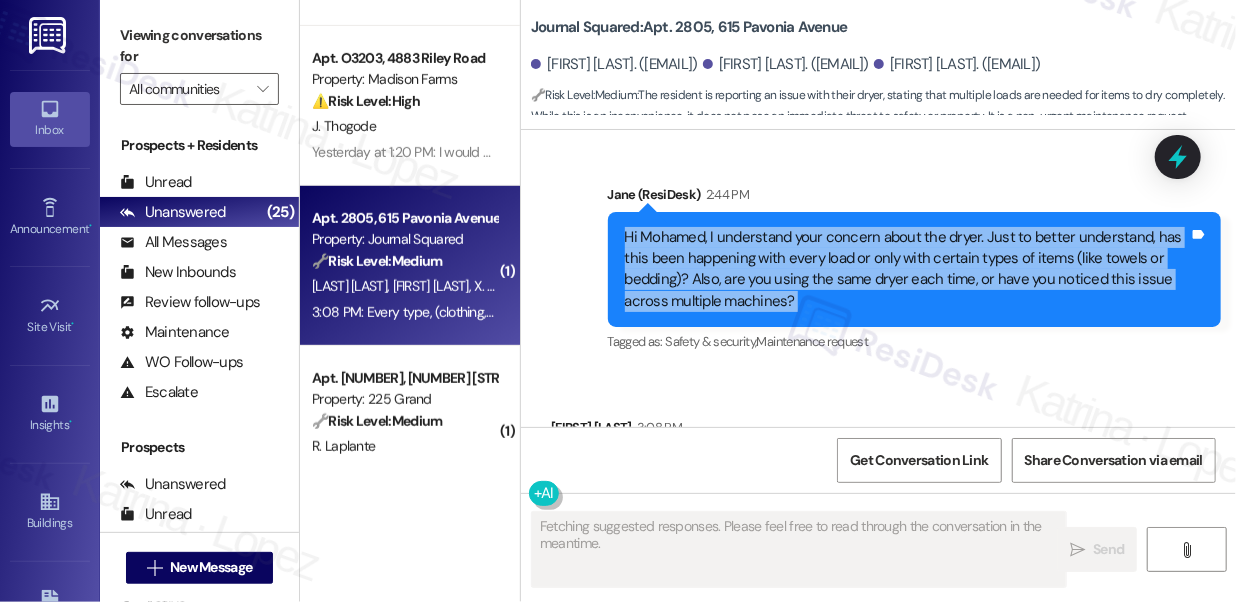 click on "Hi Mohamed, I understand your concern about the dryer. Just to better understand, has this been happening with every load or only with certain types of items (like towels or bedding)? Also, are you using the same dryer each time, or have you noticed this issue across multiple machines?" at bounding box center [907, 270] 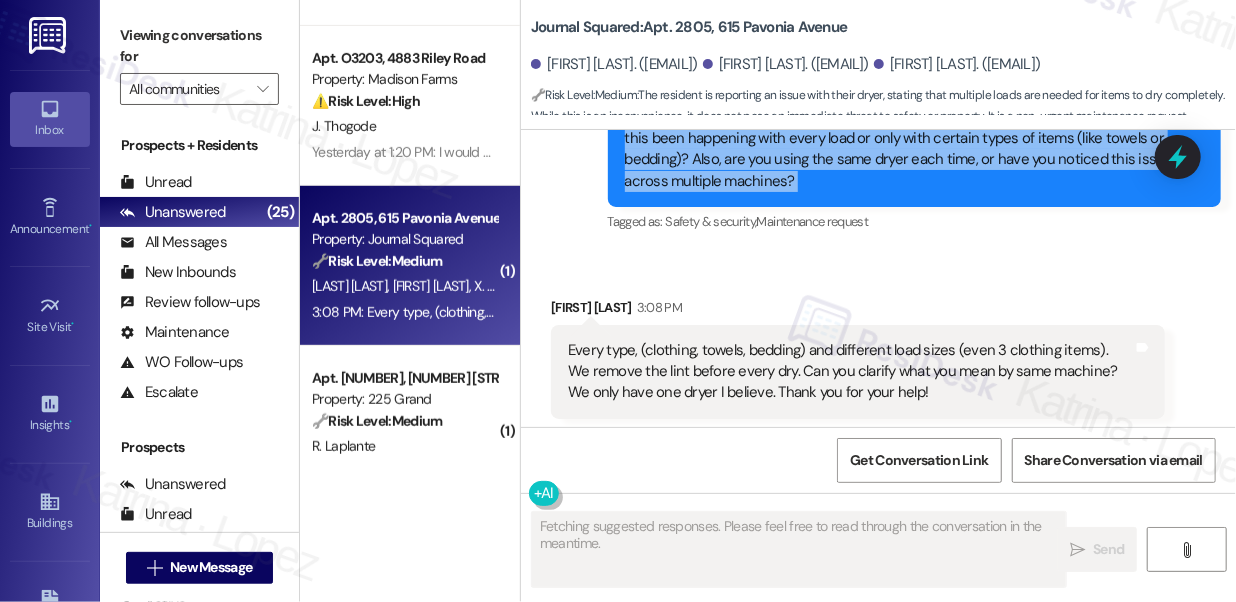 scroll, scrollTop: 4504, scrollLeft: 0, axis: vertical 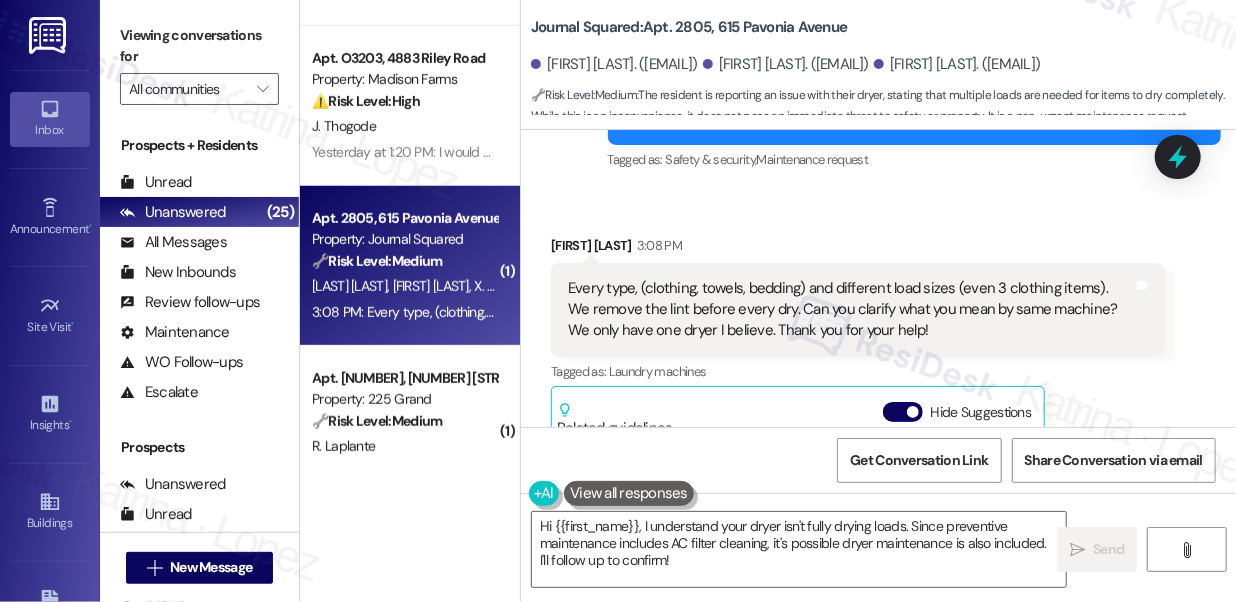 click on "Every type, (clothing, towels, bedding) and different load sizes (even 3 clothing items). We remove the lint before every dry. Can you clarify what you mean by same machine? We only have one dryer I believe. Thank you for your help!" at bounding box center (850, 310) 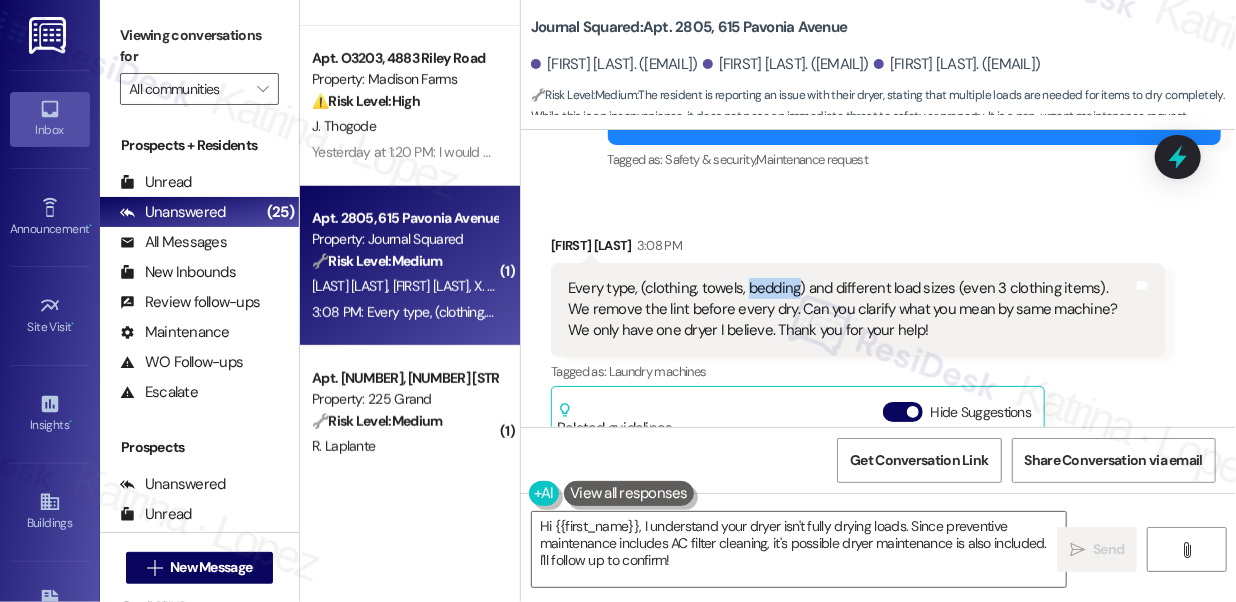 click on "Every type, (clothing, towels, bedding) and different load sizes (even 3 clothing items). We remove the lint before every dry. Can you clarify what you mean by same machine? We only have one dryer I believe. Thank you for your help!" at bounding box center (850, 310) 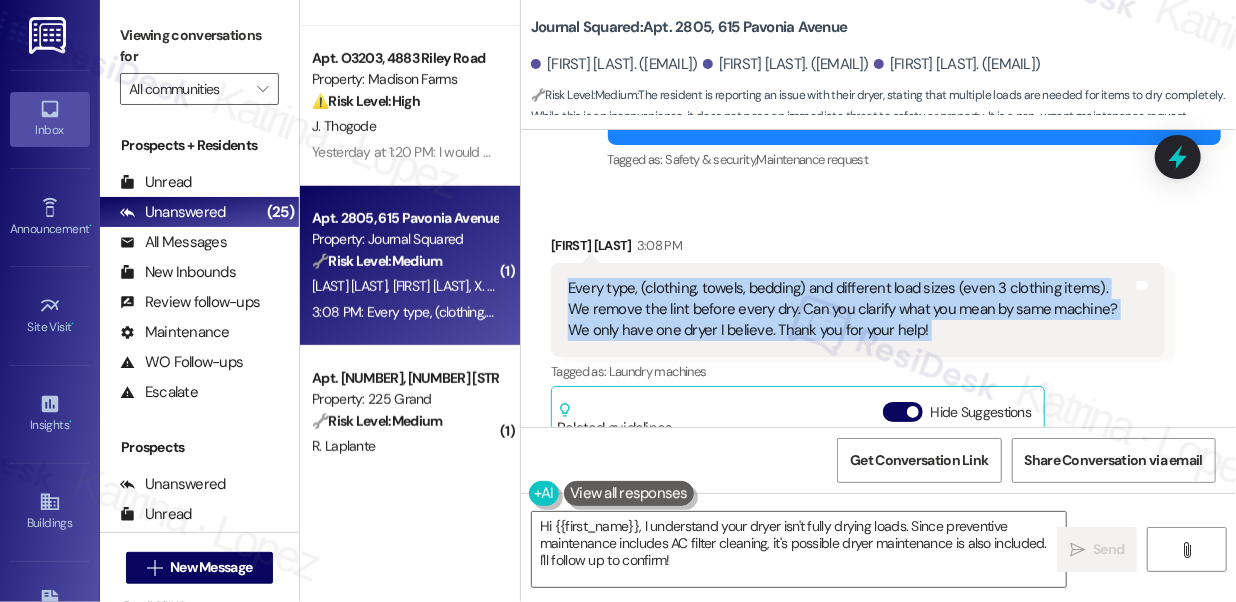 click on "Every type, (clothing, towels, bedding) and different load sizes (even 3 clothing items). We remove the lint before every dry. Can you clarify what you mean by same machine? We only have one dryer I believe. Thank you for your help!" at bounding box center (850, 310) 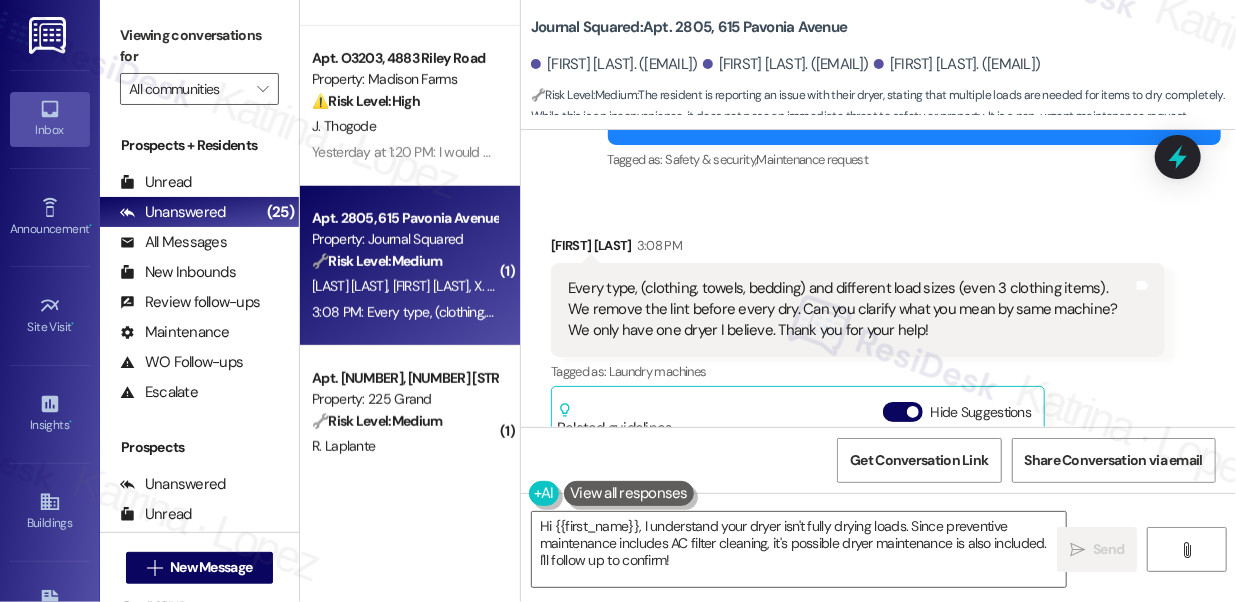 click on "Every type, (clothing, towels, bedding) and different load sizes (even 3 clothing items). We remove the lint before every dry. Can you clarify what you mean by same machine? We only have one dryer I believe. Thank you for your help!" at bounding box center (850, 310) 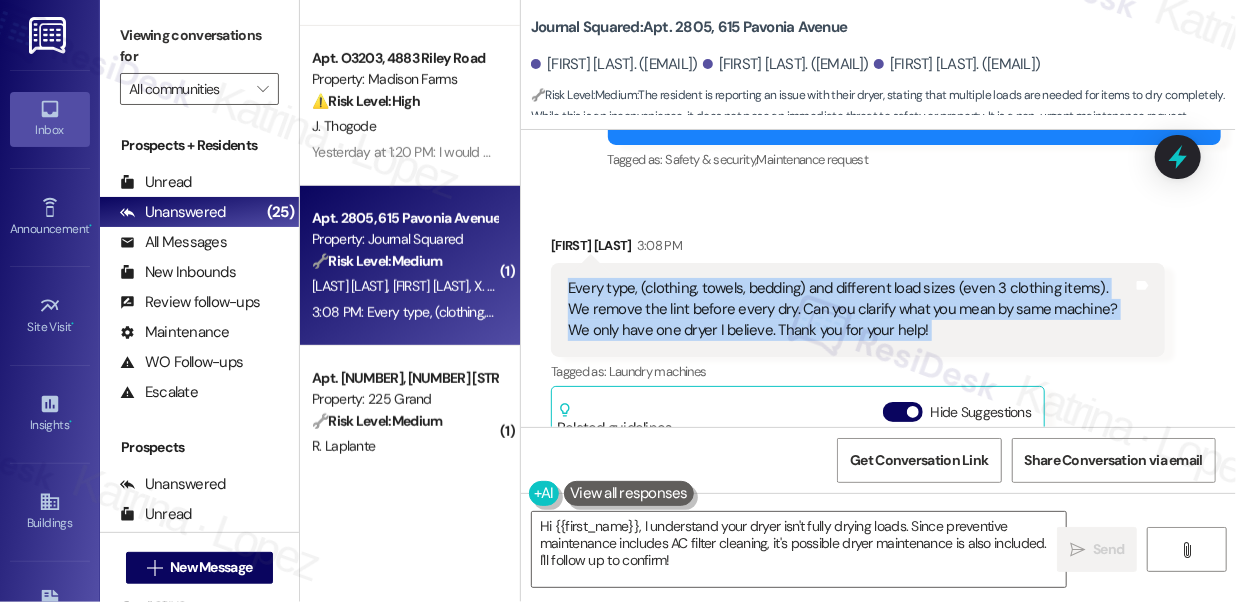 click on "Every type, (clothing, towels, bedding) and different load sizes (even 3 clothing items). We remove the lint before every dry. Can you clarify what you mean by same machine? We only have one dryer I believe. Thank you for your help!" at bounding box center (850, 310) 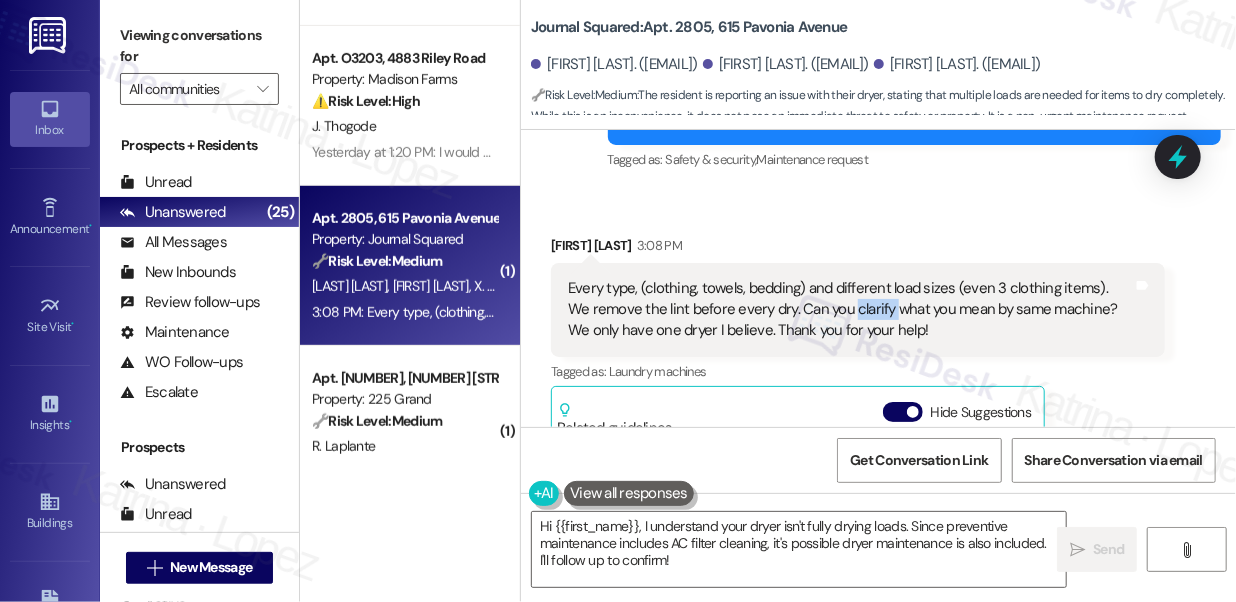 click on "Every type, (clothing, towels, bedding) and different load sizes (even 3 clothing items). We remove the lint before every dry. Can you clarify what you mean by same machine? We only have one dryer I believe. Thank you for your help!" at bounding box center [850, 310] 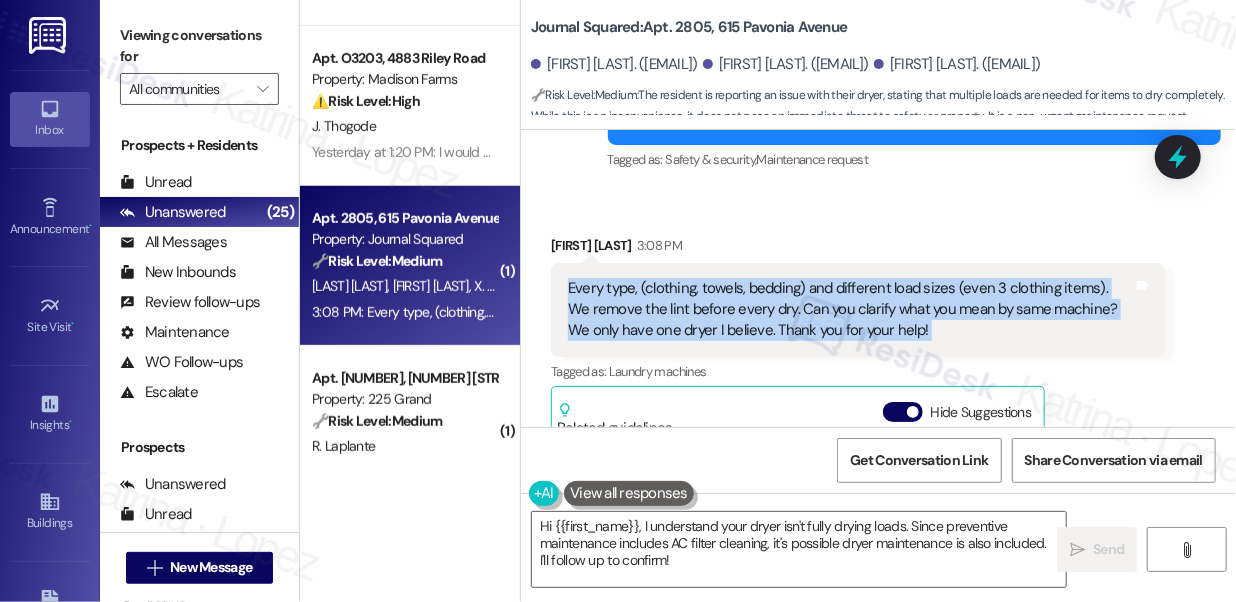 click on "Every type, (clothing, towels, bedding) and different load sizes (even 3 clothing items). We remove the lint before every dry. Can you clarify what you mean by same machine? We only have one dryer I believe. Thank you for your help!" at bounding box center (850, 310) 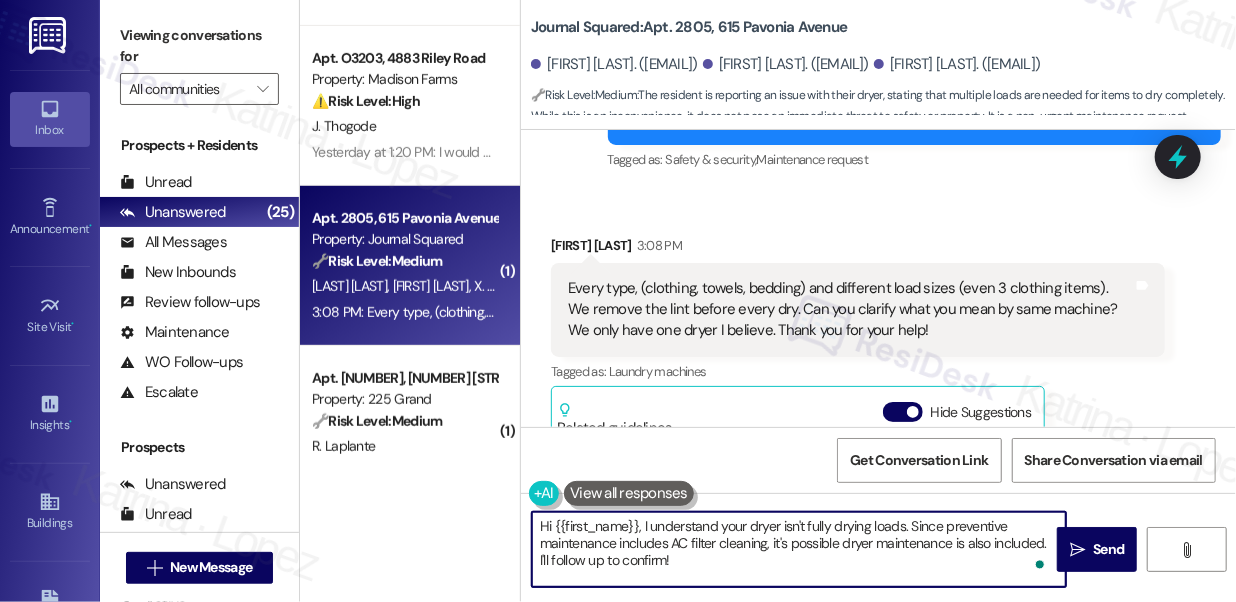 click on "Hi {{first_name}}, I understand your dryer isn't fully drying loads. Since preventive maintenance includes AC filter cleaning, it's possible dryer maintenance is also included. I'll follow up to confirm!" at bounding box center (799, 549) 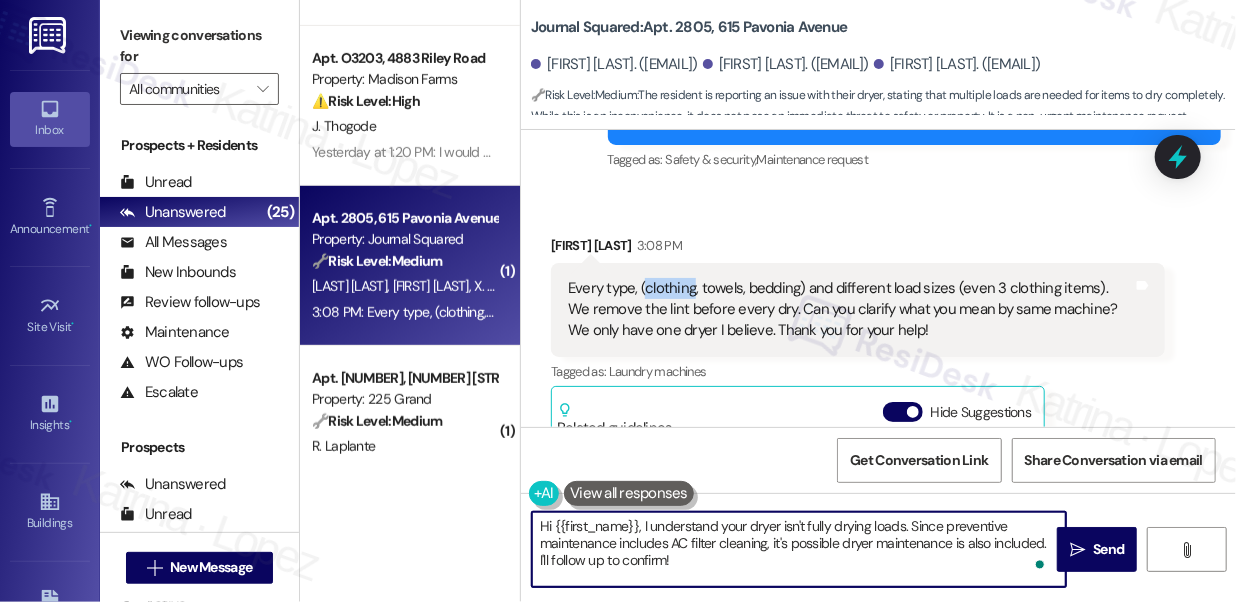 click on "Every type, (clothing, towels, bedding) and different load sizes (even 3 clothing items). We remove the lint before every dry. Can you clarify what you mean by same machine? We only have one dryer I believe. Thank you for your help!" at bounding box center [850, 310] 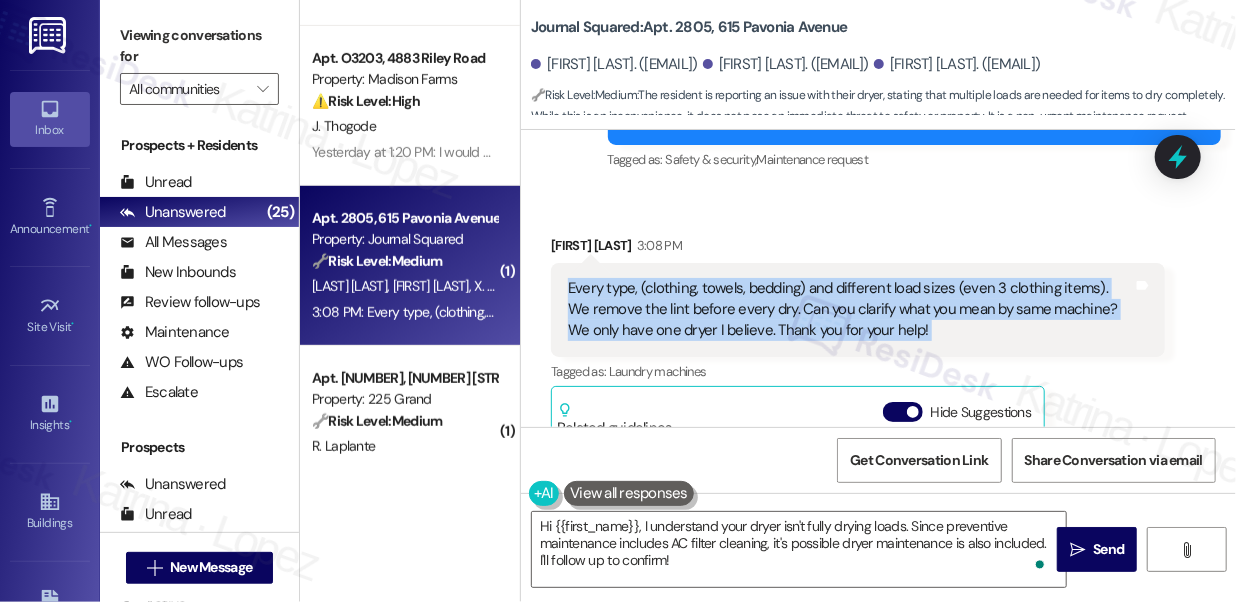 click on "Every type, (clothing, towels, bedding) and different load sizes (even 3 clothing items). We remove the lint before every dry. Can you clarify what you mean by same machine? We only have one dryer I believe. Thank you for your help!" at bounding box center (850, 310) 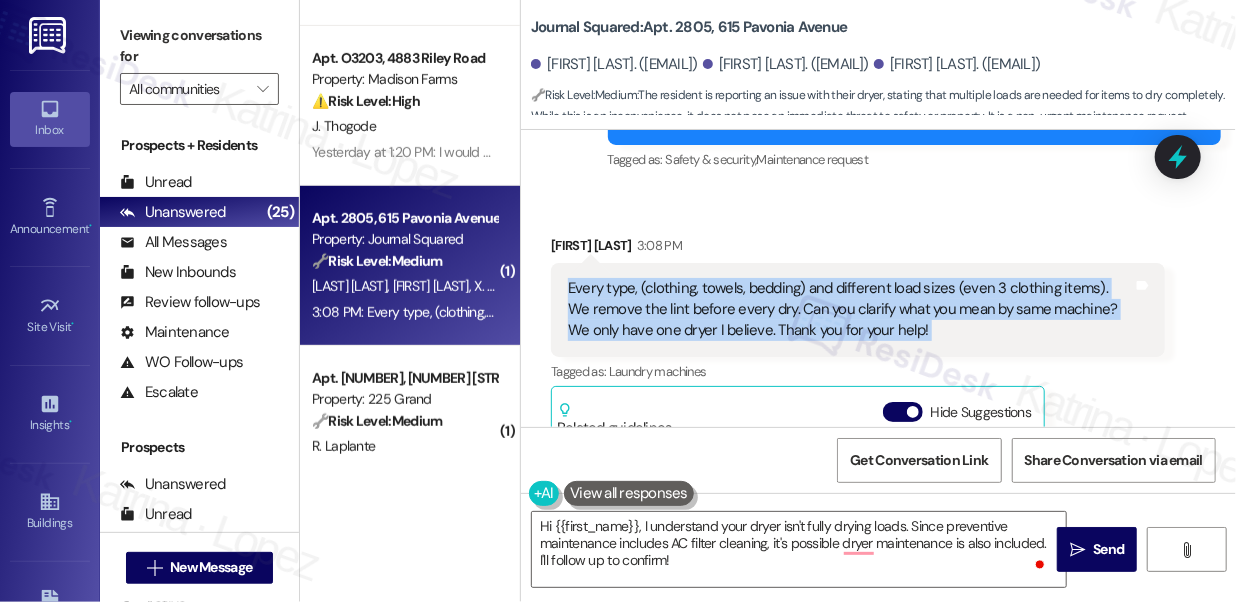 copy on "Every type, (clothing, towels, bedding) and different load sizes (even 3 clothing items). We remove the lint before every dry. Can you clarify what you mean by same machine? We only have one dryer I believe. Thank you for your help! Tags and notes" 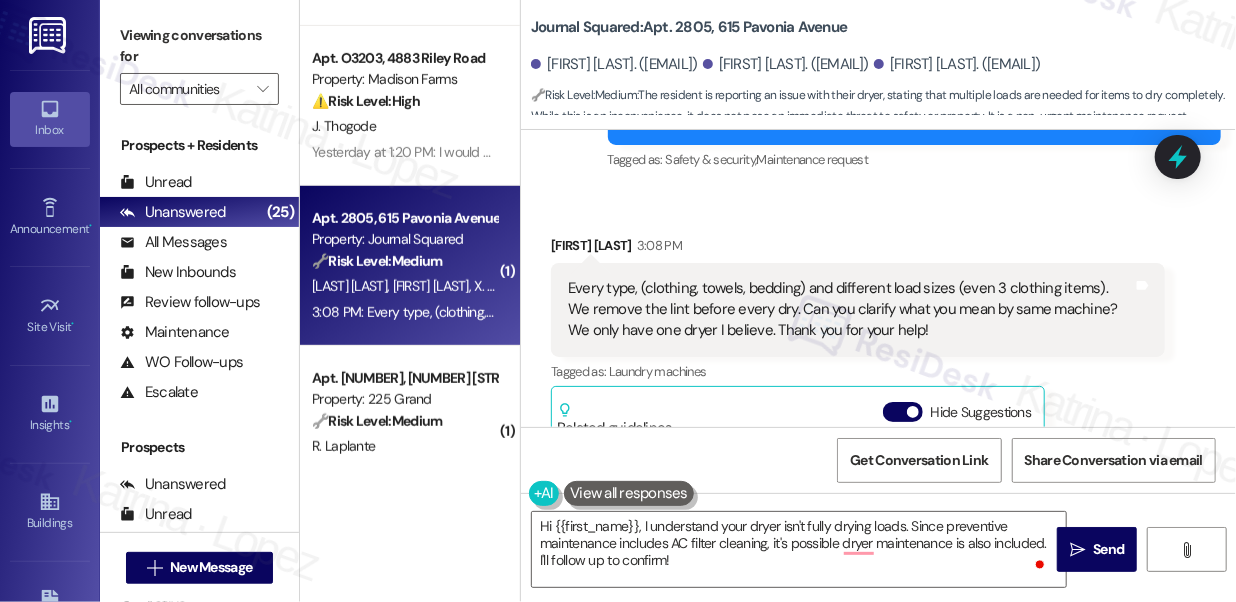 click on "Viewing conversations for" at bounding box center (199, 46) 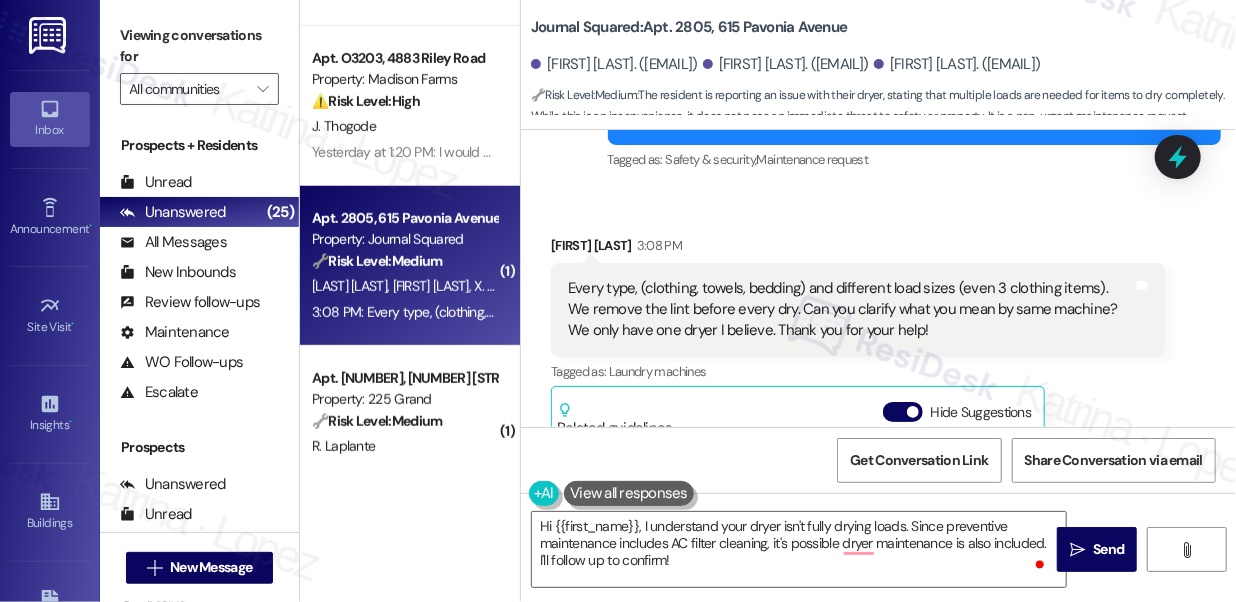 click on "Every type, (clothing, towels, bedding) and different load sizes (even 3 clothing items). We remove the lint before every dry. Can you clarify what you mean by same machine? We only have one dryer I believe. Thank you for your help!" at bounding box center (850, 310) 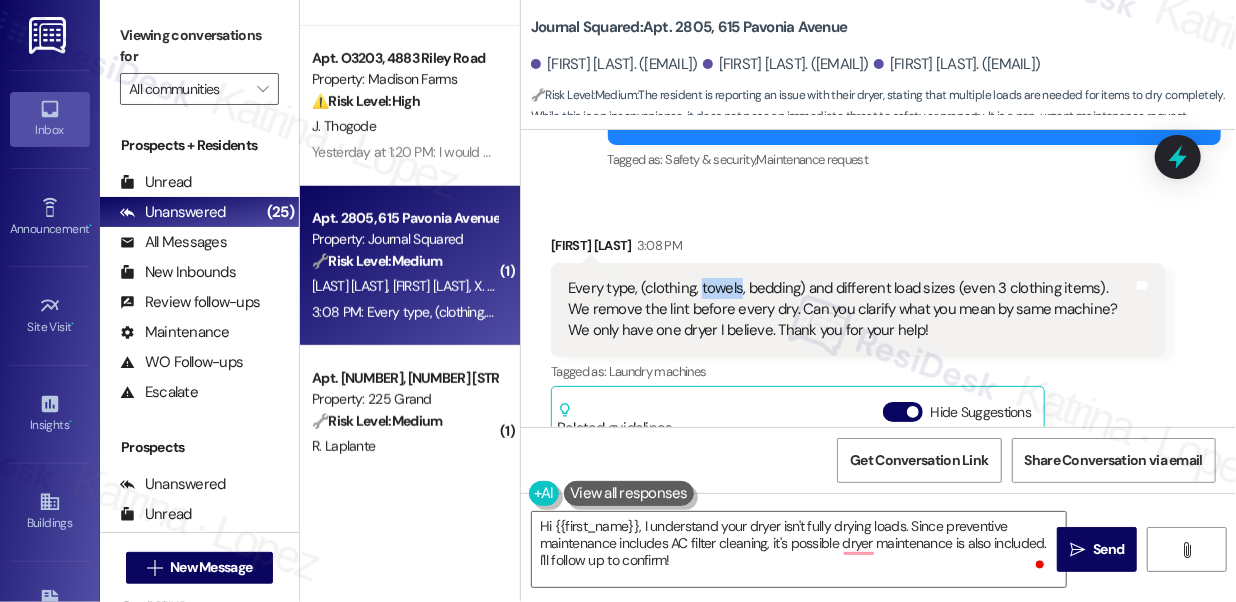 click on "Every type, (clothing, towels, bedding) and different load sizes (even 3 clothing items). We remove the lint before every dry. Can you clarify what you mean by same machine? We only have one dryer I believe. Thank you for your help!" at bounding box center [850, 310] 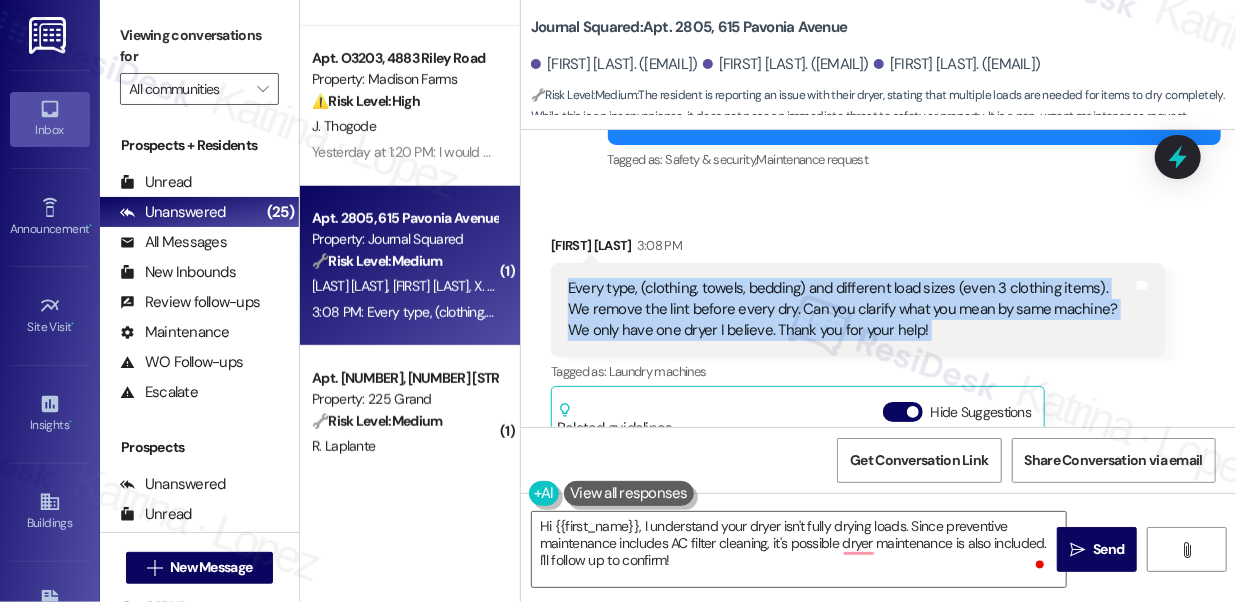 click on "Every type, (clothing, towels, bedding) and different load sizes (even 3 clothing items). We remove the lint before every dry. Can you clarify what you mean by same machine? We only have one dryer I believe. Thank you for your help!" at bounding box center [850, 310] 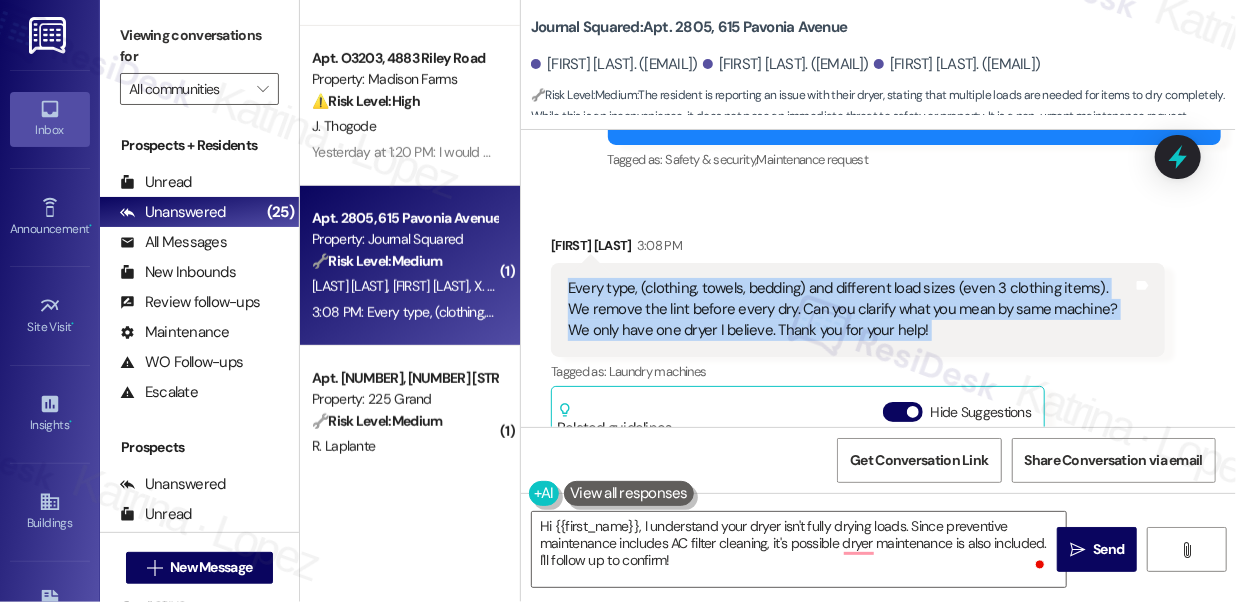 copy on "Every type, (clothing, towels, bedding) and different load sizes (even 3 clothing items). We remove the lint before every dry. Can you clarify what you mean by same machine? We only have one dryer I believe. Thank you for your help! Tags and notes" 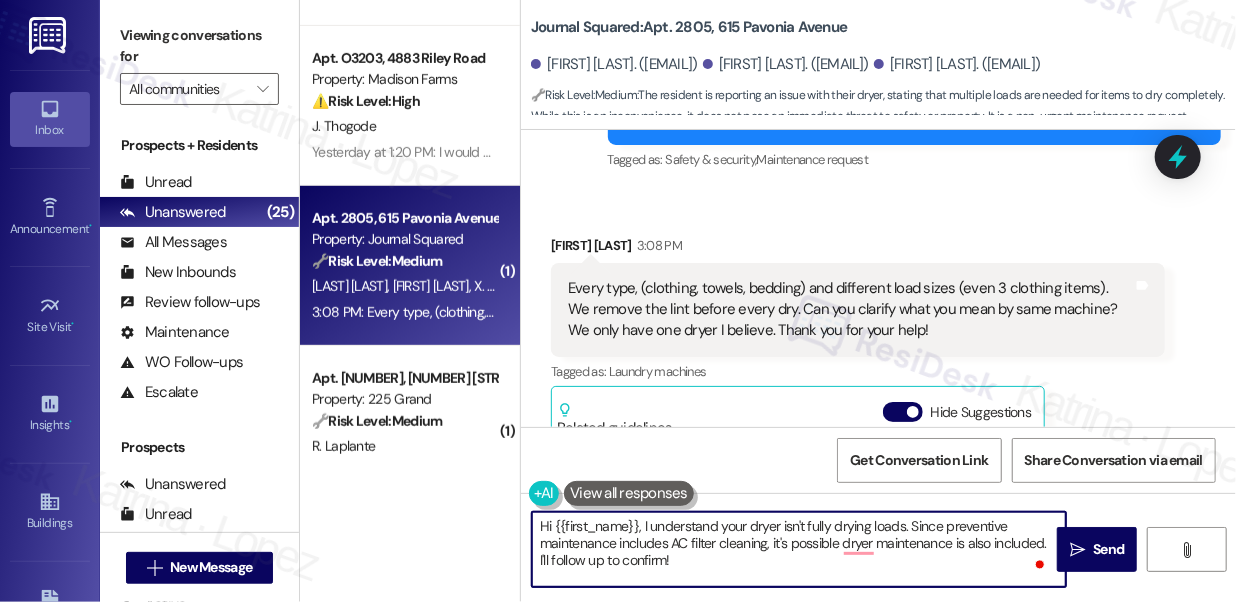 click on "Hi {{first_name}}, I understand your dryer isn't fully drying loads. Since preventive maintenance includes AC filter cleaning, it's possible dryer maintenance is also included. I'll follow up to confirm!" at bounding box center [799, 549] 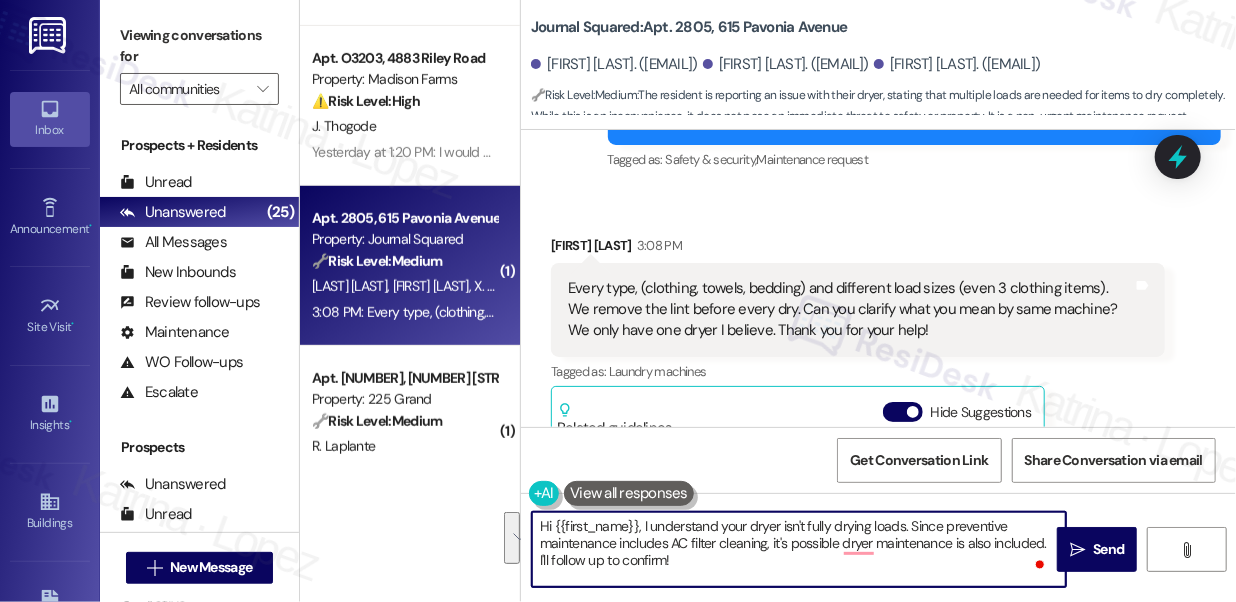 click on "Every type, (clothing, towels, bedding) and different load sizes (even 3 clothing items). We remove the lint before every dry. Can you clarify what you mean by same machine? We only have one dryer I believe. Thank you for your help!" at bounding box center [850, 310] 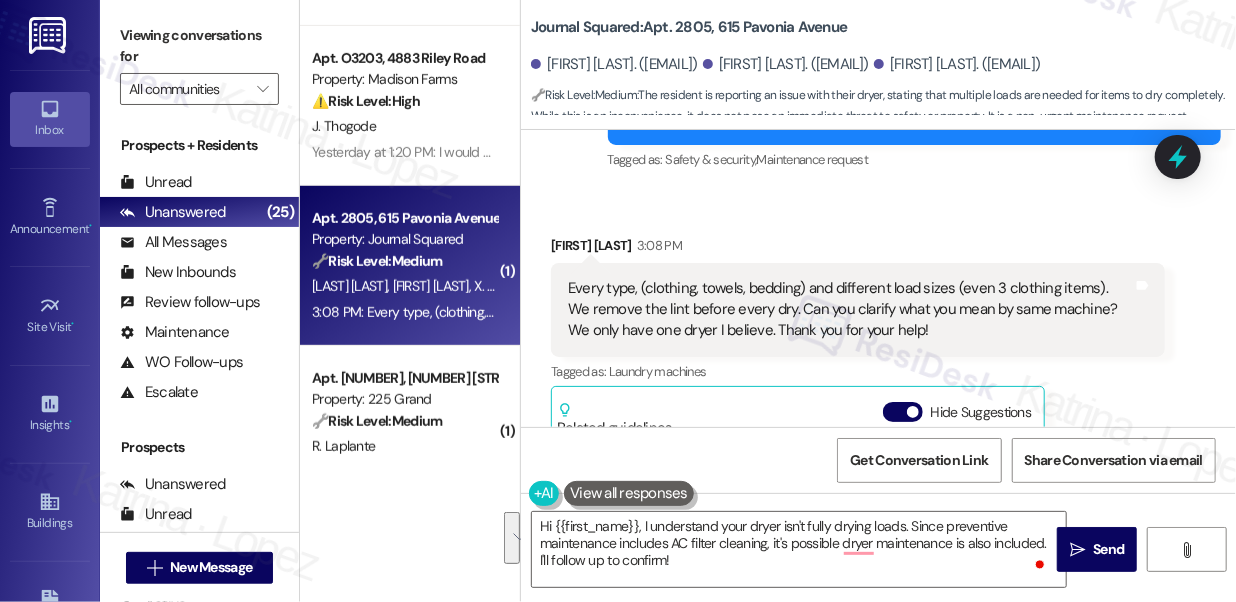 click on "Every type, (clothing, towels, bedding) and different load sizes (even 3 clothing items). We remove the lint before every dry. Can you clarify what you mean by same machine? We only have one dryer I believe. Thank you for your help!" at bounding box center [850, 310] 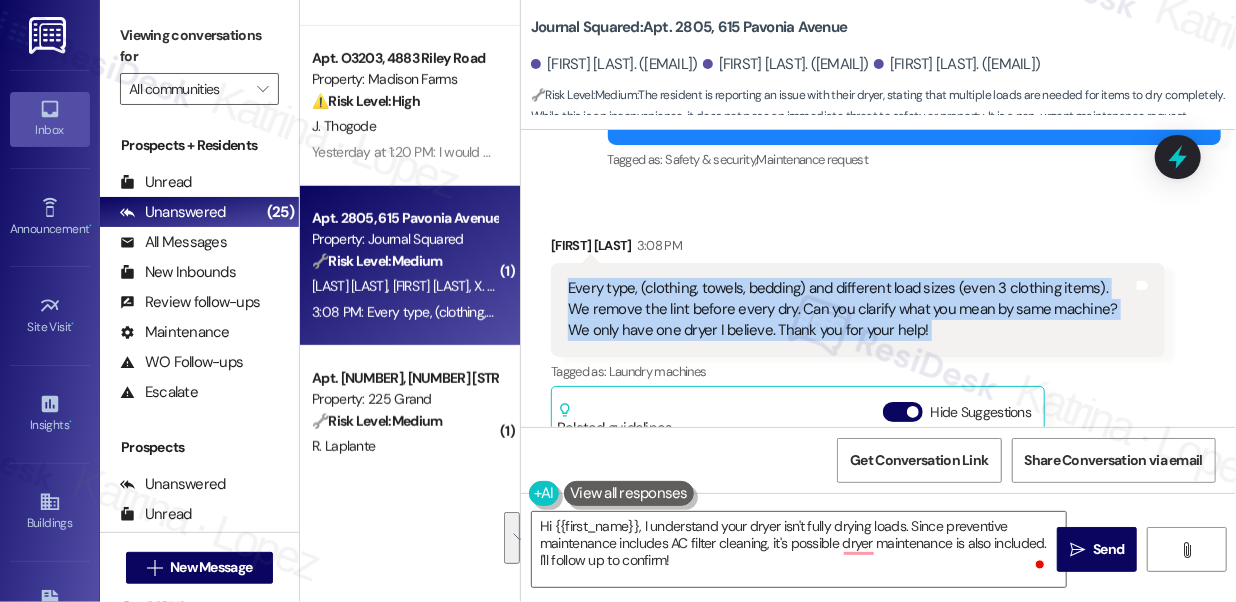 click on "Every type, (clothing, towels, bedding) and different load sizes (even 3 clothing items). We remove the lint before every dry. Can you clarify what you mean by same machine? We only have one dryer I believe. Thank you for your help!" at bounding box center (850, 310) 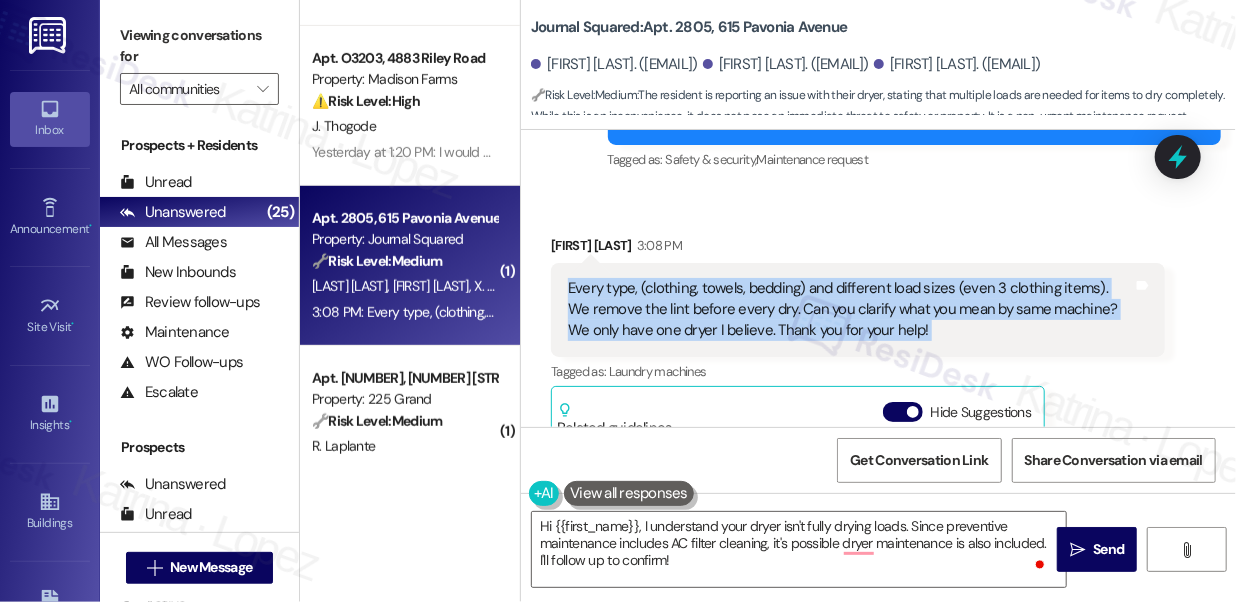click on "Every type, (clothing, towels, bedding) and different load sizes (even 3 clothing items). We remove the lint before every dry. Can you clarify what you mean by same machine? We only have one dryer I believe. Thank you for your help!" at bounding box center (850, 310) 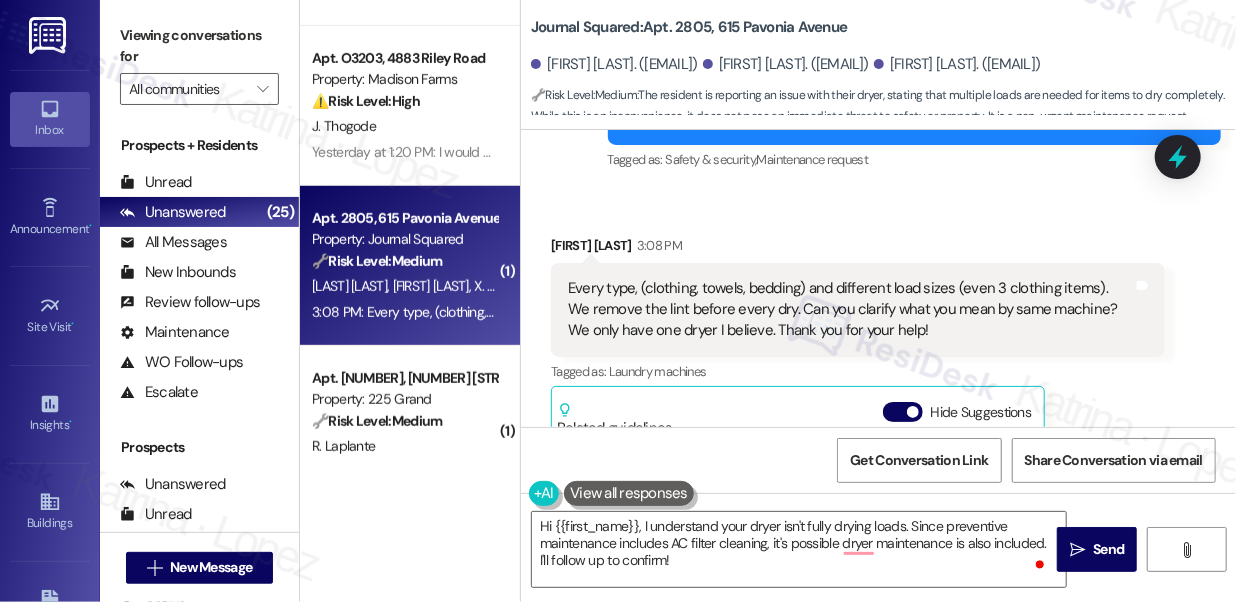click on "Every type, (clothing, towels, bedding) and different load sizes (even 3 clothing items). We remove the lint before every dry. Can you clarify what you mean by same machine? We only have one dryer I believe. Thank you for your help!" at bounding box center (850, 310) 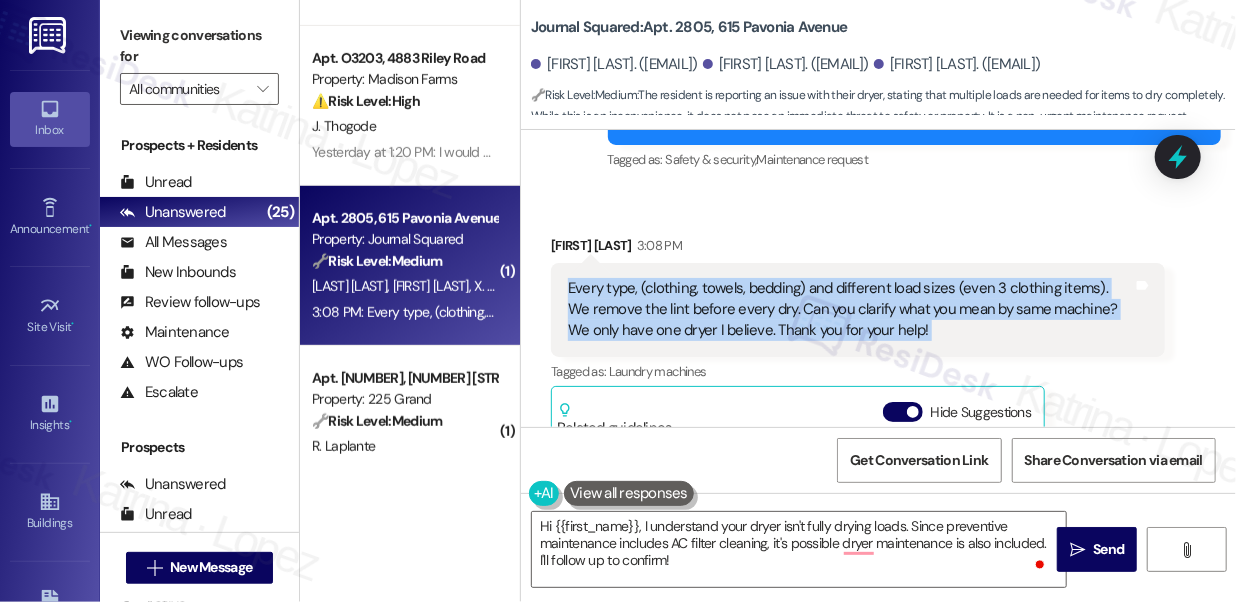 click on "Every type, (clothing, towels, bedding) and different load sizes (even 3 clothing items). We remove the lint before every dry. Can you clarify what you mean by same machine? We only have one dryer I believe. Thank you for your help!" at bounding box center (850, 310) 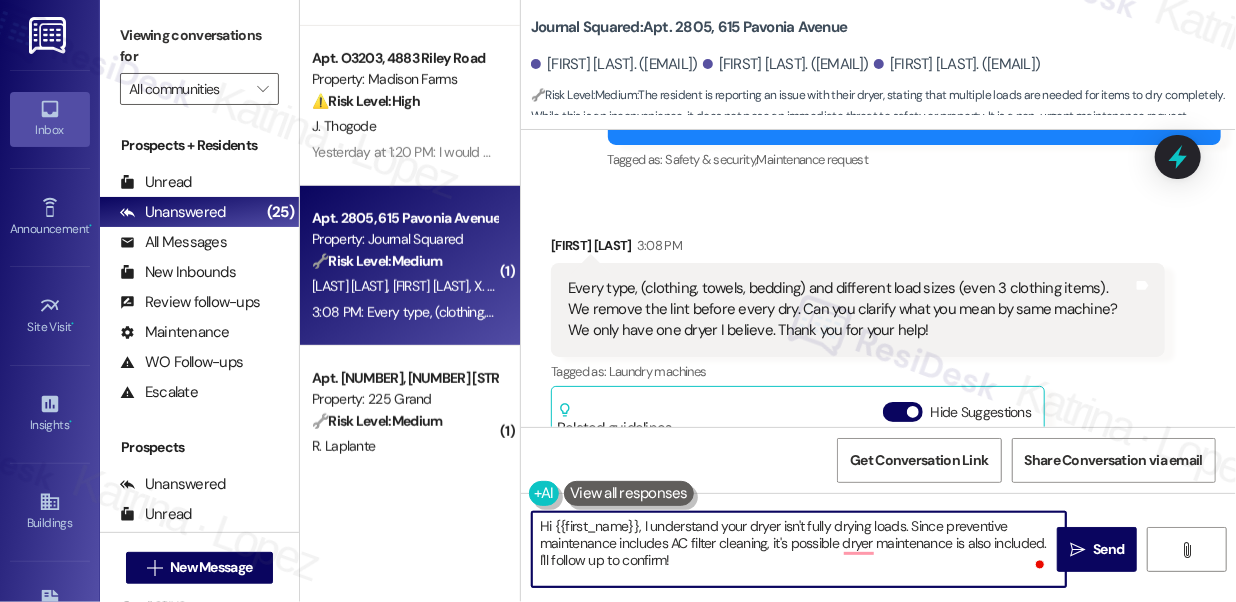 click on "Hi {{first_name}}, I understand your dryer isn't fully drying loads. Since preventive maintenance includes AC filter cleaning, it's possible dryer maintenance is also included. I'll follow up to confirm!" at bounding box center [799, 549] 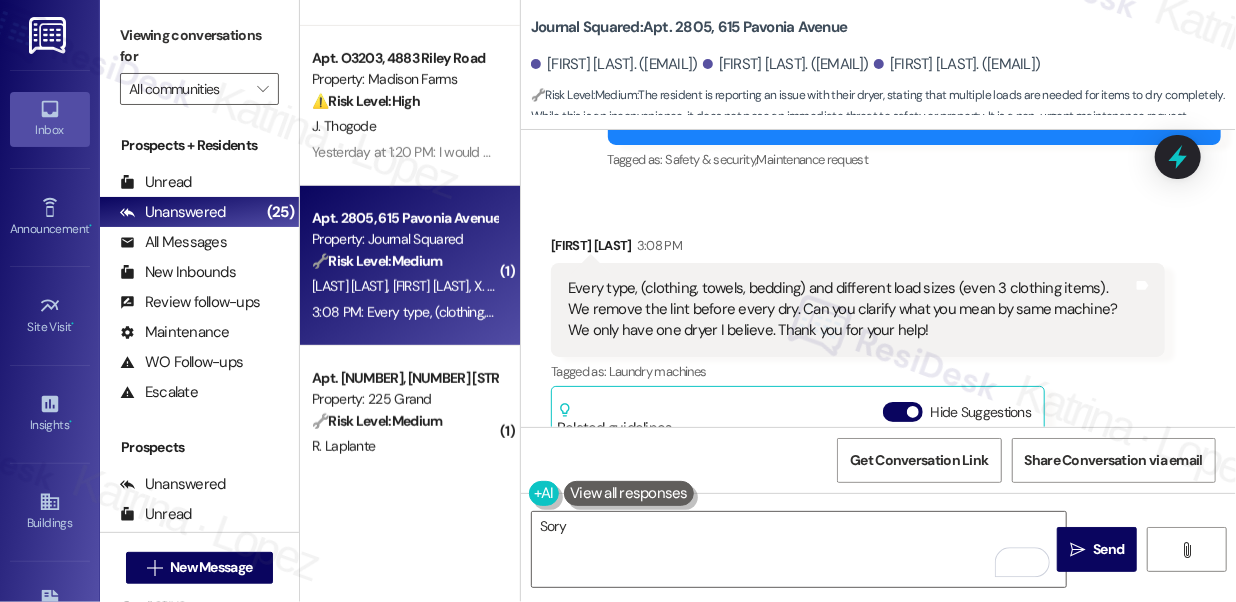 click on "Viewing conversations for All communities " at bounding box center (199, 62) 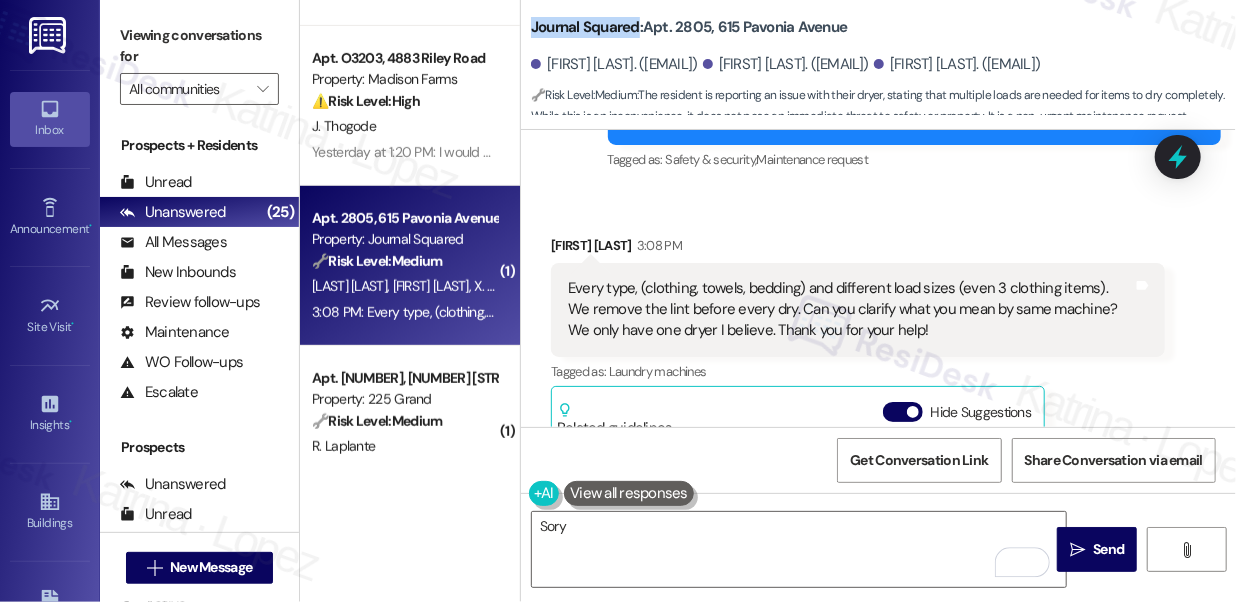 drag, startPoint x: 524, startPoint y: 25, endPoint x: 637, endPoint y: 25, distance: 113 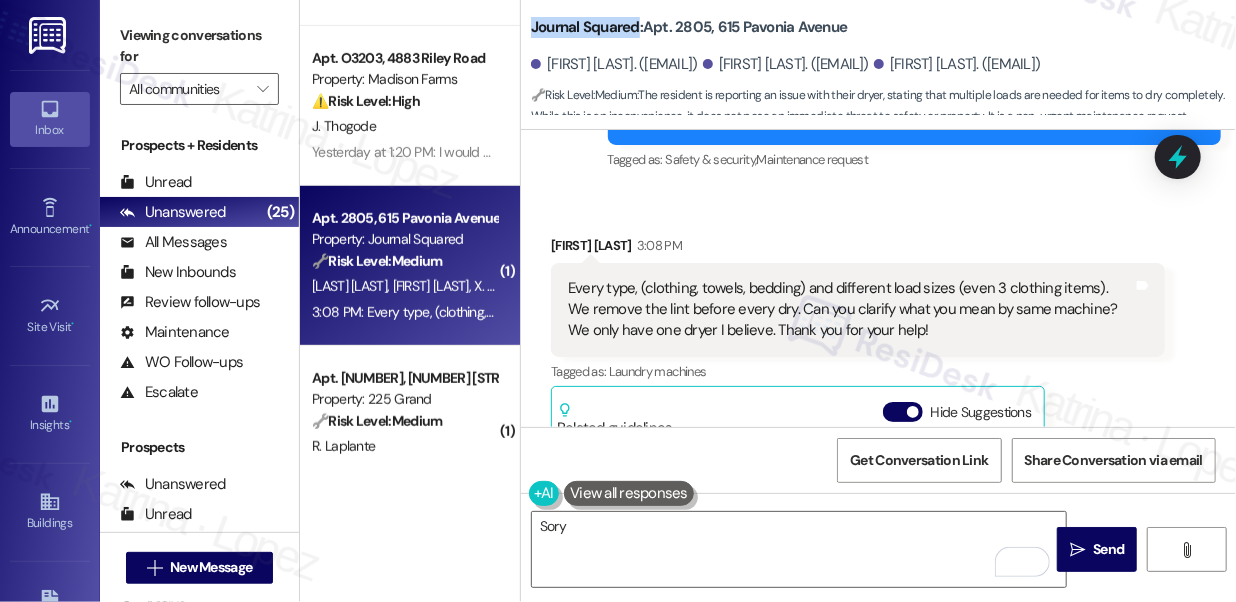 copy on "Journal Squared" 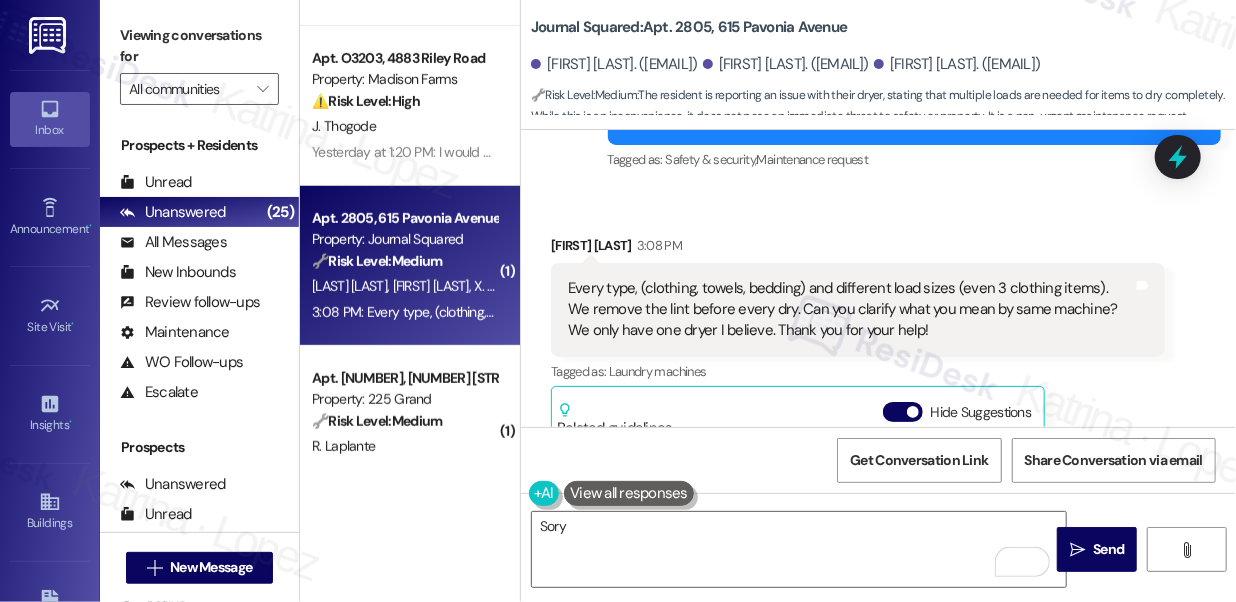 click on "Viewing conversations for" at bounding box center (199, 46) 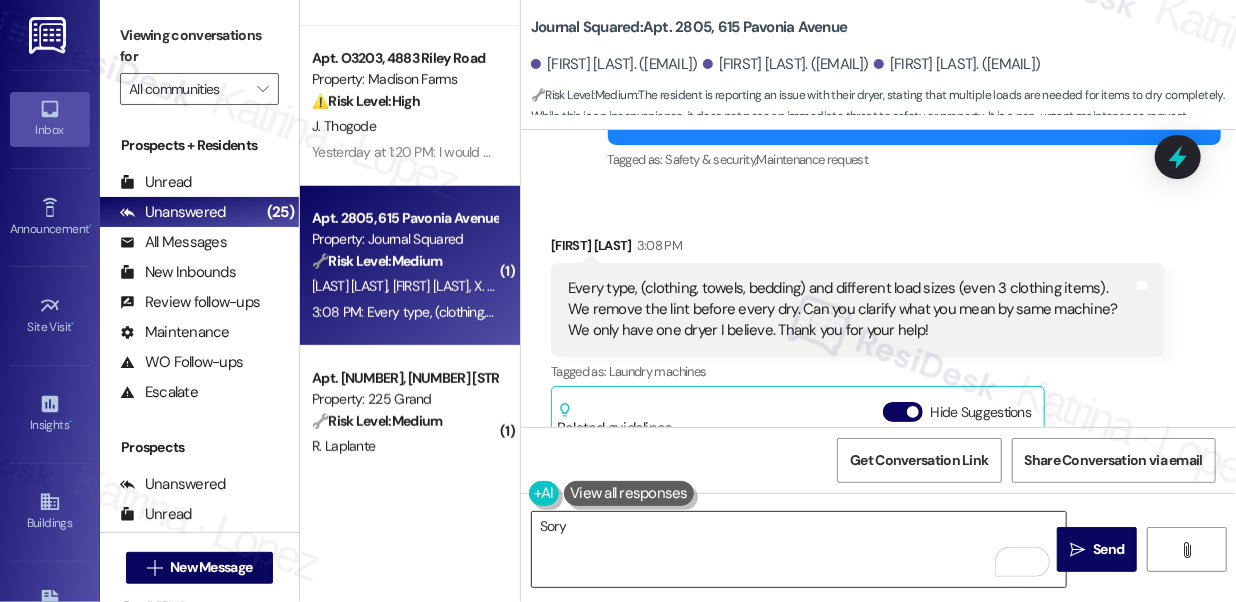 click on "Sory" at bounding box center (799, 549) 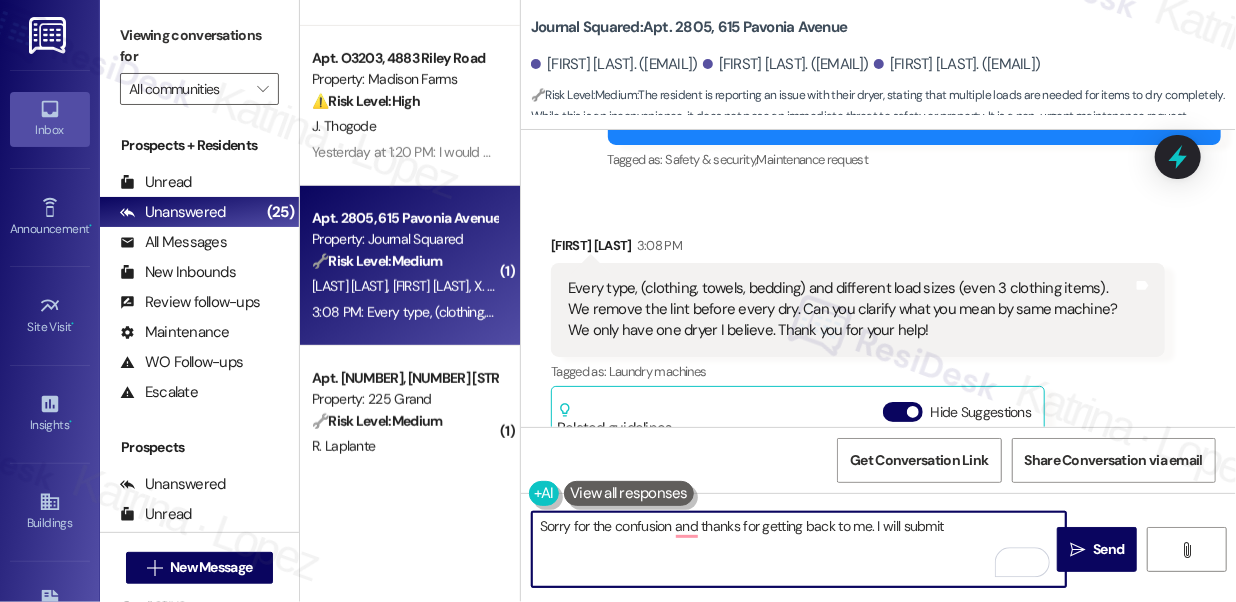 click on "Journal Squared:  Apt. 2805, 615 Pavonia Avenue" at bounding box center [689, 27] 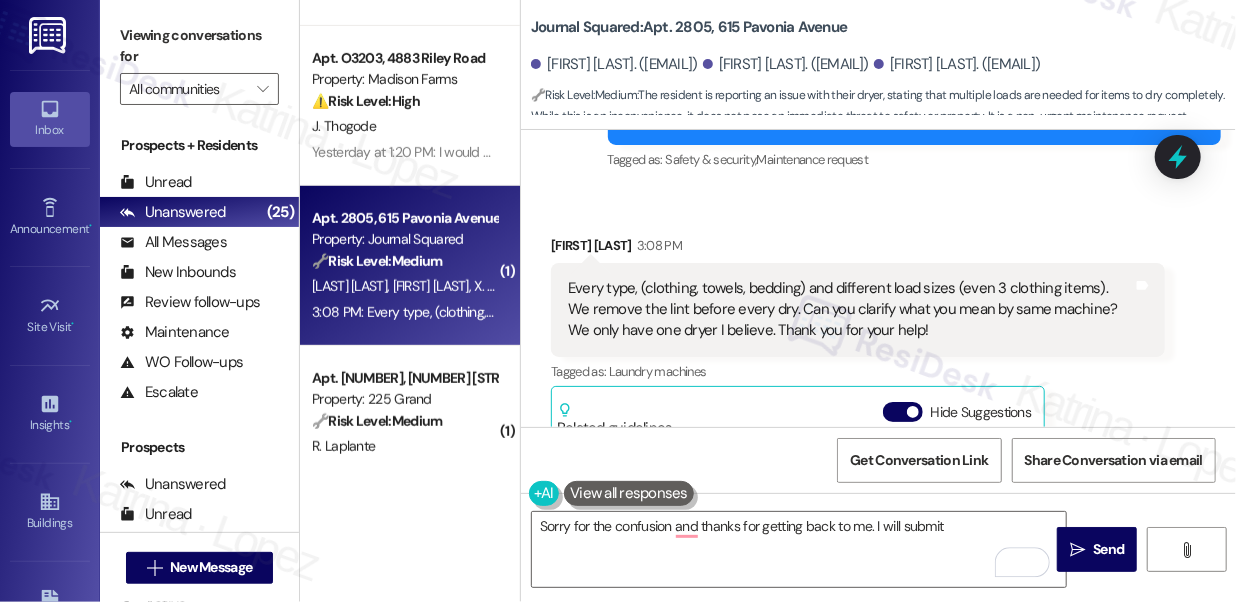 click on "Journal Squared:  Apt. 2805, 615 Pavonia Avenue" at bounding box center (689, 27) 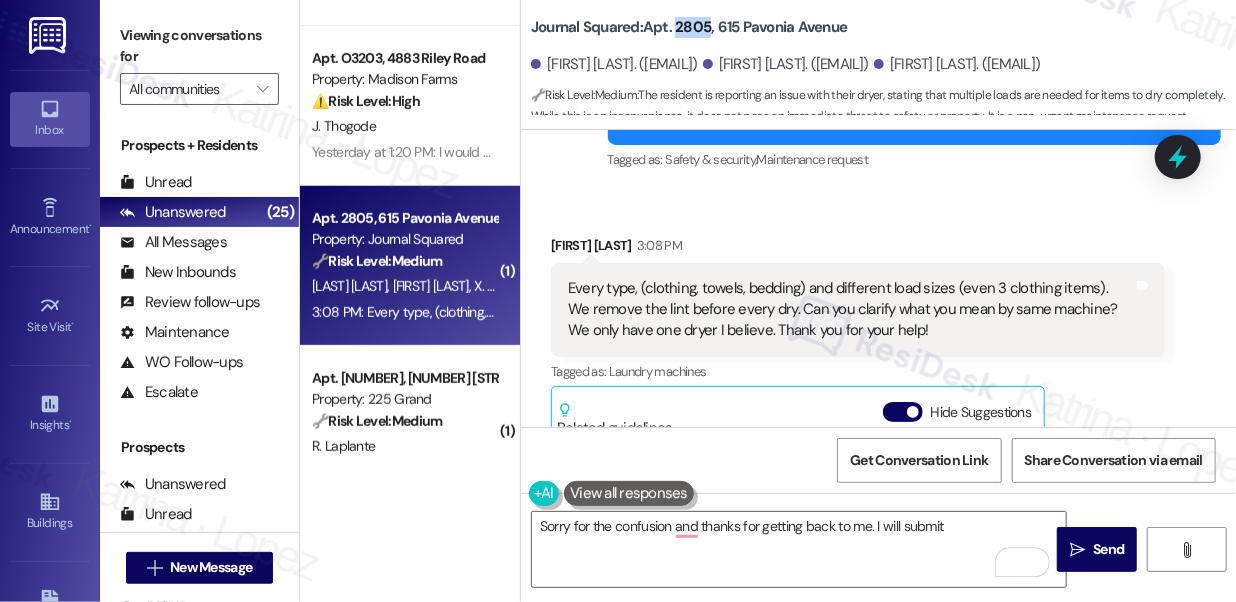 copy on "2805" 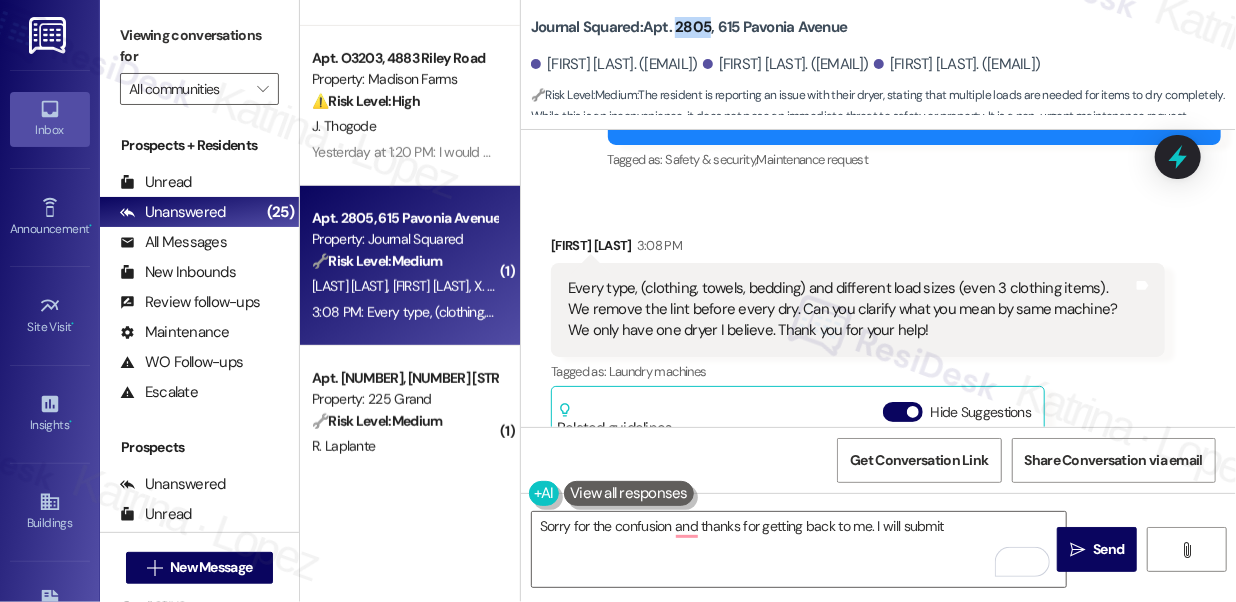 drag, startPoint x: 137, startPoint y: 14, endPoint x: 613, endPoint y: 29, distance: 476.2363 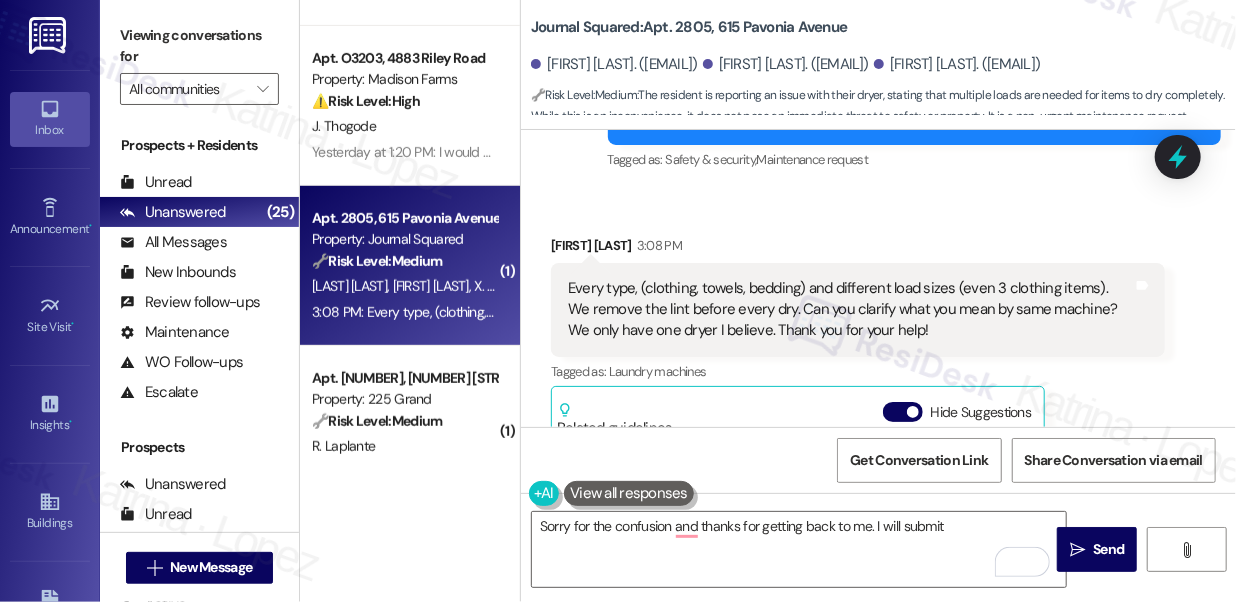 click on "Journal Squared:  Apt. 2805, 615 Pavonia Avenue" at bounding box center [689, 27] 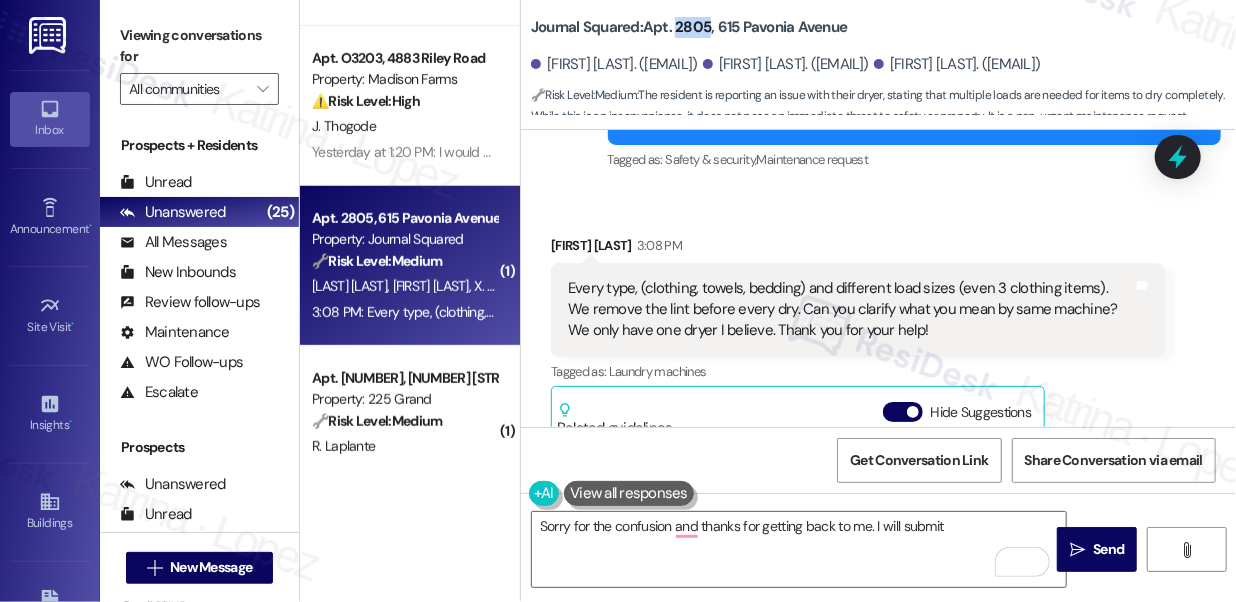 click on "Journal Squared:  Apt. 2805, 615 Pavonia Avenue" at bounding box center (689, 27) 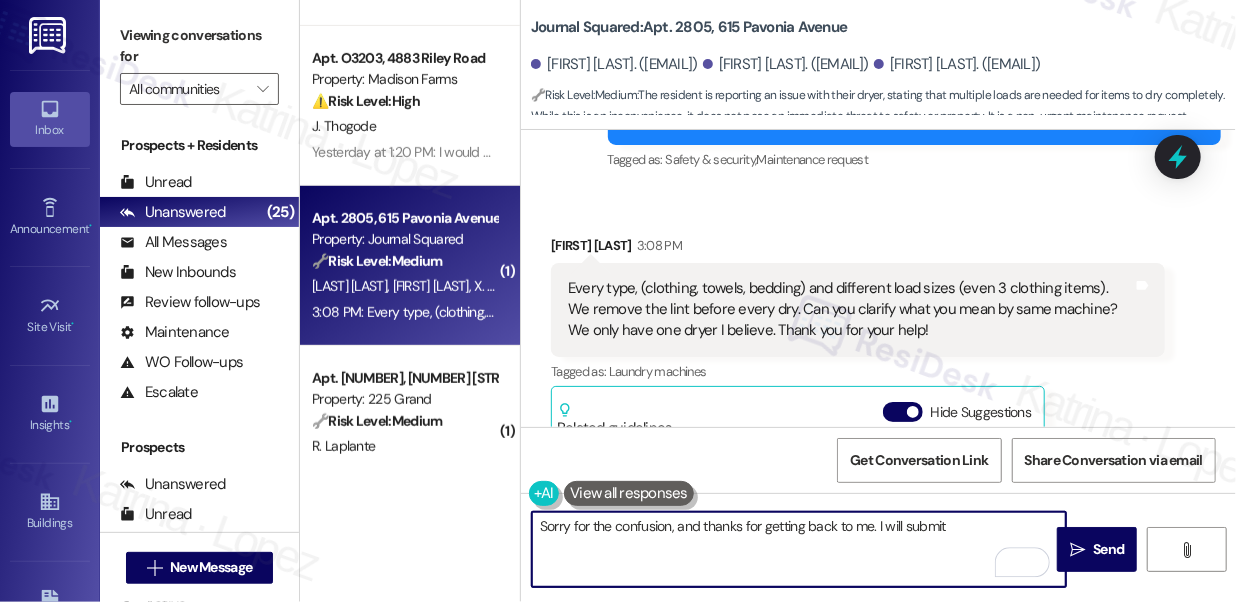 click on "Sorry for the confusion, and thanks for getting back to me. I will submit" at bounding box center [799, 549] 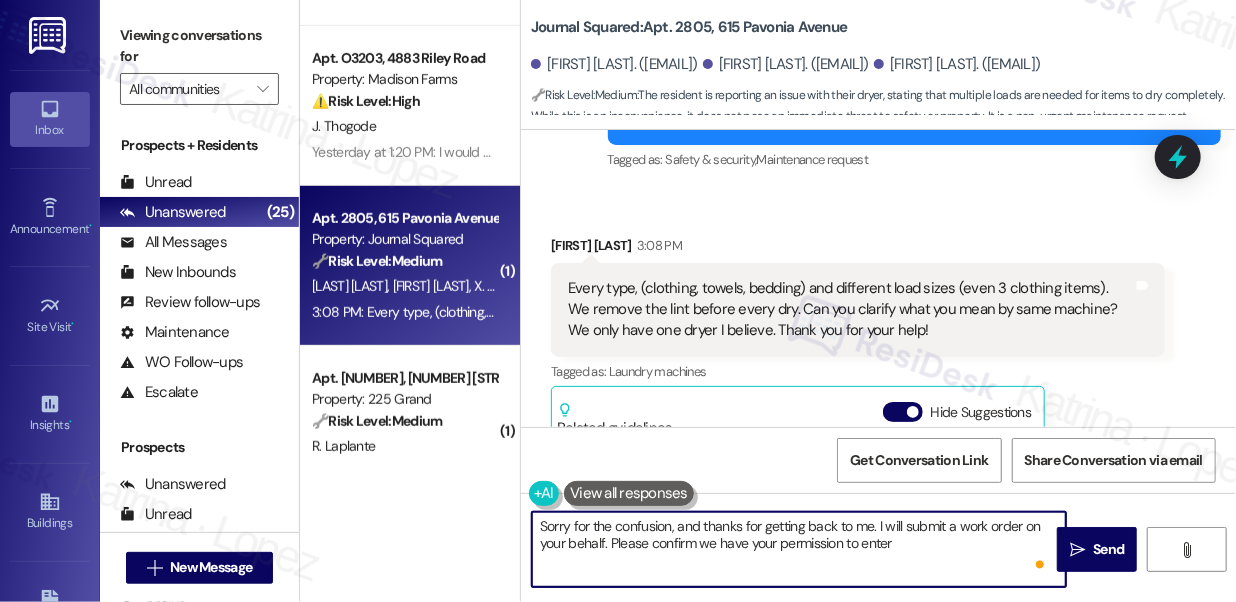 click on "Sorry for the confusion, and thanks for getting back to me. I will submit a work order on your behalf. Please confirm we have your permission to enter" at bounding box center (799, 549) 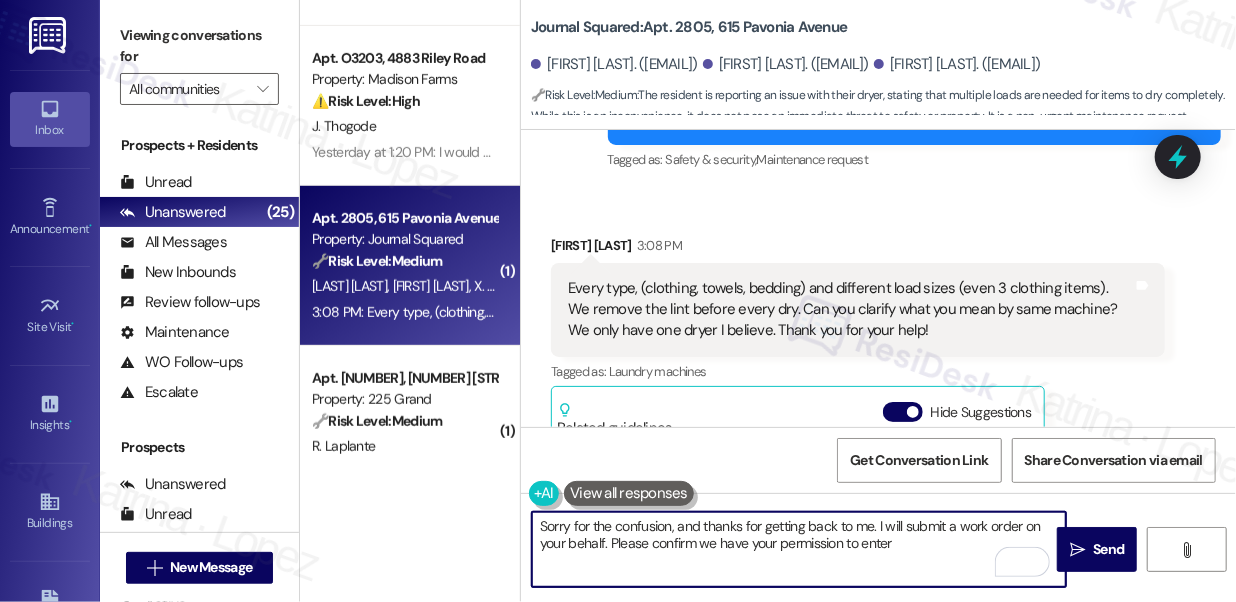 click on "Sorry for the confusion, and thanks for getting back to me. I will submit a work order on your behalf. Please confirm we have your permission to enter" at bounding box center (799, 549) 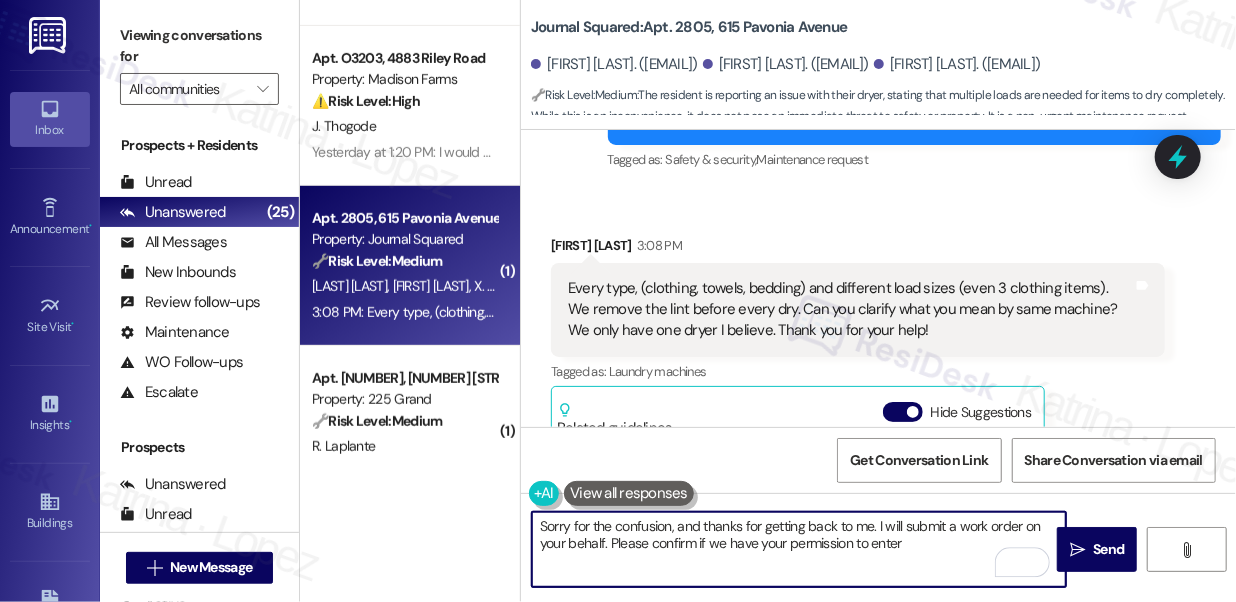 click on "Sorry for the confusion, and thanks for getting back to me. I will submit a work order on your behalf. Please confirm if we have your permission to enter" at bounding box center (799, 549) 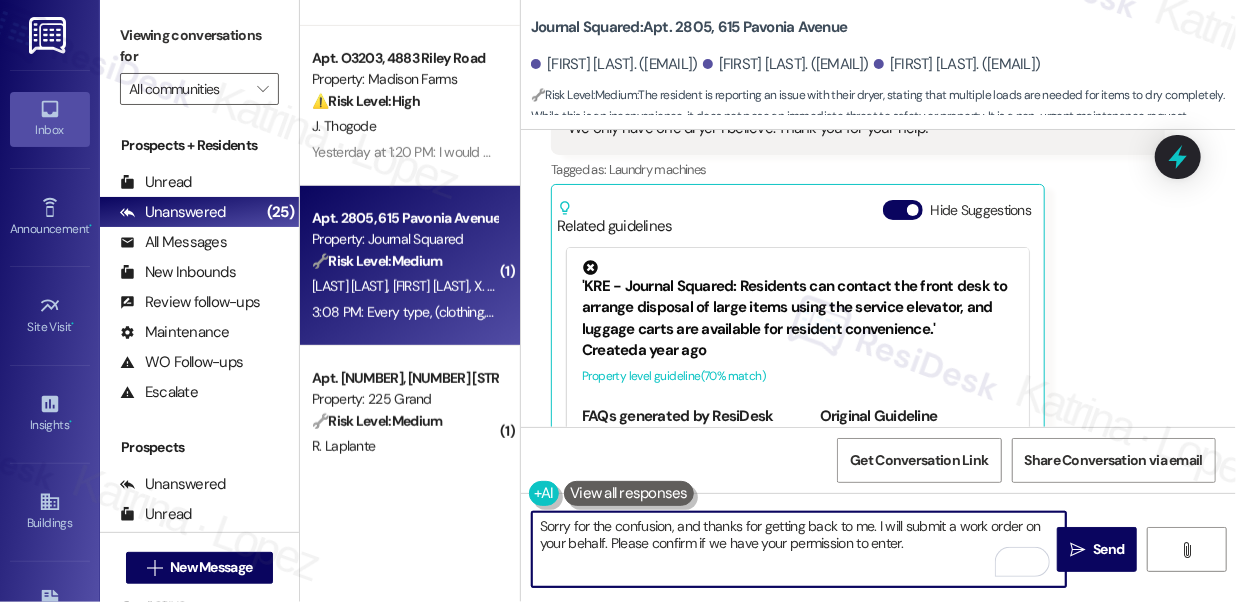 scroll, scrollTop: 4595, scrollLeft: 0, axis: vertical 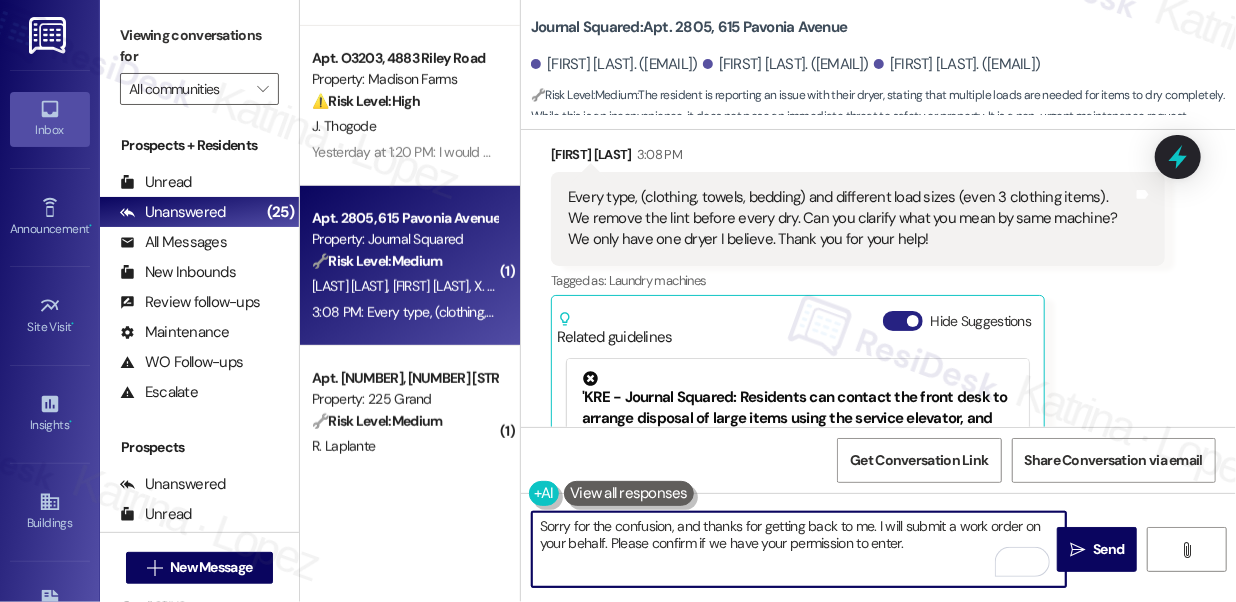click on "Hide Suggestions" at bounding box center [903, 321] 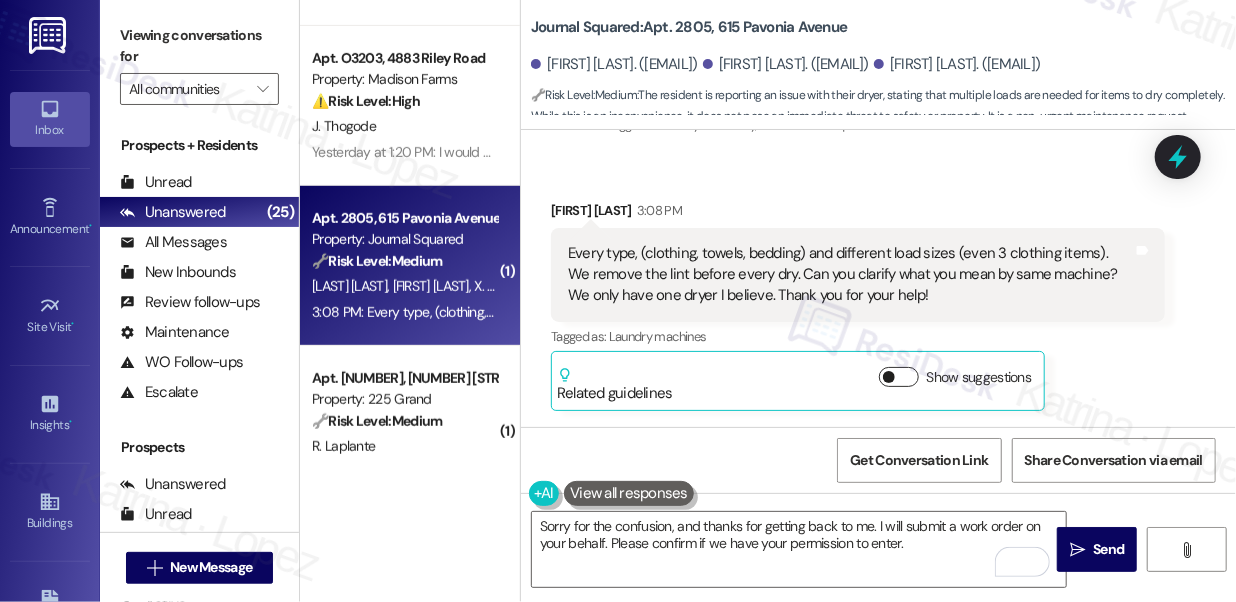 scroll, scrollTop: 4536, scrollLeft: 0, axis: vertical 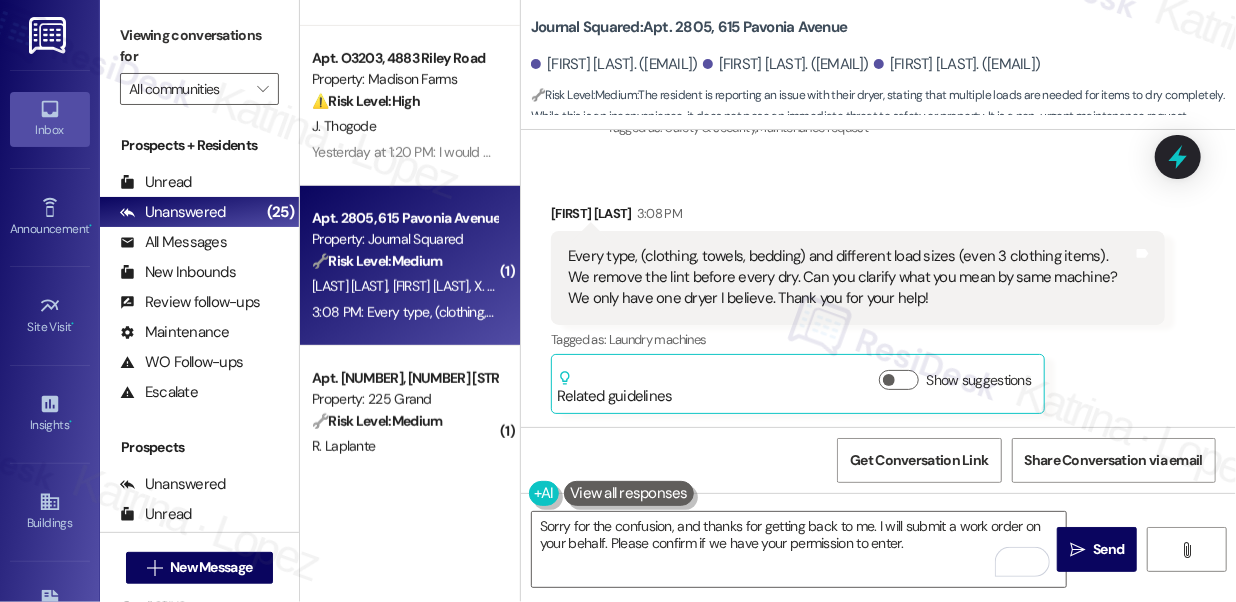 click on "Every type, (clothing, towels, bedding) and different load sizes (even 3 clothing items). We remove the lint before every dry. Can you clarify what you mean by same machine? We only have one dryer I believe. Thank you for your help!" at bounding box center [850, 278] 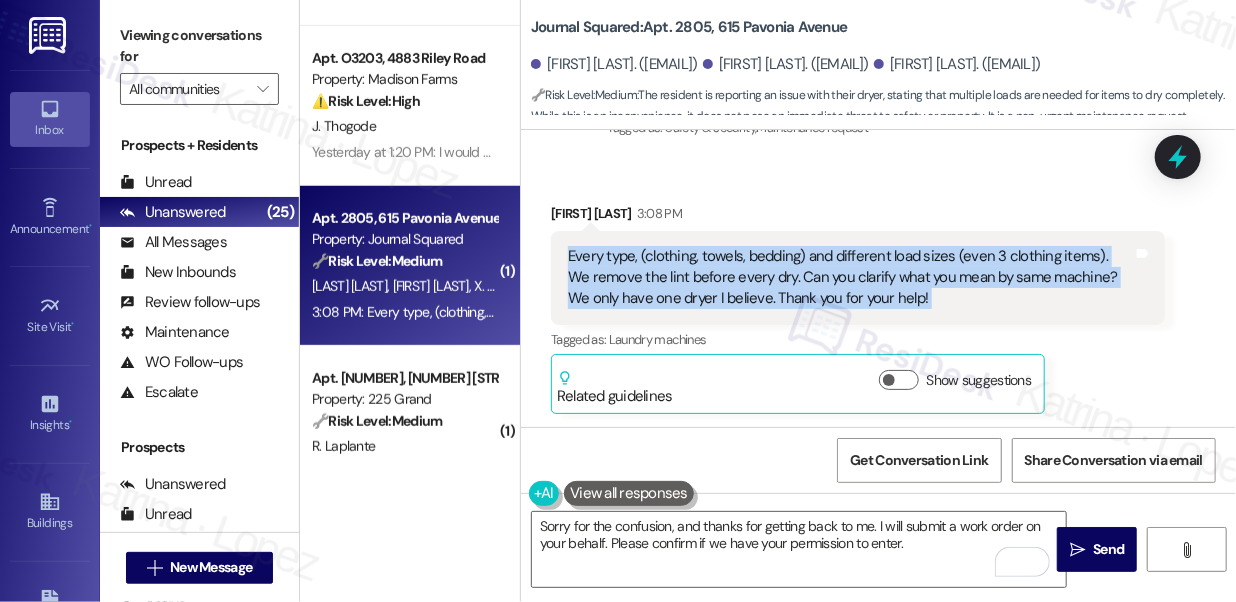 click on "Every type, (clothing, towels, bedding) and different load sizes (even 3 clothing items). We remove the lint before every dry. Can you clarify what you mean by same machine? We only have one dryer I believe. Thank you for your help!" at bounding box center (850, 278) 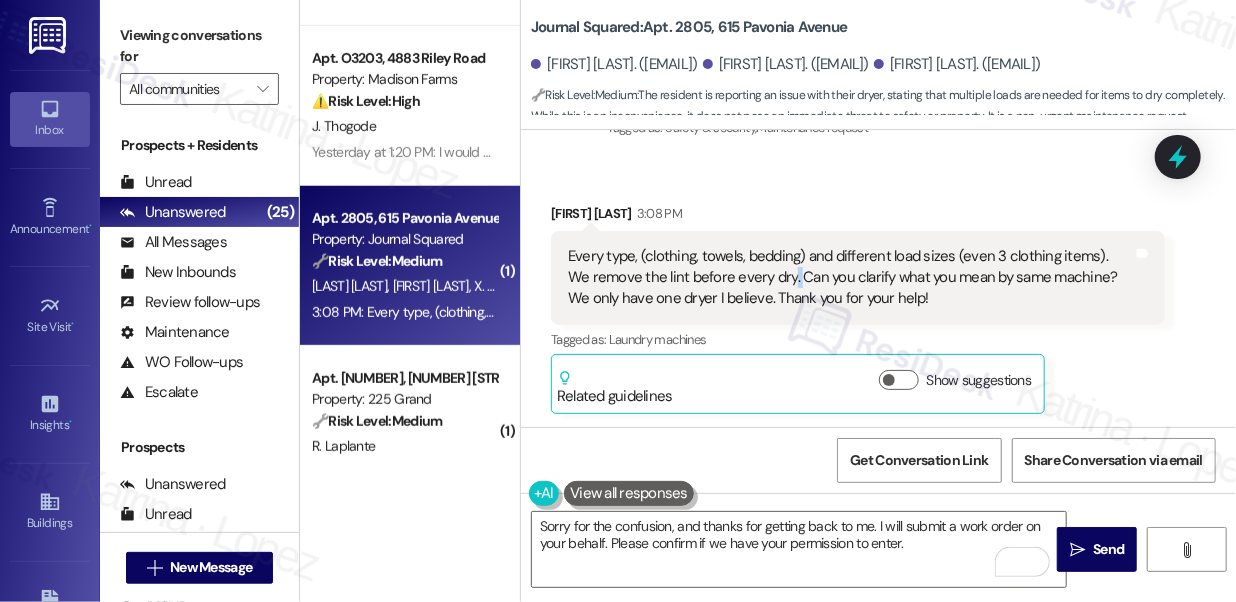 click on "Every type, (clothing, towels, bedding) and different load sizes (even 3 clothing items). We remove the lint before every dry. Can you clarify what you mean by same machine? We only have one dryer I believe. Thank you for your help!" at bounding box center (850, 278) 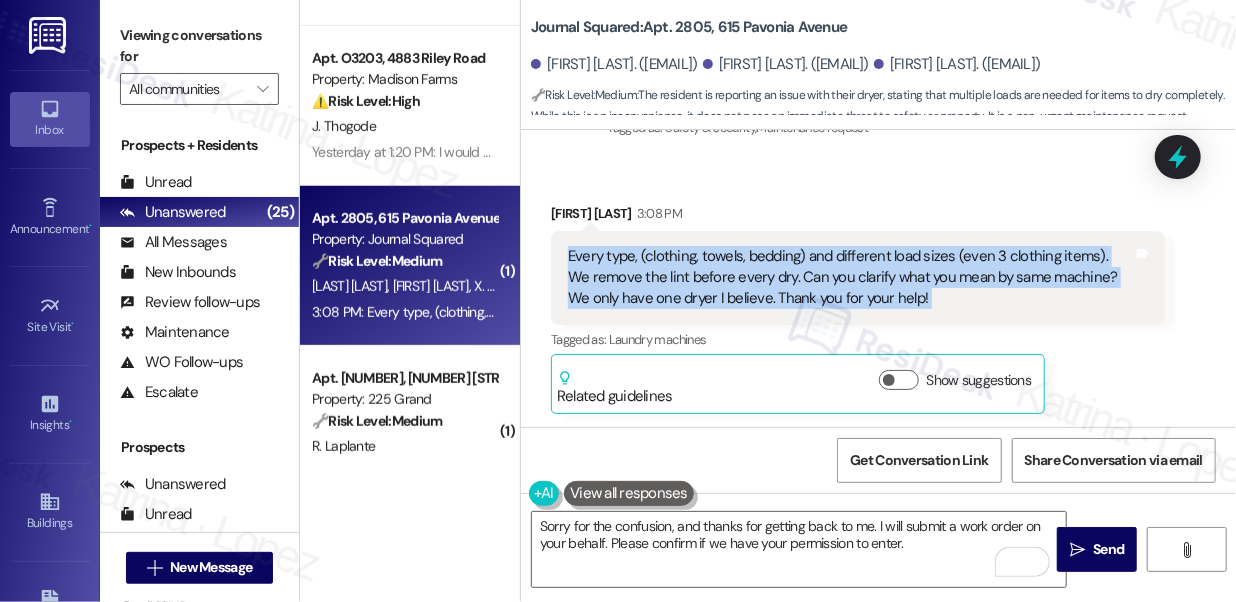 click on "Every type, (clothing, towels, bedding) and different load sizes (even 3 clothing items). We remove the lint before every dry. Can you clarify what you mean by same machine? We only have one dryer I believe. Thank you for your help!" at bounding box center [850, 278] 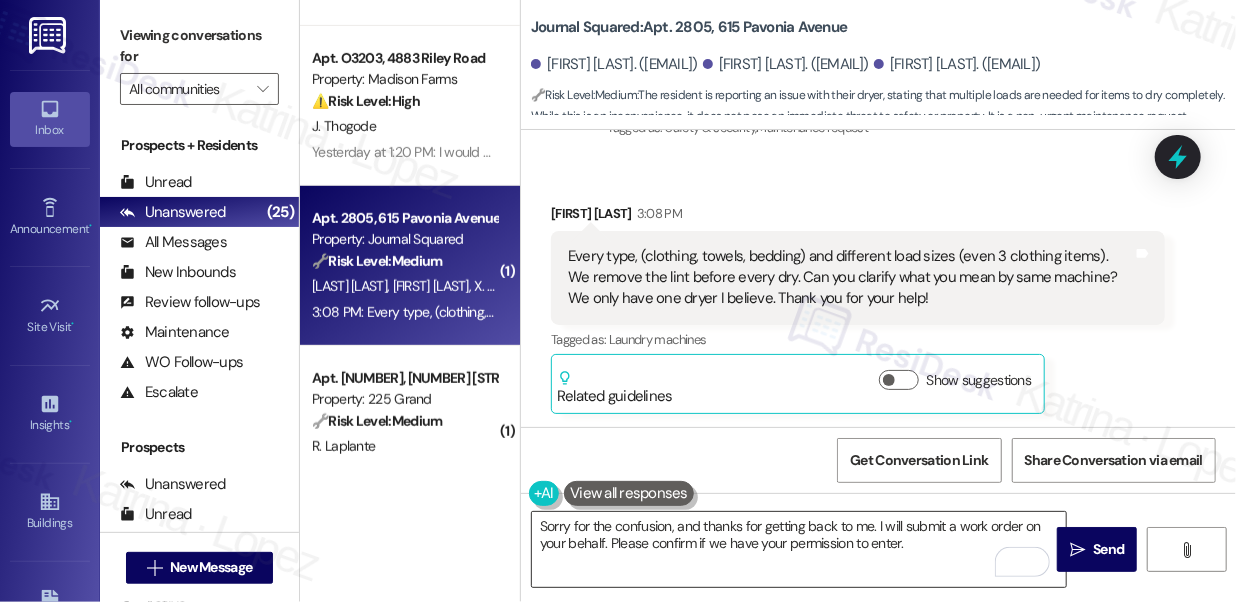 click on "Sorry for the confusion, and thanks for getting back to me. I will submit a work order on your behalf. Please confirm if we have your permission to enter." at bounding box center (799, 549) 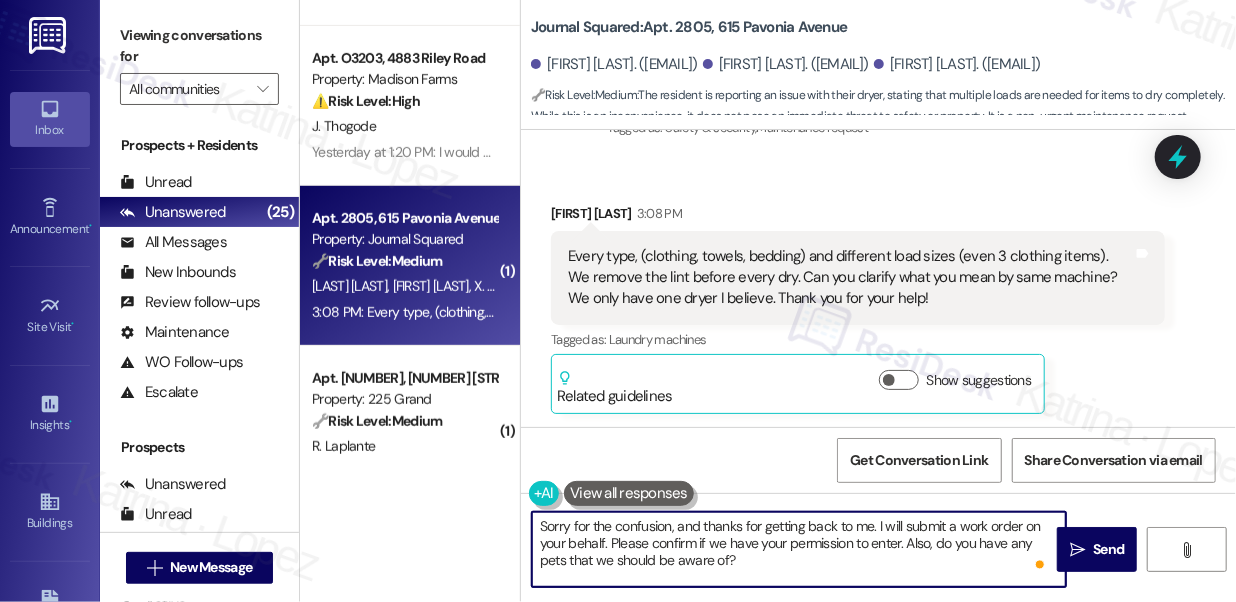 click on "Sorry for the confusion, and thanks for getting back to me. I will submit a work order on your behalf. Please confirm if we have your permission to enter. Also, do you have any pets that we should be aware of?" at bounding box center [799, 549] 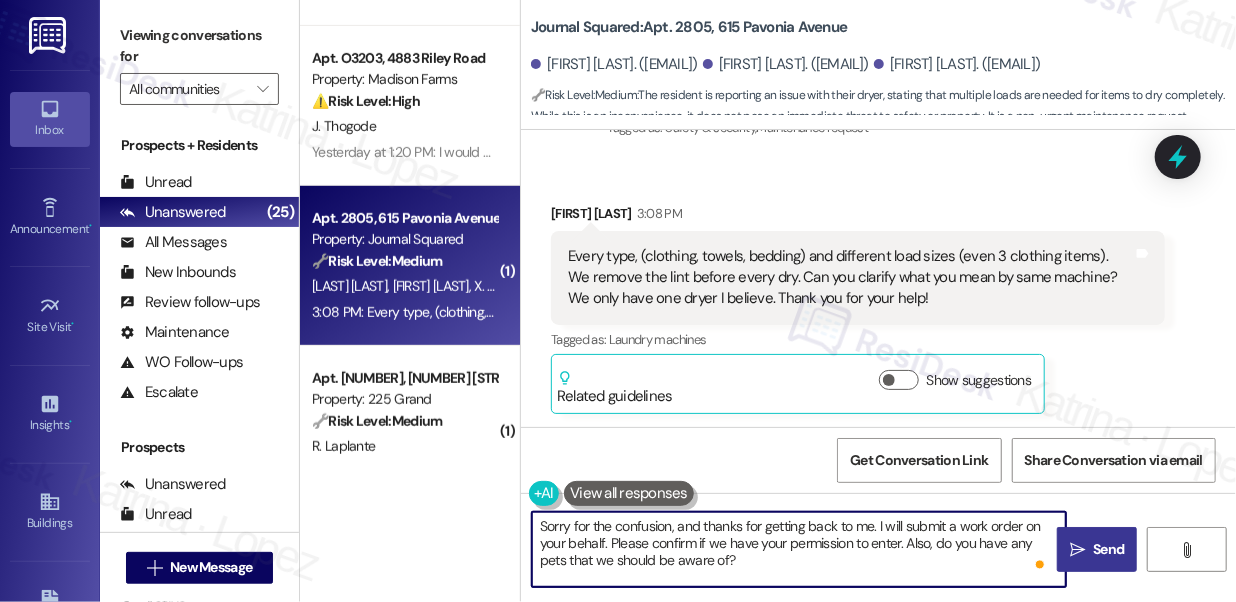 type on "Sorry for the confusion, and thanks for getting back to me. I will submit a work order on your behalf. Please confirm if we have your permission to enter. Also, do you have any pets that we should be aware of?" 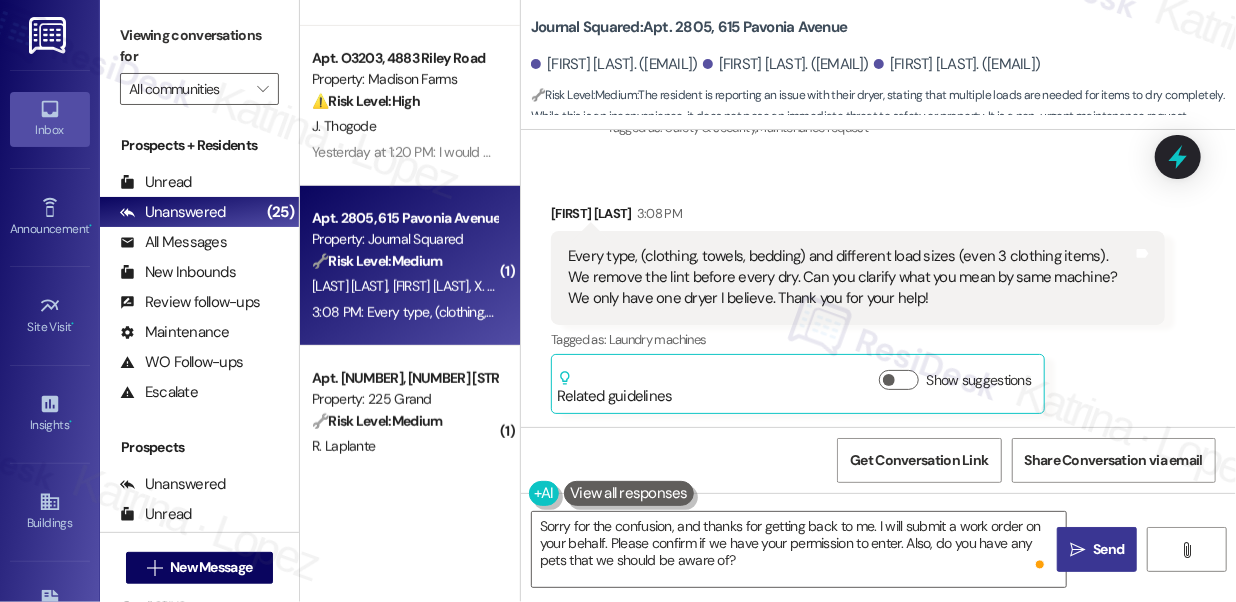 click on " Send" at bounding box center (1097, 549) 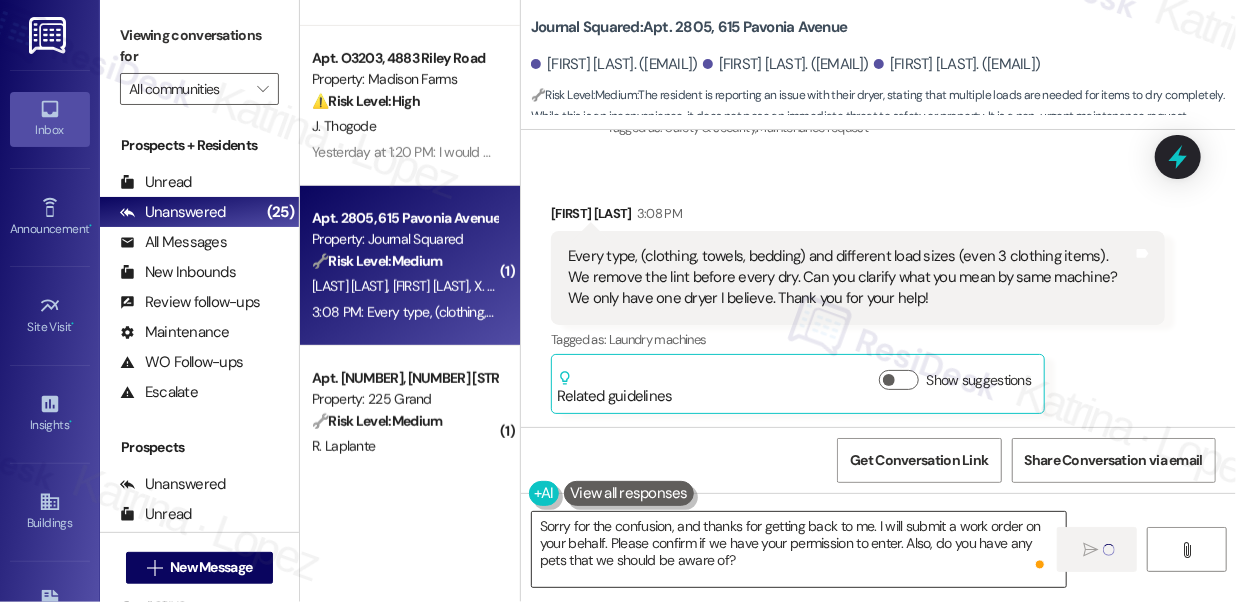 type 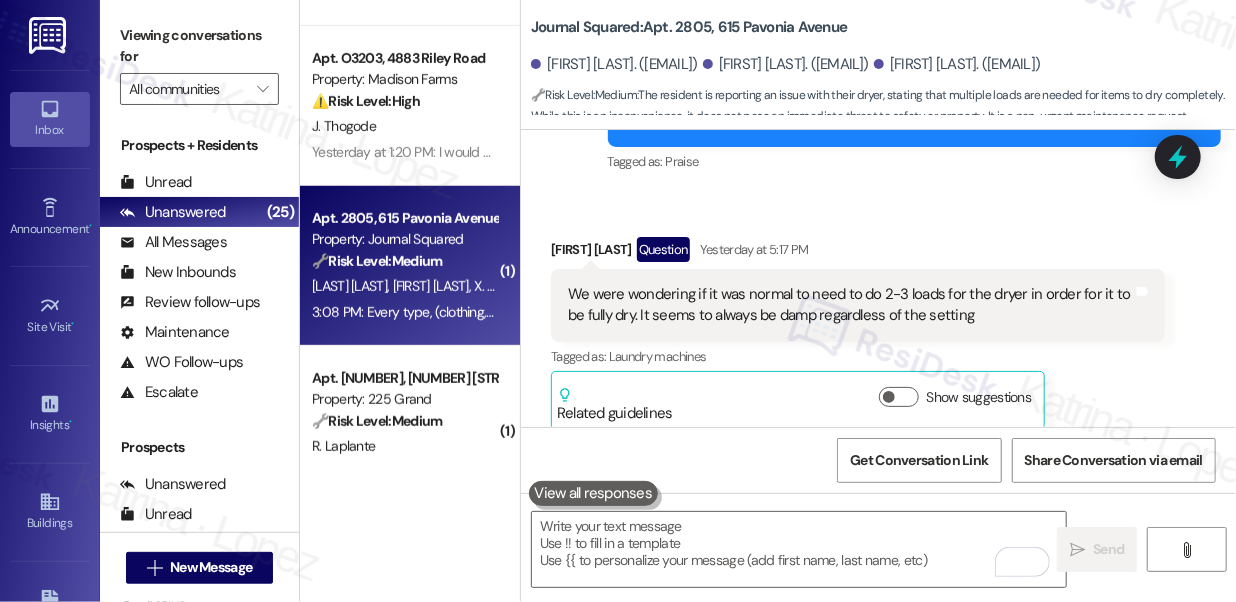 scroll, scrollTop: 3809, scrollLeft: 0, axis: vertical 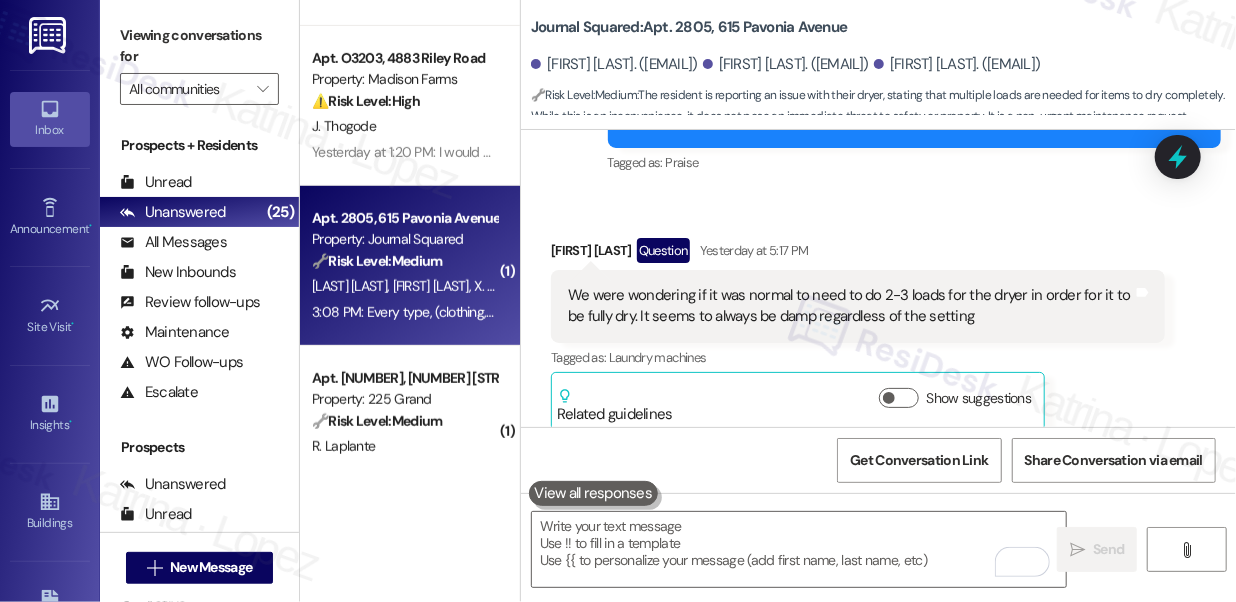 click on "We were wondering if it was normal to need to do 2-3 loads for the dryer in order for it to be fully dry. It seems to always be damp regardless of the setting" at bounding box center (850, 306) 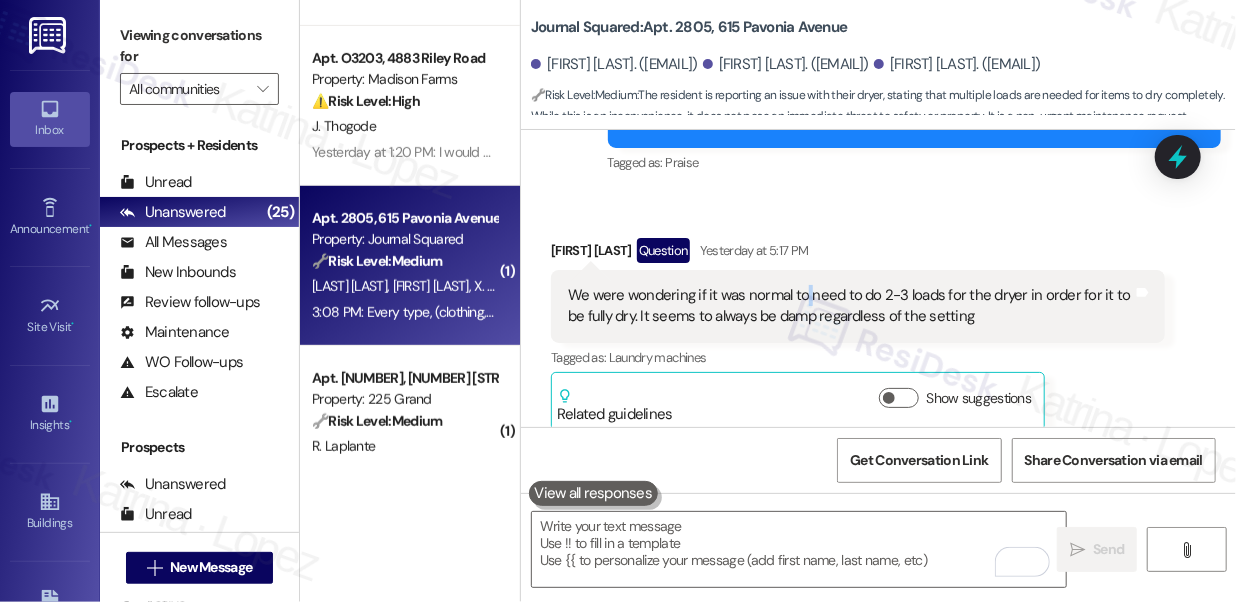 click on "We were wondering if it was normal to need to do 2-3 loads for the dryer in order for it to be fully dry. It seems to always be damp regardless of the setting" at bounding box center [850, 306] 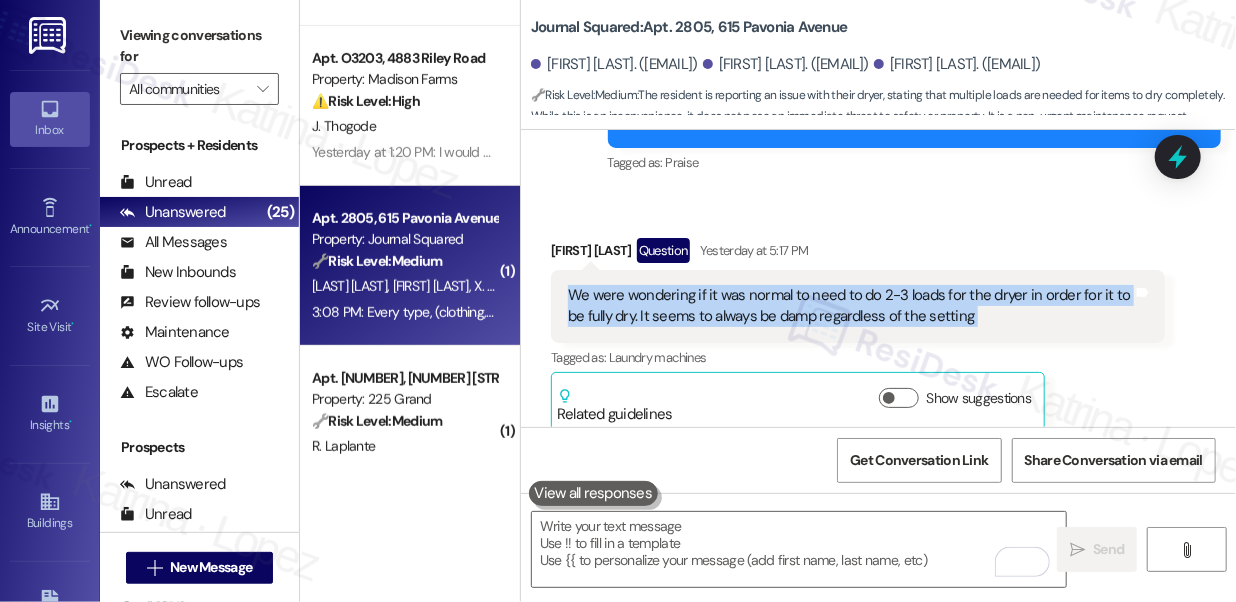 click on "We were wondering if it was normal to need to do 2-3 loads for the dryer in order for it to be fully dry. It seems to always be damp regardless of the setting" at bounding box center (850, 306) 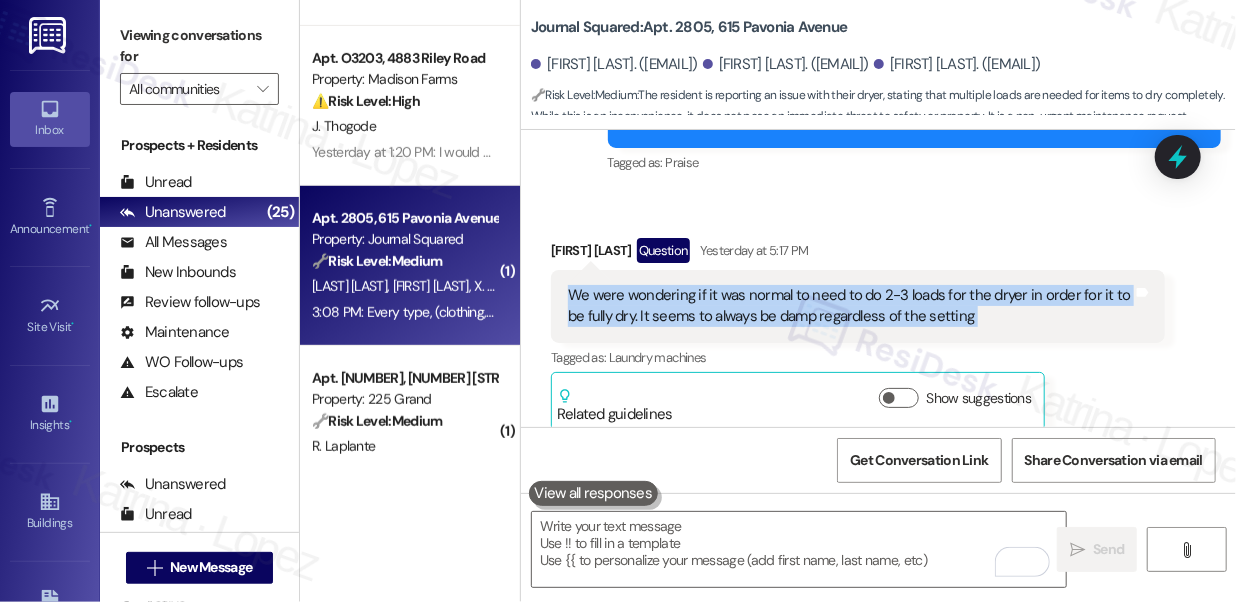 copy on "We were wondering if it was normal to need to do 2-3 loads for the dryer in order for it to be fully dry. It seems to always be damp regardless of the setting Tags and notes" 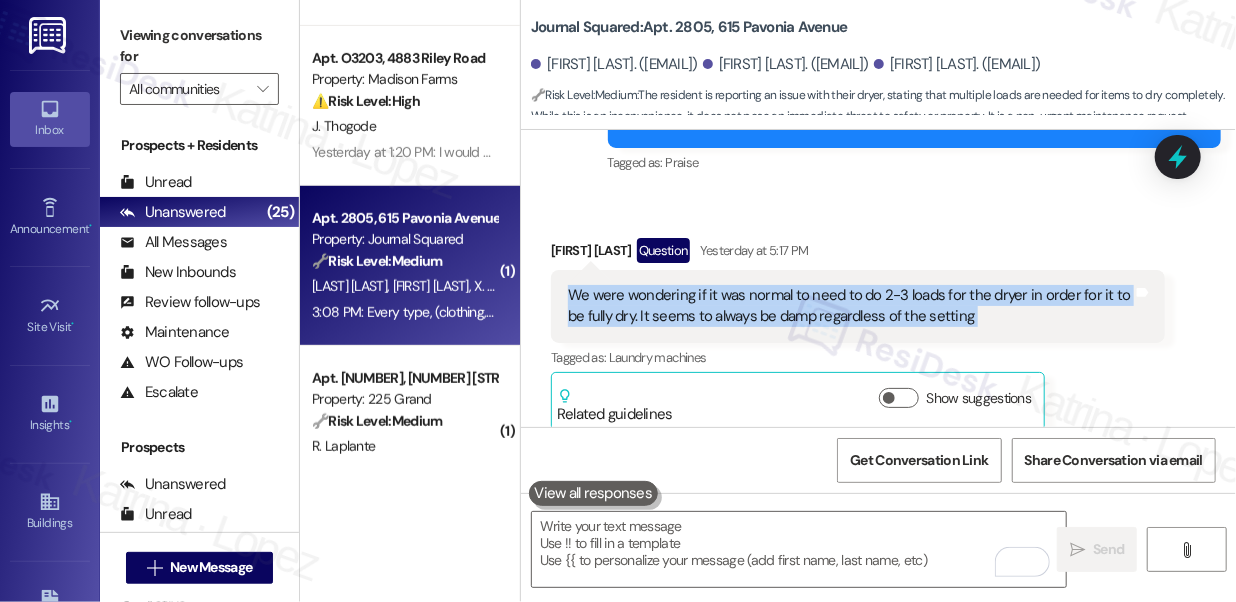click on "Viewing conversations for" at bounding box center (199, 46) 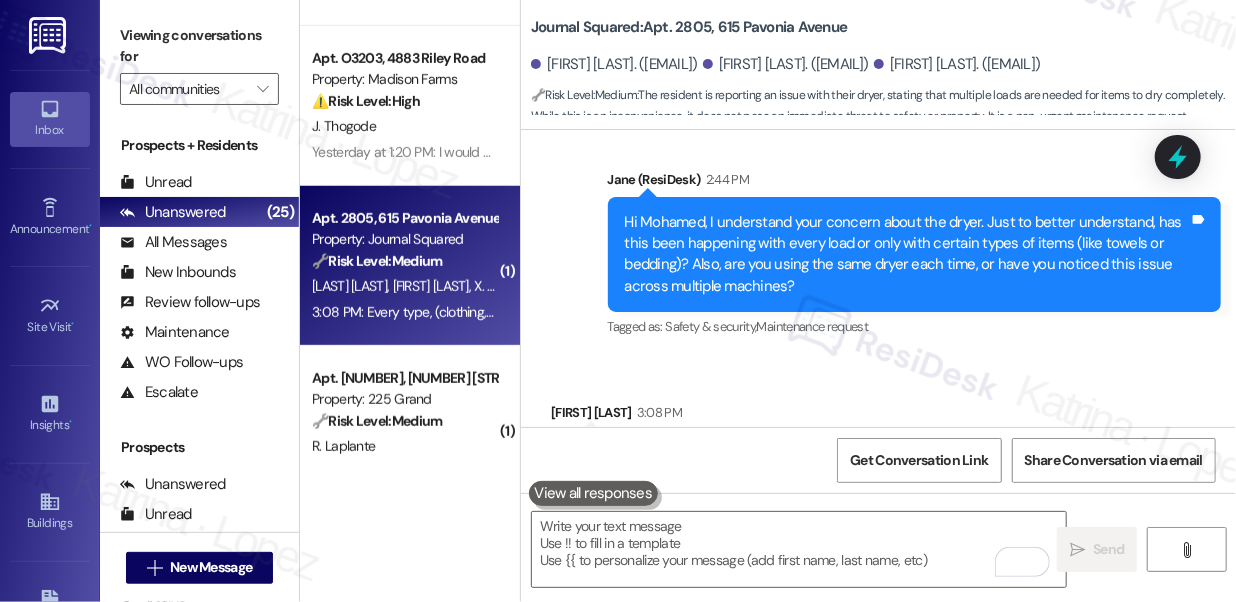 scroll, scrollTop: 4445, scrollLeft: 0, axis: vertical 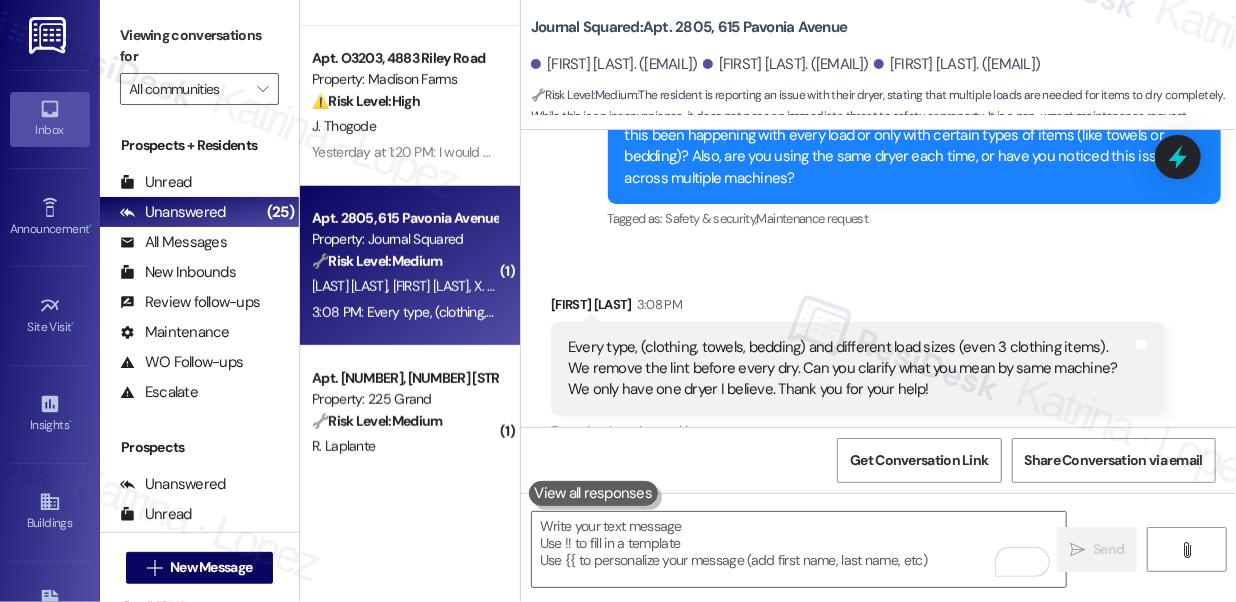 click on "Every type, (clothing, towels, bedding) and different load sizes (even 3 clothing items). We remove the lint before every dry. Can you clarify what you mean by same machine? We only have one dryer I believe. Thank you for your help!" at bounding box center (850, 369) 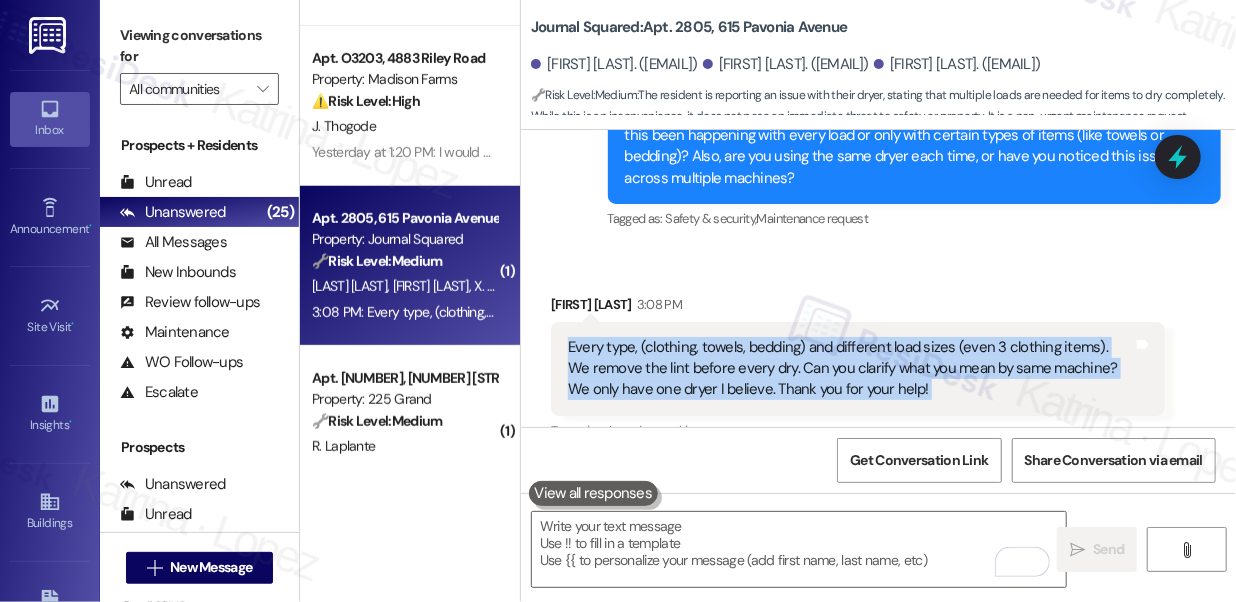 click on "Every type, (clothing, towels, bedding) and different load sizes (even 3 clothing items). We remove the lint before every dry. Can you clarify what you mean by same machine? We only have one dryer I believe. Thank you for your help!" at bounding box center [850, 369] 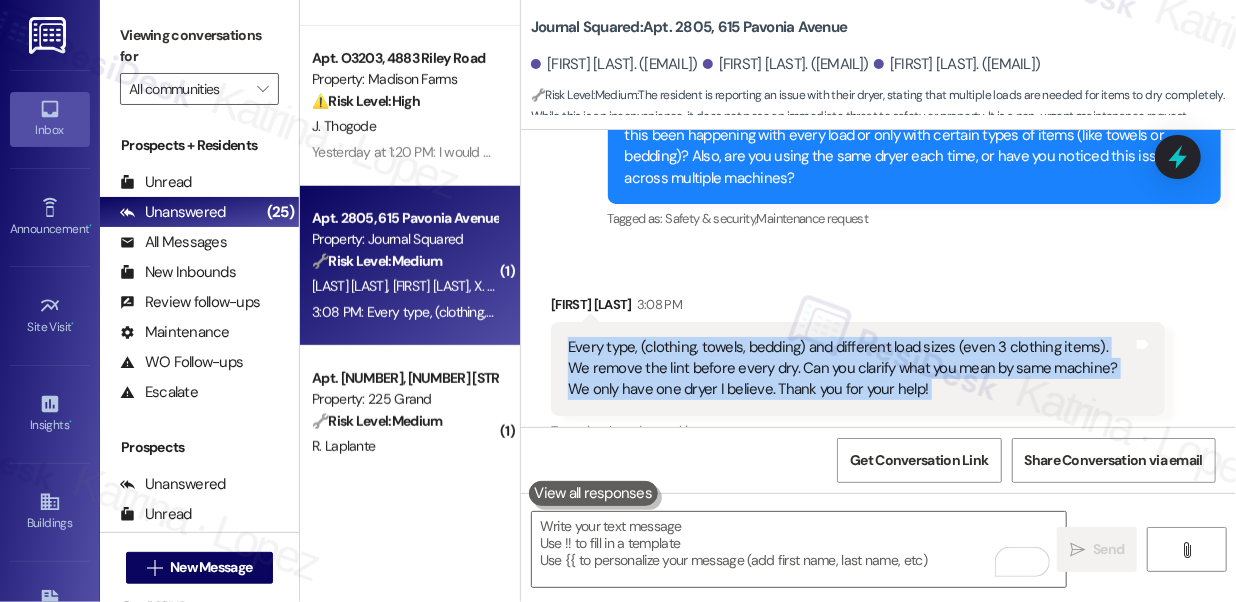 click on "Viewing conversations for All communities " at bounding box center (199, 62) 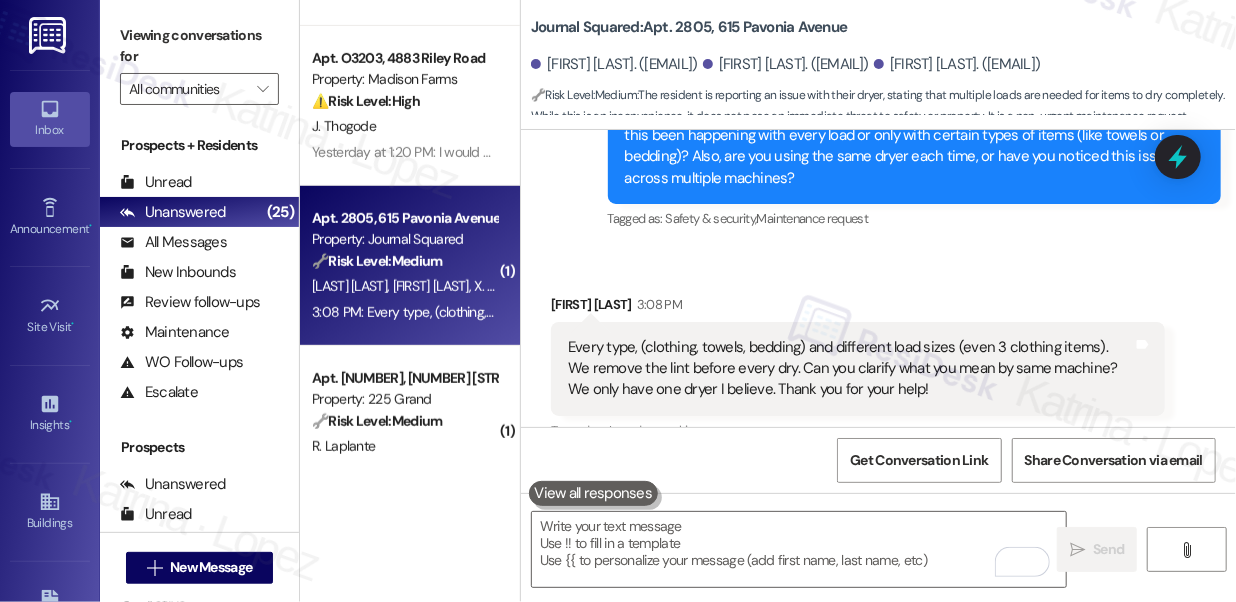 click on "Every type, (clothing, towels, bedding) and different load sizes (even 3 clothing items). We remove the lint before every dry. Can you clarify what you mean by same machine? We only have one dryer I believe. Thank you for your help!" at bounding box center (850, 369) 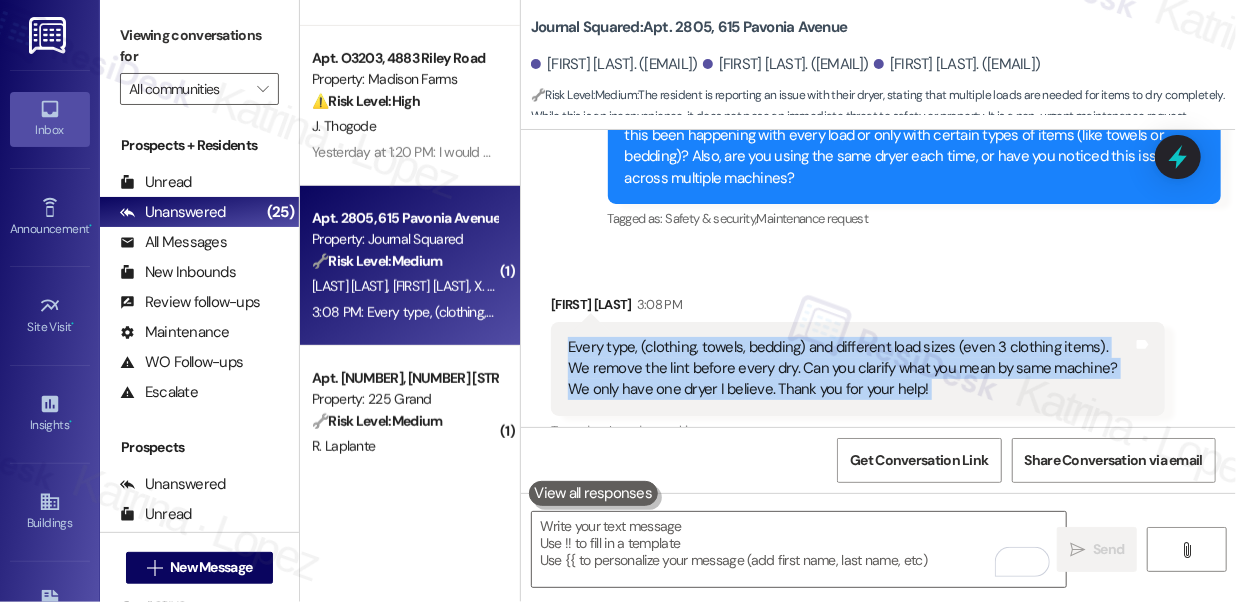click on "Every type, (clothing, towels, bedding) and different load sizes (even 3 clothing items). We remove the lint before every dry. Can you clarify what you mean by same machine? We only have one dryer I believe. Thank you for your help!" at bounding box center (850, 369) 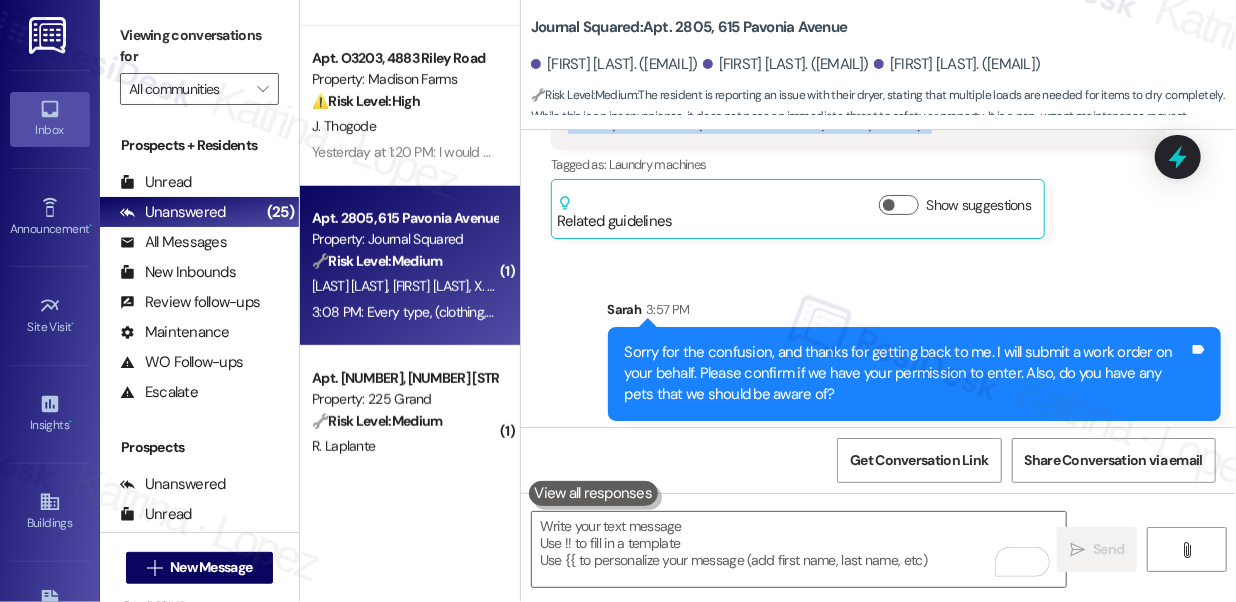 scroll, scrollTop: 4718, scrollLeft: 0, axis: vertical 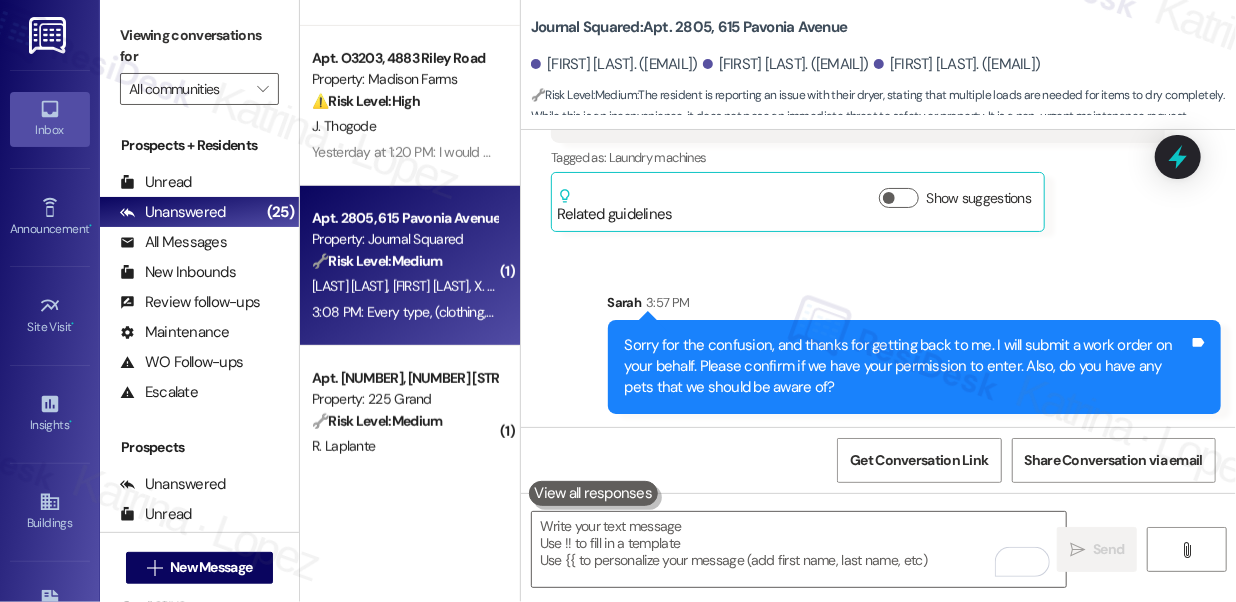 drag, startPoint x: 136, startPoint y: 26, endPoint x: 154, endPoint y: 26, distance: 18 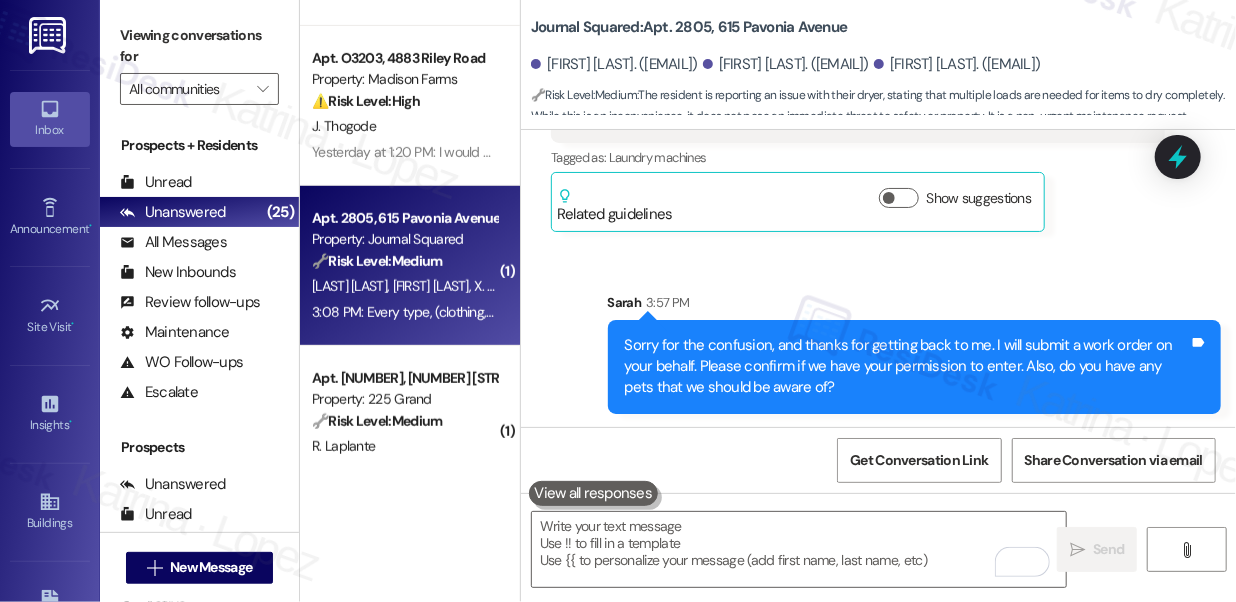 click on "Viewing conversations for" at bounding box center [199, 46] 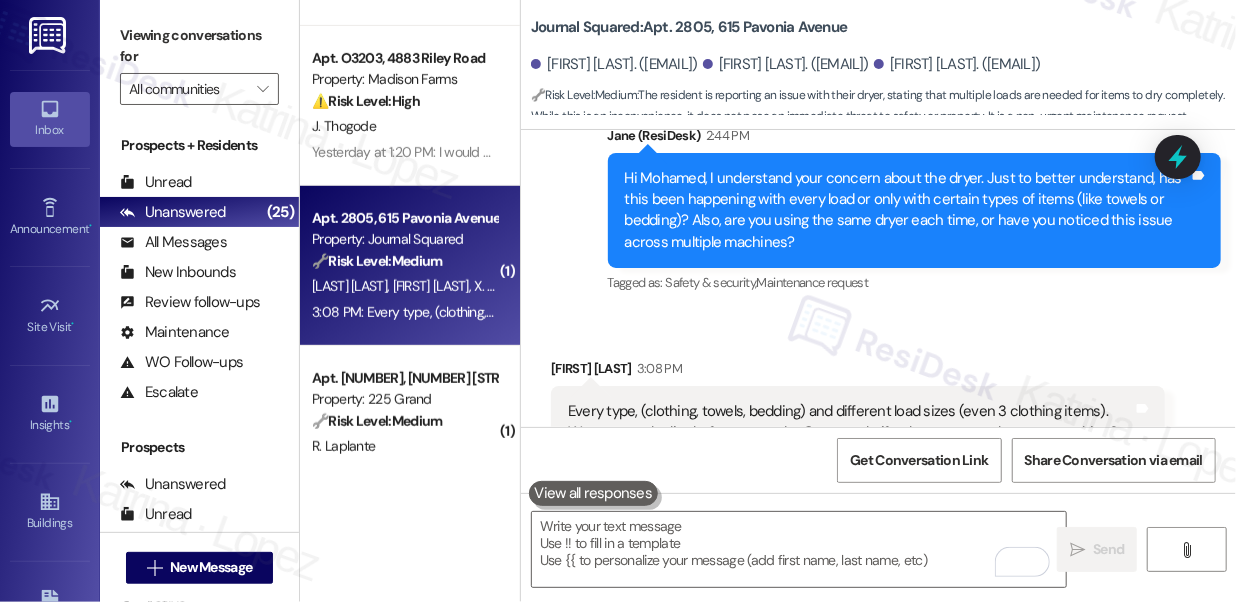 scroll, scrollTop: 4718, scrollLeft: 0, axis: vertical 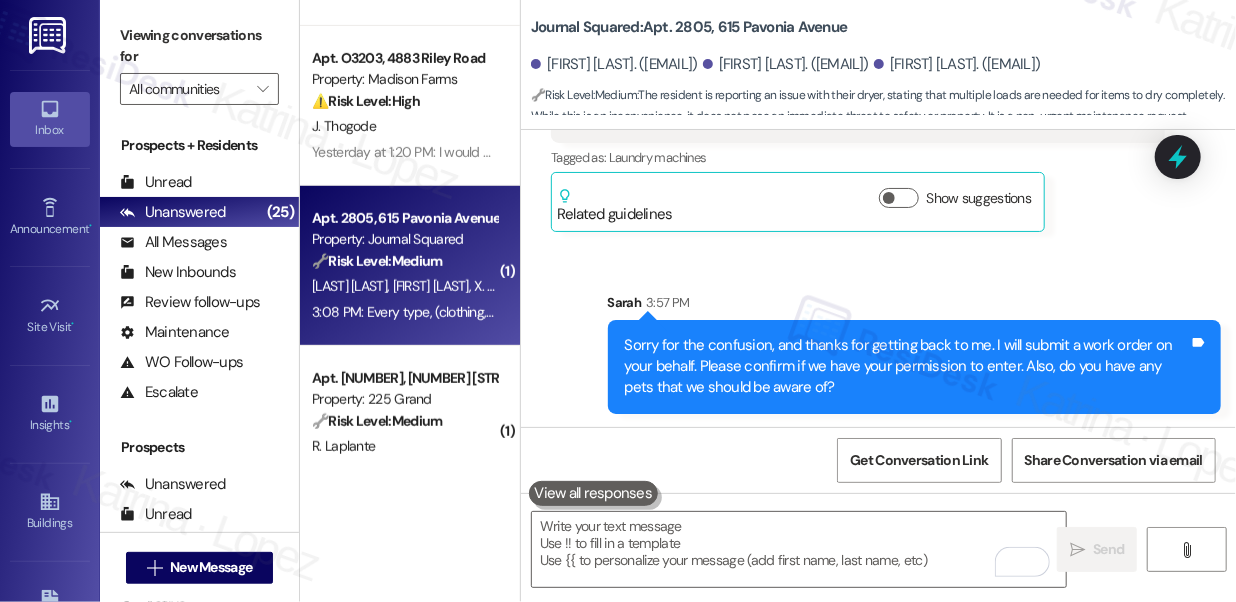 click on "Sorry for the confusion, and thanks for getting back to me. I will submit a work order on your behalf. Please confirm if we have your permission to enter. Also, do you have any pets that we should be aware of?" at bounding box center (907, 367) 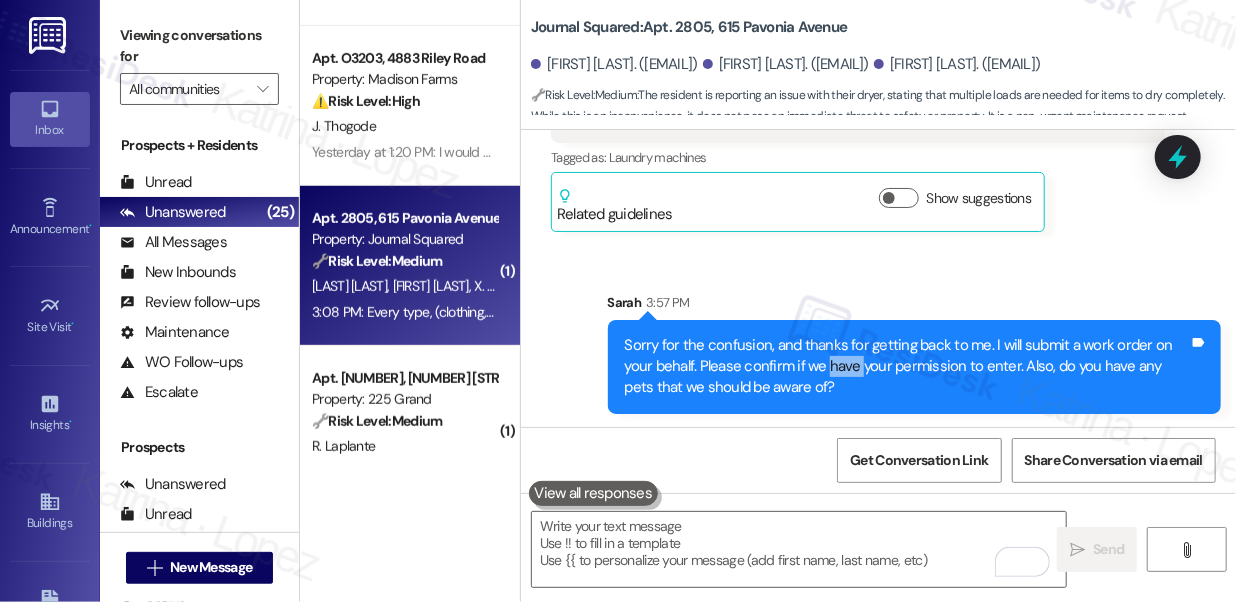 click on "Sorry for the confusion, and thanks for getting back to me. I will submit a work order on your behalf. Please confirm if we have your permission to enter. Also, do you have any pets that we should be aware of?" at bounding box center [907, 367] 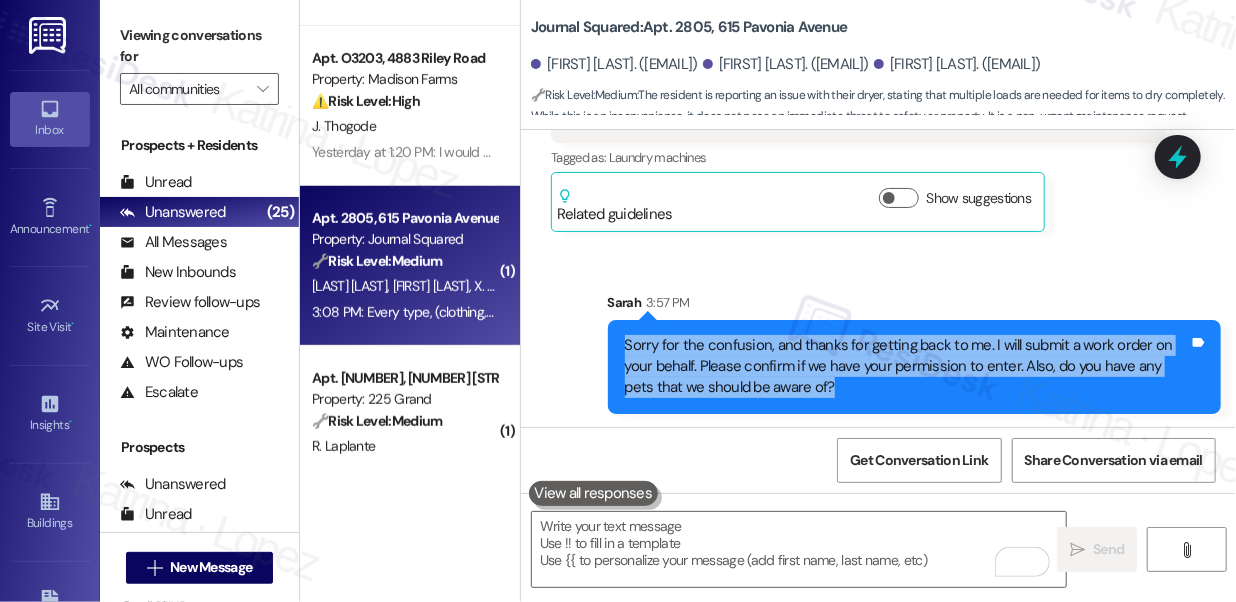 click on "Sorry for the confusion, and thanks for getting back to me. I will submit a work order on your behalf. Please confirm if we have your permission to enter. Also, do you have any pets that we should be aware of?" at bounding box center (907, 367) 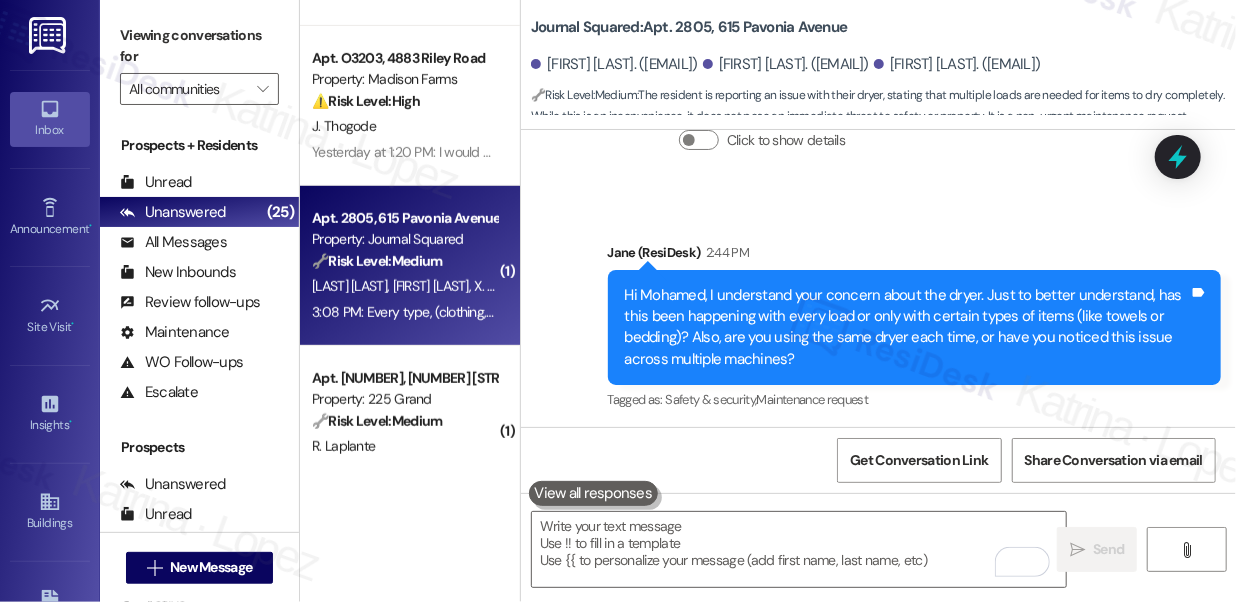 scroll, scrollTop: 4718, scrollLeft: 0, axis: vertical 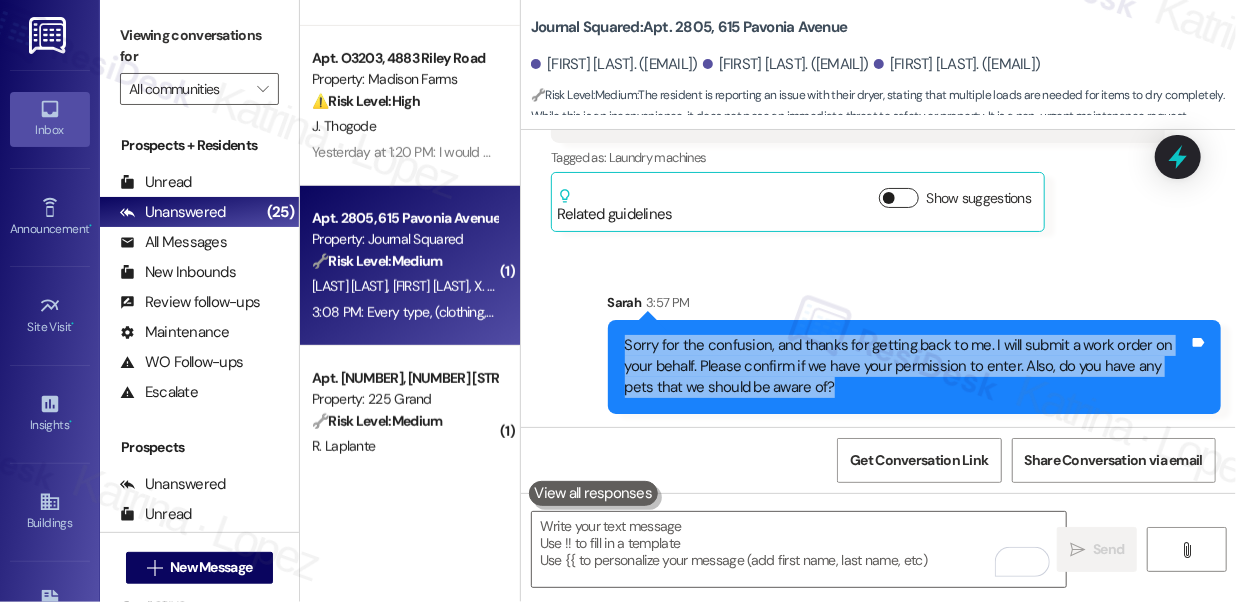 click at bounding box center [889, 198] 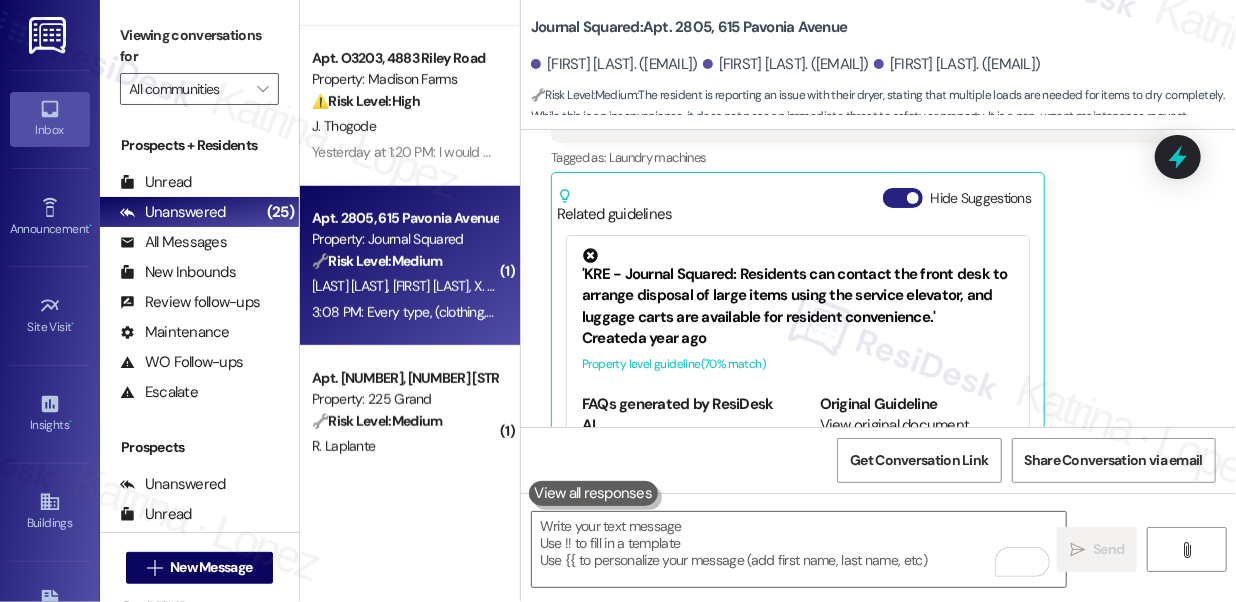 click on "Hide Suggestions" at bounding box center (903, 198) 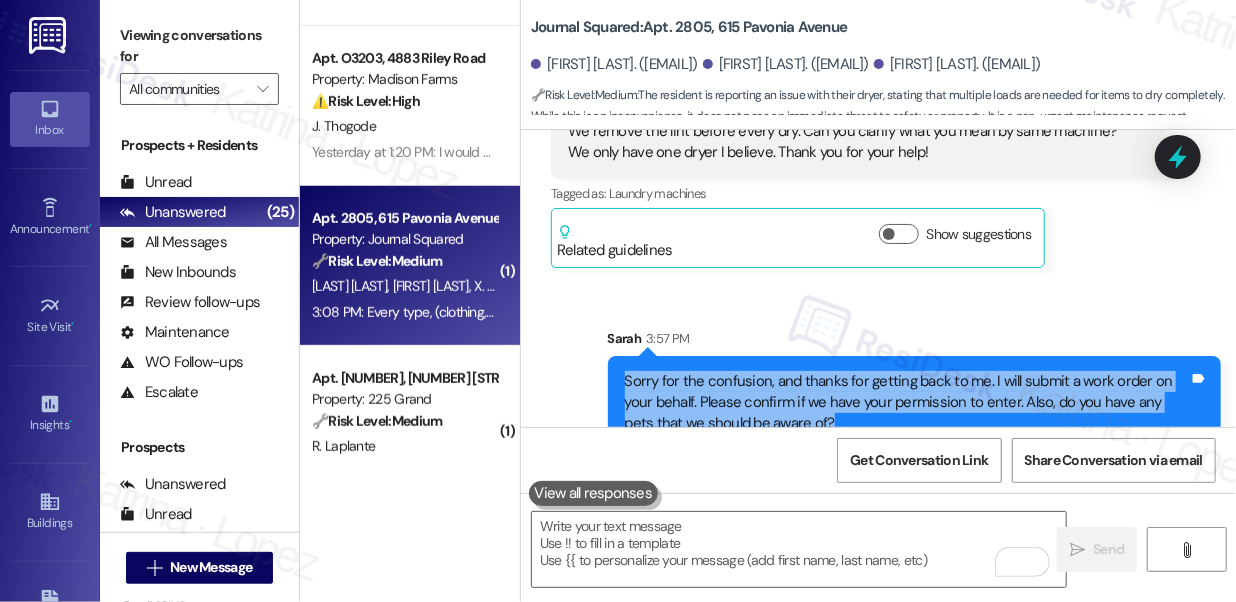 scroll, scrollTop: 4718, scrollLeft: 0, axis: vertical 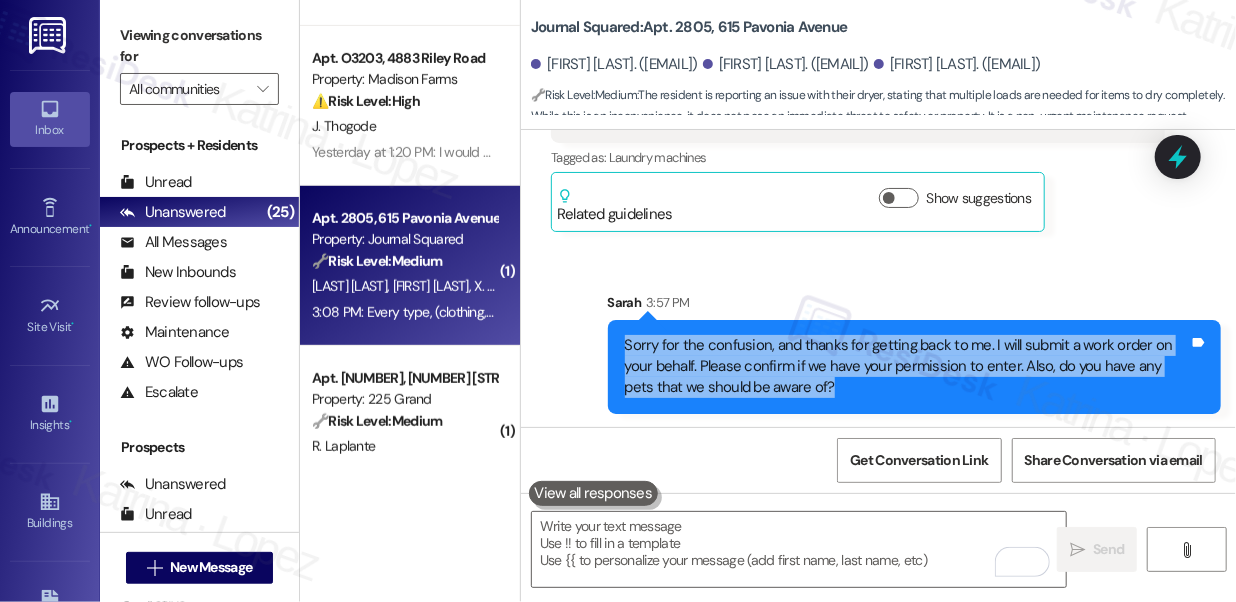 click on "Sorry for the confusion, and thanks for getting back to me. I will submit a work order on your behalf. Please confirm if we have your permission to enter. Also, do you have any pets that we should be aware of?" at bounding box center (907, 367) 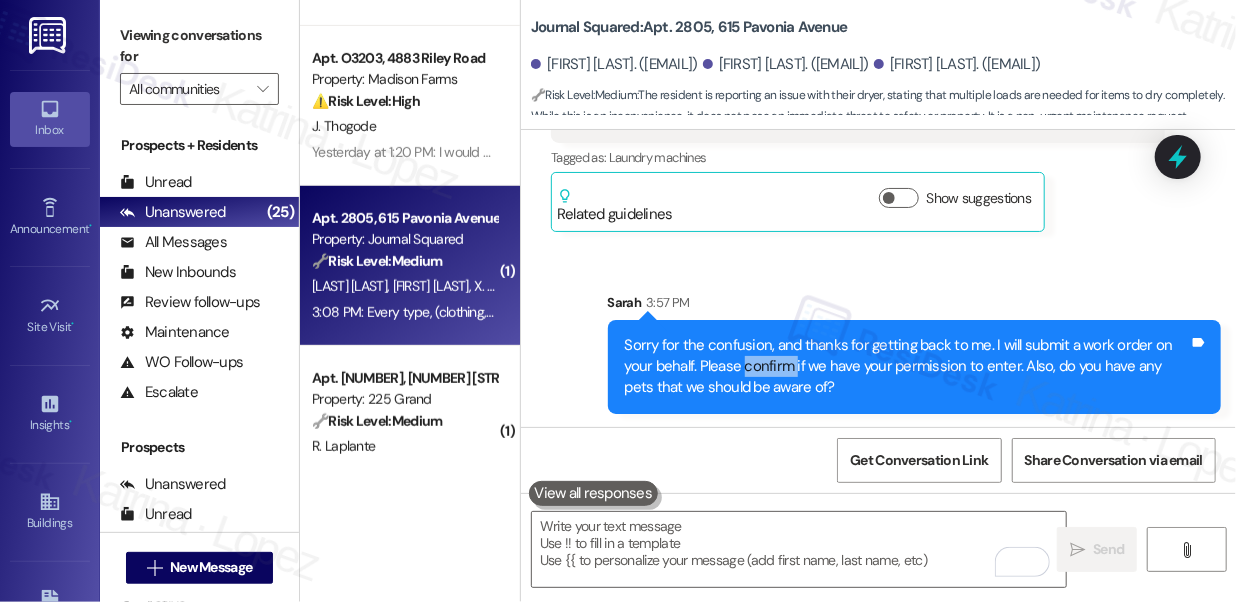 click on "Sorry for the confusion, and thanks for getting back to me. I will submit a work order on your behalf. Please confirm if we have your permission to enter. Also, do you have any pets that we should be aware of?" at bounding box center (907, 367) 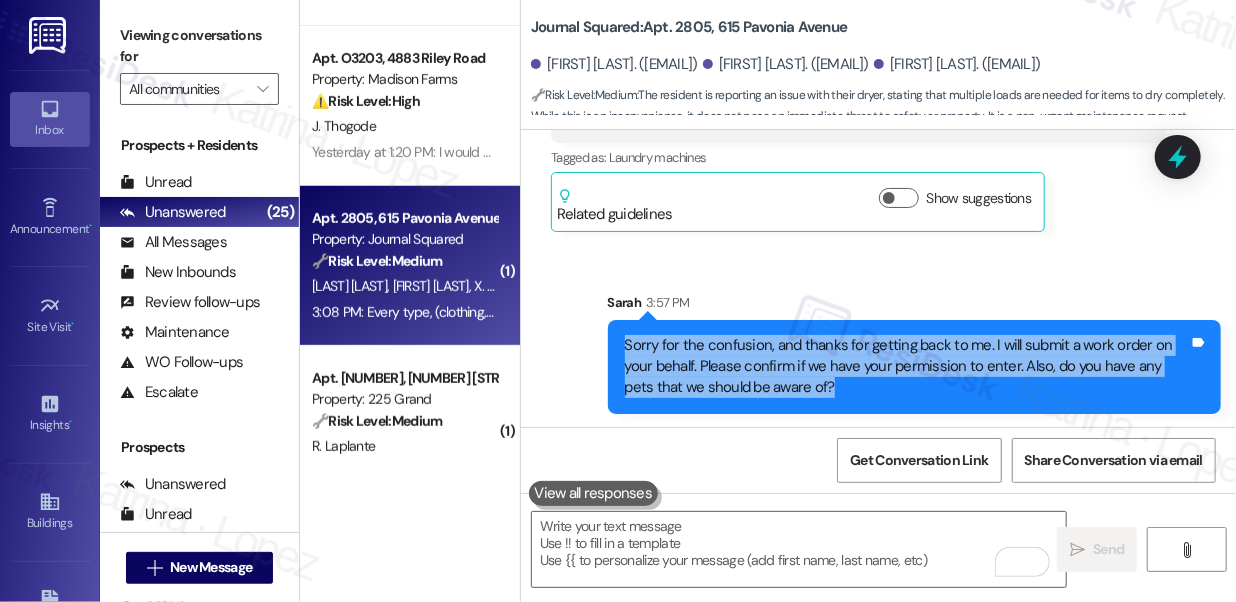 click on "Sorry for the confusion, and thanks for getting back to me. I will submit a work order on your behalf. Please confirm if we have your permission to enter. Also, do you have any pets that we should be aware of?" at bounding box center [907, 367] 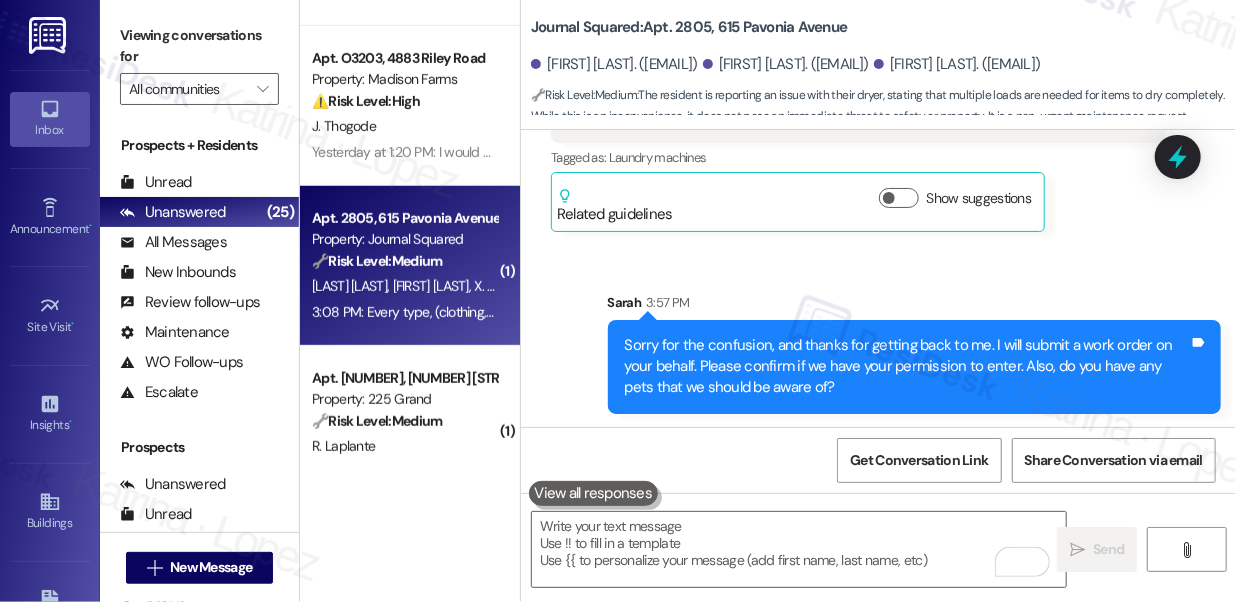 click on "Sent via SMS Sarah 3:57 PM Sorry for the confusion, and thanks for getting back to me. I will submit a work order on your behalf. Please confirm if we have your permission to enter. Also, do you have any pets that we should be aware of? Tags and notes" at bounding box center [915, 353] 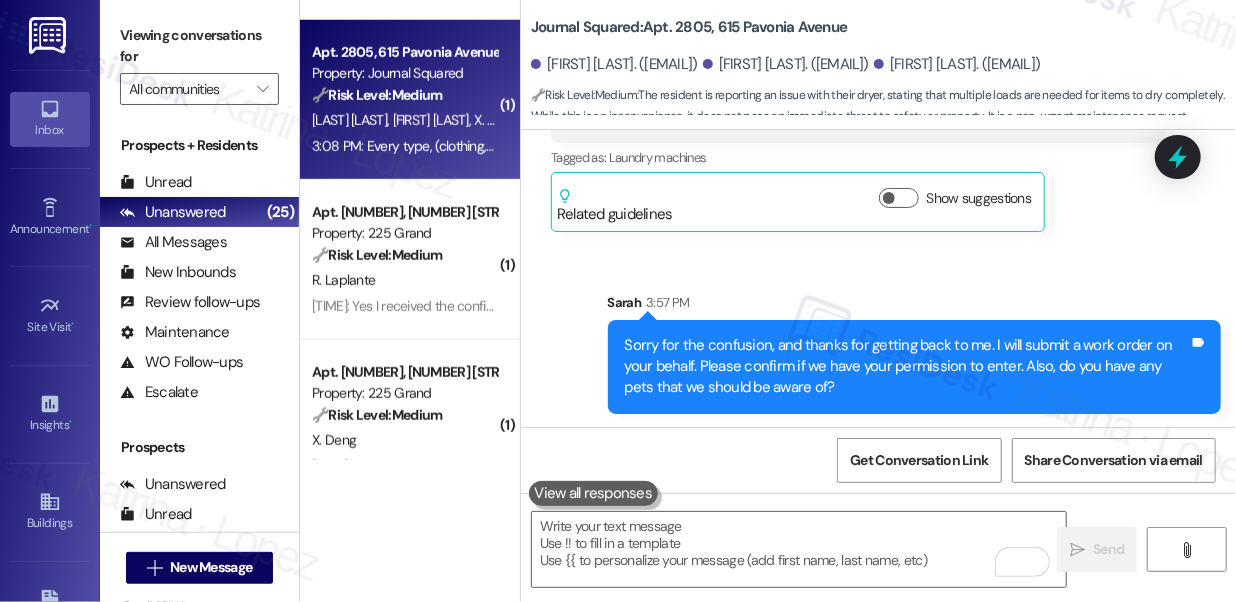 scroll, scrollTop: 636, scrollLeft: 0, axis: vertical 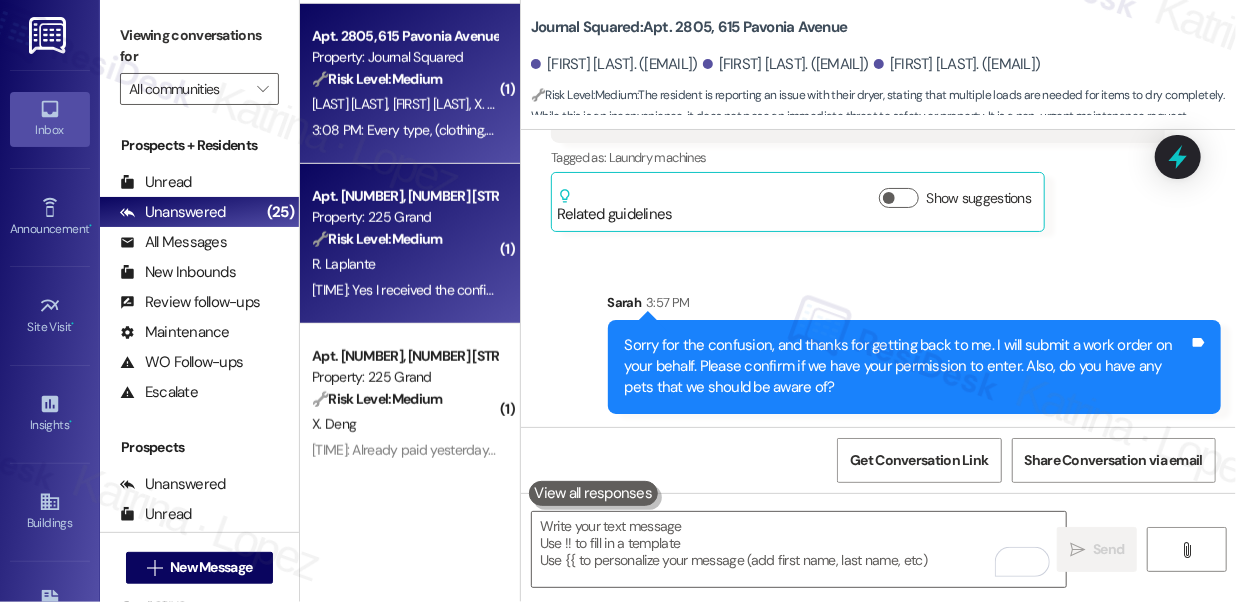 click on "3:05 PM: Yes I received the confirmation, thanks! 3:05 PM: Yes I received the confirmation, thanks!" at bounding box center (444, 290) 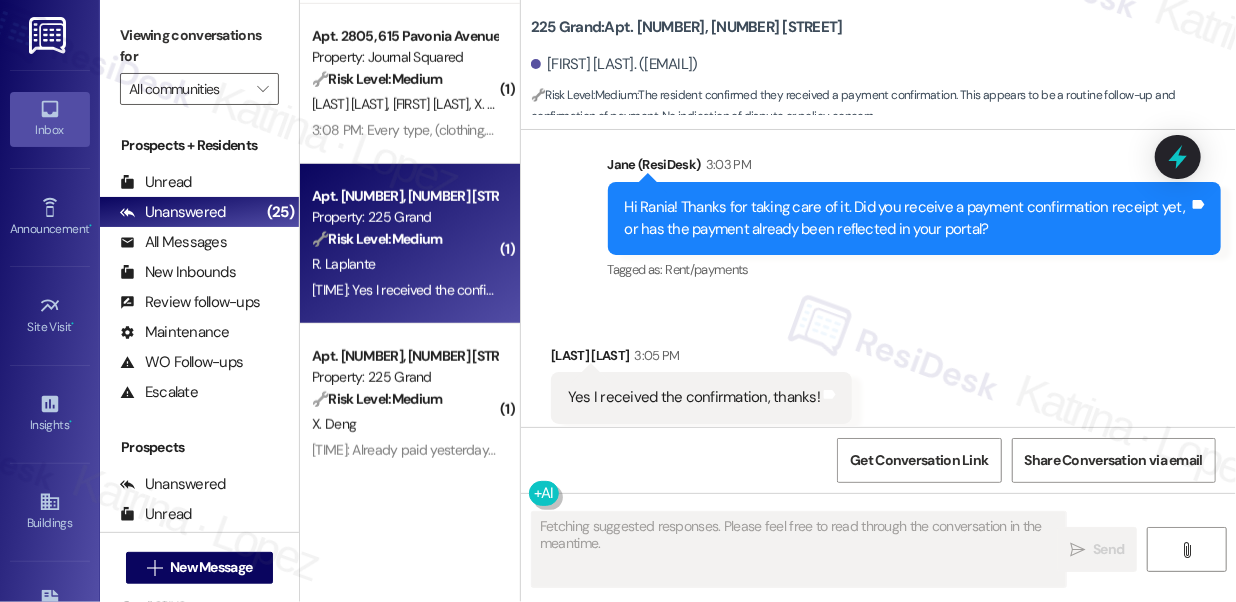 scroll, scrollTop: 8457, scrollLeft: 0, axis: vertical 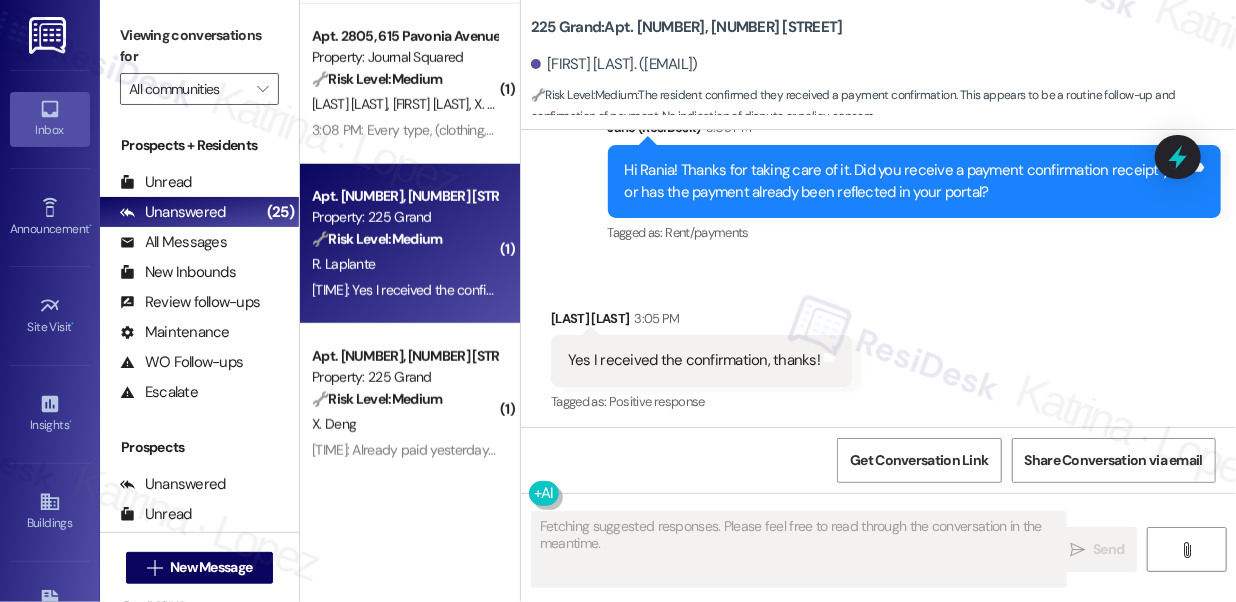 click on "Yes I received the confirmation, thanks!" at bounding box center (694, 360) 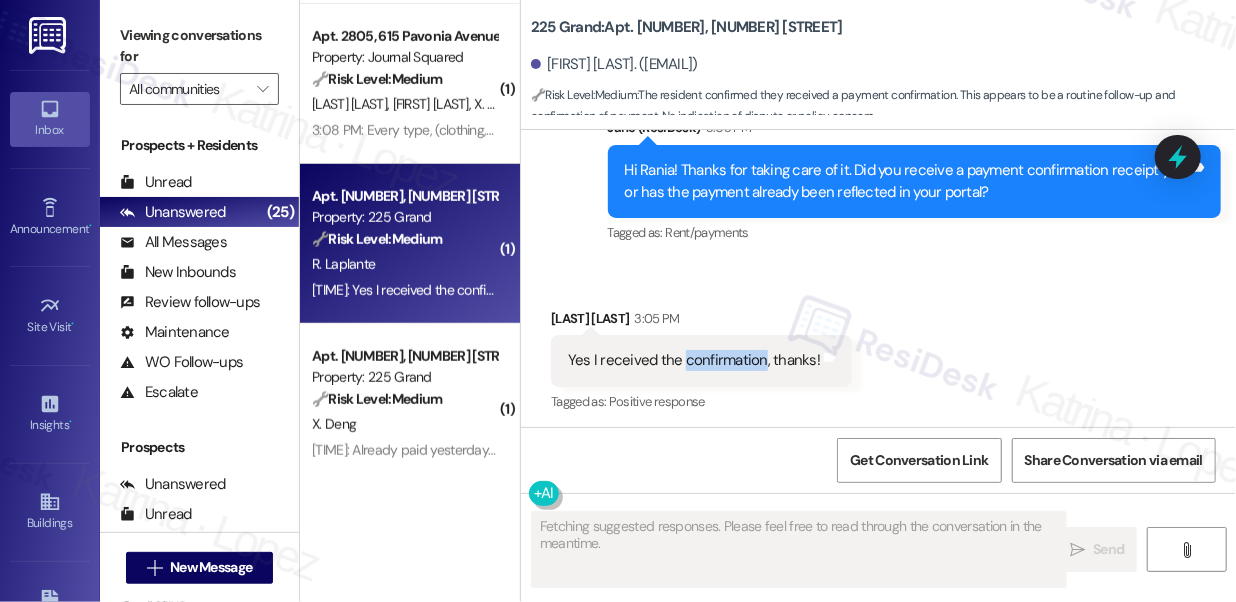click on "Yes I received the confirmation, thanks!" at bounding box center [694, 360] 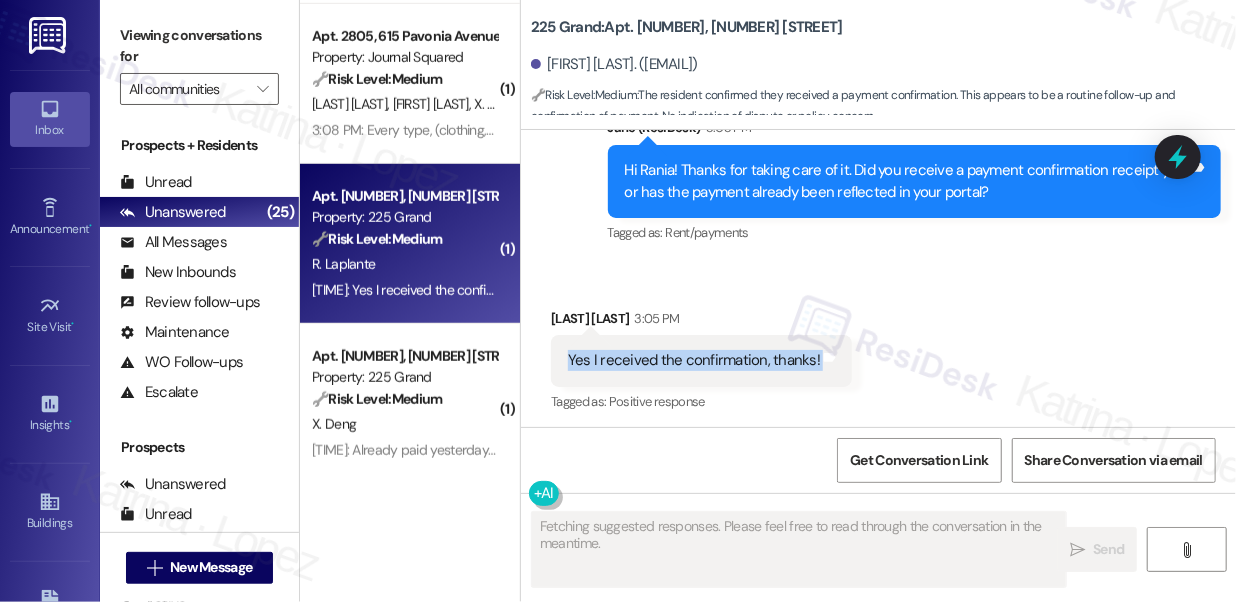 click on "Yes I received the confirmation, thanks!" at bounding box center [694, 360] 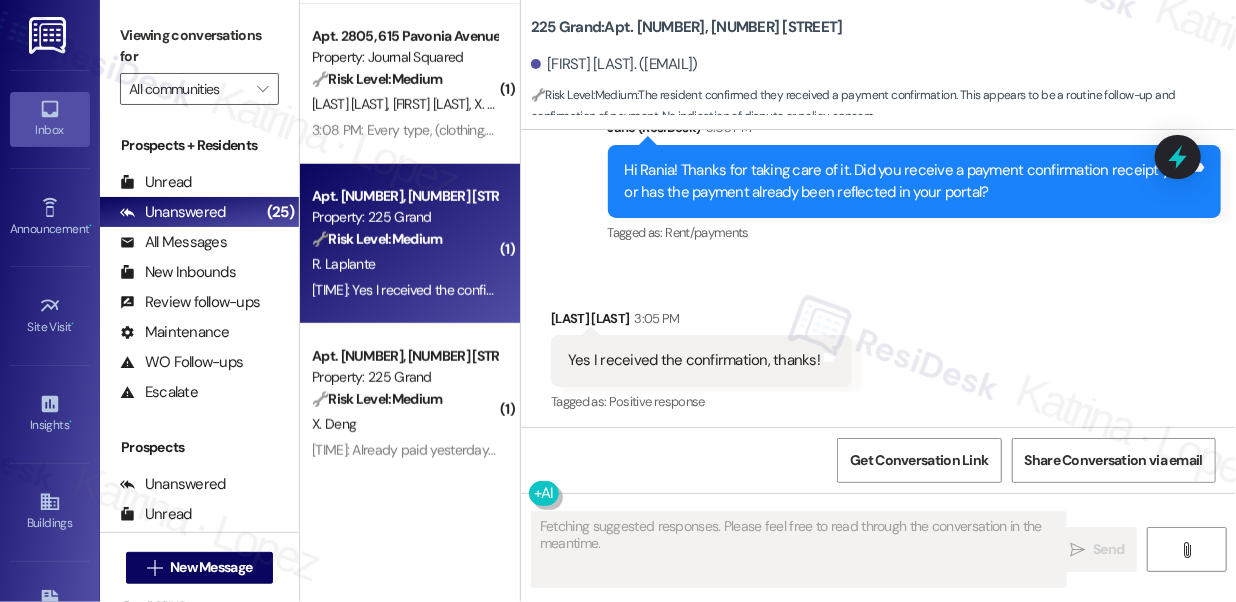 click on "Hi Rania! Thanks for taking care of it. Did you receive a payment confirmation receipt yet, or has the payment already been reflected in your portal?" at bounding box center [907, 181] 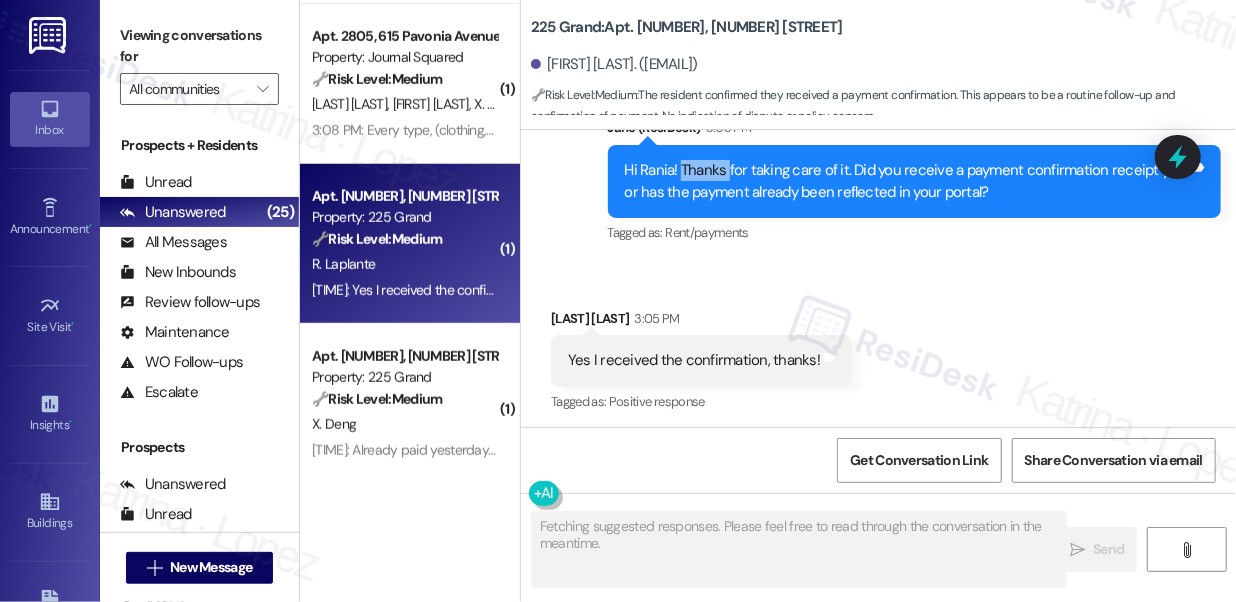 click on "Hi Rania! Thanks for taking care of it. Did you receive a payment confirmation receipt yet, or has the payment already been reflected in your portal?" at bounding box center (907, 181) 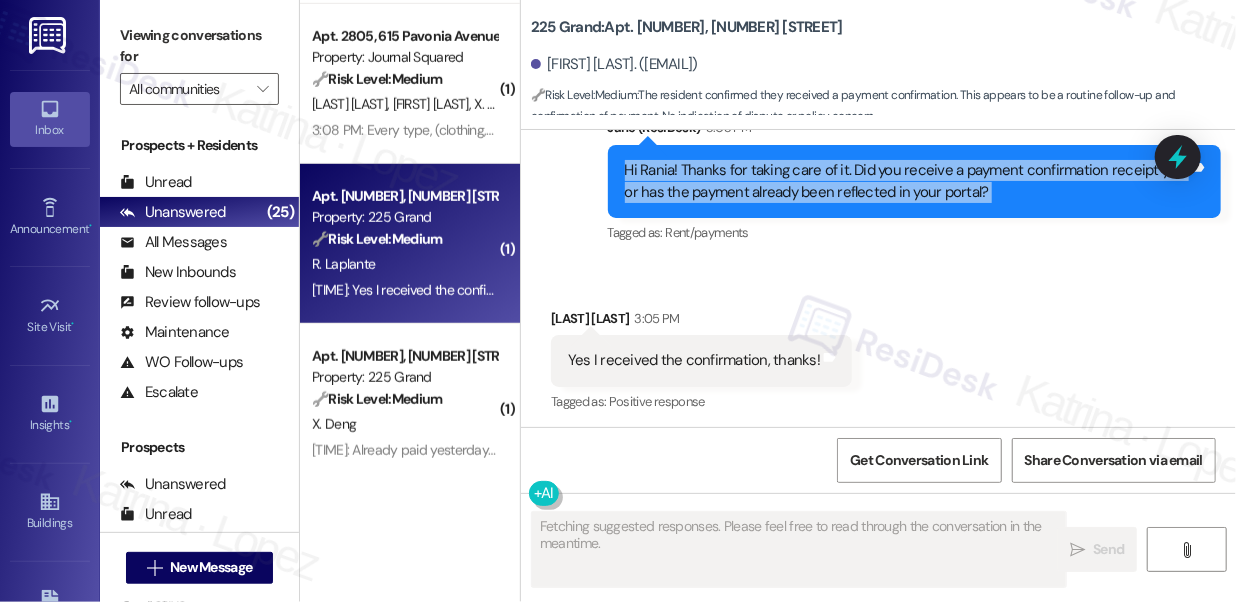 click on "Hi Rania! Thanks for taking care of it. Did you receive a payment confirmation receipt yet, or has the payment already been reflected in your portal?" at bounding box center (907, 181) 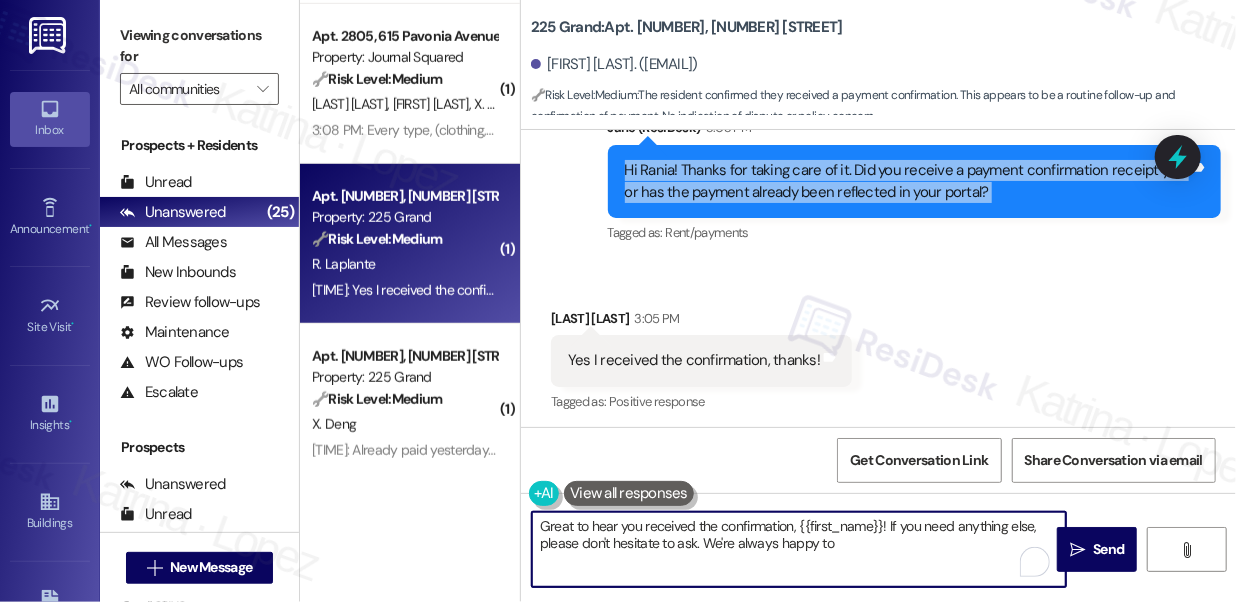 drag, startPoint x: 883, startPoint y: 525, endPoint x: 598, endPoint y: 524, distance: 285.00174 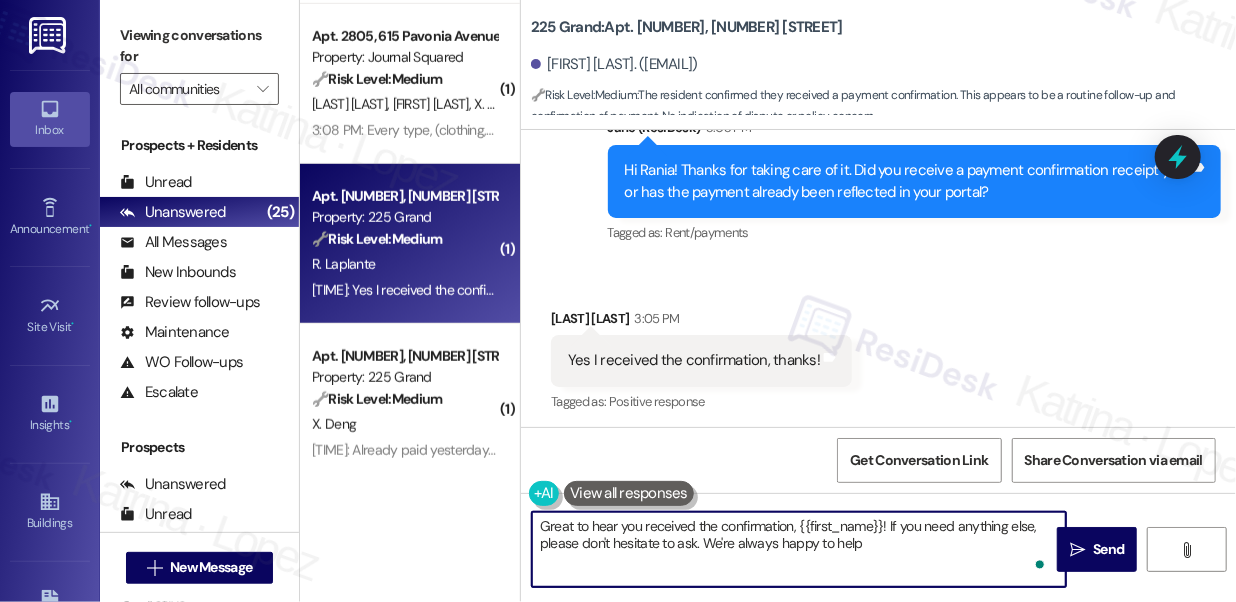 type on "Great to hear you received the confirmation, {{first_name}}! If you need anything else, please don't hesitate to ask. We're always happy to help!" 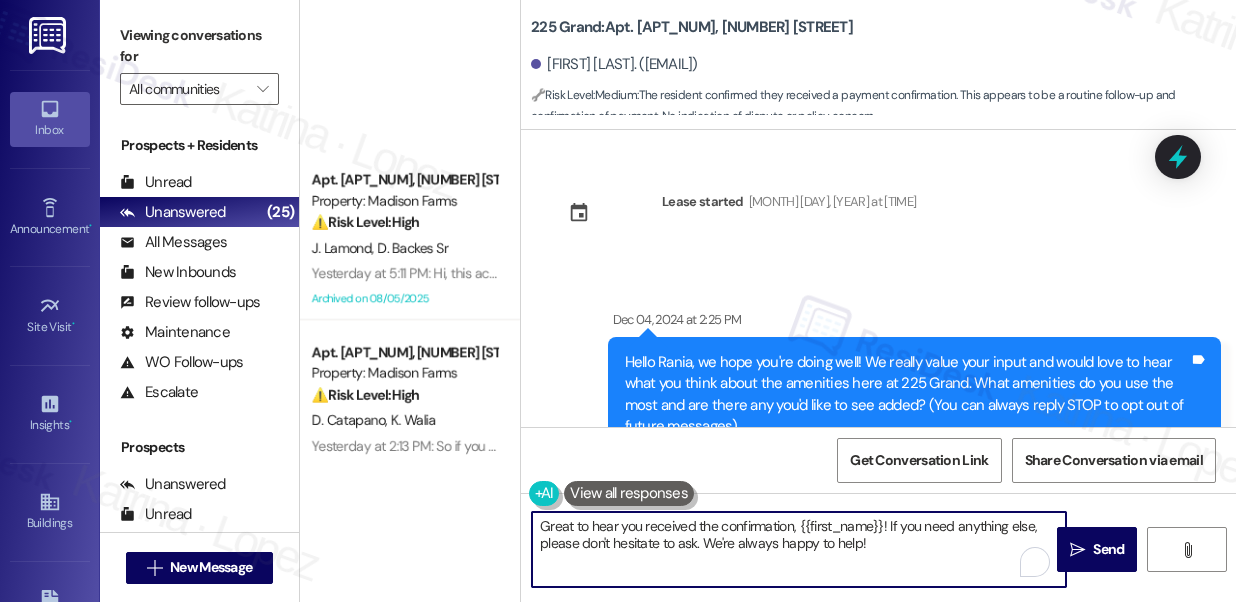 scroll, scrollTop: 0, scrollLeft: 0, axis: both 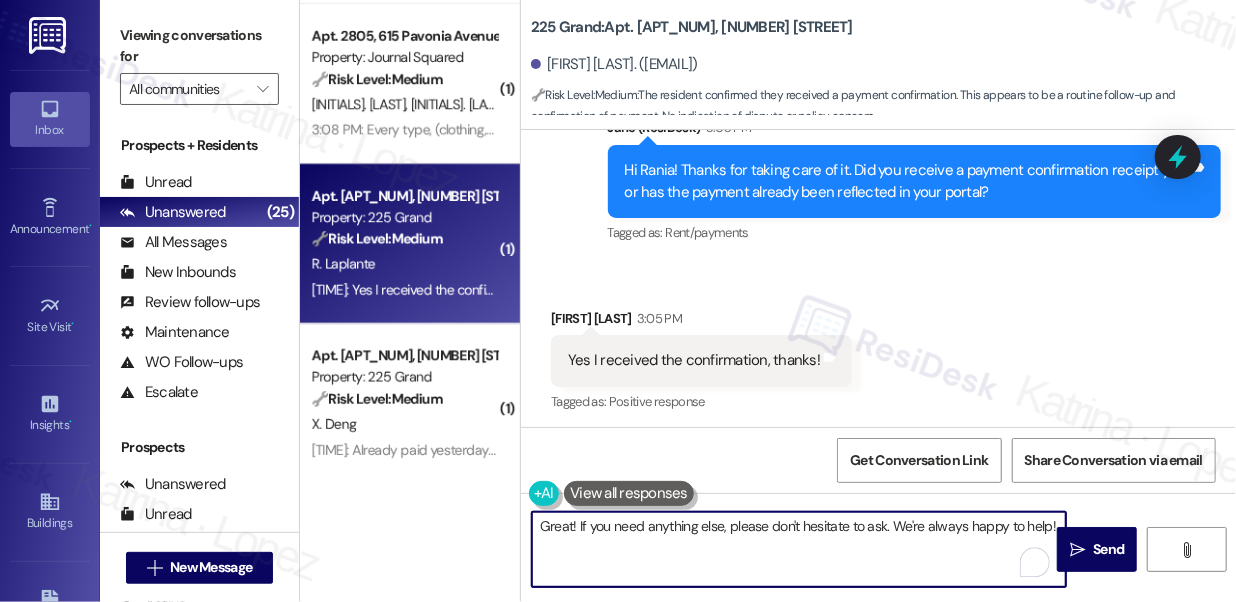 click on "Great! If you need anything else, please don't hesitate to ask. We're always happy to help!" at bounding box center (799, 549) 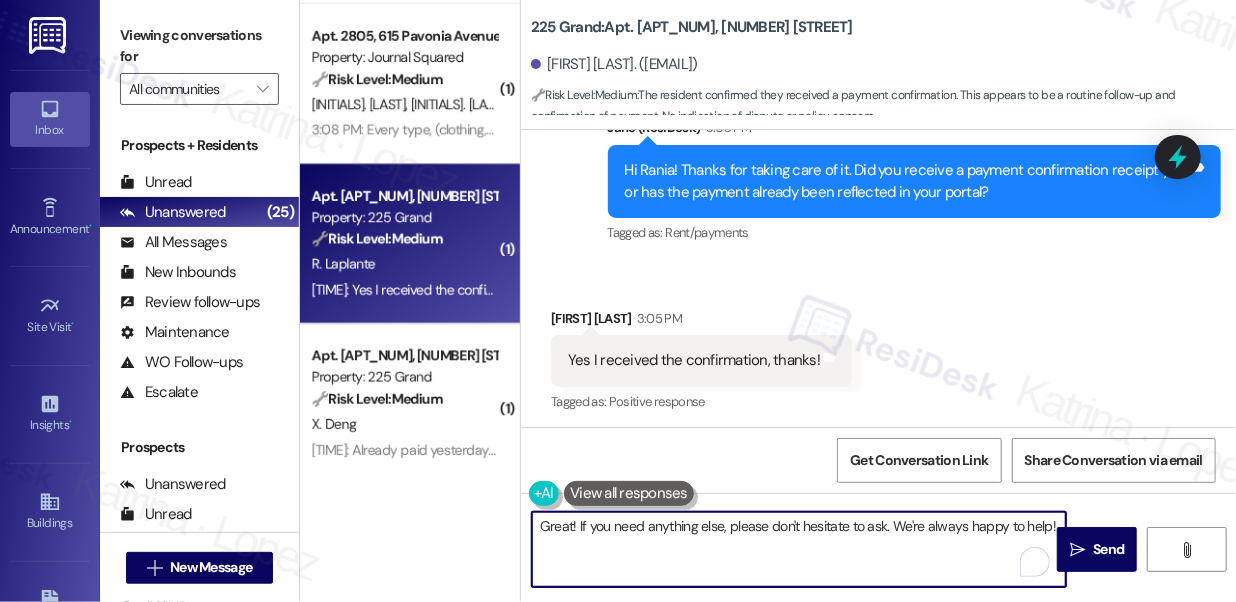 click on "Great! If you need anything else, please don't hesitate to ask. We're always happy to help!" at bounding box center (799, 549) 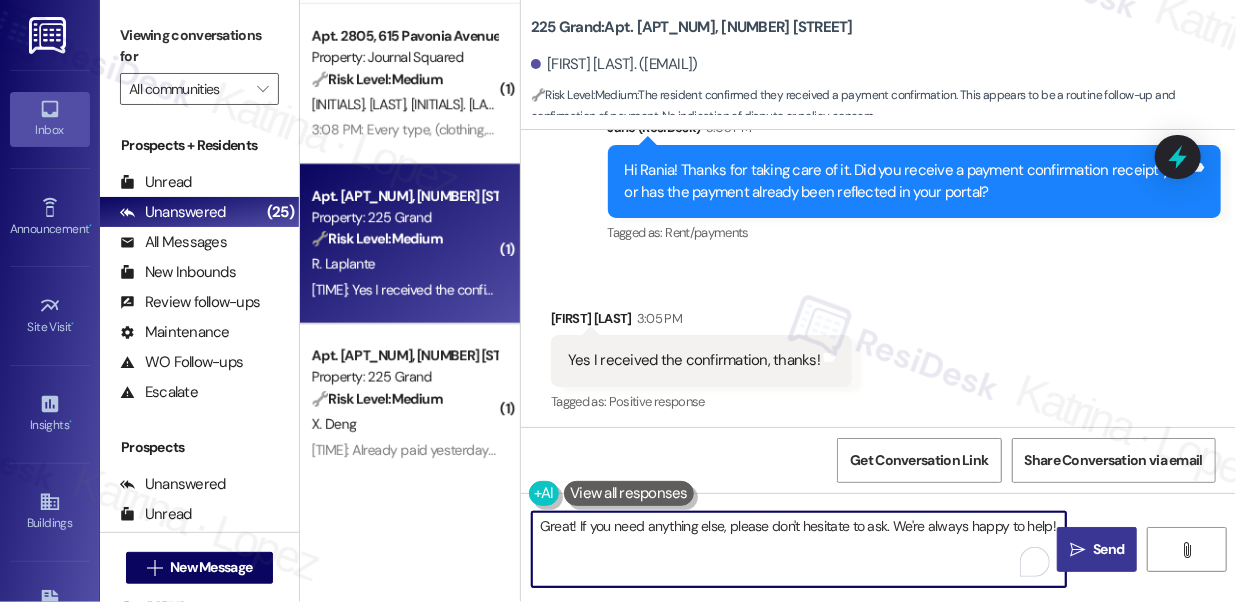 type on "Great! If you need anything else, please don't hesitate to ask. We're always happy to help!" 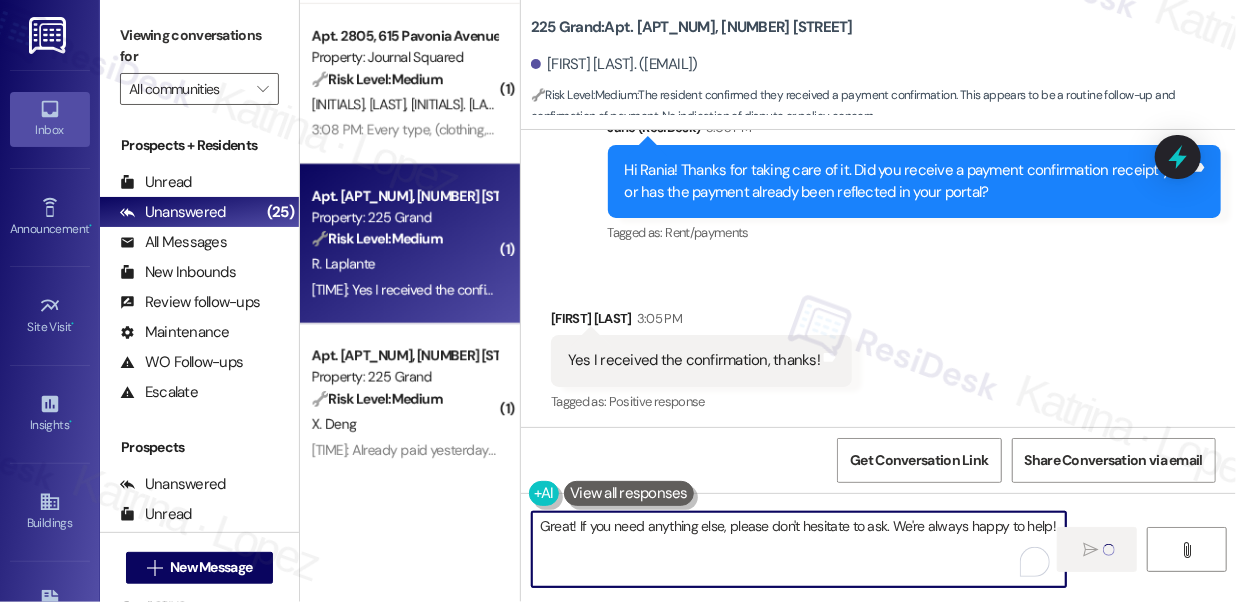 click on "Great! If you need anything else, please don't hesitate to ask. We're always happy to help!" at bounding box center [799, 549] 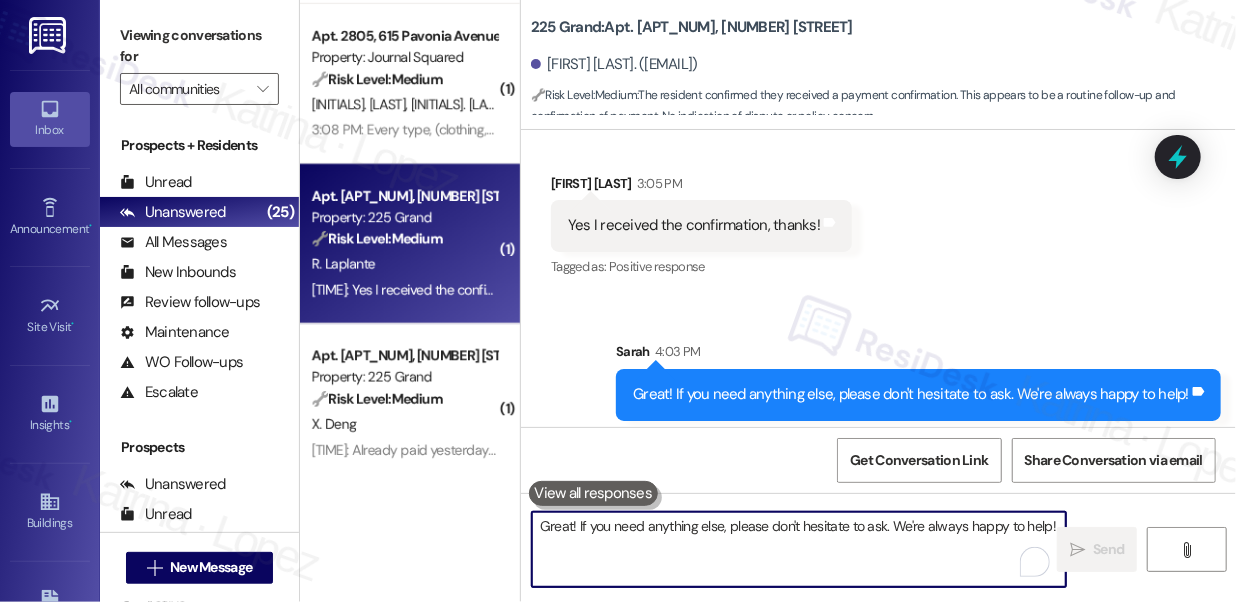 scroll, scrollTop: 8597, scrollLeft: 0, axis: vertical 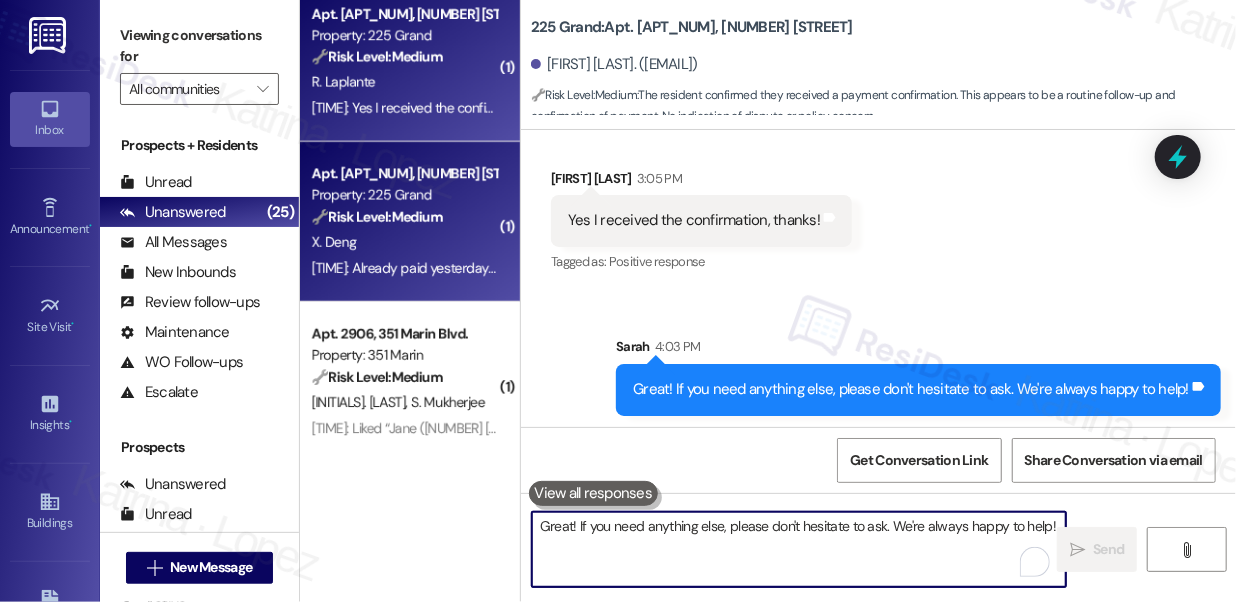 click on "Property: 225 Grand" at bounding box center (404, 195) 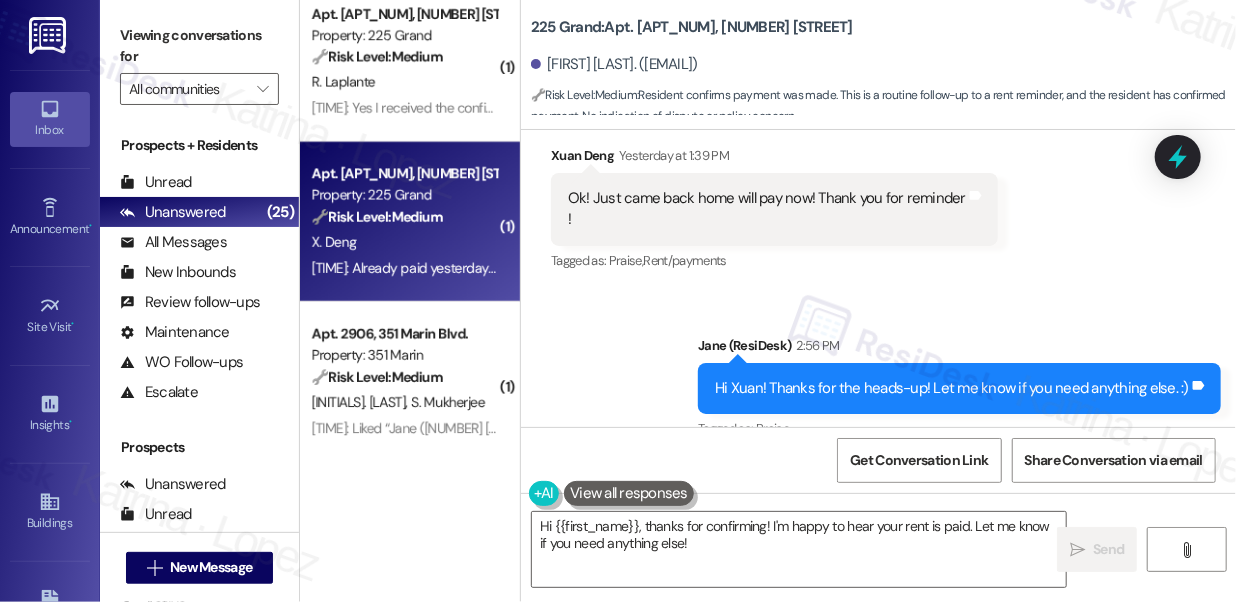 scroll, scrollTop: 10807, scrollLeft: 0, axis: vertical 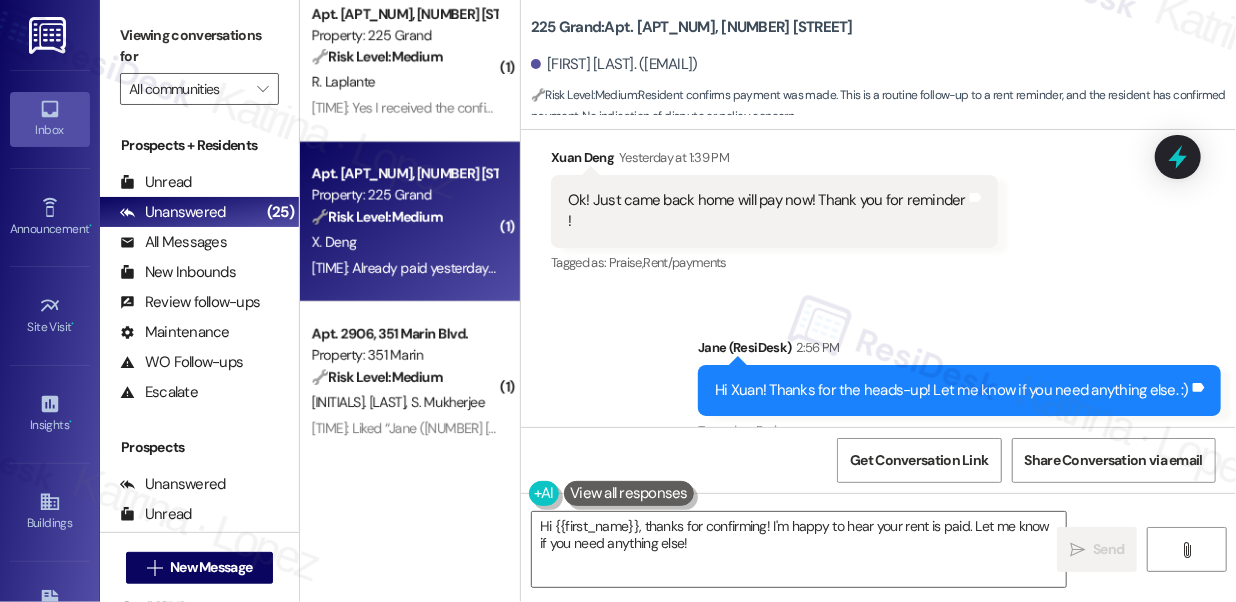 click on "Ok! Just came back home will pay now! Thank you for reminder
!" at bounding box center (767, 211) 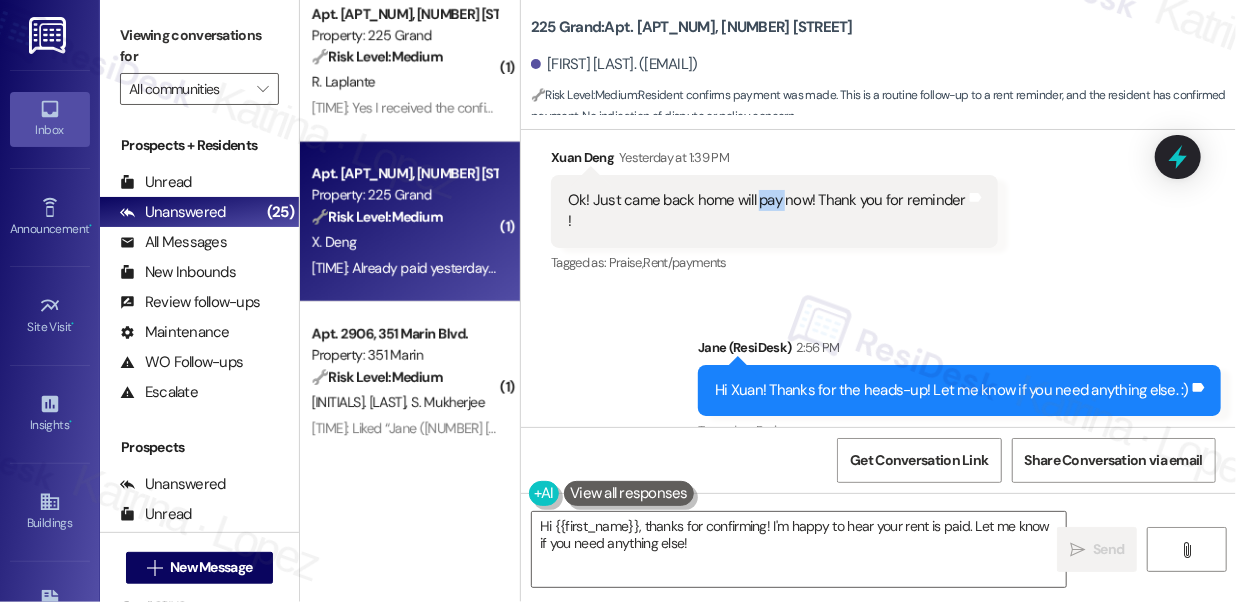 click on "Ok! Just came back home will pay now! Thank you for reminder
!" at bounding box center (767, 211) 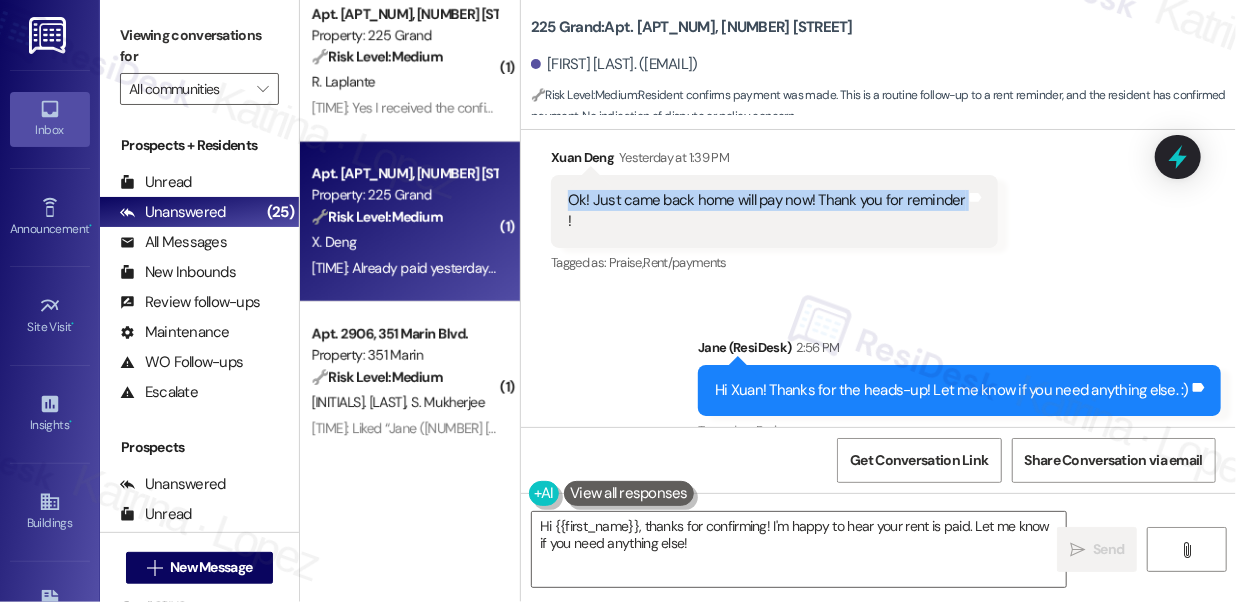 click on "Ok! Just came back home will pay now! Thank you for reminder
!" at bounding box center [767, 211] 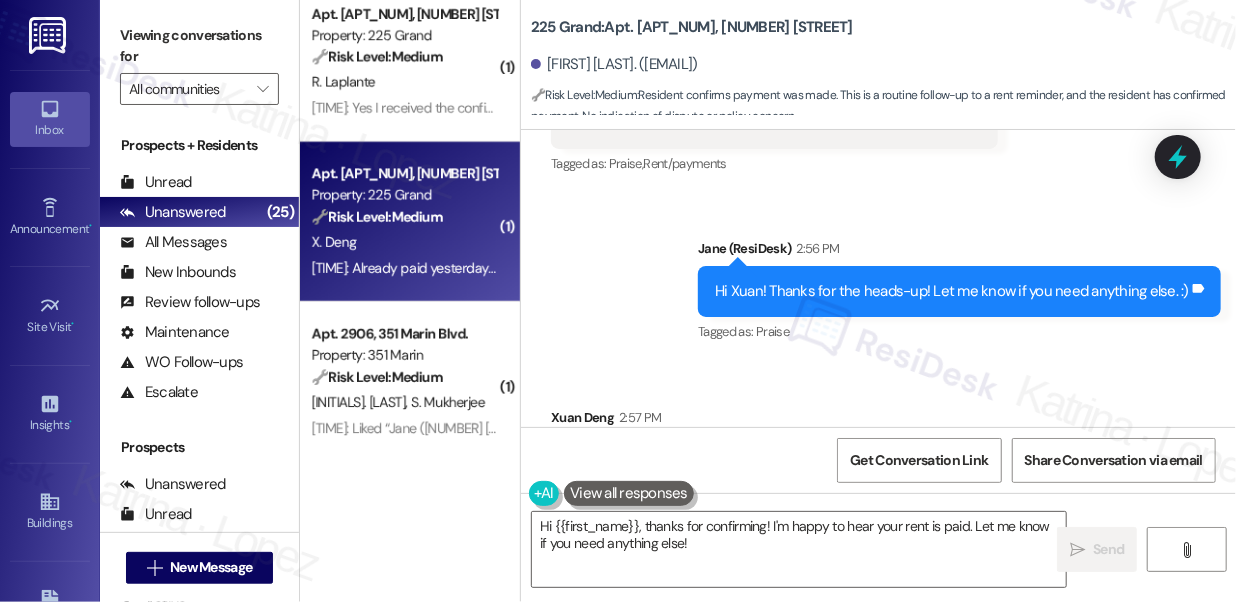 scroll, scrollTop: 10989, scrollLeft: 0, axis: vertical 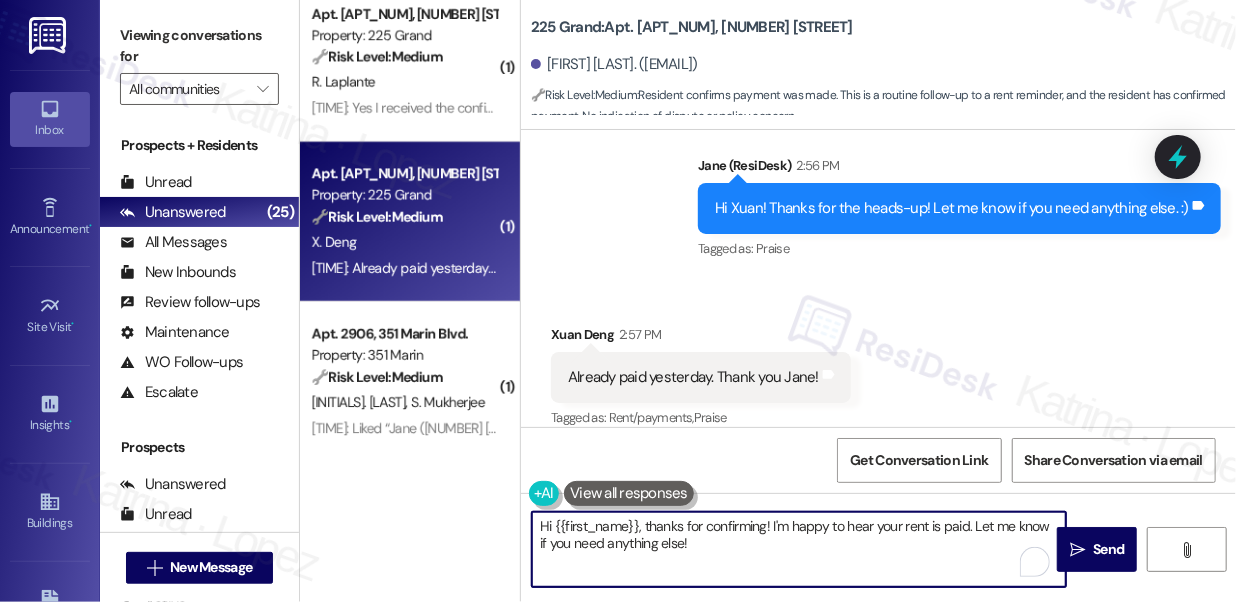 drag, startPoint x: 645, startPoint y: 524, endPoint x: 507, endPoint y: 503, distance: 139.58868 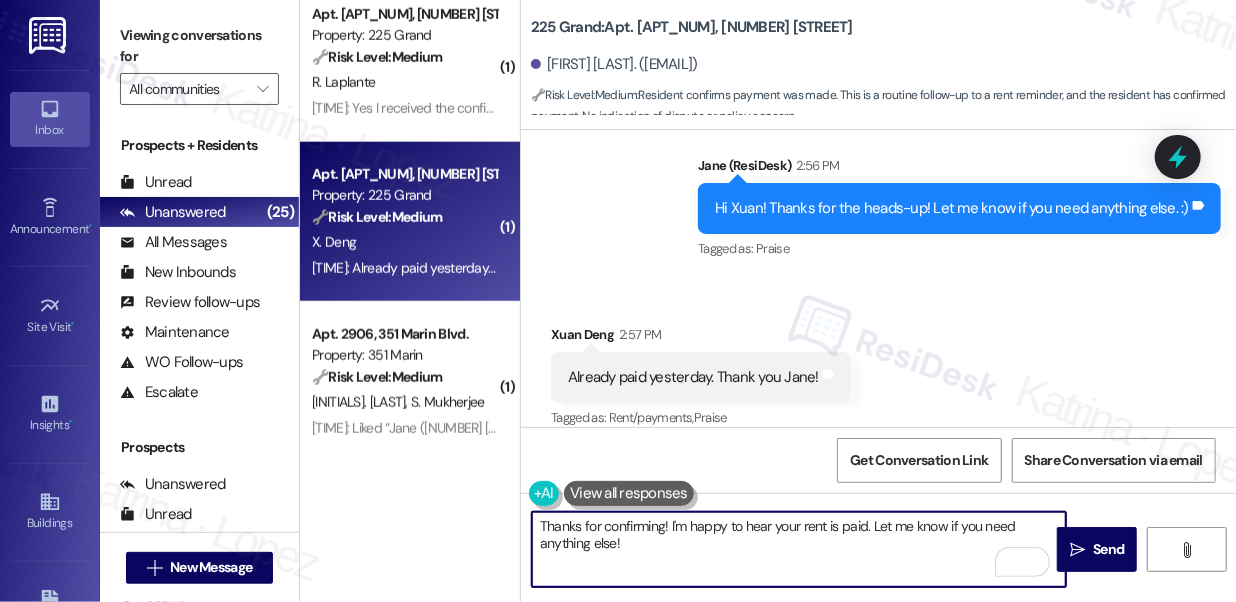 click on "Thanks for confirming! I'm happy to hear your rent is paid. Let me know if you need anything else!" at bounding box center (799, 549) 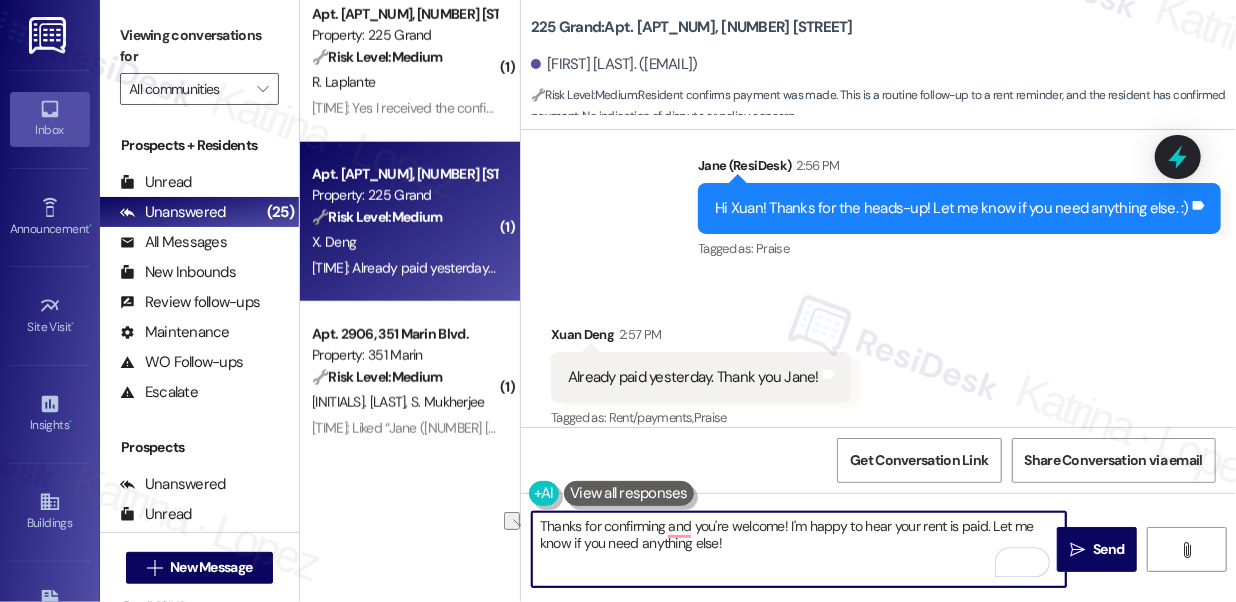 drag, startPoint x: 995, startPoint y: 526, endPoint x: 792, endPoint y: 521, distance: 203.06157 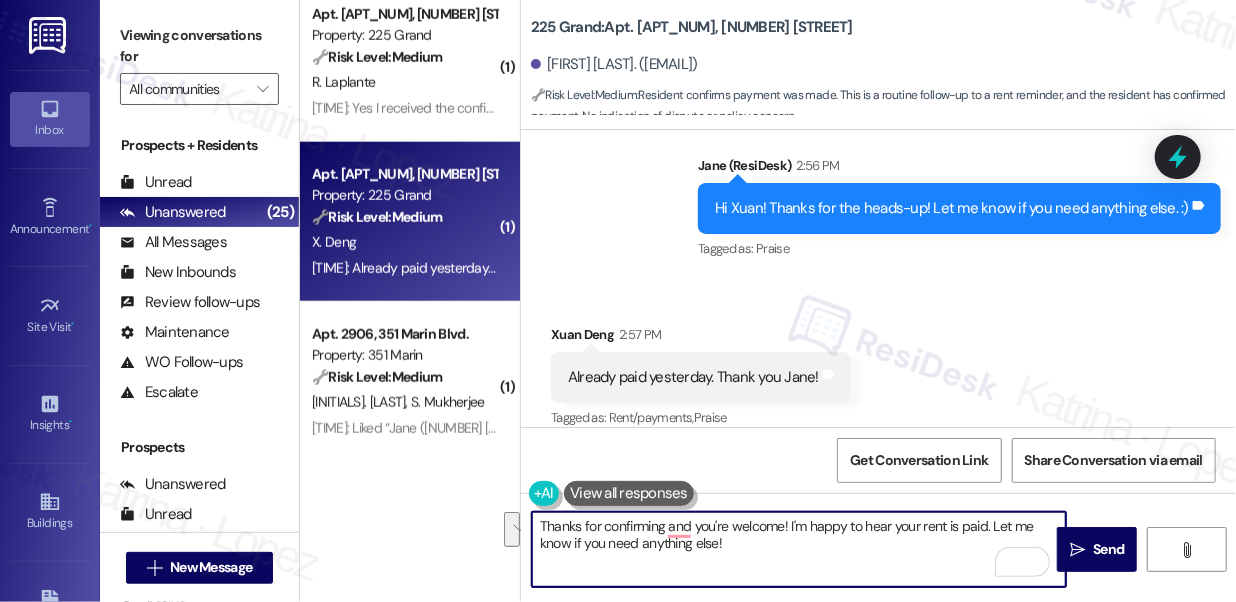 drag, startPoint x: 783, startPoint y: 550, endPoint x: 791, endPoint y: 520, distance: 31.04835 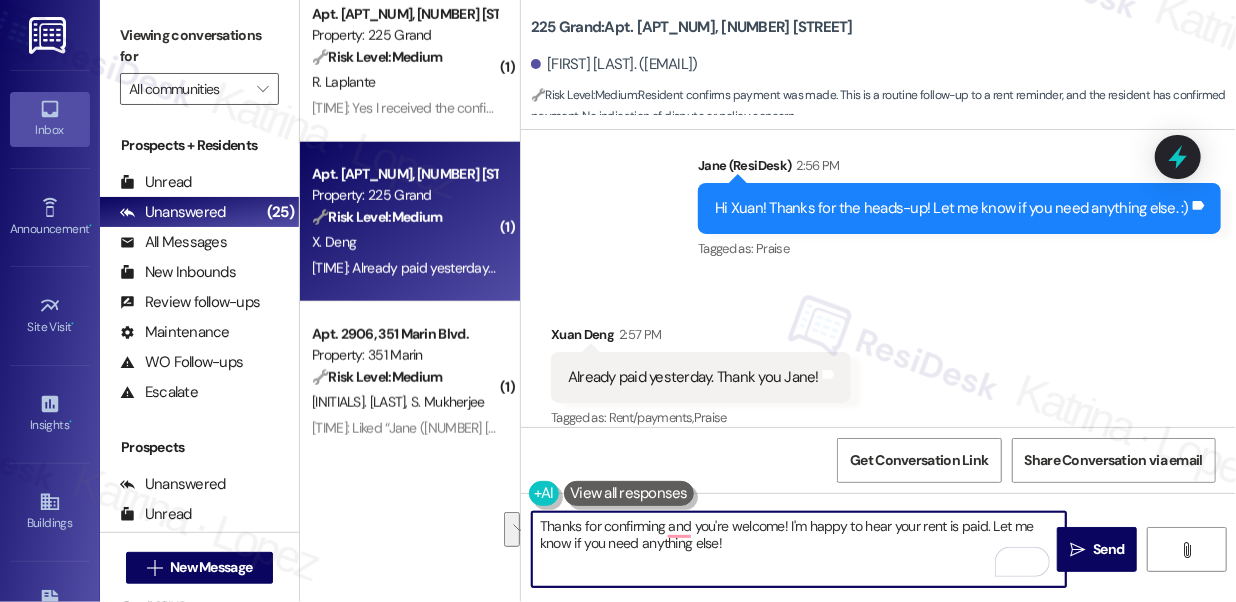click on "Thanks for confirming and you're welcome! I'm happy to hear your rent is paid. Let me know if you need anything else!" at bounding box center [799, 549] 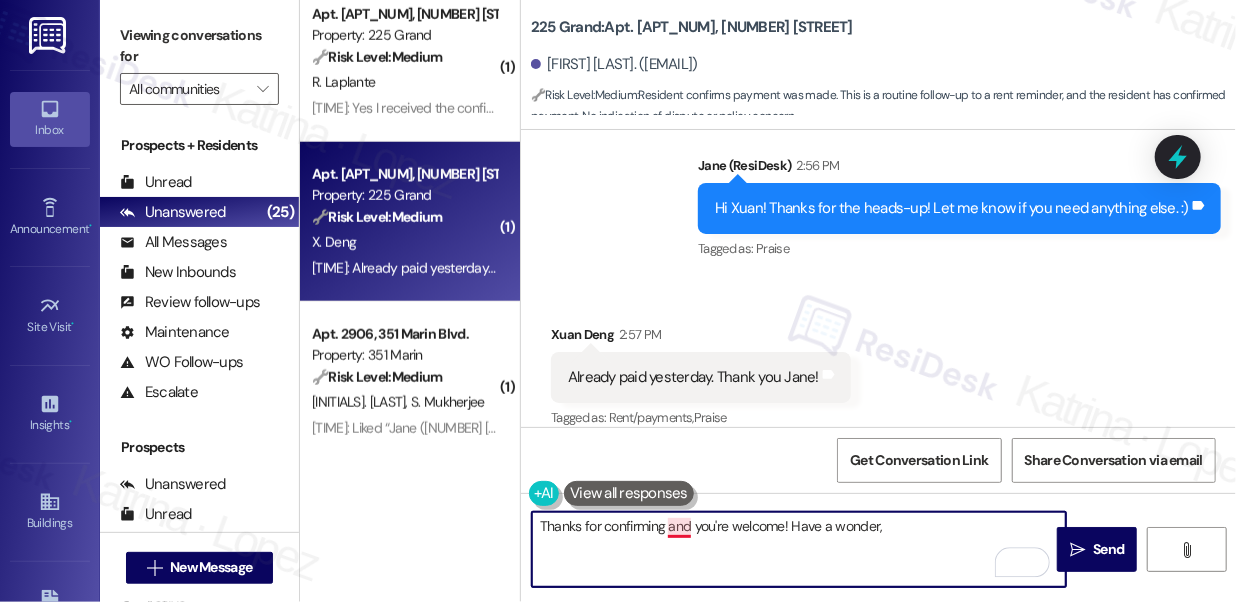 click on "Thanks for confirming and you're welcome! Have a wonder" at bounding box center [799, 549] 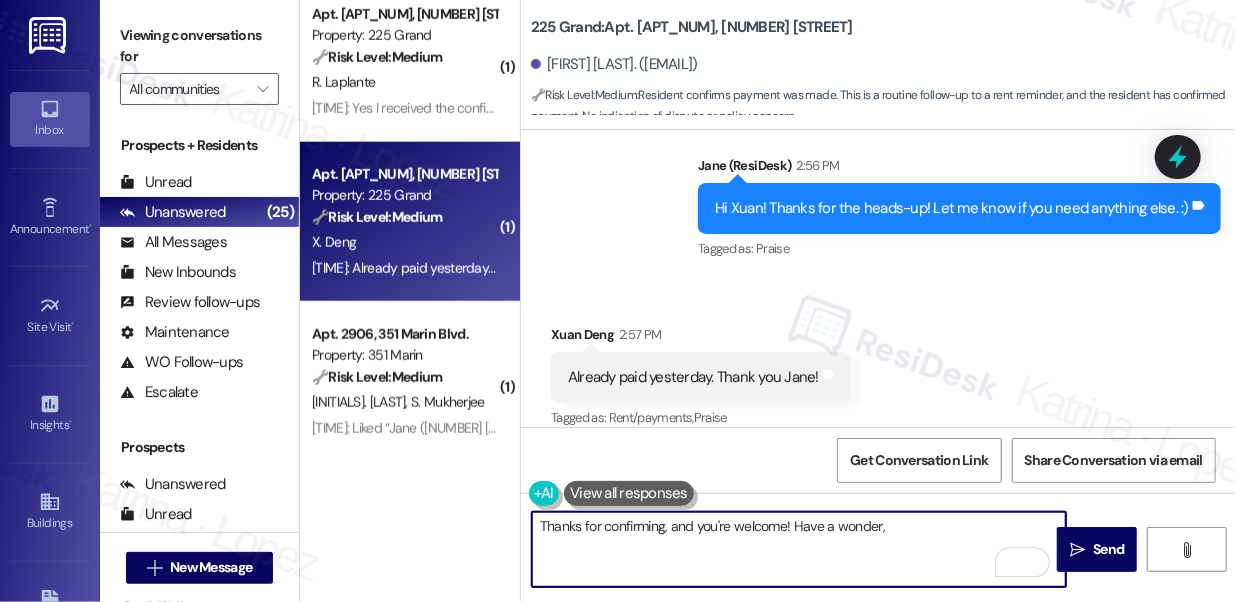 drag, startPoint x: 904, startPoint y: 520, endPoint x: 836, endPoint y: 528, distance: 68.46897 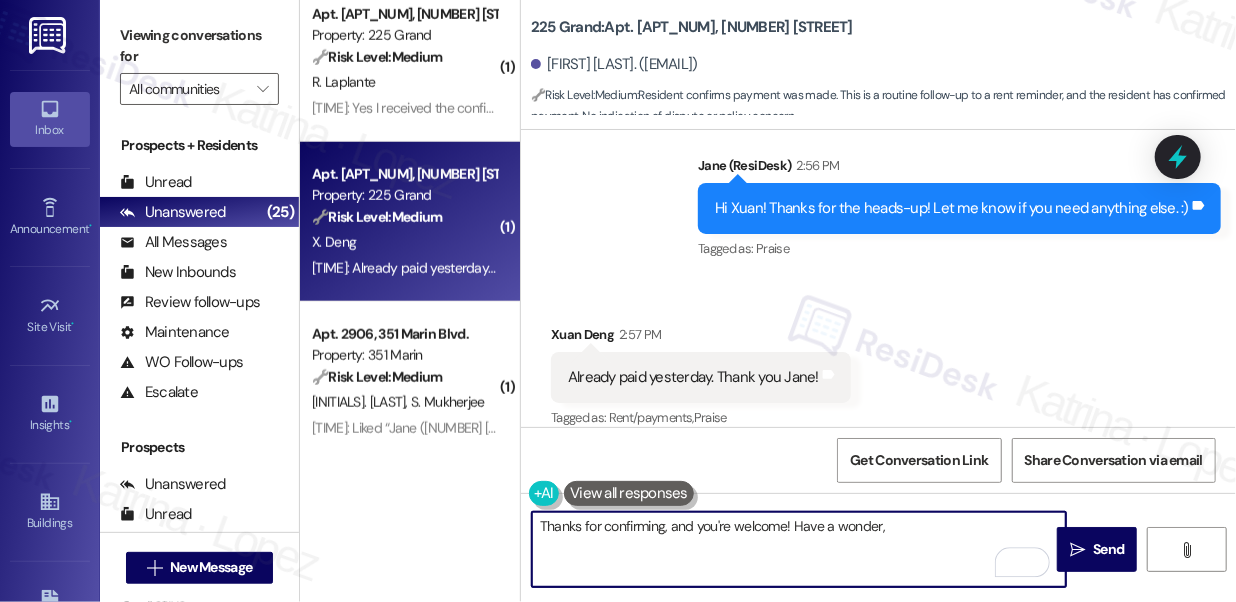 click on "Thanks for confirming, and you're welcome! Have a wonder," at bounding box center (799, 549) 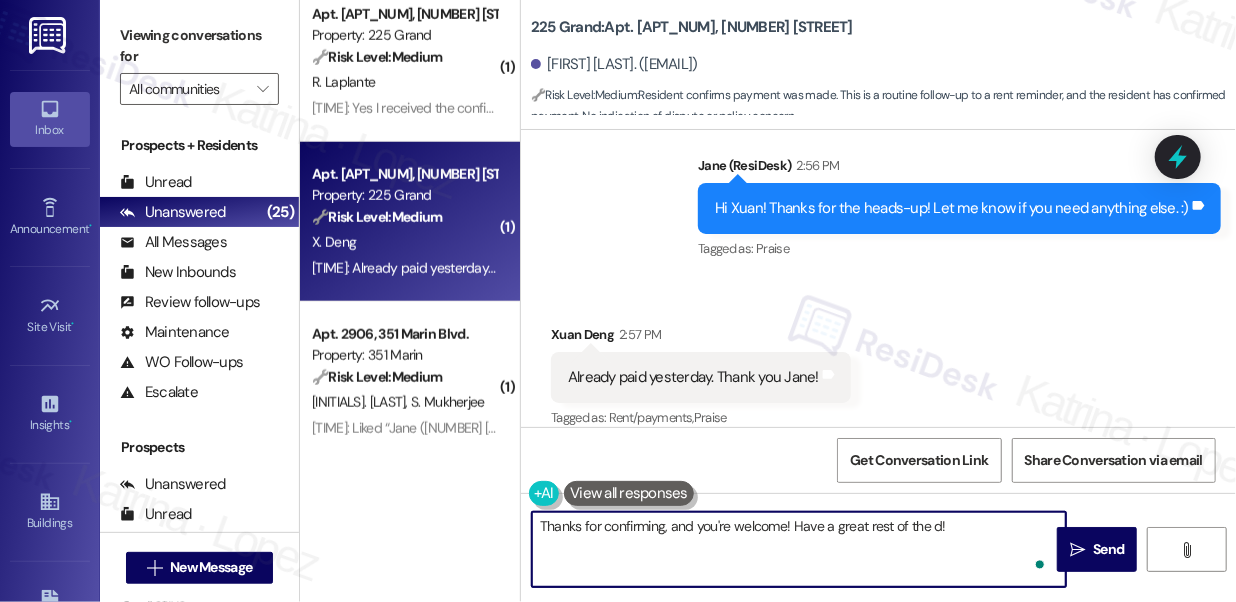click on "Thanks for confirming, and you're welcome! Have a great rest of the !" at bounding box center [799, 549] 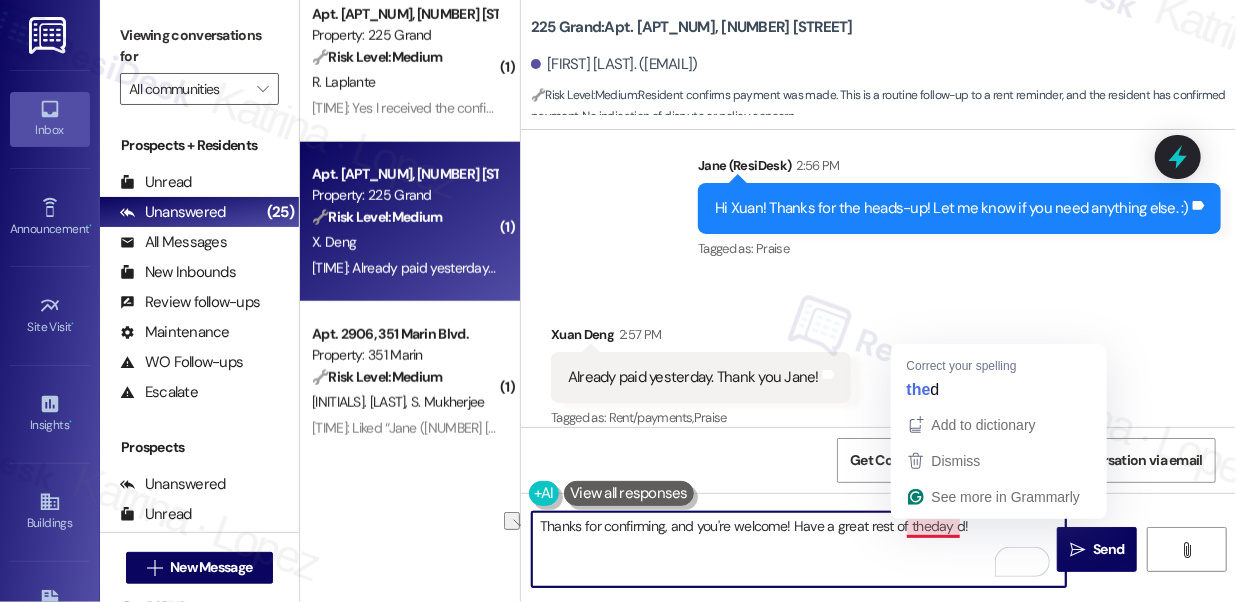 drag, startPoint x: 972, startPoint y: 528, endPoint x: 928, endPoint y: 524, distance: 44.181442 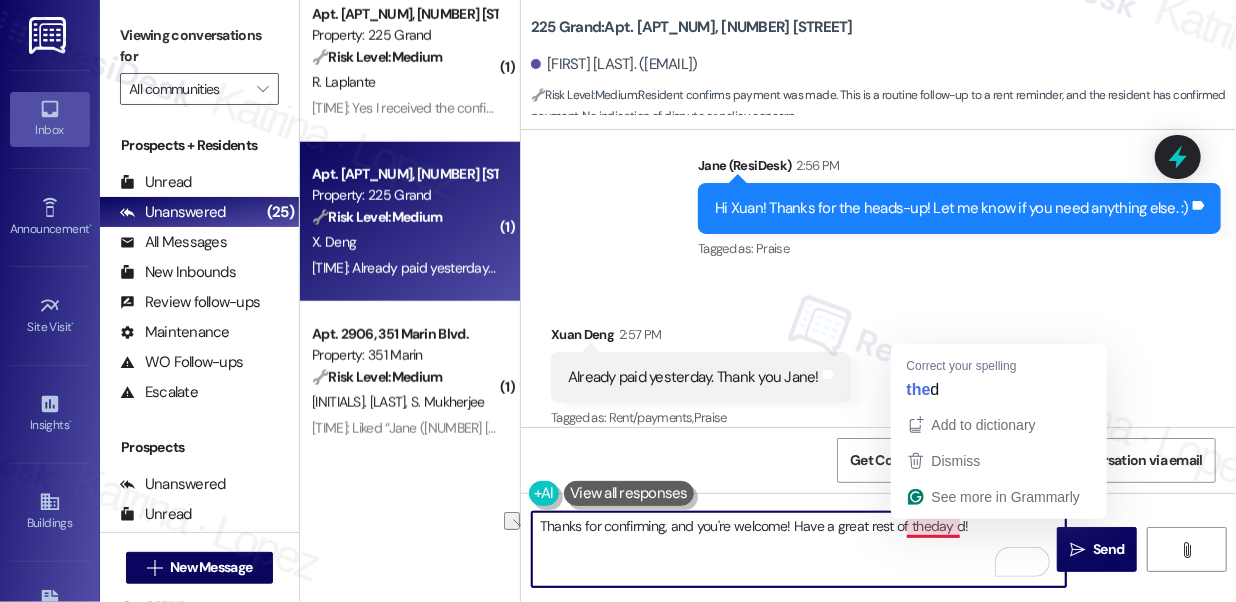 click on "Thanks for confirming, and you're welcome! Have a great rest of theday d!" at bounding box center (799, 549) 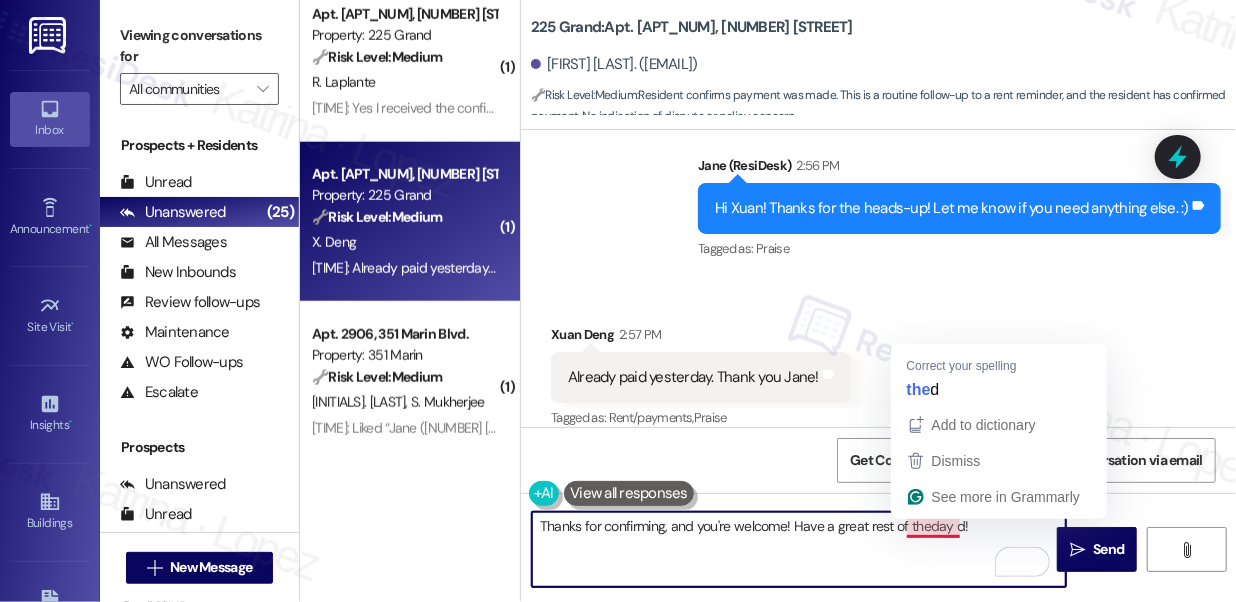 type on "Thanks for confirming, and you're welcome! Have a great rest of the day d!" 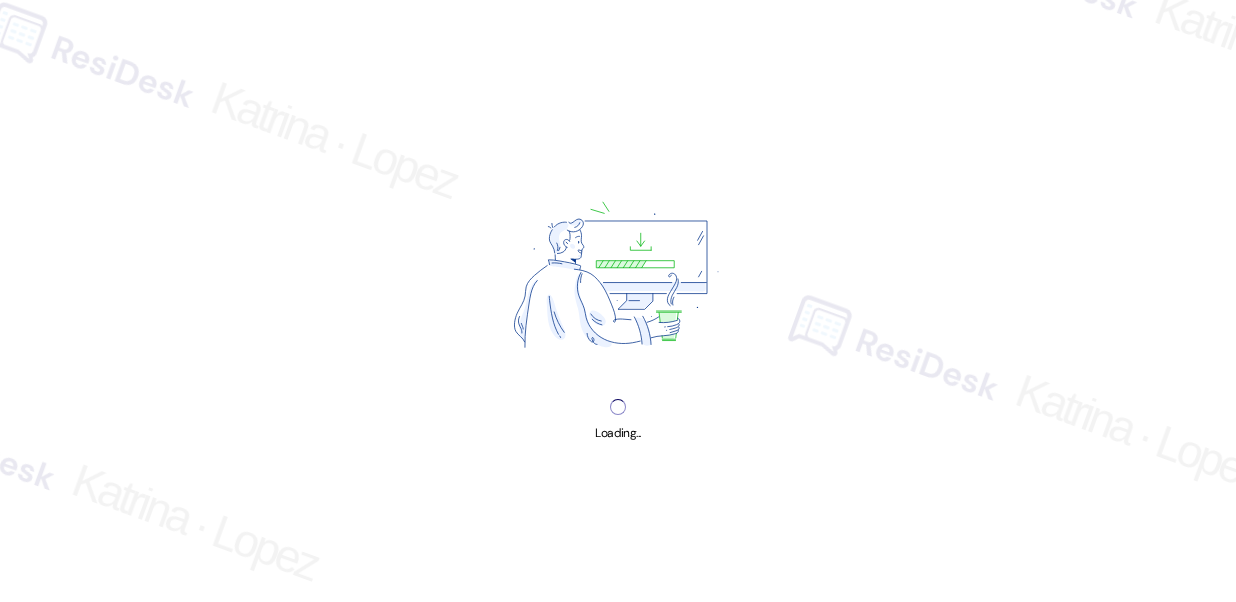 scroll, scrollTop: 0, scrollLeft: 0, axis: both 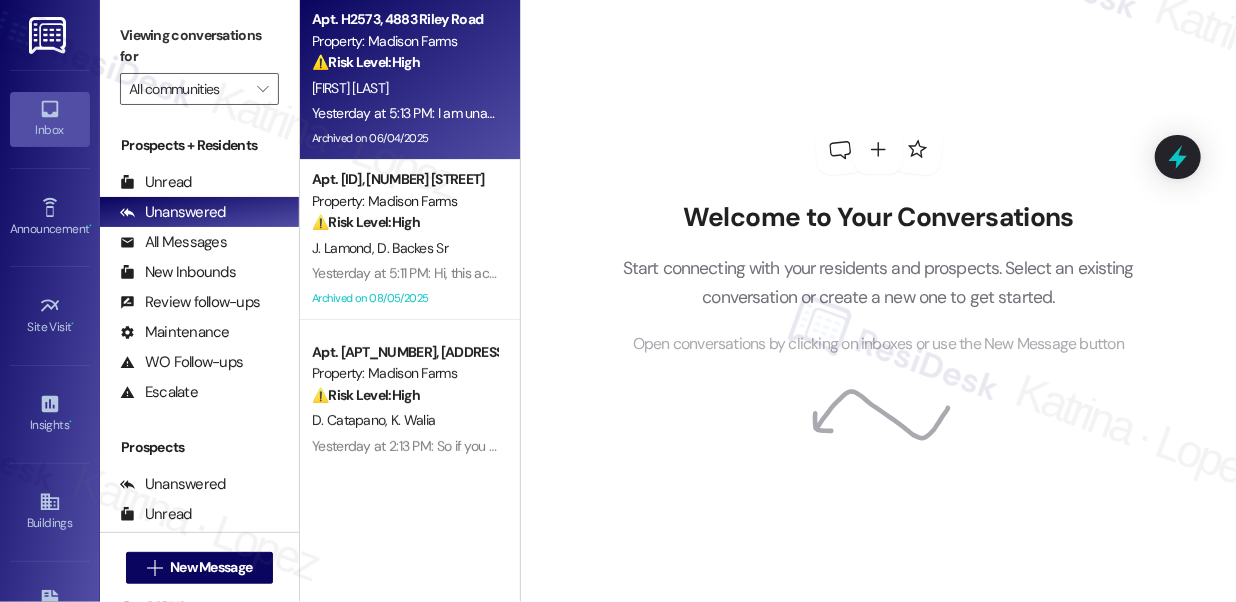 click on "Yesterday at 5:13 PM: I am unable to get into resident portal to pay it! M.F. office said many people with issues.
I sent email to help desk & left message yesterday Yesterday at 5:13 PM: I am unable to get into resident portal to pay it! M.F. office said many people with issues.
I sent email to help desk & left message yesterday" at bounding box center (777, 113) 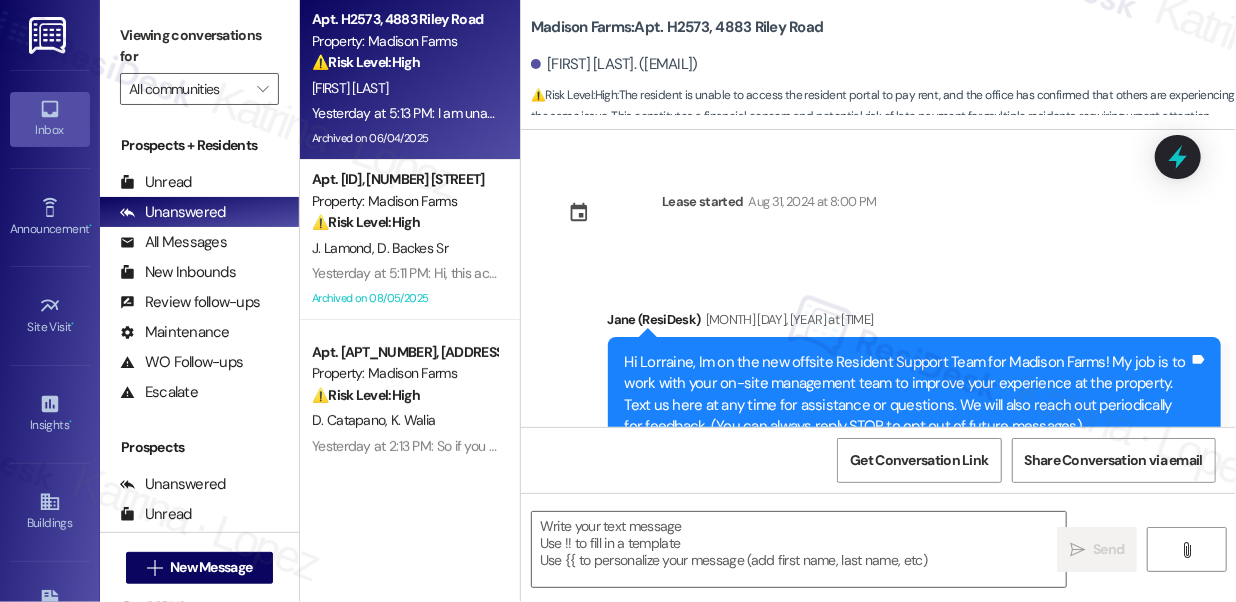 type on "Fetching suggested responses. Please feel free to read through the conversation in the meantime." 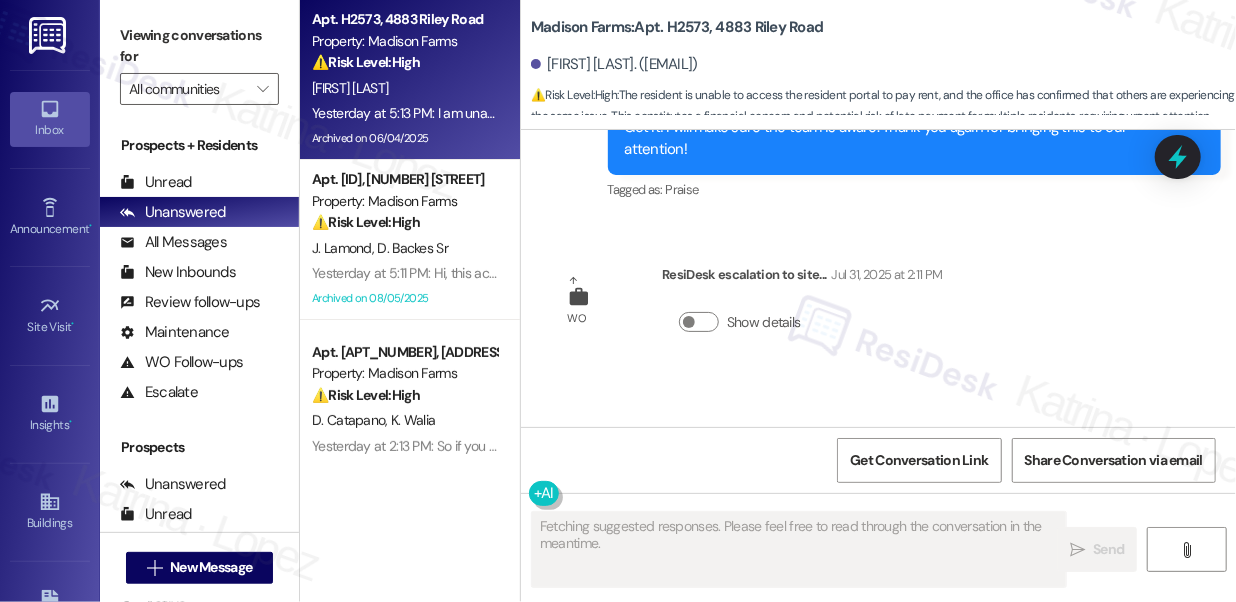 scroll, scrollTop: 12732, scrollLeft: 0, axis: vertical 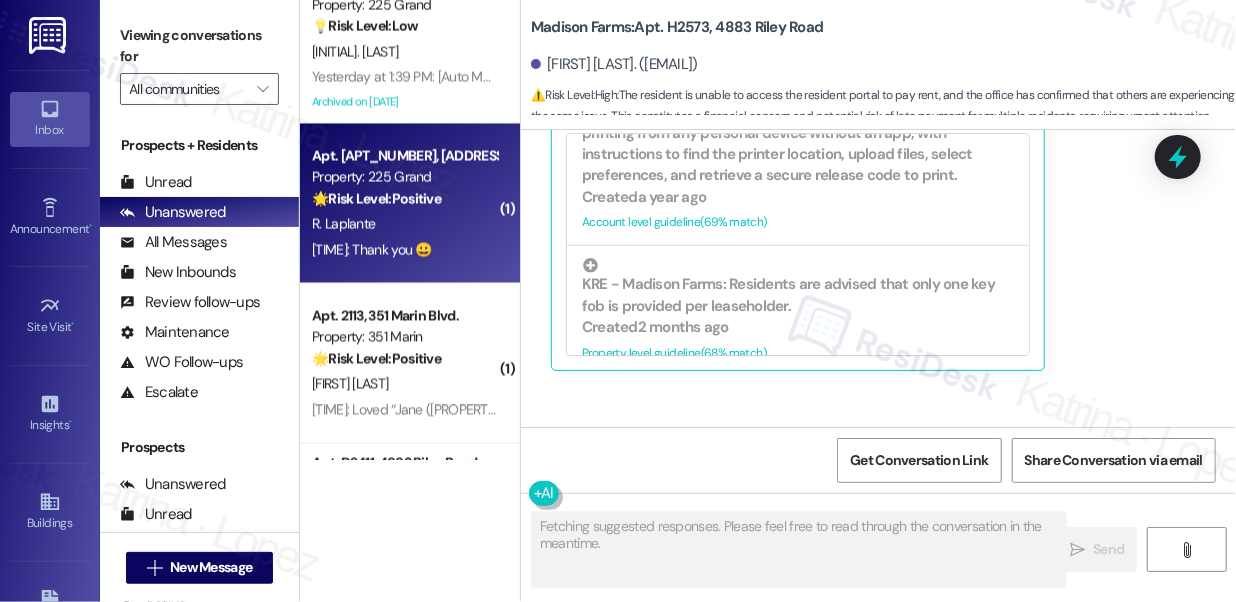 click on "R. Laplante" at bounding box center (404, 224) 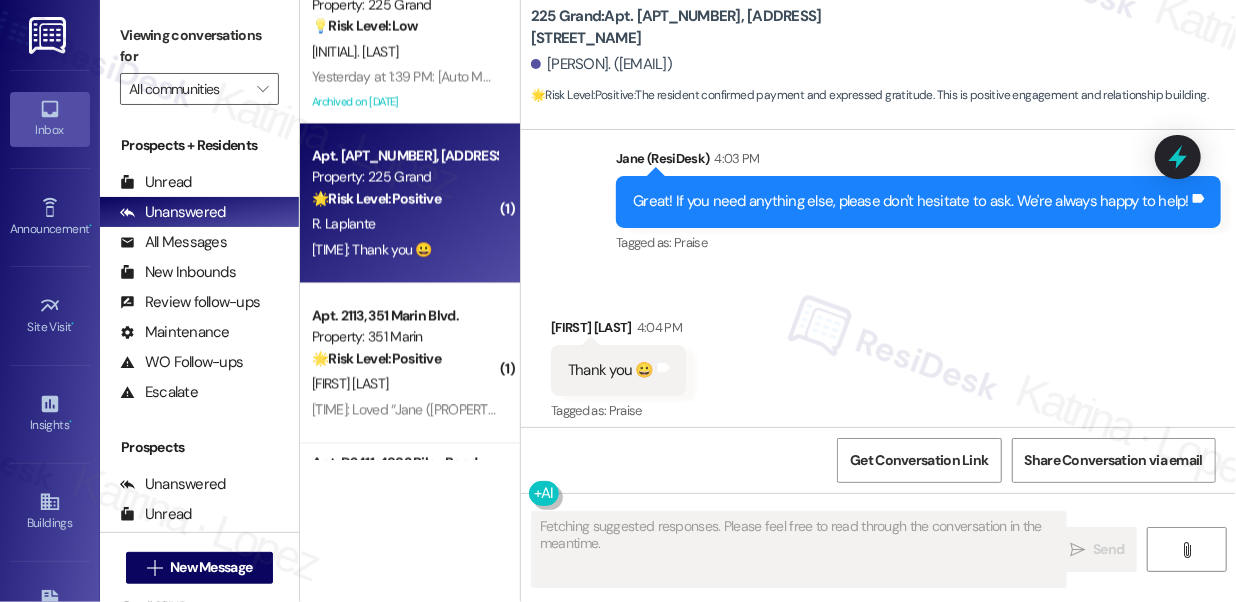 scroll, scrollTop: 8794, scrollLeft: 0, axis: vertical 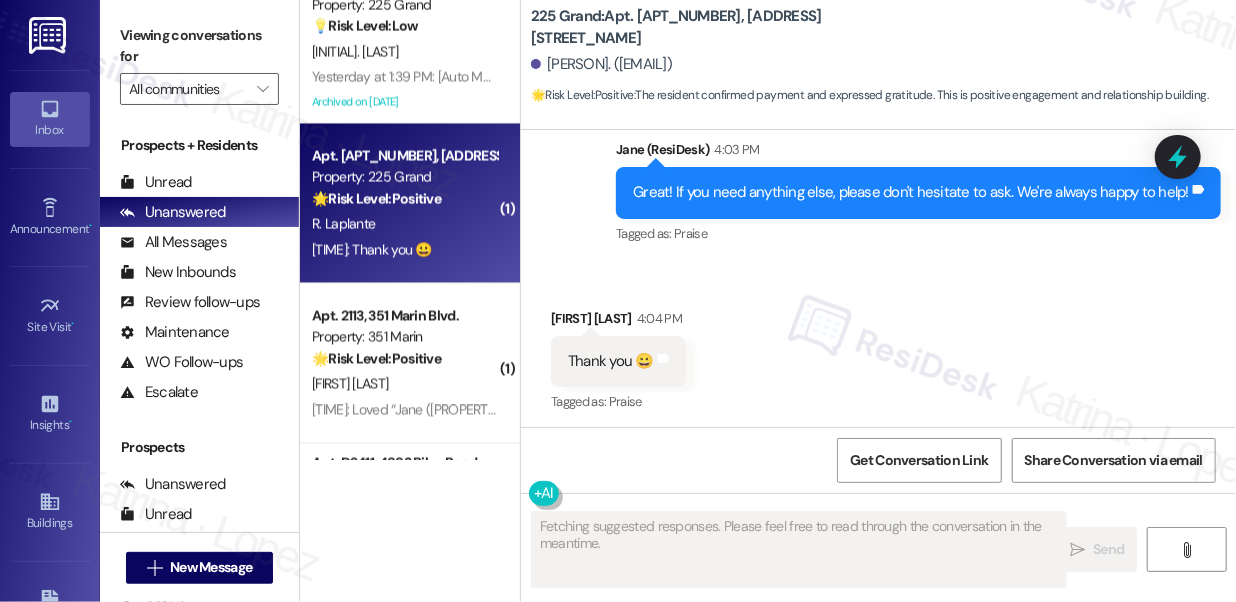 click on "Great! If you need anything else, please don't hesitate to ask. We're always happy to help!" at bounding box center (911, 192) 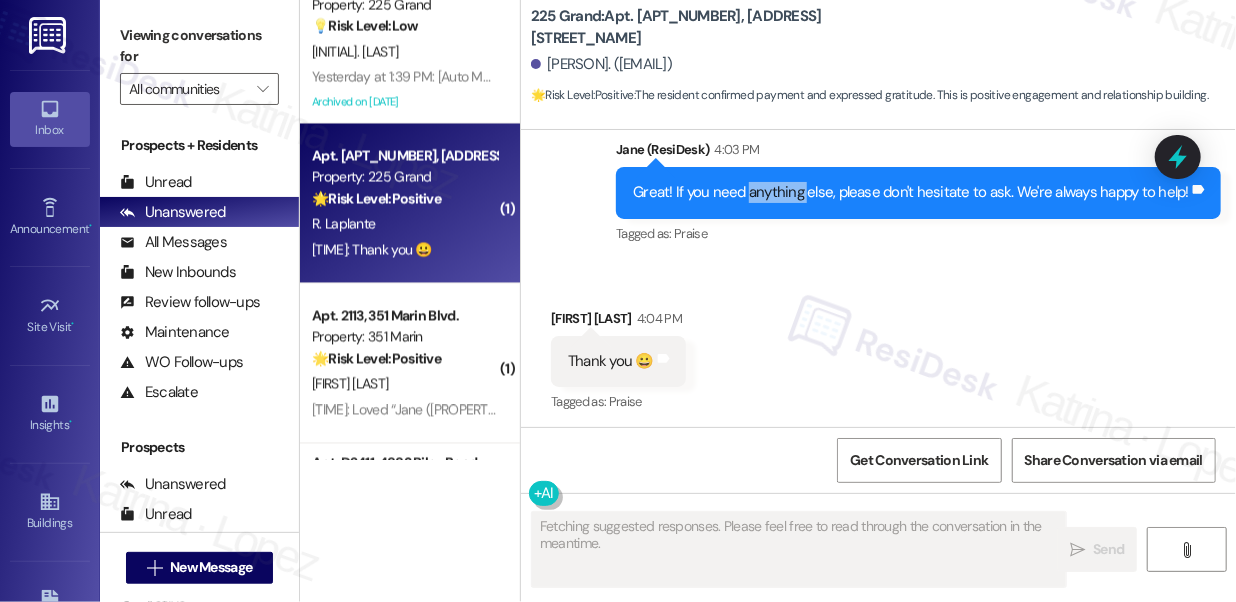 click on "Great! If you need anything else, please don't hesitate to ask. We're always happy to help!" at bounding box center (911, 192) 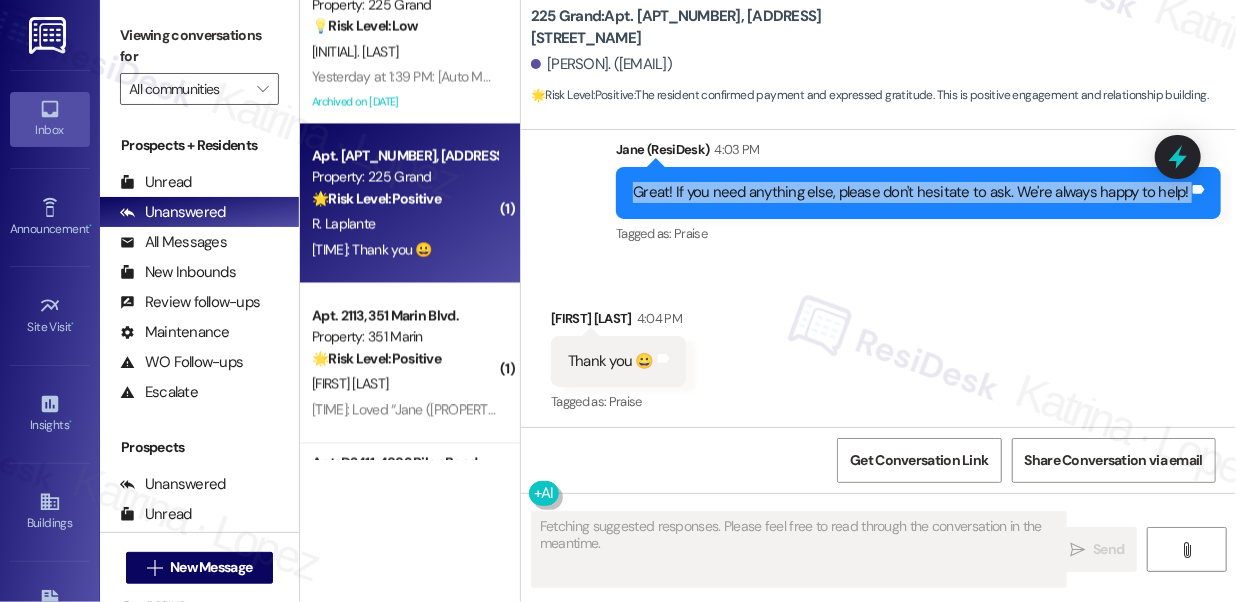 click on "Great! If you need anything else, please don't hesitate to ask. We're always happy to help!" at bounding box center [911, 192] 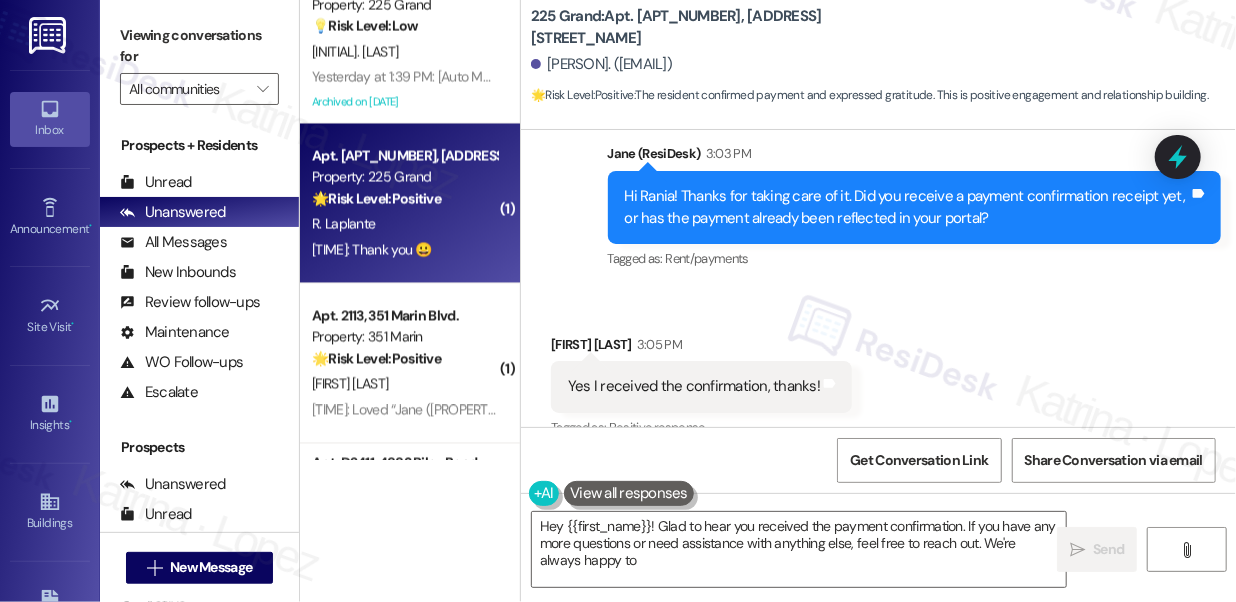 scroll, scrollTop: 8795, scrollLeft: 0, axis: vertical 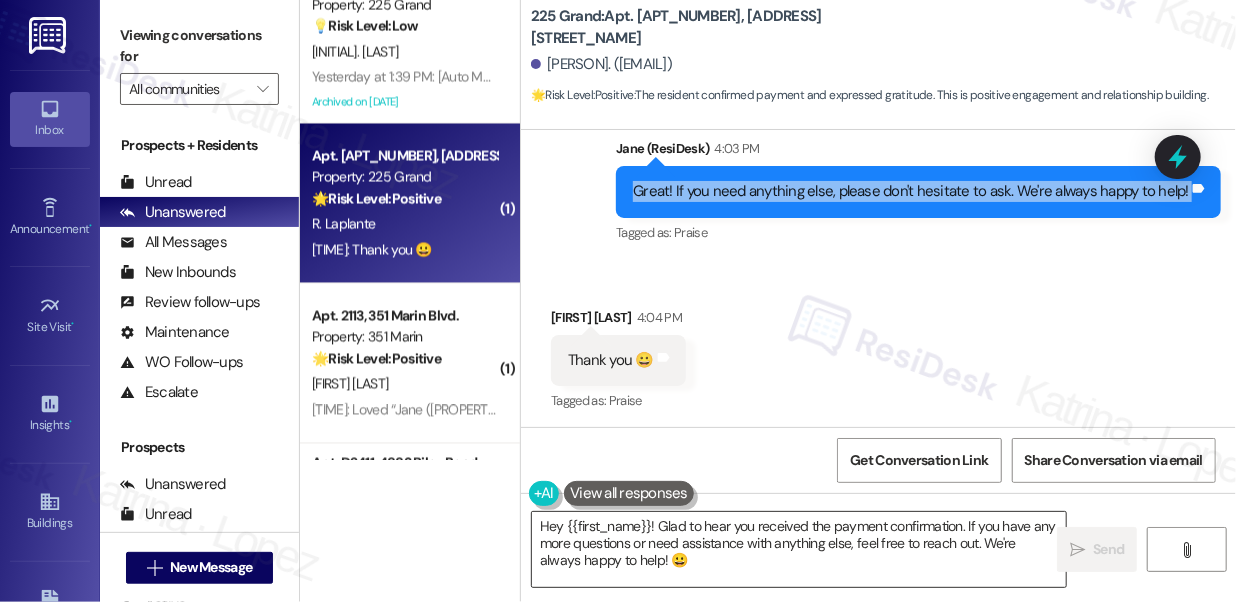 click on "Hey {{first_name}}! Glad to hear you received the payment confirmation. If you have any more questions or need assistance with anything else, feel free to reach out. We're always happy to help! 😀" at bounding box center (799, 549) 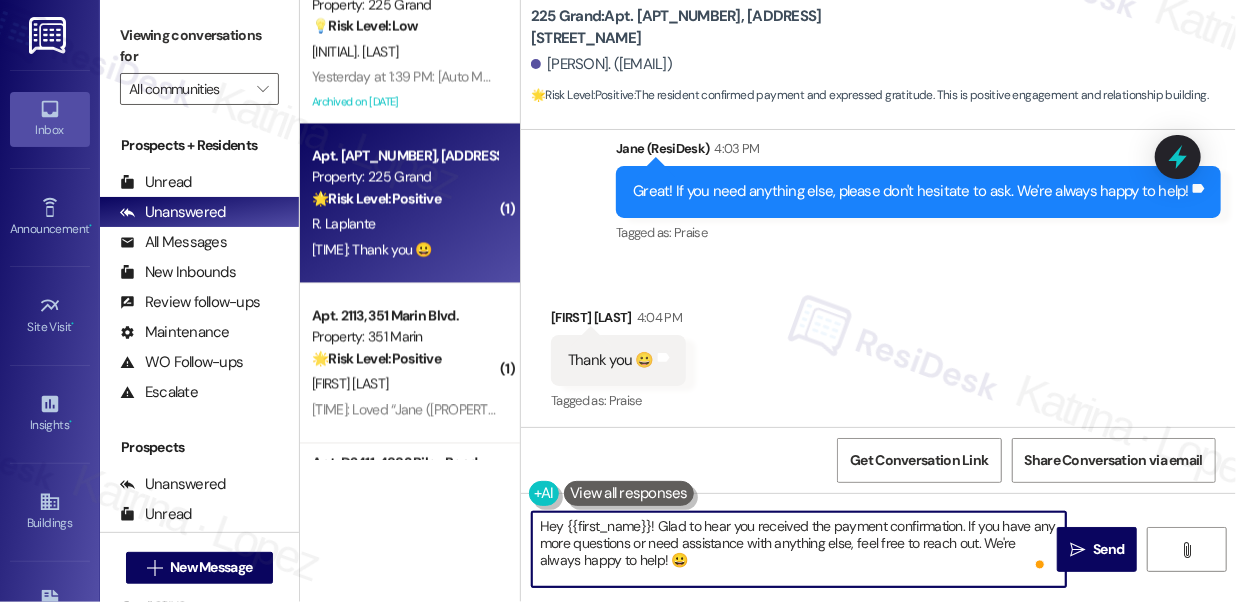 drag, startPoint x: 539, startPoint y: 525, endPoint x: 660, endPoint y: 564, distance: 127.12985 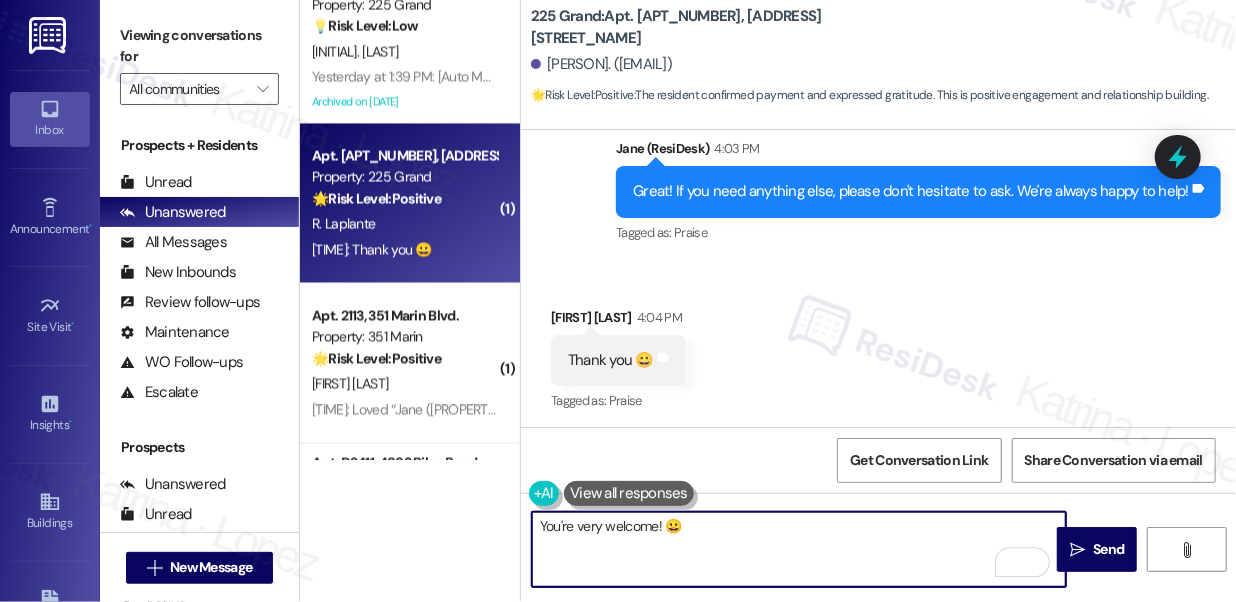 click on "You're very welcome! 😀" at bounding box center (799, 549) 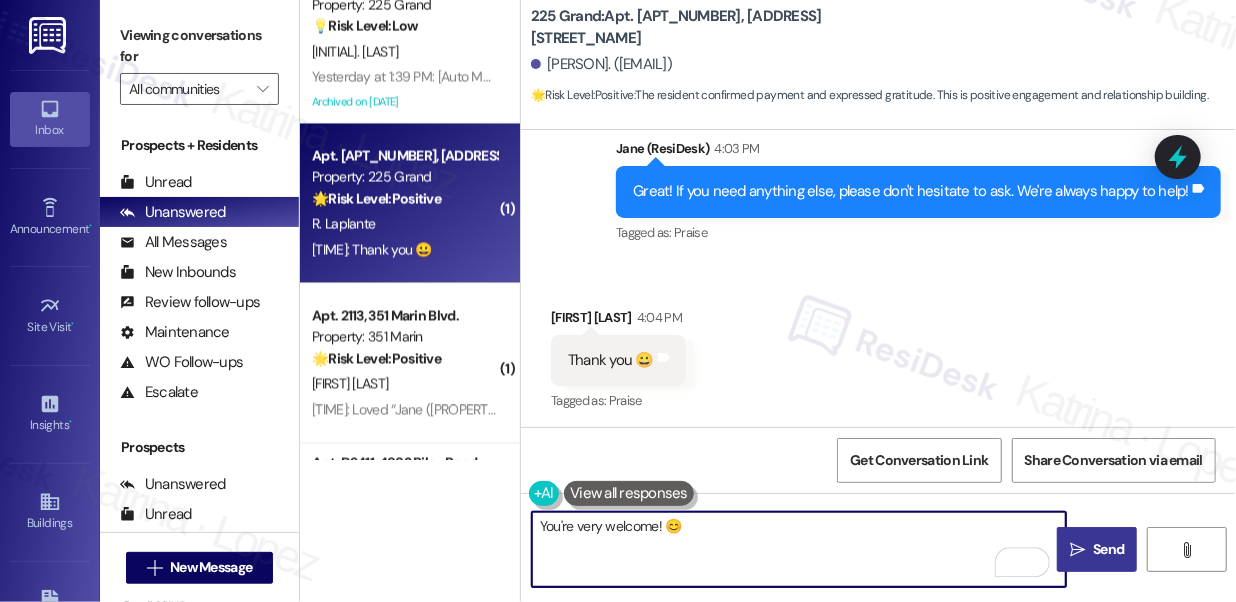 type on "You're very welcome! 😊" 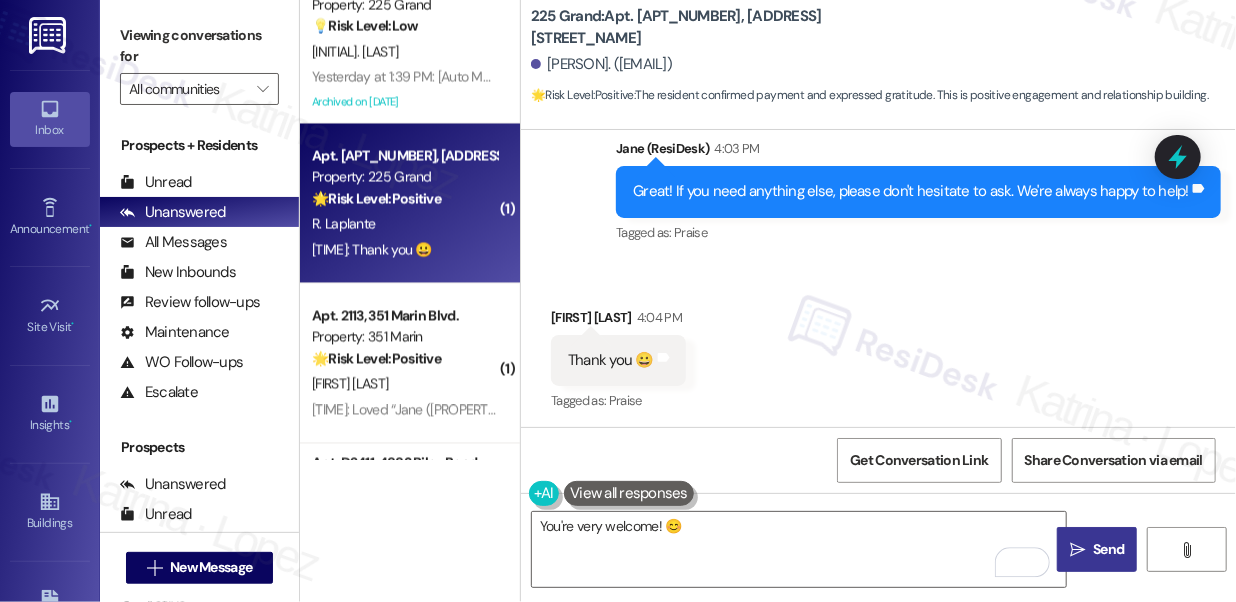 click on "Send" at bounding box center (1108, 549) 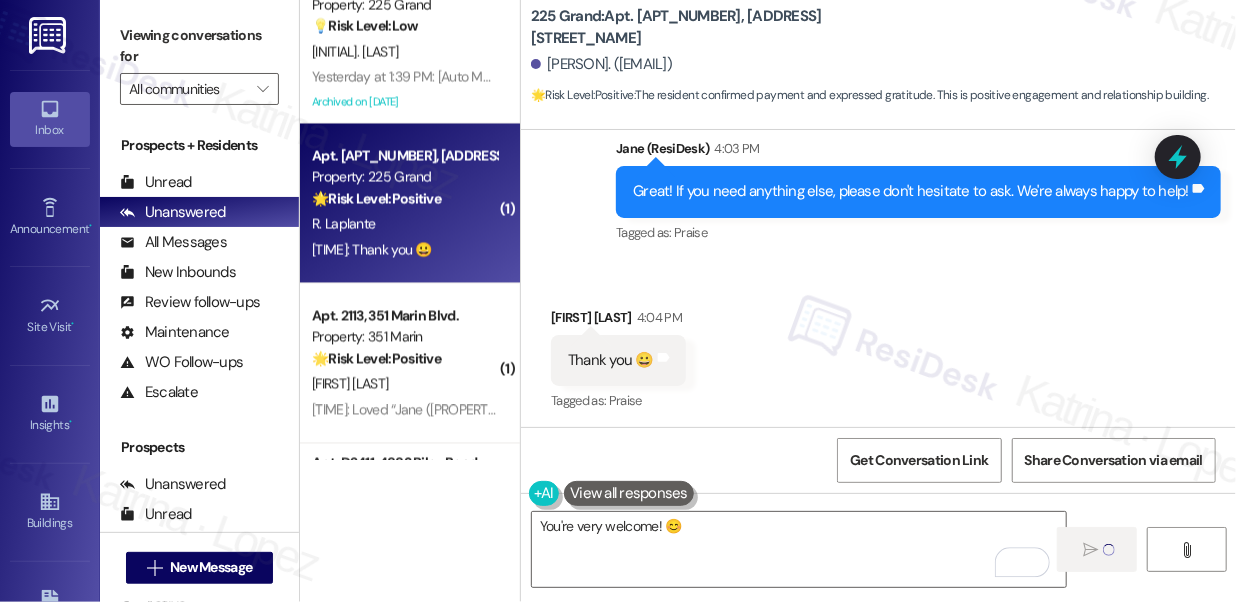 type 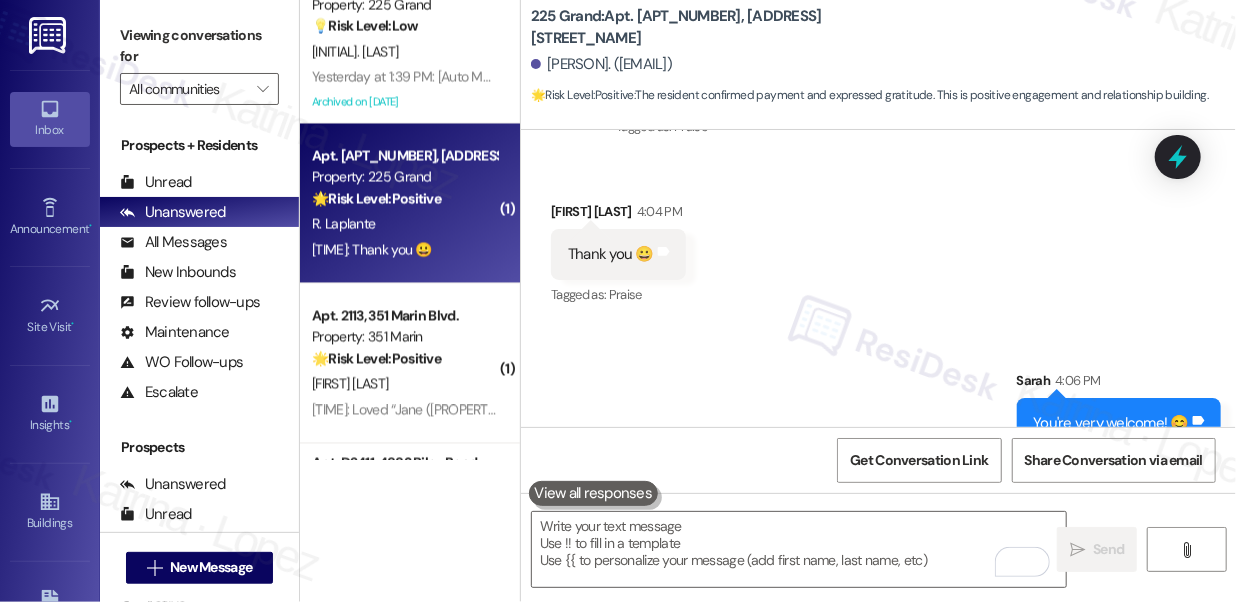scroll, scrollTop: 8935, scrollLeft: 0, axis: vertical 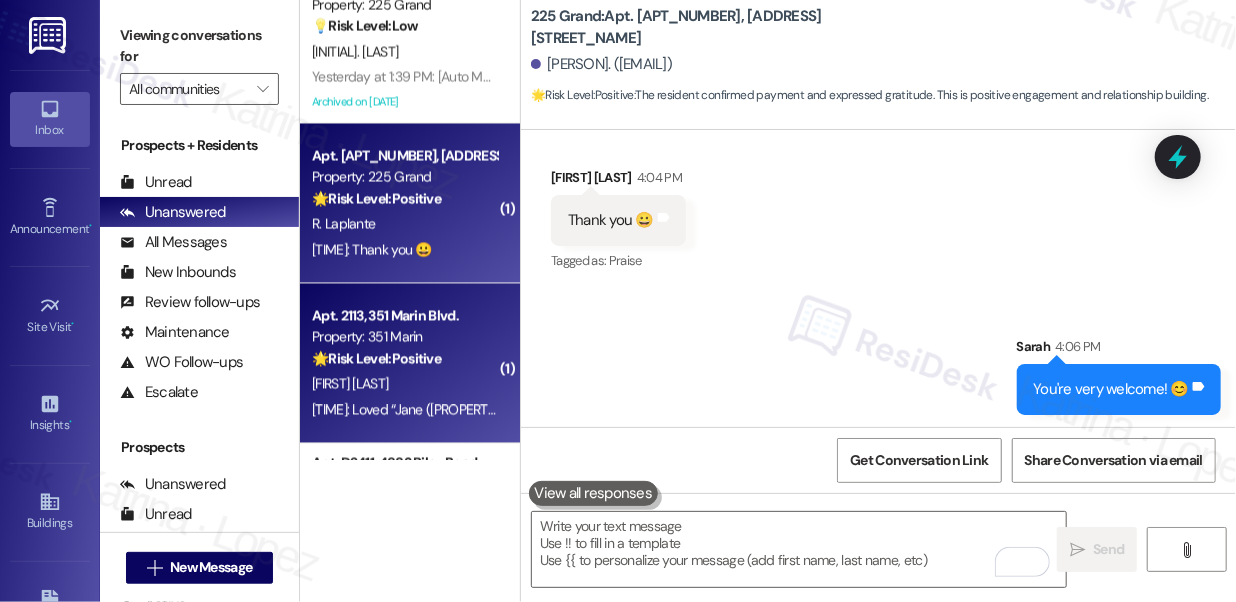 click on "Apt. 2113, 351 Marin Blvd." at bounding box center (404, 316) 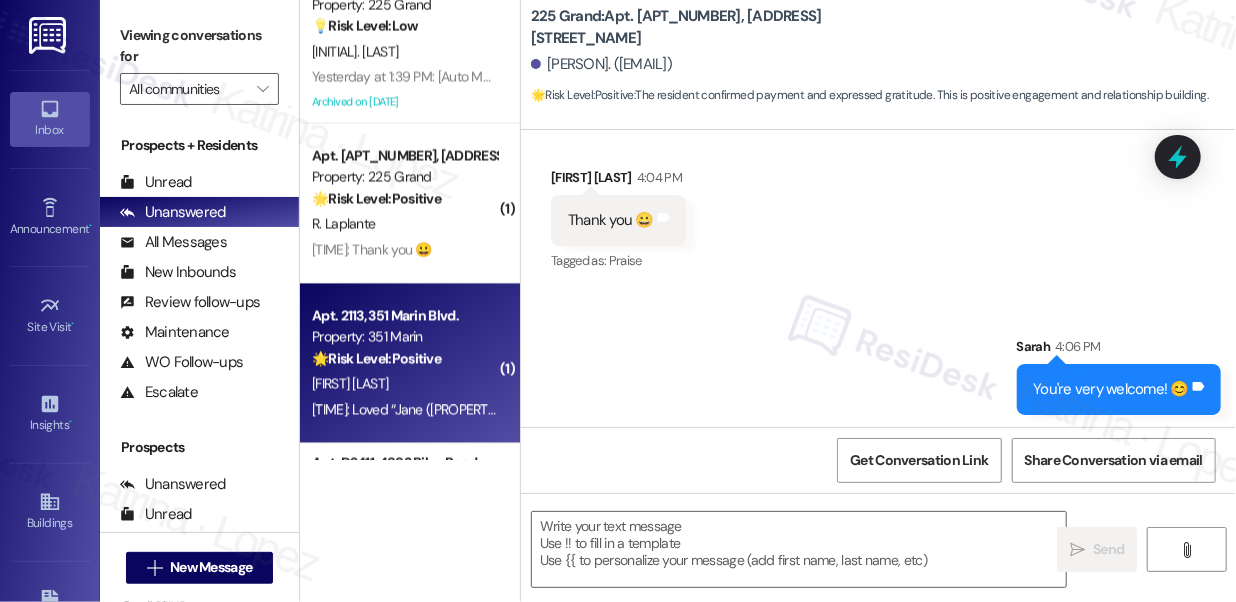 type on "Fetching suggested responses. Please feel free to read through the conversation in the meantime." 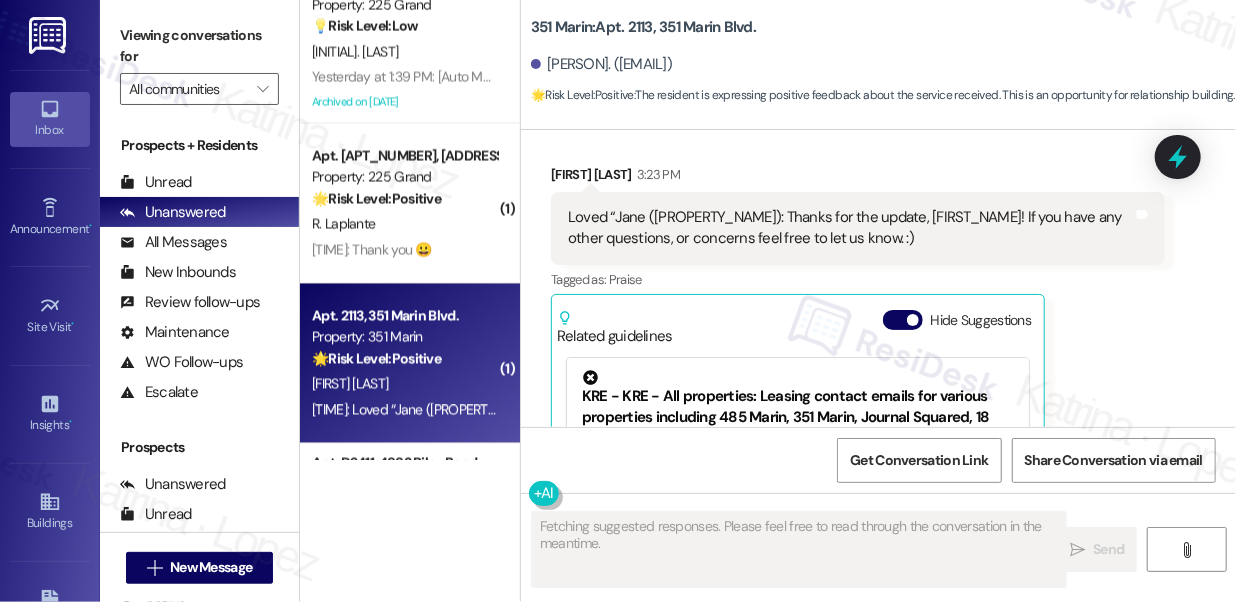 scroll, scrollTop: 3814, scrollLeft: 0, axis: vertical 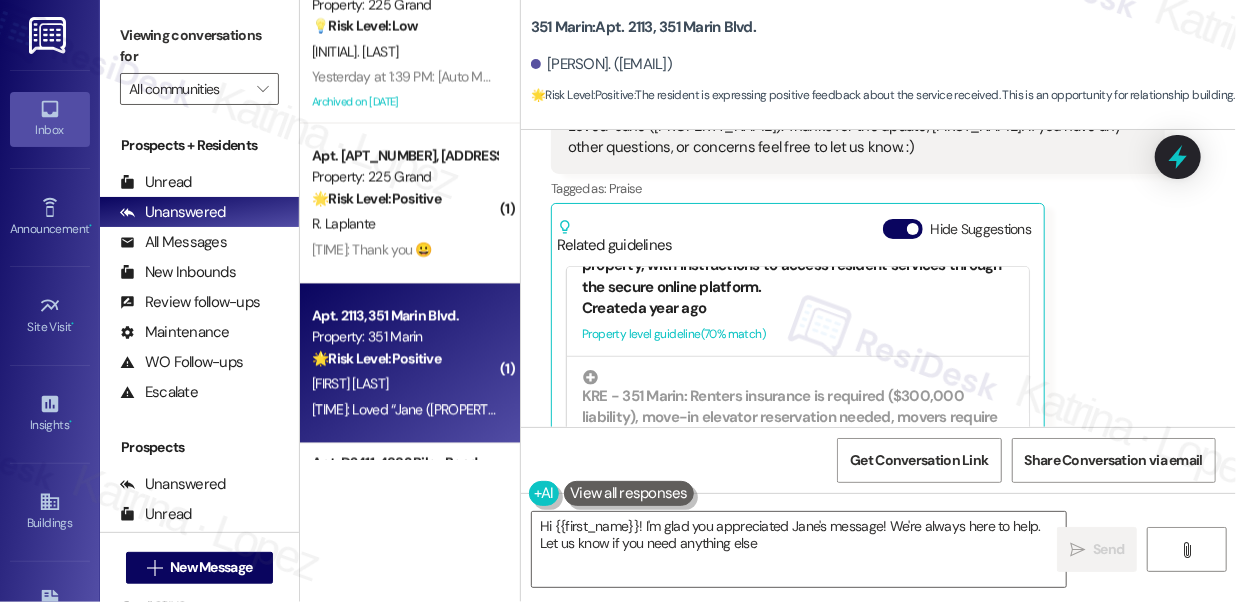 type on "Hi {{first_name}}! I'm glad you appreciated Jane's message! We're always here to help. Let us know if you need anything else!" 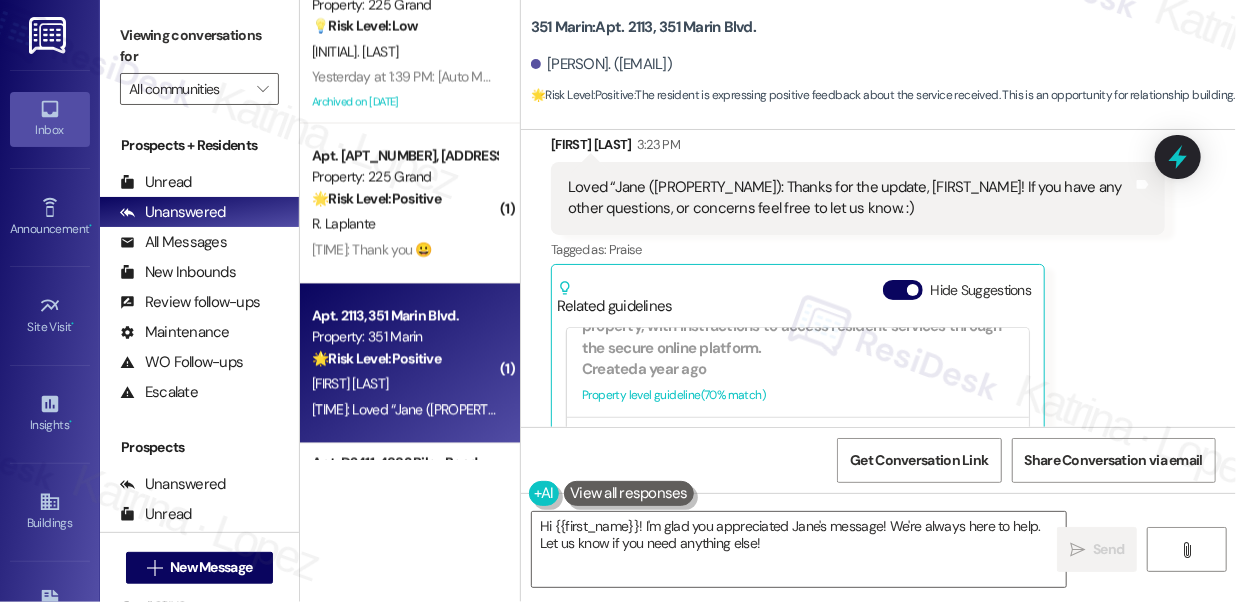 scroll, scrollTop: 3906, scrollLeft: 0, axis: vertical 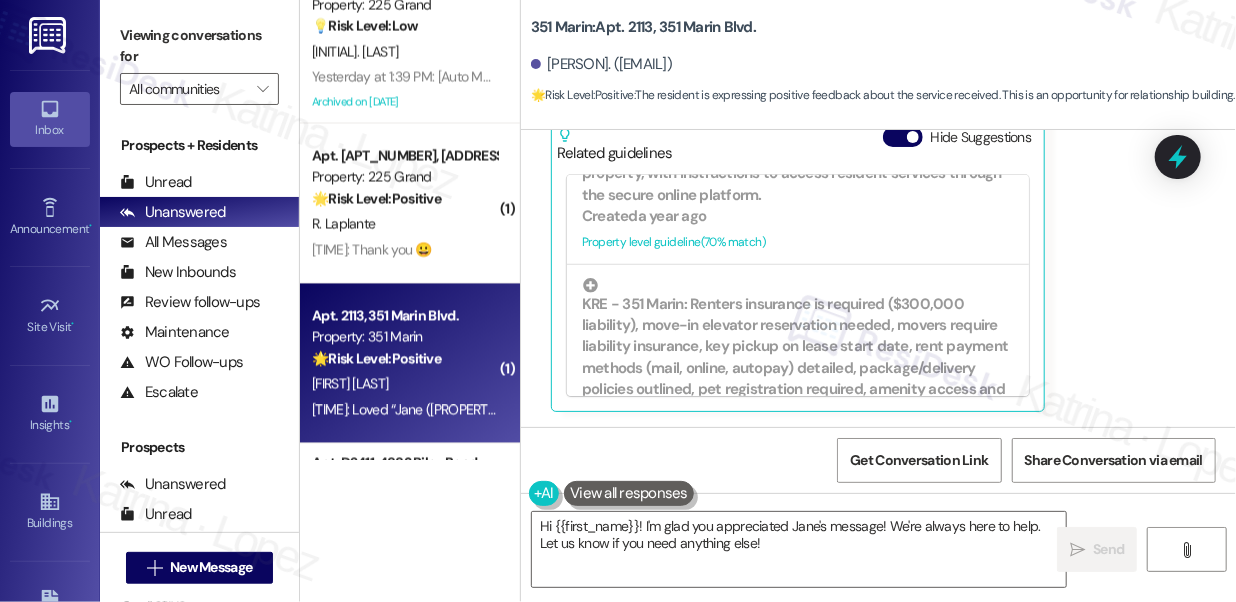click on "[FIRST] [LAST] [TIME] Loved “Jane (351 Marin): Thanks for the update, [FIRST]! If you have any other questions, or concerns feel free to let us know. :)” Tags and notes Tagged as:   Praise Click to highlight conversations about Praise  Related guidelines Hide Suggestions KRE - KRE - All properties: Leasing contact emails for various properties including 485 Marin, 351 Marin, Journal Squared, 18 Park, 225 Grand, Grove Pointe, Bay 151, and 235 Grand. Created  a year ago Account level guideline  ( 74 % match) FAQs generated by ResiDesk AI What email address can I use to contact the leasing office for 485 Marin? The leasing contact email for 485 Marin is [EMAIL]. What email address can I use to contact the leasing office for 351 Marin? The leasing contact email for 351 Marin is [EMAIL]. What email address can I use to contact the leasing office for Journal Squared? The leasing contact email for Journal Squared is [EMAIL]. The leasing contact email for Bay 151 is [EMAIL]." at bounding box center (858, 196) 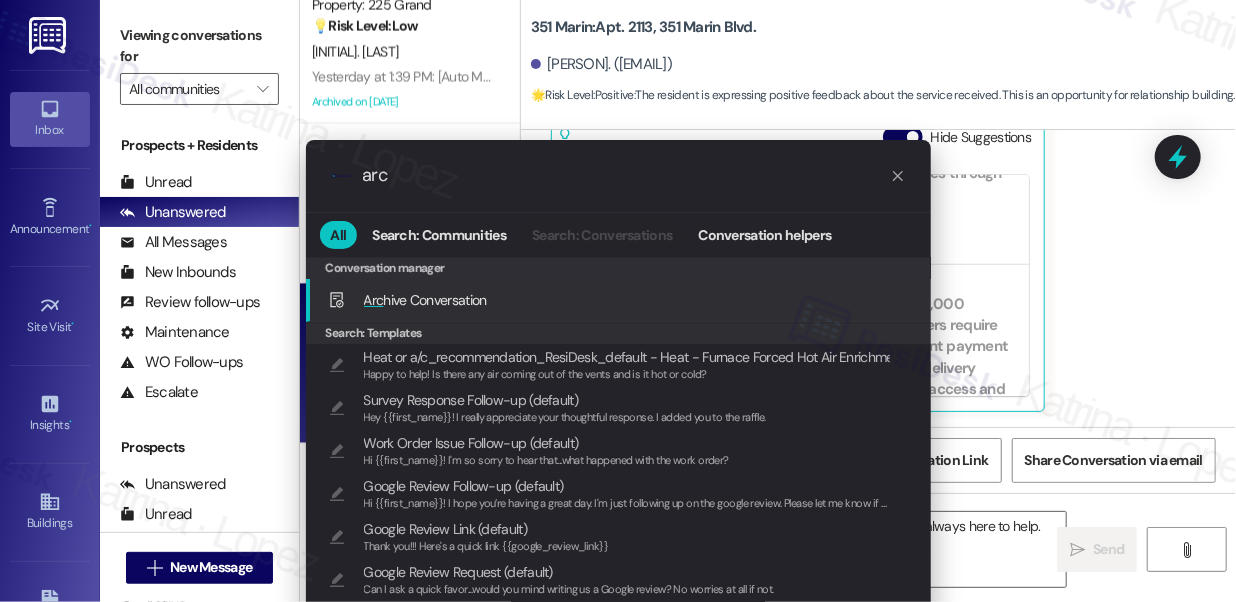 type on "arc" 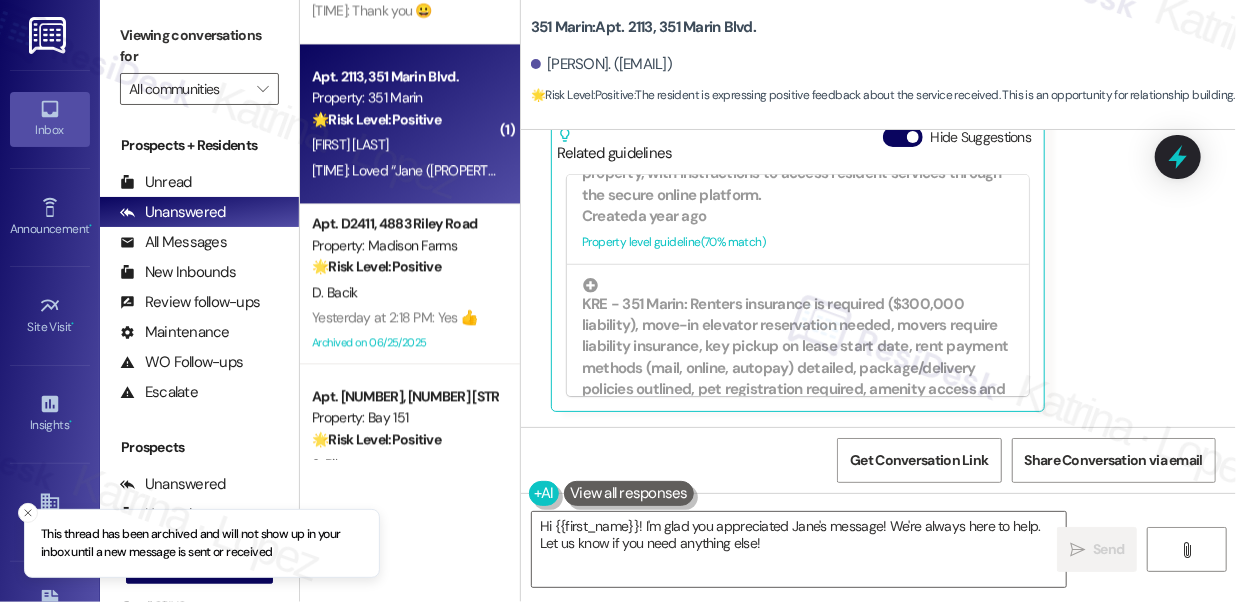 scroll, scrollTop: 1909, scrollLeft: 0, axis: vertical 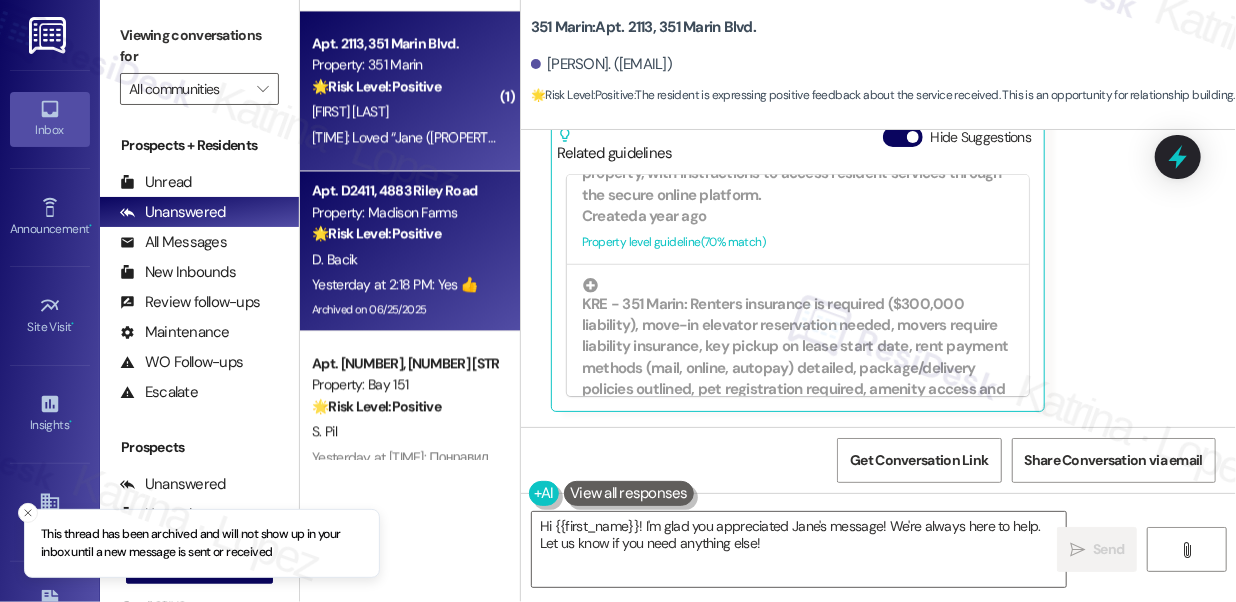 click on "Archived on 06/25/2025" at bounding box center [404, 309] 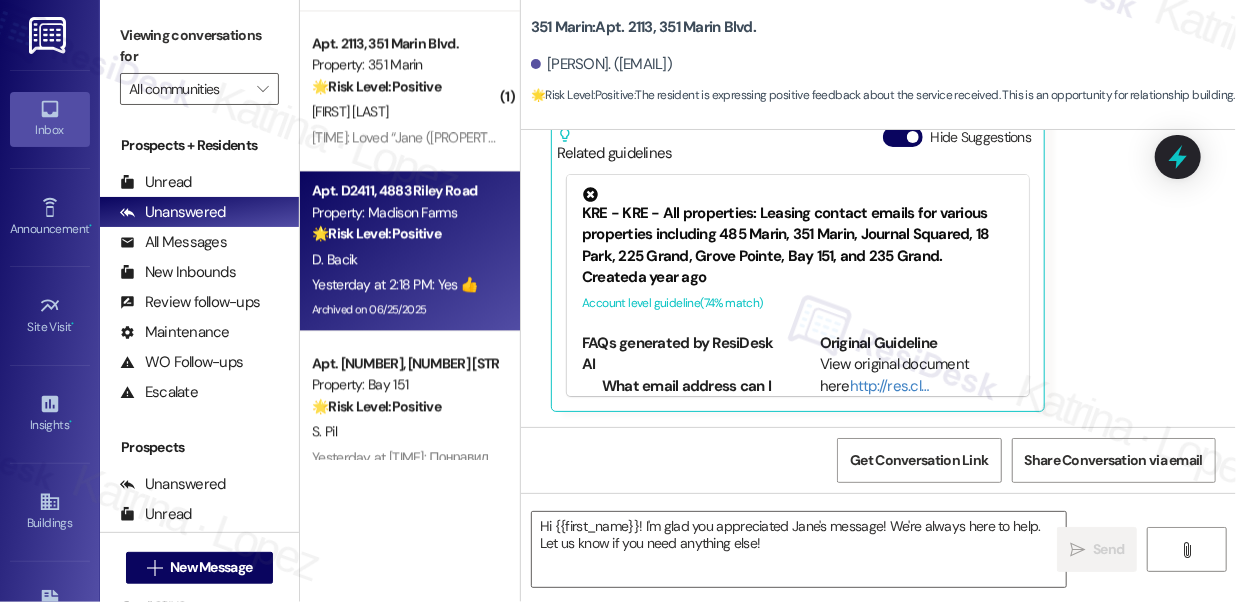 type on "Fetching suggested responses. Please feel free to read through the conversation in the meantime." 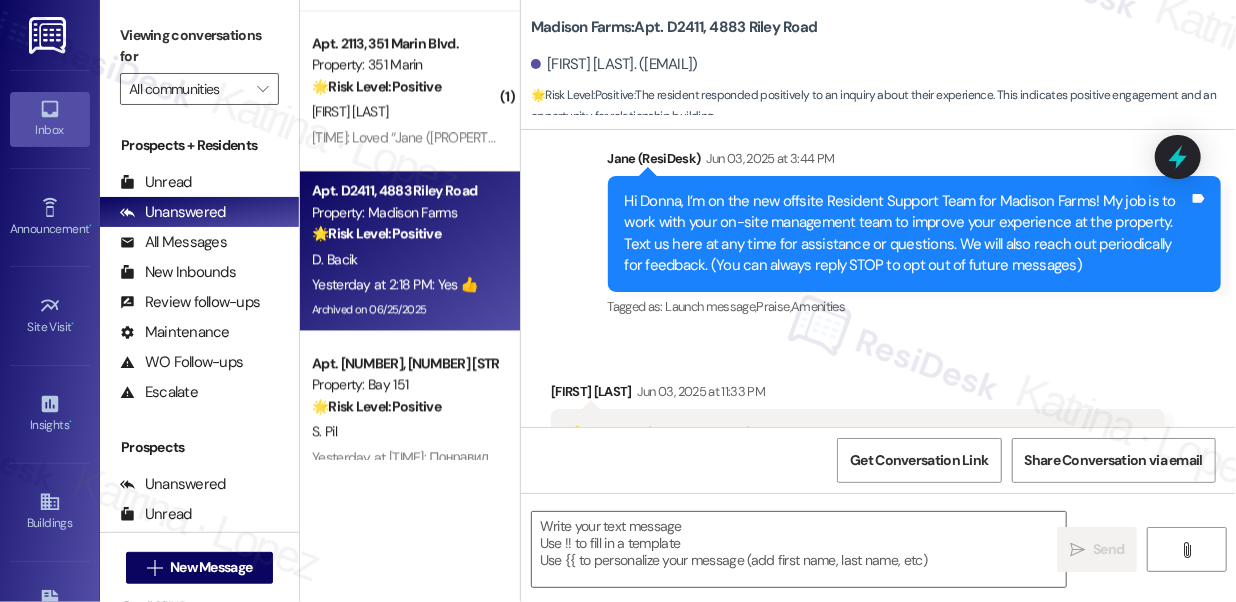 scroll, scrollTop: 763, scrollLeft: 0, axis: vertical 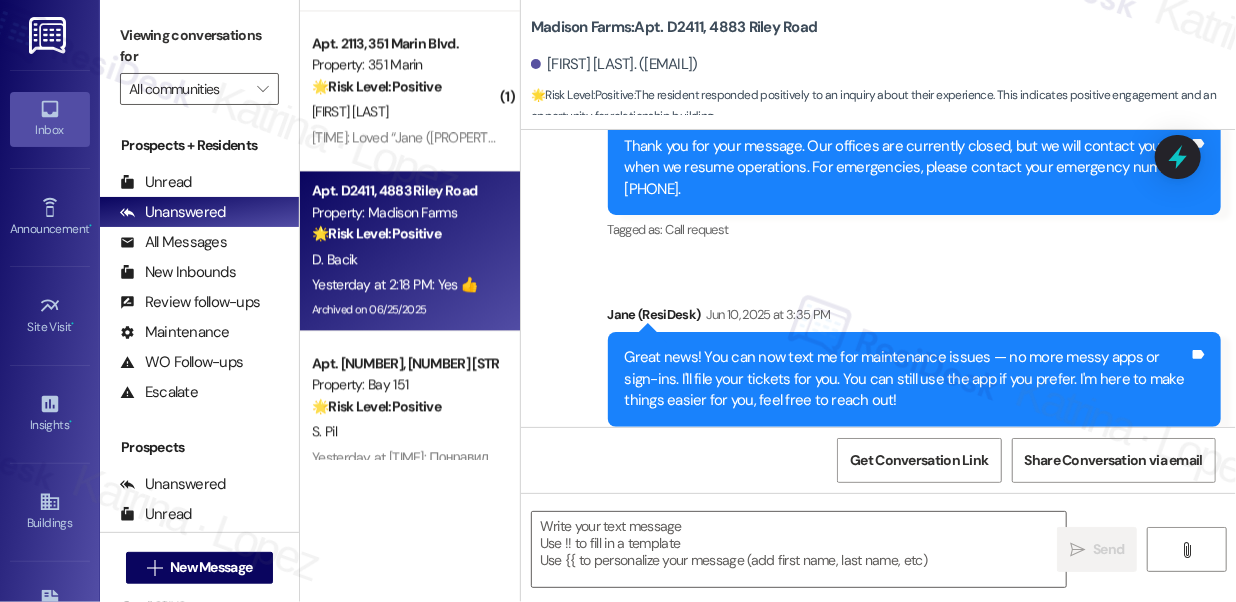 type on "Fetching suggested responses. Please feel free to read through the conversation in the meantime." 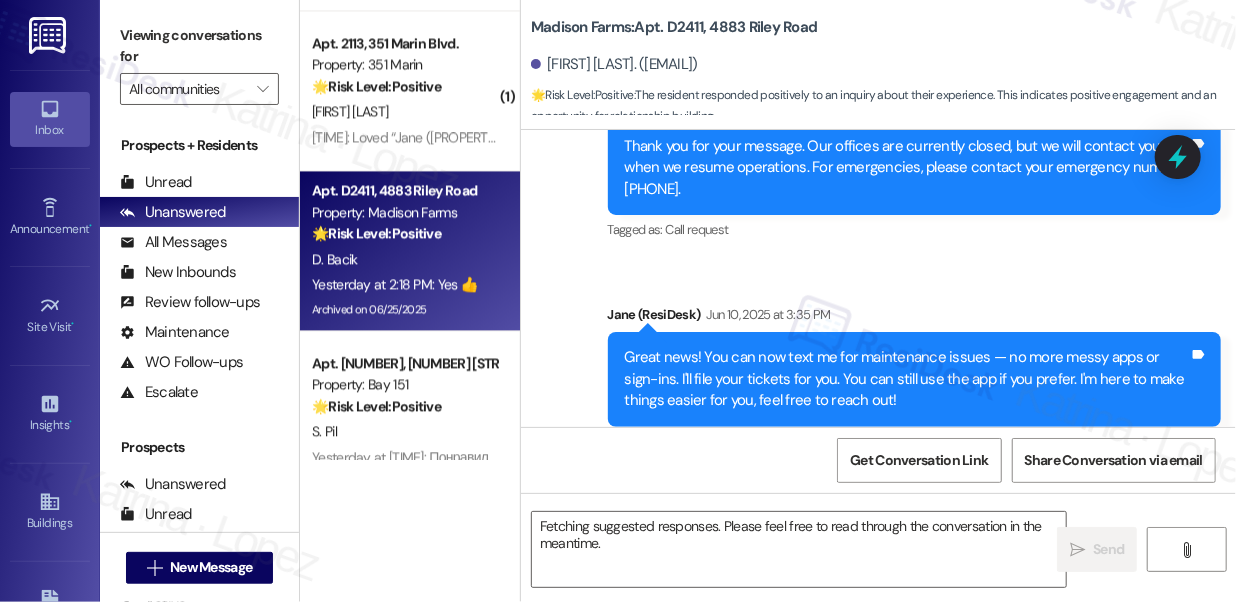 scroll, scrollTop: 2090, scrollLeft: 0, axis: vertical 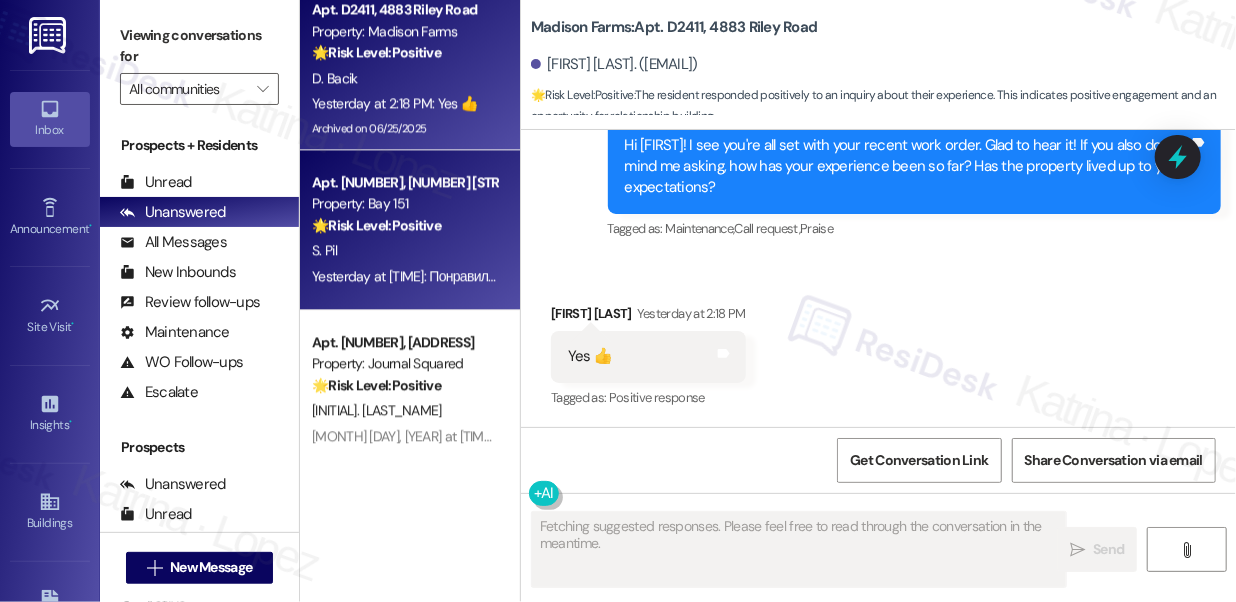 click on "S. Pil" at bounding box center [404, 250] 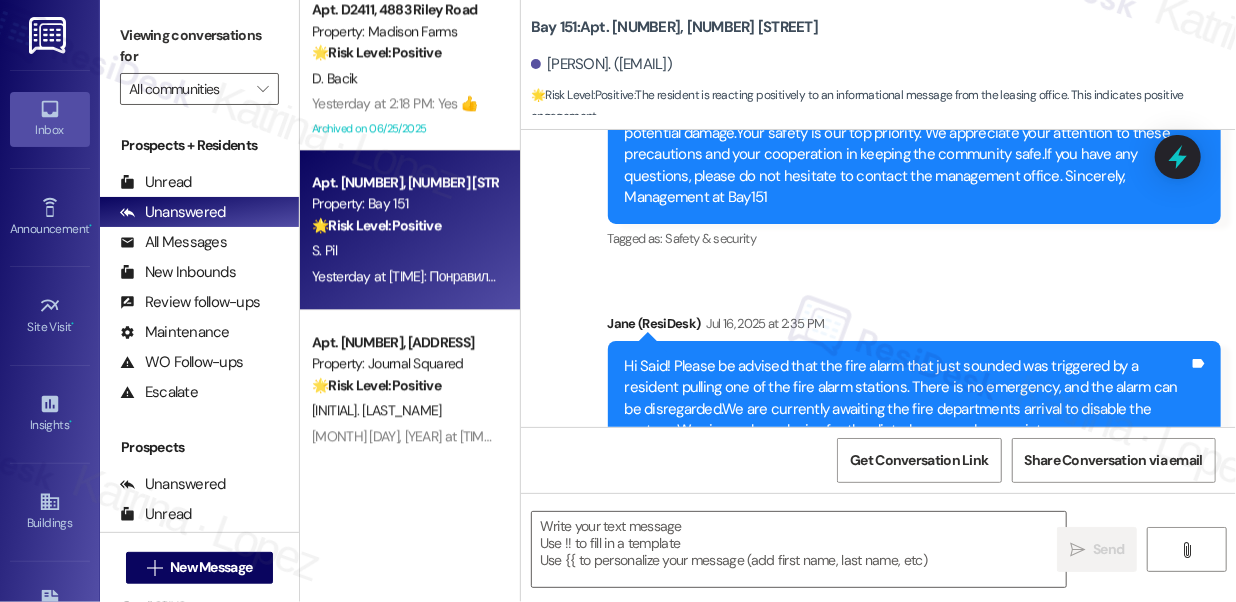 type on "Fetching suggested responses. Please feel free to read through the conversation in the meantime." 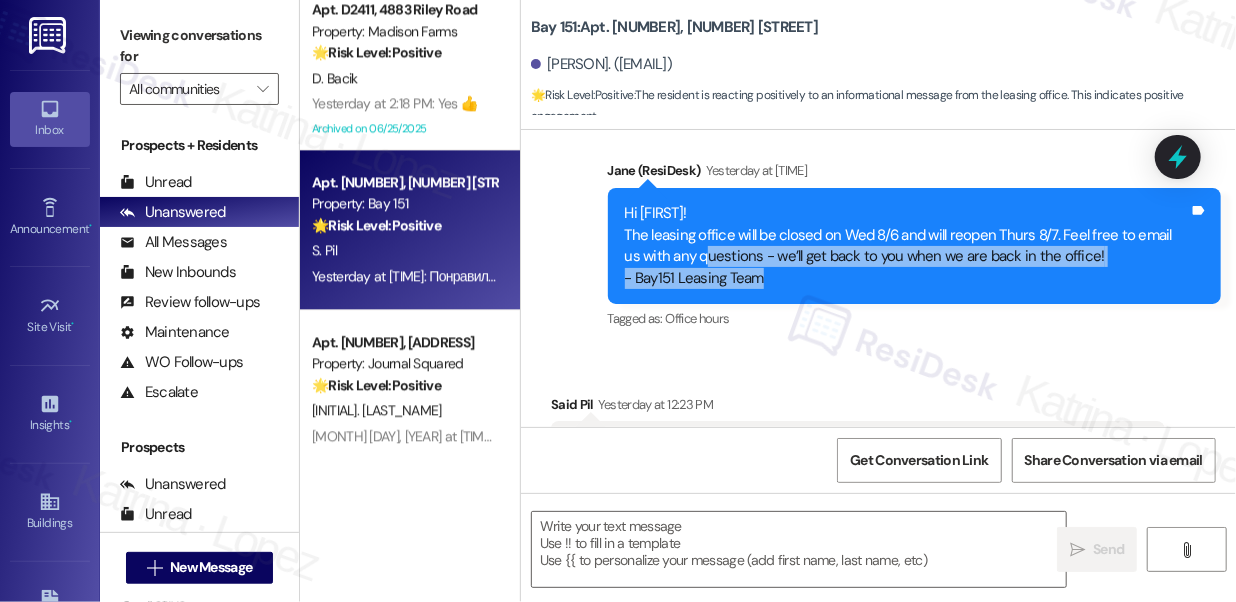 drag, startPoint x: 698, startPoint y: 260, endPoint x: 752, endPoint y: 295, distance: 64.3506 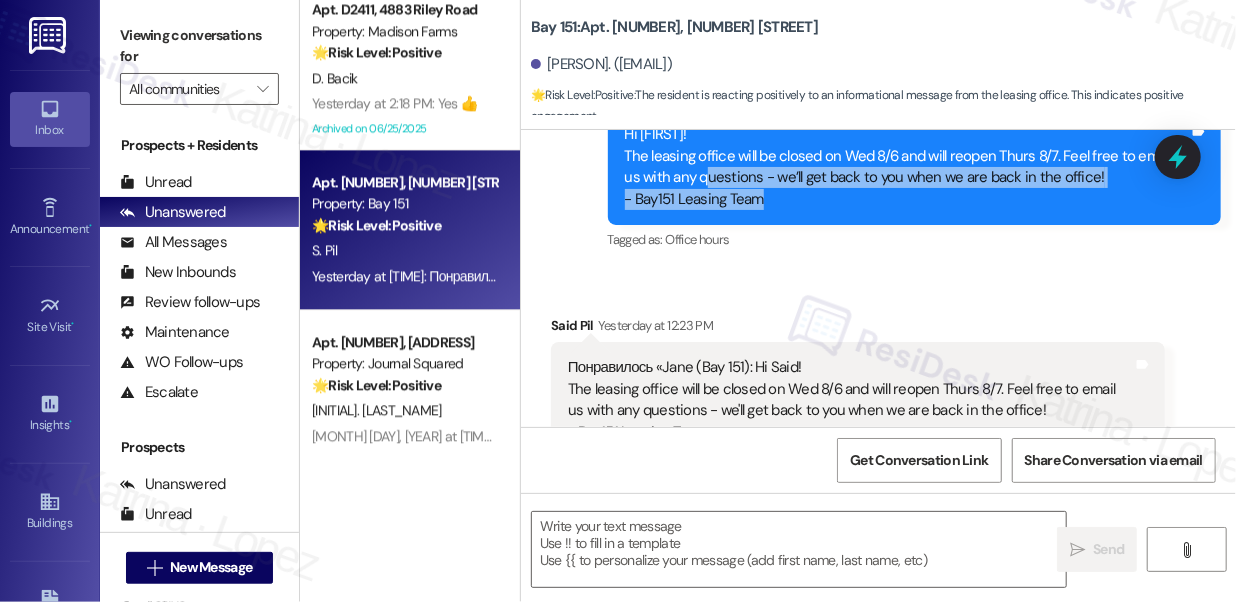 scroll, scrollTop: 2396, scrollLeft: 0, axis: vertical 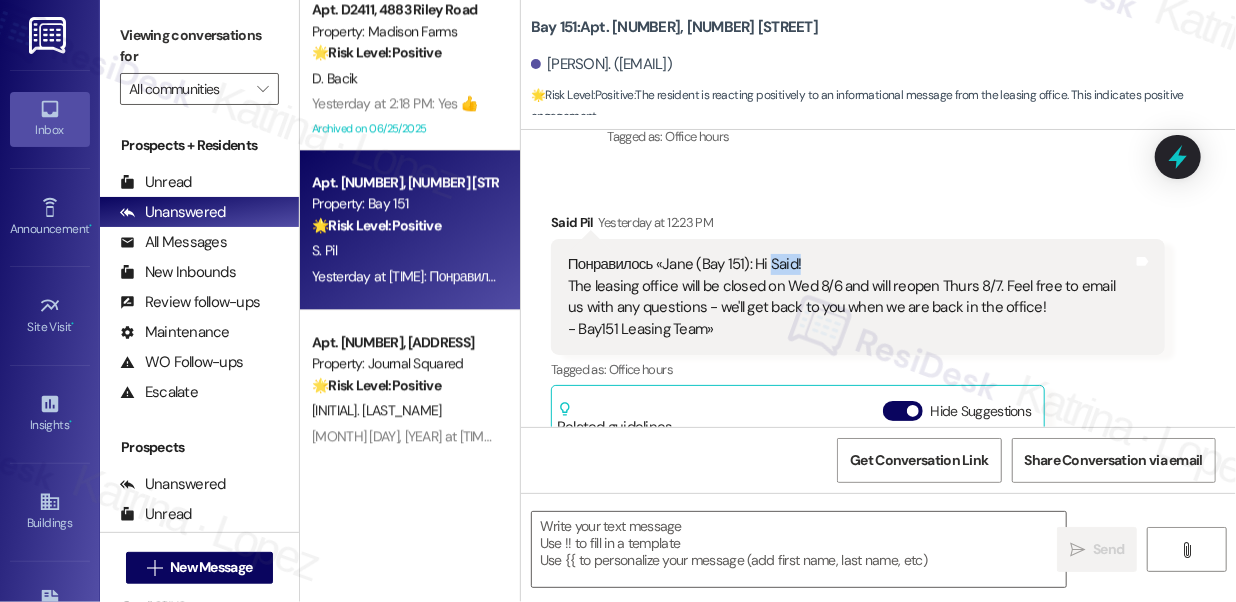 drag, startPoint x: 767, startPoint y: 266, endPoint x: 814, endPoint y: 271, distance: 47.26521 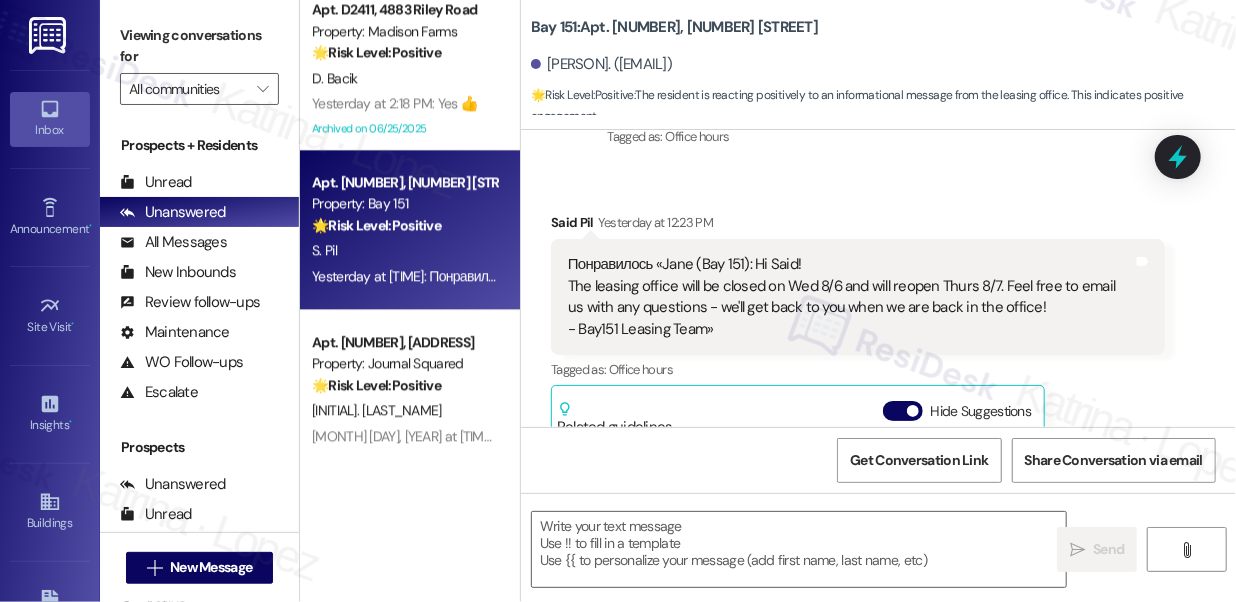 click on "Понравилось «[FIRST] ([COMPANY]): Hi [FIRST]!
The leasing office will be closed on Wed [DATE] and will reopen Thurs [DATE]. Feel free to email us with any questions - we'll get back to you when we are back in the office!
- Bay151 Leasing Team" at bounding box center [850, 297] 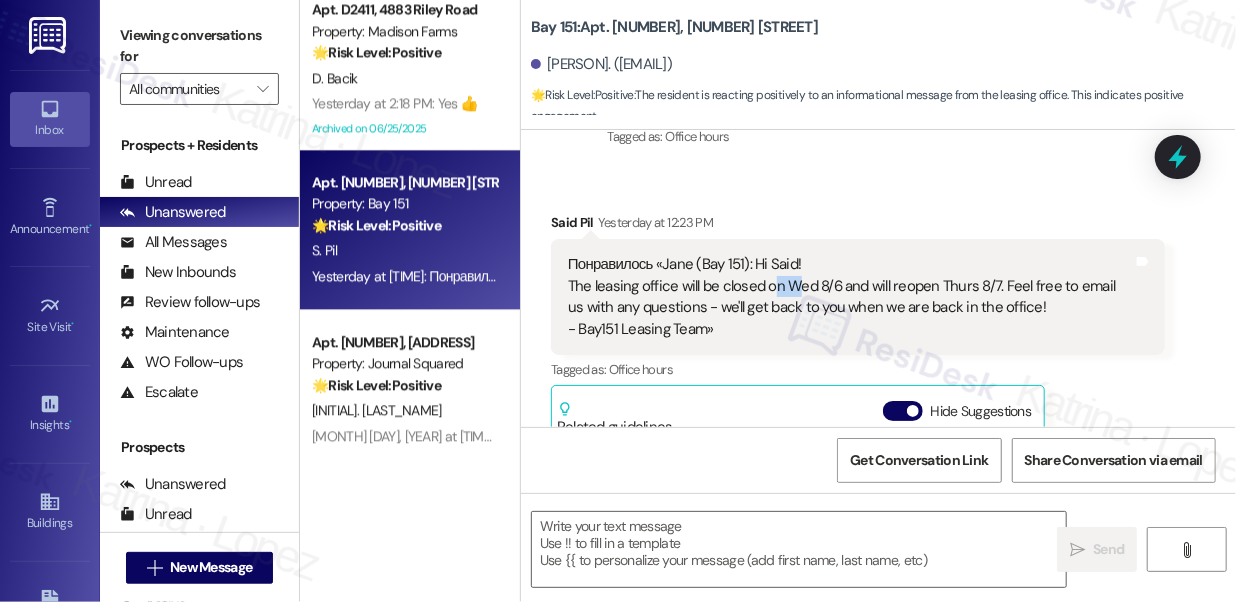 click on "Понравилось «[FIRST] ([COMPANY]): Hi [FIRST]!
The leasing office will be closed on Wed [DATE] and will reopen Thurs [DATE]. Feel free to email us with any questions - we'll get back to you when we are back in the office!
- Bay151 Leasing Team" at bounding box center (850, 297) 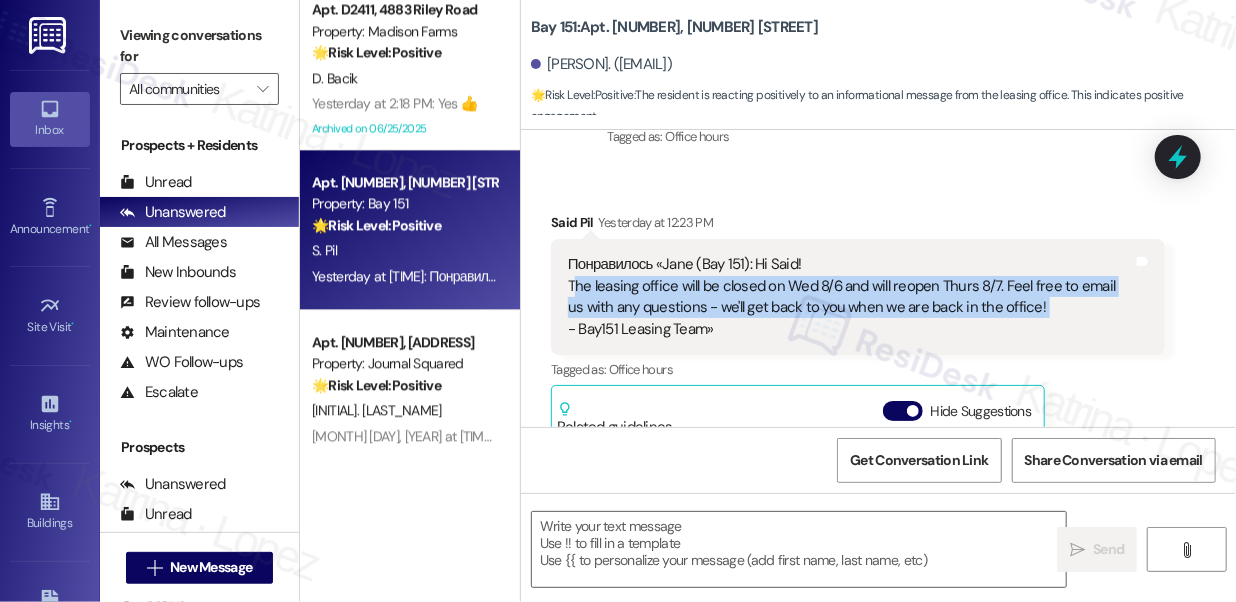 click on "Понравилось «[FIRST] ([COMPANY]): Hi [FIRST]!
The leasing office will be closed on Wed [DATE] and will reopen Thurs [DATE]. Feel free to email us with any questions - we'll get back to you when we are back in the office!
- Bay151 Leasing Team" at bounding box center (850, 297) 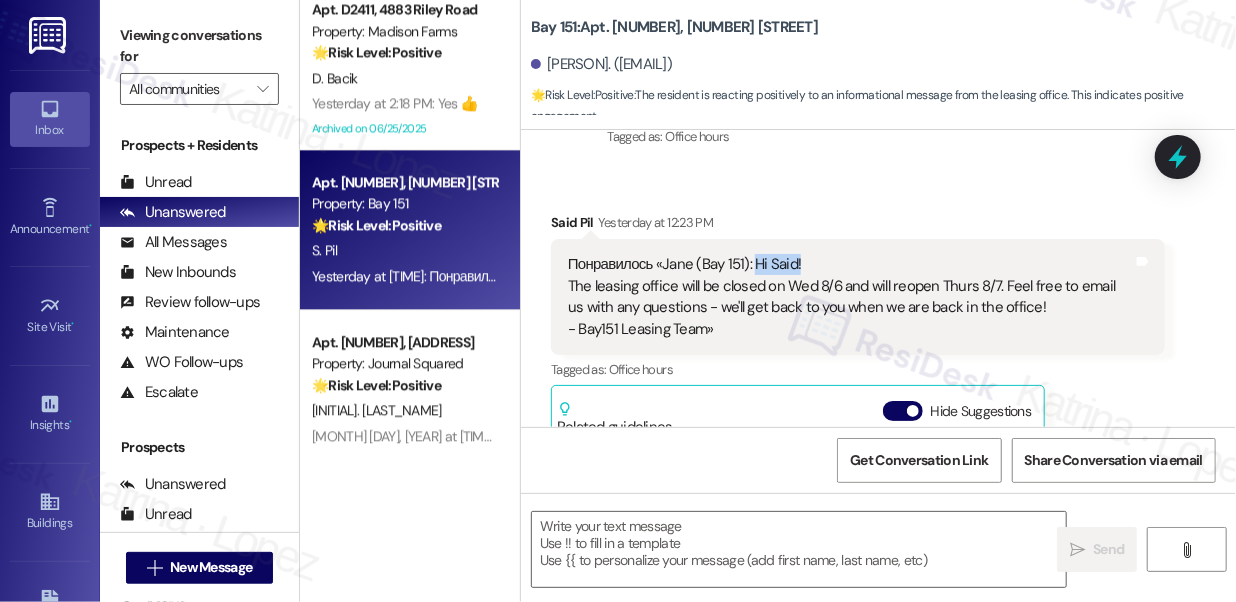 drag, startPoint x: 755, startPoint y: 261, endPoint x: 808, endPoint y: 267, distance: 53.338543 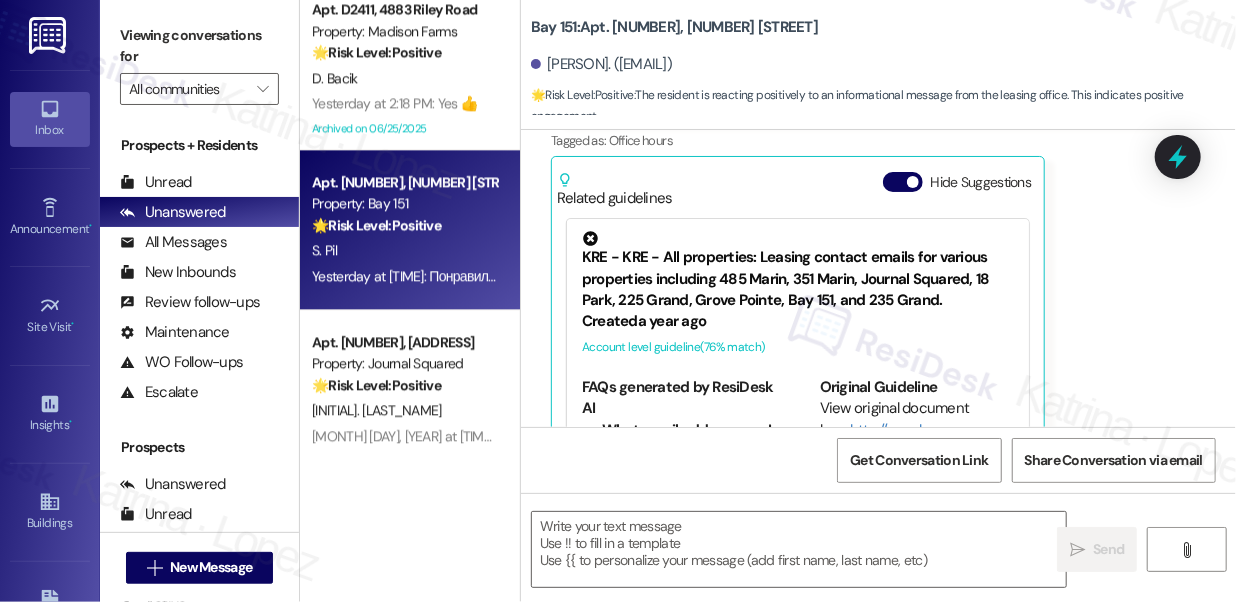 scroll, scrollTop: 2669, scrollLeft: 0, axis: vertical 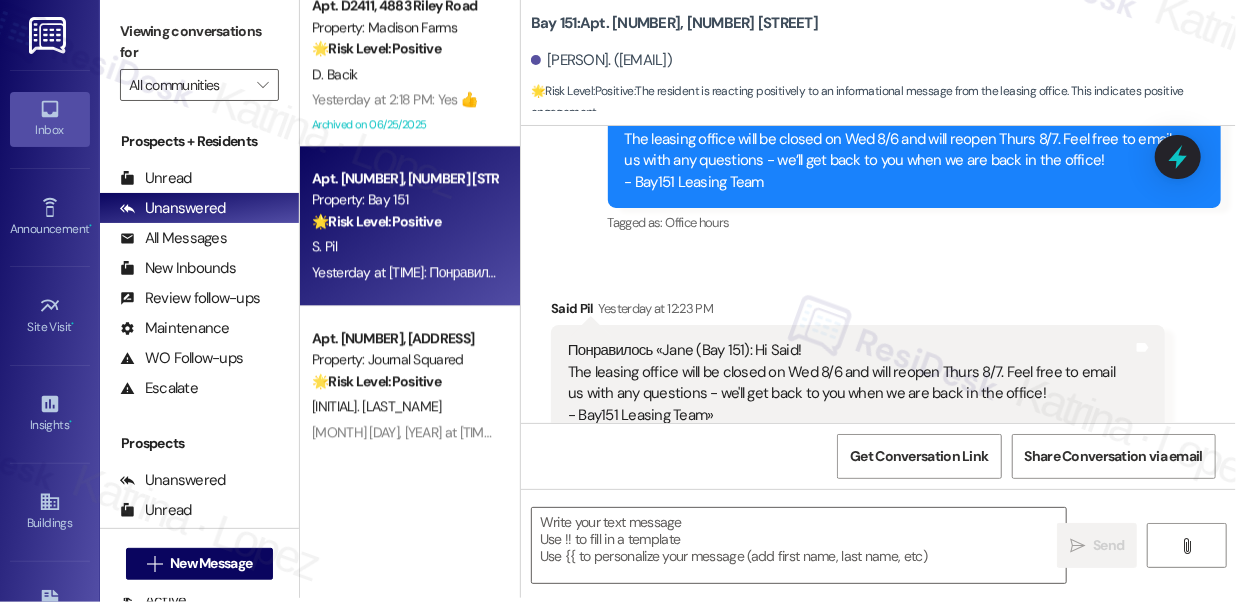click on "Понравилось «[FIRST] ([COMPANY]): Hi [FIRST]!
The leasing office will be closed on Wed [DATE] and will reopen Thurs [DATE]. Feel free to email us with any questions - we'll get back to you when we are back in the office!
- Bay151 Leasing Team" at bounding box center (850, 383) 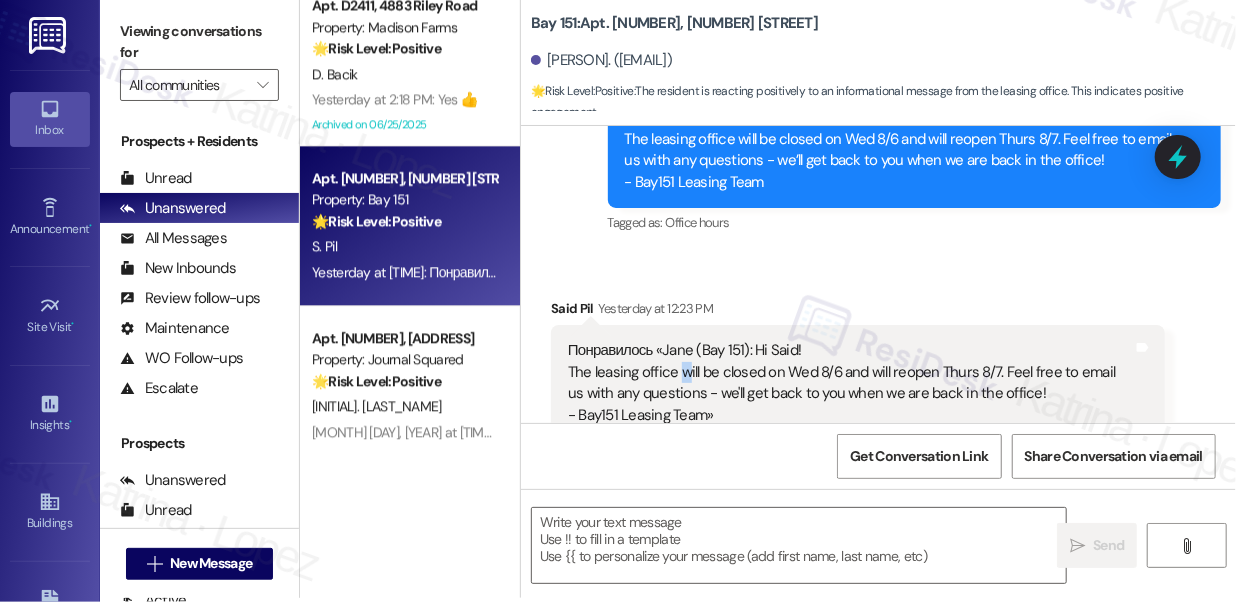 click on "Понравилось «[FIRST] ([COMPANY]): Hi [FIRST]!
The leasing office will be closed on Wed [DATE] and will reopen Thurs [DATE]. Feel free to email us with any questions - we'll get back to you when we are back in the office!
- Bay151 Leasing Team" at bounding box center [850, 383] 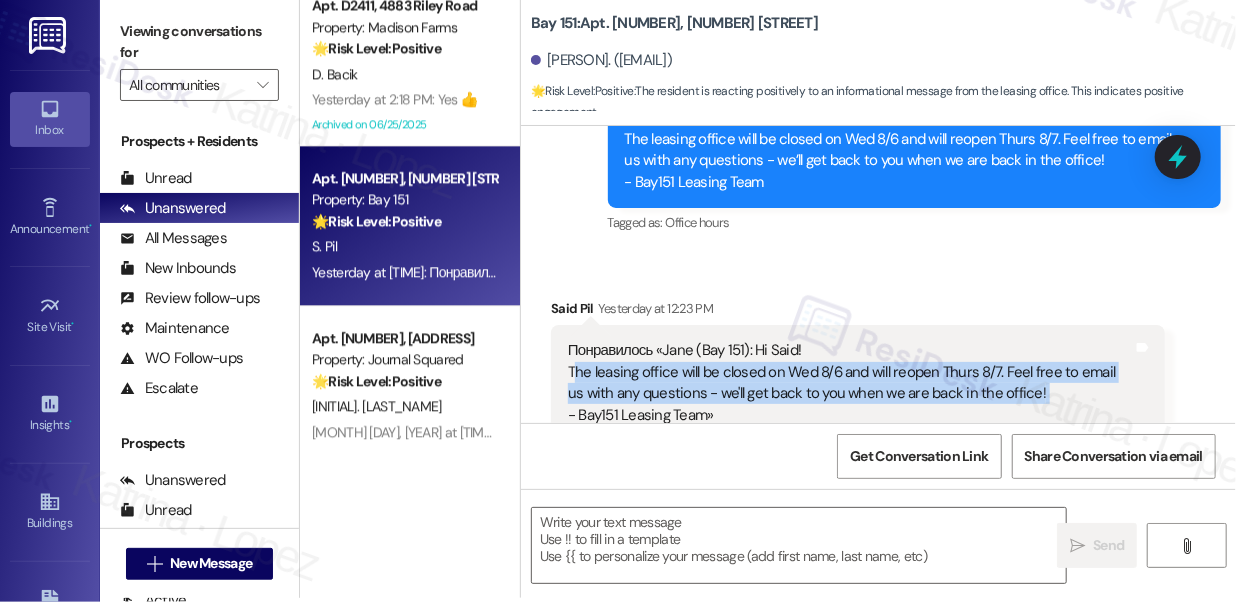 click on "Понравилось «[FIRST] ([COMPANY]): Hi [FIRST]!
The leasing office will be closed on Wed [DATE] and will reopen Thurs [DATE]. Feel free to email us with any questions - we'll get back to you when we are back in the office!
- Bay151 Leasing Team" at bounding box center (850, 383) 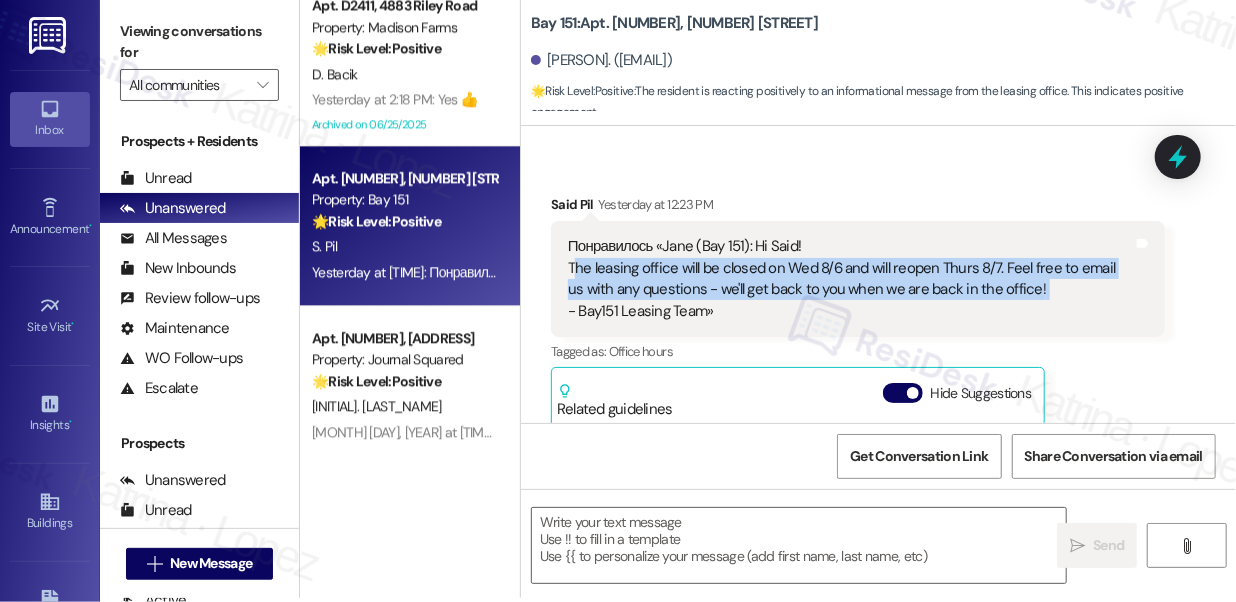 scroll, scrollTop: 2488, scrollLeft: 0, axis: vertical 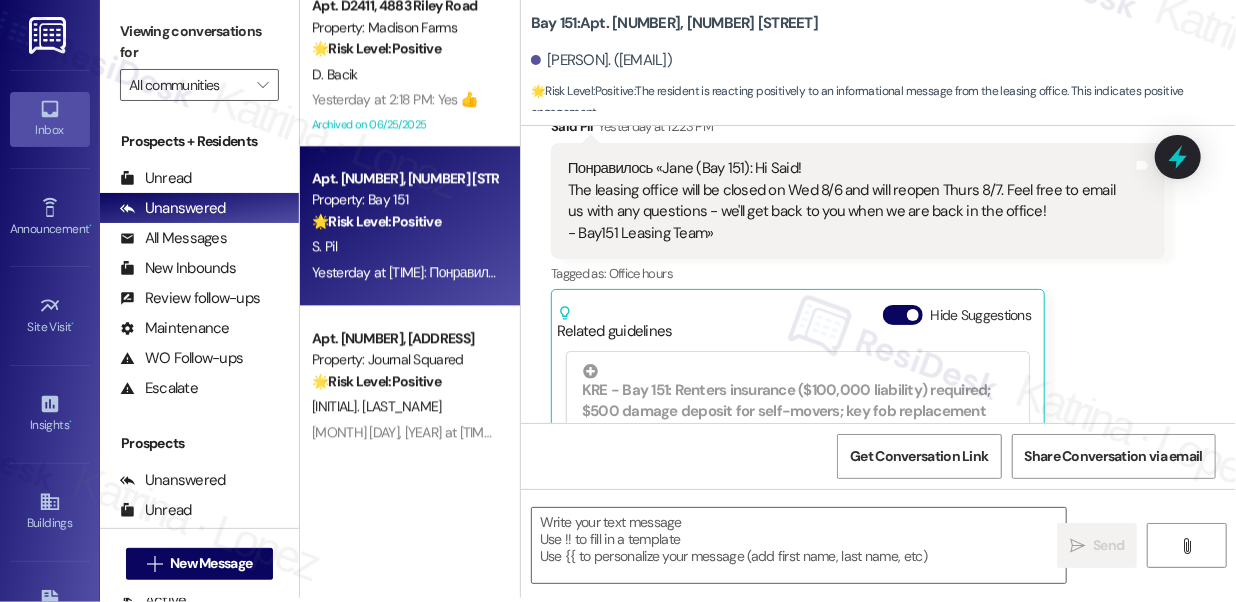 click on "Понравилось «[FIRST] ([COMPANY]): Hi [FIRST]!
The leasing office will be closed on Wed [DATE] and will reopen Thurs [DATE]. Feel free to email us with any questions - we'll get back to you when we are back in the office!
- Bay151 Leasing Team" at bounding box center [850, 201] 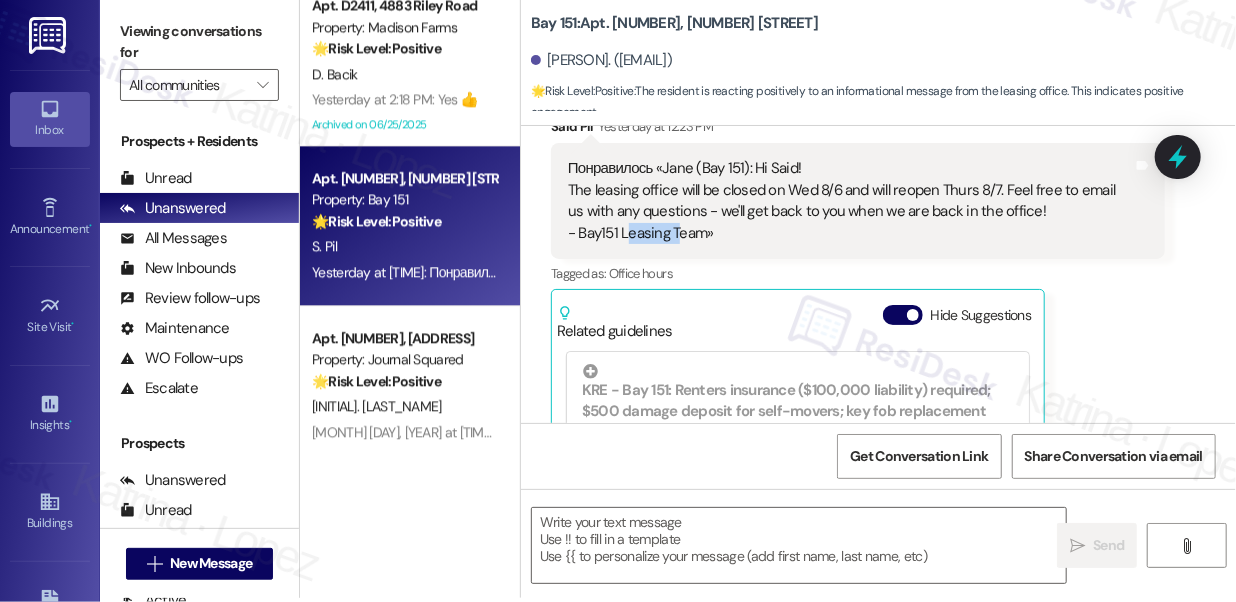 click on "Понравилось «[FIRST] ([COMPANY]): Hi [FIRST]!
The leasing office will be closed on Wed [DATE] and will reopen Thurs [DATE]. Feel free to email us with any questions - we'll get back to you when we are back in the office!
- Bay151 Leasing Team" at bounding box center (850, 201) 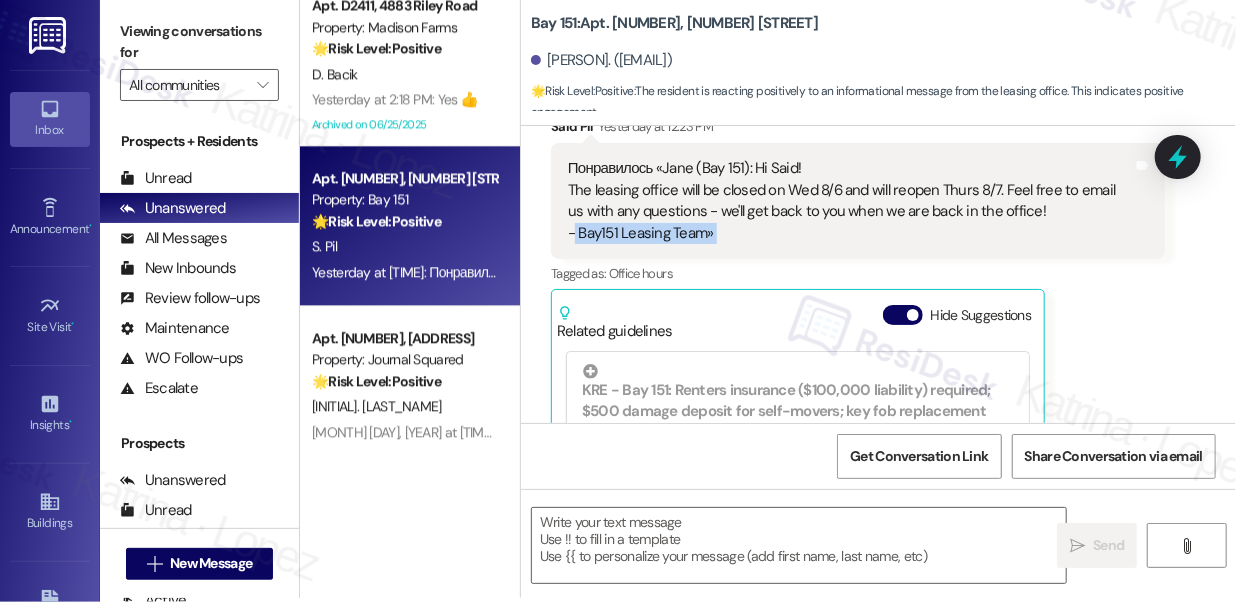 click on "Понравилось «[FIRST] ([COMPANY]): Hi [FIRST]!
The leasing office will be closed on Wed [DATE] and will reopen Thurs [DATE]. Feel free to email us with any questions - we'll get back to you when we are back in the office!
- Bay151 Leasing Team" at bounding box center (850, 201) 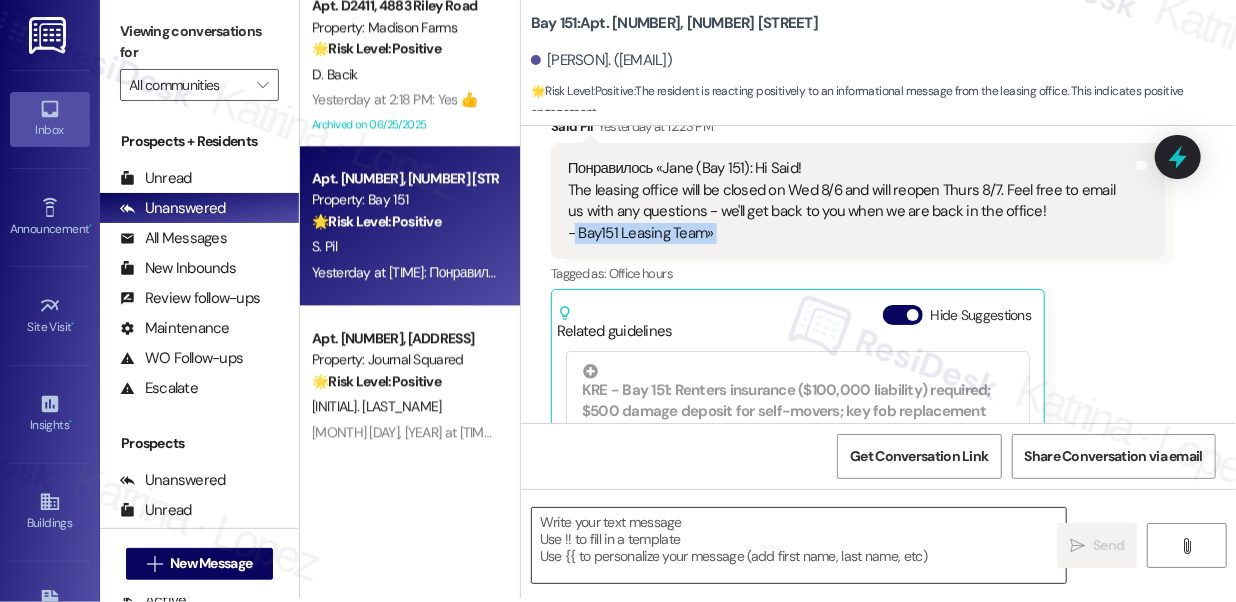 click at bounding box center [799, 545] 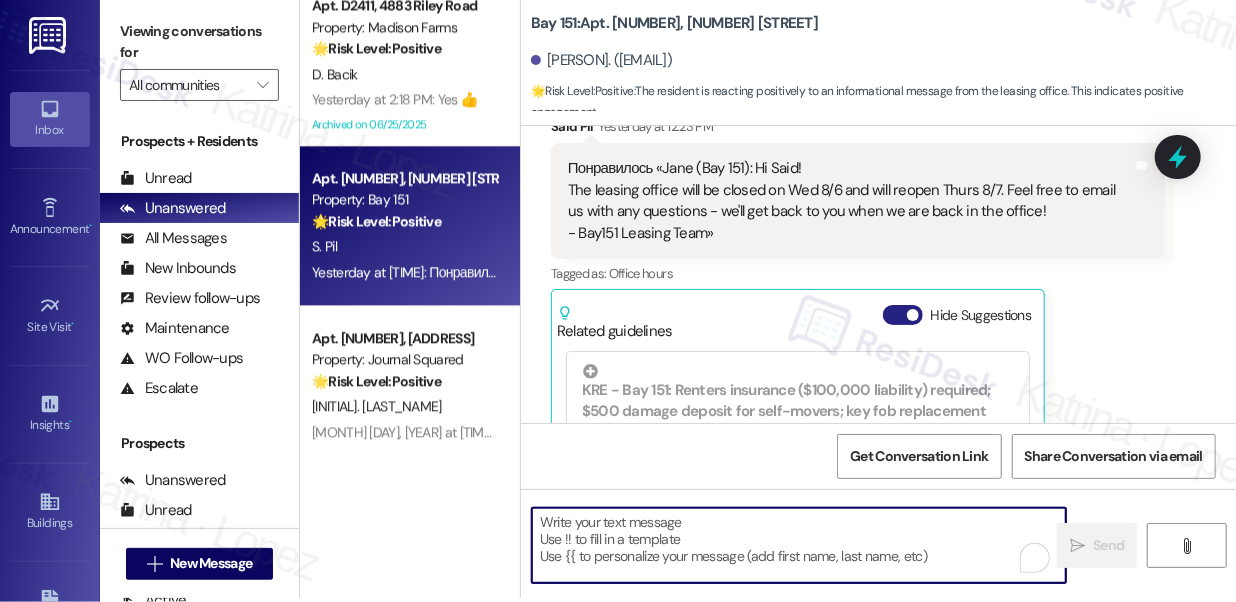 click on "Hide Suggestions" at bounding box center (903, 315) 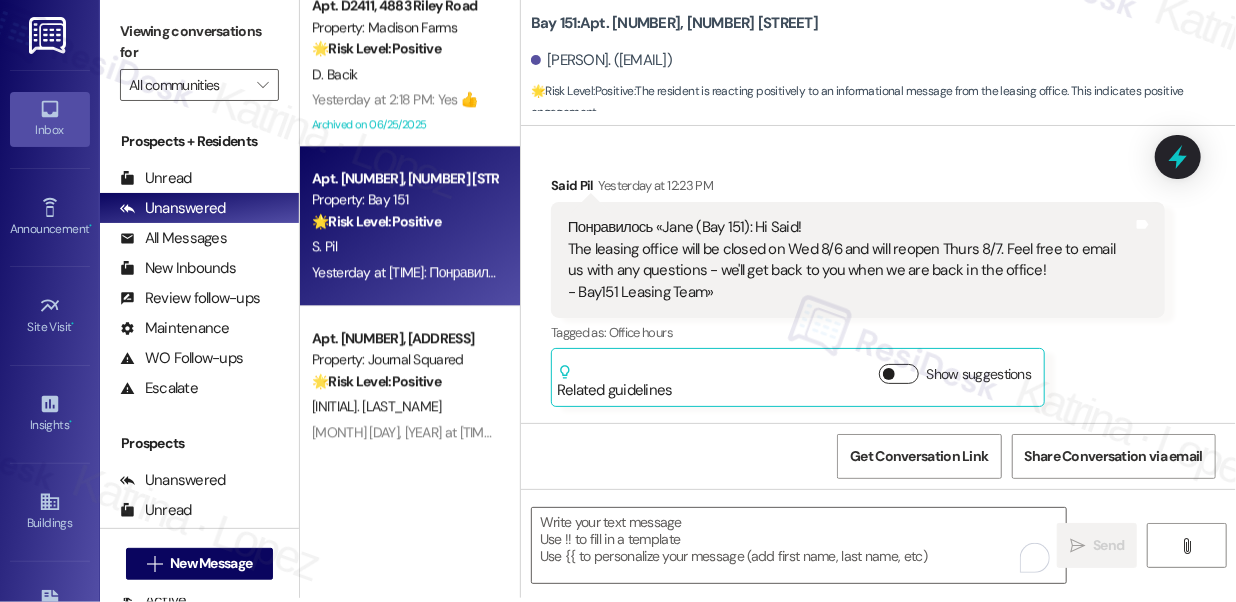 scroll, scrollTop: 2428, scrollLeft: 0, axis: vertical 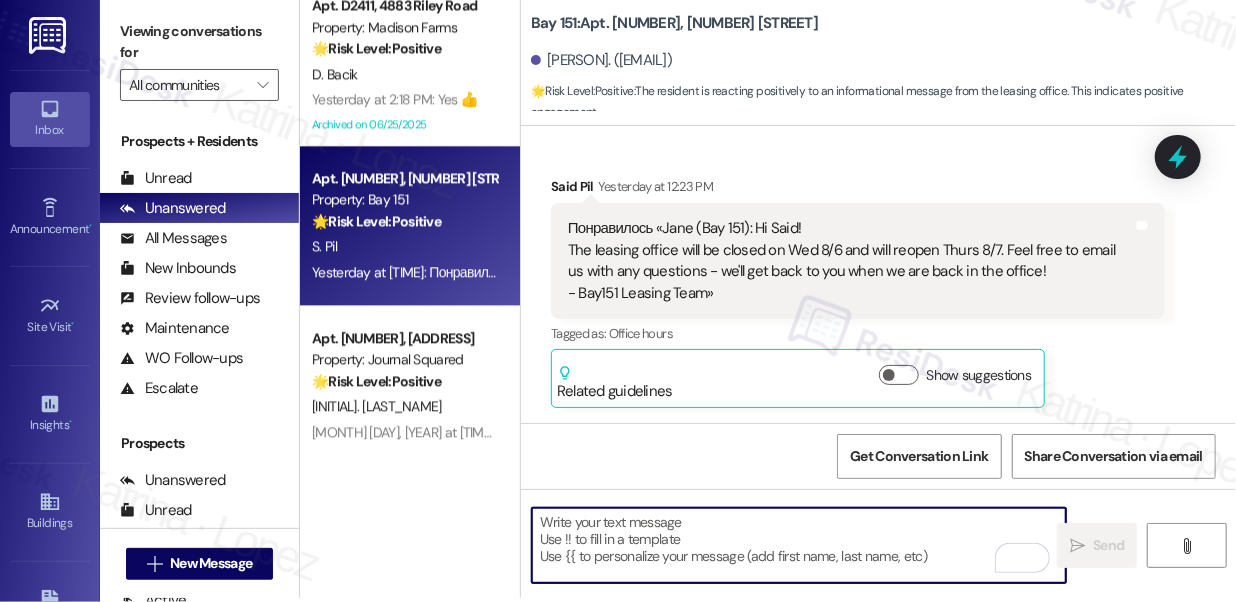click at bounding box center (799, 545) 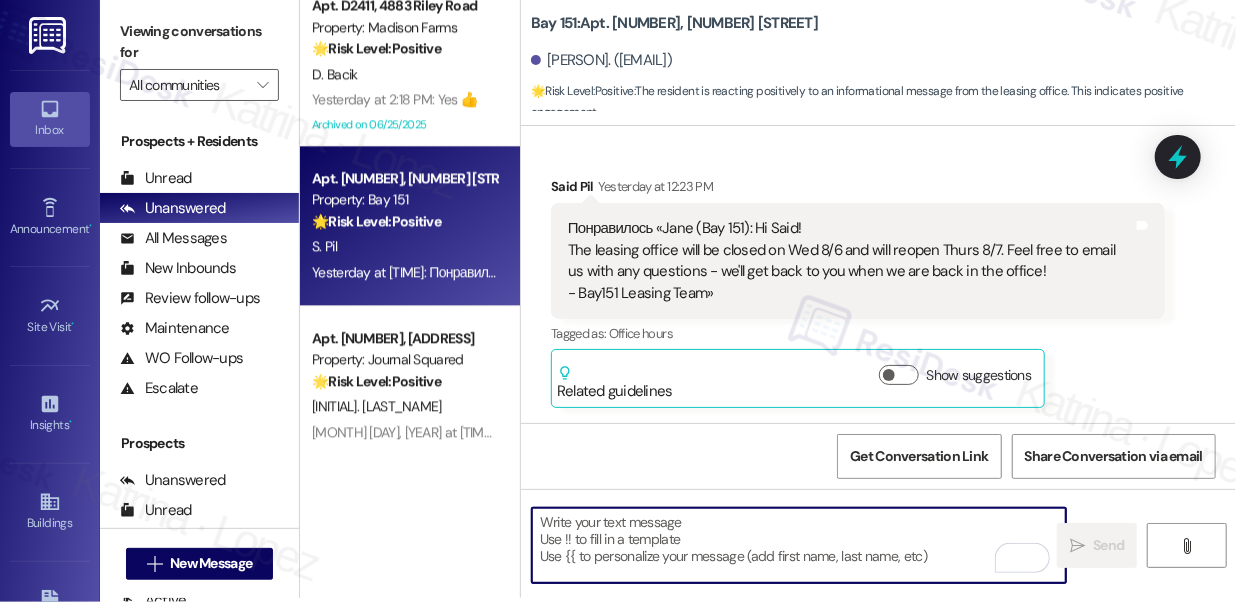 click on "[FIRST] [LAST] Yesterday at [TIME]" at bounding box center (858, 190) 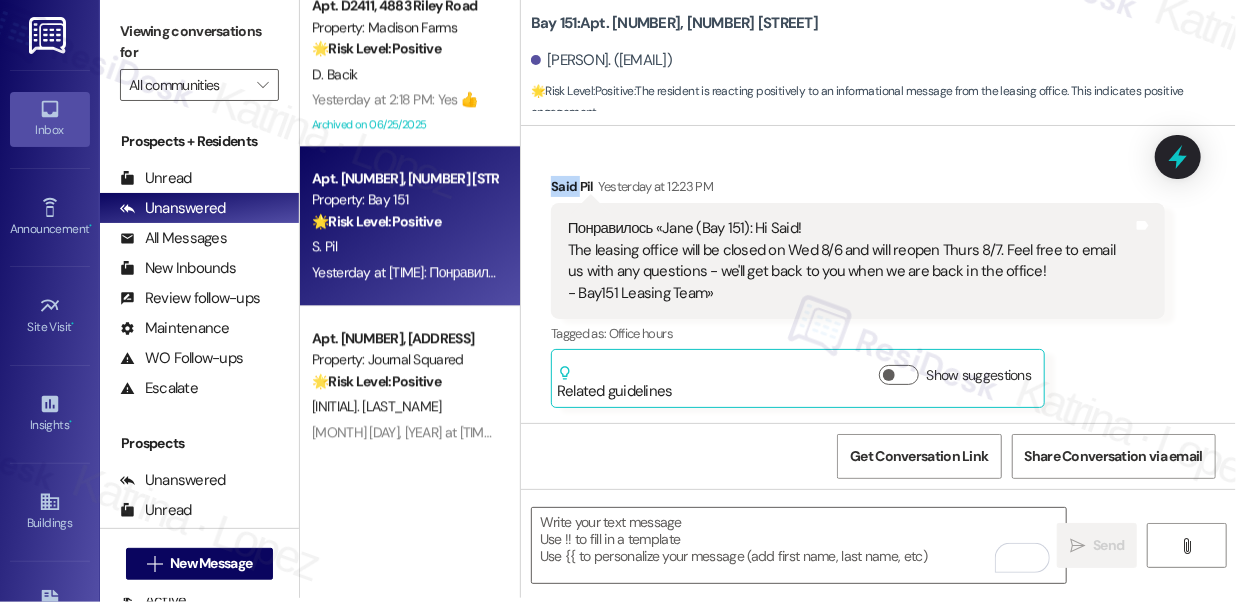 click on "[FIRST] [LAST] Yesterday at [TIME]" at bounding box center (858, 190) 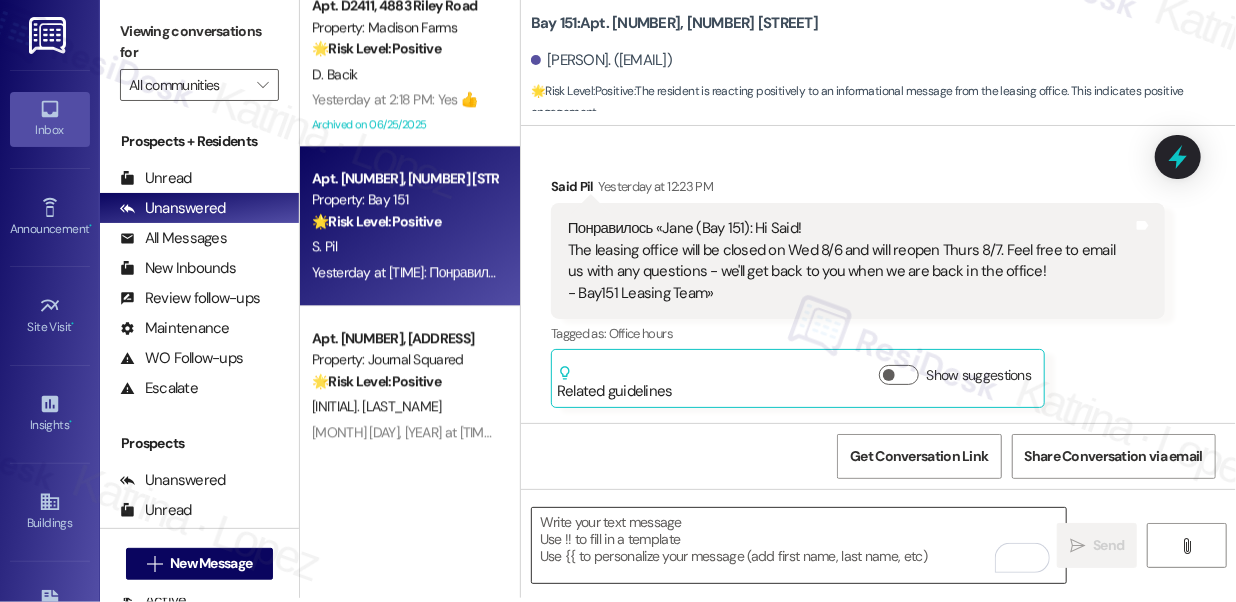 click at bounding box center [799, 545] 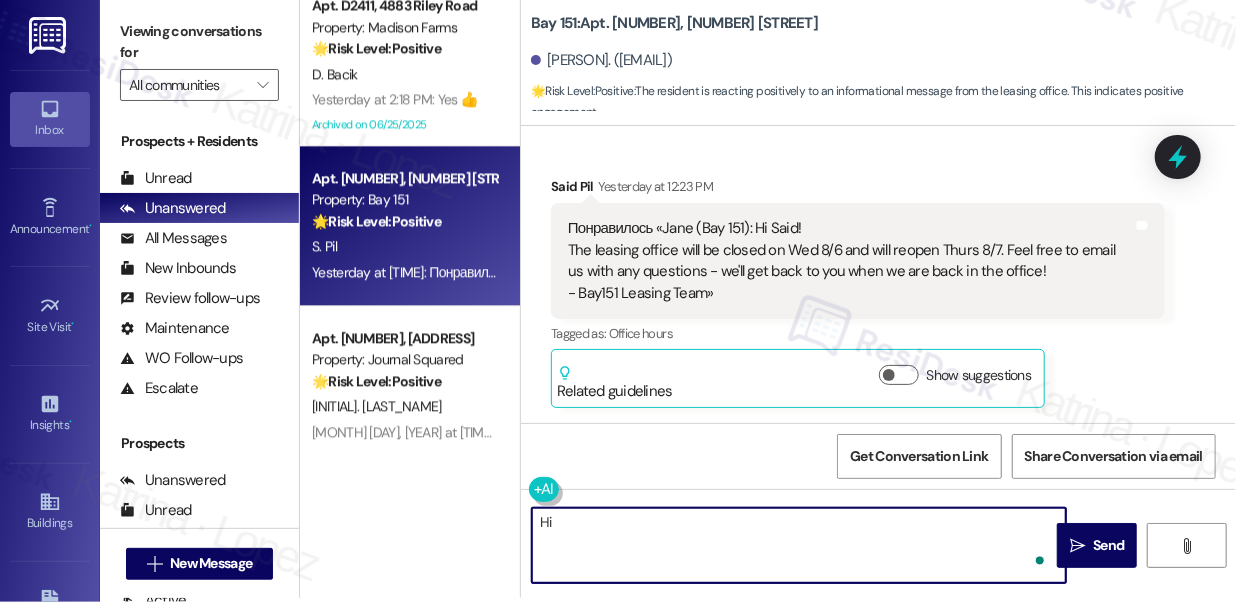 paste on "[FIRST_NAME]" 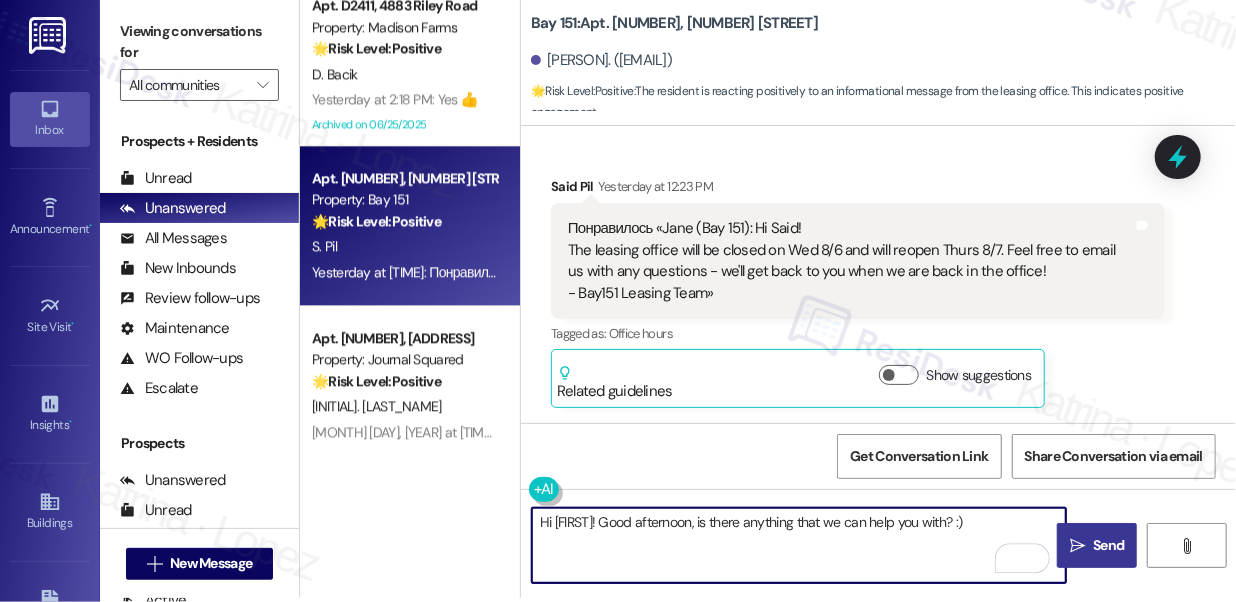 type on "Hi [FIRST]! Good afternoon, is there anything that we can help you with? :)" 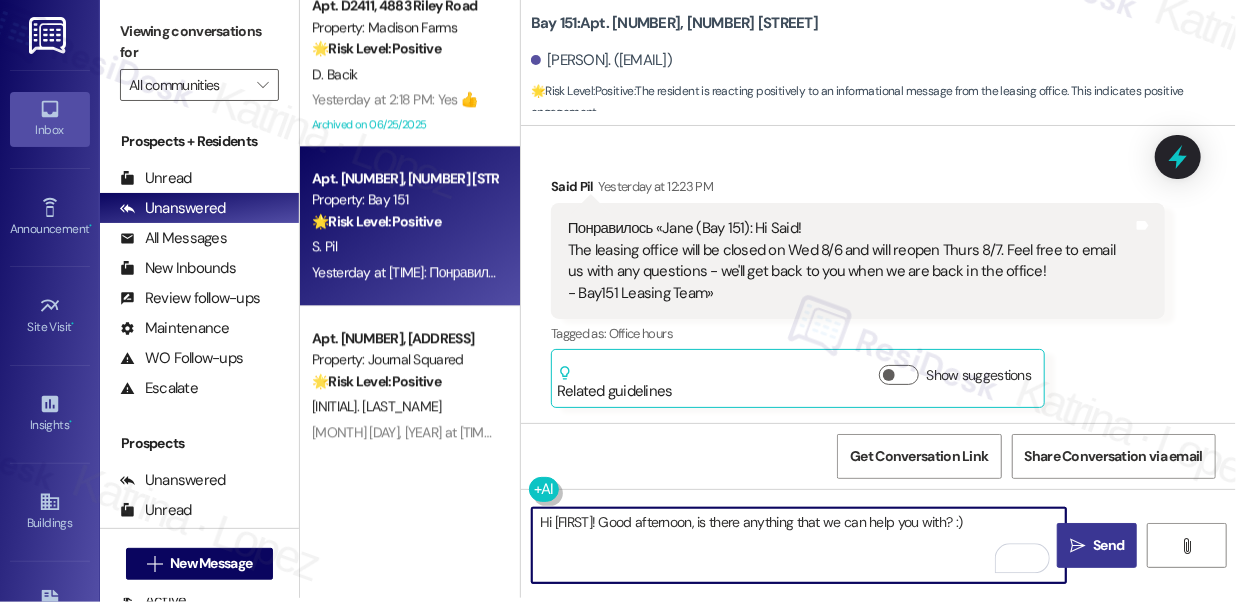 click on "Send" at bounding box center (1108, 545) 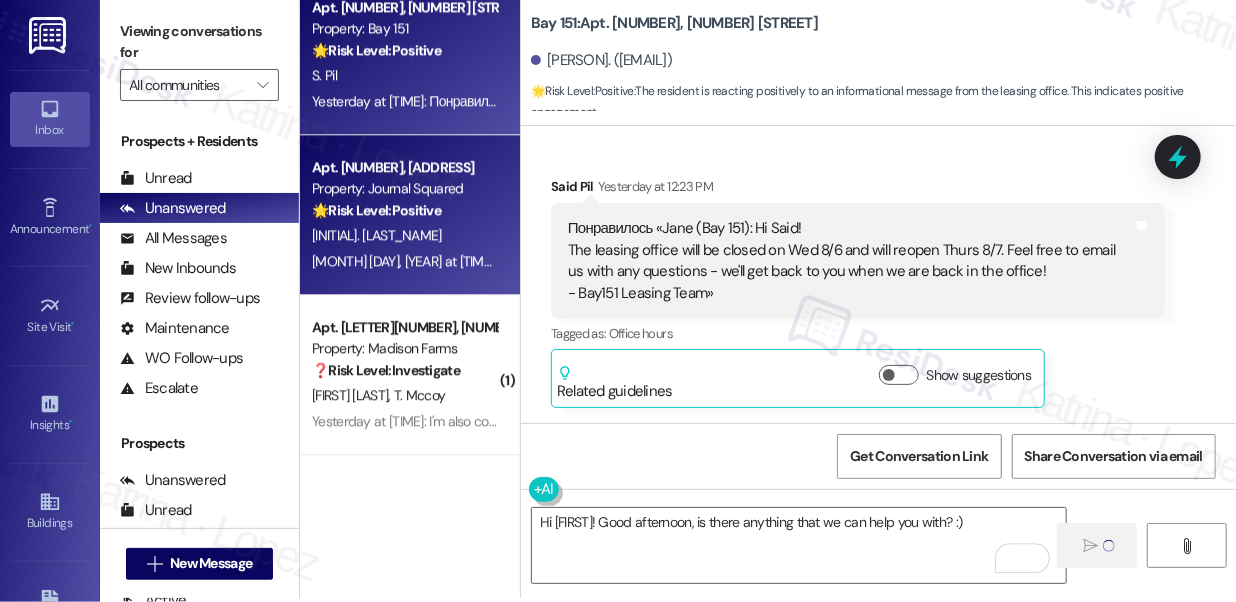 scroll, scrollTop: 2272, scrollLeft: 0, axis: vertical 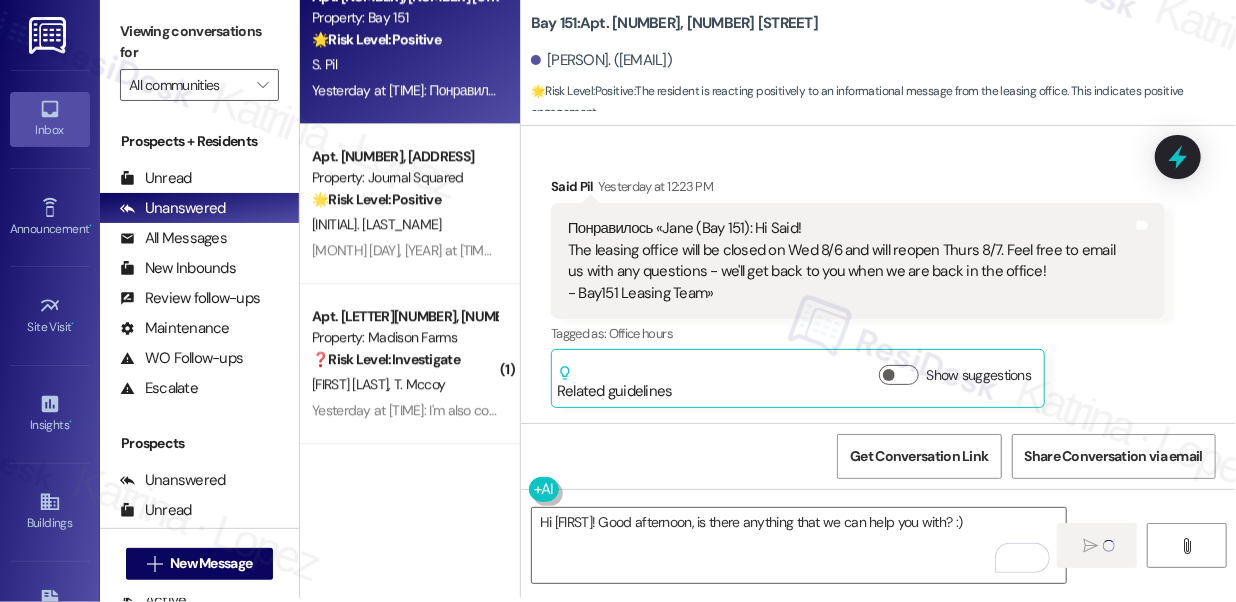 type 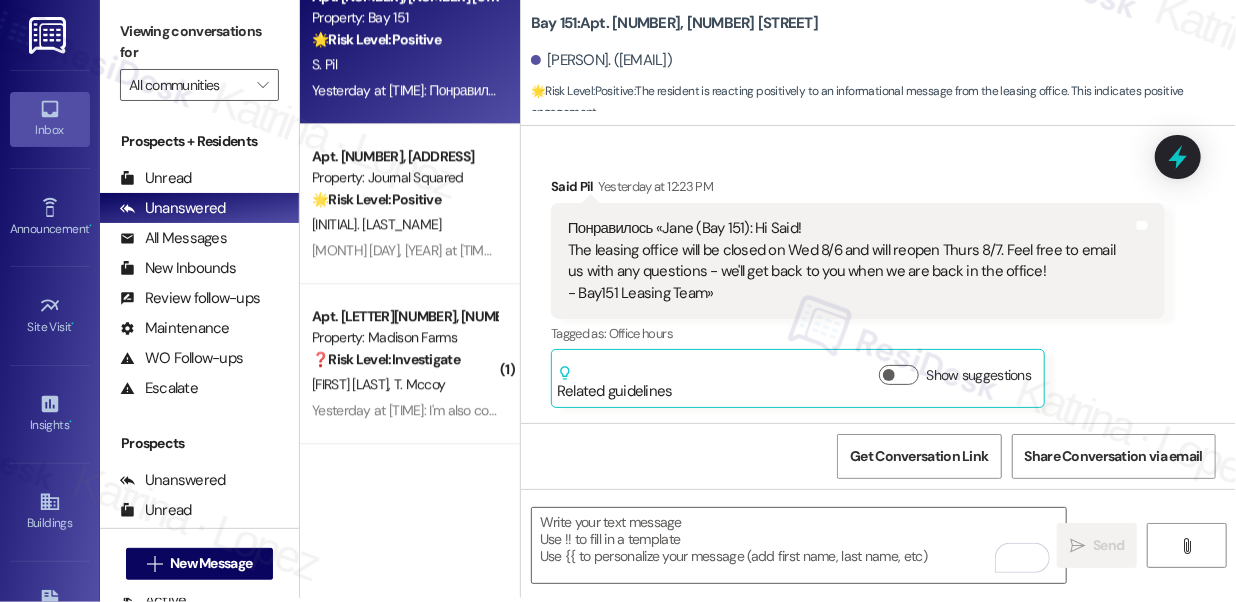 scroll, scrollTop: 2427, scrollLeft: 0, axis: vertical 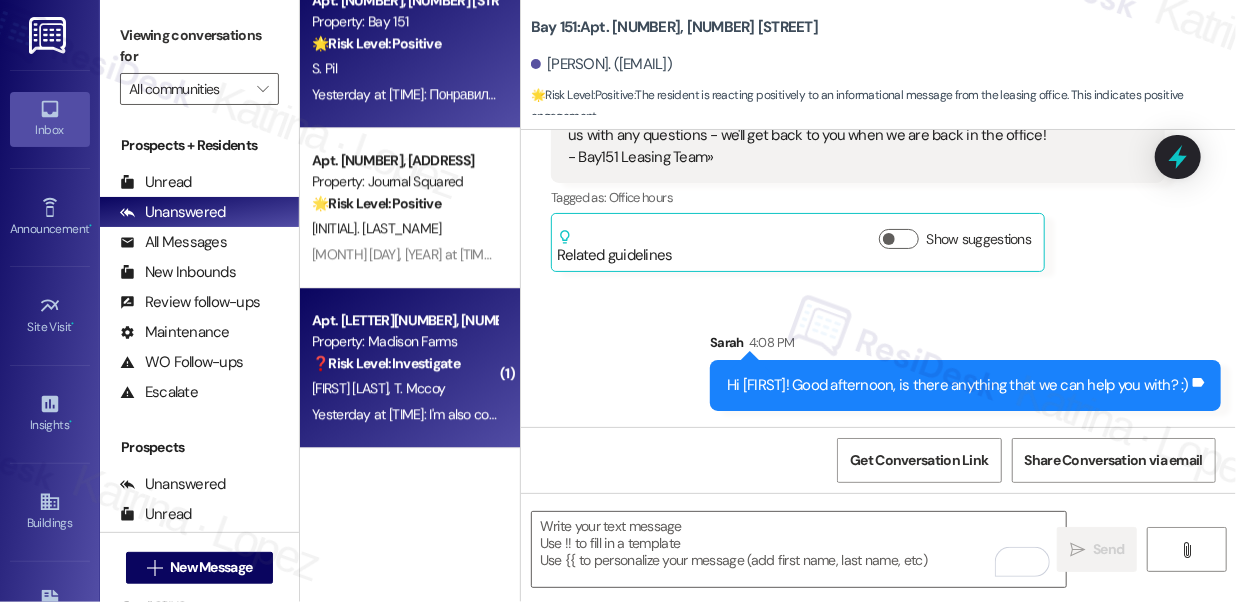 click on "❓  Risk Level:  Investigate" at bounding box center (386, 363) 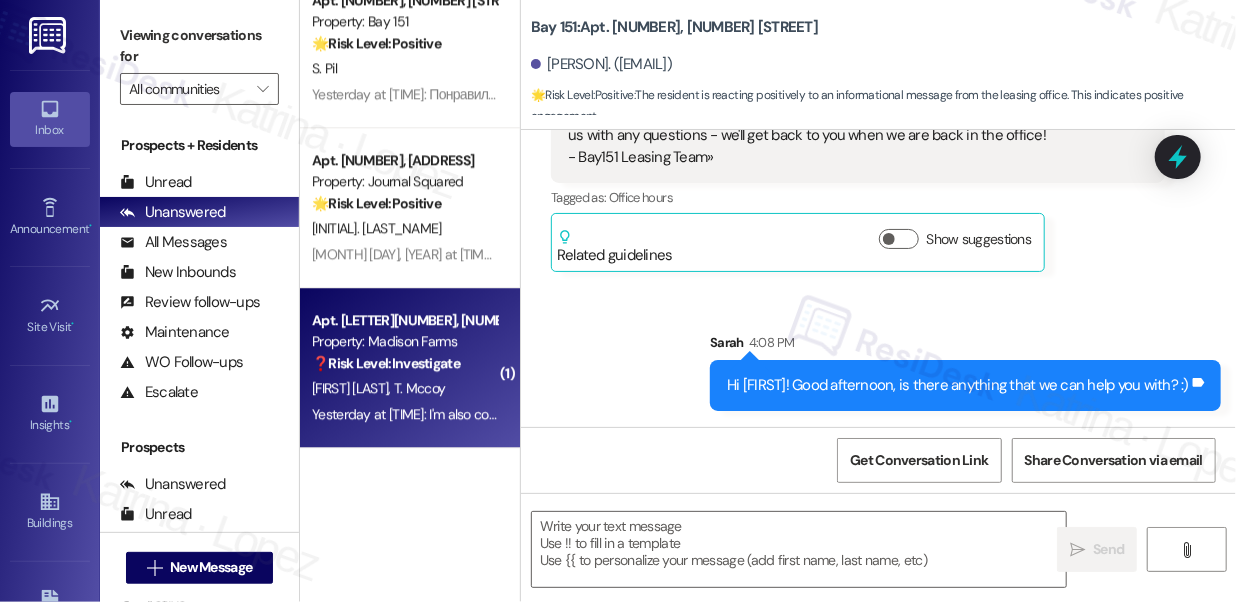 type on "Fetching suggested responses. Please feel free to read through the conversation in the meantime." 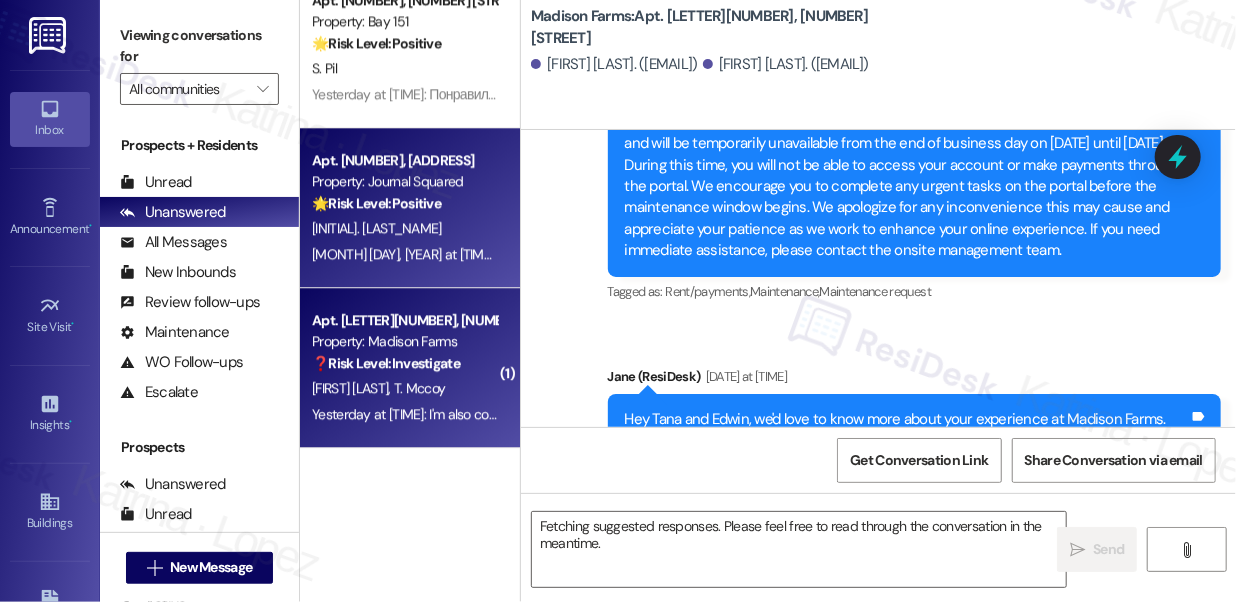 click on "[INITIAL]. [LAST_NAME]" at bounding box center [404, 228] 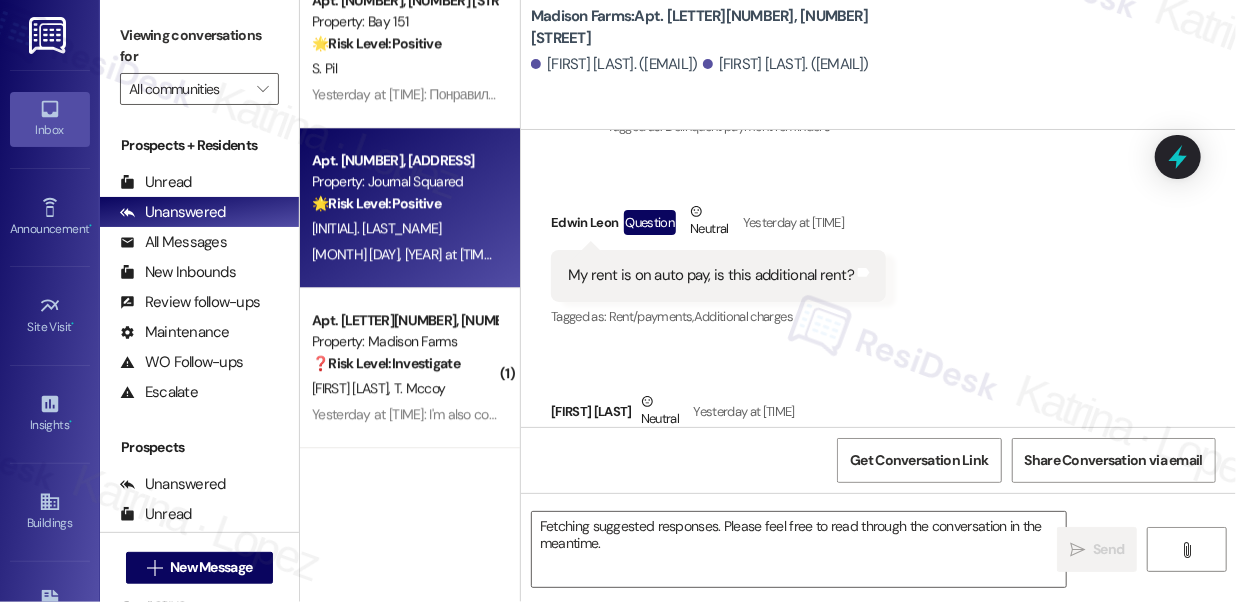 scroll, scrollTop: 3728, scrollLeft: 0, axis: vertical 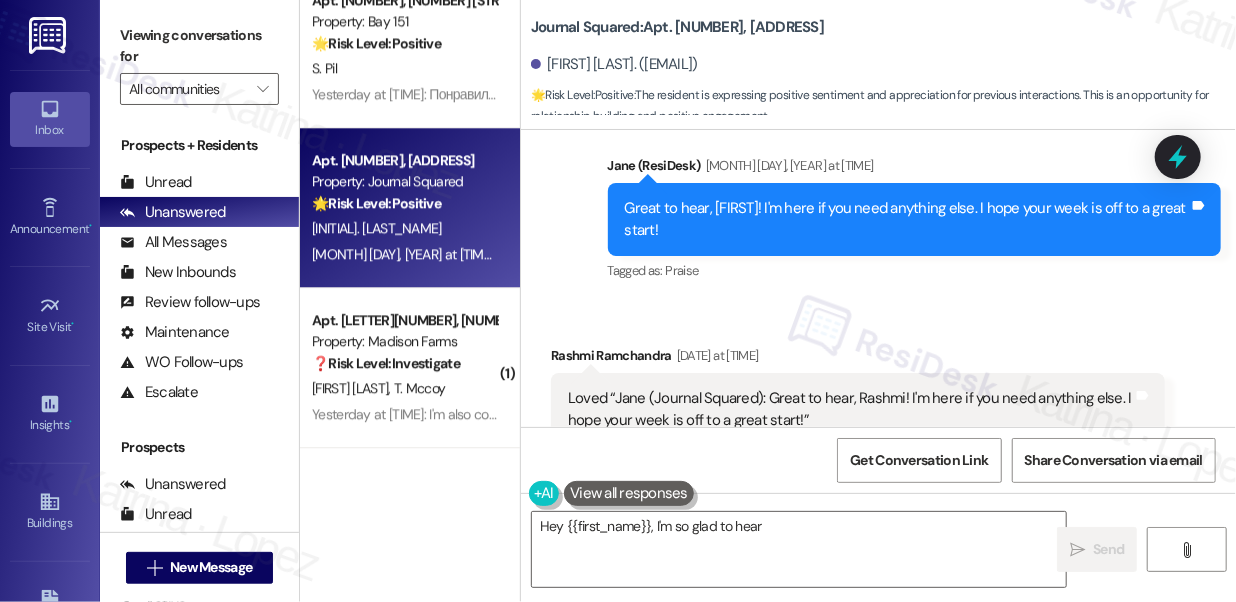click on "Great to hear, [FIRST]! I'm here if you need anything else. I hope your week is off to a great start!" at bounding box center (907, 219) 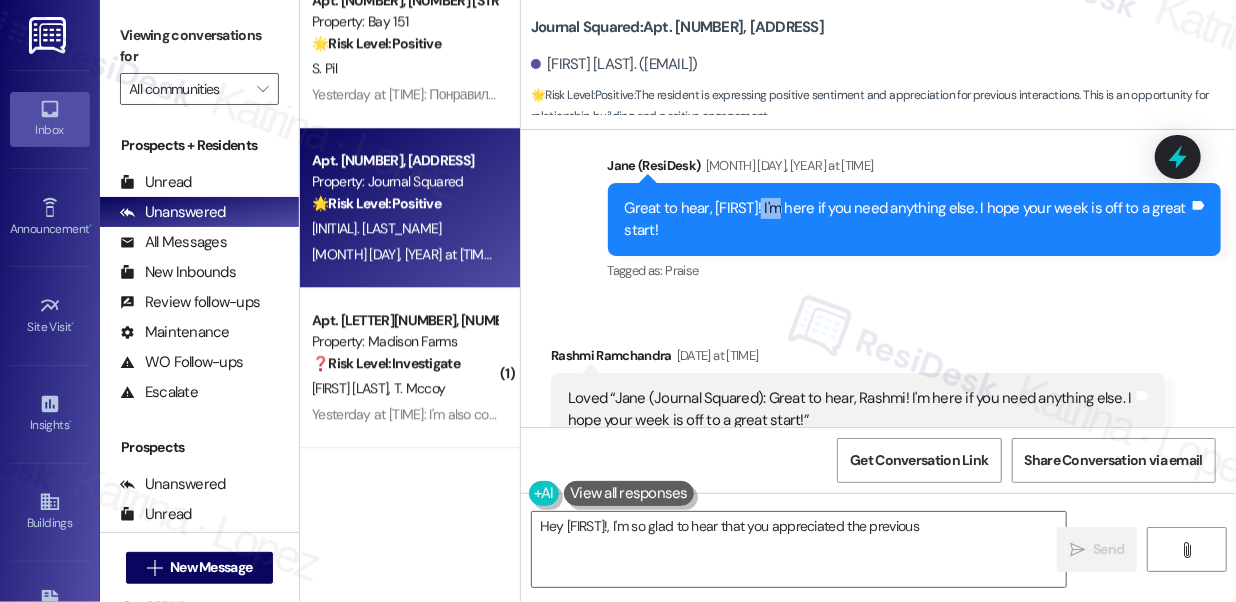 click on "Great to hear, [FIRST]! I'm here if you need anything else. I hope your week is off to a great start!" at bounding box center (907, 219) 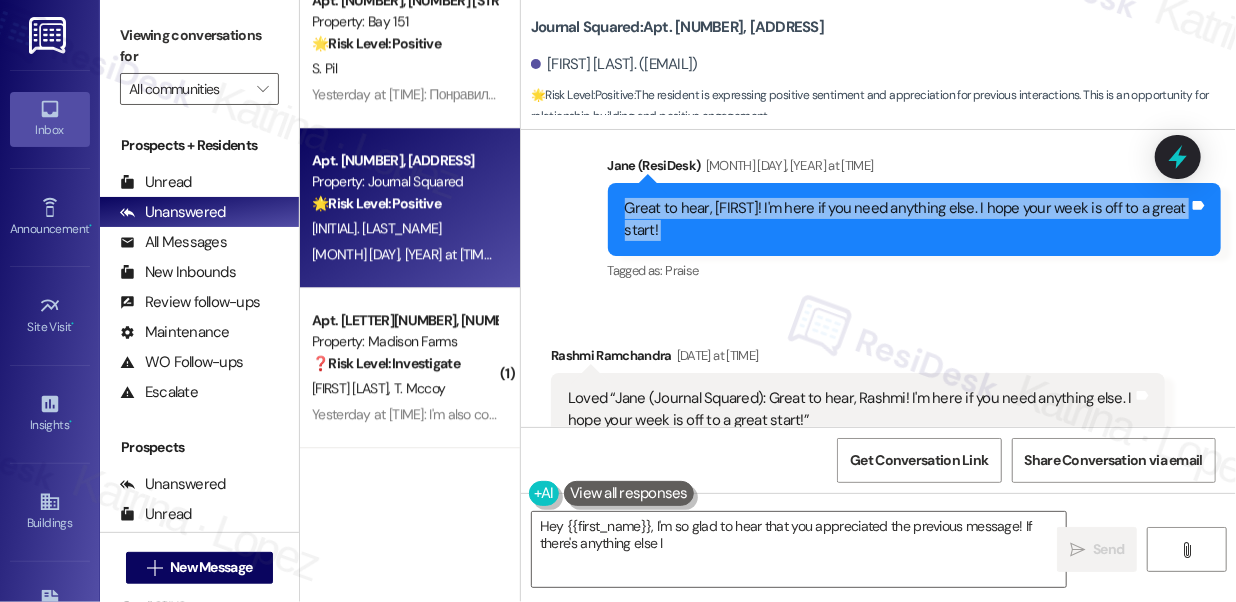 click on "Great to hear, [FIRST]! I'm here if you need anything else. I hope your week is off to a great start!" at bounding box center [907, 219] 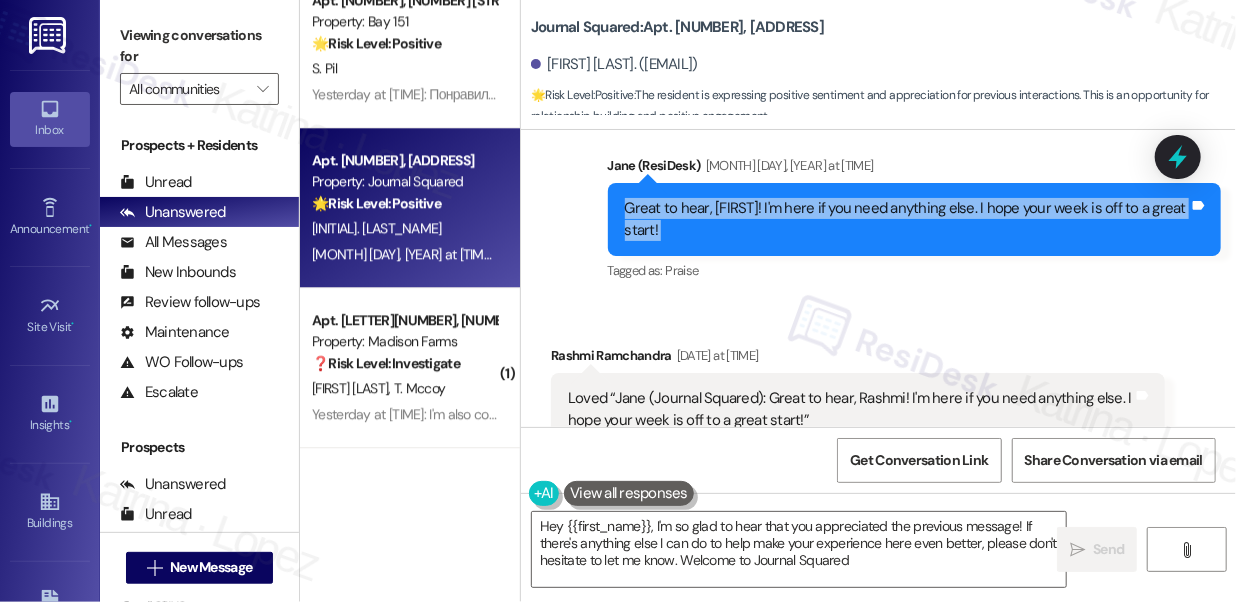 type on "Hey {{first_name}}, I'm so glad to hear that you appreciated the previous message! If there's anything else I can do to help make your experience here even better, please don't hesitate to let me know. Welcome to Journal Squared!" 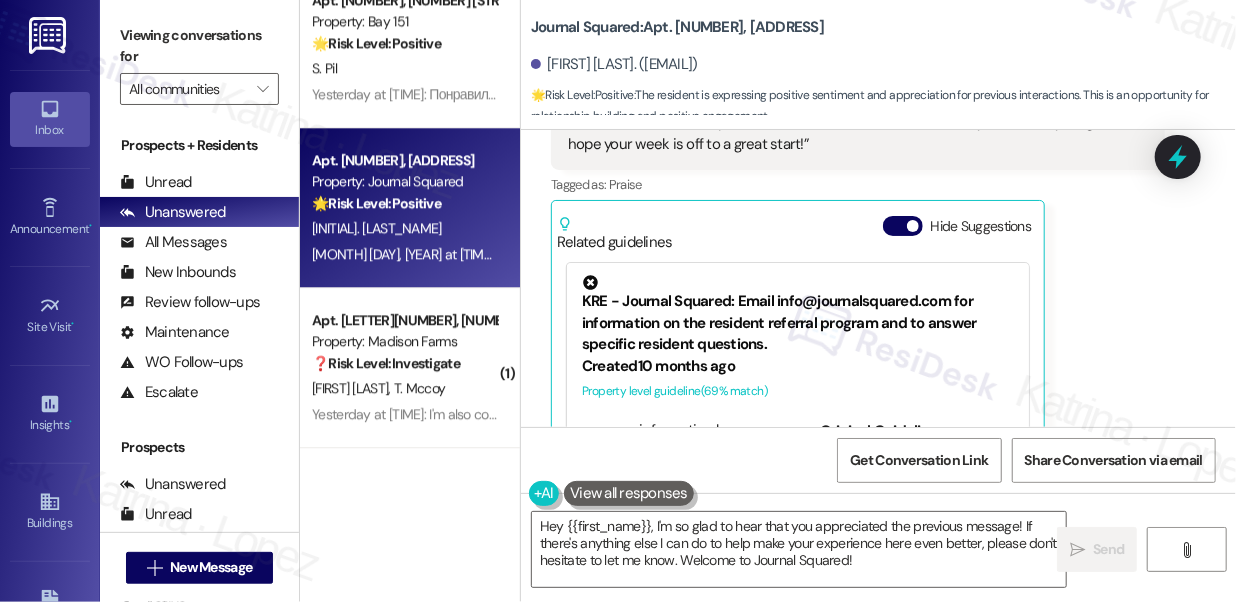 scroll, scrollTop: 2172, scrollLeft: 0, axis: vertical 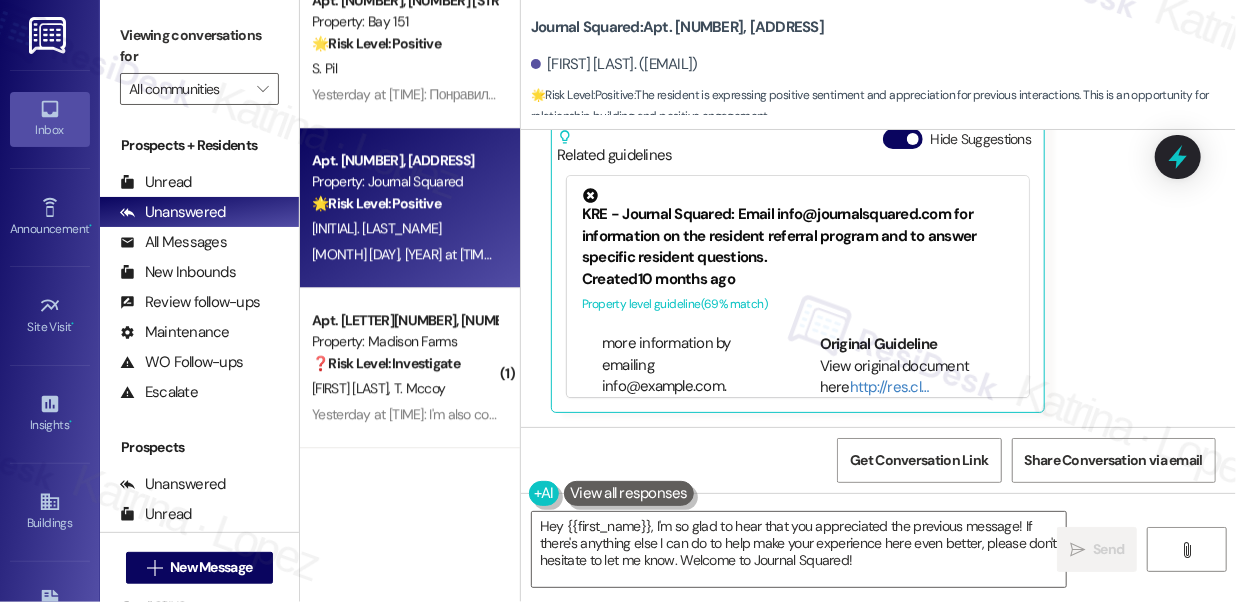 click on "[FIRST] [LAST] [DATE] at [TIME] Loved “Jane (Journal Squared): Great to hear, [FIRST]! I'm here if you need anything else. I hope your week is off to a great start!” Tags and notes Tagged as: Praise Click to highlight conversations about Praise Related guidelines Hide Suggestions KRE - Journal Squared: Email [EMAIL] for information on the resident referral program and to answer specific resident questions. Created 10 months ago Property level guideline ( 69 % match) FAQs generated by ResiDesk AI What email address should I use to get information about the referral program? You should email [EMAIL] for information on the referral program. Who can answer specific questions about the referral program? The team at [EMAIL] can answer specific questions for residents about the referral program. Is there a referral program available for residents? How do I participate in the resident referral program? Are there any rewards for referring new residents?" at bounding box center (858, 197) 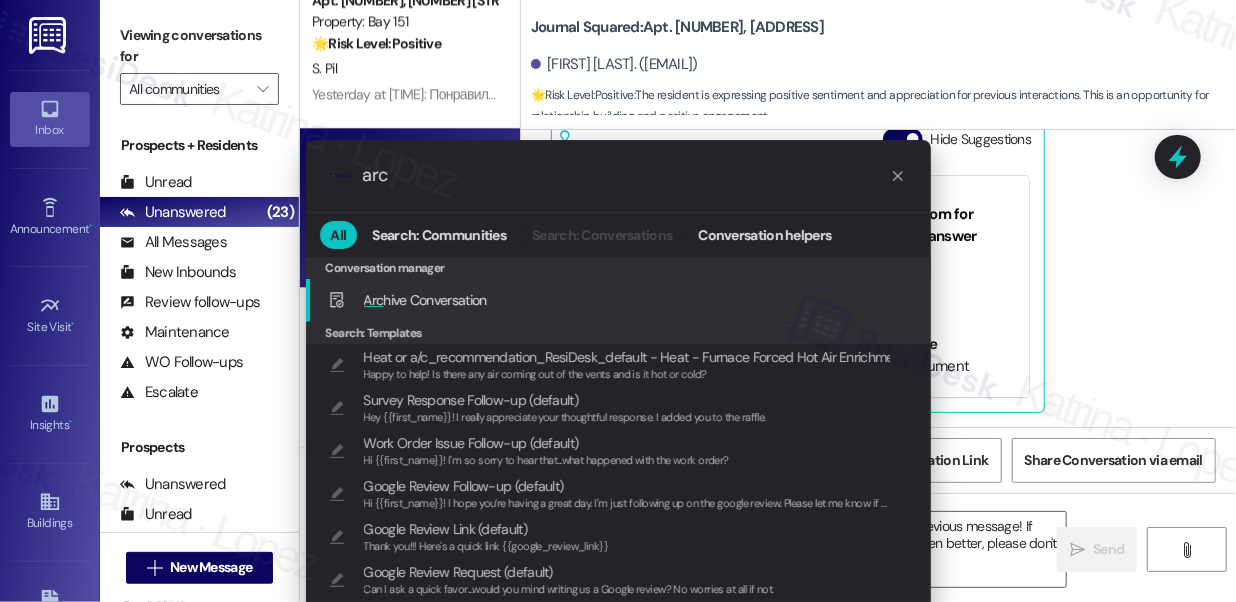 type on "arc" 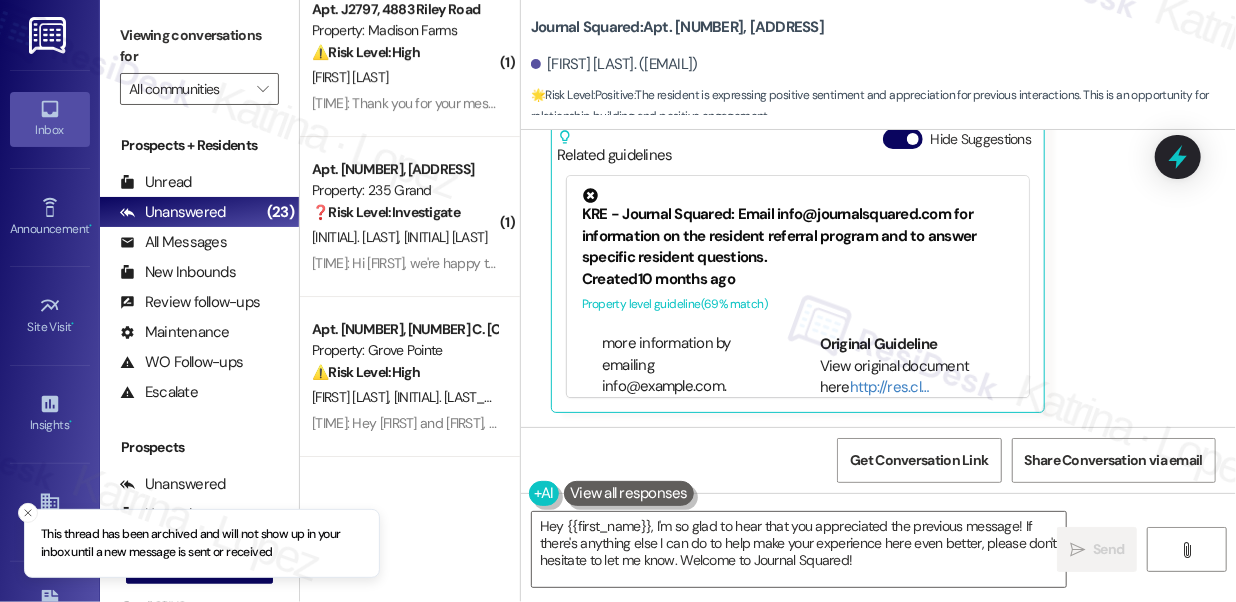 scroll, scrollTop: 3090, scrollLeft: 0, axis: vertical 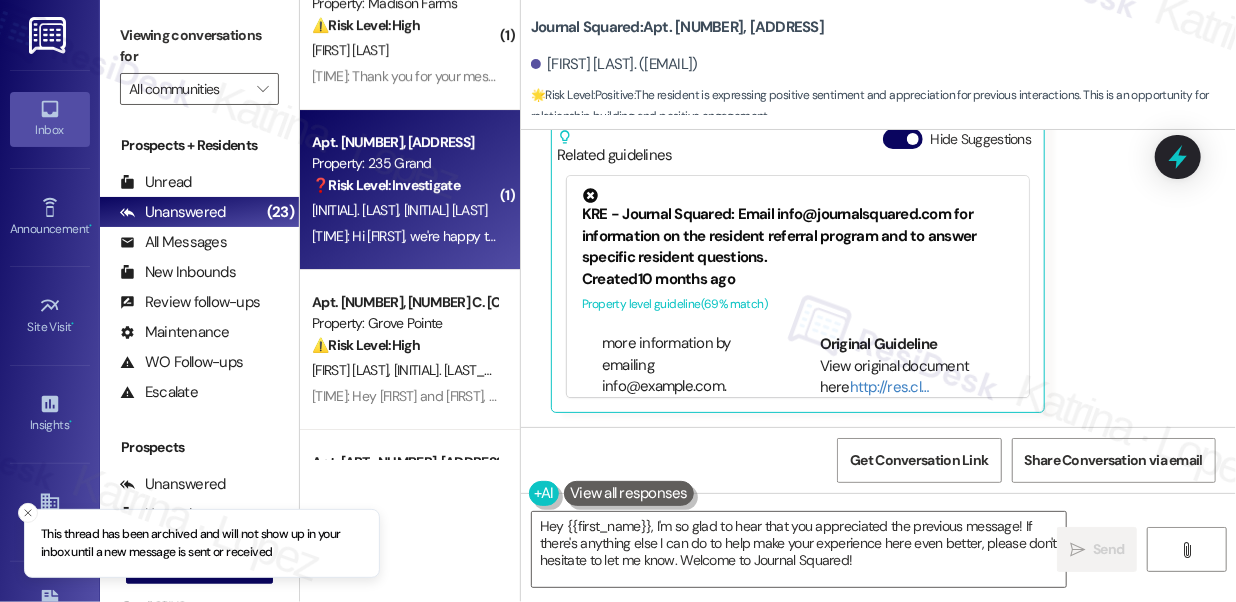 click on "[TIME]: Hi [FIRST_NAME], we're happy to be here! Honestly our move in experience was pretty easy, I couldn't think of anything to improve it! Thanks!! [TIME]: Hi [FIRST_NAME], we're happy to be here! Honestly our move in experience was pretty easy, I couldn't think of anything to improve it! Thanks!!" at bounding box center (717, 236) 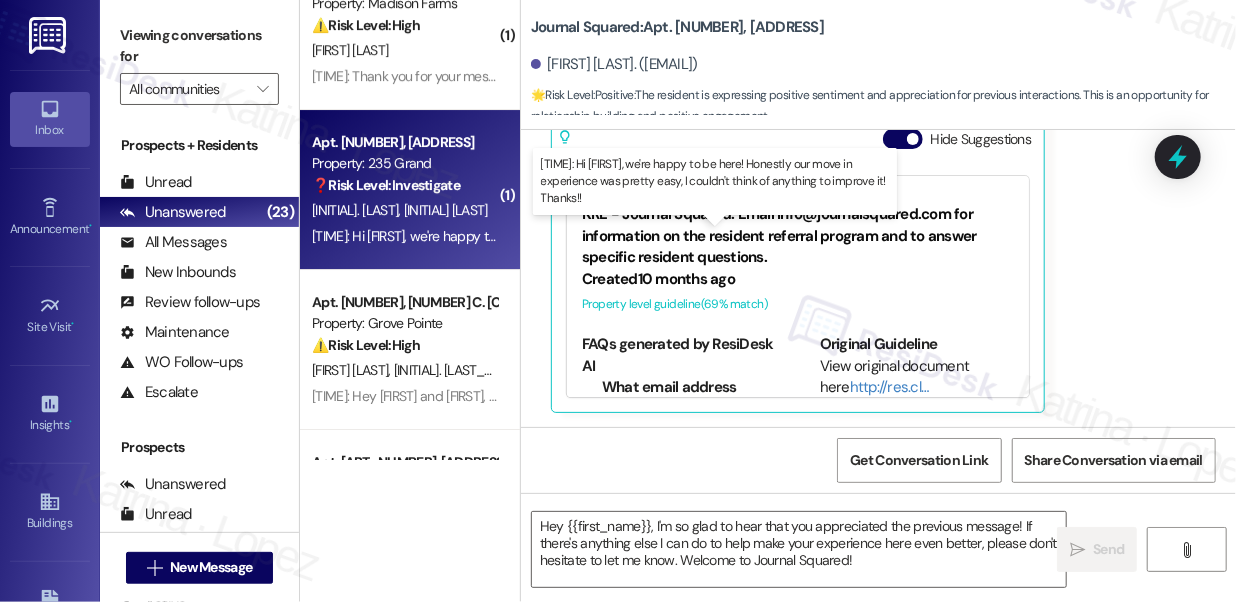 type on "Fetching suggested responses. Please feel free to read through the conversation in the meantime." 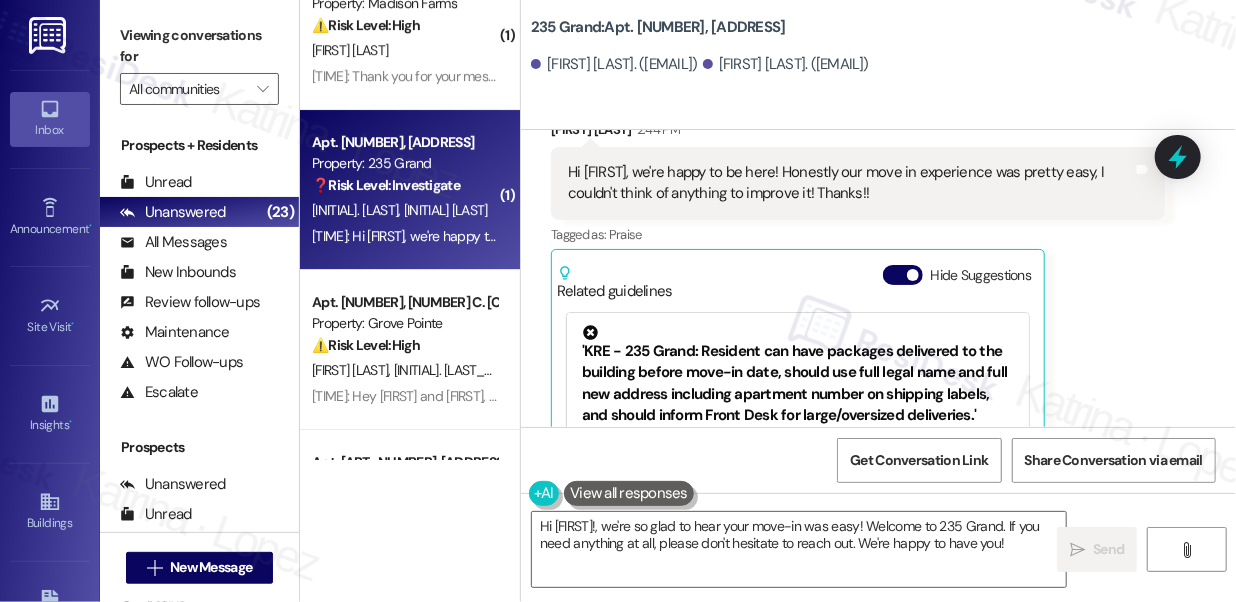 scroll, scrollTop: 520, scrollLeft: 0, axis: vertical 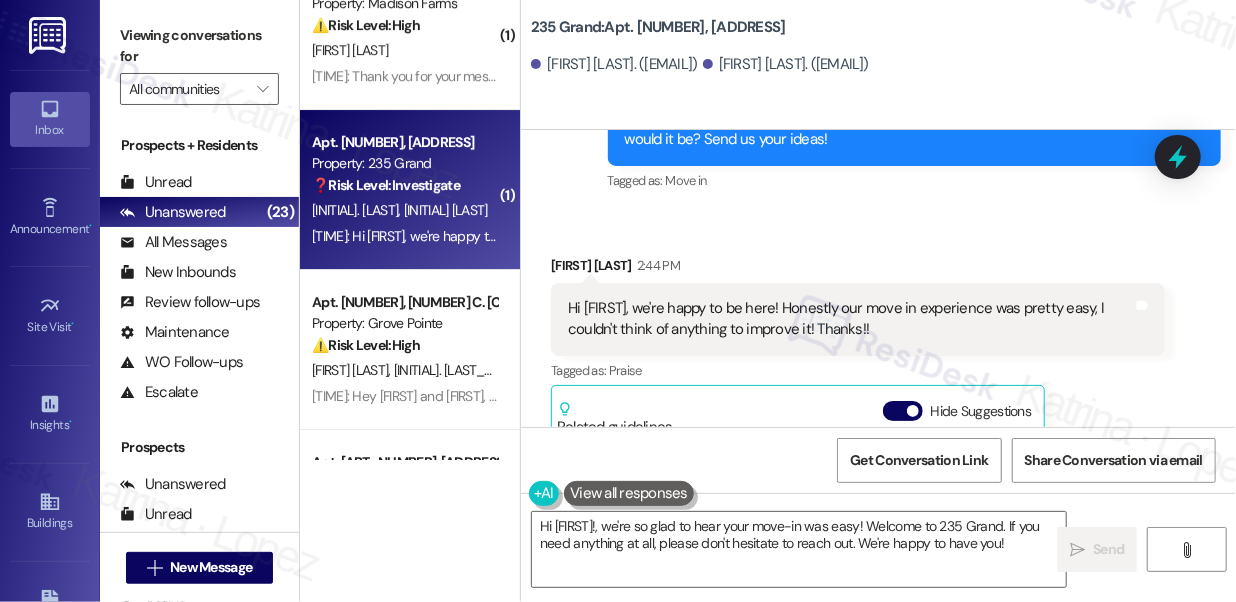 click on "Hi [FIRST], we're happy to be here! Honestly our move in experience was pretty easy, I couldn't think of anything to improve it! Thanks!!" at bounding box center (850, 319) 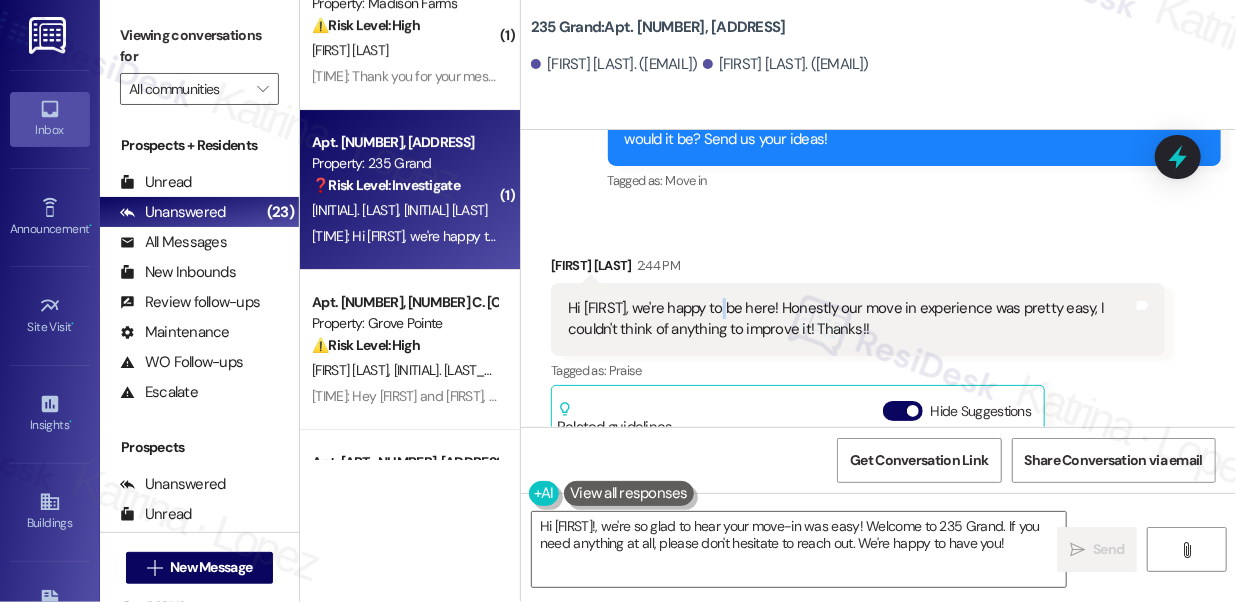 click on "Hi [FIRST], we're happy to be here! Honestly our move in experience was pretty easy, I couldn't think of anything to improve it! Thanks!!" at bounding box center (850, 319) 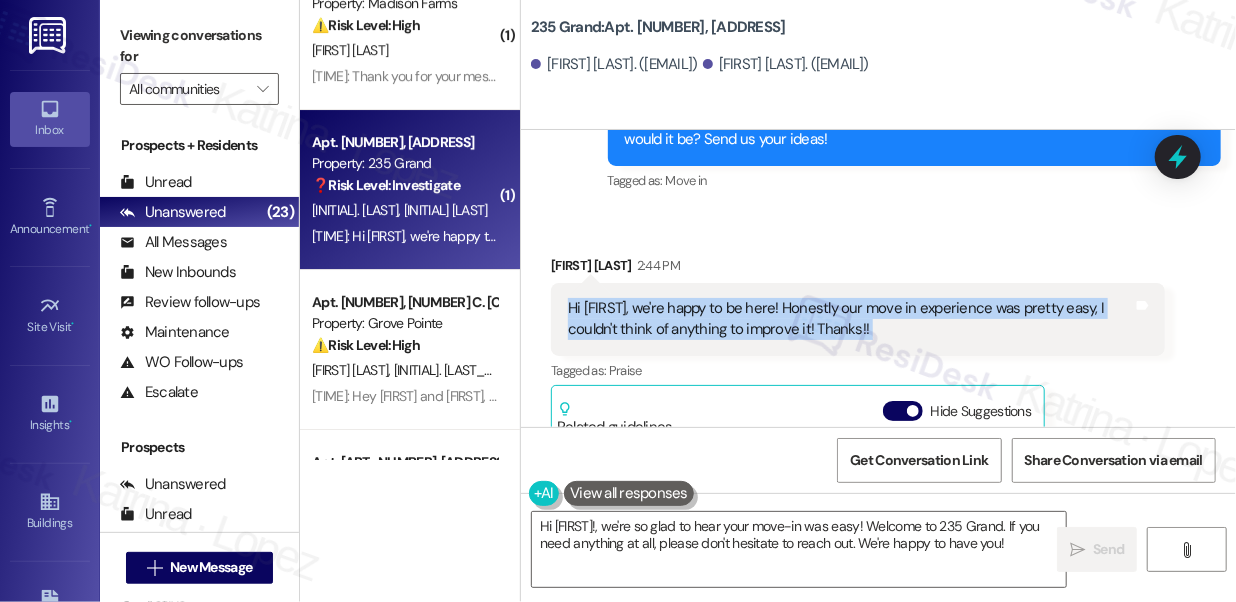 click on "Hi [FIRST], we're happy to be here! Honestly our move in experience was pretty easy, I couldn't think of anything to improve it! Thanks!!" at bounding box center (850, 319) 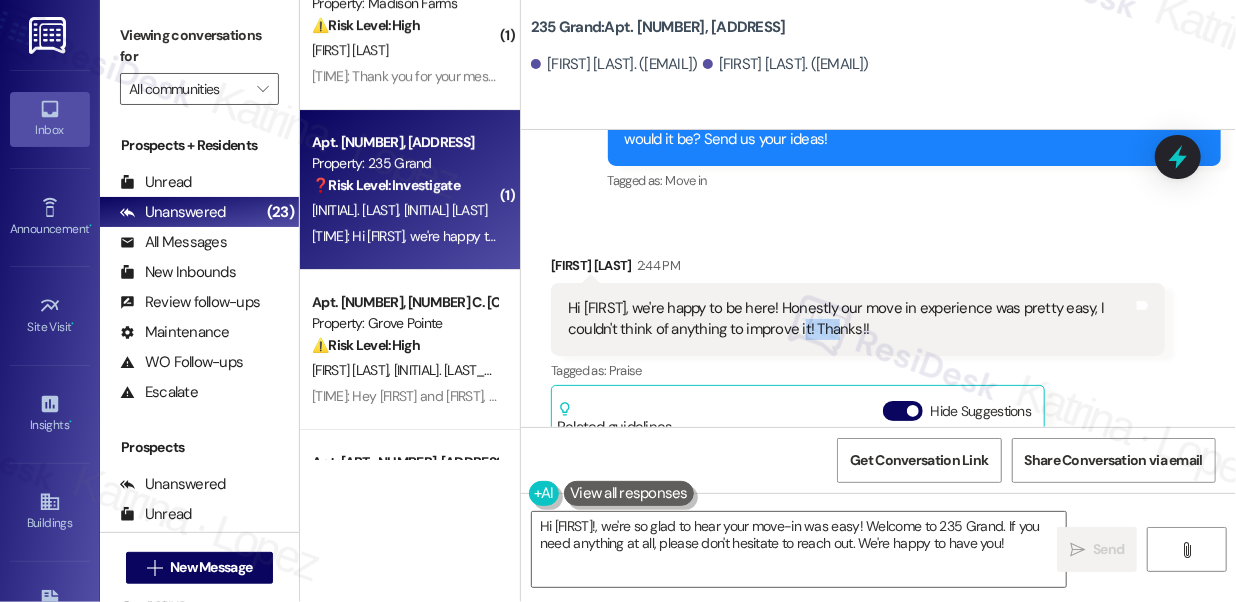 click on "Hi [FIRST], we're happy to be here! Honestly our move in experience was pretty easy, I couldn't think of anything to improve it! Thanks!!" at bounding box center (850, 319) 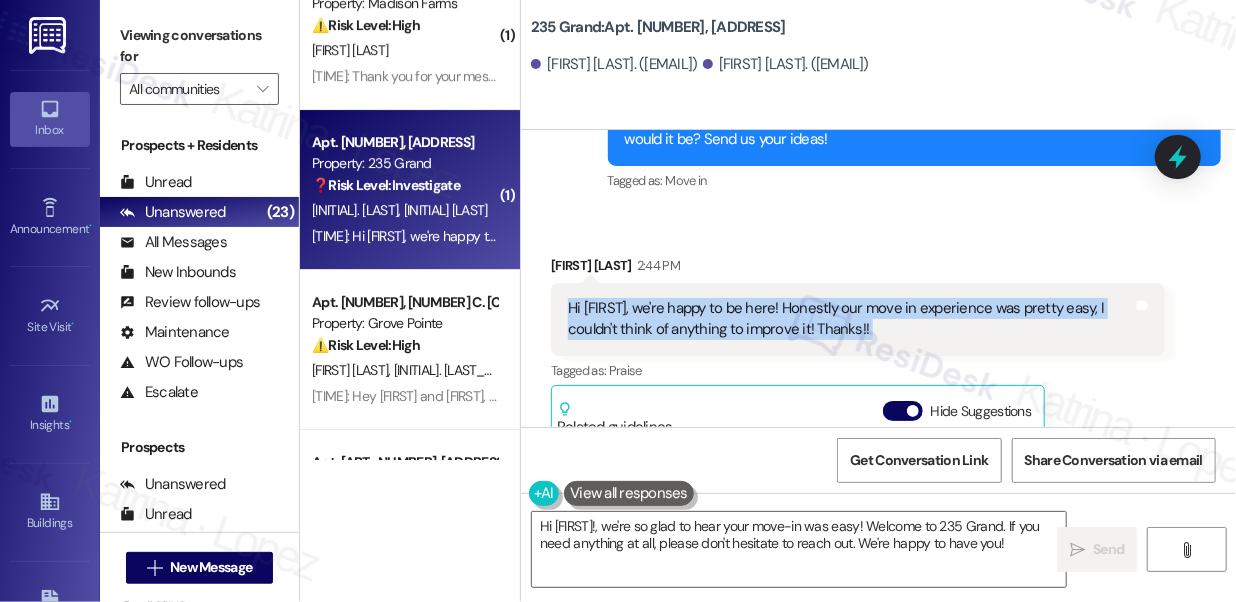 click on "Hi [FIRST], we're happy to be here! Honestly our move in experience was pretty easy, I couldn't think of anything to improve it! Thanks!!" at bounding box center [850, 319] 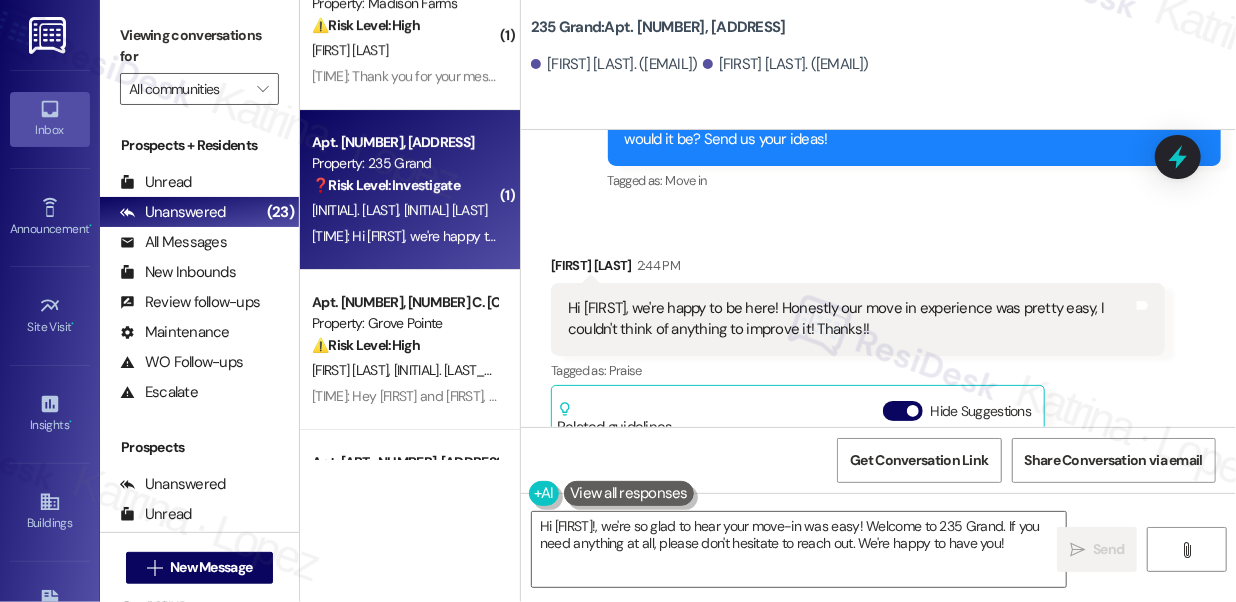 click on "Received via SMS [FIRST] [LAST] [TIME] Hi [FIRST], we're happy to be here! Honestly our move in experience was pretty easy, I couldn't think of anything to improve it! Thanks!! Tags and notes Tagged as:   Praise Click to highlight conversations about Praise  Related guidelines Hide Suggestions 'KRE - 235 Grand: Resident can have packages delivered to the building before move-in date, should use full legal name and full new address including apartment number on shipping labels, and should inform Front Desk for large/oversized deliveries.' Created  a year ago Property level guideline  ( 69 % match) FAQs generated by ResiDesk AI What is the process for receiving packages before move-in? Original Guideline View original document here  http://res.cl… KRE - 235 Grand: Residents can purchase new window shades, and the maintenance team will be happy to install them. Created  a year ago Property level guideline  ( 68 % match) FAQs generated by ResiDesk AI Can residents purchase new window shades? Original Guideline  (" at bounding box center [858, 470] 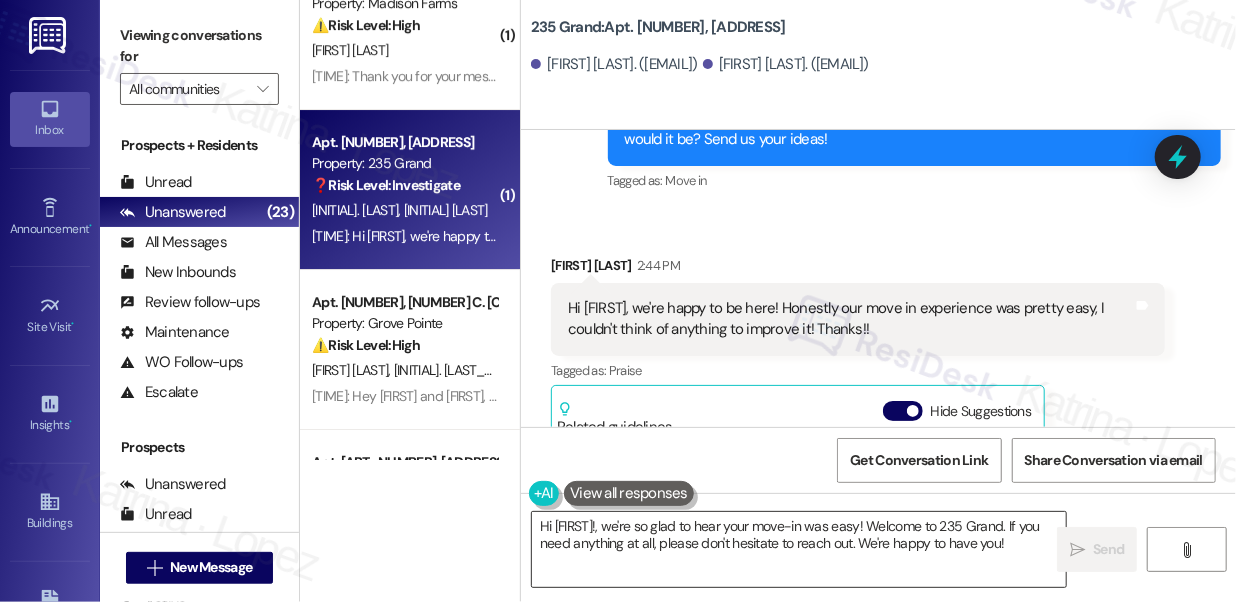 click on "Hi [FIRST]!, we're so glad to hear your move-in was easy! Welcome to 235 Grand. If you need anything at all, please don't hesitate to reach out. We're happy to have you!" at bounding box center [799, 549] 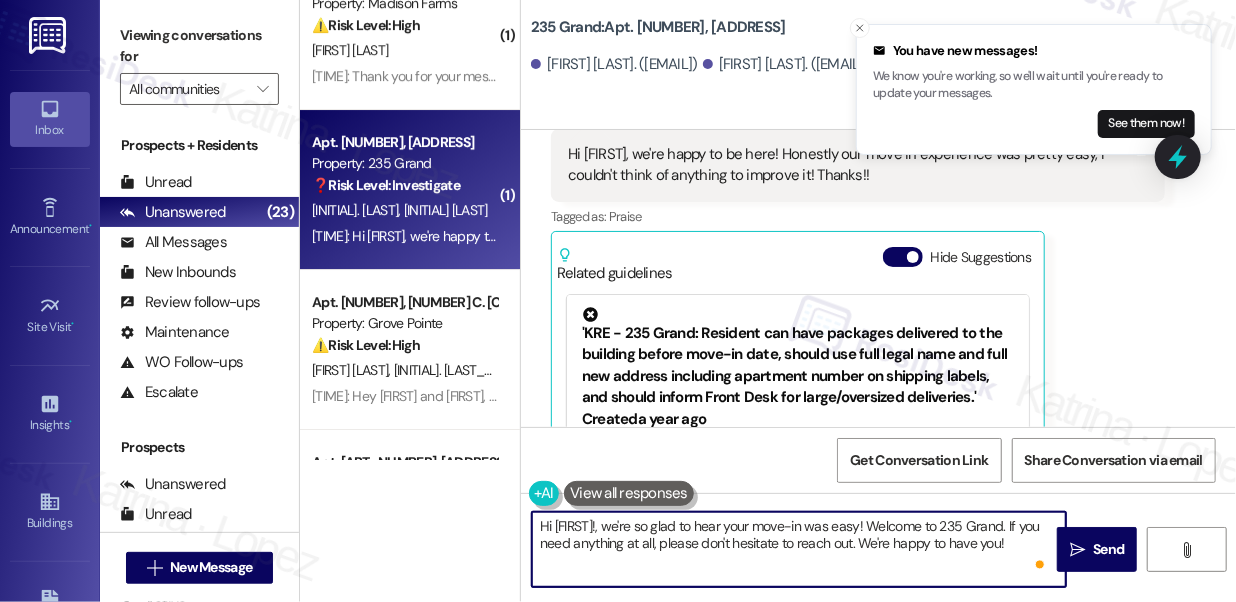 scroll, scrollTop: 793, scrollLeft: 0, axis: vertical 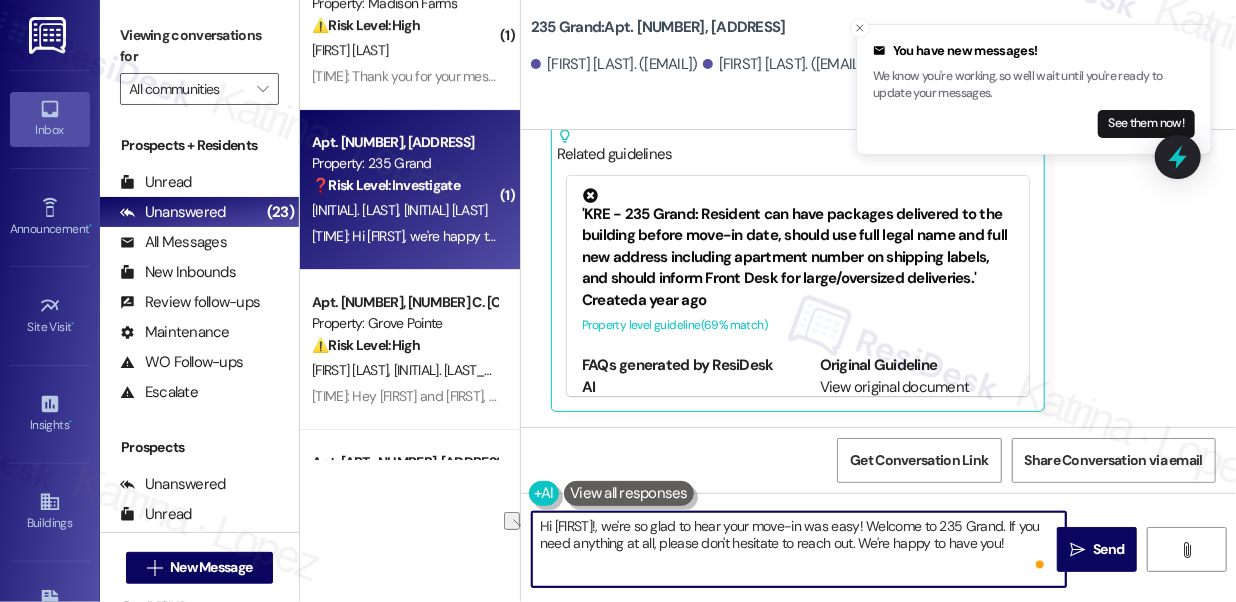 drag, startPoint x: 1026, startPoint y: 548, endPoint x: 879, endPoint y: 543, distance: 147.085 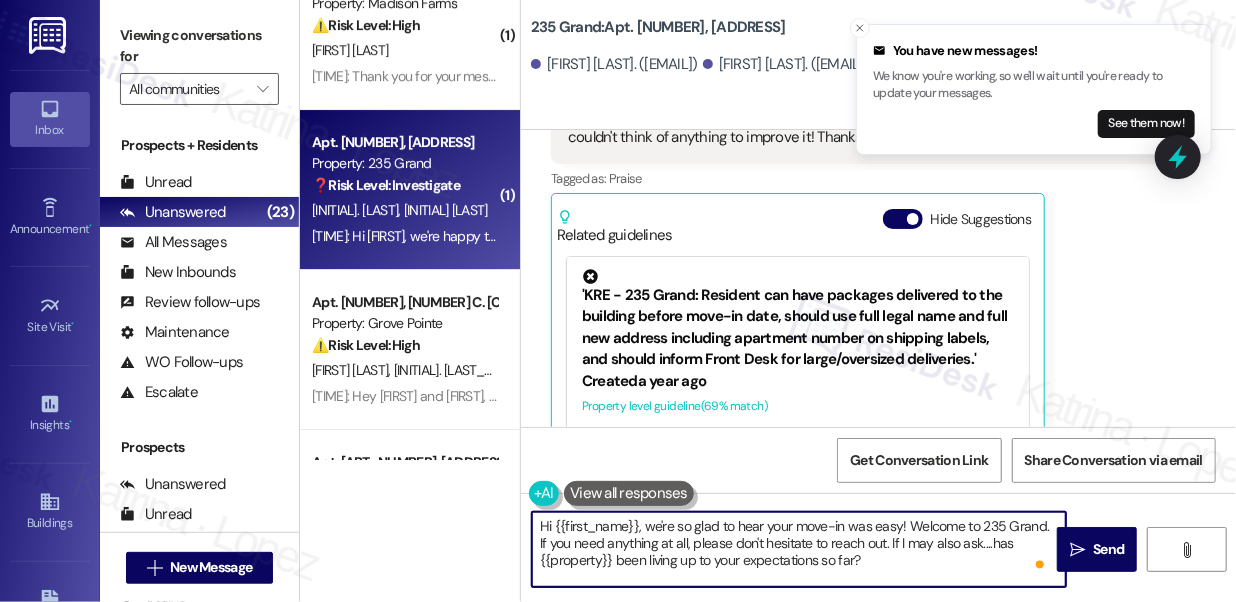 scroll, scrollTop: 520, scrollLeft: 0, axis: vertical 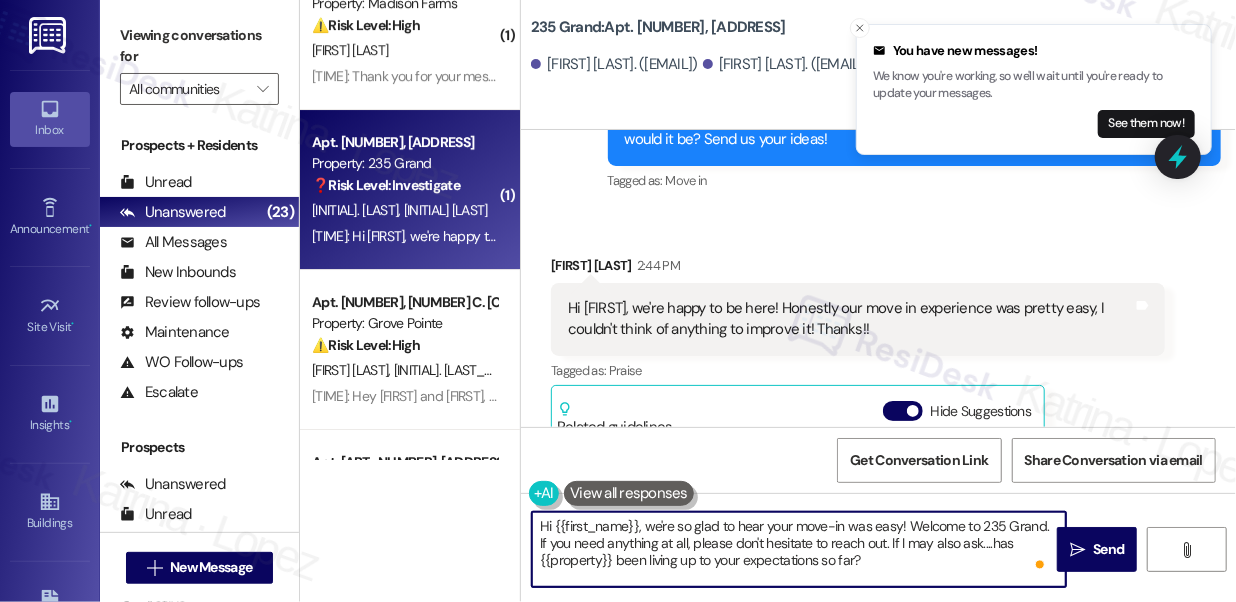 click on "[FIRST] [LAST] [TIME]" at bounding box center [858, 269] 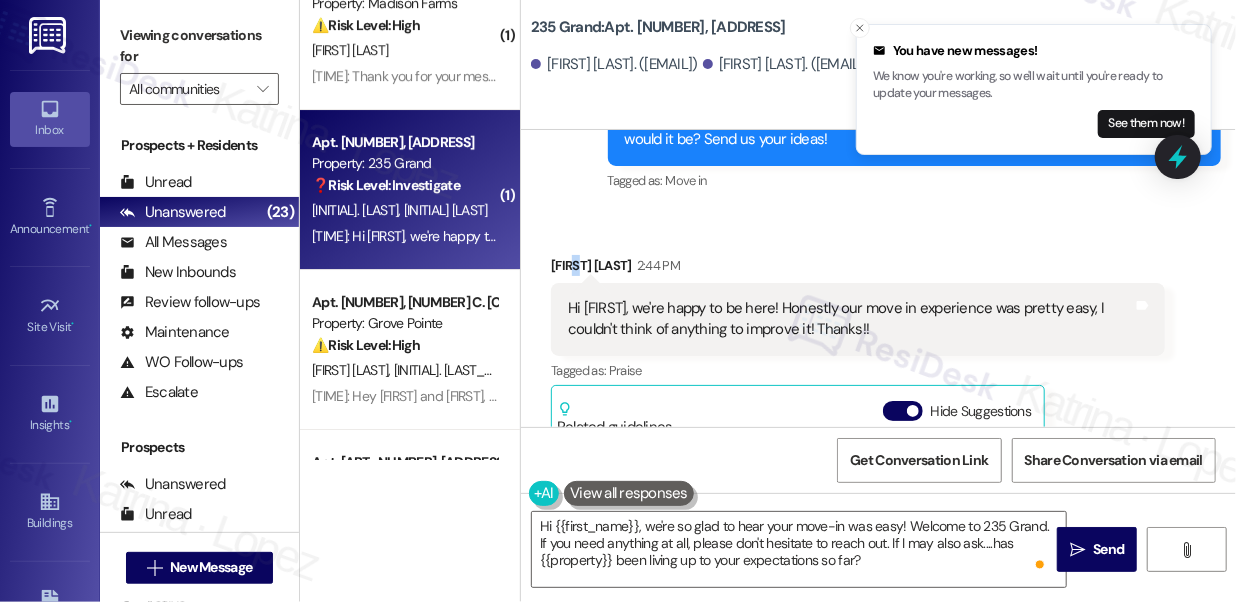 click on "[FIRST] [LAST] [TIME]" at bounding box center (858, 269) 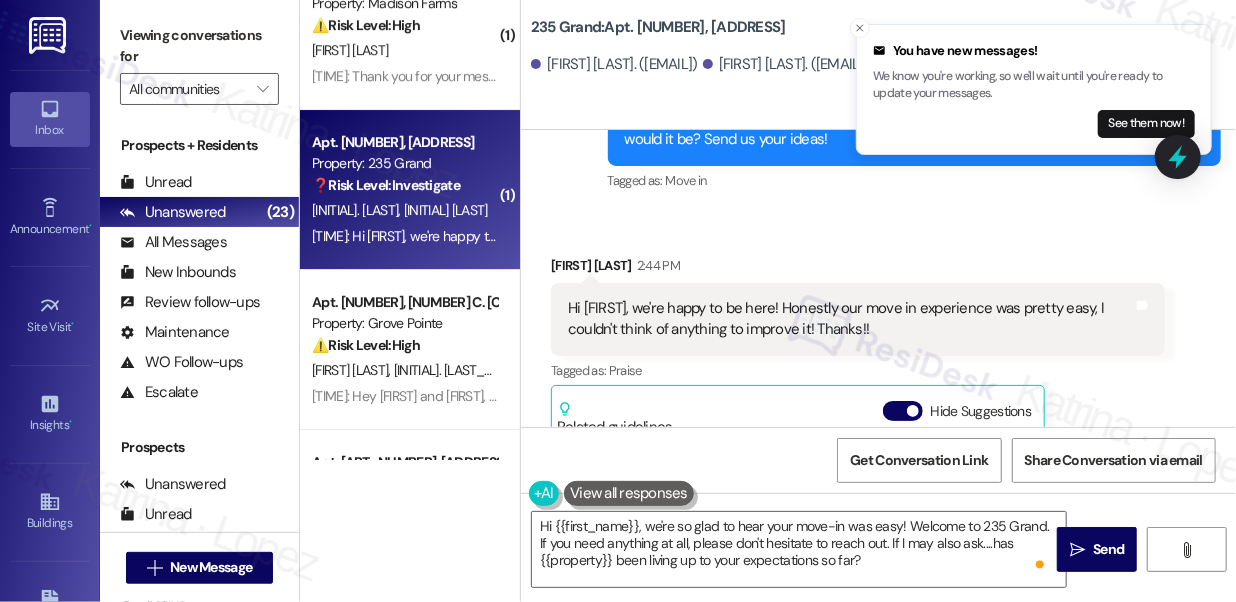 click on "[FIRST] [LAST] [TIME]" at bounding box center [858, 269] 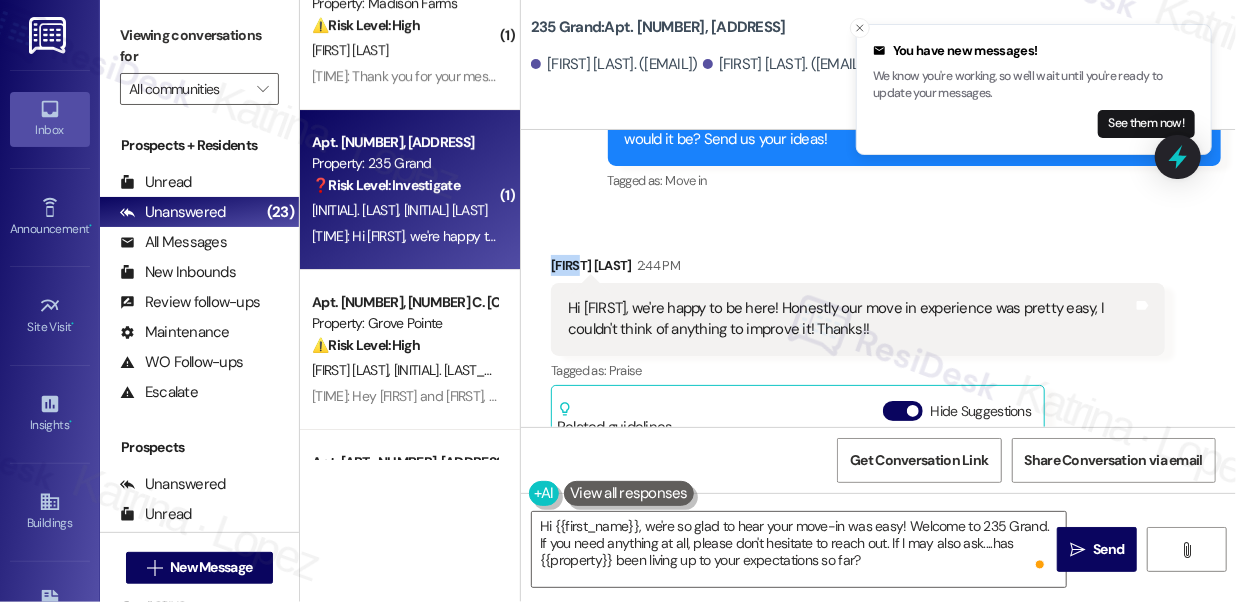 click on "[FIRST] [LAST] [TIME]" at bounding box center [858, 269] 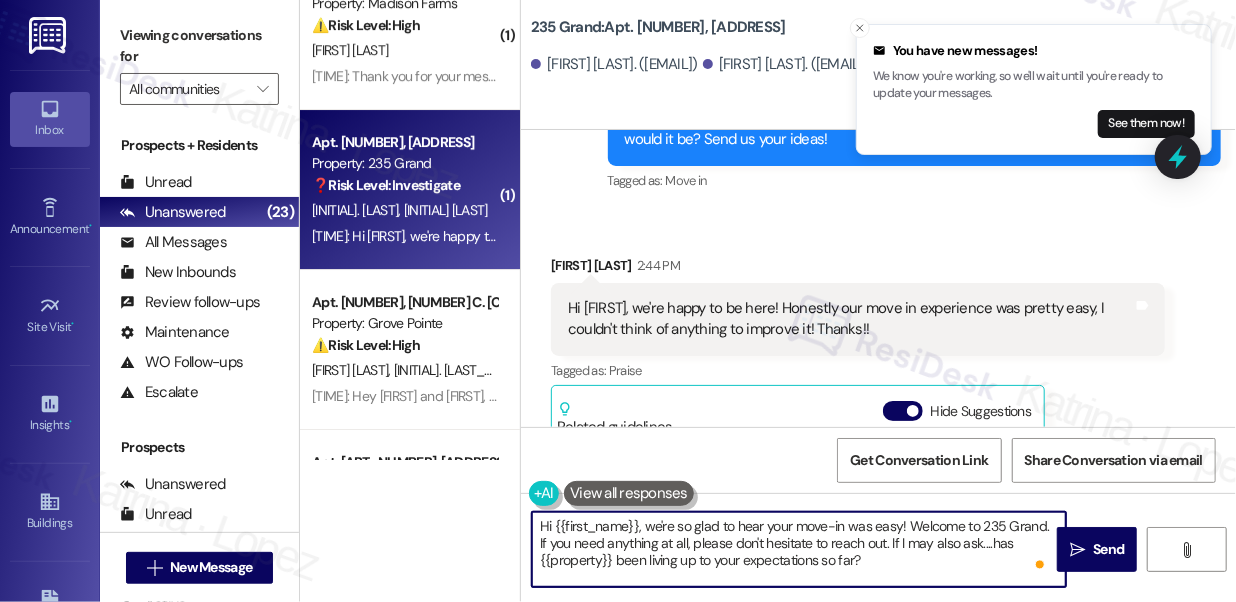 drag, startPoint x: 552, startPoint y: 527, endPoint x: 640, endPoint y: 516, distance: 88.68484 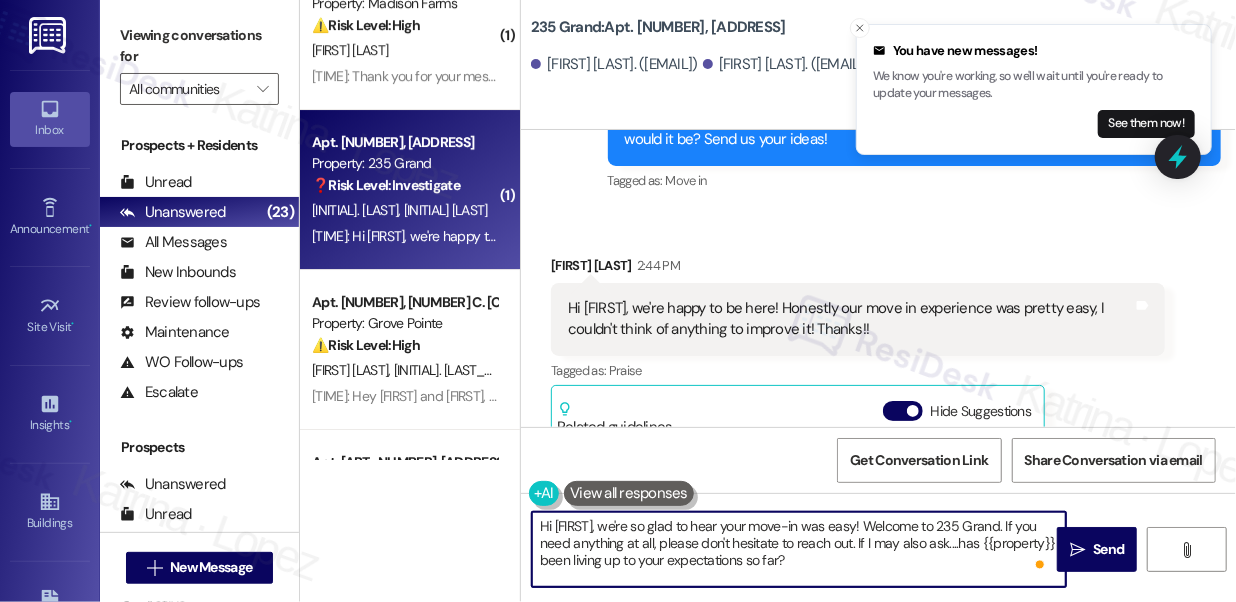 drag, startPoint x: 848, startPoint y: 544, endPoint x: 650, endPoint y: 530, distance: 198.49434 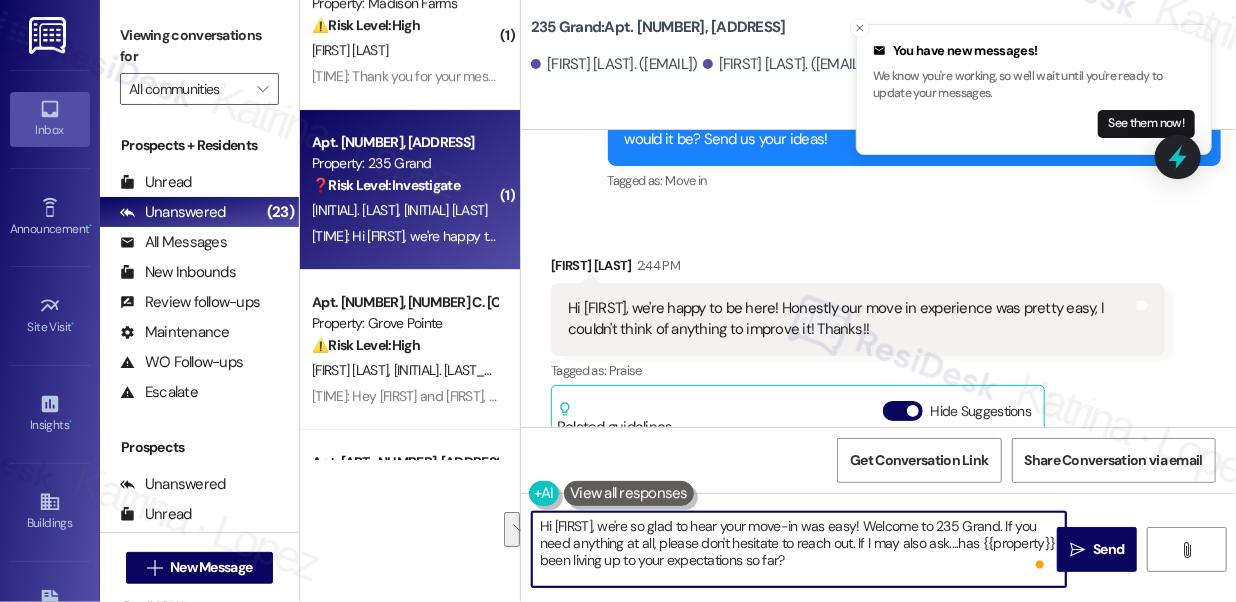 click on "Hi [FIRST], we're so glad to hear your move-in was easy! Welcome to 235 Grand. If you need anything at all, please don't hesitate to reach out. If I may also ask....has {{property}} been living up to your expectations so far?" at bounding box center [799, 549] 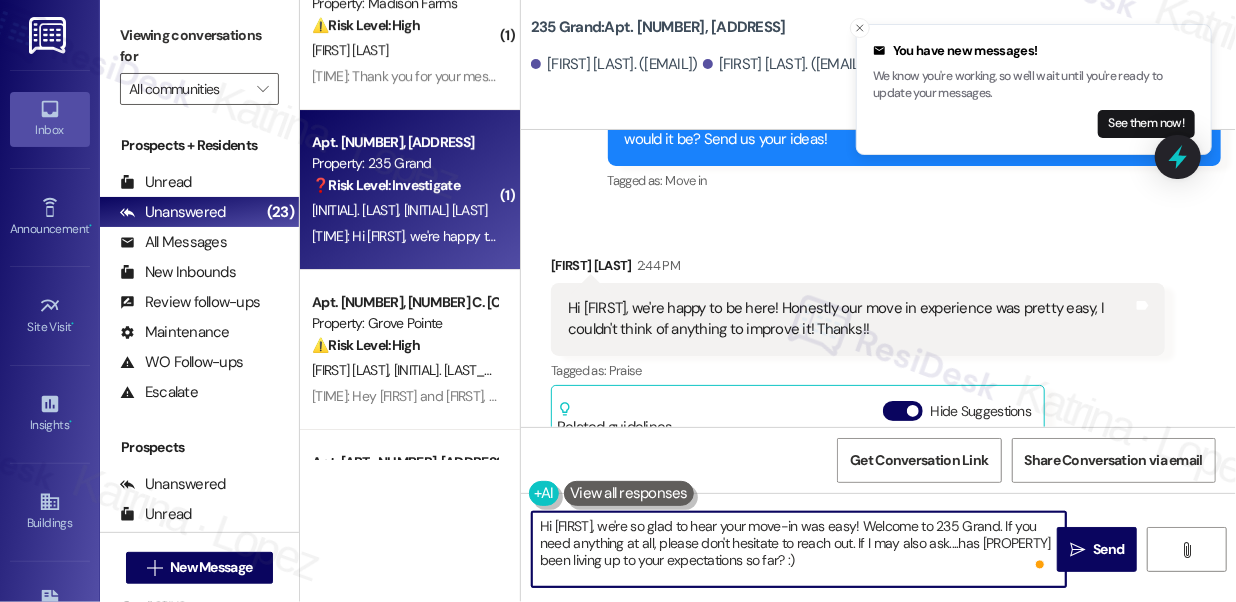 click on "Hi [FIRST], we're so glad to hear your move-in was easy! Welcome to 235 Grand. If you need anything at all, please don't hesitate to reach out. If I may also ask....has [PROPERTY] been living up to your expectations so far? :)" at bounding box center [799, 549] 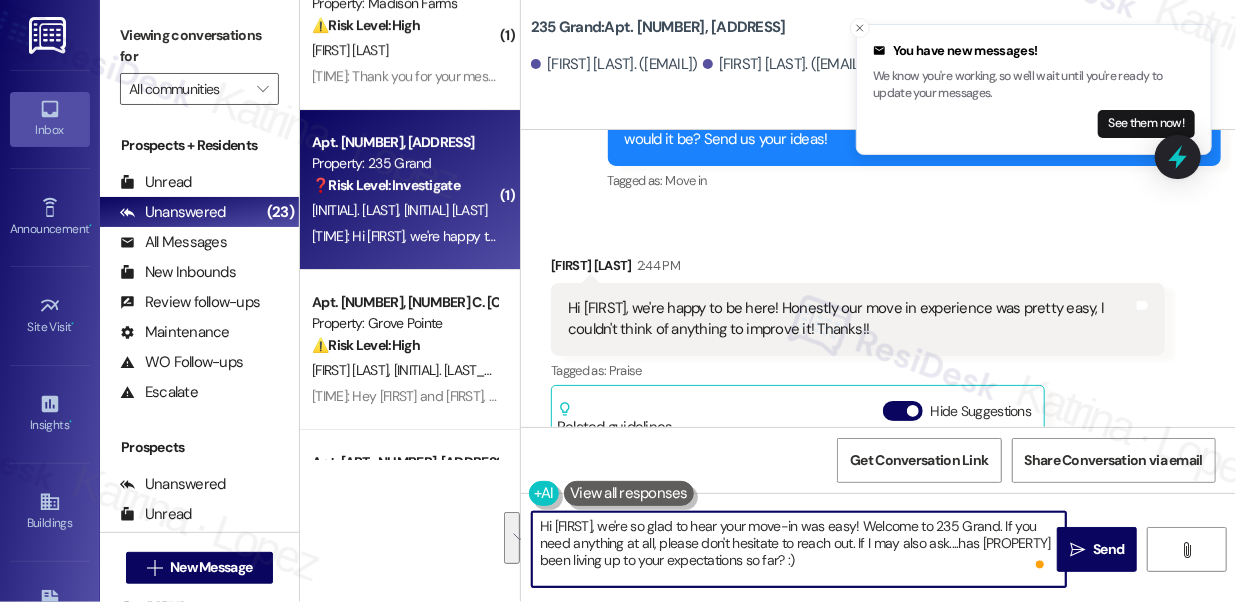 click on "Hi [FIRST], we're so glad to hear your move-in was easy! Welcome to 235 Grand. If you need anything at all, please don't hesitate to reach out. If I may also ask....has [PROPERTY] been living up to your expectations so far? :)" at bounding box center [799, 549] 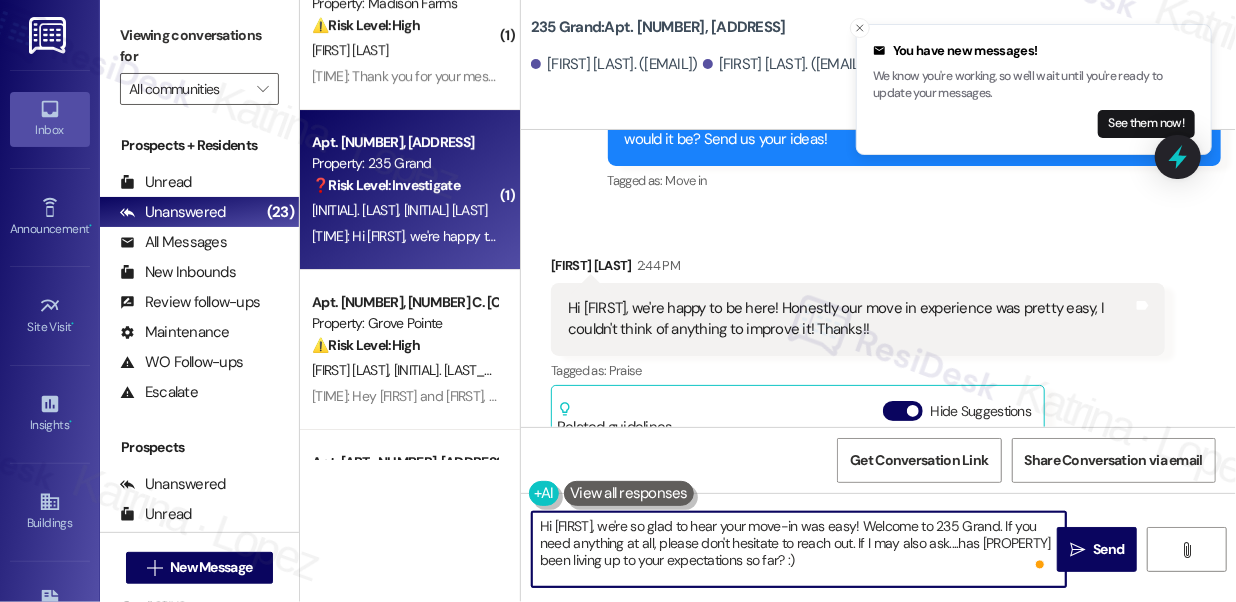 click on "Hi [FIRST], we're so glad to hear your move-in was easy! Welcome to 235 Grand. If you need anything at all, please don't hesitate to reach out. If I may also ask....has [PROPERTY] been living up to your expectations so far? :)" at bounding box center (799, 549) 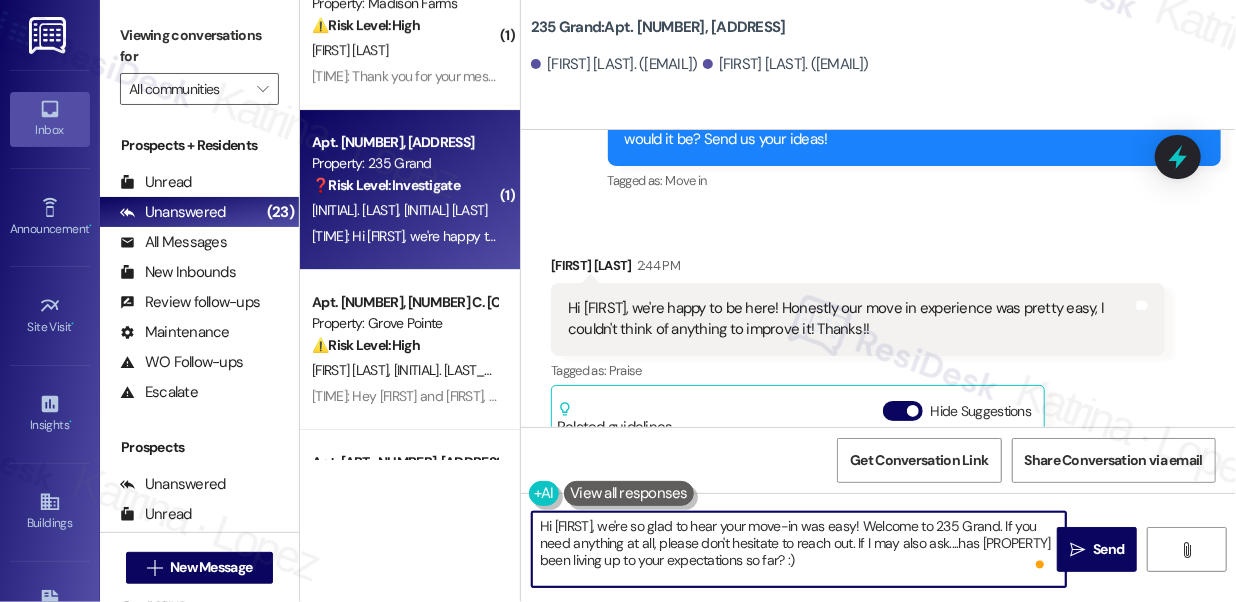 click on "Received via SMS [FIRST] [LAST] [TIME] Hi [FIRST], we're happy to be here! Honestly our move in experience was pretty easy, I couldn't think of anything to improve it! Thanks!! Tags and notes Tagged as:   Praise Click to highlight conversations about Praise  Related guidelines Hide Suggestions 'KRE - 235 Grand: Resident can have packages delivered to the building before move-in date, should use full legal name and full new address including apartment number on shipping labels, and should inform Front Desk for large/oversized deliveries.' Created  a year ago Property level guideline  ( 69 % match) FAQs generated by ResiDesk AI What is the process for receiving packages before move-in? Original Guideline View original document here  http://res.cl… KRE - 235 Grand: Residents can purchase new window shades, and the maintenance team will be happy to install them. Created  a year ago Property level guideline  ( 68 % match) FAQs generated by ResiDesk AI Can residents purchase new window shades? Original Guideline  (" at bounding box center (878, 455) 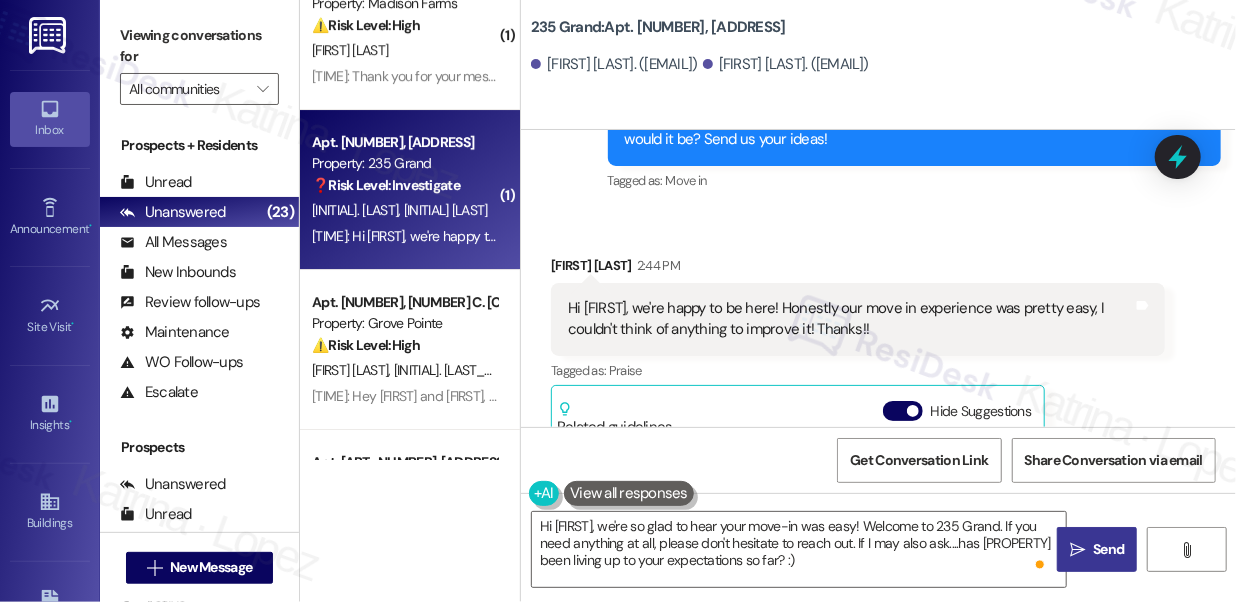 click on "Send" at bounding box center [1108, 549] 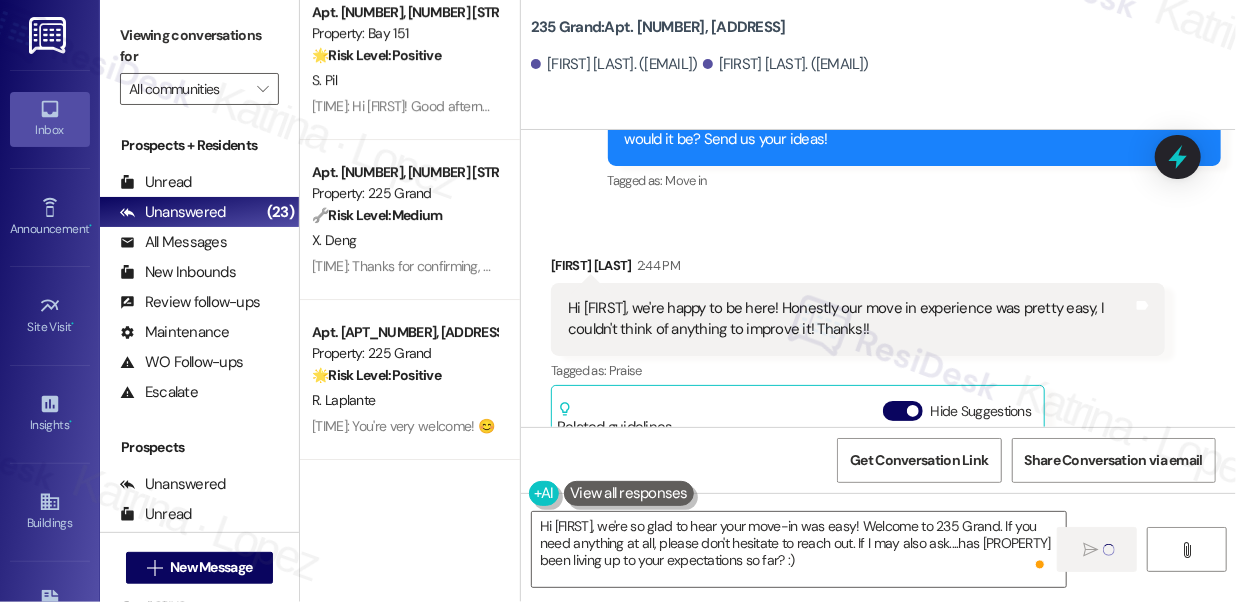 scroll, scrollTop: 3059, scrollLeft: 0, axis: vertical 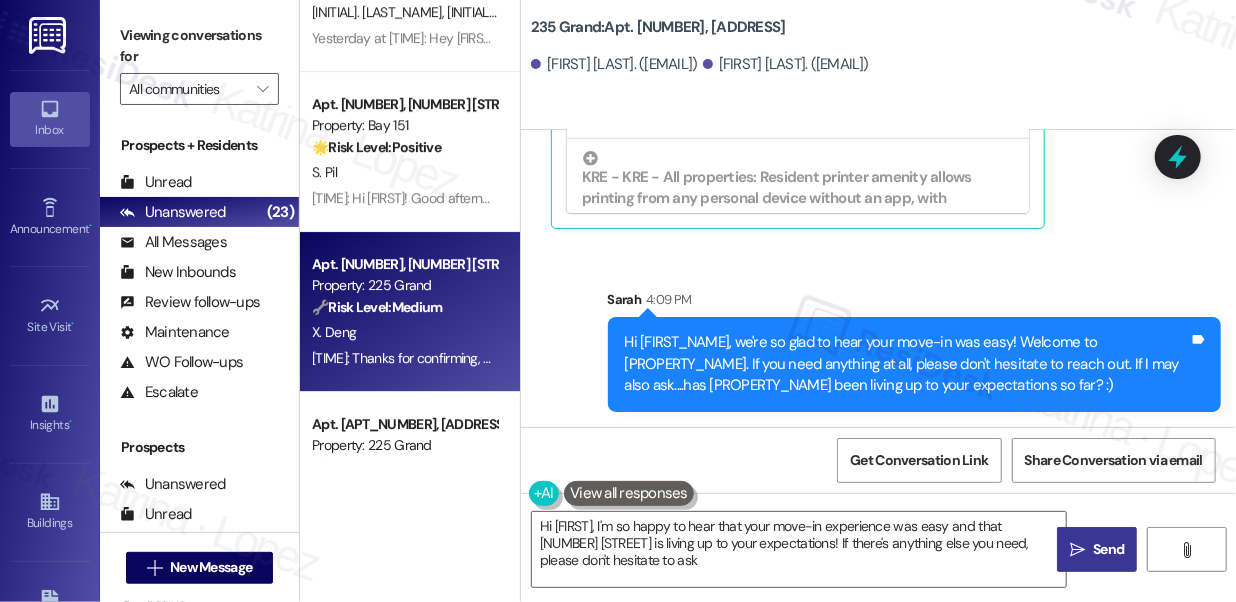 type on "Hi [FIRST], I'm so happy to hear that your move-in experience was easy and that 235 Grand is living up to your expectations! If there's anything else you need, please don't hesitate to ask!" 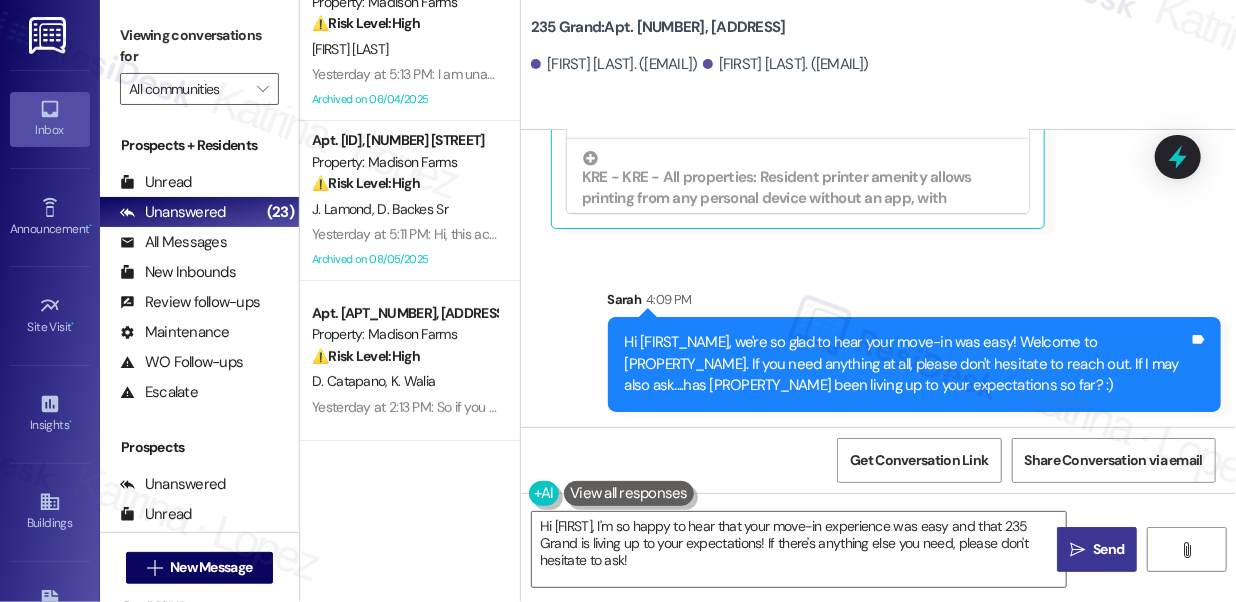 scroll, scrollTop: 0, scrollLeft: 0, axis: both 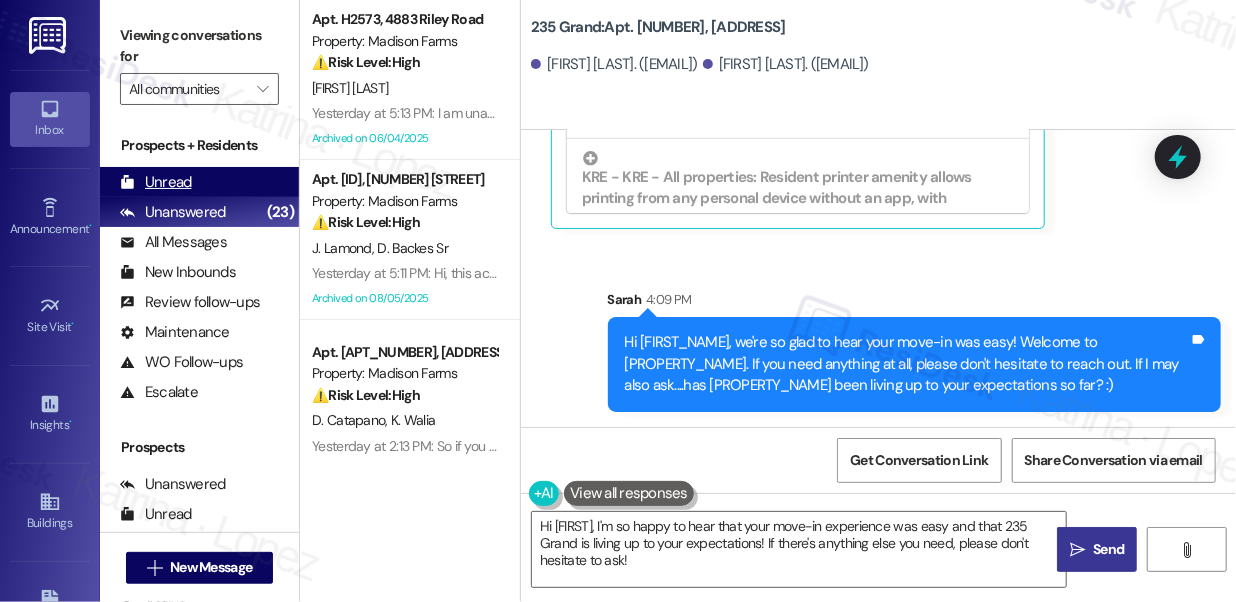 click on "Unread (0)" at bounding box center [199, 182] 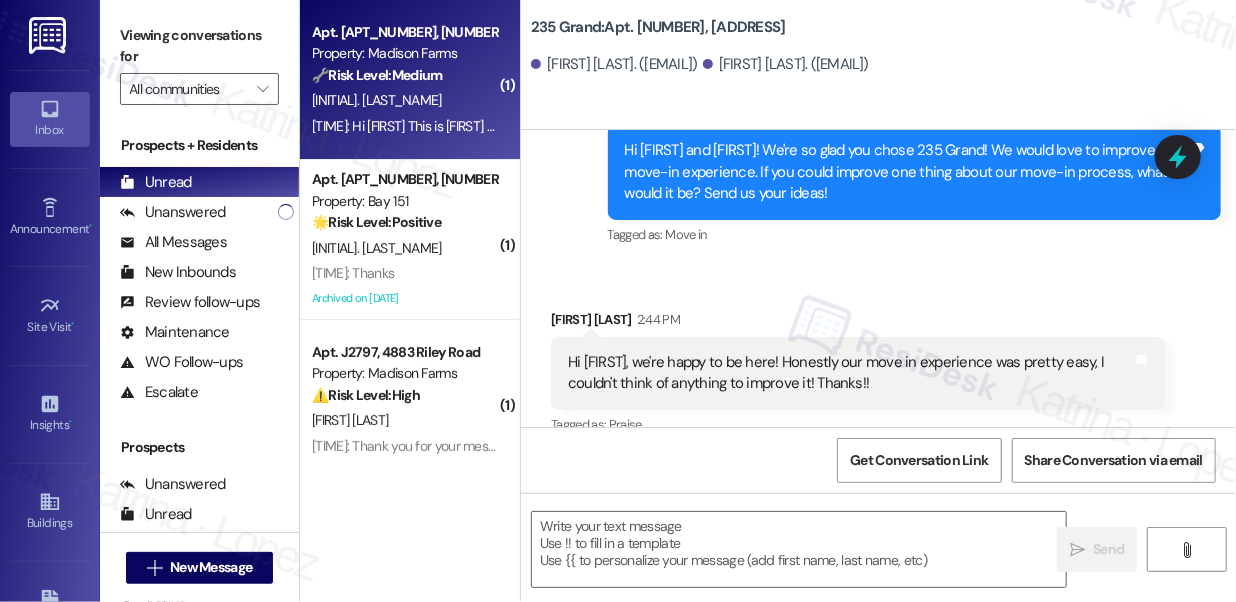 type on "Fetching suggested responses. Please feel free to read through the conversation in the meantime." 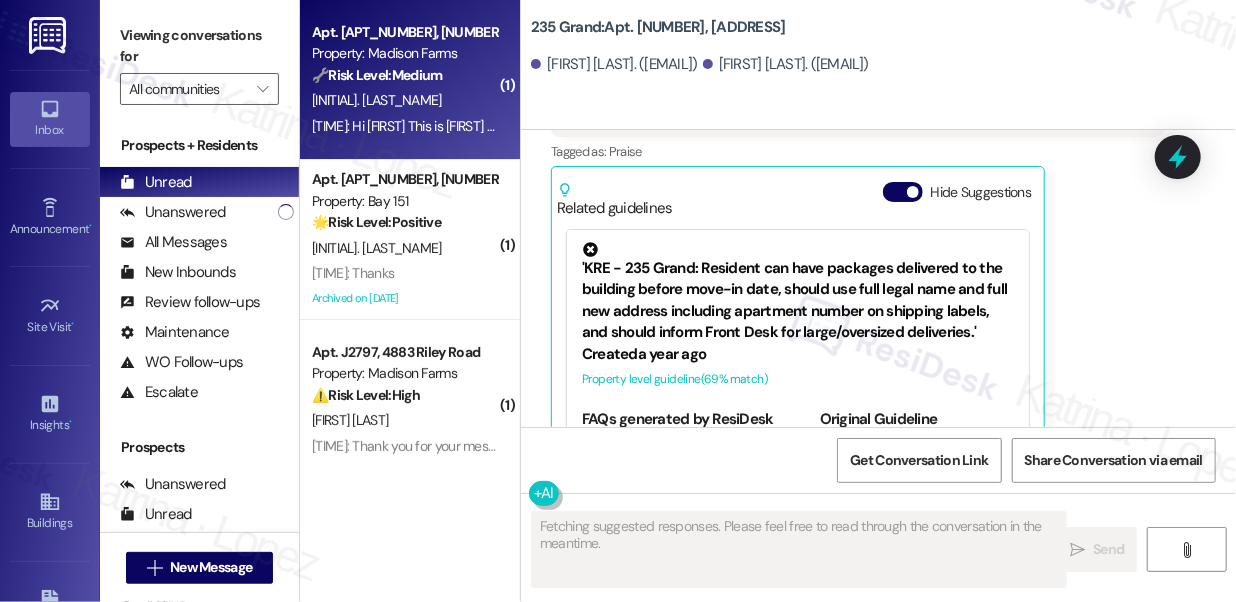 scroll, scrollTop: 792, scrollLeft: 0, axis: vertical 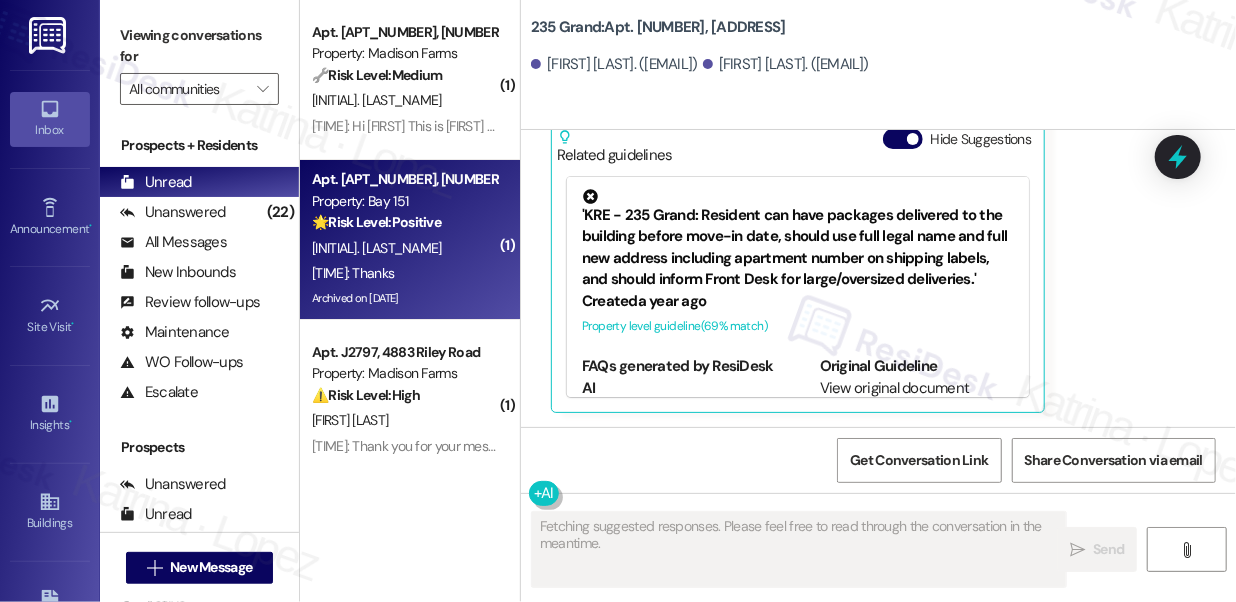 click on "[TIME]: Thanks [TIME]: Thanks" at bounding box center (404, 273) 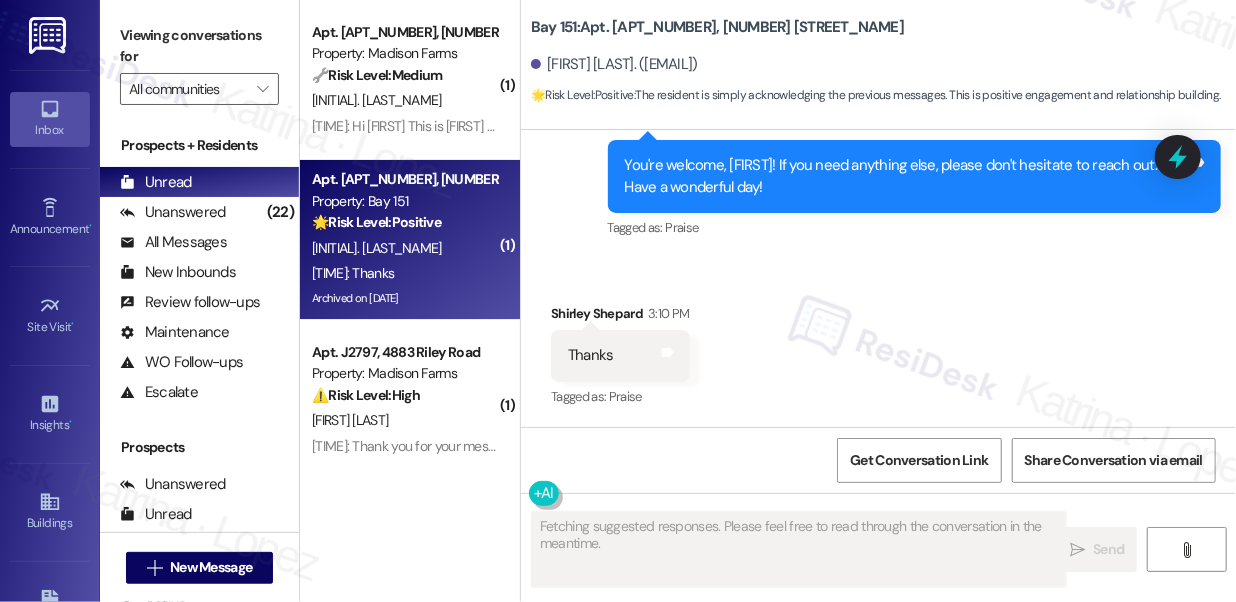 scroll, scrollTop: 43453, scrollLeft: 0, axis: vertical 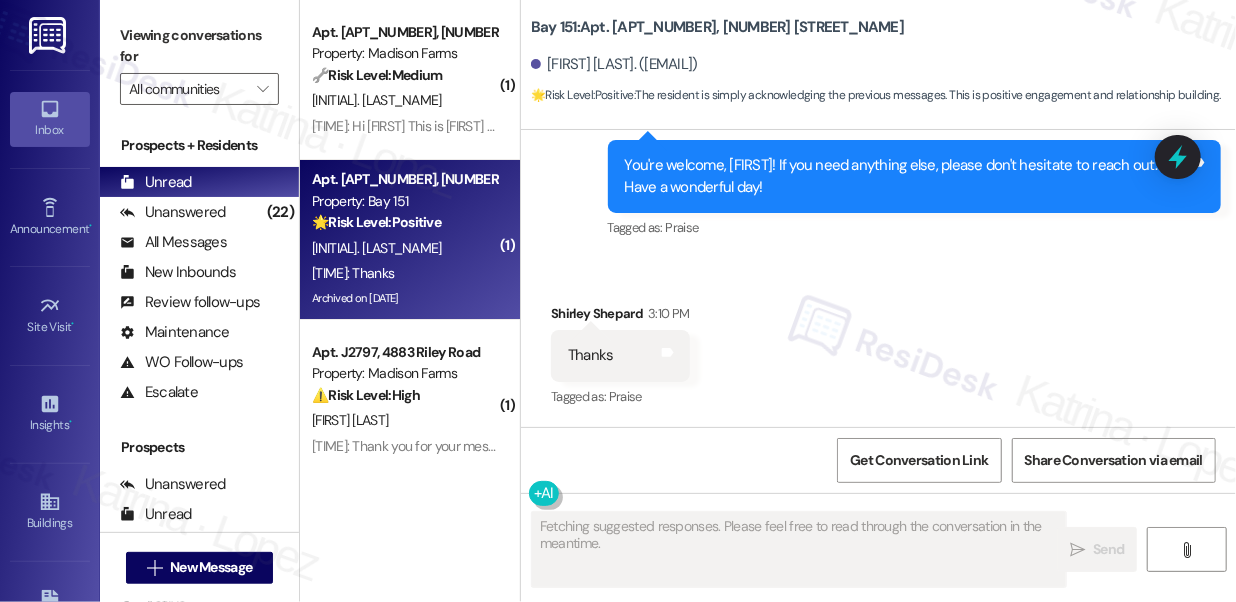 click on "You're welcome, [FIRST]! If you need anything else, please don't hesitate to reach out. Have a wonderful day!" at bounding box center [907, 176] 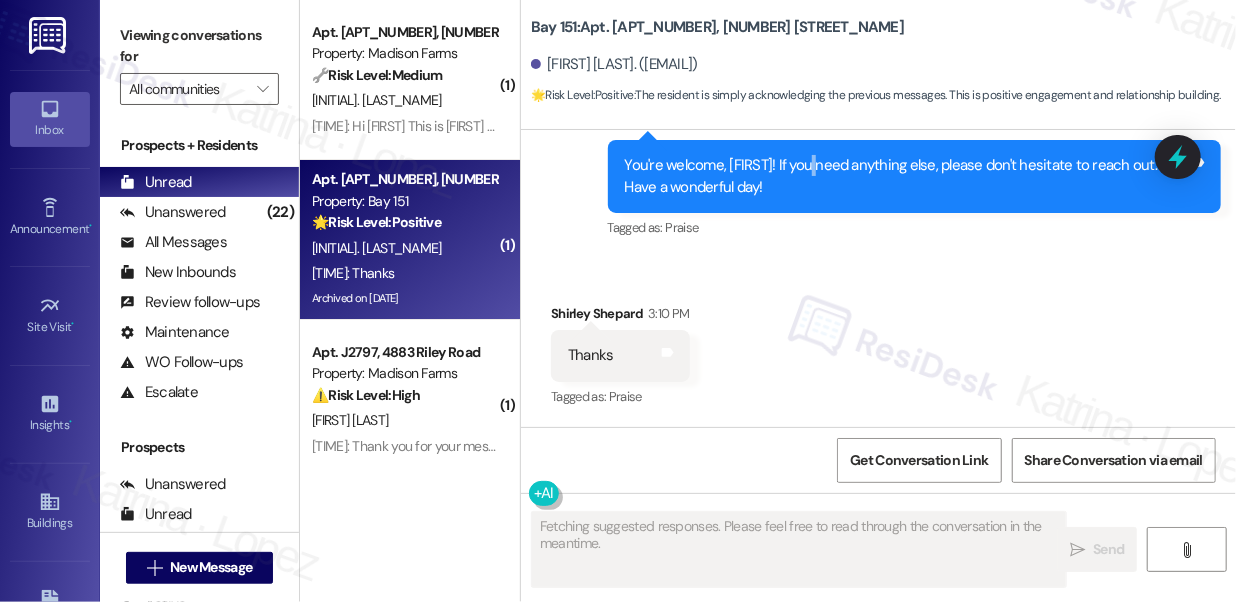 click on "You're welcome, [FIRST]! If you need anything else, please don't hesitate to reach out. Have a wonderful day!" at bounding box center [907, 176] 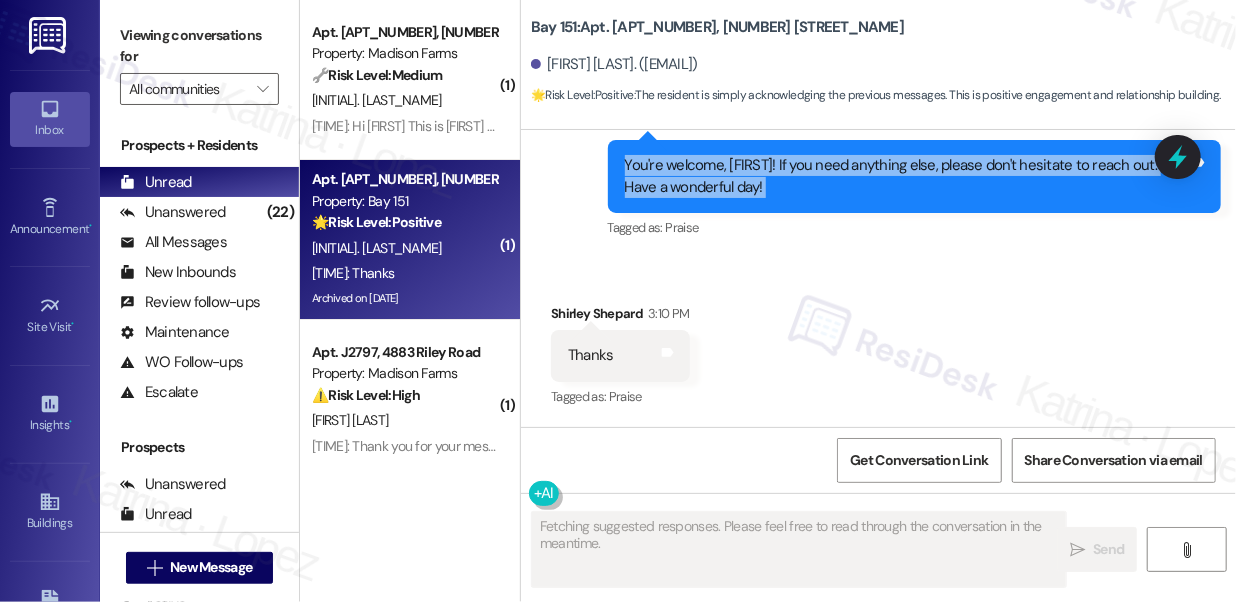 click on "You're welcome, [FIRST]! If you need anything else, please don't hesitate to reach out. Have a wonderful day!" at bounding box center (907, 176) 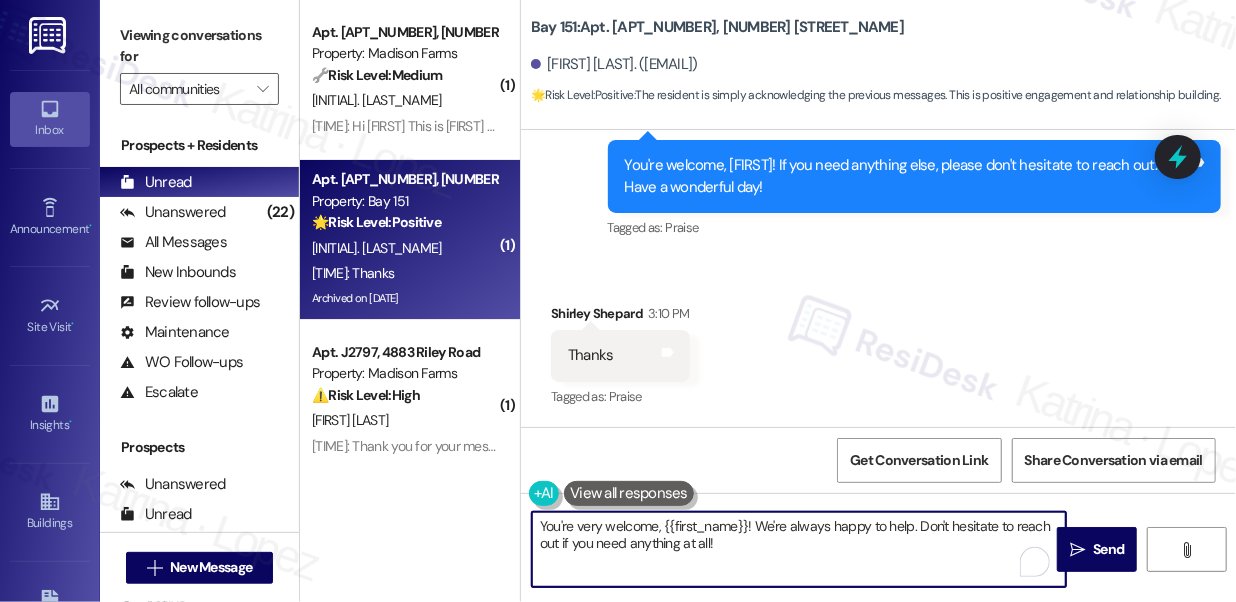 drag, startPoint x: 749, startPoint y: 550, endPoint x: 752, endPoint y: 521, distance: 29.15476 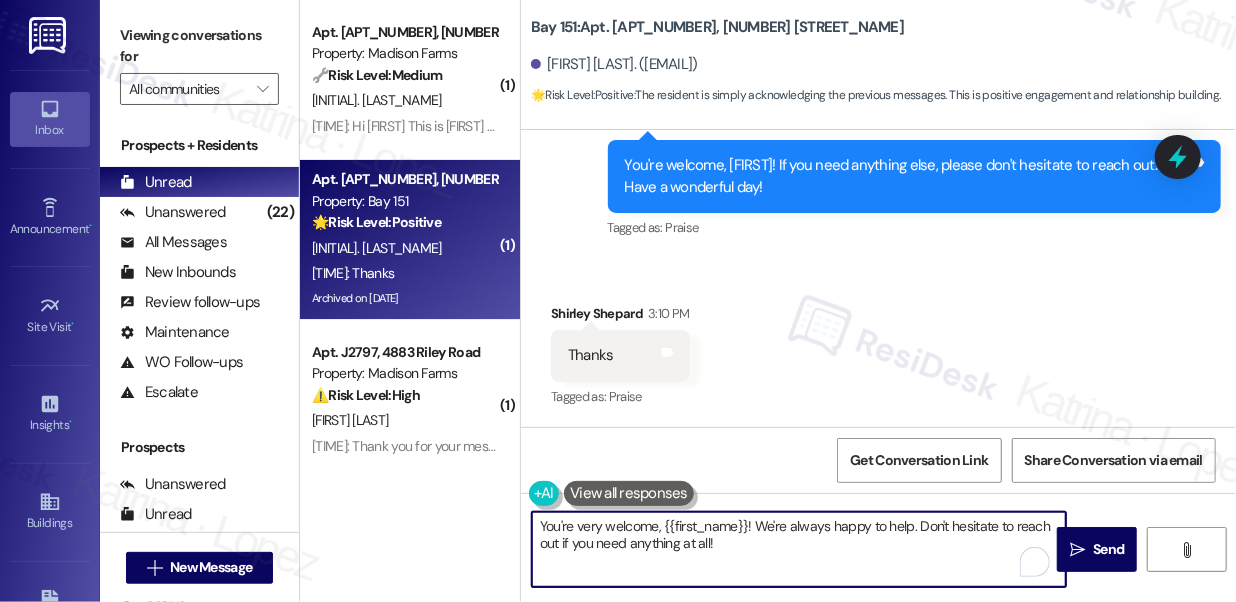 click on "You're very welcome, {{first_name}}! We're always happy to help. Don't hesitate to reach out if you need anything at all!" at bounding box center [799, 549] 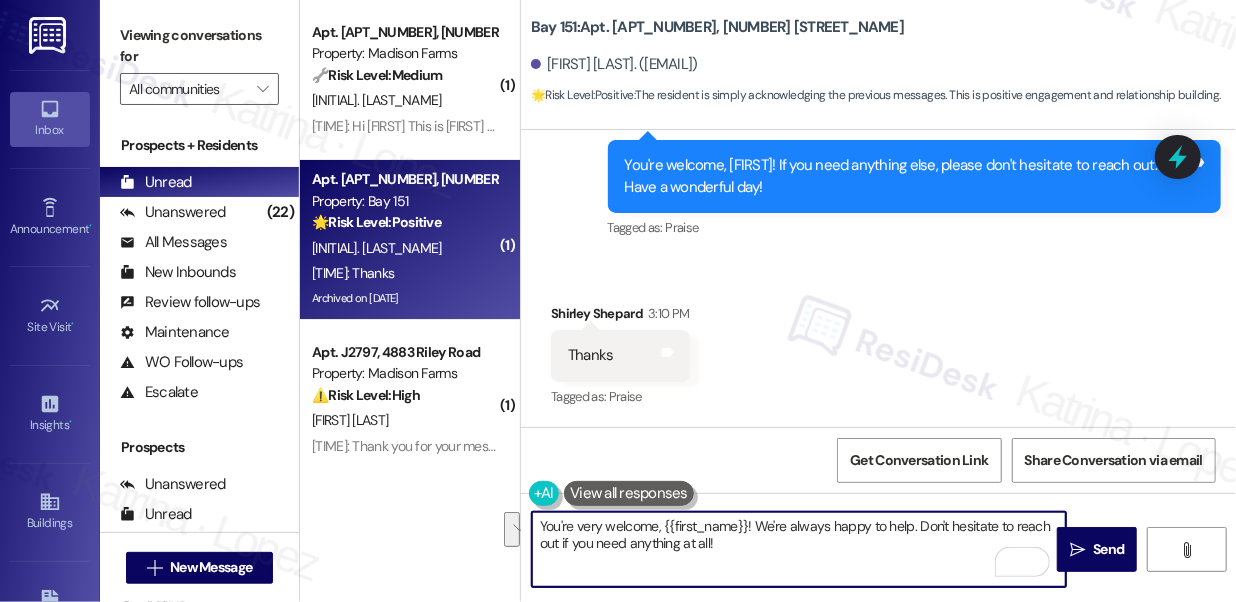 click on "You're very welcome, {{first_name}}! We're always happy to help. Don't hesitate to reach out if you need anything at all!" at bounding box center [799, 549] 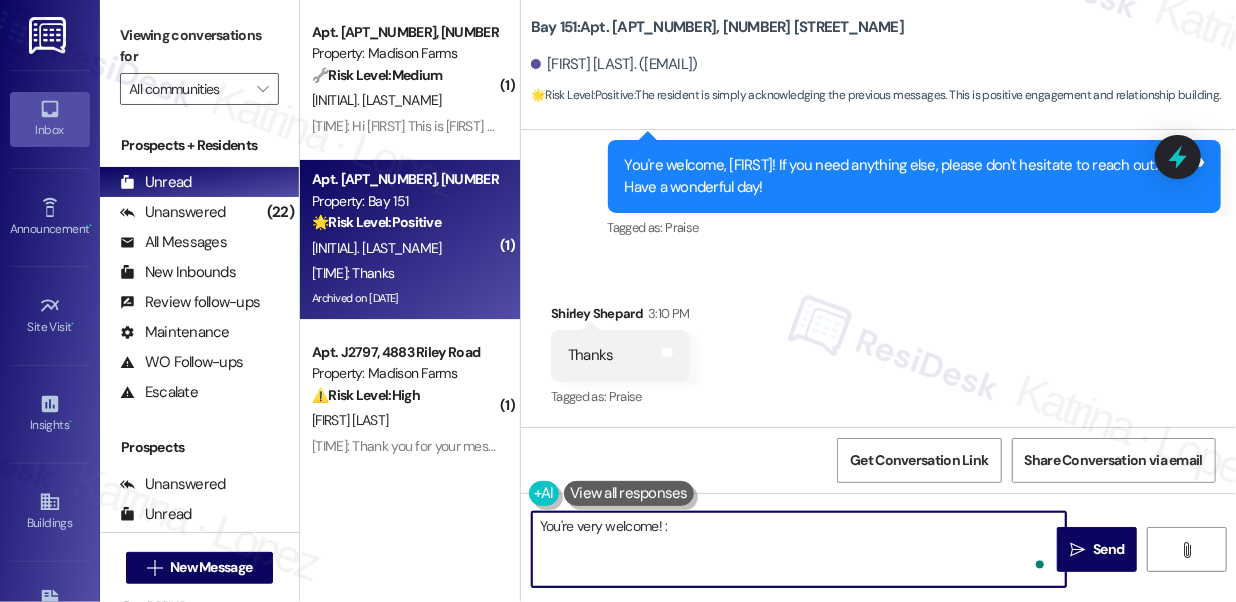 type on "You're very welcome! :)" 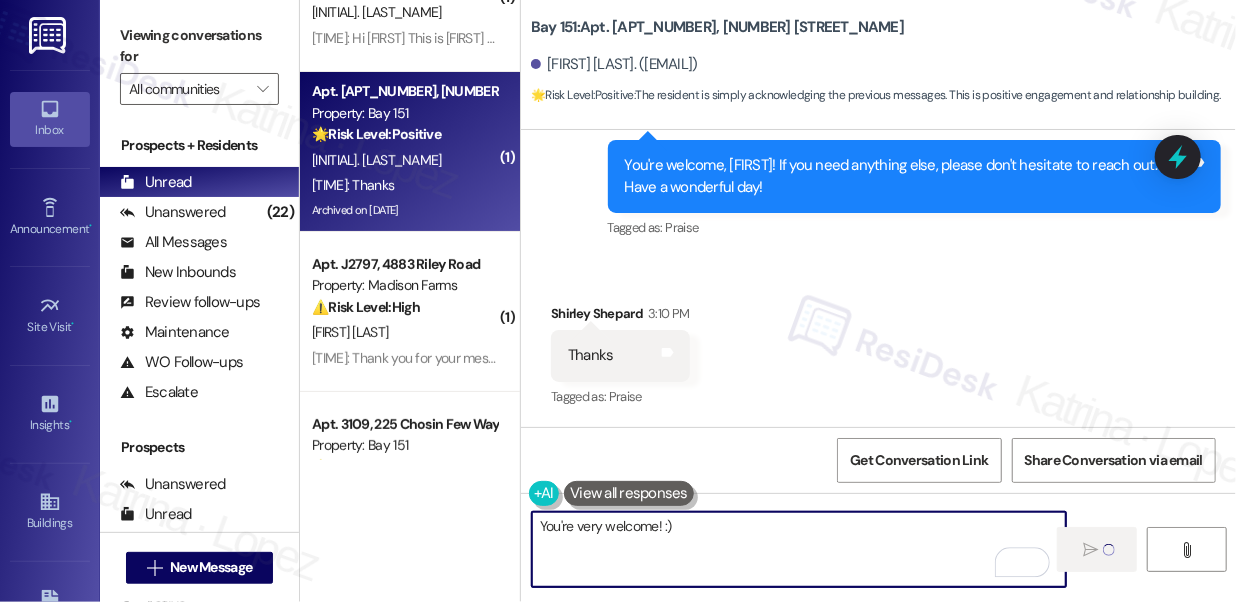scroll, scrollTop: 181, scrollLeft: 0, axis: vertical 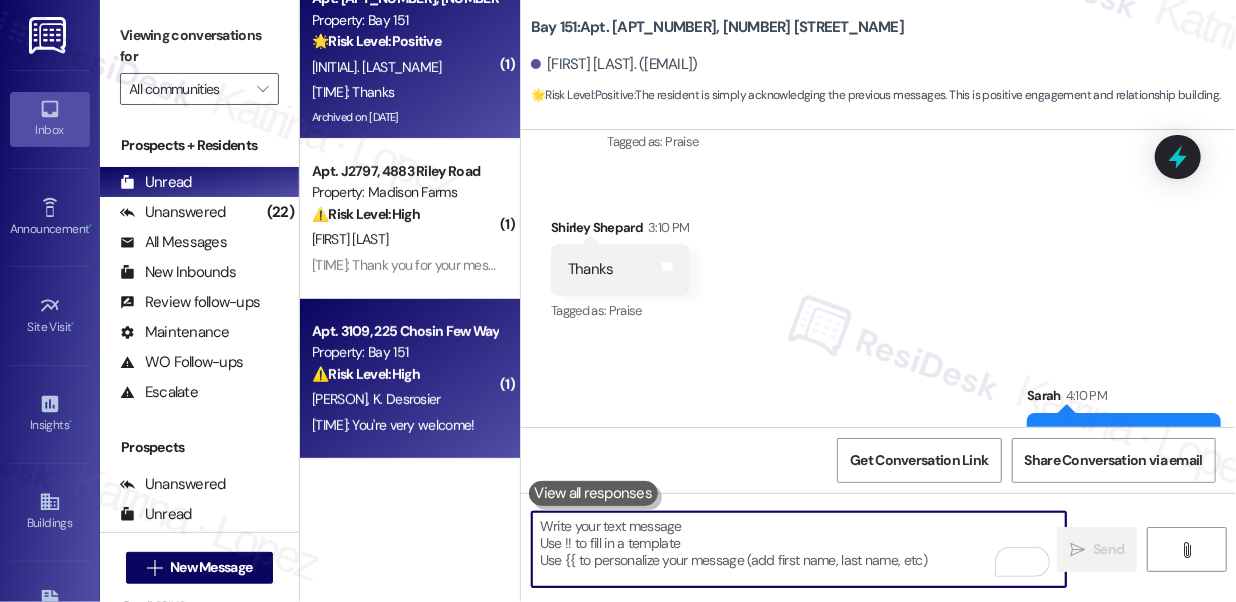 type 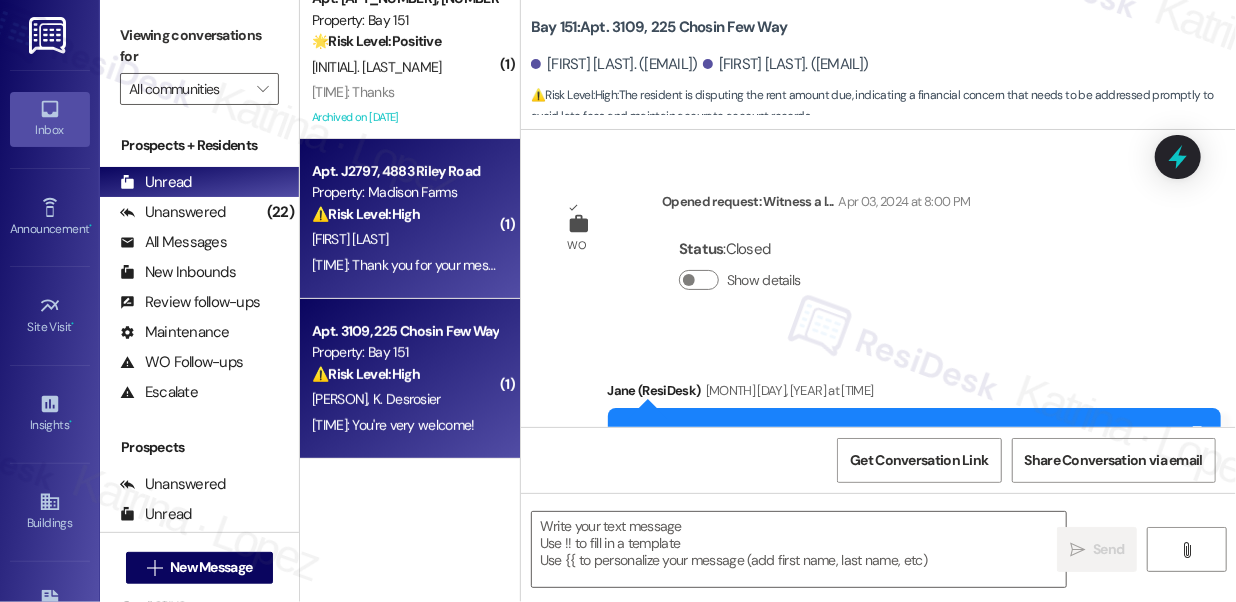 type on "Fetching suggested responses. Please feel free to read through the conversation in the meantime." 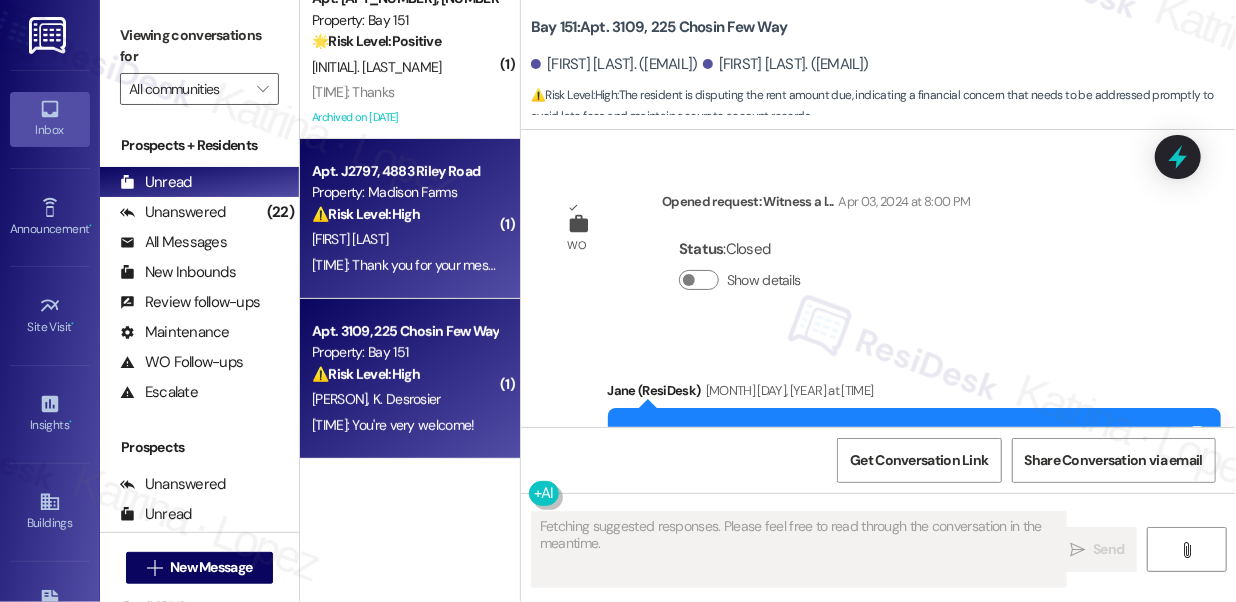 scroll, scrollTop: 61857, scrollLeft: 0, axis: vertical 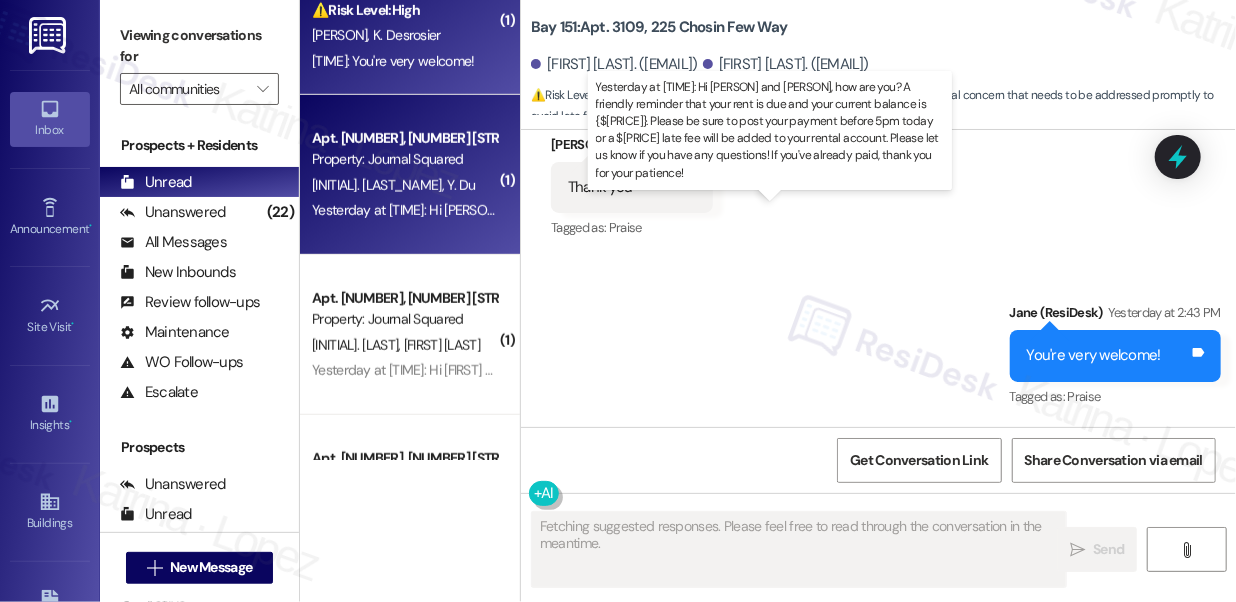 click on "Yesterday at [TIME]: Hi [FIRST] and [FIRST], how are you? A friendly reminder that your rent is due and your current balance is {$4947.50}. Please be sure to post your payment before 5pm today or a $100 late fee will be added to your rental account. Please let us know if you have any questions! If you've already paid, thank you for your patience! Yesterday at [TIME]: Hi [FIRST] and [FIRST], how are you? A friendly reminder that your rent is due and your current balance is {$4947.50}. Please be sure to post your payment before 5pm today or a $100 late fee will be added to your rental account. Please let us know if you have any questions! If you've already paid, thank you for your patience!" at bounding box center [1331, 210] 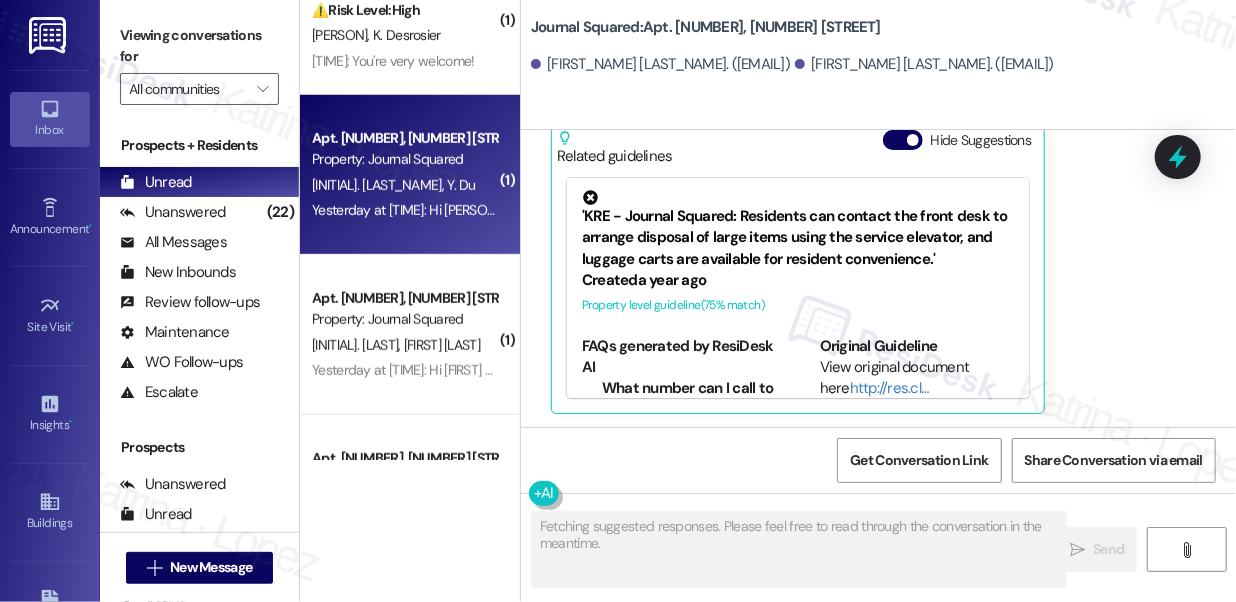 scroll, scrollTop: 918, scrollLeft: 0, axis: vertical 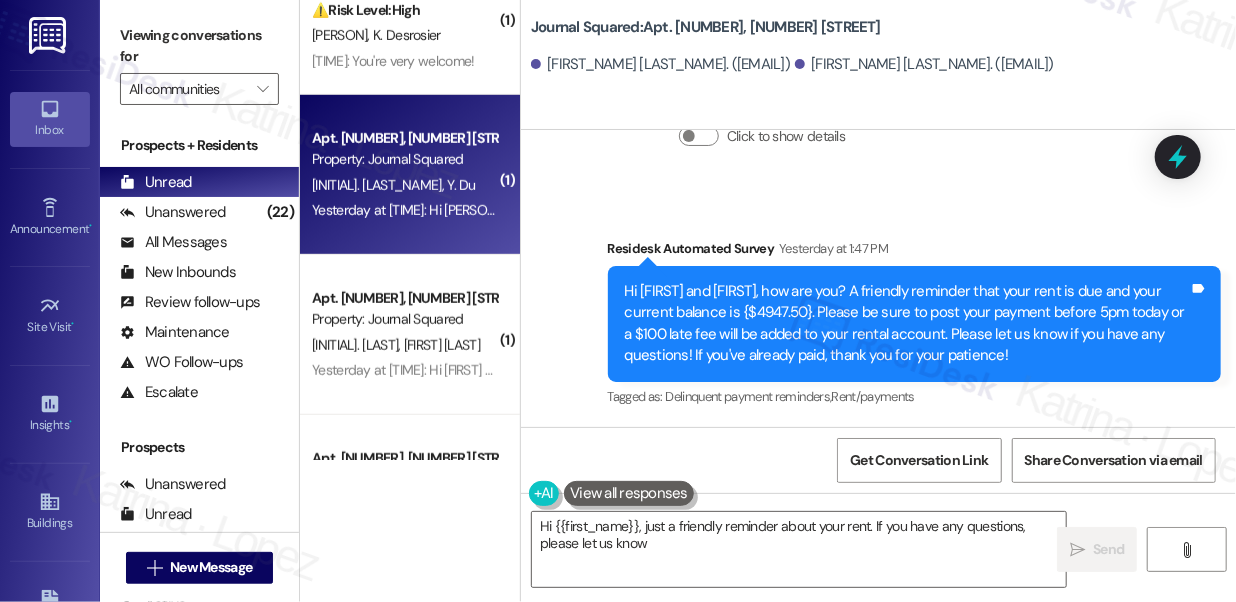 type on "Hi {{first_name}}, just a friendly reminder about your rent. If you have any questions, please let us know!" 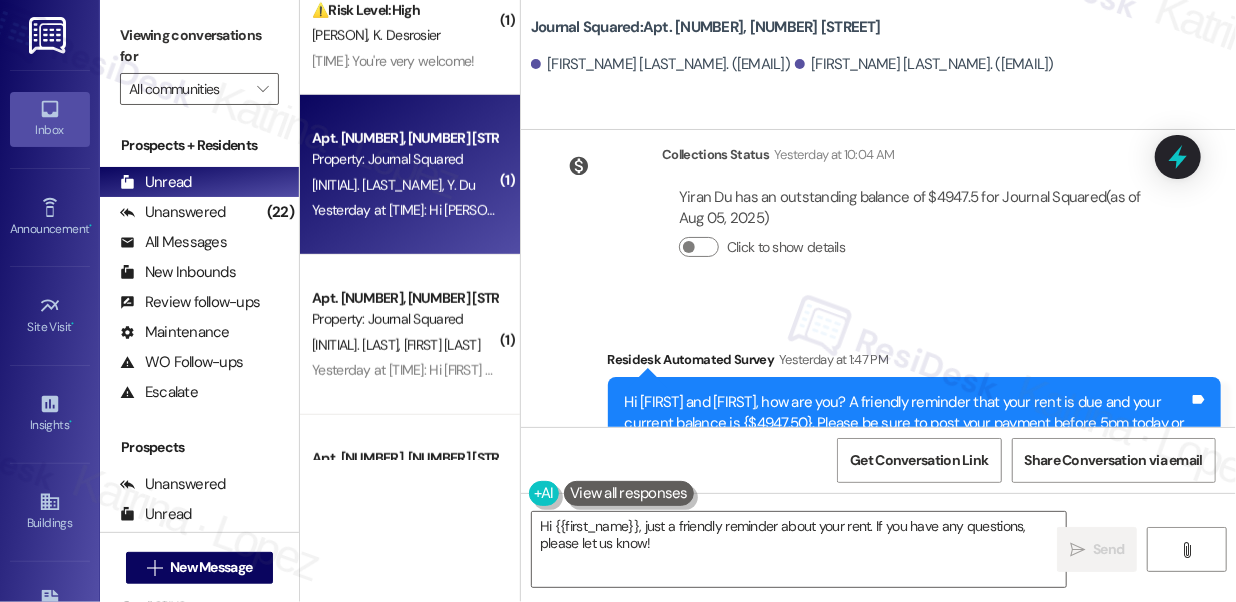 scroll, scrollTop: 10916, scrollLeft: 0, axis: vertical 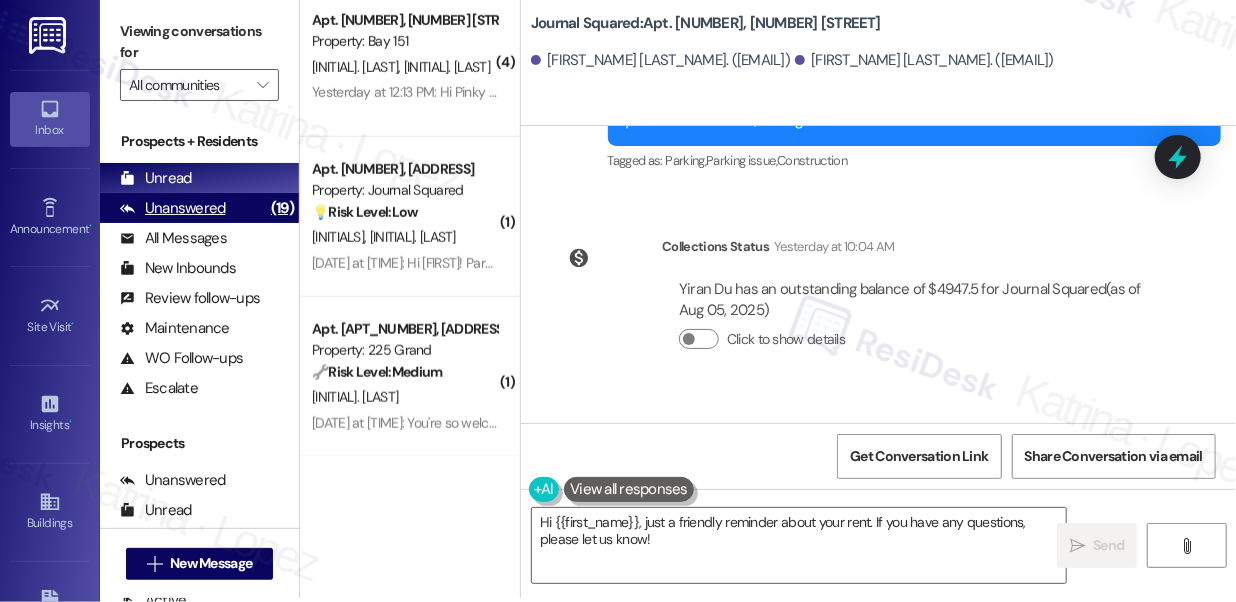 click on "Unanswered (19)" at bounding box center (199, 208) 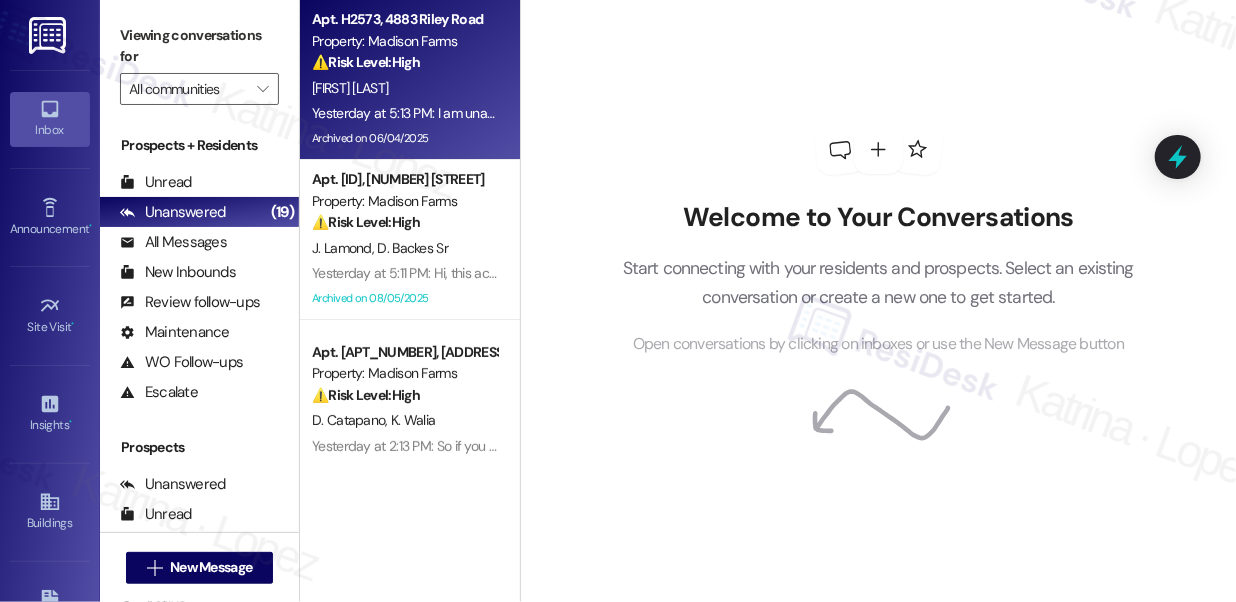 scroll, scrollTop: 0, scrollLeft: 0, axis: both 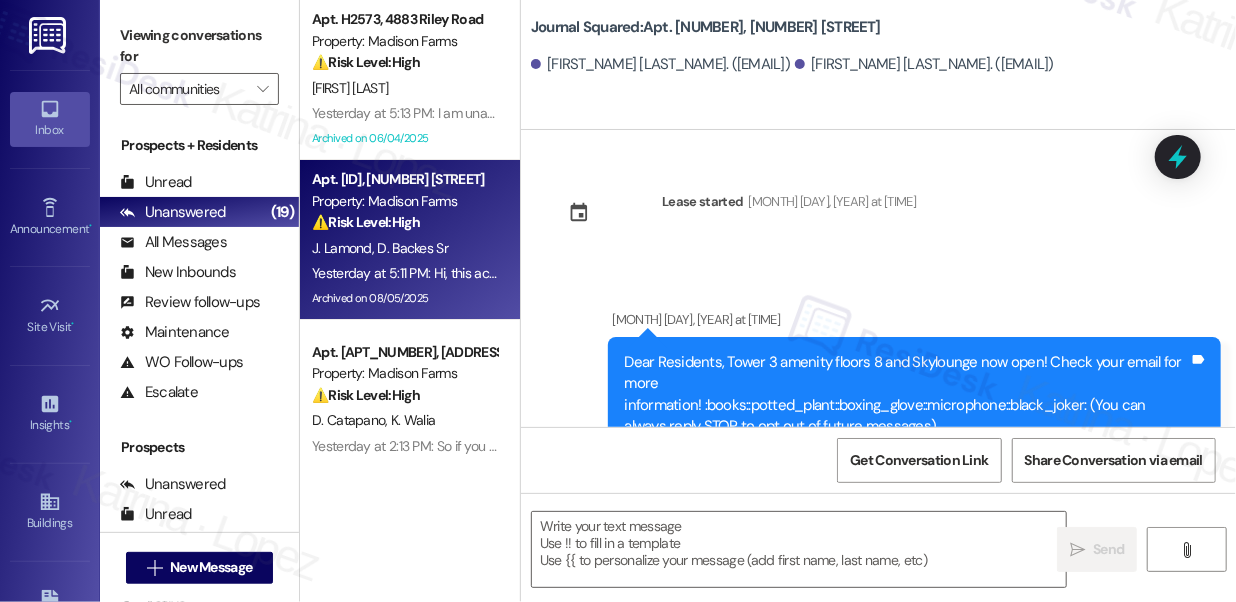 type on "Fetching suggested responses. Please feel free to read through the conversation in the meantime." 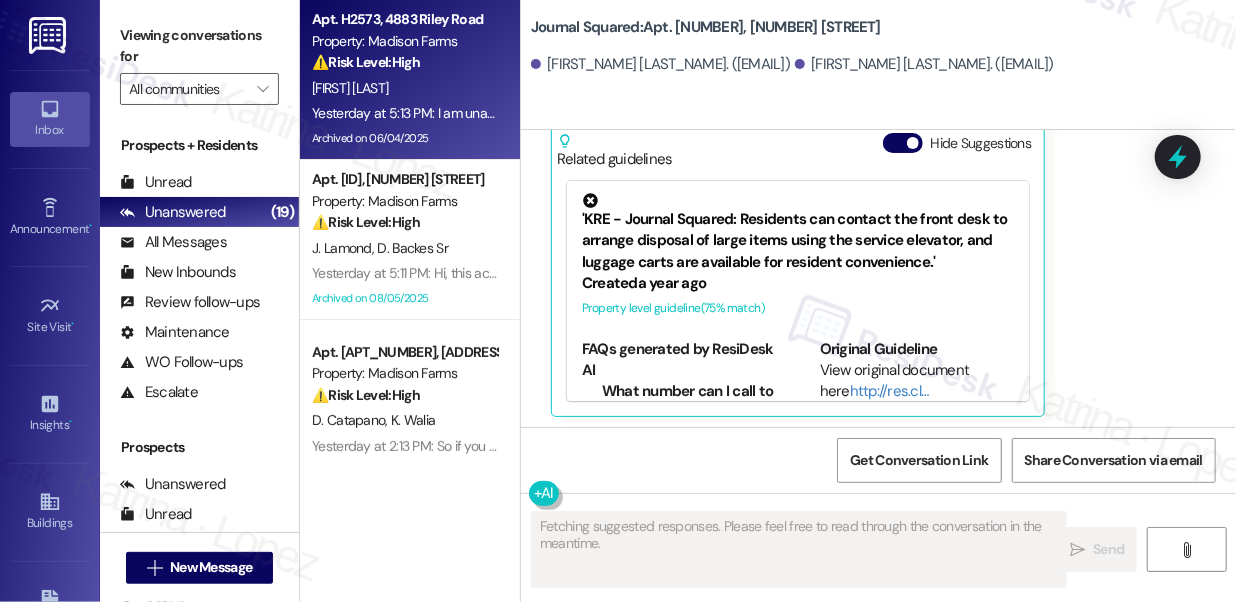 scroll, scrollTop: 918, scrollLeft: 0, axis: vertical 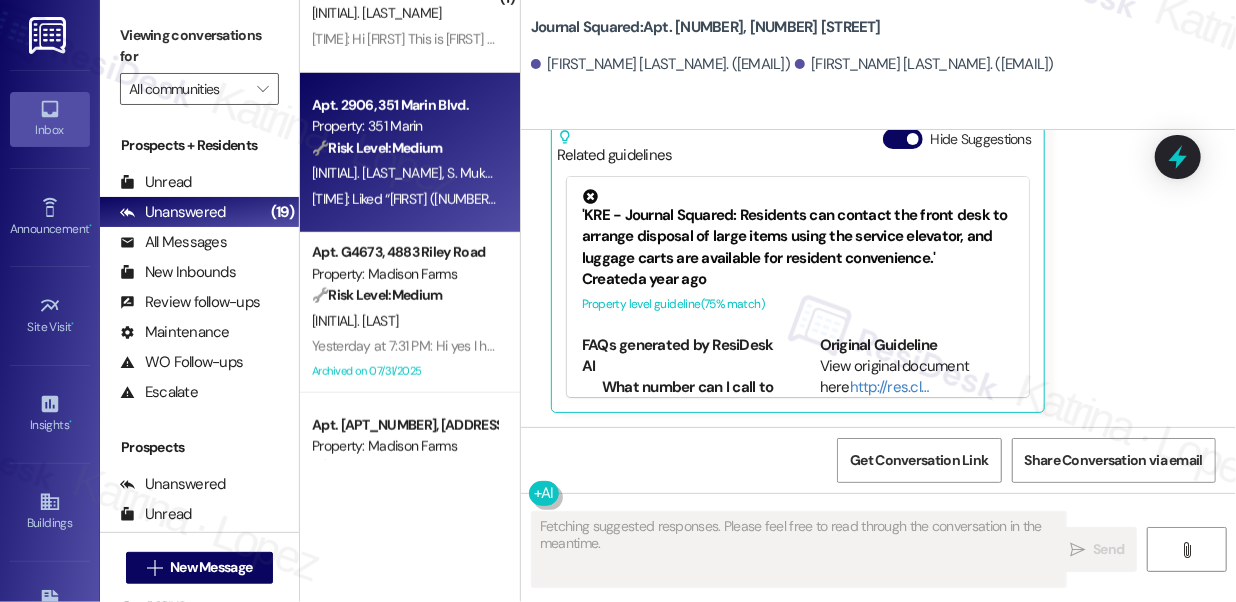 type 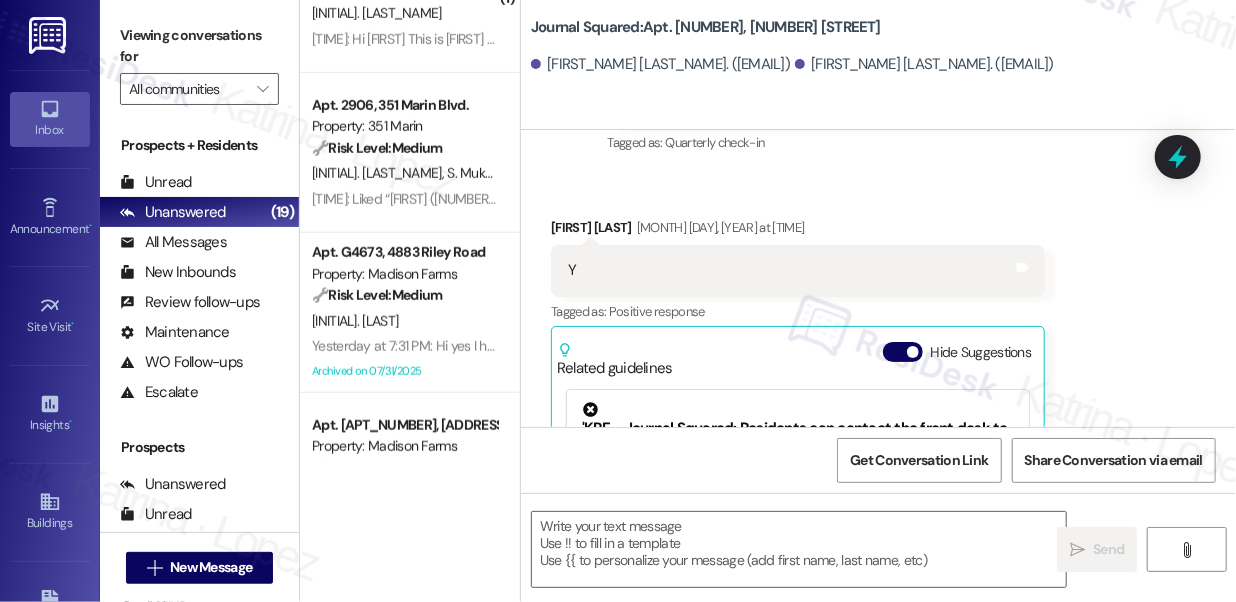 scroll, scrollTop: 645, scrollLeft: 0, axis: vertical 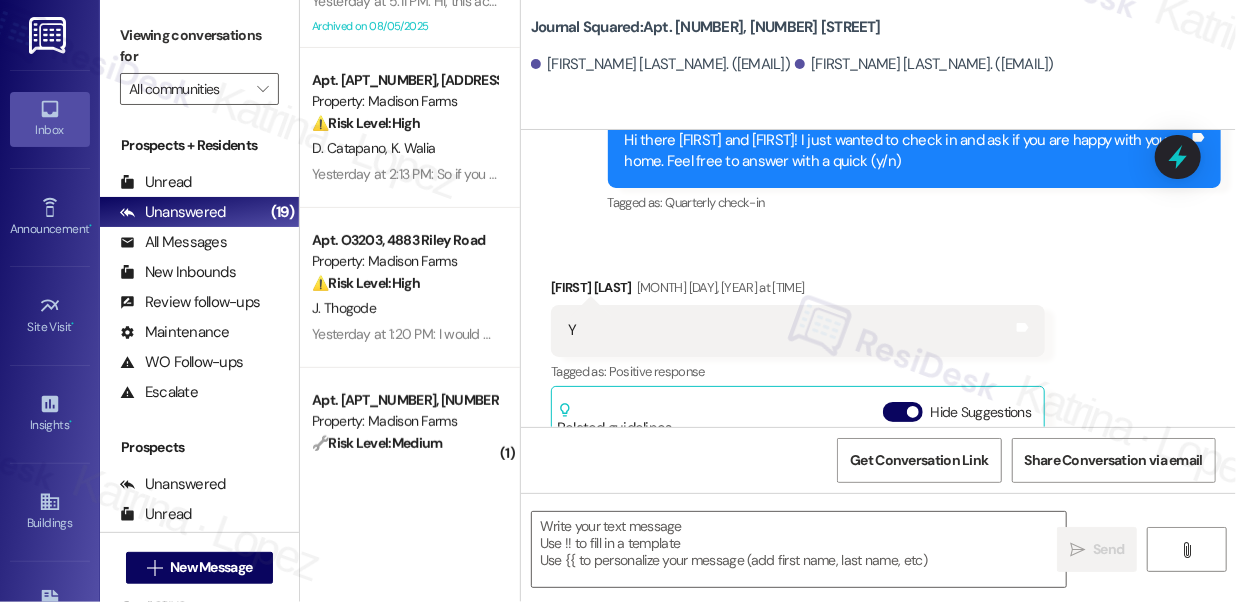 click on "[MONTH] [DAY], [YEAR] at [TIME]" at bounding box center (718, 287) 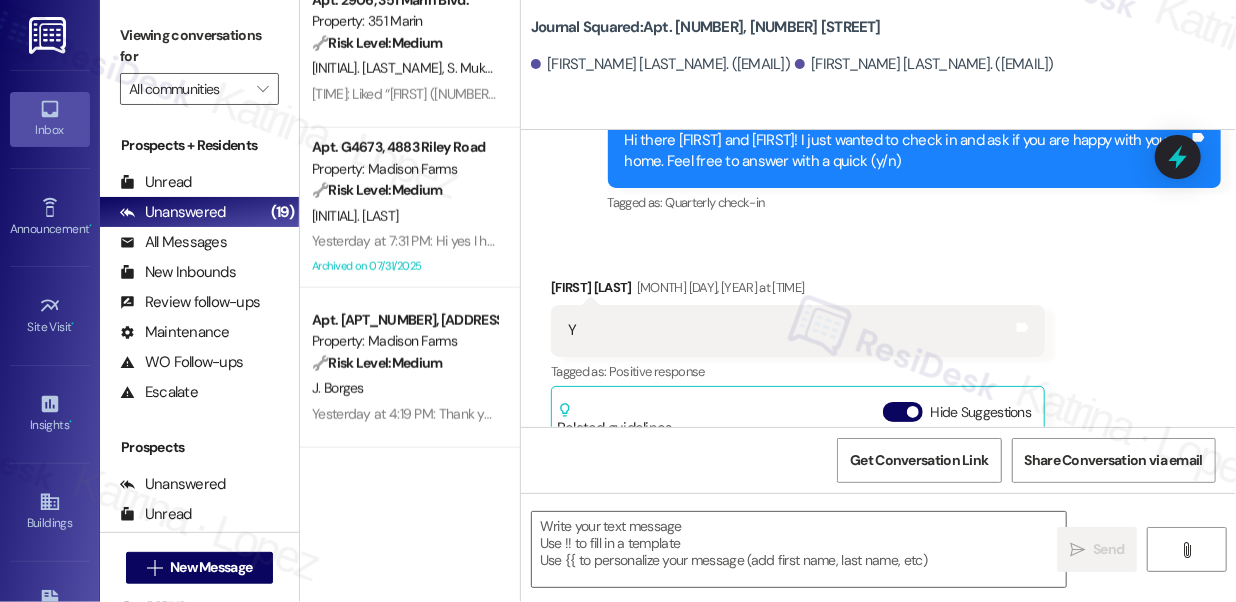 scroll, scrollTop: 1000, scrollLeft: 0, axis: vertical 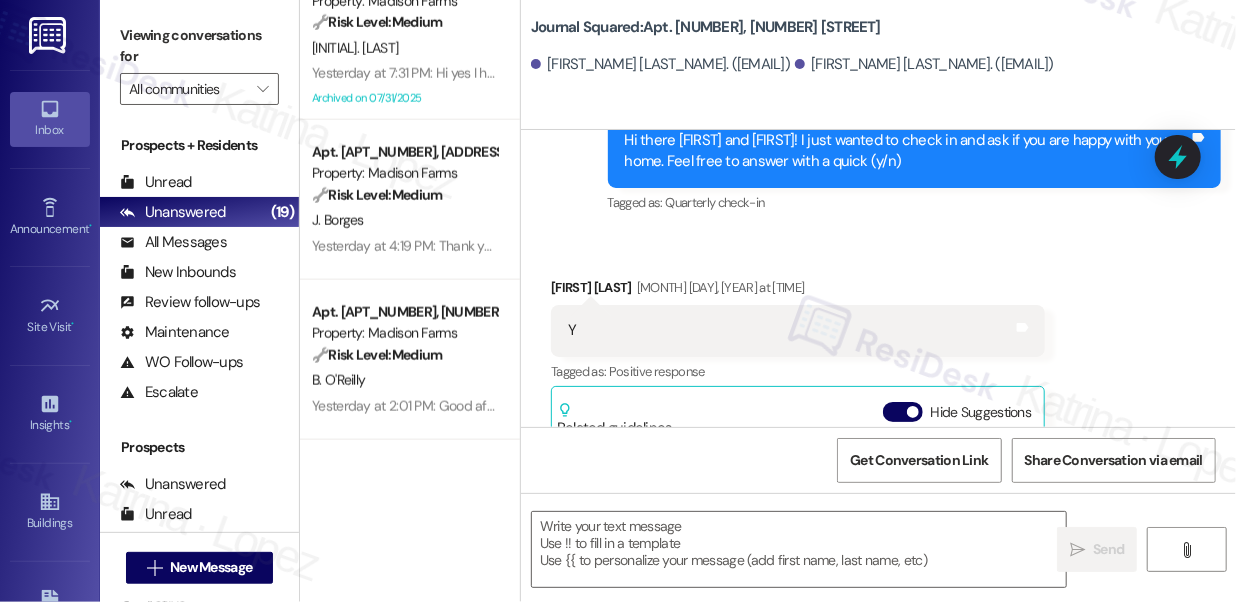 click on "Received via SMS [FIRST_NAME] [LAST_NAME] [MONTH] [DAY], [YEAR] at [TIME] Y Tags and notes Tagged as: Positive response Click to highlight conversations about Positive response Related guidelines Hide Suggestions 'KRE - [PROPERTY_NAME]: Residents can contact the front desk to arrange disposal of large items using the service elevator, and luggage carts are available for resident convenience.' Created a year ago Property level guideline ( 75 % match) FAQs generated by ResiDesk AI What number can I call to inquire about the service elevator? You can call the front desk team at ([PHONE]) to inquire about the availability of the service elevator. Where should I leave the large items like mattresses or furniture? You should leave the unwanted items neatly by the rear elevator doors, and the concierge on duty will provide additional guidance. Can I use the luggage carts at the front desk? Yes, luggage carts are accessible for your convenience at the front desk. How can I verify that I'm allowed to use the service elevator? ( 74" at bounding box center (798, 481) 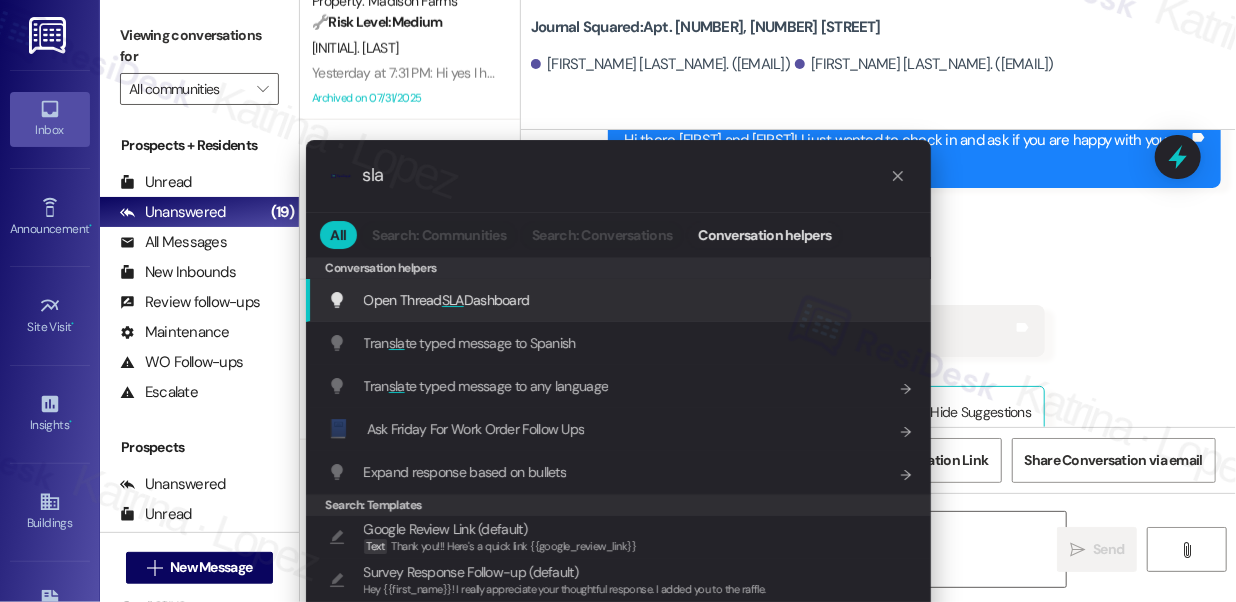 type on "sla" 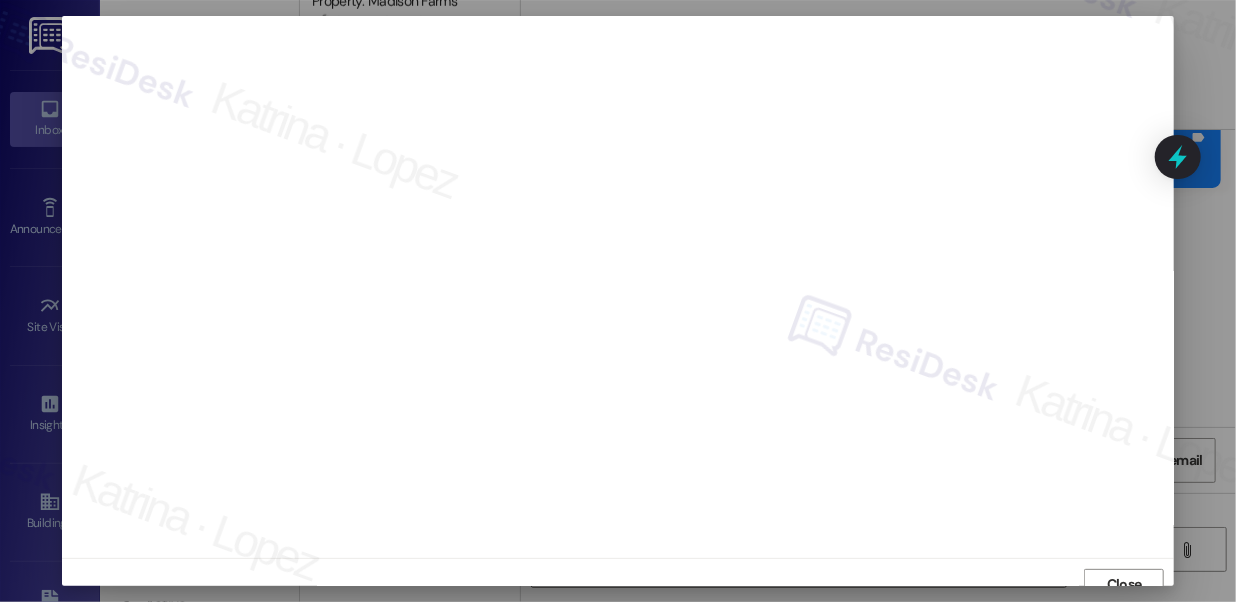 scroll, scrollTop: 14, scrollLeft: 0, axis: vertical 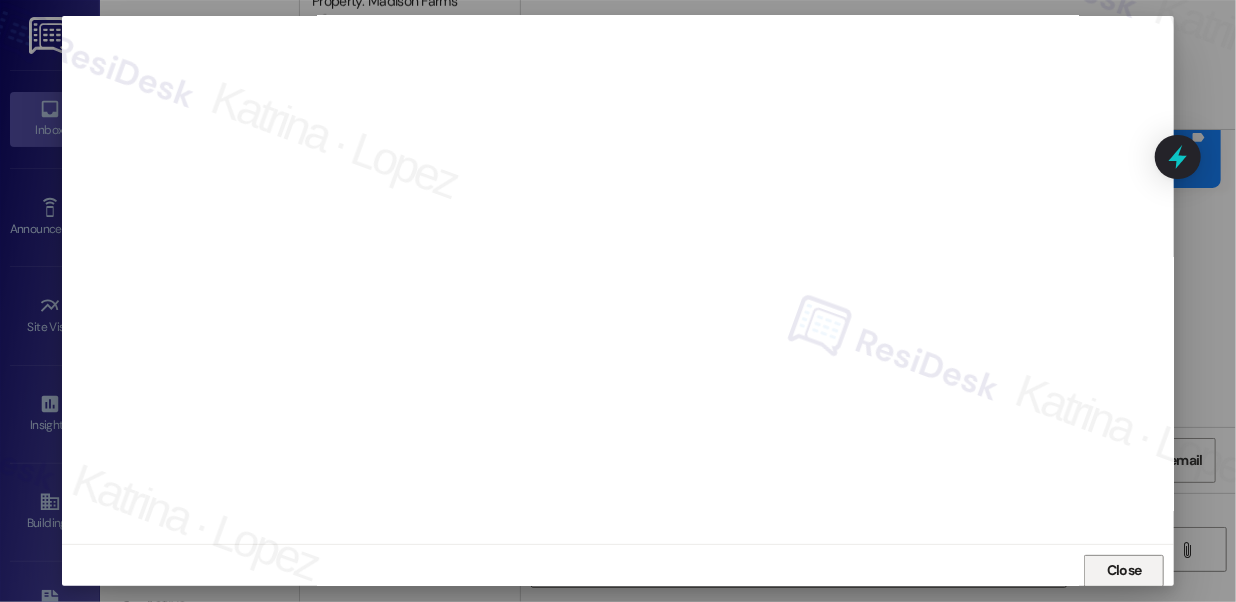 click on "Close" at bounding box center [1124, 570] 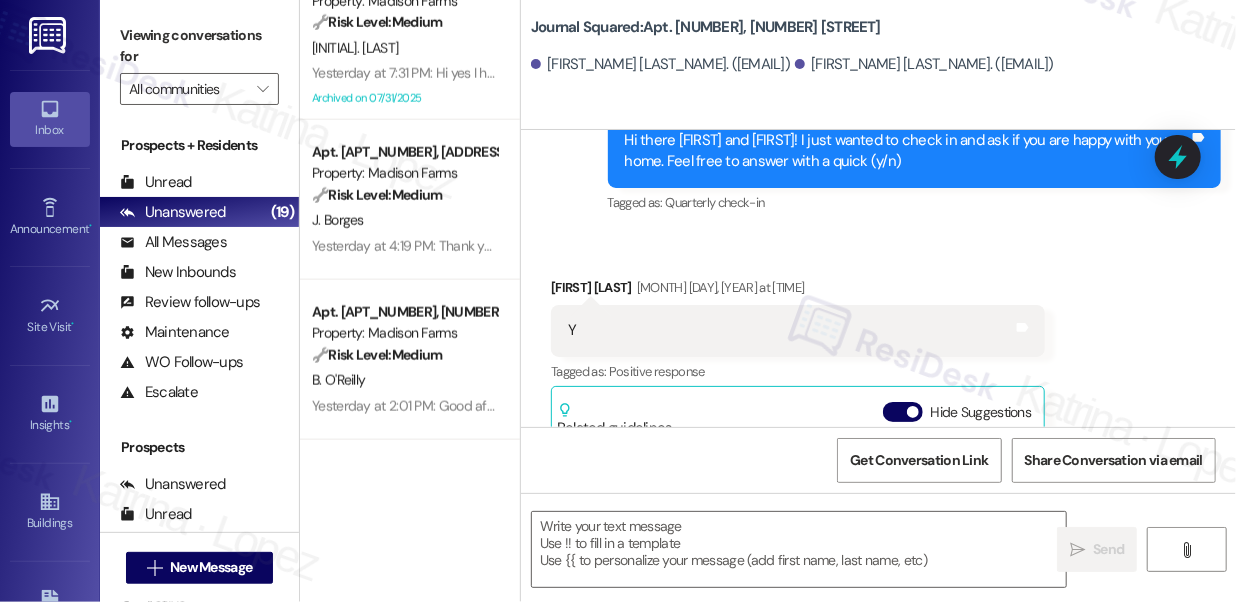 scroll, scrollTop: 1100, scrollLeft: 0, axis: vertical 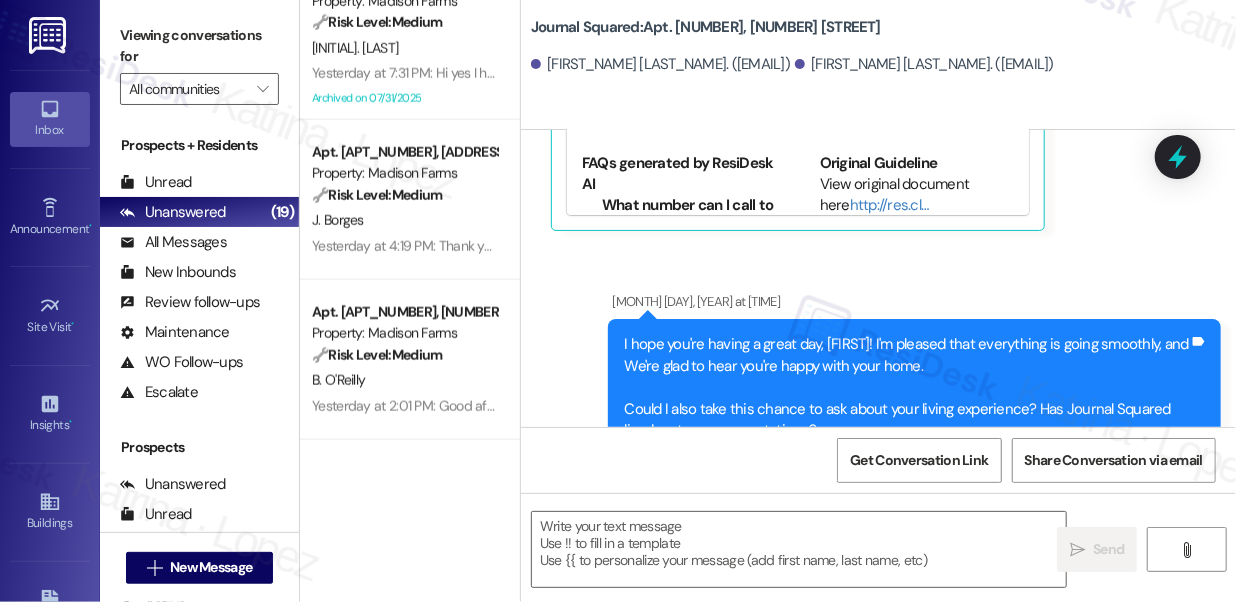 click on "I hope you're having a great day, [FIRST]! I'm pleased that everything is going smoothly, and We're glad to hear you're happy with your home.
Could I also take this chance to ask about your living experience? Has Journal Squared lived up to your expectations?" at bounding box center (907, 387) 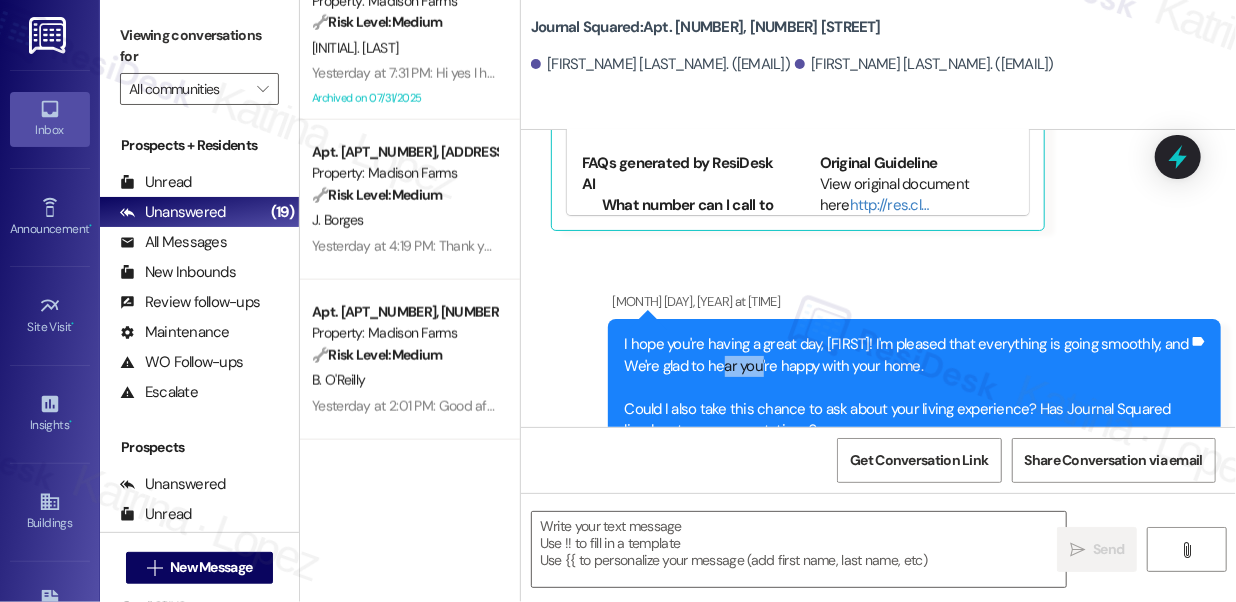 click on "I hope you're having a great day, [FIRST]! I'm pleased that everything is going smoothly, and We're glad to hear you're happy with your home.
Could I also take this chance to ask about your living experience? Has Journal Squared lived up to your expectations?" at bounding box center [907, 387] 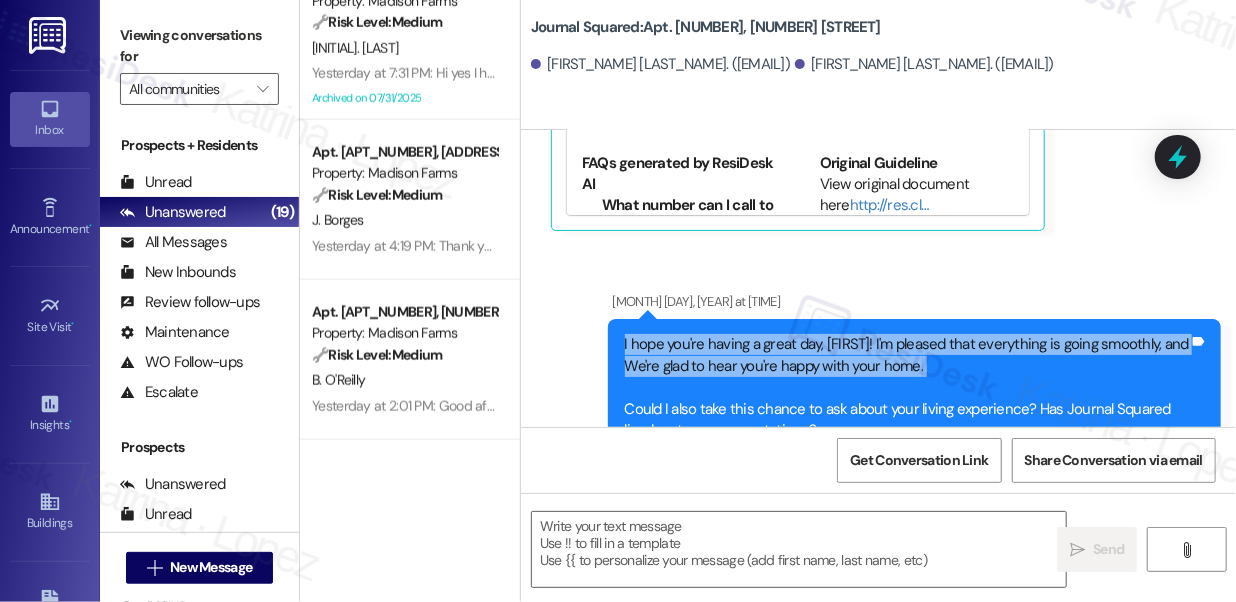click on "I hope you're having a great day, [FIRST]! I'm pleased that everything is going smoothly, and We're glad to hear you're happy with your home.
Could I also take this chance to ask about your living experience? Has Journal Squared lived up to your expectations?" at bounding box center [907, 387] 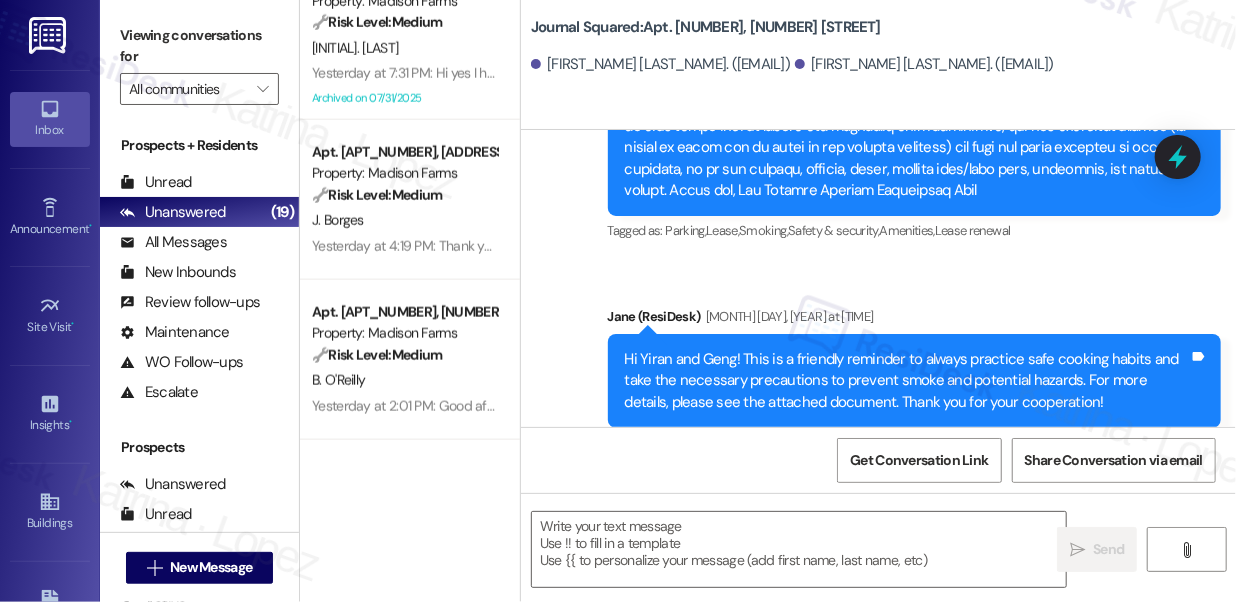 scroll, scrollTop: 3191, scrollLeft: 0, axis: vertical 